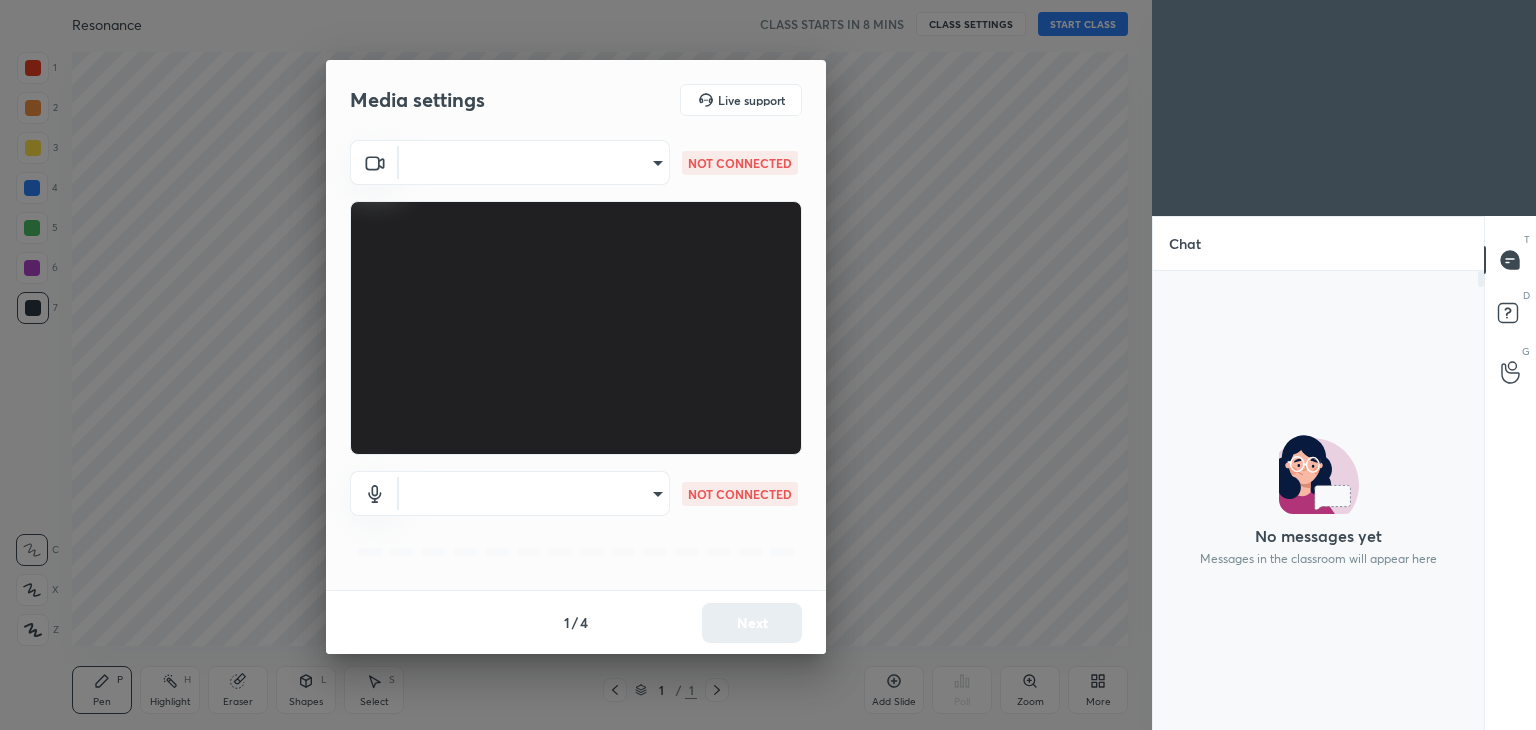 scroll, scrollTop: 0, scrollLeft: 0, axis: both 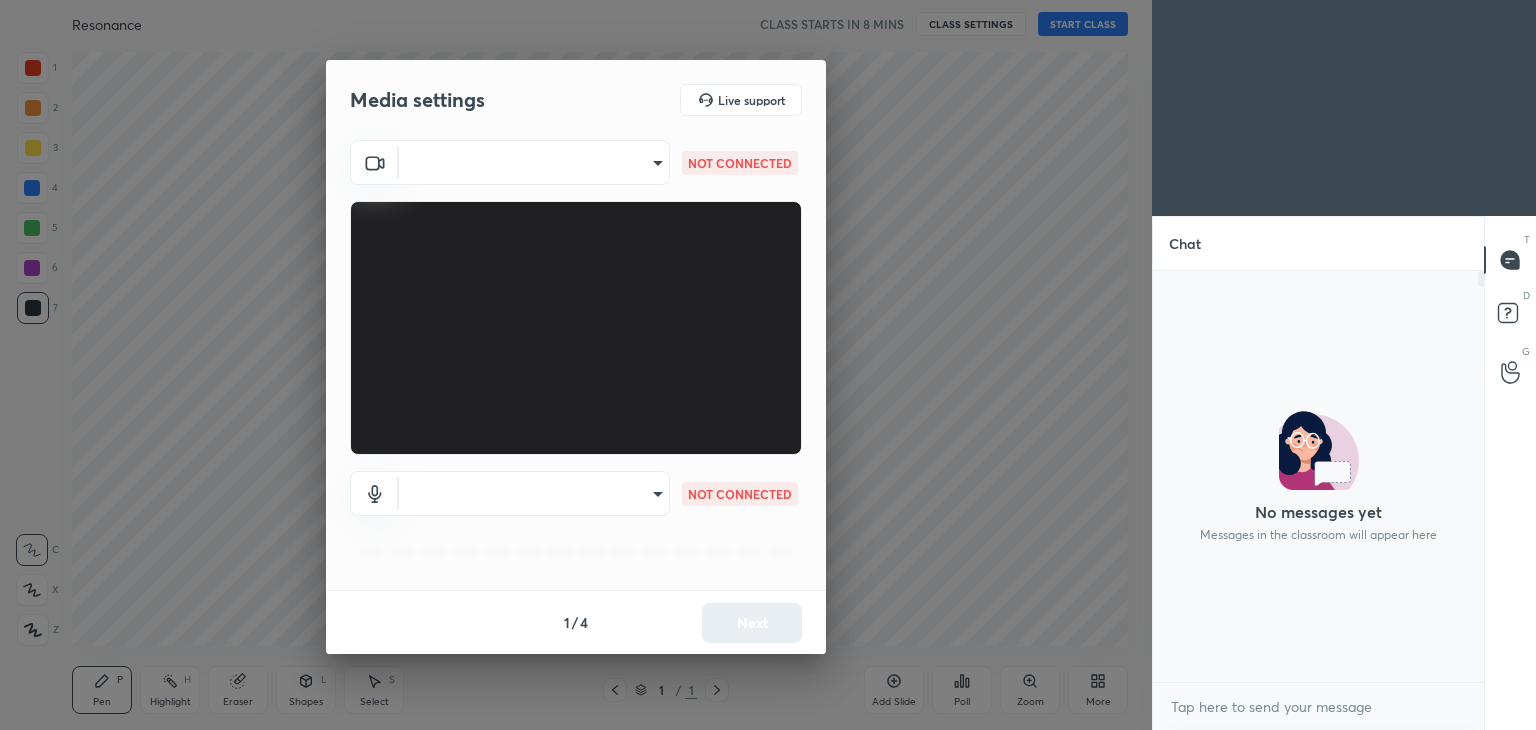 type on "f7d1afb7c9de9e4a754af8163ae90a07716e8f4ac3369fe1a9090404ef363049" 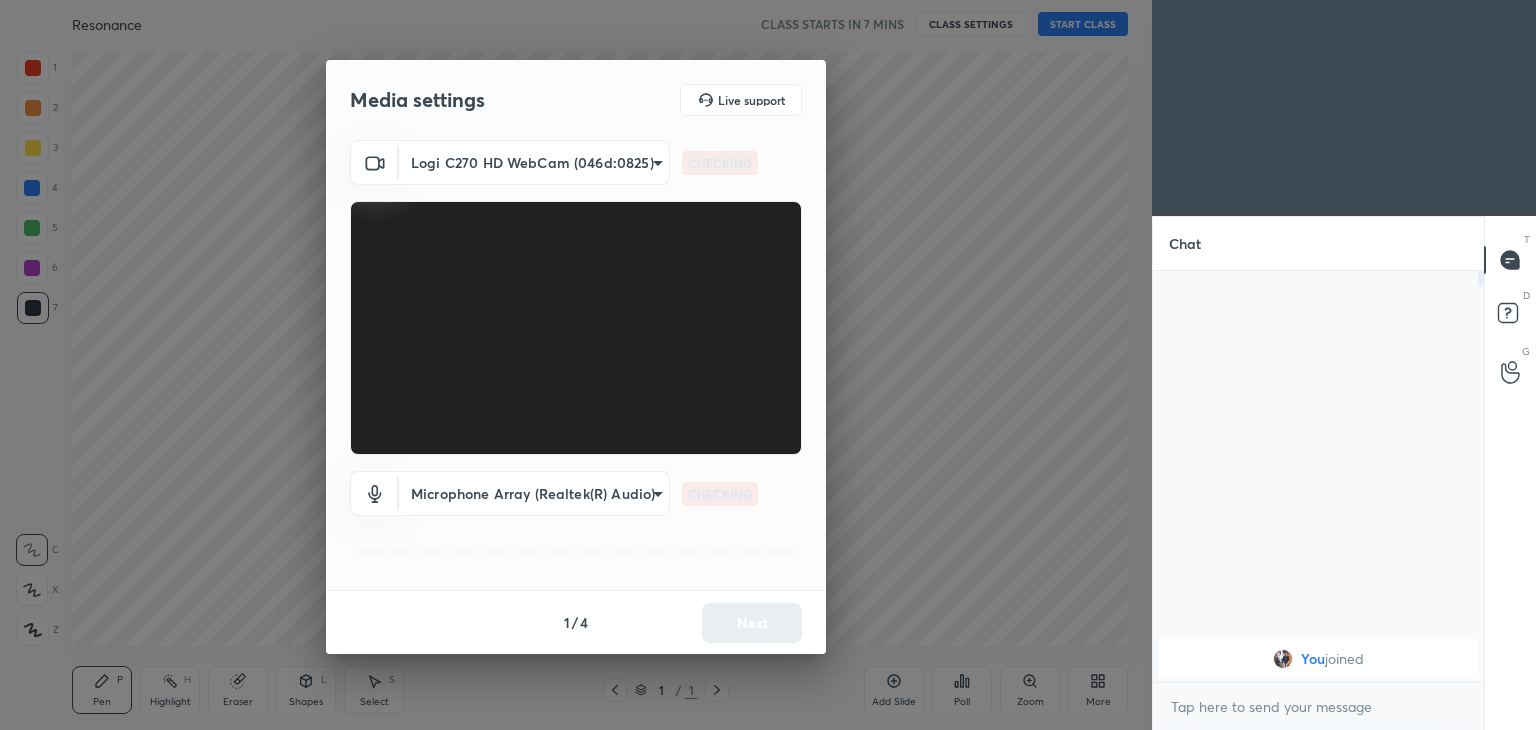 click on "1 2 3 4 5 6 7 C X Z C X Z E E Erase all   H H Resonance CLASS STARTS IN 7 MINS CLASS SETTINGS START CLASS Setting up your live class Back Resonance • L11 of Complete Course on Network Theory Ravendra Yadav Pen P Highlight H Eraser Shapes L Select S 1 / 1 Add Slide Poll Zoom More Chat You  joined 1 NEW MESSAGE Enable hand raising Enable raise hand to speak to learners. Once enabled, chat will be turned off temporarily. Enable x   introducing Raise a hand with a doubt Now learners can raise their hand along with a doubt  How it works? Doubts asked by learners will show up here Raise hand disabled You have disabled Raise hand currently. Enable it to invite learners to speak Enable Can't raise hand Looks like educator just invited you to speak. Please wait before you can raise your hand again. Got it T Messages (T) D Doubts (D) G Raise Hand (G) Report an issue Reason for reporting Buffering Chat not working Audio - Video sync issue Educator video quality low ​ Attach an image Report Media settings CHECKING 1" at bounding box center (768, 365) 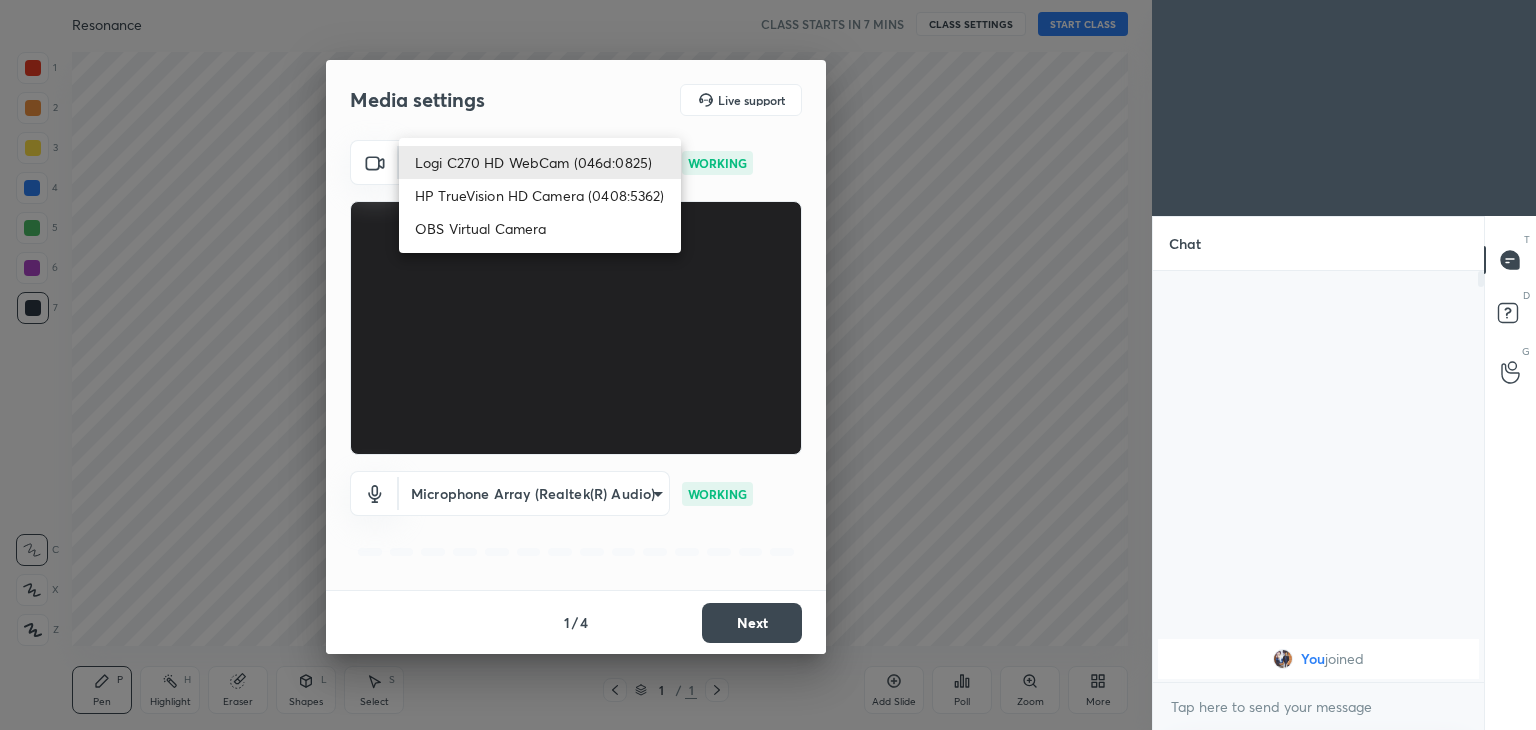 click on "HP TrueVision HD Camera (0408:5362)" at bounding box center [540, 195] 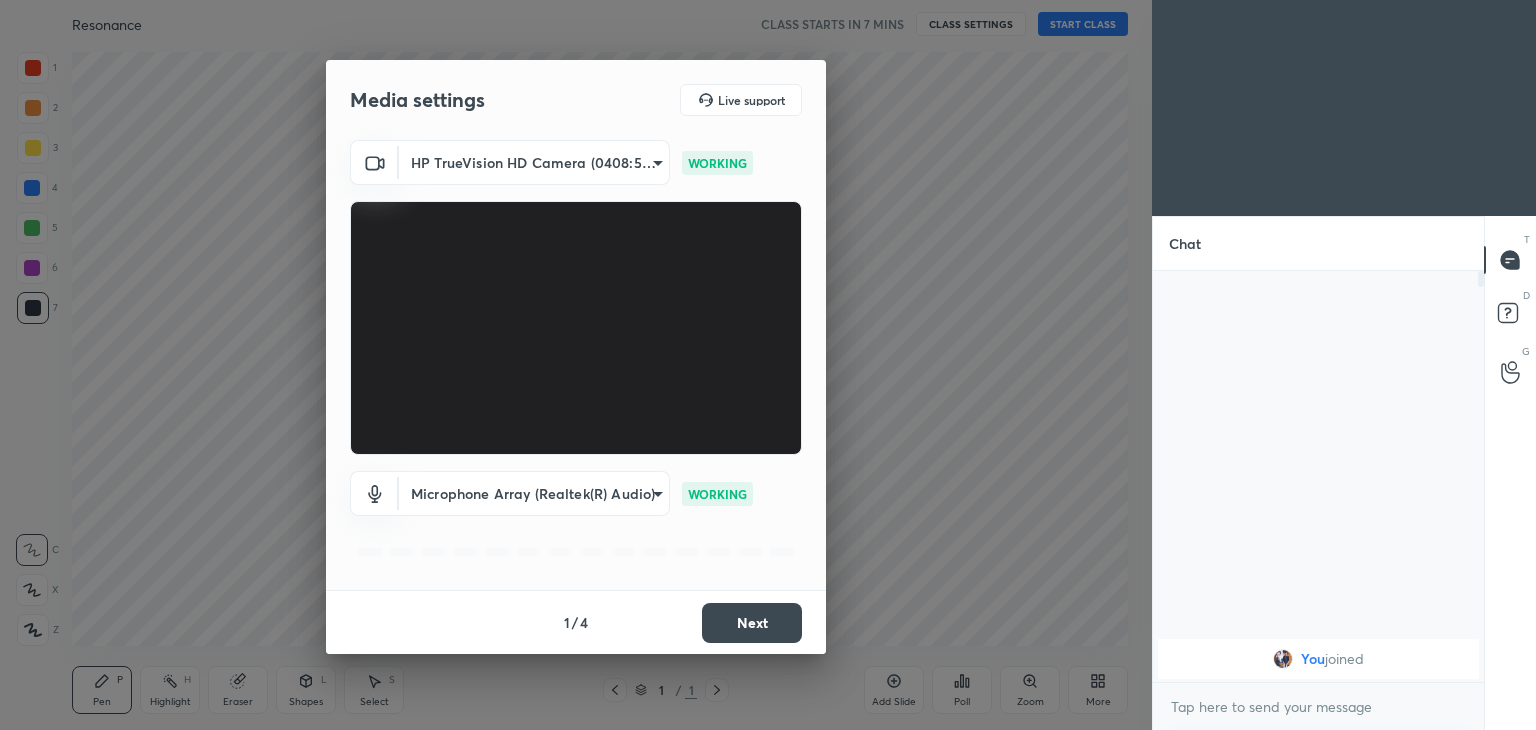 click on "1 2 3 4 5 6 7 C X Z C X Z E E Erase all   H H Resonance CLASS STARTS IN 7 MINS CLASS SETTINGS START CLASS Setting up your live class Back Resonance • L11 of Complete Course on Network Theory Ravendra Yadav Pen P Highlight H Eraser Shapes L Select S 1 / 1 Add Slide Poll Zoom More Chat You  joined 1 NEW MESSAGE Enable hand raising Enable raise hand to speak to learners. Once enabled, chat will be turned off temporarily. Enable x   introducing Raise a hand with a doubt Now learners can raise their hand along with a doubt  How it works? Doubts asked by learners will show up here Raise hand disabled You have disabled Raise hand currently. Enable it to invite learners to speak Enable Can't raise hand Looks like educator just invited you to speak. Please wait before you can raise your hand again. Got it T Messages (T) D Doubts (D) G Raise Hand (G) Report an issue Reason for reporting Buffering Chat not working Audio - Video sync issue Educator video quality low ​ Attach an image Report Media settings WORKING 1 /" at bounding box center (768, 365) 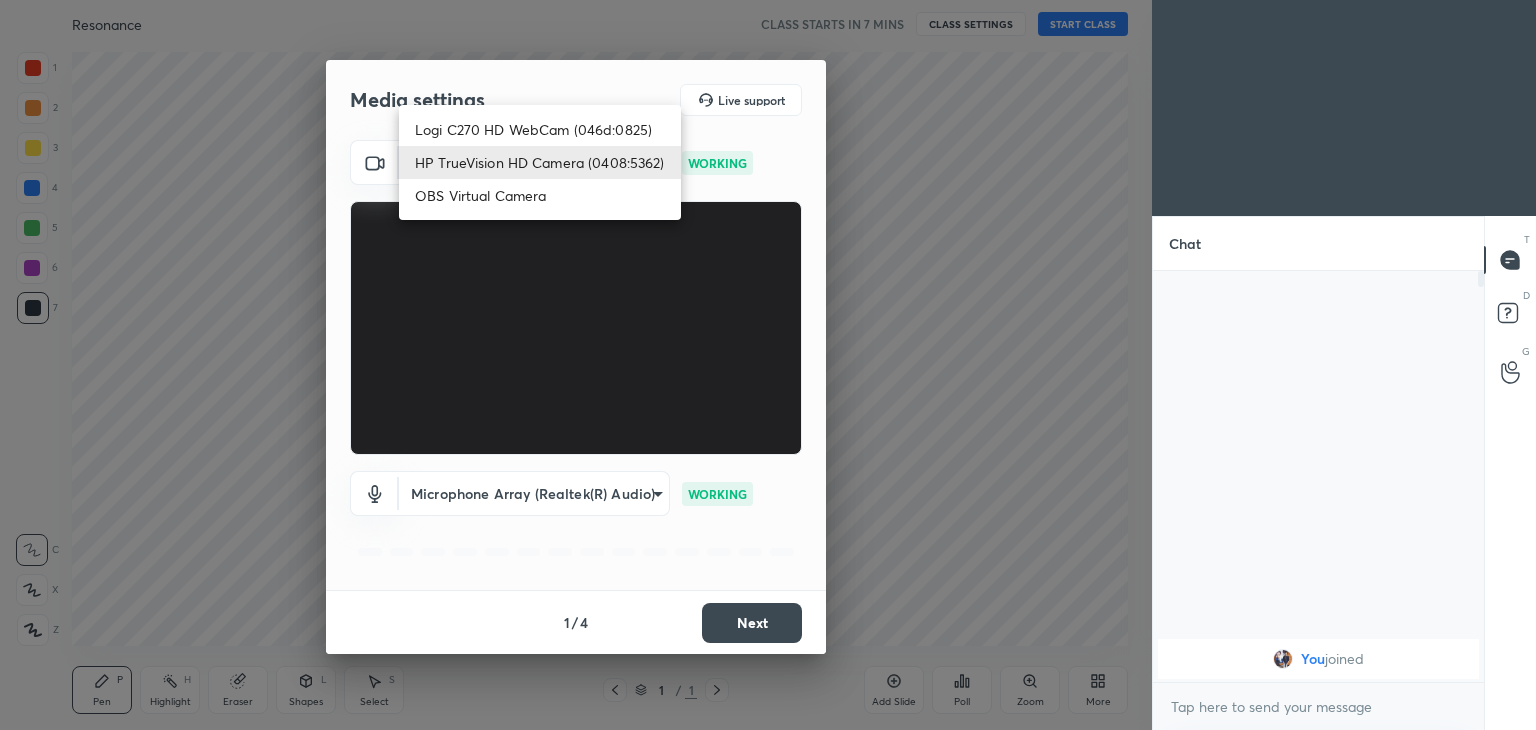click on "Logi C270 HD WebCam (046d:0825)" at bounding box center (540, 129) 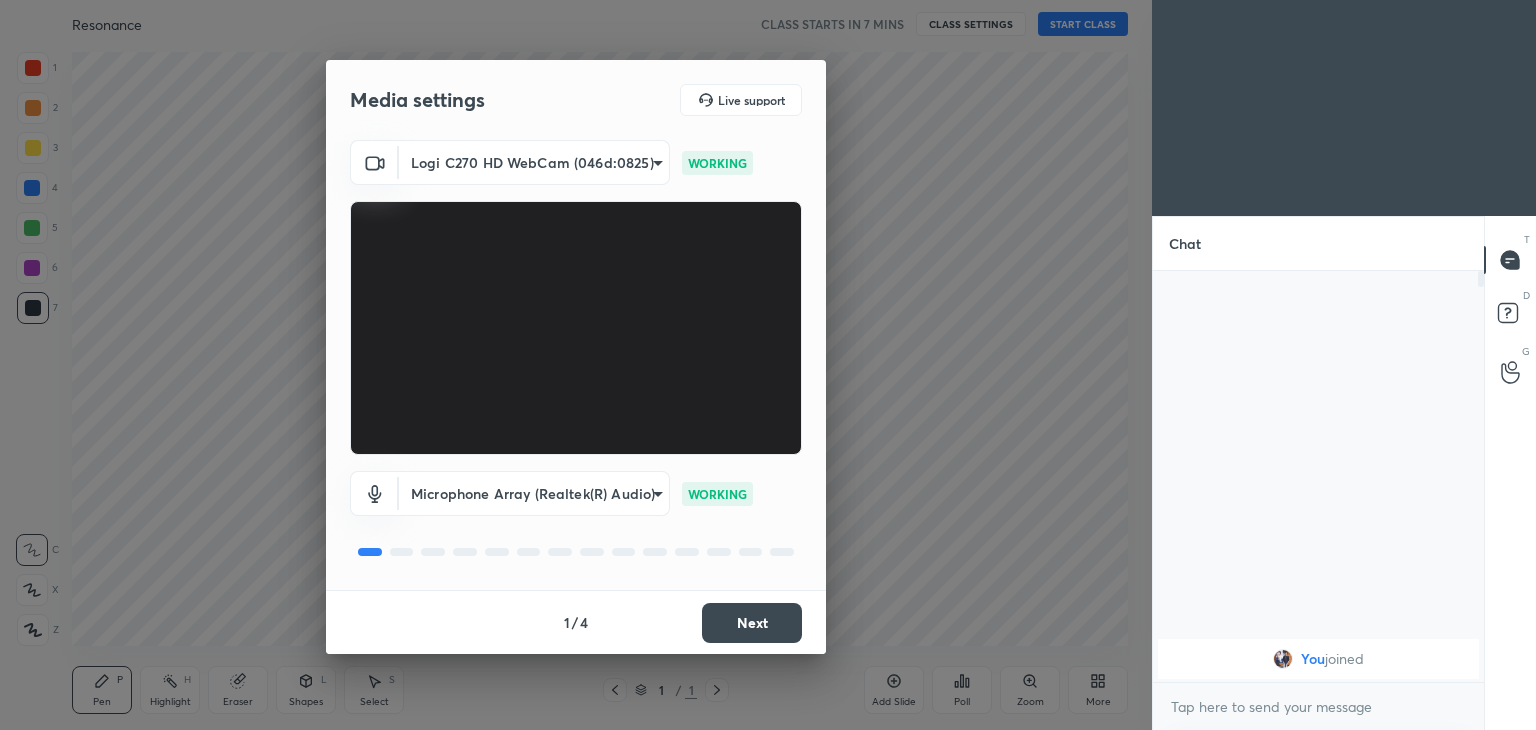 click on "Next" at bounding box center [752, 623] 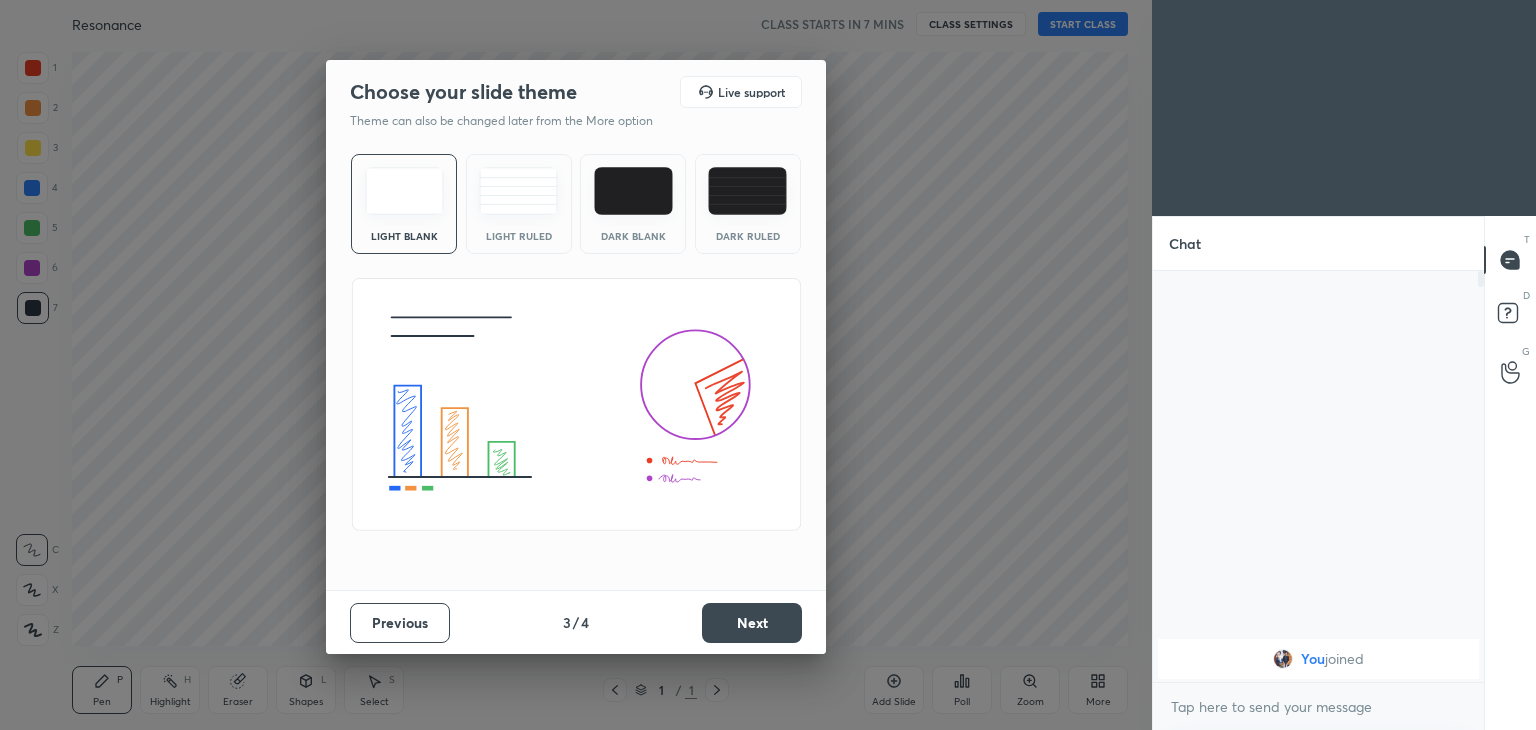 click on "Next" at bounding box center [752, 623] 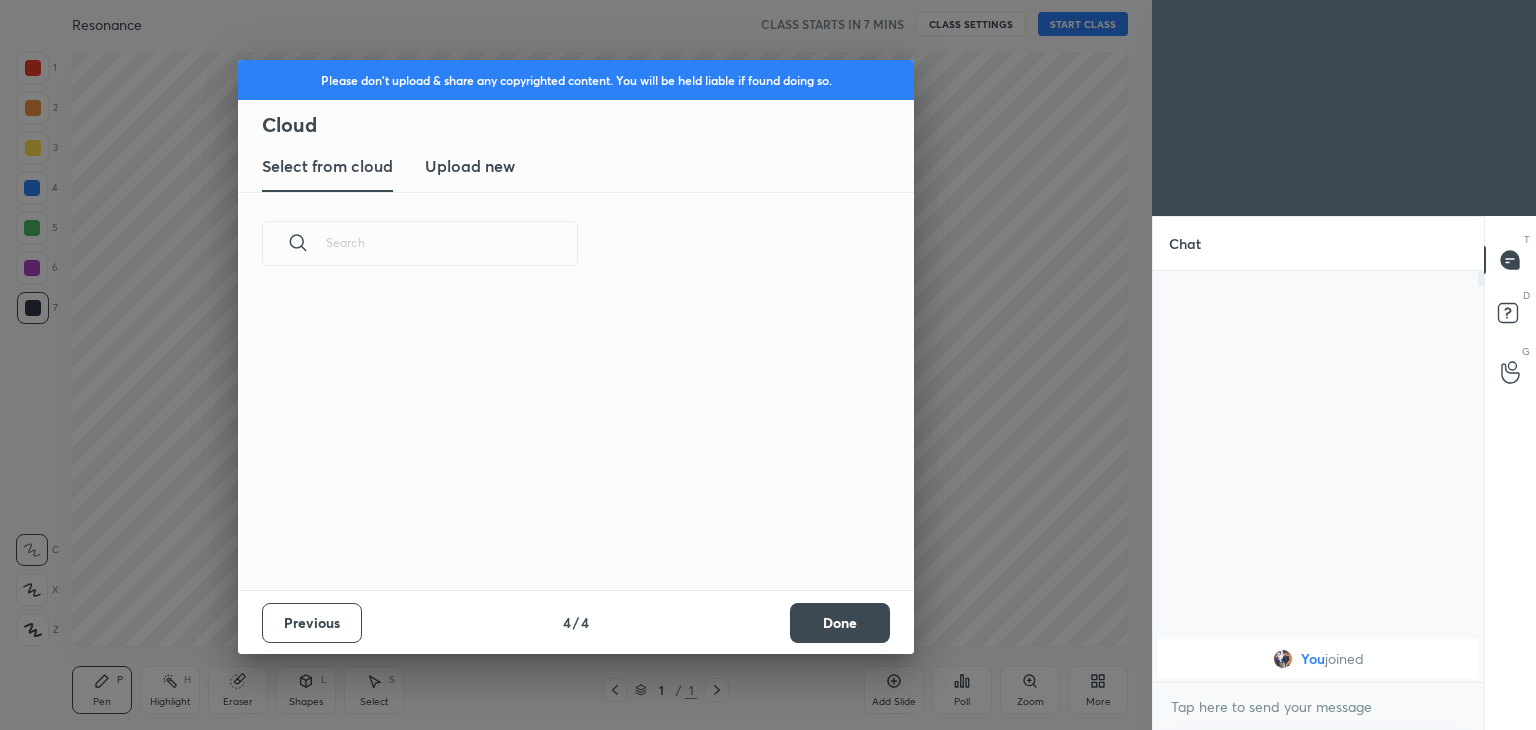 click on "Previous 4 / 4 Done" at bounding box center (576, 622) 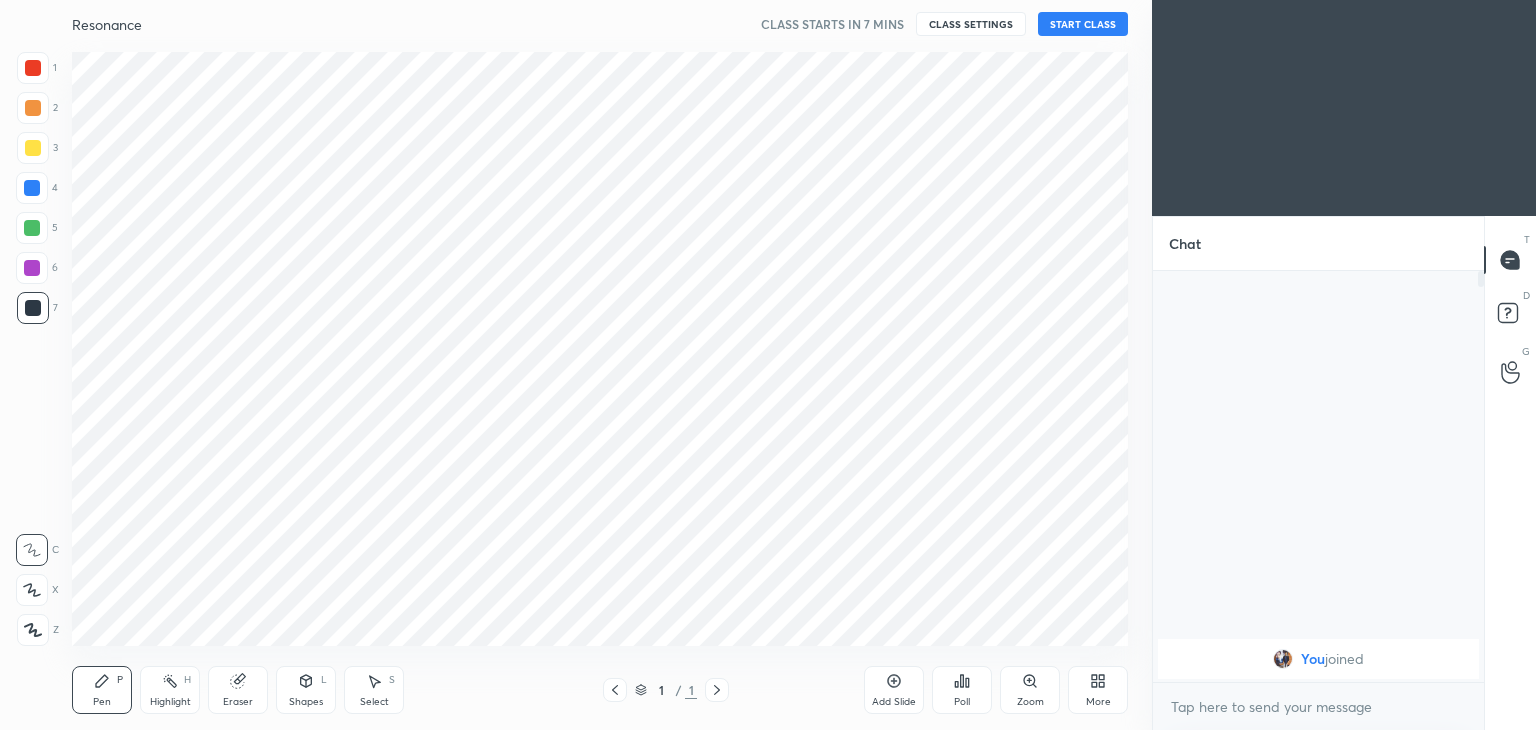scroll, scrollTop: 0, scrollLeft: 0, axis: both 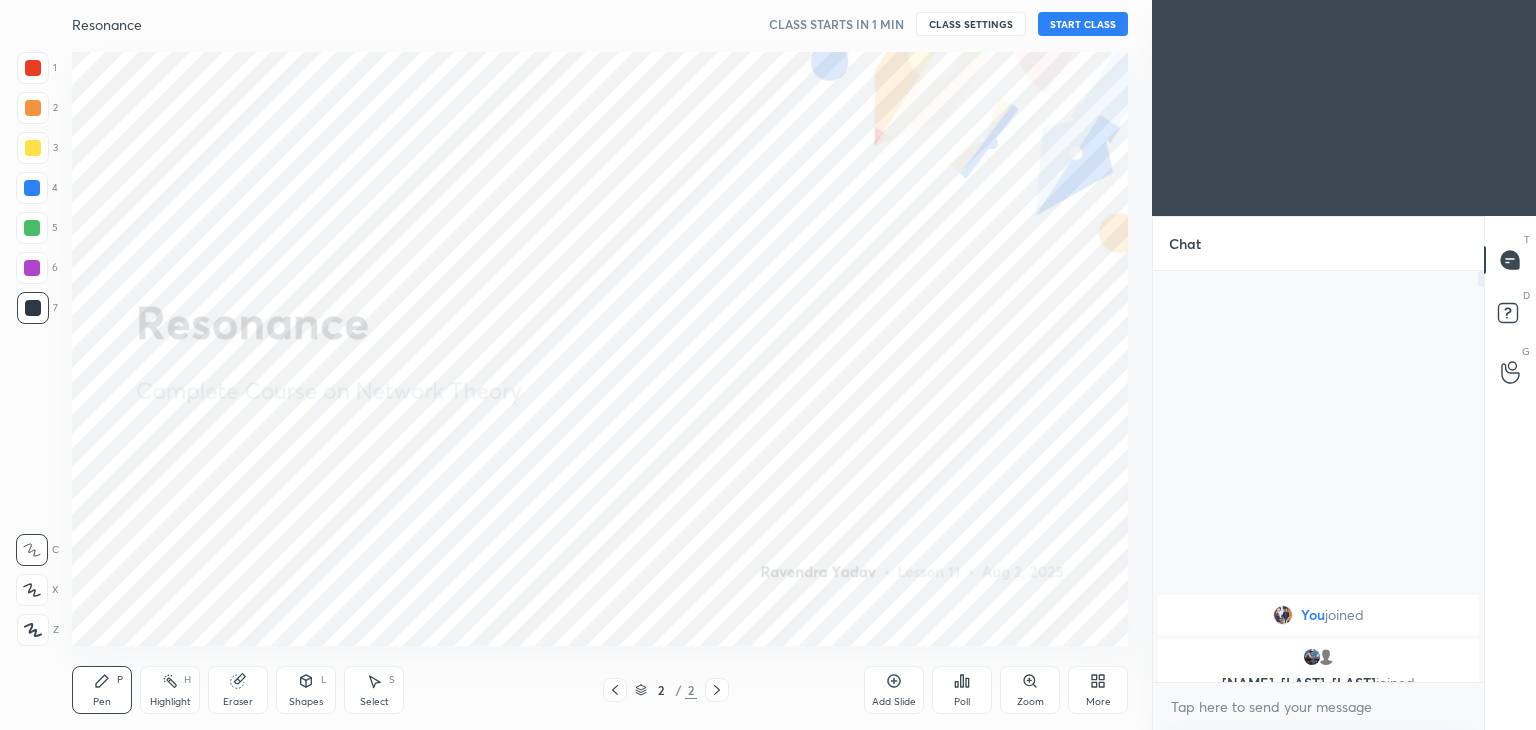 click on "CLASS SETTINGS" at bounding box center [971, 24] 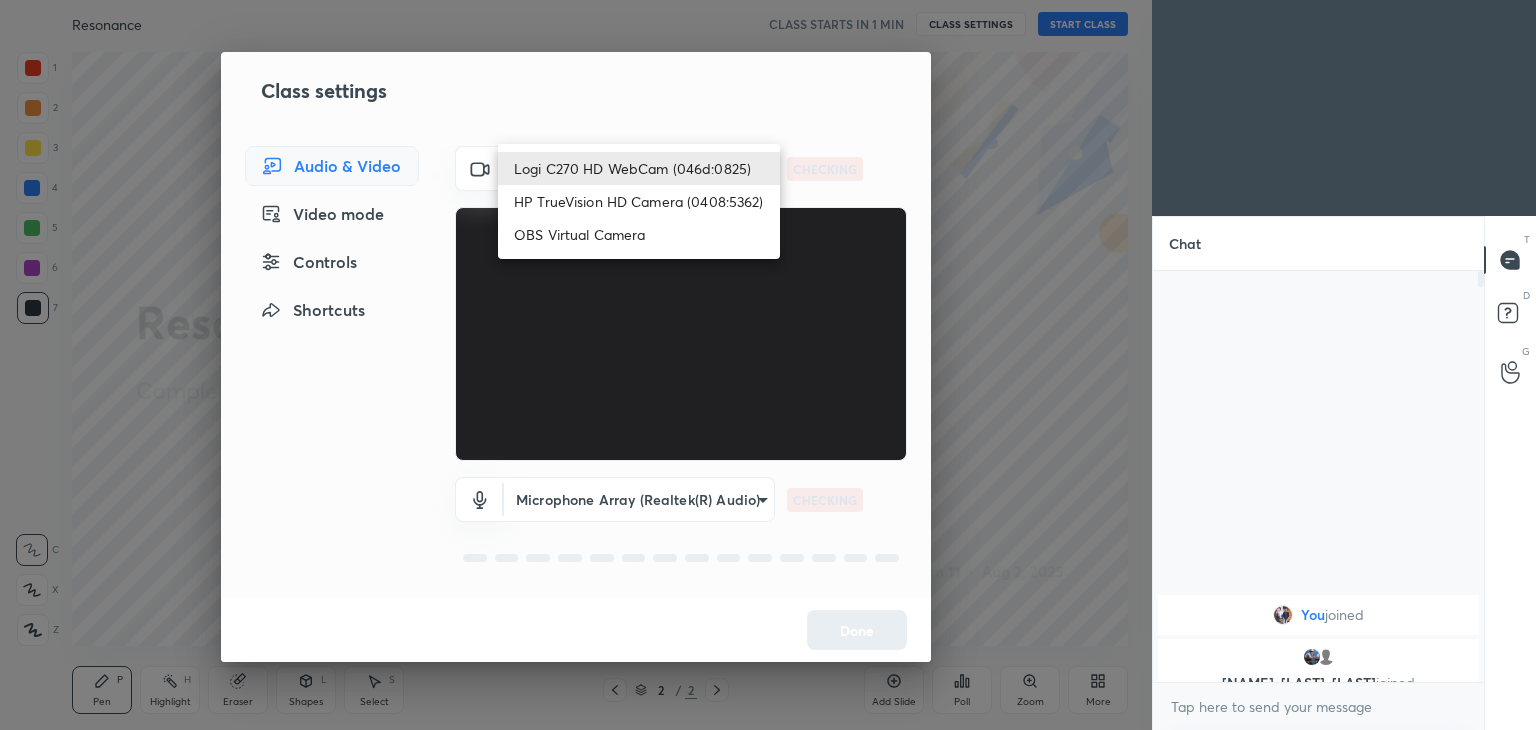 click on "1 2 3 4 5 6 7 C X Z C X Z E E Erase all   H H Resonance CLASS STARTS IN 1 MIN CLASS SETTINGS START CLASS Setting up your live class Back Resonance • L11 of Complete Course on Network Theory Ravendra Yadav Pen P Highlight H Eraser Shapes L Select S 2 / 2 Add Slide Poll Zoom More Chat You  joined Akash, LK  joined 3 NEW MESSAGES Enable hand raising Enable raise hand to speak to learners. Once enabled, chat will be turned off temporarily. Enable x   introducing Raise a hand with a doubt Now learners can raise their hand along with a doubt  How it works? Doubts asked by learners will show up here Raise hand disabled You have disabled Raise hand currently. Enable it to invite learners to speak Enable Can't raise hand Looks like educator just invited you to speak. Please wait before you can raise your hand again. Got it T Messages (T) D Doubts (D) G Raise Hand (G) Report an issue Reason for reporting Buffering Chat not working Audio - Video sync issue Educator video quality low ​ Attach an image Report Controls" at bounding box center (768, 365) 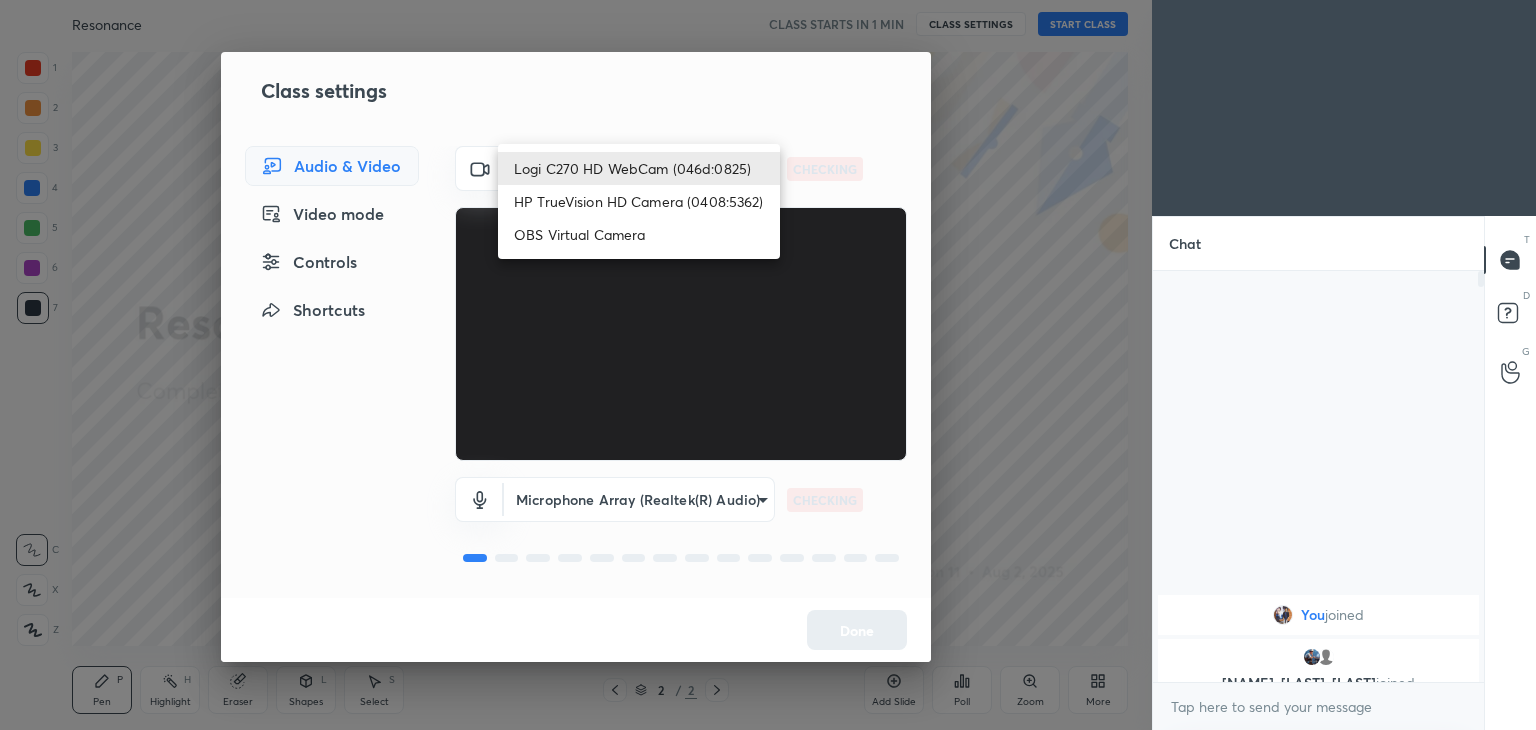 click on "HP TrueVision HD Camera (0408:5362)" at bounding box center [639, 201] 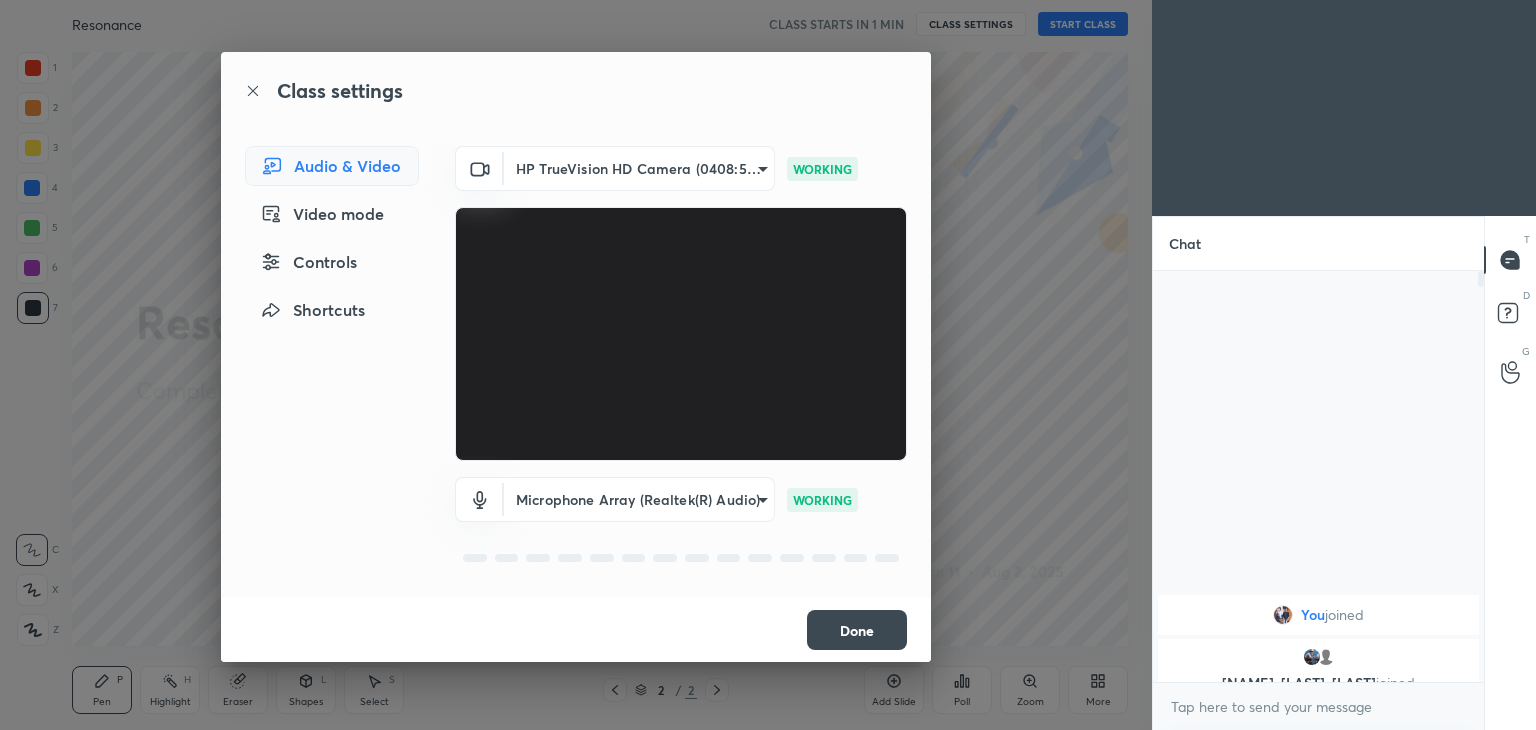 click on "Done" at bounding box center (857, 630) 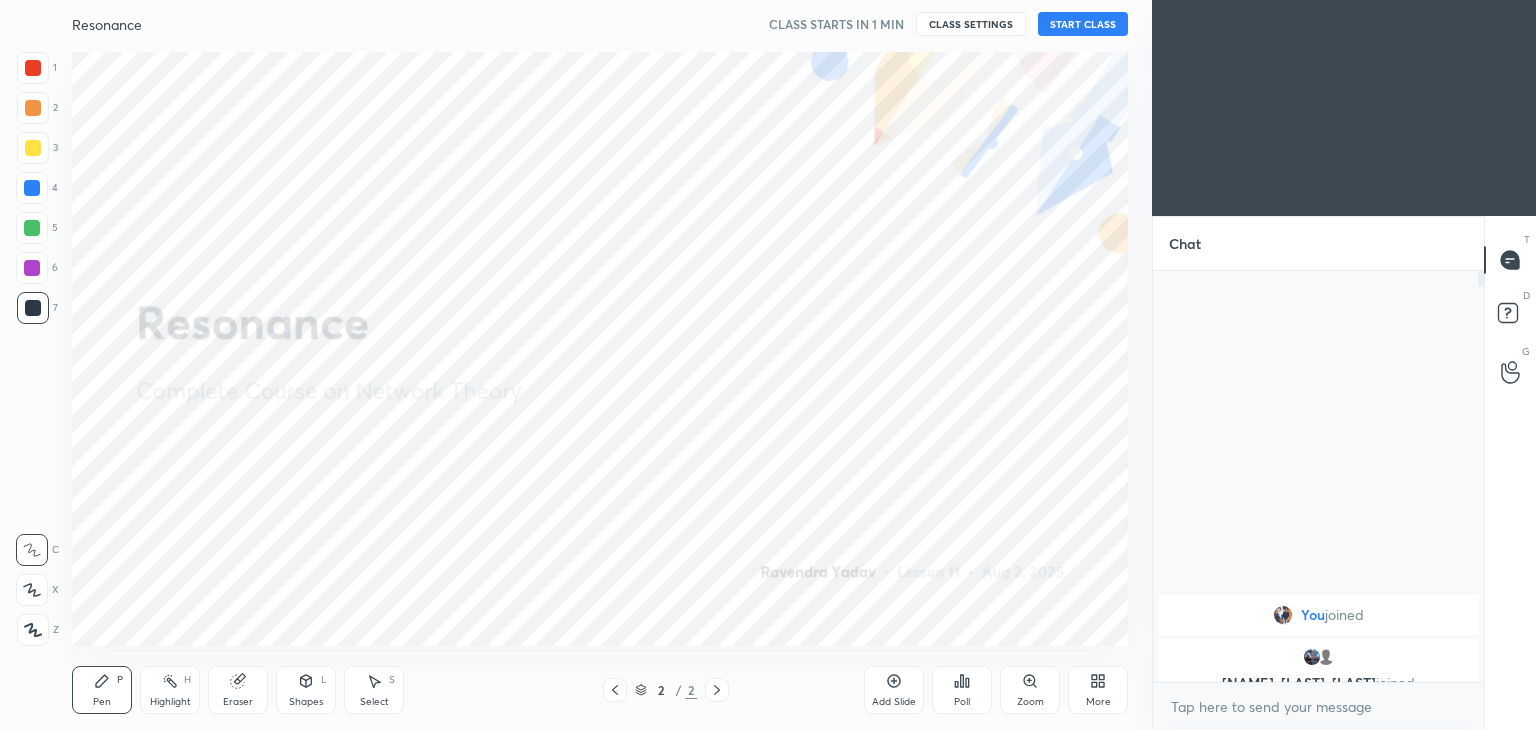 click on "START CLASS" at bounding box center (1083, 24) 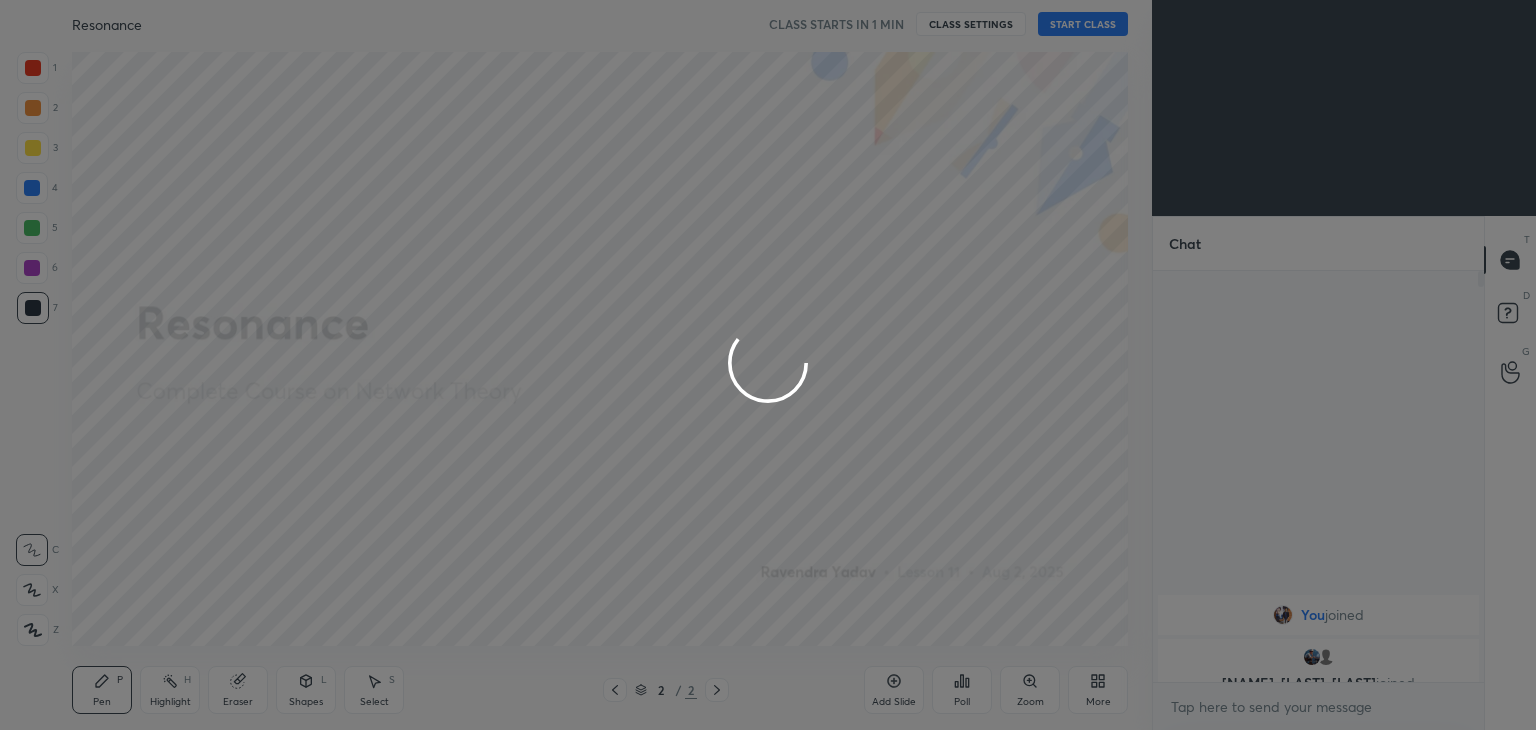 type on "x" 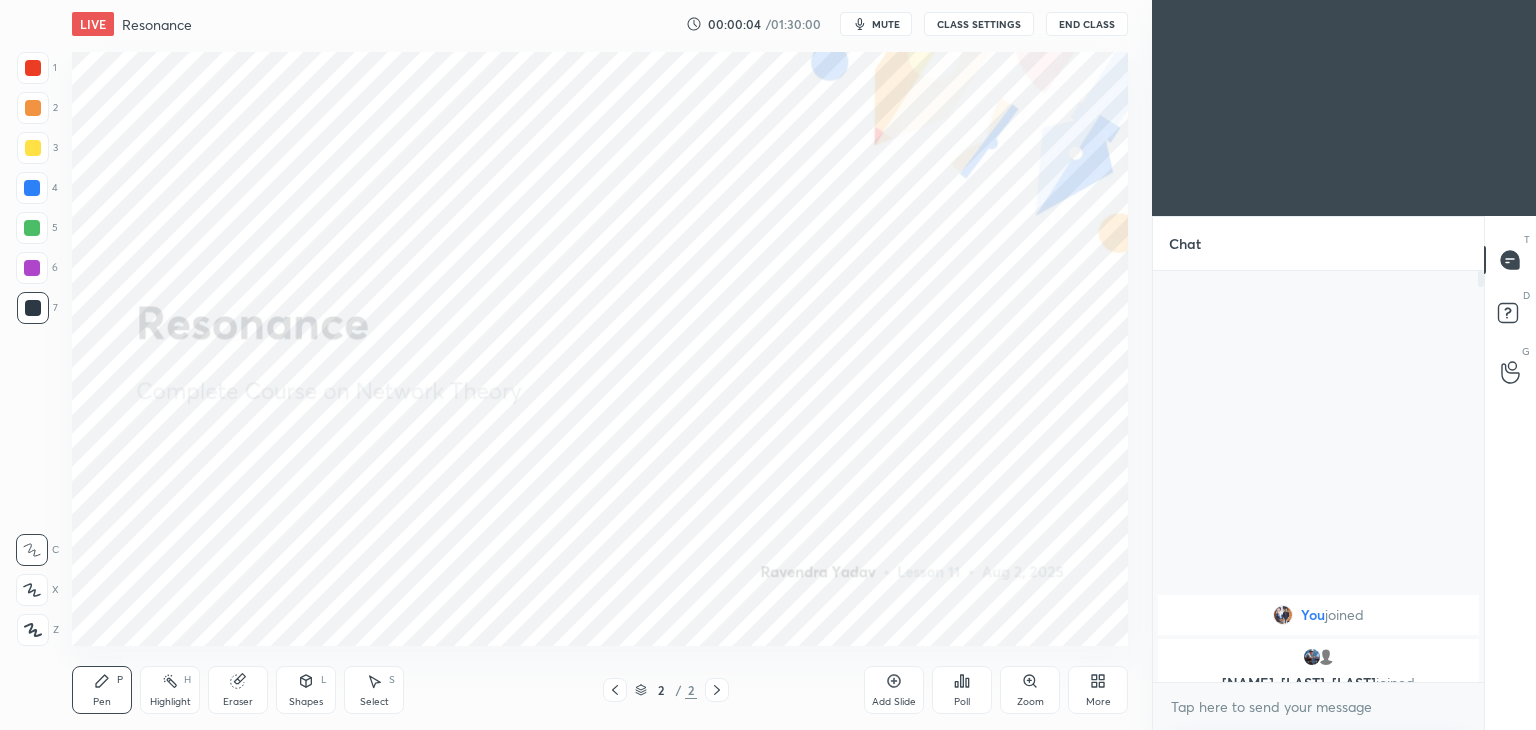 click on "mute" at bounding box center (886, 24) 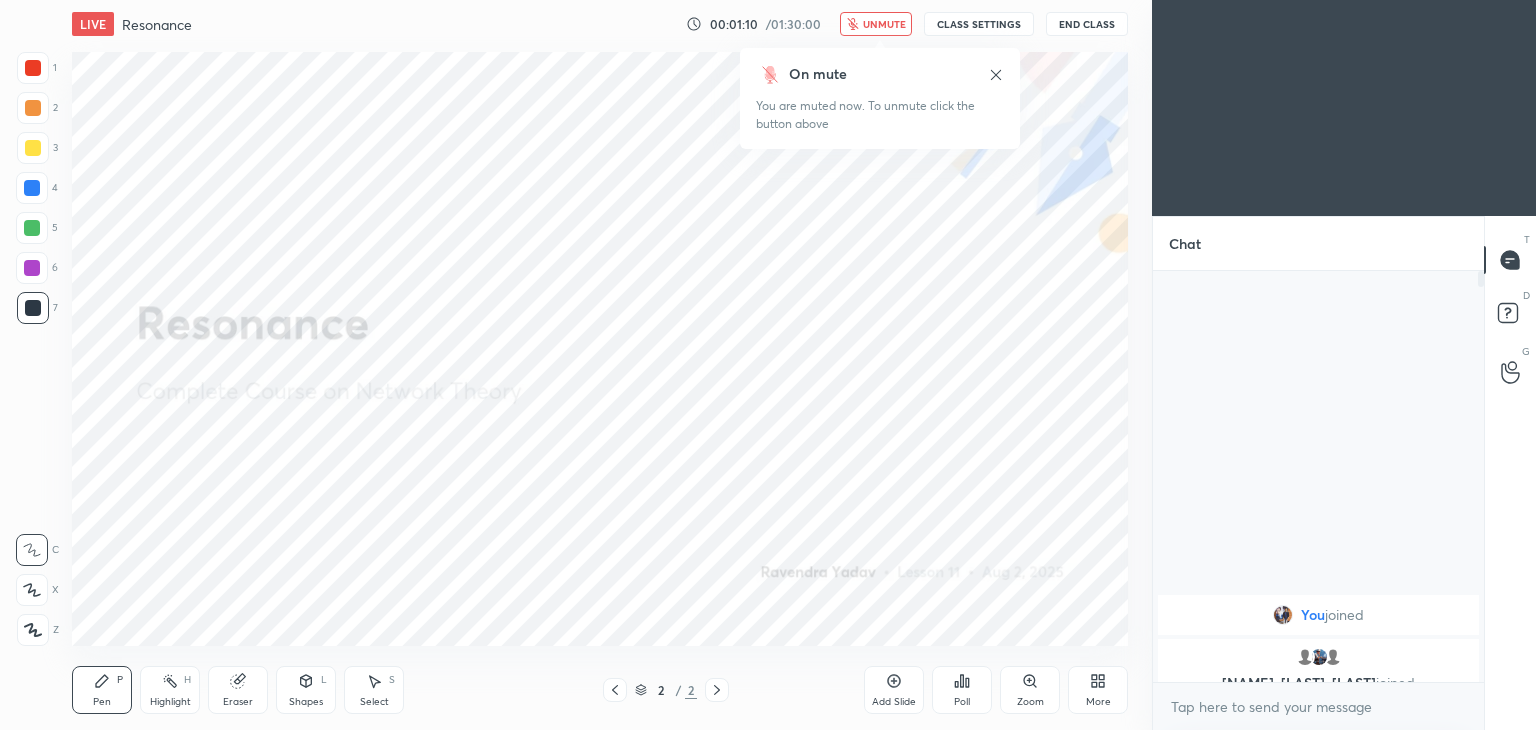 drag, startPoint x: 875, startPoint y: 29, endPoint x: 945, endPoint y: 38, distance: 70.5762 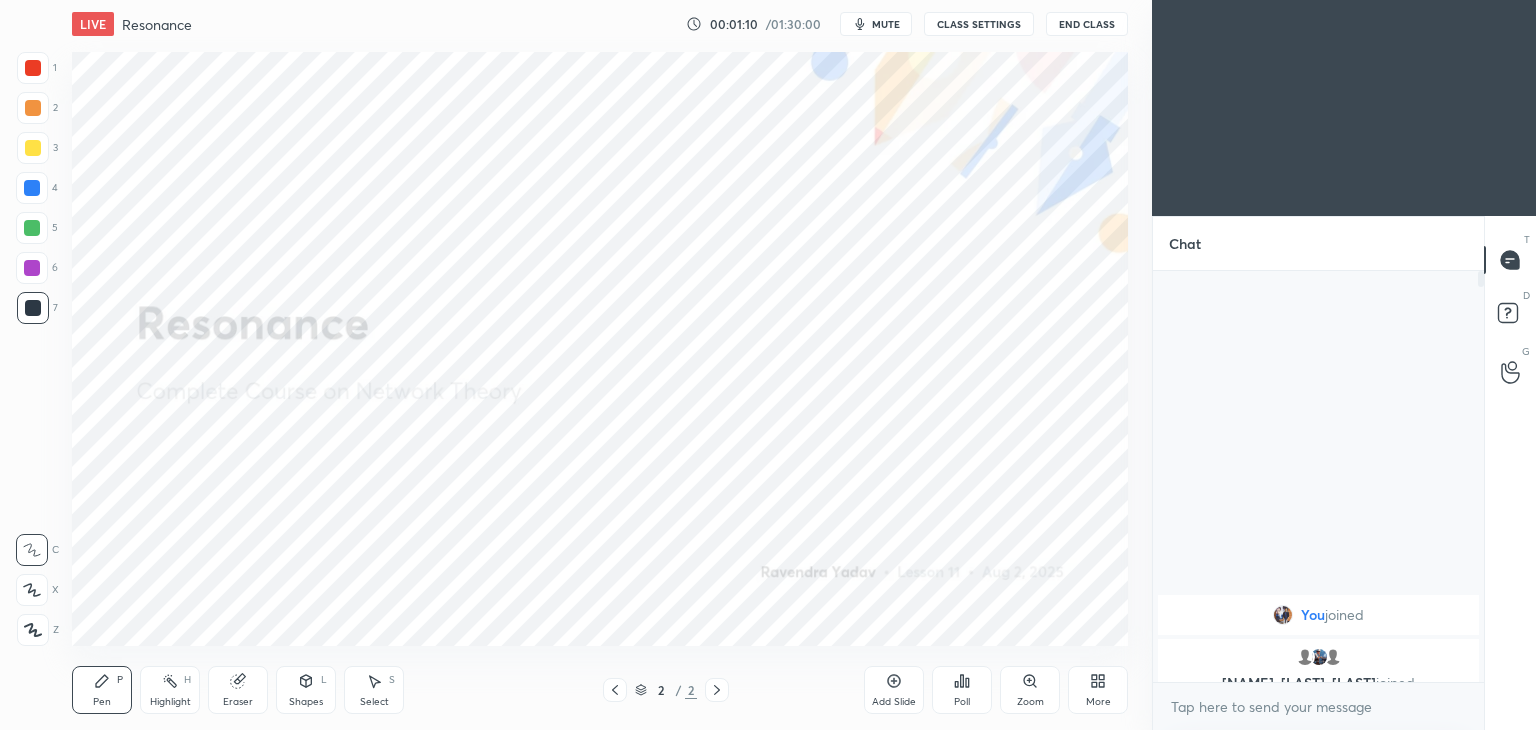 click on "LIVE Resonance 00:01:10 /  01:30:00 mute CLASS SETTINGS End Class" at bounding box center (600, 24) 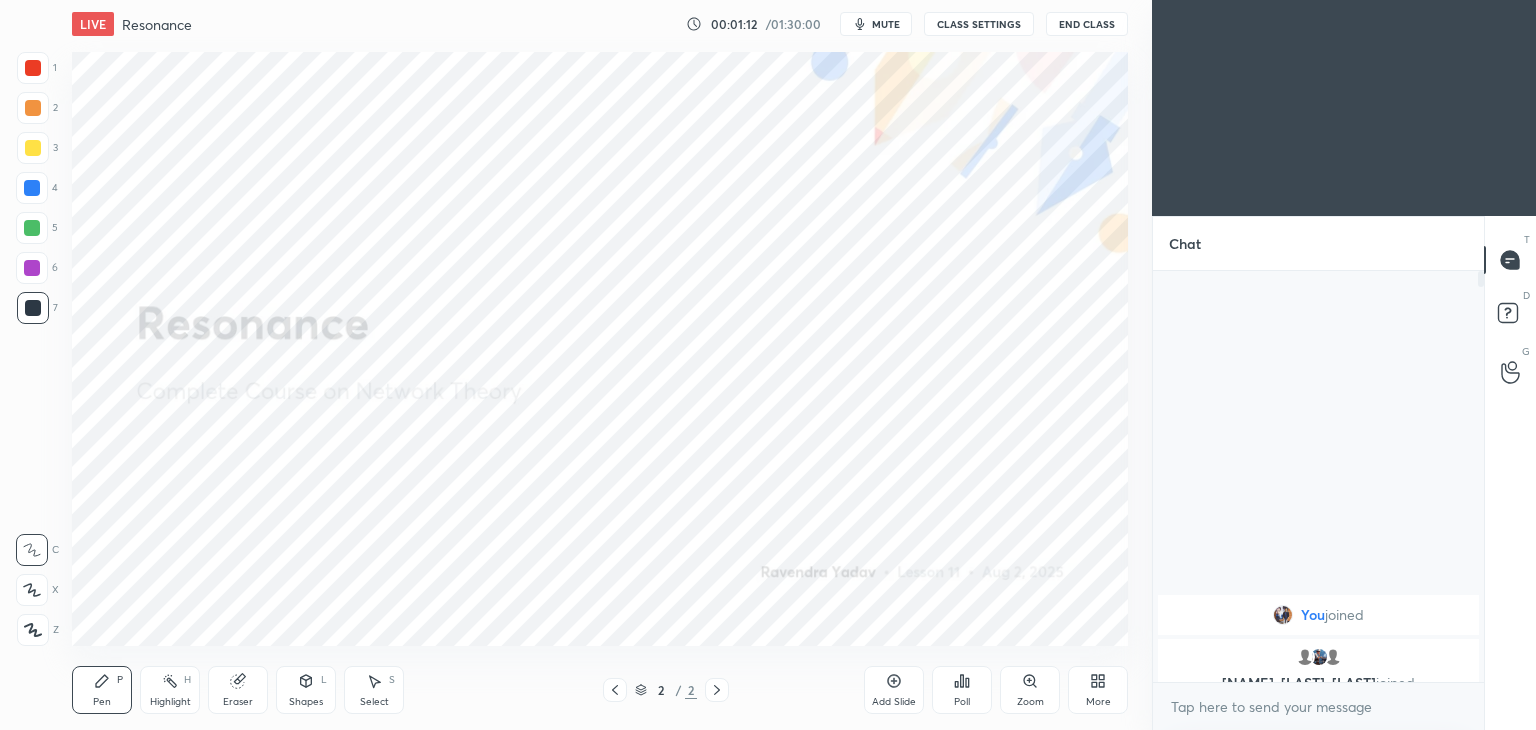 click on "CLASS SETTINGS" at bounding box center [979, 24] 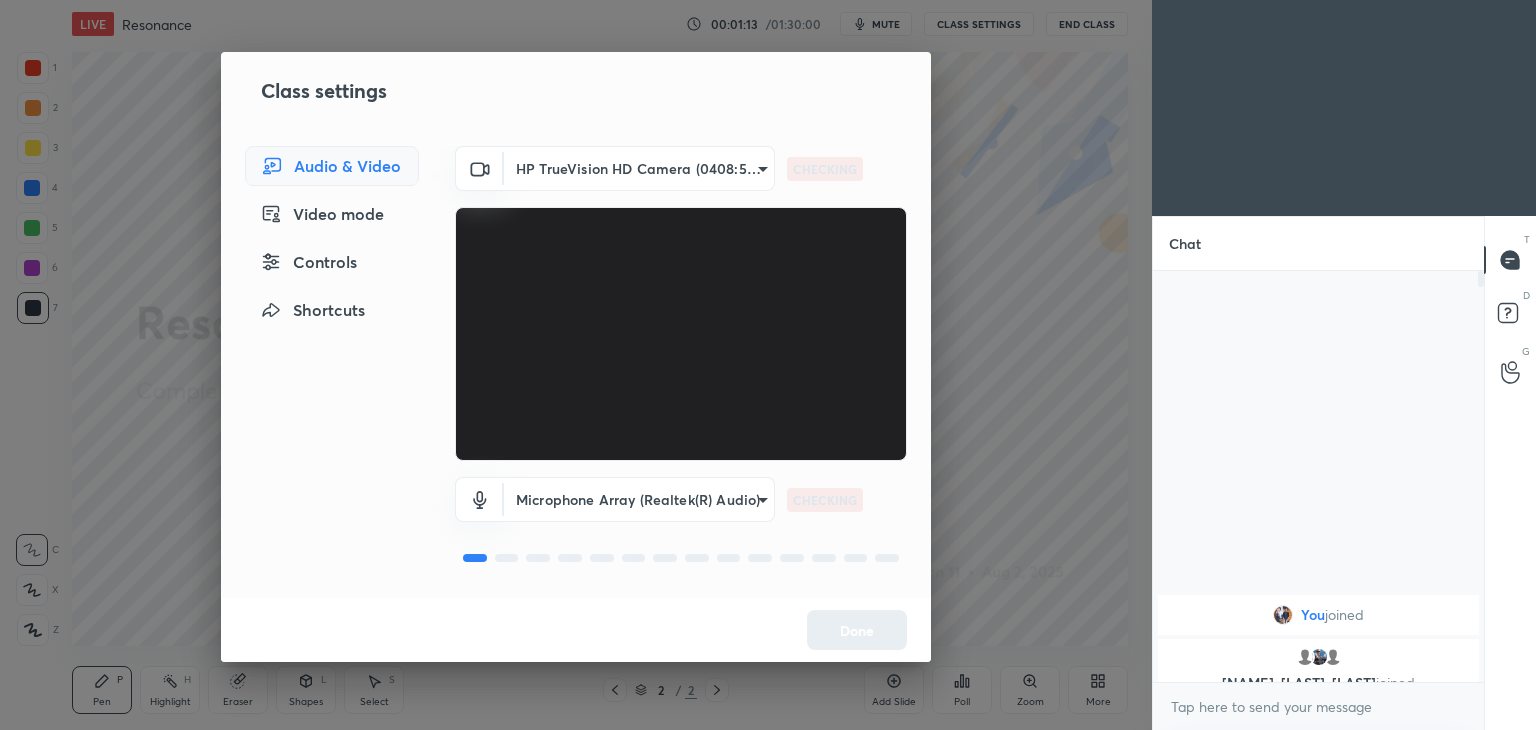 click on "1 2 3 4 5 6 7 C X Z C X Z E E Erase all   H H LIVE Resonance 00:01:13 /  01:30:00 mute CLASS SETTINGS End Class Setting up your live class Poll for   secs No correct answer Start poll Back Resonance • L11 of Complete Course on Network Theory Ravendra Yadav Pen P Highlight H Eraser Shapes L Select S 2 / 2 Add Slide Poll Zoom More Chat You  joined shivam, Akash, LK  joined 4 NEW MESSAGES Enable hand raising Enable raise hand to speak to learners. Once enabled, chat will be turned off temporarily. Enable x   introducing Raise a hand with a doubt Now learners can raise their hand along with a doubt  How it works? Doubts asked by learners will show up here NEW DOUBTS ASKED No one has raised a hand yet Can't raise hand Looks like educator just invited you to speak. Please wait before you can raise your hand again. Got it T Messages (T) D Doubts (D) G Raise Hand (G) Report an issue Reason for reporting Buffering Chat not working Audio - Video sync issue Educator video quality low ​ Attach an image Report Done" at bounding box center (768, 365) 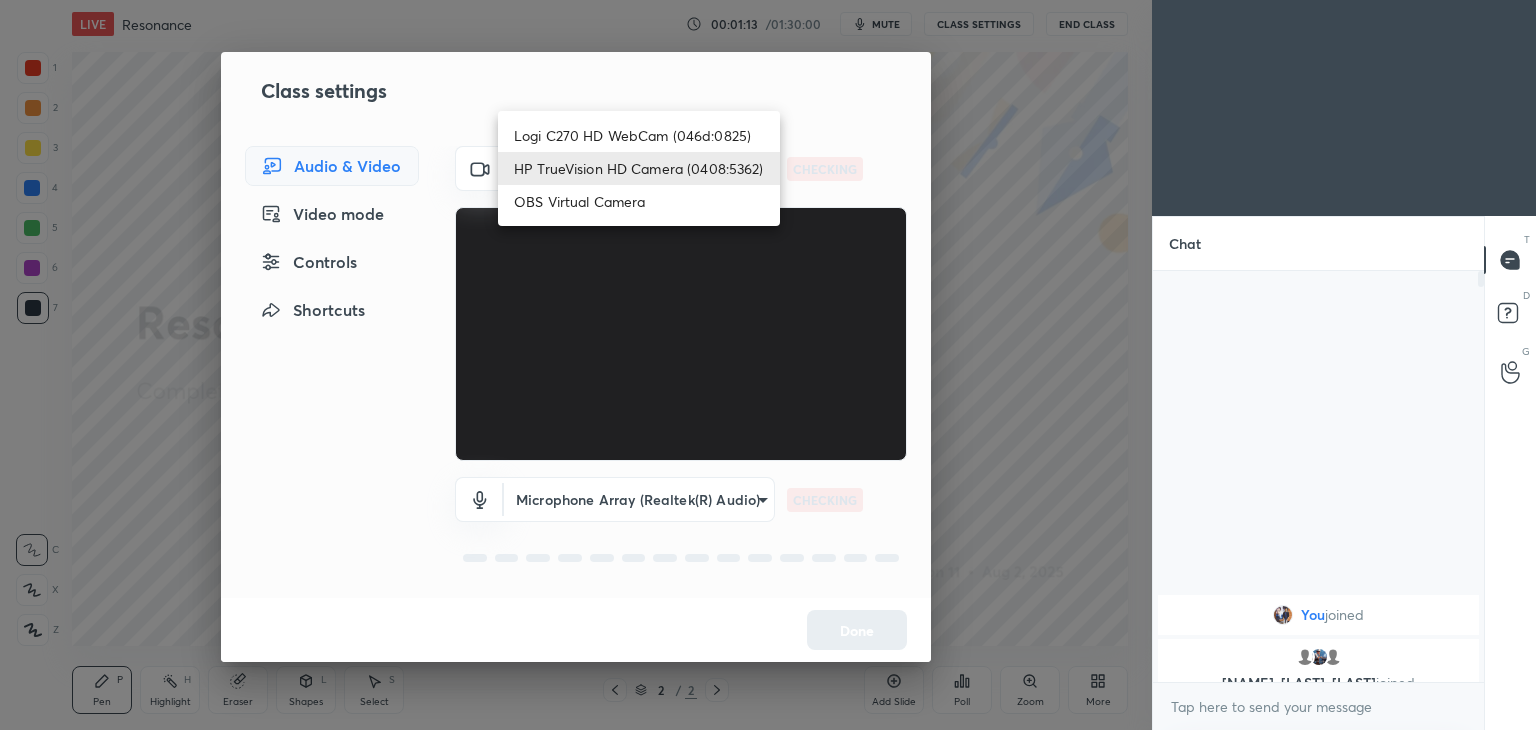 click on "Logi C270 HD WebCam (046d:0825)" at bounding box center (639, 135) 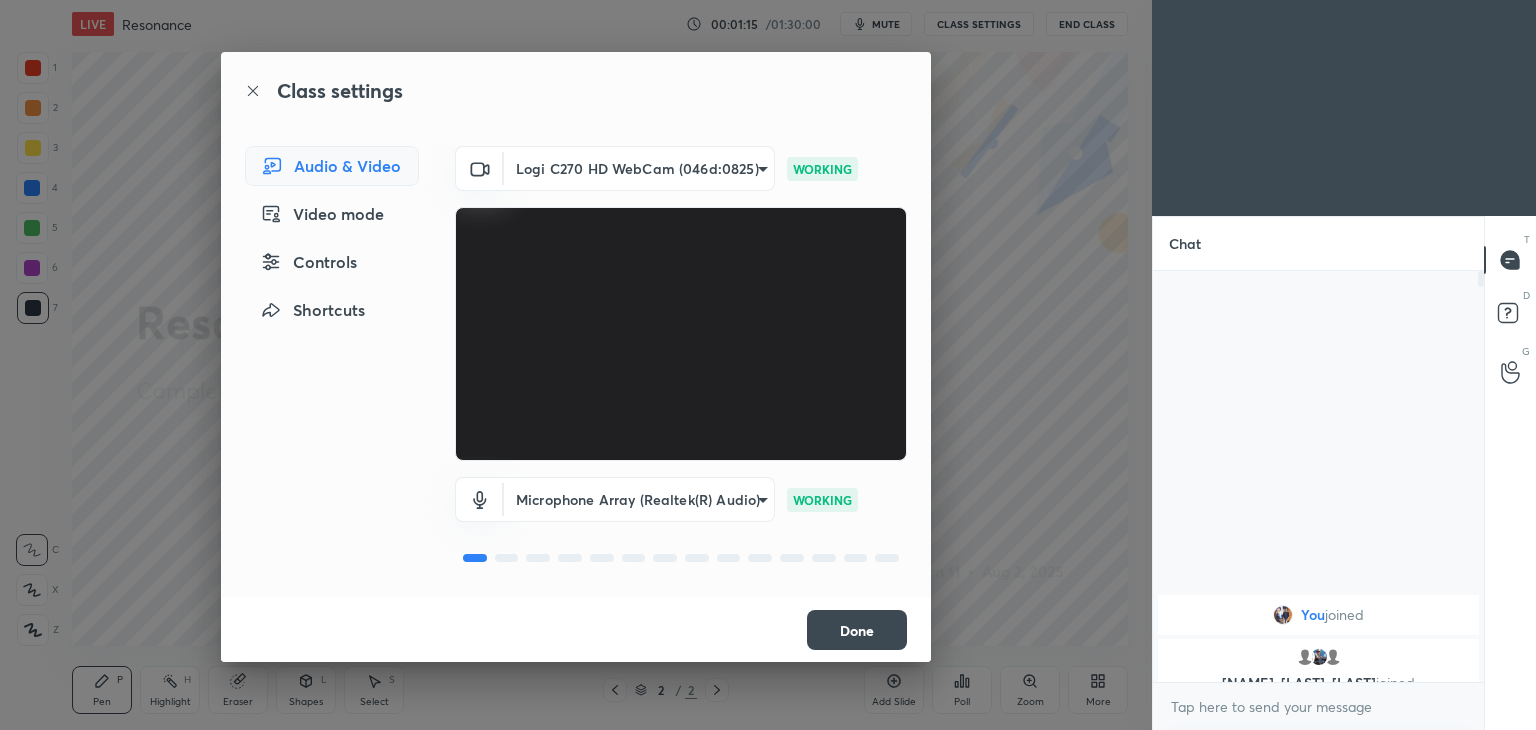 click on "Done" at bounding box center [857, 630] 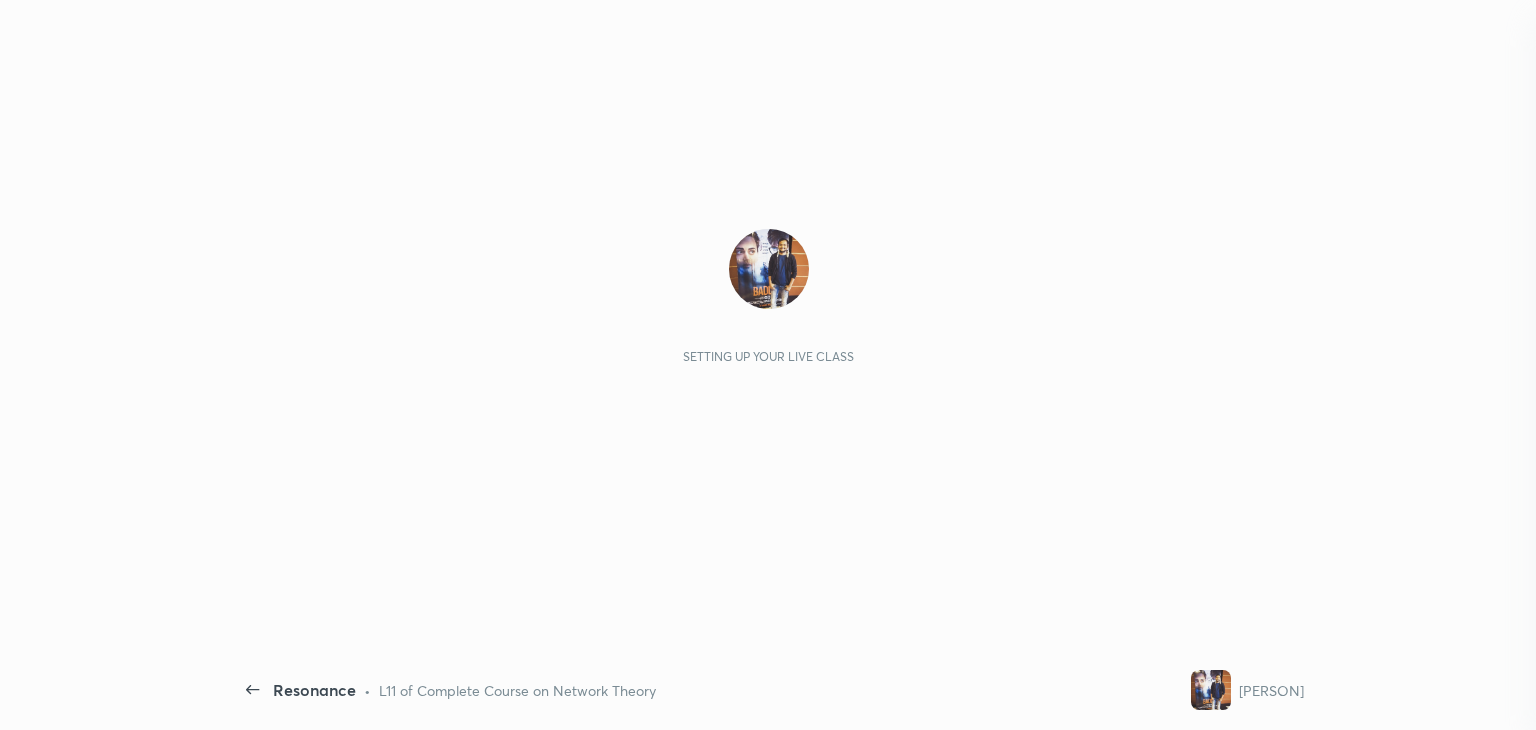 scroll, scrollTop: 0, scrollLeft: 0, axis: both 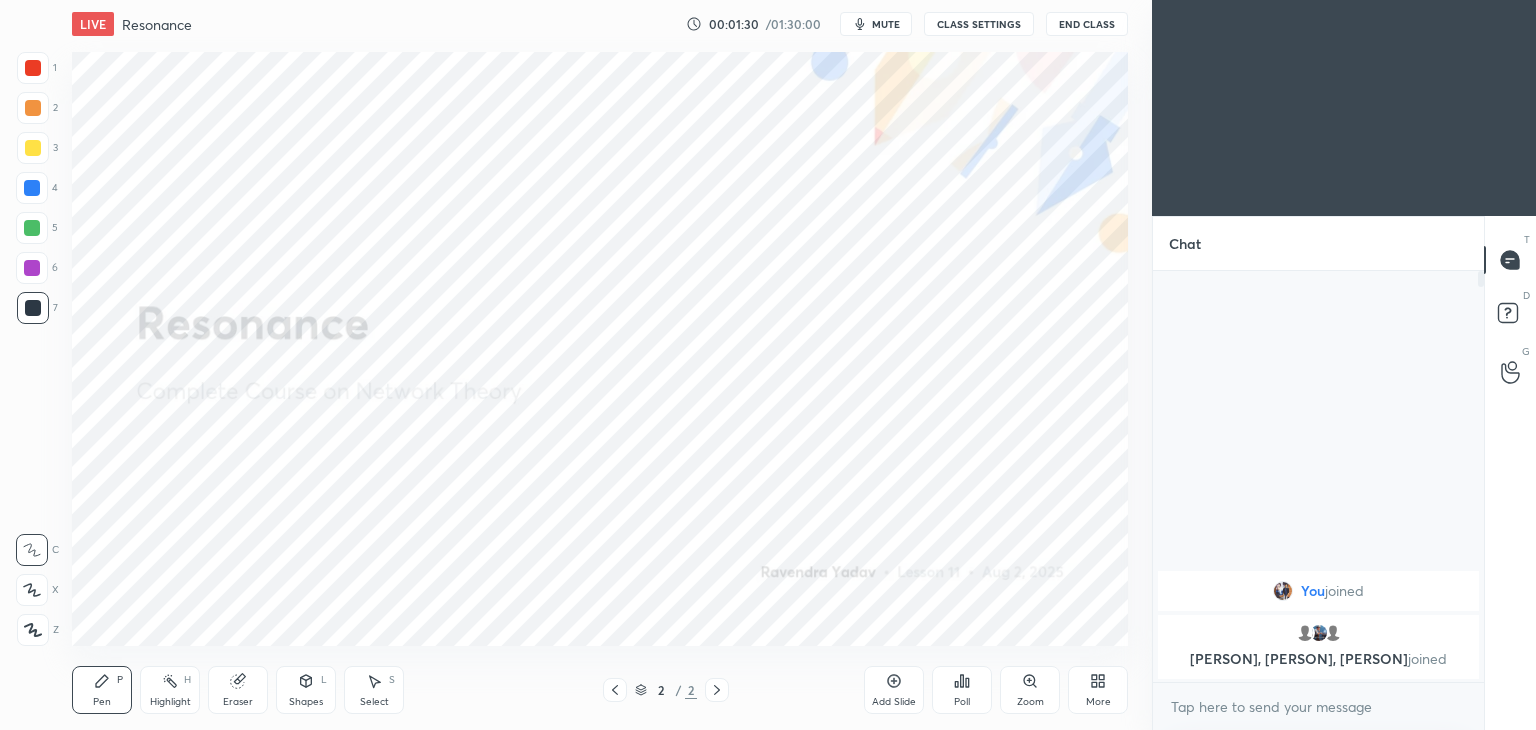 click at bounding box center [33, 68] 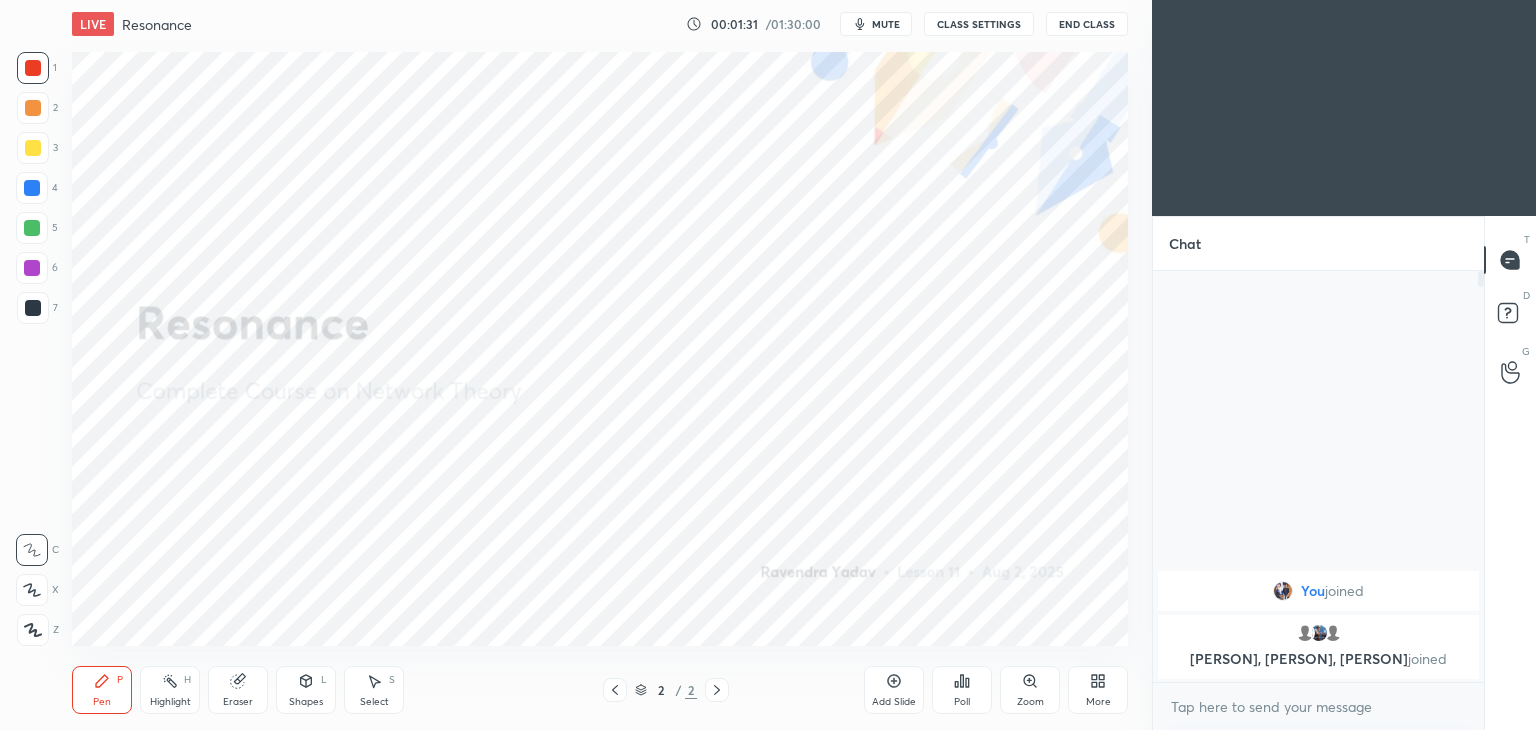 click at bounding box center (32, 590) 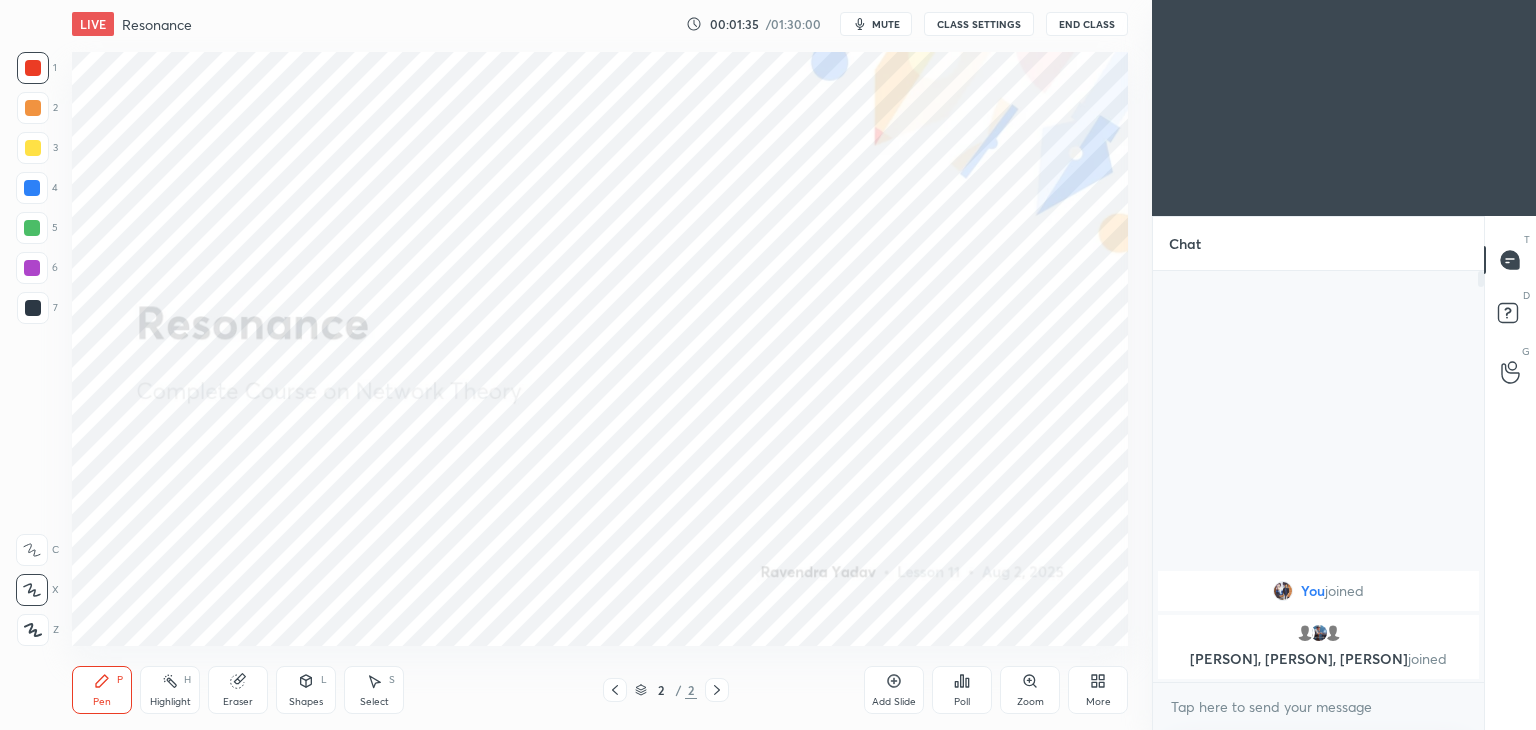 click on "More" at bounding box center (1098, 702) 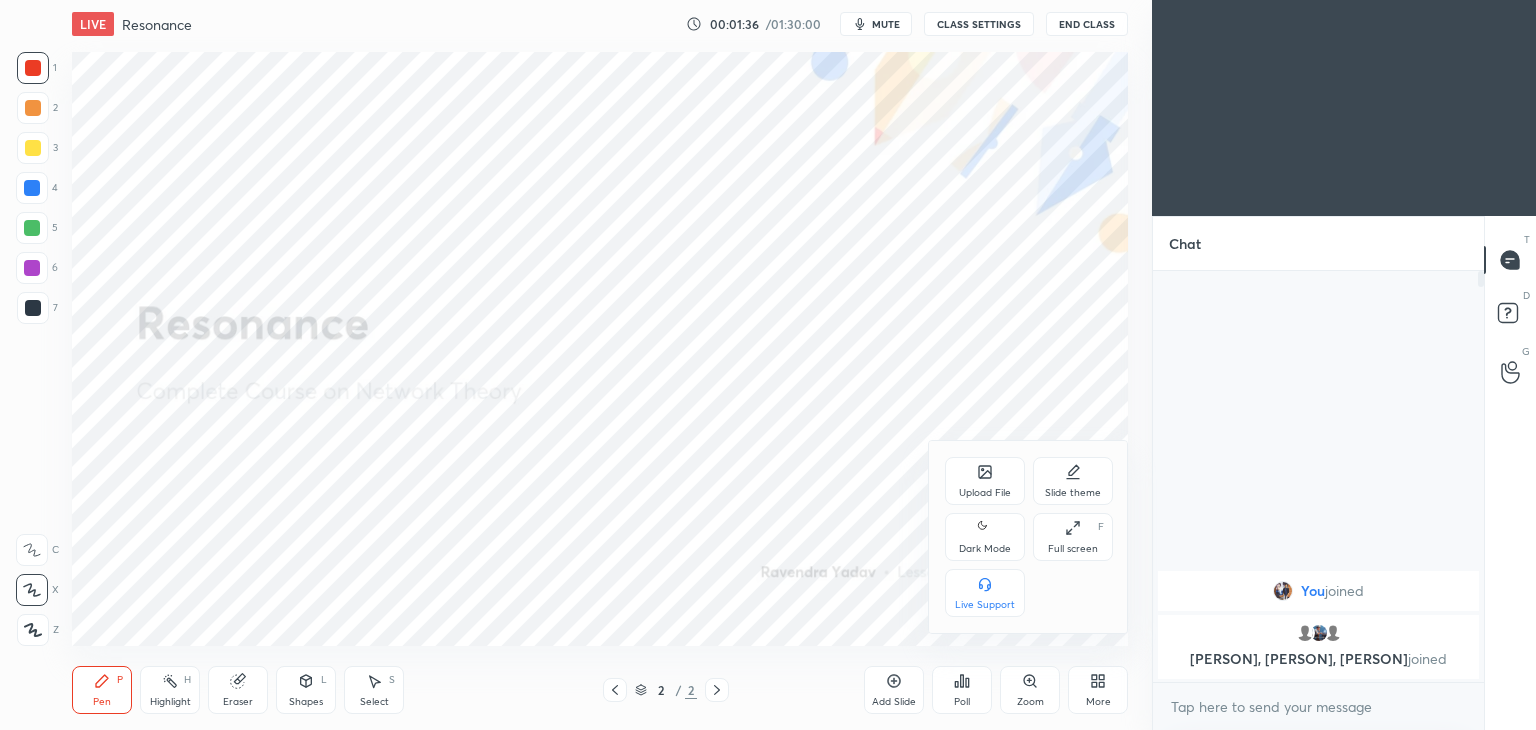 click on "Full screen" at bounding box center [1073, 549] 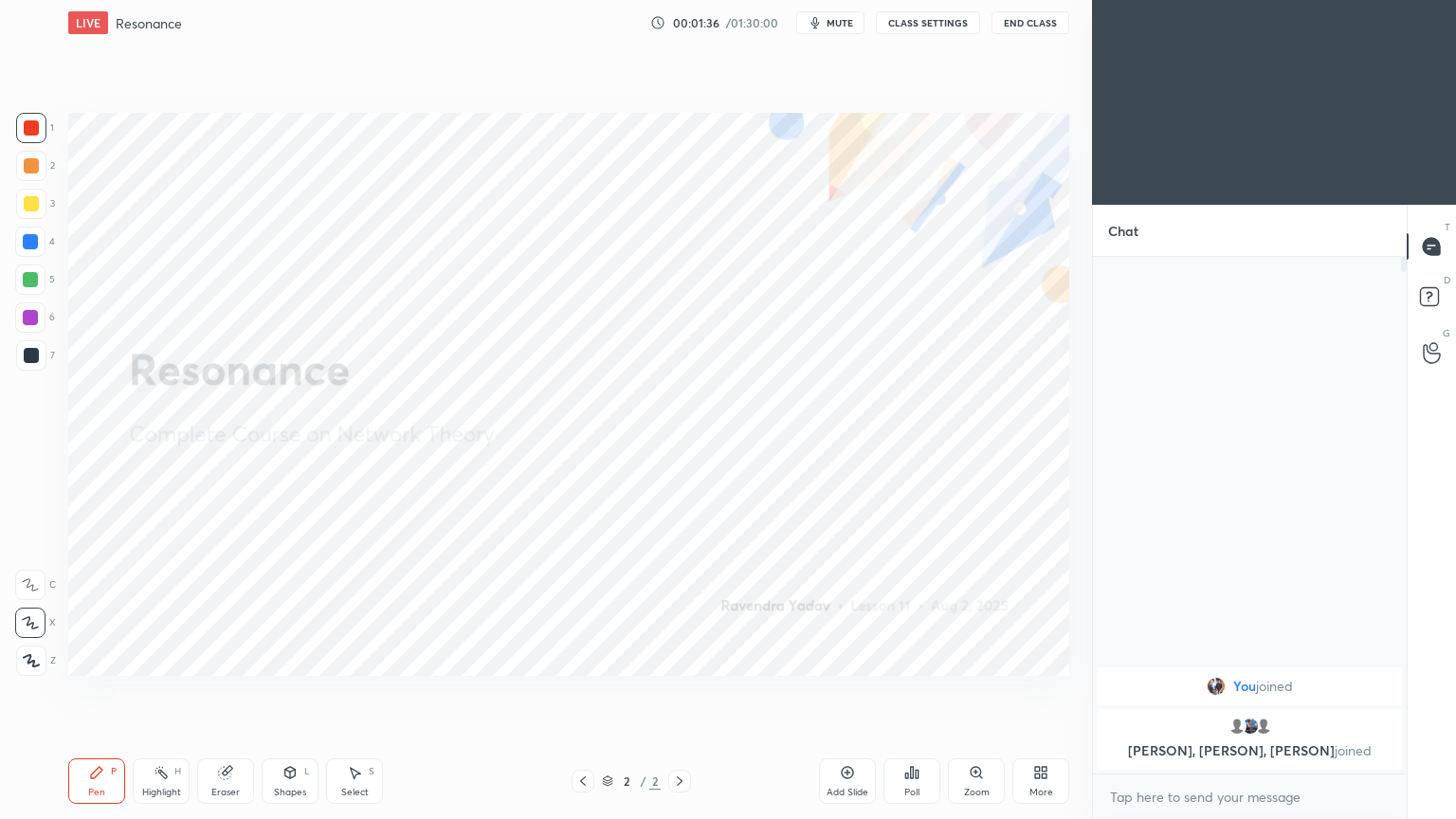 scroll, scrollTop: 94094, scrollLeft: 93776, axis: both 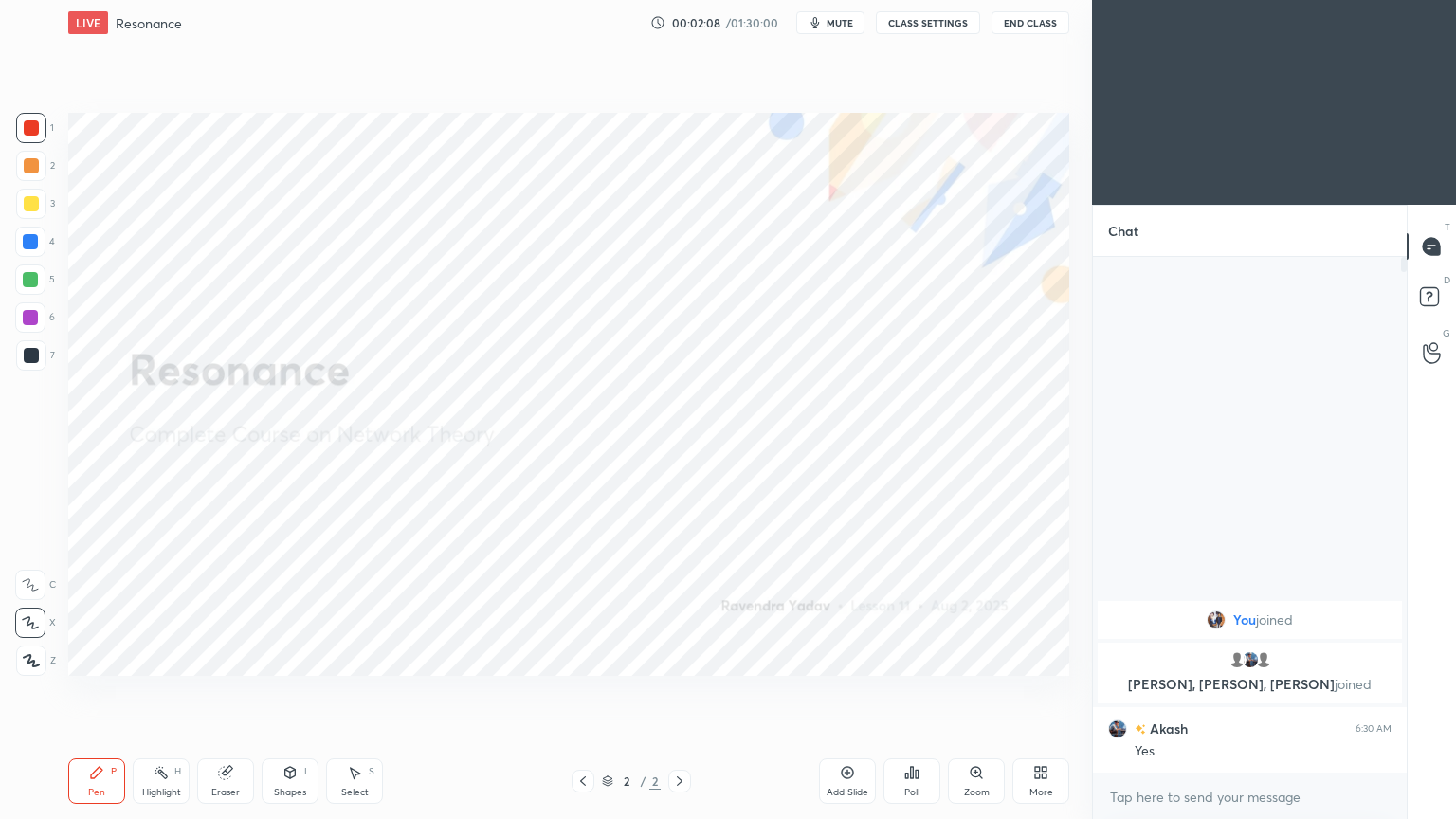 drag, startPoint x: 854, startPoint y: 778, endPoint x: 865, endPoint y: 781, distance: 11.401754 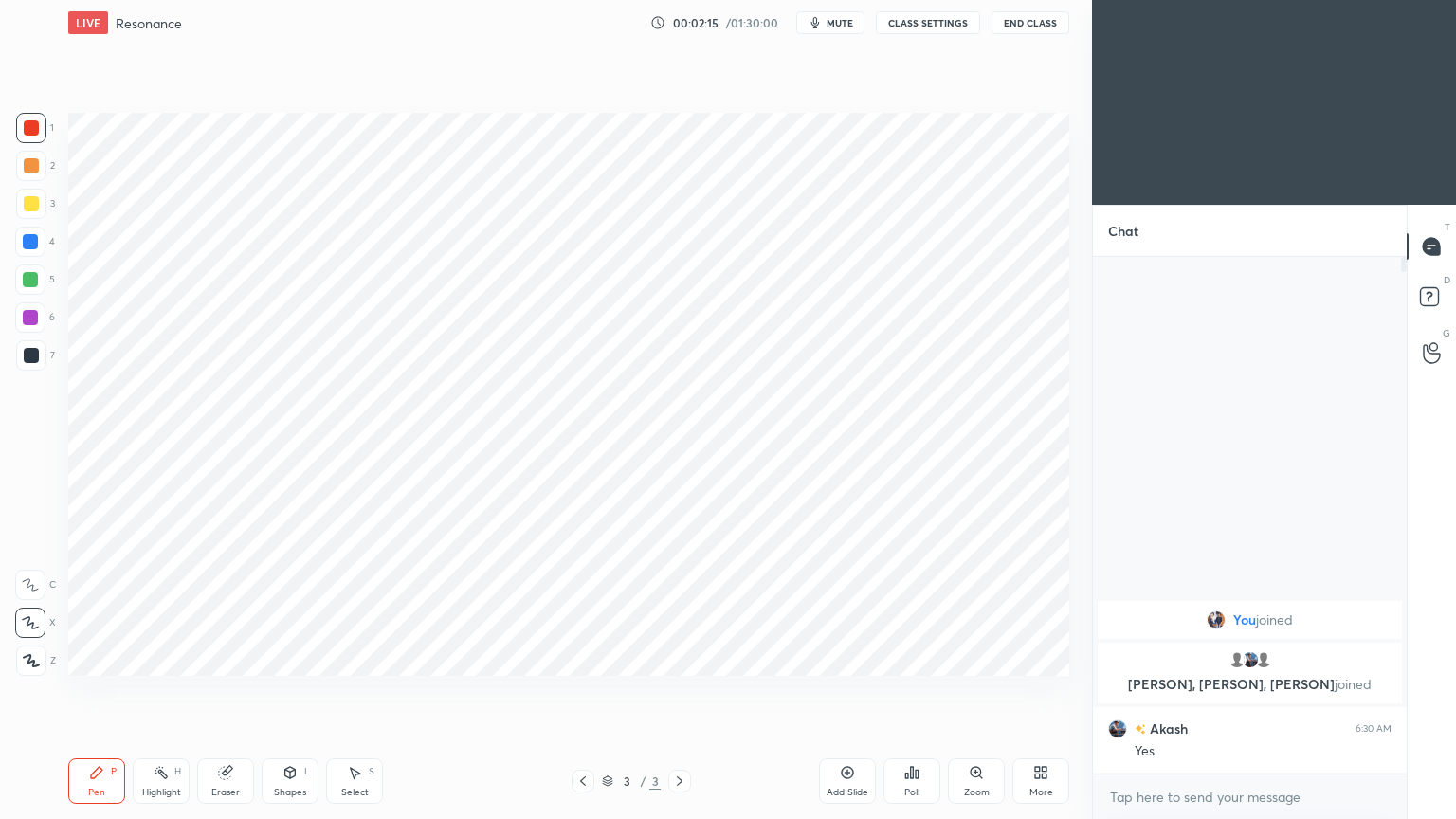 click at bounding box center (30, 318) 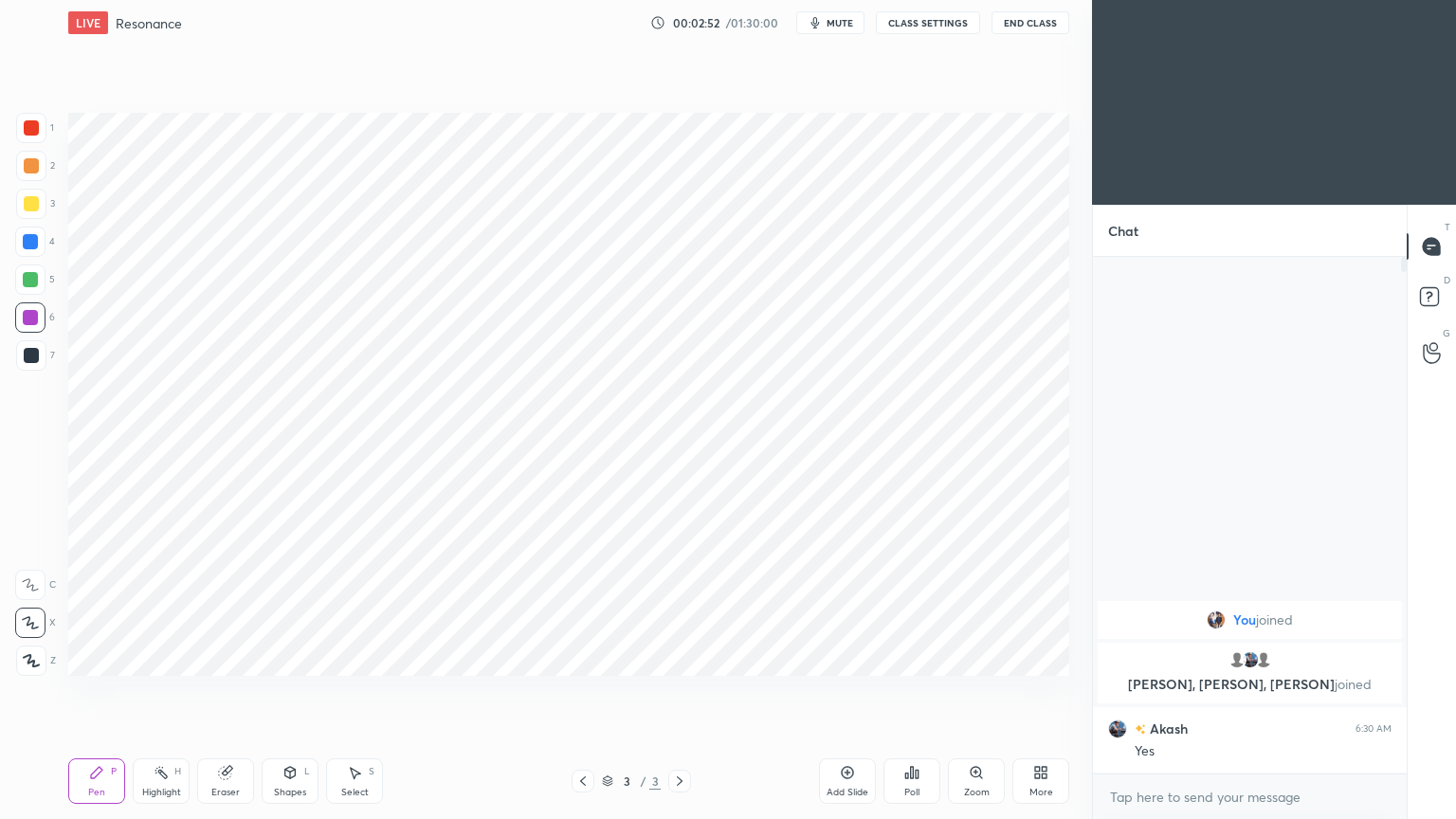 click at bounding box center (30, 242) 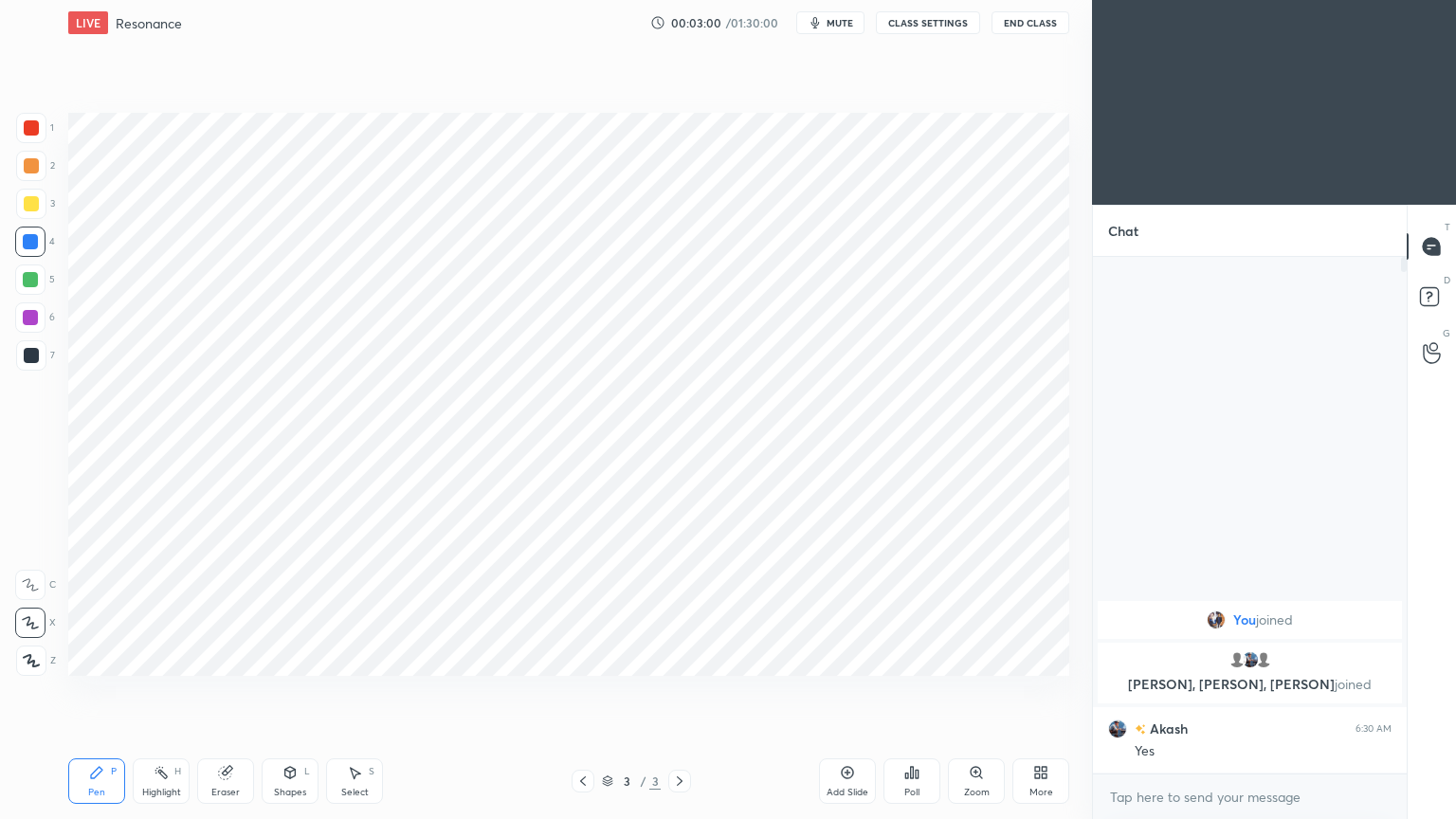 click on "7" at bounding box center (35, 355) 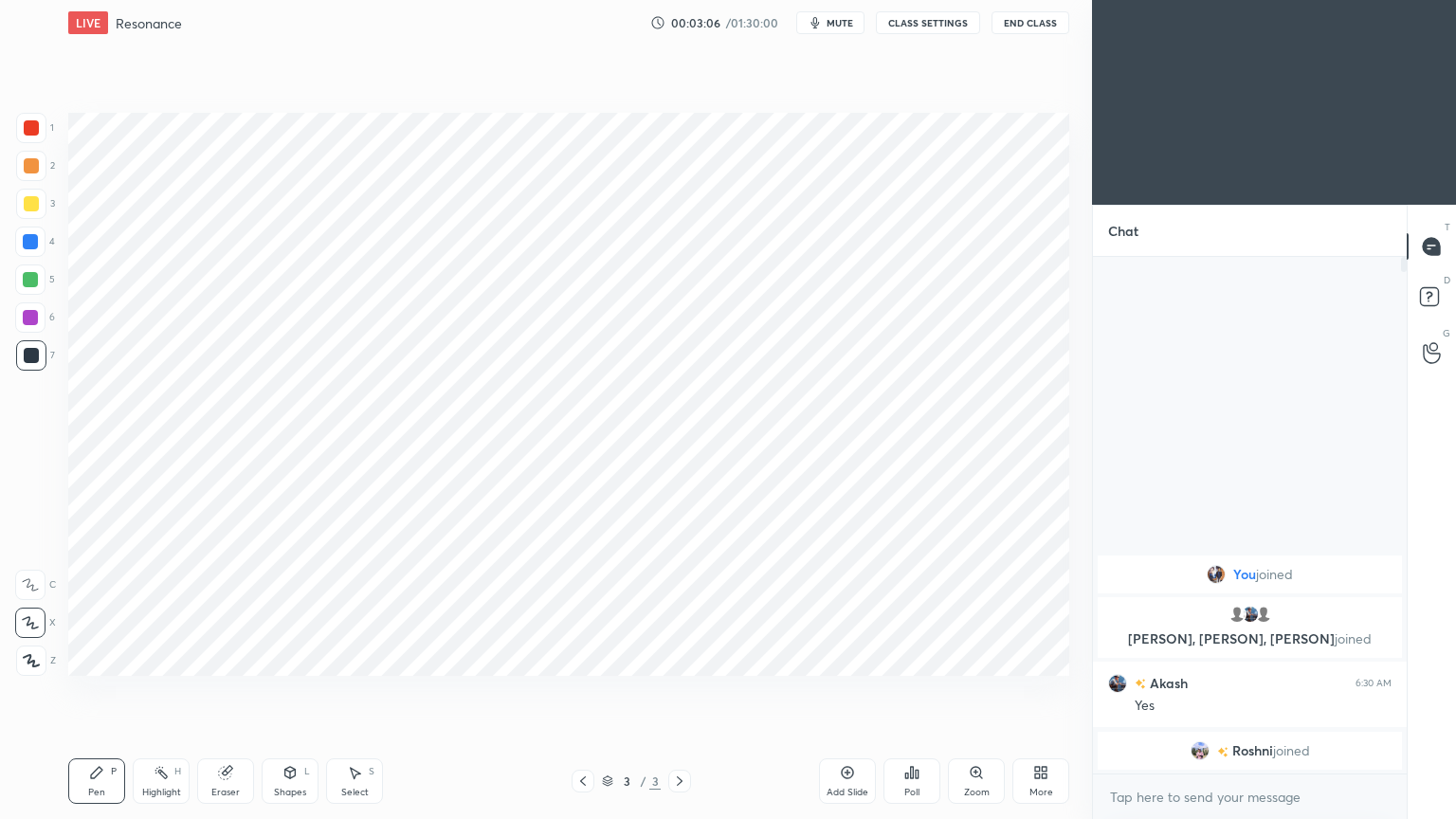 click at bounding box center [30, 242] 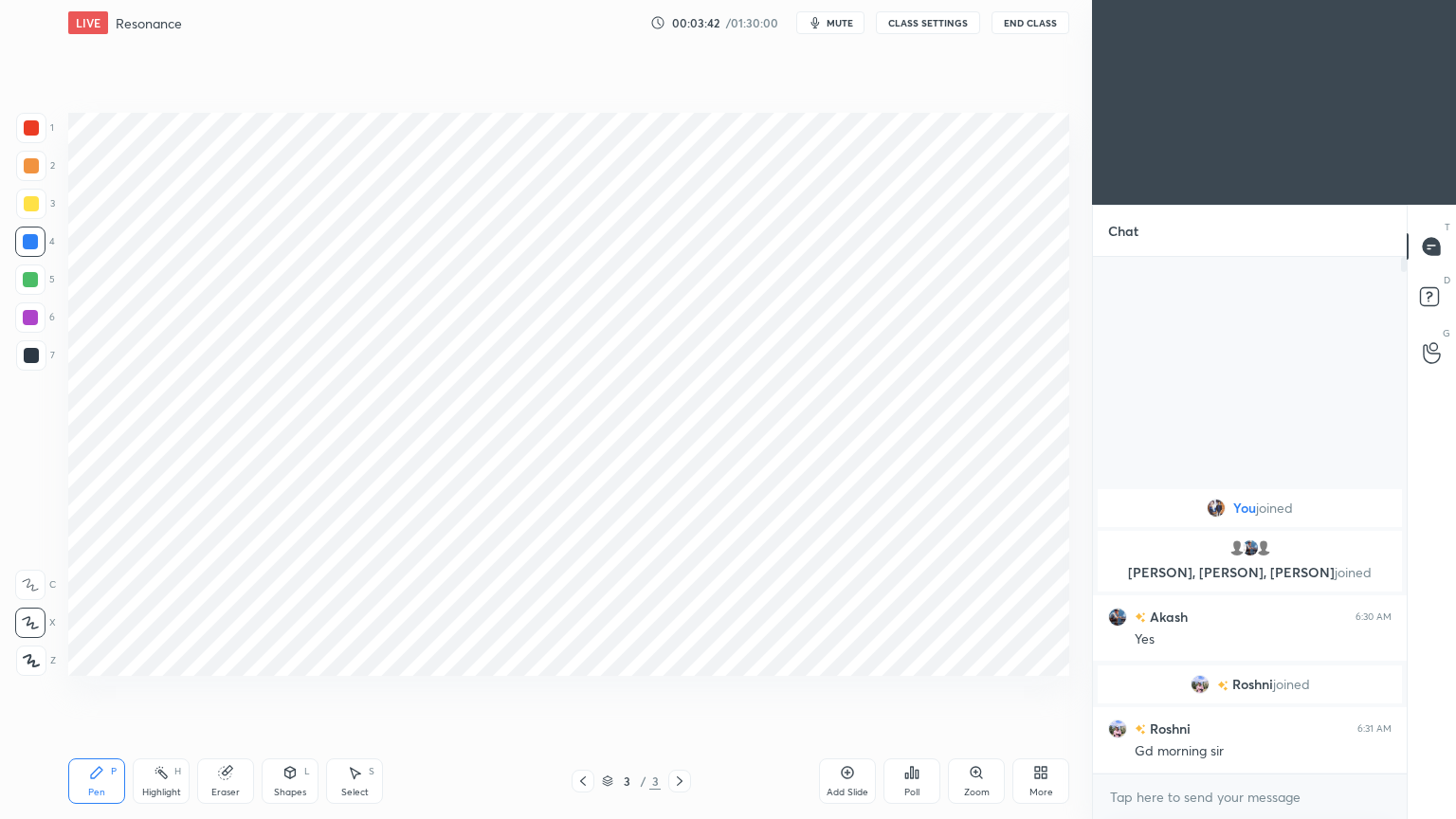click at bounding box center [30, 318] 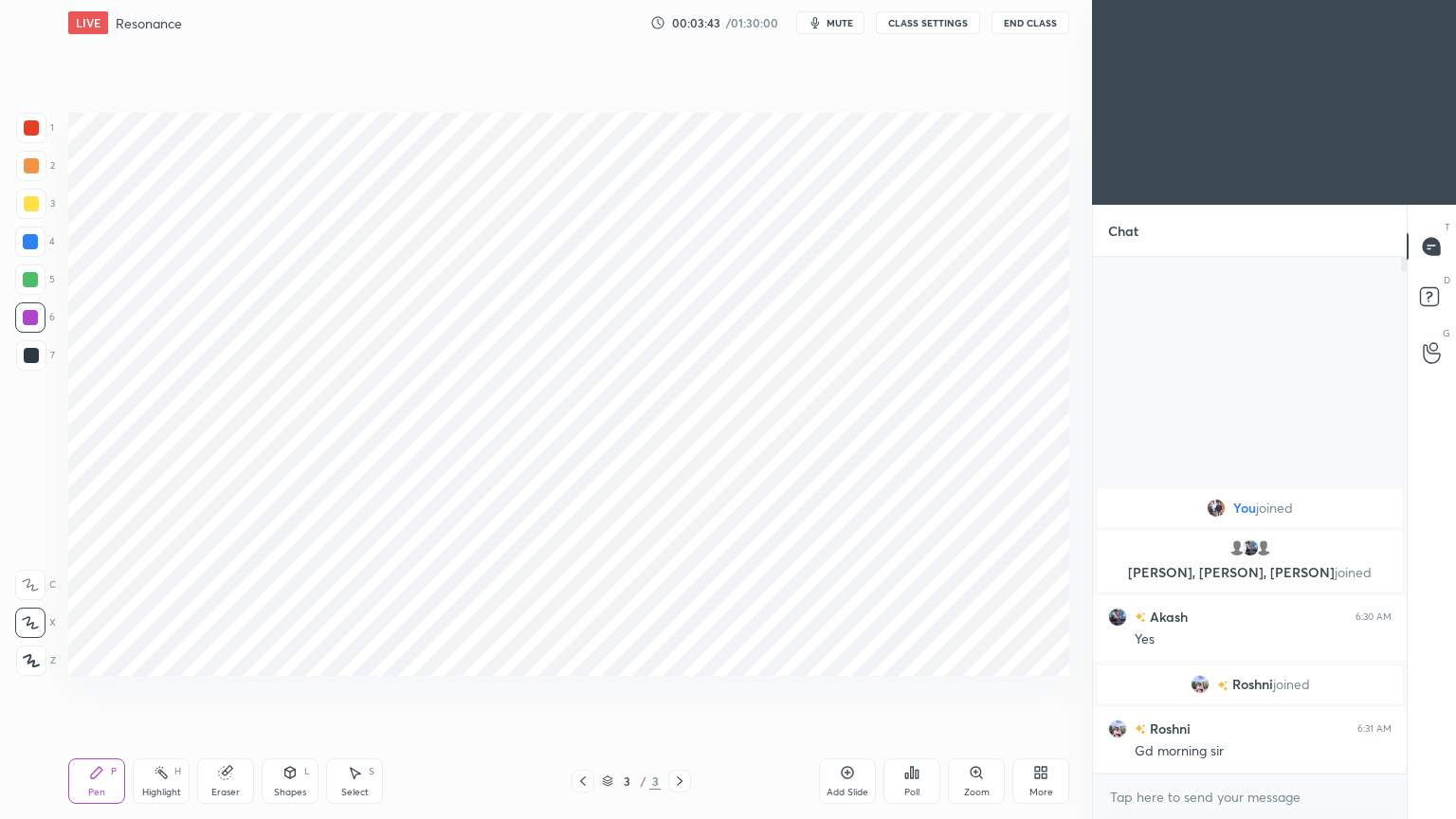 click on "Shapes" at bounding box center [290, 792] 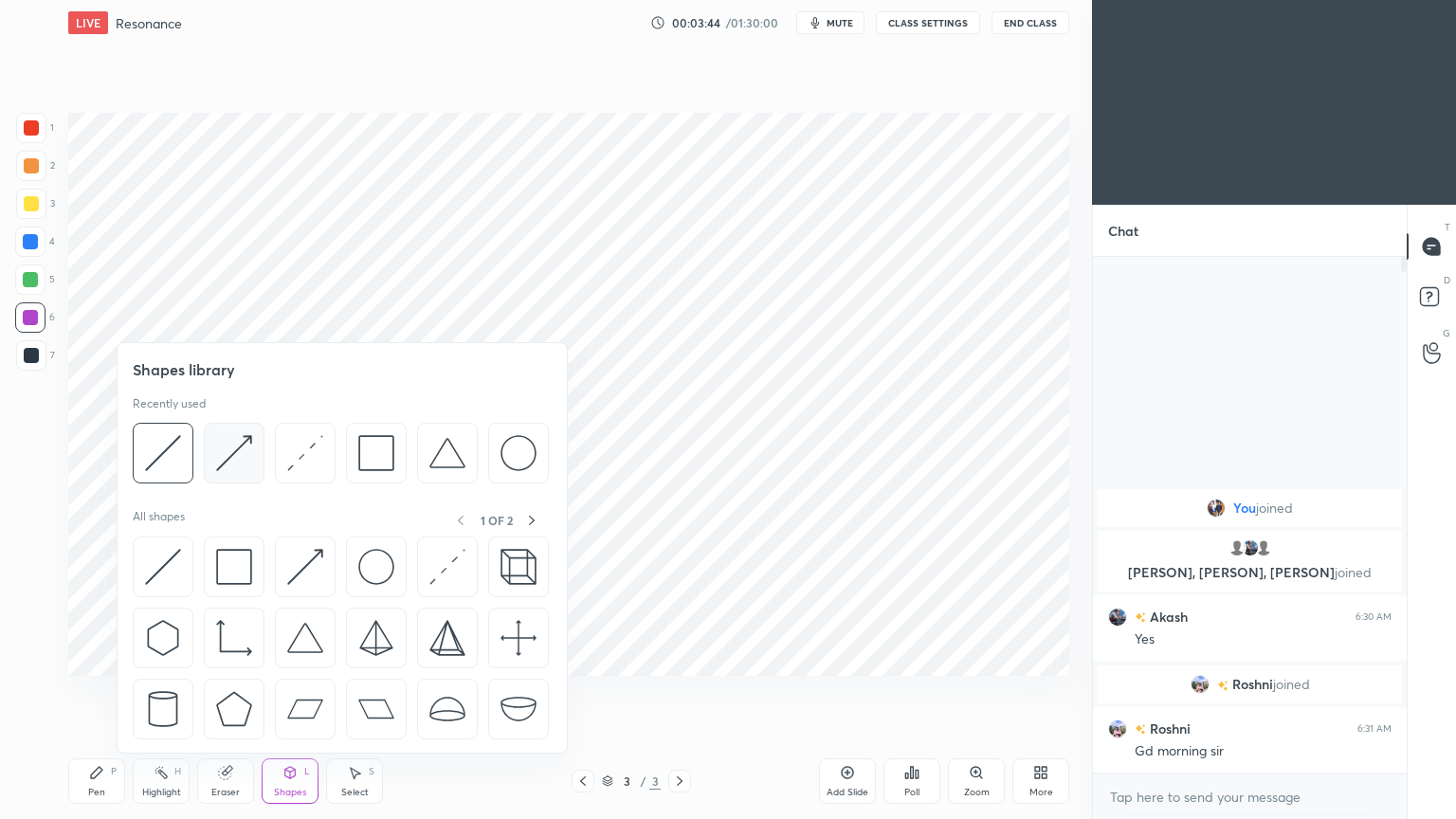click at bounding box center [234, 453] 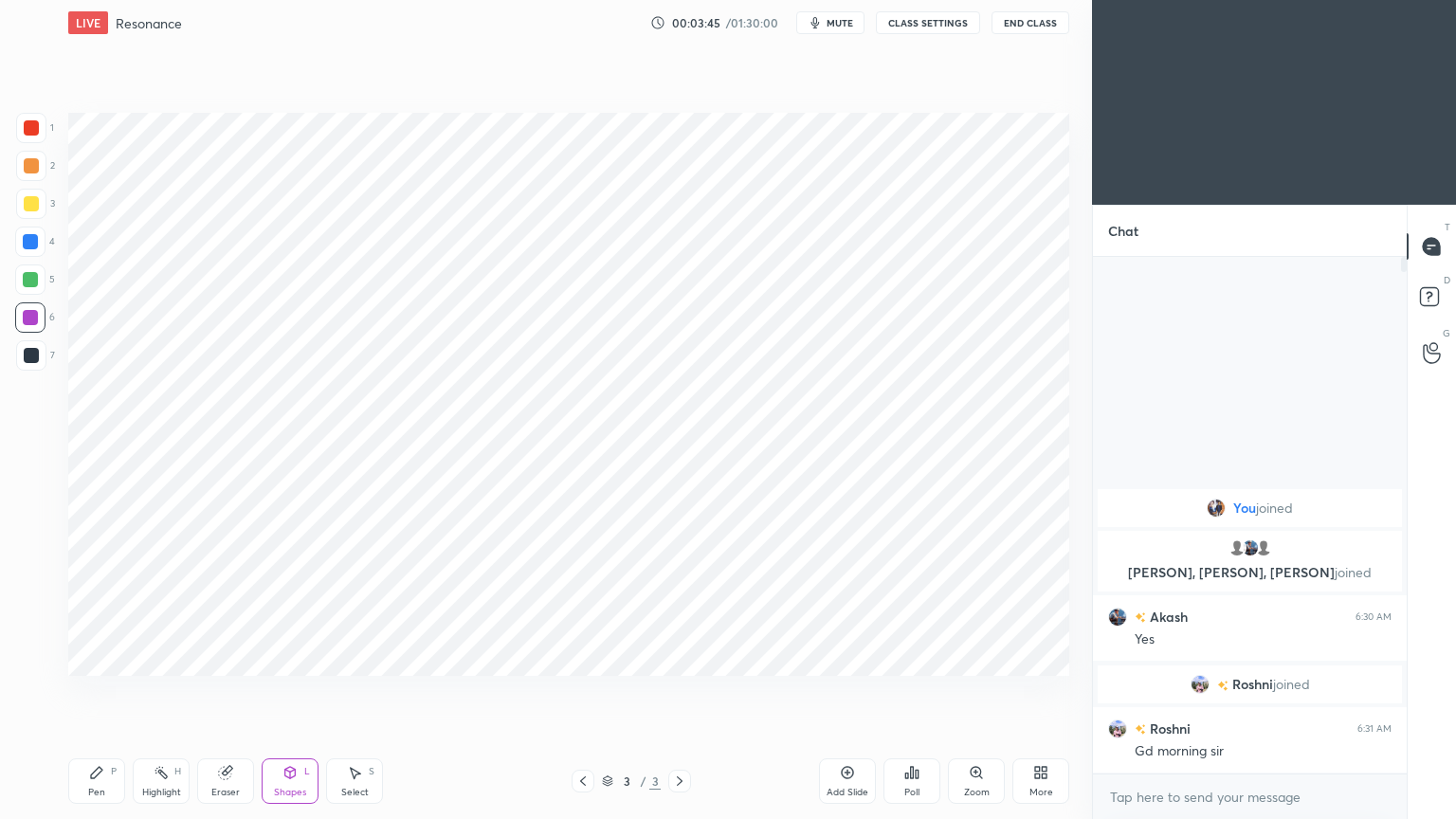 click on "Pen P" at bounding box center (97, 781) 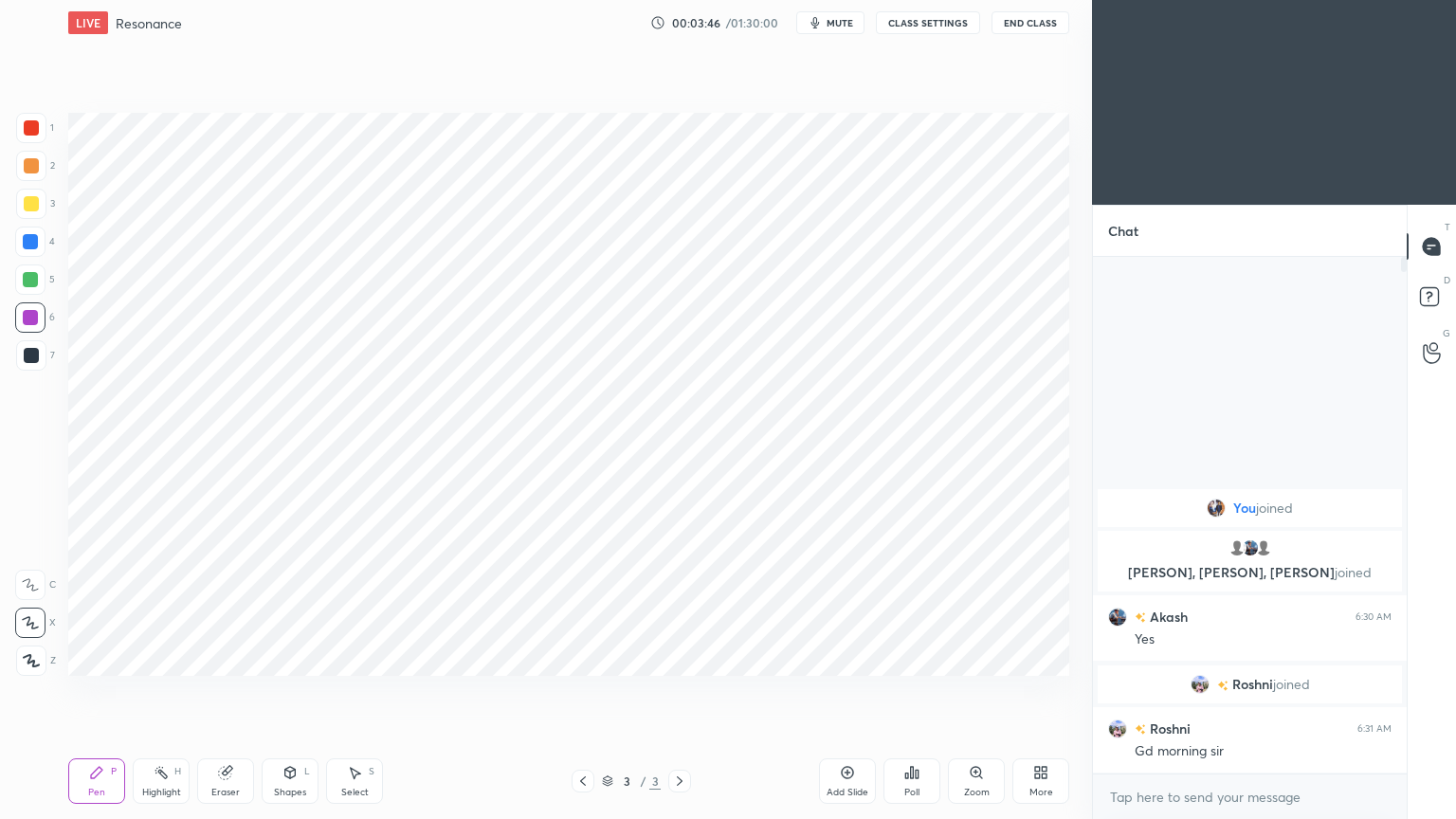 click 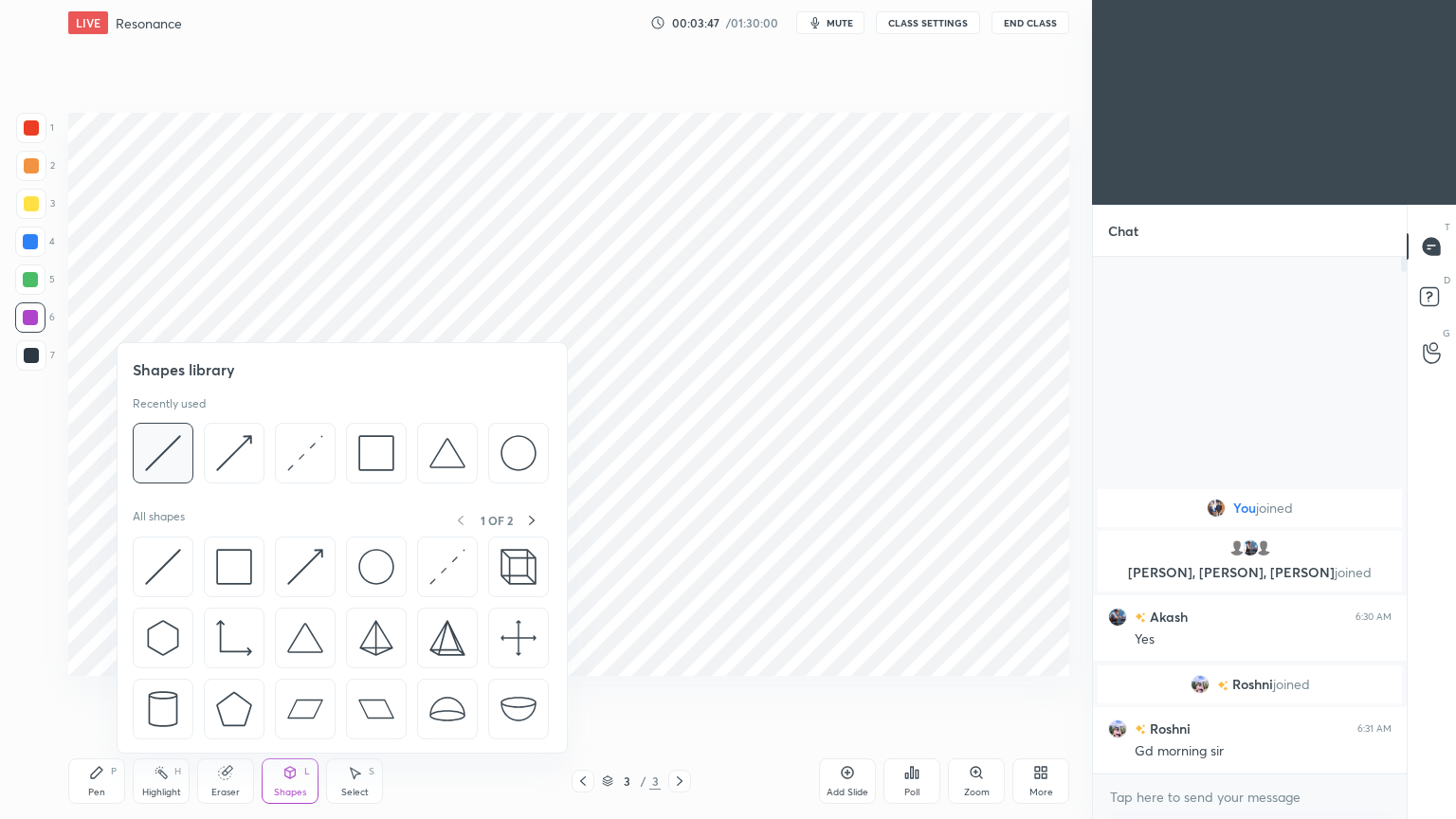 click at bounding box center (163, 453) 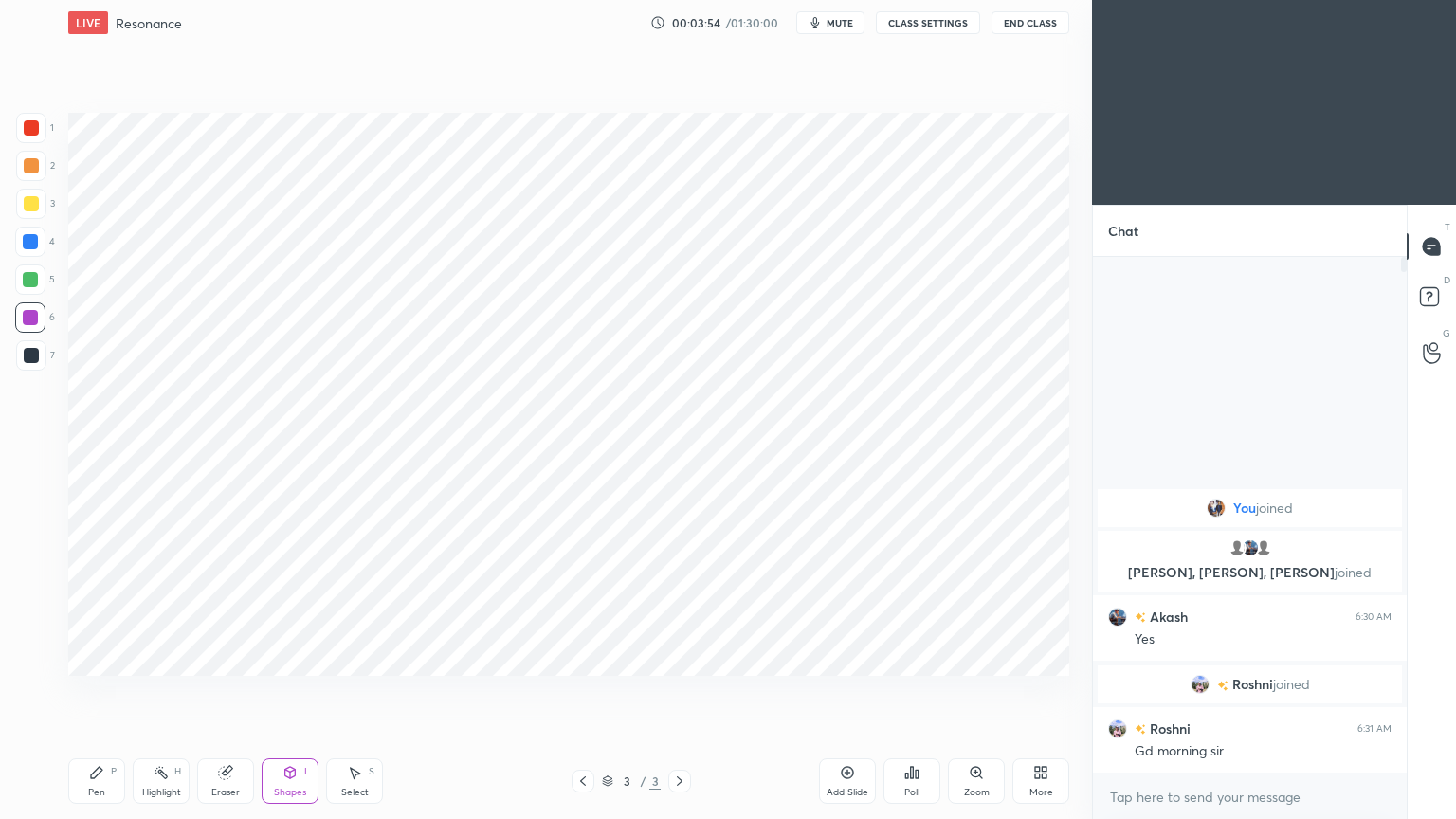 click on "Pen" at bounding box center [97, 792] 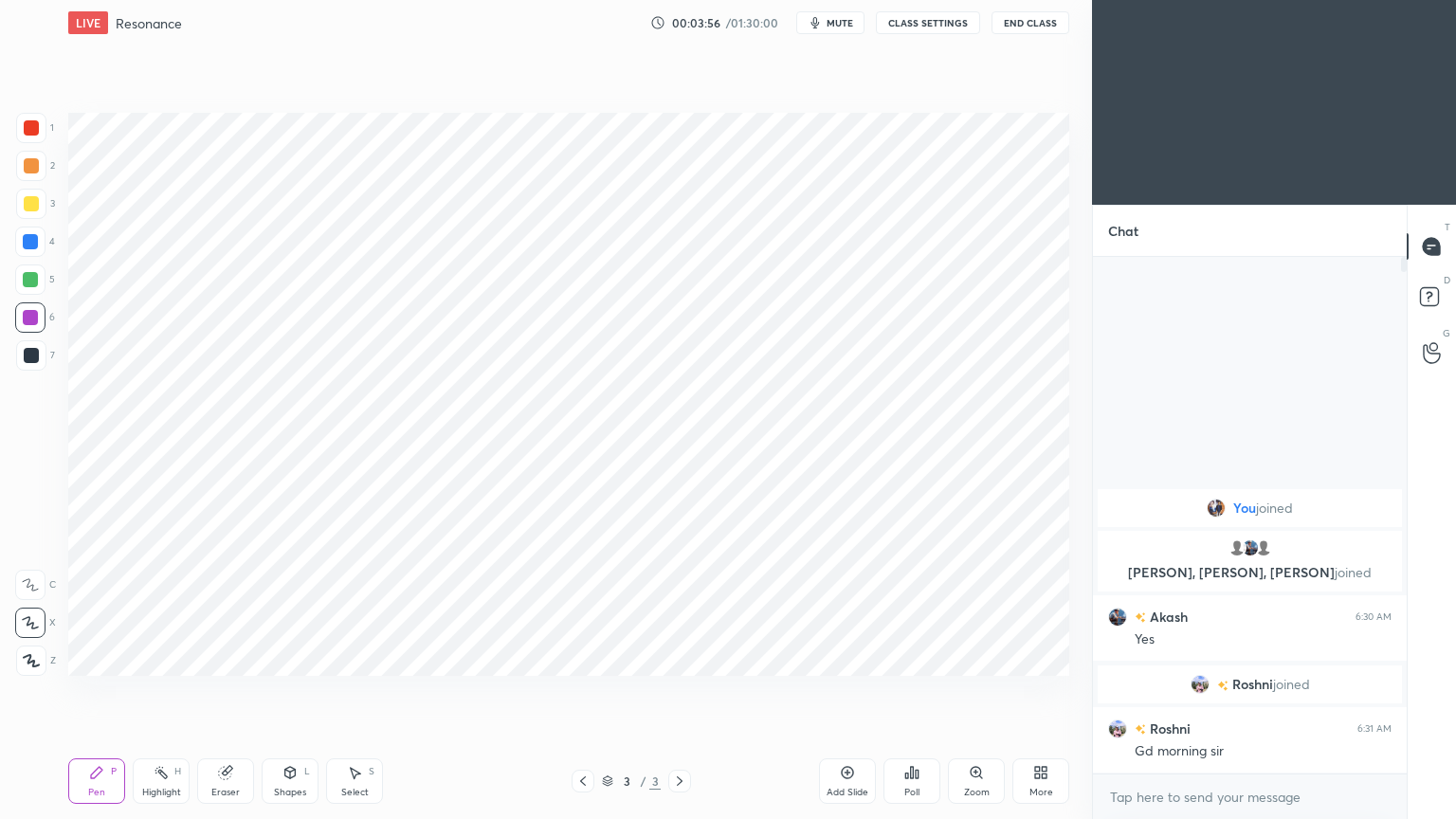 click at bounding box center [31, 128] 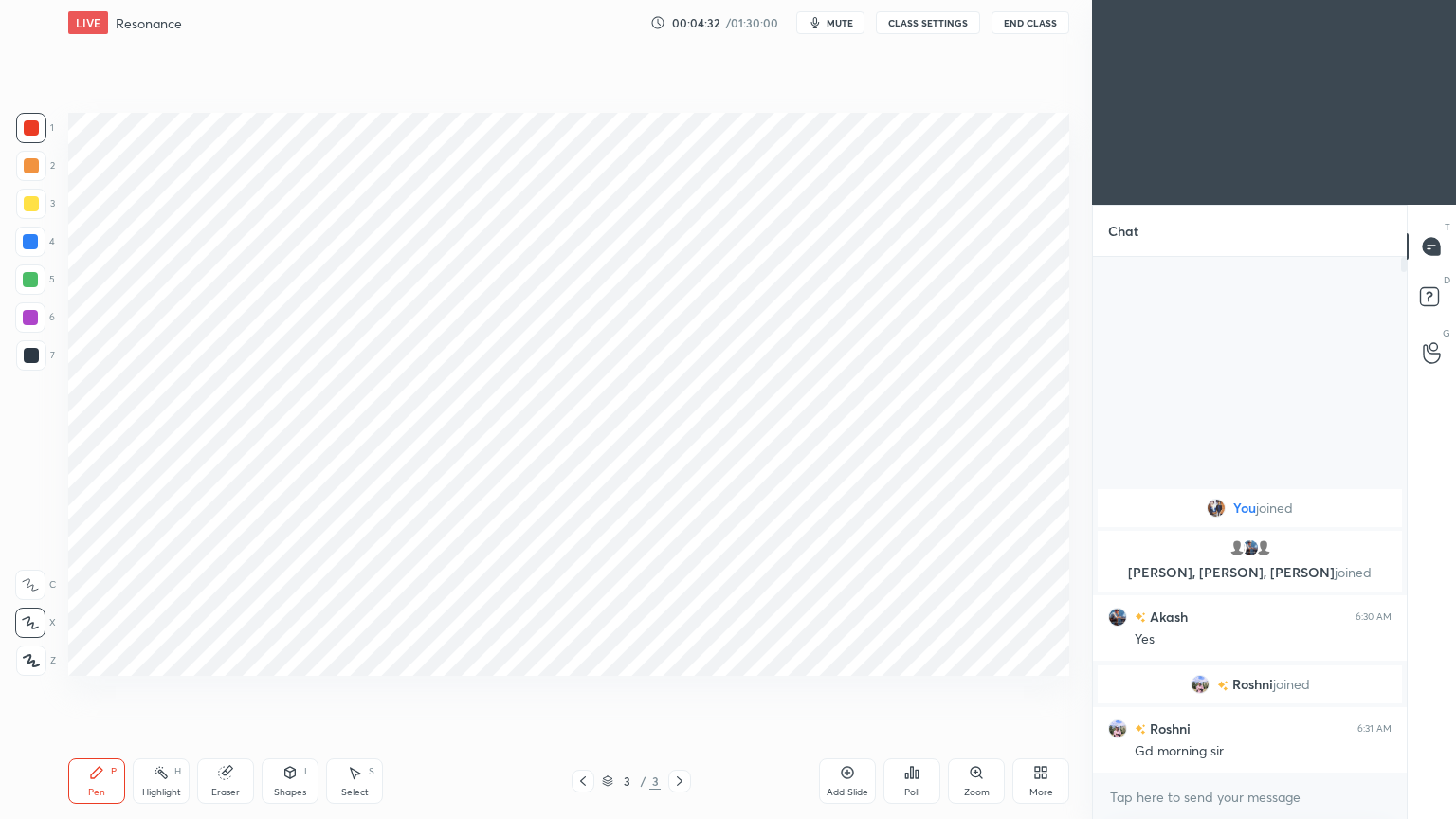 click at bounding box center (30, 242) 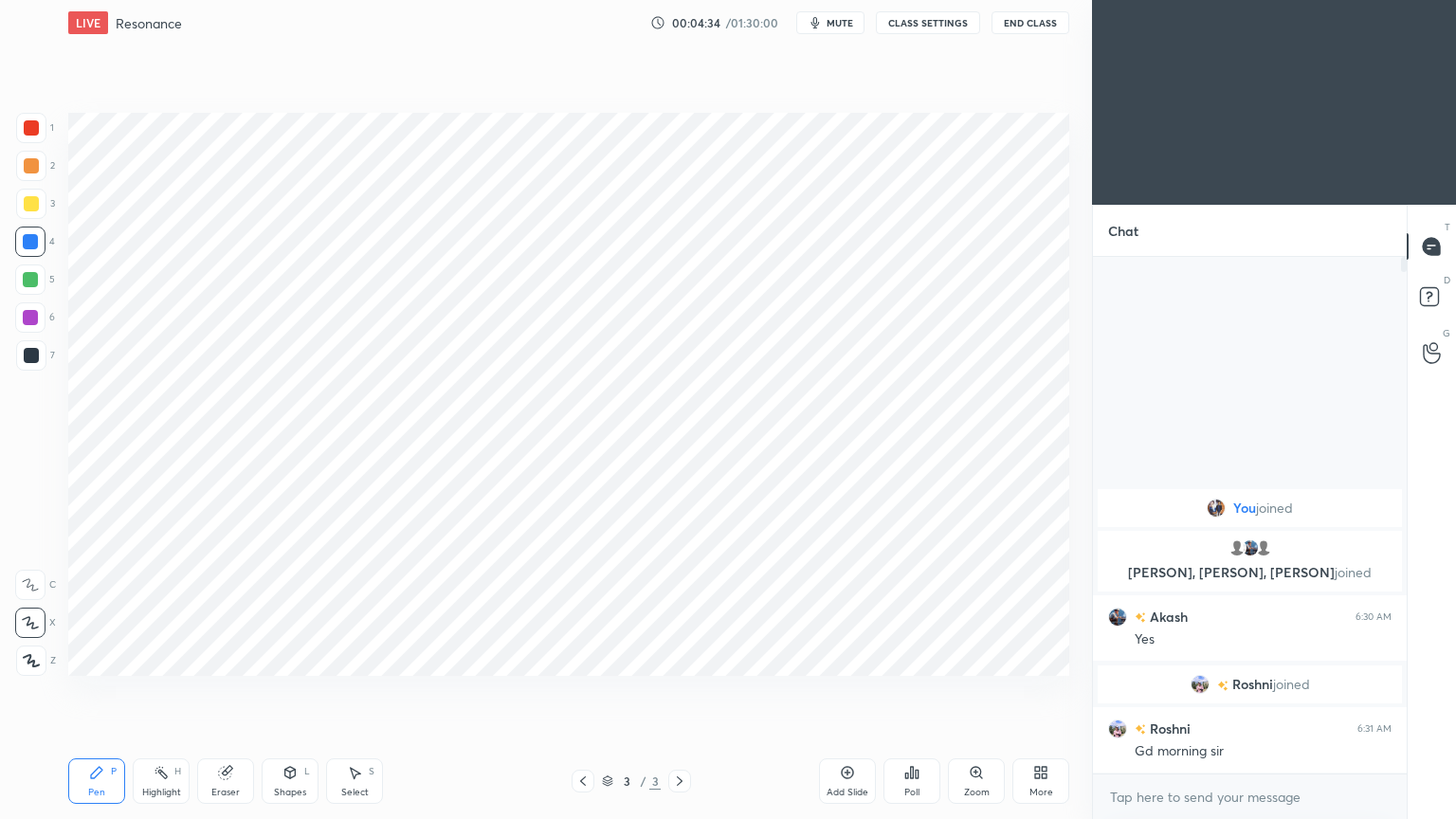 click on "Highlight H" at bounding box center [161, 781] 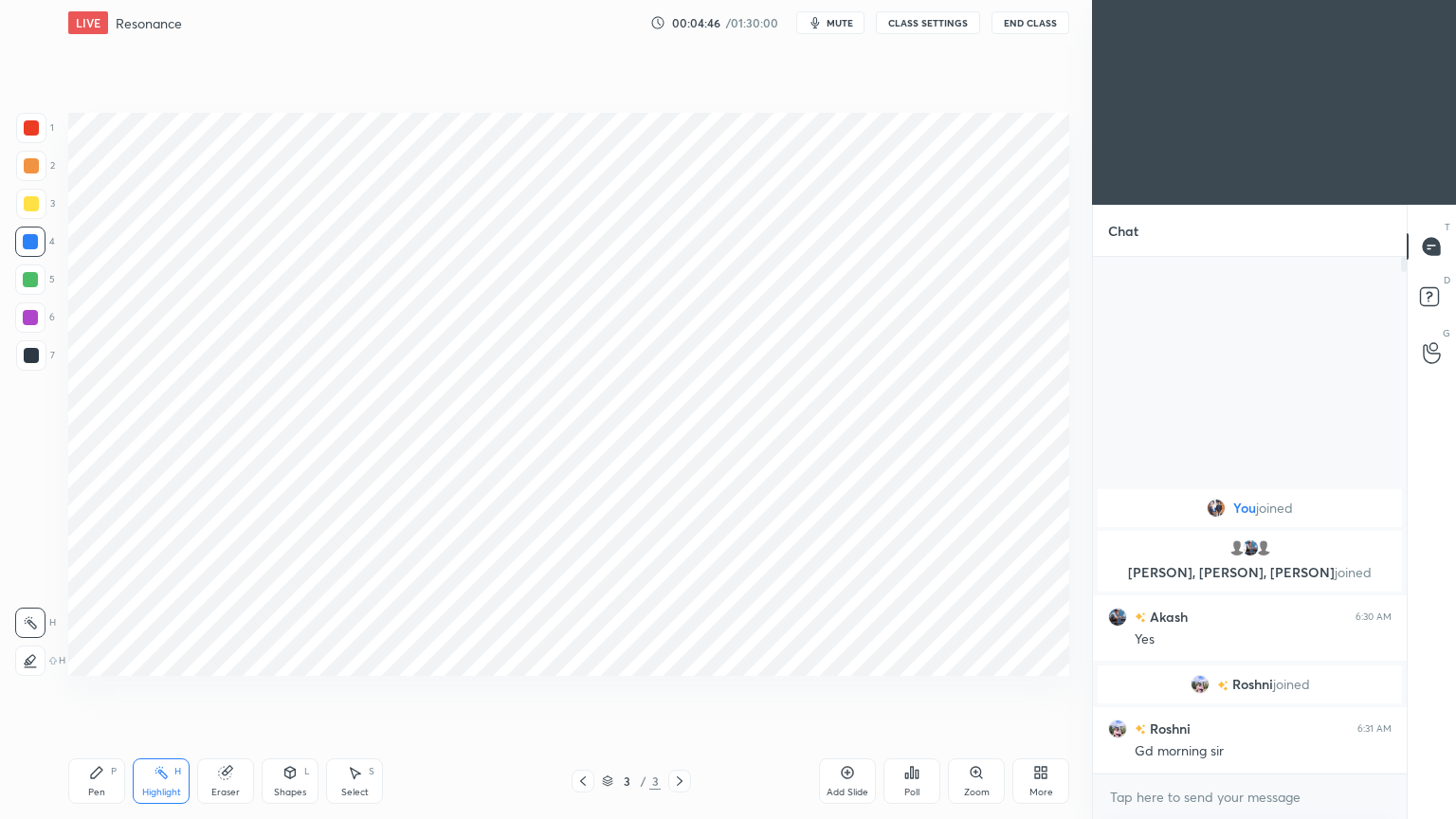 click on "Pen P" at bounding box center (97, 781) 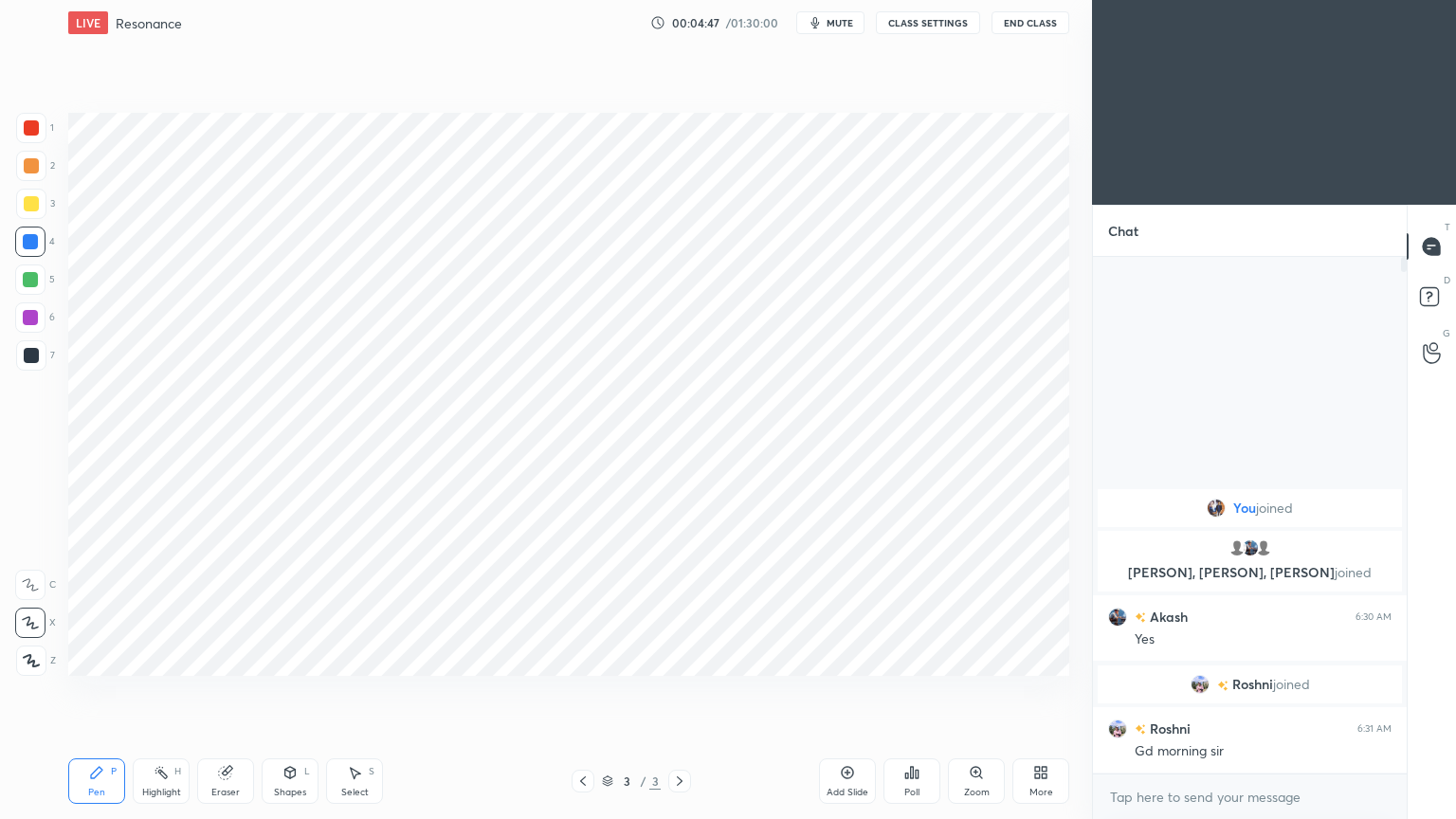 click at bounding box center (31, 355) 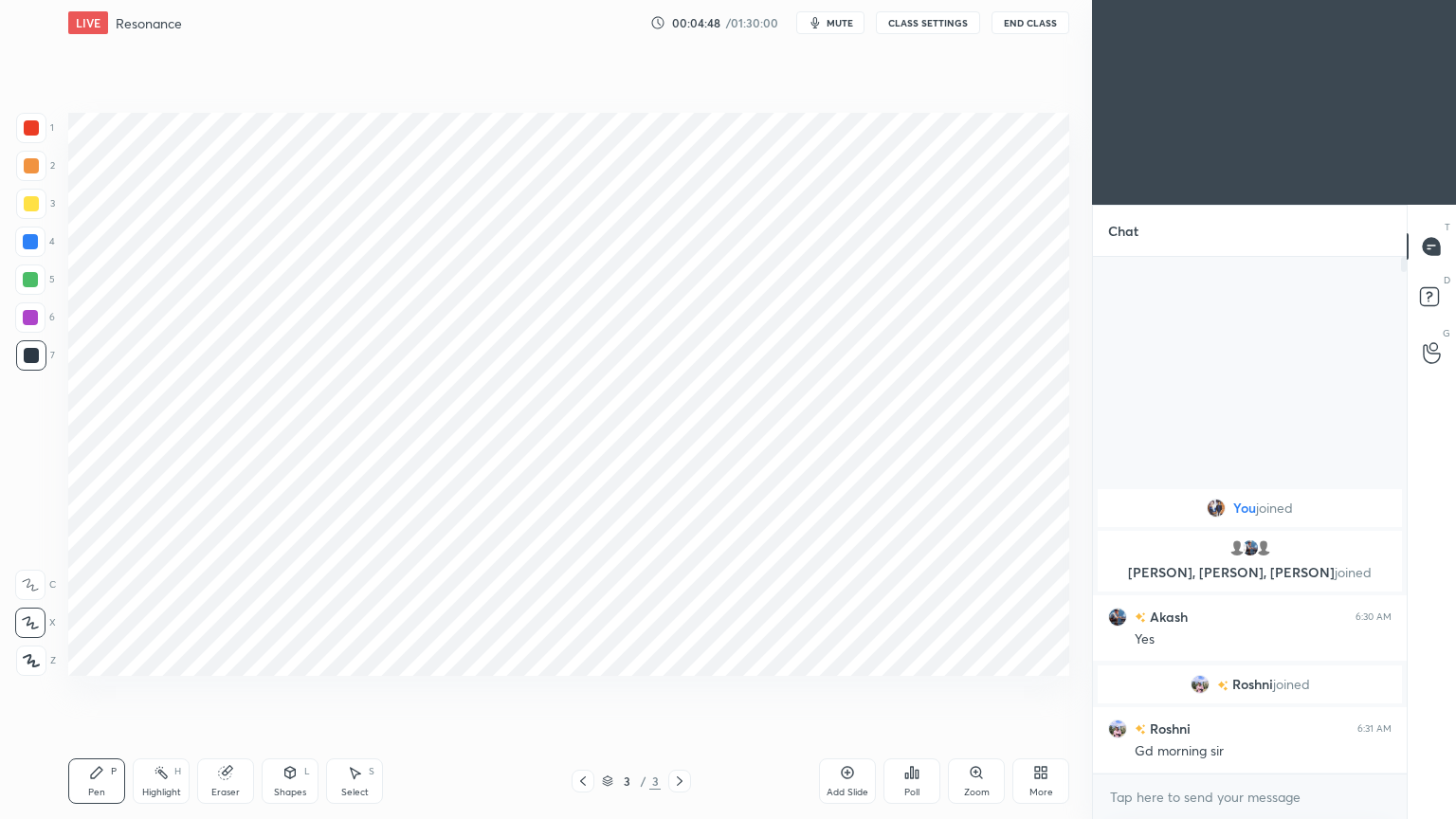 click on "Shapes L" at bounding box center (290, 781) 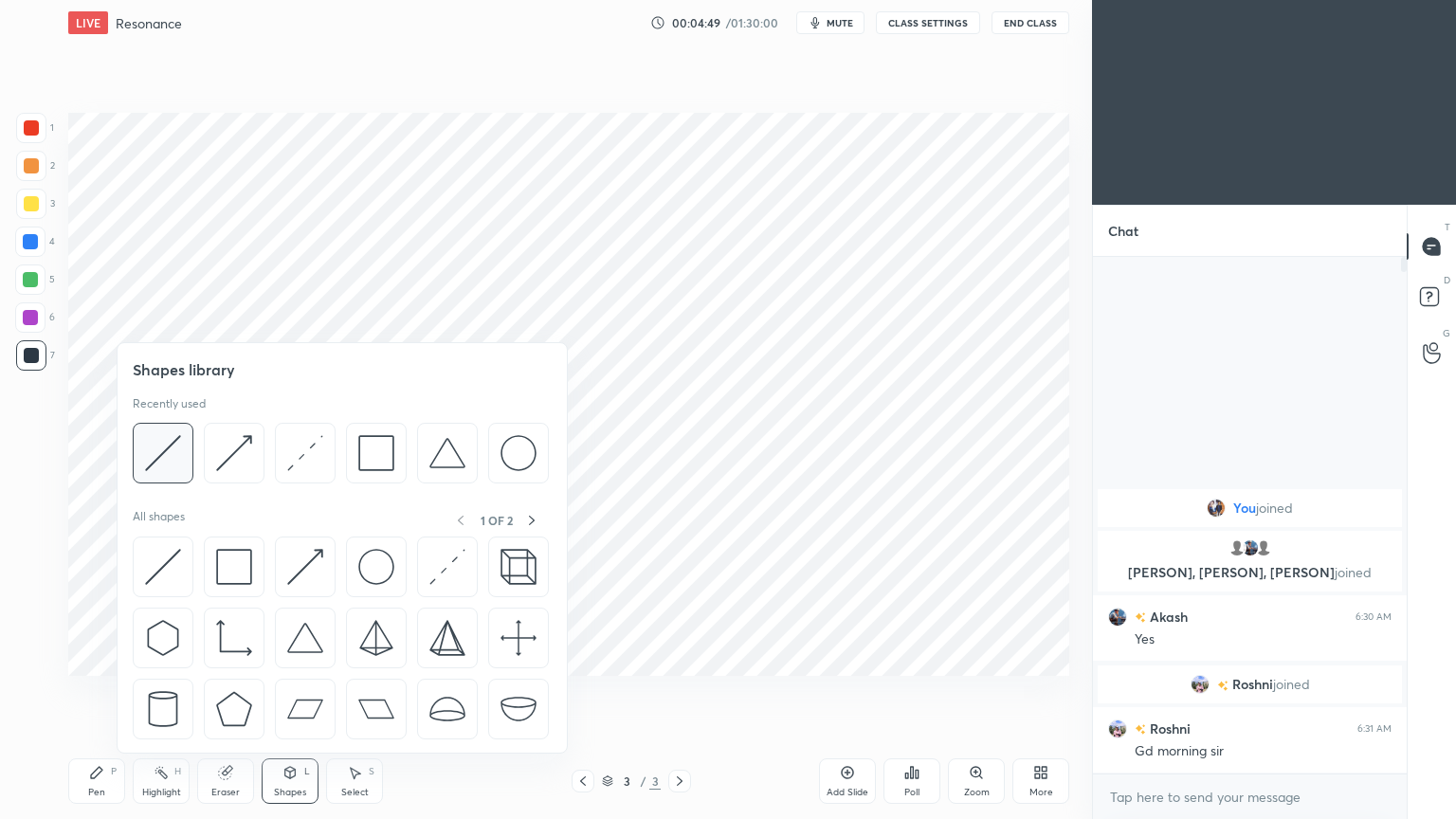 click at bounding box center (163, 453) 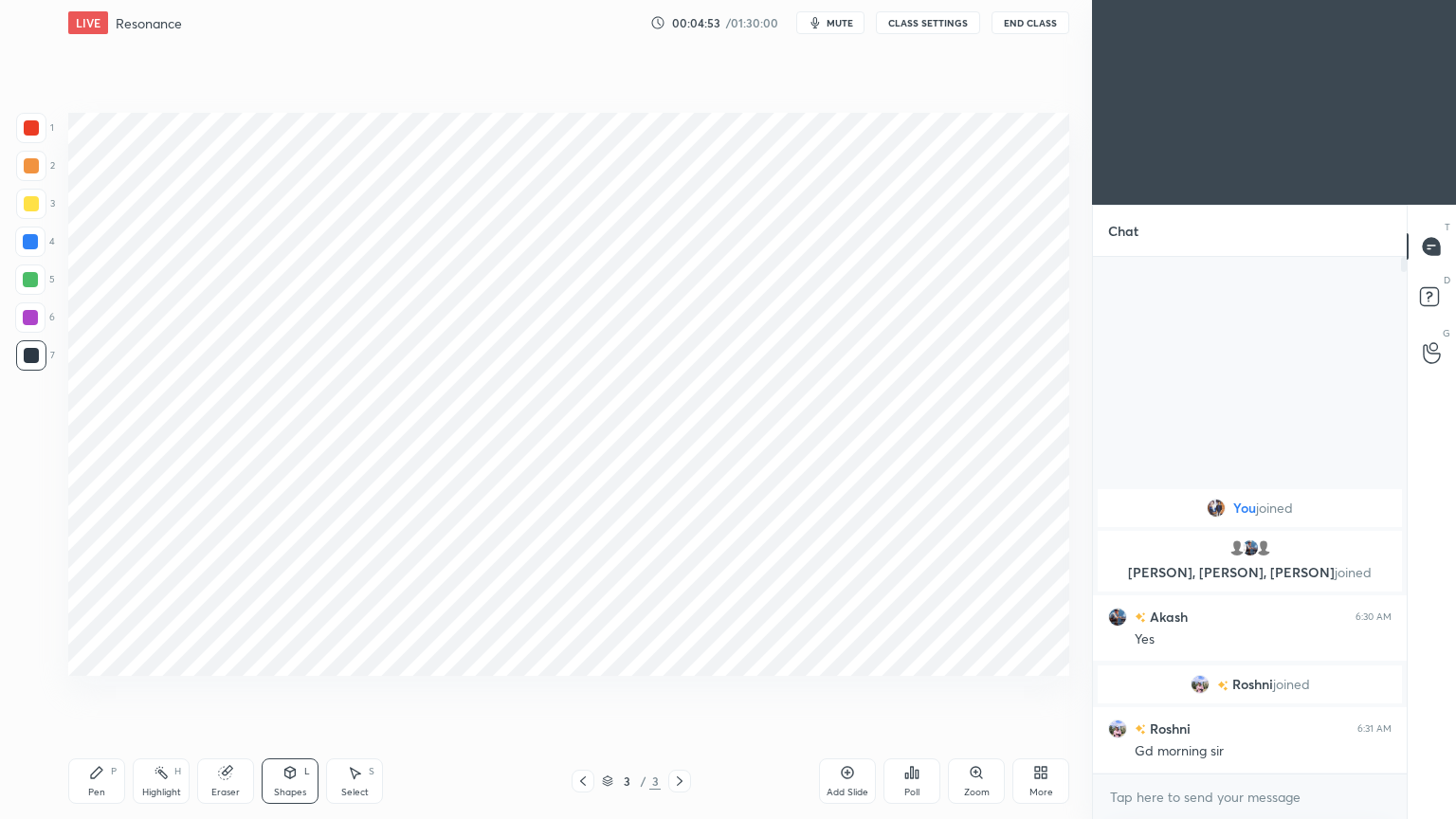 click on "Pen P" at bounding box center (97, 781) 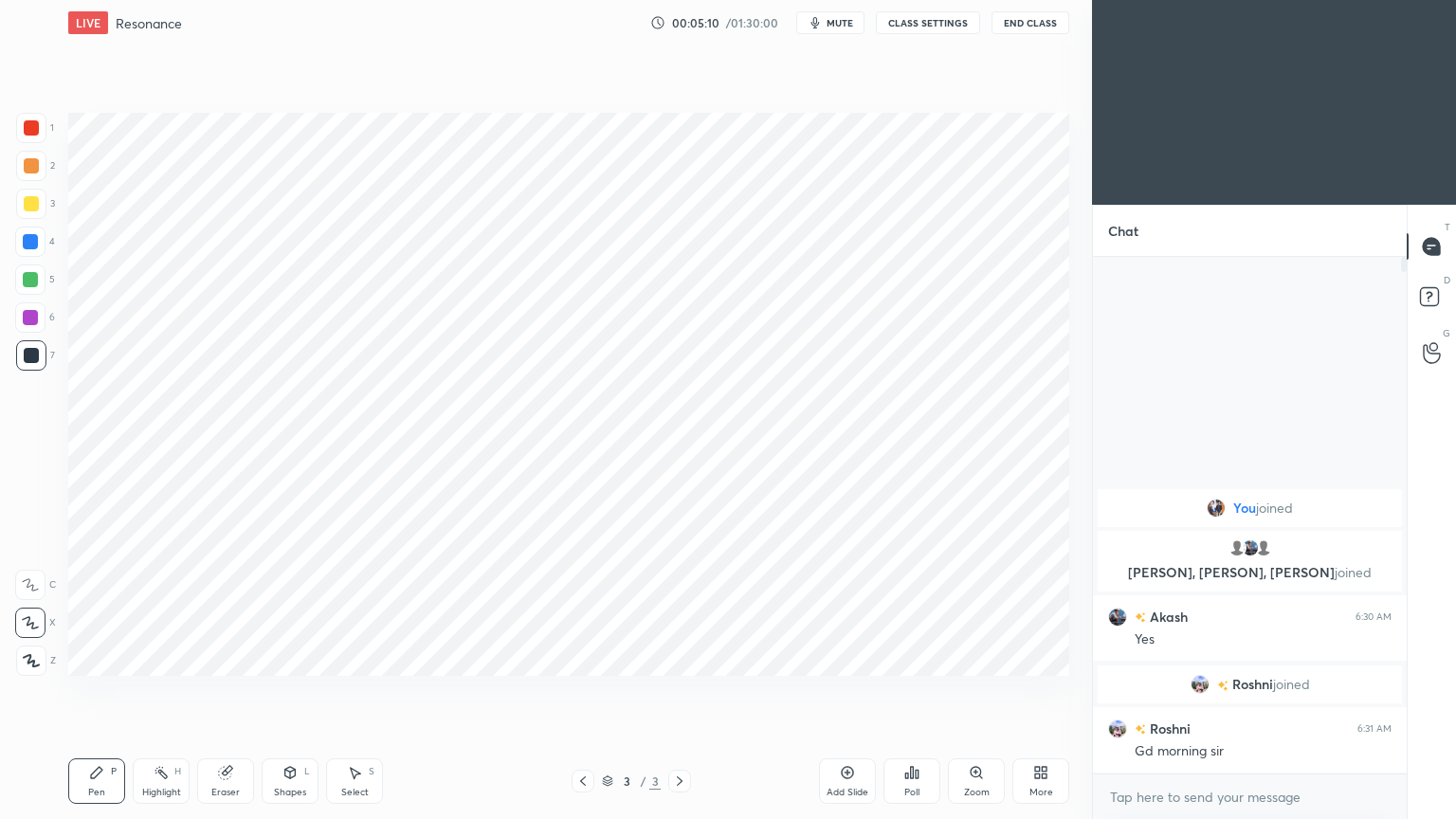 click on "Highlight" at bounding box center [161, 792] 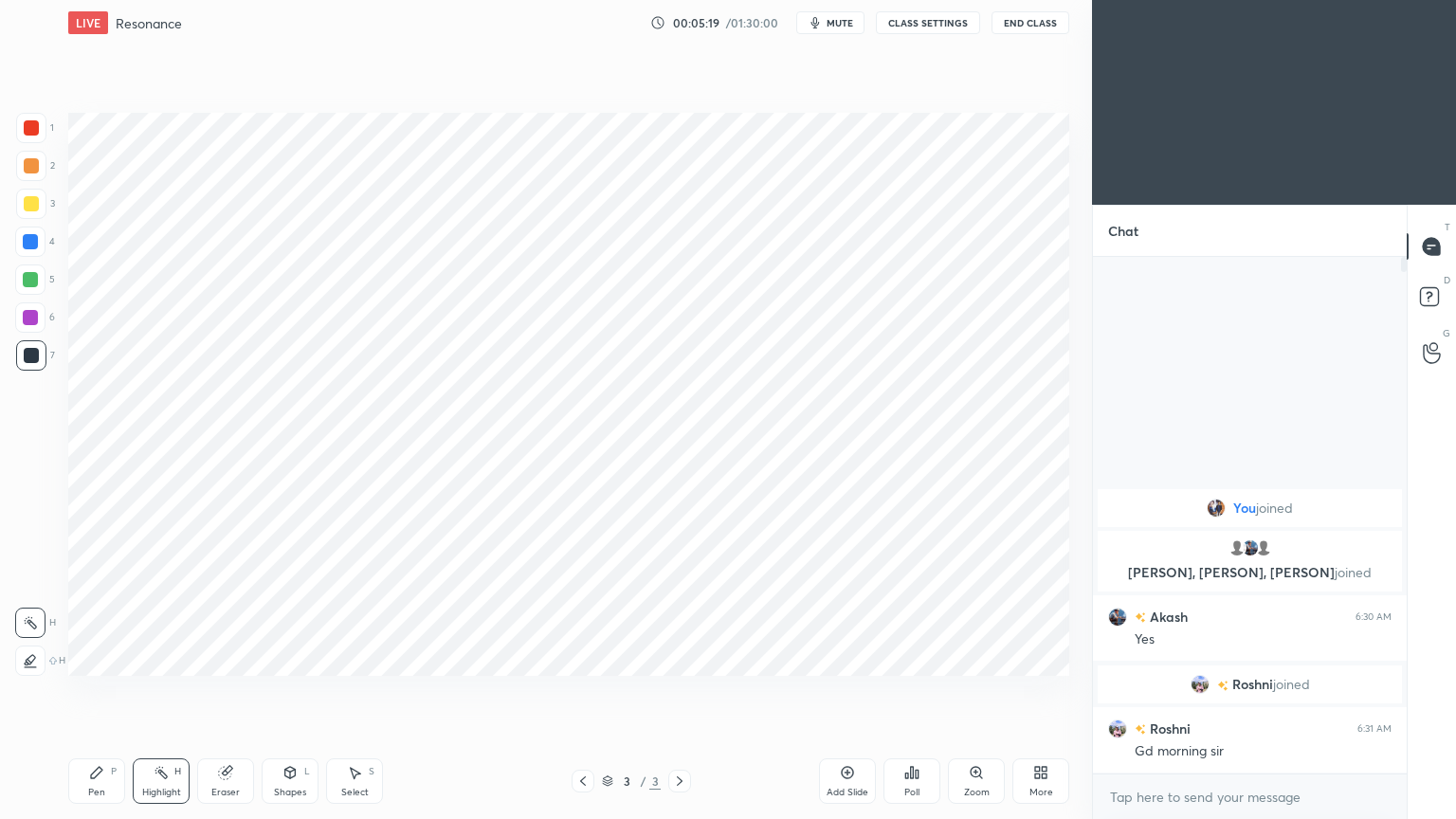 drag, startPoint x: 294, startPoint y: 792, endPoint x: 296, endPoint y: 781, distance: 11.18034 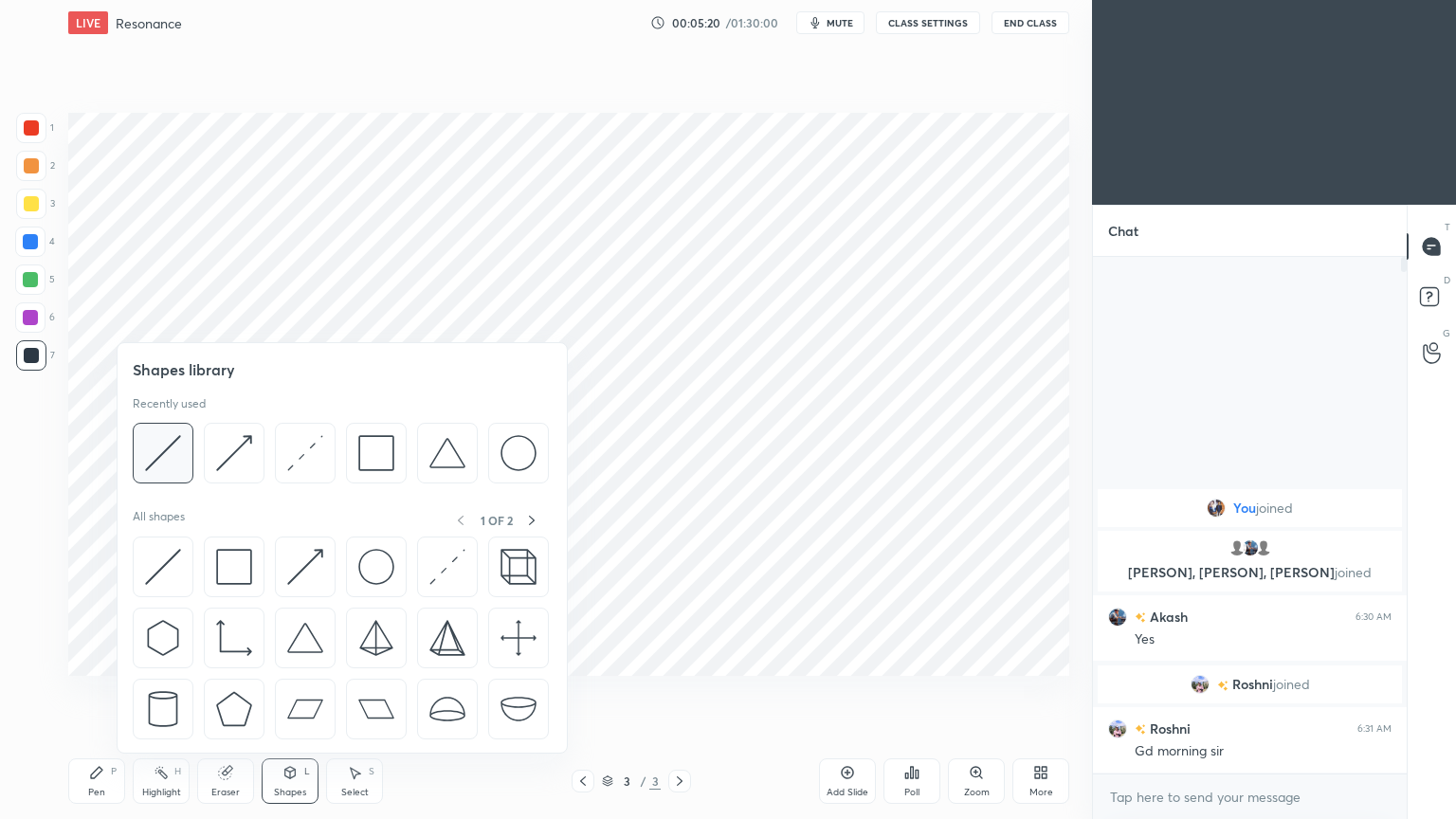 click at bounding box center [163, 453] 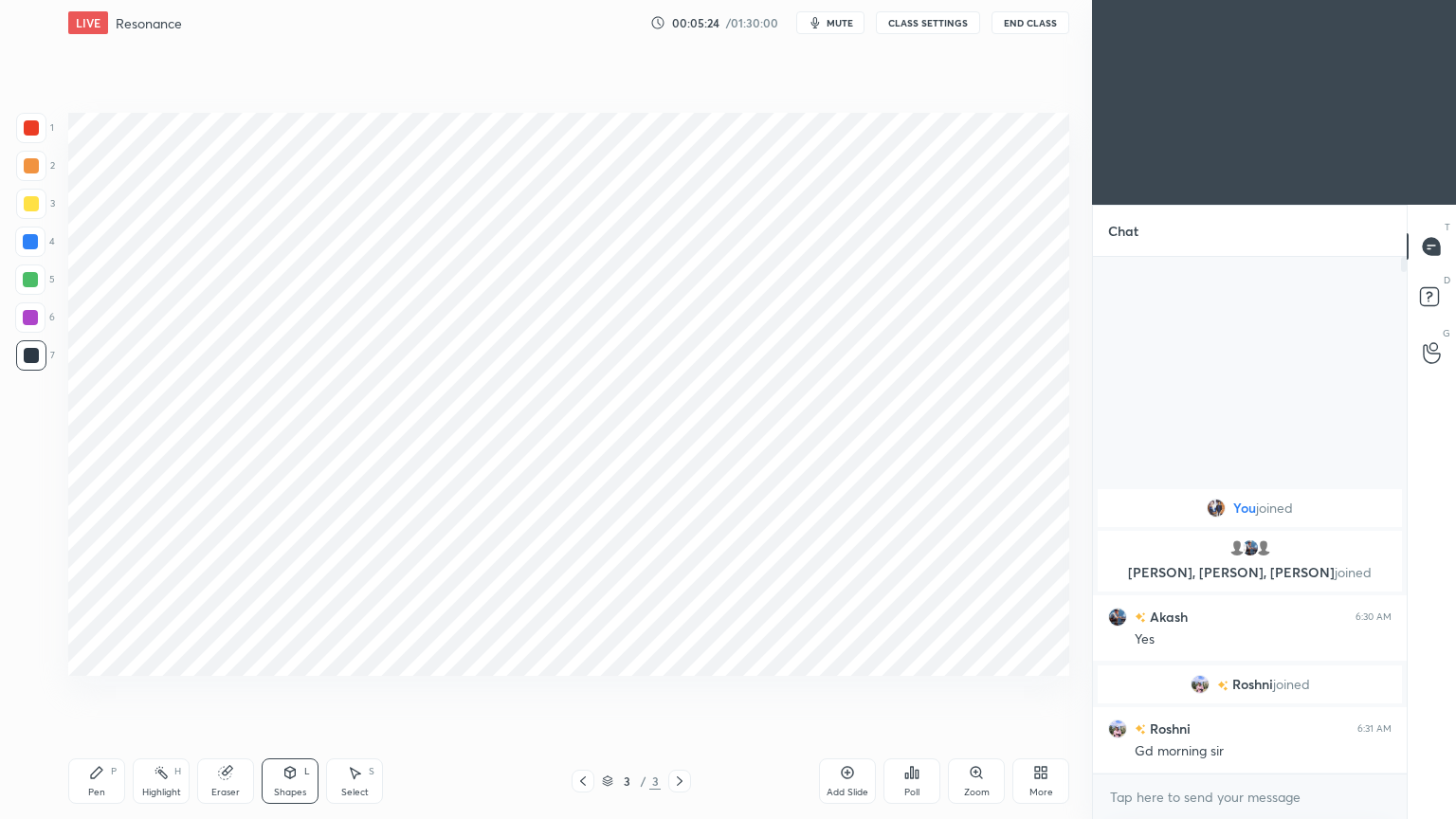click on "Pen P" at bounding box center (97, 781) 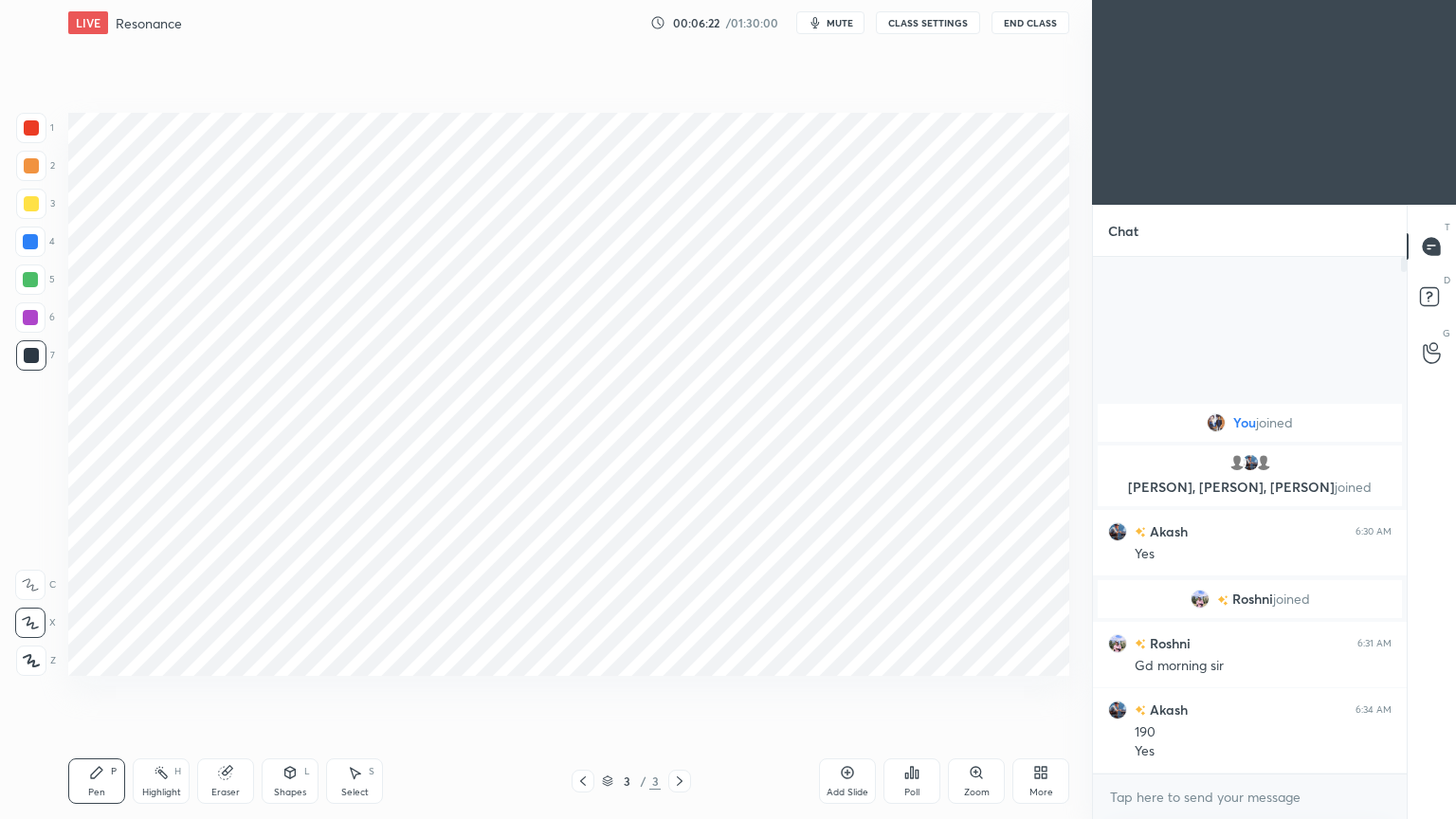 click at bounding box center (31, 128) 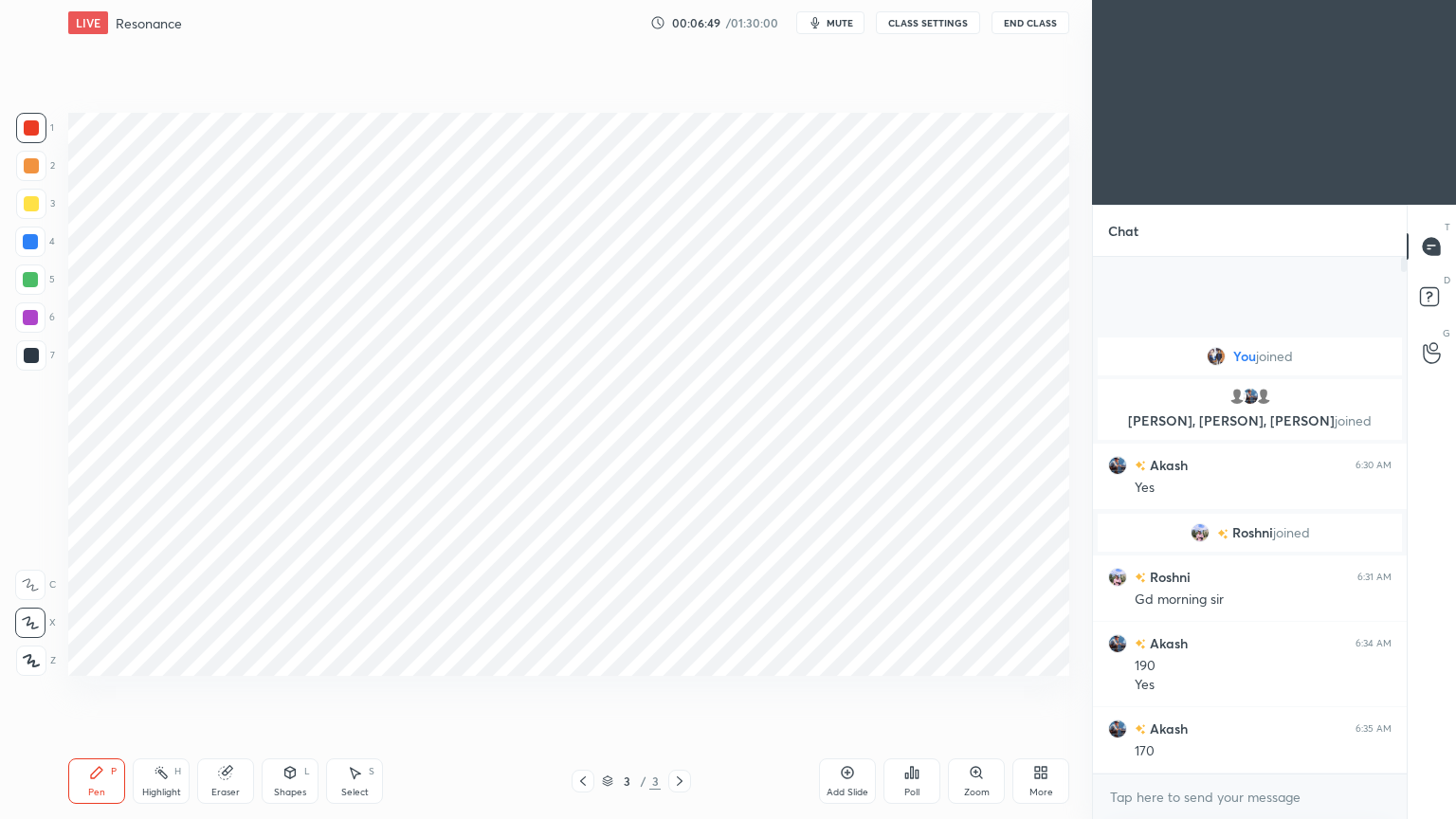 click on "4" at bounding box center [35, 242] 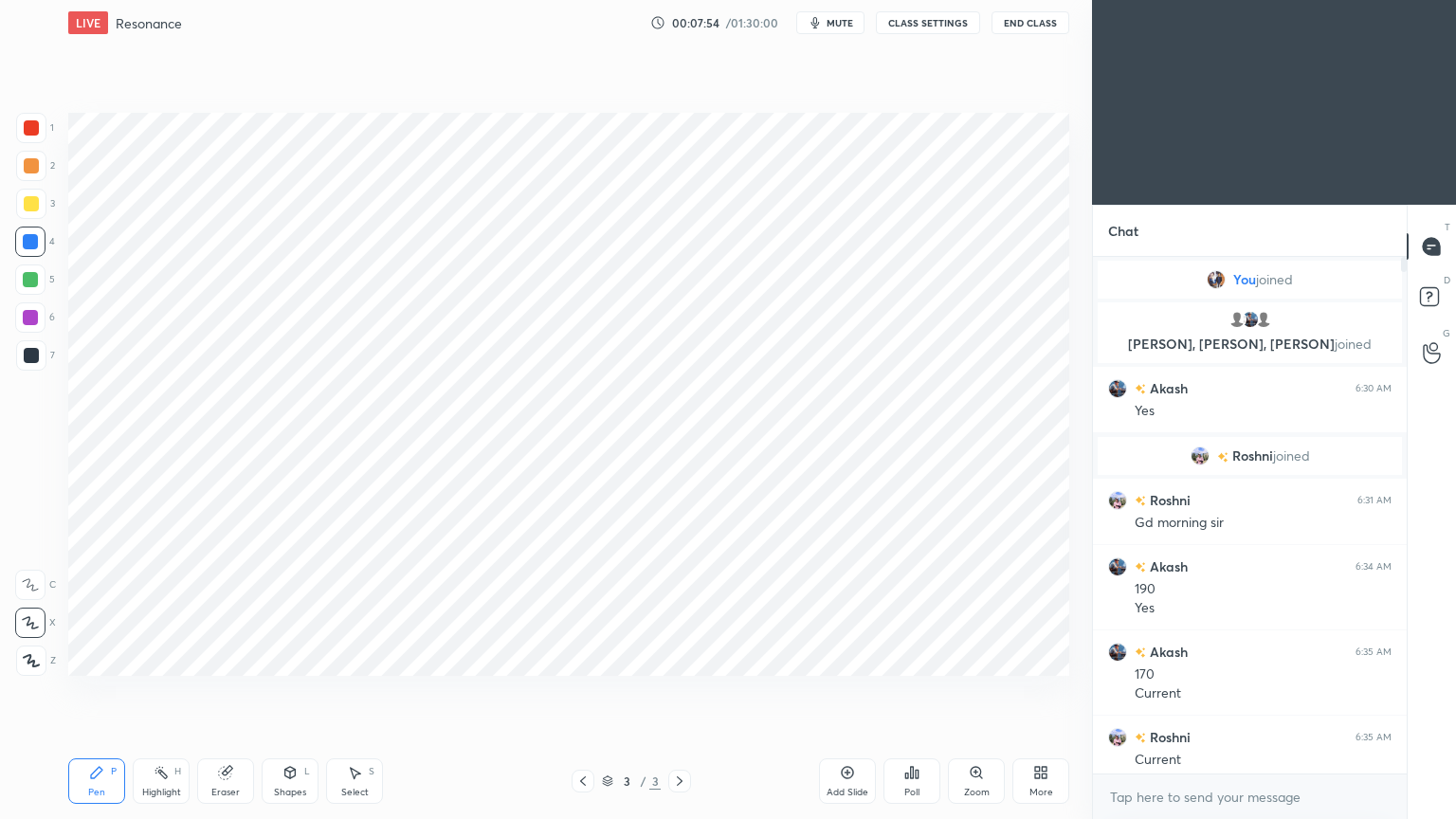 click at bounding box center (30, 318) 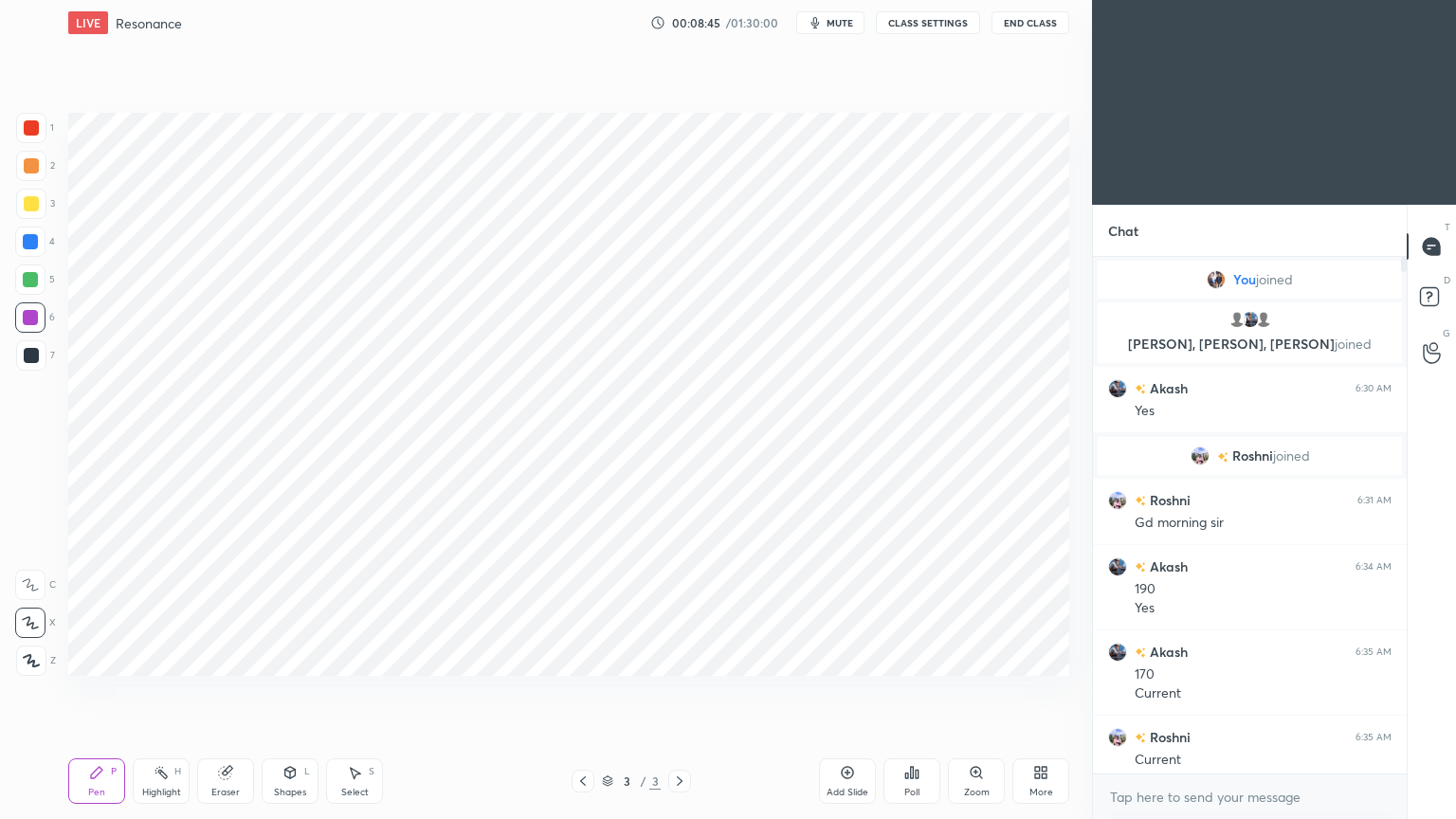click on "Eraser" at bounding box center [226, 781] 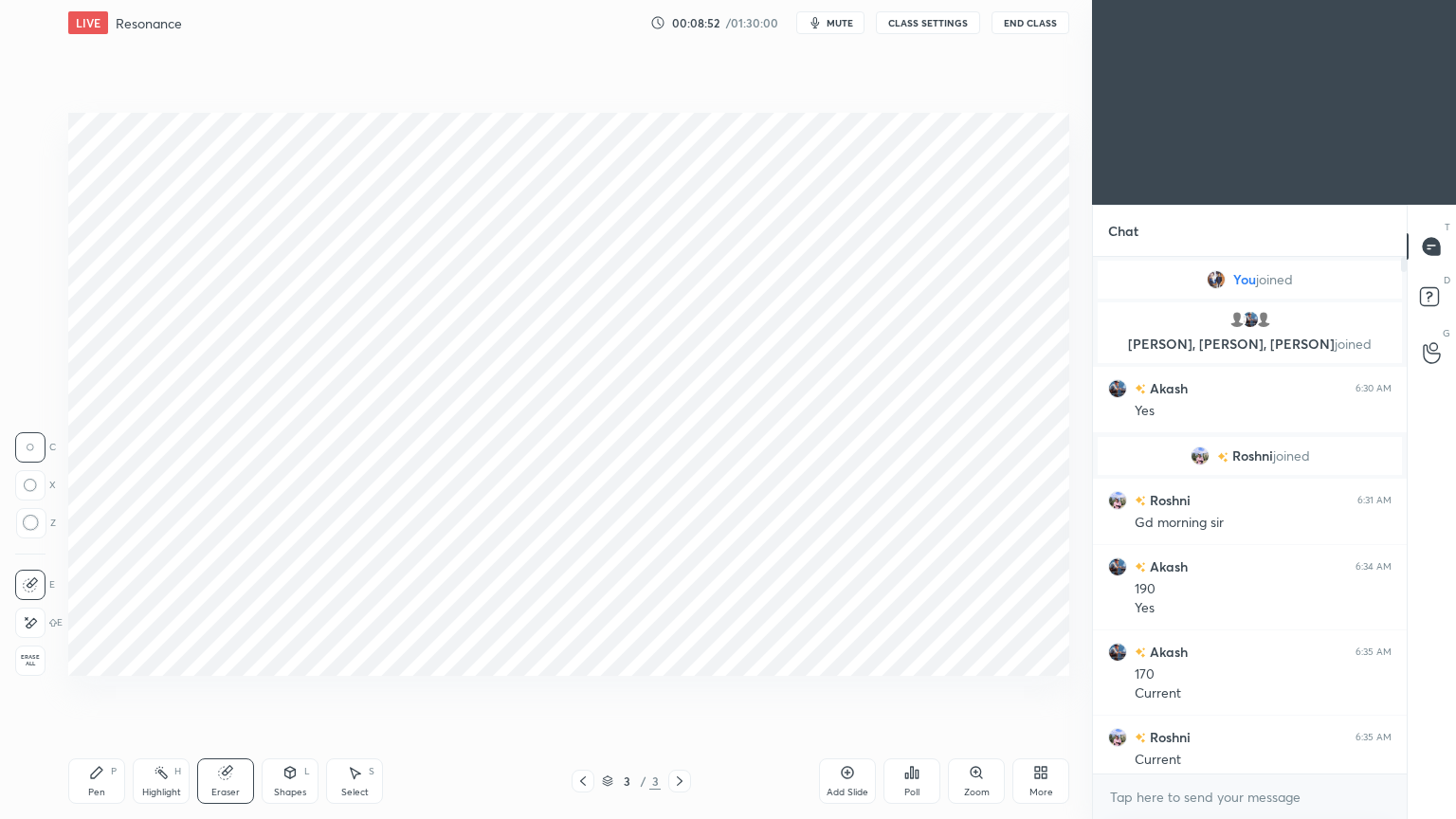 click on "Pen P" at bounding box center [97, 781] 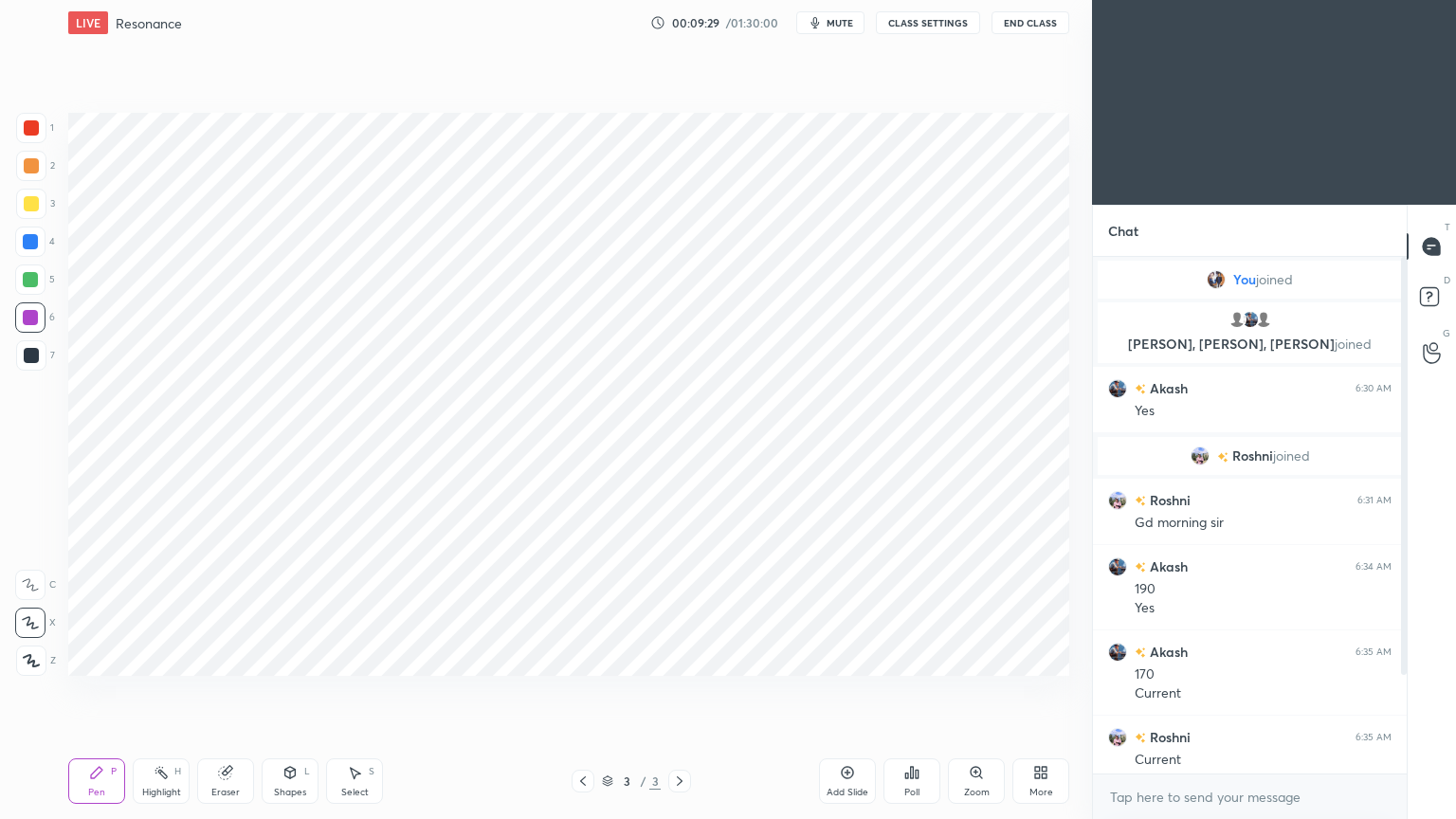 click on "Chat You  joined shivam, Akash, LK  joined Akash 6:30 AM Yes Roshni  joined Roshni 6:31 AM Gd morning sir Akash 6:34 AM 190 Yes Akash 6:35 AM 170 Current Roshni 6:35 AM Current Akash 6:37 AM Yes Roshni 6:37 AM Y 10 NEW MESSAGES Enable hand raising Enable raise hand to speak to learners. Once enabled, chat will be turned off temporarily. Enable x   introducing Raise a hand with a doubt Now learners can raise their hand along with a doubt  How it works? Doubts asked by learners will show up here NEW DOUBTS ASKED No one has raised a hand yet Can't raise hand Looks like educator just invited you to speak. Please wait before you can raise your hand again. Got it T Messages (T) D Doubts (D) G Raise Hand (G)" at bounding box center [1274, 512] 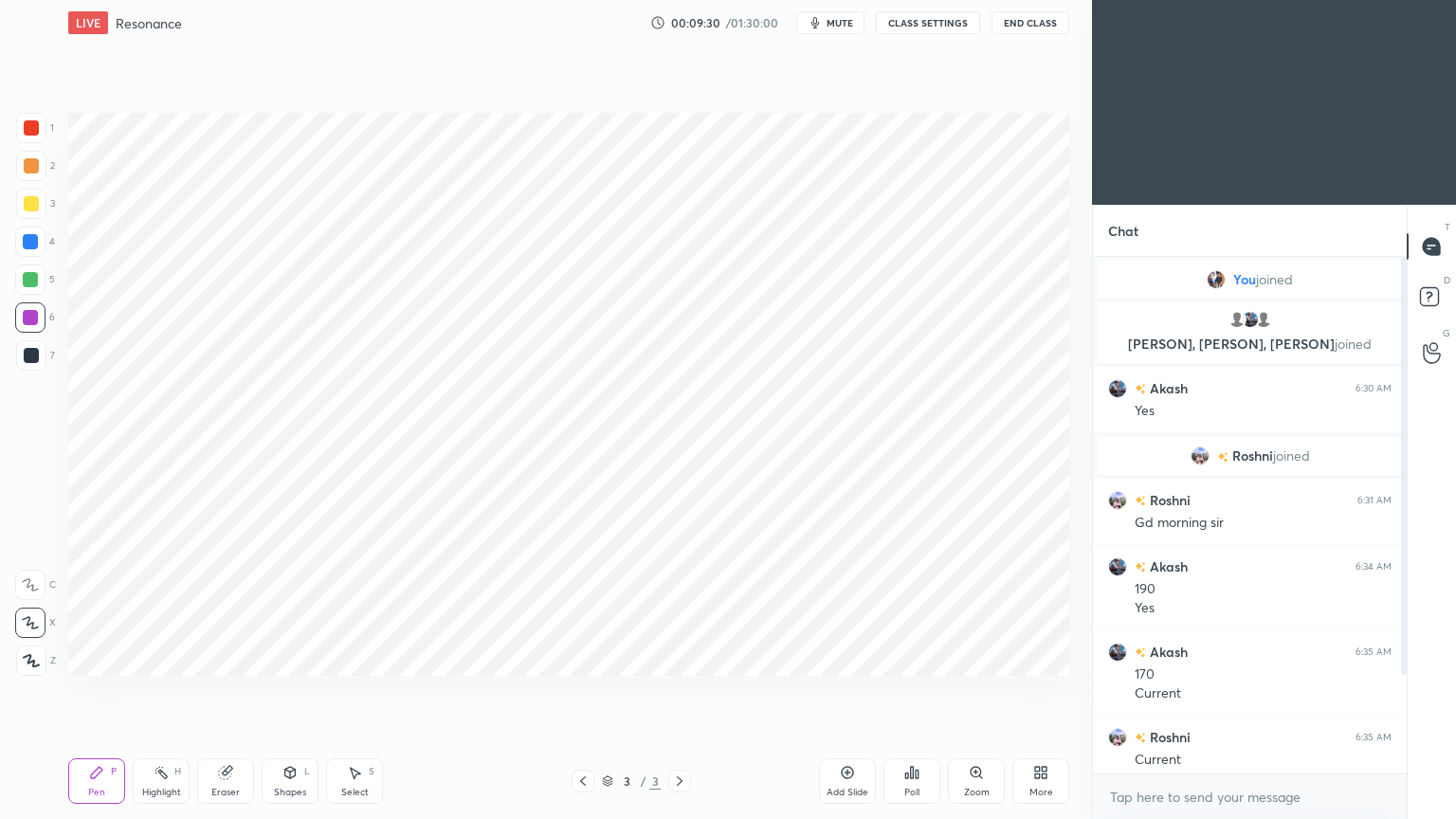 drag, startPoint x: 1405, startPoint y: 611, endPoint x: 1397, endPoint y: 668, distance: 57.558666 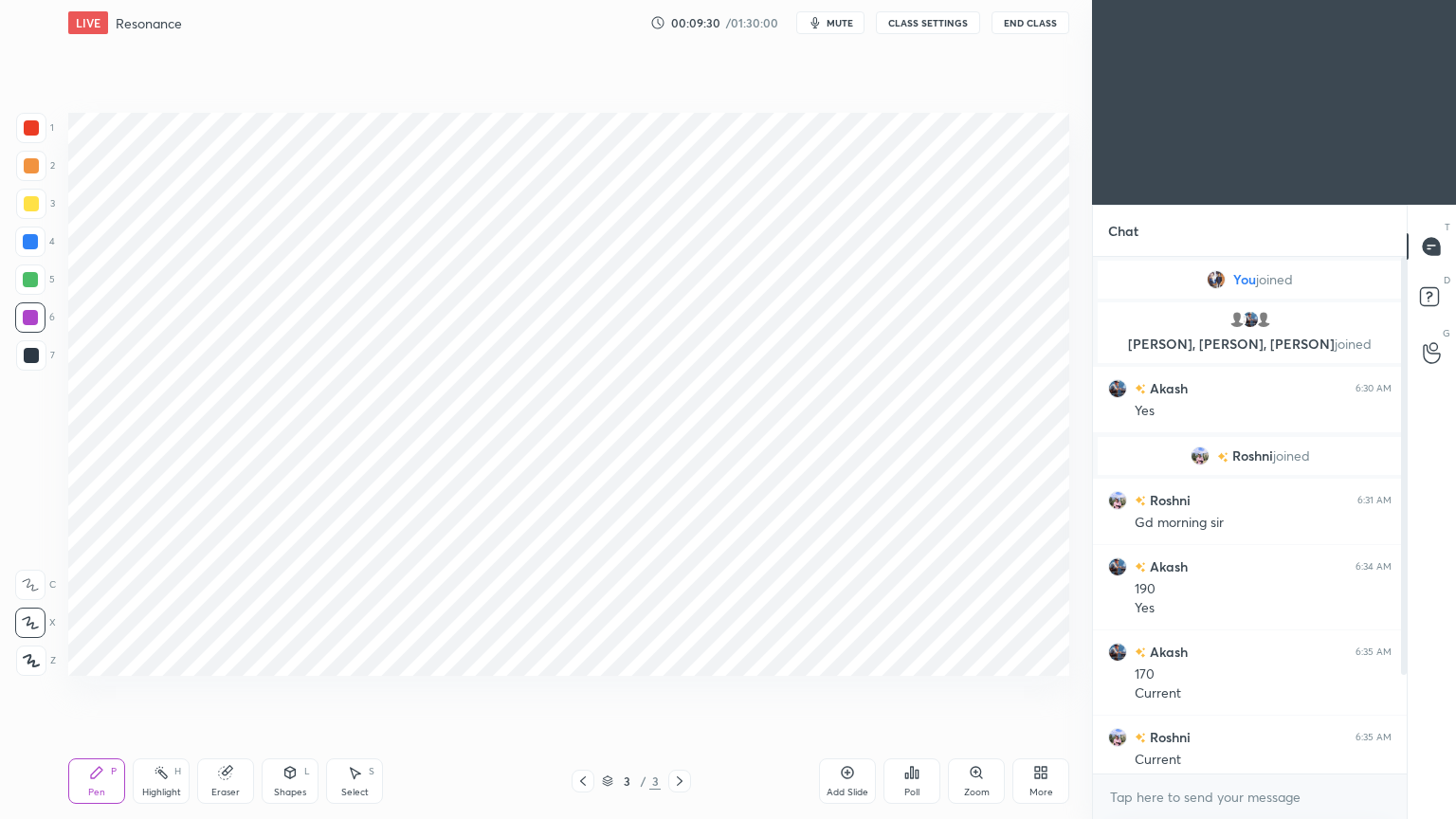 click on "Chat You  joined shivam, Akash, LK  joined Akash 6:30 AM Yes Roshni  joined Roshni 6:31 AM Gd morning sir Akash 6:34 AM 190 Yes Akash 6:35 AM 170 Current Roshni 6:35 AM Current Akash 6:37 AM Yes Roshni 6:37 AM Y 10 NEW MESSAGES Enable hand raising Enable raise hand to speak to learners. Once enabled, chat will be turned off temporarily. Enable x   introducing Raise a hand with a doubt Now learners can raise their hand along with a doubt  How it works? Doubts asked by learners will show up here NEW DOUBTS ASKED No one has raised a hand yet Can't raise hand Looks like educator just invited you to speak. Please wait before you can raise your hand again. Got it T Messages (T) D Doubts (D) G Raise Hand (G)" at bounding box center (1274, 512) 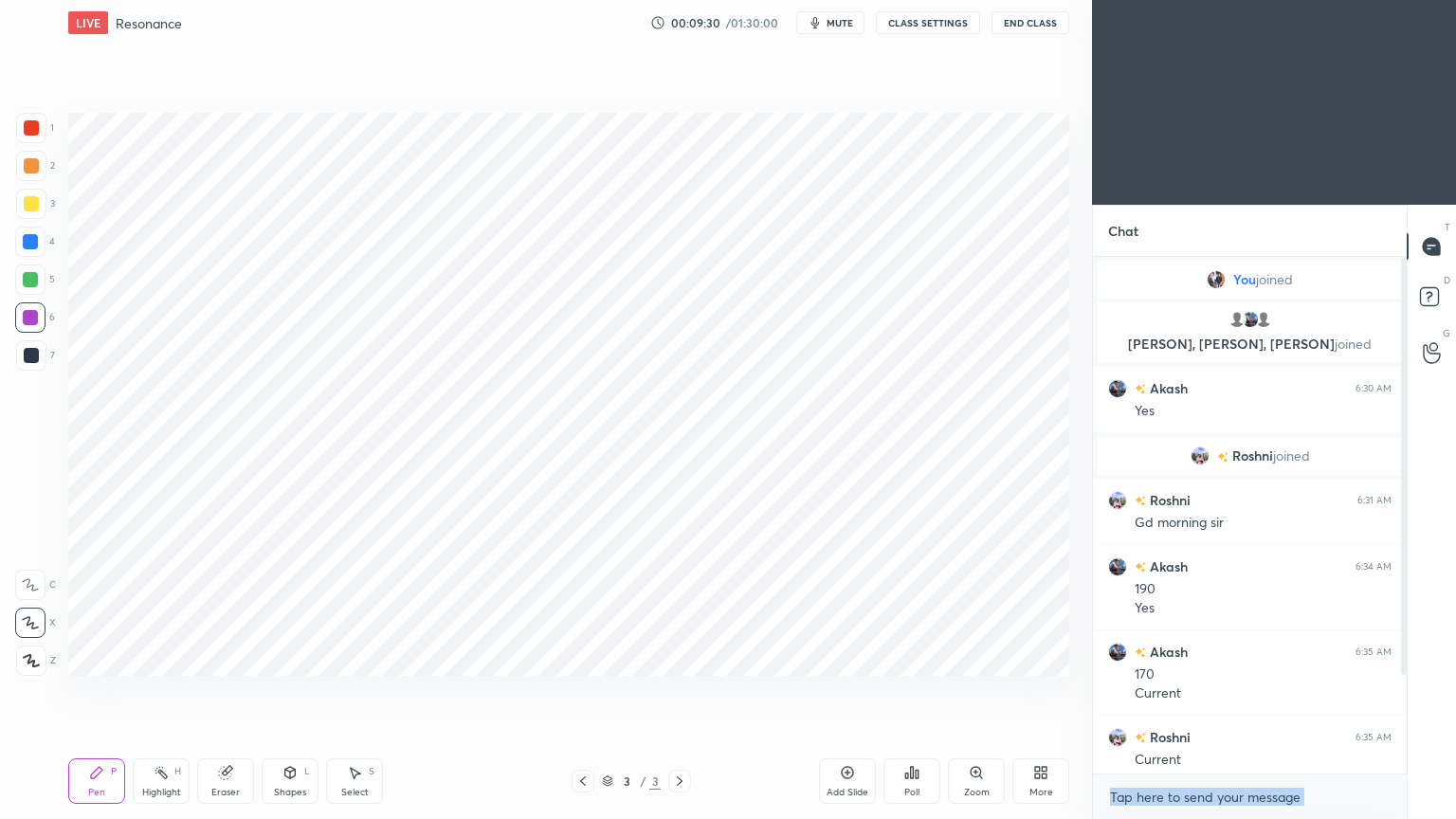 drag, startPoint x: 1403, startPoint y: 648, endPoint x: 1407, endPoint y: 628, distance: 20.396078 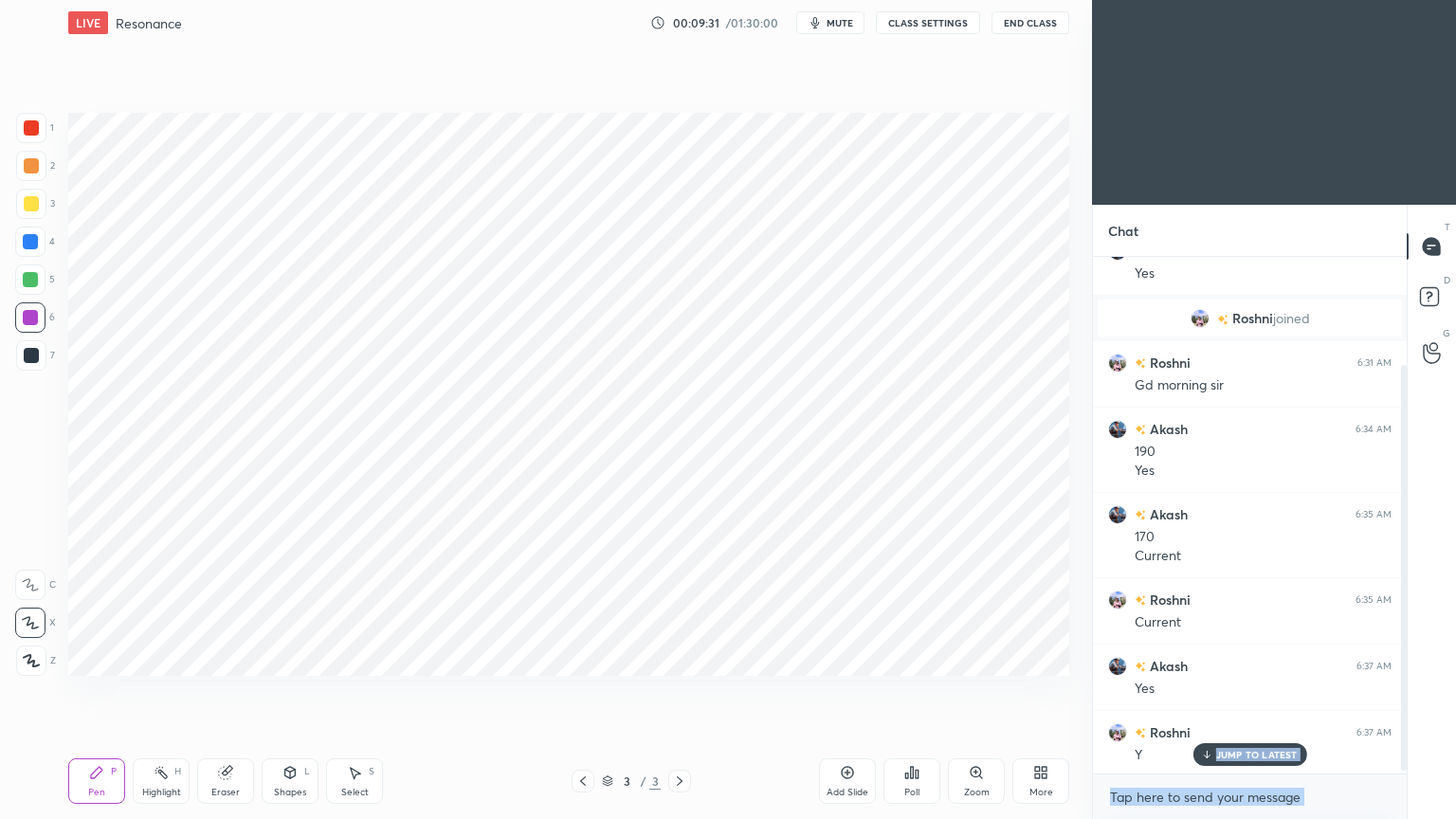scroll, scrollTop: 141, scrollLeft: 0, axis: vertical 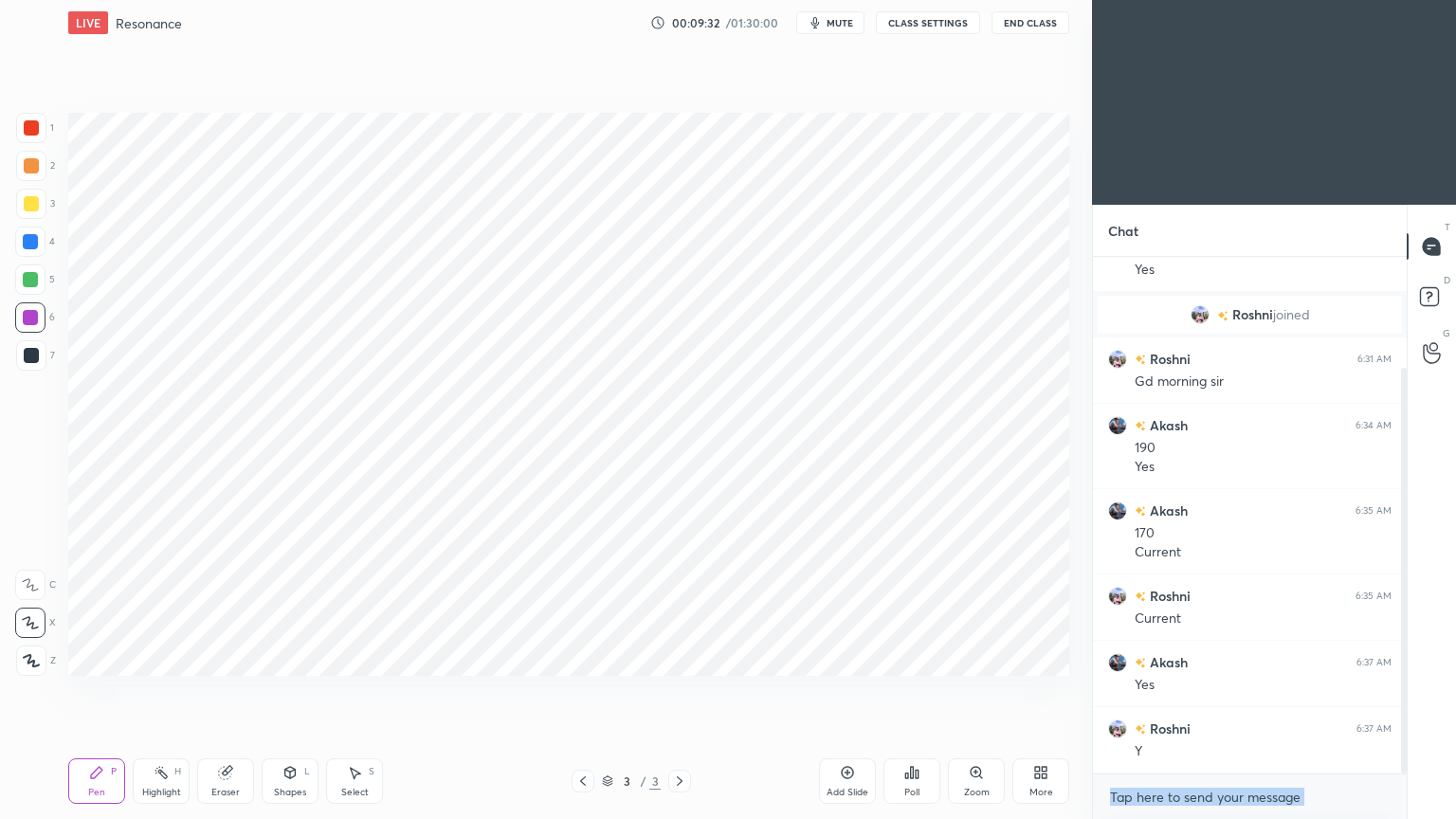 click at bounding box center [1249, 797] 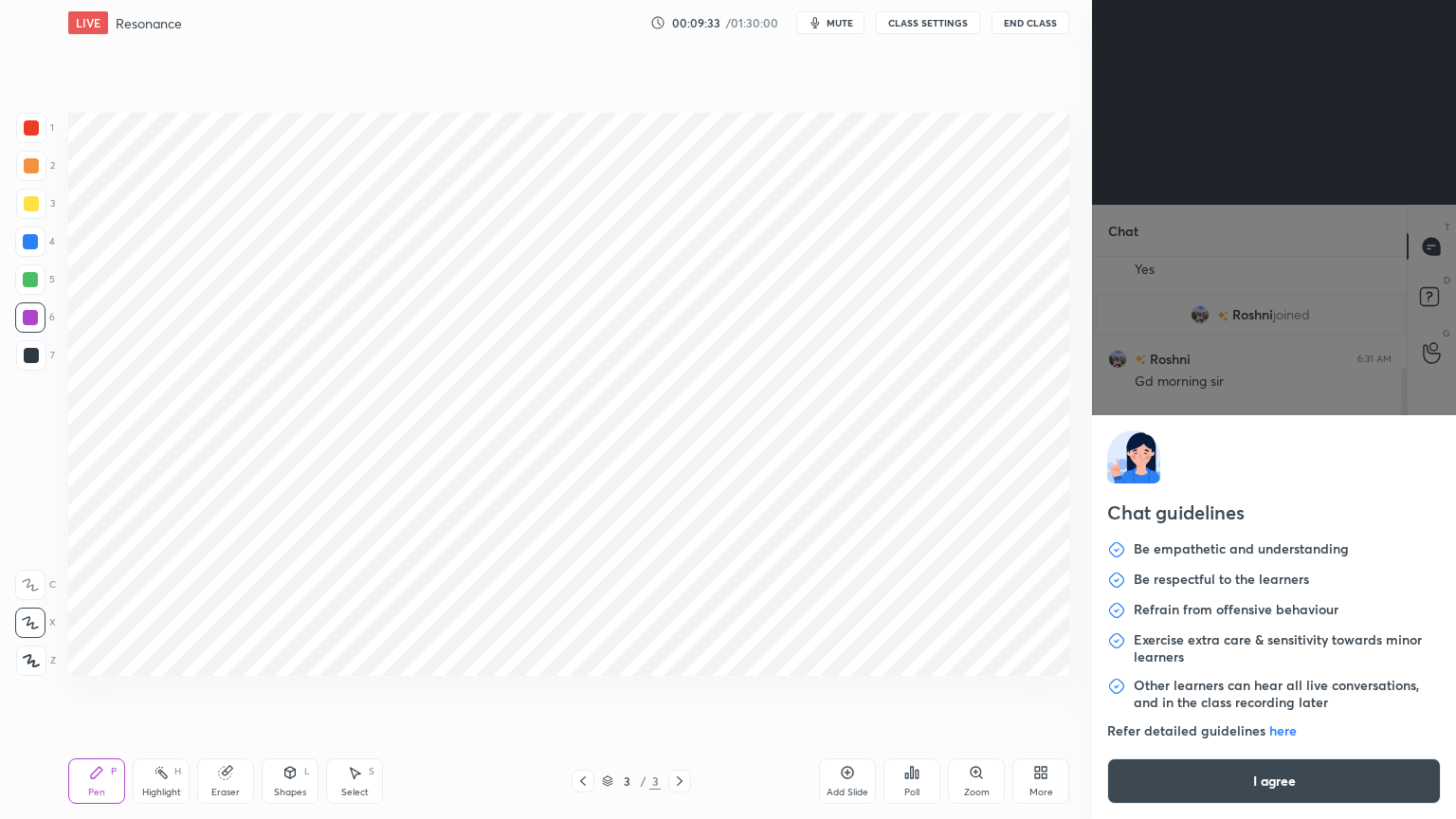 click on "I agree" at bounding box center (1274, 781) 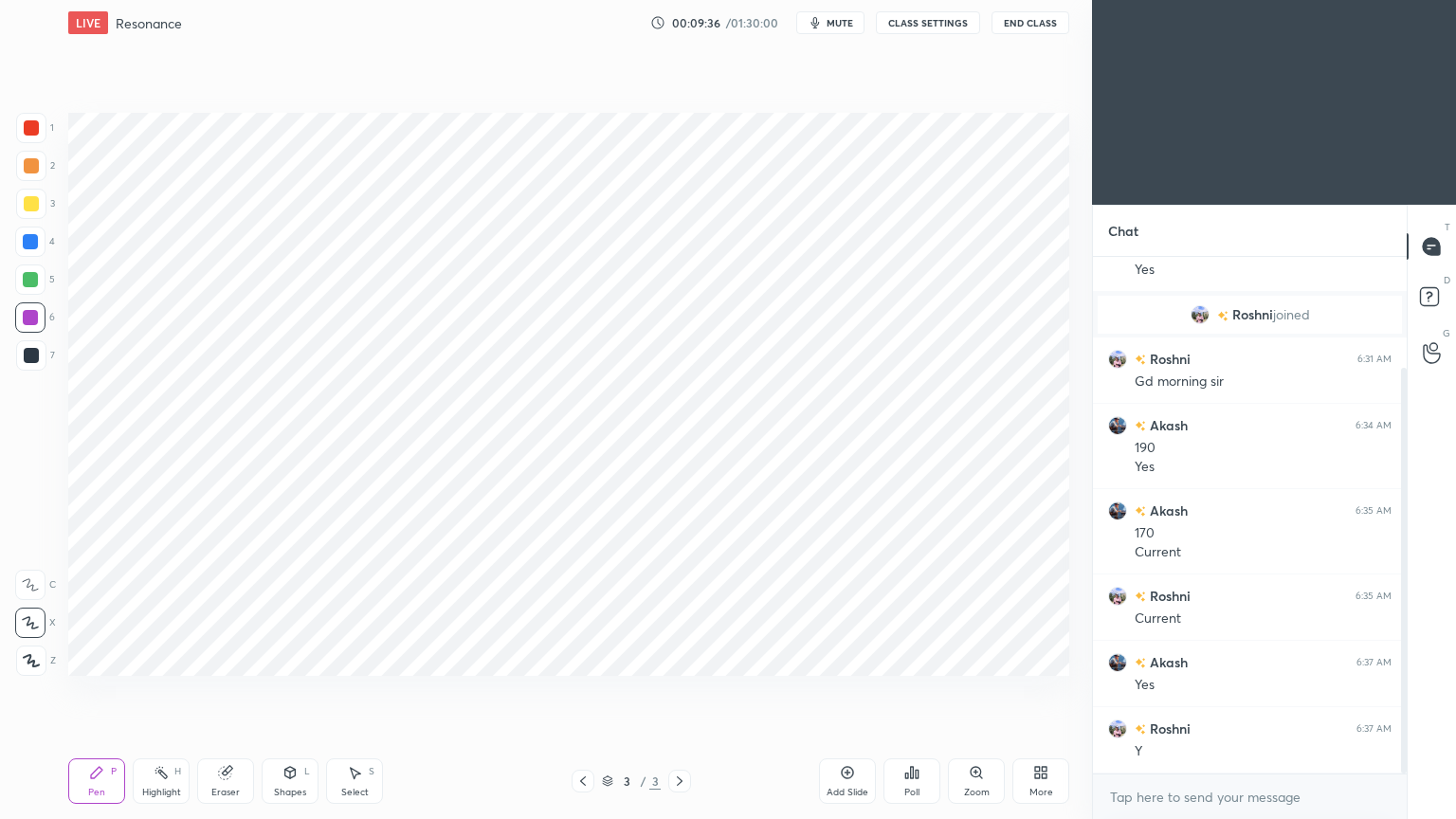 type on "x" 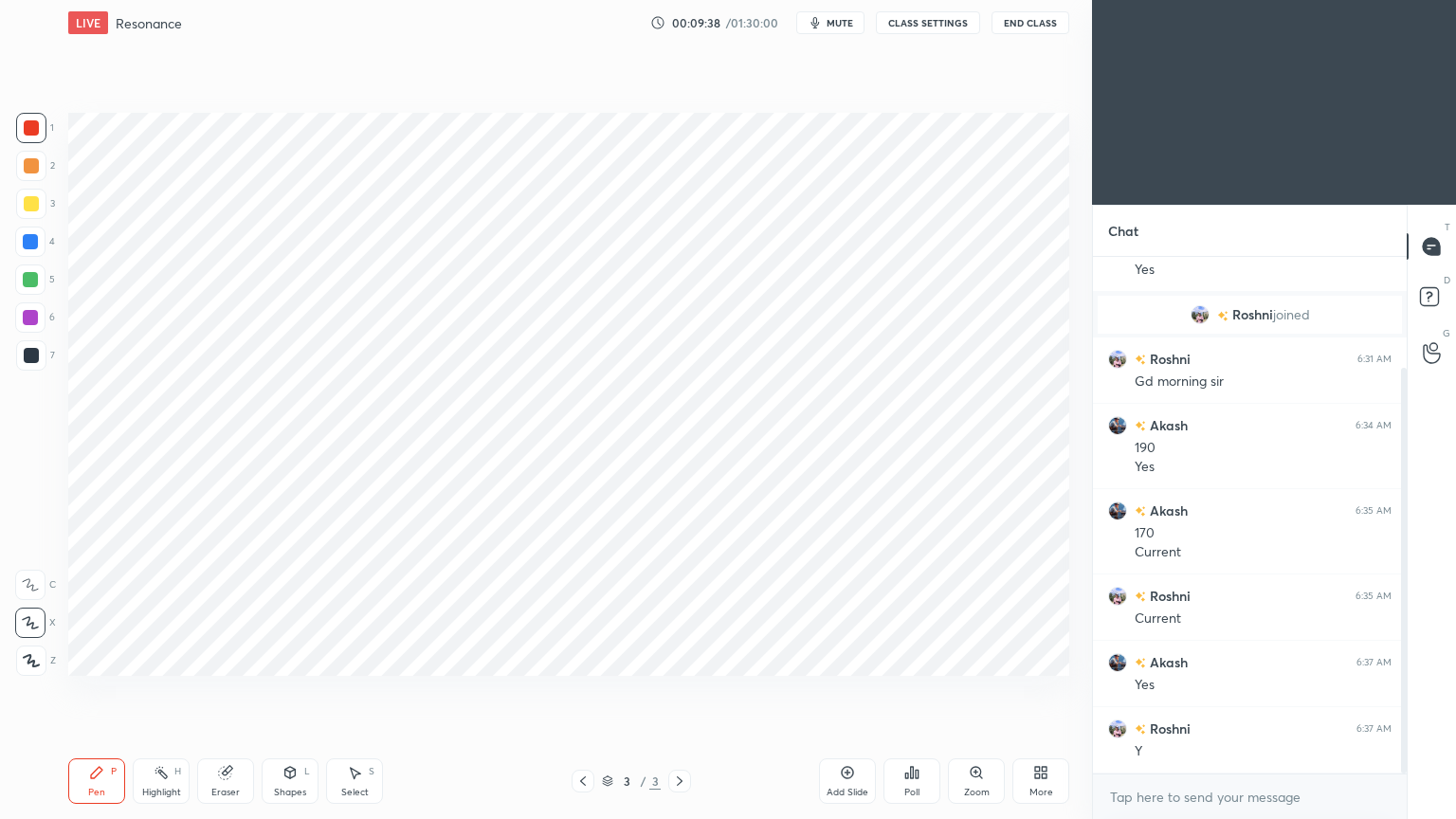 click at bounding box center (30, 280) 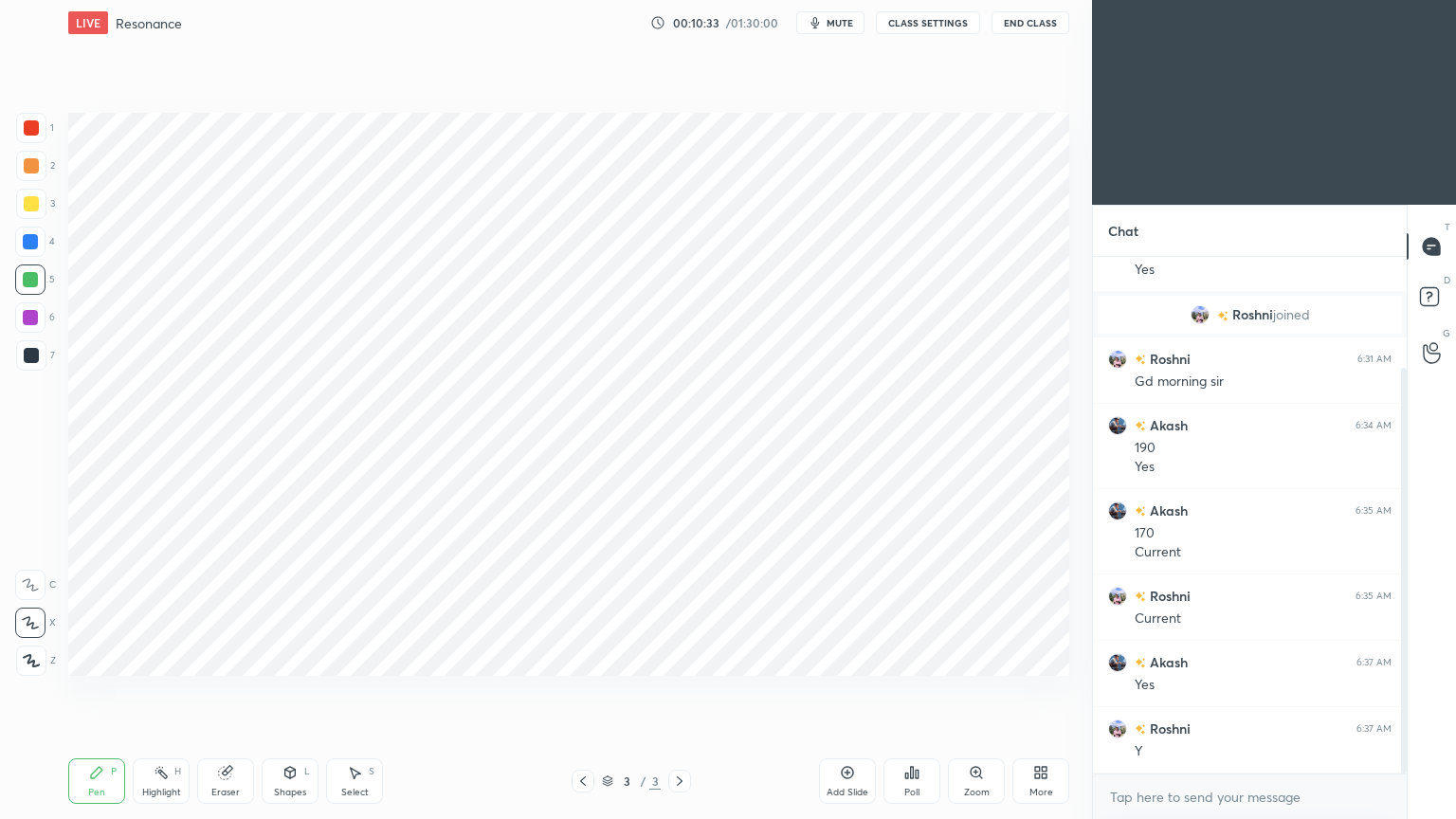 scroll, scrollTop: 208, scrollLeft: 0, axis: vertical 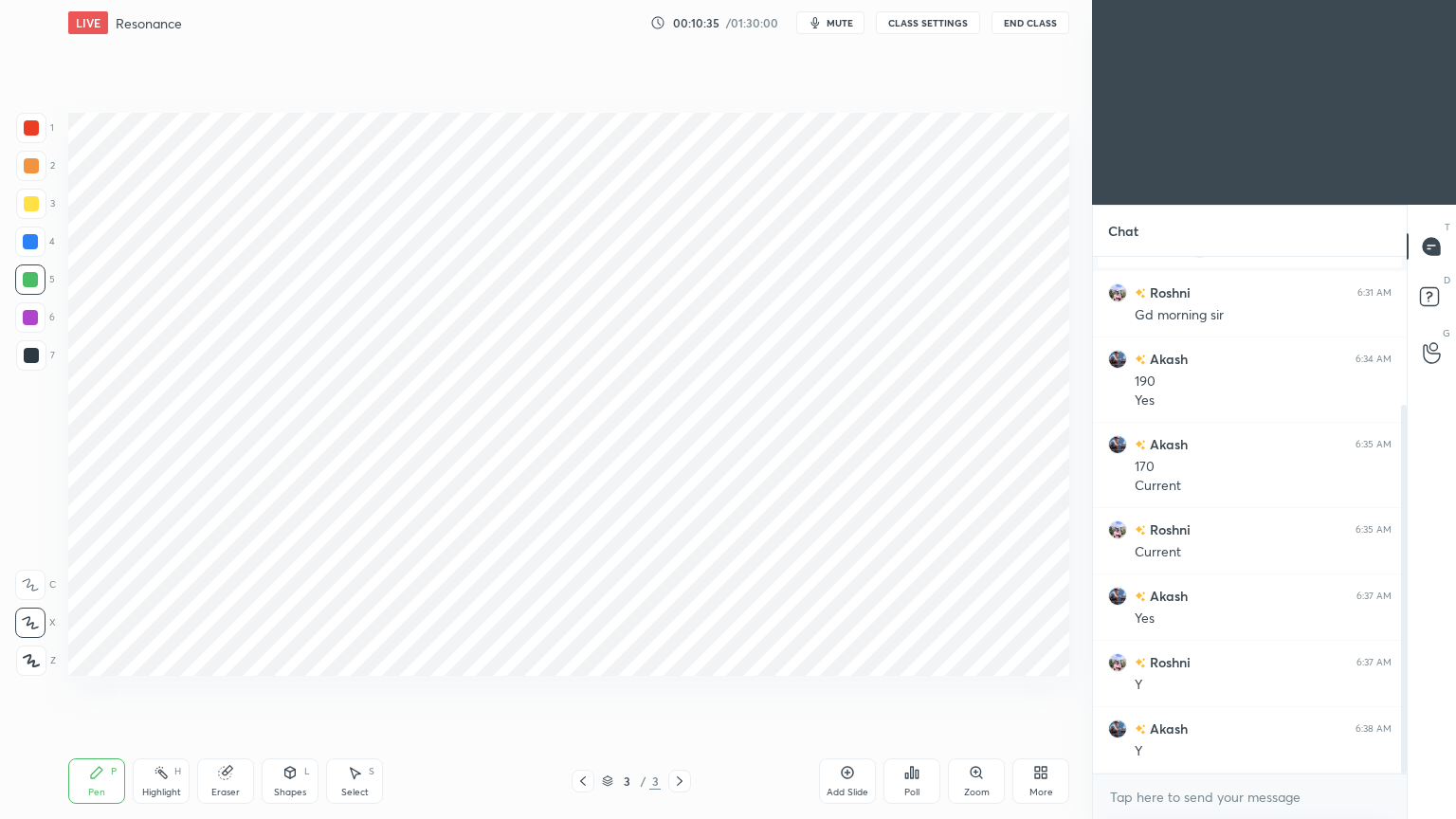 click 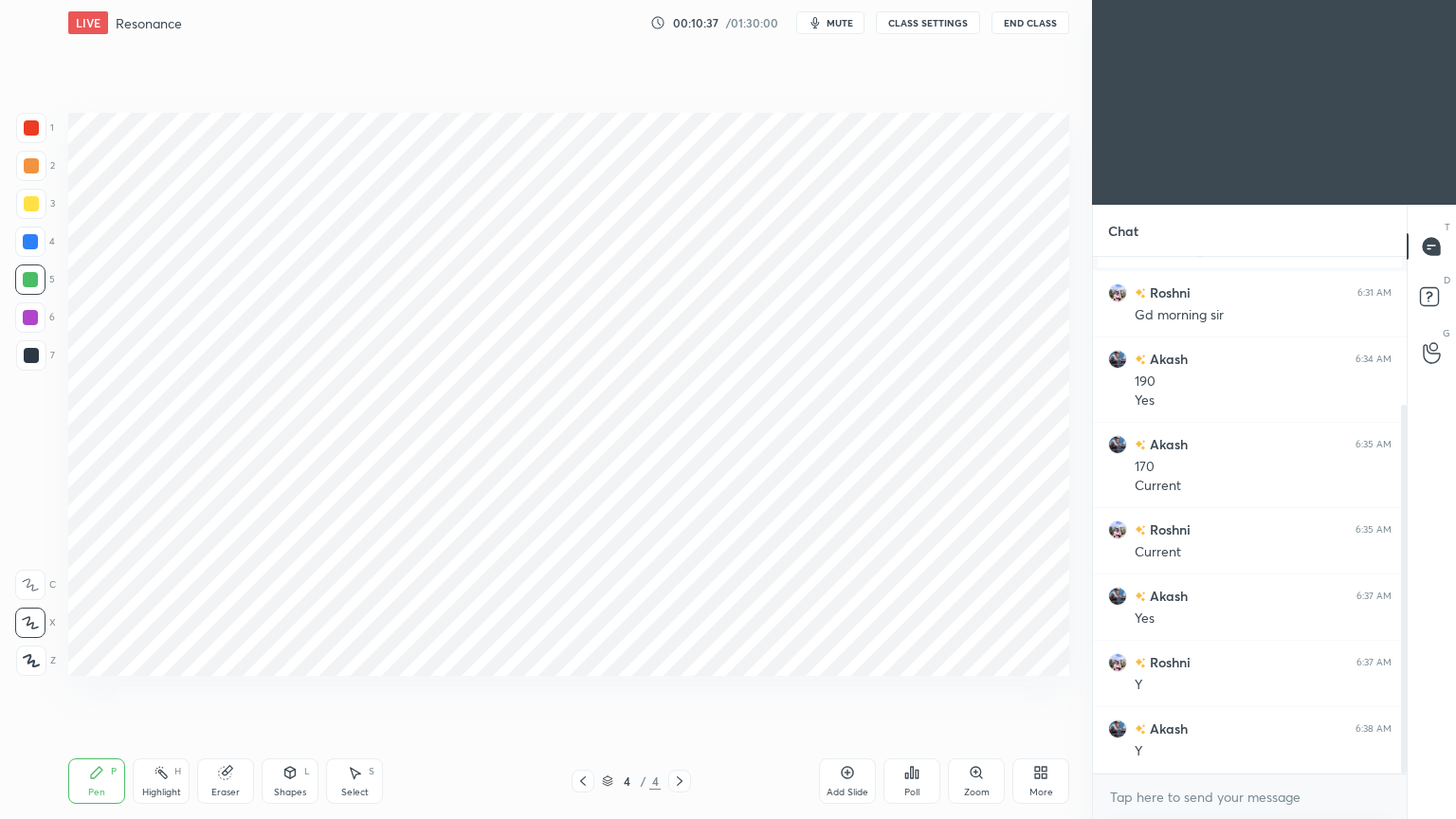 click at bounding box center [31, 128] 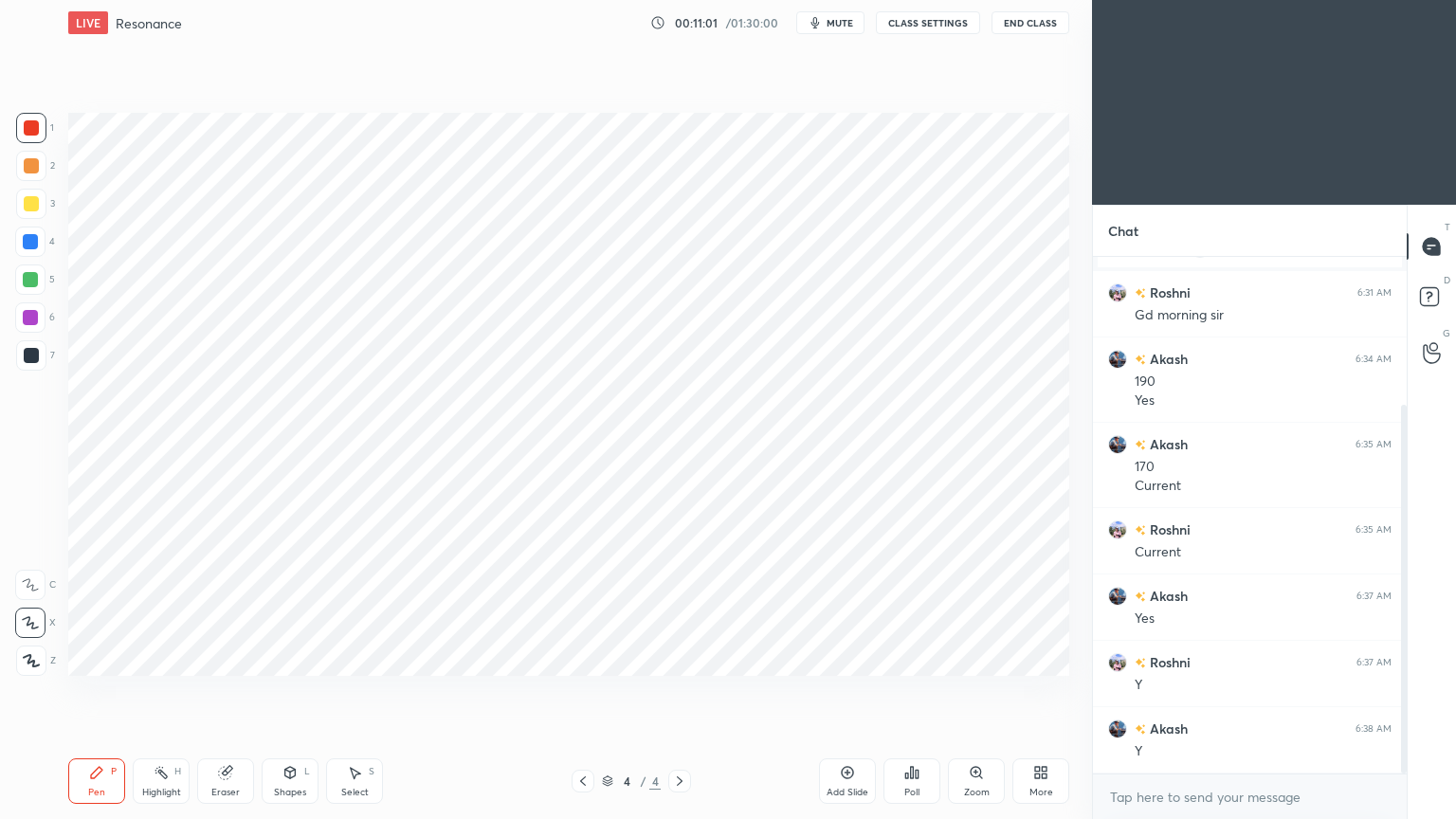 click at bounding box center [31, 355] 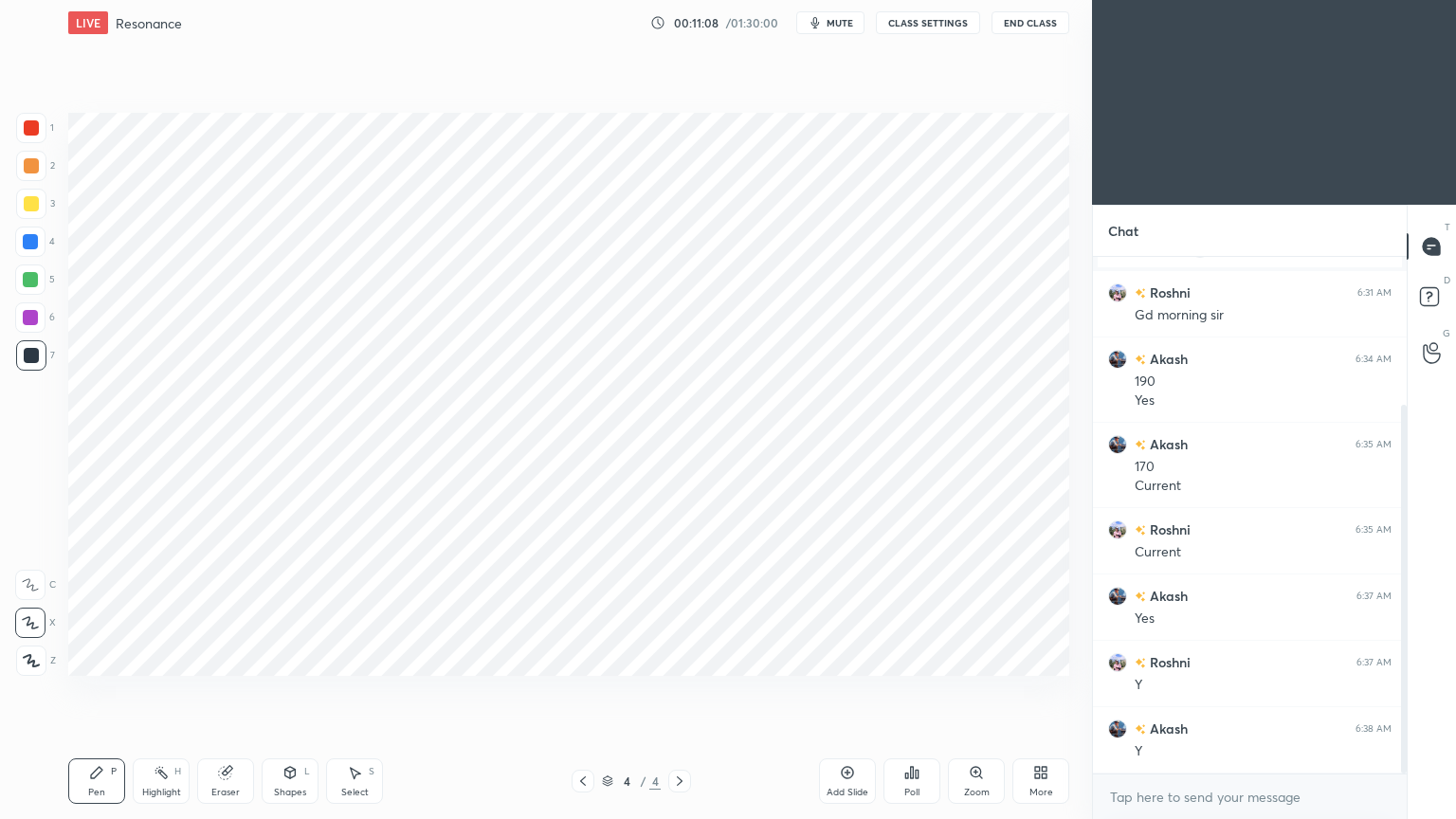 click at bounding box center [30, 242] 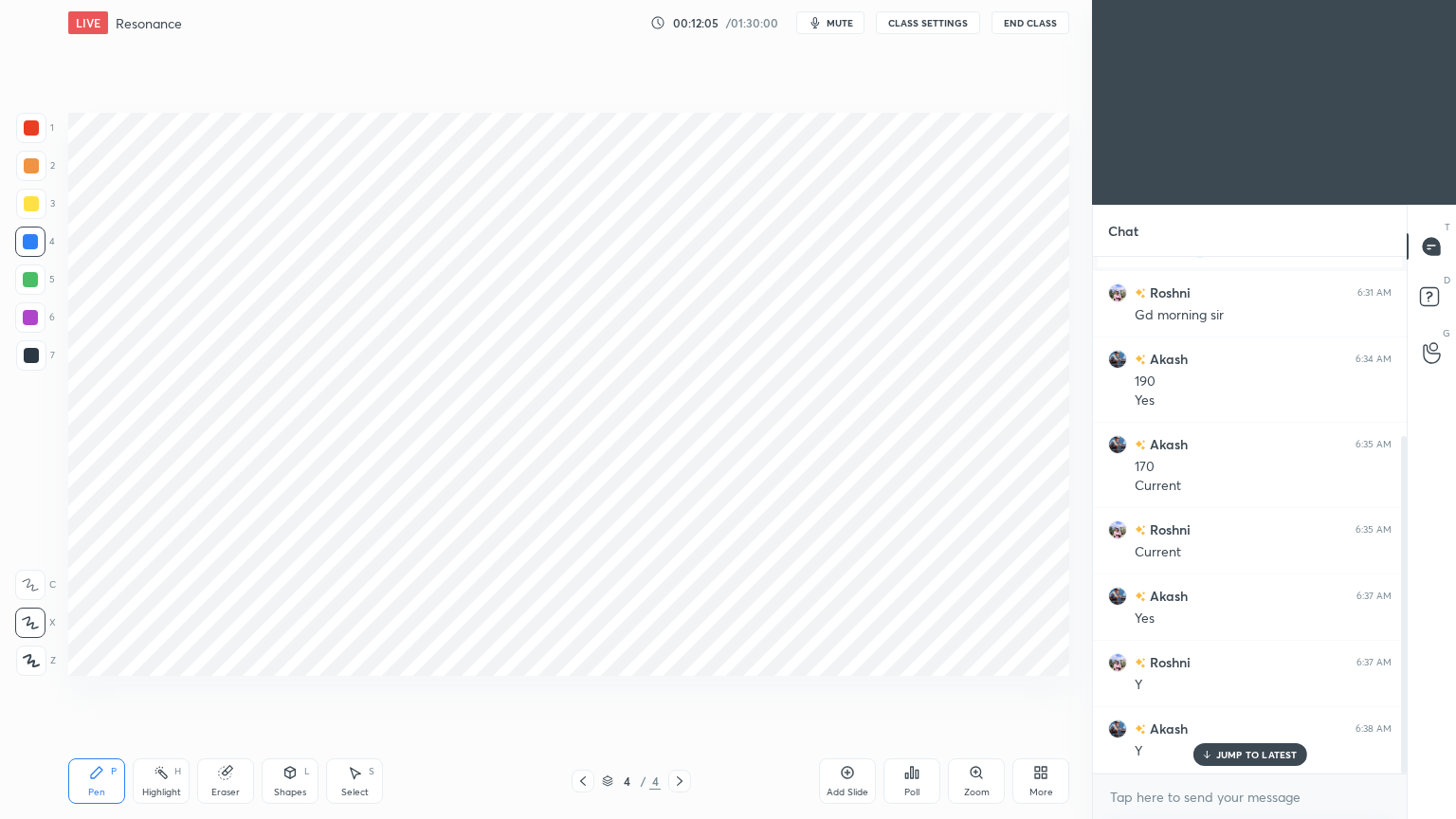 scroll, scrollTop: 273, scrollLeft: 0, axis: vertical 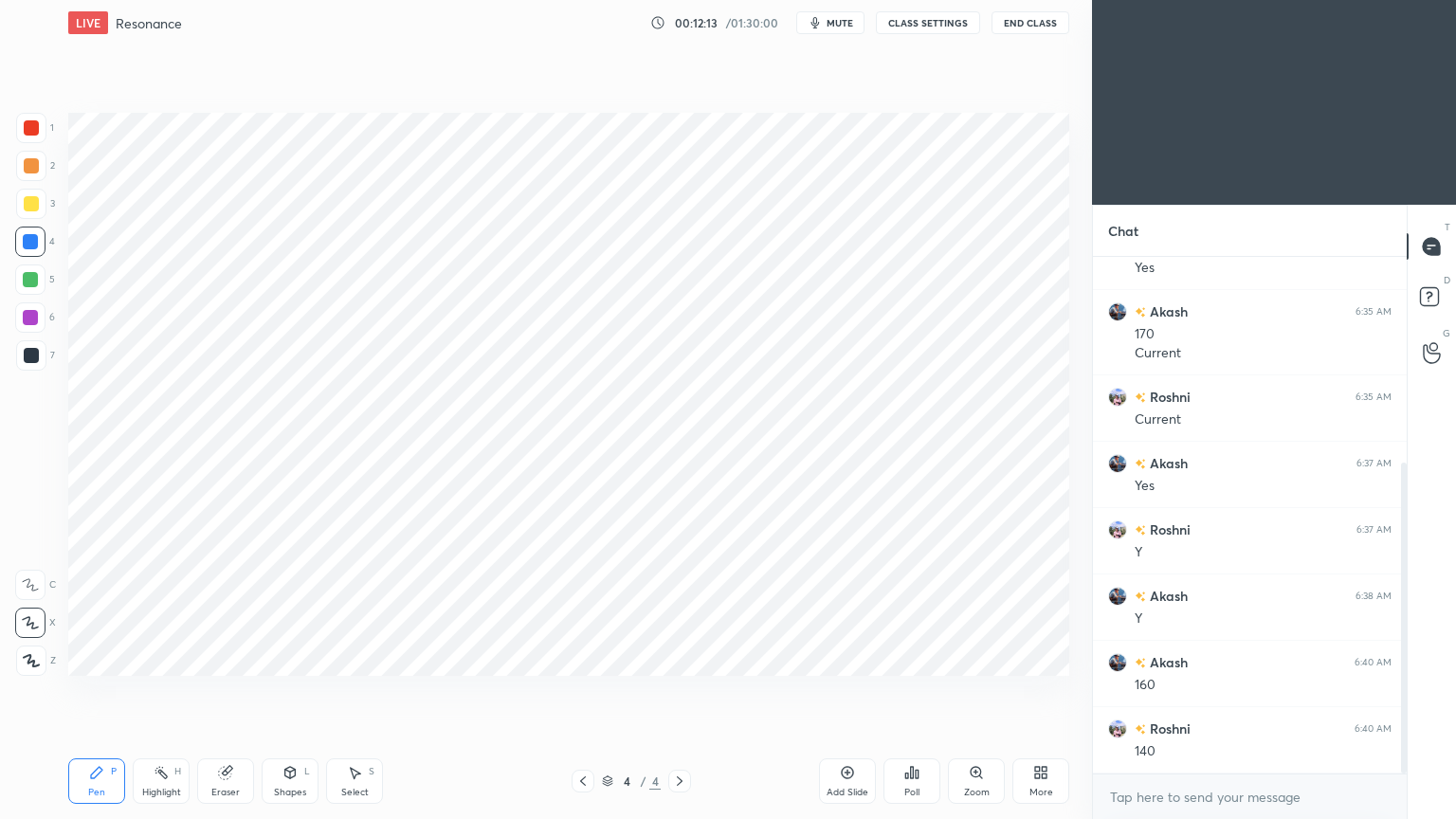 drag, startPoint x: 1400, startPoint y: 668, endPoint x: 1392, endPoint y: 801, distance: 133.24038 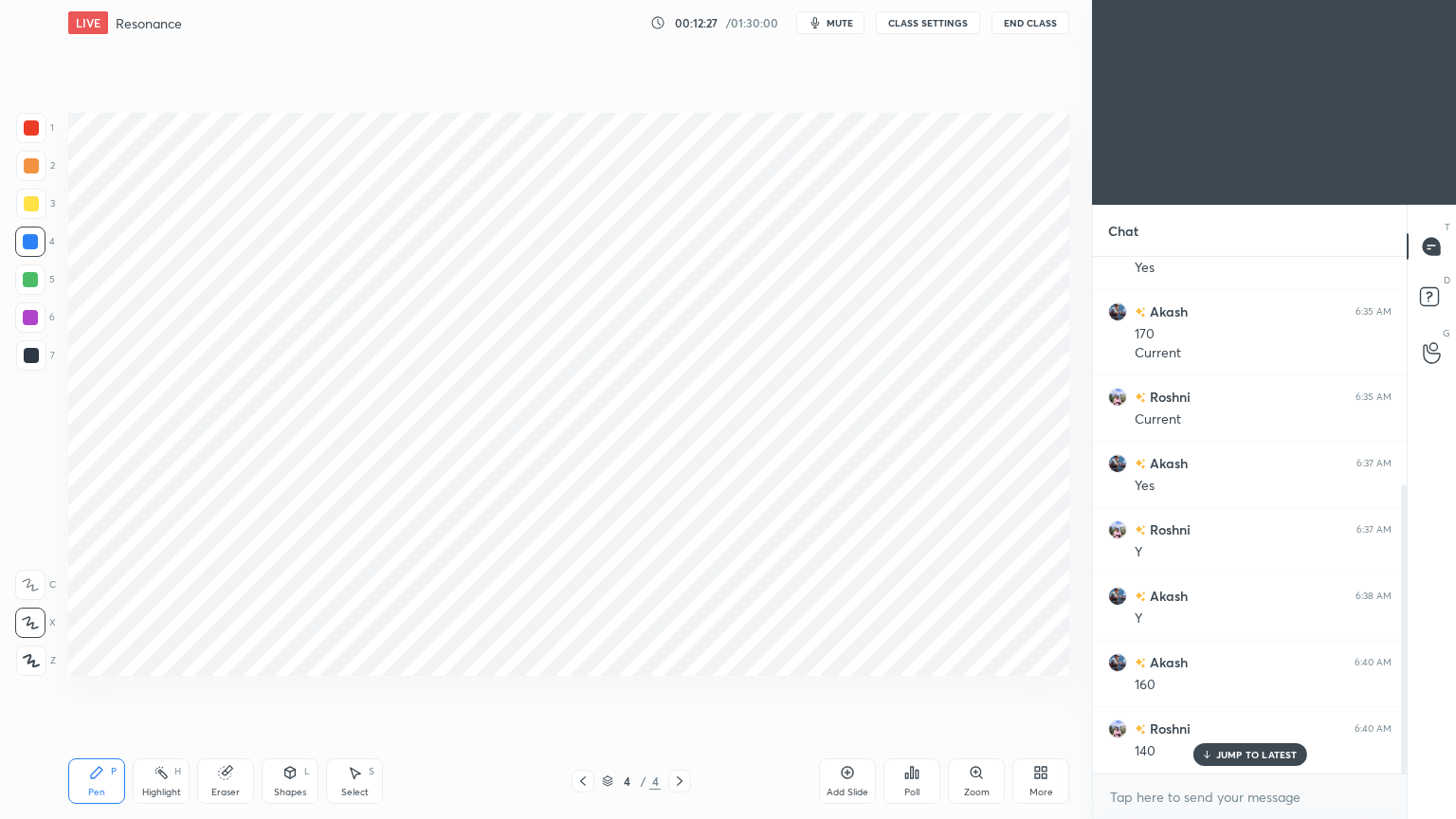 scroll, scrollTop: 406, scrollLeft: 0, axis: vertical 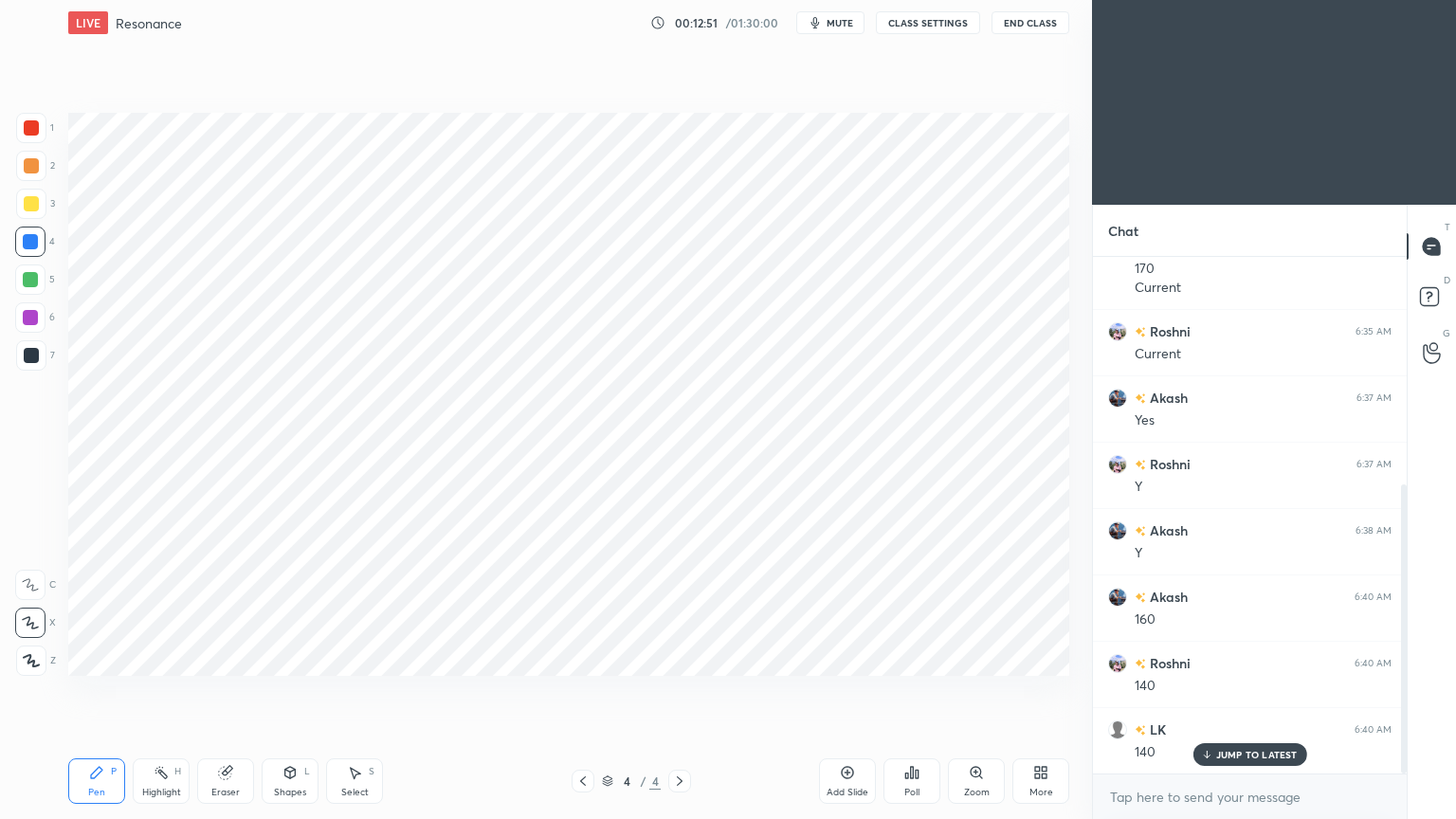 click at bounding box center (30, 318) 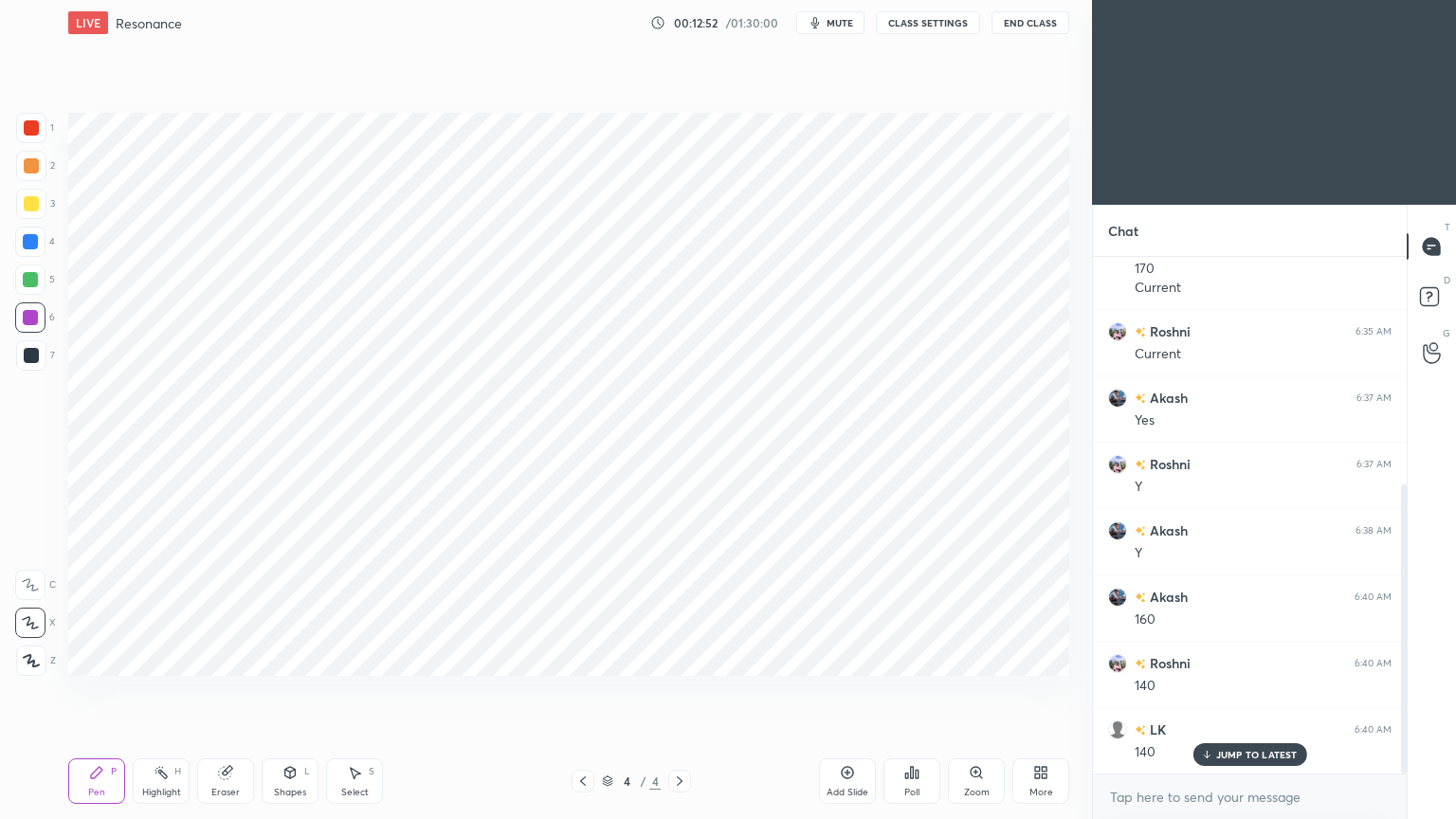 click on "Shapes L" at bounding box center (290, 781) 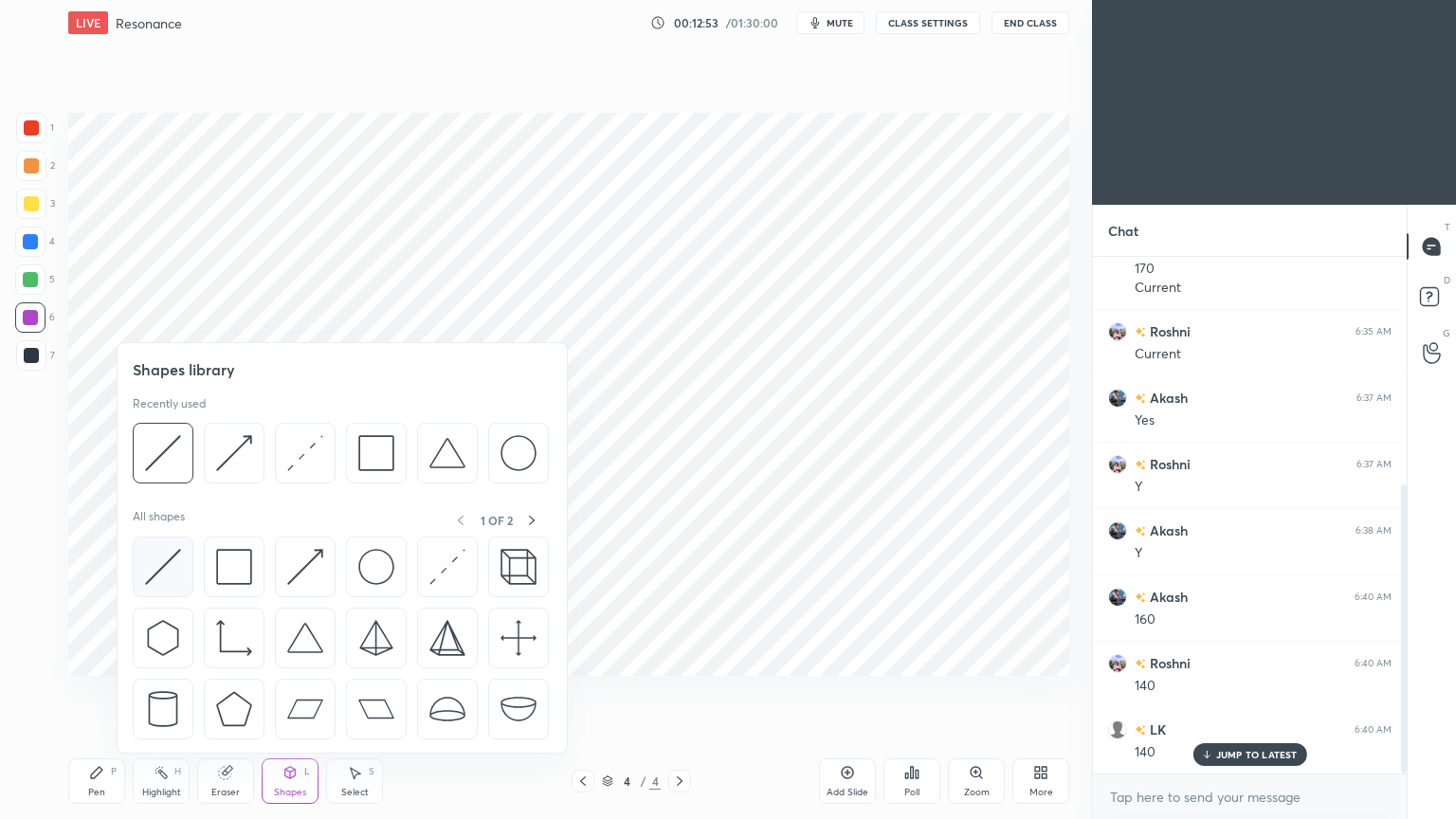 click at bounding box center [163, 567] 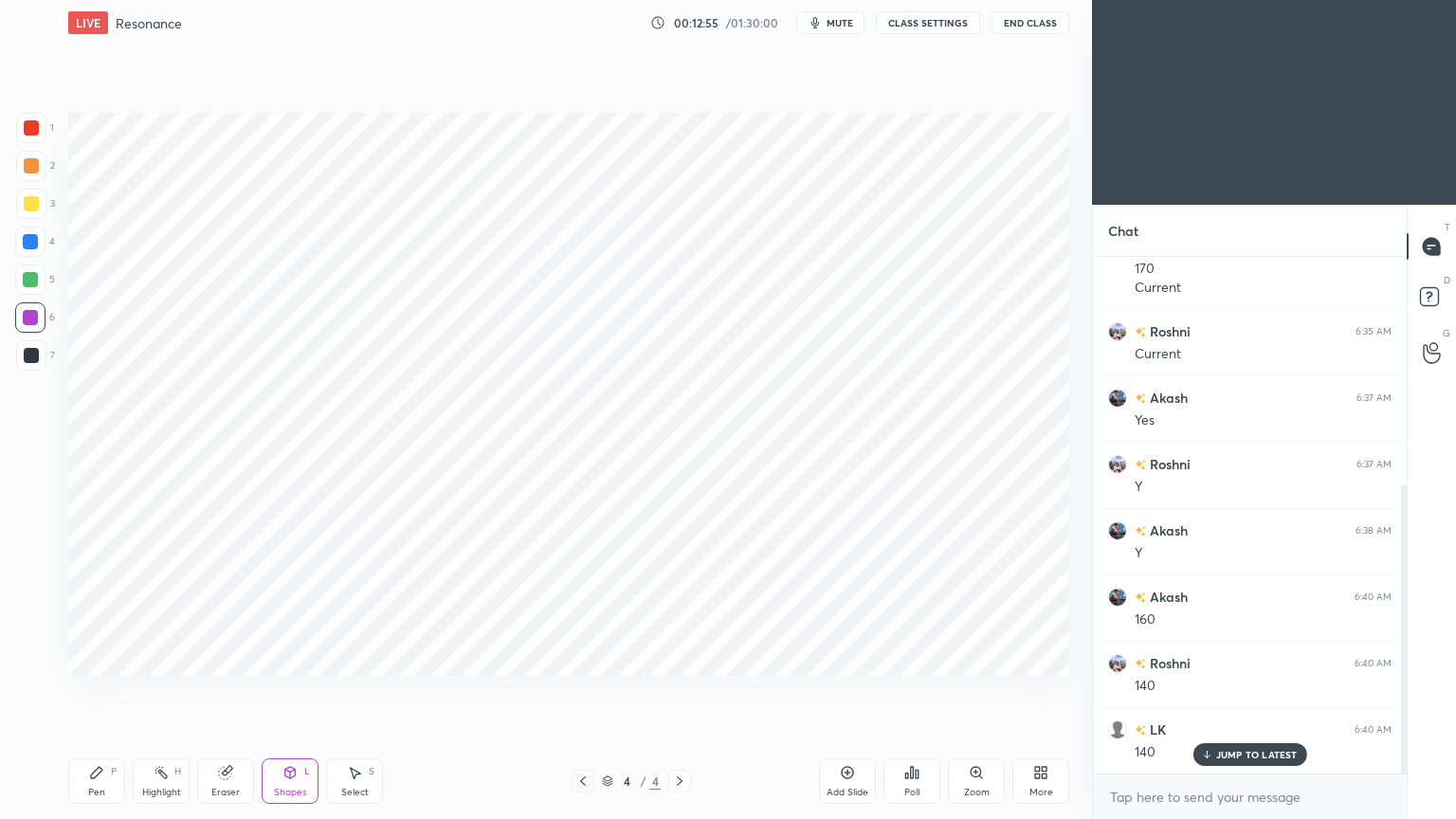 click 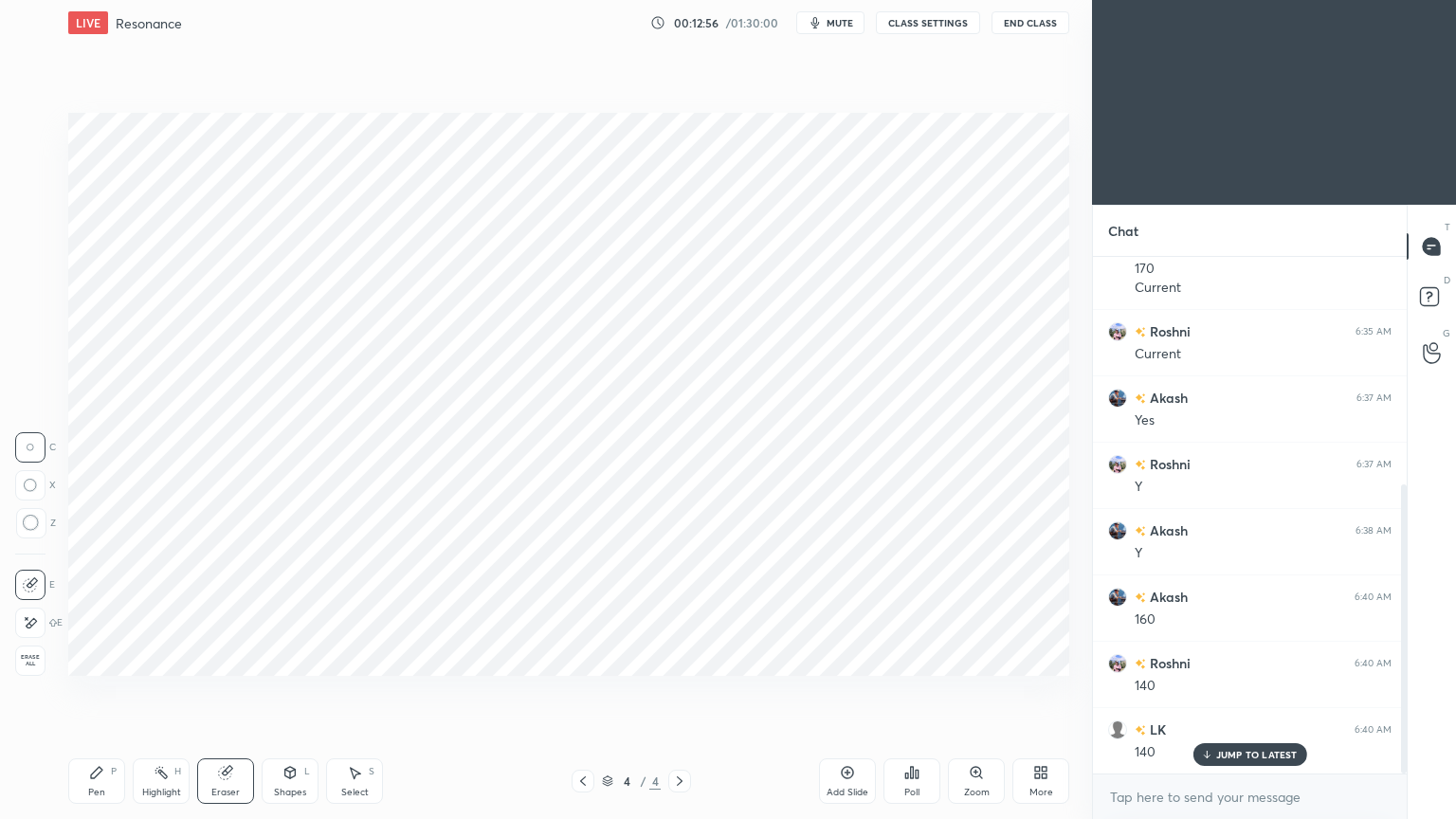 click on "Shapes L" at bounding box center (290, 781) 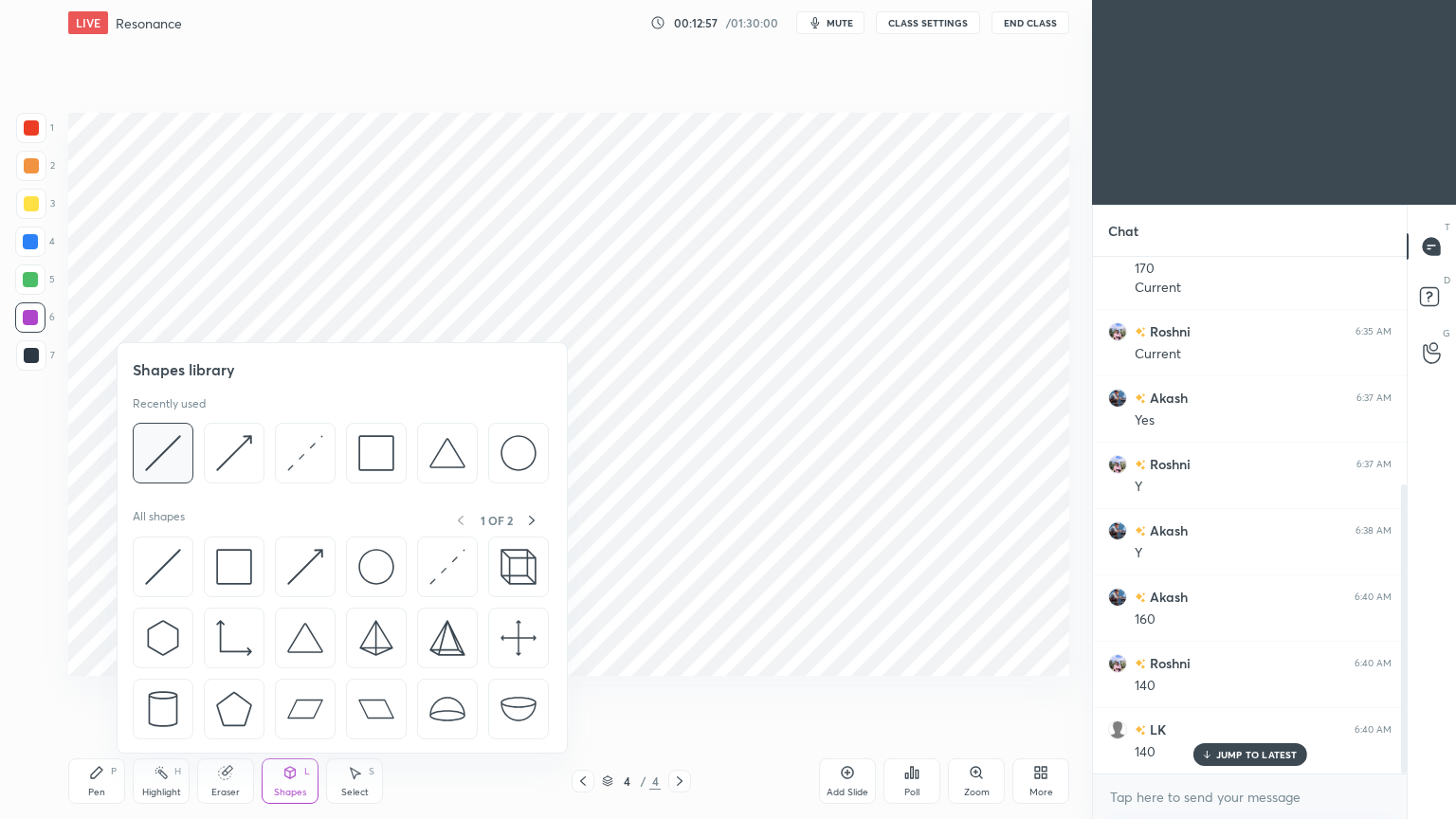 click at bounding box center [163, 453] 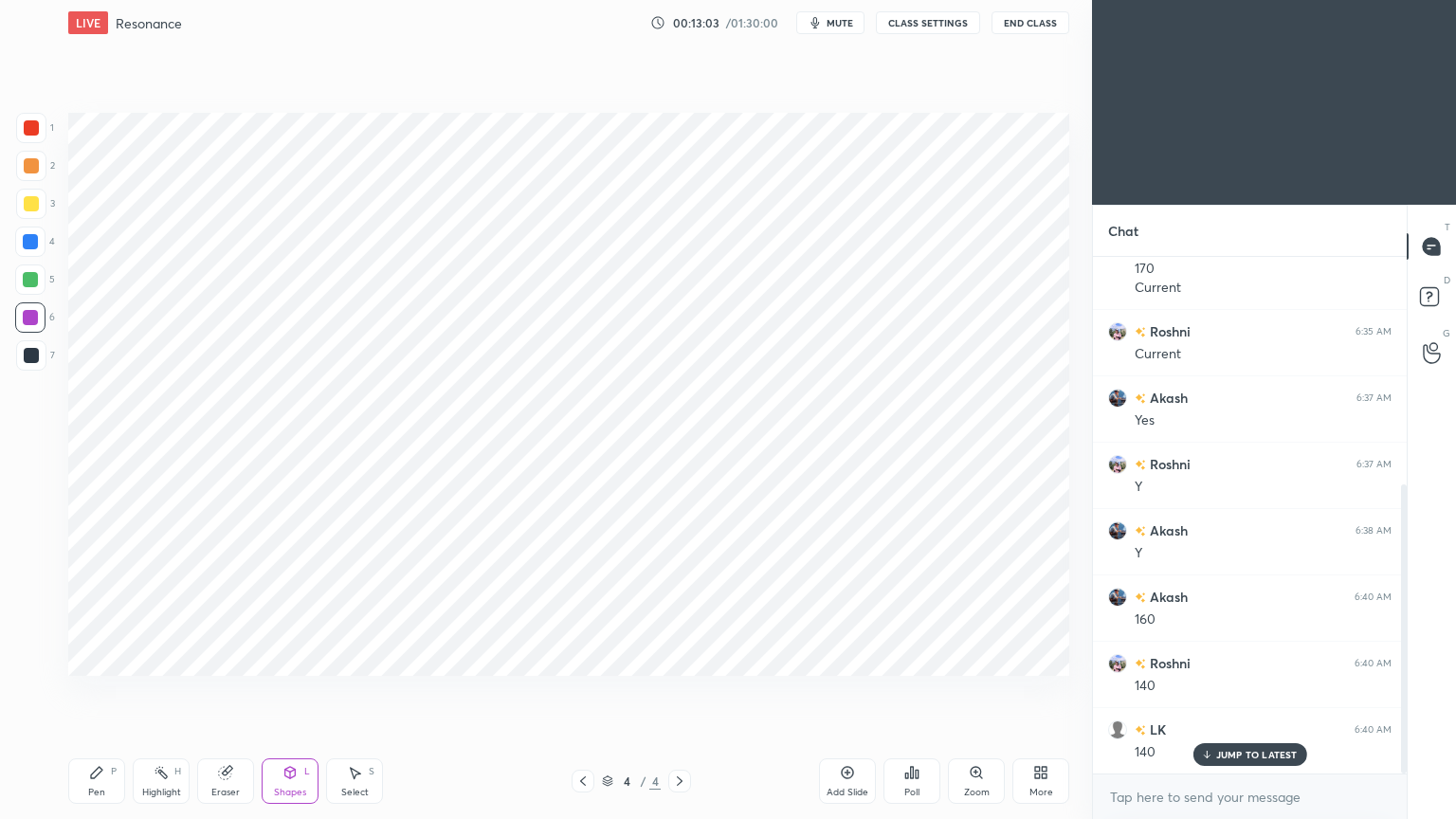 click on "Pen P" at bounding box center (97, 781) 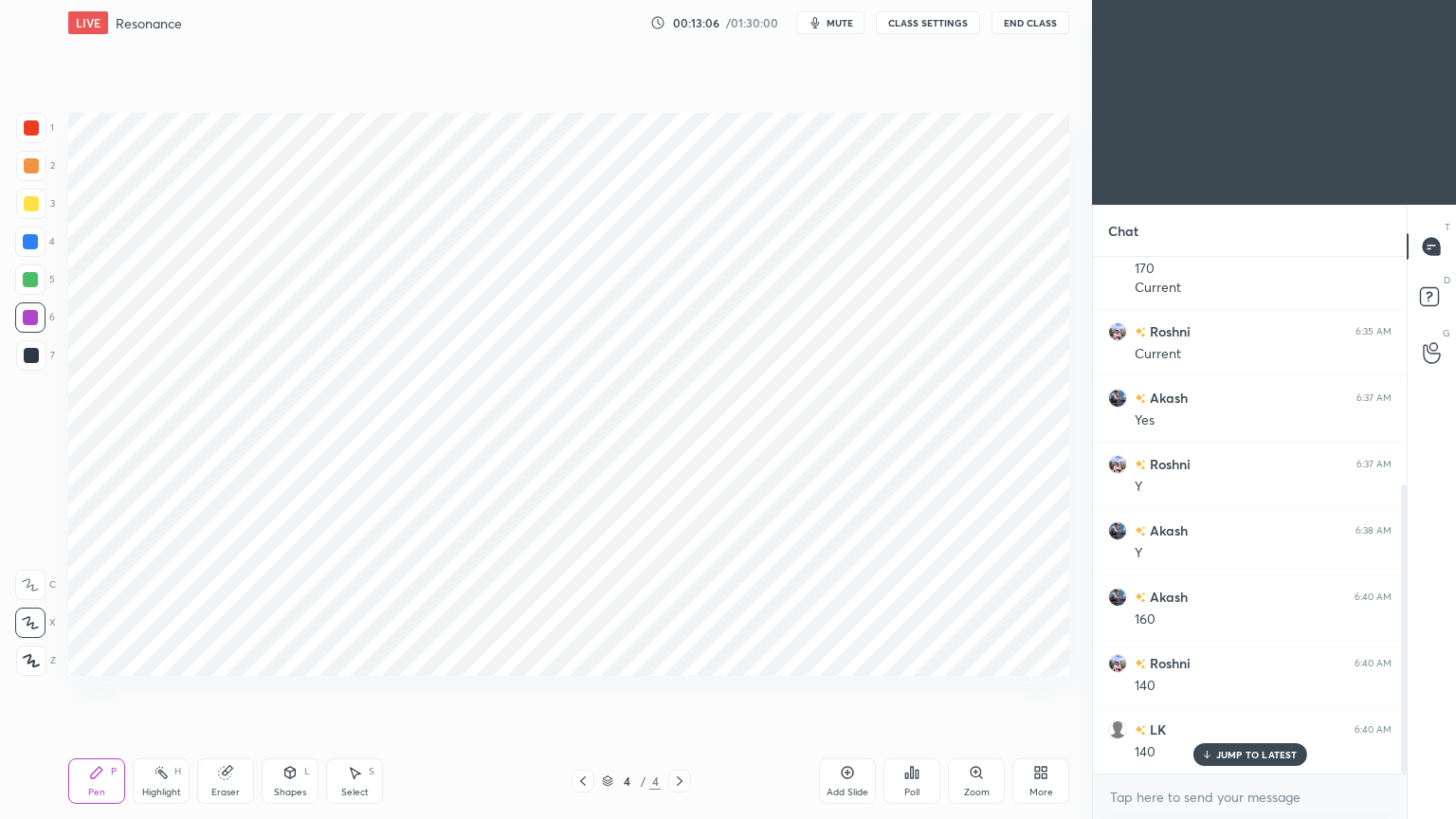 click at bounding box center (30, 242) 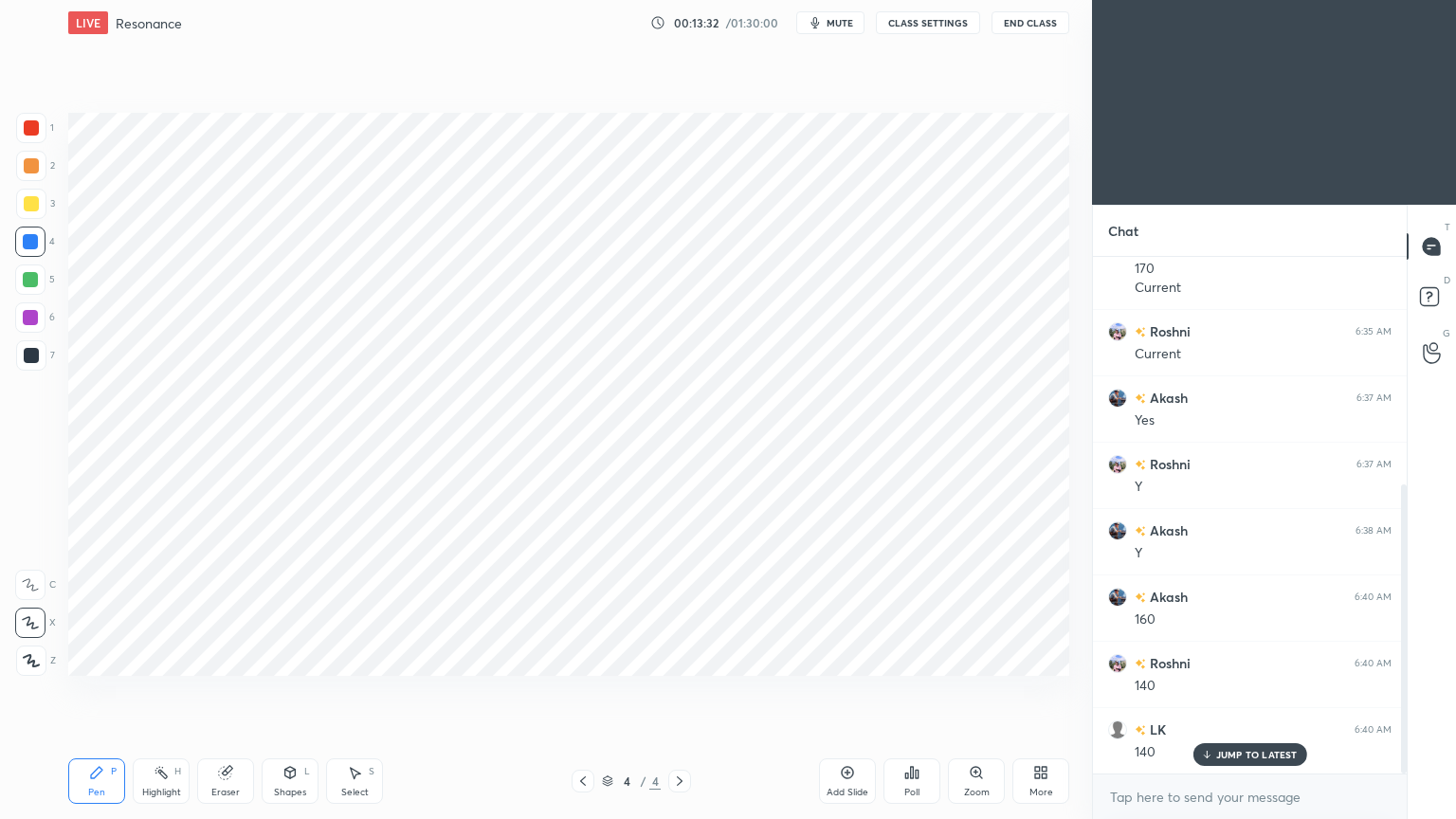 click 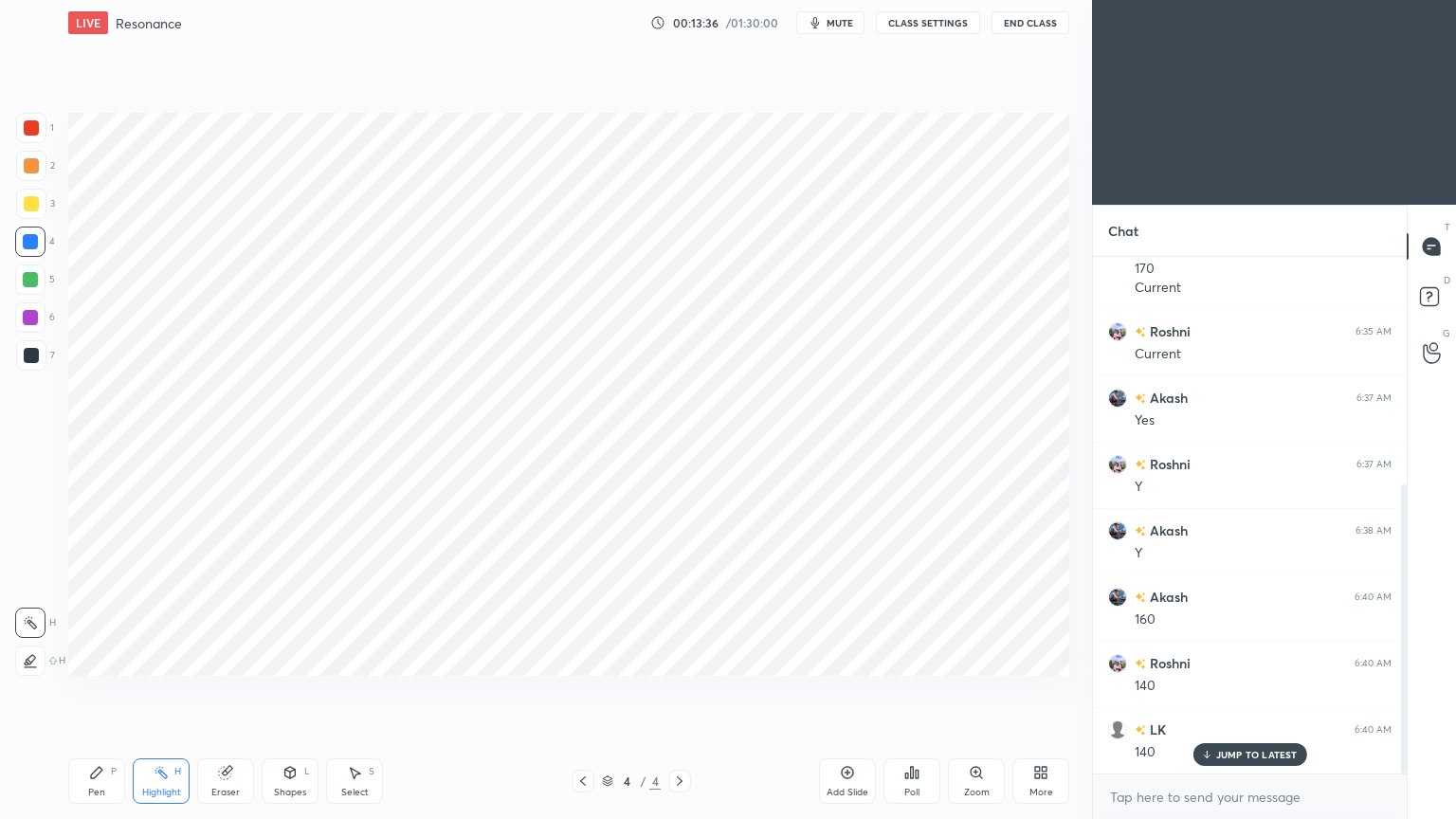 click 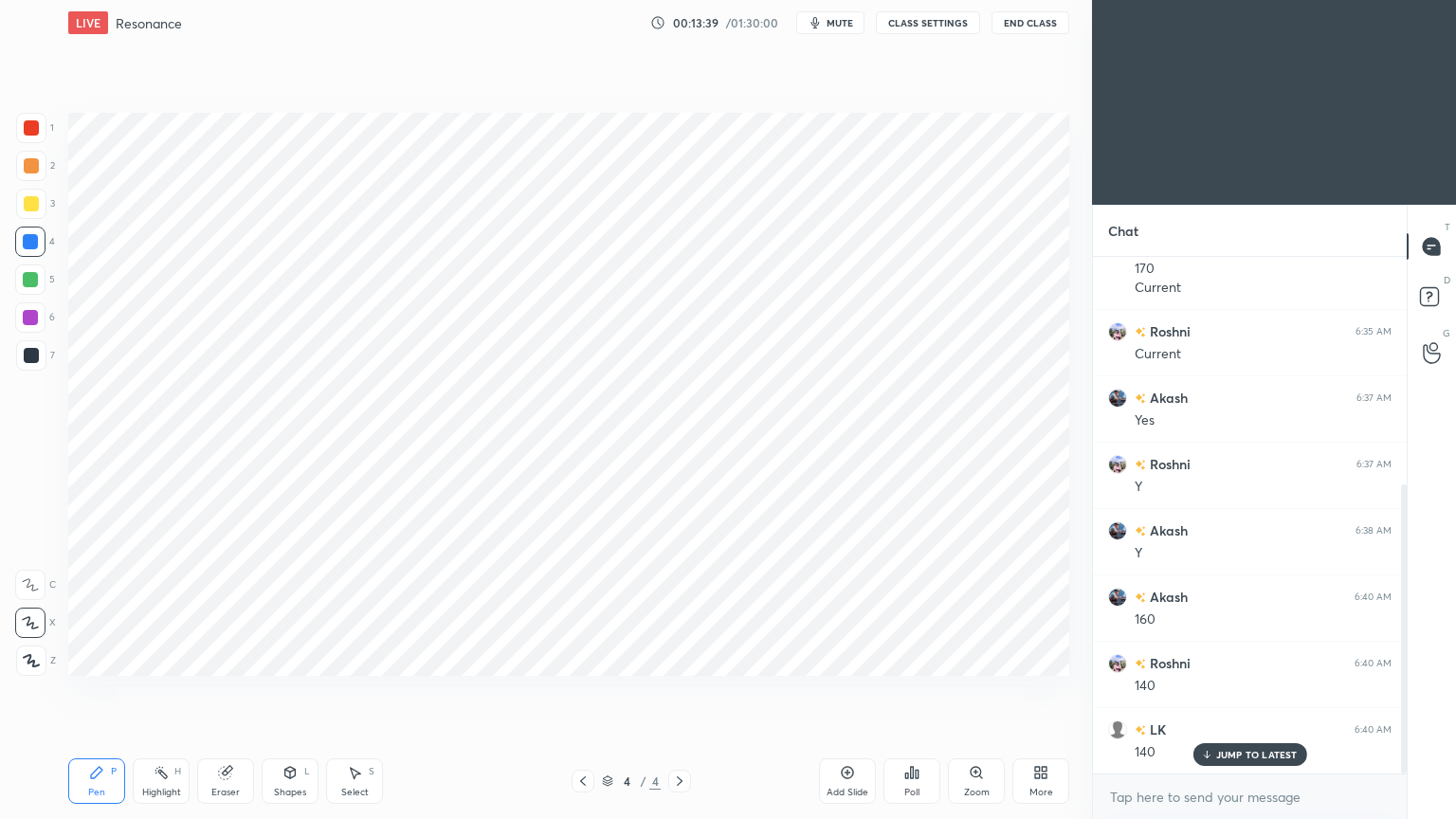 scroll, scrollTop: 473, scrollLeft: 0, axis: vertical 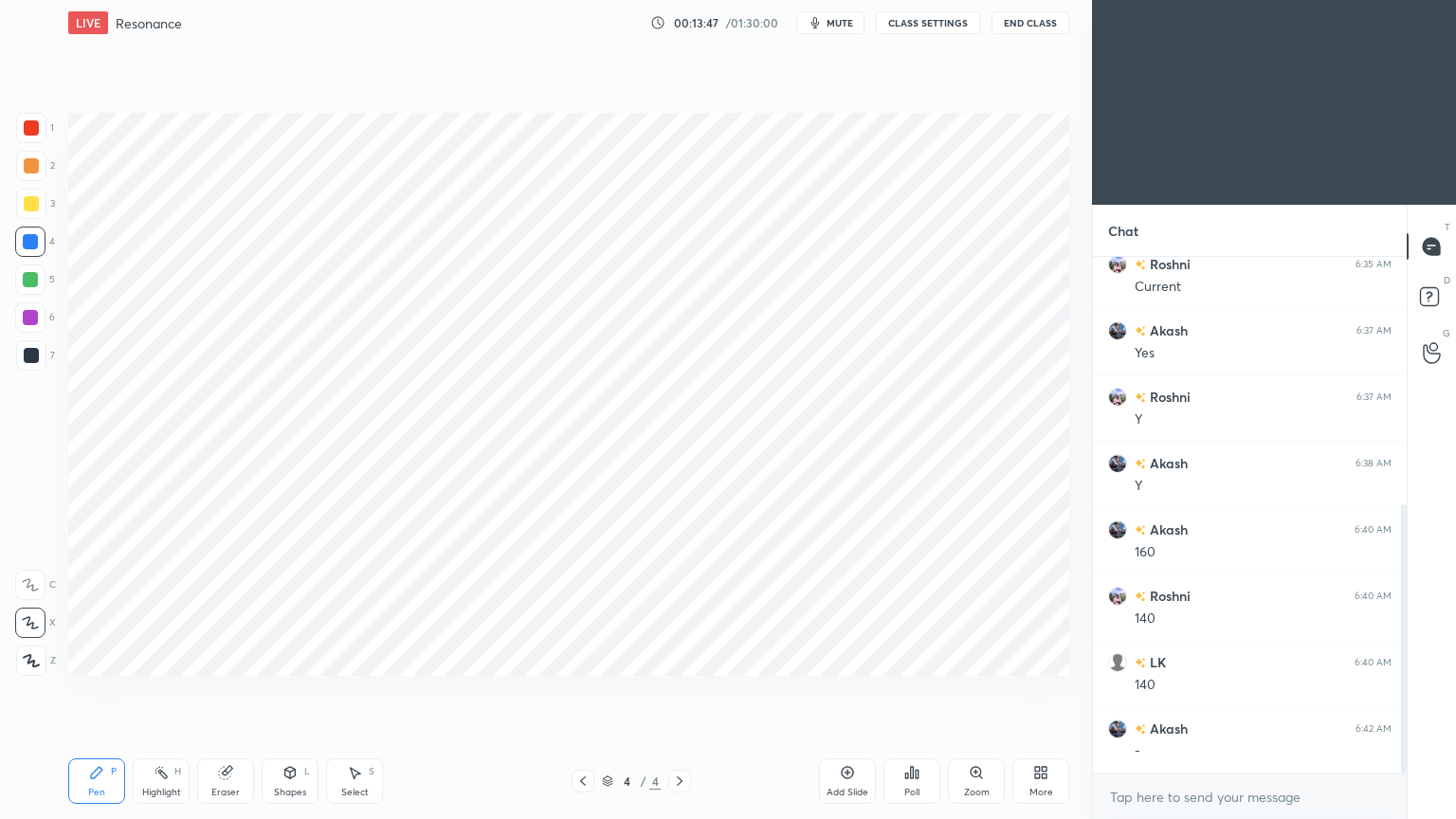 click on "Highlight" at bounding box center [161, 792] 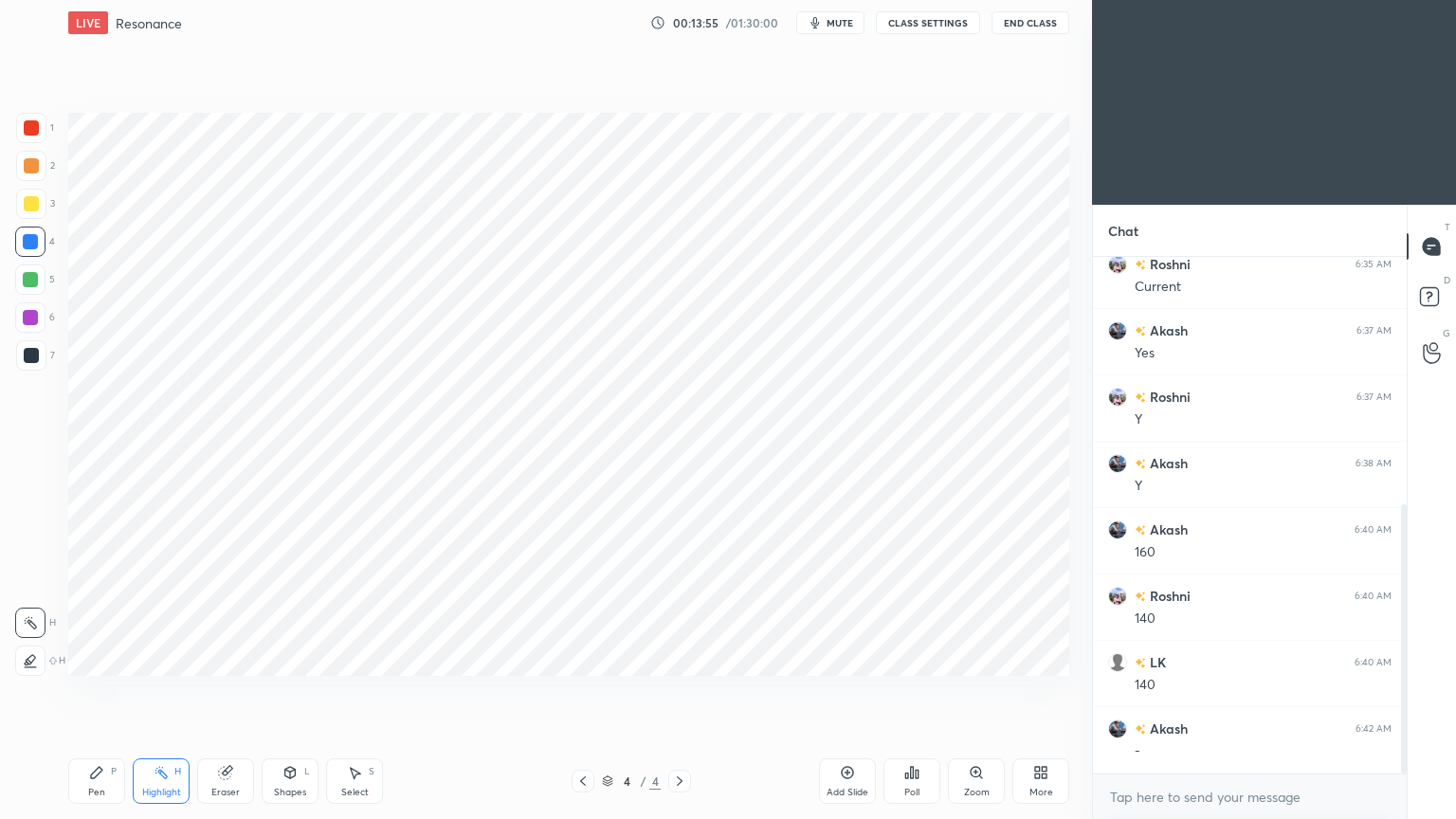 click 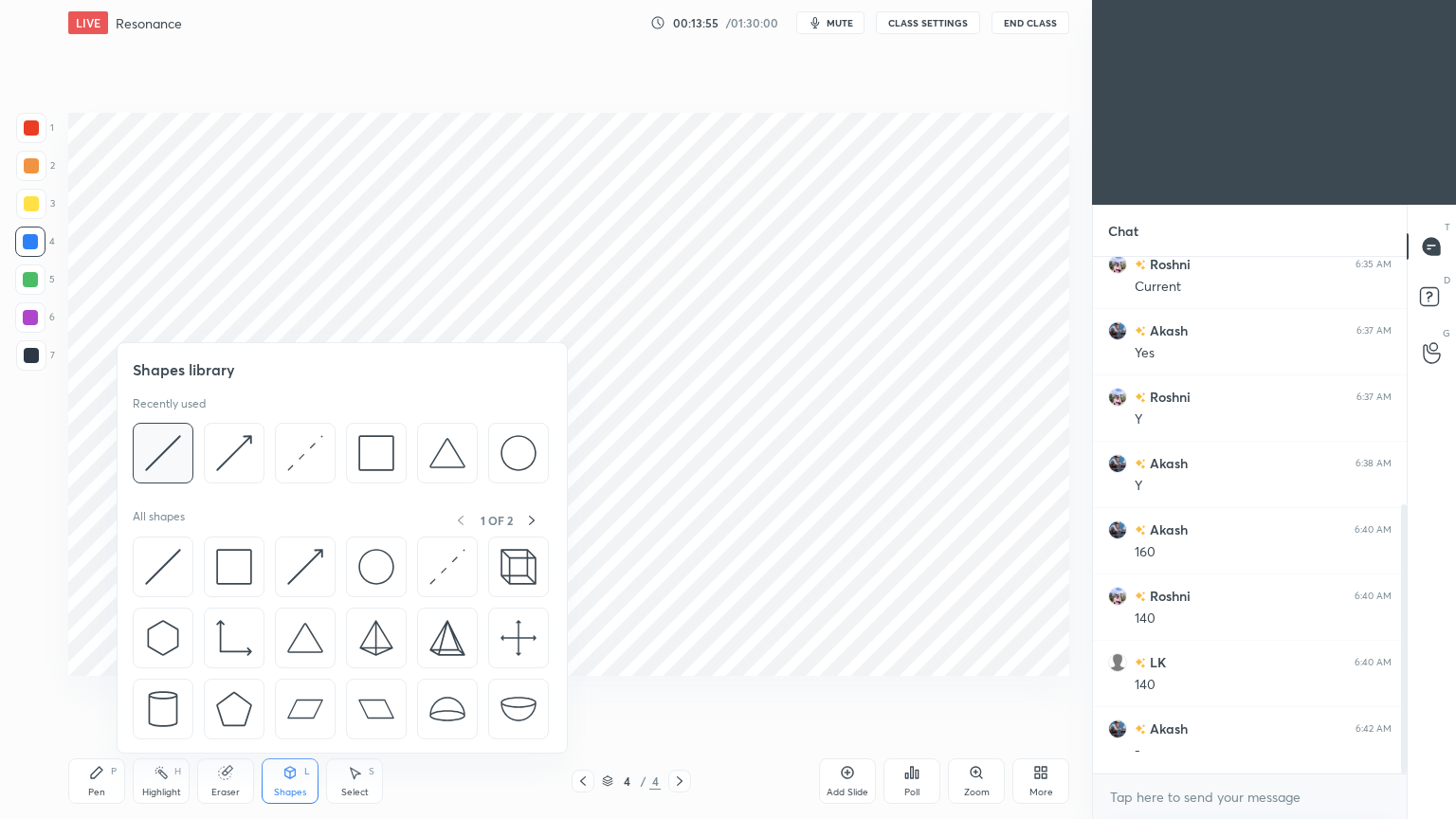 click at bounding box center (163, 453) 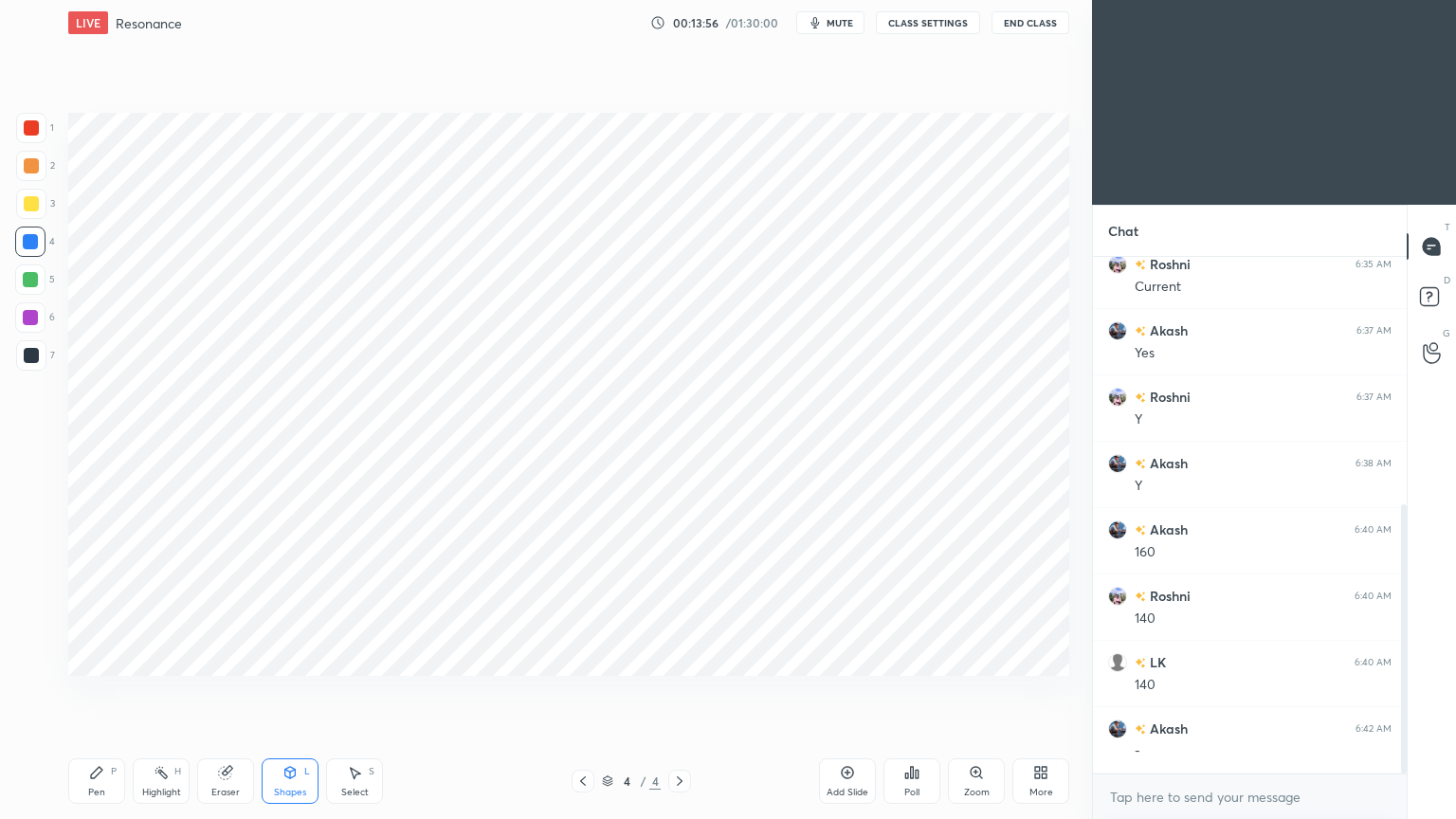 click on "7" at bounding box center [35, 359] 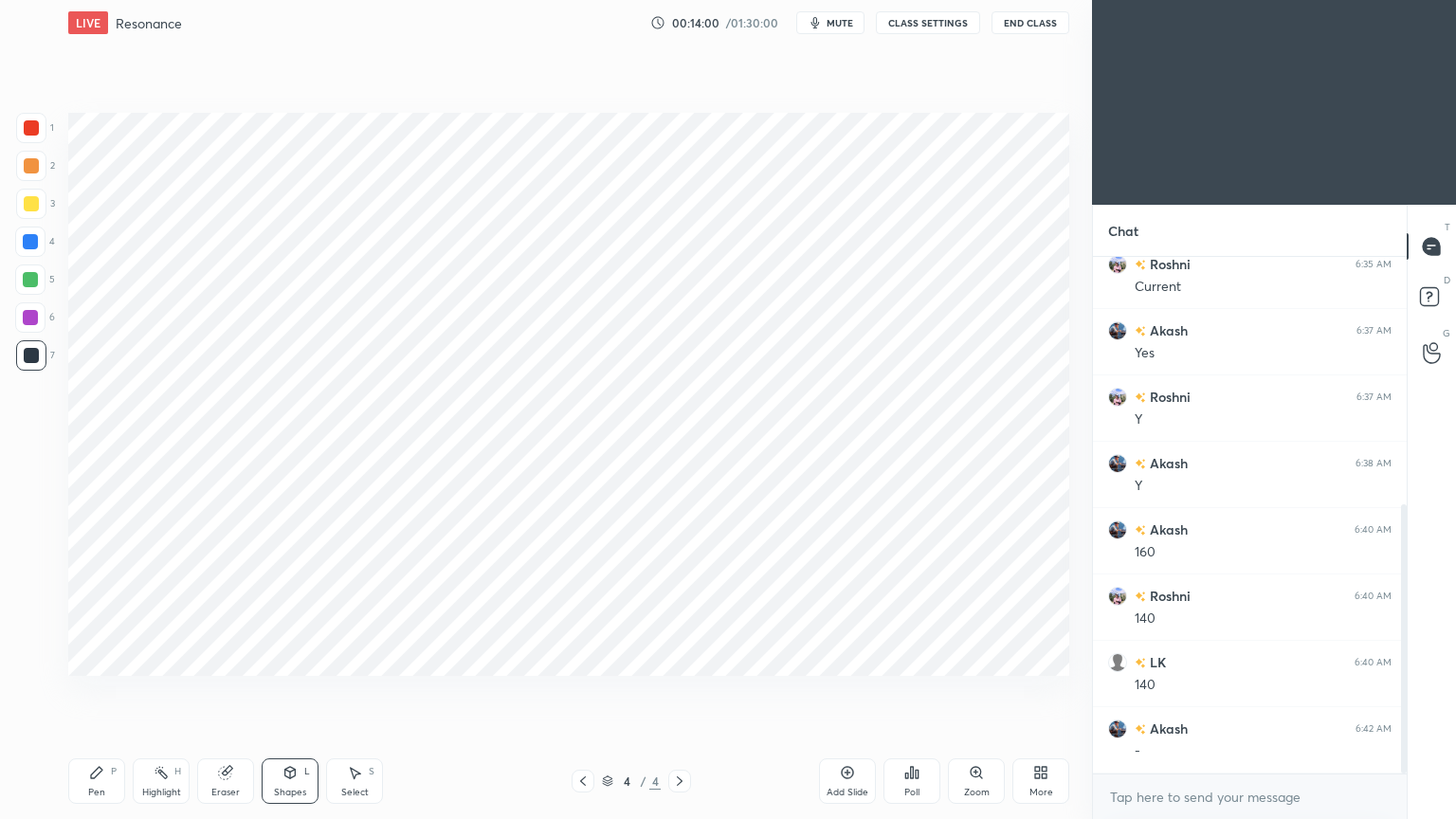 click 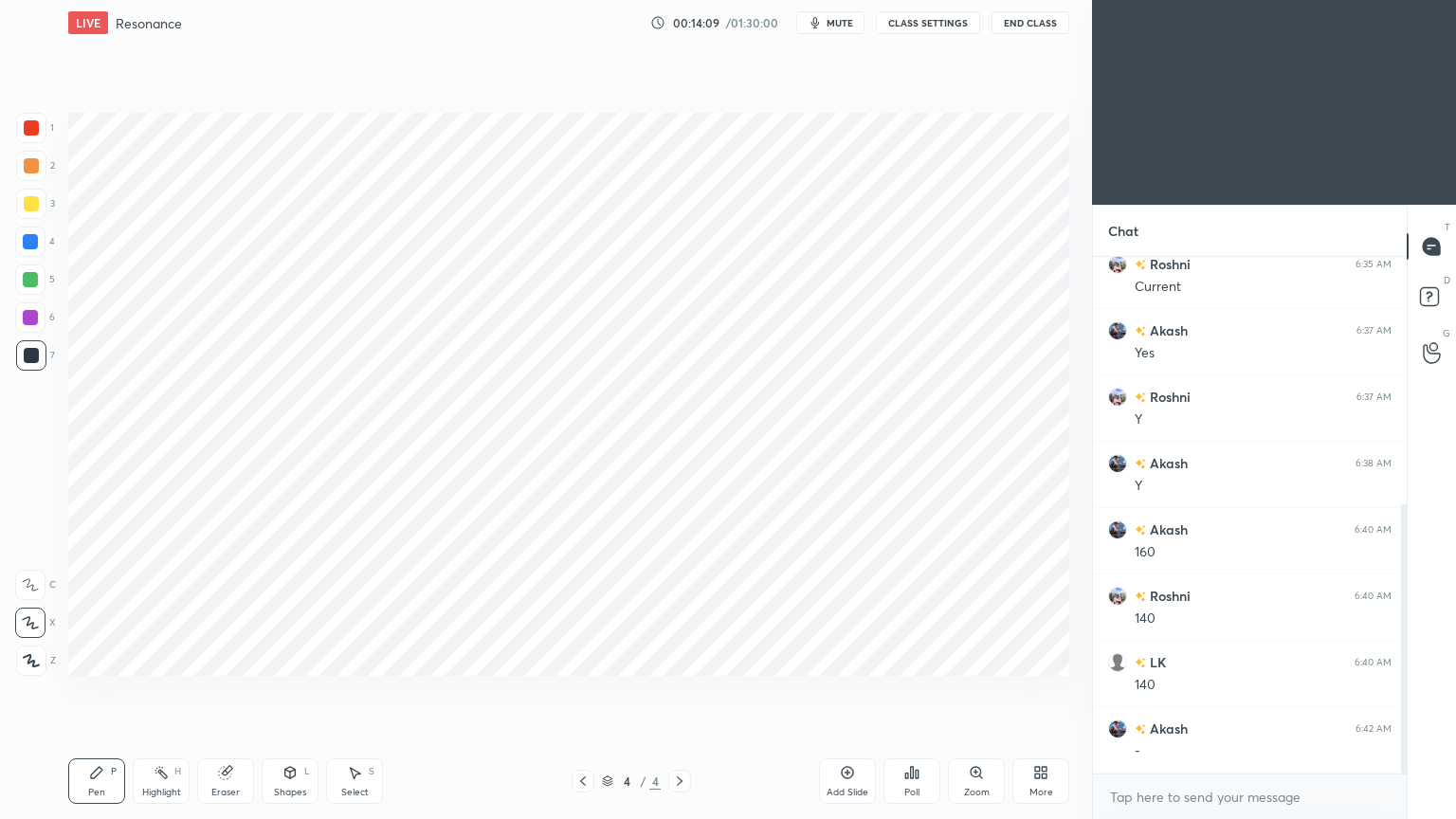 click on "Highlight H" at bounding box center (161, 781) 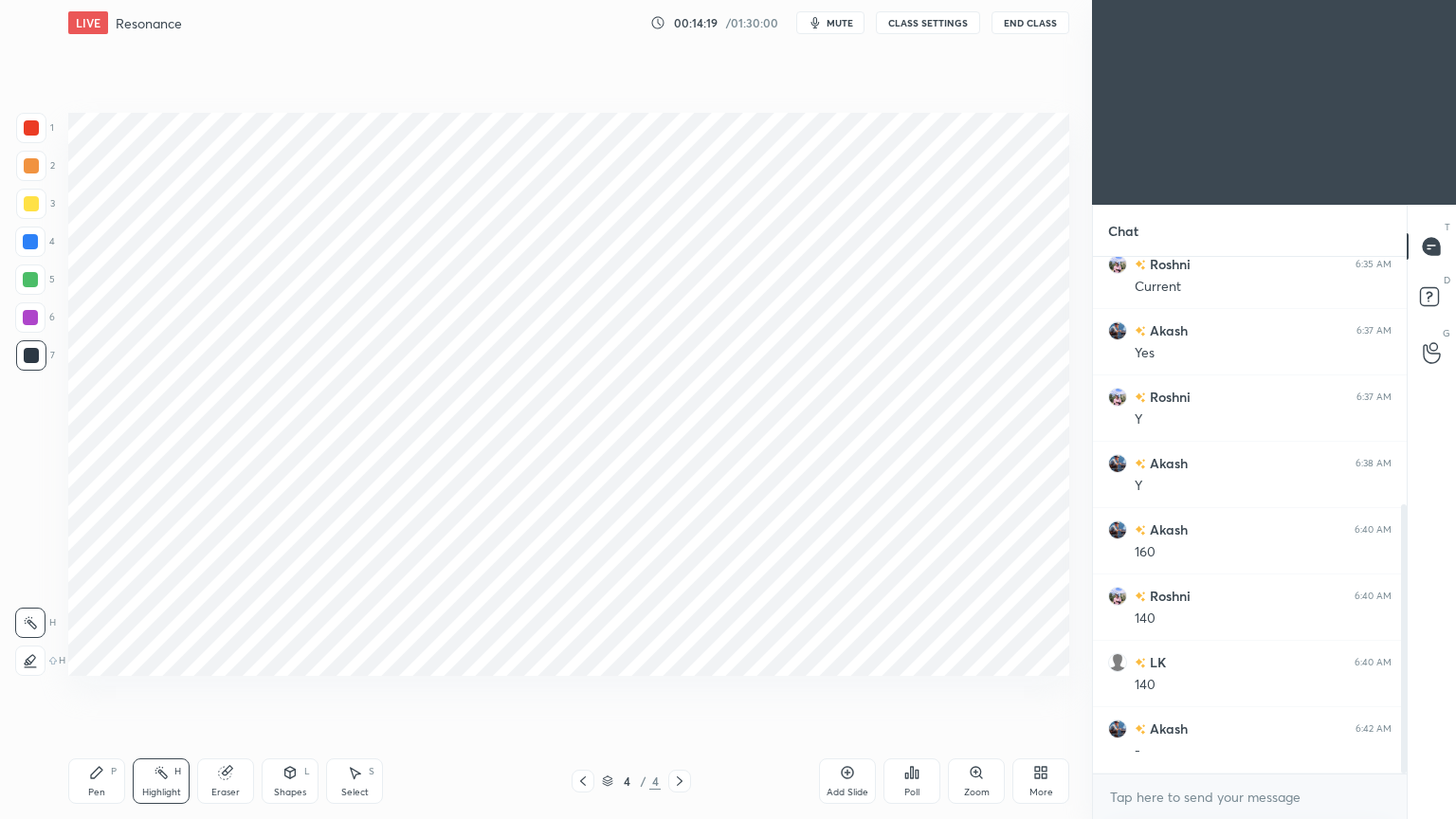 click 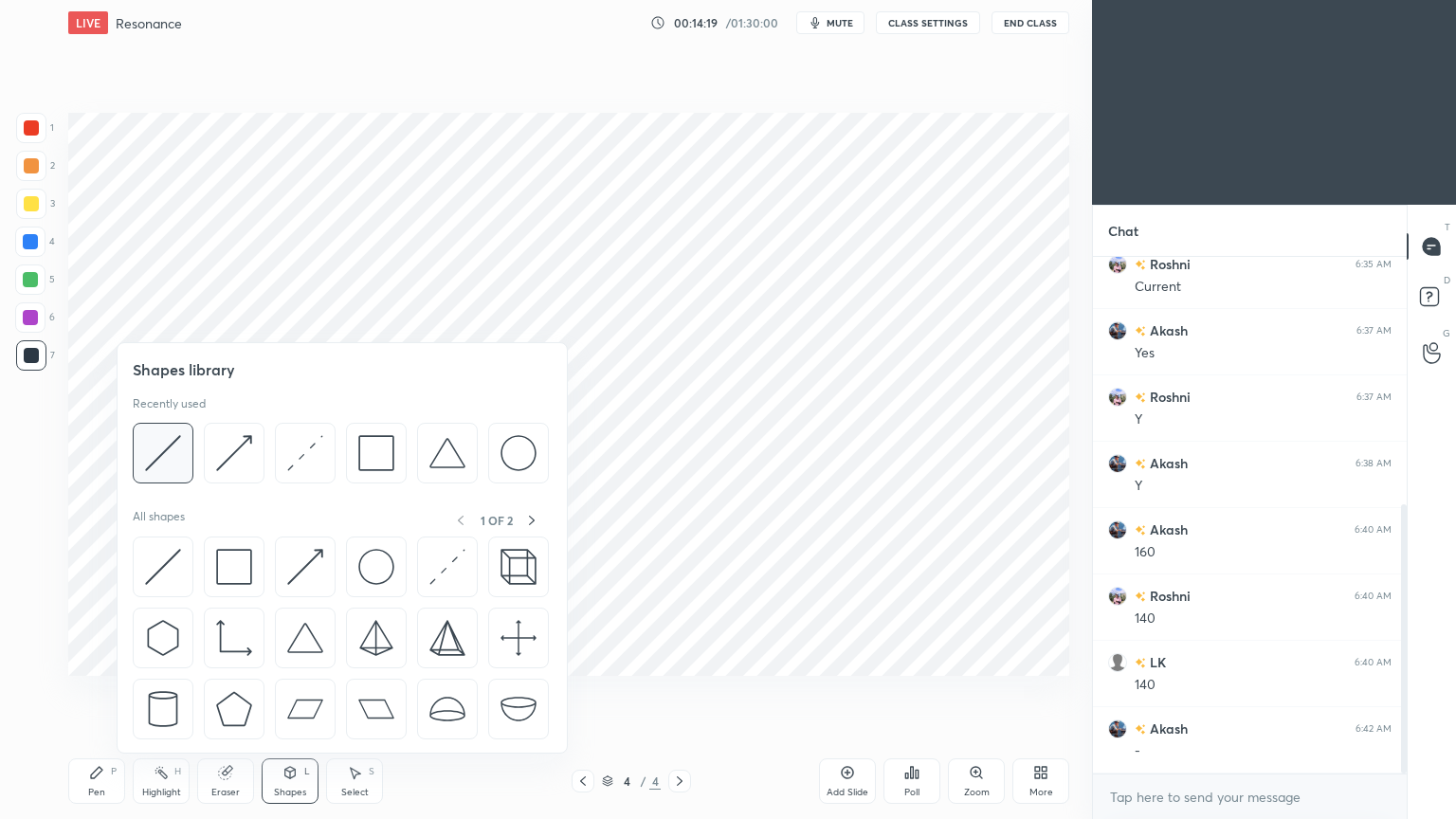 click at bounding box center (163, 453) 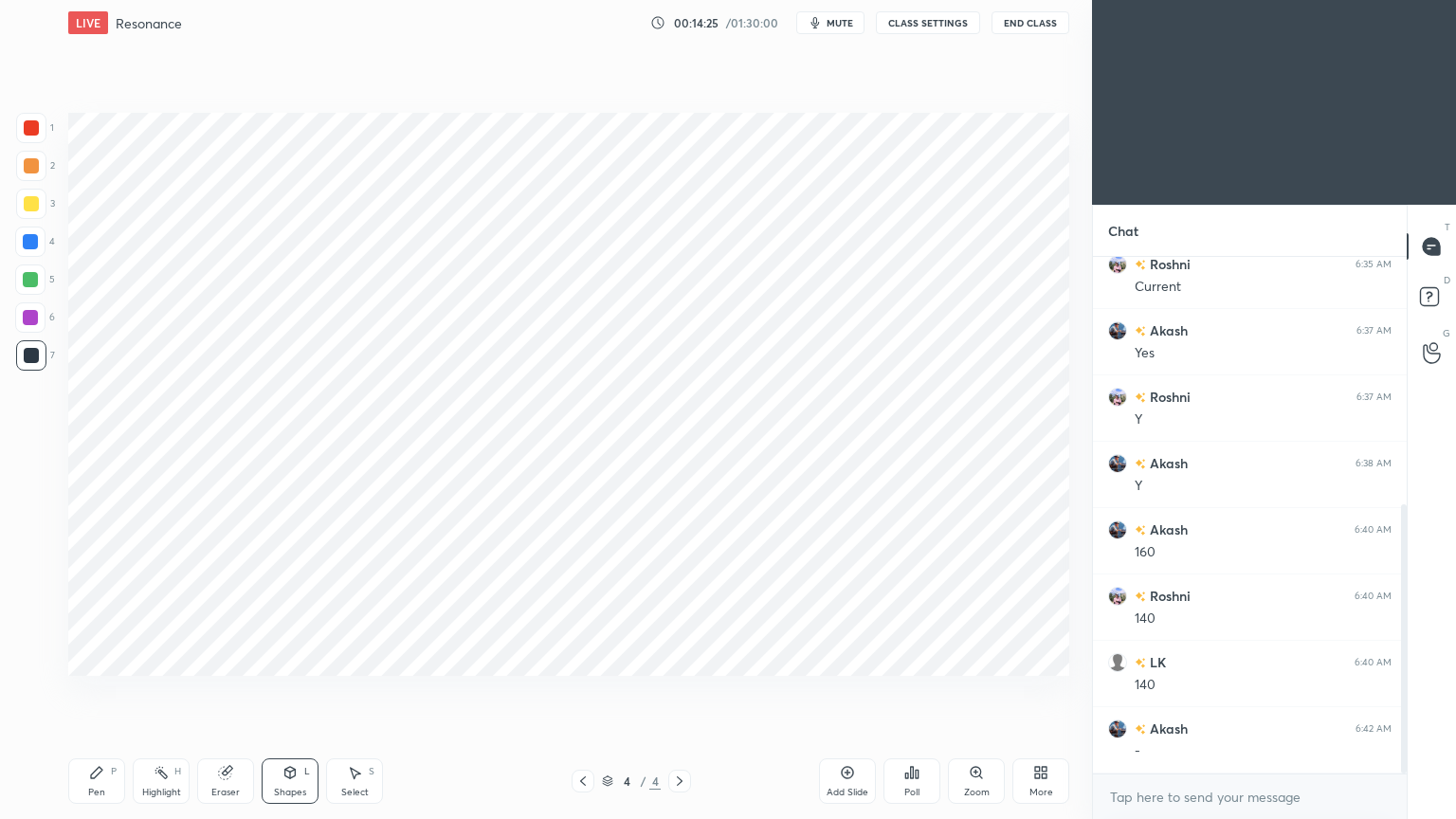 click on "Pen P" at bounding box center (97, 781) 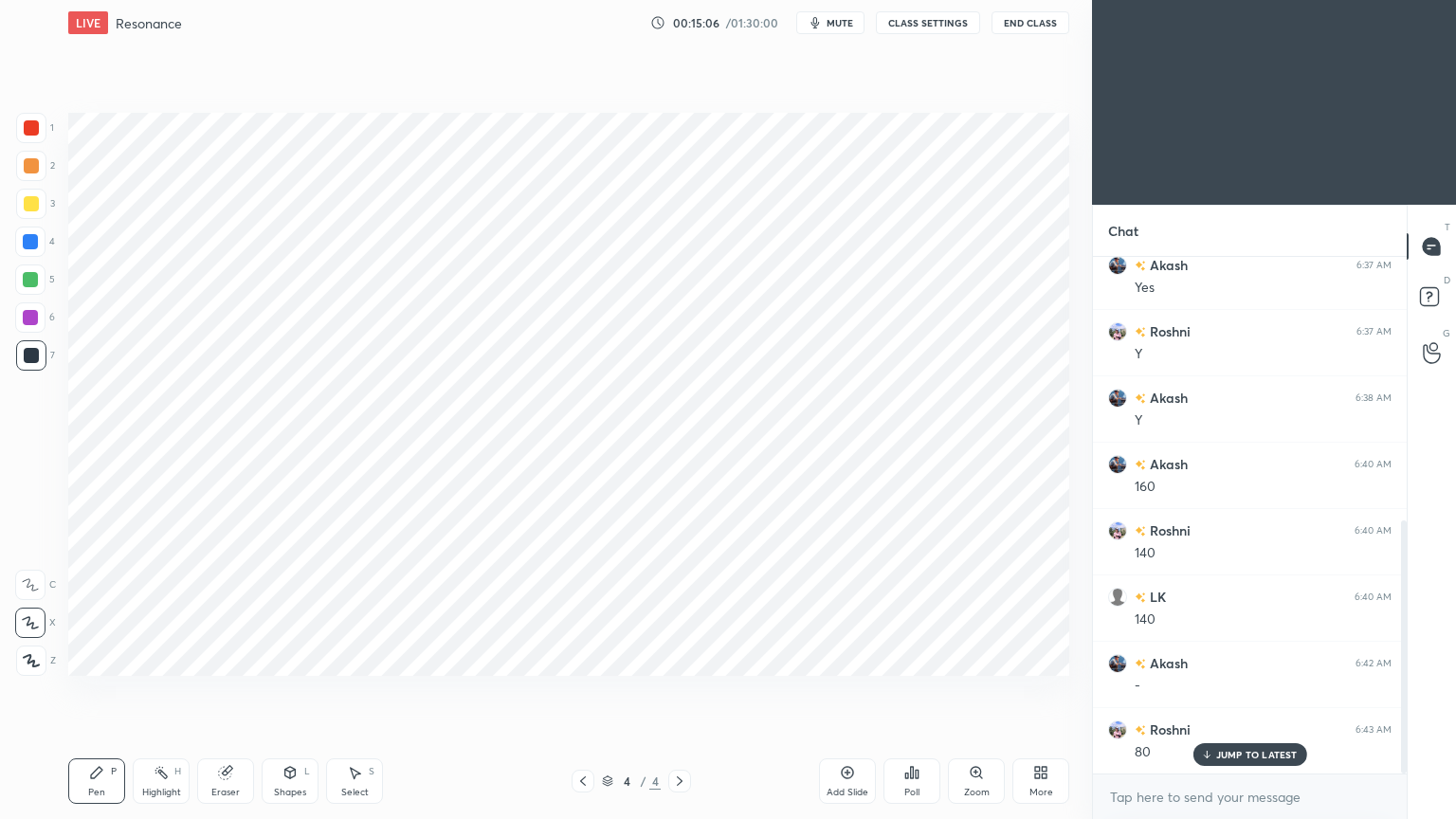scroll, scrollTop: 606, scrollLeft: 0, axis: vertical 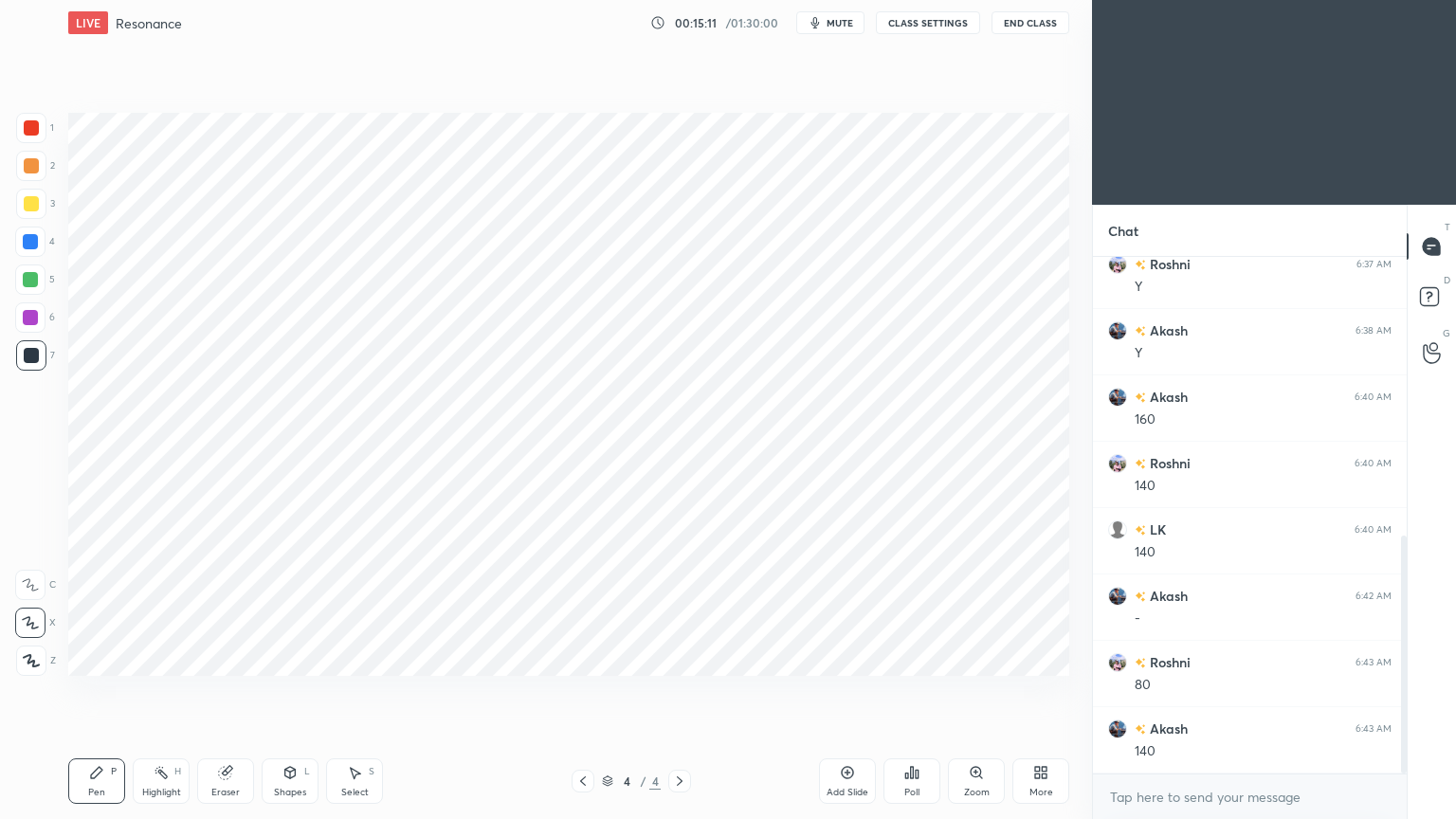 click at bounding box center (30, 280) 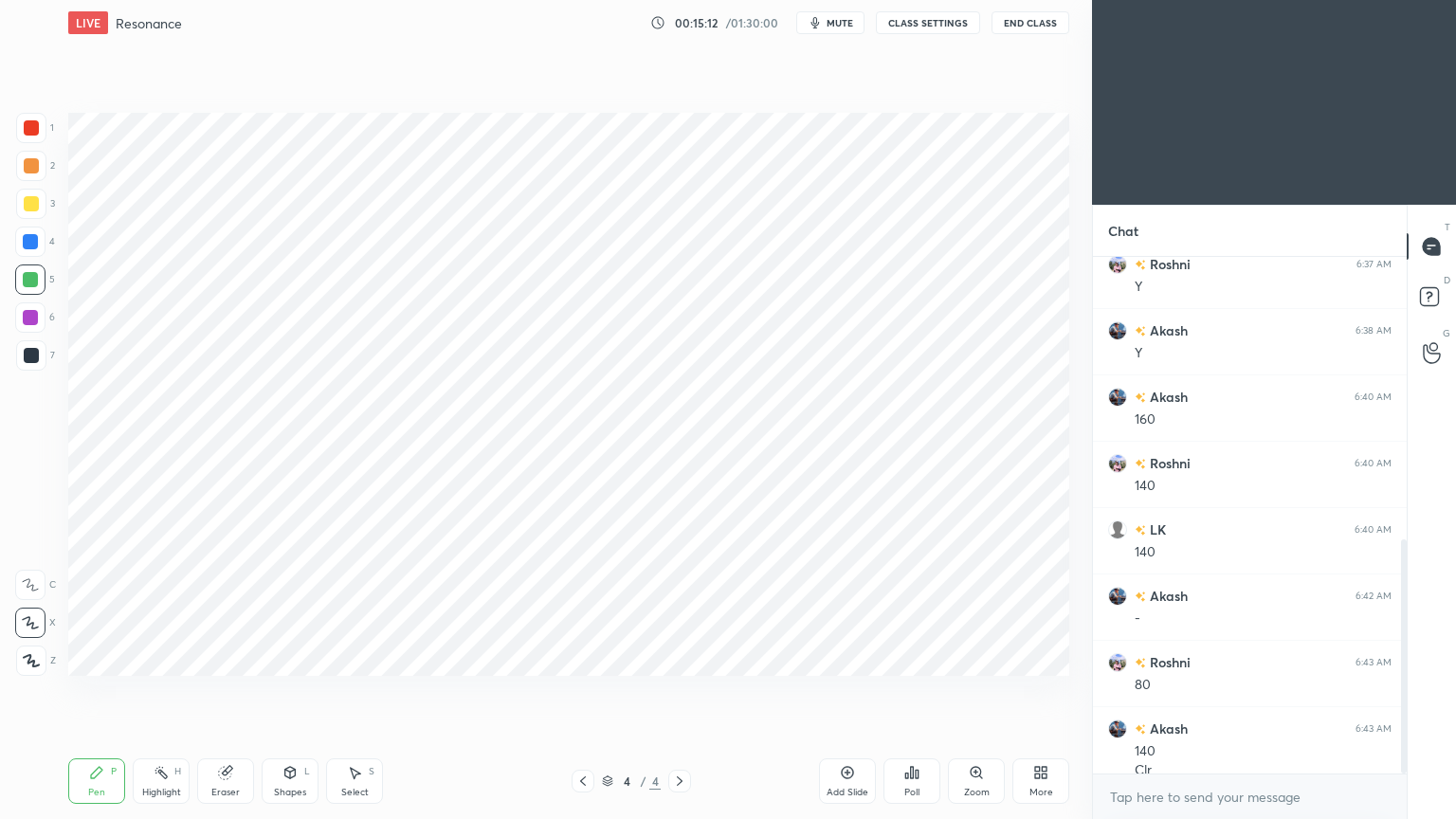 scroll, scrollTop: 625, scrollLeft: 0, axis: vertical 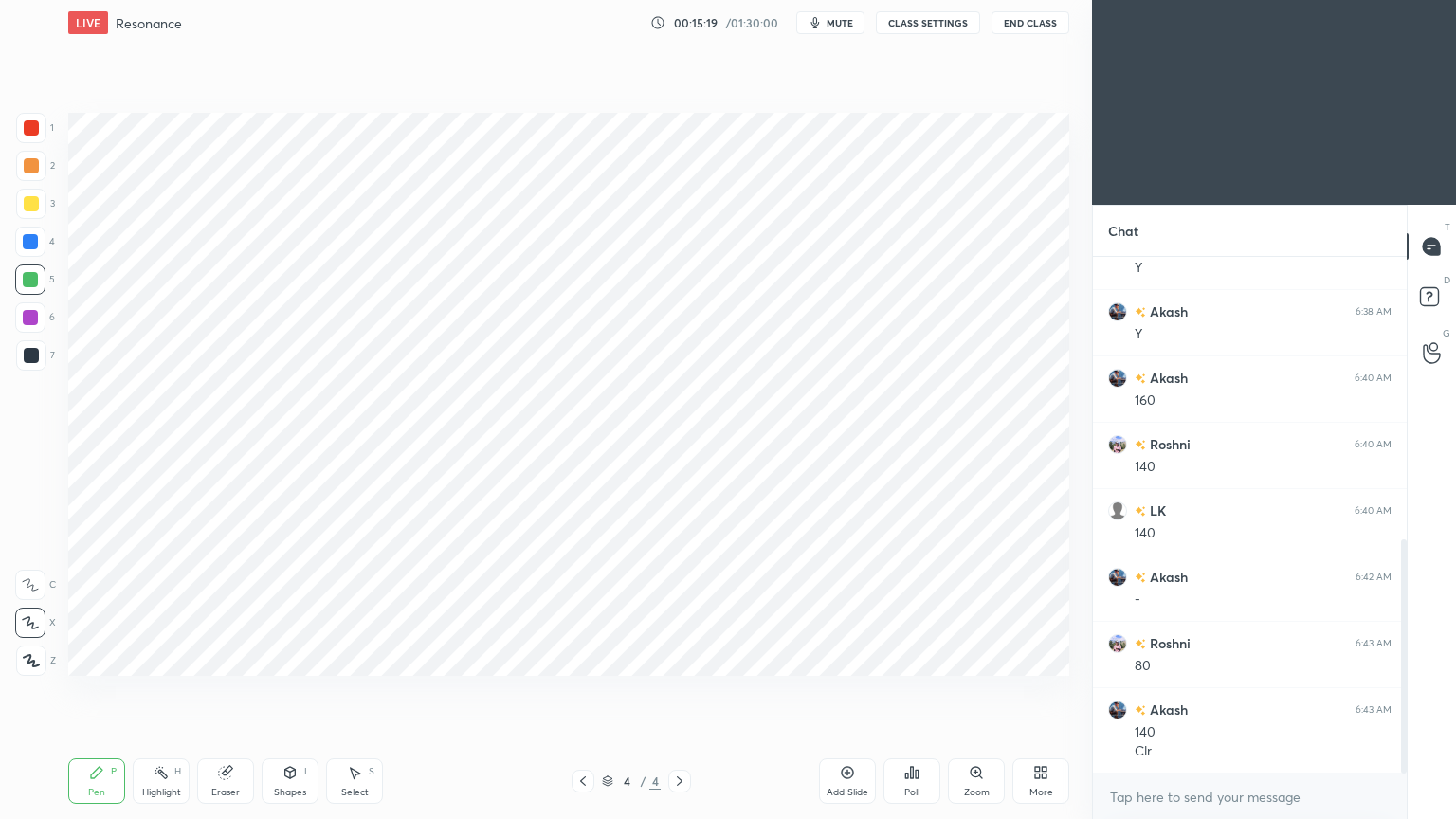 click 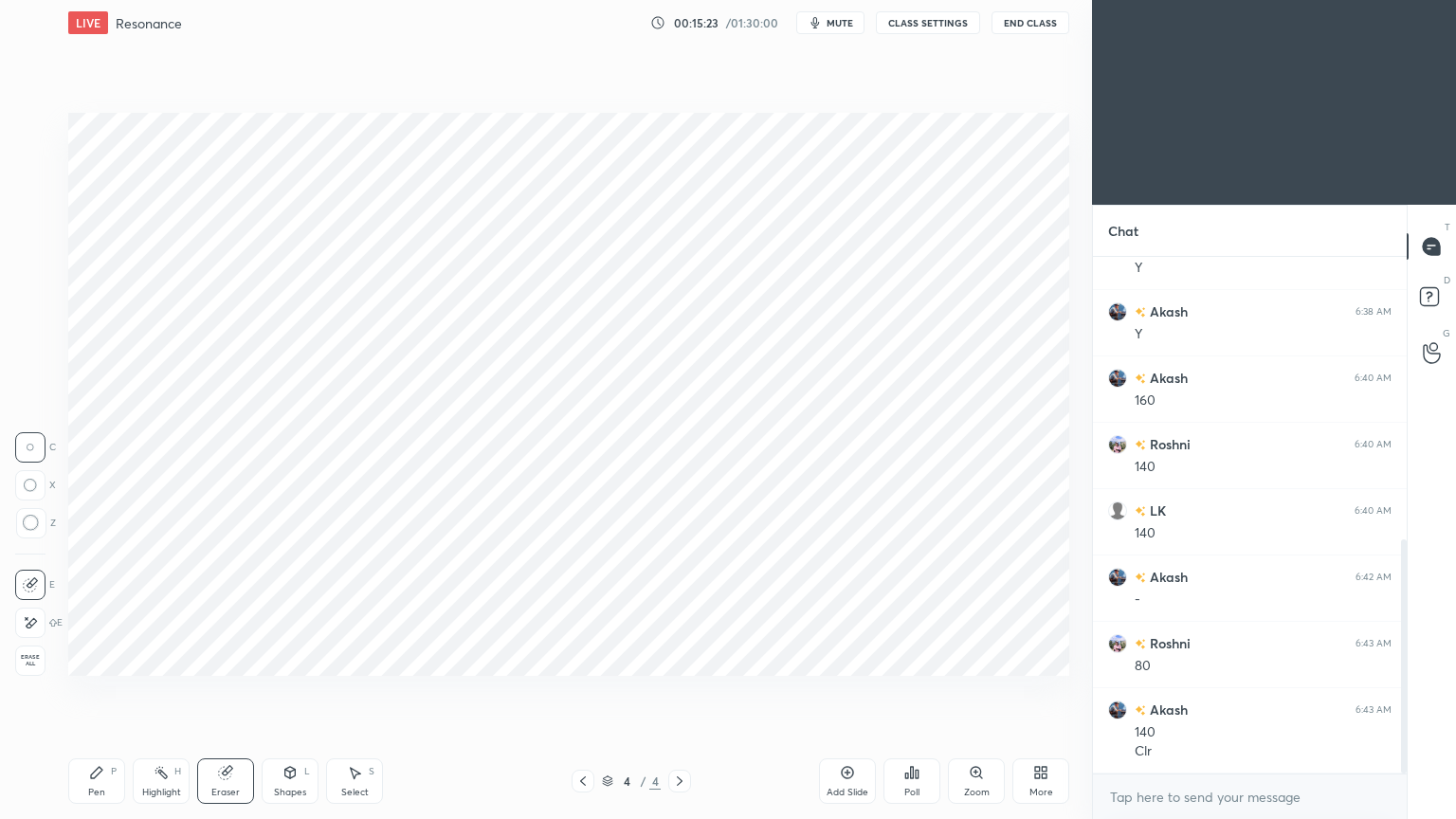 click on "Pen P" at bounding box center [97, 781] 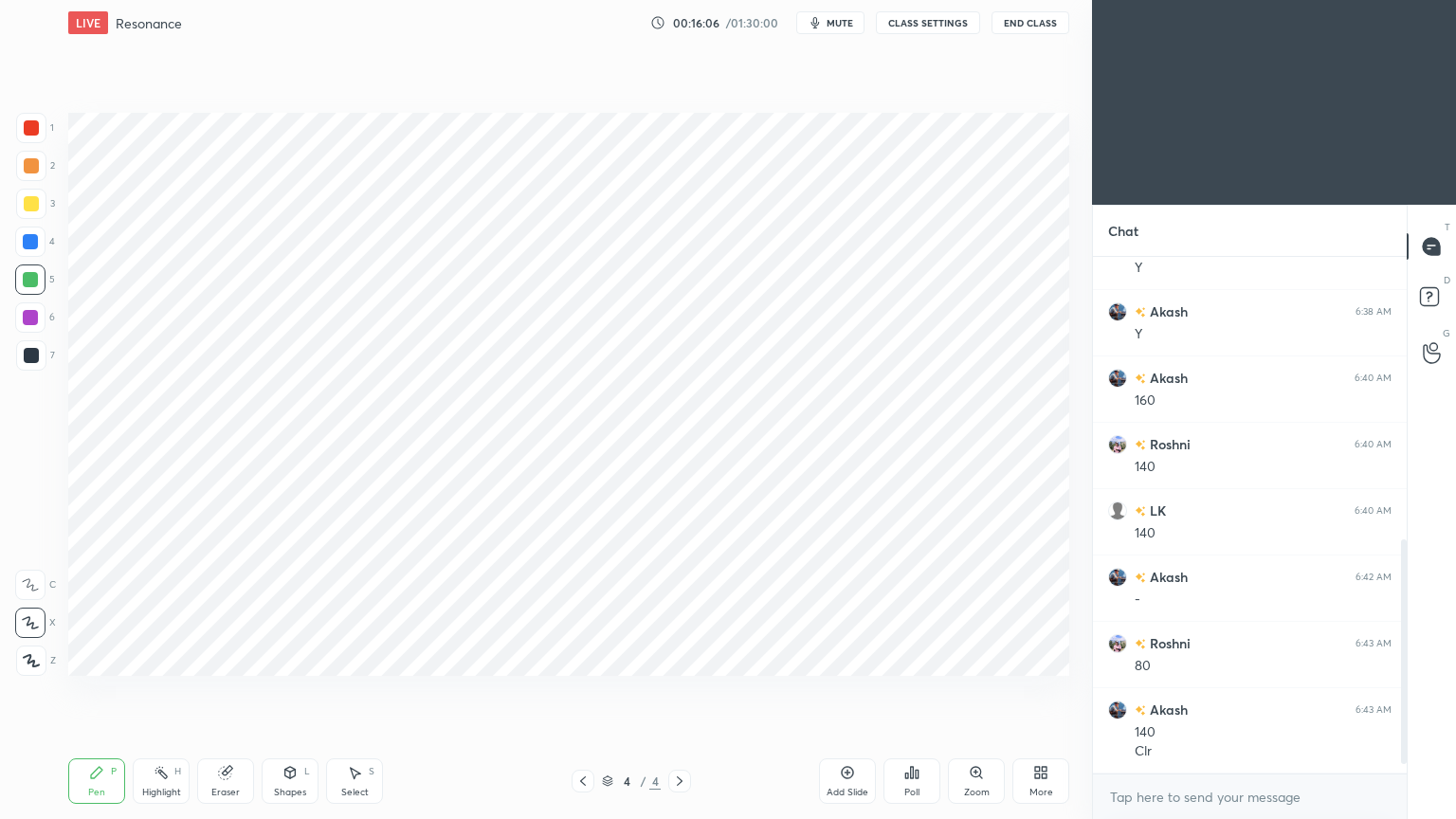 scroll, scrollTop: 690, scrollLeft: 0, axis: vertical 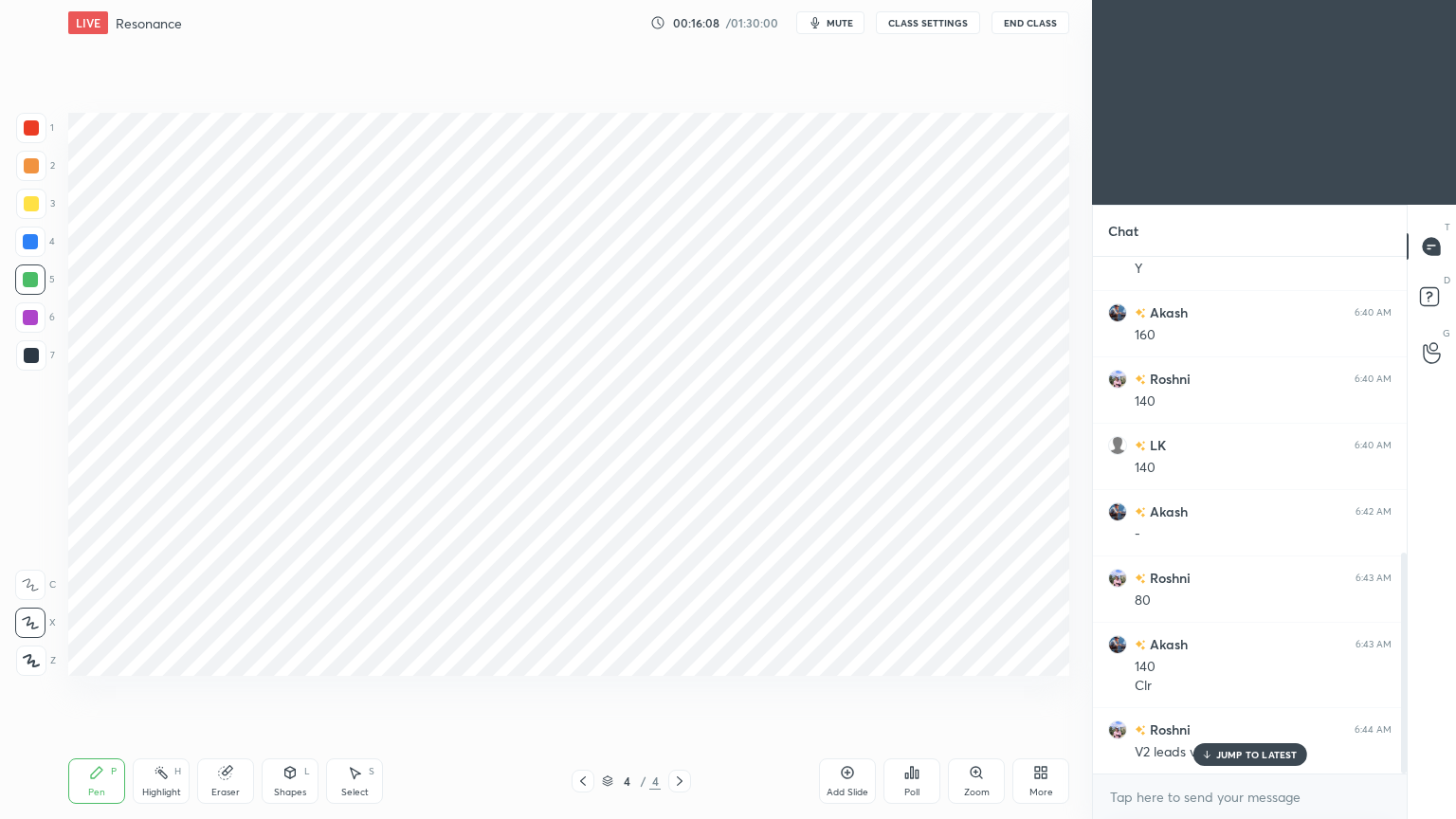 click at bounding box center (30, 318) 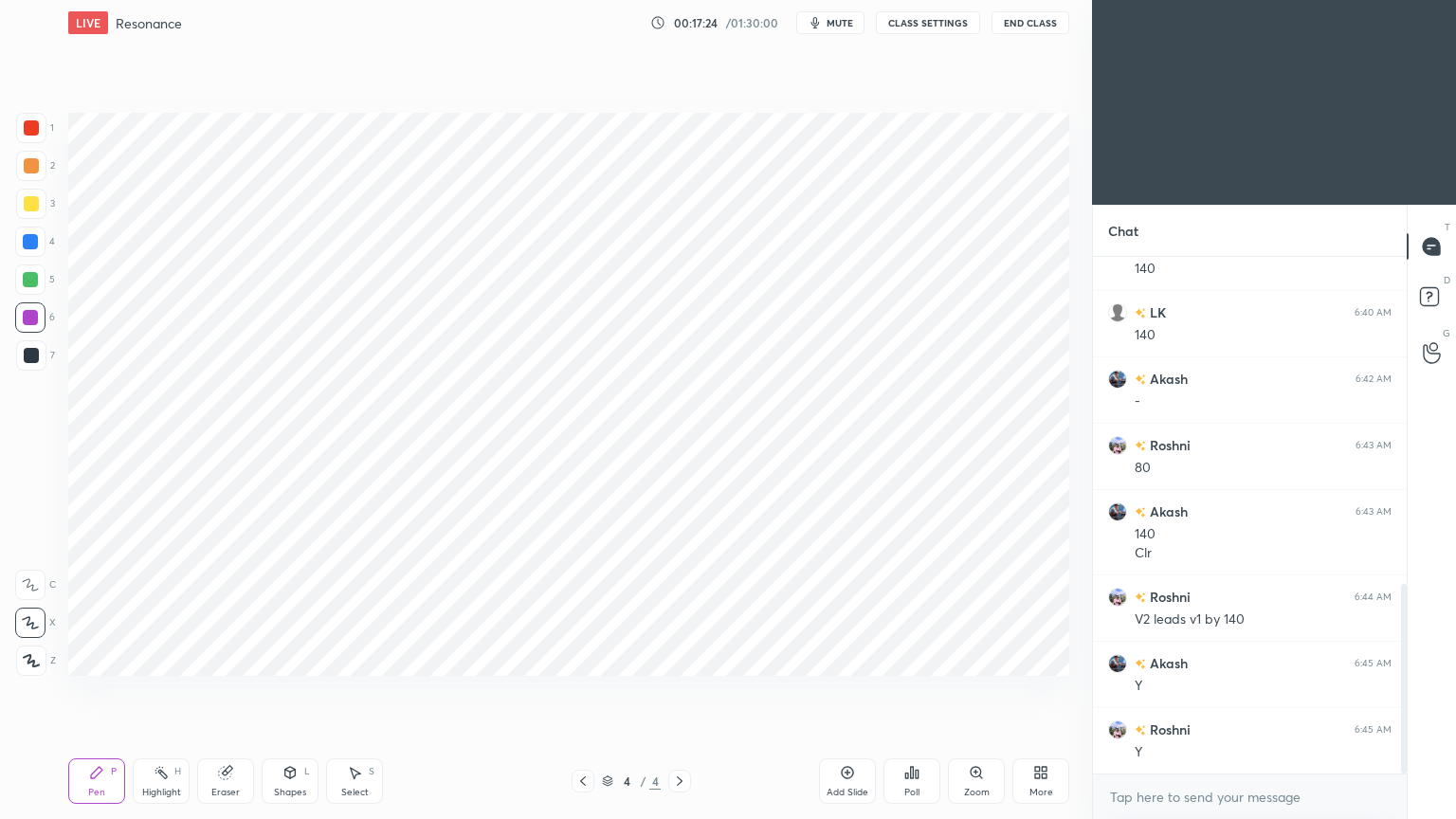 scroll, scrollTop: 890, scrollLeft: 0, axis: vertical 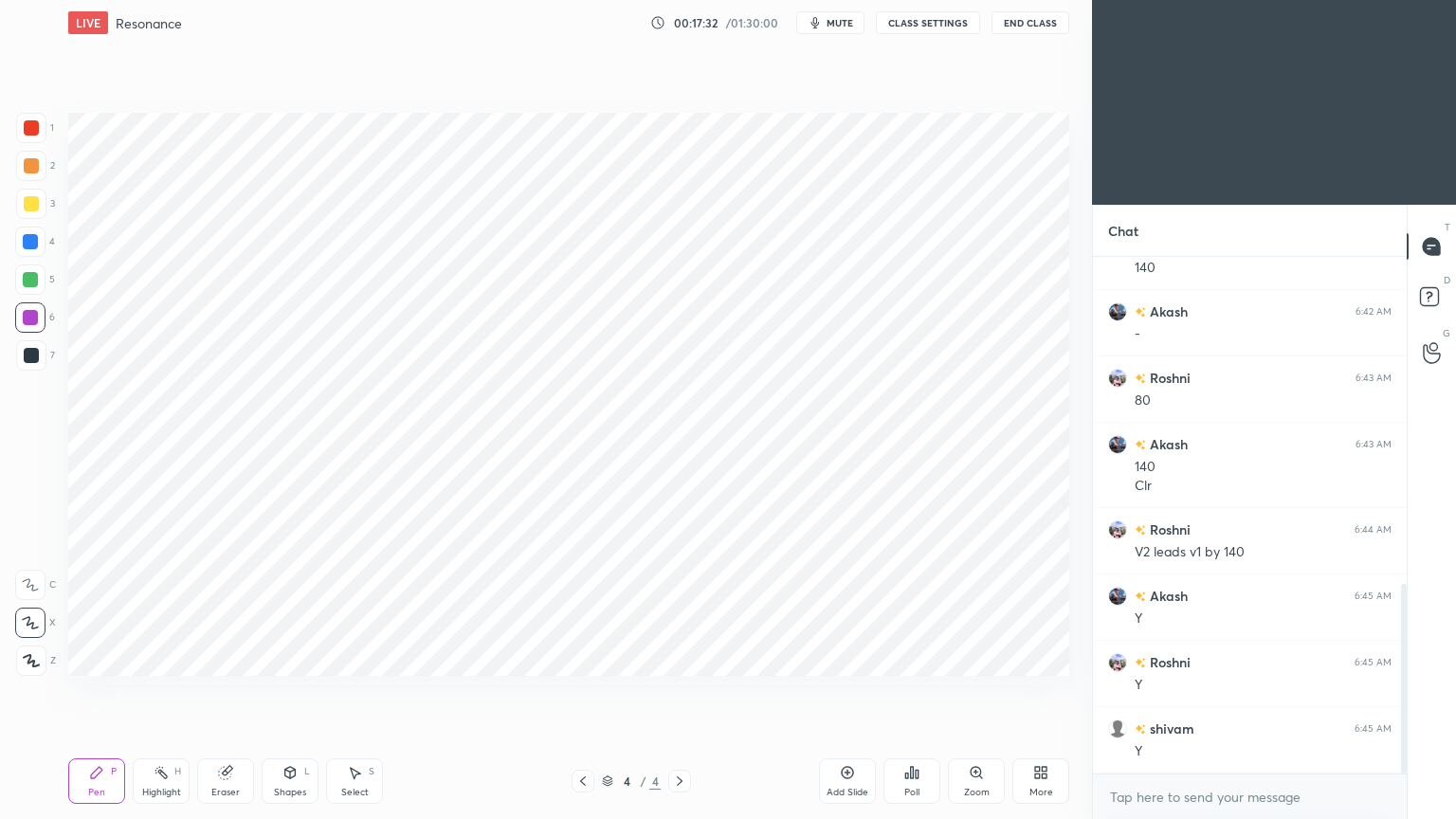 click 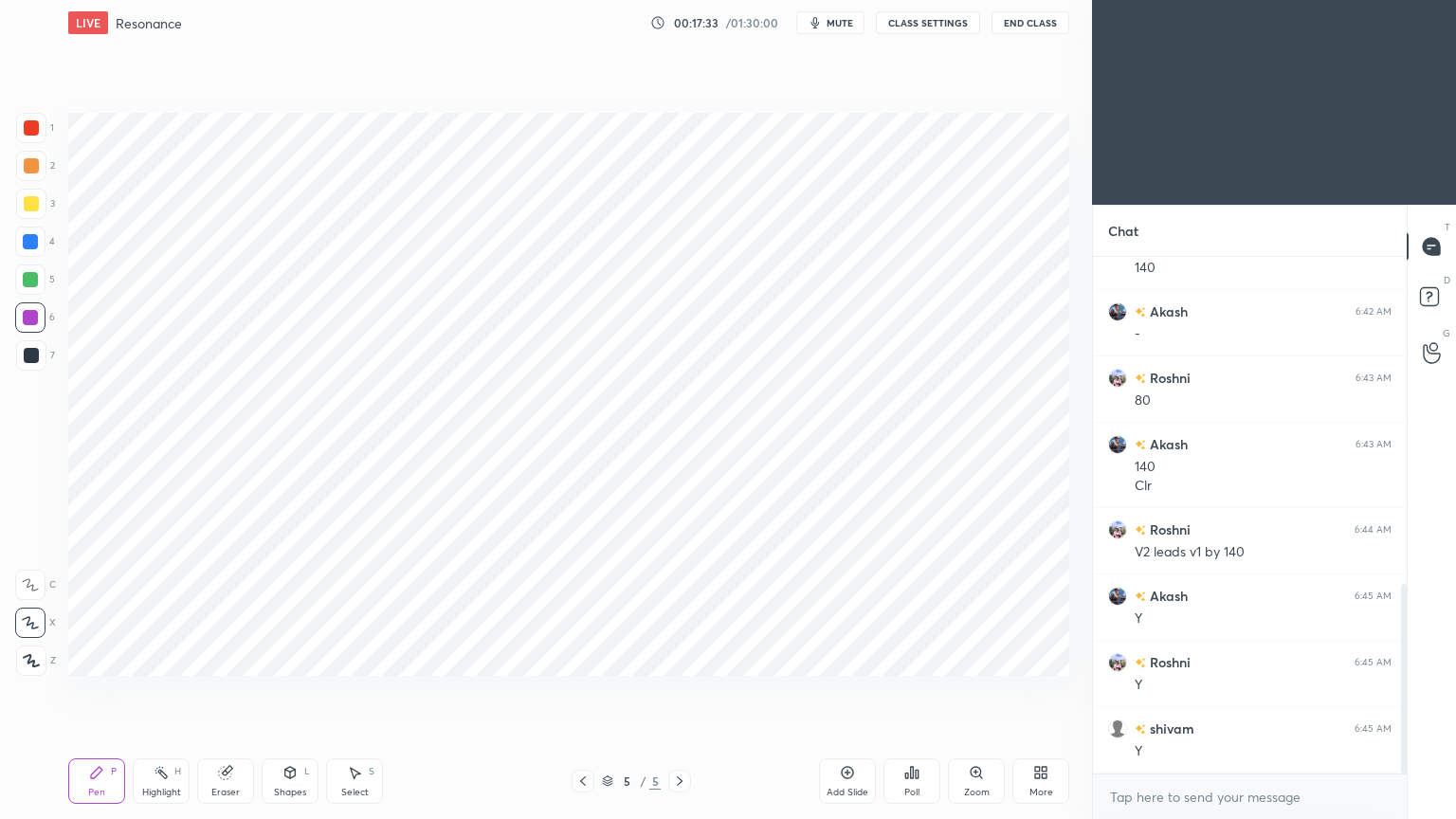 click at bounding box center (31, 128) 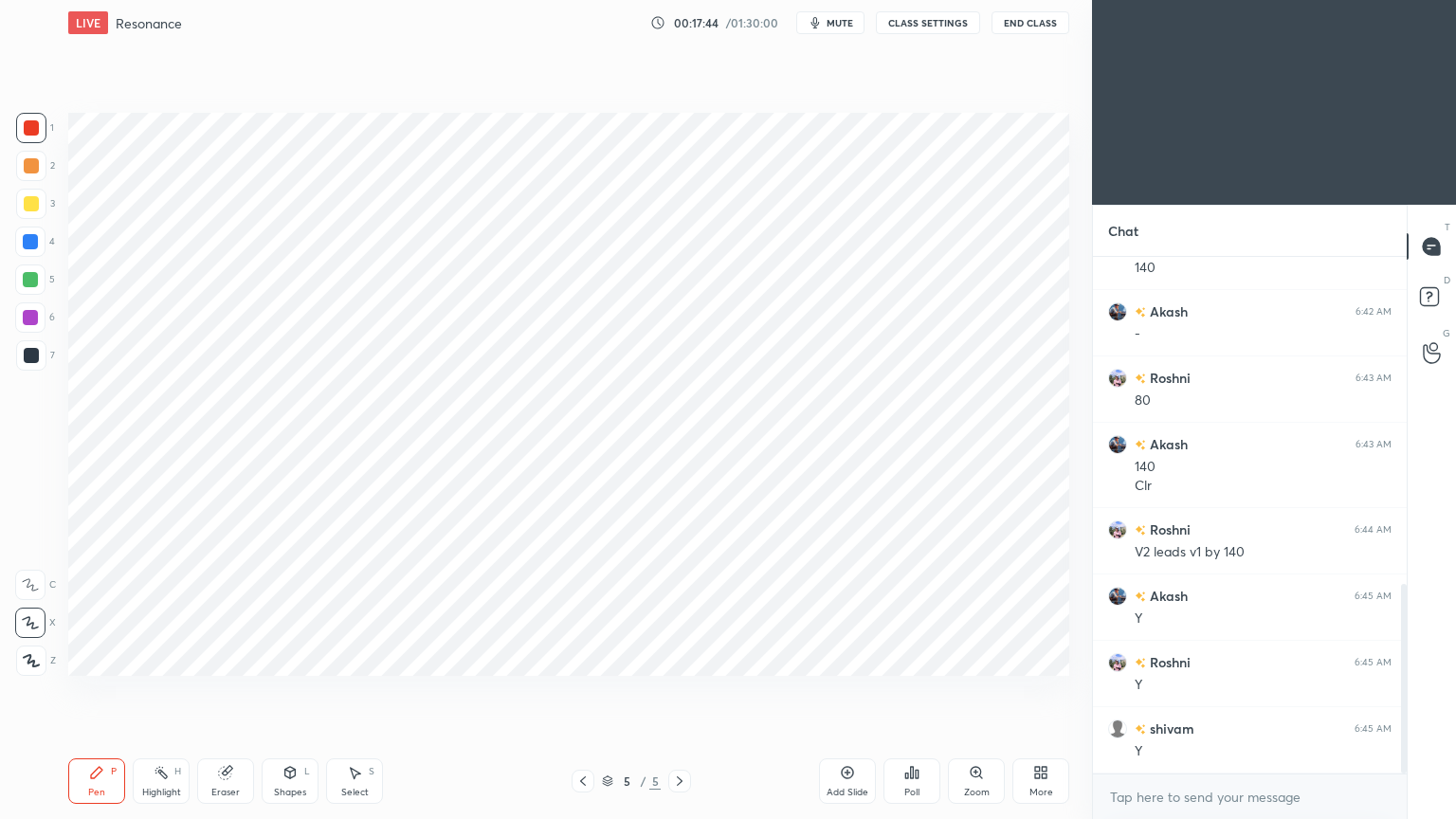 click at bounding box center [30, 280] 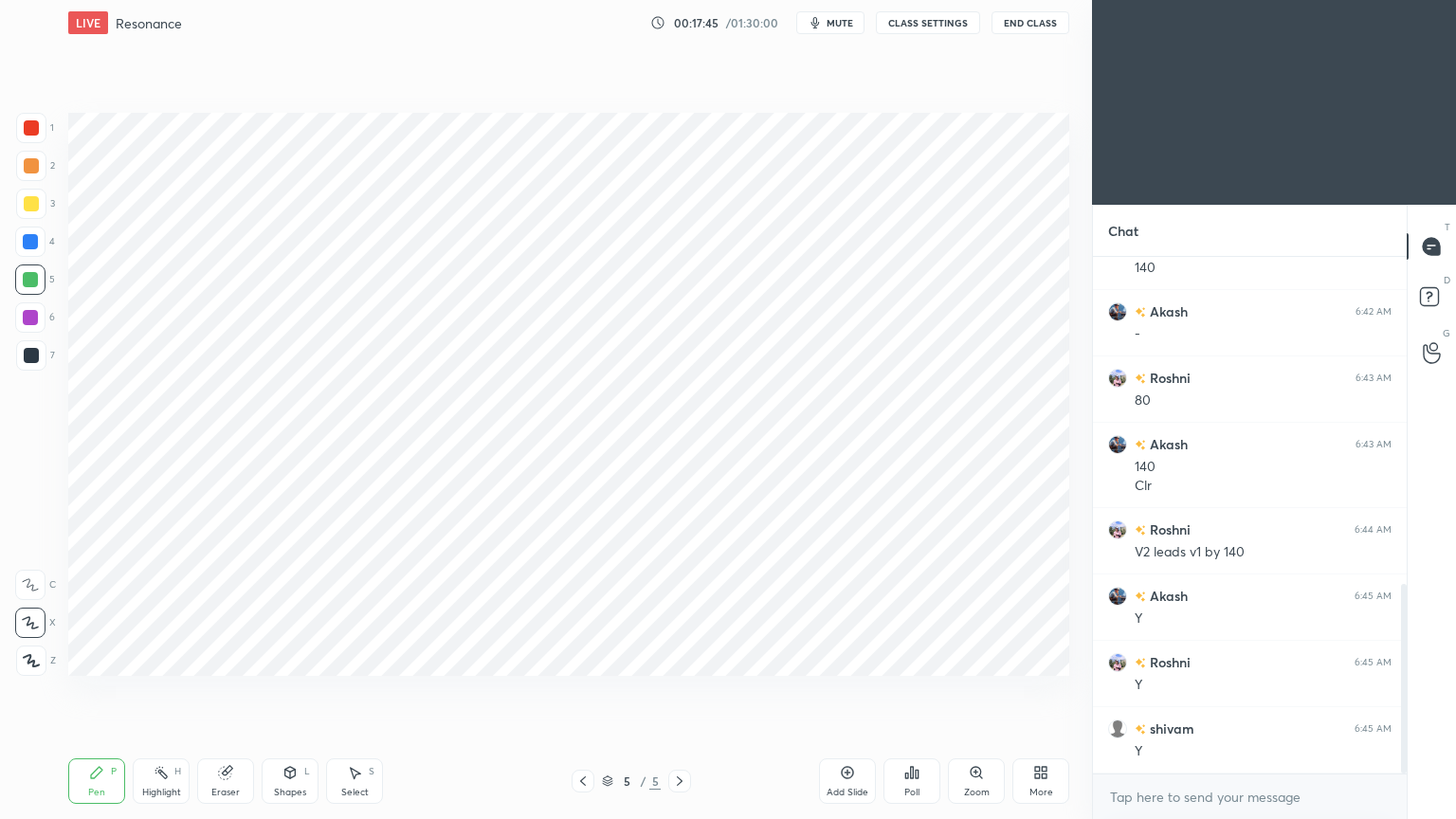 click 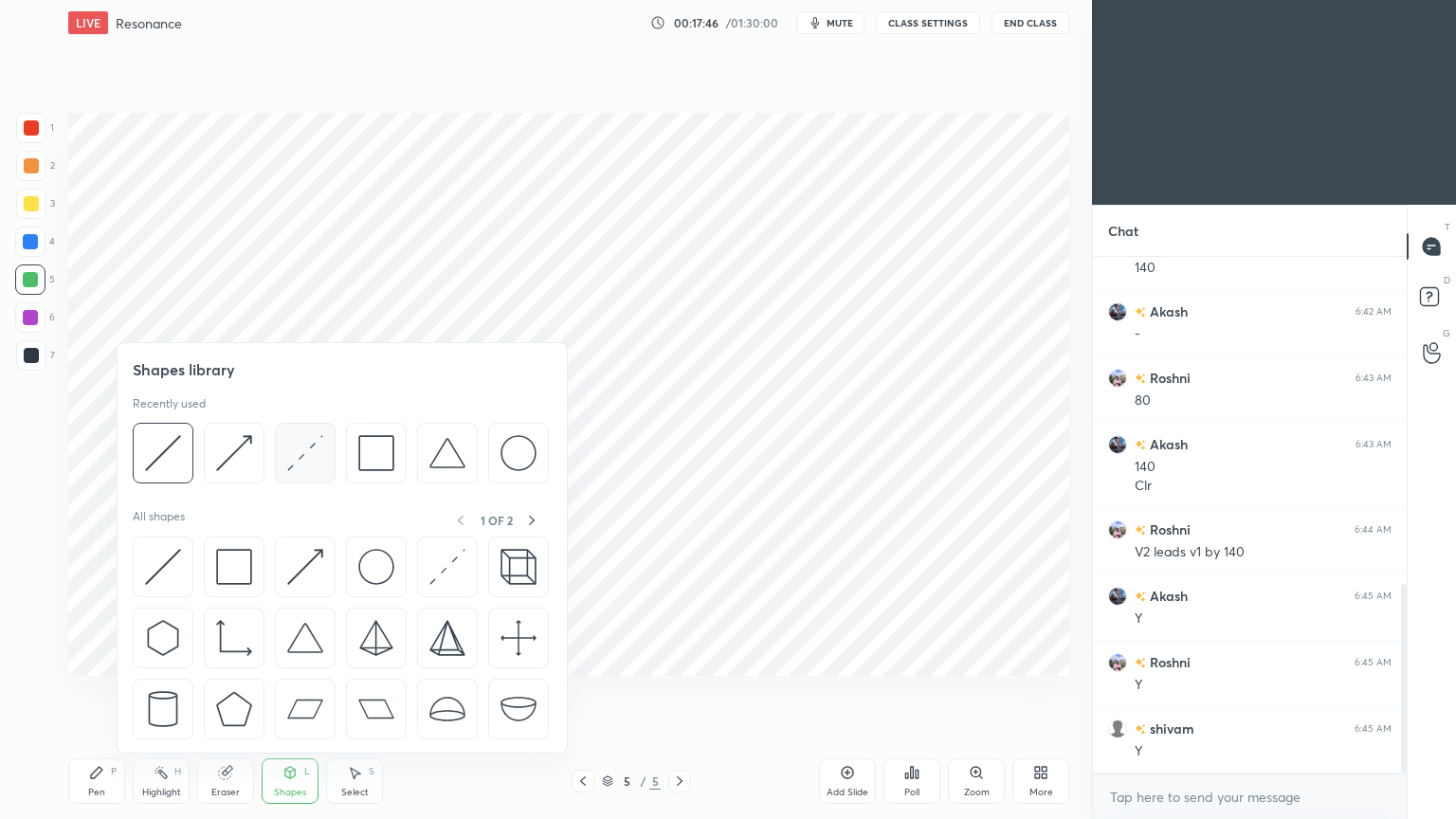 click at bounding box center [305, 453] 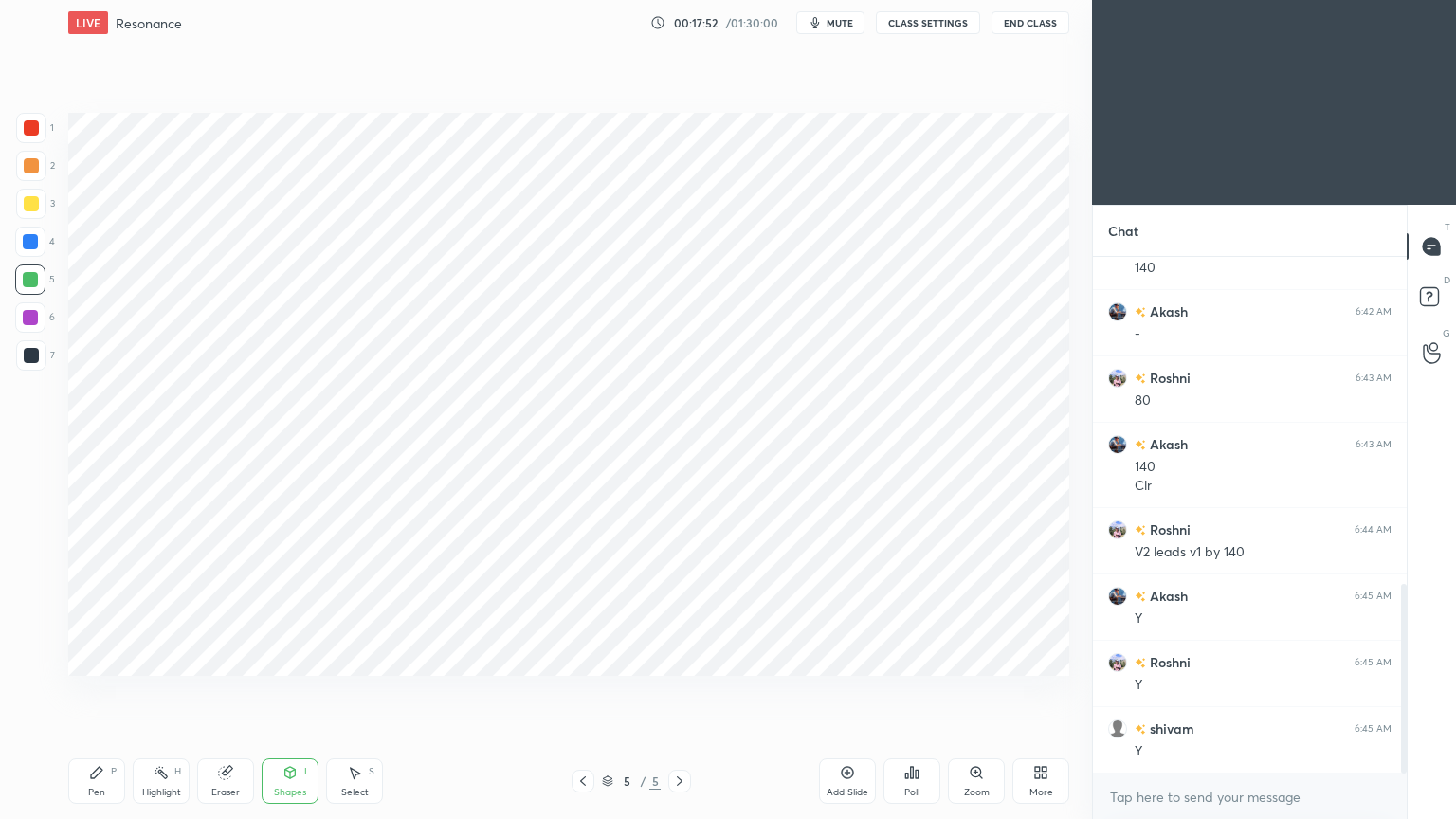 click at bounding box center (30, 242) 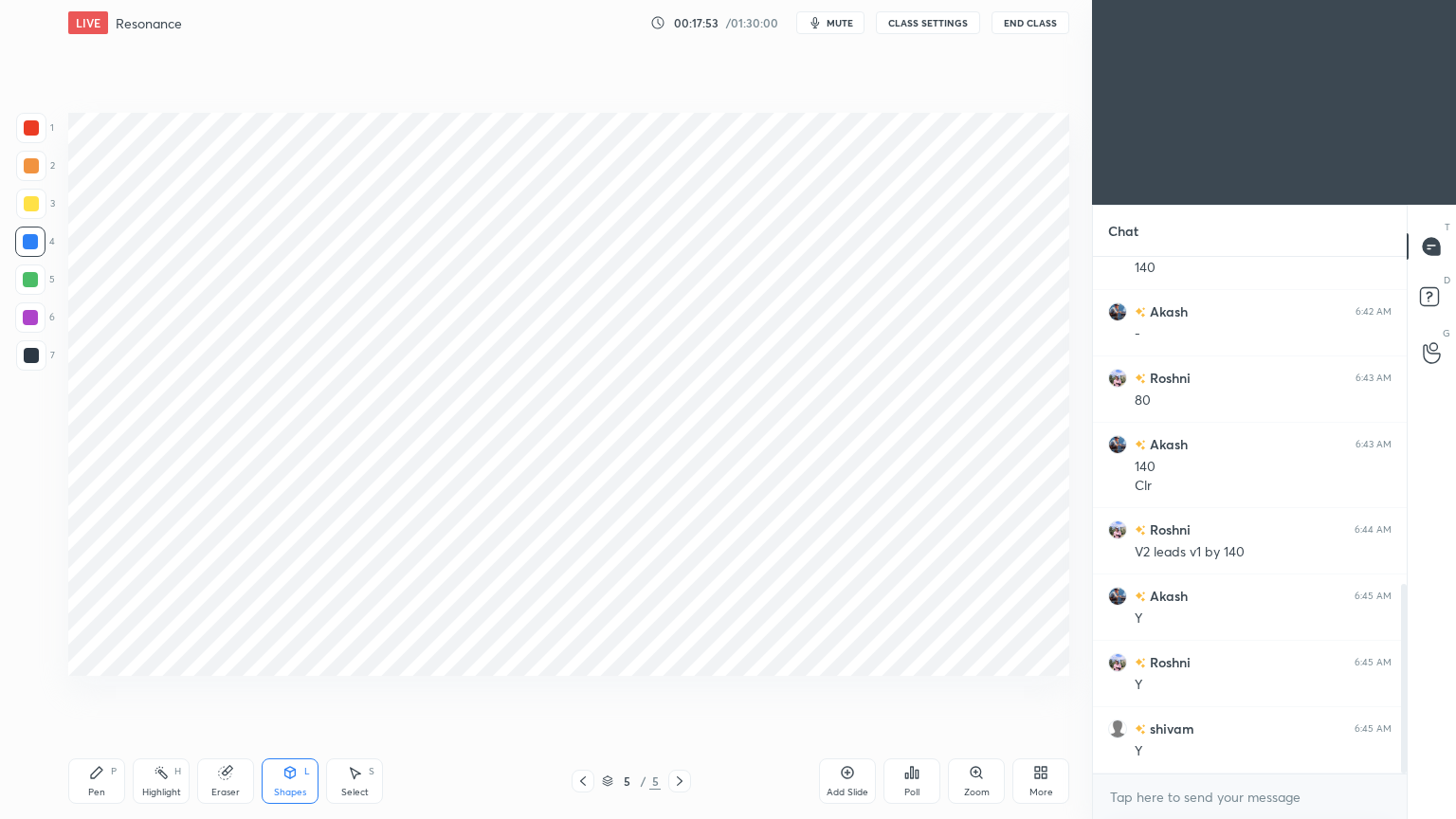 click on "Pen P" at bounding box center [97, 781] 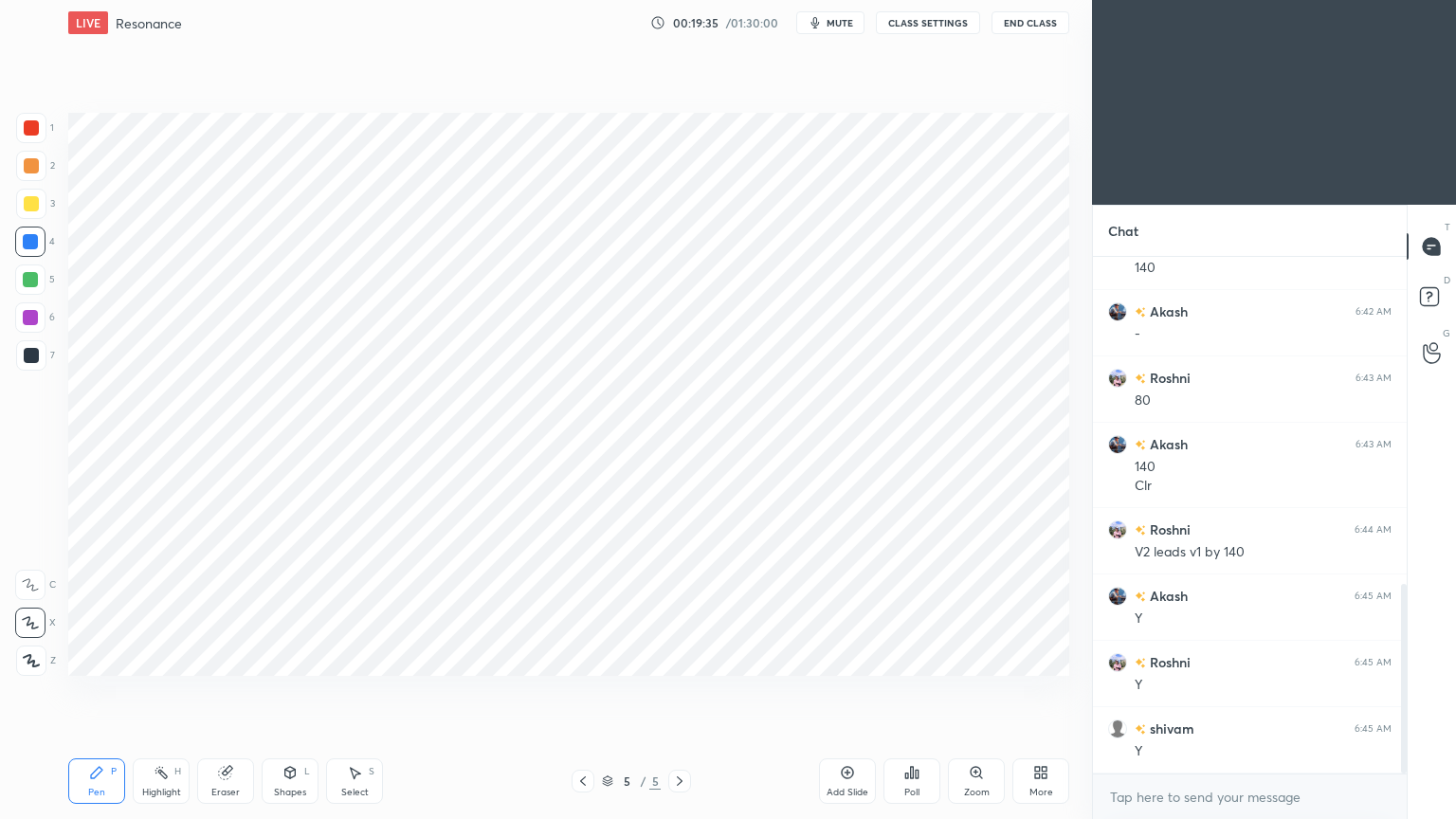 click at bounding box center [31, 355] 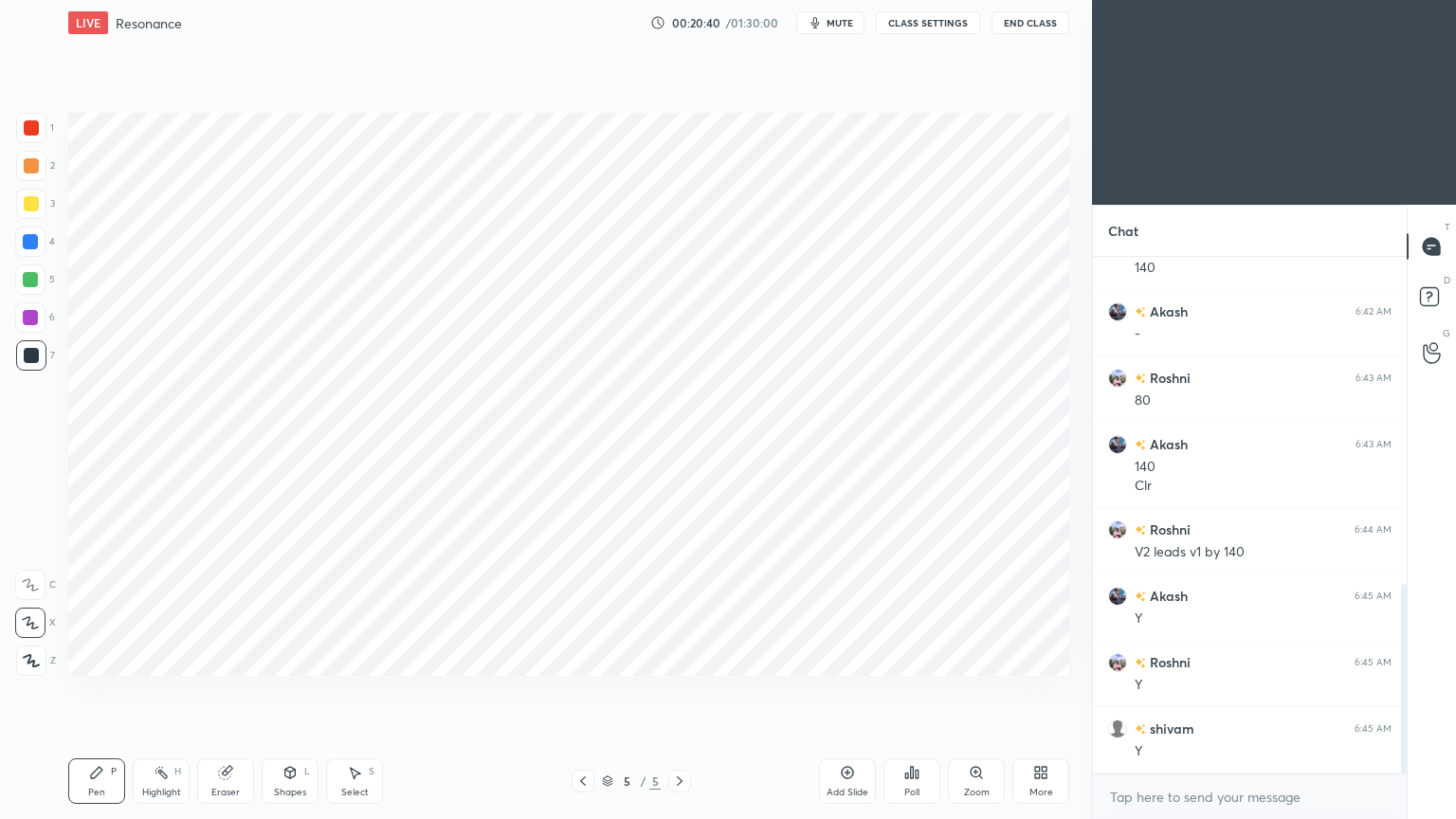 click on "Add Slide" at bounding box center [847, 781] 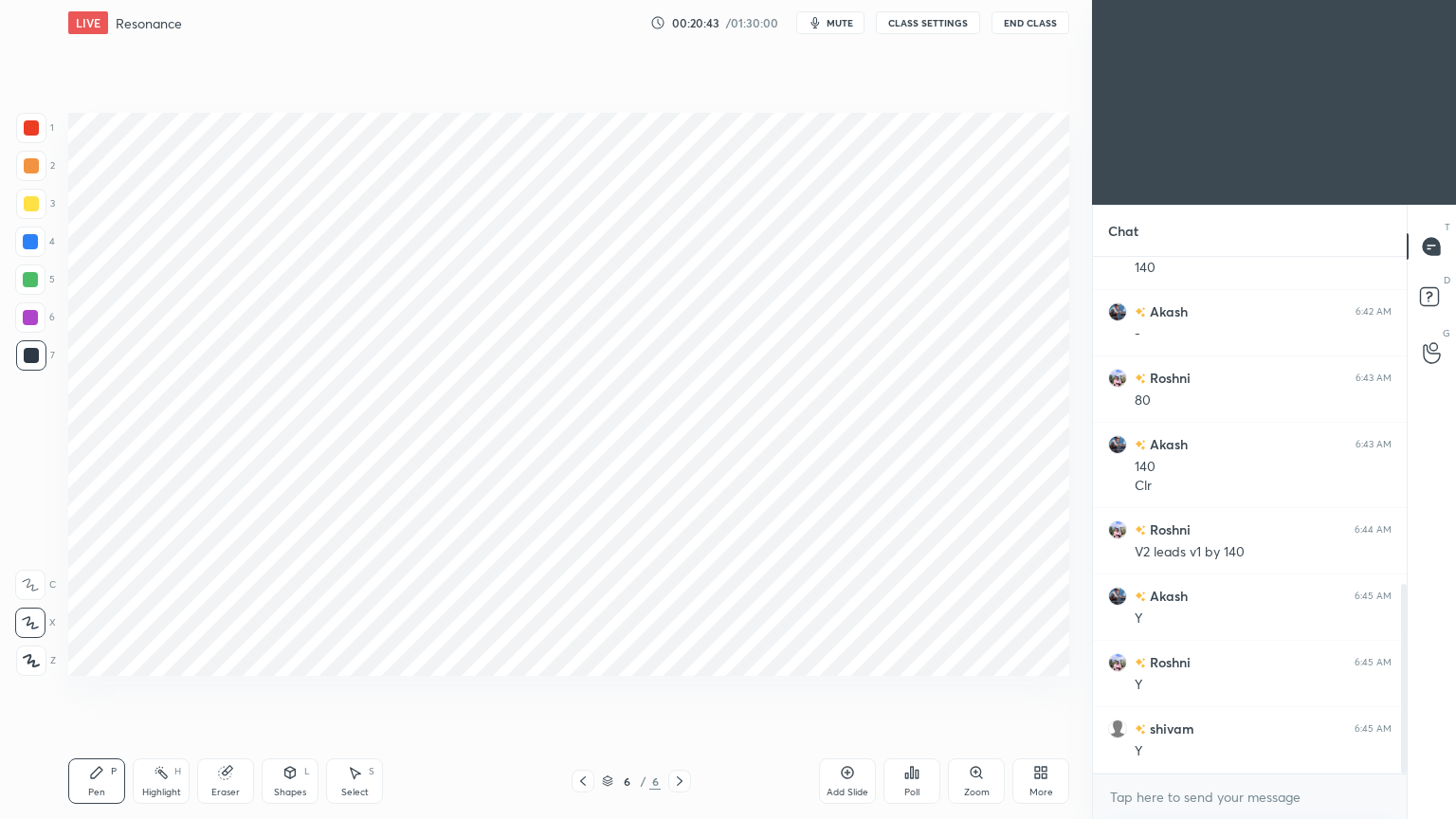 click at bounding box center (31, 128) 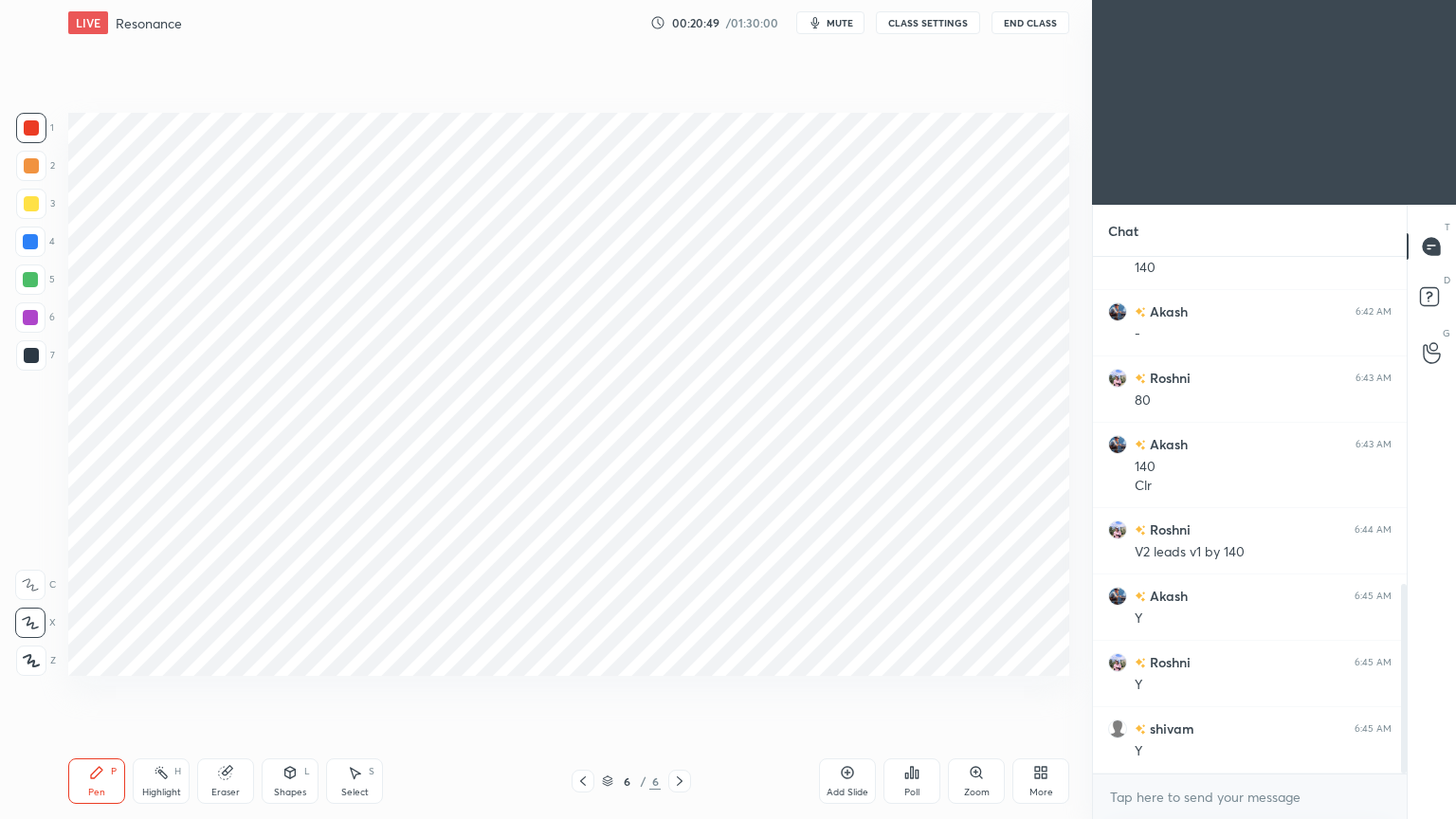 click on "Highlight" at bounding box center [161, 792] 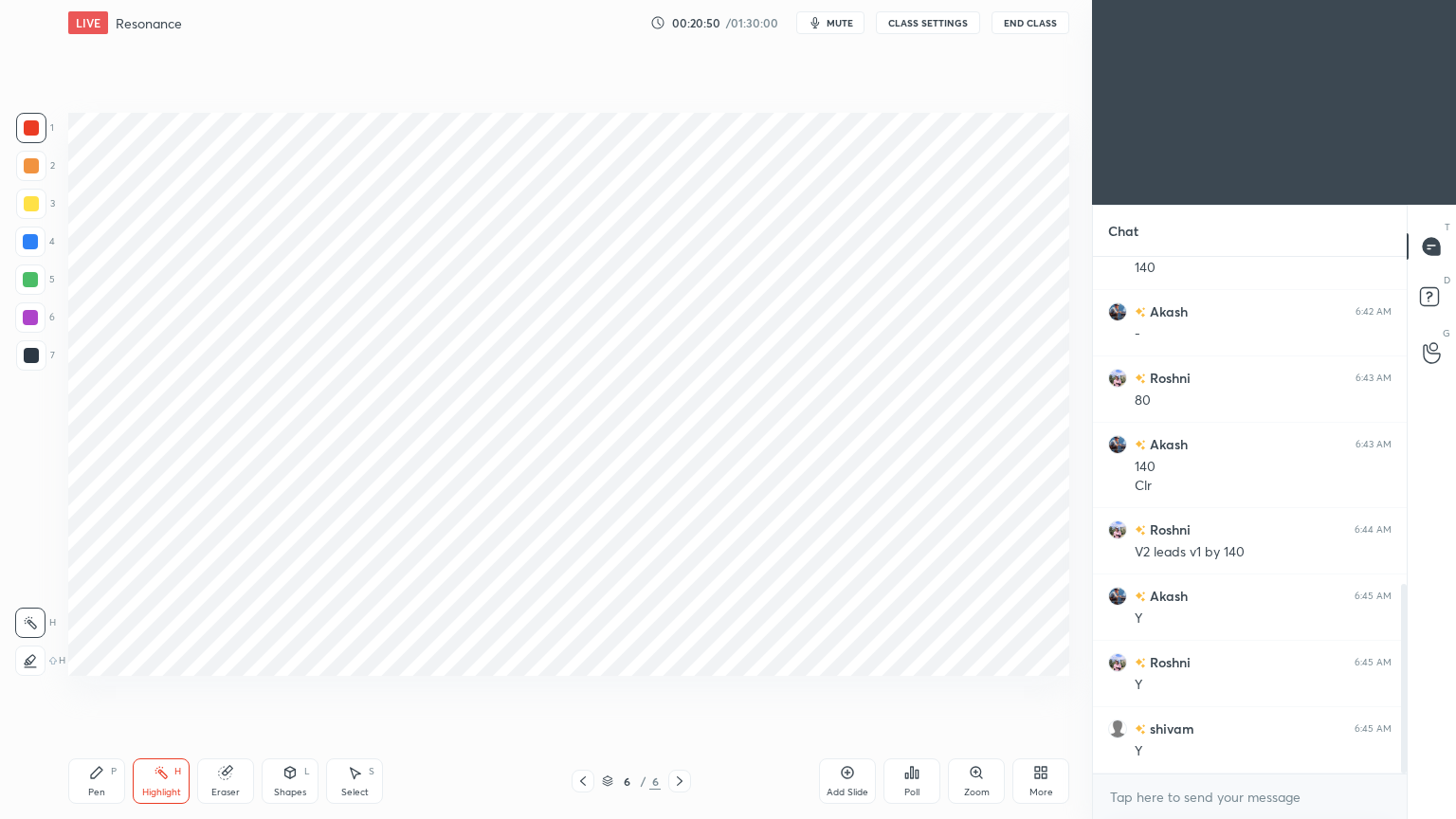 click 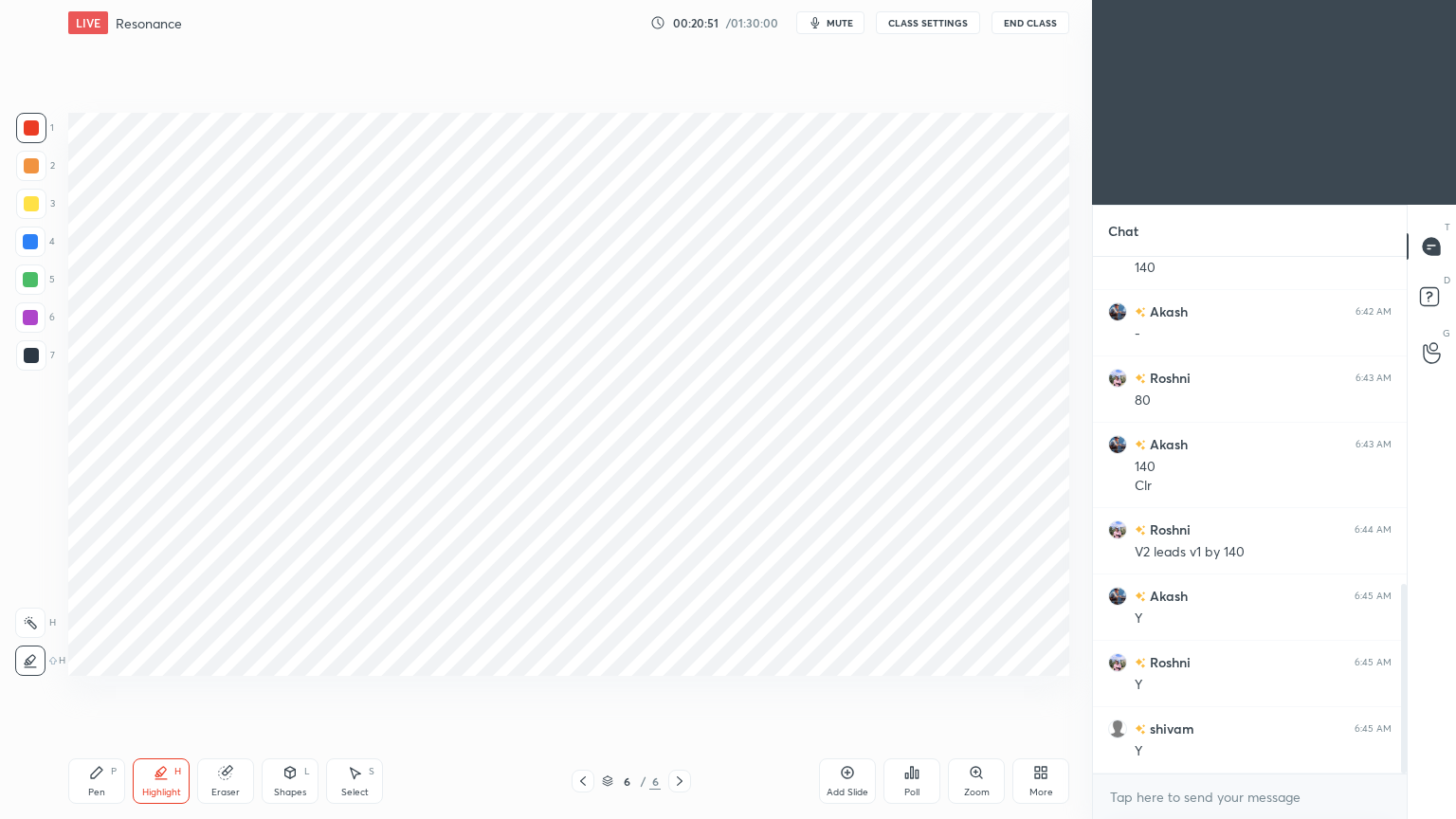 click at bounding box center [31, 204] 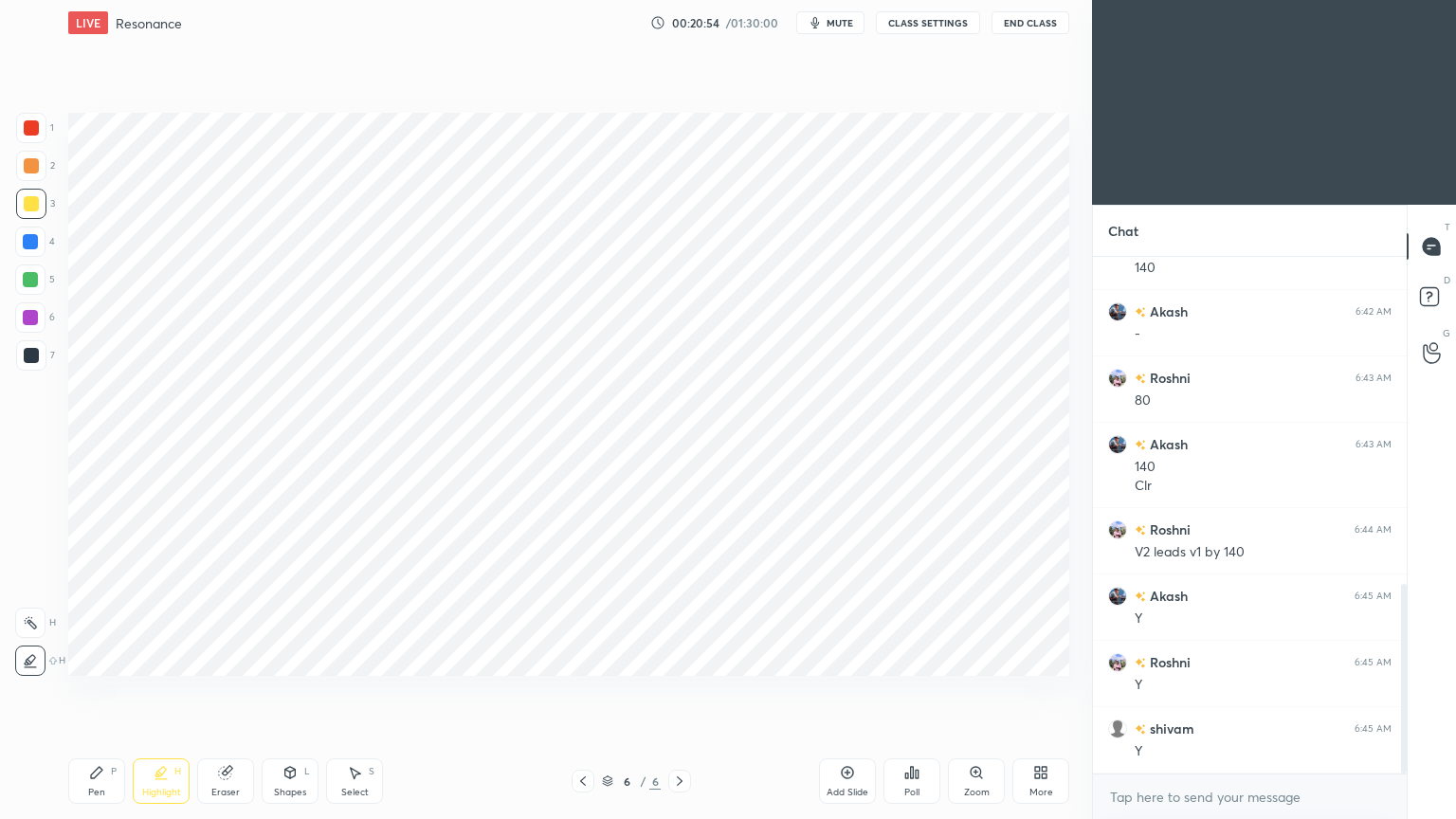 click on "4" at bounding box center (35, 246) 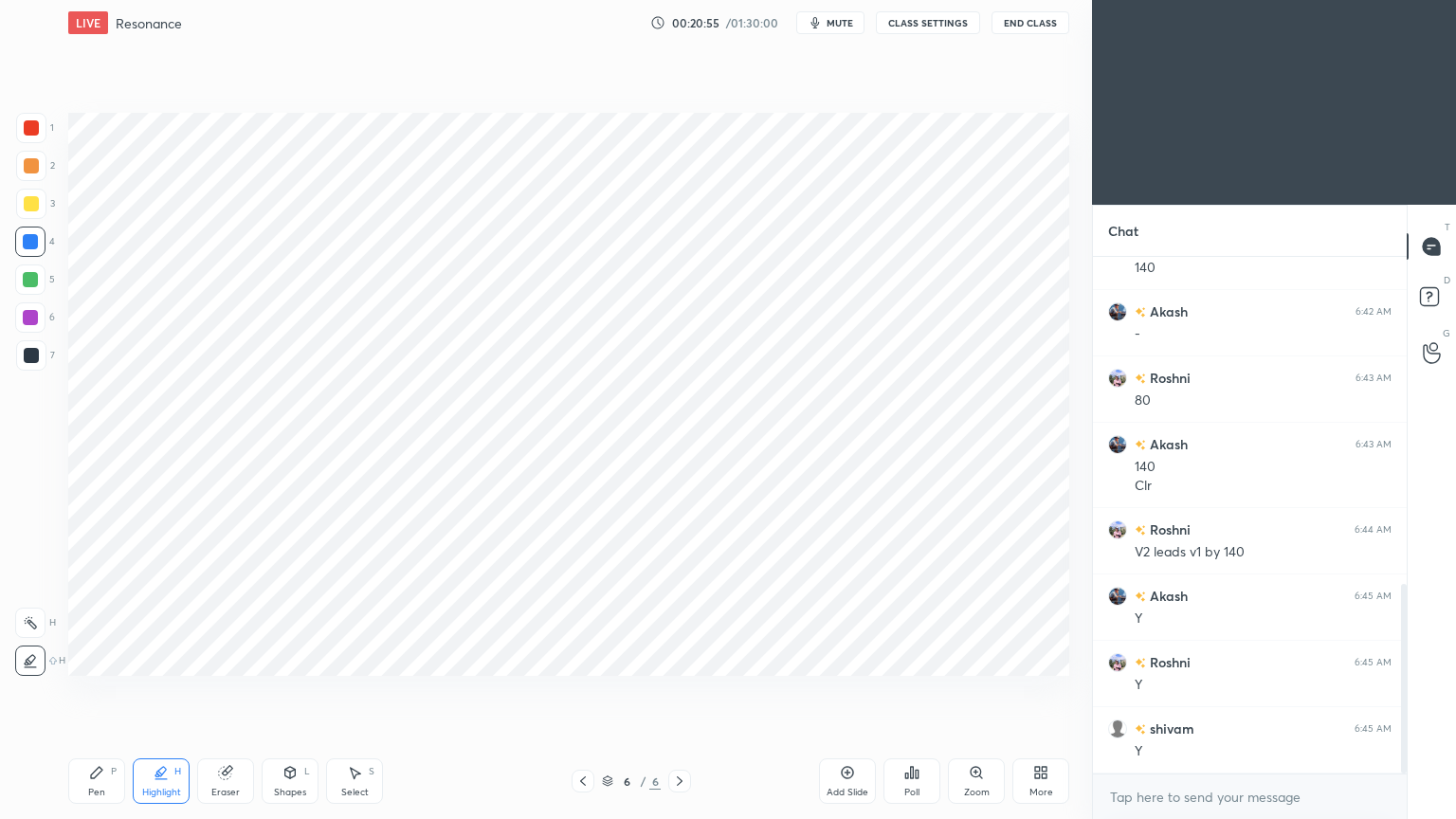 click on "Pen P" at bounding box center (97, 781) 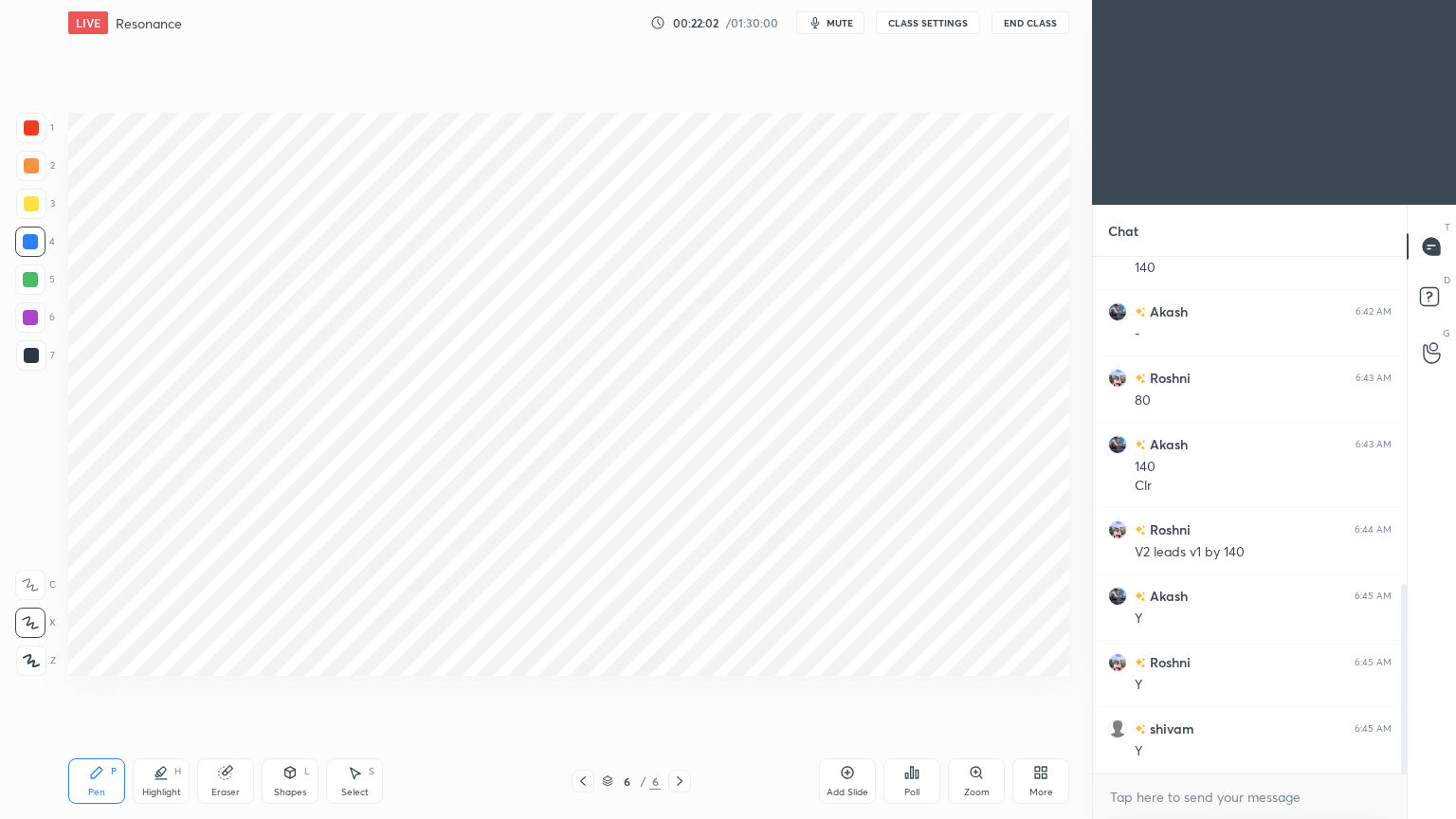 click at bounding box center (31, 128) 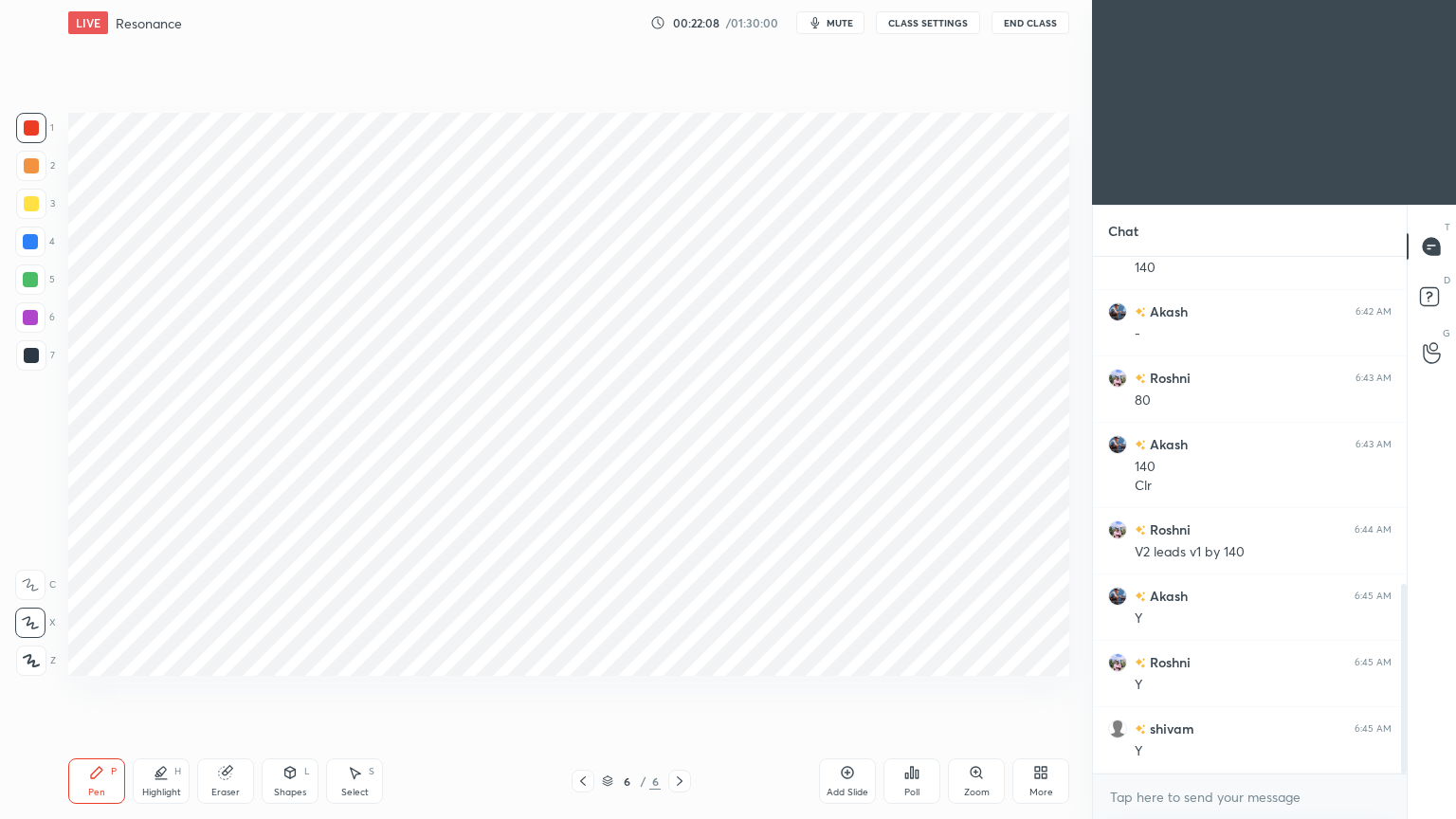 click at bounding box center (31, 204) 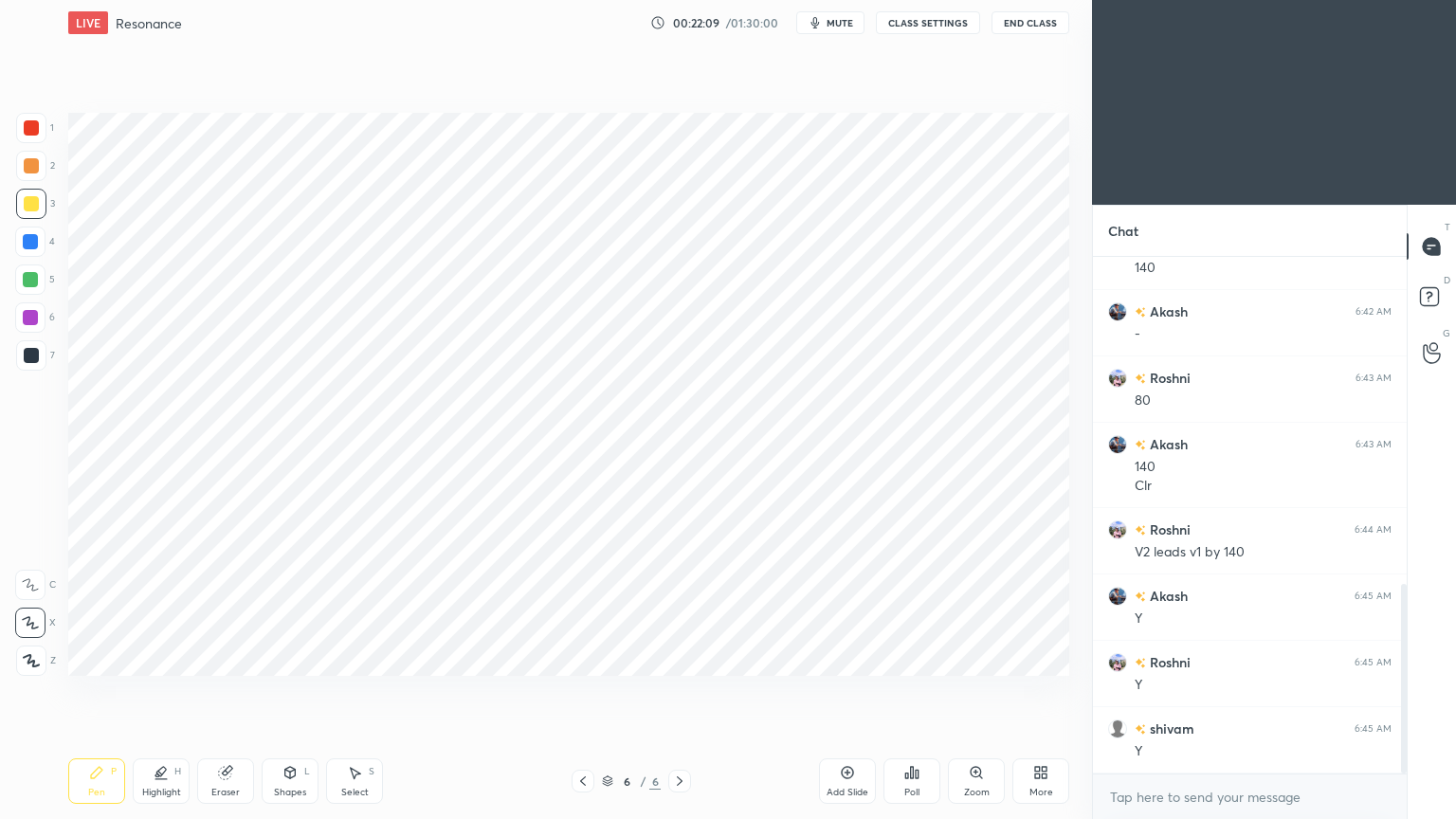 click on "Highlight" at bounding box center [161, 792] 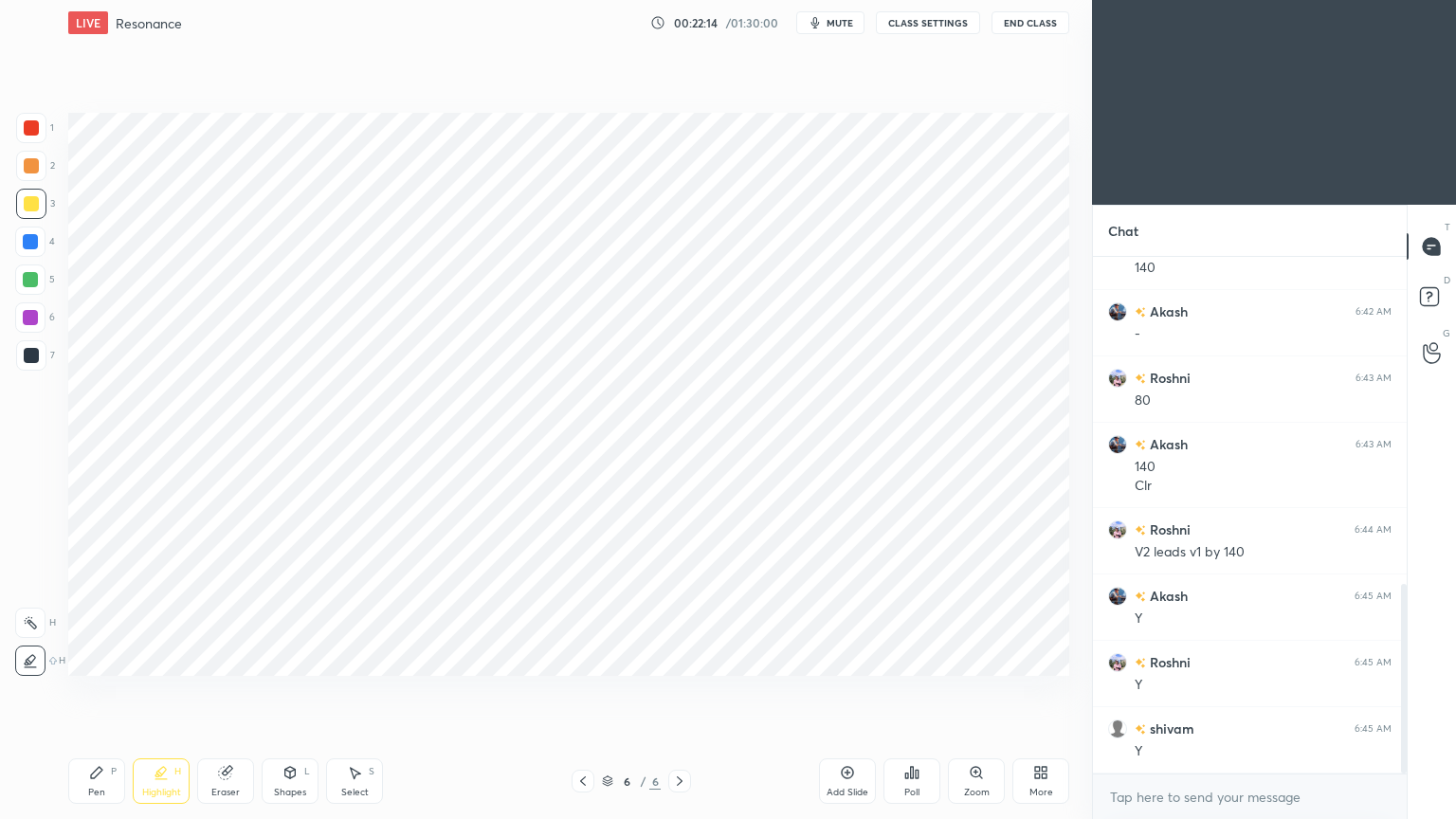 click on "Pen P" at bounding box center [97, 781] 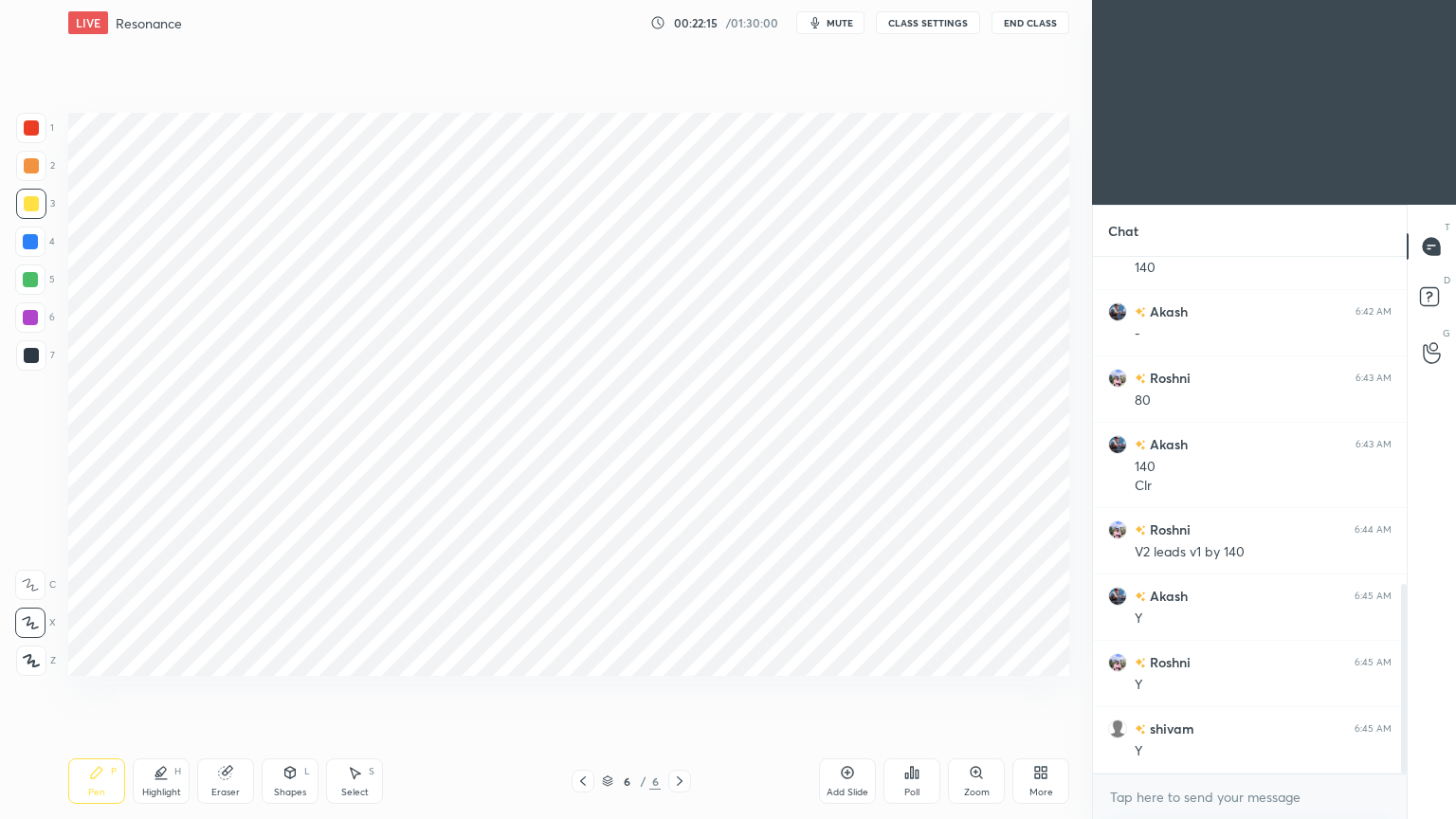 click at bounding box center [30, 242] 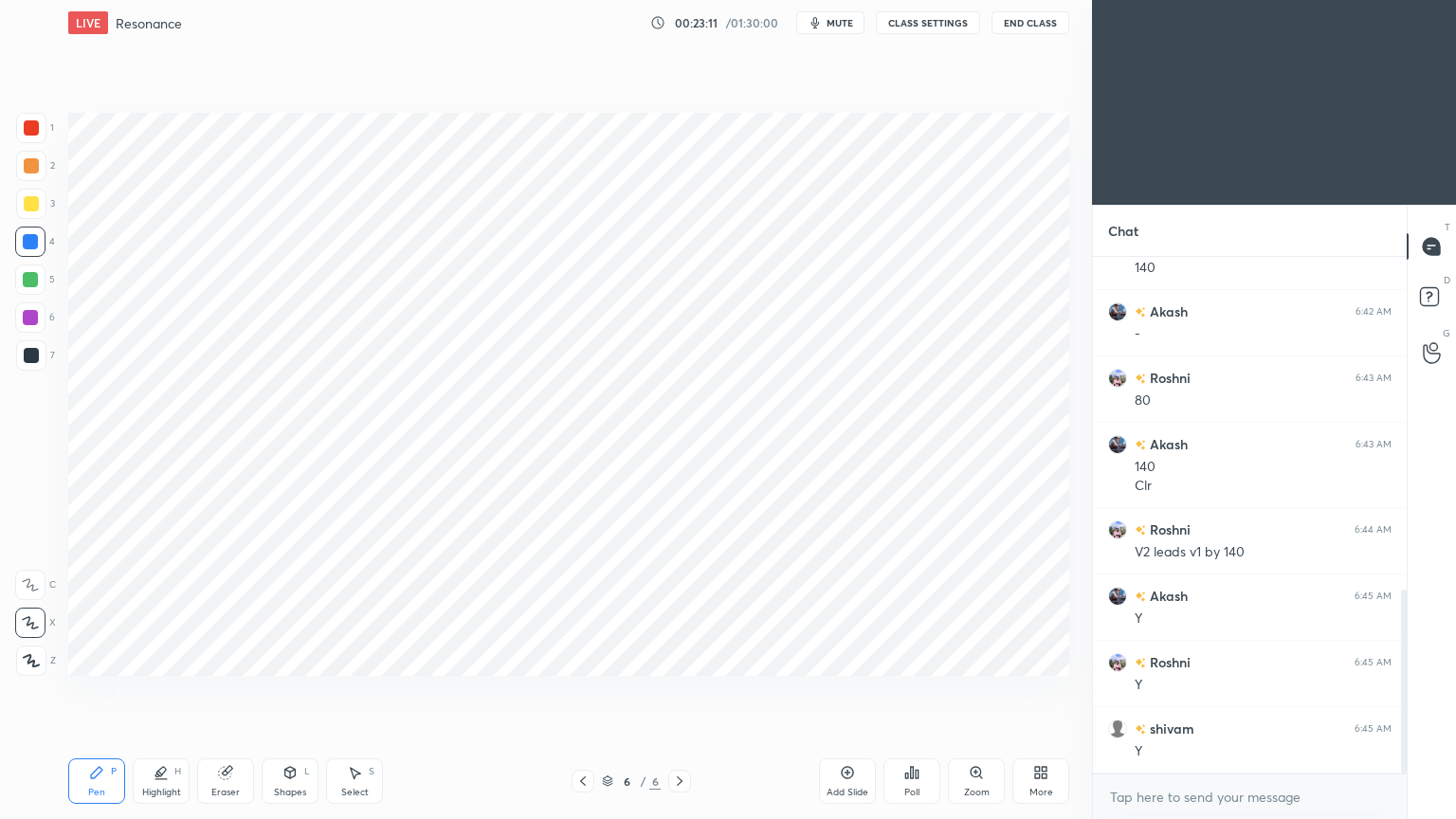 scroll, scrollTop: 936, scrollLeft: 0, axis: vertical 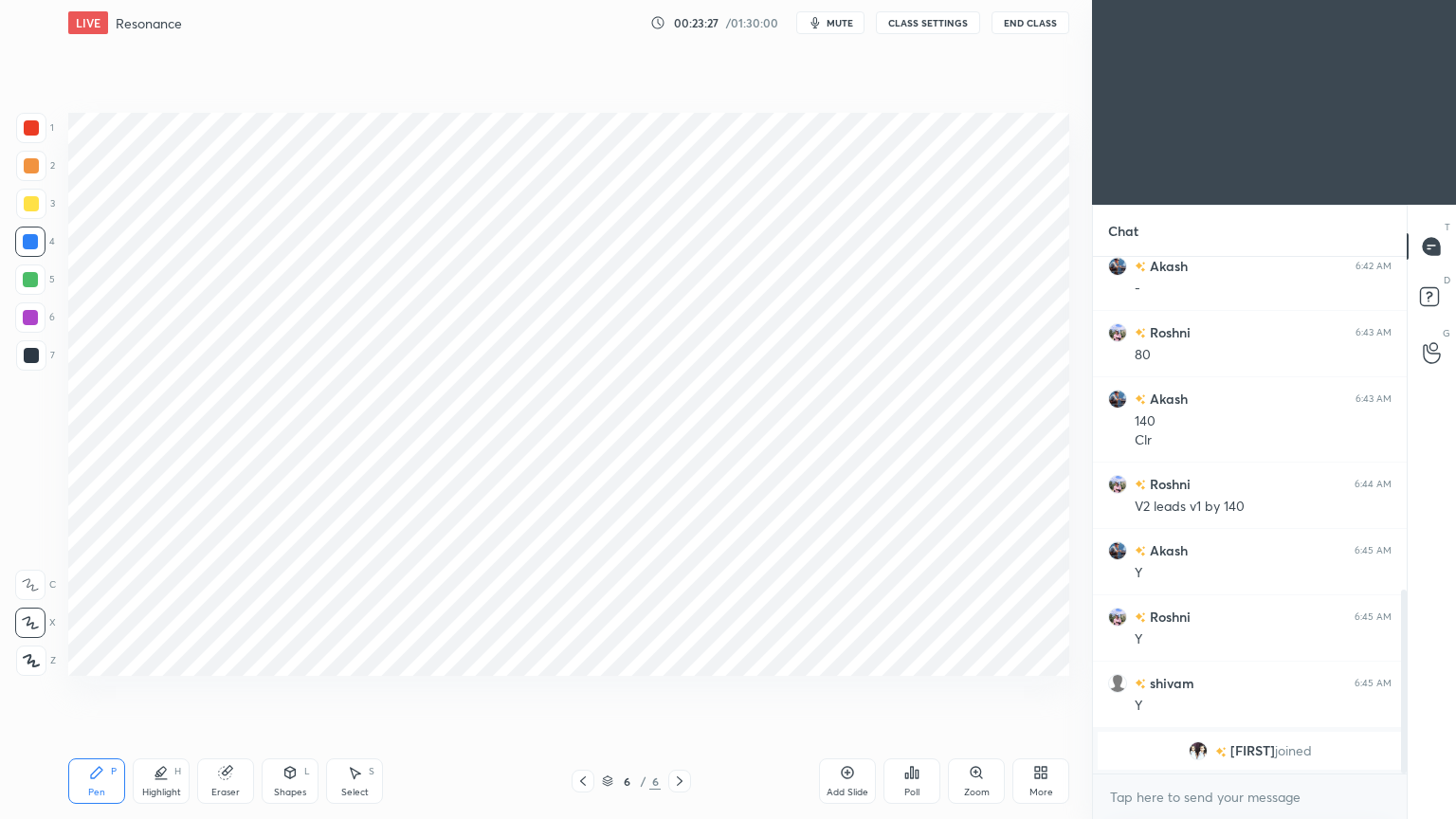 drag, startPoint x: 42, startPoint y: 128, endPoint x: 50, endPoint y: 133, distance: 9.43398 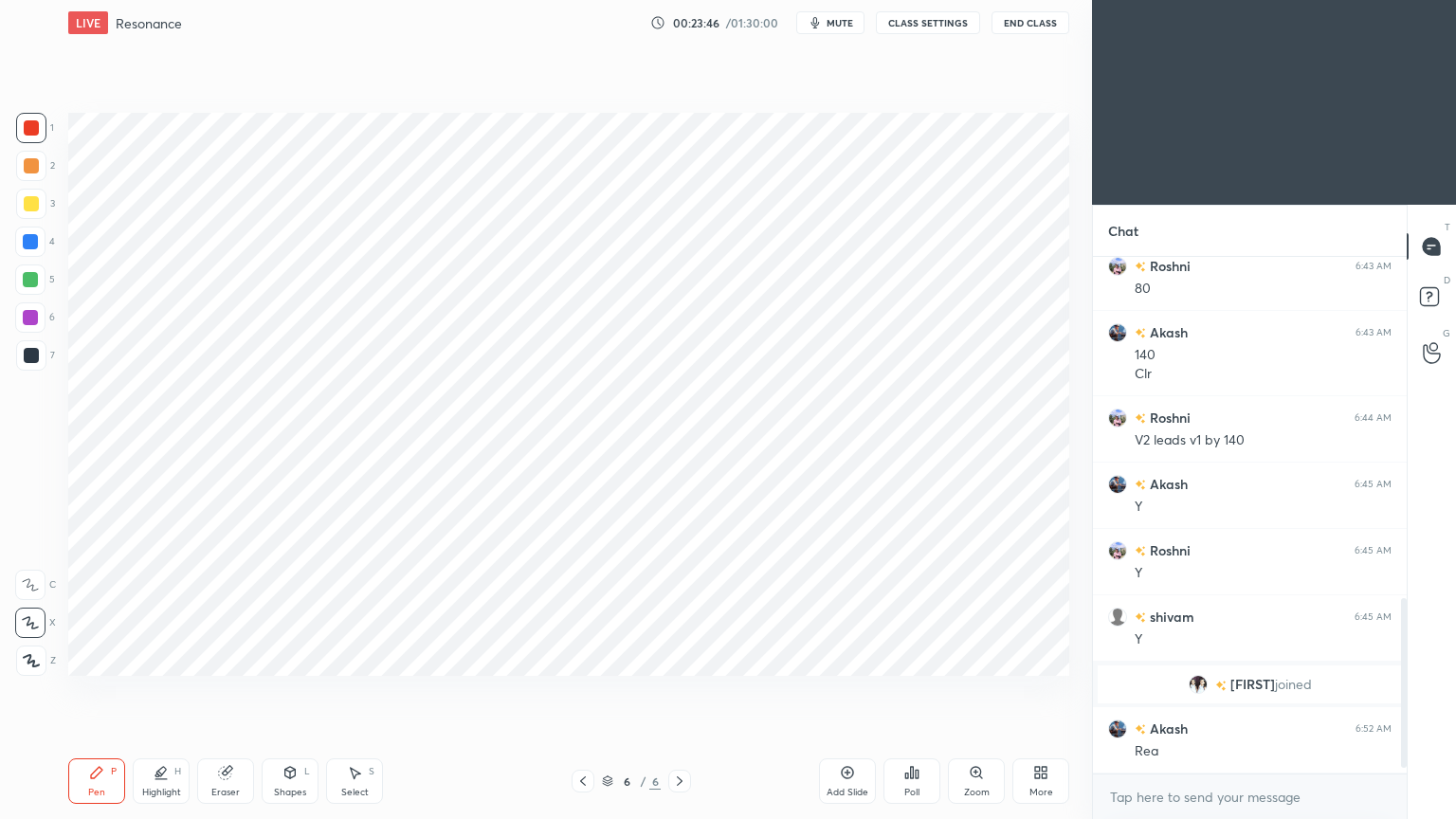 scroll, scrollTop: 1069, scrollLeft: 0, axis: vertical 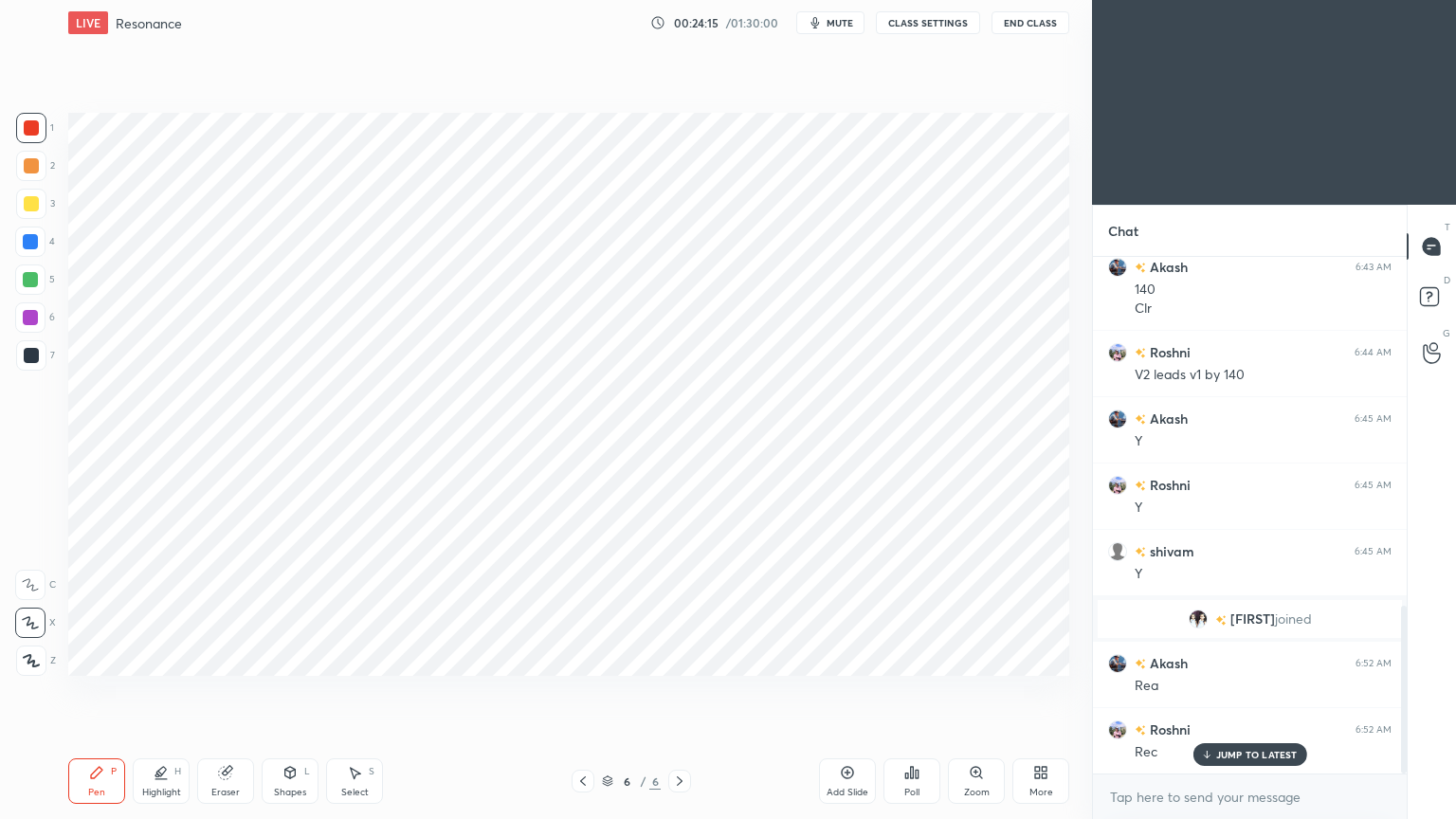 click at bounding box center (30, 280) 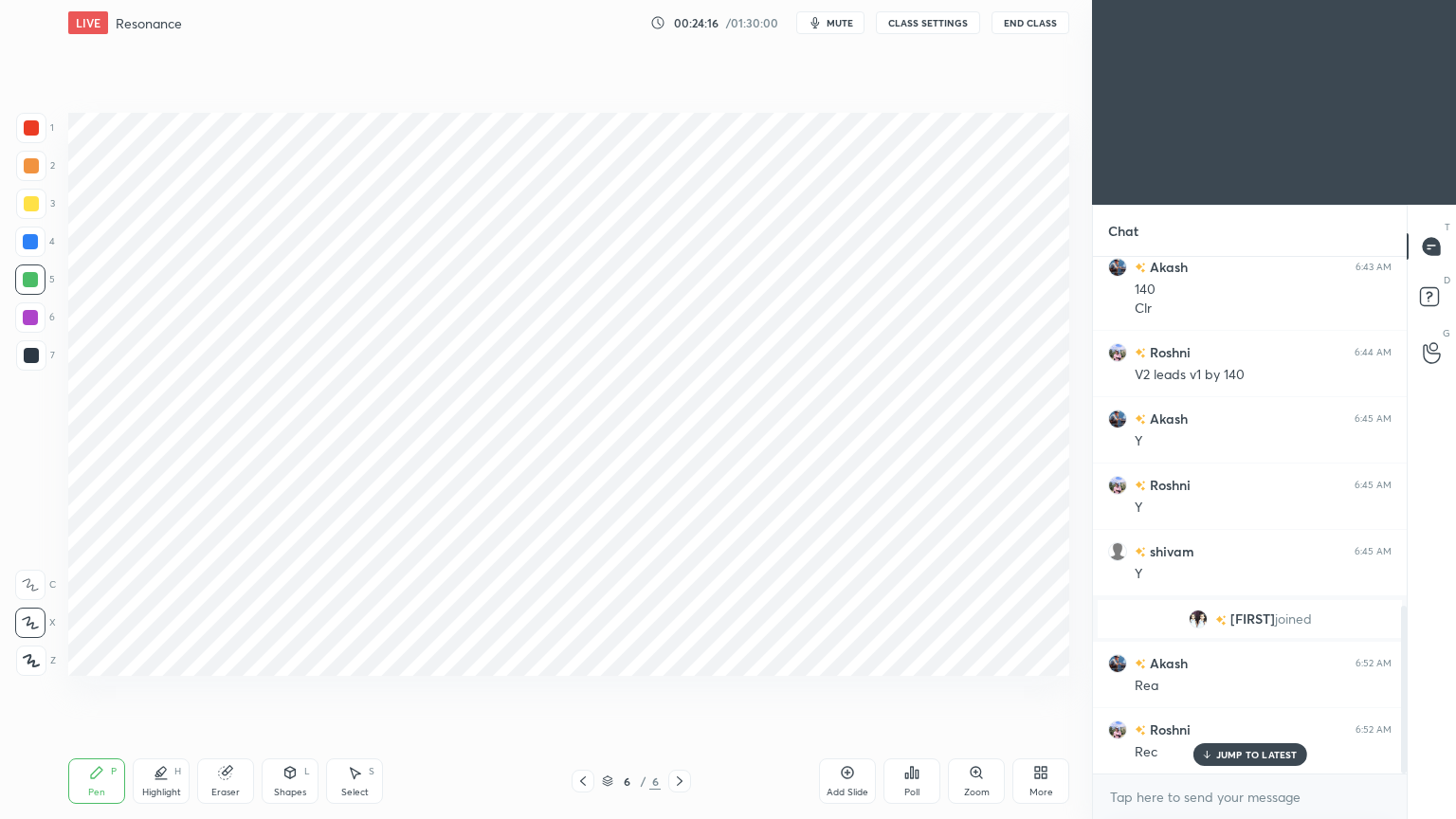 drag, startPoint x: 6, startPoint y: 250, endPoint x: 24, endPoint y: 276, distance: 31.62278 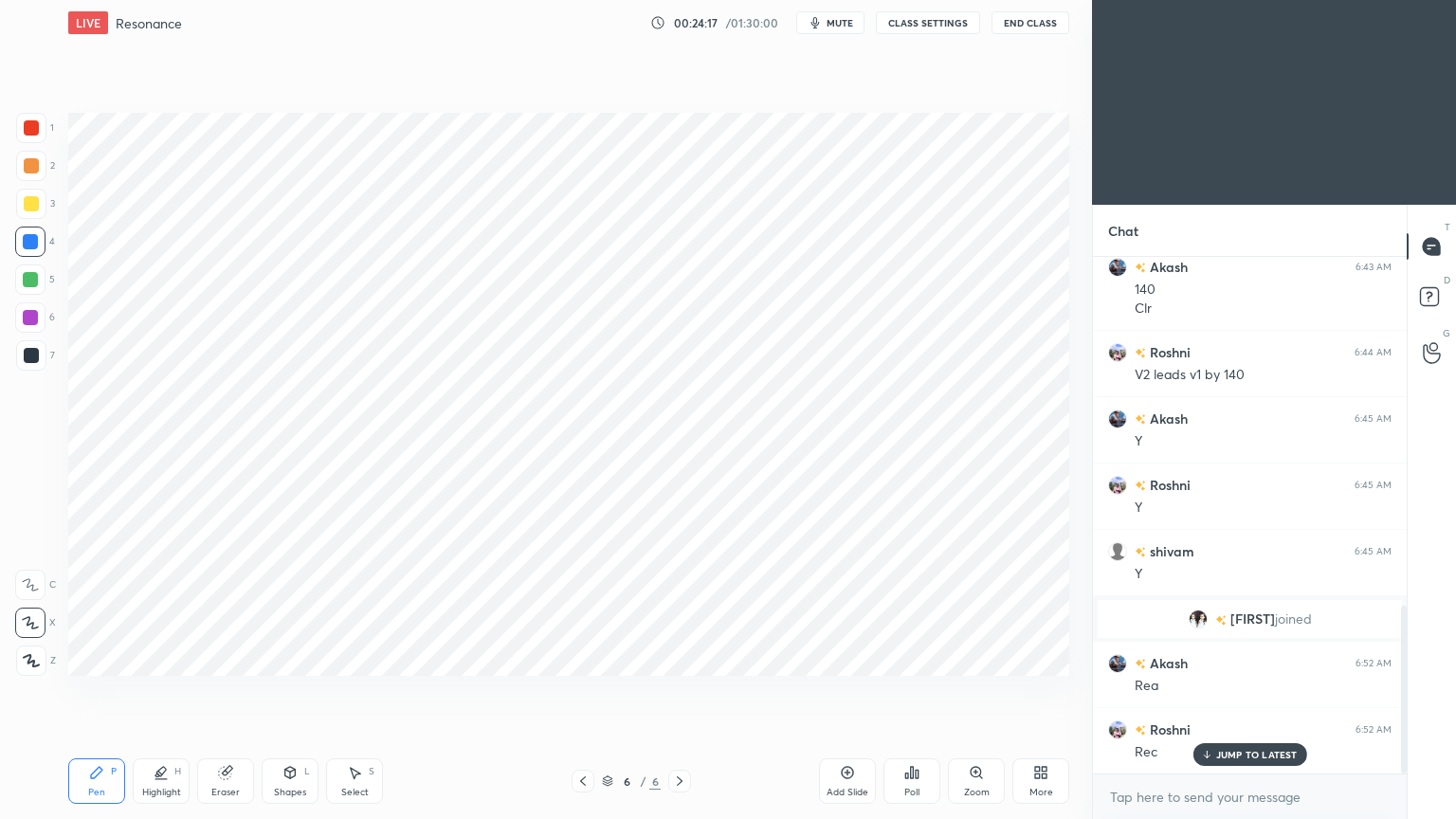 click on "Pen P" at bounding box center [97, 781] 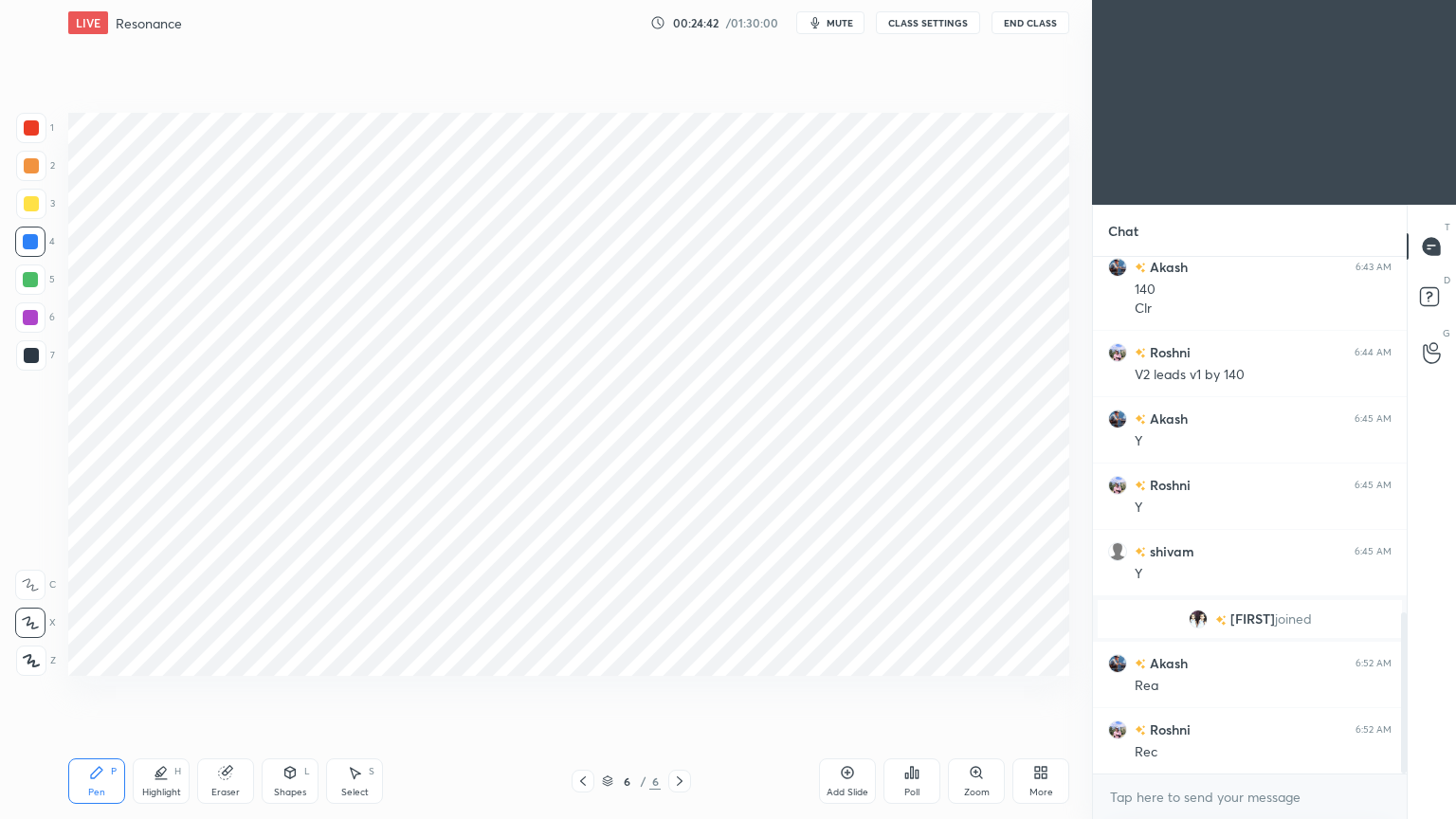 scroll, scrollTop: 1137, scrollLeft: 0, axis: vertical 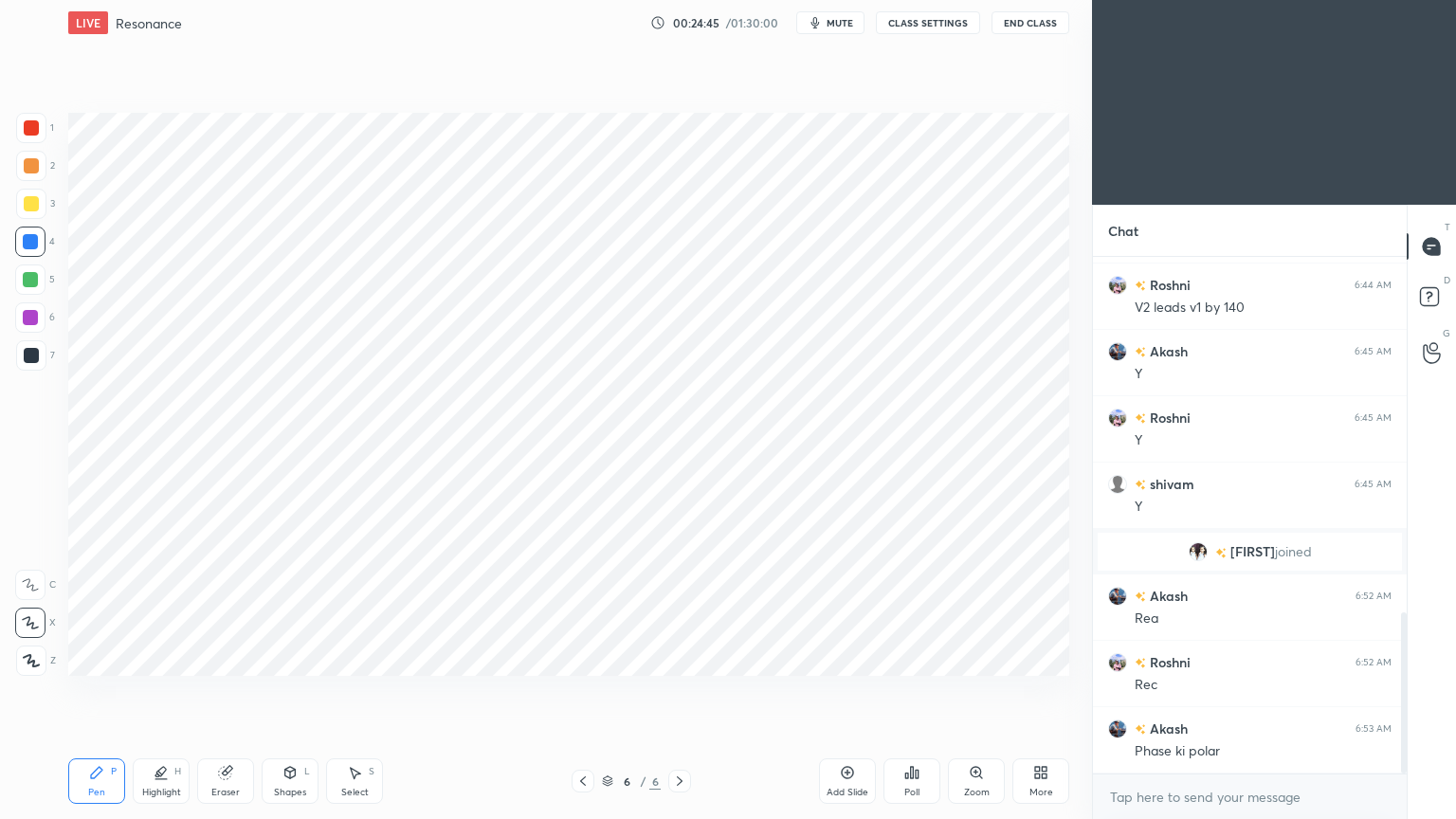 click on "Pen P Highlight H Eraser Shapes L Select S 6 / 6 Add Slide Poll Zoom More" at bounding box center [569, 781] 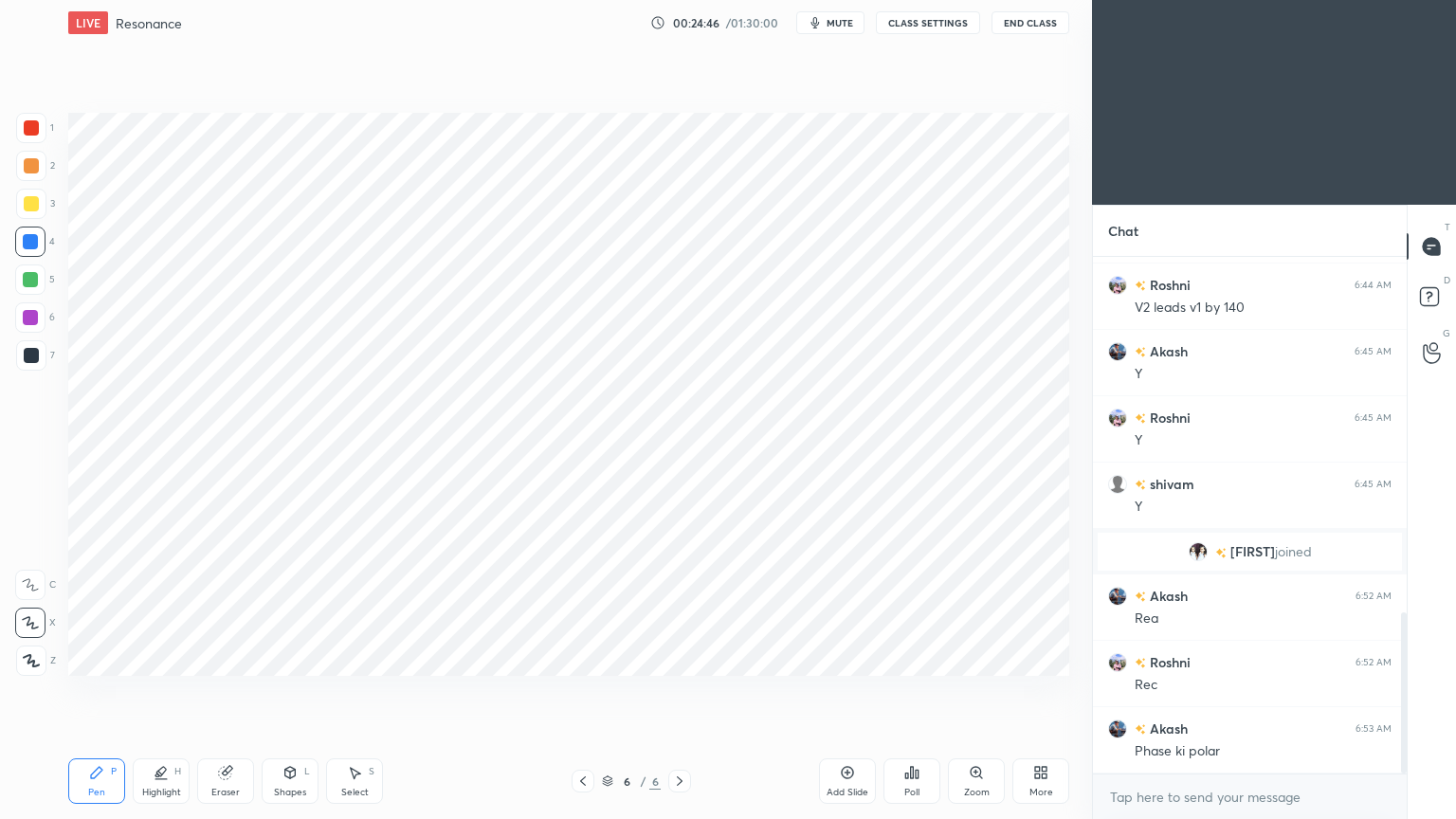 click on "Eraser" at bounding box center [226, 792] 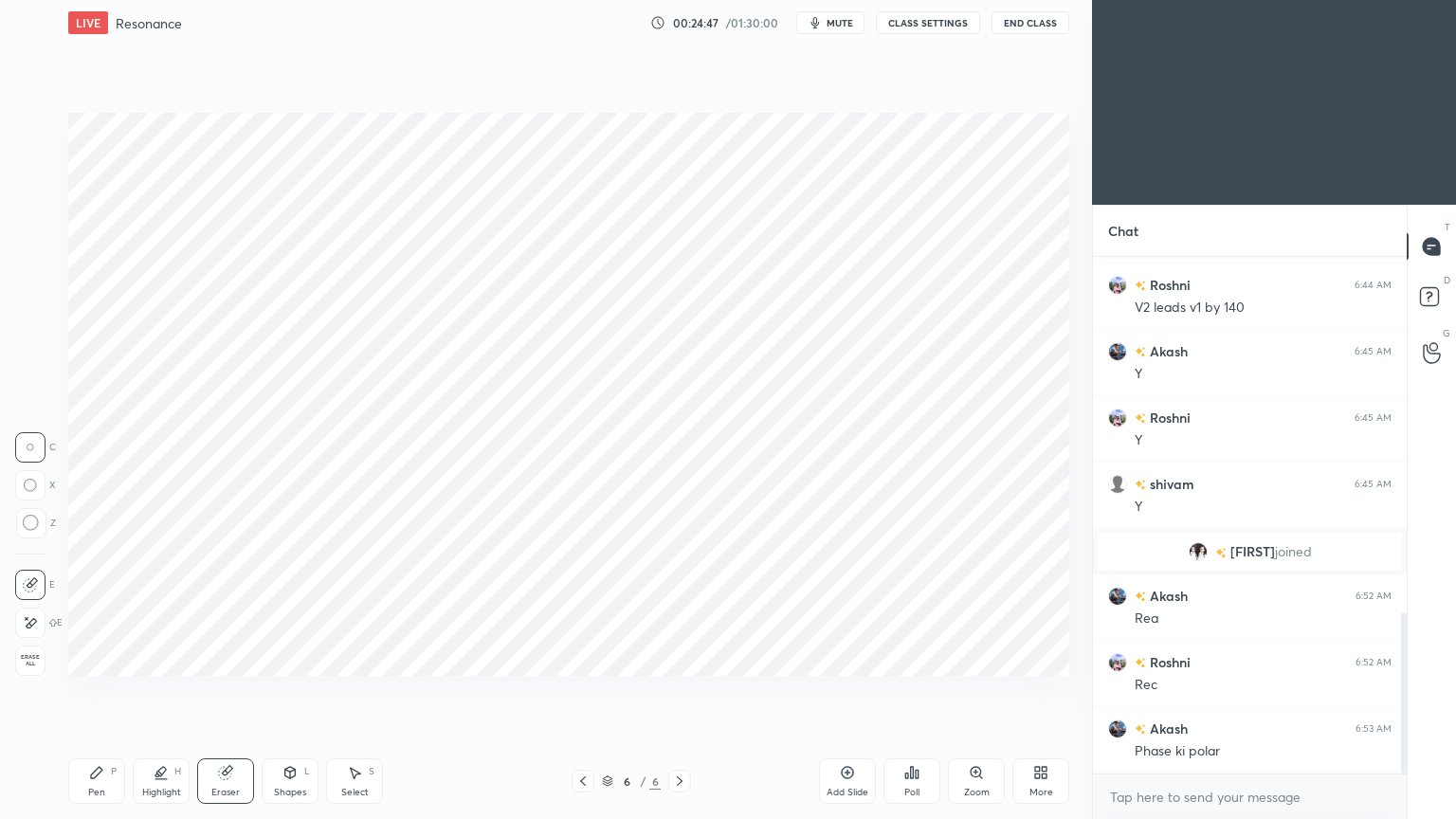 click at bounding box center [30, 623] 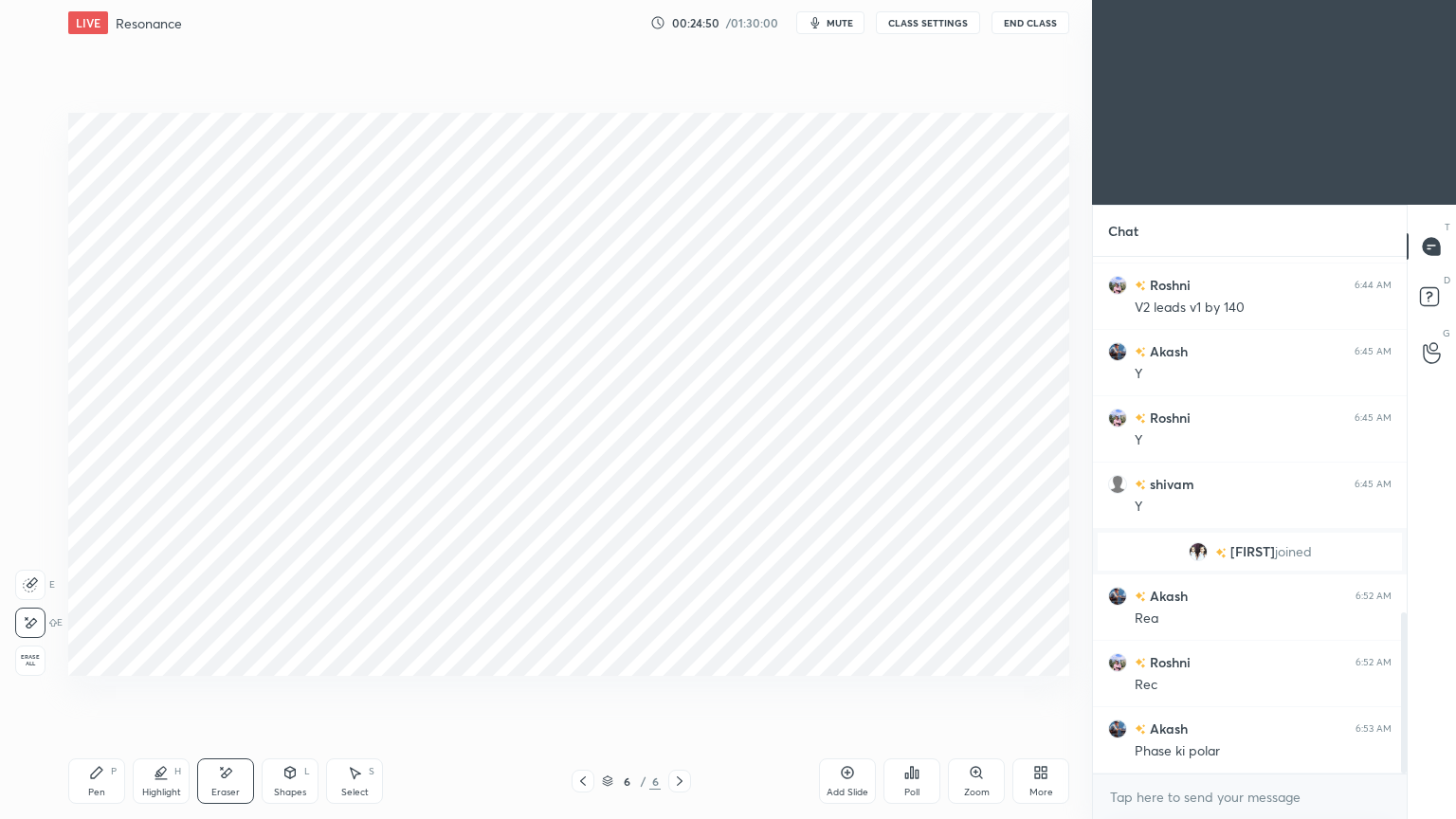 click on "Pen" at bounding box center (97, 792) 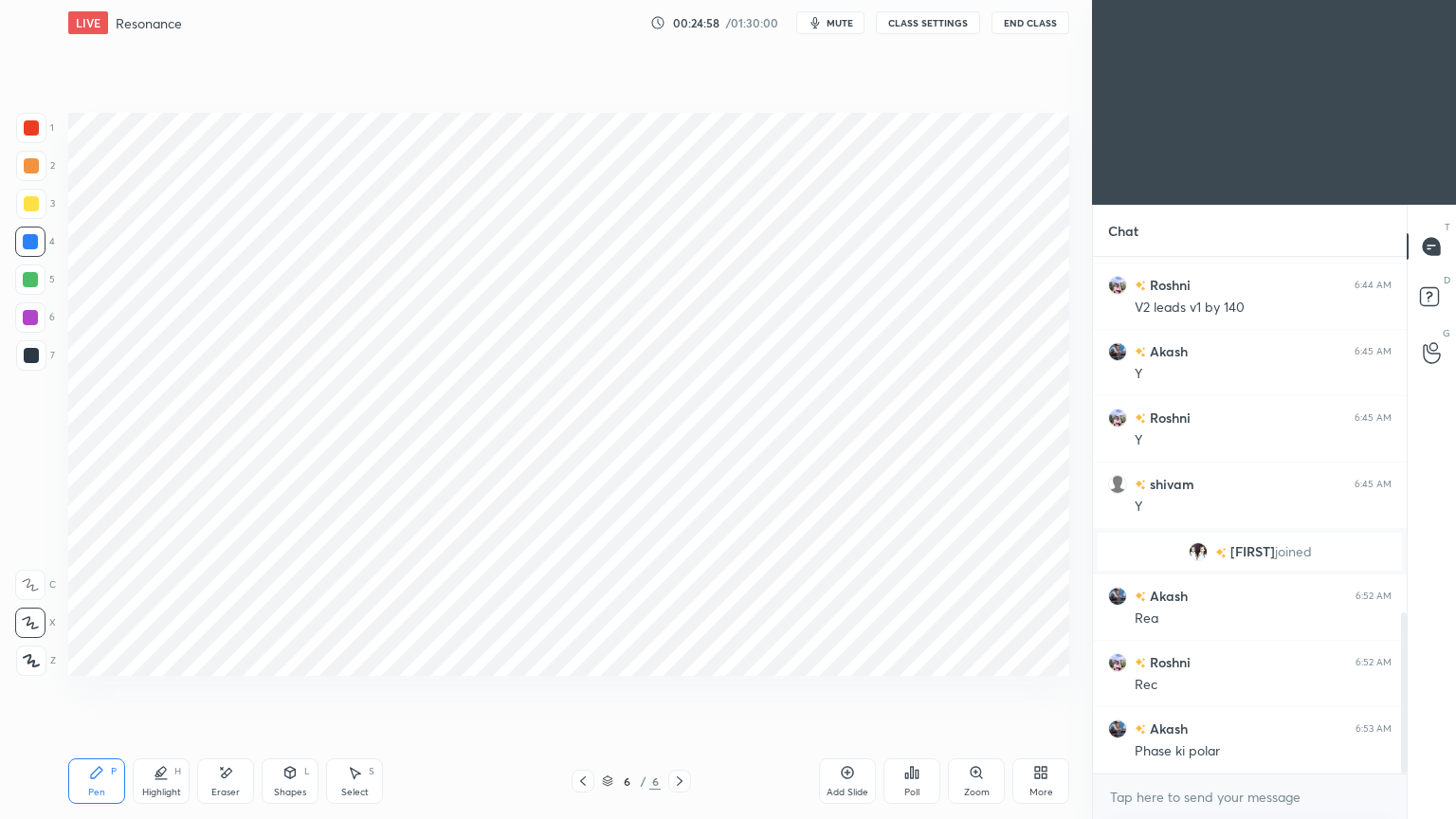 click on "6" at bounding box center [35, 318] 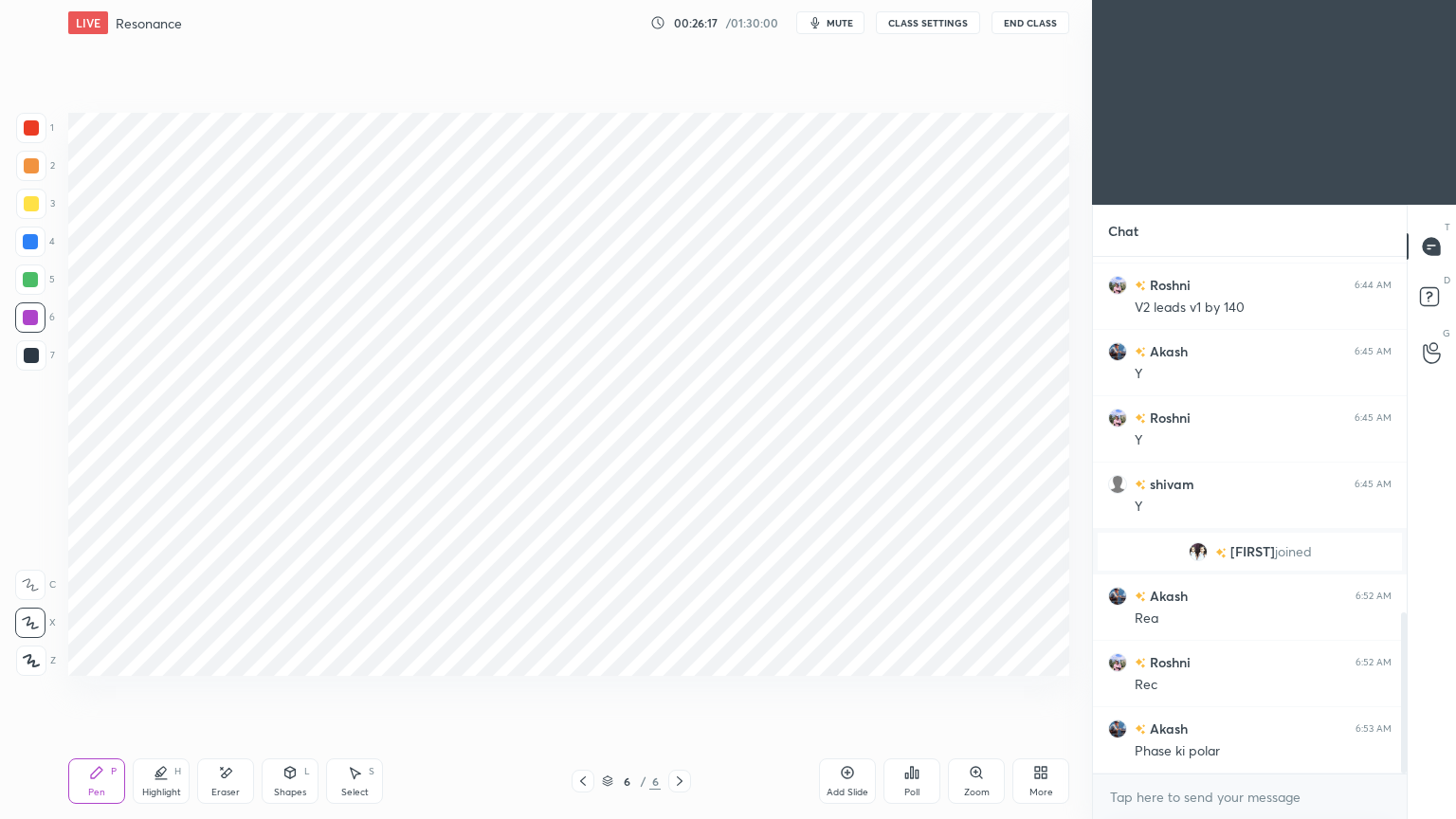 drag, startPoint x: 40, startPoint y: 243, endPoint x: 50, endPoint y: 257, distance: 17.204651 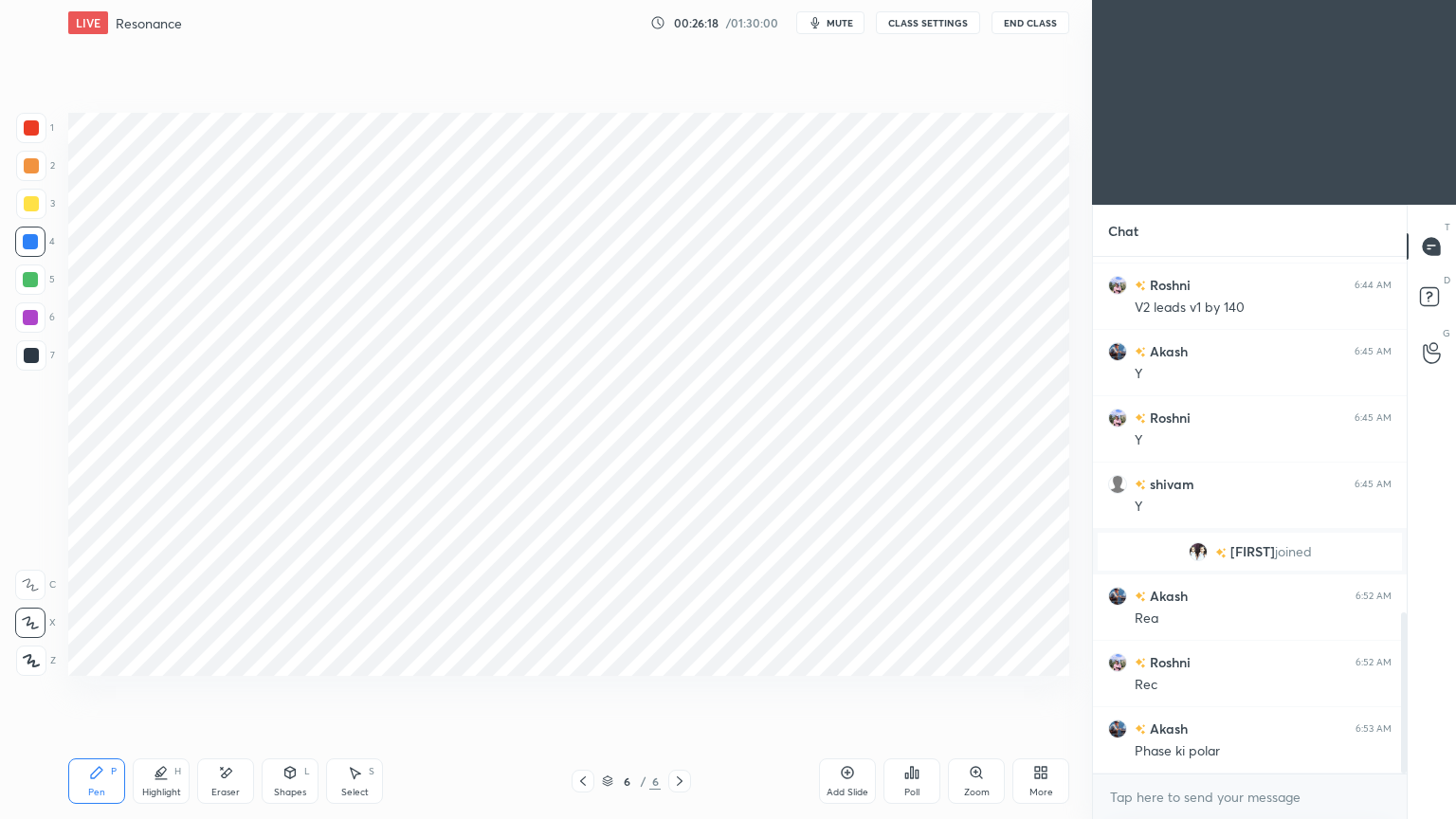drag, startPoint x: 77, startPoint y: 746, endPoint x: 87, endPoint y: 747, distance: 10.049876 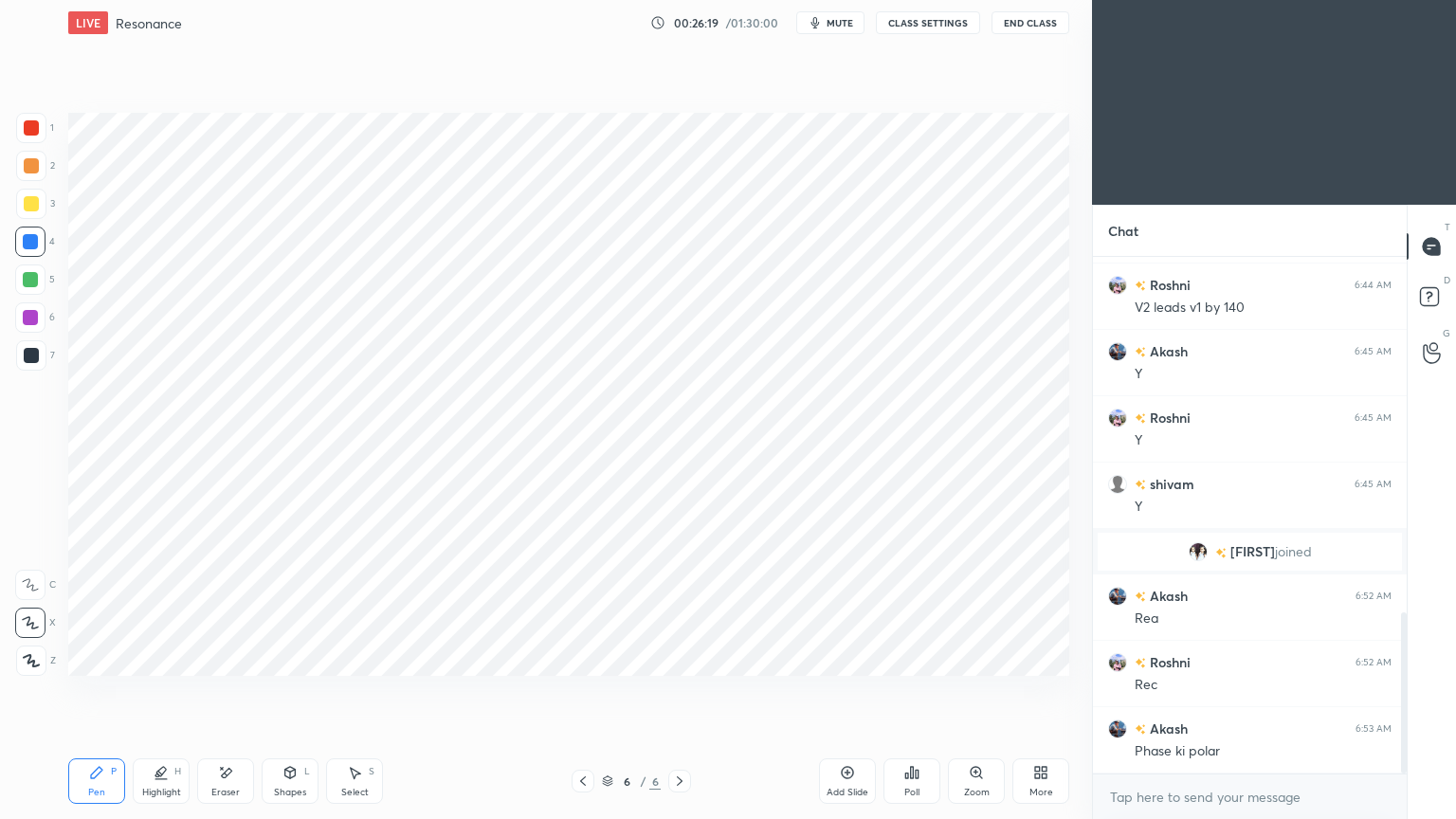 click on "Pen" at bounding box center (97, 792) 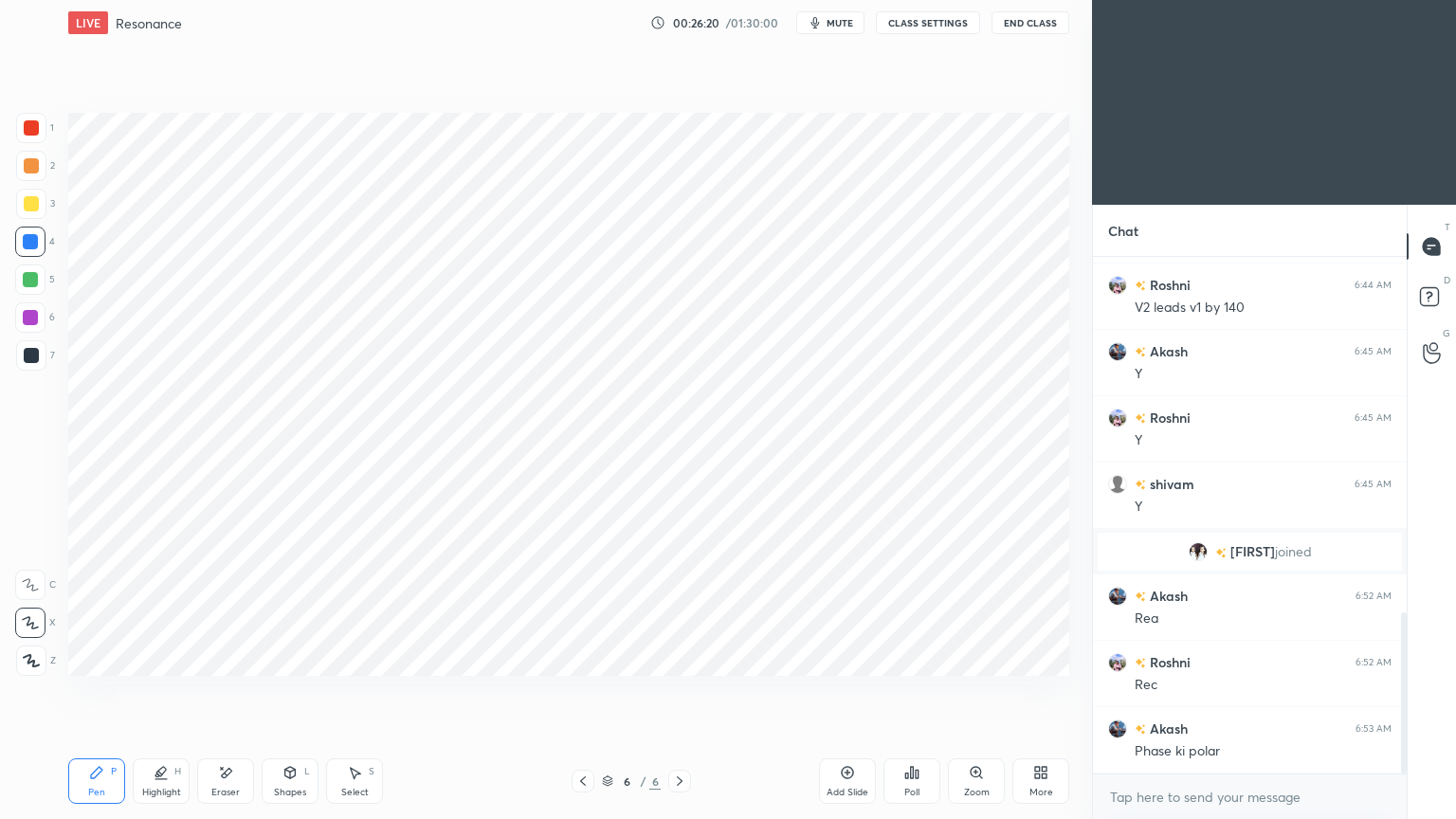 click at bounding box center [31, 355] 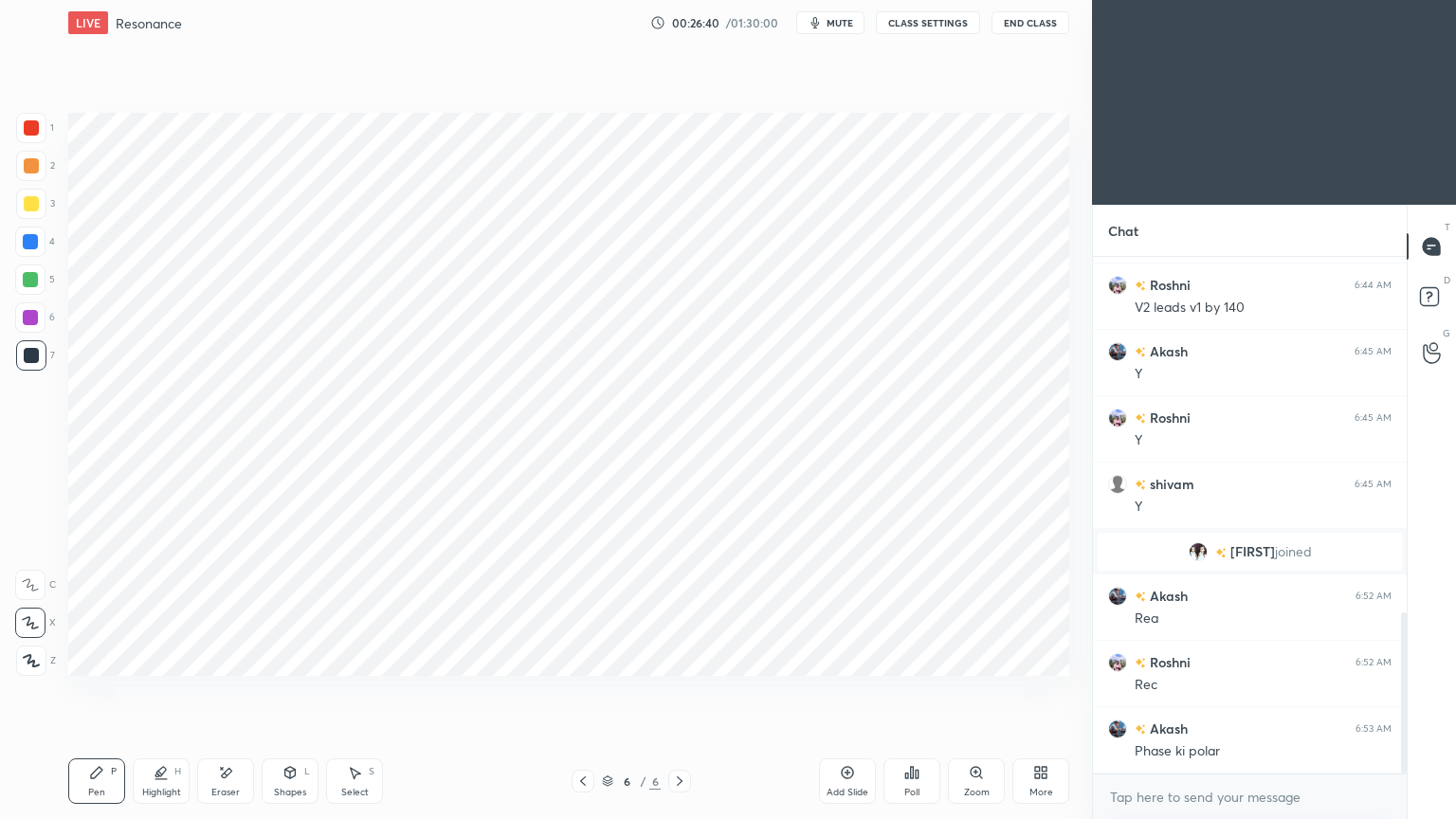 click at bounding box center (31, 355) 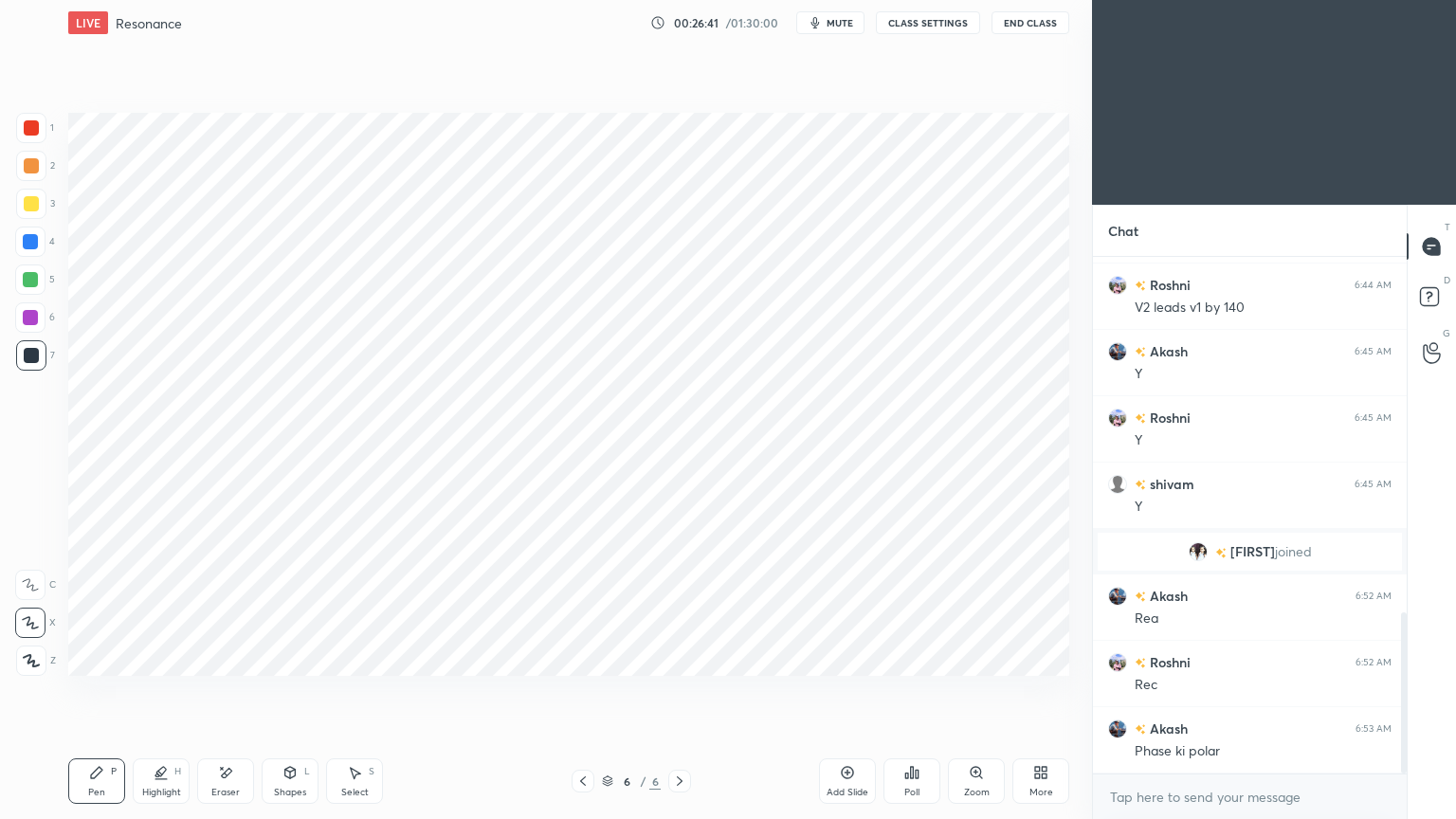 click on "1 2 3 4 5 6 7 C X Z E E Erase all   H H" at bounding box center [30, 394] 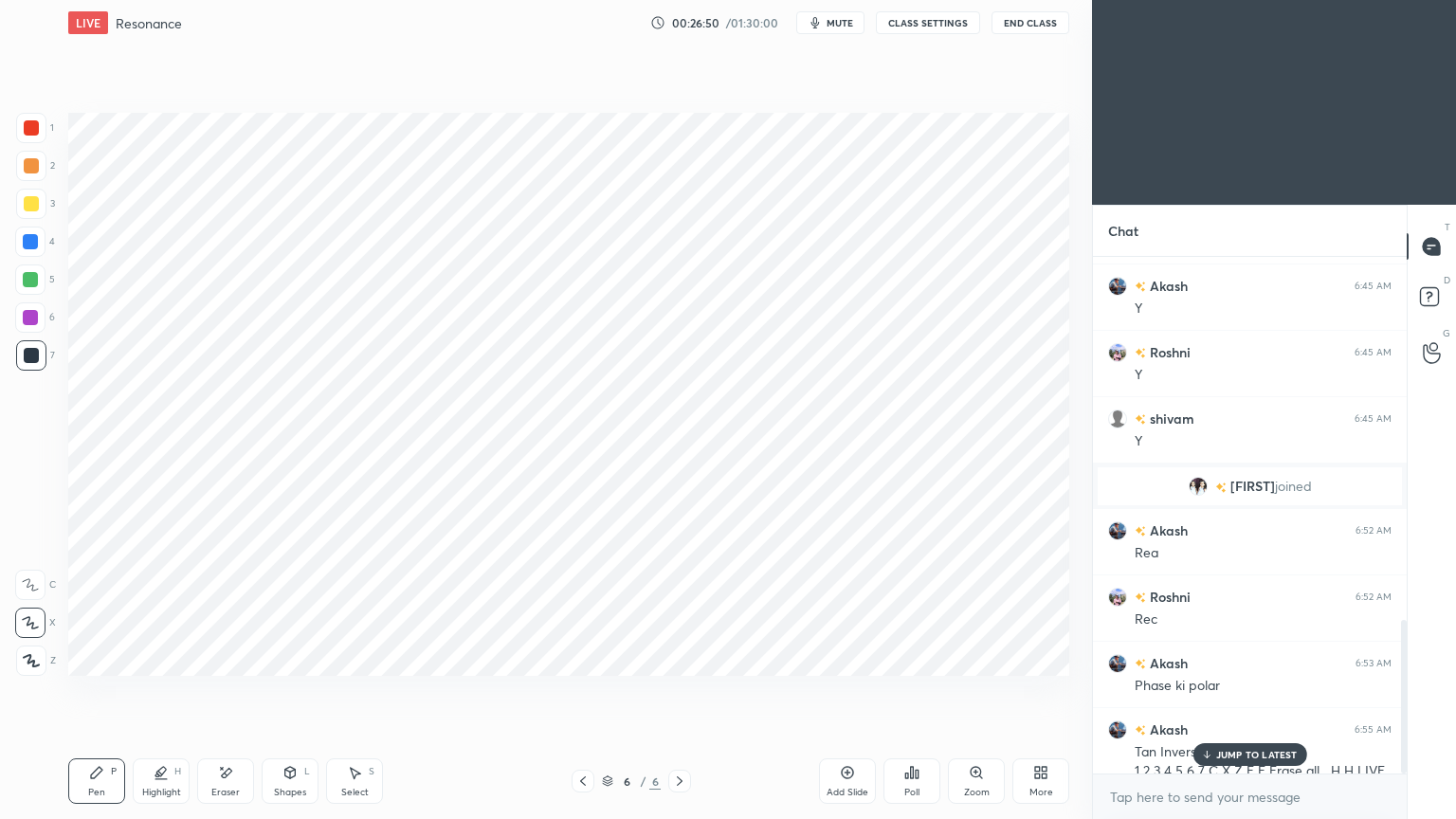 scroll, scrollTop: 1221, scrollLeft: 0, axis: vertical 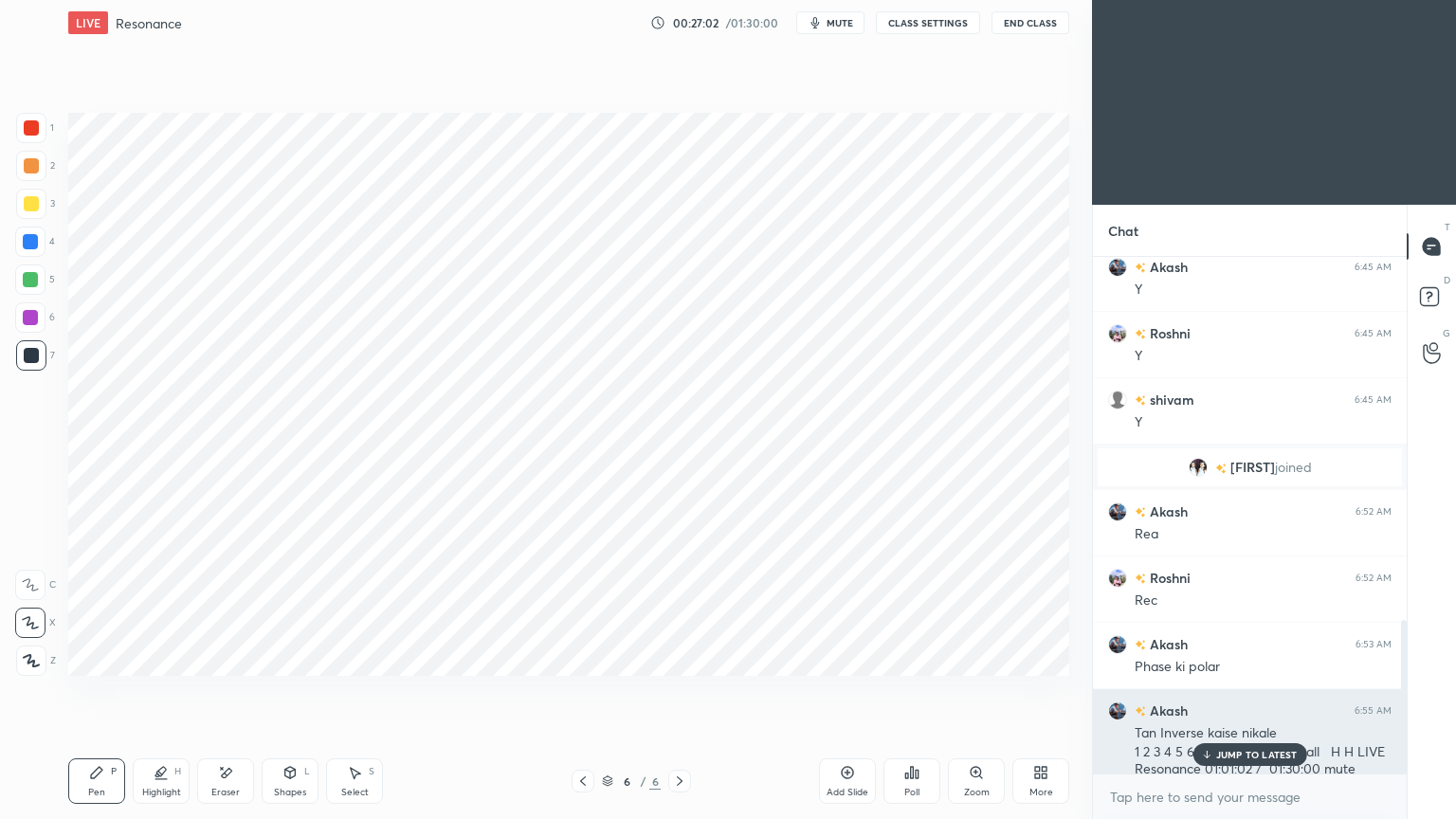 click on "JUMP TO LATEST" at bounding box center [1257, 755] 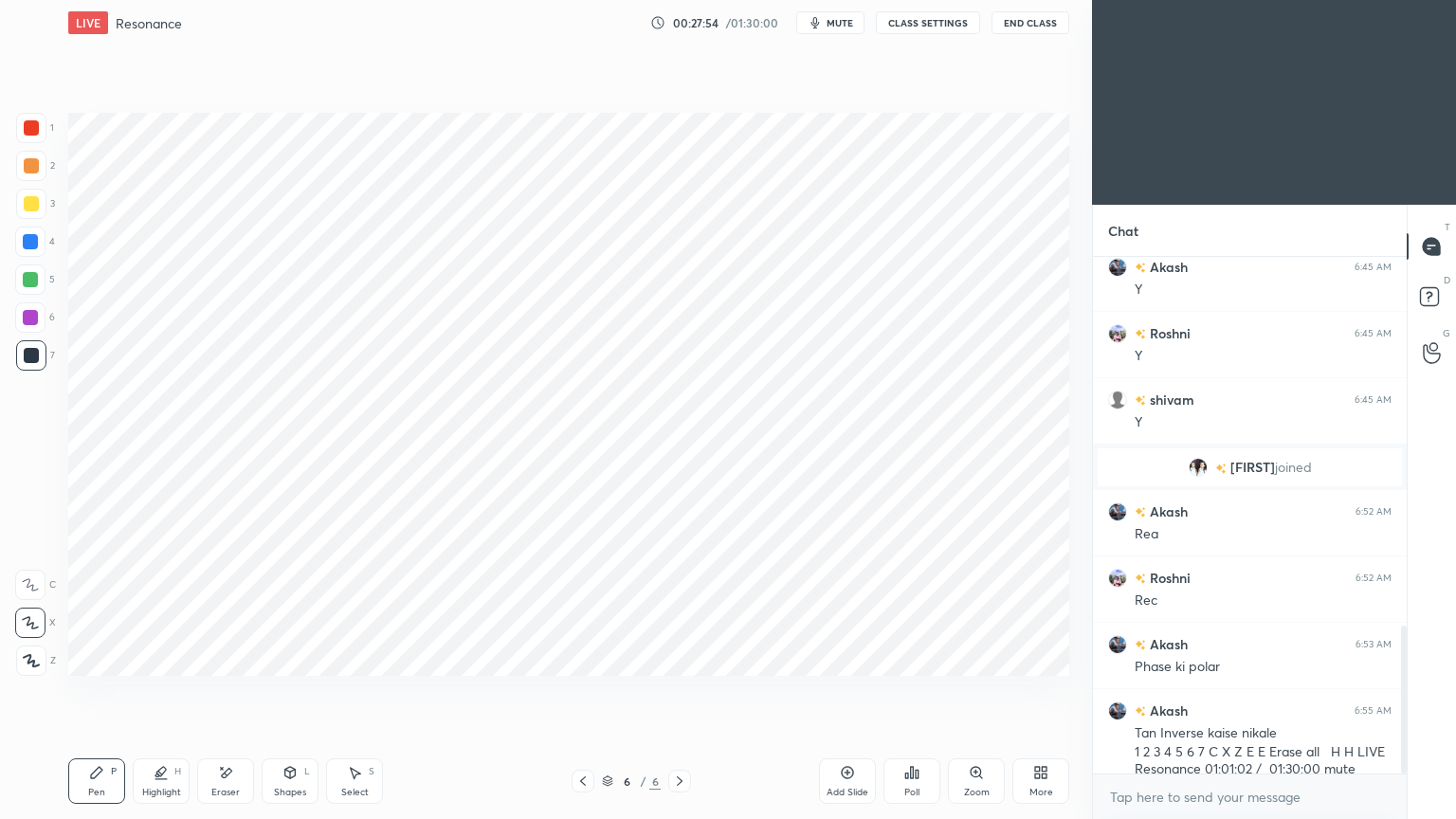 scroll, scrollTop: 1288, scrollLeft: 0, axis: vertical 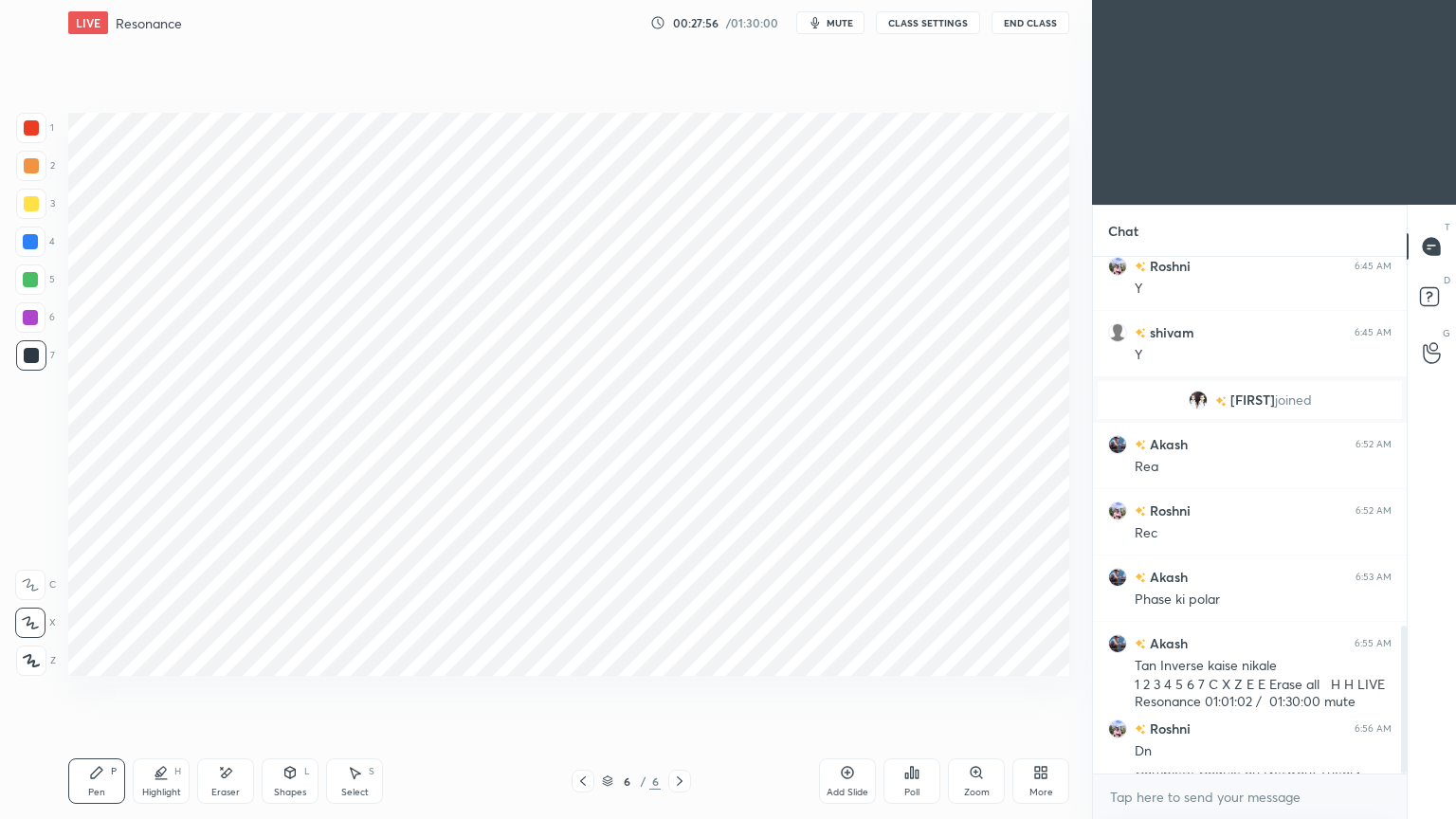 click on "Add Slide" at bounding box center (847, 781) 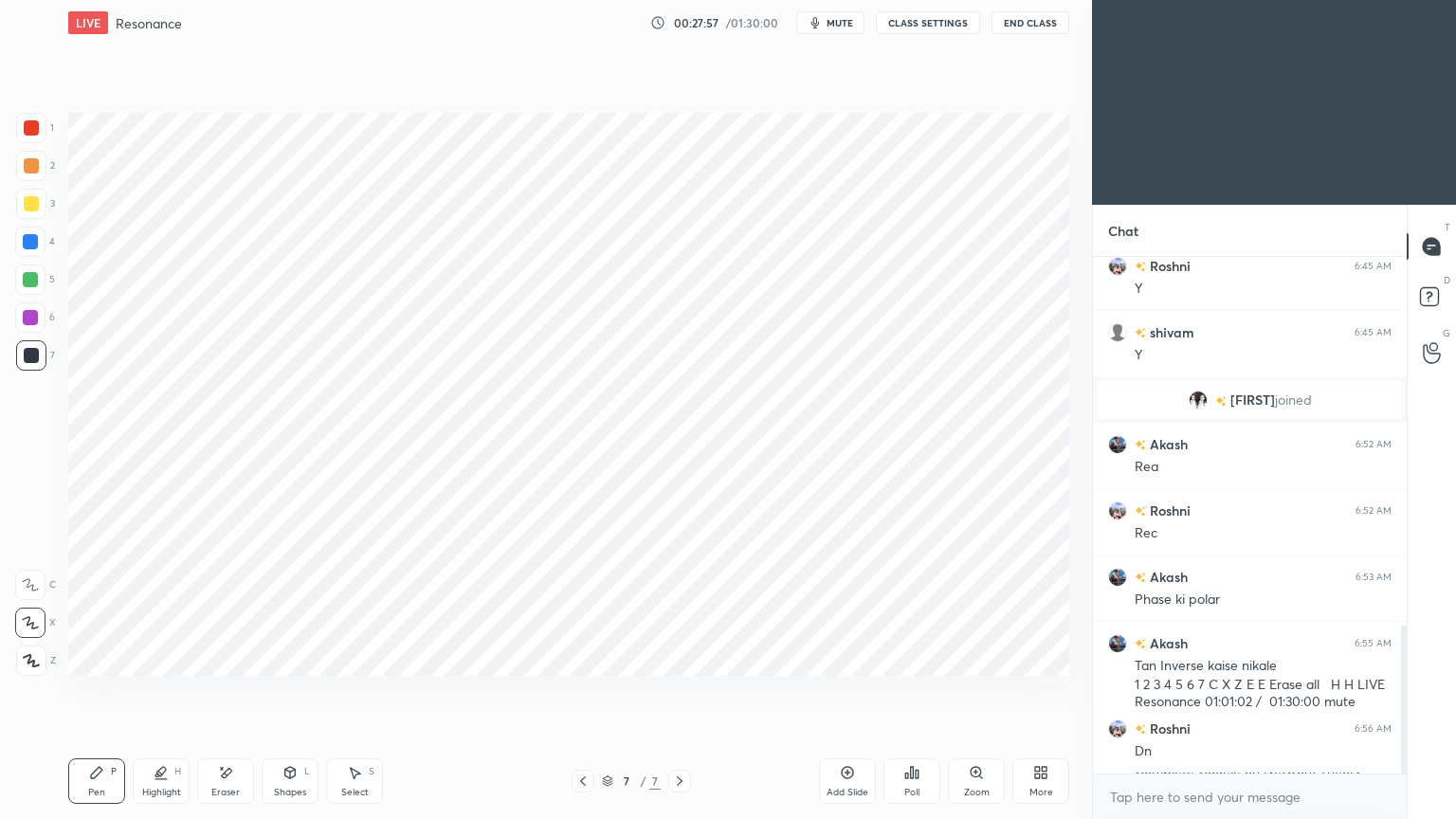 click at bounding box center (31, 128) 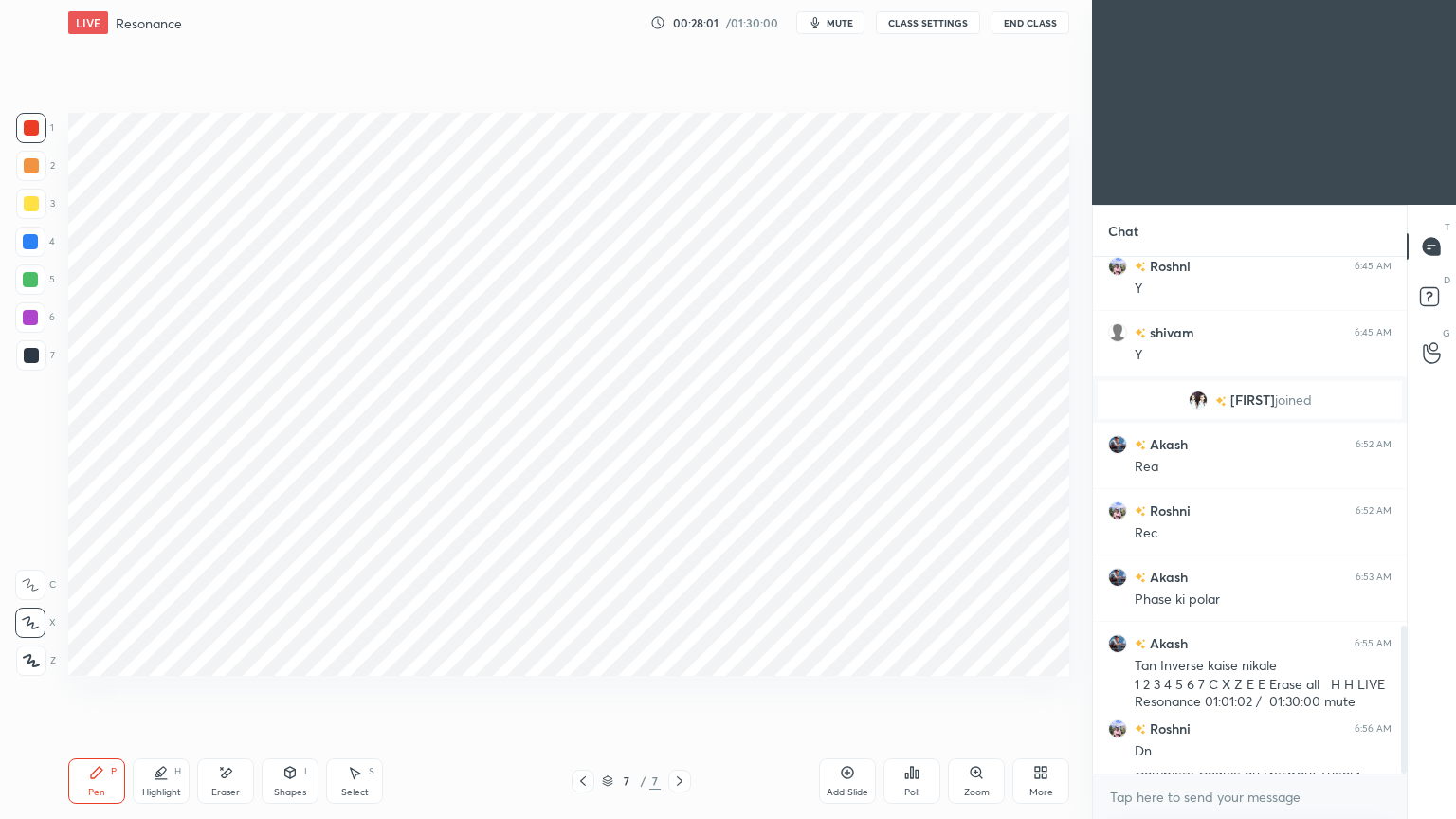click at bounding box center [30, 318] 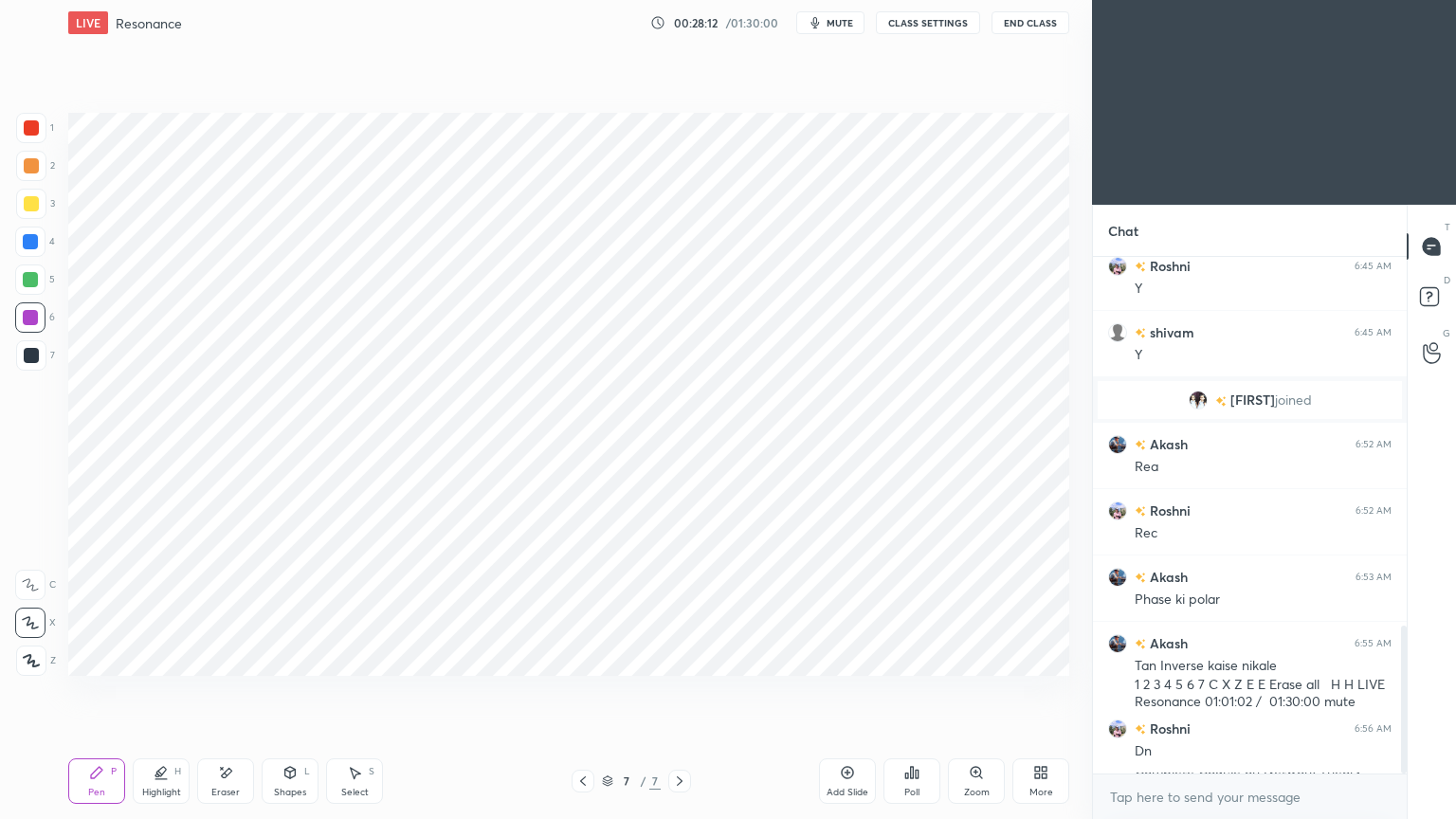 click on "Eraser" at bounding box center (226, 781) 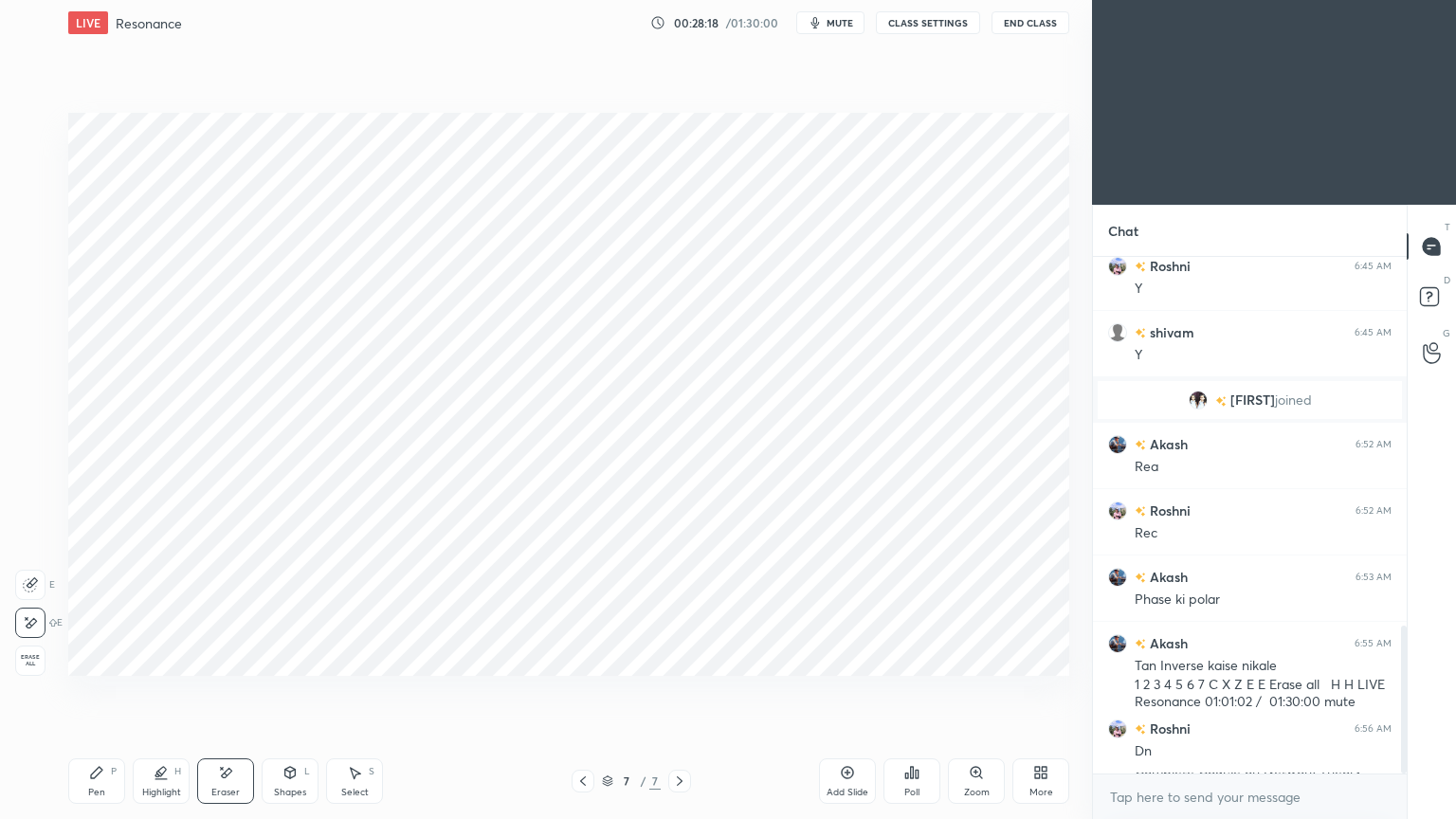 drag, startPoint x: 99, startPoint y: 750, endPoint x: 105, endPoint y: 757, distance: 9.219544 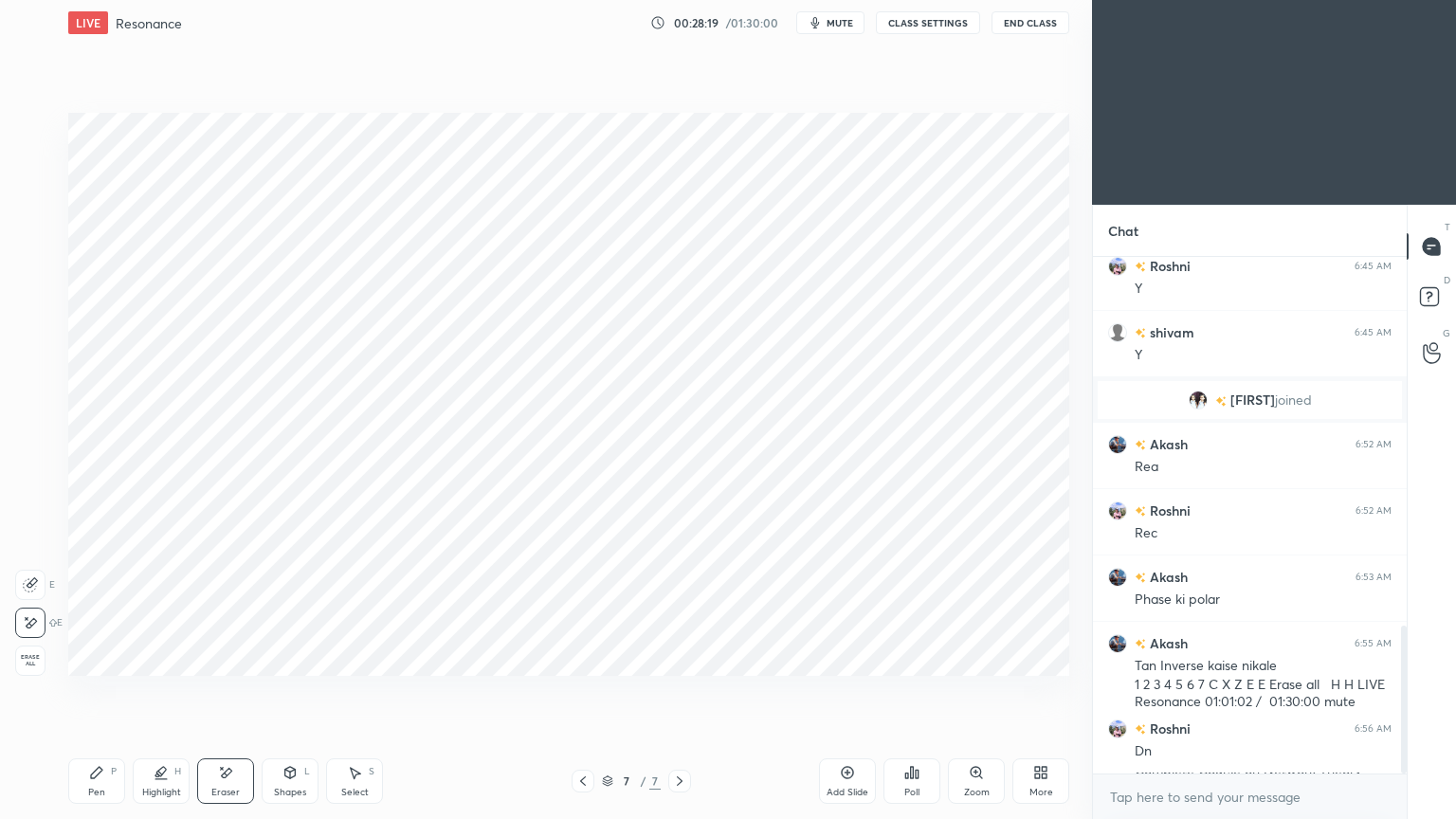 click 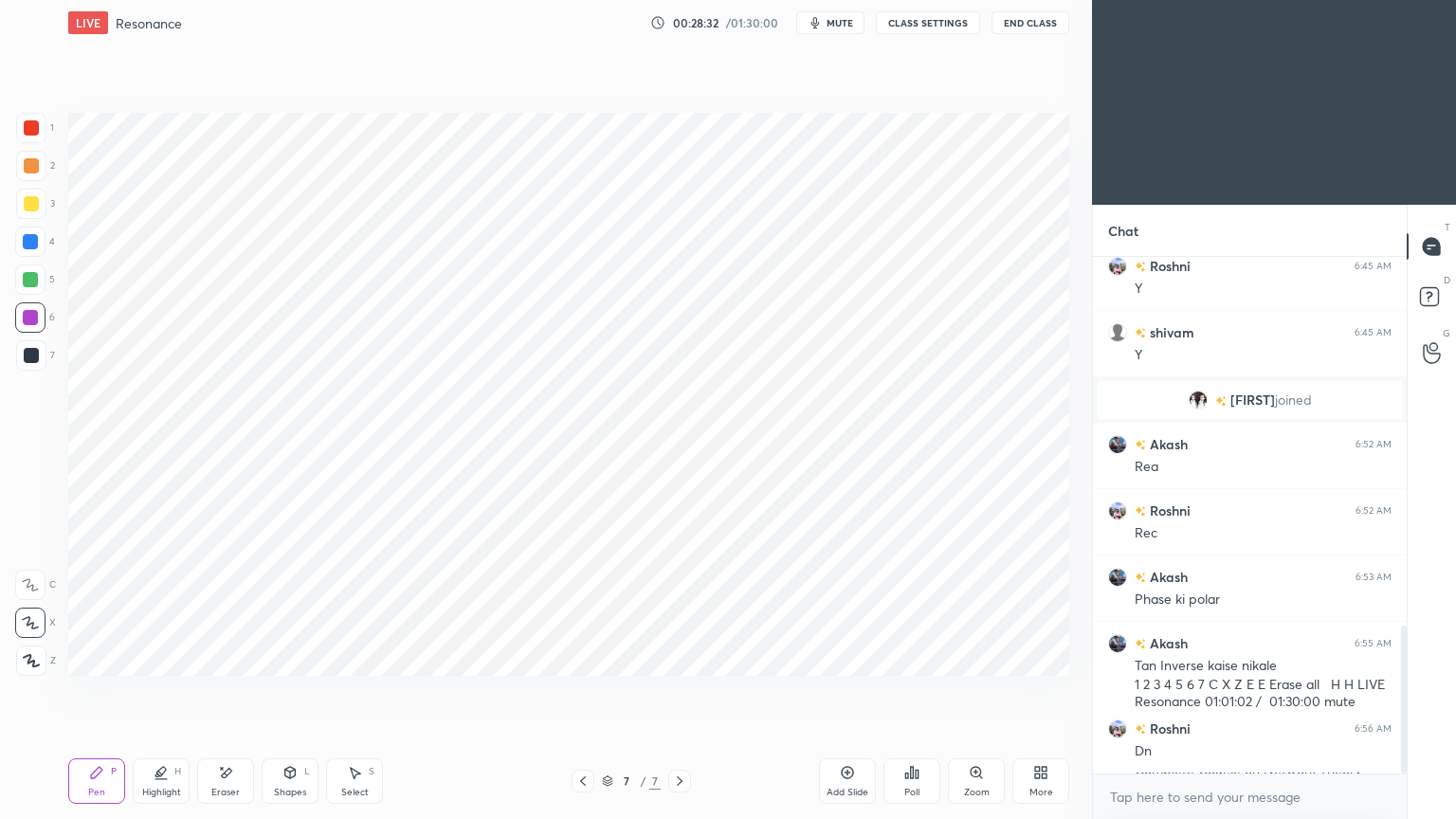 click at bounding box center [31, 355] 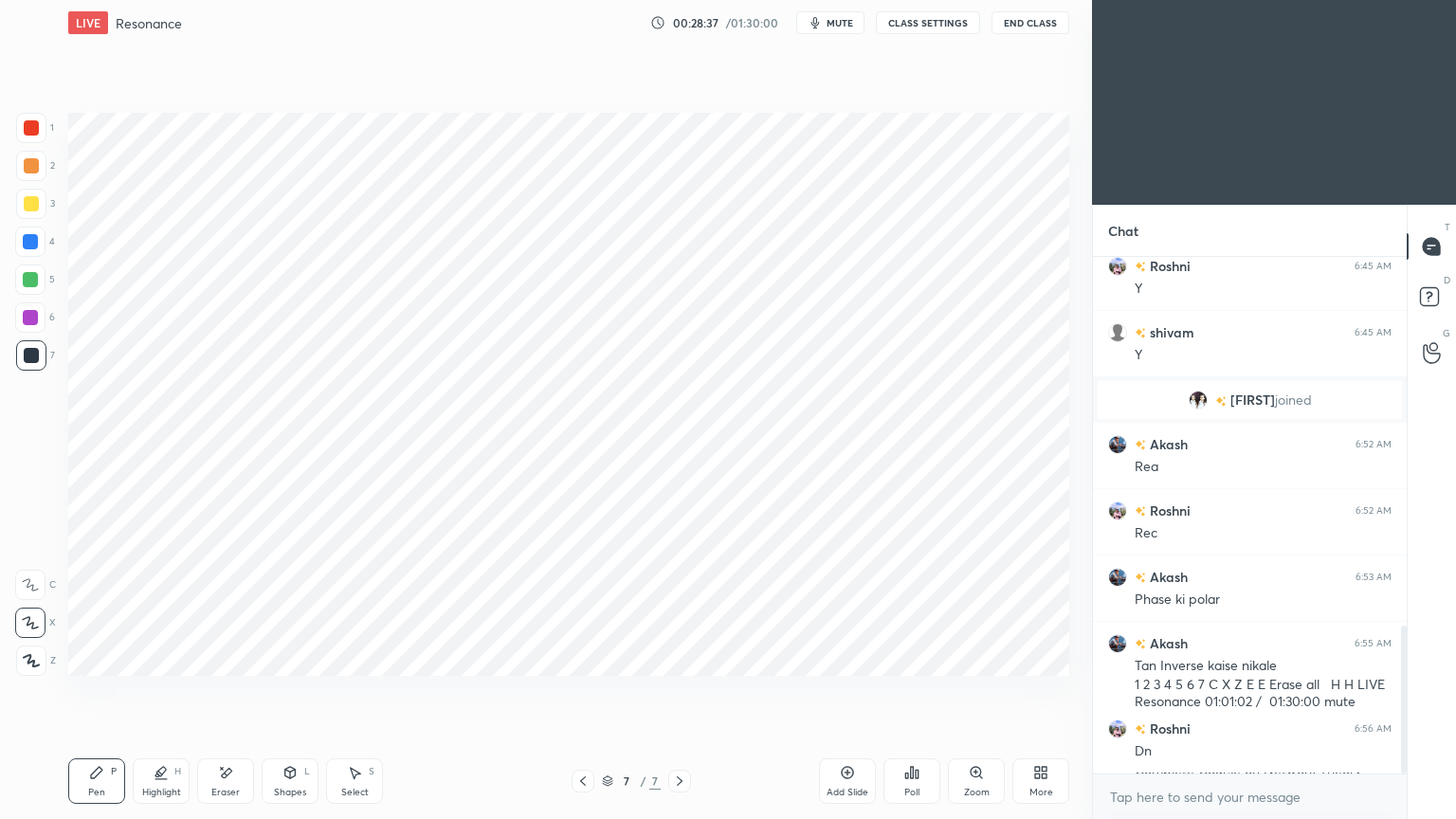 click at bounding box center [30, 318] 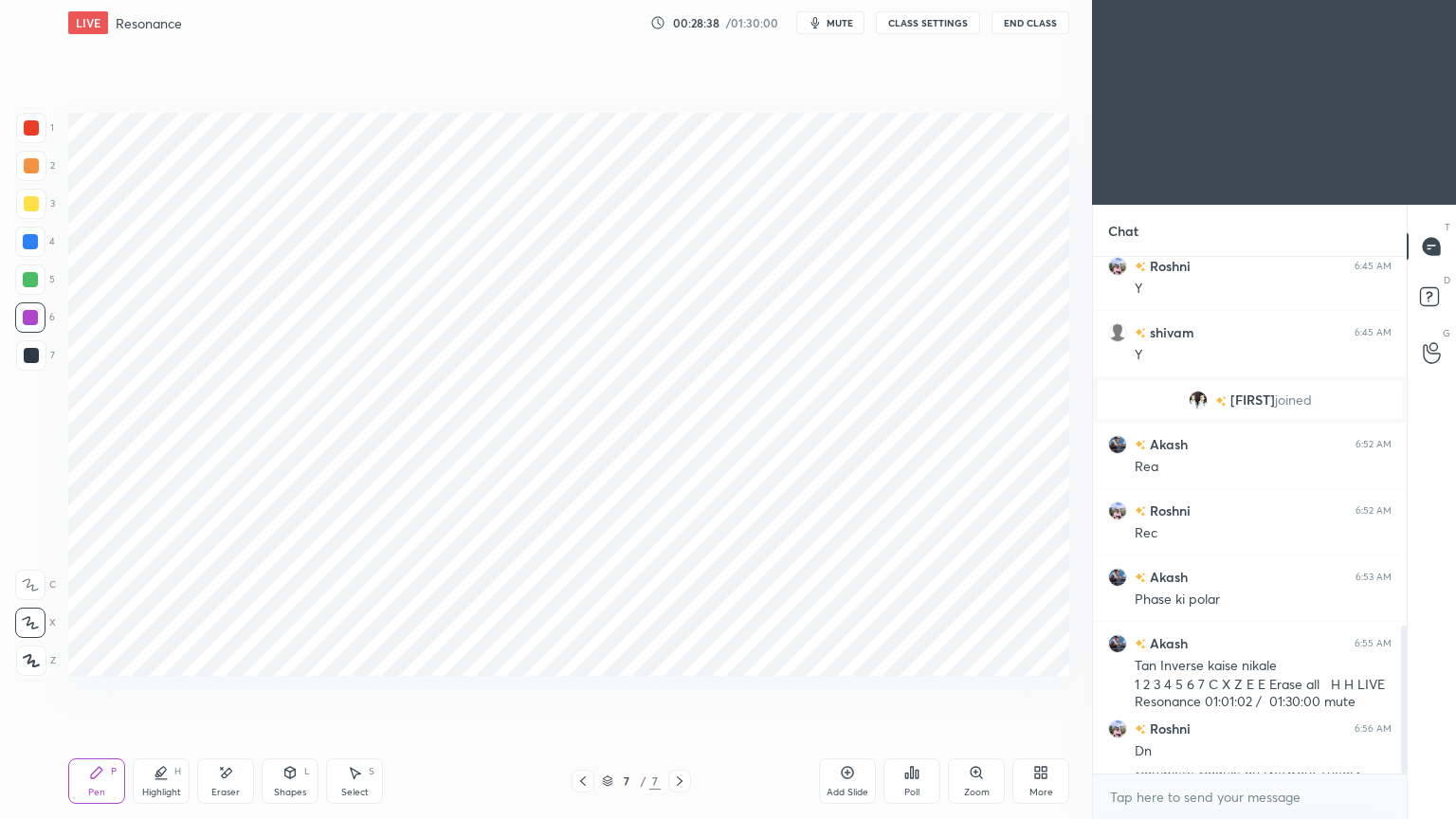 click on "1 2 3 4 5 6 7 C X Z E E Erase all   H H" at bounding box center (30, 394) 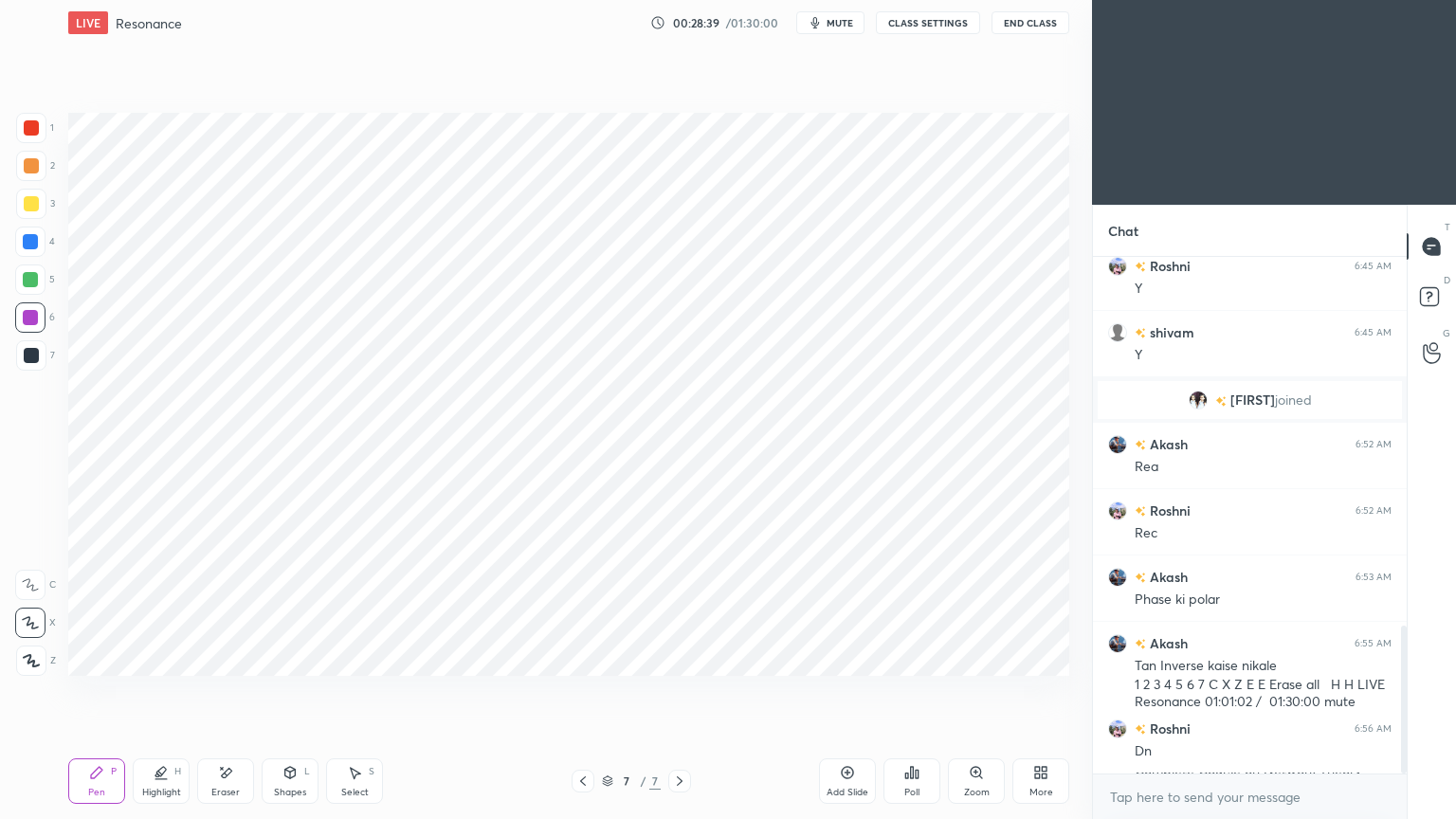click at bounding box center (31, 355) 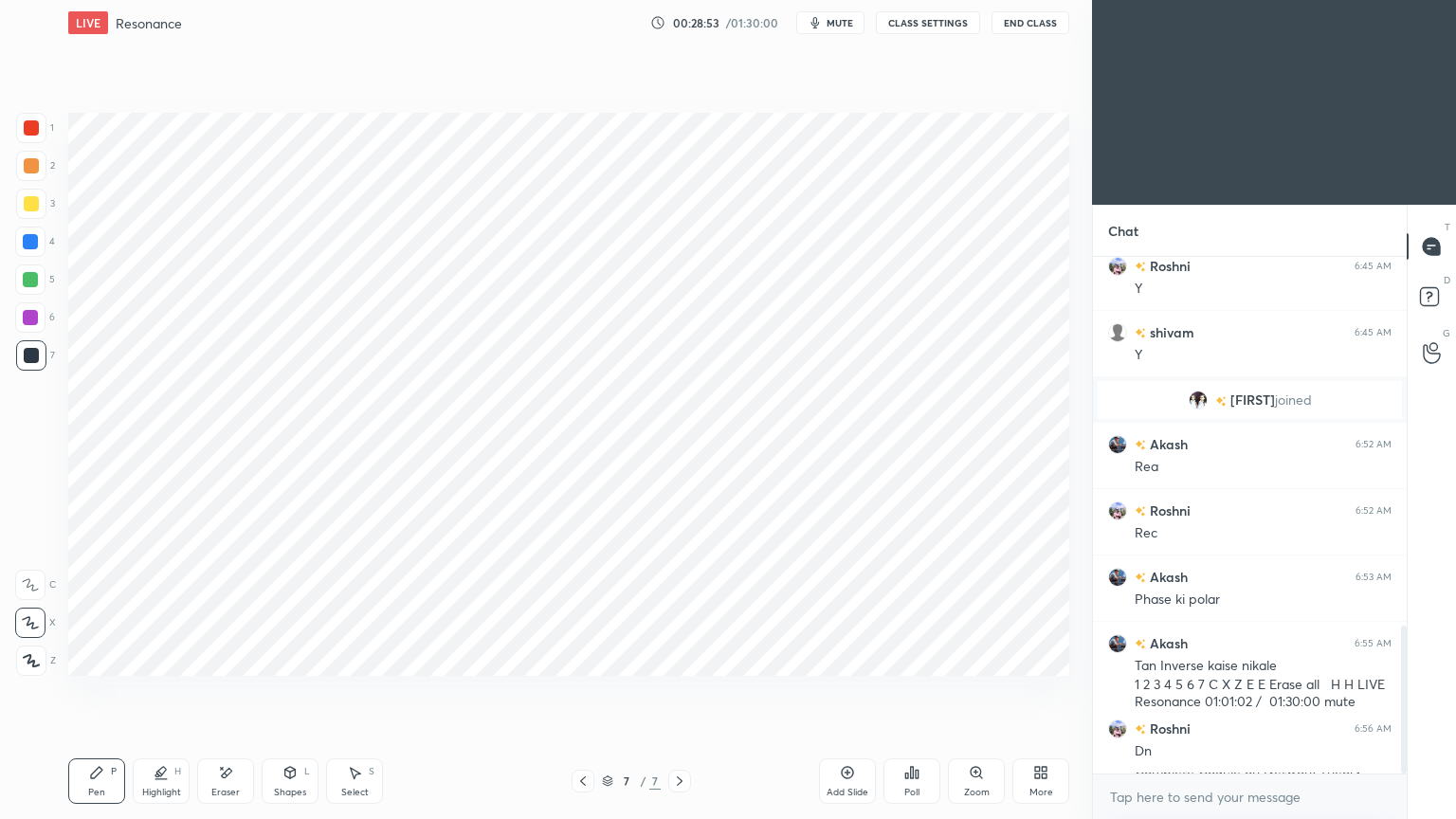 click at bounding box center (30, 242) 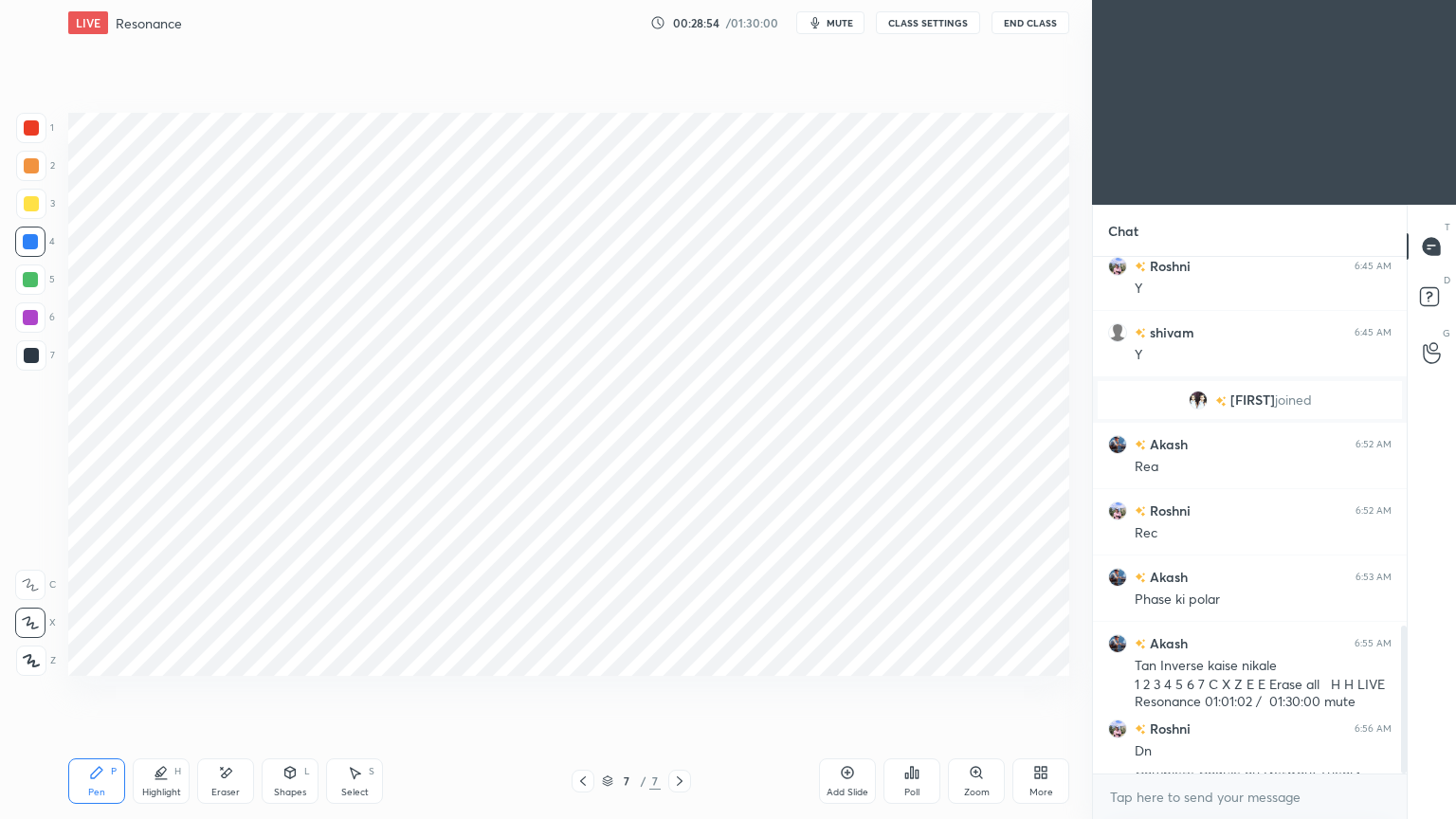click on "Pen" at bounding box center [97, 792] 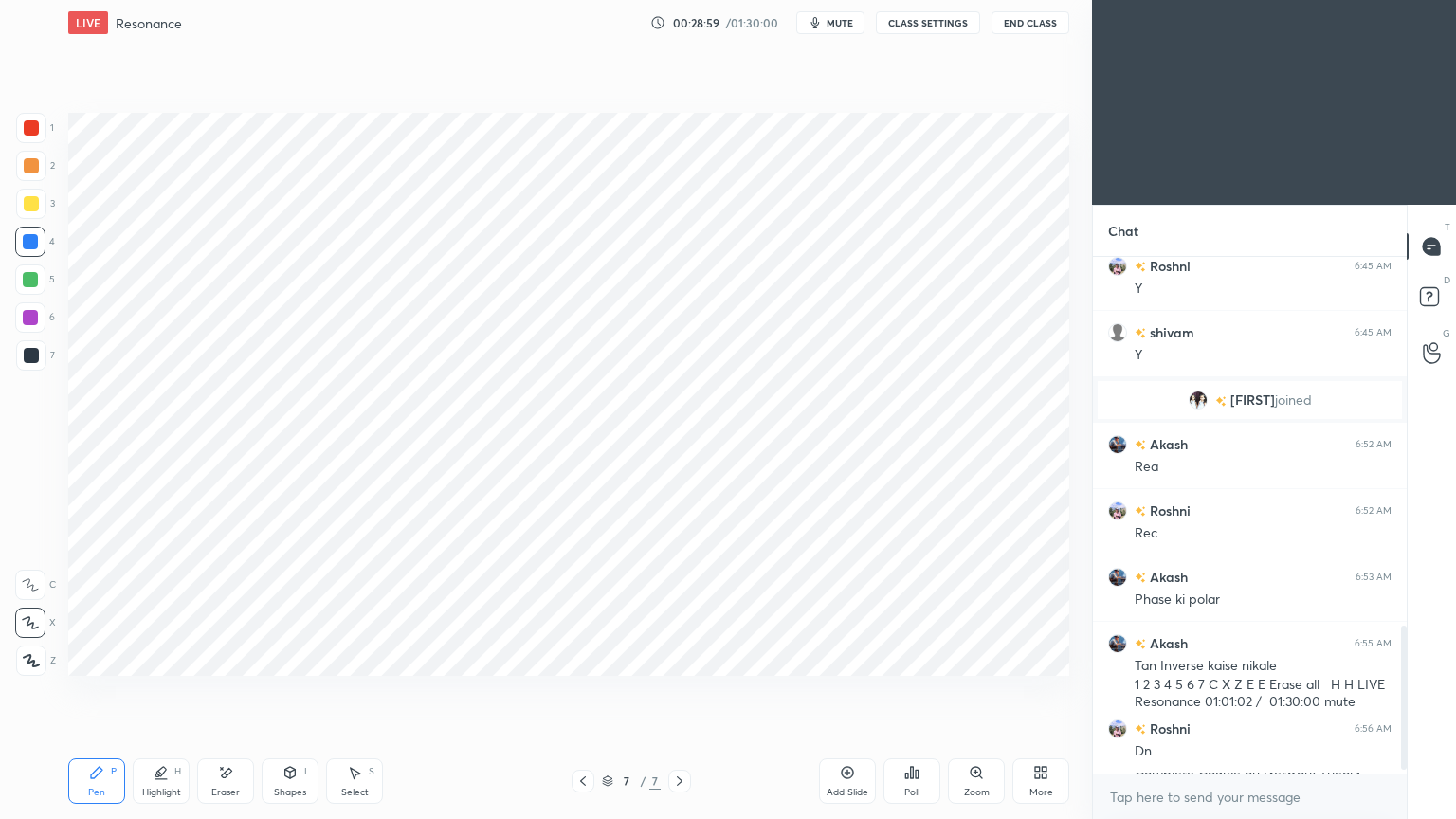 scroll, scrollTop: 1354, scrollLeft: 0, axis: vertical 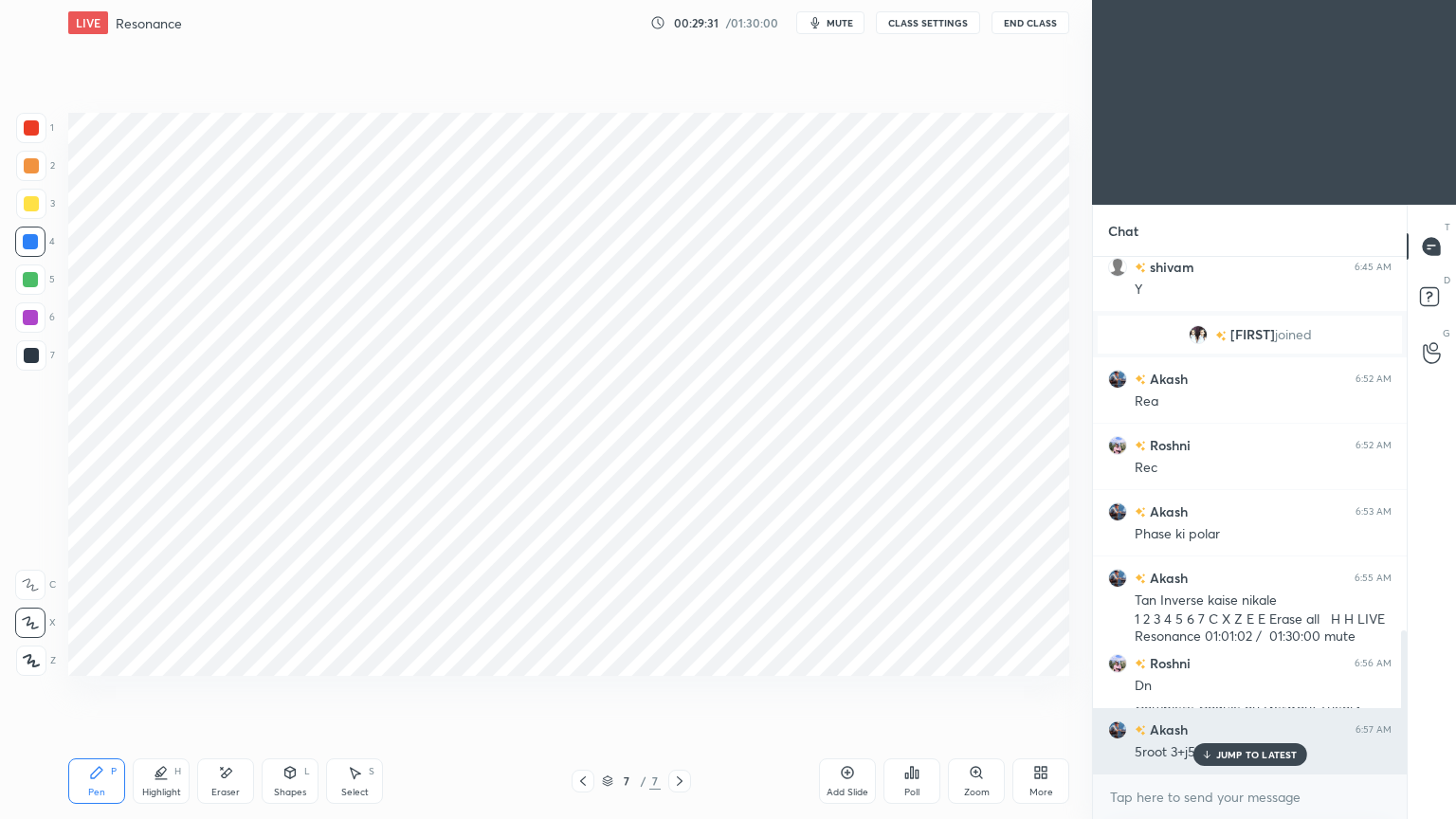 click on "5root 3+j5" at bounding box center (1263, 751) 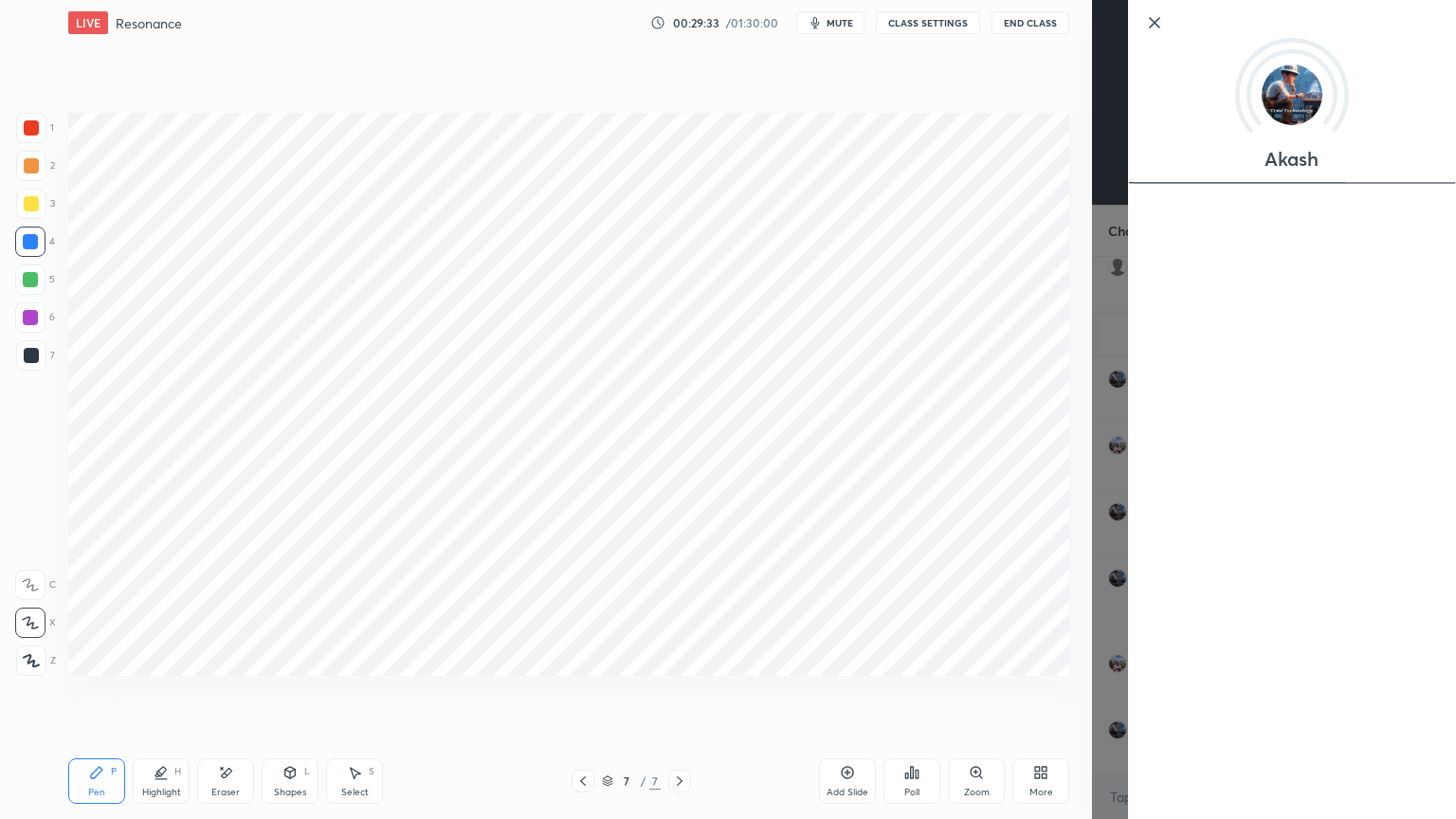 scroll, scrollTop: 1421, scrollLeft: 0, axis: vertical 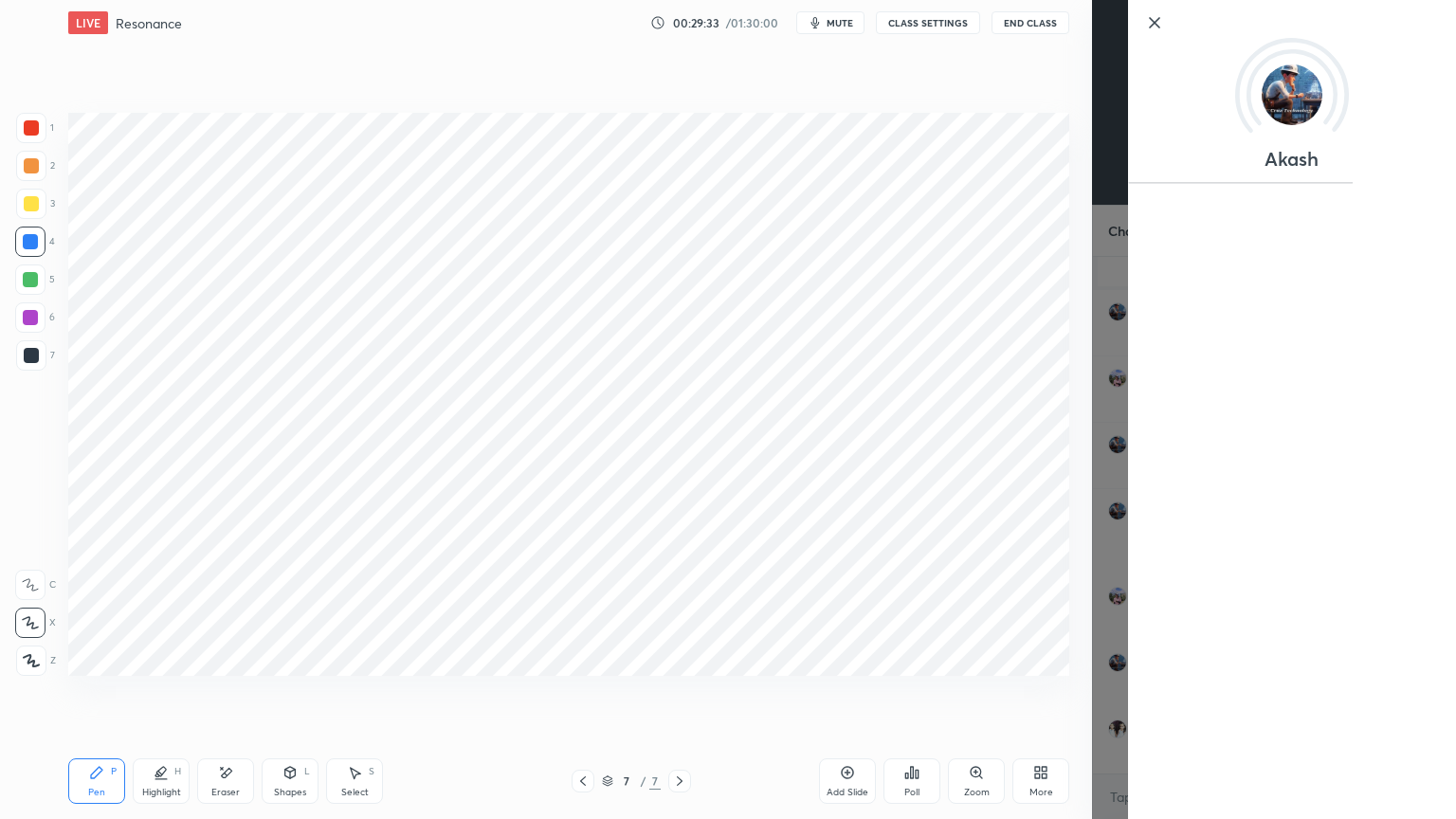 click 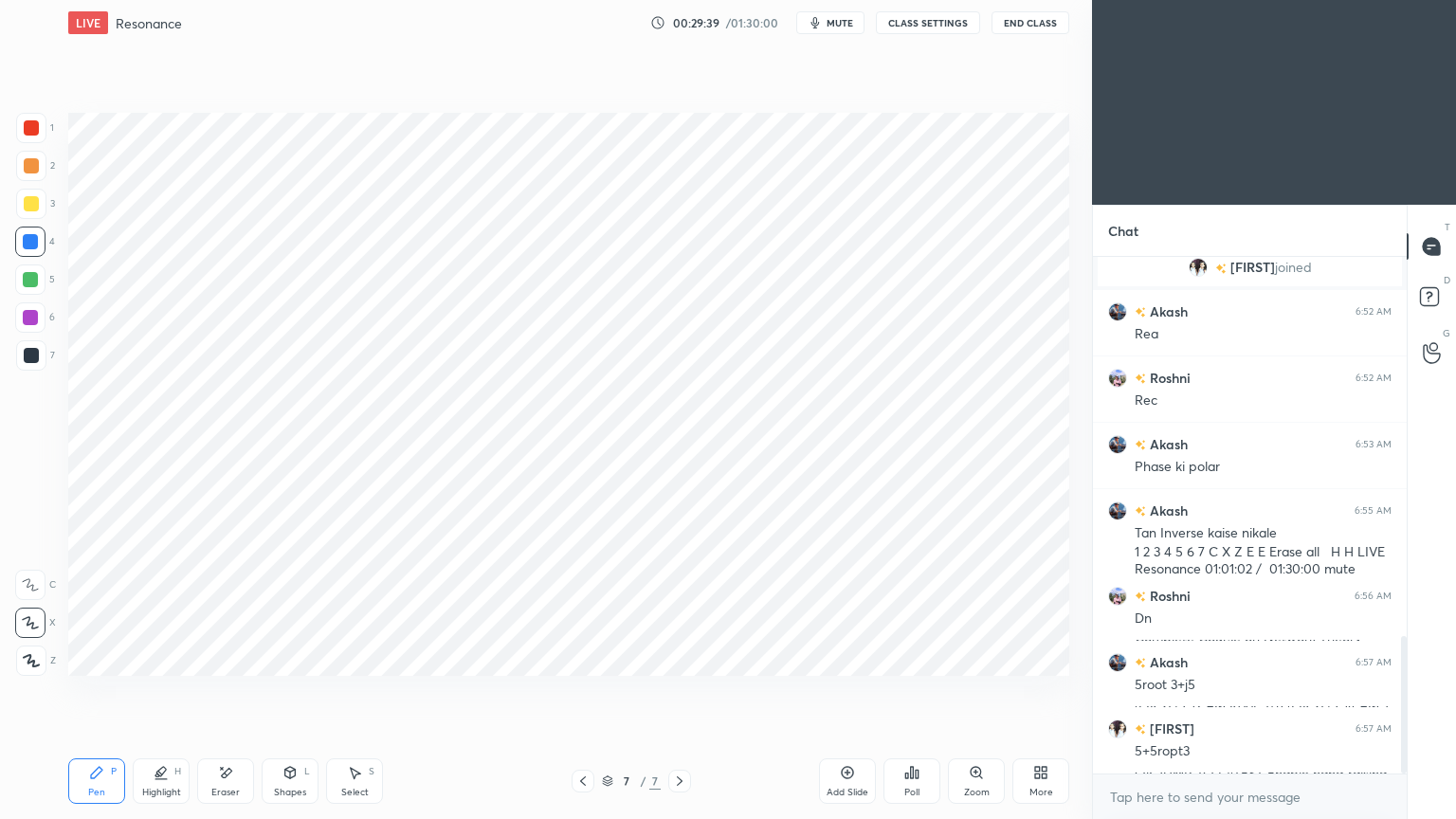 click at bounding box center (30, 318) 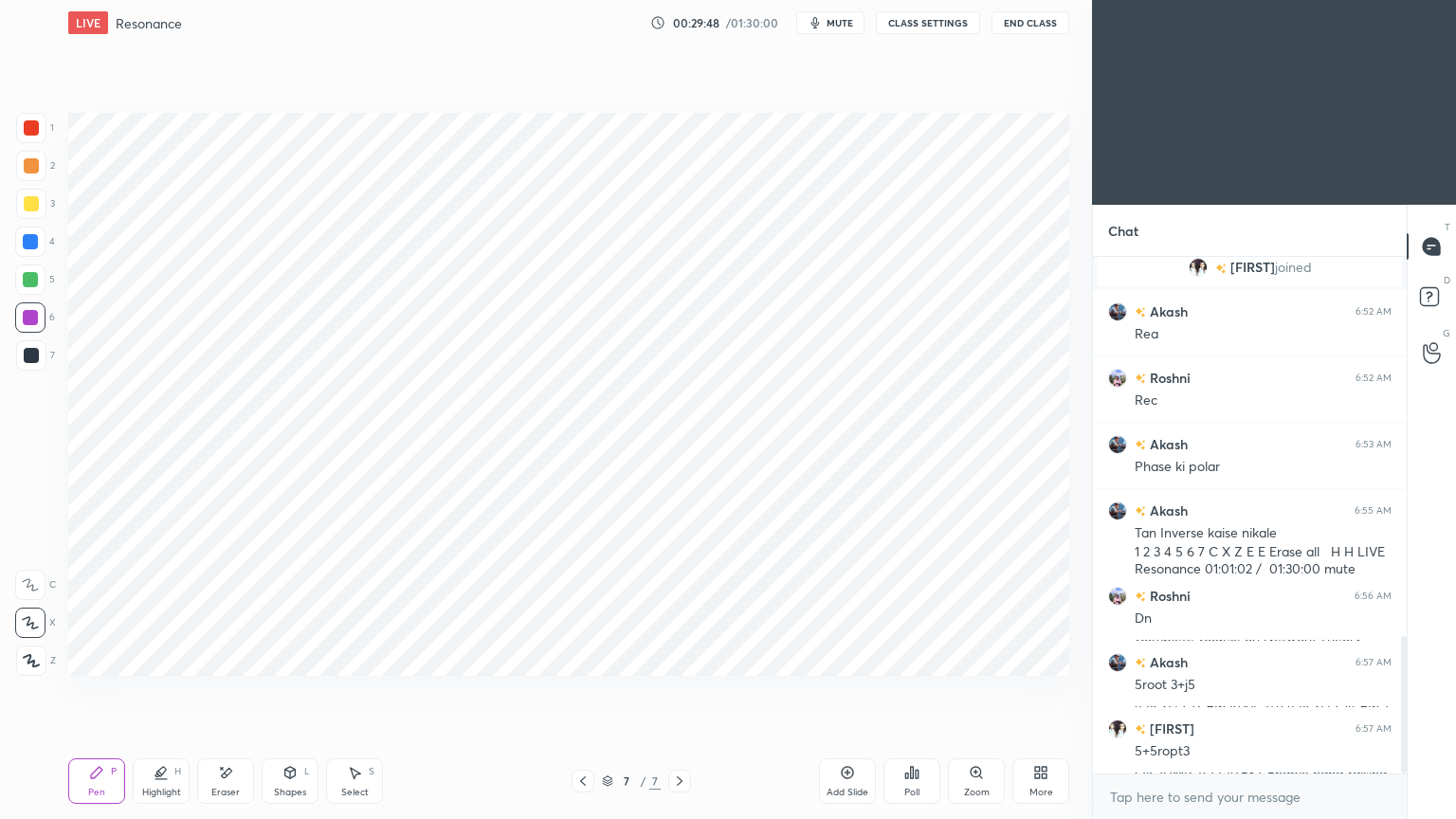 click at bounding box center [31, 355] 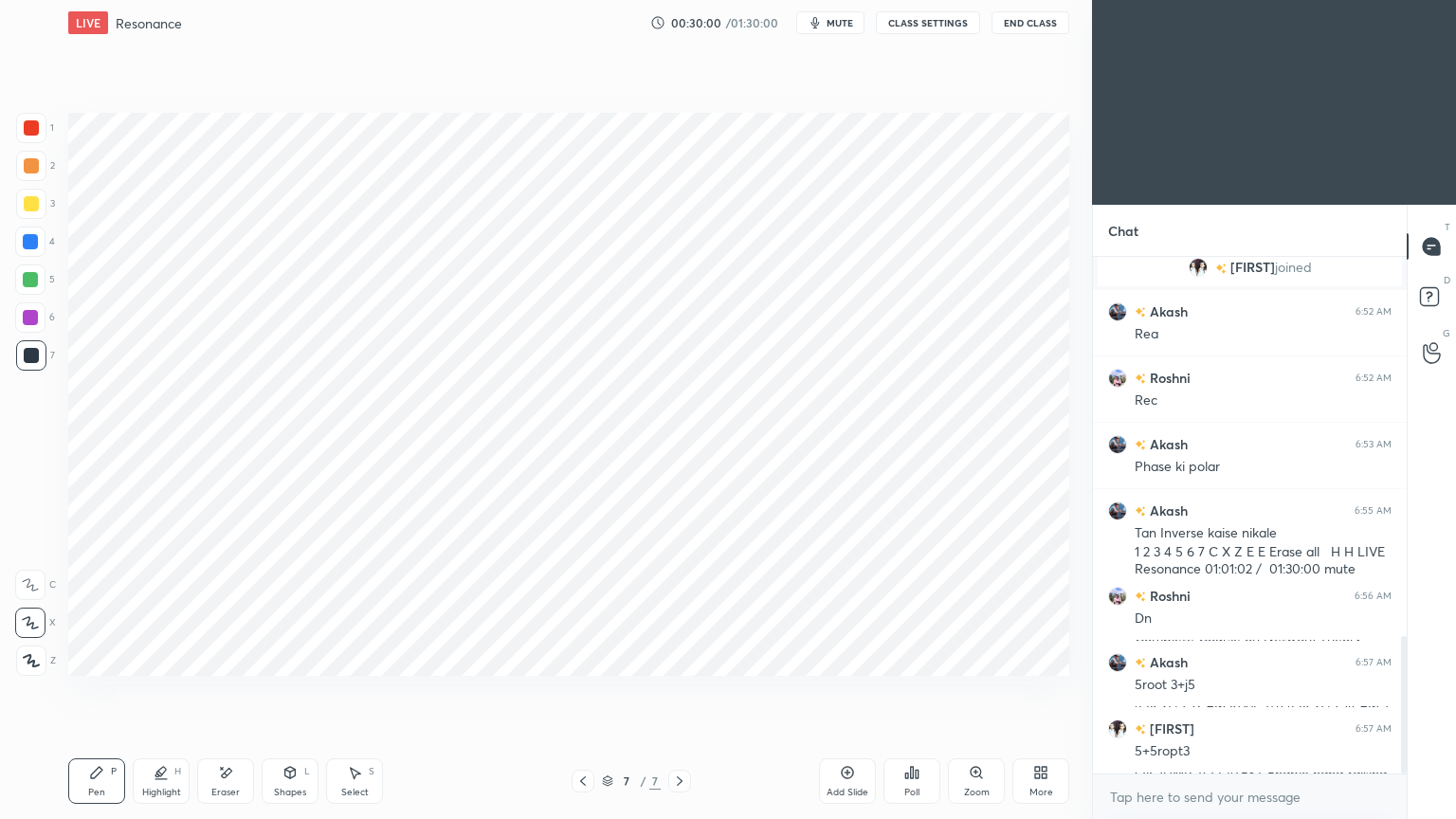 click at bounding box center [30, 280] 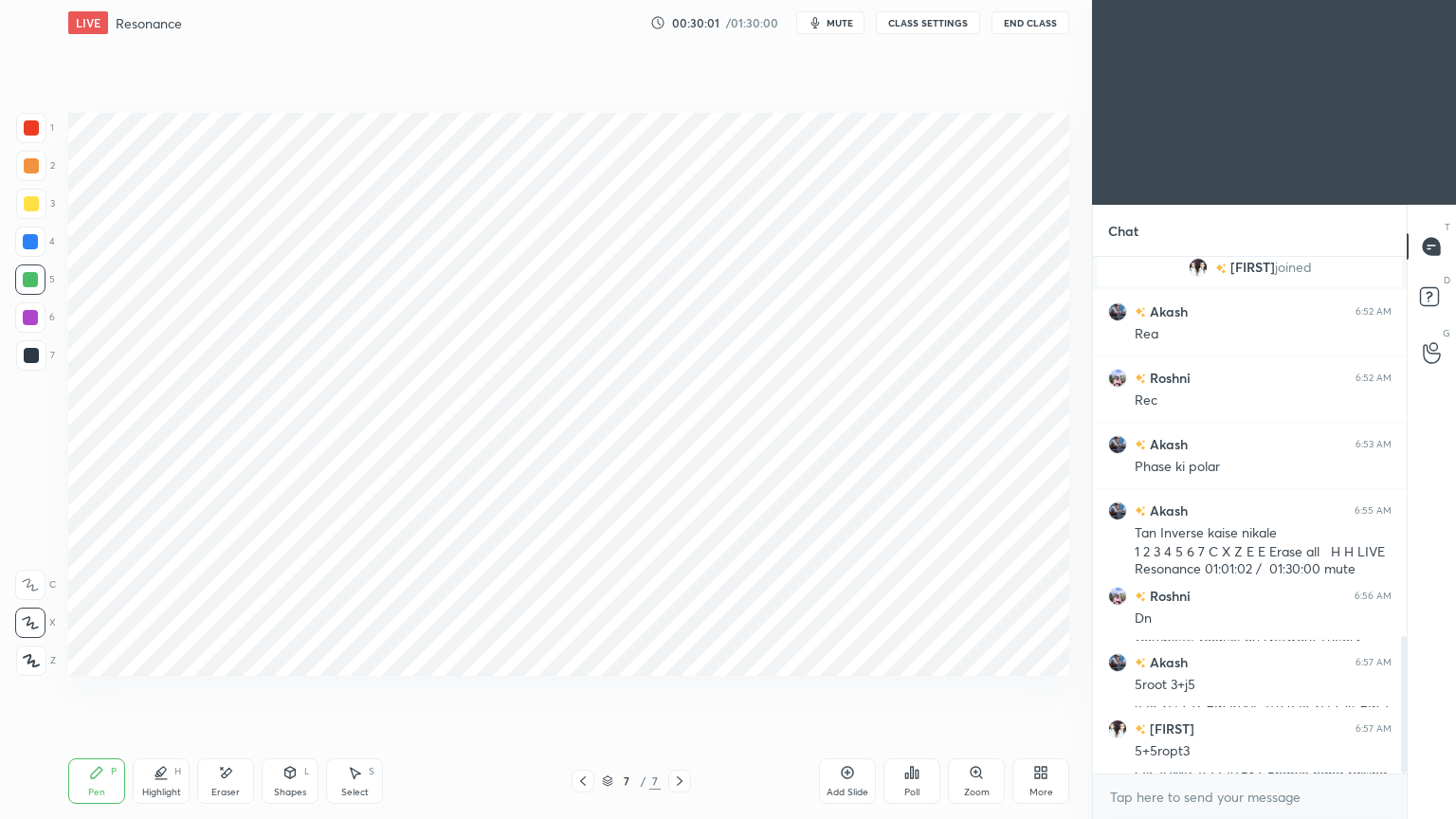 click on "Shapes L" at bounding box center (290, 781) 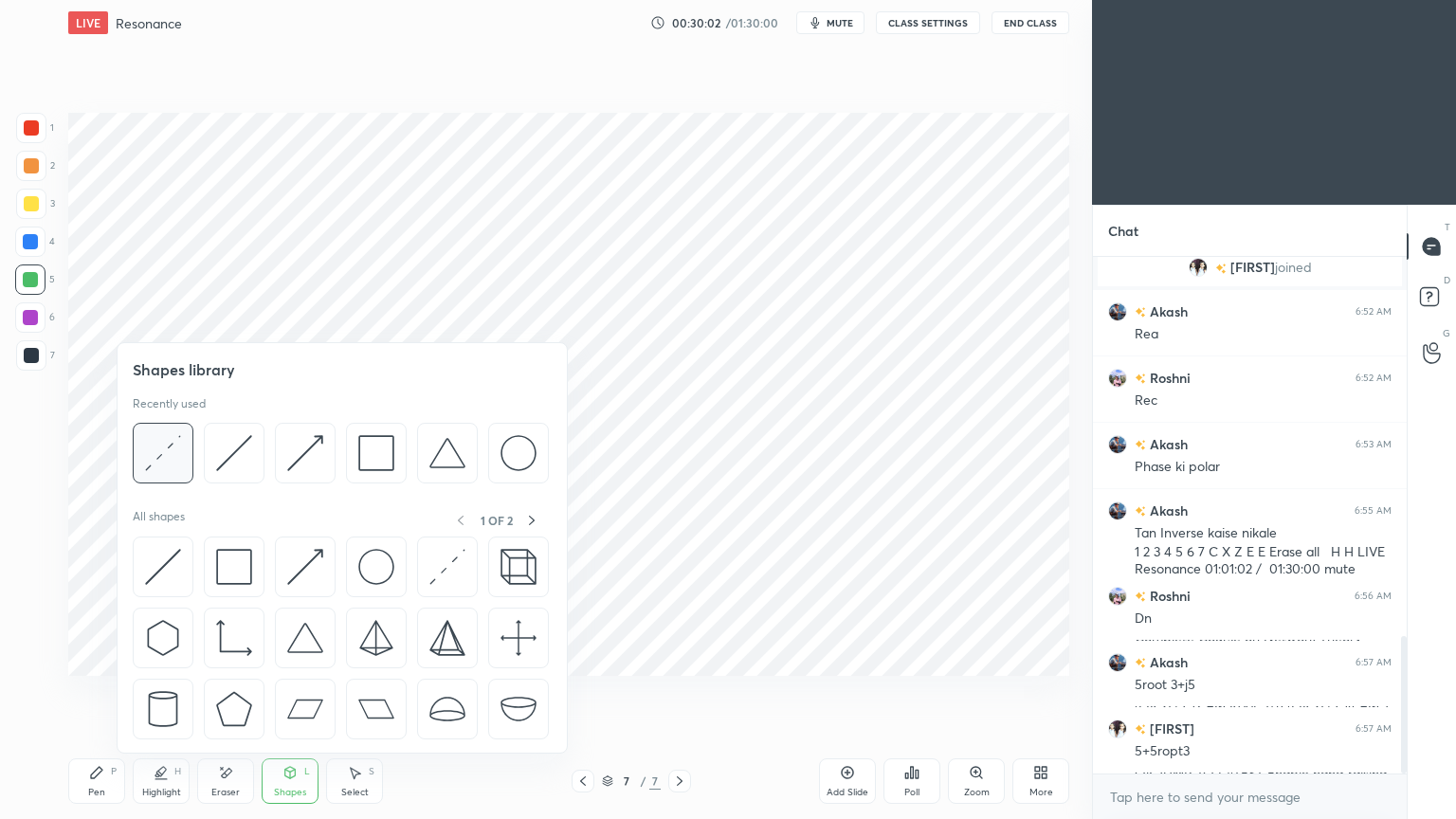 click at bounding box center (163, 453) 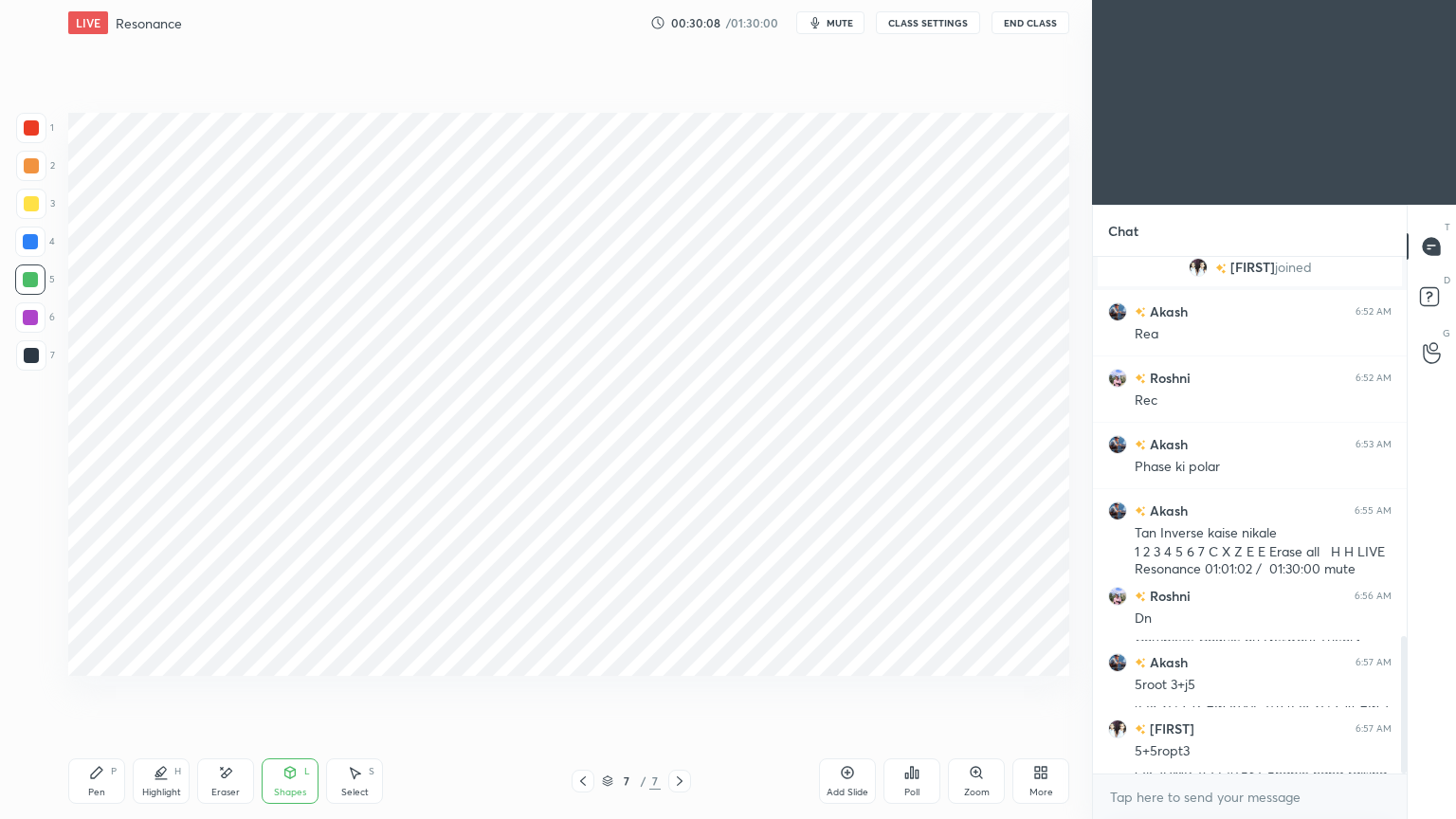 click at bounding box center [30, 242] 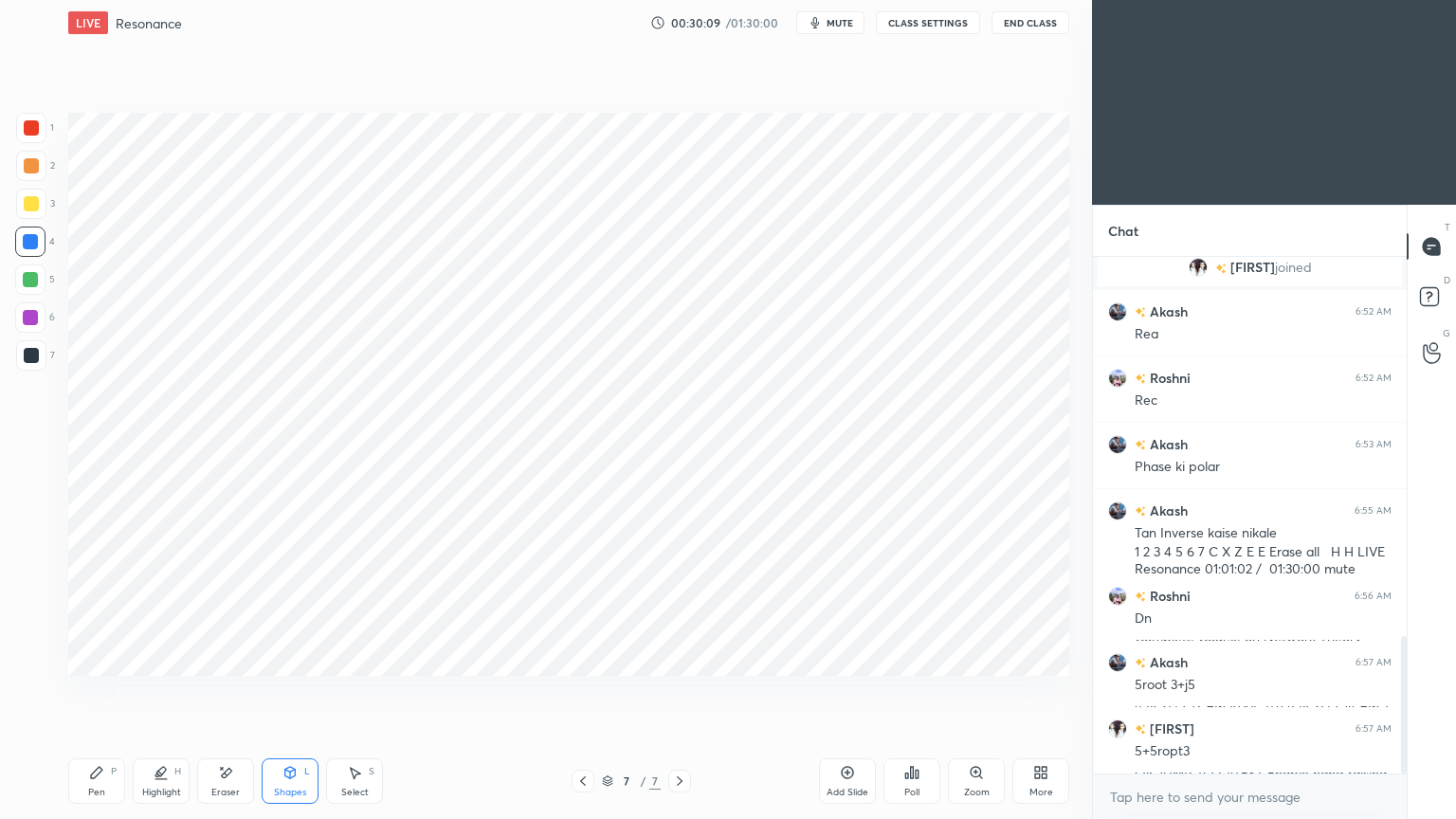 click on "Pen" at bounding box center [97, 792] 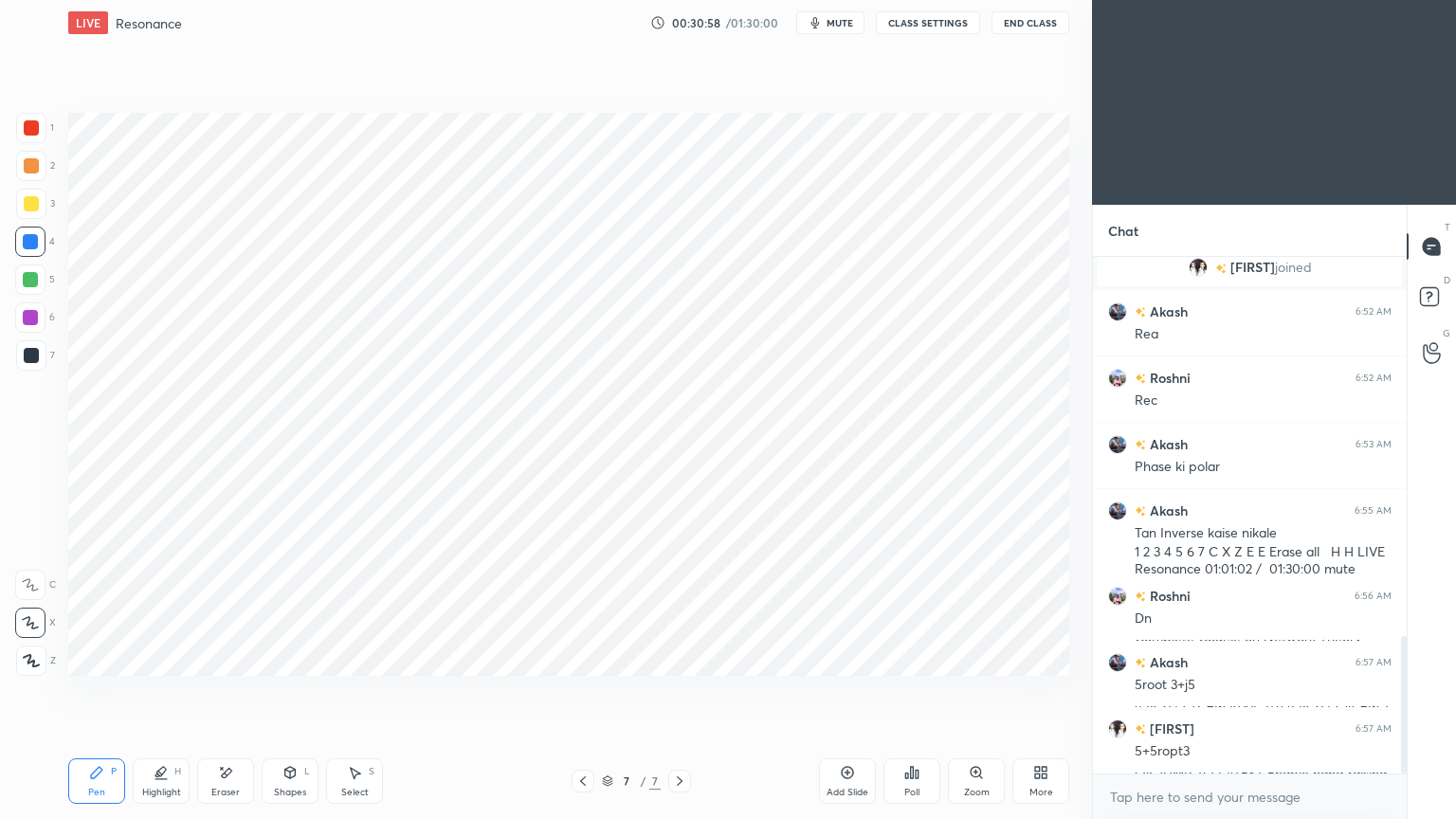 click on "Pen P Highlight H Eraser Shapes L Select S" at bounding box center [256, 781] 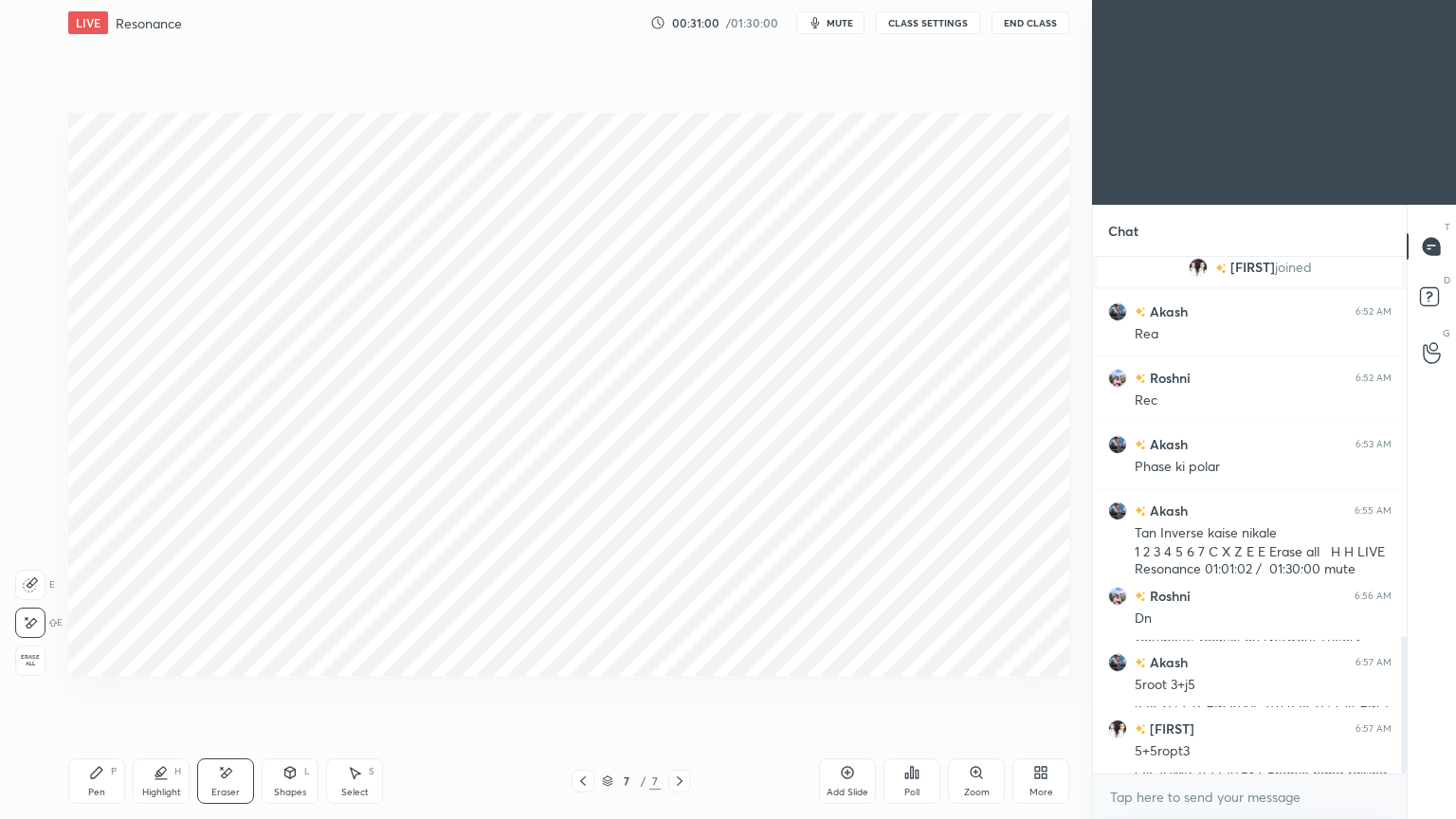 click on "Pen P" at bounding box center [97, 781] 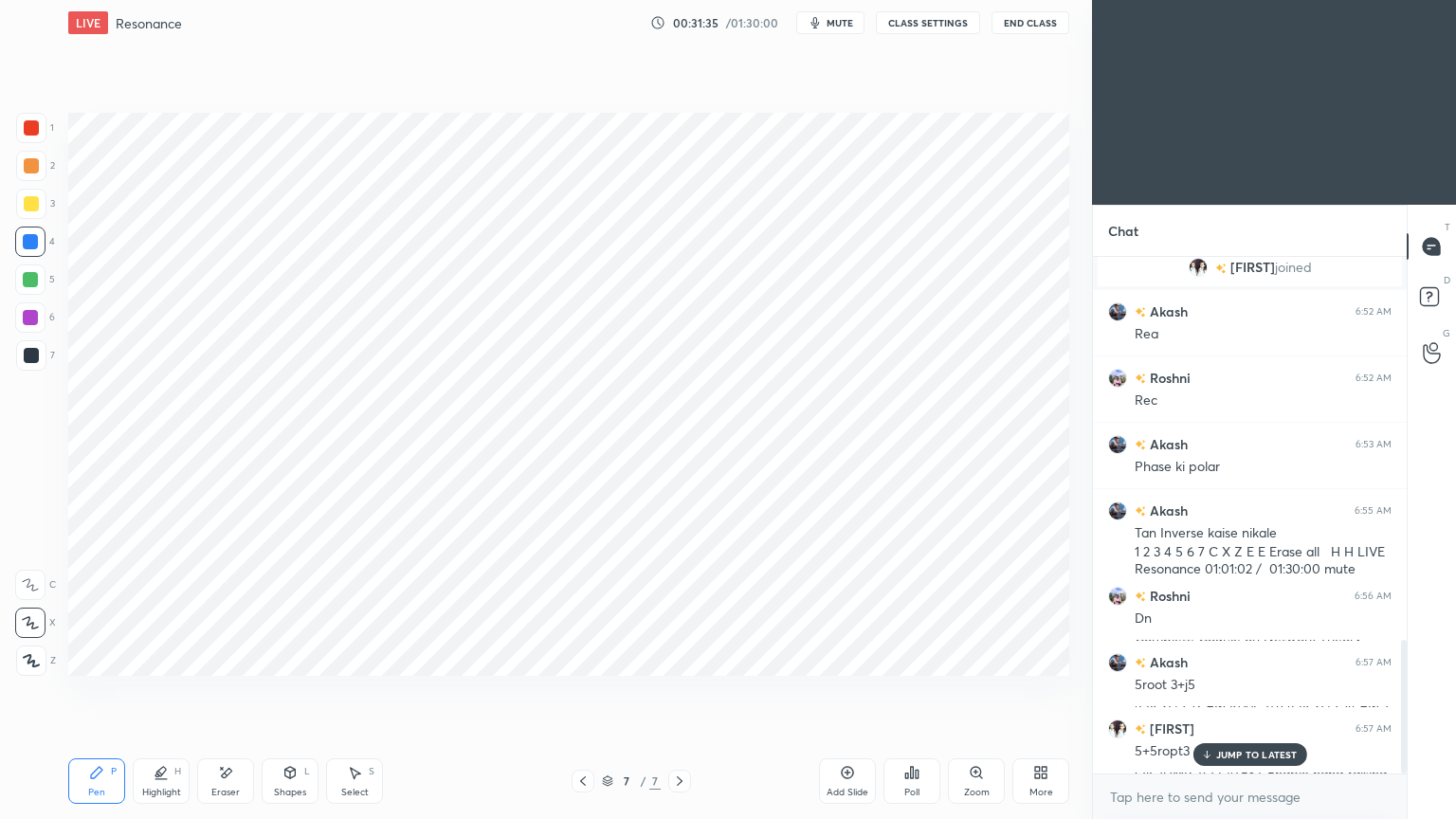 scroll, scrollTop: 1486, scrollLeft: 0, axis: vertical 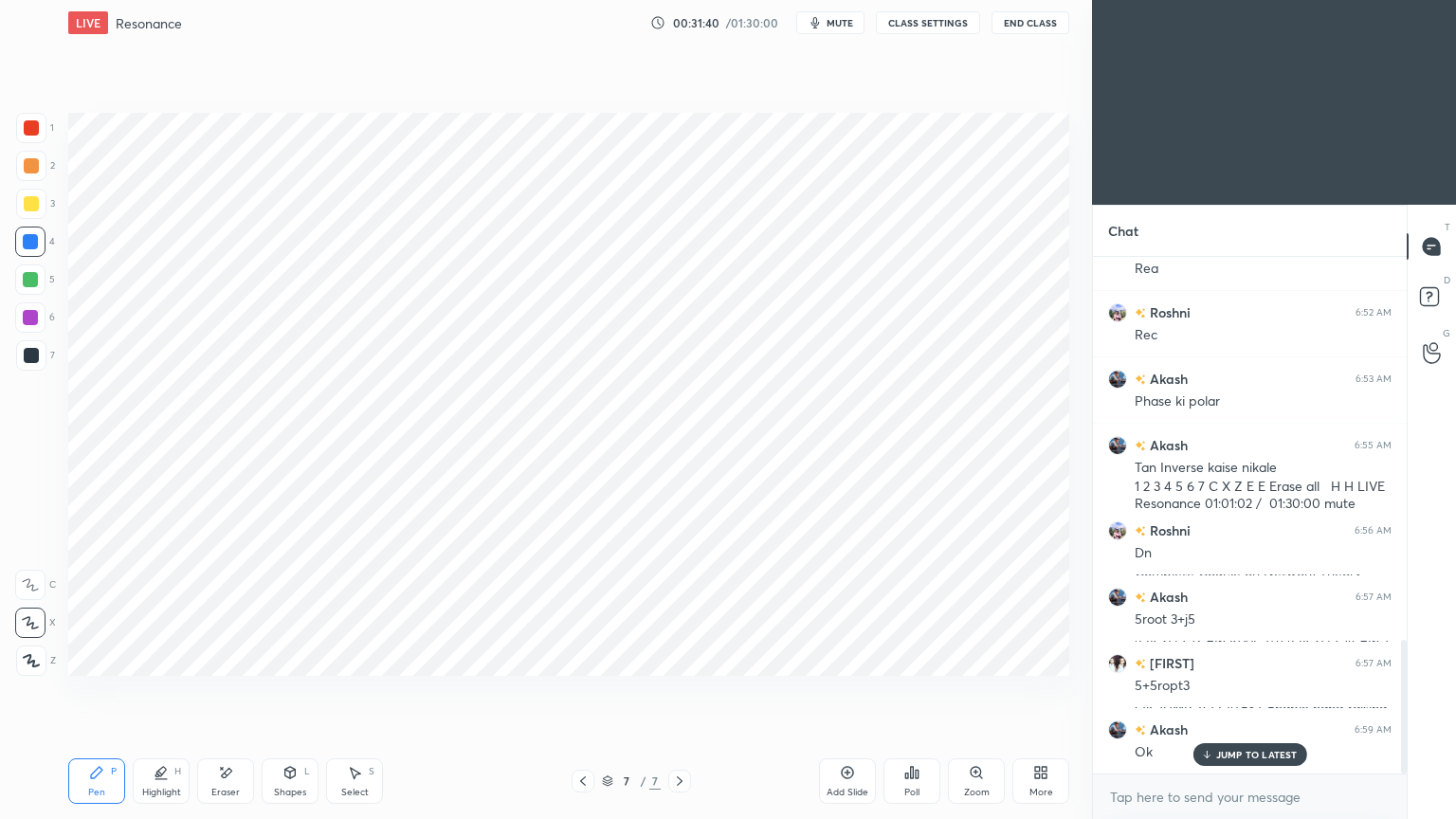 click on "Add Slide" at bounding box center [847, 781] 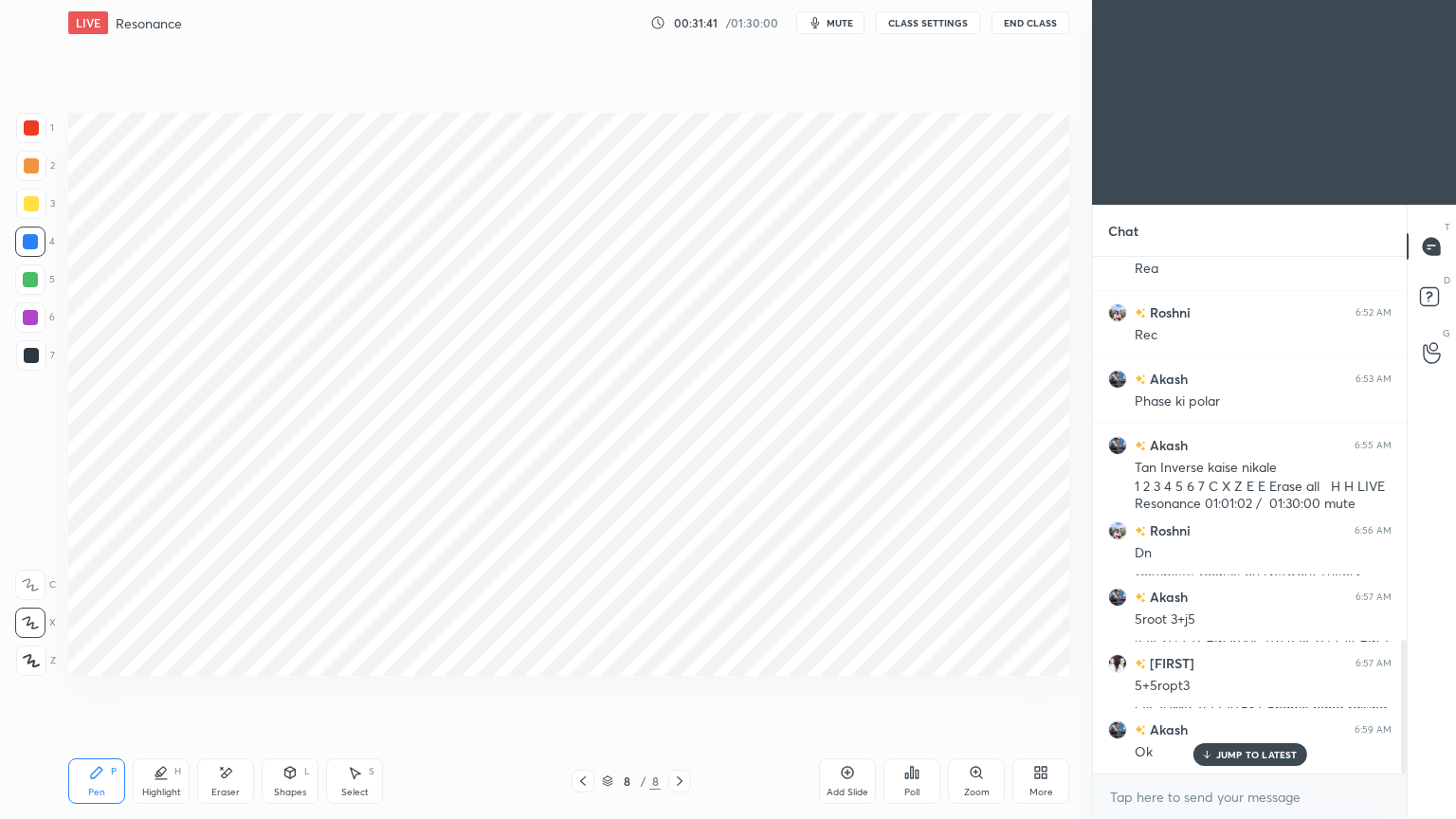 click at bounding box center (31, 128) 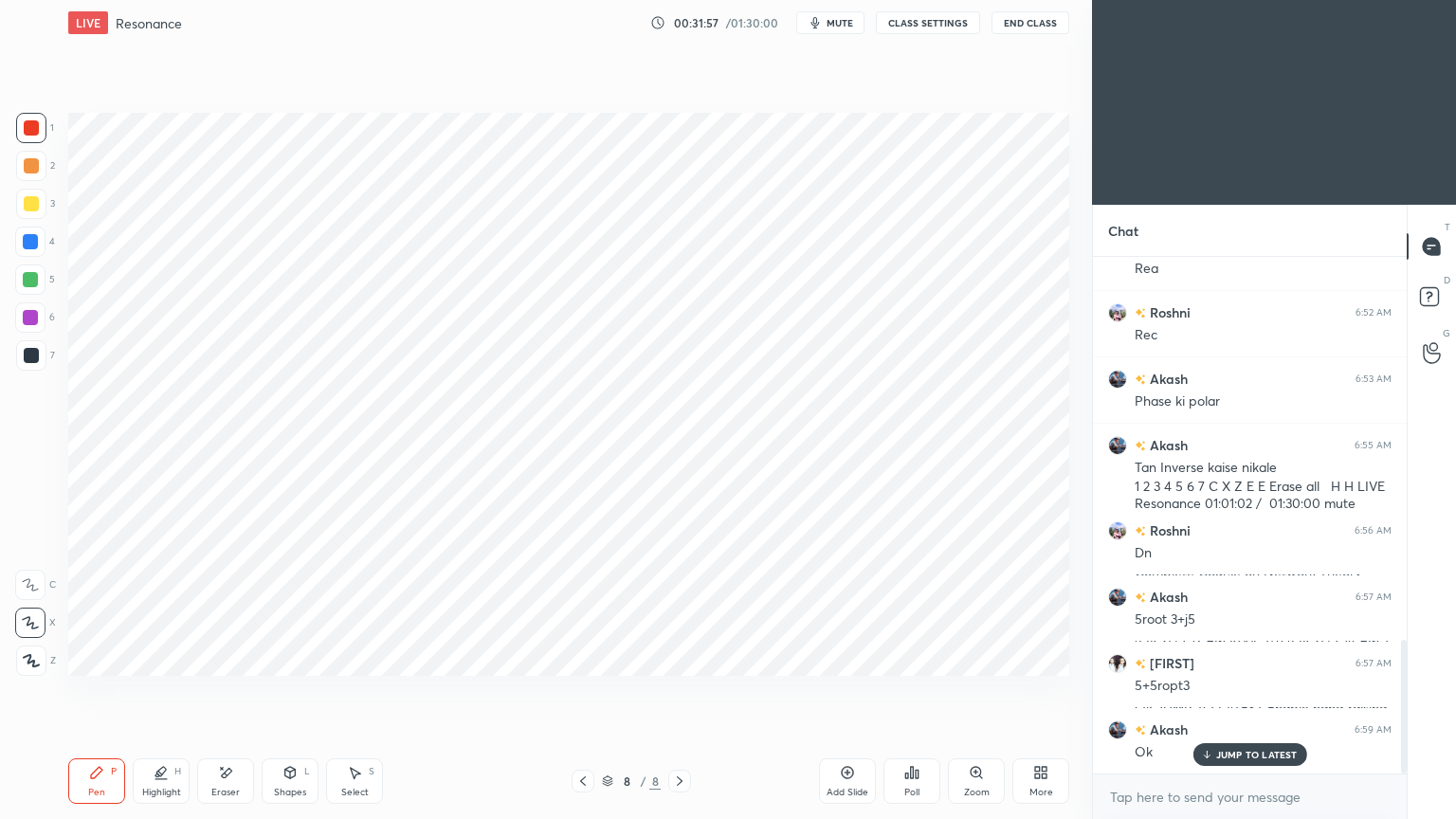 click at bounding box center [31, 355] 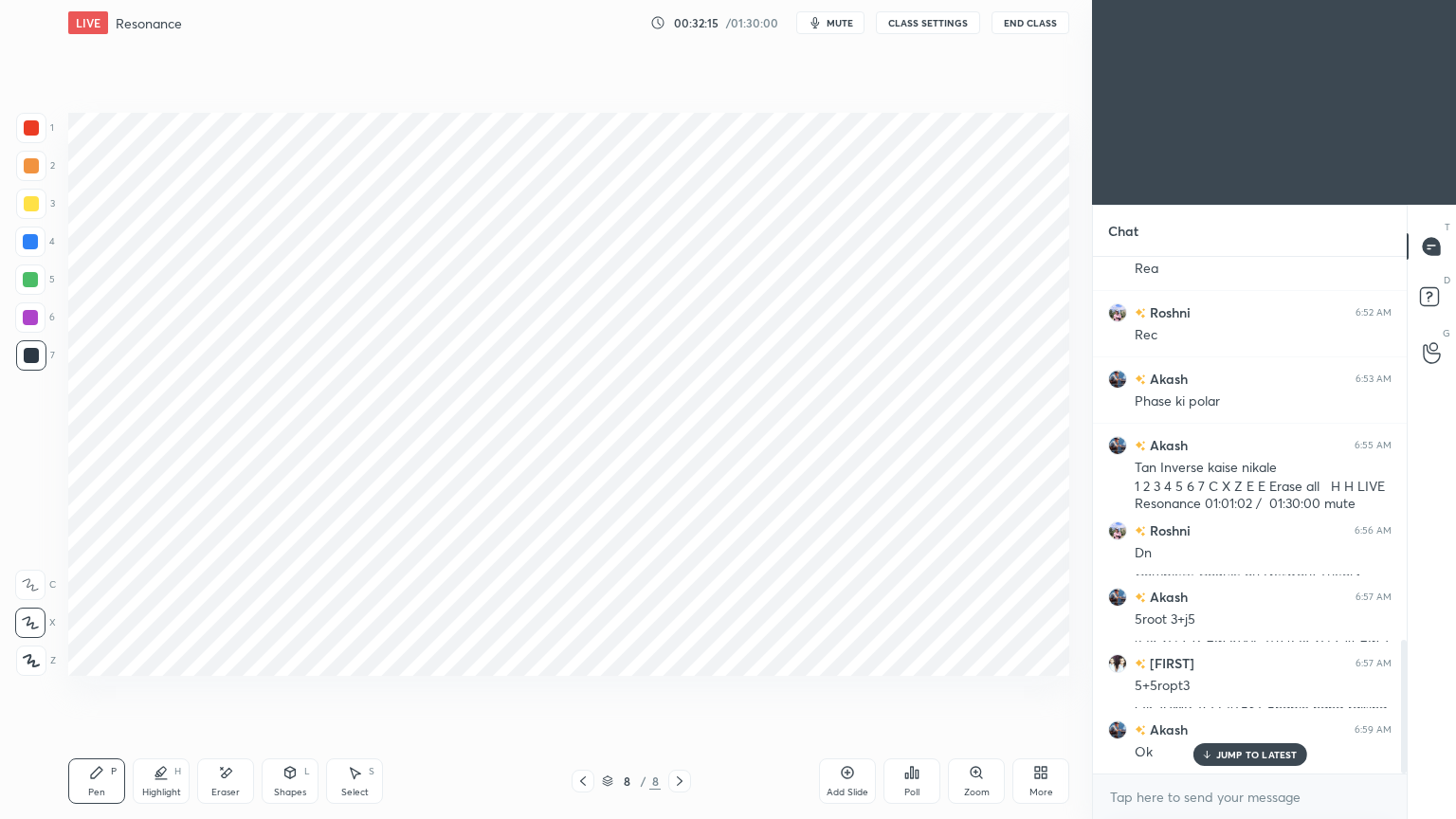 click at bounding box center (30, 318) 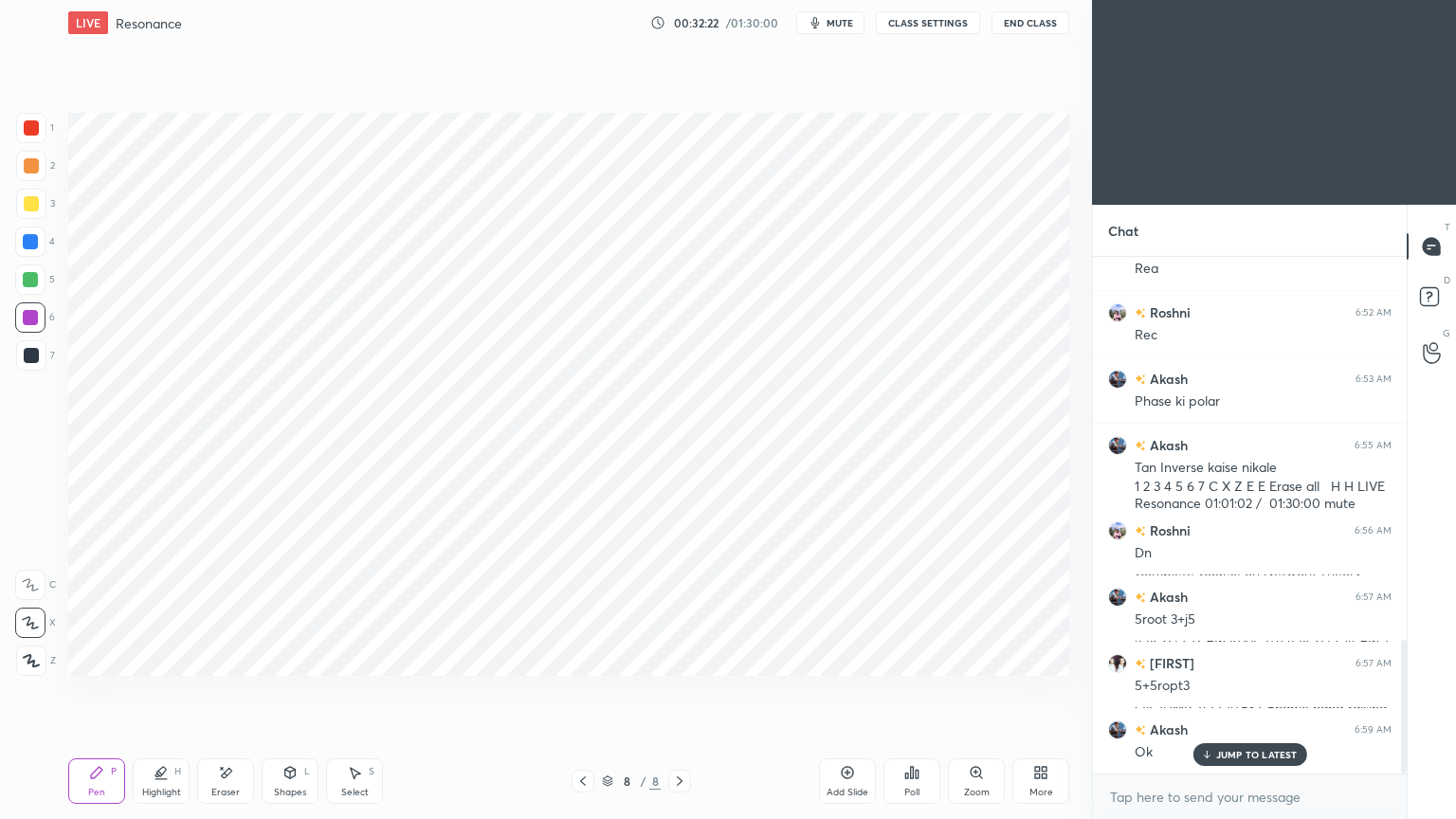 click at bounding box center (30, 242) 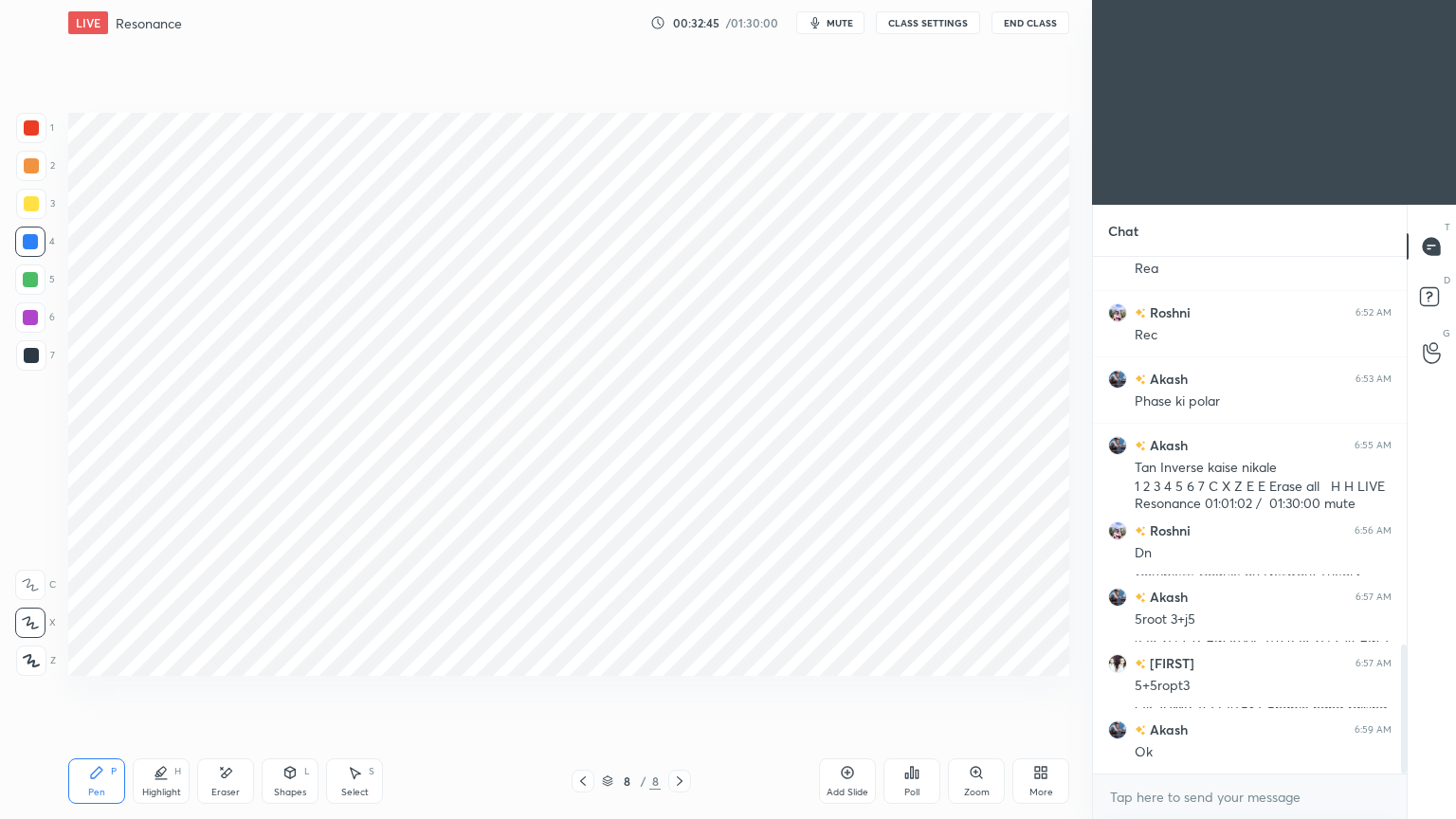 scroll, scrollTop: 1554, scrollLeft: 0, axis: vertical 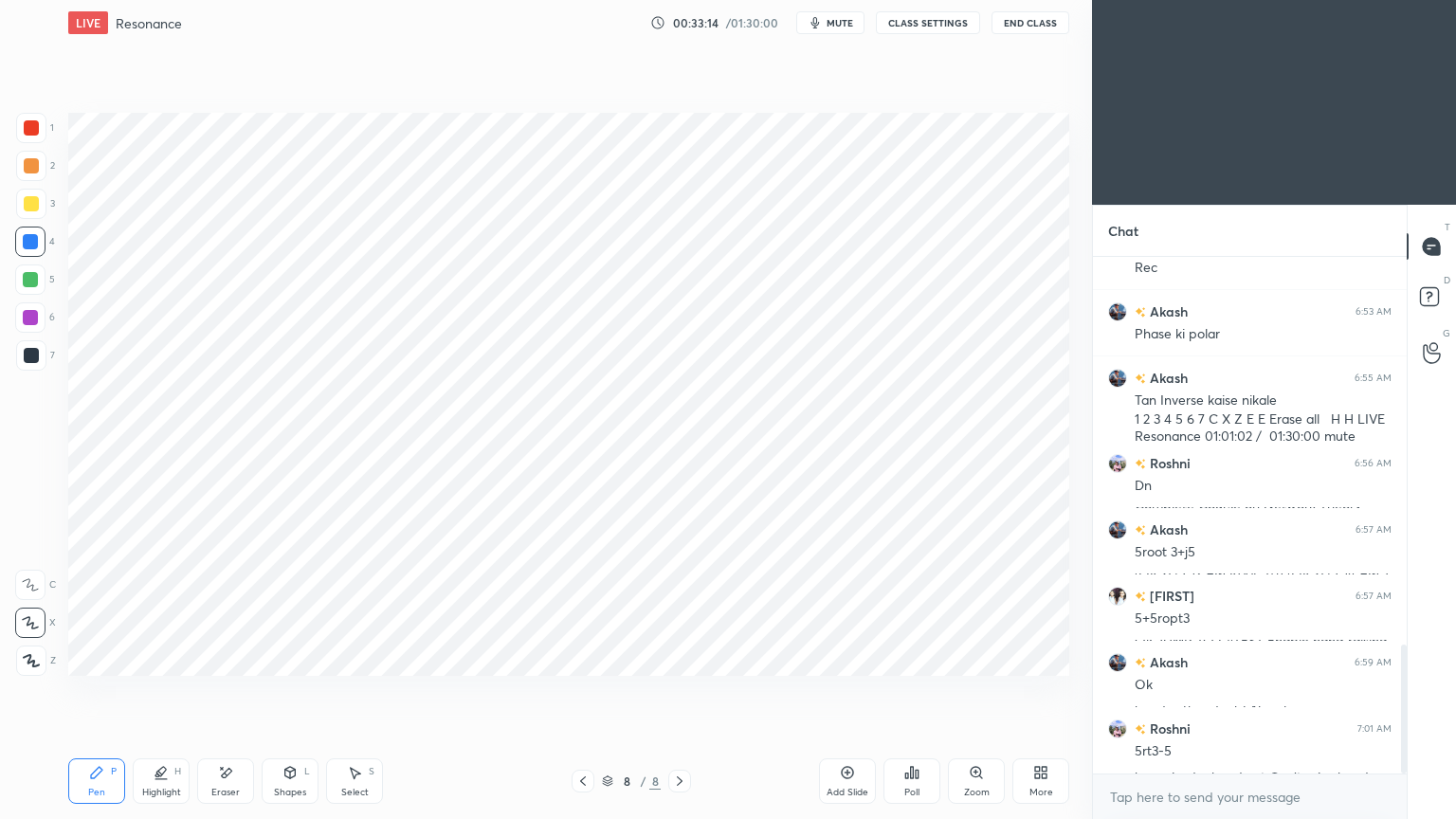 click at bounding box center (30, 318) 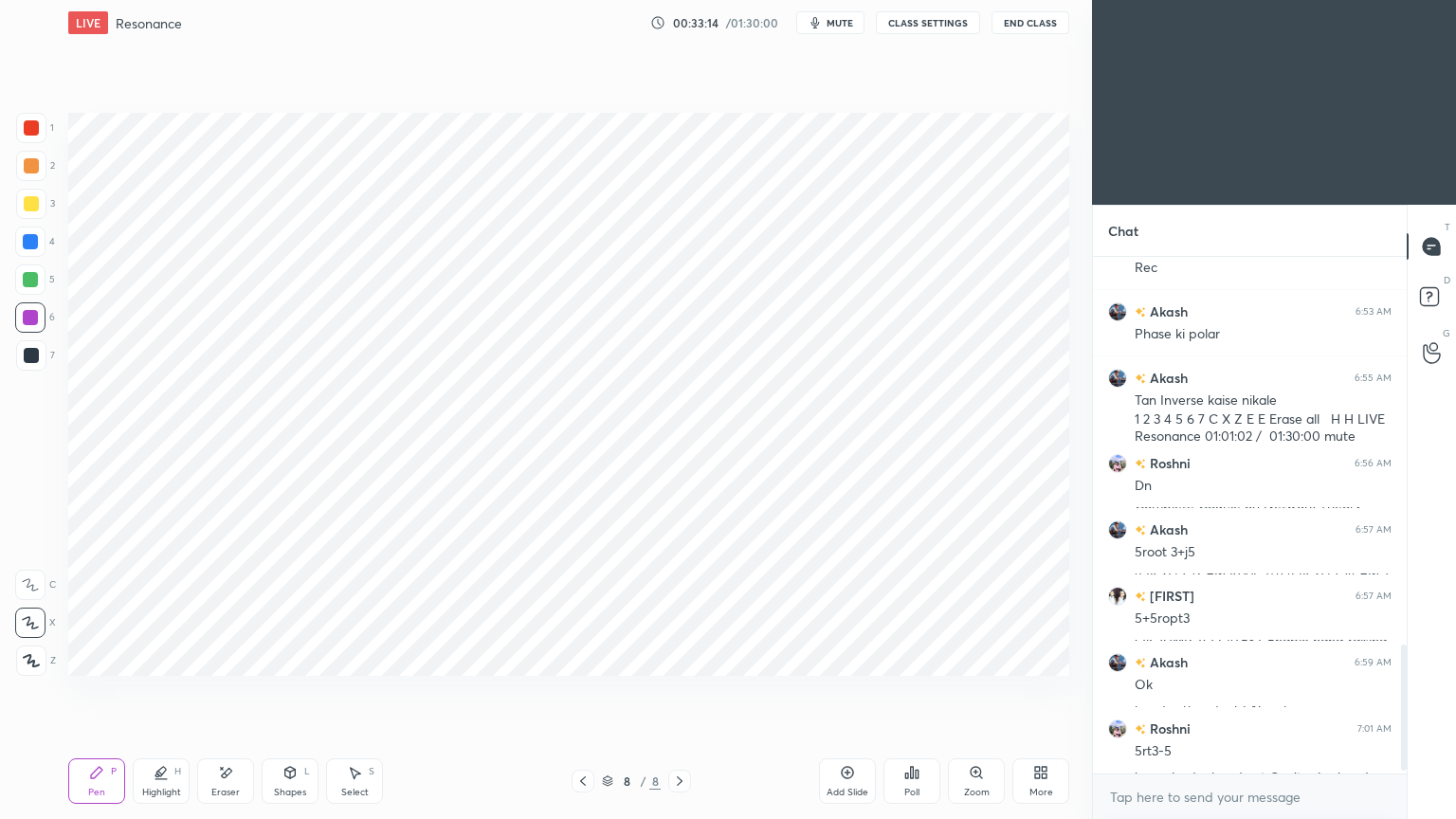 scroll, scrollTop: 1619, scrollLeft: 0, axis: vertical 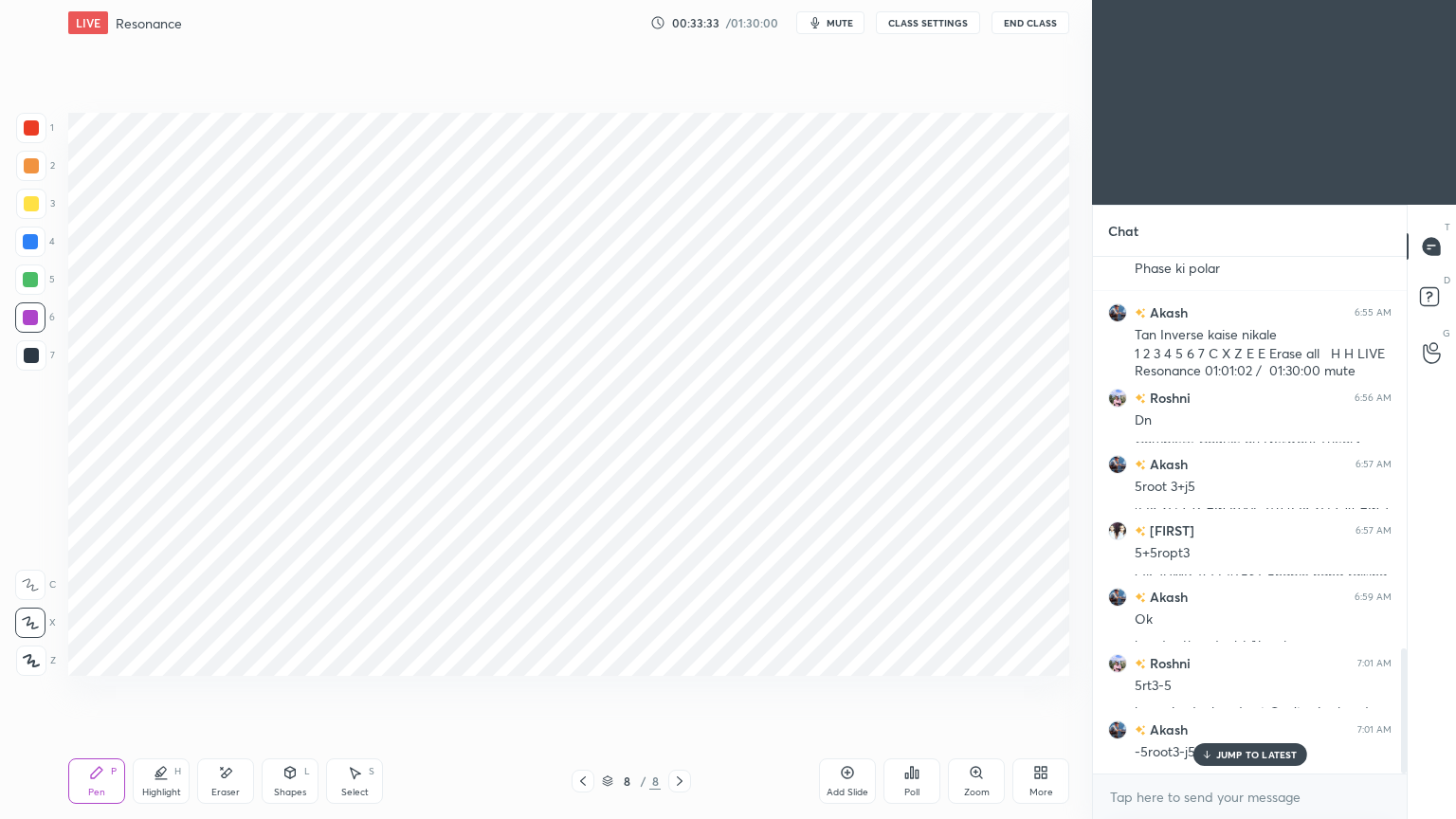 click on "Eraser" at bounding box center (226, 781) 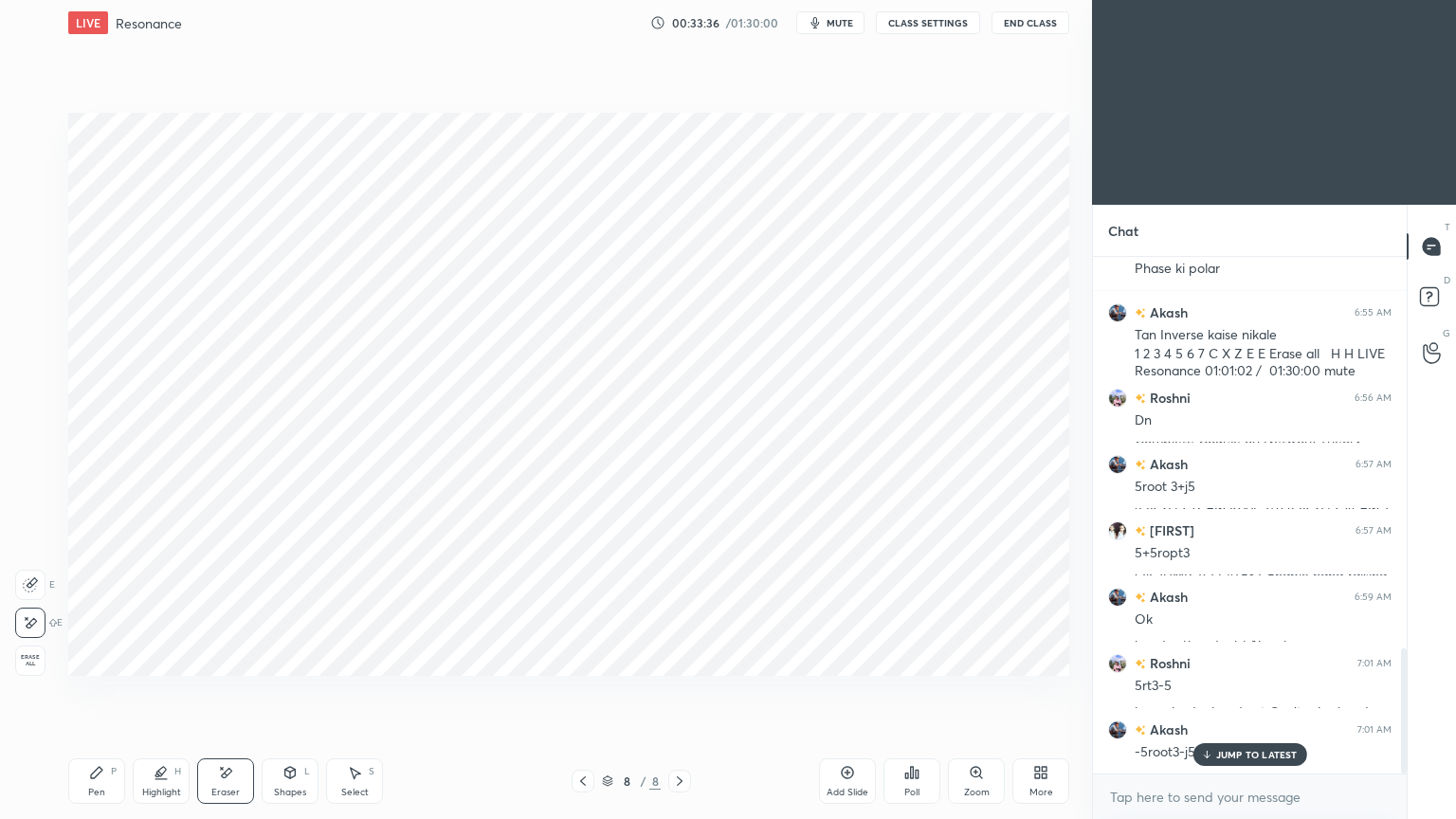 click on "Pen P" at bounding box center (97, 781) 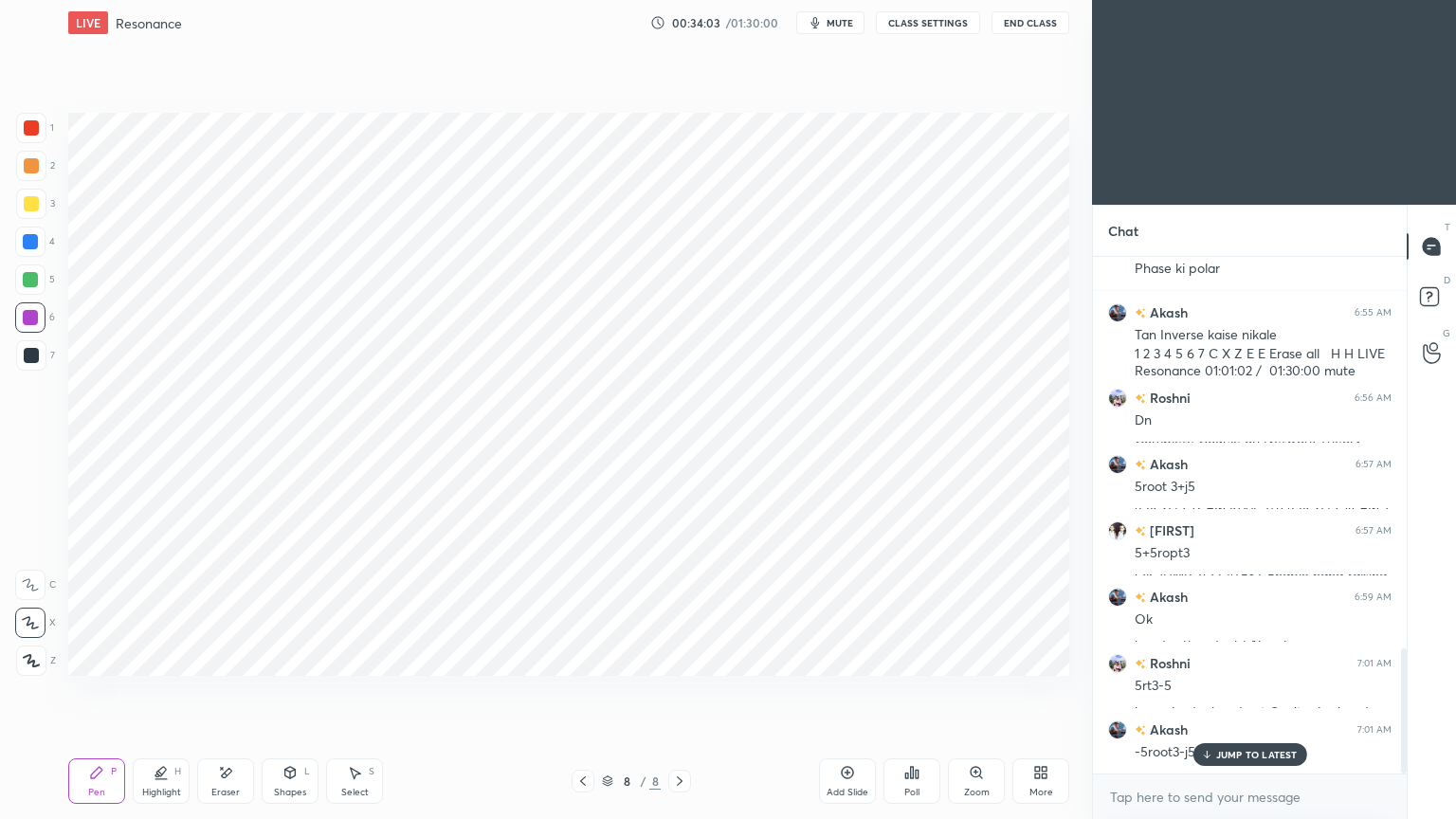 drag, startPoint x: 220, startPoint y: 777, endPoint x: 225, endPoint y: 767, distance: 11.18034 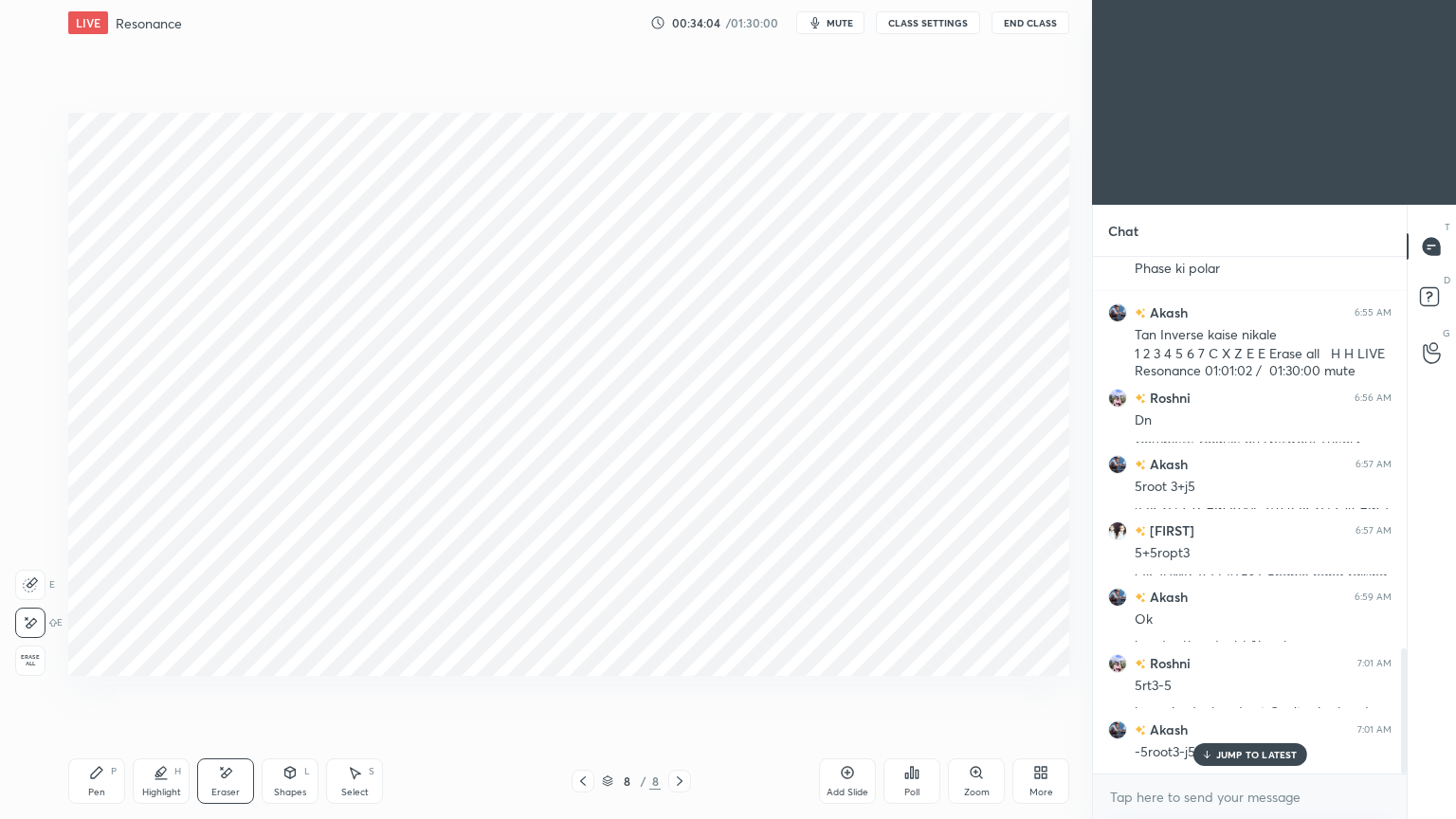 drag, startPoint x: 100, startPoint y: 781, endPoint x: 162, endPoint y: 697, distance: 104.40307 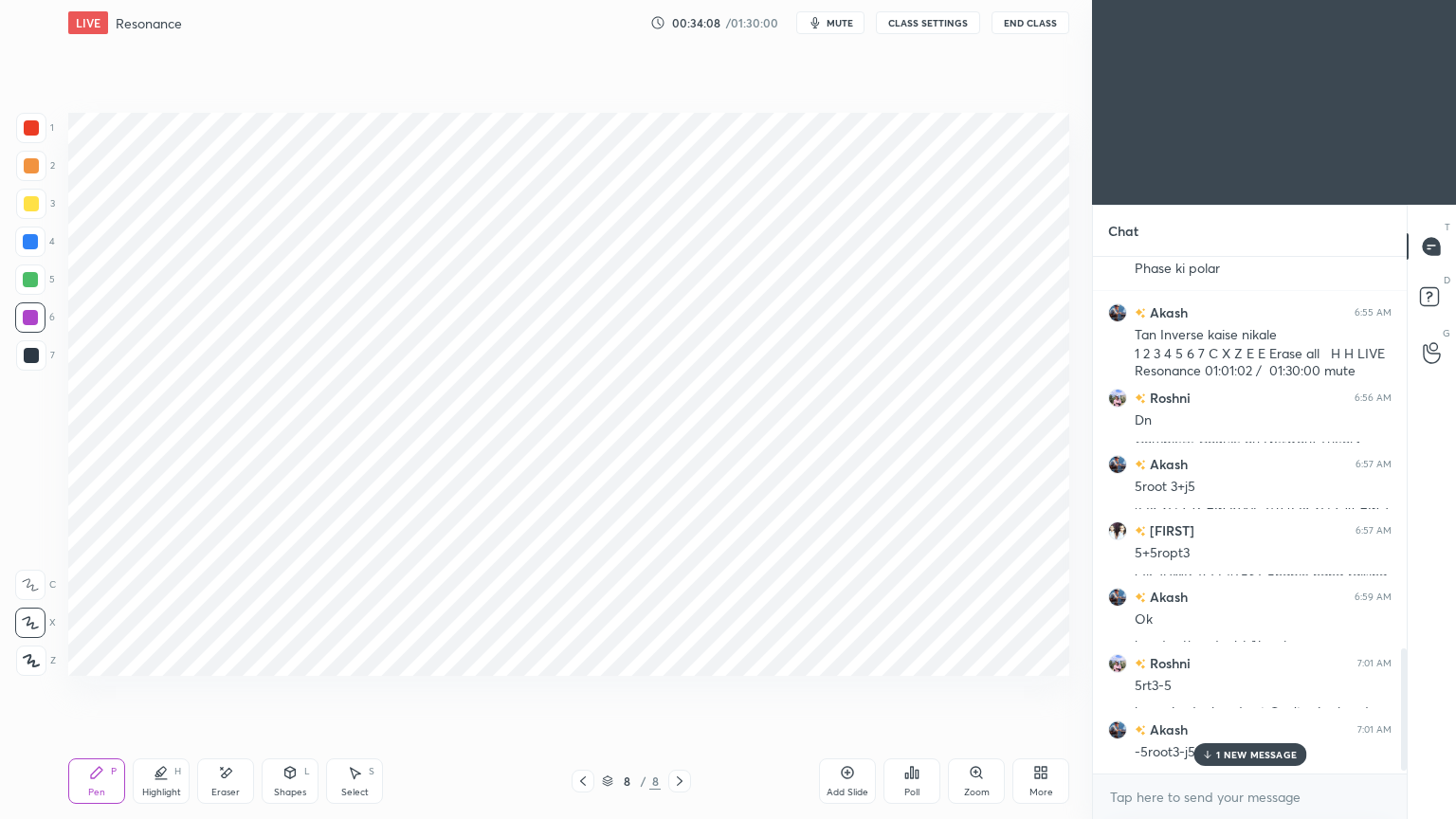 scroll, scrollTop: 1686, scrollLeft: 0, axis: vertical 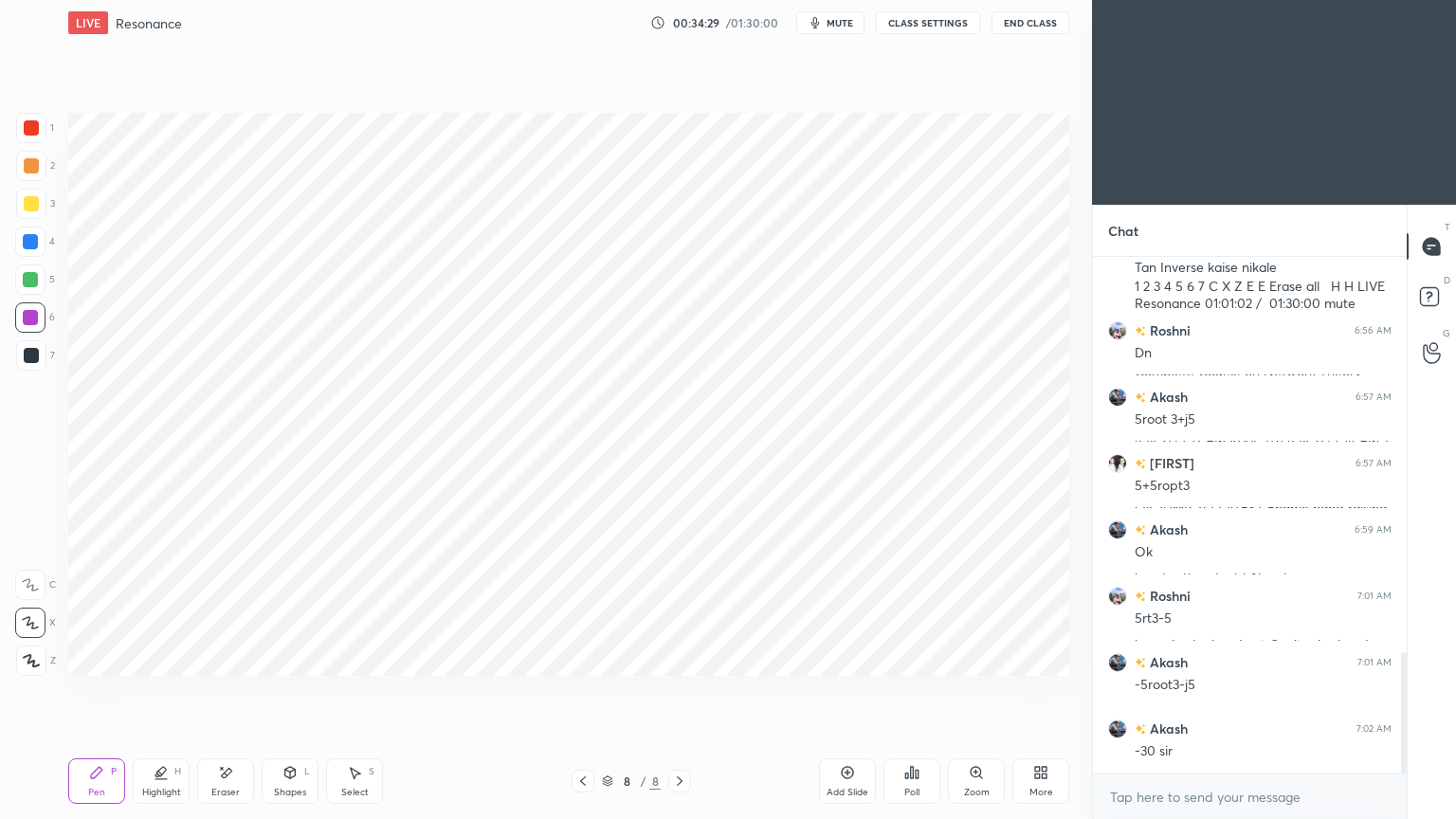 click at bounding box center (31, 355) 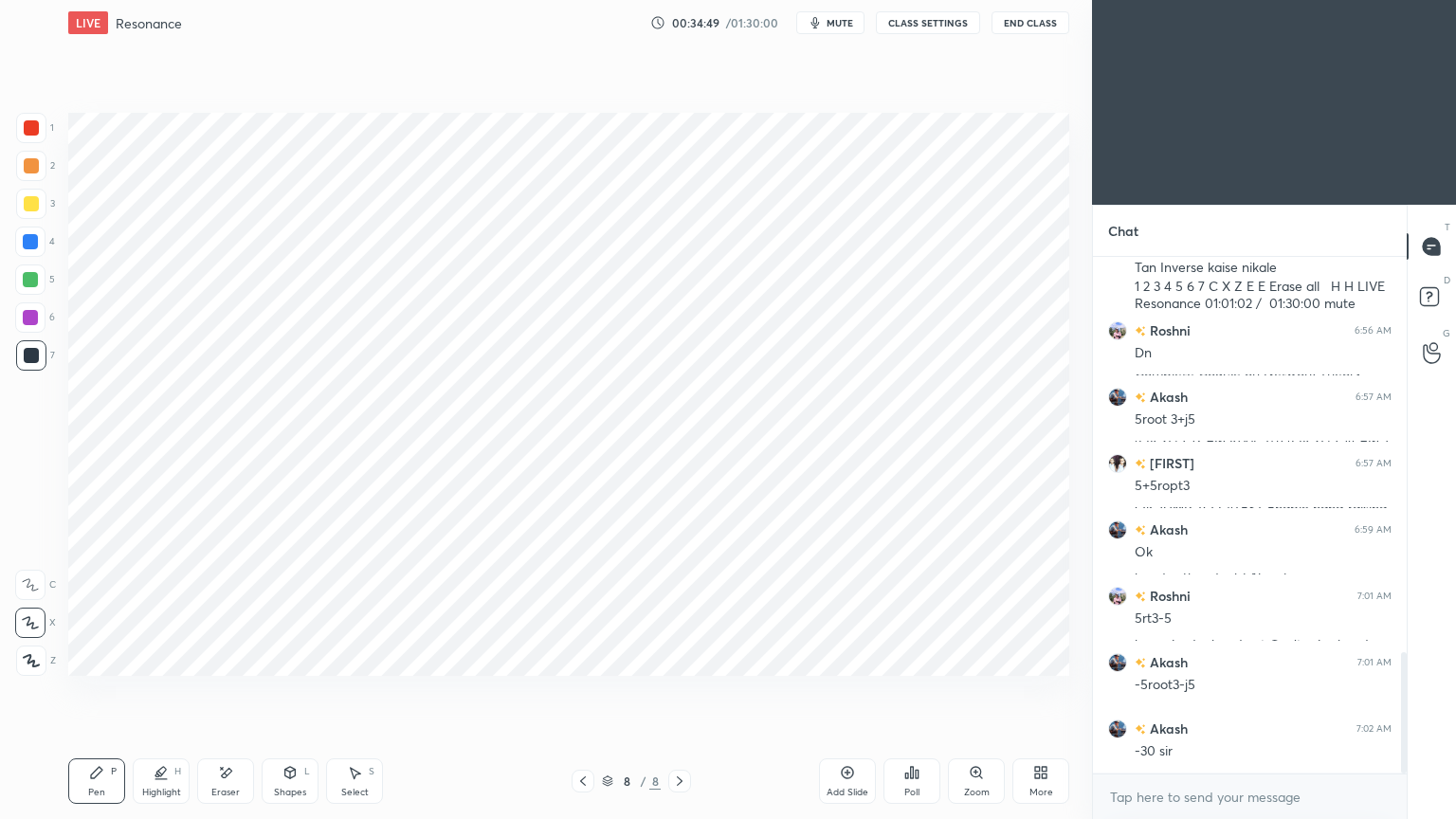 click on "2" at bounding box center (35, 170) 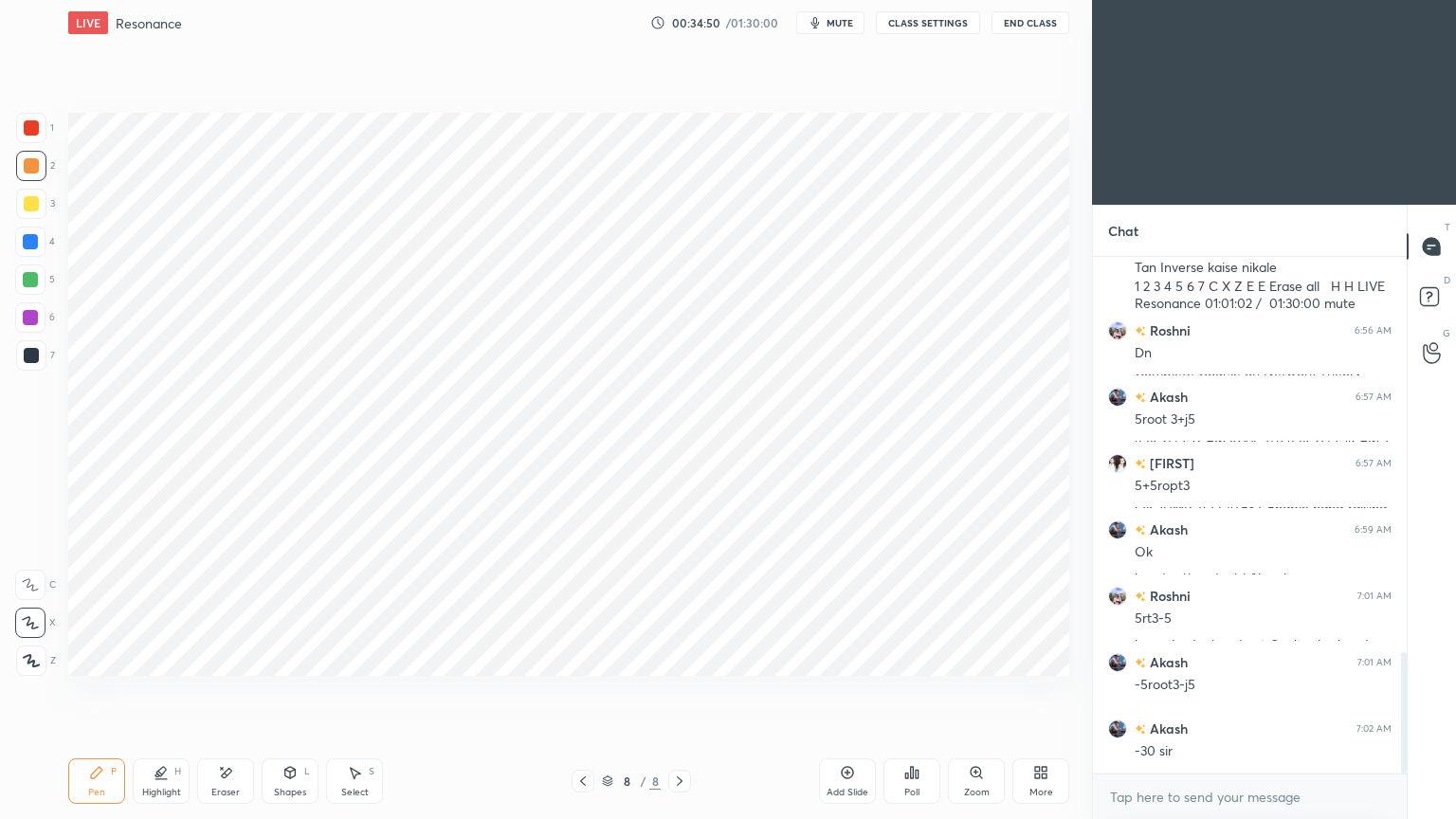 click at bounding box center [31, 128] 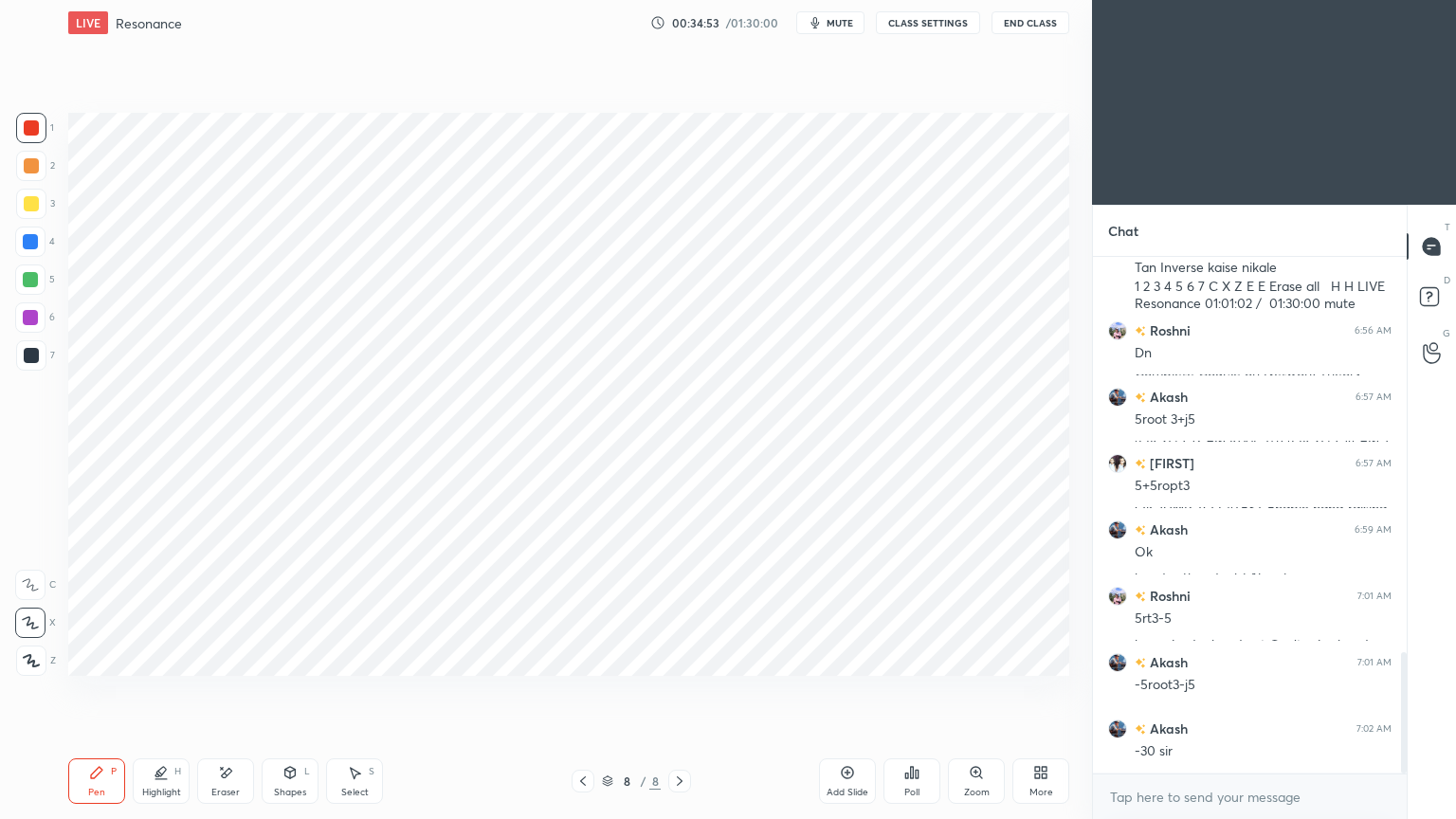 click at bounding box center (31, 355) 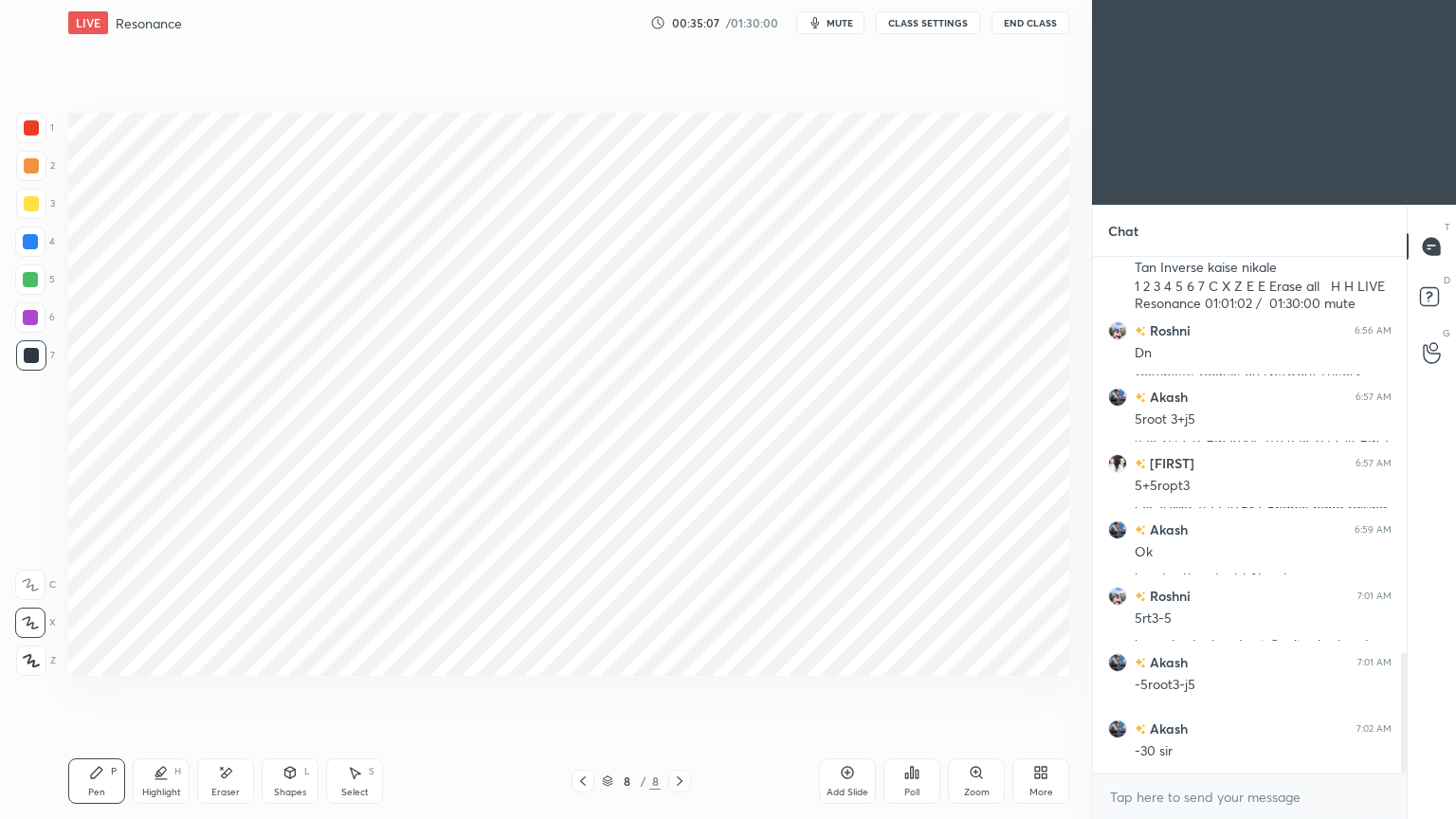 drag, startPoint x: 210, startPoint y: 803, endPoint x: 225, endPoint y: 788, distance: 21.213203 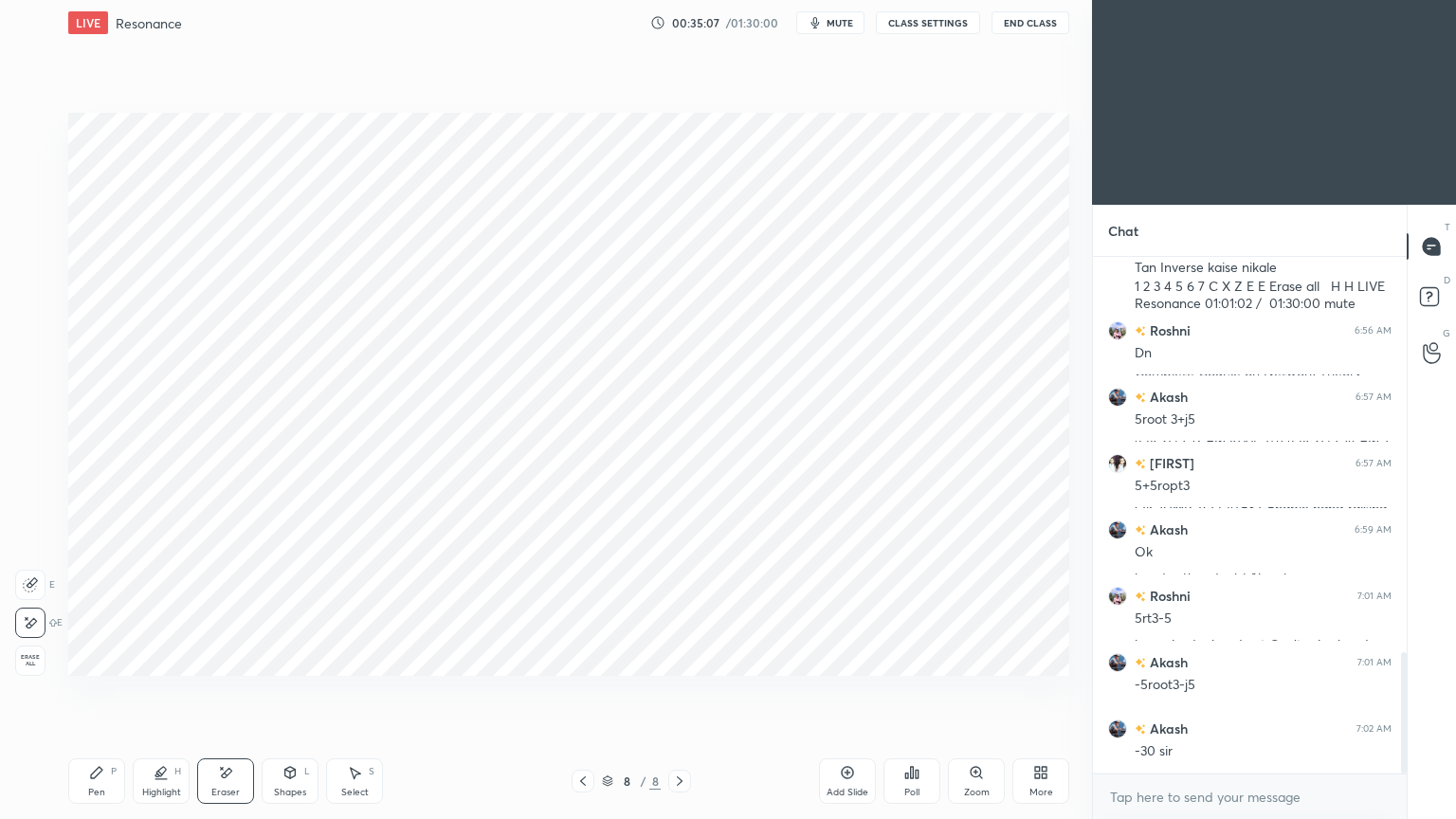 click on "Eraser" at bounding box center (226, 781) 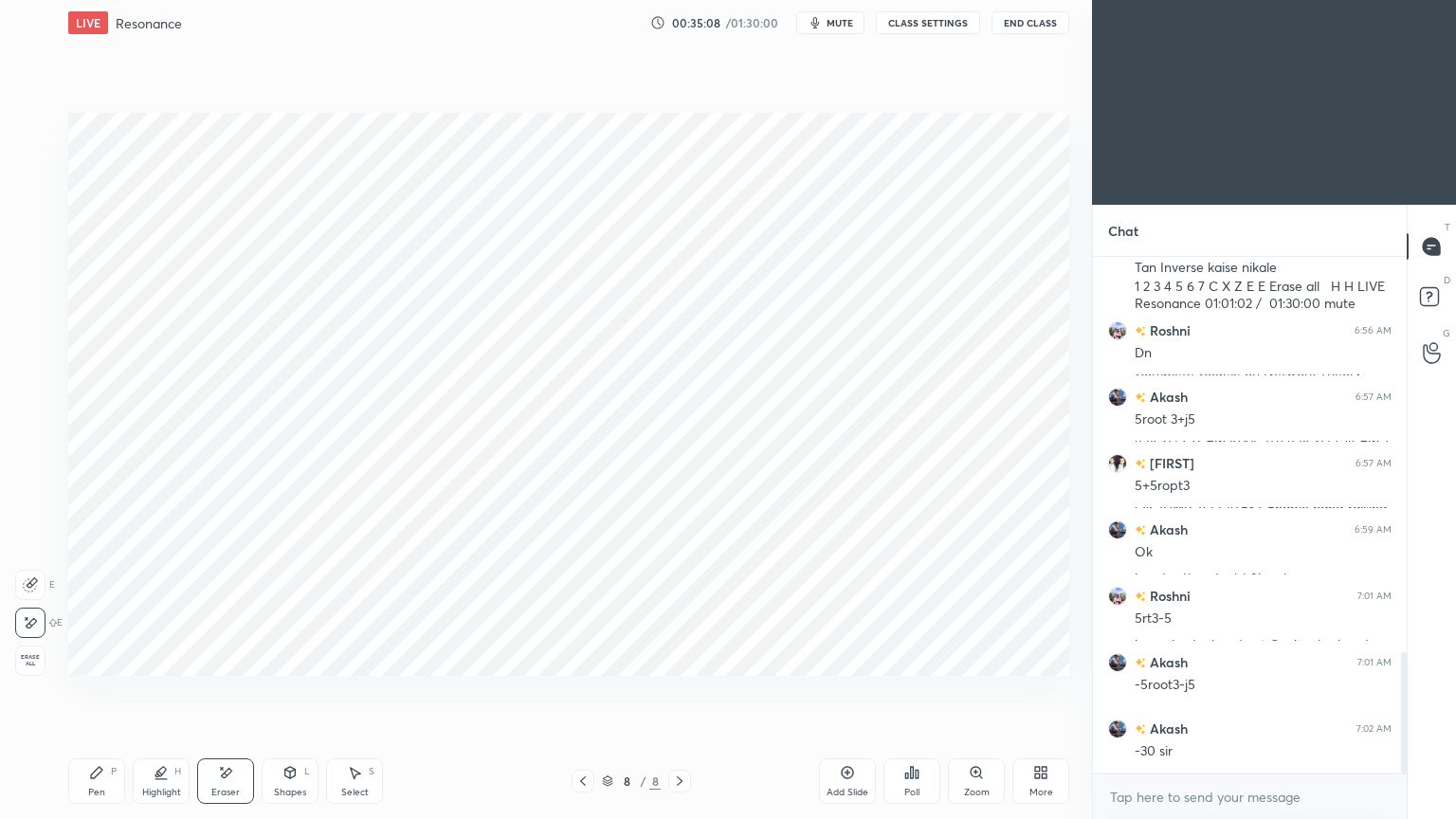 click on "Pen P" at bounding box center [97, 781] 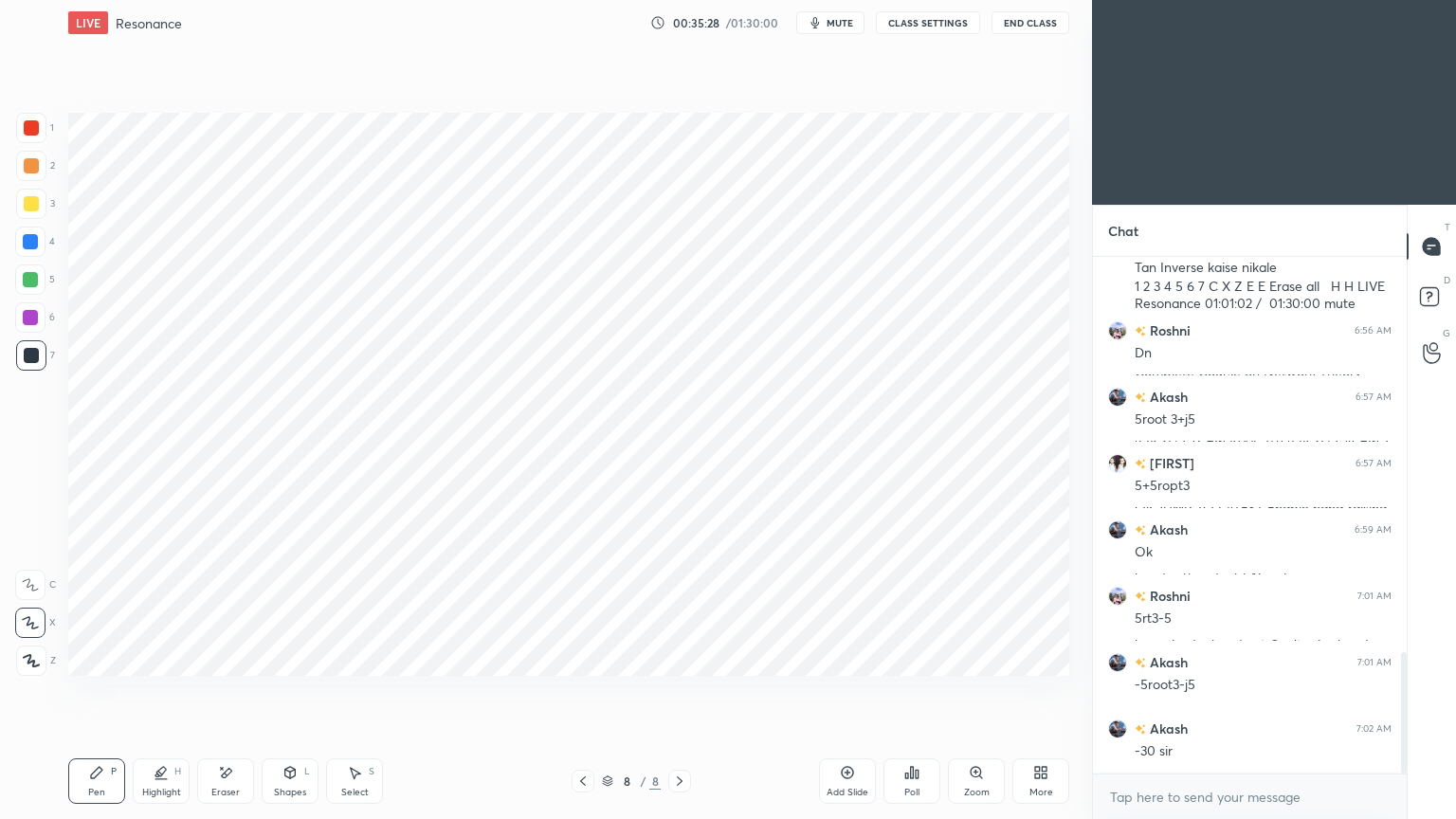 click 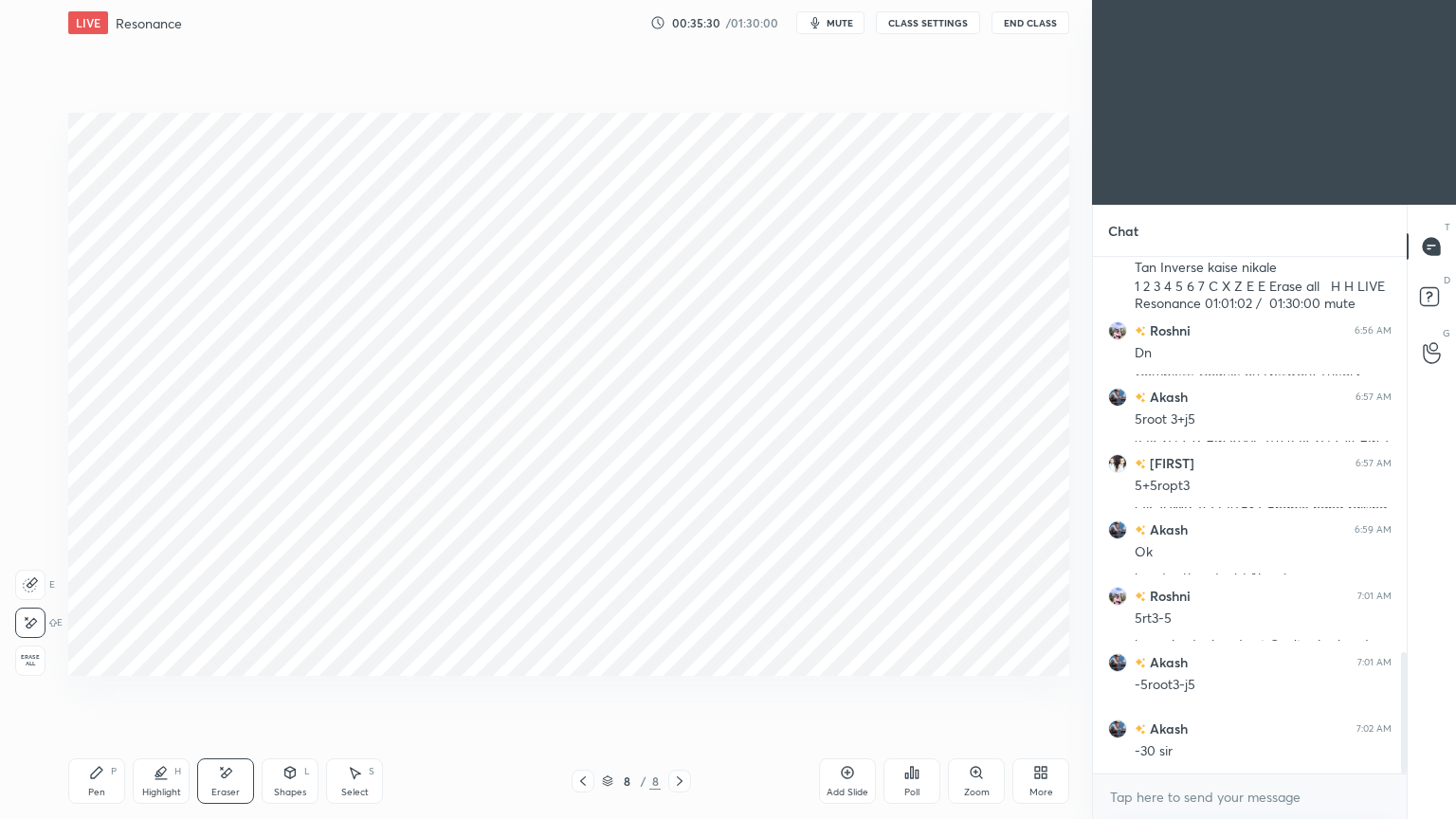 click on "Pen" at bounding box center [97, 792] 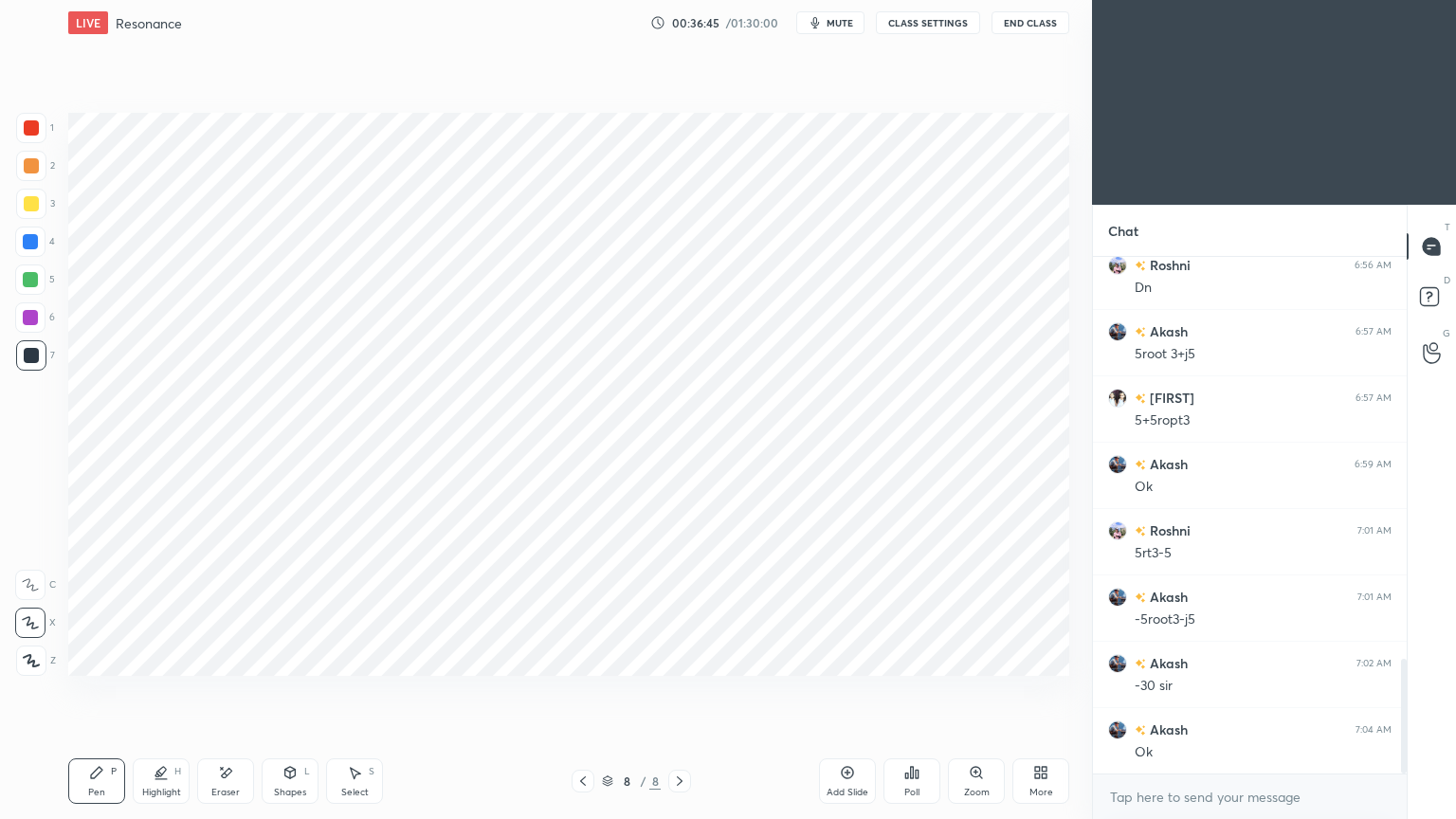 scroll, scrollTop: 1819, scrollLeft: 0, axis: vertical 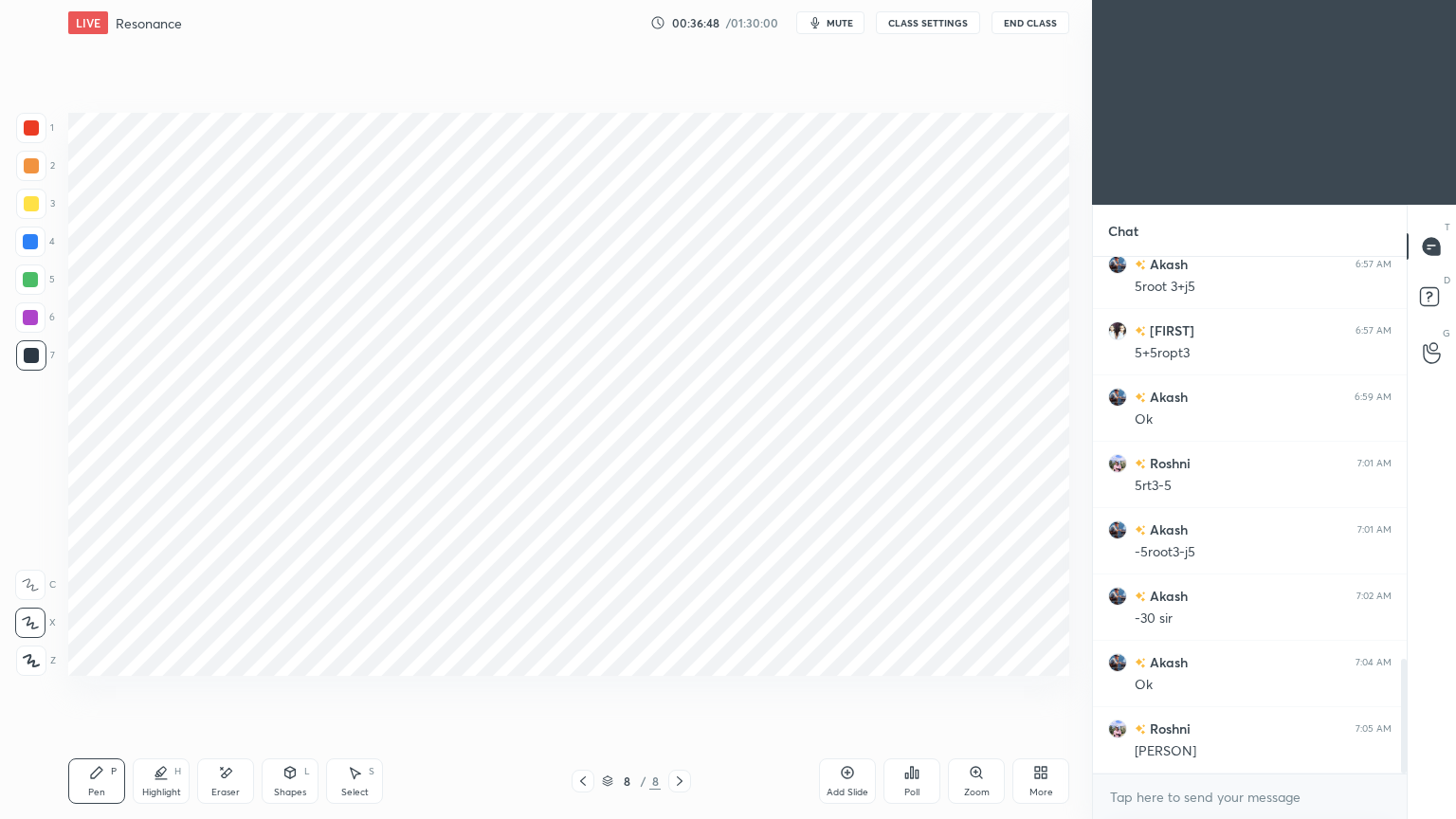 click 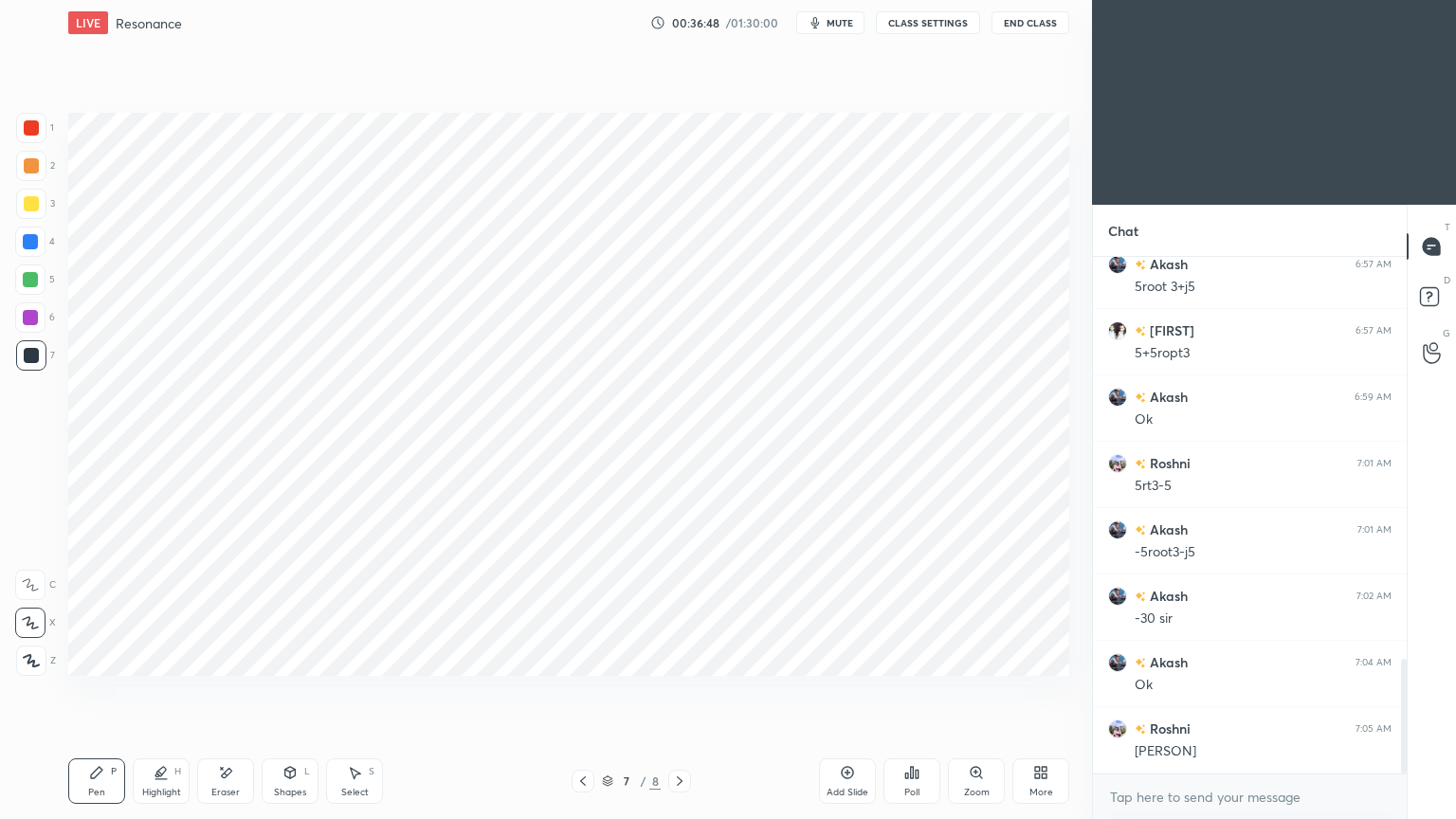click 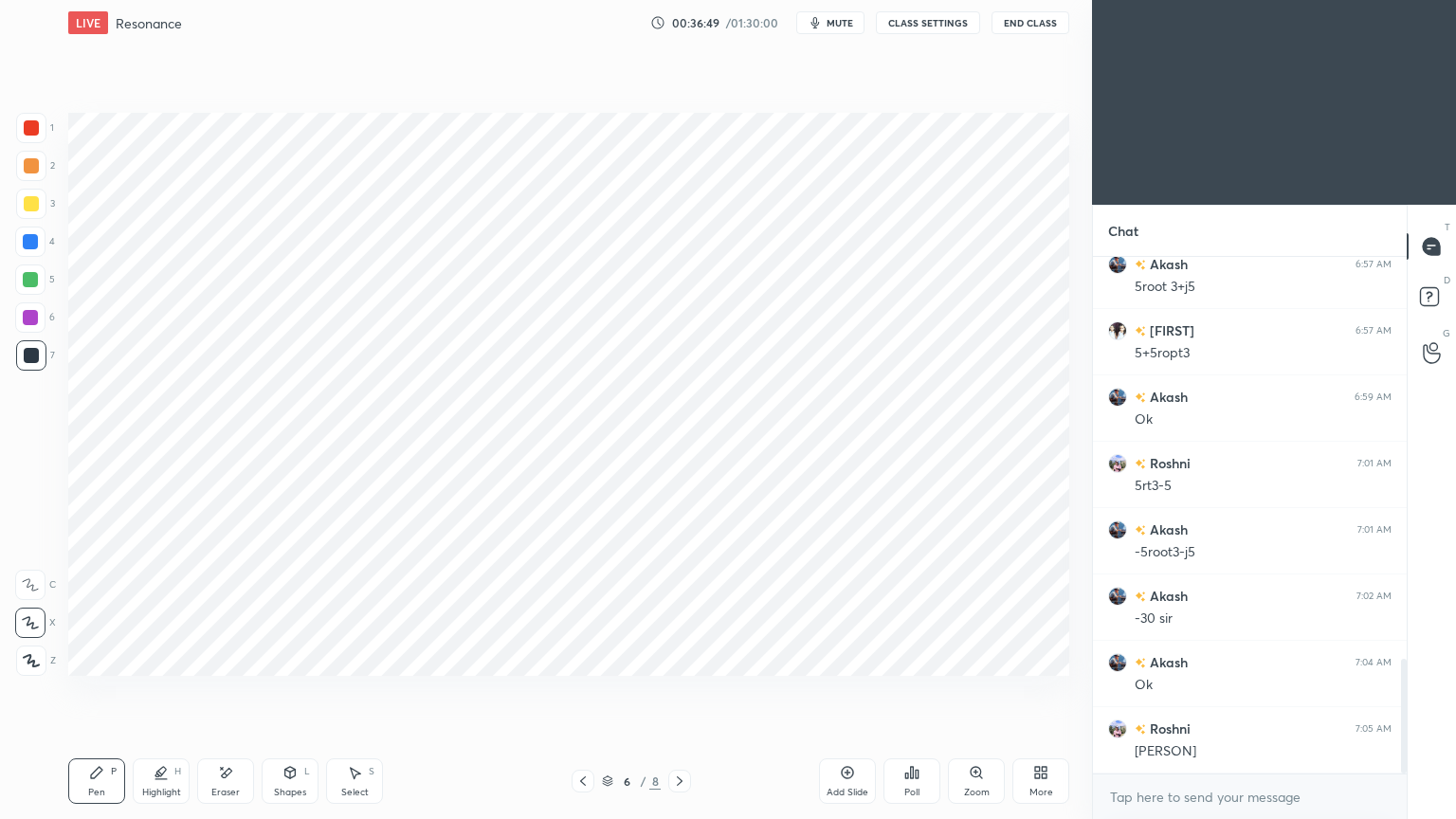 click 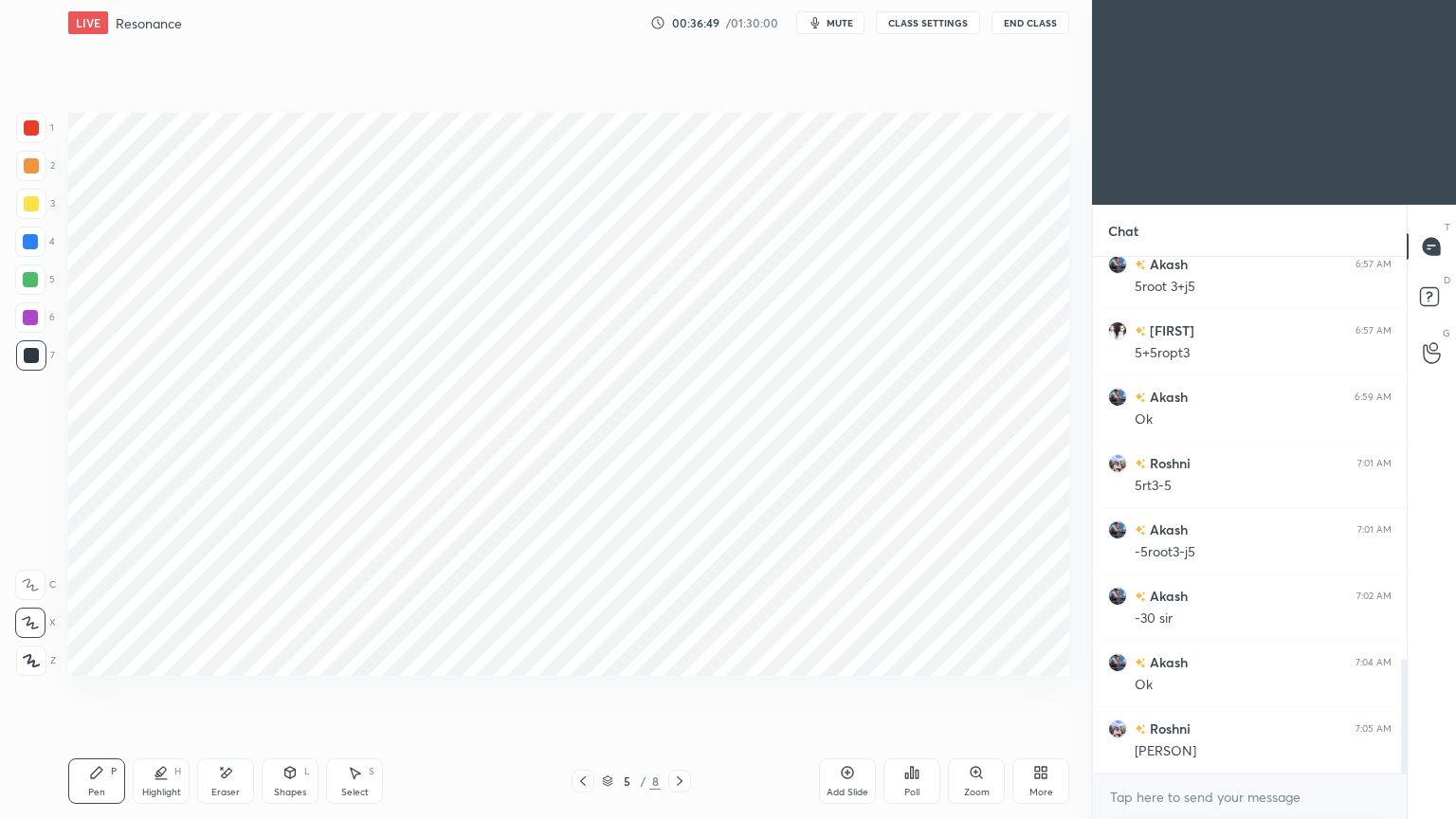 click 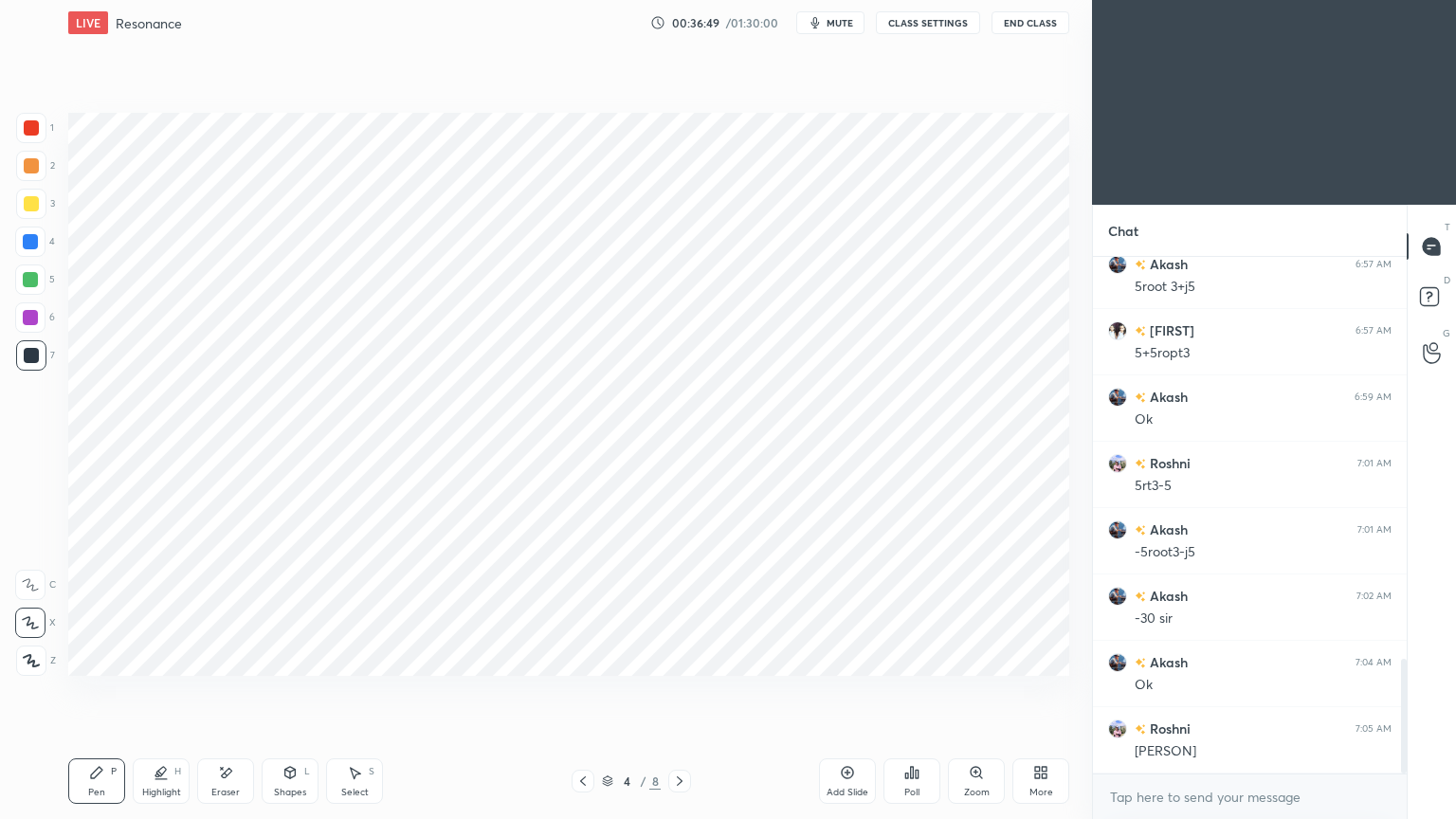 click 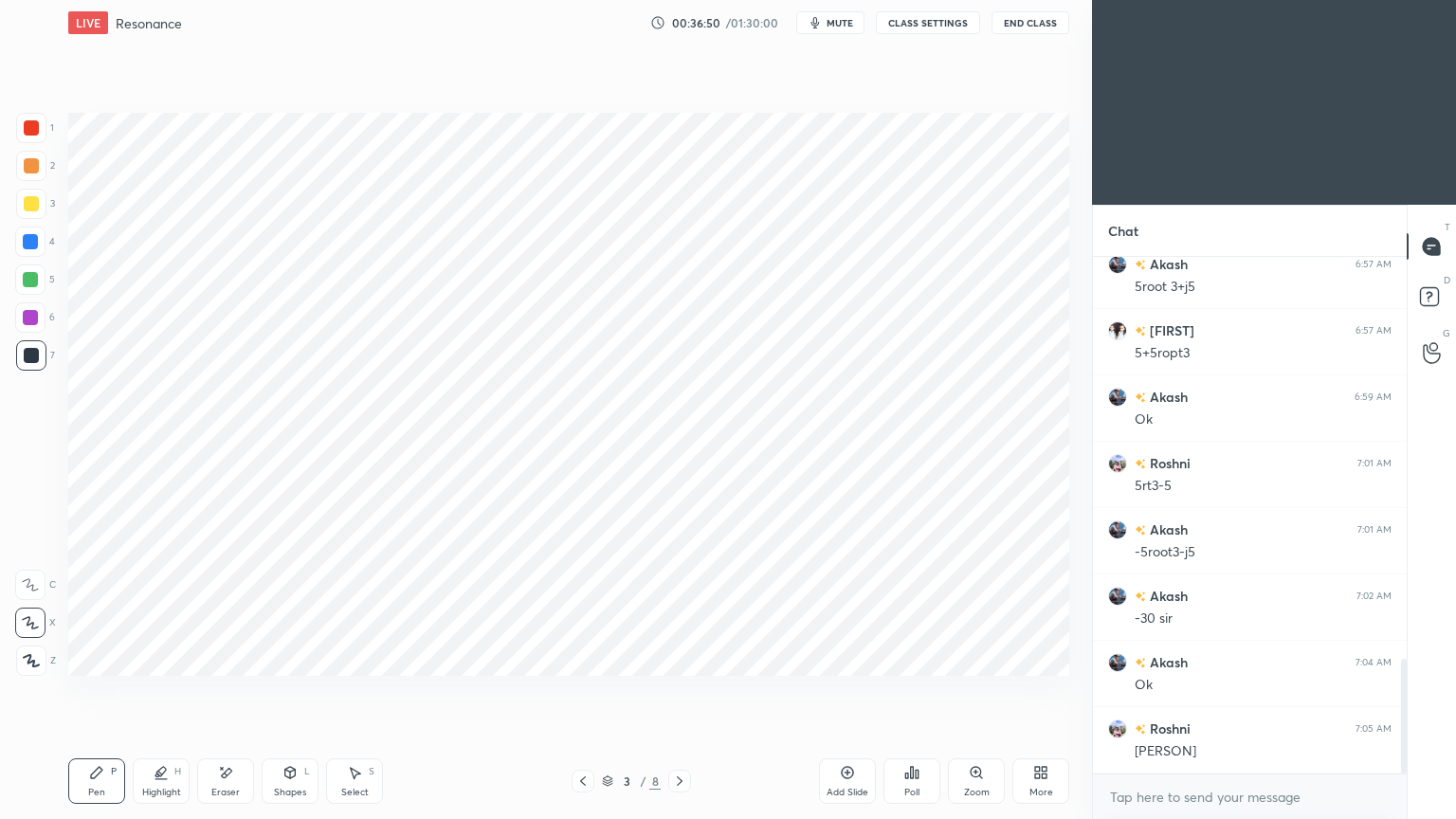 click at bounding box center [680, 781] 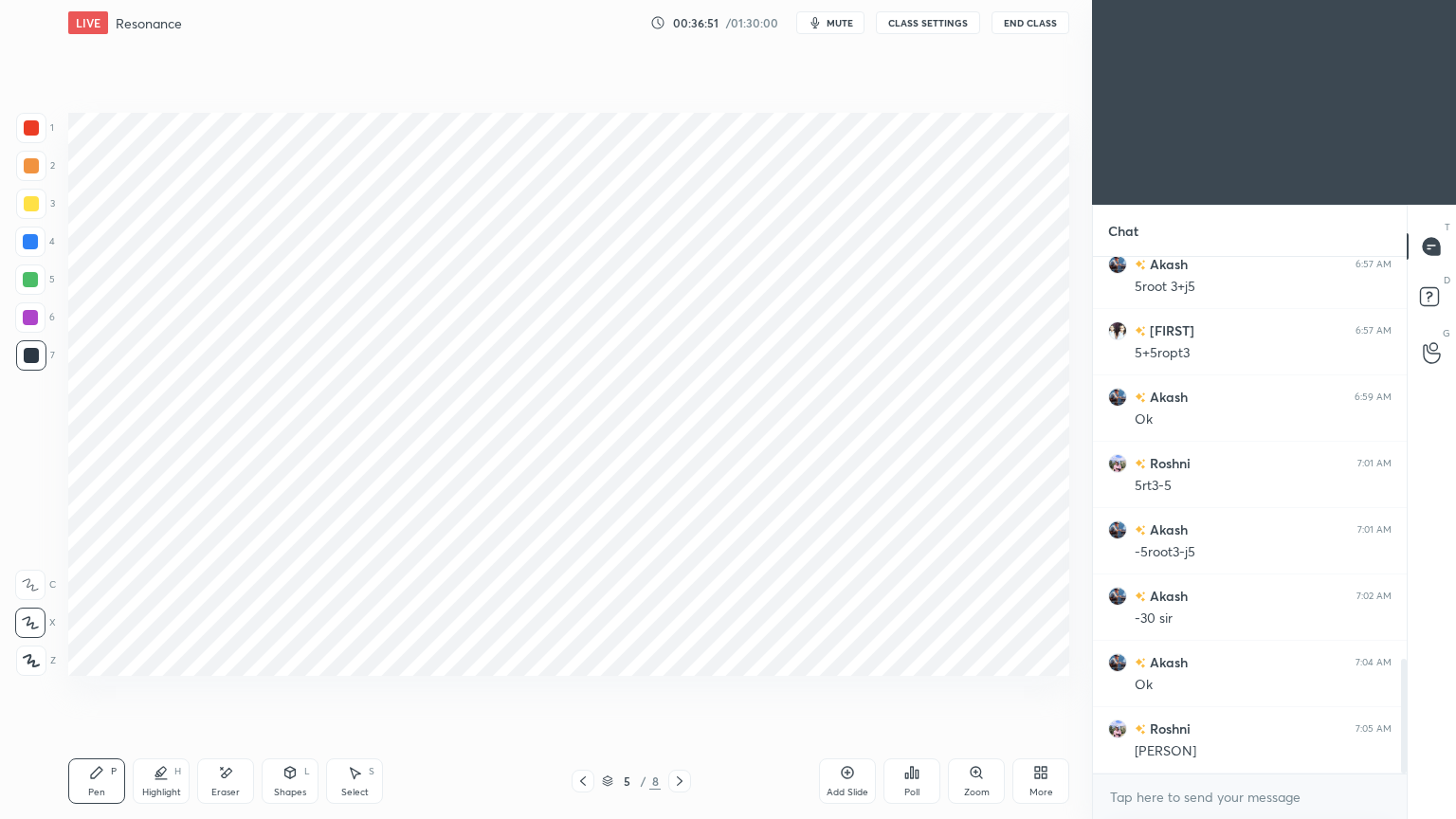 click at bounding box center (680, 781) 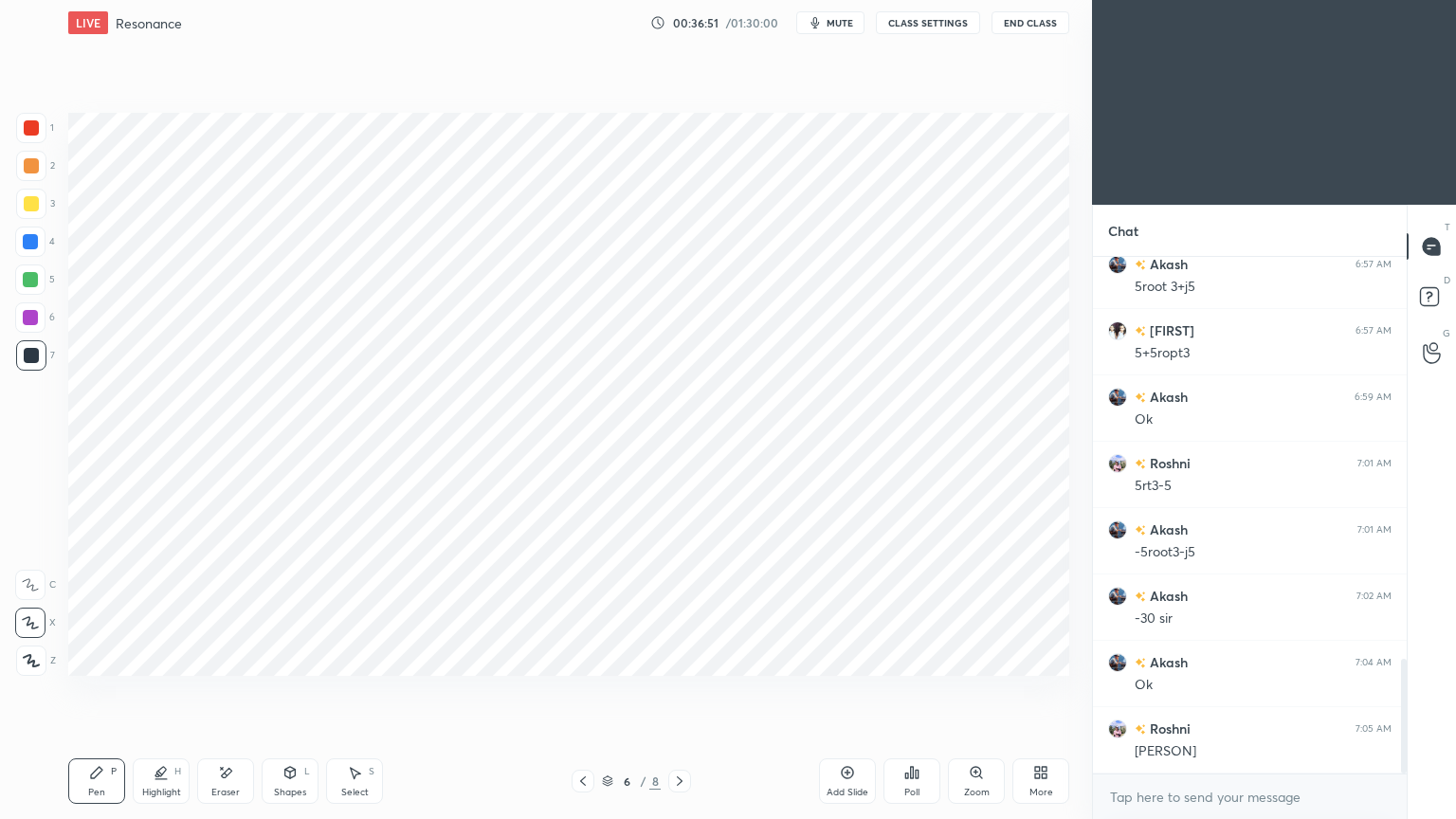 click at bounding box center [680, 781] 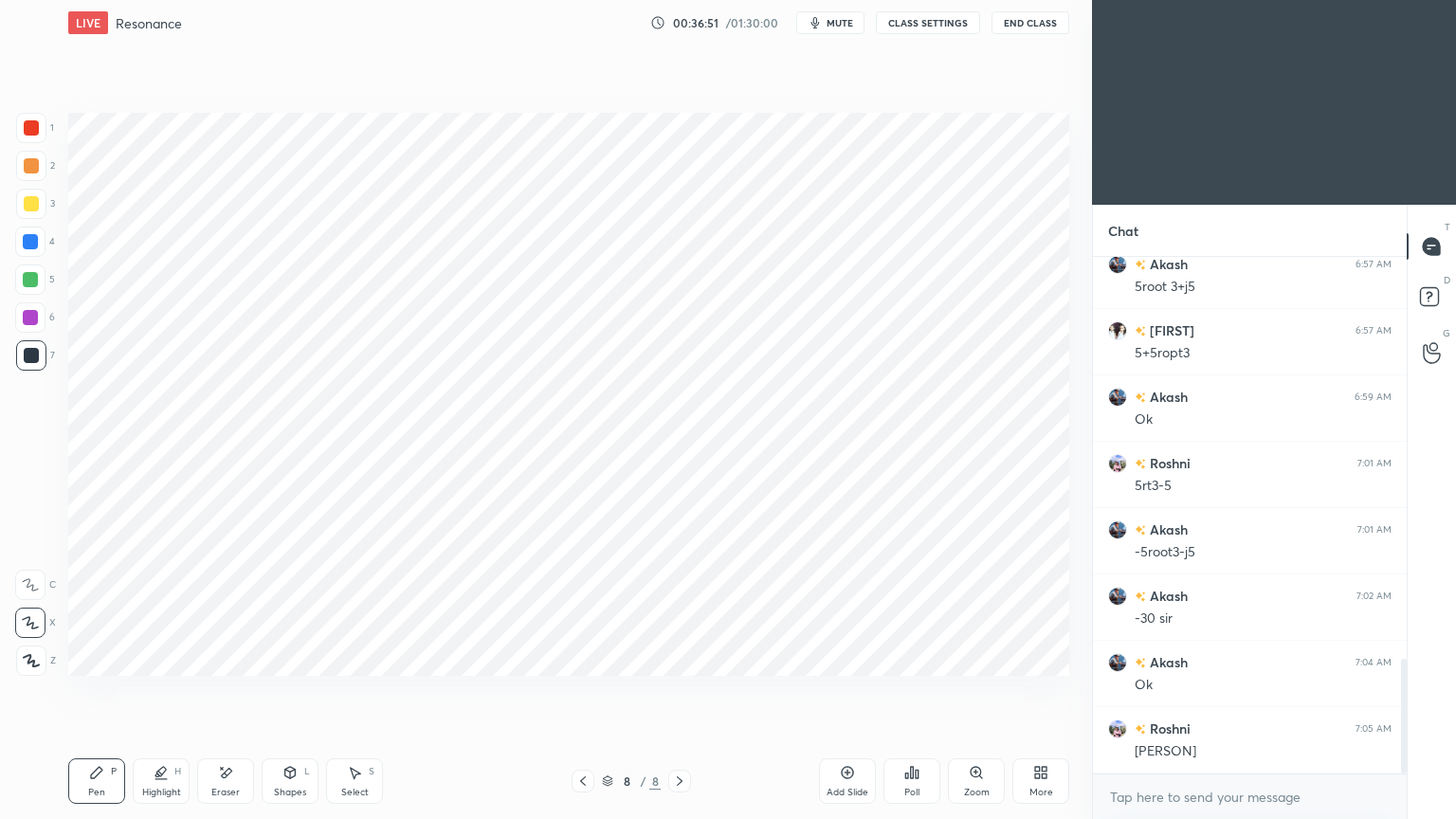 click 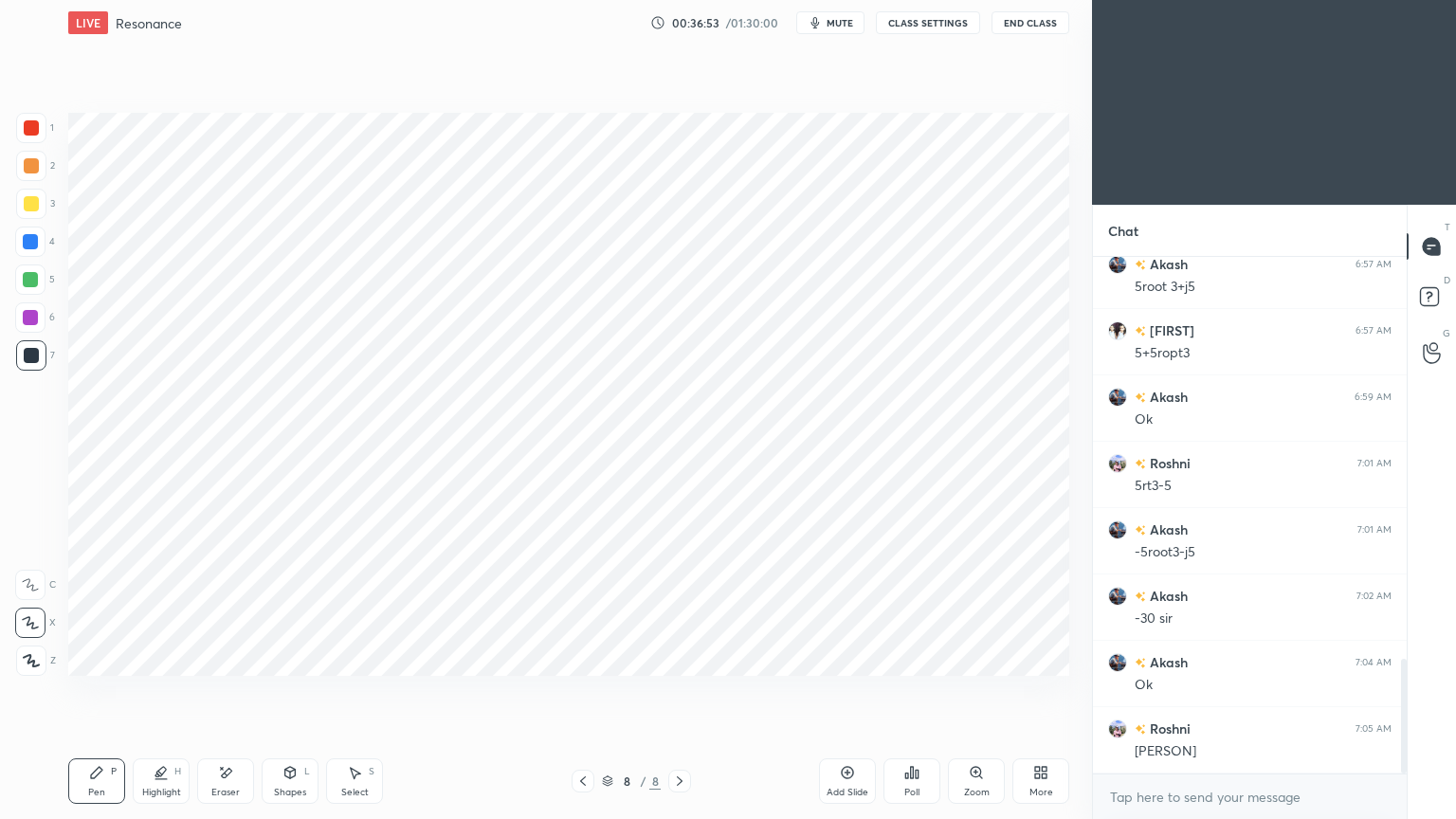 click on "Add Slide" at bounding box center (847, 781) 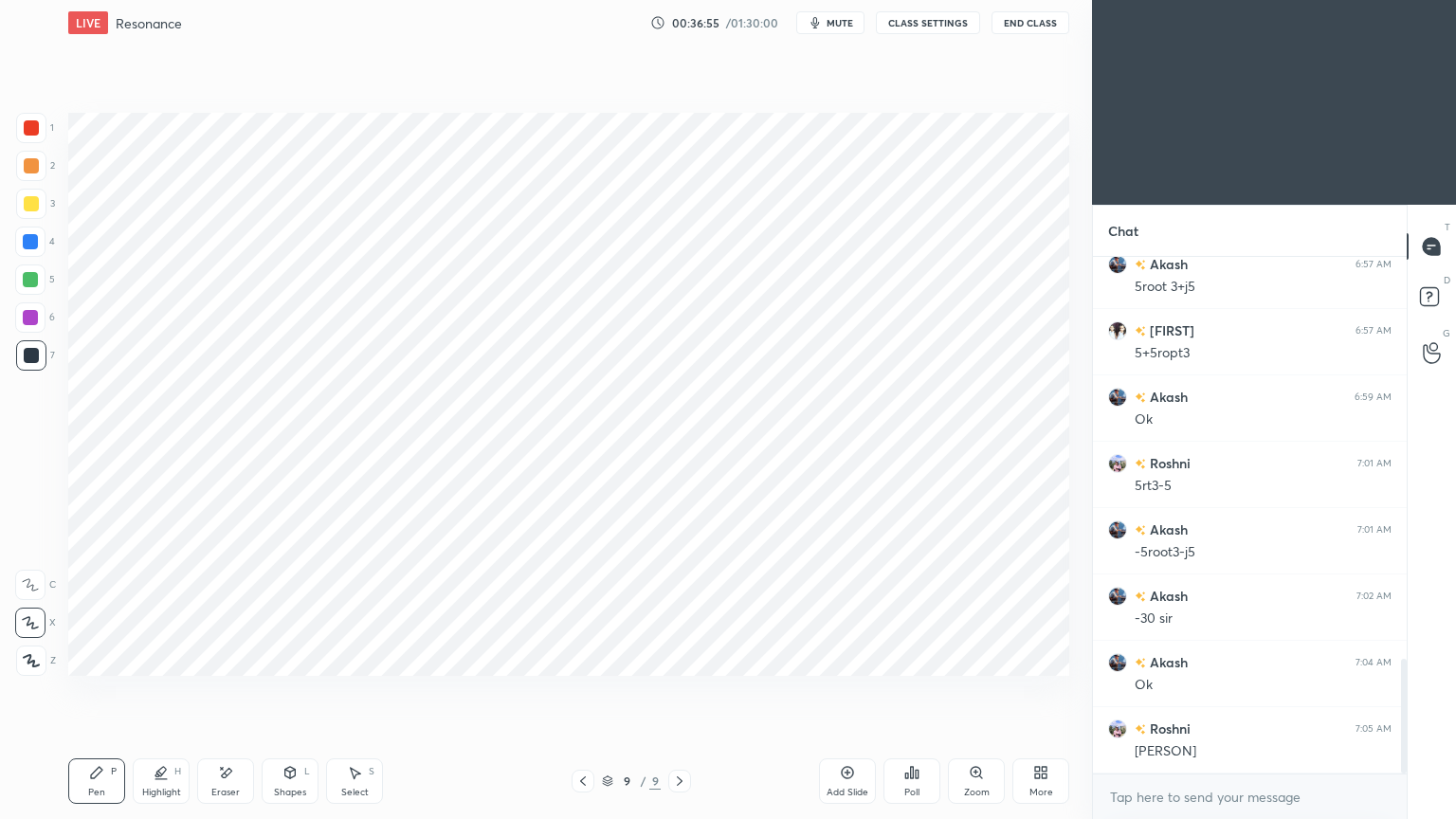 click at bounding box center [31, 128] 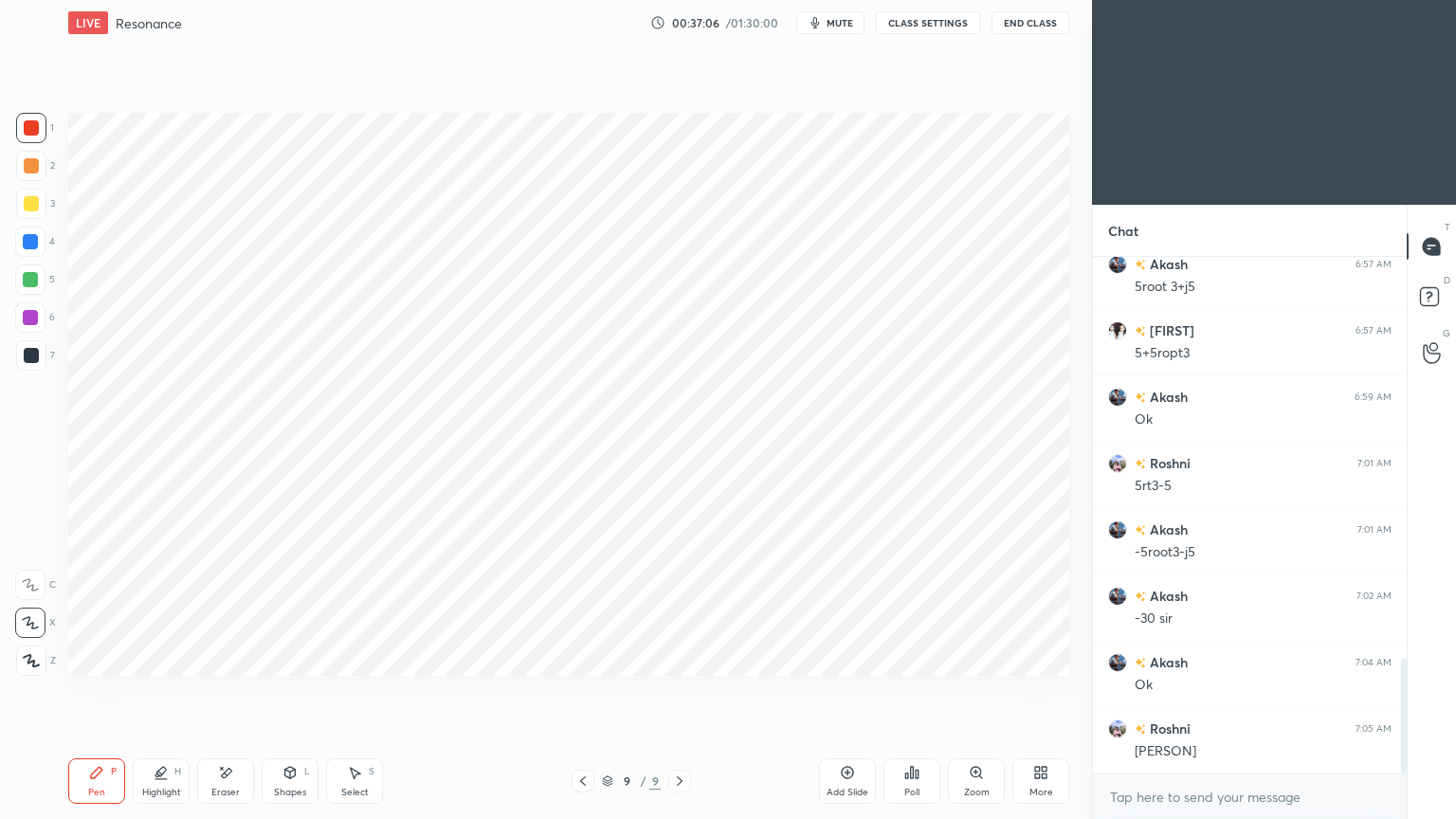 click at bounding box center [31, 355] 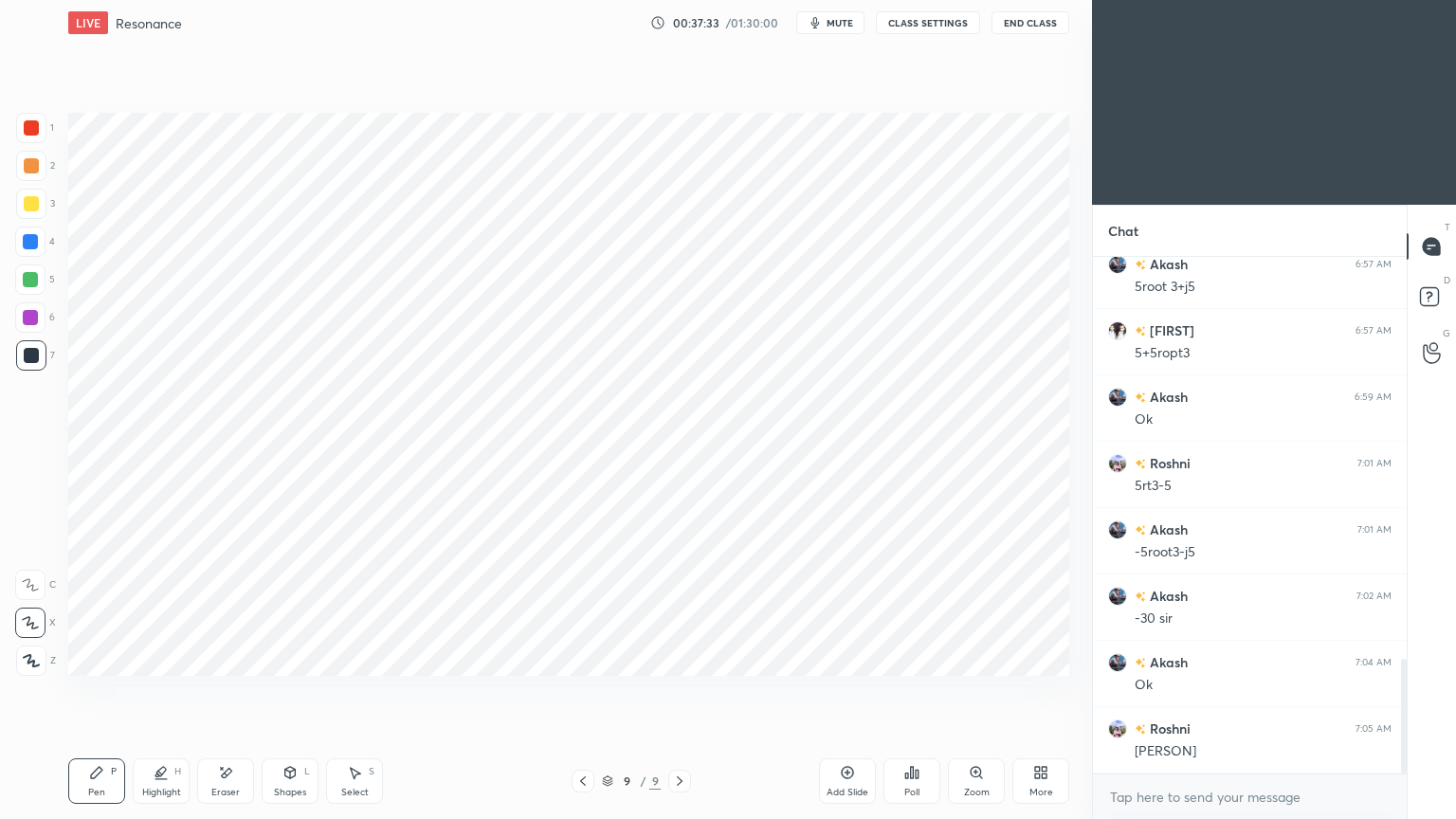 click at bounding box center (30, 318) 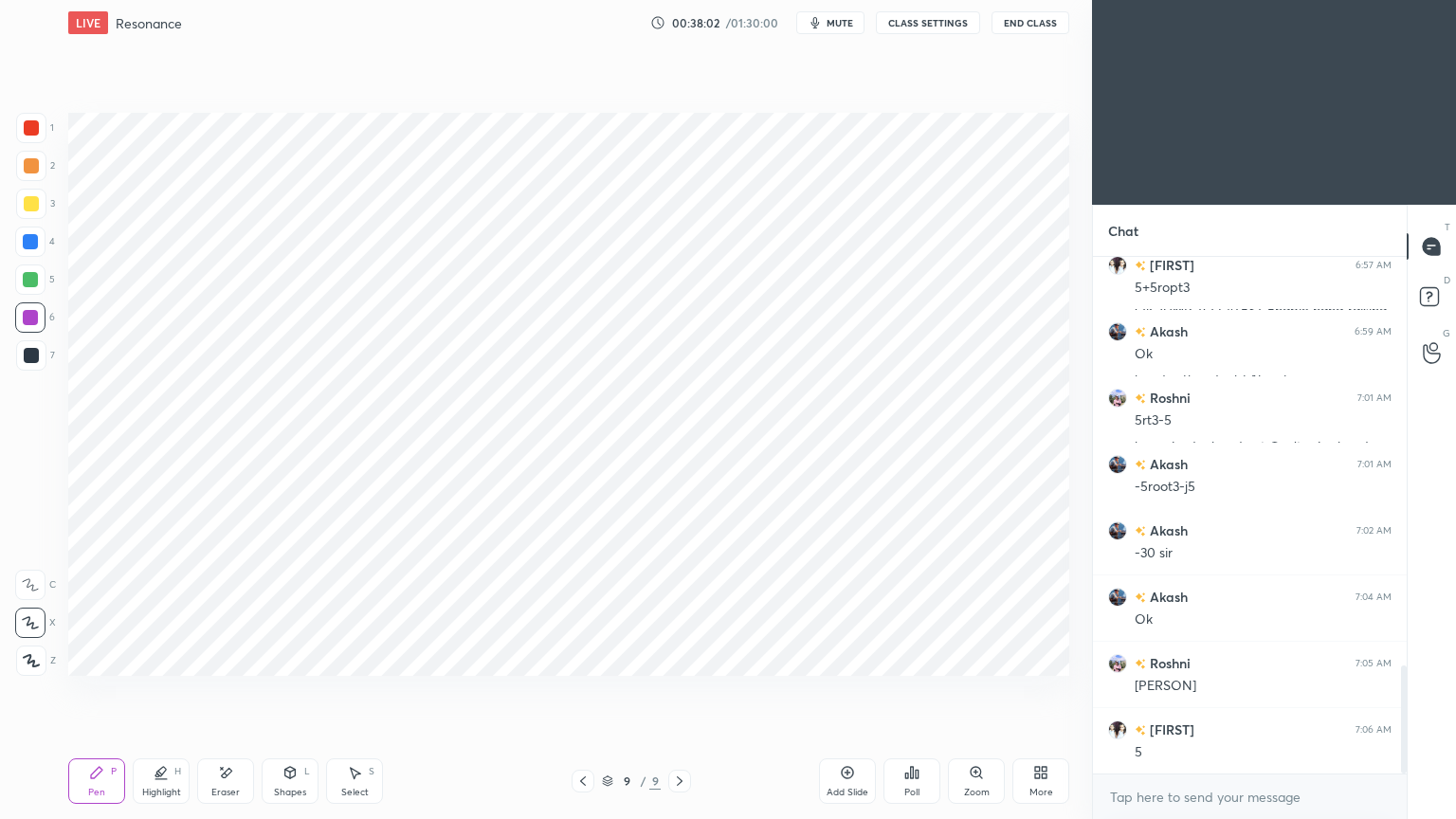 scroll, scrollTop: 1952, scrollLeft: 0, axis: vertical 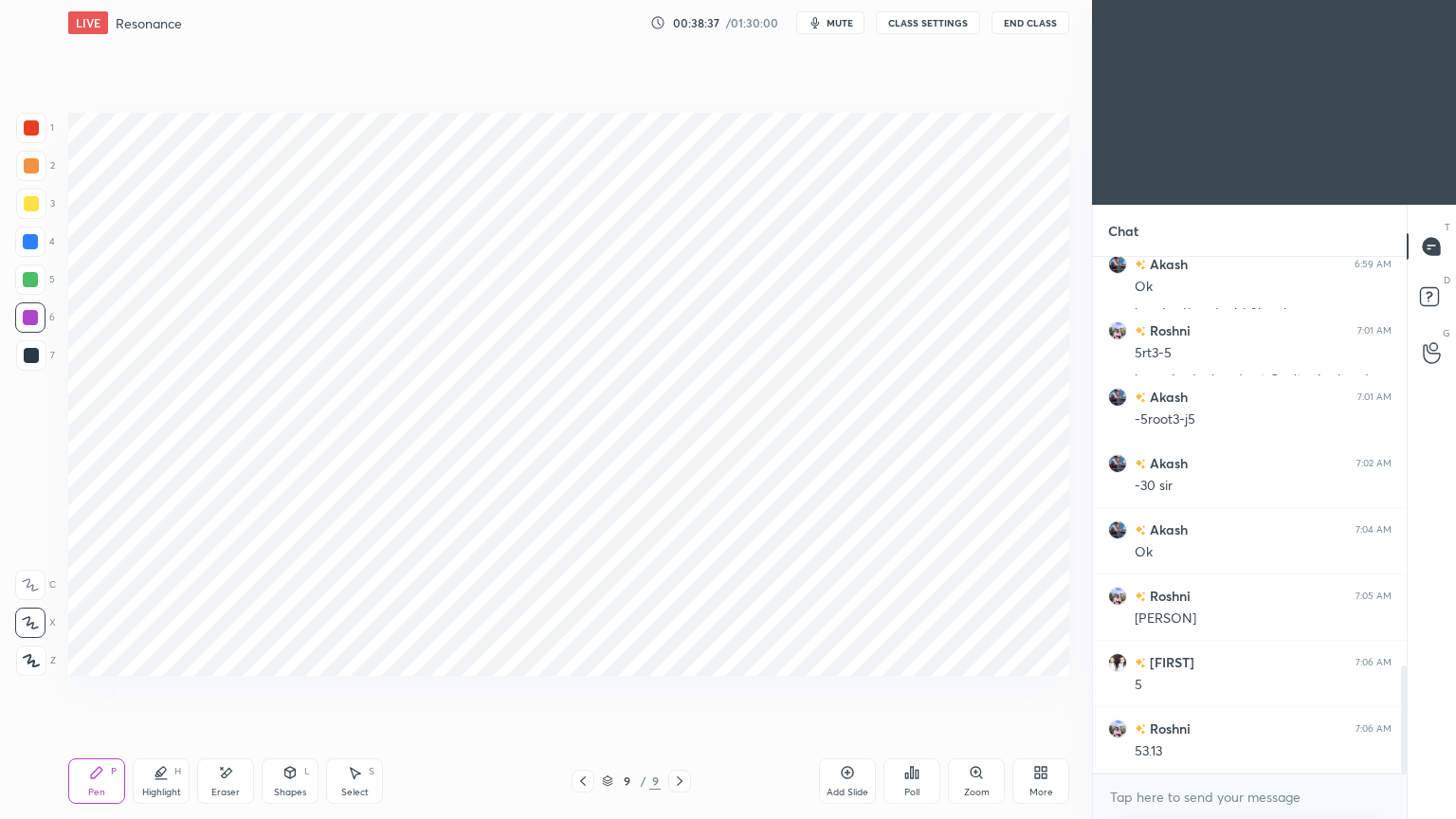 click at bounding box center [30, 242] 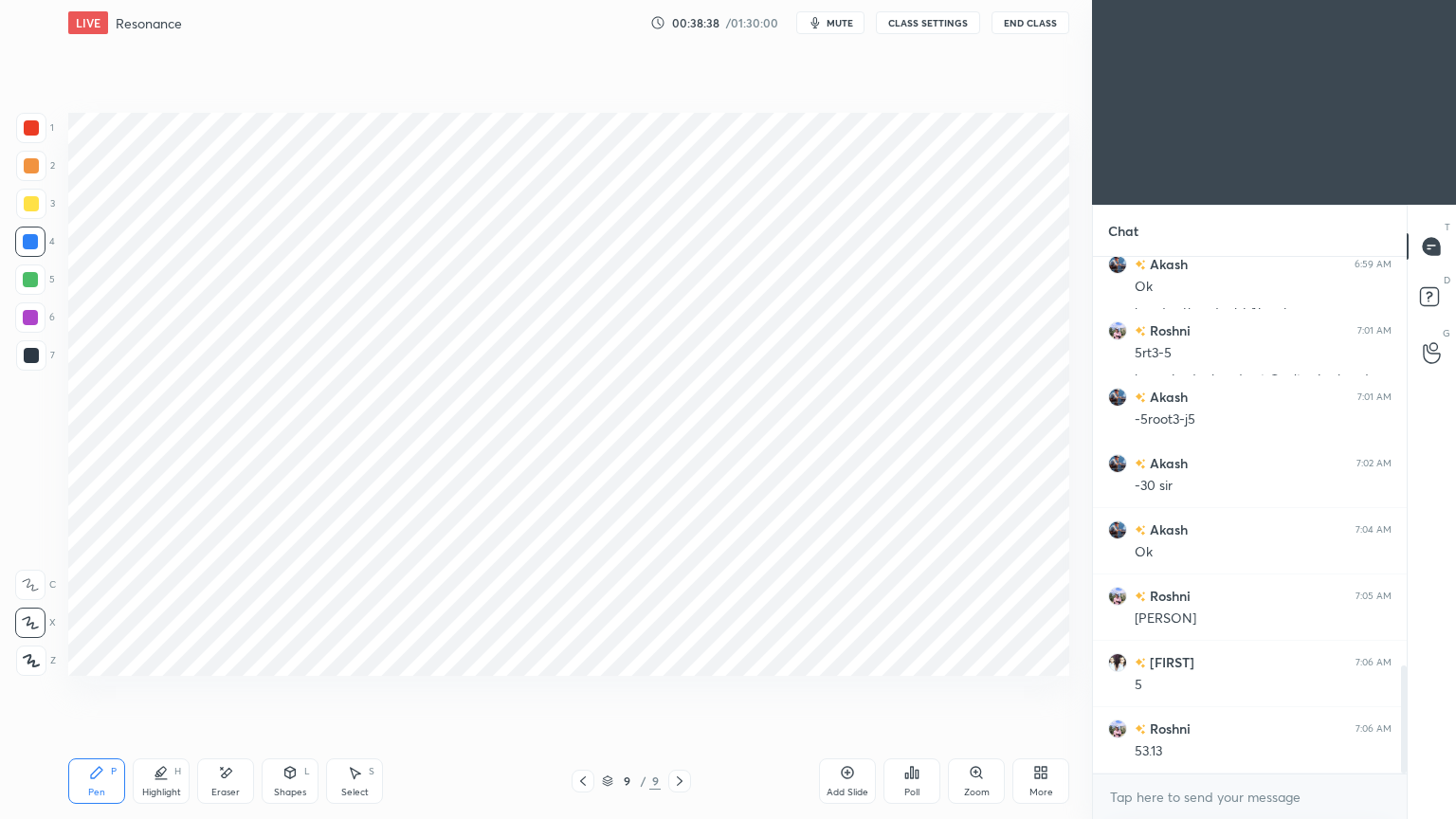 click on "Pen" at bounding box center (97, 792) 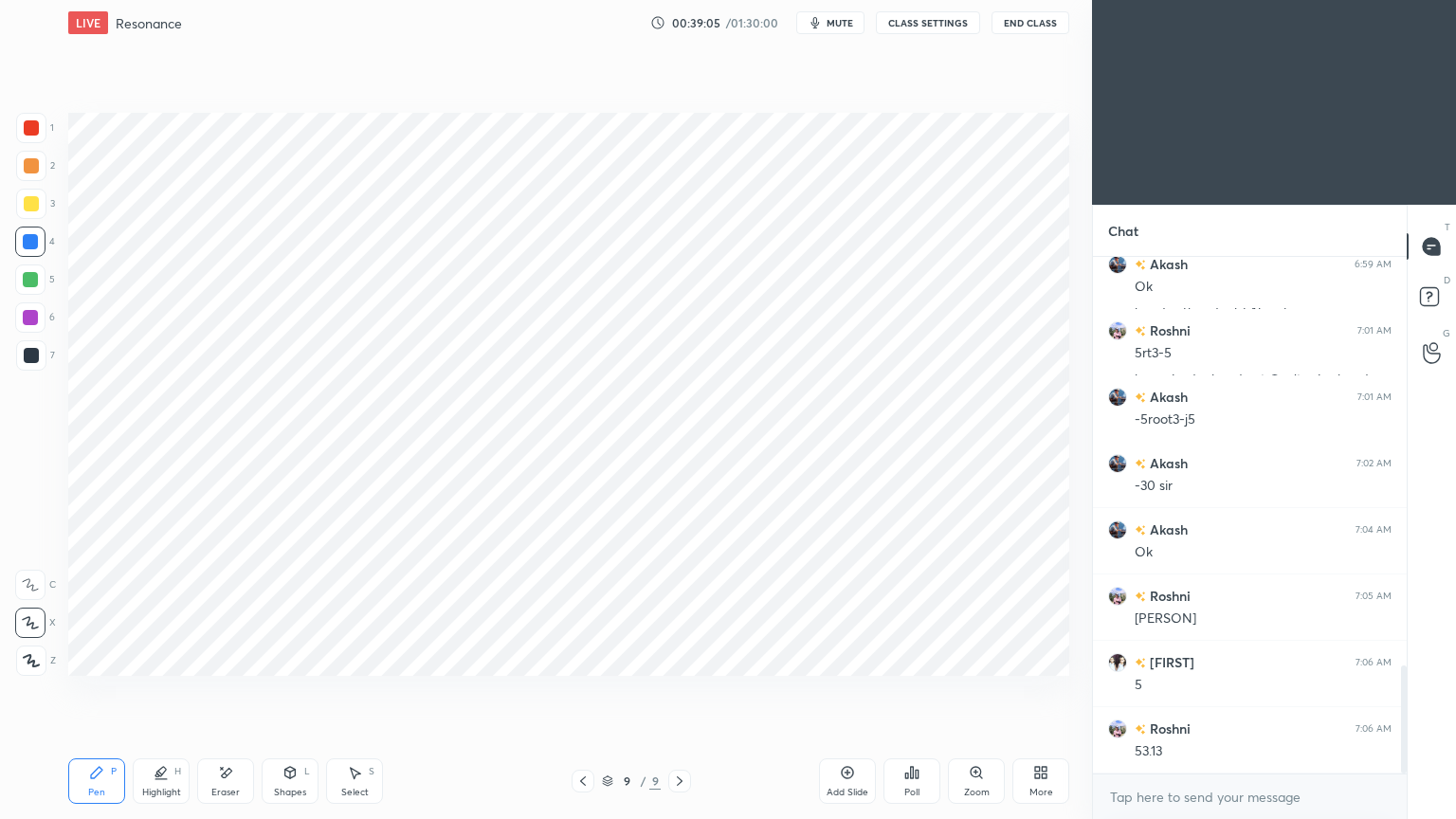 click at bounding box center [31, 355] 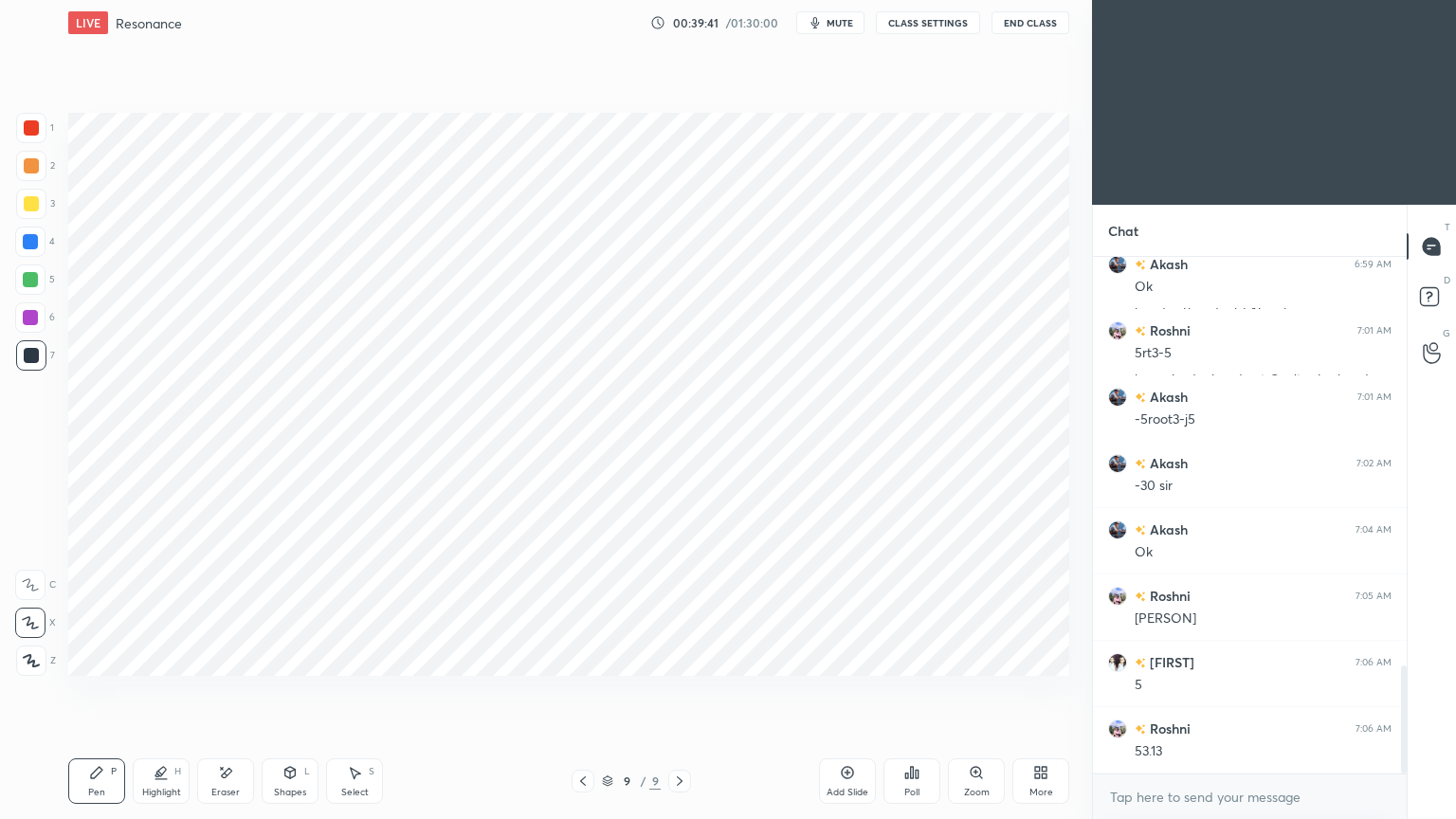 click at bounding box center [31, 128] 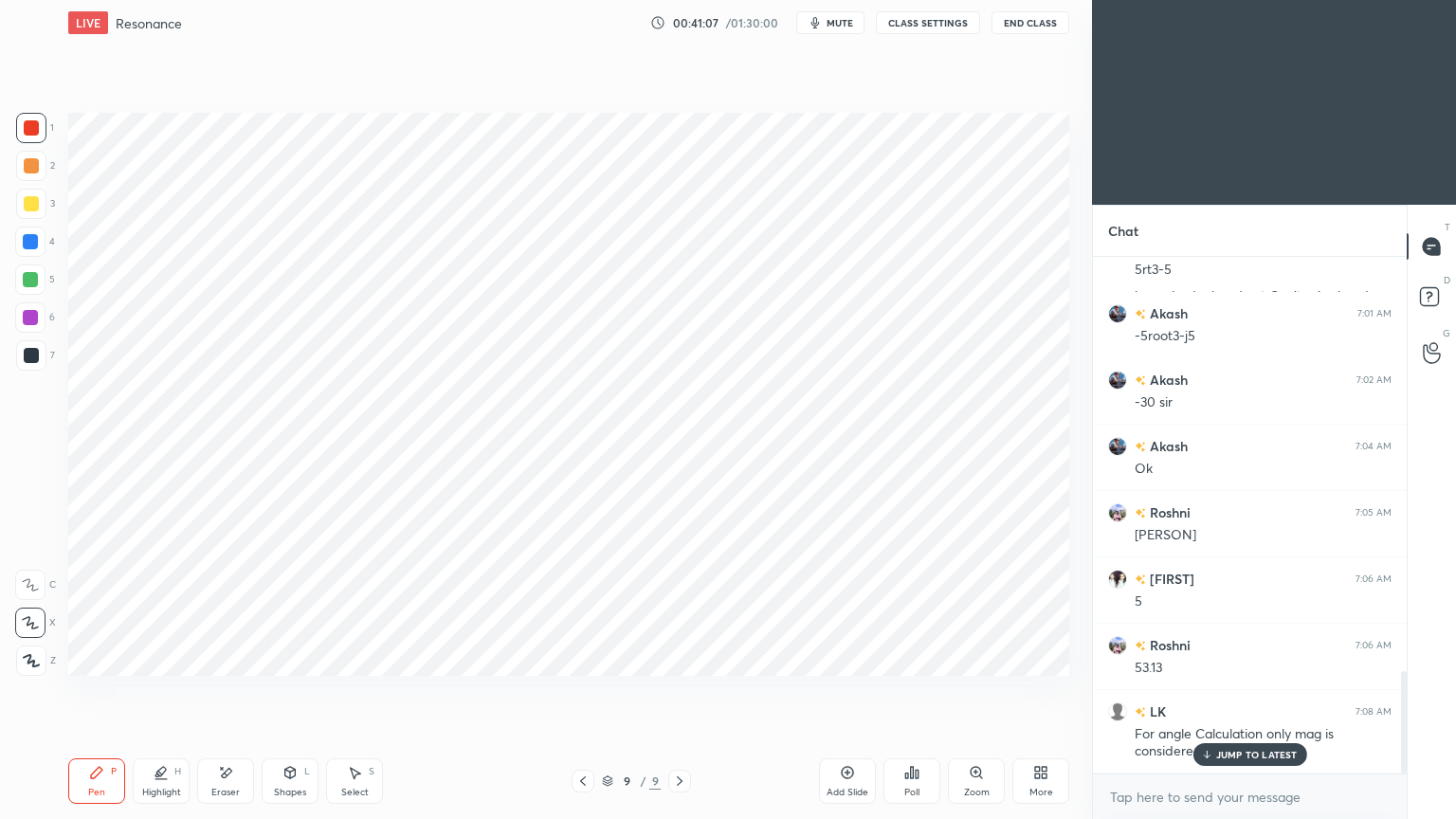 scroll, scrollTop: 2101, scrollLeft: 0, axis: vertical 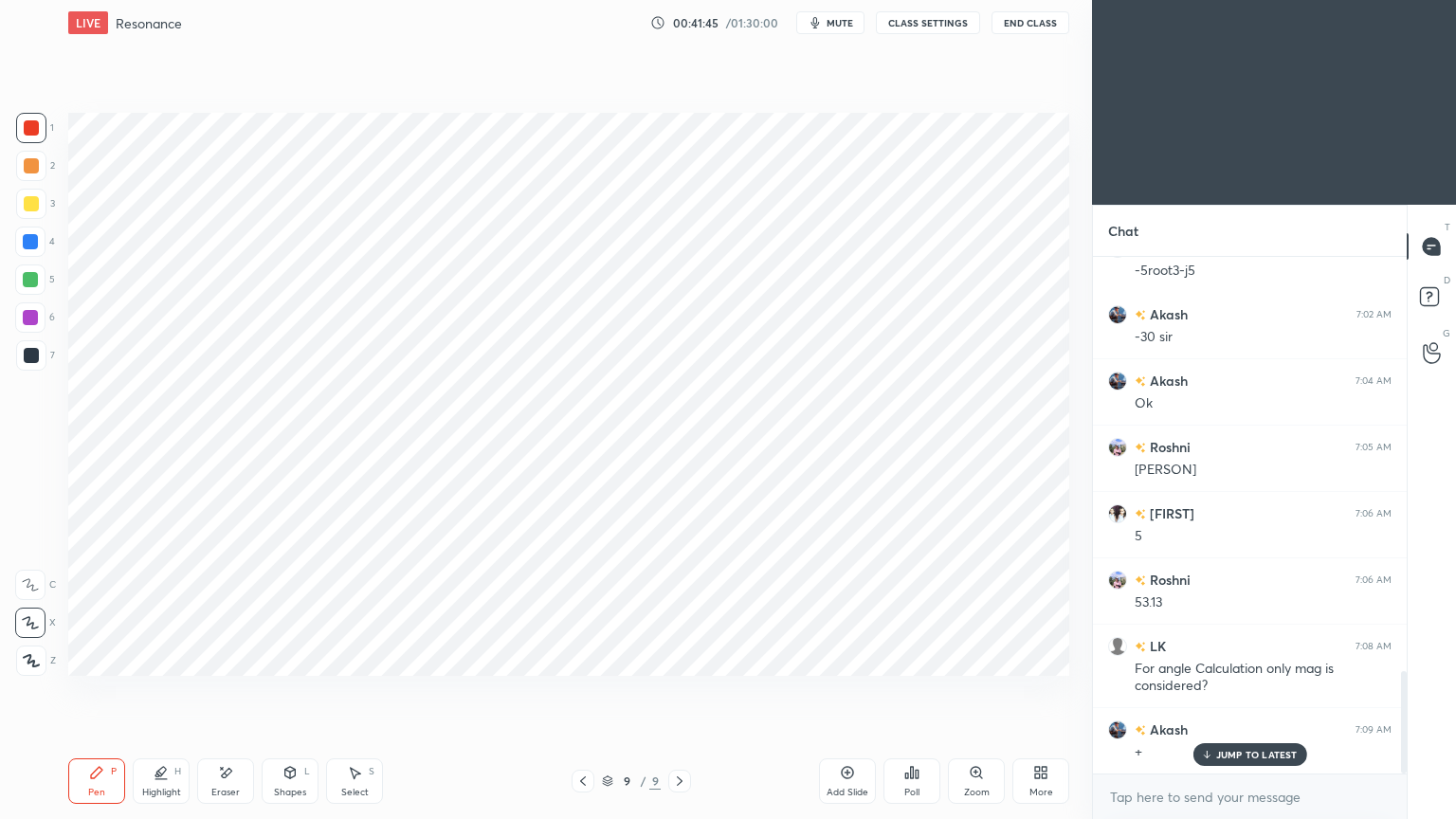 click on "Add Slide" at bounding box center (847, 781) 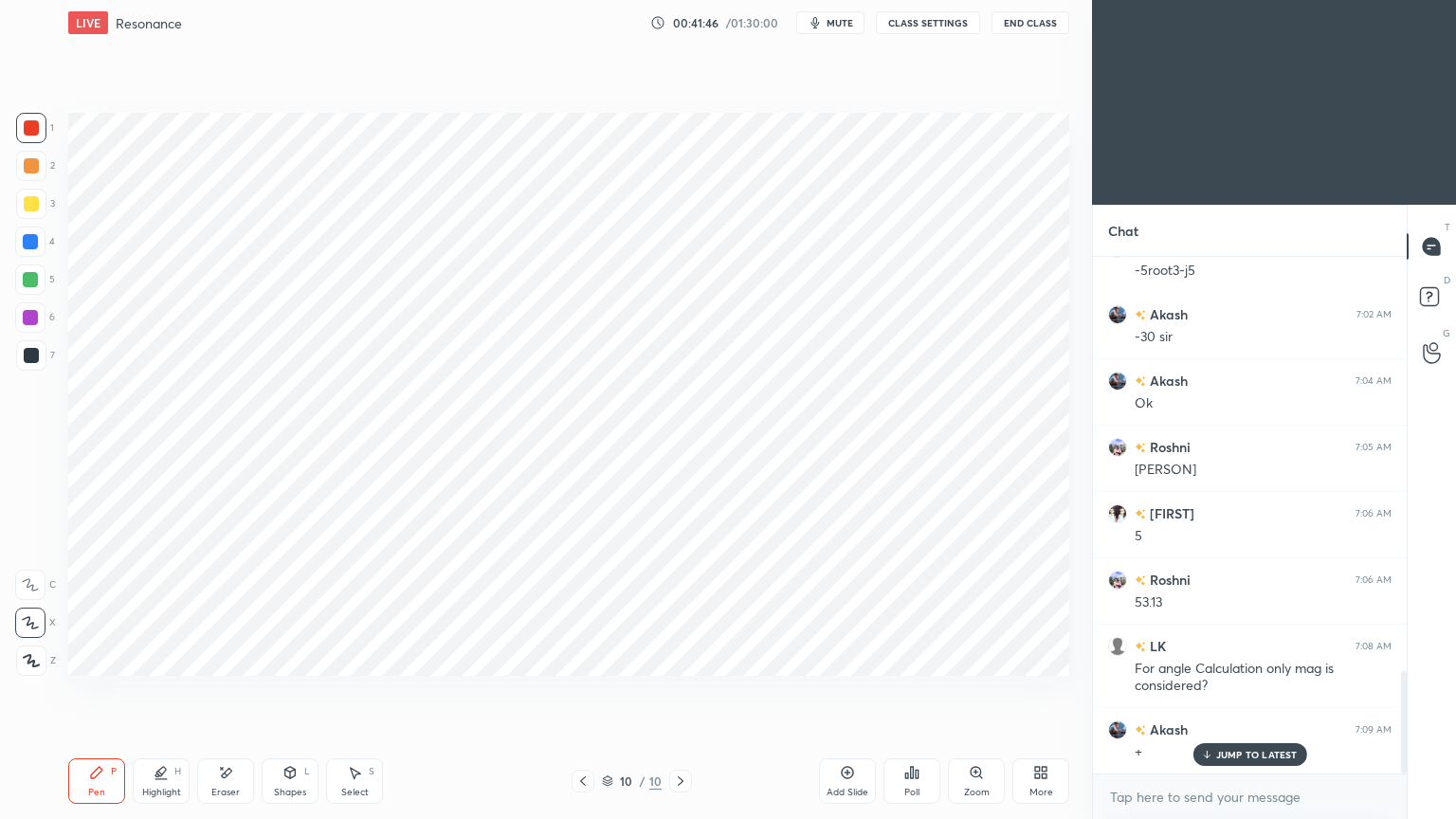 click at bounding box center [31, 128] 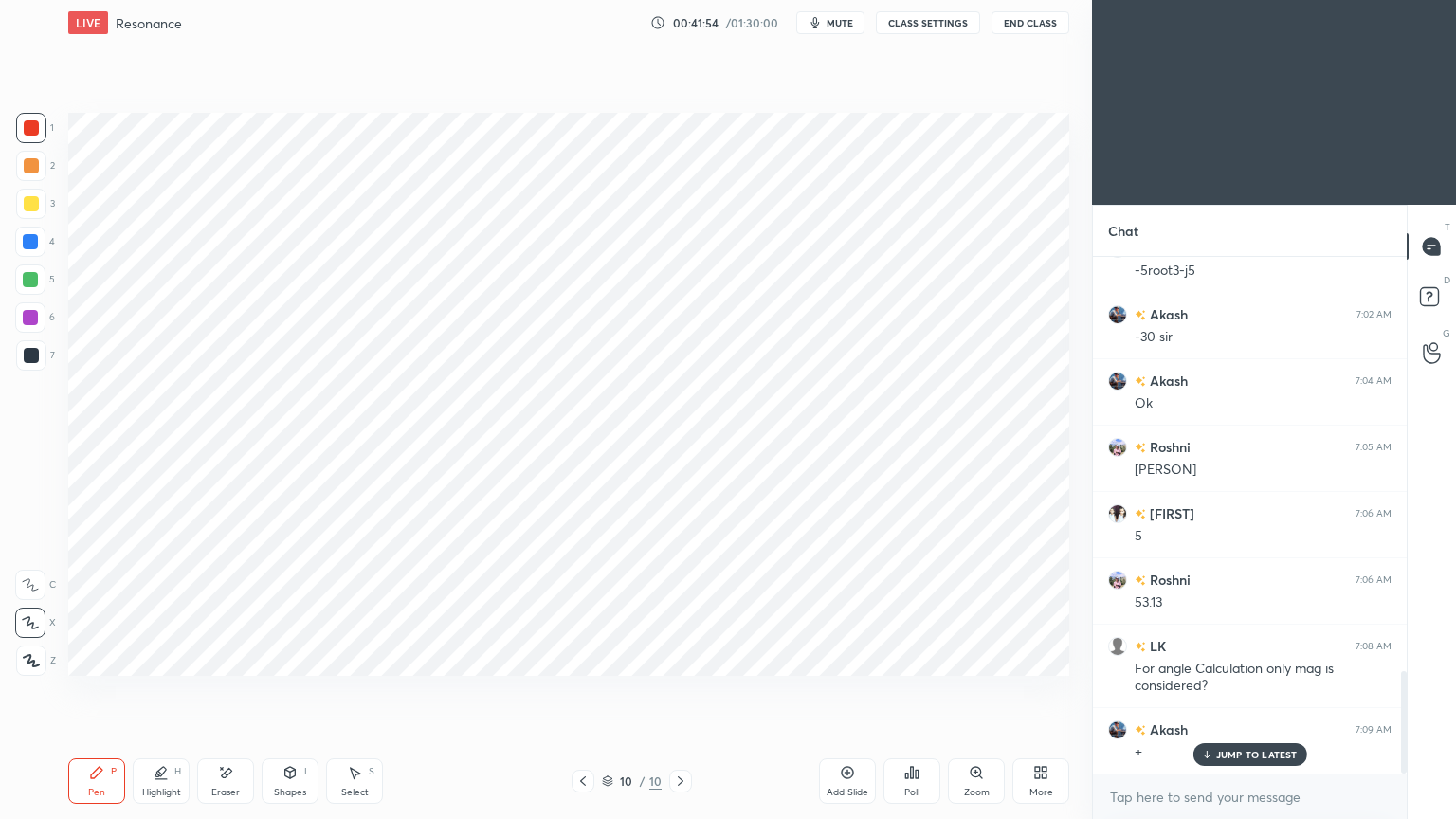 click at bounding box center (30, 318) 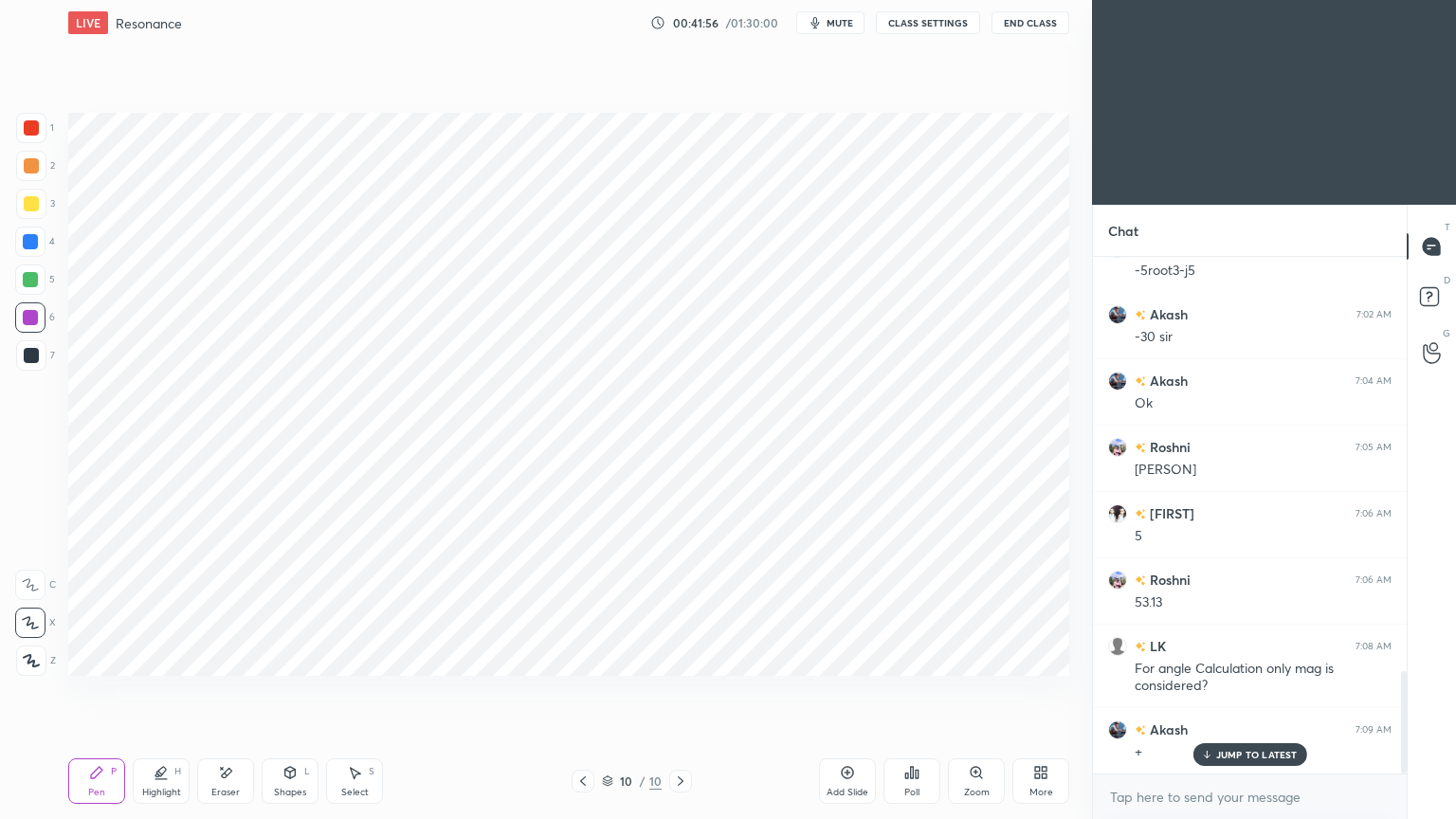 click 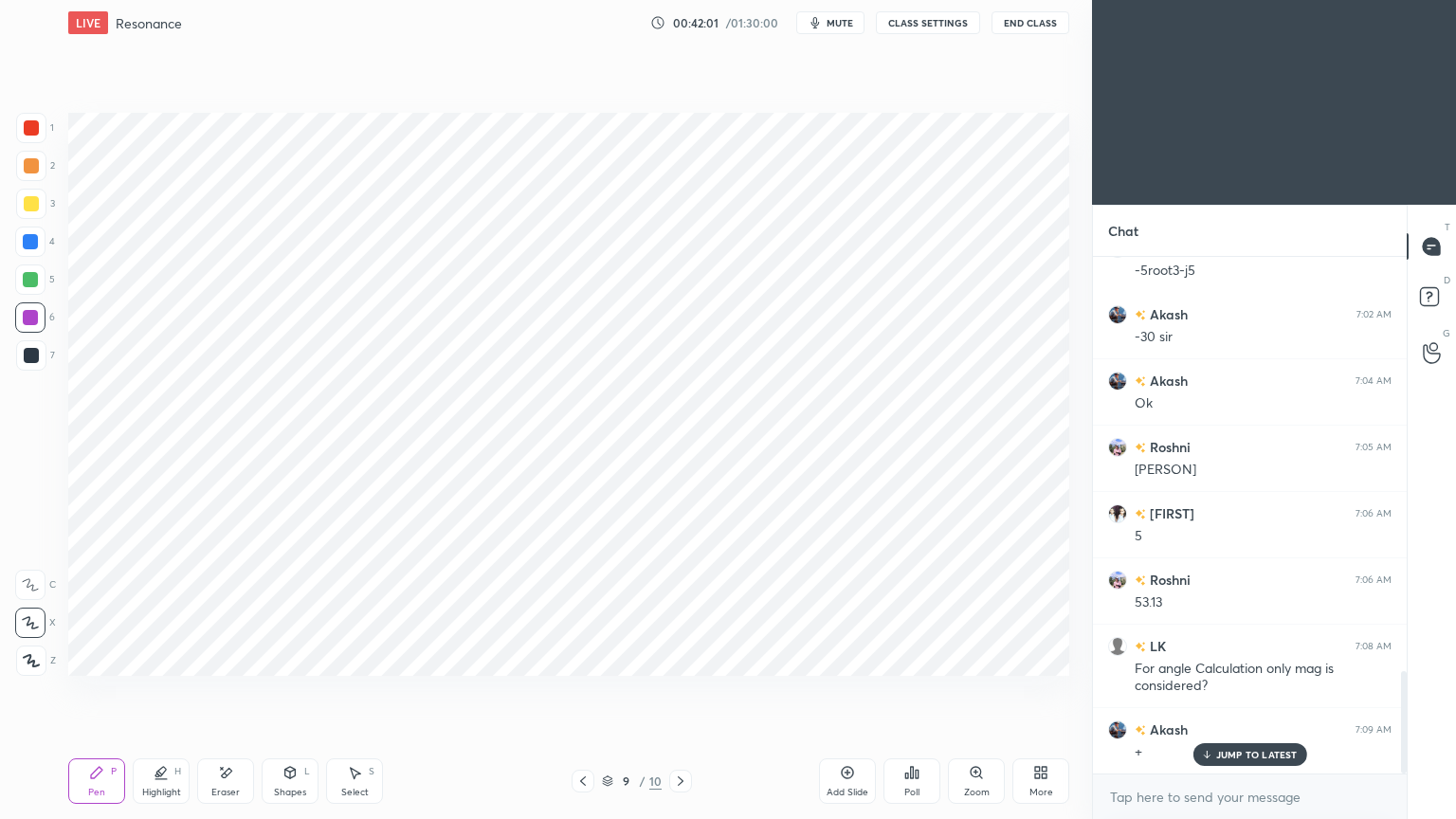click 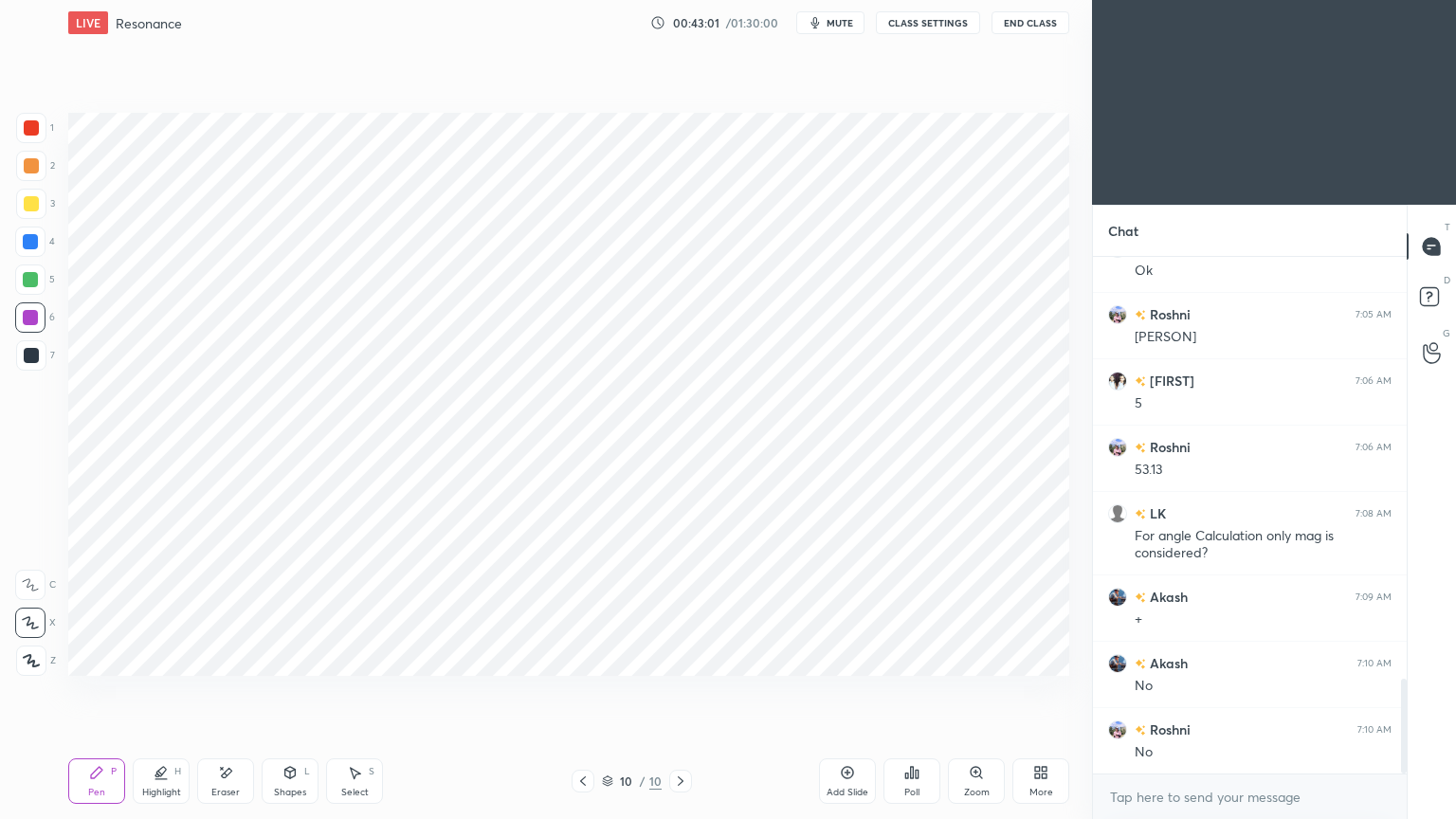 scroll, scrollTop: 2301, scrollLeft: 0, axis: vertical 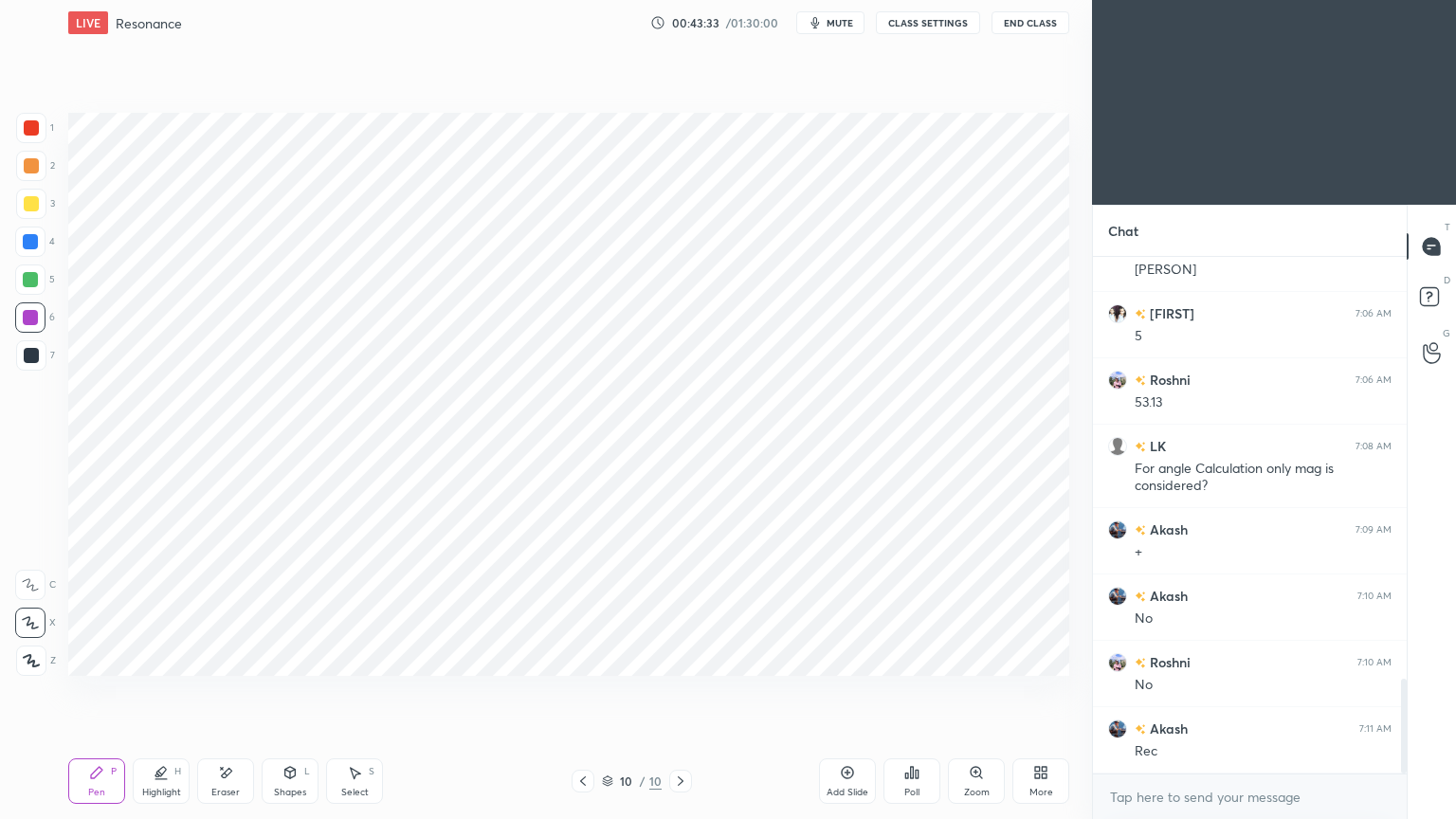 click 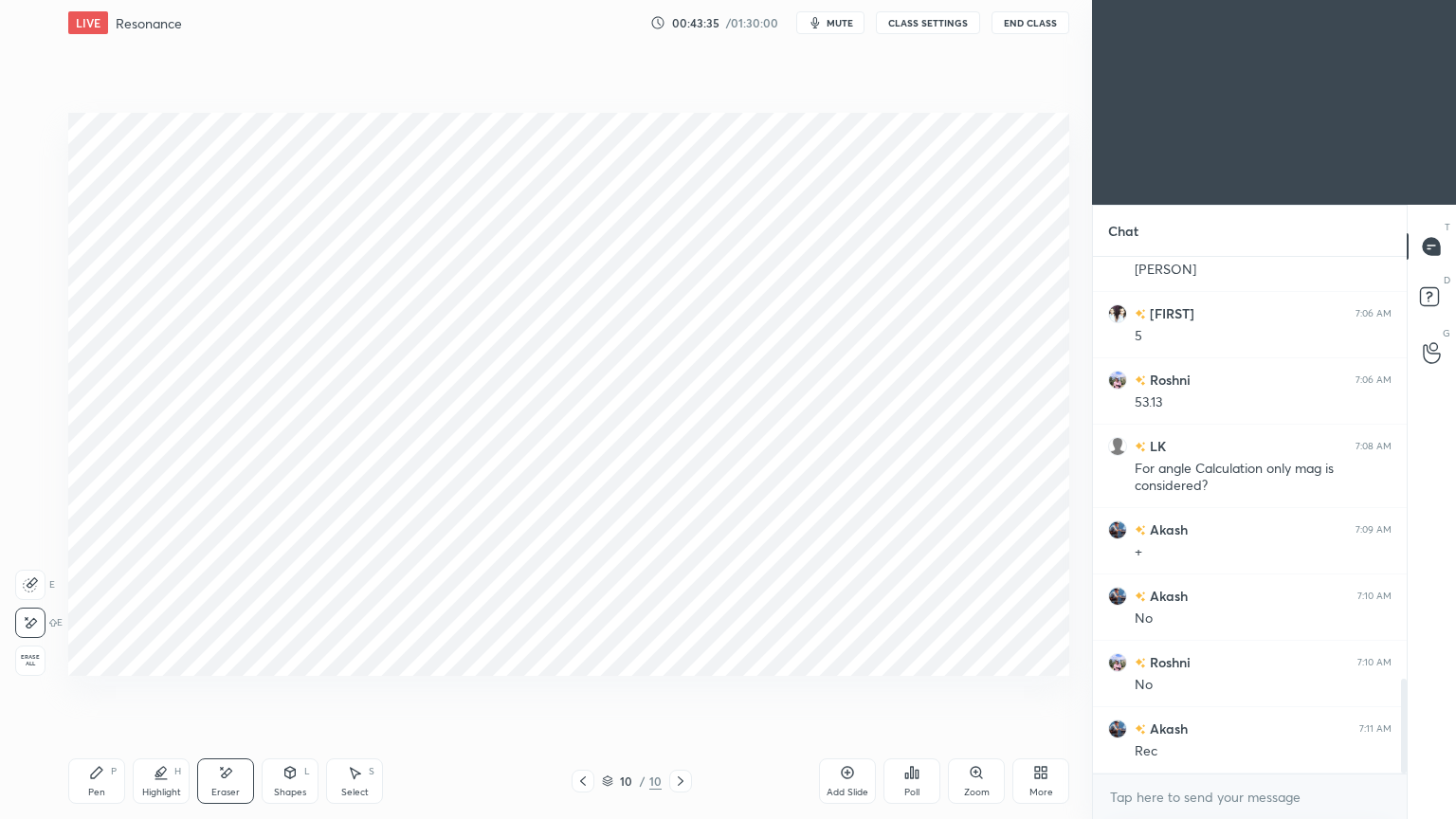 click on "Pen P" at bounding box center [97, 781] 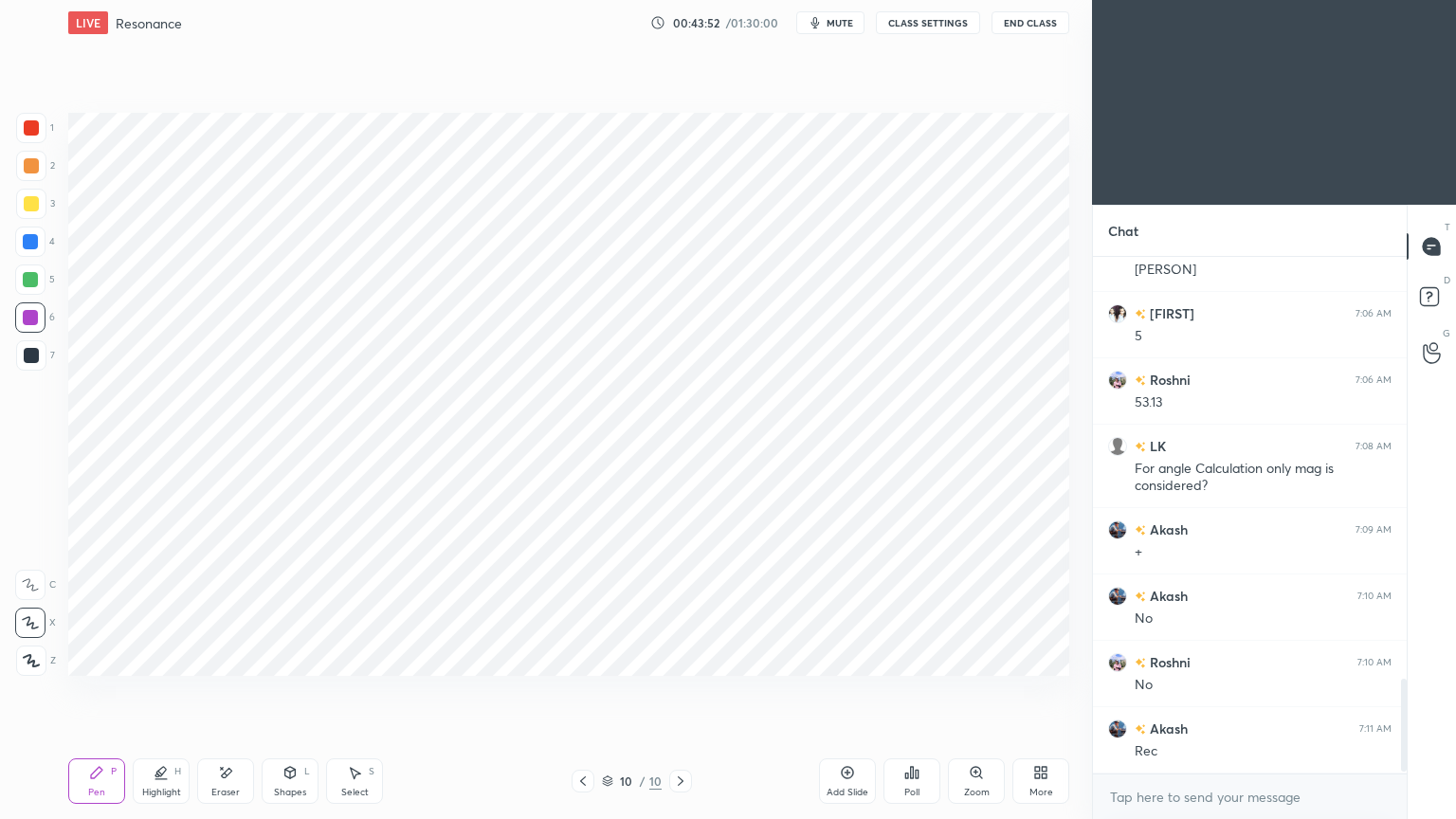 scroll, scrollTop: 2366, scrollLeft: 0, axis: vertical 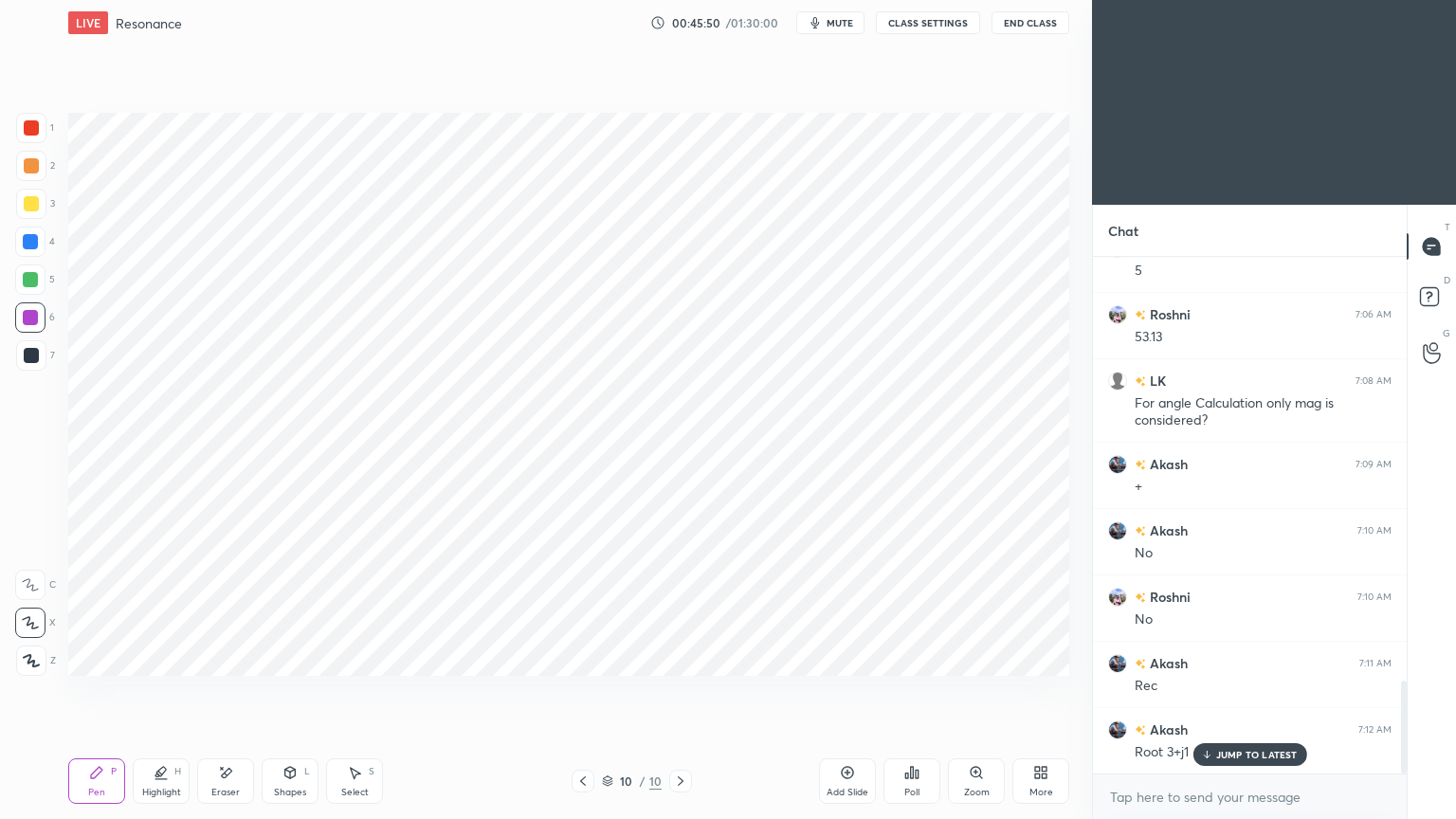 click on "Pen P" at bounding box center (97, 781) 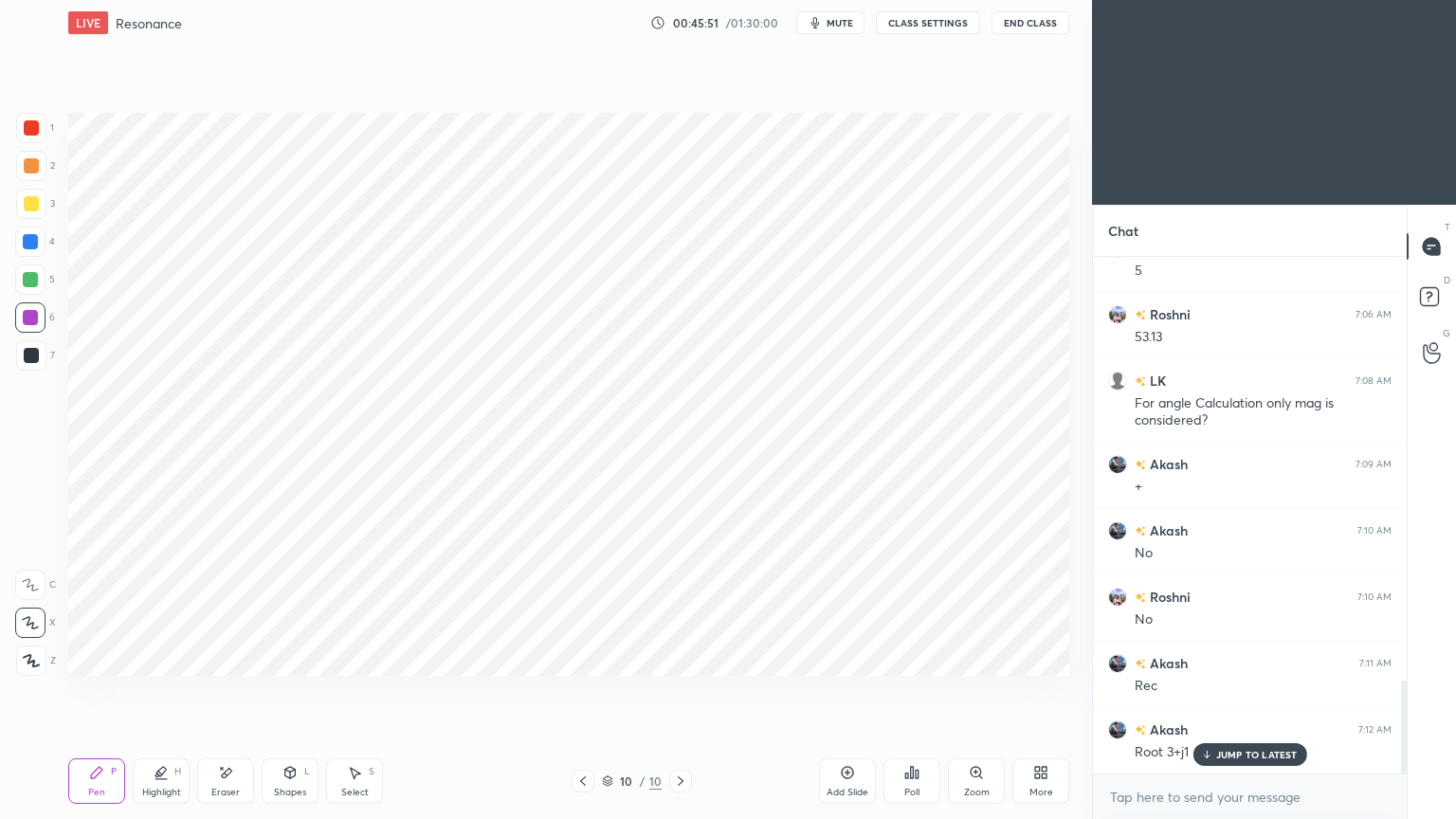 click at bounding box center [31, 128] 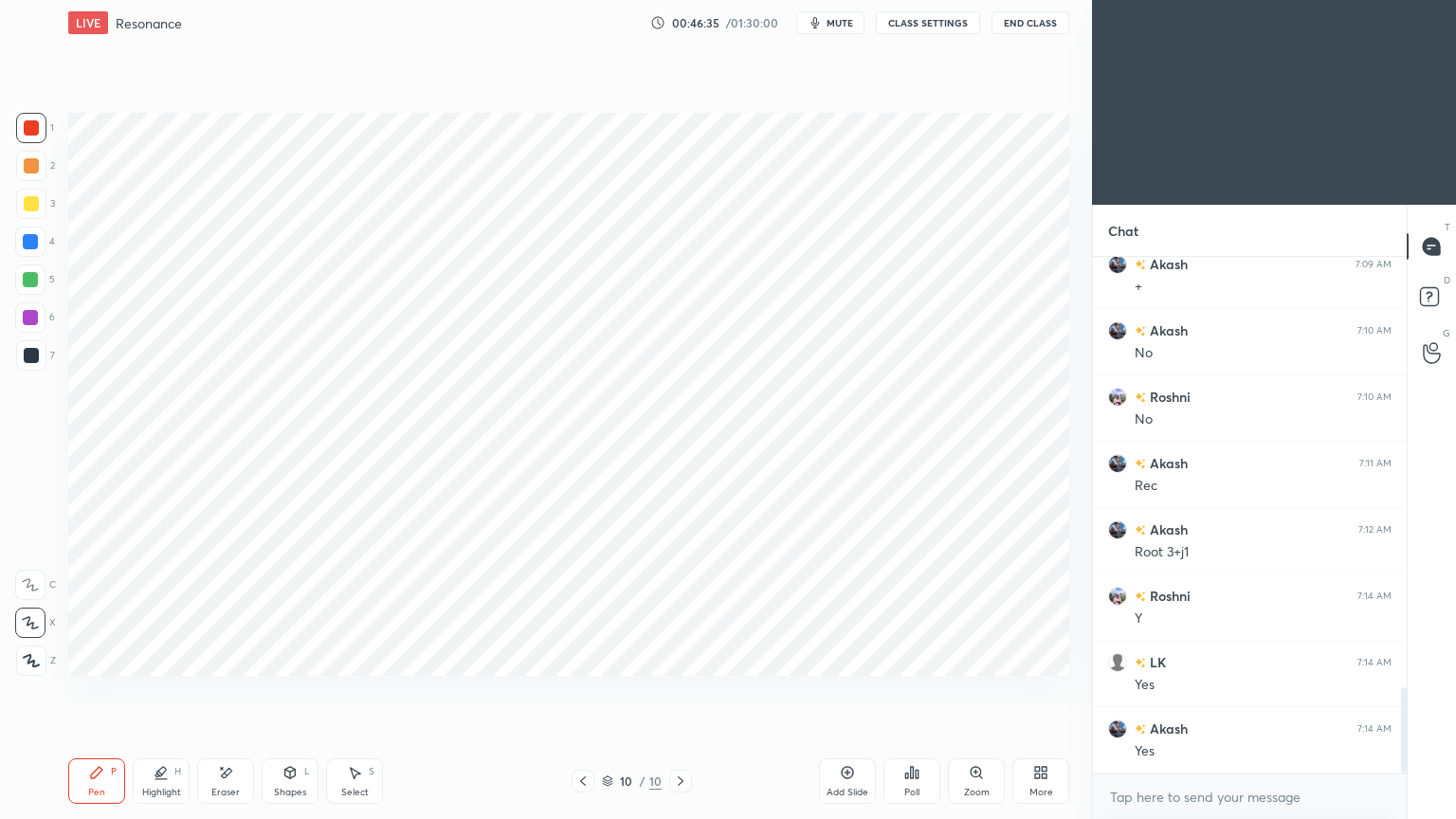scroll, scrollTop: 2631, scrollLeft: 0, axis: vertical 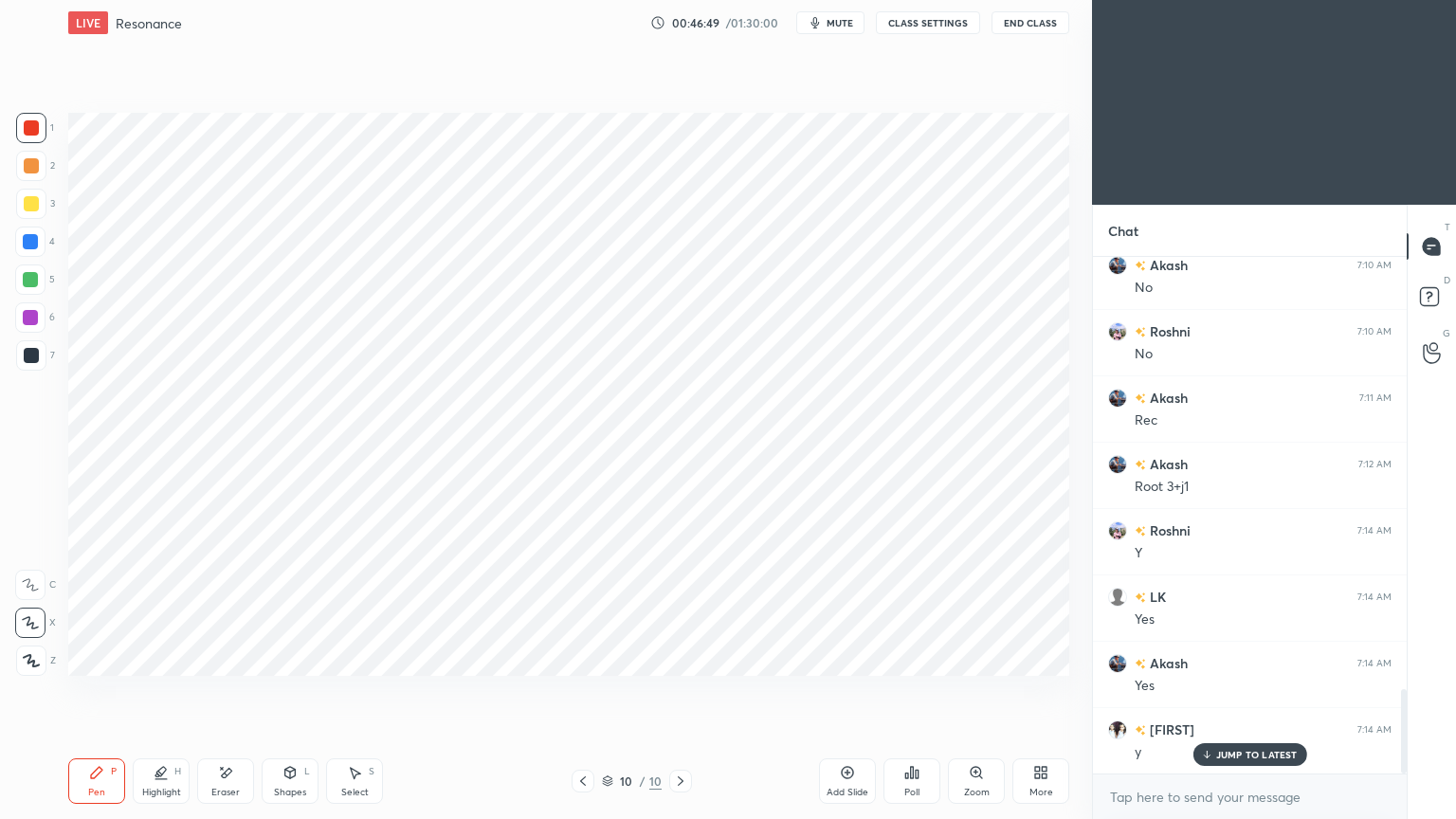 click on "Add Slide" at bounding box center [847, 781] 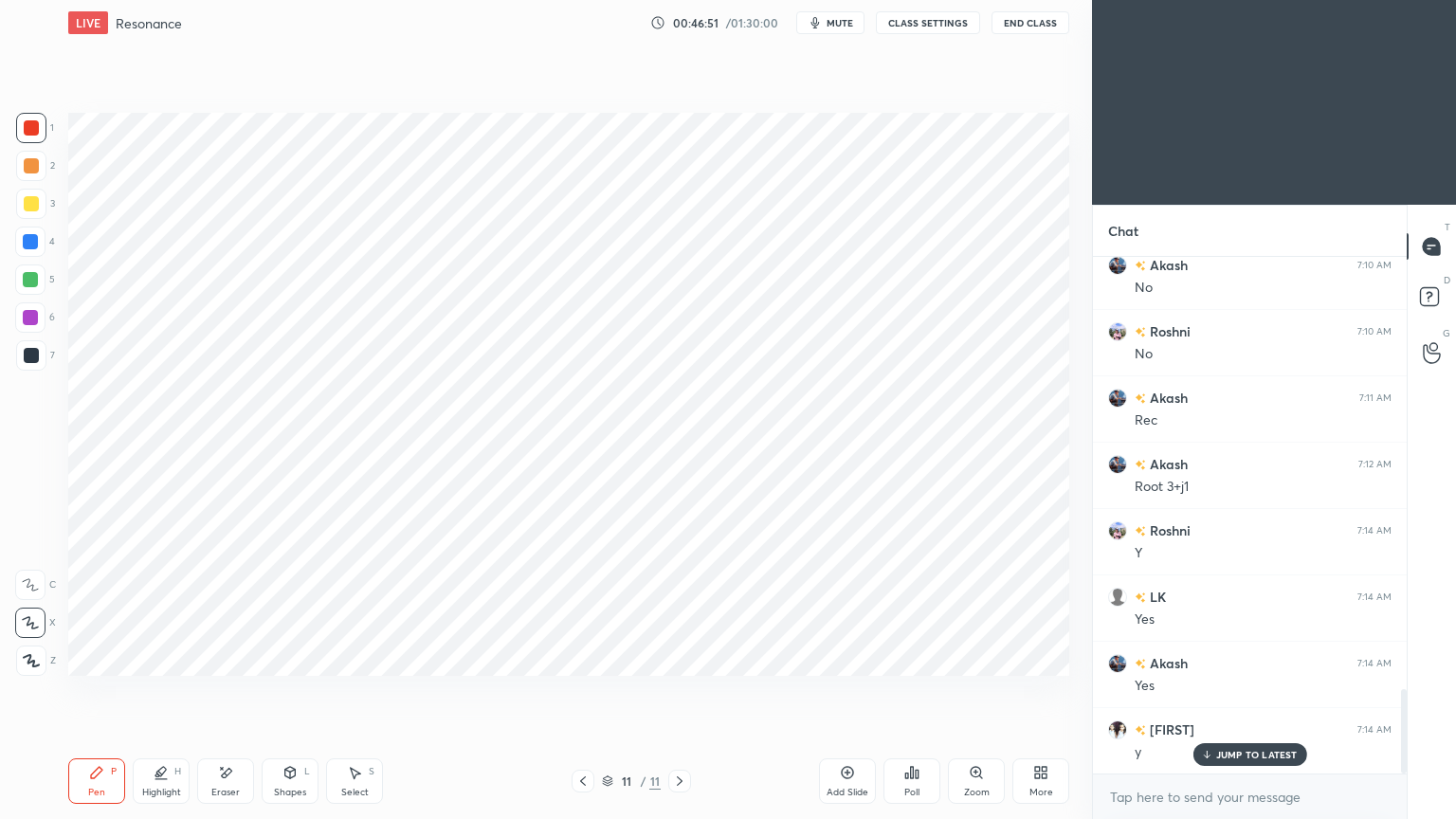 click at bounding box center (31, 128) 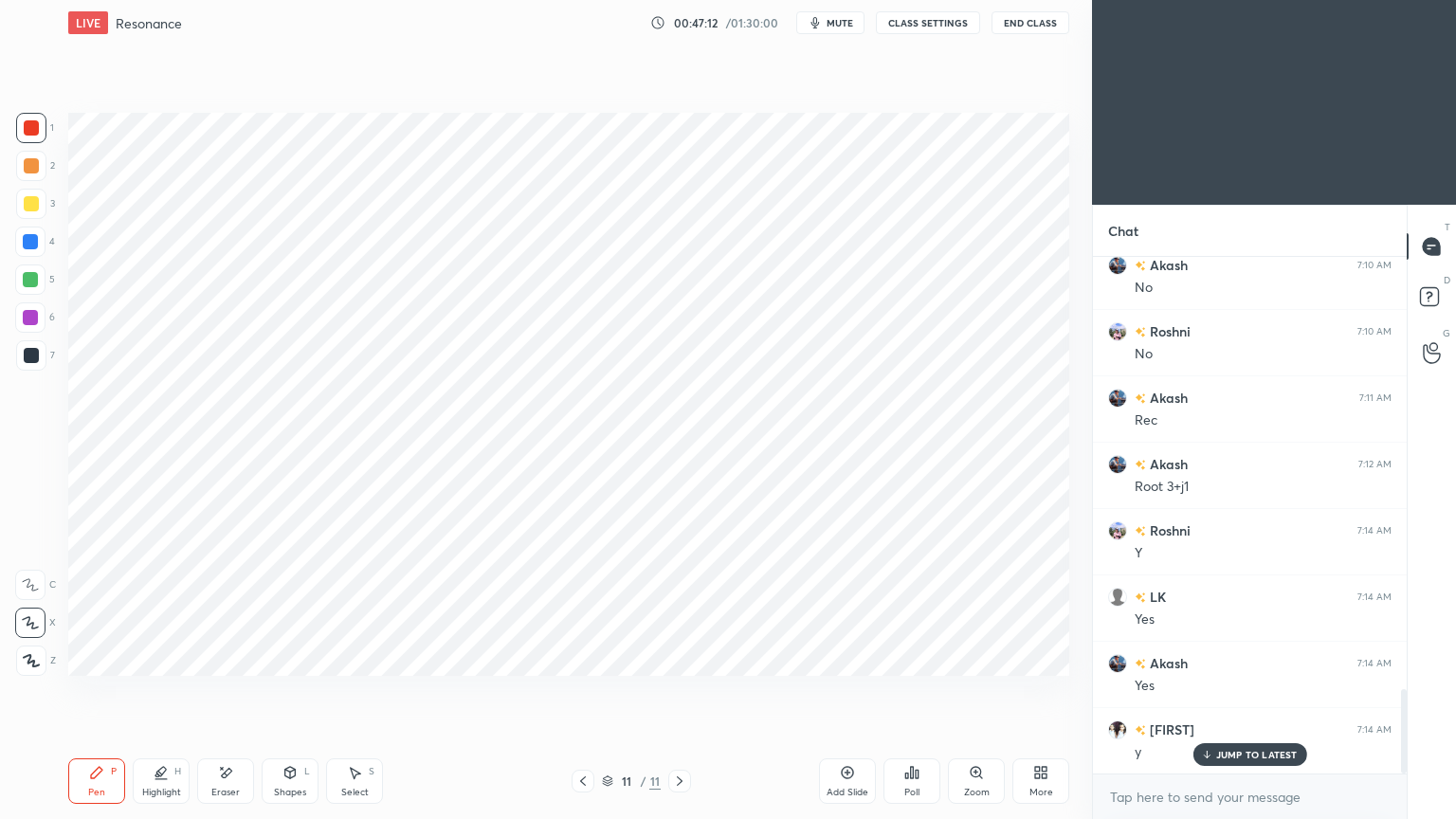 click at bounding box center [30, 280] 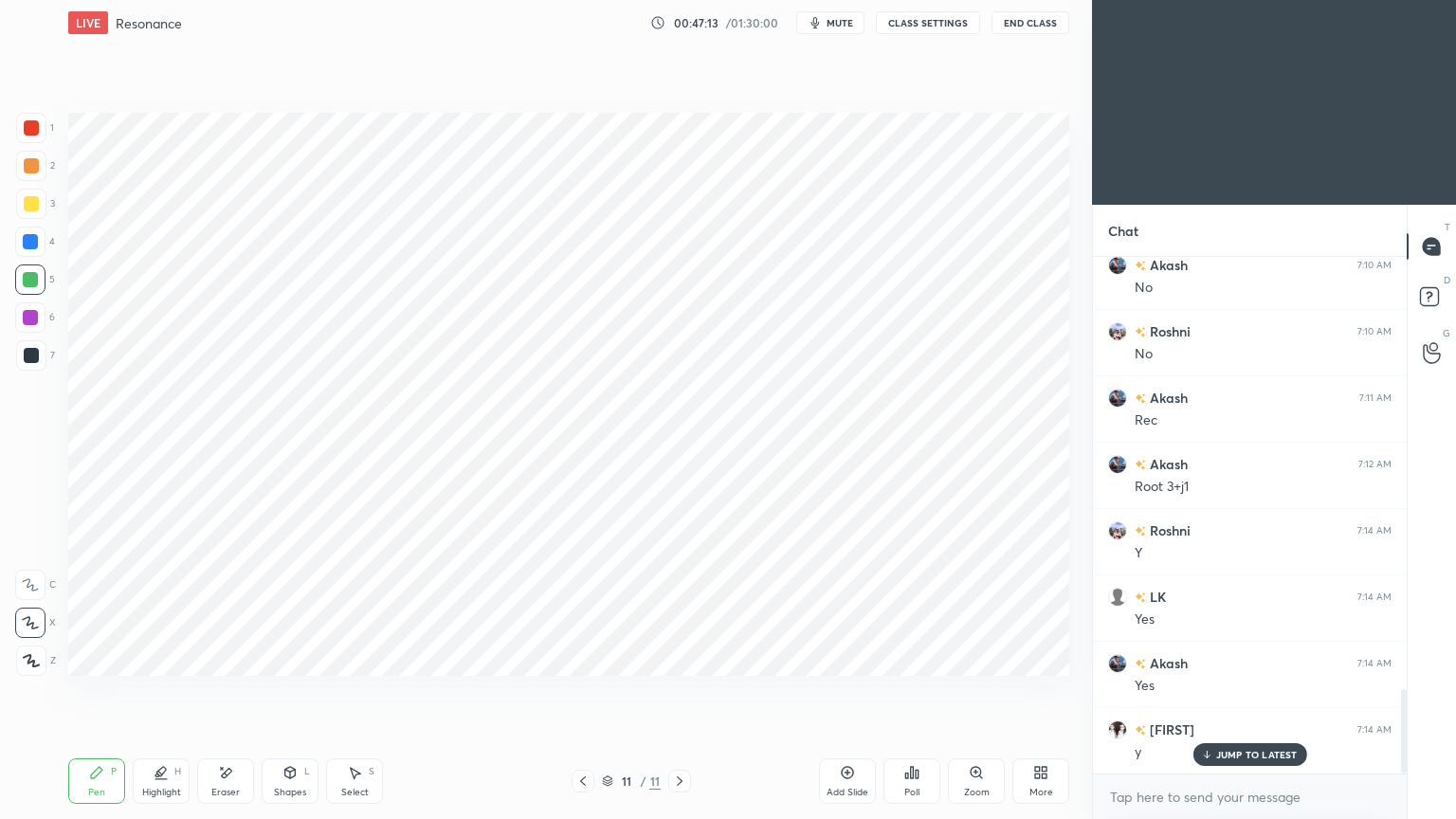 click 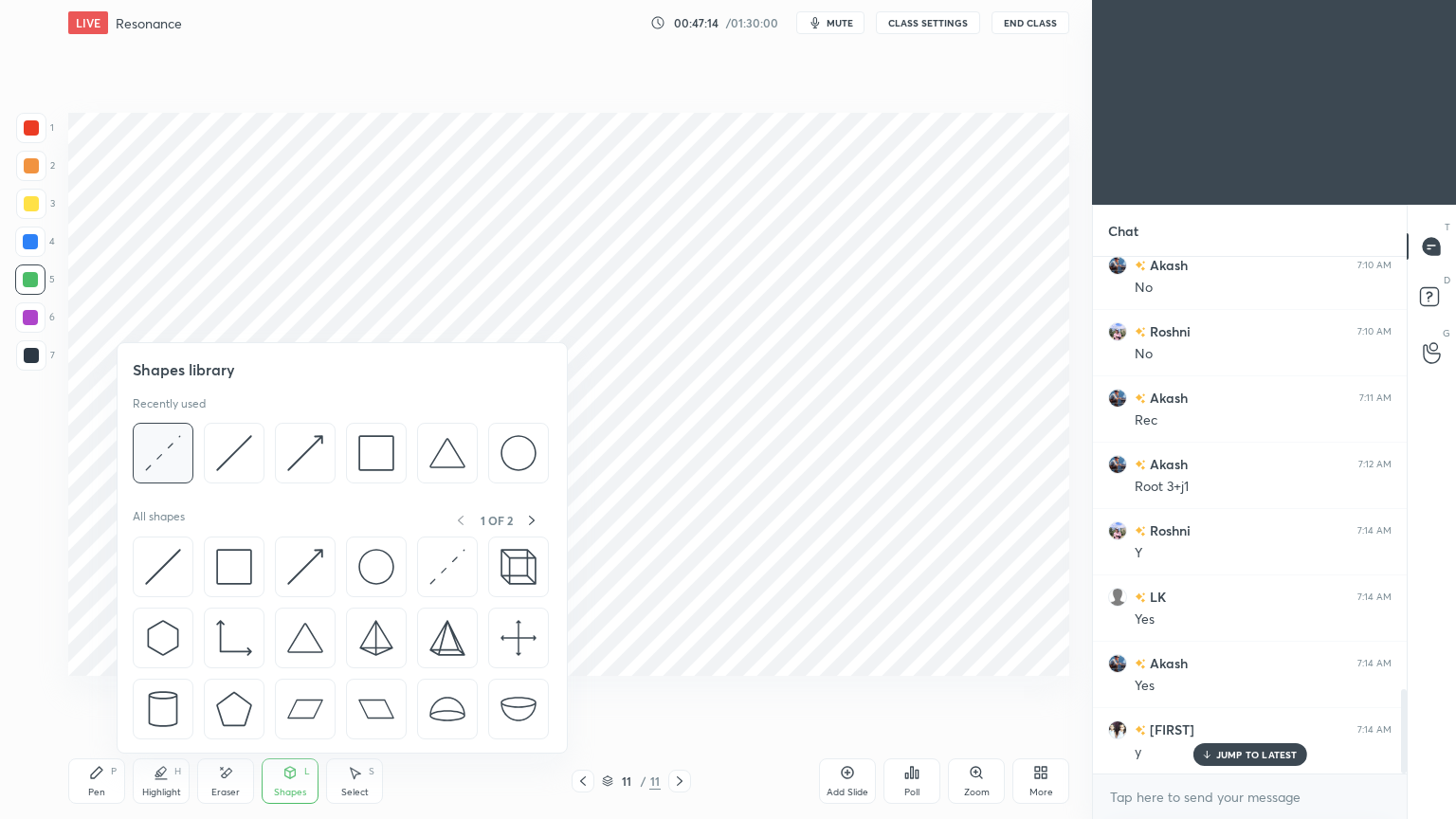 click at bounding box center (163, 453) 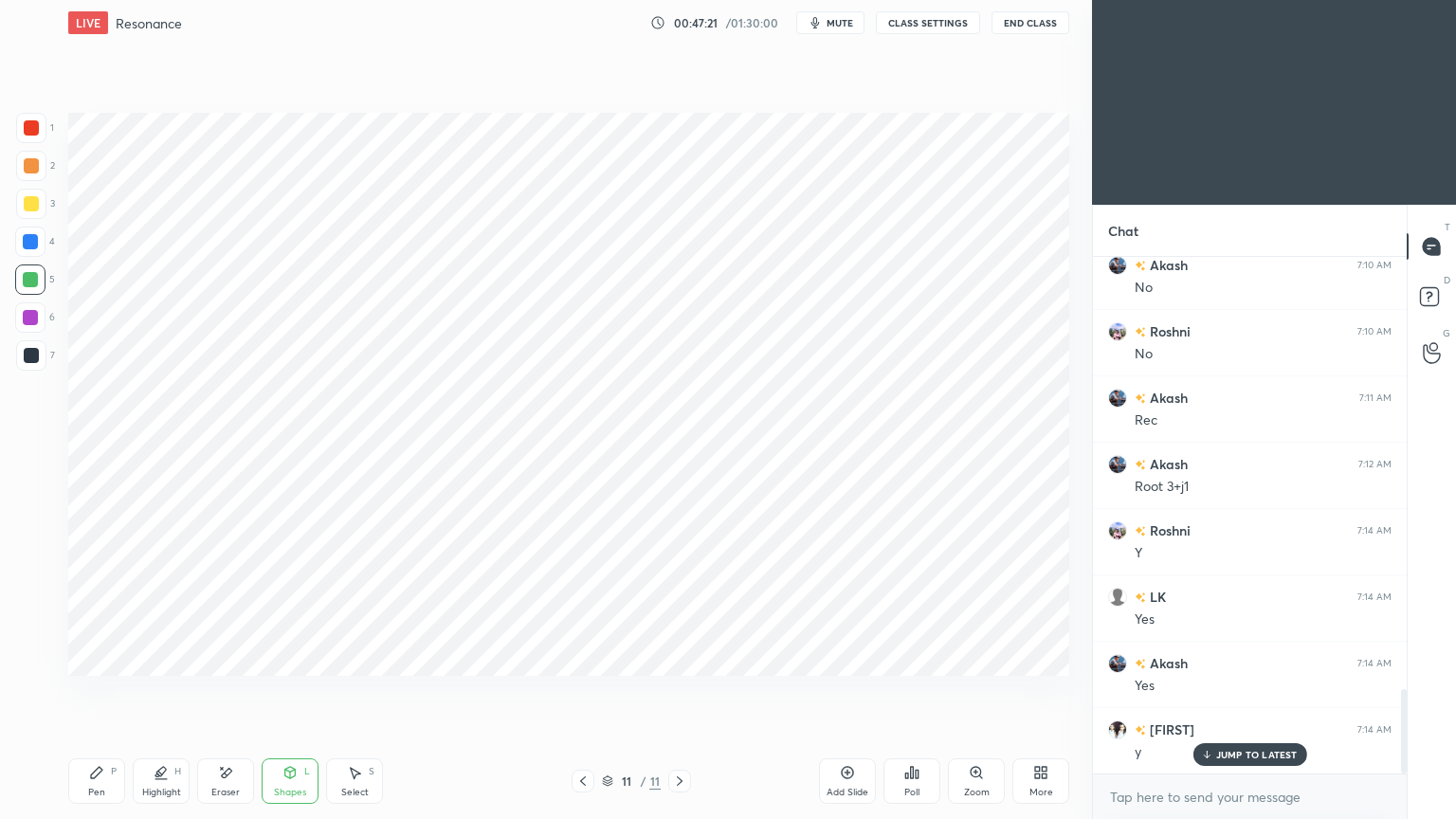 click at bounding box center (30, 242) 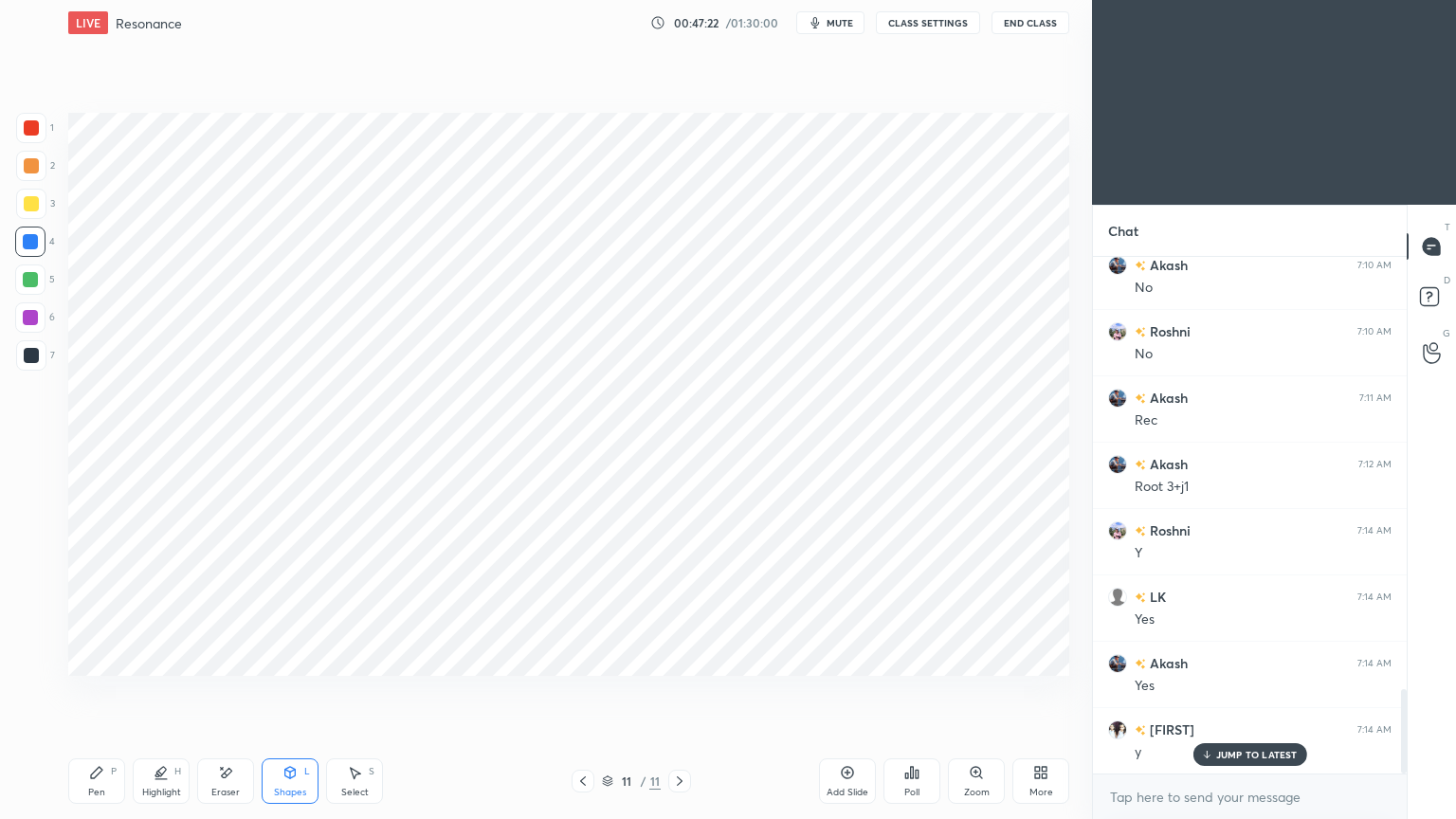 click 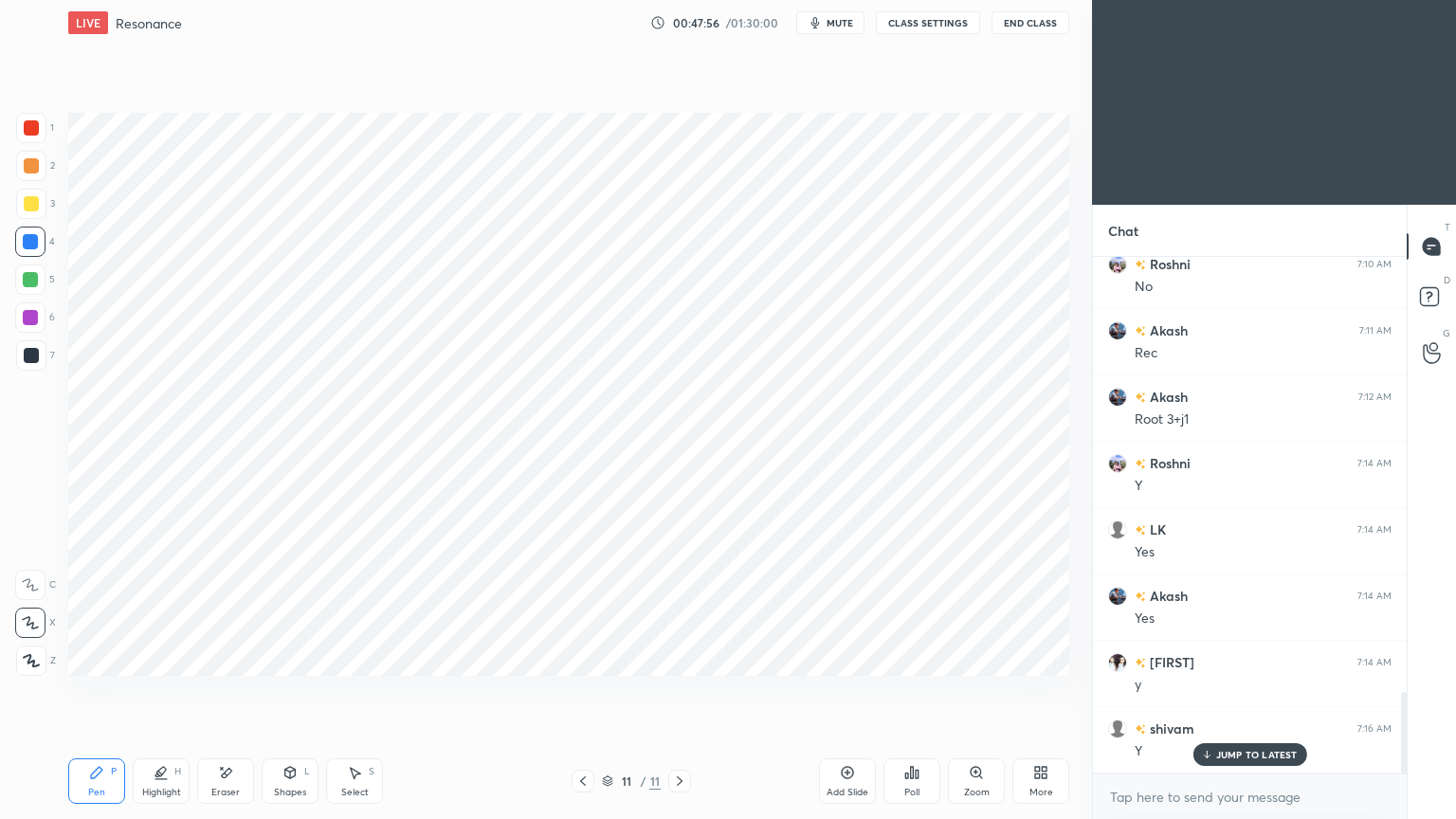 scroll, scrollTop: 2764, scrollLeft: 0, axis: vertical 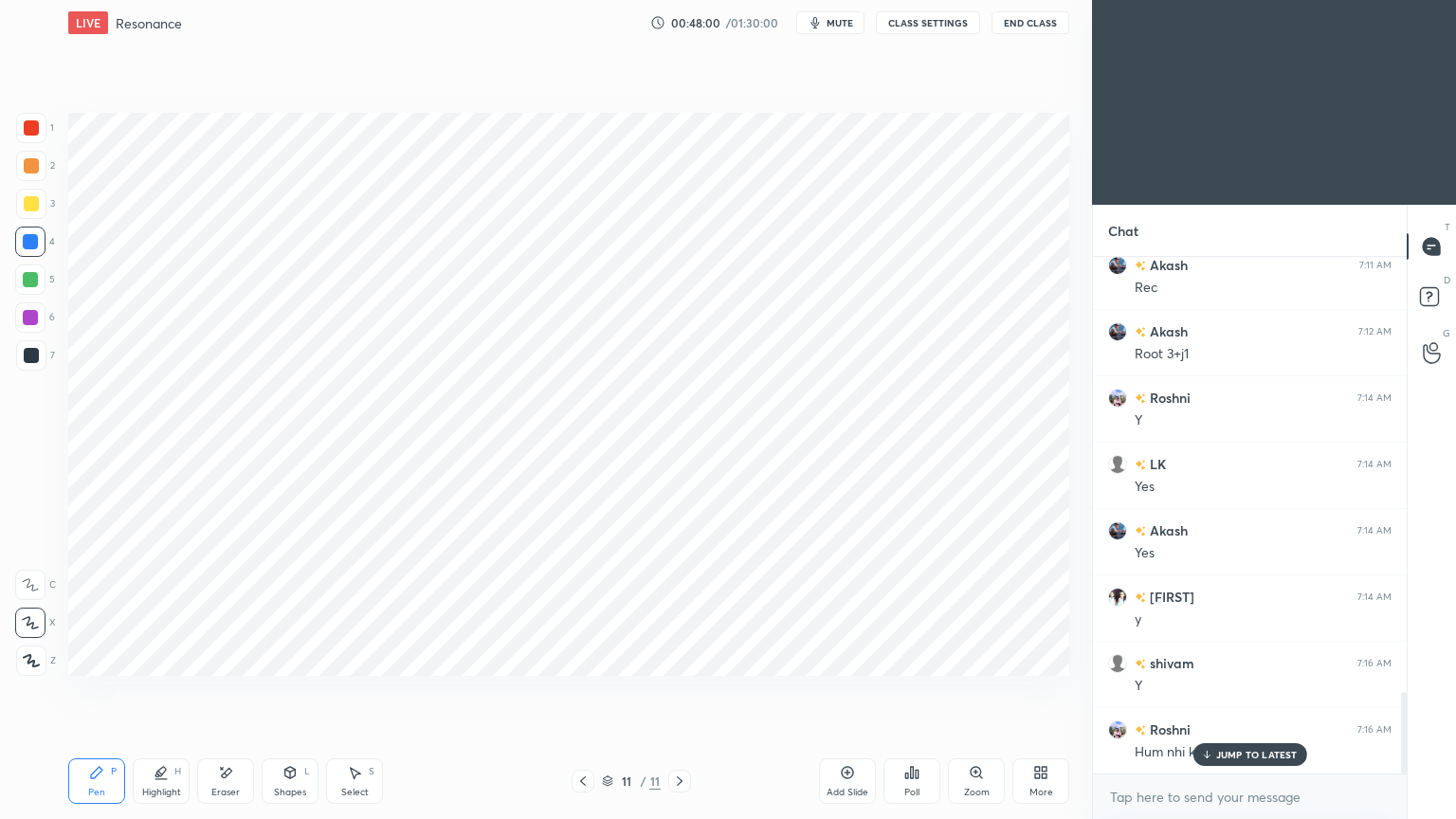 click on "JUMP TO LATEST" at bounding box center (1249, 755) 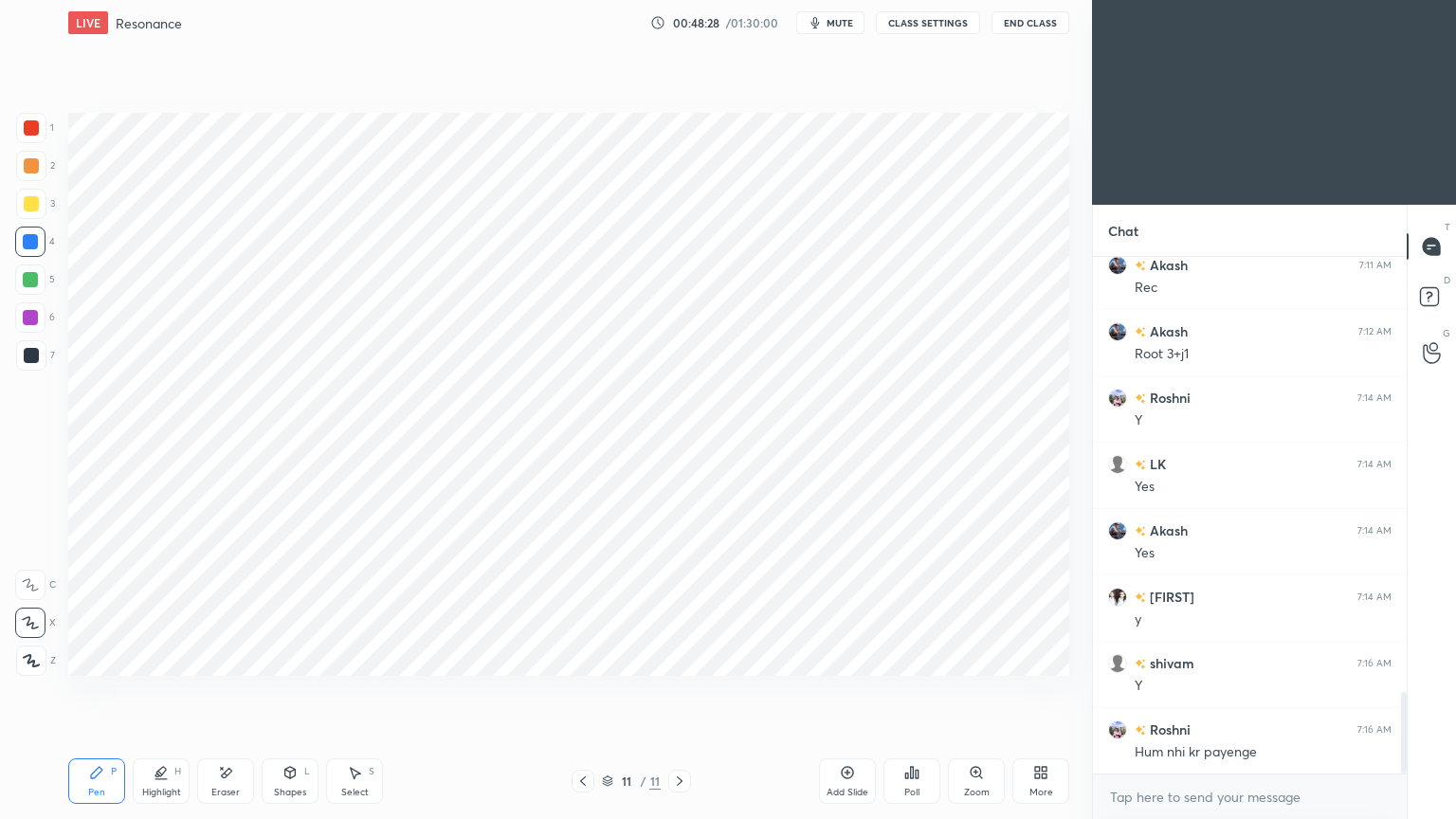 drag, startPoint x: 27, startPoint y: 310, endPoint x: 48, endPoint y: 308, distance: 21.095023 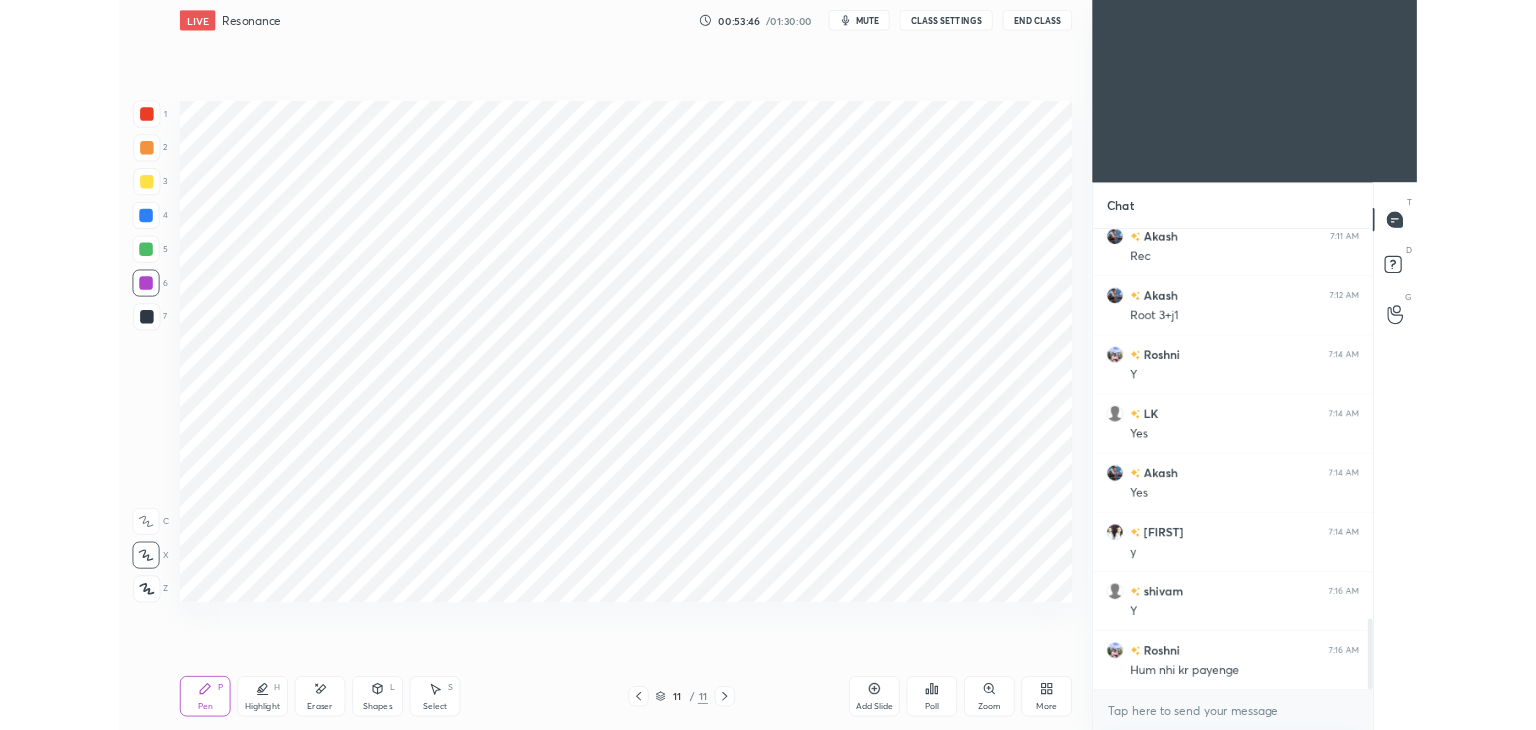 scroll, scrollTop: 2987, scrollLeft: 0, axis: vertical 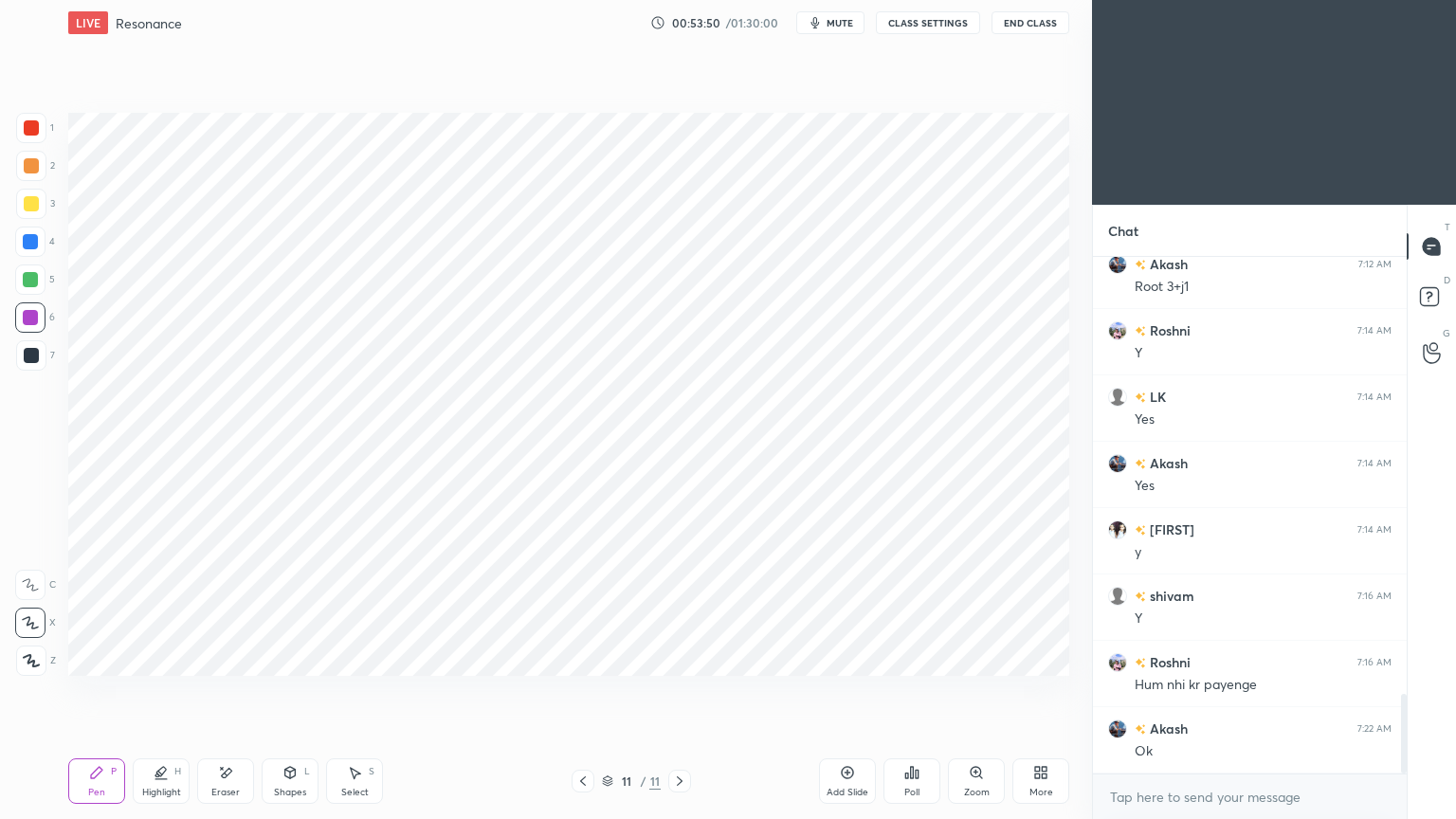 click on "CLASS SETTINGS" at bounding box center (928, 23) 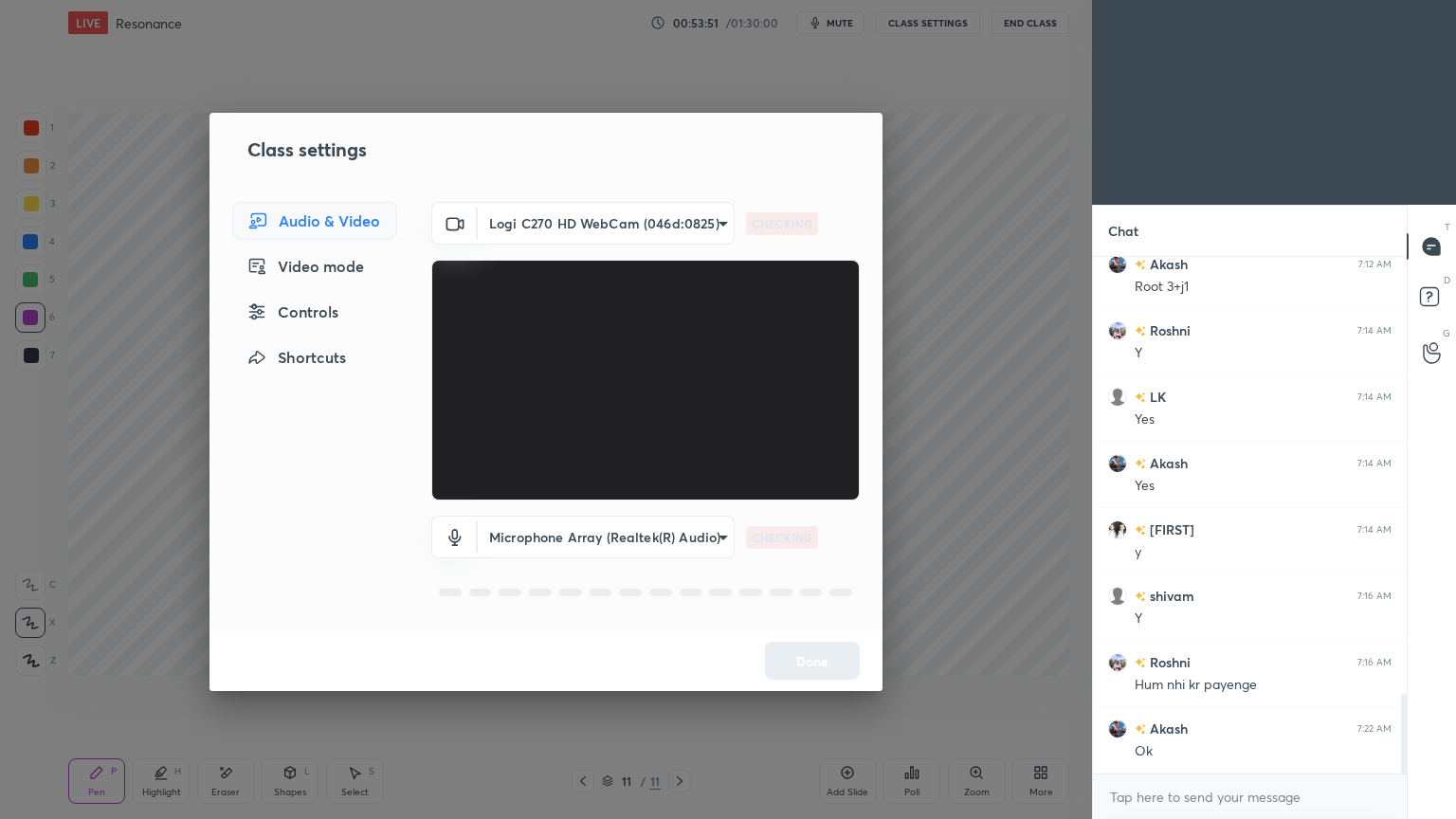 click on "1 2 3 4 5 6 7 C X Z E E Erase all   H H LIVE Resonance 00:53:51 /  01:30:00 mute CLASS SETTINGS End Class Setting up your live class Poll for   secs No correct answer Start poll Back Resonance • L11 of Complete Course on Network Theory Ravendra Yadav Pen P Highlight H Eraser Shapes L Select S 11 / 11 Add Slide Poll Zoom More Chat Akash 7:11 AM Rec Akash 7:12 AM Root 3+j1 Roshni 7:14 AM Y LK 7:14 AM Yes Akash 7:14 AM Yes Aarti 7:14 AM y shivam 7:16 AM Y Roshni 7:16 AM Hum nhi kr payenge Akash 7:22 AM Ok JUMP TO LATEST Enable hand raising Enable raise hand to speak to learners. Once enabled, chat will be turned off temporarily. Enable x   introducing Raise a hand with a doubt Now learners can raise their hand along with a doubt  How it works? Doubts asked by learners will show up here NEW DOUBTS ASKED No one has raised a hand yet Can't raise hand Looks like educator just invited you to speak. Please wait before you can raise your hand again. Got it T Messages (T) D Doubts (D) G Raise Hand (G) Report an issue" at bounding box center [728, 410] 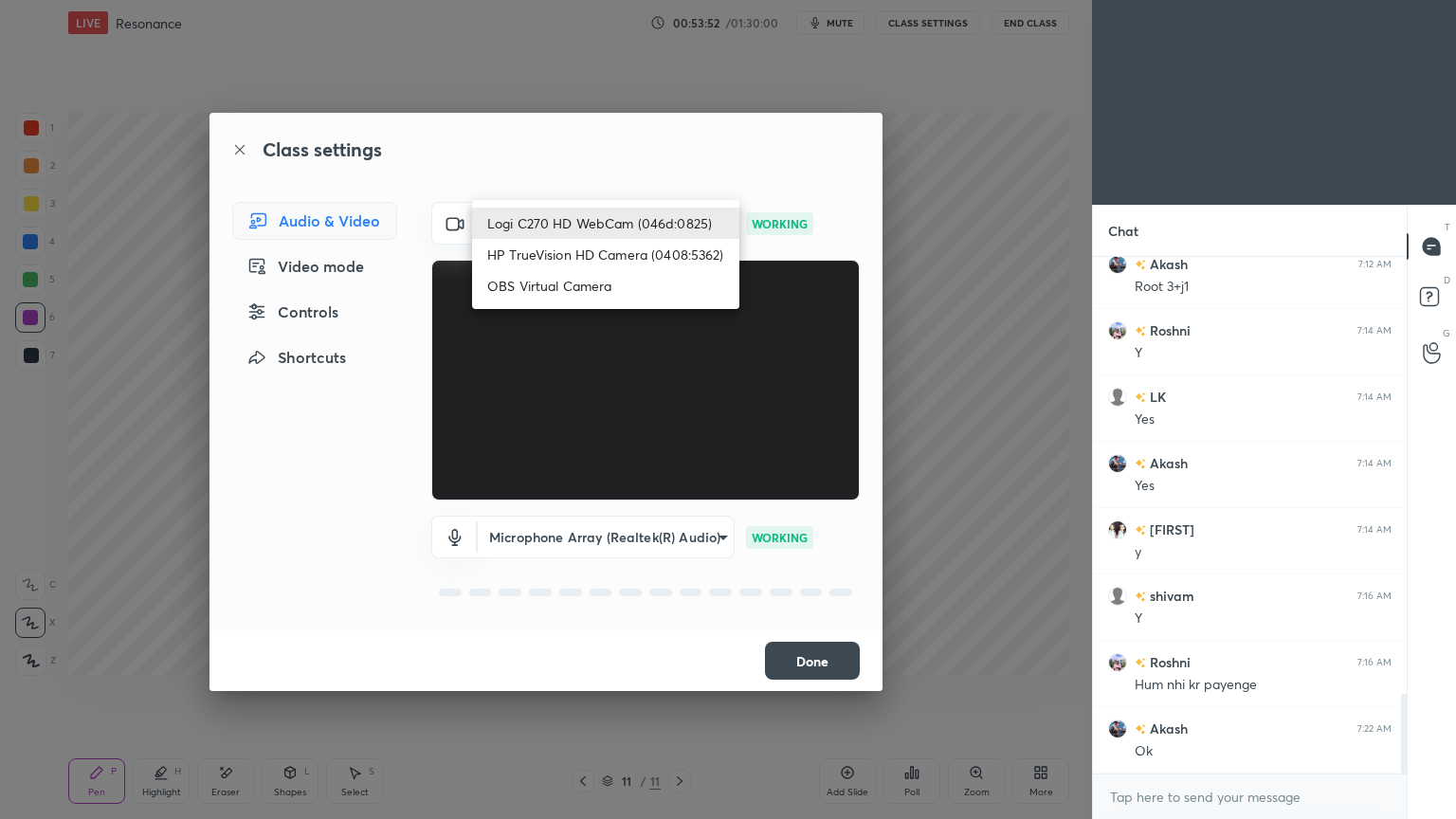 click on "HP TrueVision HD Camera (0408:5362)" at bounding box center (606, 254) 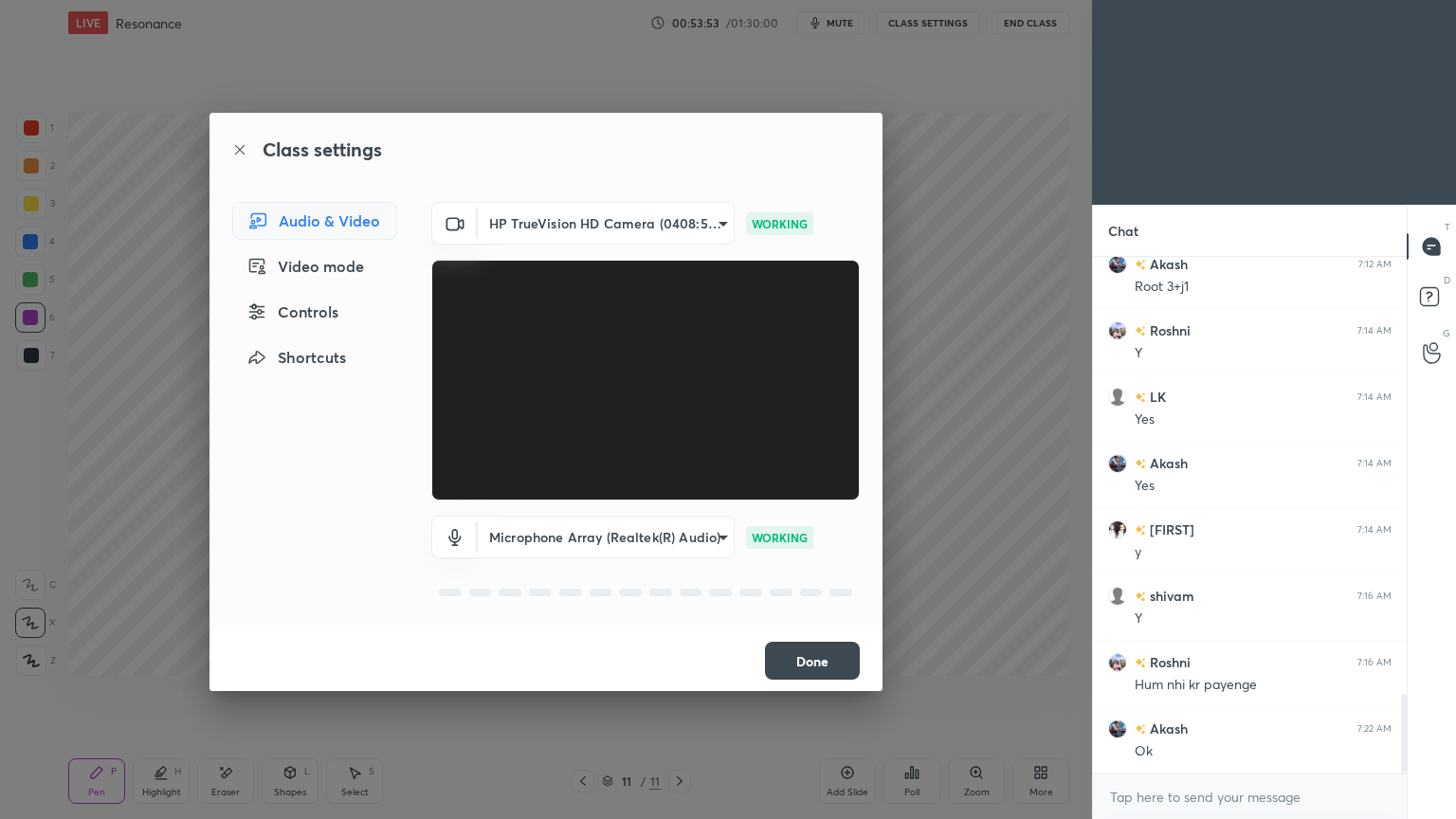 click on "Done" at bounding box center [812, 661] 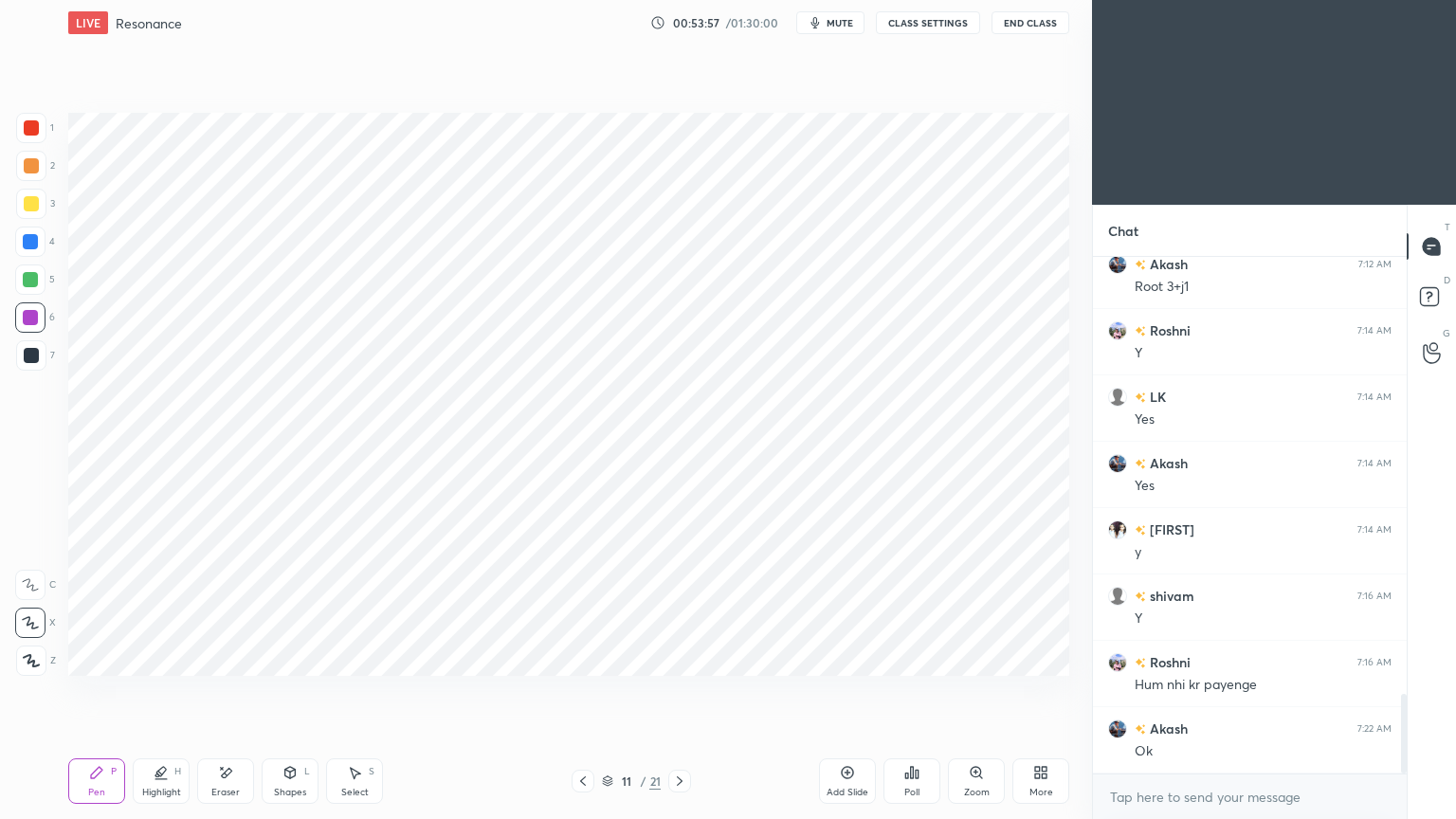 click on "mute" at bounding box center [840, 23] 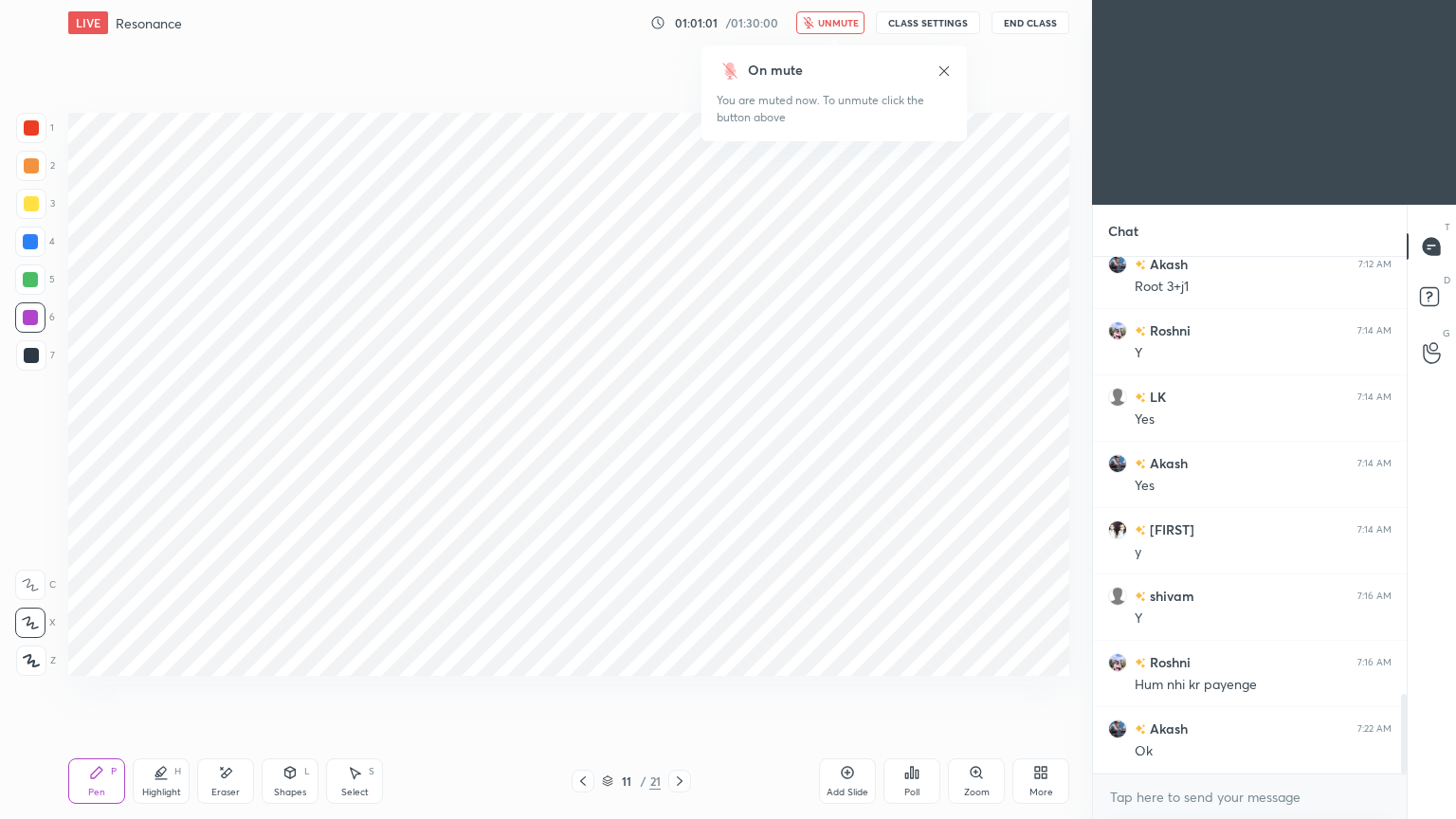 click on "unmute" at bounding box center (838, 23) 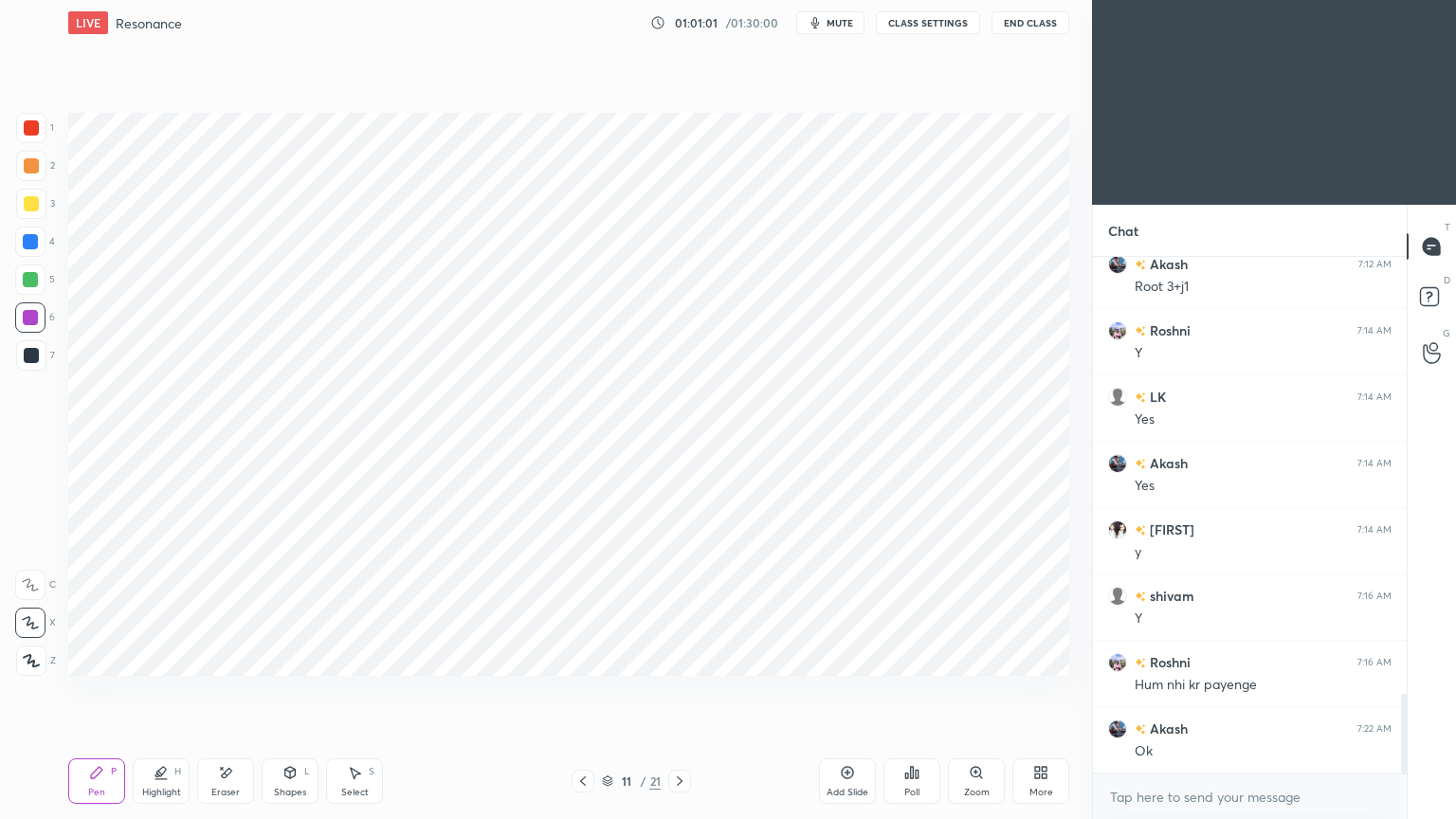 click on "CLASS SETTINGS" at bounding box center [928, 23] 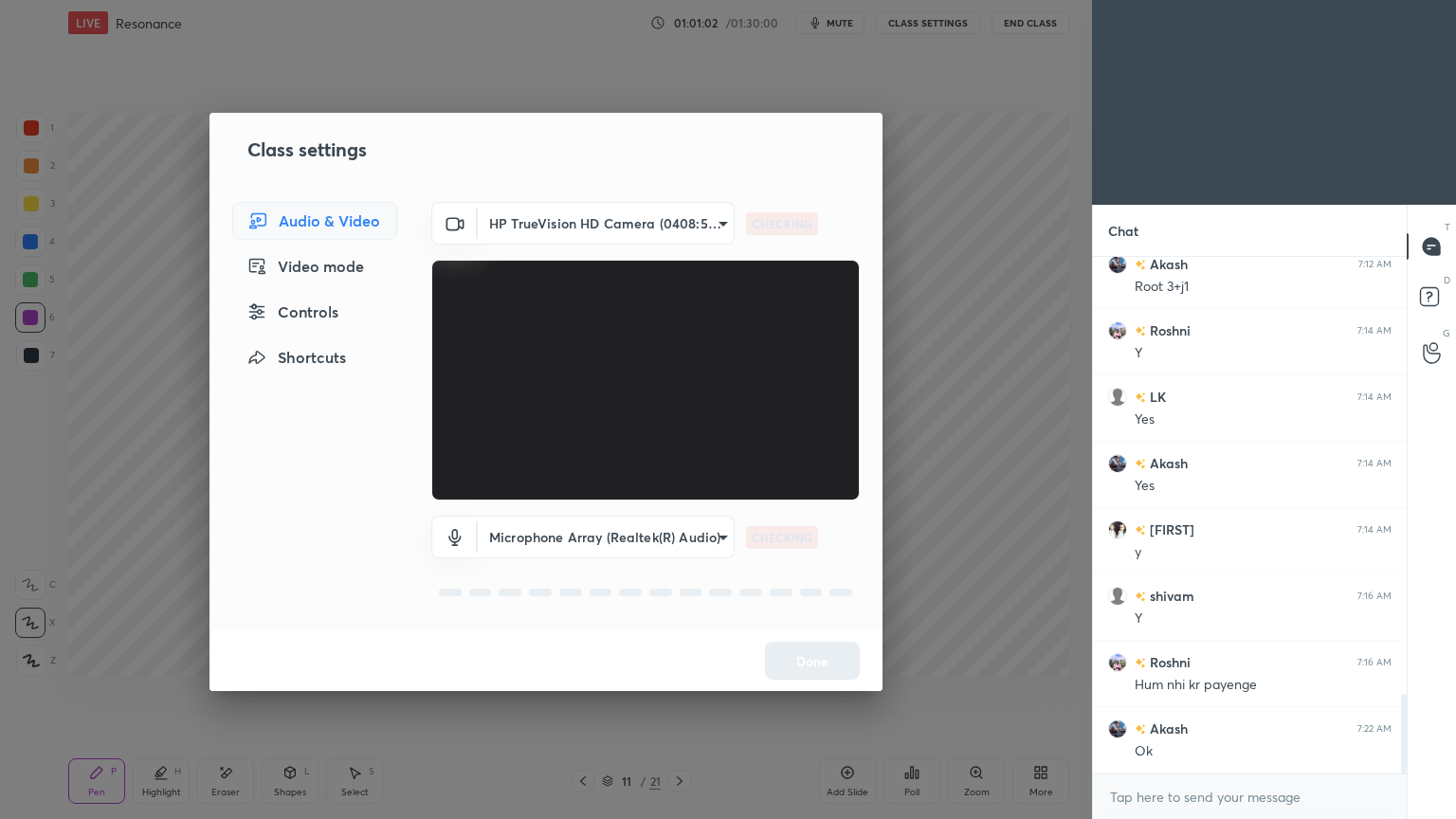 click on "1 2 3 4 5 6 7 C X Z E E Erase all   H H LIVE Resonance 01:01:02 /  01:30:00 mute CLASS SETTINGS End Class Setting up your live class Poll for   secs No correct answer Start poll Back Resonance • L11 of Complete Course on Network Theory Ravendra Yadav Pen P Highlight H Eraser Shapes L Select S 11 / 21 Add Slide Poll Zoom More Chat Akash 7:11 AM Rec Akash 7:12 AM Root 3+j1 Roshni 7:14 AM Y LK 7:14 AM Yes Akash 7:14 AM Yes Aarti 7:14 AM y shivam 7:16 AM Y Roshni 7:16 AM Hum nhi kr payenge Akash 7:22 AM Ok JUMP TO LATEST Enable hand raising Enable raise hand to speak to learners. Once enabled, chat will be turned off temporarily. Enable x   introducing Raise a hand with a doubt Now learners can raise their hand along with a doubt  How it works? Doubts asked by learners will show up here NEW DOUBTS ASKED No one has raised a hand yet Can't raise hand Looks like educator just invited you to speak. Please wait before you can raise your hand again. Got it T Messages (T) D Doubts (D) G Raise Hand (G) Report an issue" at bounding box center (728, 410) 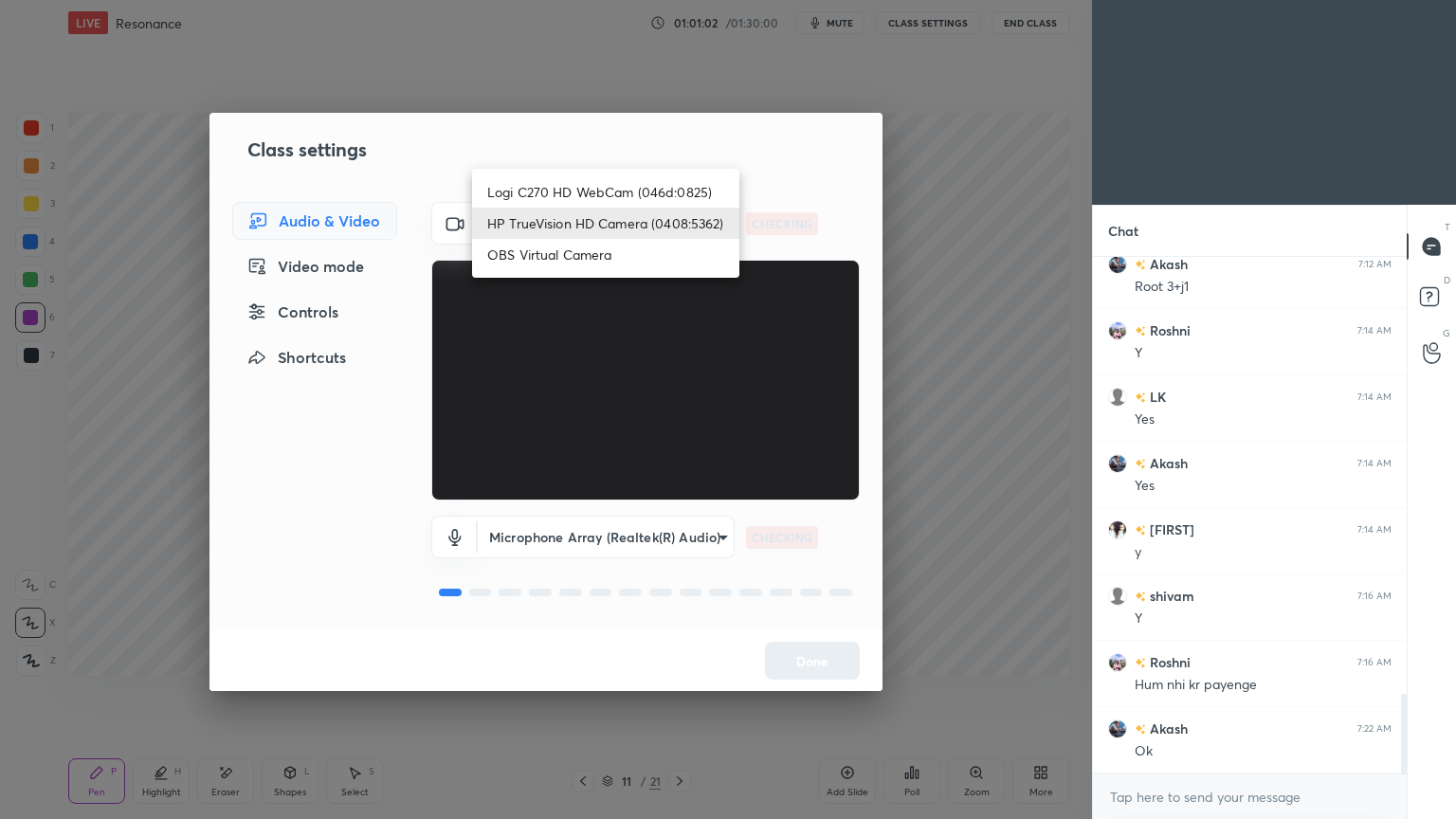 click on "Logi C270 HD WebCam (046d:0825)" at bounding box center (606, 191) 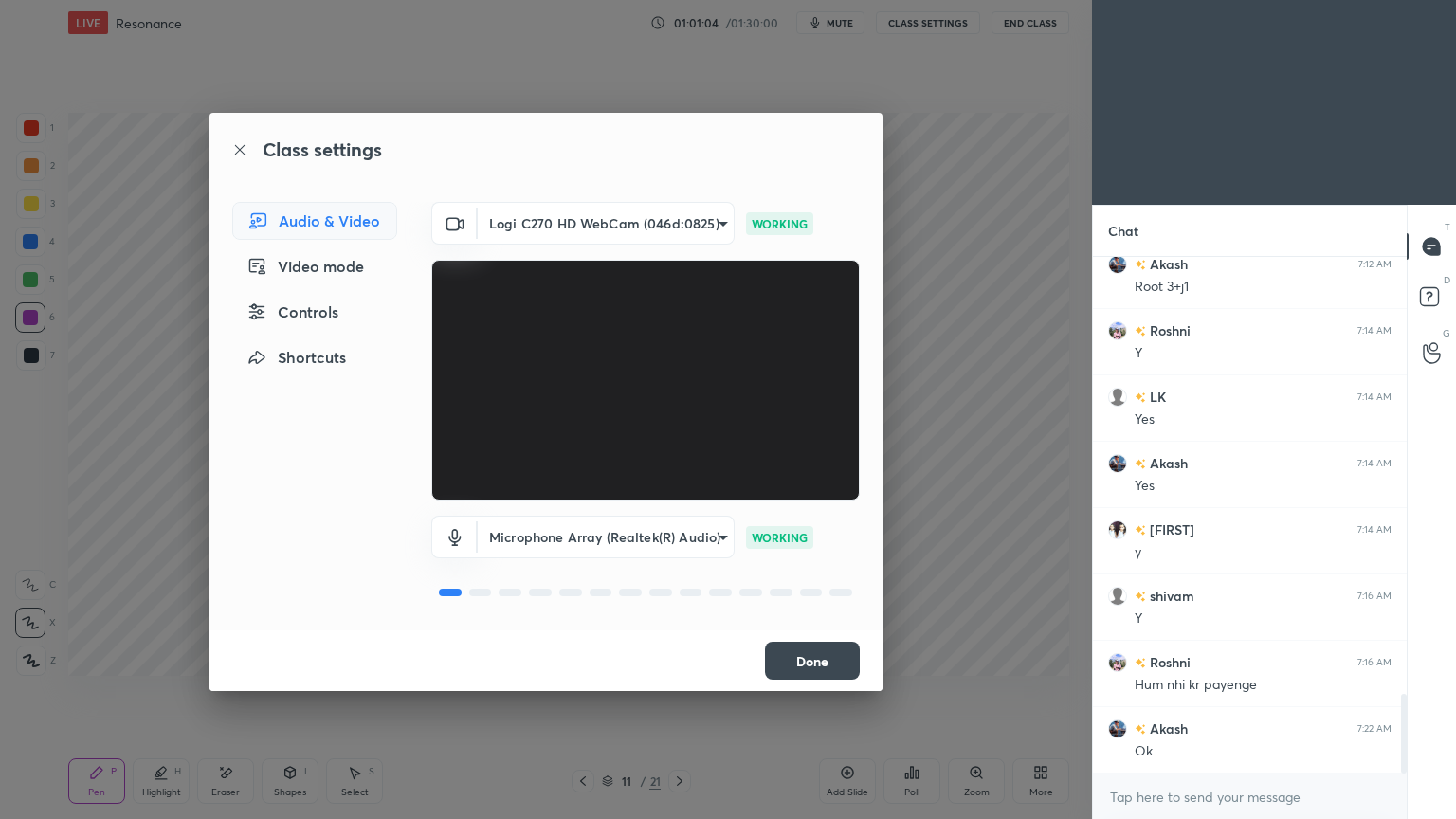 click on "Done" at bounding box center (812, 661) 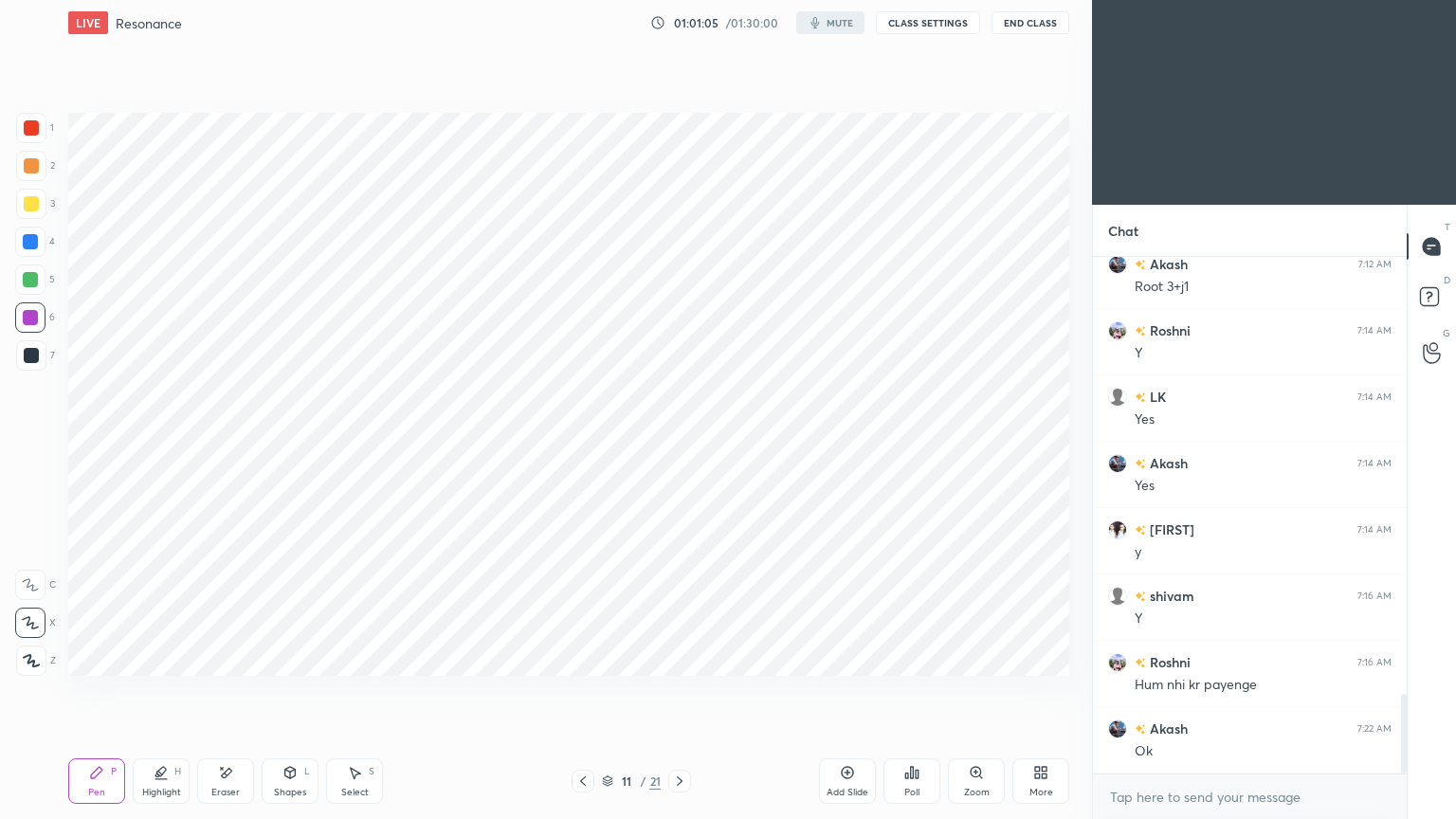 click on "Setting up your live class Poll for   secs No correct answer Start poll" at bounding box center (569, 394) 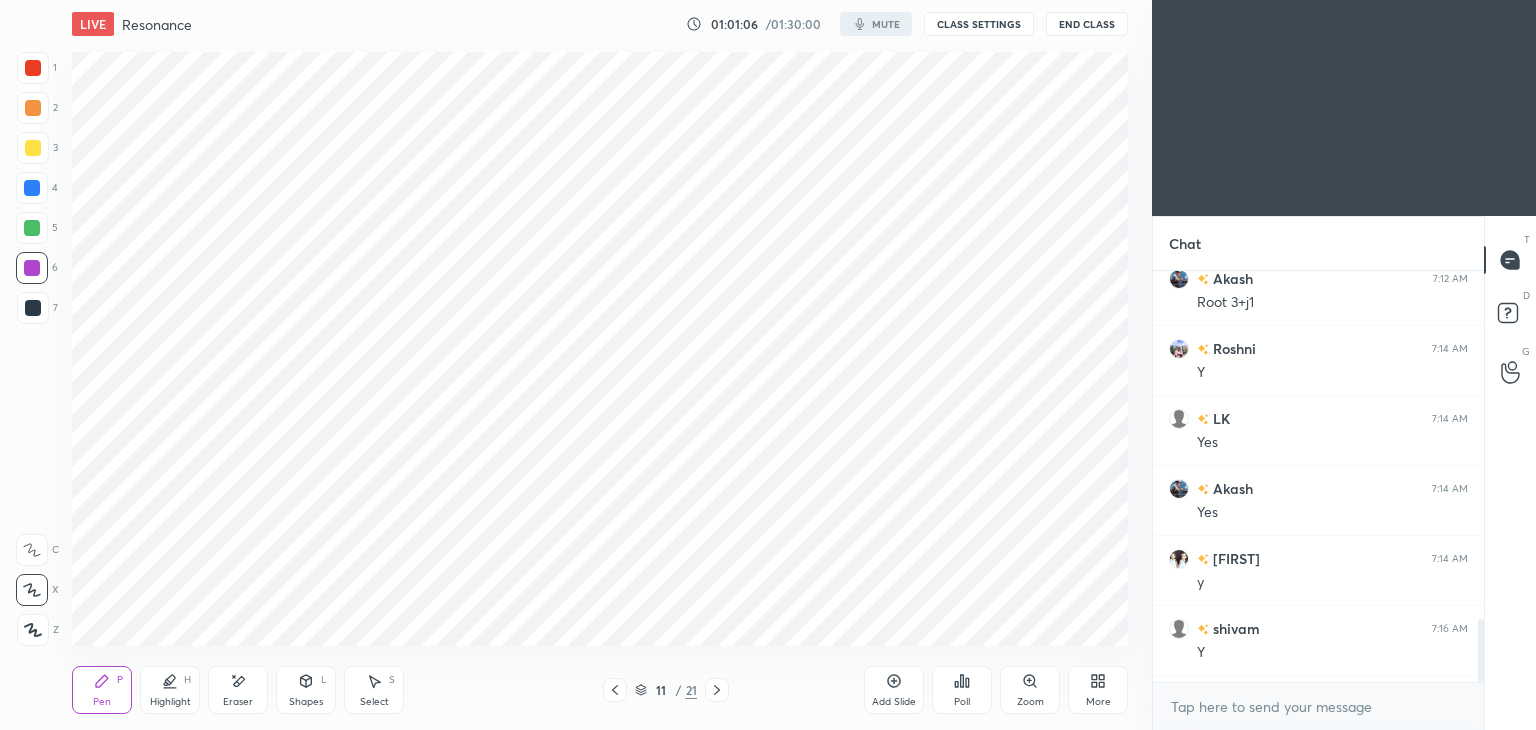 scroll, scrollTop: 602, scrollLeft: 1072, axis: both 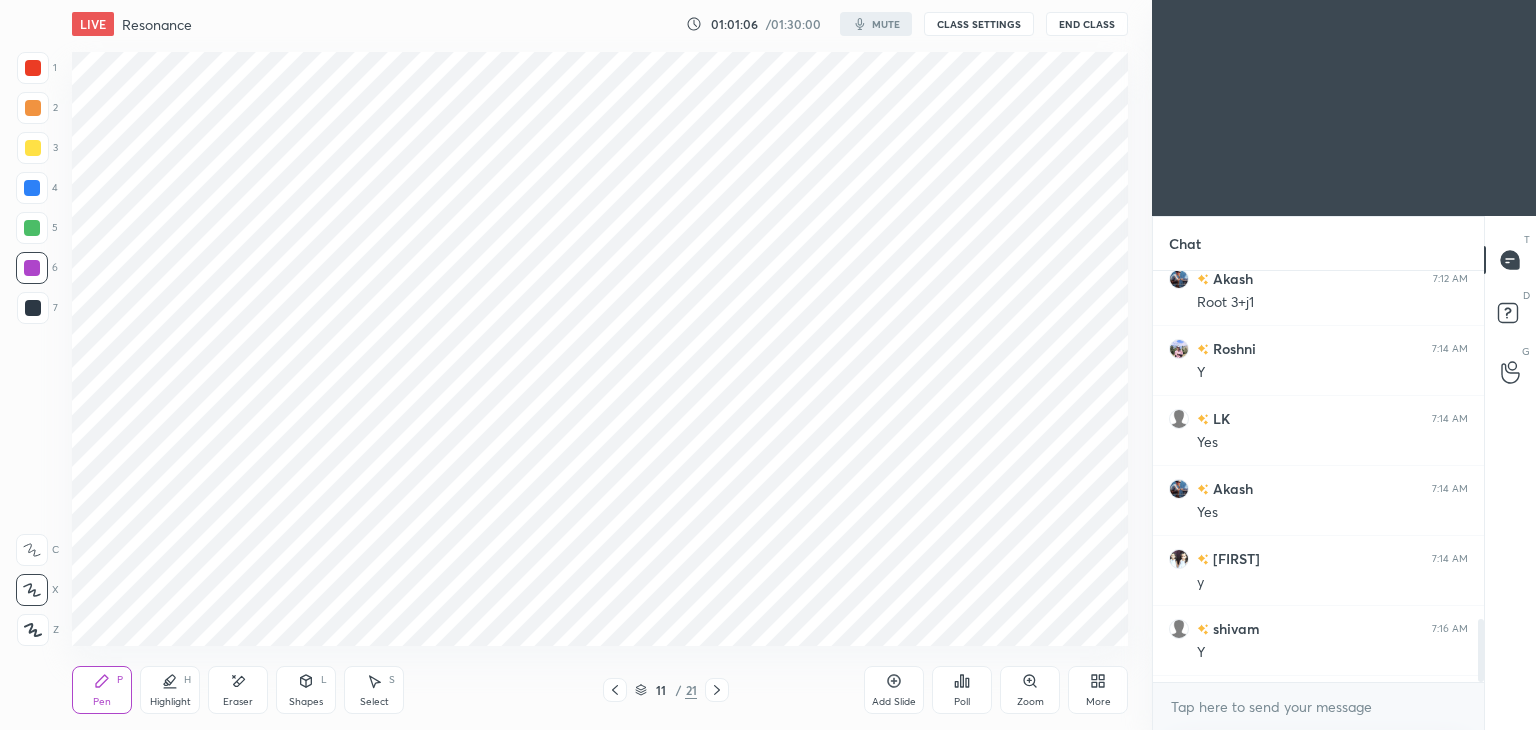 type on "x" 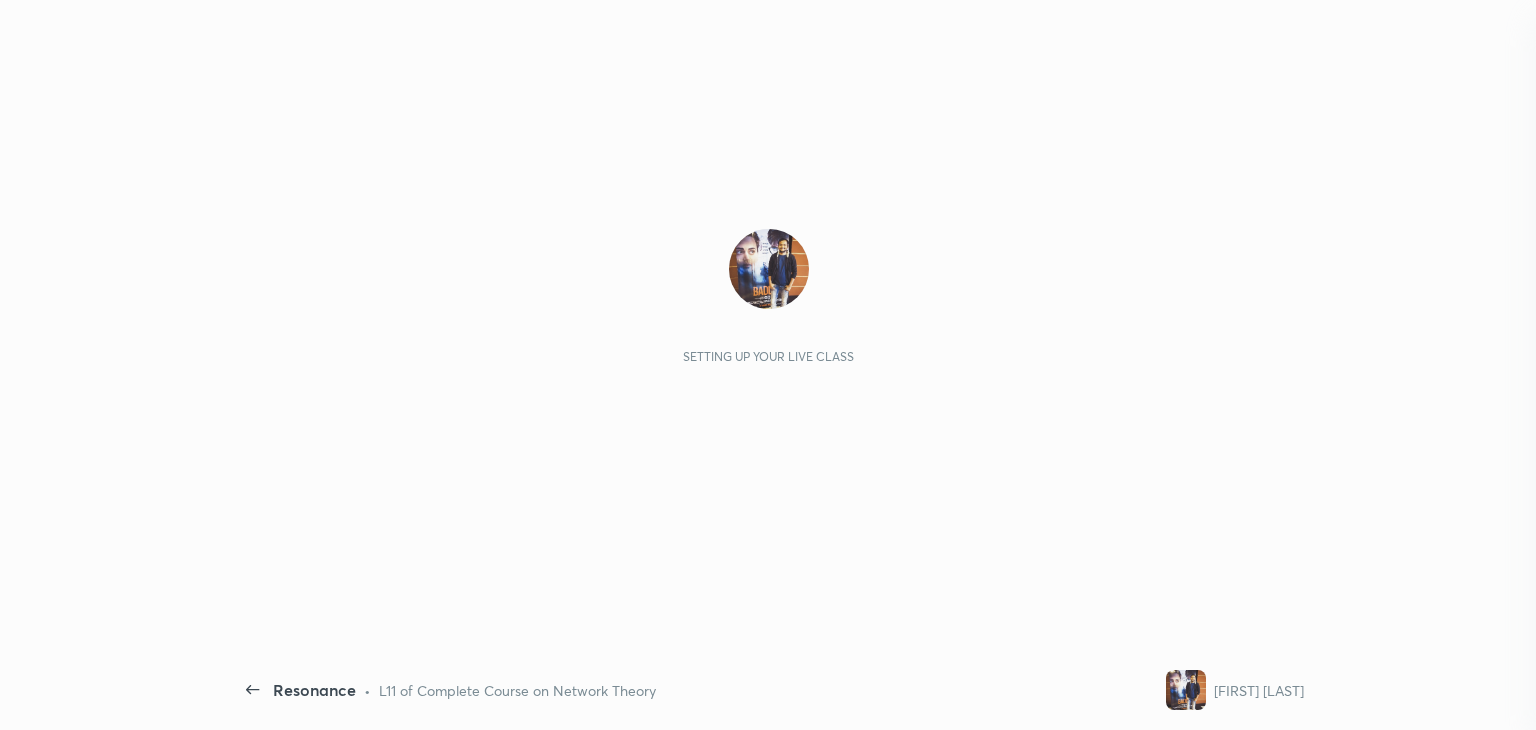 scroll, scrollTop: 0, scrollLeft: 0, axis: both 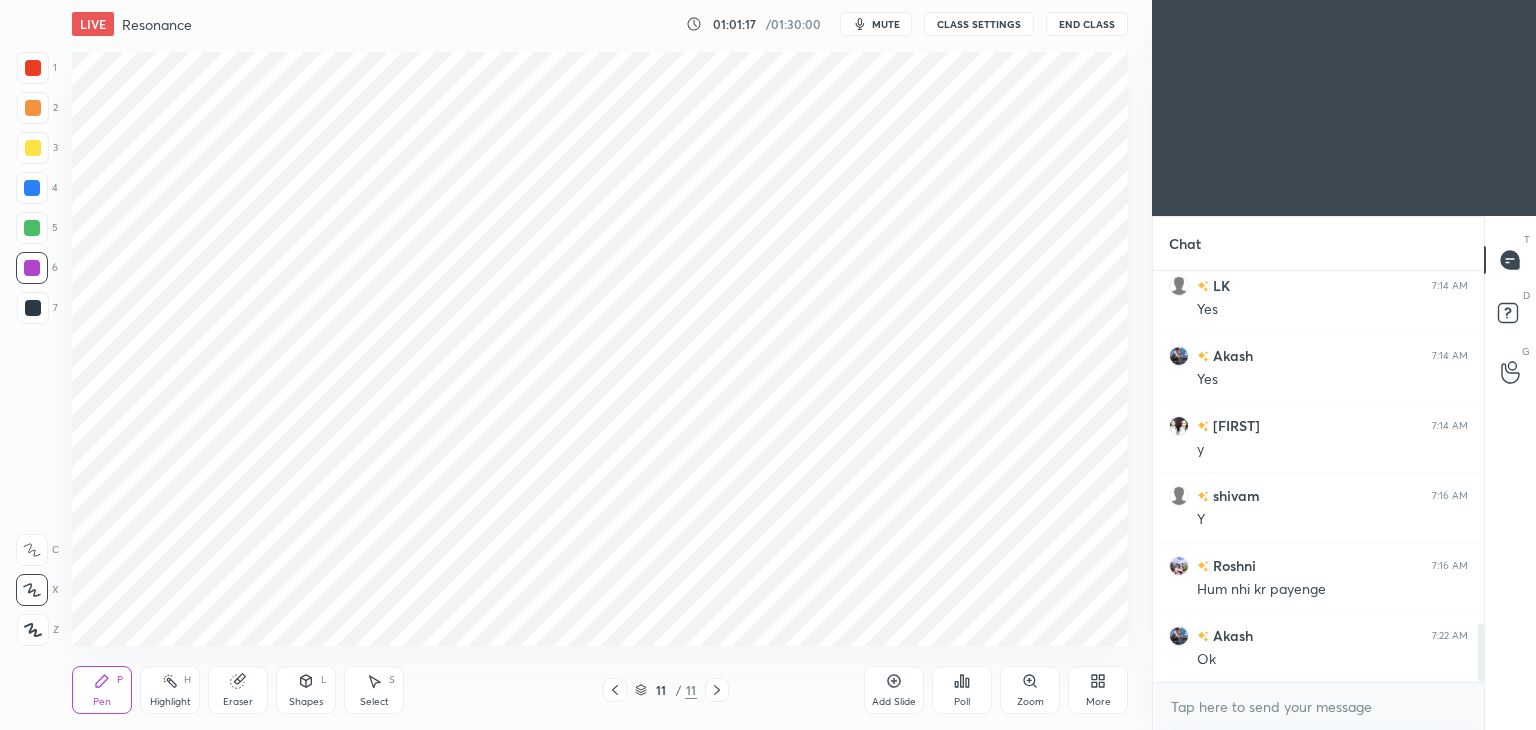 click at bounding box center (33, 68) 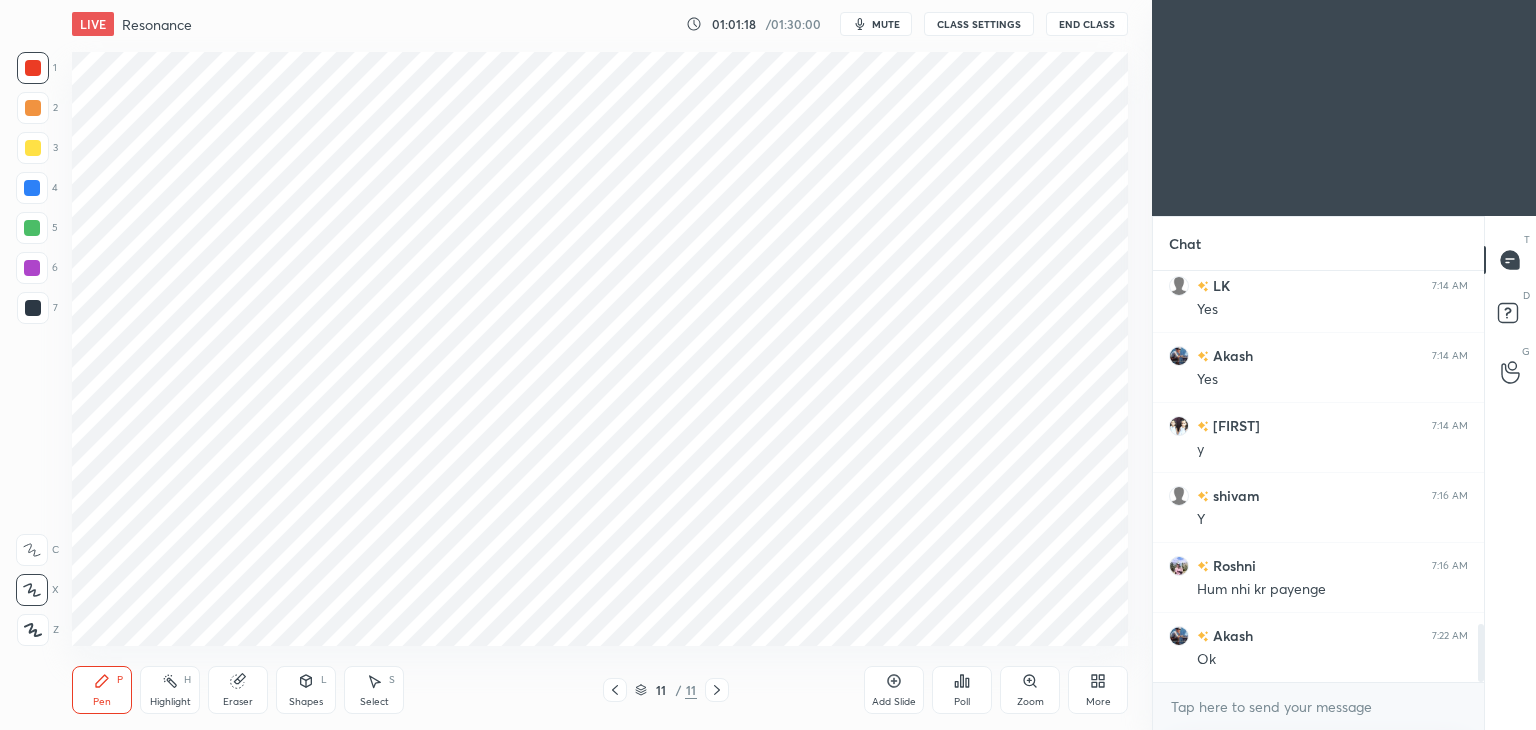 click at bounding box center [32, 590] 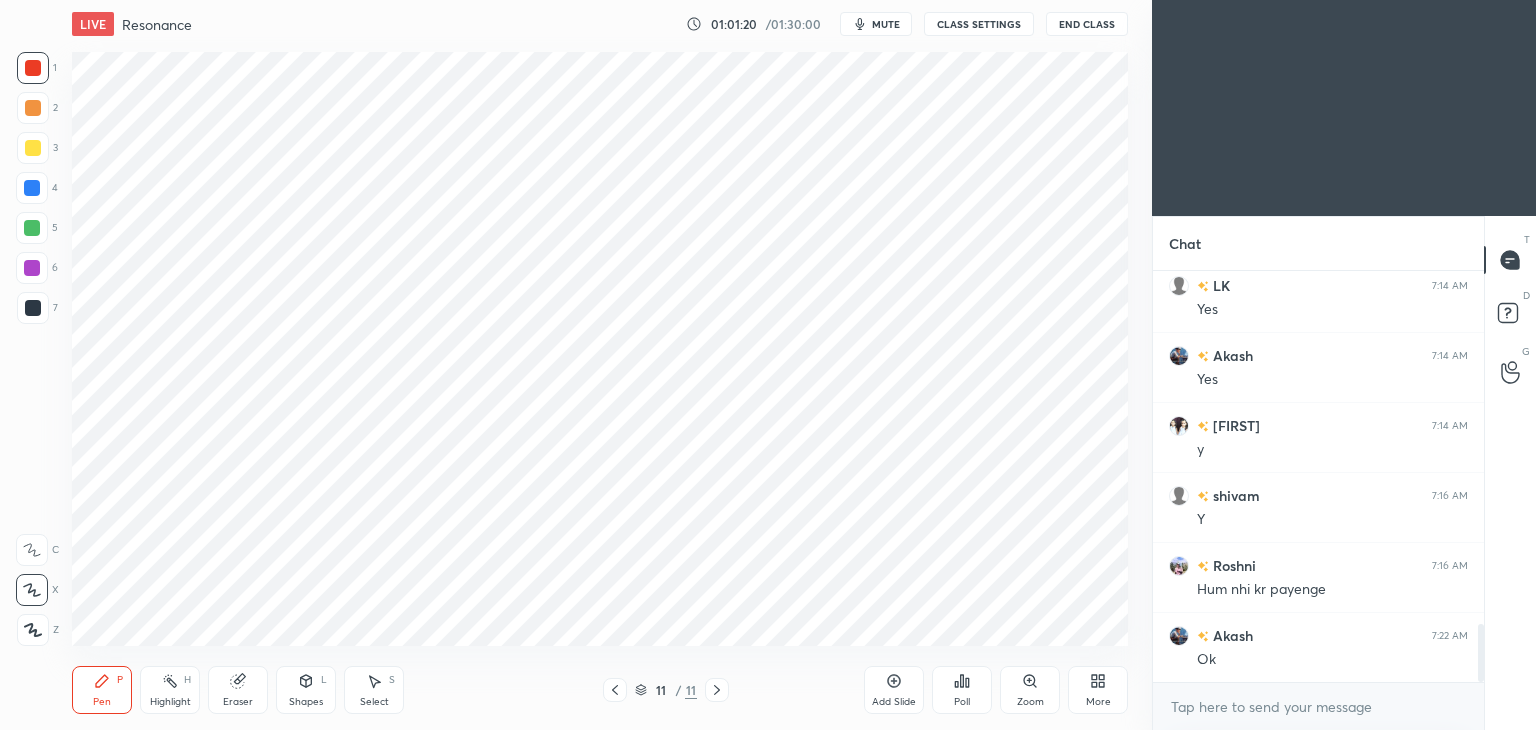 click on "More" at bounding box center [1098, 702] 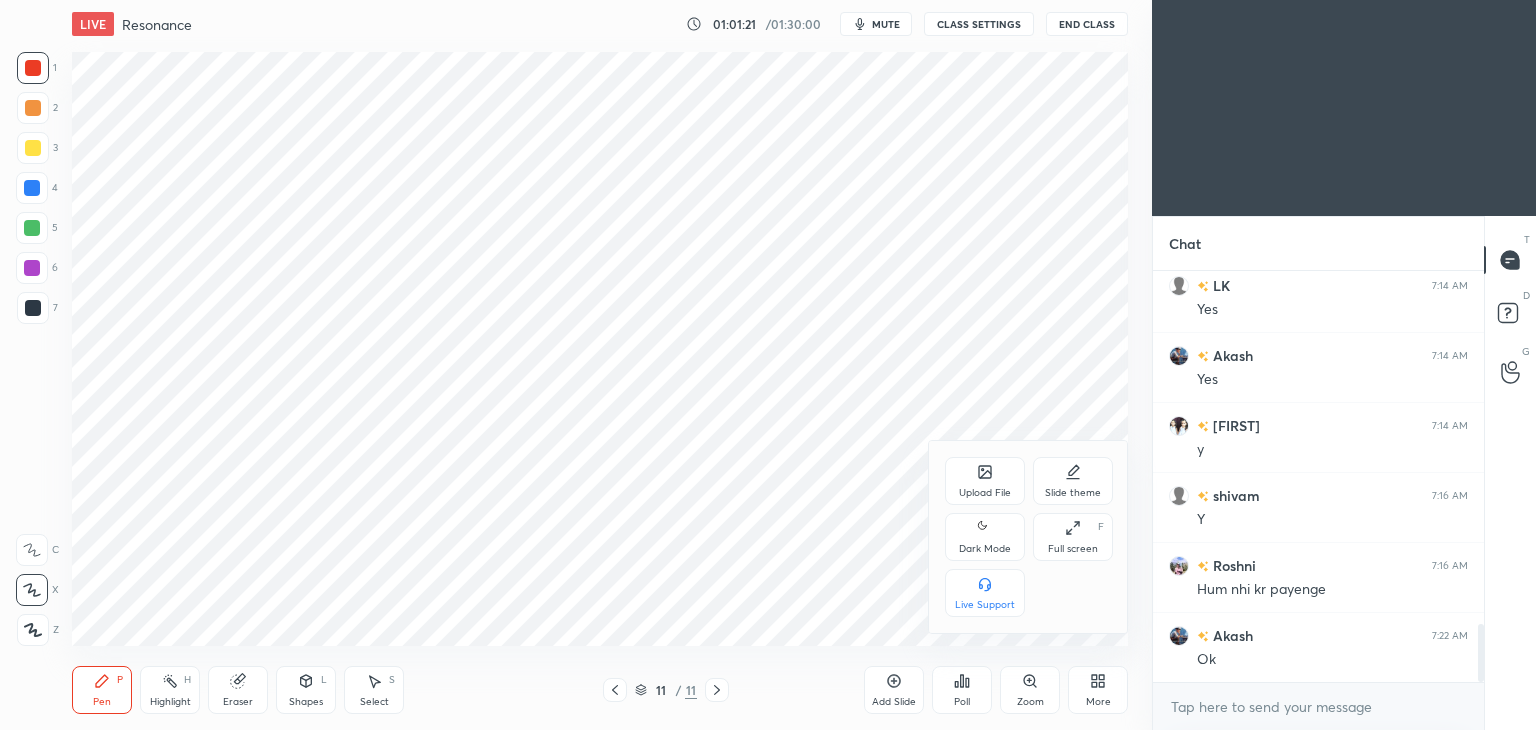 click on "Full screen" at bounding box center (1073, 549) 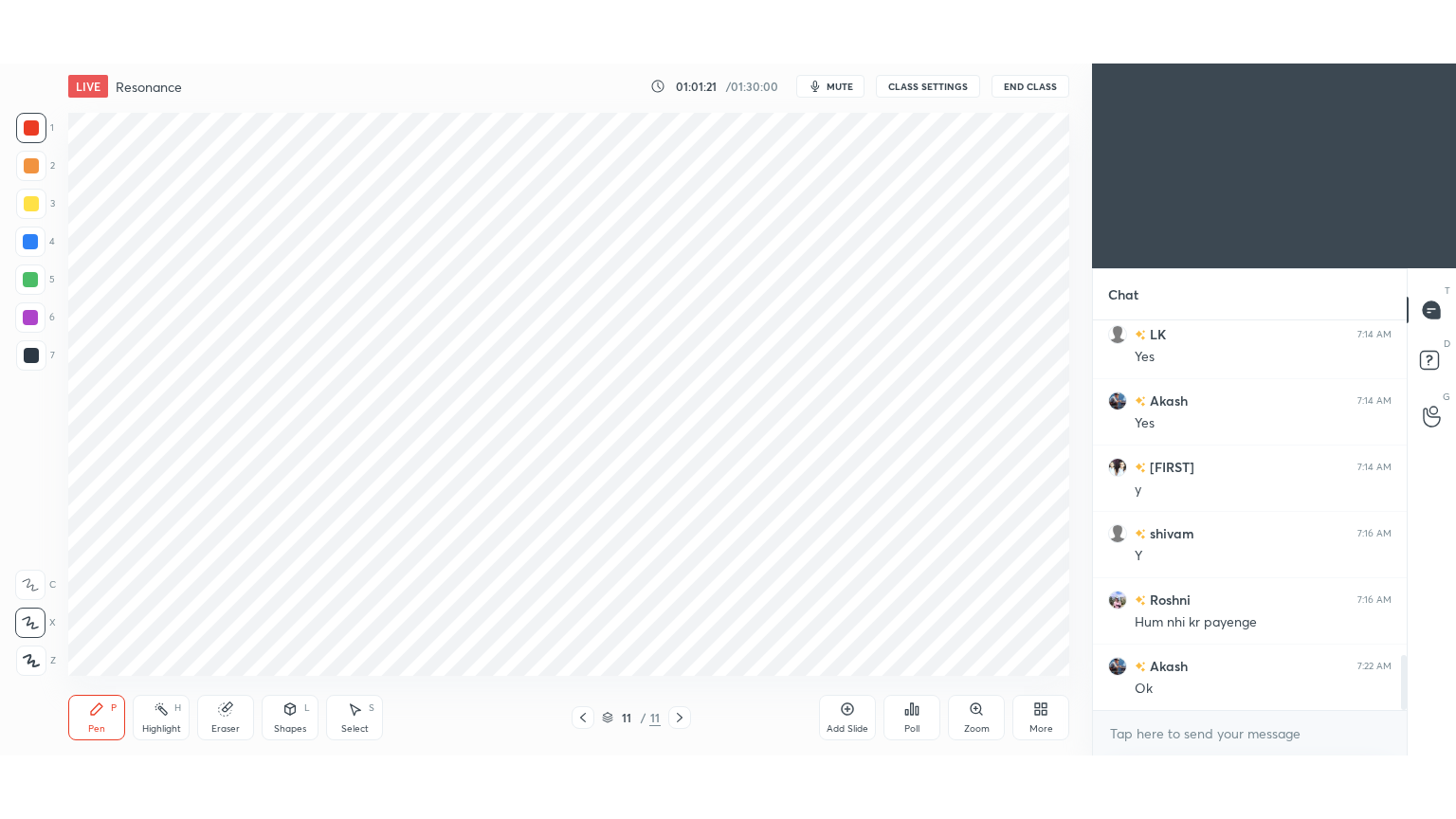 scroll, scrollTop: 94094, scrollLeft: 93776, axis: both 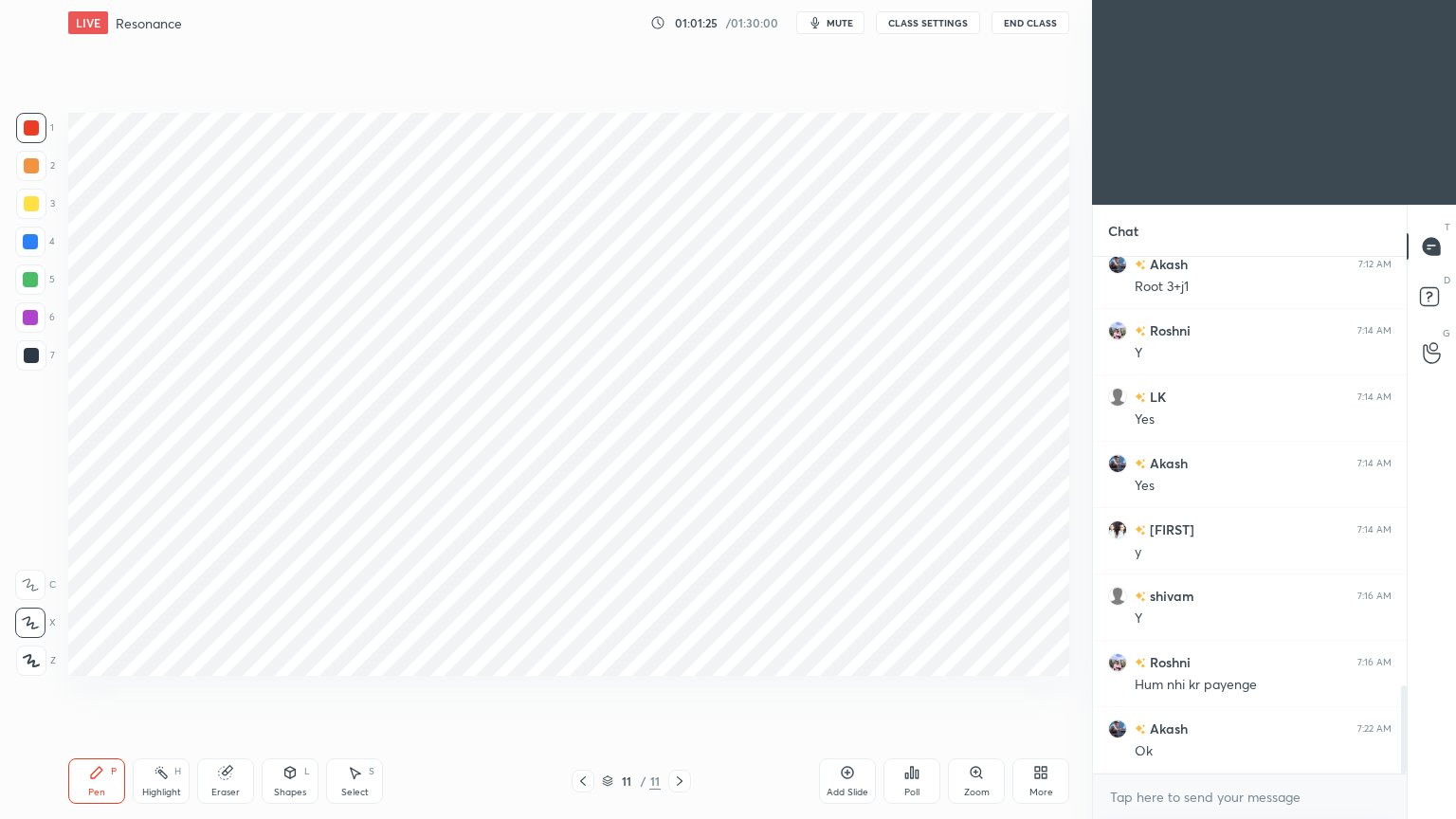drag, startPoint x: 1403, startPoint y: 680, endPoint x: 1402, endPoint y: 755, distance: 75.00667 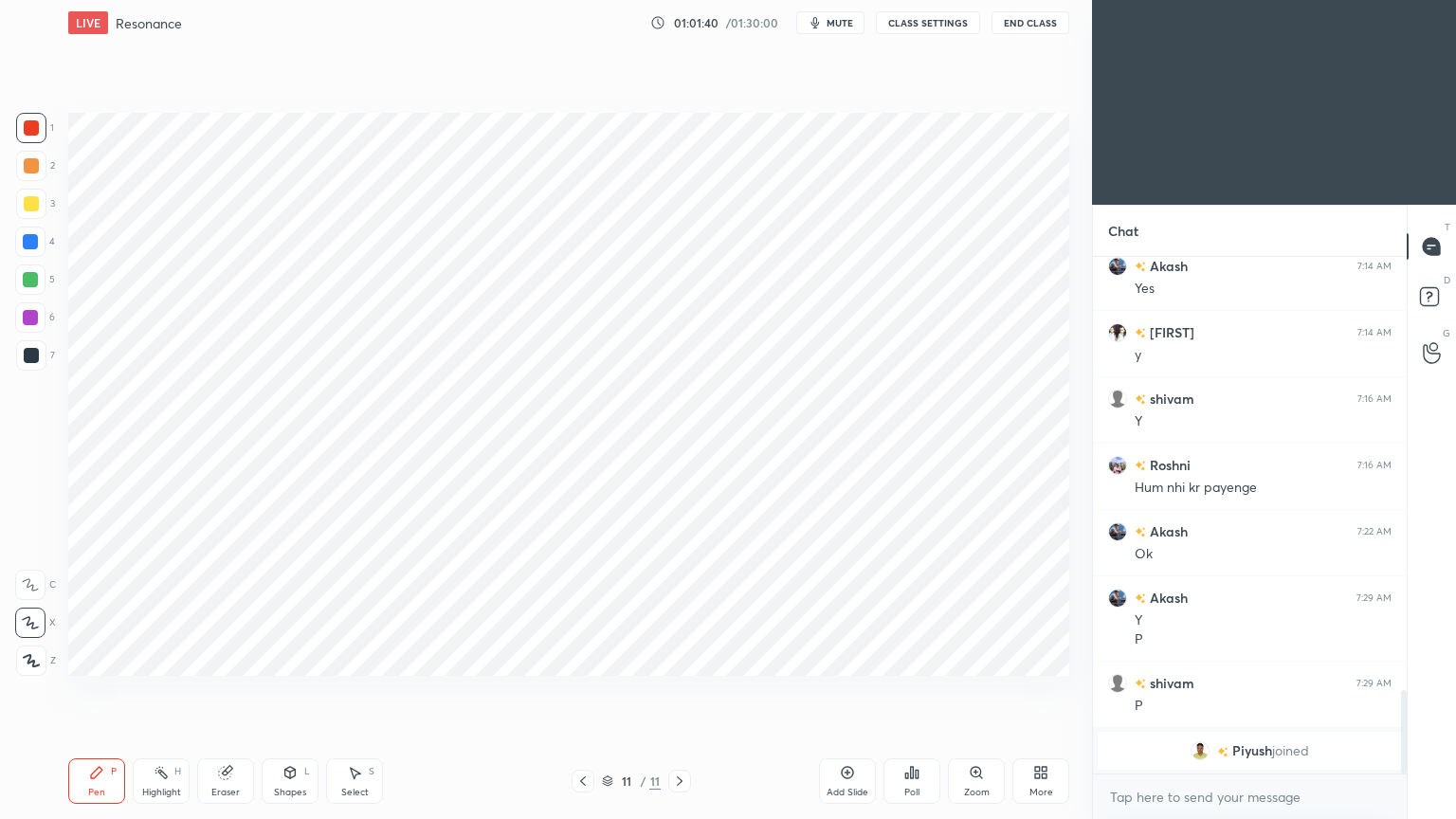 scroll, scrollTop: 2285, scrollLeft: 0, axis: vertical 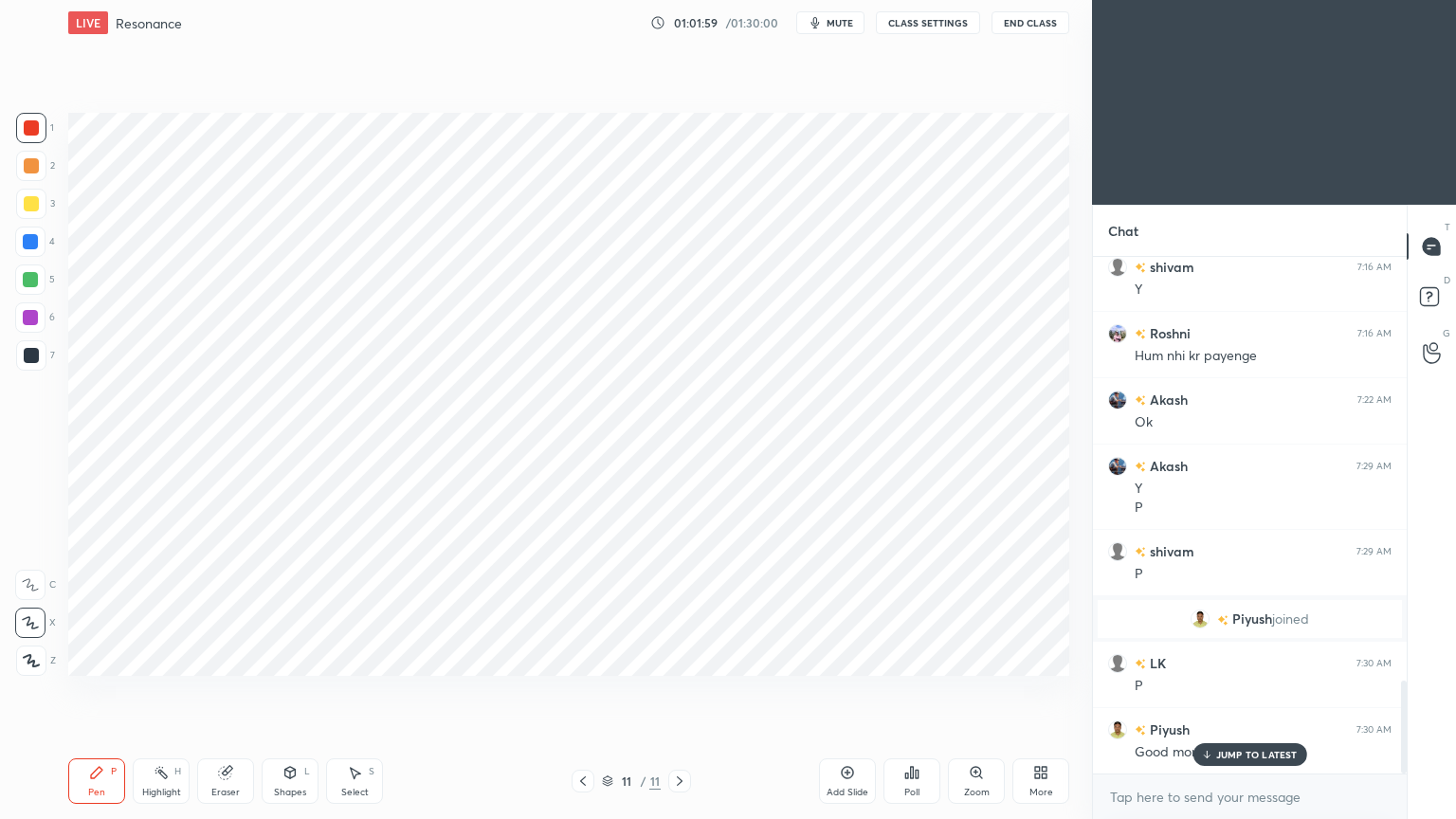 click on "JUMP TO LATEST" at bounding box center (1257, 755) 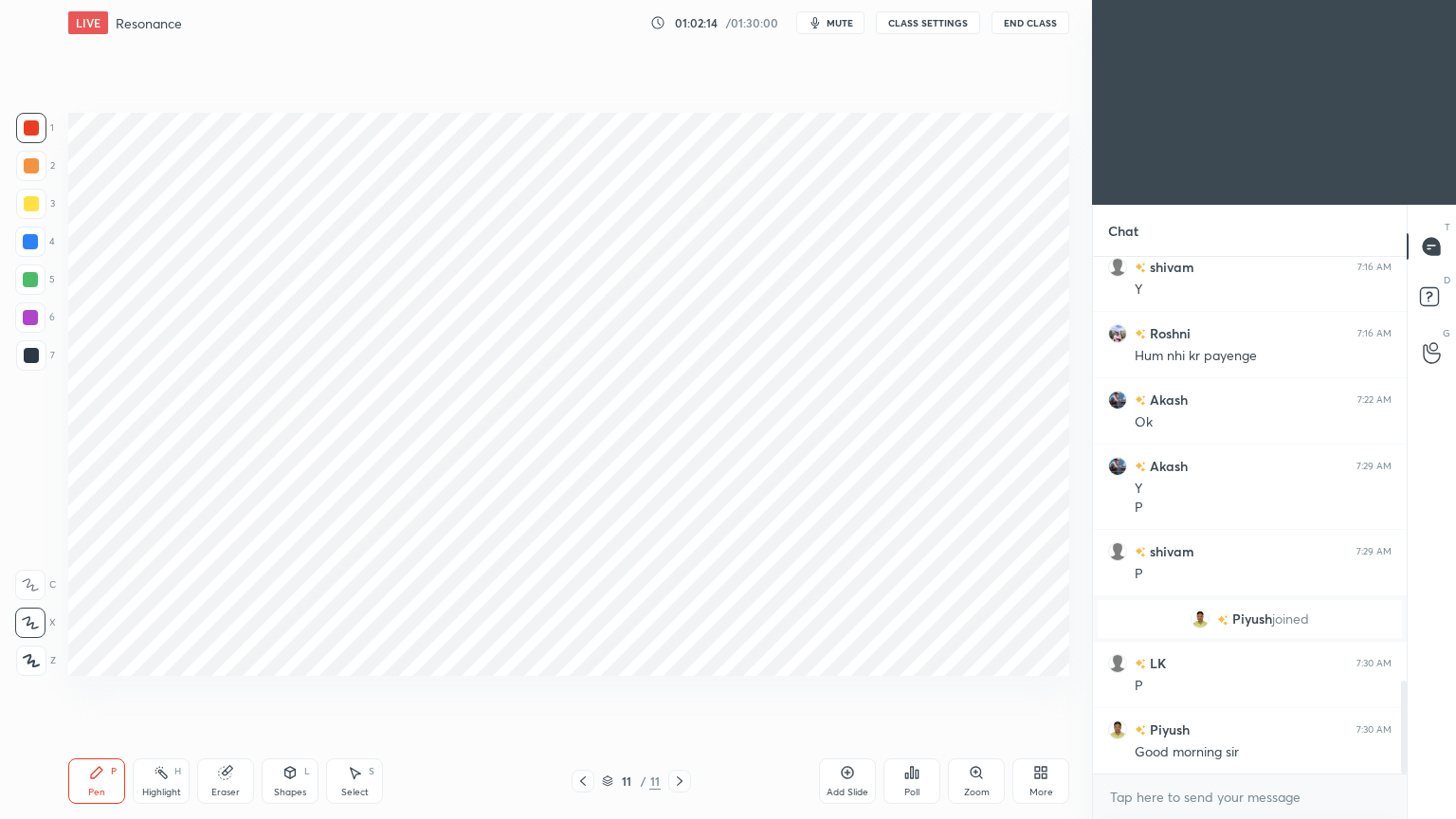 click on "Add Slide" at bounding box center (847, 781) 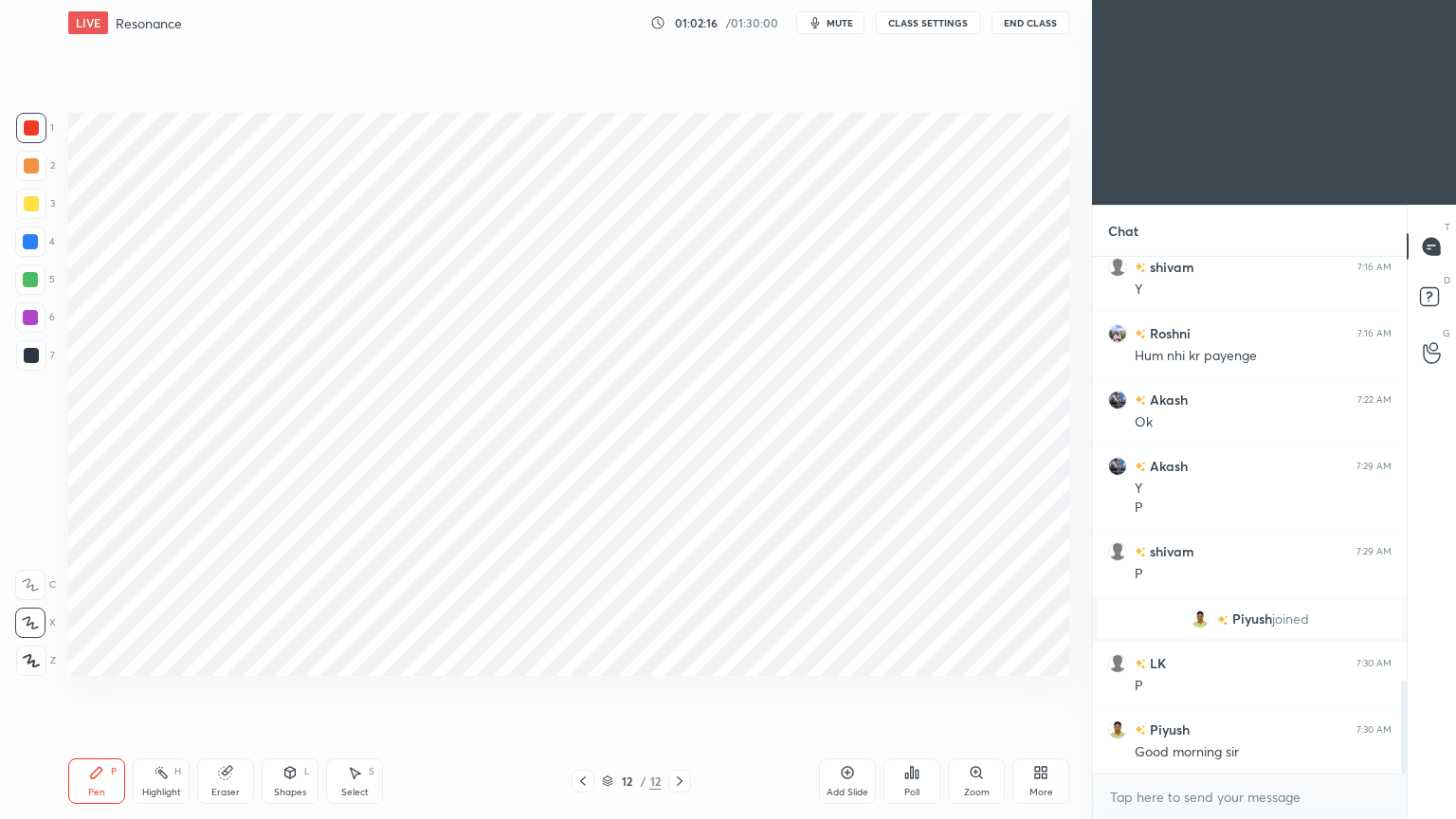 click at bounding box center (31, 128) 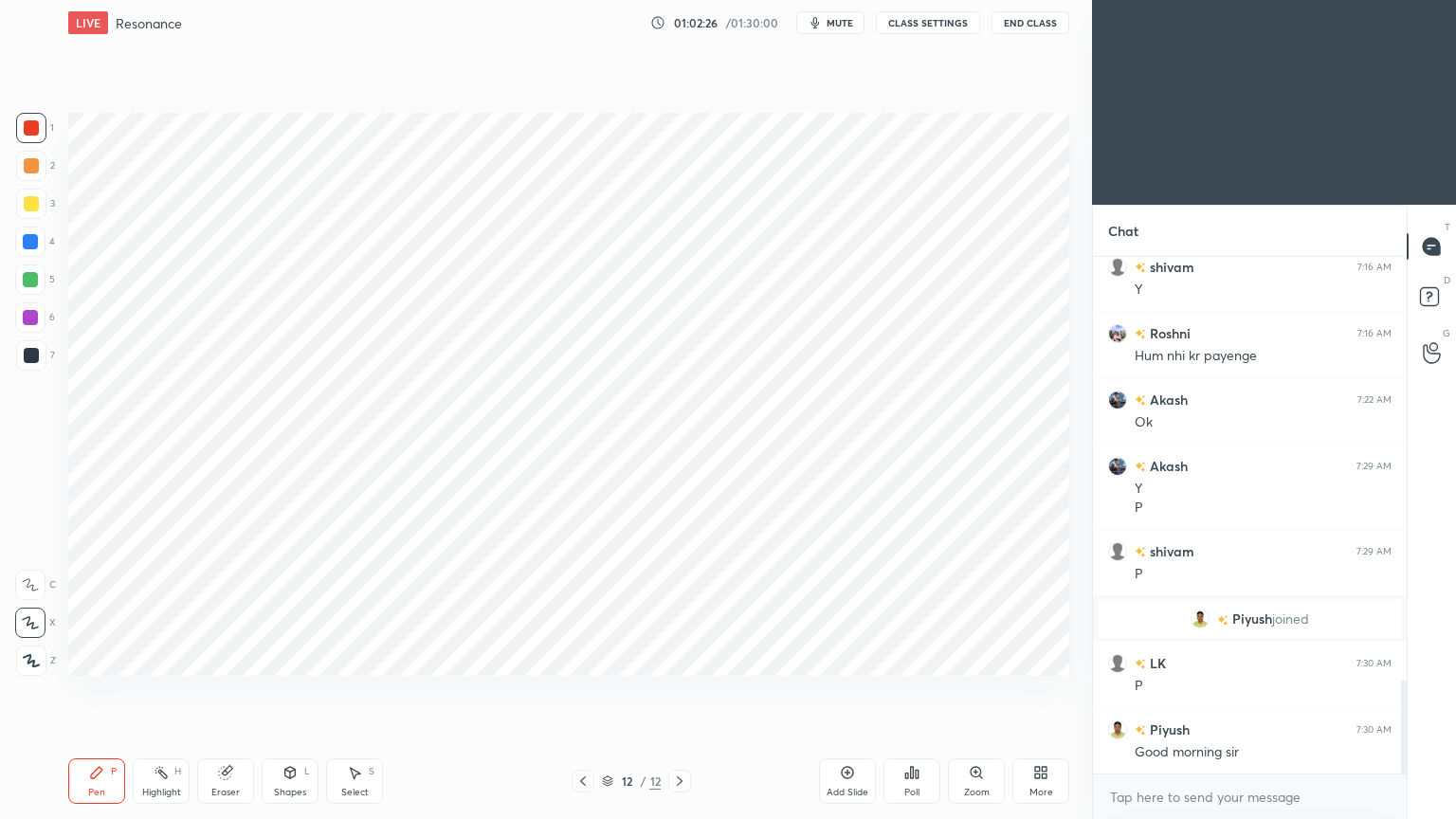 click at bounding box center [30, 280] 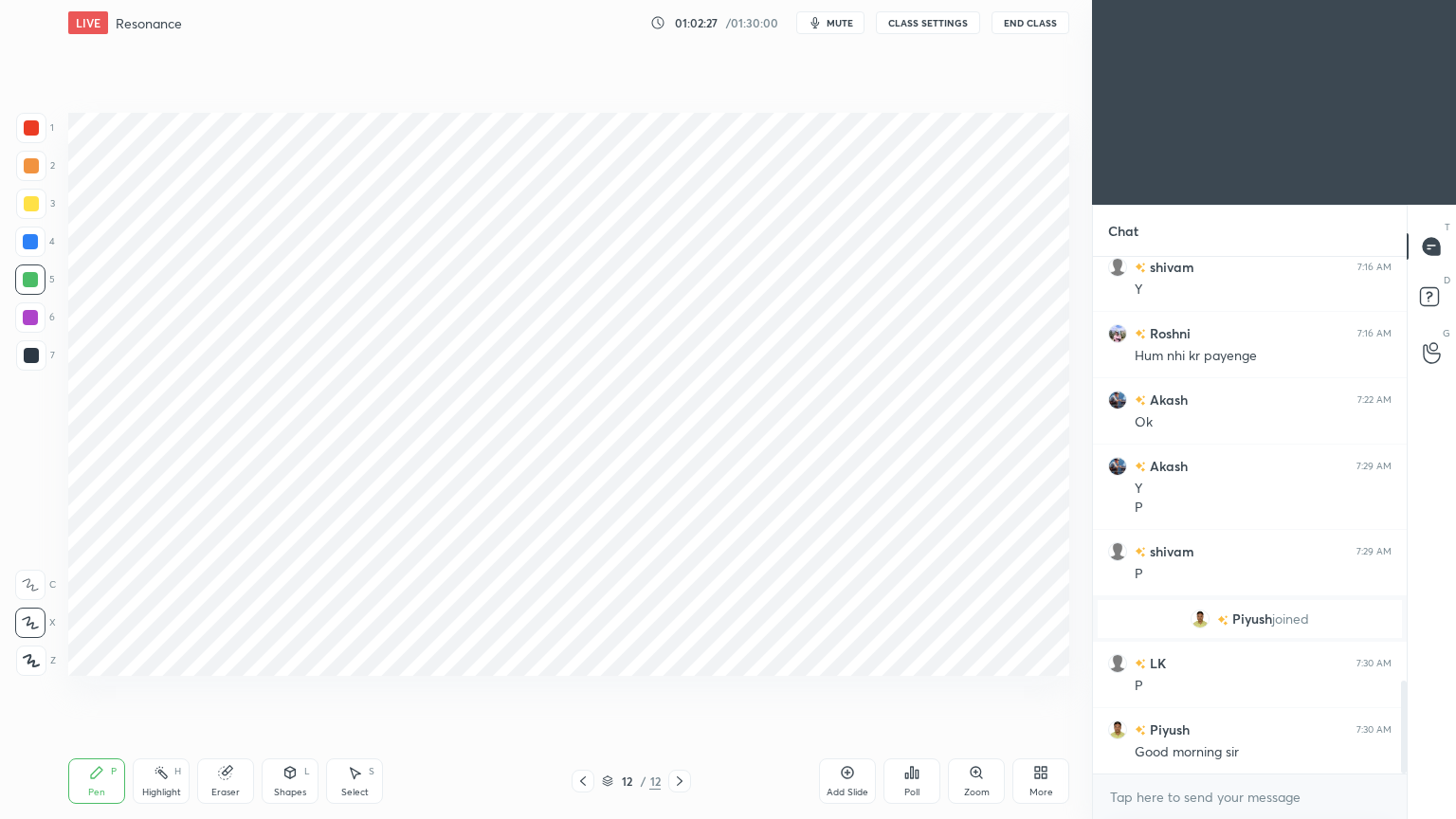 click on "Shapes L" at bounding box center (290, 781) 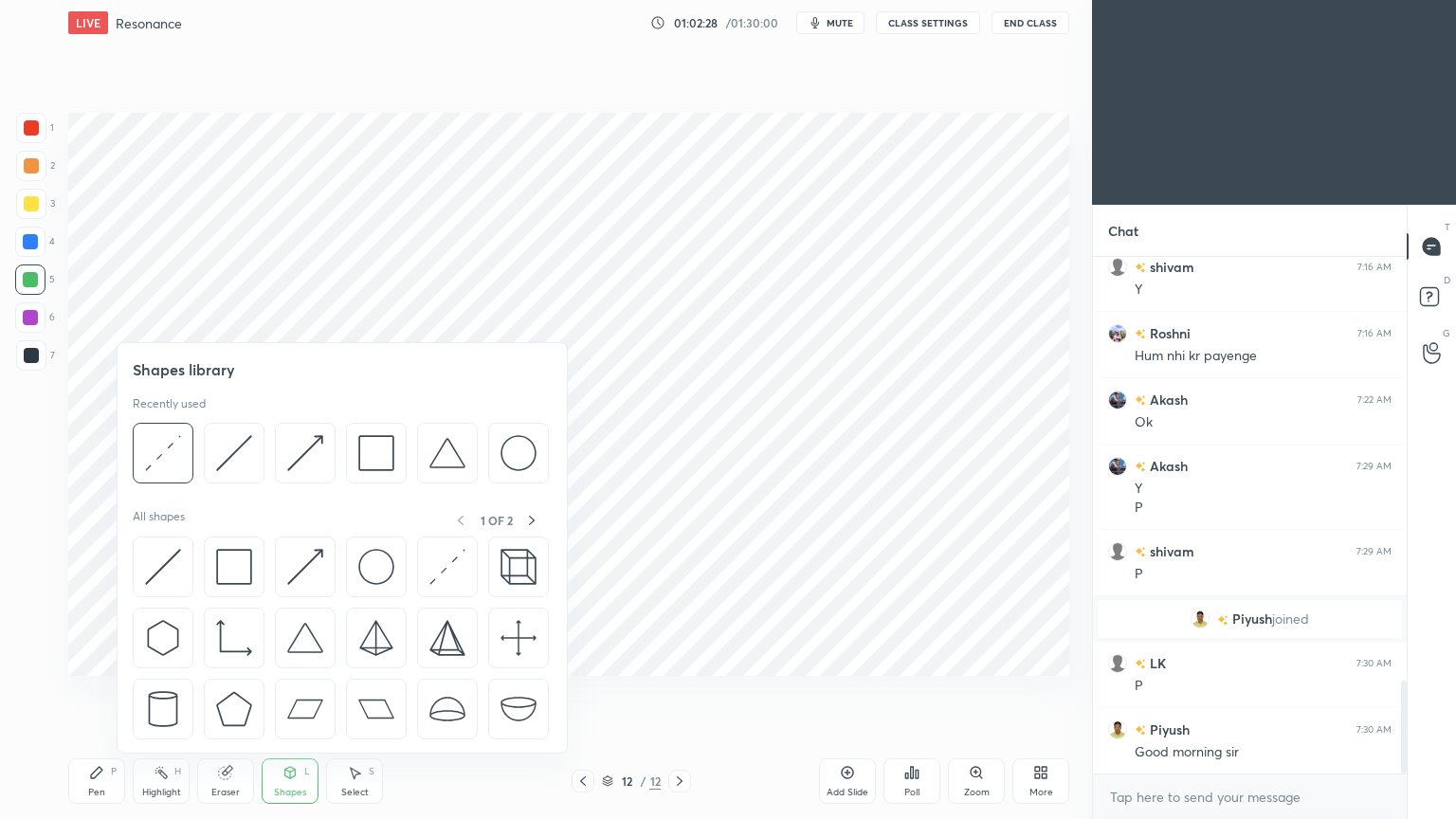 click at bounding box center [340, 458] 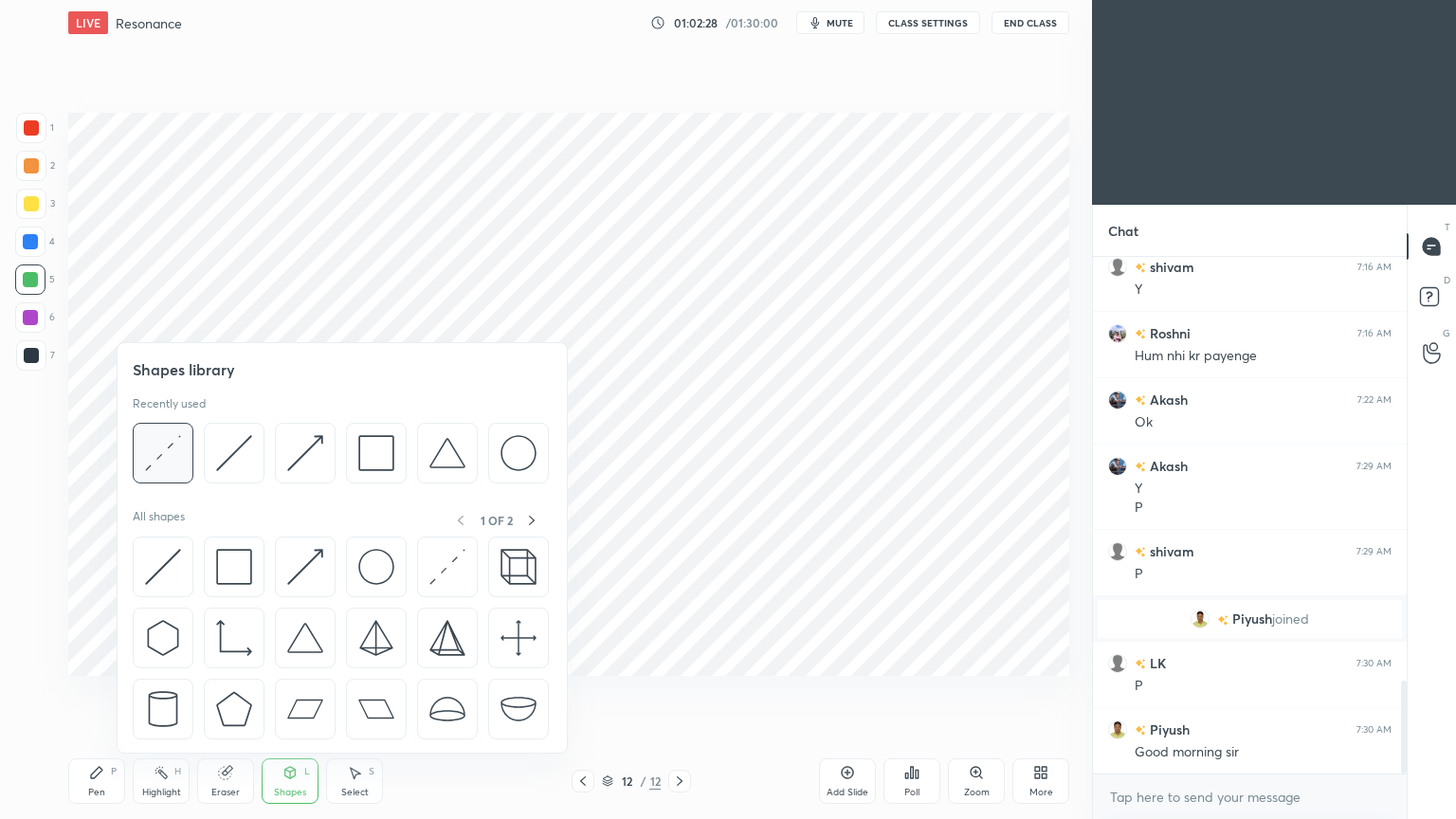 click at bounding box center (163, 453) 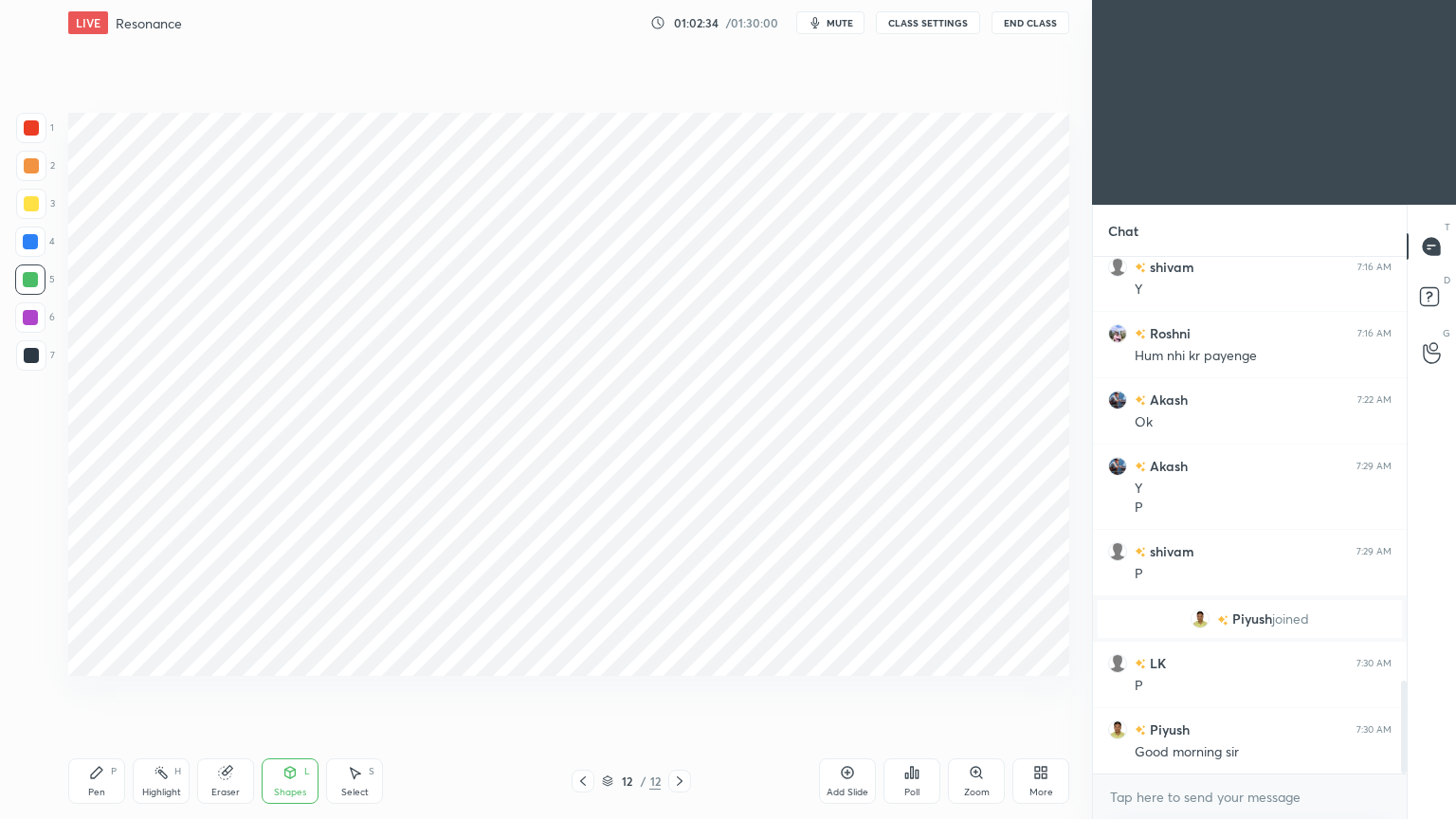 click on "1 2 3 4 5 6 7 C X Z C X Z E E Erase all   H H" at bounding box center (30, 394) 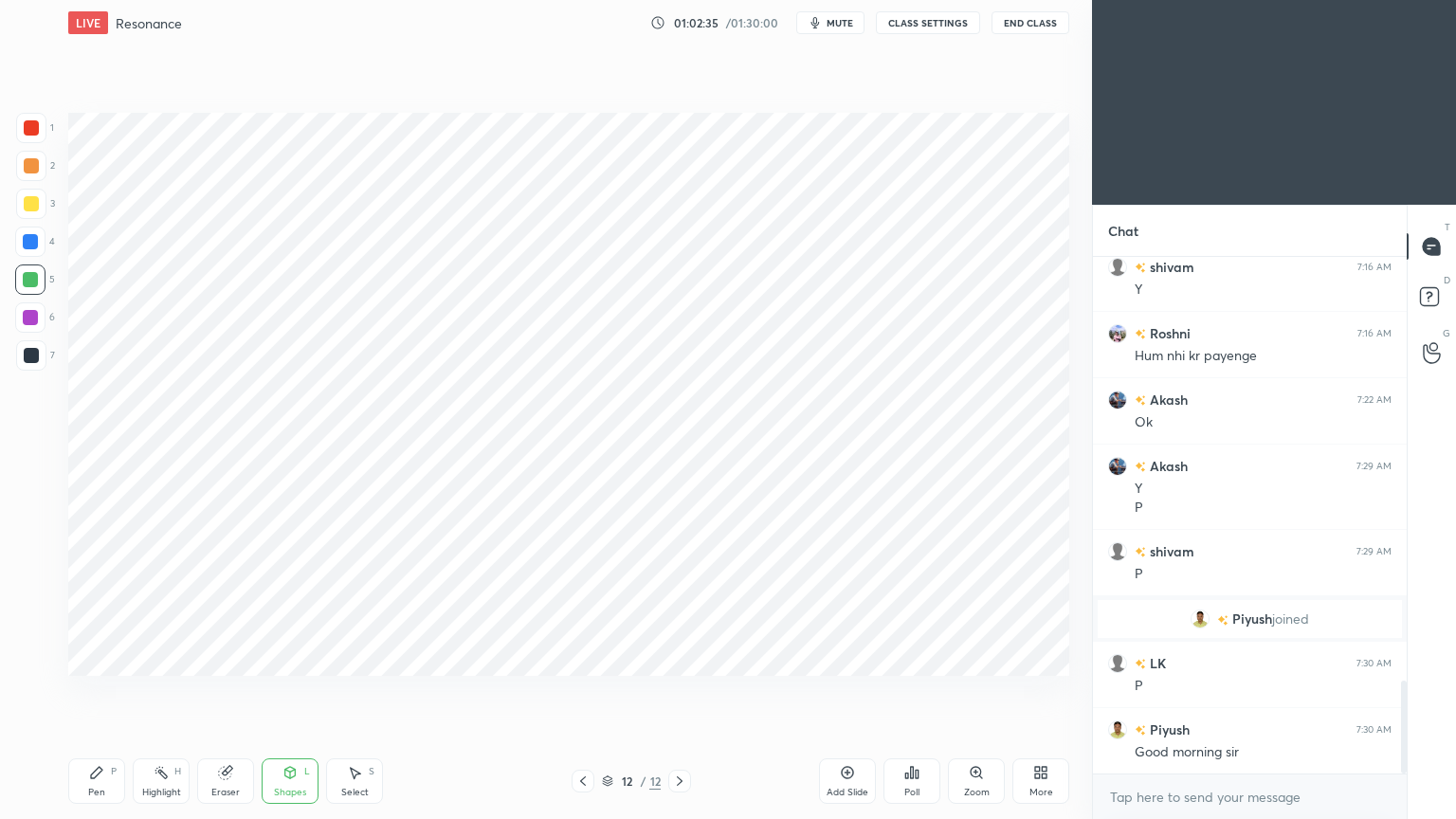 click at bounding box center [30, 242] 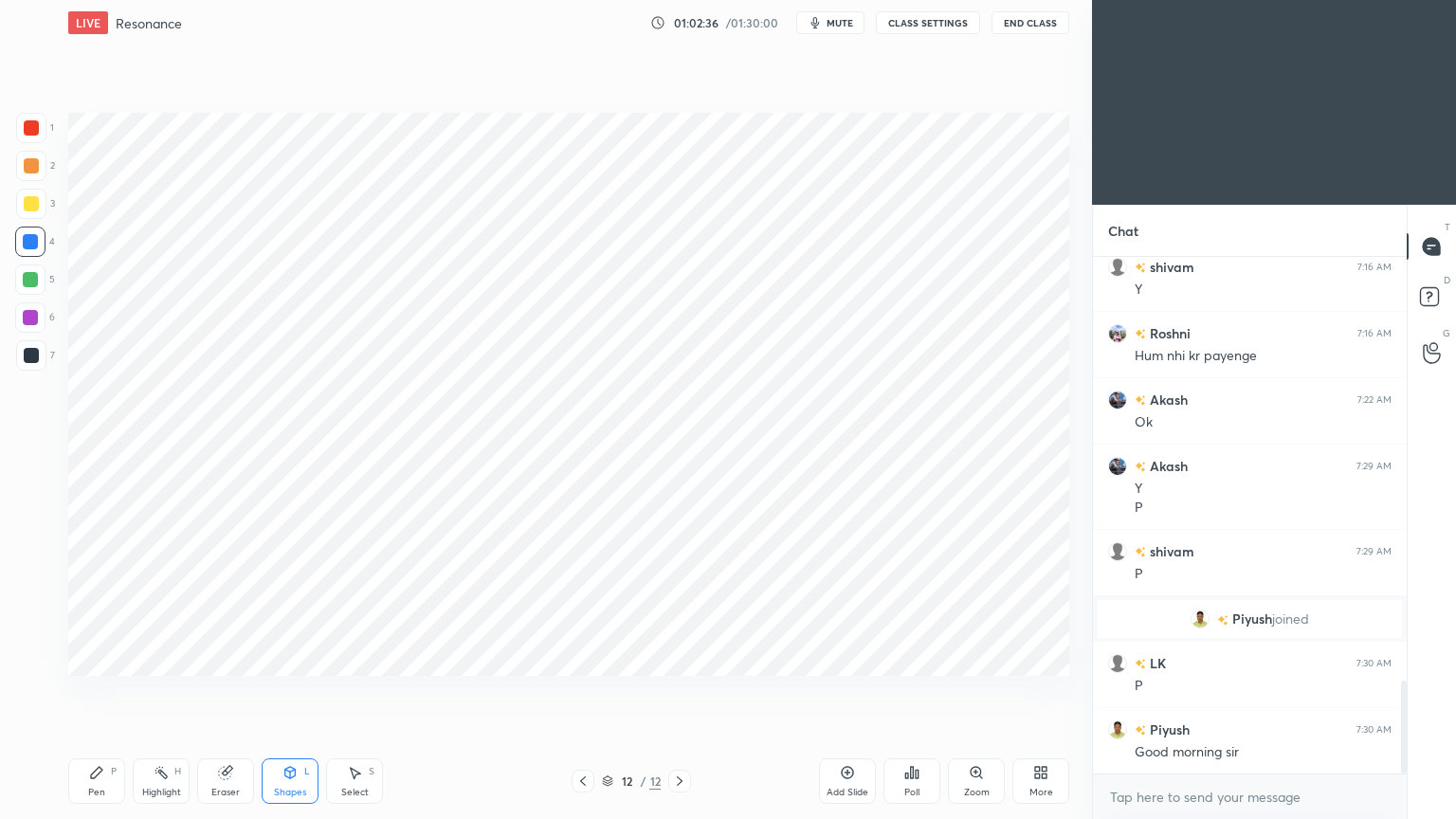 click 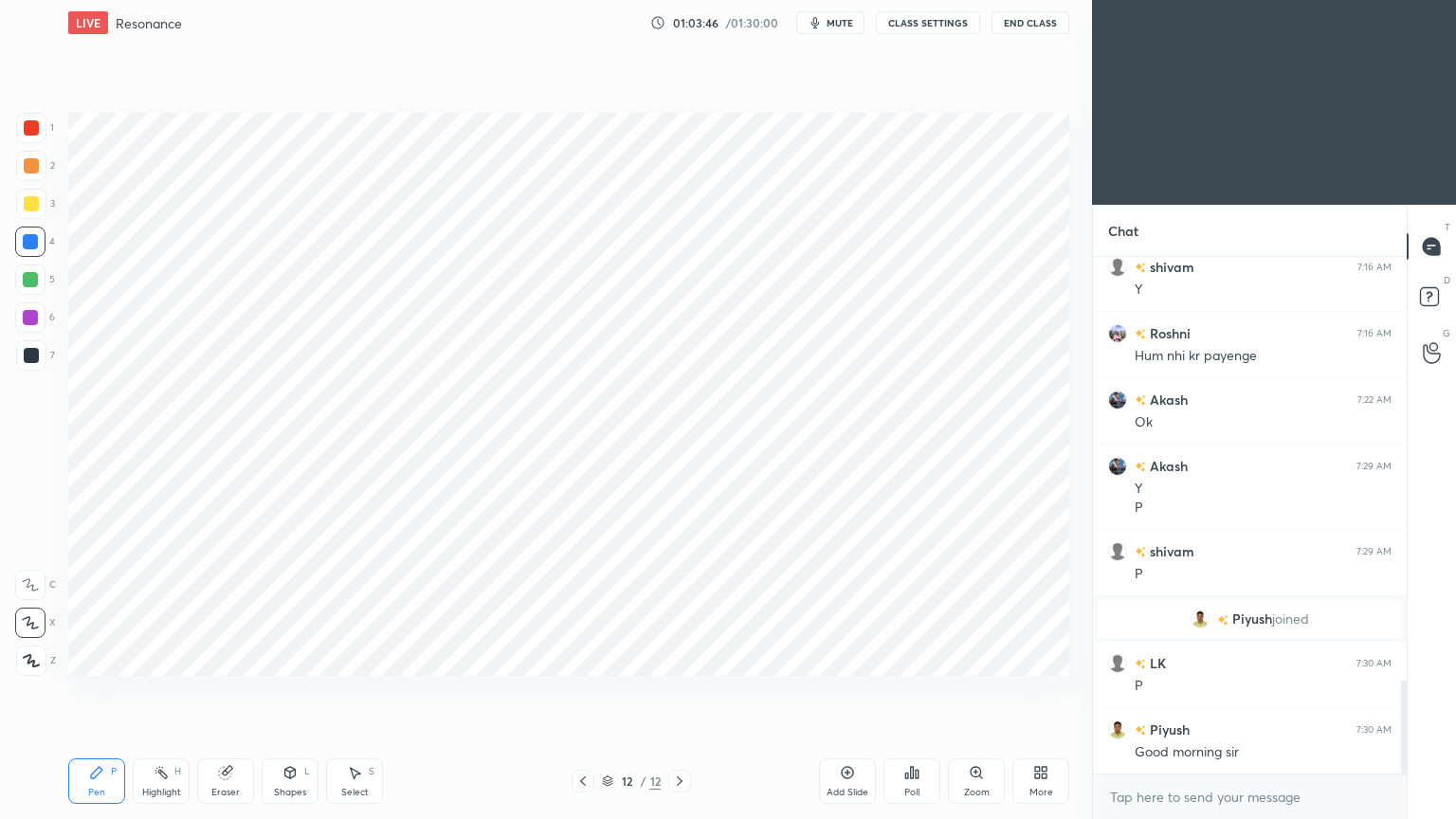 click on "Eraser" at bounding box center [226, 781] 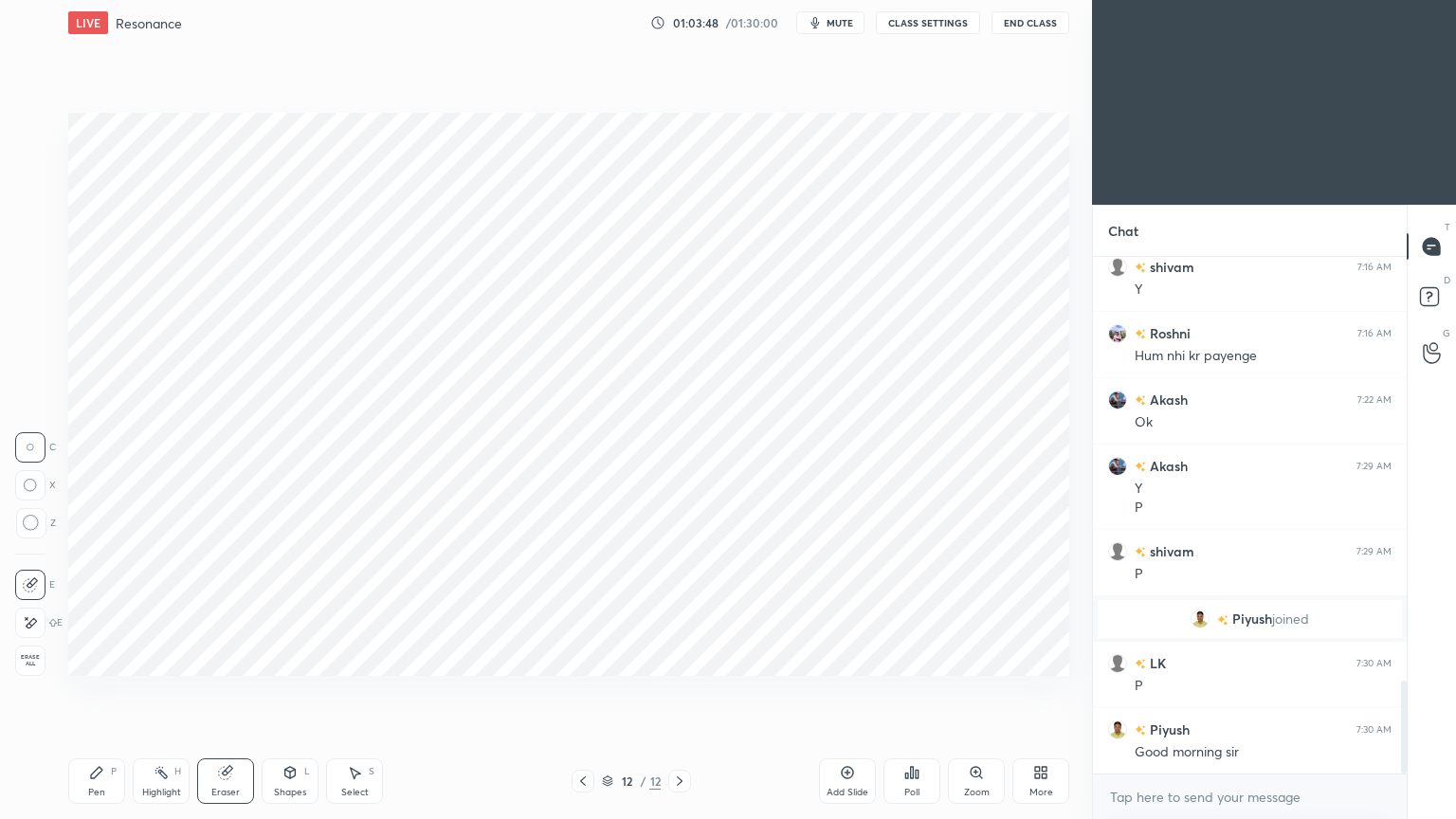 click on "Pen" at bounding box center [97, 792] 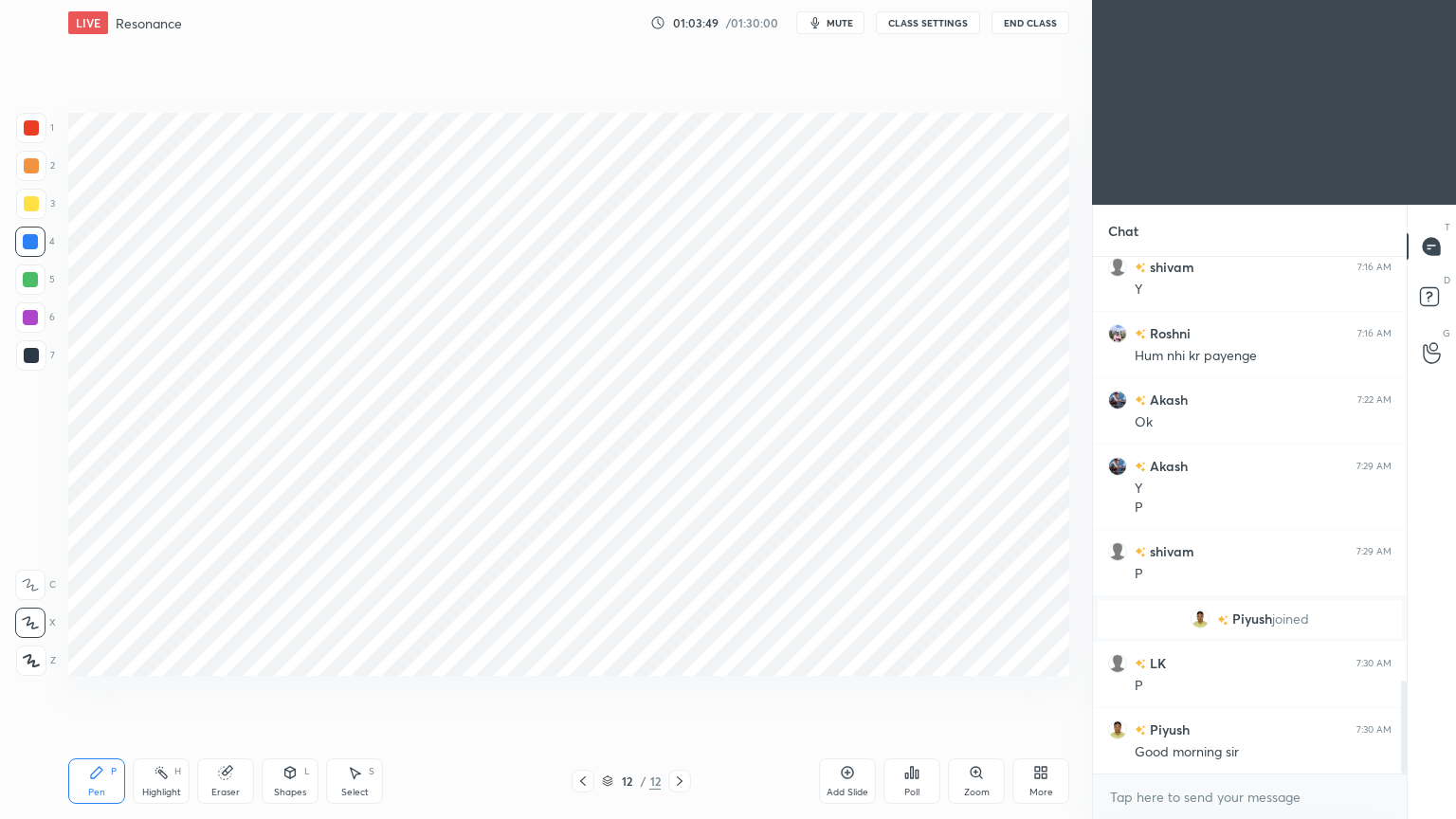 click at bounding box center [30, 318] 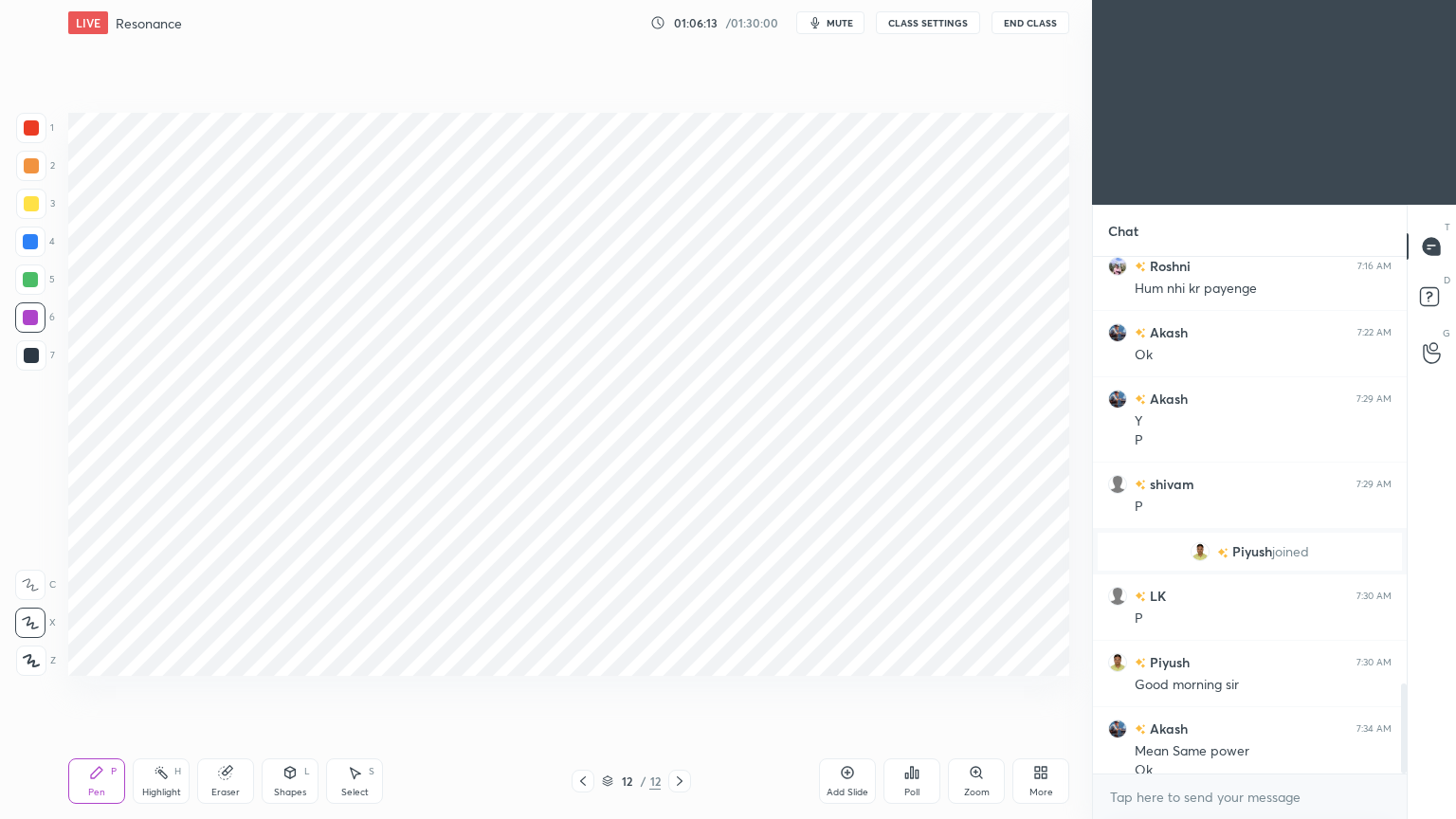 scroll, scrollTop: 2437, scrollLeft: 0, axis: vertical 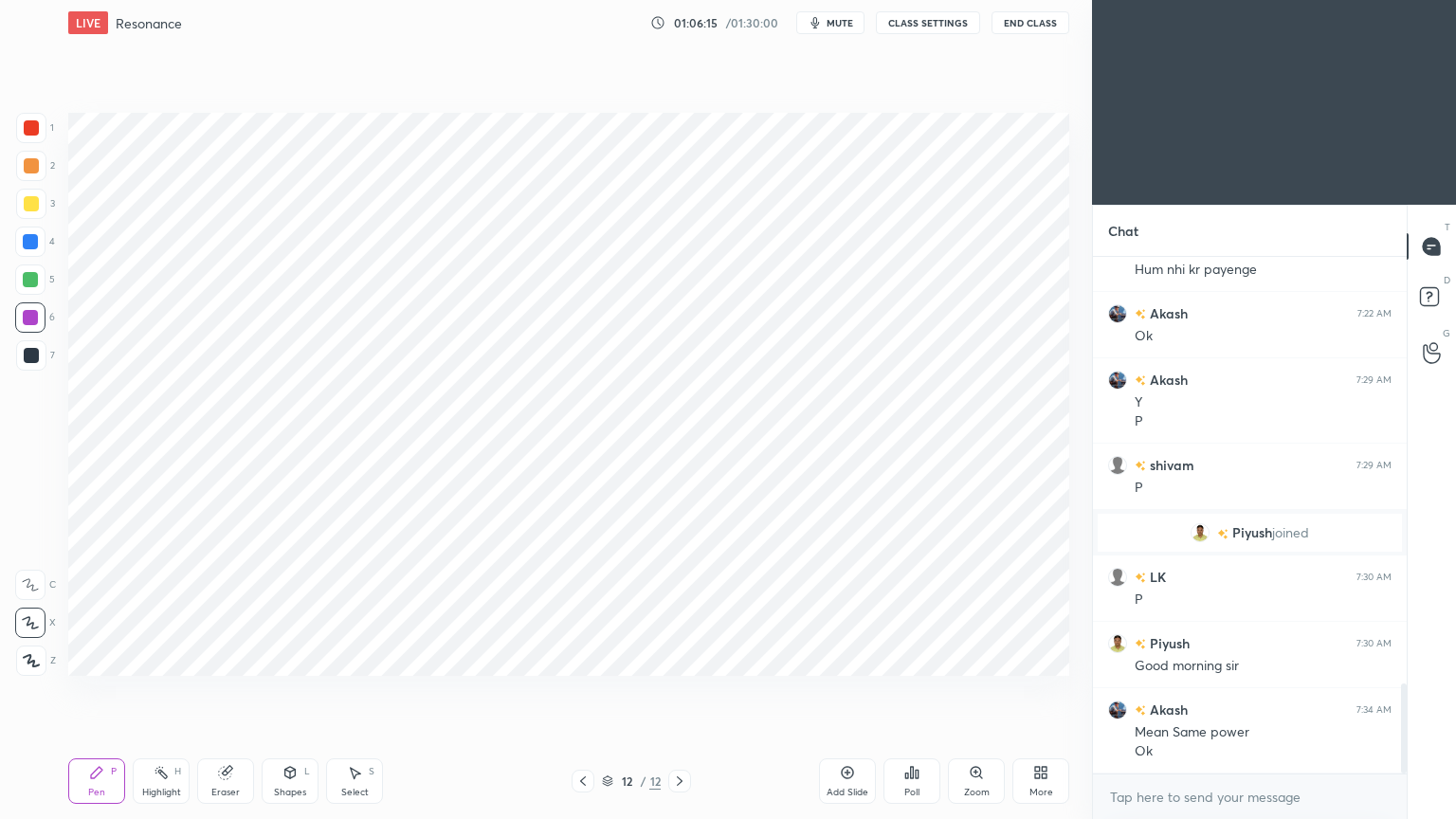 click at bounding box center (30, 242) 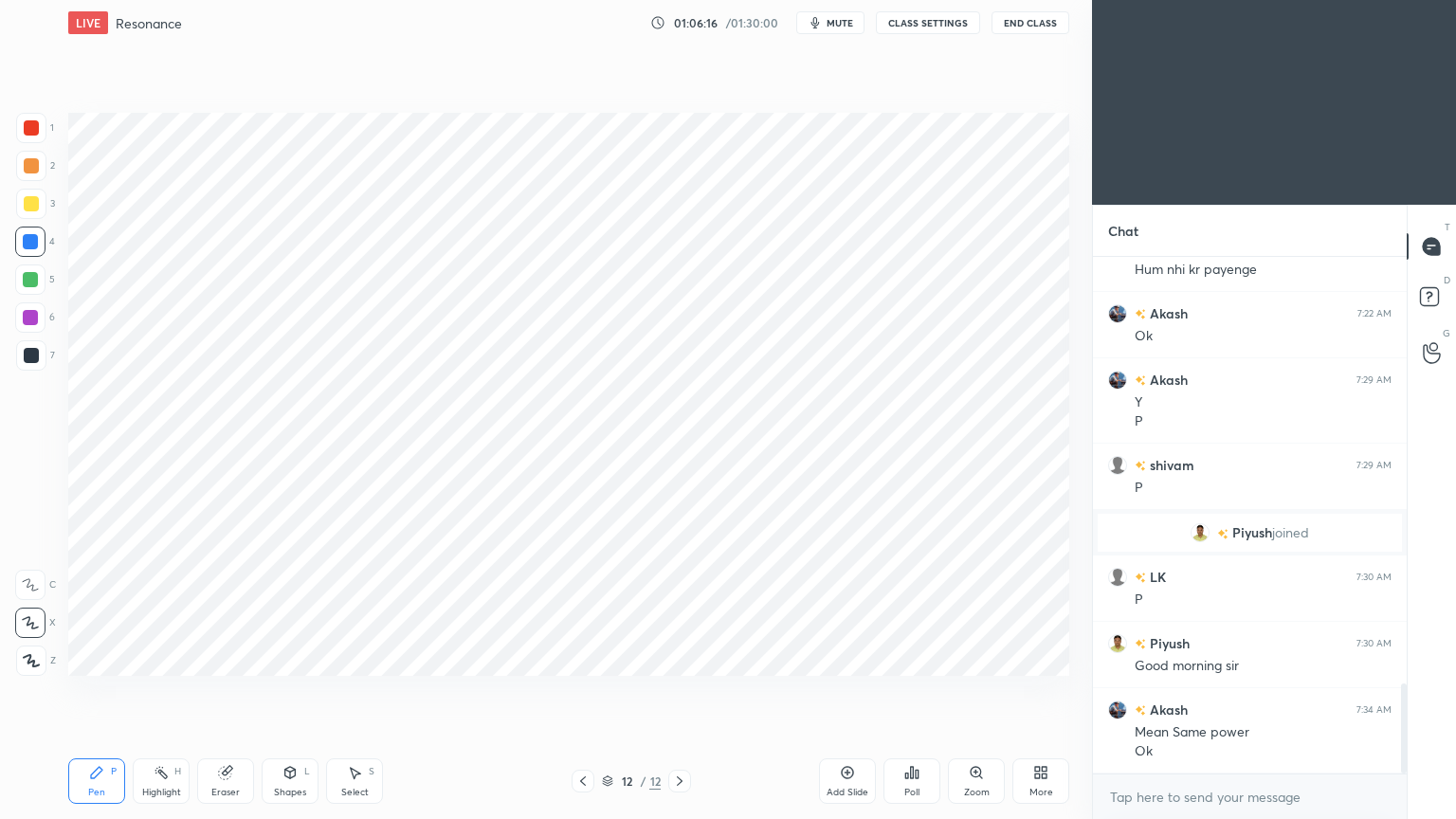 click on "Shapes L" at bounding box center [290, 781] 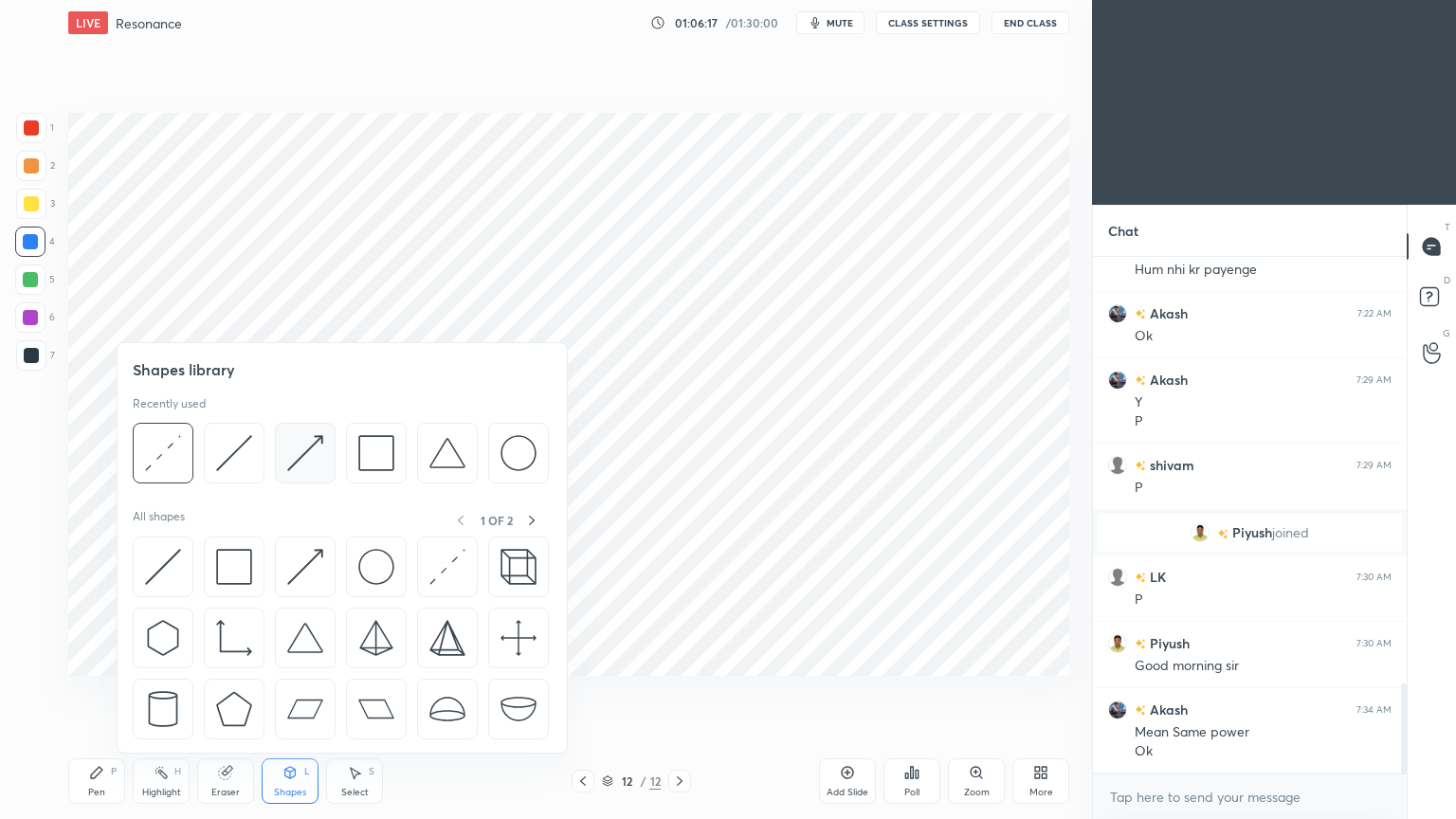 click at bounding box center [305, 453] 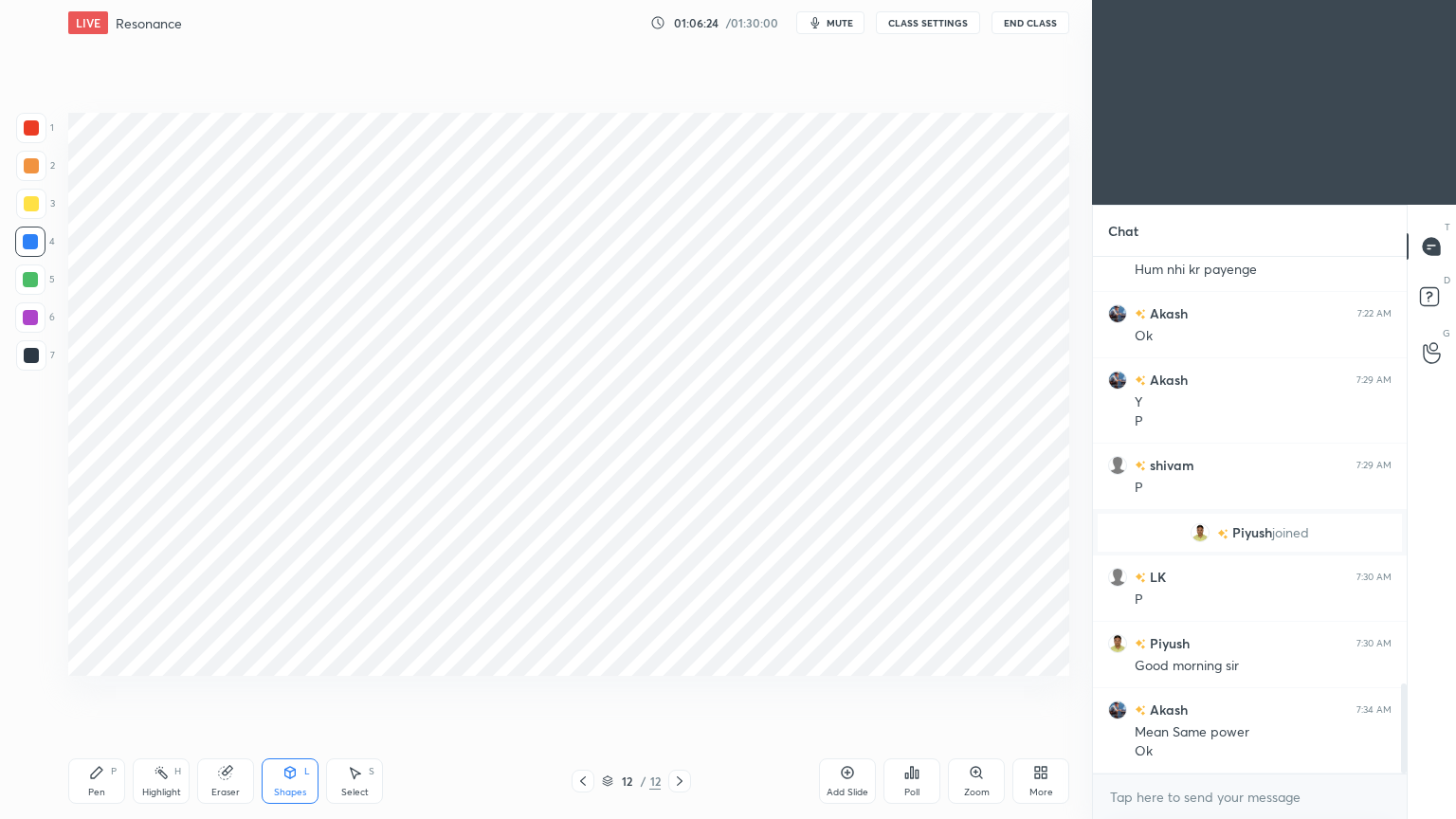 click on "Pen P" at bounding box center (97, 781) 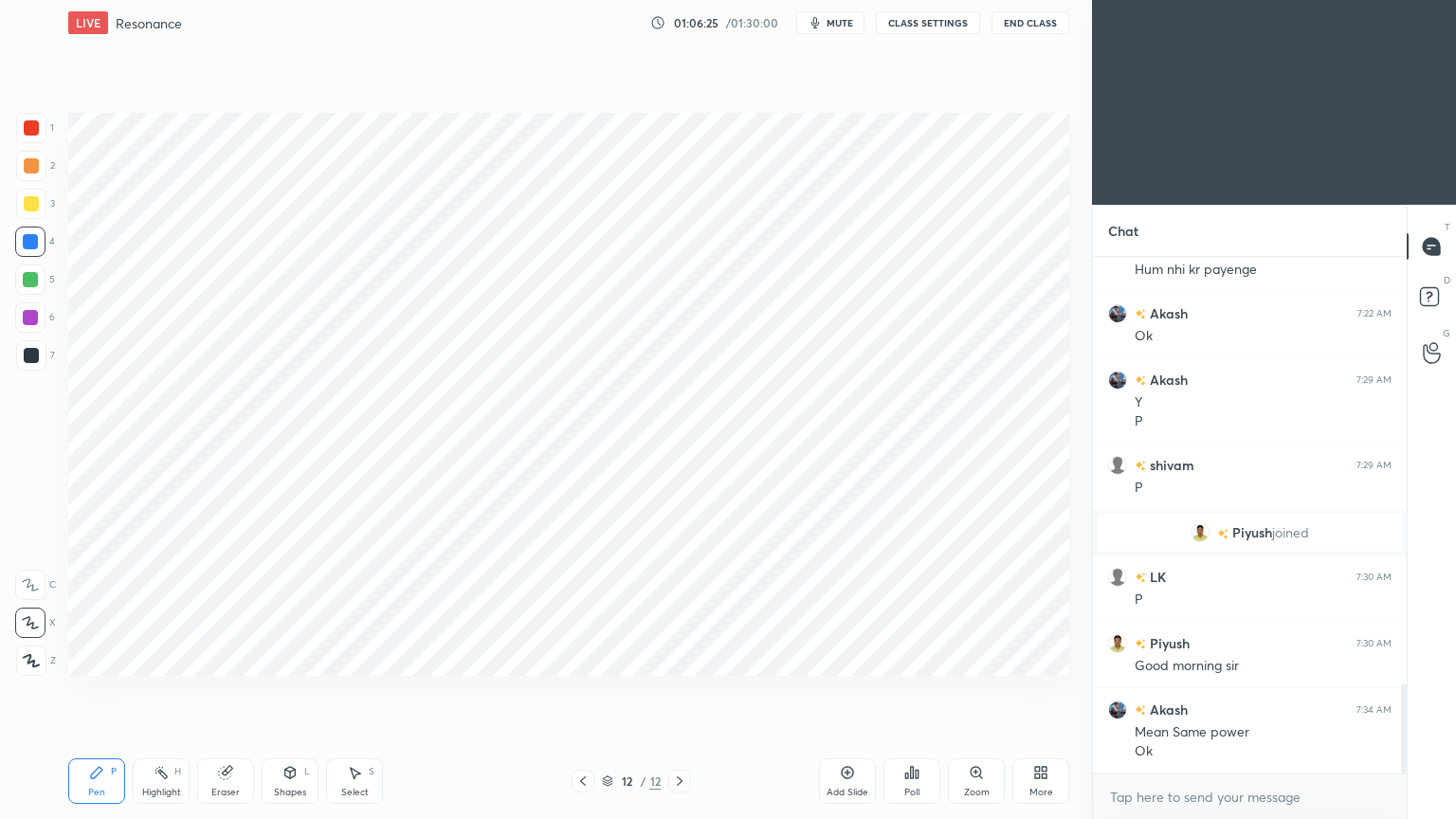 click on "Setting up your live class Poll for   secs No correct answer Start poll" at bounding box center [569, 394] 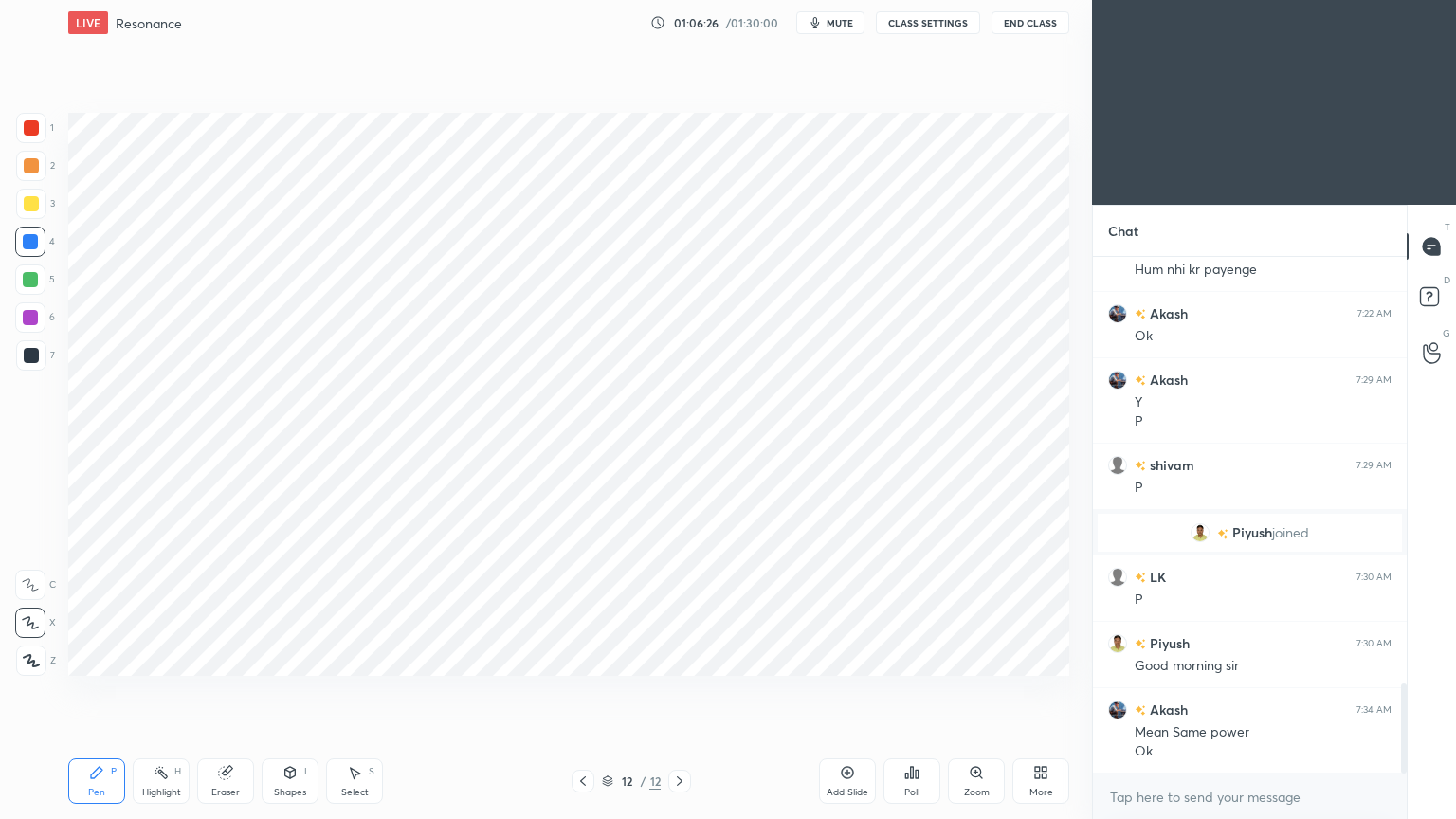 click at bounding box center [31, 355] 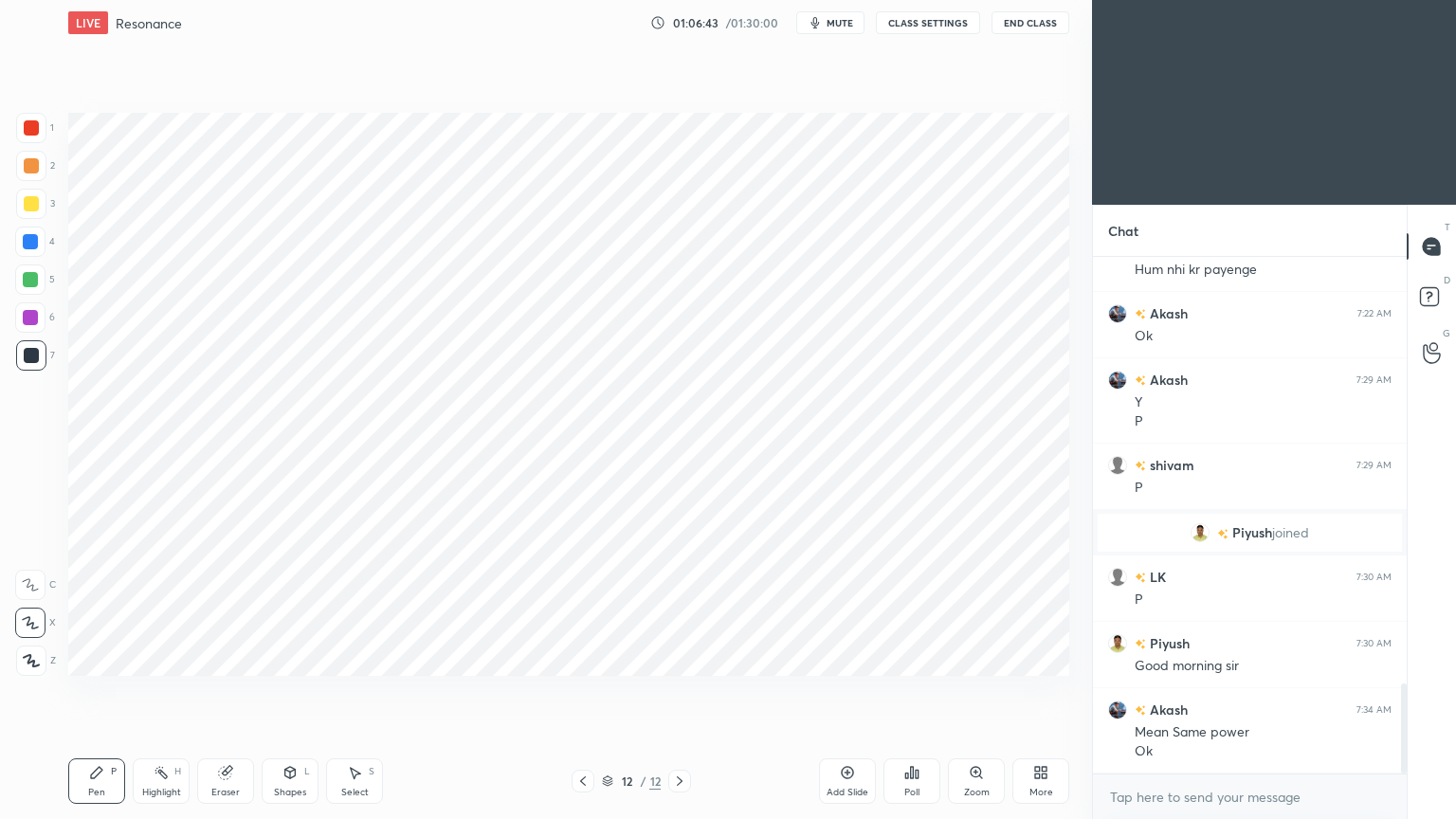 click at bounding box center (31, 128) 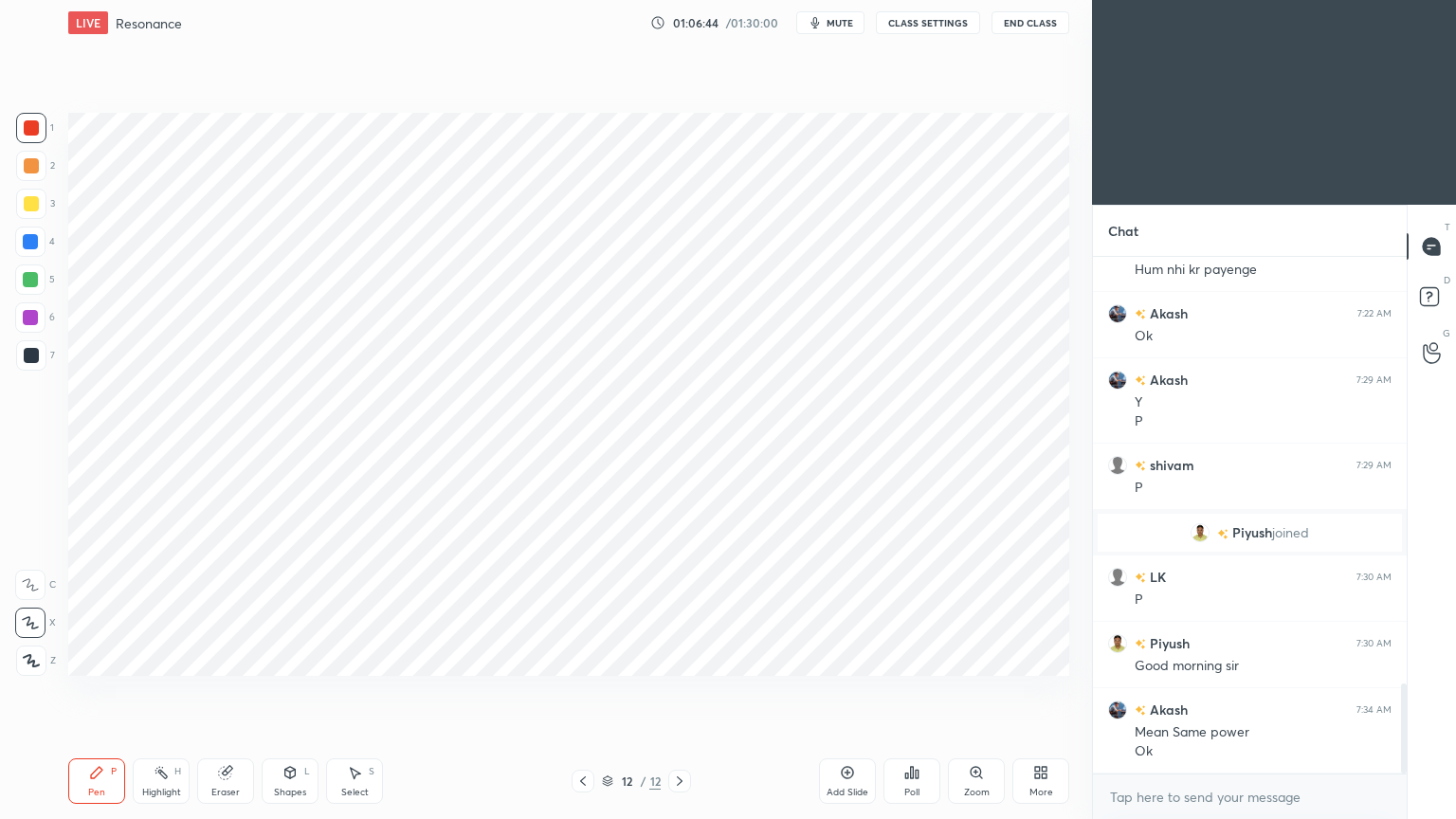 click on "Pen P Highlight H Eraser Shapes L Select S 12 / 12 Add Slide Poll Zoom More" at bounding box center [569, 781] 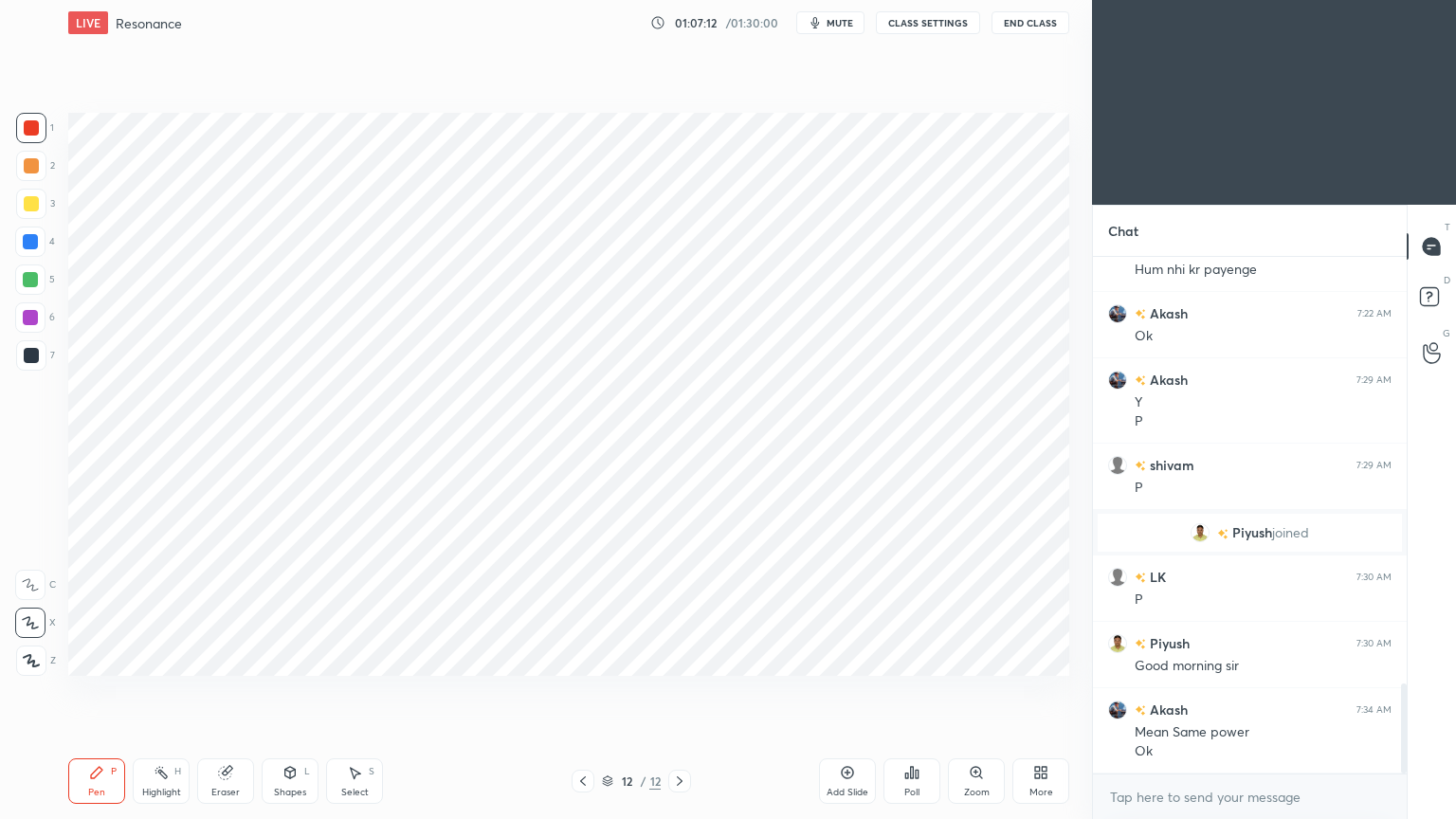 click on "1 2 3 4 5 6 7 C X Z C X Z E E Erase all   H H" at bounding box center [30, 394] 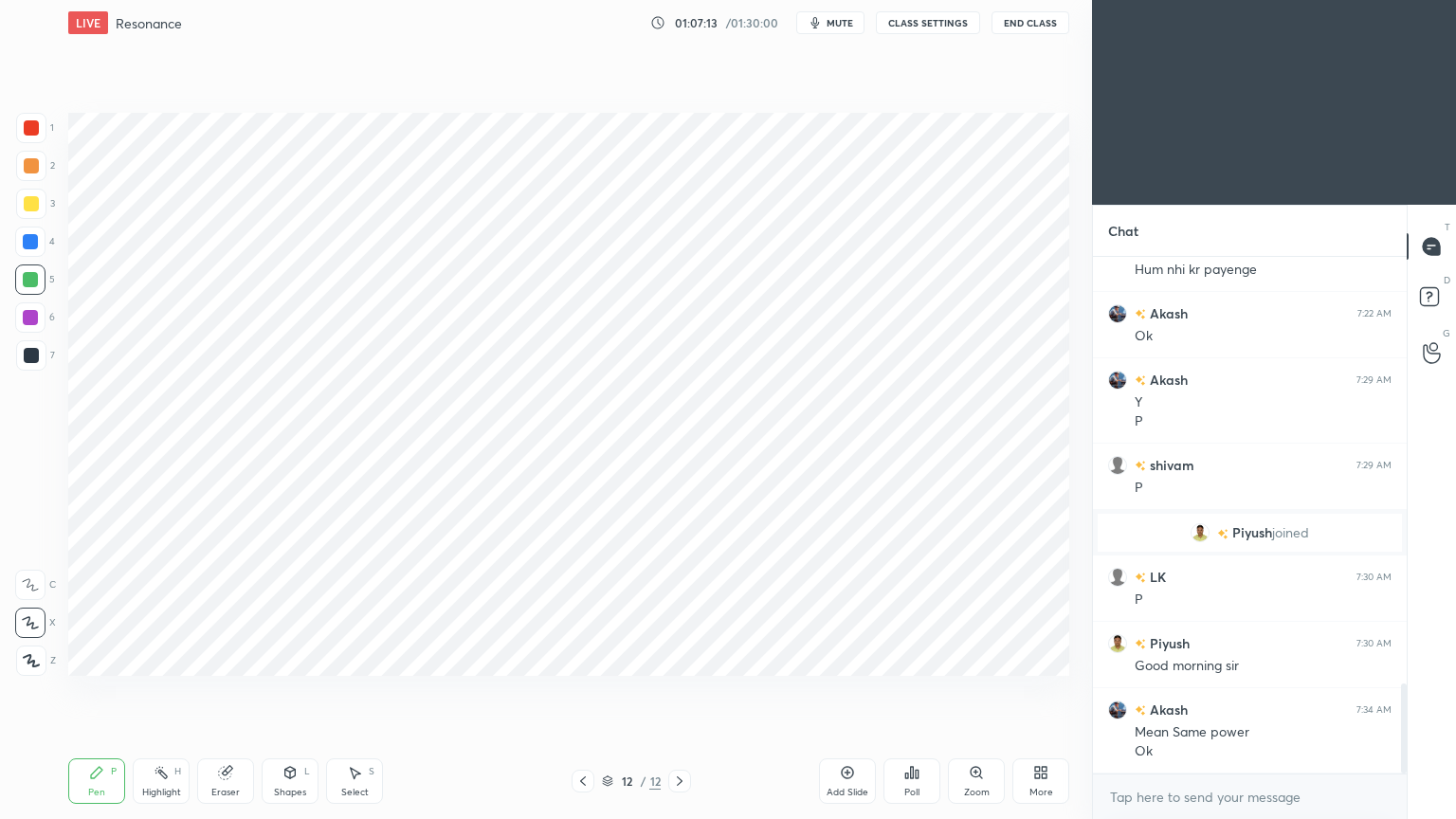 click at bounding box center [31, 204] 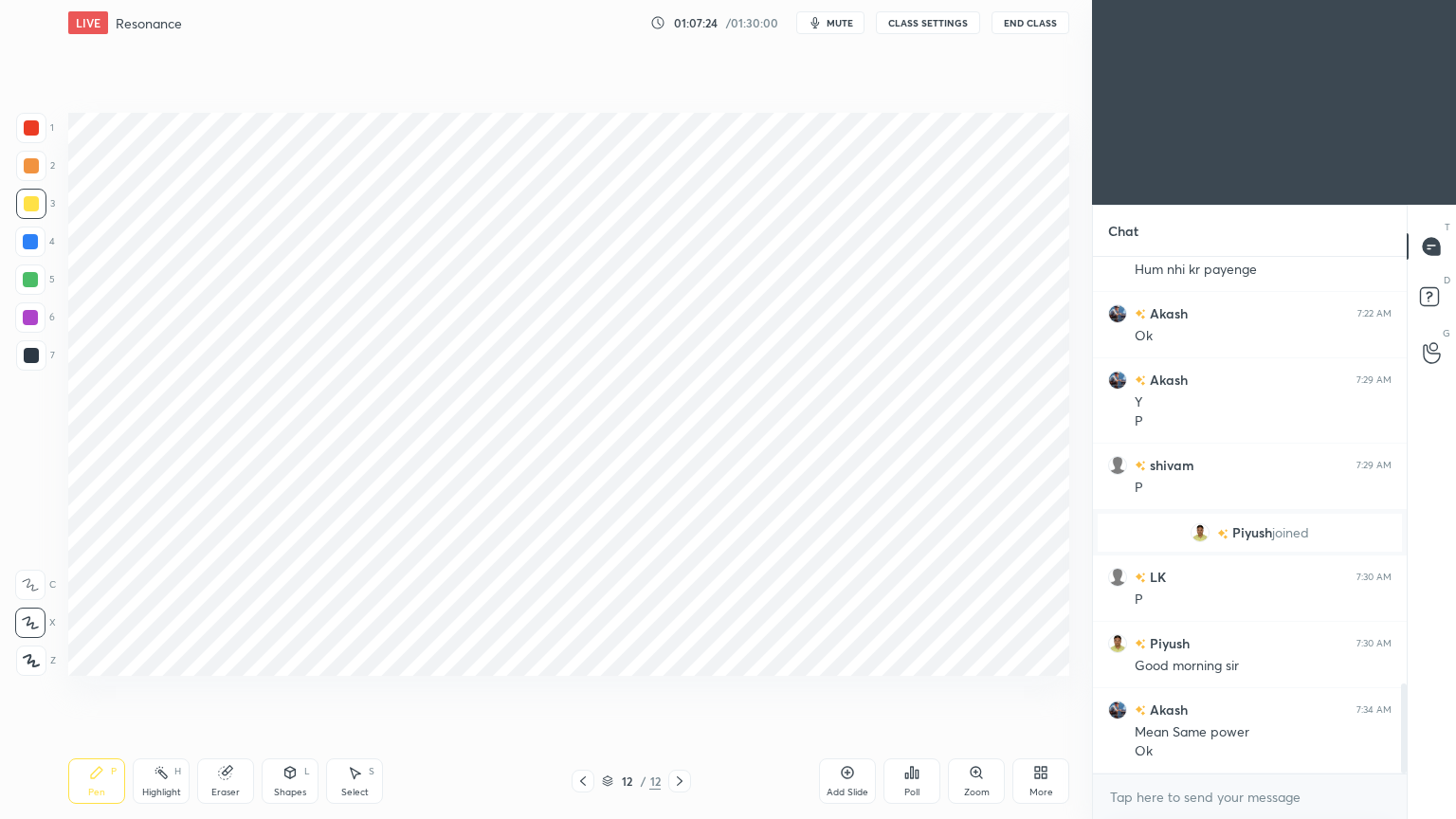 click on "Pen P" at bounding box center [97, 781] 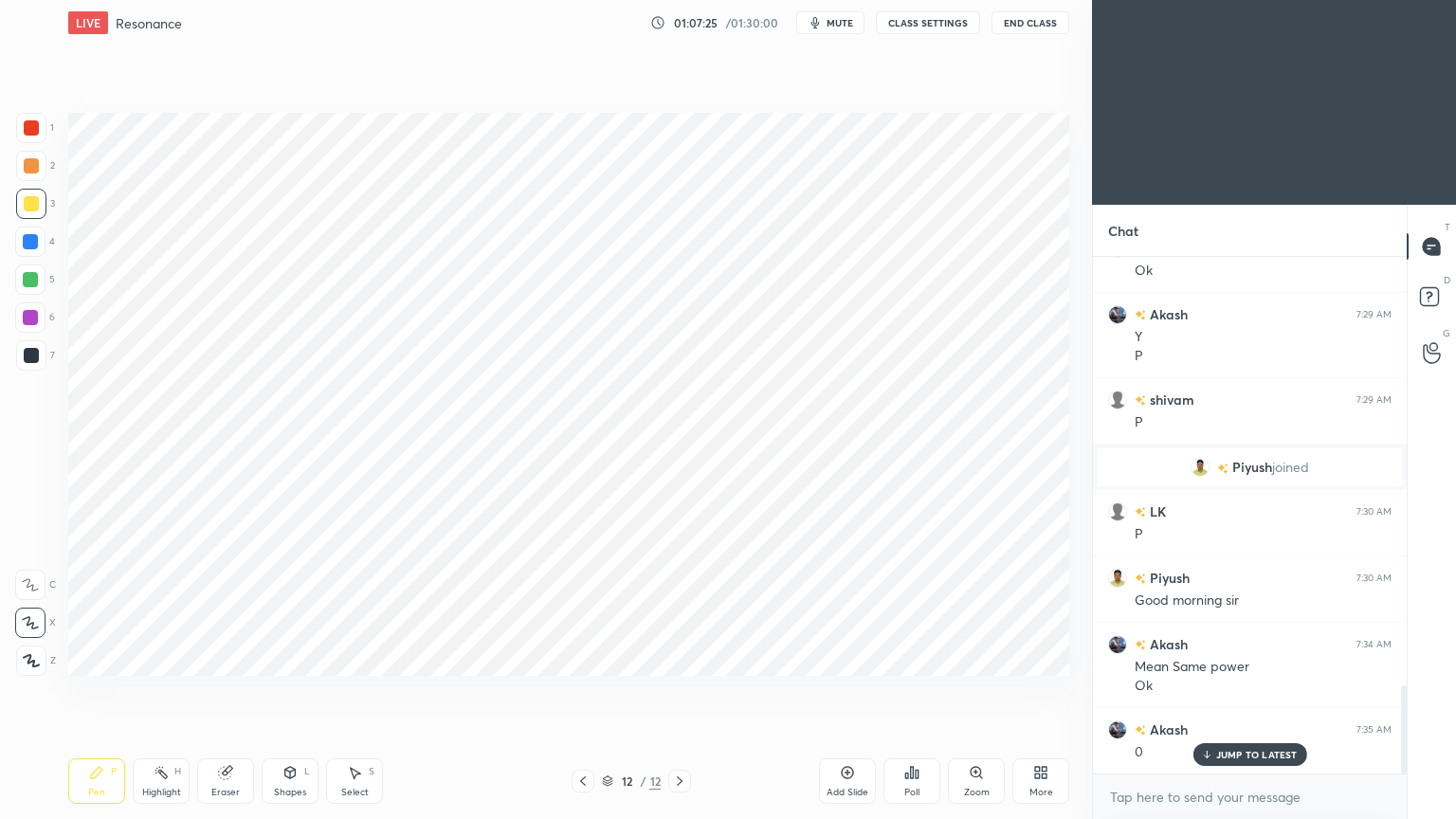 click at bounding box center (30, 242) 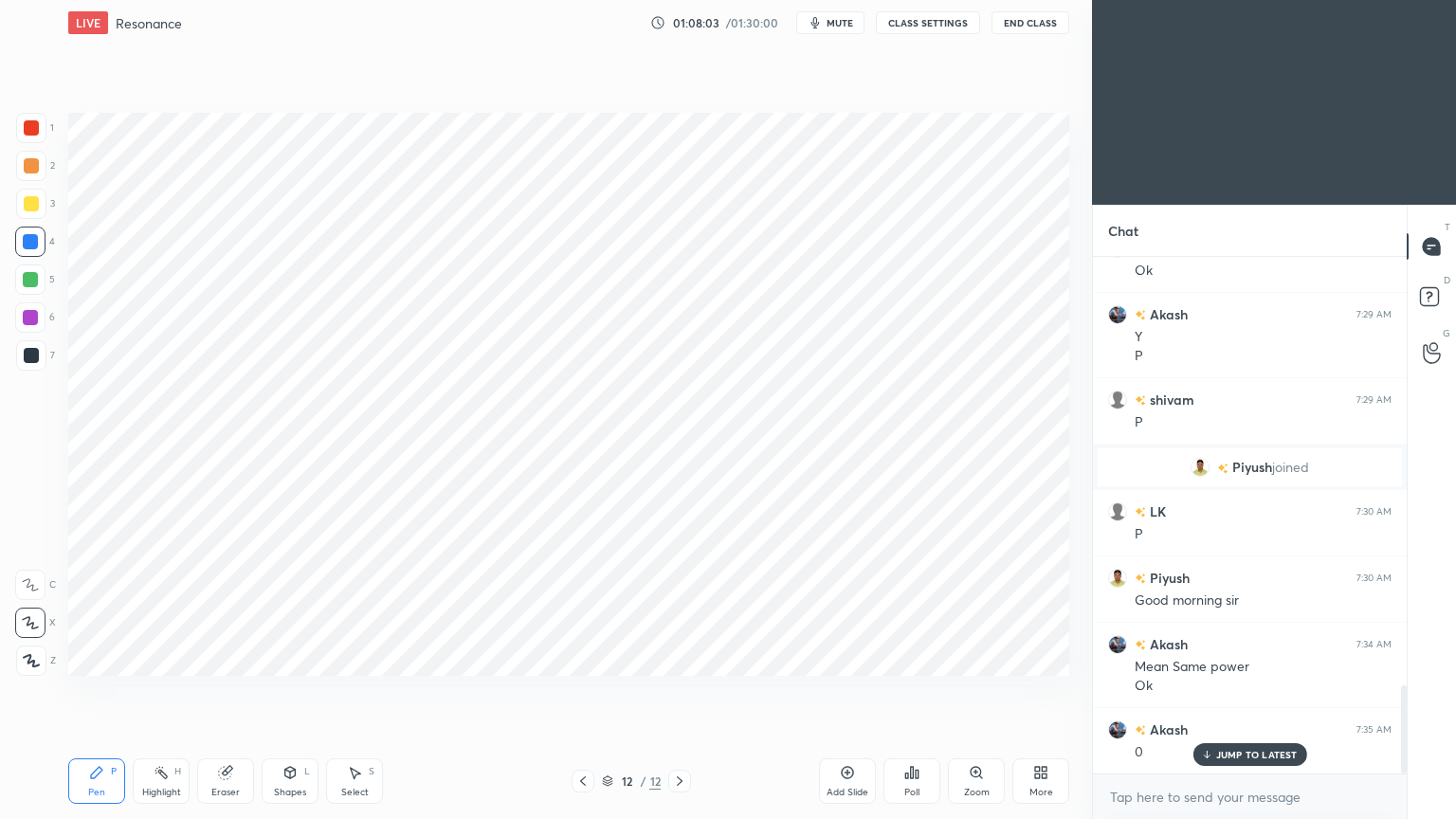 click at bounding box center [30, 242] 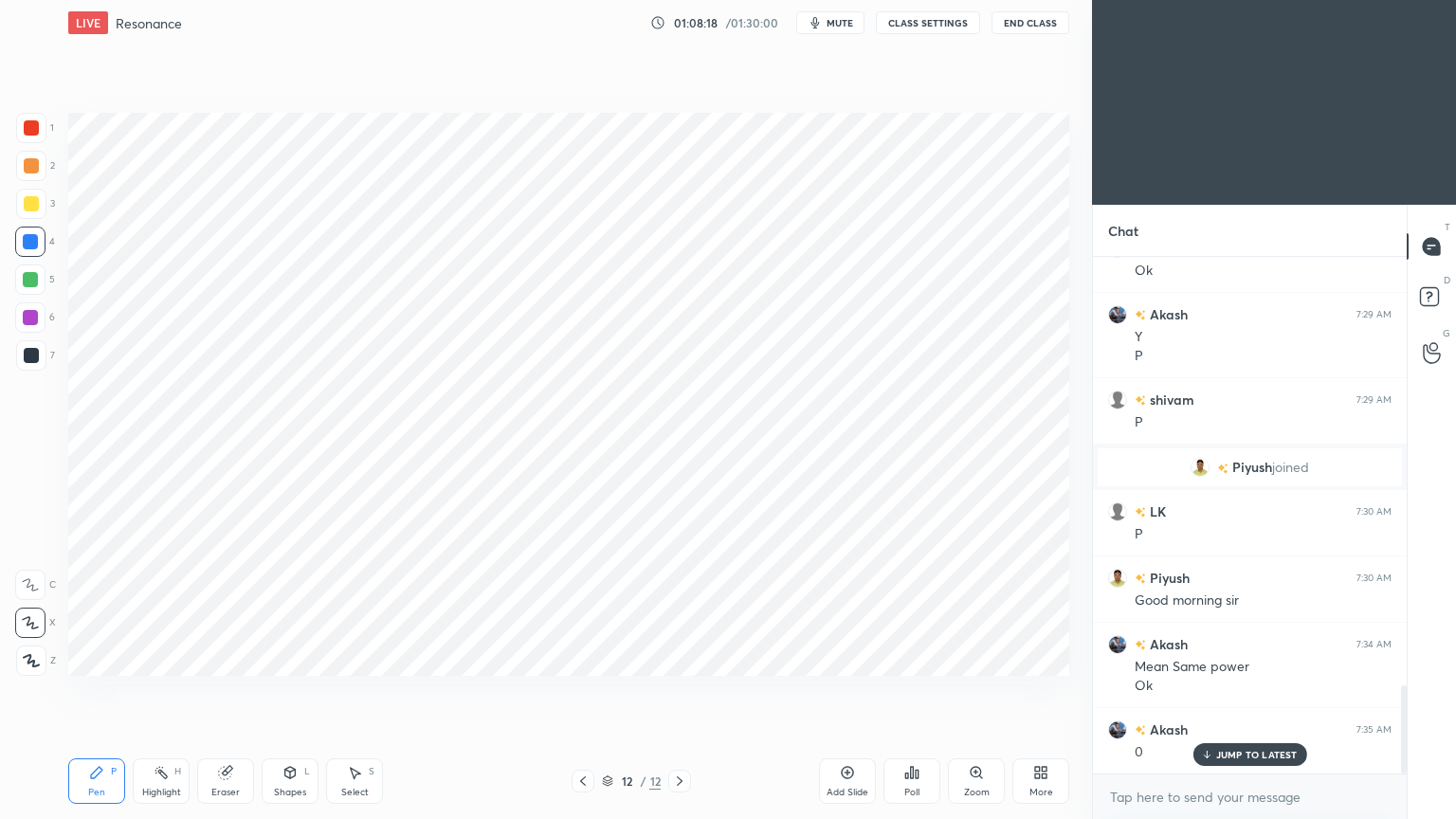 click at bounding box center [31, 355] 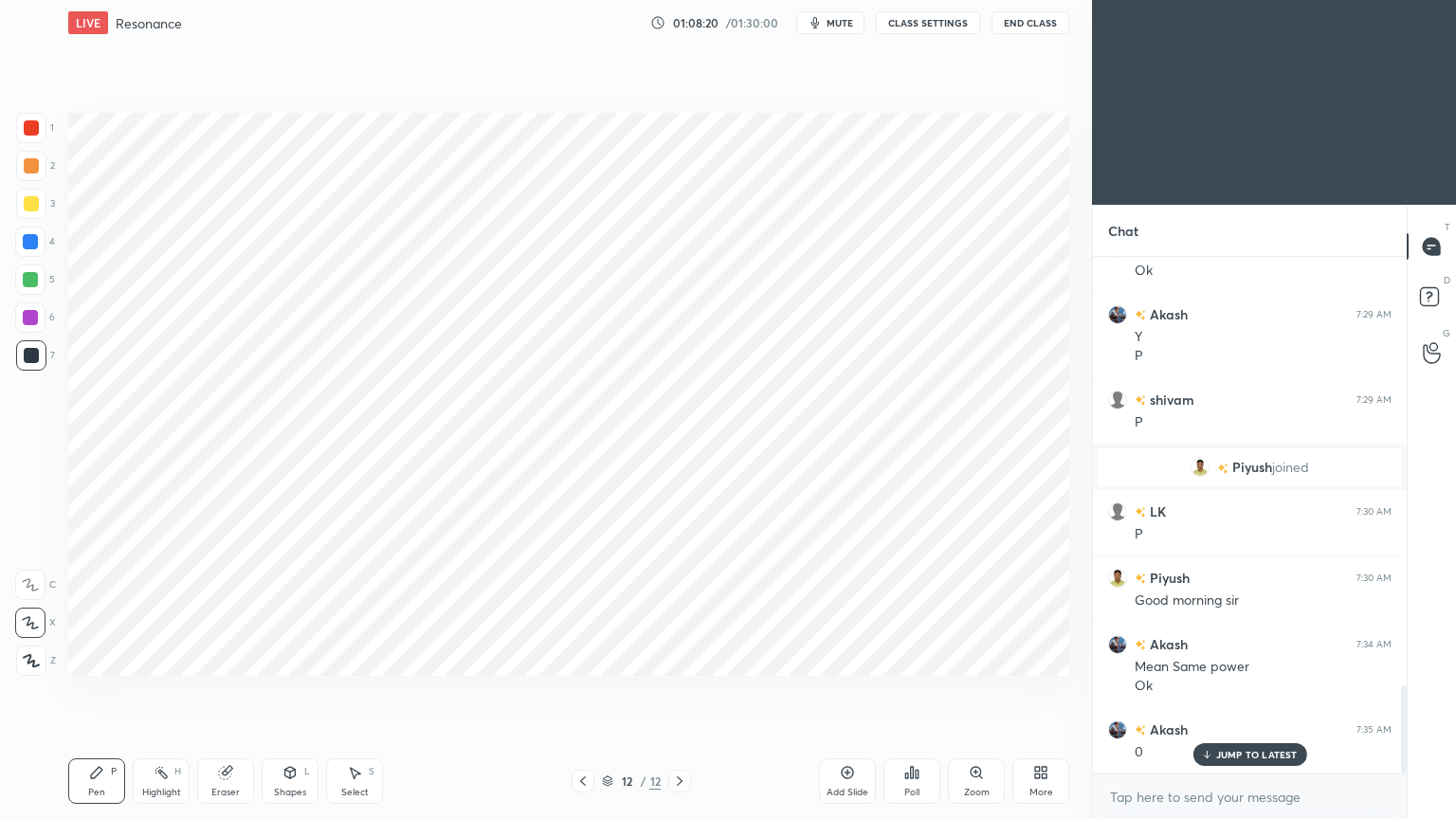 click on "Shapes L" at bounding box center [290, 781] 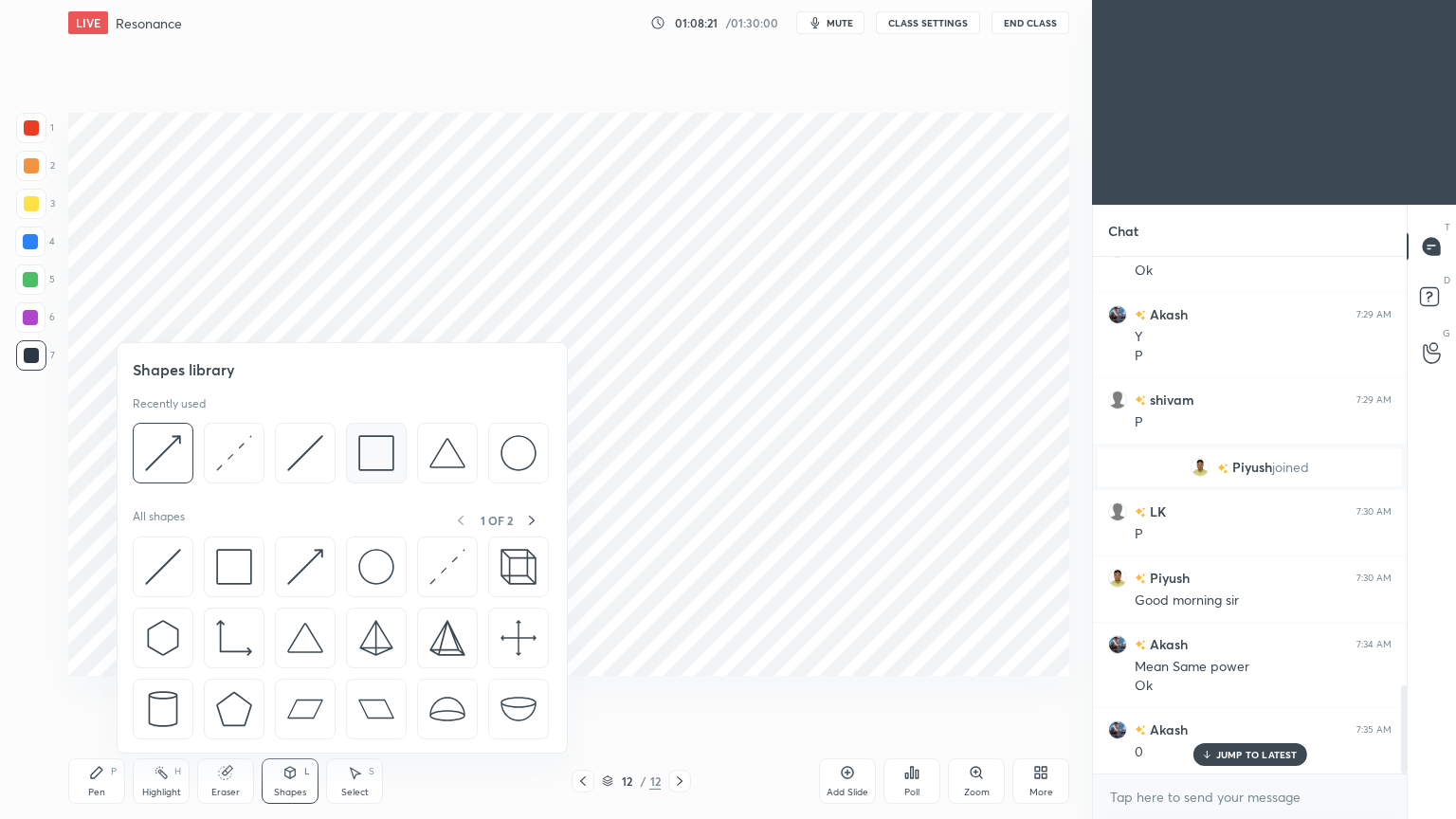 click at bounding box center [376, 453] 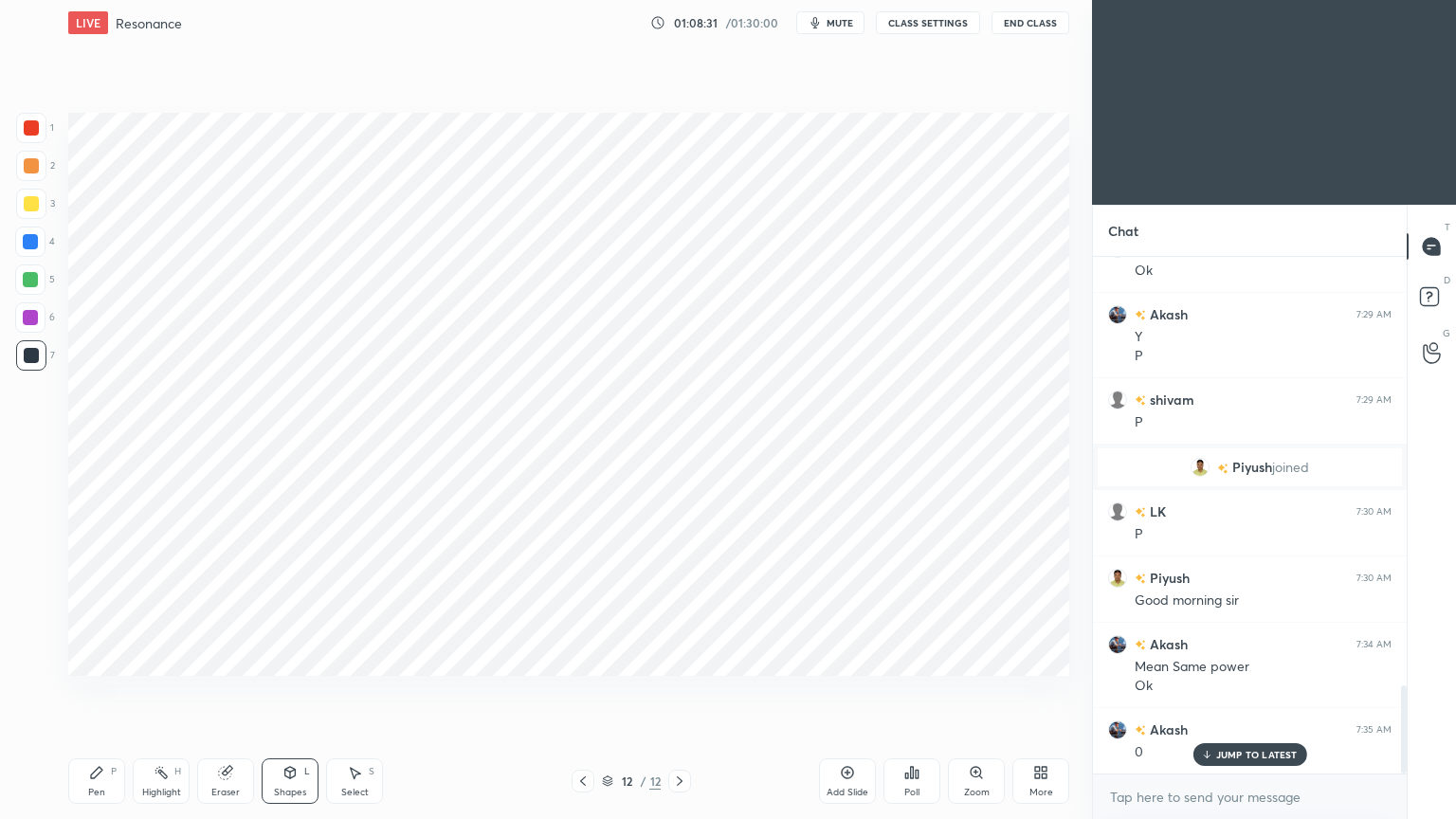click on "Pen P" at bounding box center [97, 781] 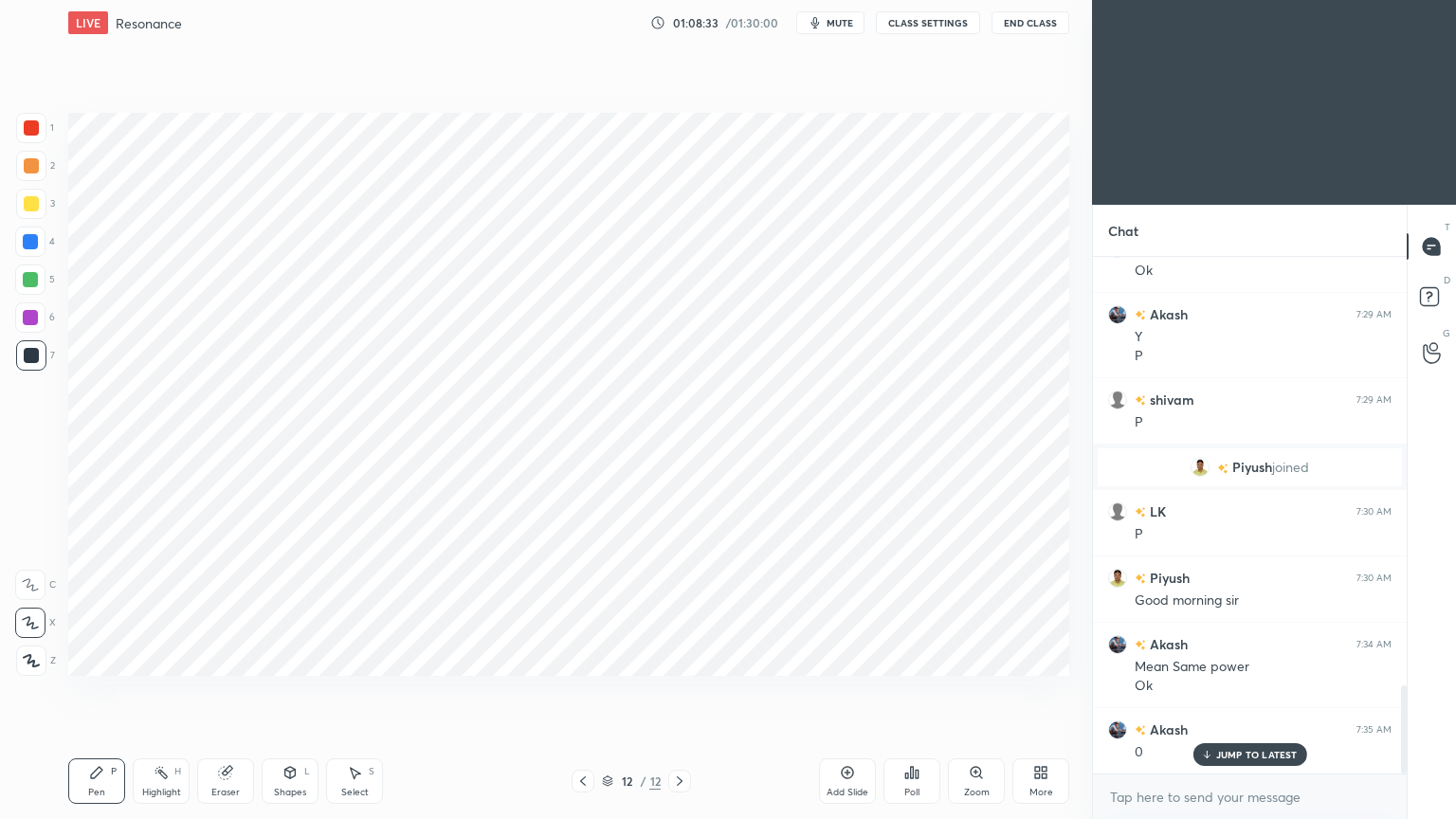 click at bounding box center [31, 128] 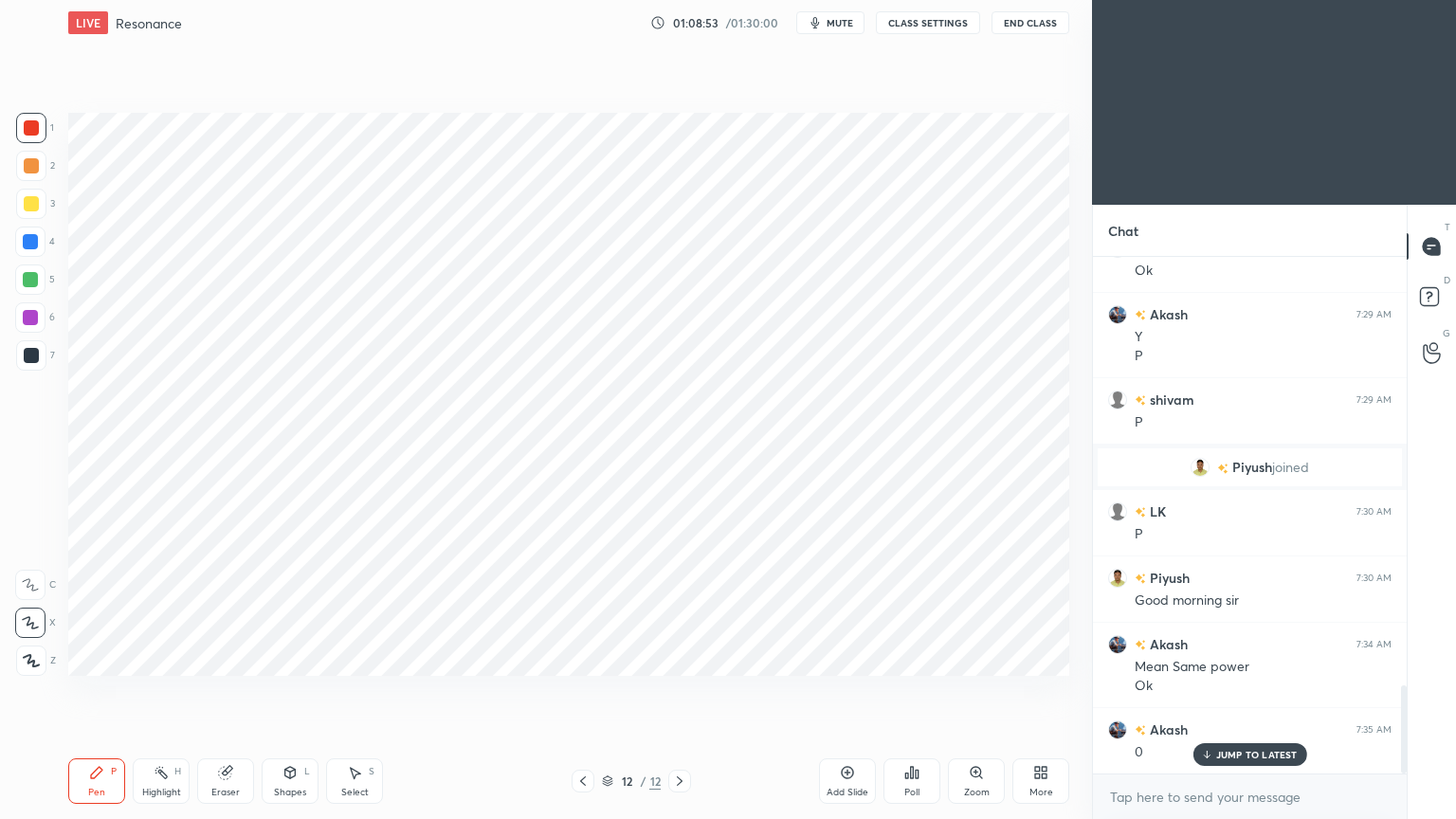 click on "4" at bounding box center (35, 246) 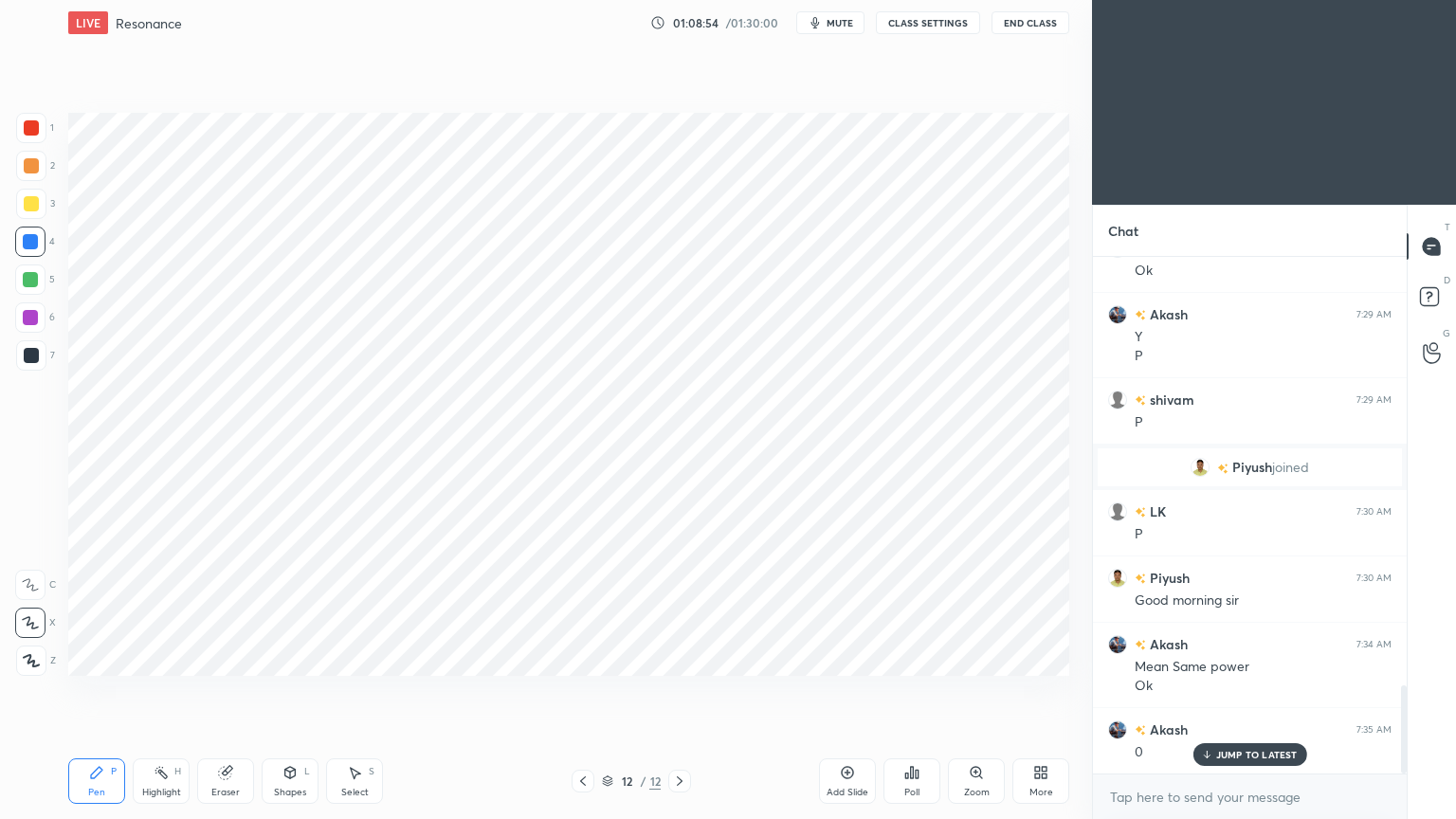 click on "Pen P" at bounding box center [97, 781] 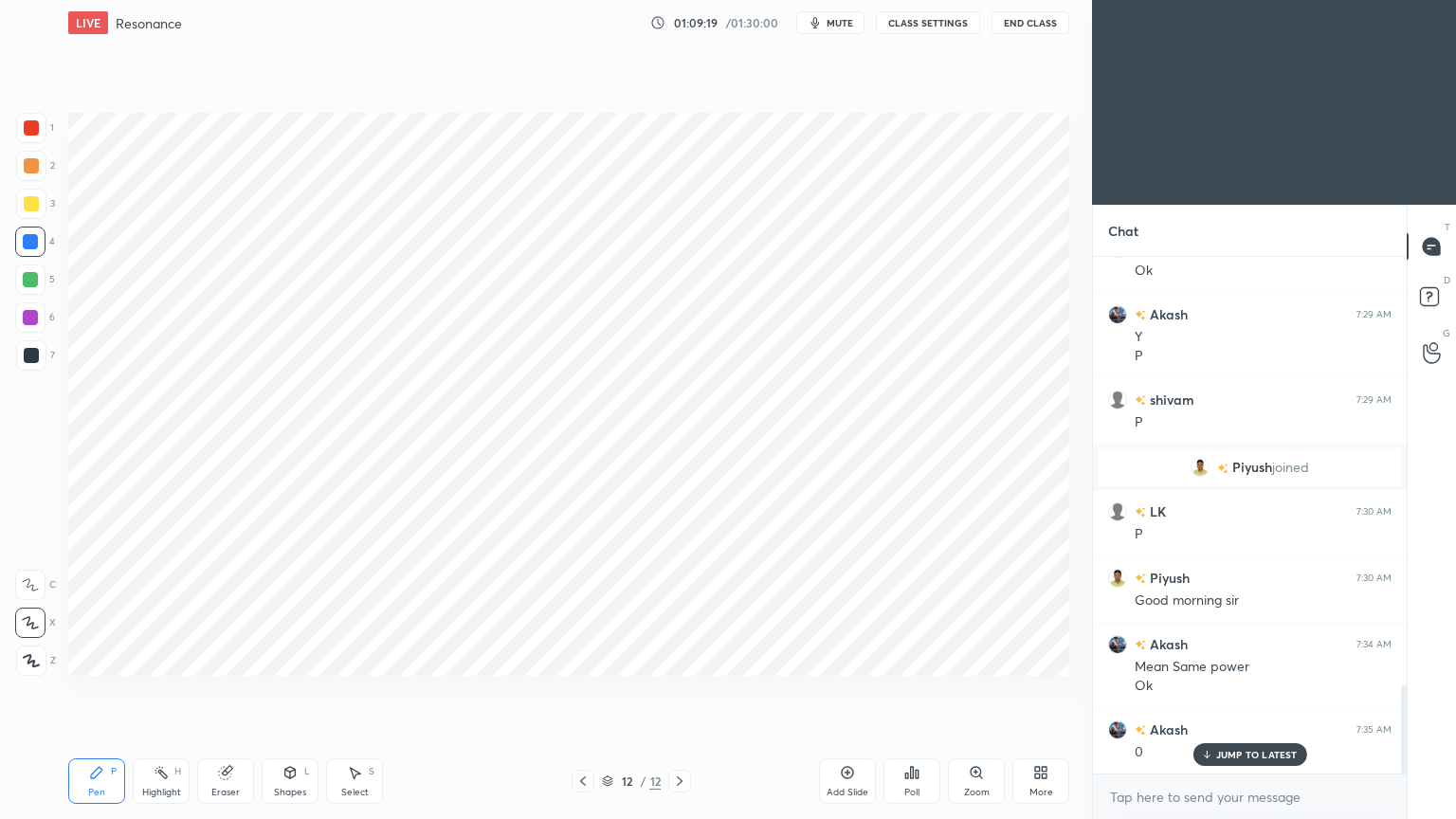click on "Add Slide" at bounding box center [847, 781] 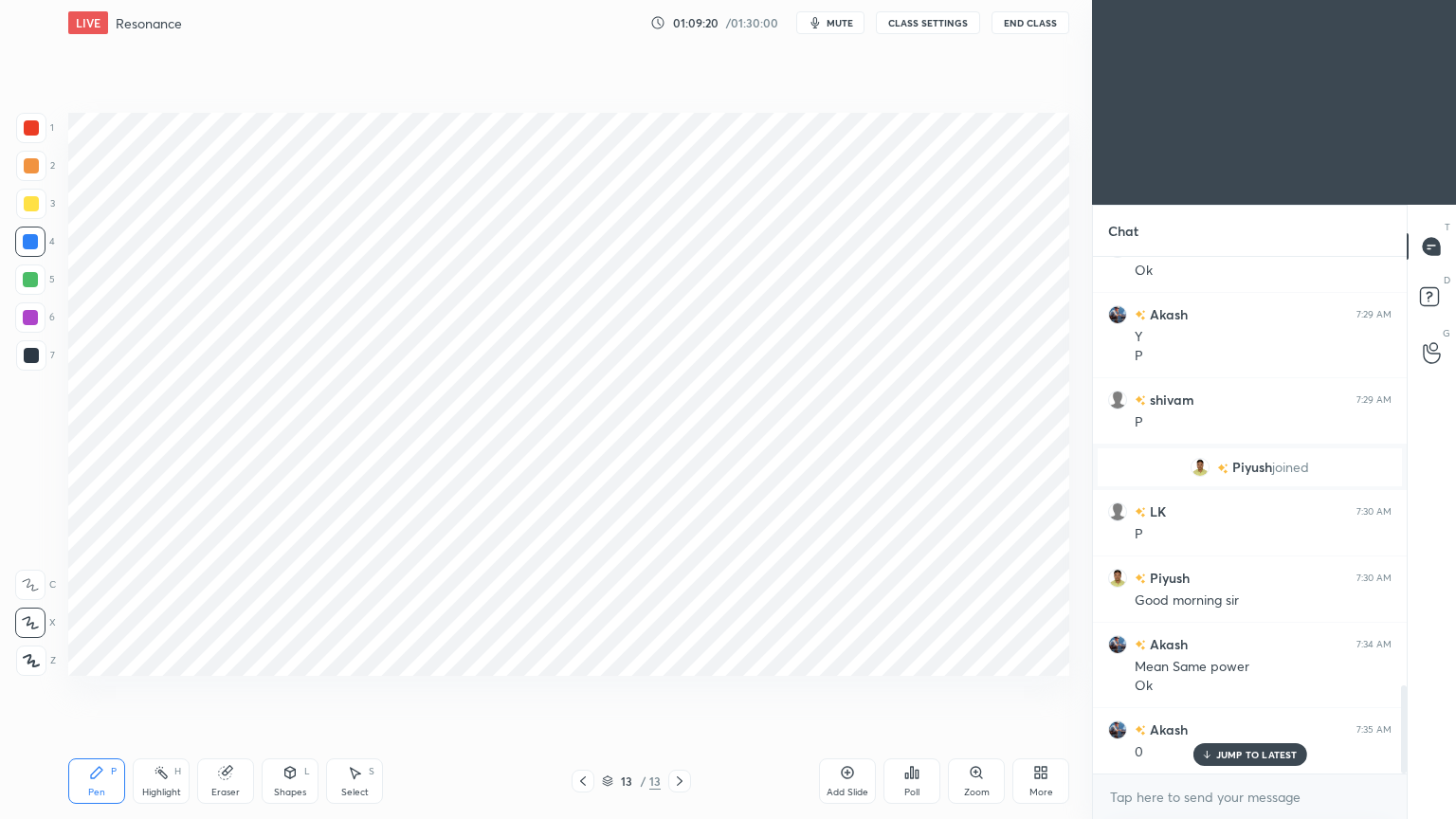 click at bounding box center [30, 242] 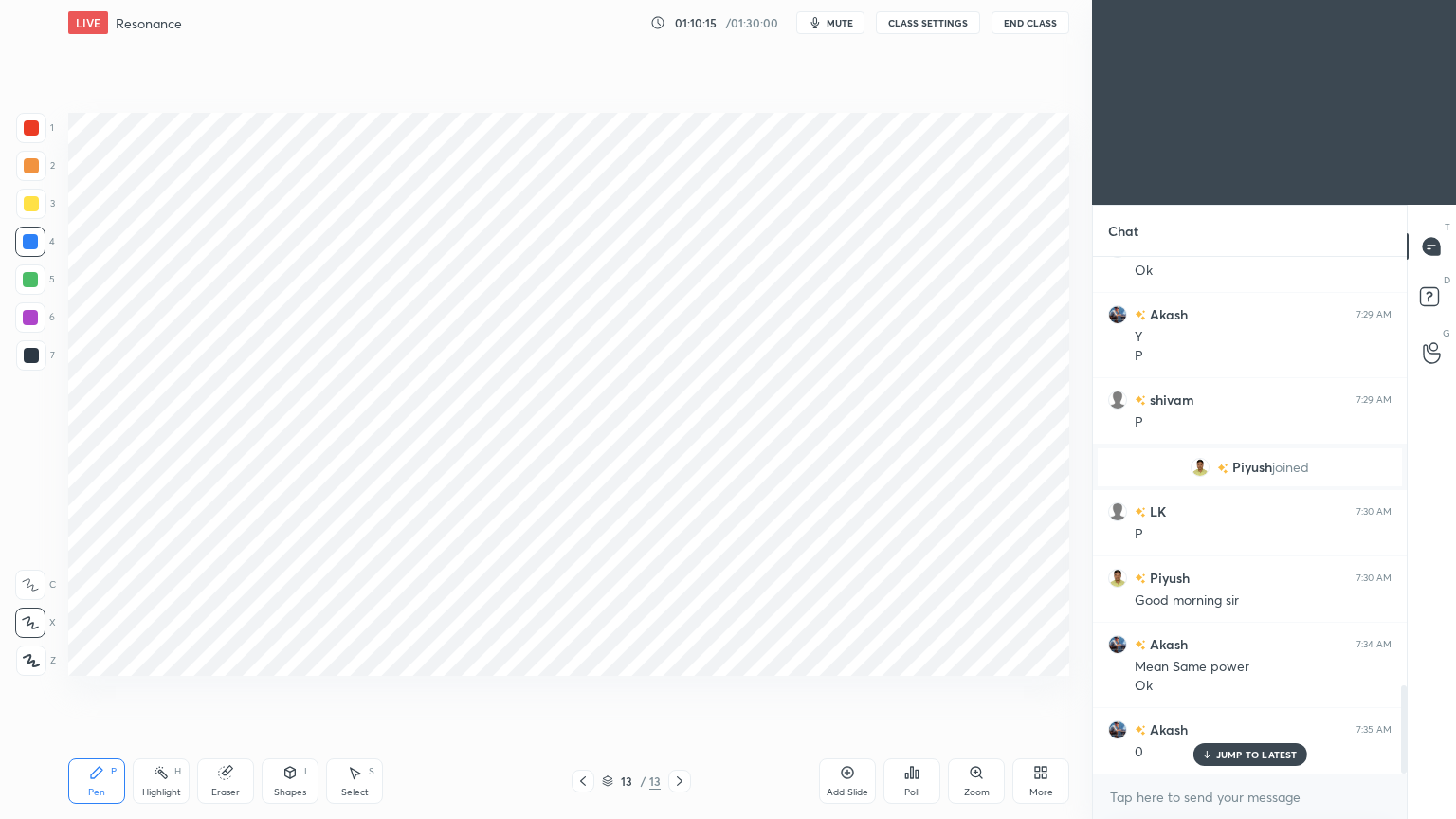 click 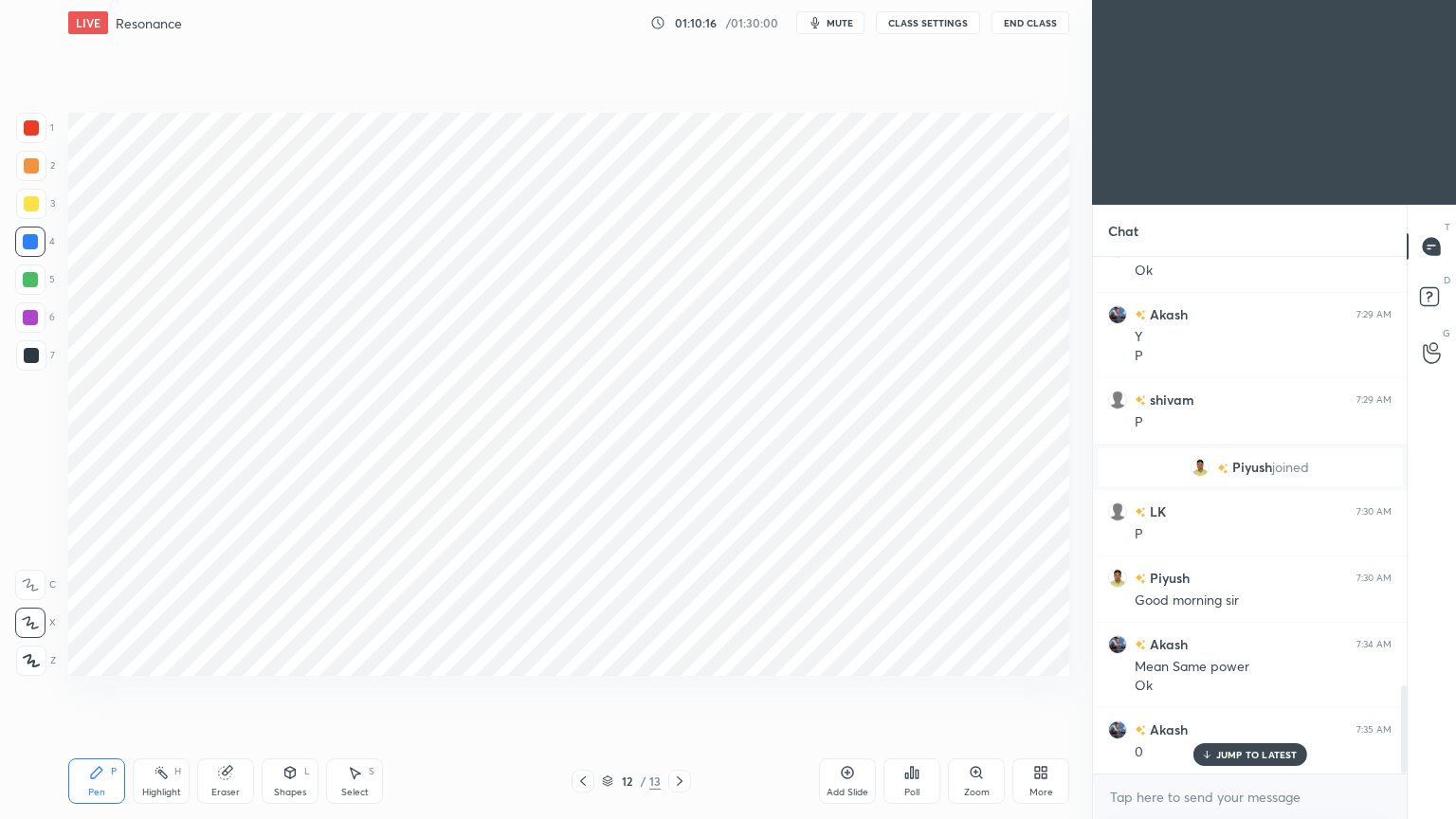 click 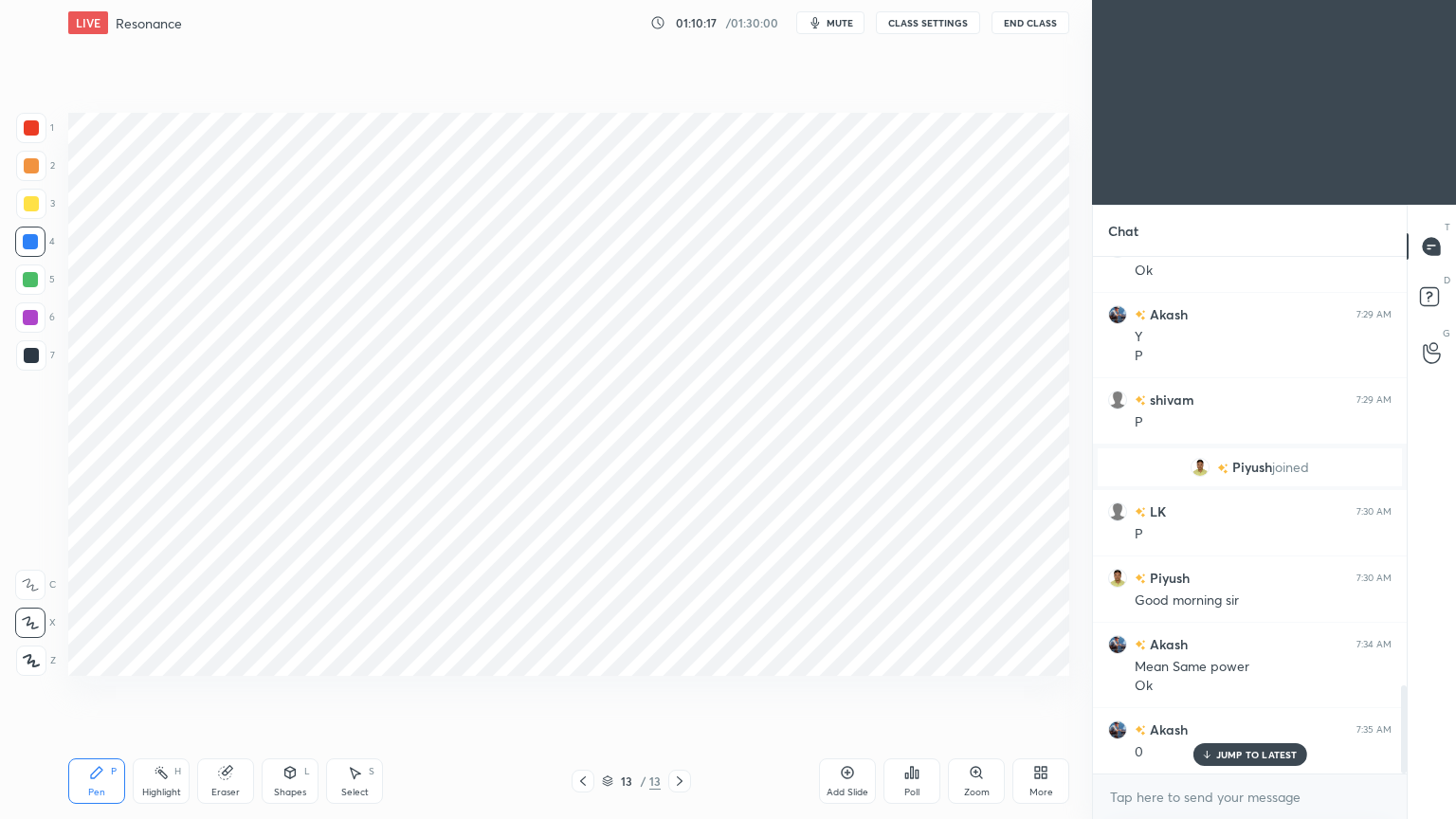 click at bounding box center (31, 355) 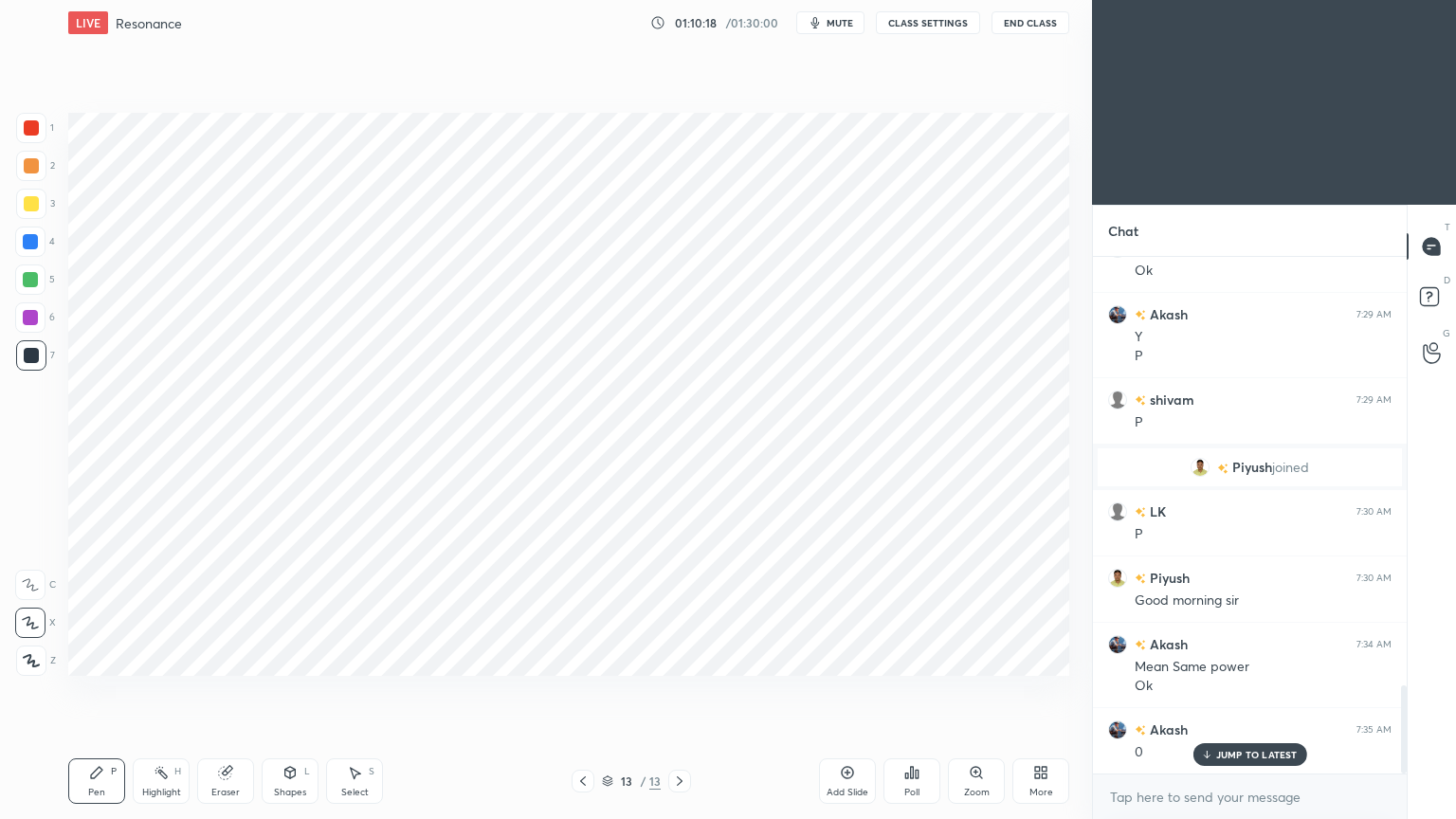 click on "Shapes L" at bounding box center [290, 781] 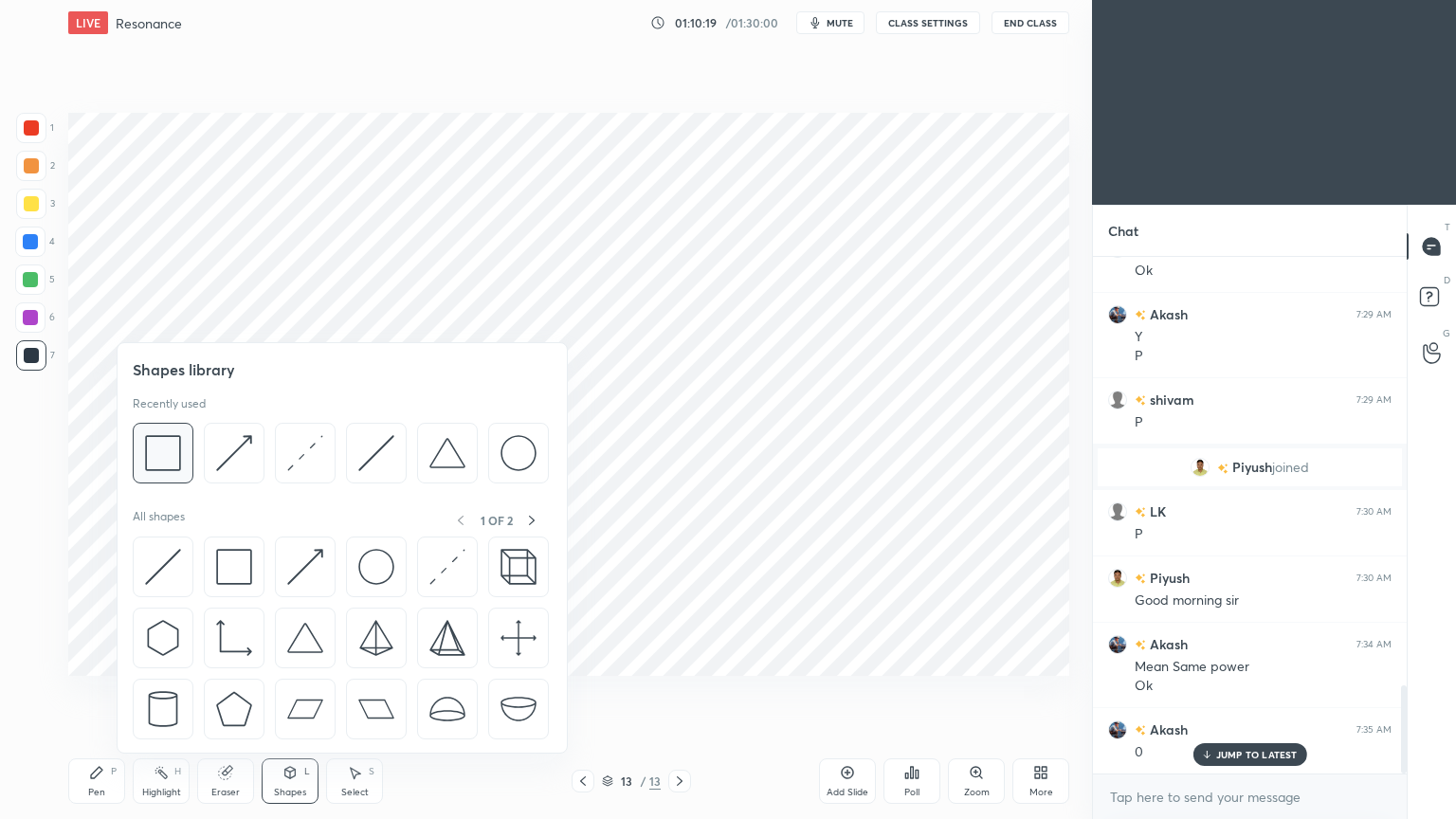 click at bounding box center [163, 453] 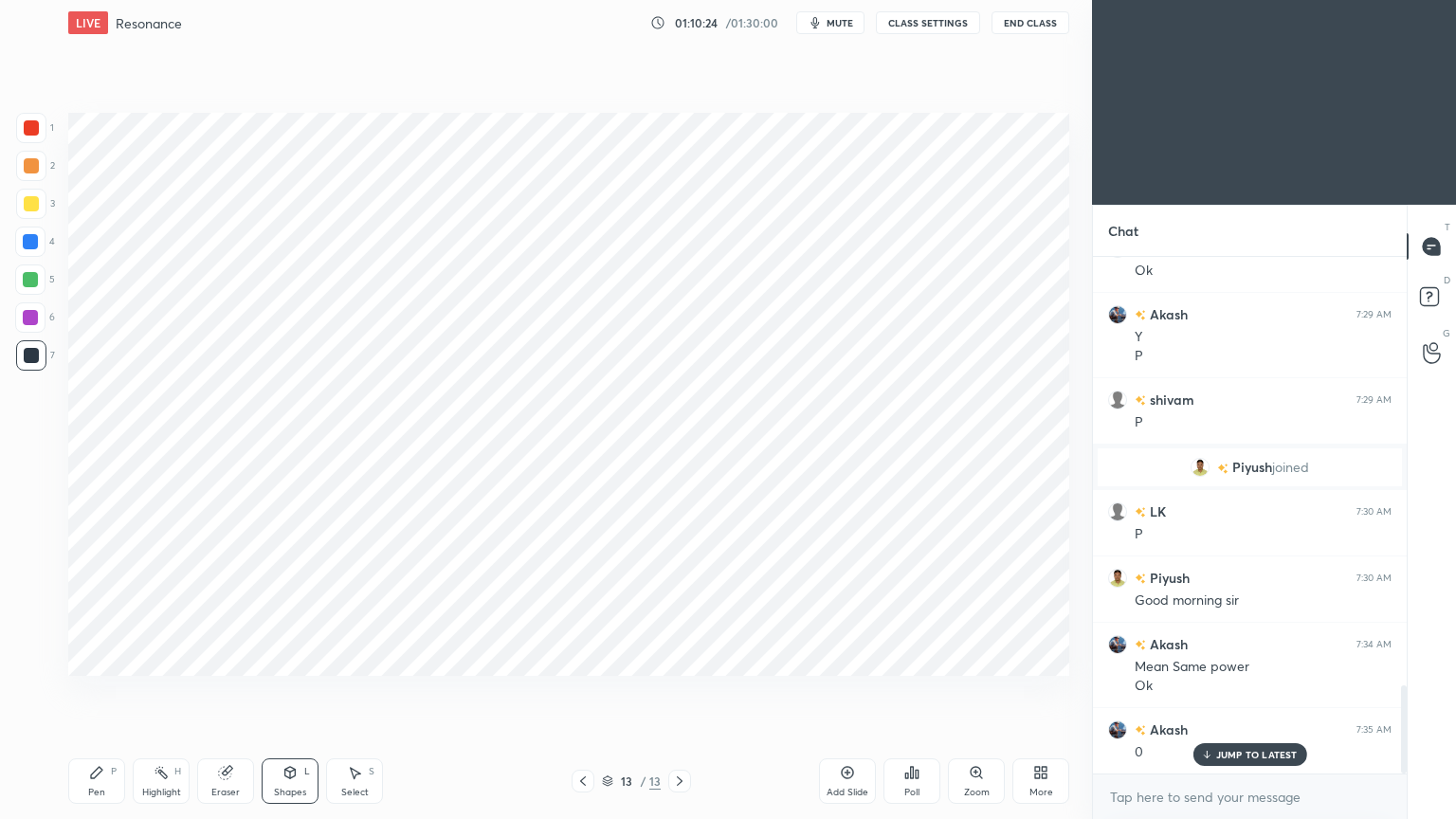 click on "1 2 3 4 5 6 7 C X Z C X Z E E Erase all   H H" at bounding box center [30, 394] 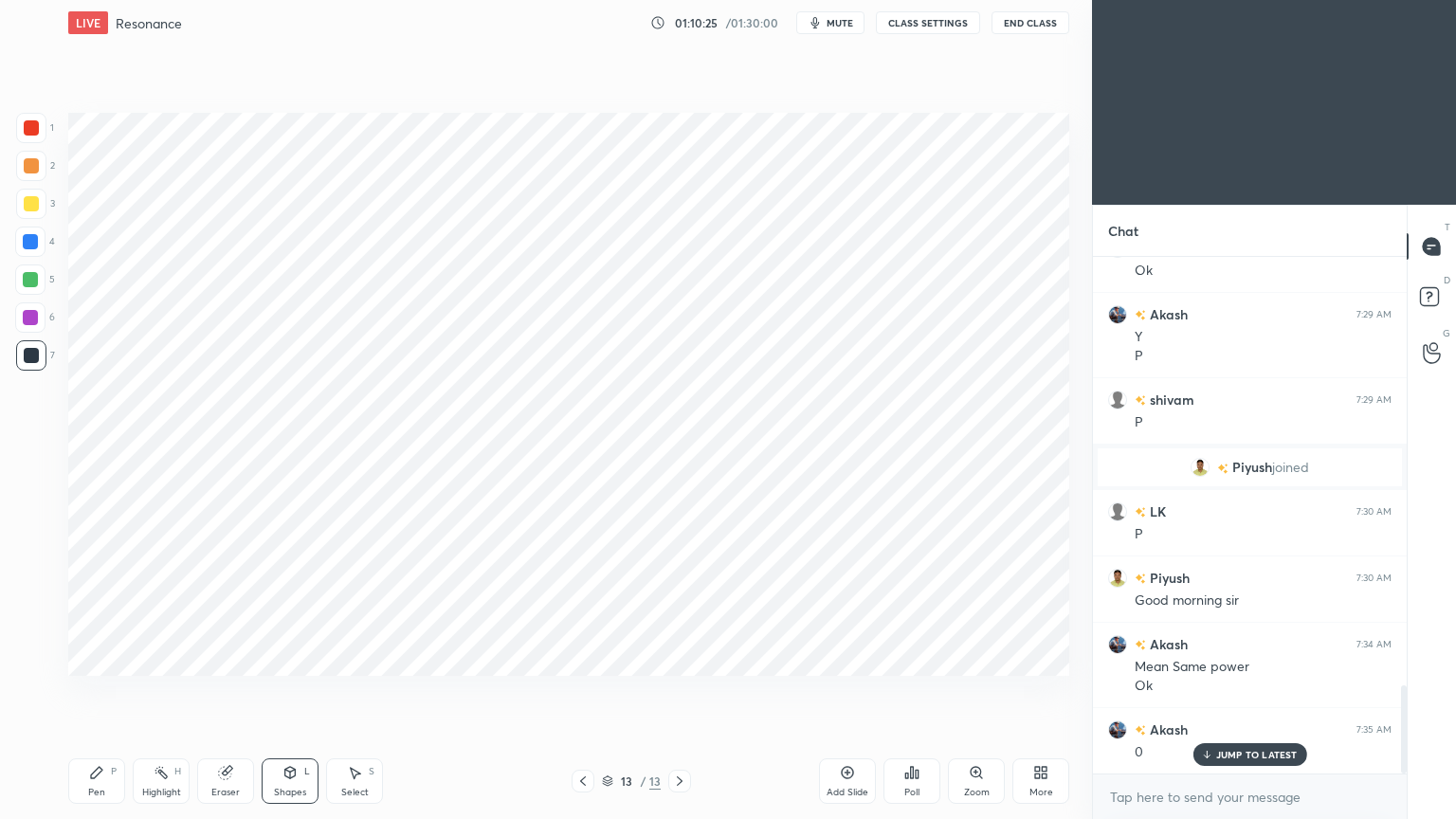 click at bounding box center [31, 128] 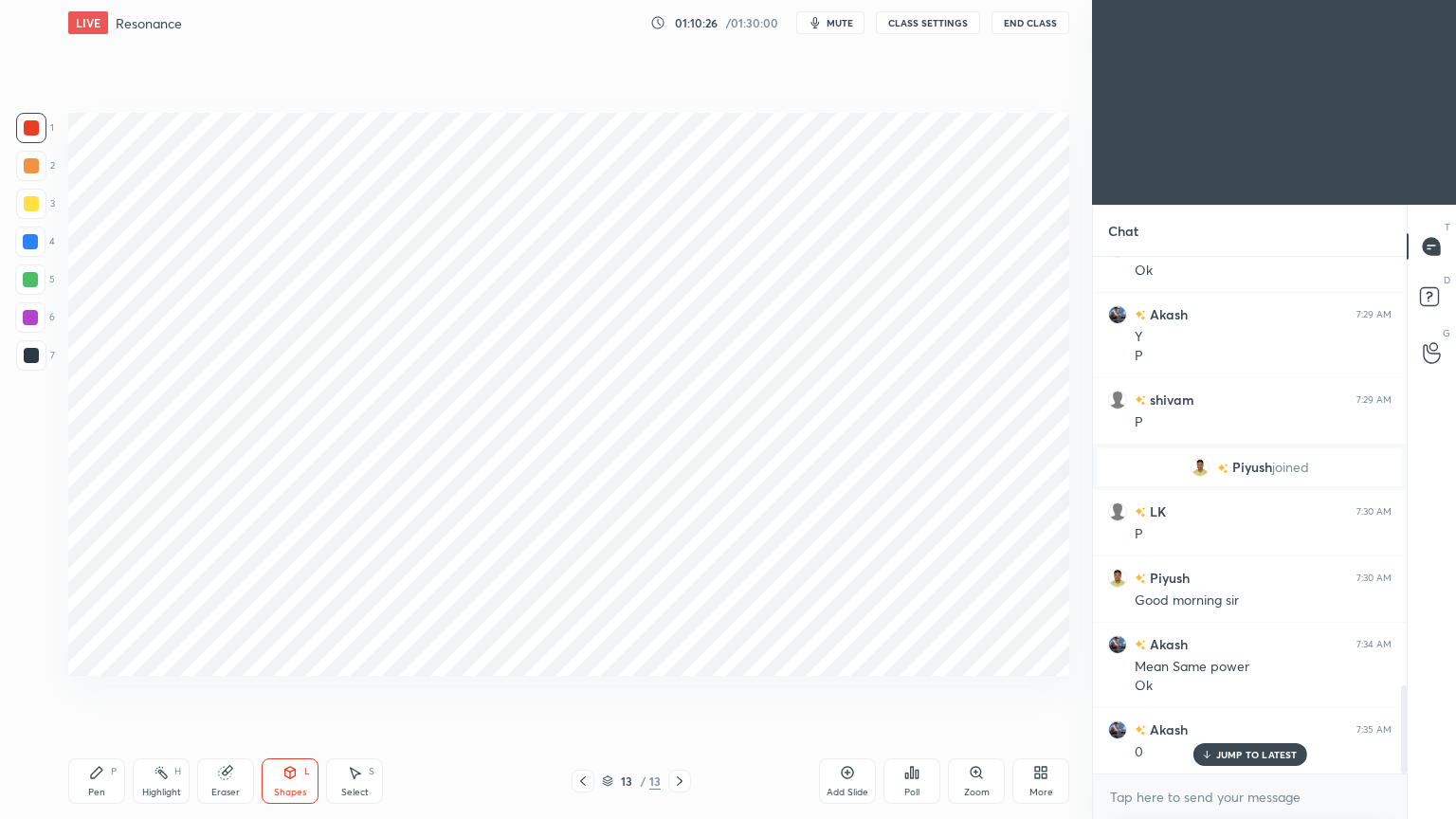 click on "Pen P" at bounding box center (97, 781) 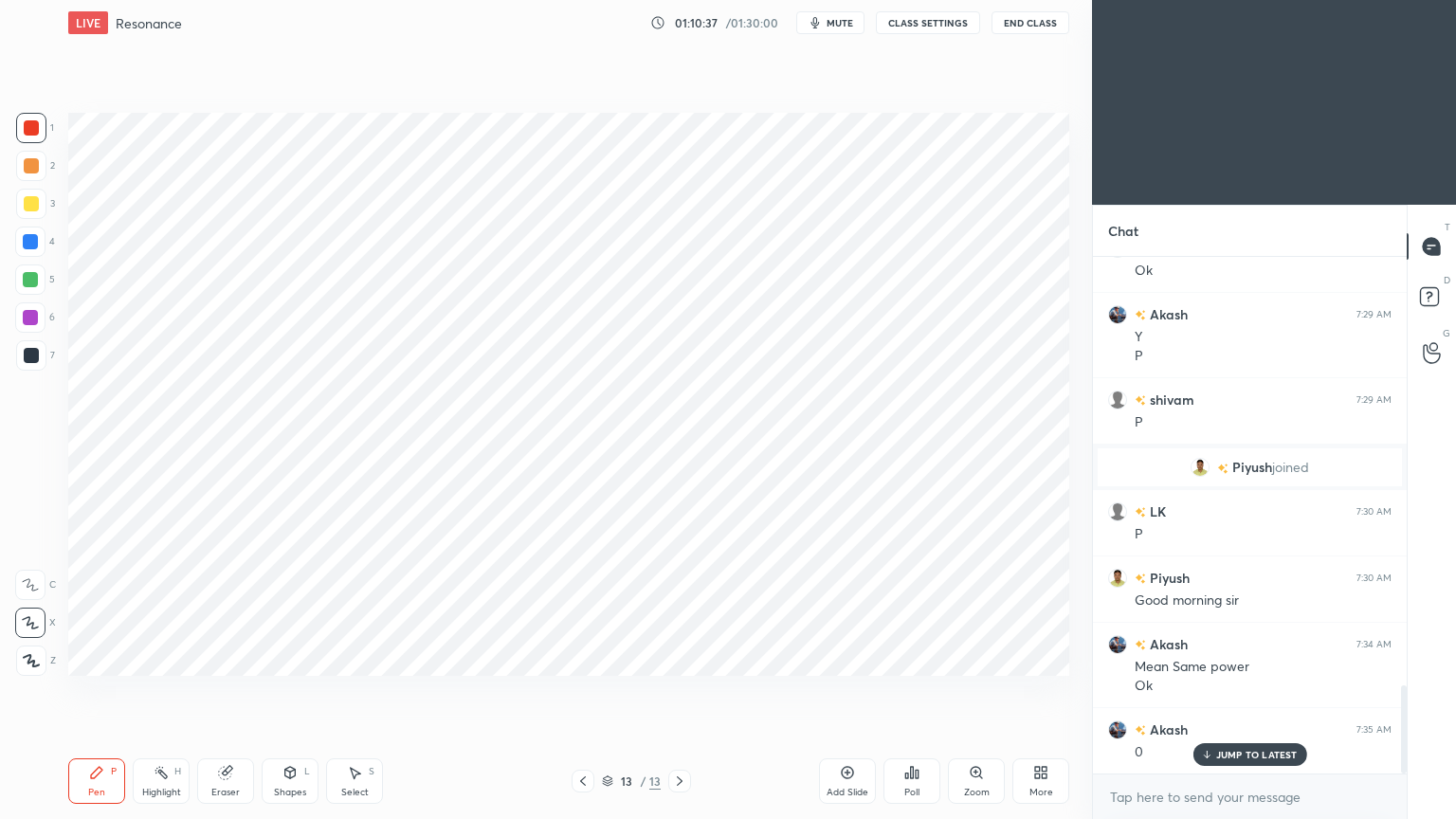 click at bounding box center [31, 355] 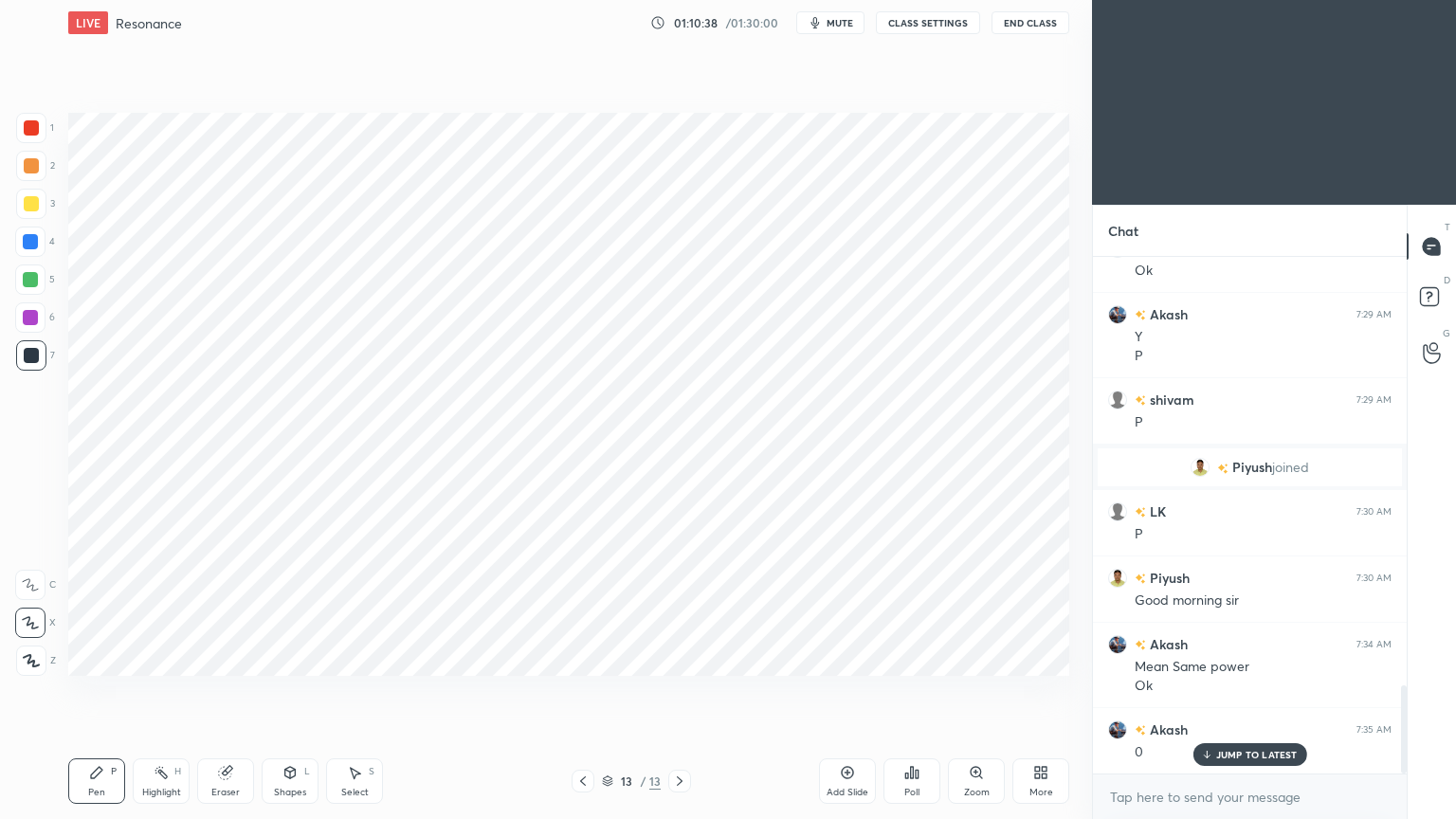 click at bounding box center (31, 128) 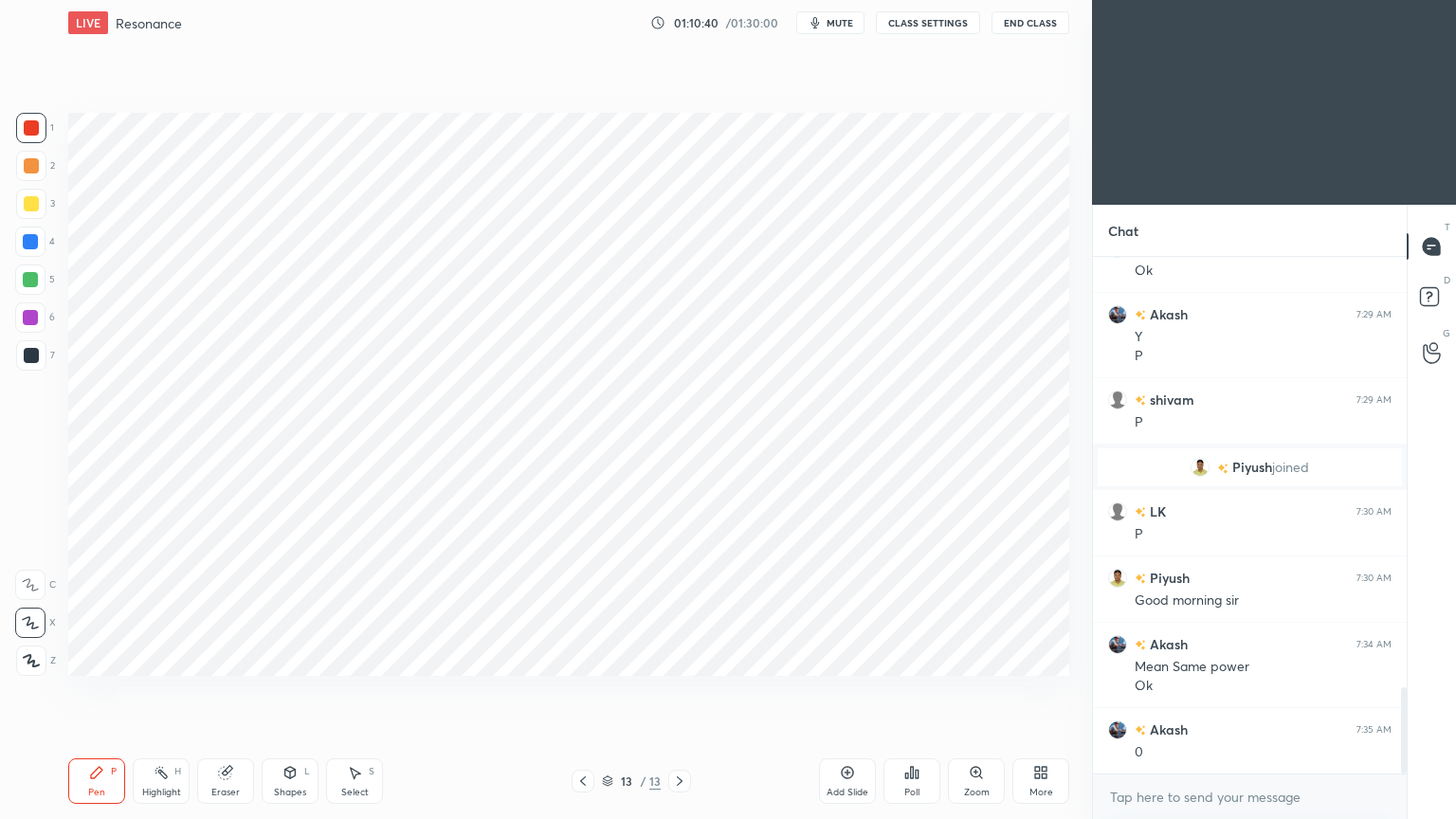 scroll, scrollTop: 2570, scrollLeft: 0, axis: vertical 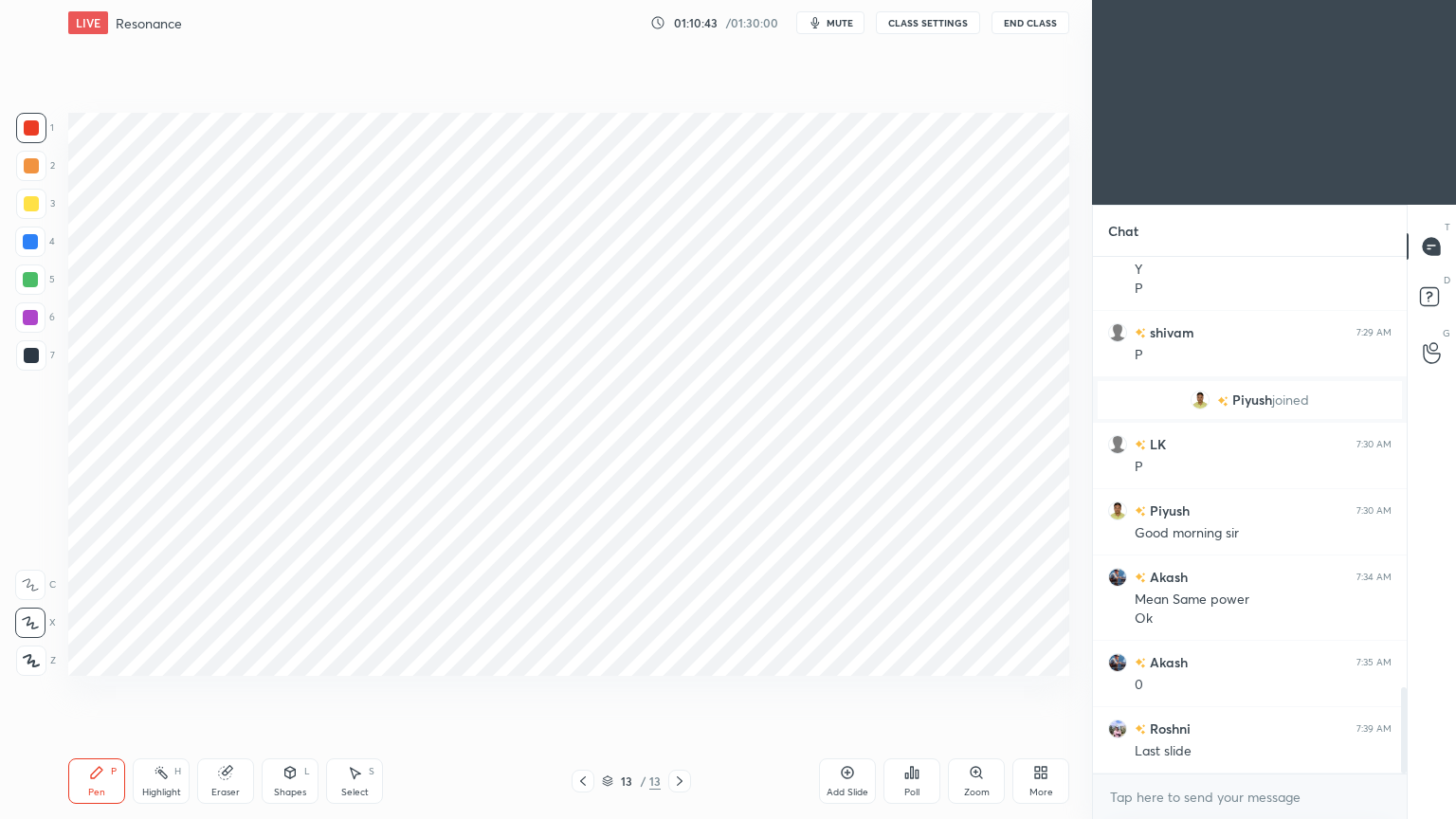 click on "13 / 13" at bounding box center (631, 781) 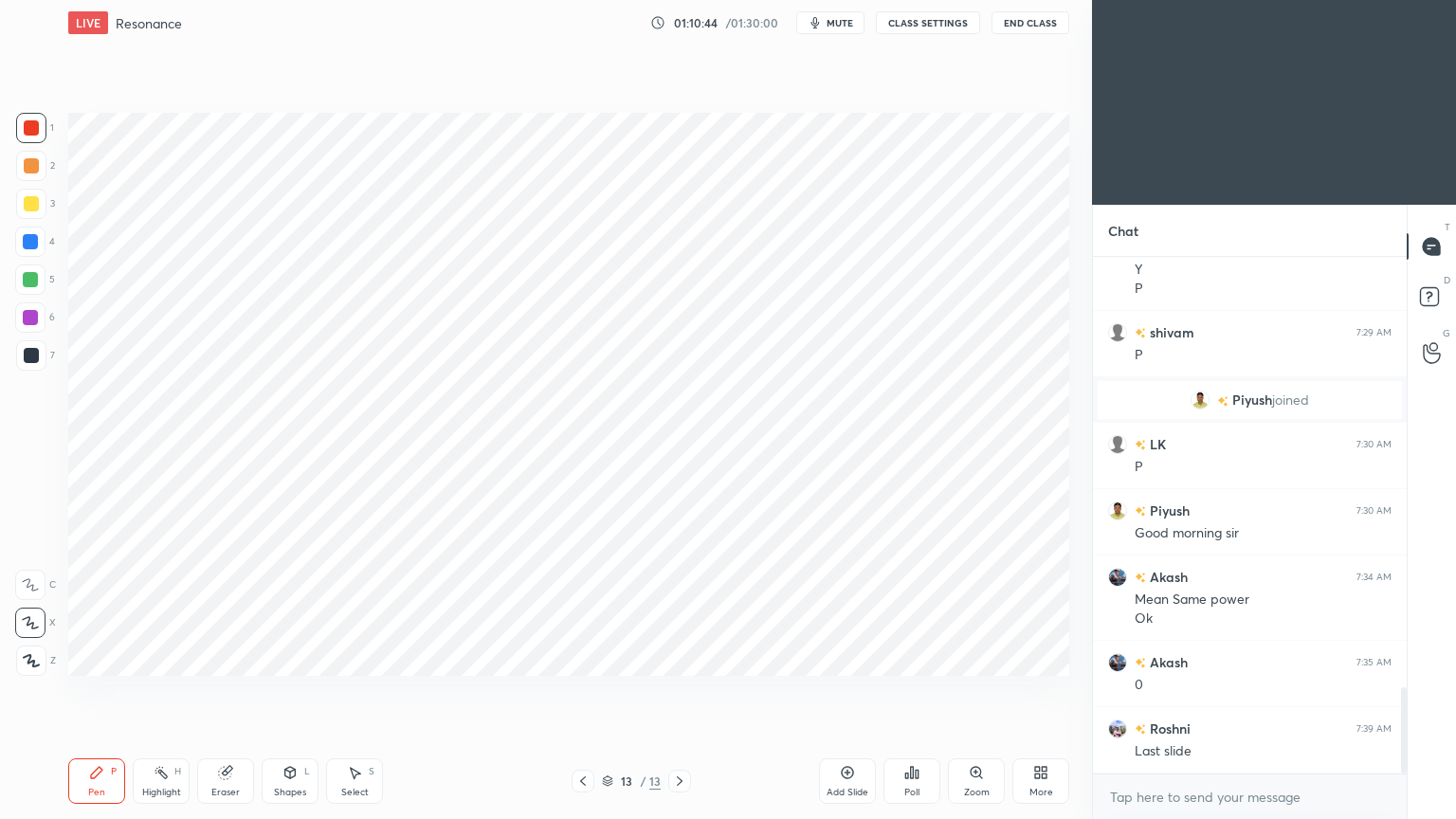 click 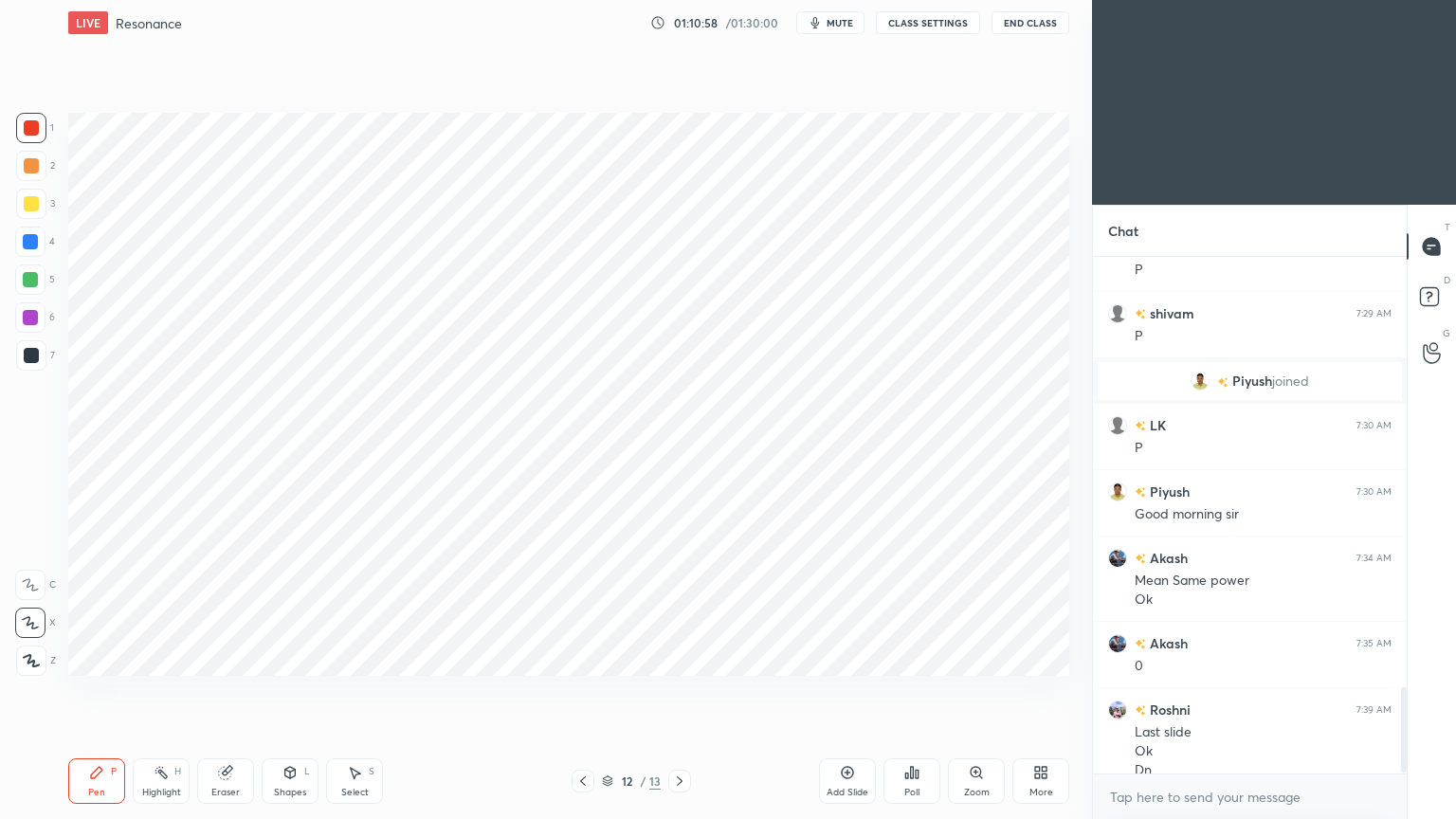 scroll, scrollTop: 2608, scrollLeft: 0, axis: vertical 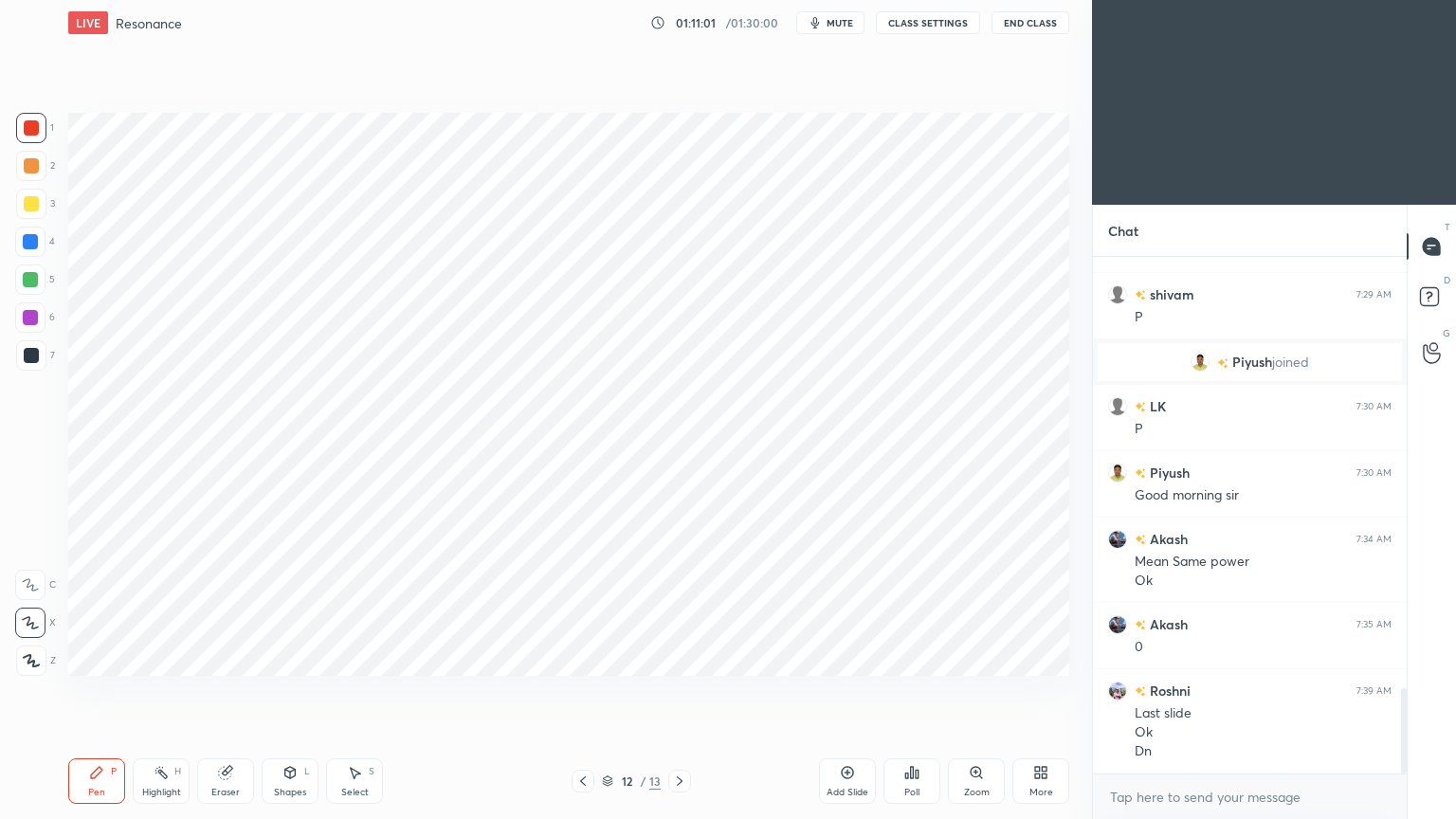 click 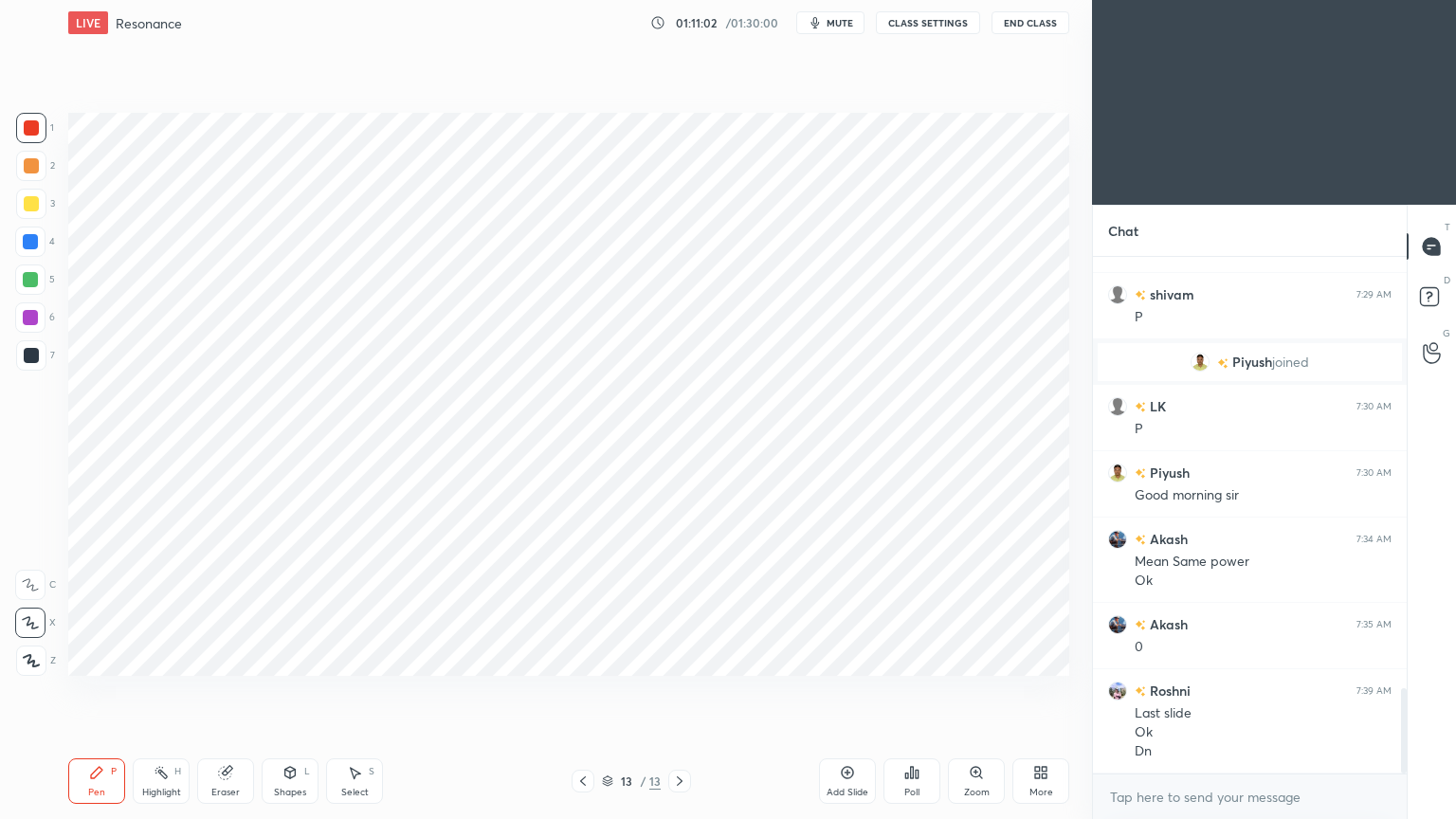 click at bounding box center [30, 242] 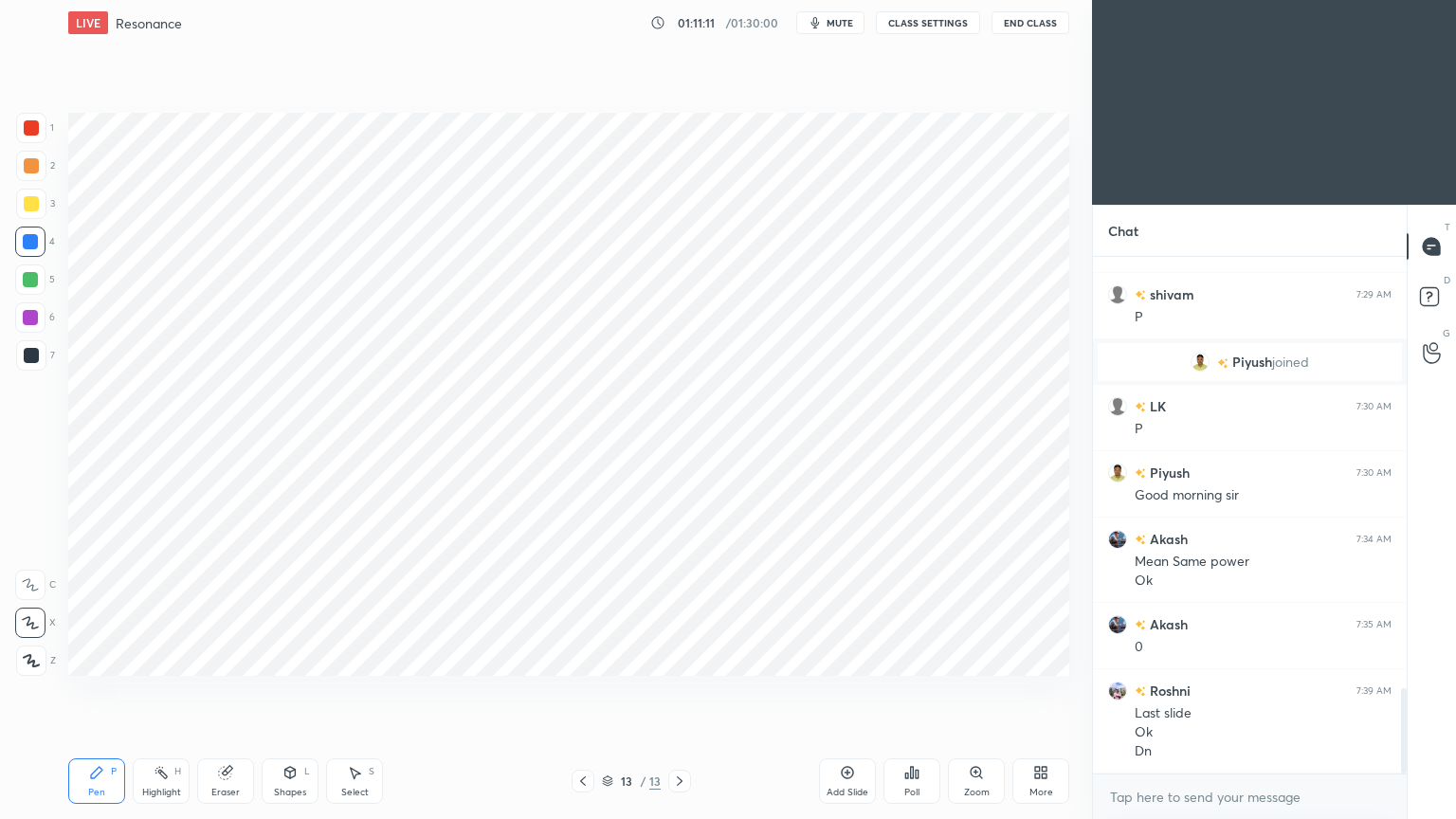 click at bounding box center (31, 355) 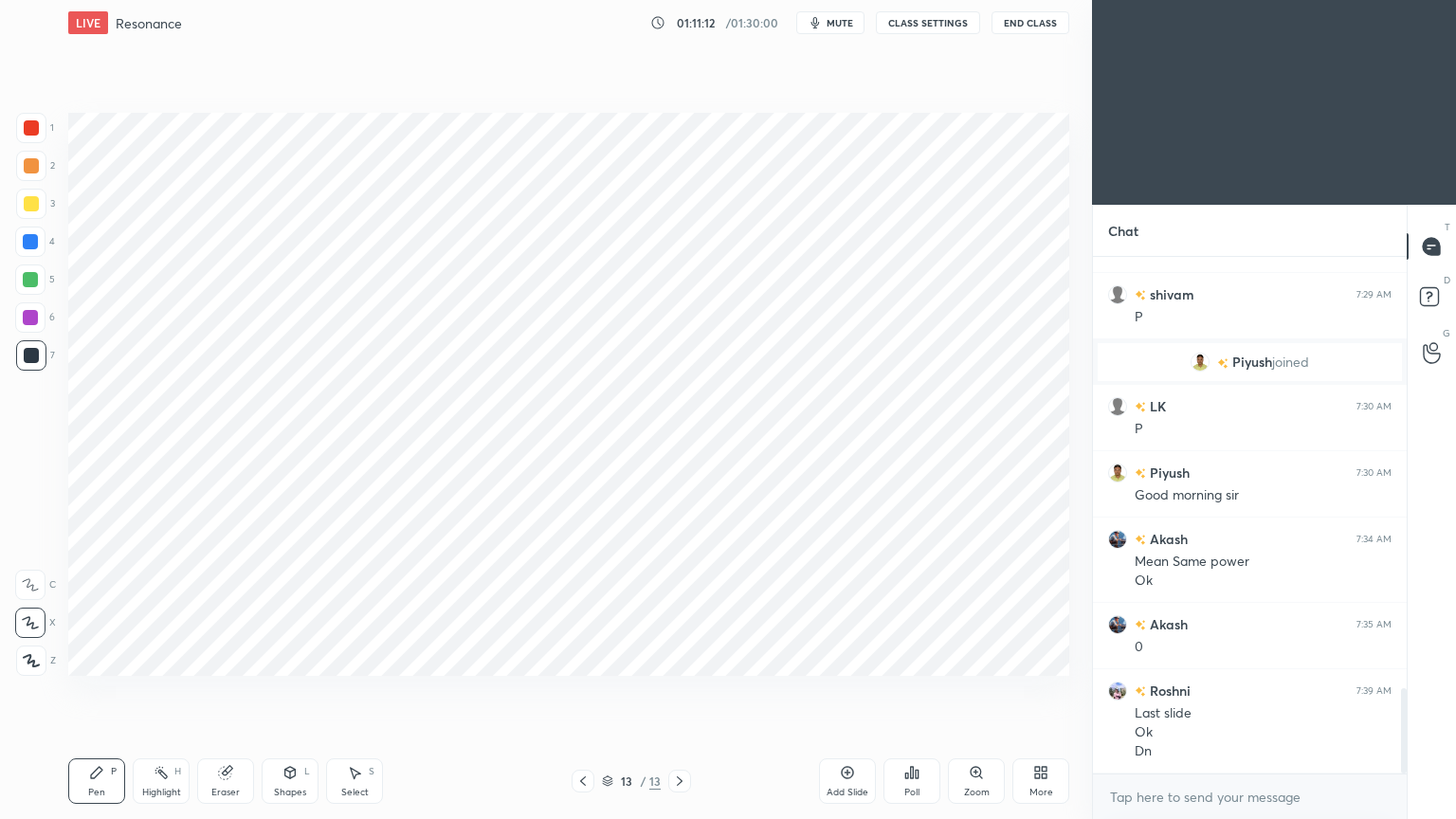click 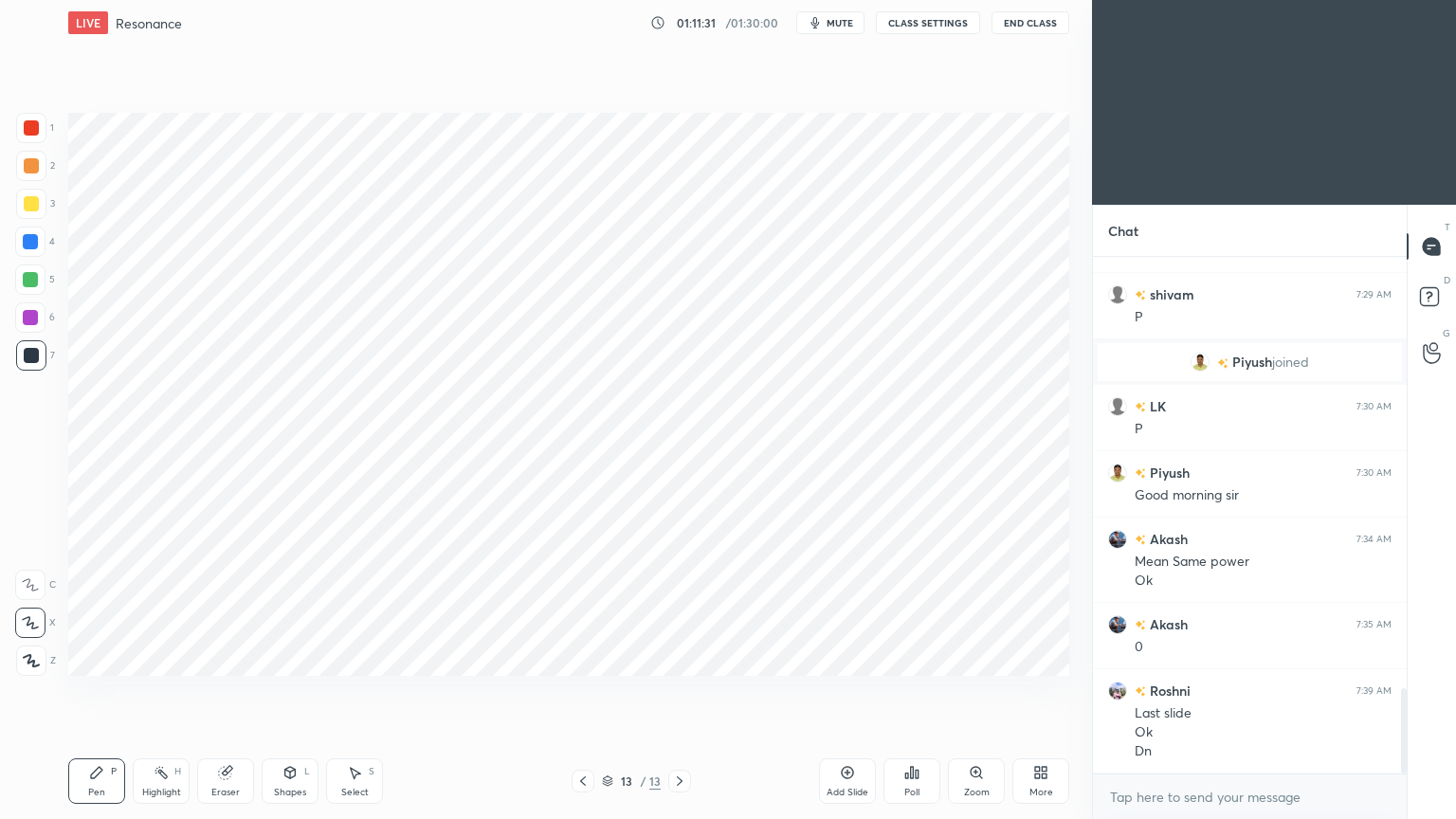 click at bounding box center [30, 280] 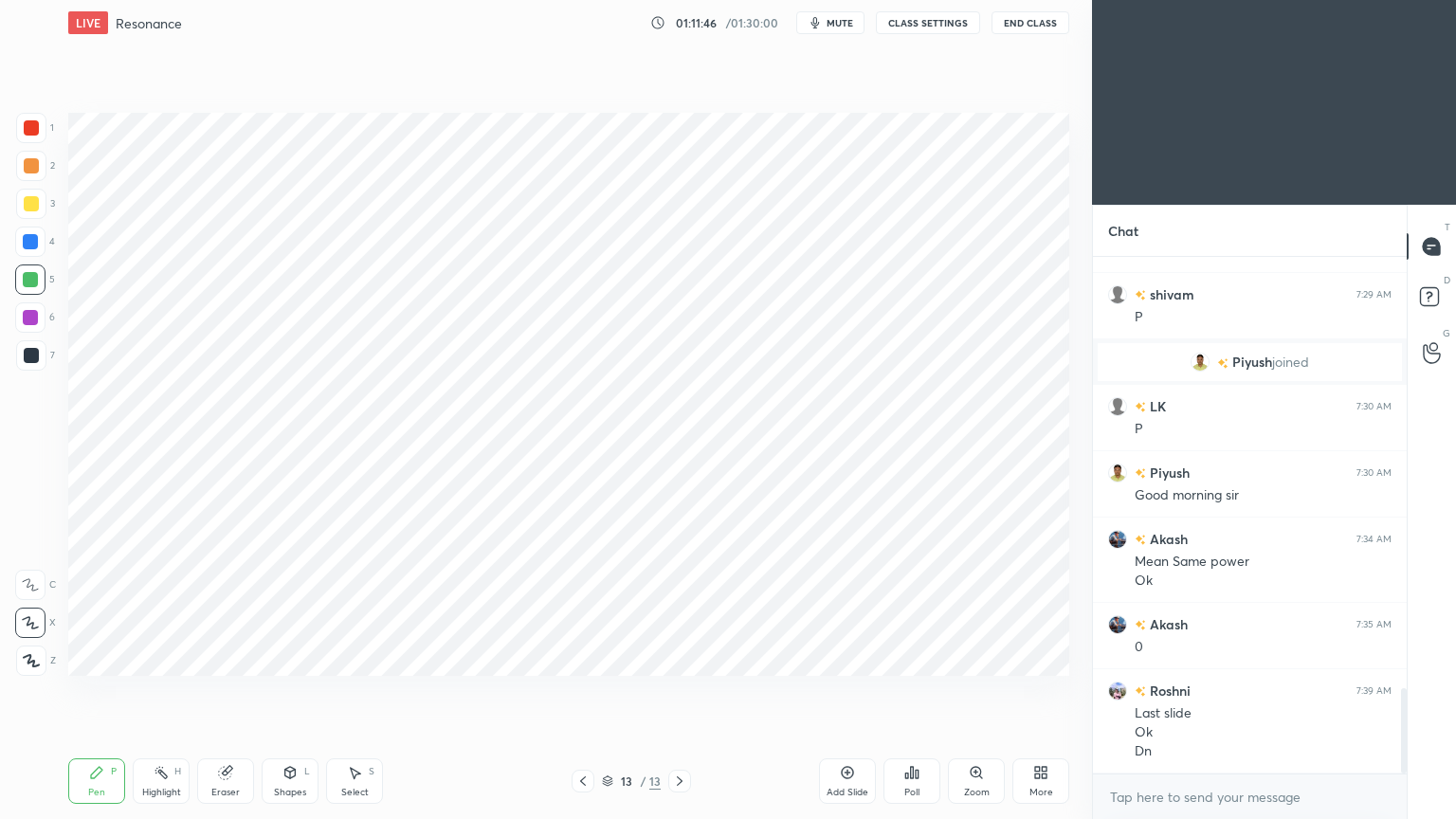 click at bounding box center (31, 355) 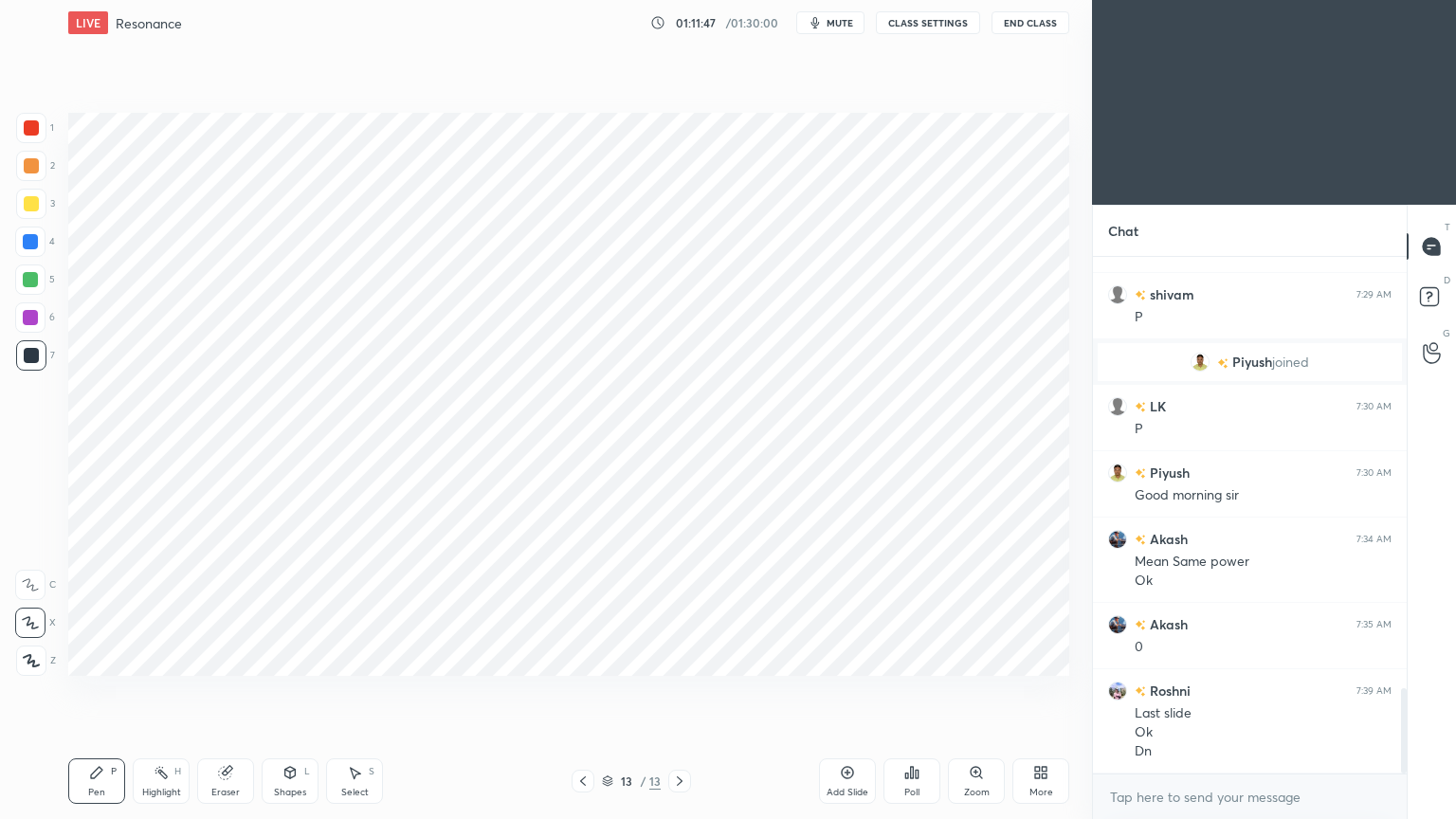 click at bounding box center [31, 128] 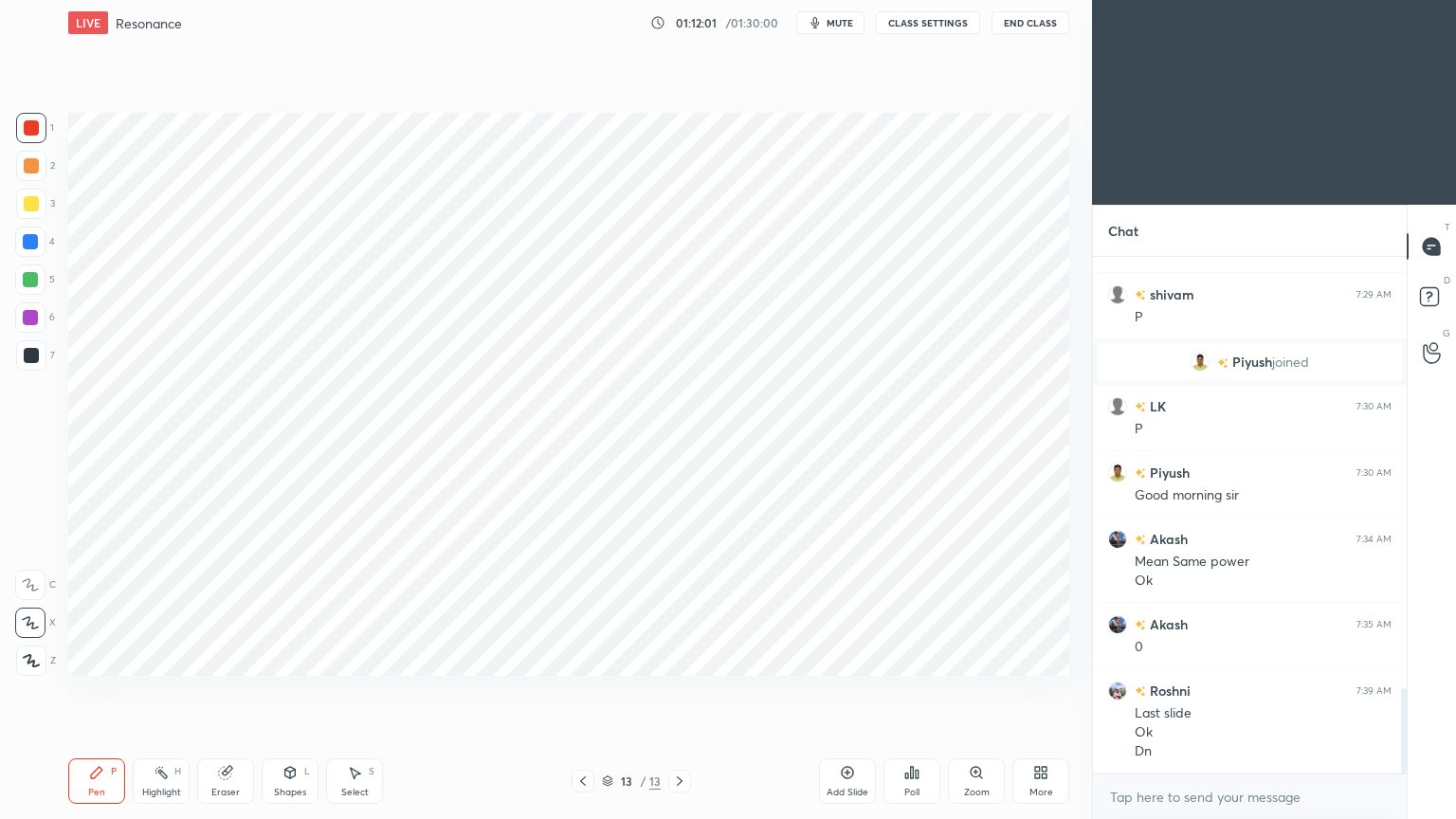 click at bounding box center (30, 280) 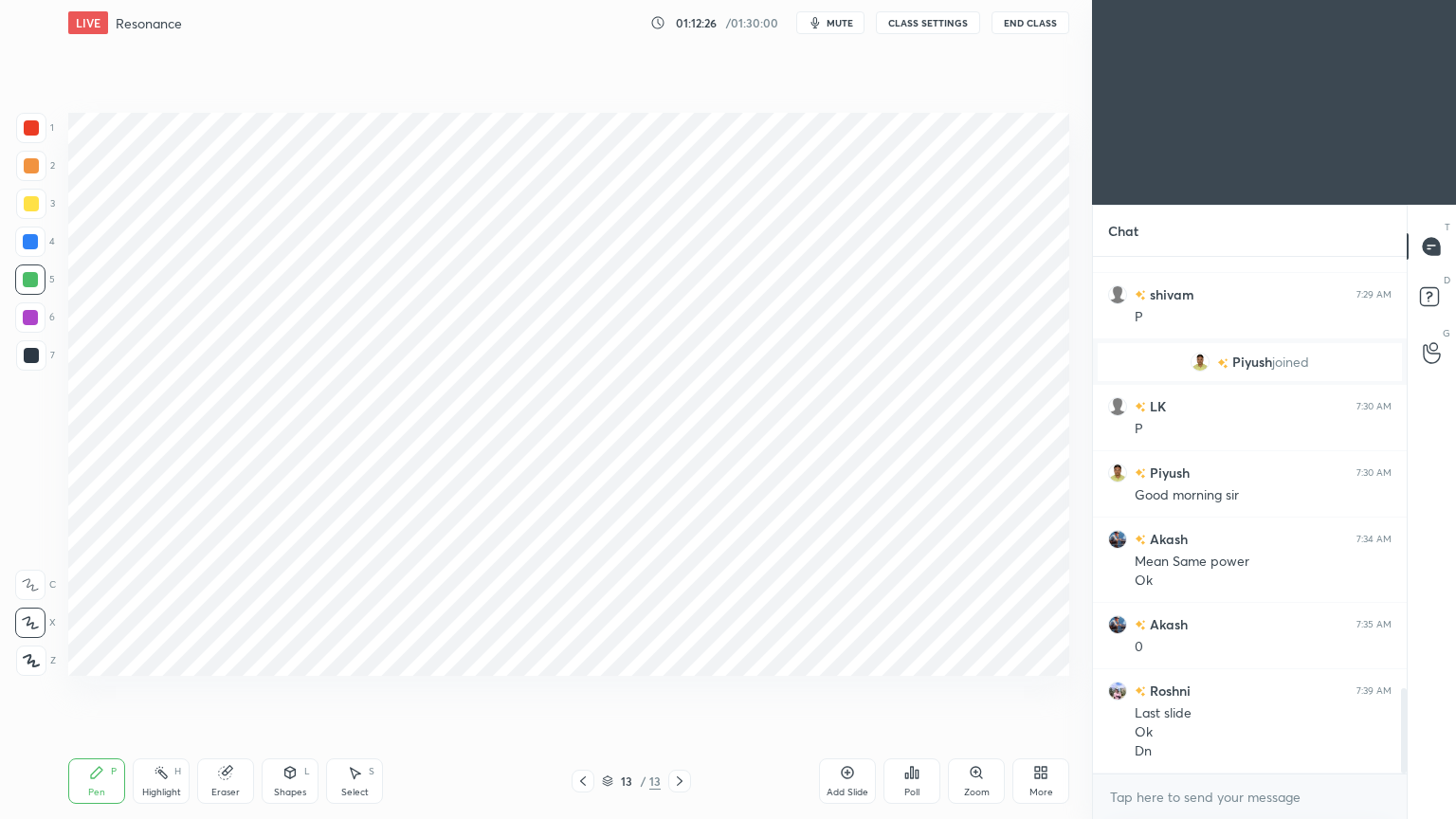 click on "Setting up your live class Poll for   secs No correct answer Start poll" at bounding box center [569, 394] 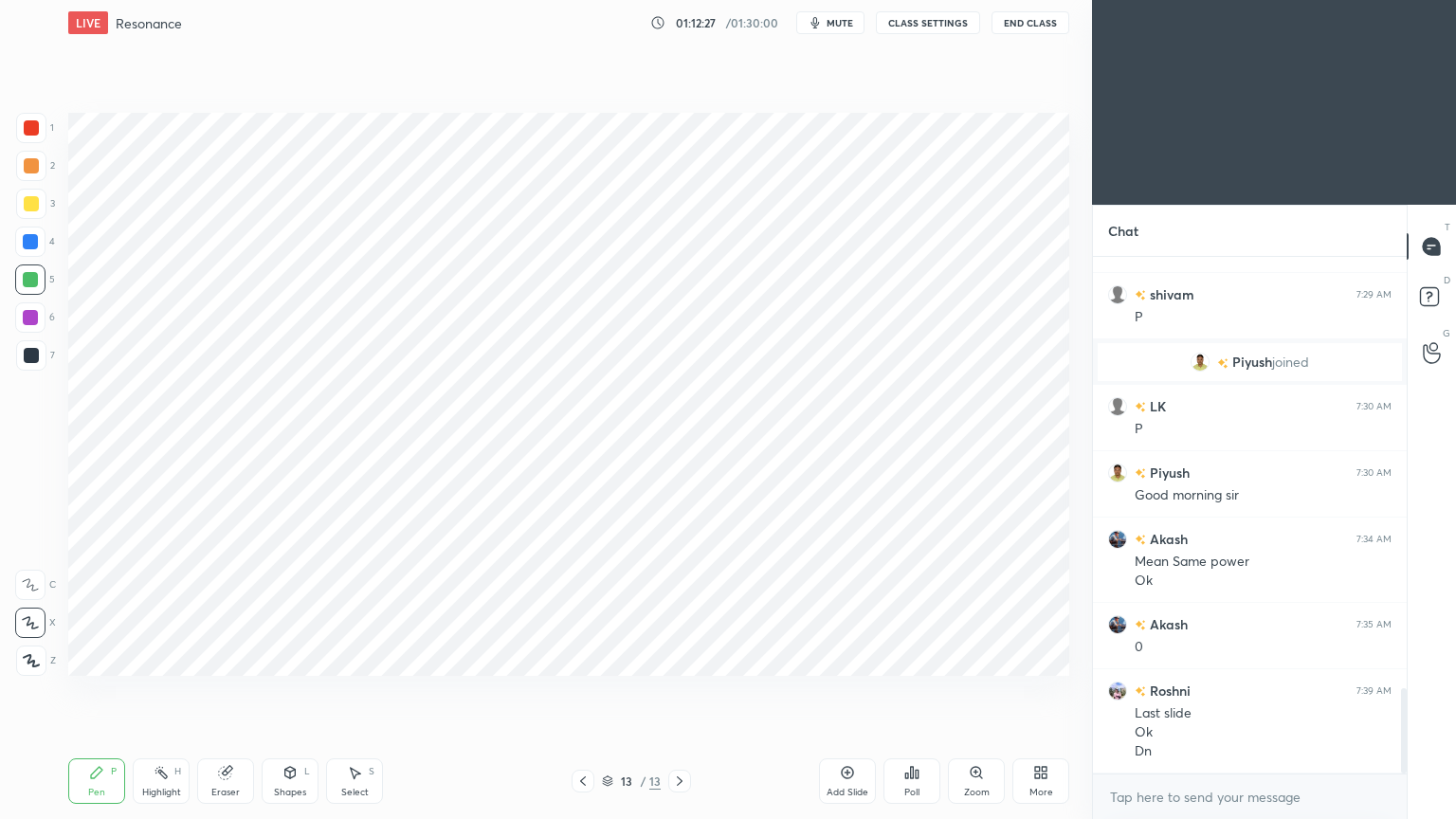 click at bounding box center (31, 128) 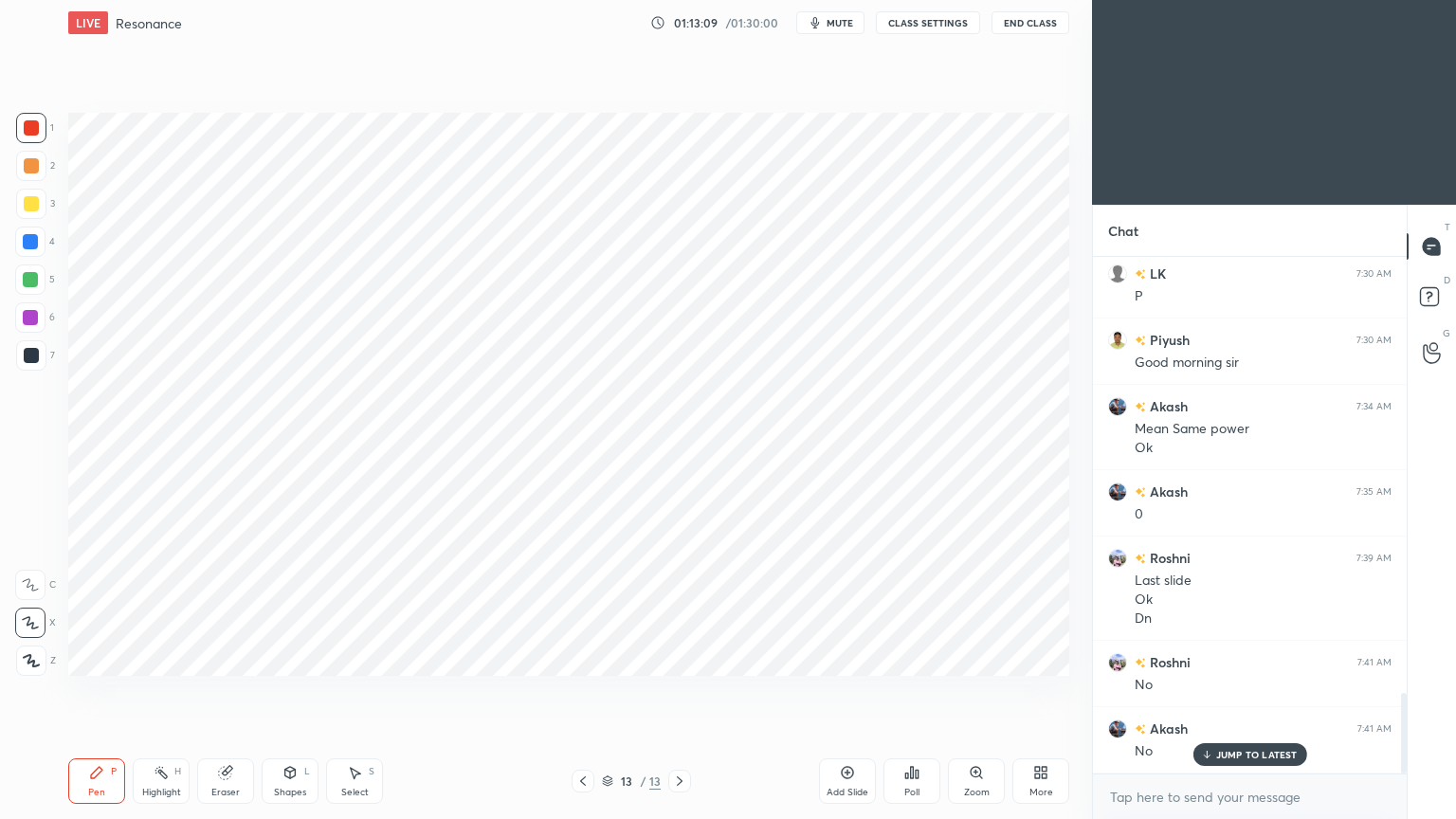 scroll, scrollTop: 2806, scrollLeft: 0, axis: vertical 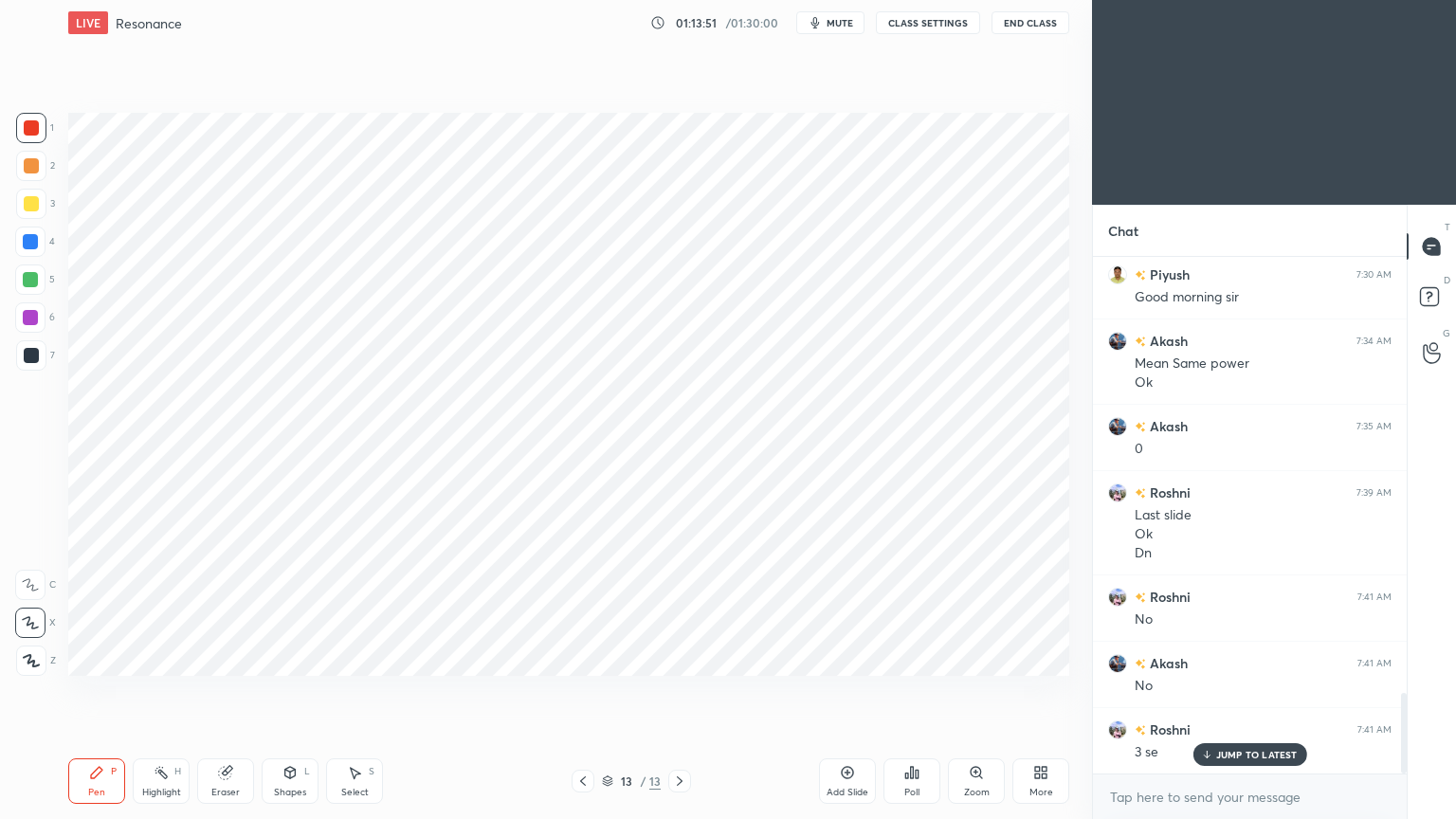 click at bounding box center (30, 242) 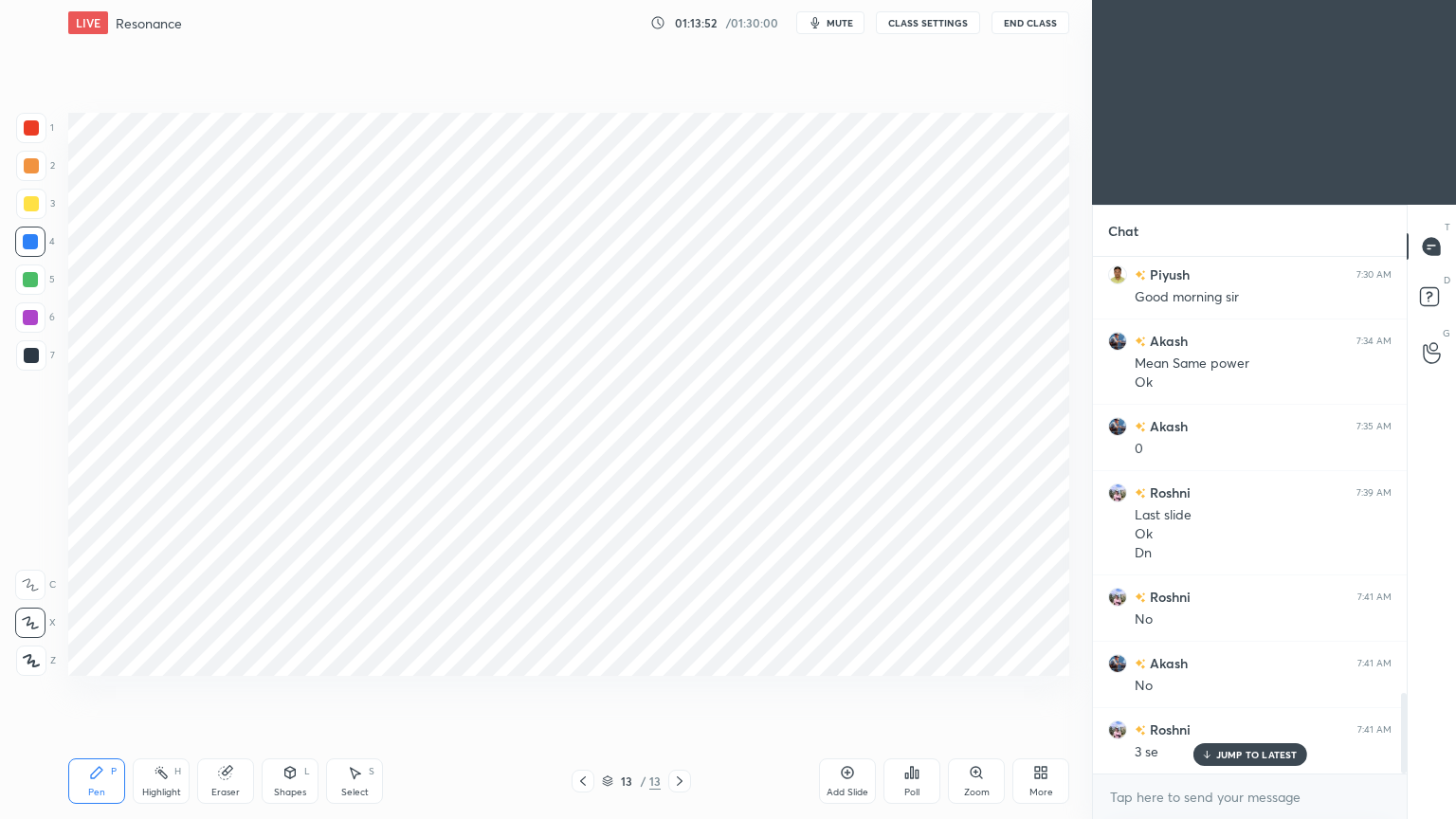 click on "Pen P" at bounding box center [97, 781] 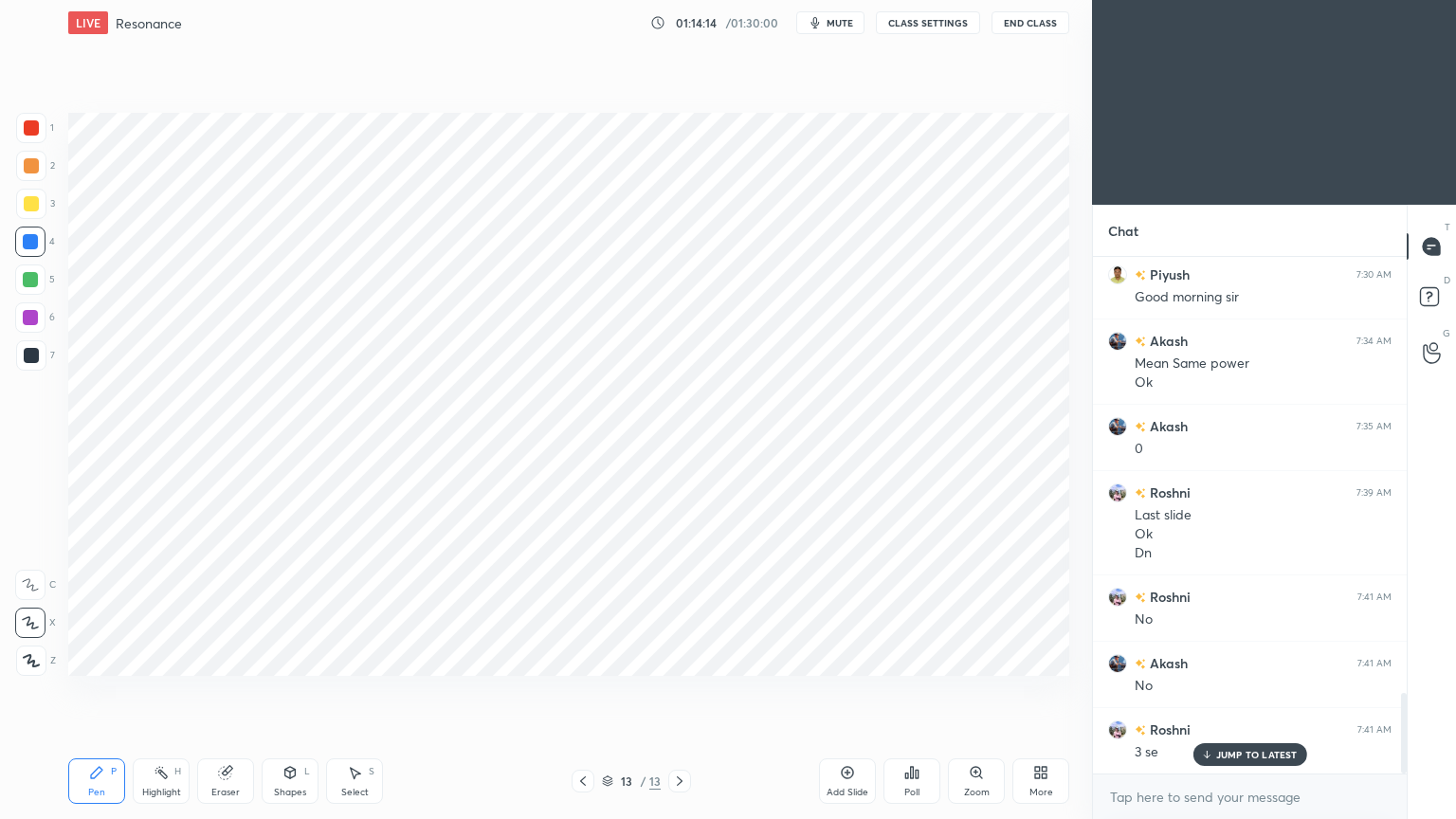 click on "1" at bounding box center [35, 132] 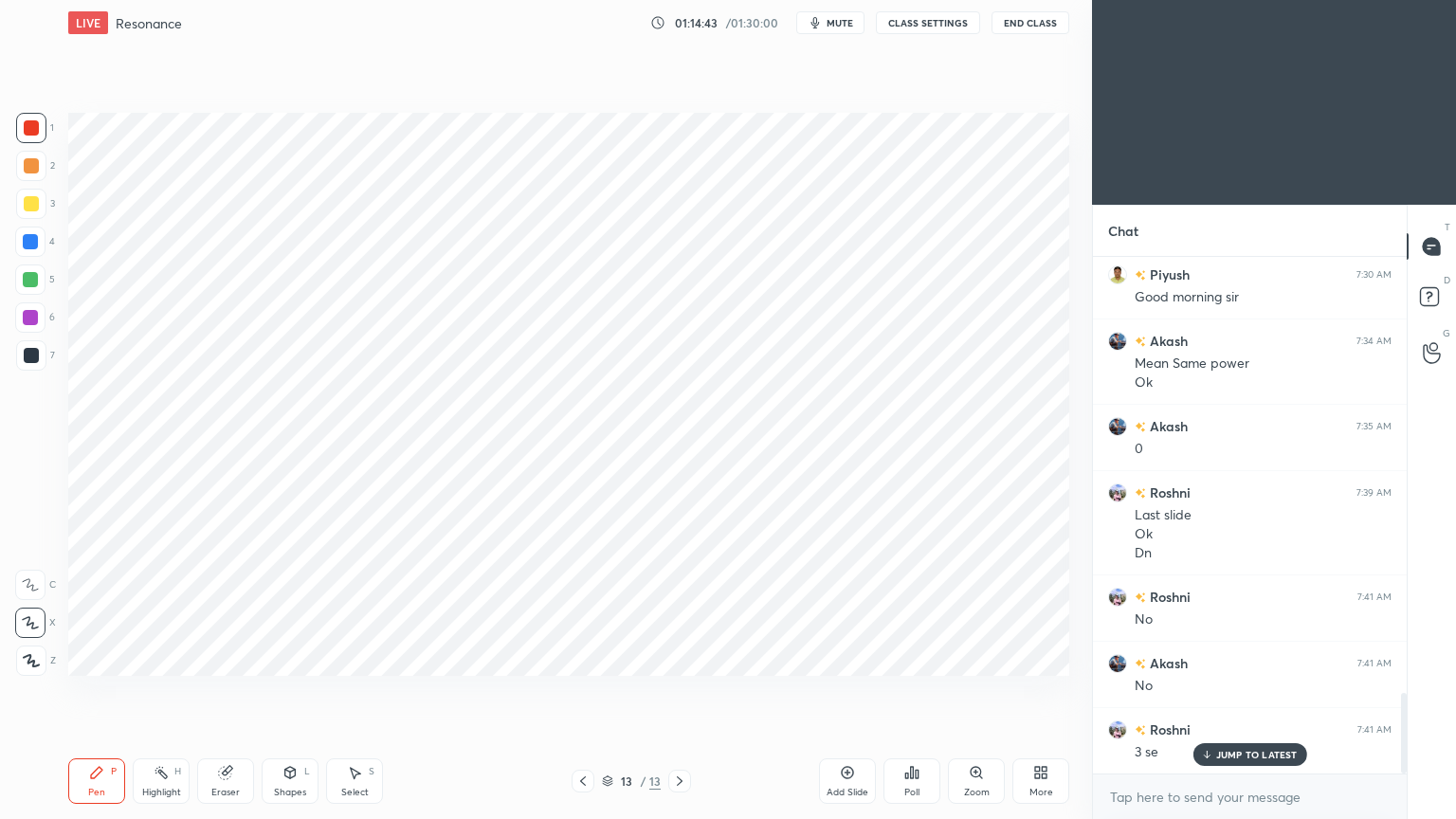 scroll, scrollTop: 2873, scrollLeft: 0, axis: vertical 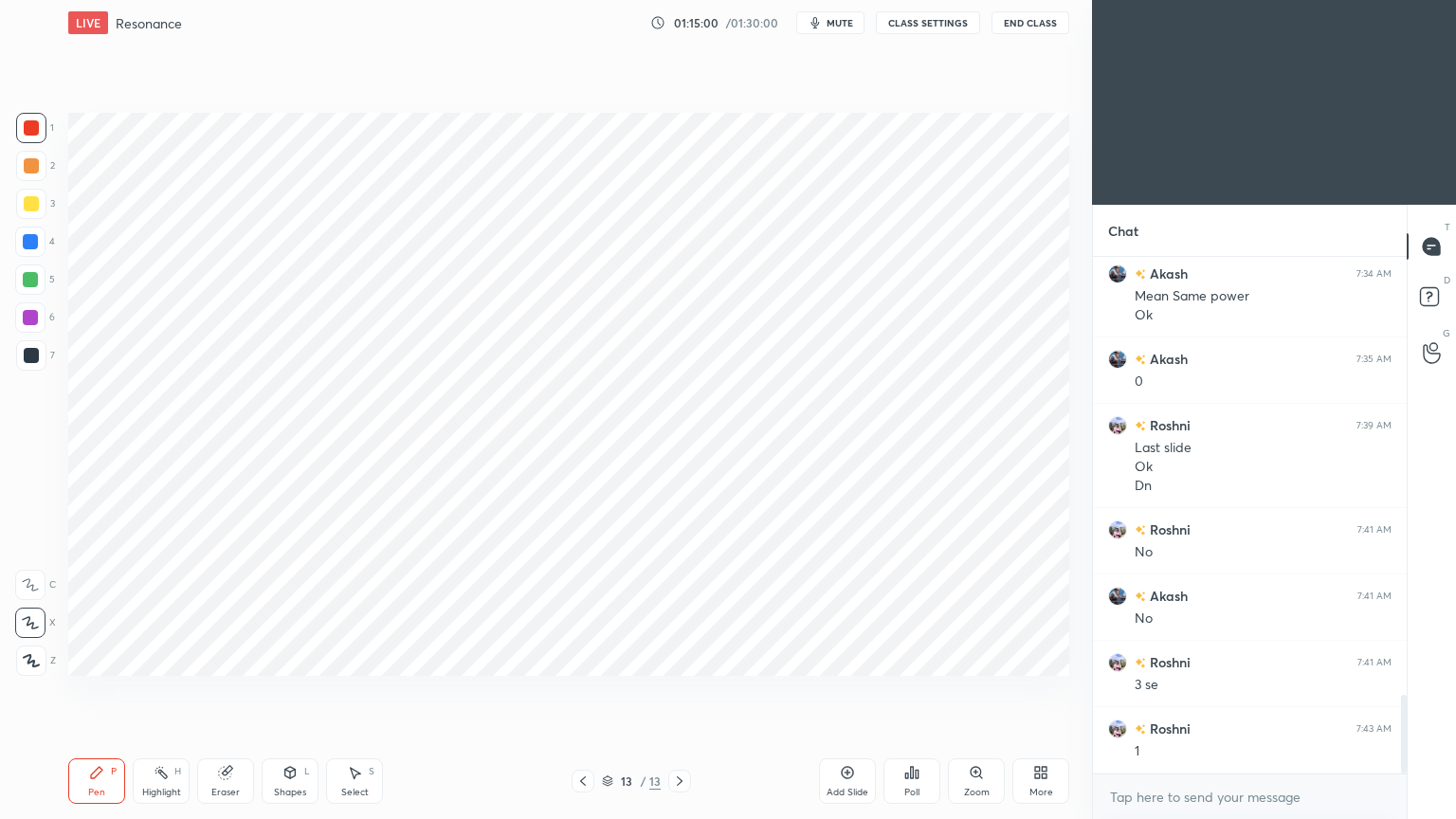 click at bounding box center [30, 242] 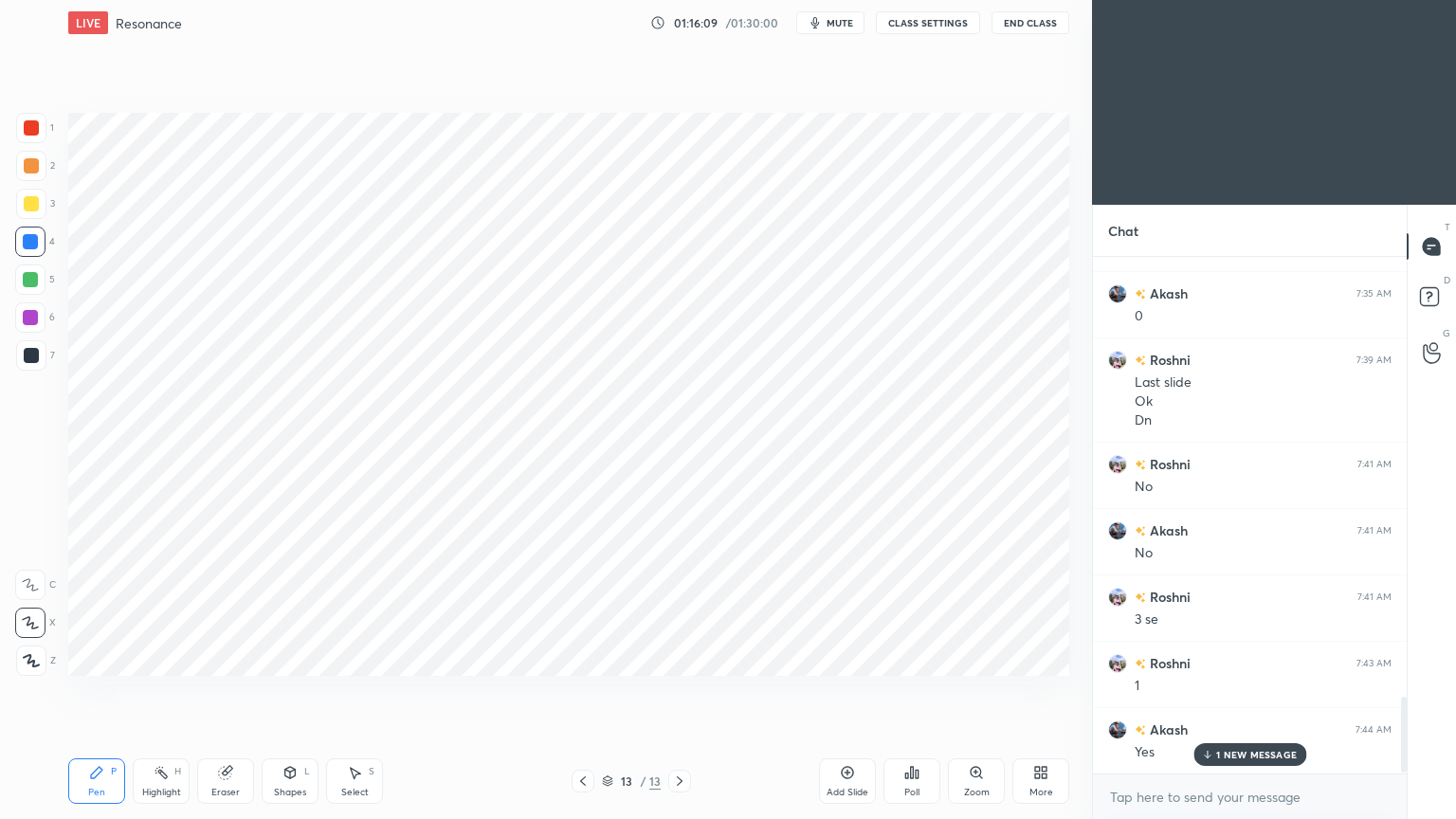 scroll, scrollTop: 3006, scrollLeft: 0, axis: vertical 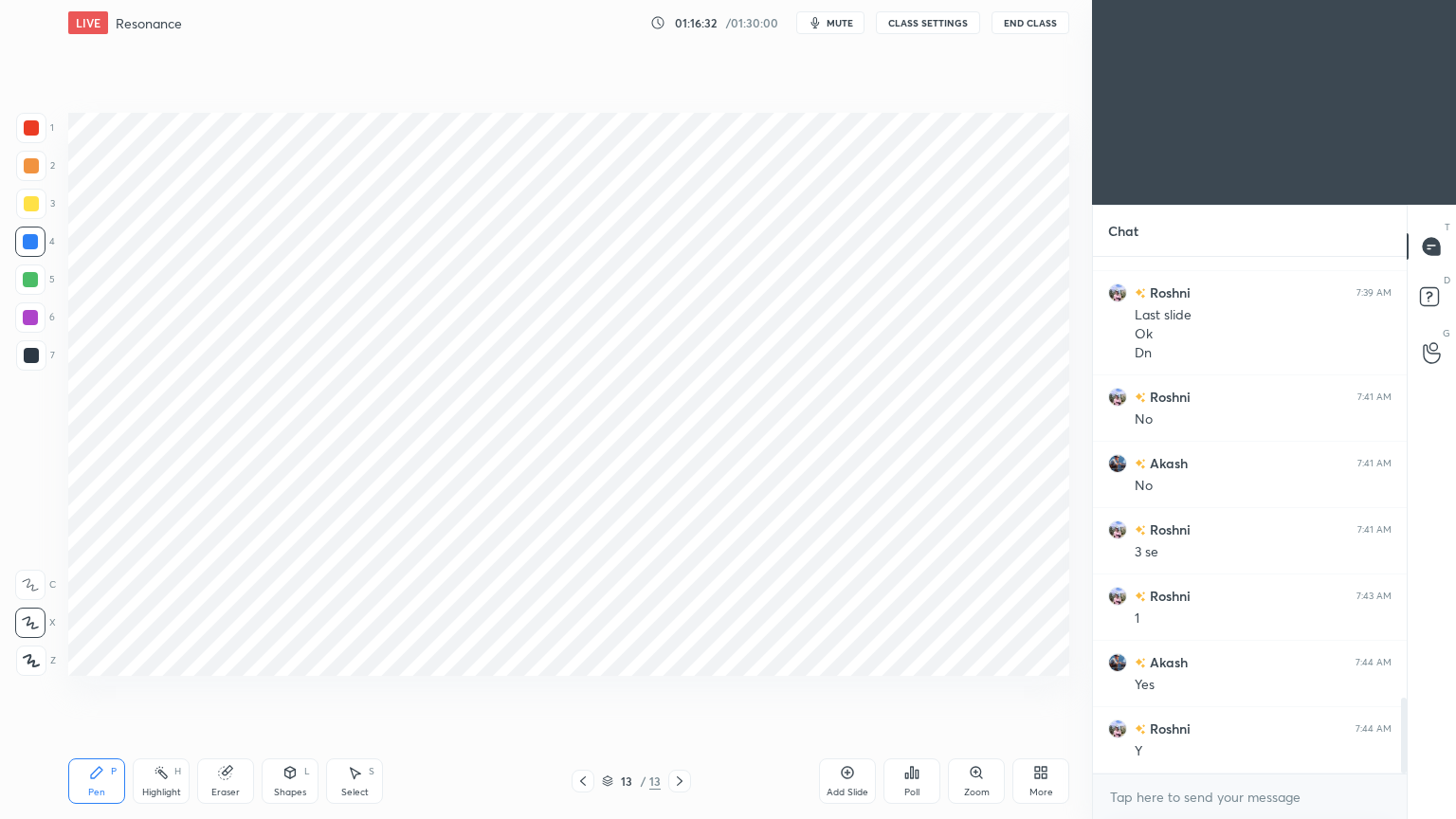 click on "Add Slide" at bounding box center (847, 781) 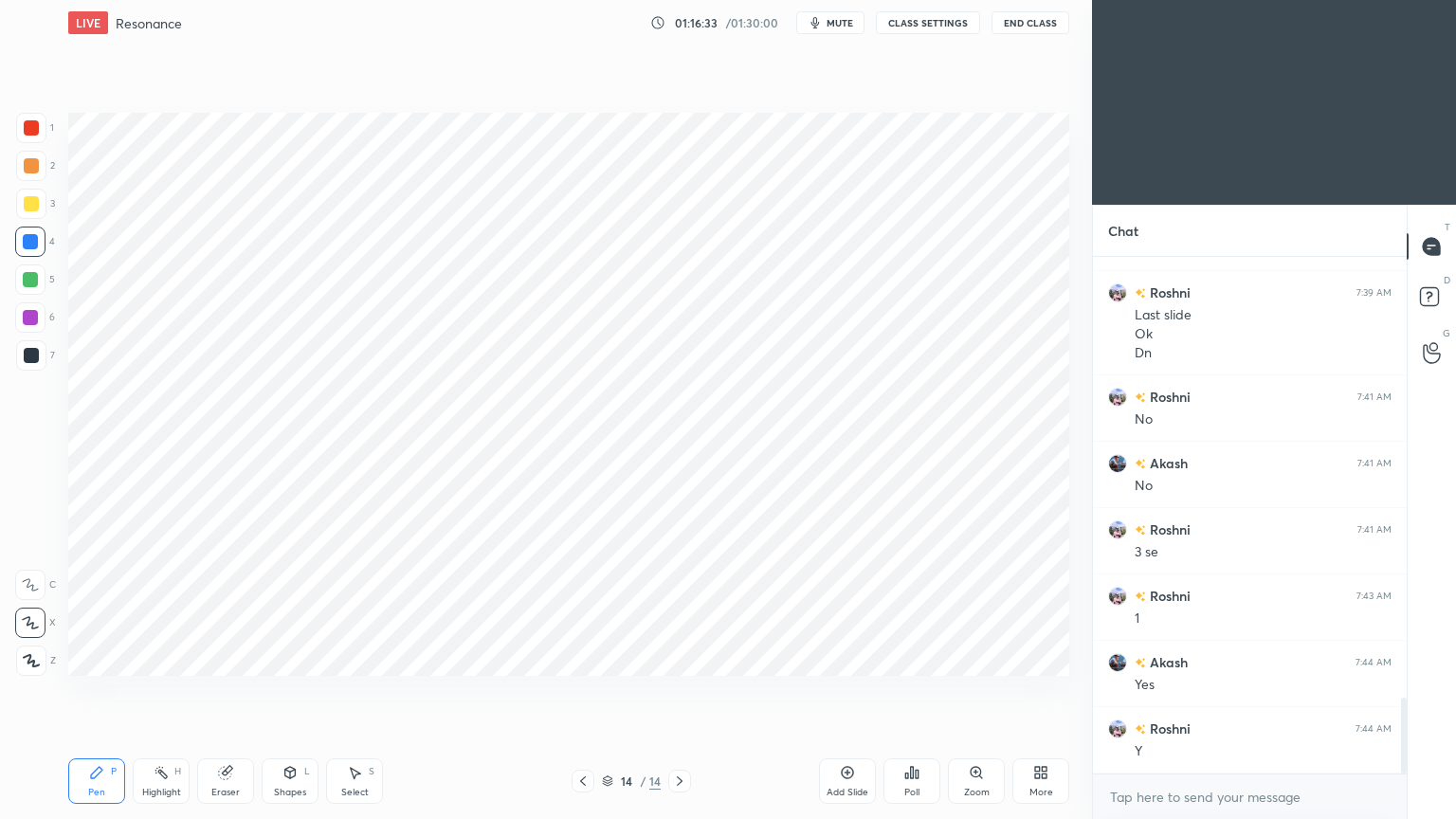 click on "1 2 3 4 5 6 7 C X Z C X Z E E Erase all   H H" at bounding box center (30, 394) 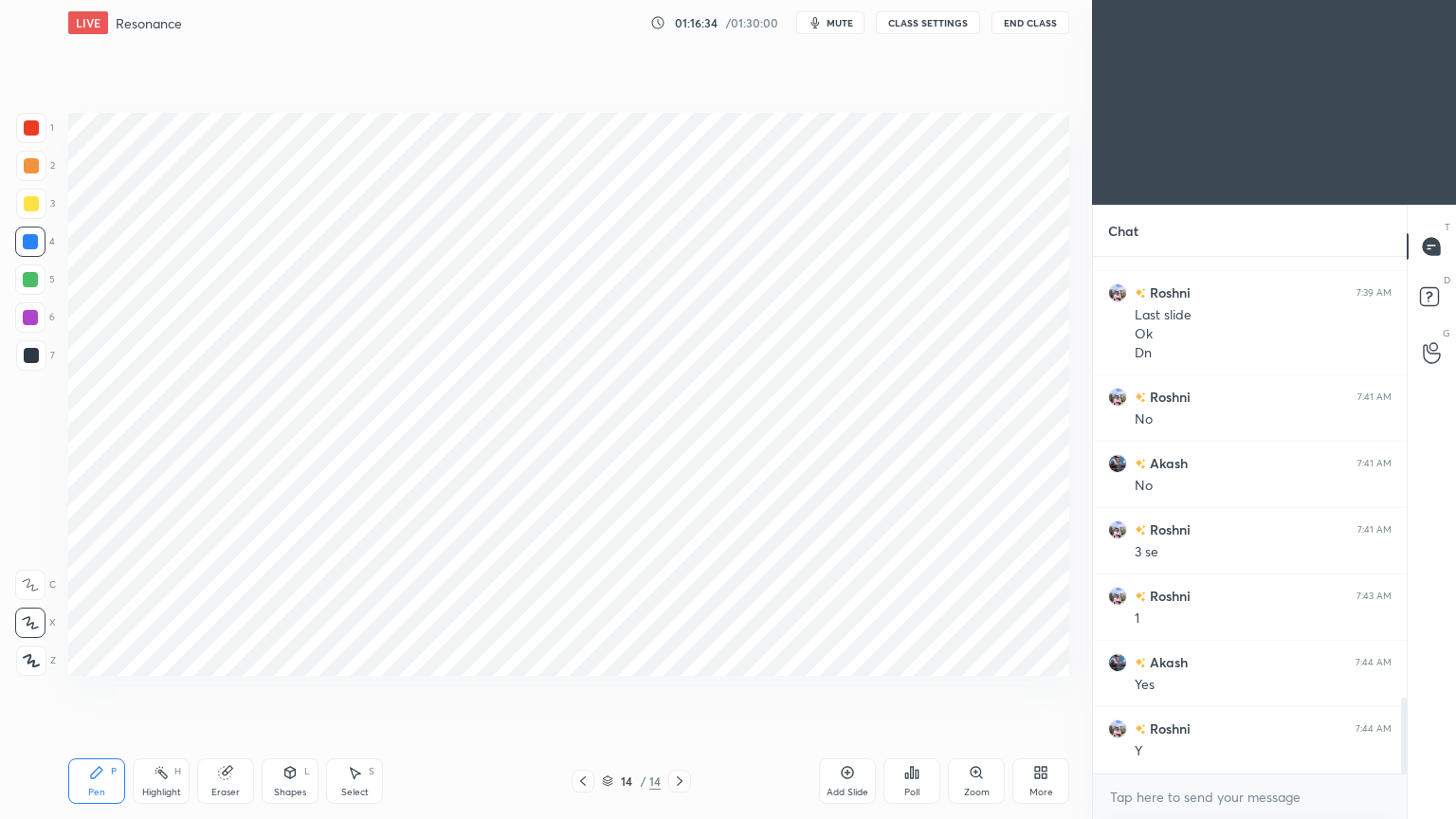 click at bounding box center [31, 128] 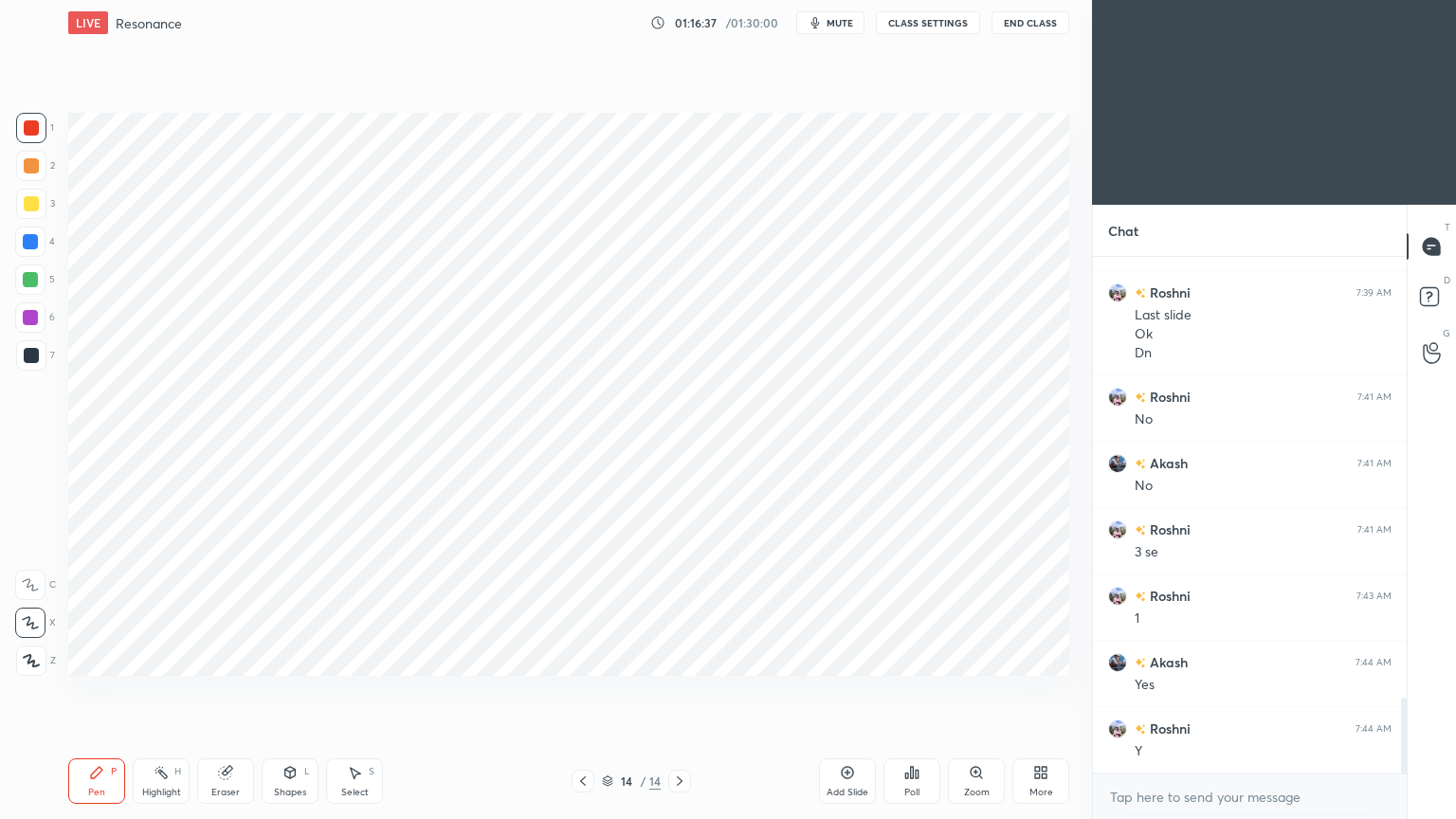click at bounding box center (30, 318) 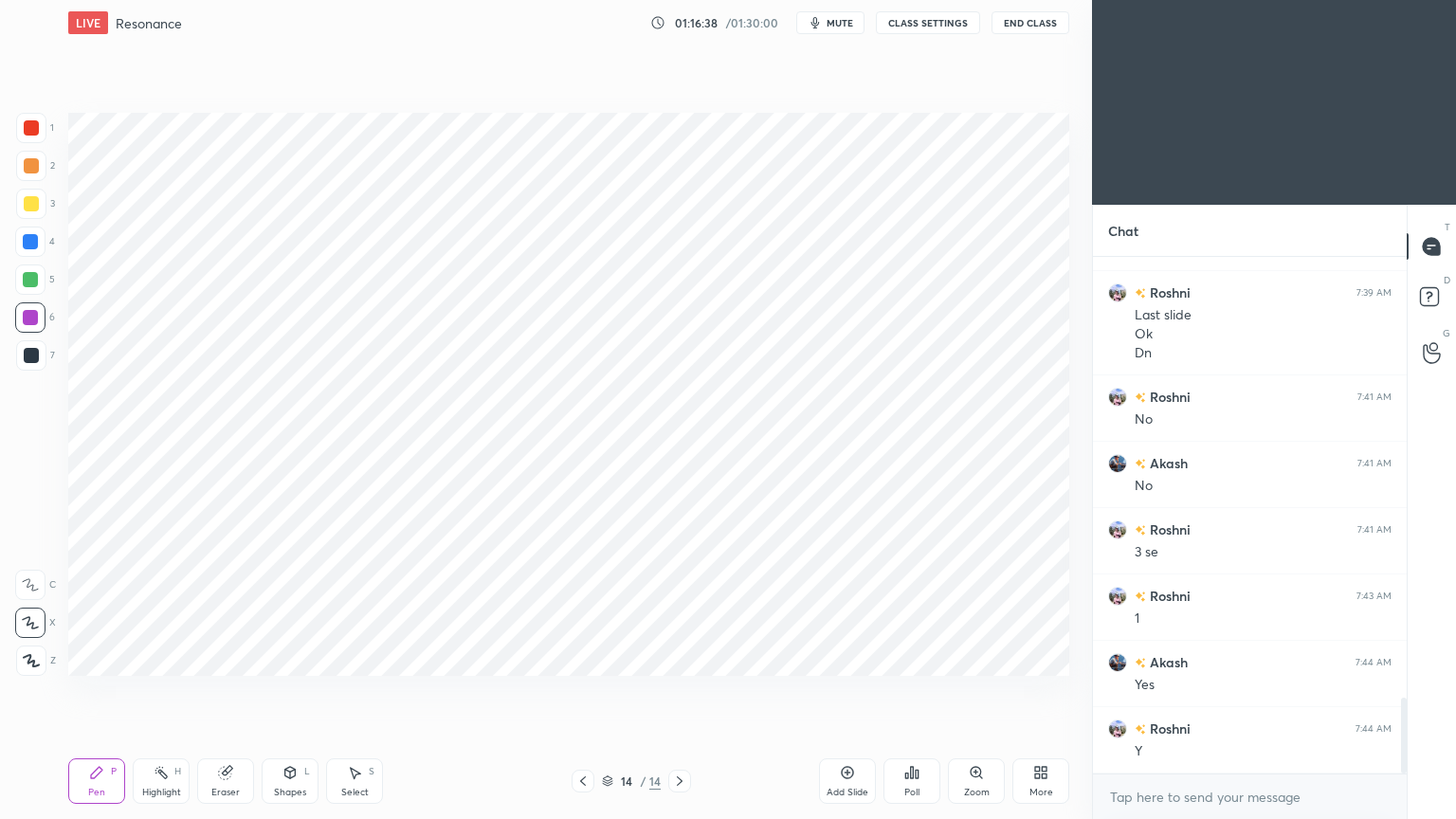 click on "Shapes L" at bounding box center (290, 781) 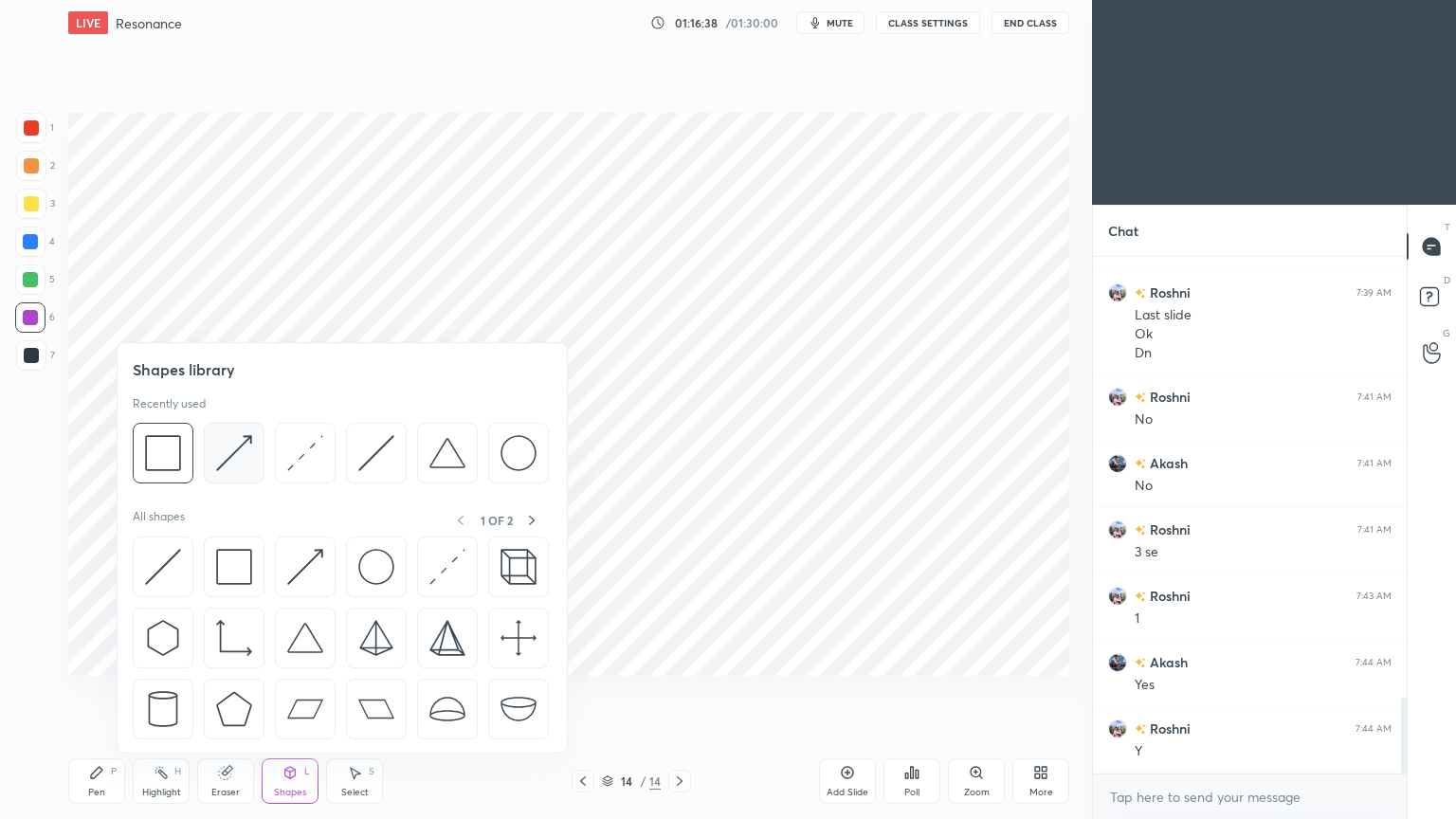 click at bounding box center [234, 453] 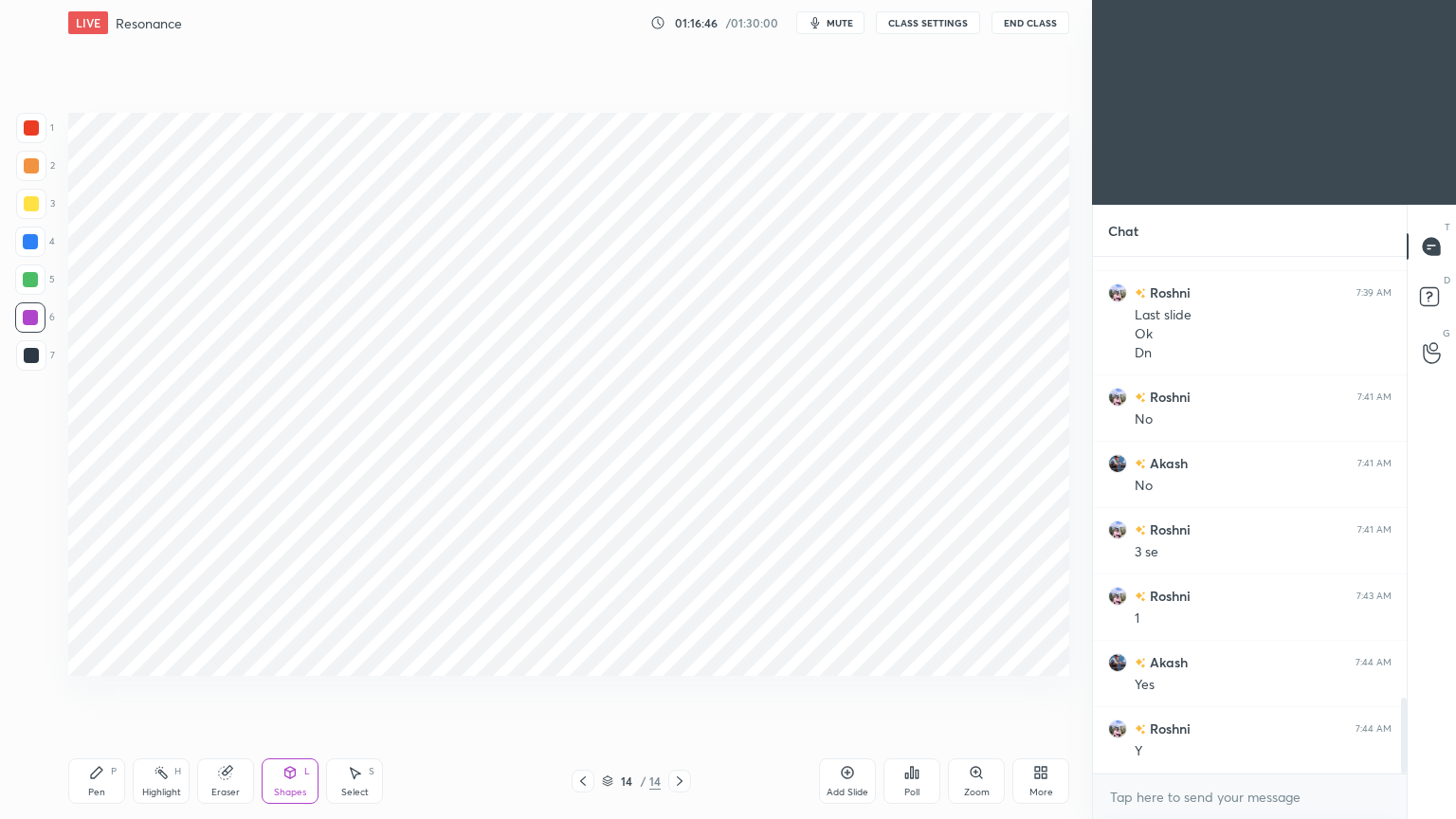 click at bounding box center [31, 355] 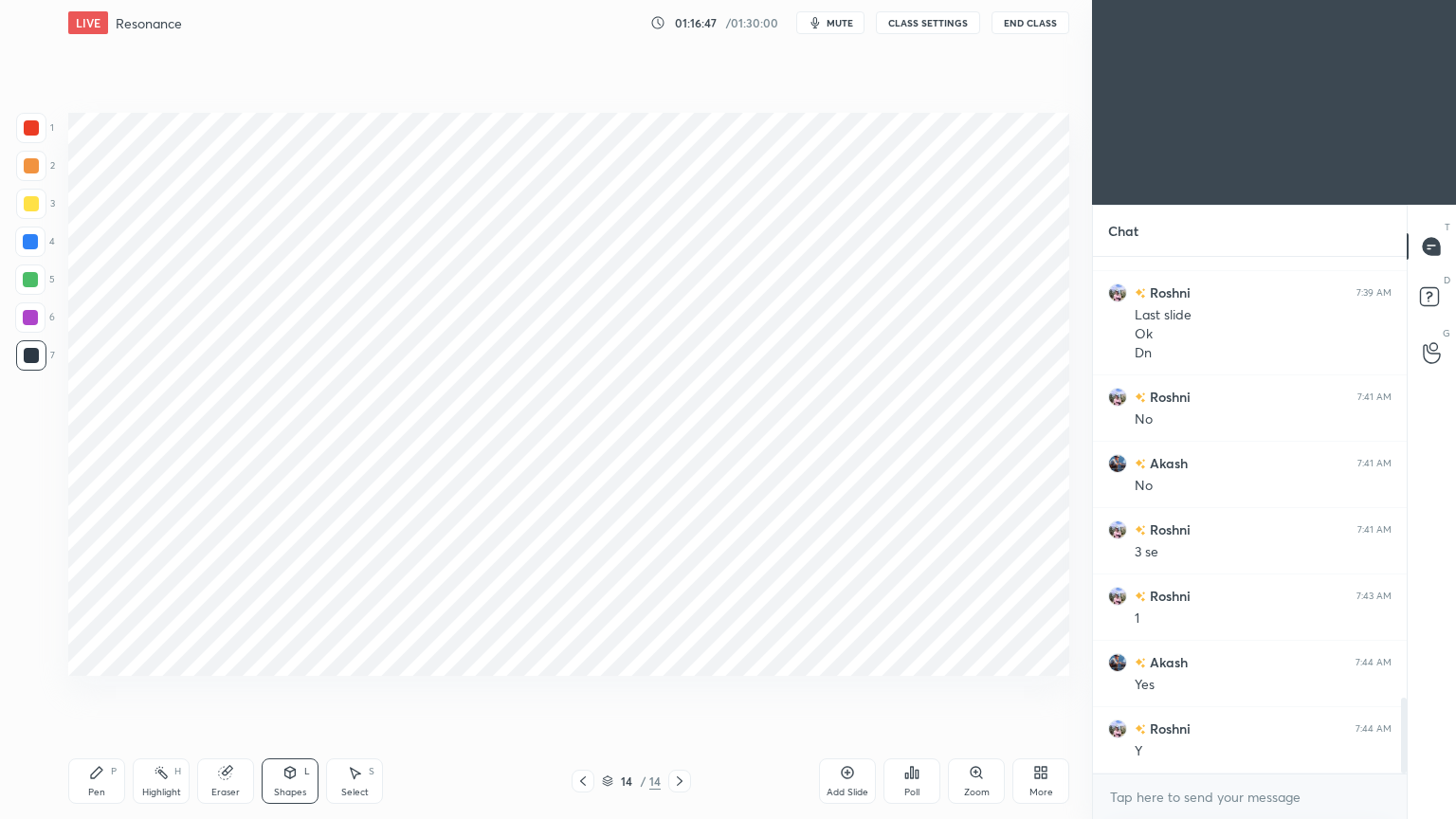 click on "Shapes L" at bounding box center (290, 781) 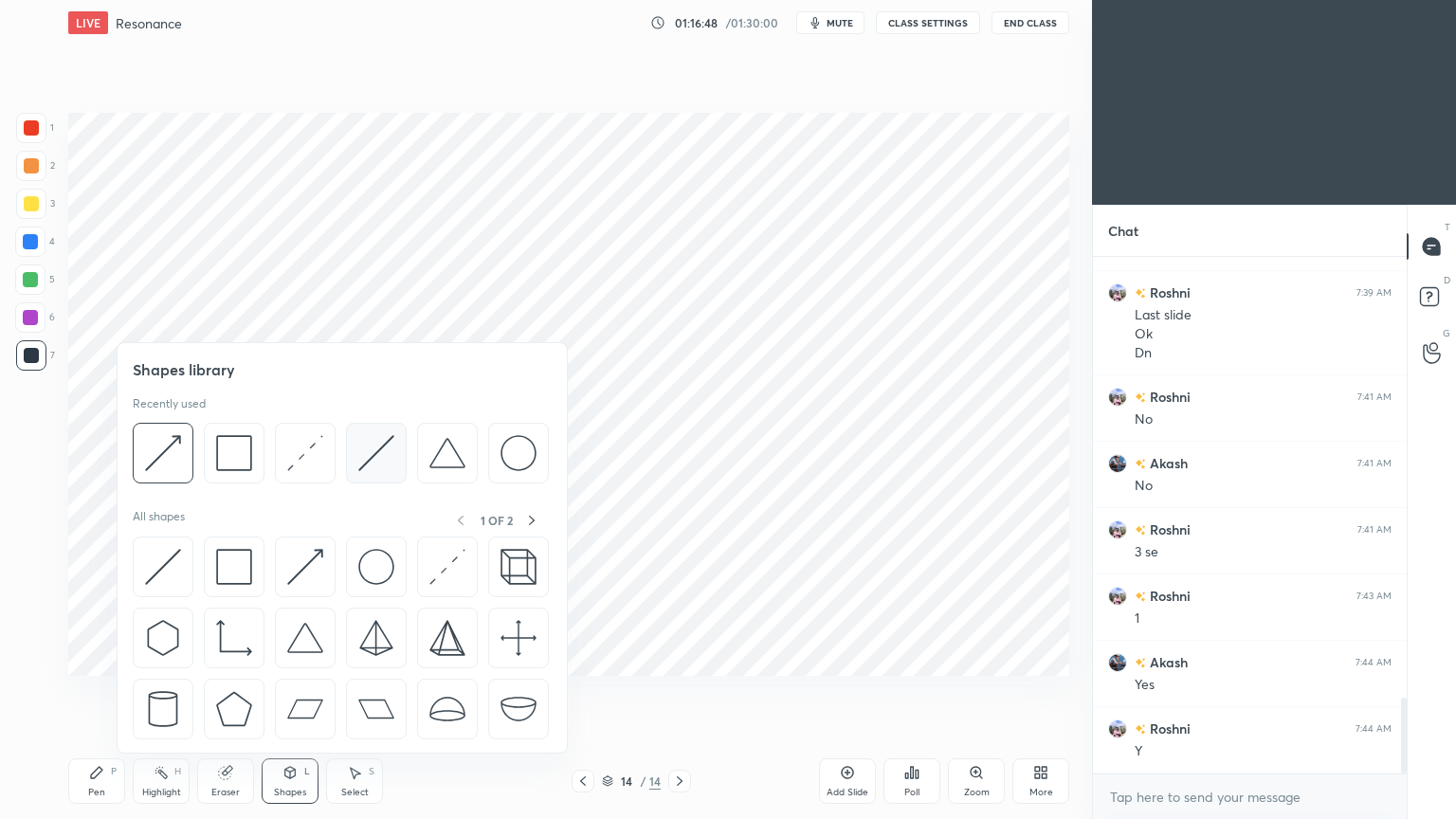 click at bounding box center (376, 453) 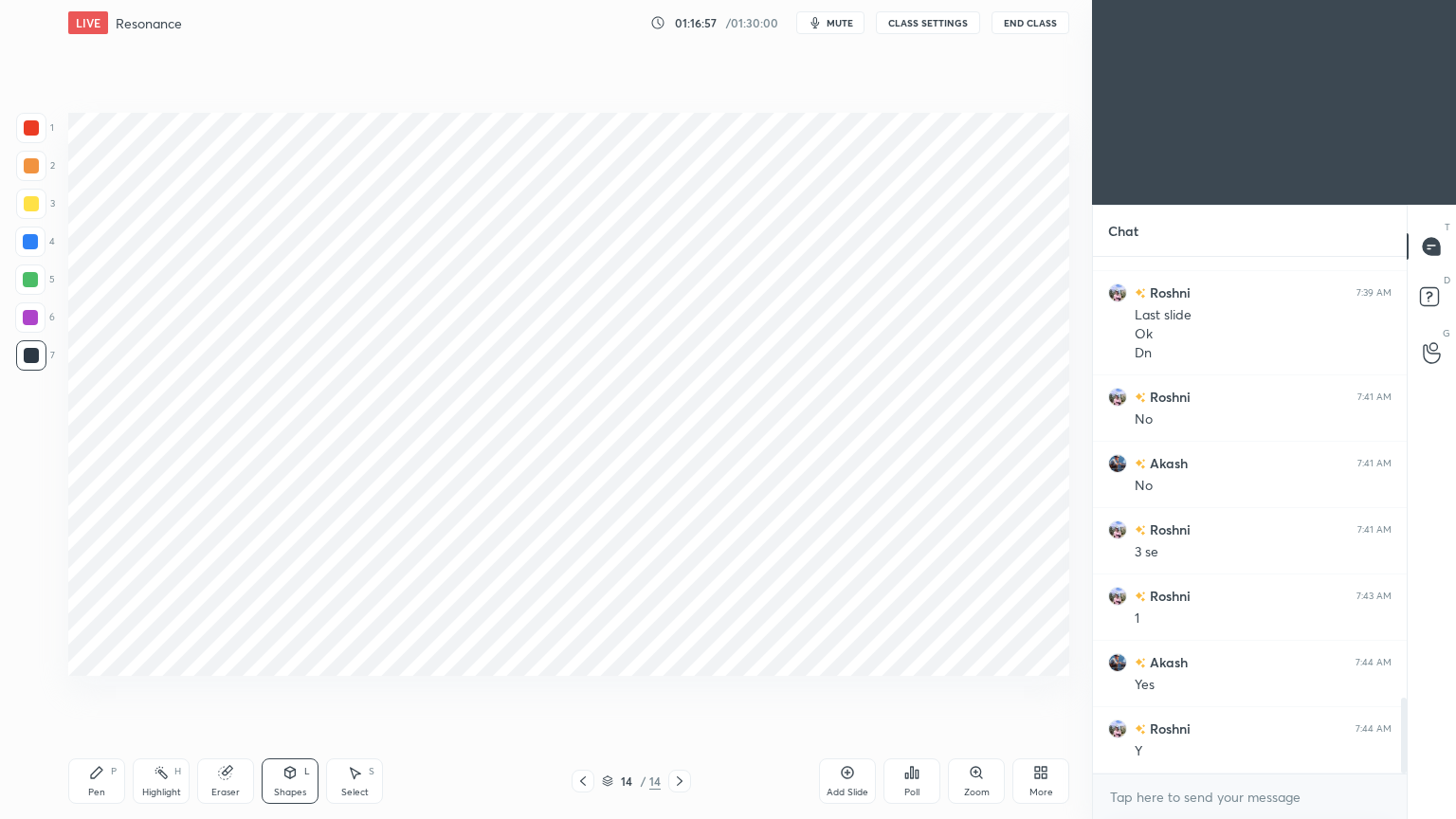 click on "Select S" at bounding box center [355, 781] 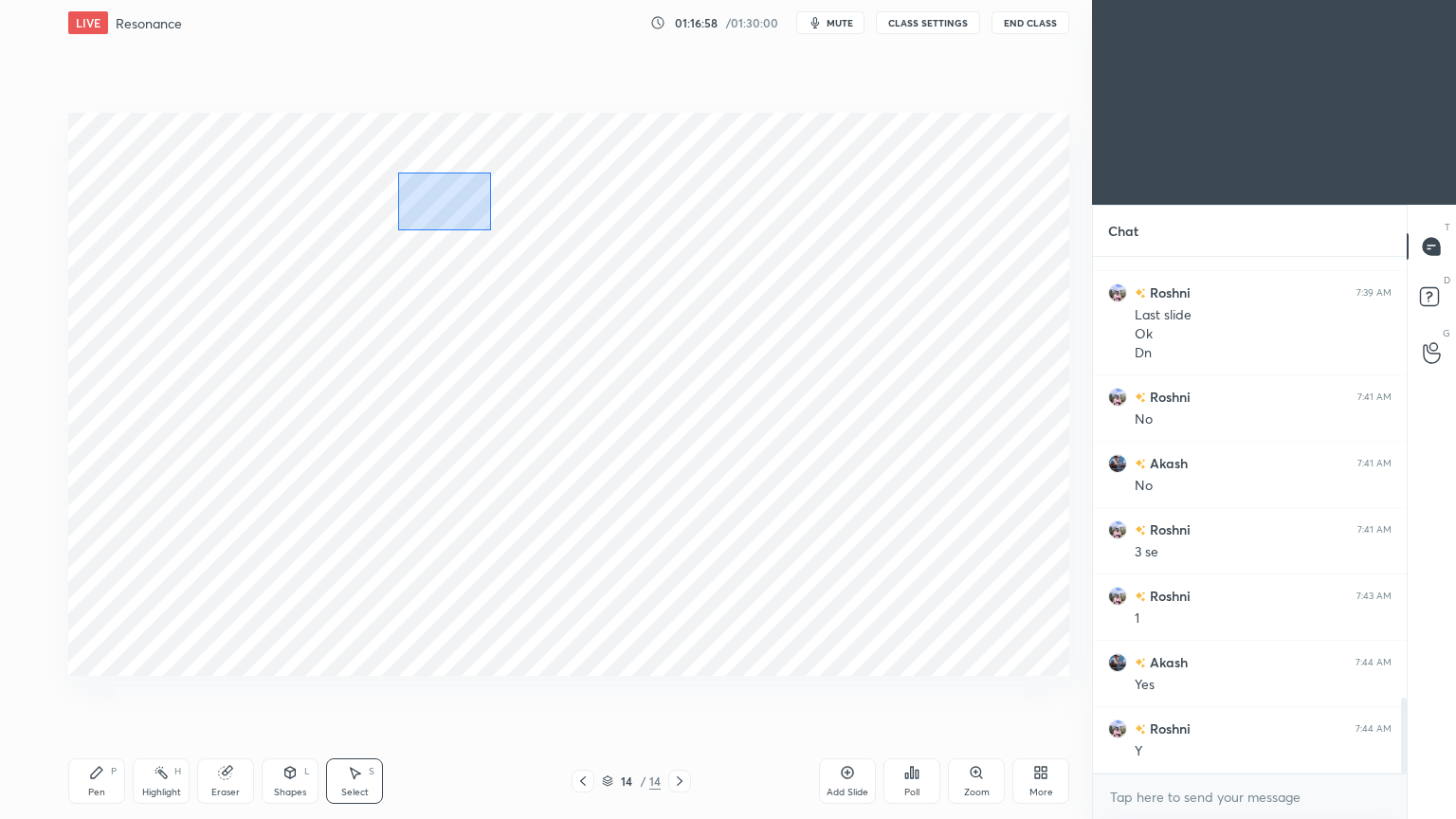 drag, startPoint x: 454, startPoint y: 212, endPoint x: 490, endPoint y: 230, distance: 40.24922 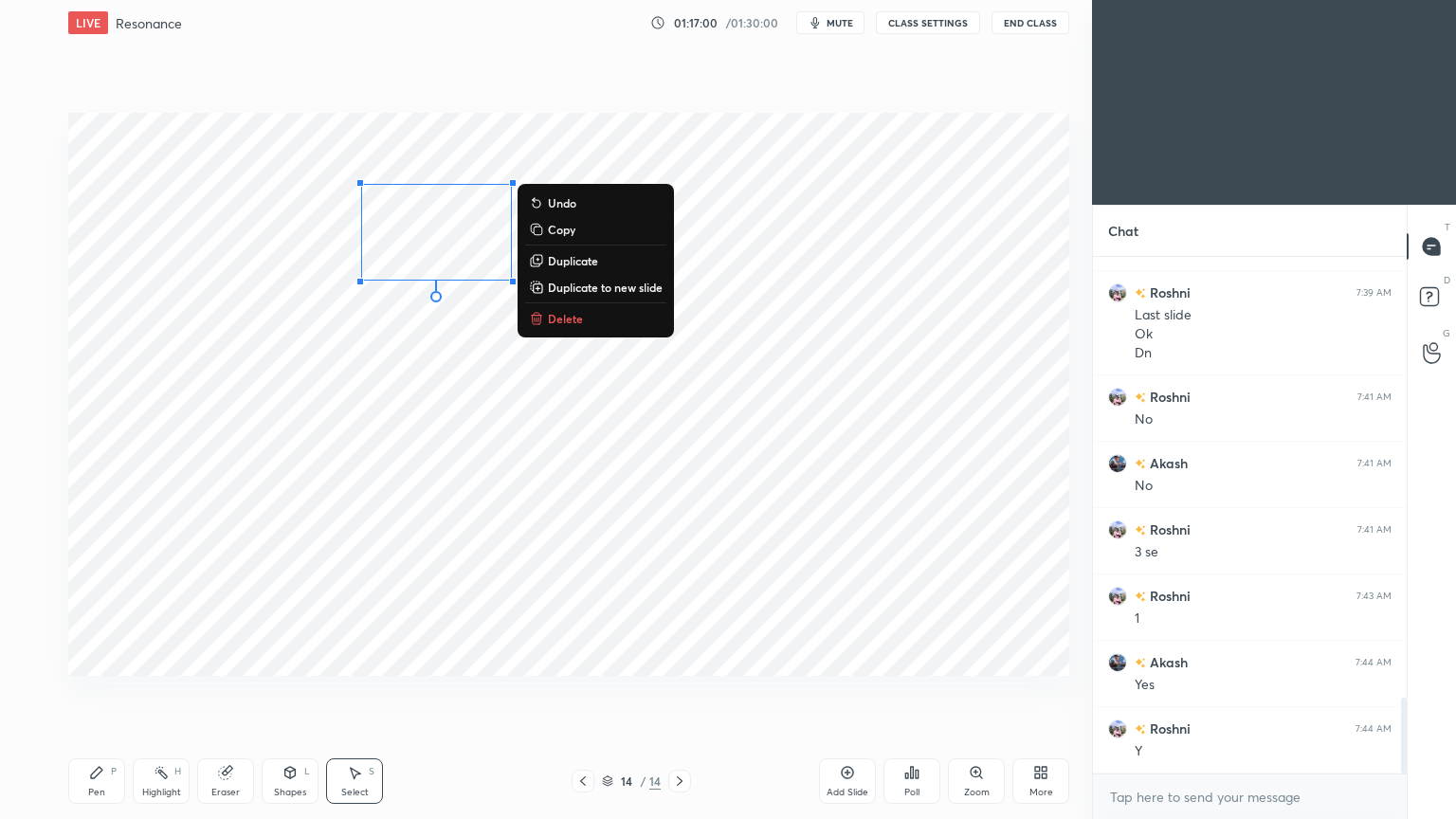 click on "Copy" at bounding box center (561, 229) 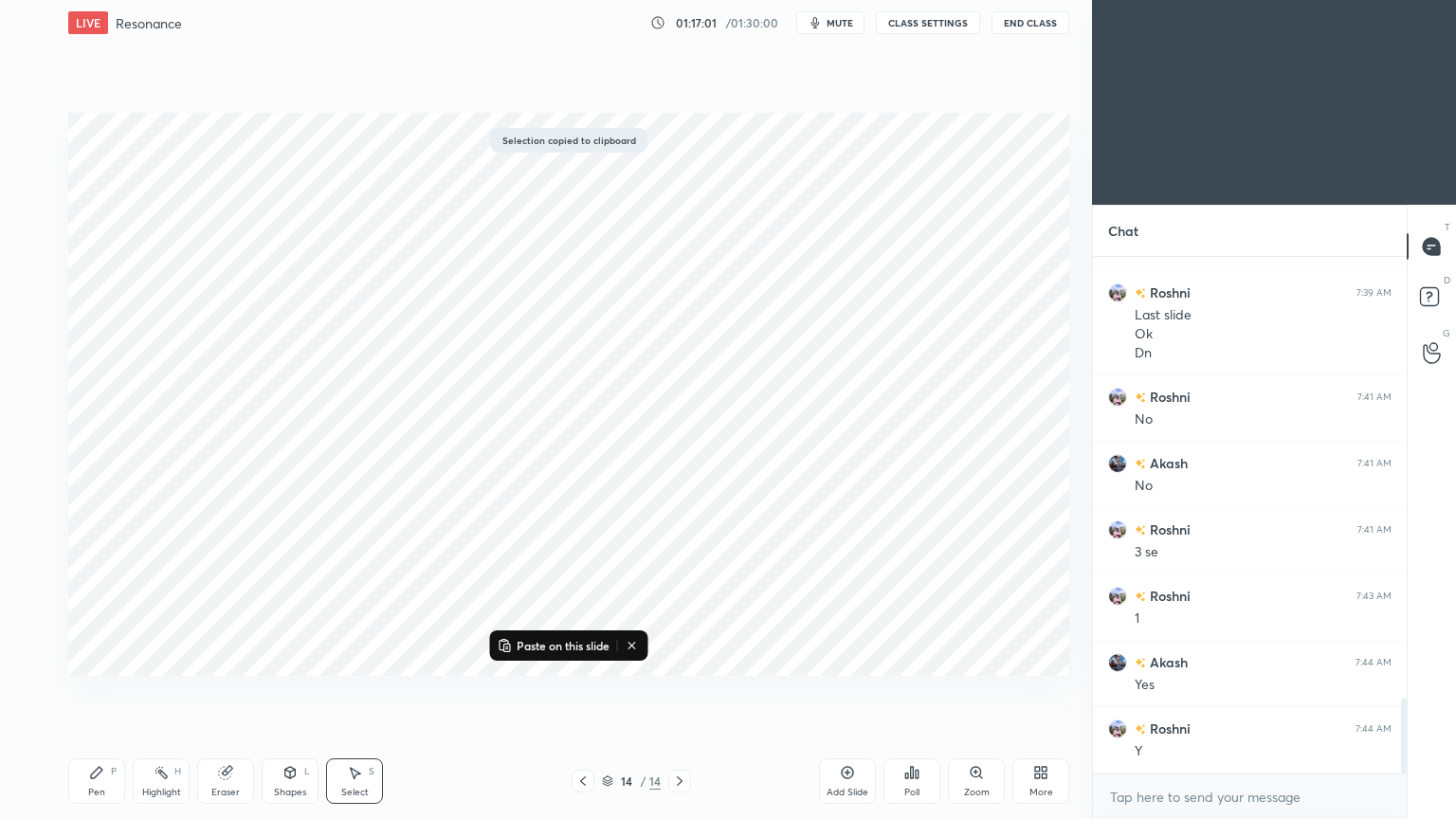 click on "Paste on this slide" at bounding box center [563, 646] 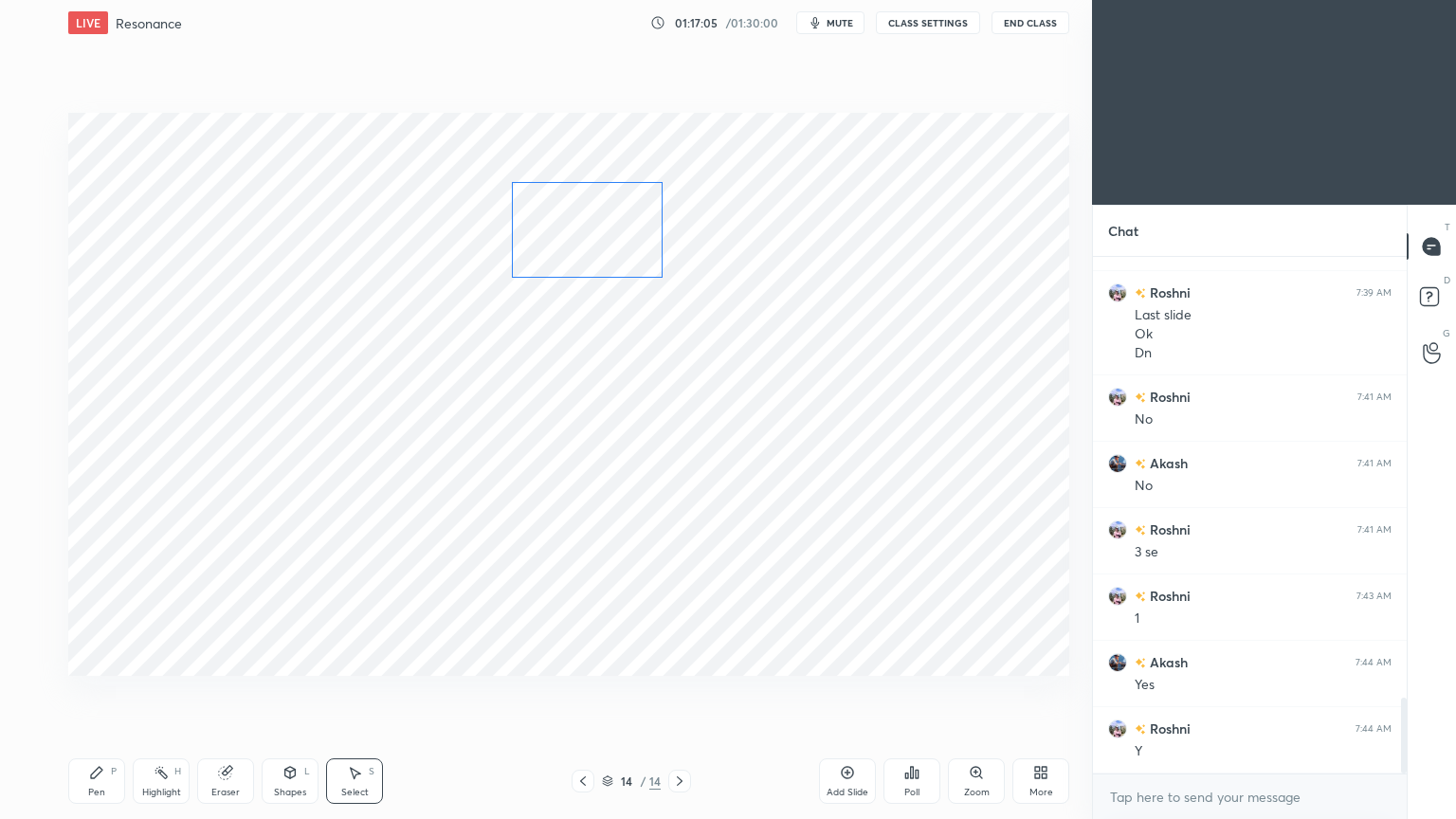 drag, startPoint x: 485, startPoint y: 291, endPoint x: 613, endPoint y: 265, distance: 130.61393 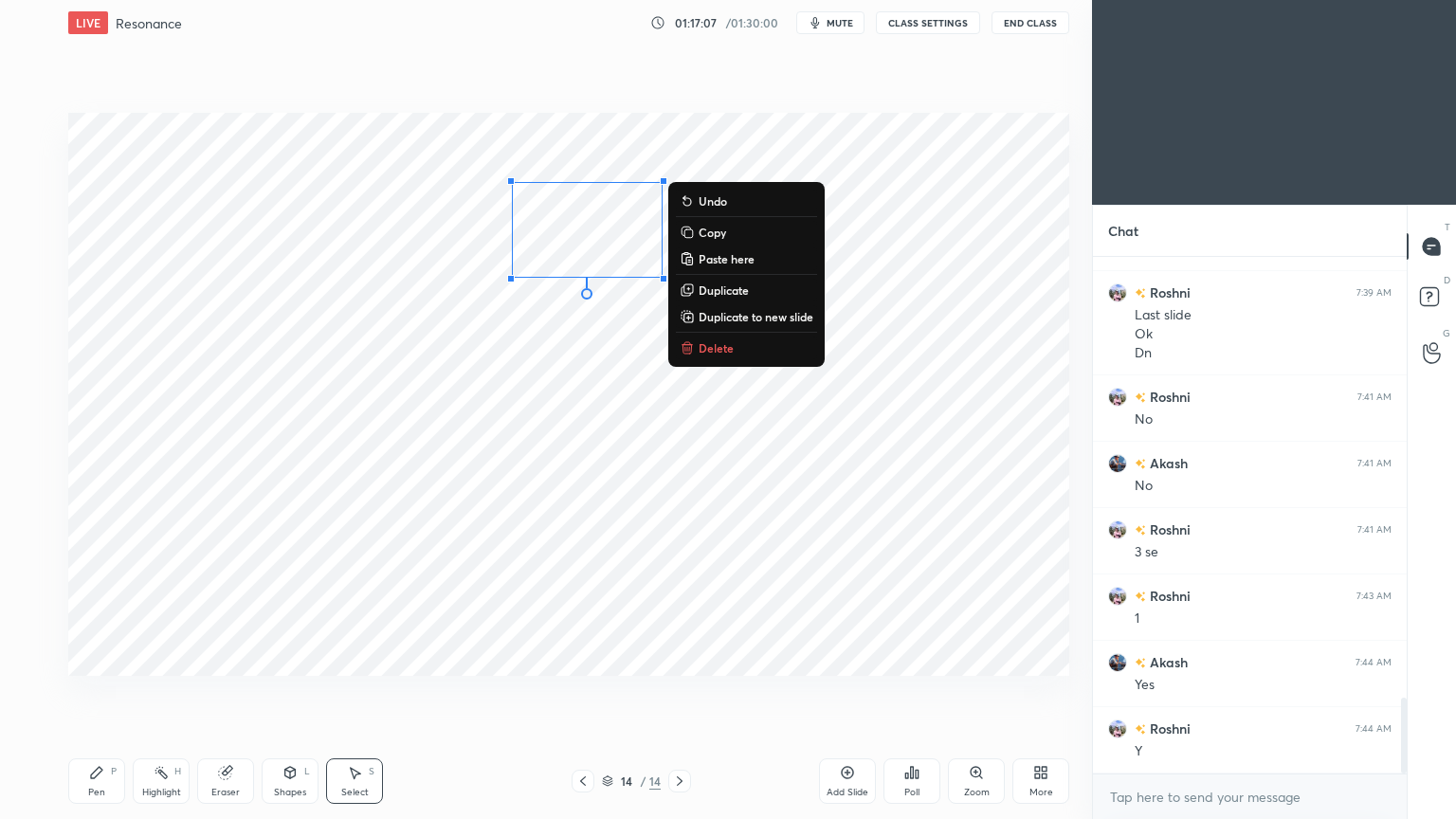 drag, startPoint x: 714, startPoint y: 230, endPoint x: 705, endPoint y: 253, distance: 24.698178 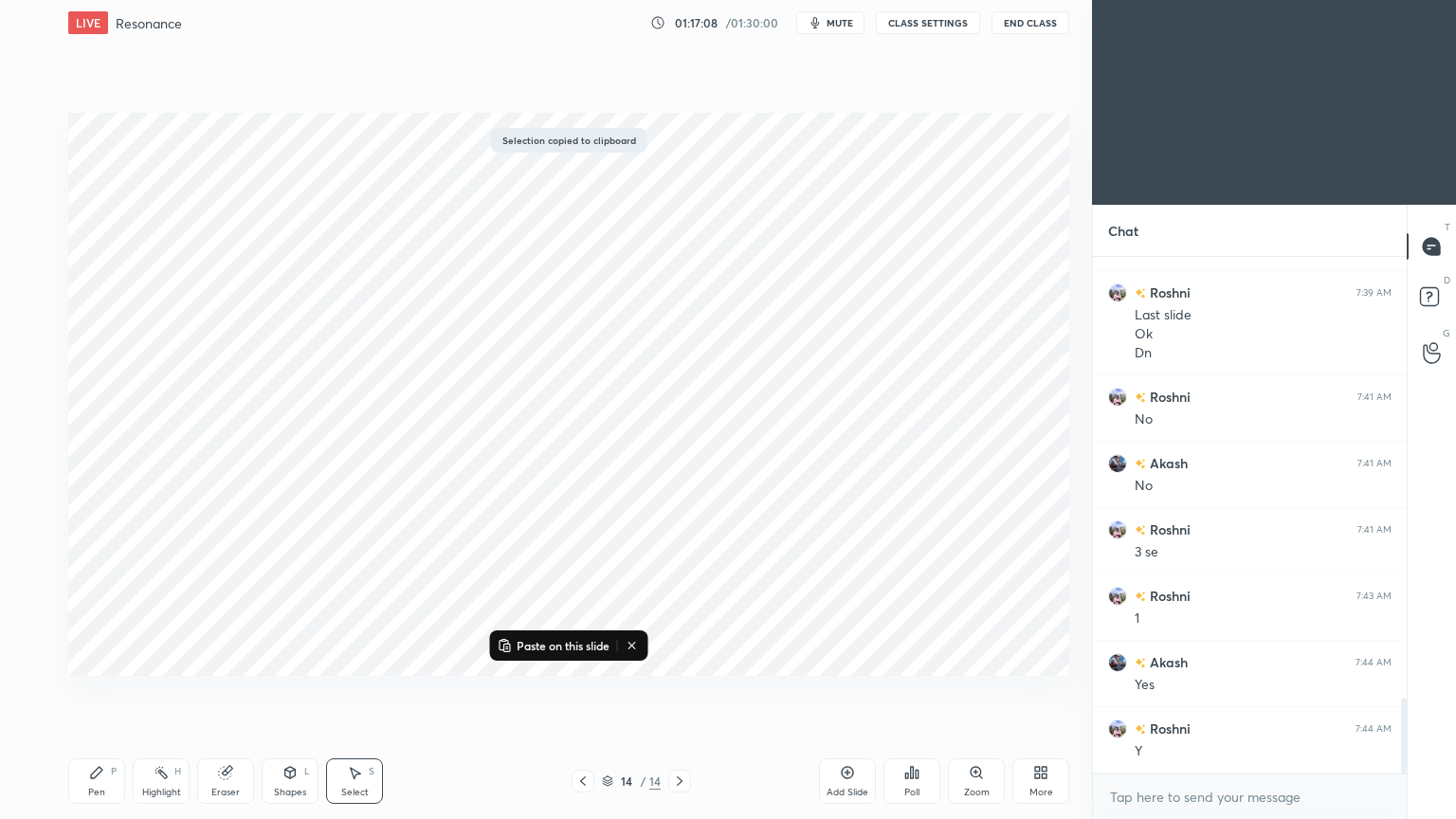 click on "Paste on this slide" at bounding box center [569, 646] 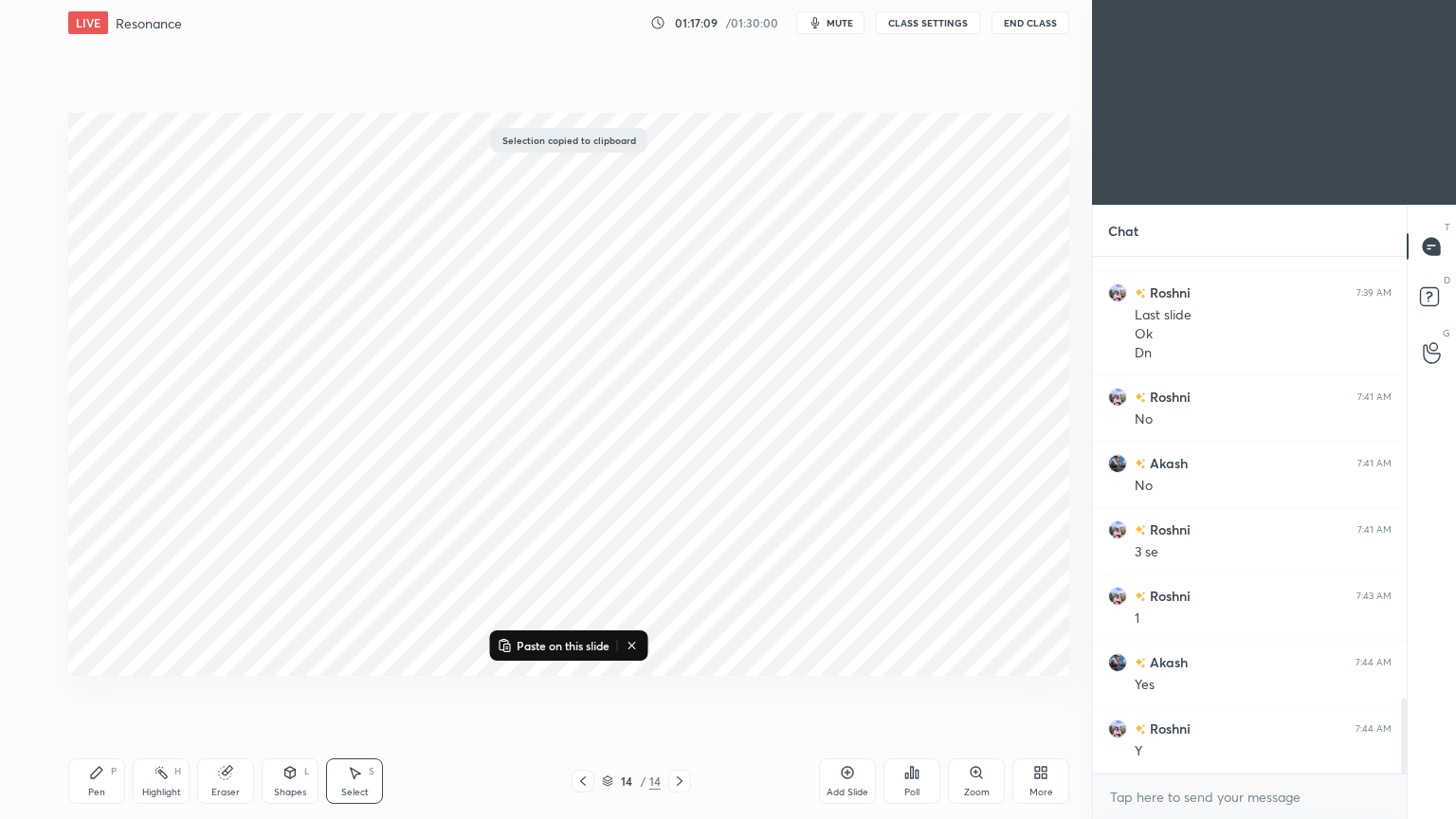 click on "Paste on this slide" at bounding box center (563, 646) 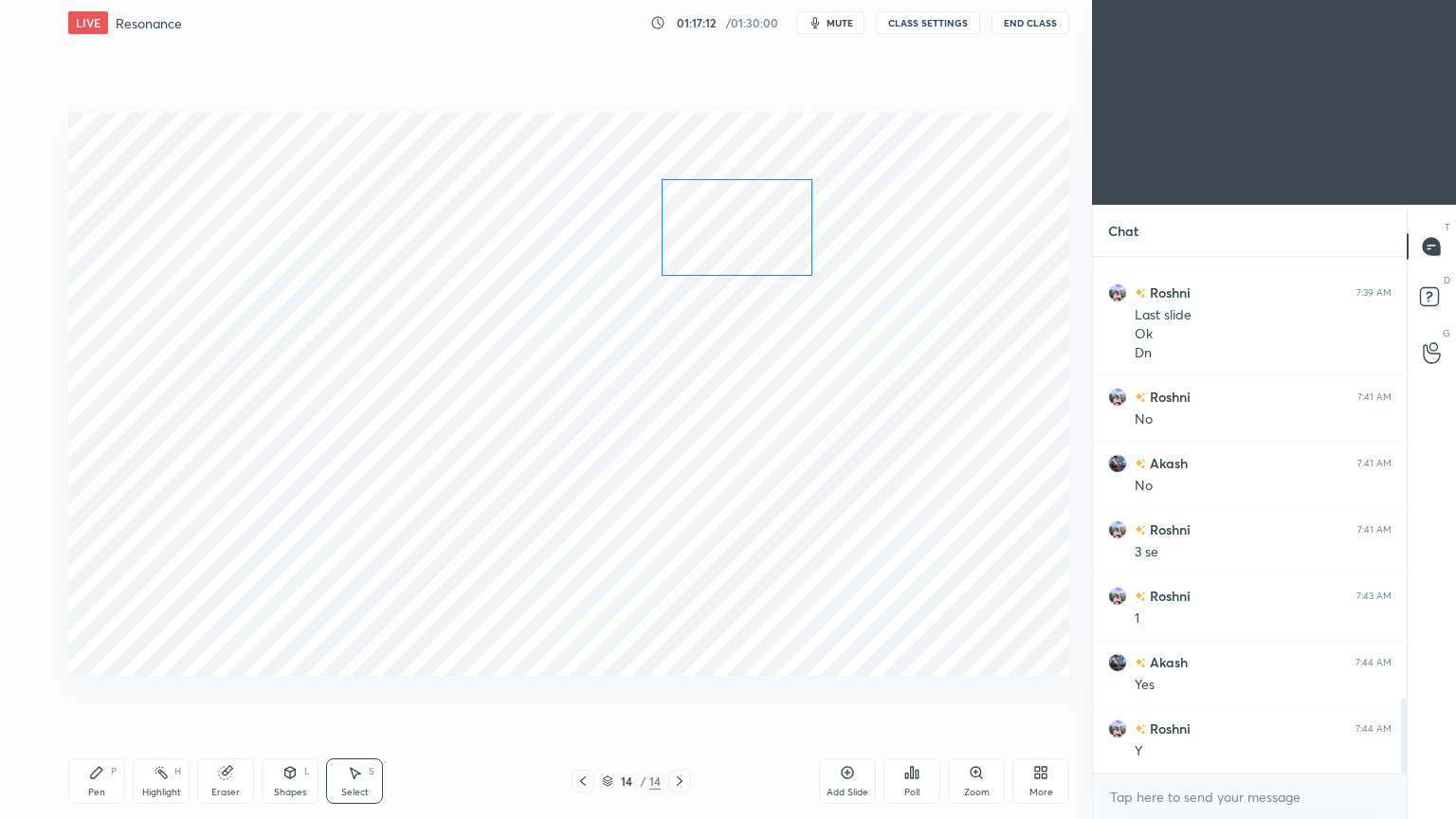 drag, startPoint x: 653, startPoint y: 249, endPoint x: 771, endPoint y: 230, distance: 119.51987 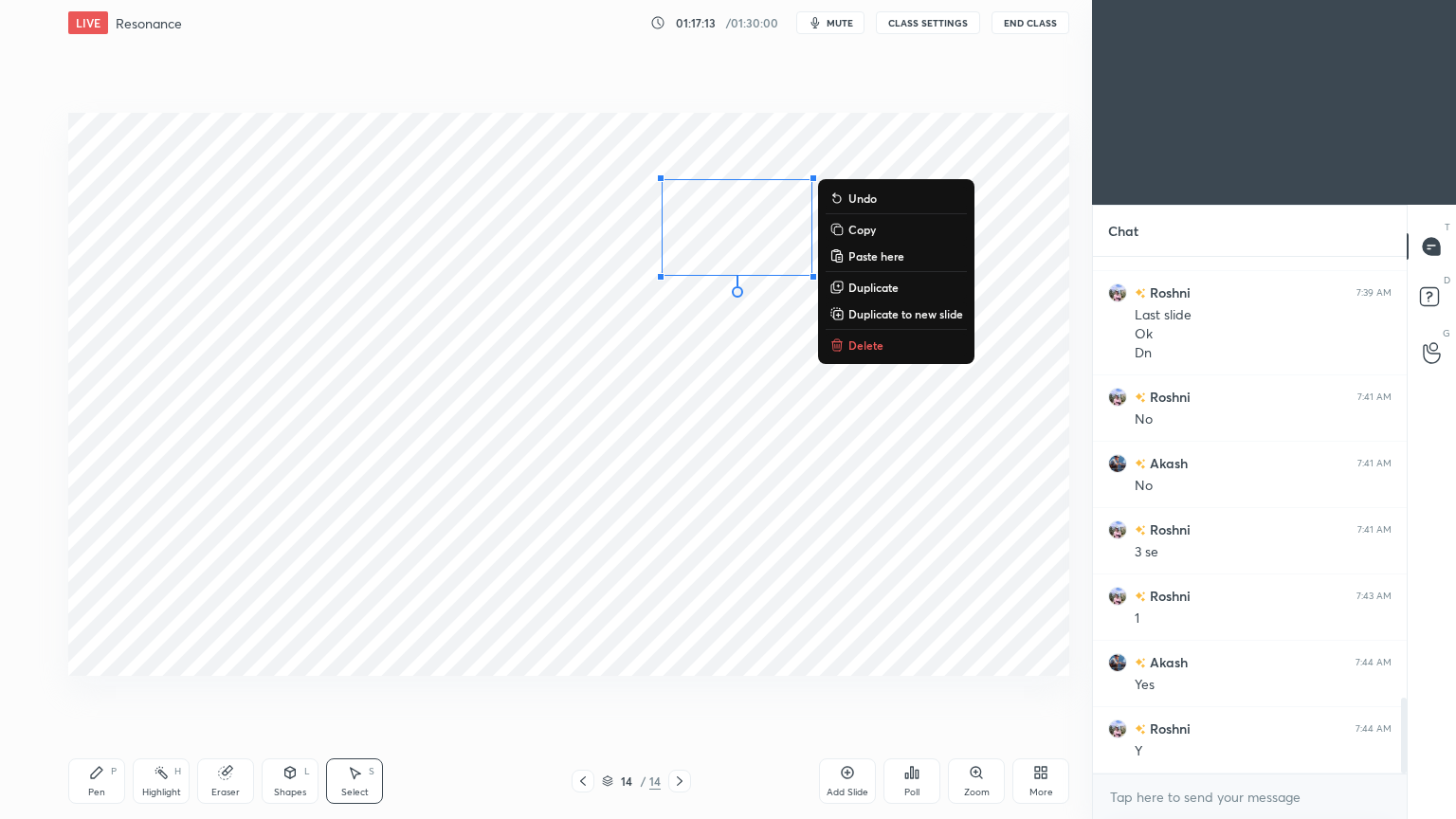 click on "0 ° Undo Copy Paste here Duplicate Duplicate to new slide Delete" at bounding box center [569, 394] 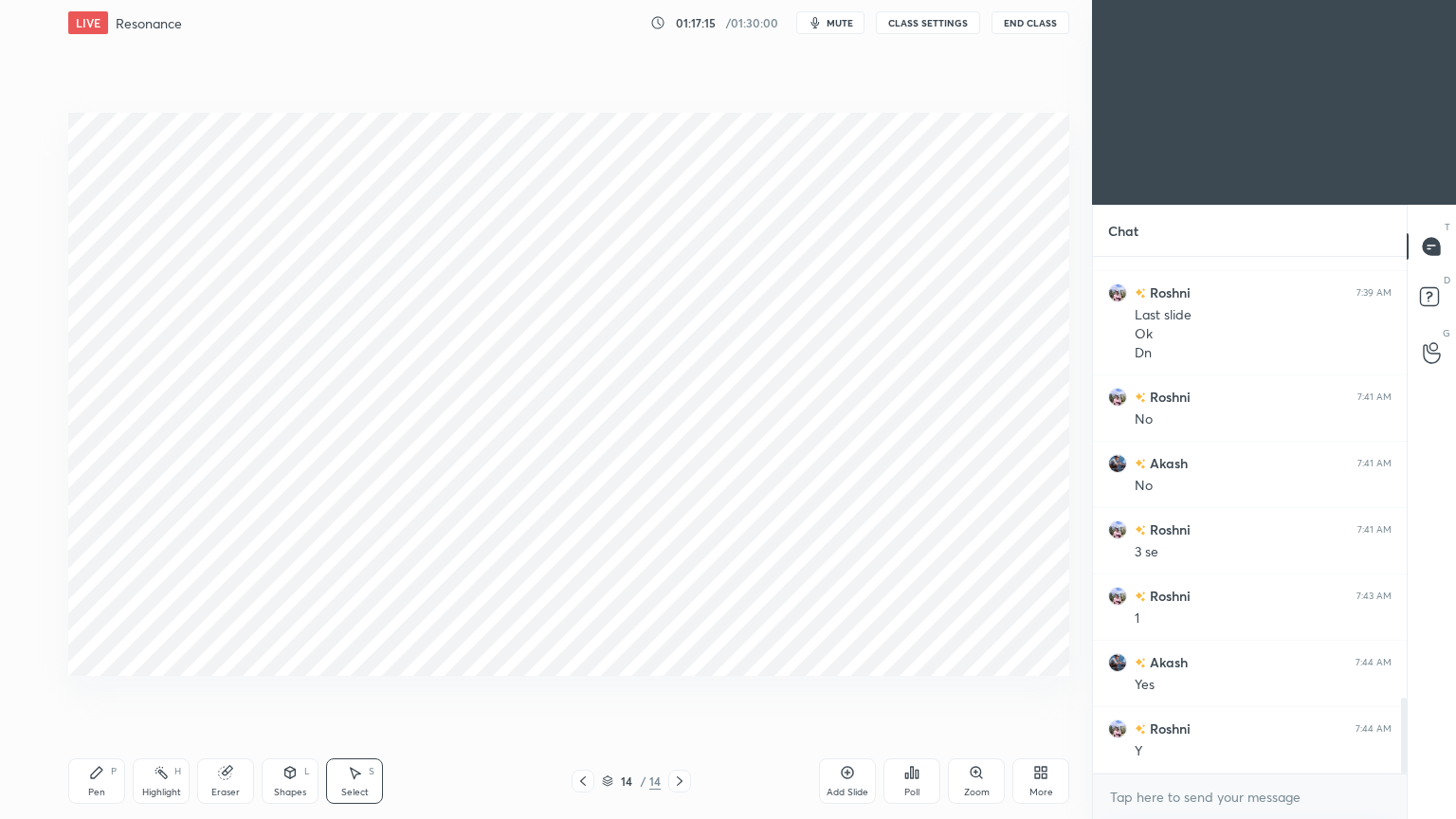 click on "Pen P Highlight H Eraser Shapes L Select S 14 / 14 Add Slide Poll Zoom More" at bounding box center (569, 781) 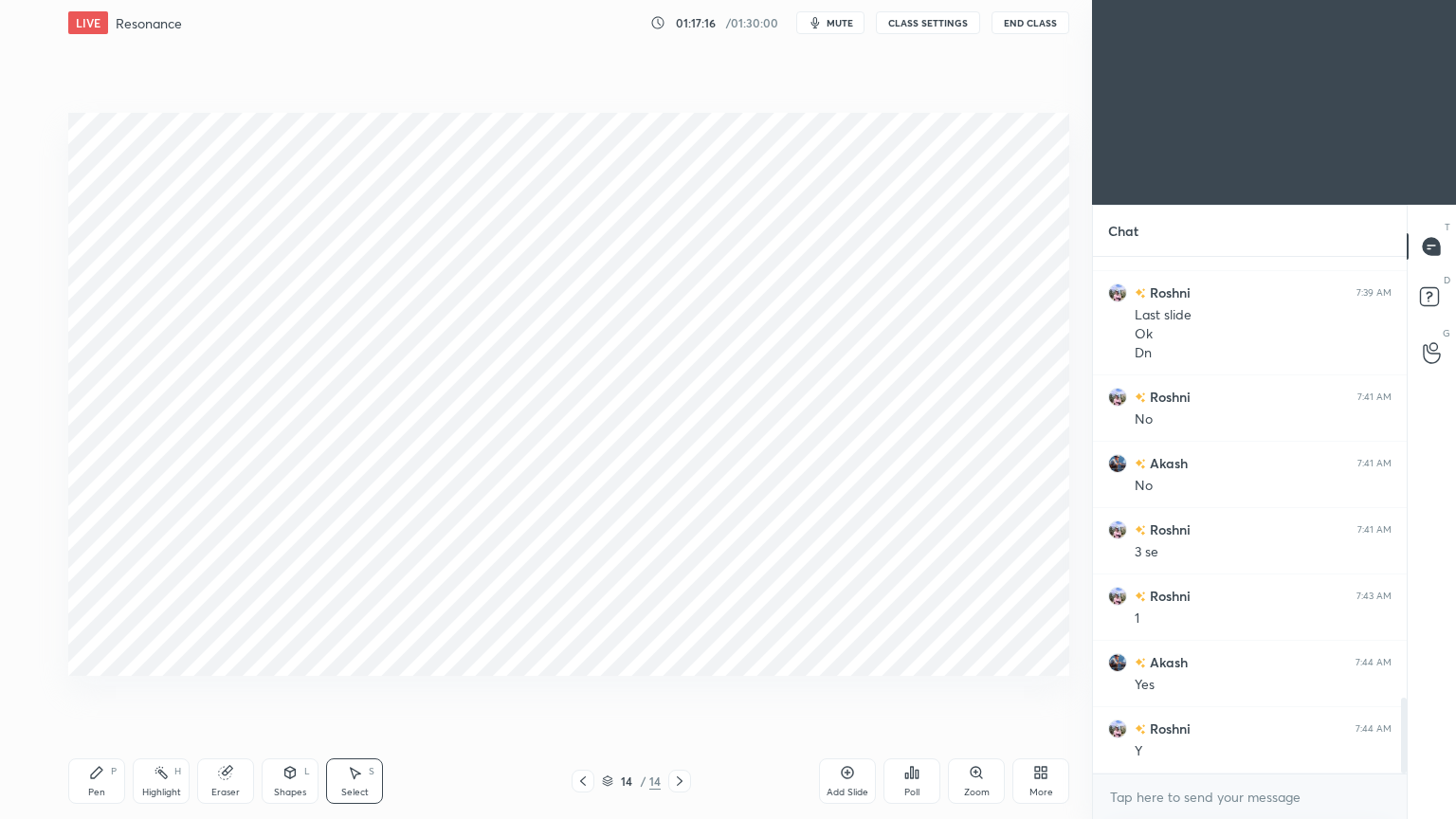 click 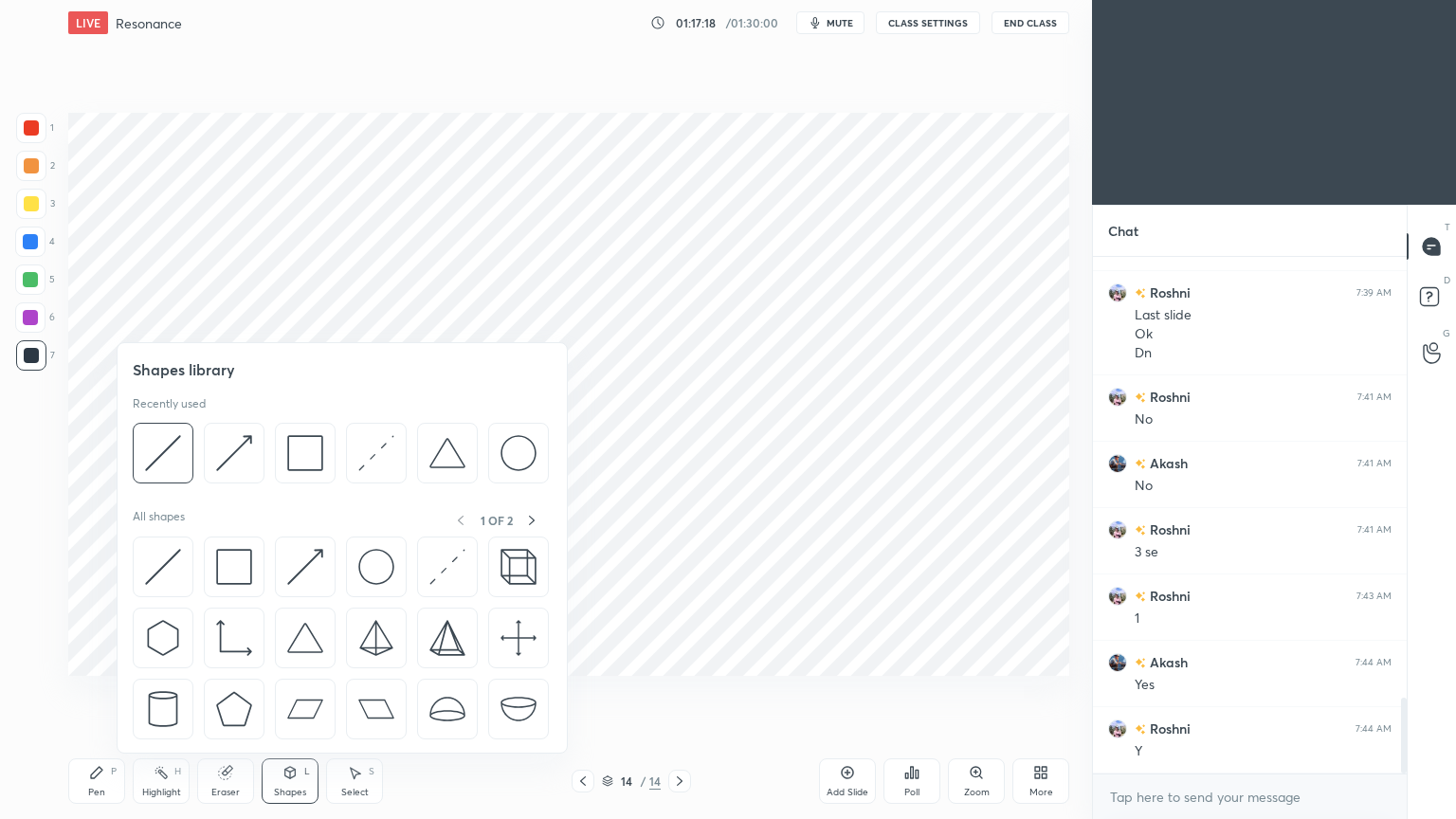 click on "Eraser" at bounding box center (226, 781) 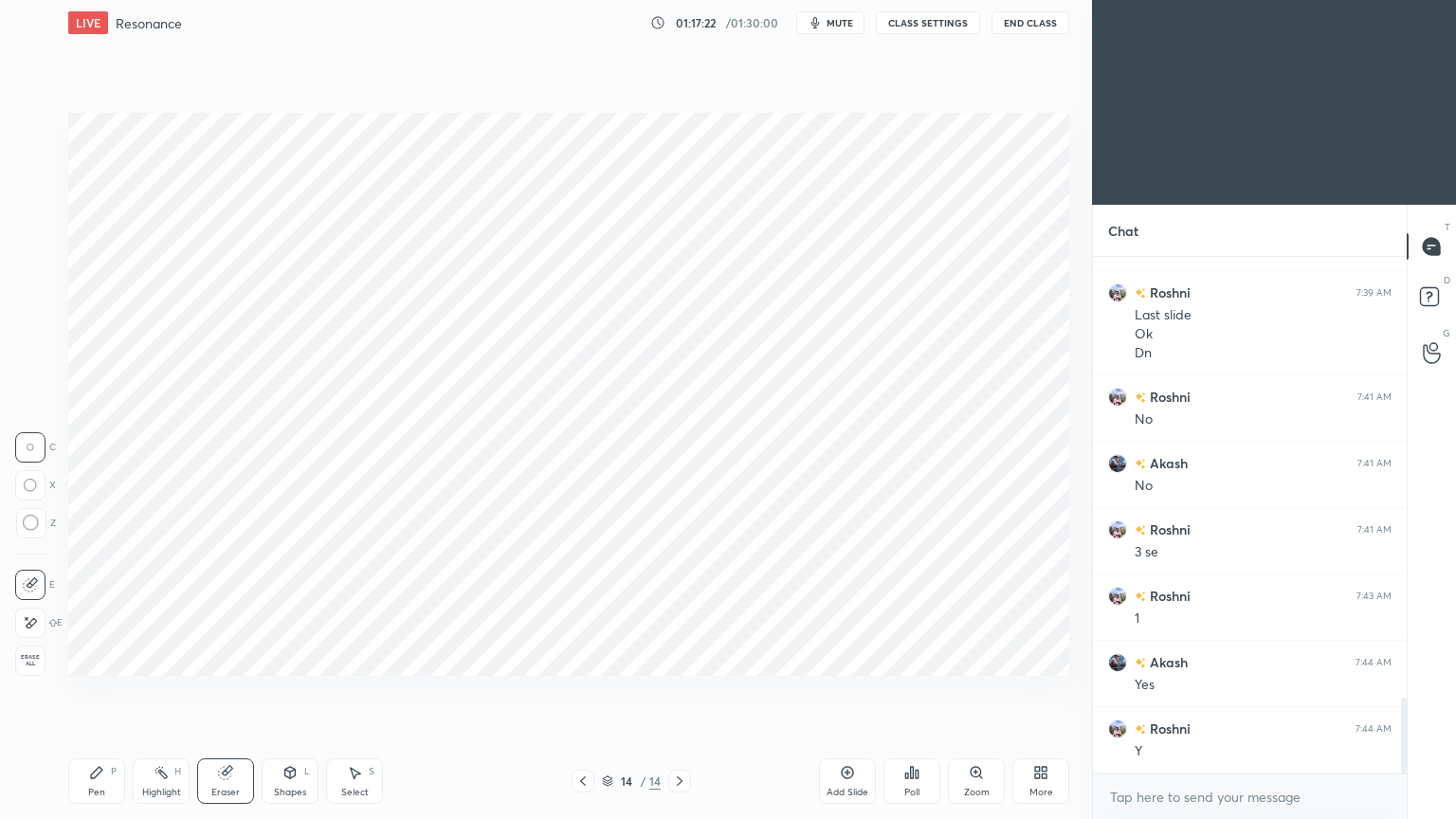 click on "Shapes" at bounding box center (290, 792) 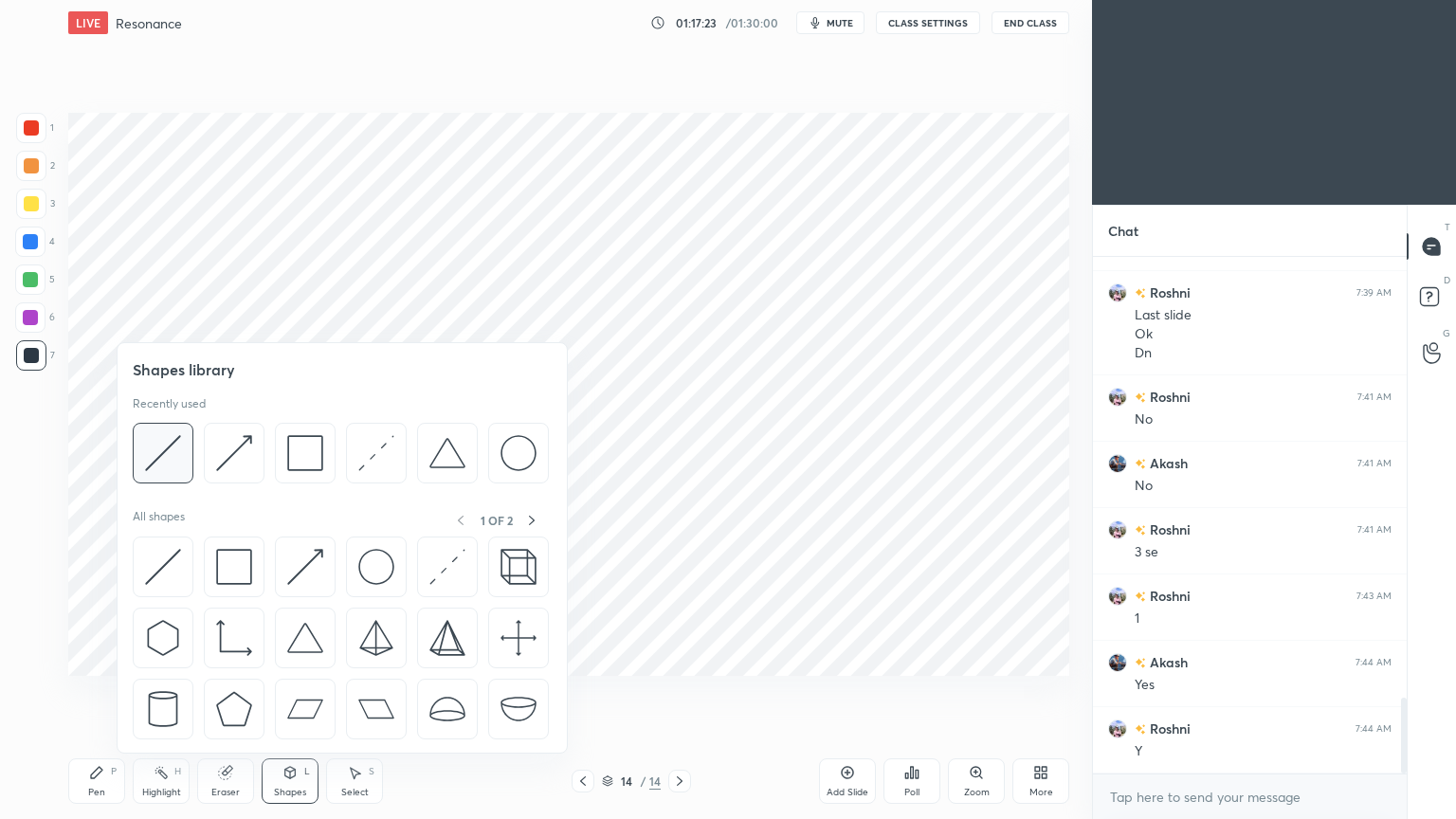 click at bounding box center [163, 453] 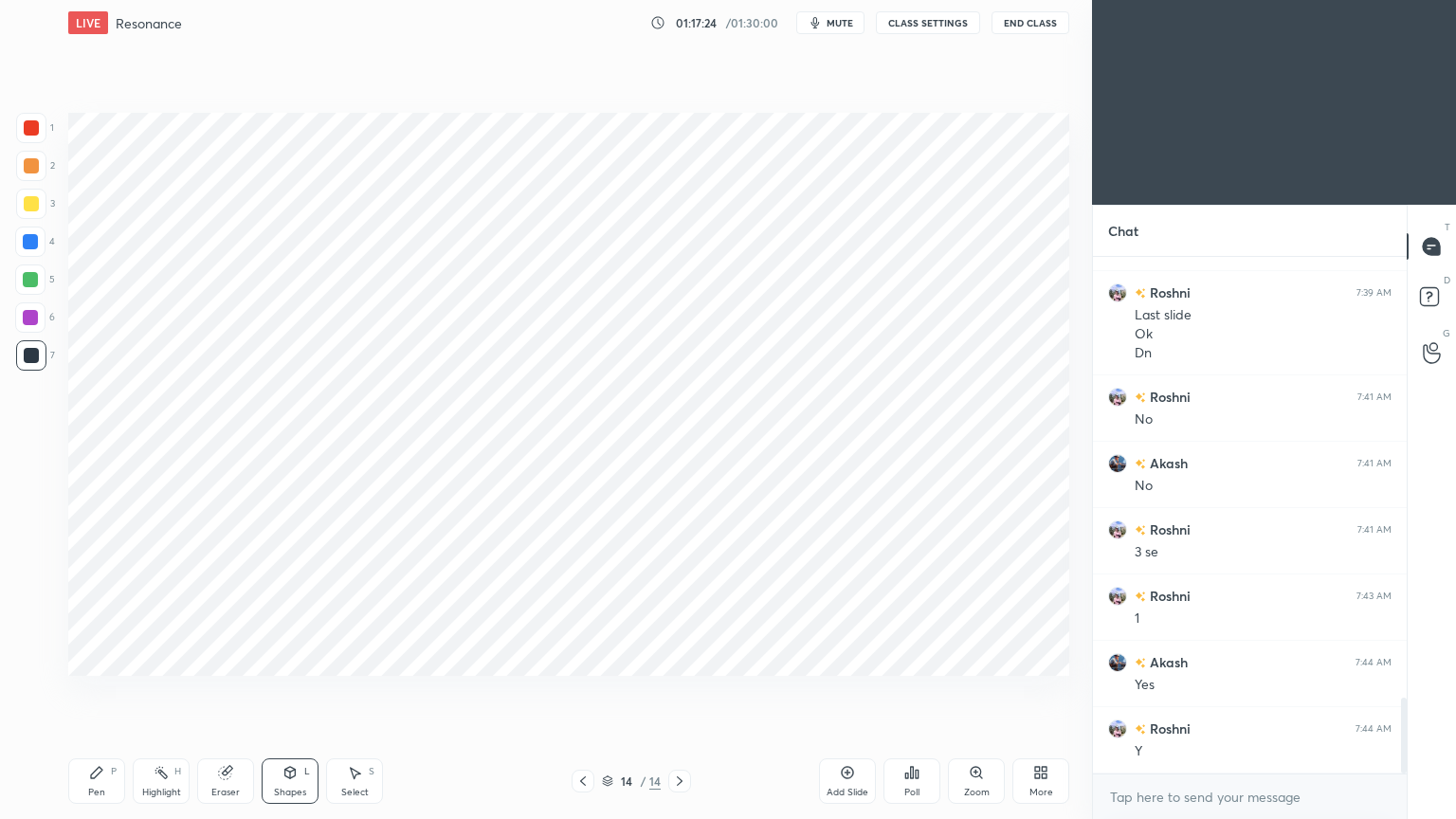 click at bounding box center (30, 318) 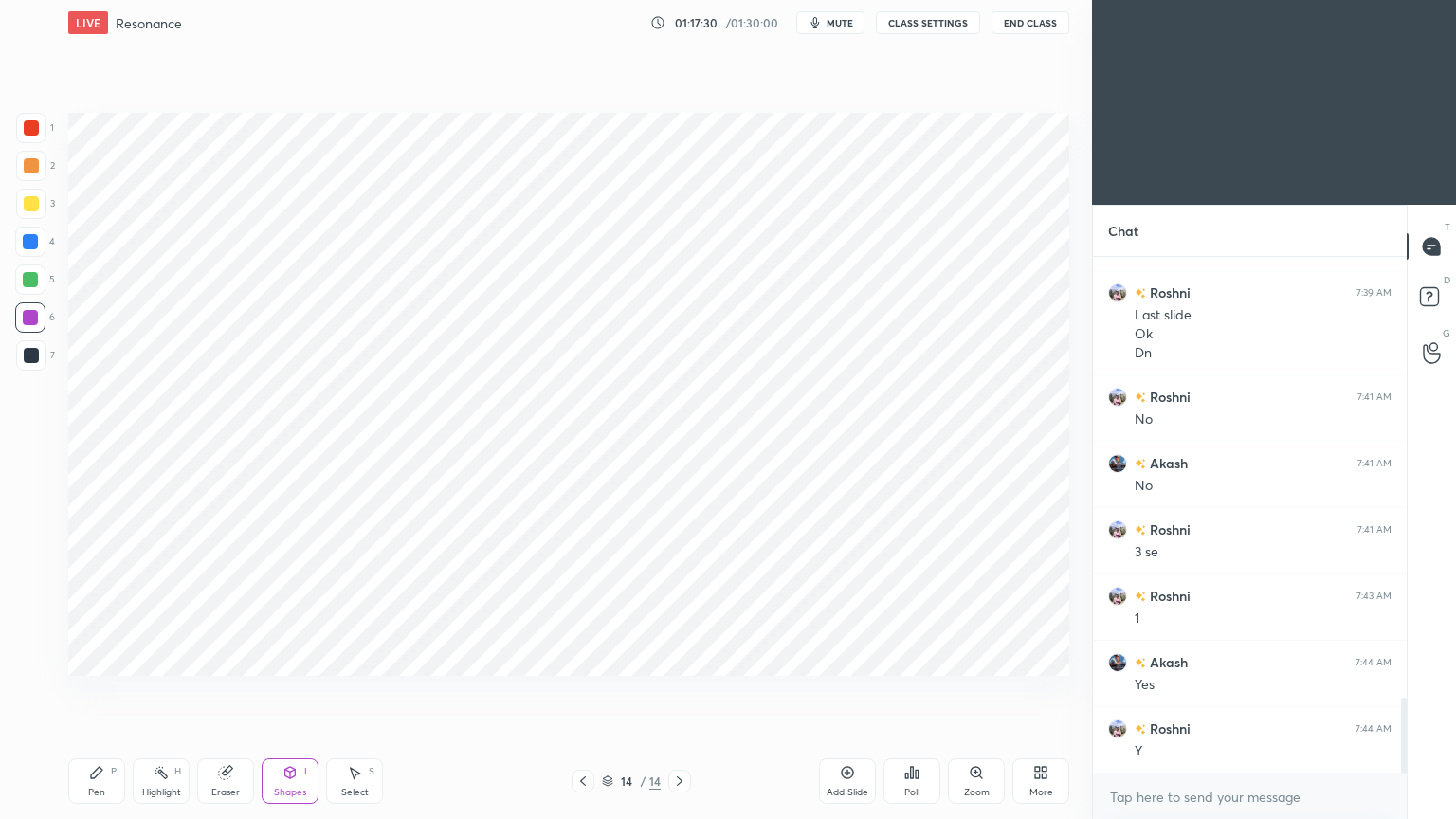 click 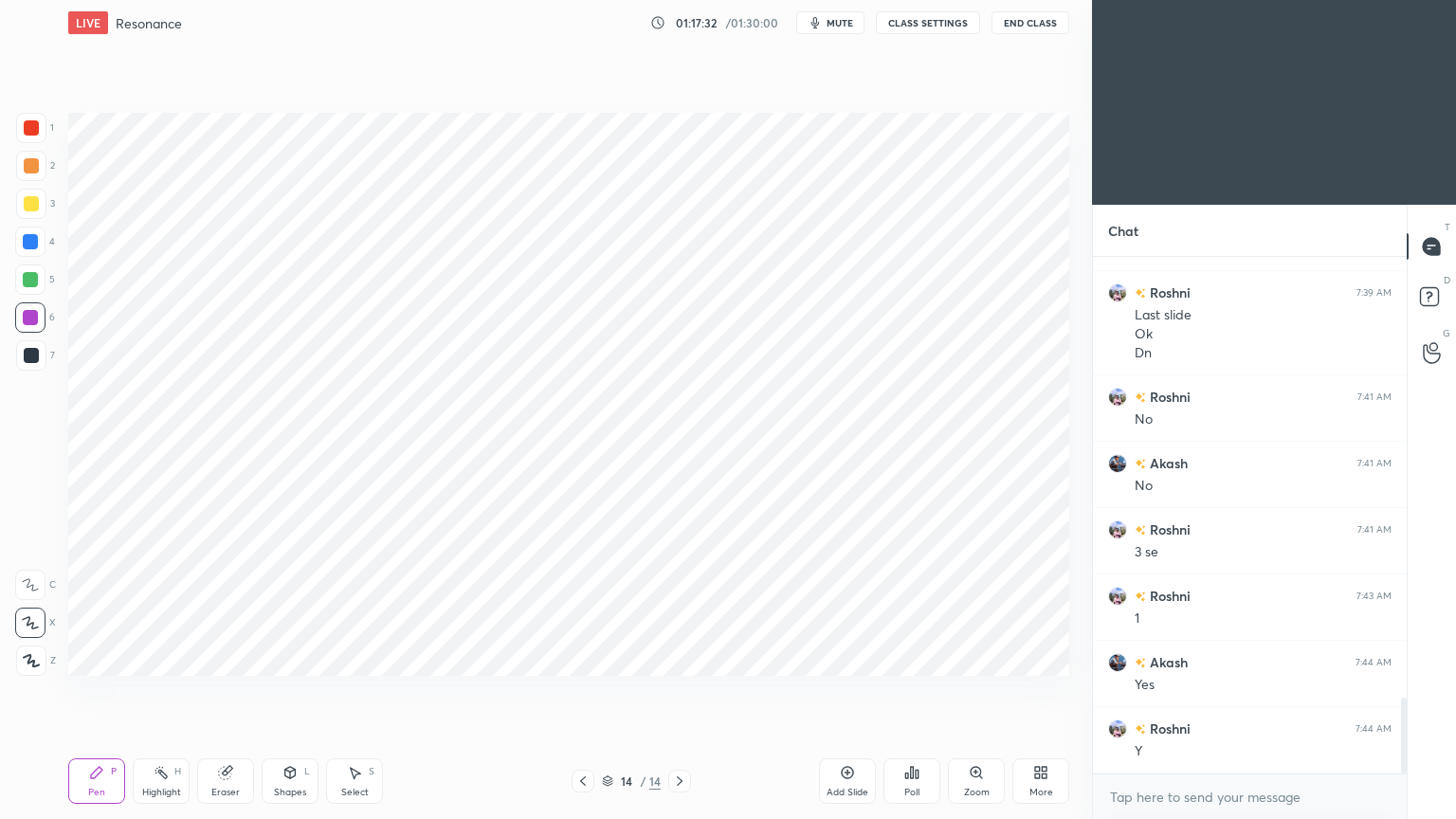 click at bounding box center (31, 128) 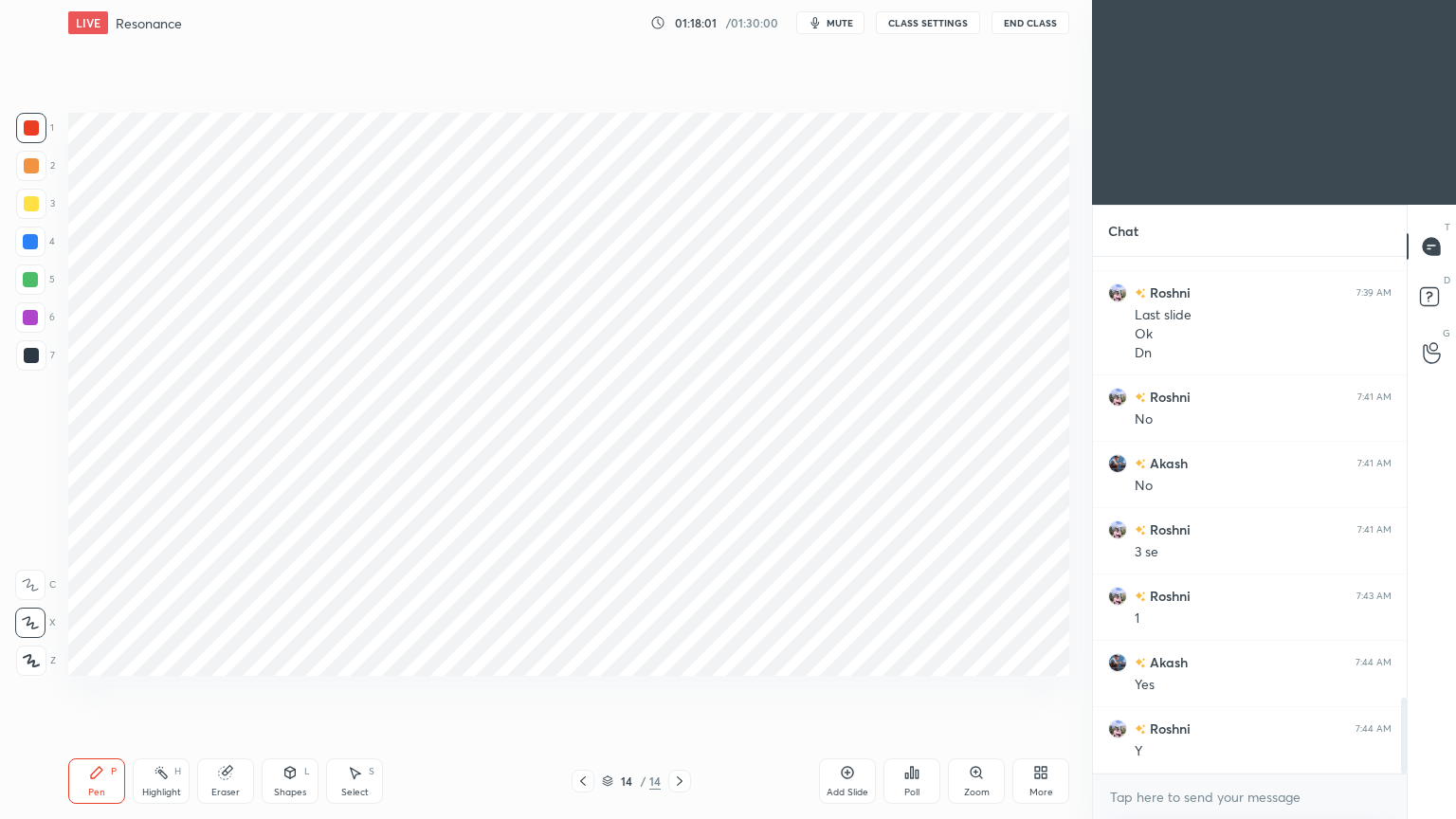 click on "1 2 3 4 5 6 7 C X Z C X Z E E Erase all   H H" at bounding box center [30, 394] 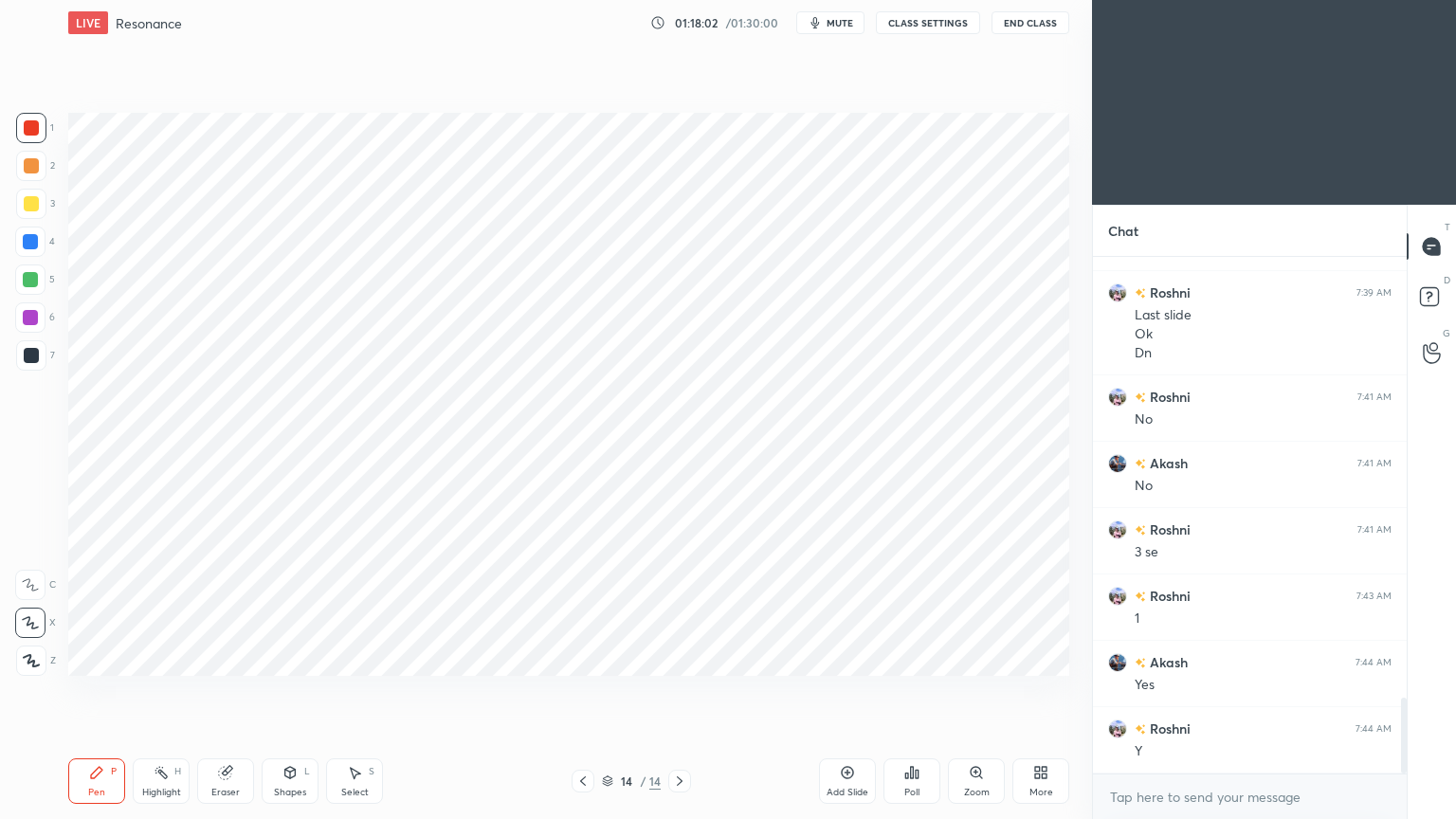 click at bounding box center [31, 355] 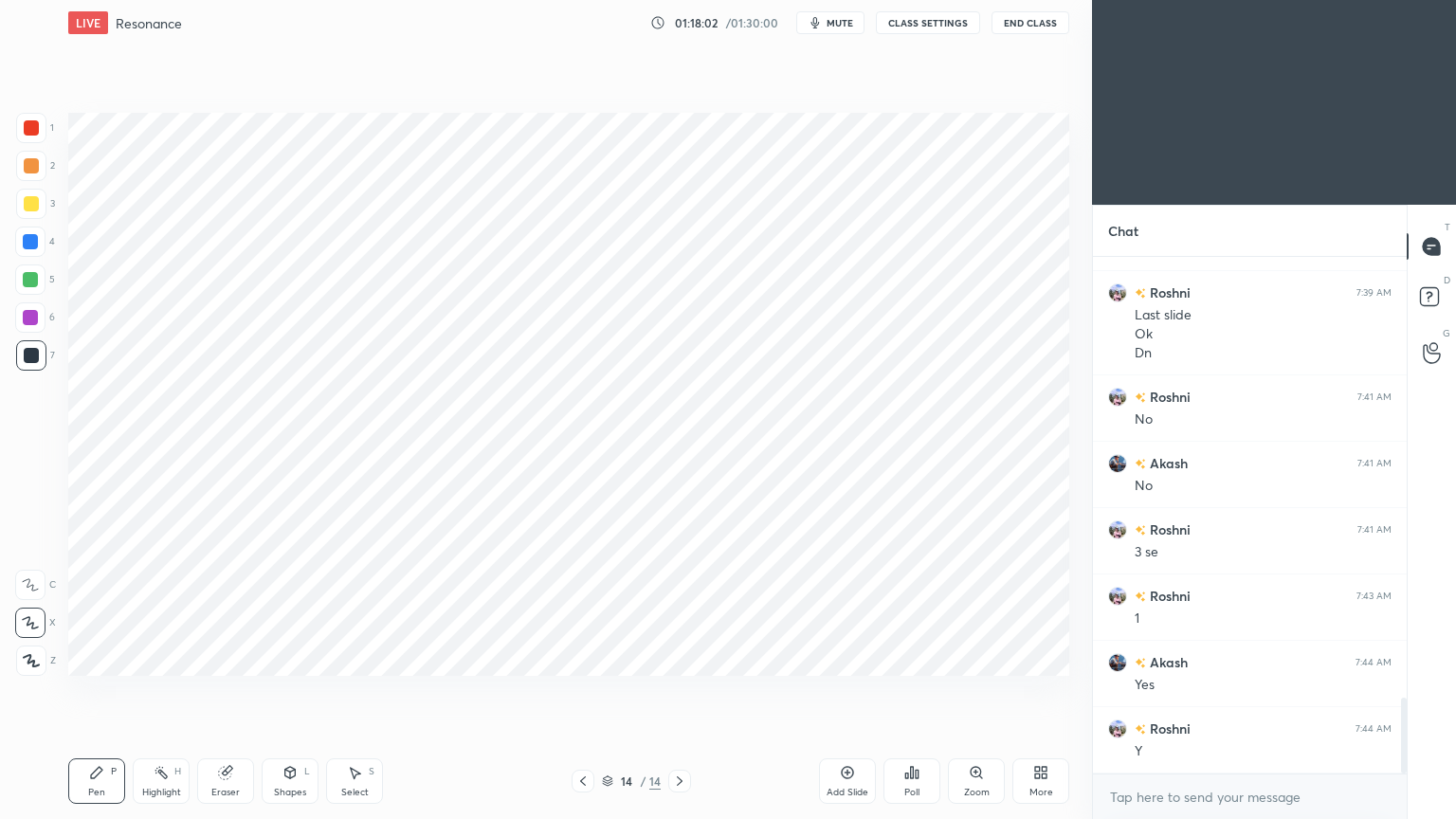 click at bounding box center [30, 318] 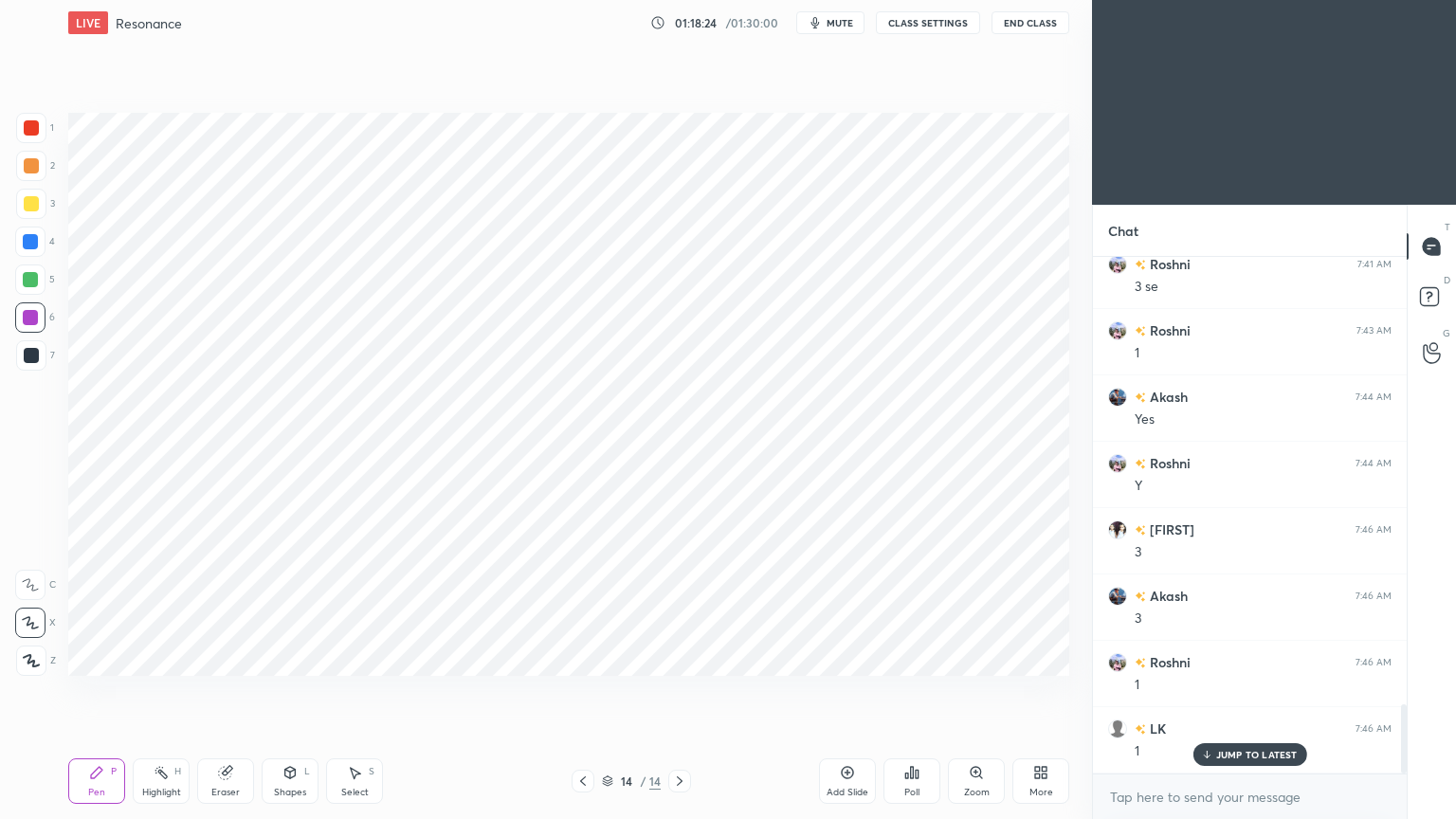 scroll, scrollTop: 3337, scrollLeft: 0, axis: vertical 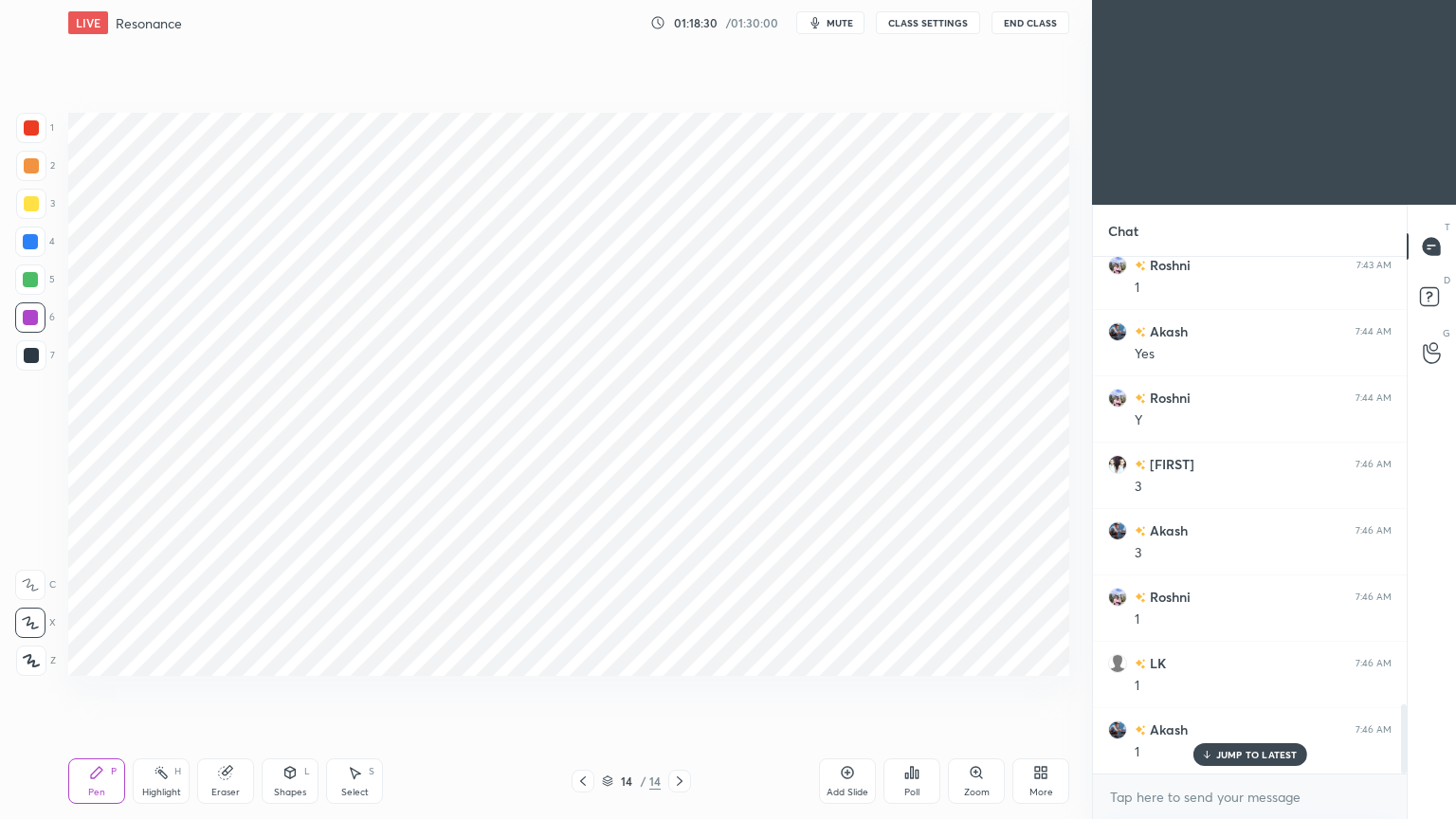 click on "Highlight H" at bounding box center [161, 781] 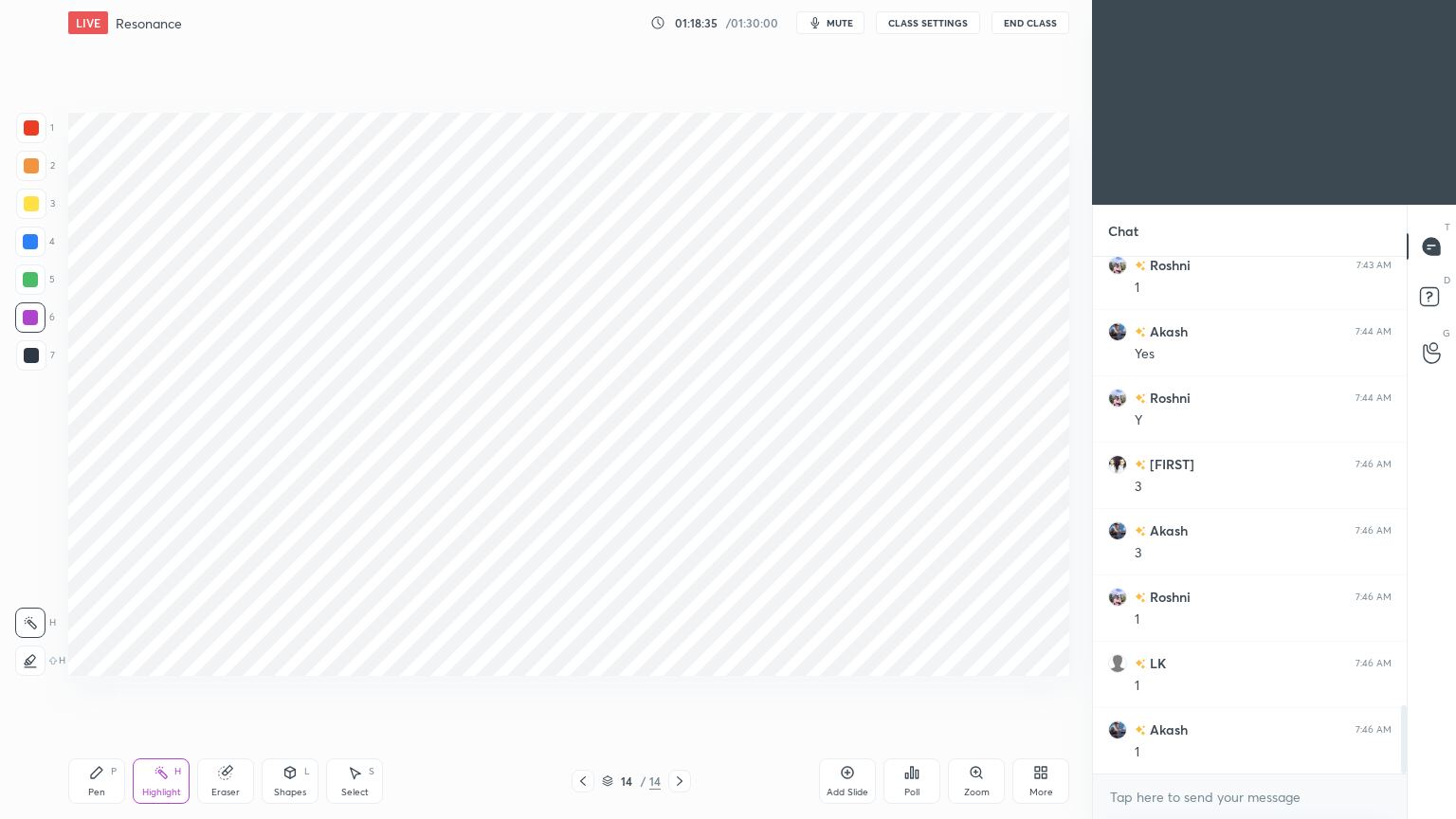 scroll, scrollTop: 3404, scrollLeft: 0, axis: vertical 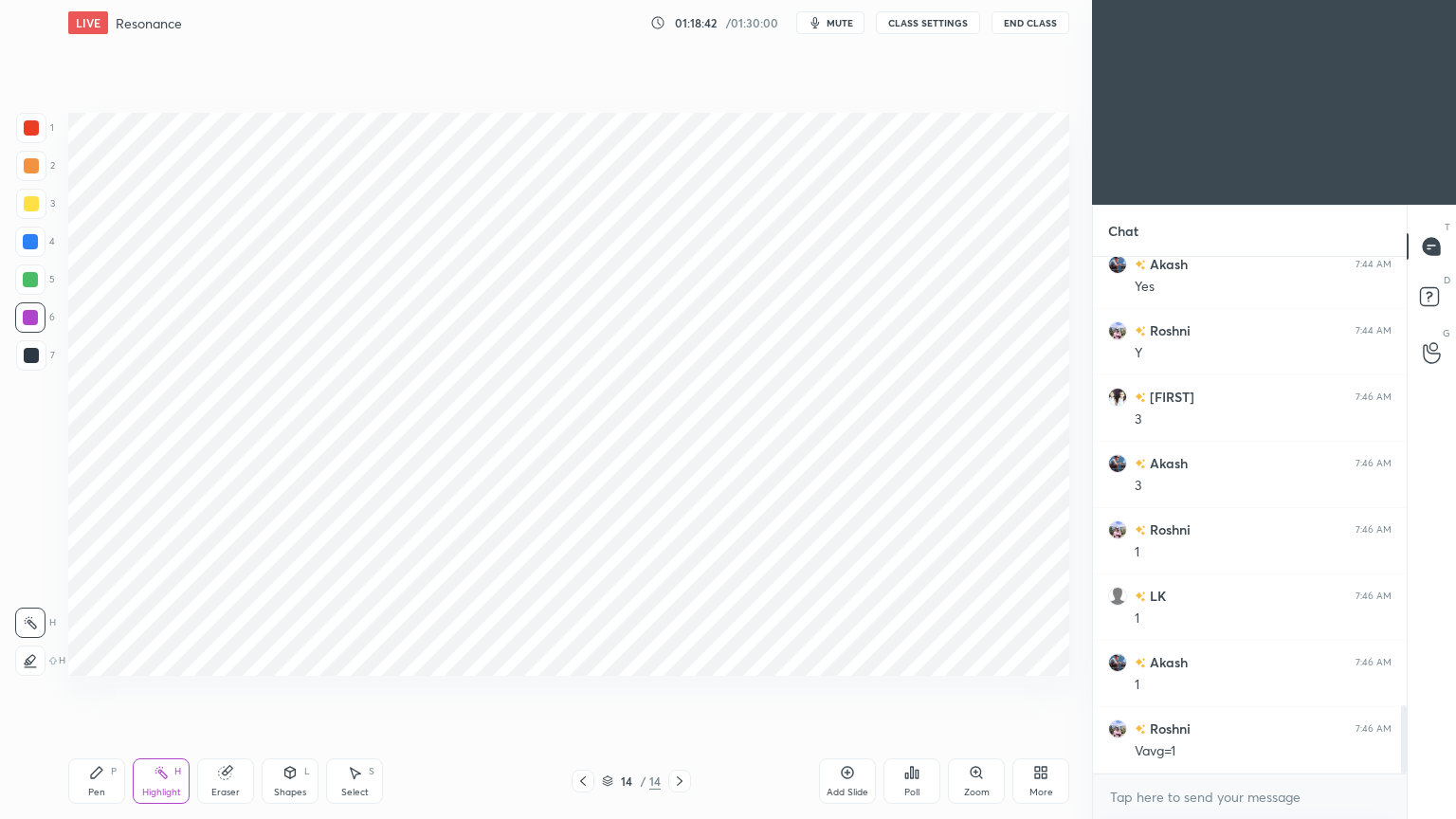click at bounding box center [31, 355] 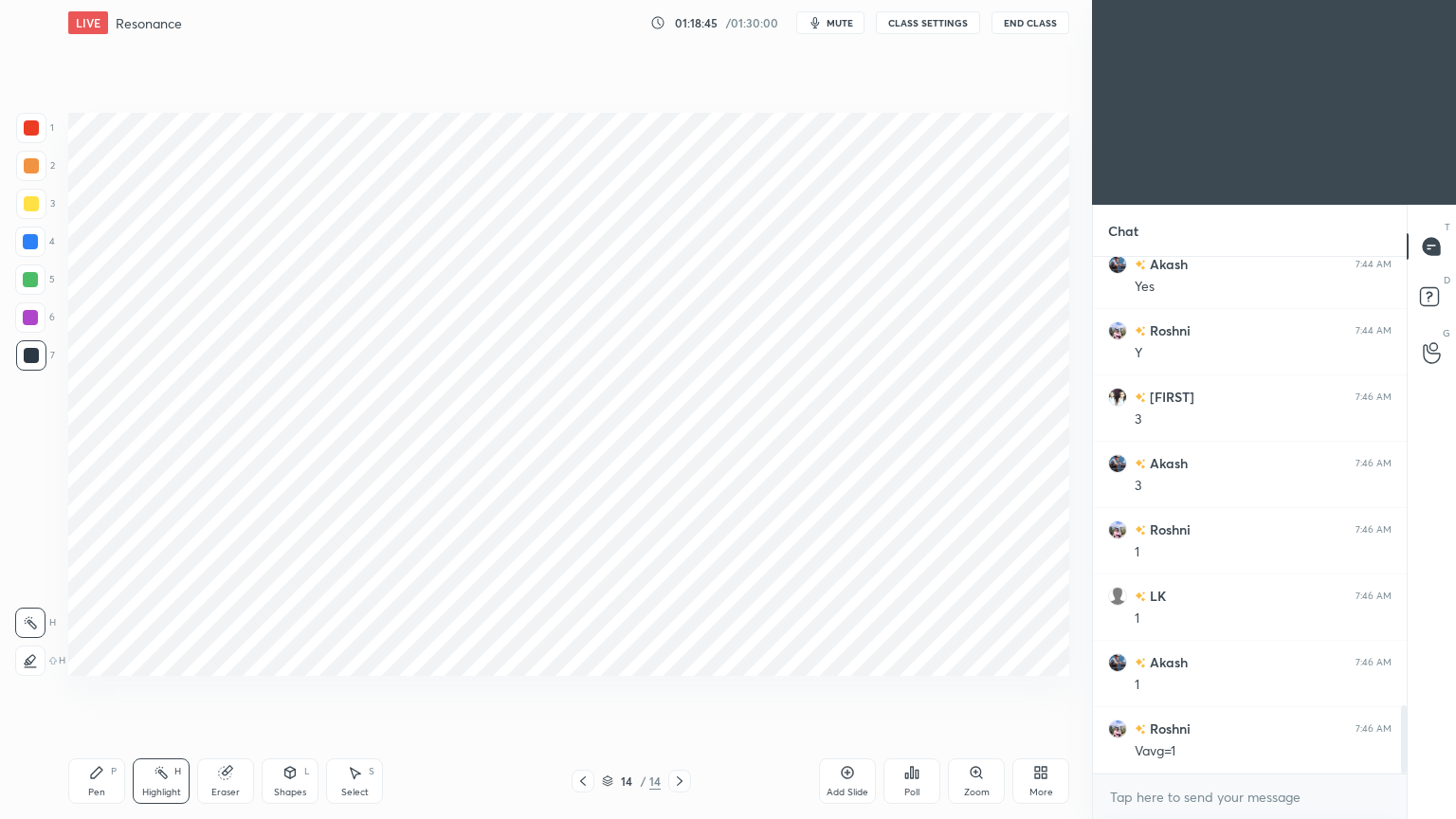 click on "Pen P" at bounding box center [97, 781] 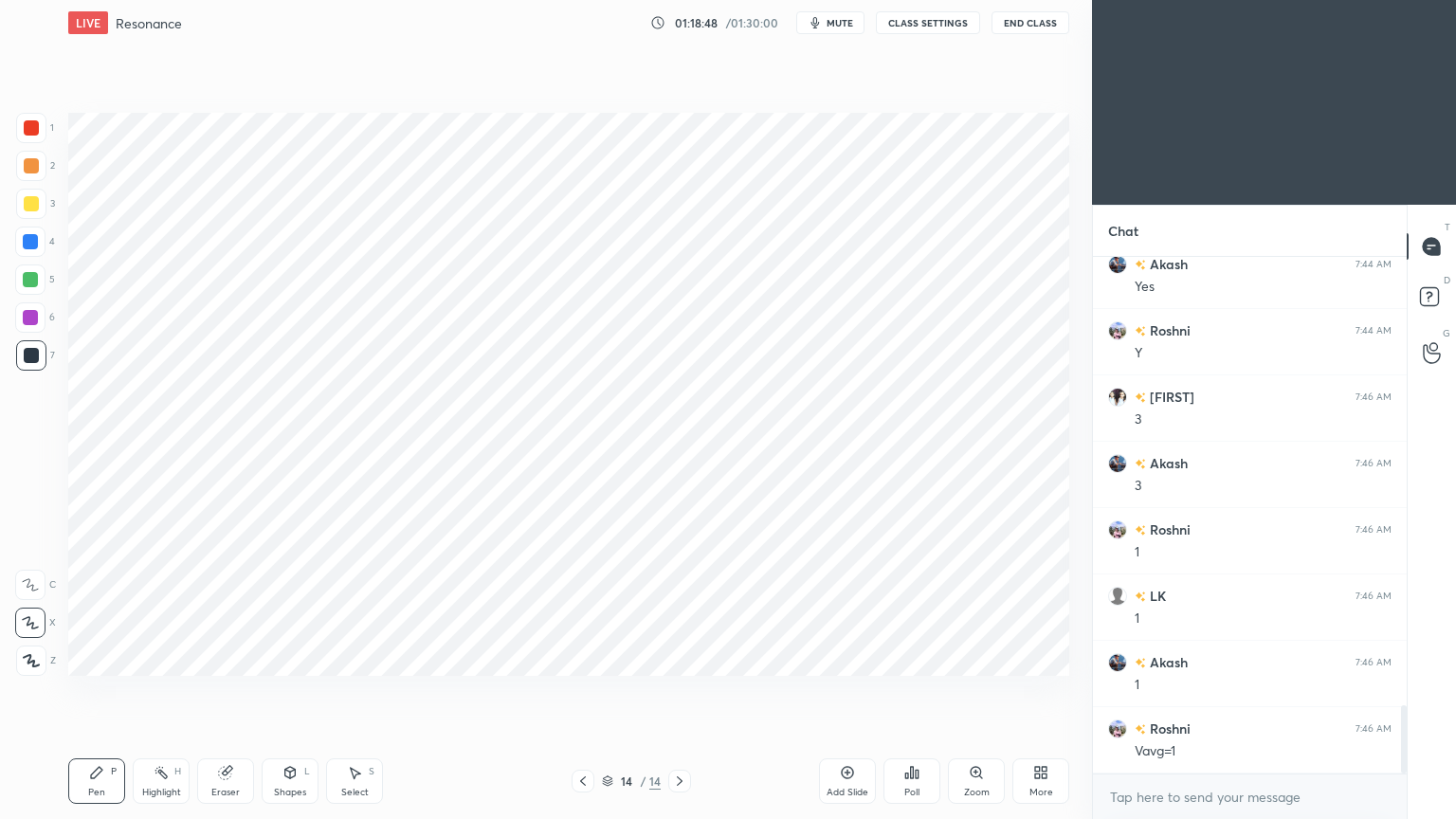 click at bounding box center [30, 242] 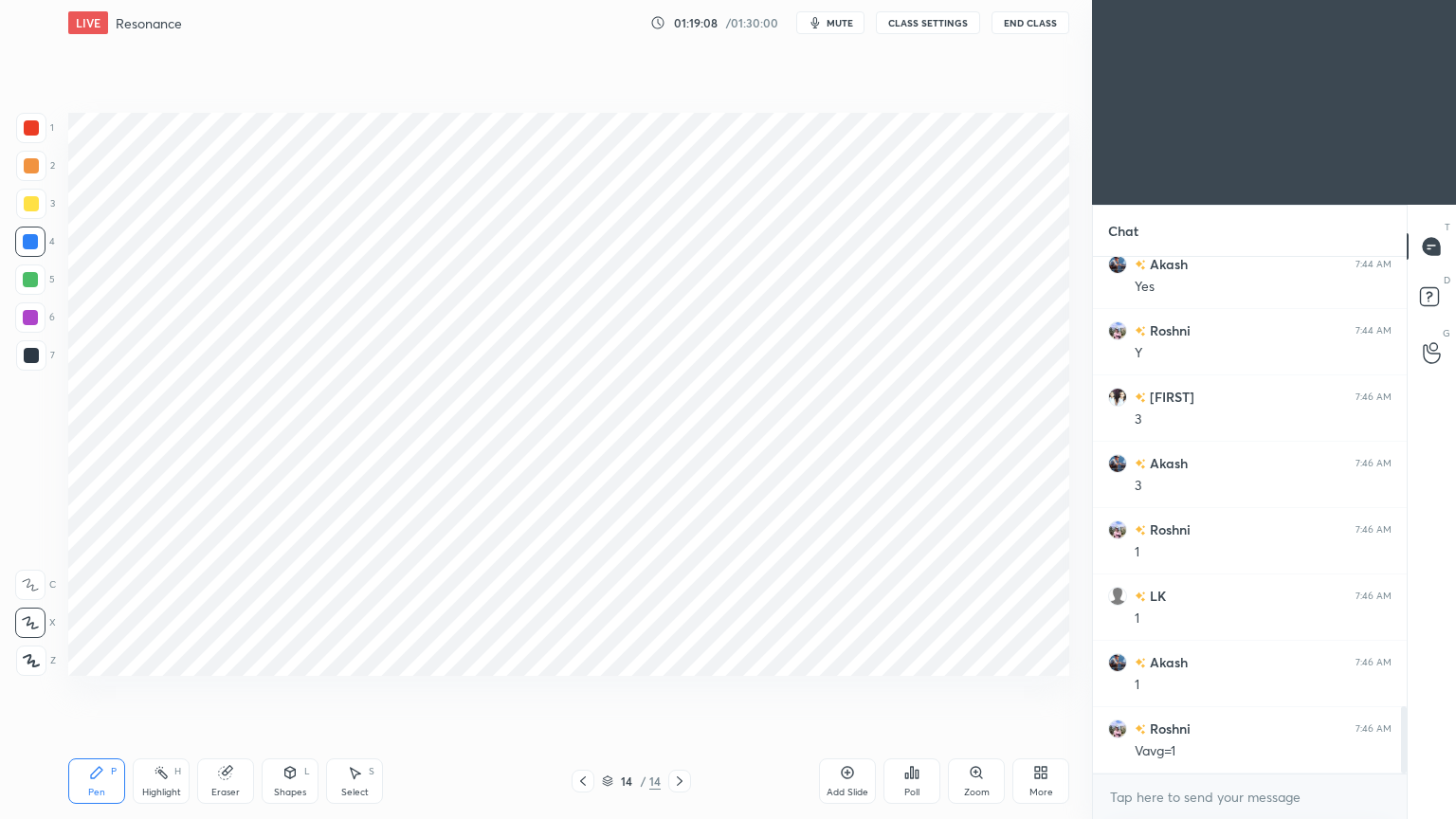 scroll, scrollTop: 3469, scrollLeft: 0, axis: vertical 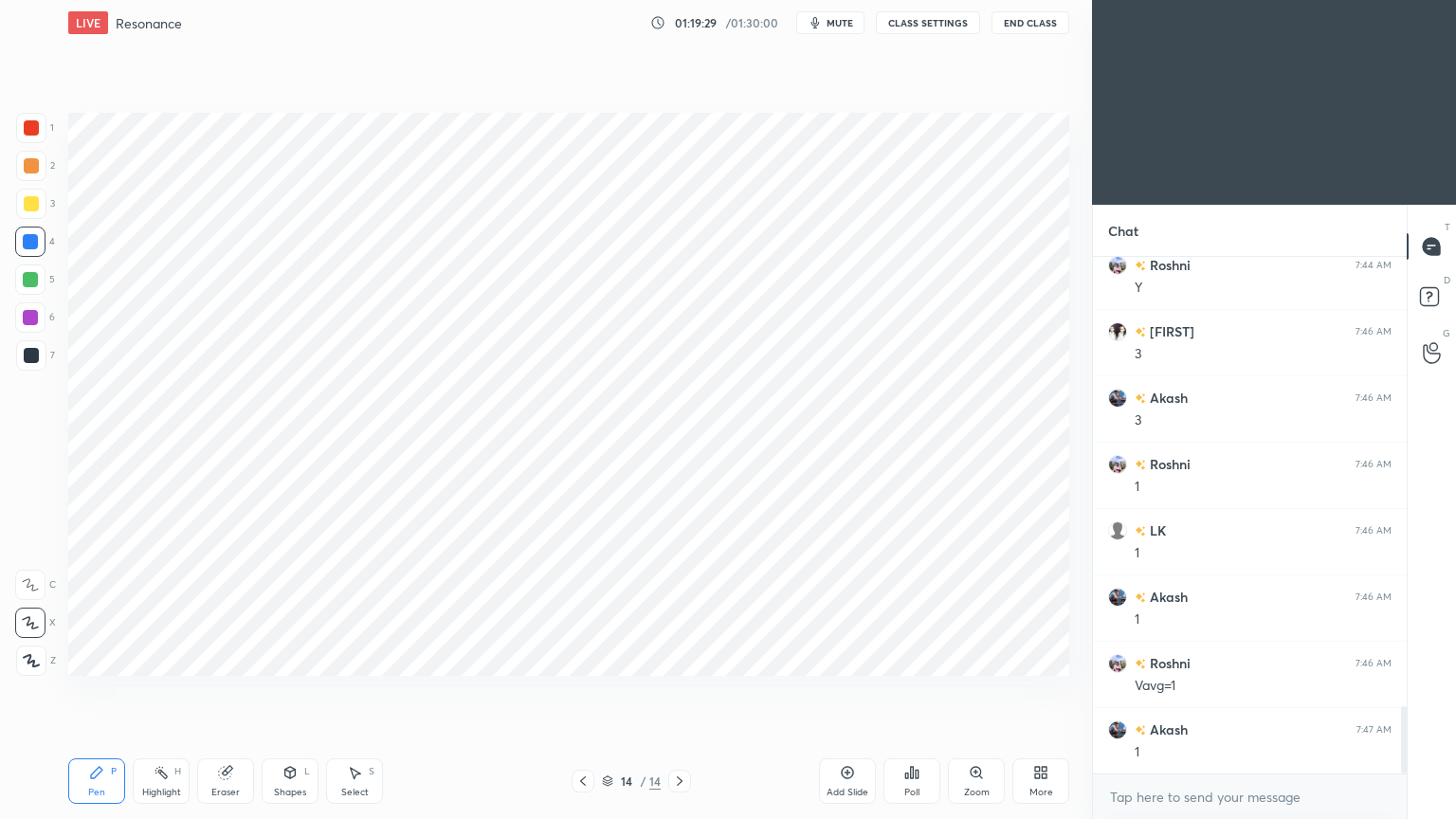click at bounding box center [31, 204] 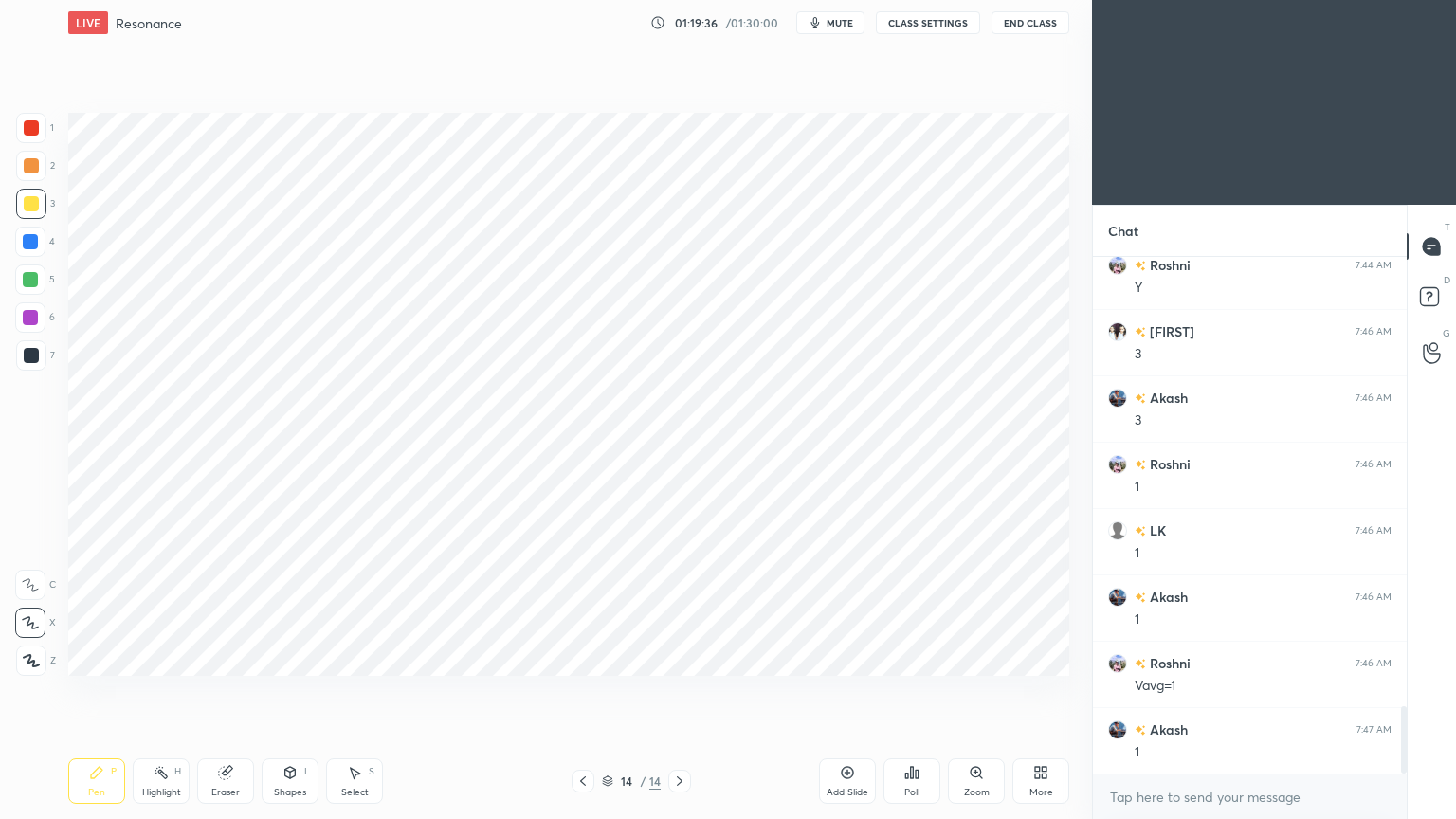 click on "Setting up your live class Poll for   secs No correct answer Start poll" at bounding box center (569, 394) 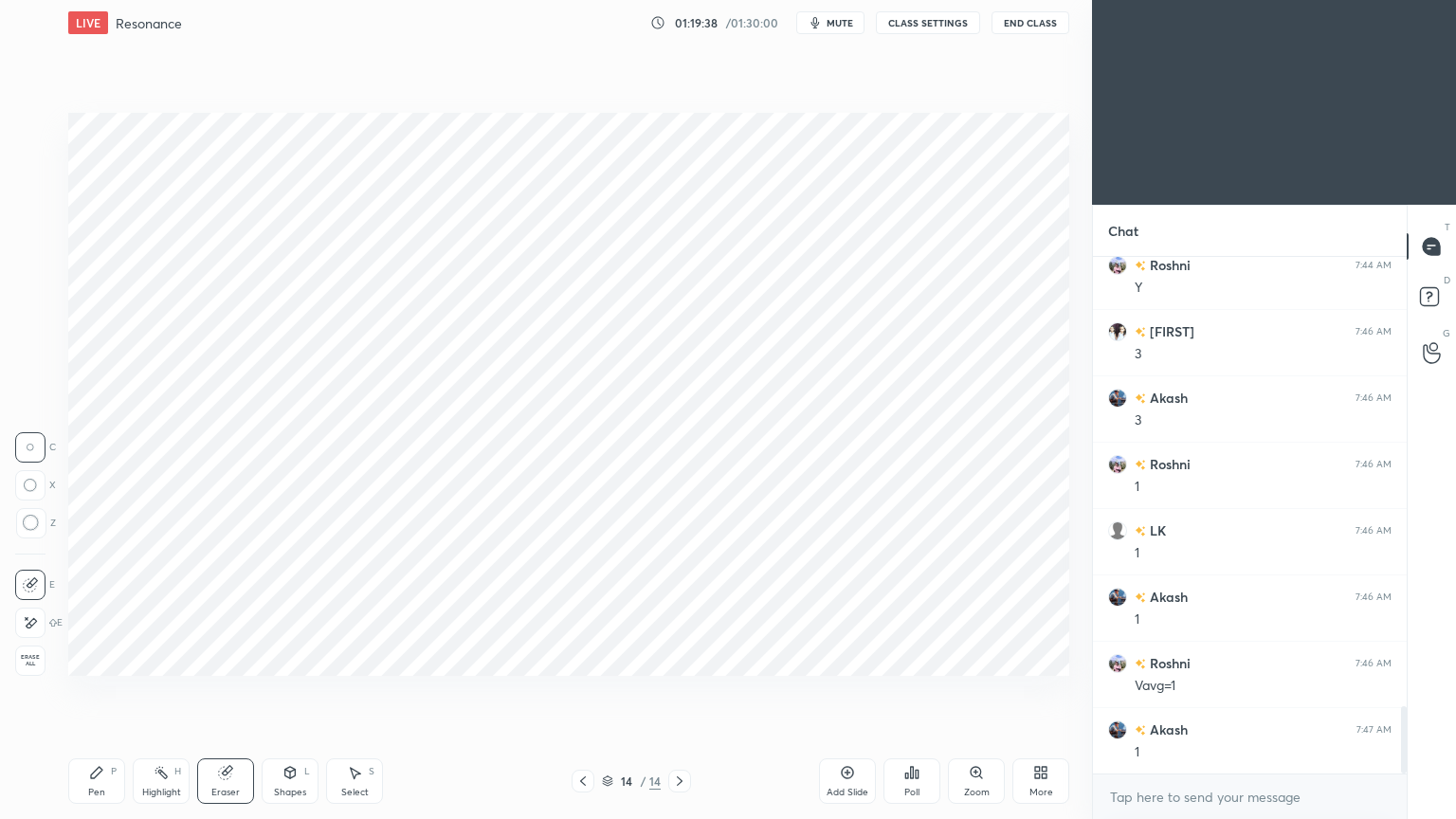 click on "Pen P" at bounding box center (97, 781) 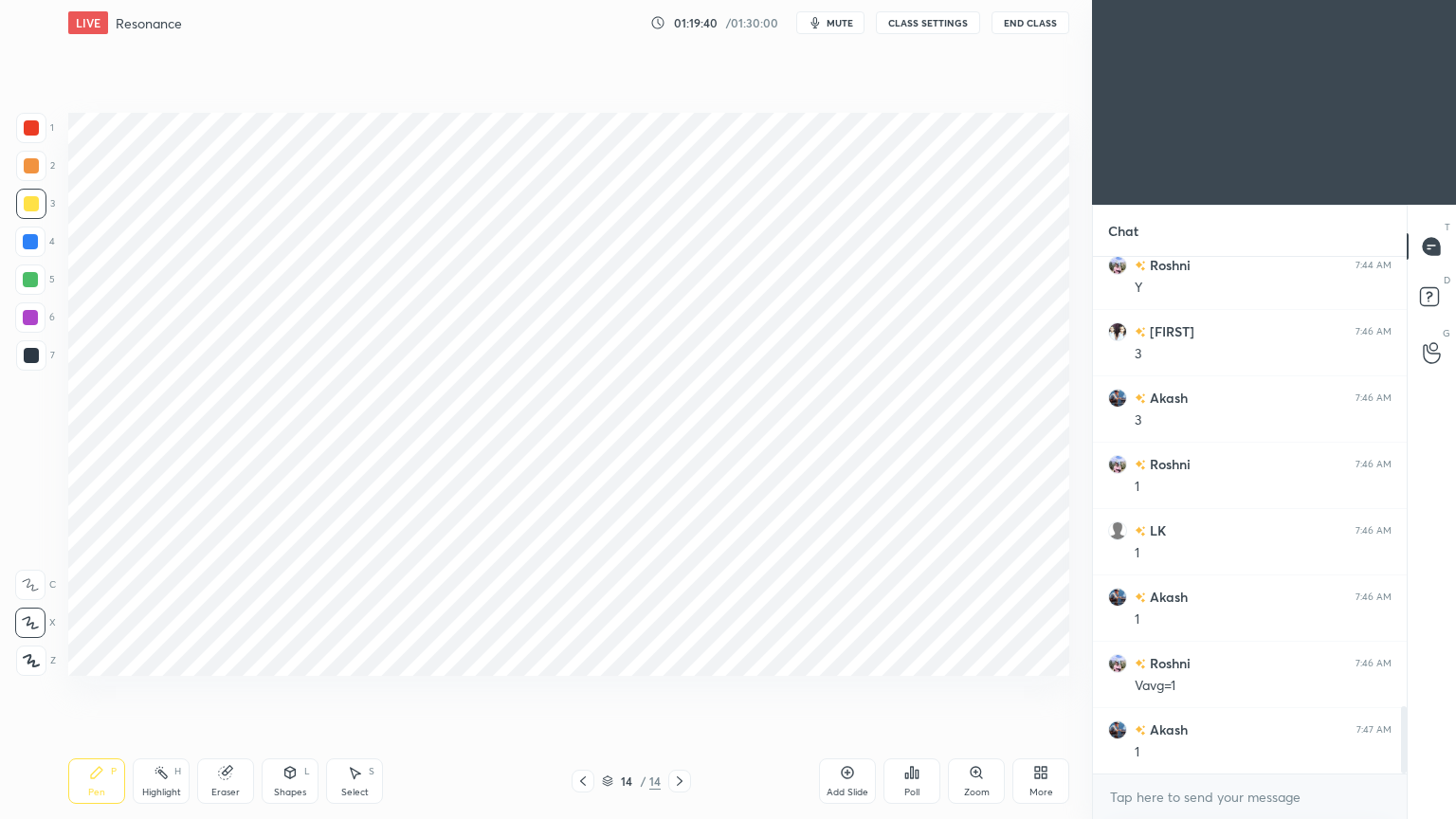 click at bounding box center (30, 318) 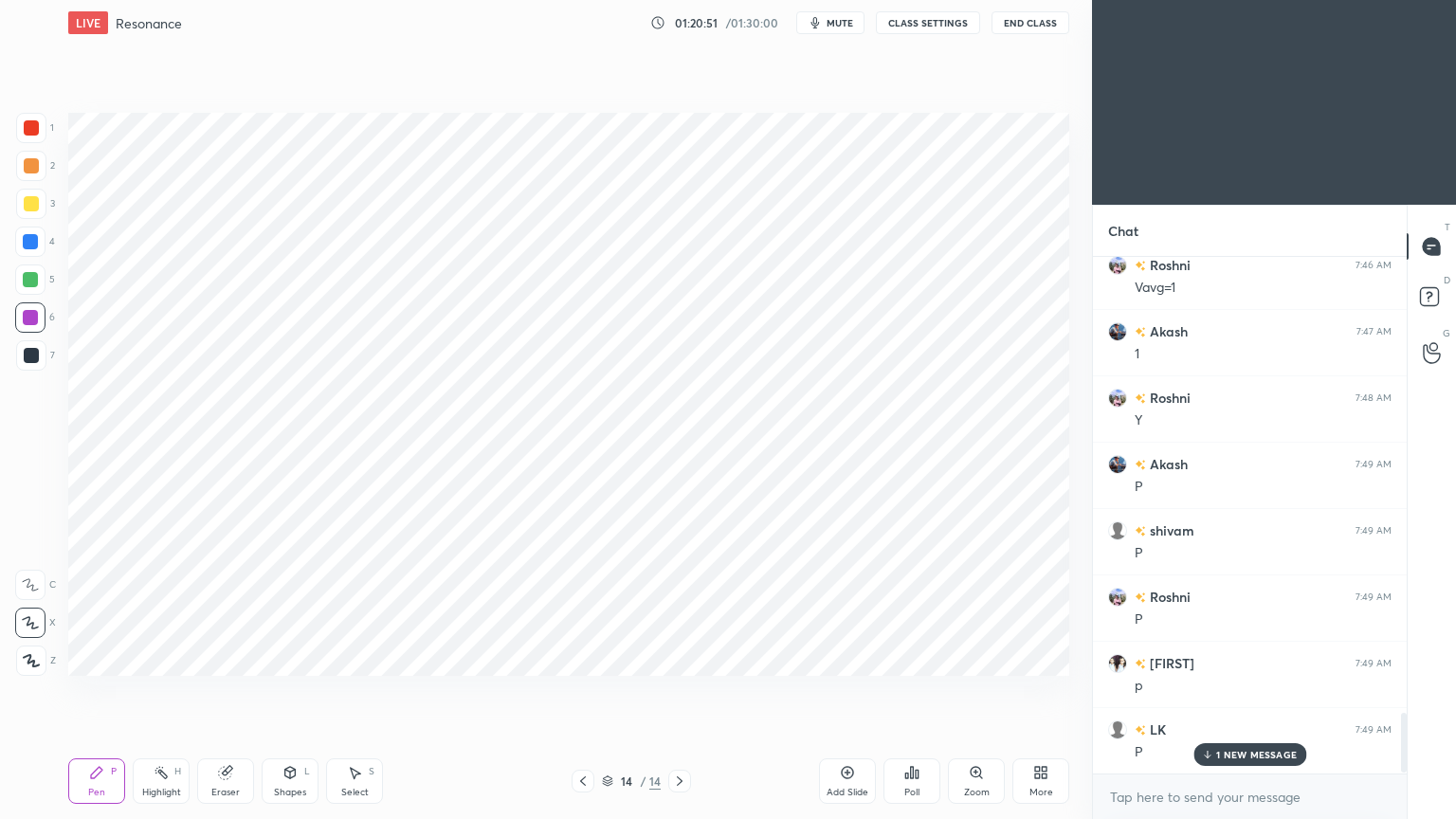 scroll, scrollTop: 3935, scrollLeft: 0, axis: vertical 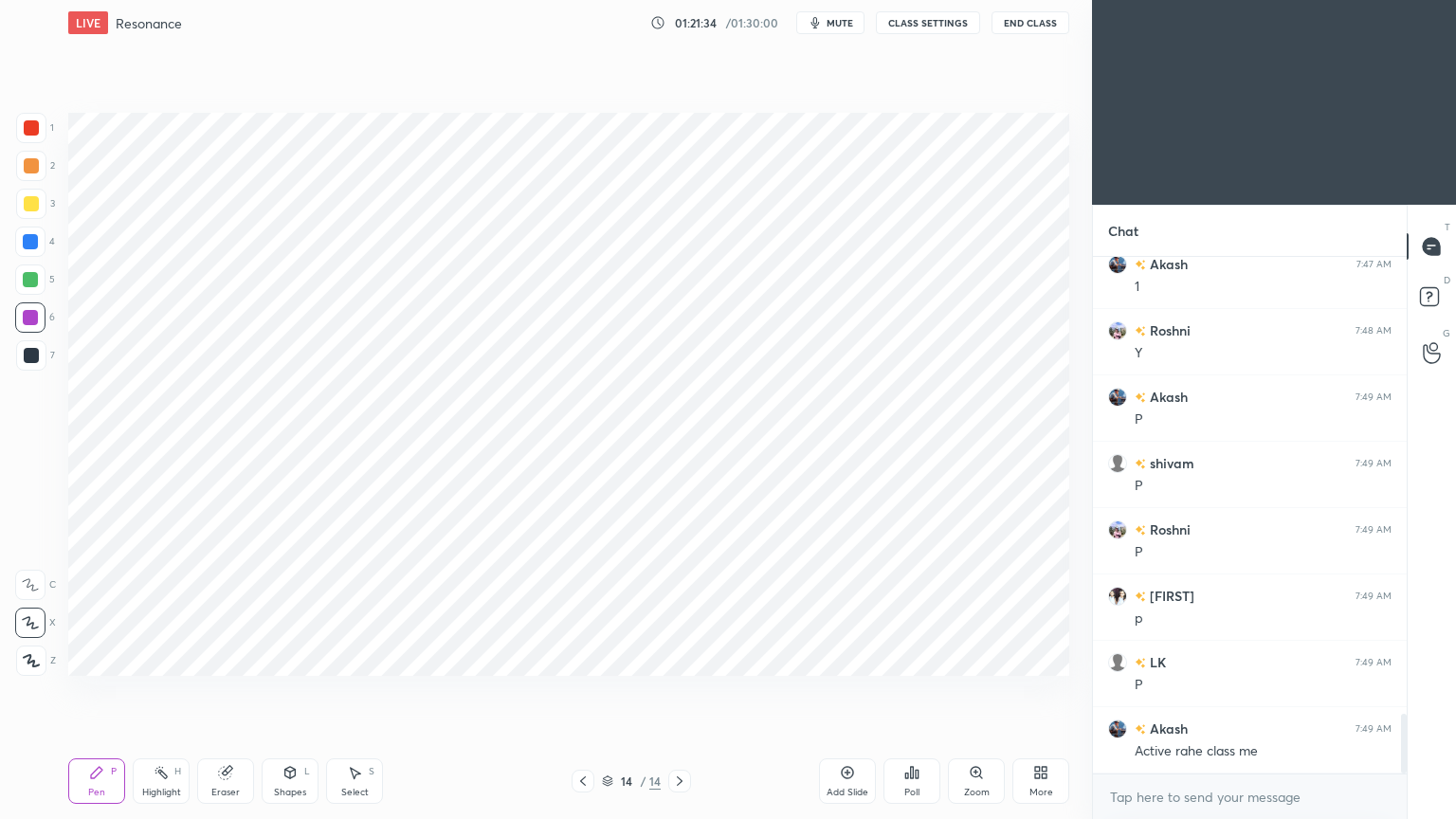 click on "Add Slide" at bounding box center (847, 781) 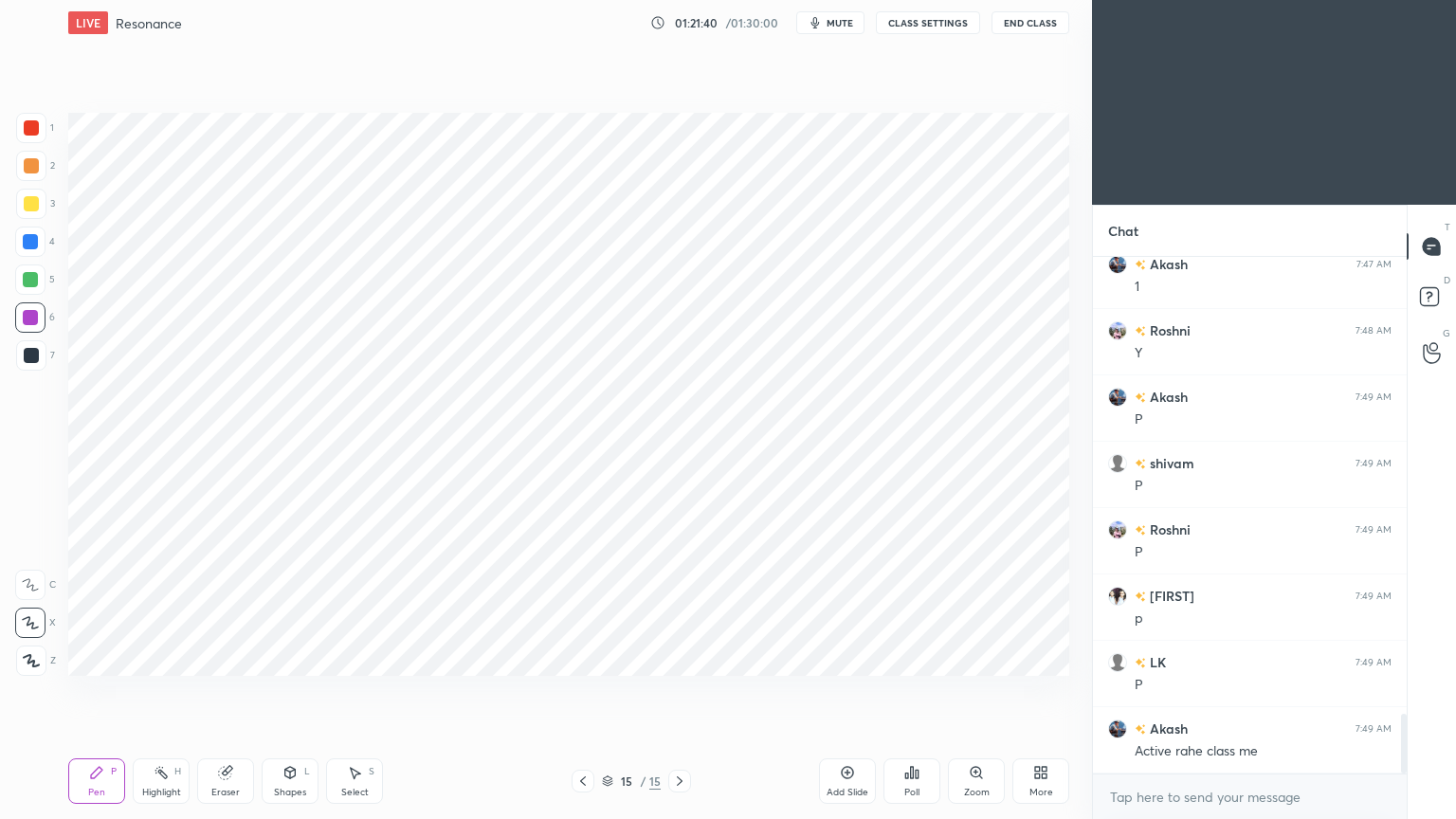click at bounding box center (31, 128) 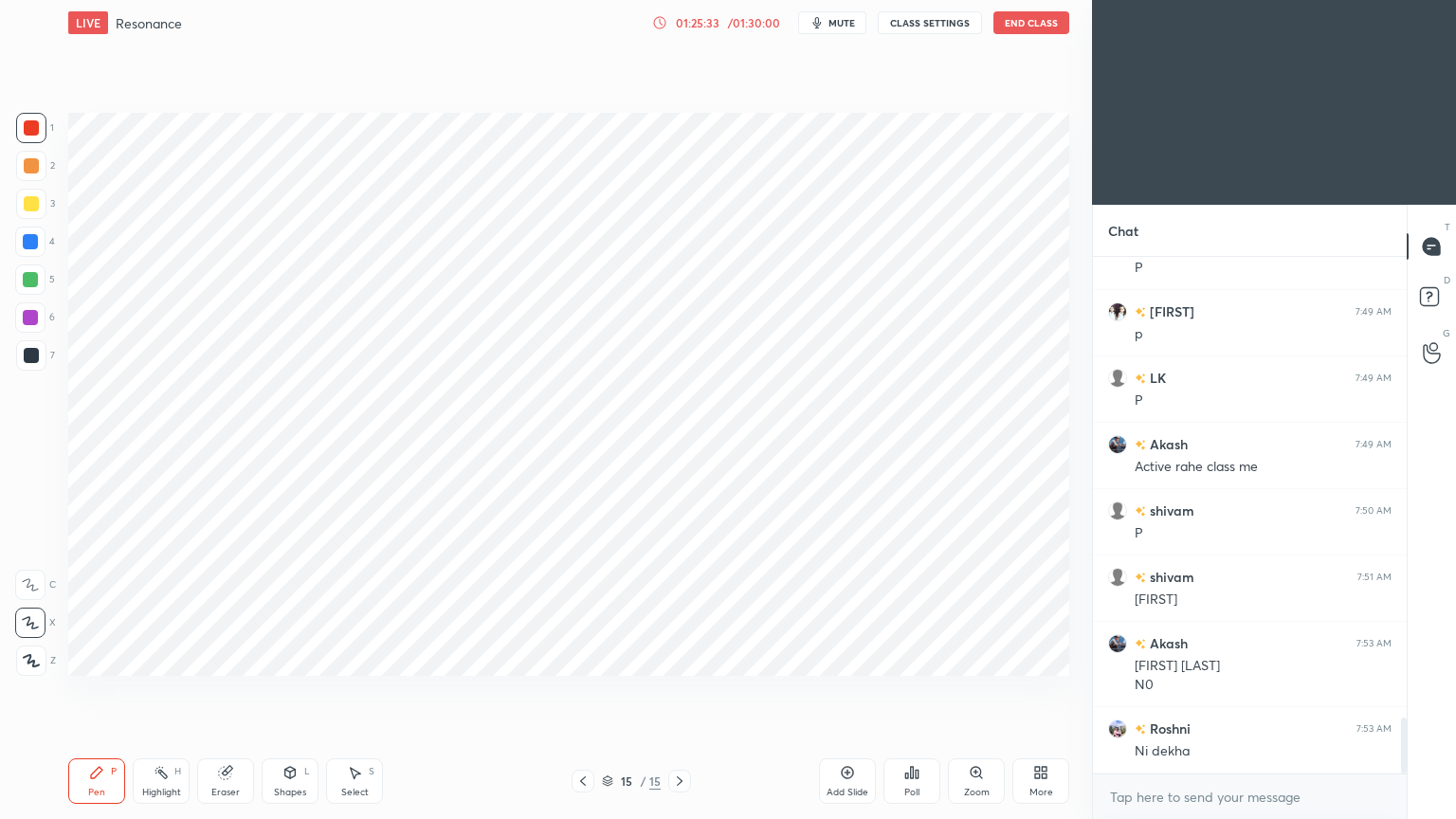 scroll, scrollTop: 4285, scrollLeft: 0, axis: vertical 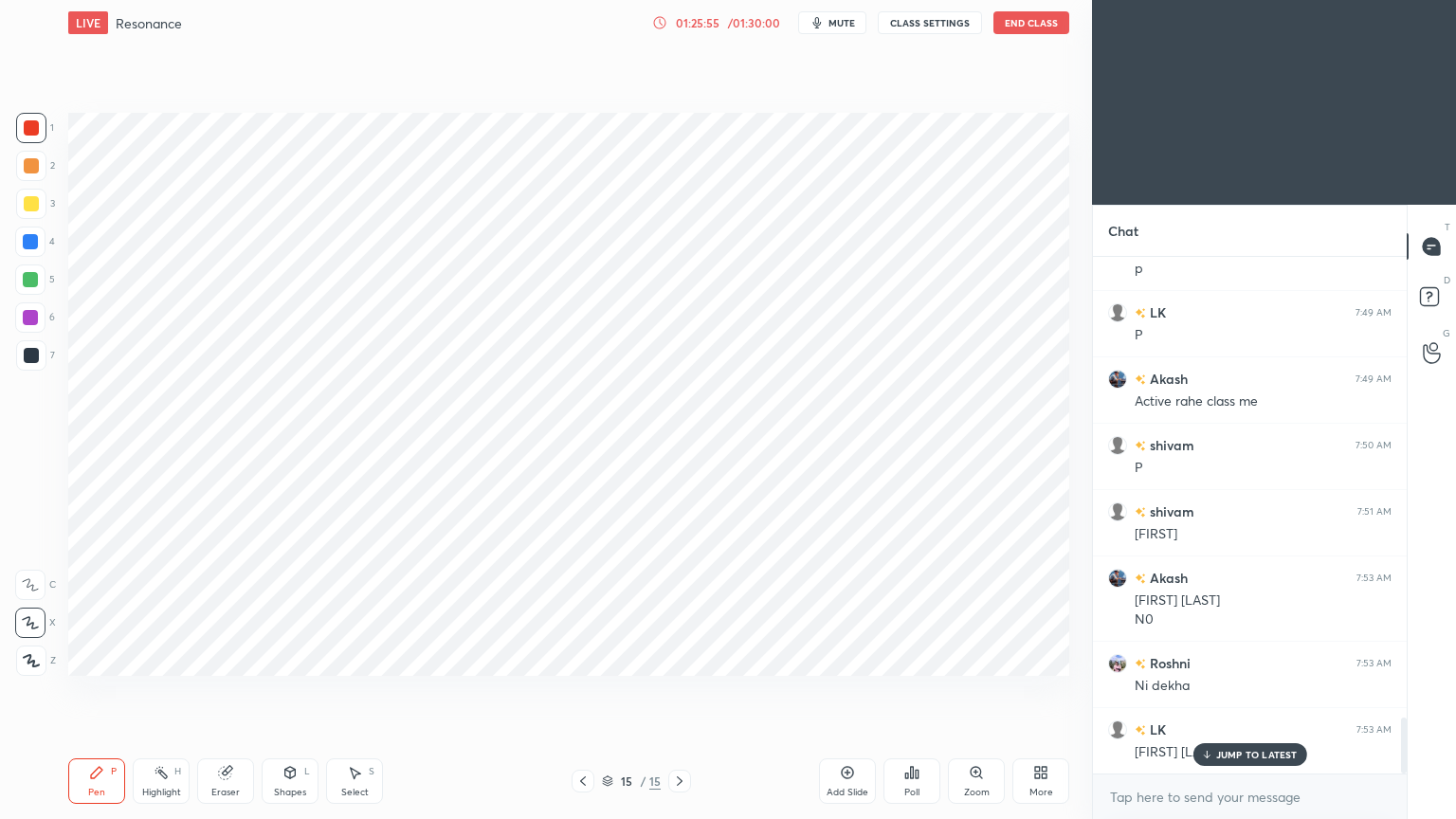 click on "Add Slide" at bounding box center (847, 781) 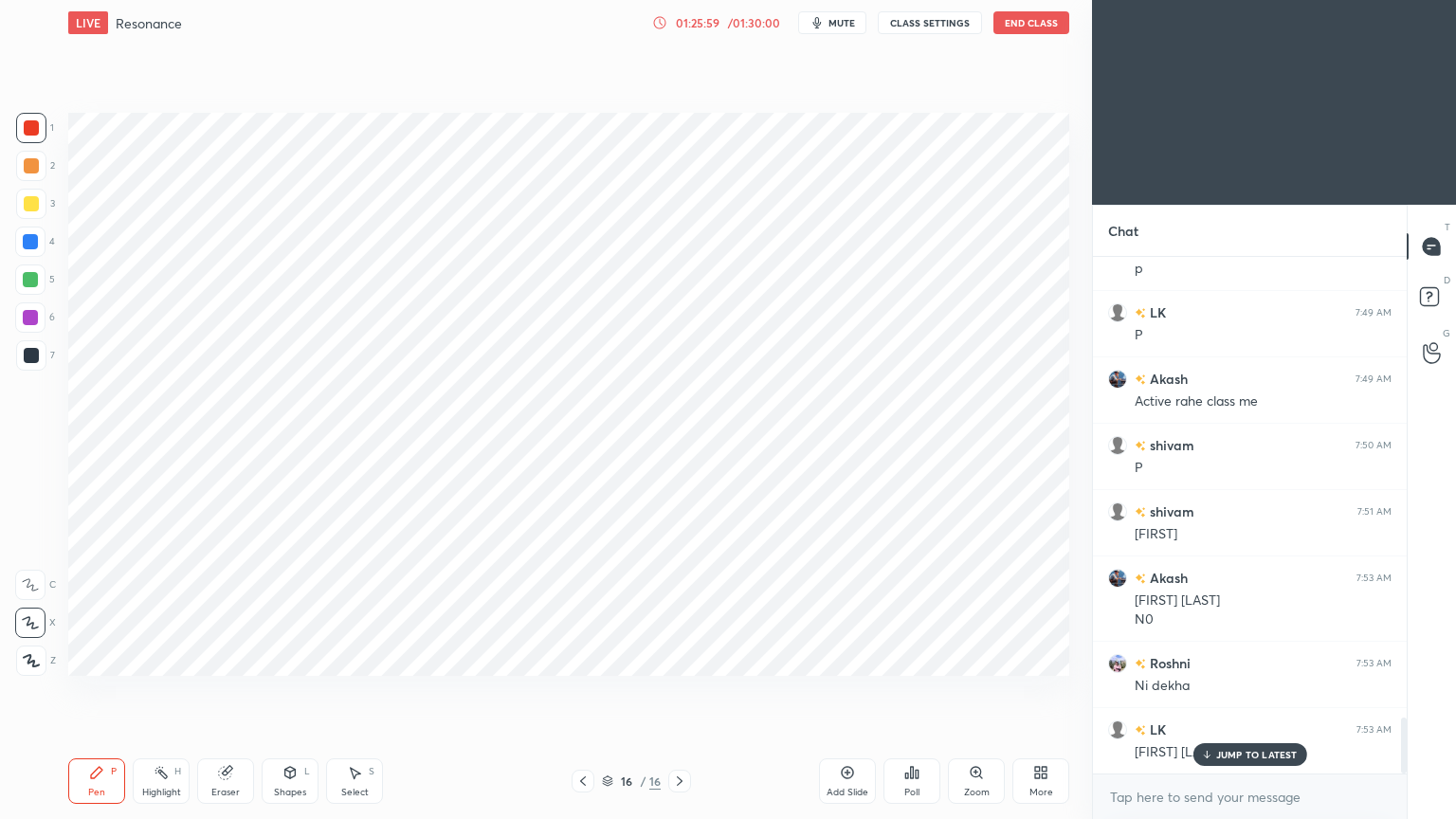 click at bounding box center [30, 242] 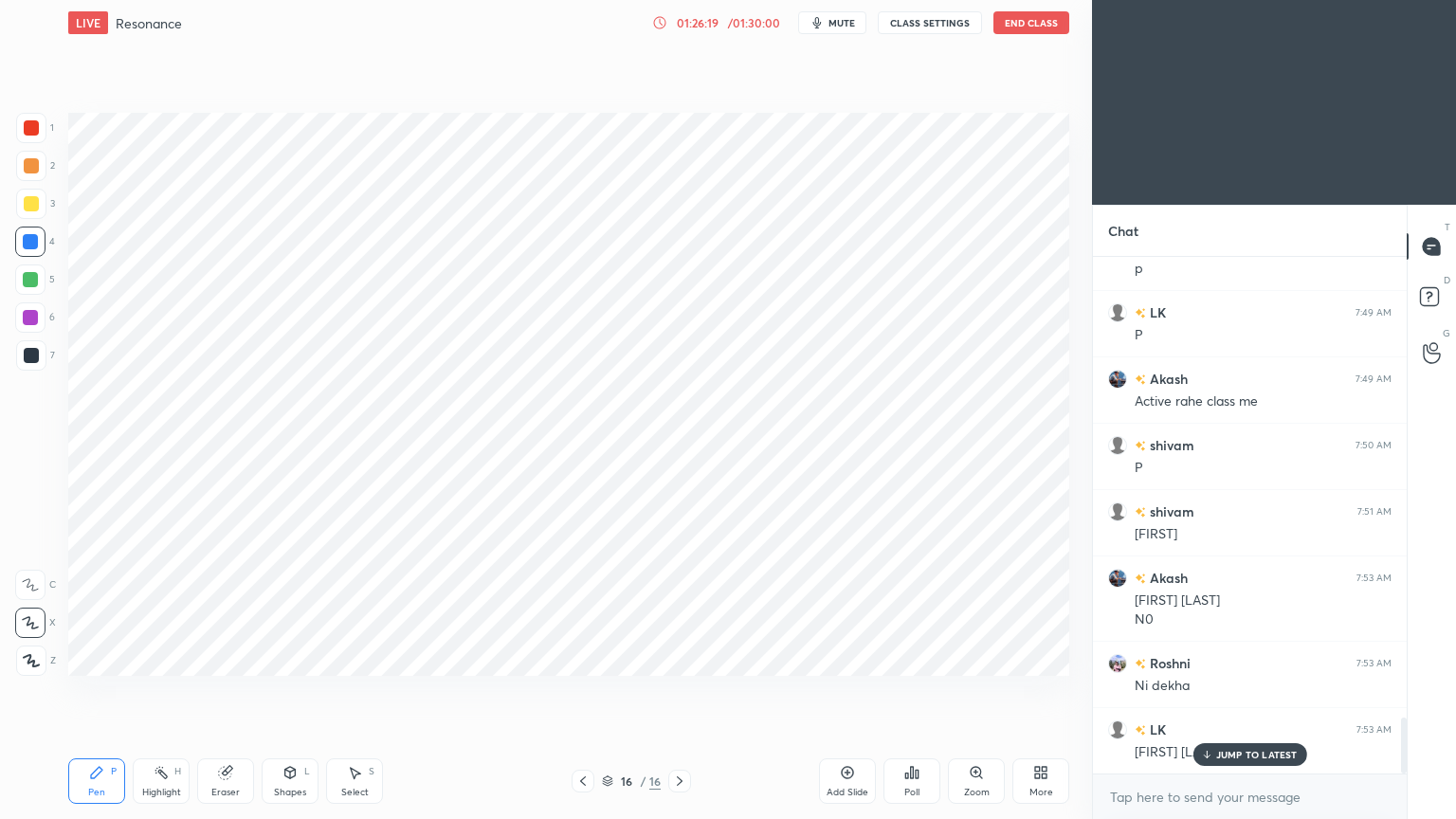 click at bounding box center (31, 355) 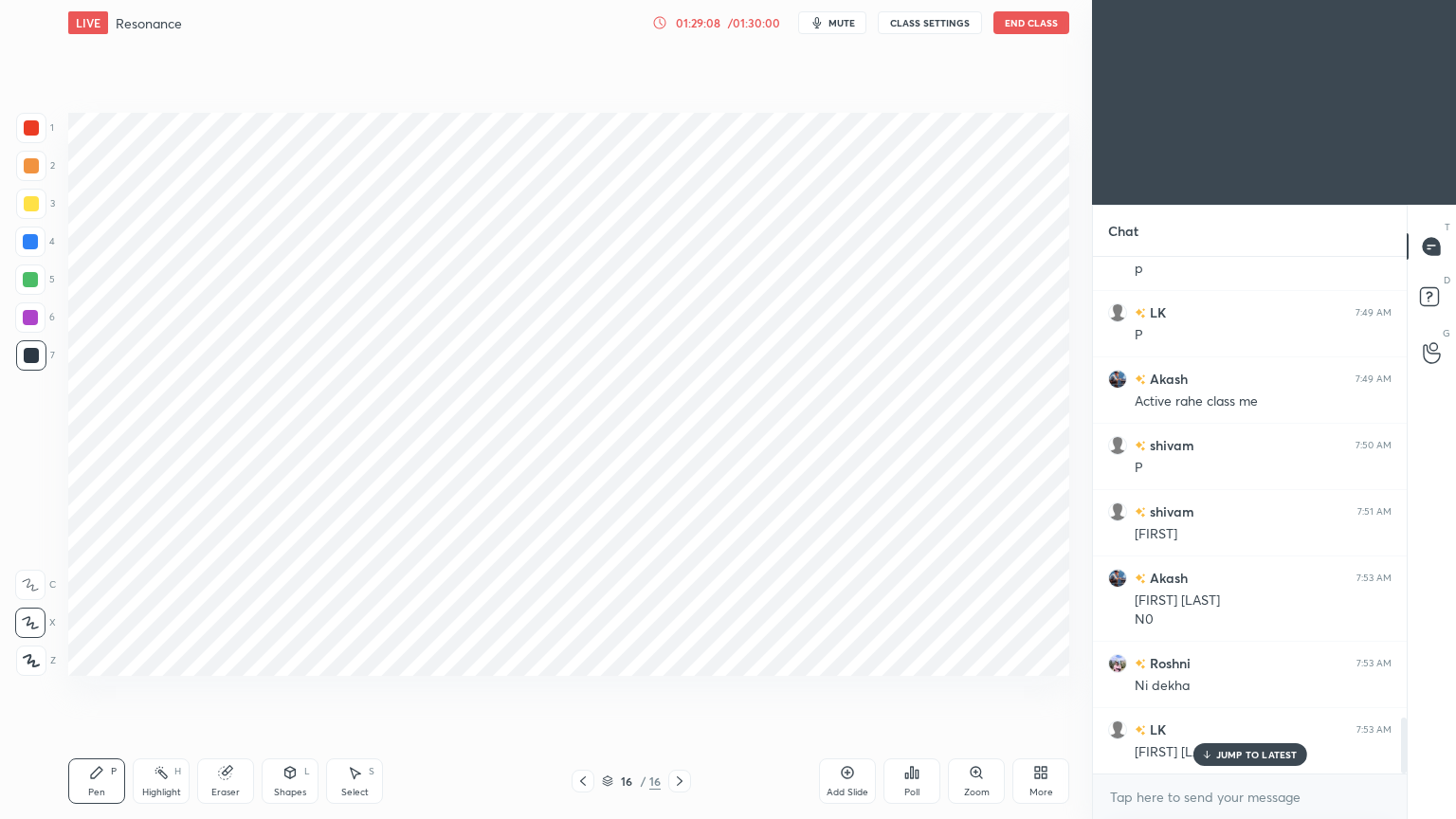scroll, scrollTop: 4352, scrollLeft: 0, axis: vertical 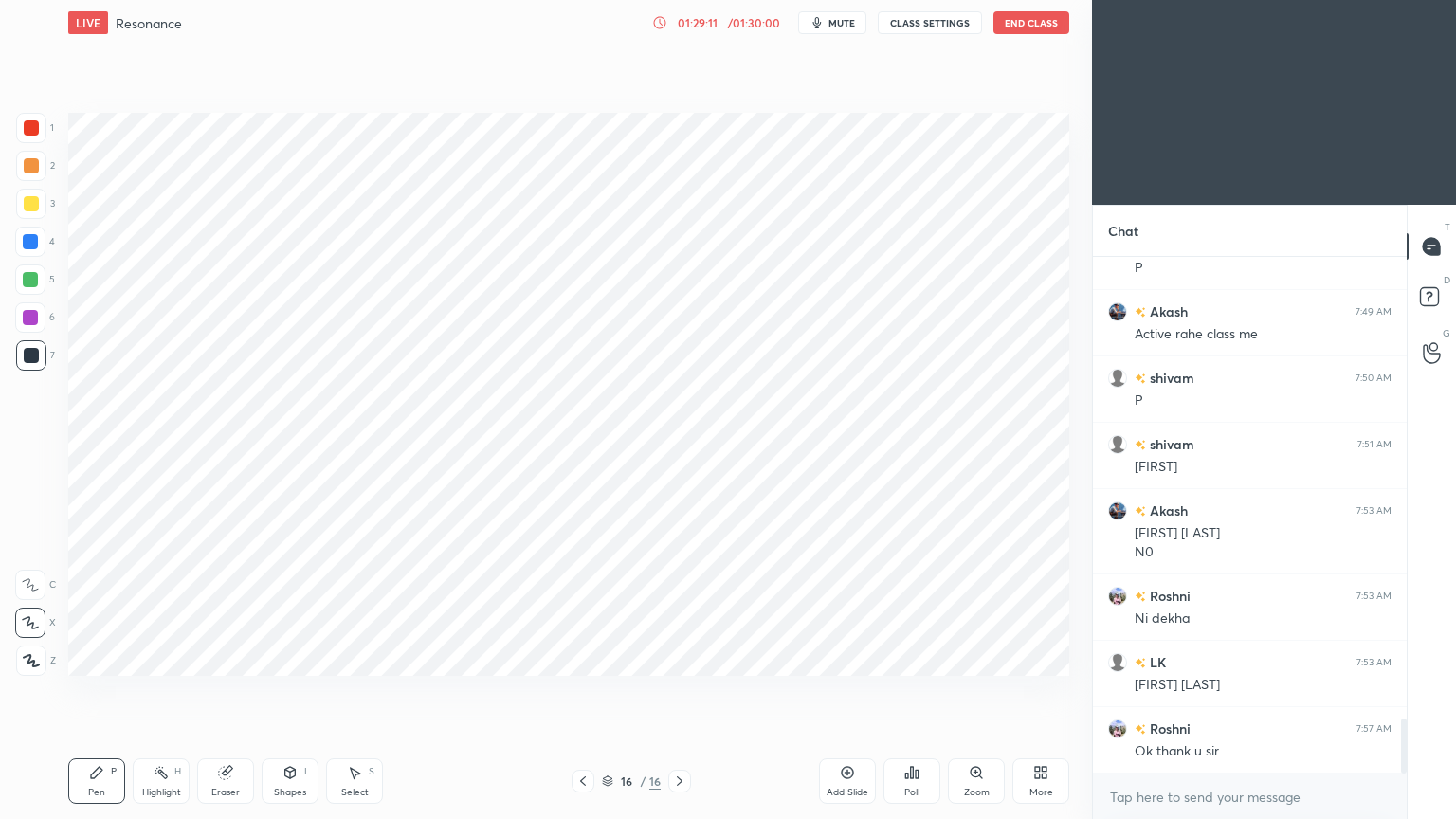 click 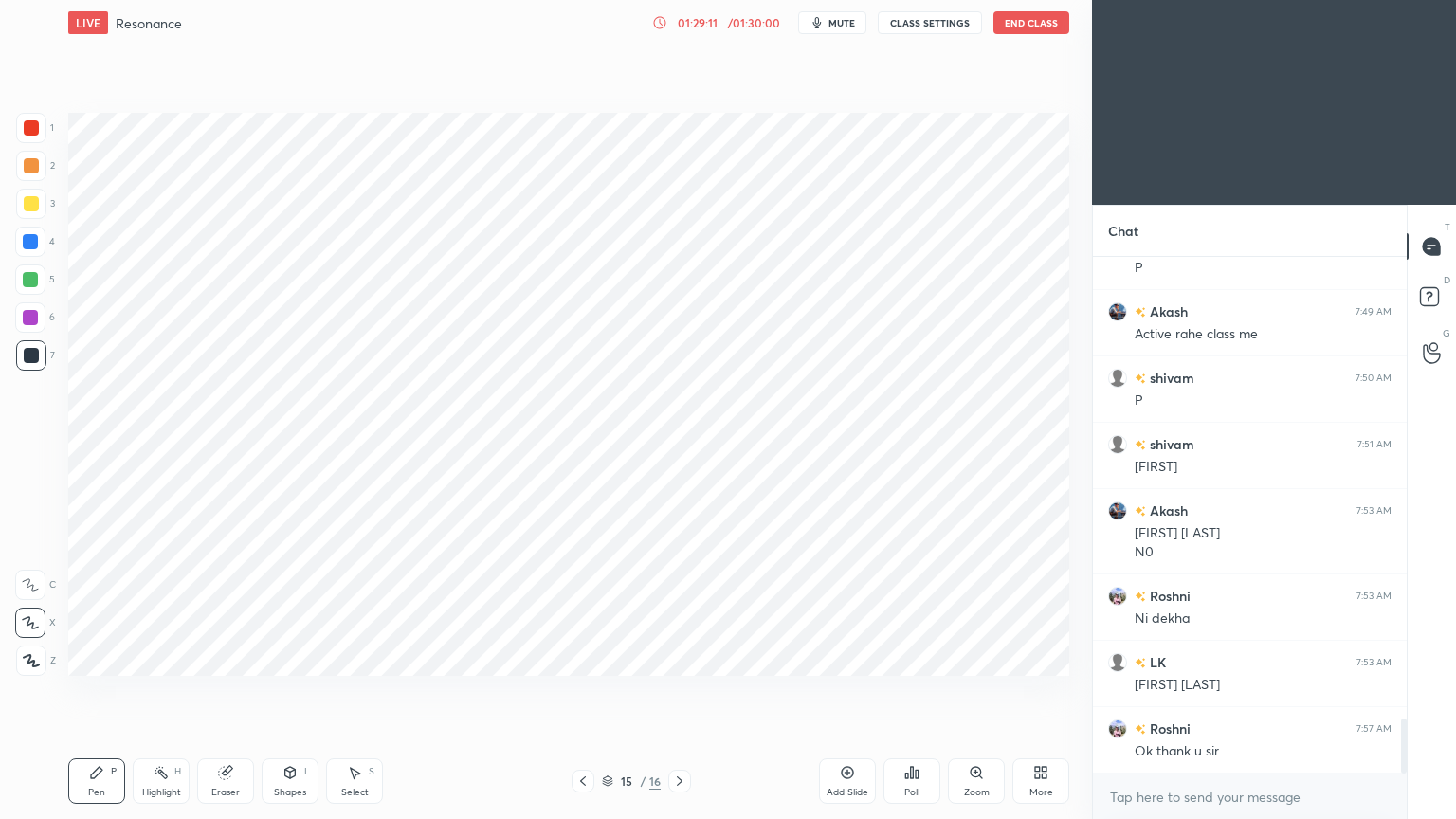 click 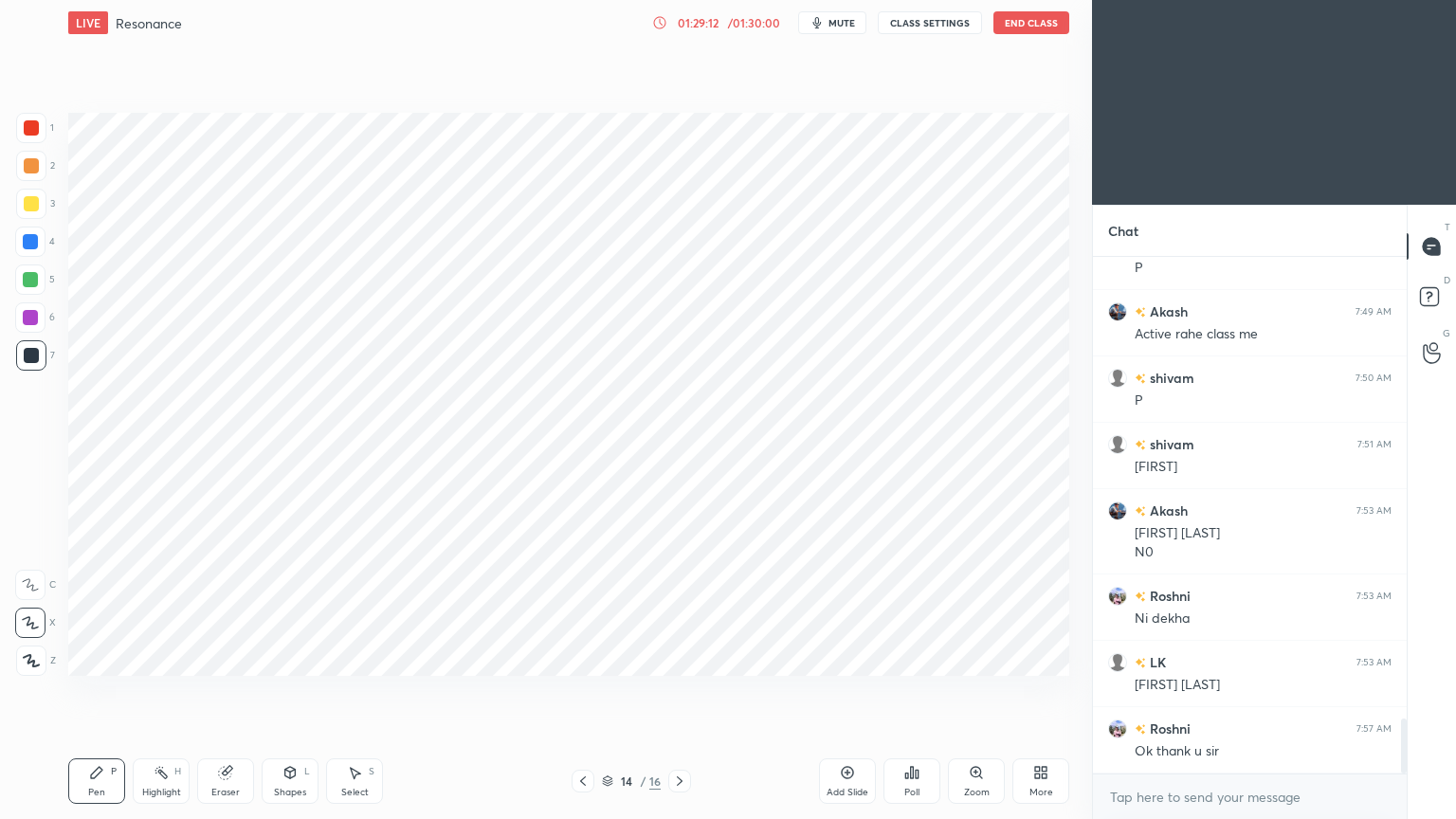 click 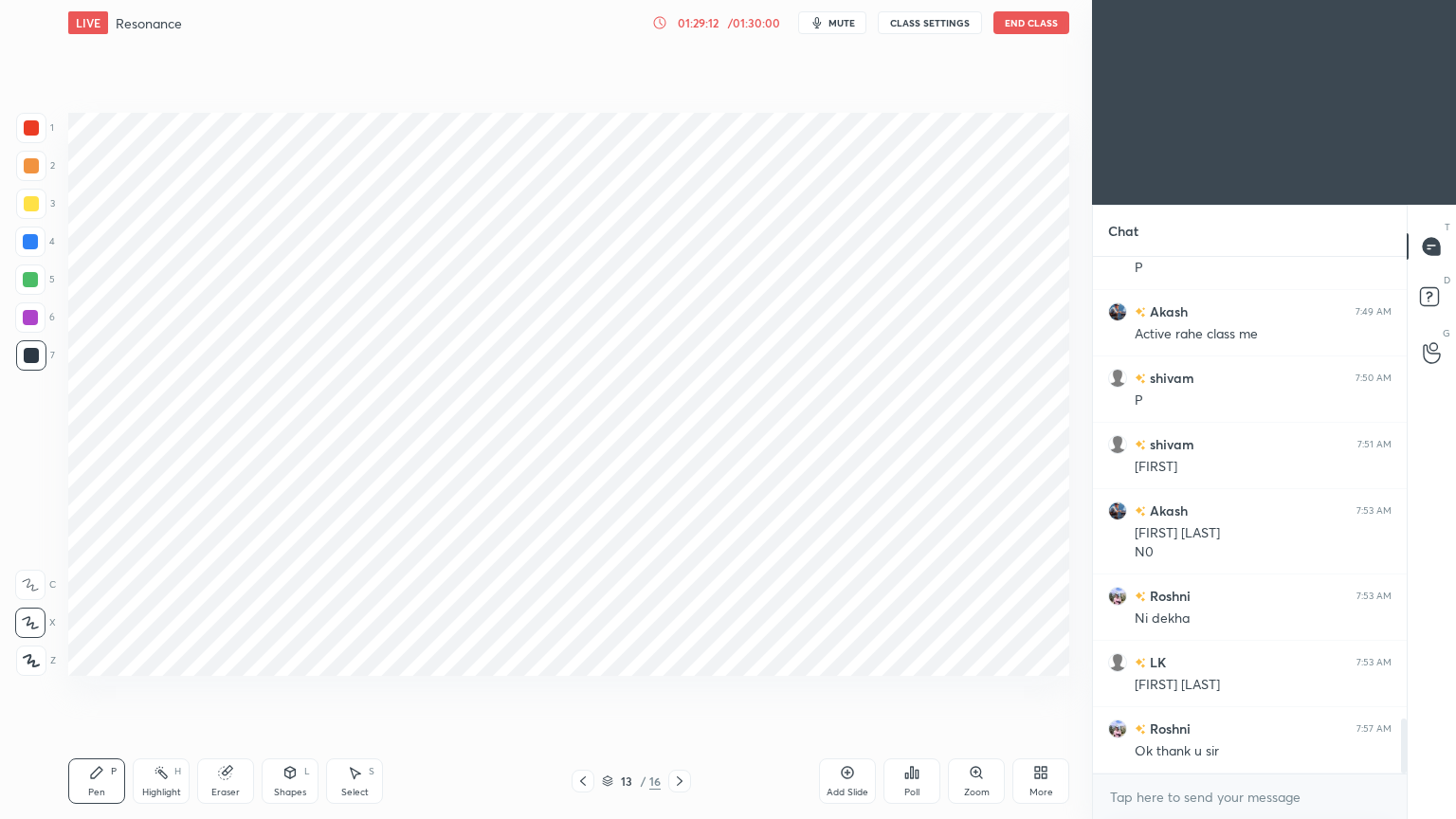 click 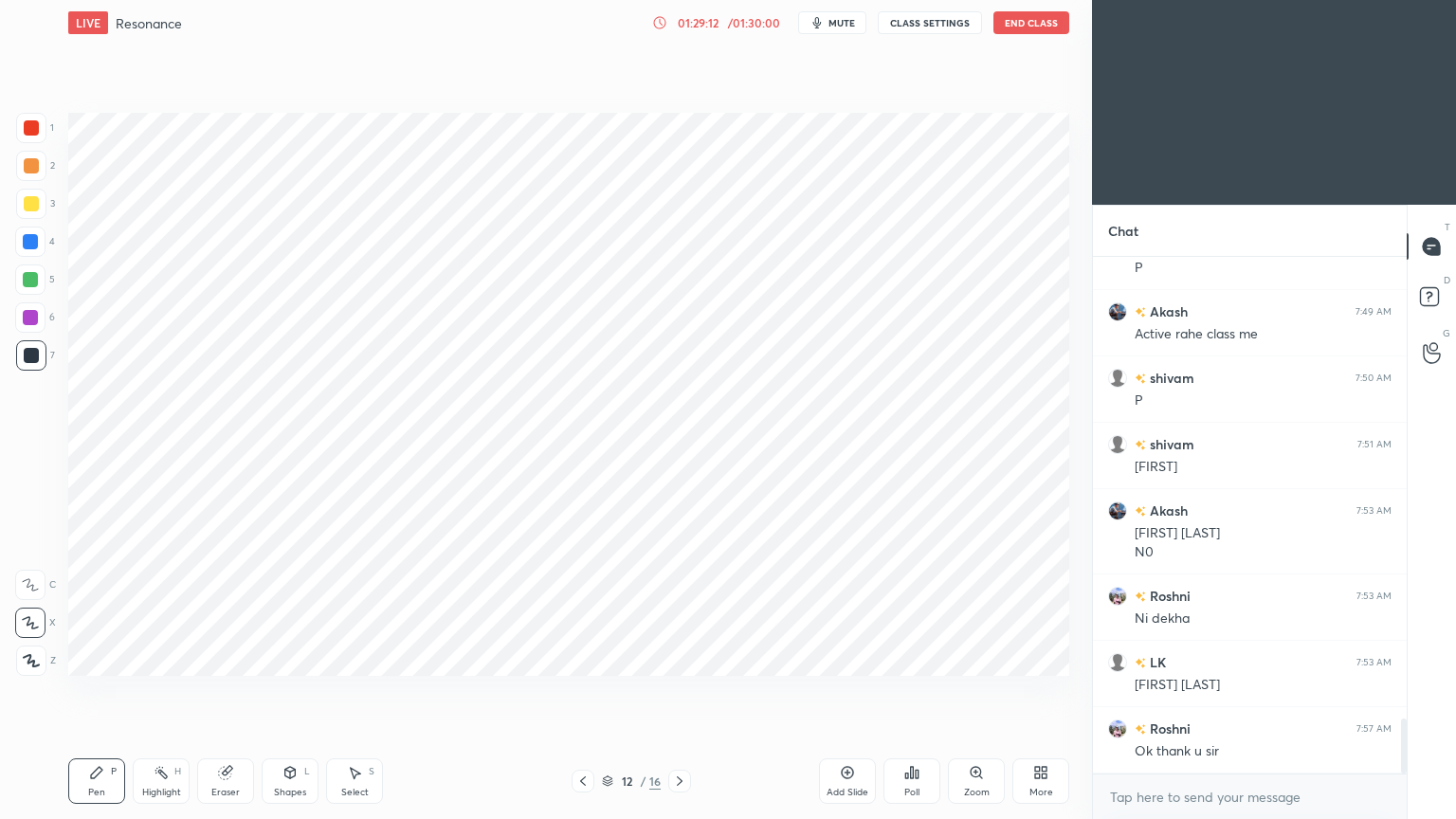 click 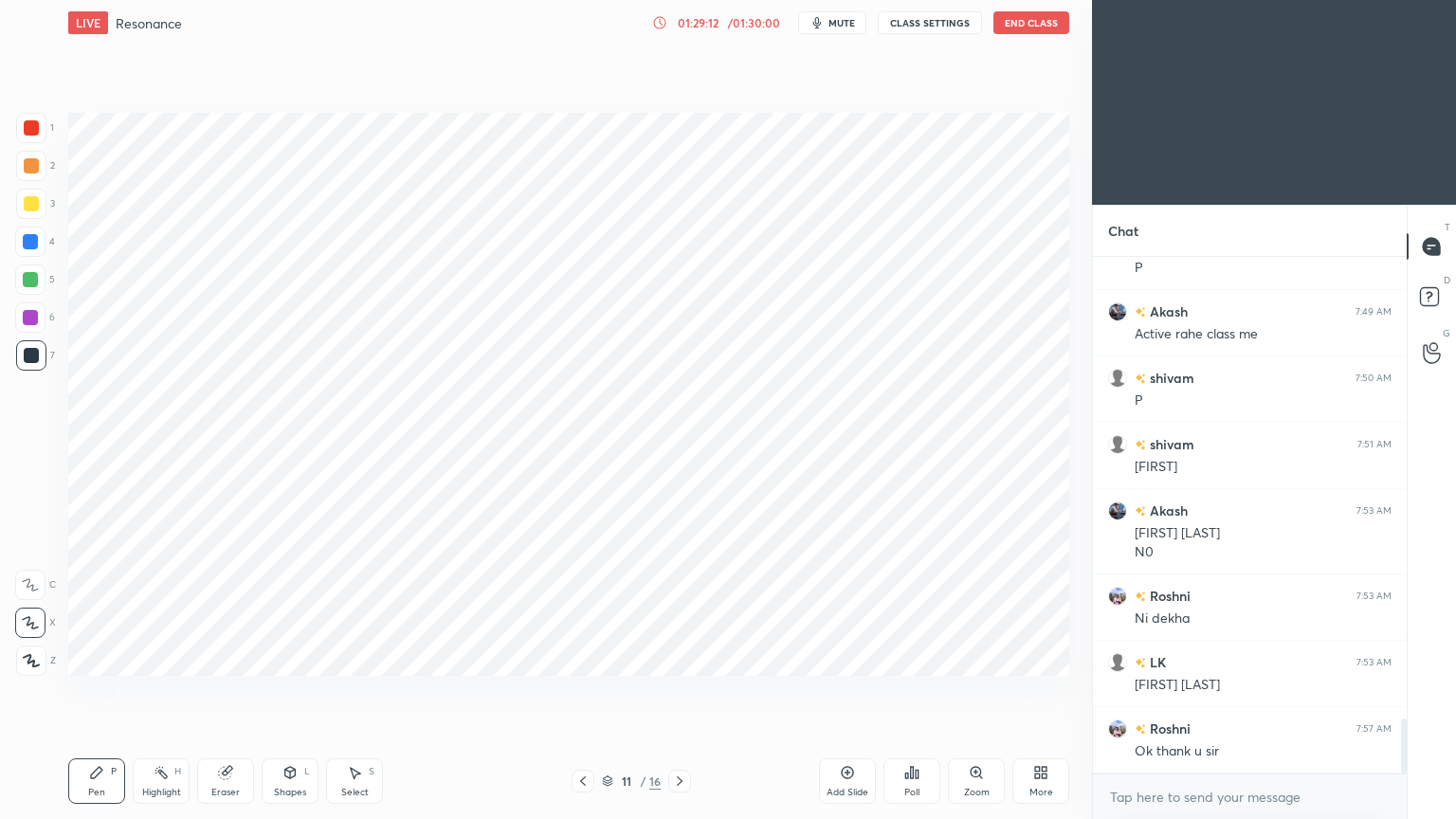 click 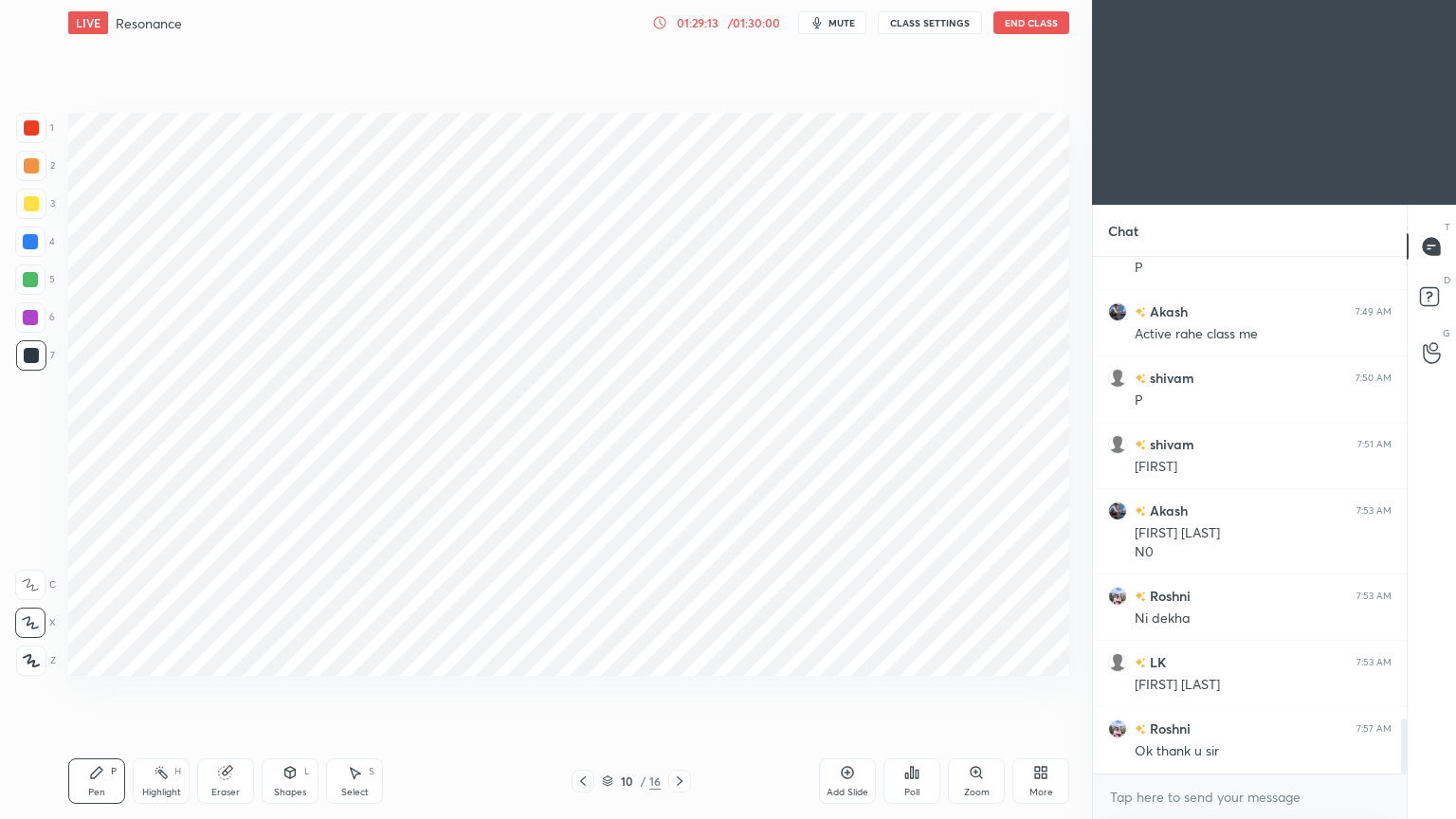 click 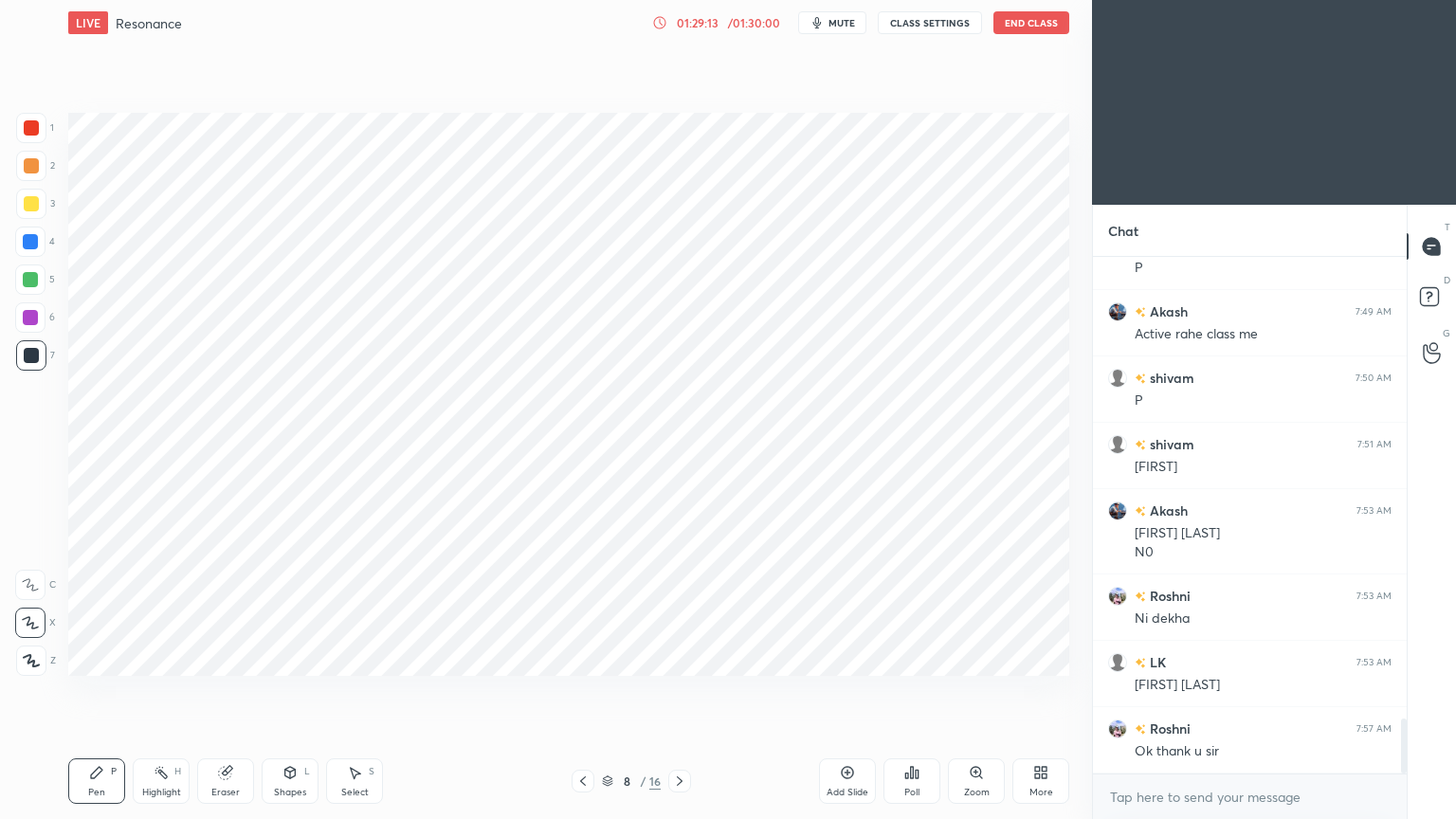 click 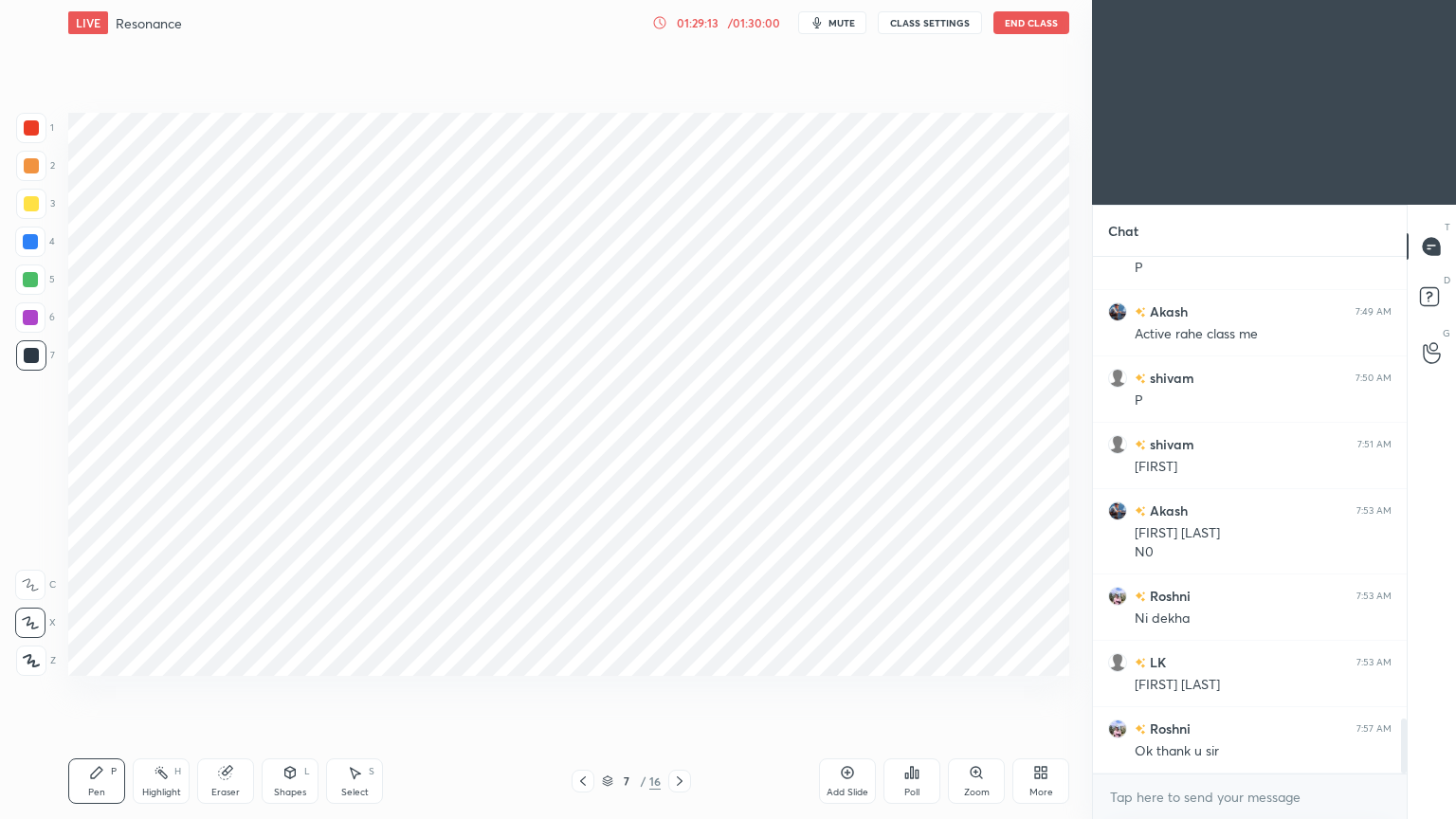 click at bounding box center (583, 781) 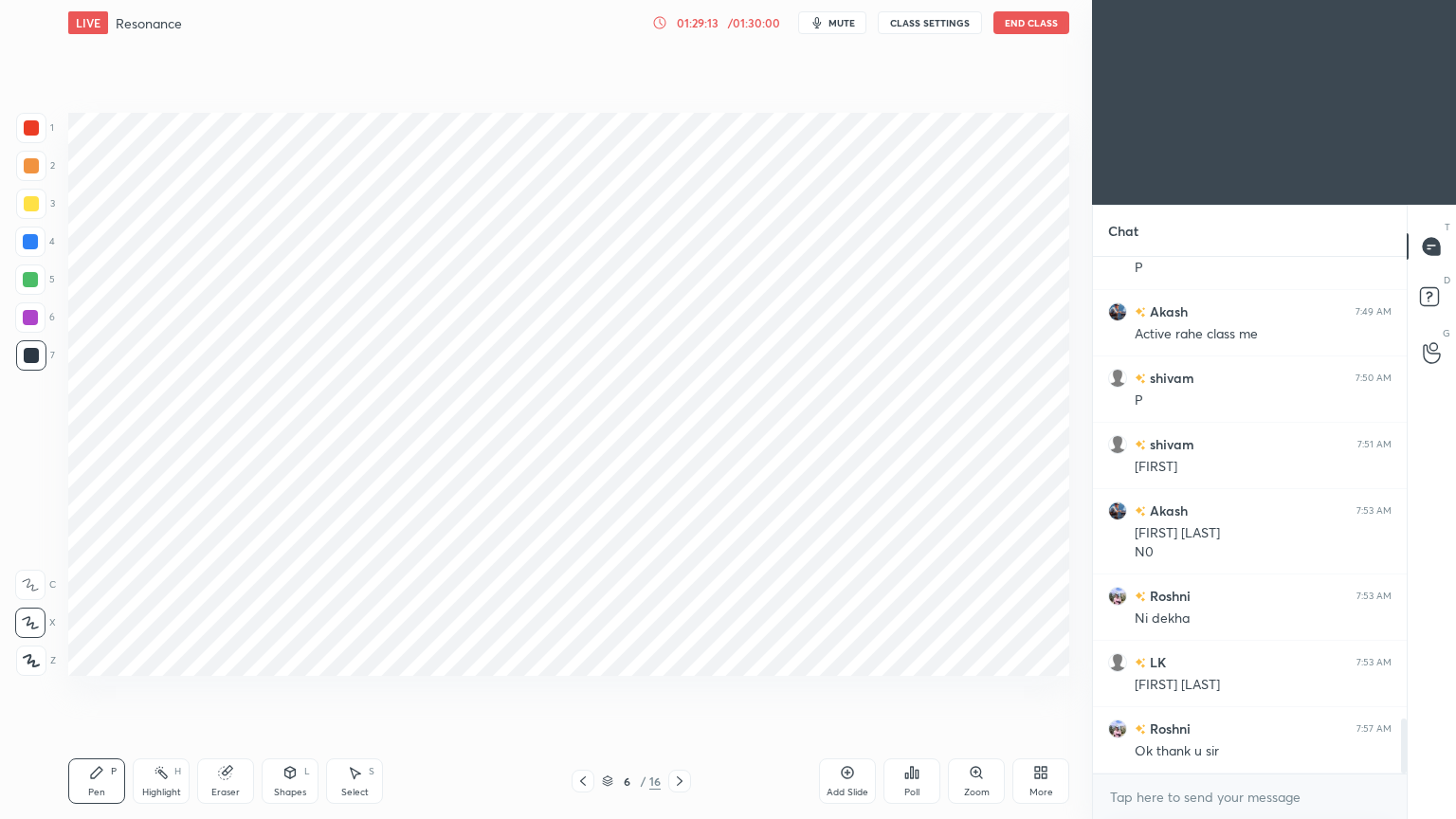 click at bounding box center (583, 781) 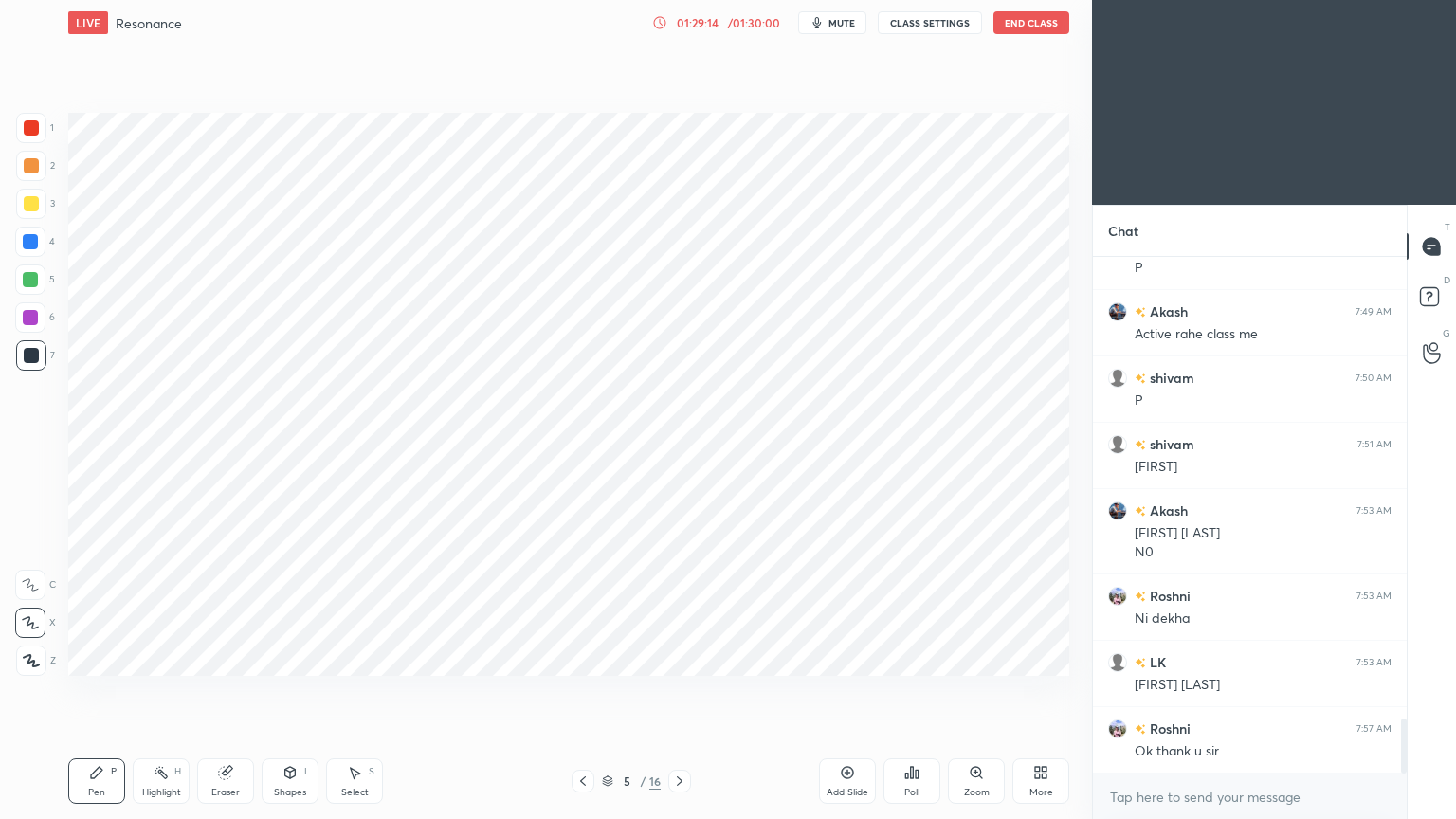 click 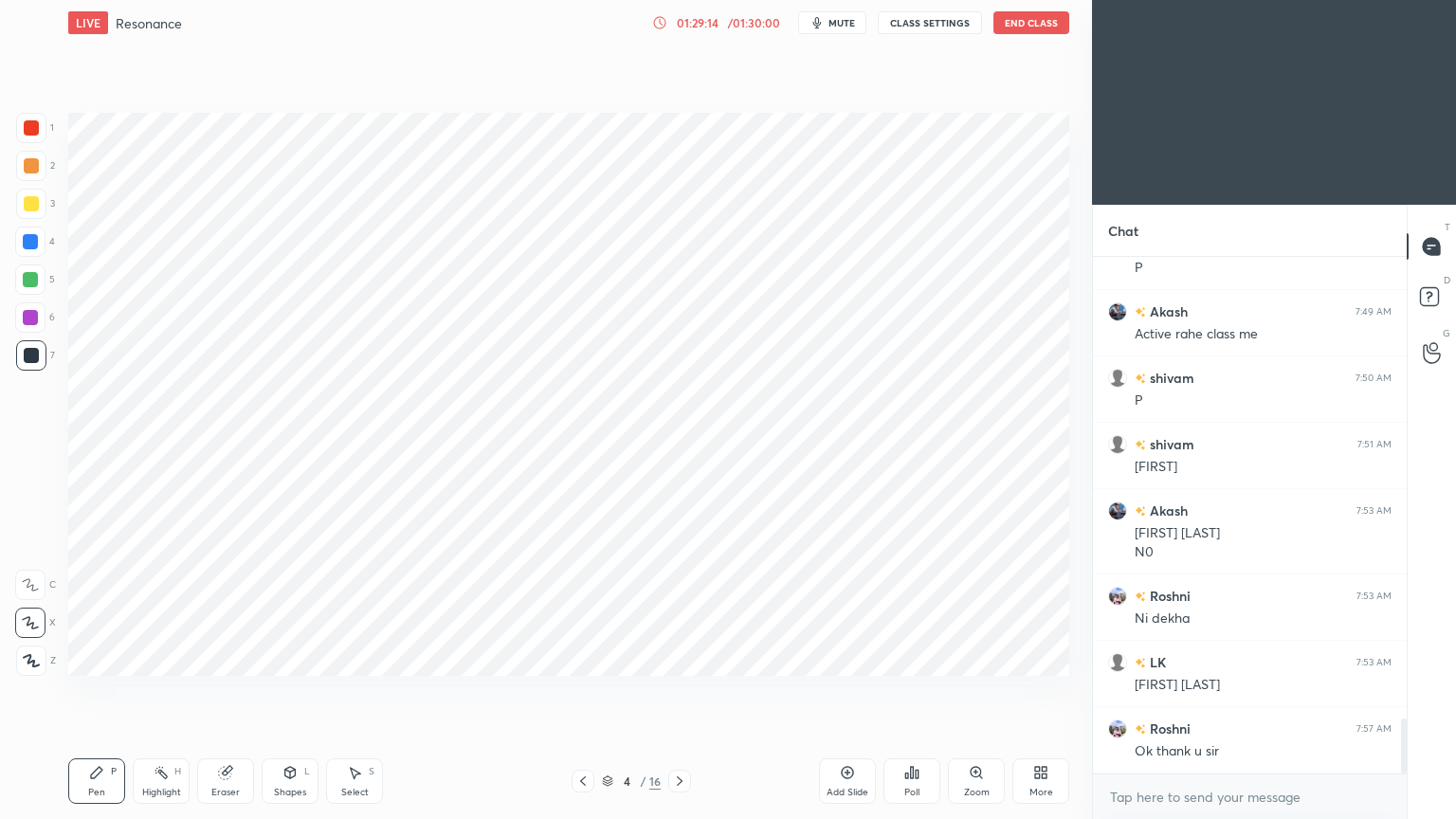click 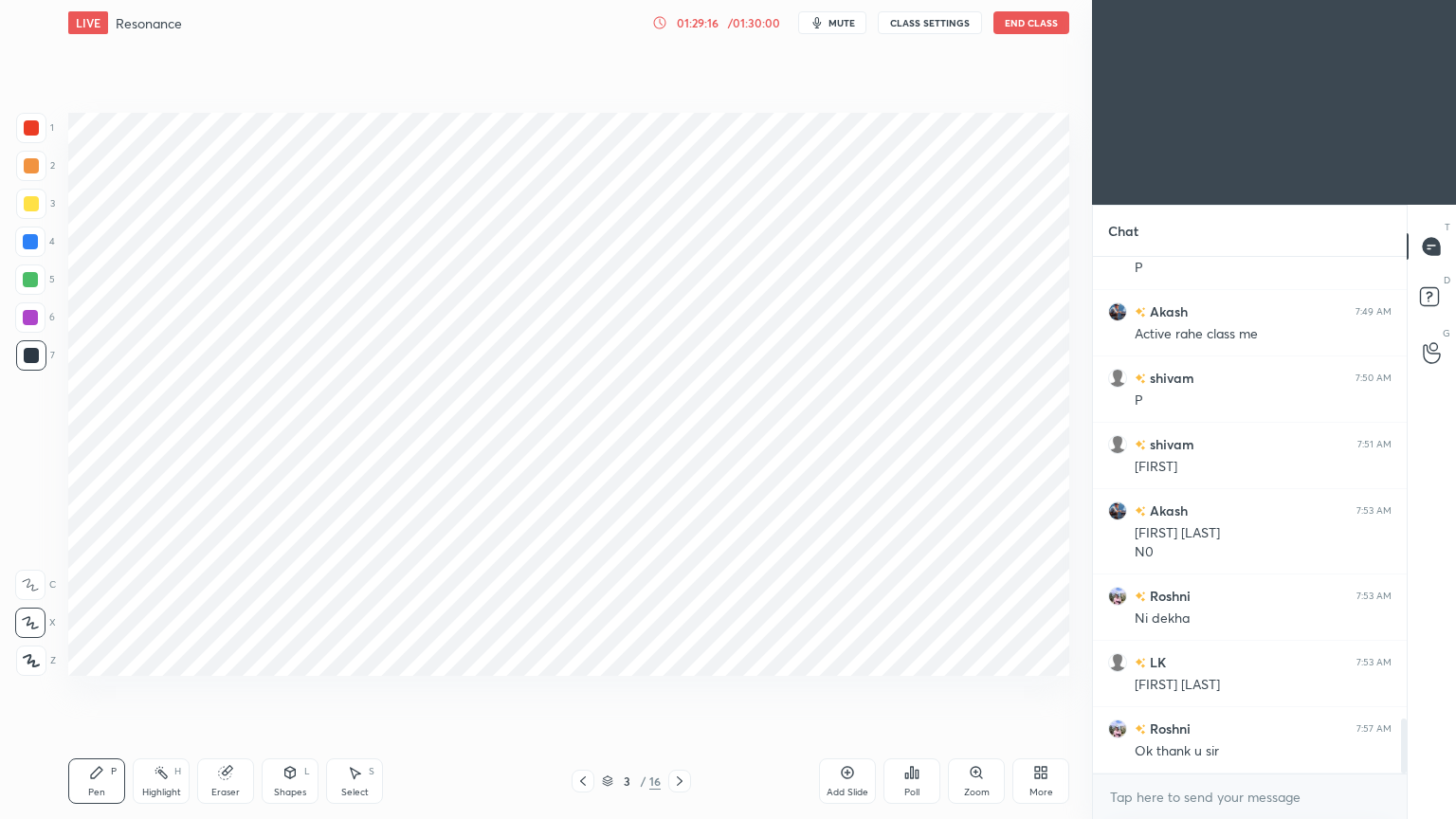 click 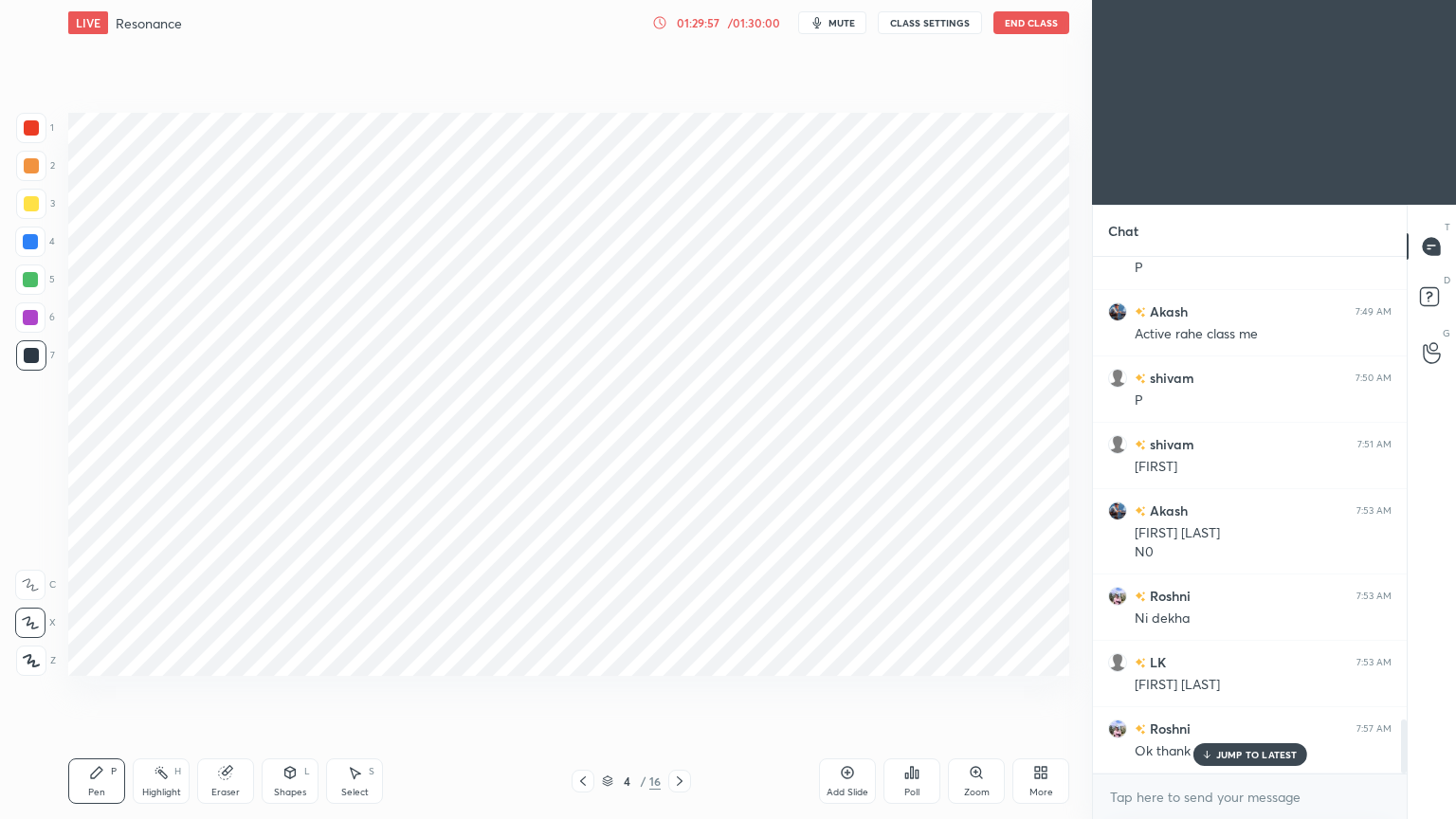 scroll, scrollTop: 4417, scrollLeft: 0, axis: vertical 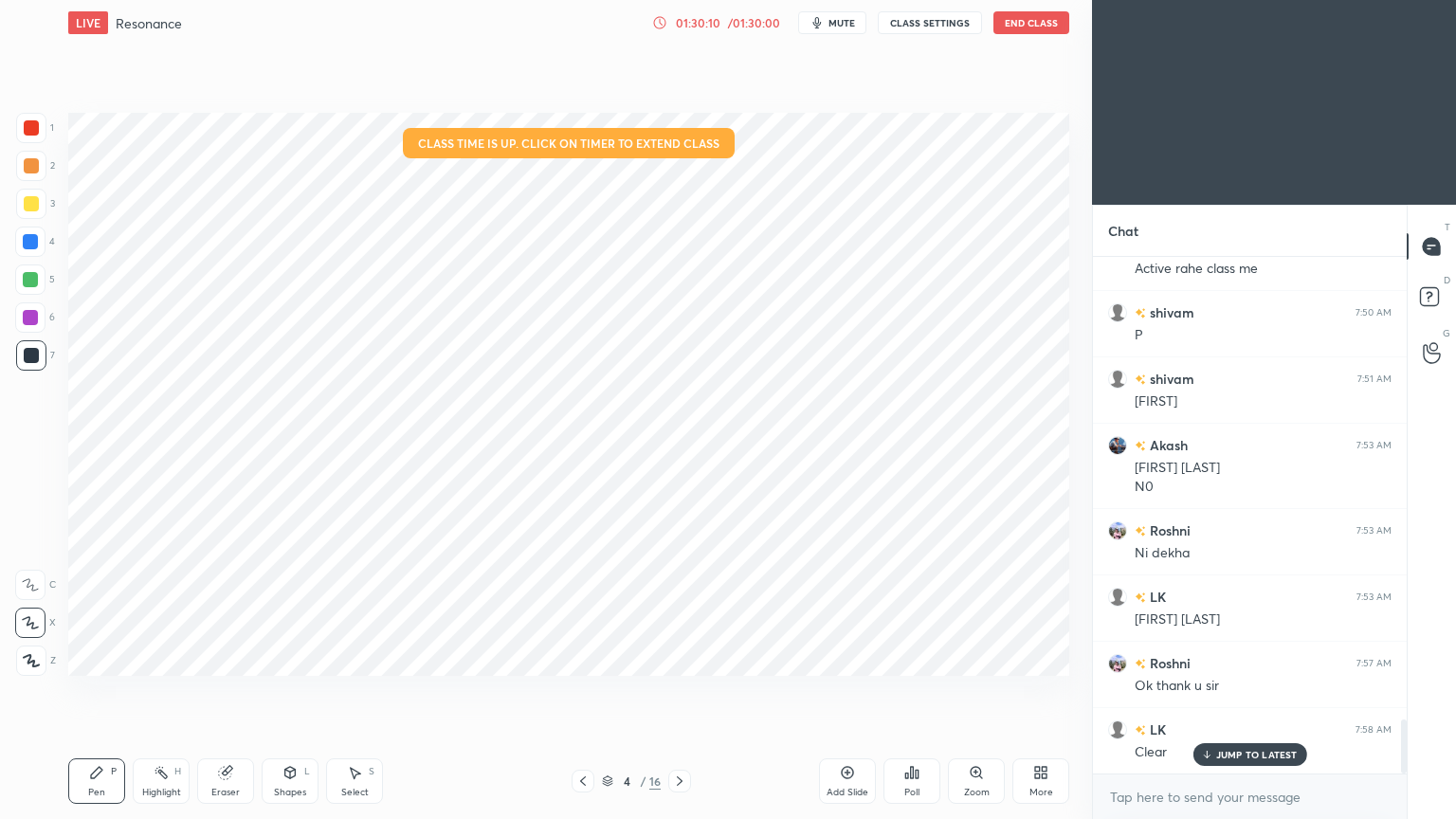 click on "End Class" at bounding box center (1031, 23) 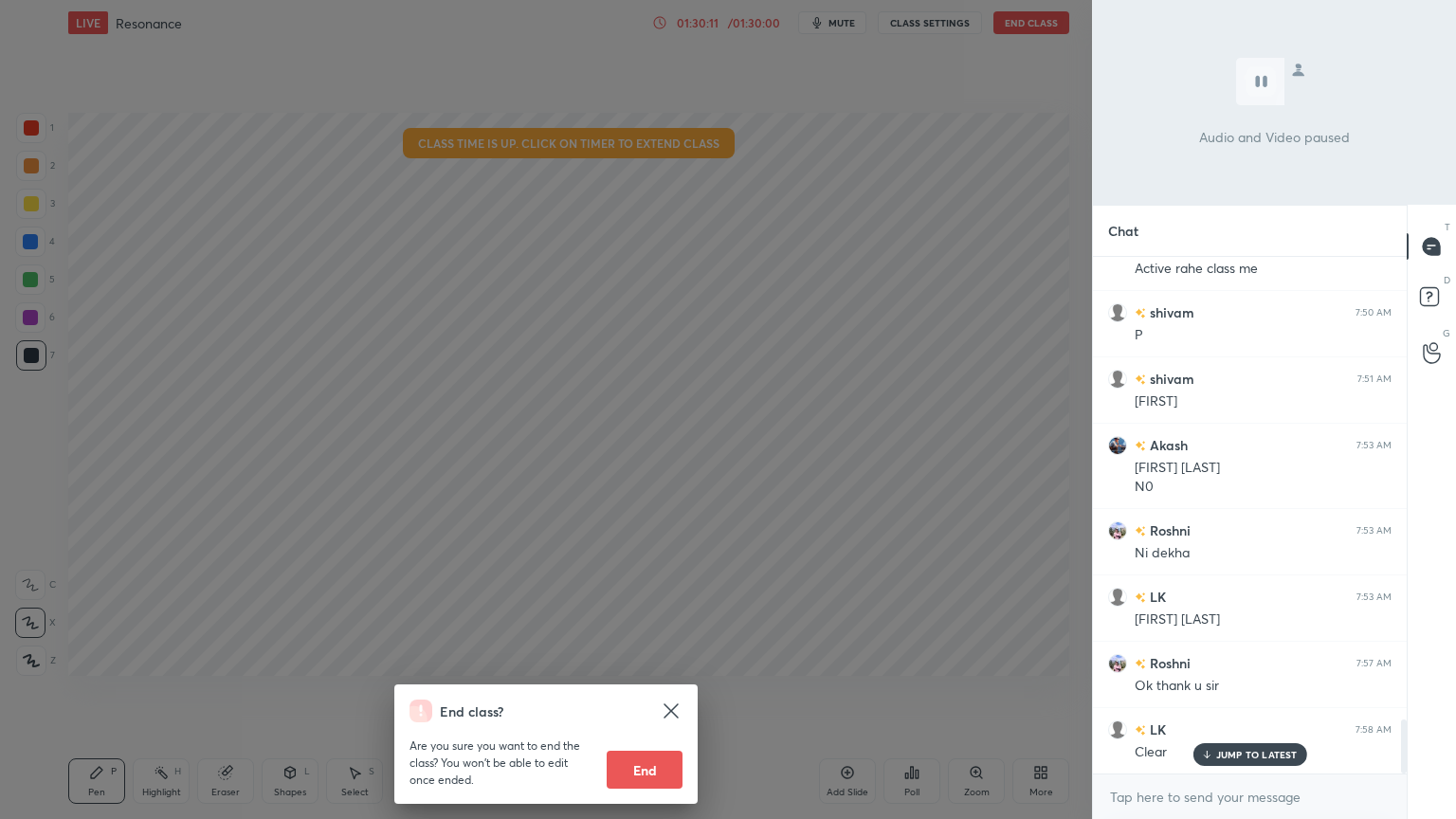 click on "End" at bounding box center (645, 770) 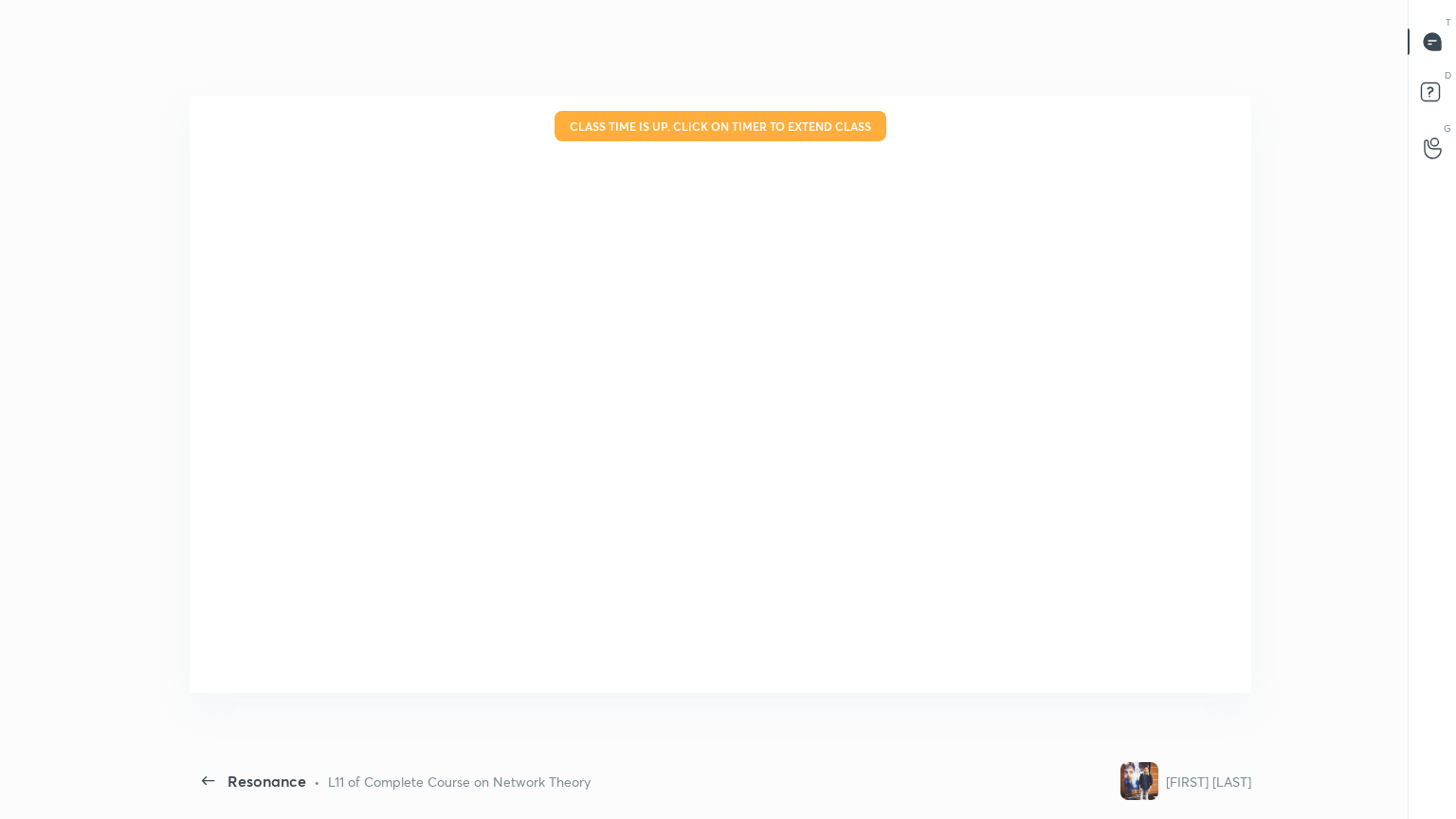 scroll, scrollTop: 94094, scrollLeft: 93714, axis: both 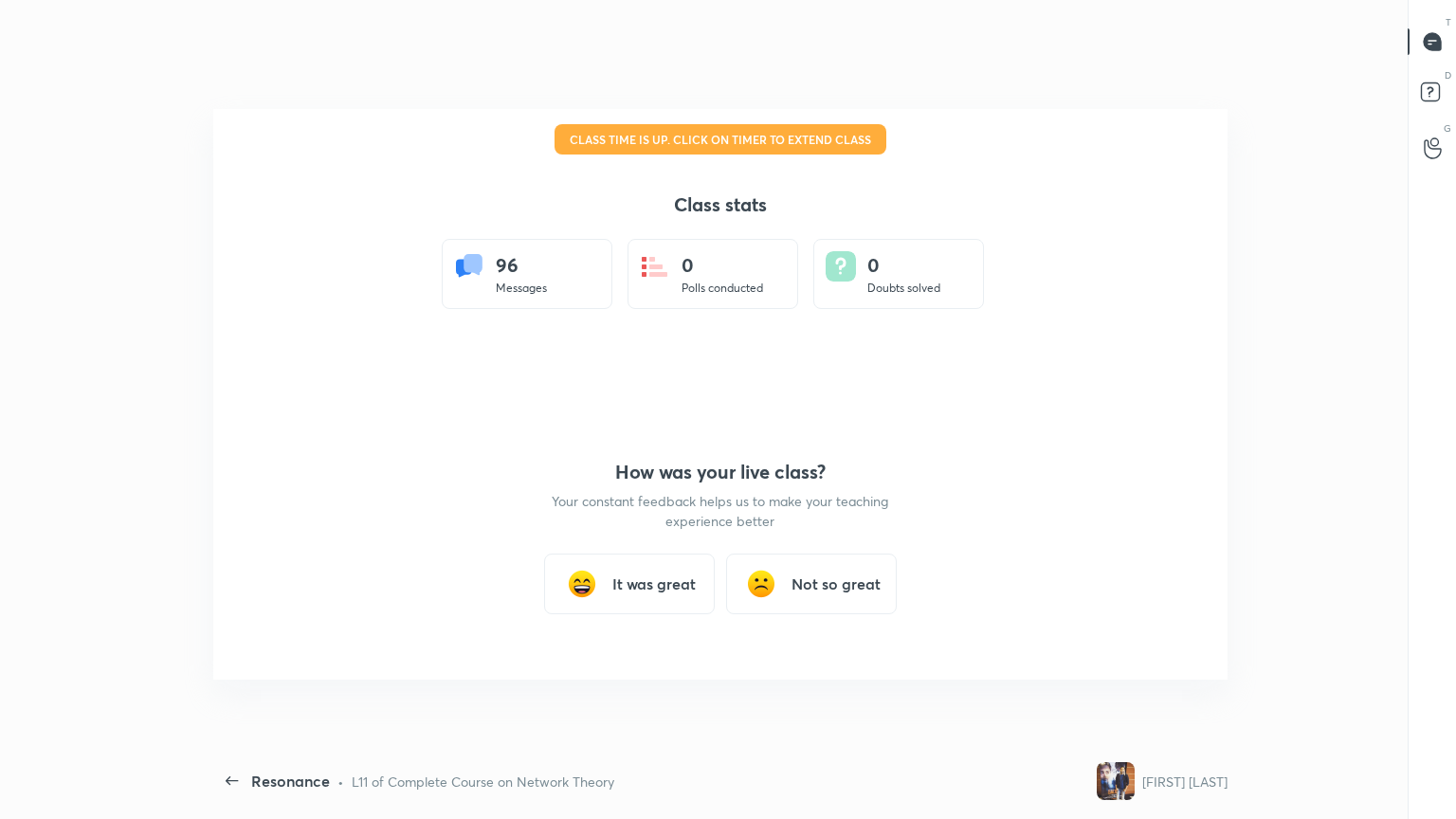 type on "x" 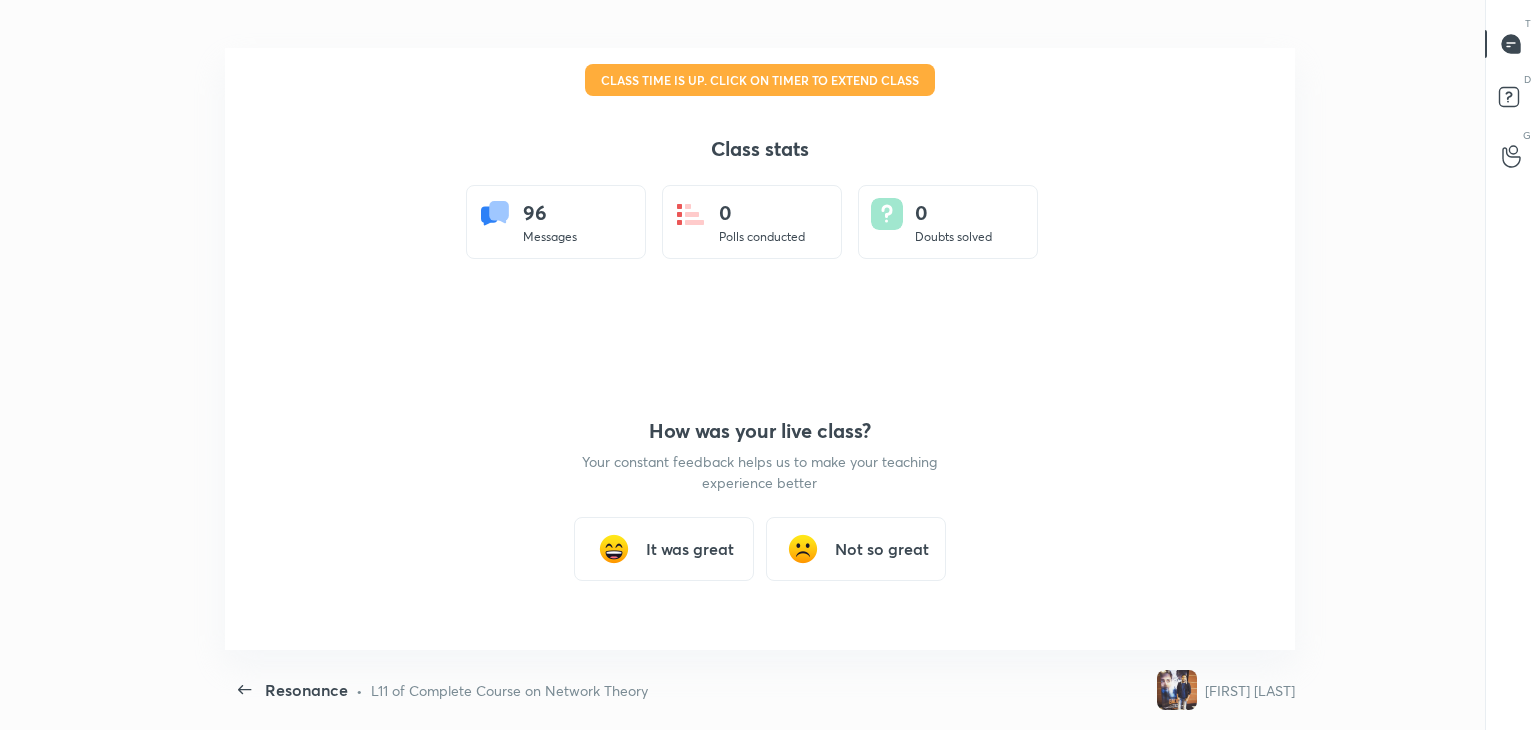 scroll, scrollTop: 602, scrollLeft: 1520, axis: both 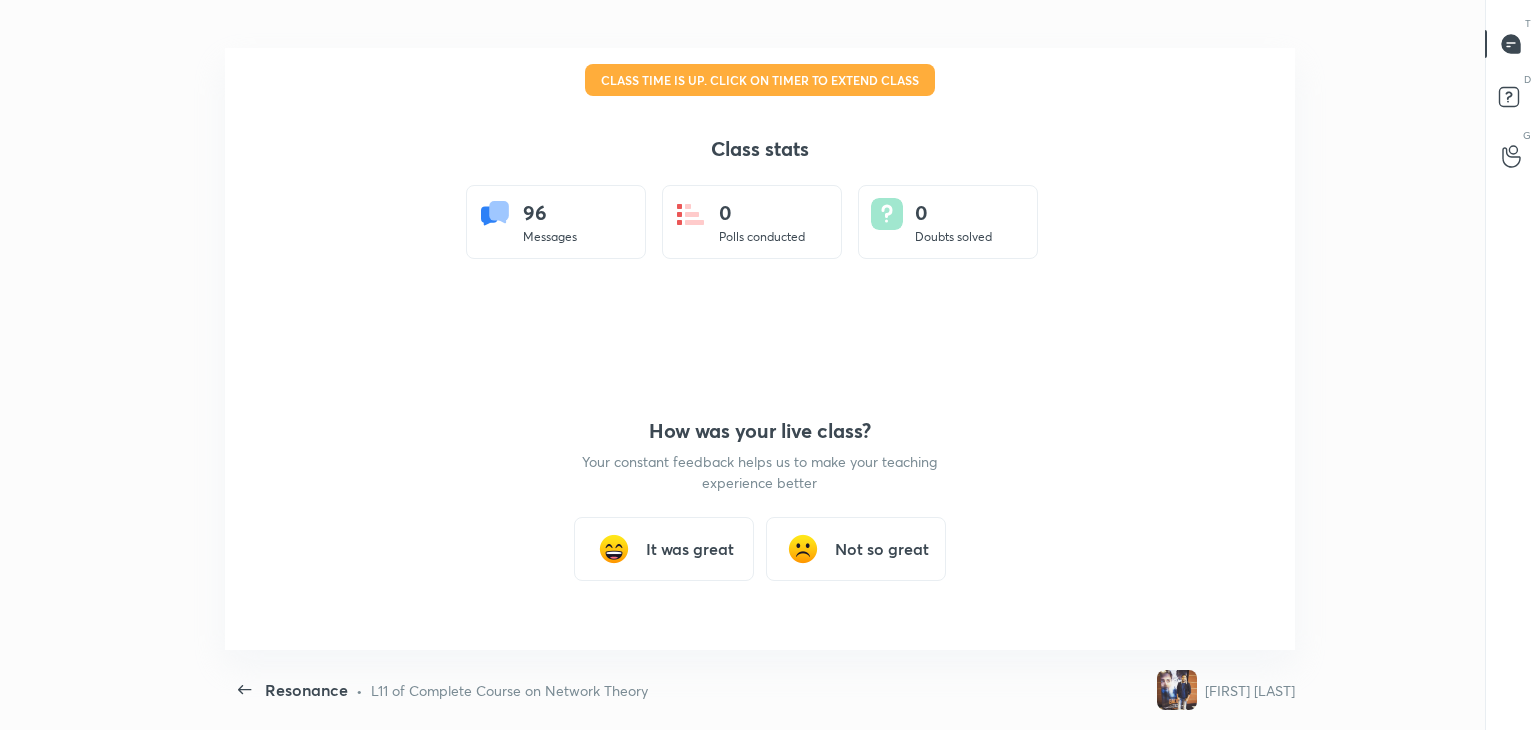 click on "It was great" at bounding box center (664, 549) 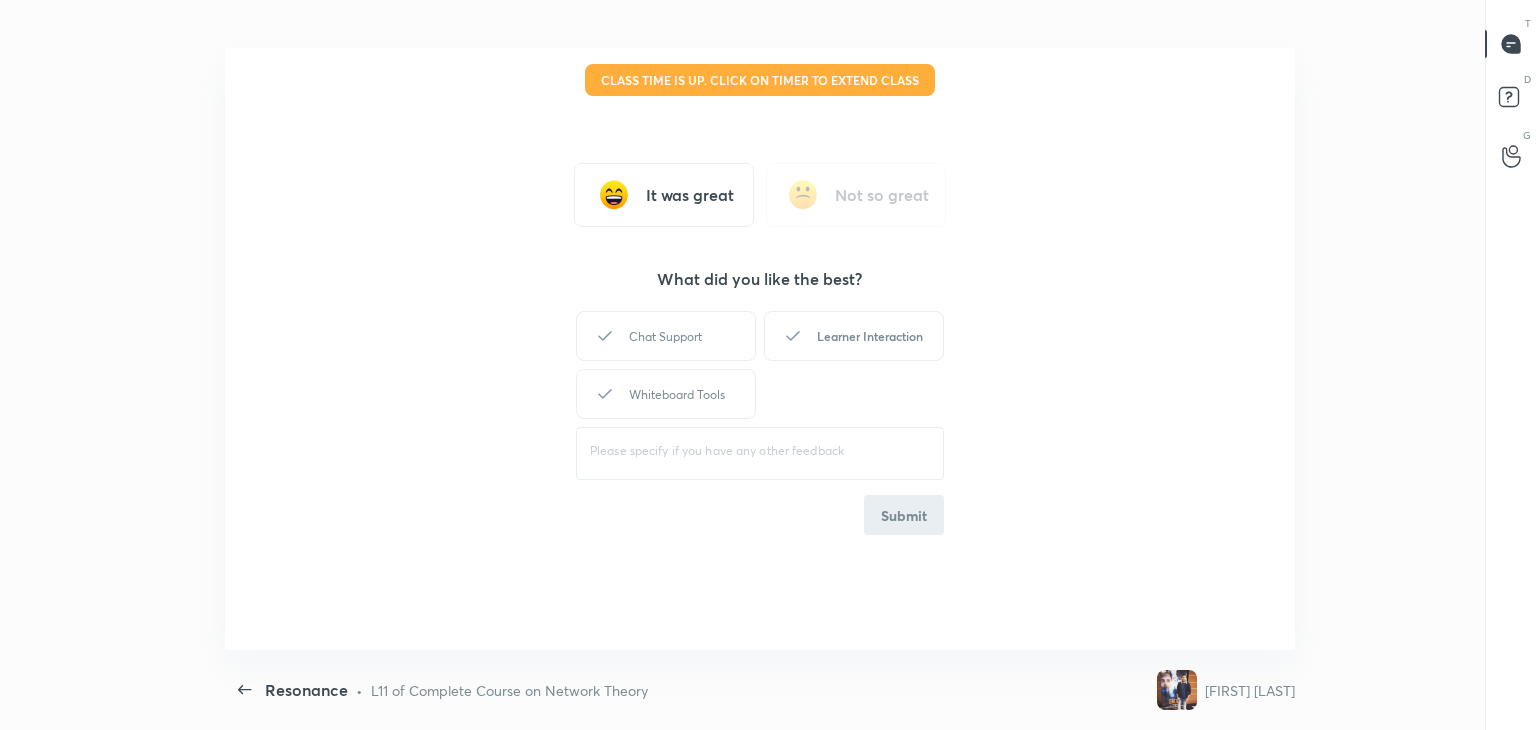 drag, startPoint x: 654, startPoint y: 416, endPoint x: 804, endPoint y: 357, distance: 161.18623 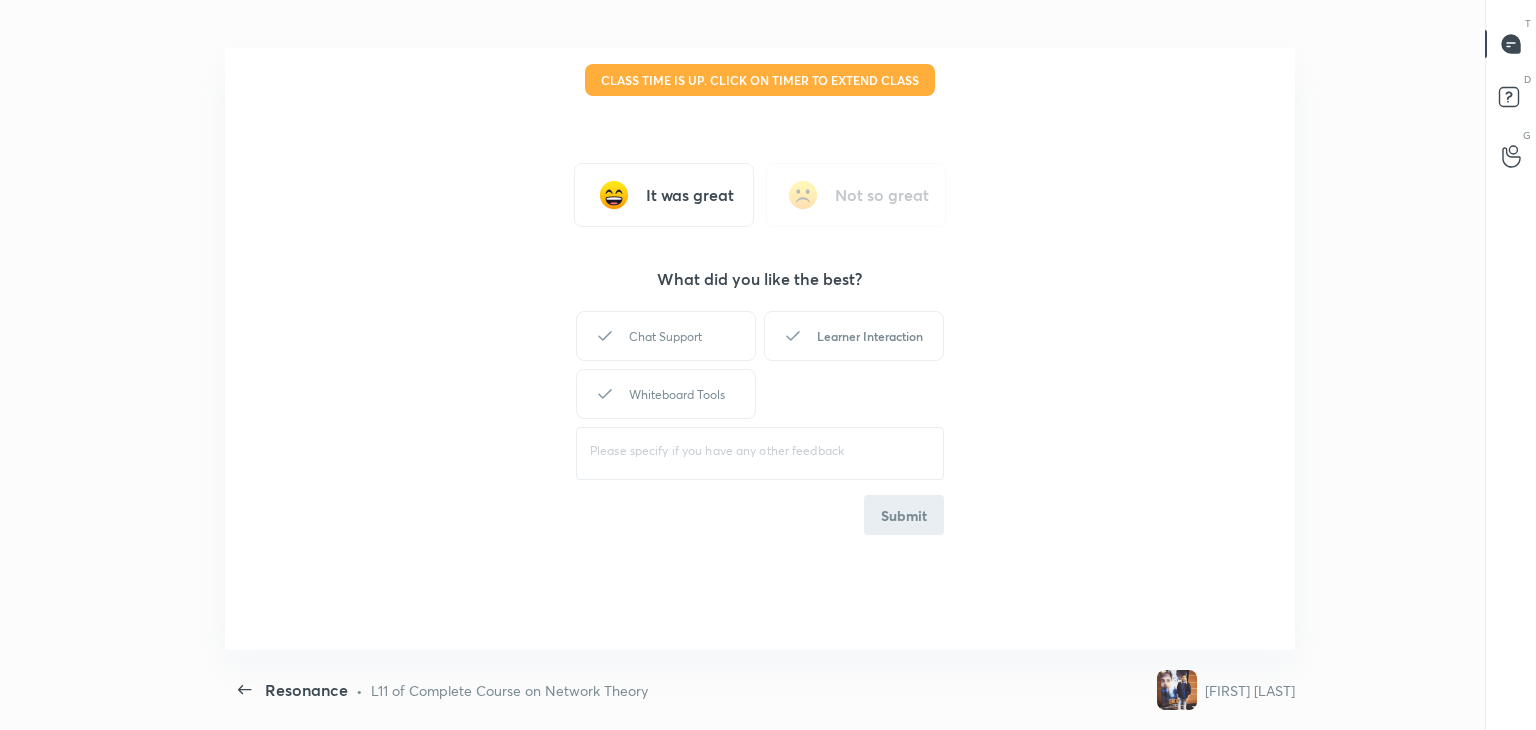 click on "Whiteboard Tools" at bounding box center (666, 394) 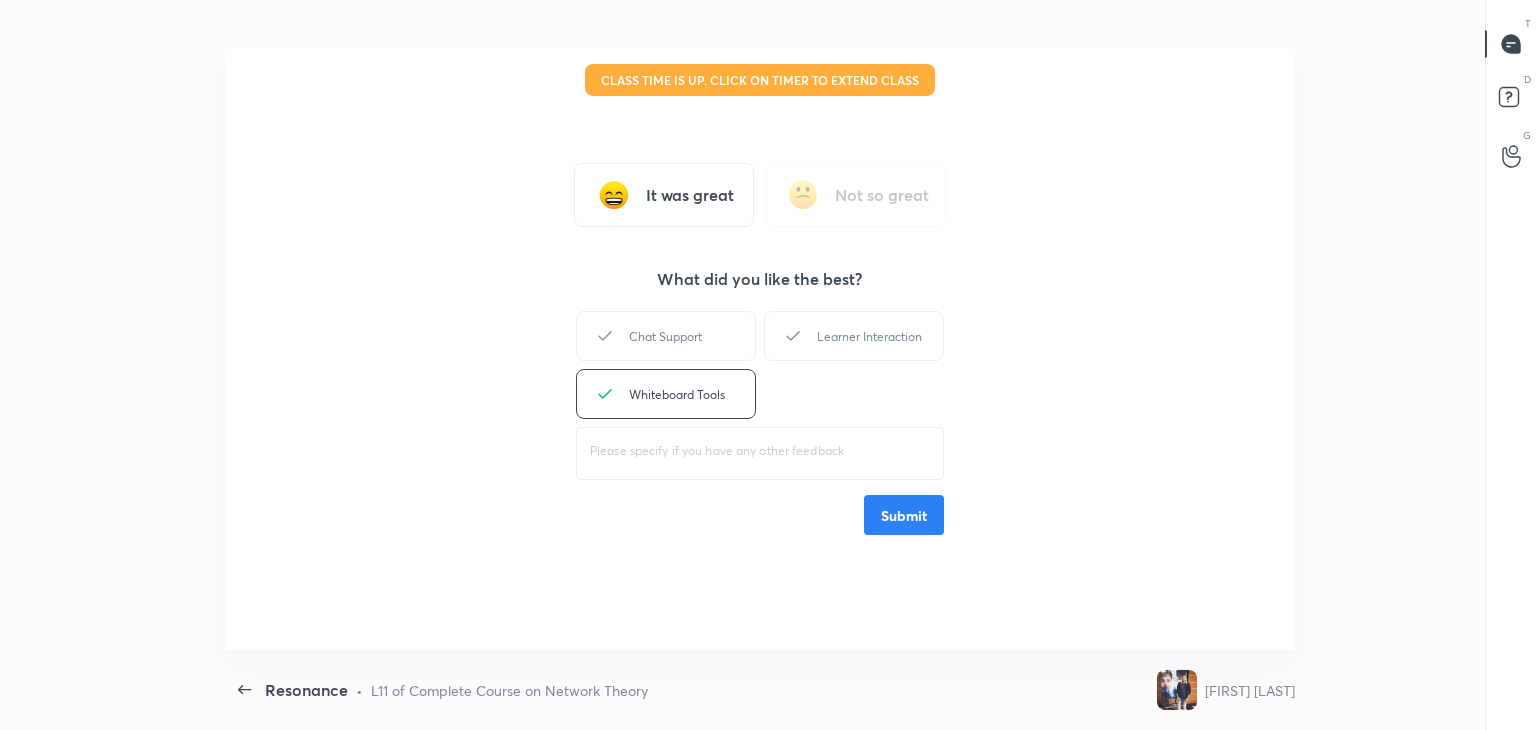 click on "Learner Interaction" at bounding box center [854, 336] 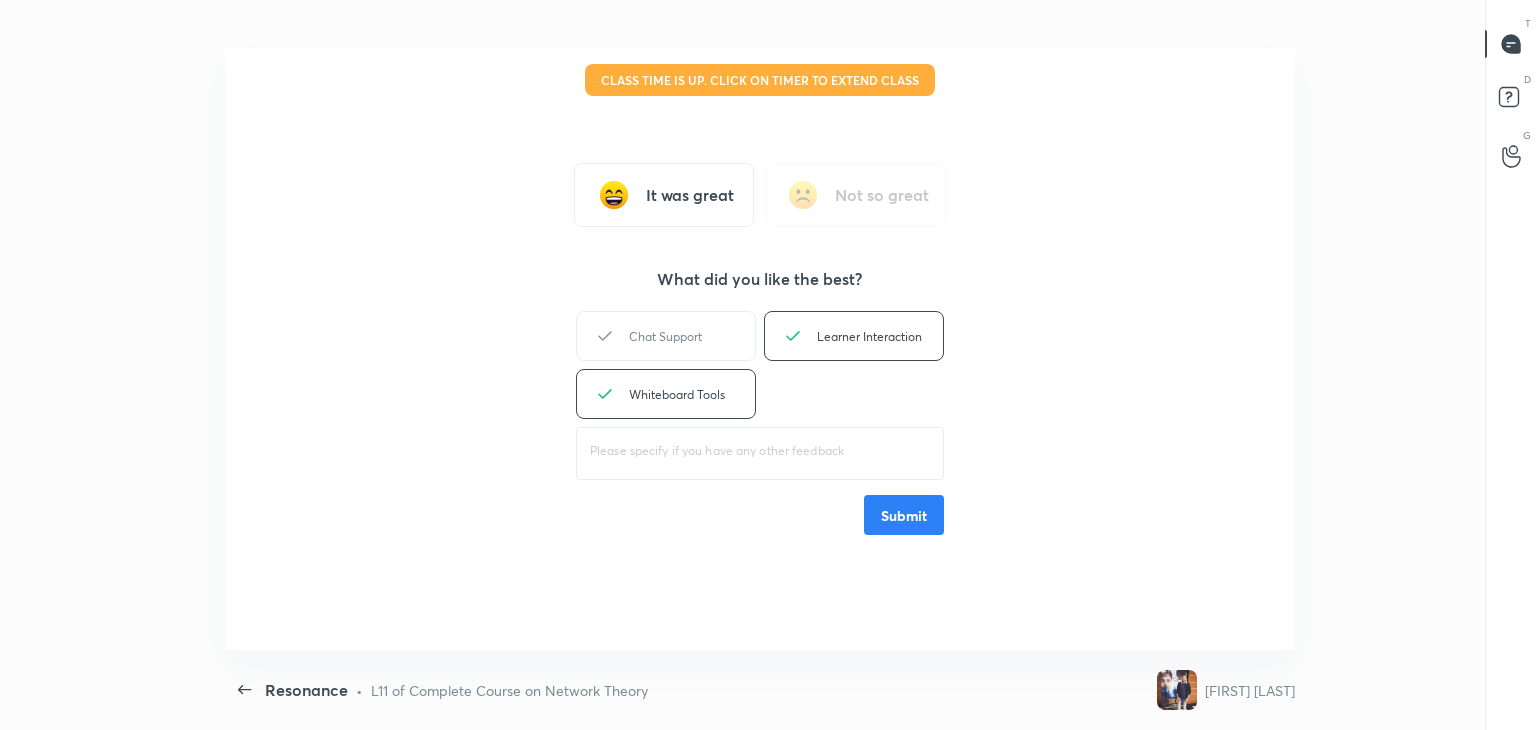 click on "Chat Support Learner Interaction Whiteboard Tools ​ Submit" at bounding box center [760, 421] 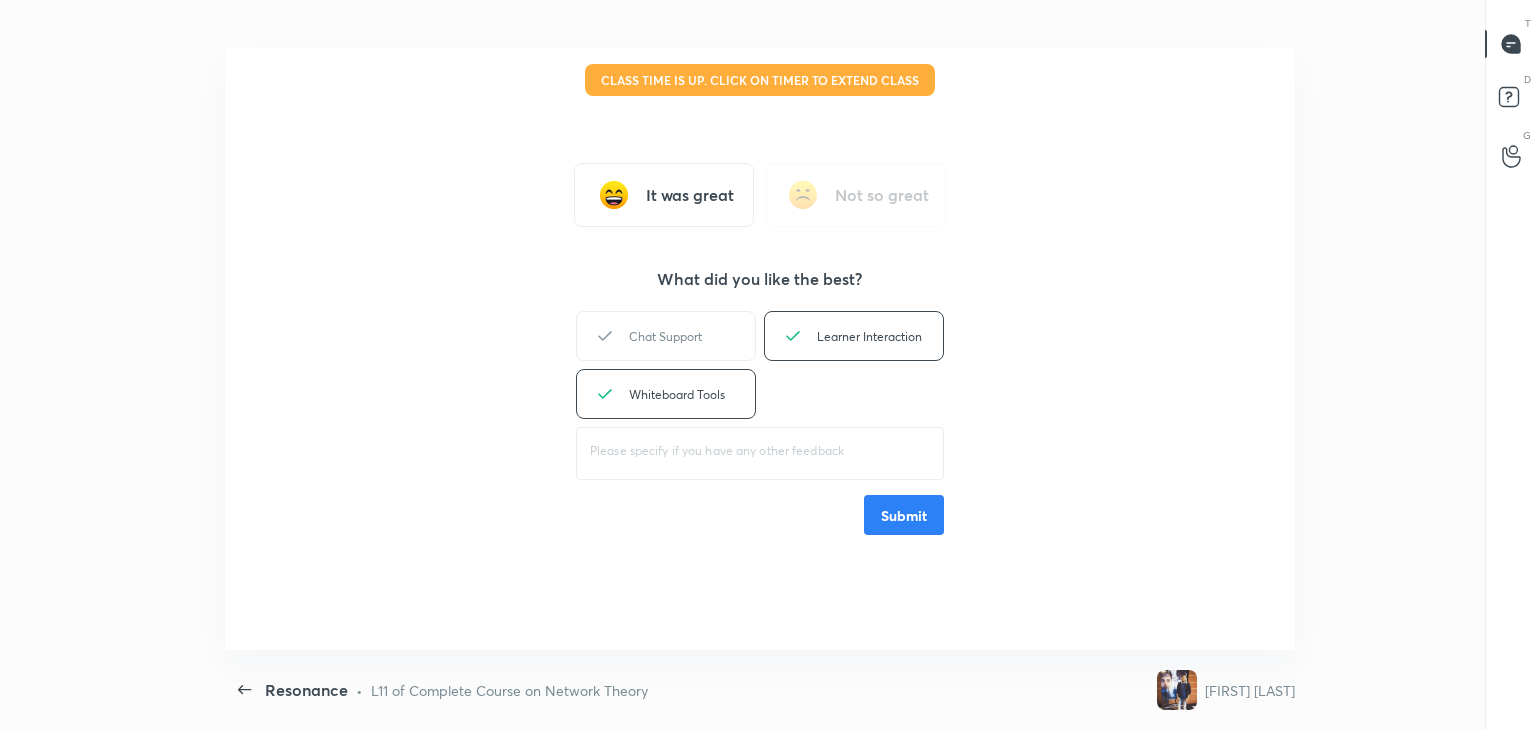 click on "Chat Support Learner Interaction Whiteboard Tools ​ Submit" at bounding box center (760, 421) 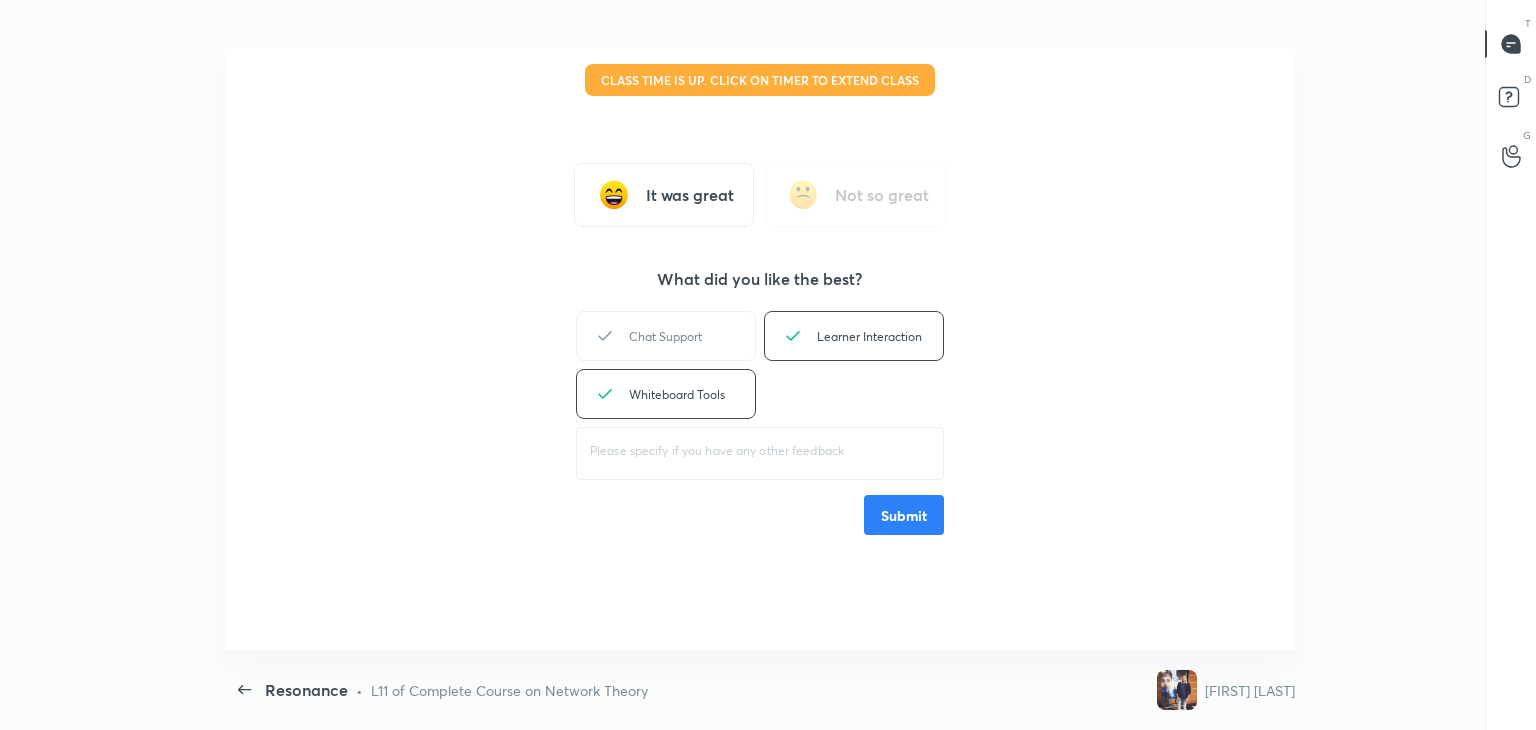 click on "Submit" at bounding box center (904, 515) 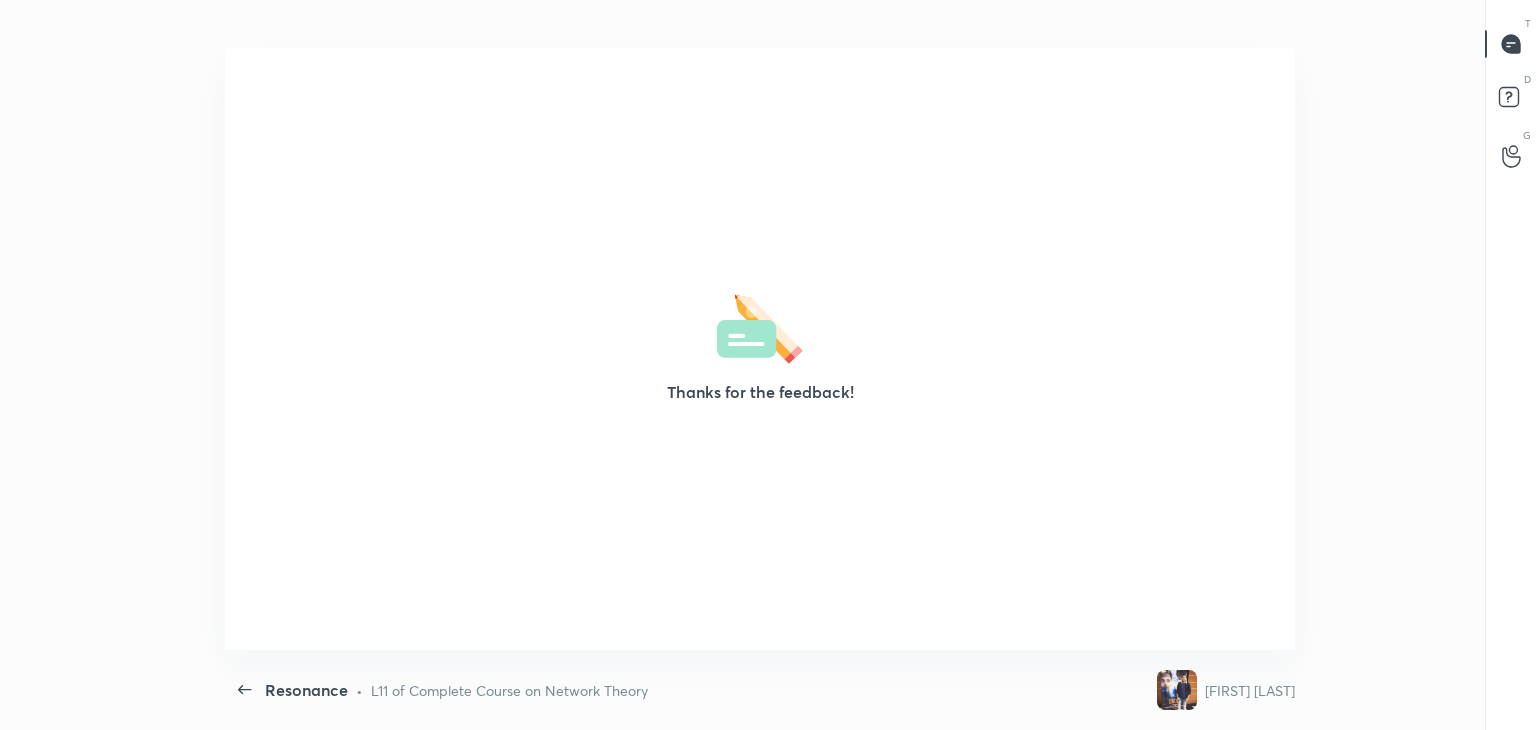 click on "Thanks for the feedback!" at bounding box center [760, 349] 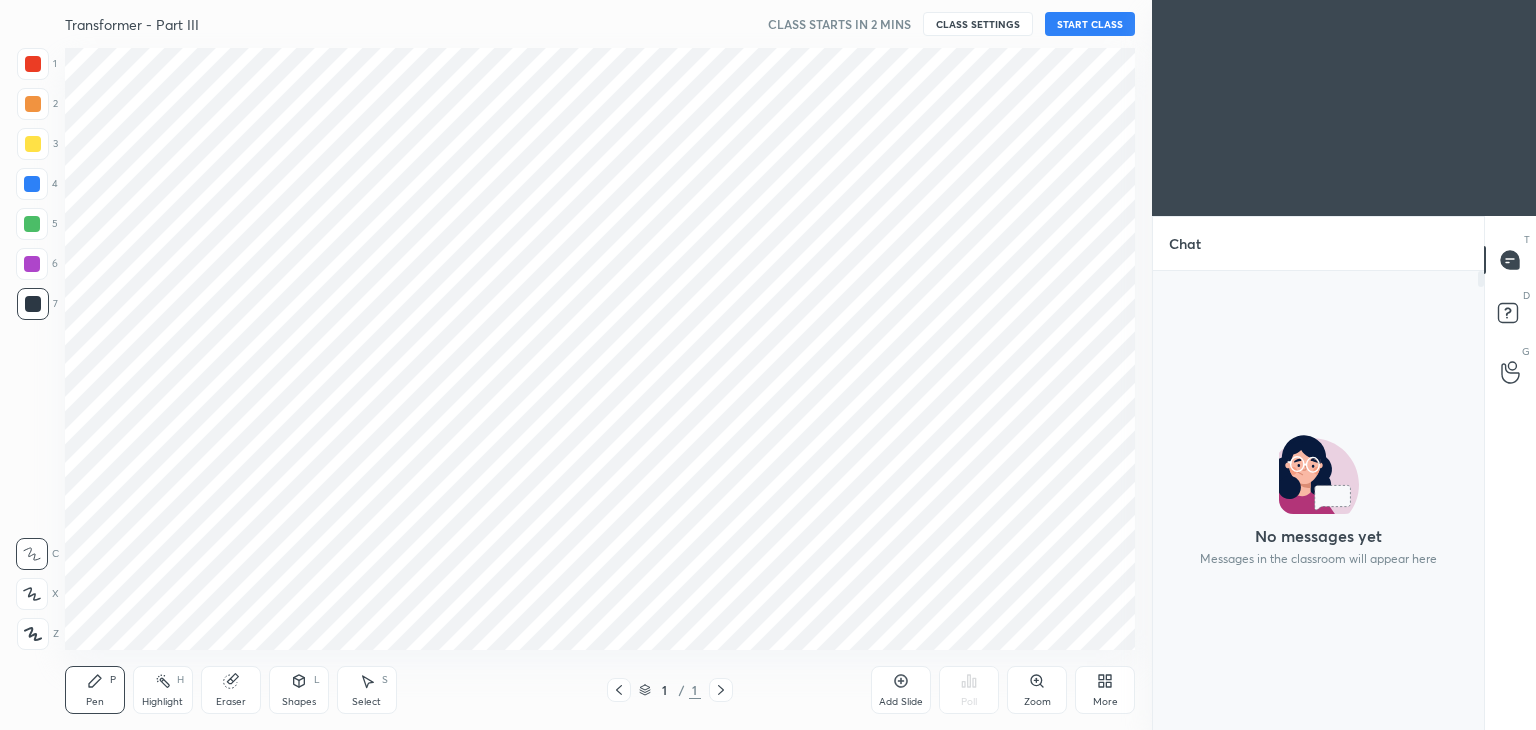 scroll, scrollTop: 0, scrollLeft: 0, axis: both 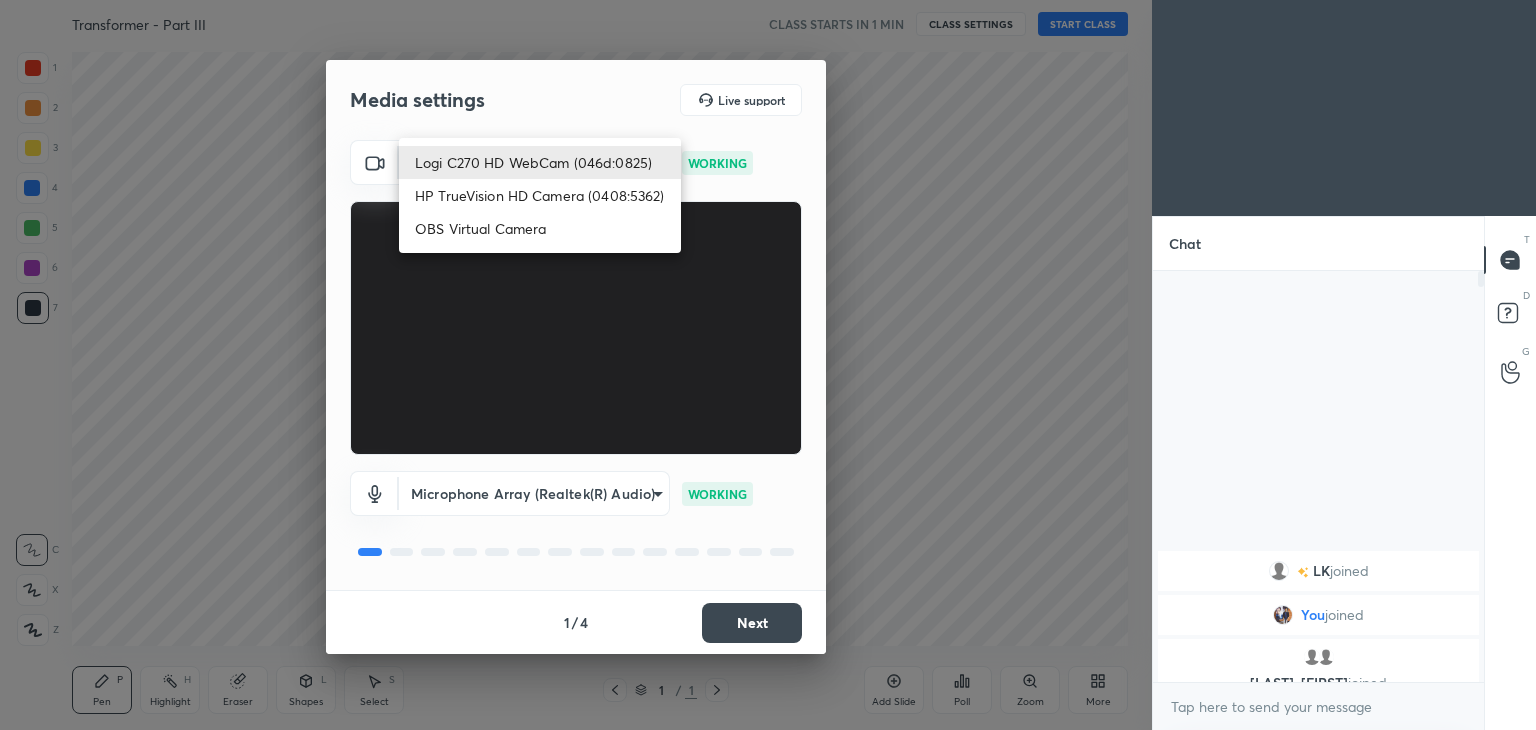 click on "1 2 3 4 5 6 7 C X Z C X Z E E Erase all   H H Transformer - Part III CLASS STARTS IN 1 MIN CLASS SETTINGS START CLASS Setting up your live class Back Transformer - Part III • L2 of Course on Electrical Machines Ravendra Yadav Pen P Highlight H Eraser Shapes L Select S 1 / 1 Add Slide Poll Zoom More Chat LK  joined You  joined Barupatla, shivam  joined 3 NEW MESSAGES Enable hand raising Enable raise hand to speak to learners. Once enabled, chat will be turned off temporarily. Enable x   introducing Raise a hand with a doubt Now learners can raise their hand along with a doubt  How it works? Doubts asked by learners will show up here Raise hand disabled You have disabled Raise hand currently. Enable it to invite learners to speak Enable Can't raise hand Looks like educator just invited you to speak. Please wait before you can raise your hand again. Got it T Messages (T) D Doubts (D) G Raise Hand (G) Report an issue Reason for reporting Buffering Chat not working Audio - Video sync issue ​ Attach an image 1" at bounding box center (768, 365) 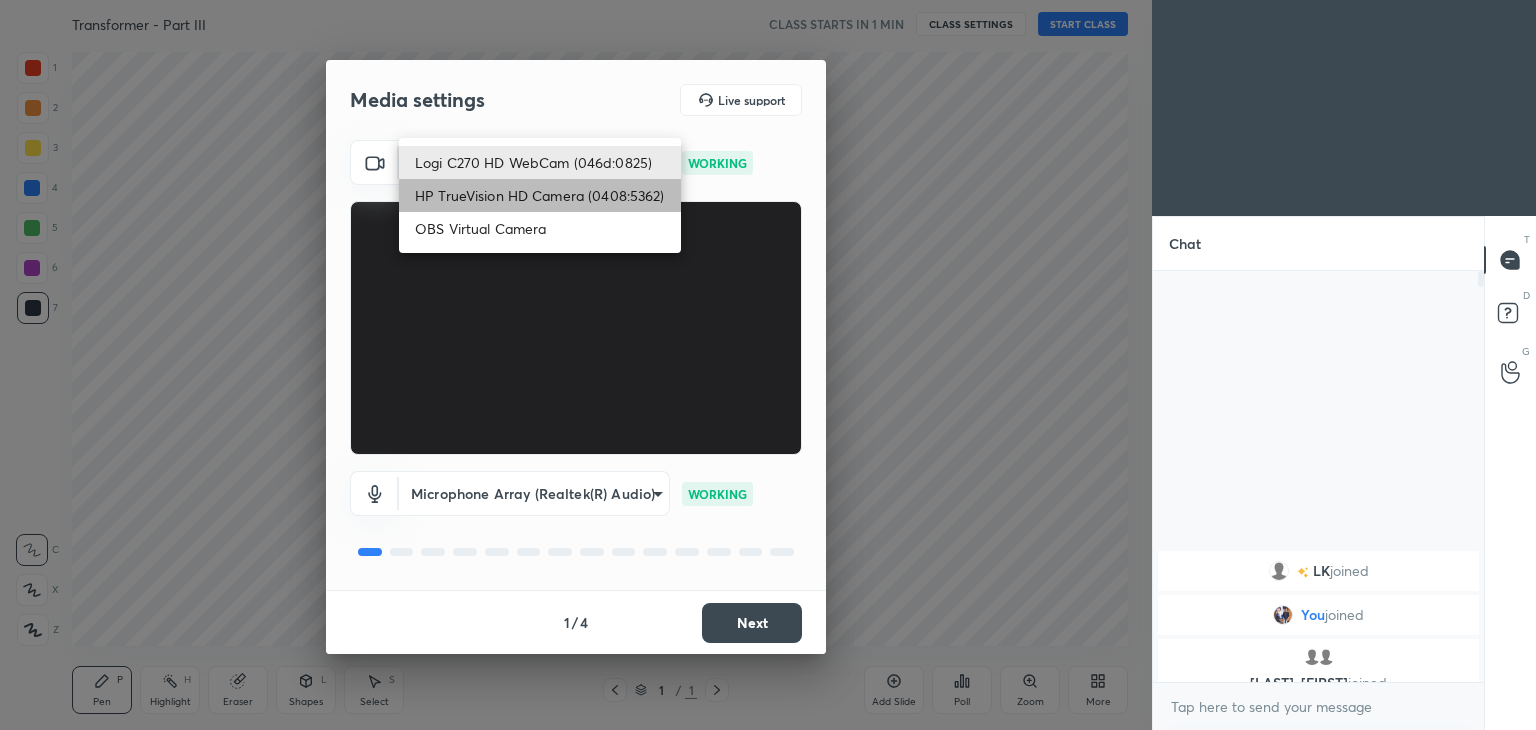 click on "HP TrueVision HD Camera (0408:5362)" at bounding box center [540, 195] 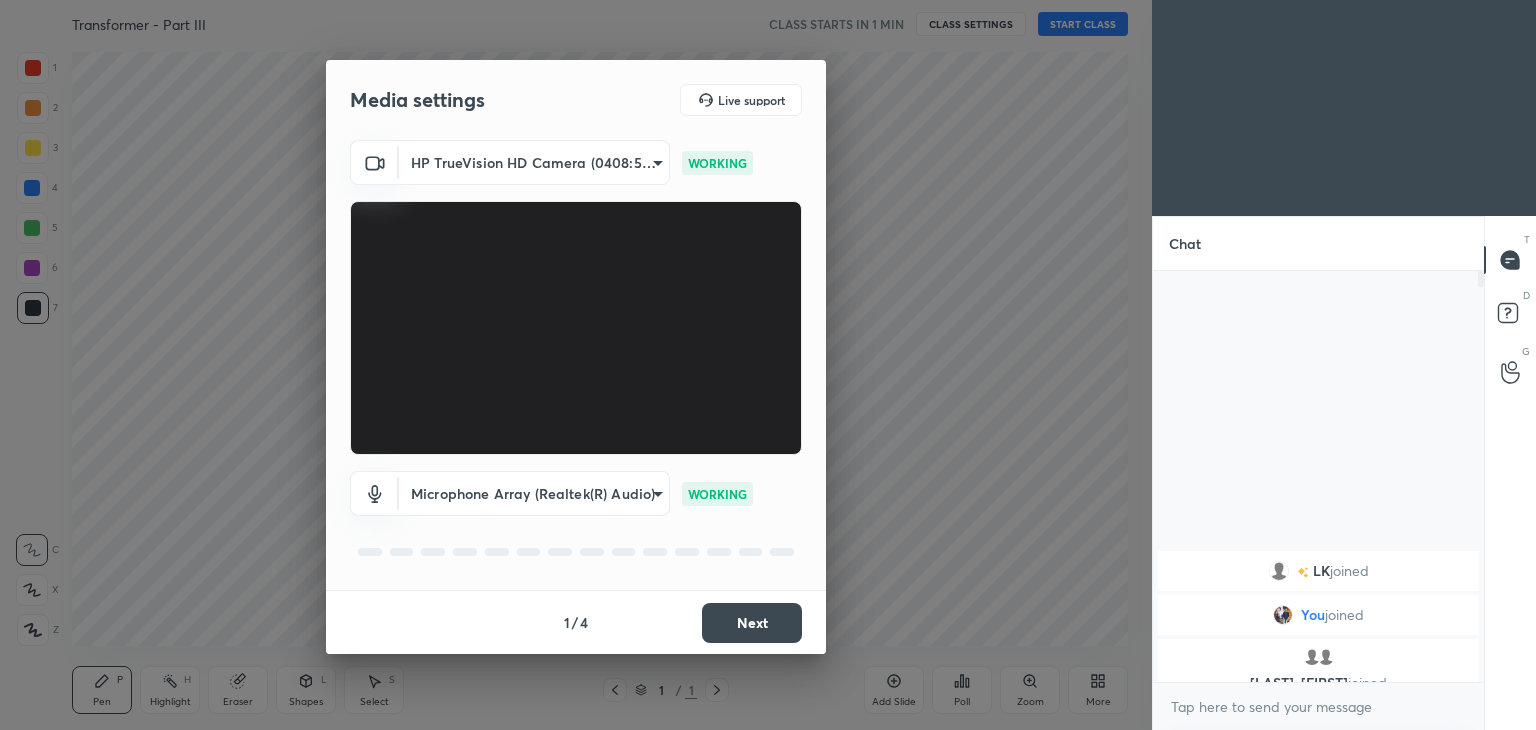 click on "Next" at bounding box center [752, 623] 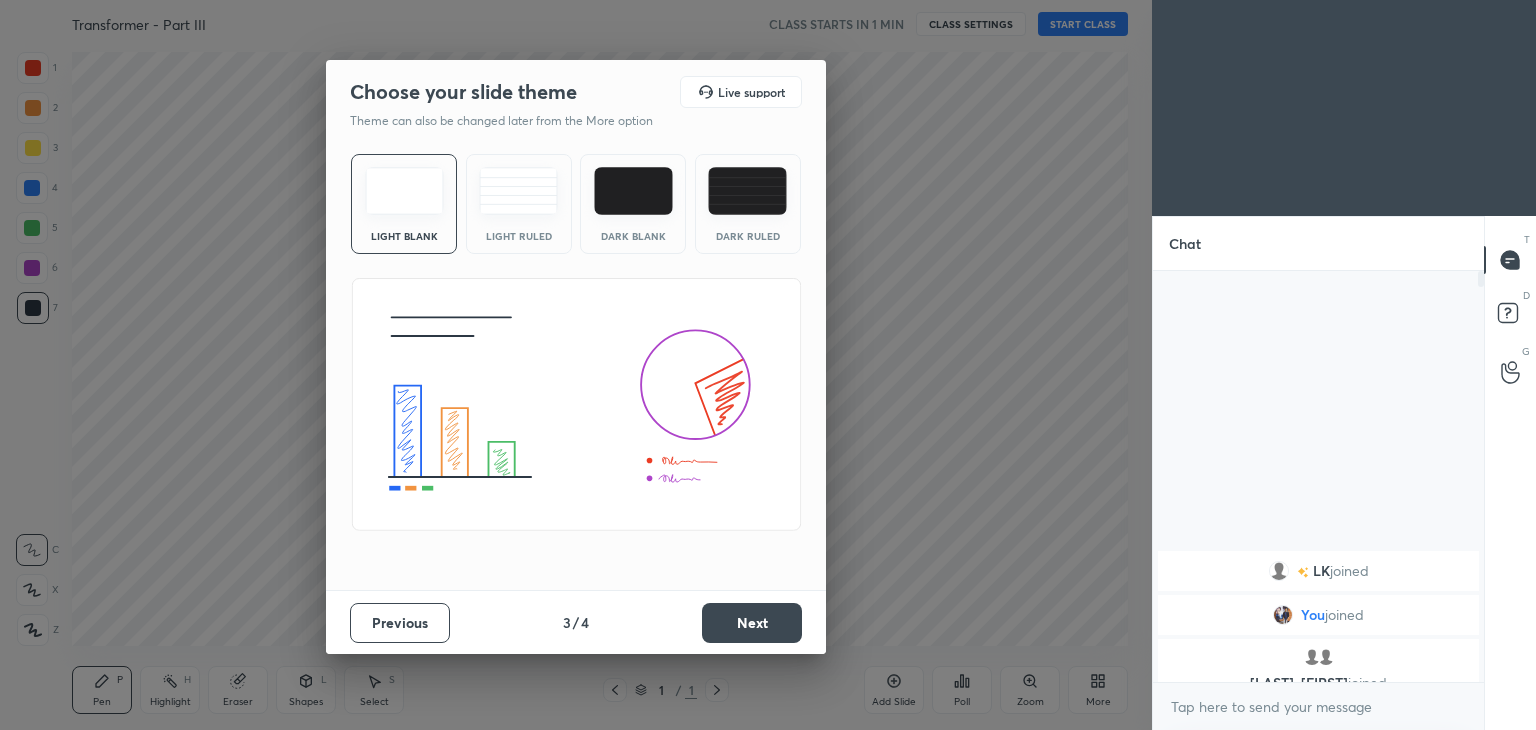 click on "Next" at bounding box center (752, 623) 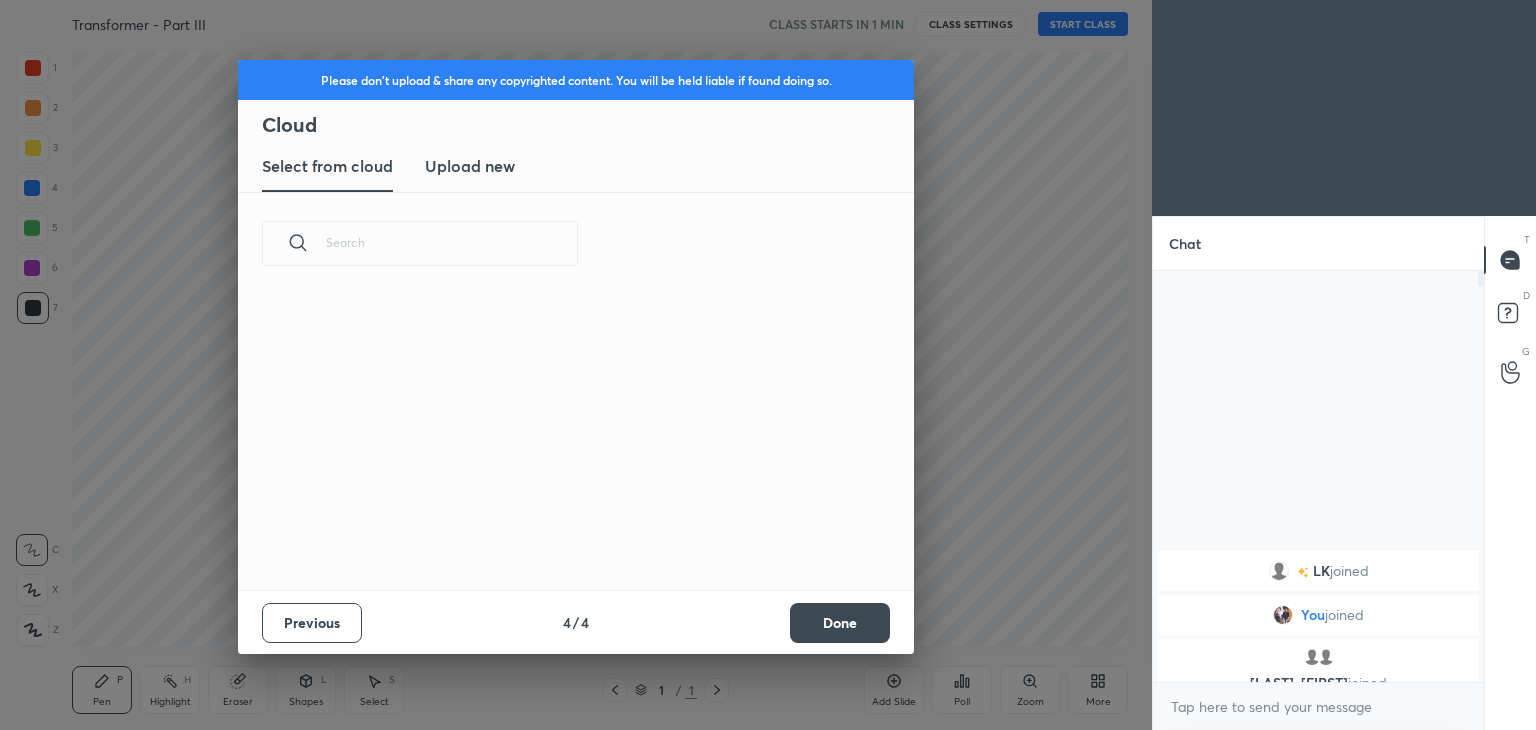 click on "Done" at bounding box center [840, 623] 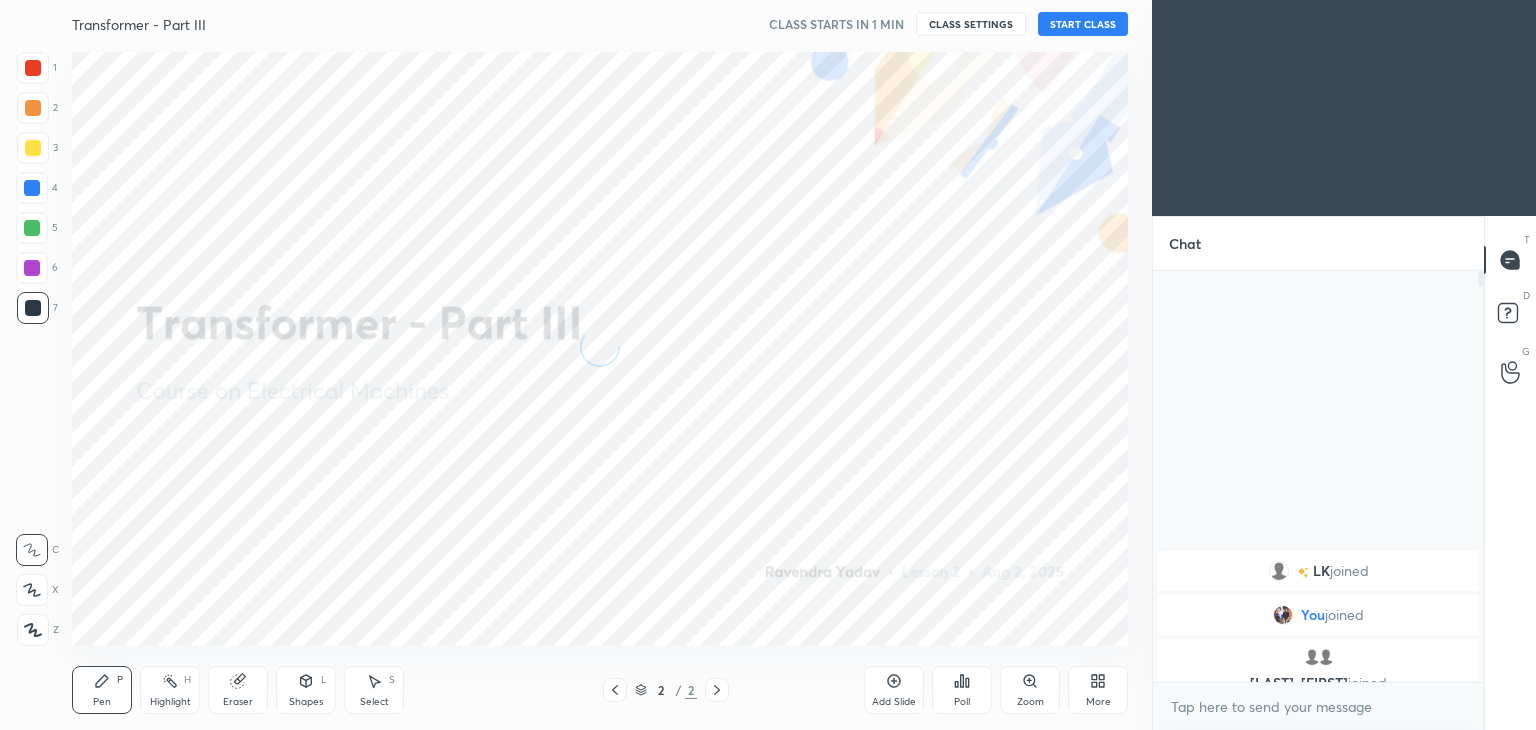 click on "START CLASS" at bounding box center (1083, 24) 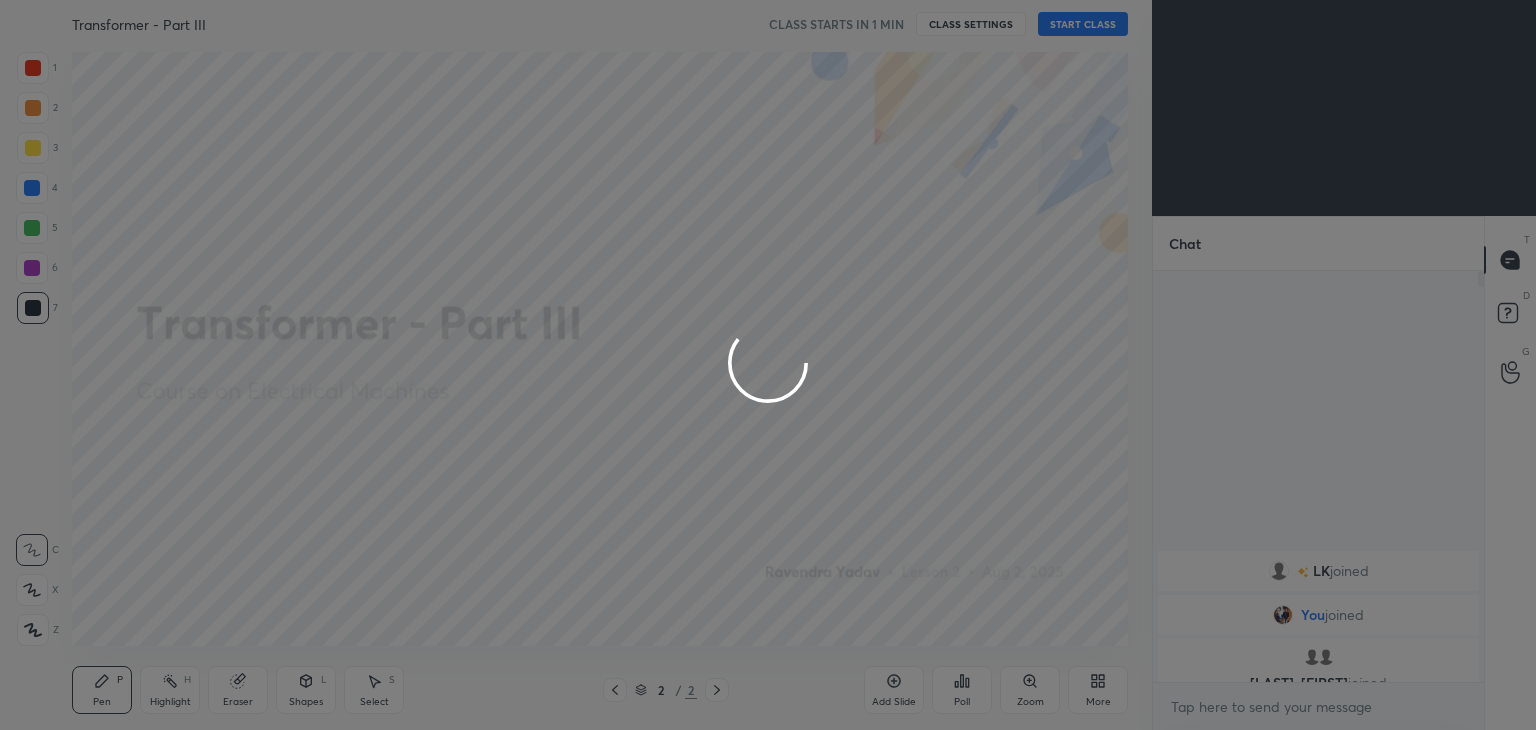 type on "x" 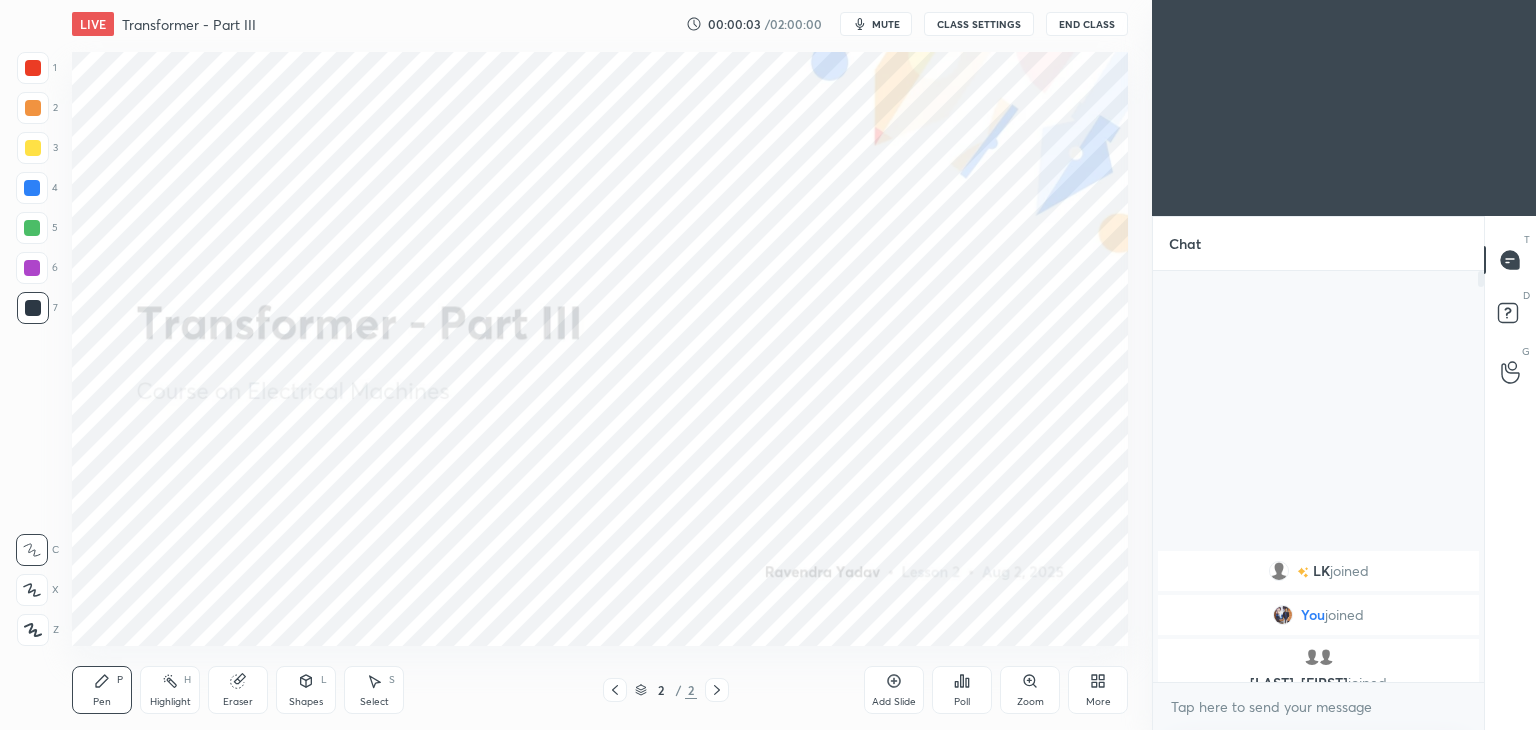 click on "mute" at bounding box center (886, 24) 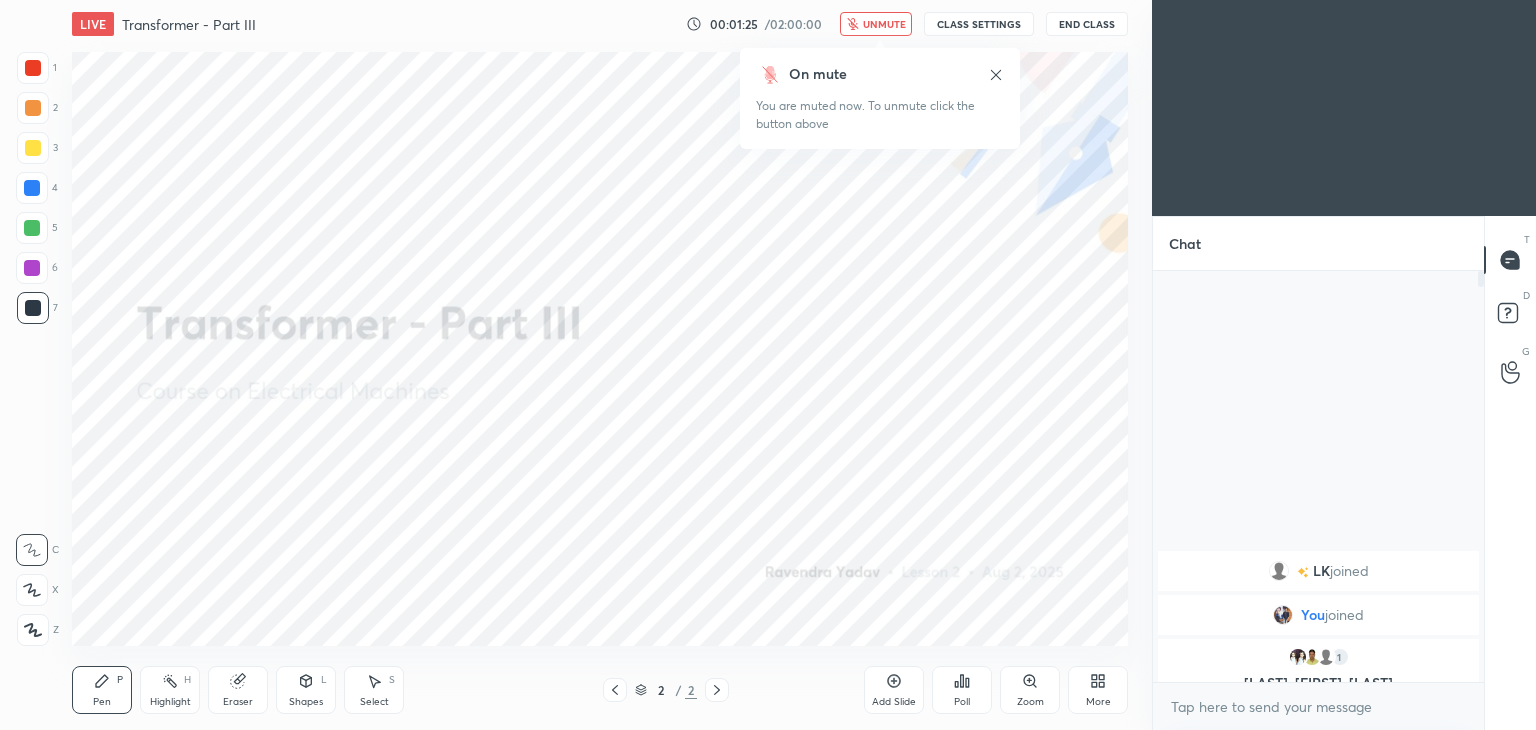 drag, startPoint x: 880, startPoint y: 25, endPoint x: 981, endPoint y: 22, distance: 101.04455 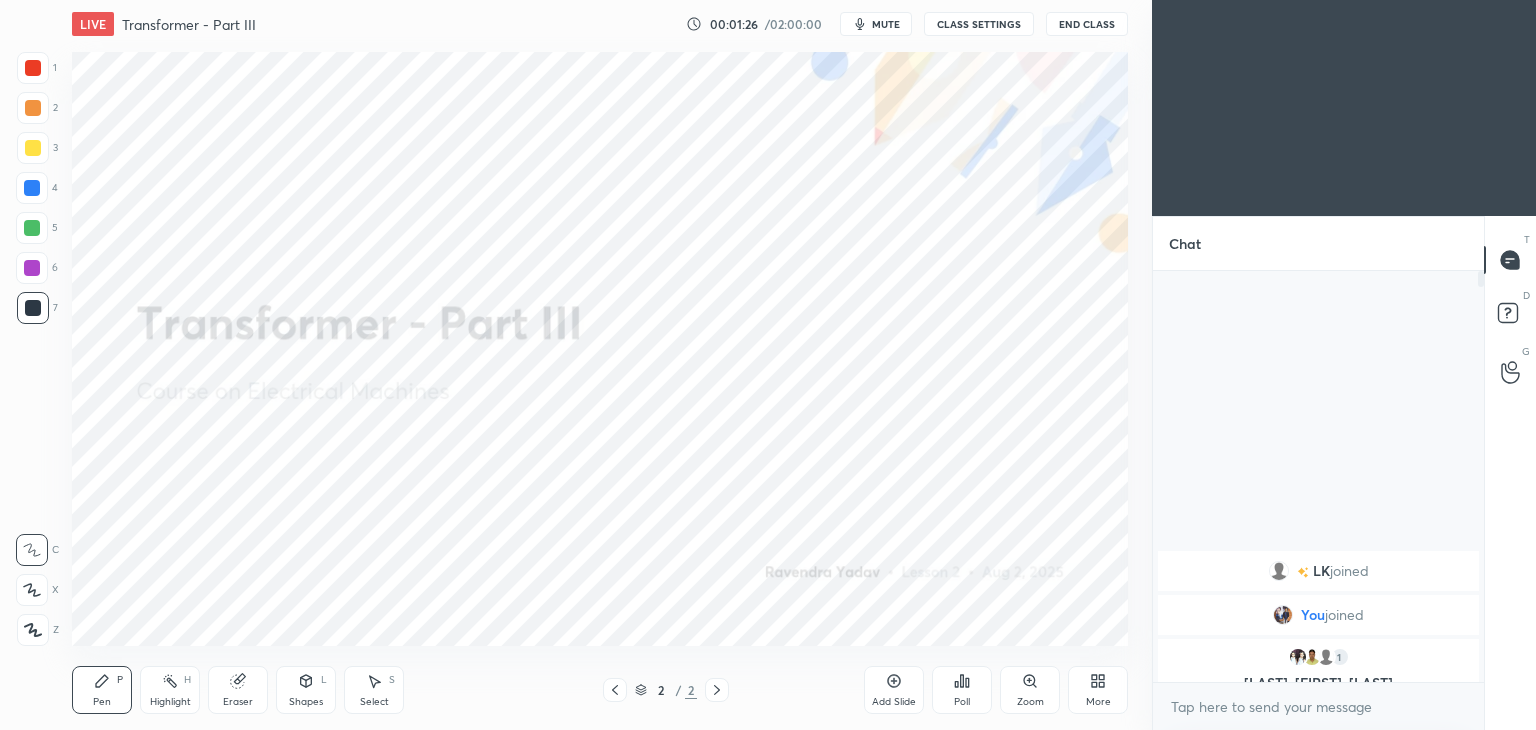click on "CLASS SETTINGS" at bounding box center [979, 24] 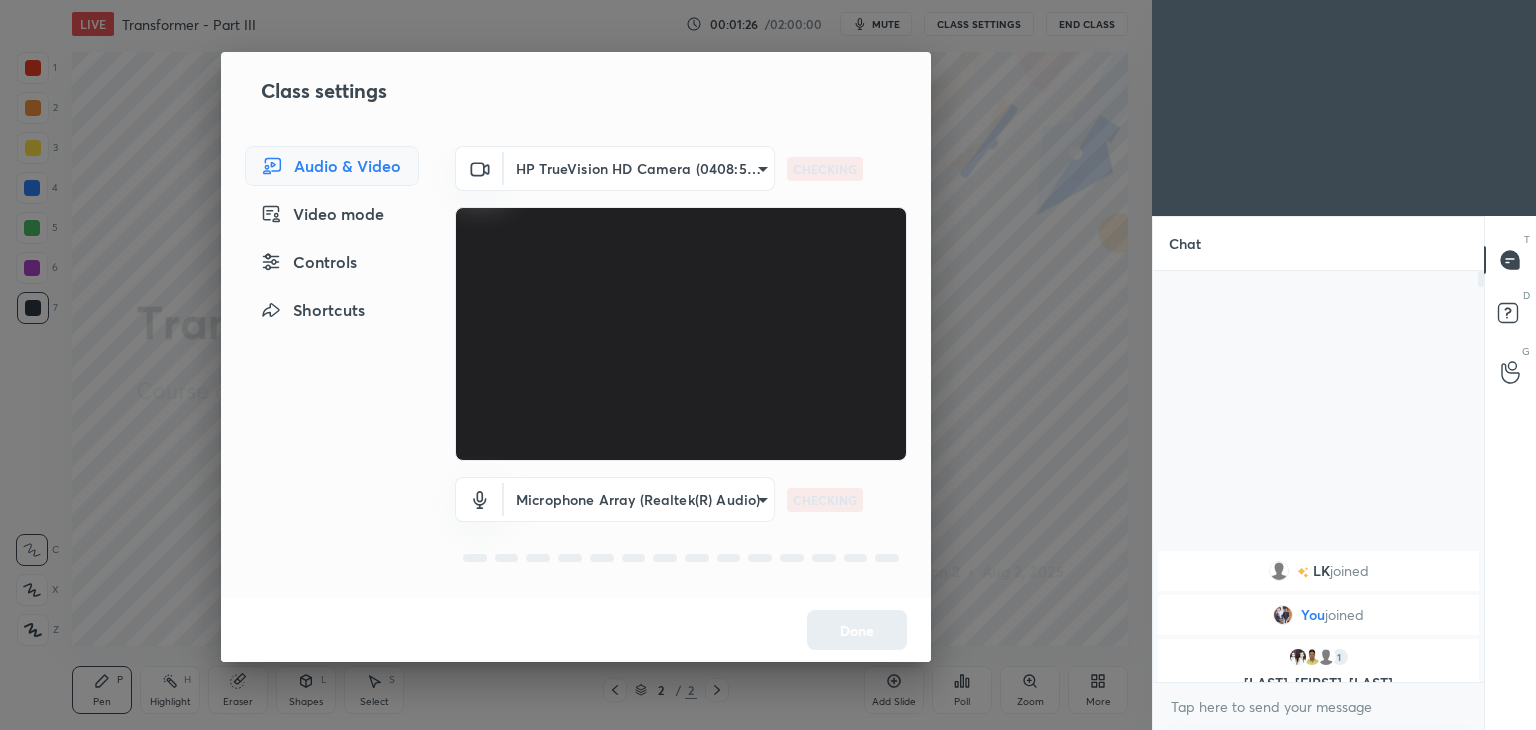 click on "1 2 3 4 5 6 7 C X Z C X Z E E Erase all   H H LIVE Transformer - Part III 00:01:26 /  02:00:00 mute CLASS SETTINGS End Class Setting up your live class Poll for   secs No correct answer Start poll Back Transformer - Part III • L2 of Course on Electrical Machines Ravendra Yadav Pen P Highlight H Eraser Shapes L Select S 2 / 2 Add Slide Poll Zoom More Chat LK  joined You  joined 1 Aarti, Piyush, Barupatla &  1 other  joined 5 NEW MESSAGES Enable hand raising Enable raise hand to speak to learners. Once enabled, chat will be turned off temporarily. Enable x   introducing Raise a hand with a doubt Now learners can raise their hand along with a doubt  How it works? Doubts asked by learners will show up here NEW DOUBTS ASKED No one has raised a hand yet Can't raise hand Looks like educator just invited you to speak. Please wait before you can raise your hand again. Got it T Messages (T) D Doubts (D) G Raise Hand (G) Report an issue Reason for reporting Buffering Chat not working Audio - Video sync issue ​ Done" at bounding box center (768, 365) 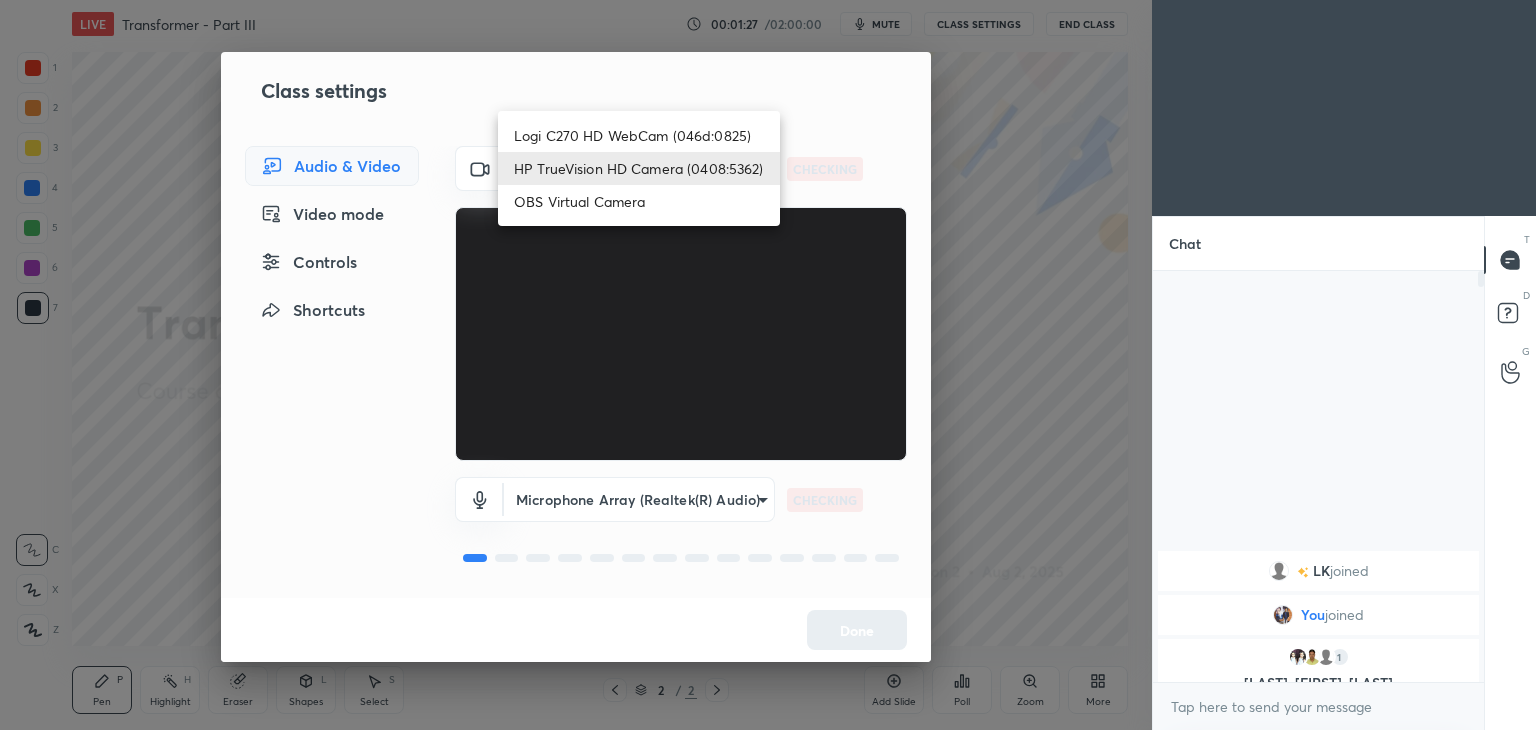 click on "Logi C270 HD WebCam (046d:0825)" at bounding box center [639, 135] 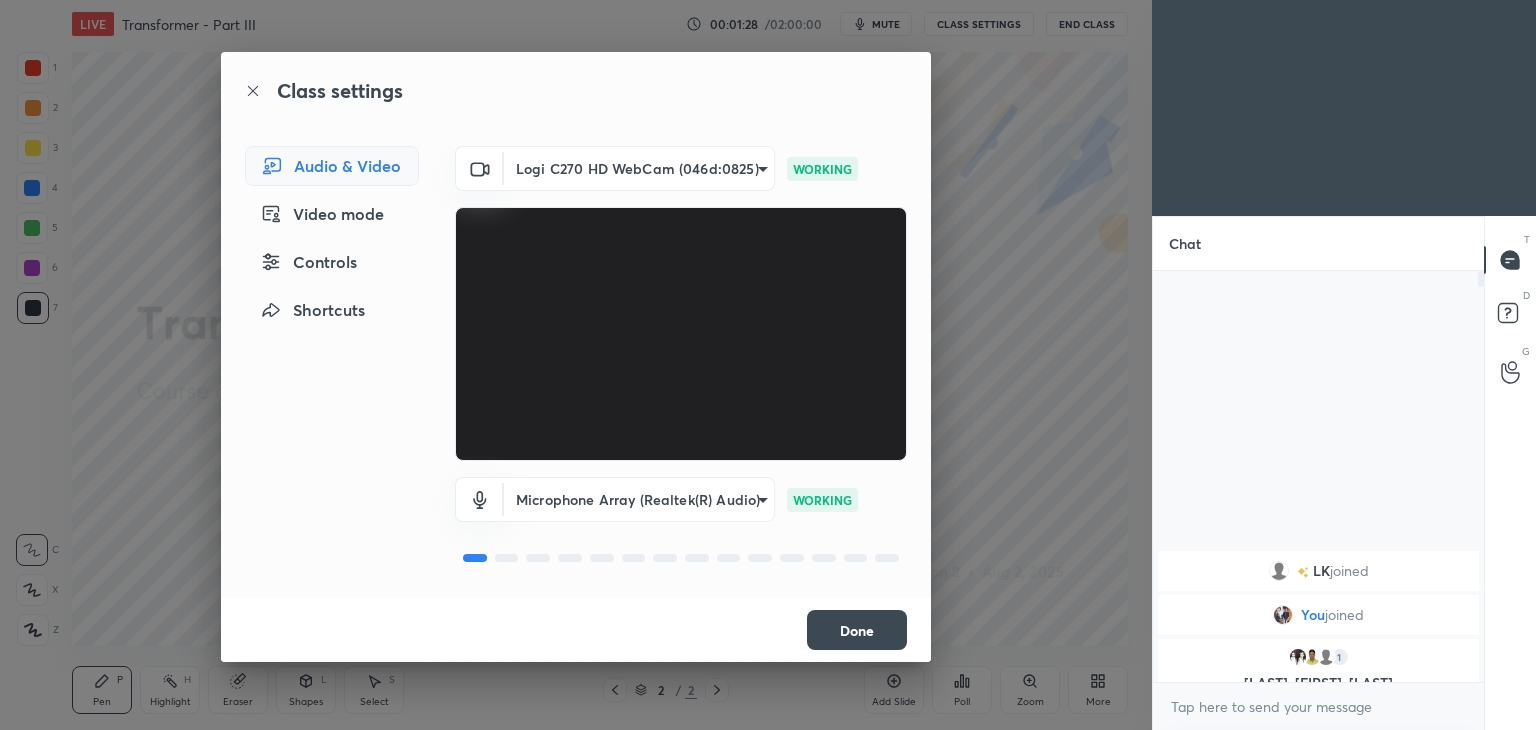 click on "Done" at bounding box center [857, 630] 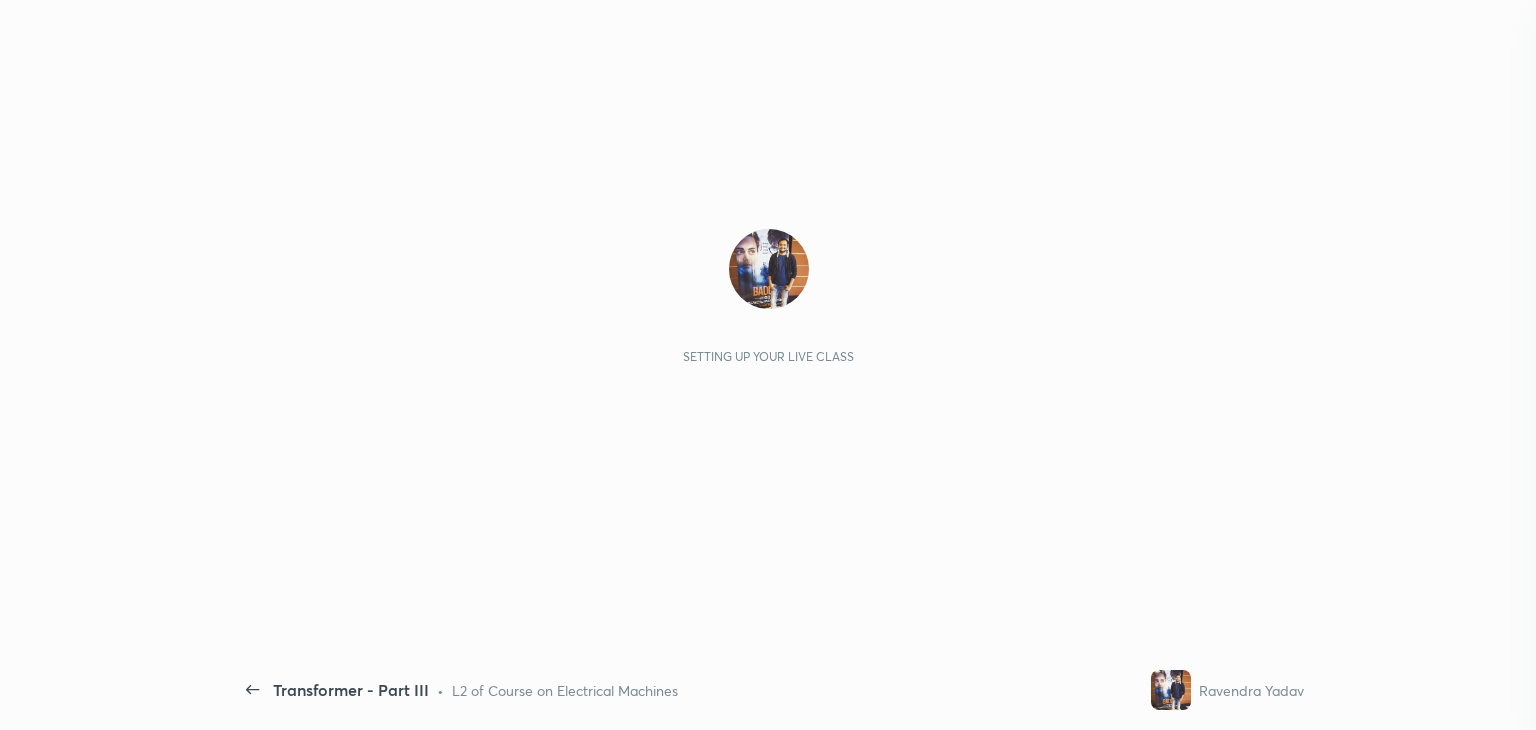 scroll, scrollTop: 0, scrollLeft: 0, axis: both 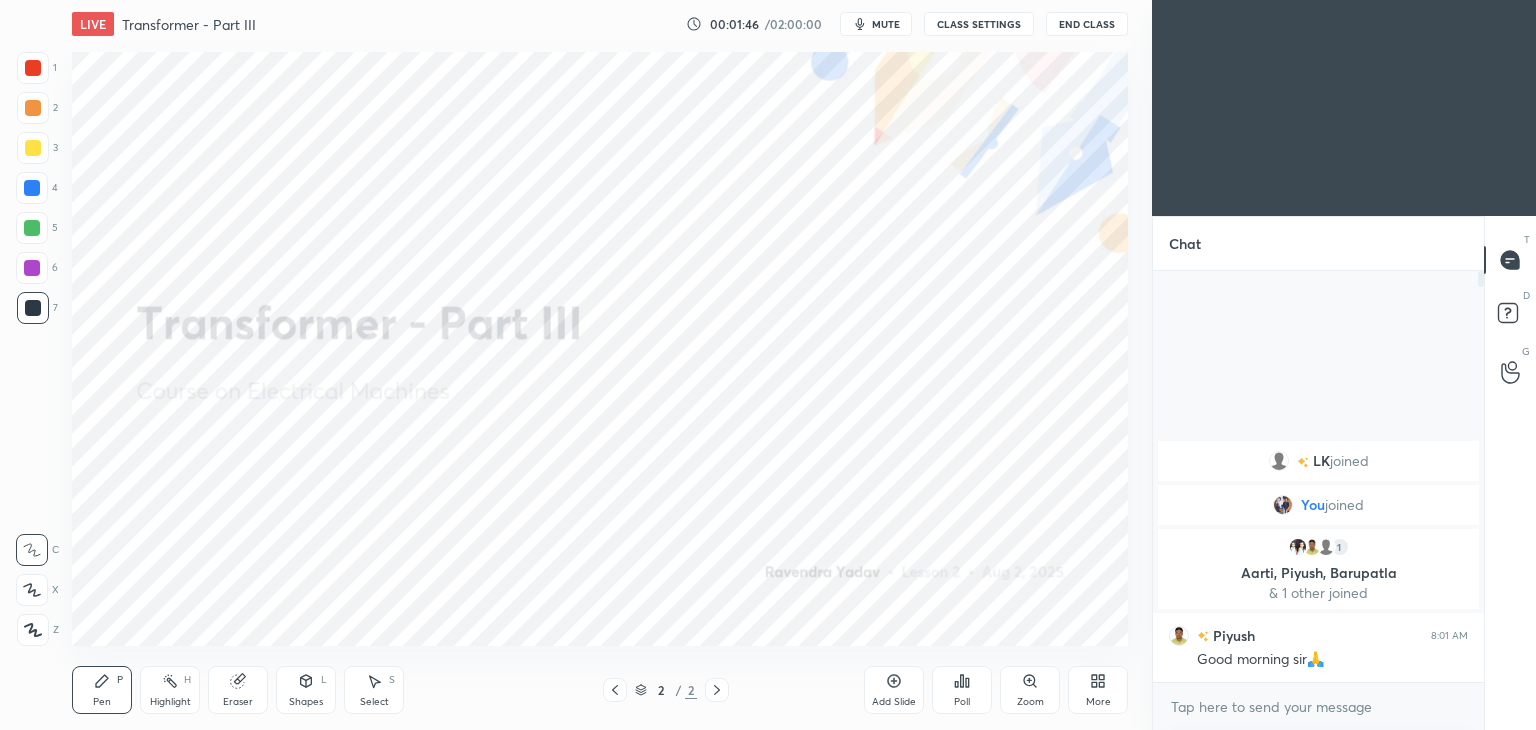 click at bounding box center (33, 68) 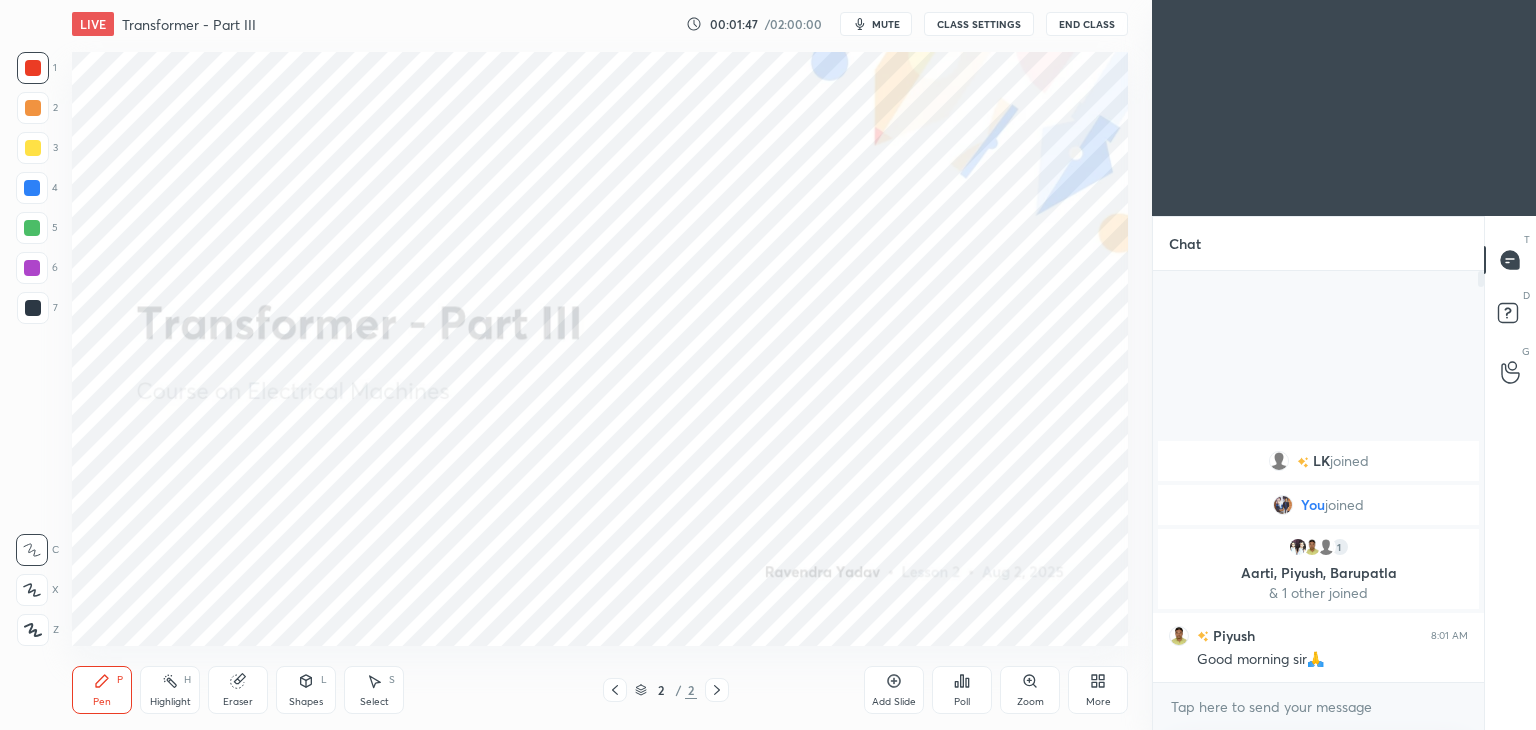 click at bounding box center (32, 590) 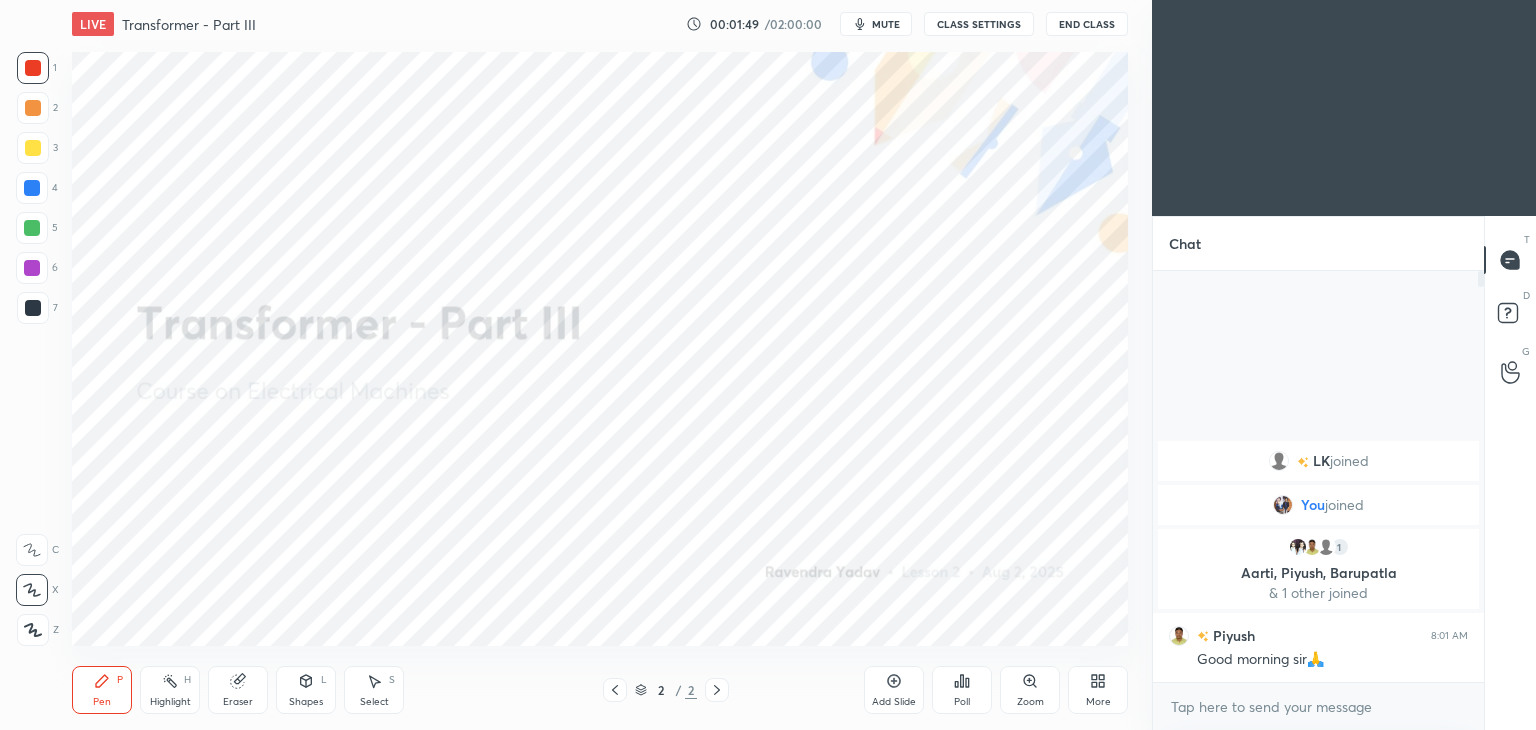 click 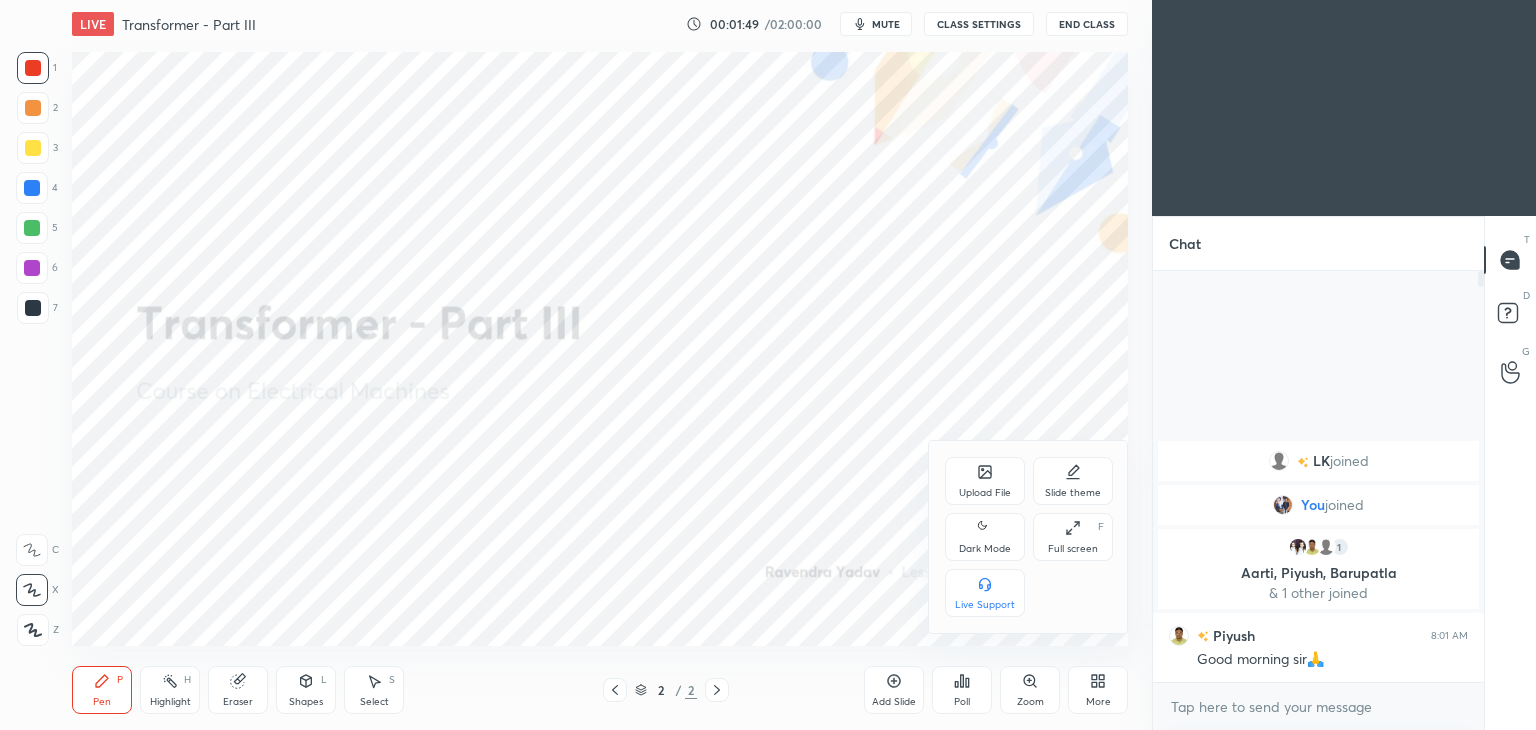 click on "Full screen F" at bounding box center (1073, 537) 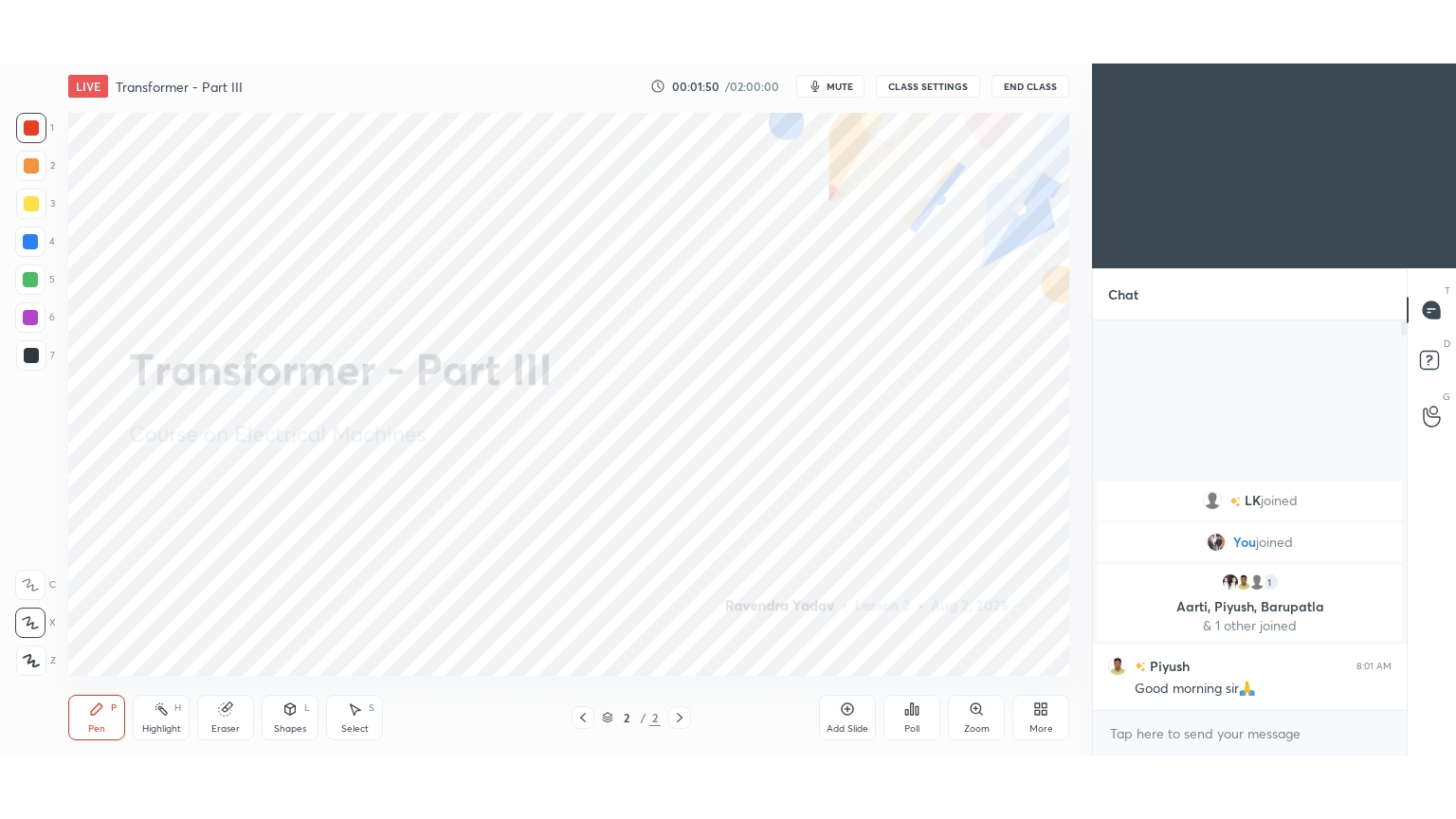 scroll, scrollTop: 94094, scrollLeft: 93776, axis: both 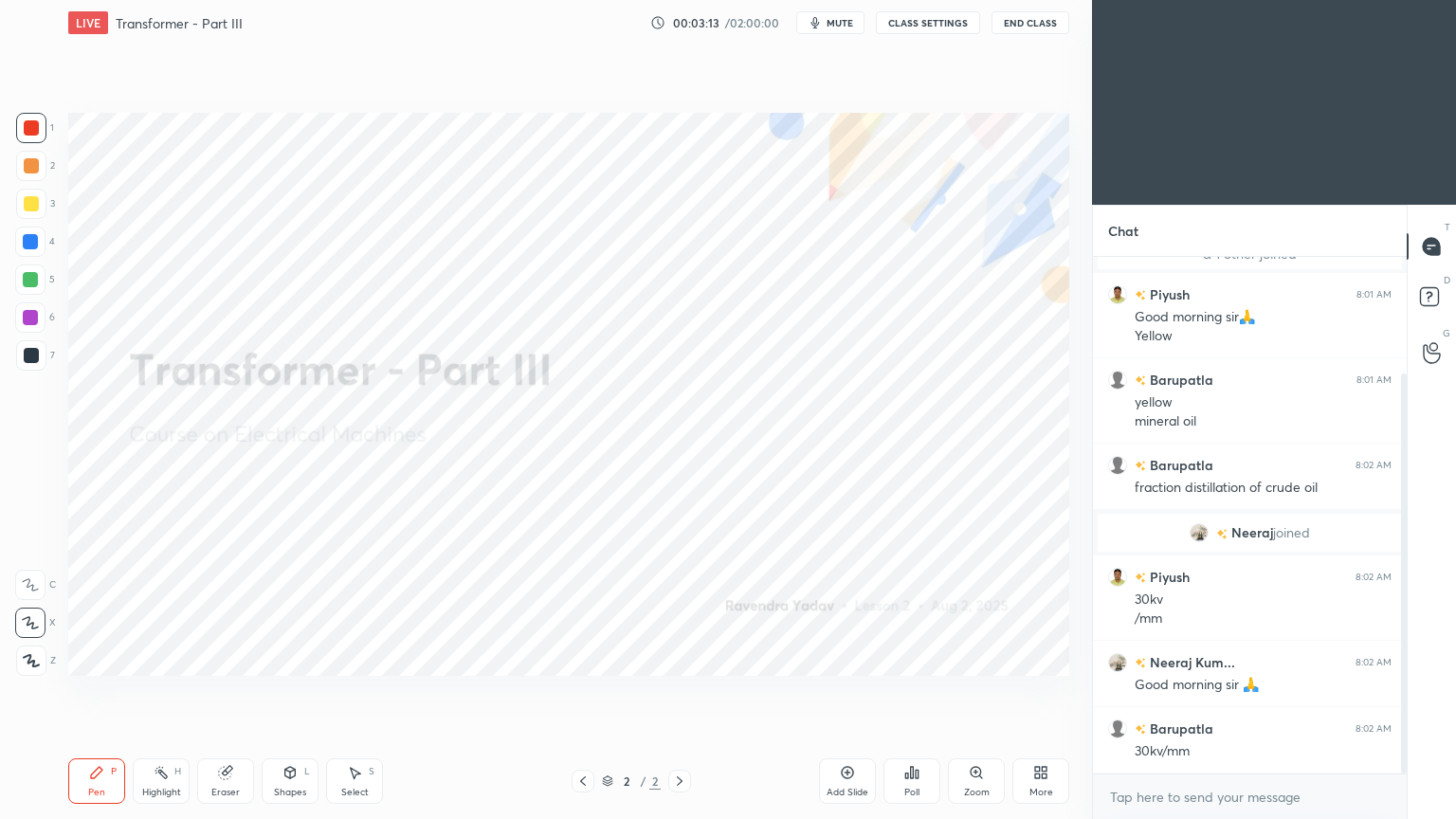 drag, startPoint x: 1403, startPoint y: 606, endPoint x: 1402, endPoint y: 653, distance: 47.01 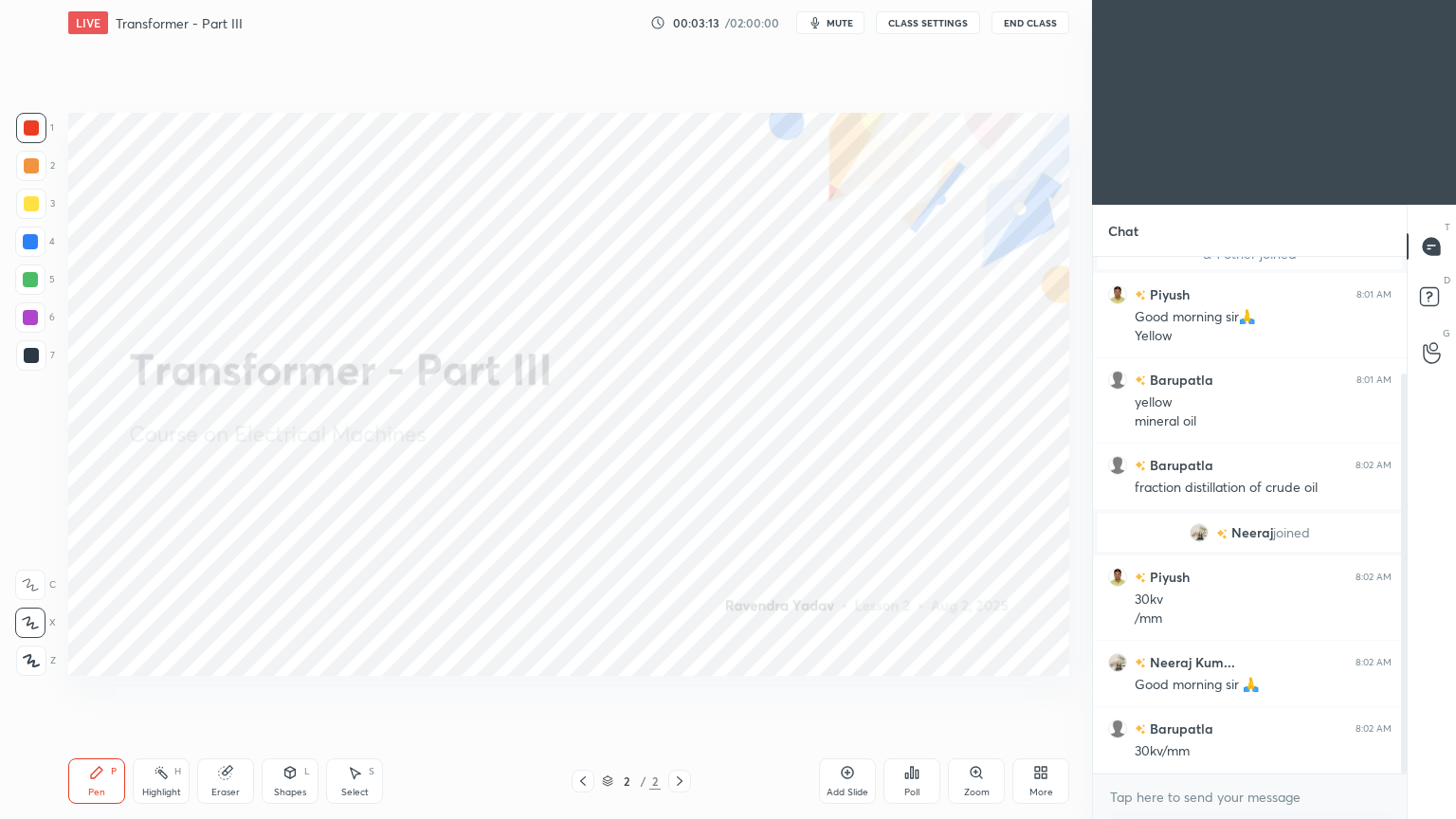 click at bounding box center (1404, 573) 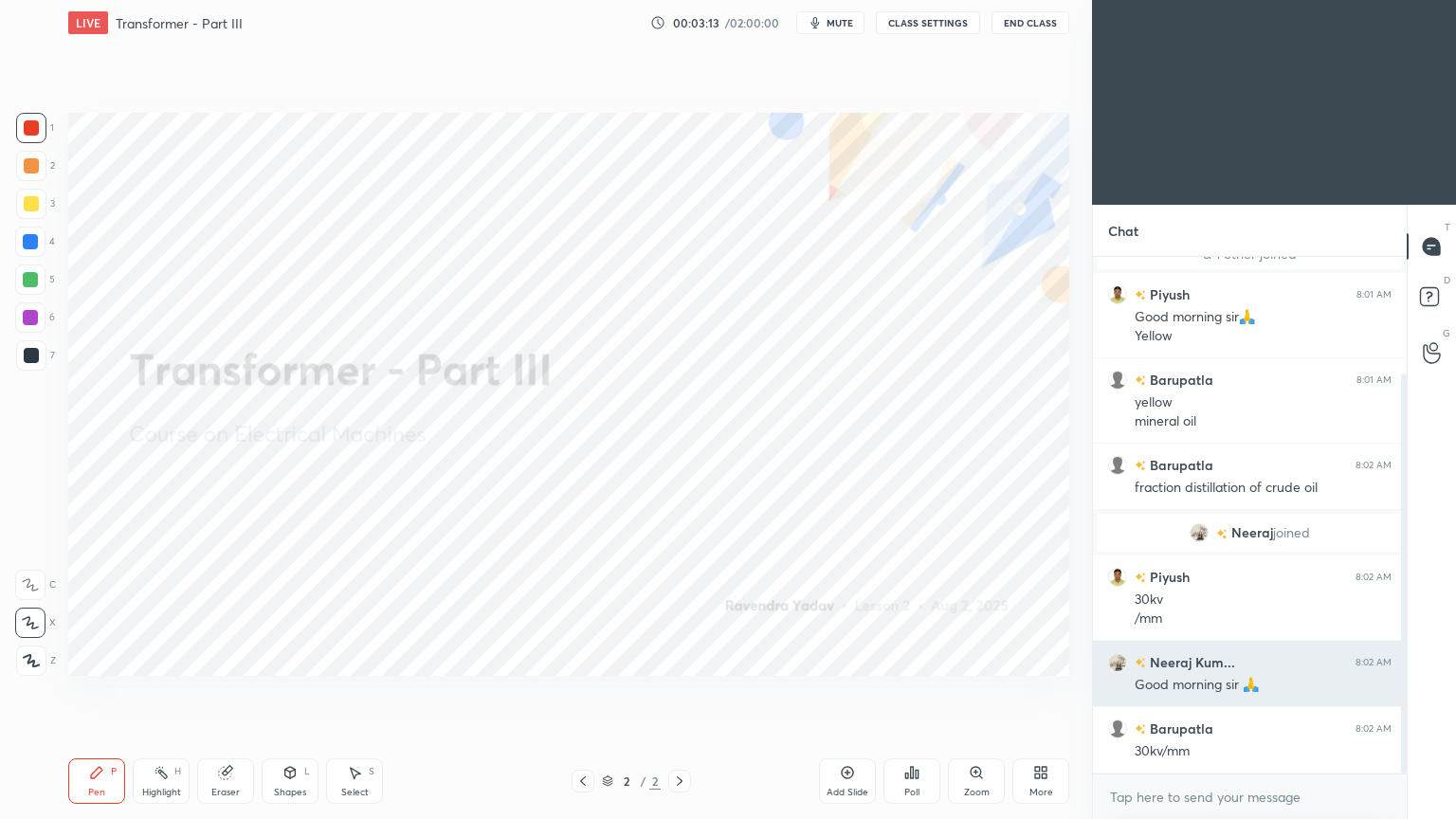 scroll, scrollTop: 216, scrollLeft: 0, axis: vertical 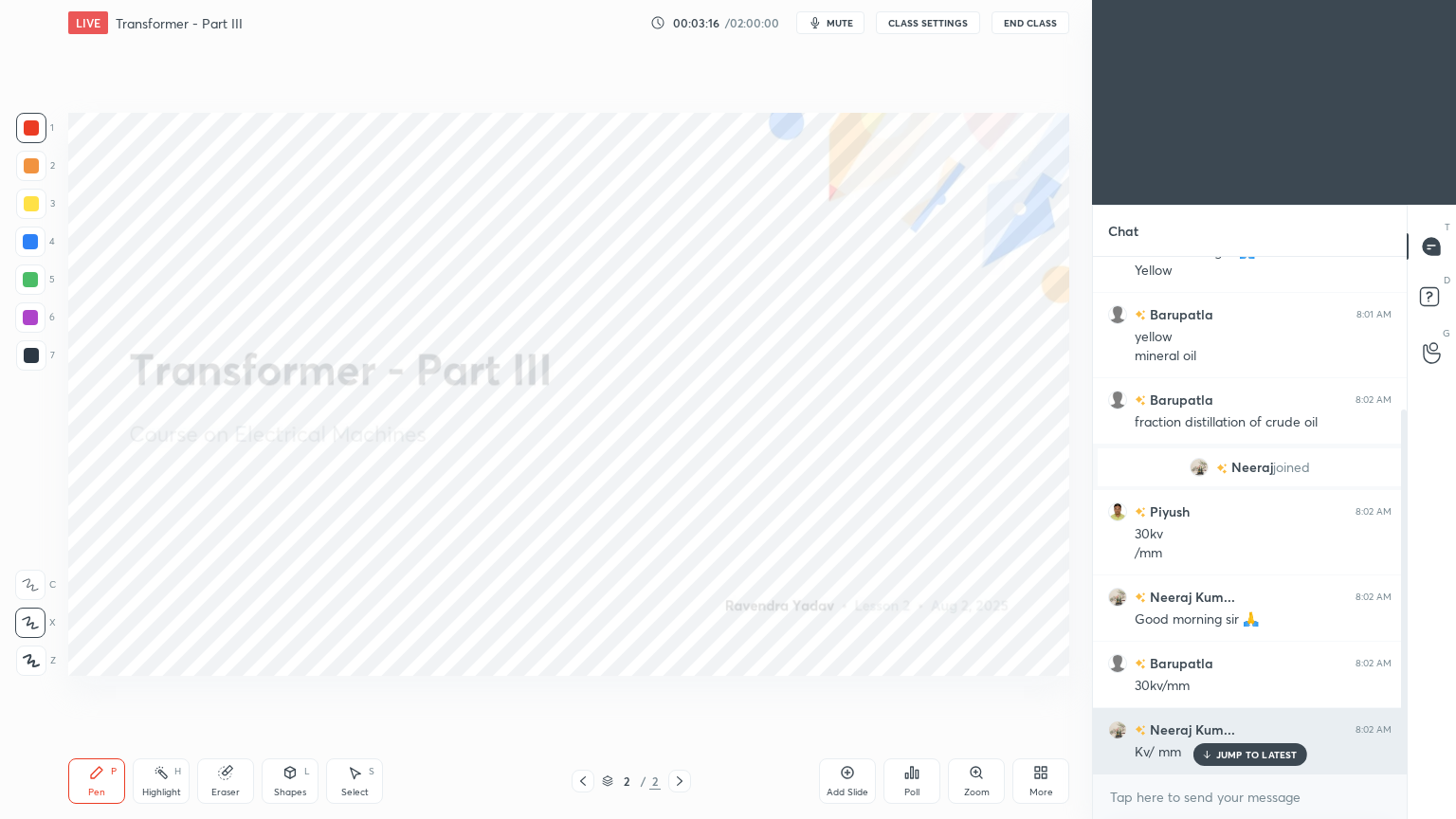 click on "JUMP TO LATEST" at bounding box center [1257, 755] 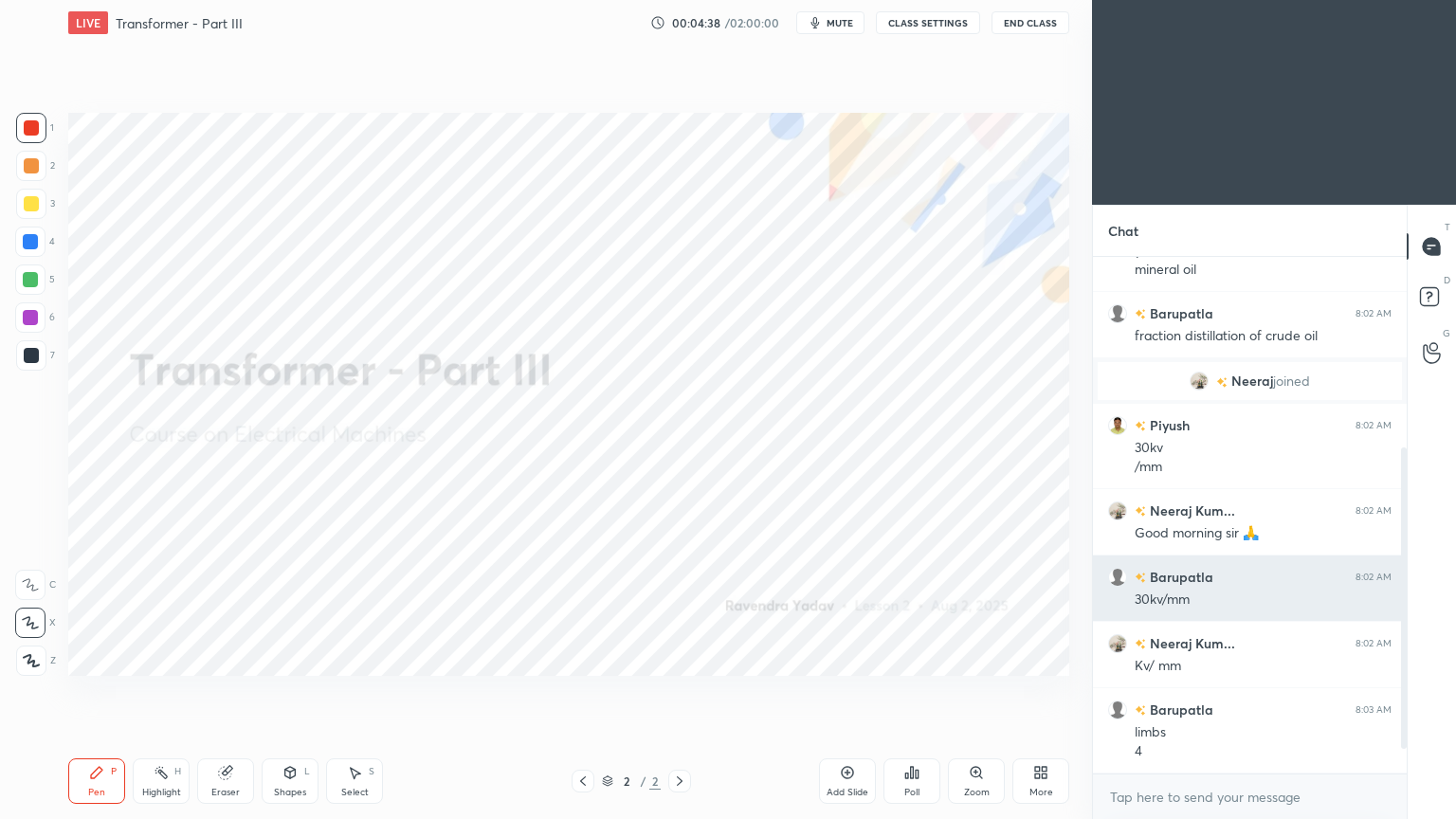 scroll, scrollTop: 368, scrollLeft: 0, axis: vertical 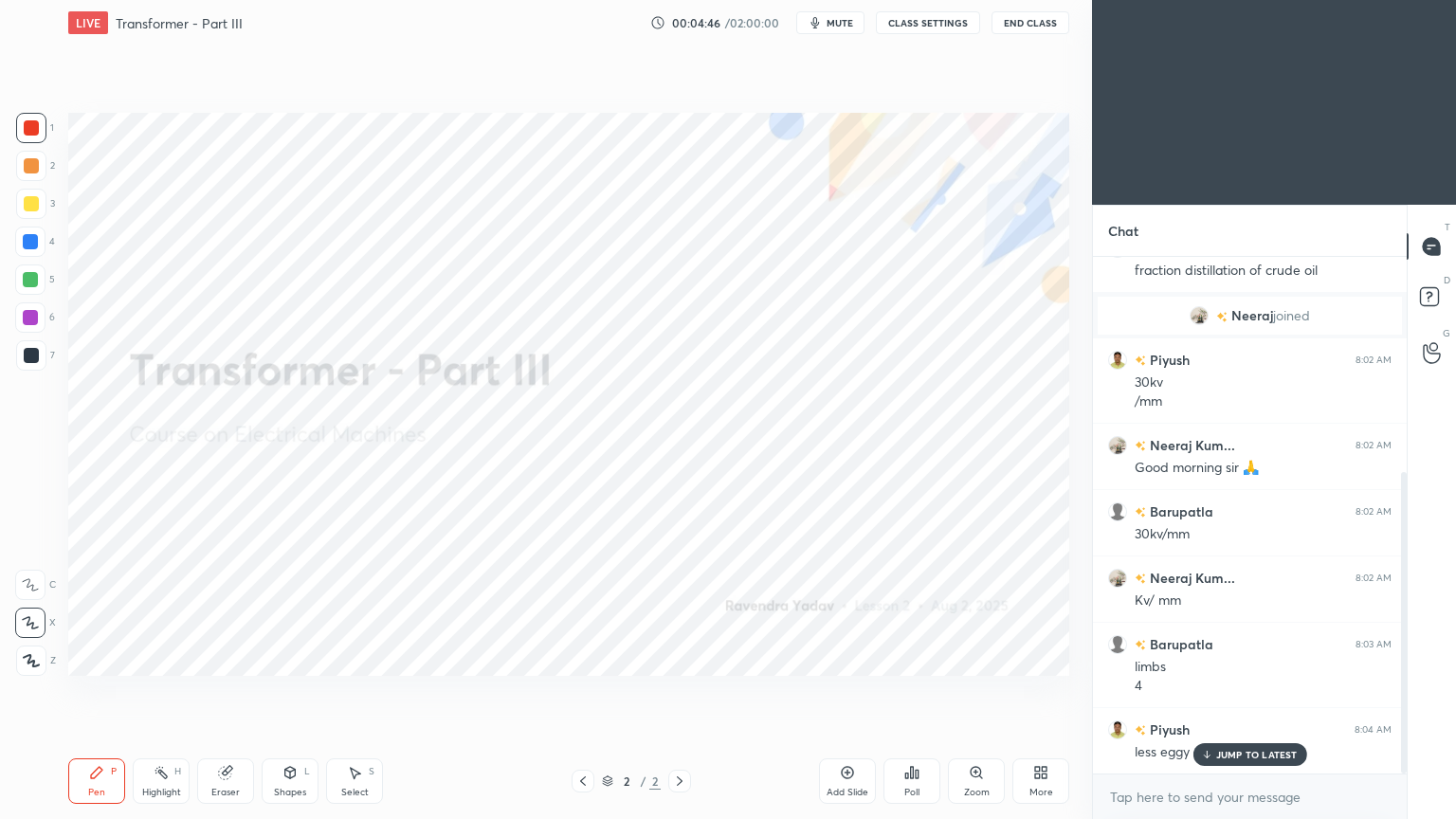 drag, startPoint x: 1245, startPoint y: 751, endPoint x: 1237, endPoint y: 782, distance: 32.015621 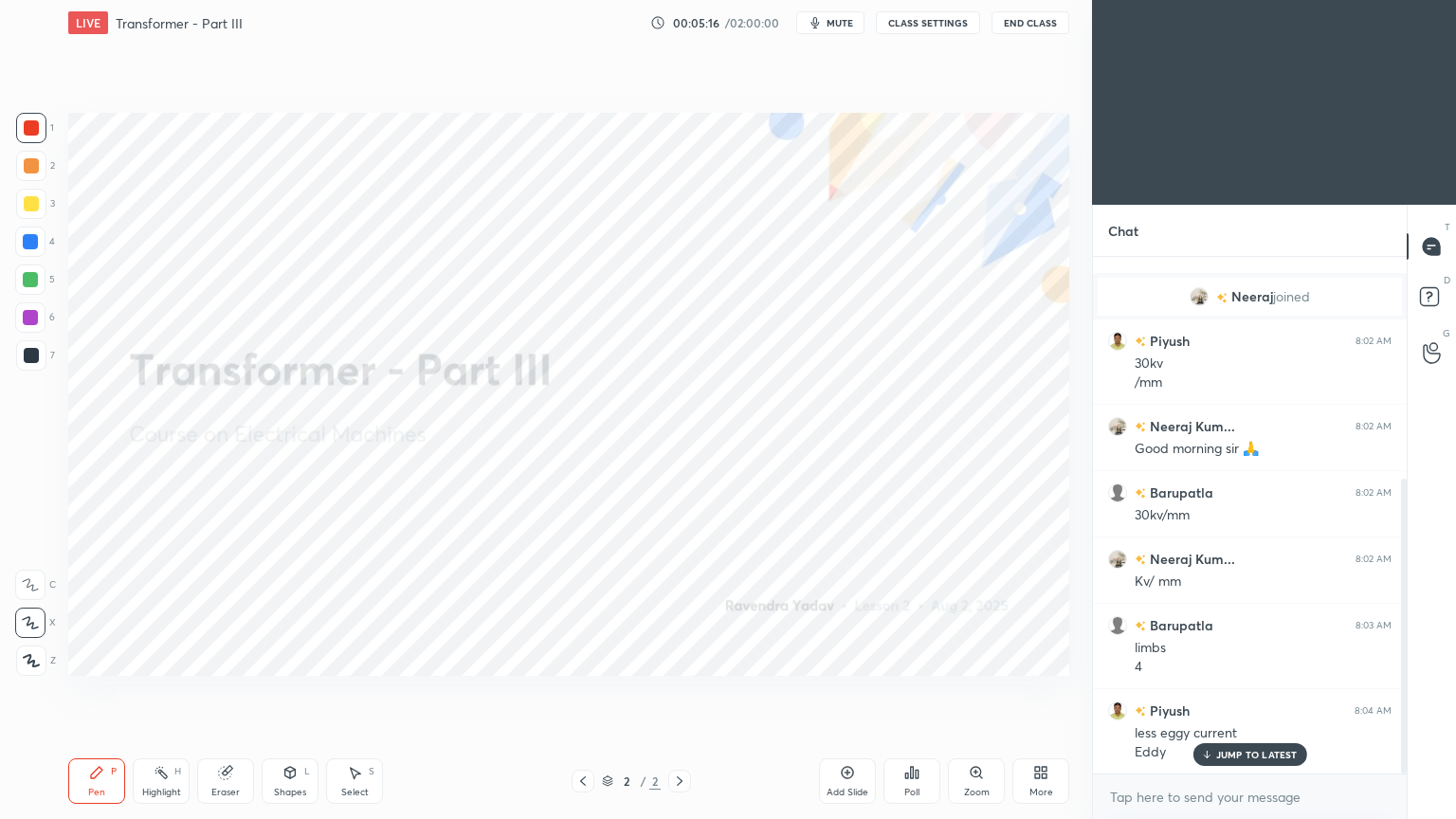 scroll, scrollTop: 406, scrollLeft: 0, axis: vertical 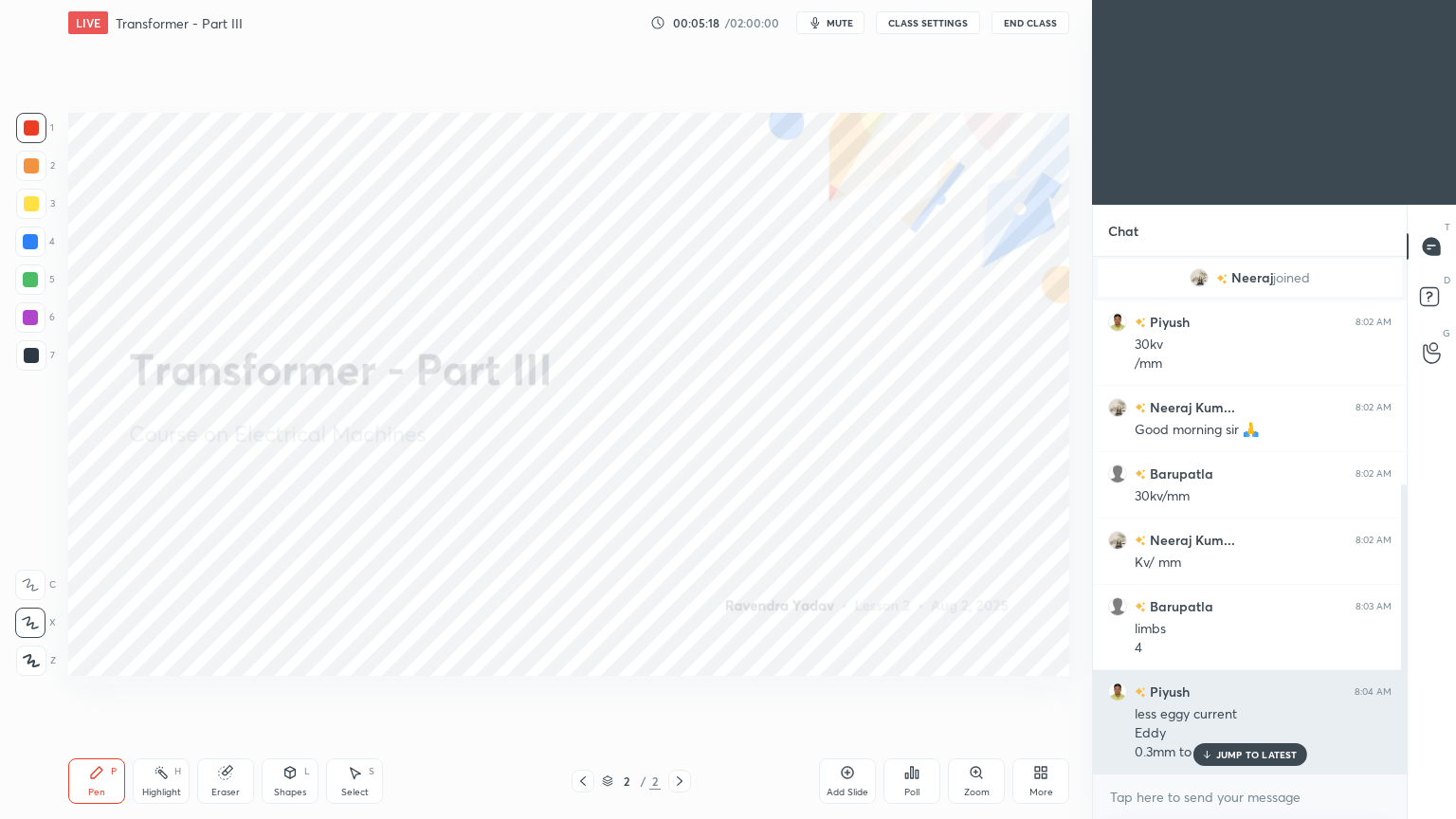click on "JUMP TO LATEST" at bounding box center [1257, 755] 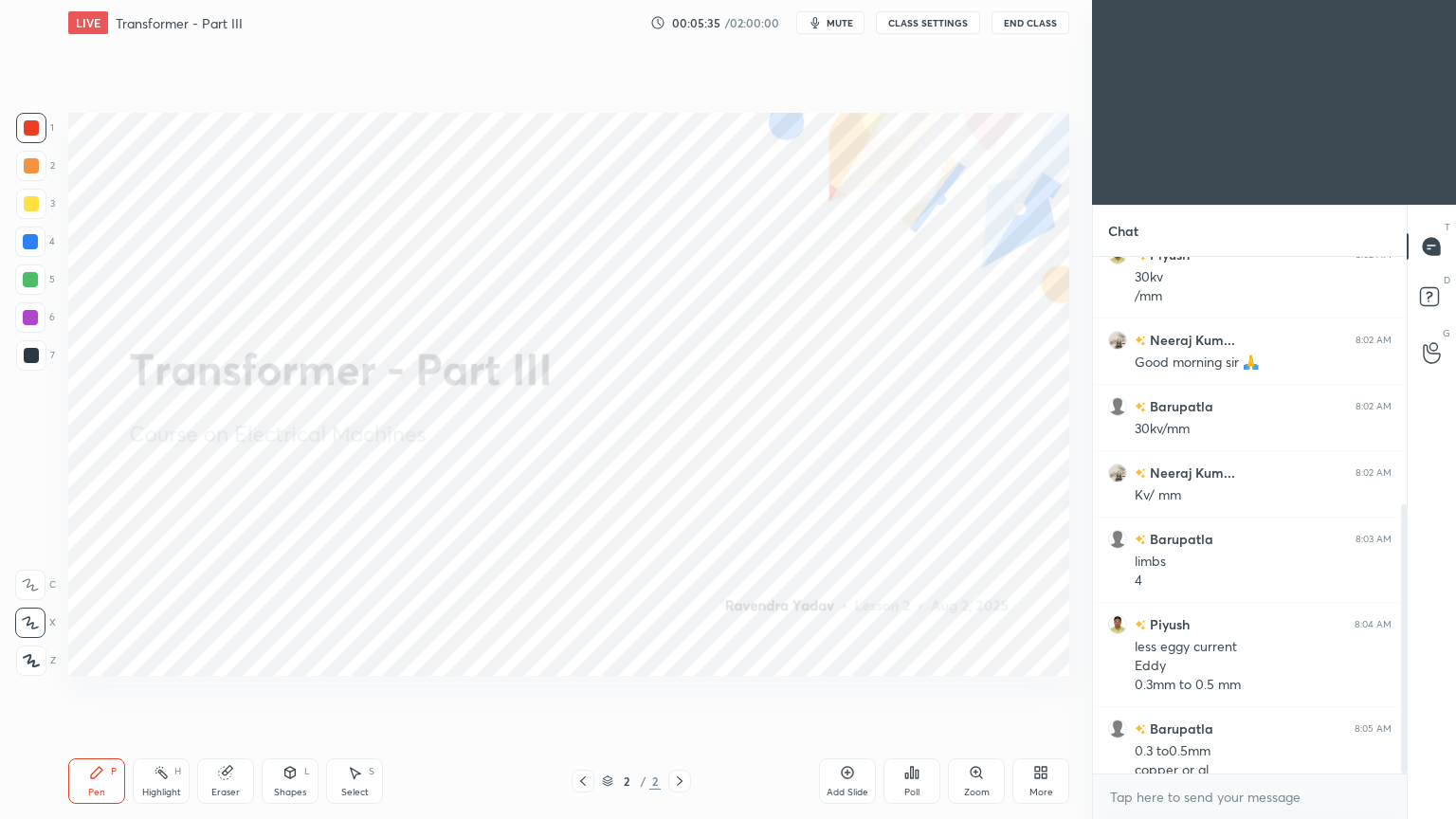 scroll, scrollTop: 492, scrollLeft: 0, axis: vertical 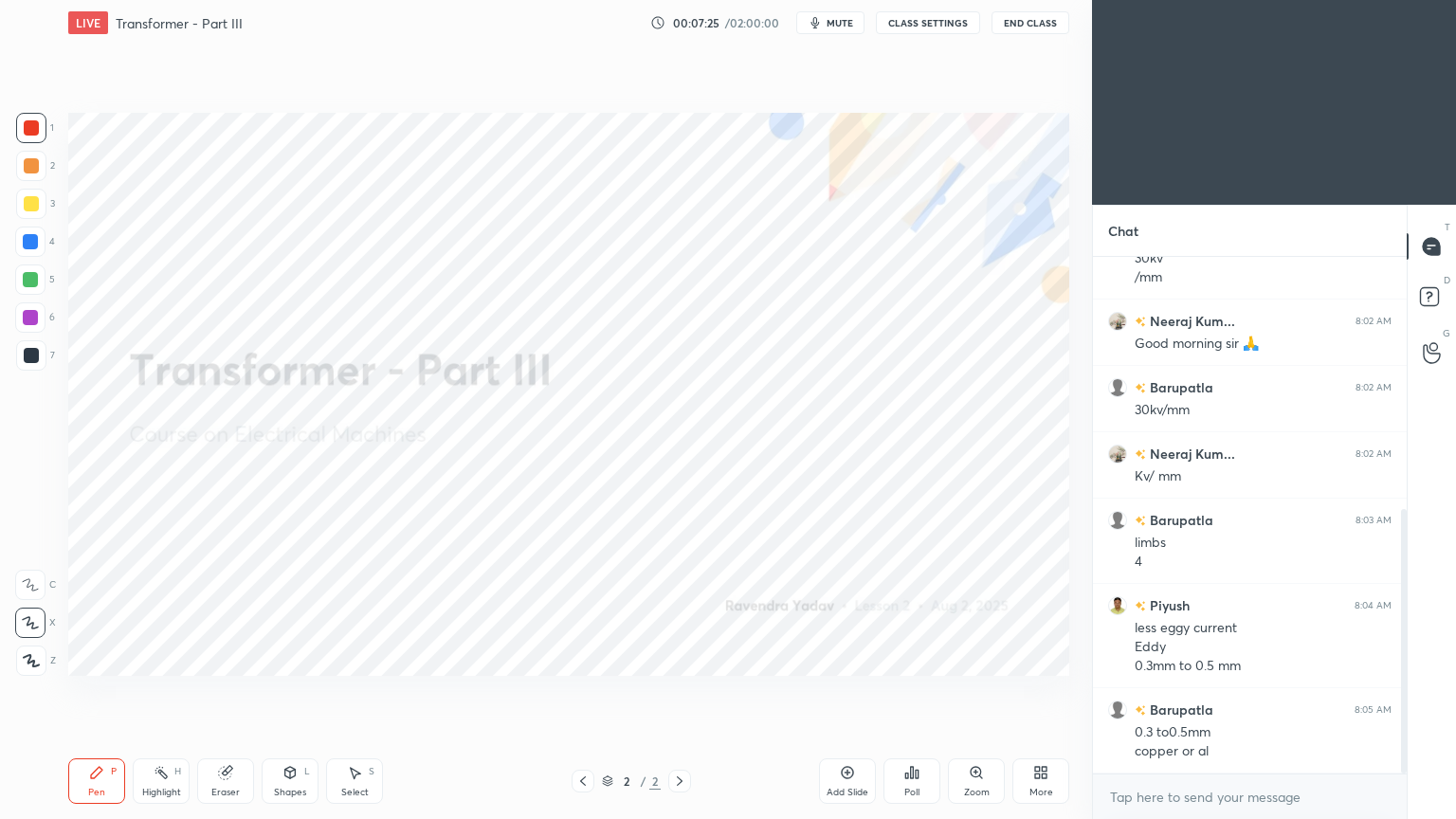 drag, startPoint x: 1404, startPoint y: 642, endPoint x: 1370, endPoint y: 812, distance: 173.3667 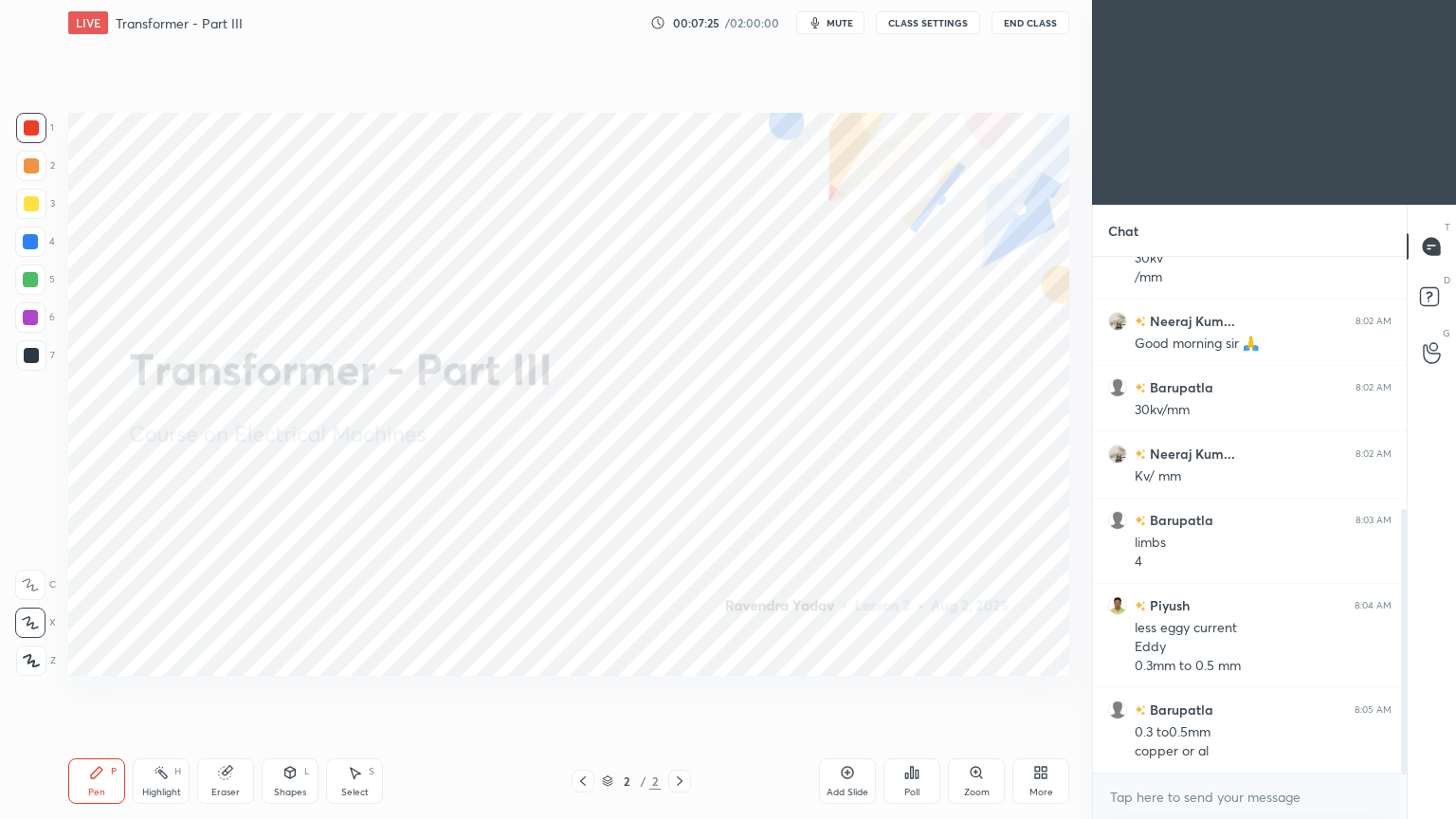 click on "Neeraj  joined Piyush 8:02 AM 30kv /mm Neeraj Kum... 8:02 AM Good morning sir 🙏 Barupatla 8:02 AM 30kv/mm Neeraj Kum... 8:02 AM Kv/ mm Barupatla 8:03 AM limbs 4 Piyush 8:04 AM less eggy current Eddy 0.3mm to 0.5 mm Barupatla 8:05 AM 0.3 to0.5mm copper or al JUMP TO LATEST Enable hand raising Enable raise hand to speak to learners. Once enabled, chat will be turned off temporarily. Enable x" at bounding box center (1249, 537) 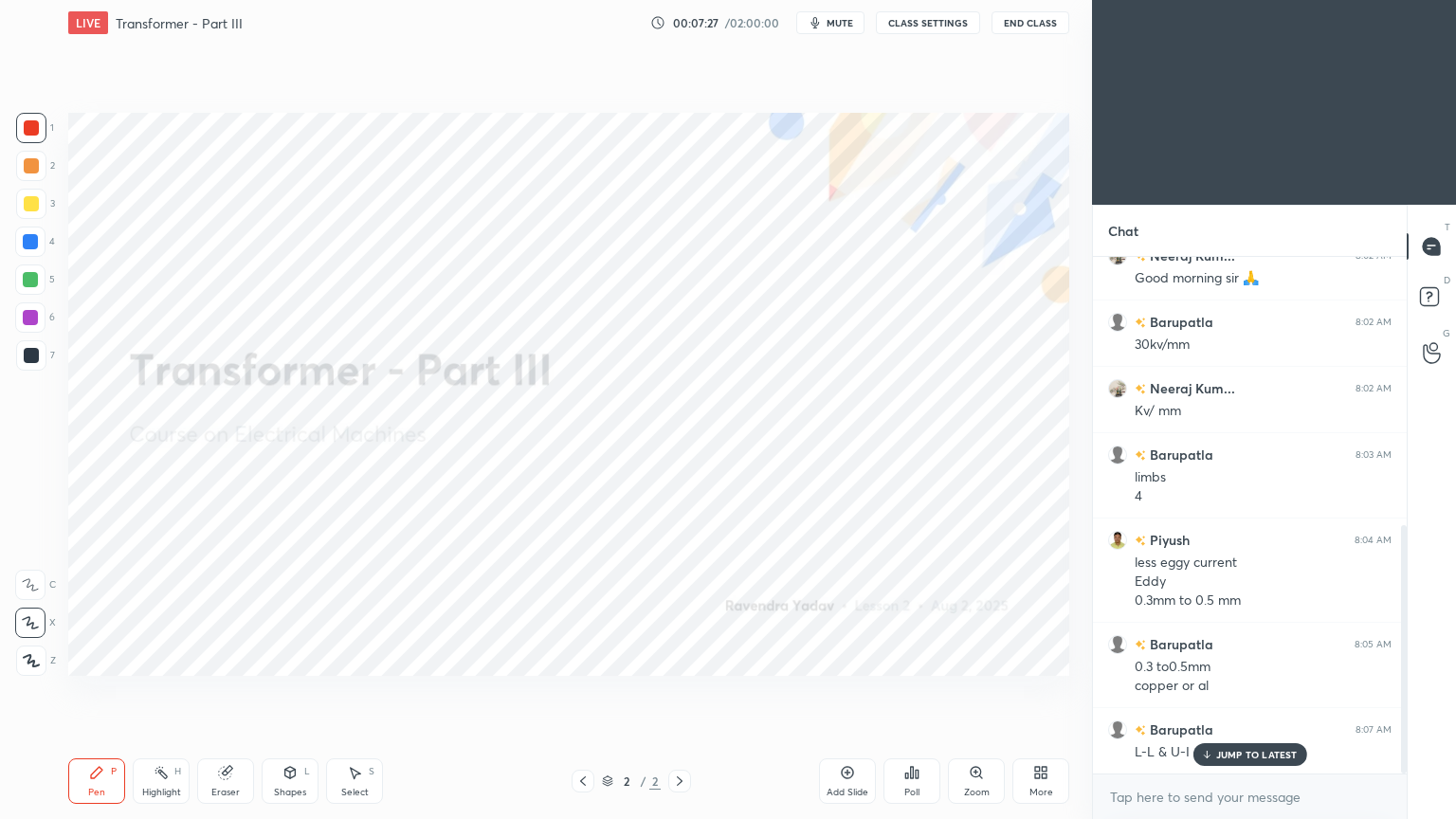 click on "JUMP TO LATEST" at bounding box center [1257, 755] 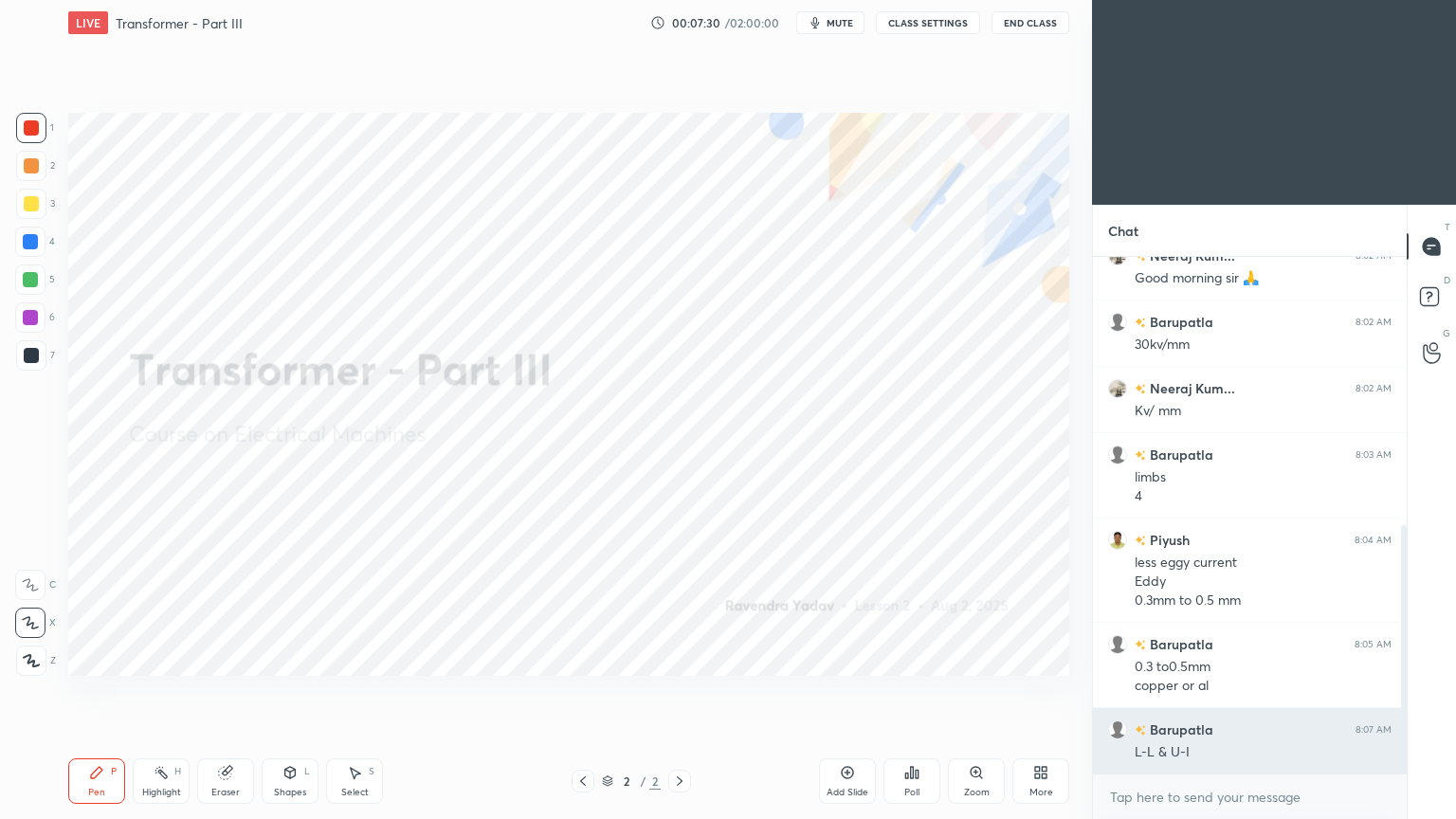 scroll, scrollTop: 625, scrollLeft: 0, axis: vertical 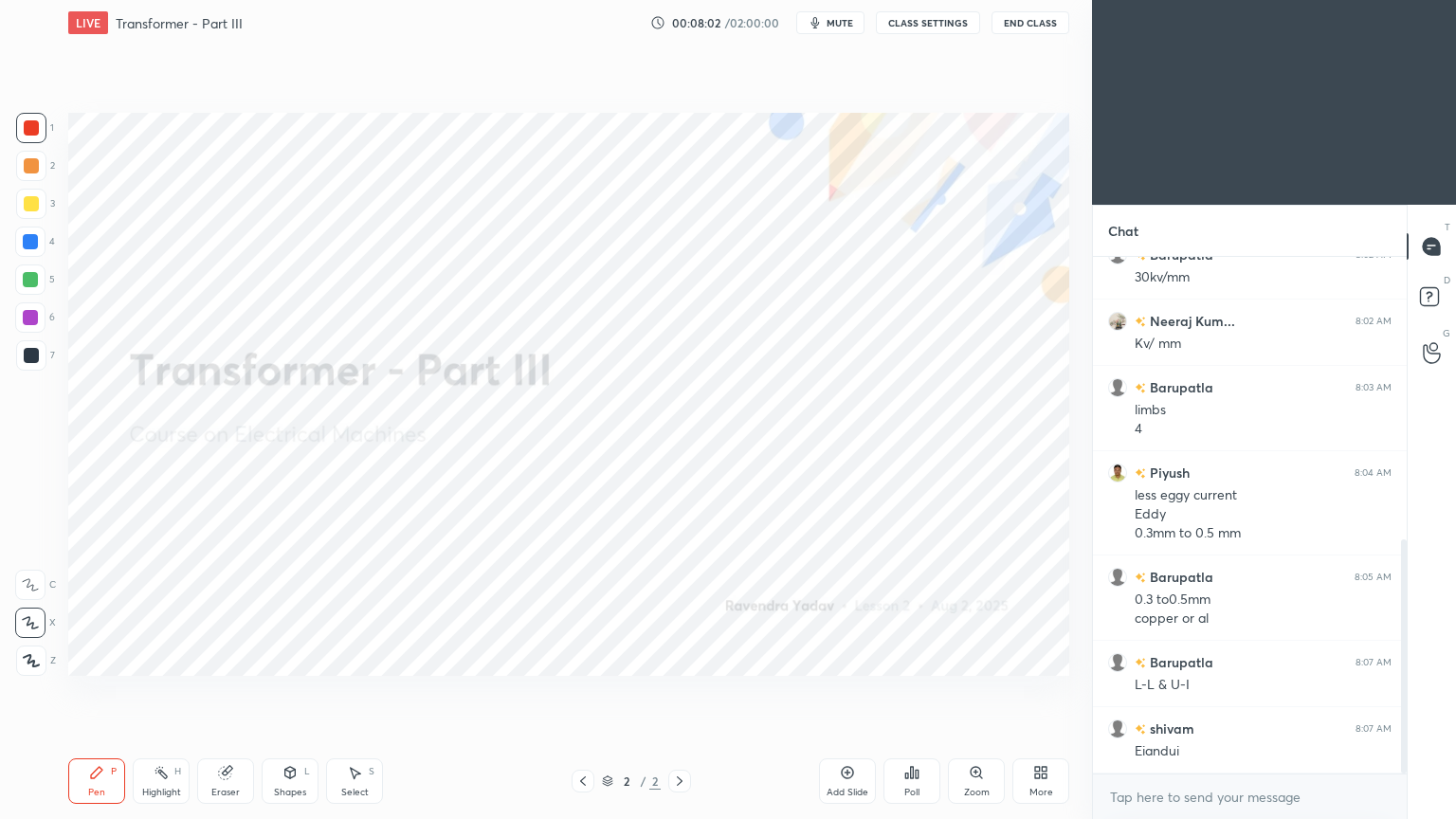 drag, startPoint x: 1403, startPoint y: 678, endPoint x: 1406, endPoint y: 812, distance: 134.0336 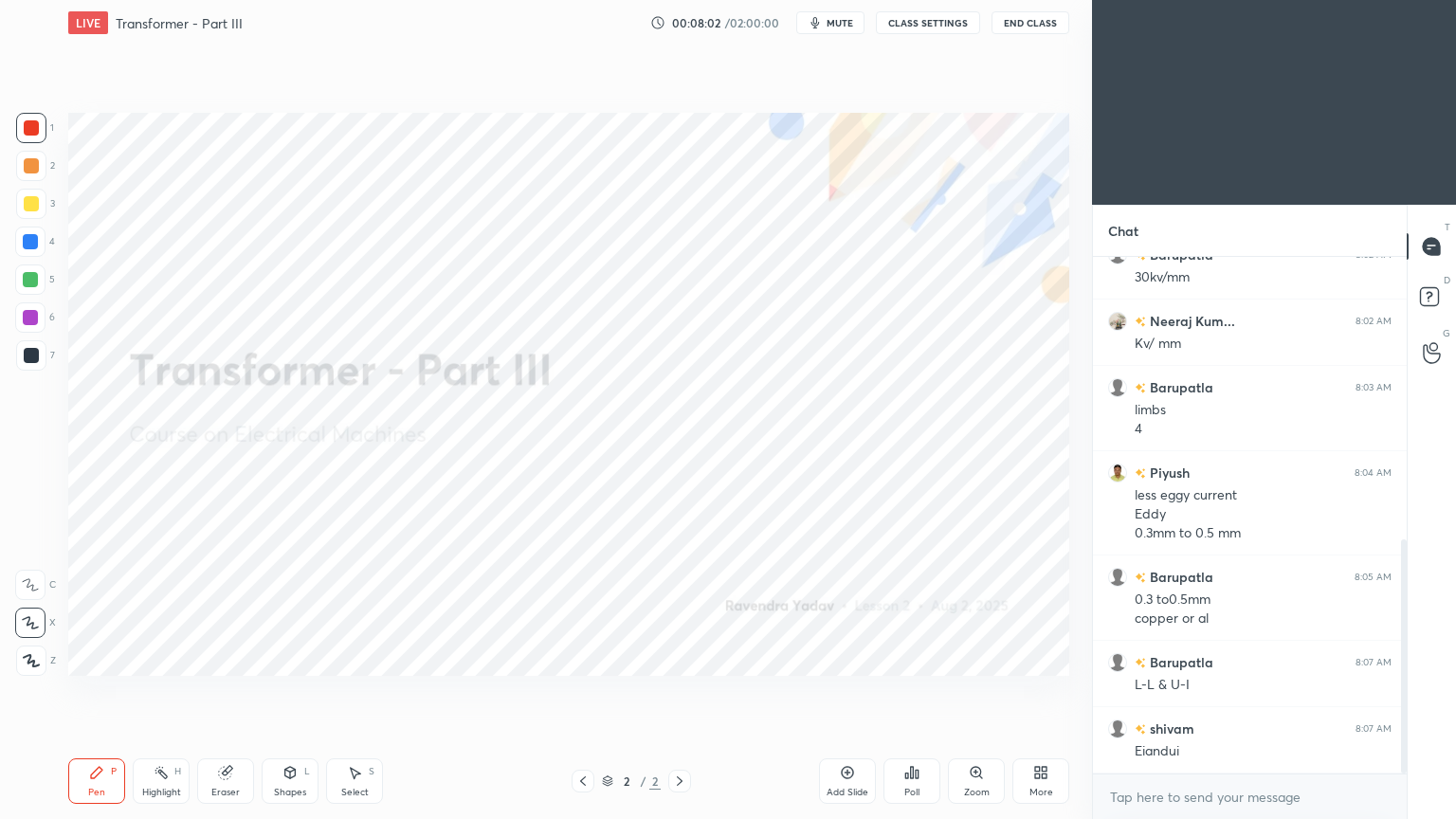click on "Chat Neeraj Kum... 8:02 AM Good morning sir 🙏 Barupatla 8:02 AM 30kv/mm Neeraj Kum... 8:02 AM Kv/ mm Barupatla 8:03 AM limbs 4 Piyush 8:04 AM less eggy current Eddy 0.3mm to 0.5 mm Barupatla 8:05 AM 0.3 to0.5mm copper or al Barupatla 8:07 AM L-L & U-I shivam 8:07 AM Eiandui JUMP TO LATEST Enable hand raising Enable raise hand to speak to learners. Once enabled, chat will be turned off temporarily. Enable x   introducing Raise a hand with a doubt Now learners can raise their hand along with a doubt  How it works? Doubts asked by learners will show up here NEW DOUBTS ASKED No one has raised a hand yet Can't raise hand Looks like educator just invited you to speak. Please wait before you can raise your hand again. Got it T Messages (T) D Doubts (D) G Raise Hand (G)" at bounding box center (1274, 512) 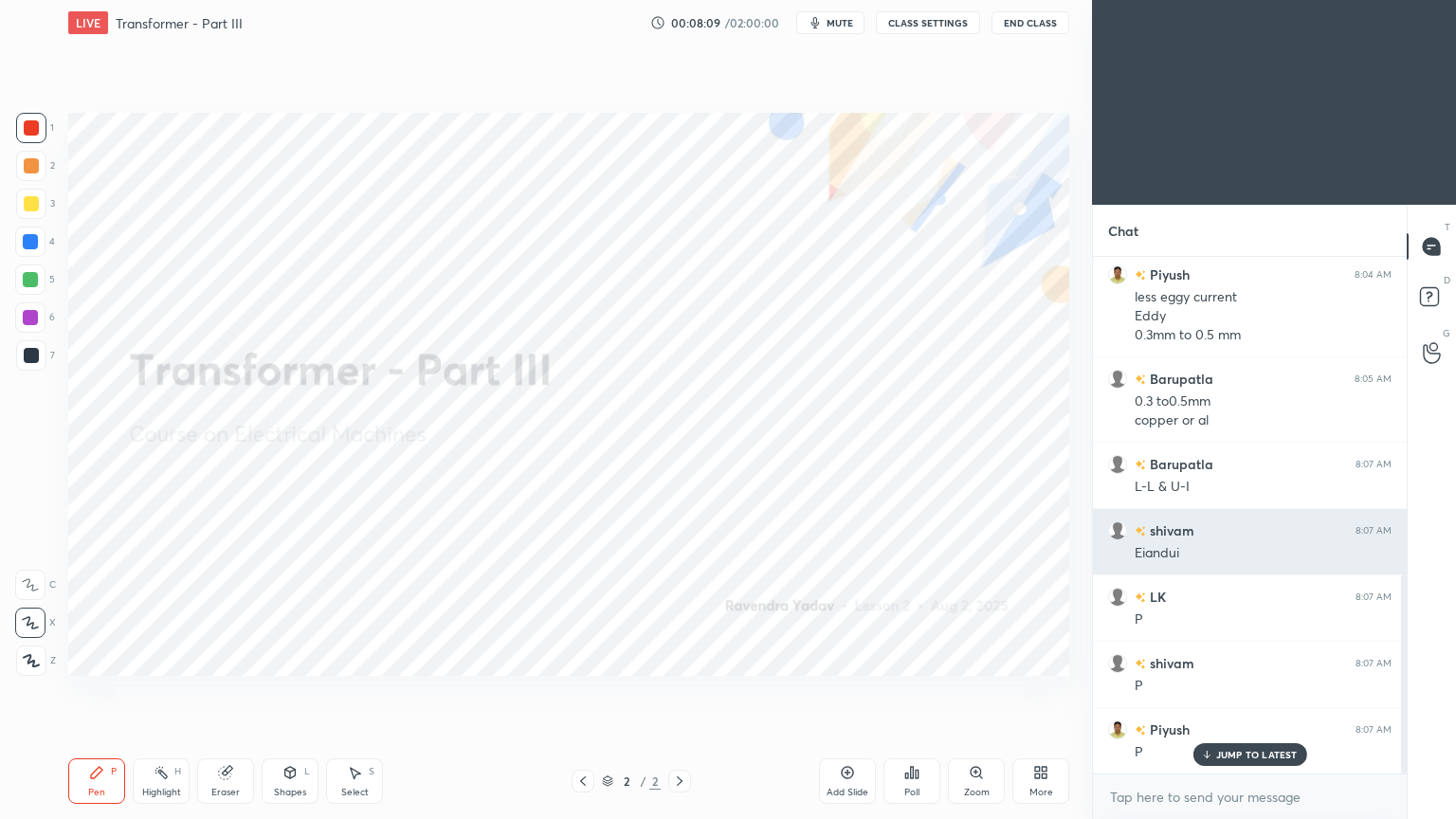 scroll, scrollTop: 890, scrollLeft: 0, axis: vertical 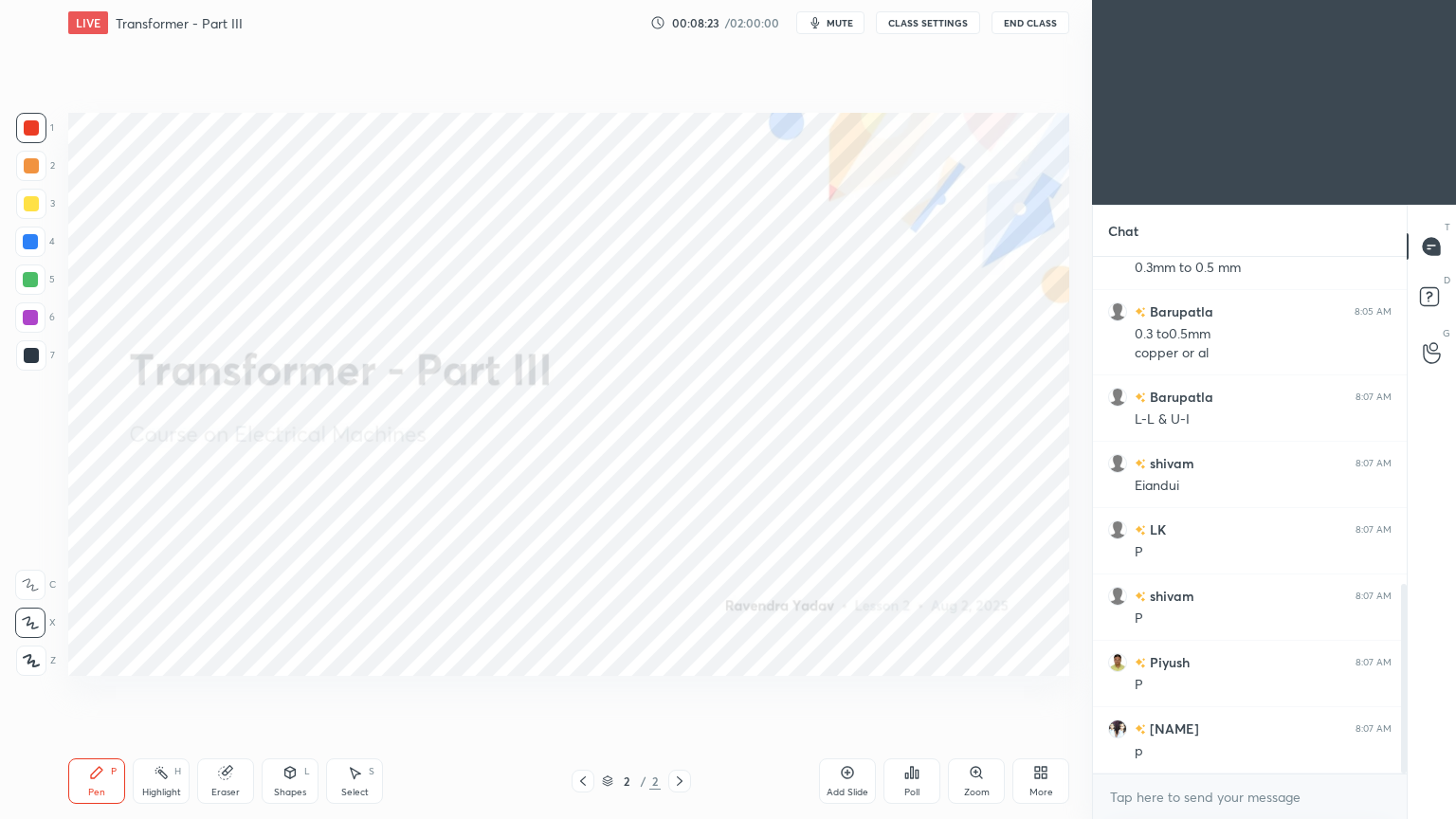 drag, startPoint x: 1408, startPoint y: 687, endPoint x: 1399, endPoint y: 564, distance: 123.32883 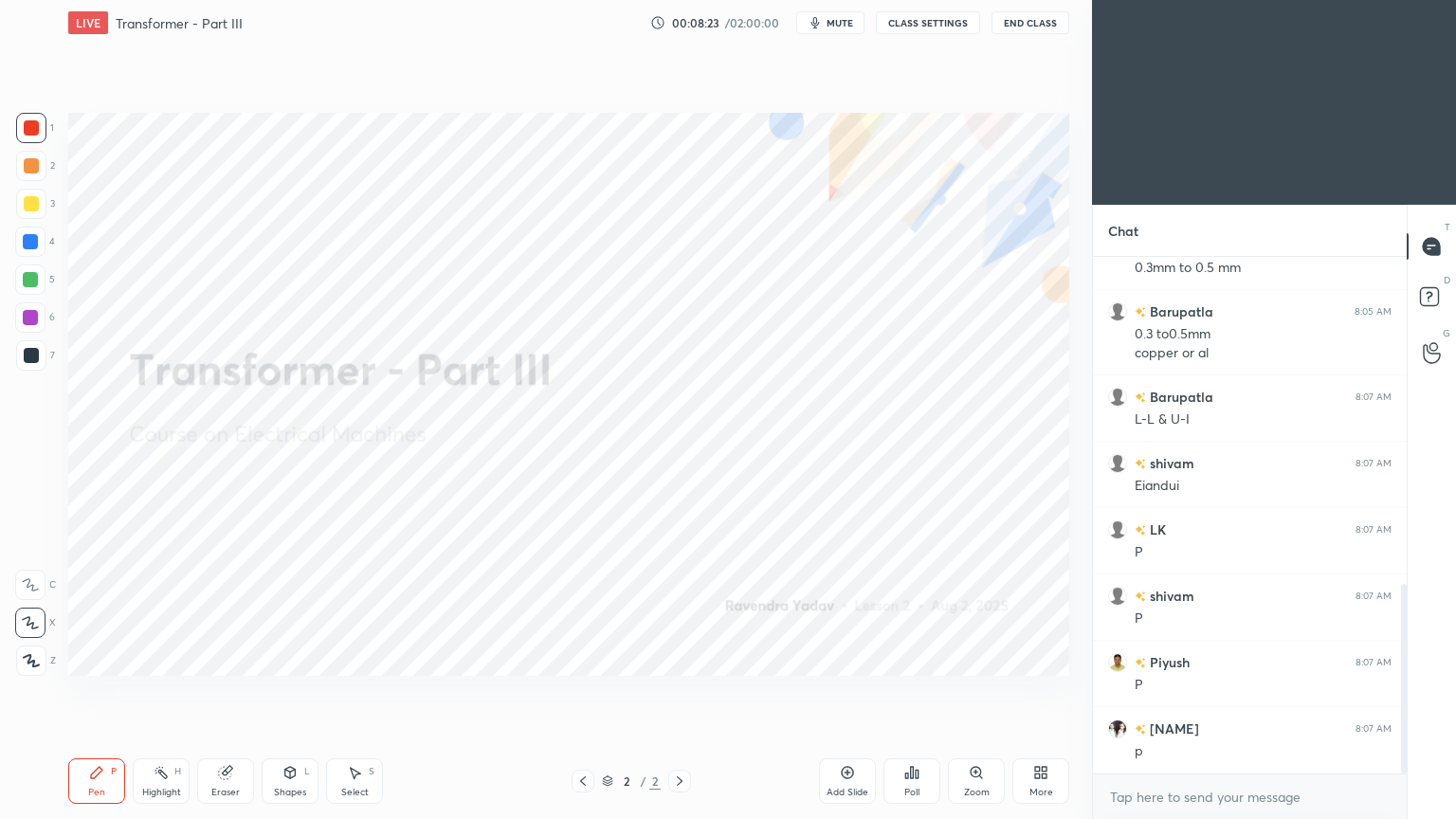 click on "Chat Barupatla 8:03 AM limbs 4 Piyush 8:04 AM less eggy current Eddy 0.3mm to 0.5 mm Barupatla 8:05 AM 0.3 to0.5mm copper or al Barupatla 8:07 AM L-L & U-I shivam 8:07 AM Eiandui LK 8:07 AM P shivam 8:07 AM P Piyush 8:07 AM P Aarti 8:07 AM p JUMP TO LATEST Enable hand raising Enable raise hand to speak to learners. Once enabled, chat will be turned off temporarily. Enable x   introducing Raise a hand with a doubt Now learners can raise their hand along with a doubt  How it works? Doubts asked by learners will show up here NEW DOUBTS ASKED No one has raised a hand yet Can't raise hand Looks like educator just invited you to speak. Please wait before you can raise your hand again. Got it T Messages (T) D Doubts (D) G Raise Hand (G)" at bounding box center (1274, 512) 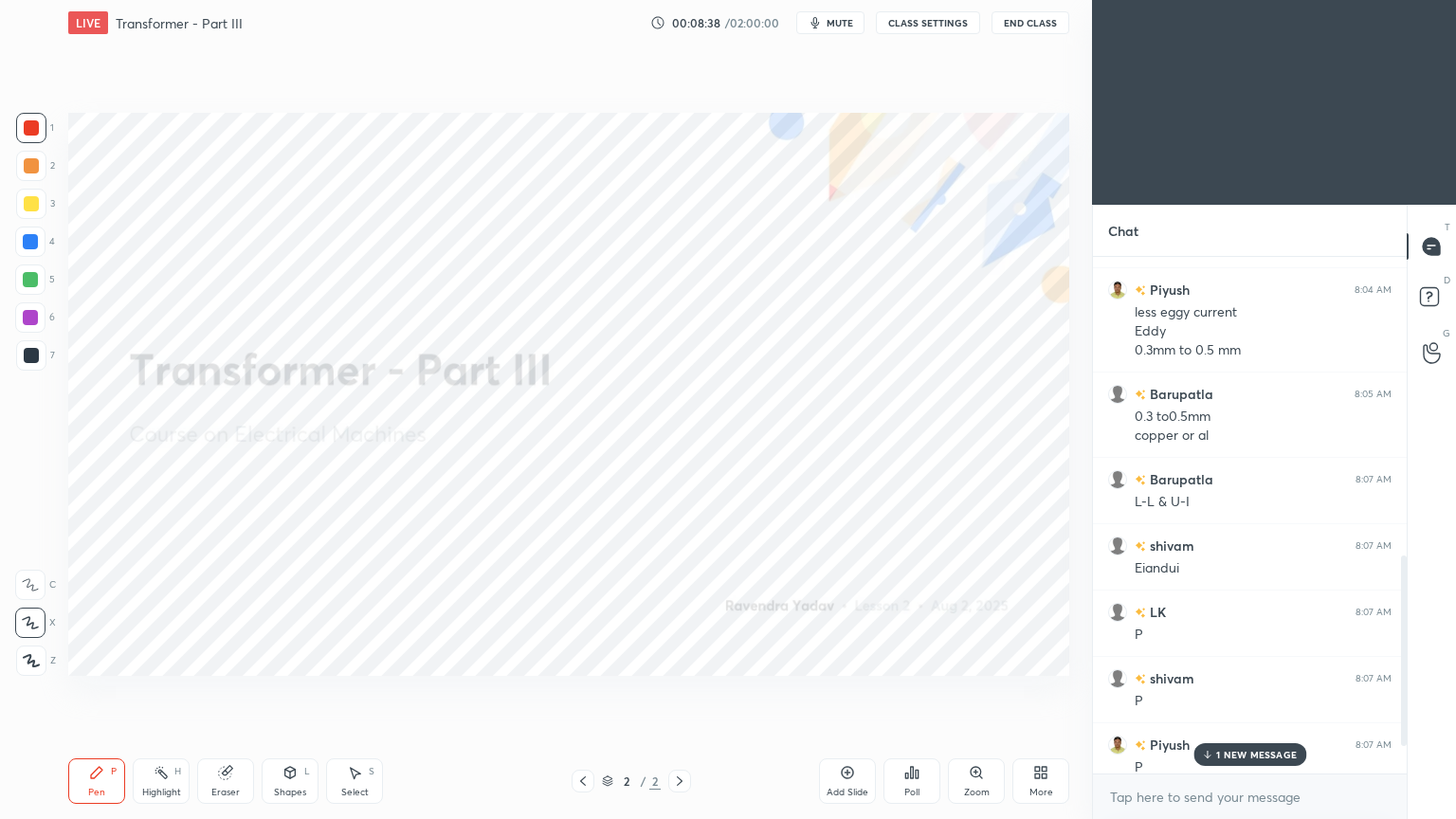 scroll, scrollTop: 936, scrollLeft: 0, axis: vertical 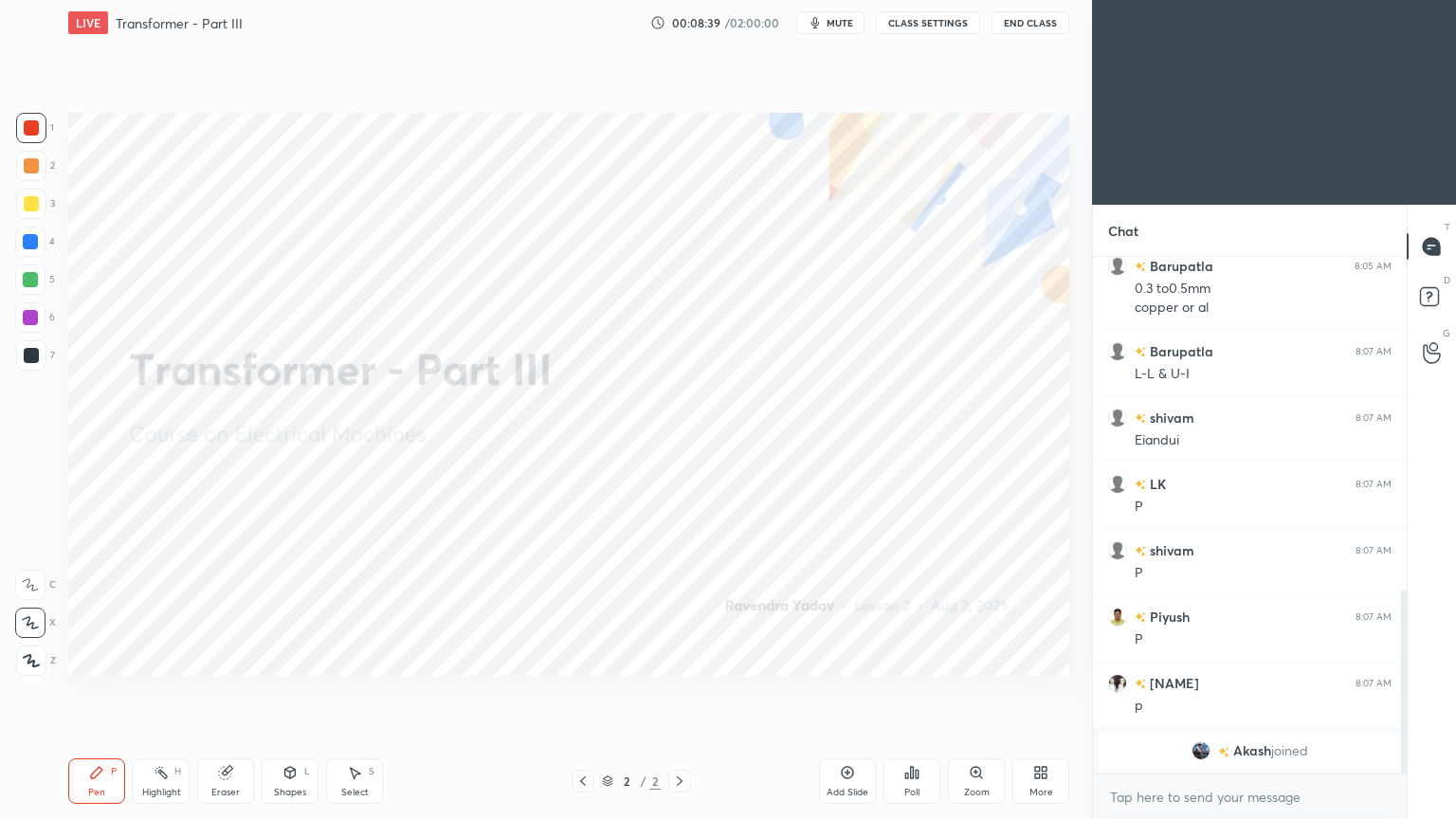 drag, startPoint x: 1404, startPoint y: 682, endPoint x: 1410, endPoint y: 814, distance: 132.13629 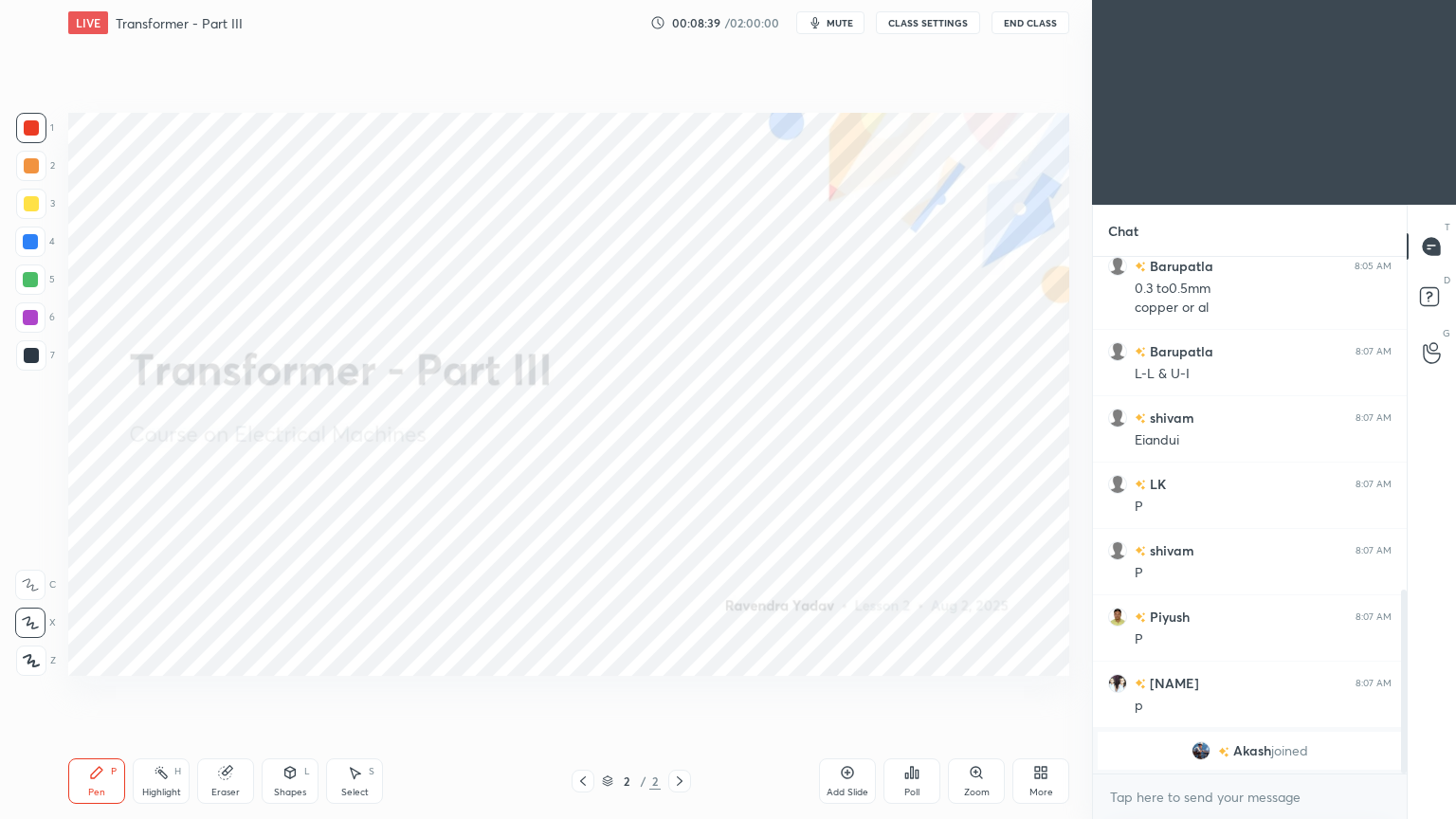 click on "Chat Piyush 8:04 AM less eggy current Eddy 0.3mm to 0.5 mm Barupatla 8:05 AM 0.3 to0.5mm copper or al Barupatla 8:07 AM L-L & U-I shivam 8:07 AM Eiandui LK 8:07 AM P shivam 8:07 AM P Piyush 8:07 AM P Aarti 8:07 AM p Akash  joined JUMP TO LATEST Enable hand raising Enable raise hand to speak to learners. Once enabled, chat will be turned off temporarily. Enable x   introducing Raise a hand with a doubt Now learners can raise their hand along with a doubt  How it works? Doubts asked by learners will show up here NEW DOUBTS ASKED No one has raised a hand yet Can't raise hand Looks like educator just invited you to speak. Please wait before you can raise your hand again. Got it T Messages (T) D Doubts (D) G Raise Hand (G)" at bounding box center (1274, 512) 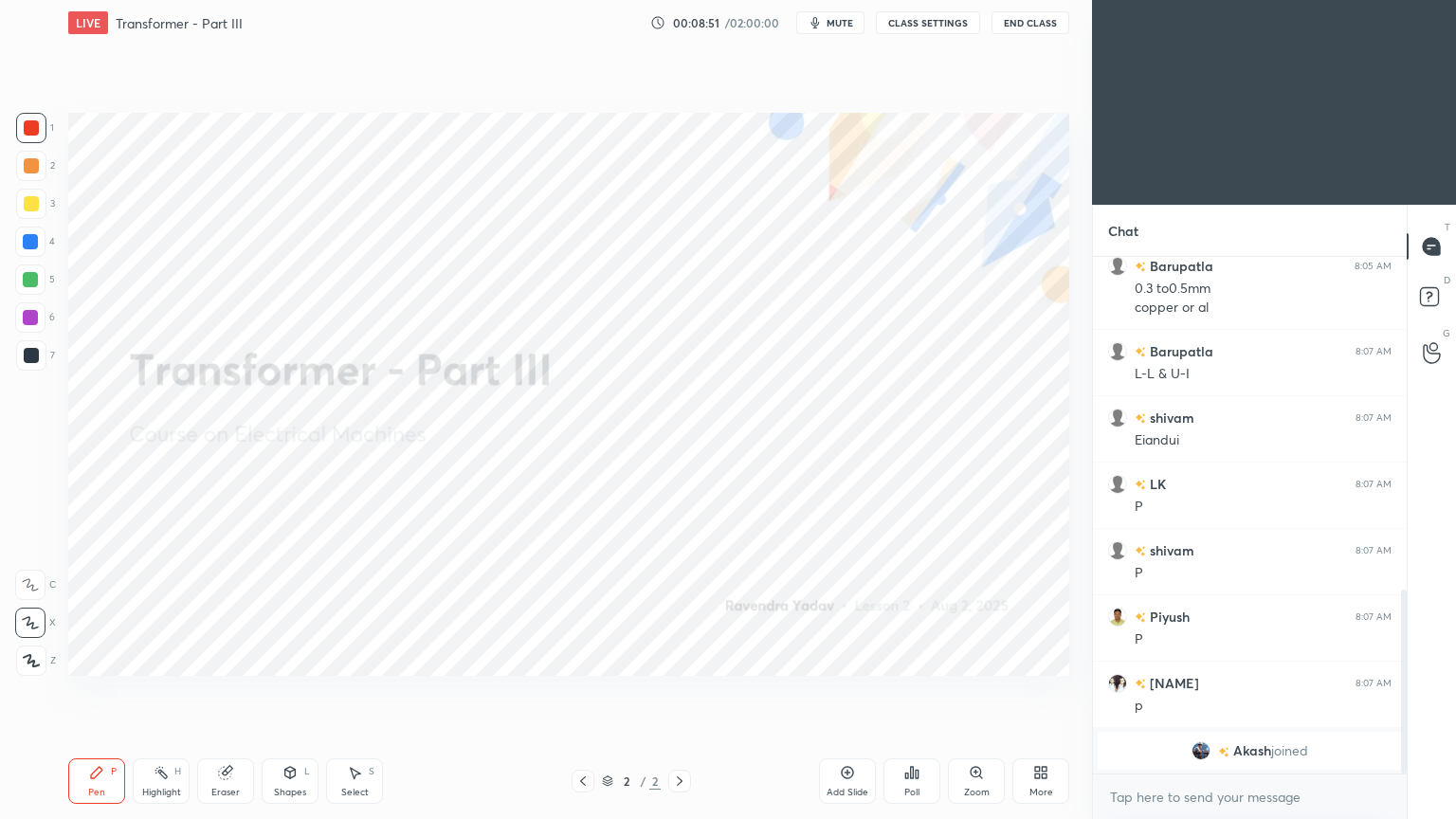 click on "Add Slide" at bounding box center [847, 781] 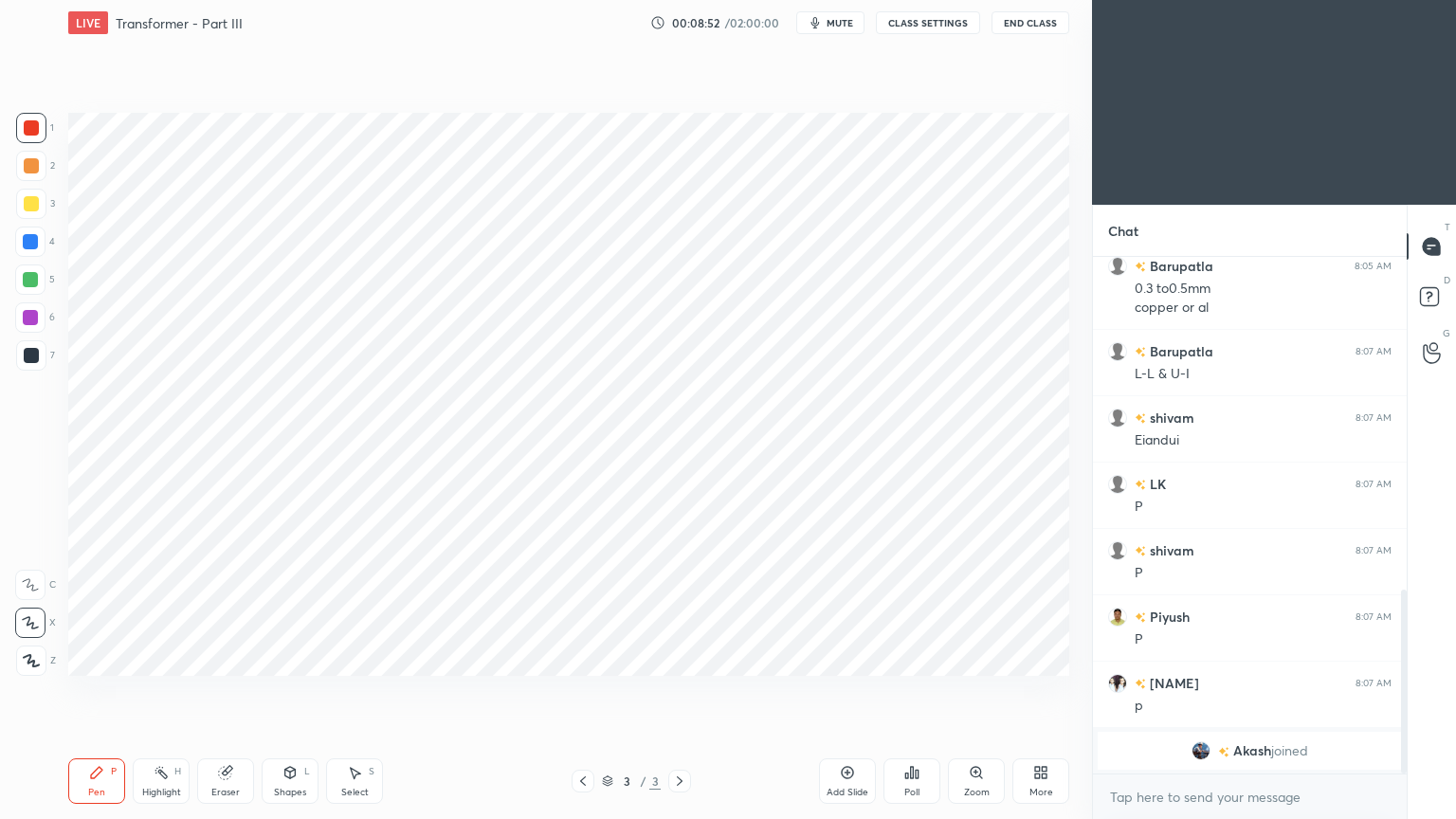 click at bounding box center (31, 128) 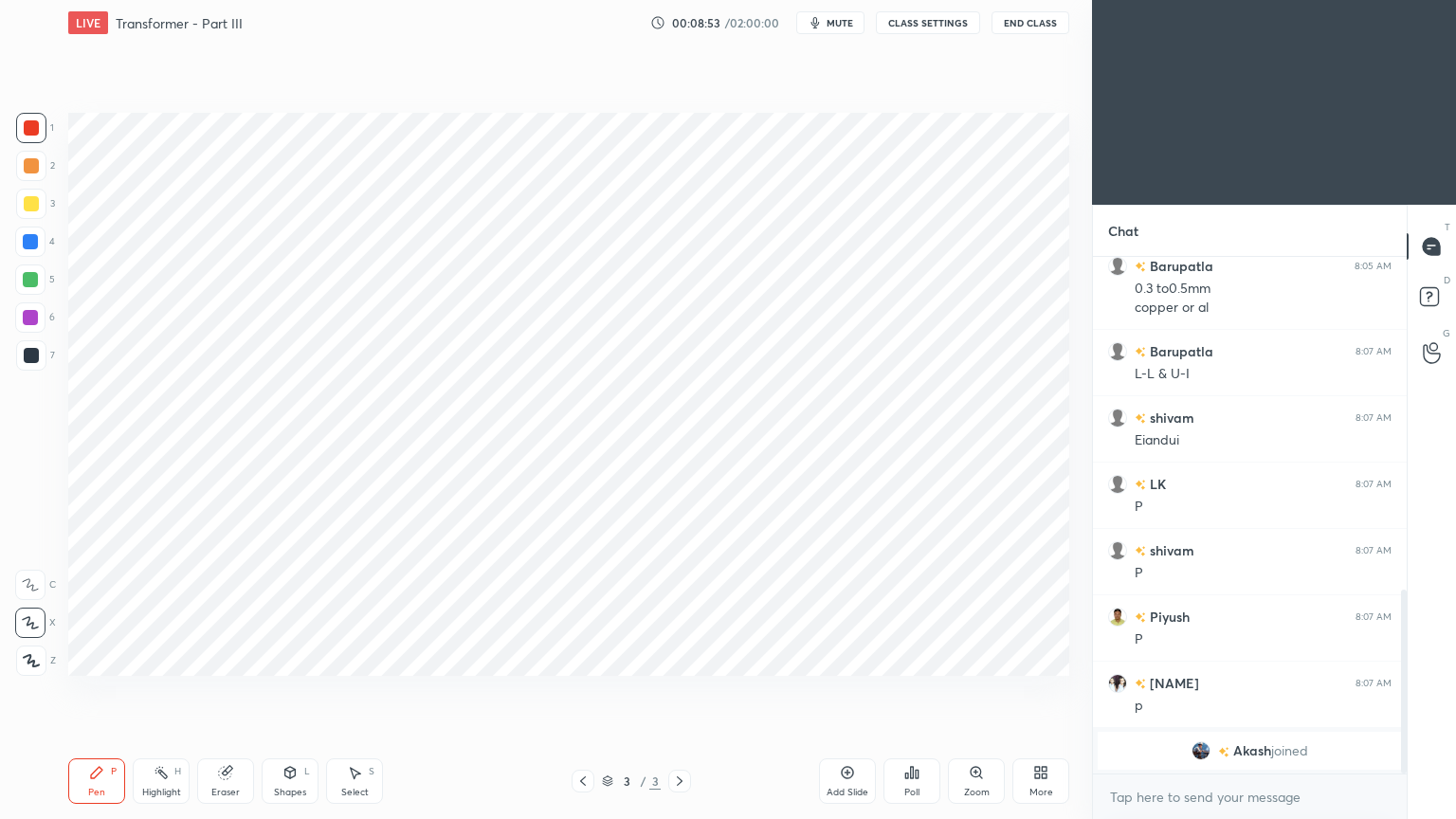 click 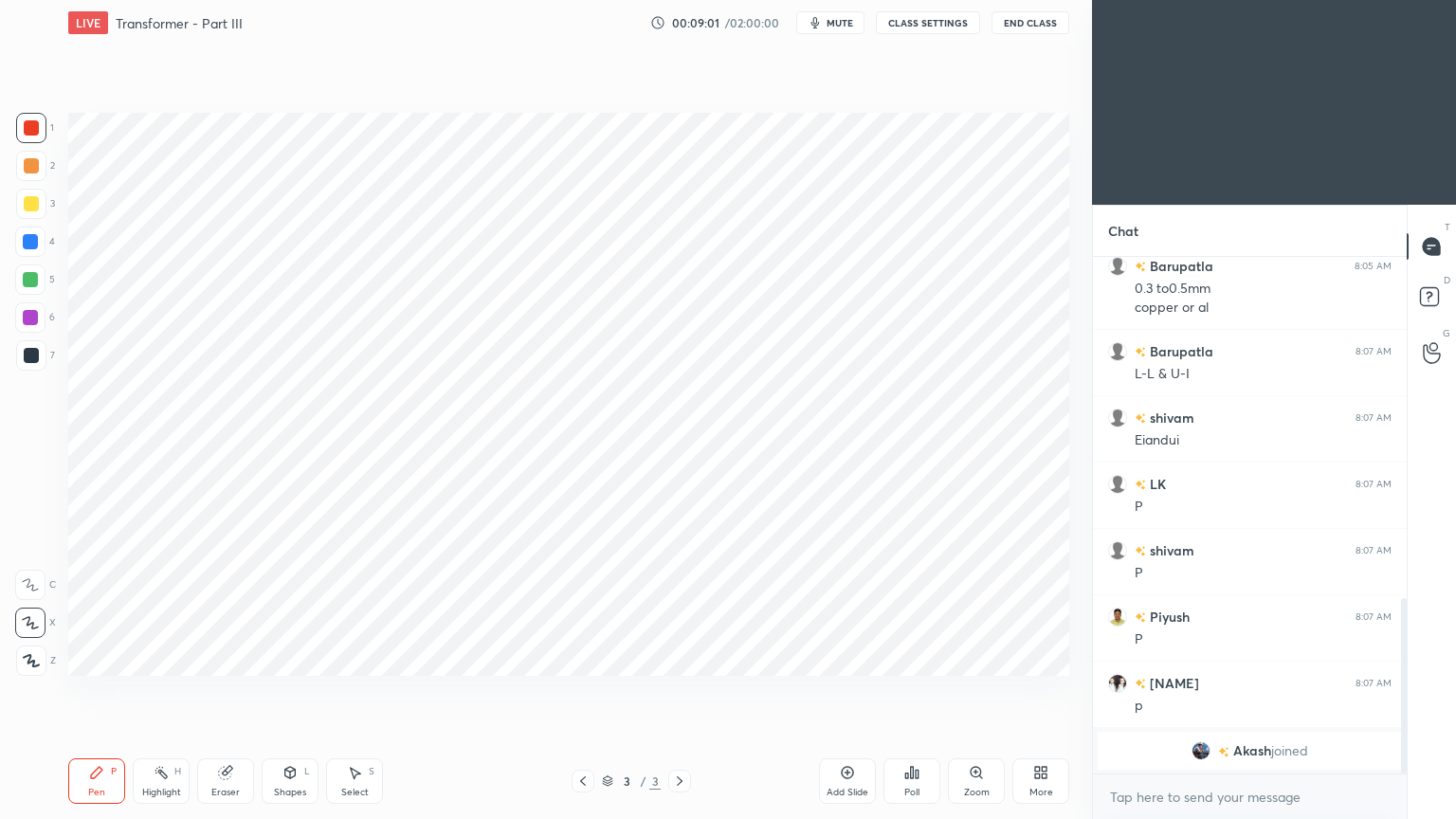 scroll, scrollTop: 1001, scrollLeft: 0, axis: vertical 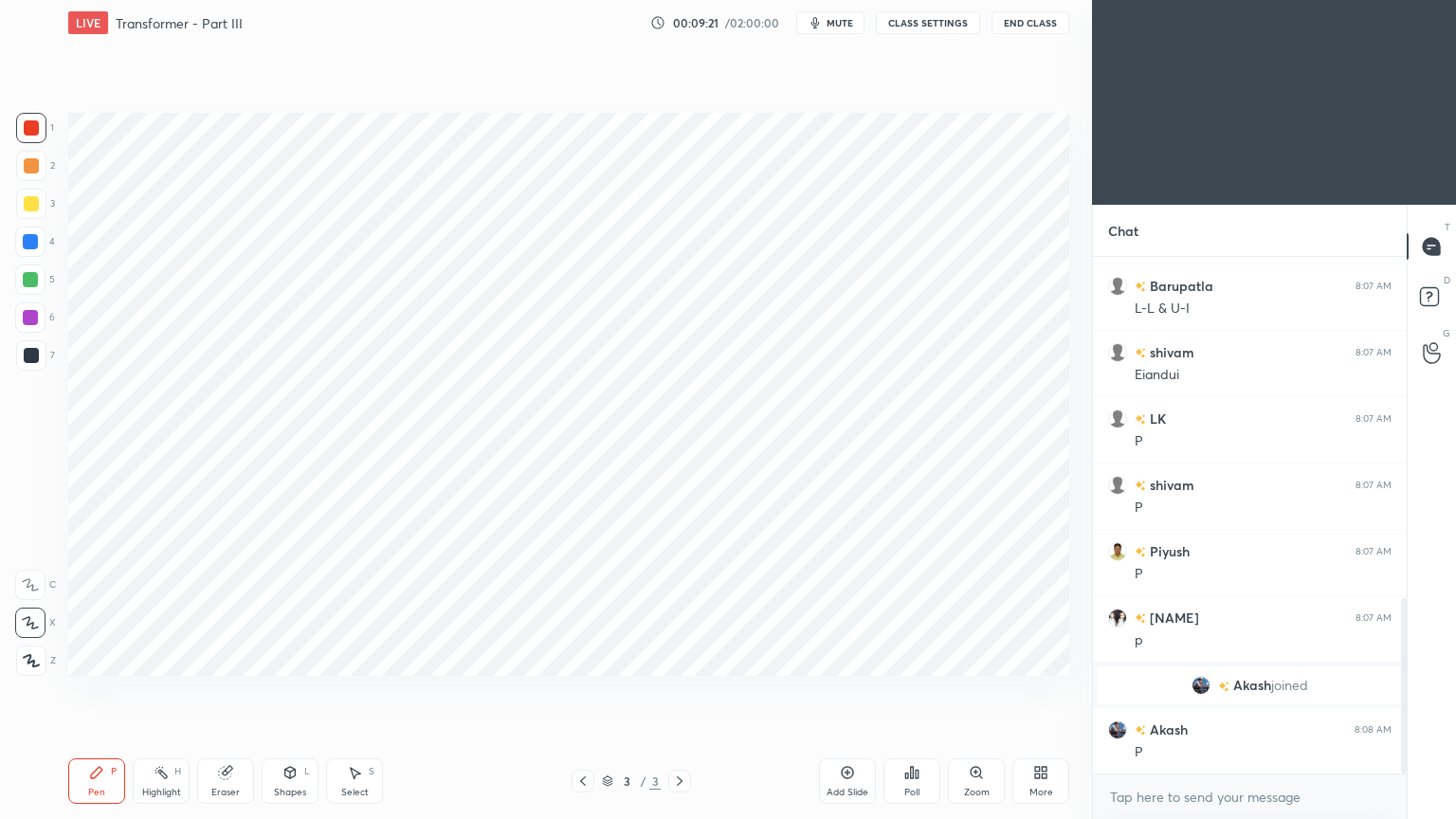 click on "5" at bounding box center [35, 283] 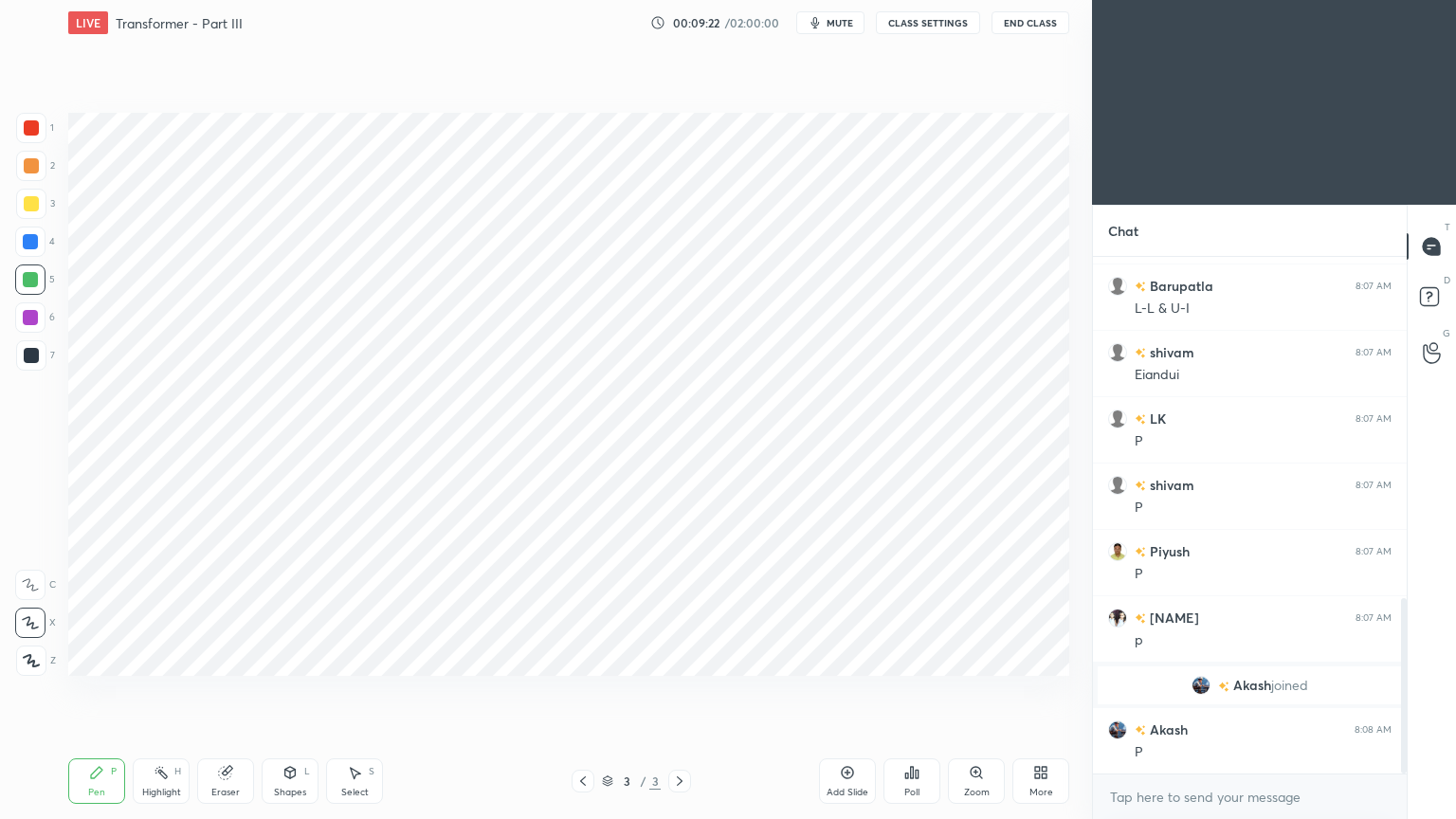 click at bounding box center (30, 280) 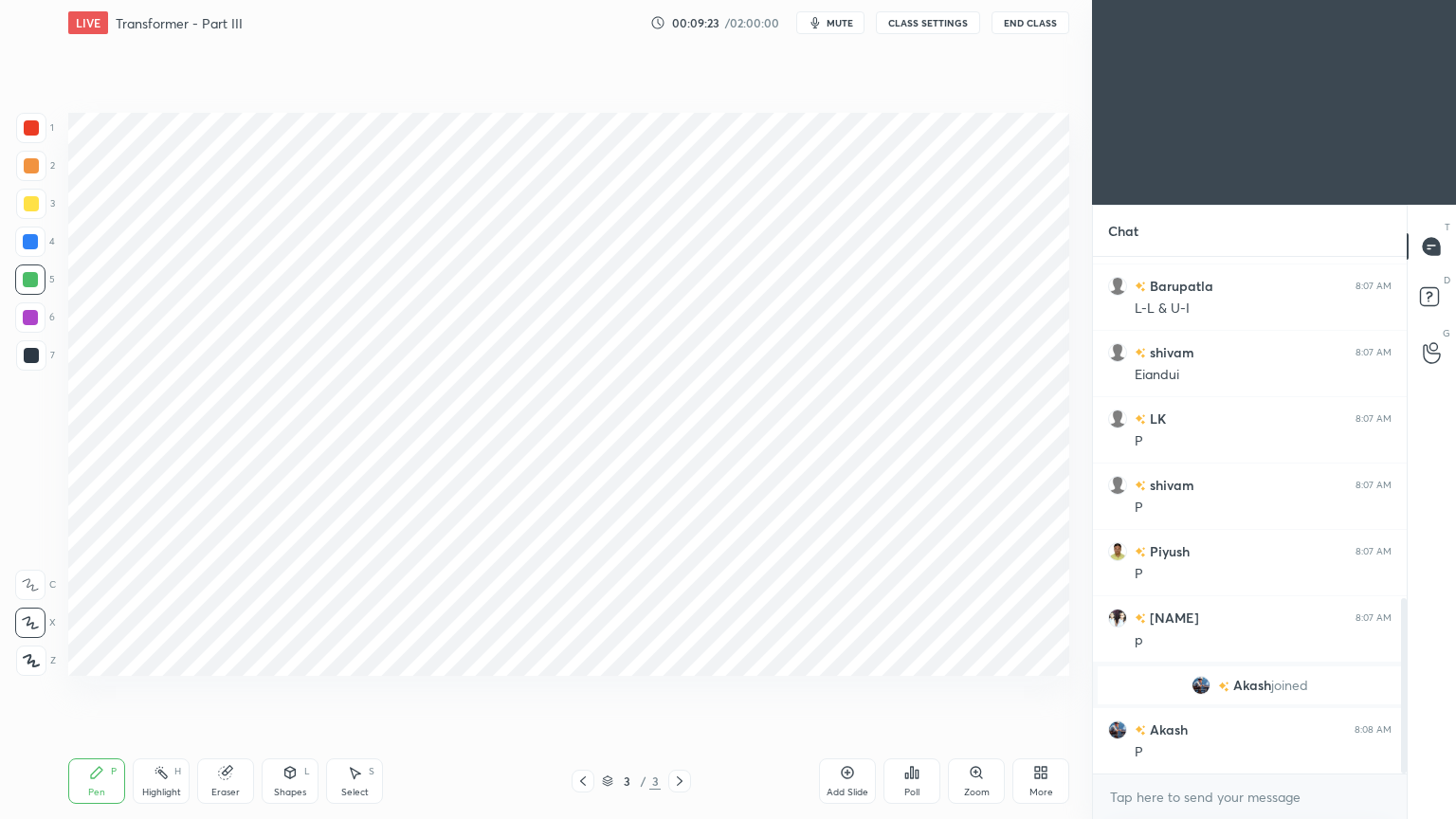 click on "Shapes L" at bounding box center [290, 781] 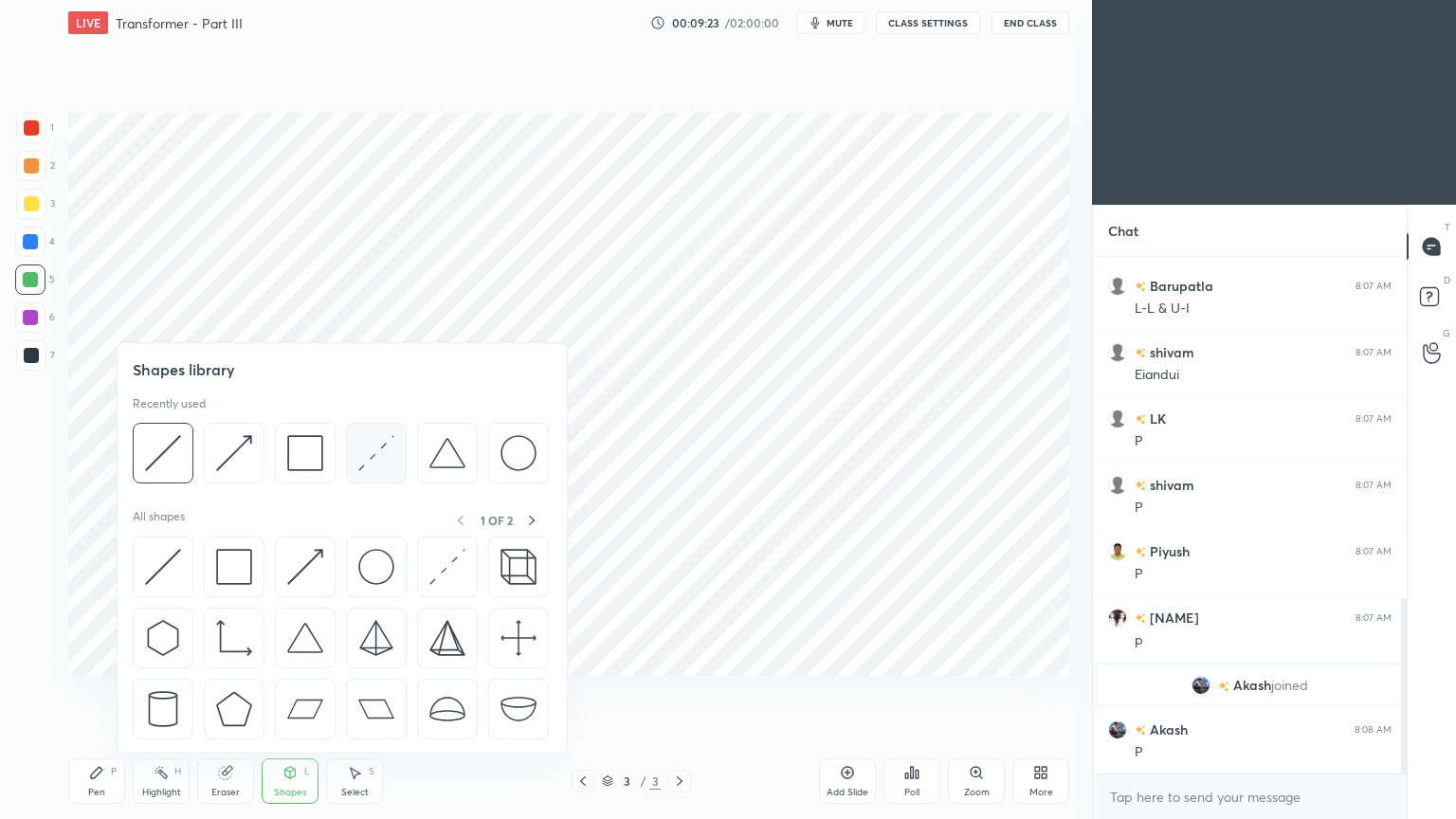 click at bounding box center [376, 453] 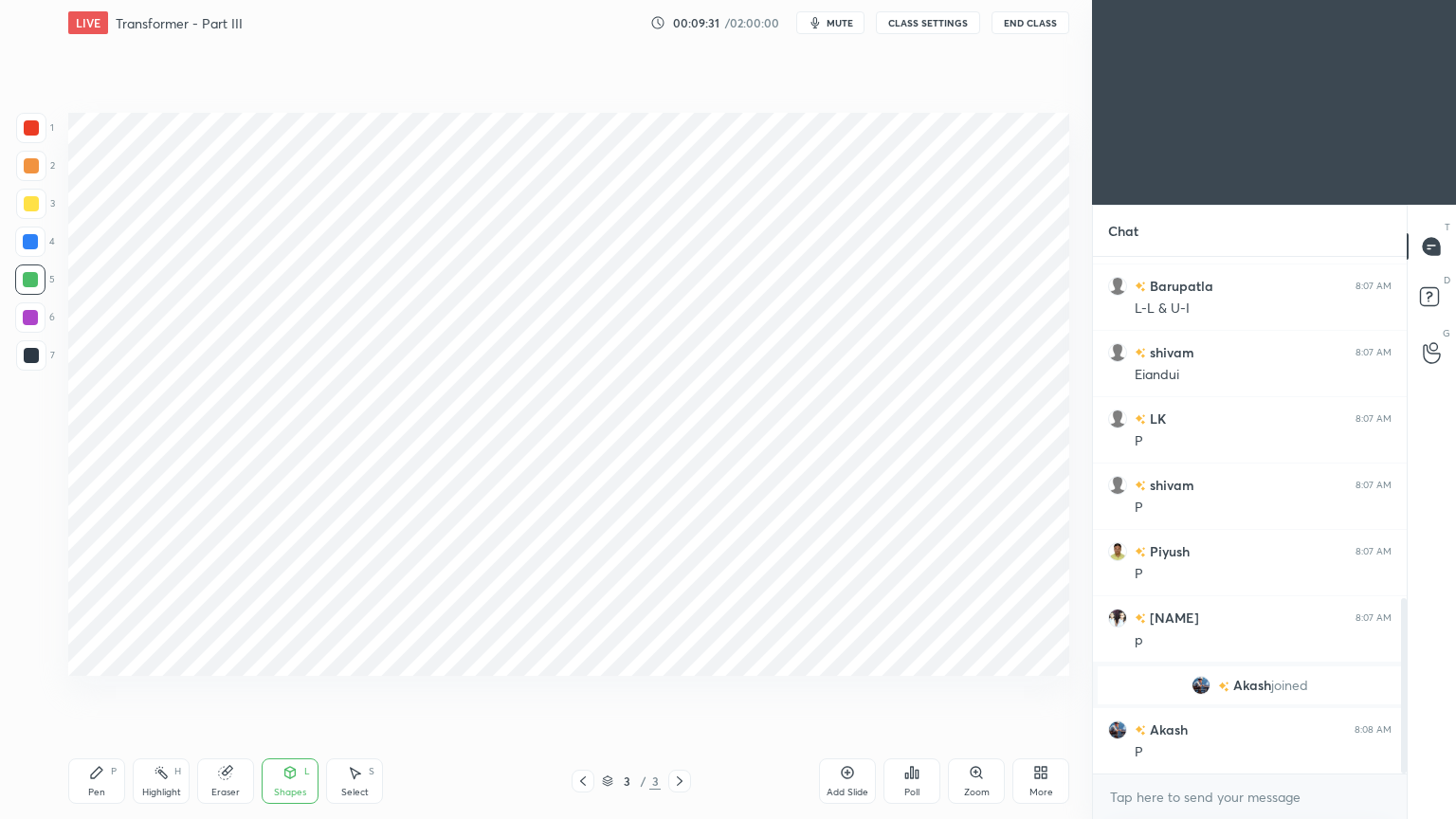 click at bounding box center [30, 318] 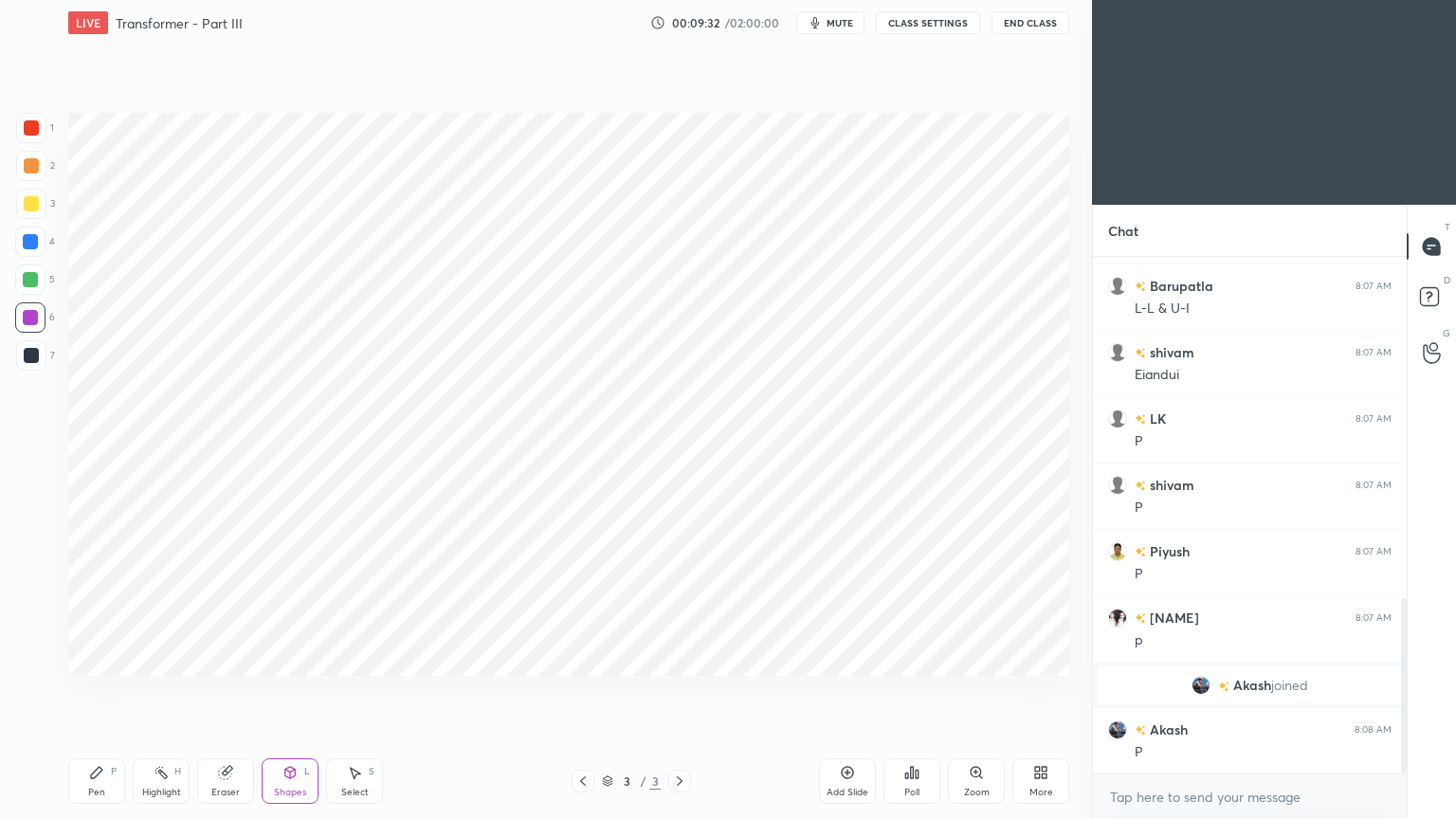 click 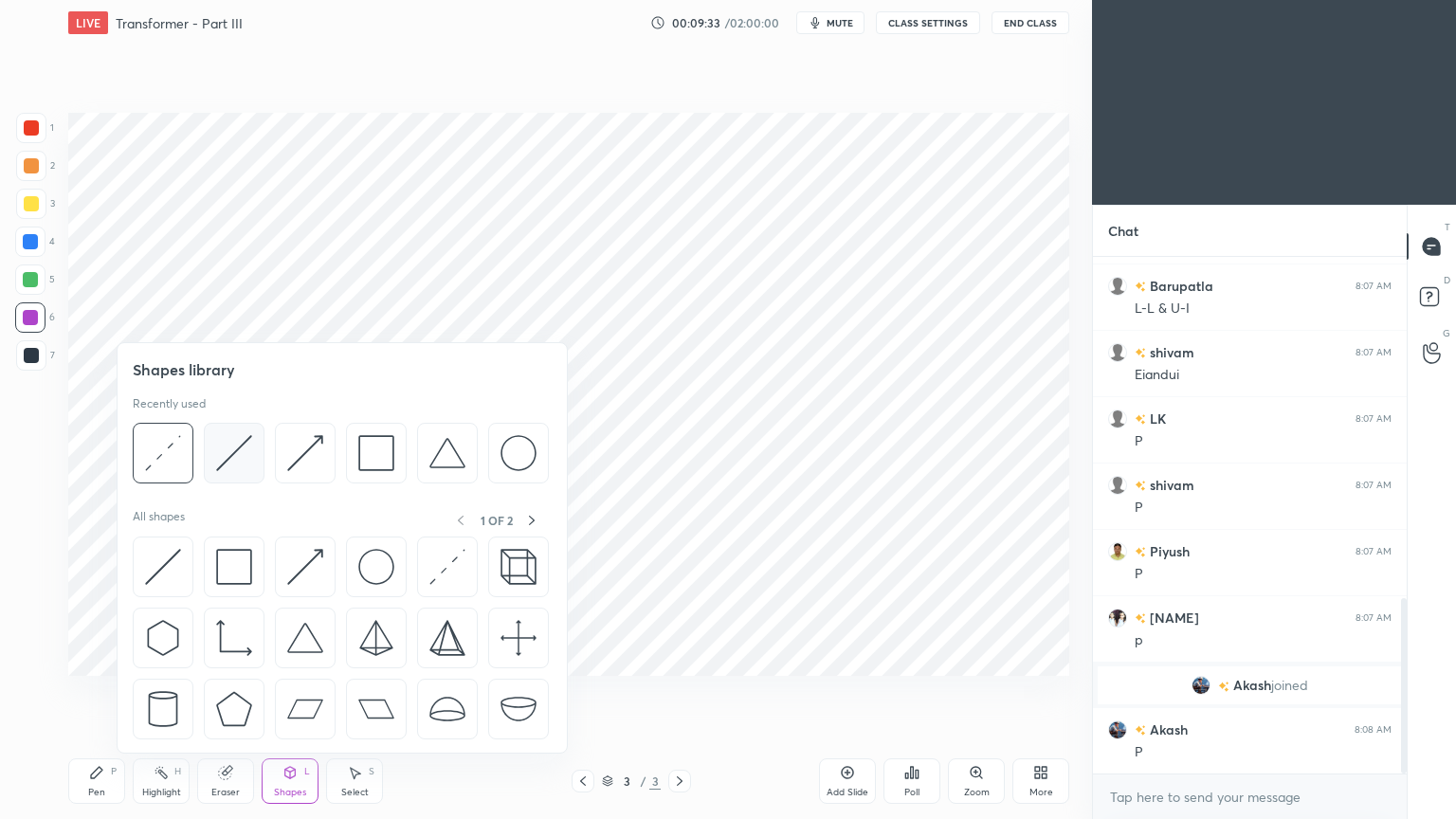 click at bounding box center (234, 453) 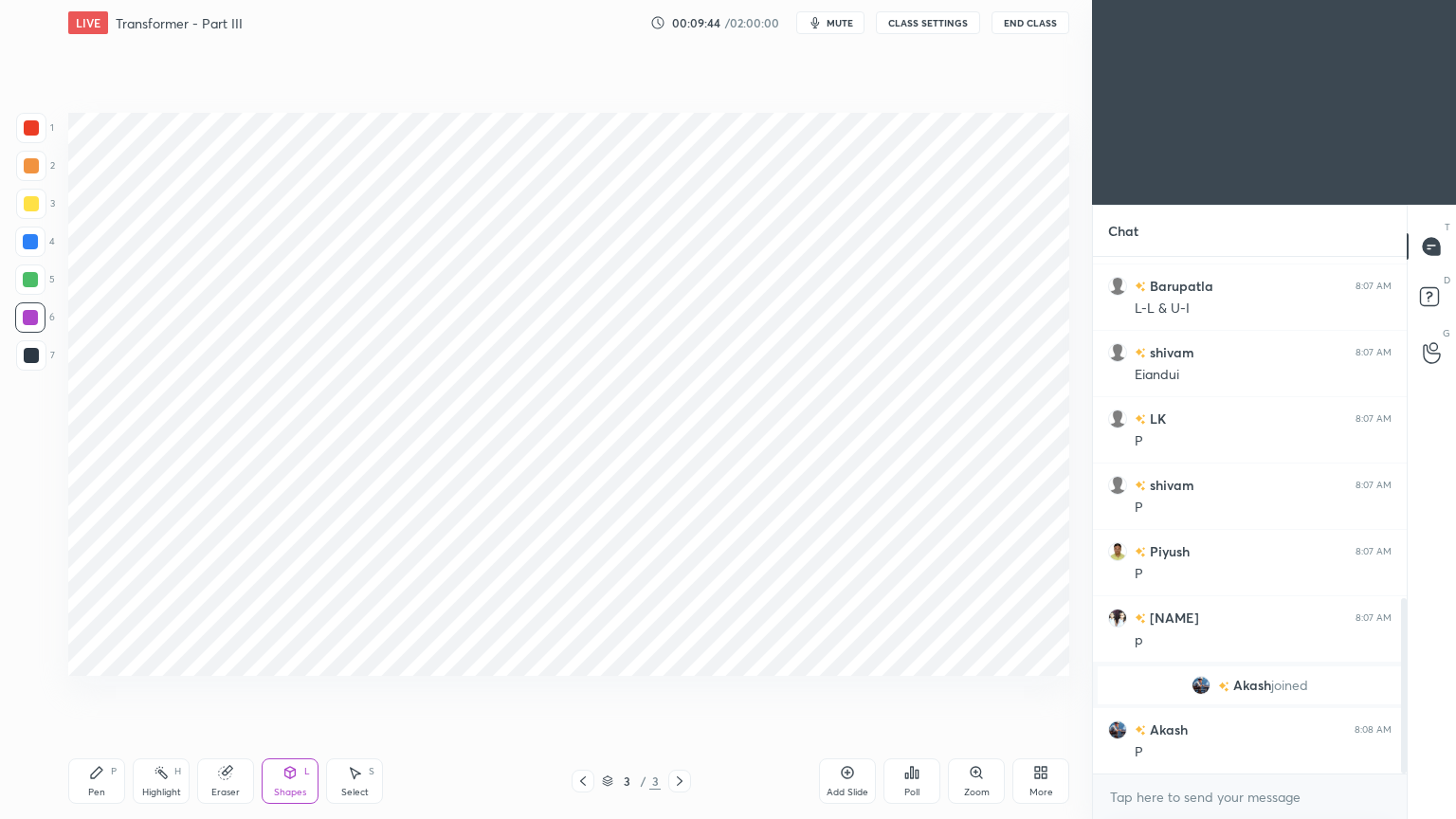 click at bounding box center [31, 355] 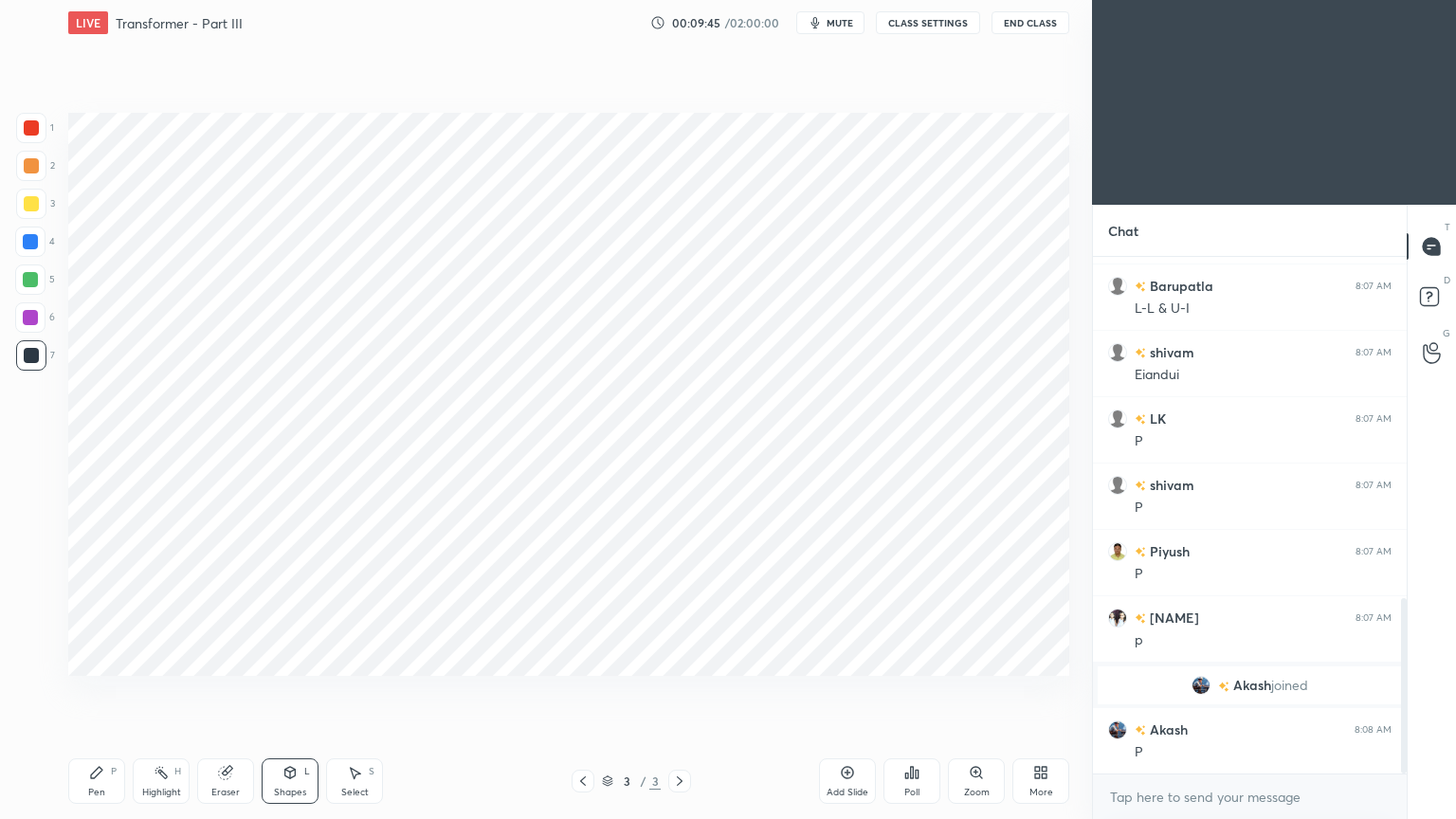 click on "Pen" at bounding box center [97, 792] 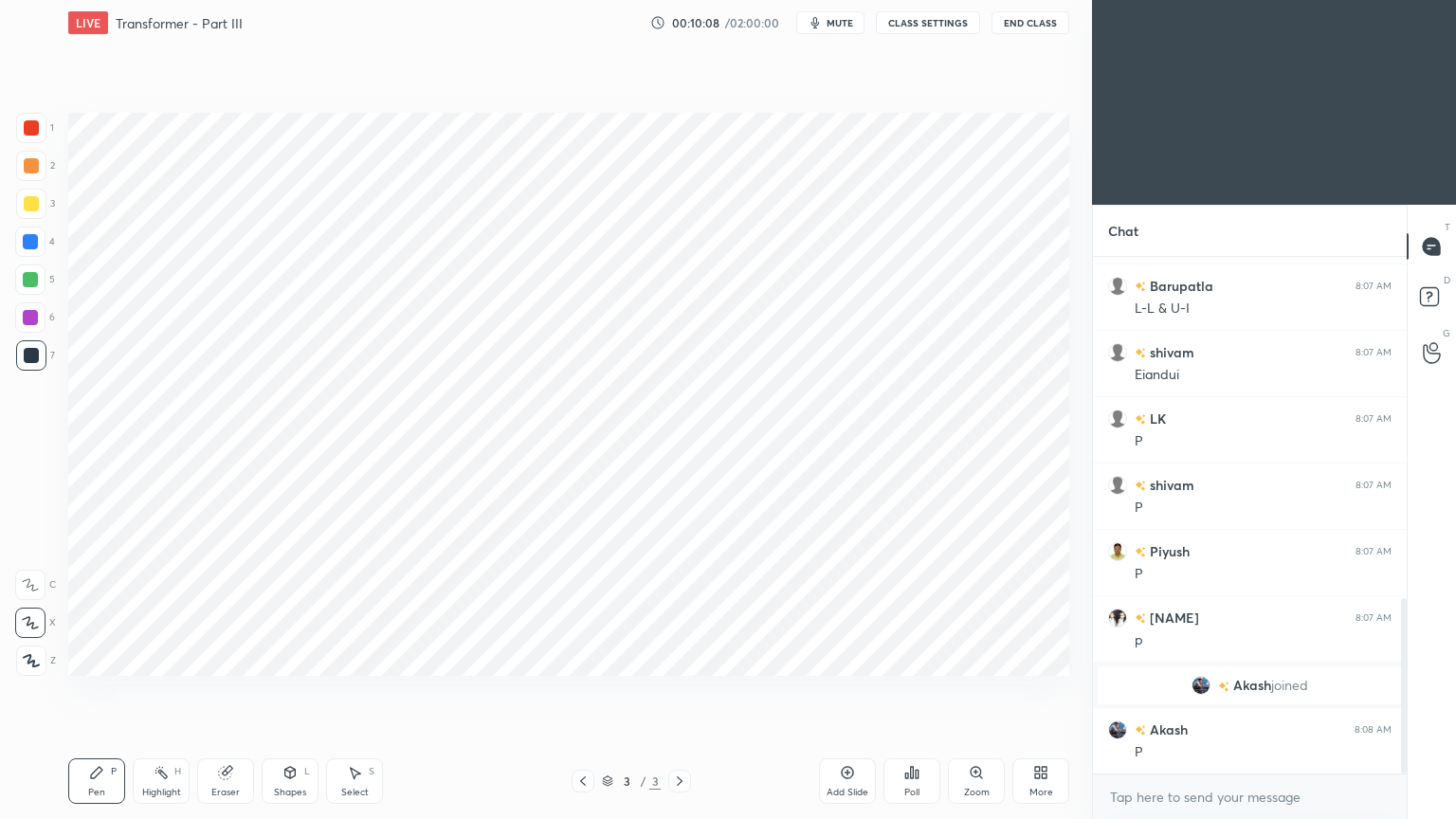 click on "4" at bounding box center (35, 246) 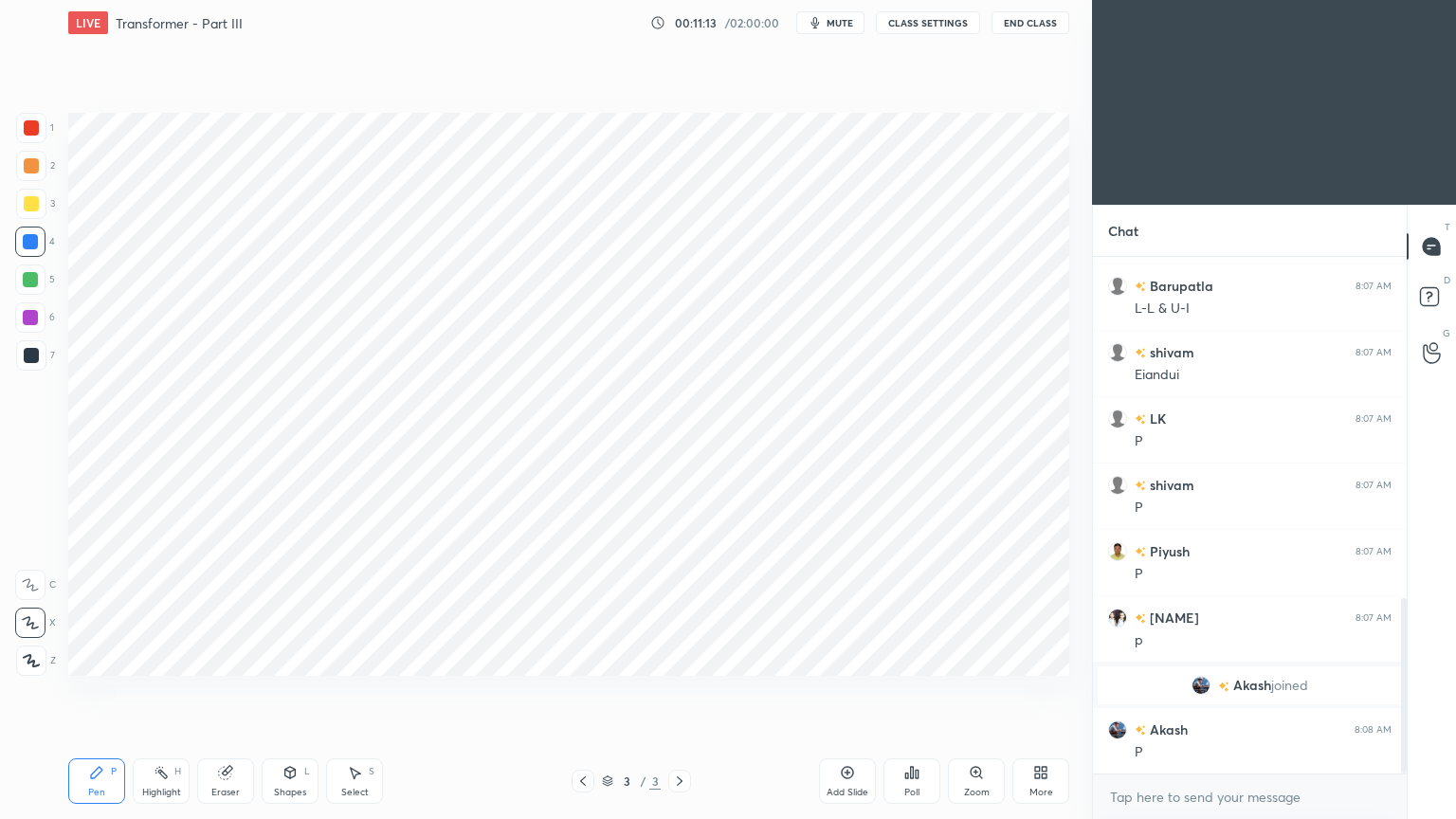 click on "Setting up your live class Poll for   secs No correct answer Start poll" at bounding box center [569, 394] 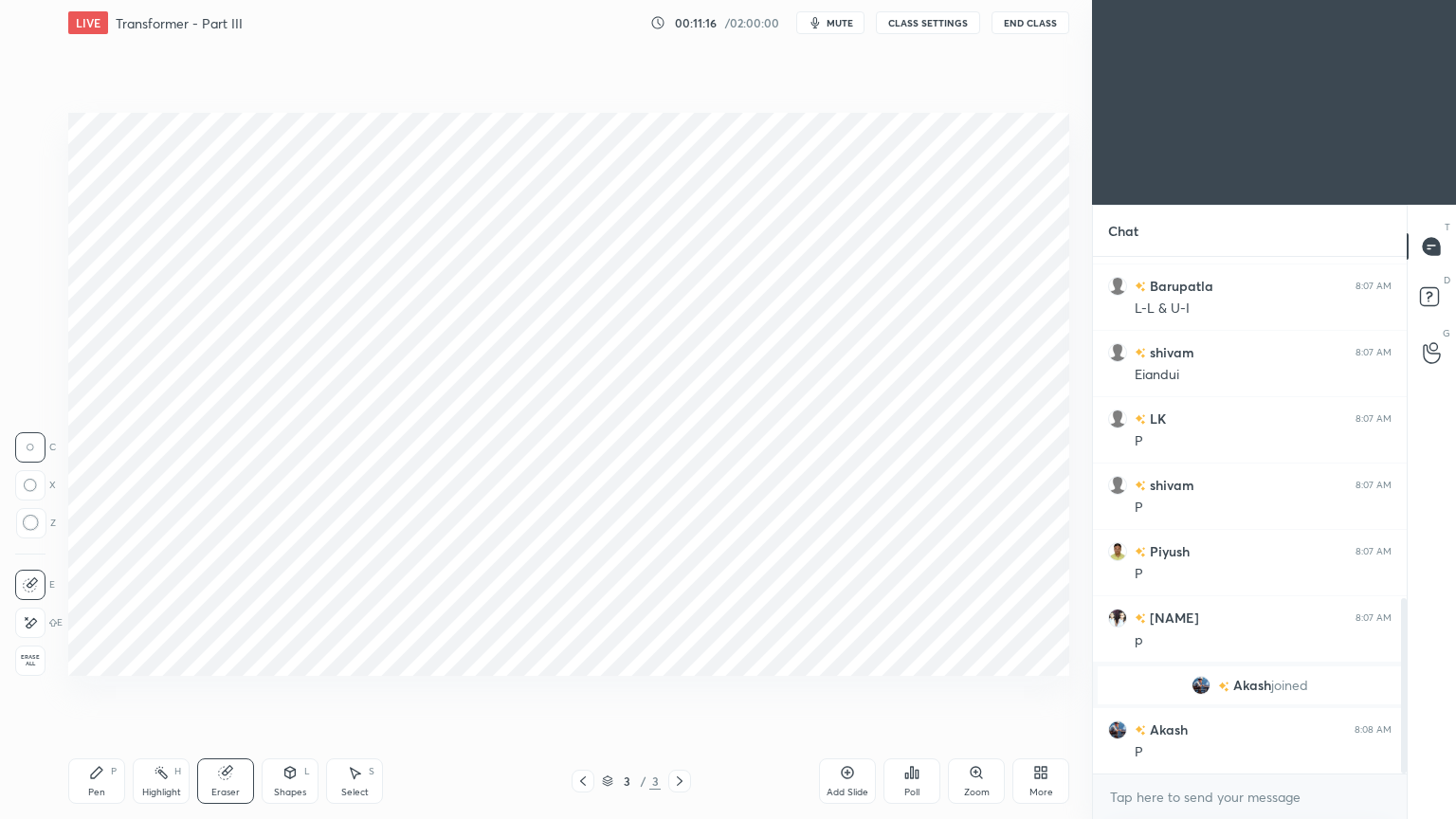 click on "Pen P" at bounding box center [97, 781] 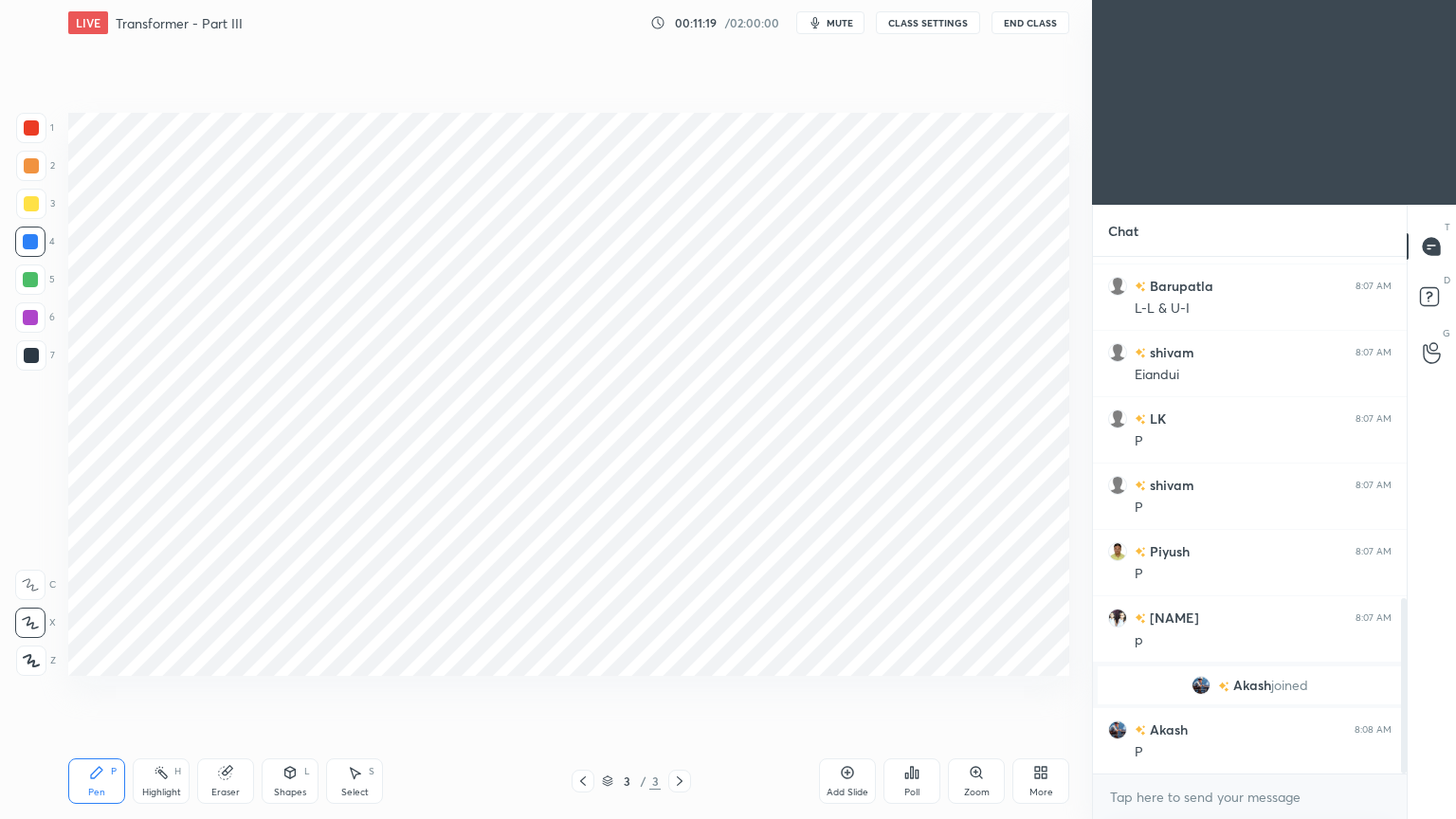 click on "Eraser" at bounding box center [226, 781] 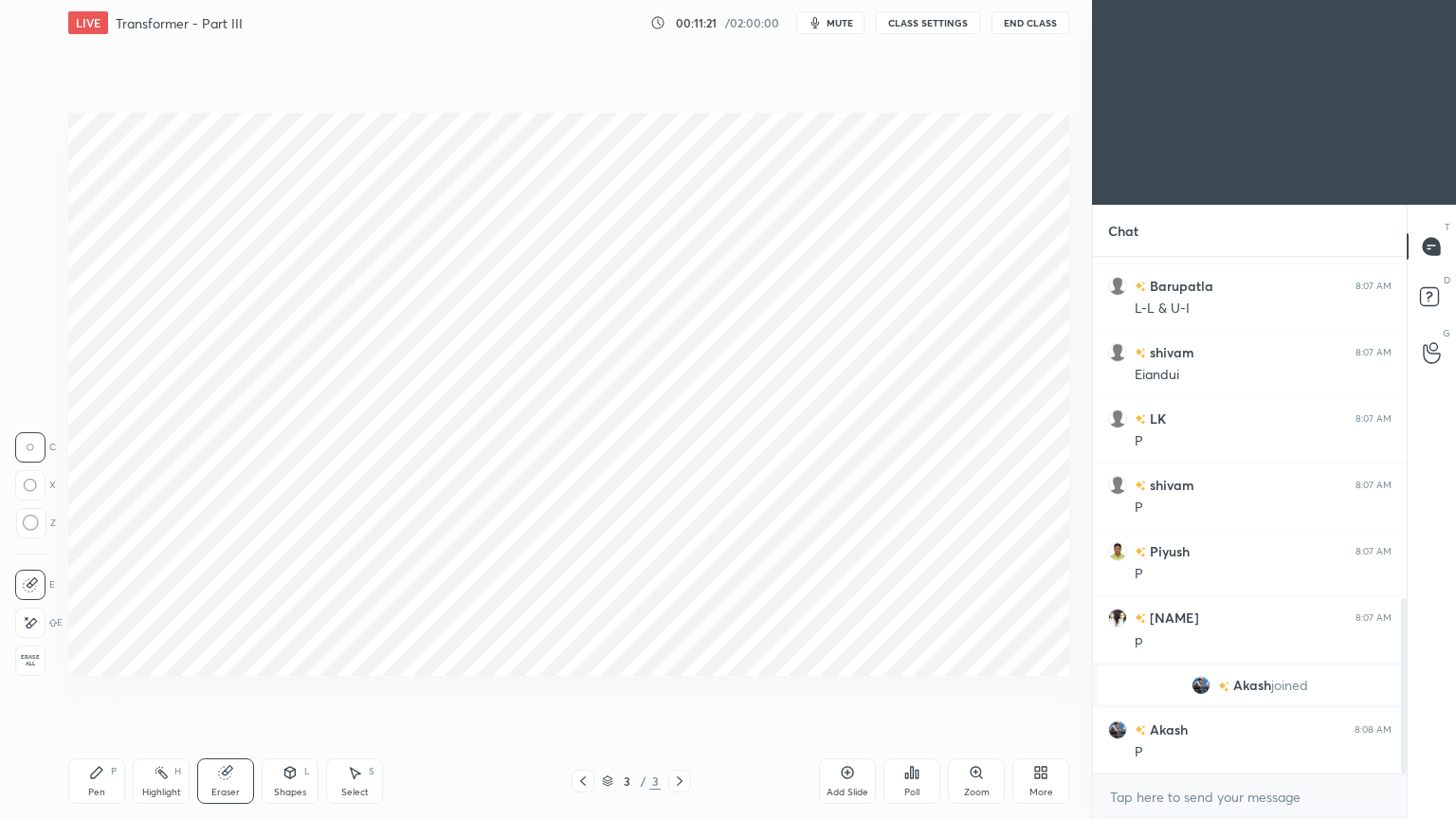 click on "Pen P" at bounding box center (97, 781) 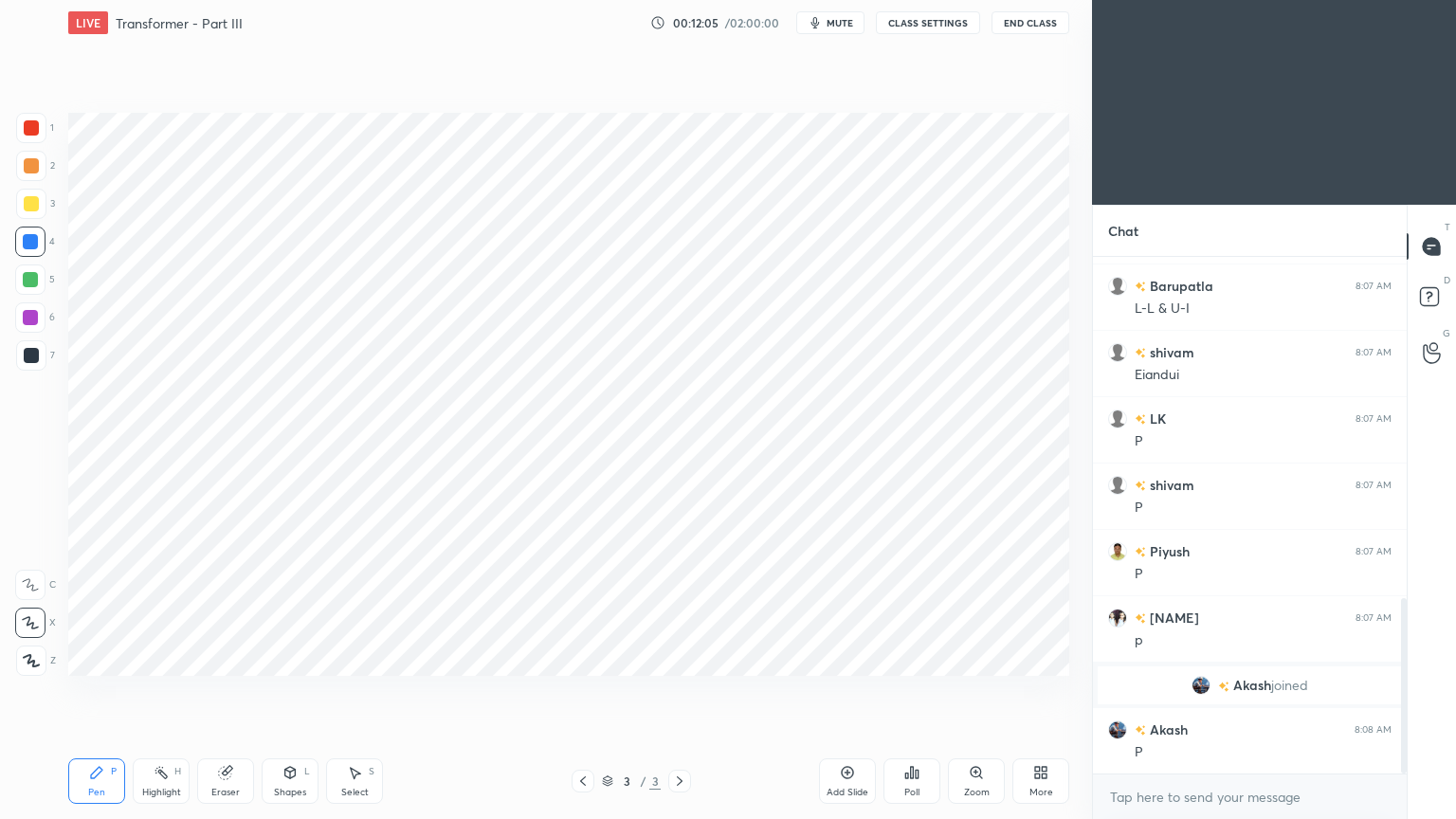 click 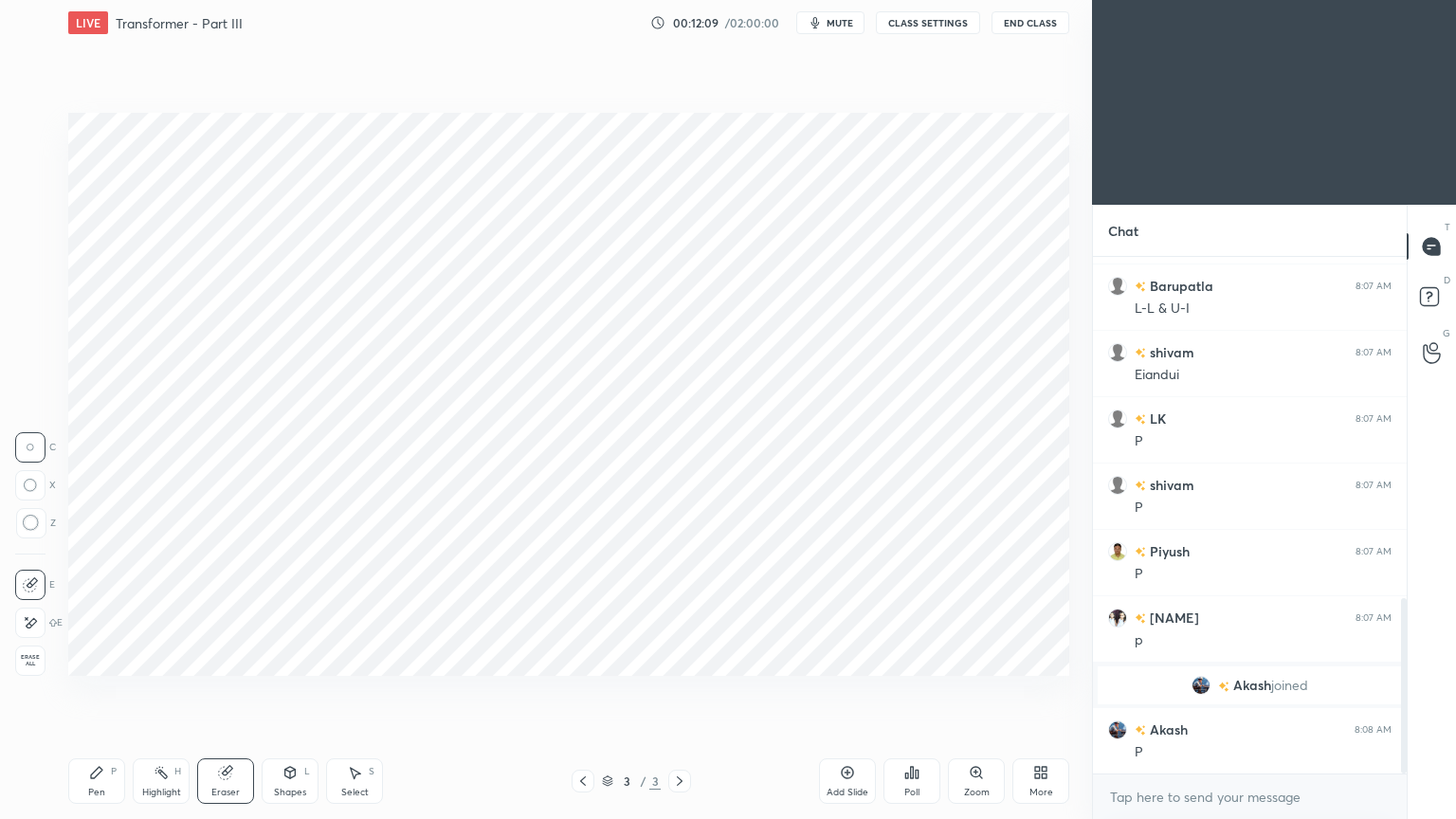 click 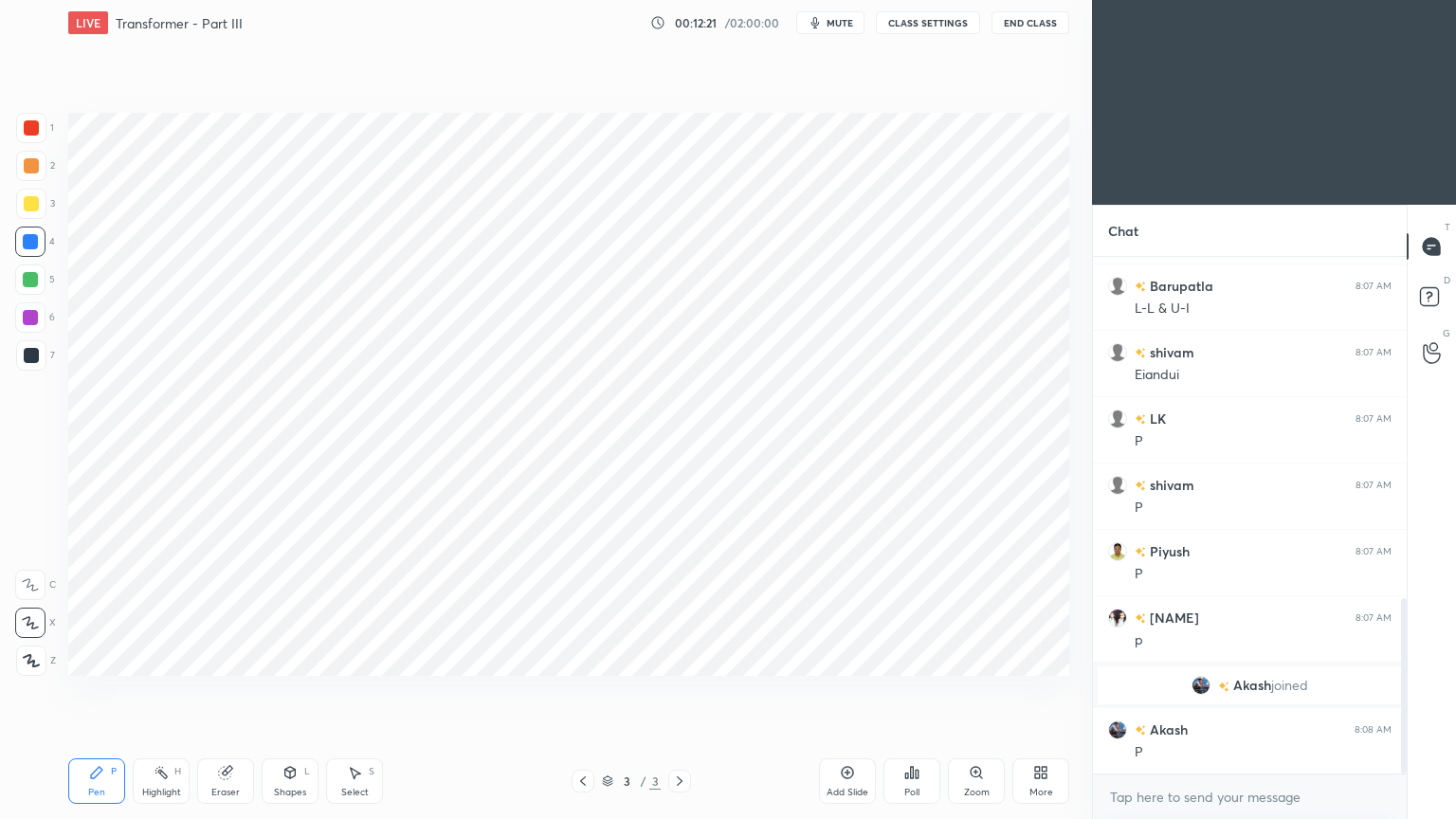scroll, scrollTop: 1046, scrollLeft: 0, axis: vertical 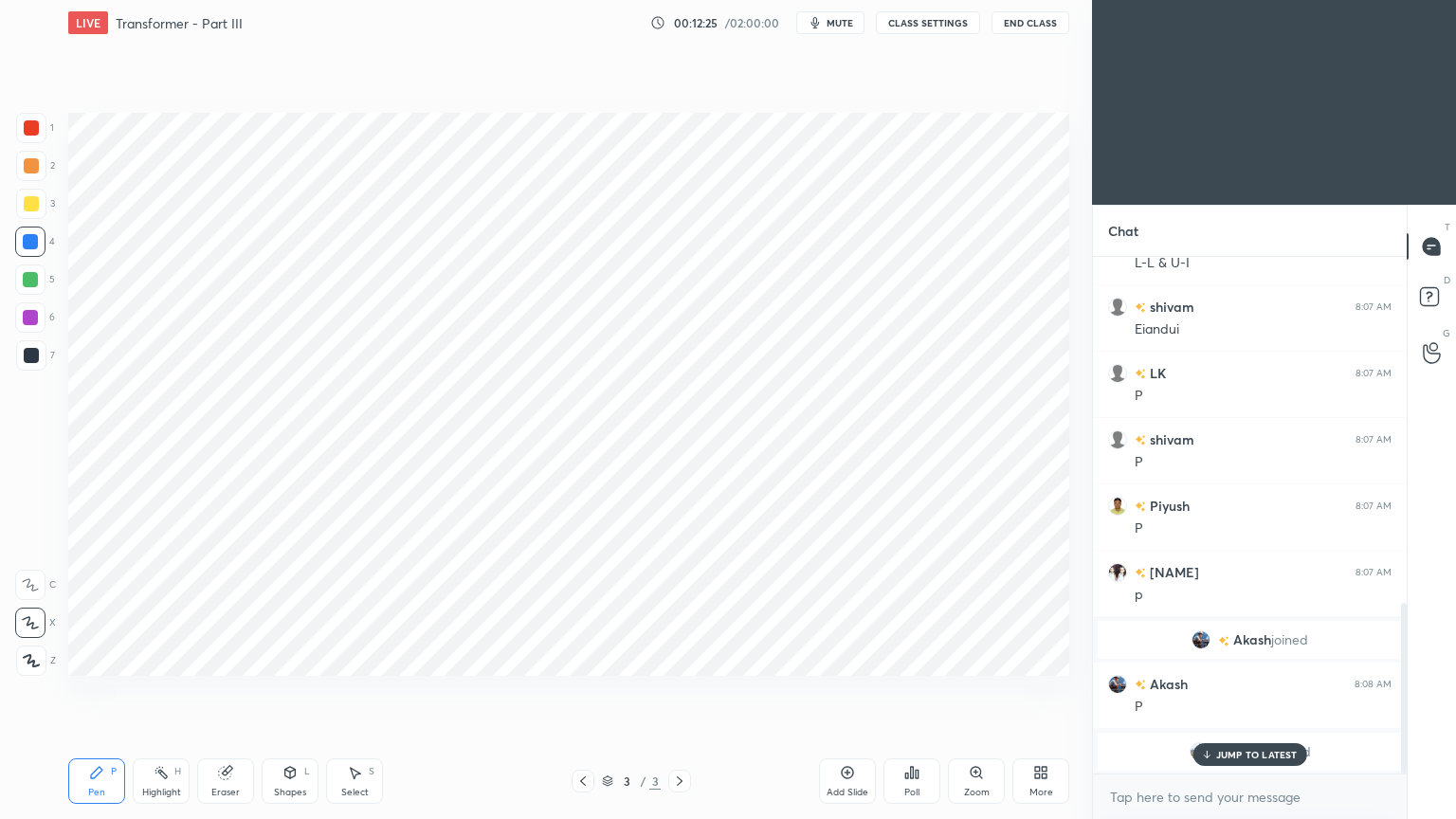 click on "JUMP TO LATEST" at bounding box center (1257, 755) 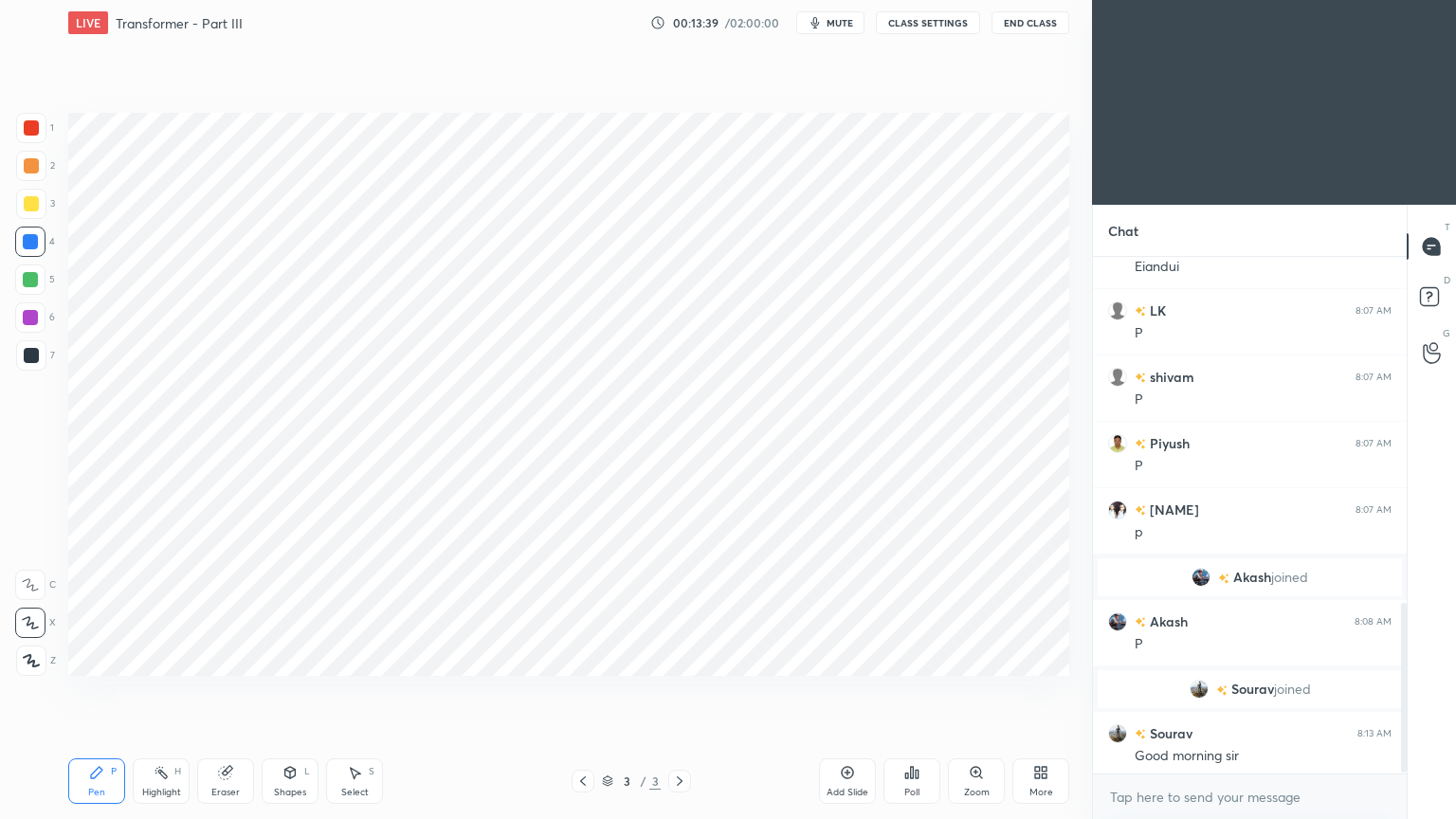 scroll, scrollTop: 1050, scrollLeft: 0, axis: vertical 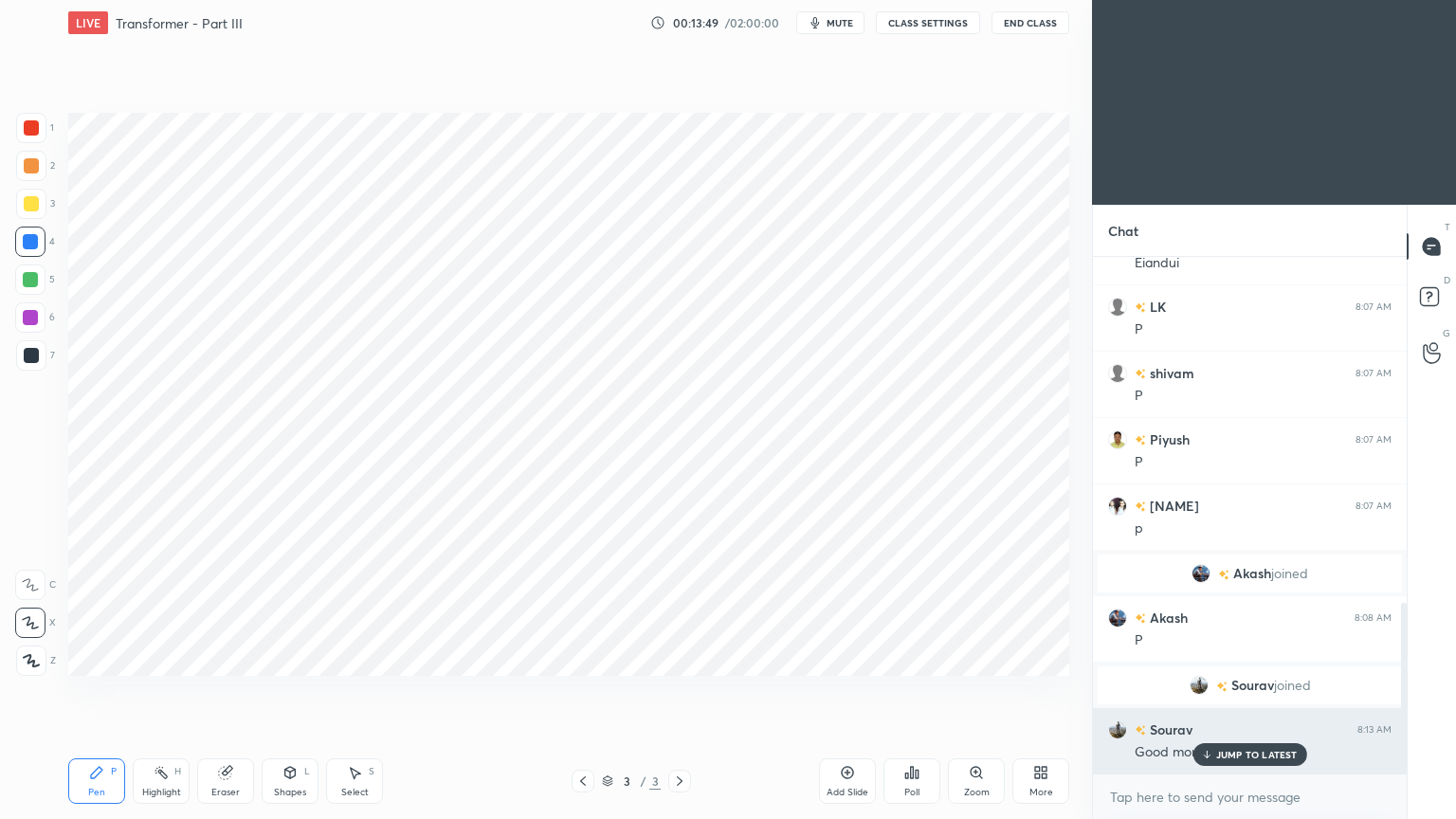 click on "JUMP TO LATEST" at bounding box center (1257, 755) 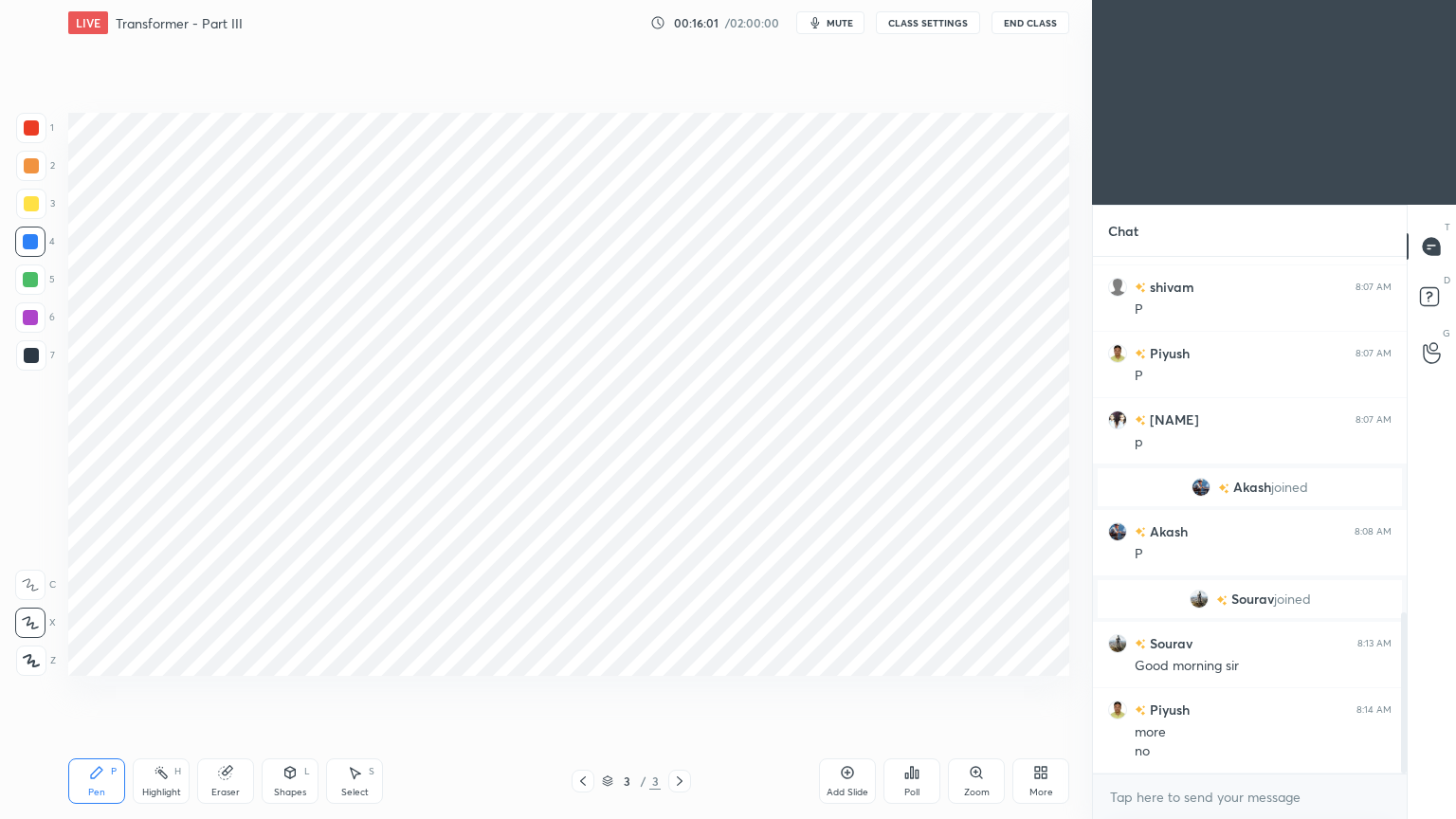 scroll, scrollTop: 1202, scrollLeft: 0, axis: vertical 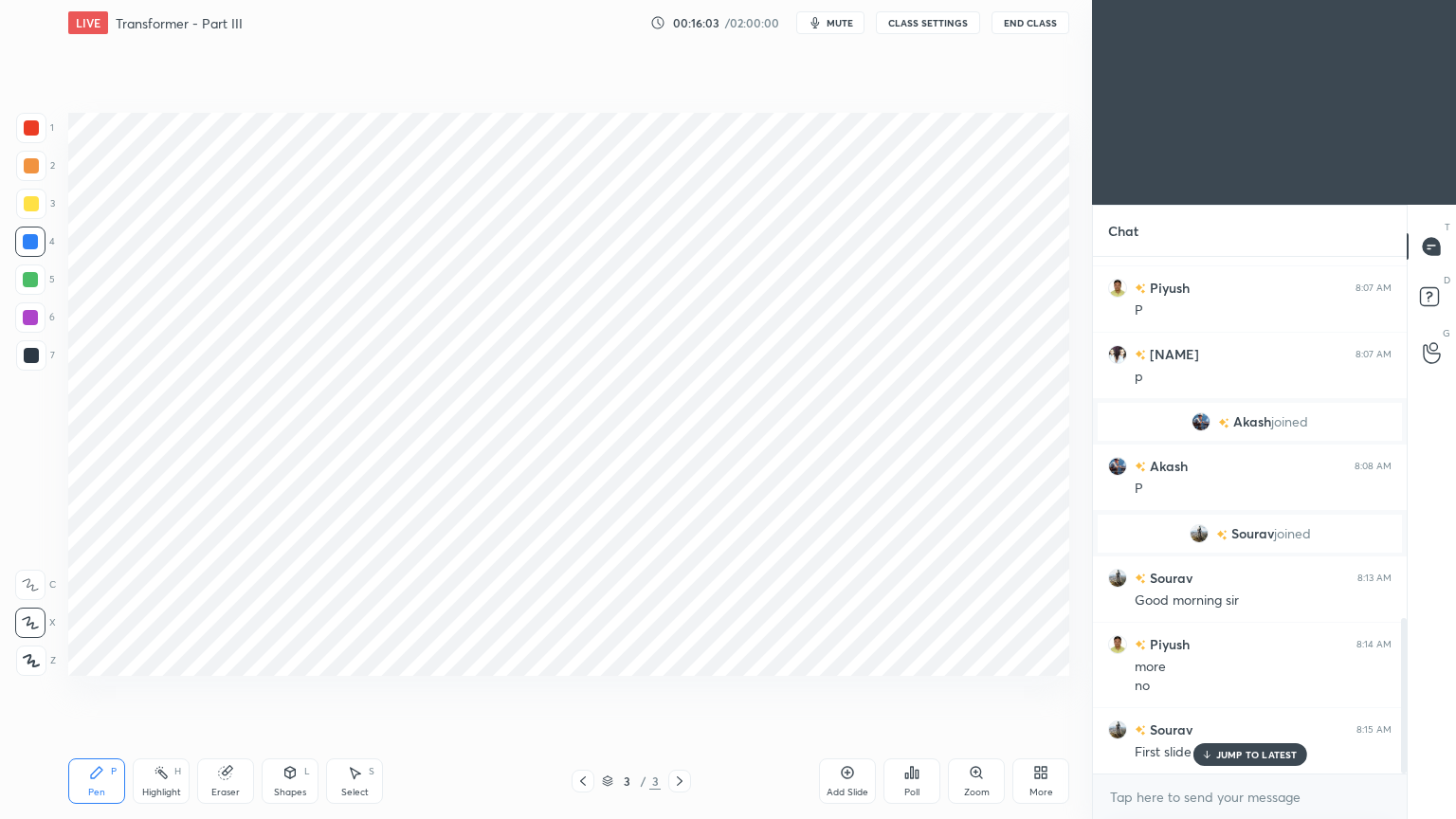 click at bounding box center [31, 128] 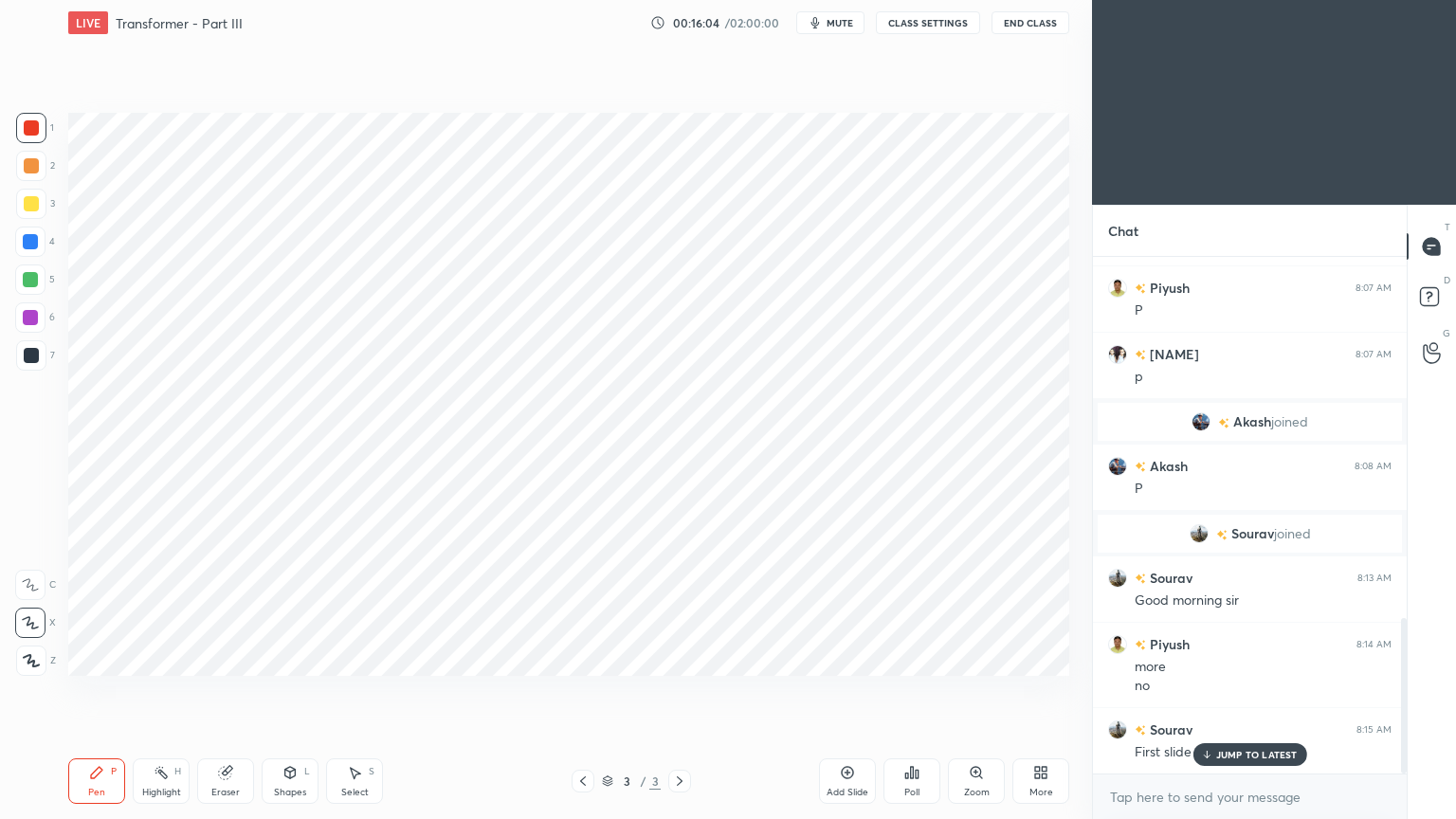 click on "Pen P" at bounding box center (97, 781) 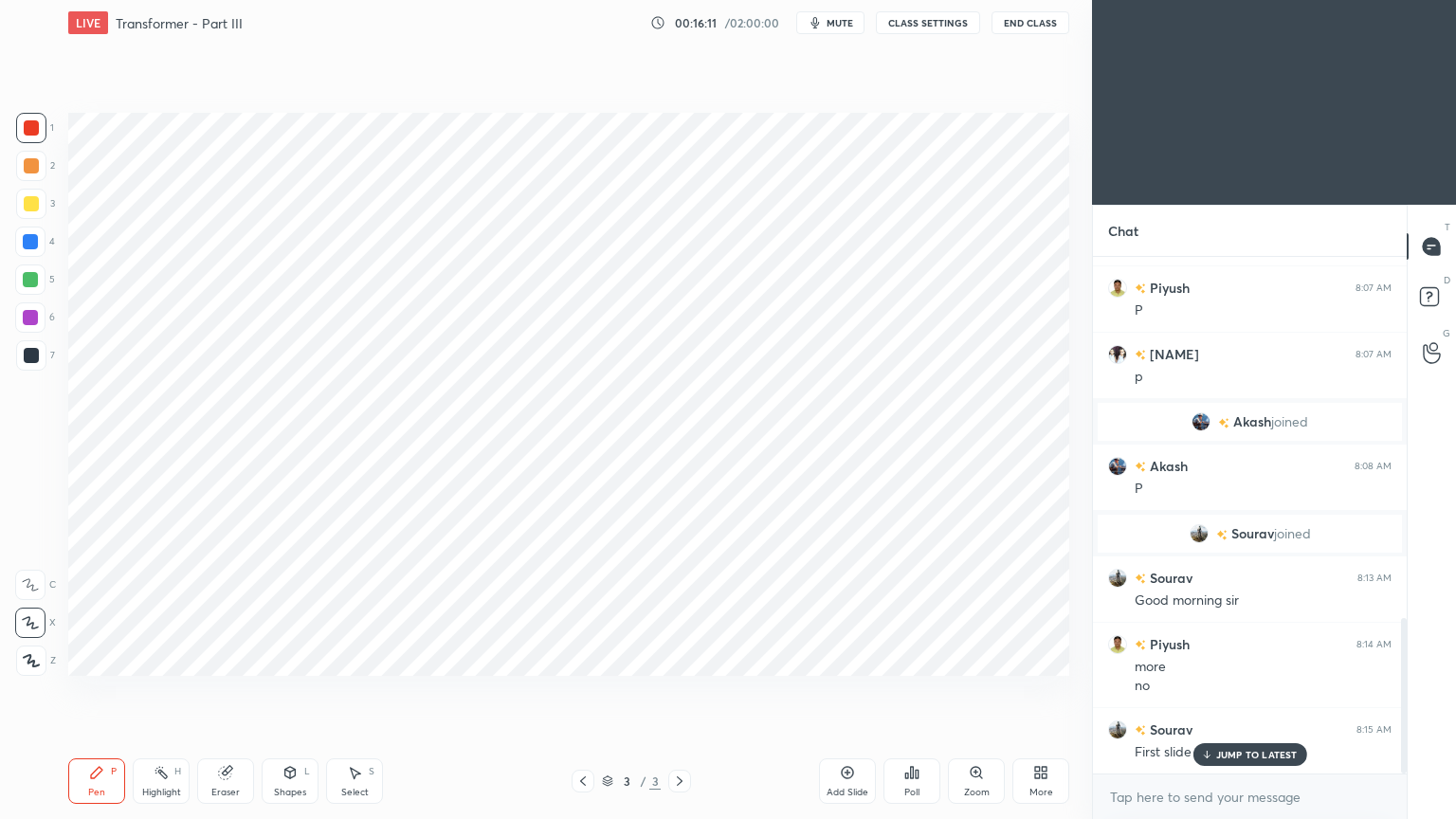 click 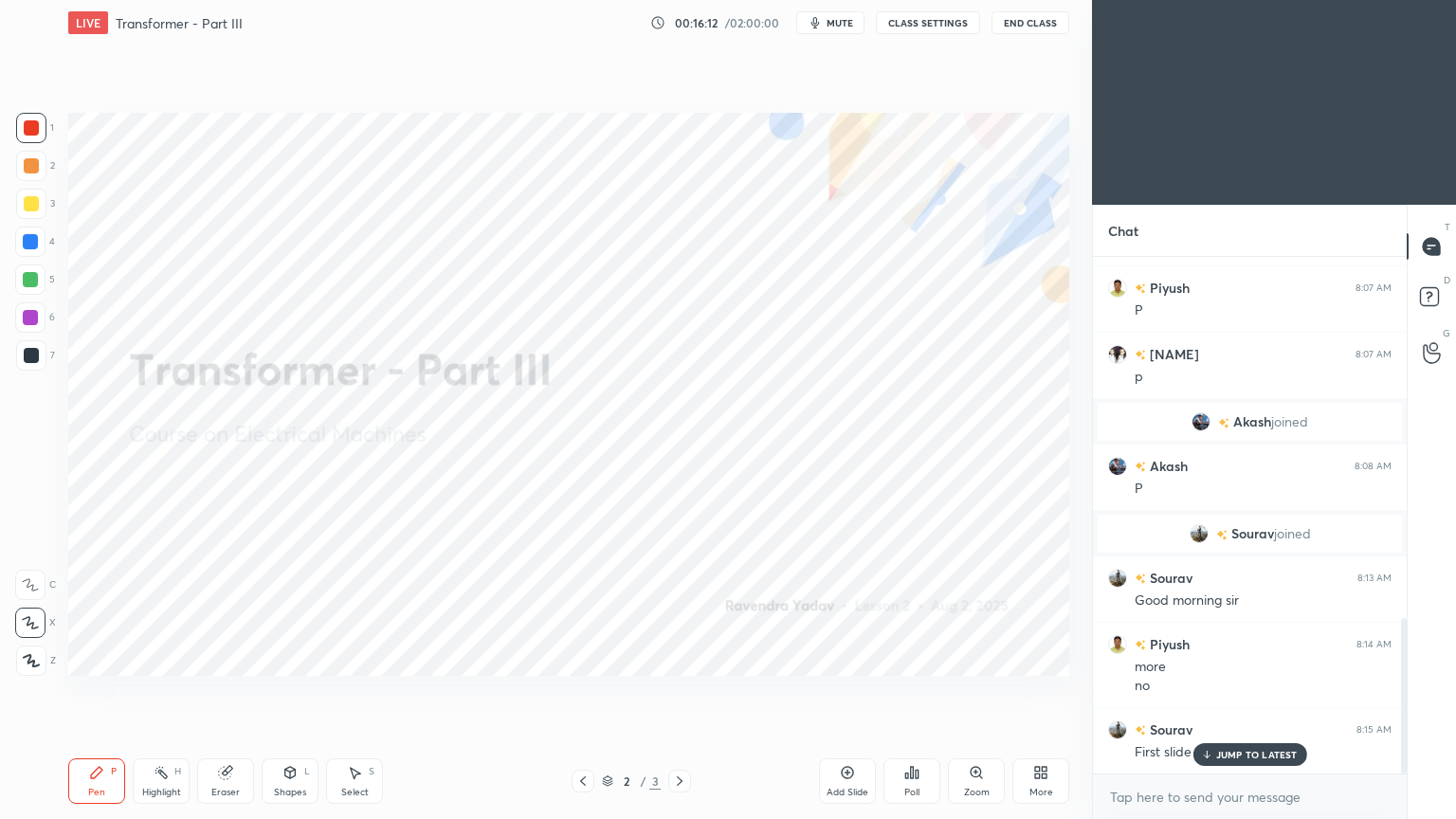 click 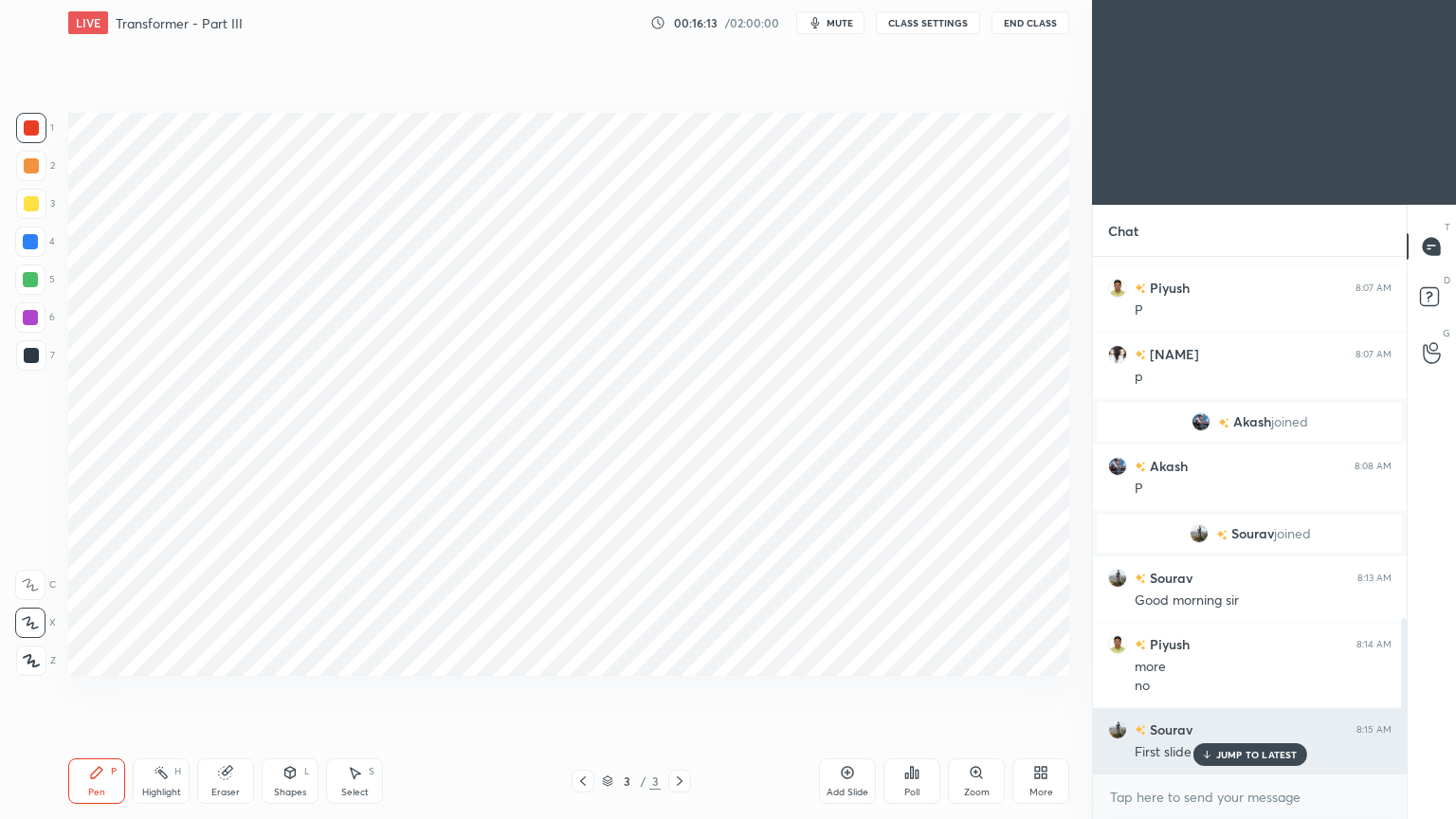 click on "First slide h sir" at bounding box center [1263, 751] 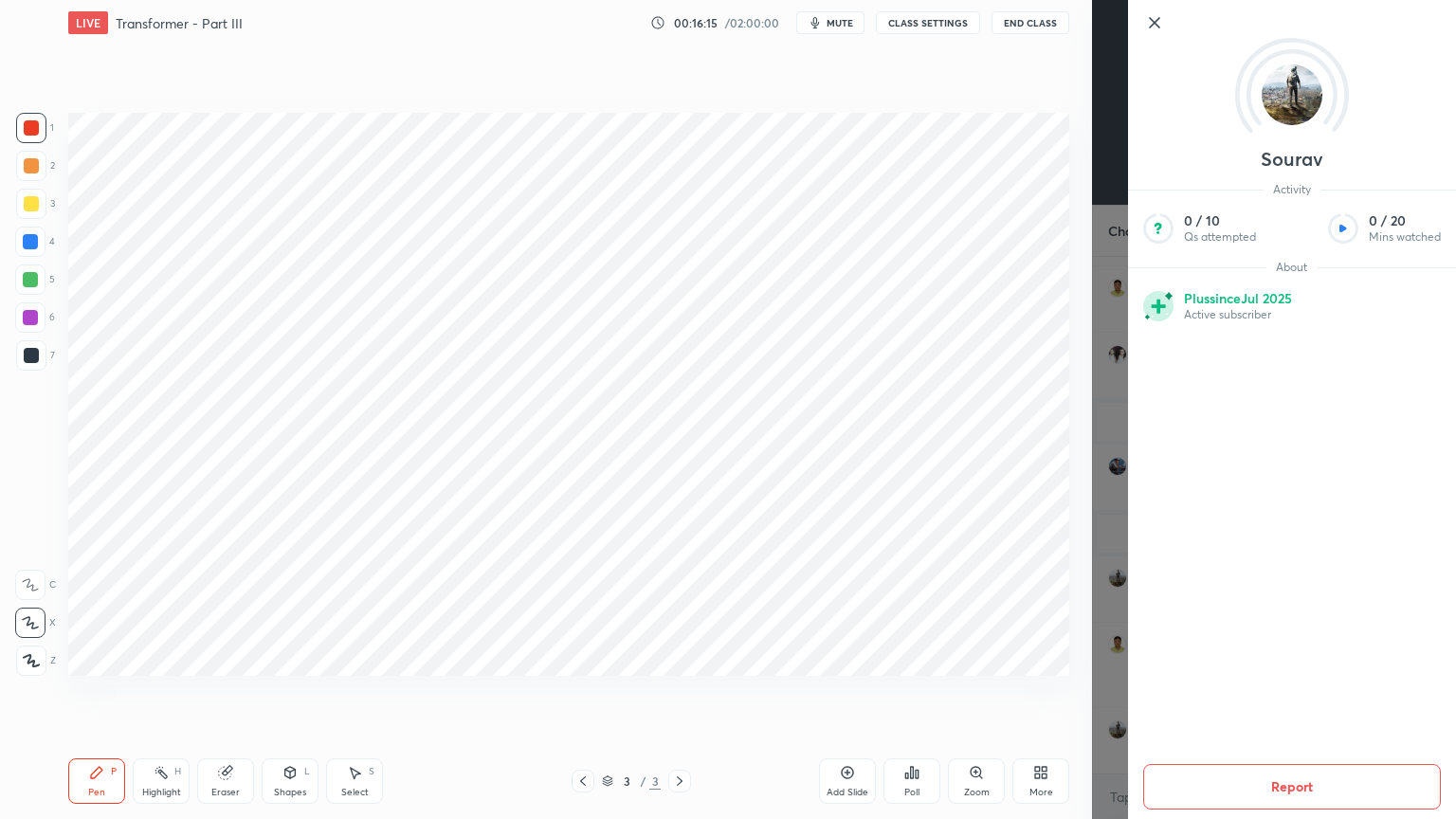 click 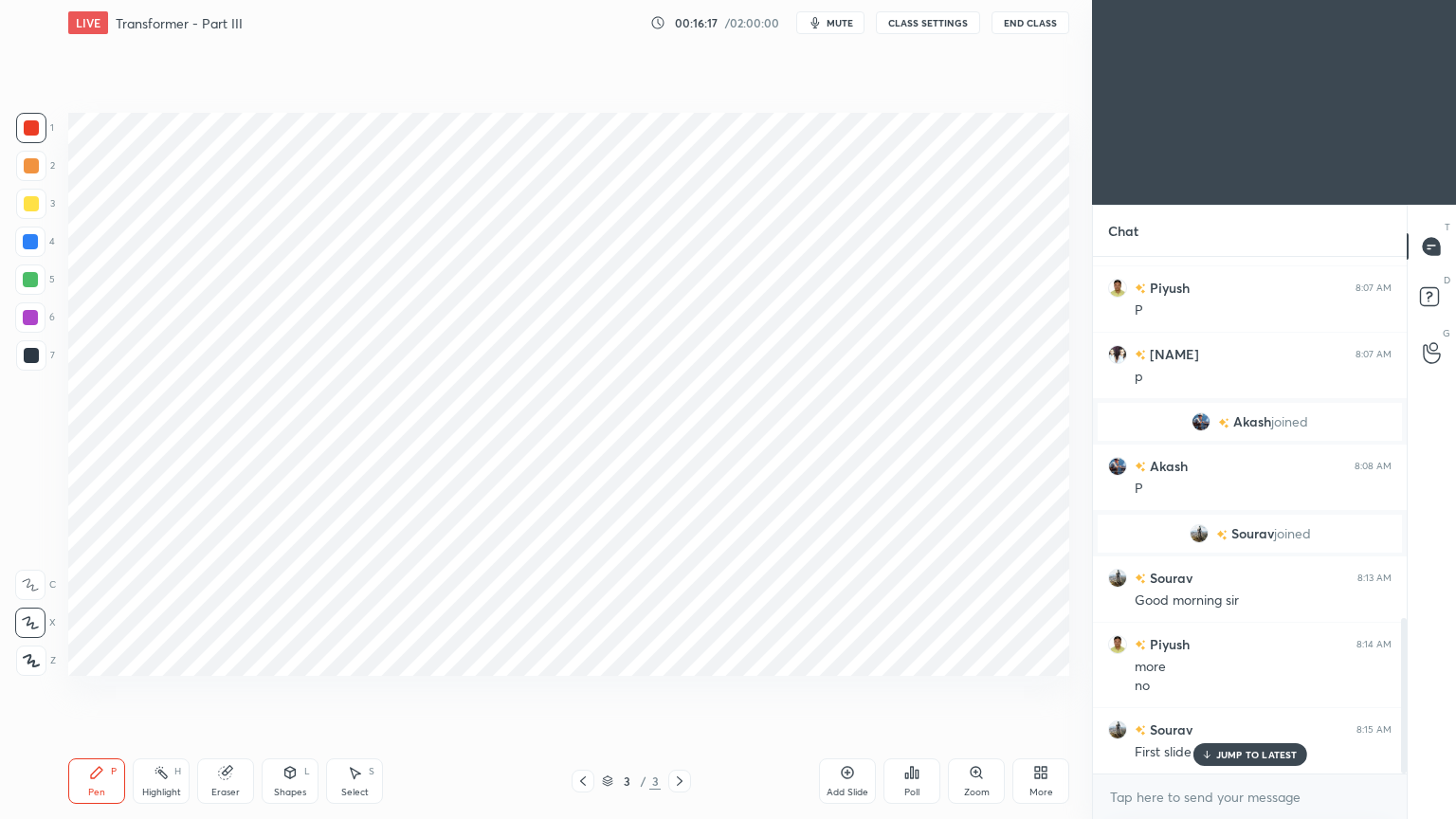 click on "JUMP TO LATEST" at bounding box center (1257, 755) 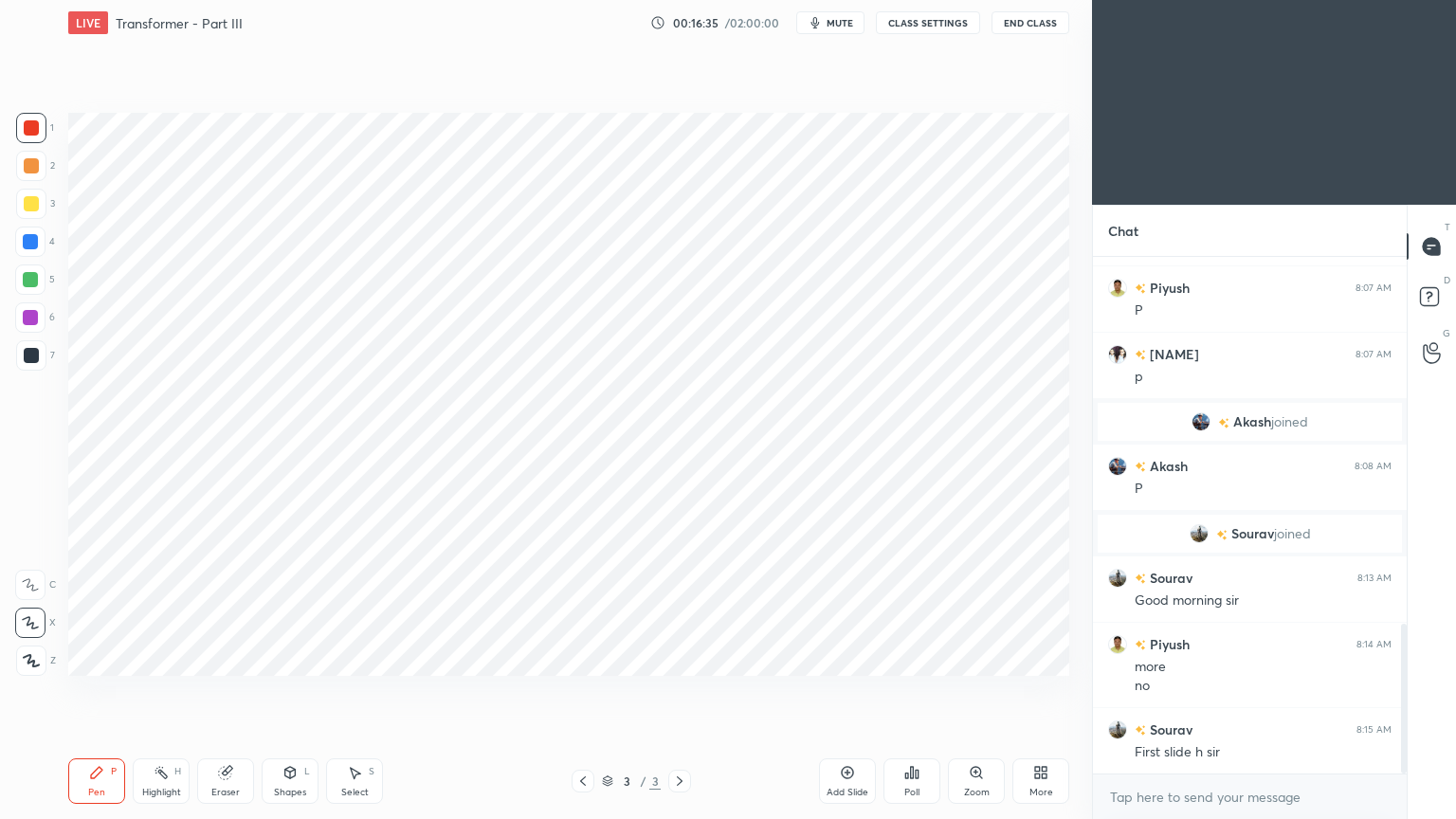 scroll, scrollTop: 1269, scrollLeft: 0, axis: vertical 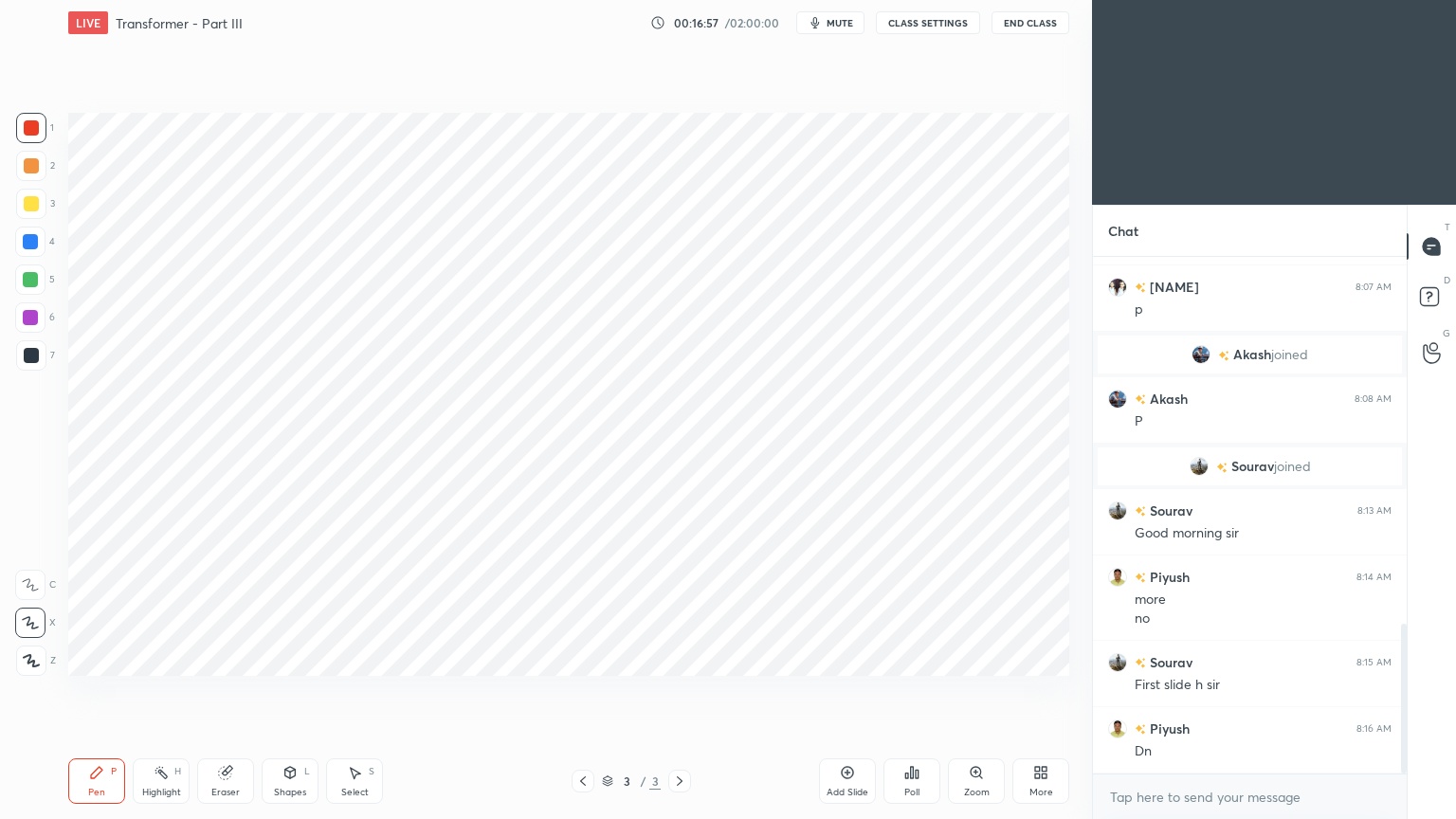 click on "Add Slide" at bounding box center (847, 792) 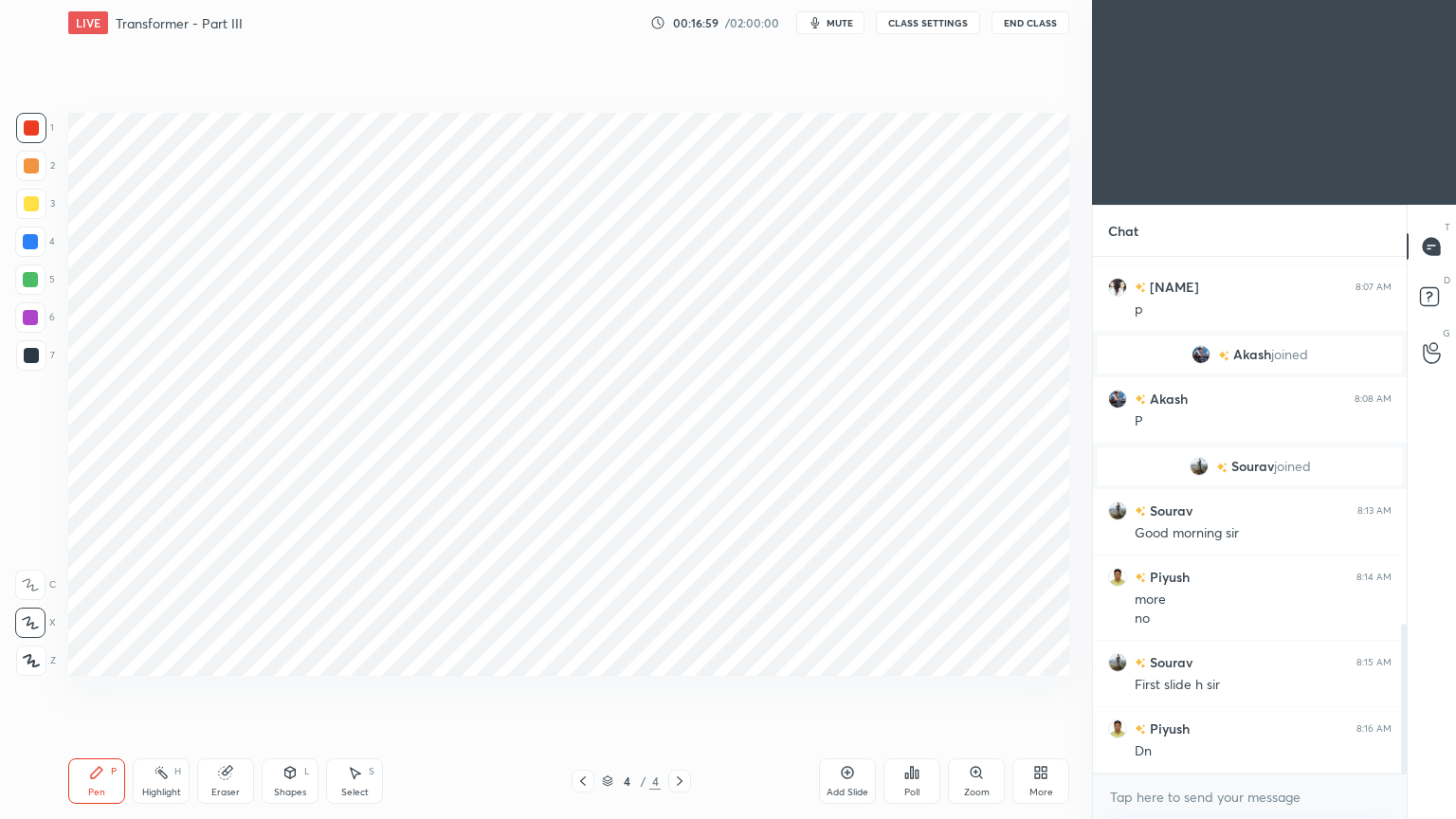 click at bounding box center [31, 128] 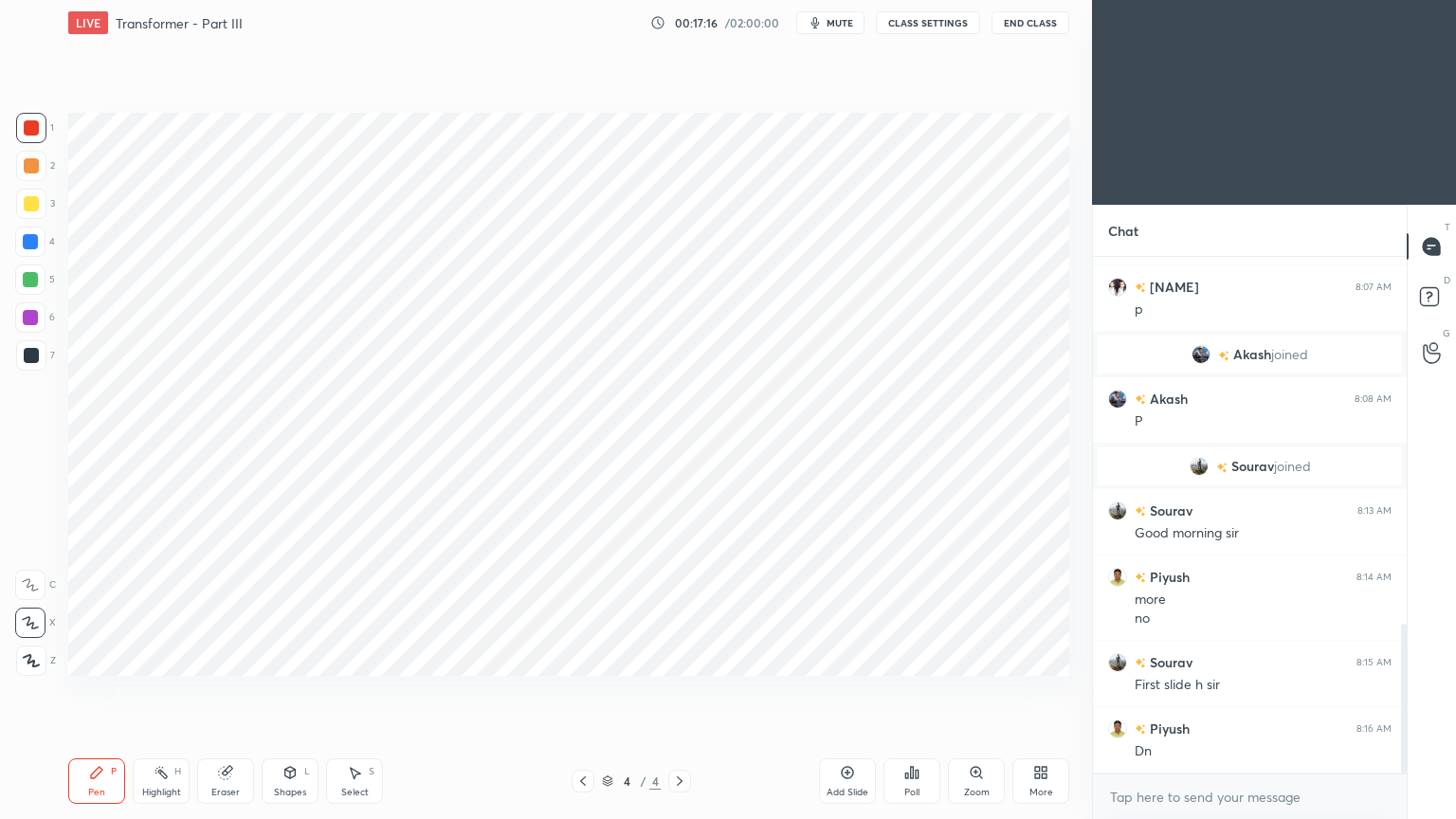 click at bounding box center [30, 280] 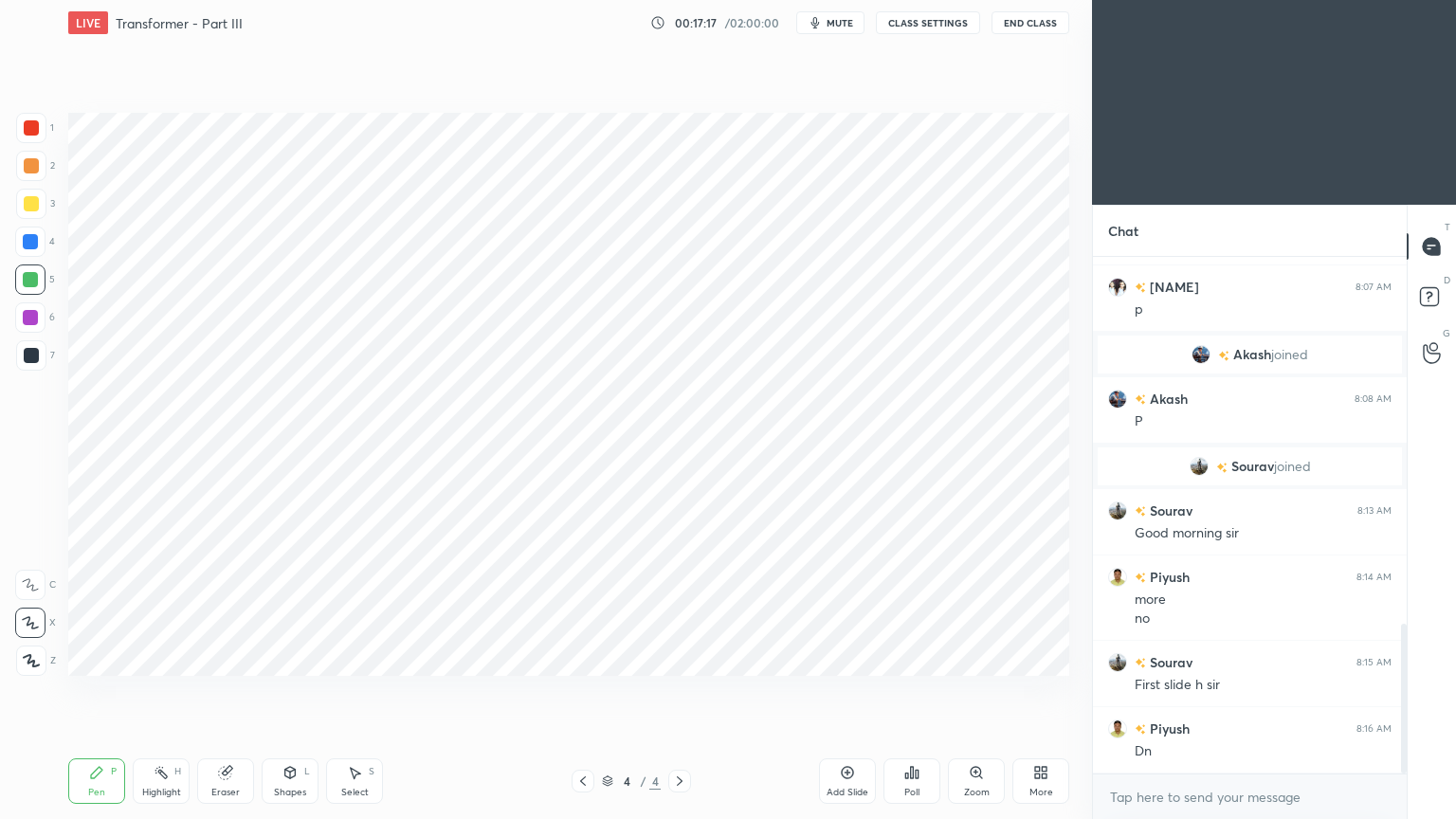 click on "Shapes L" at bounding box center [290, 781] 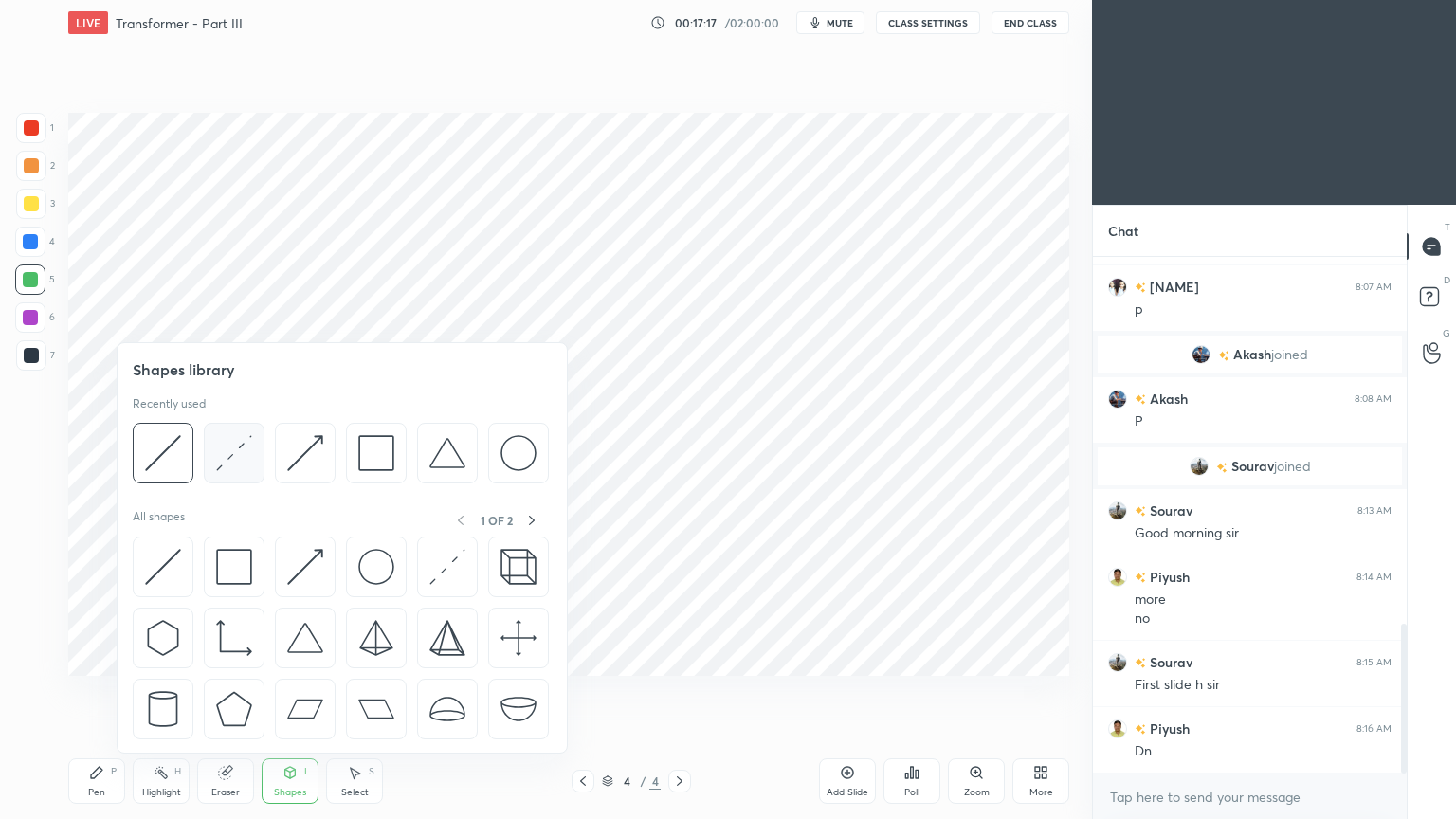 click at bounding box center [234, 453] 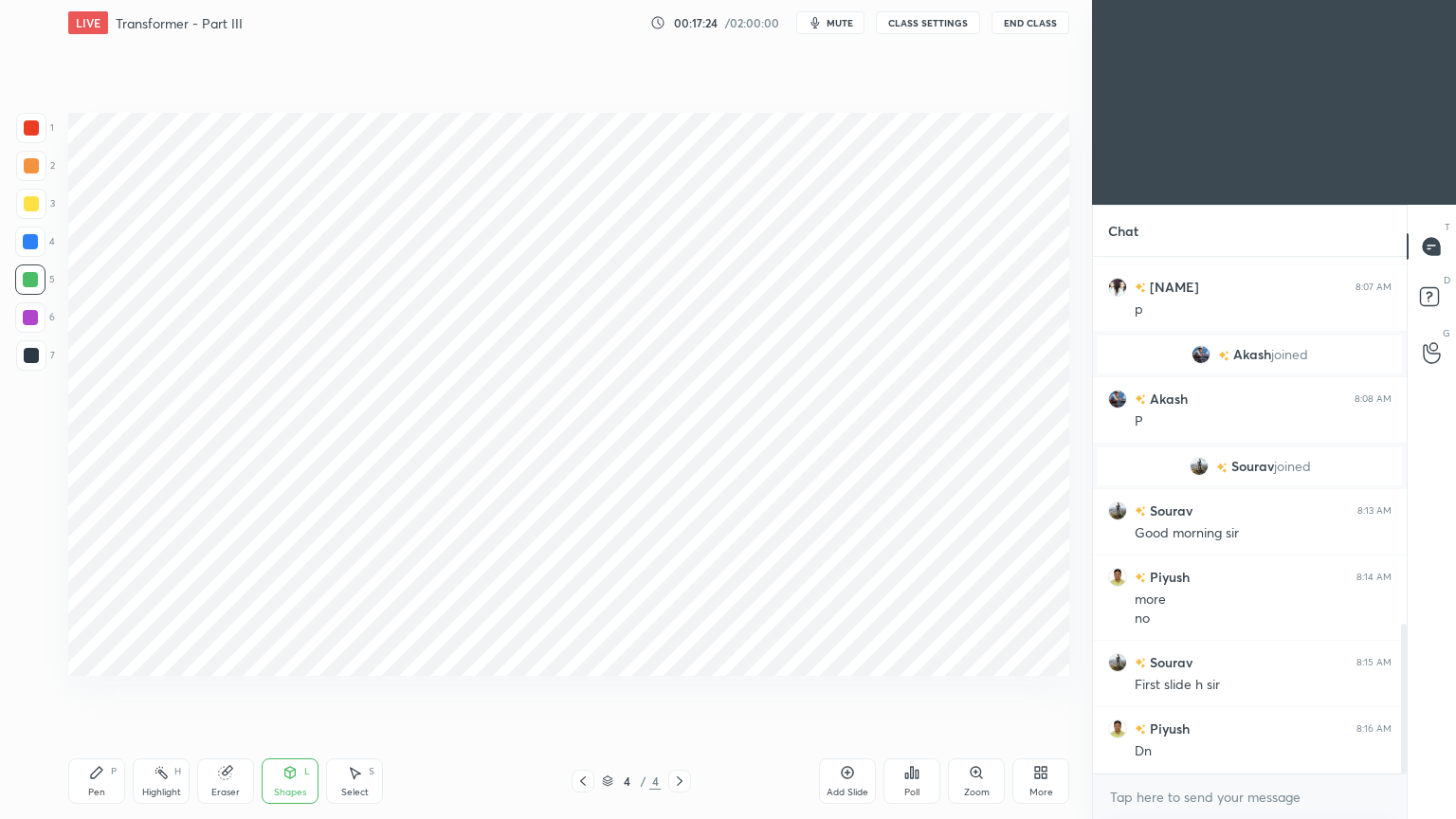 click at bounding box center (30, 242) 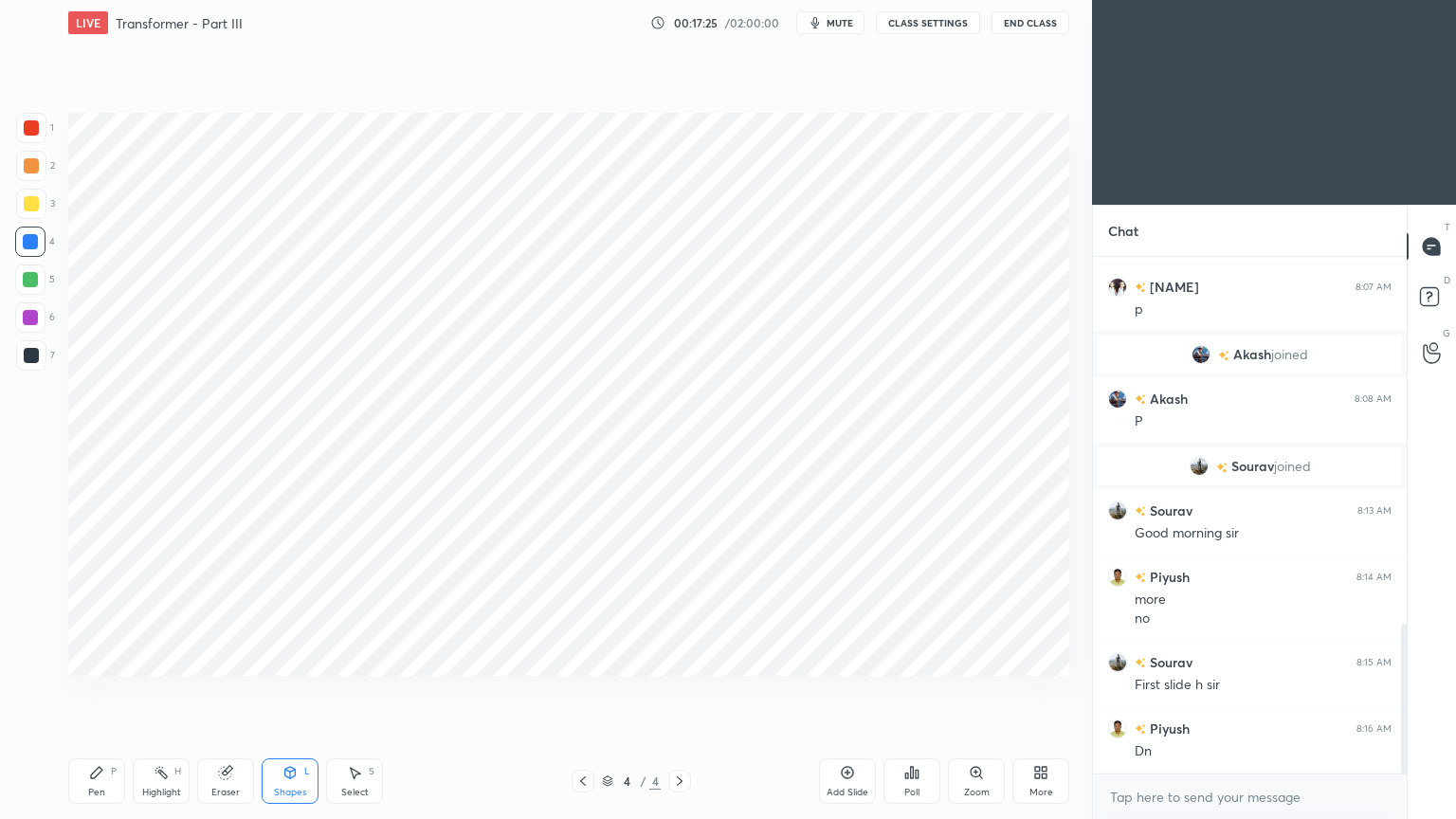 click on "Pen P" at bounding box center [97, 781] 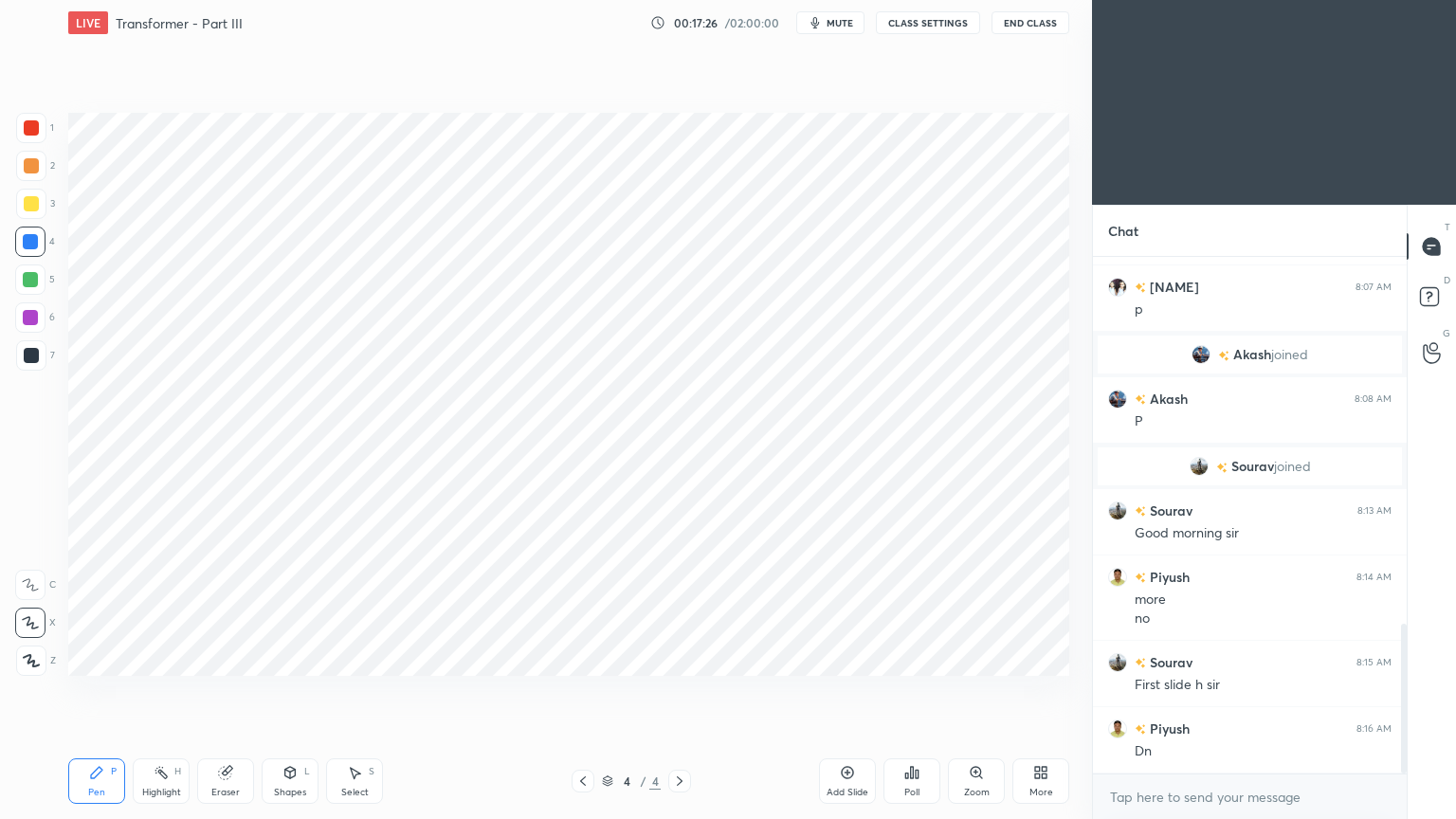 click on "Pen P" at bounding box center (97, 781) 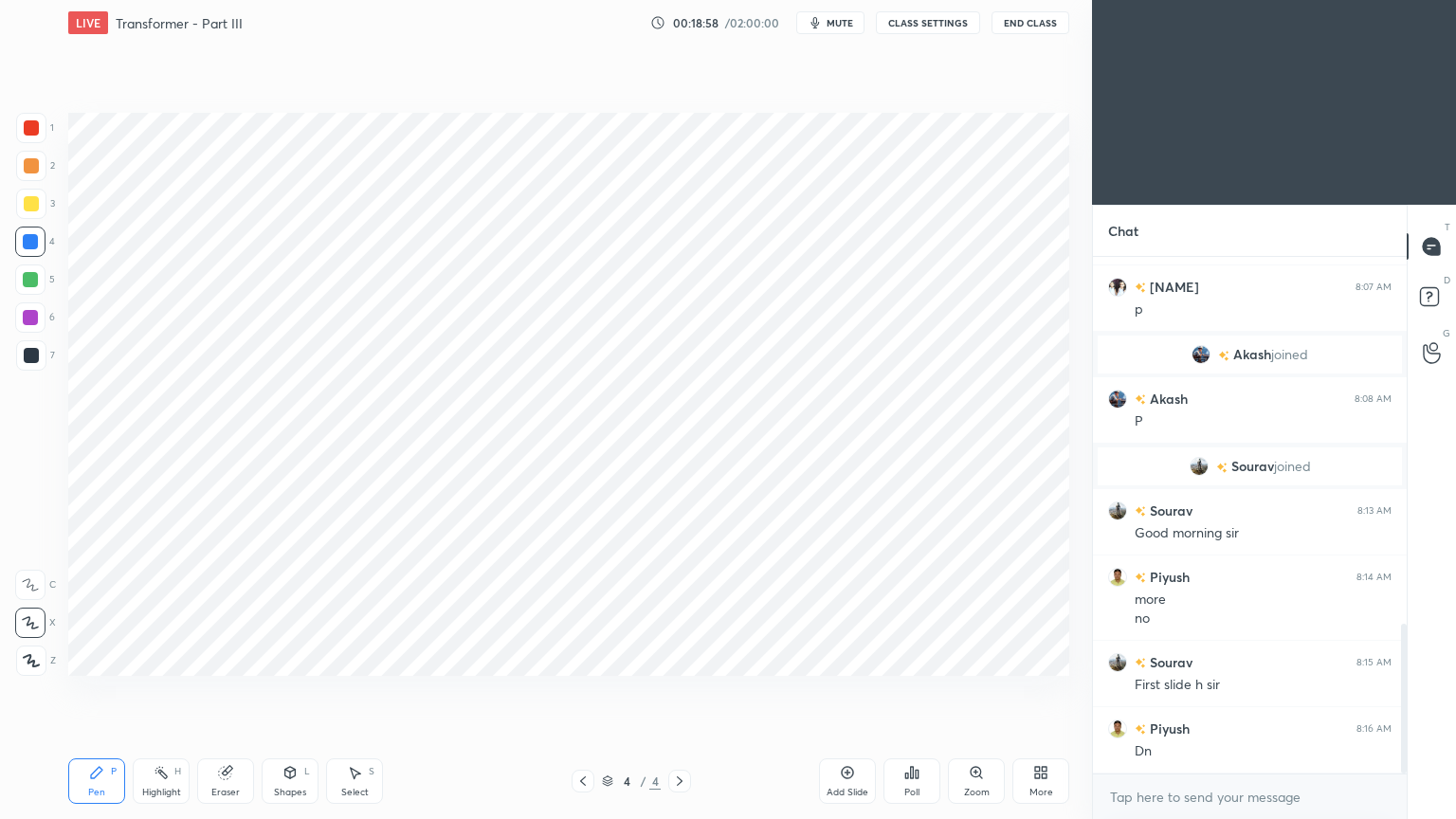 click at bounding box center [31, 355] 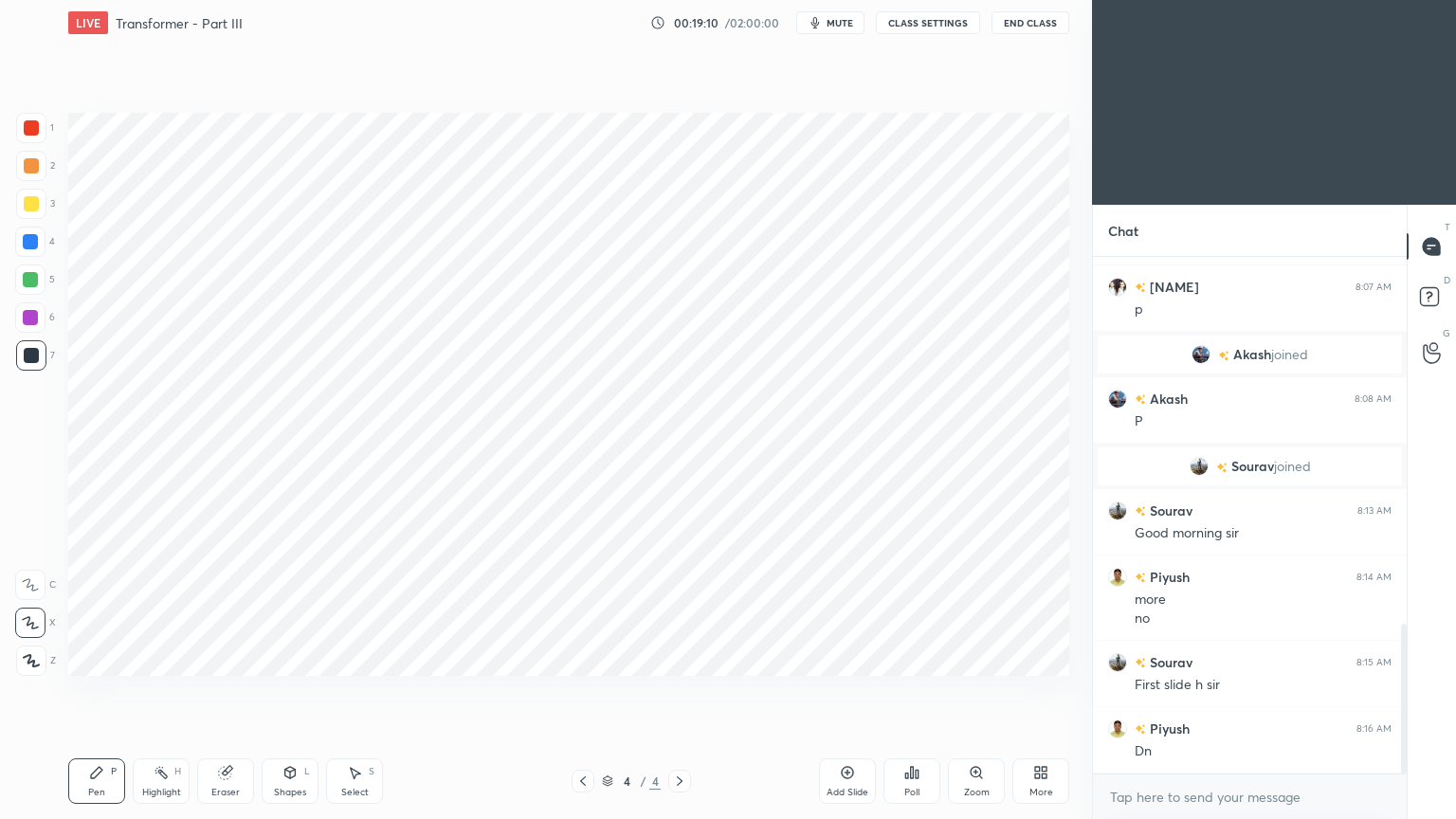 drag, startPoint x: 209, startPoint y: 777, endPoint x: 213, endPoint y: 765, distance: 12.649111 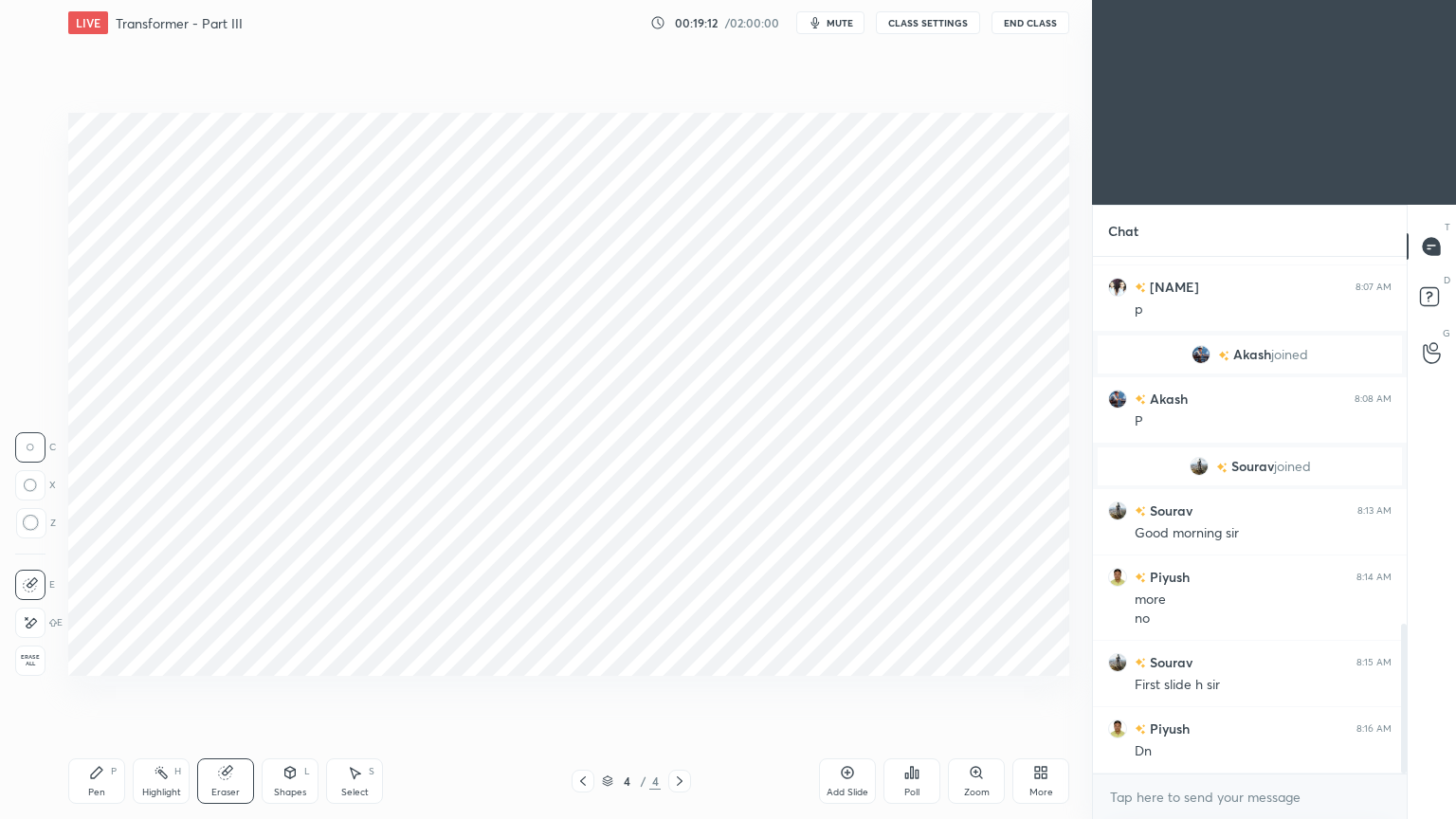 click on "Pen P" at bounding box center [97, 781] 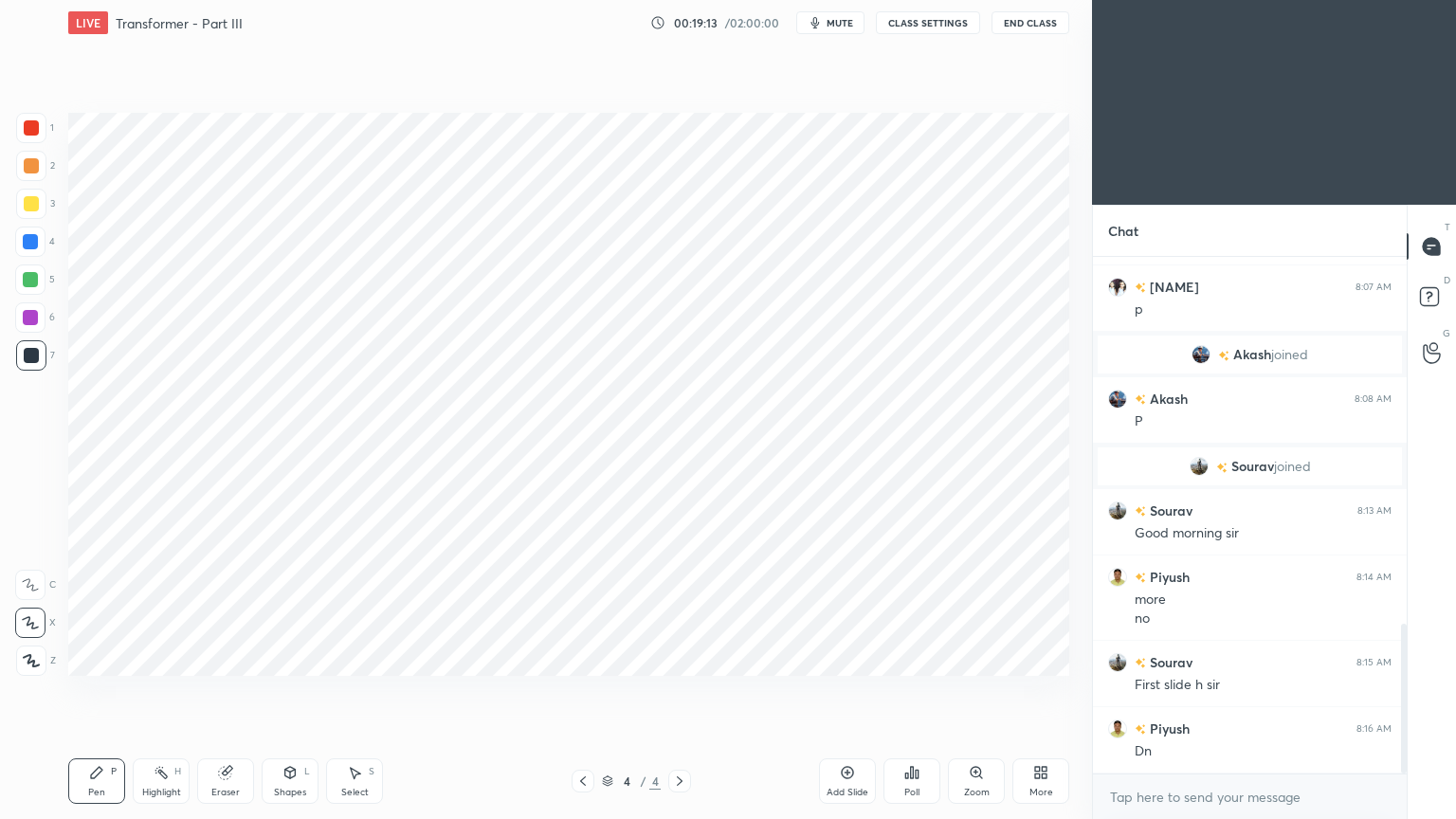 click at bounding box center [31, 128] 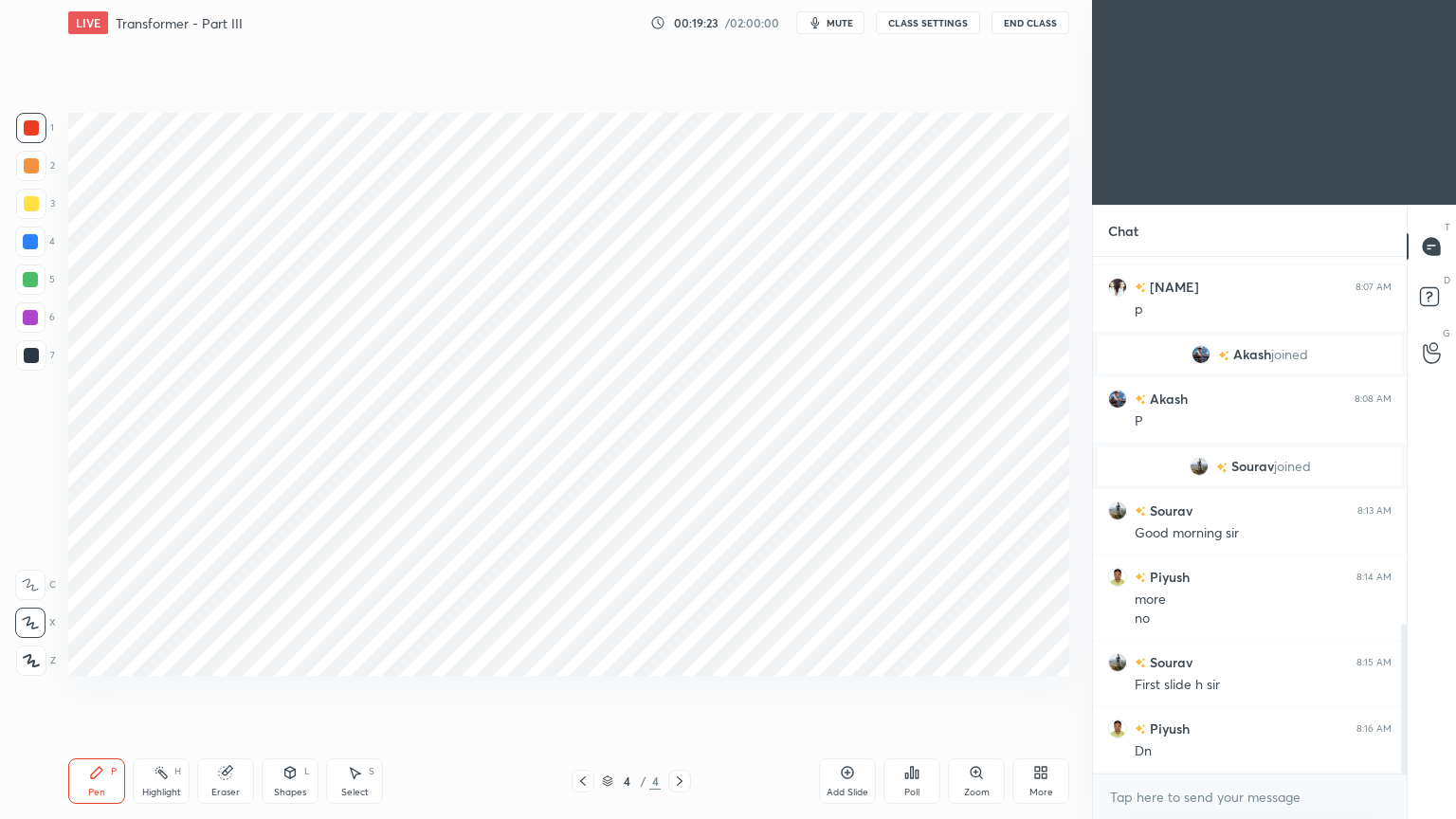 click on "Select" at bounding box center (355, 792) 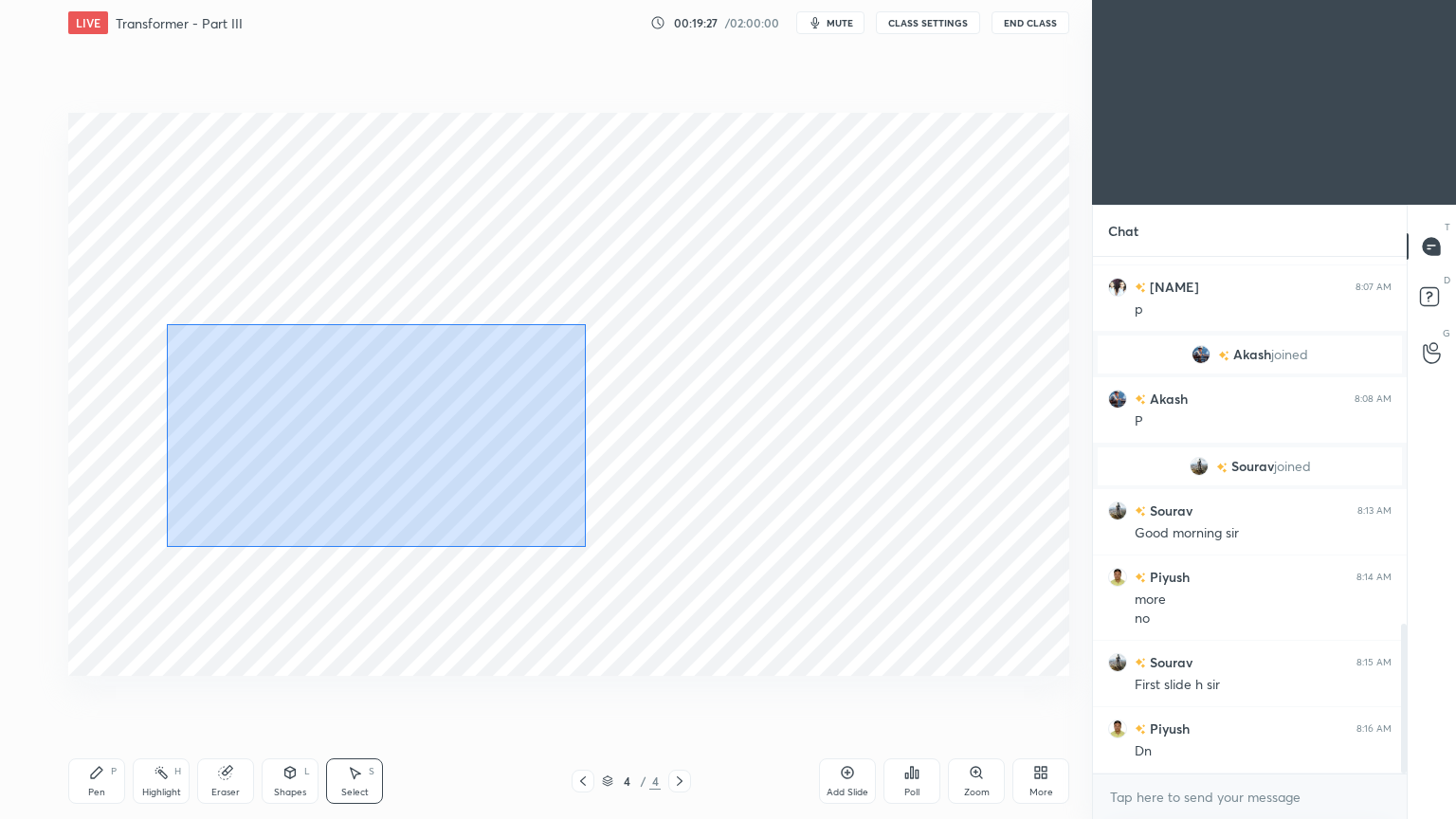 drag, startPoint x: 167, startPoint y: 323, endPoint x: 588, endPoint y: 528, distance: 468.25848 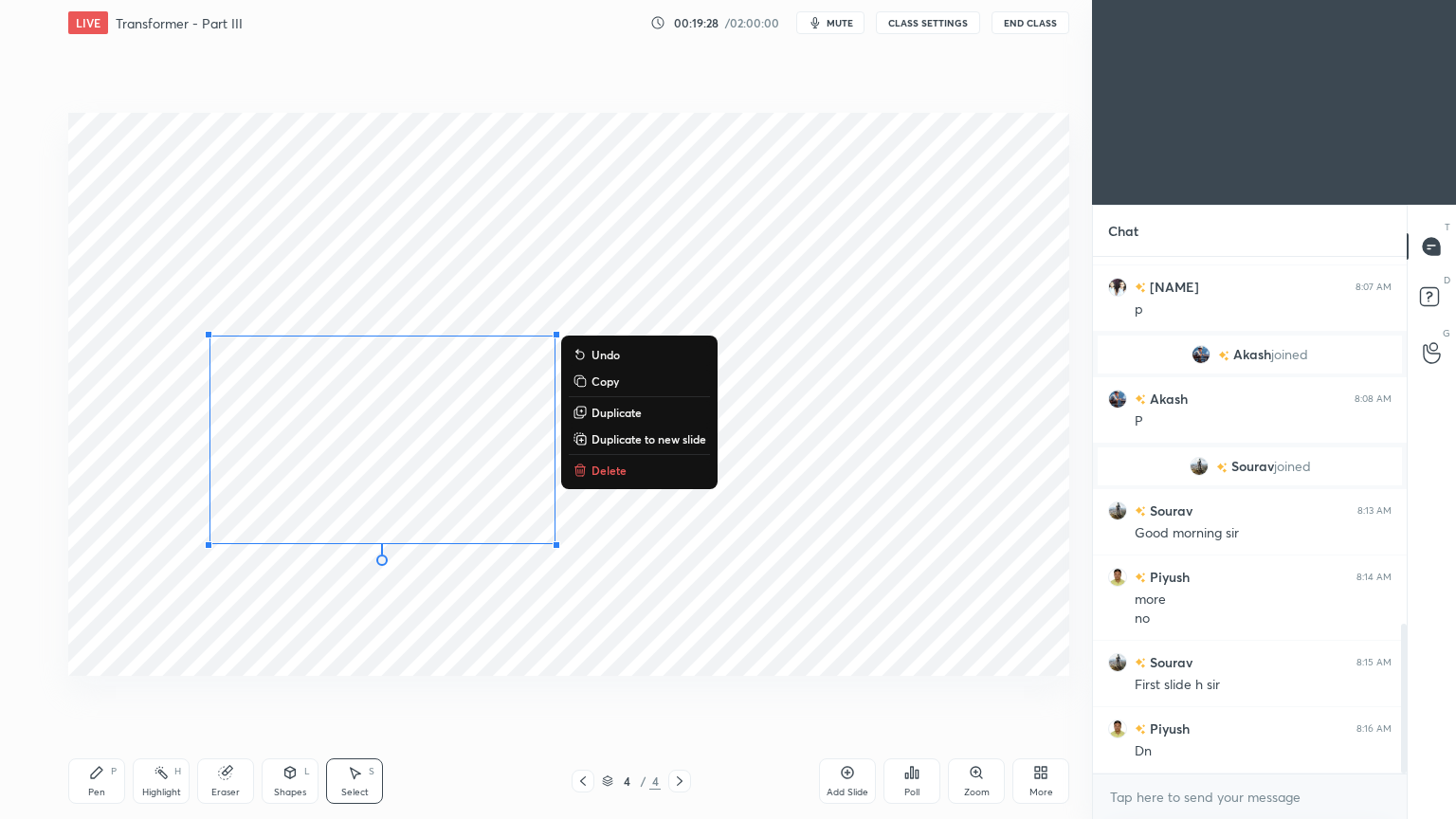 click on "Copy" at bounding box center [639, 381] 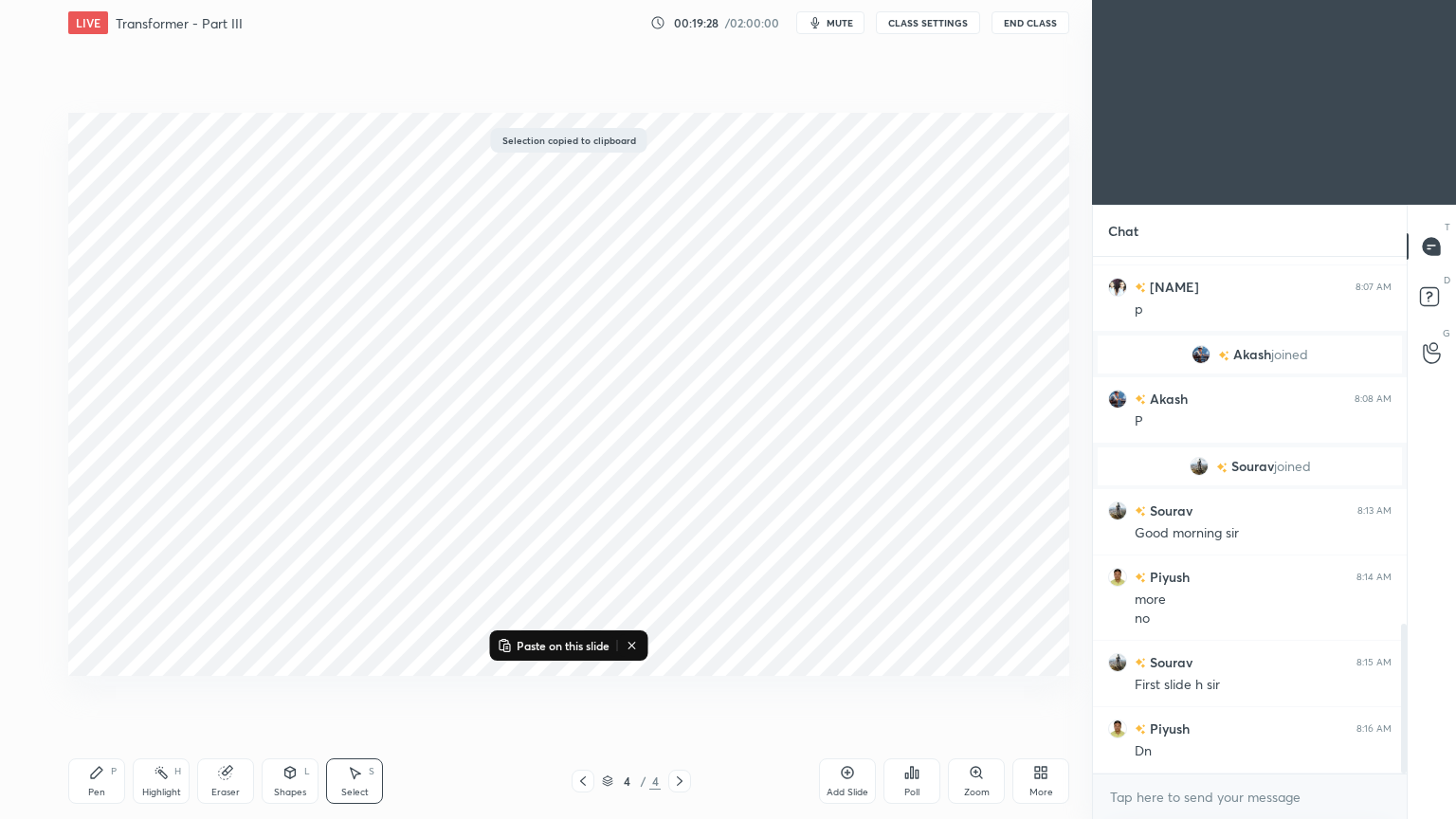 click on "Paste on this slide" at bounding box center [563, 646] 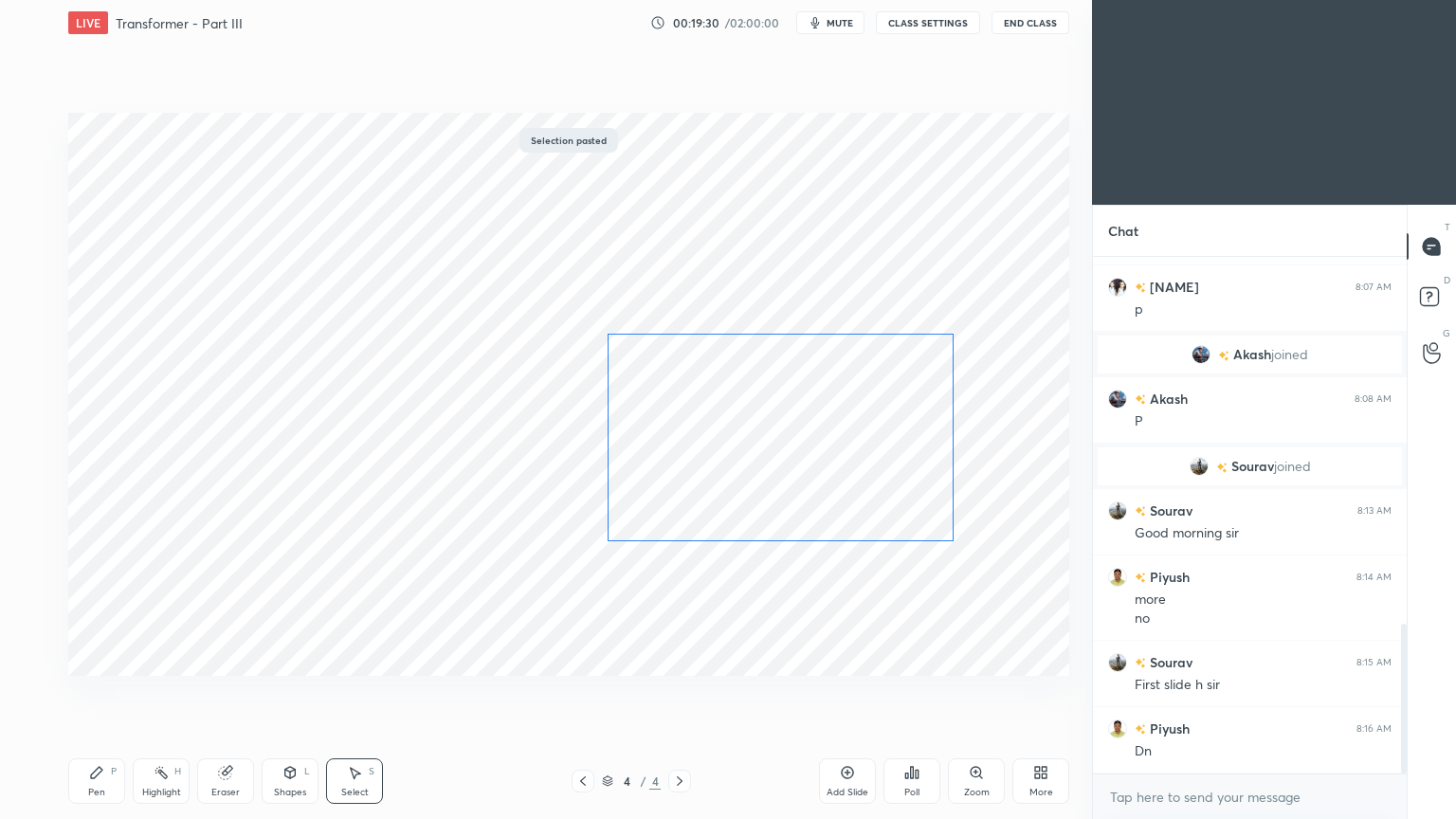 drag, startPoint x: 467, startPoint y: 469, endPoint x: 844, endPoint y: 444, distance: 377.828 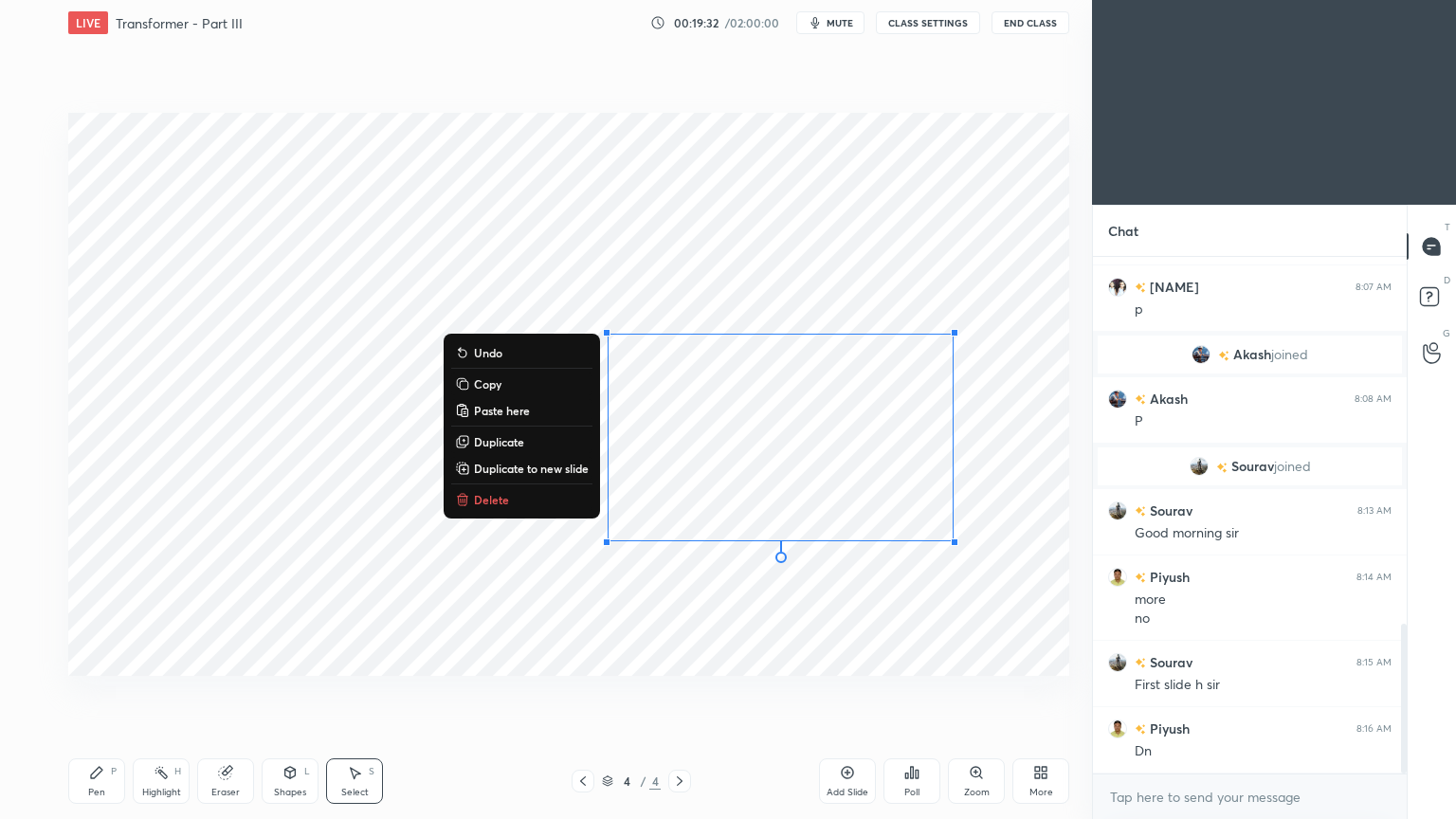 click on "0 ° Undo Copy Paste here Duplicate Duplicate to new slide Delete" at bounding box center (569, 394) 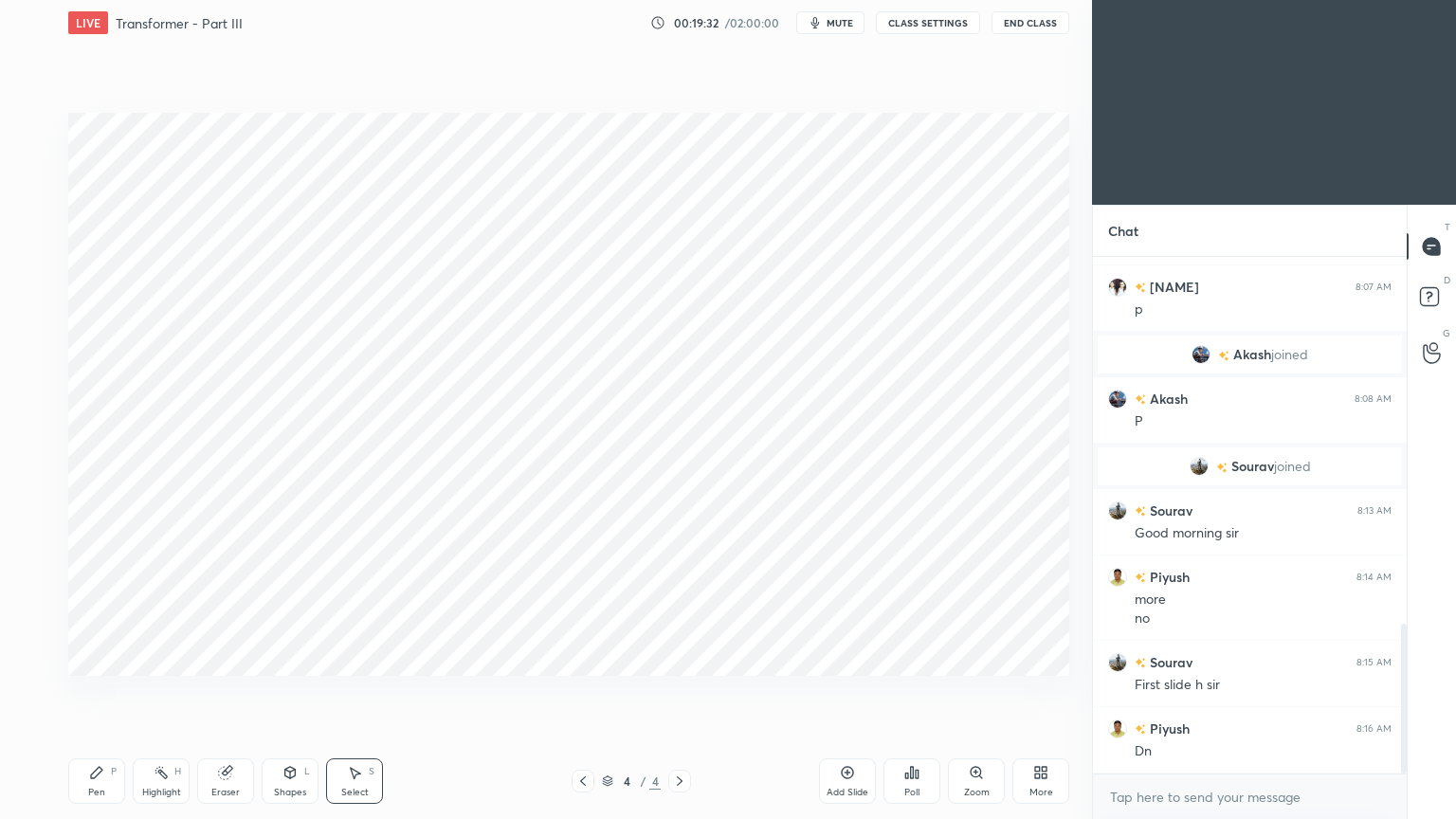 click on "Eraser" at bounding box center (226, 781) 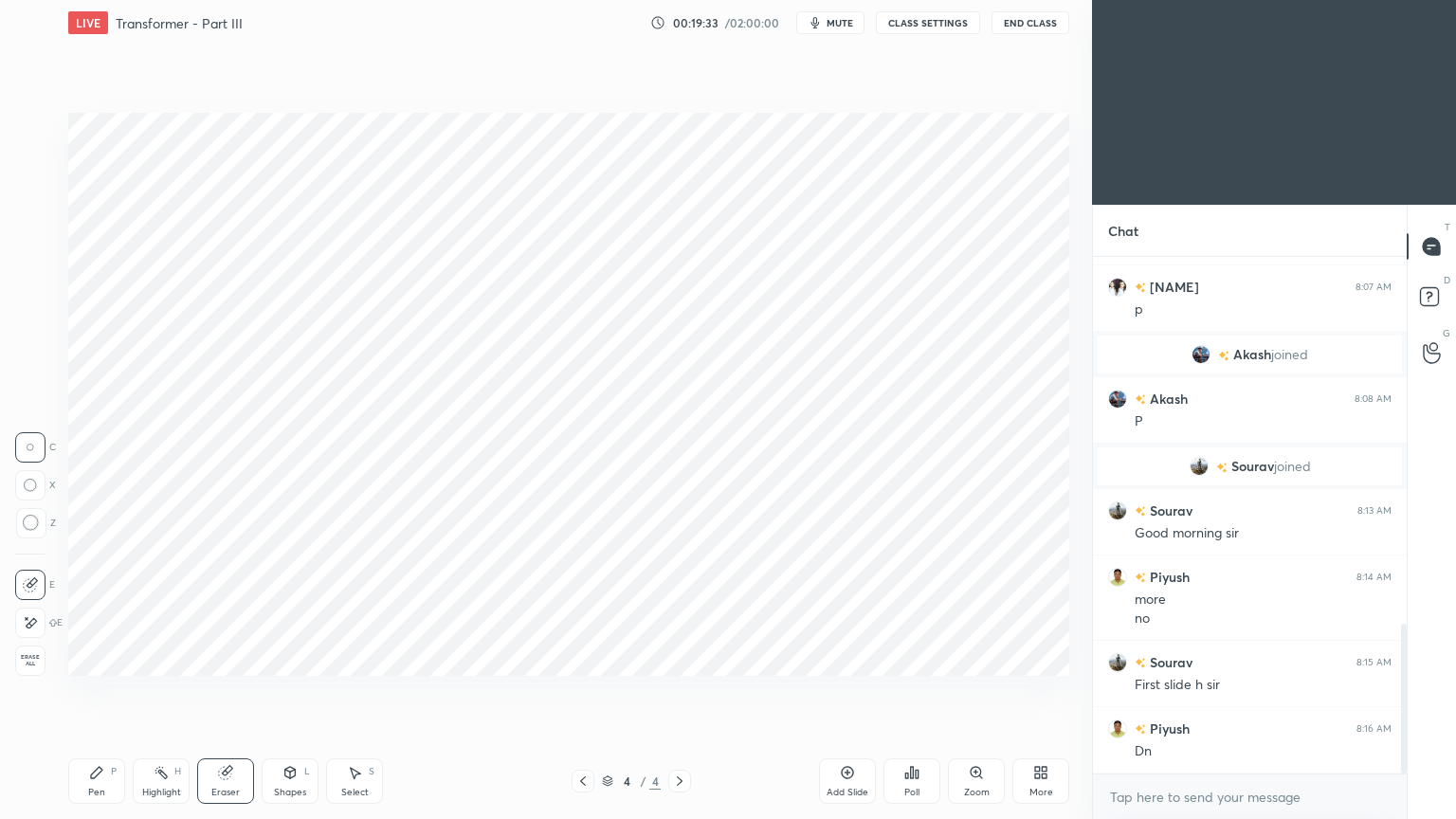 click 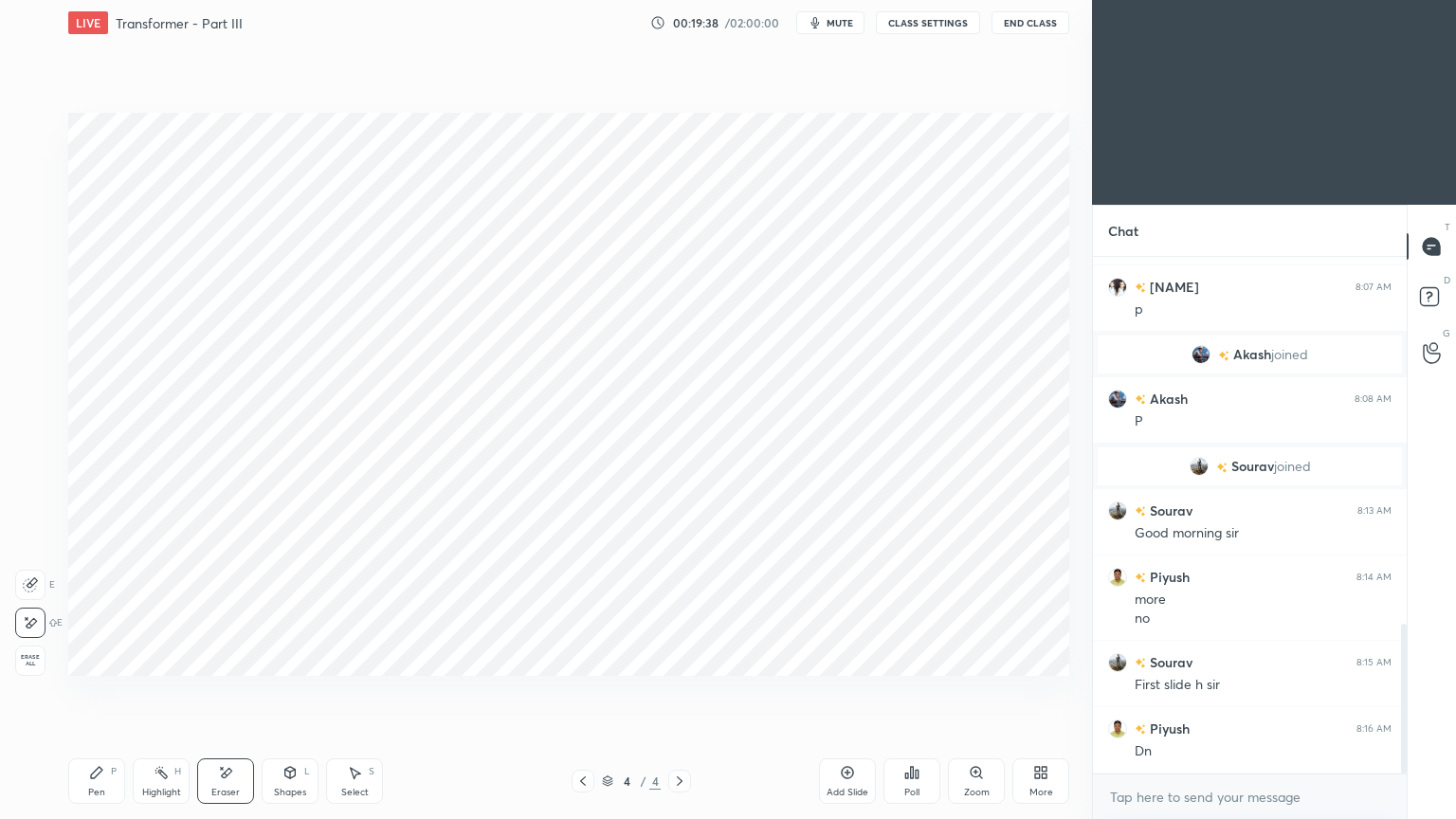 click on "Pen P" at bounding box center (97, 781) 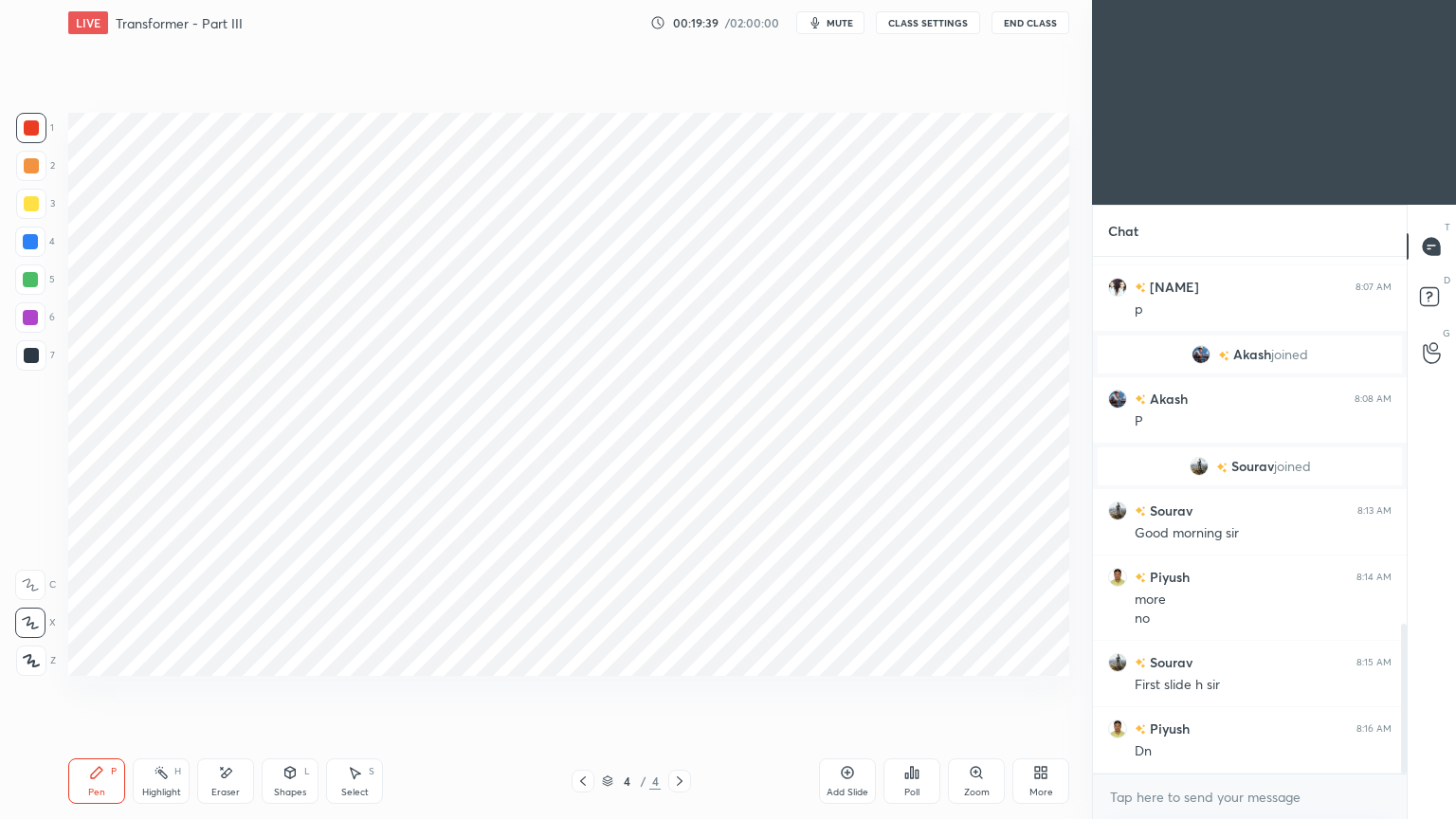 click at bounding box center [31, 128] 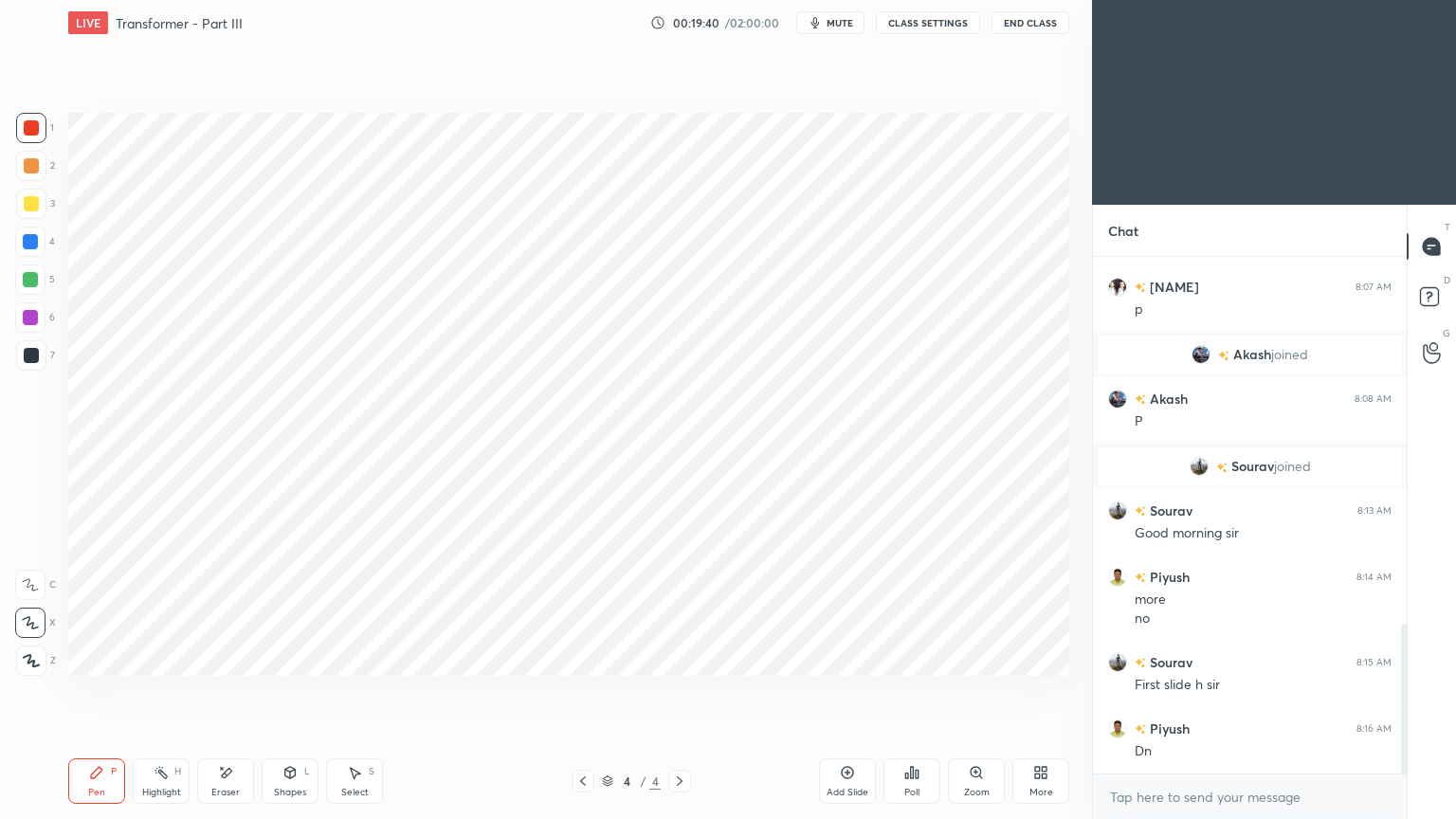 click at bounding box center (31, 355) 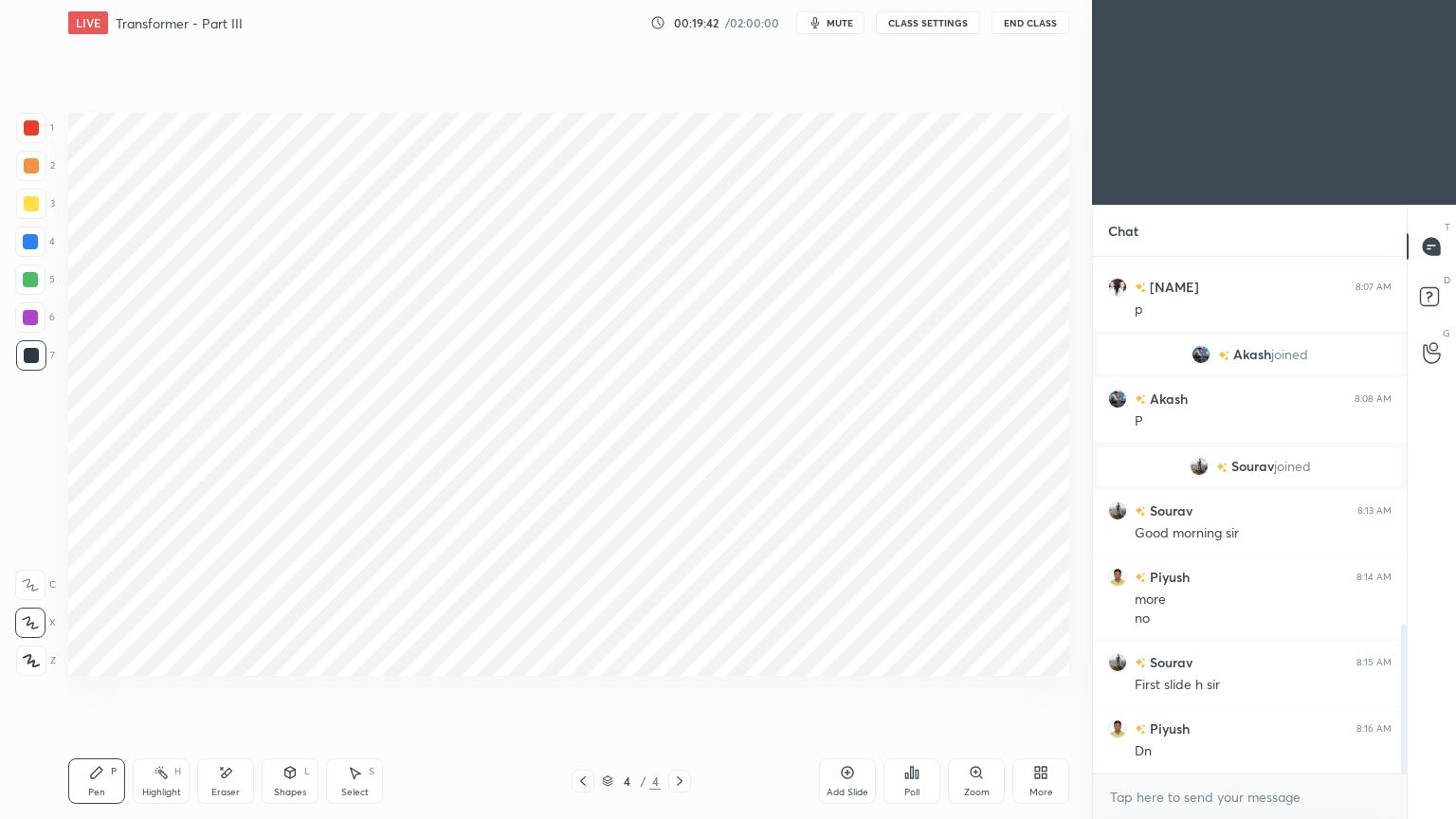 click on "Shapes" at bounding box center [290, 792] 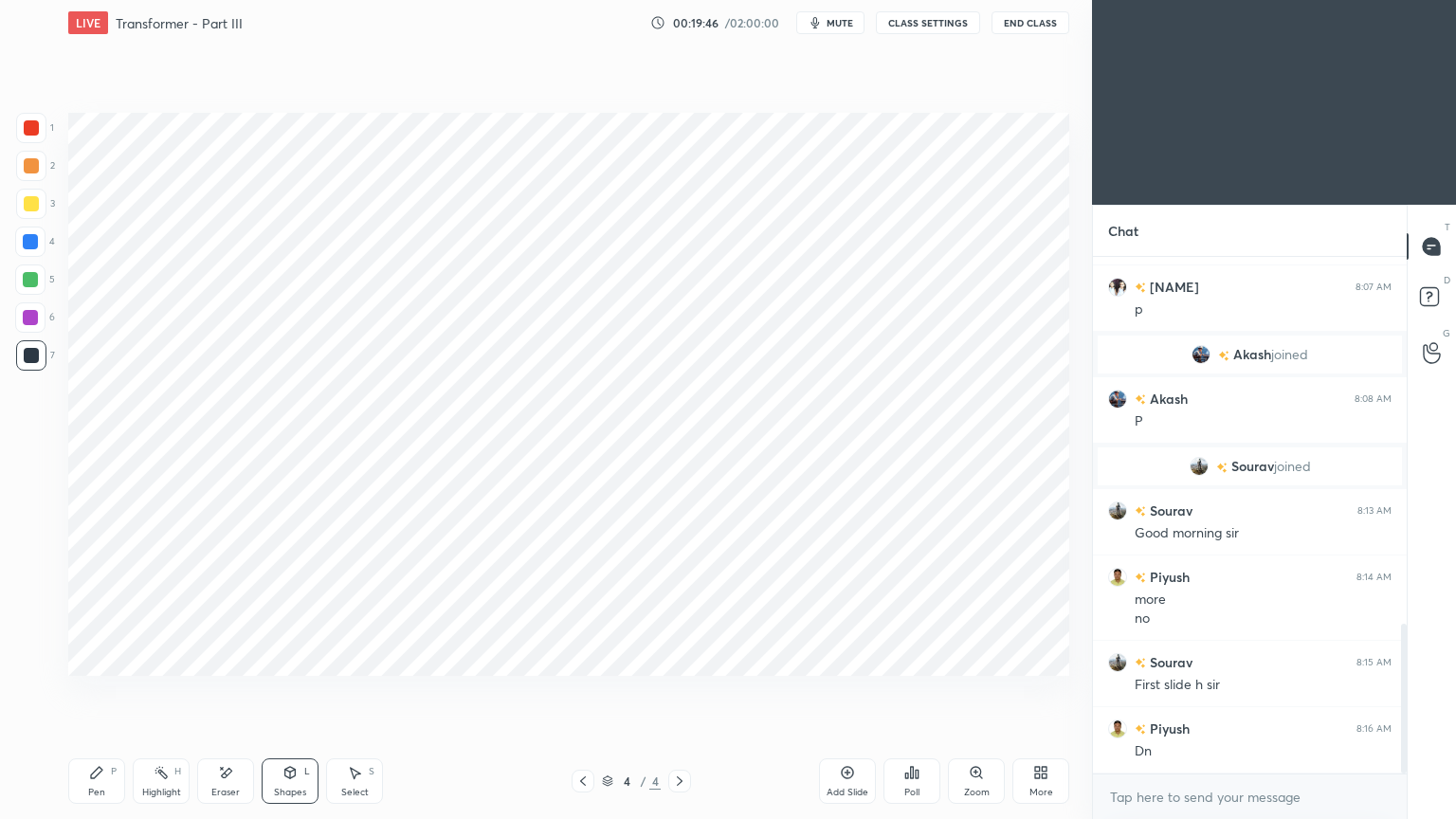 click on "Pen P" at bounding box center [97, 781] 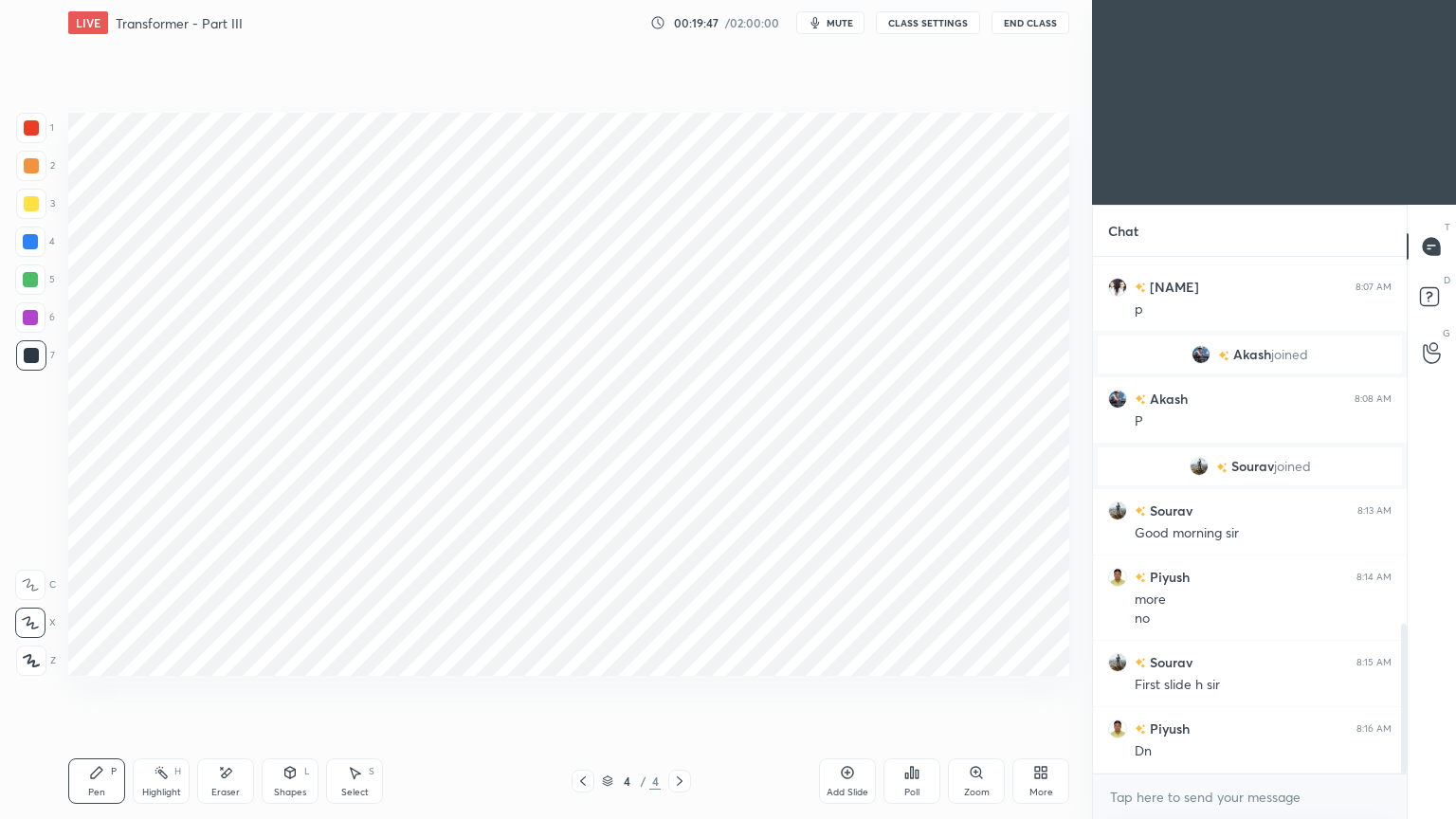 click 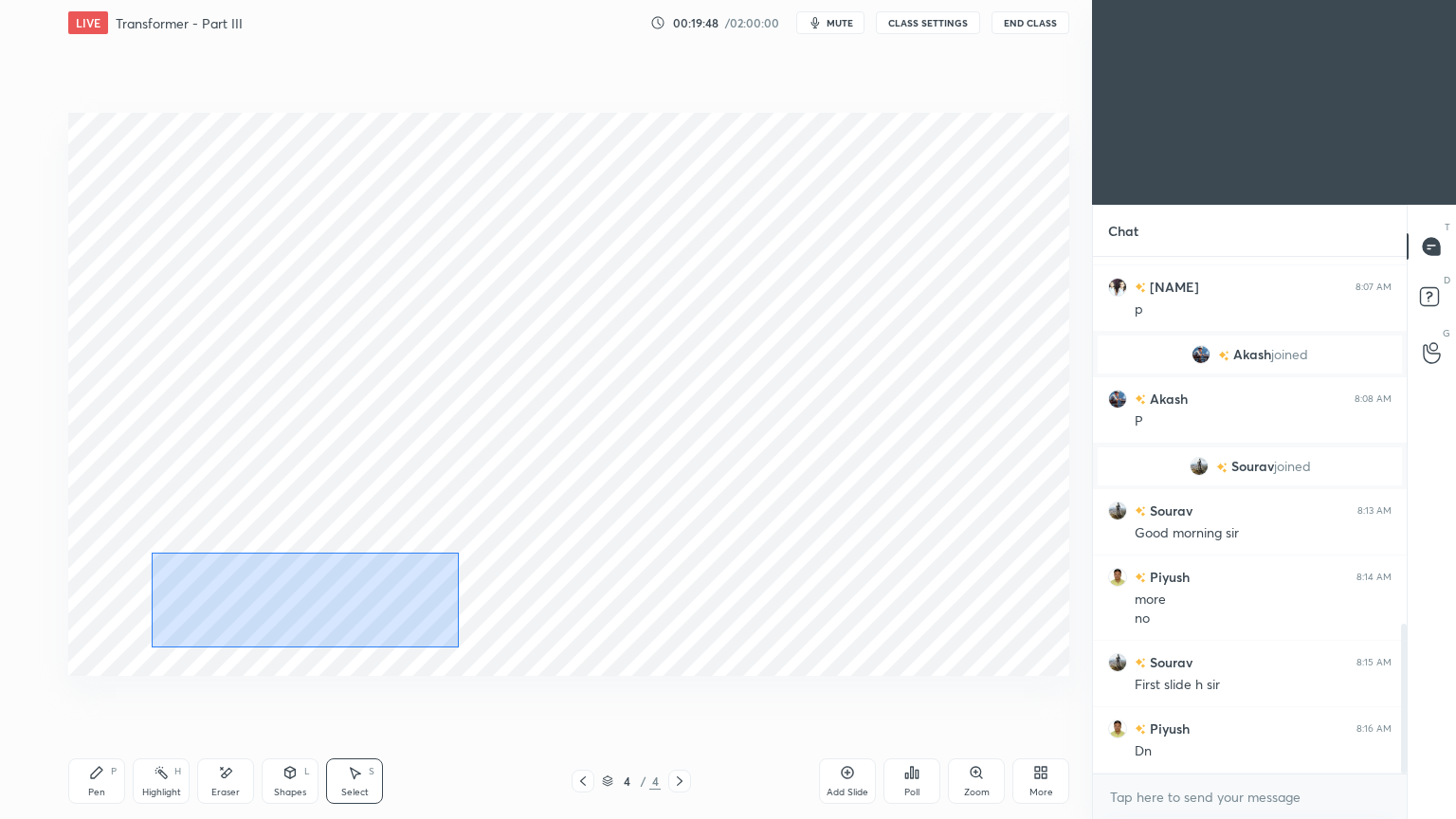 drag, startPoint x: 152, startPoint y: 553, endPoint x: 415, endPoint y: 634, distance: 275.1908 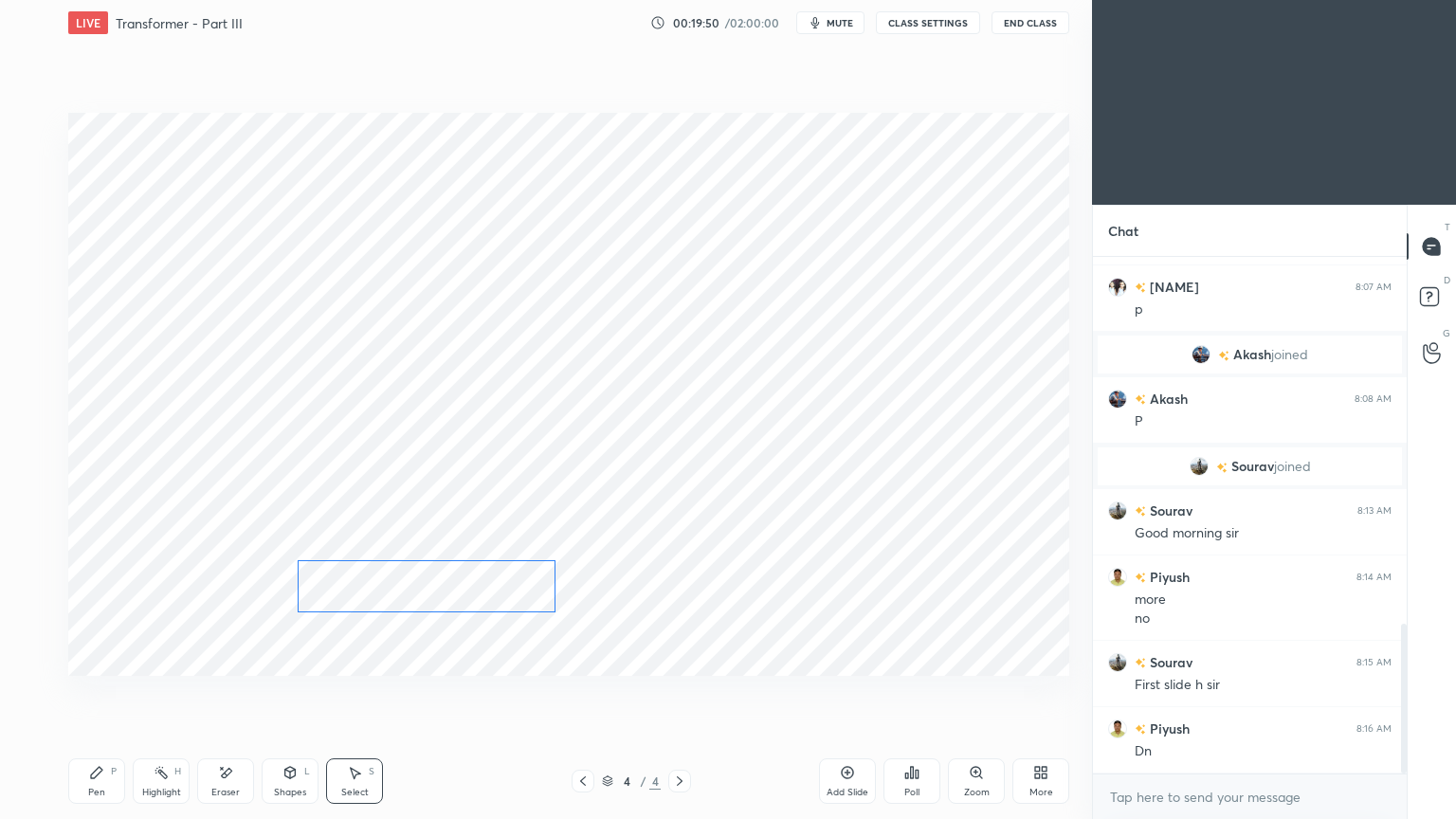 drag, startPoint x: 336, startPoint y: 604, endPoint x: 455, endPoint y: 599, distance: 119.105 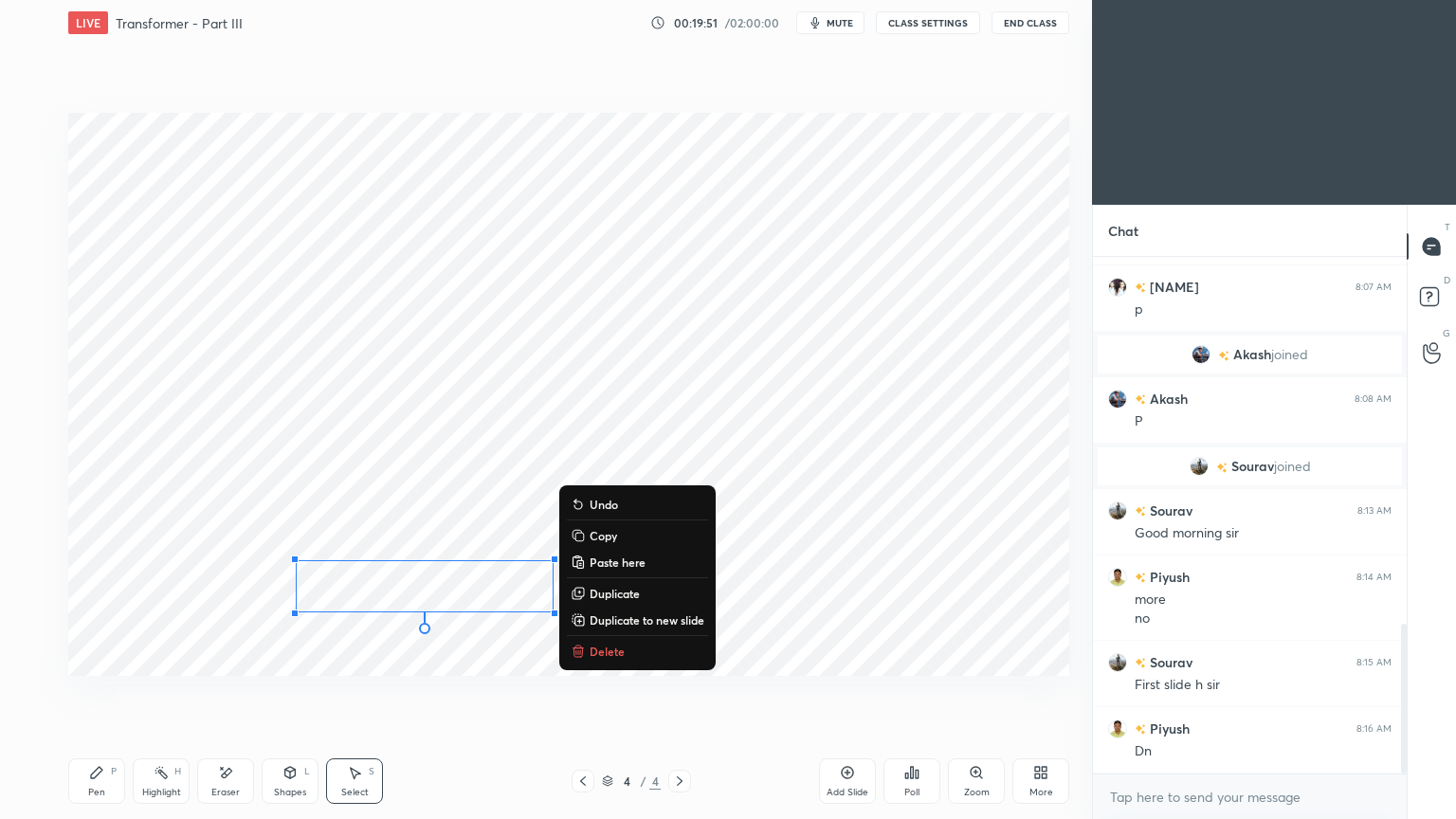 click 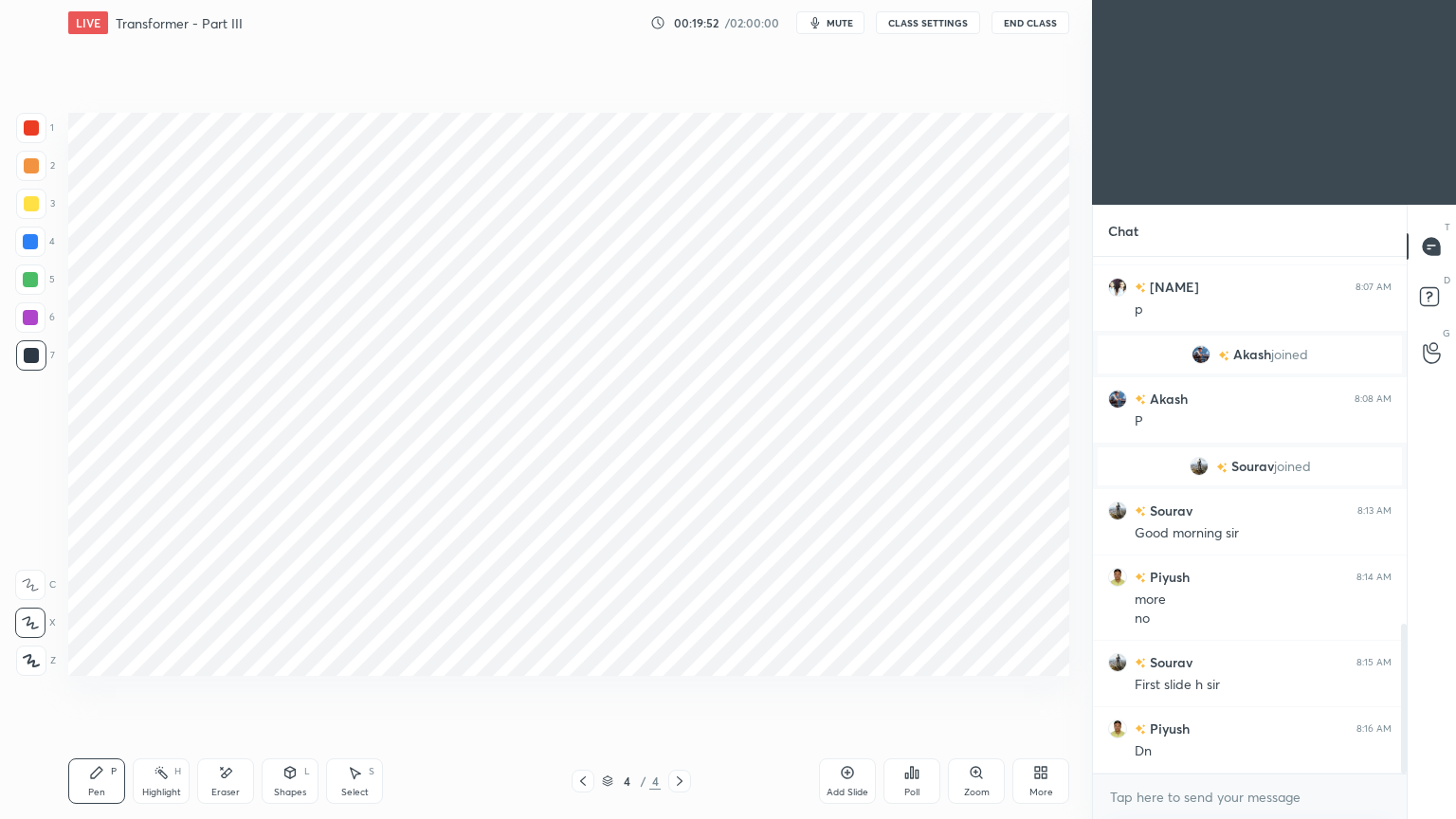 click at bounding box center [30, 242] 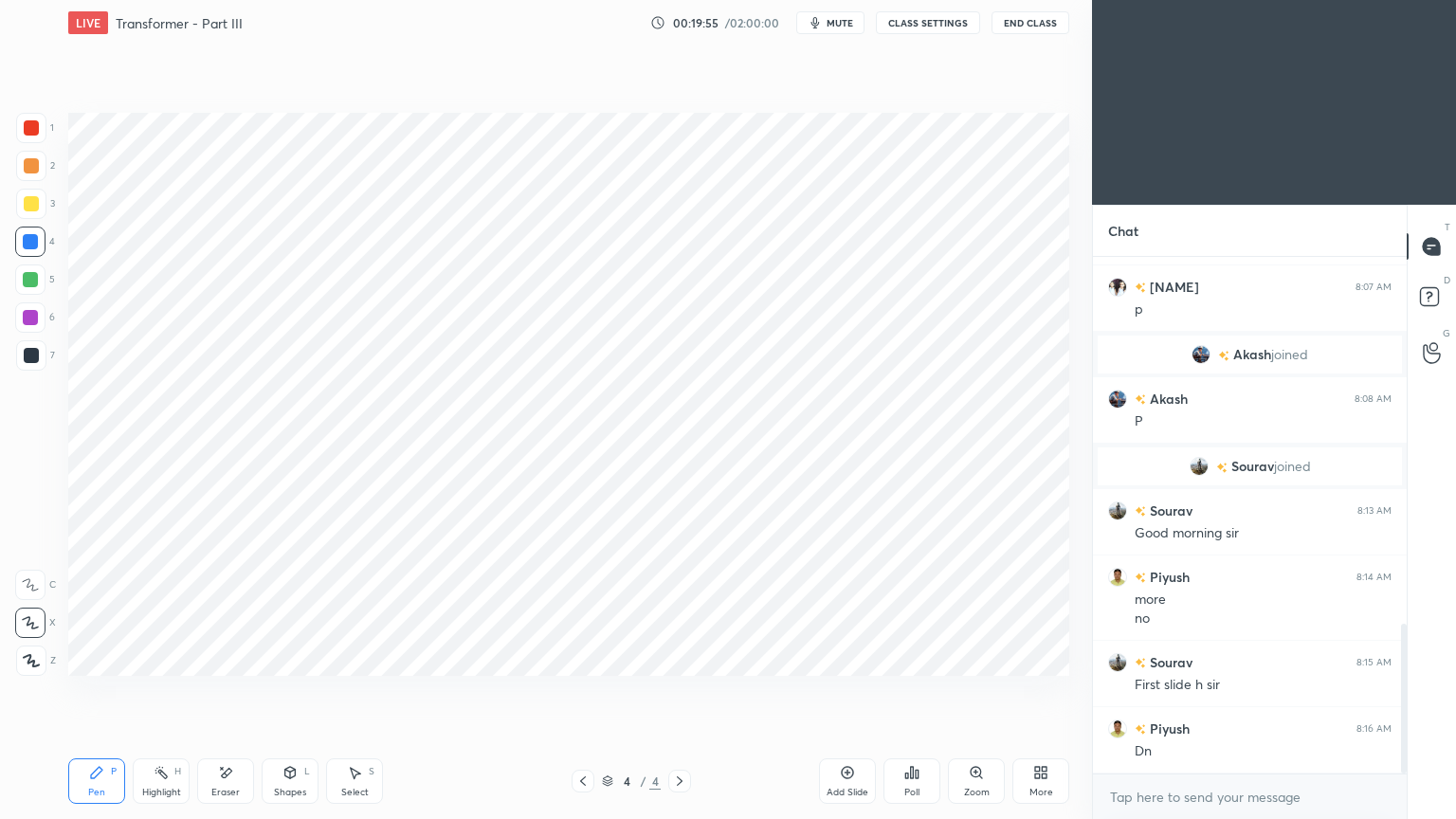 drag, startPoint x: 27, startPoint y: 318, endPoint x: 38, endPoint y: 319, distance: 11.045361 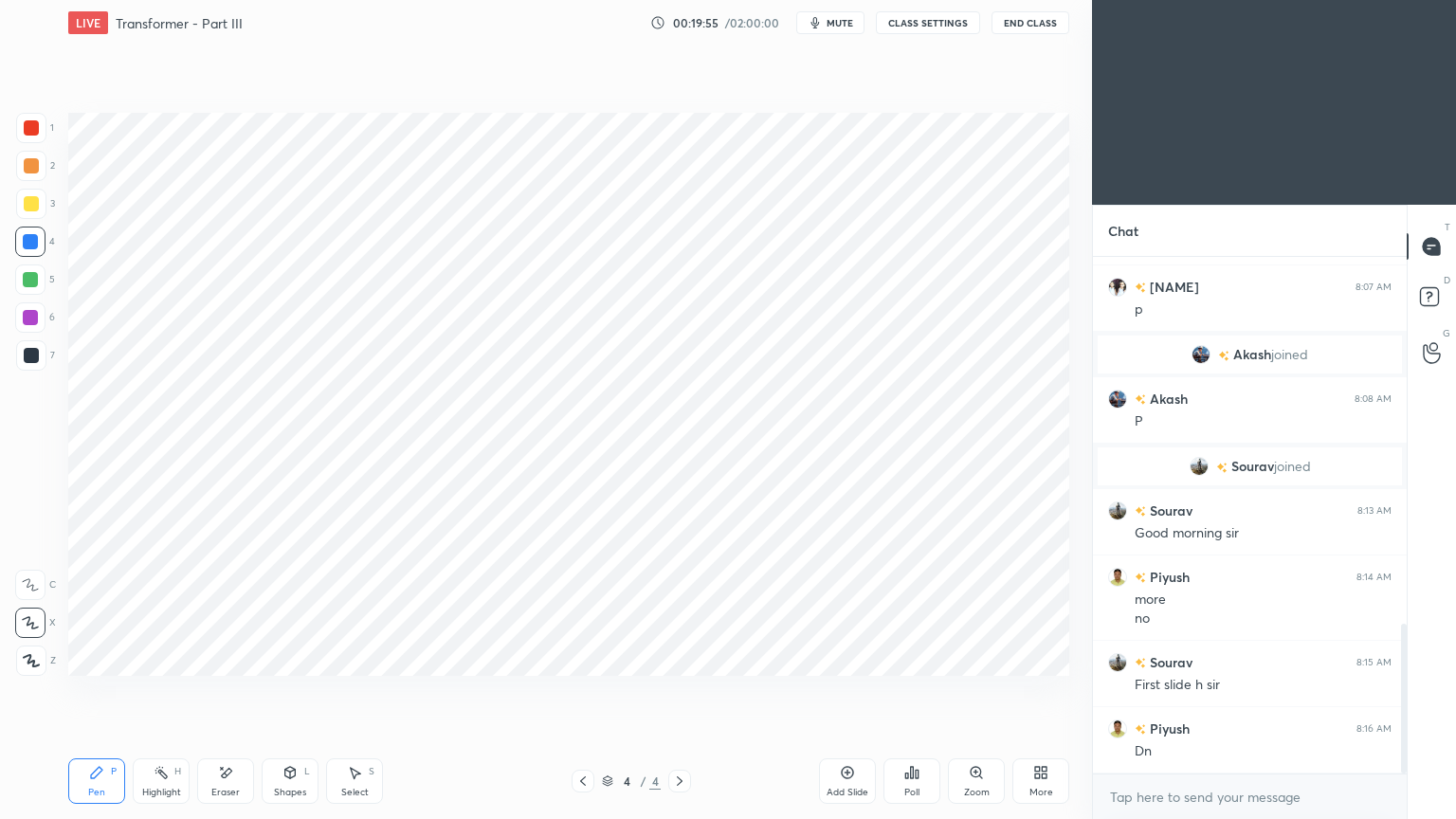 click at bounding box center [30, 318] 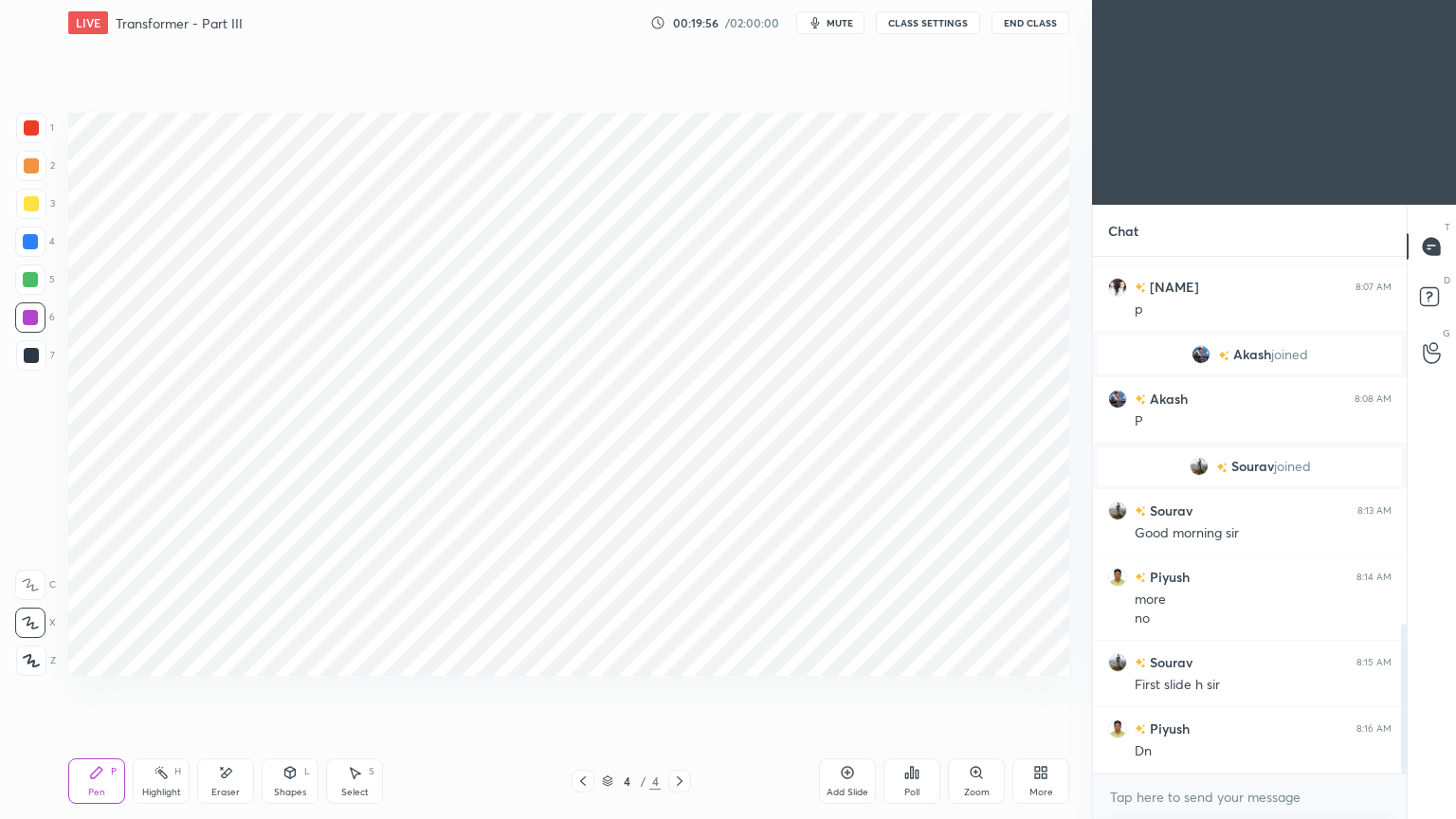 click at bounding box center [31, 128] 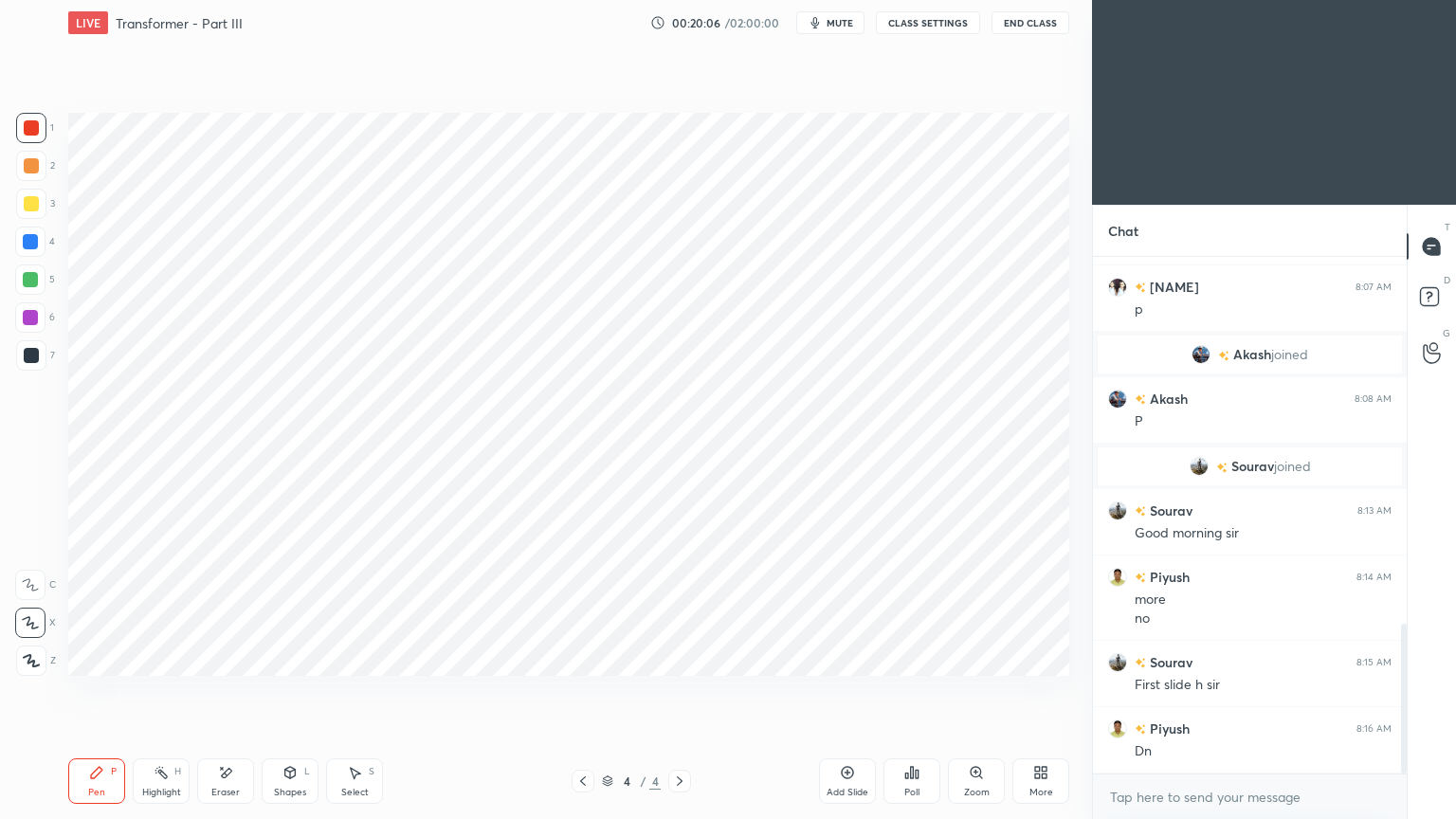 click on "Shapes L" at bounding box center (290, 781) 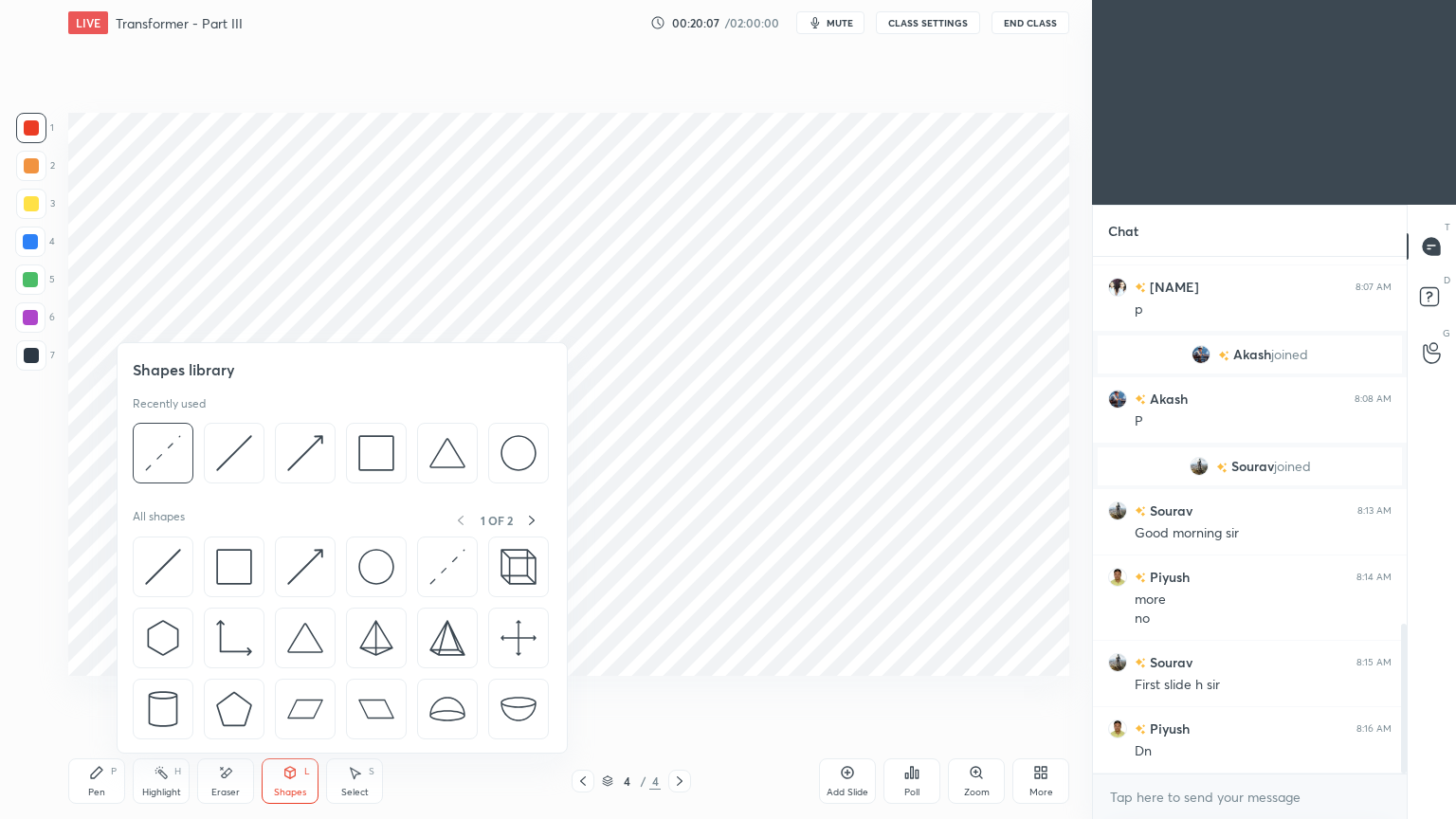 click on "Eraser" at bounding box center [226, 792] 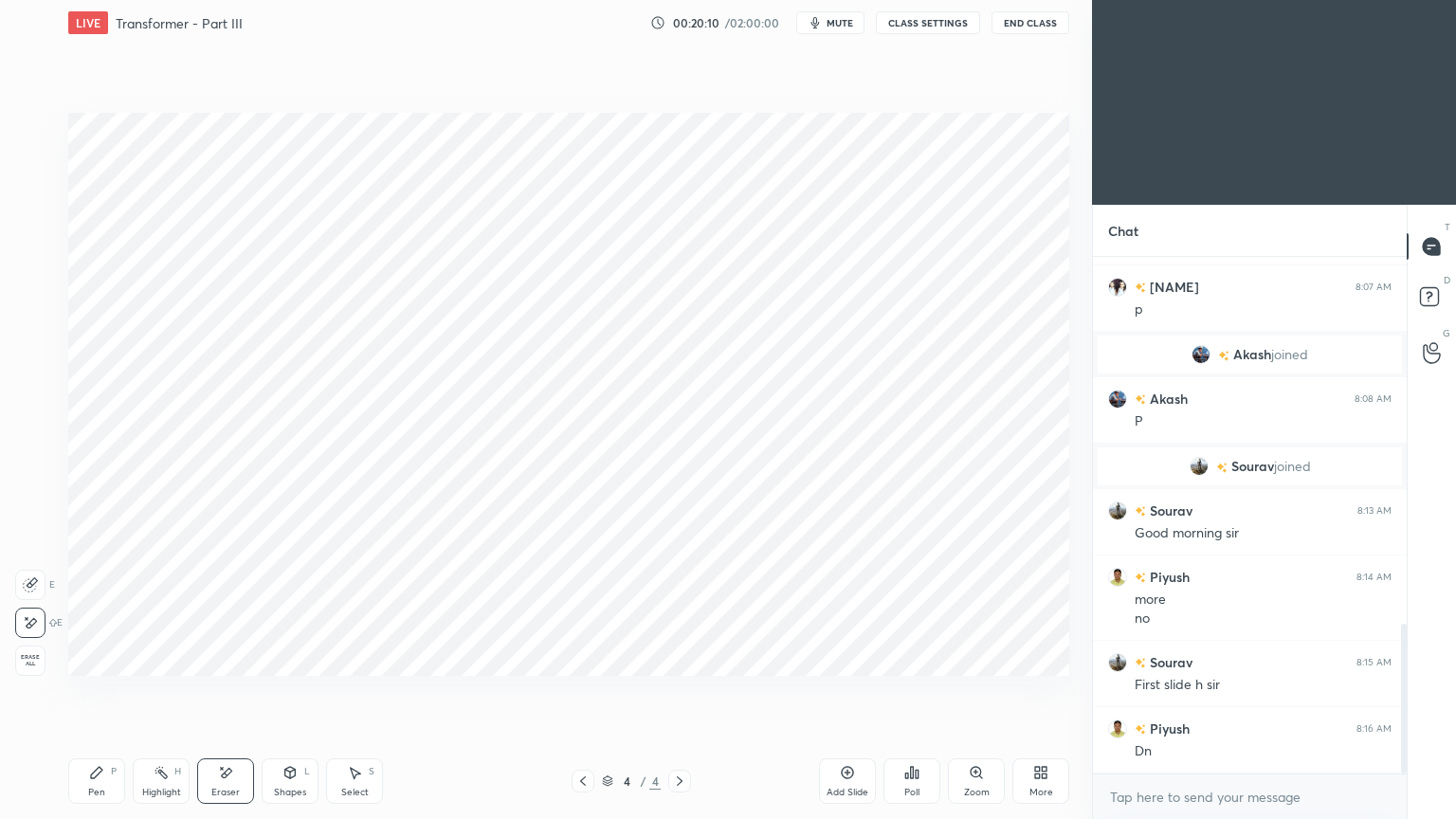 click on "Pen P" at bounding box center (97, 781) 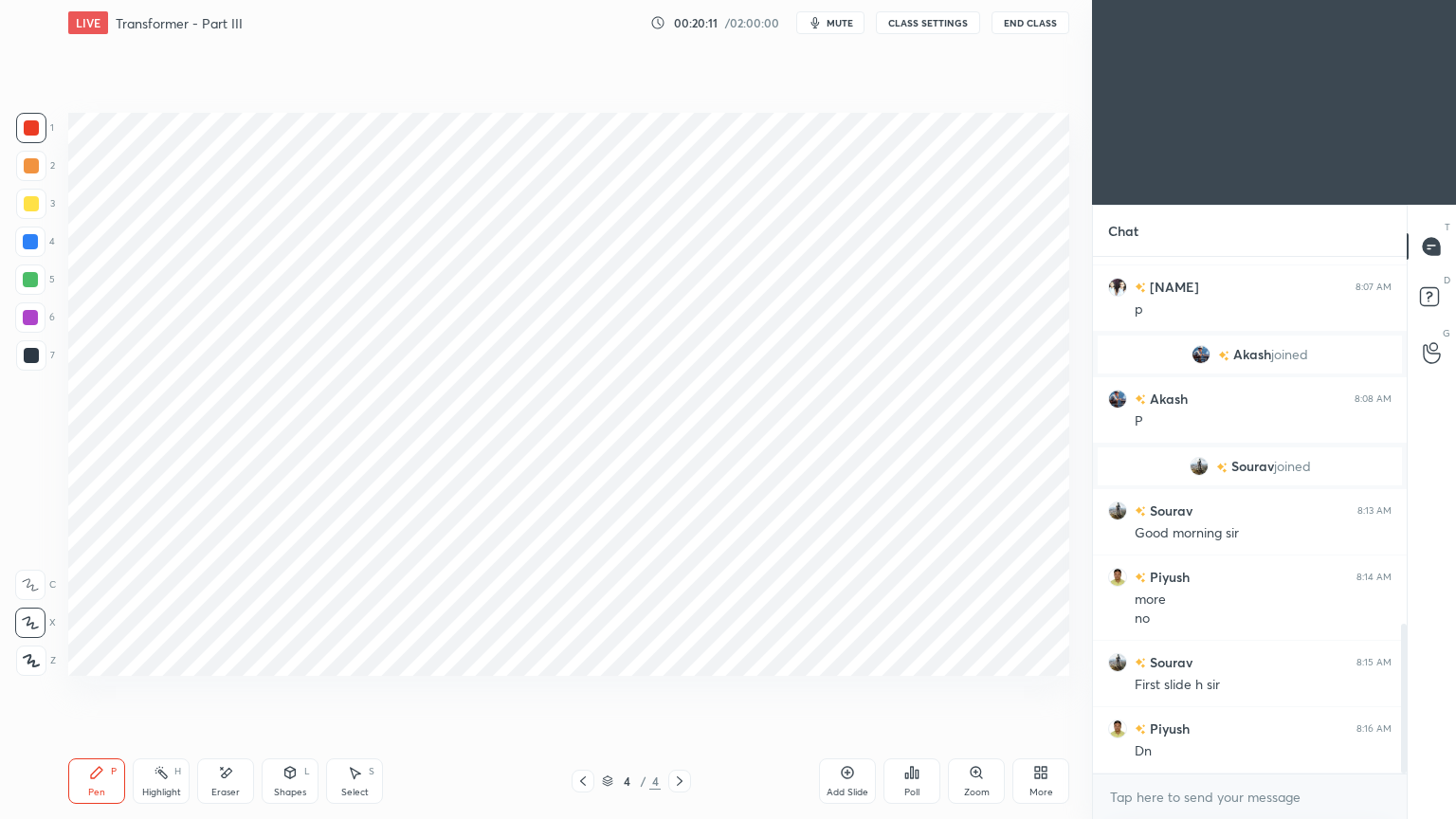 click on "Eraser" at bounding box center [226, 792] 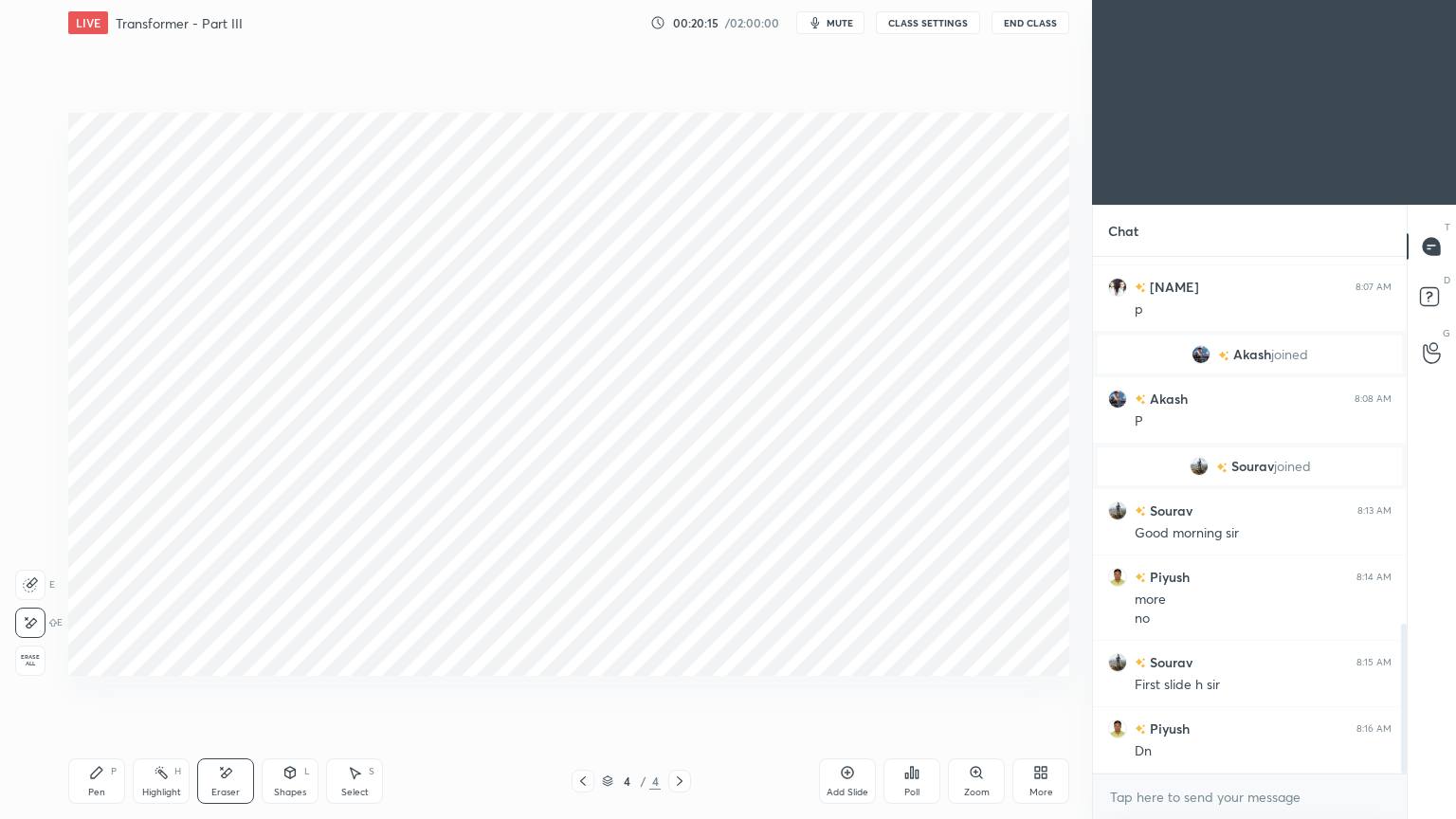 click on "Pen P" at bounding box center [97, 781] 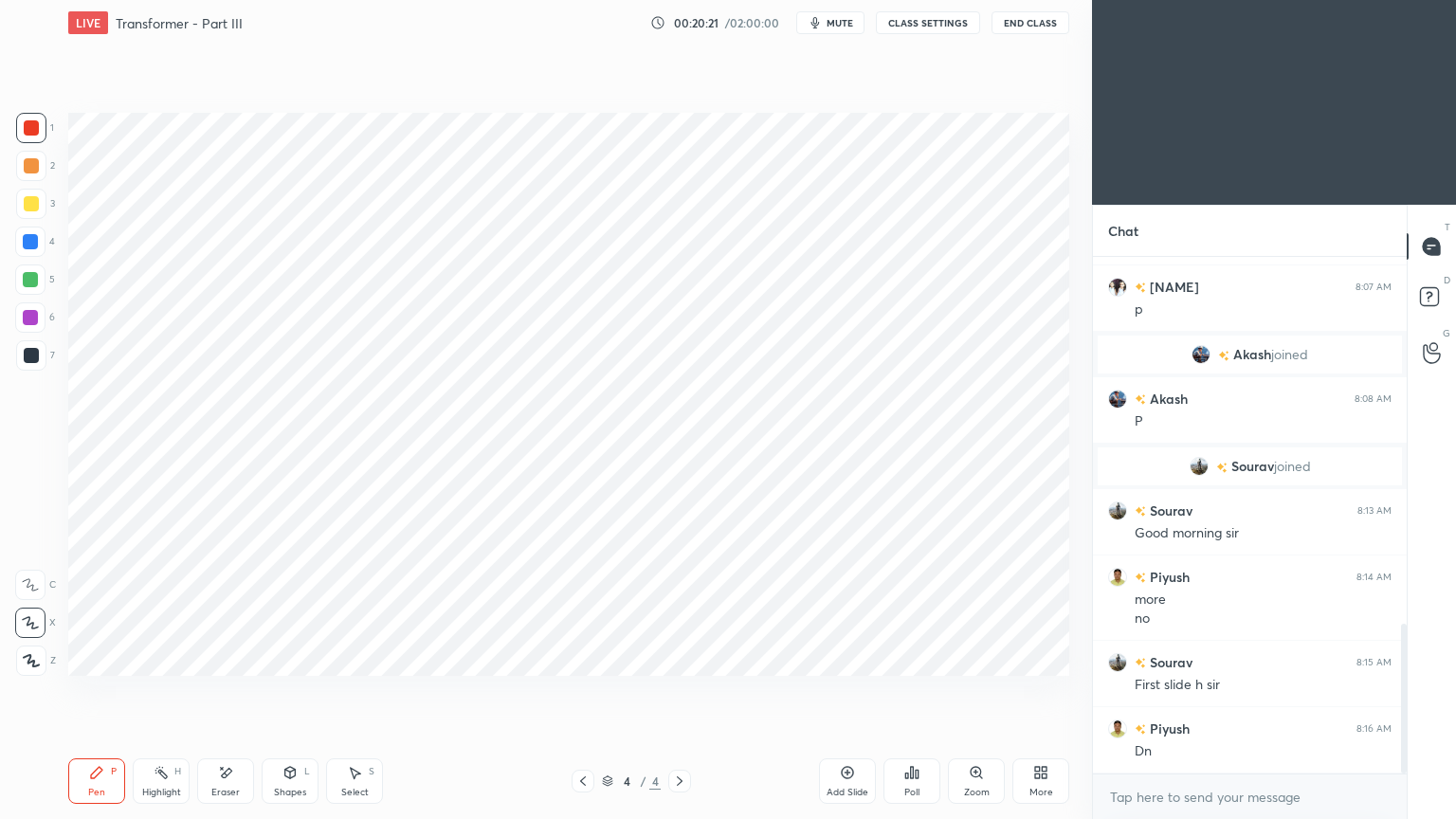 click at bounding box center (31, 355) 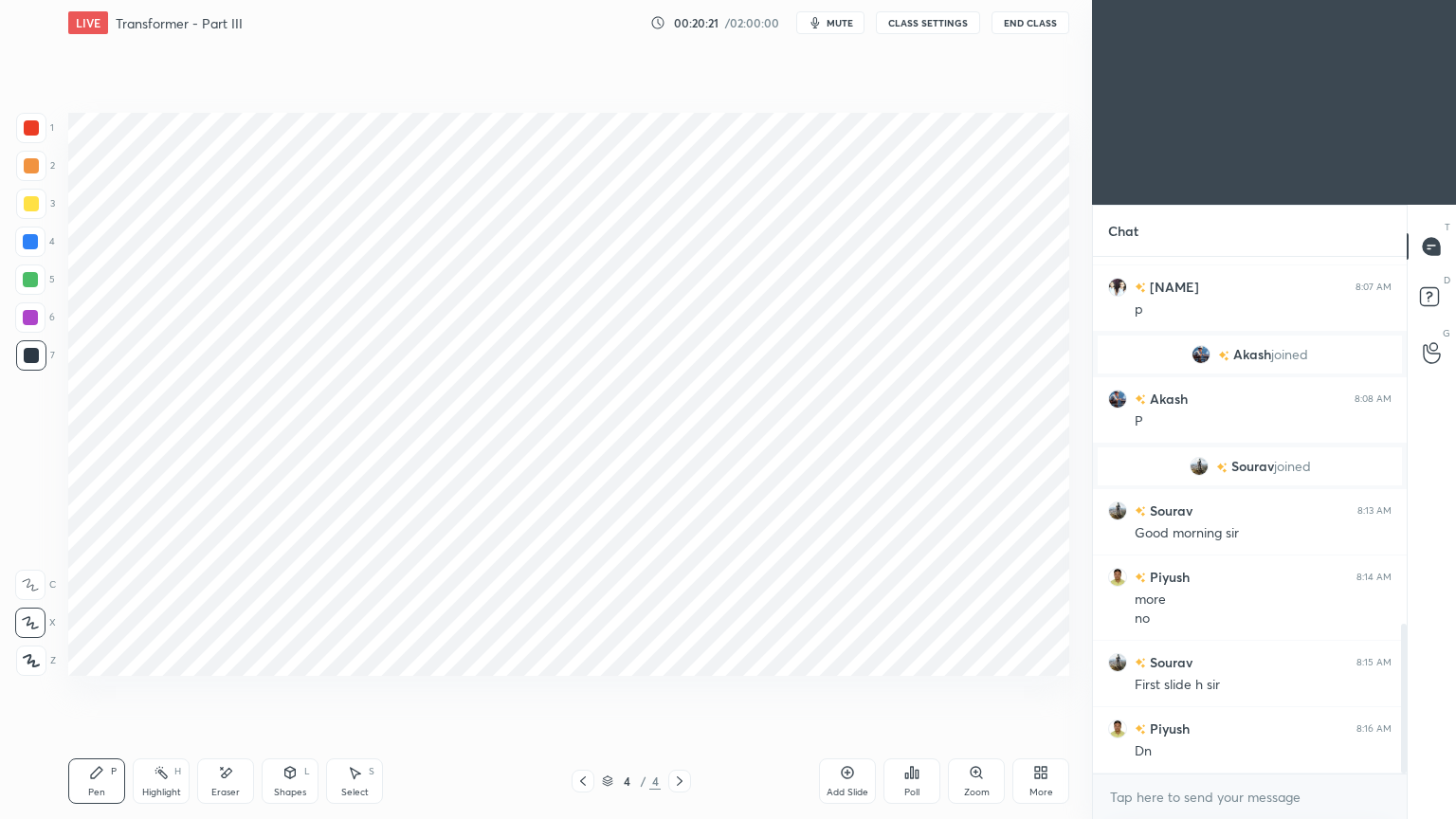 click at bounding box center [30, 318] 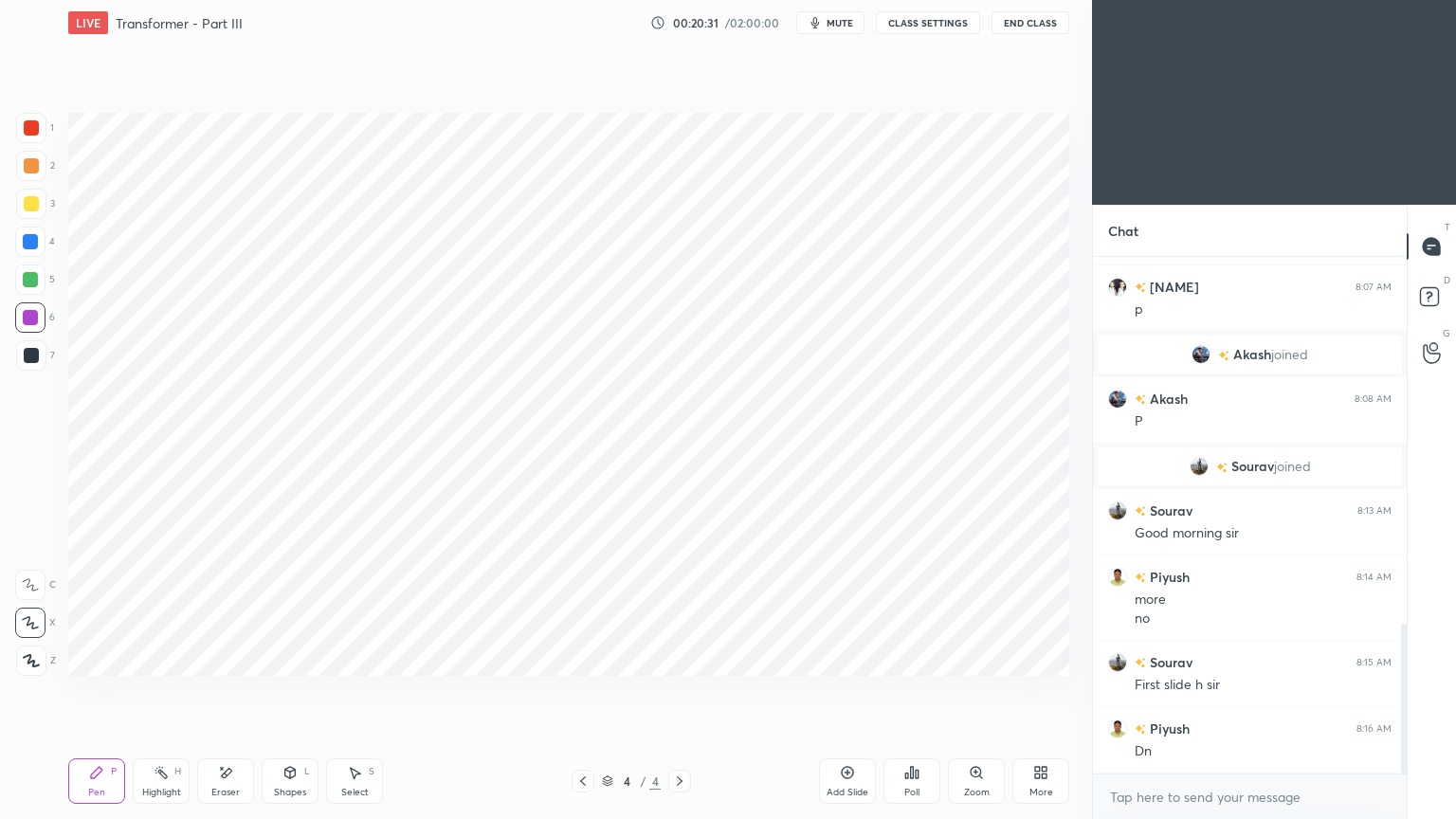 click at bounding box center (31, 128) 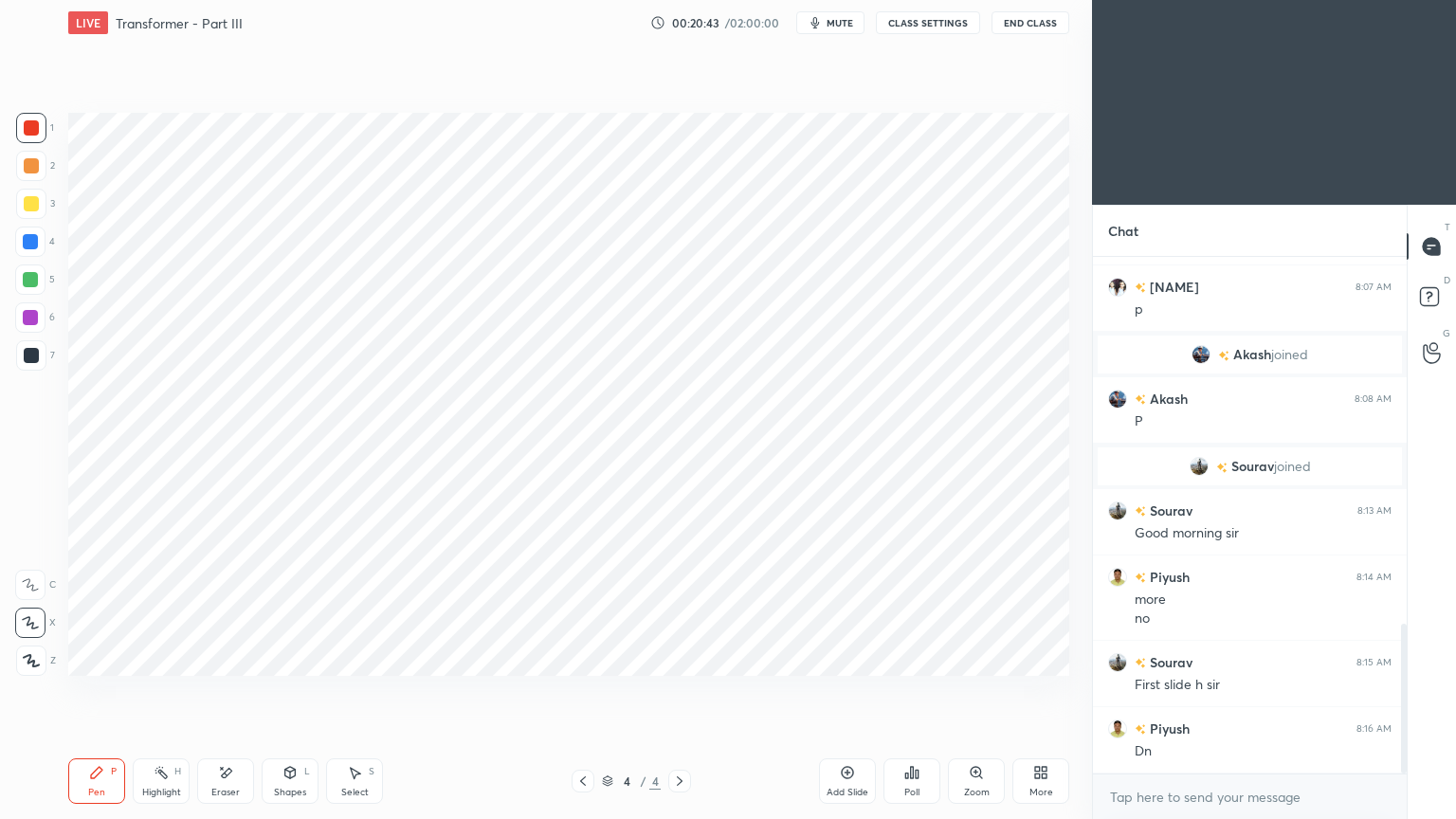click at bounding box center [31, 355] 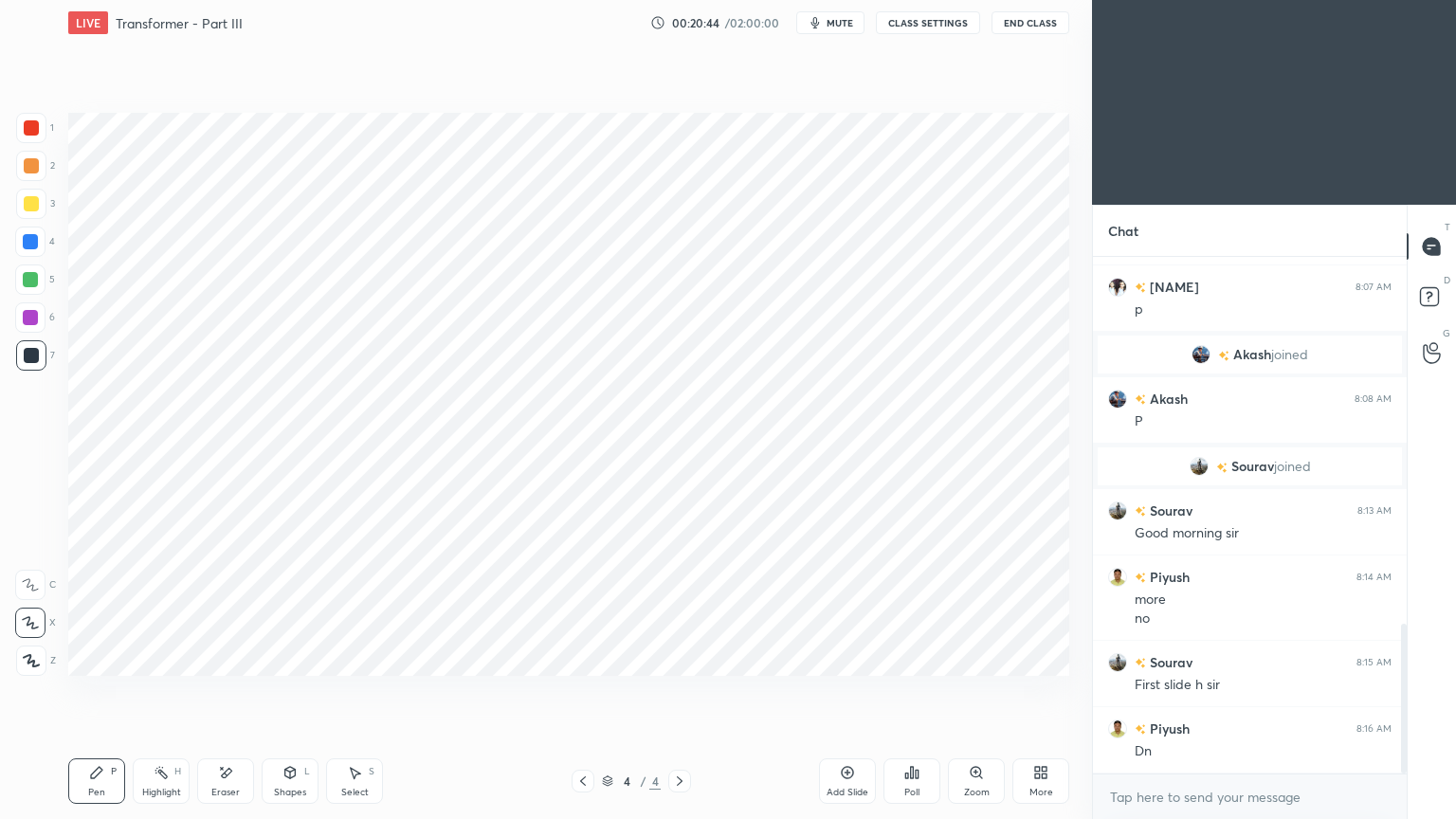 click on "Shapes L" at bounding box center (290, 781) 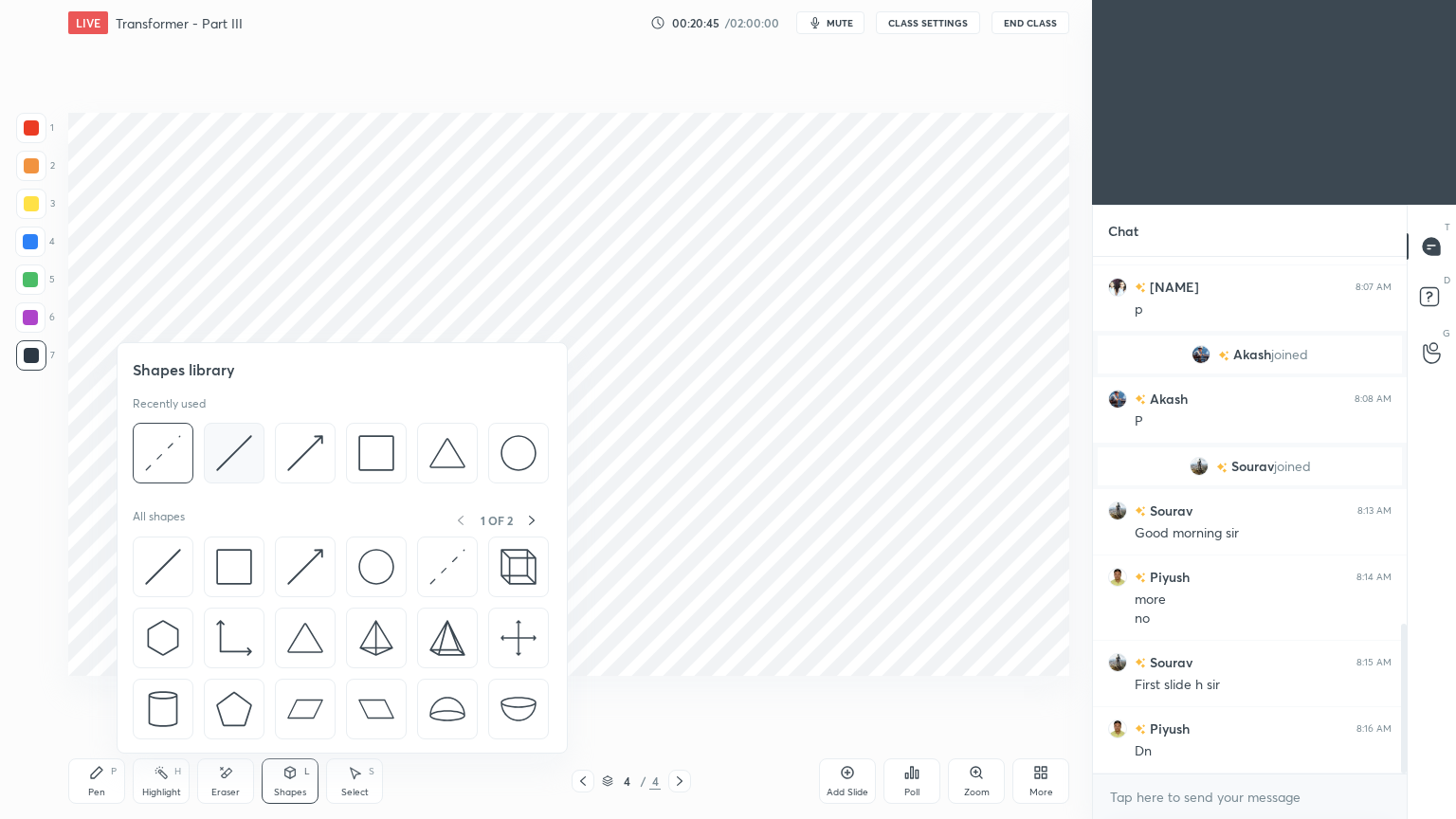 click at bounding box center (234, 453) 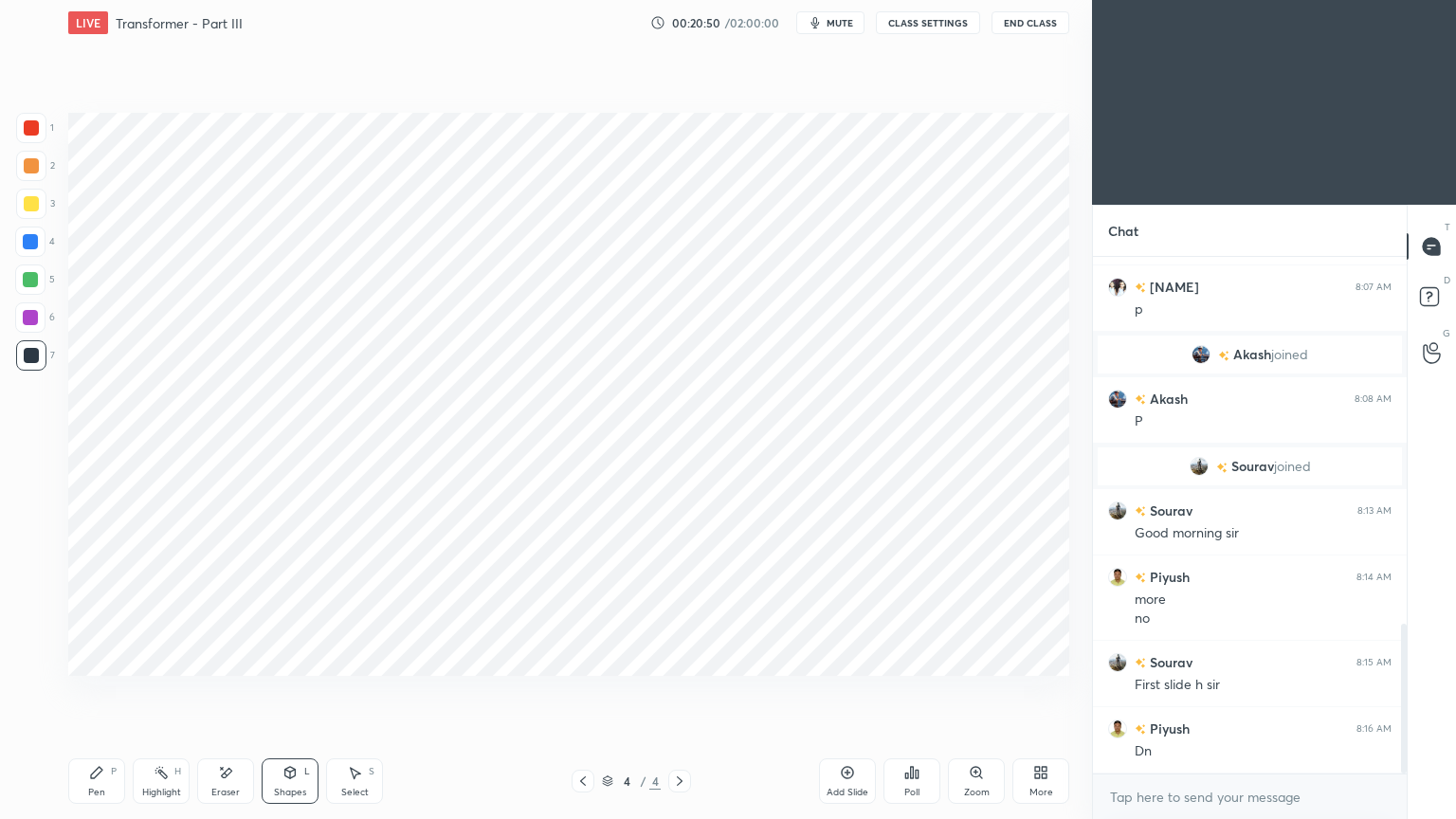 click on "Pen P" at bounding box center [97, 781] 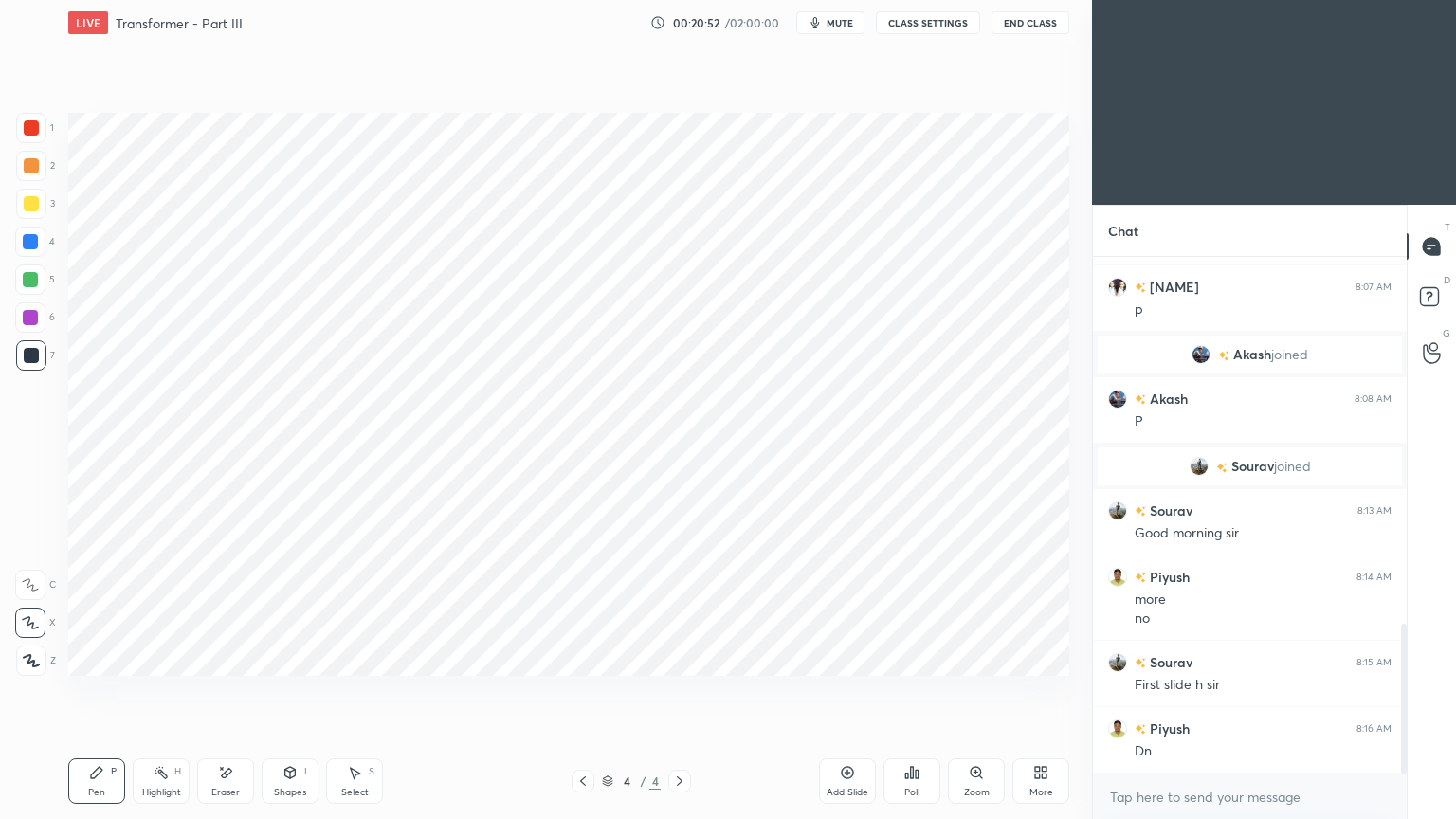 click at bounding box center [31, 128] 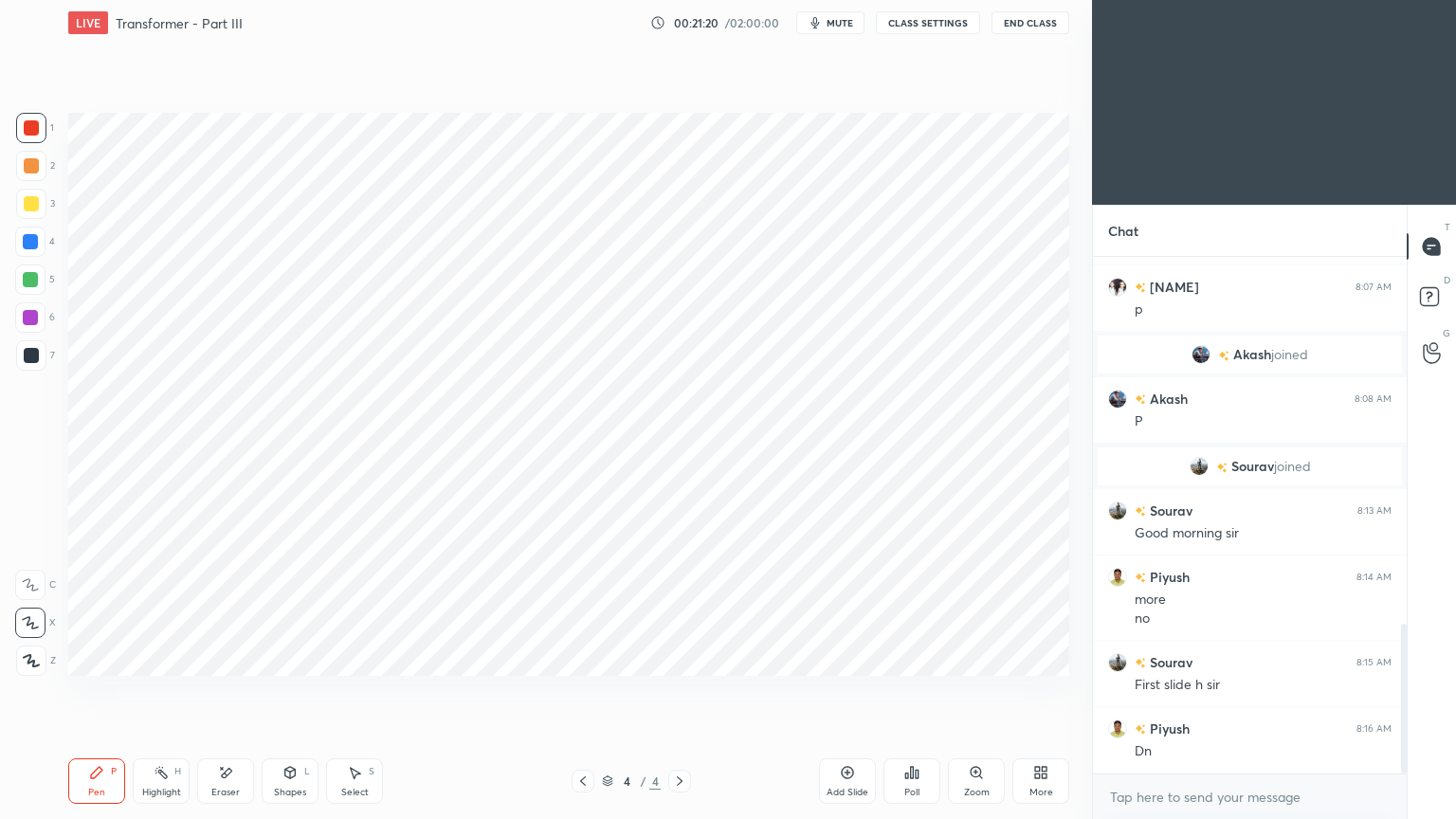 click at bounding box center (30, 242) 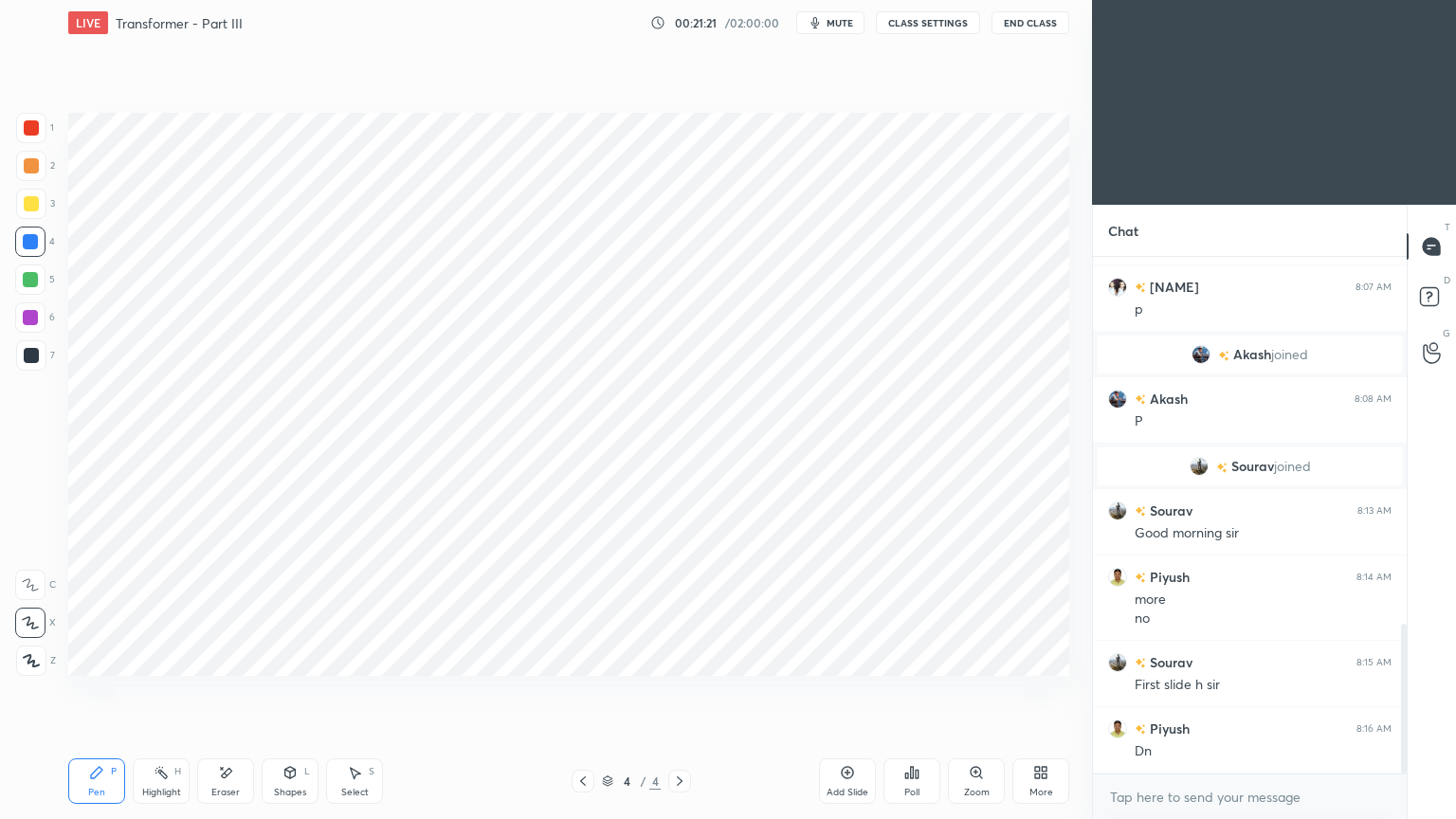 click on "Pen P" at bounding box center [97, 781] 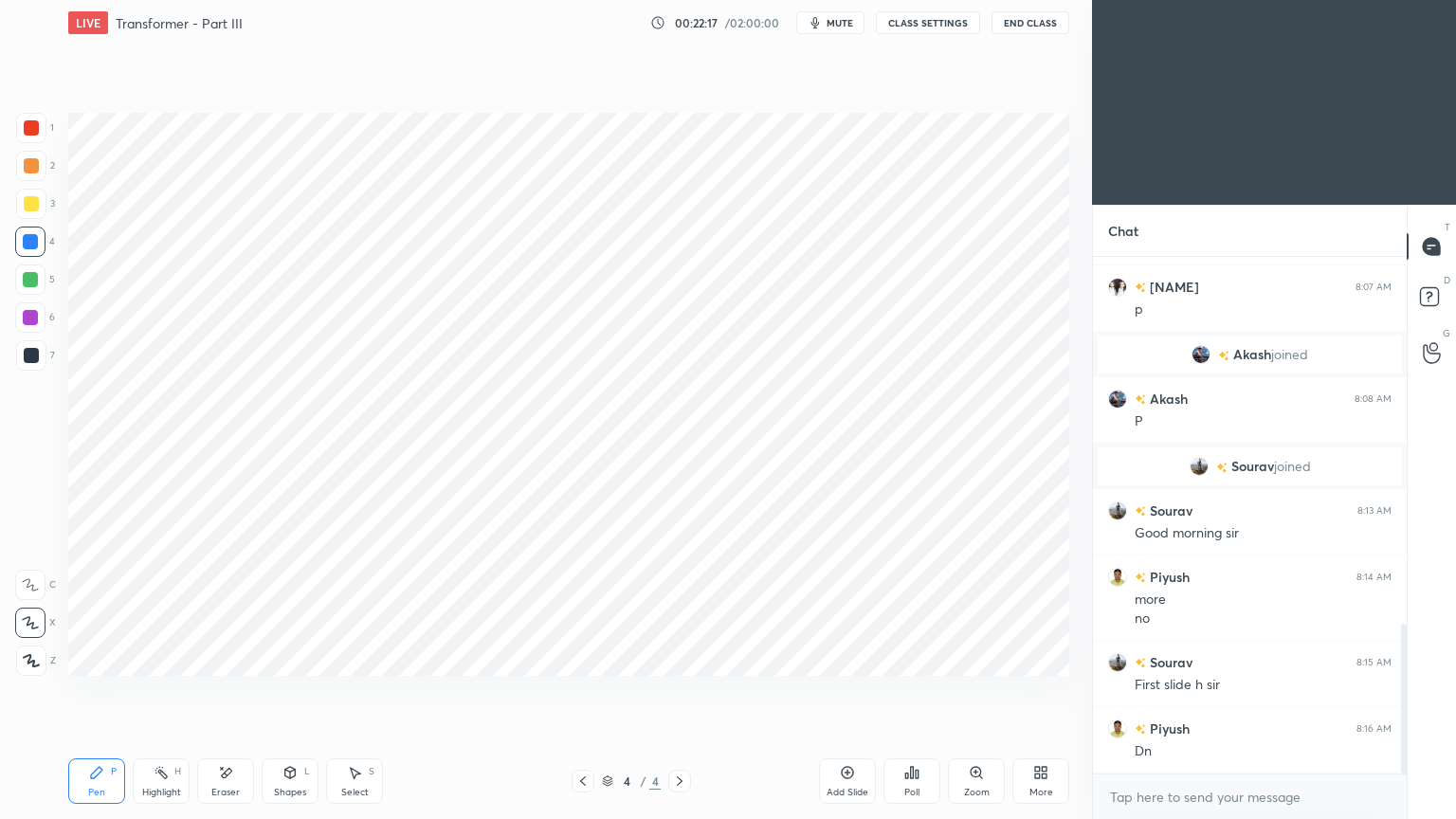 click on "Add Slide" at bounding box center (847, 781) 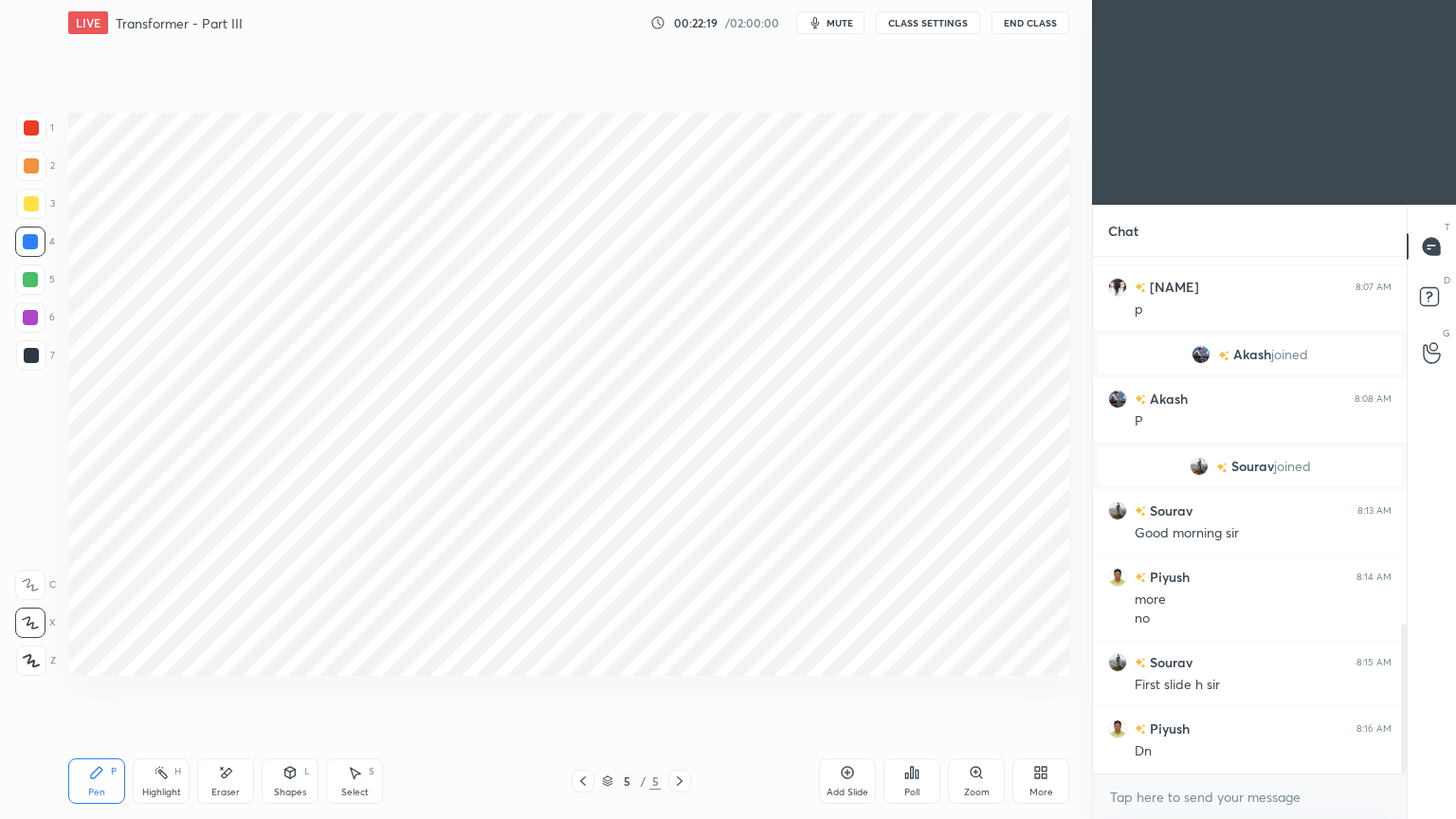 click at bounding box center (31, 128) 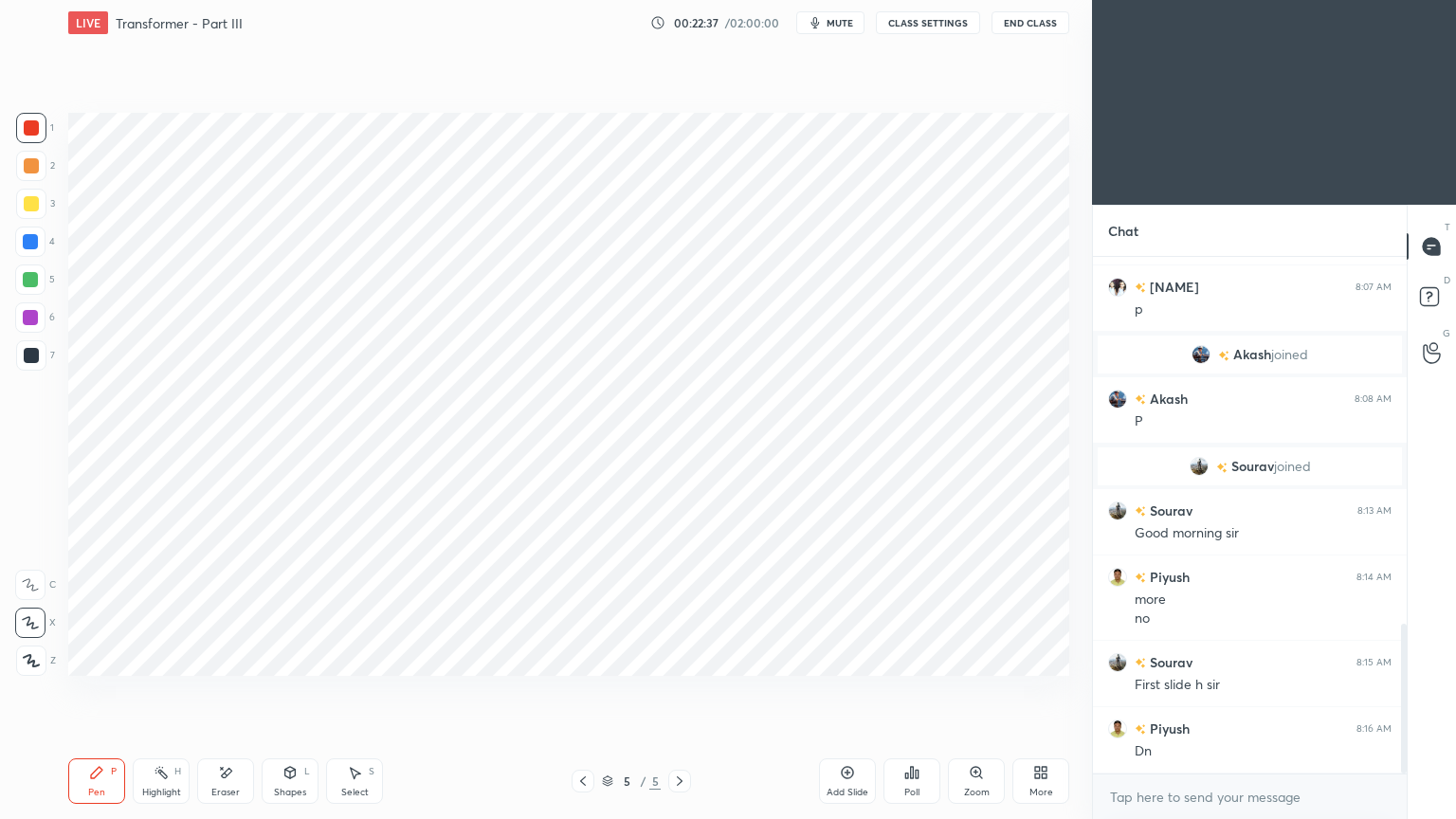 click at bounding box center [30, 280] 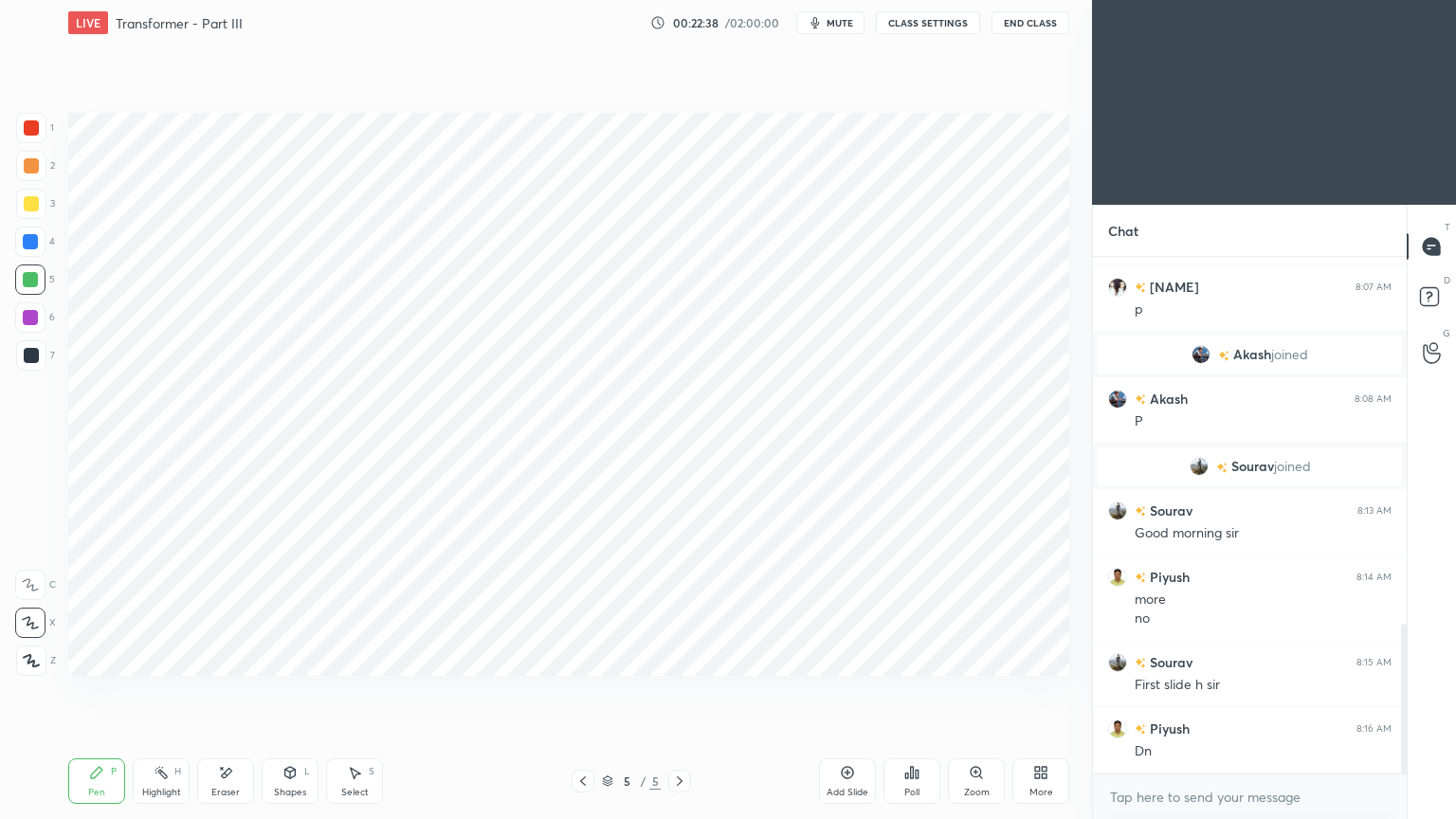 click 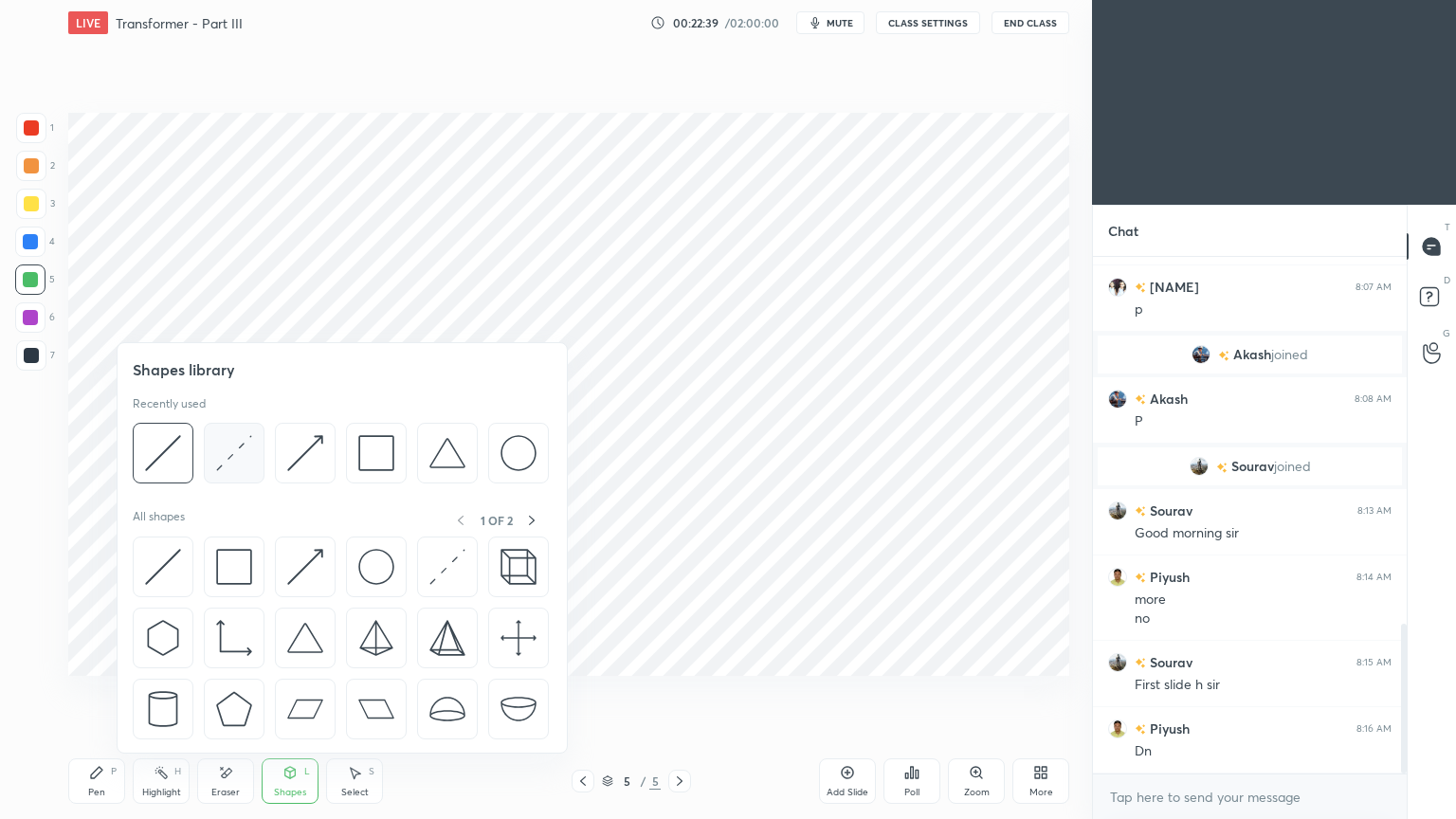 click at bounding box center [234, 453] 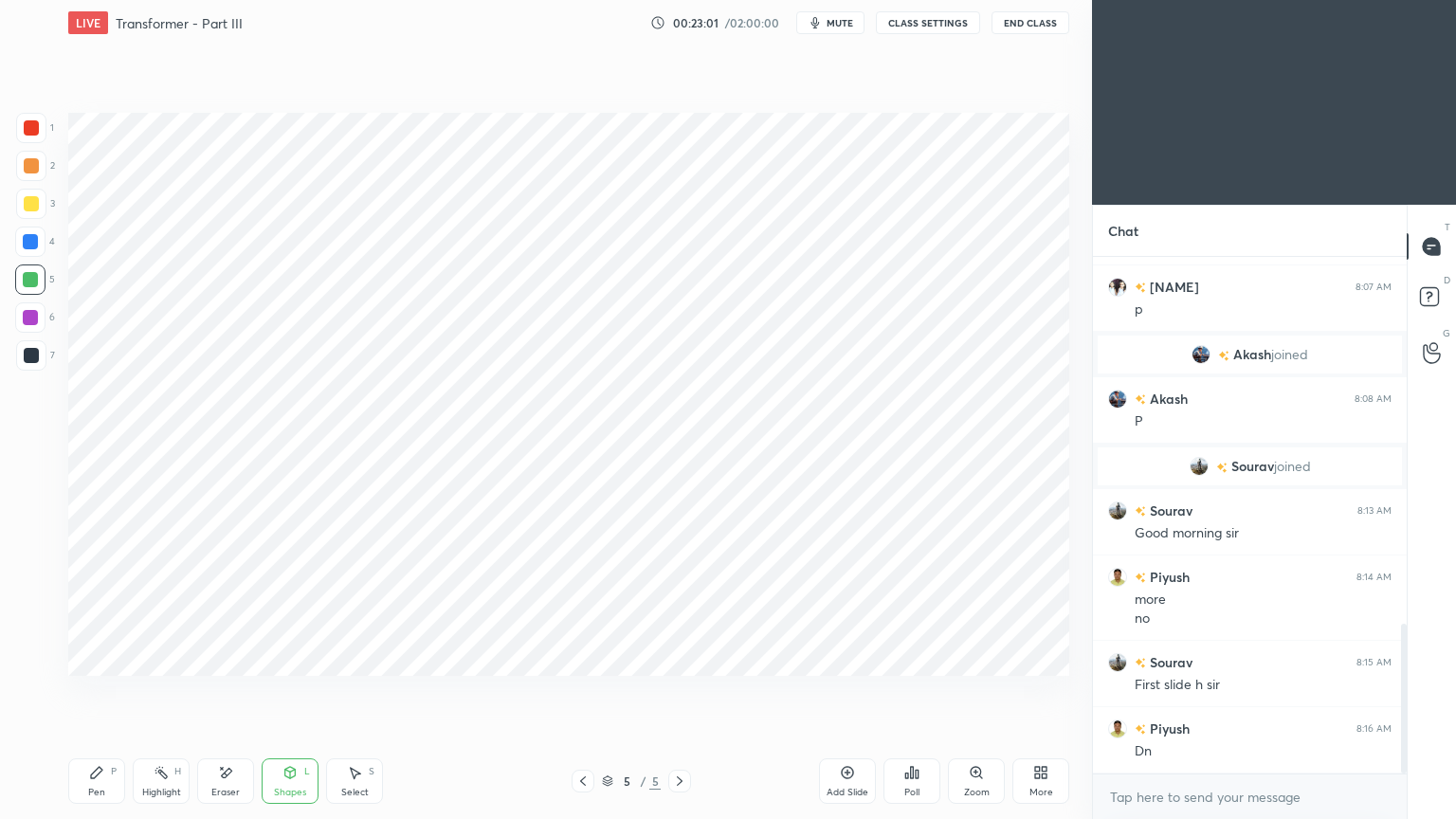 click at bounding box center (30, 318) 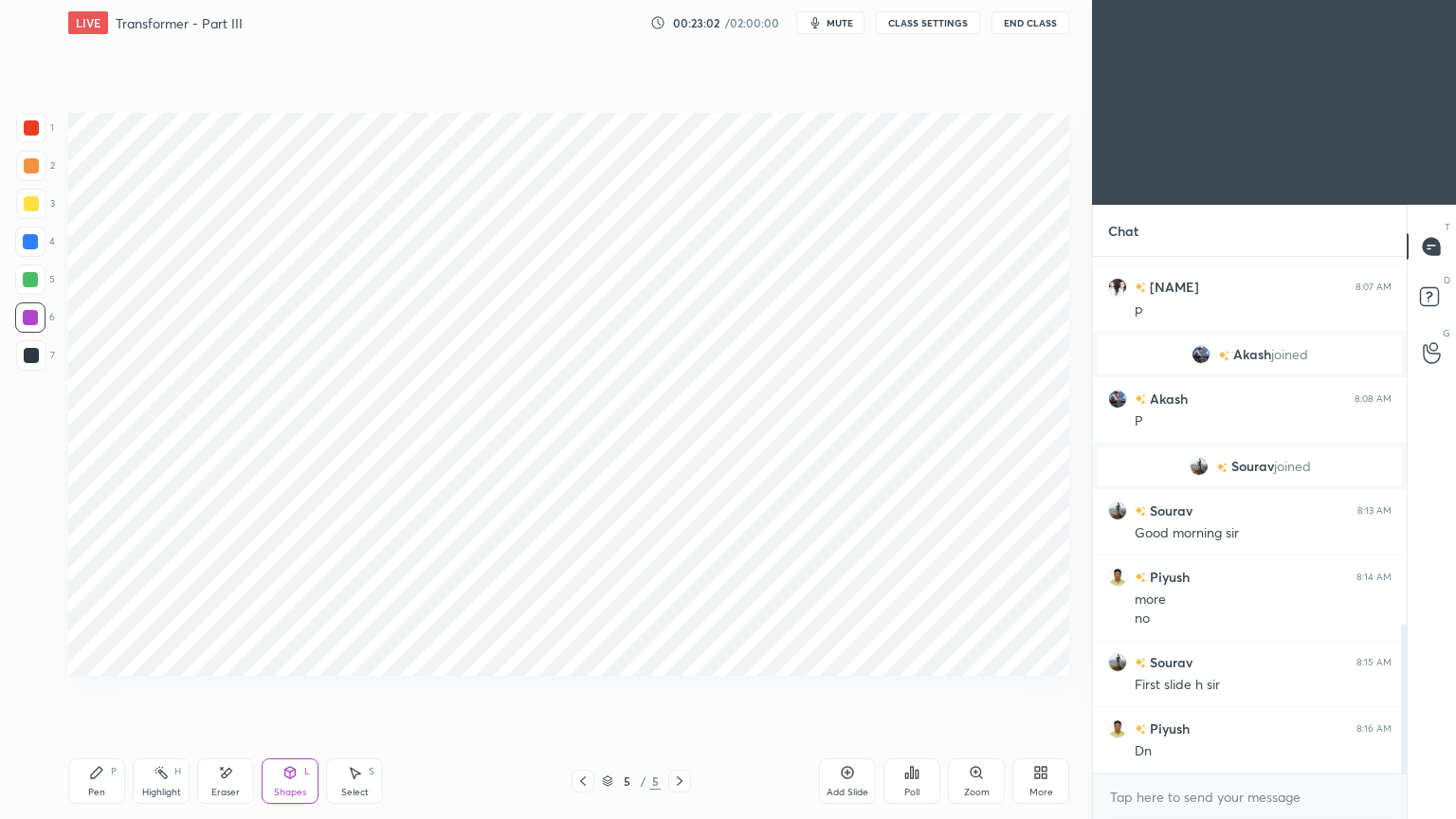 click 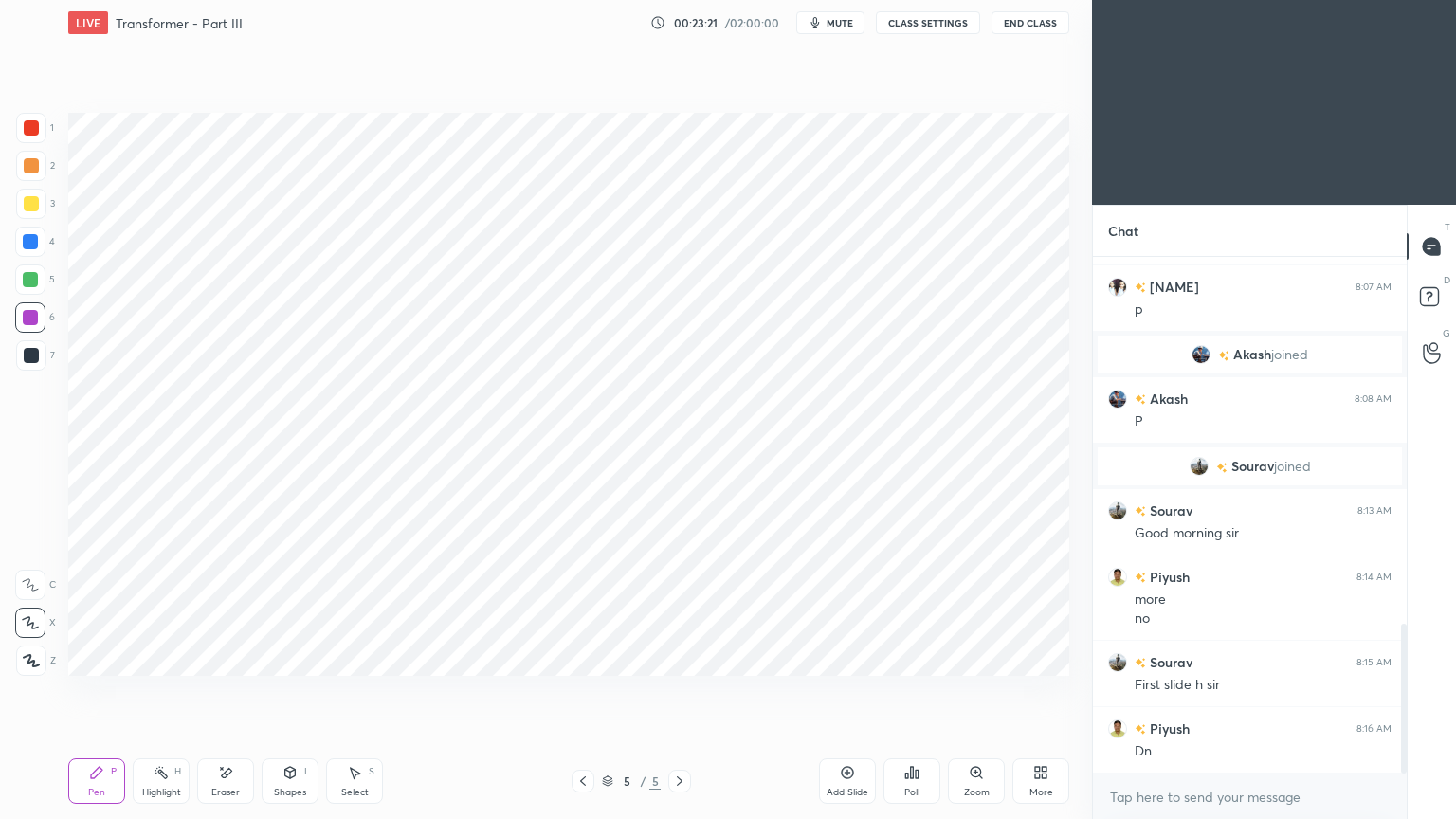 click on "Shapes" at bounding box center (290, 792) 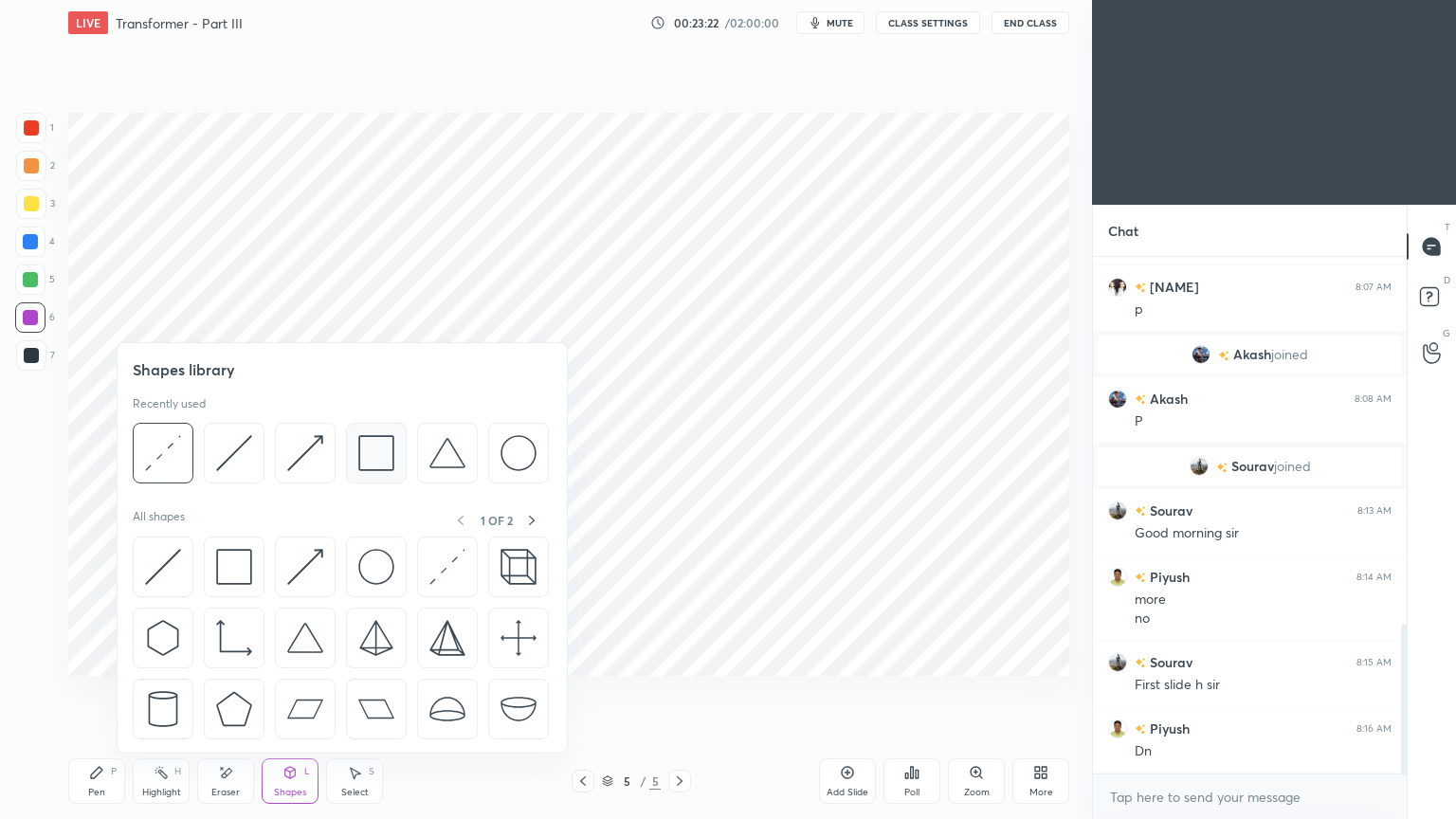 click at bounding box center [376, 453] 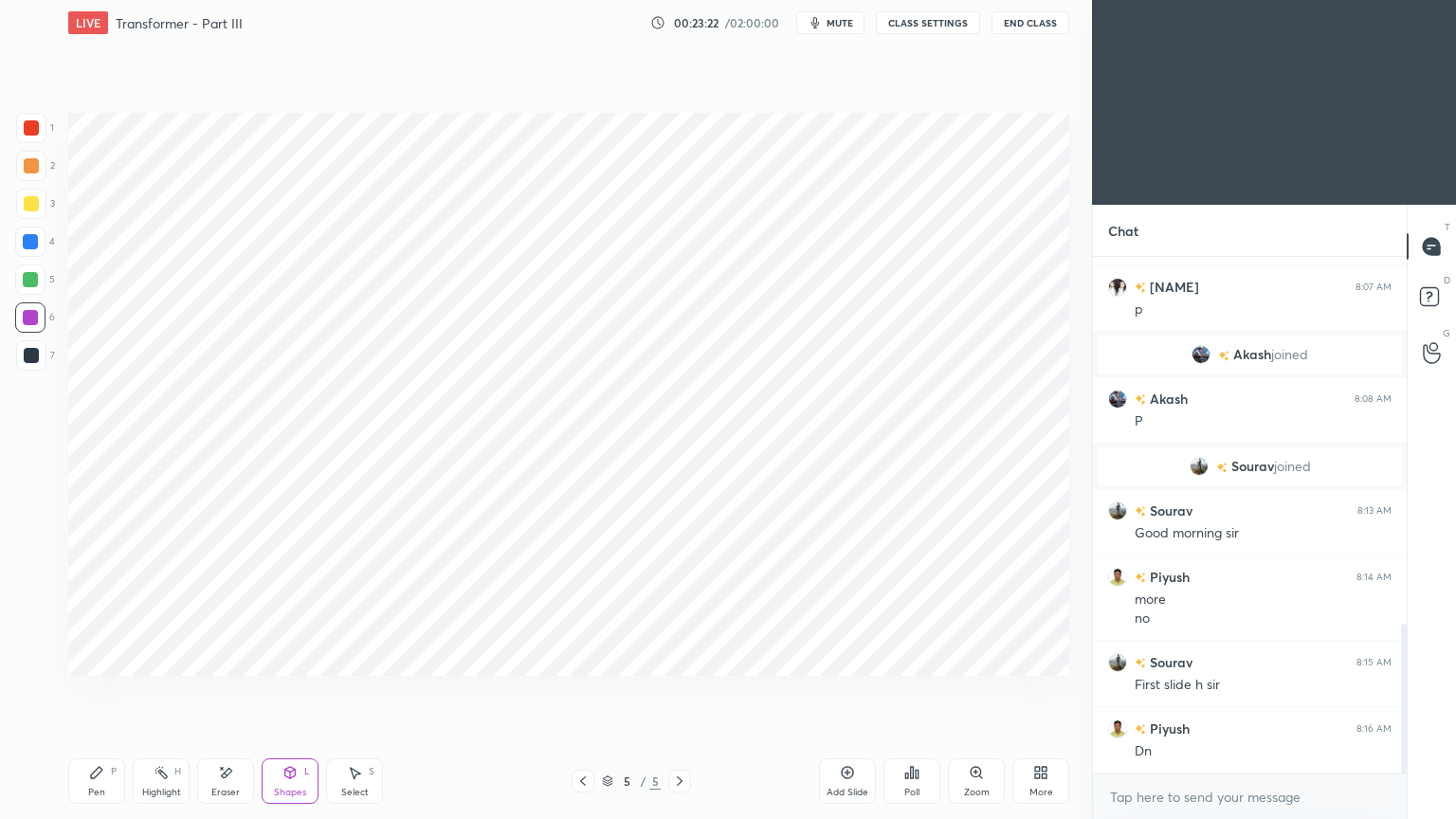 click at bounding box center (31, 355) 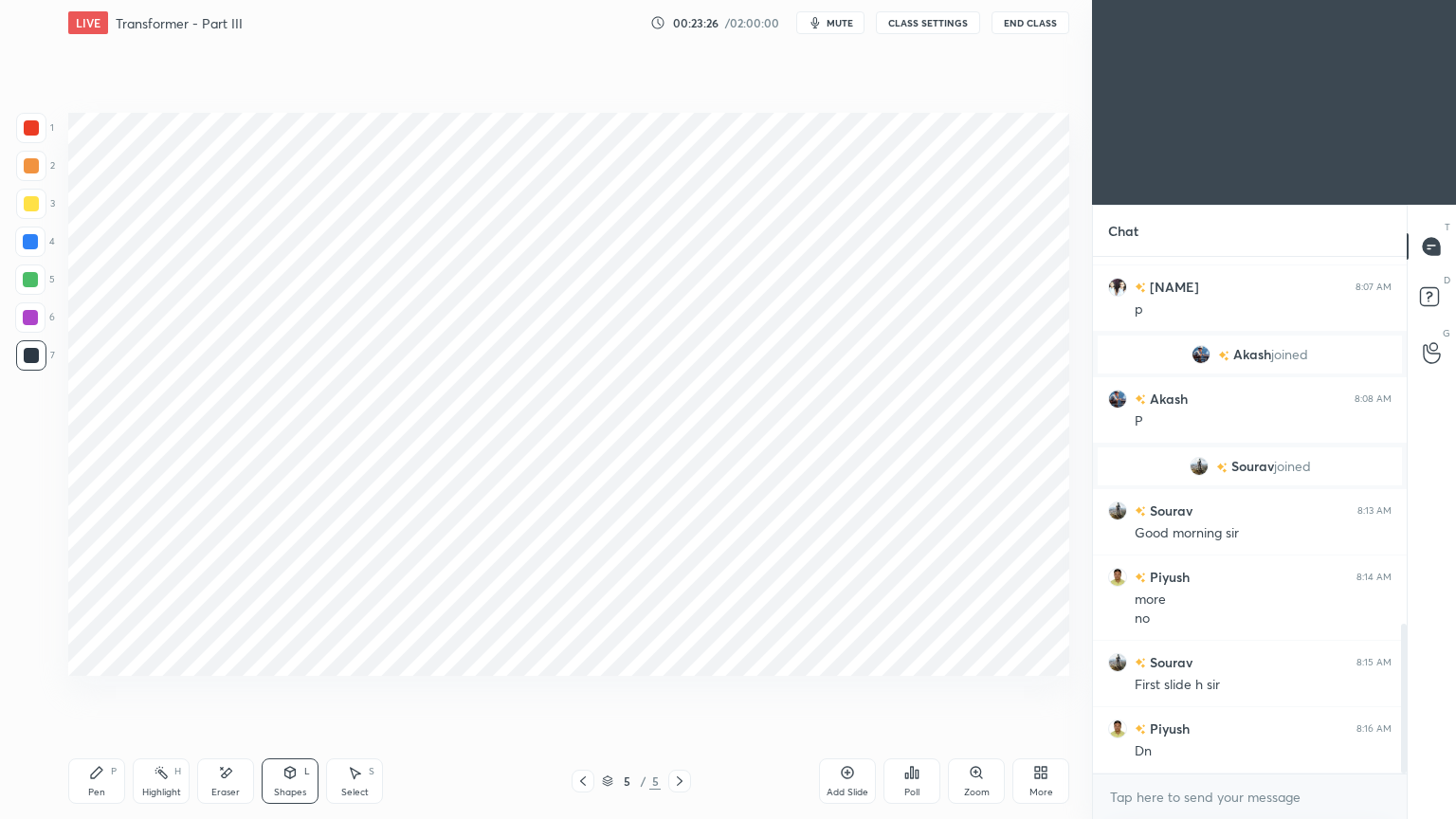 click at bounding box center [30, 242] 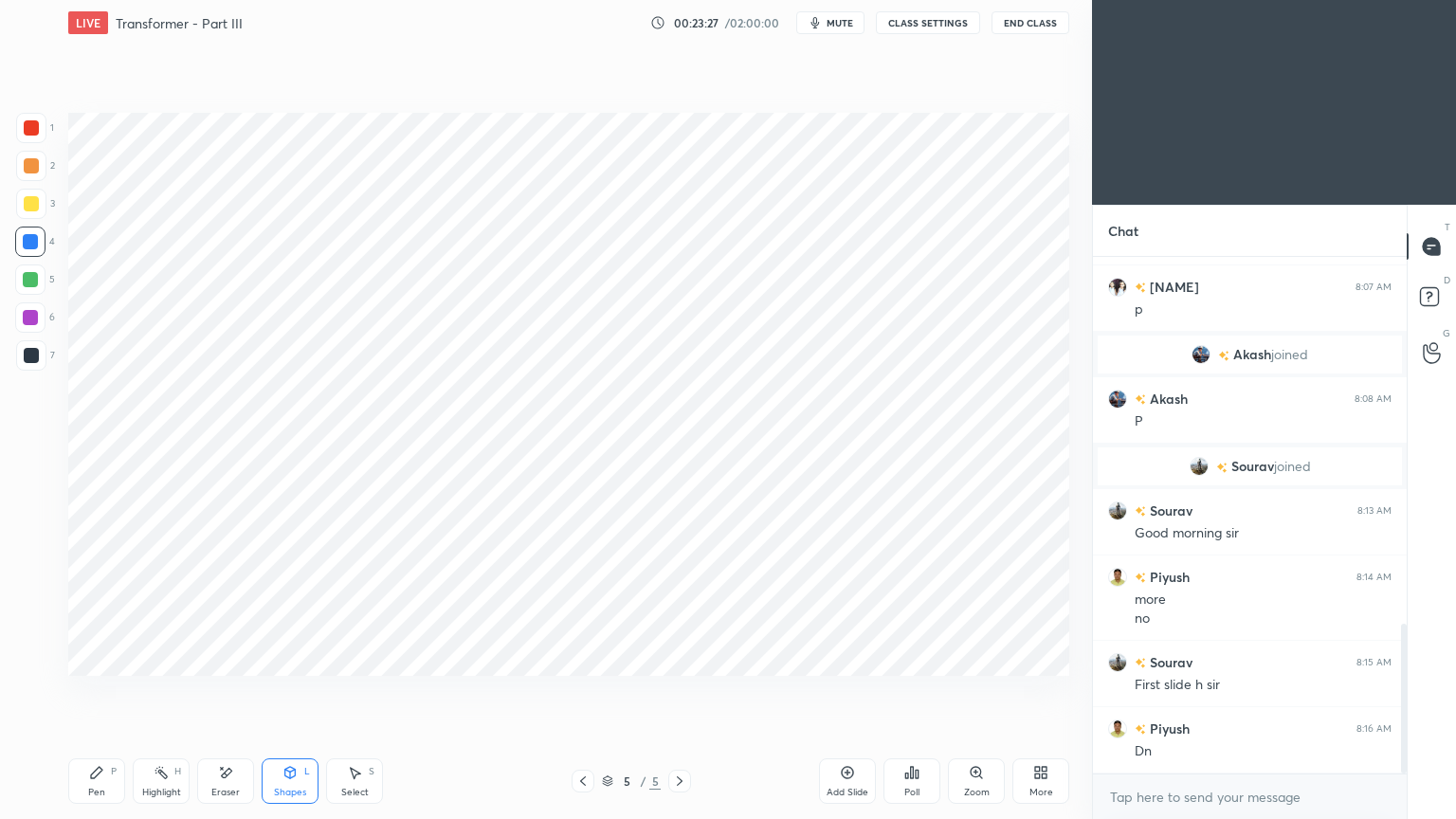 click 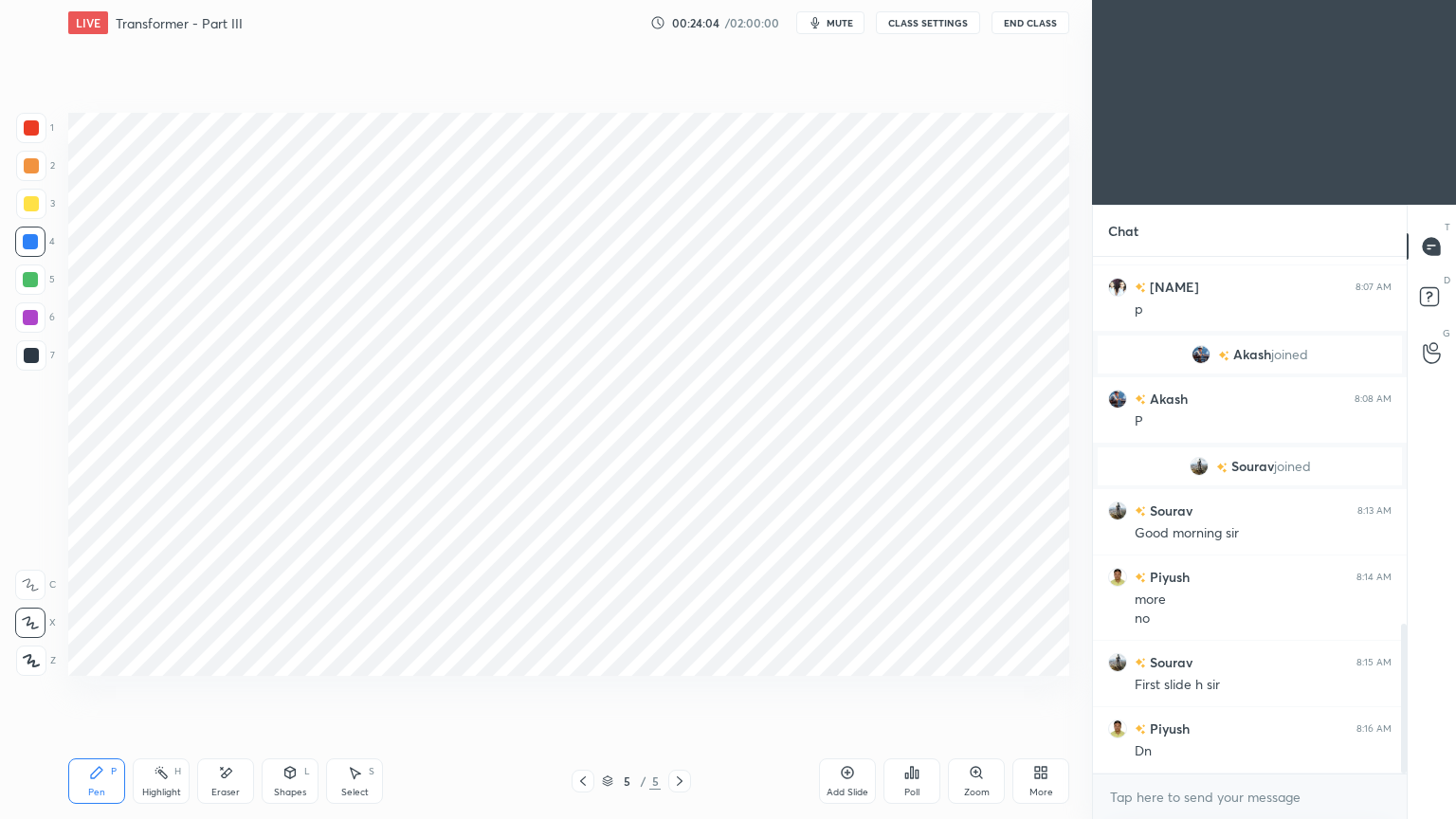 click at bounding box center [30, 318] 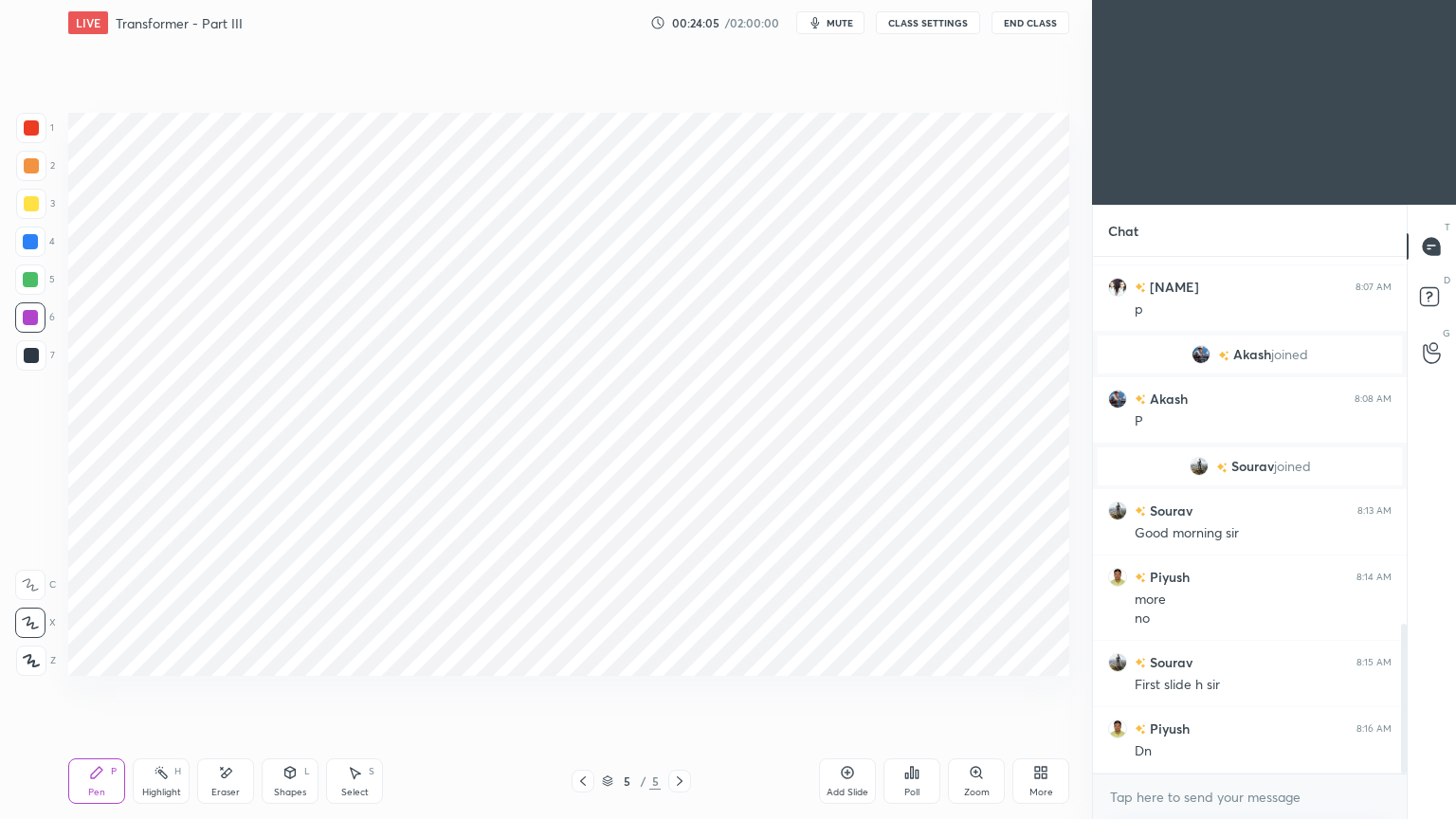 click at bounding box center [31, 355] 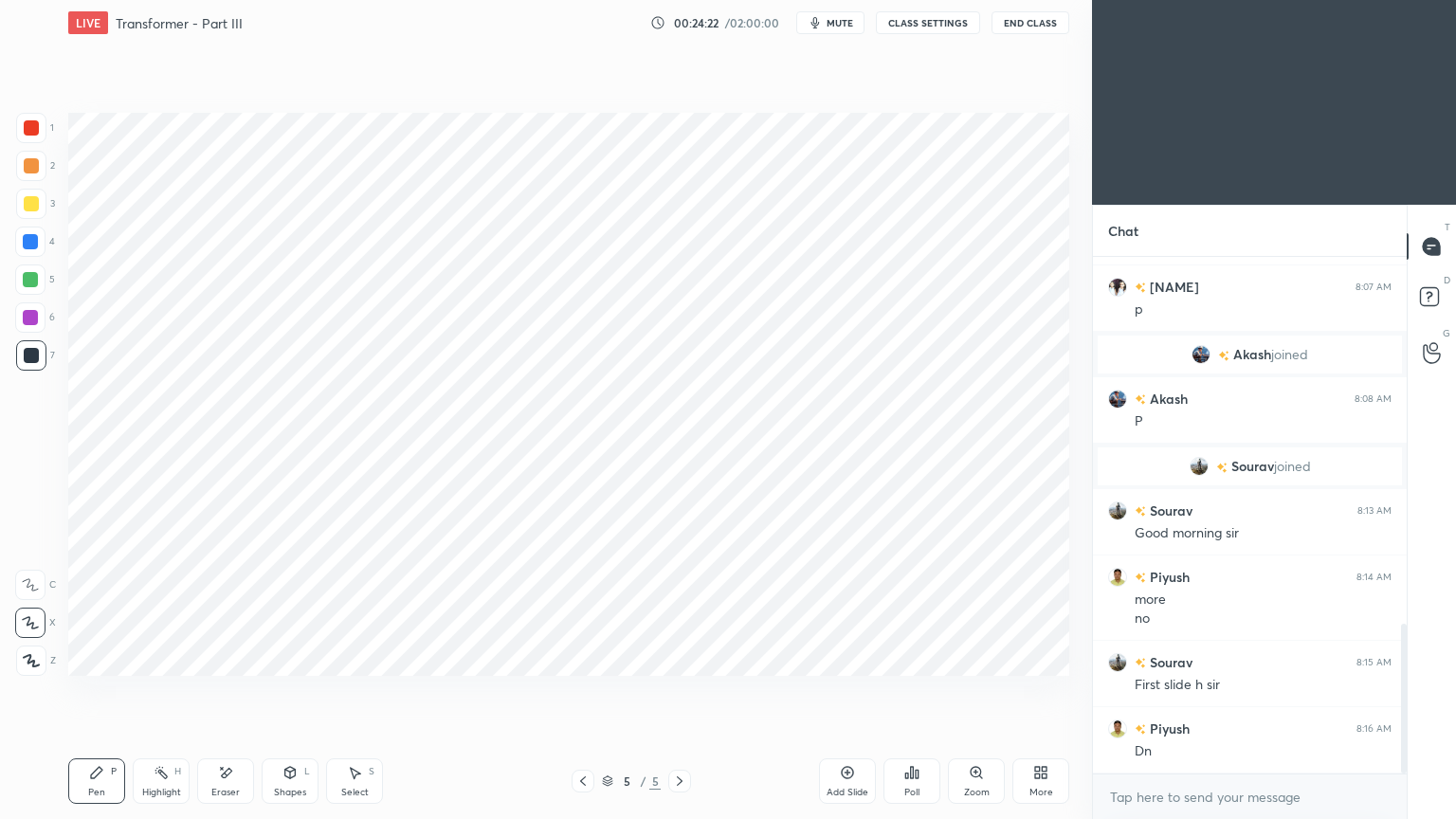 scroll, scrollTop: 1335, scrollLeft: 0, axis: vertical 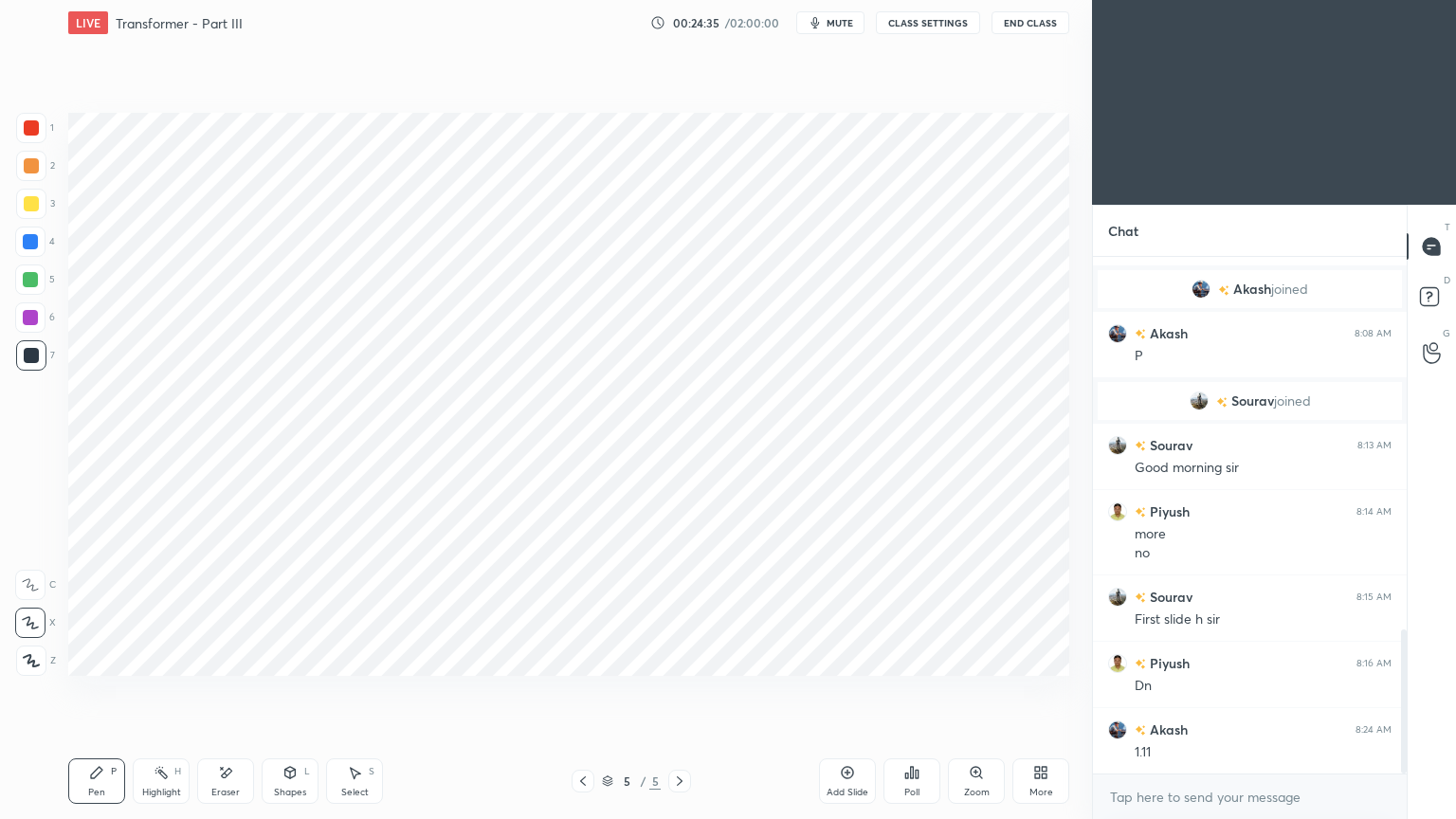 click at bounding box center (31, 128) 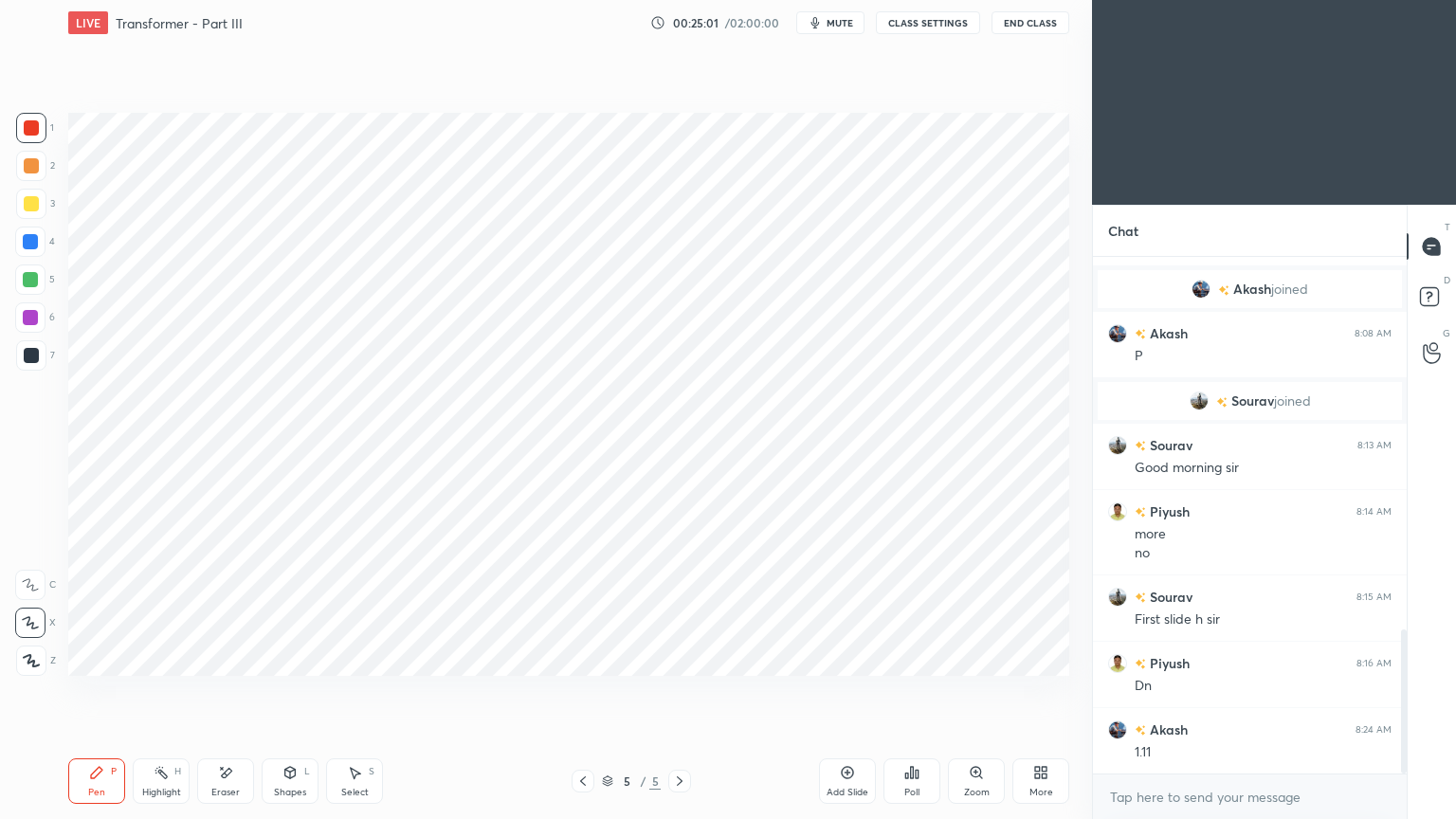 click at bounding box center (31, 355) 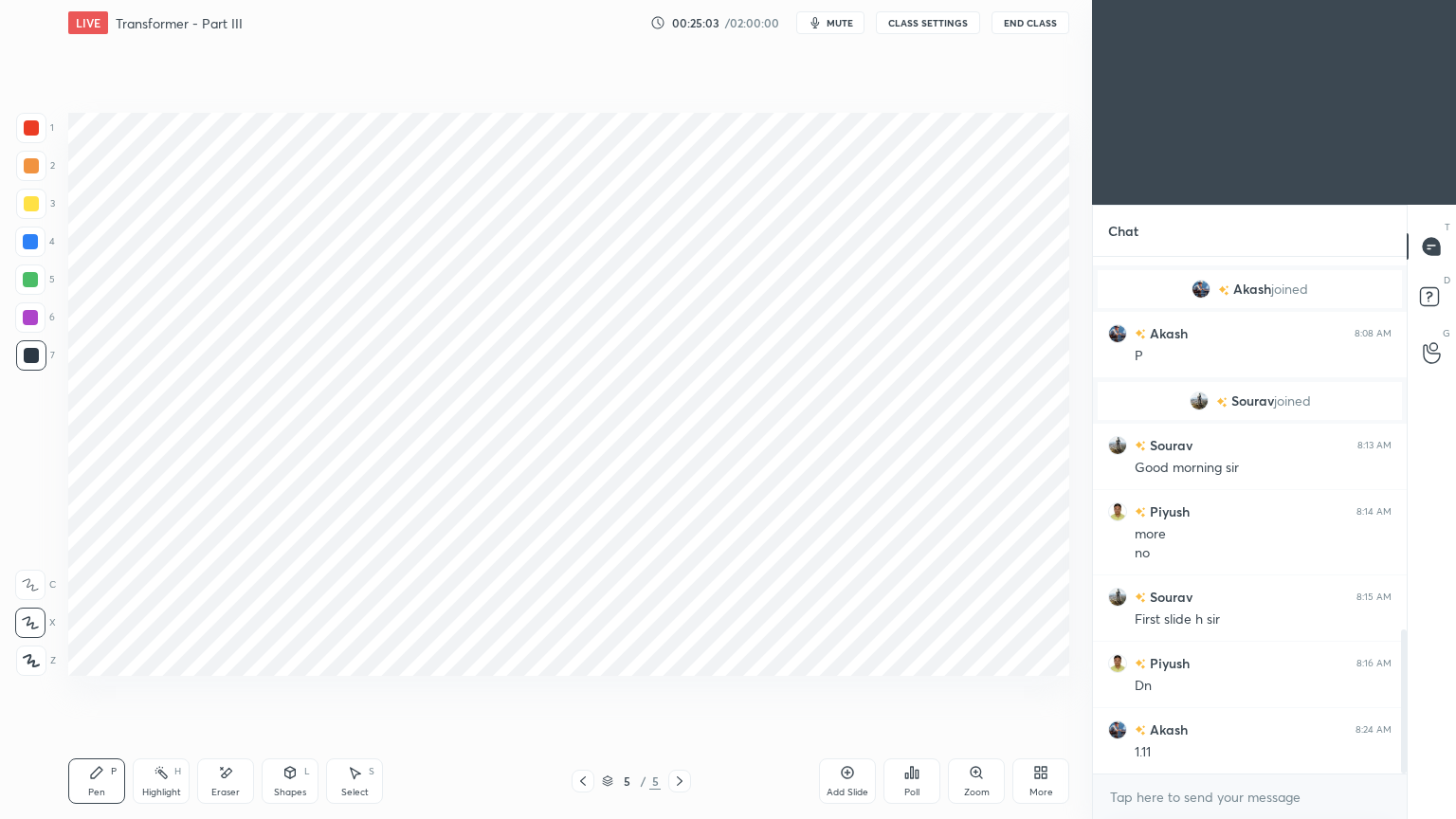 click at bounding box center (30, 318) 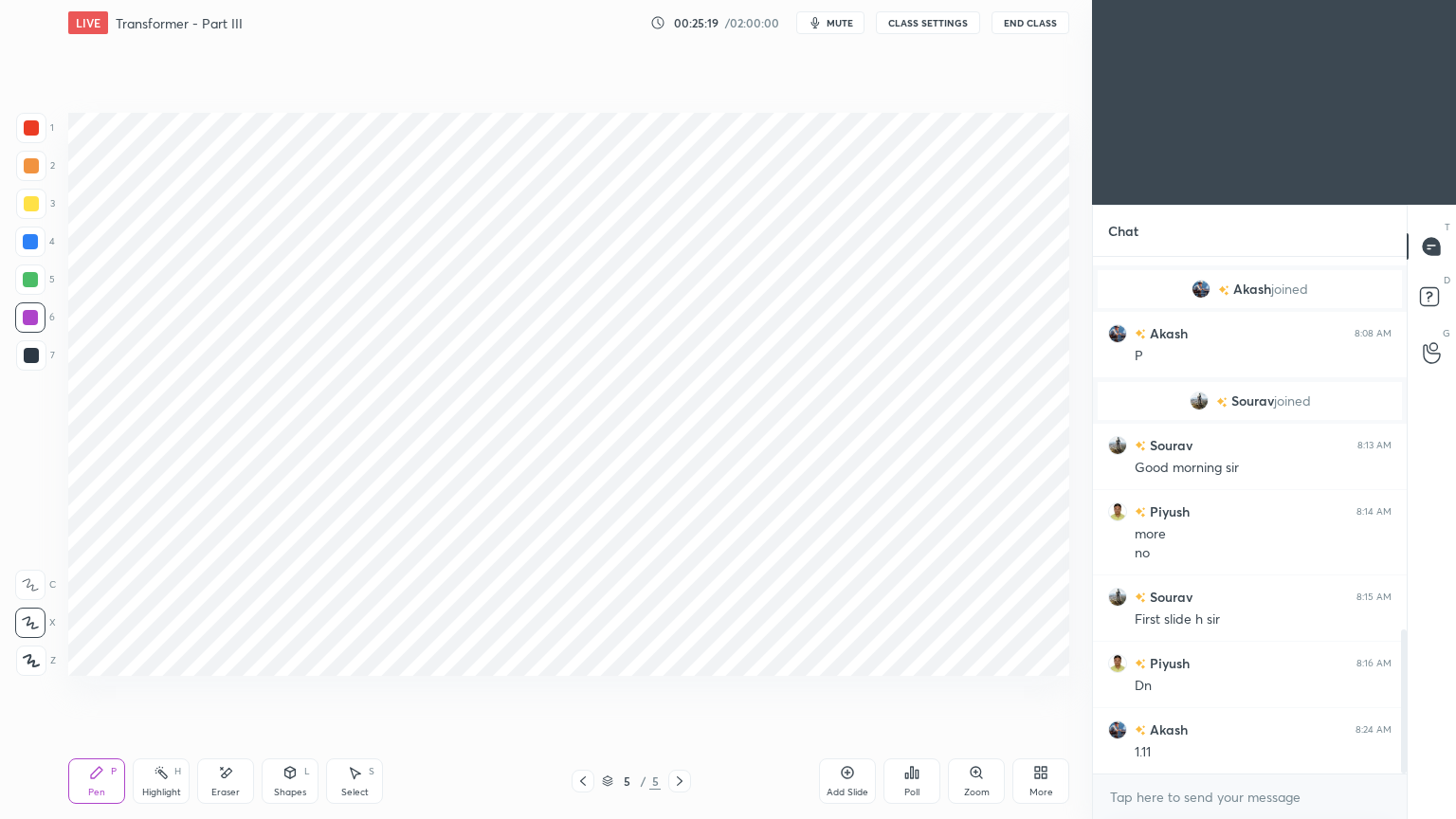 click at bounding box center (31, 355) 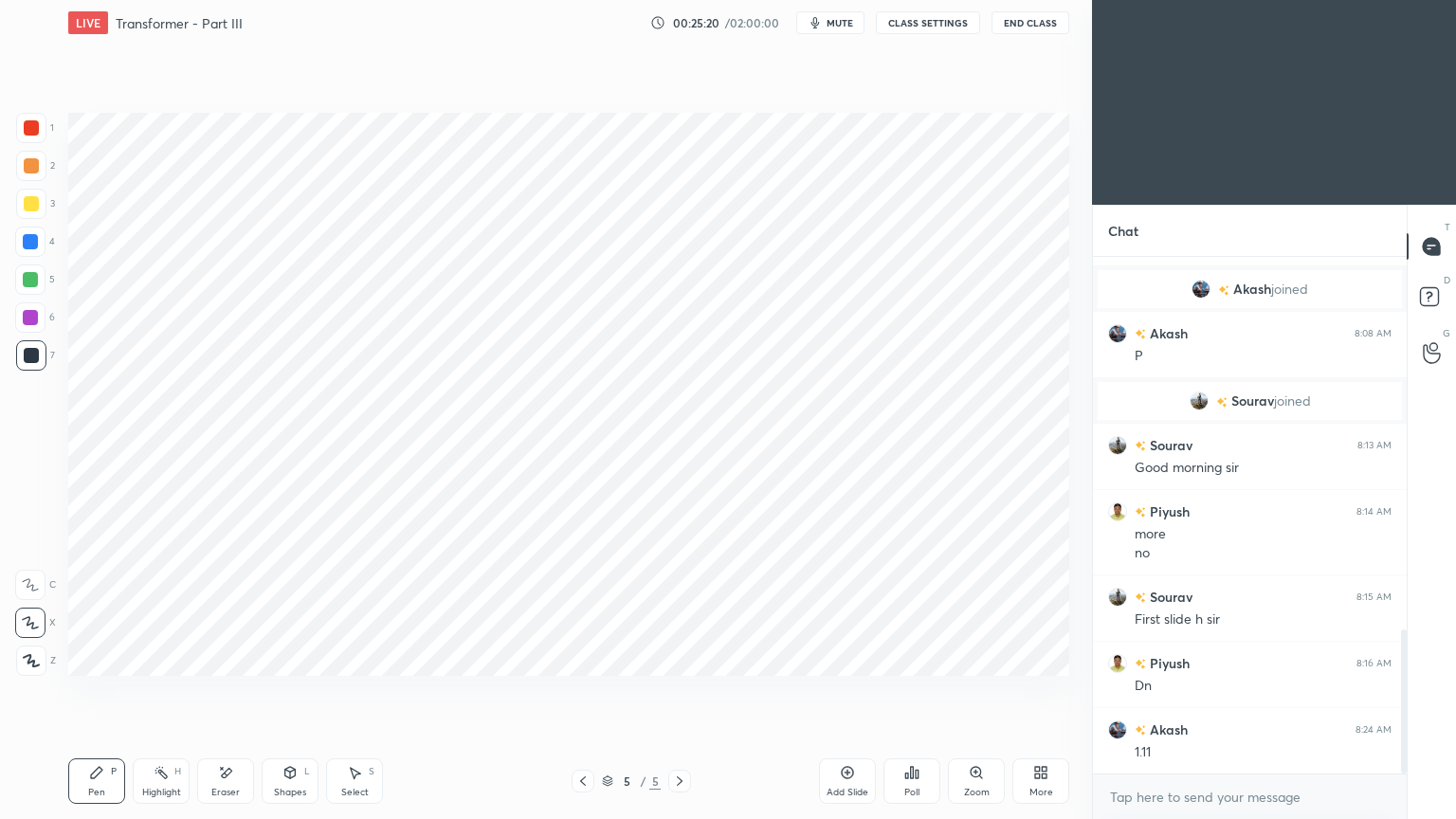 click on "Shapes" at bounding box center [290, 792] 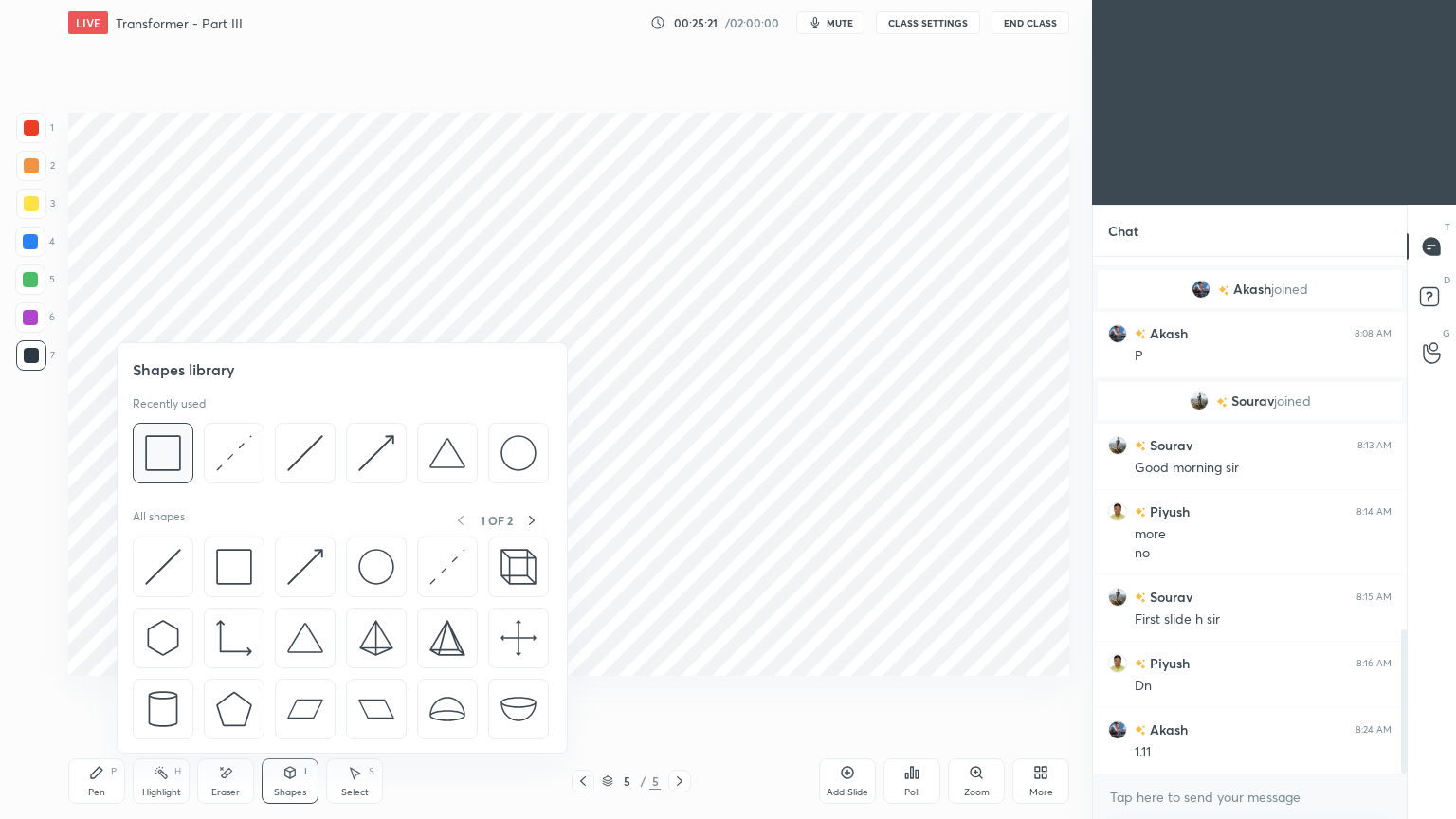 click at bounding box center [163, 453] 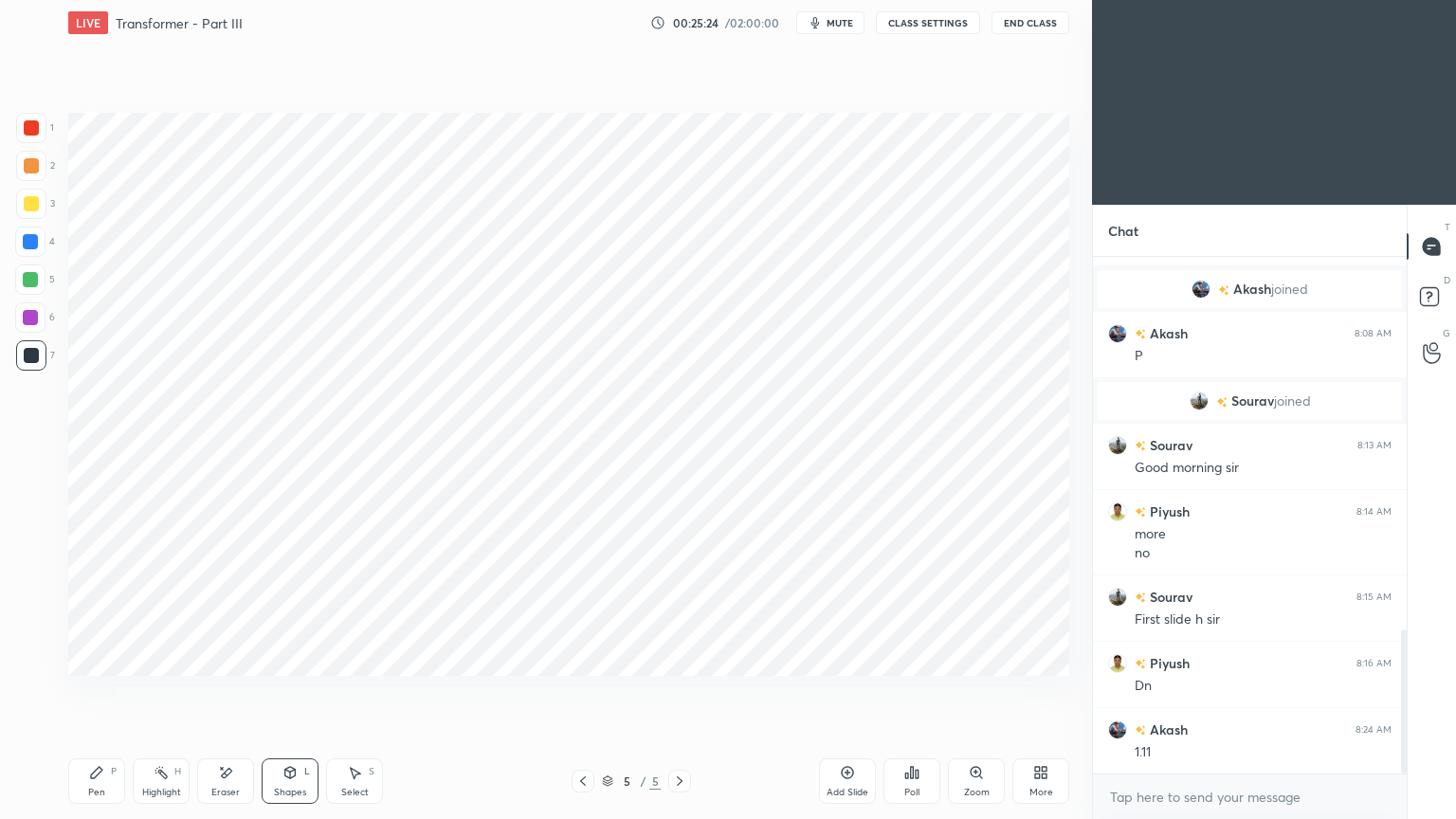 click on "Eraser" at bounding box center [226, 792] 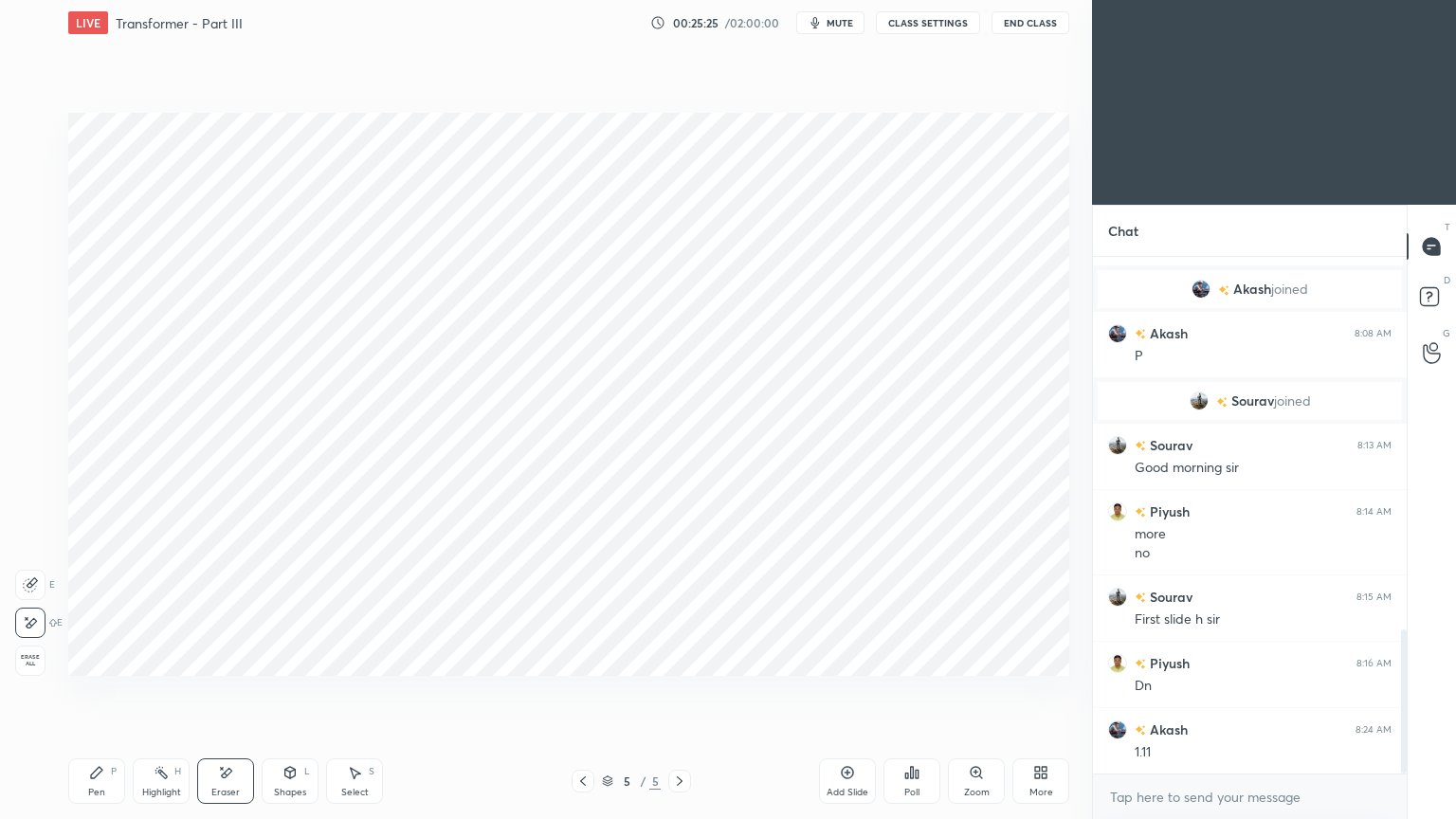 click 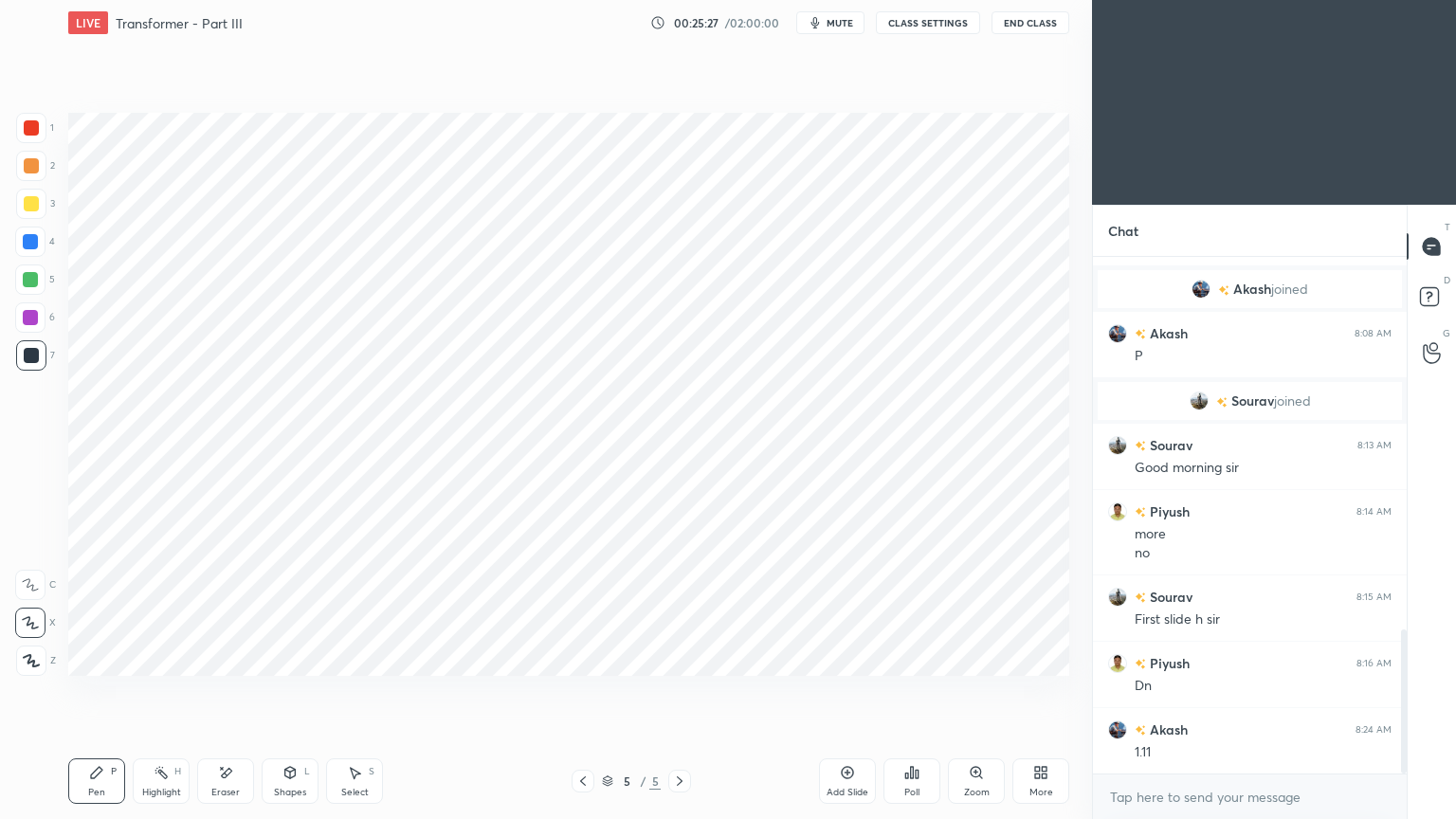 click at bounding box center [31, 128] 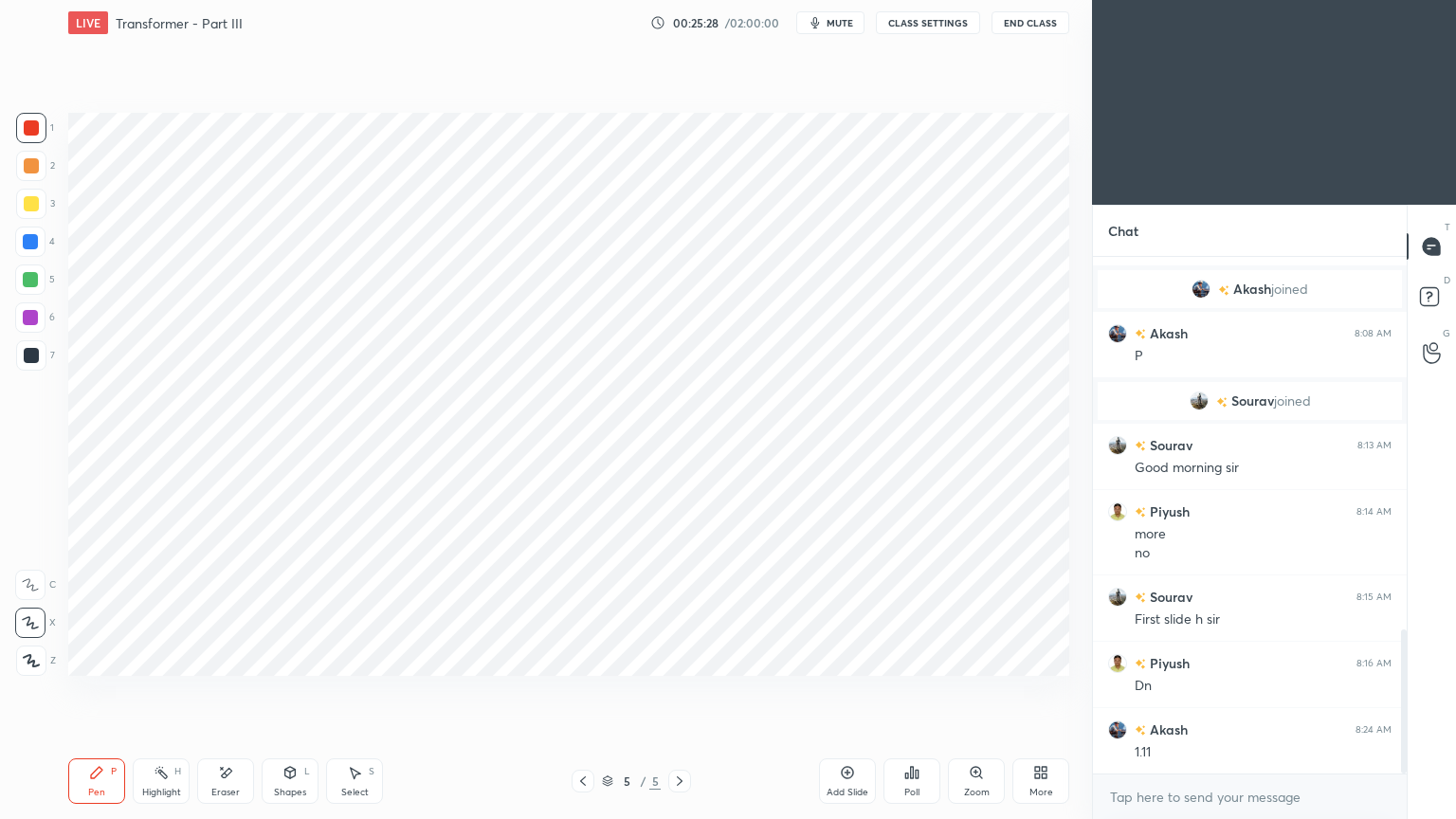 click at bounding box center (30, 280) 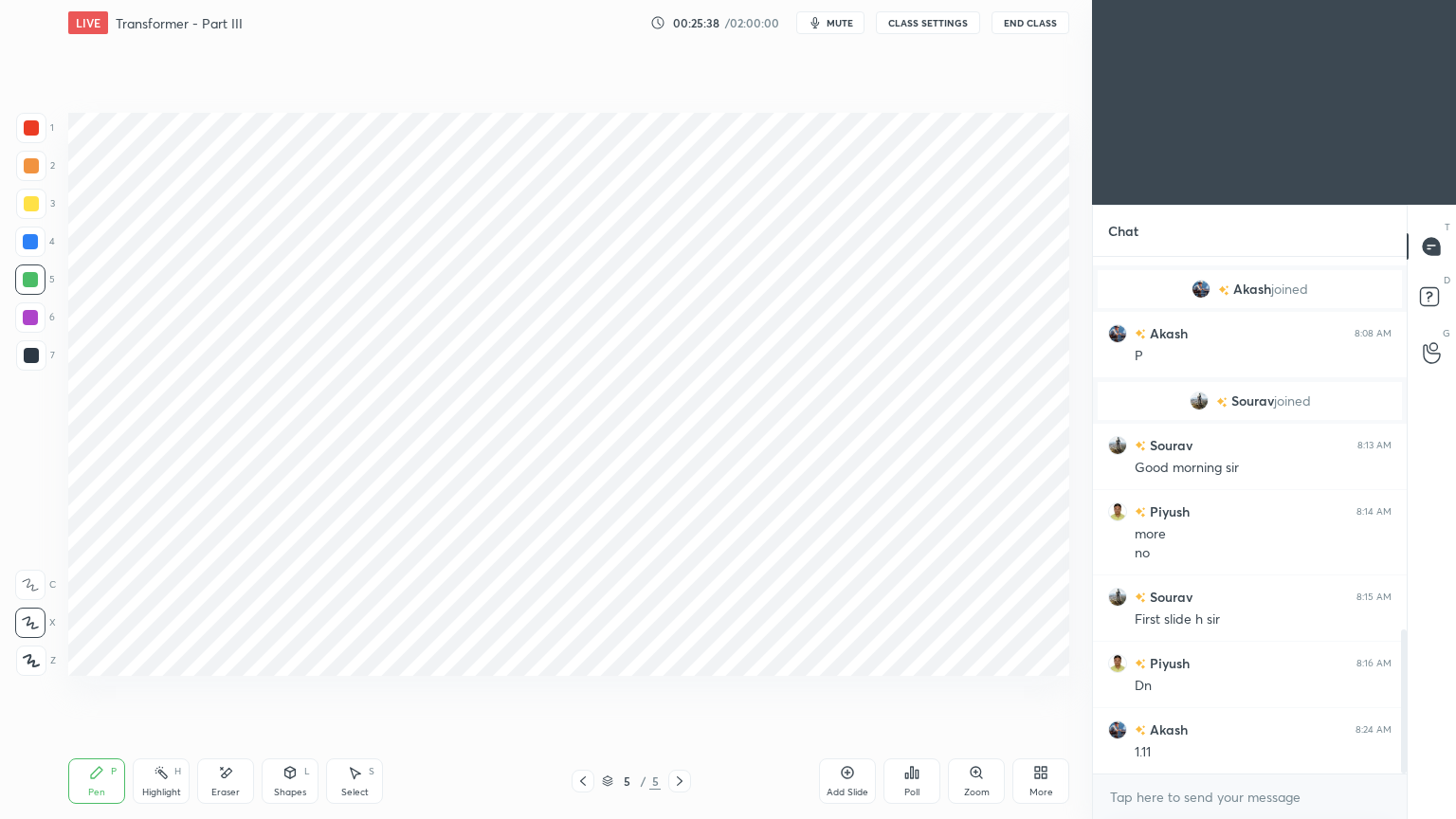 click at bounding box center [30, 242] 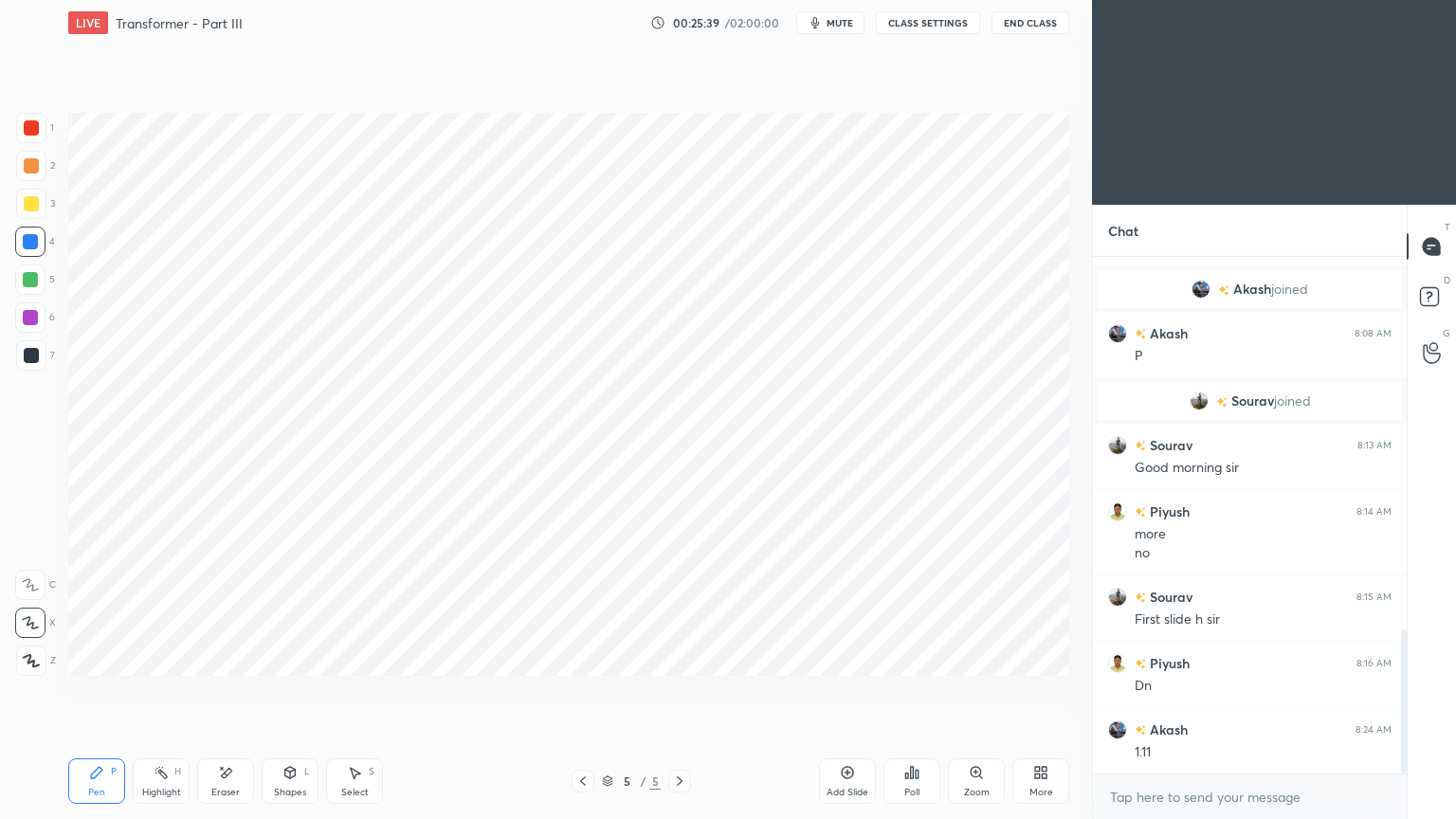 click 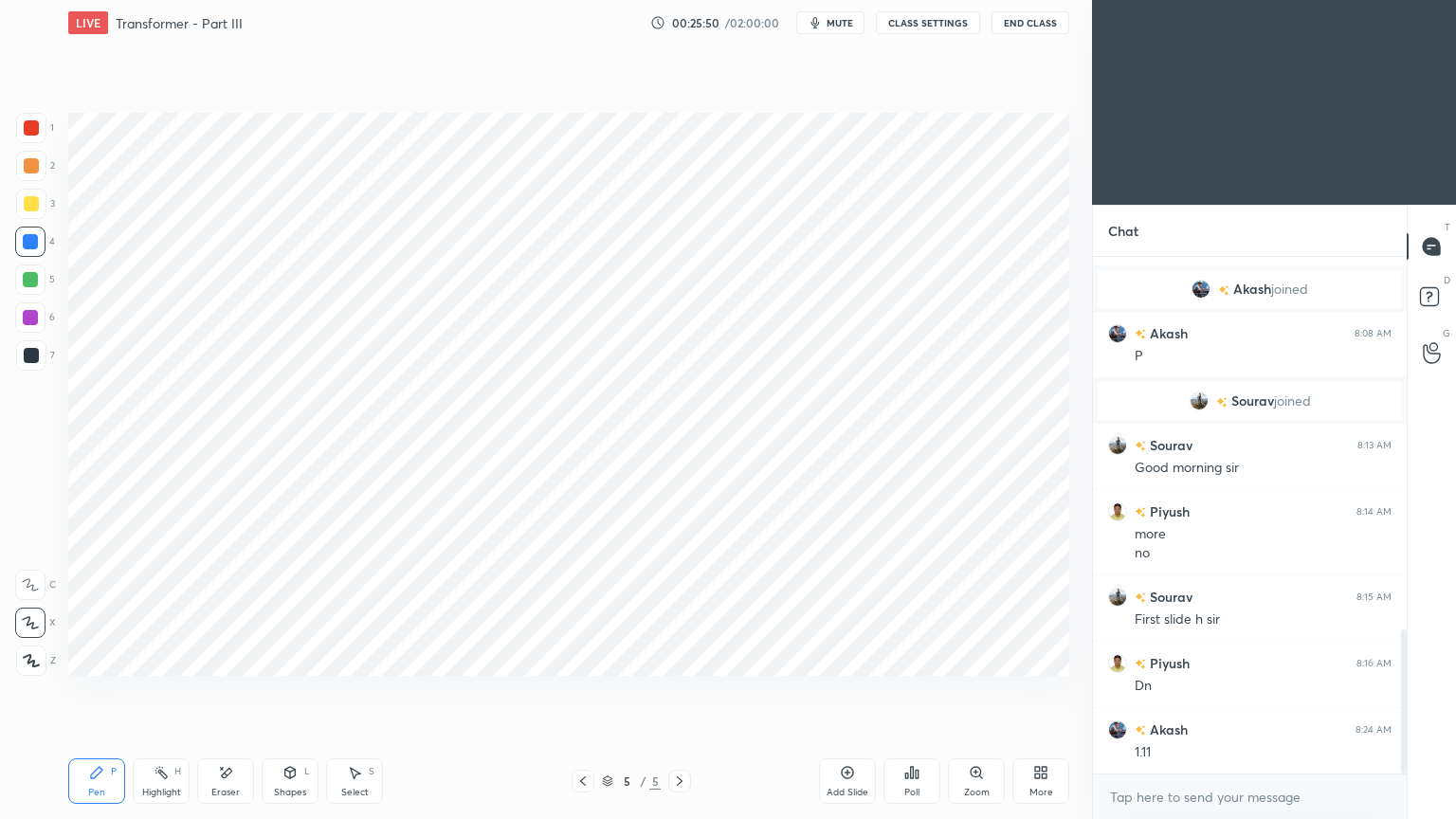 click at bounding box center [31, 128] 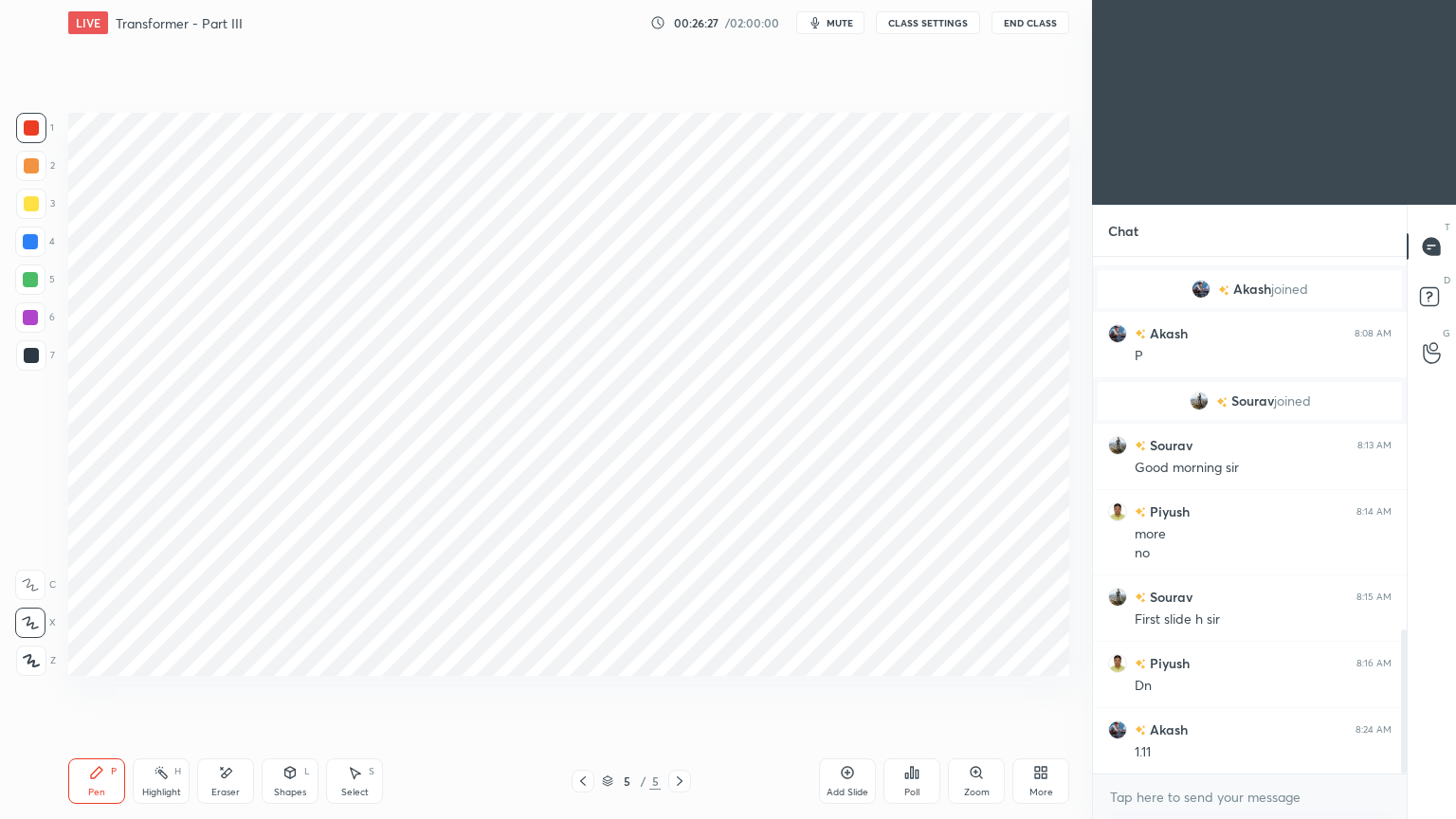 click at bounding box center [30, 242] 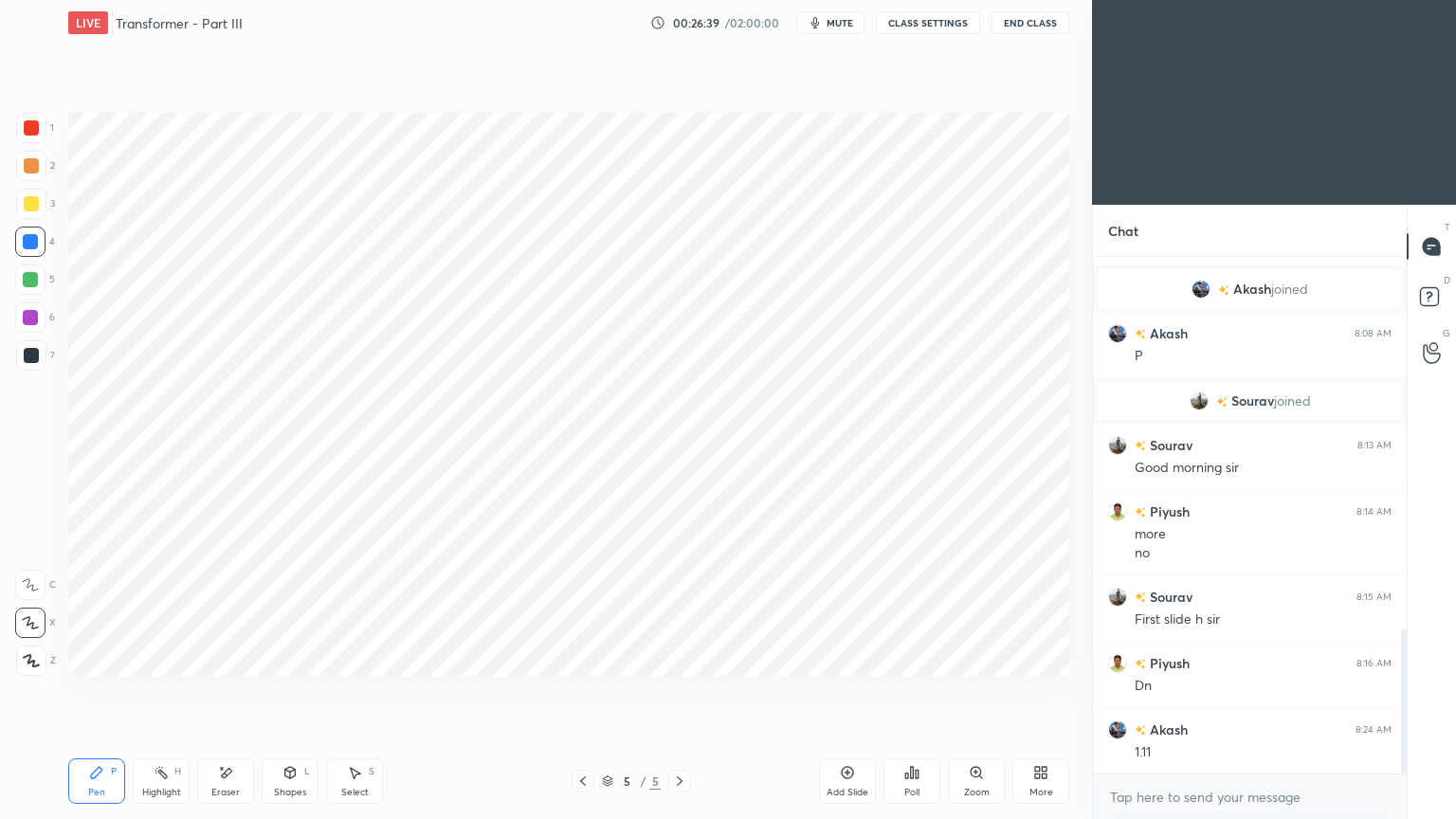 click at bounding box center [30, 318] 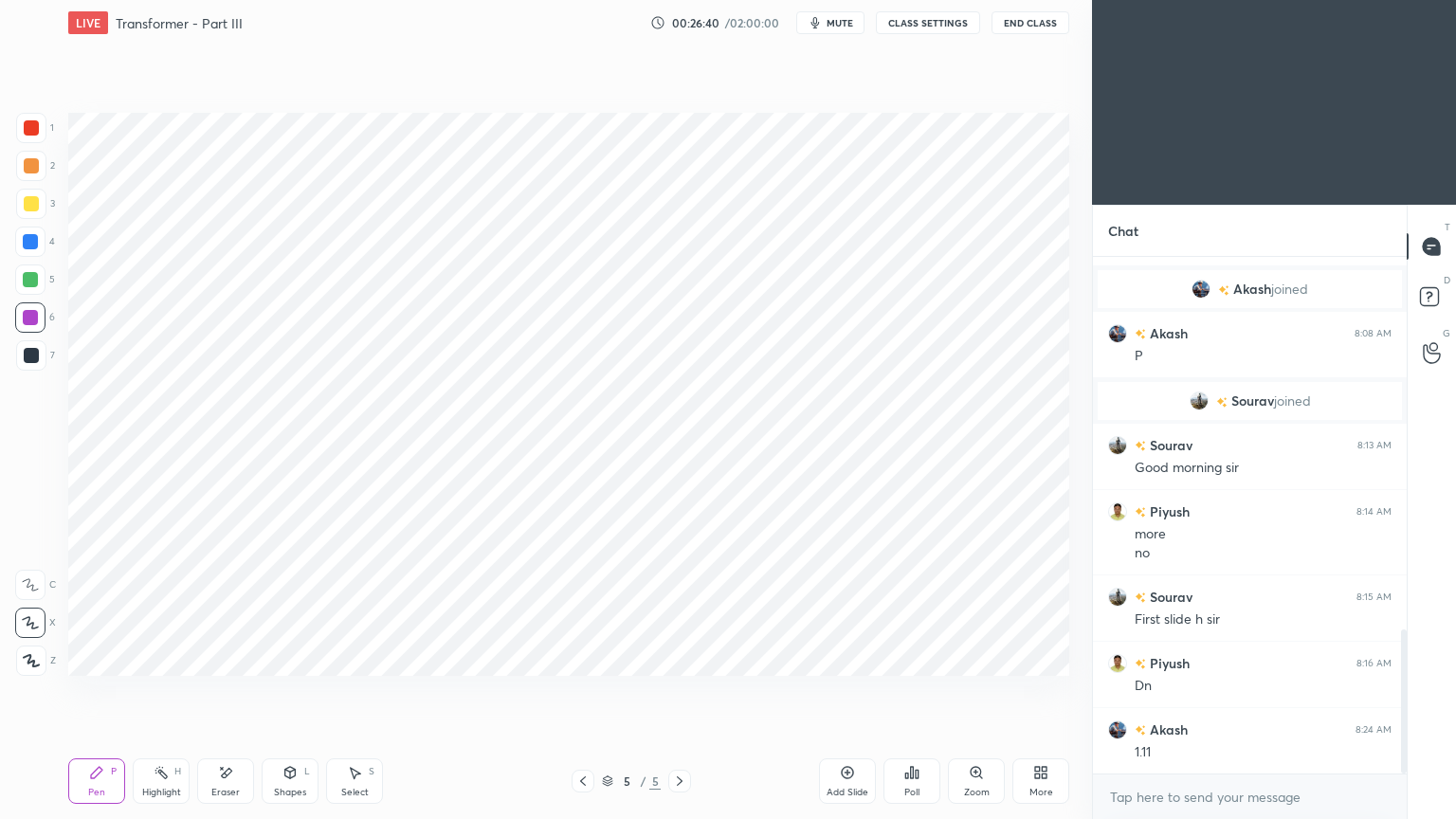 click 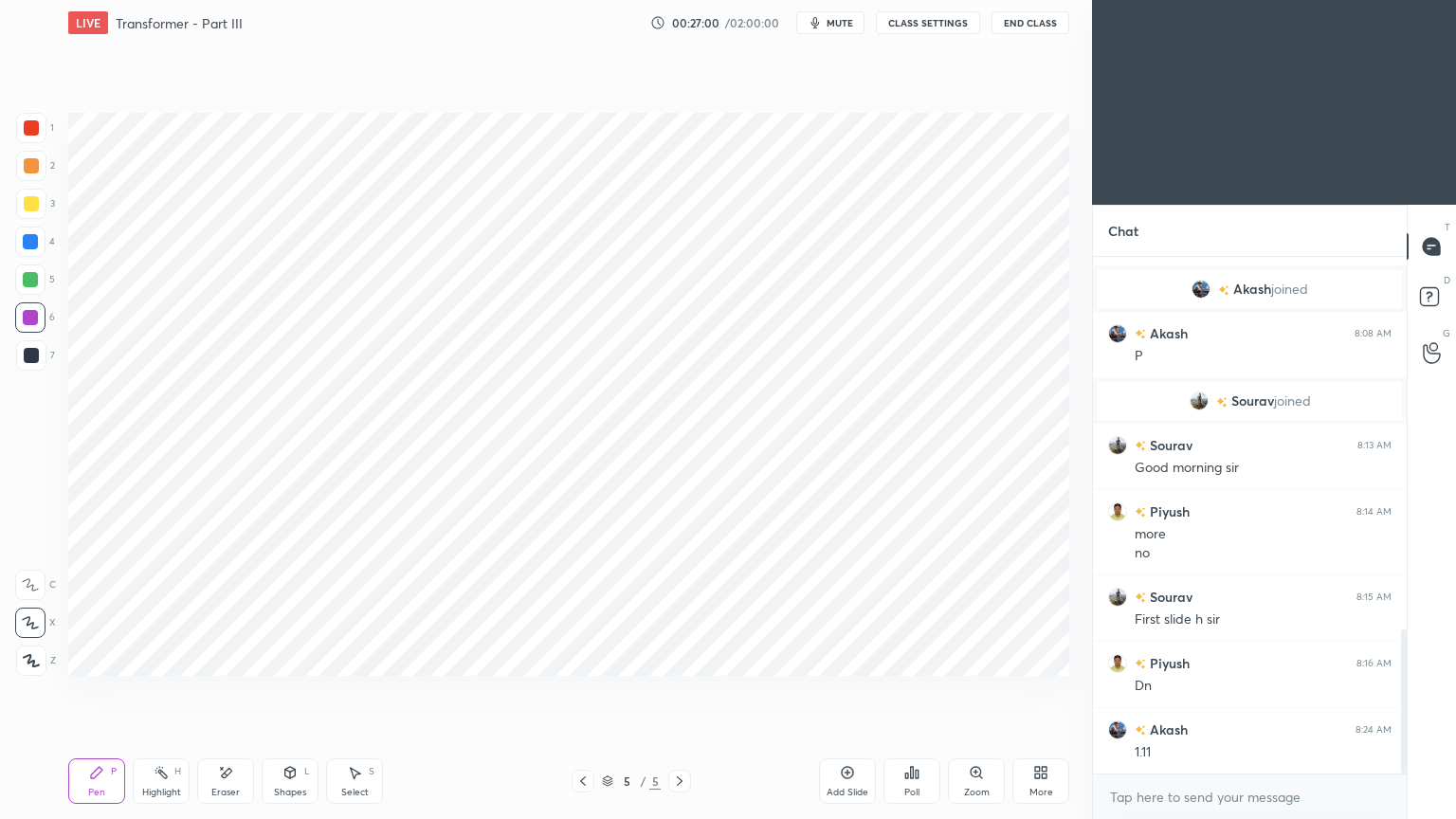 click on "Highlight" at bounding box center (161, 792) 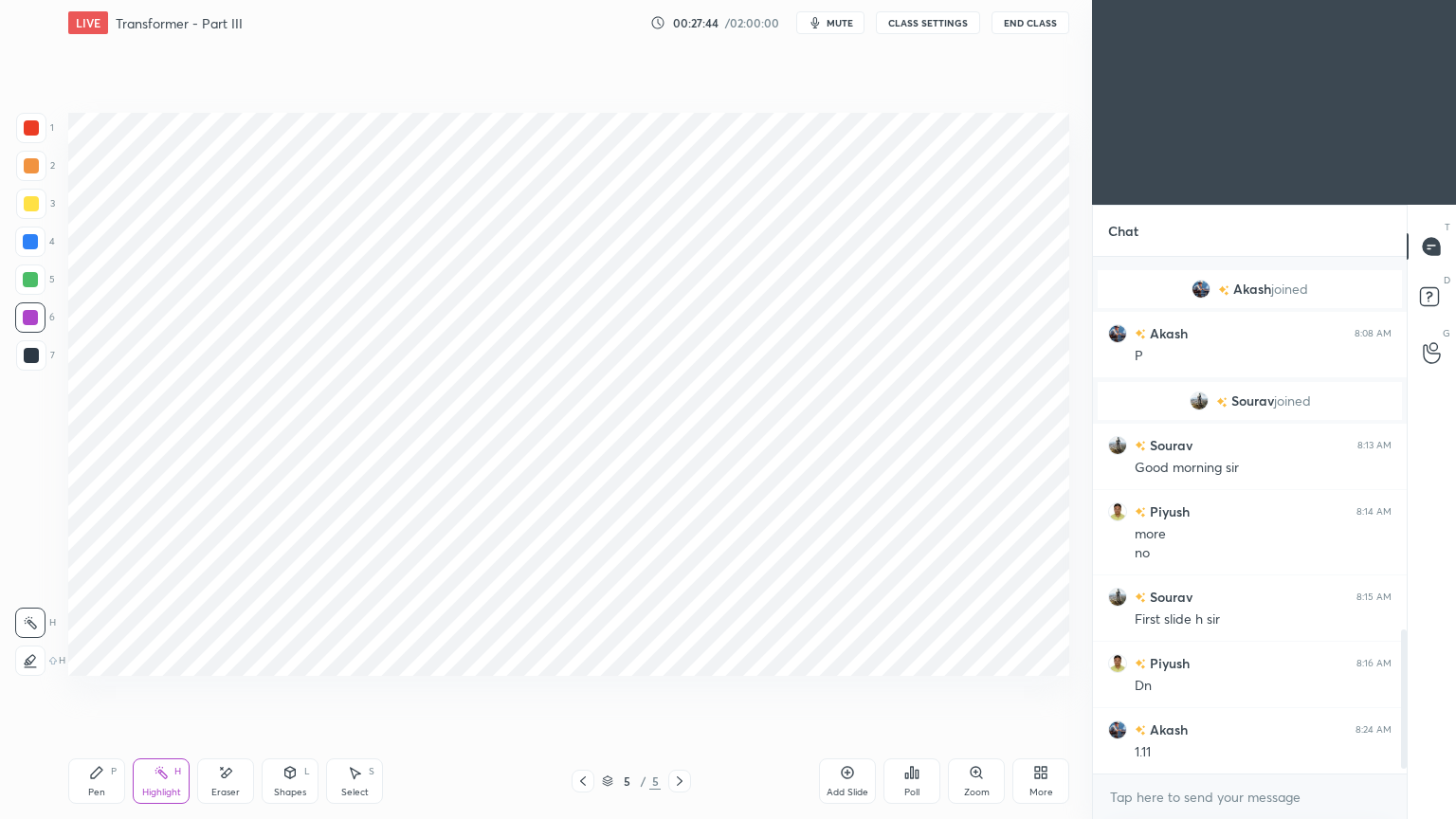 scroll, scrollTop: 1402, scrollLeft: 0, axis: vertical 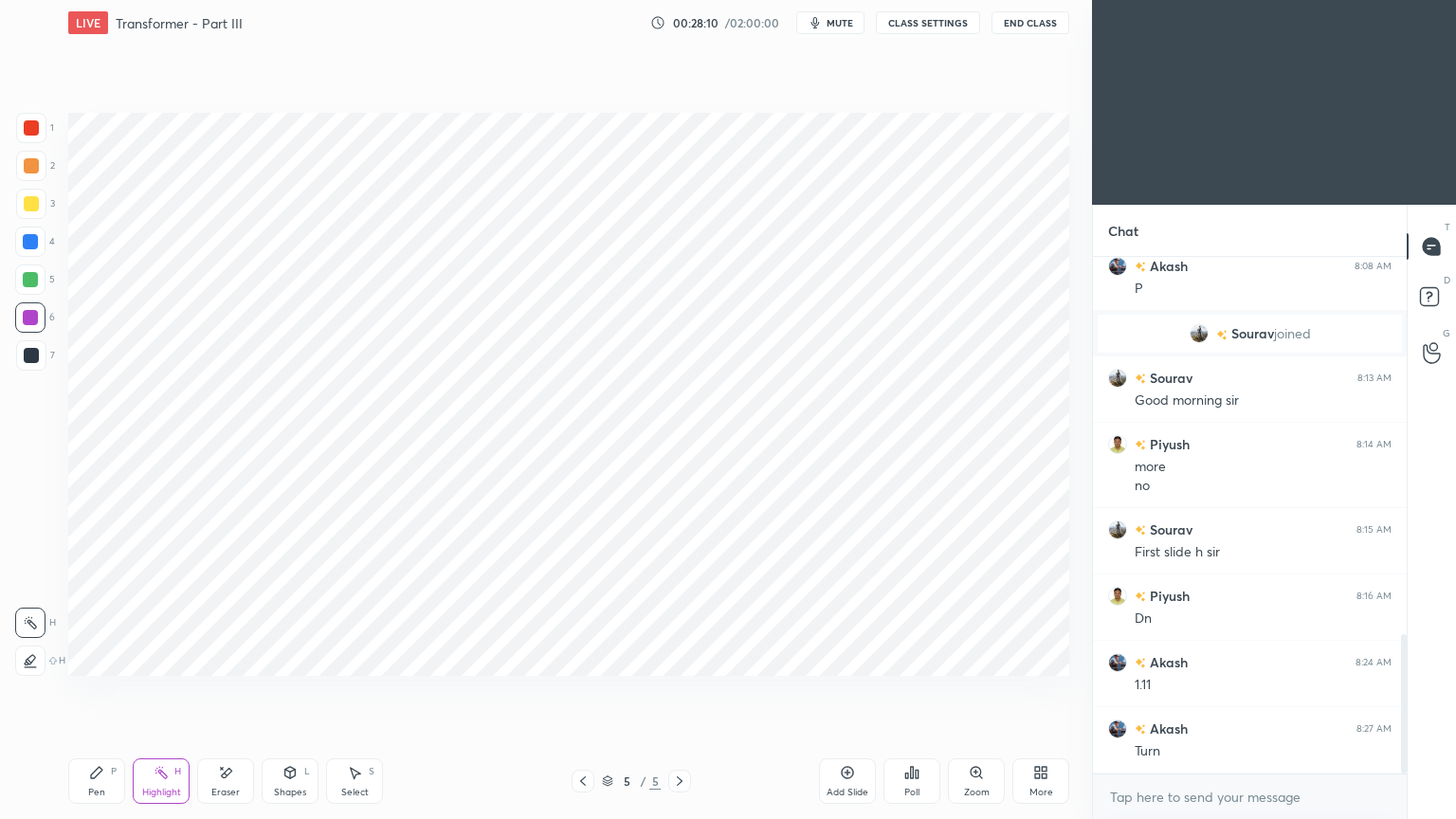 click on "Add Slide" at bounding box center [847, 781] 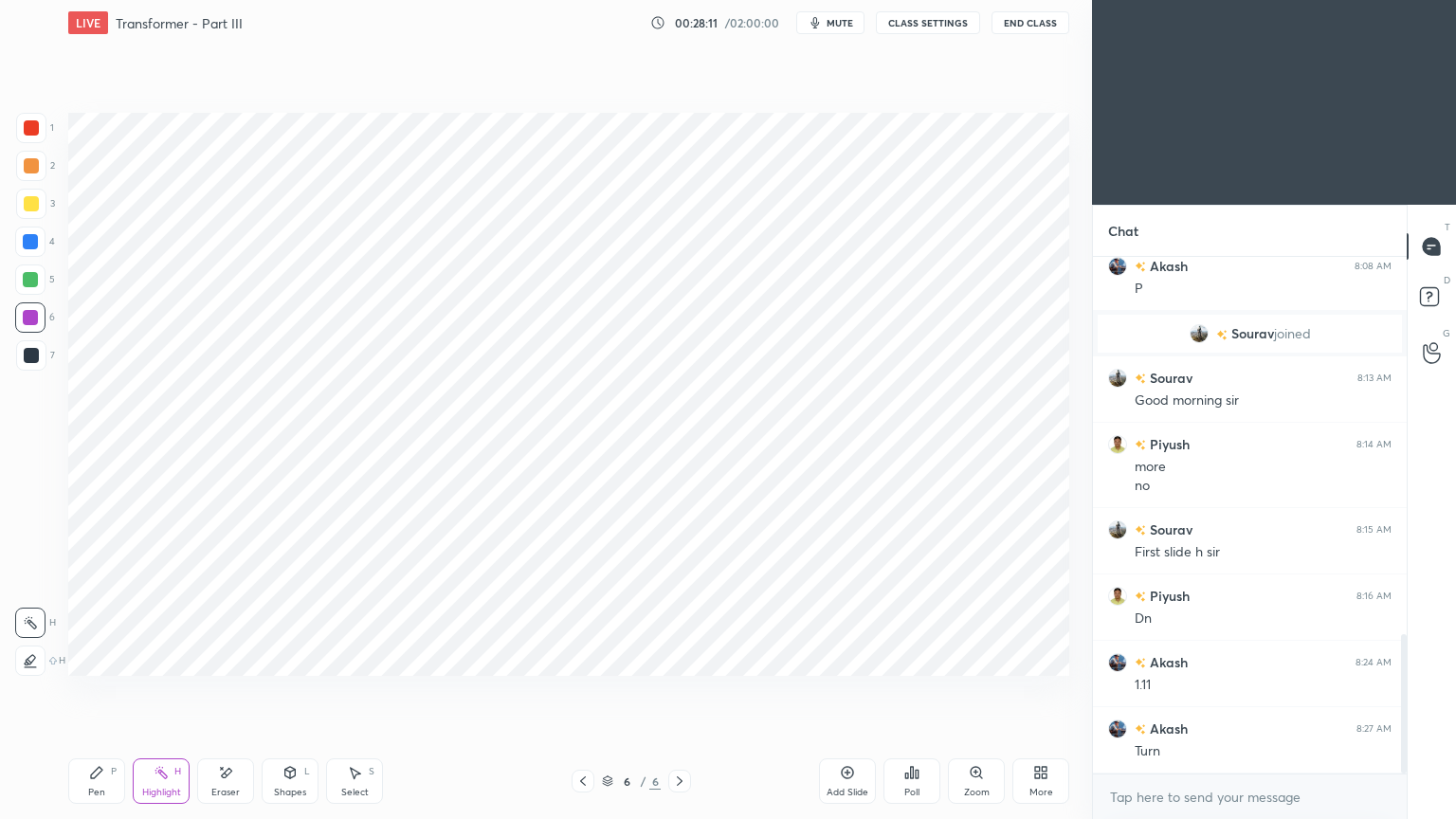 click on "3" at bounding box center [35, 208] 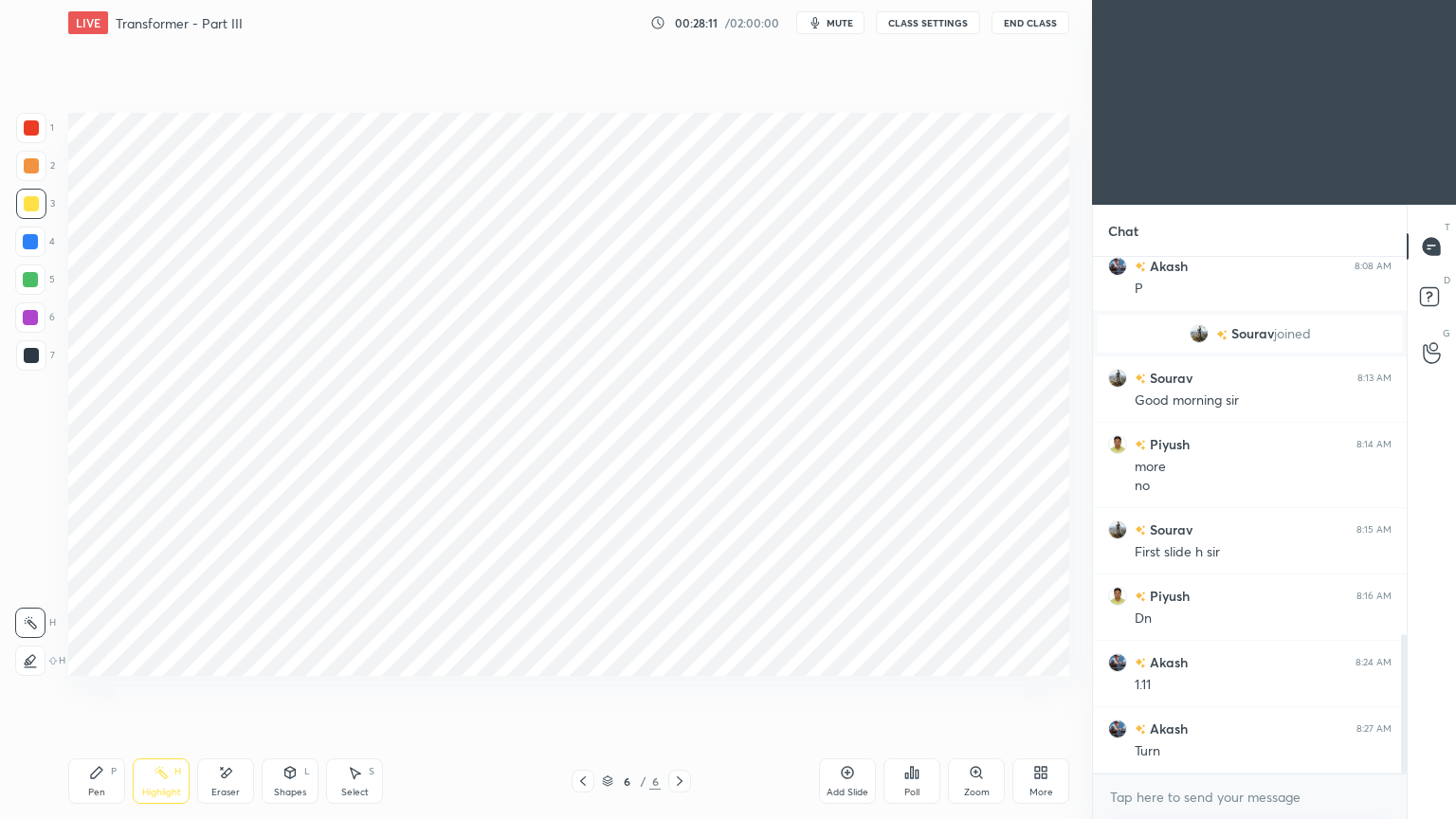 click on "1 2 3 4 5 6 7 C X Z E E Erase all   H H" at bounding box center [30, 394] 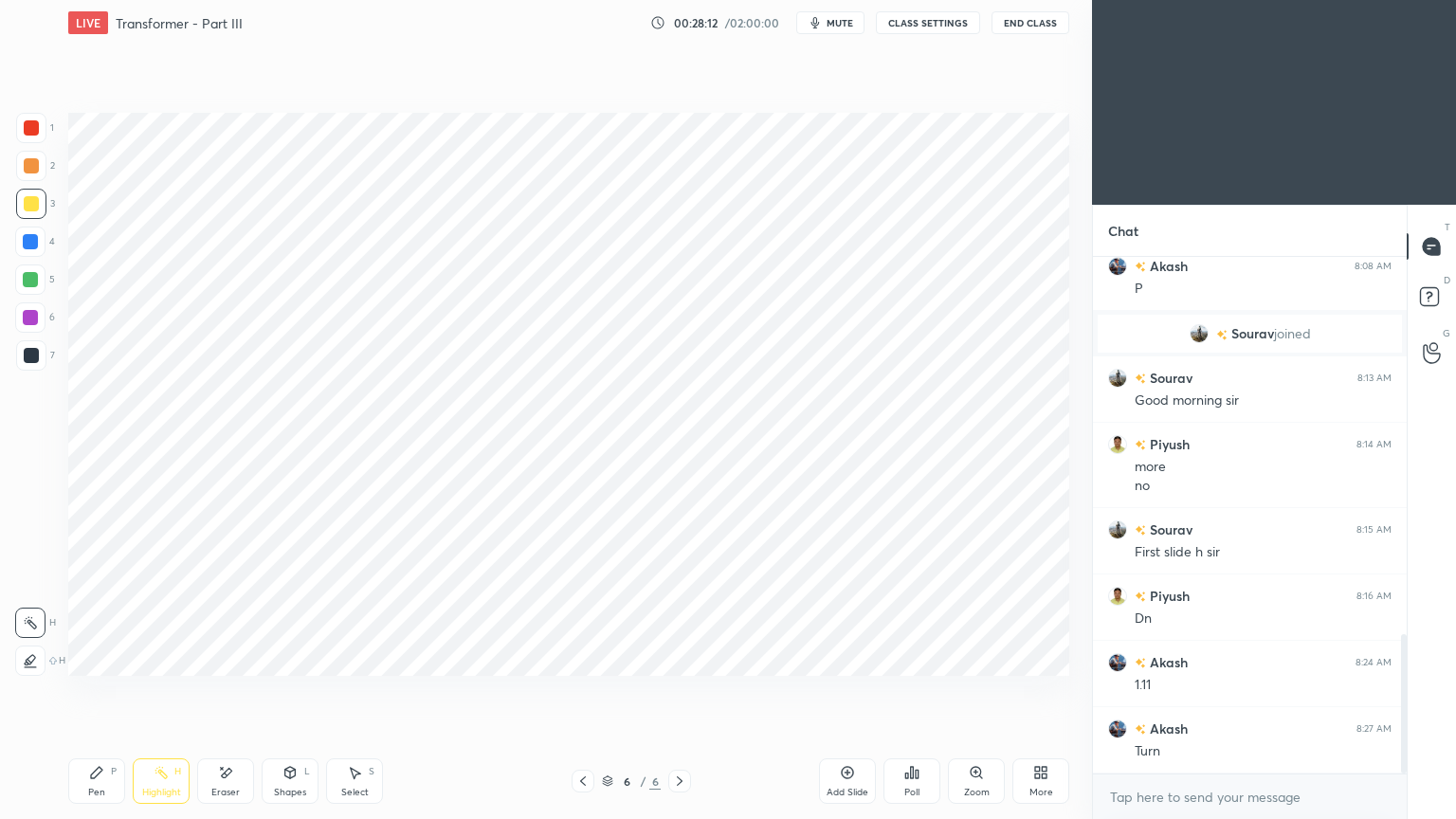 click at bounding box center [30, 242] 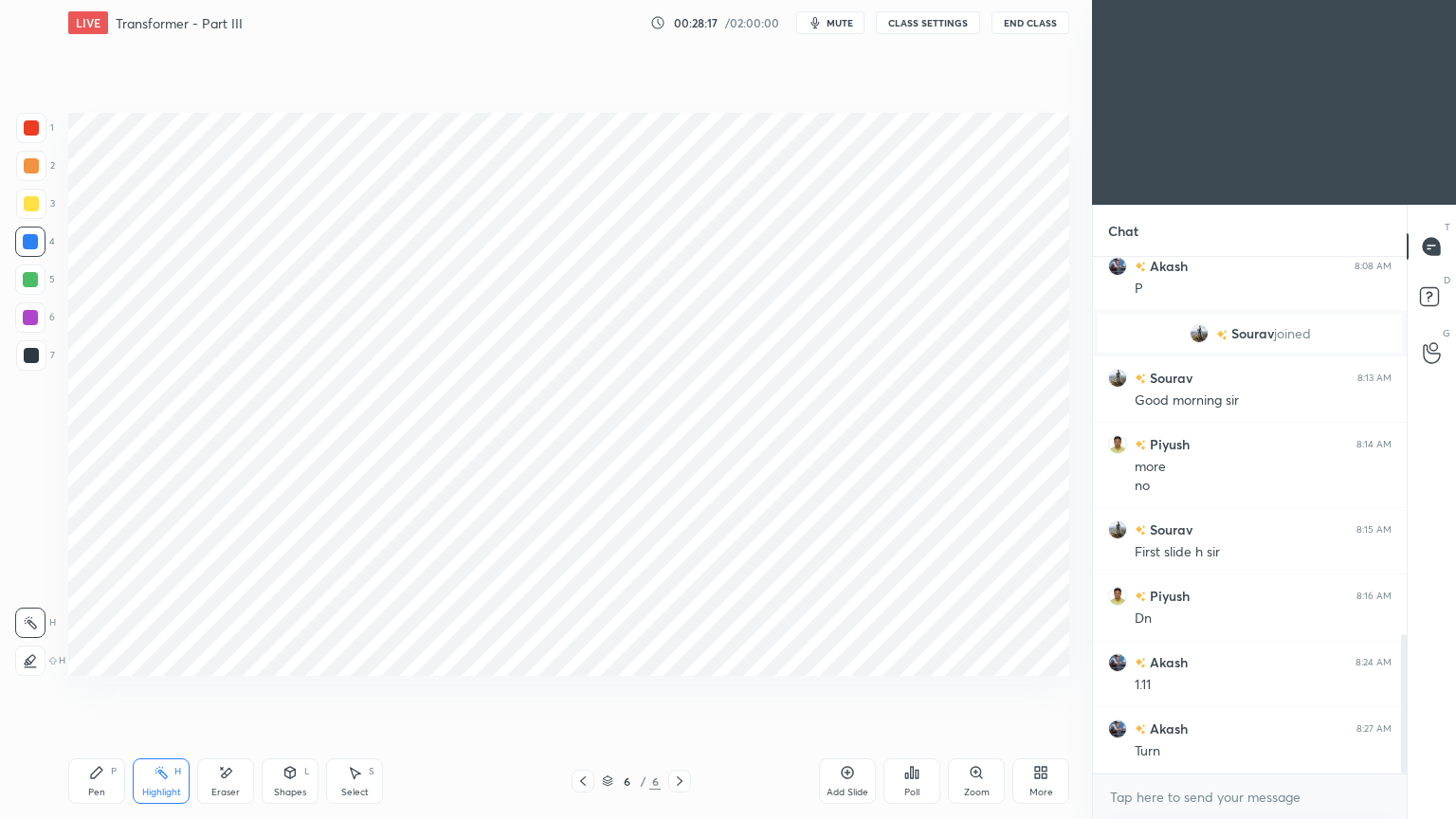 click on "Pen P" at bounding box center (97, 781) 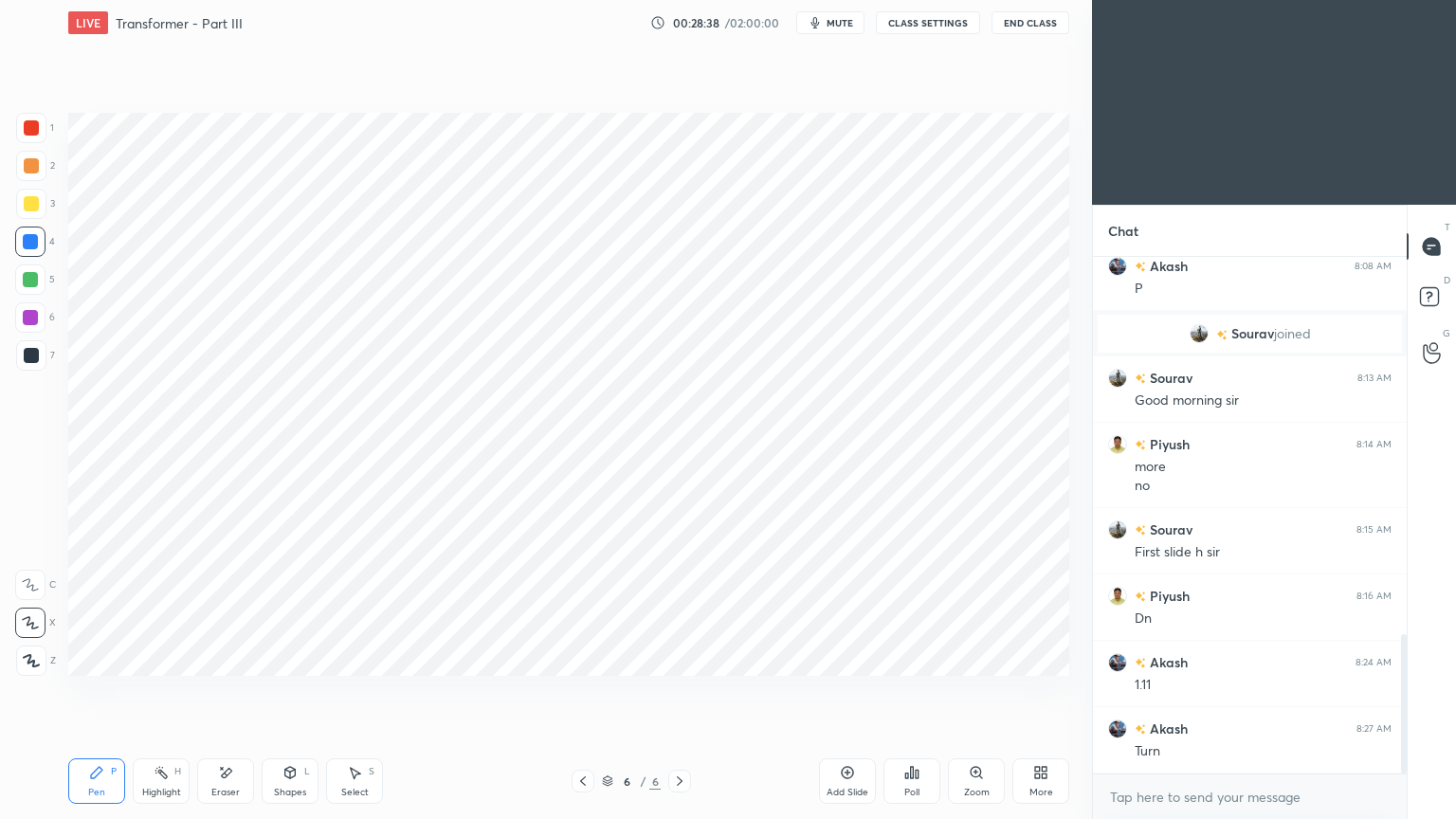 click 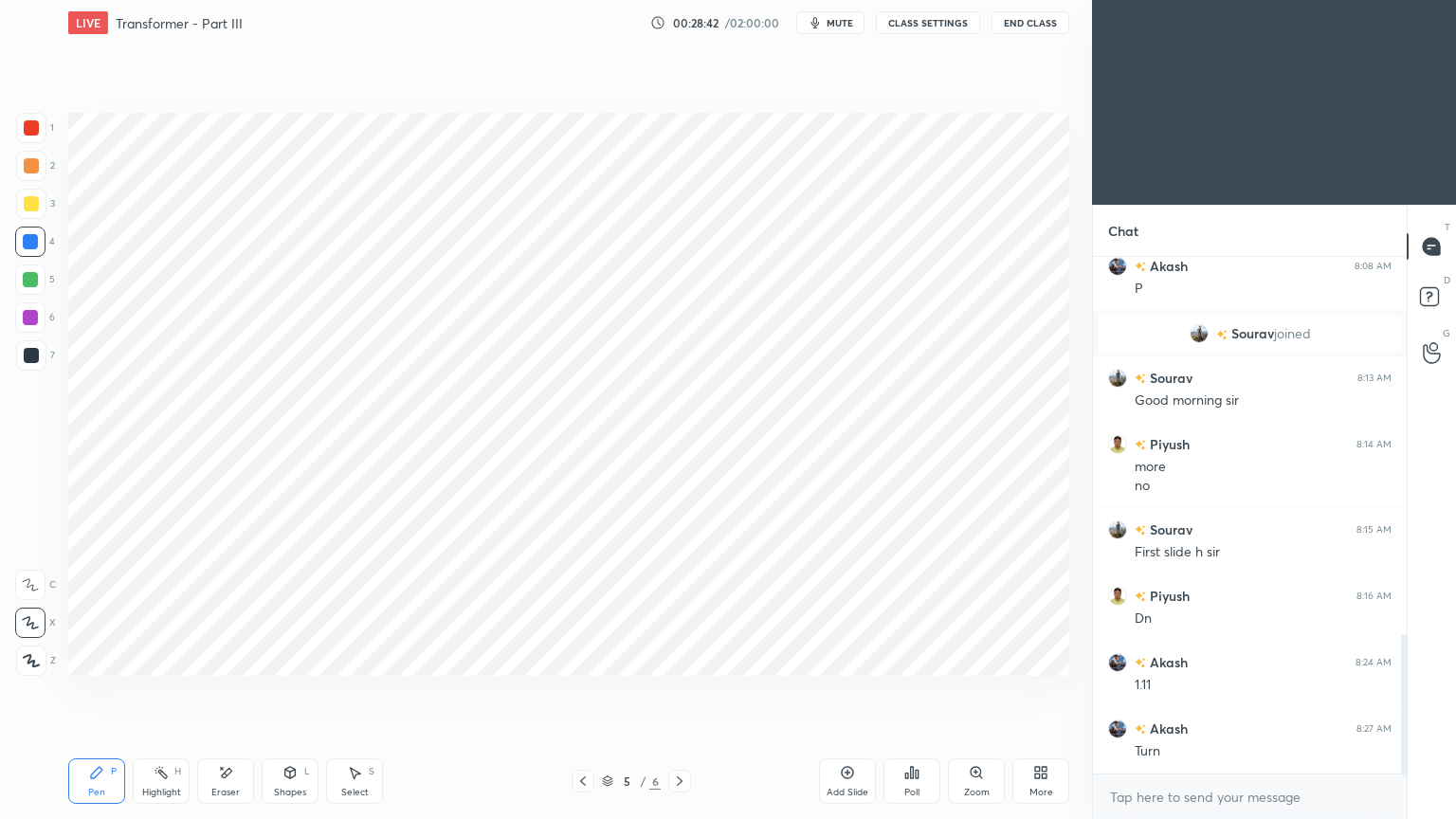 click 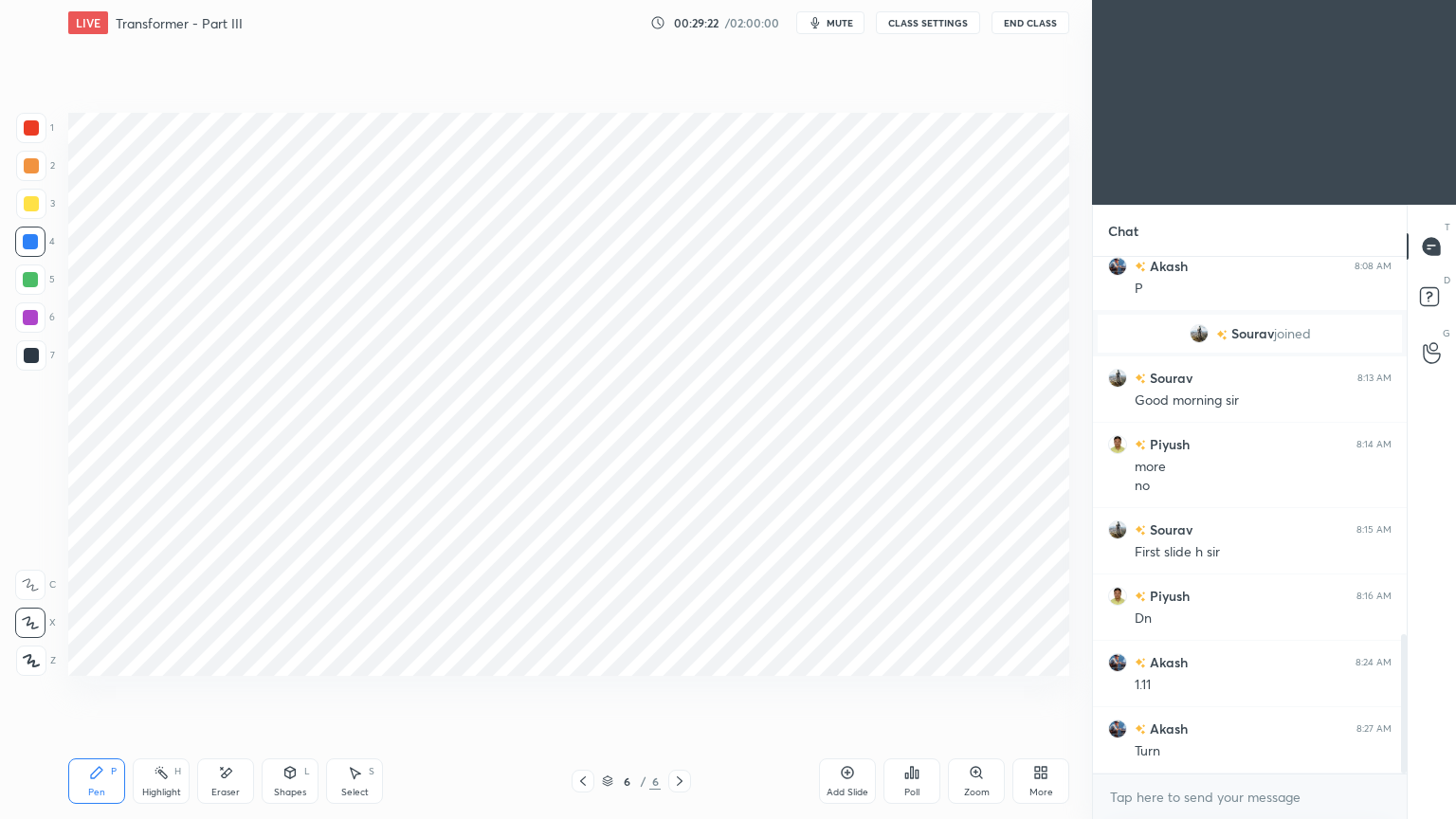 click at bounding box center [31, 355] 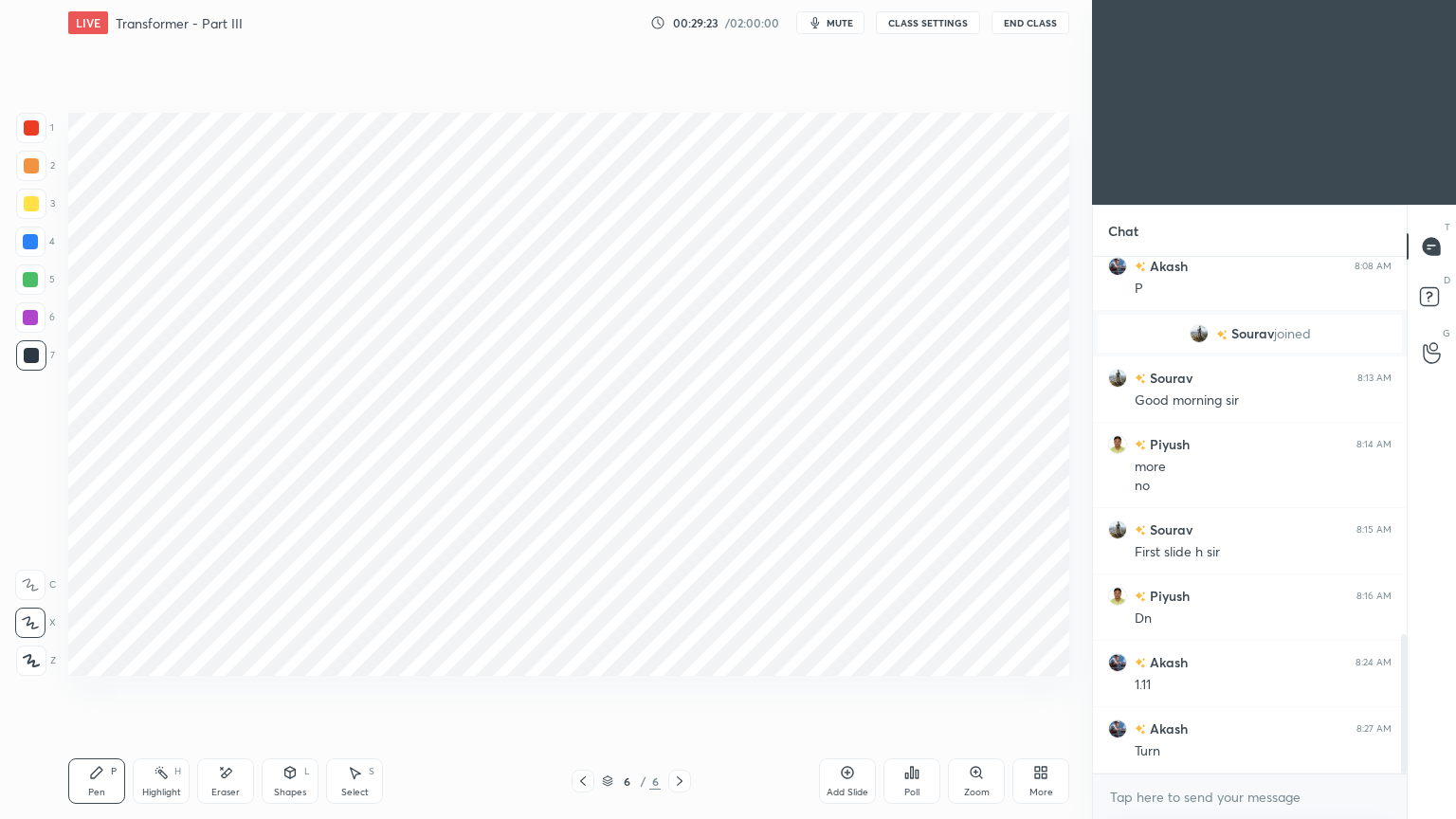 click 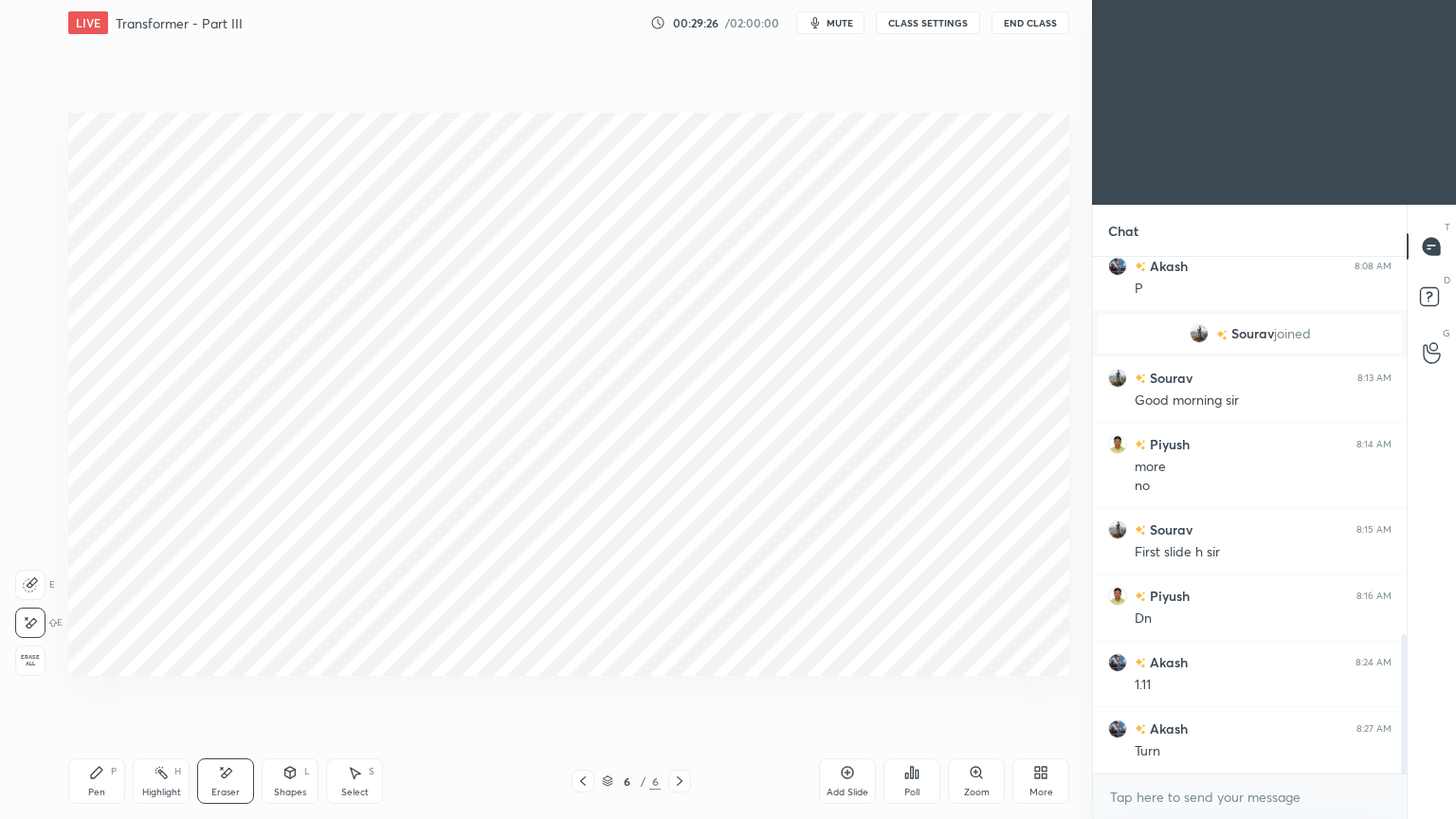 drag, startPoint x: 91, startPoint y: 776, endPoint x: 145, endPoint y: 712, distance: 83.73769 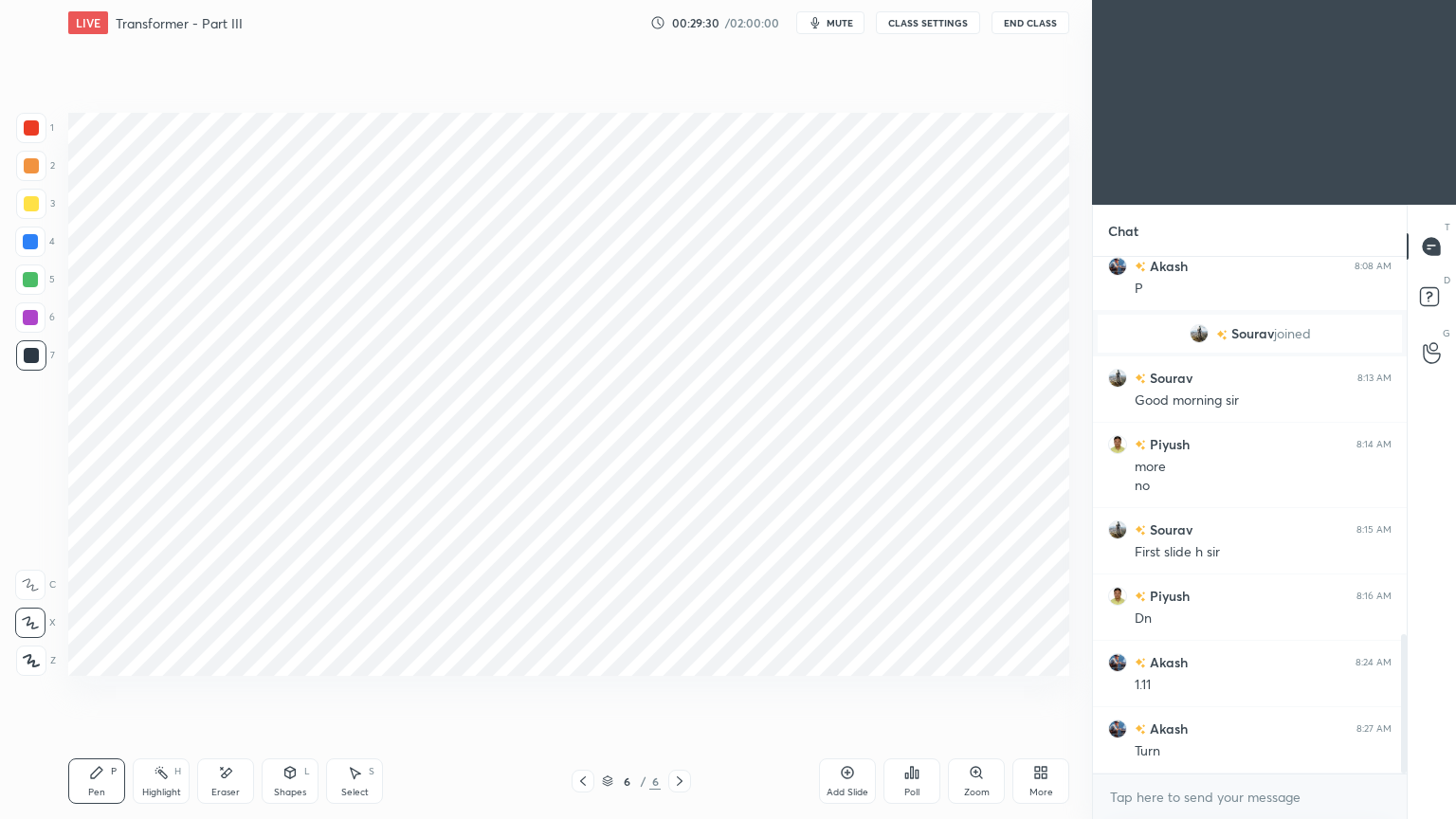 drag, startPoint x: 228, startPoint y: 776, endPoint x: 289, endPoint y: 685, distance: 109.55364 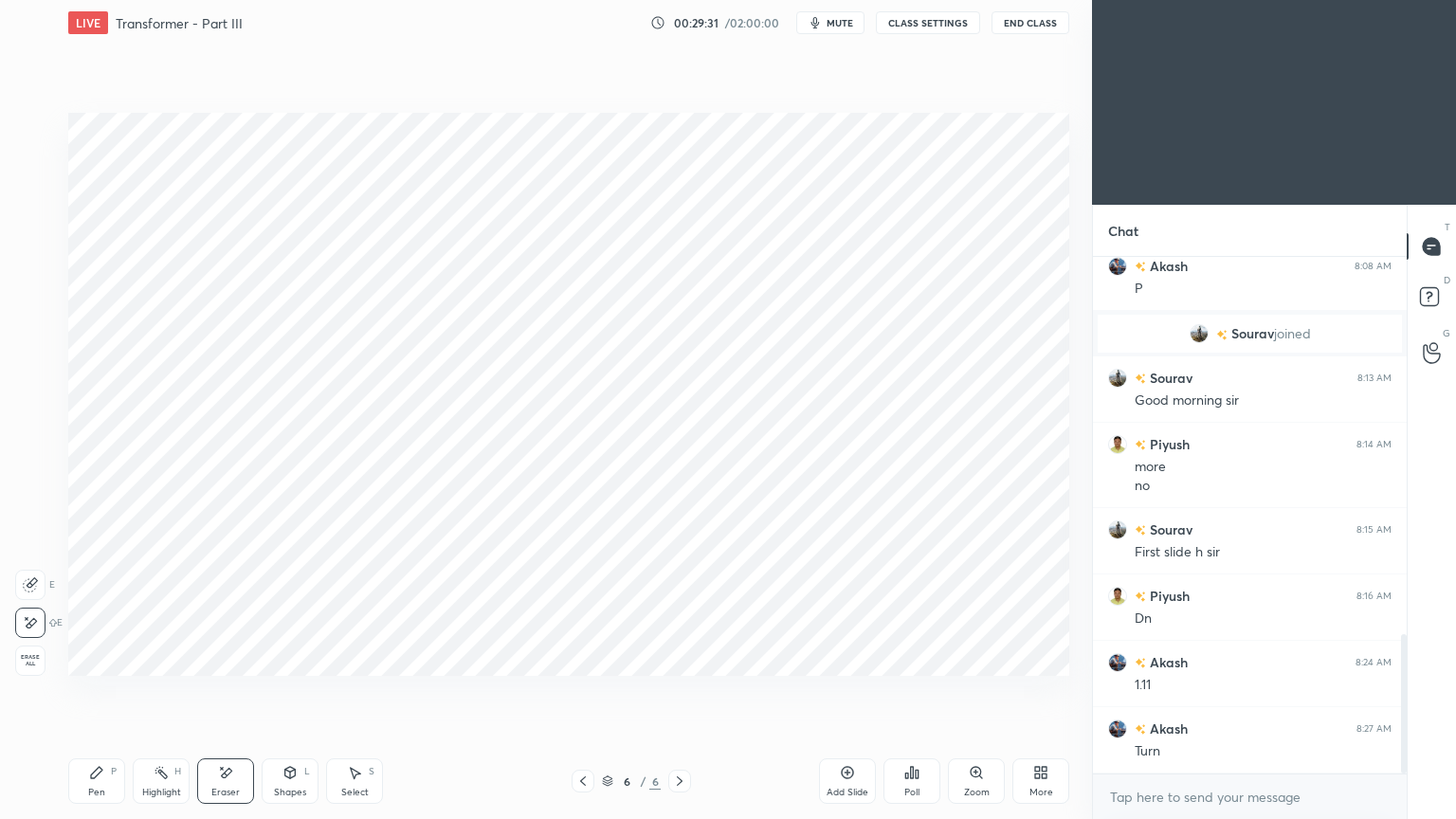 click on "LIVE Transformer - Part III 00:29:31 /  02:00:00 mute CLASS SETTINGS End Class Setting up your live class Poll for   secs No correct answer Start poll Back Transformer - Part III • L2 of Course on Electrical Machines Ravendra Yadav Pen P Highlight H Eraser Shapes L Select S 6 / 6 Add Slide Poll Zoom More" at bounding box center (569, 410) 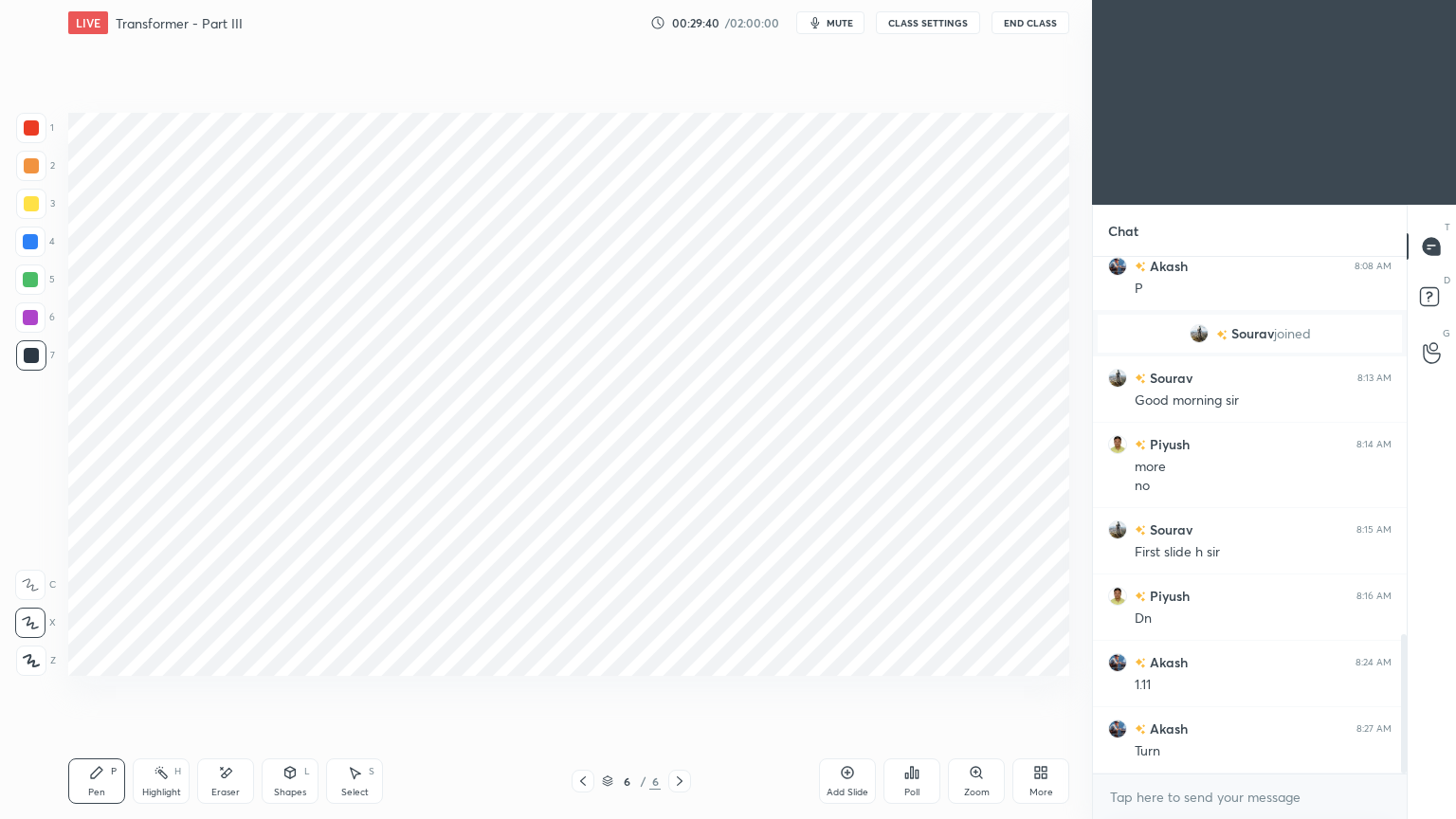 click on "1" at bounding box center (35, 128) 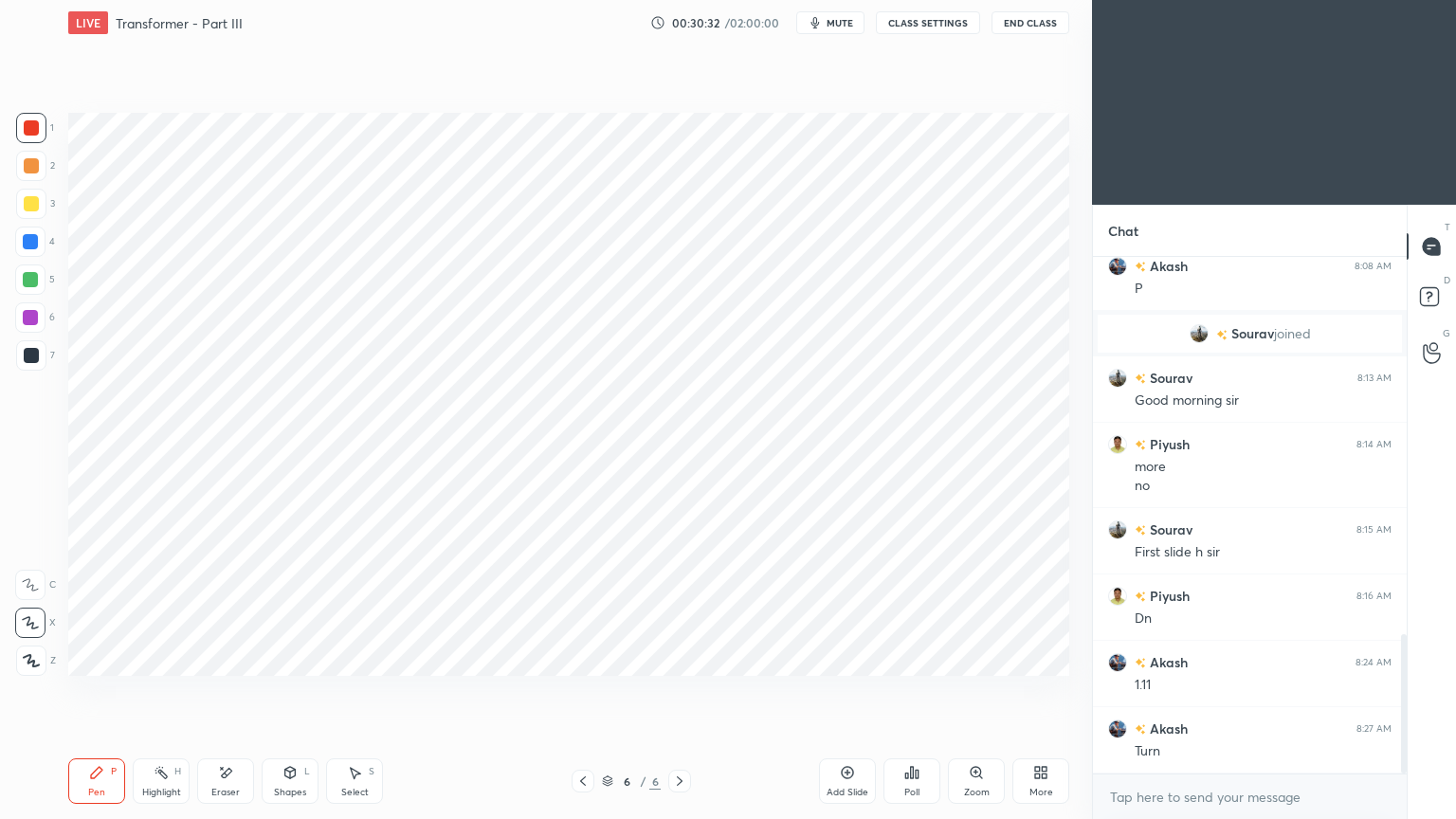 scroll, scrollTop: 1467, scrollLeft: 0, axis: vertical 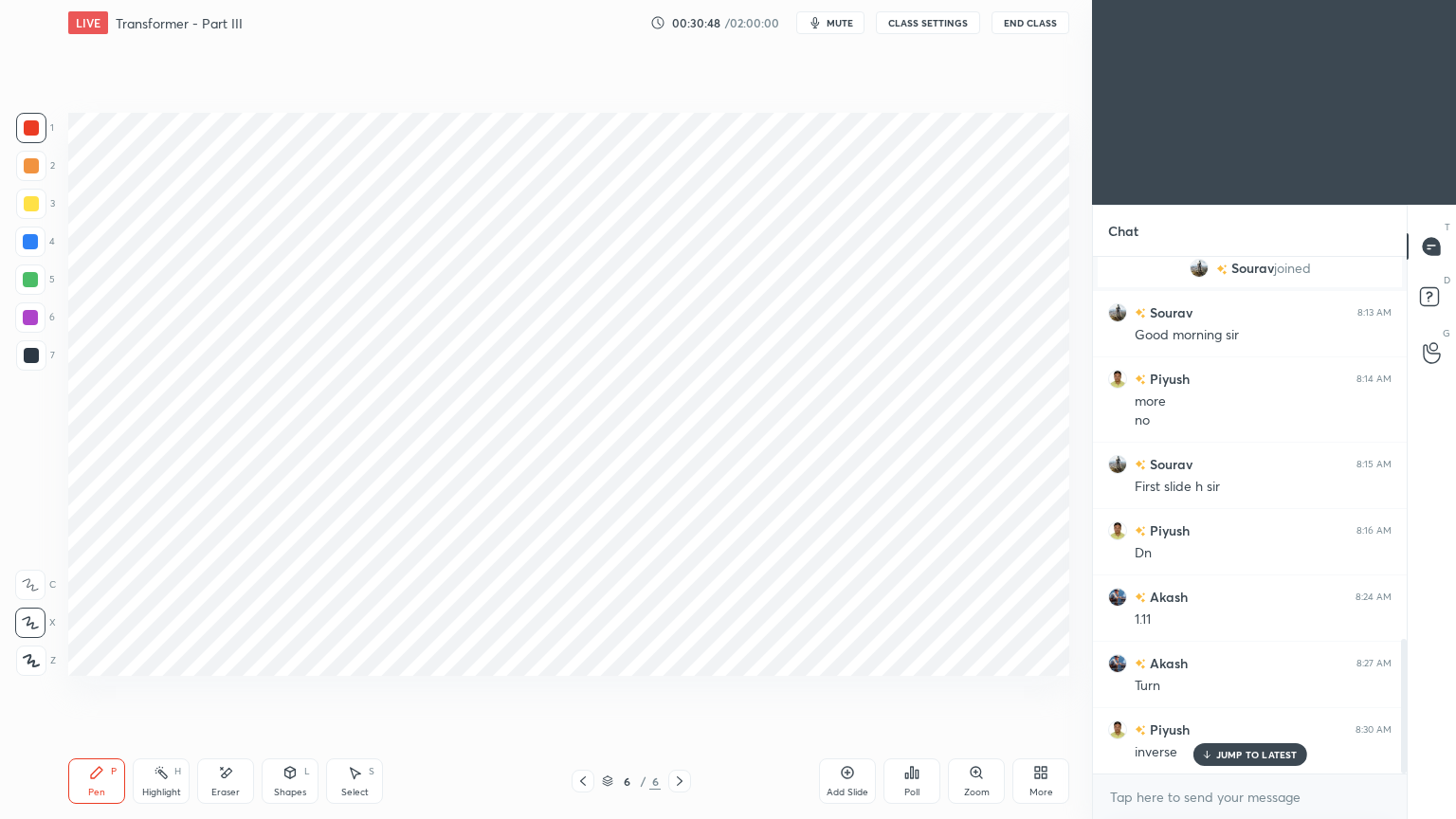 click at bounding box center [31, 355] 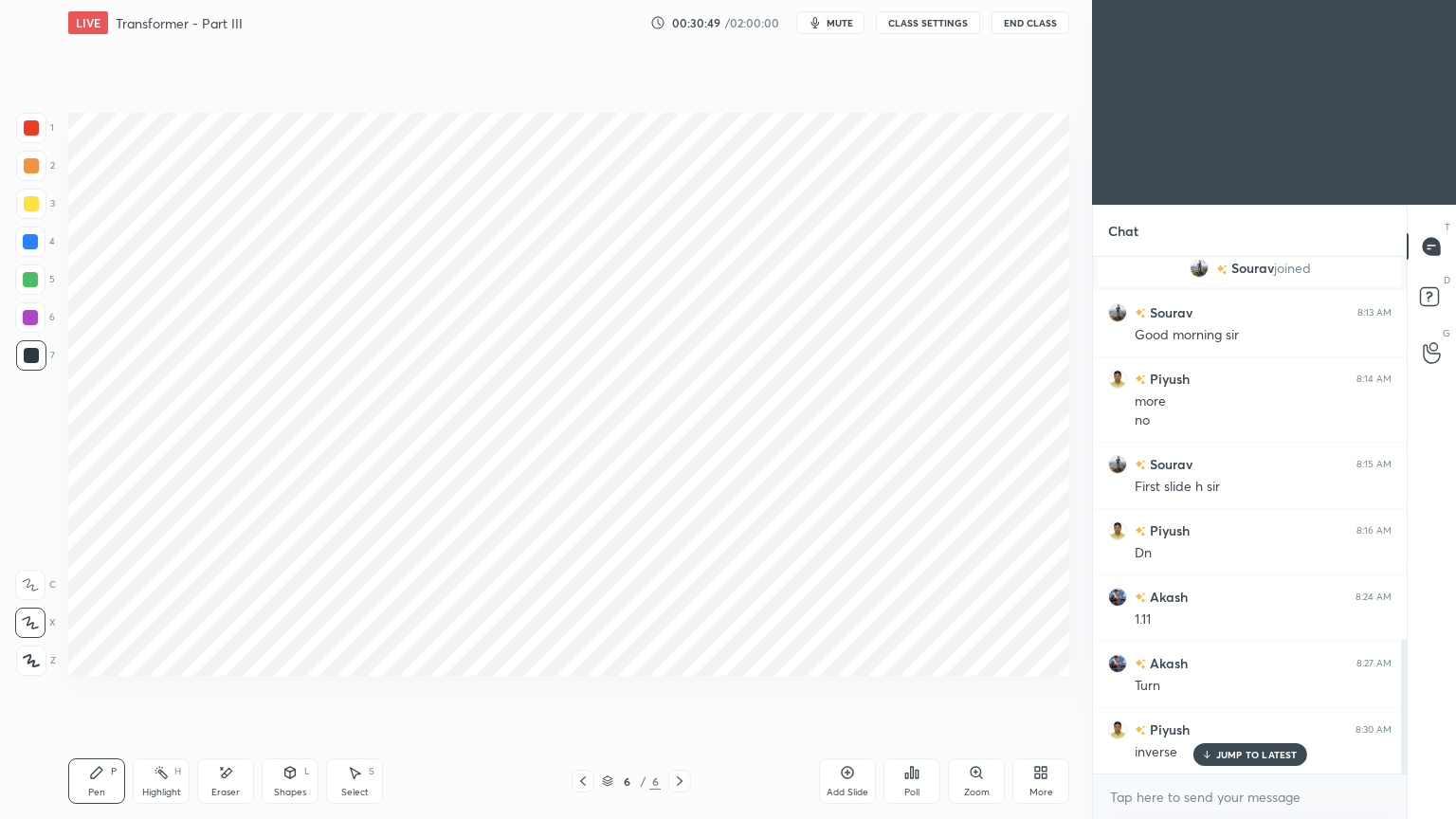 click on "5" at bounding box center [35, 283] 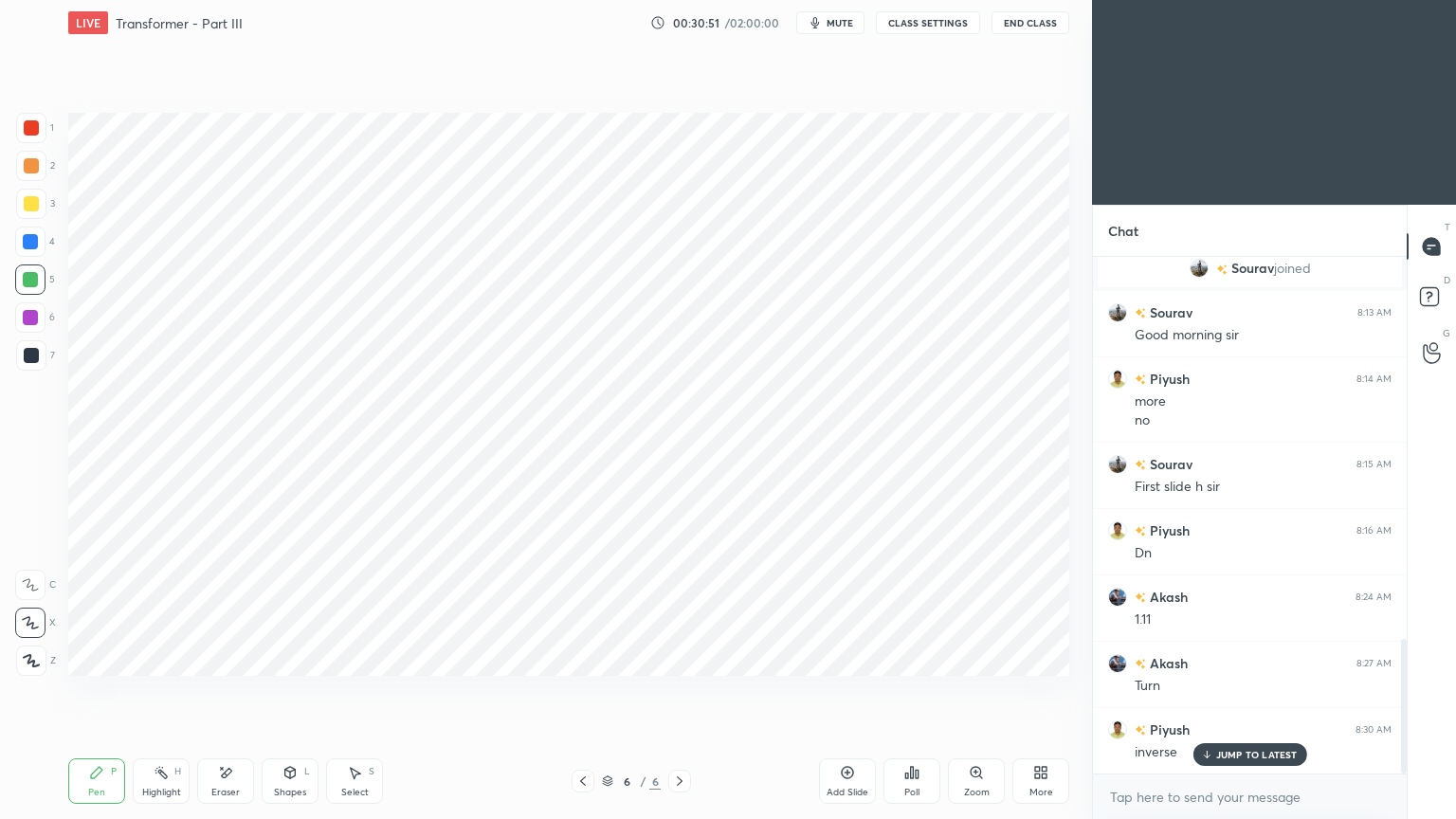 click 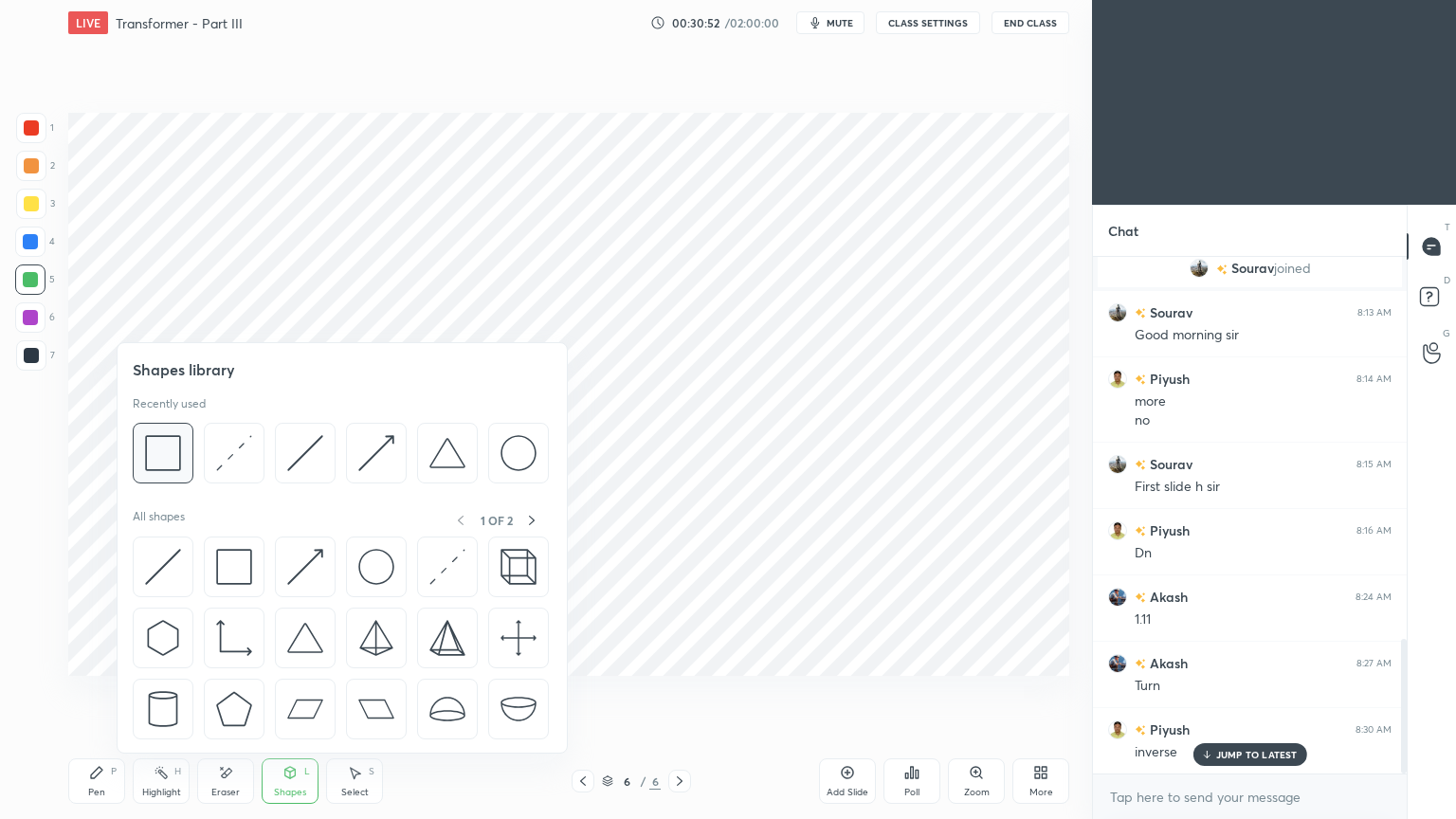 click at bounding box center (163, 453) 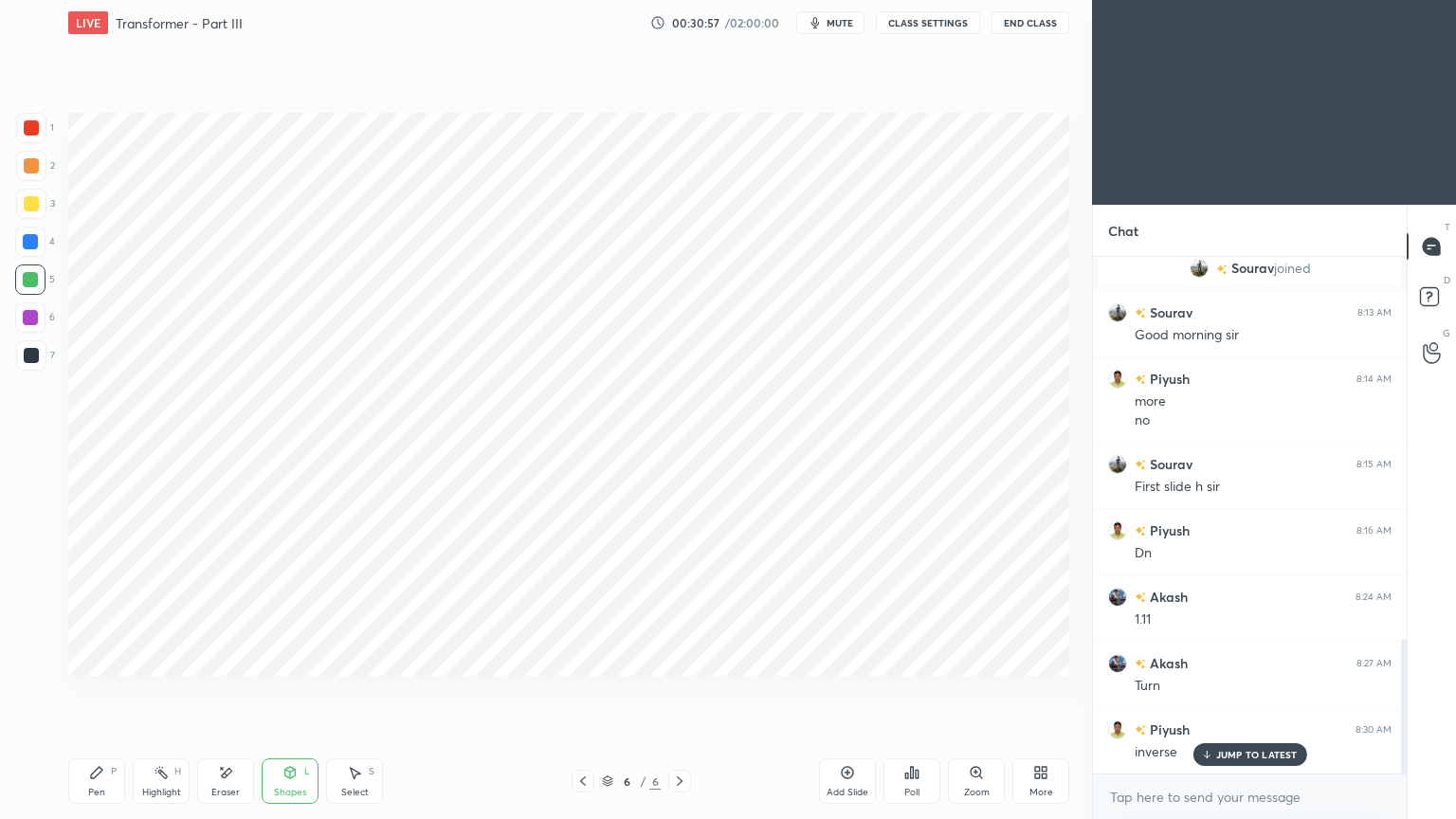 click at bounding box center [31, 128] 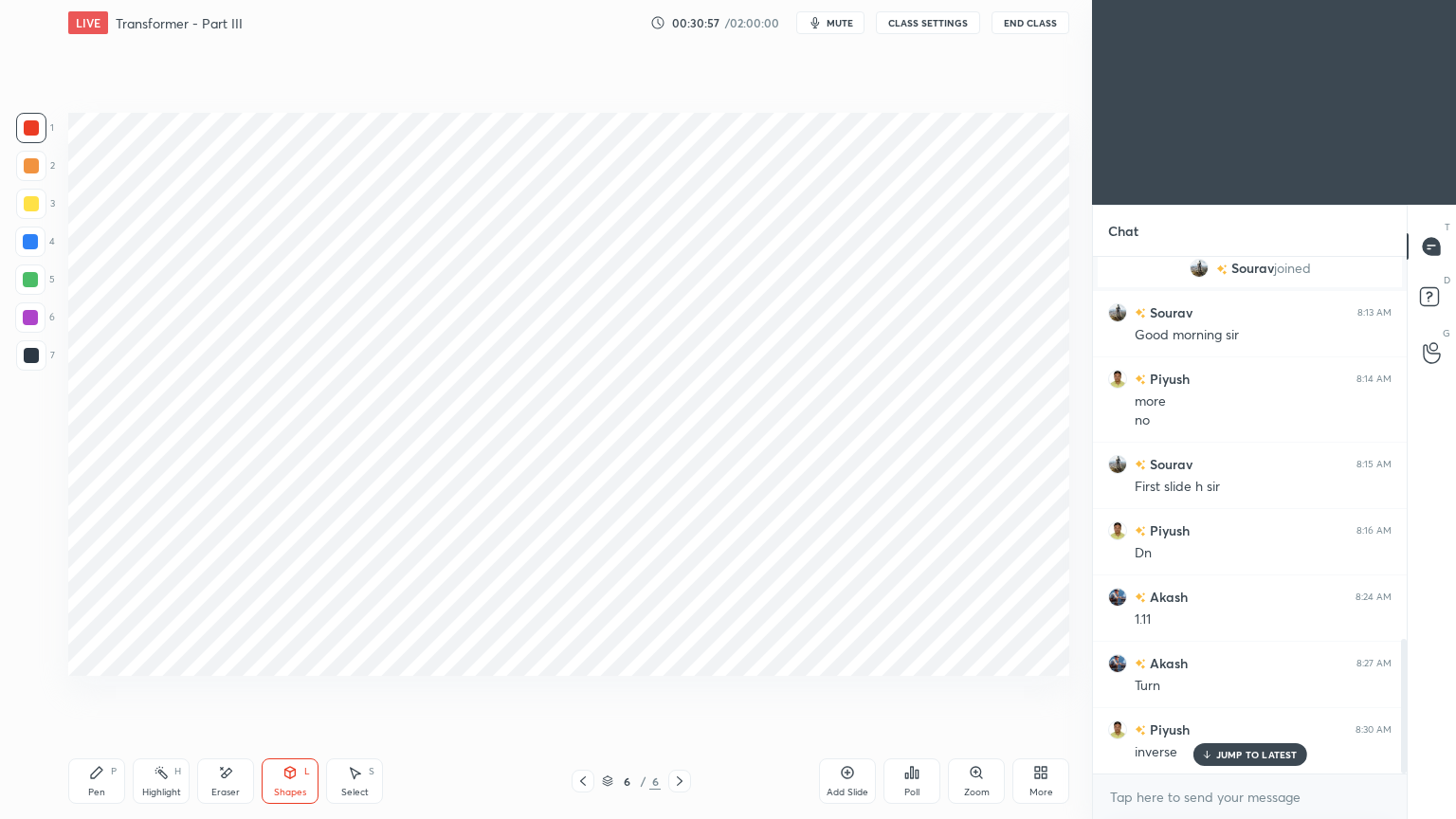 click at bounding box center [31, 355] 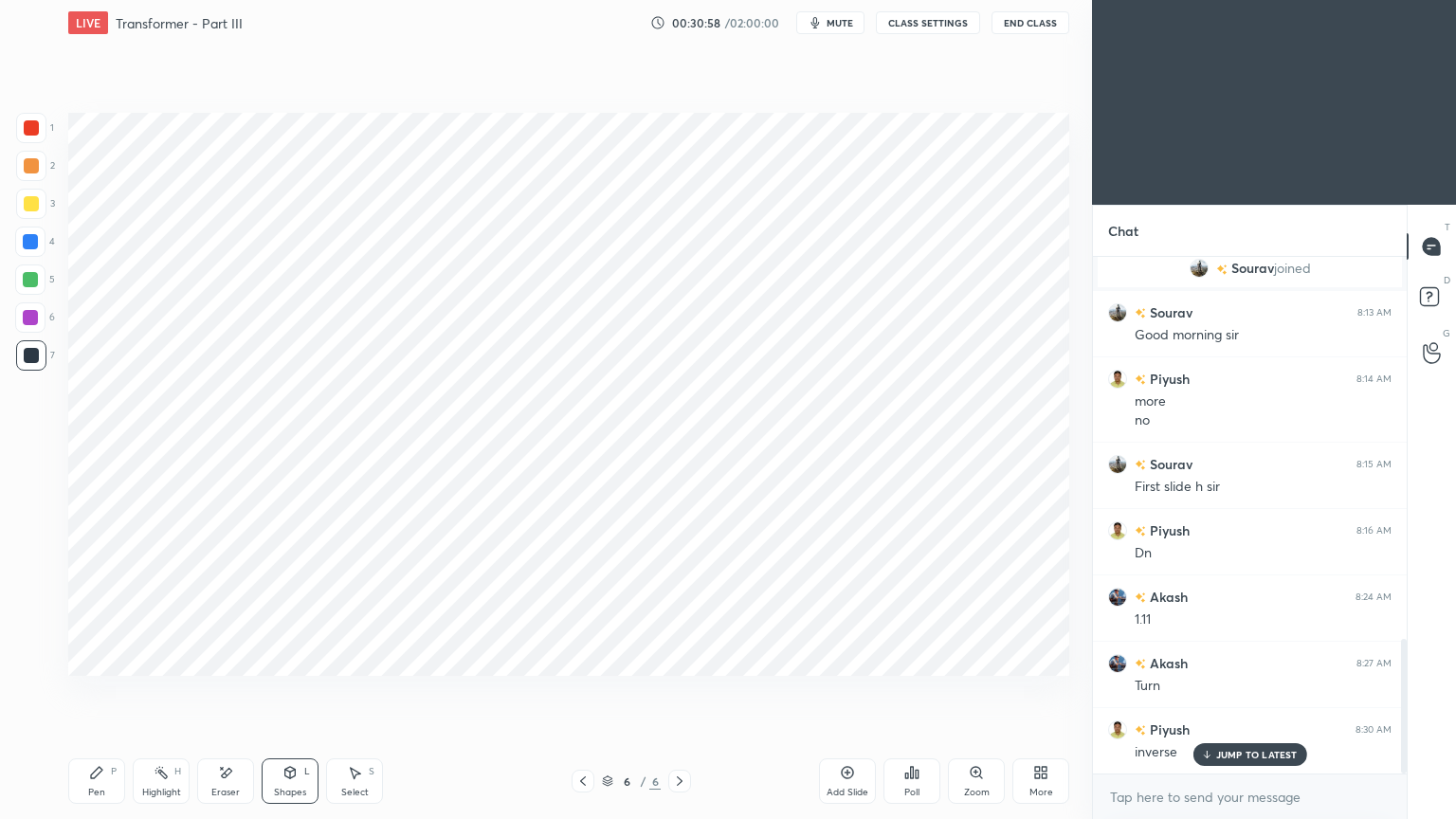 click on "P" at bounding box center [114, 772] 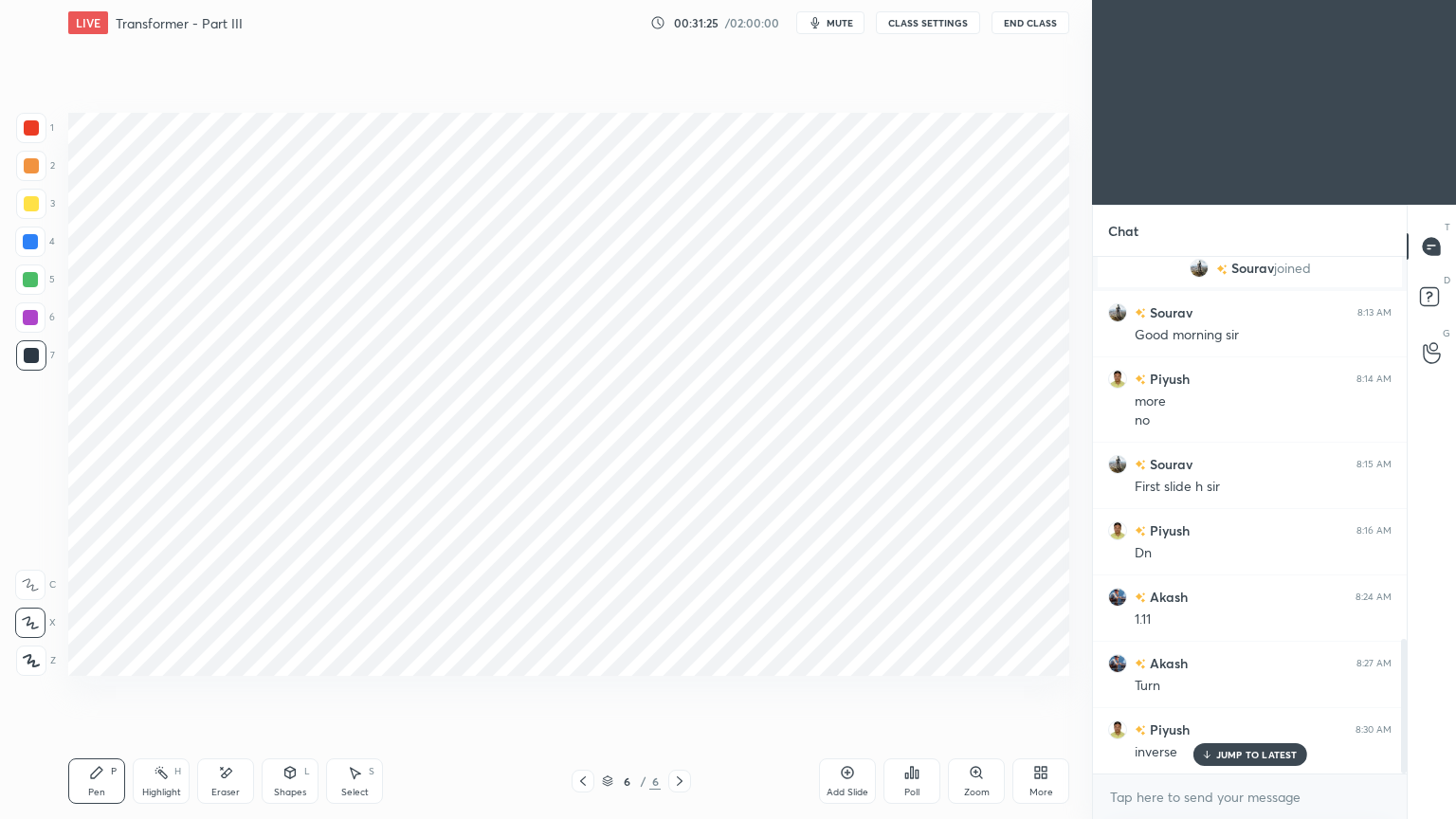 click at bounding box center [30, 242] 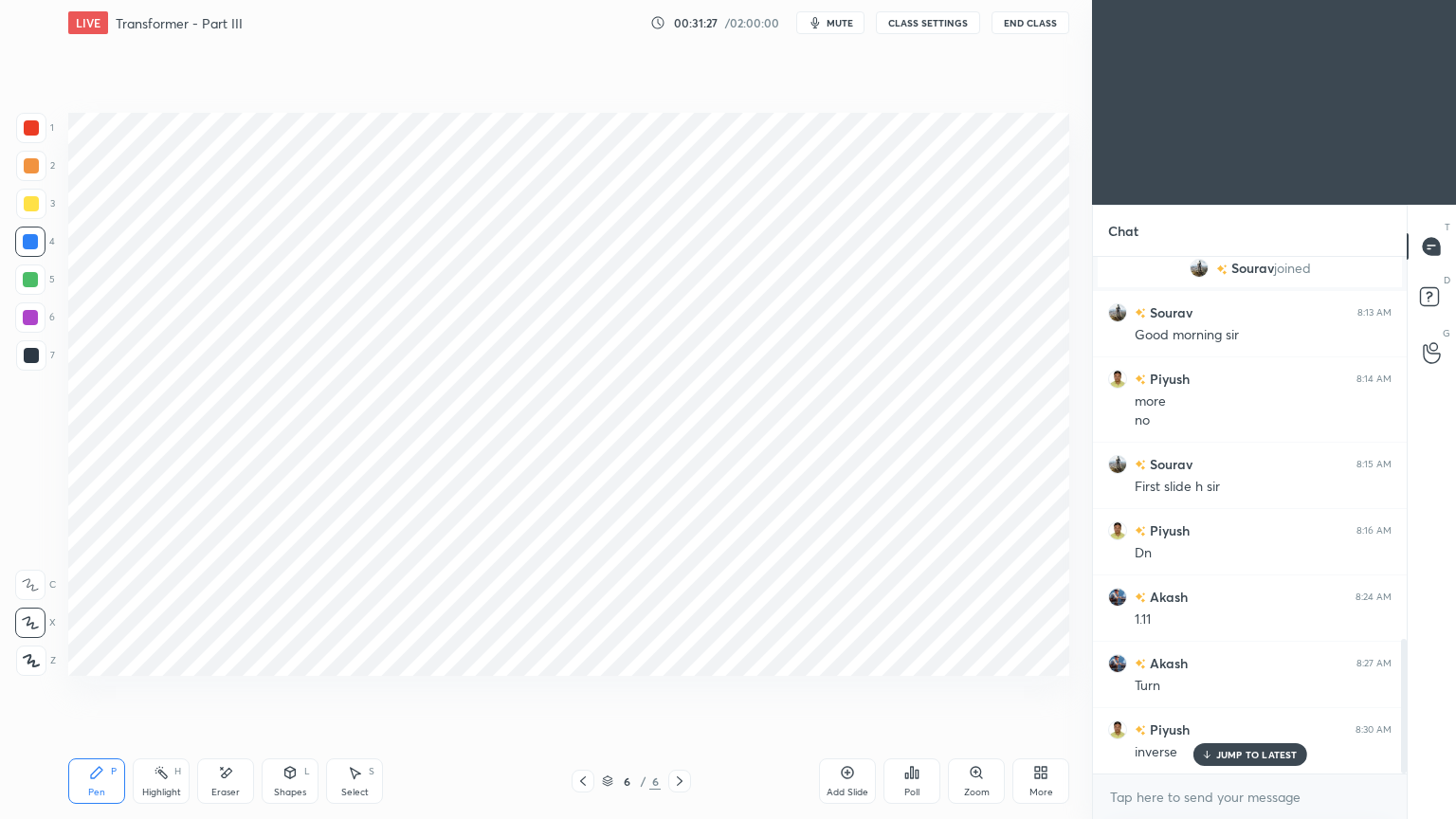 click on "Pen P" at bounding box center (97, 781) 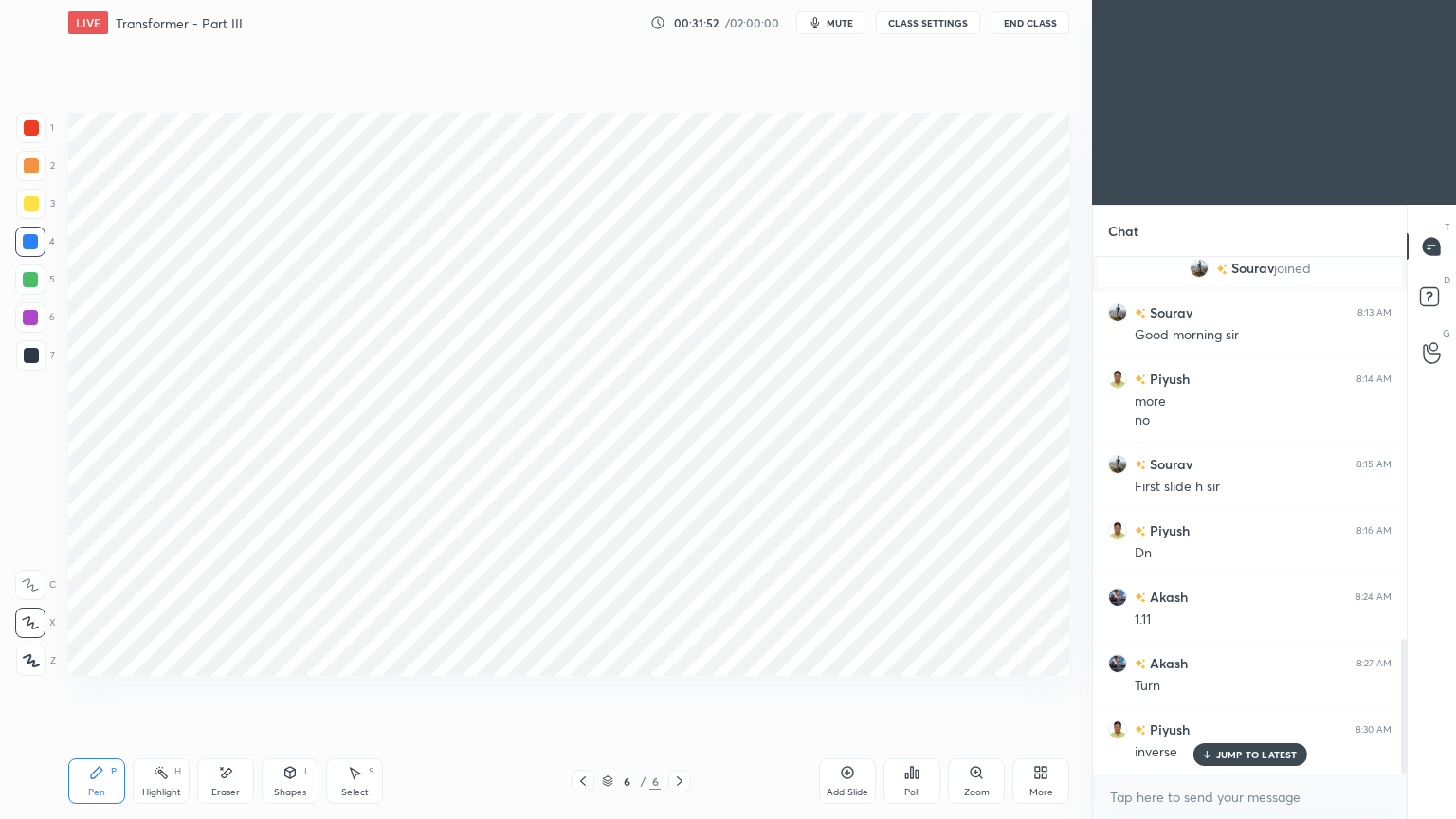 click at bounding box center [30, 242] 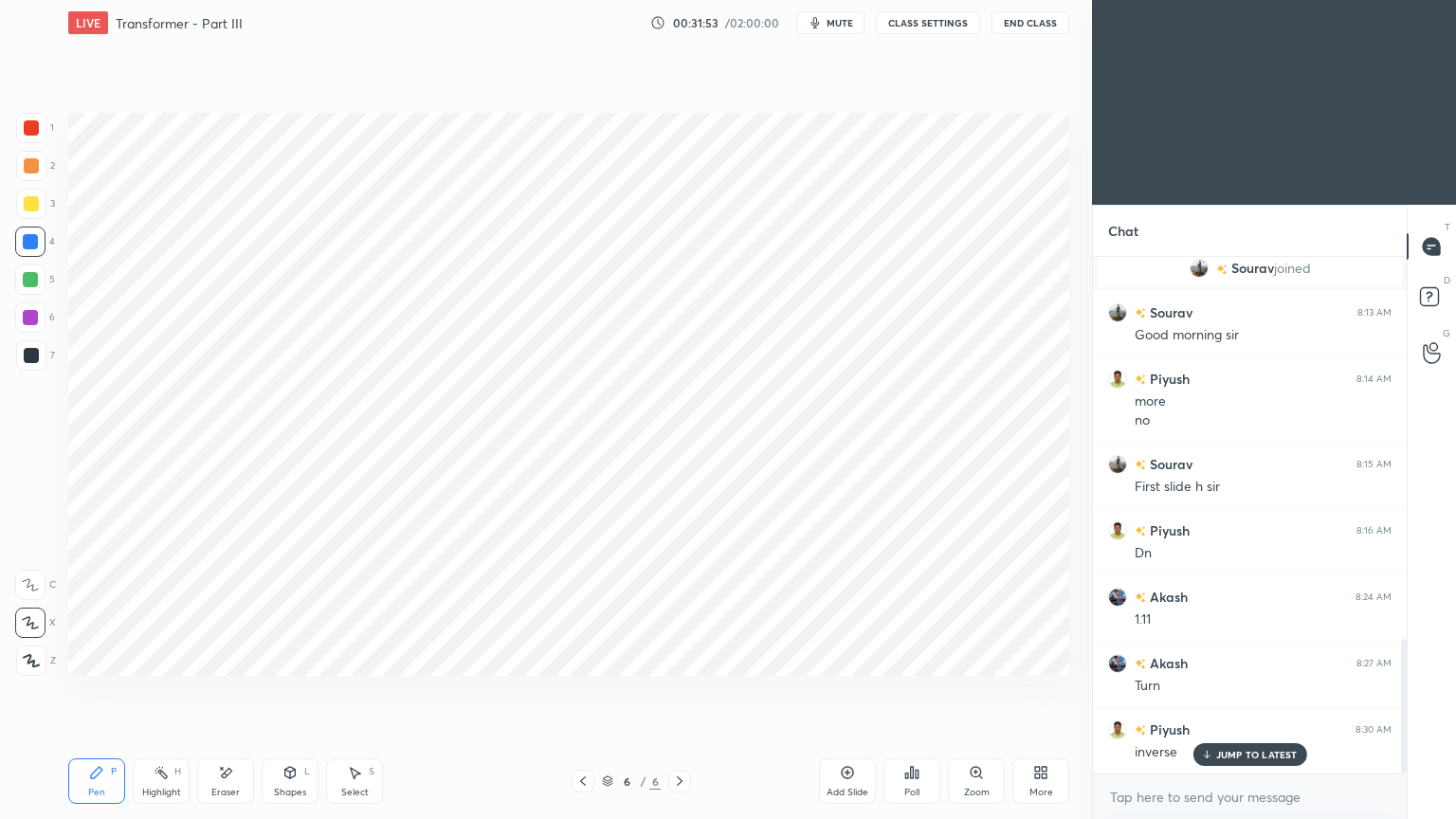 click on "6" at bounding box center [35, 321] 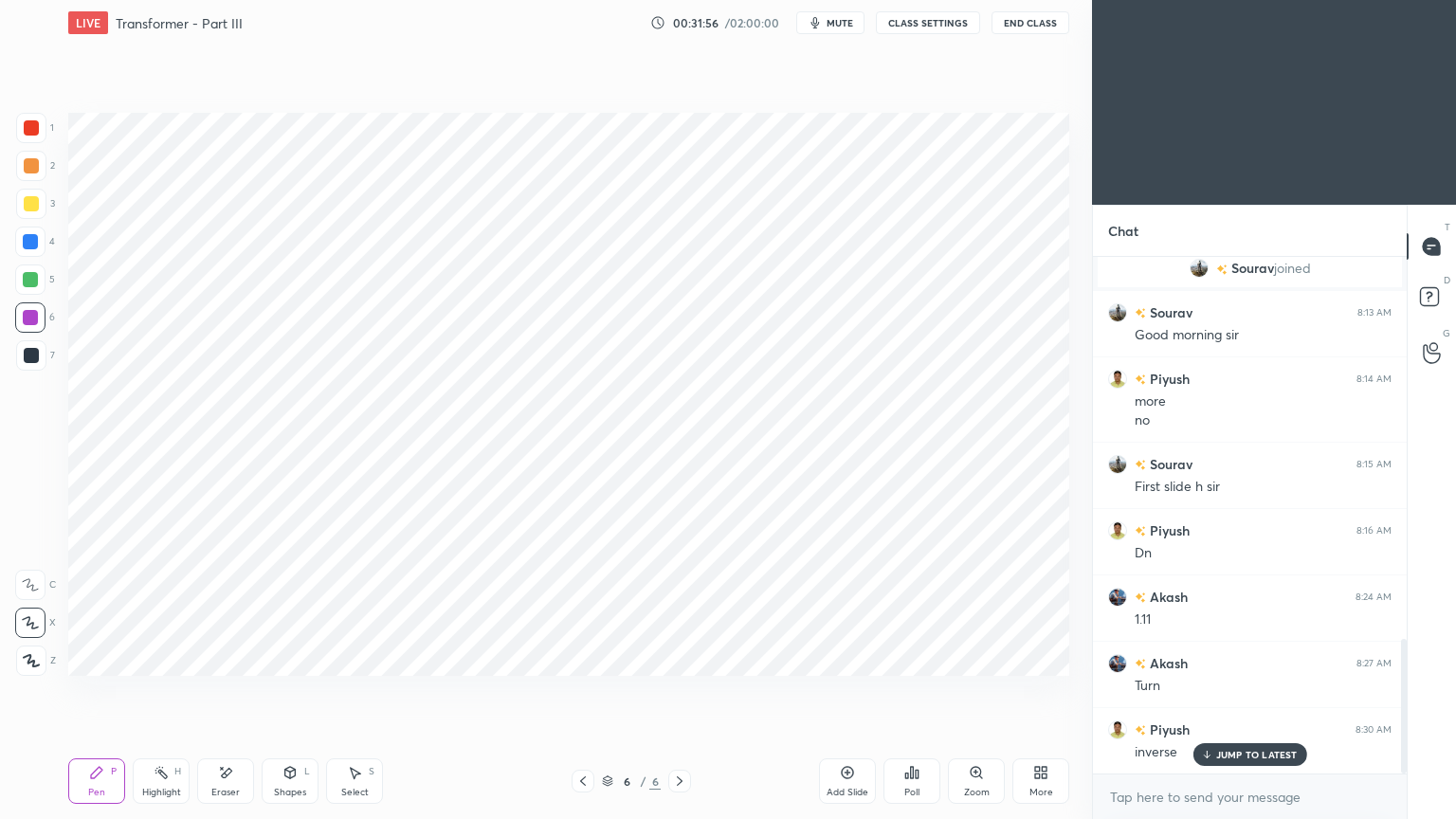 click at bounding box center (30, 242) 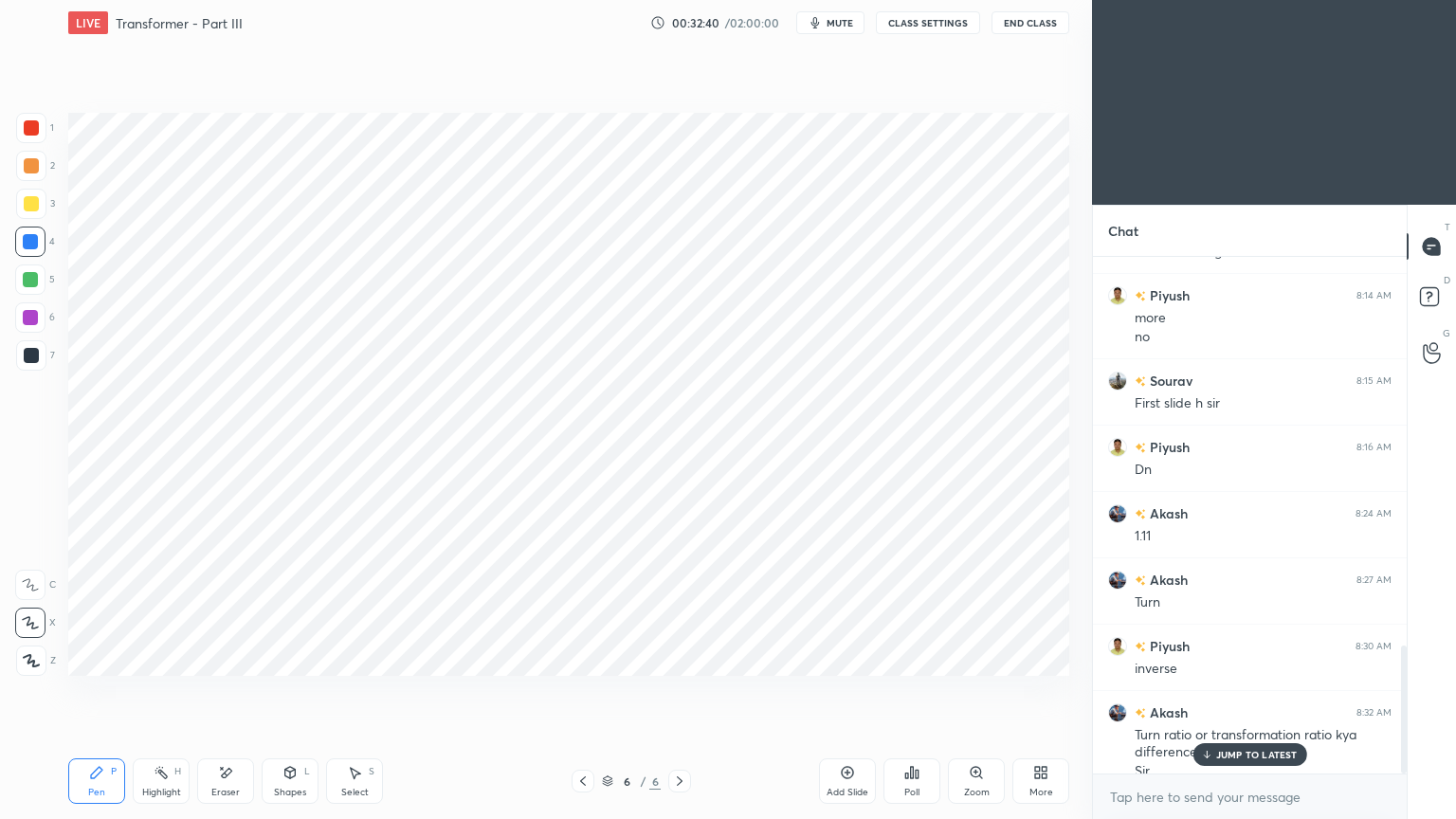 scroll, scrollTop: 1570, scrollLeft: 0, axis: vertical 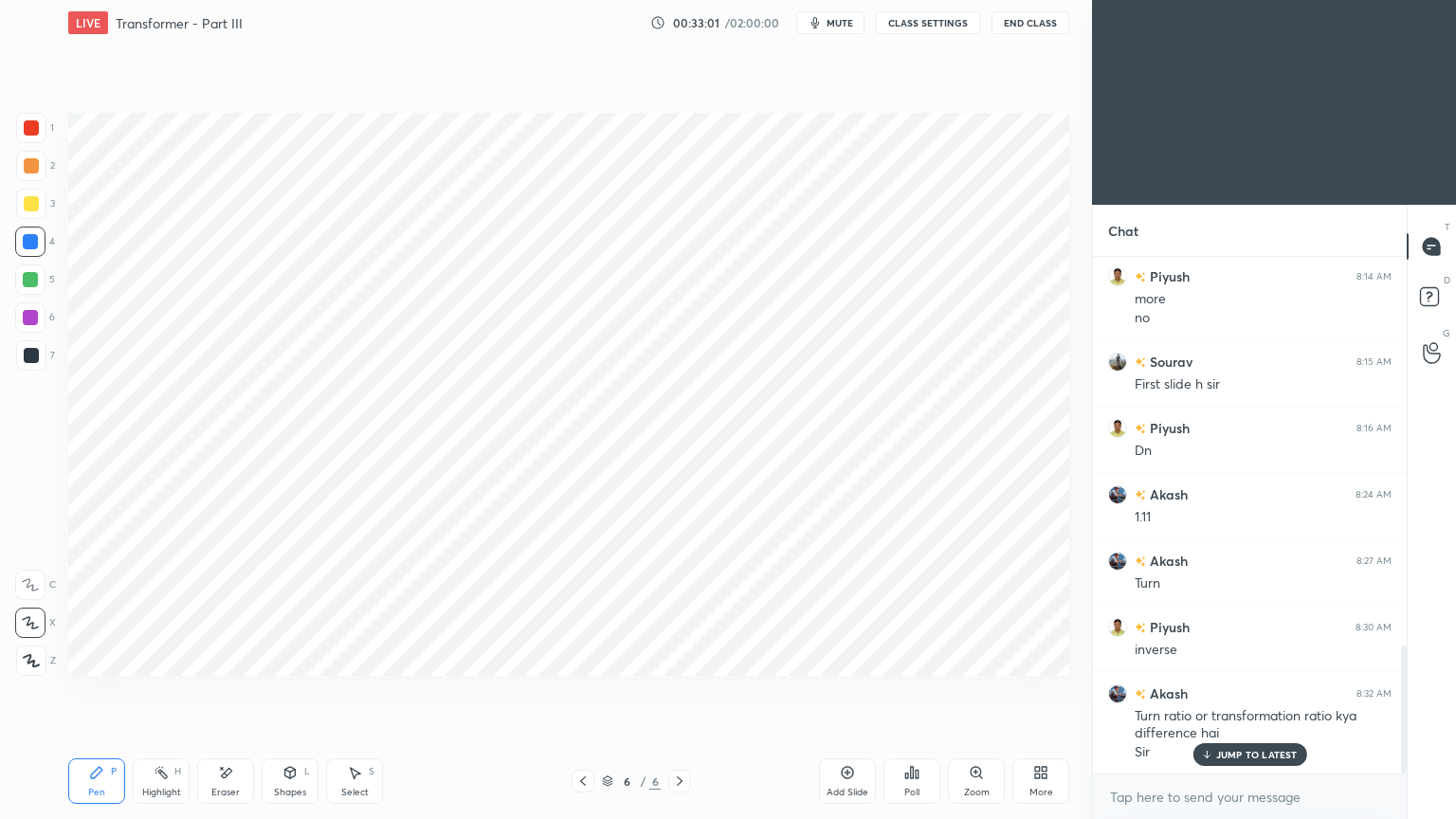 click on "Add Slide" at bounding box center (847, 781) 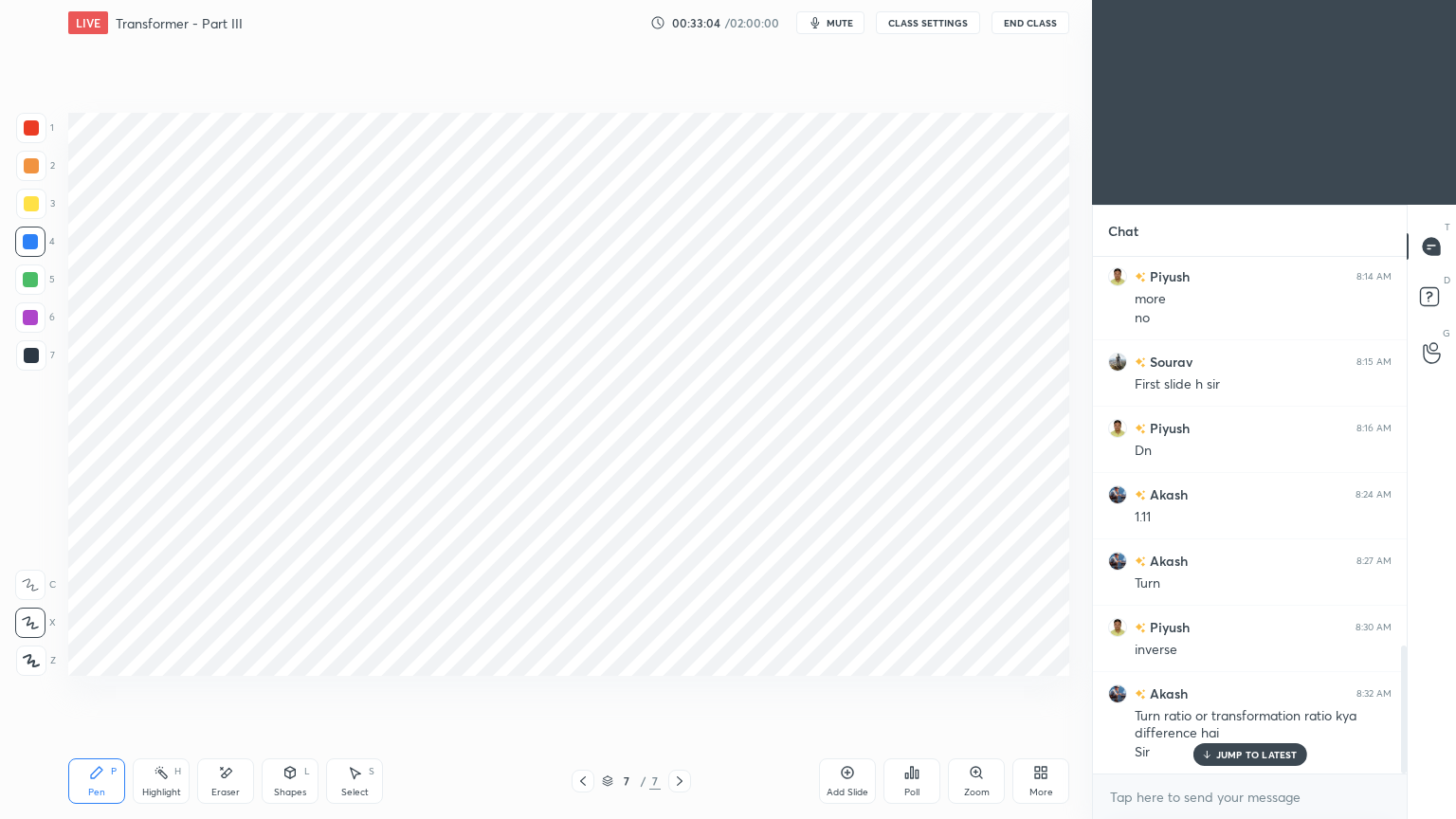 click at bounding box center [31, 128] 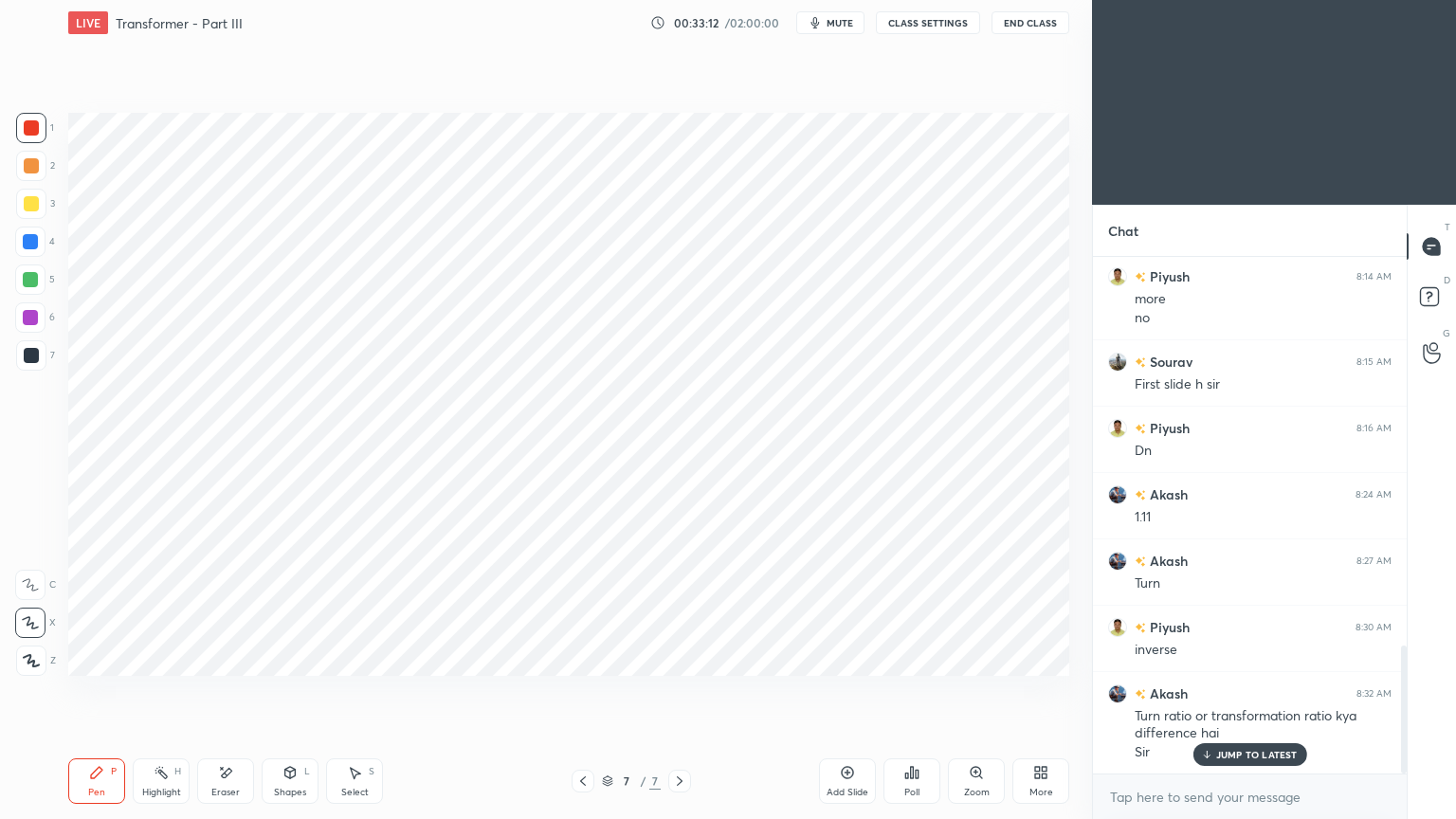 click on "Highlight H" at bounding box center (161, 781) 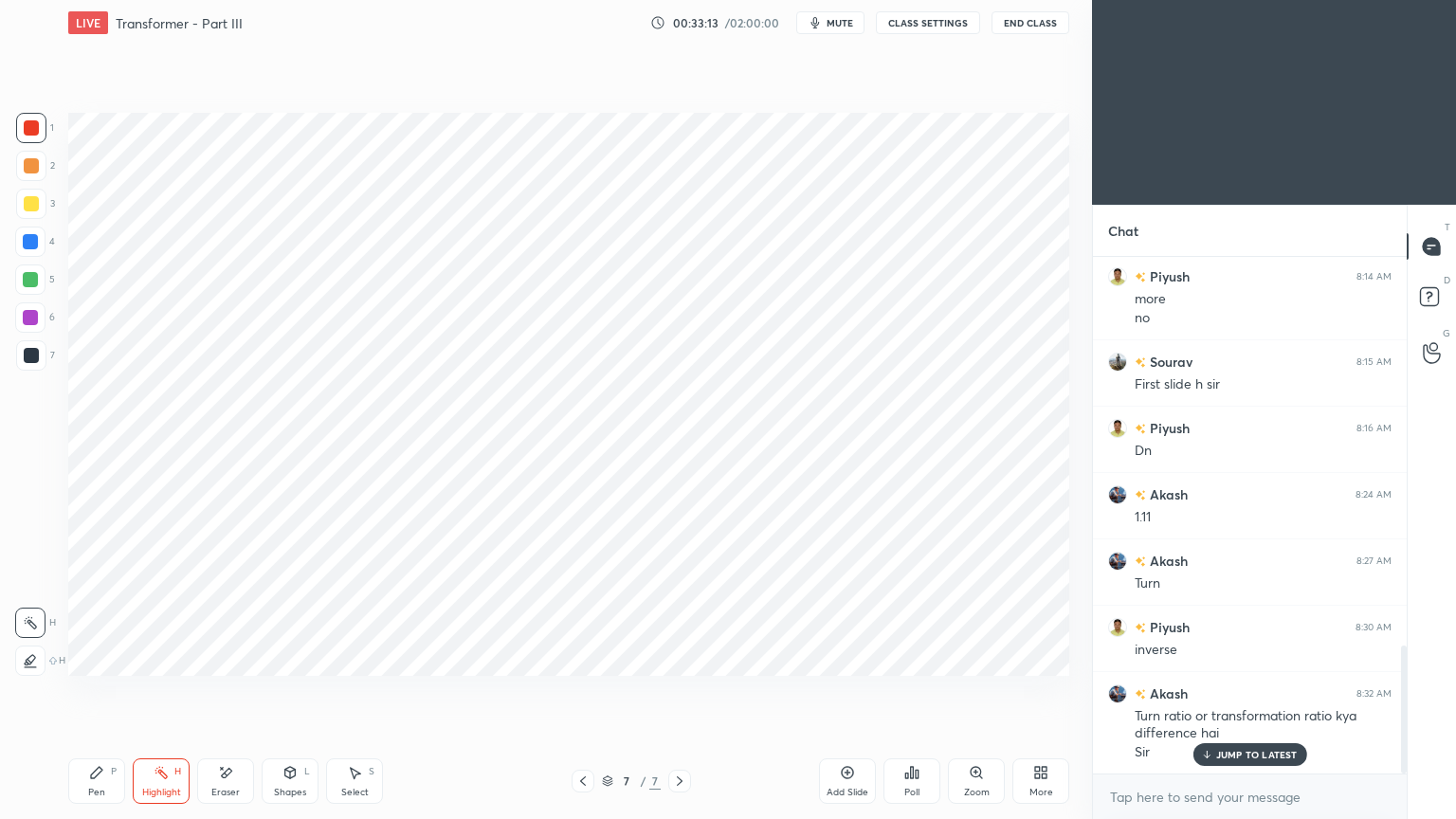 click on "H" at bounding box center (40, 661) 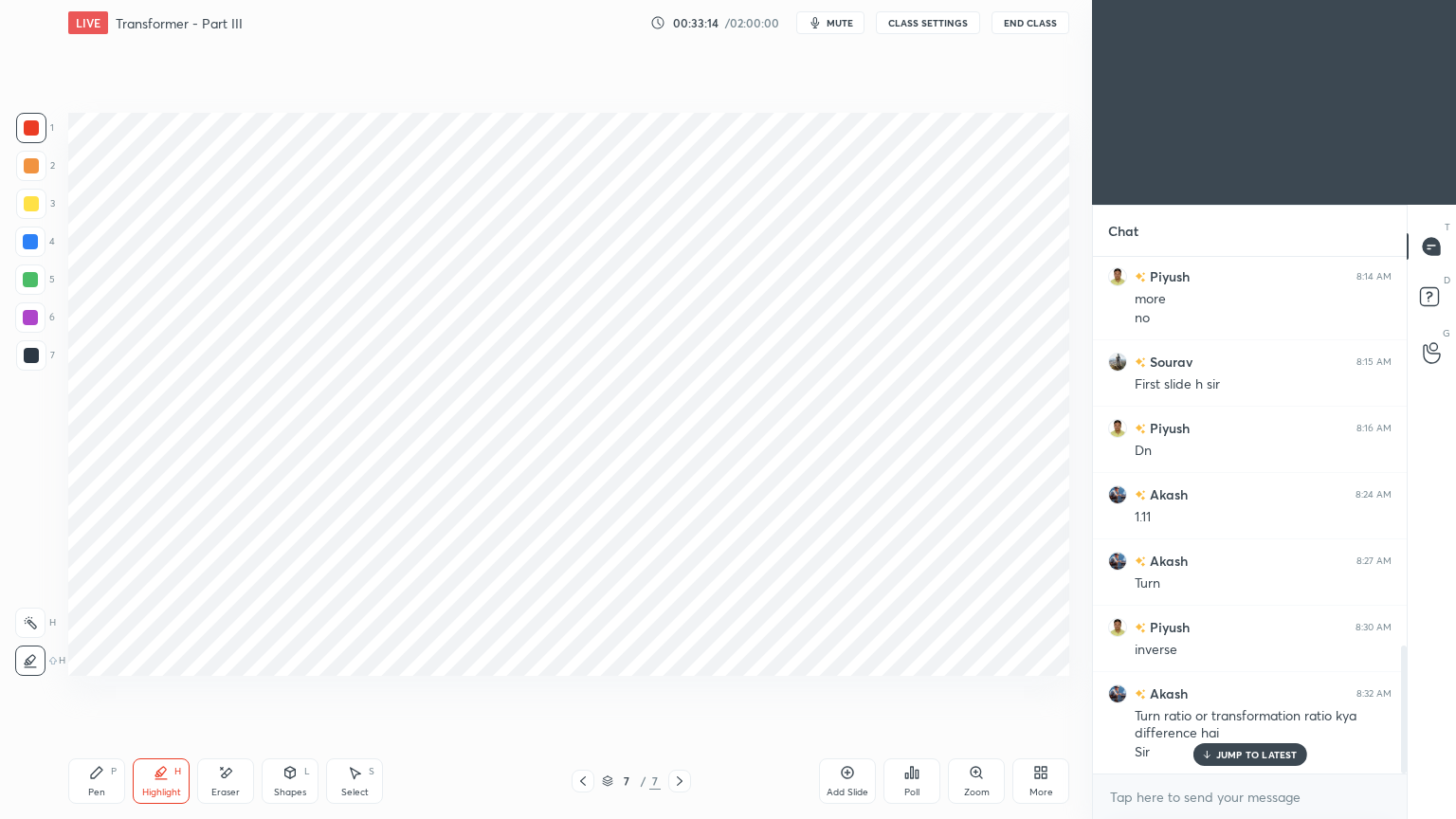 click at bounding box center [31, 204] 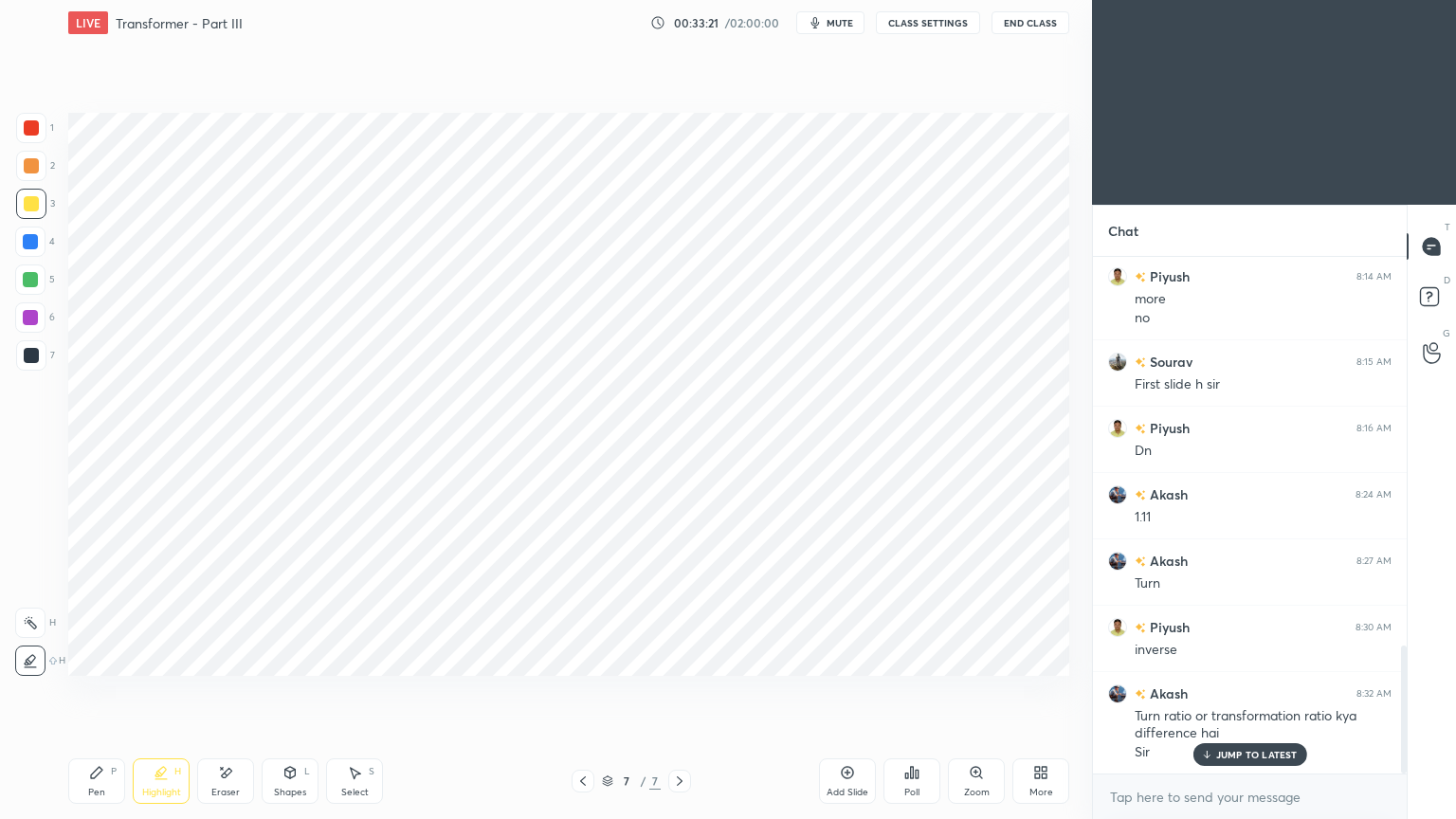 click 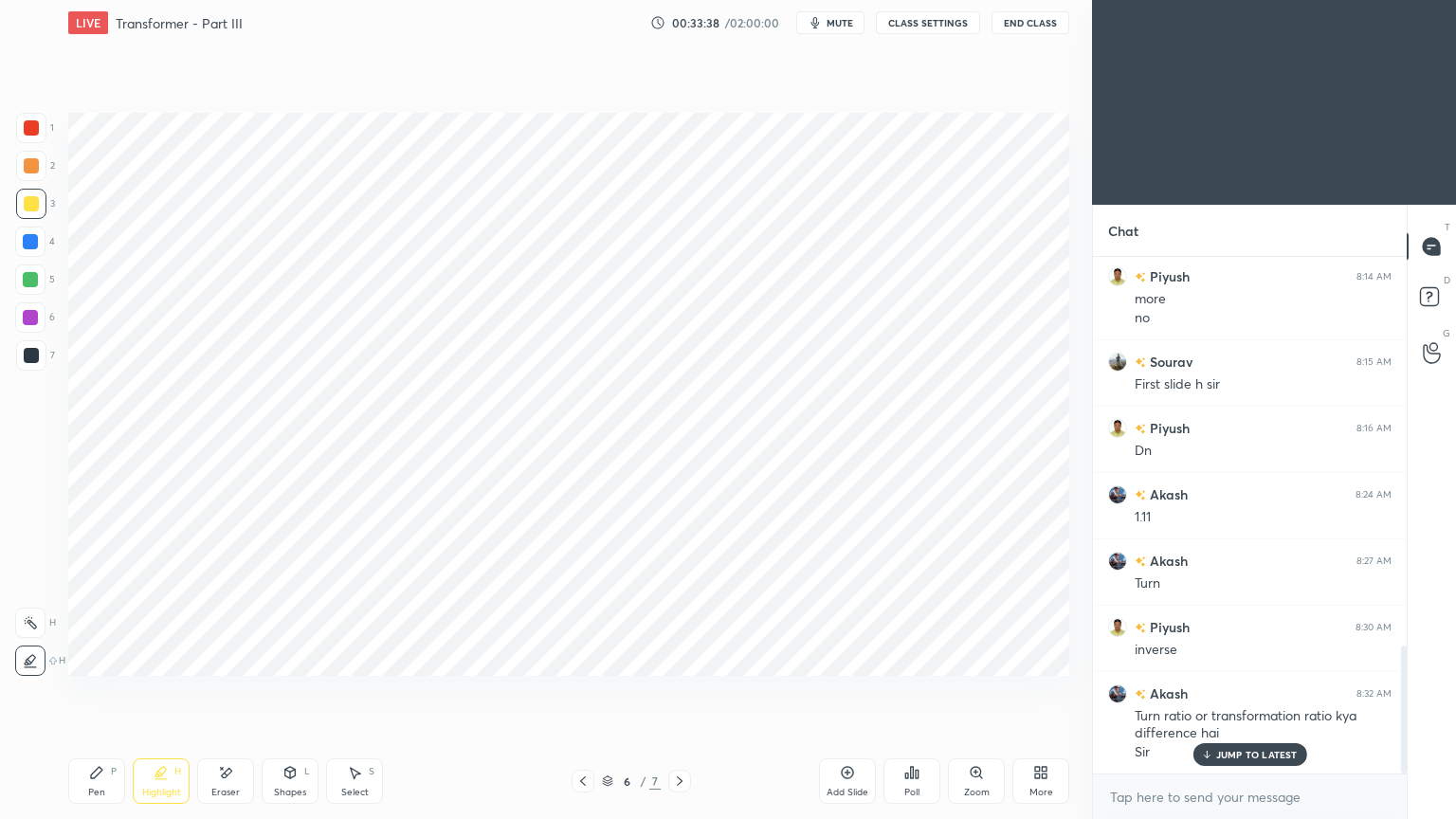 click 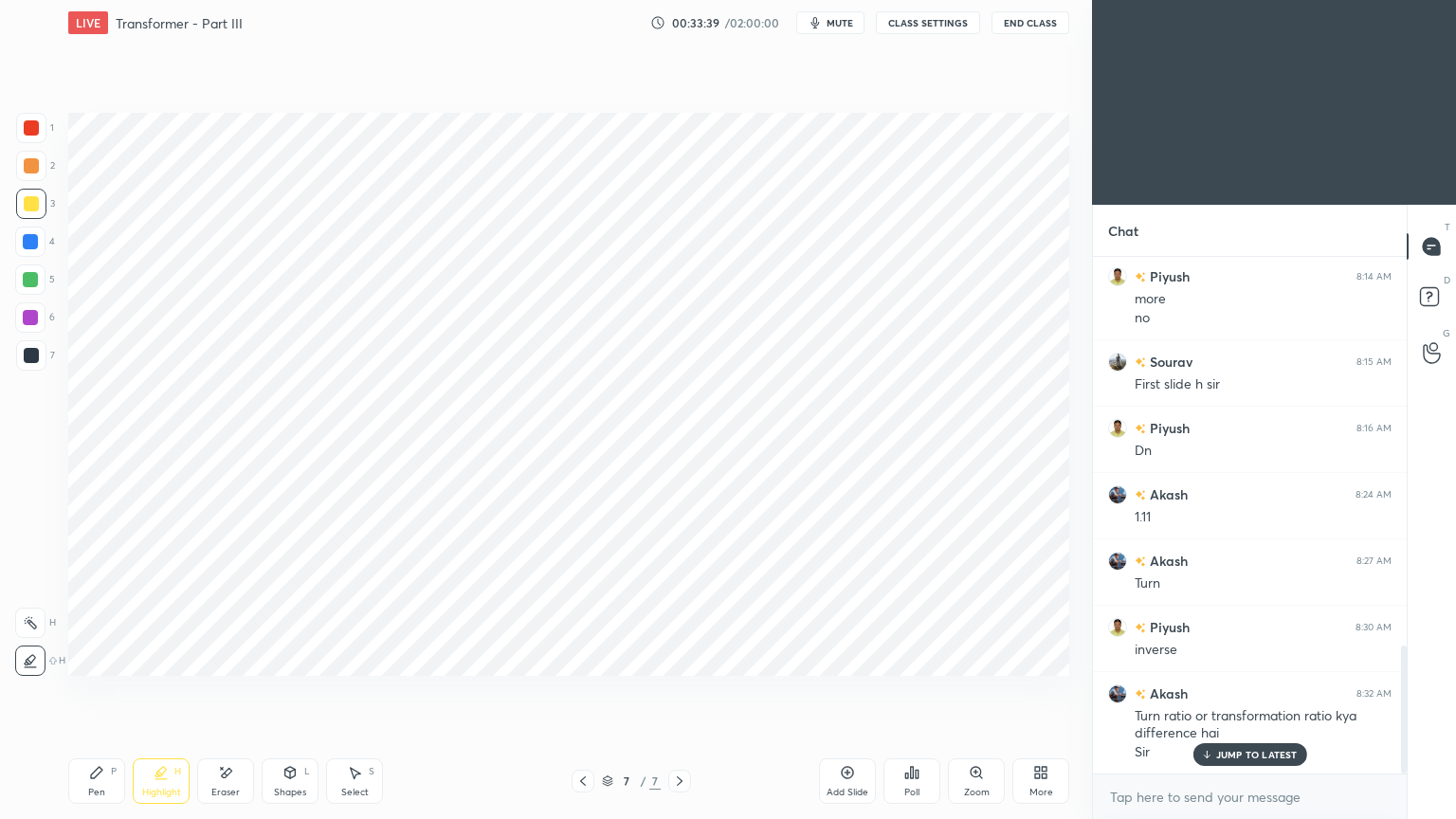 click at bounding box center [30, 242] 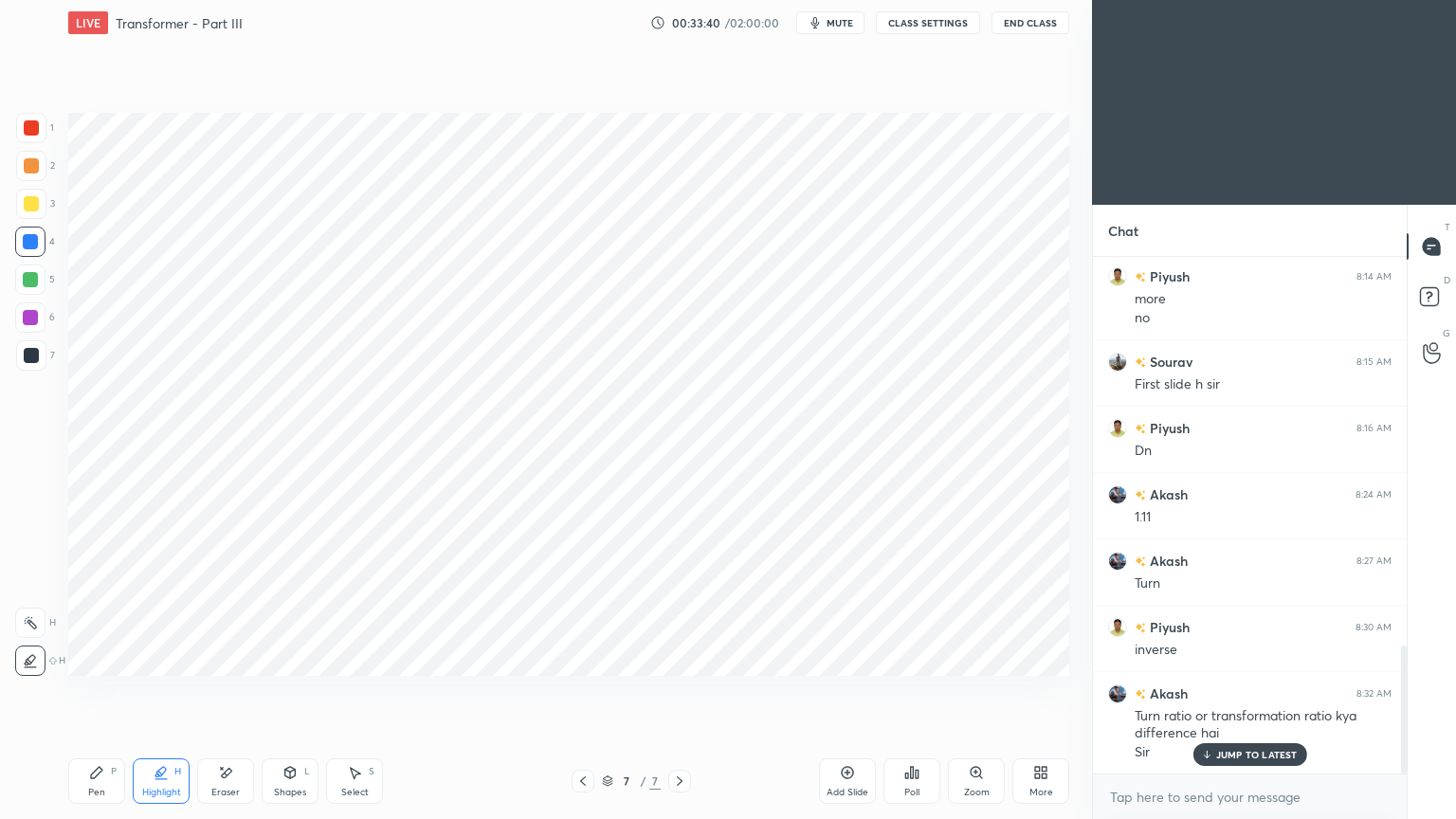 click on "Pen" at bounding box center [97, 792] 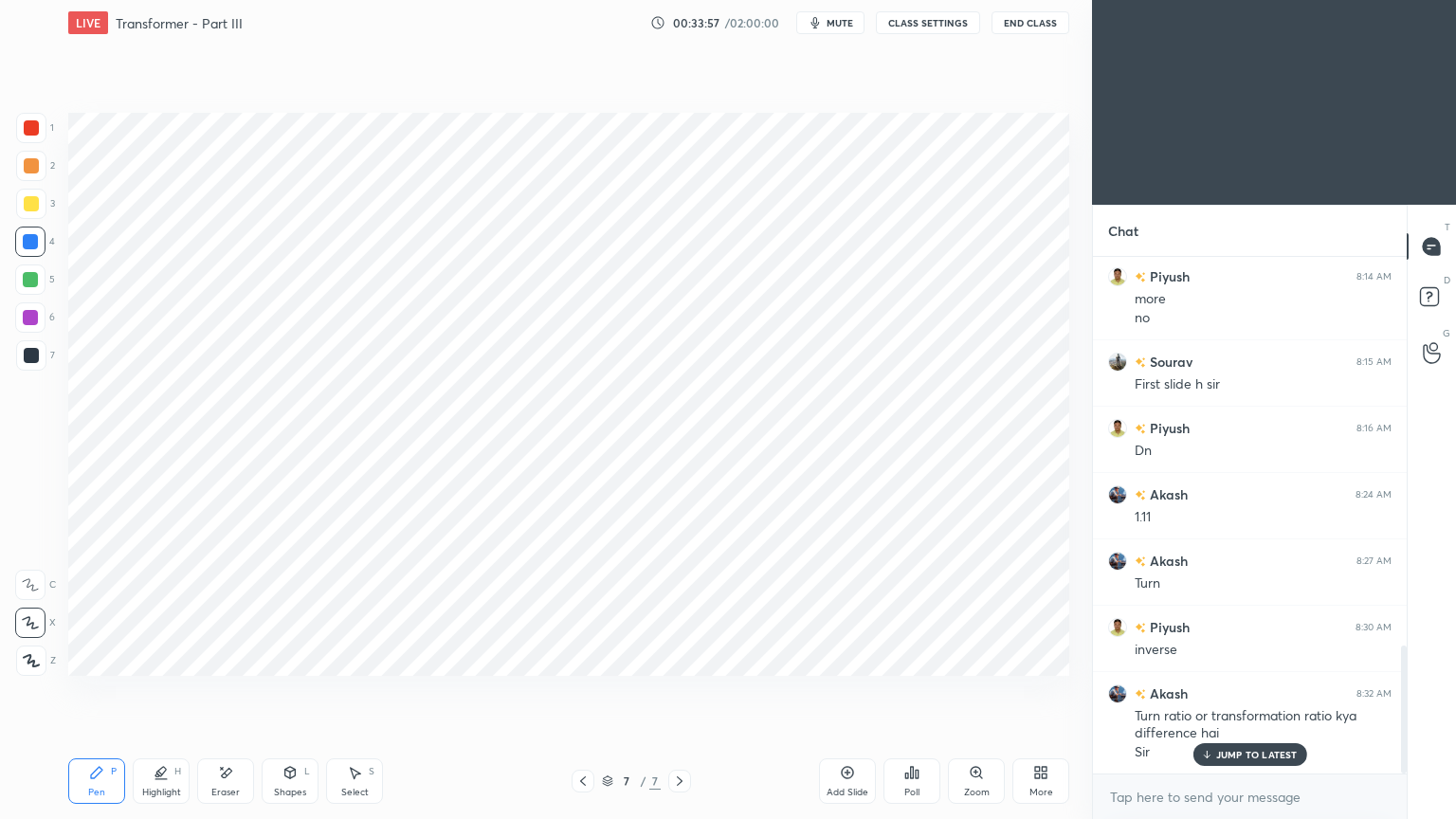 click at bounding box center [31, 355] 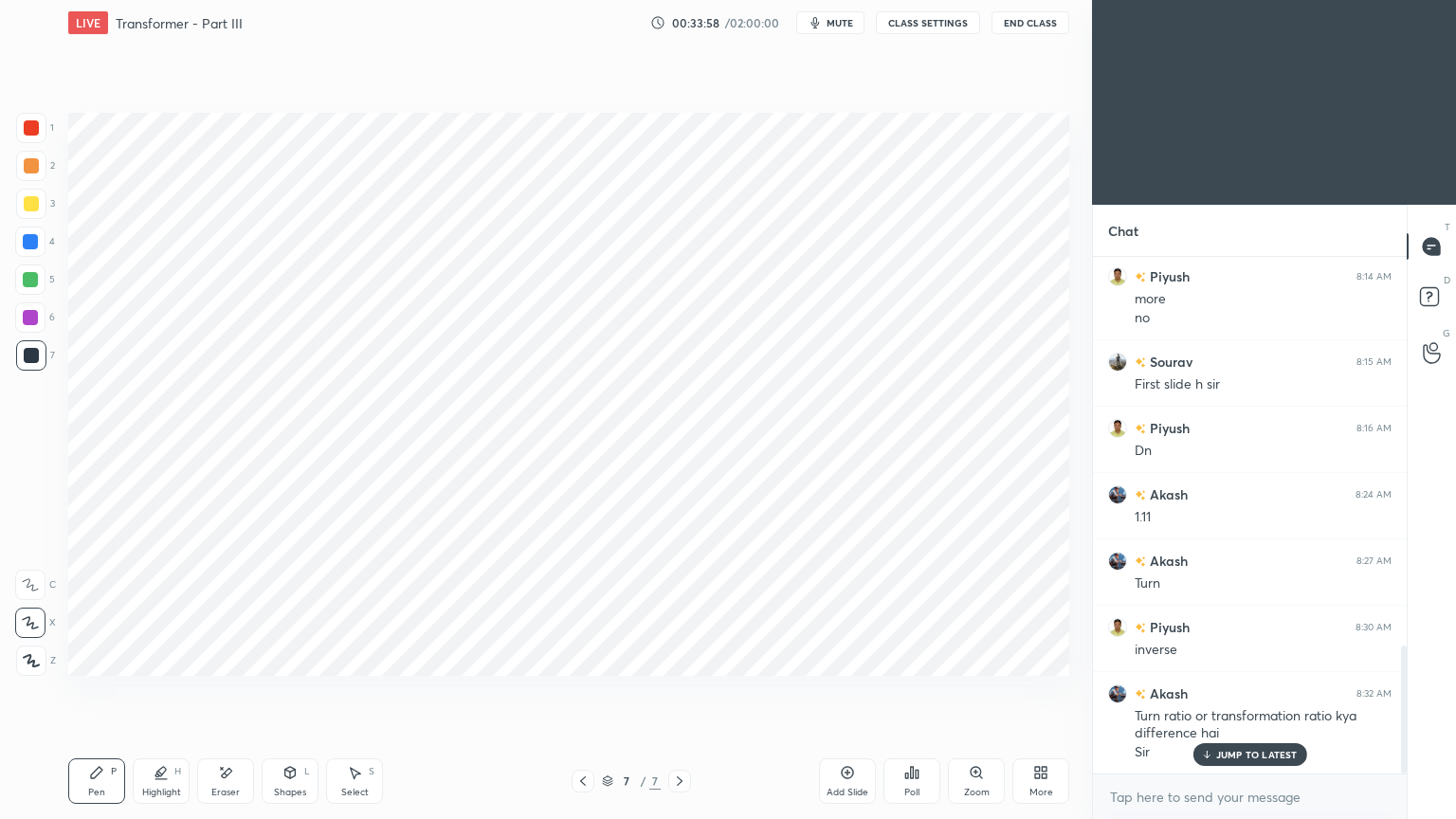 click on "Shapes L" at bounding box center [290, 781] 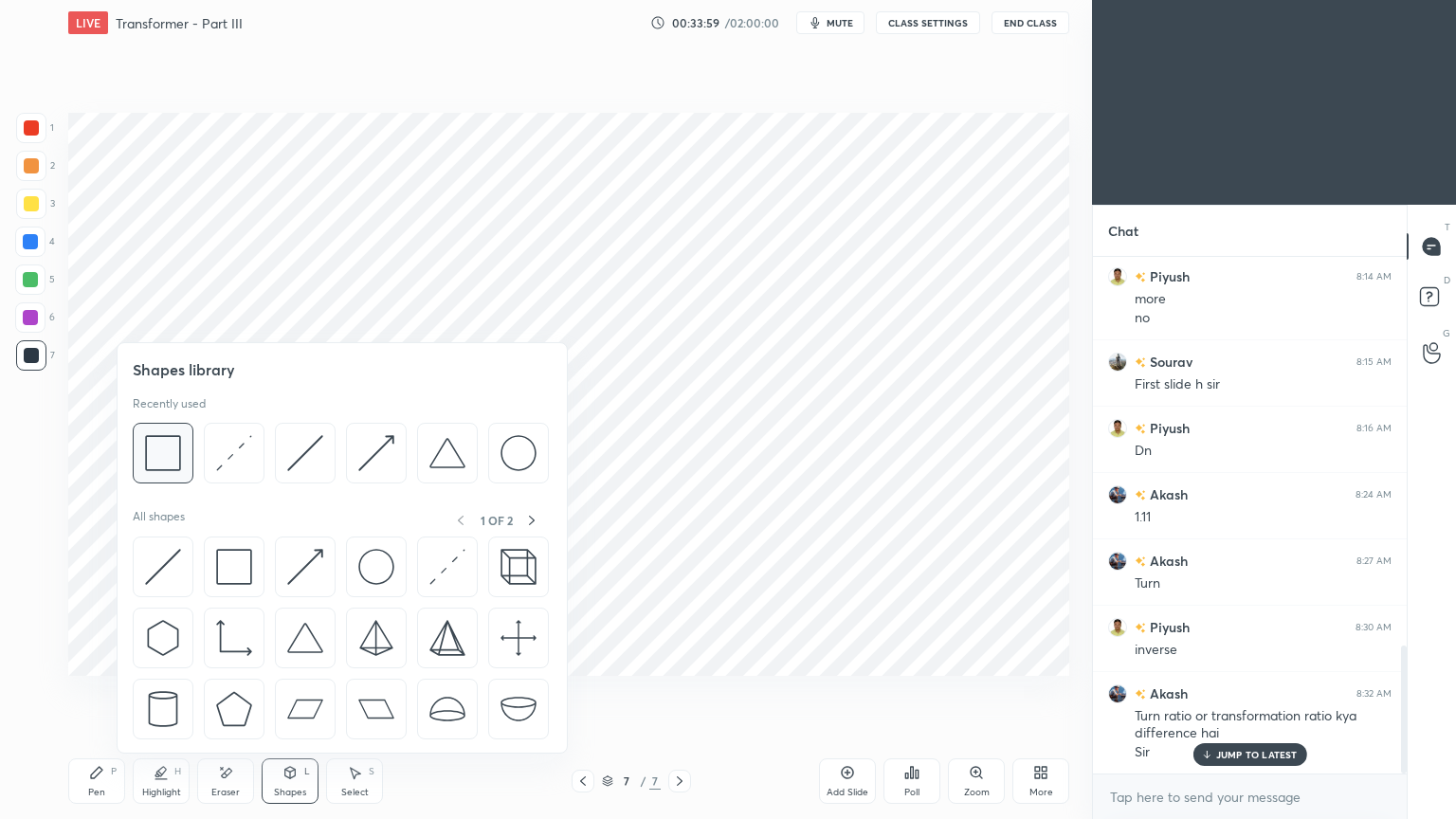 click at bounding box center [163, 453] 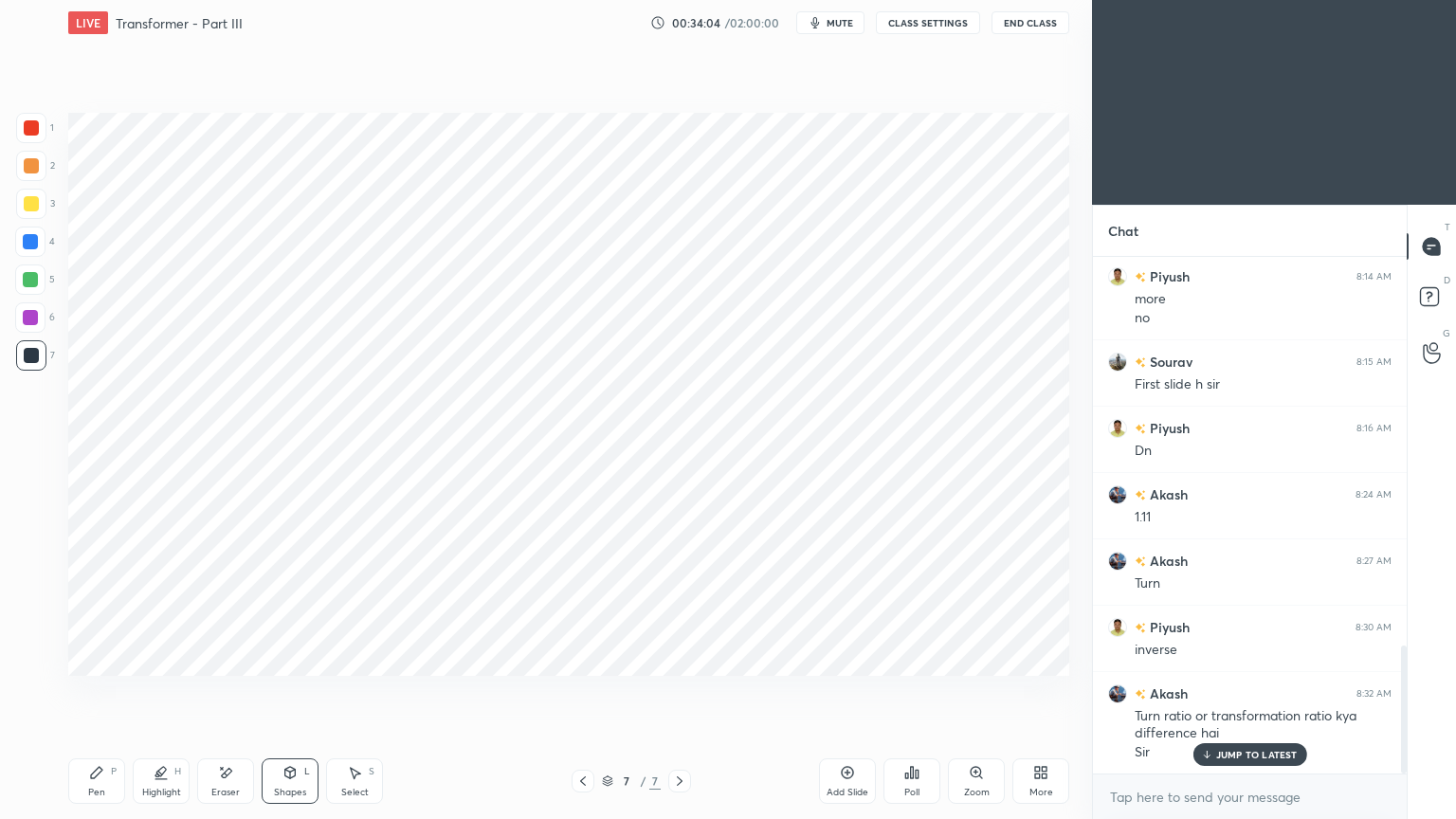 click at bounding box center [31, 128] 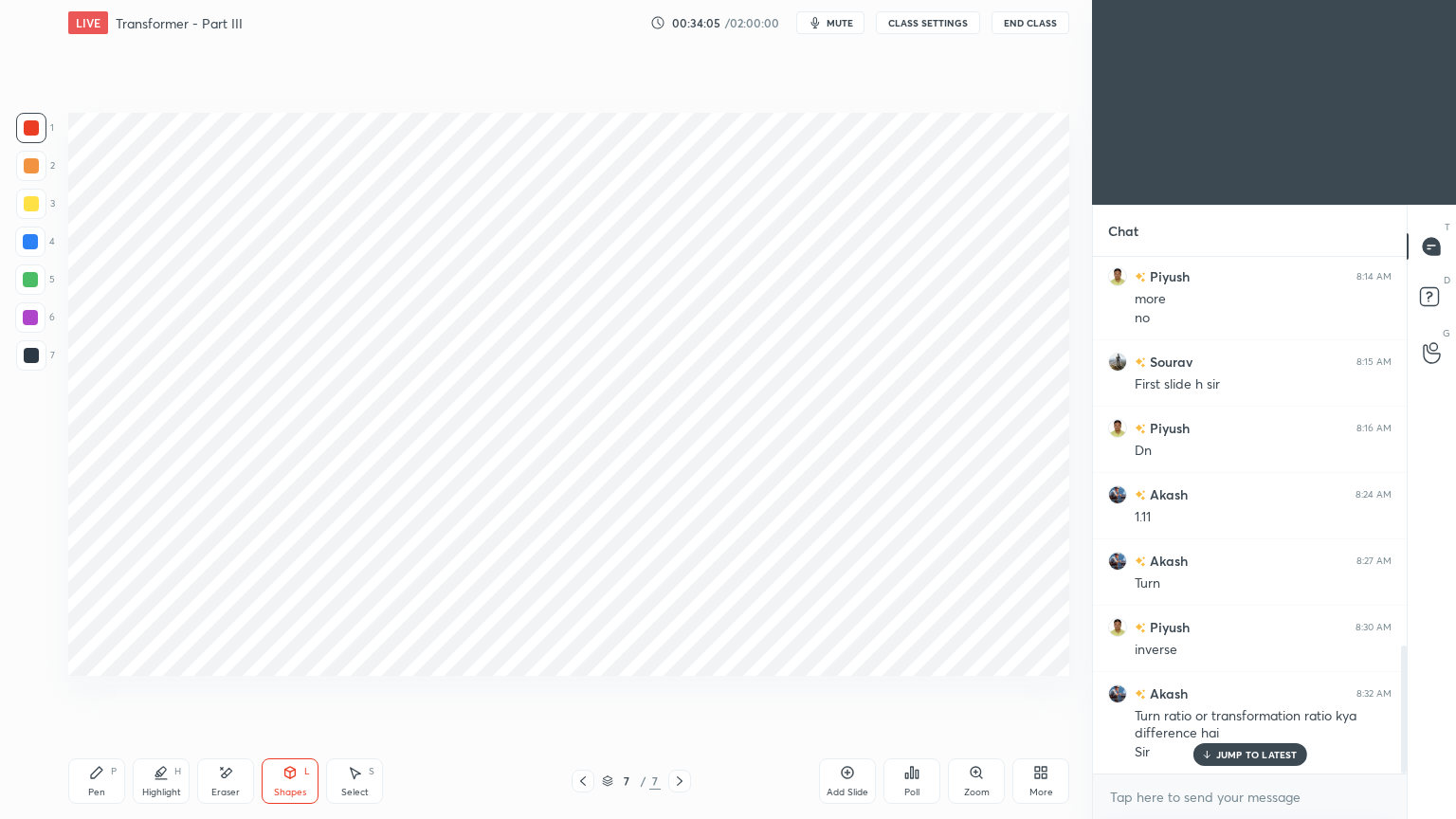 click on "Pen P" at bounding box center (97, 781) 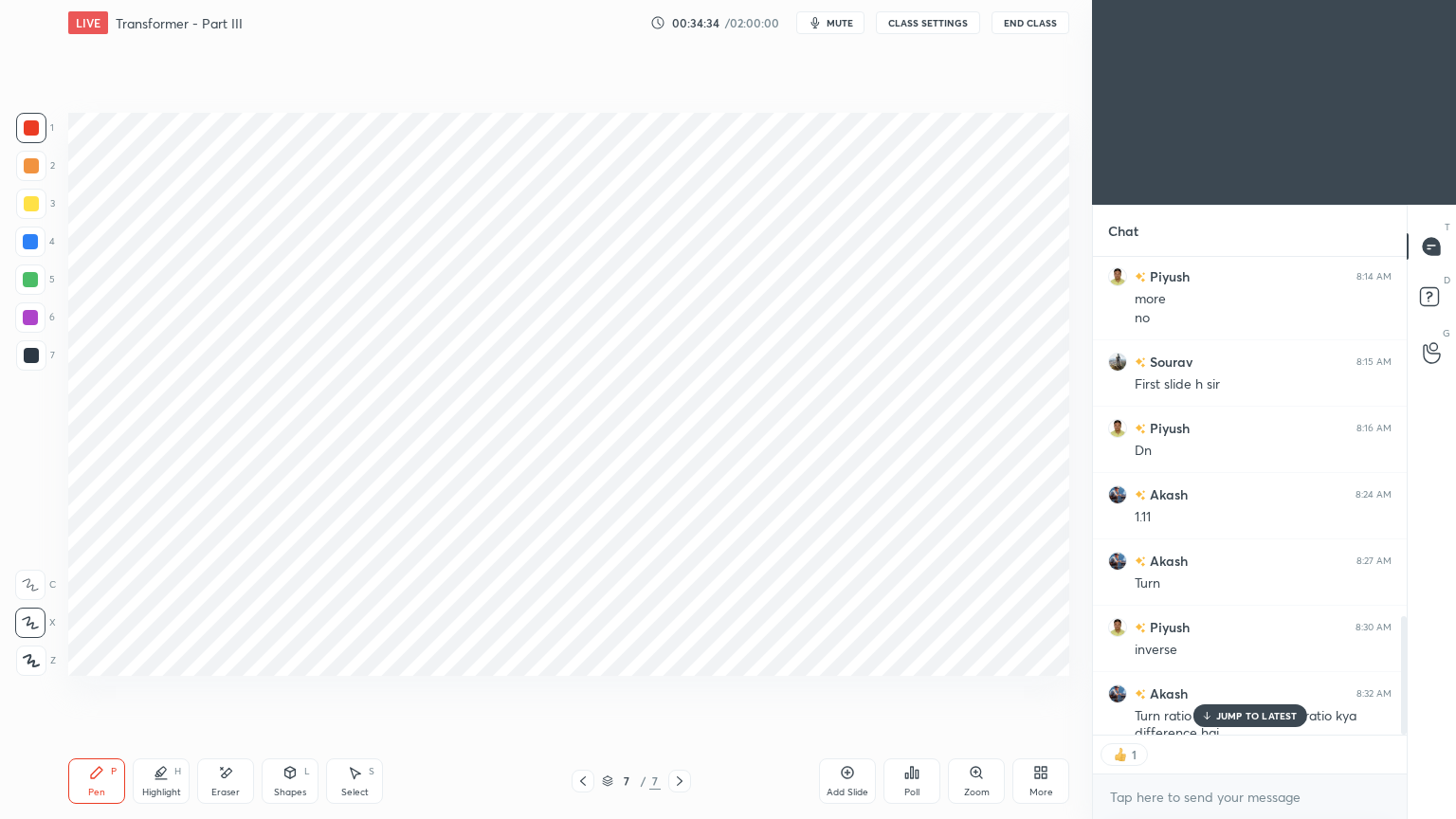 scroll, scrollTop: 473, scrollLeft: 308, axis: both 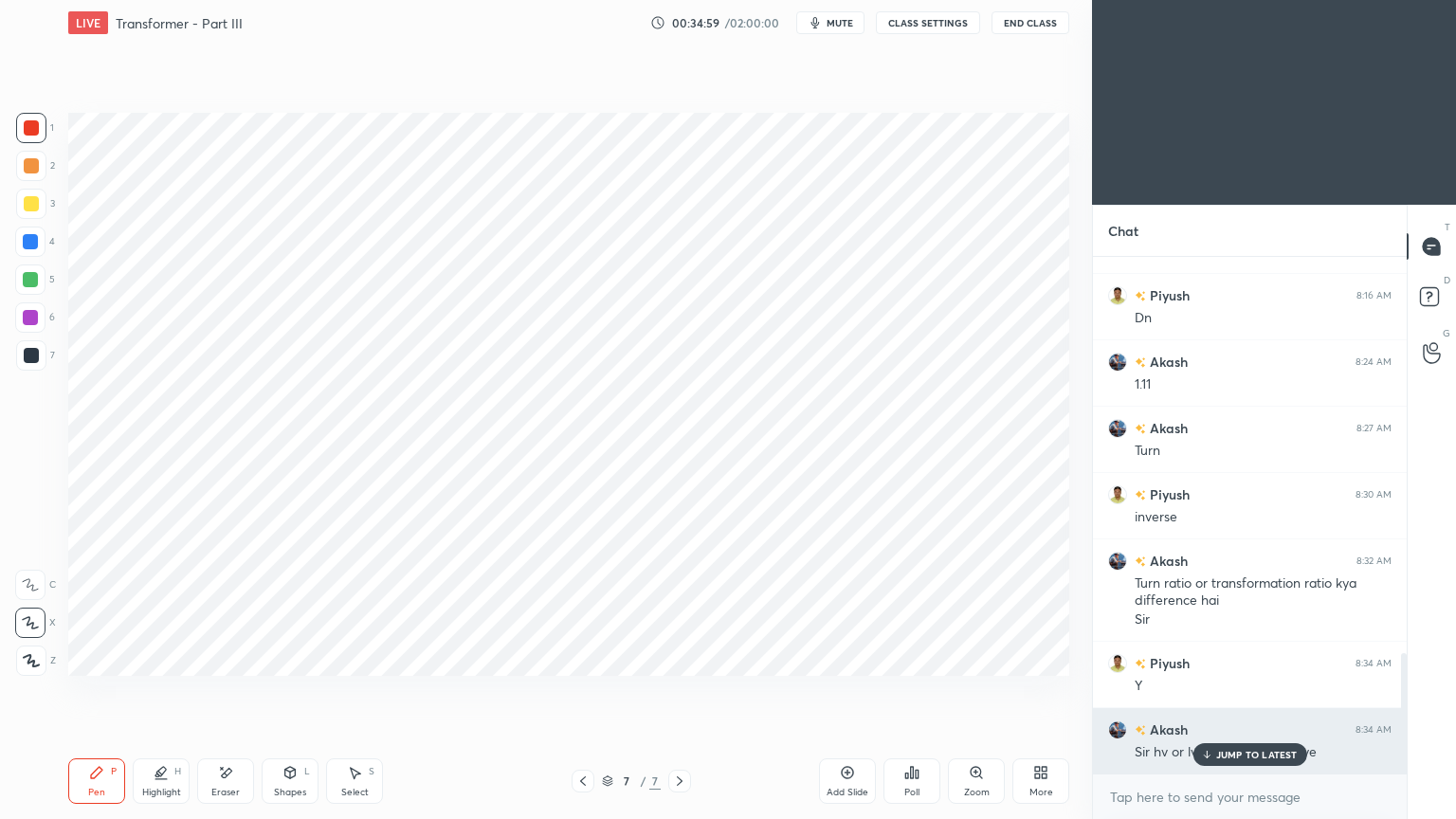 drag, startPoint x: 1214, startPoint y: 752, endPoint x: 1198, endPoint y: 769, distance: 23.345235 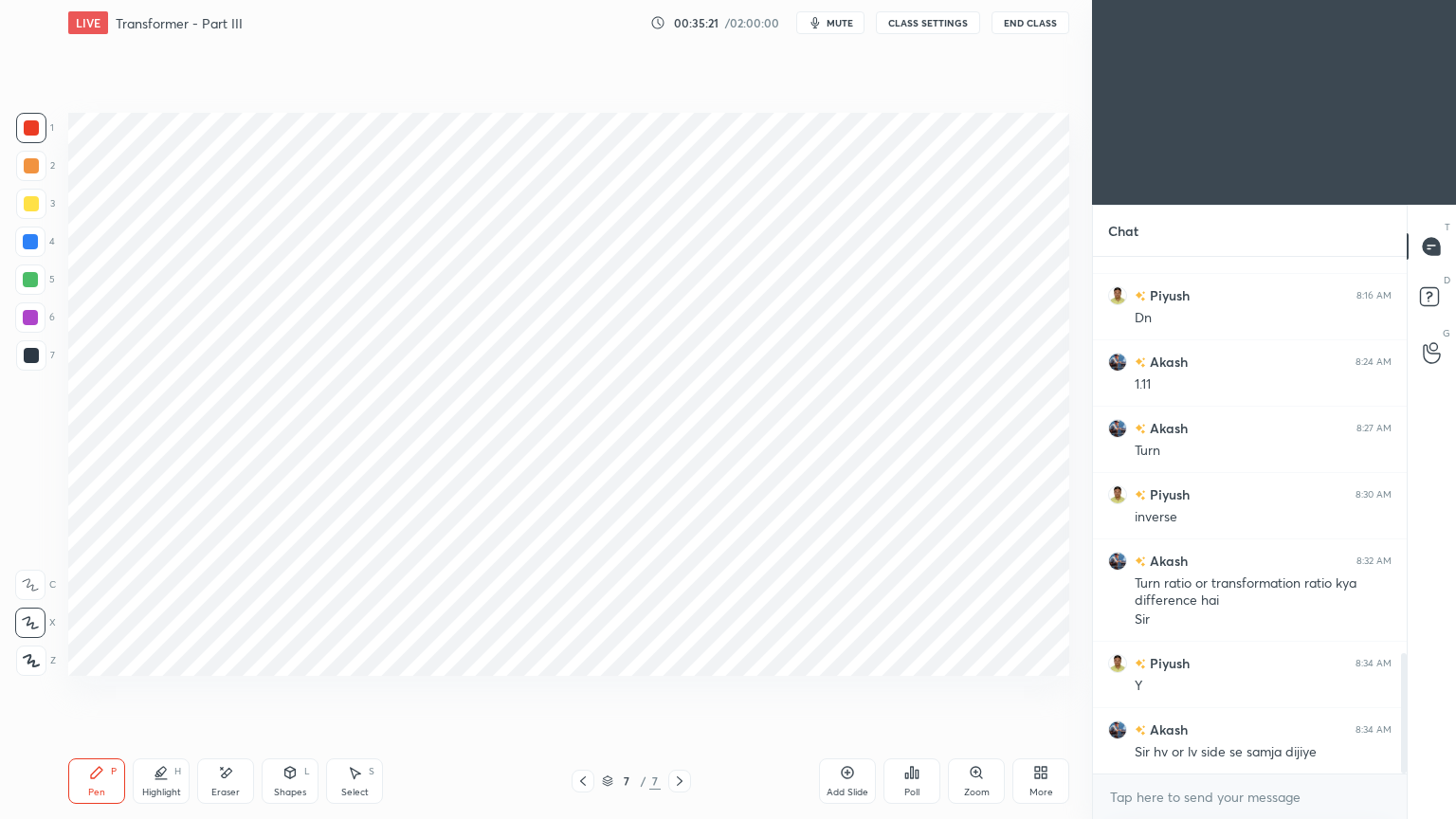 click at bounding box center [30, 318] 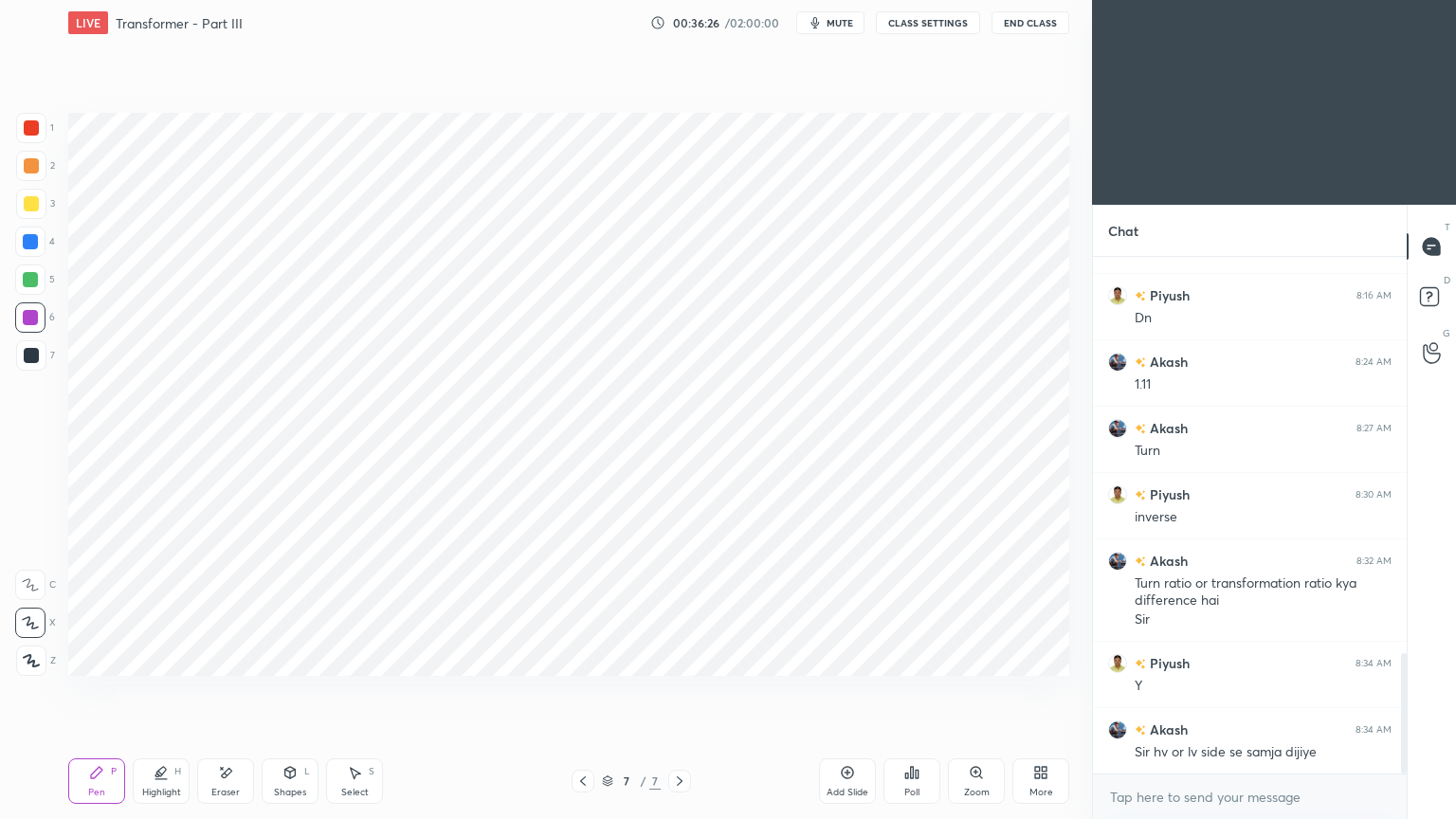 scroll, scrollTop: 1770, scrollLeft: 0, axis: vertical 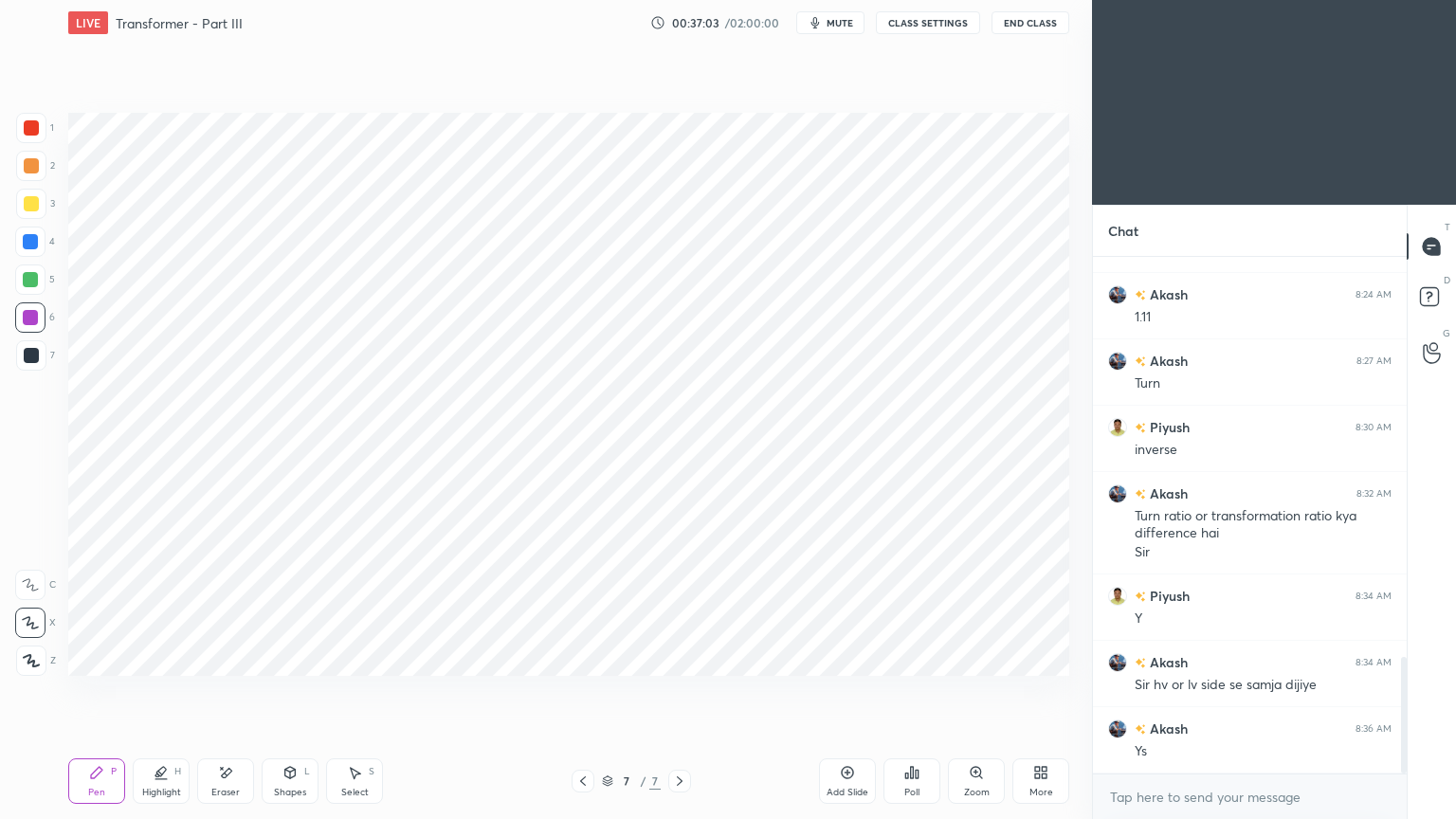 click on "Eraser" at bounding box center (226, 792) 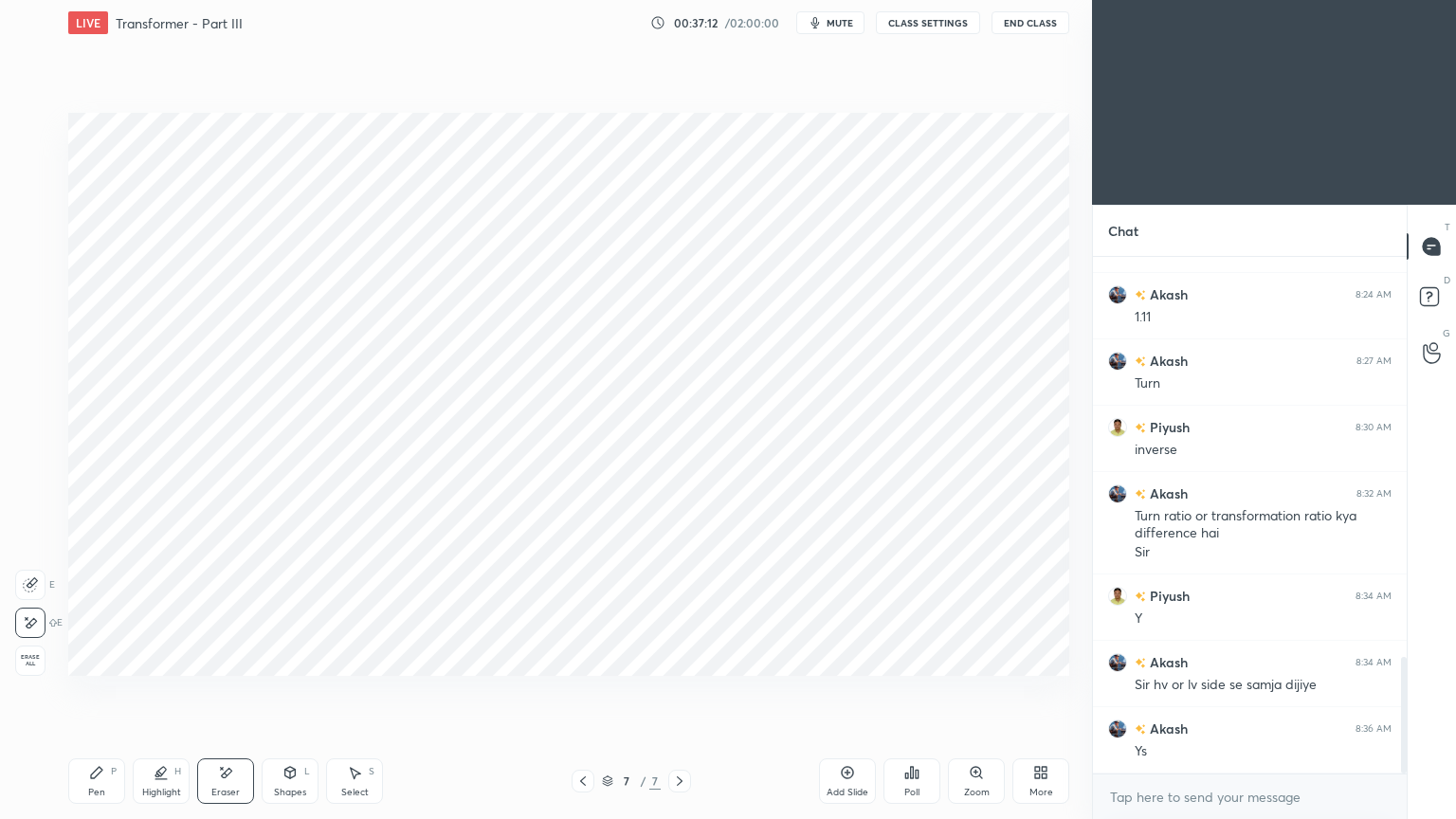 click on "Pen P" at bounding box center (97, 781) 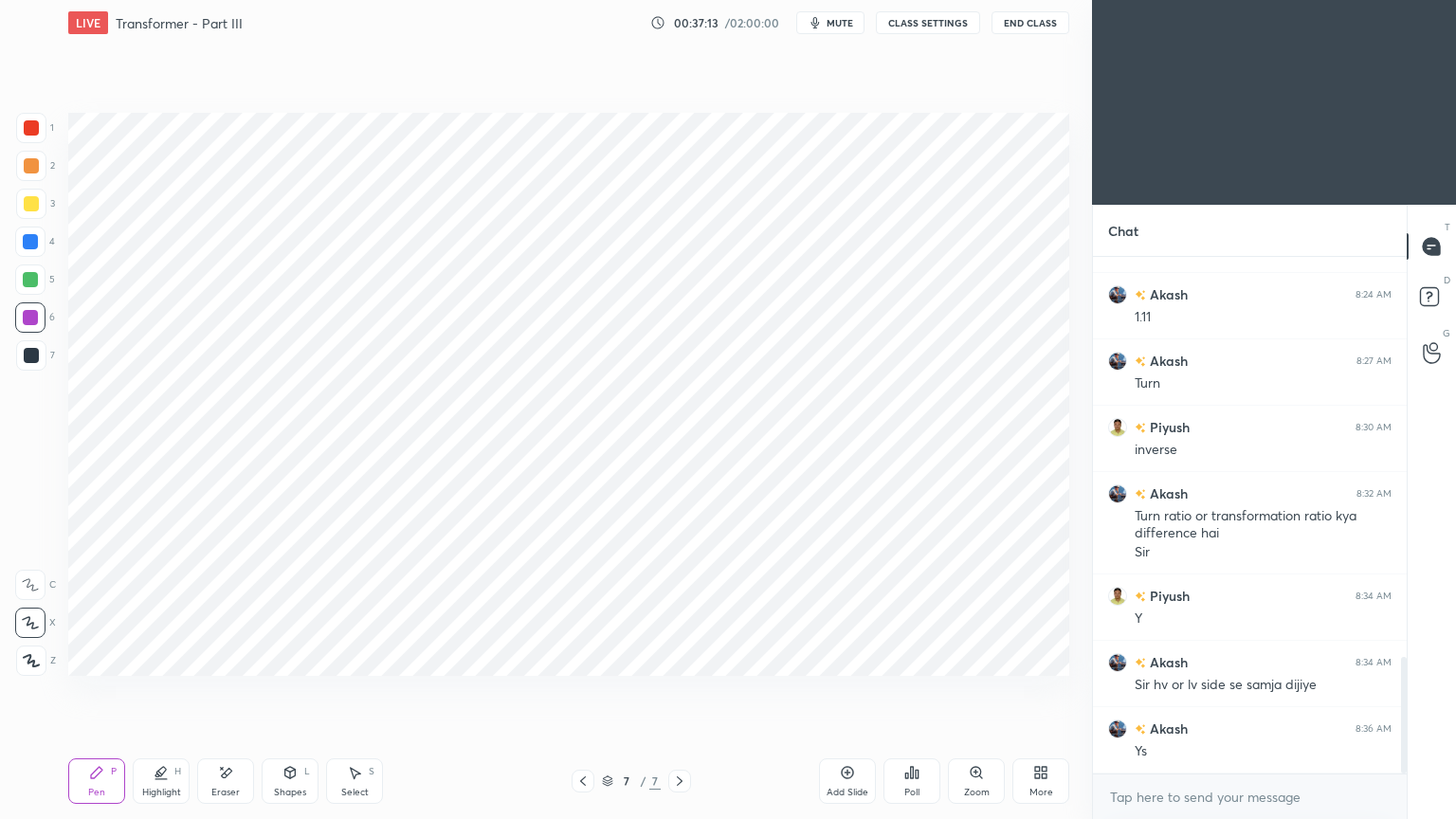 click at bounding box center (31, 128) 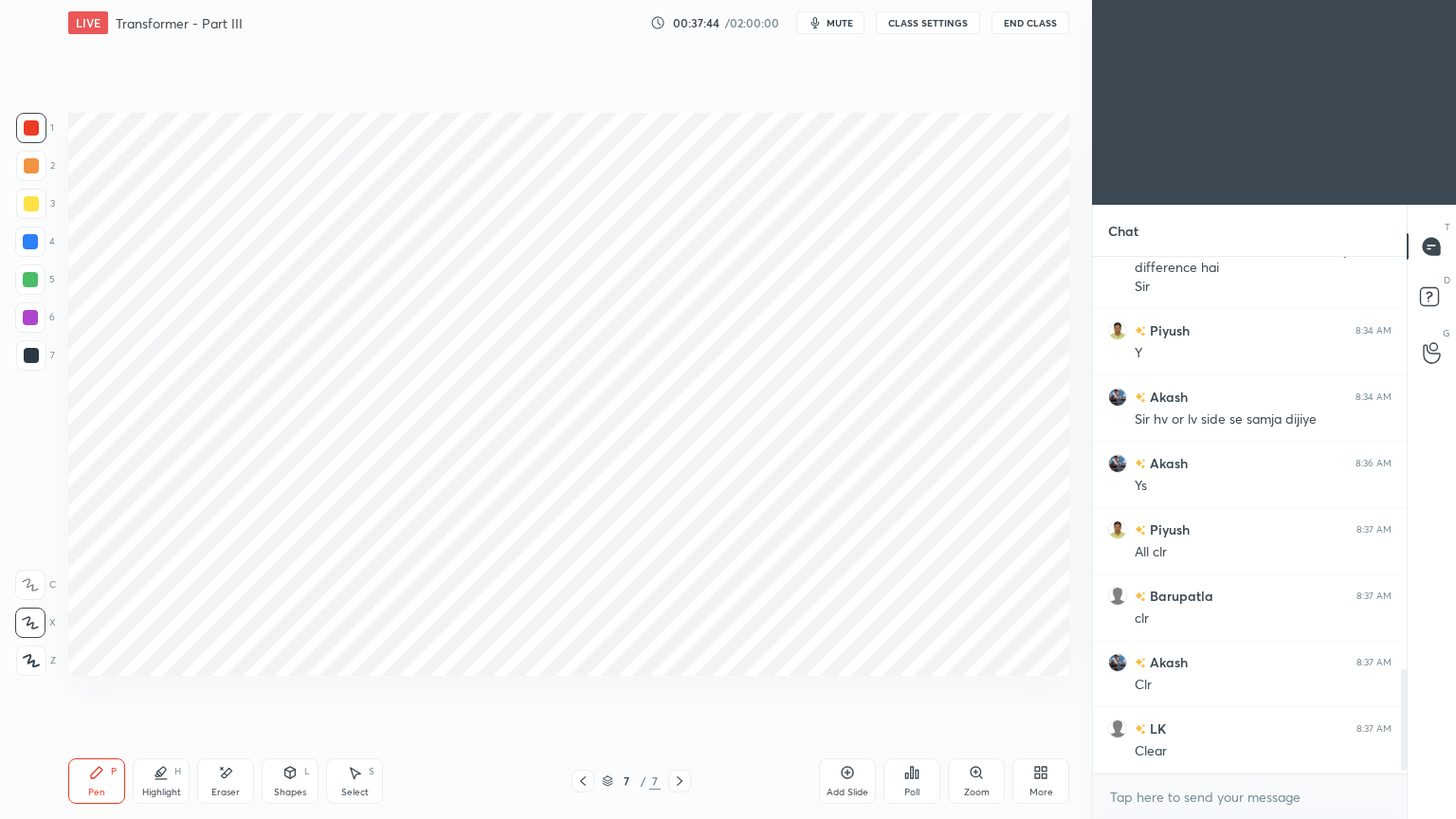 scroll, scrollTop: 2101, scrollLeft: 0, axis: vertical 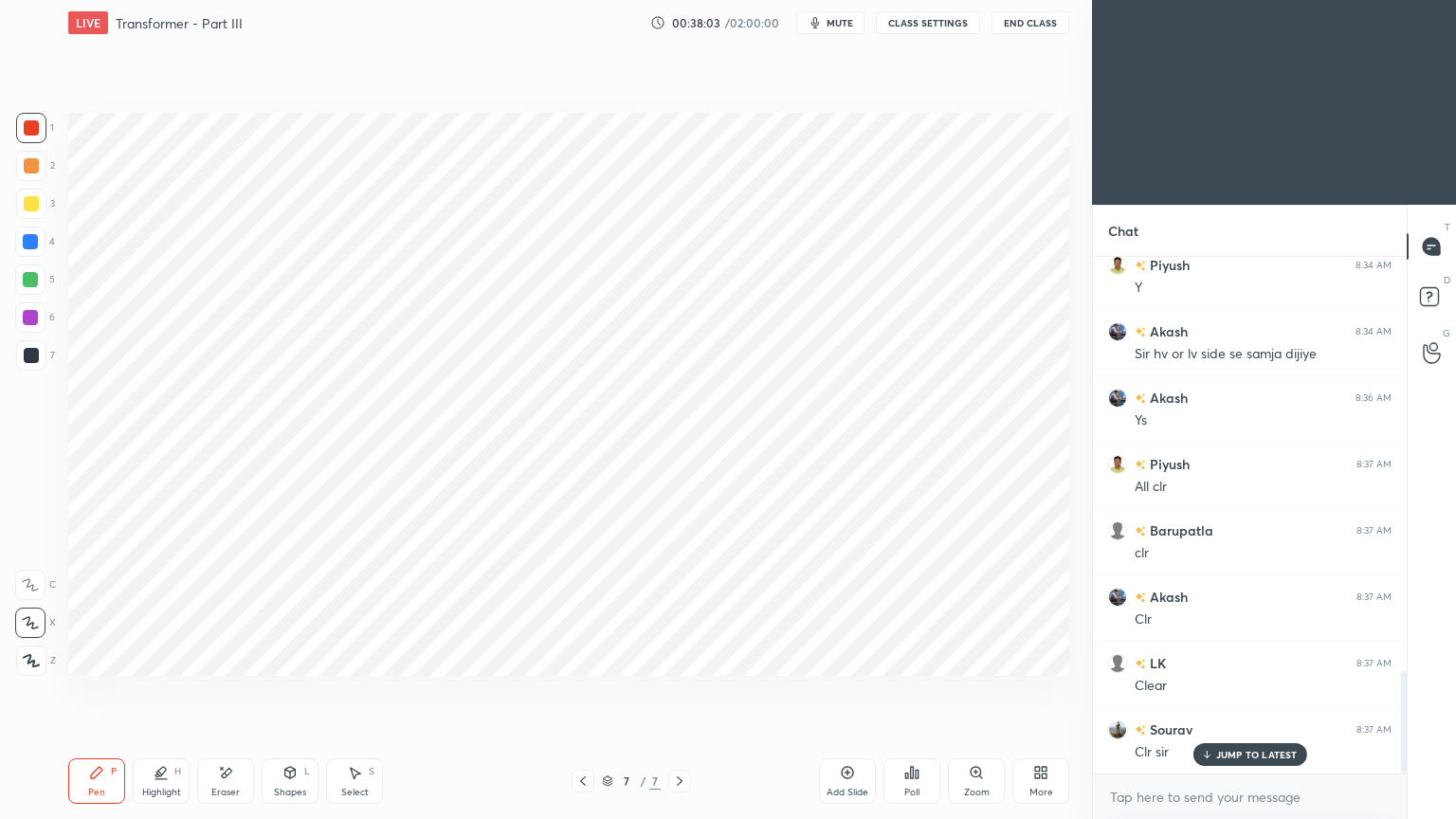click at bounding box center (30, 242) 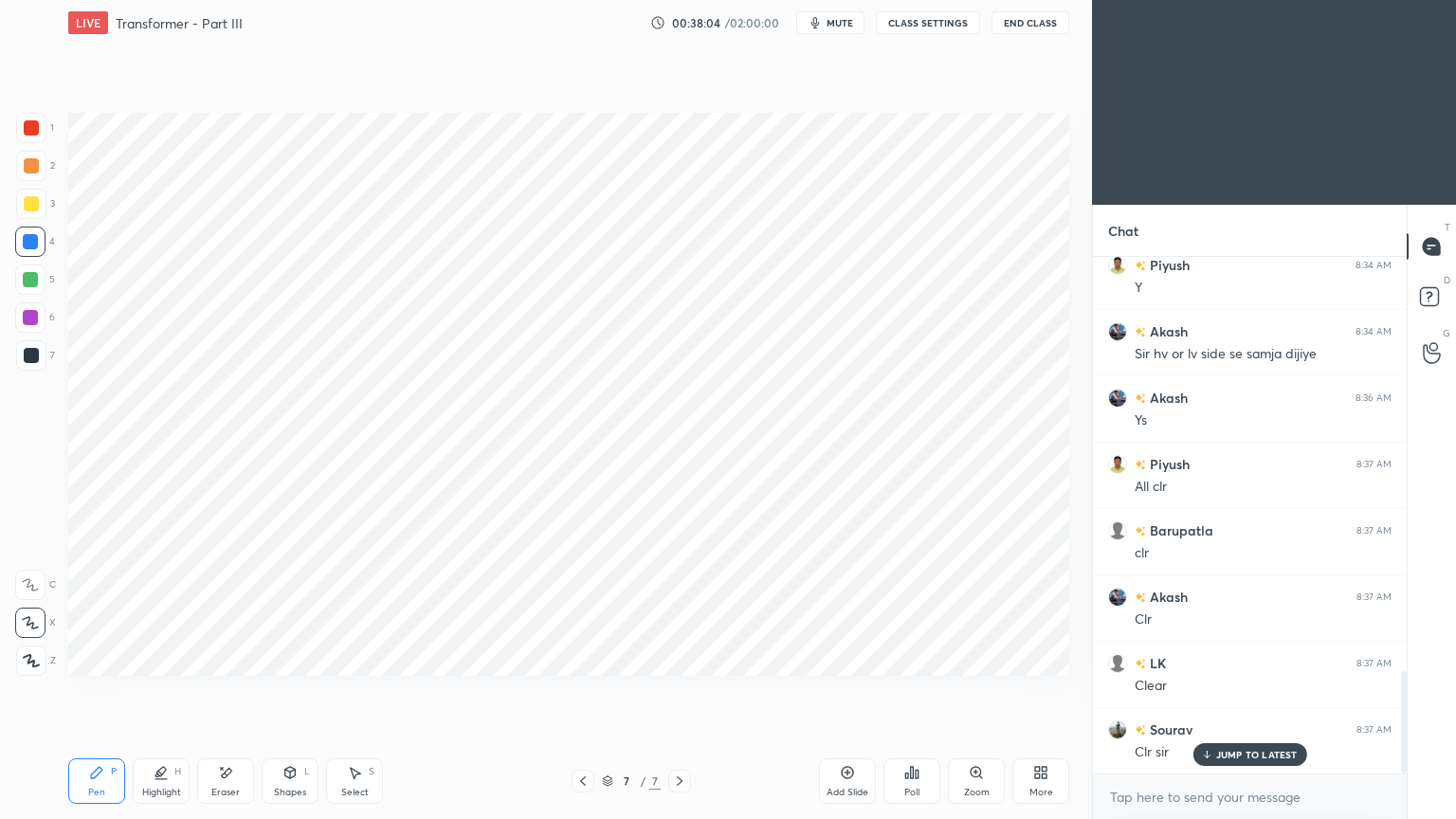 click at bounding box center [31, 355] 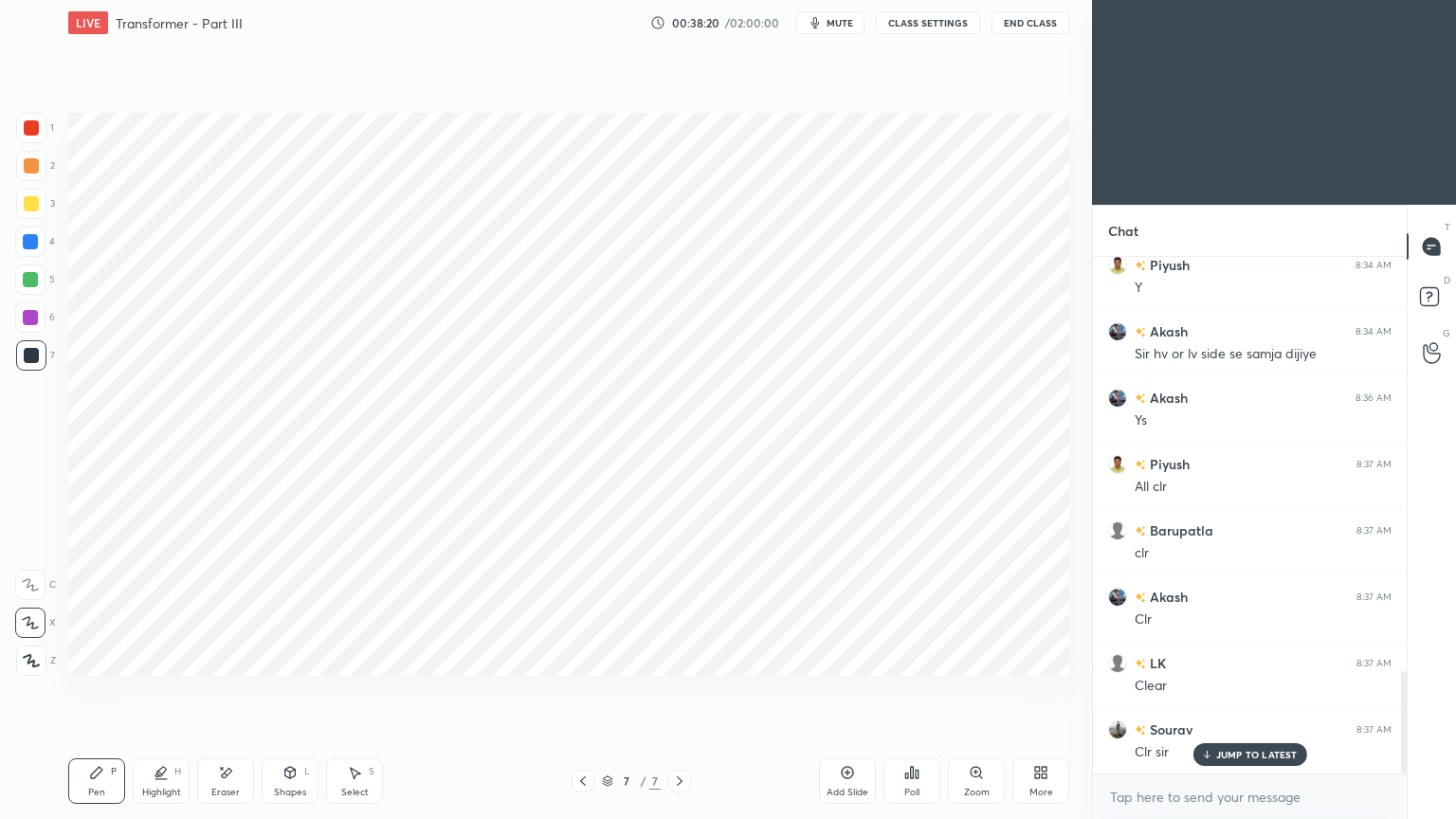 click on "1 2 3 4 5 6 7 C X Z E E Erase all   H H LIVE Transformer - Part III 00:38:20 /  02:00:00 mute CLASS SETTINGS End Class Setting up your live class Poll for   secs No correct answer Start poll Back Transformer - Part III • L2 of Course on Electrical Machines Ravendra Yadav Pen P Highlight H Eraser Shapes L Select S 7 / 7 Add Slide Poll Zoom More" at bounding box center [538, 410] 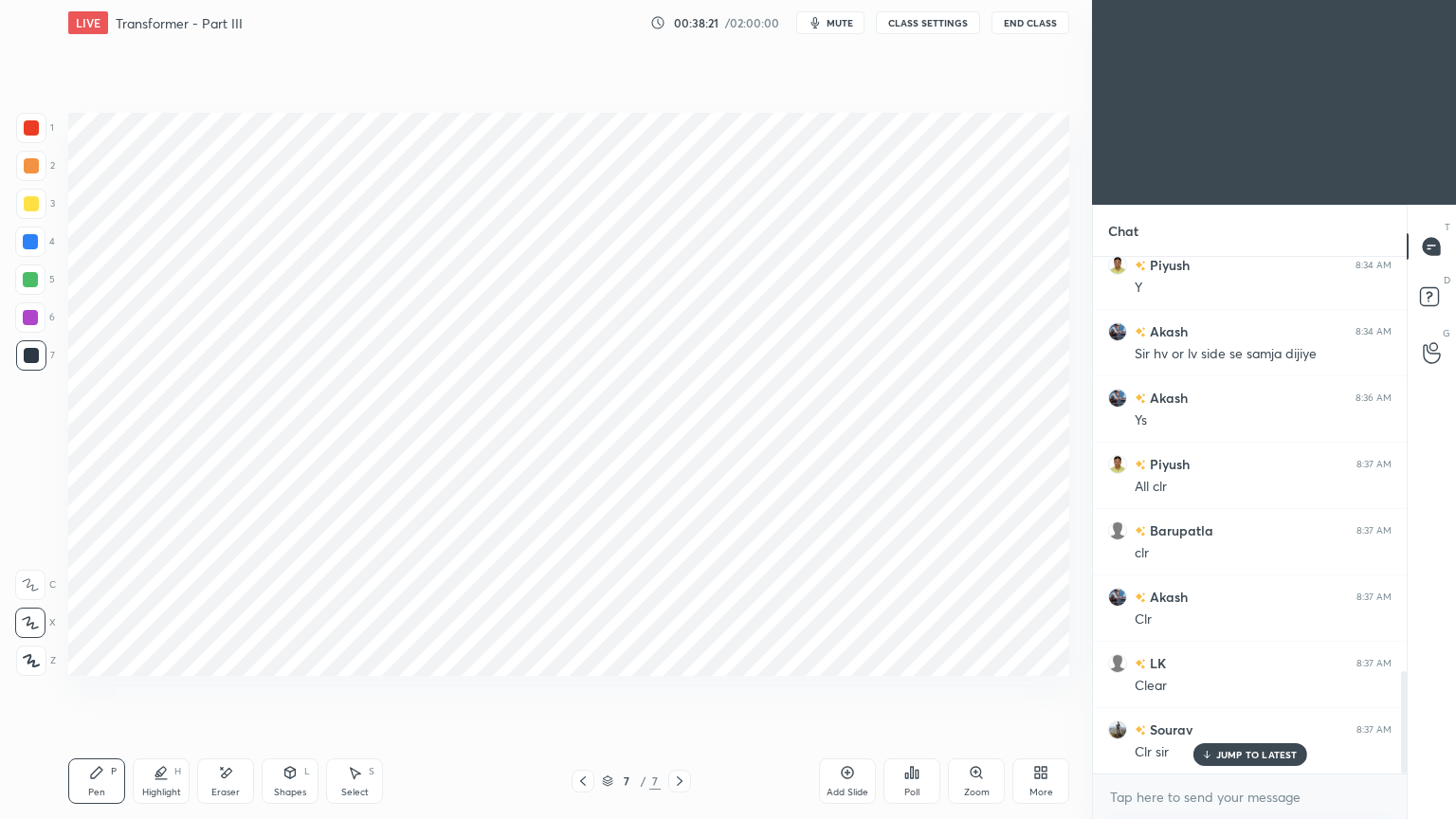 click on "1" at bounding box center (35, 128) 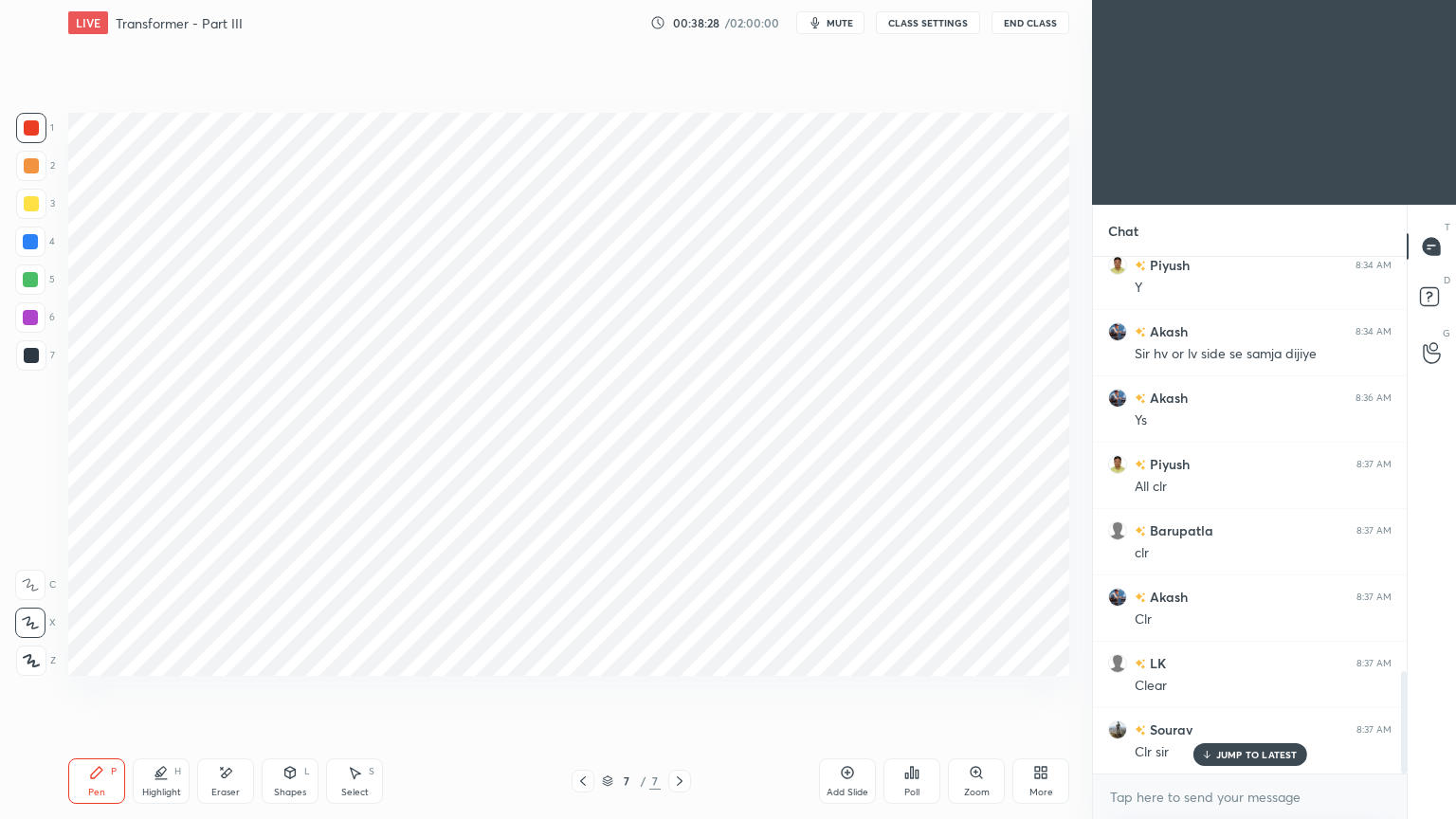 click on "6" at bounding box center [35, 321] 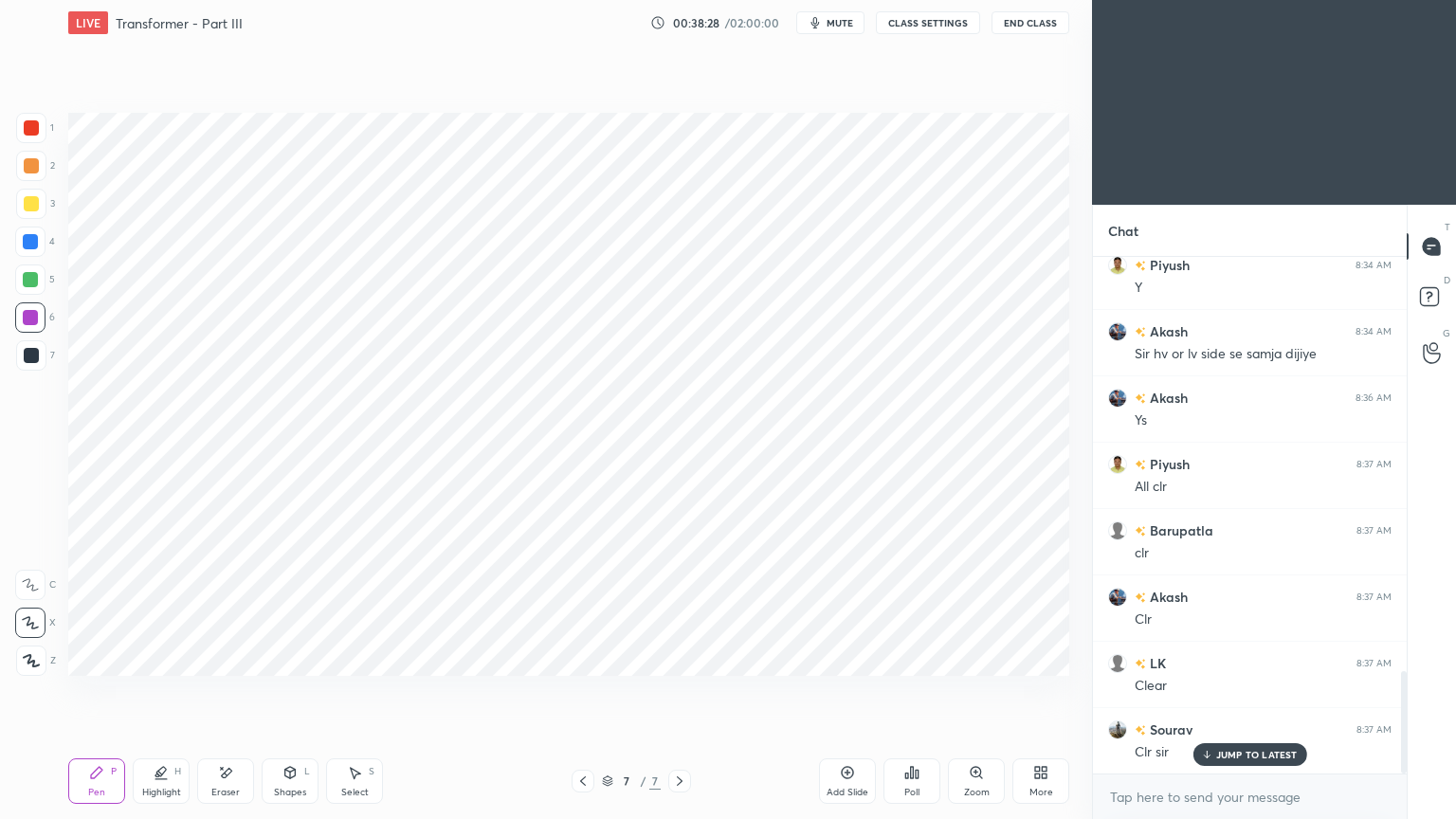 click at bounding box center [31, 355] 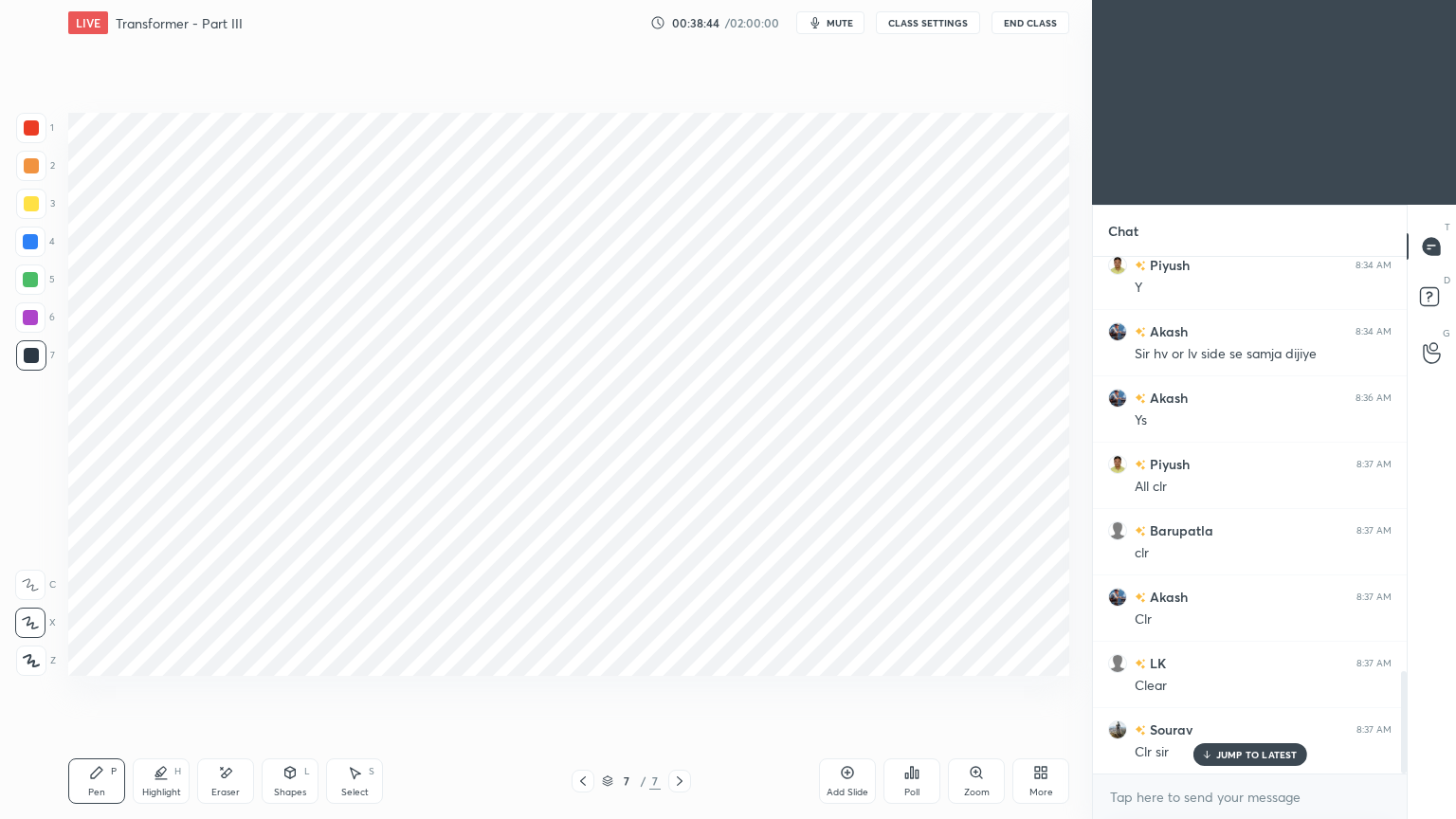 click on "1" at bounding box center [35, 128] 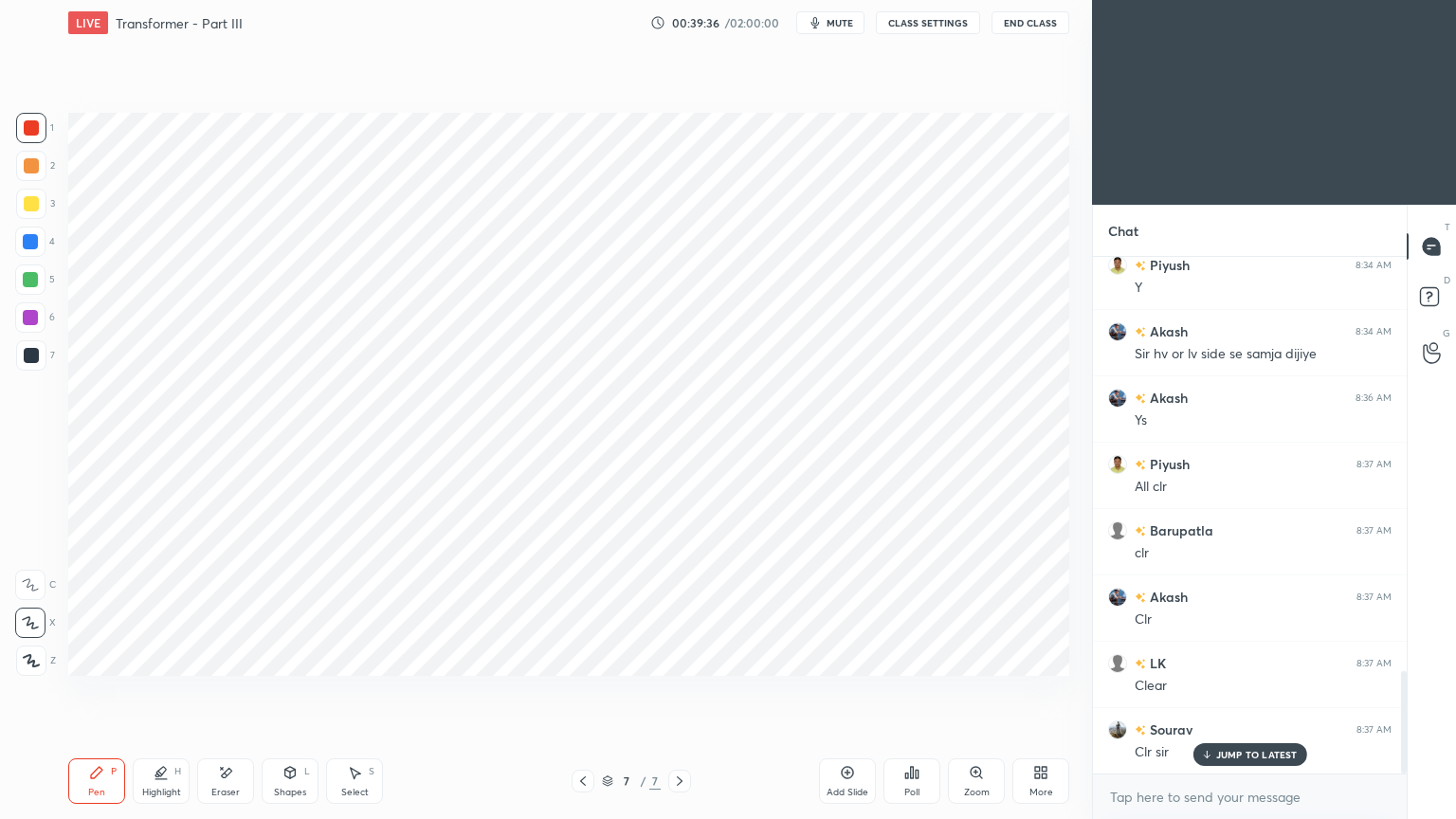click 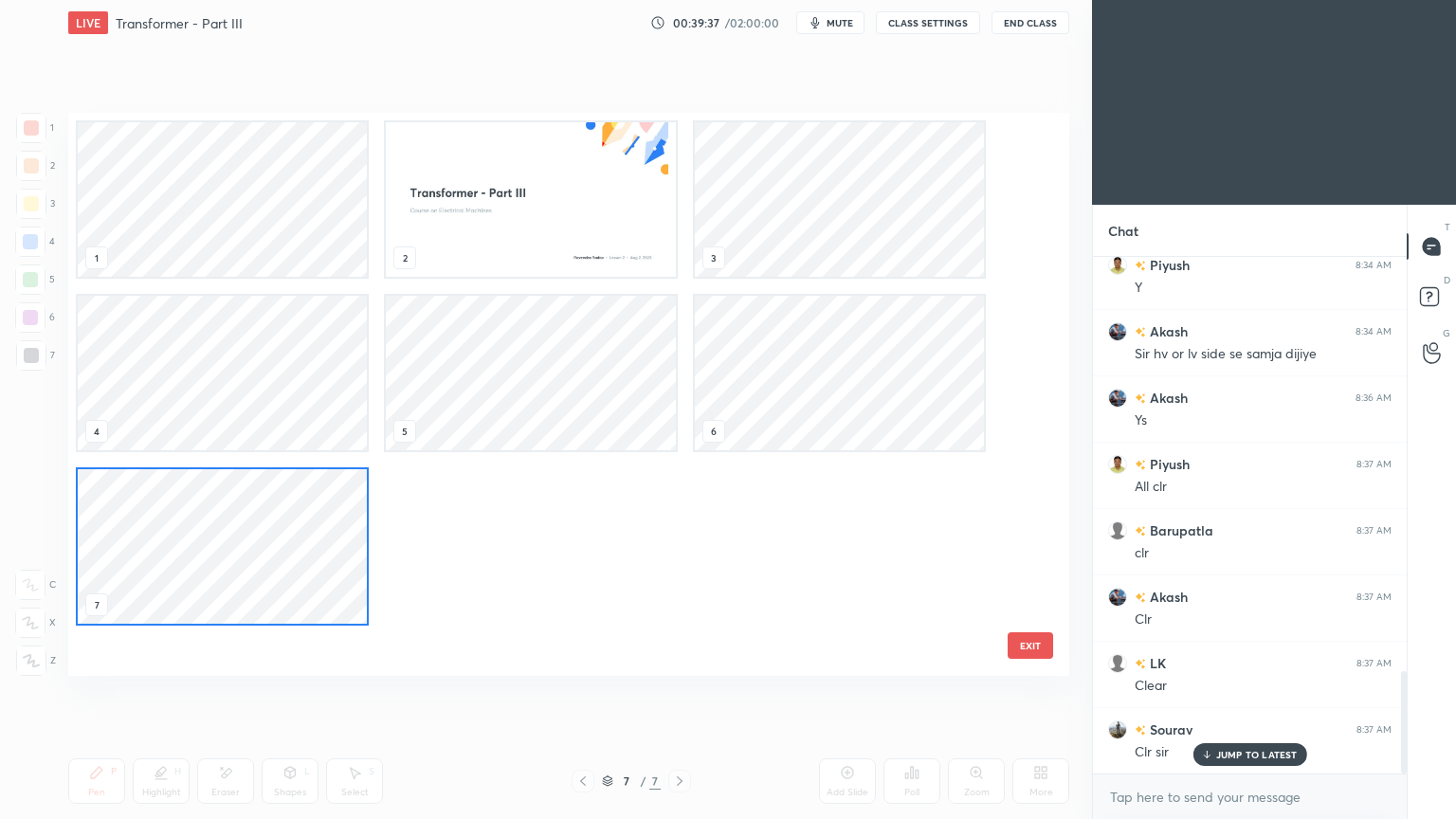 scroll, scrollTop: 6, scrollLeft: 9, axis: both 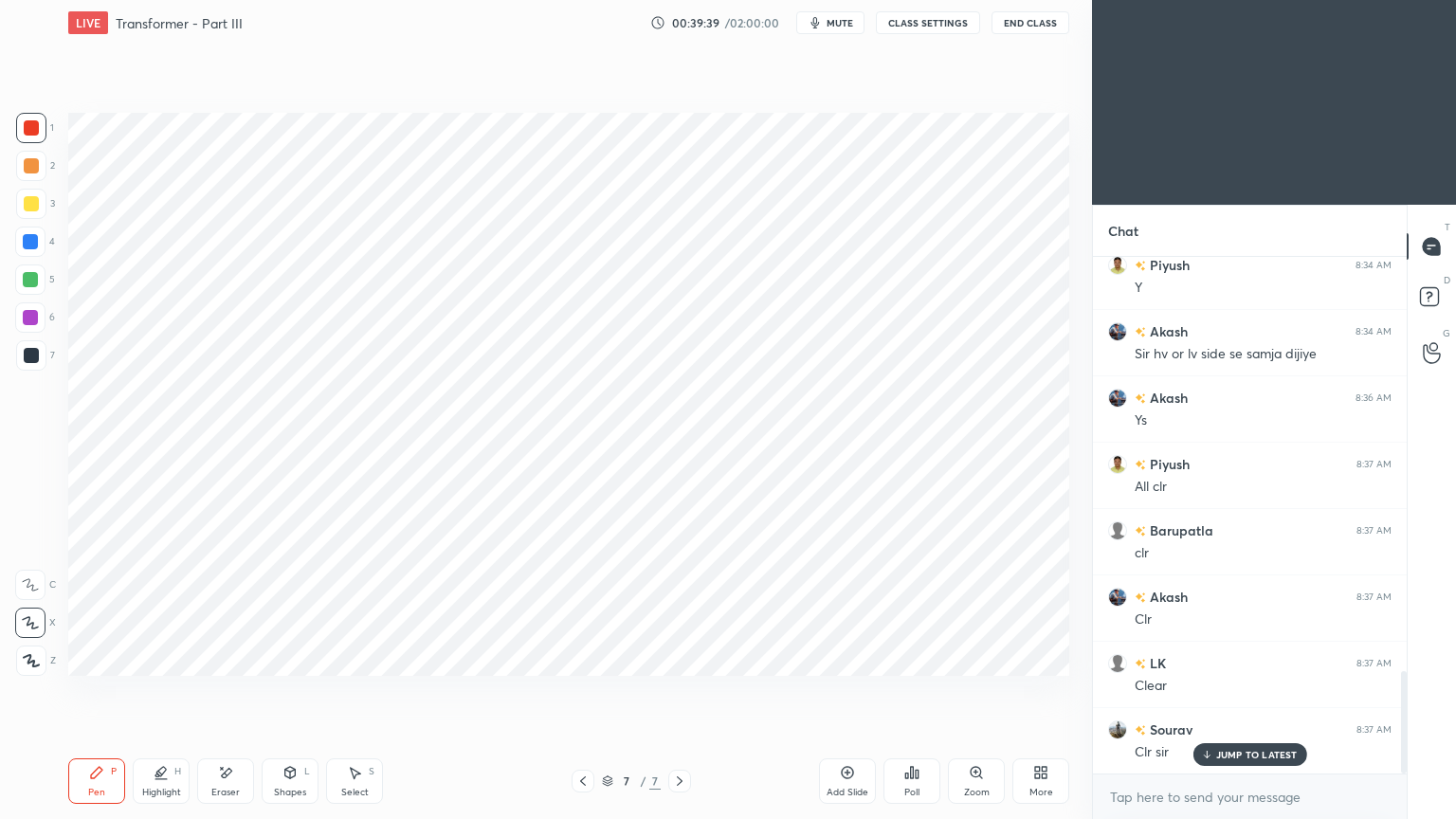 click 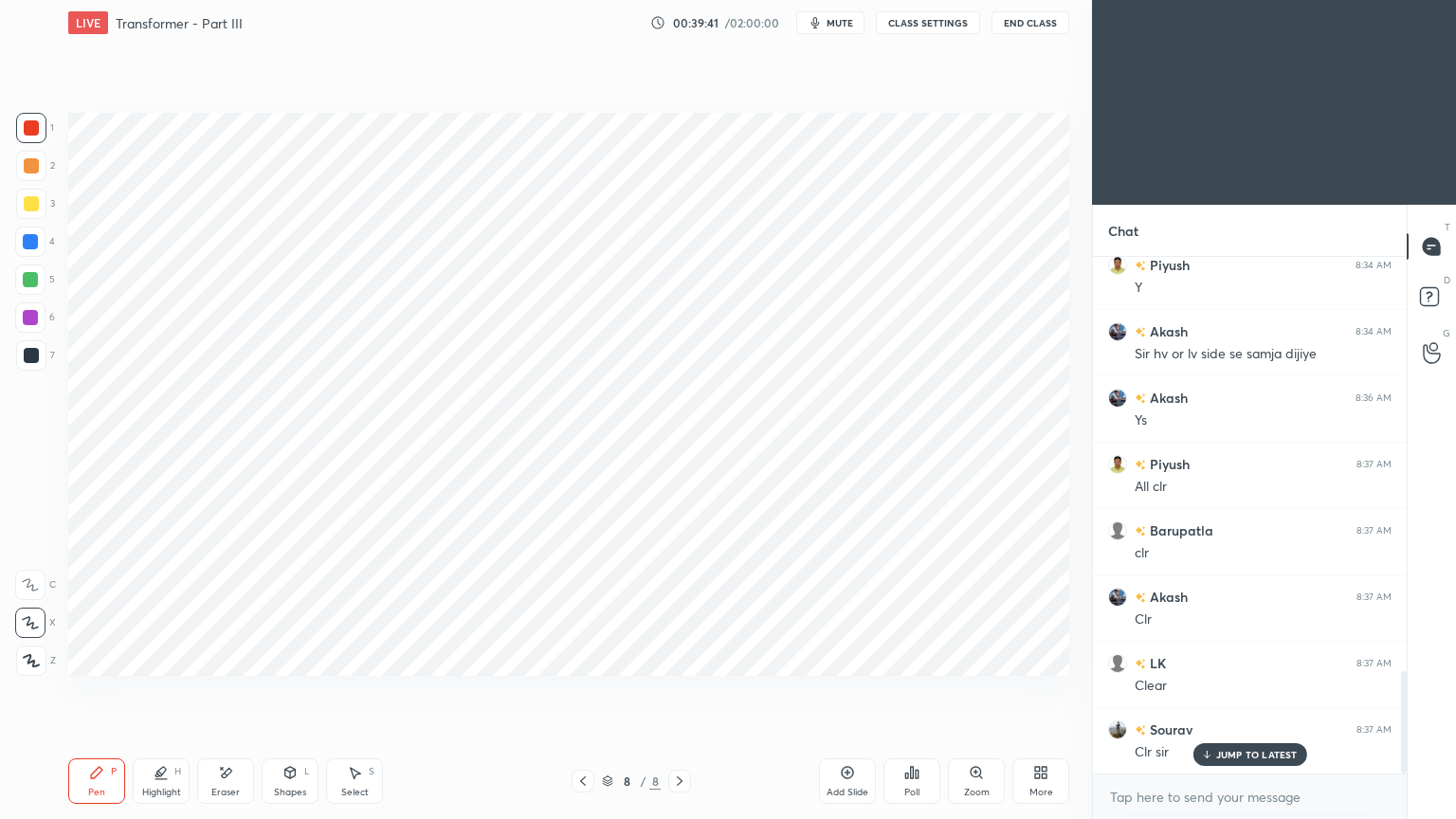 click at bounding box center [31, 128] 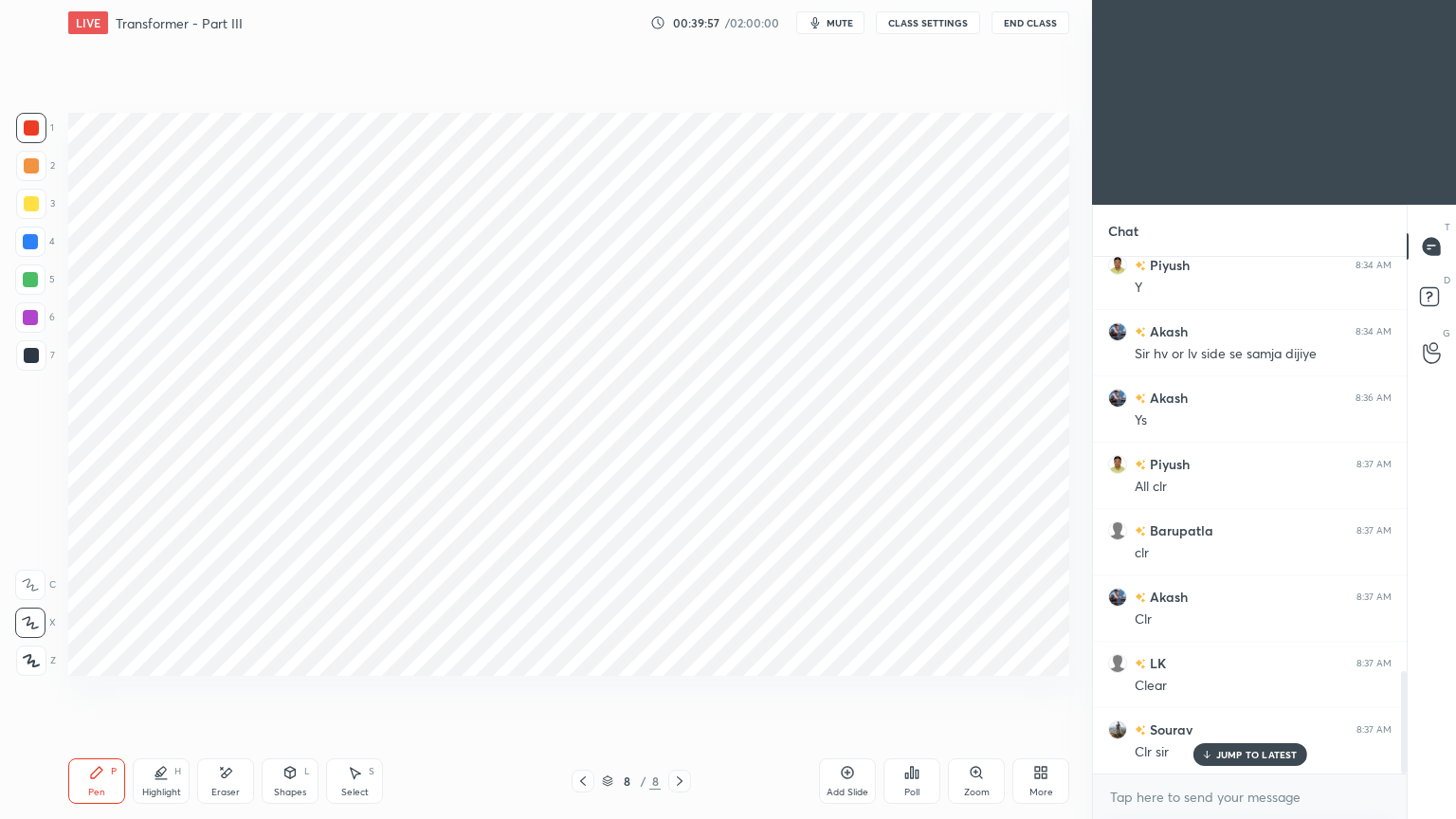 click at bounding box center (30, 280) 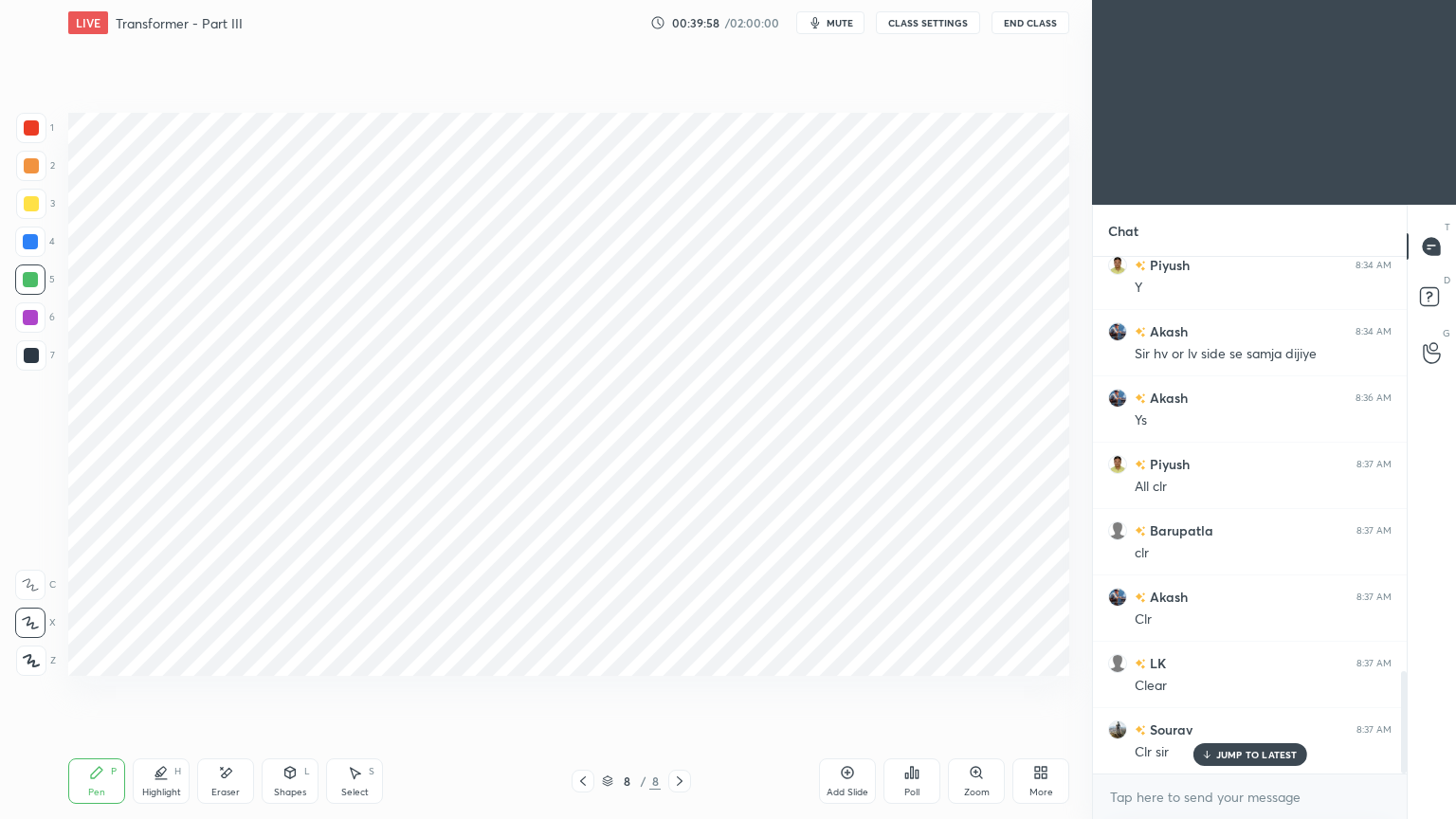 click on "Shapes" at bounding box center [290, 792] 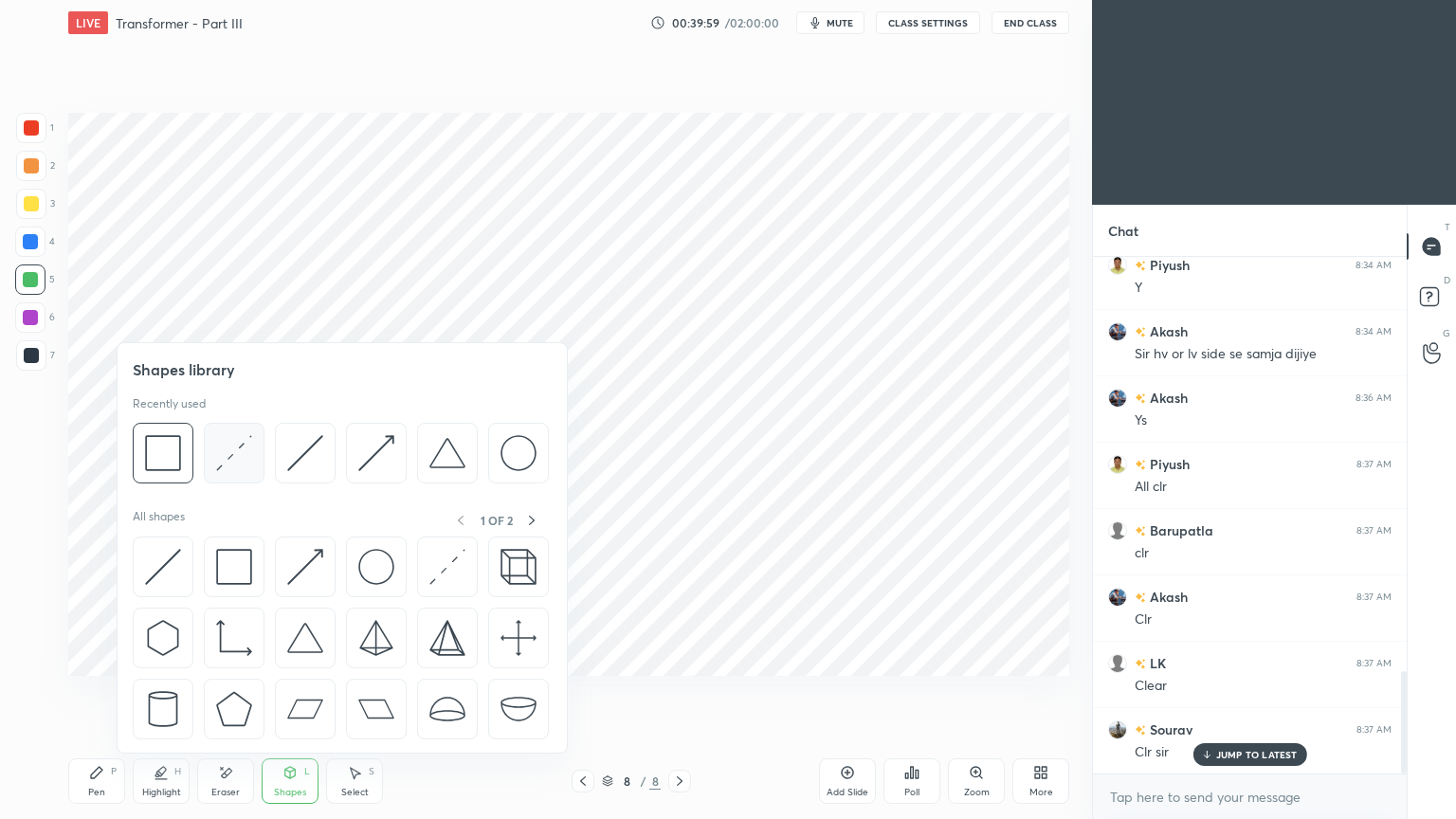 click at bounding box center (234, 453) 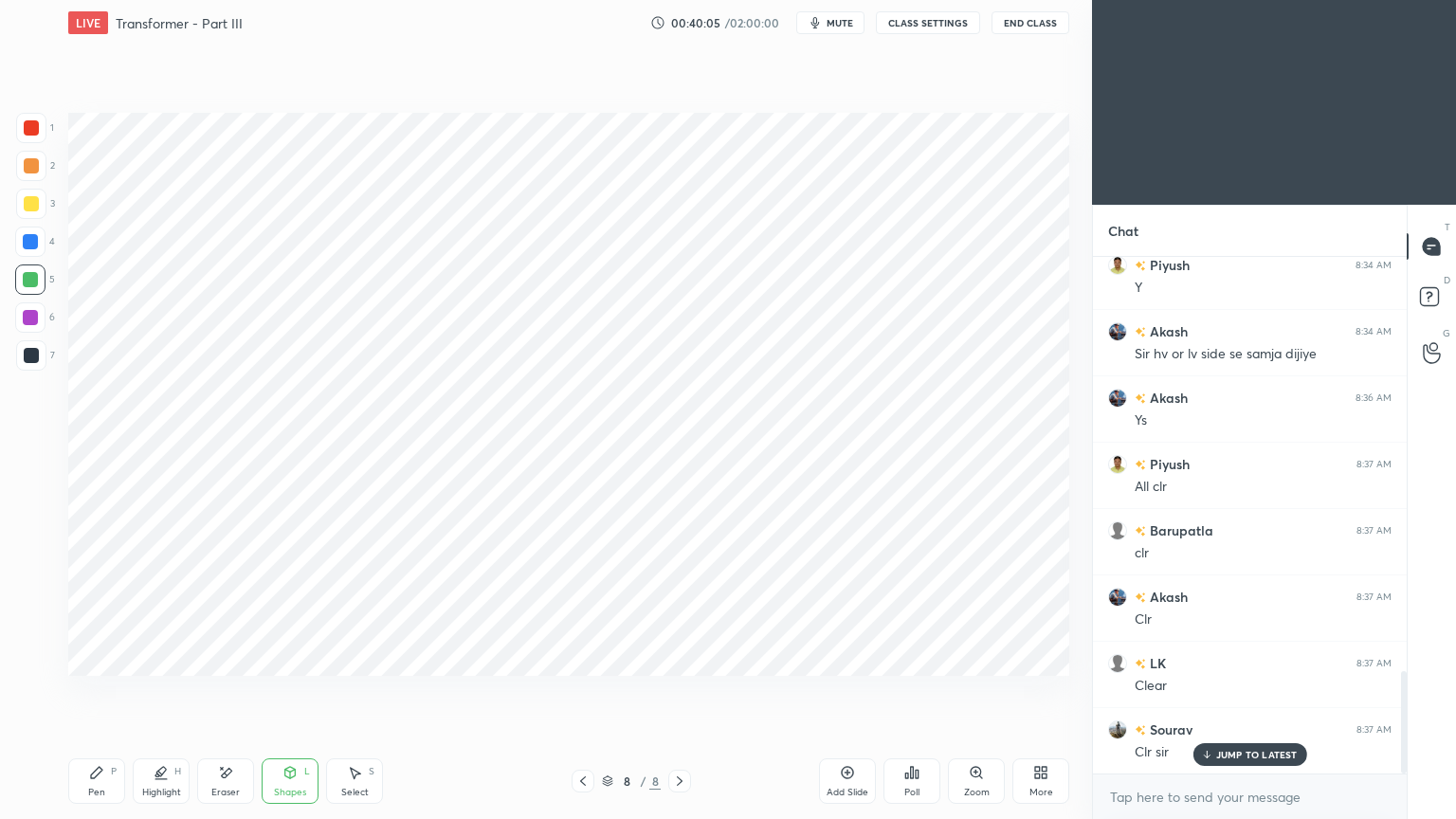click at bounding box center [30, 242] 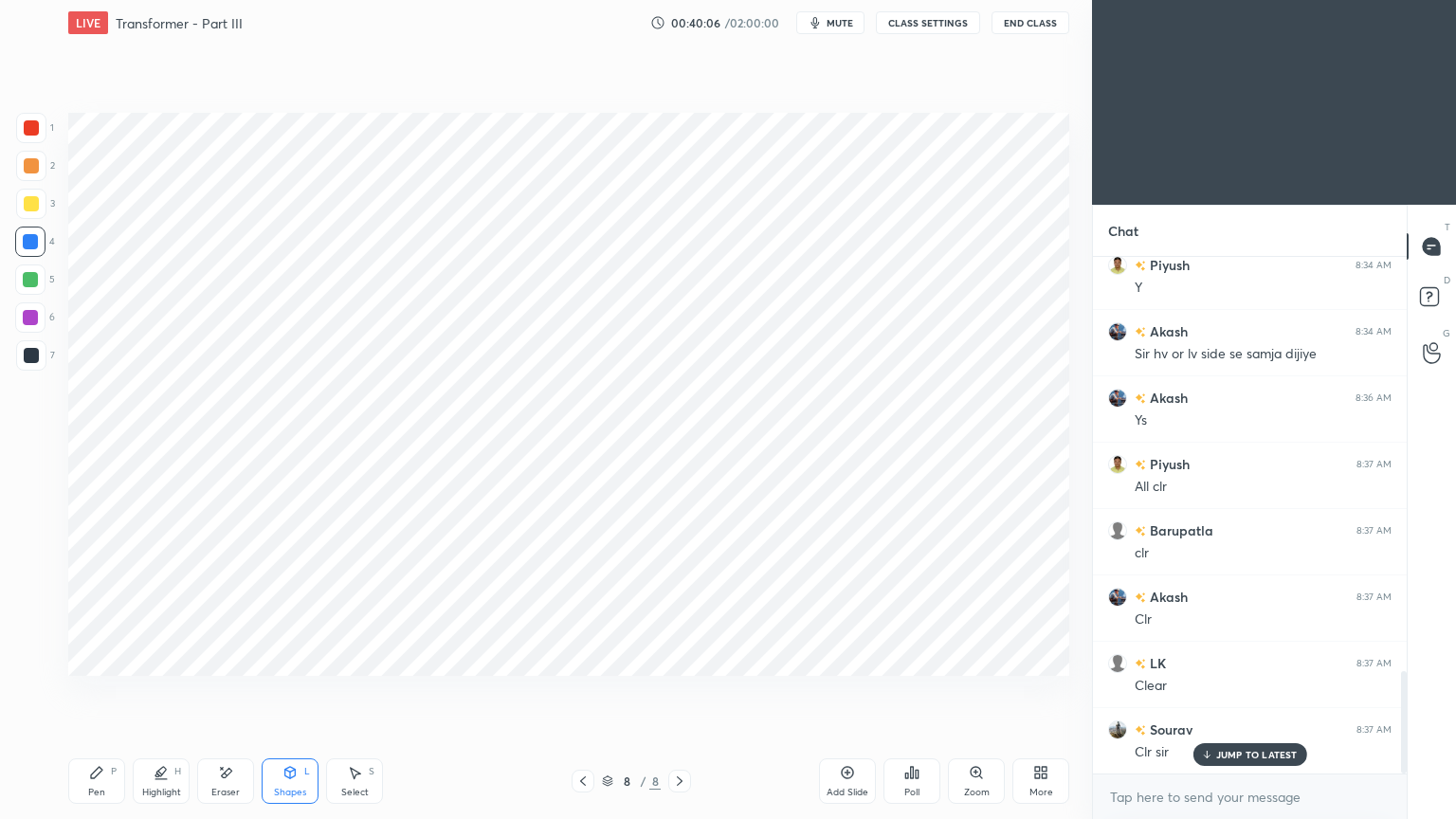 click on "Pen P" at bounding box center [97, 781] 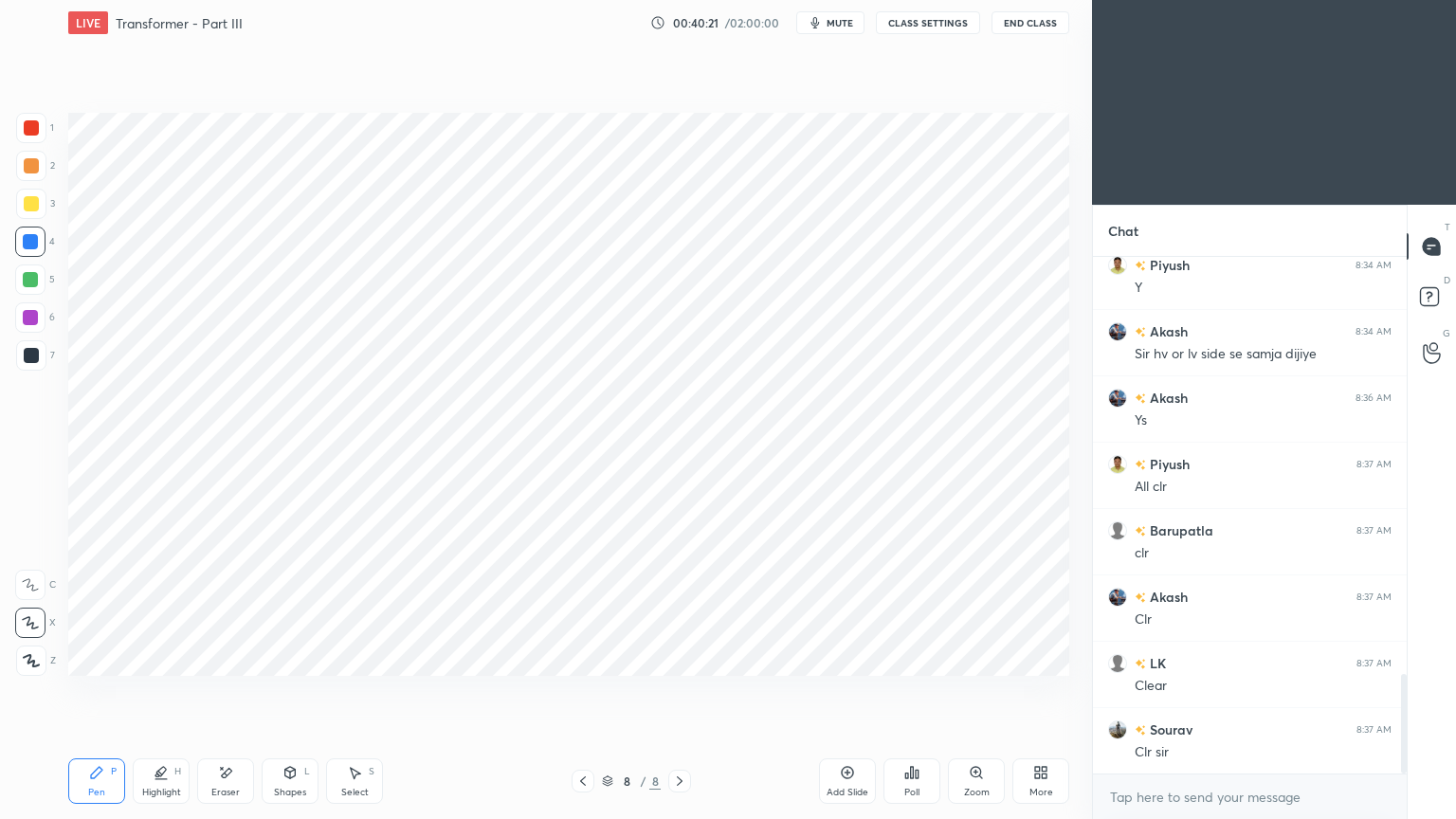 scroll, scrollTop: 2168, scrollLeft: 0, axis: vertical 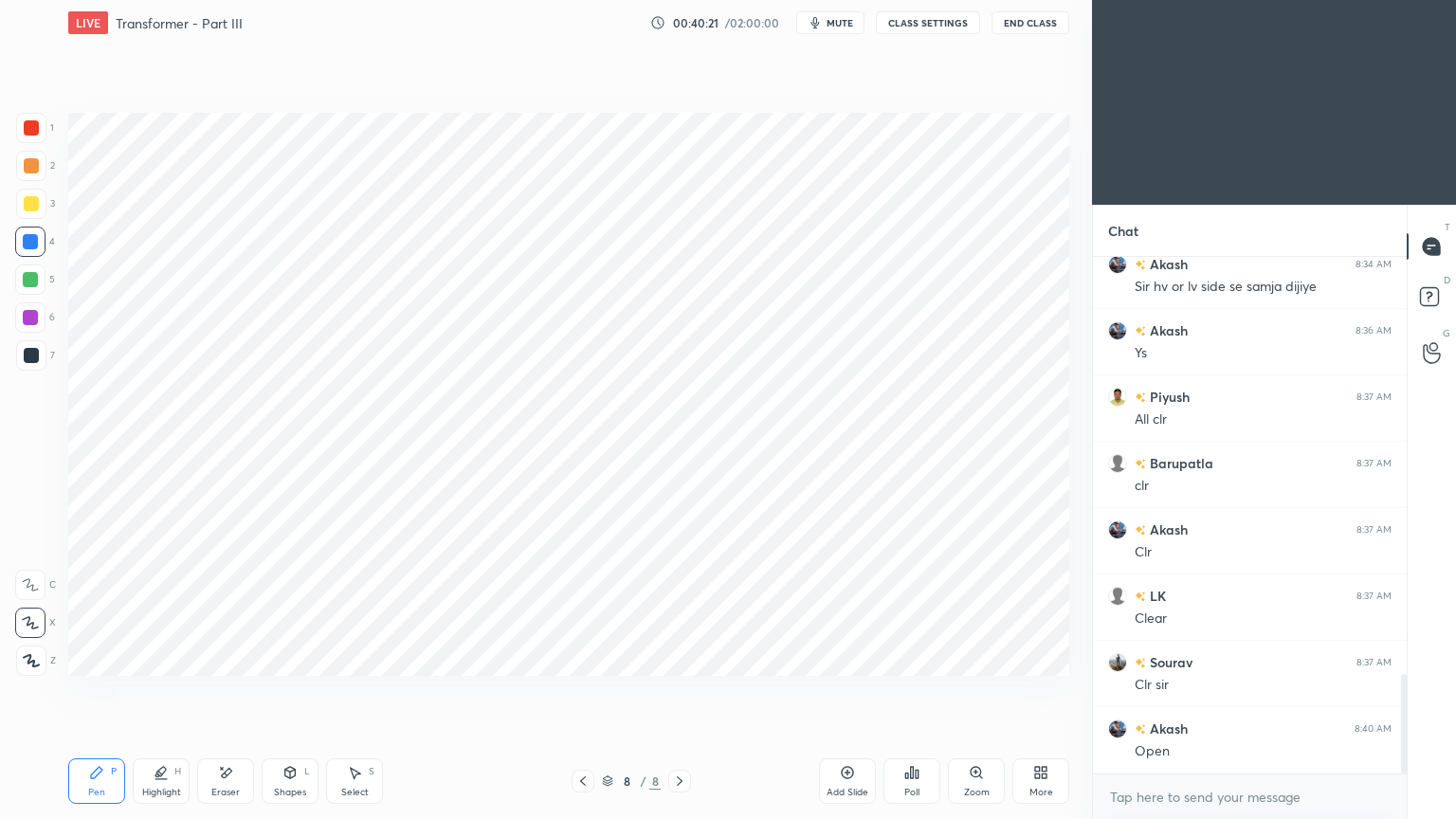 click at bounding box center (30, 318) 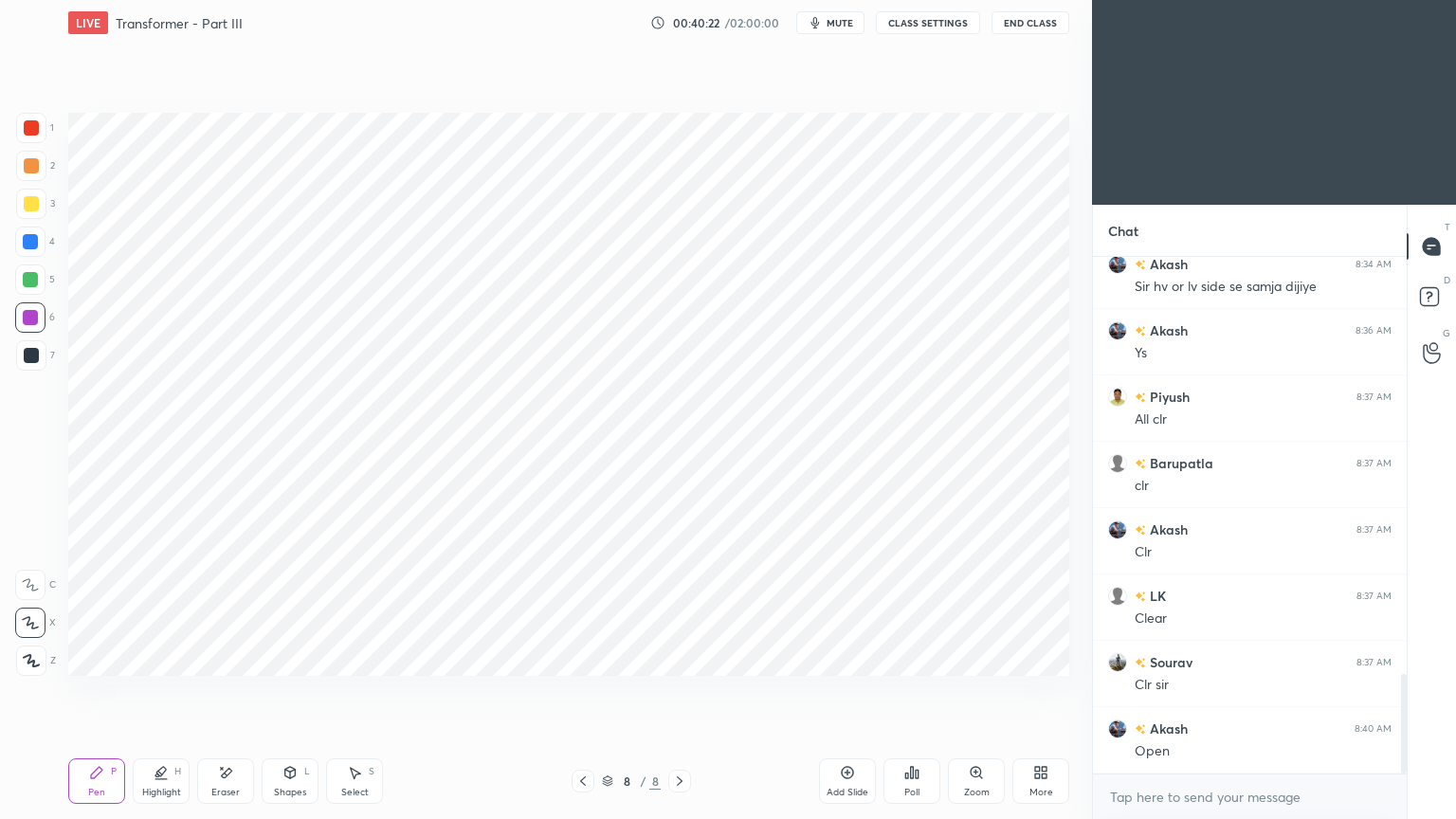 click on "Shapes L" at bounding box center (290, 781) 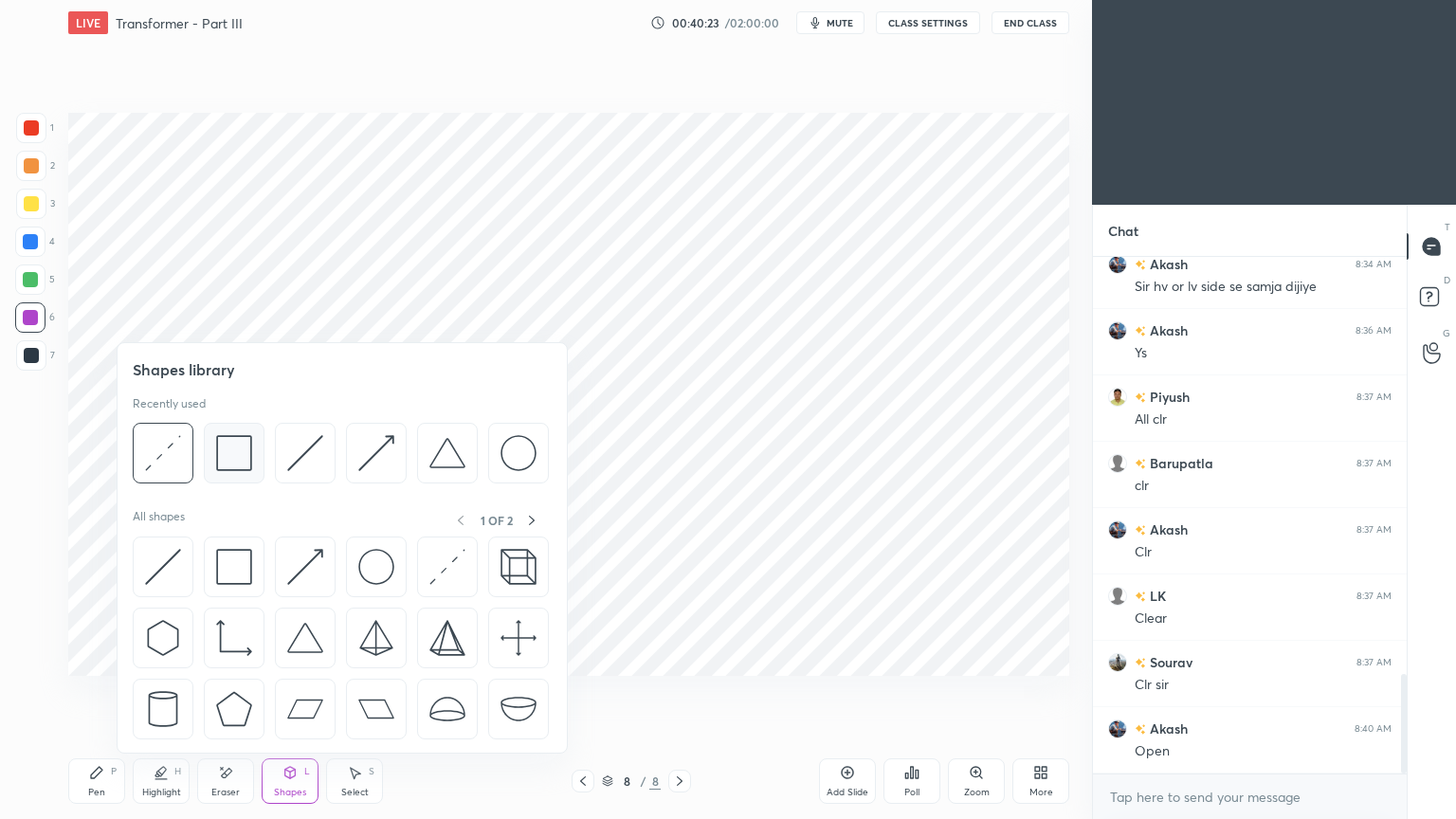 click at bounding box center [234, 453] 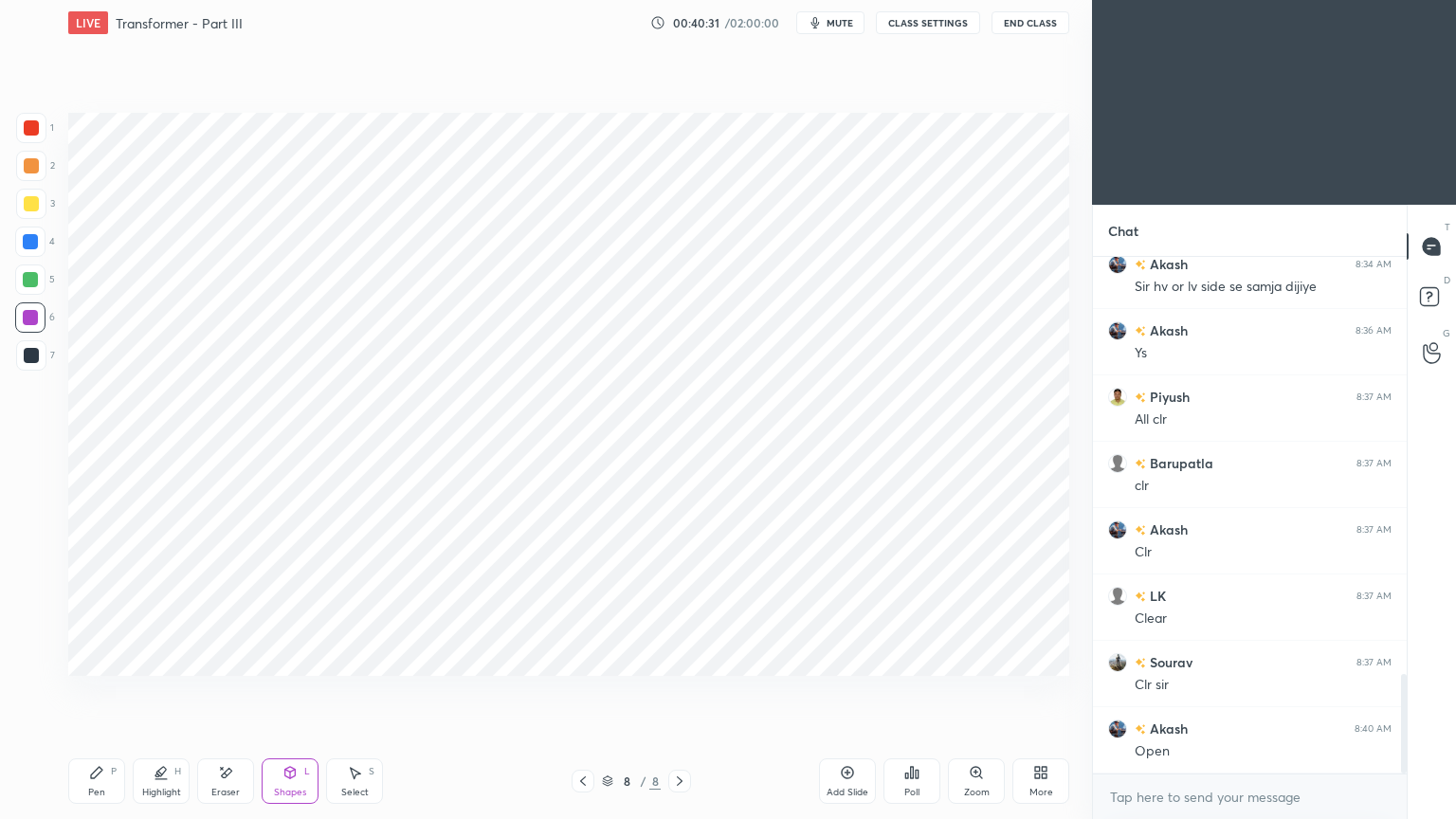 click on "Pen P" at bounding box center (97, 781) 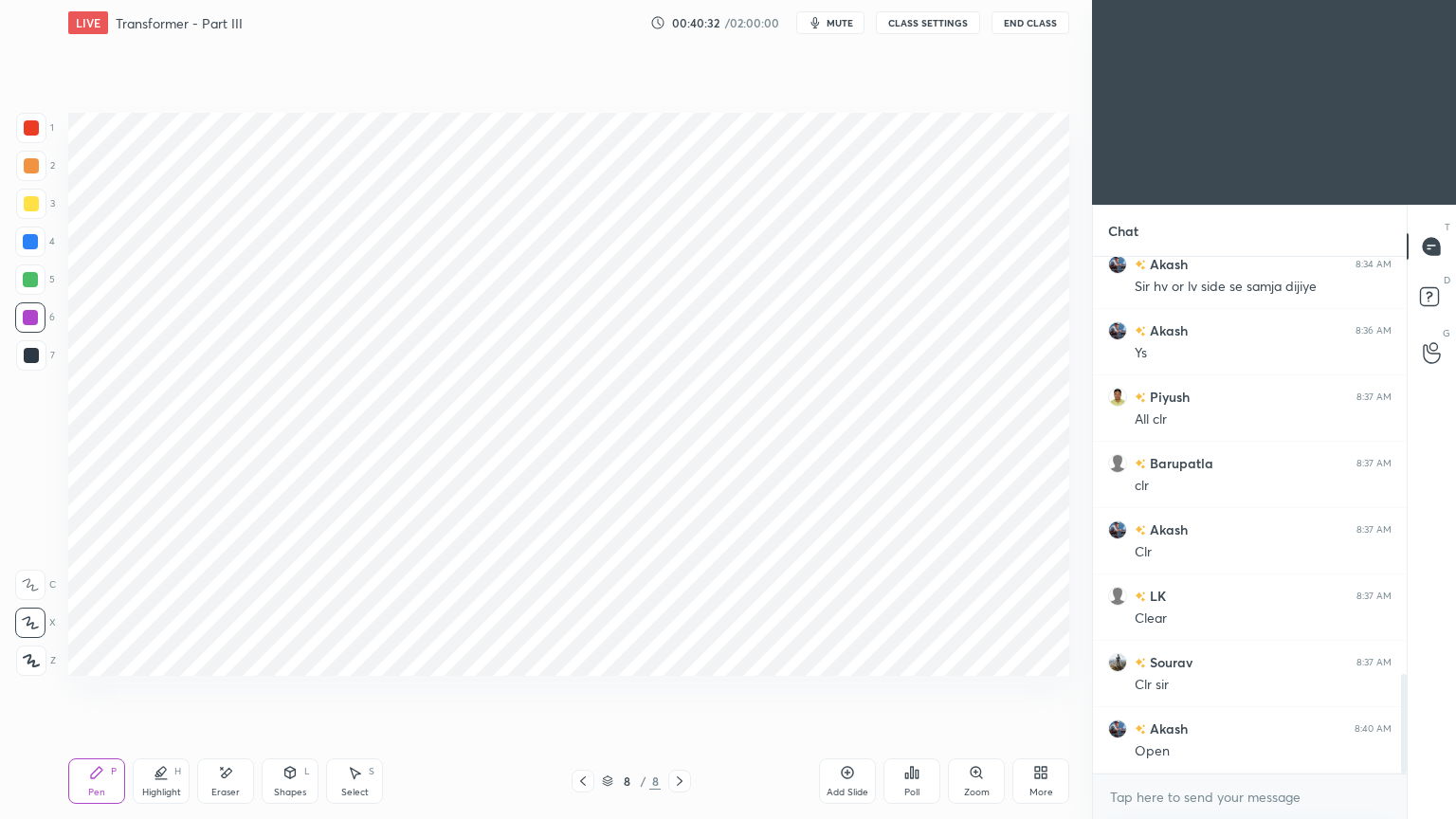 click at bounding box center (31, 355) 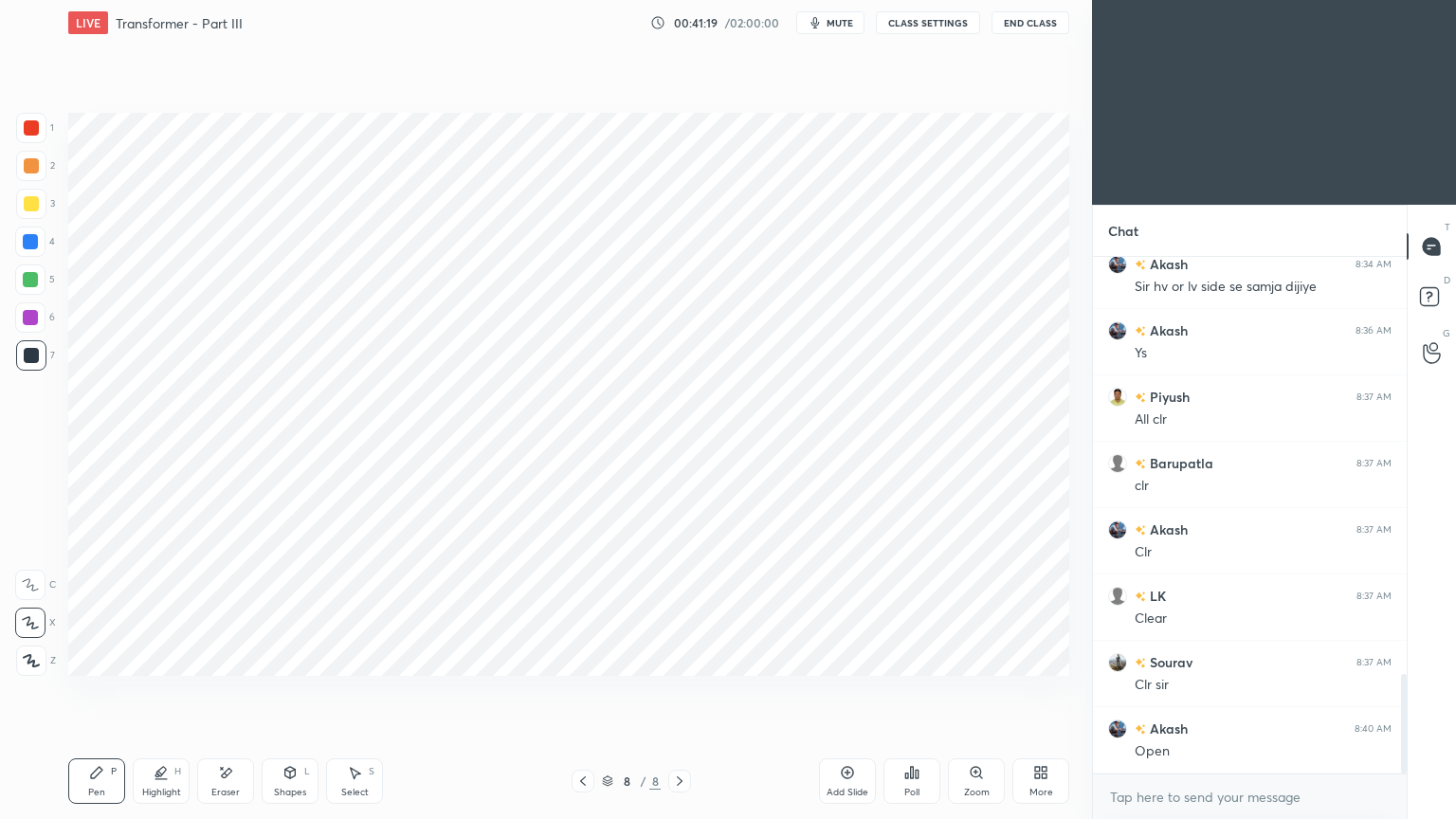click at bounding box center (31, 128) 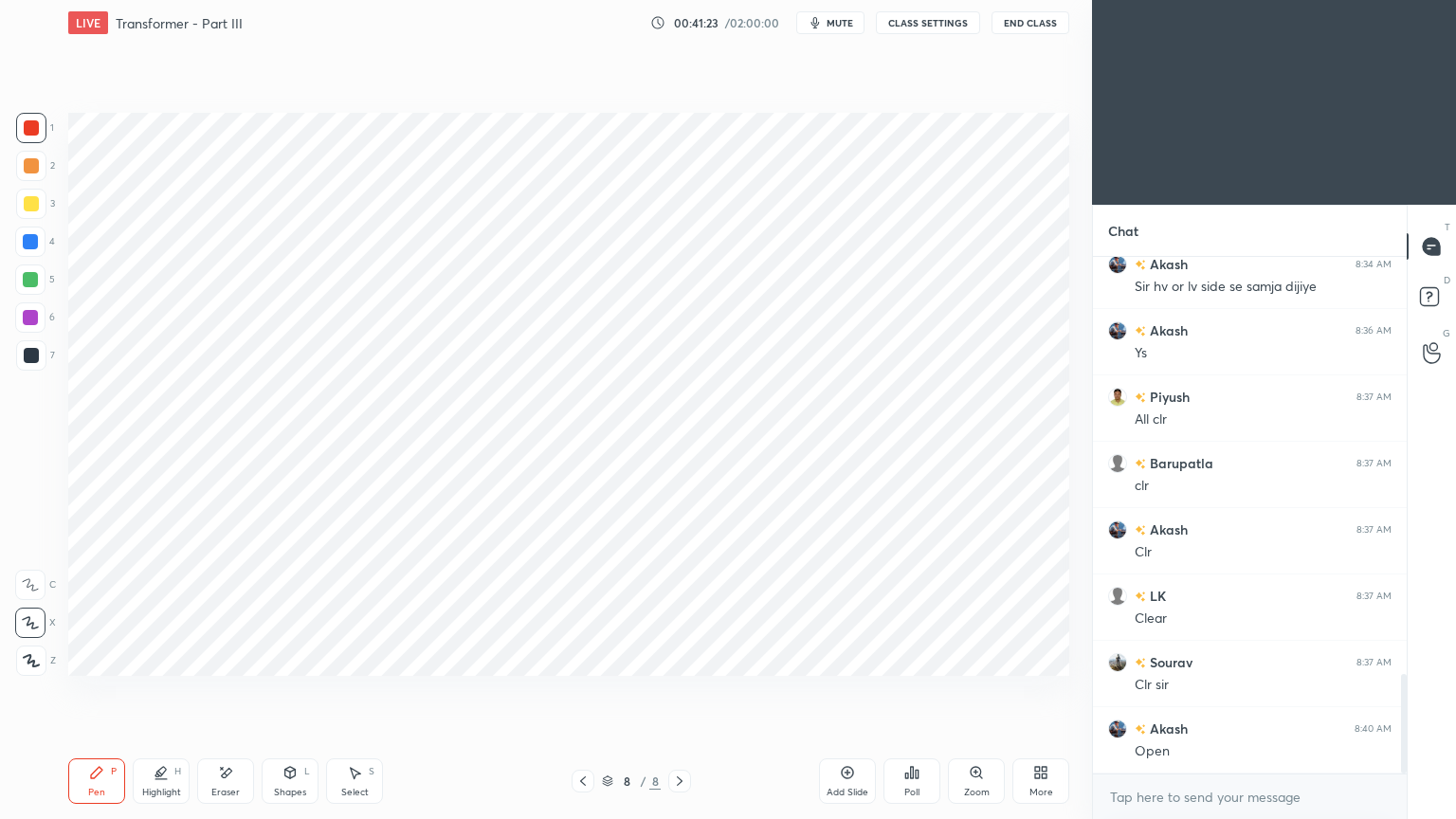 click on "4" at bounding box center [35, 246] 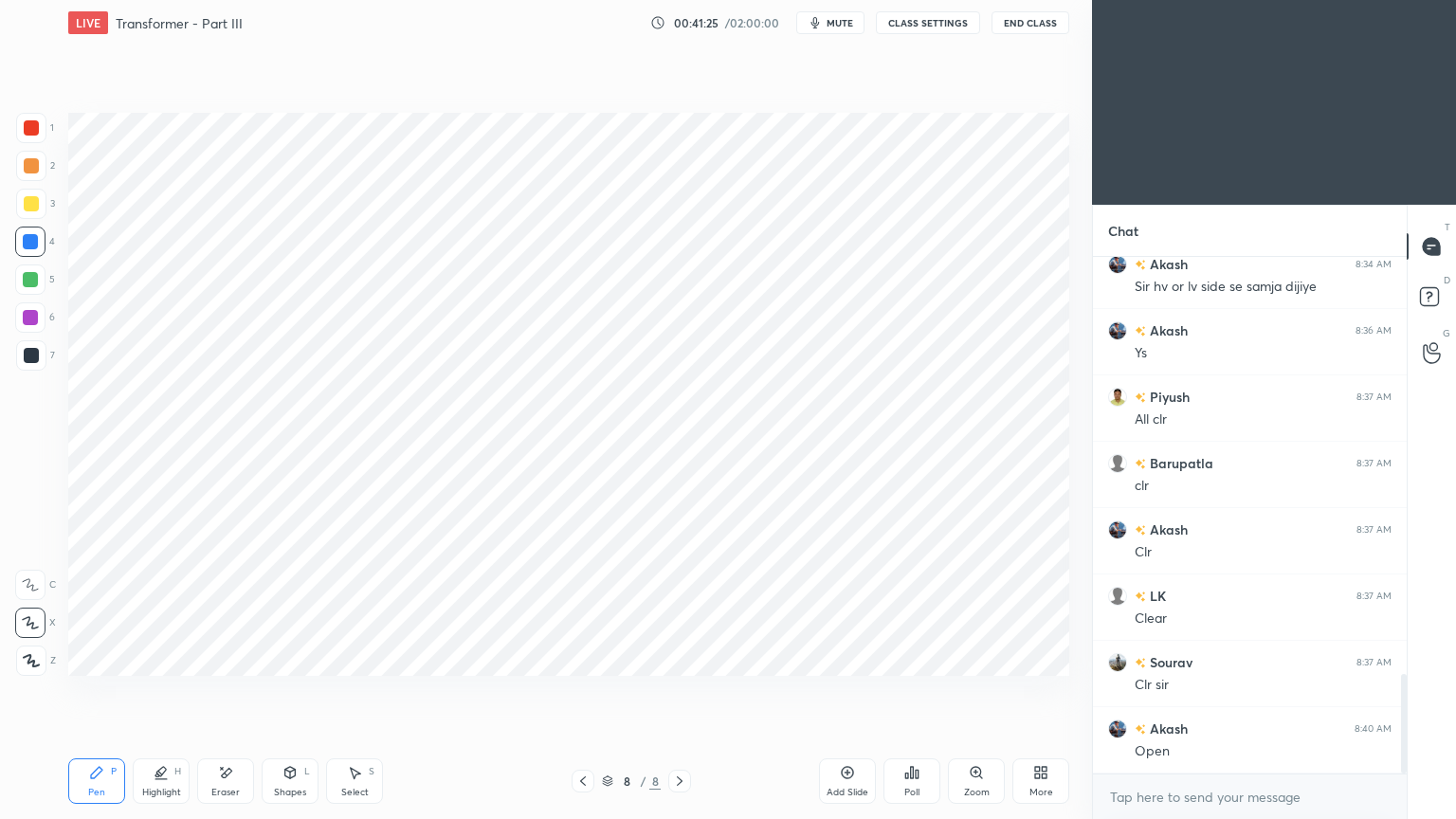 click at bounding box center (31, 128) 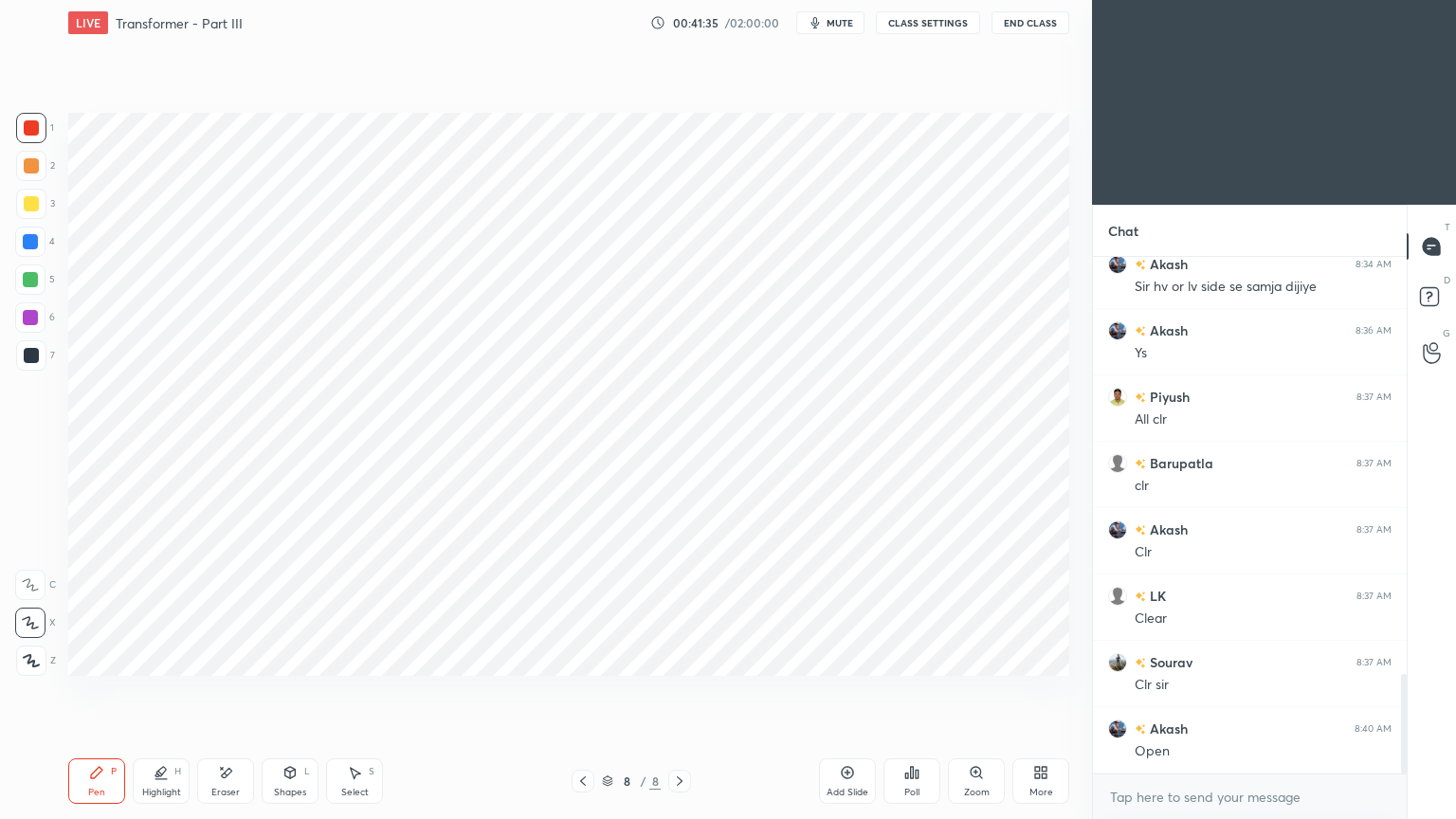 click at bounding box center (30, 280) 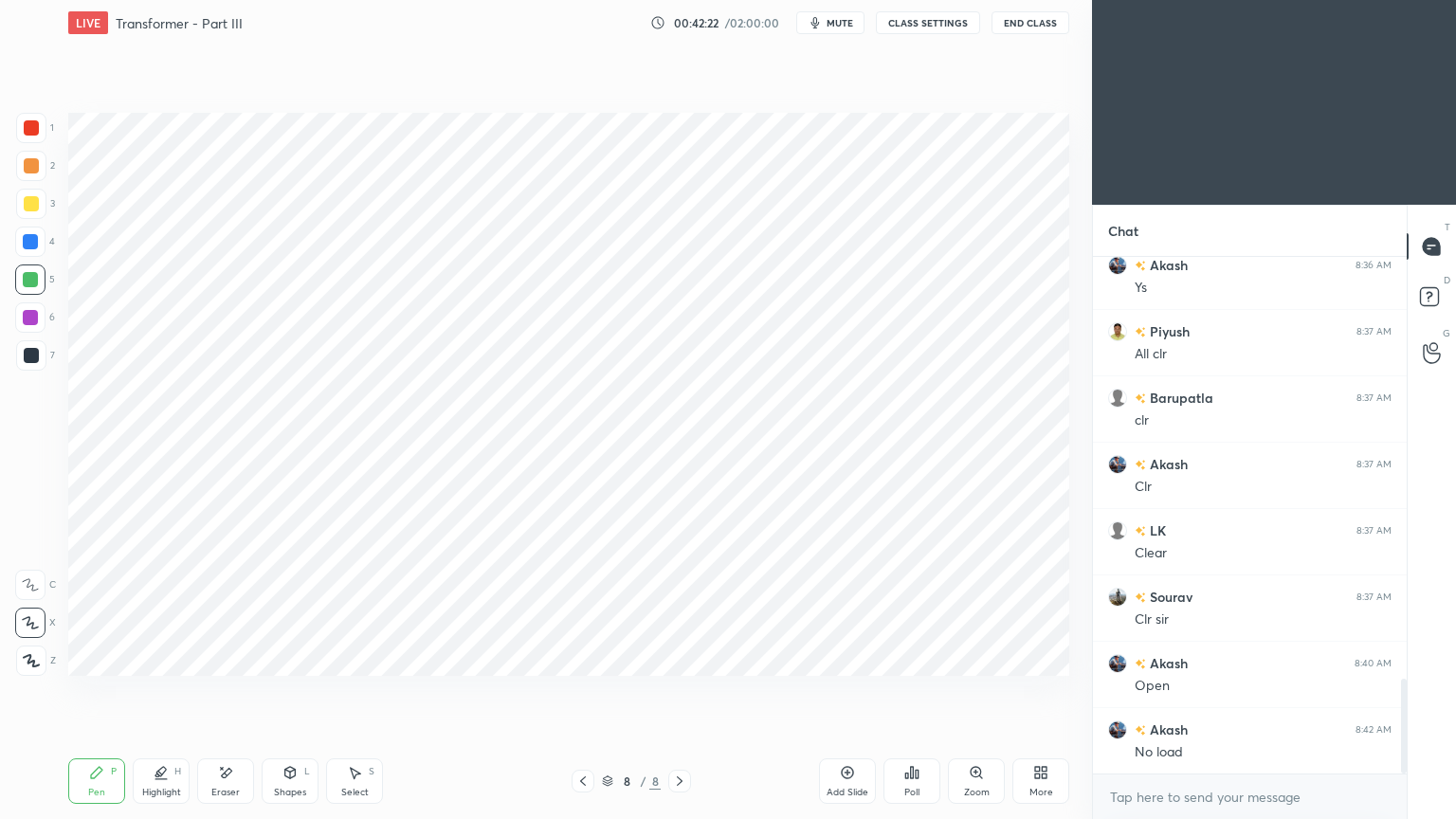 scroll, scrollTop: 2301, scrollLeft: 0, axis: vertical 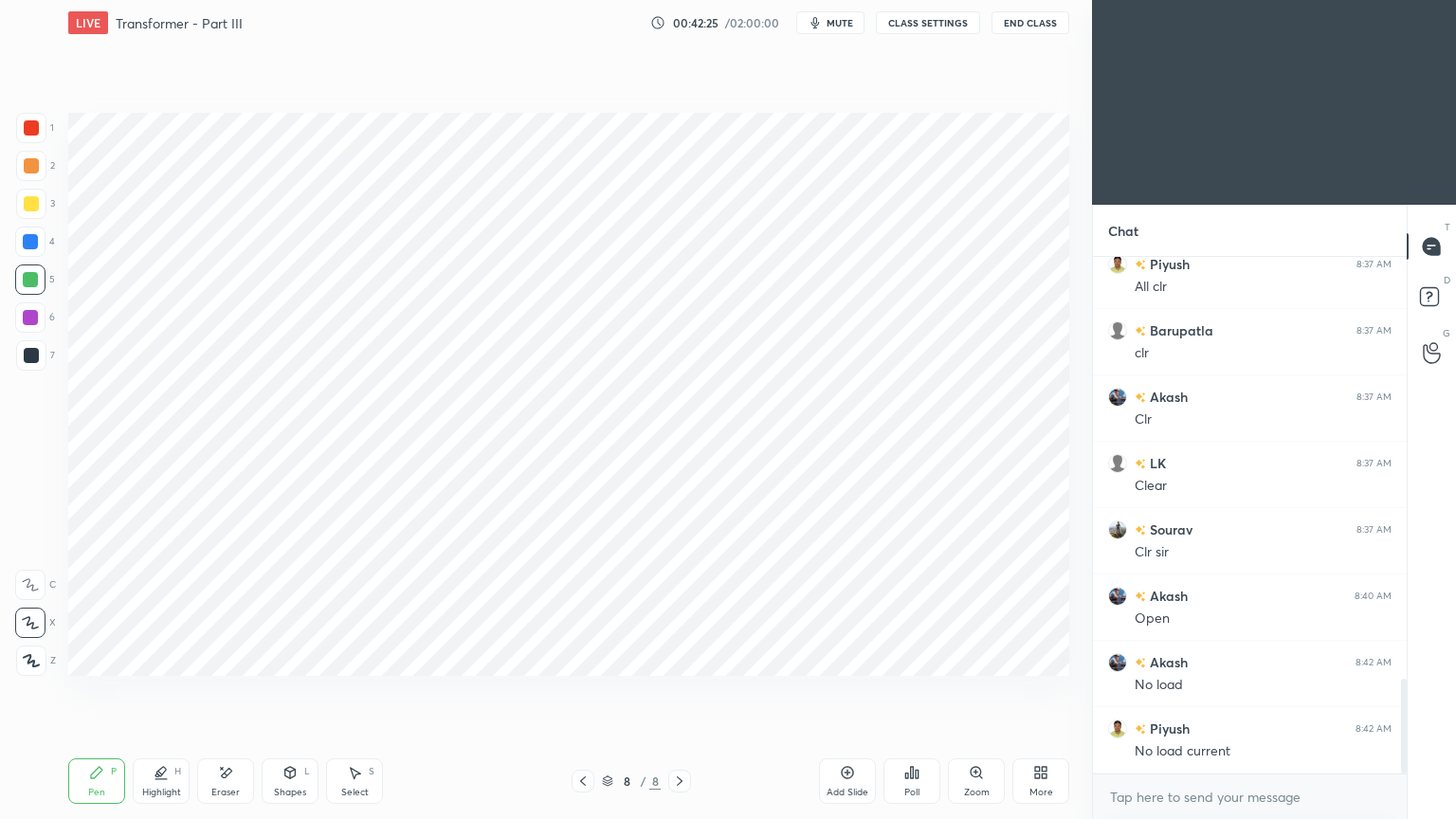 click at bounding box center (30, 318) 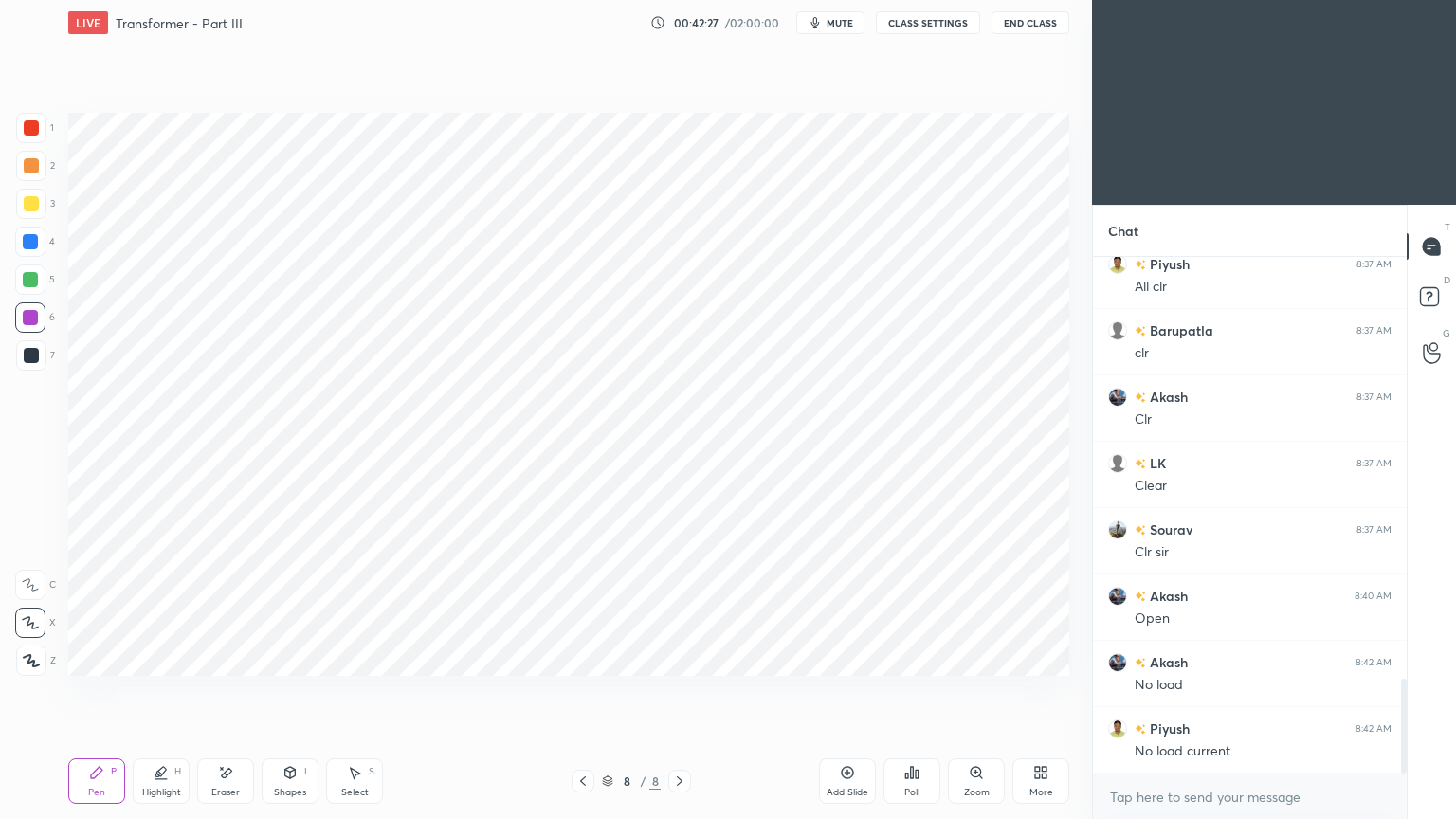 drag, startPoint x: 27, startPoint y: 137, endPoint x: 43, endPoint y: 147, distance: 18.867962 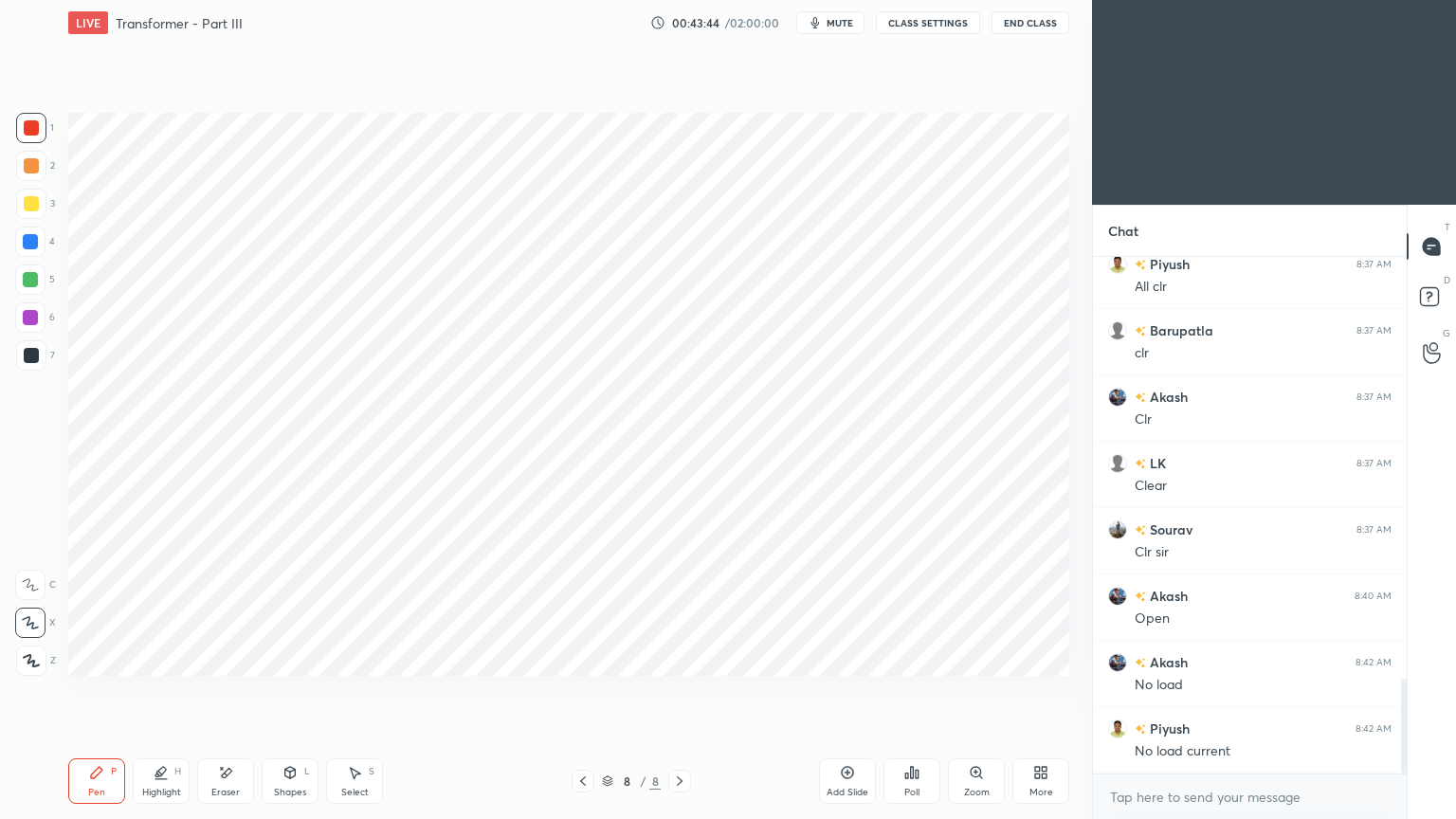 click at bounding box center (30, 242) 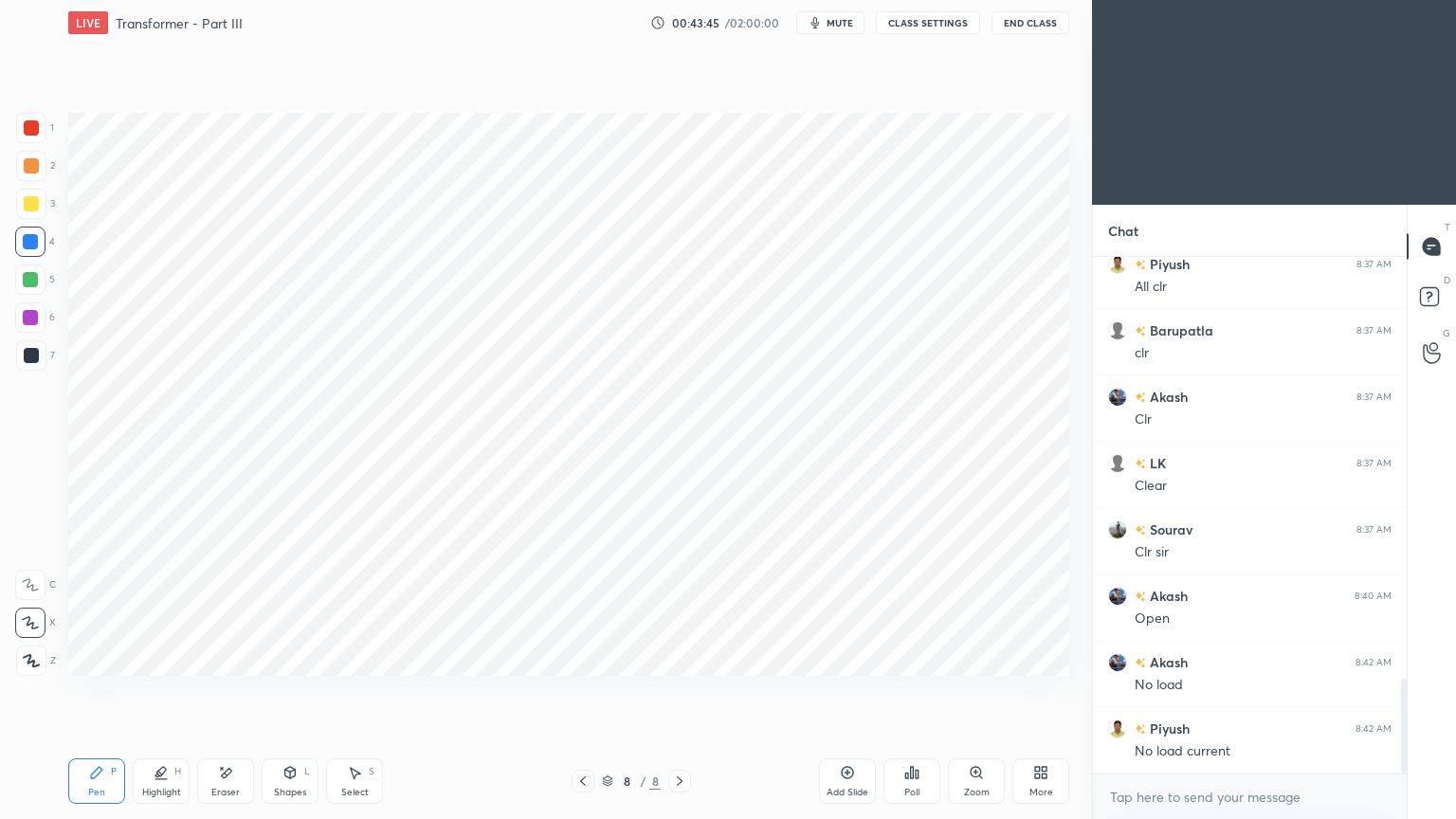 click on "Pen P" at bounding box center [97, 781] 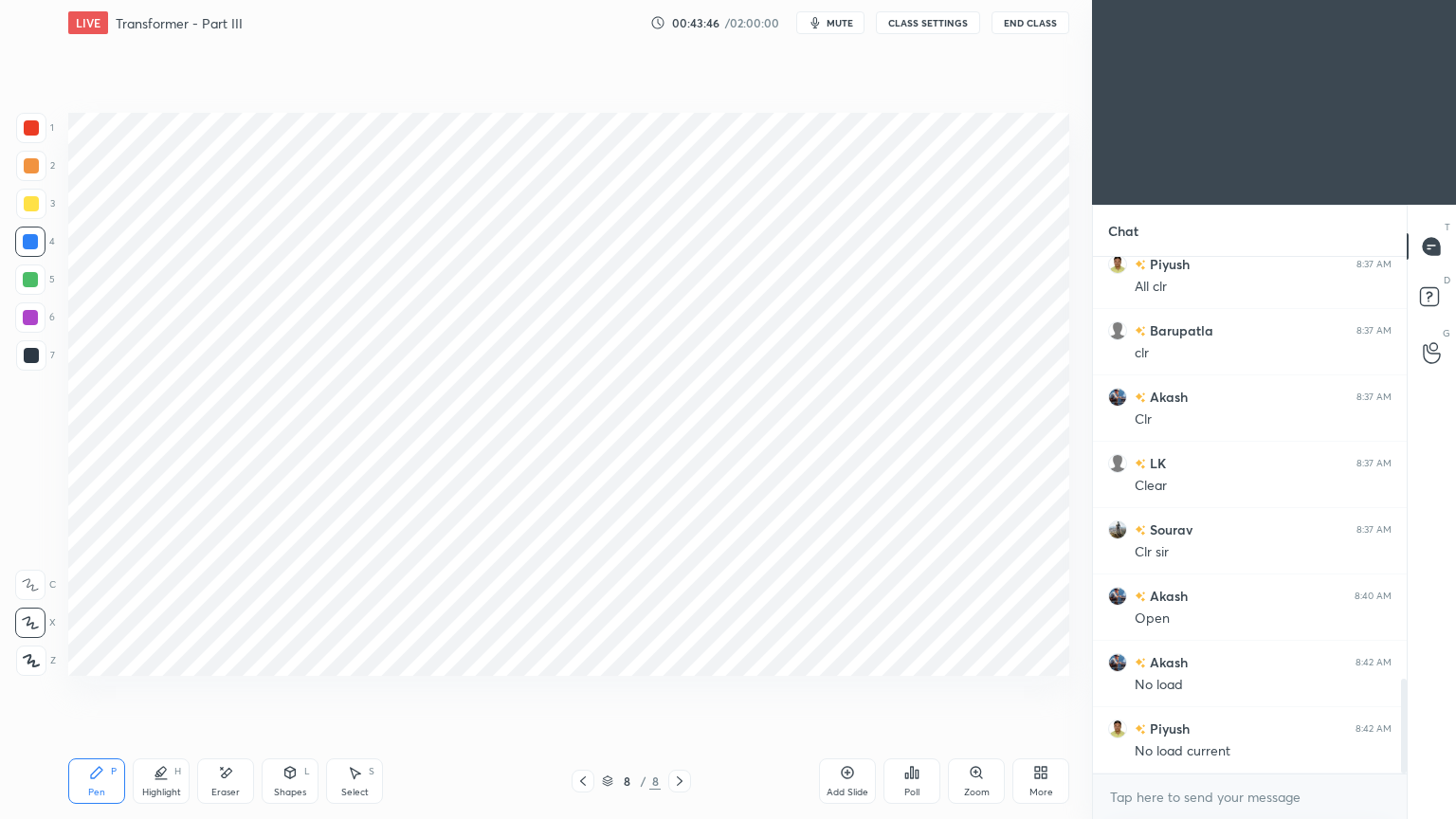 click on "Pen P" at bounding box center (97, 781) 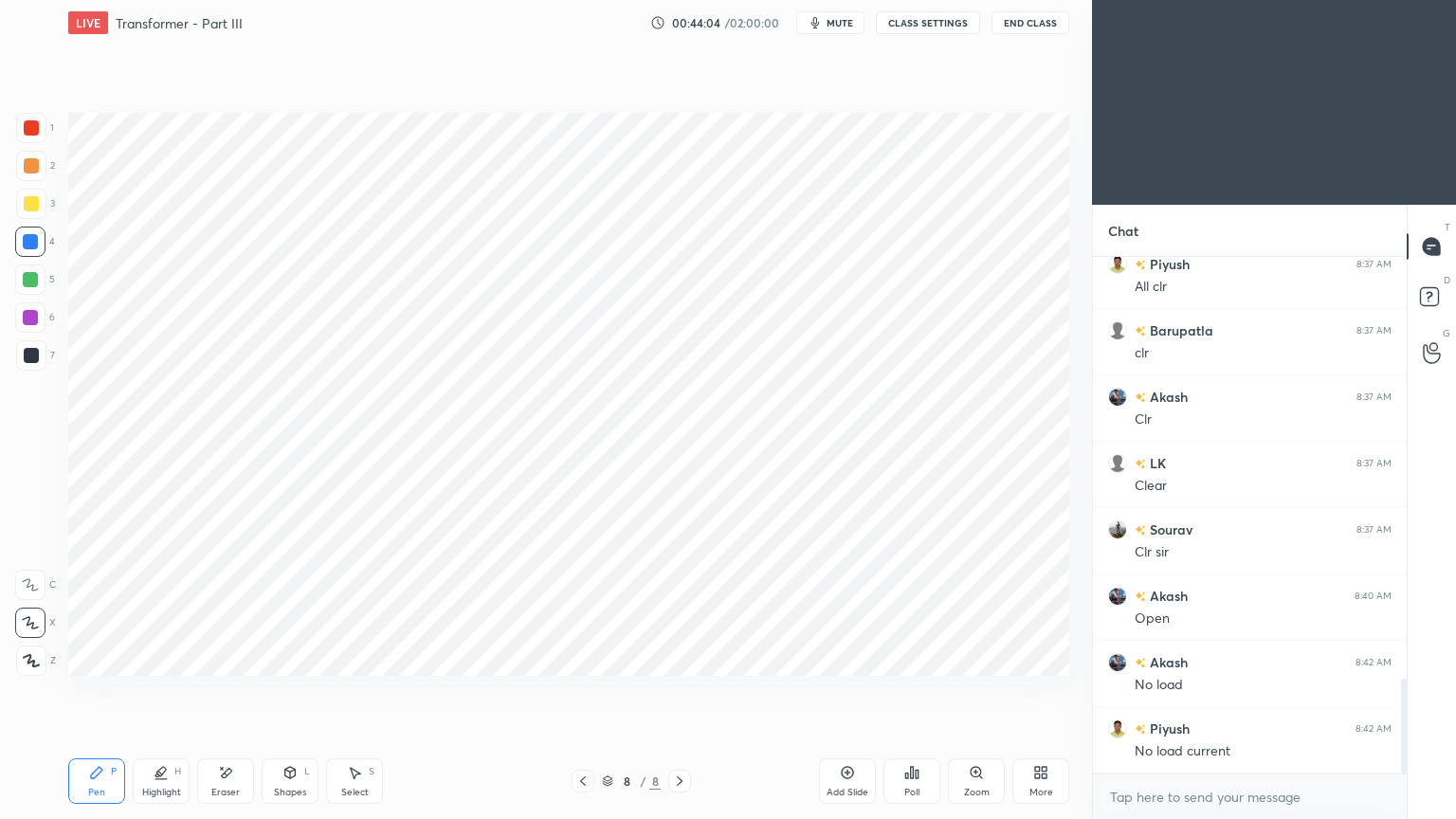 click at bounding box center (30, 280) 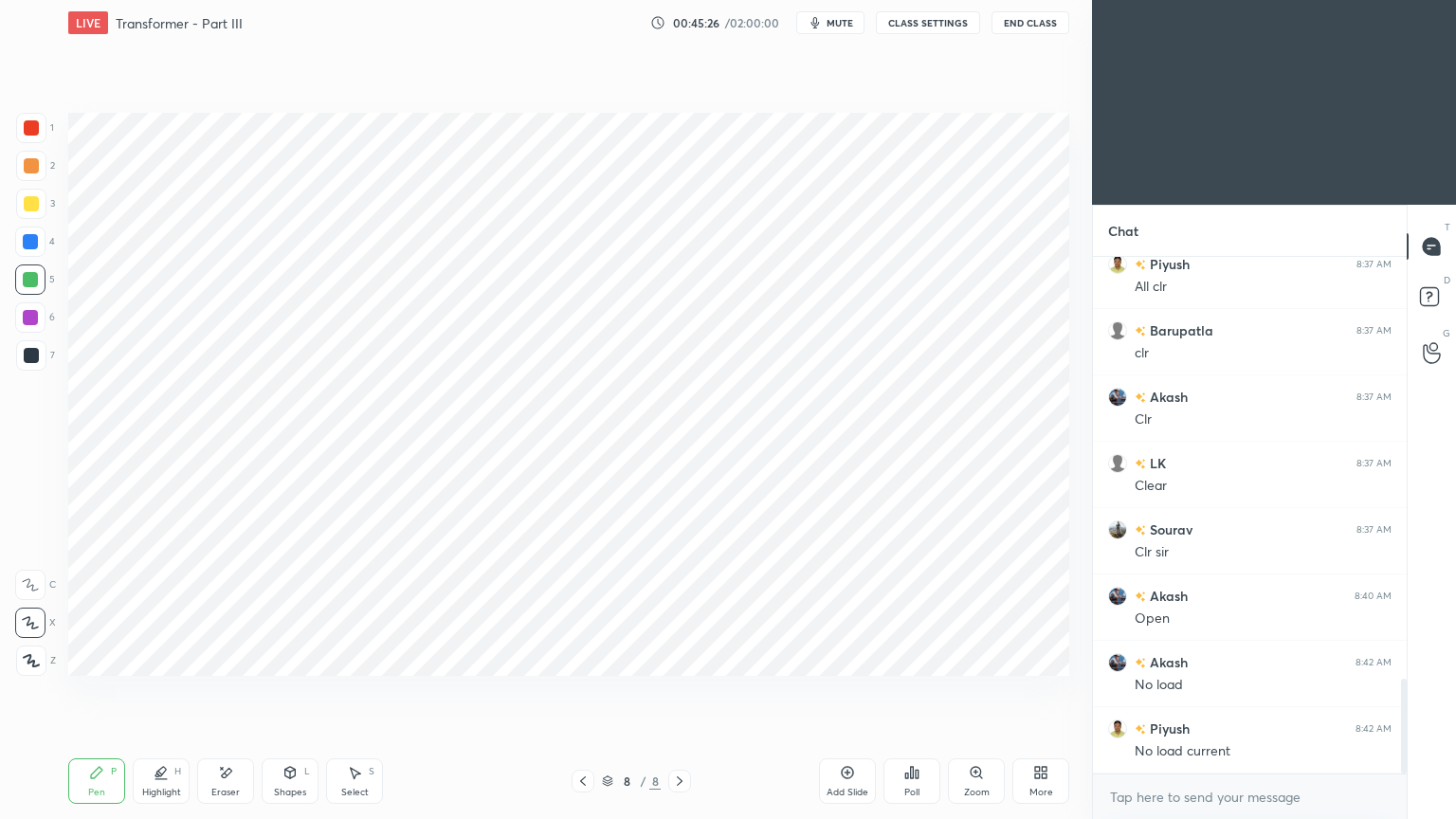 click on "Eraser" at bounding box center [226, 792] 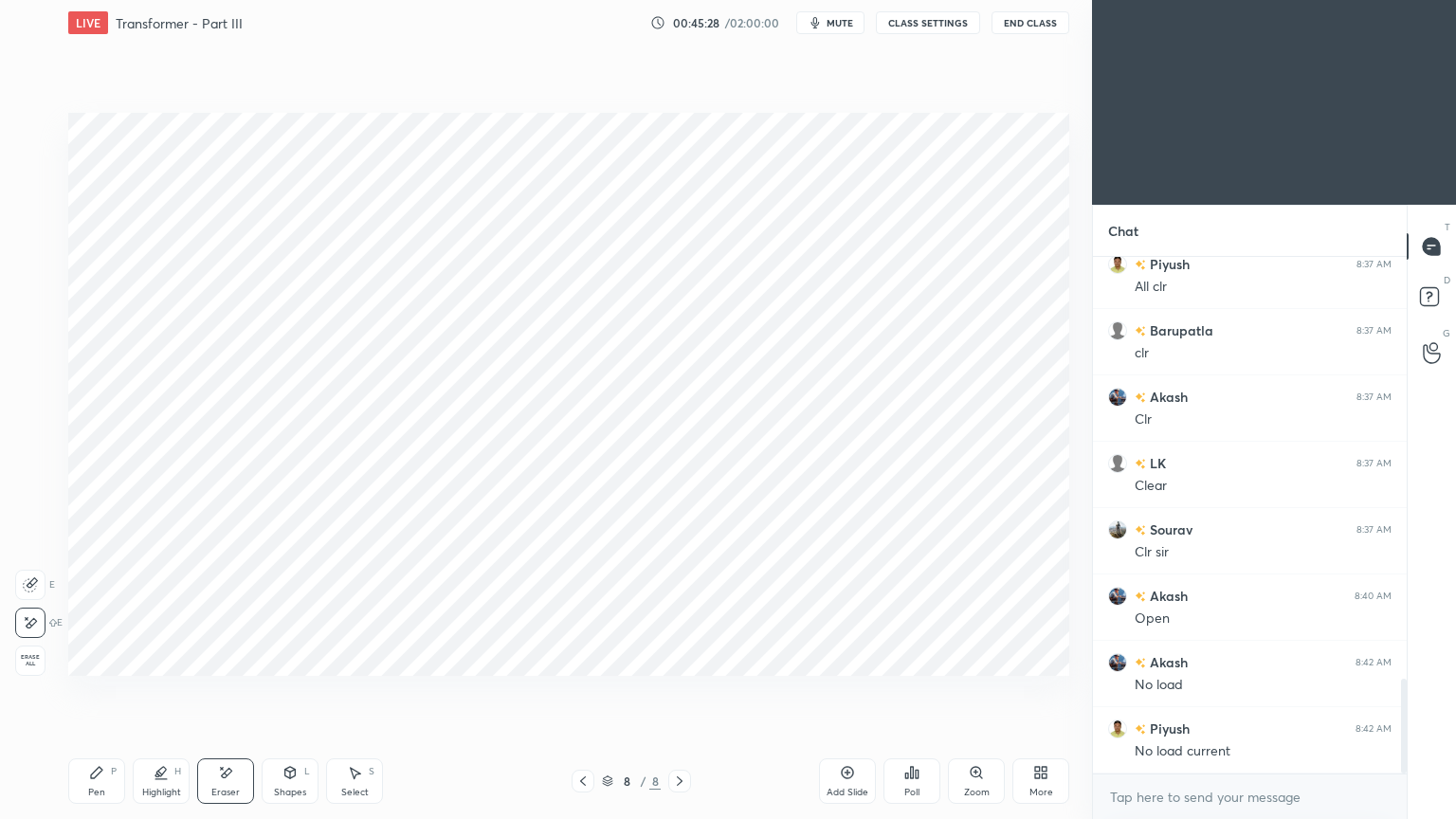 click on "Pen P" at bounding box center (97, 781) 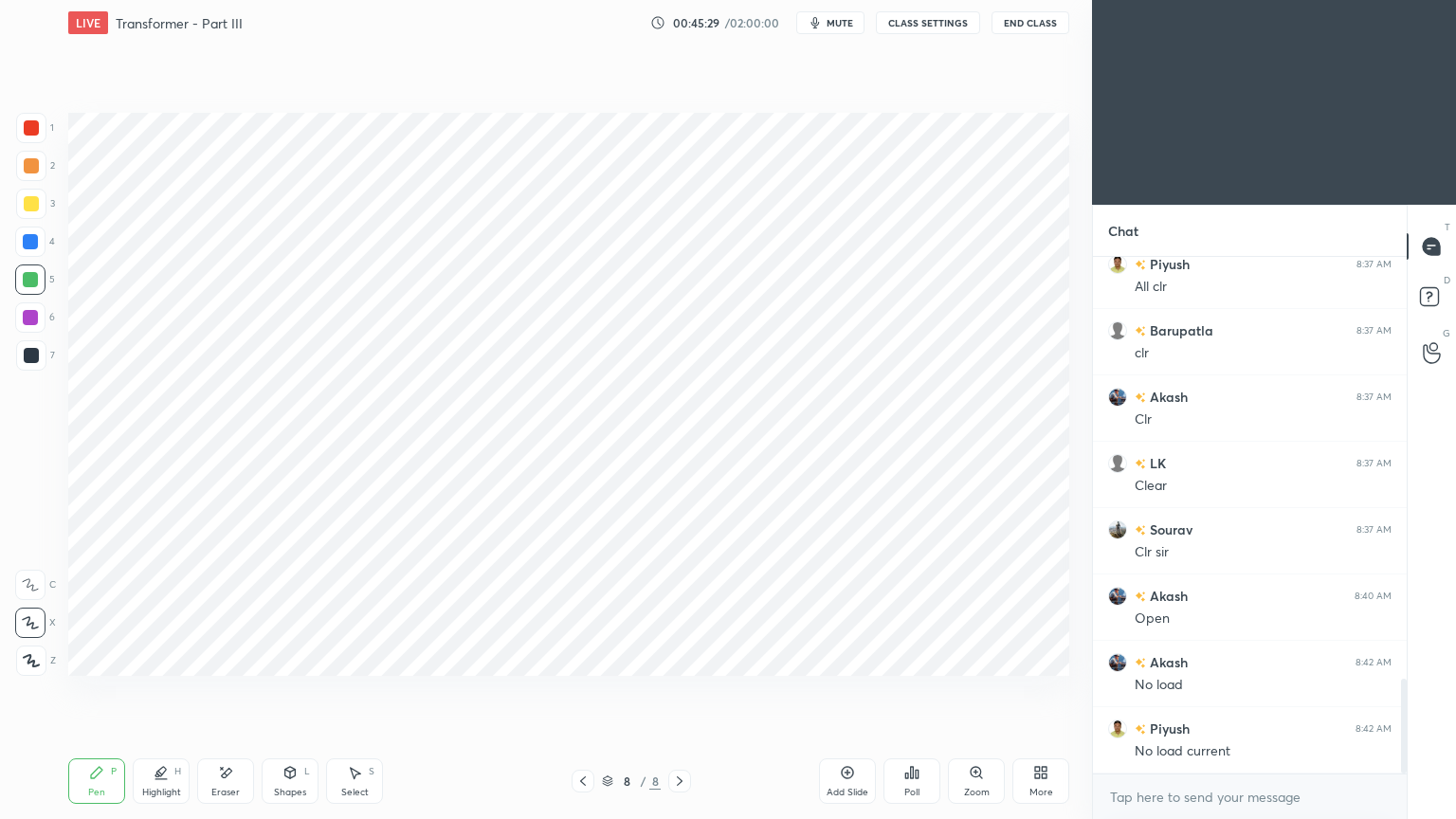 click at bounding box center (30, 318) 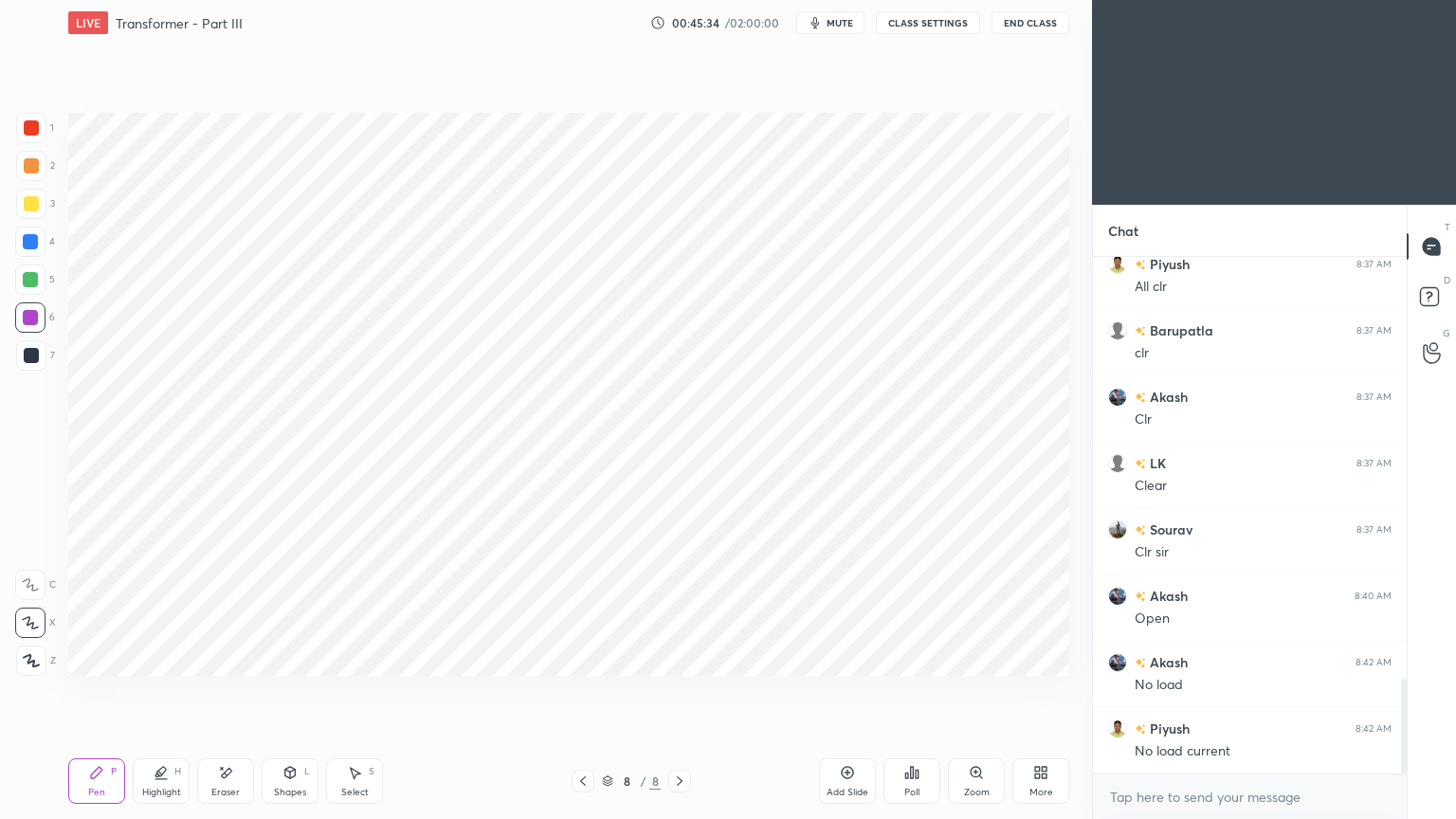 click at bounding box center [30, 280] 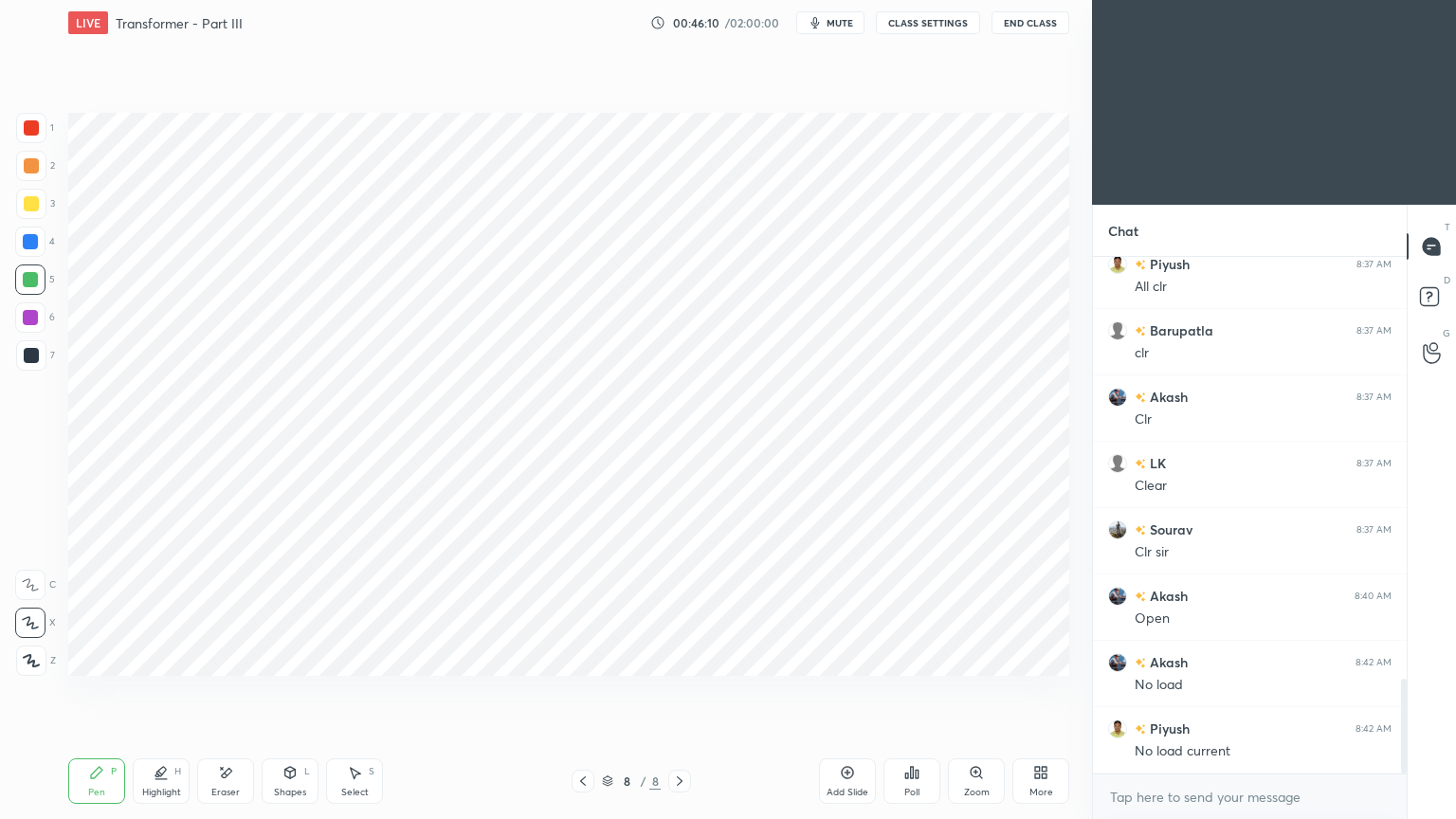 click at bounding box center [30, 318] 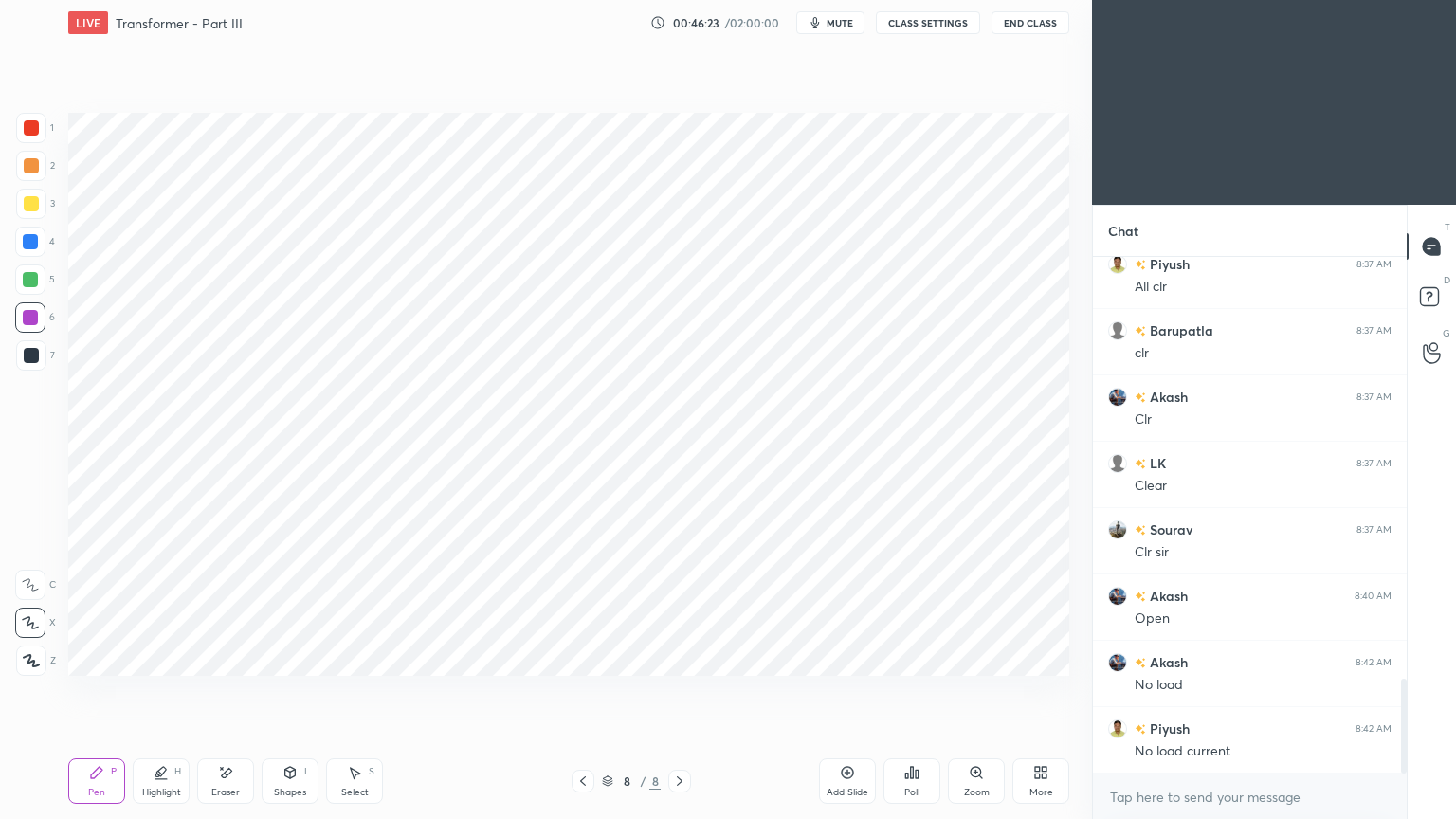 click on "Eraser" at bounding box center (226, 781) 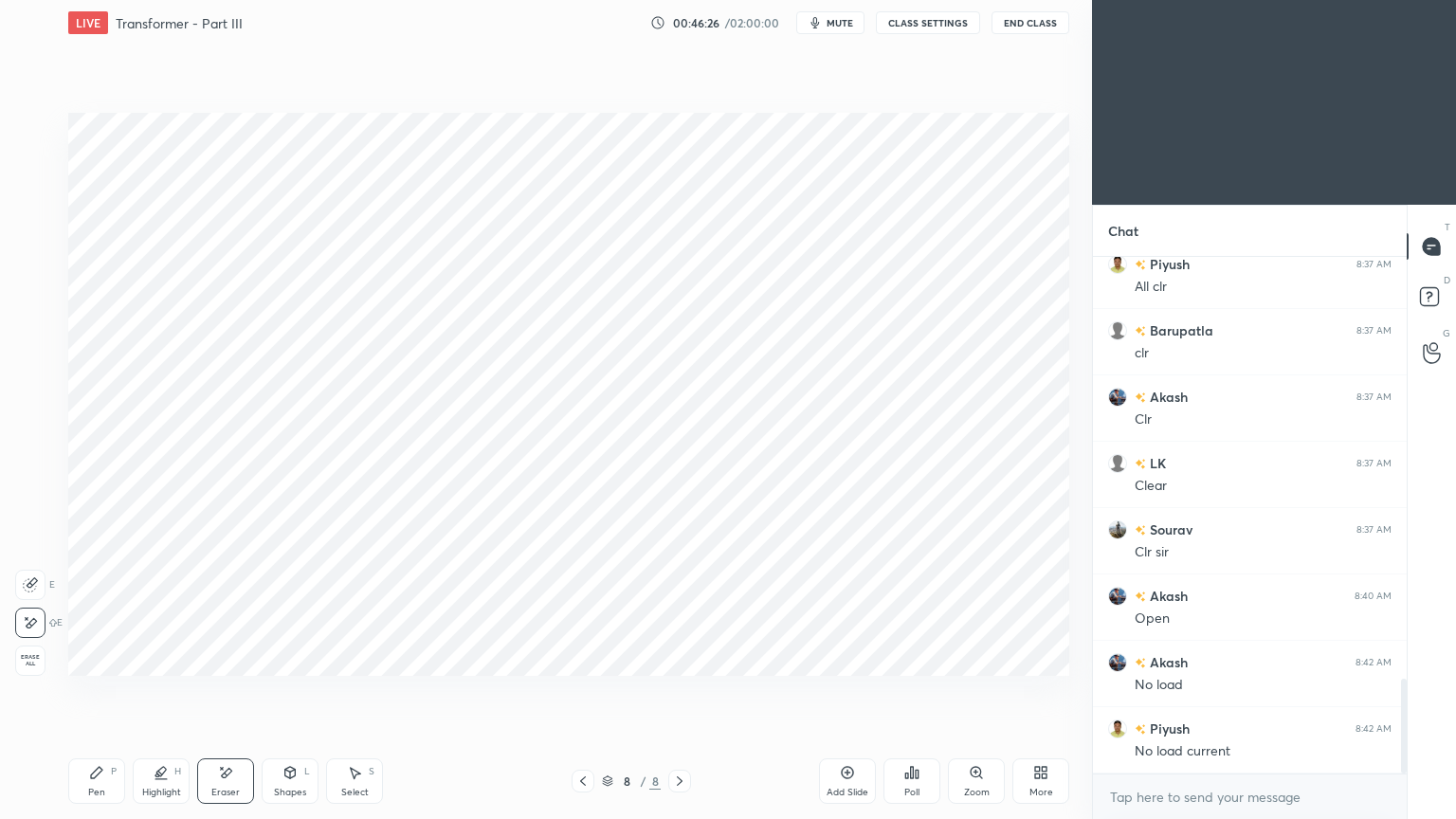 click on "Pen" at bounding box center (97, 792) 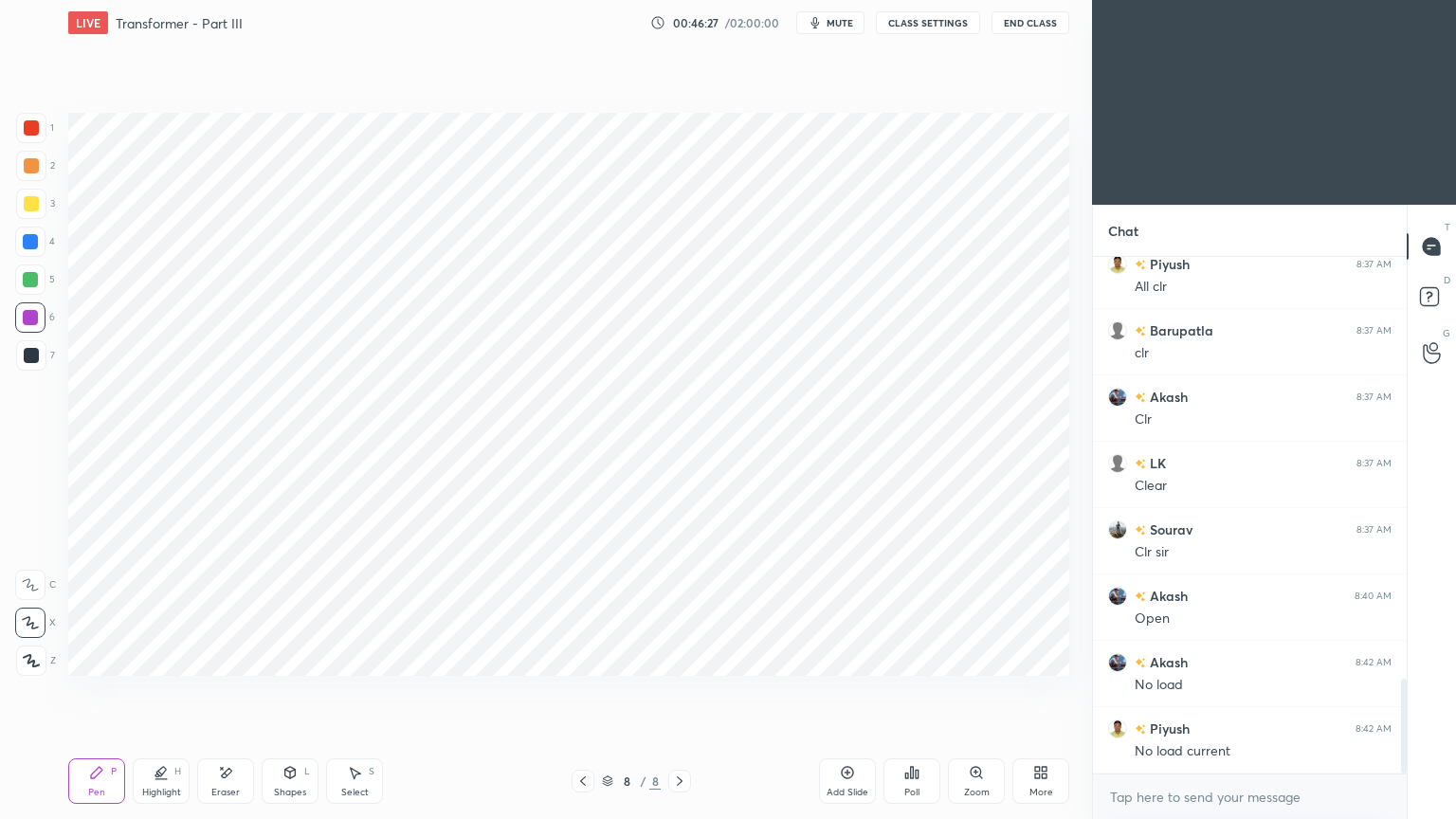 click on "Setting up your live class Poll for   secs No correct answer Start poll" at bounding box center (569, 394) 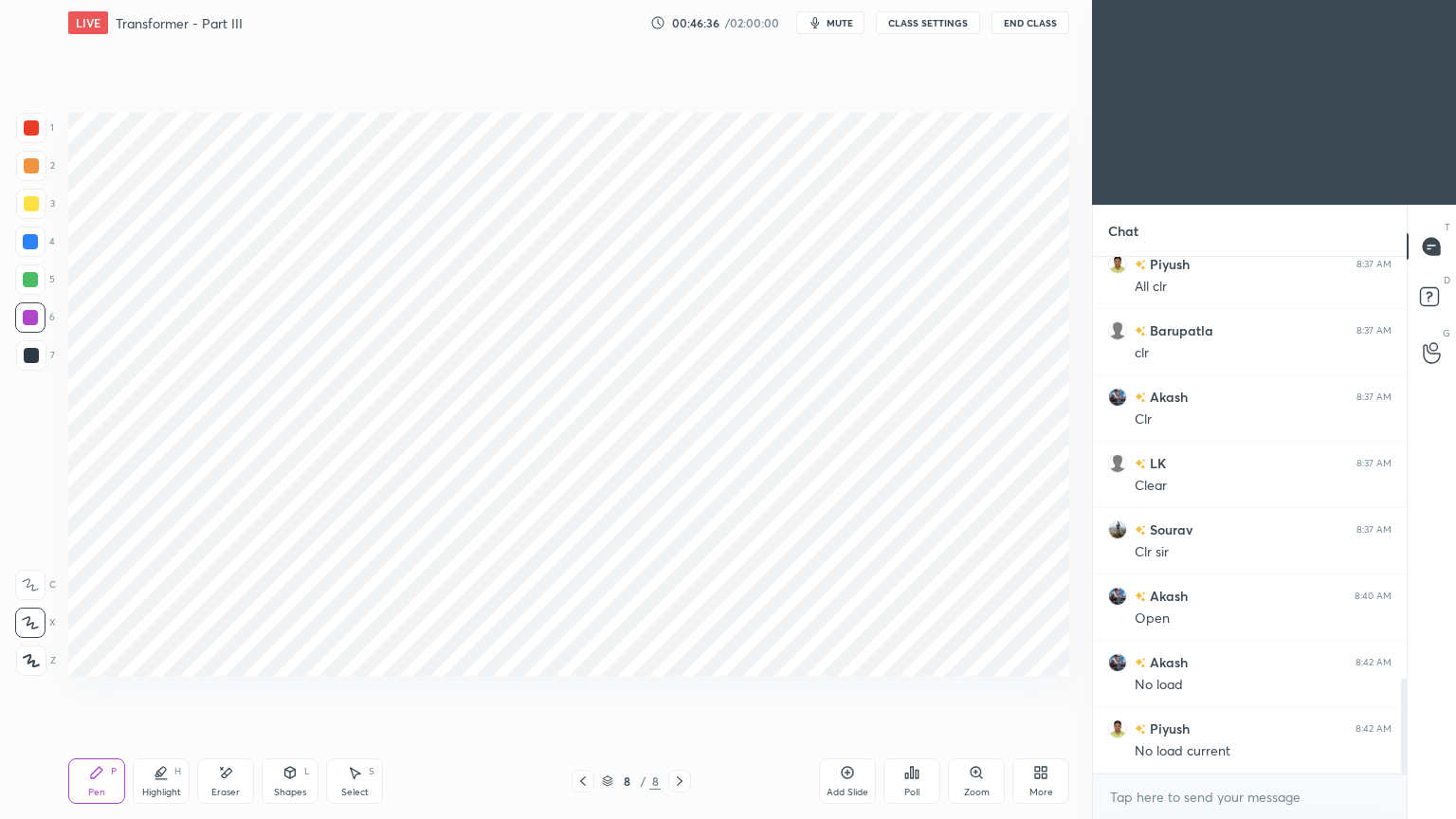 click at bounding box center [31, 355] 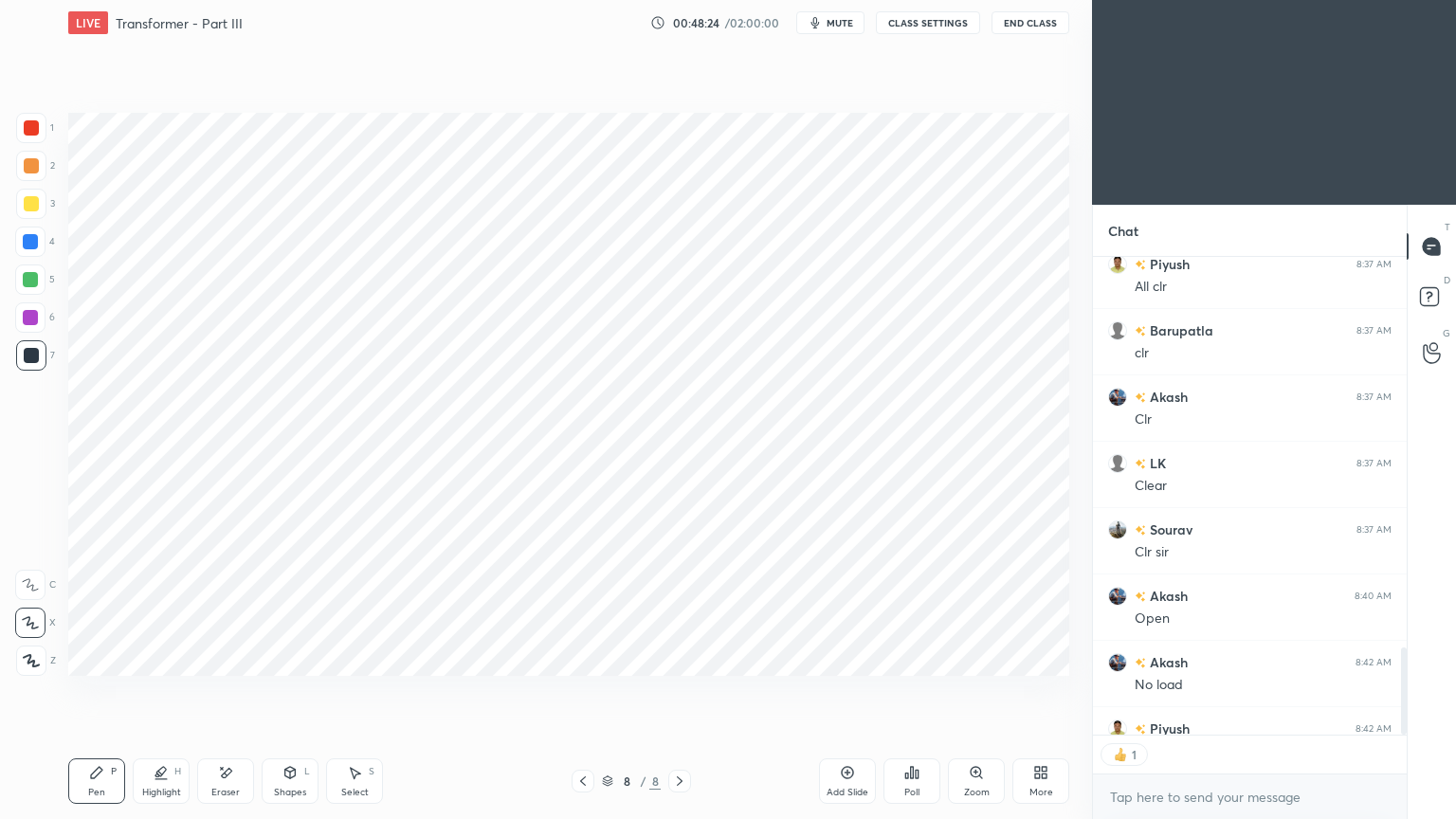 scroll, scrollTop: 473, scrollLeft: 308, axis: both 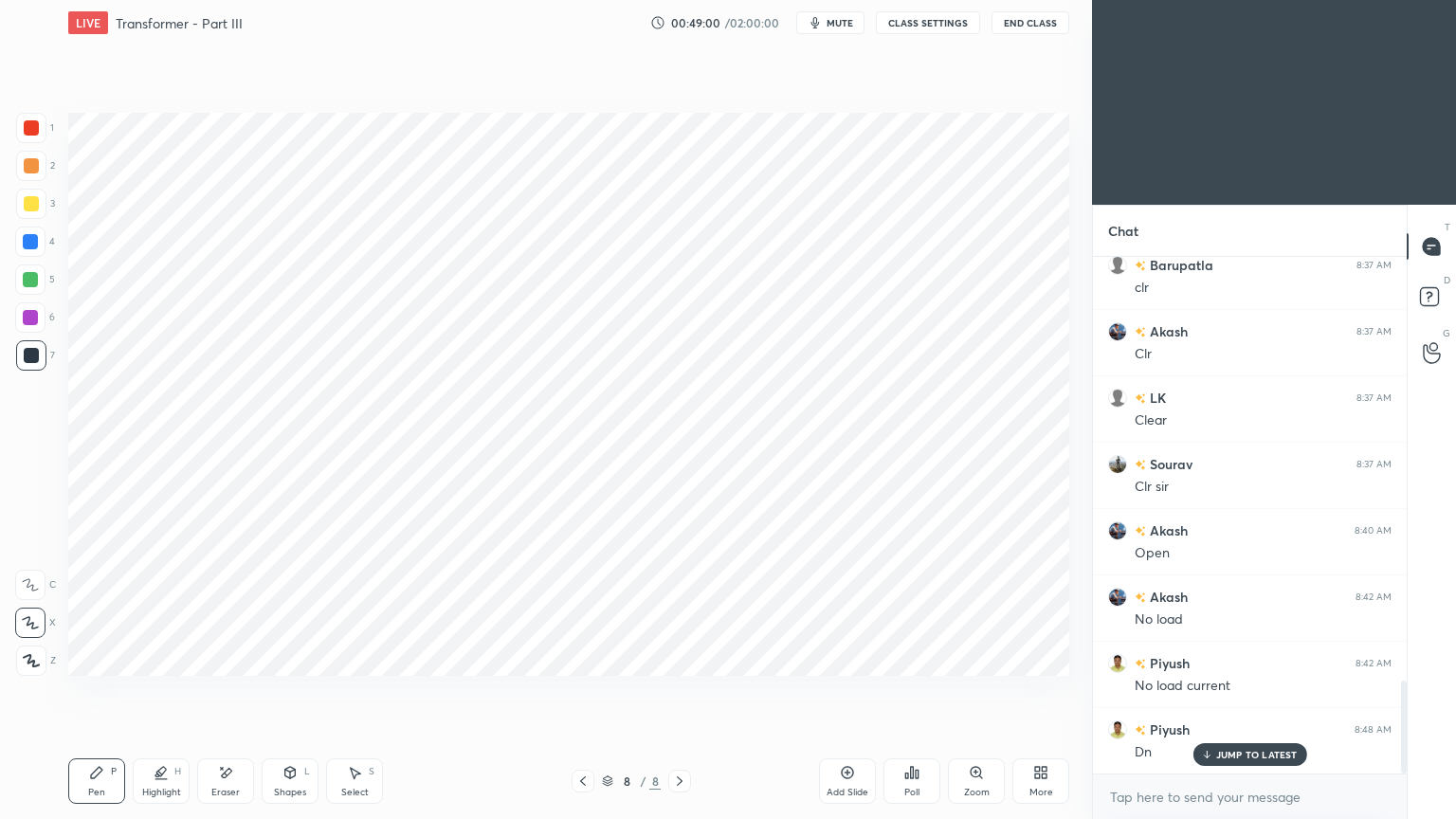 click on "Highlight H" at bounding box center (161, 781) 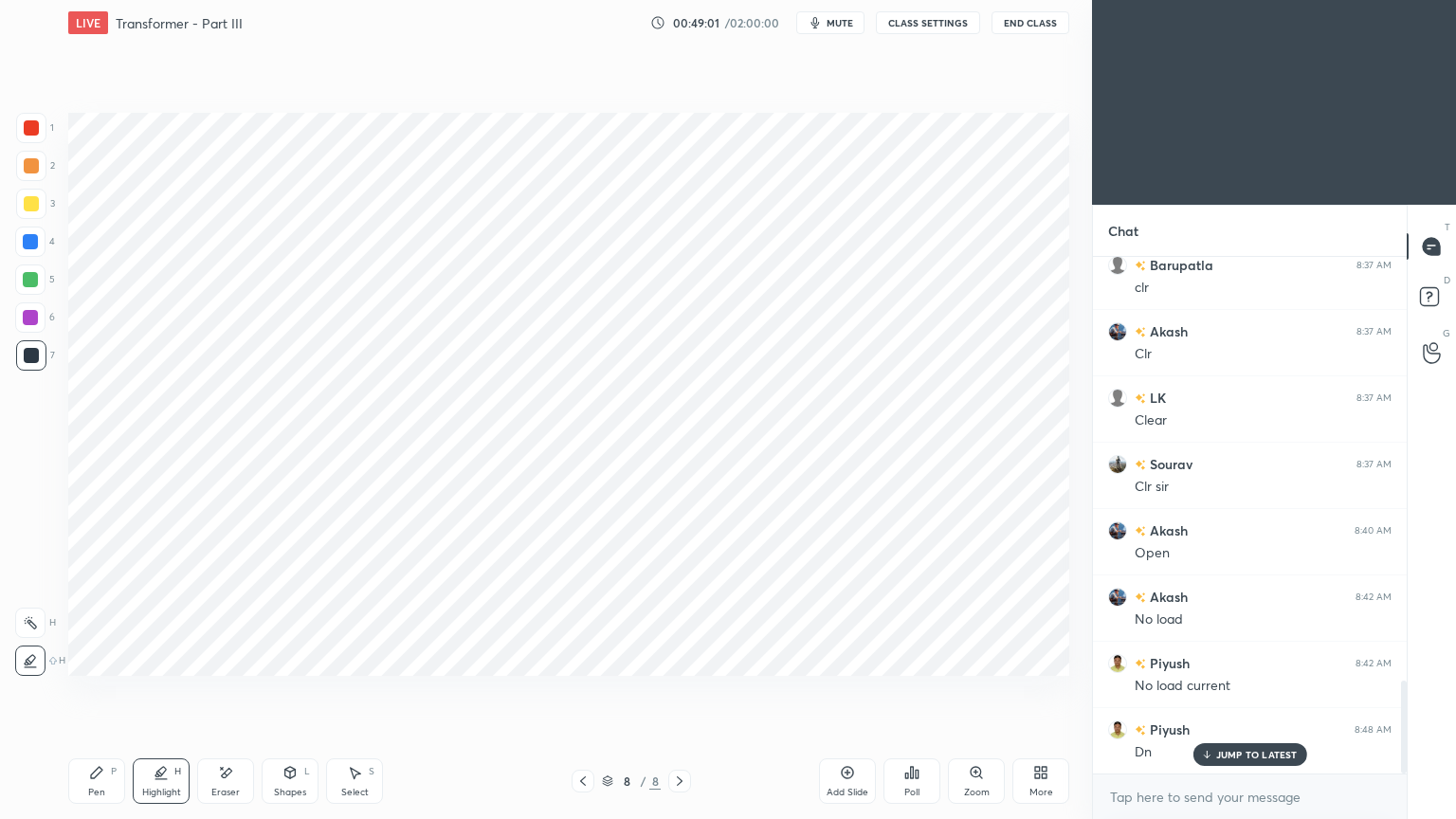 click at bounding box center (30, 623) 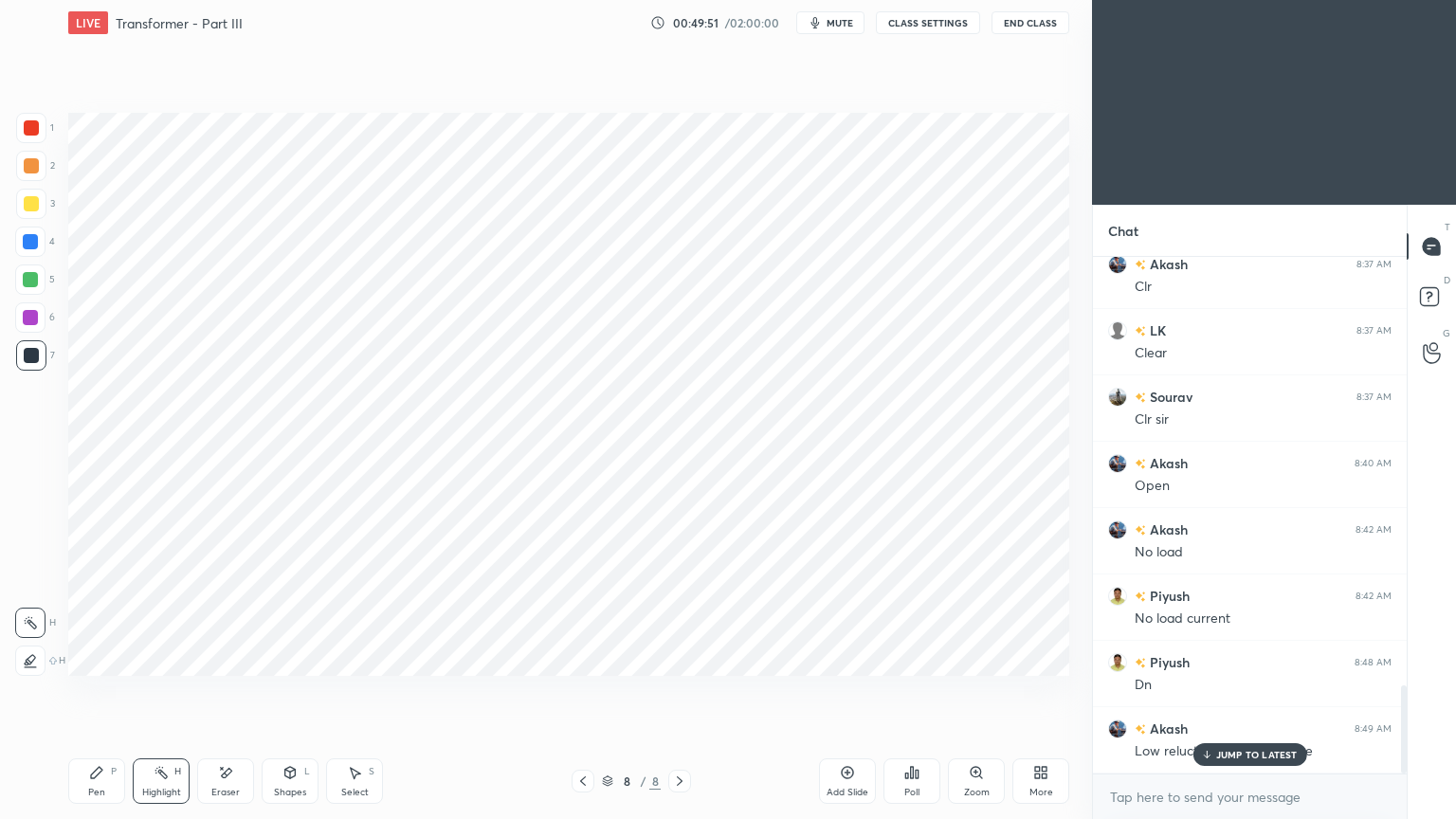 scroll, scrollTop: 2499, scrollLeft: 0, axis: vertical 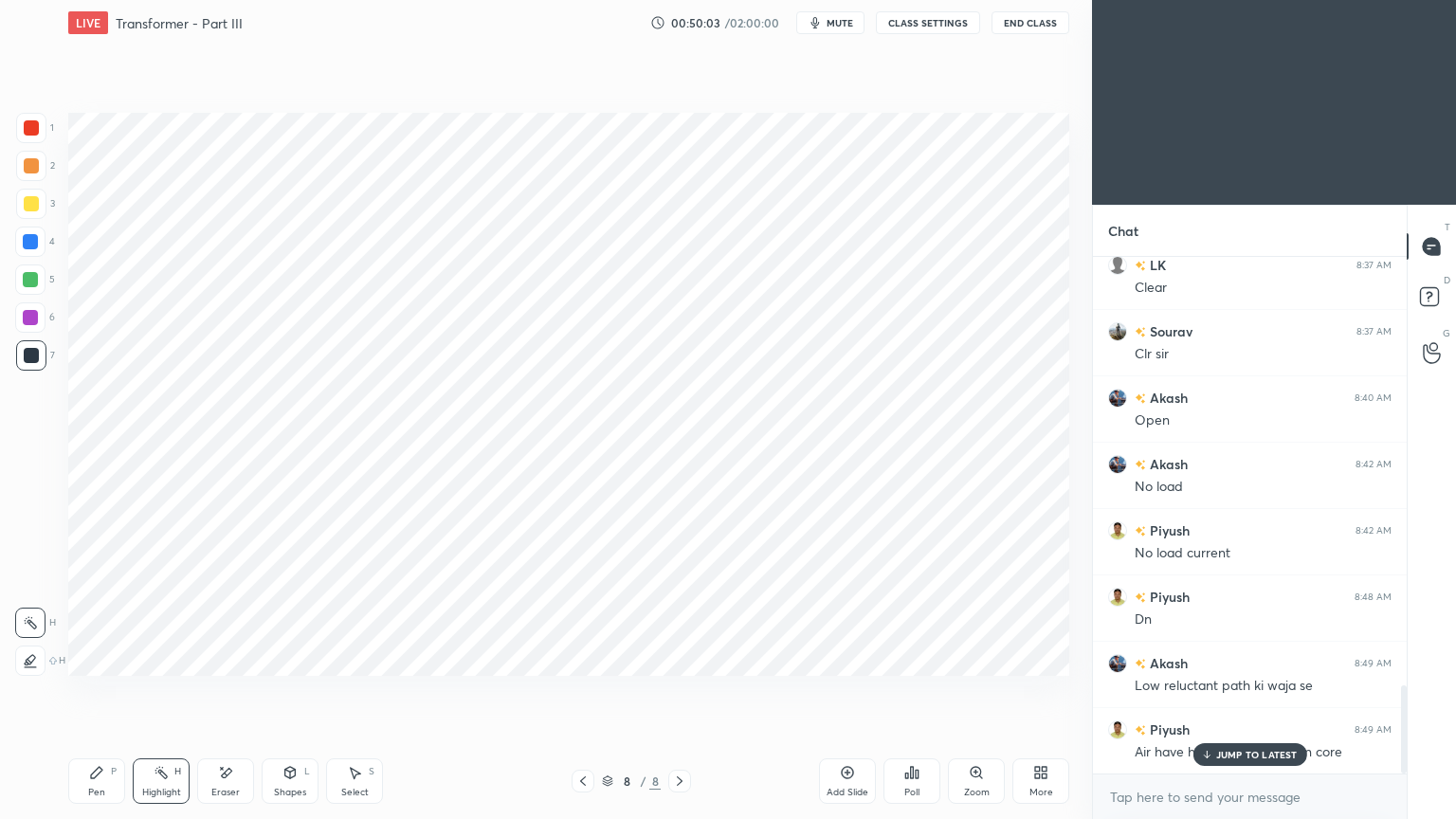 click on "JUMP TO LATEST" at bounding box center [1257, 755] 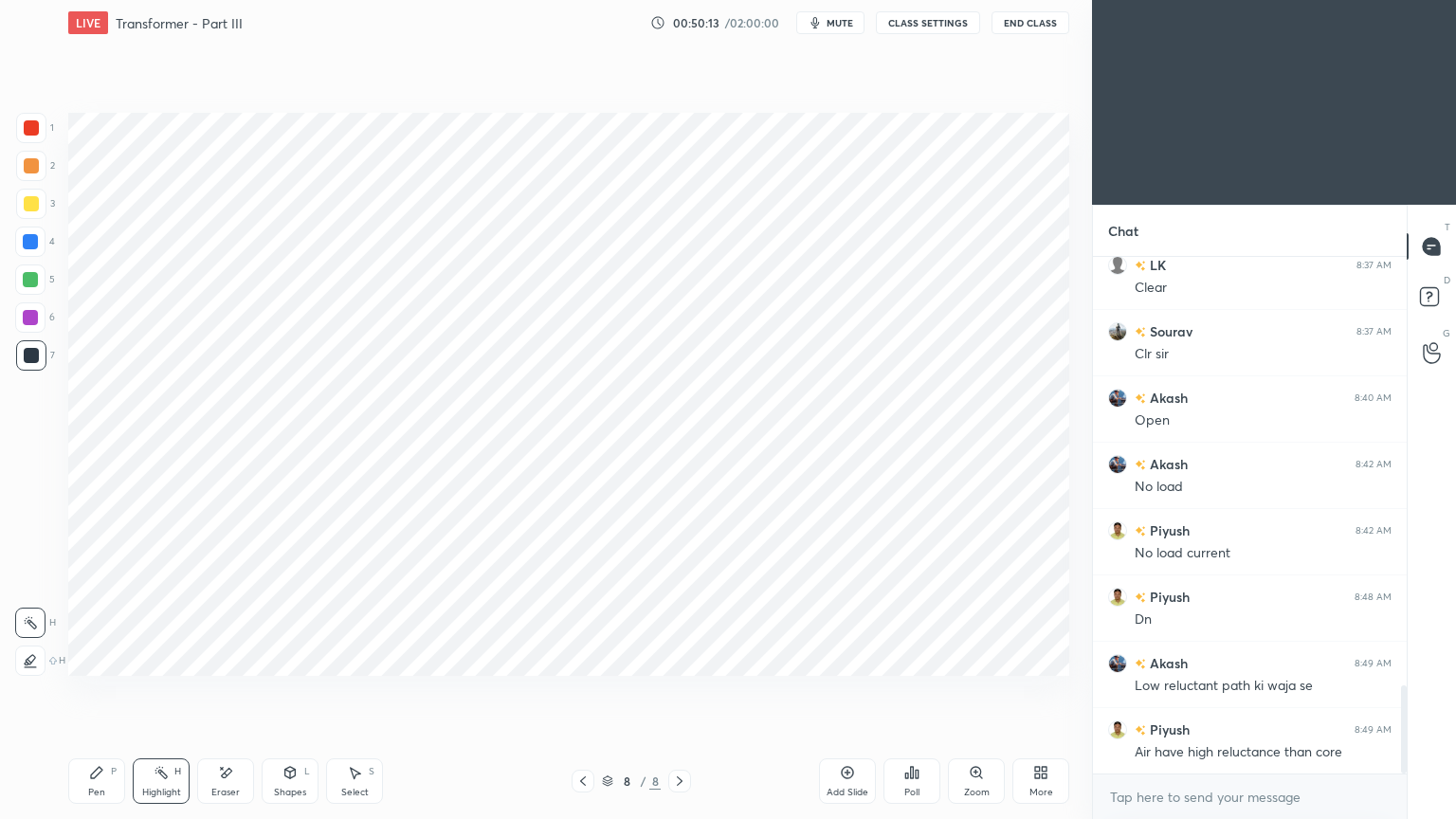 click on "Pen P" at bounding box center (97, 781) 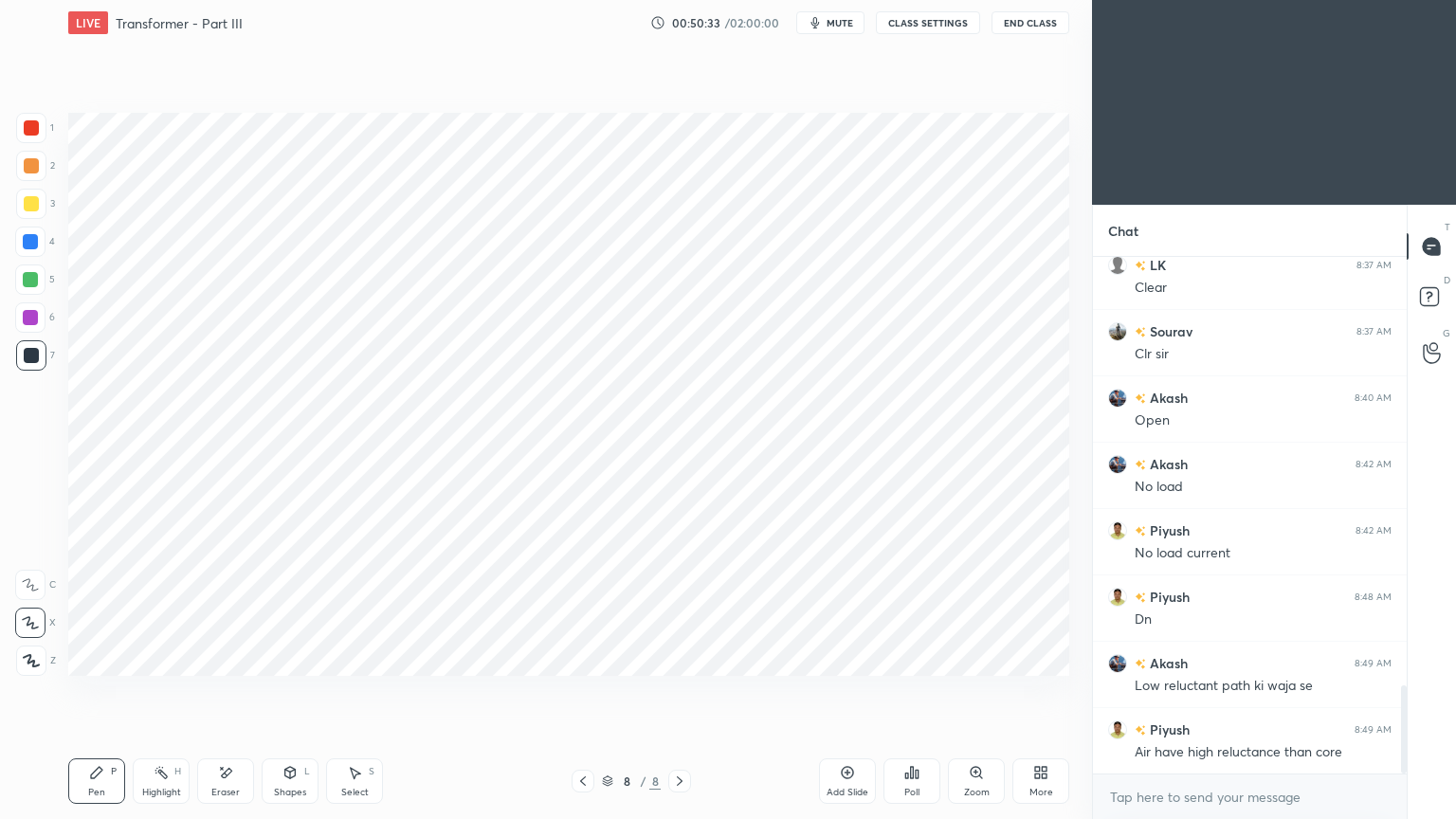 click on "Add Slide" at bounding box center (847, 781) 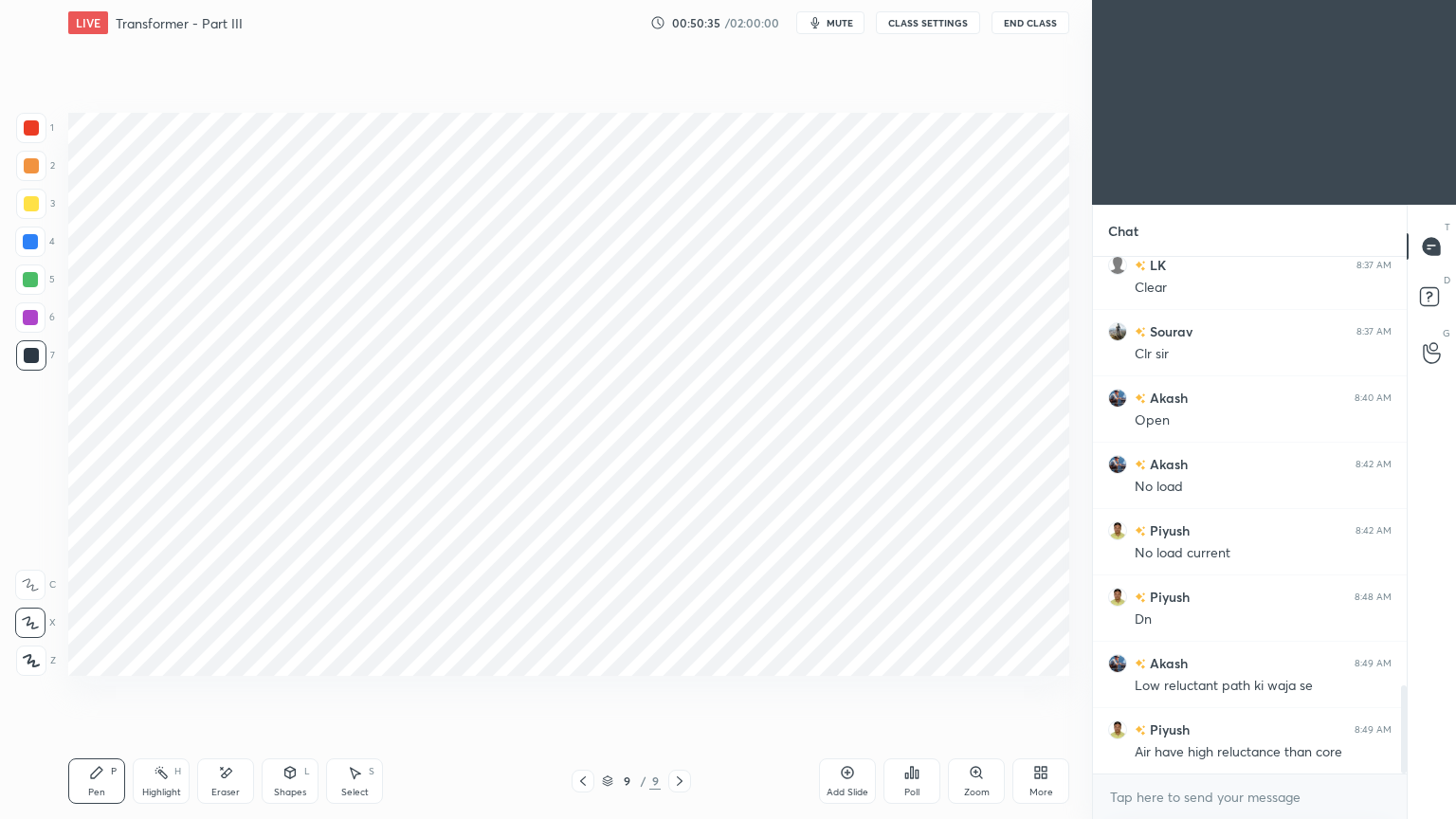 click at bounding box center [30, 242] 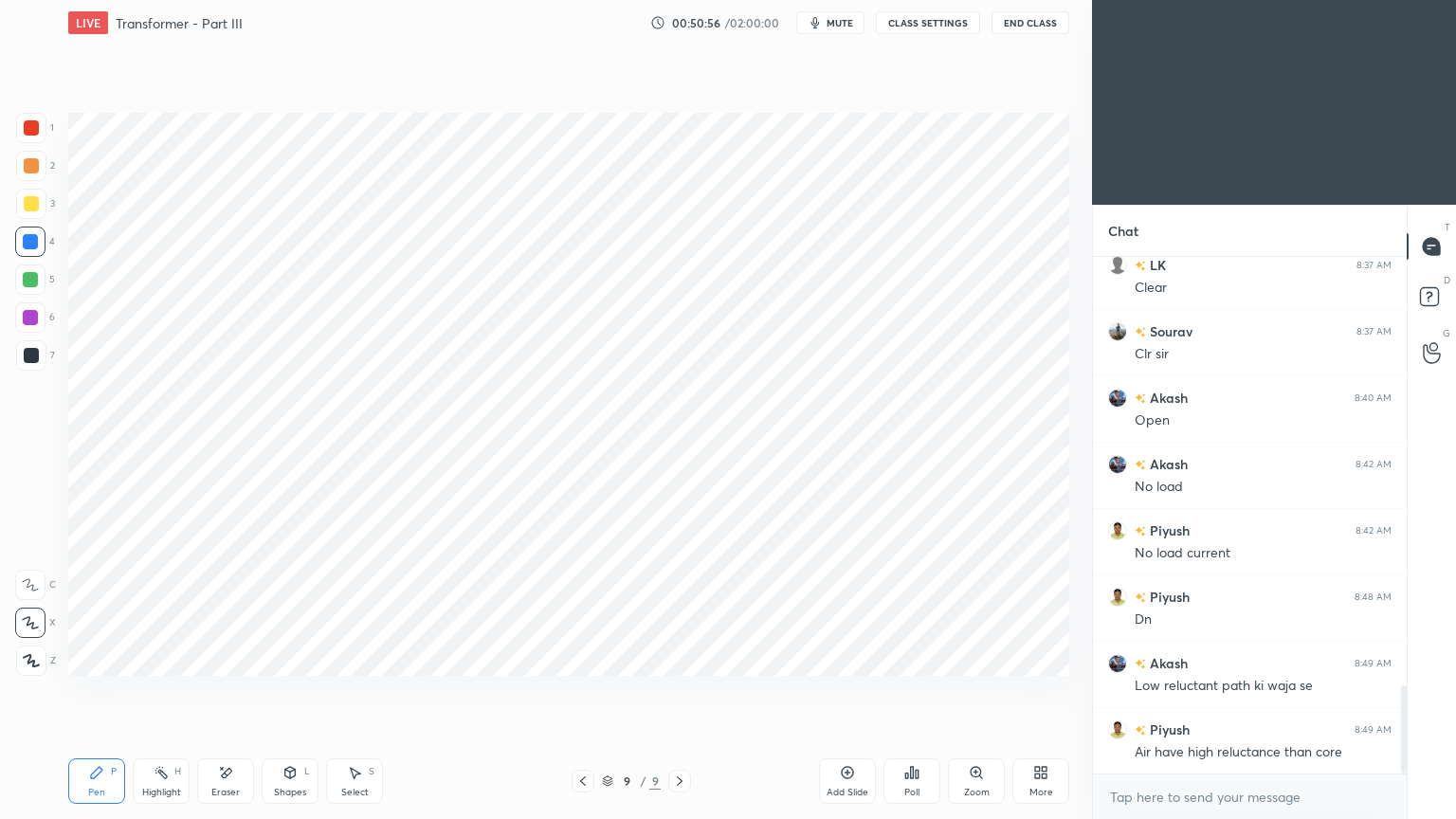click on "Eraser" at bounding box center (226, 792) 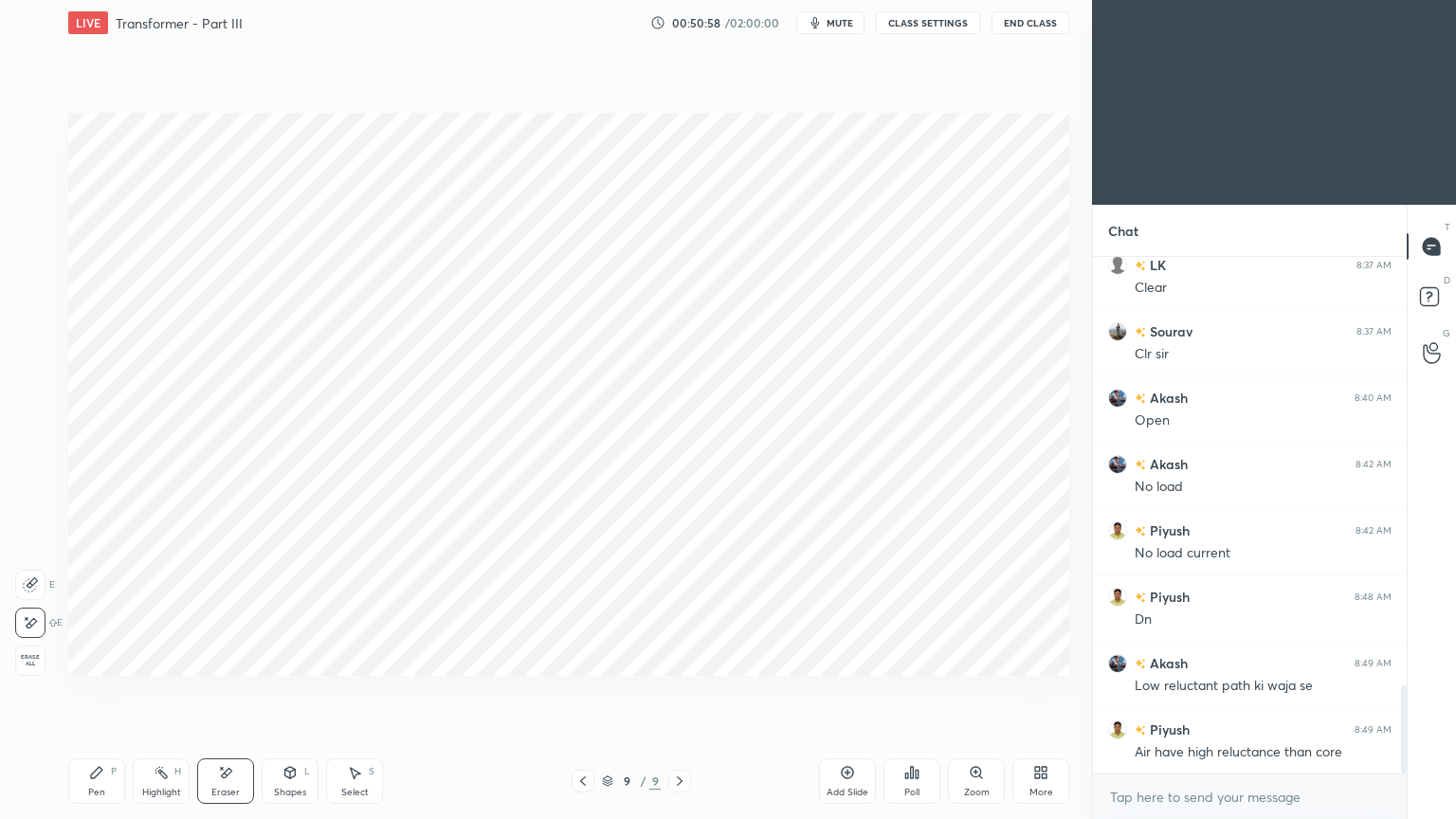 click on "Pen" at bounding box center [97, 792] 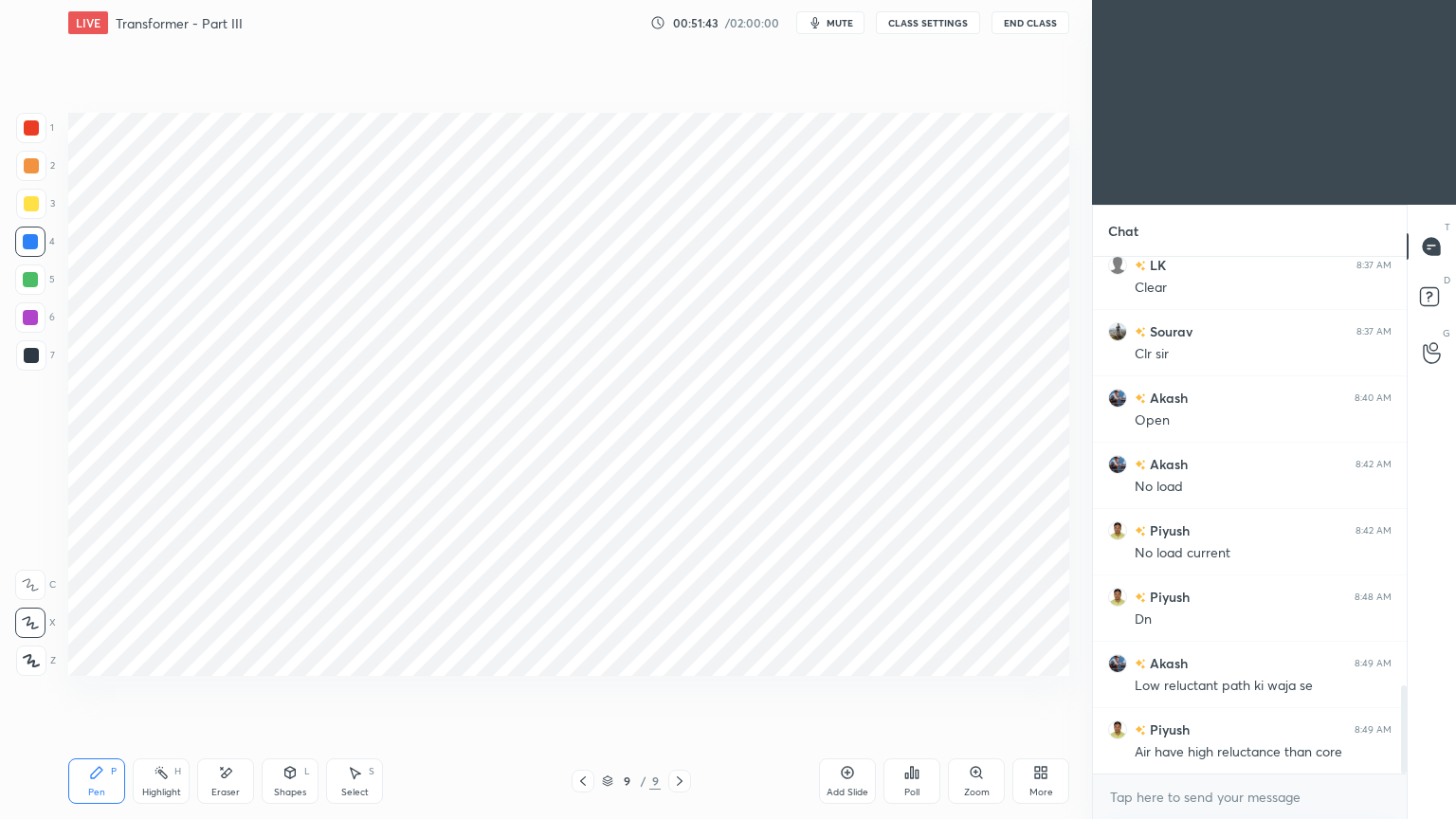 click 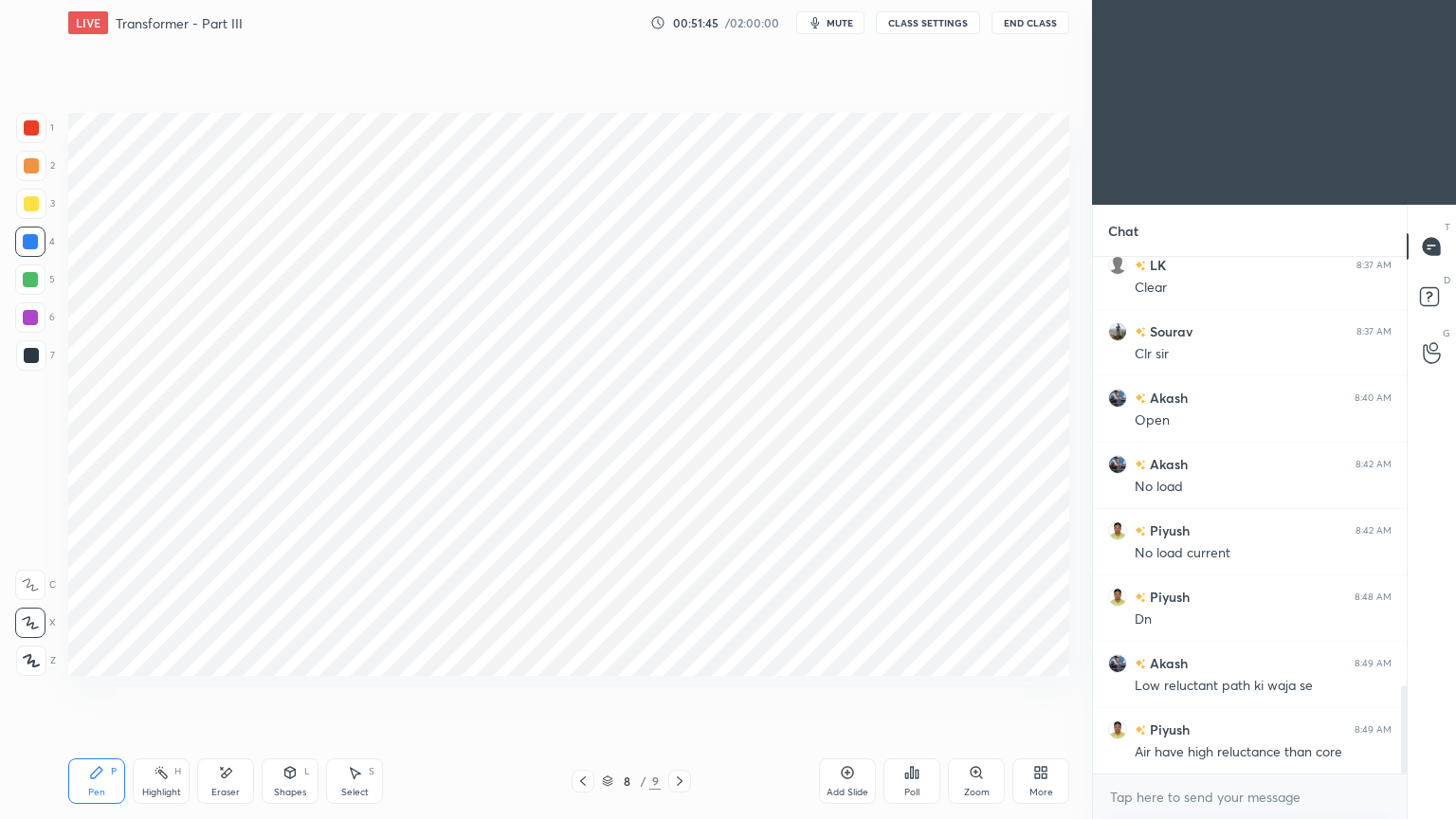 click 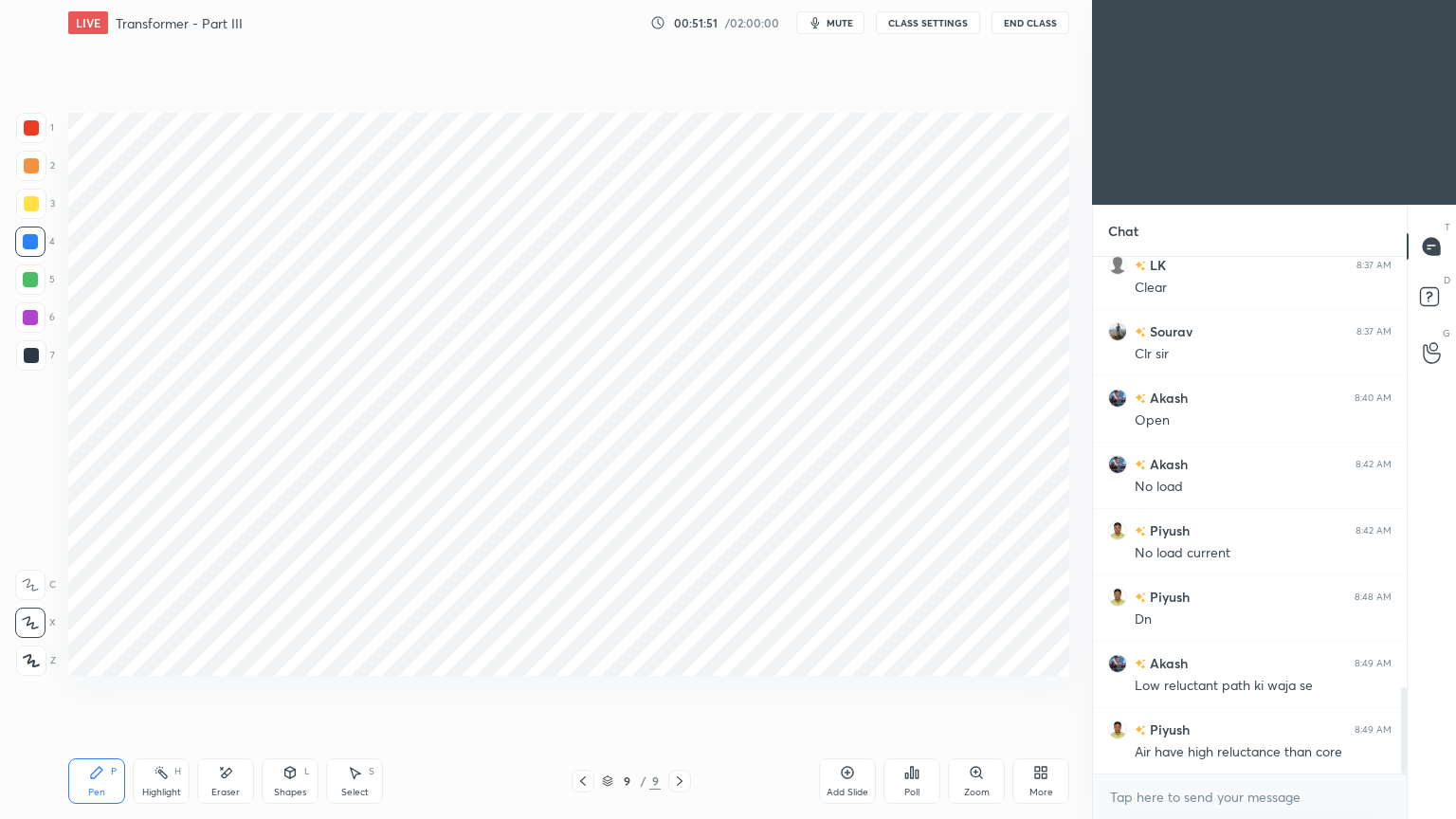 scroll, scrollTop: 2566, scrollLeft: 0, axis: vertical 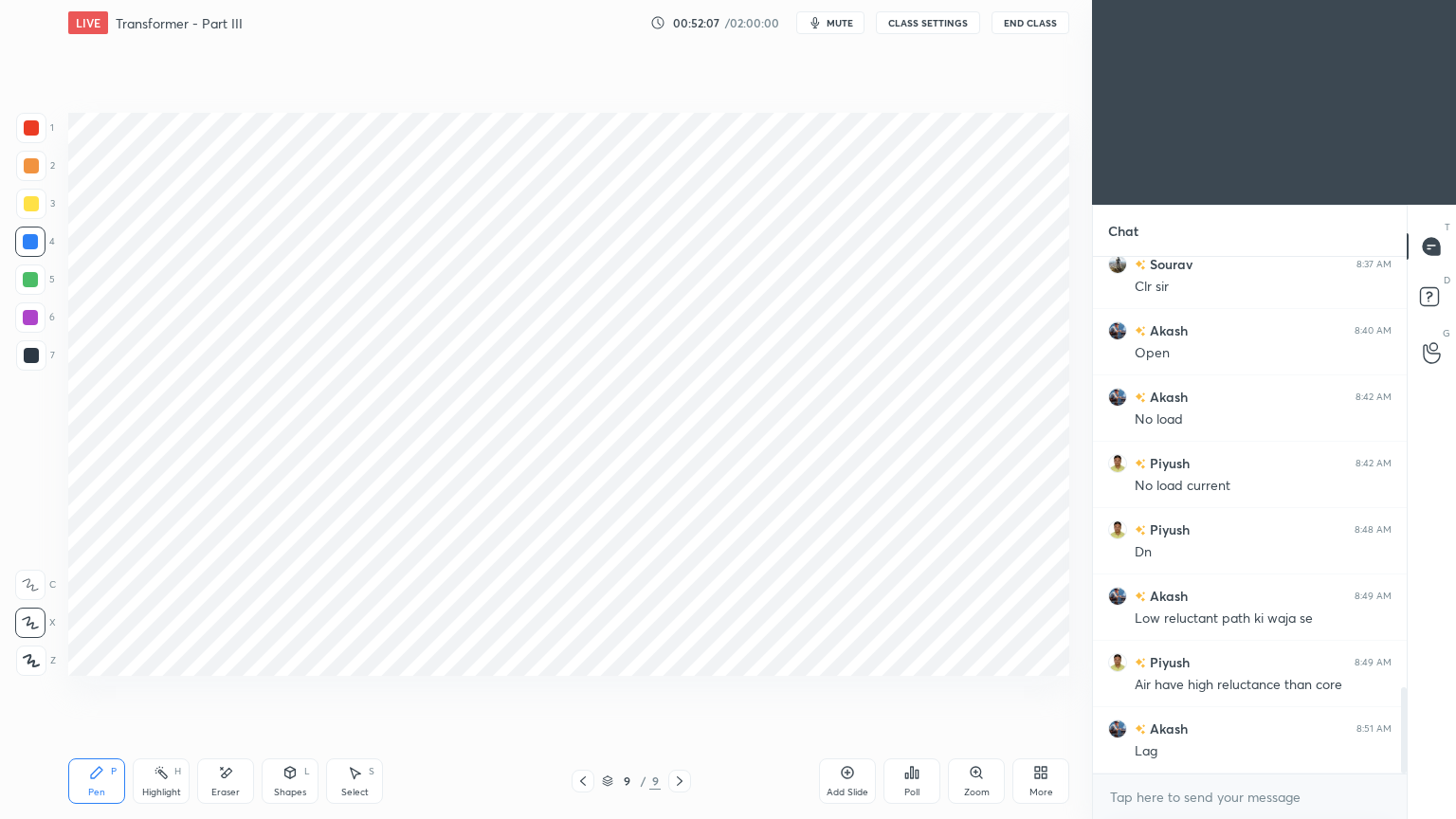 click at bounding box center (31, 355) 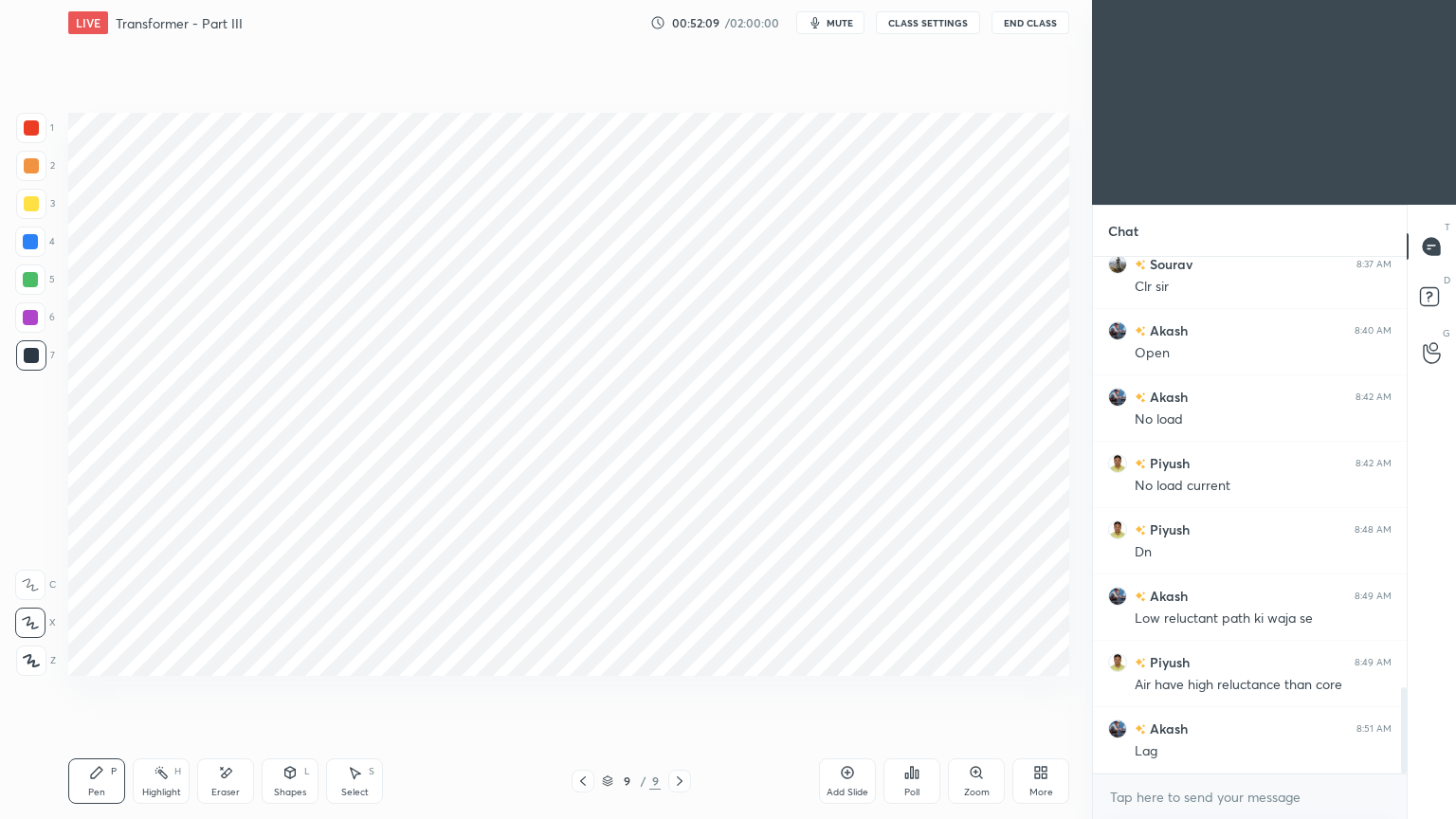 click on "Shapes" at bounding box center (290, 792) 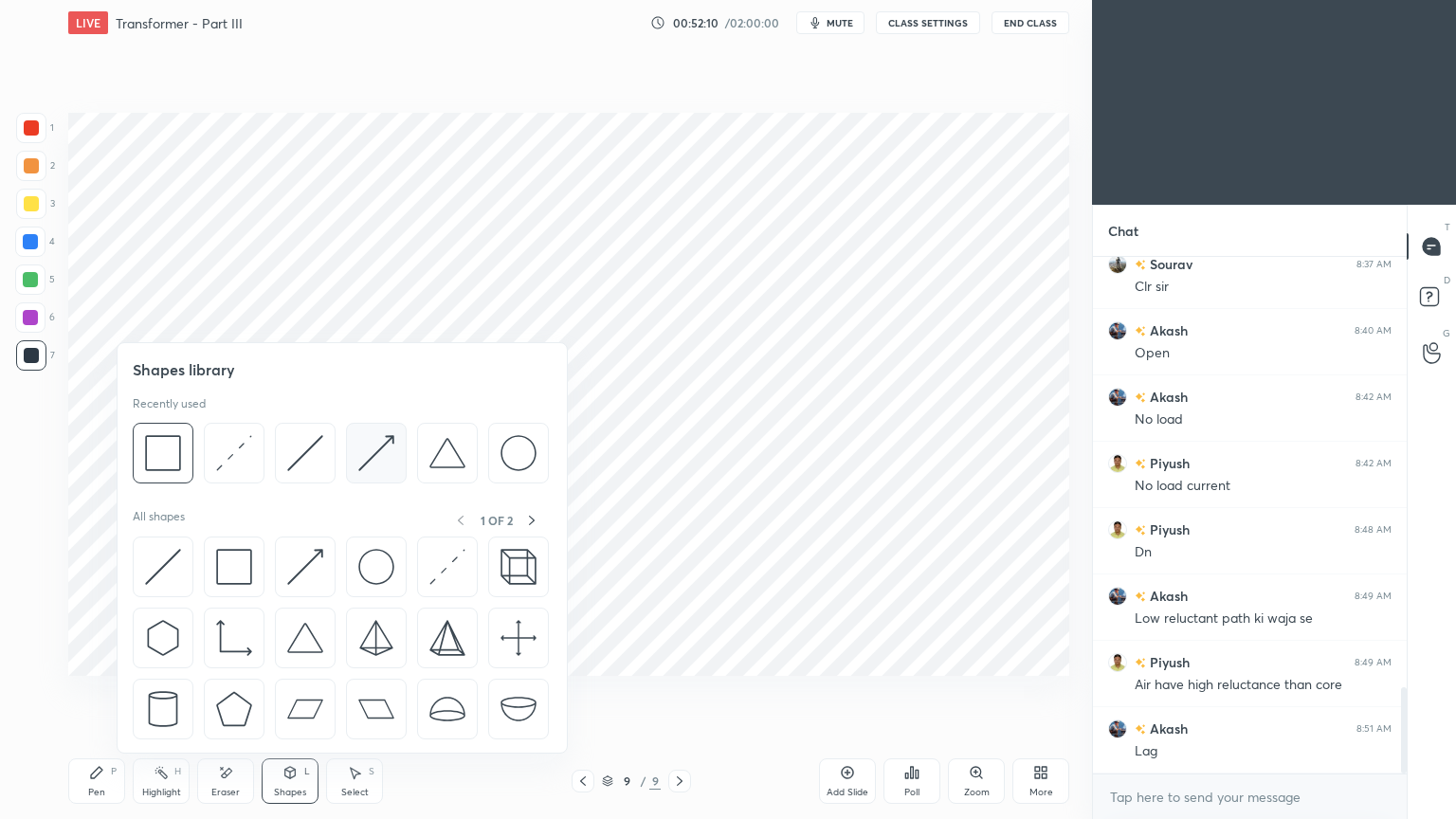 click at bounding box center [376, 453] 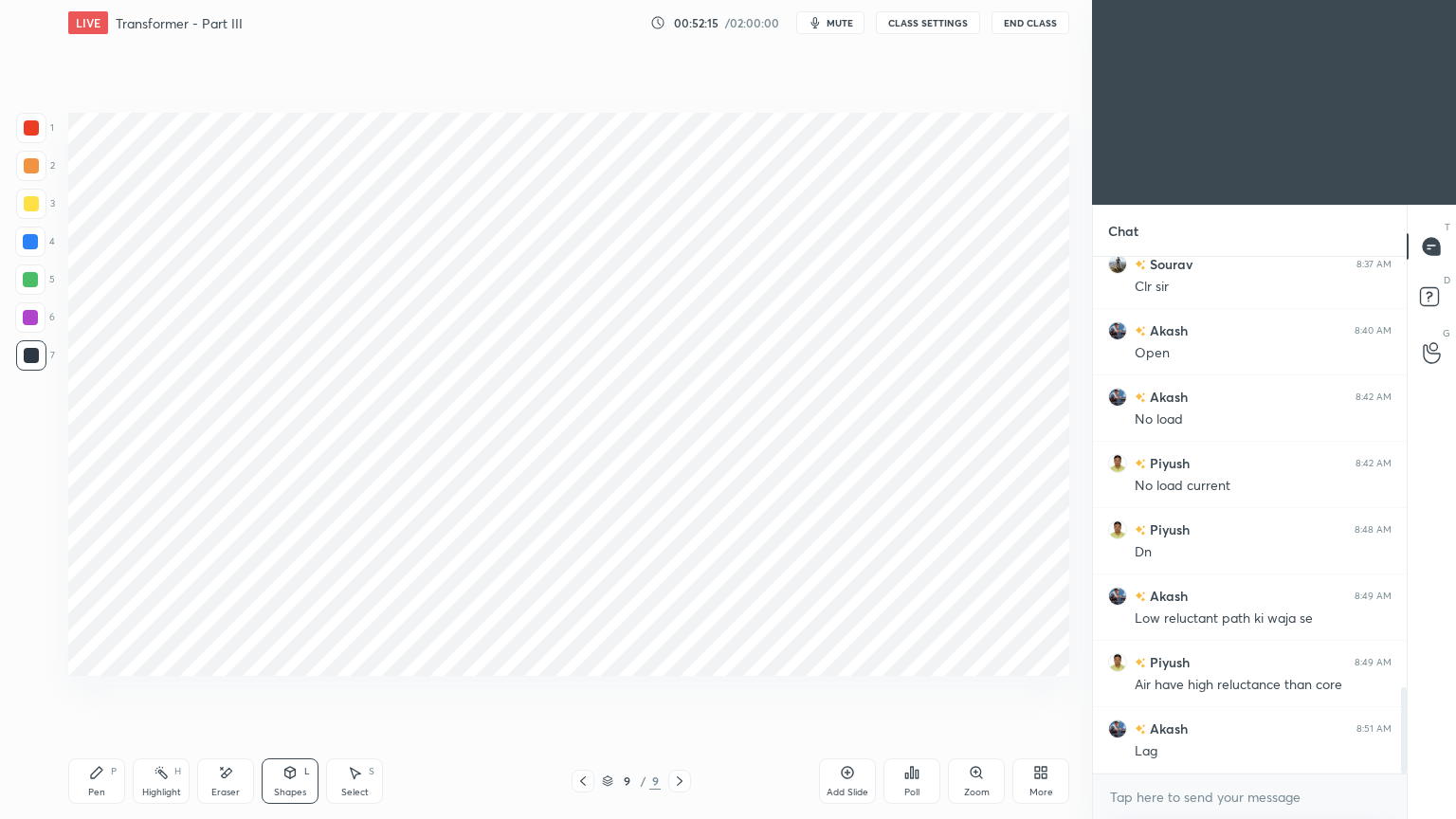 click on "Pen P" at bounding box center (97, 781) 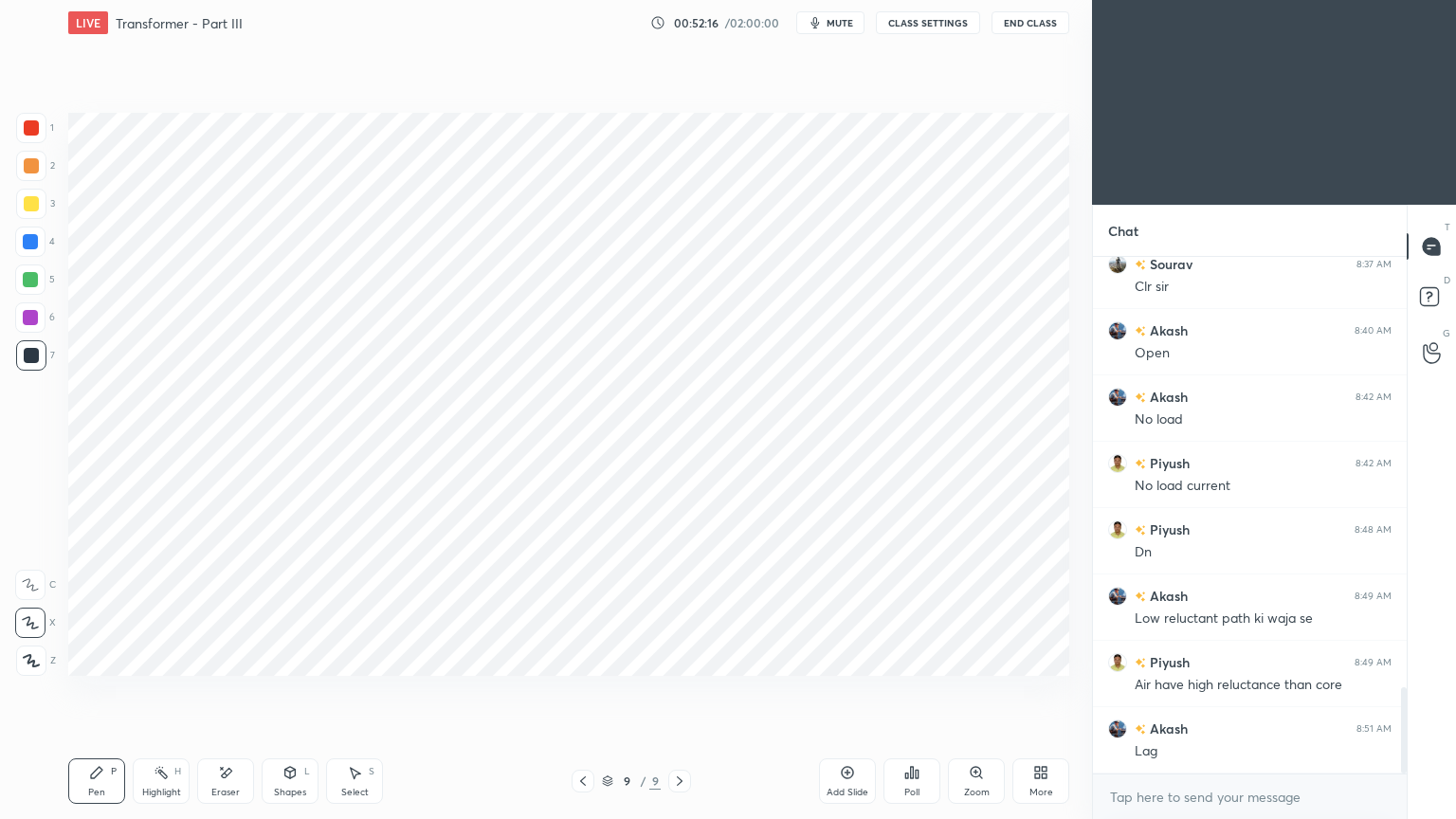 click at bounding box center (31, 128) 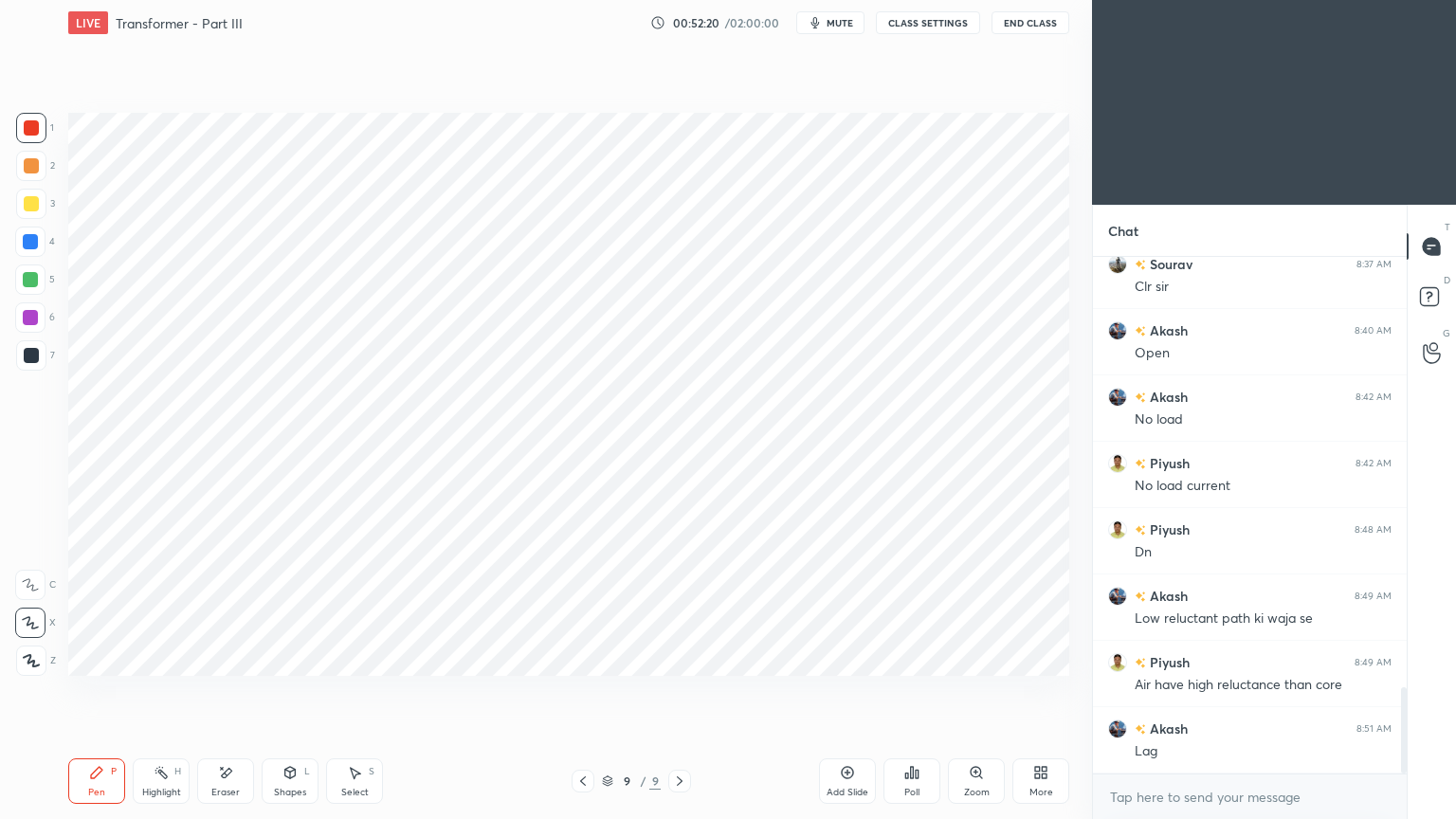 click at bounding box center [31, 355] 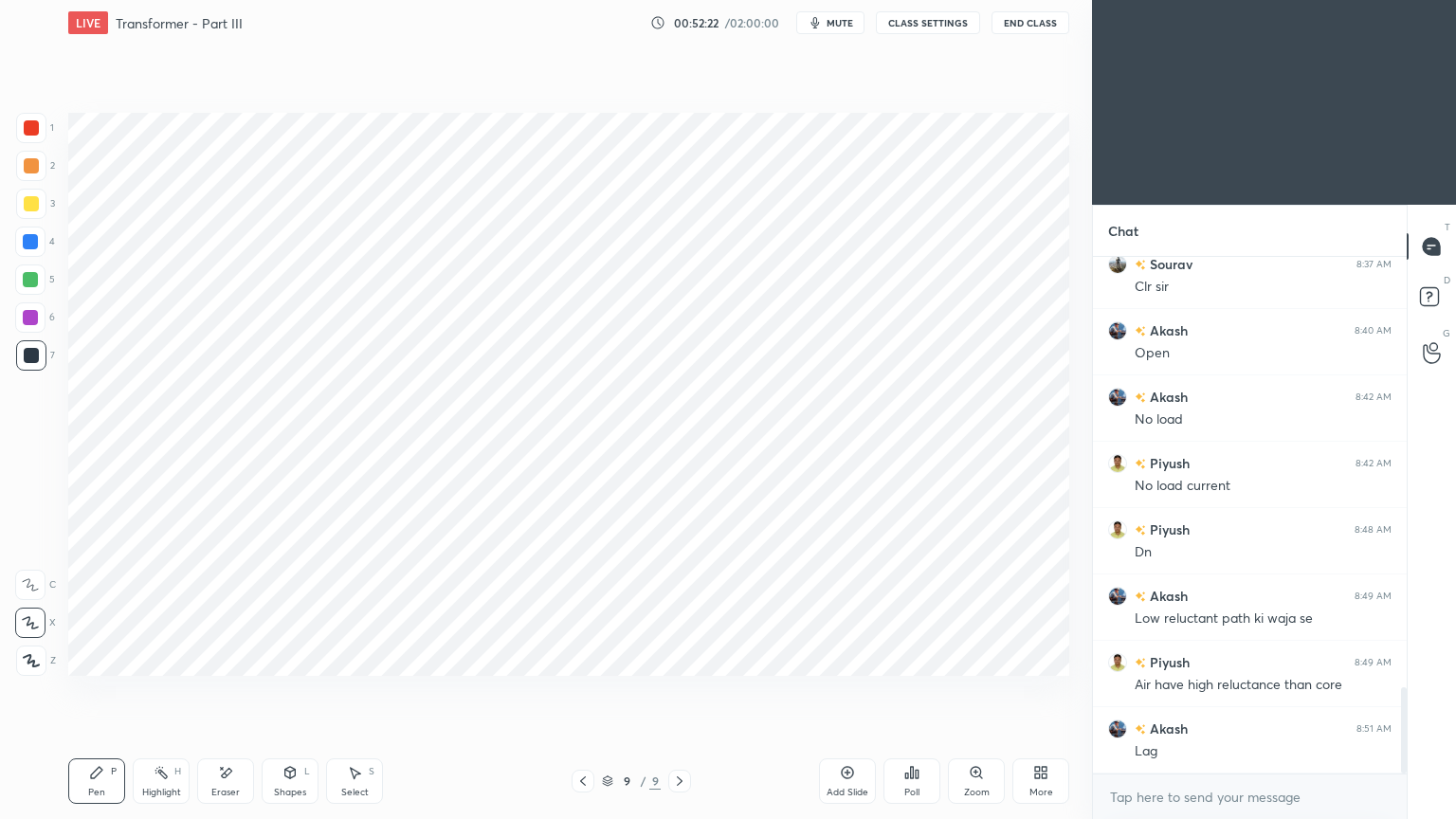 click 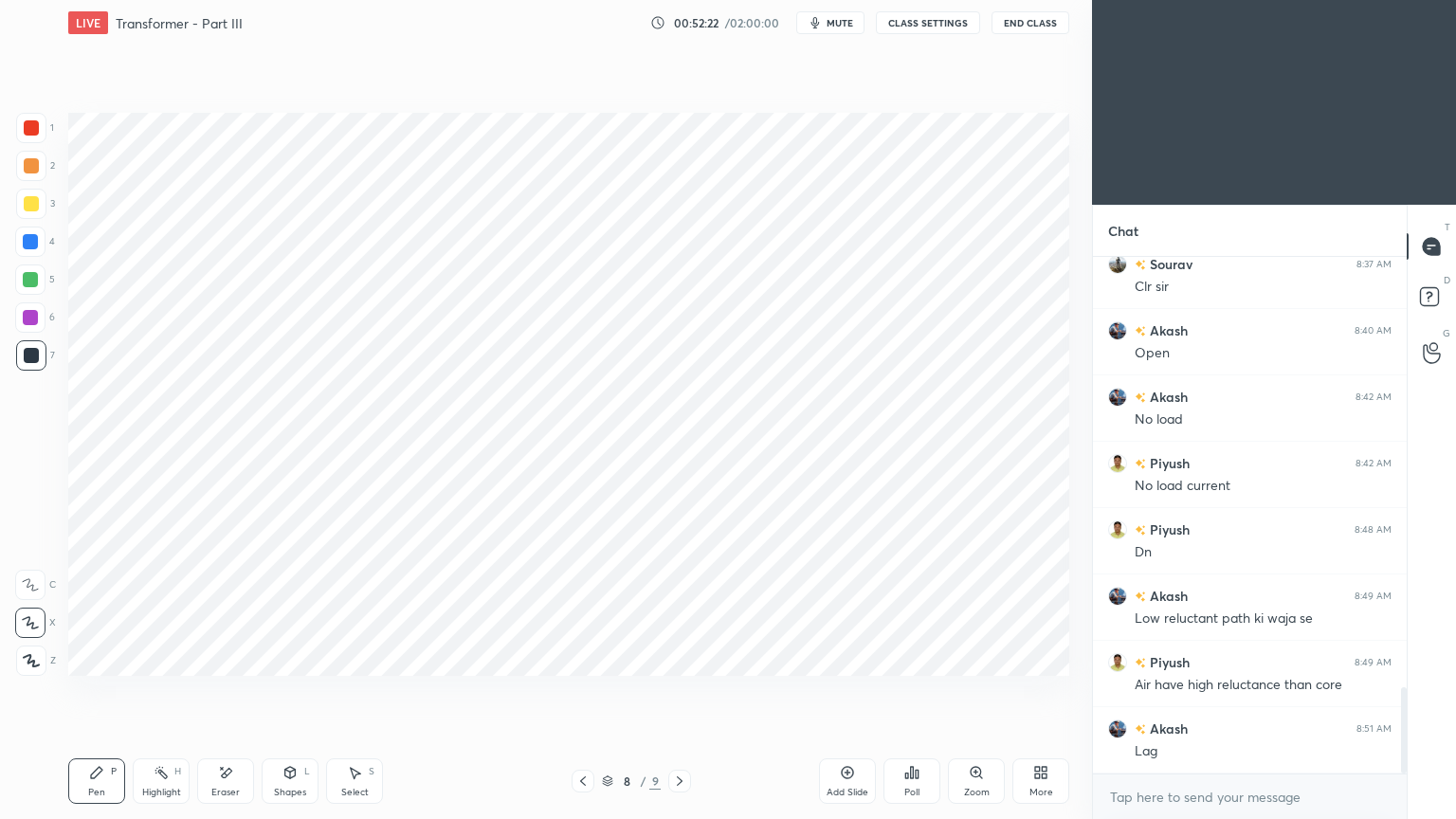 click 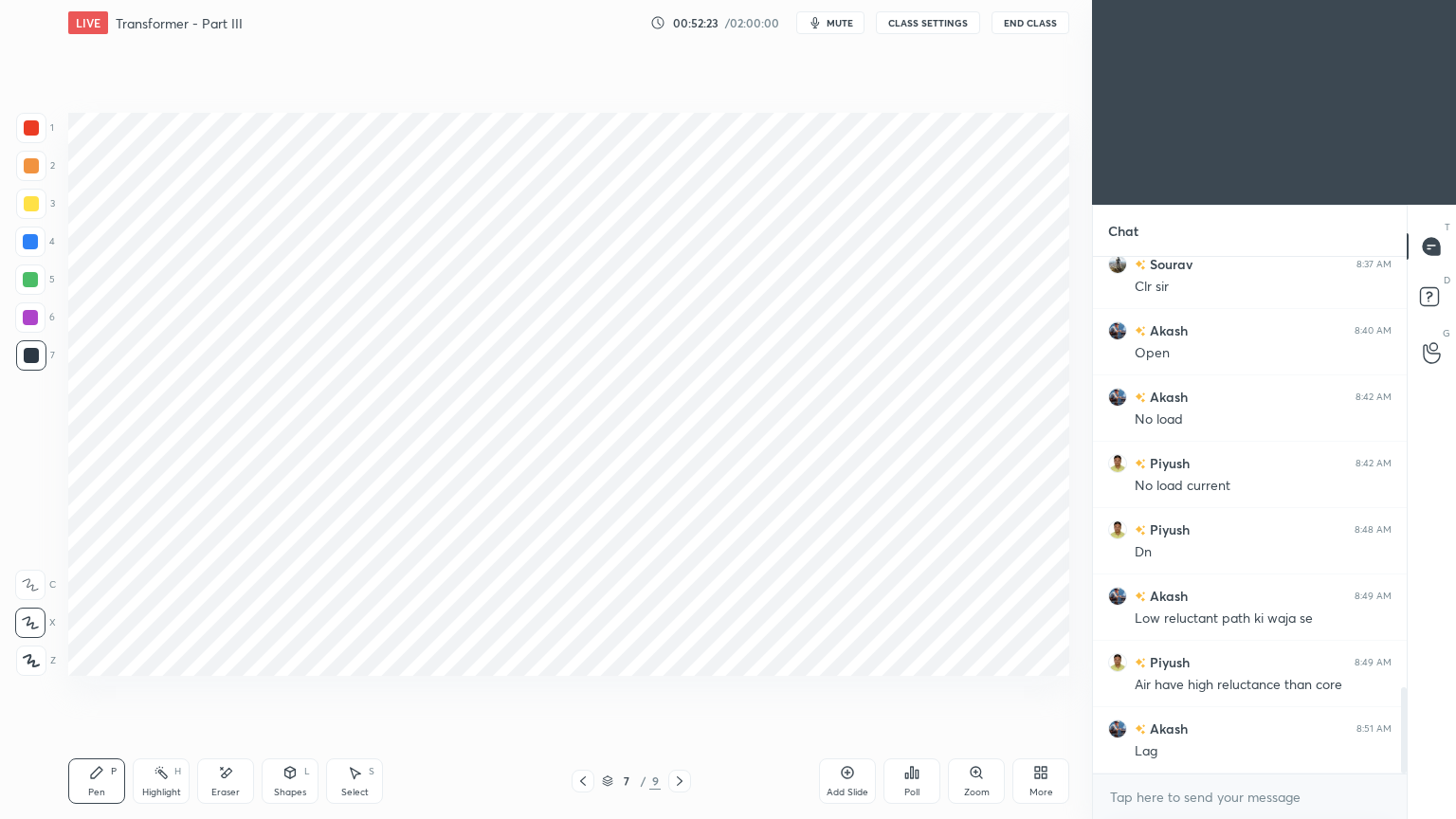 click 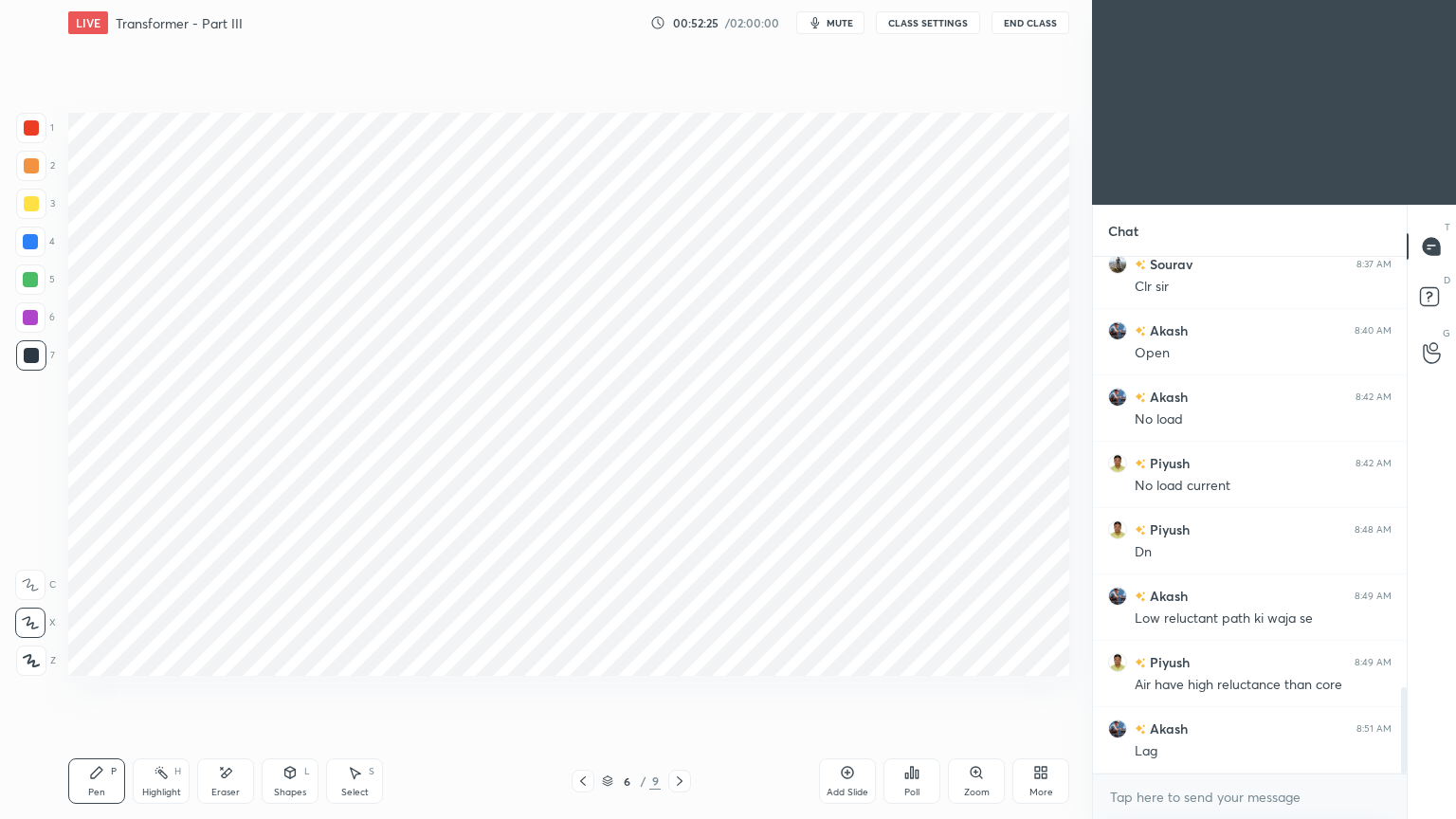click 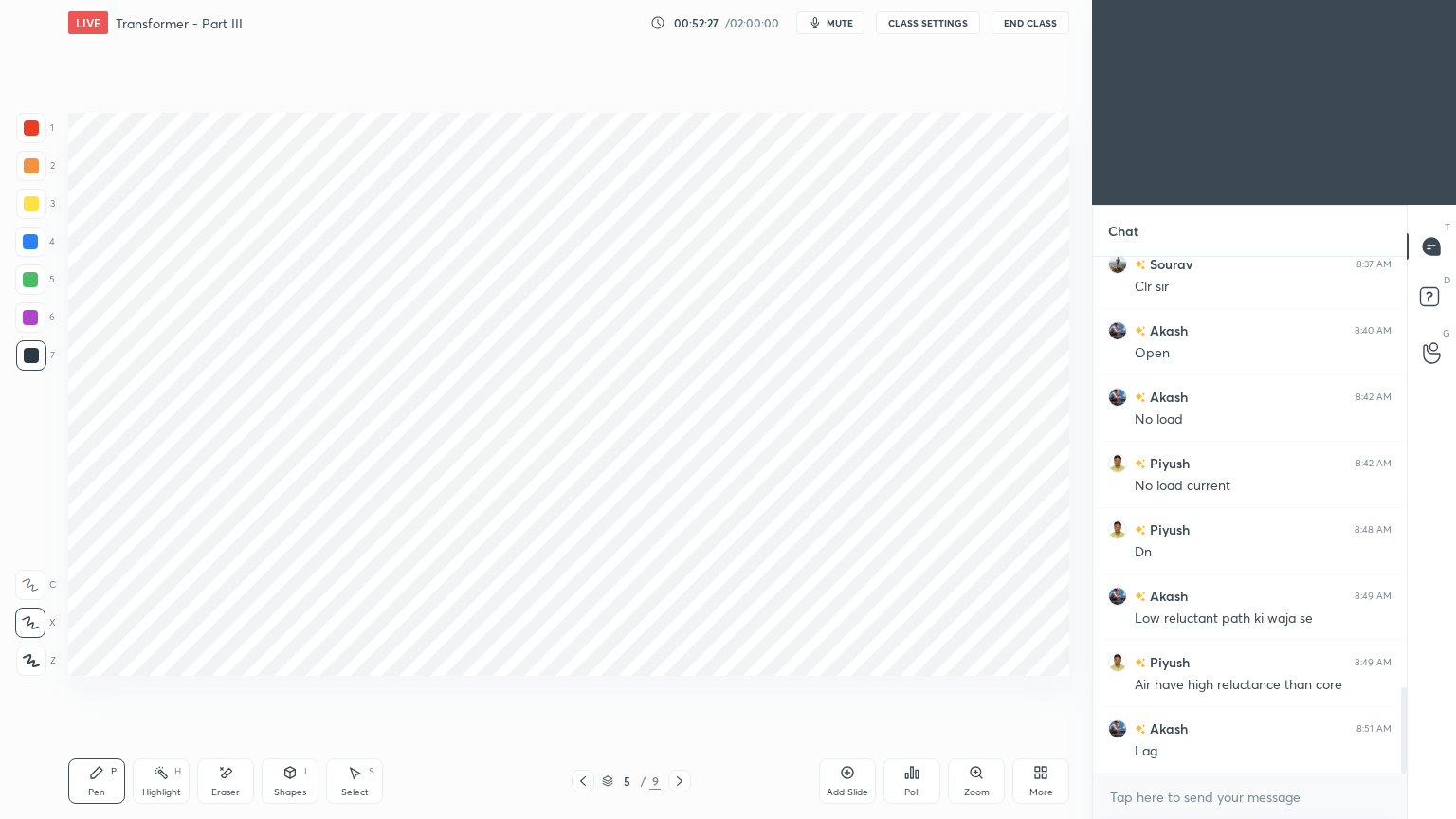 click on "Highlight" at bounding box center (161, 792) 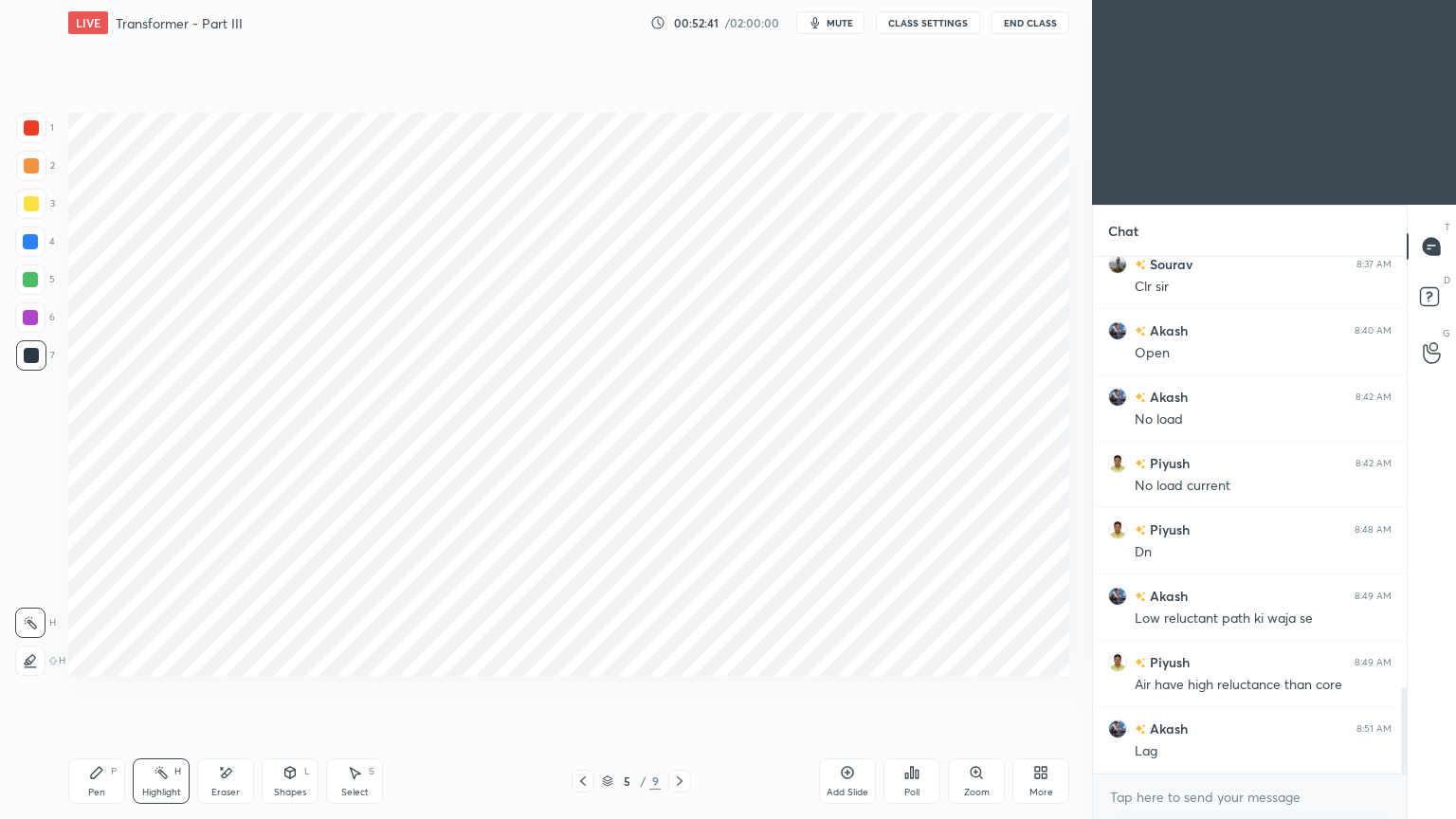 click 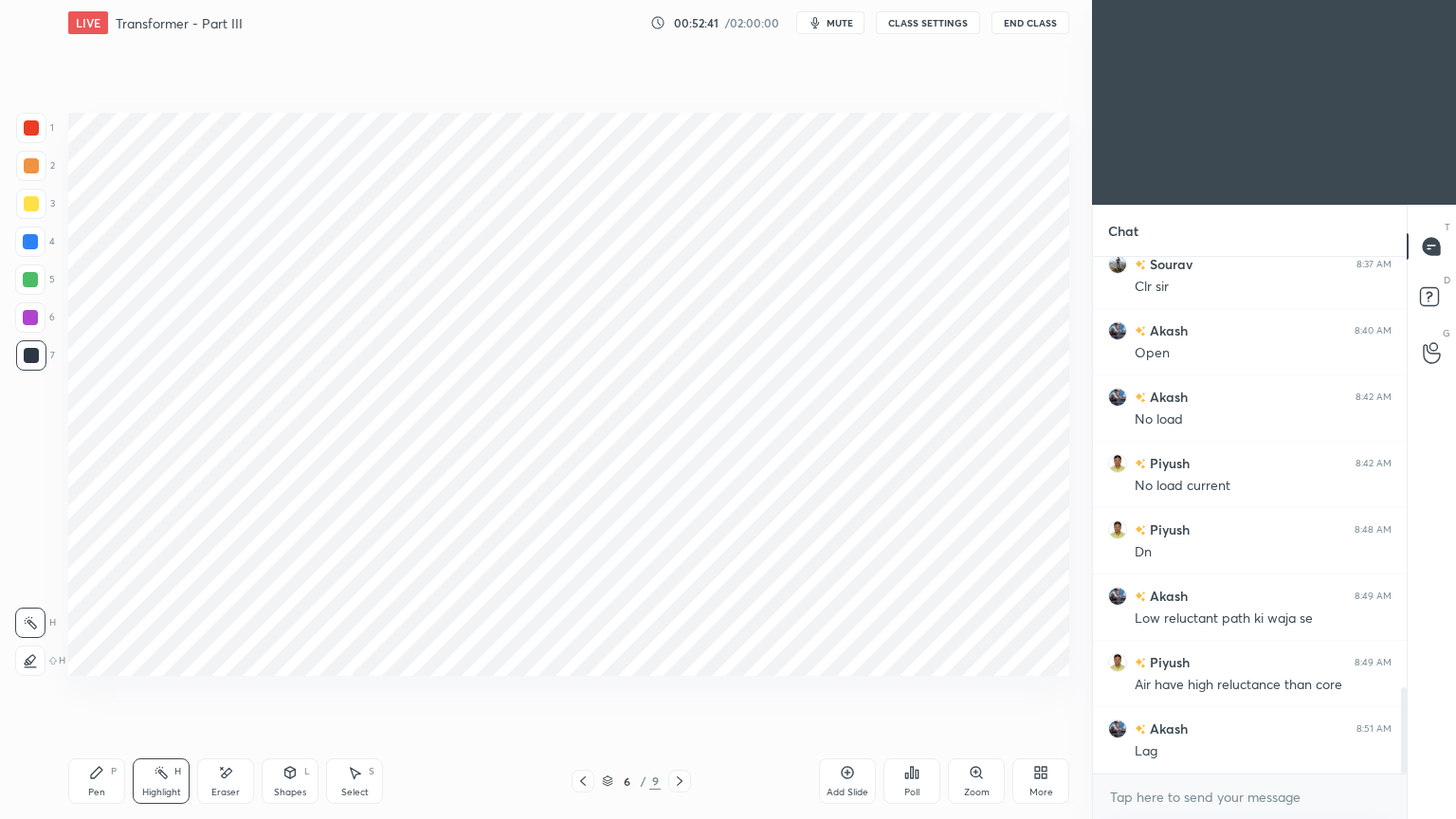 click 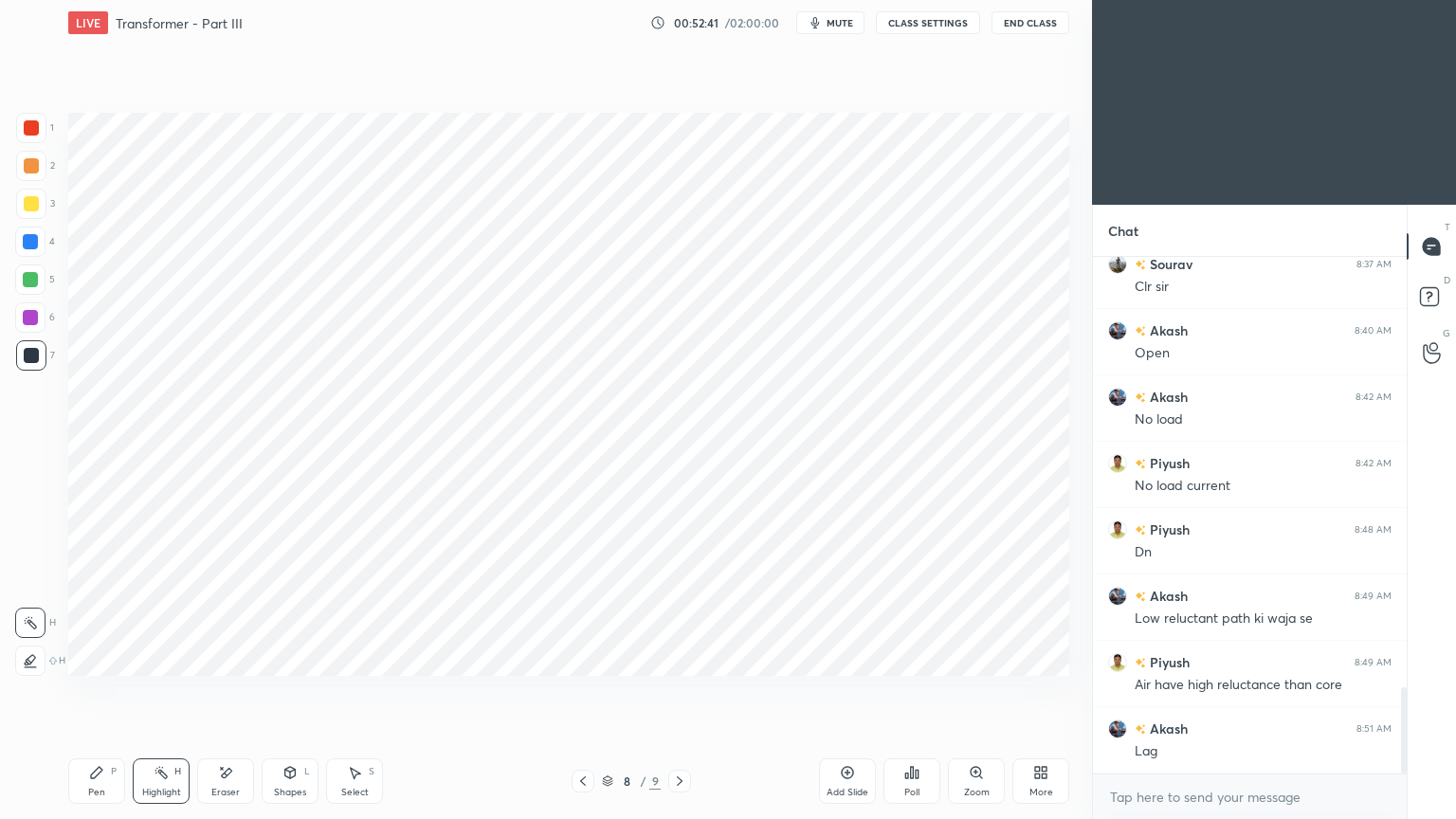 click 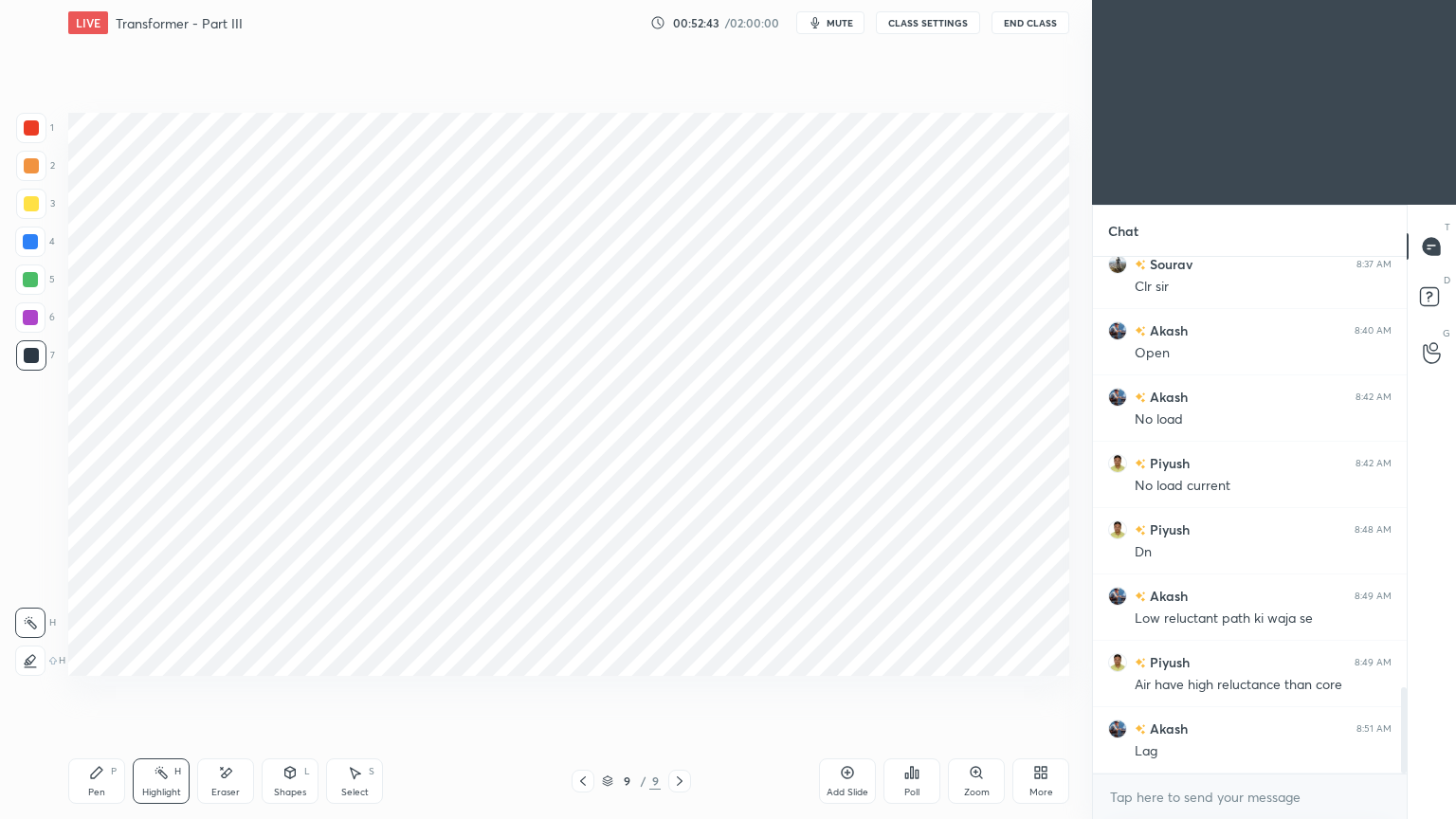 click 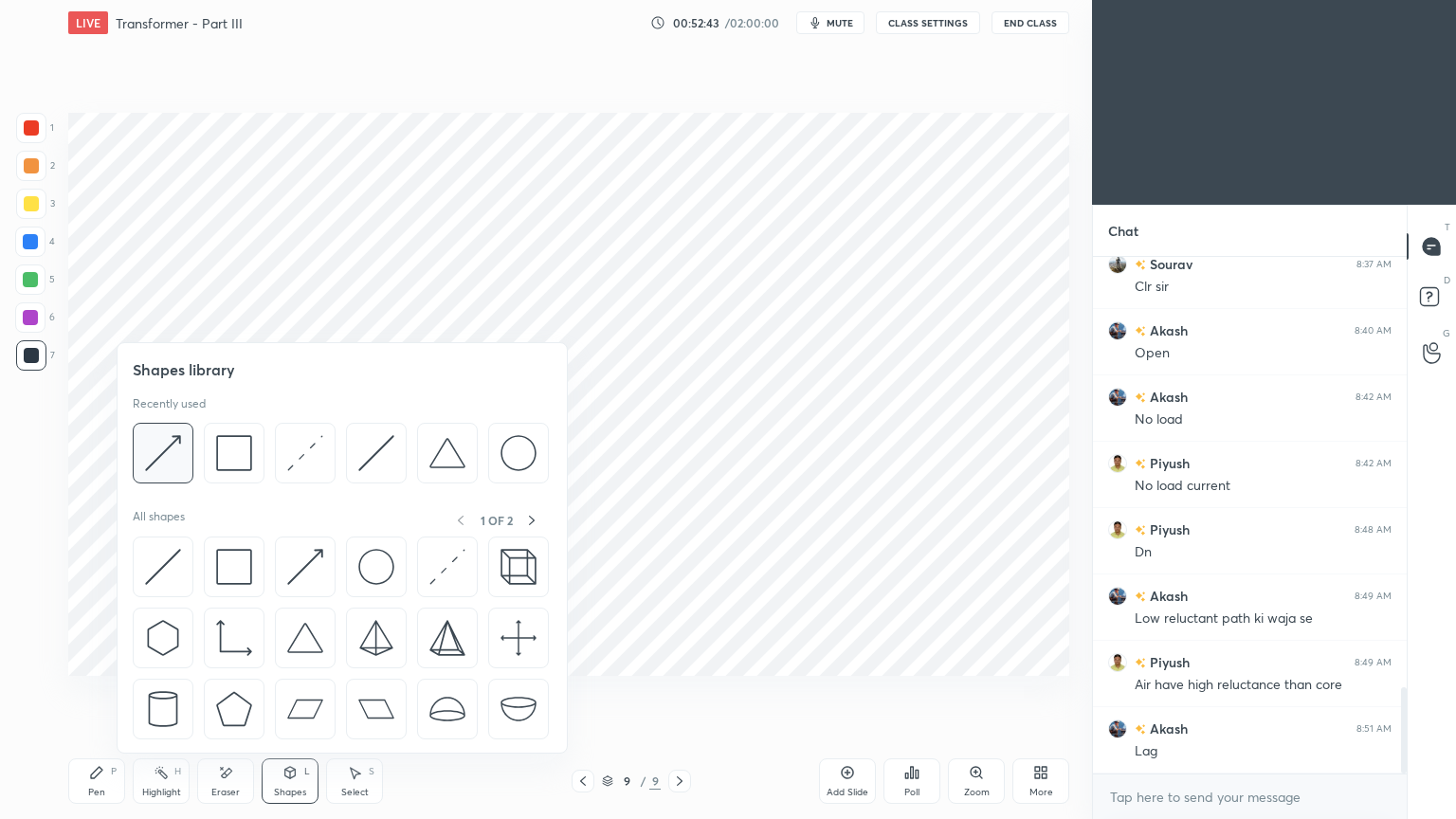 click at bounding box center (163, 453) 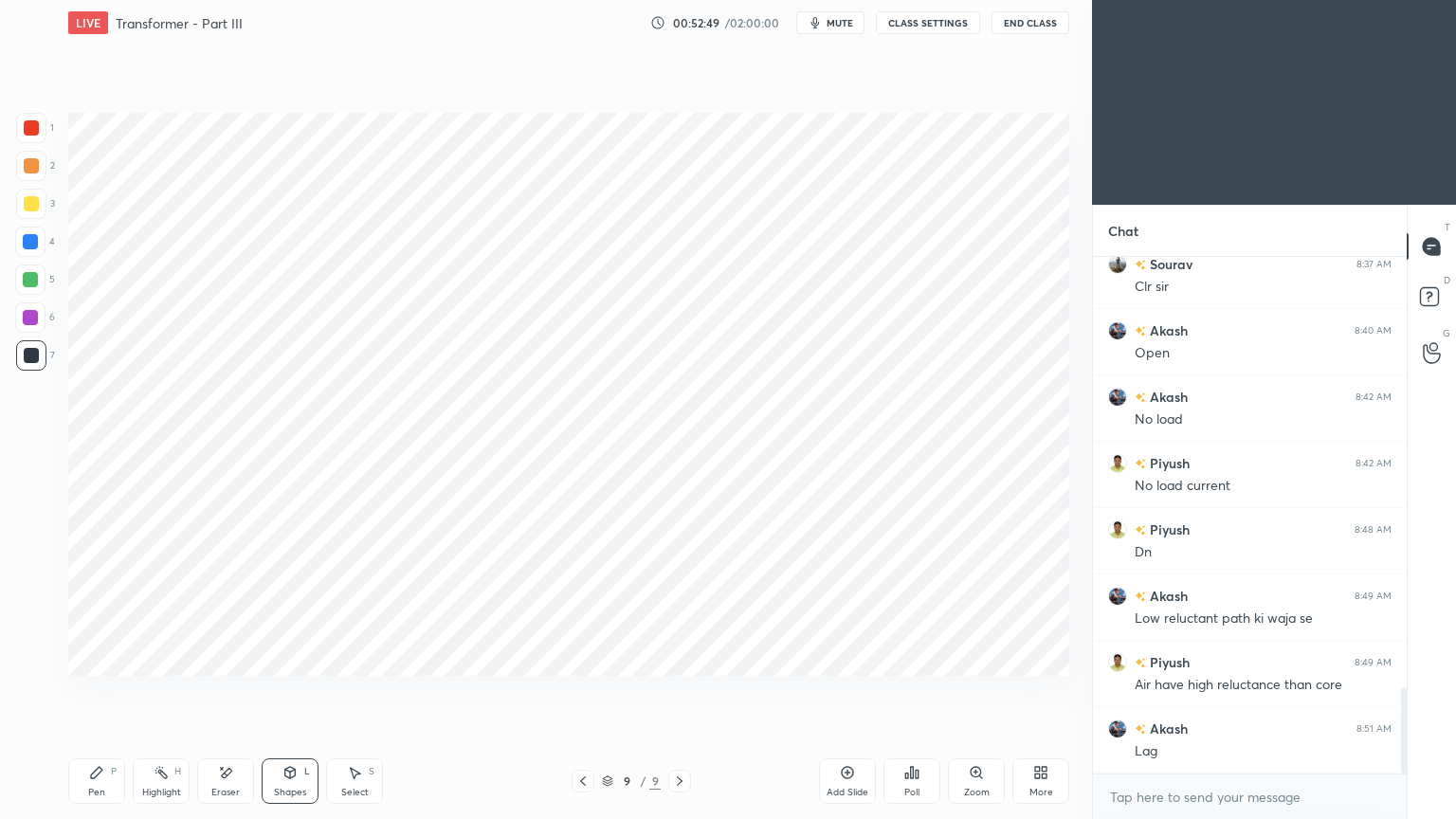 click 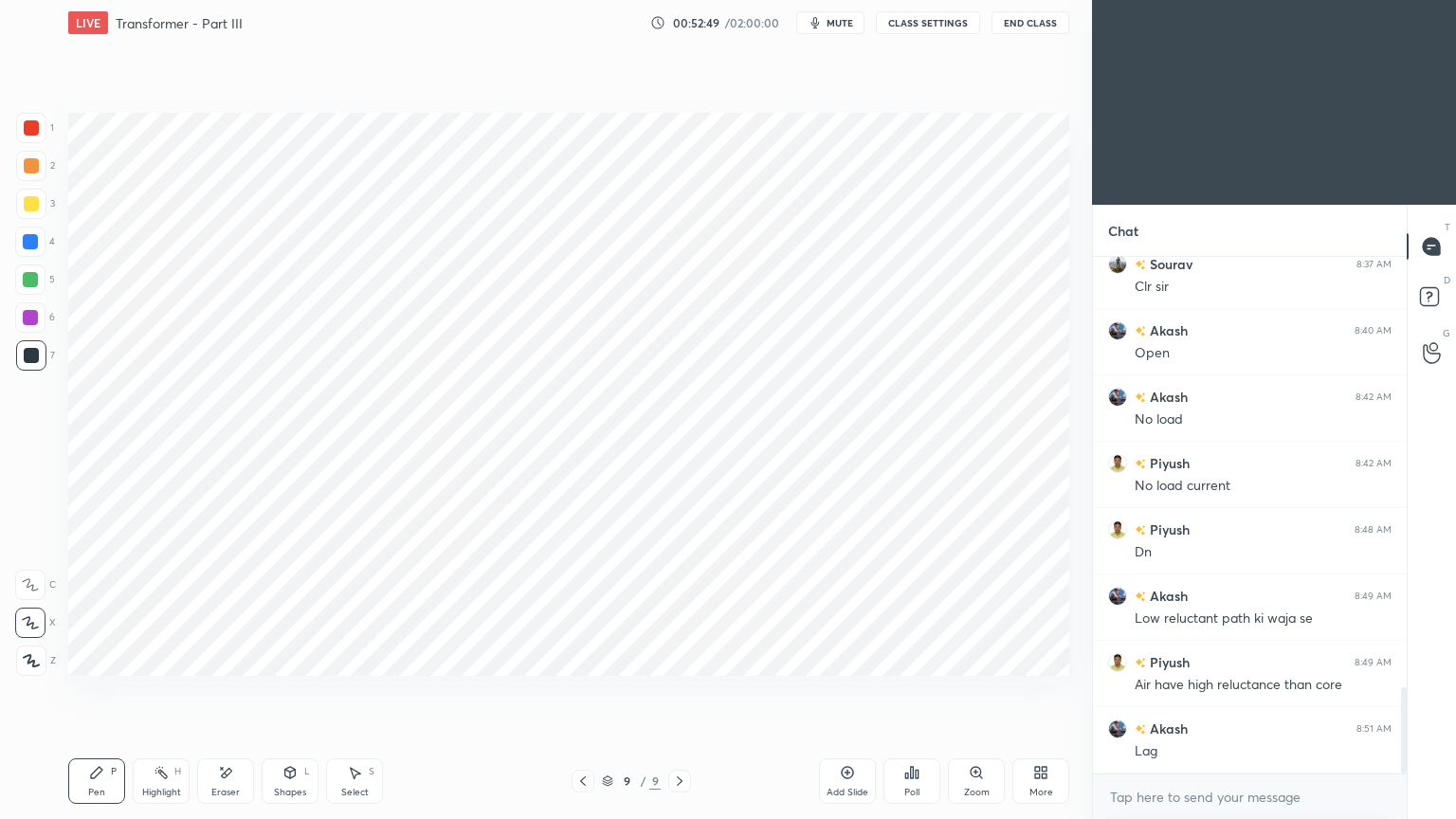 click at bounding box center [31, 355] 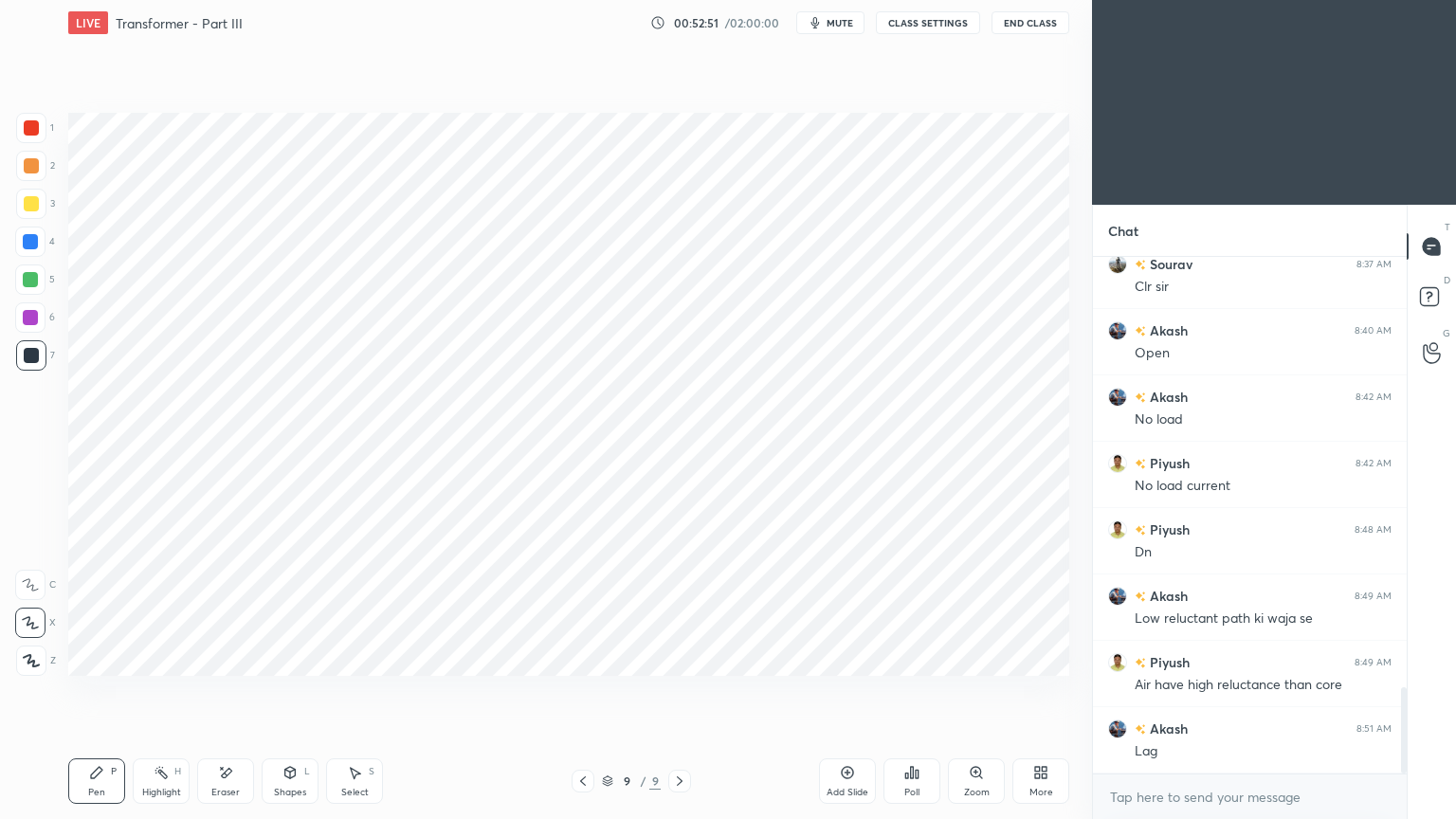 click at bounding box center [31, 128] 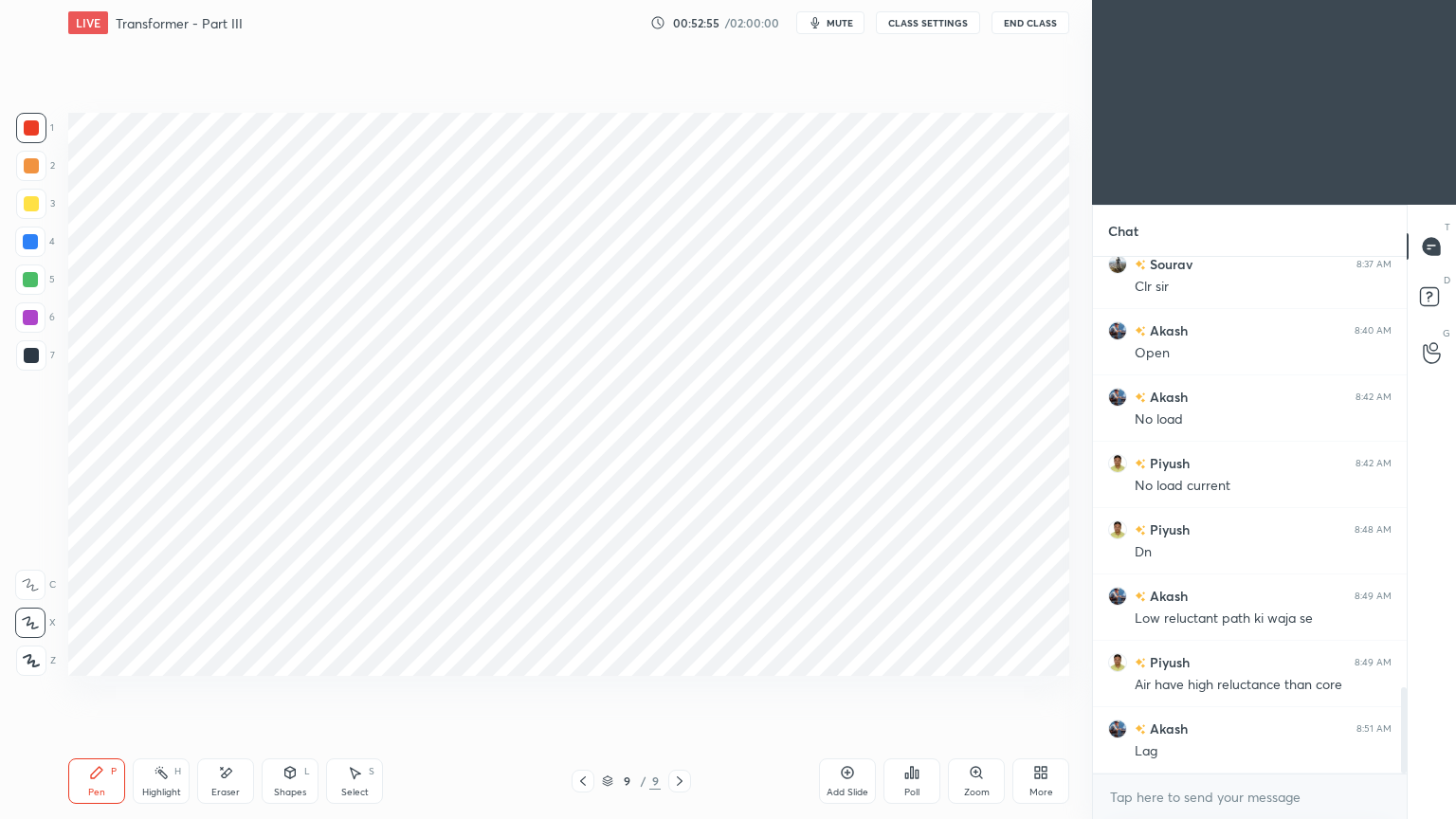 click at bounding box center (31, 355) 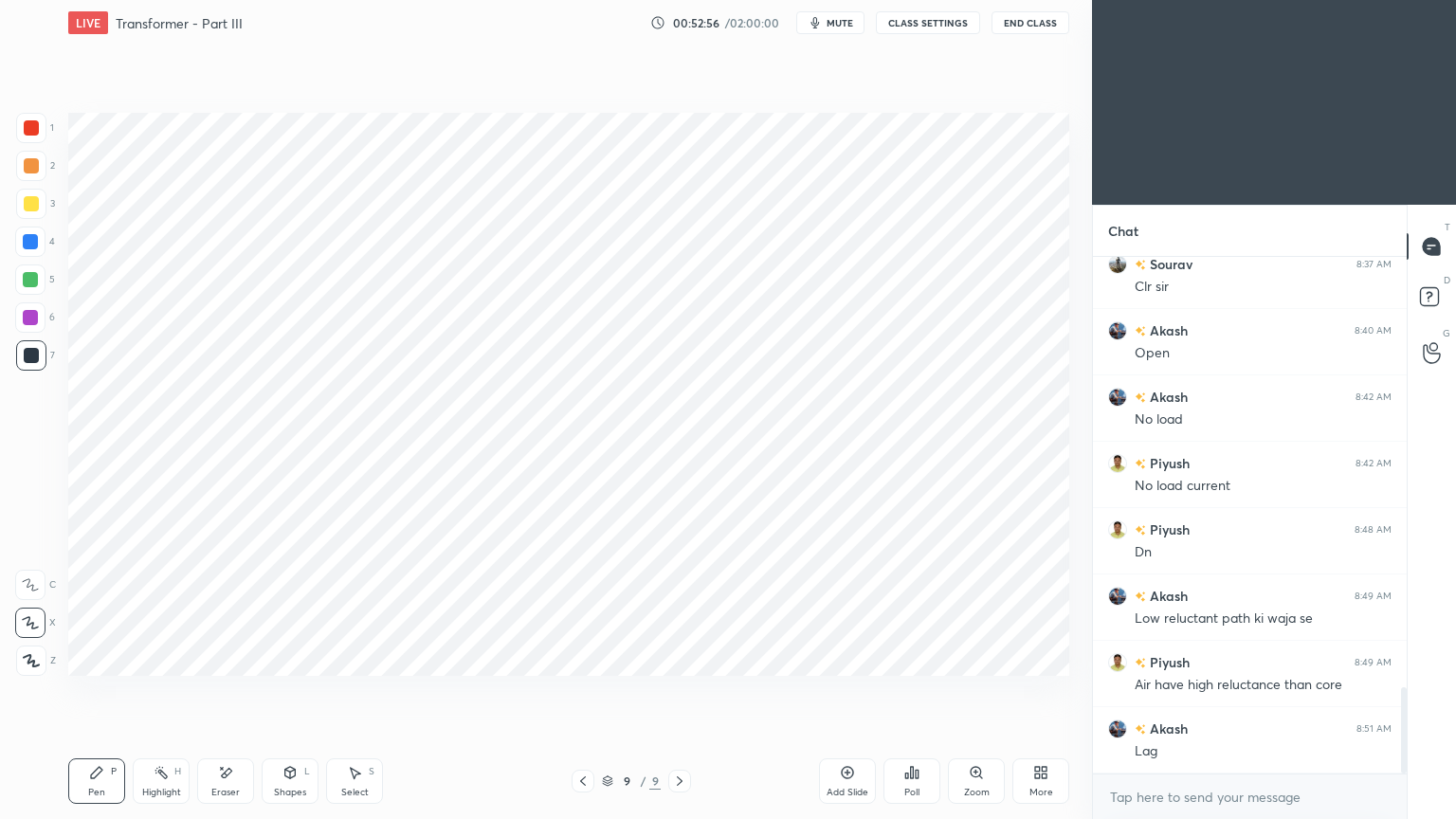click on "Shapes" at bounding box center (290, 792) 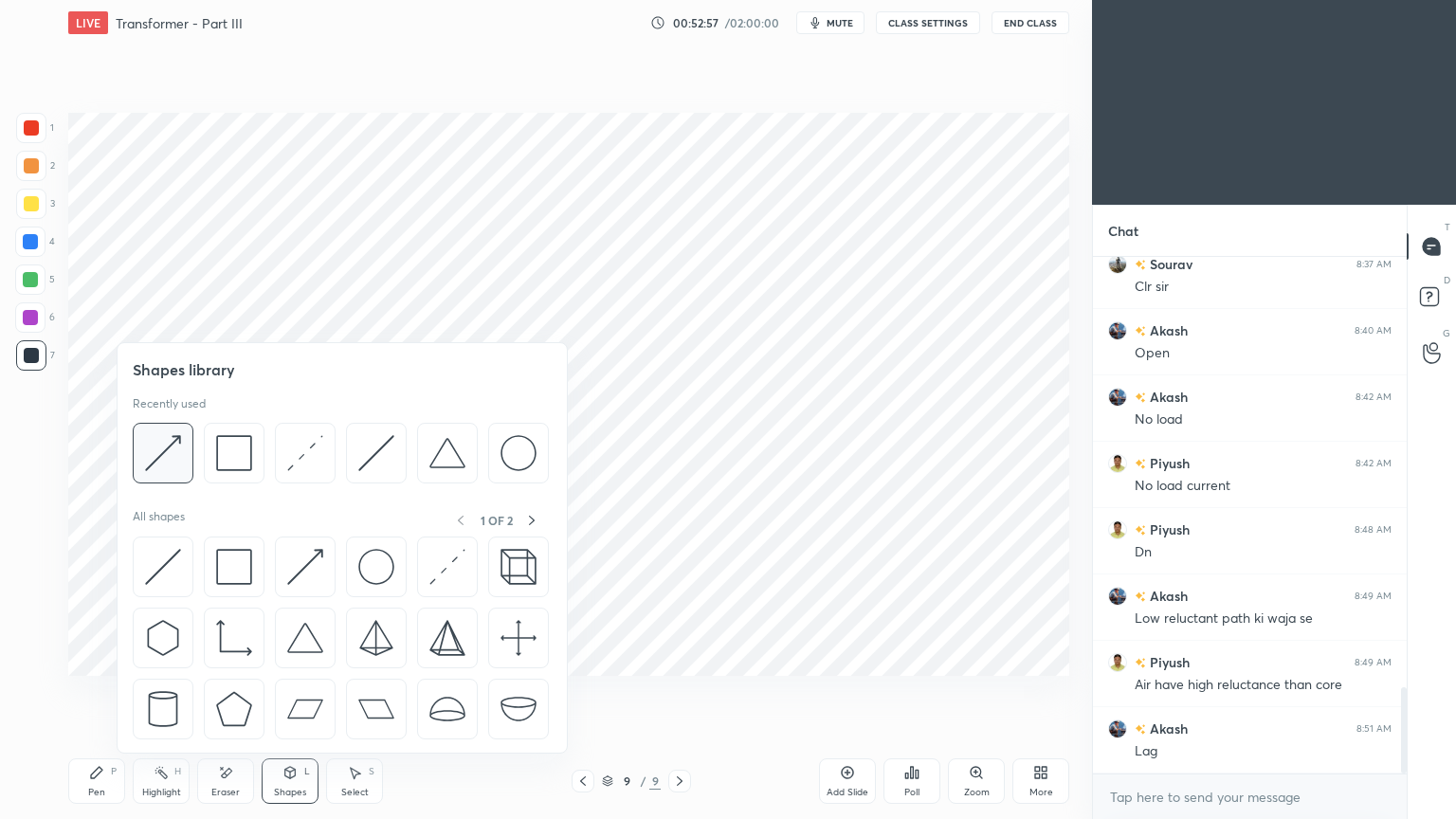click on "Shapes library Recently used All shapes 1 OF 2" at bounding box center (342, 548) 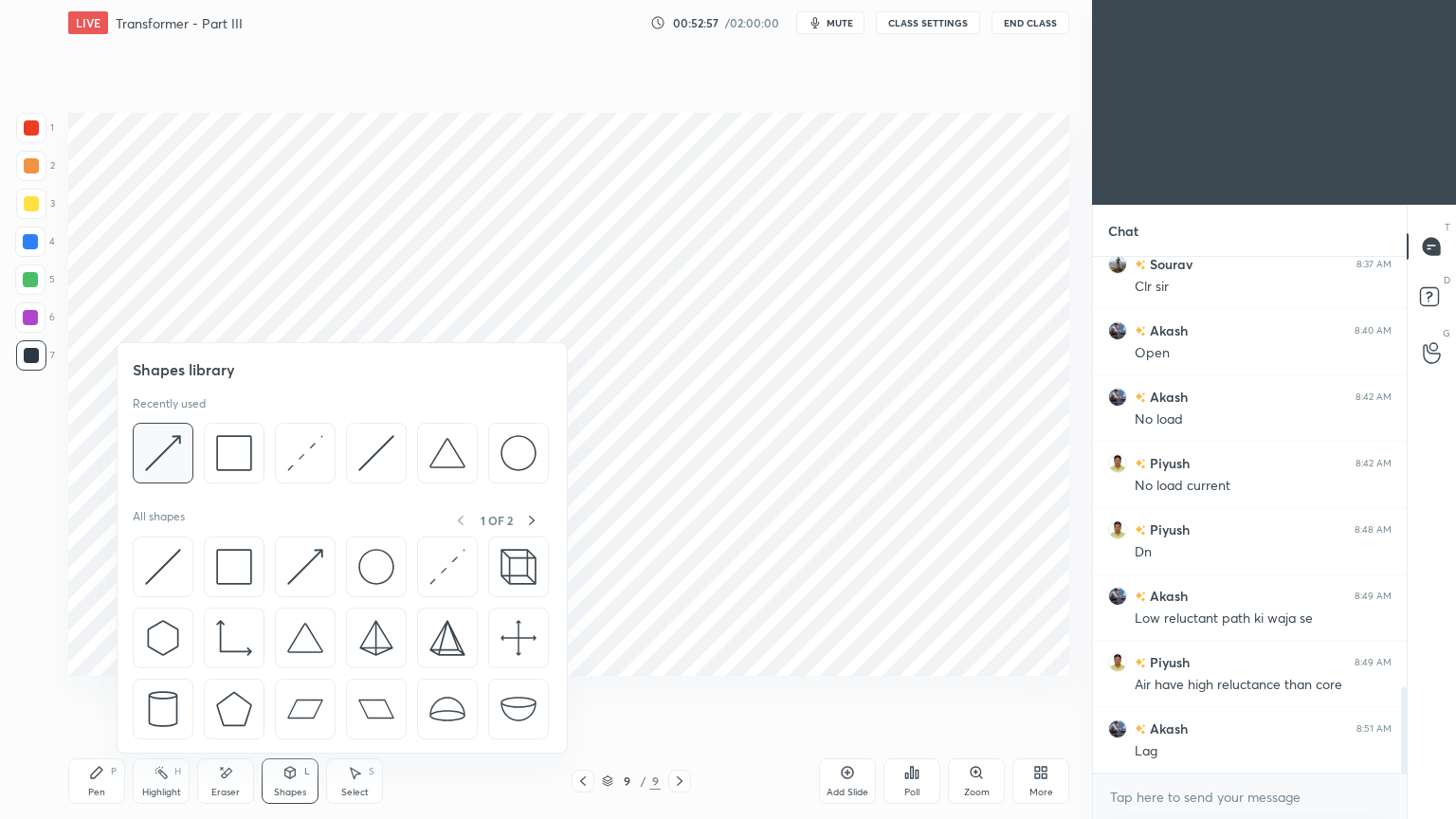 click at bounding box center (163, 453) 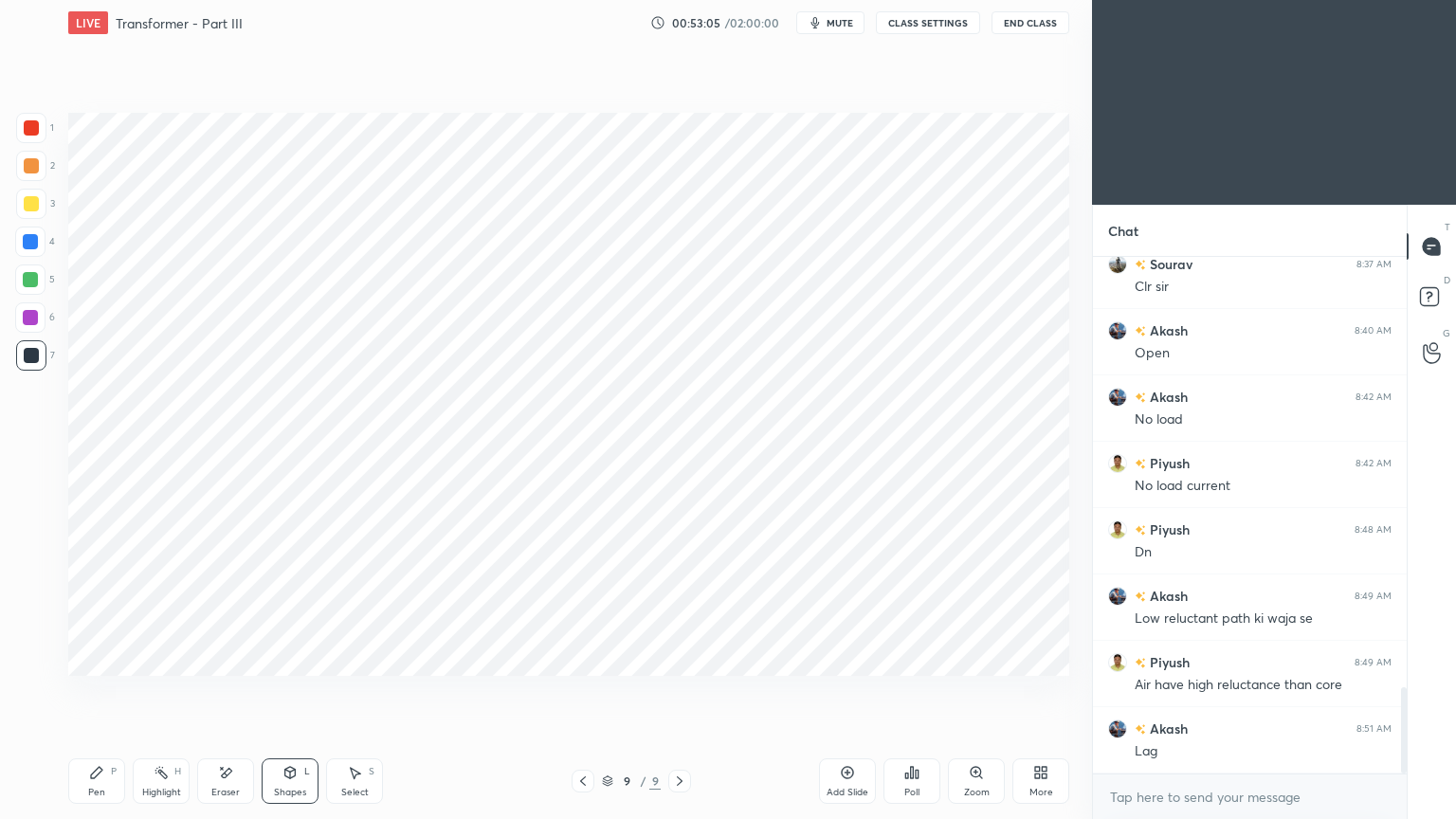 click on "1 2 3 4 5 6 7 C X Z E E Erase all   H H LIVE Transformer - Part III 00:53:05 /  02:00:00 mute CLASS SETTINGS End Class Setting up your live class Poll for   secs No correct answer Start poll Back Transformer - Part III • L2 of Course on Electrical Machines Ravendra Yadav Pen P Highlight H Eraser Shapes L Select S 9 / 9 Add Slide Poll Zoom More" at bounding box center [538, 410] 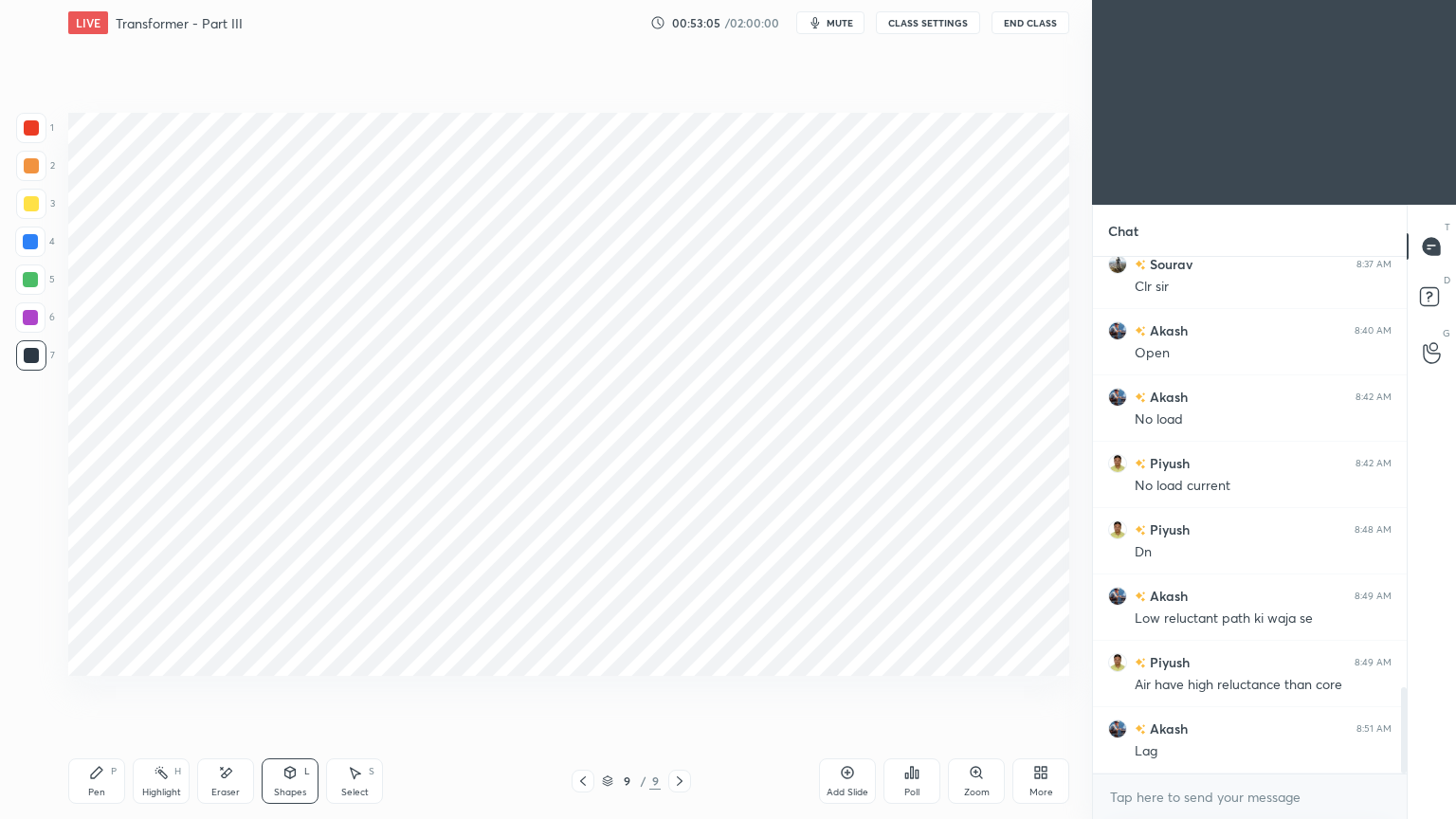 click on "Pen P" at bounding box center [97, 781] 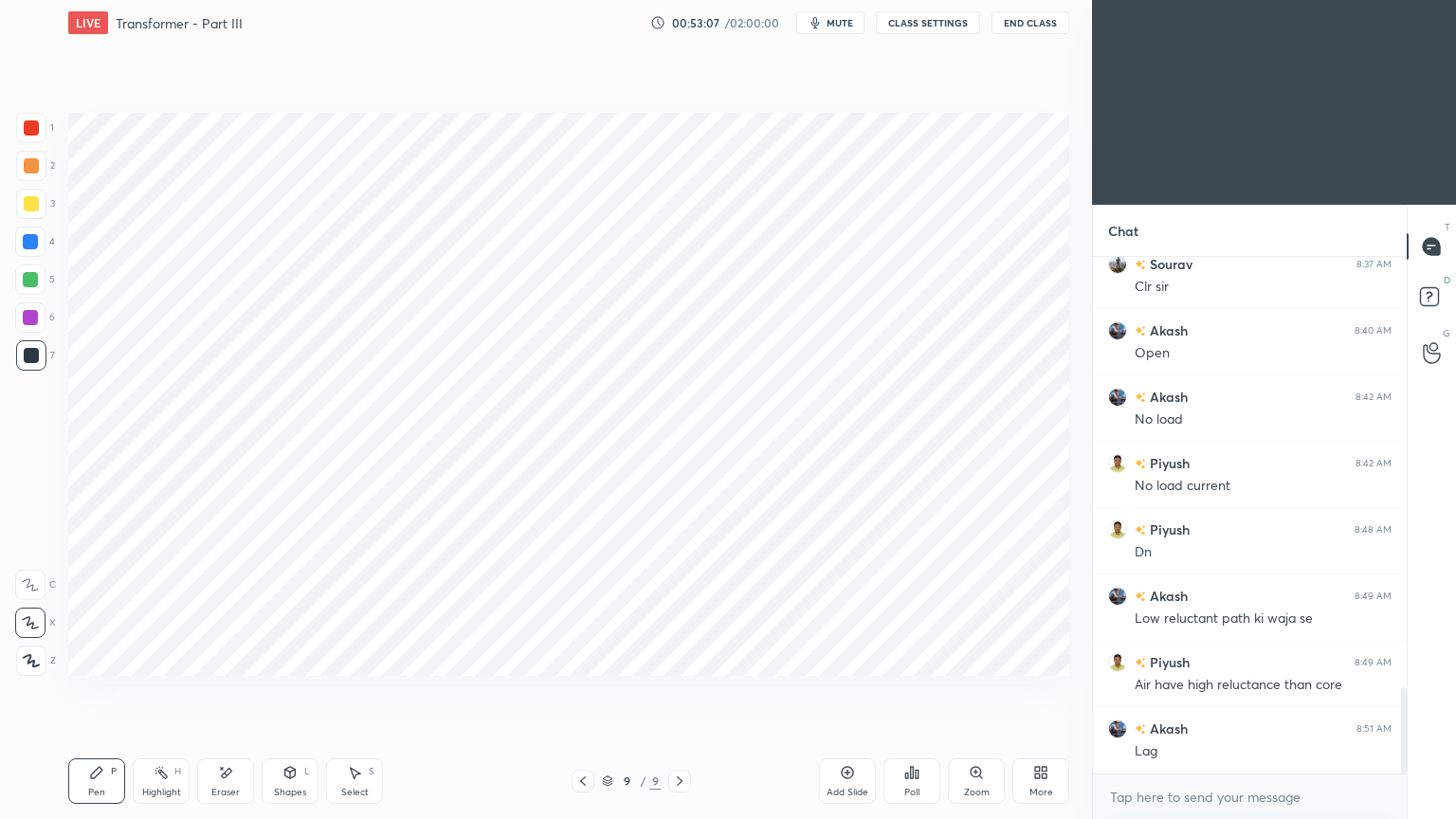 click at bounding box center (31, 128) 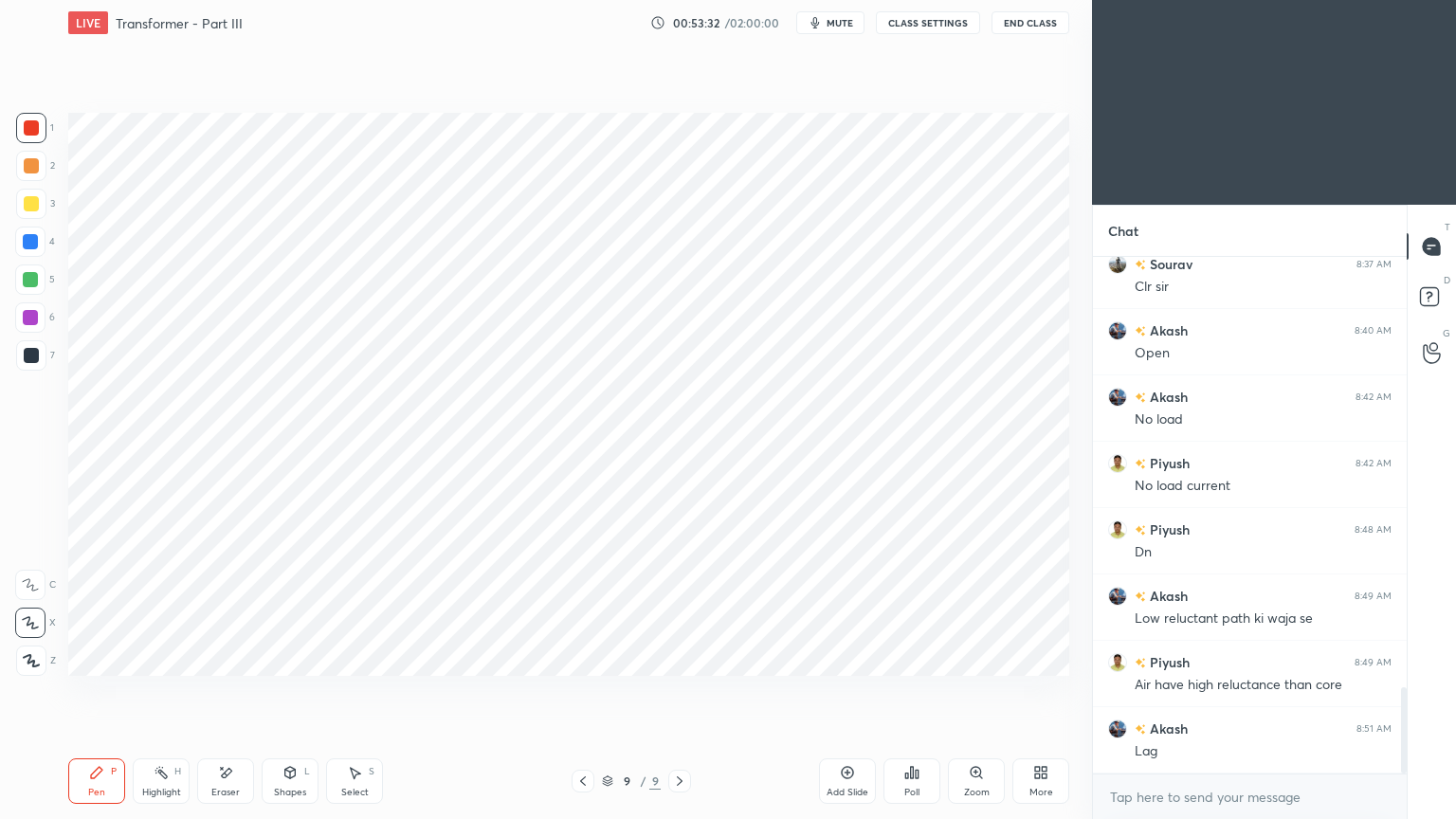 scroll, scrollTop: 2631, scrollLeft: 0, axis: vertical 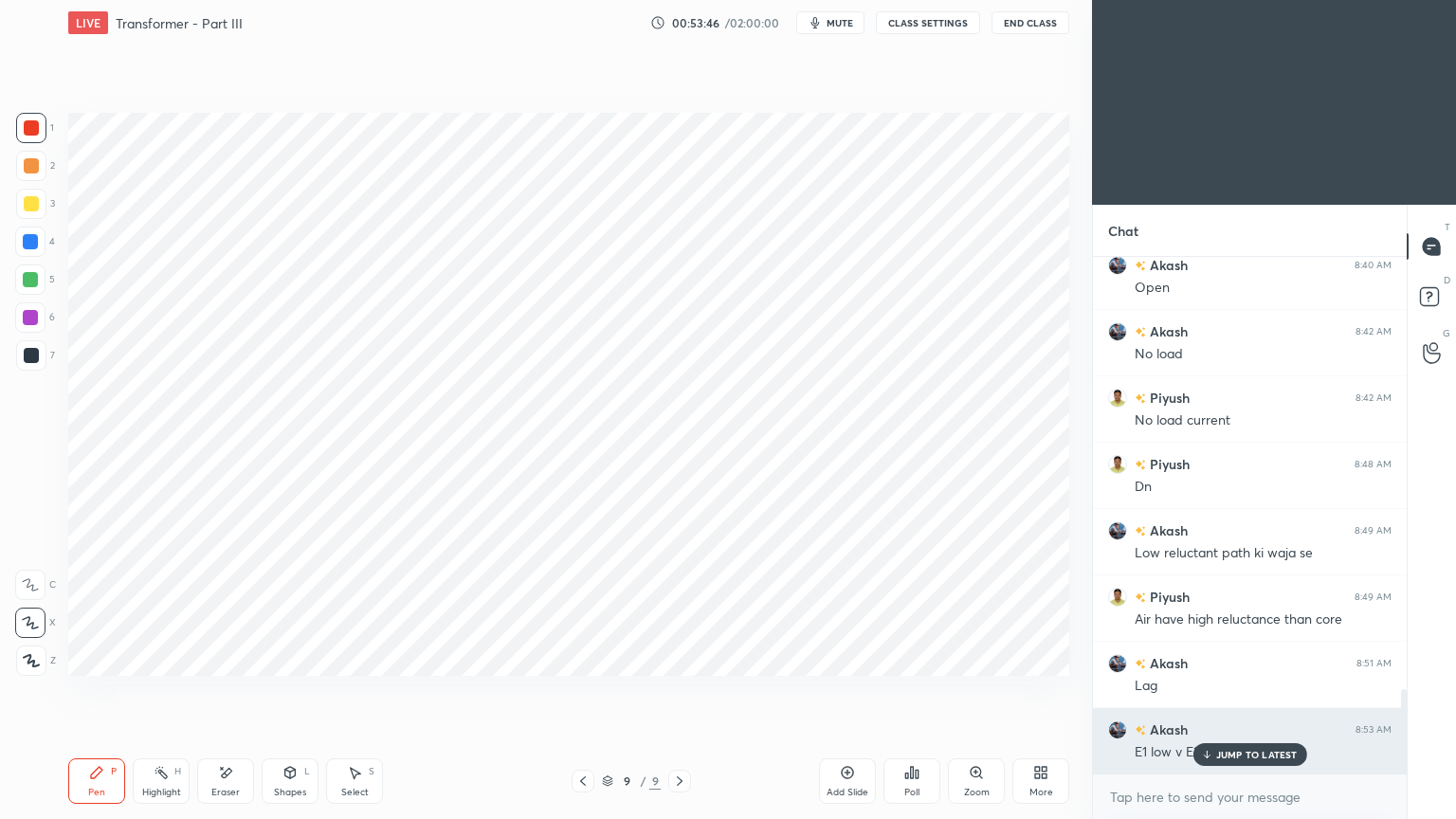 click on "JUMP TO LATEST" at bounding box center (1249, 755) 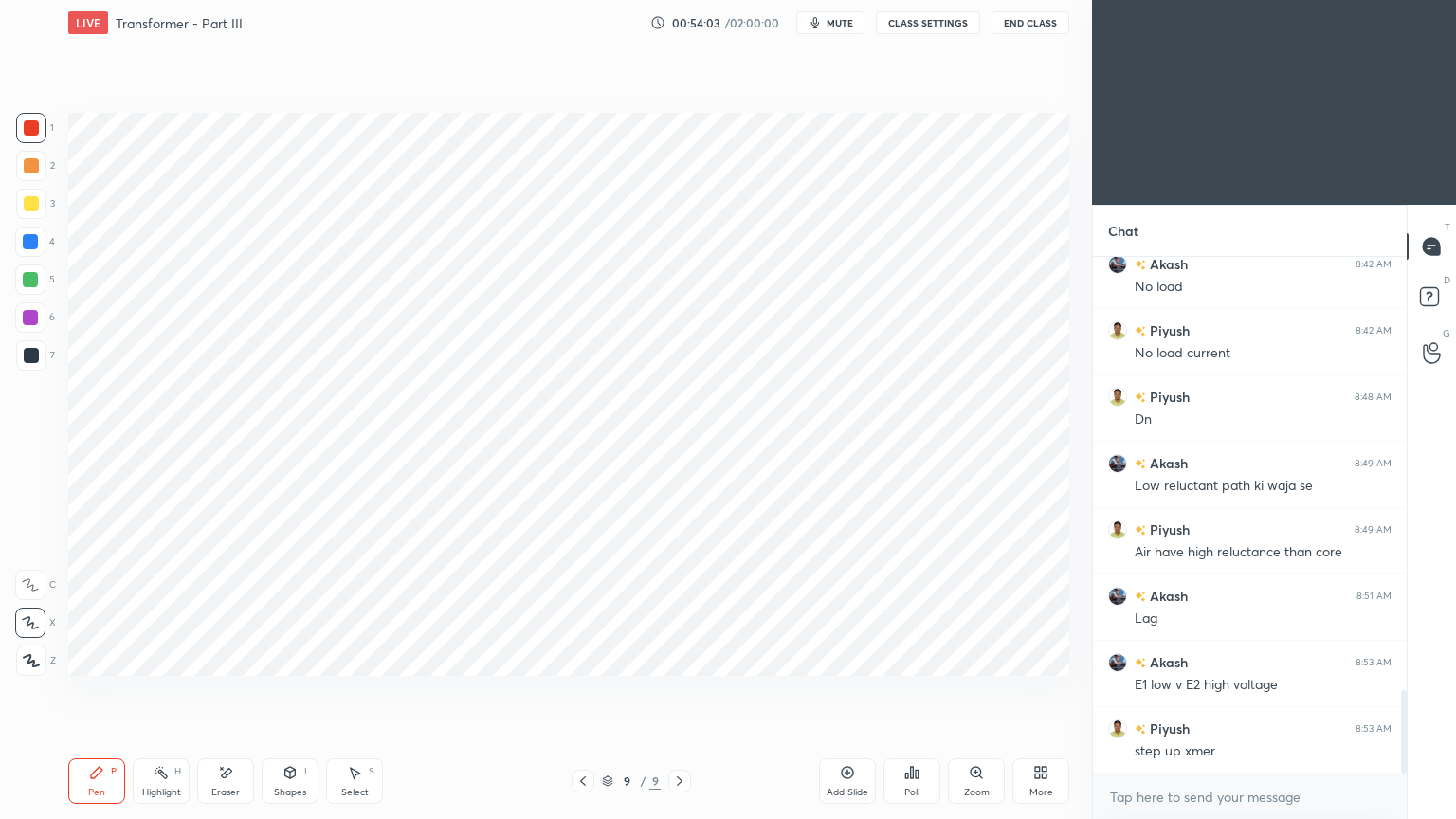 scroll, scrollTop: 2764, scrollLeft: 0, axis: vertical 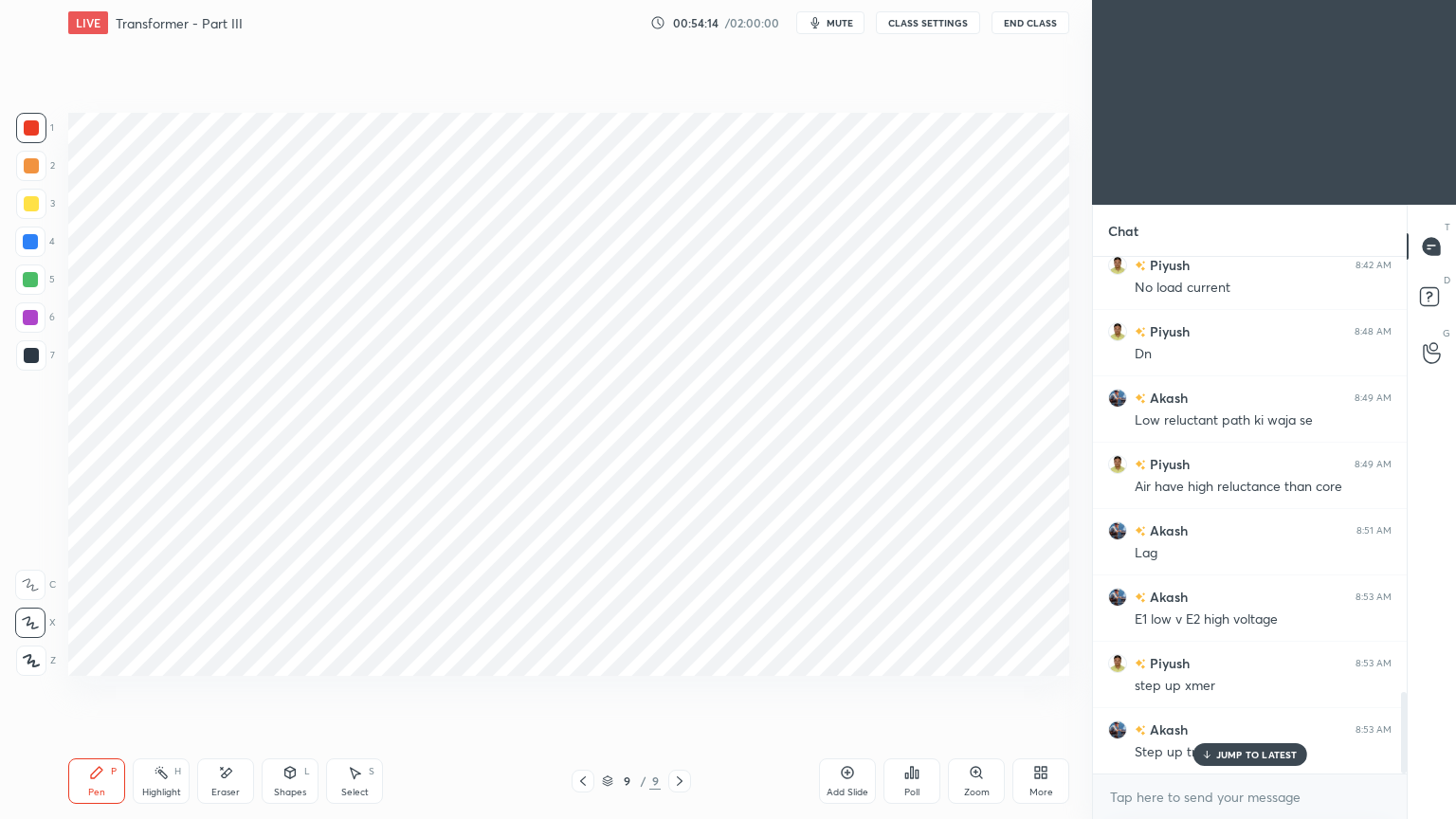 click on "Shapes" at bounding box center [290, 792] 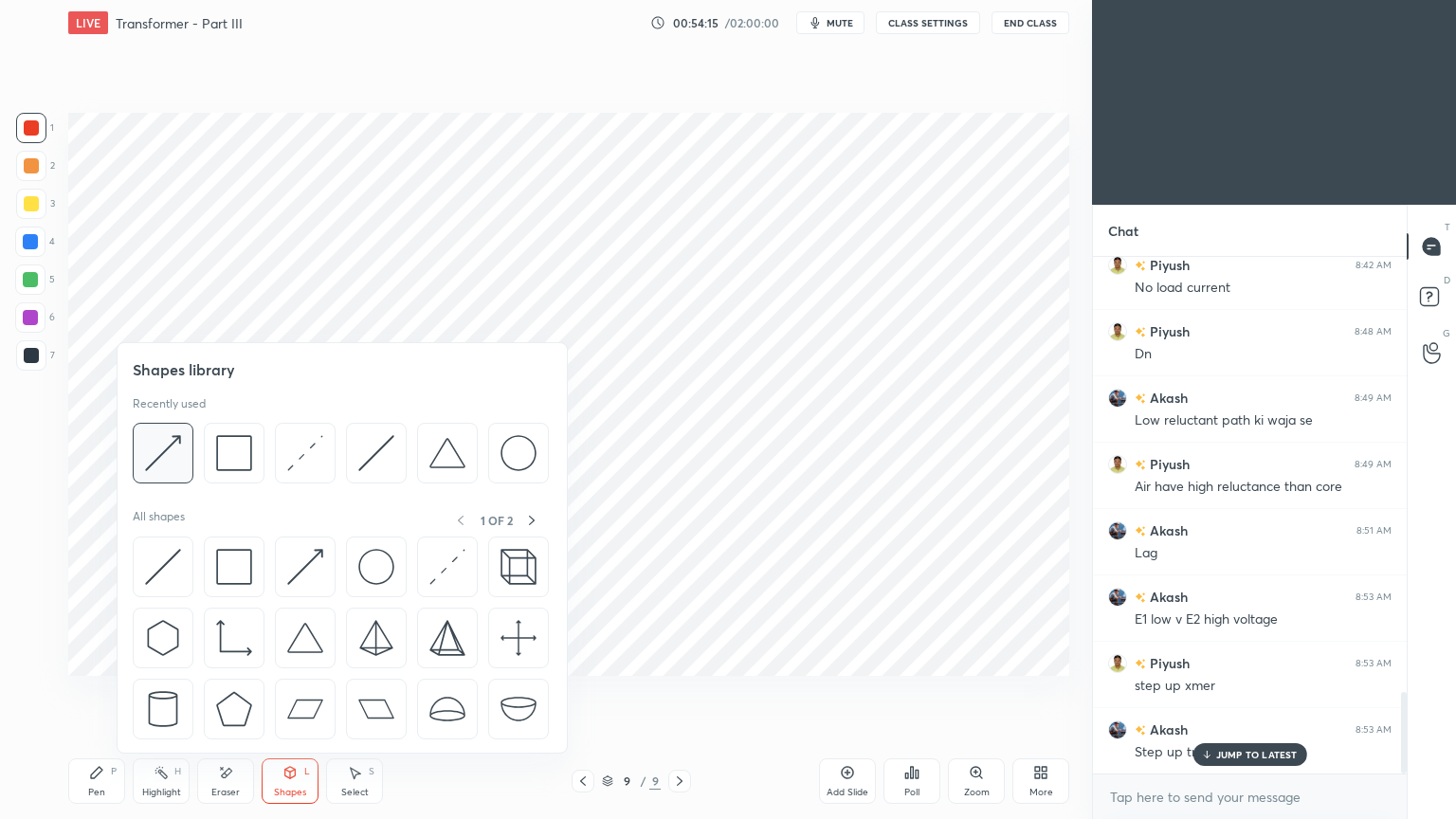 click at bounding box center [163, 453] 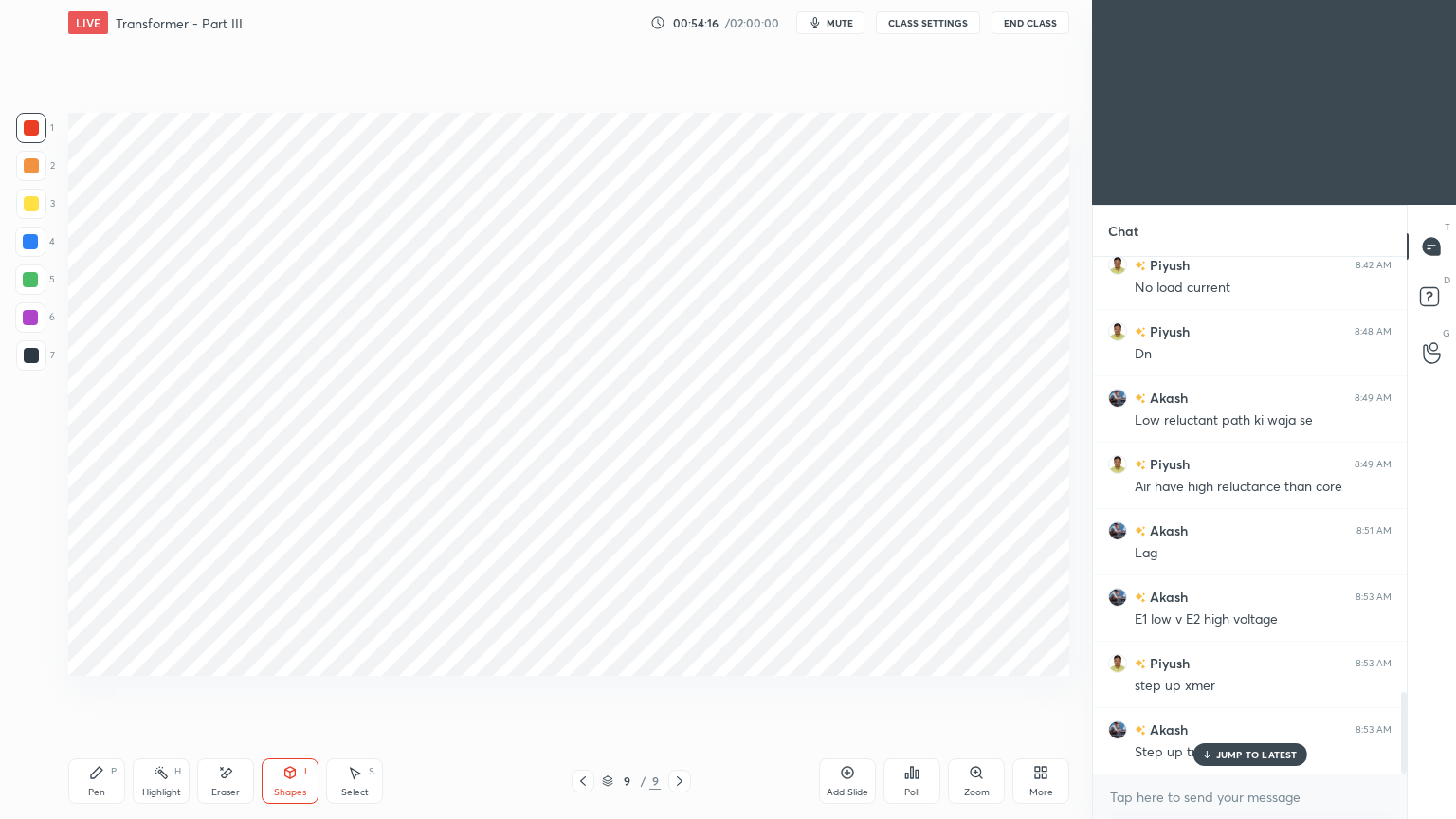 click at bounding box center (31, 355) 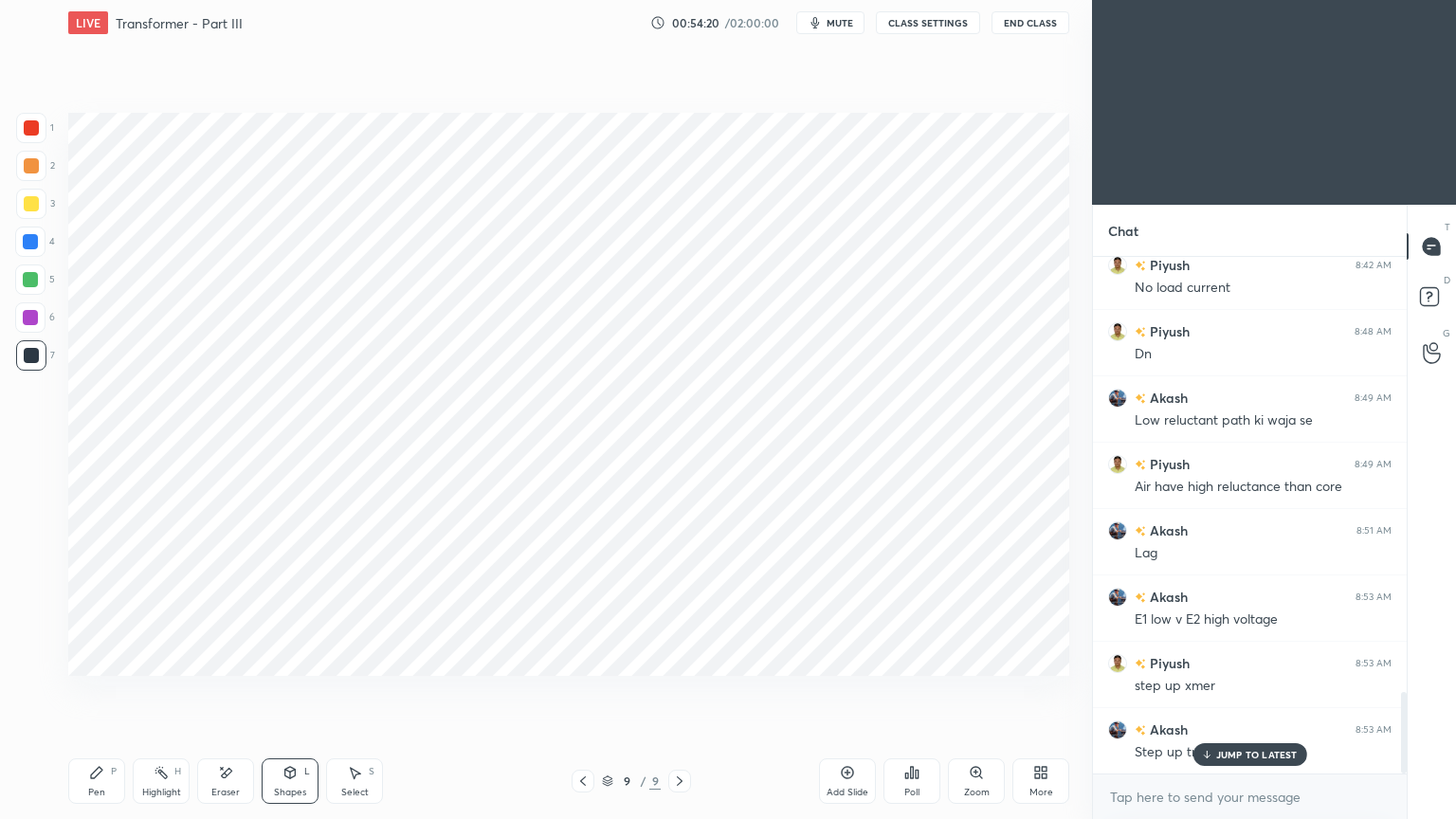 click on "Eraser" at bounding box center [226, 781] 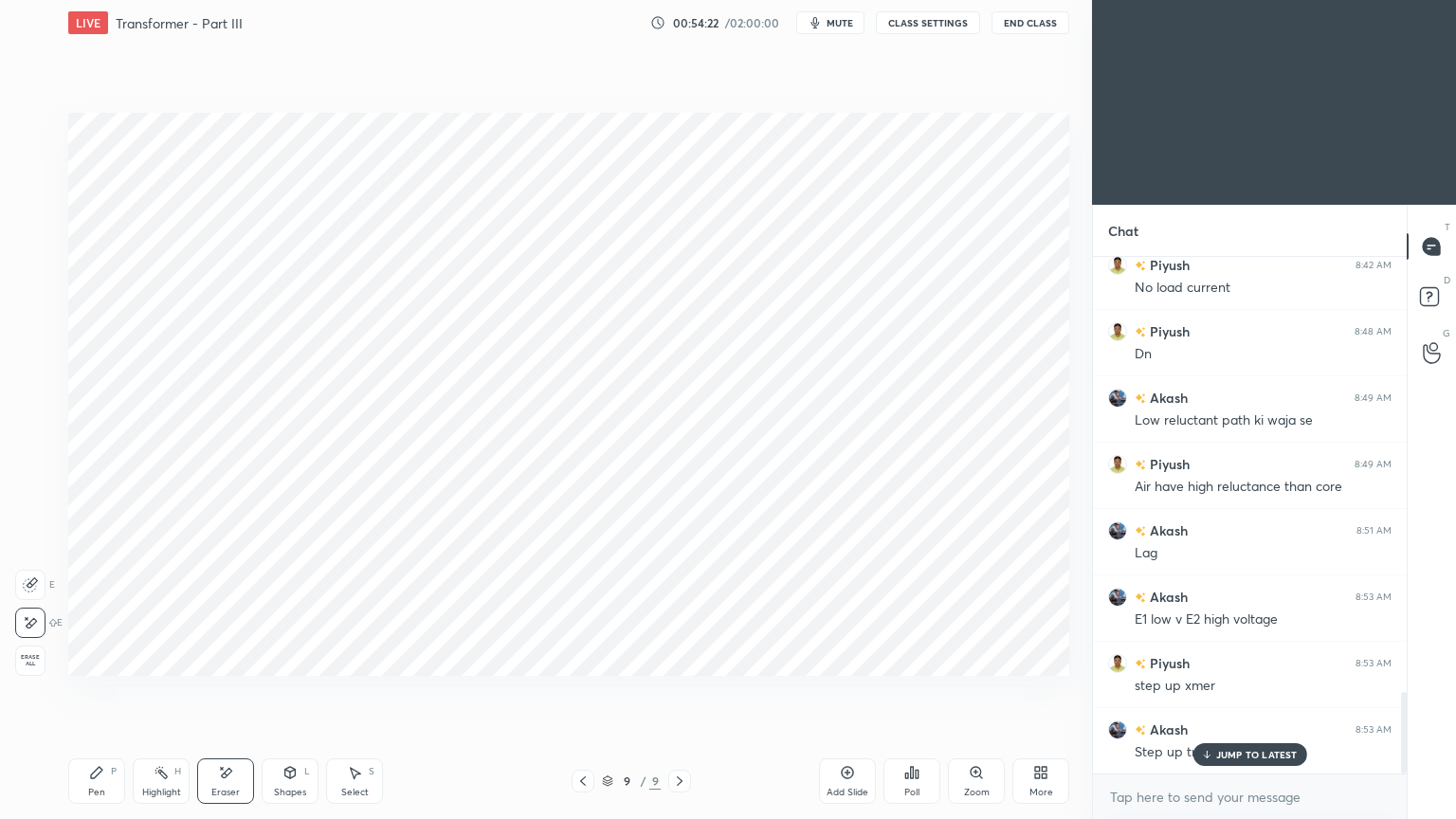 click 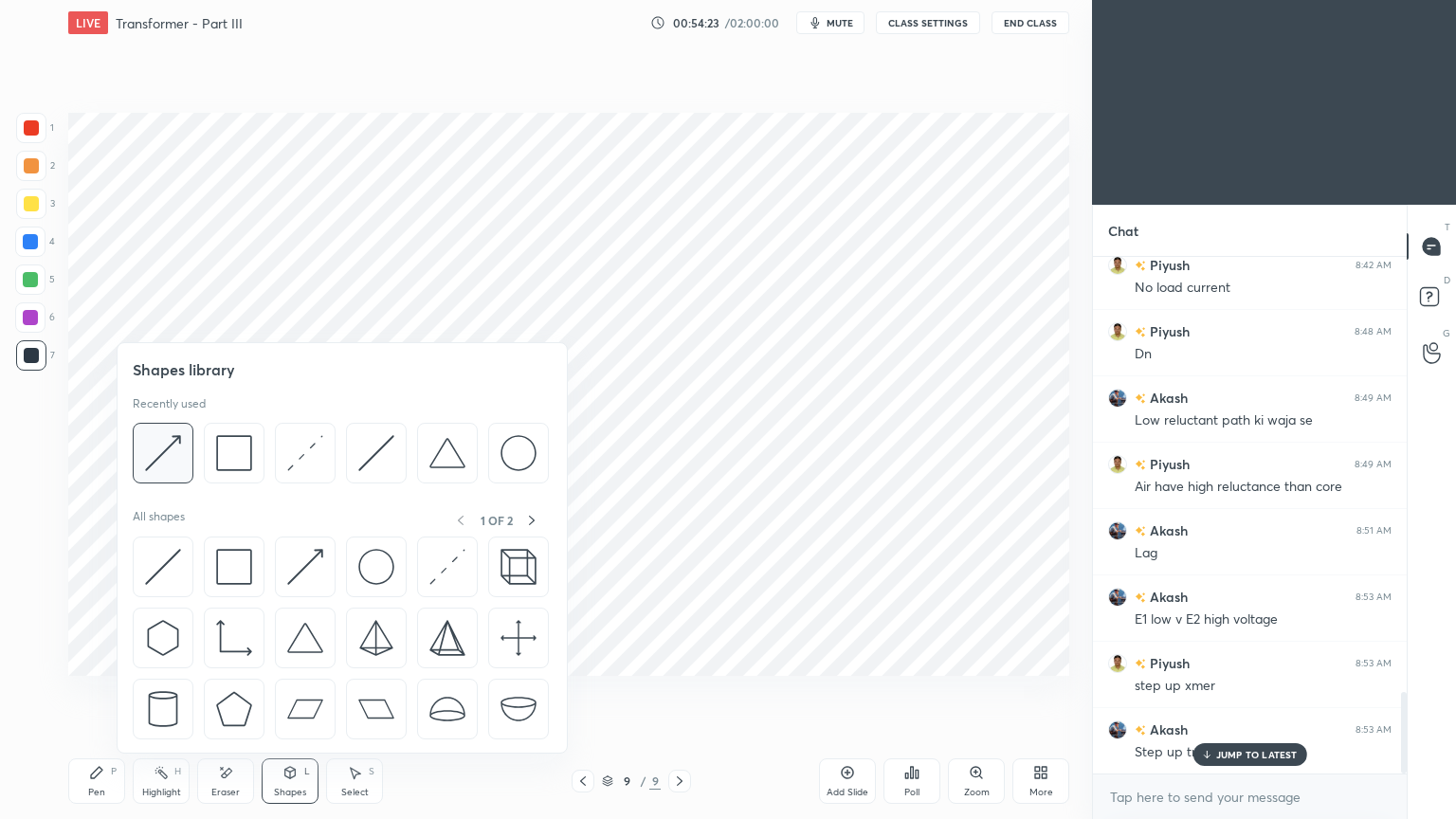 click at bounding box center [163, 453] 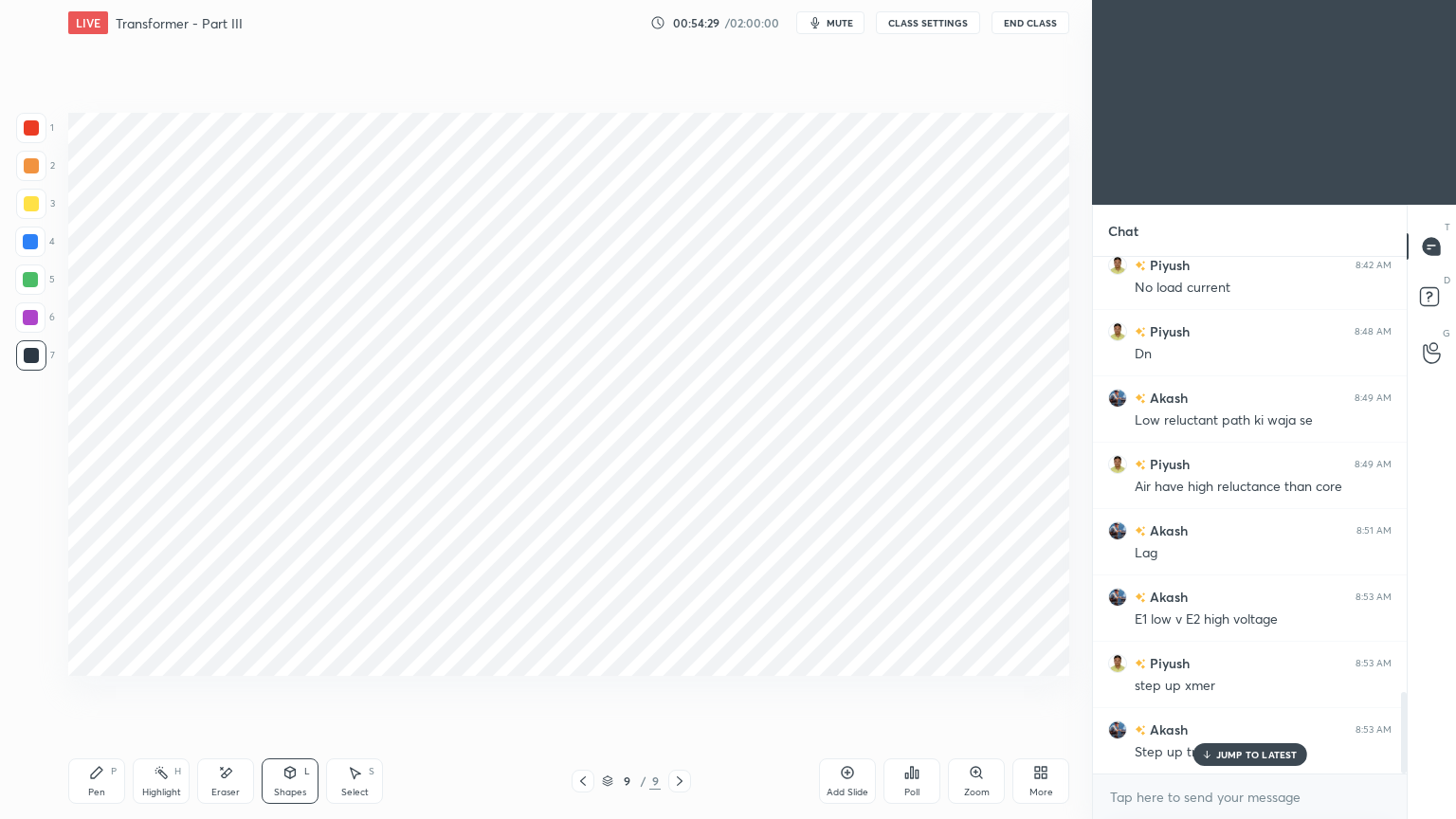 click on "Pen P" at bounding box center [97, 781] 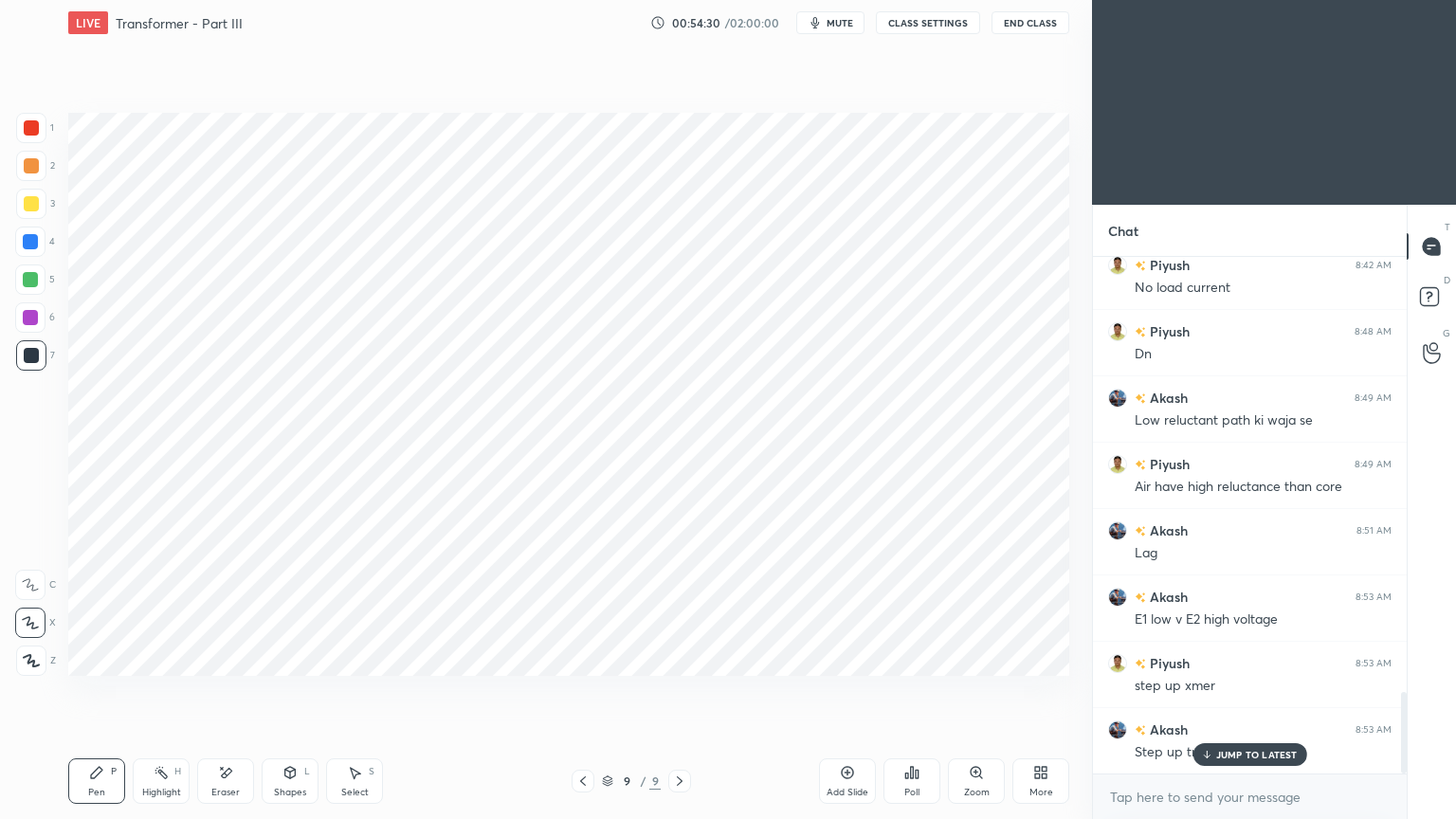 click at bounding box center [31, 128] 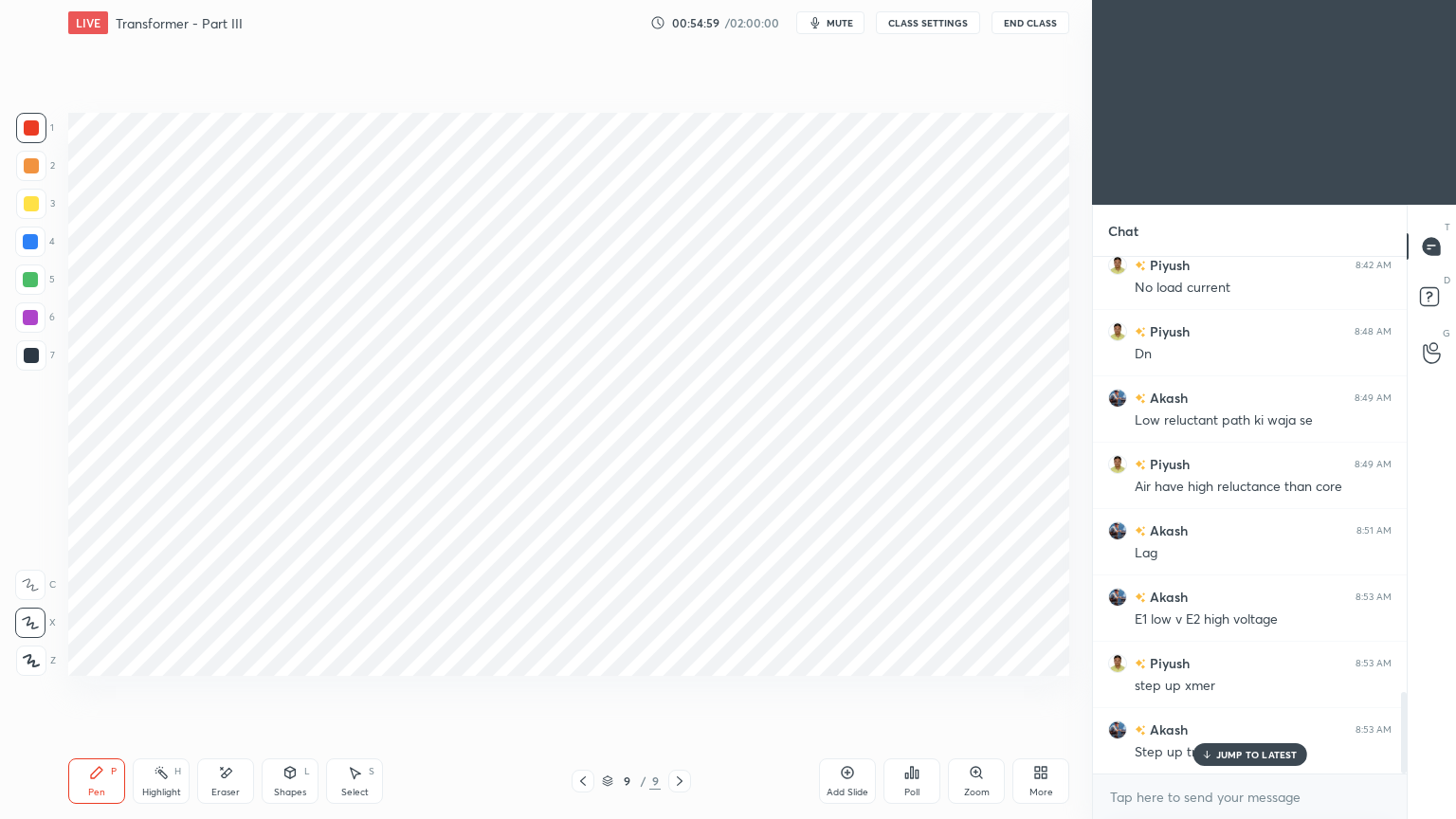 click at bounding box center [30, 280] 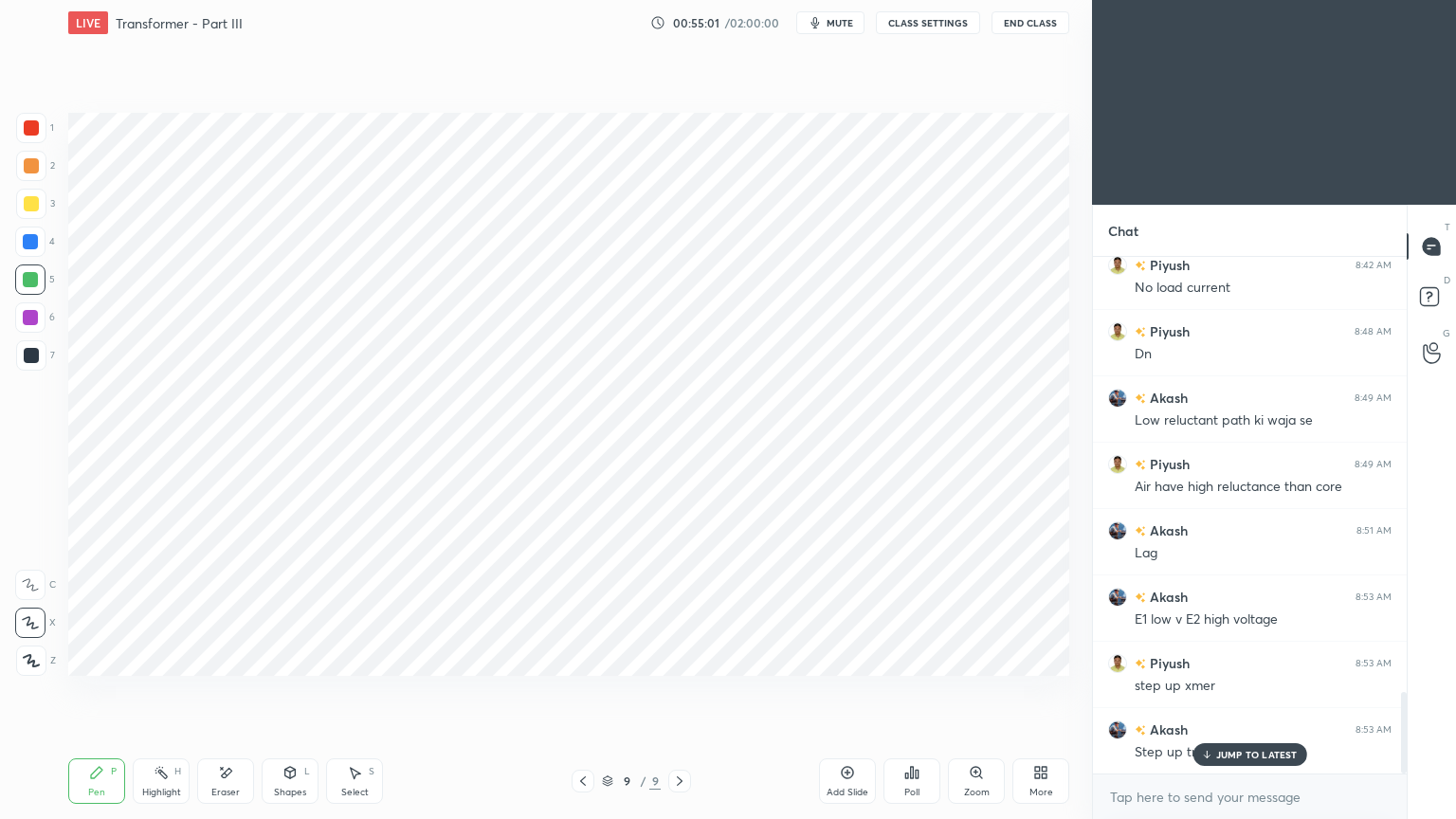 click on "Shapes" at bounding box center [290, 792] 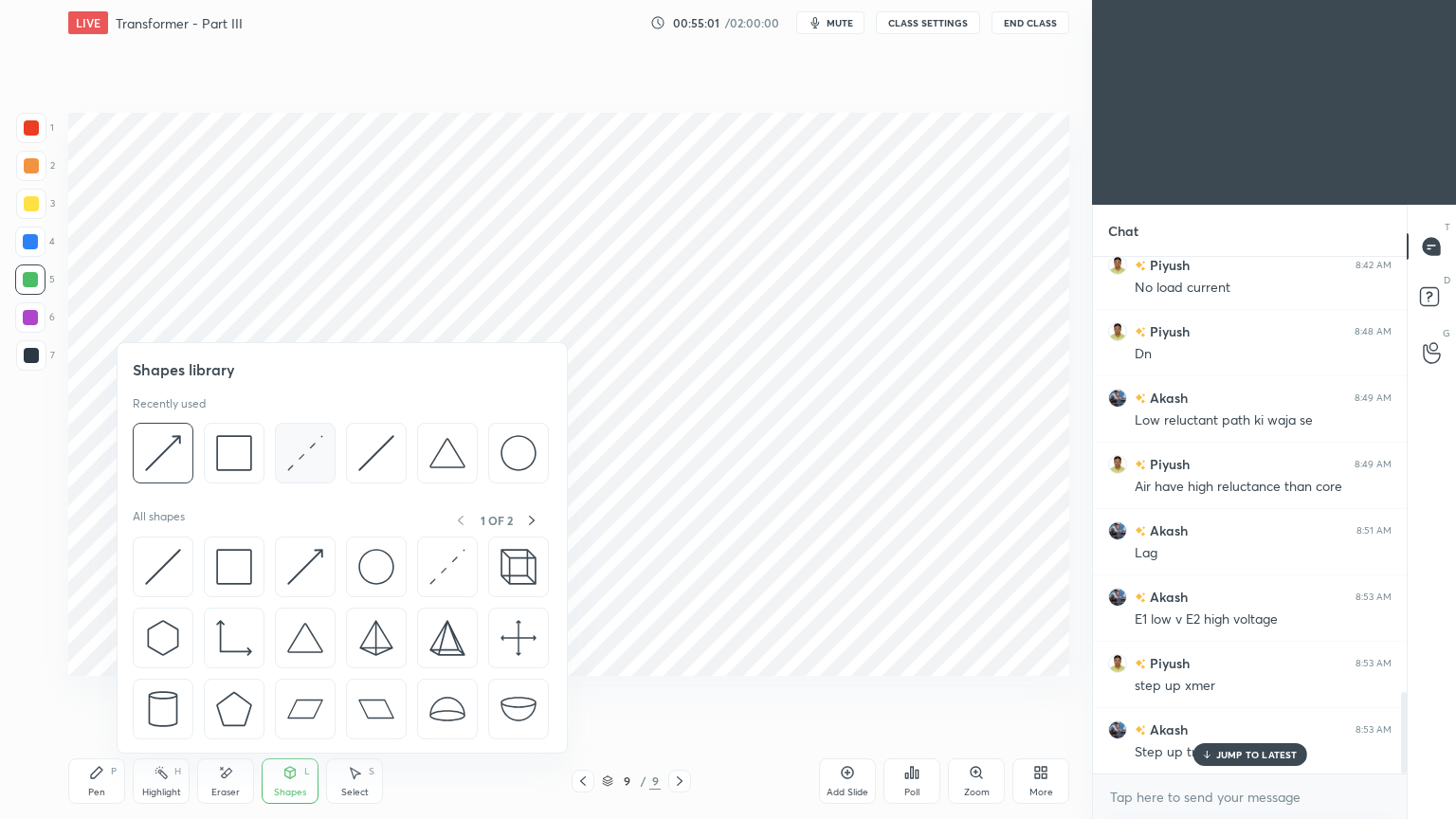 click at bounding box center (305, 453) 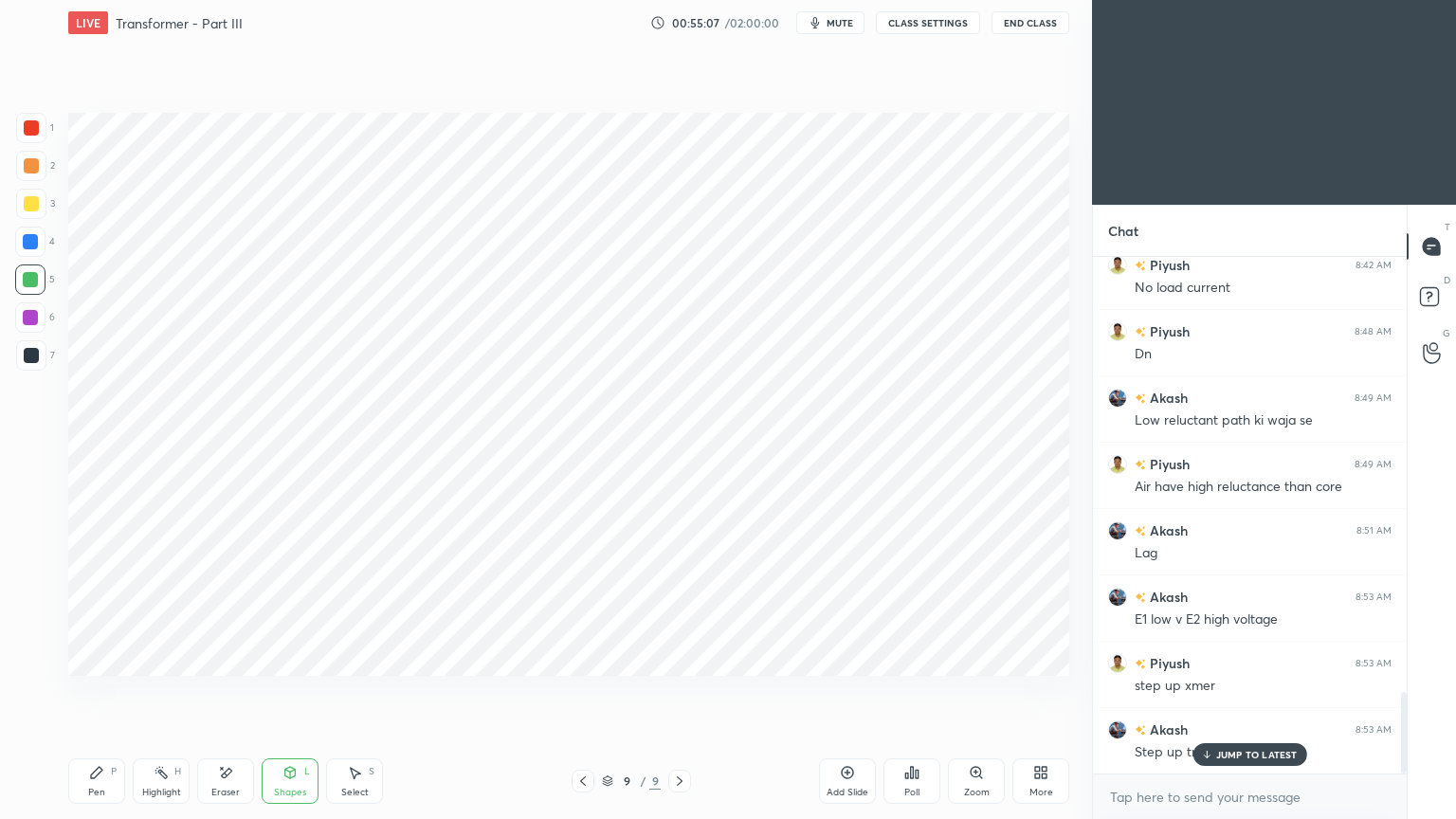 click on "Select S" at bounding box center (355, 781) 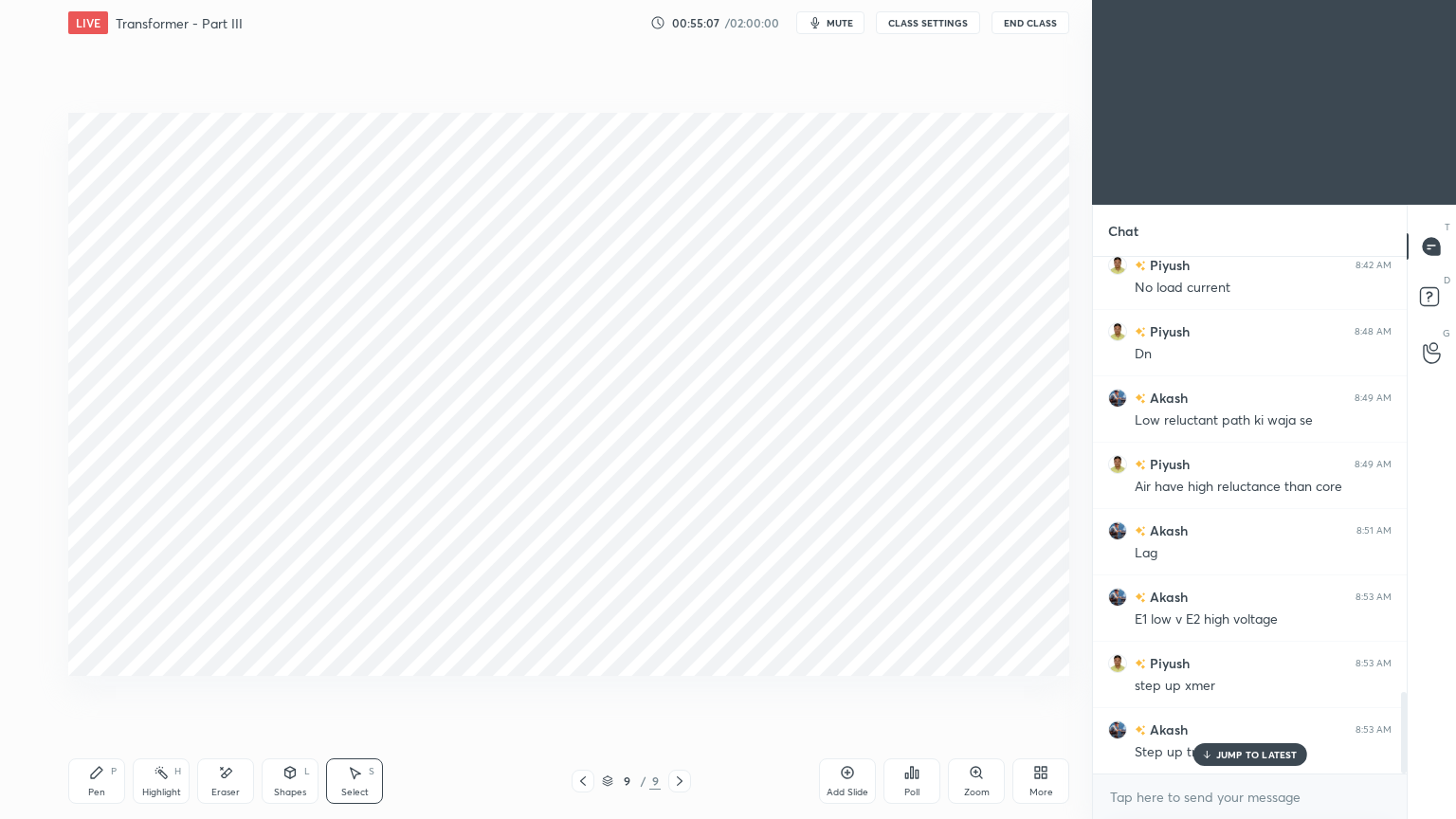 scroll, scrollTop: 2831, scrollLeft: 0, axis: vertical 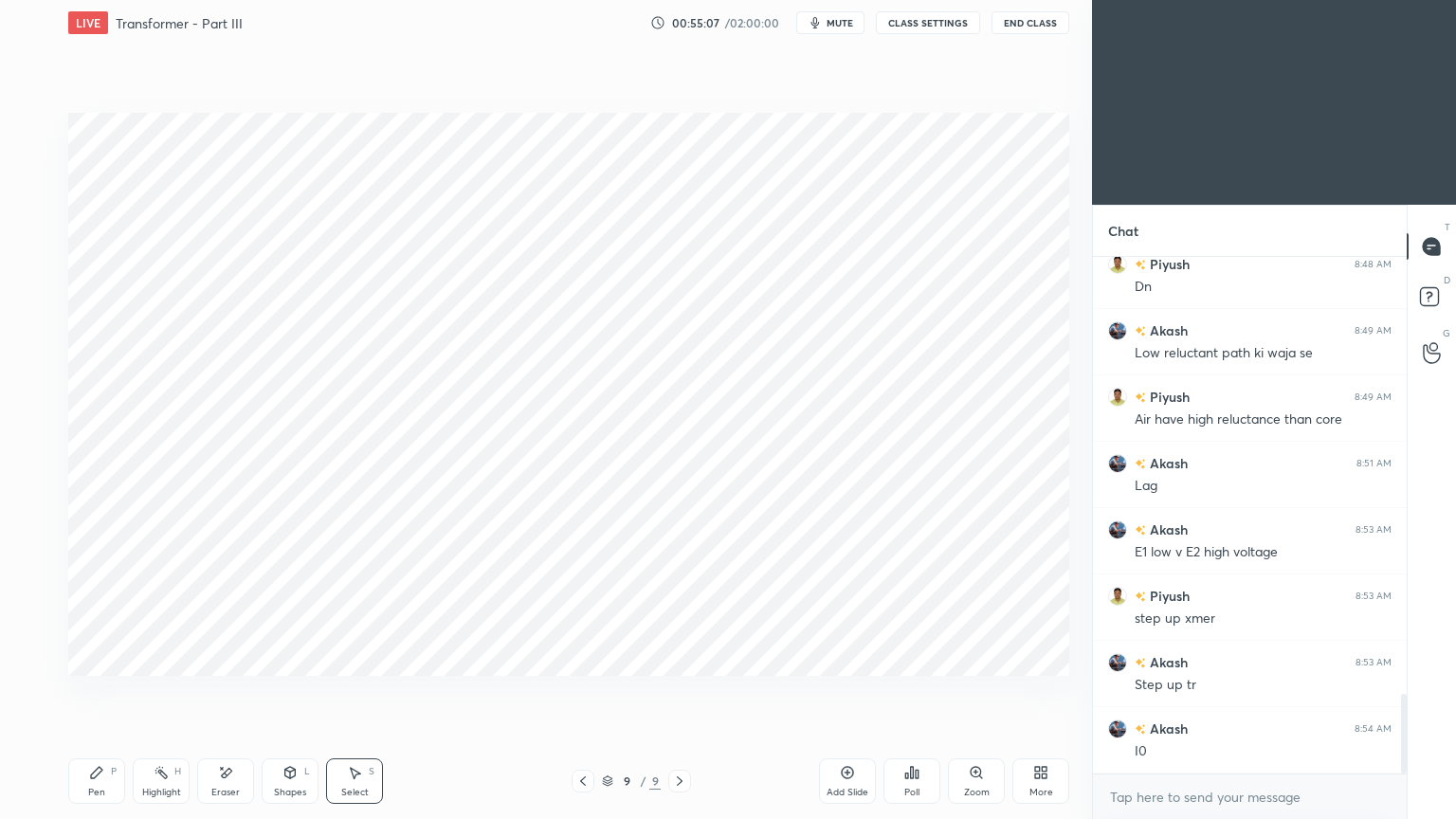 click on "Shapes L" at bounding box center [290, 781] 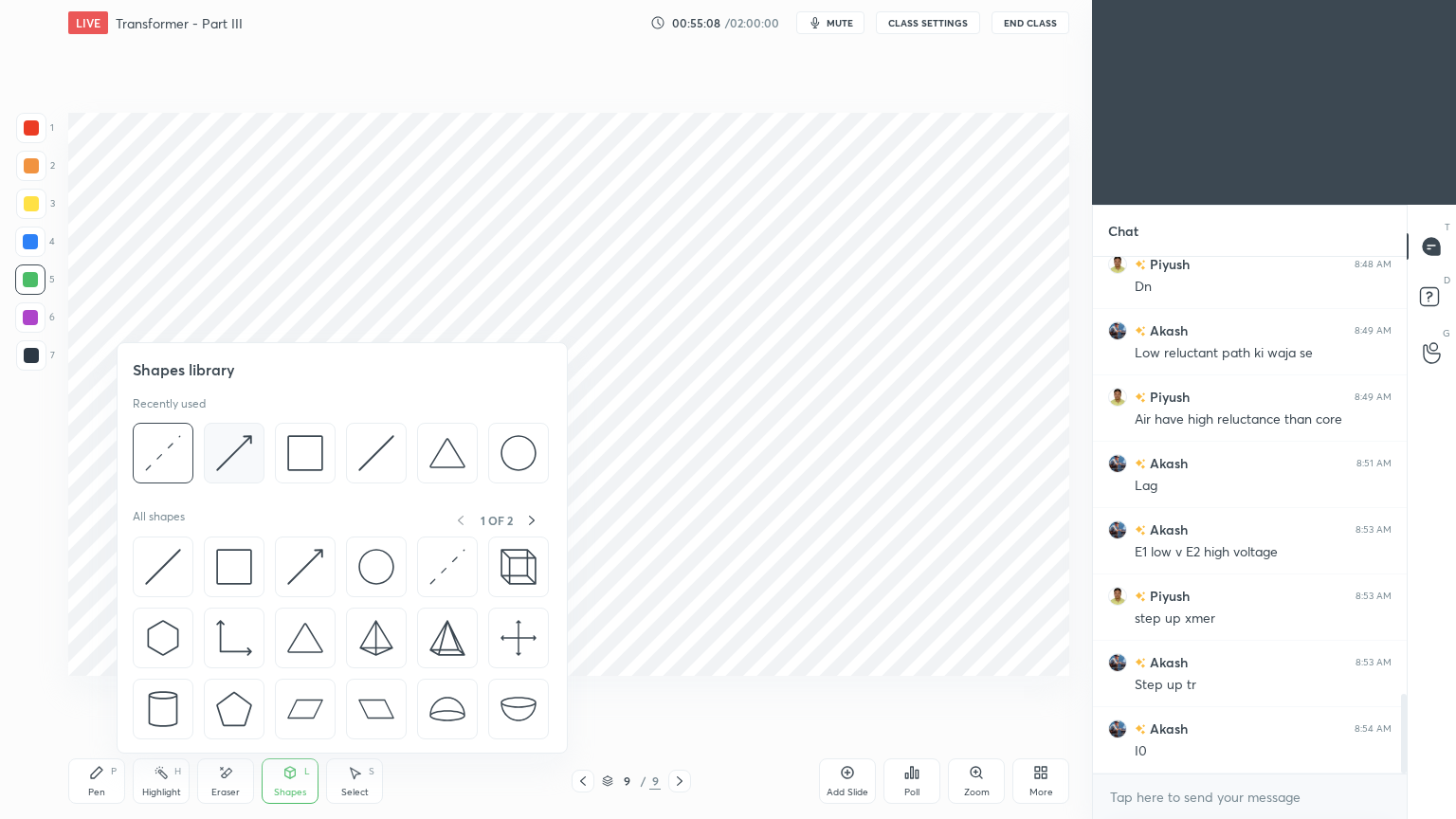 click at bounding box center [234, 453] 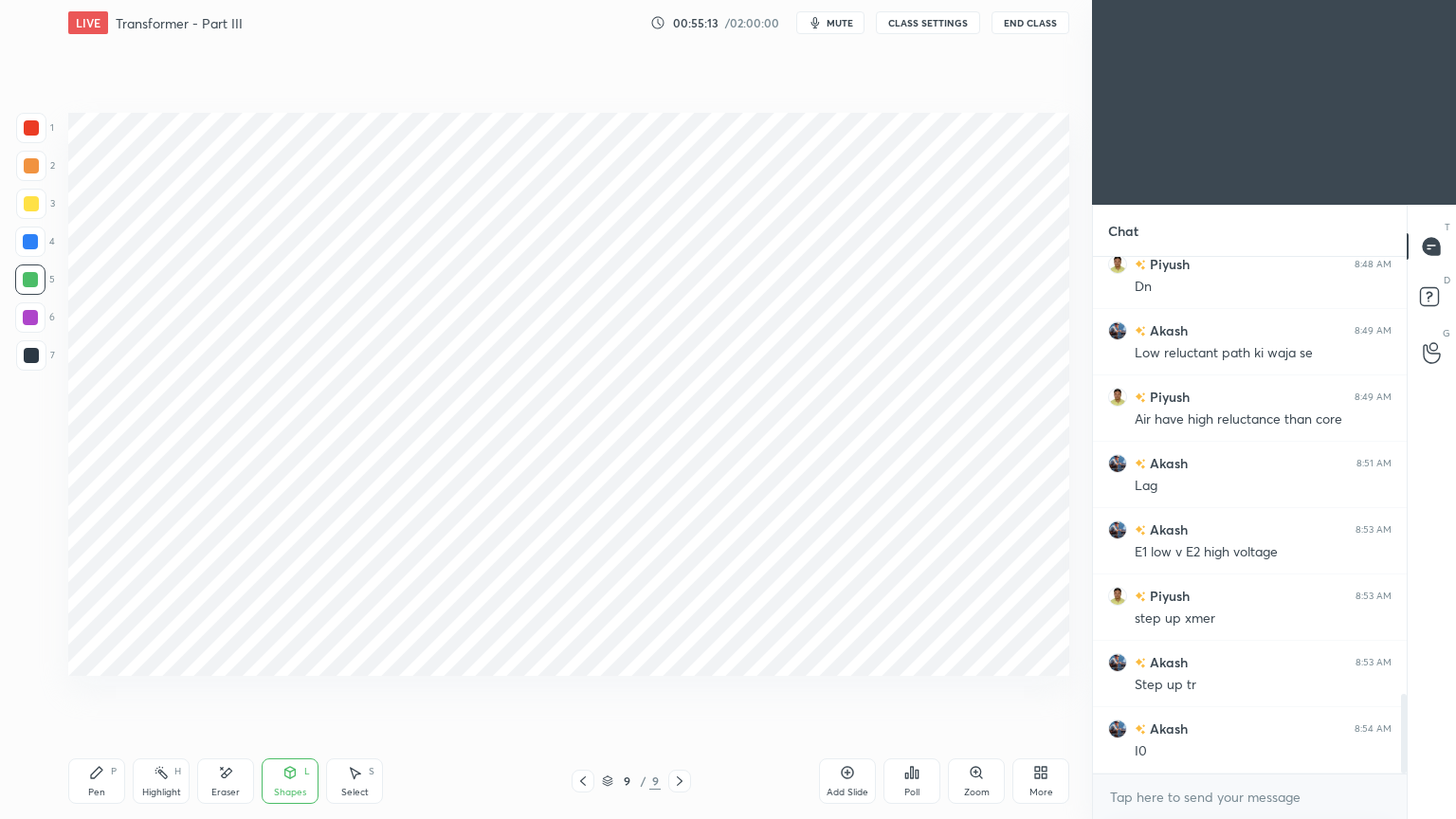 click on "Pen P" at bounding box center (97, 781) 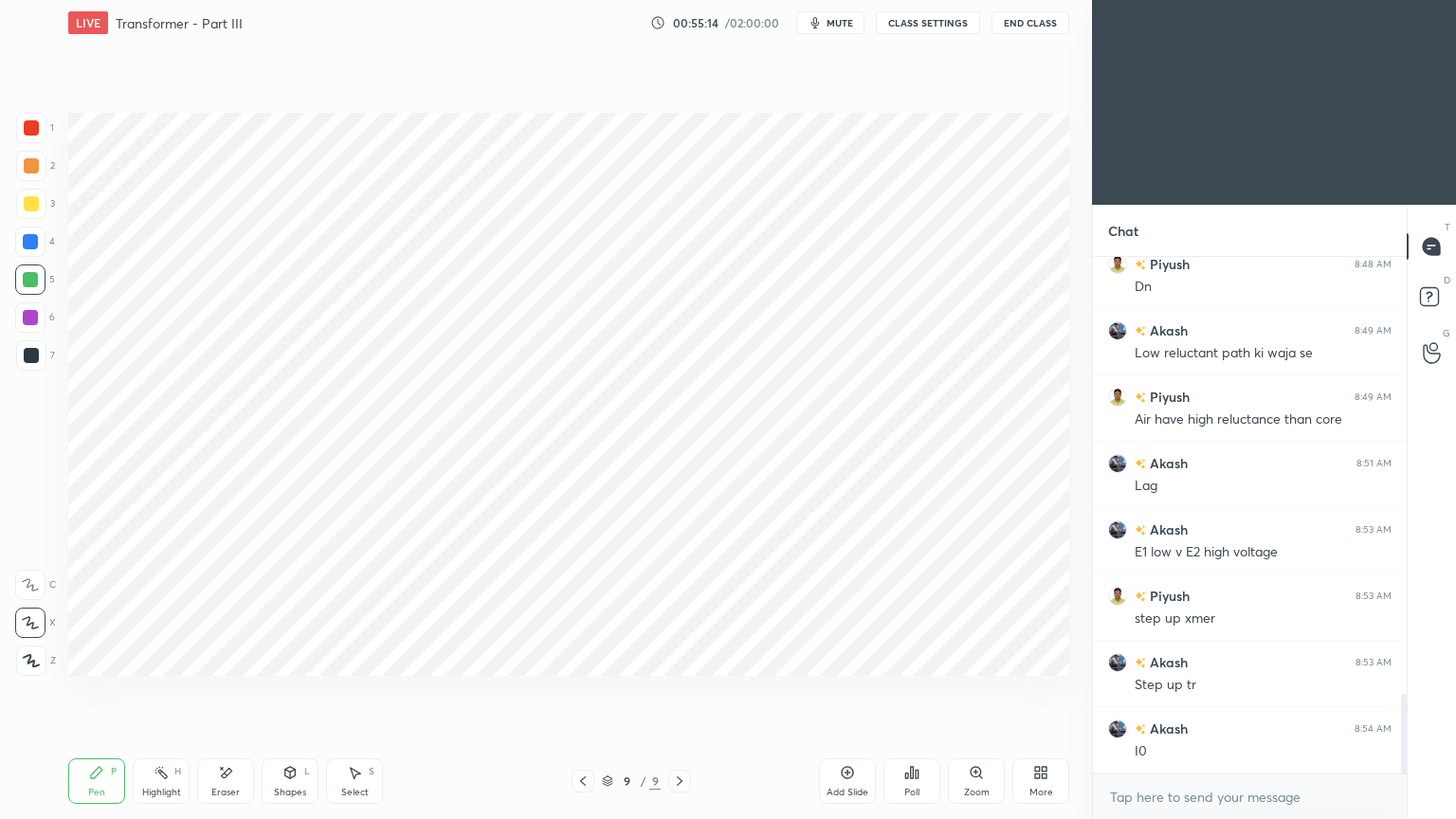 click at bounding box center (31, 355) 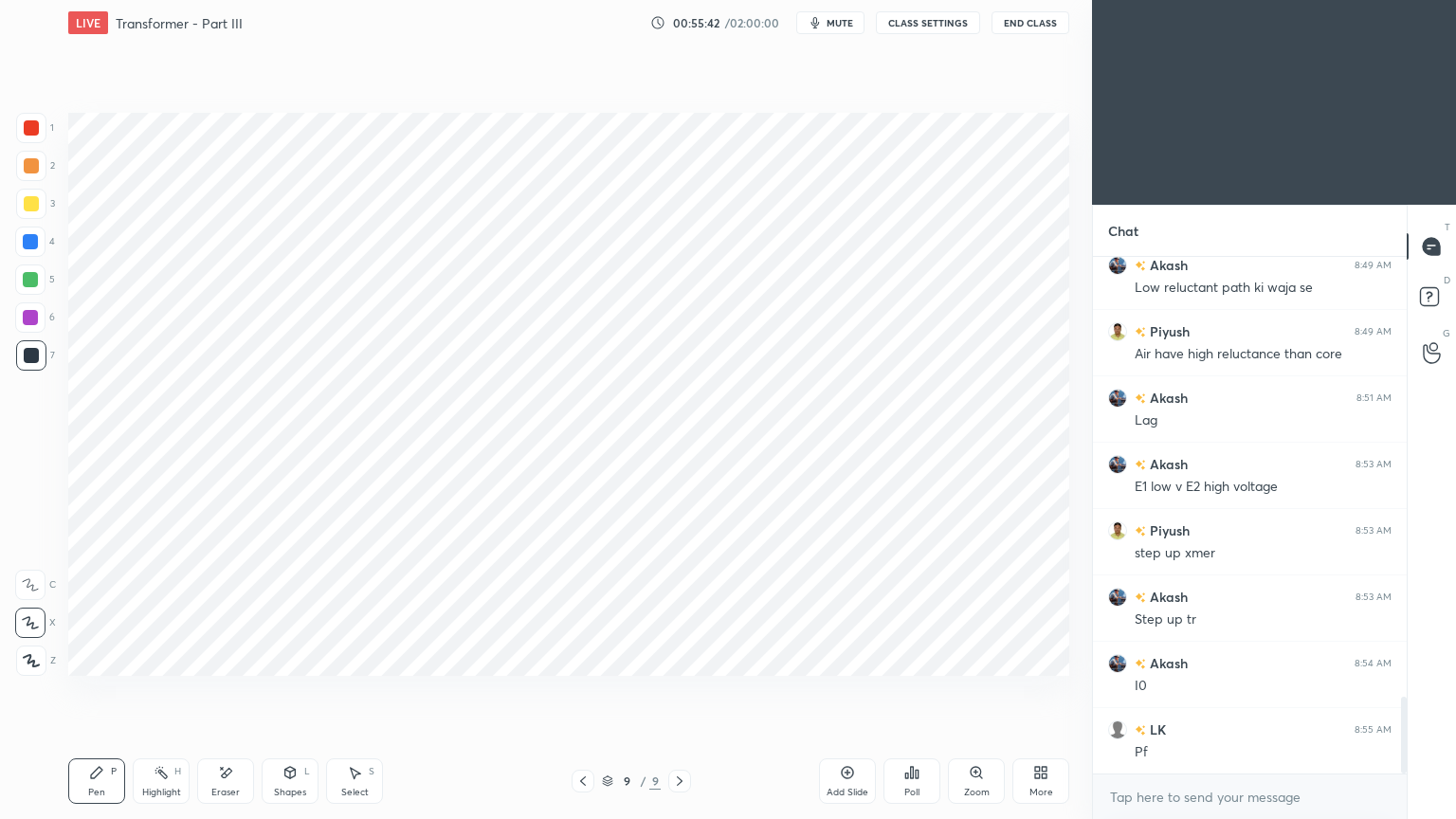 scroll, scrollTop: 2964, scrollLeft: 0, axis: vertical 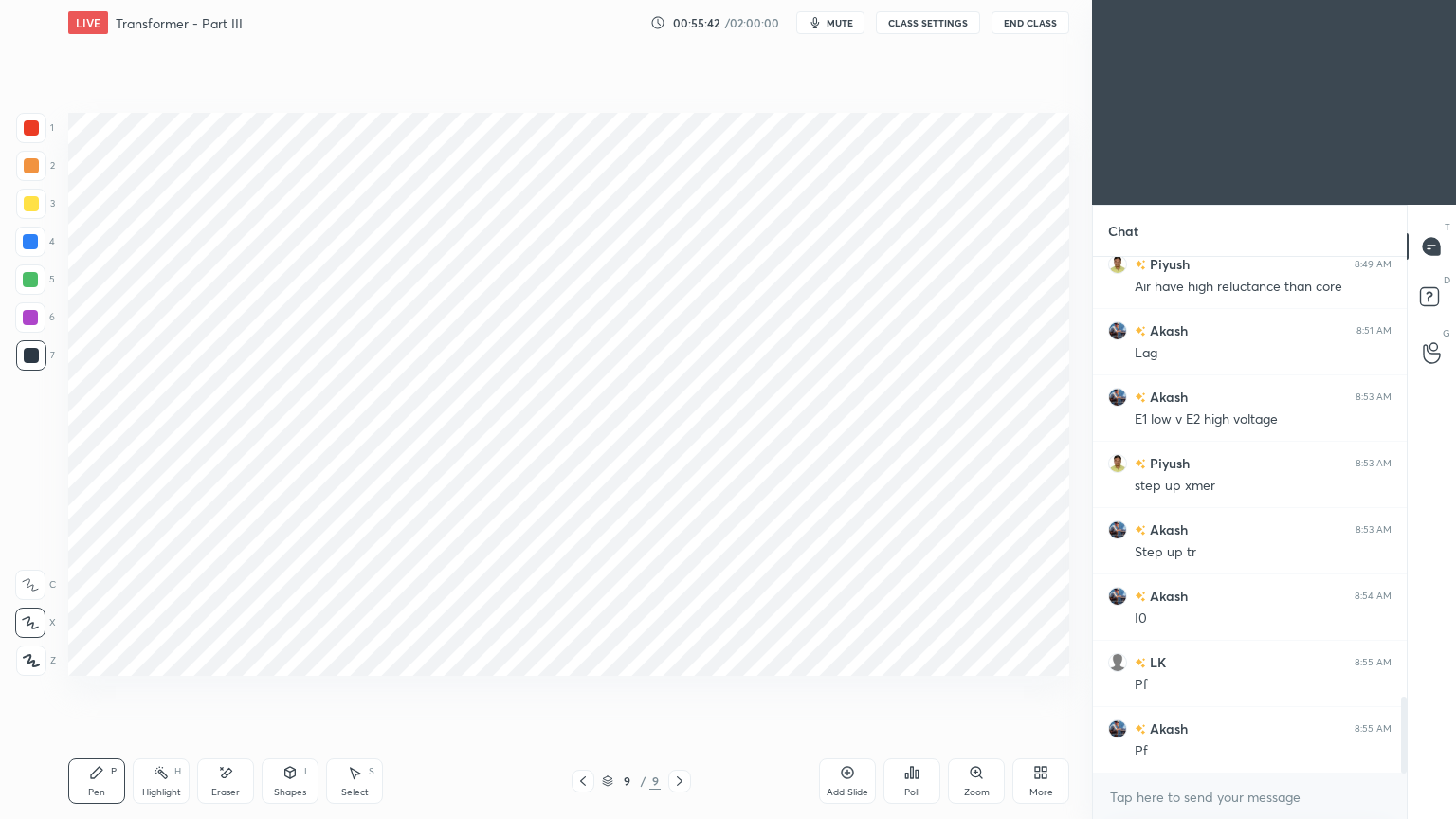click at bounding box center [30, 318] 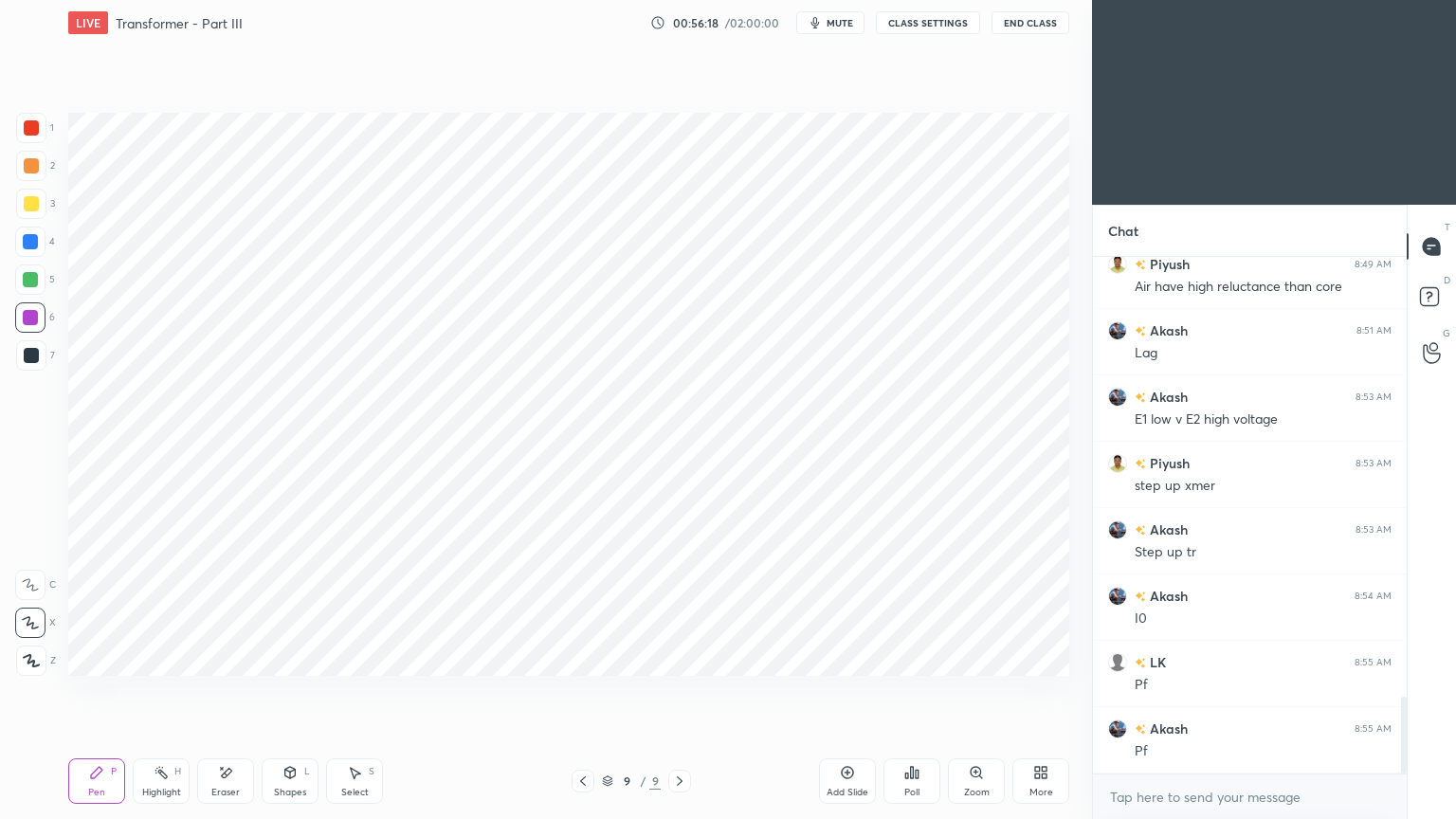 click at bounding box center [31, 355] 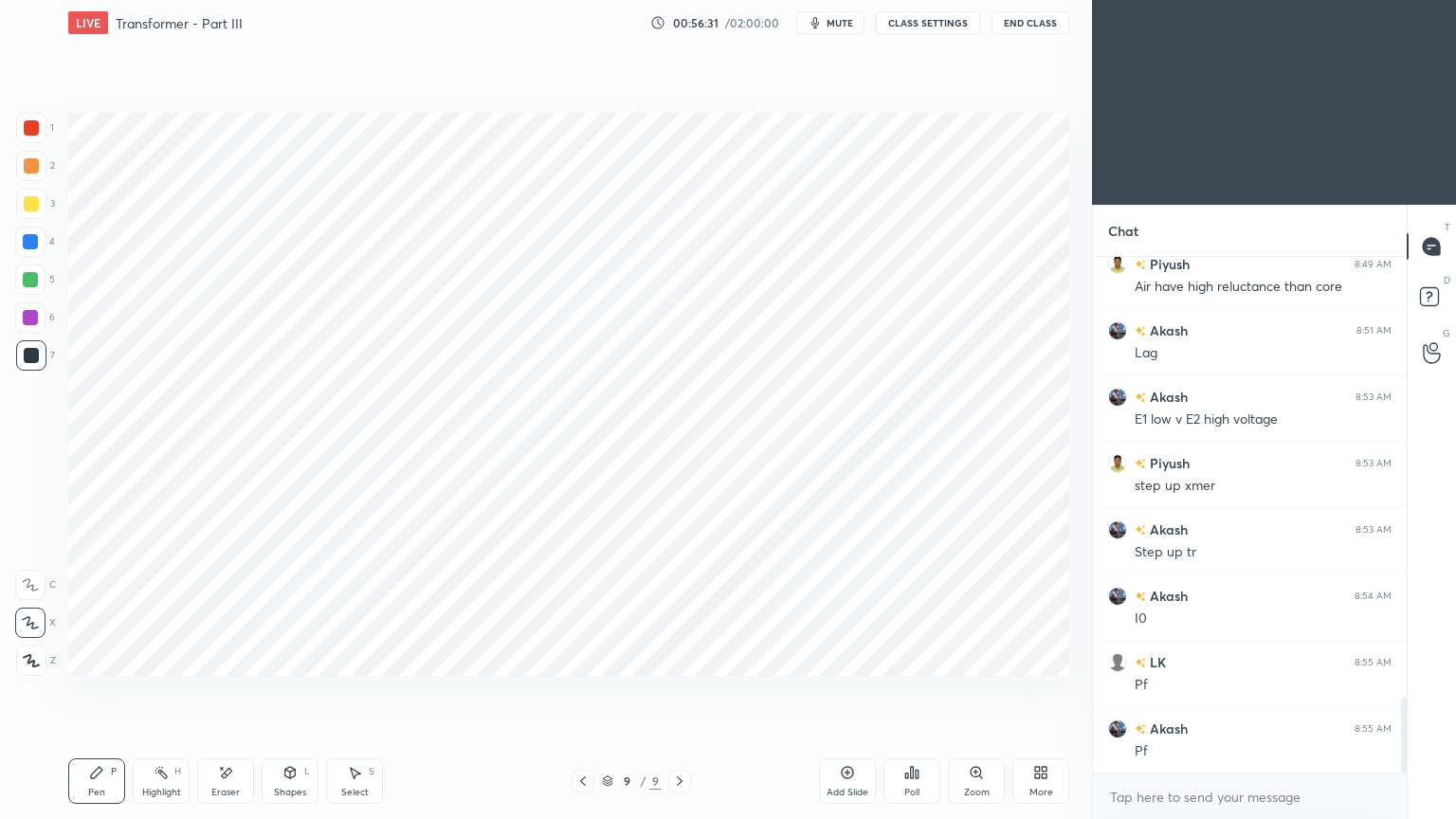 scroll, scrollTop: 3030, scrollLeft: 0, axis: vertical 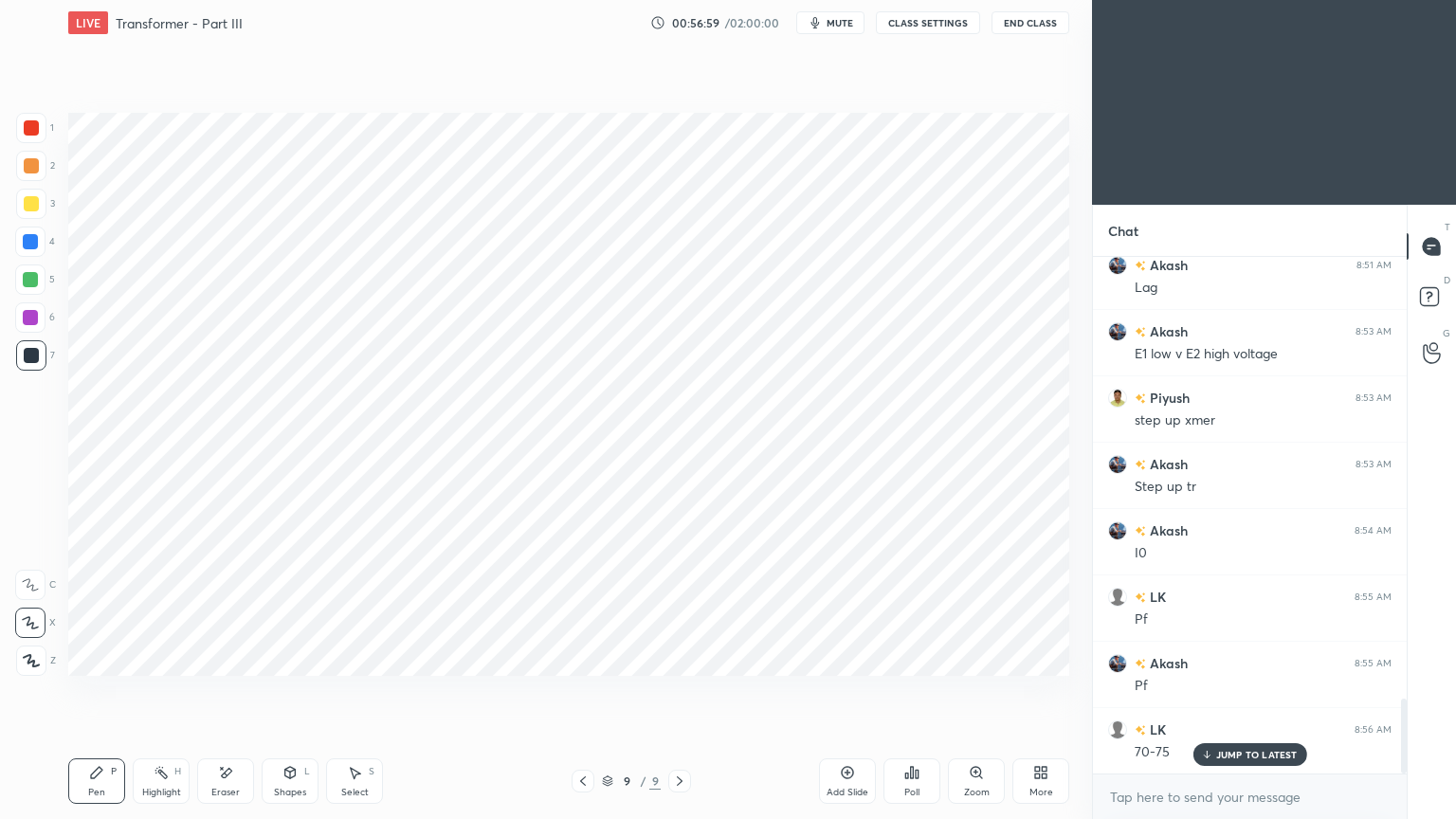 click at bounding box center (31, 128) 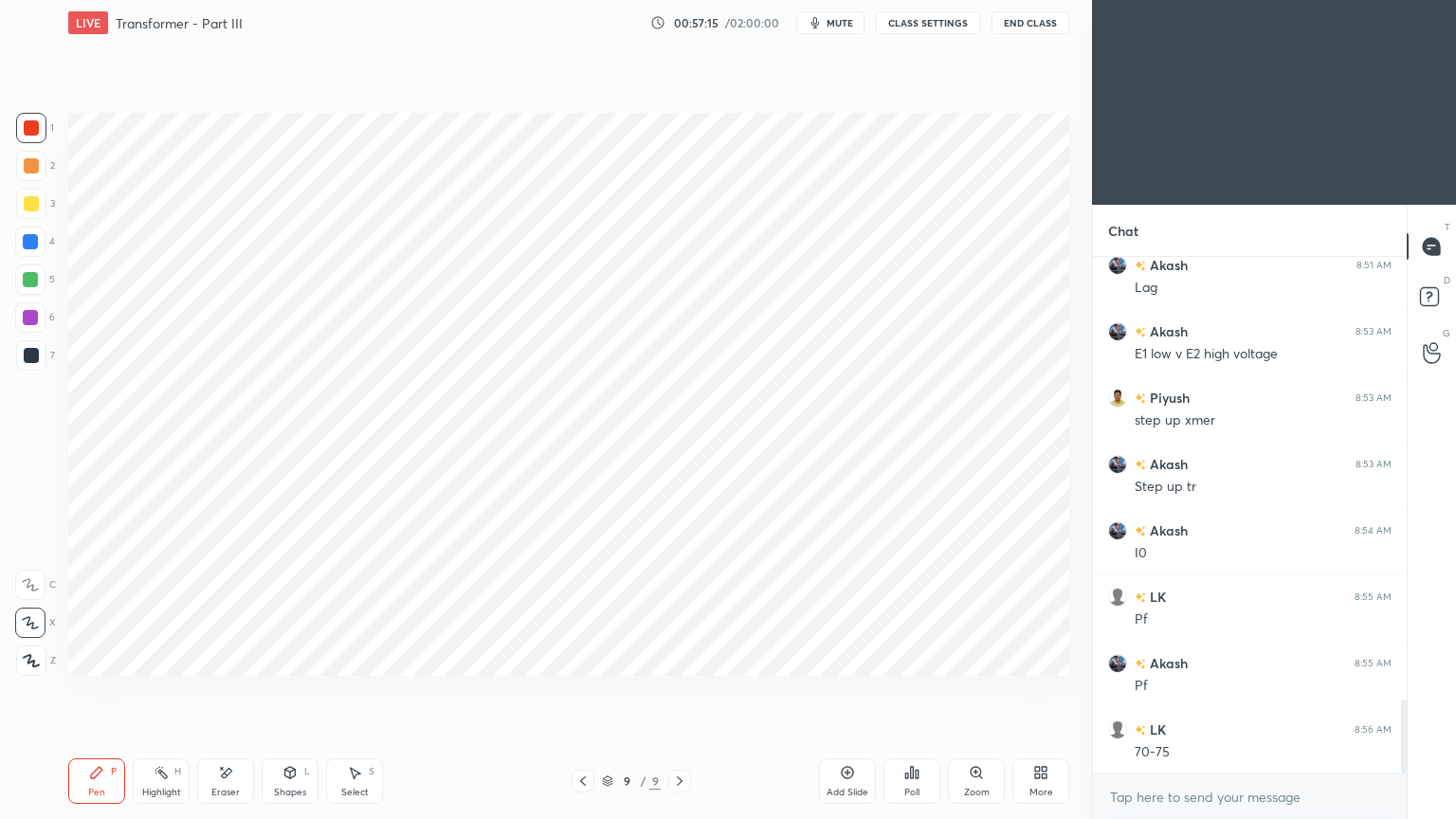 scroll, scrollTop: 3097, scrollLeft: 0, axis: vertical 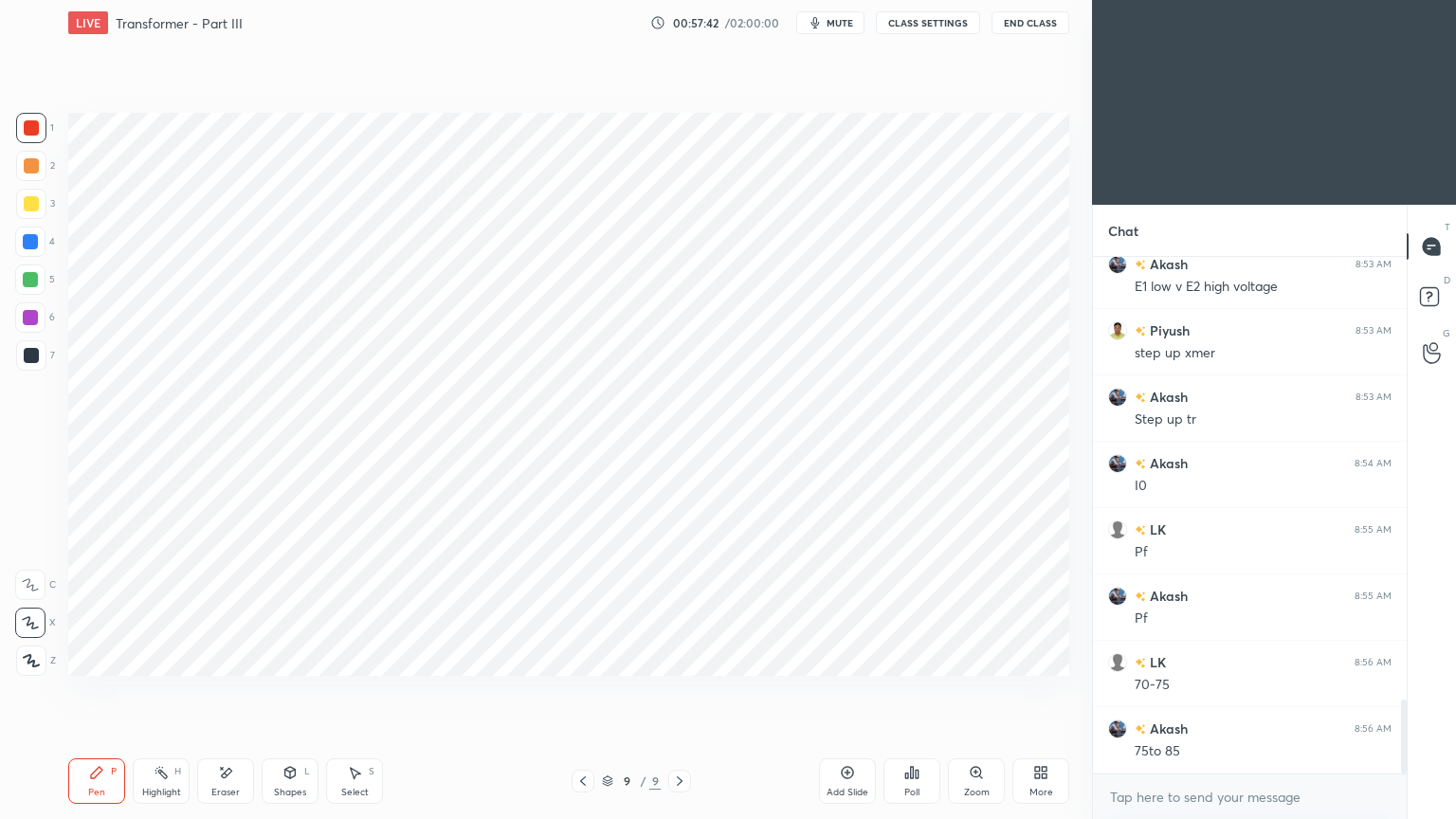 click on "Eraser" at bounding box center (226, 781) 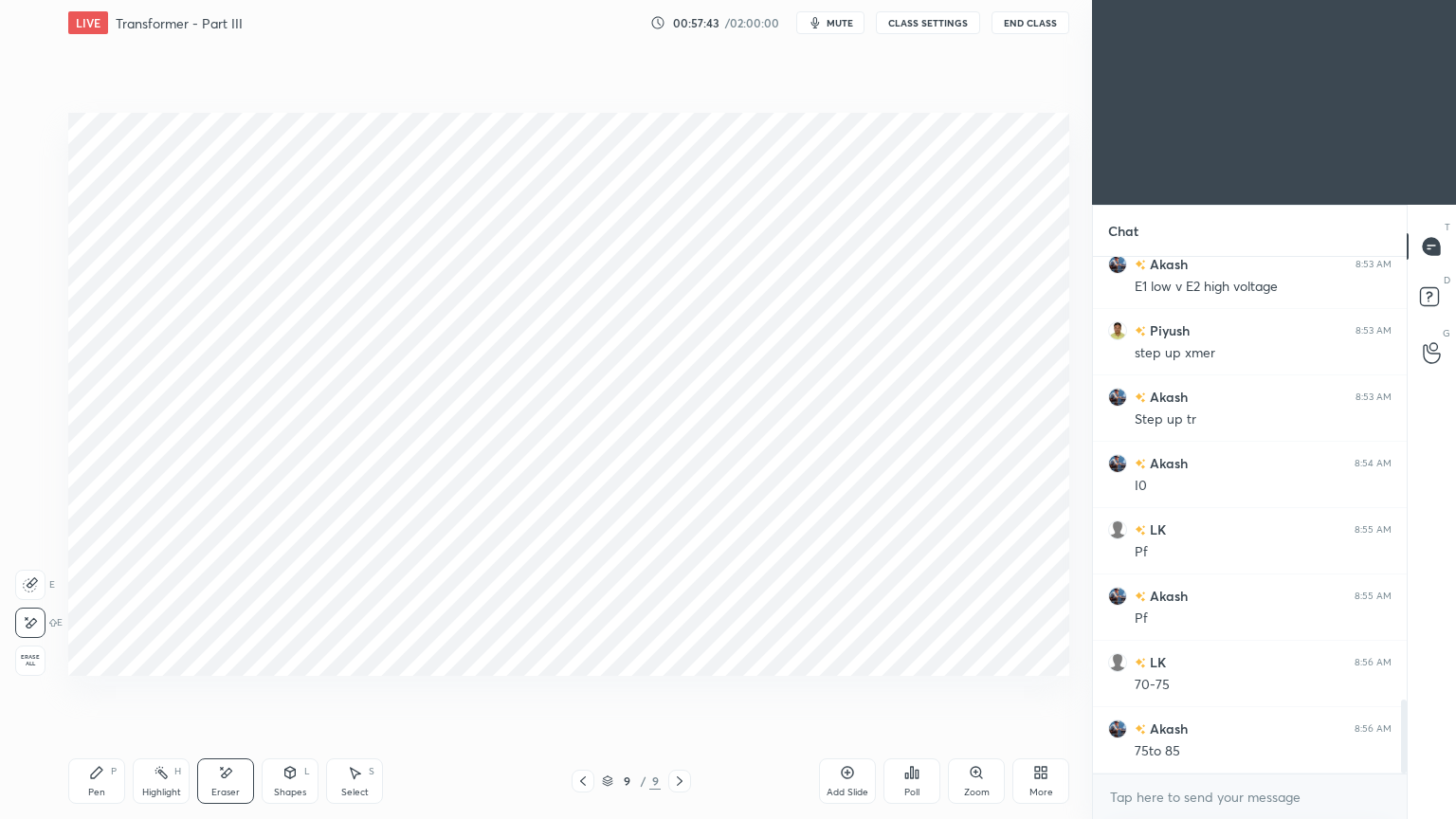 click on "P" at bounding box center [114, 772] 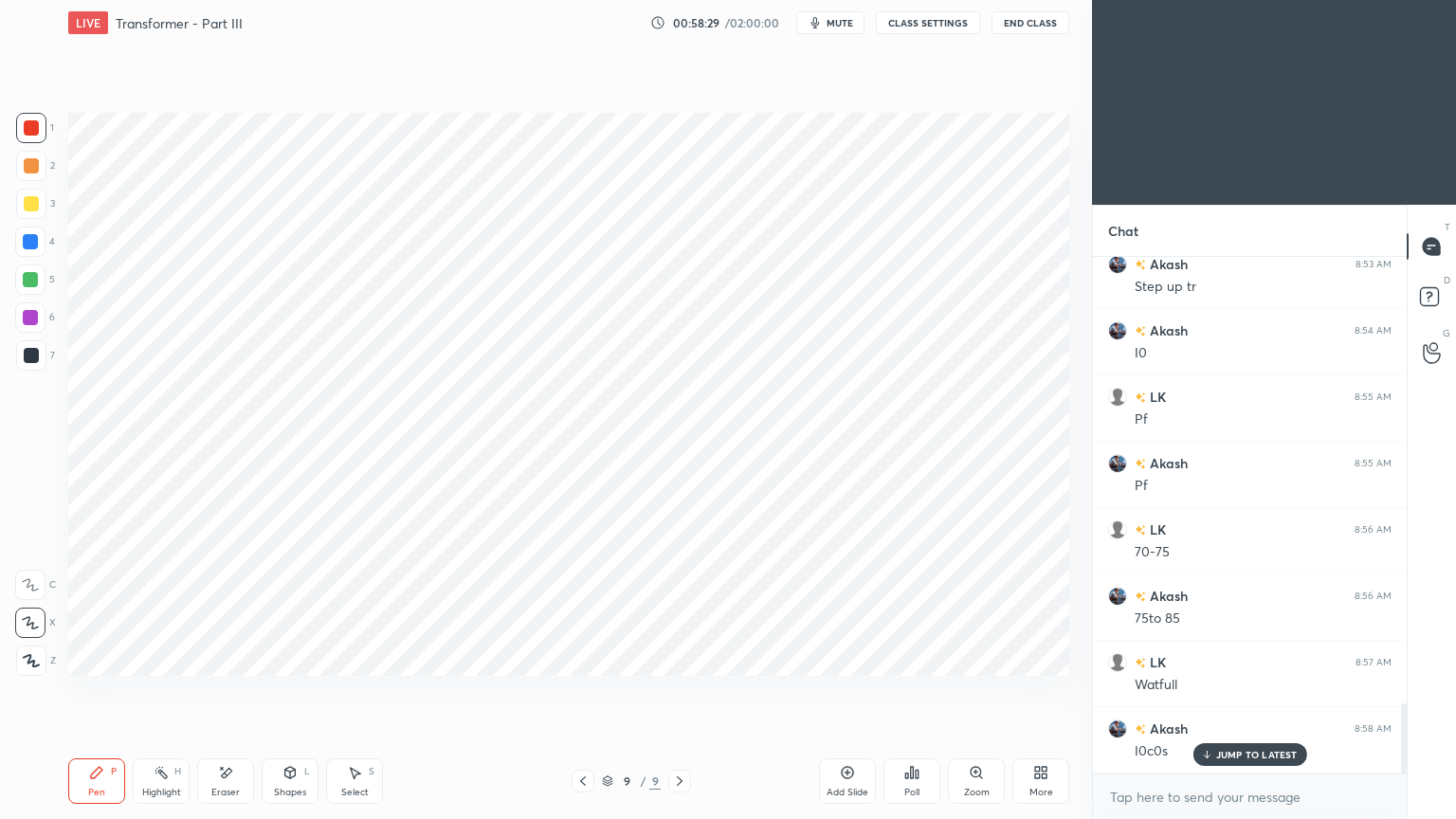 scroll, scrollTop: 3295, scrollLeft: 0, axis: vertical 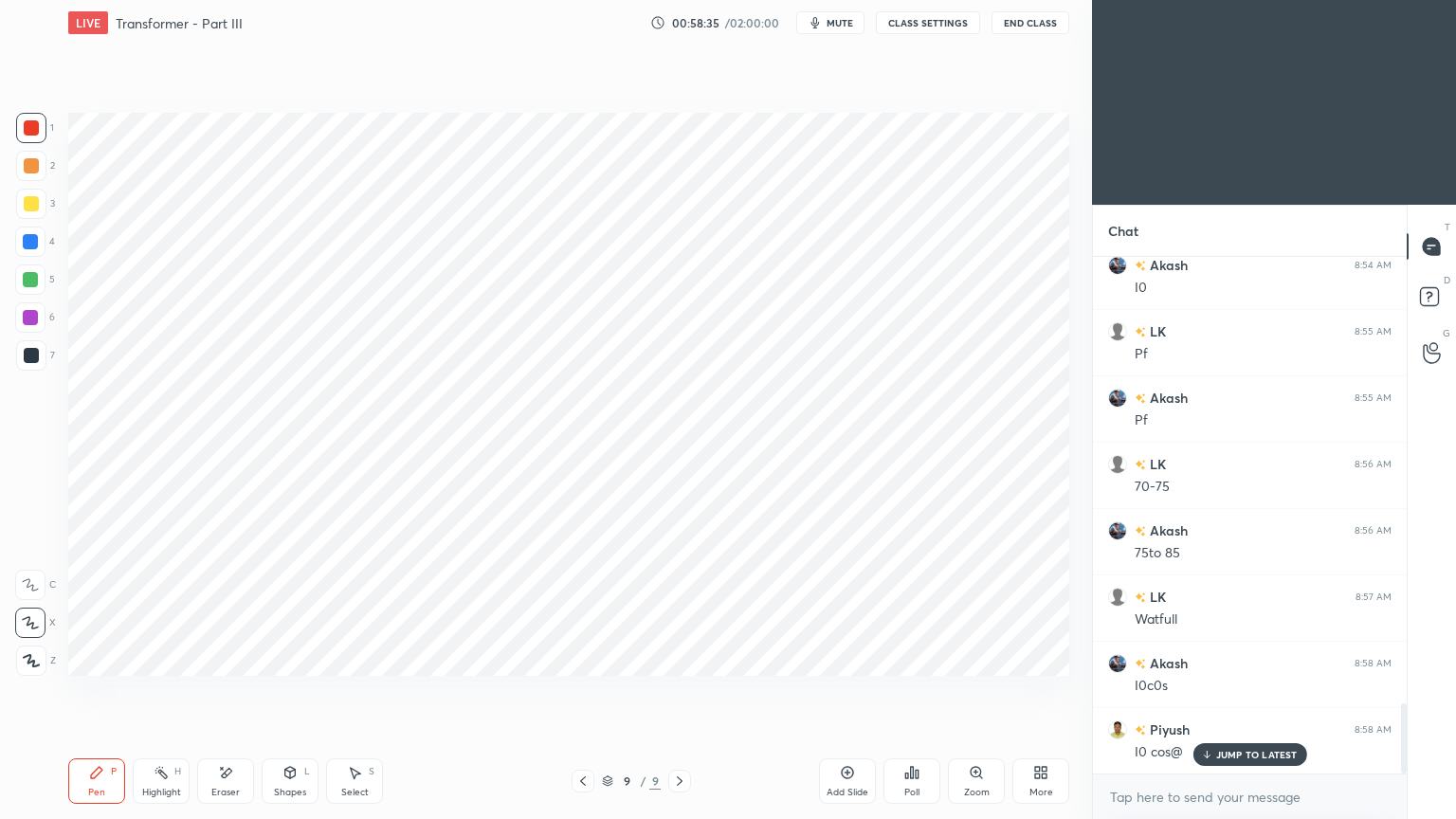click on "Add Slide" at bounding box center [847, 792] 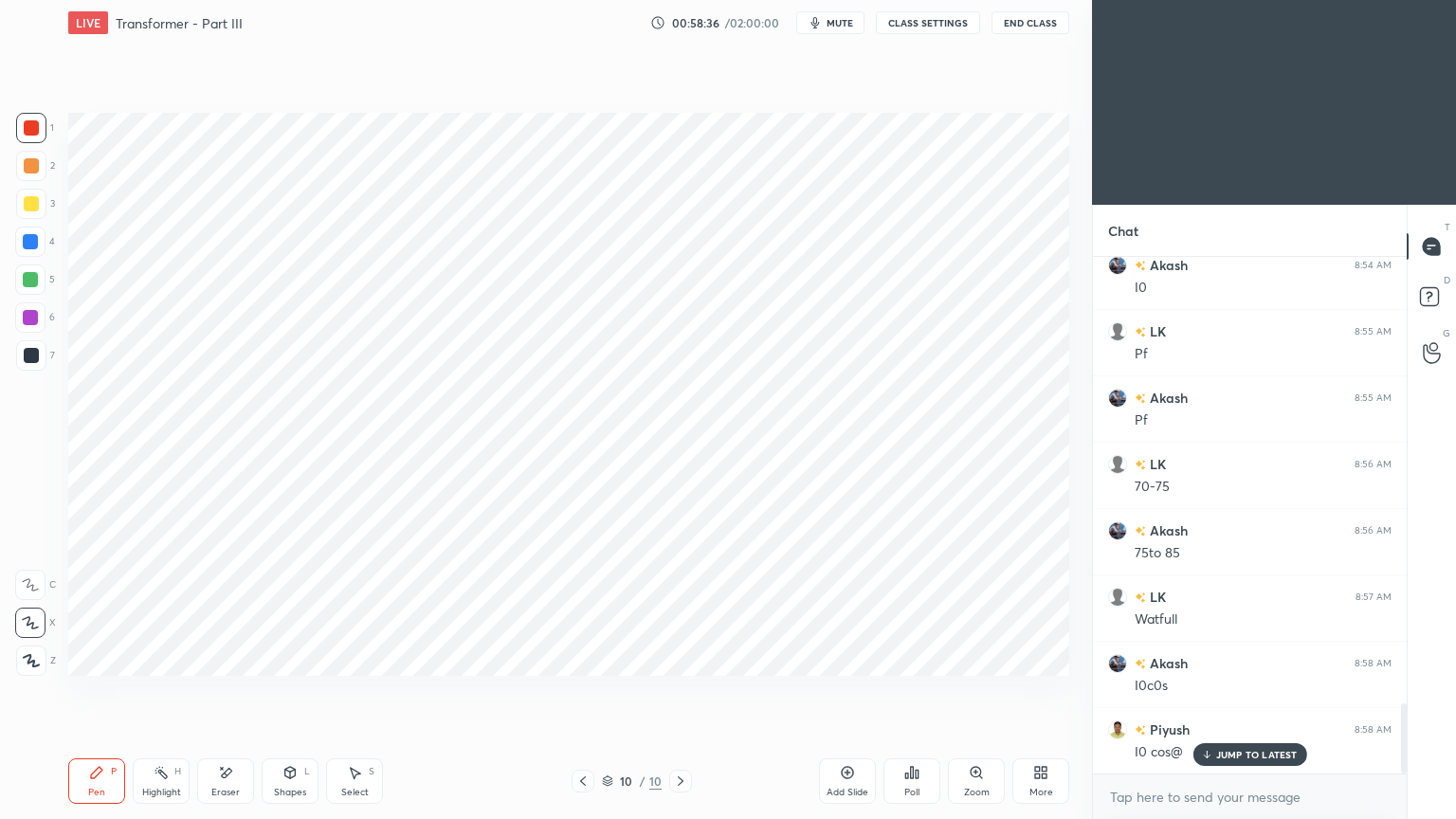 click at bounding box center [30, 242] 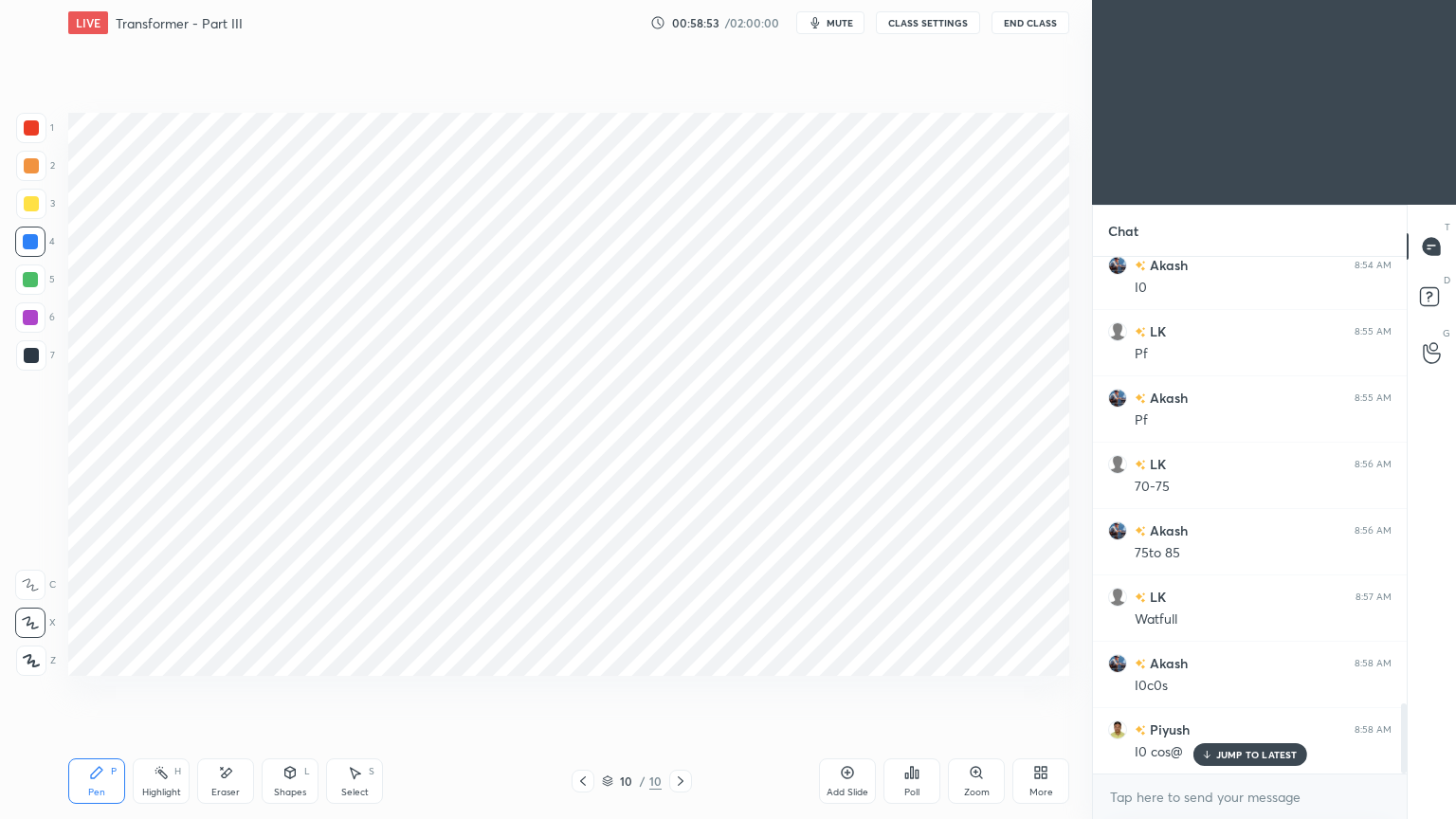 click at bounding box center [31, 355] 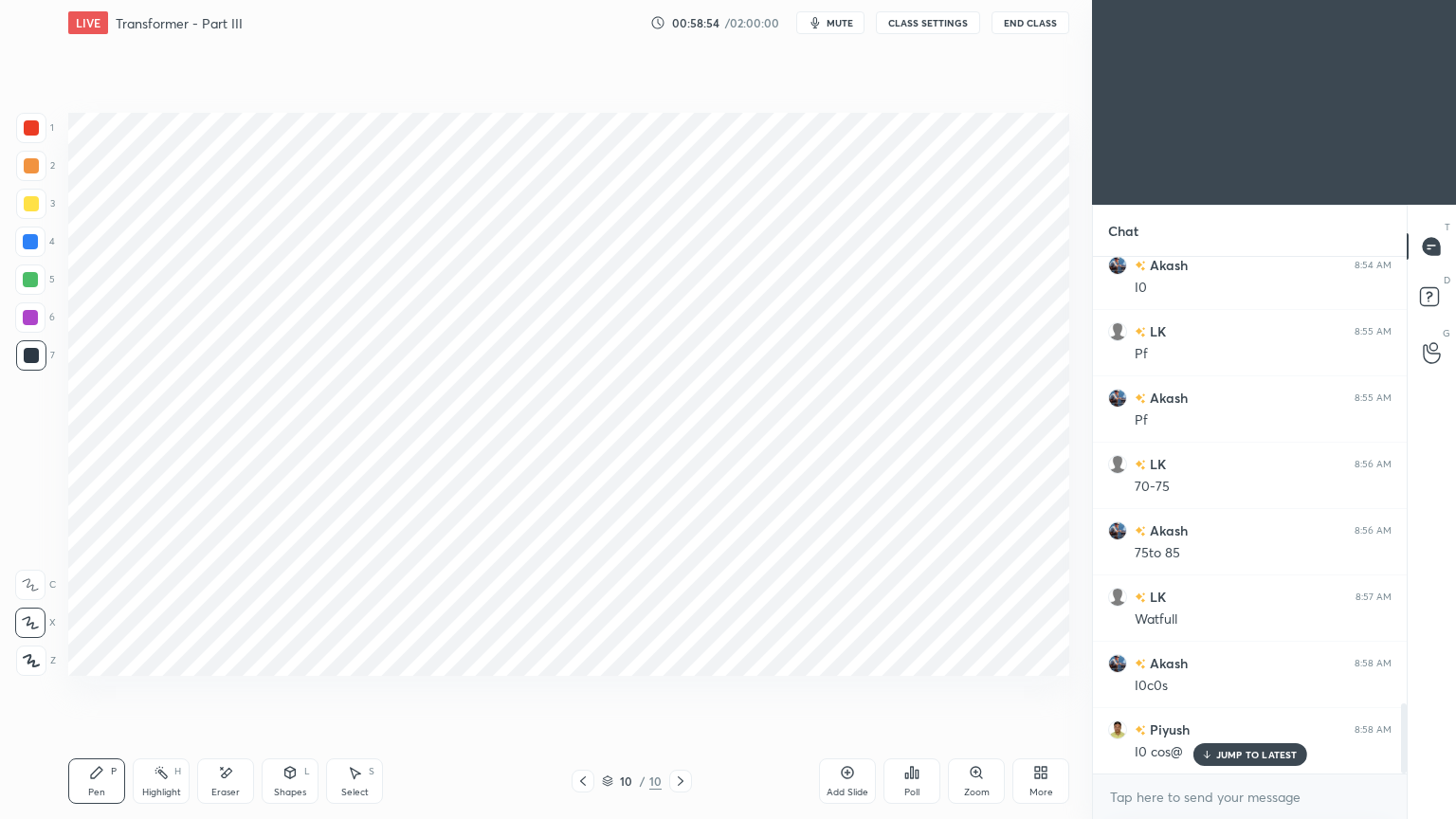 click on "Shapes" at bounding box center [290, 792] 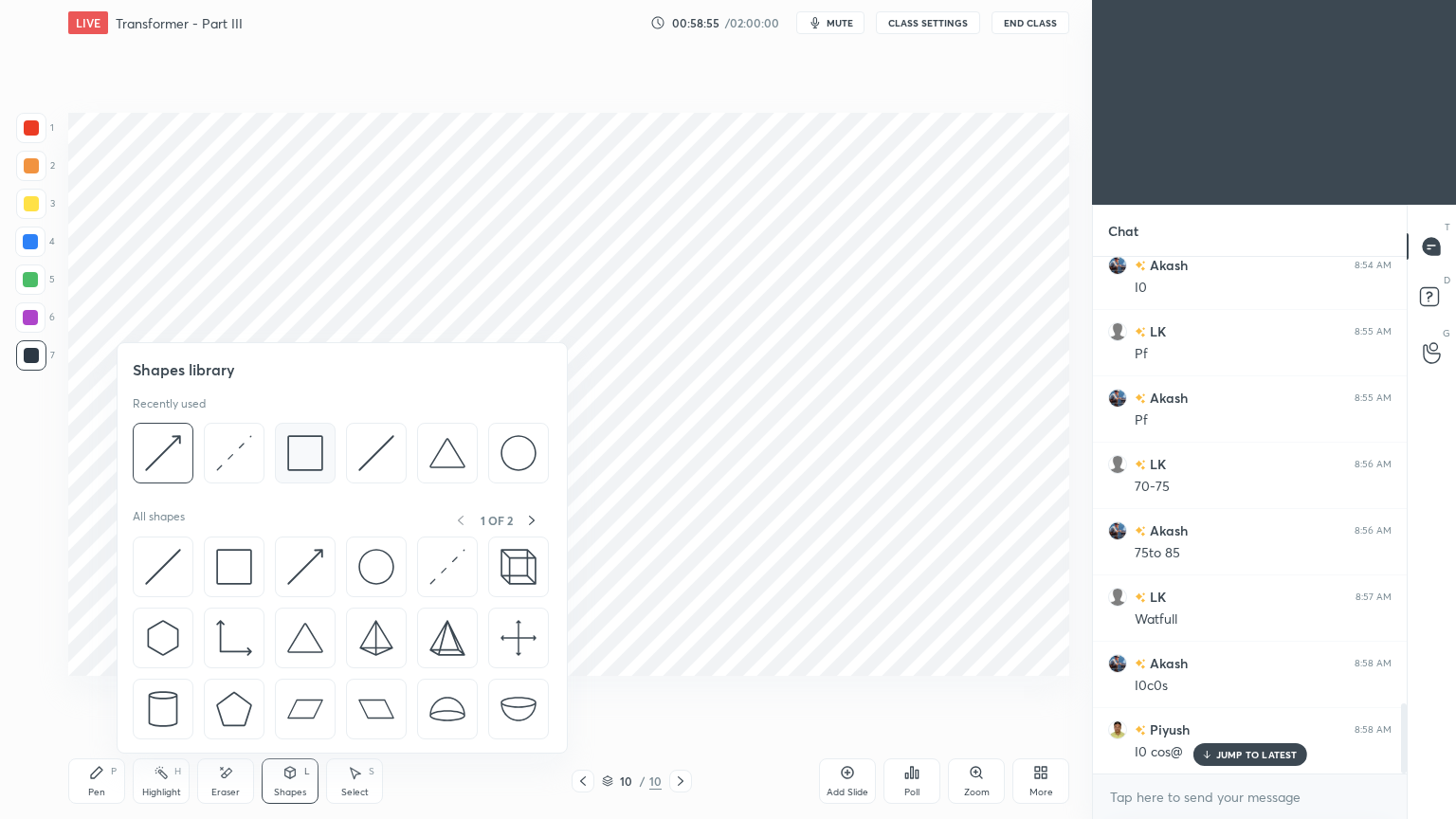 click at bounding box center (305, 453) 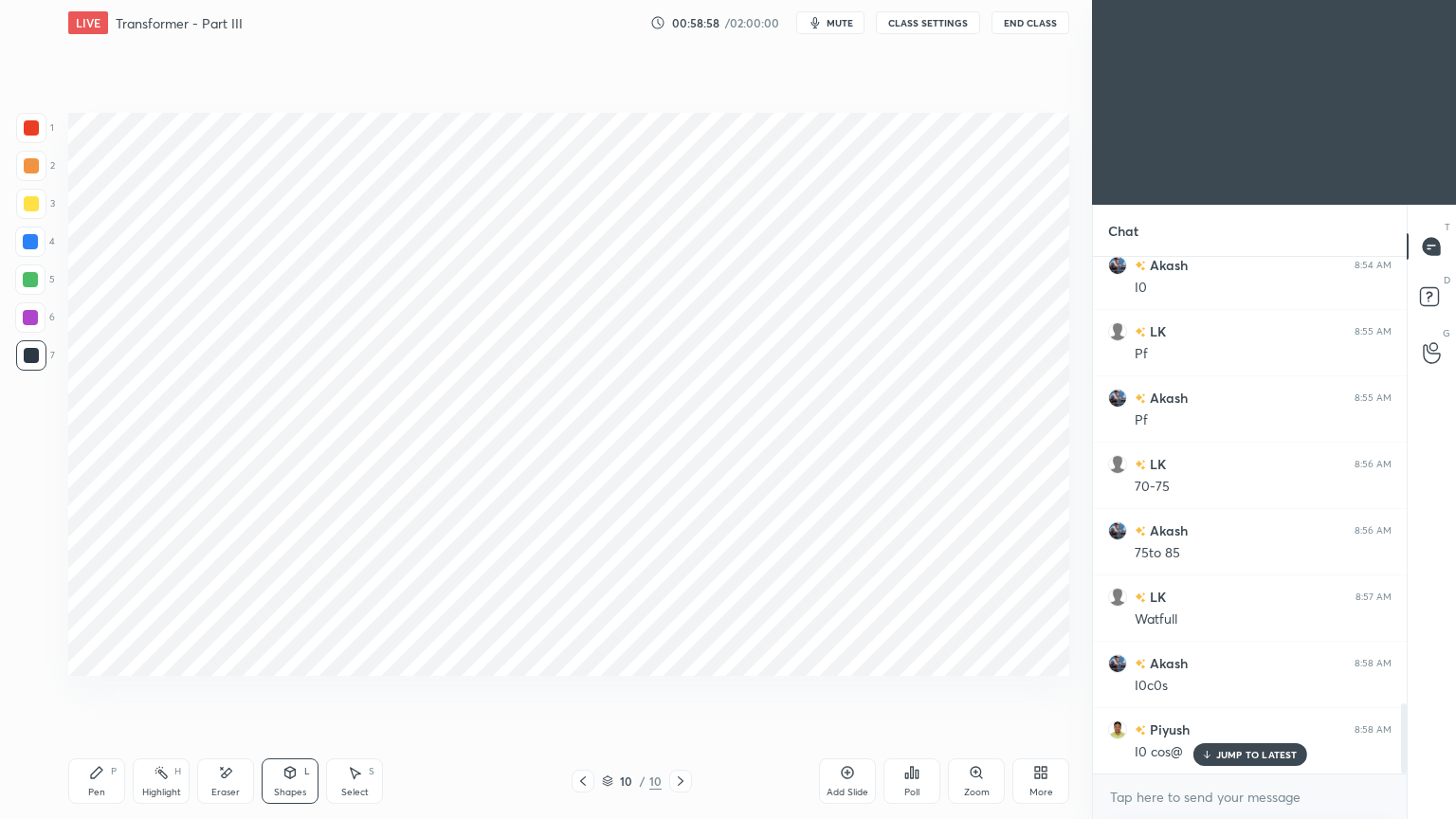 click at bounding box center (31, 128) 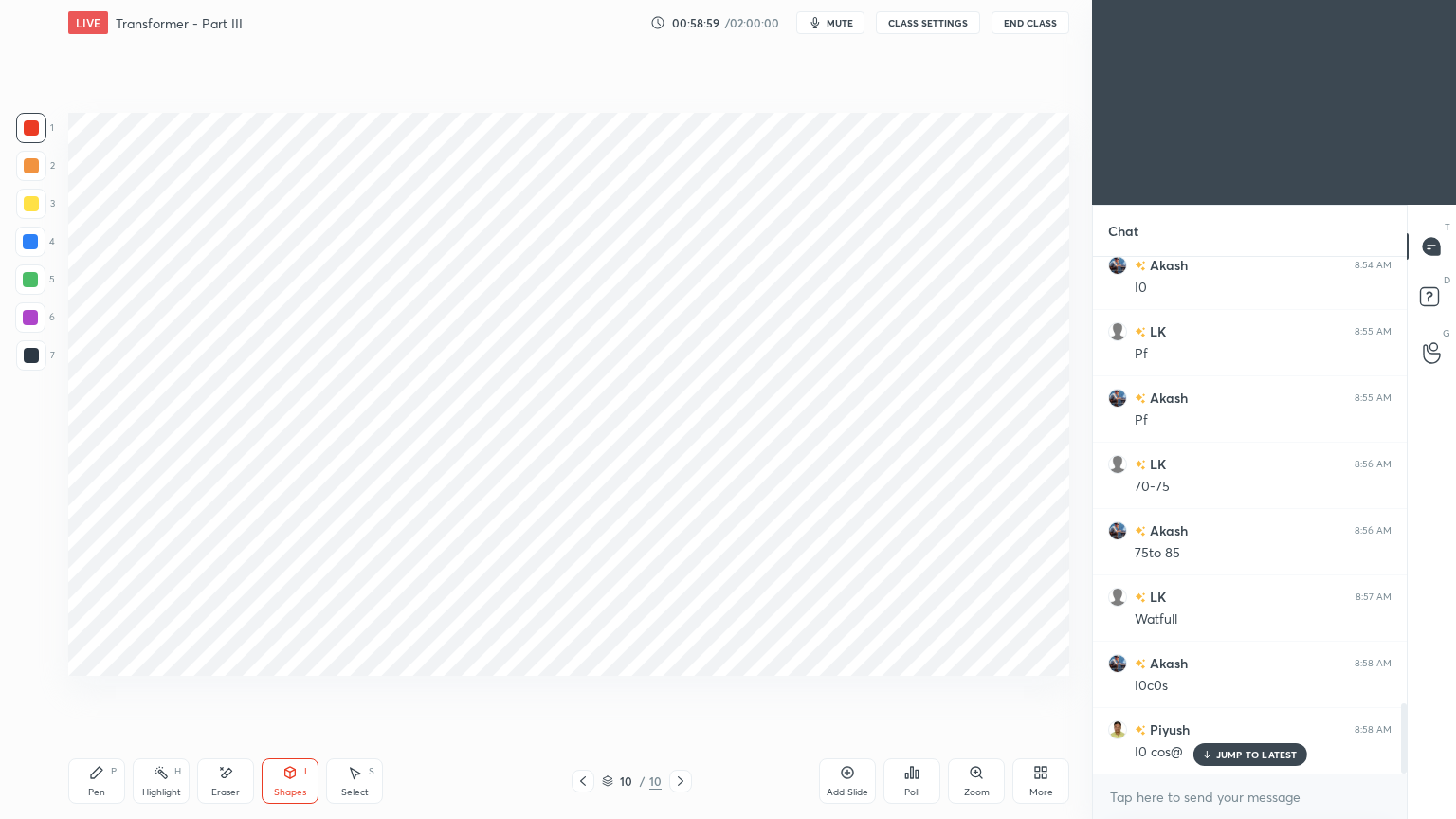 click on "Pen" at bounding box center (97, 792) 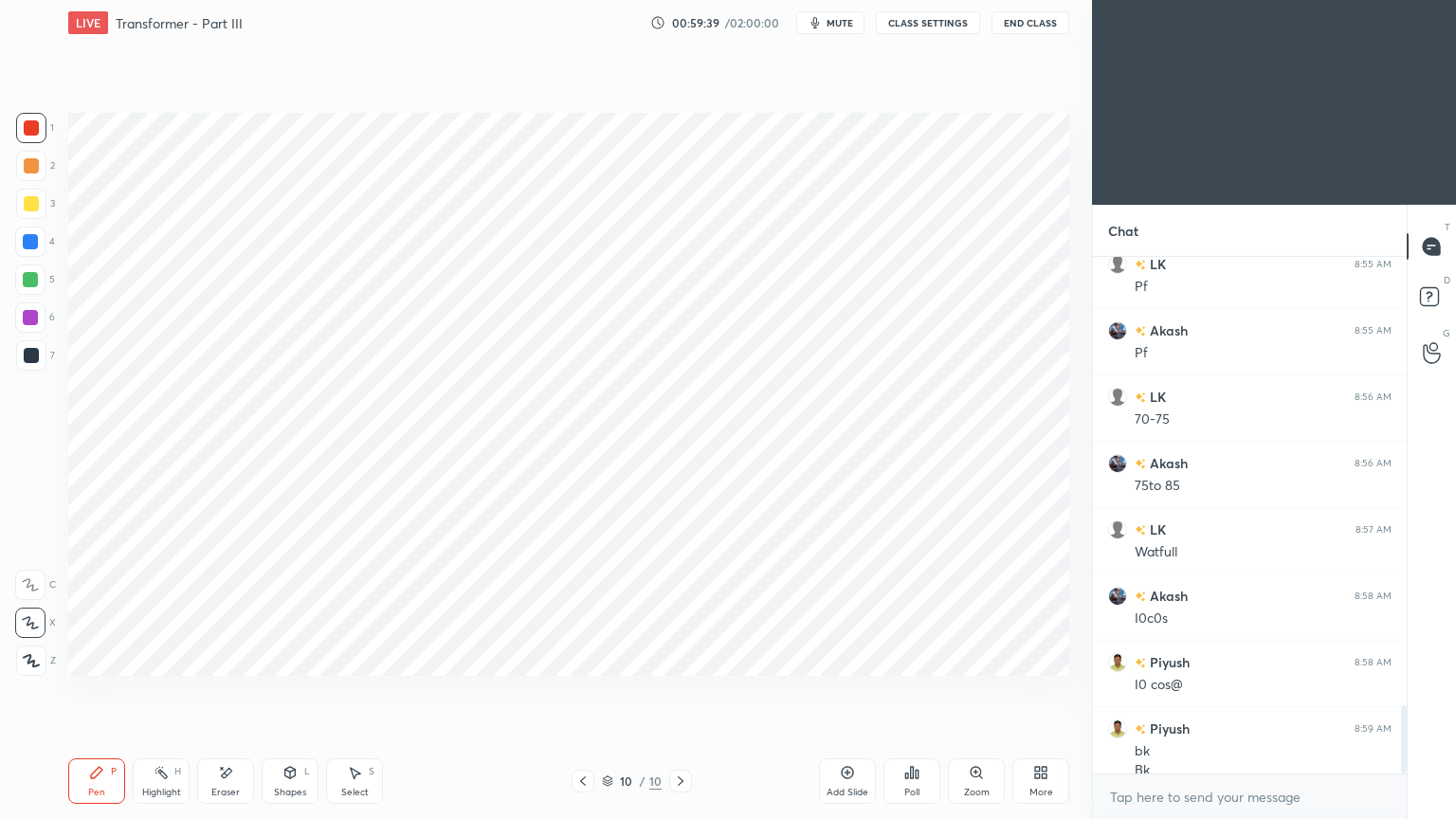scroll, scrollTop: 3381, scrollLeft: 0, axis: vertical 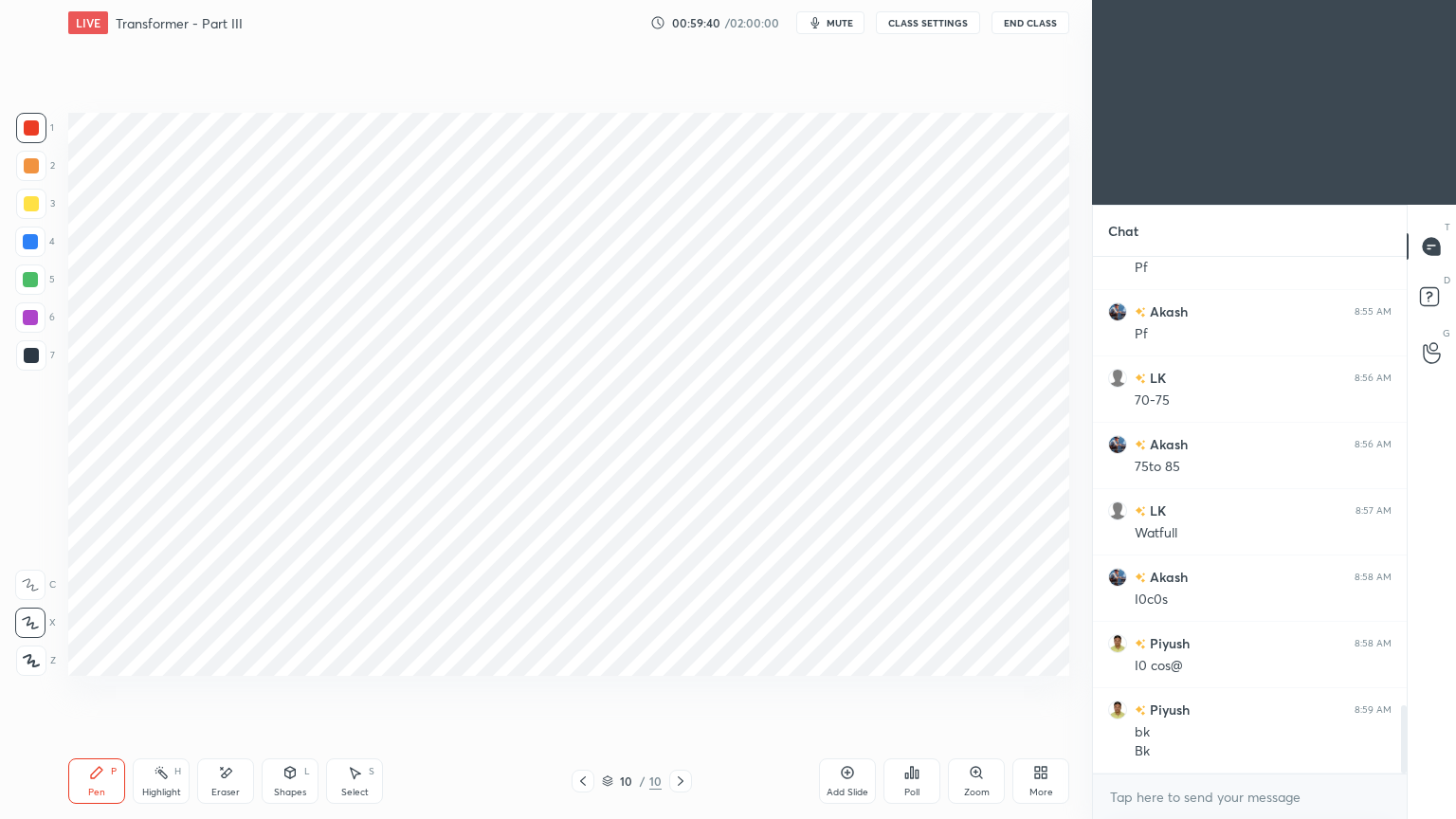 click at bounding box center [31, 355] 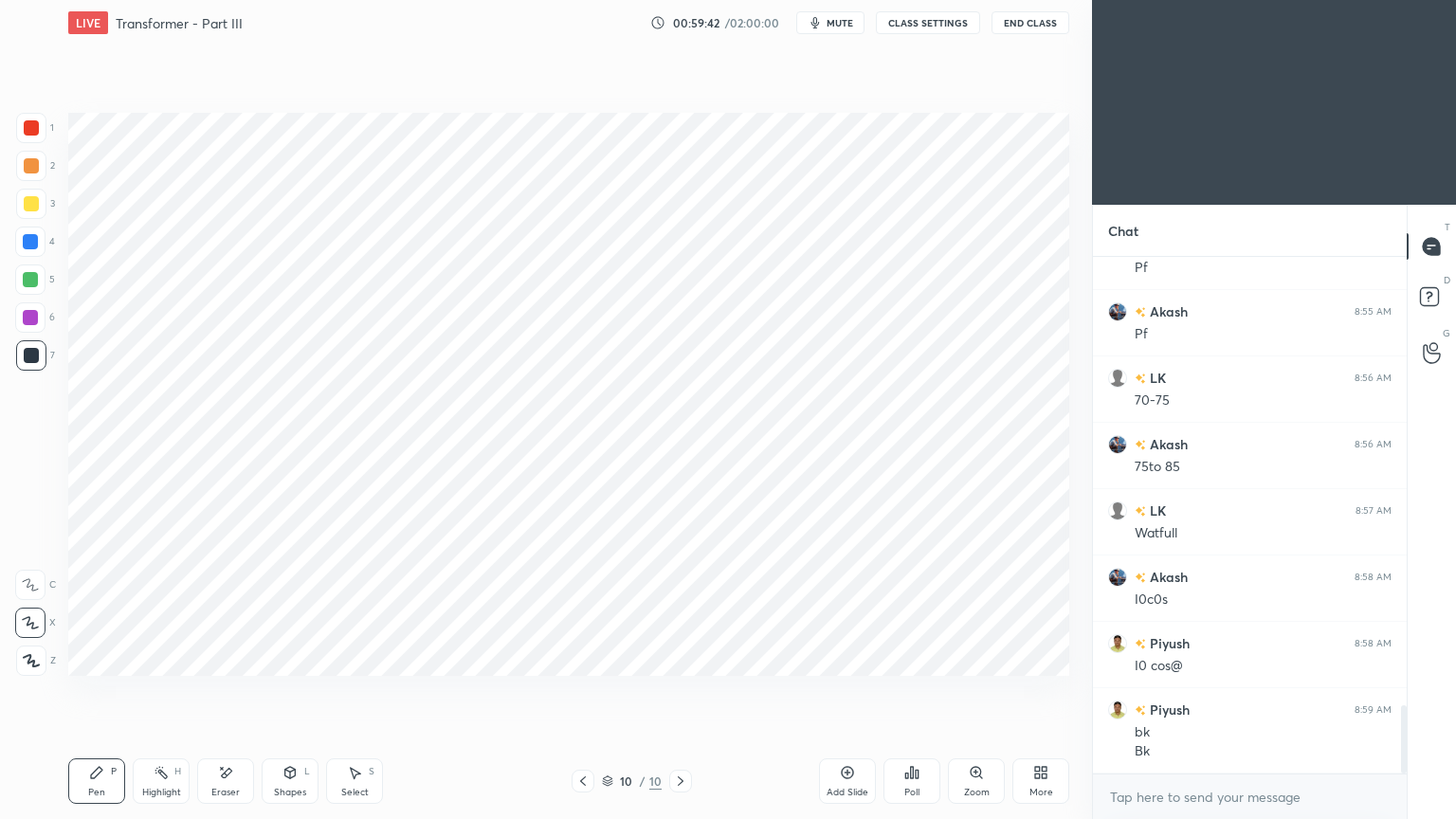 click 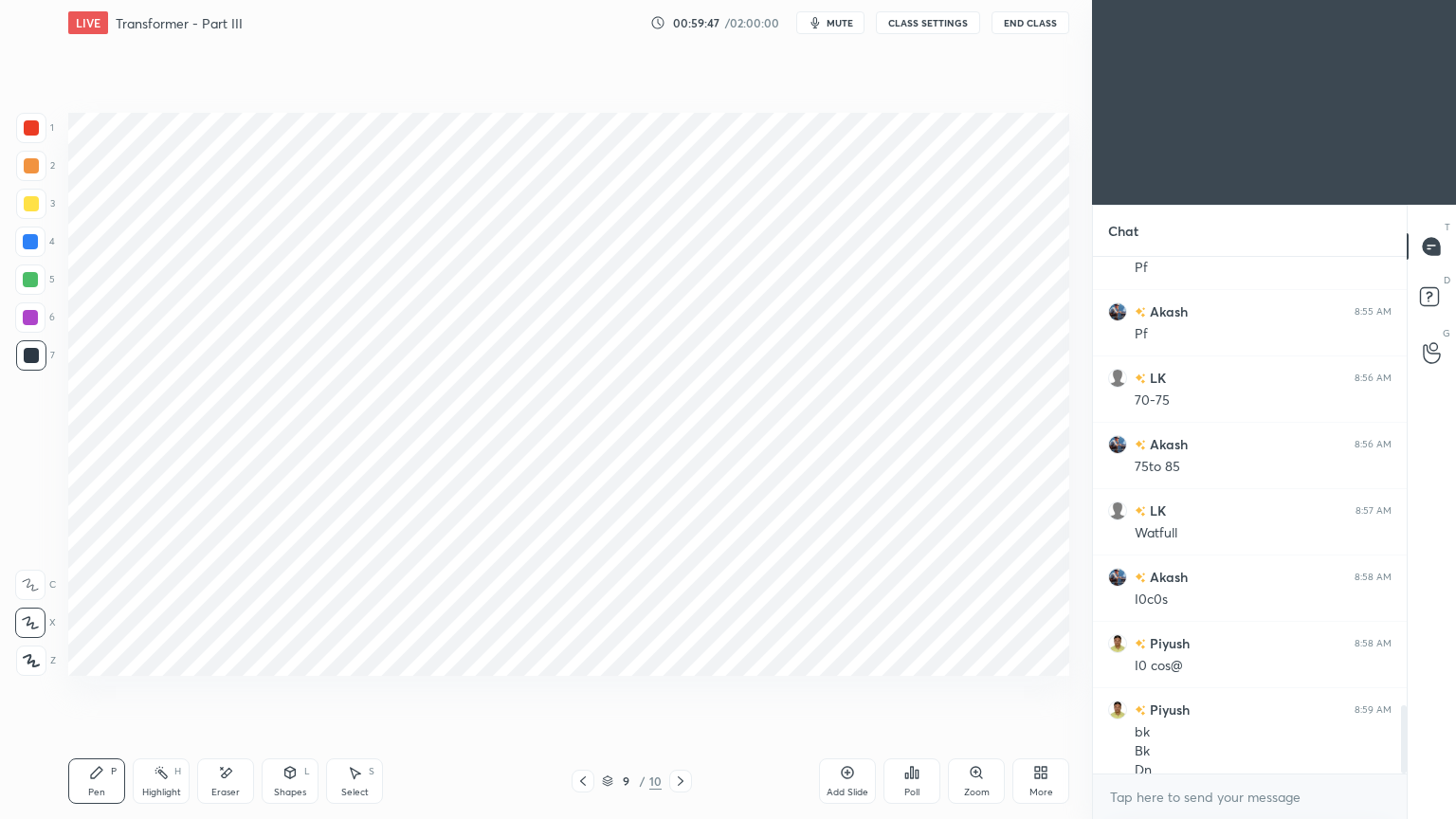 scroll, scrollTop: 3400, scrollLeft: 0, axis: vertical 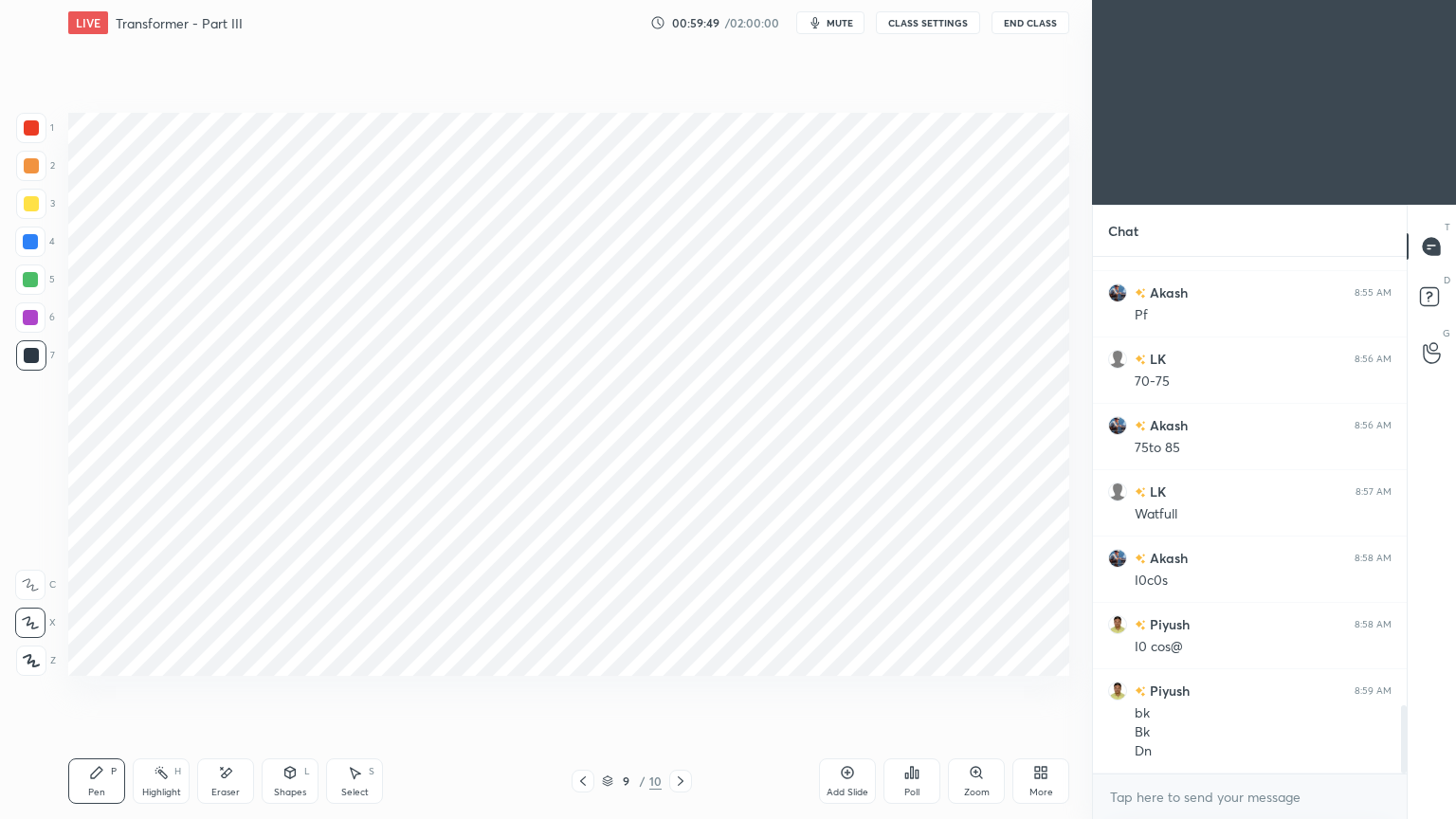 click 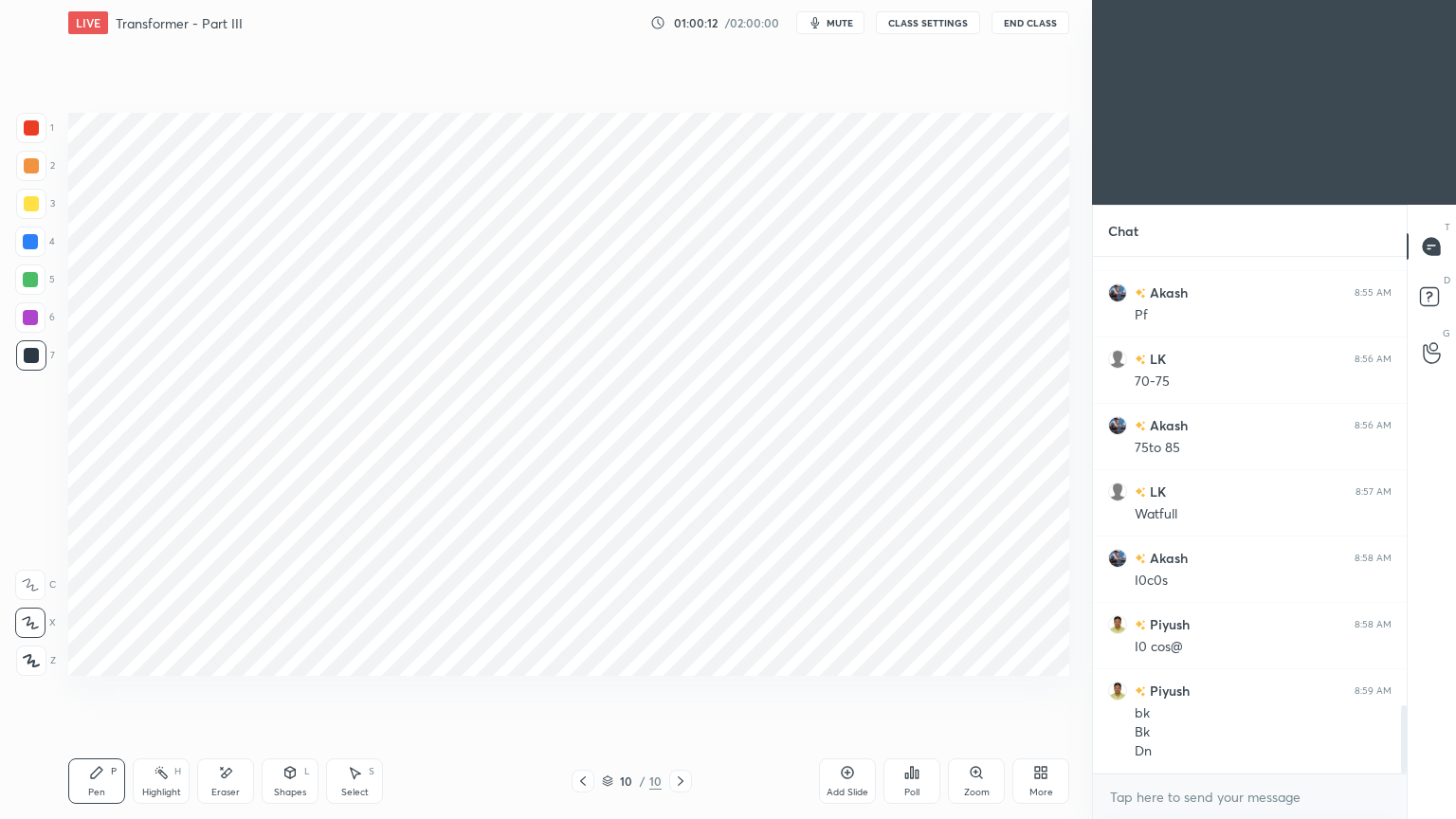 click at bounding box center [30, 242] 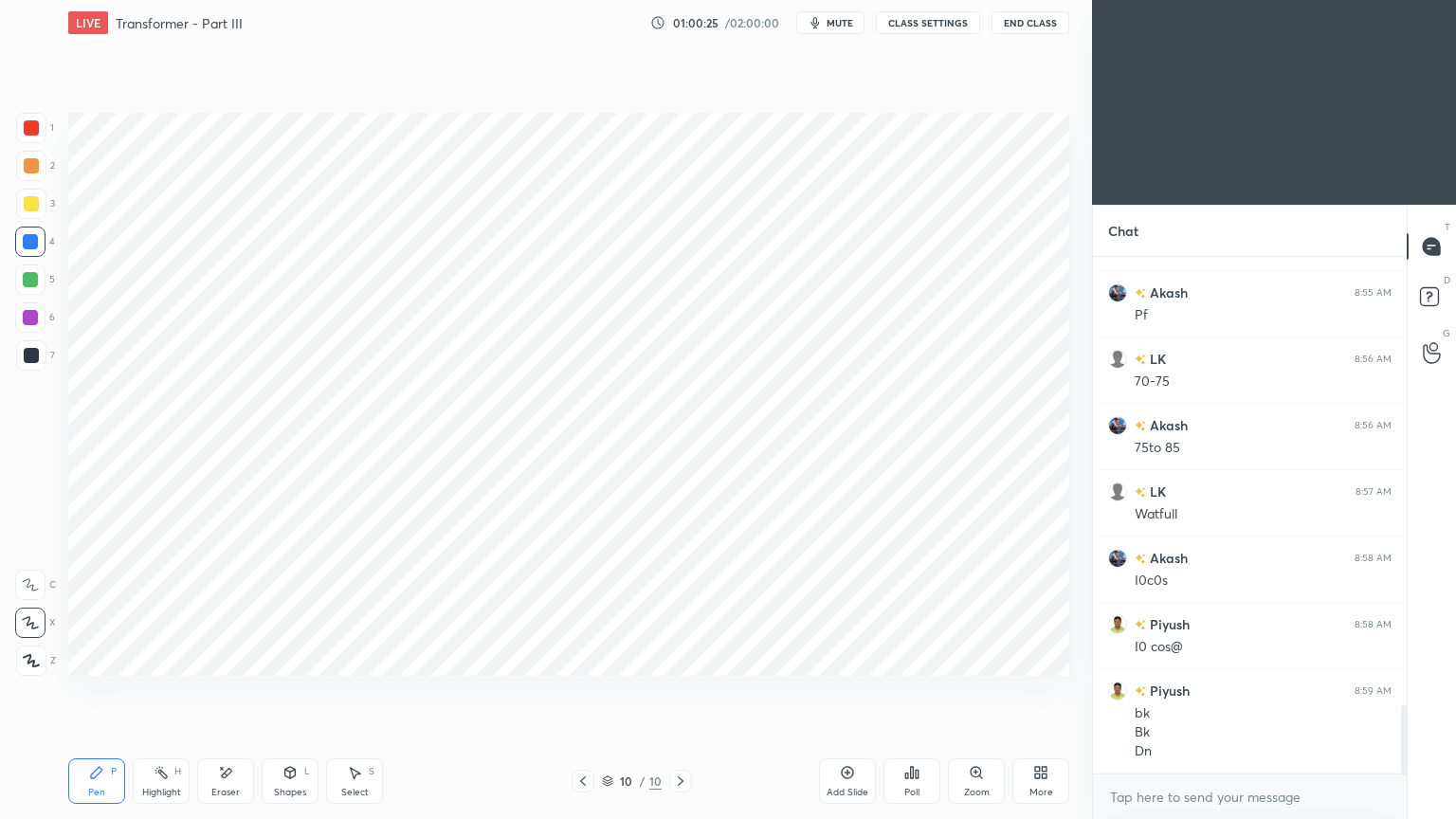 click at bounding box center (31, 128) 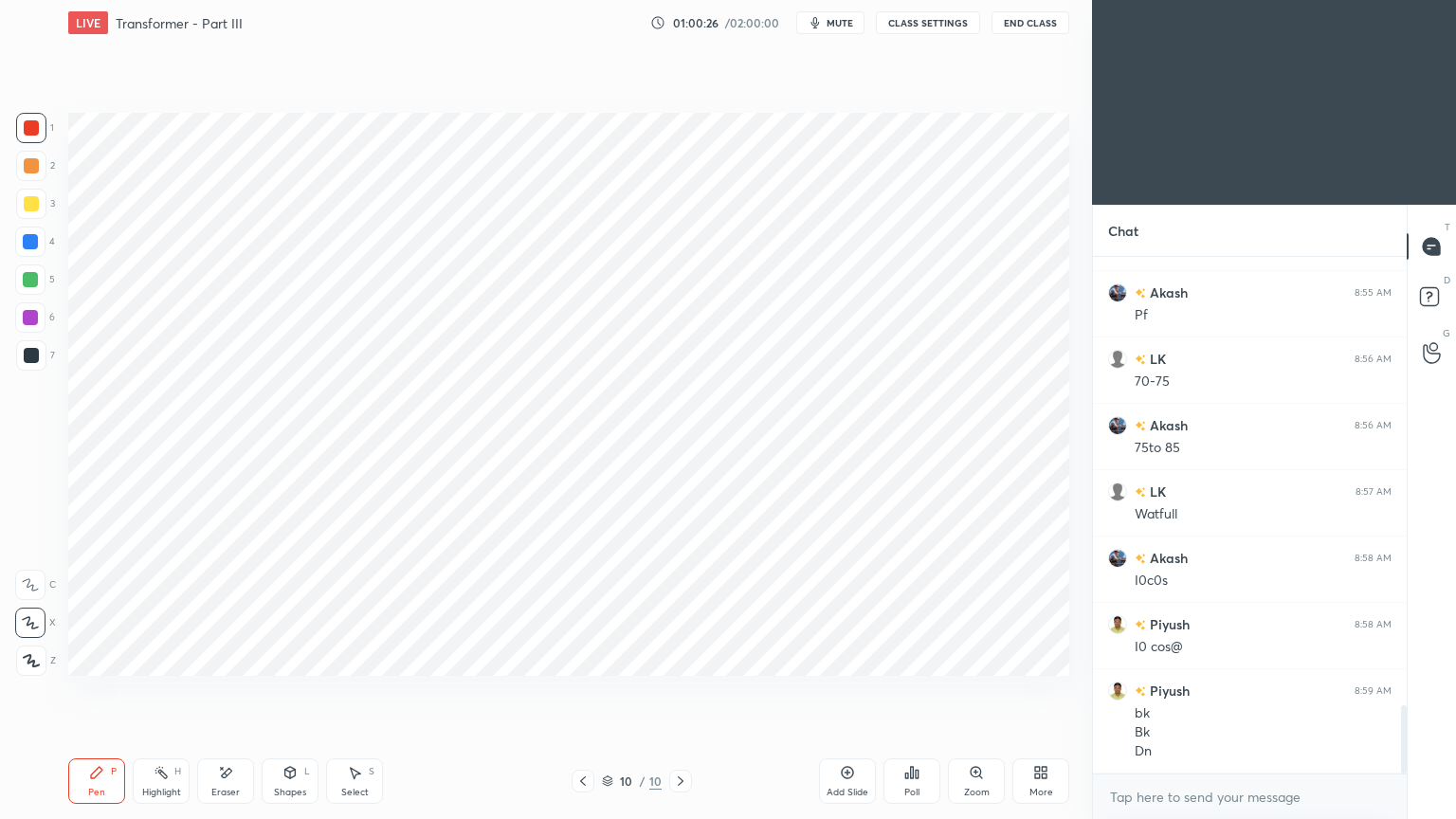 click on "Shapes" at bounding box center (290, 792) 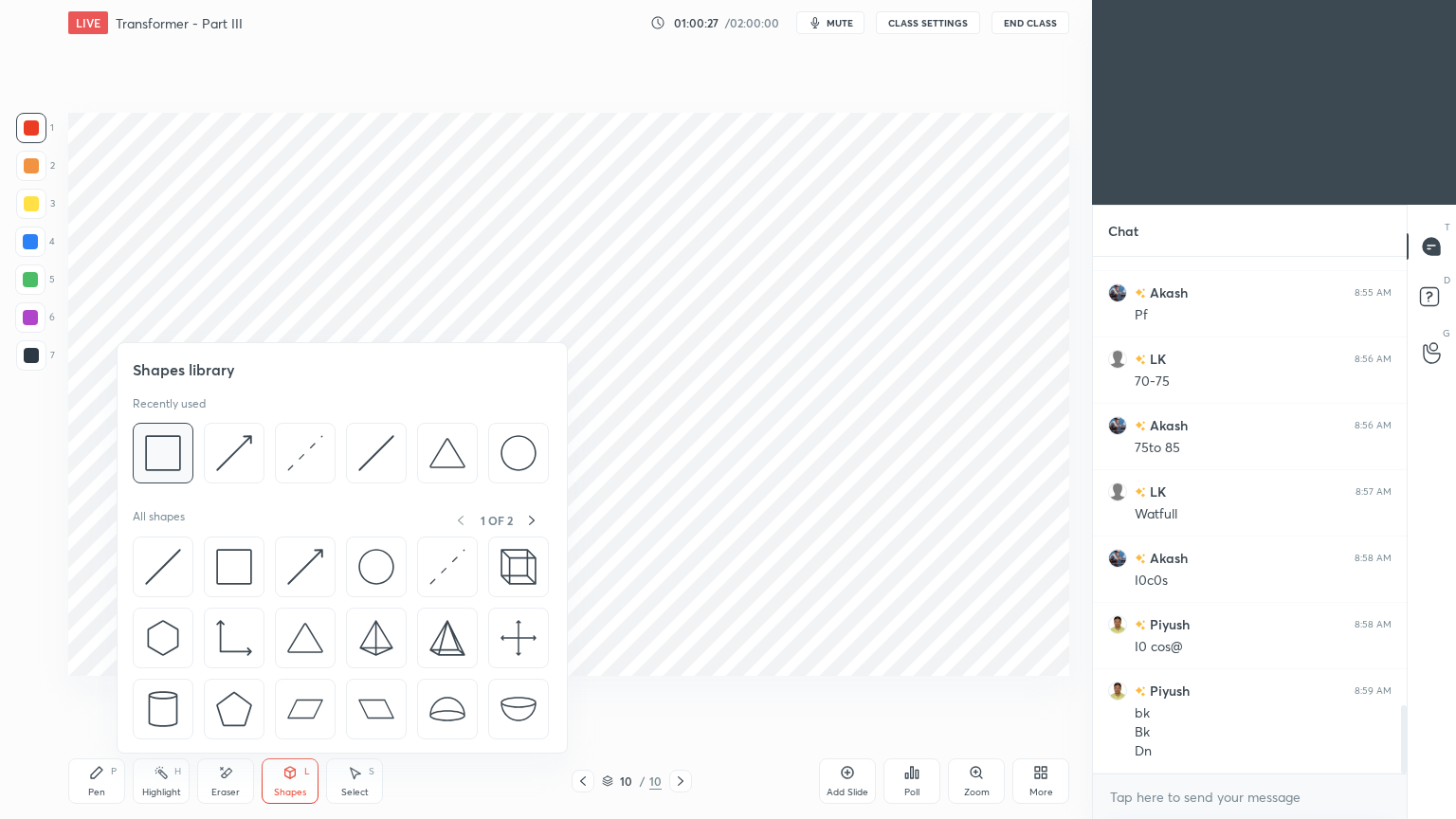 click at bounding box center (163, 453) 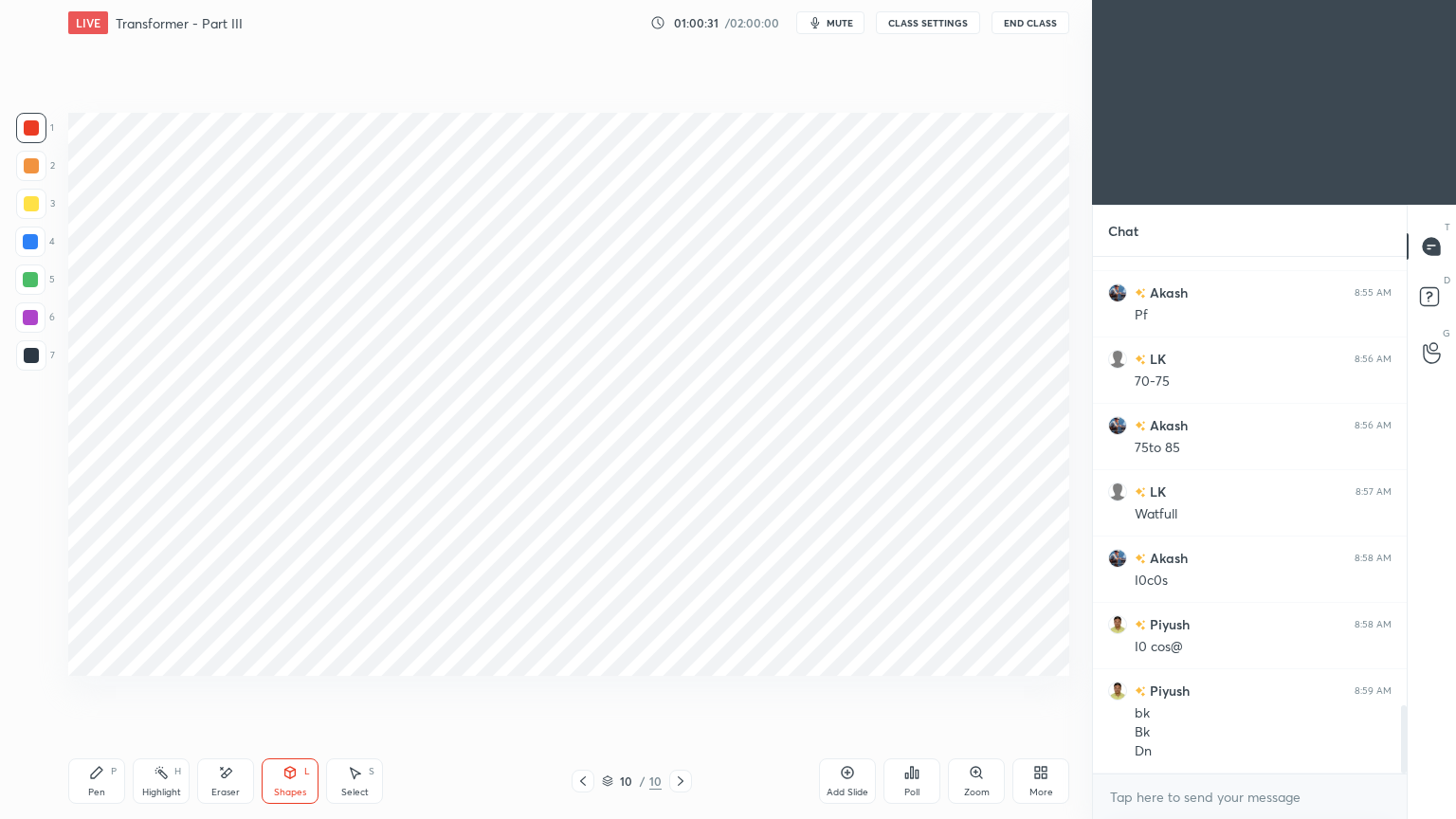click 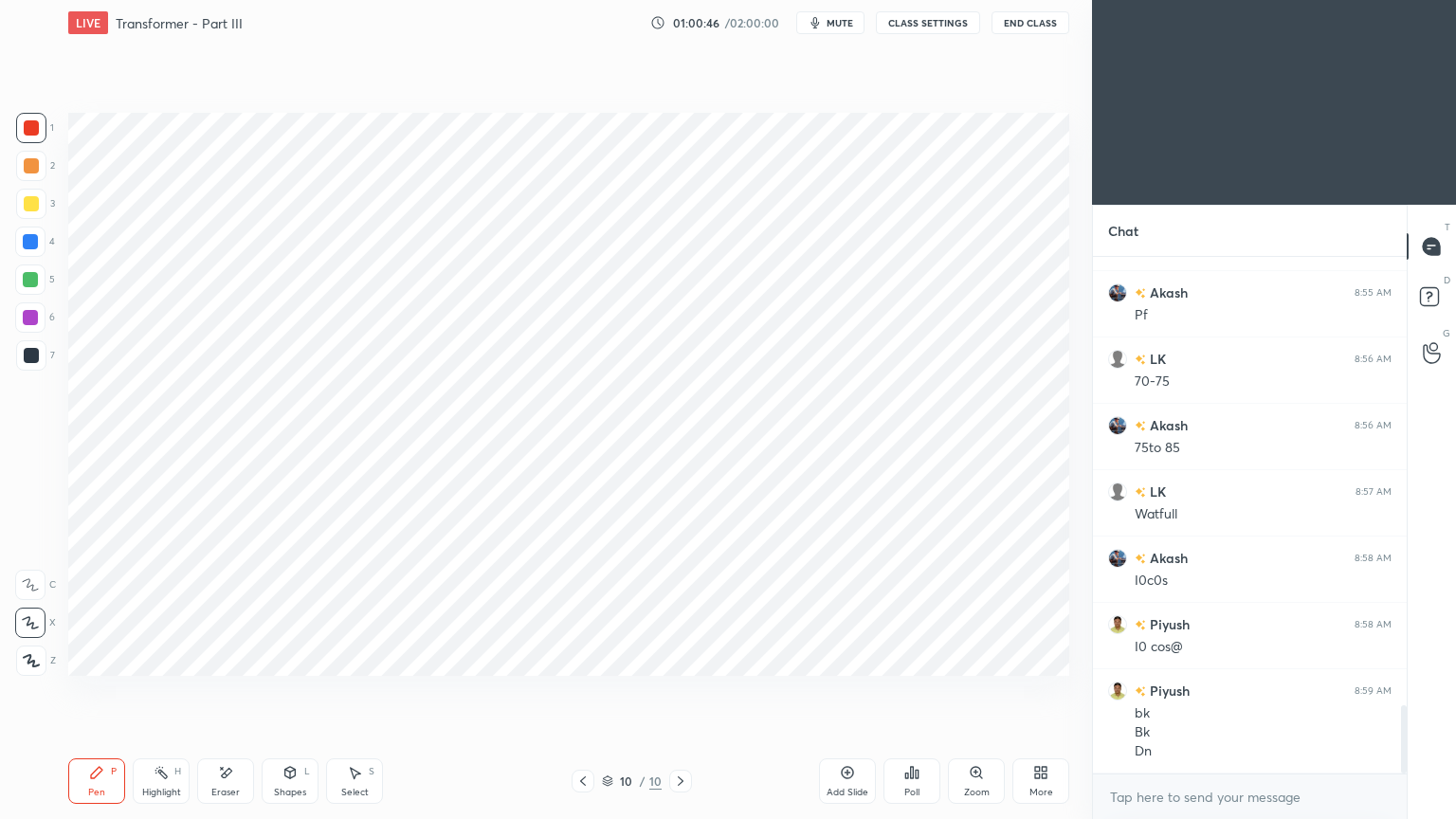 click 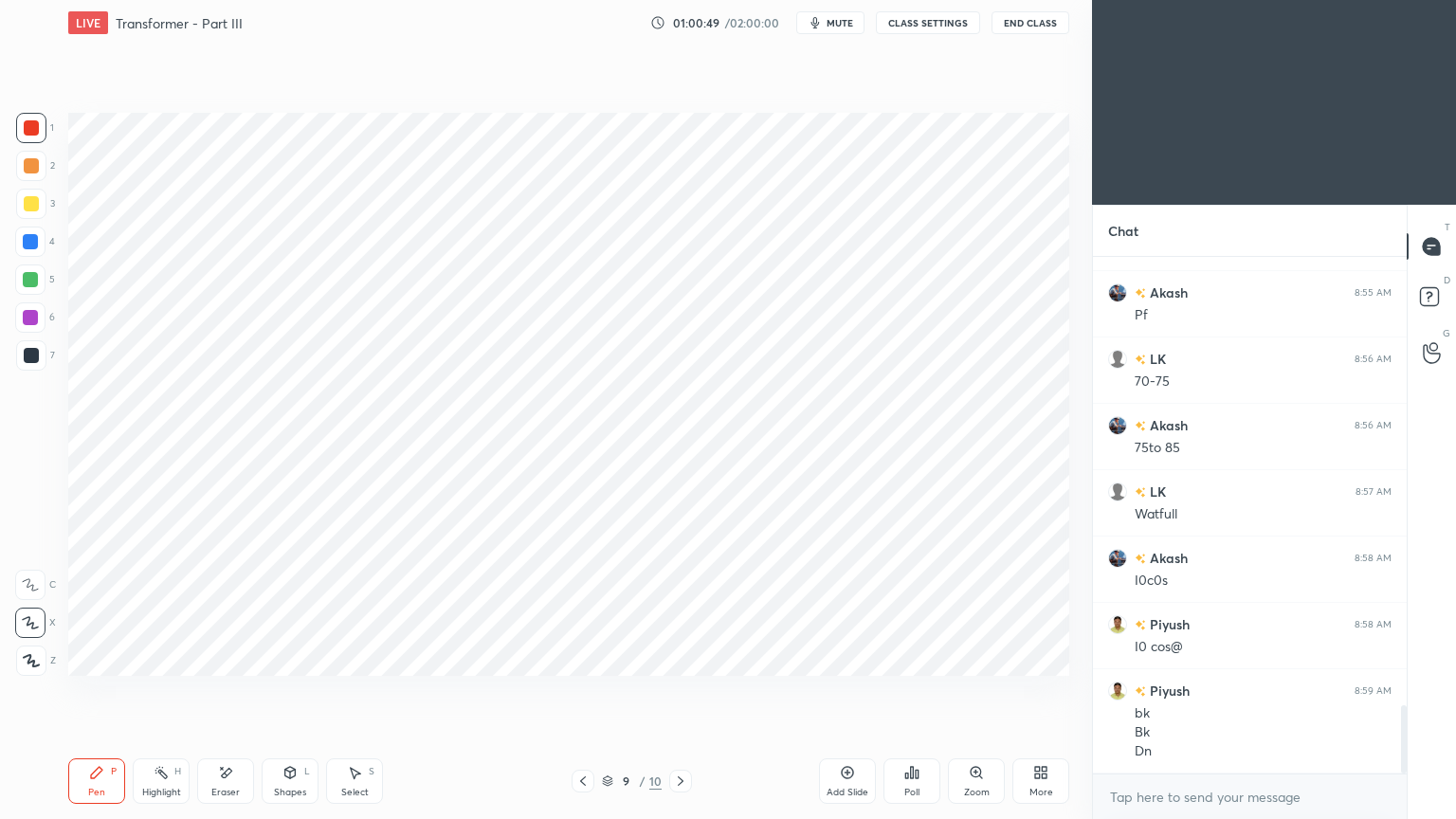 click 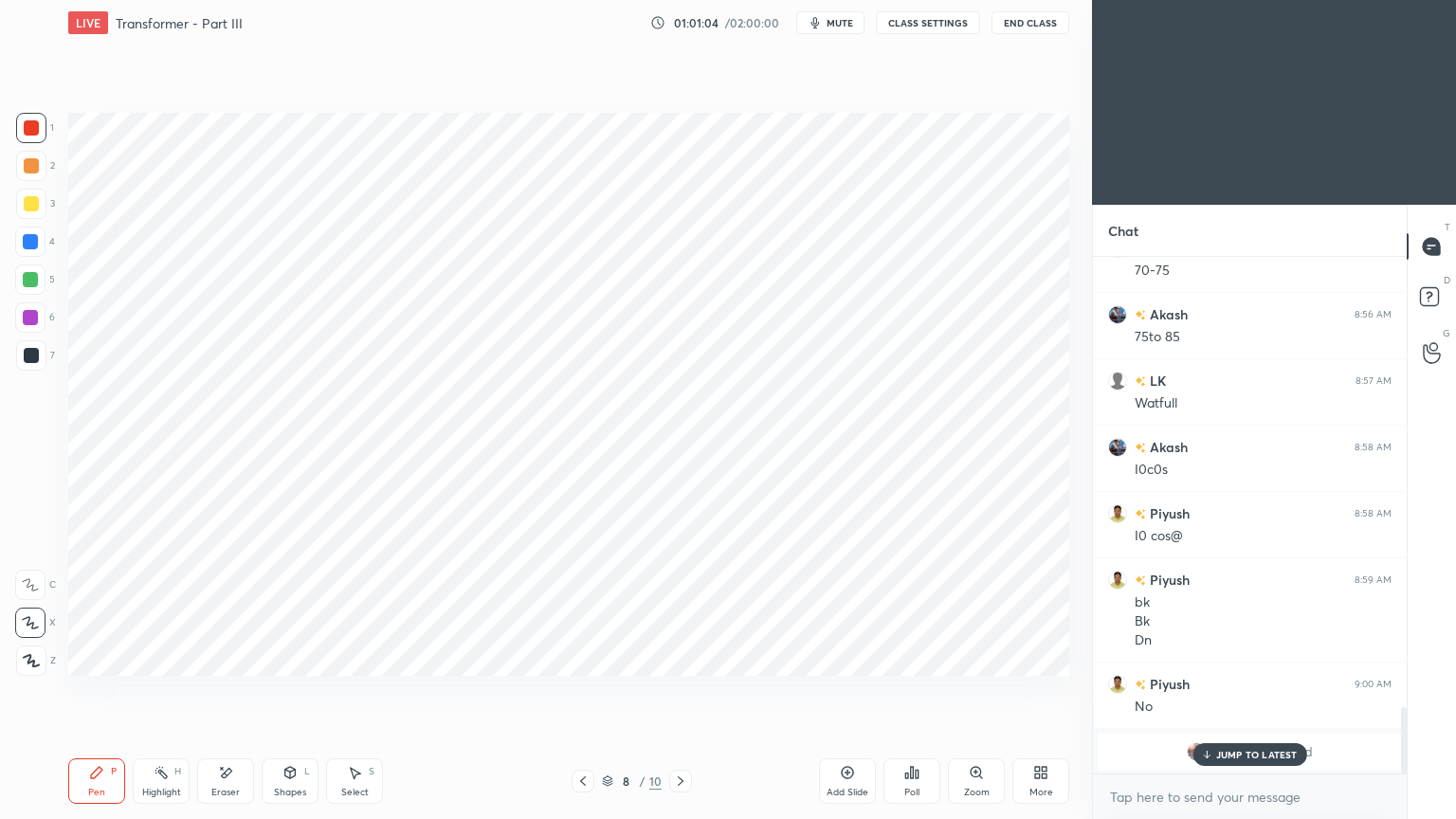 scroll, scrollTop: 3578, scrollLeft: 0, axis: vertical 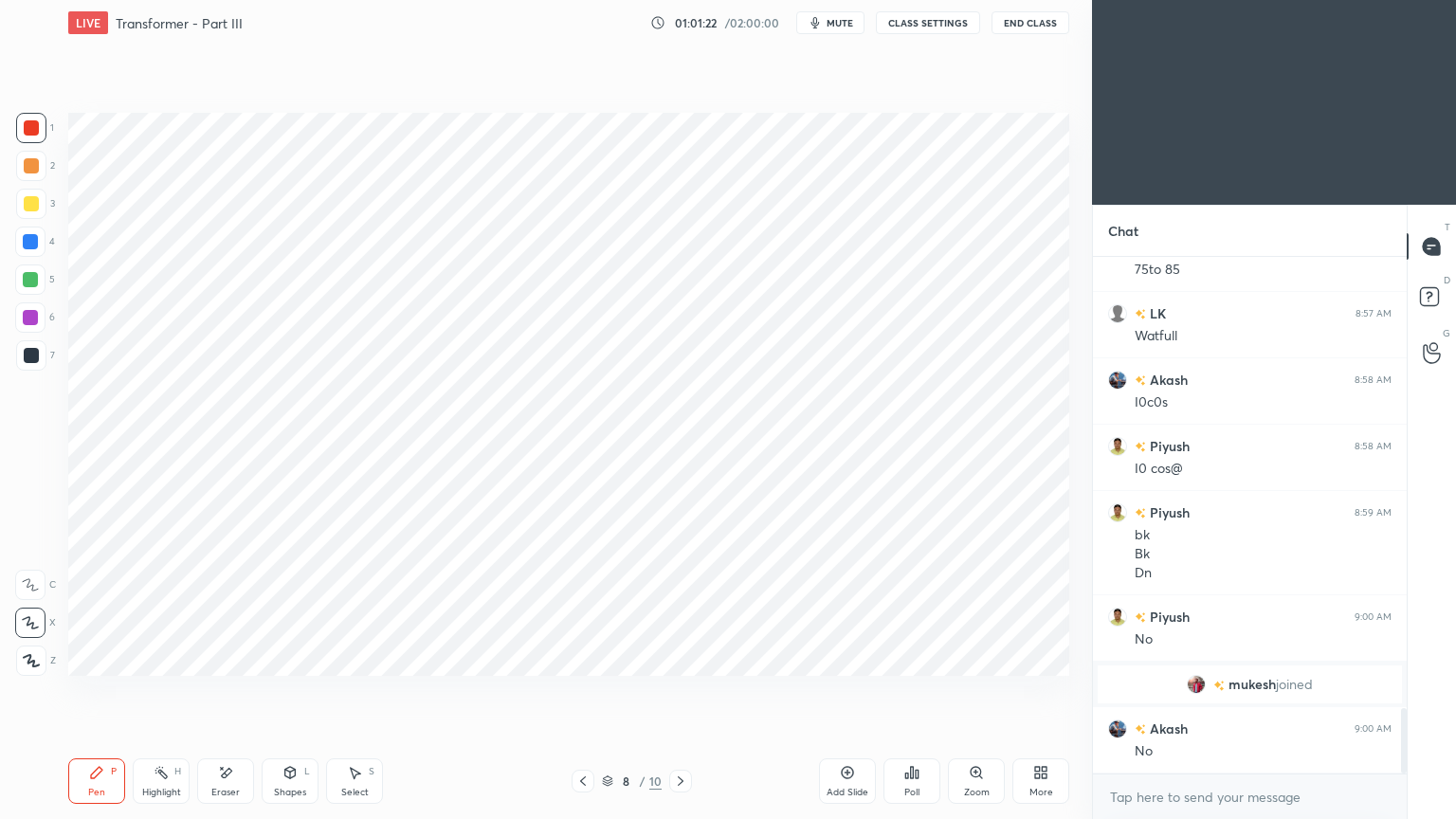 click 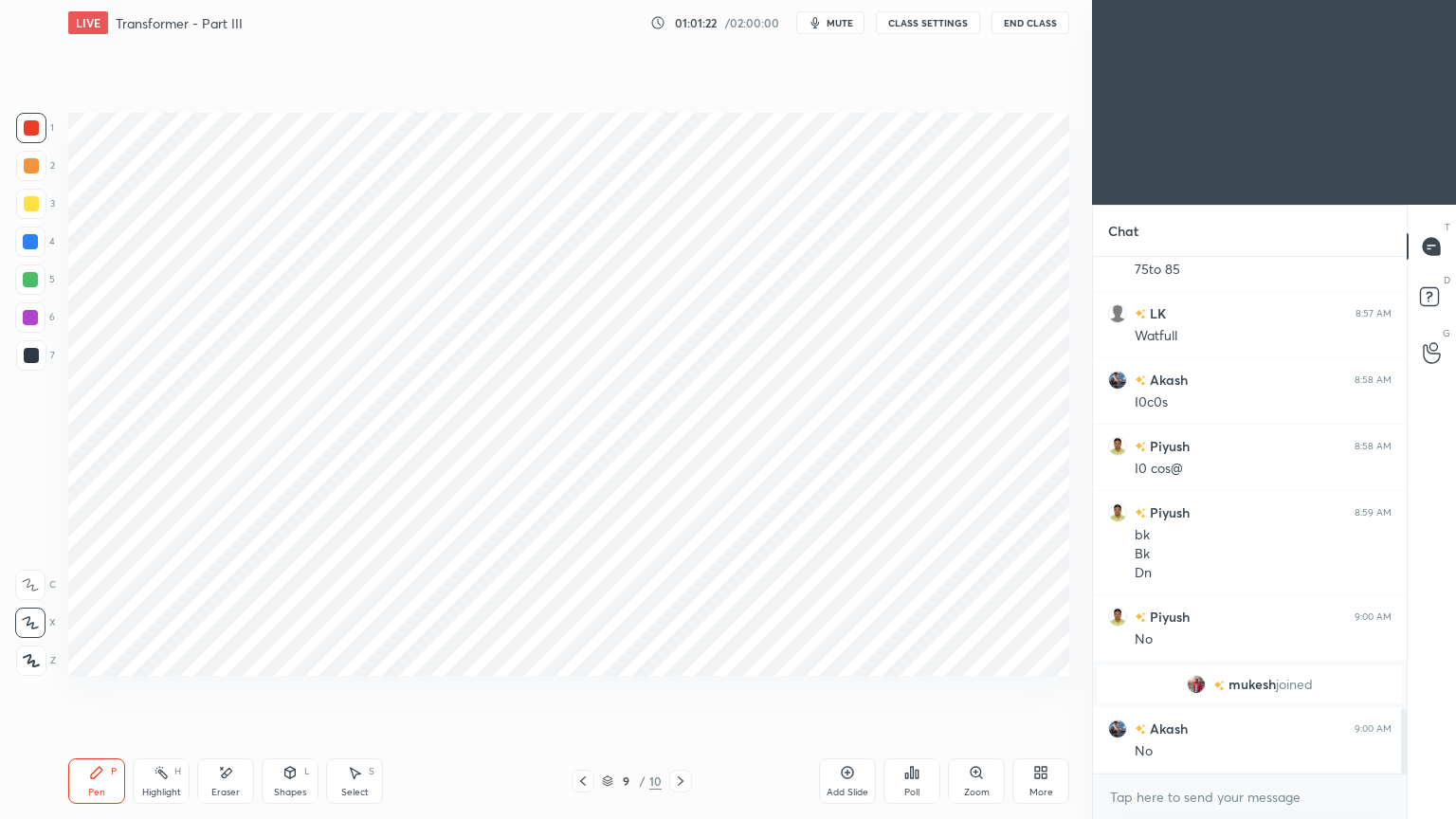 click 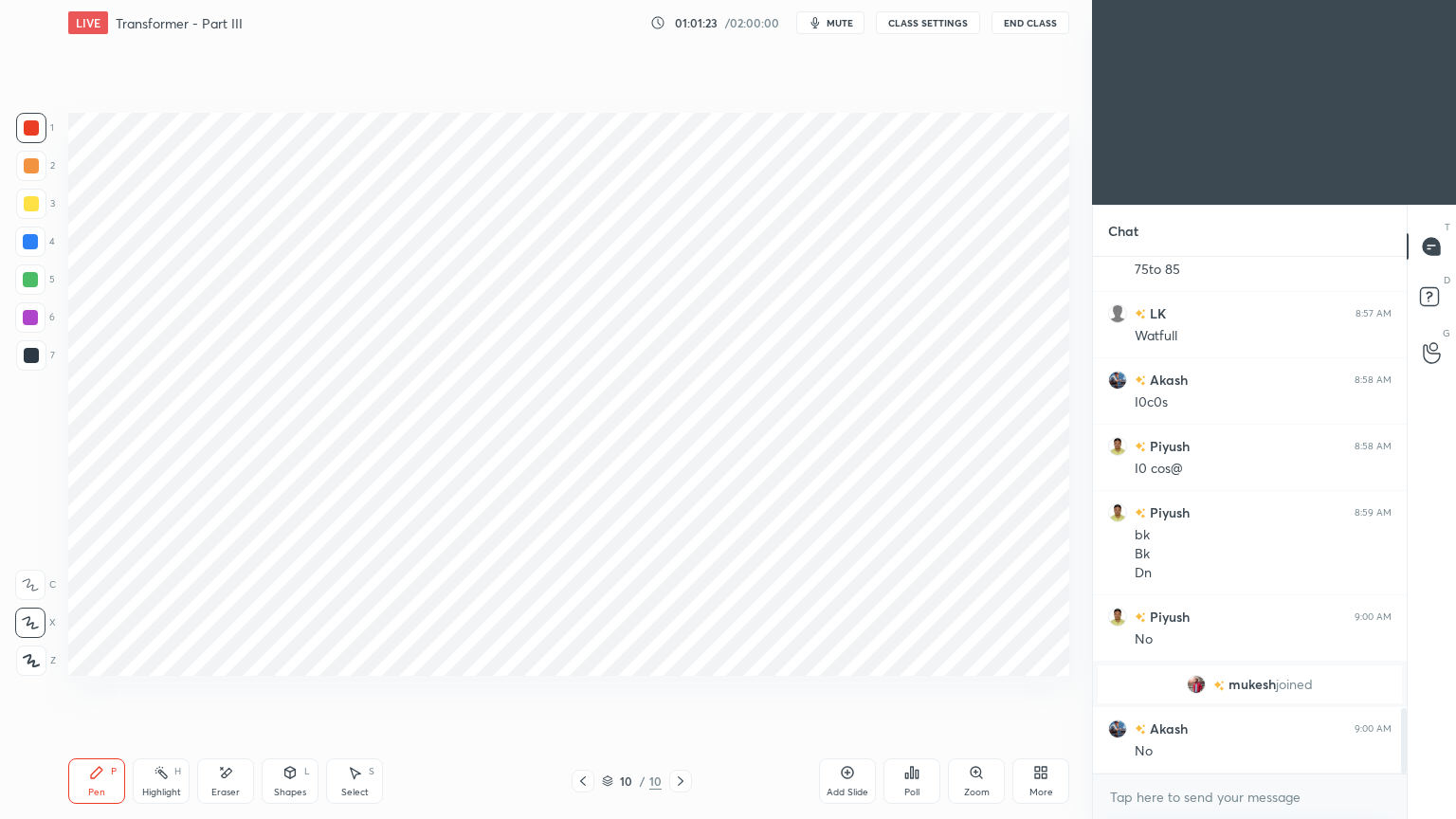 click 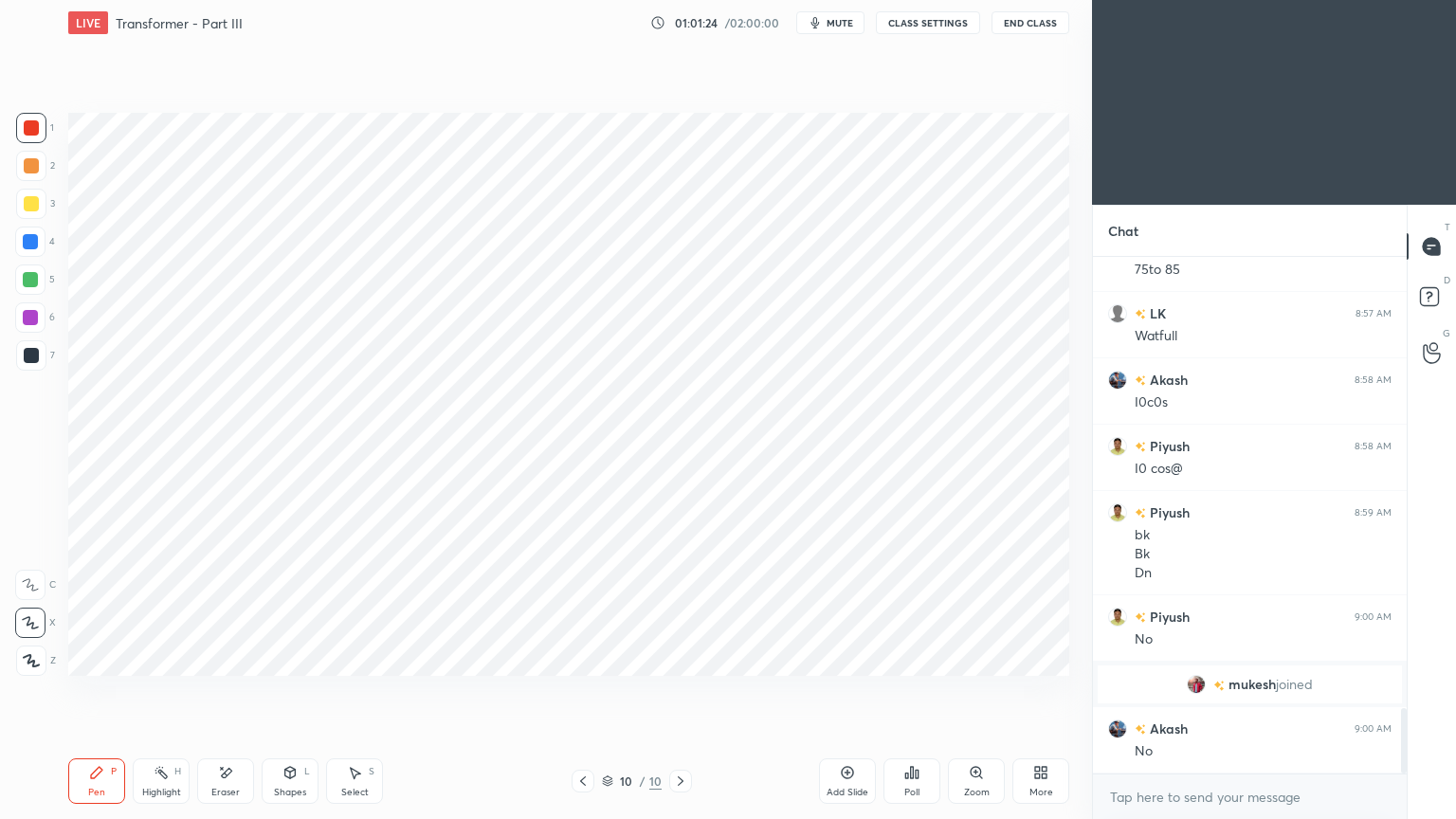 click on "Add Slide" at bounding box center [847, 792] 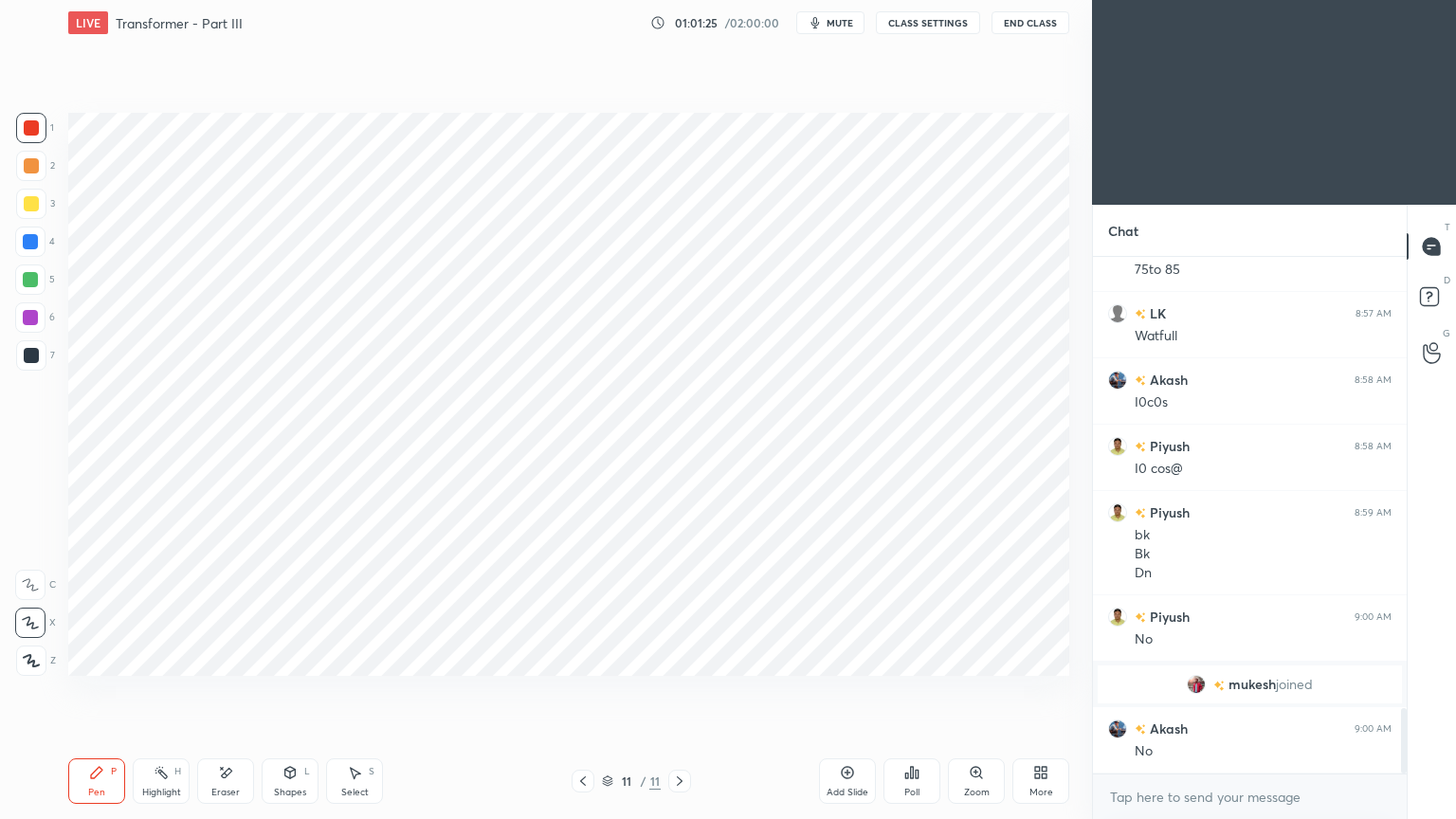 click at bounding box center (31, 128) 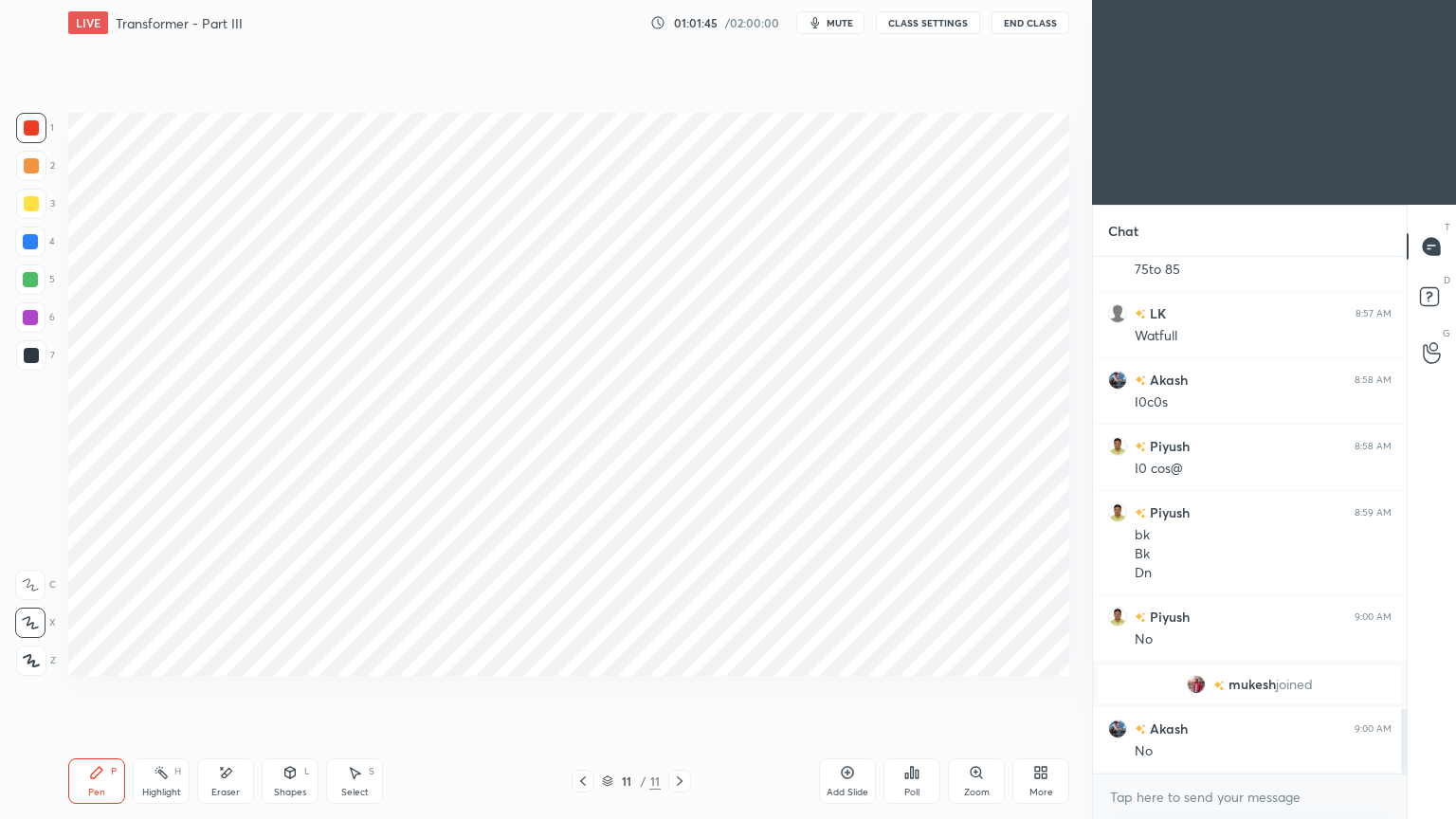 click at bounding box center [30, 280] 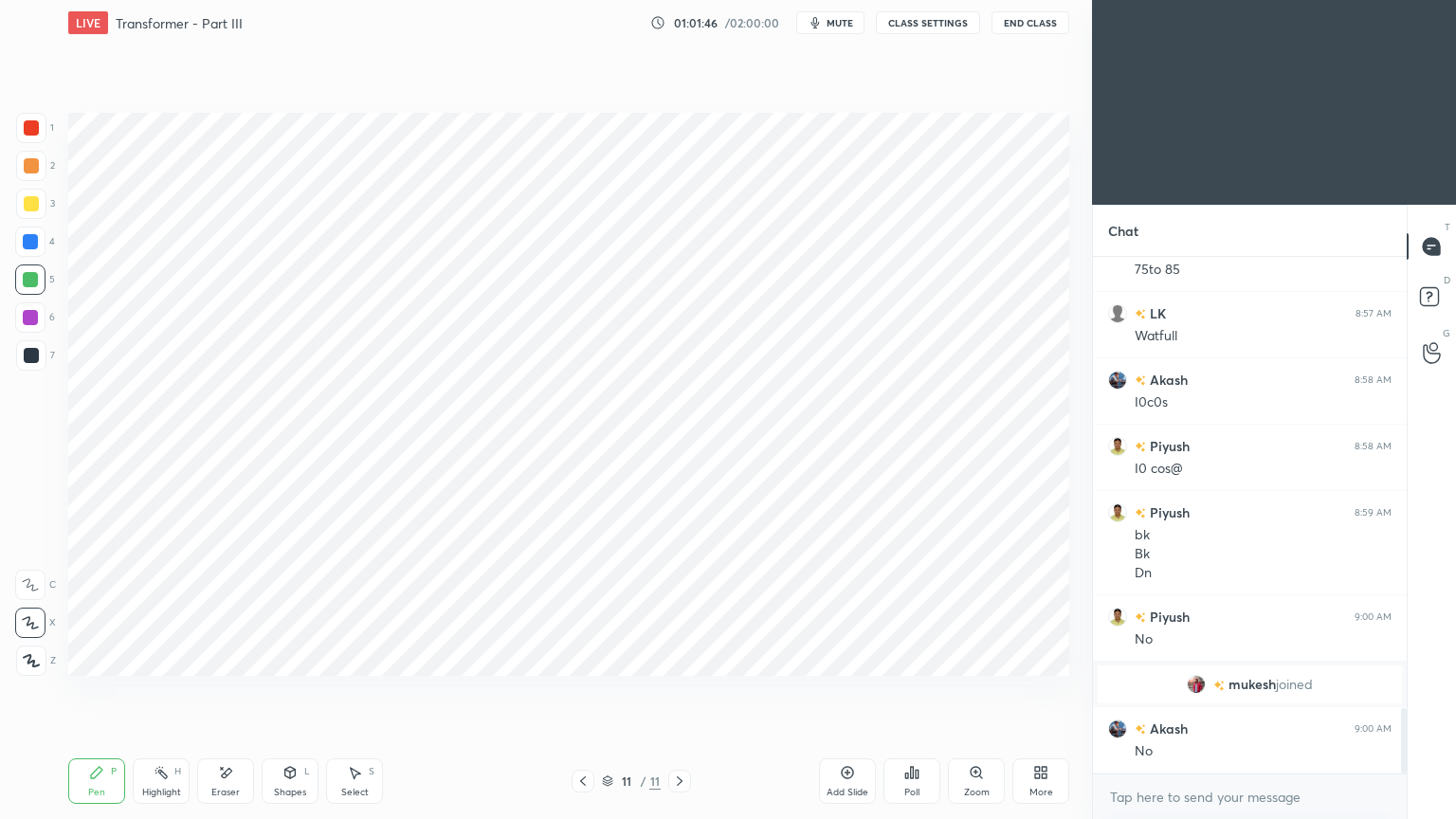 click on "Pen P Highlight H Eraser Shapes L Select S 11 / 11 Add Slide Poll Zoom More" at bounding box center (569, 781) 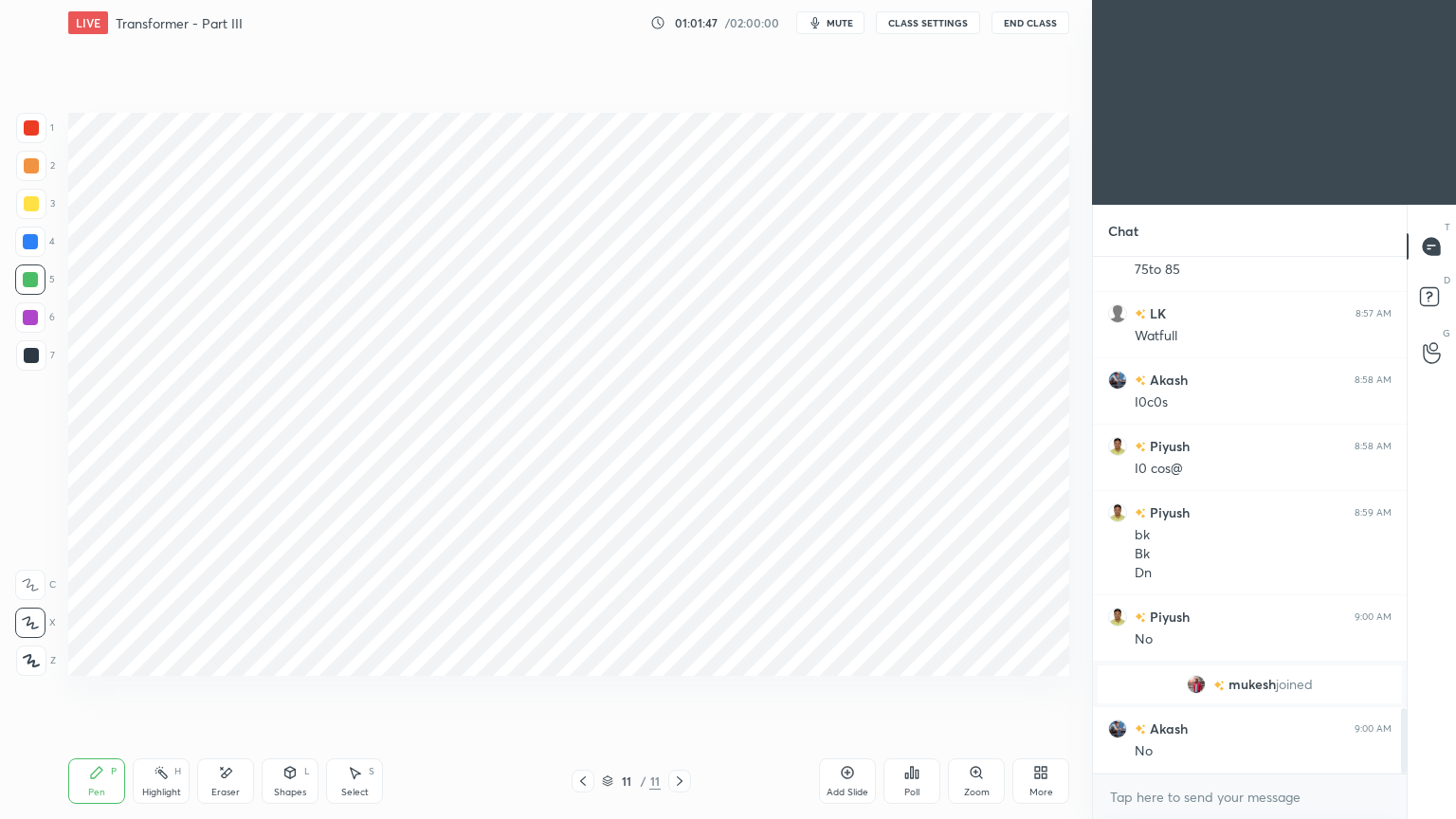 click 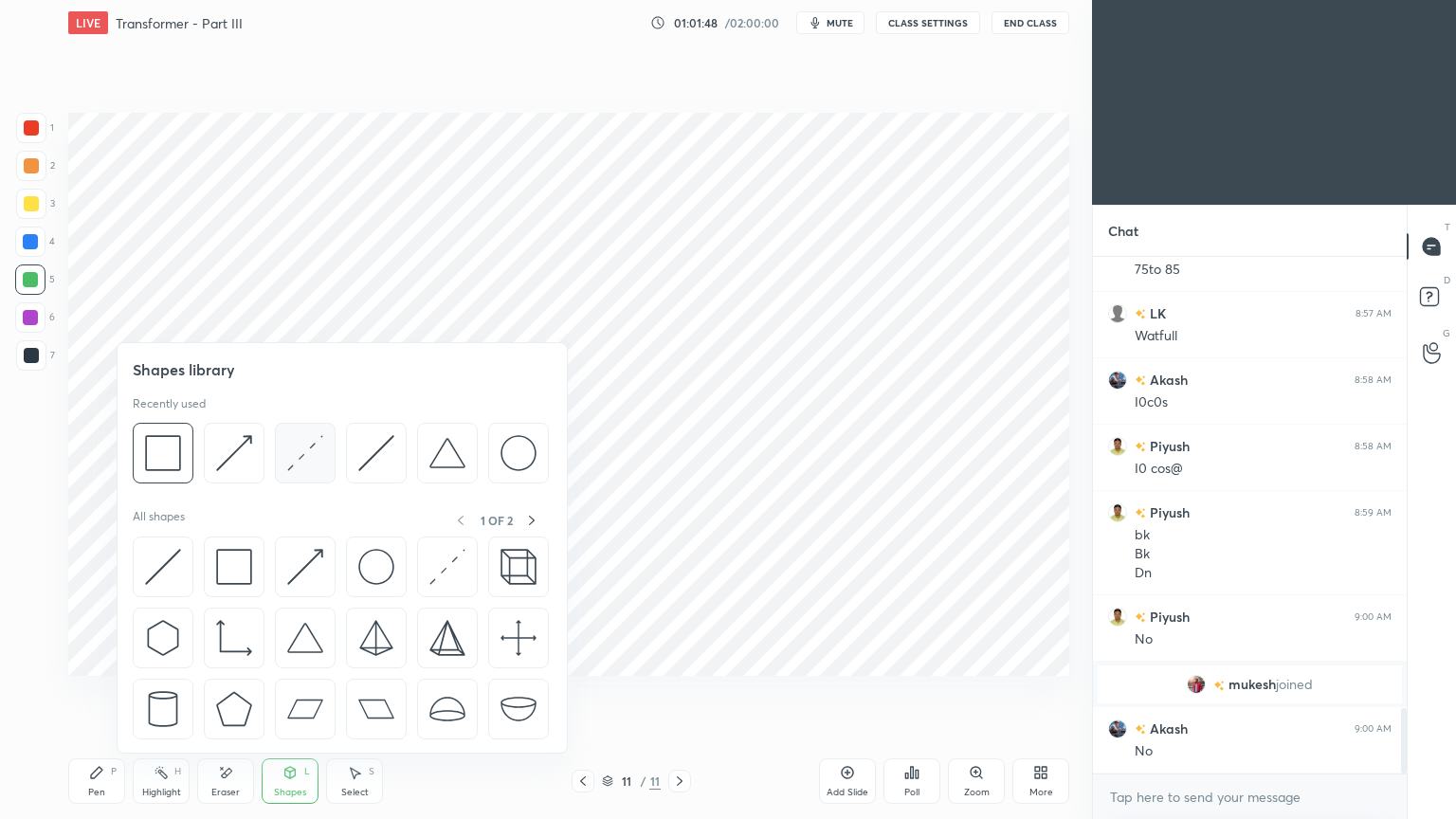 click at bounding box center (305, 453) 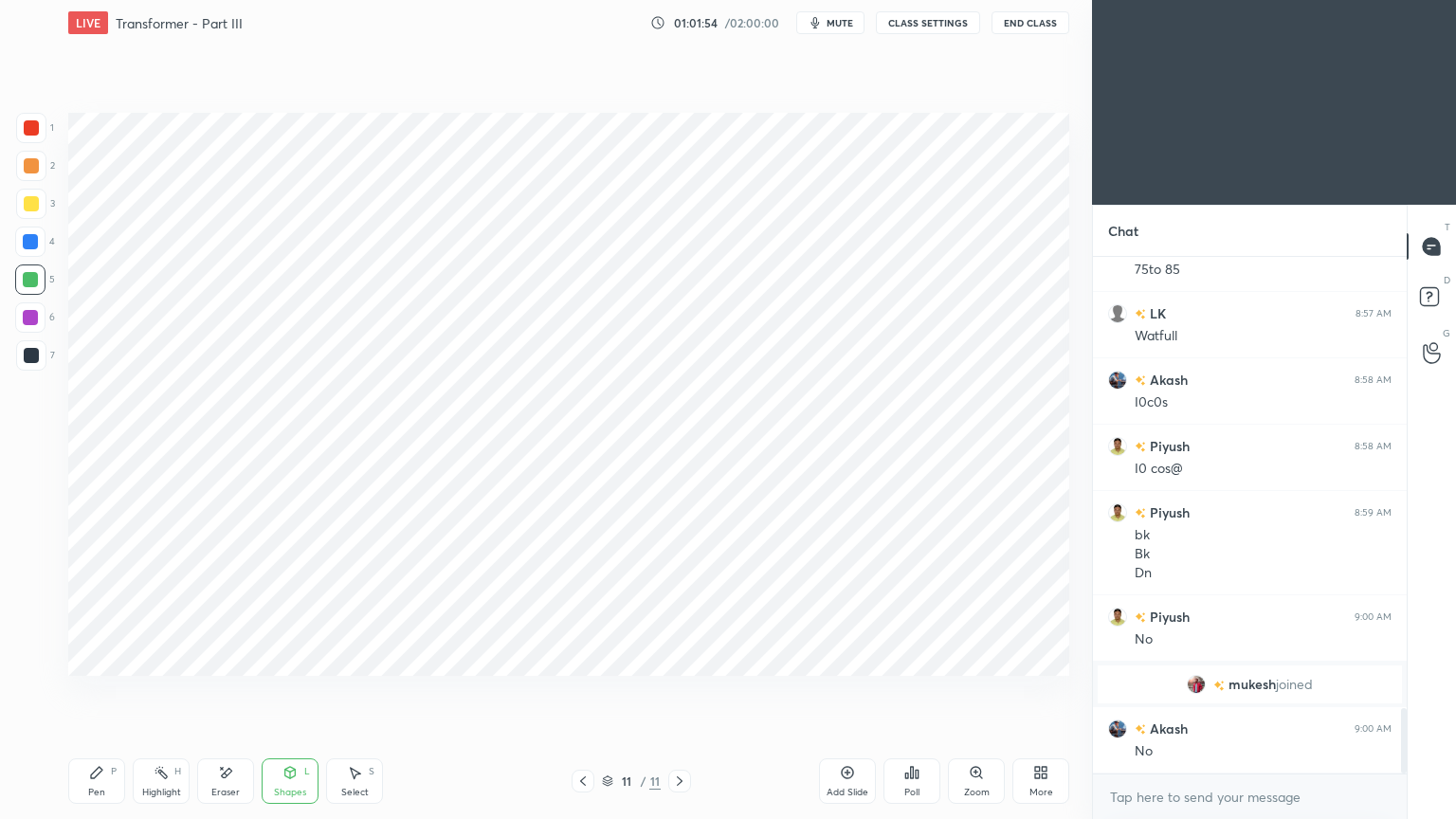 click on "6" at bounding box center (35, 318) 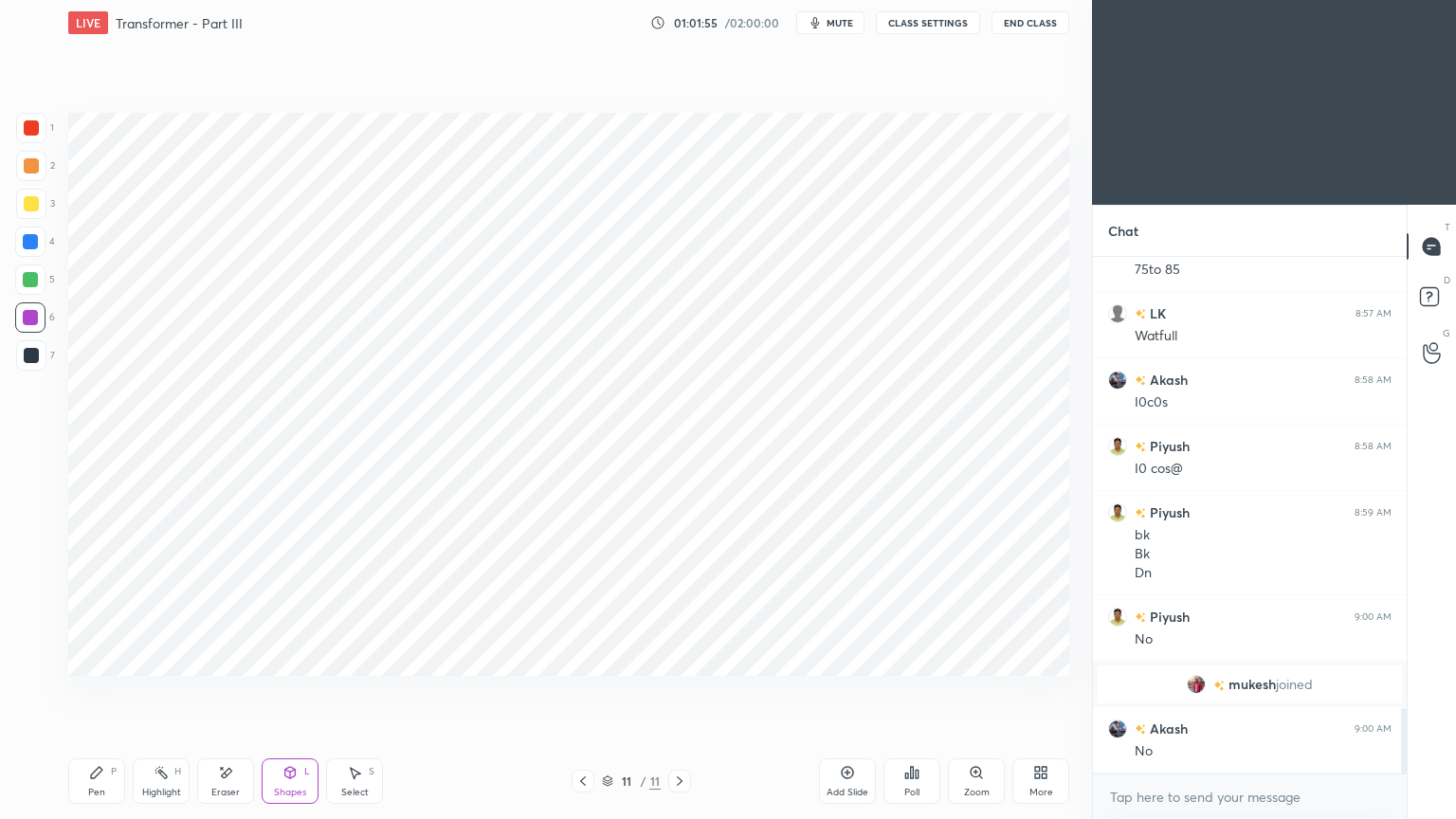 click 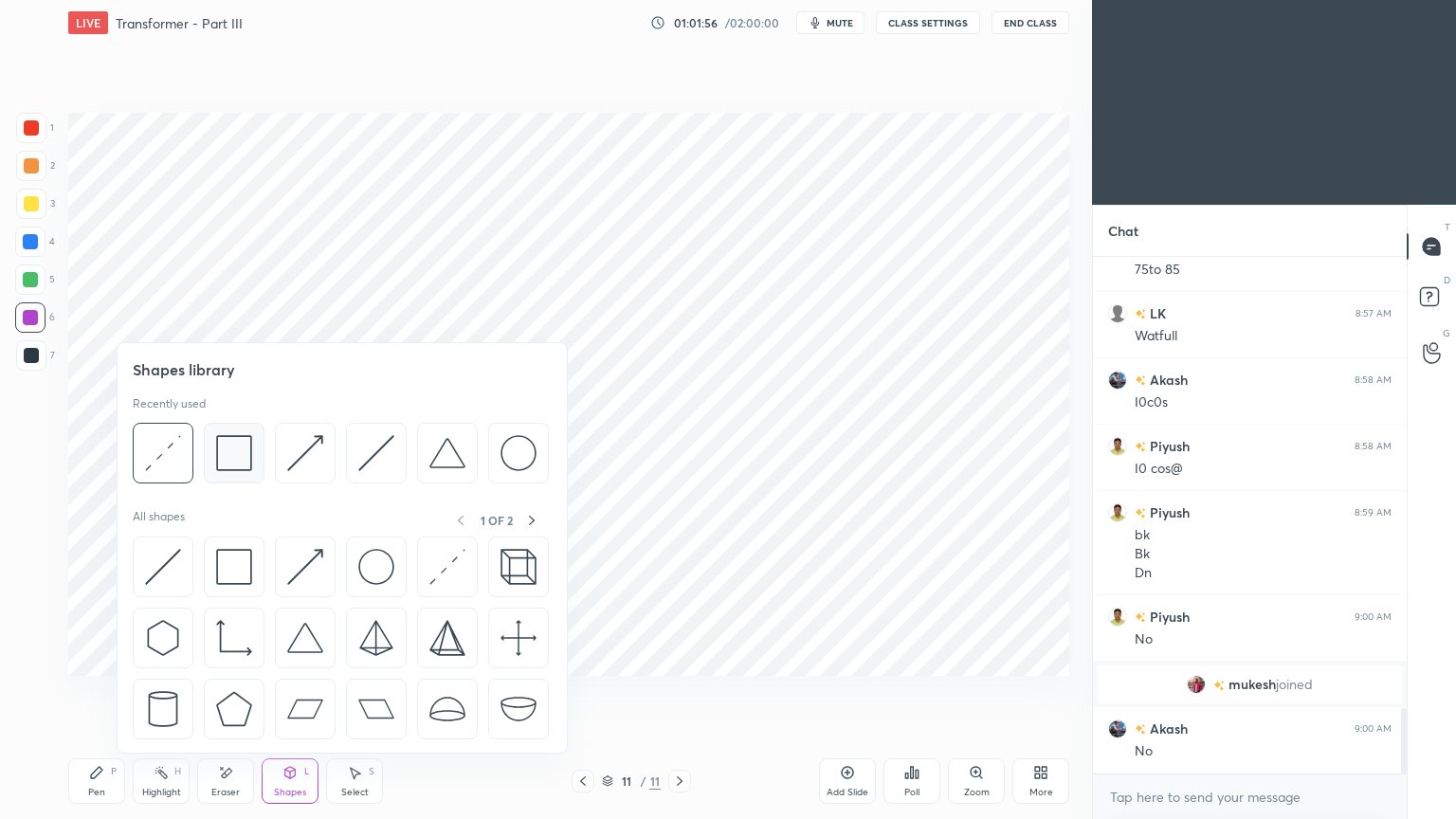 click at bounding box center [234, 453] 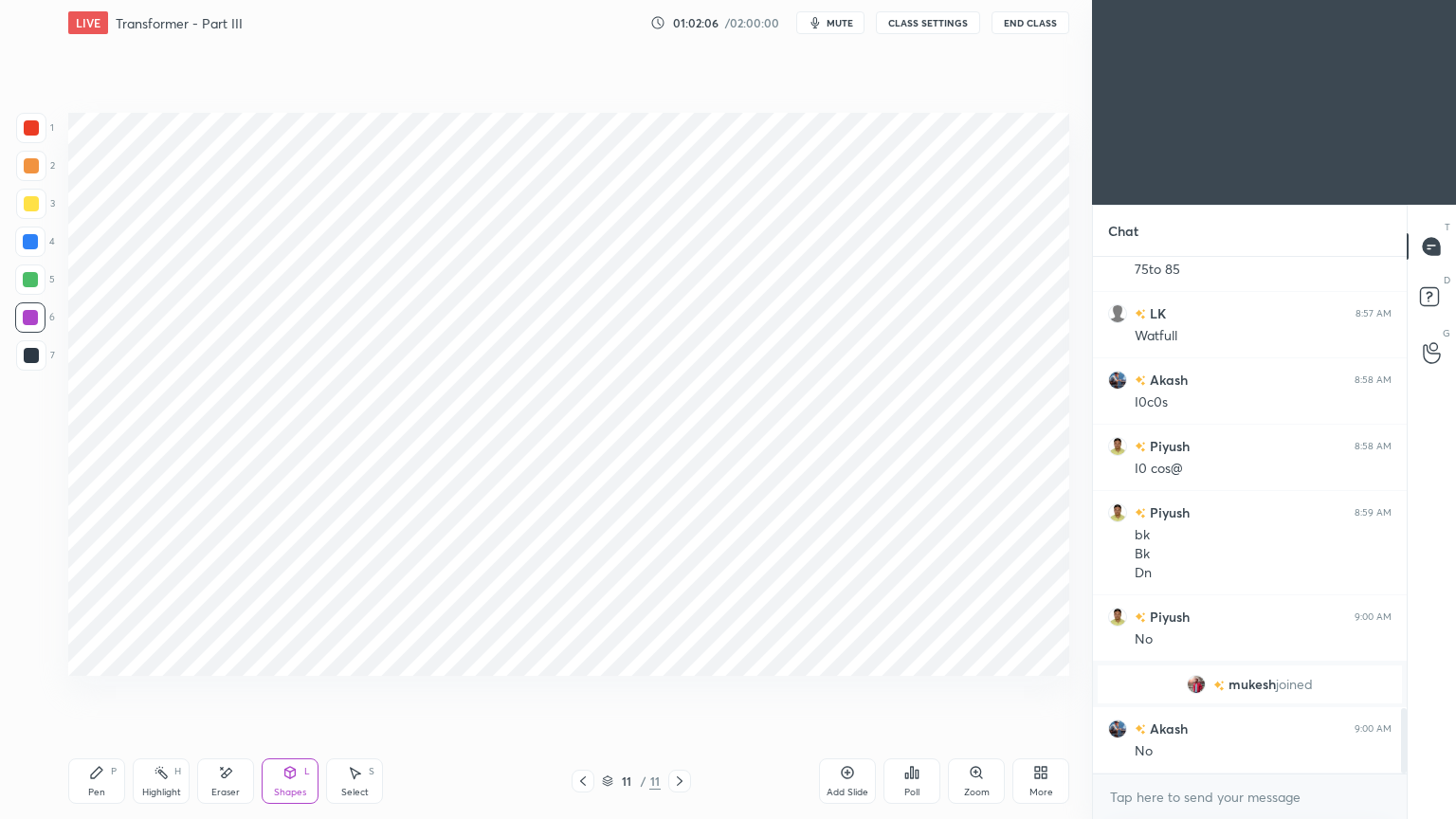 click at bounding box center (31, 355) 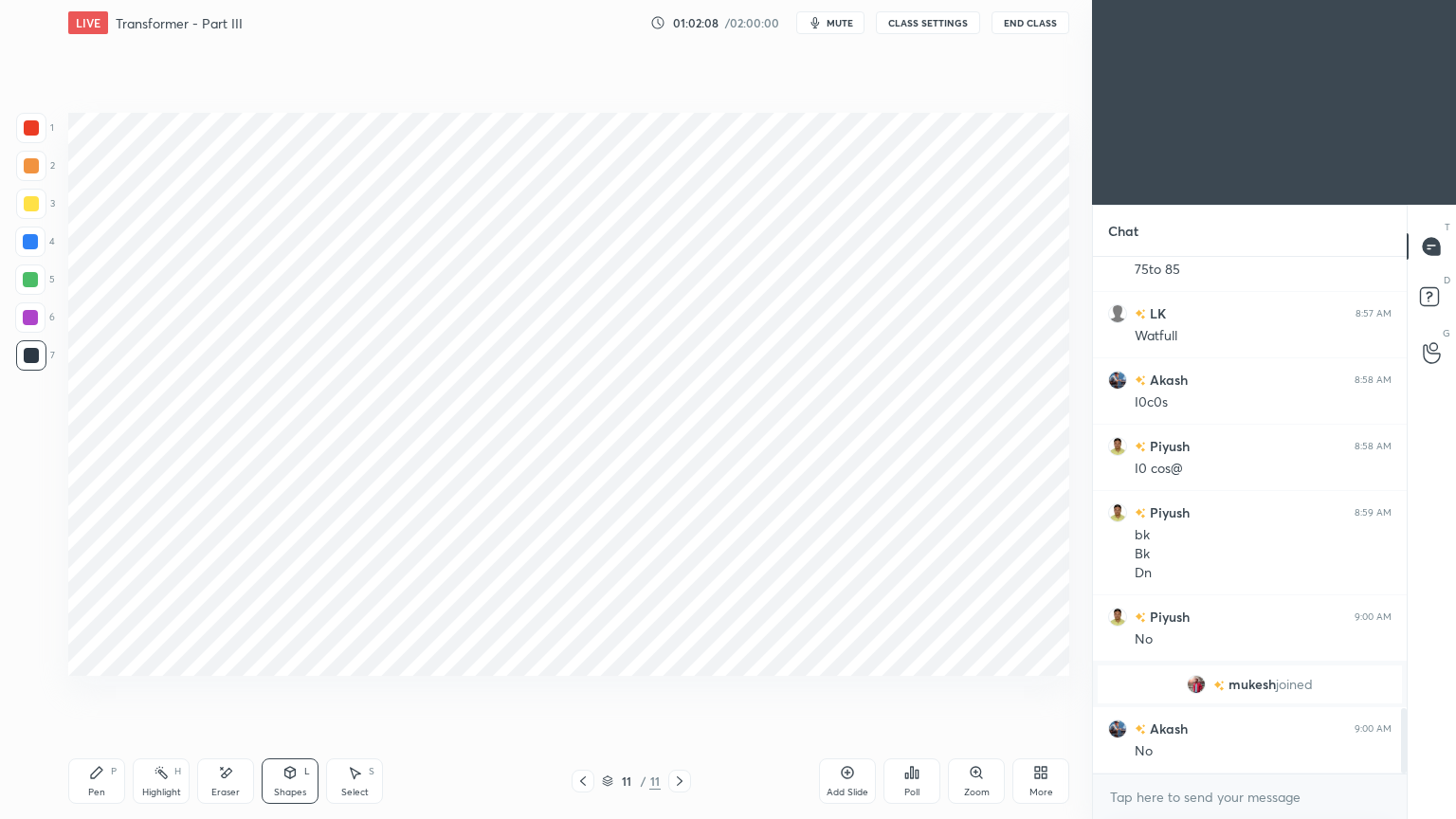 click on "Pen P" at bounding box center (97, 781) 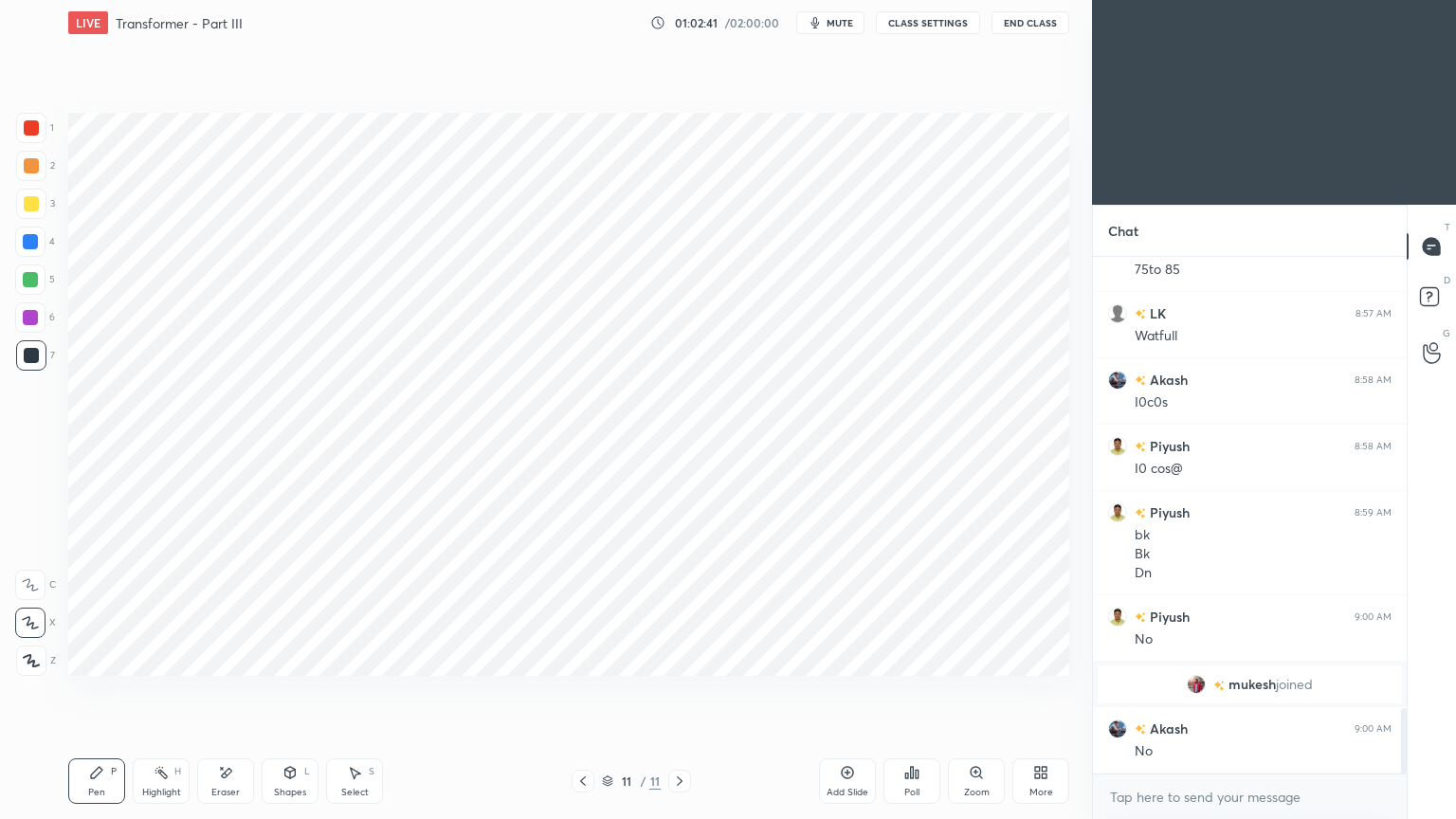 click on "Eraser" at bounding box center (226, 792) 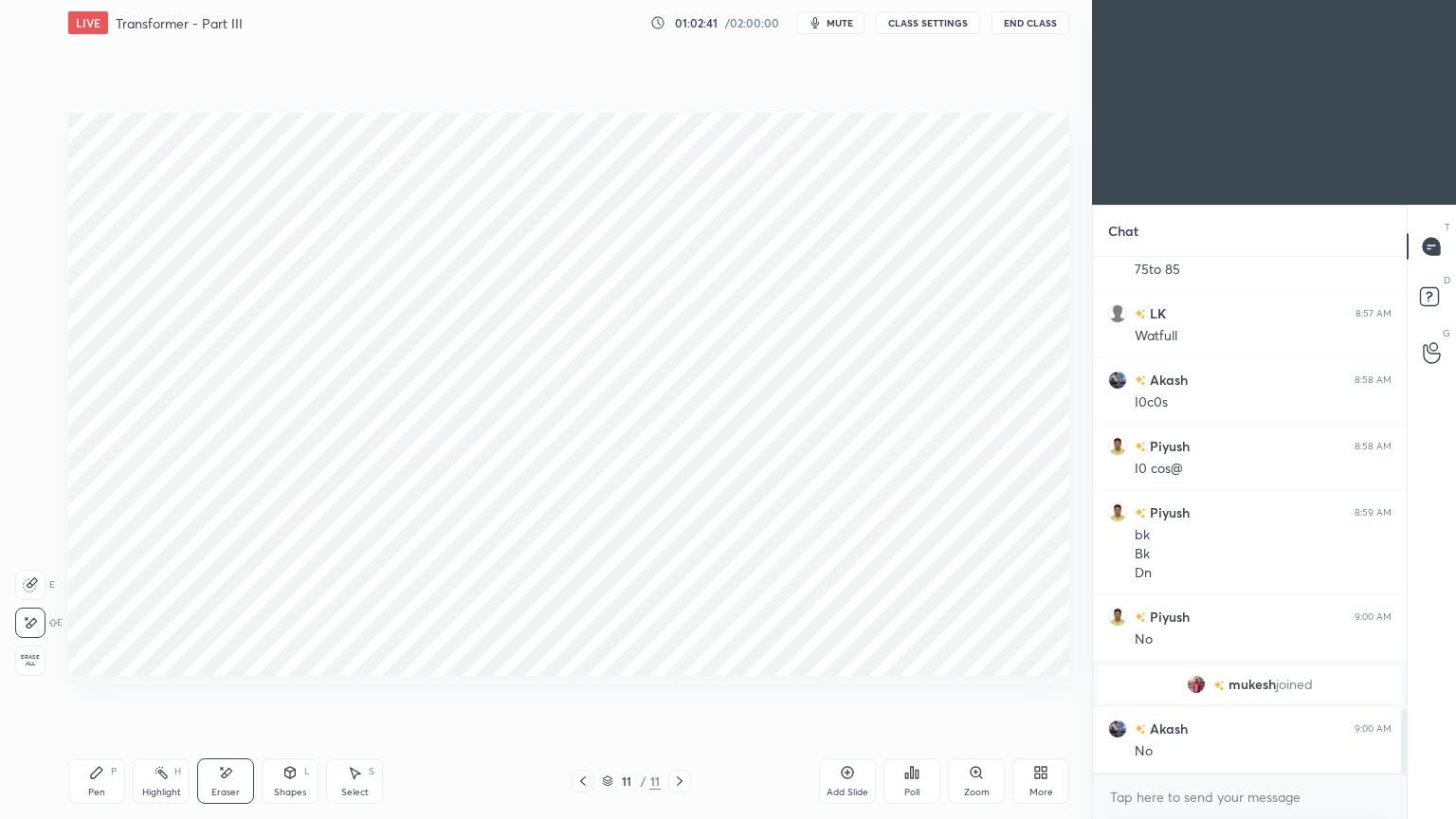 click on "E" at bounding box center [35, 585] 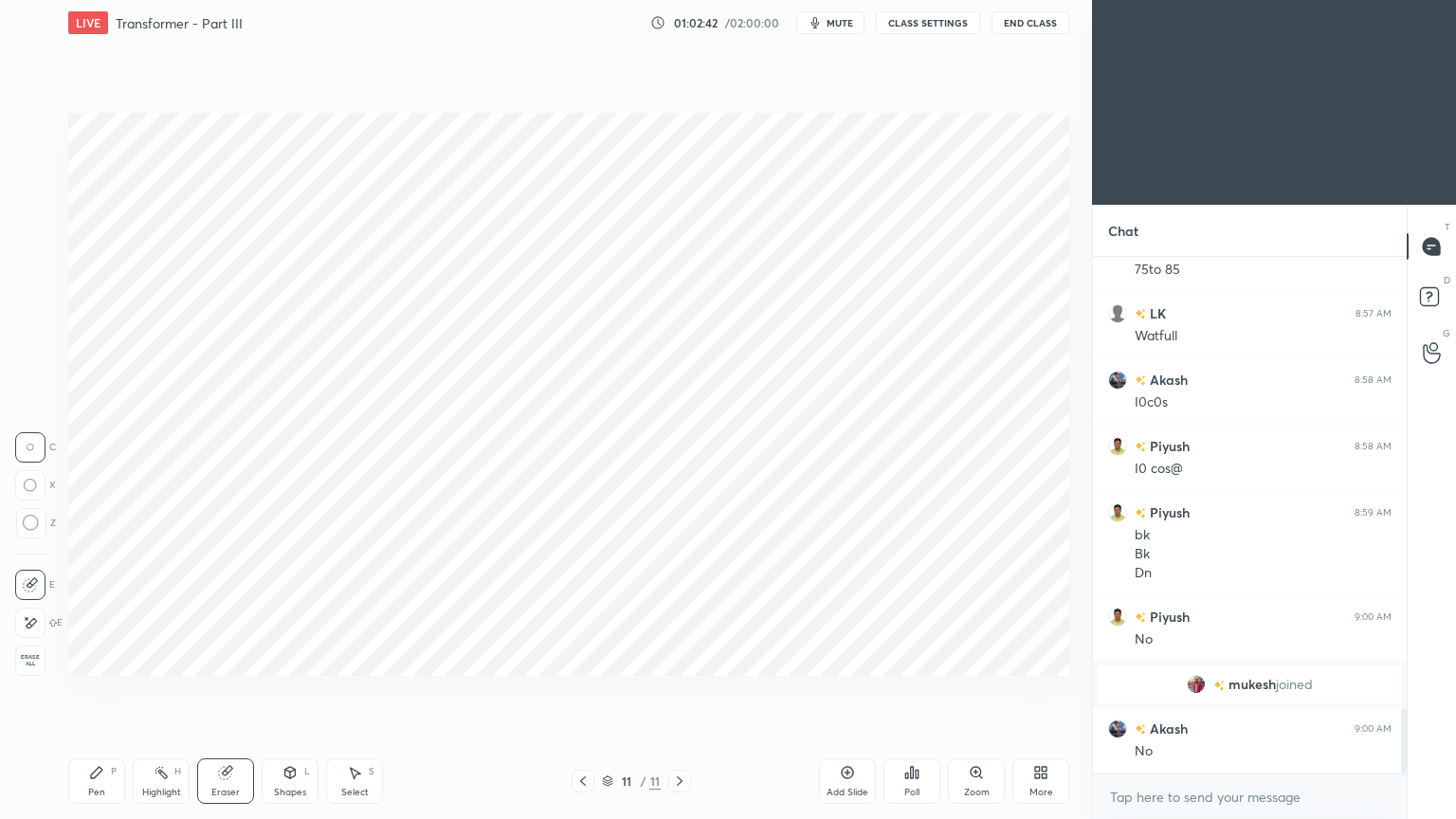 click 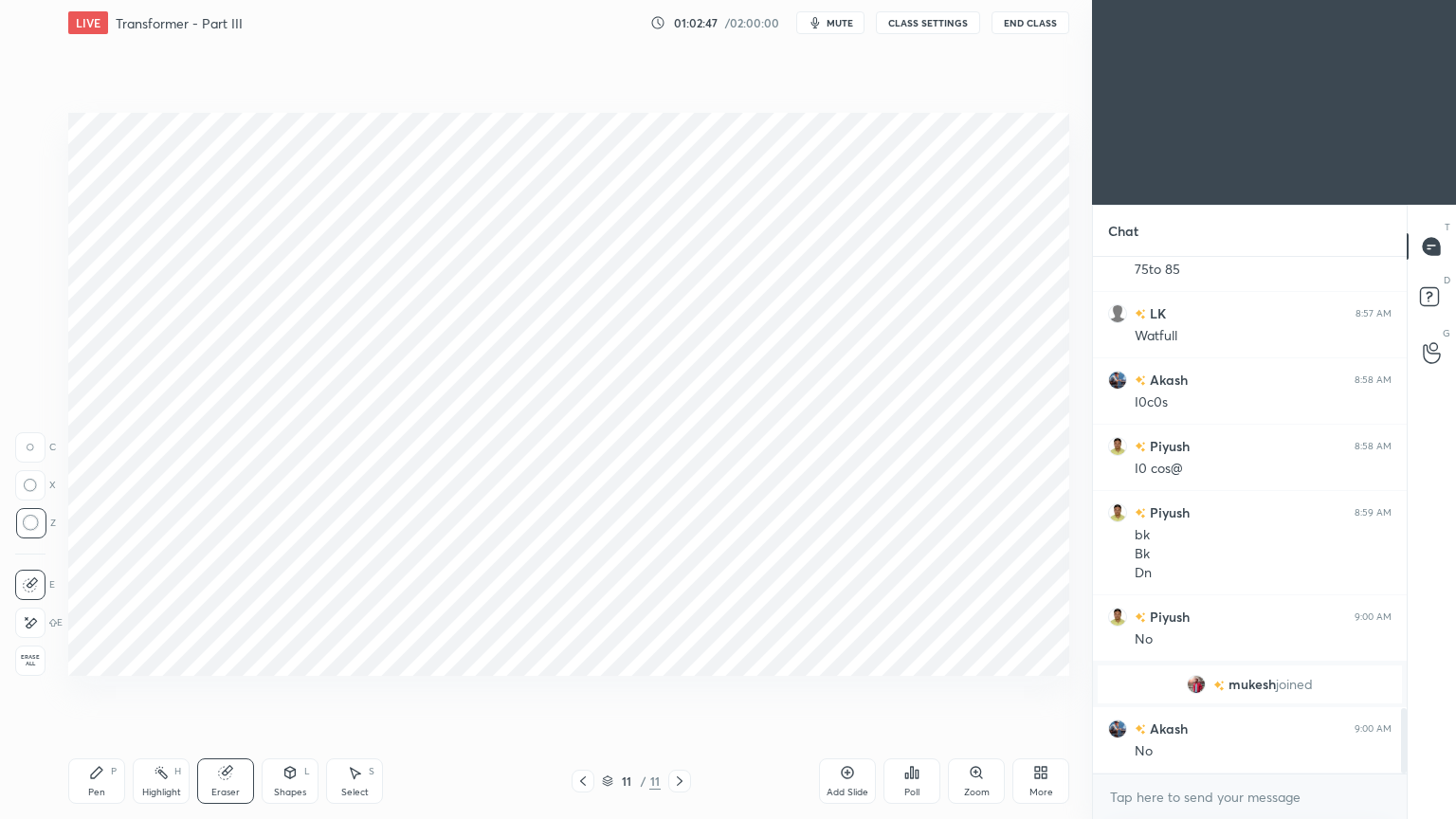 click on "Pen P" at bounding box center [97, 781] 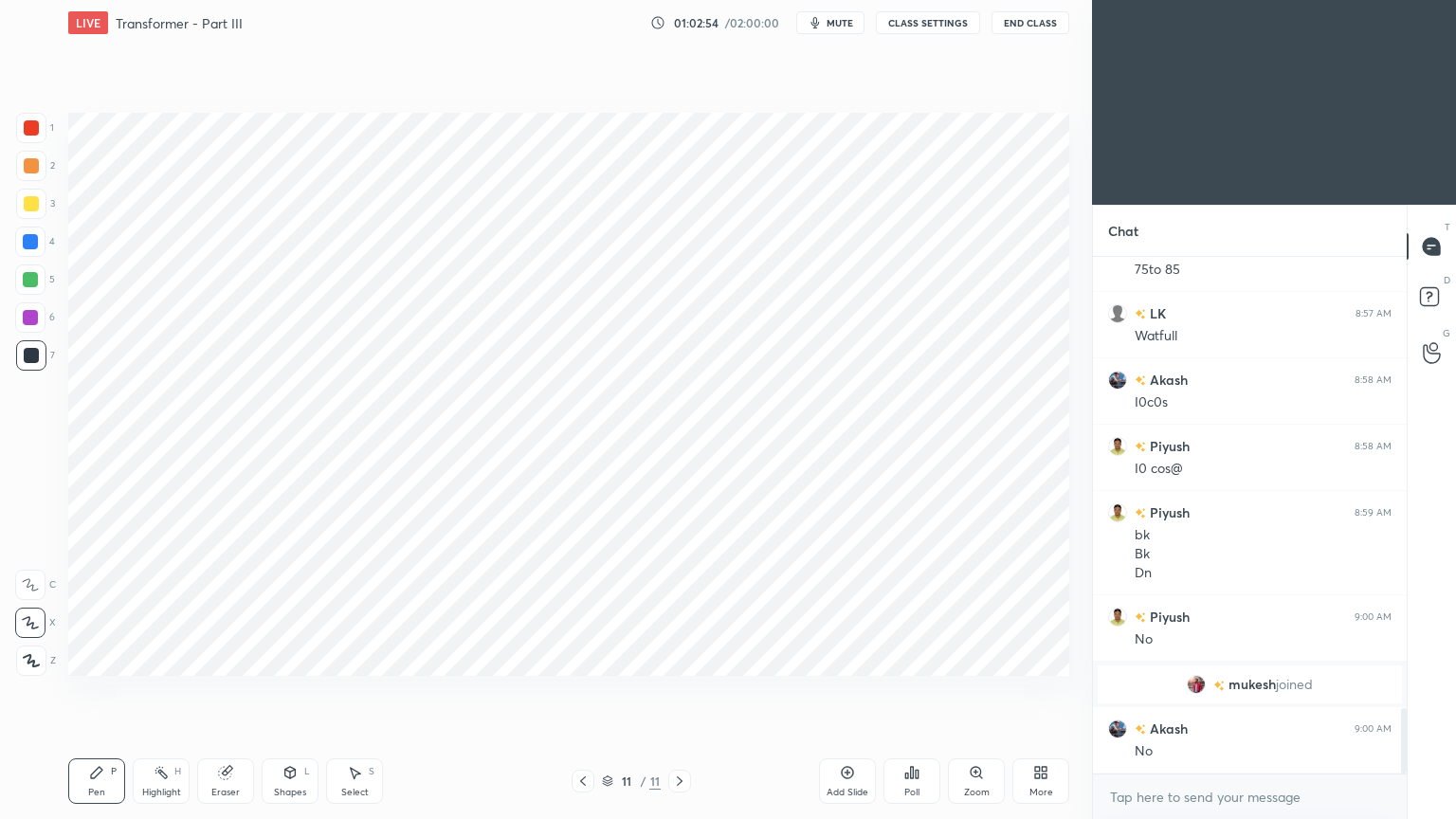 click at bounding box center (31, 128) 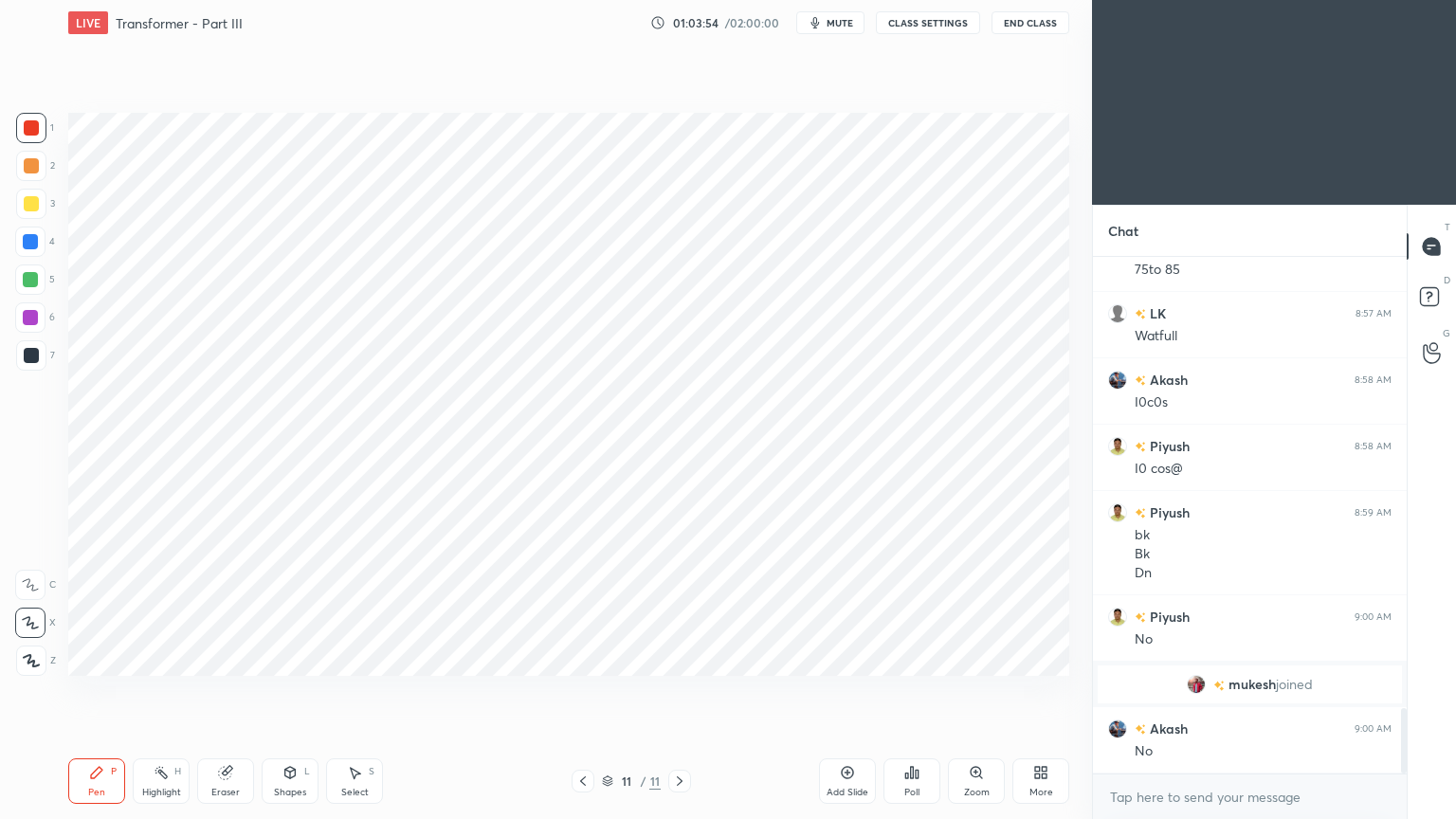 scroll, scrollTop: 3644, scrollLeft: 0, axis: vertical 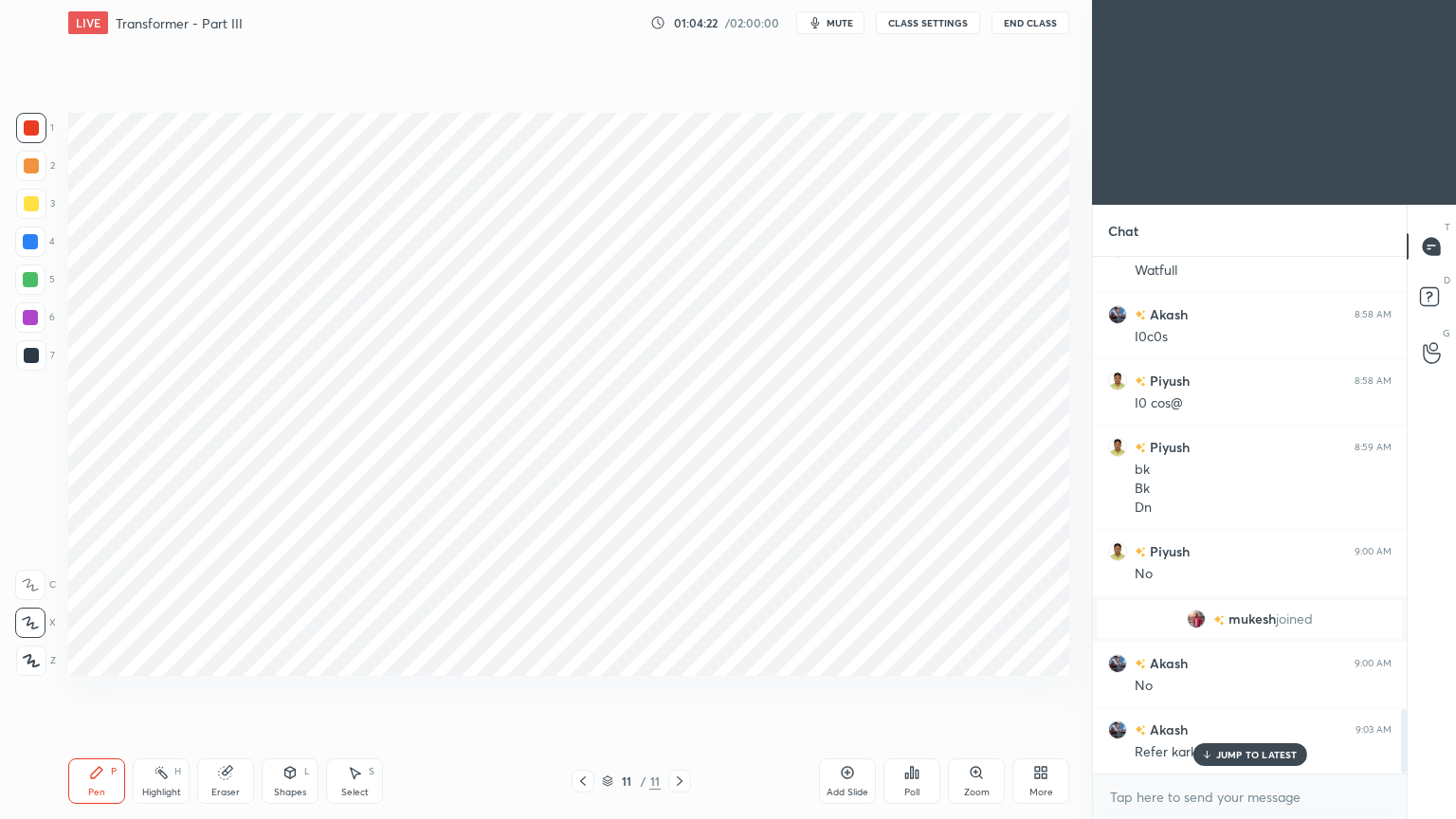 click at bounding box center [30, 242] 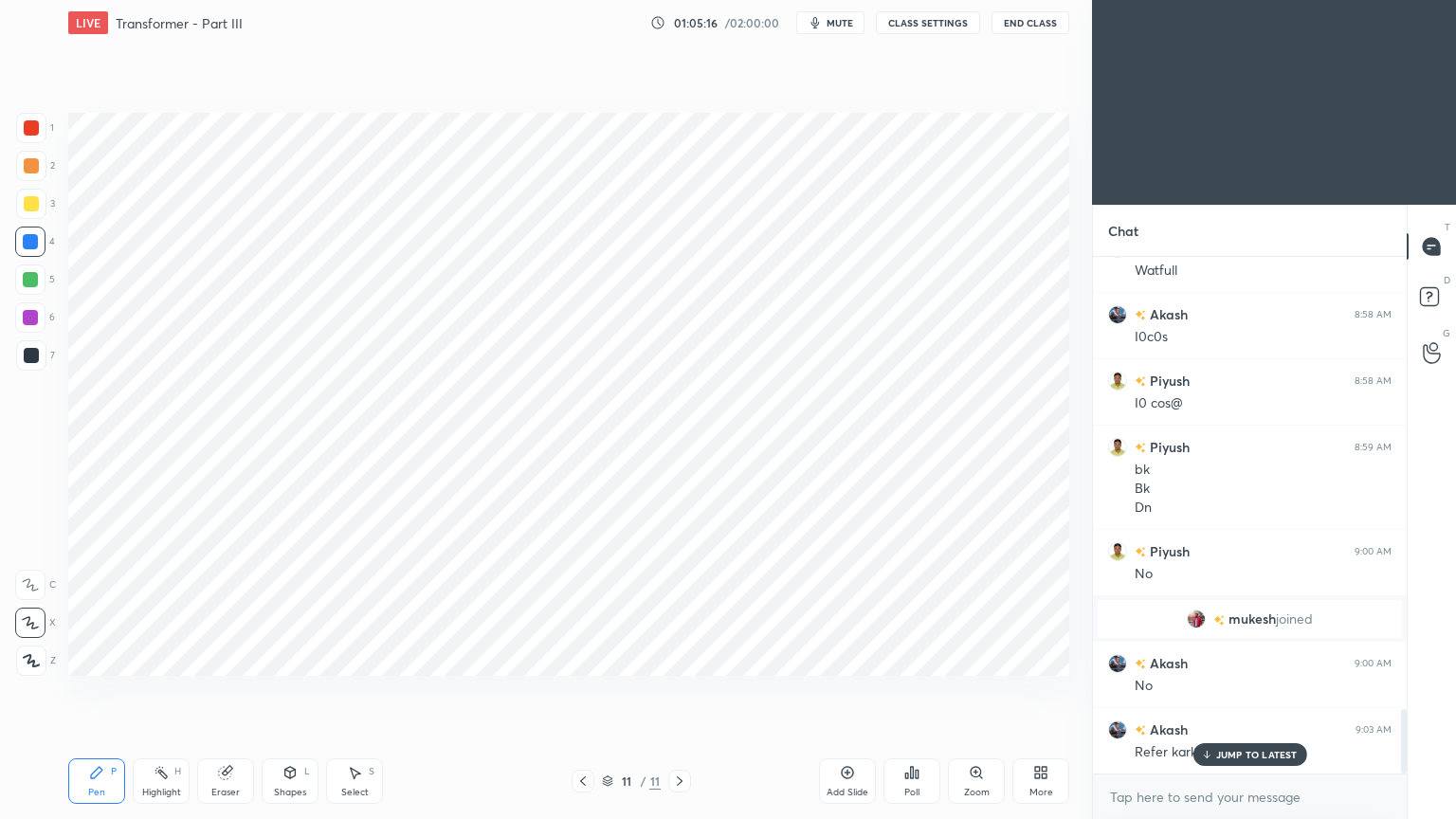 click at bounding box center (31, 355) 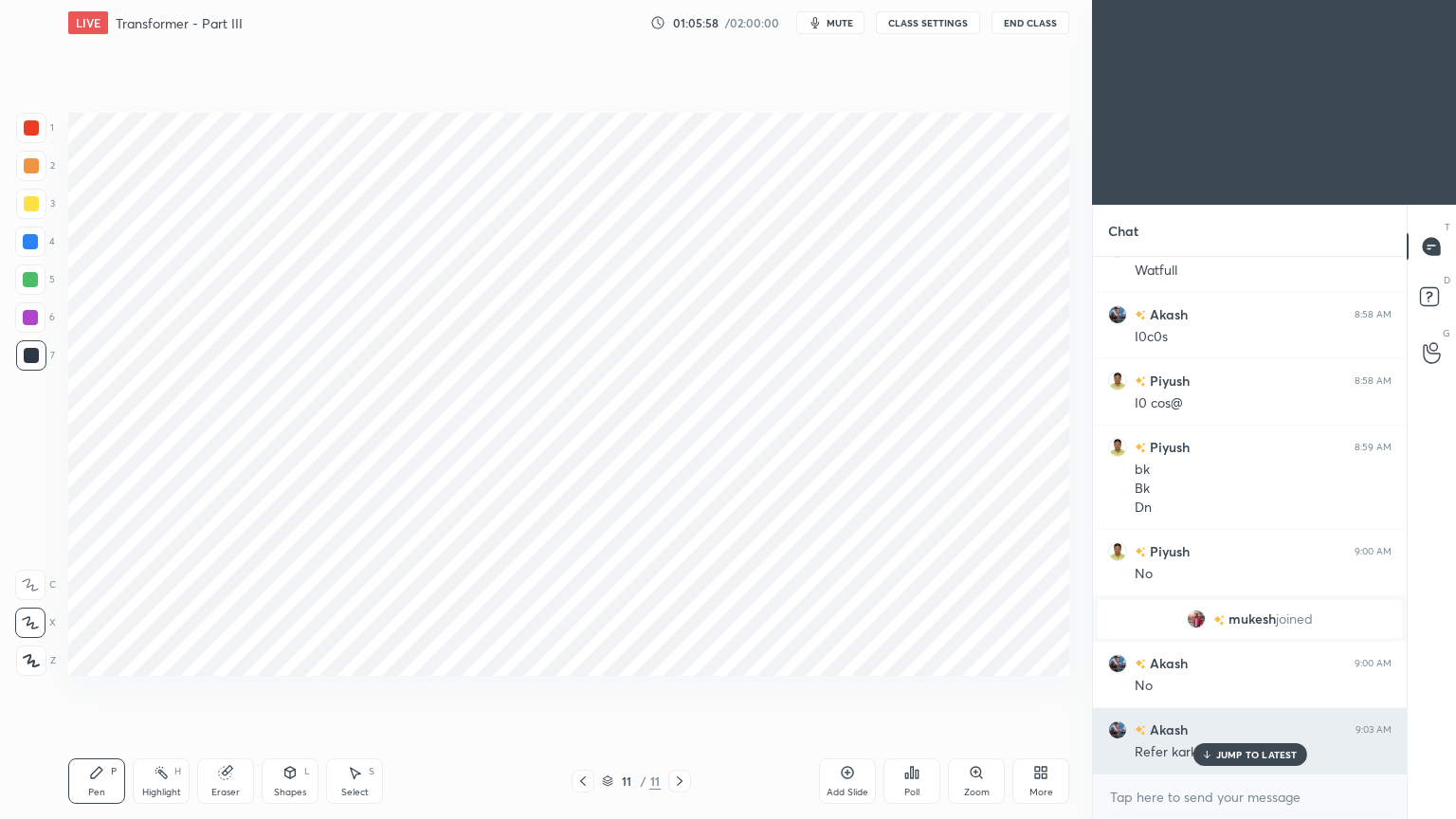 click on "JUMP TO LATEST" at bounding box center (1249, 755) 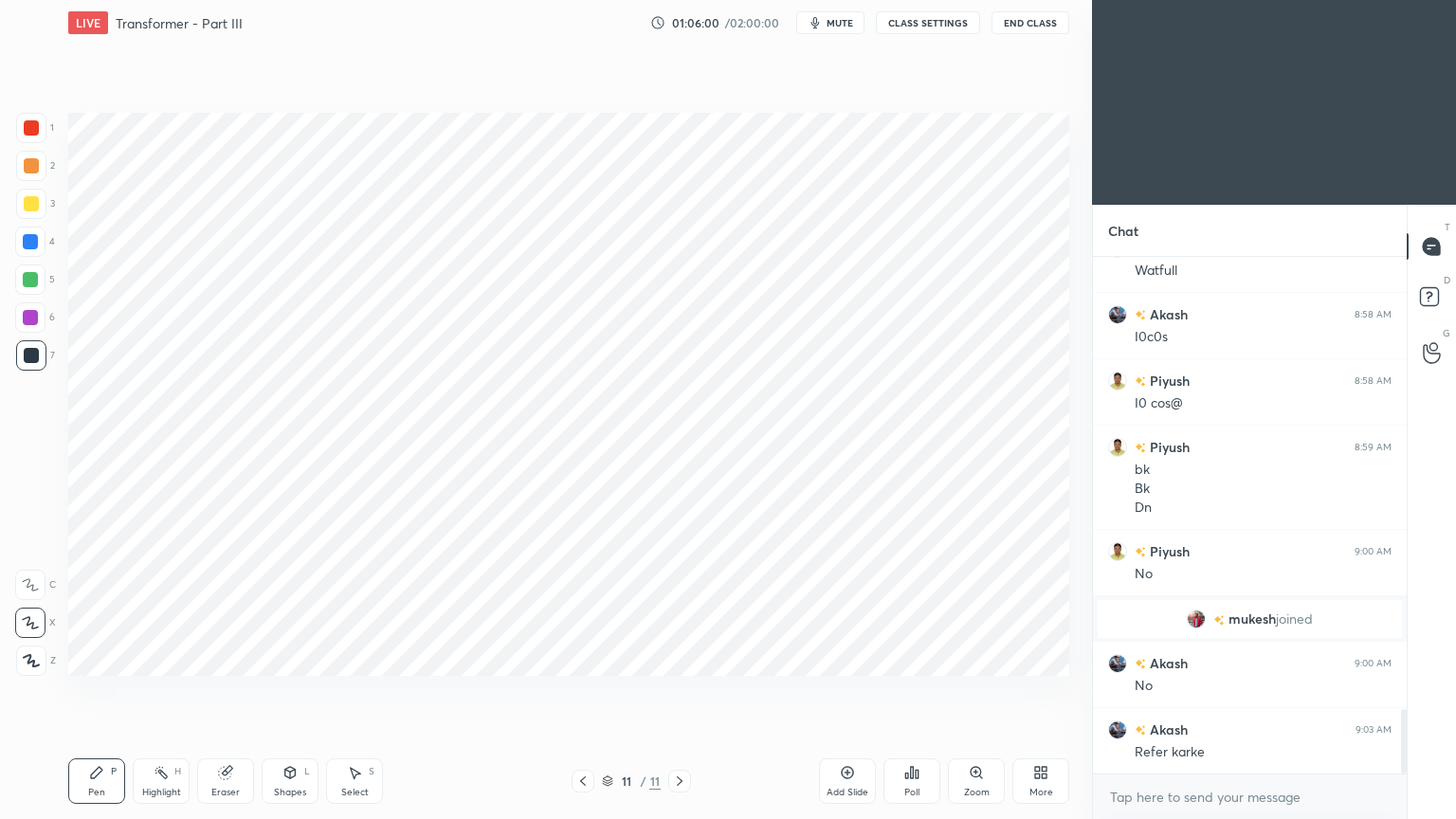 click at bounding box center [31, 128] 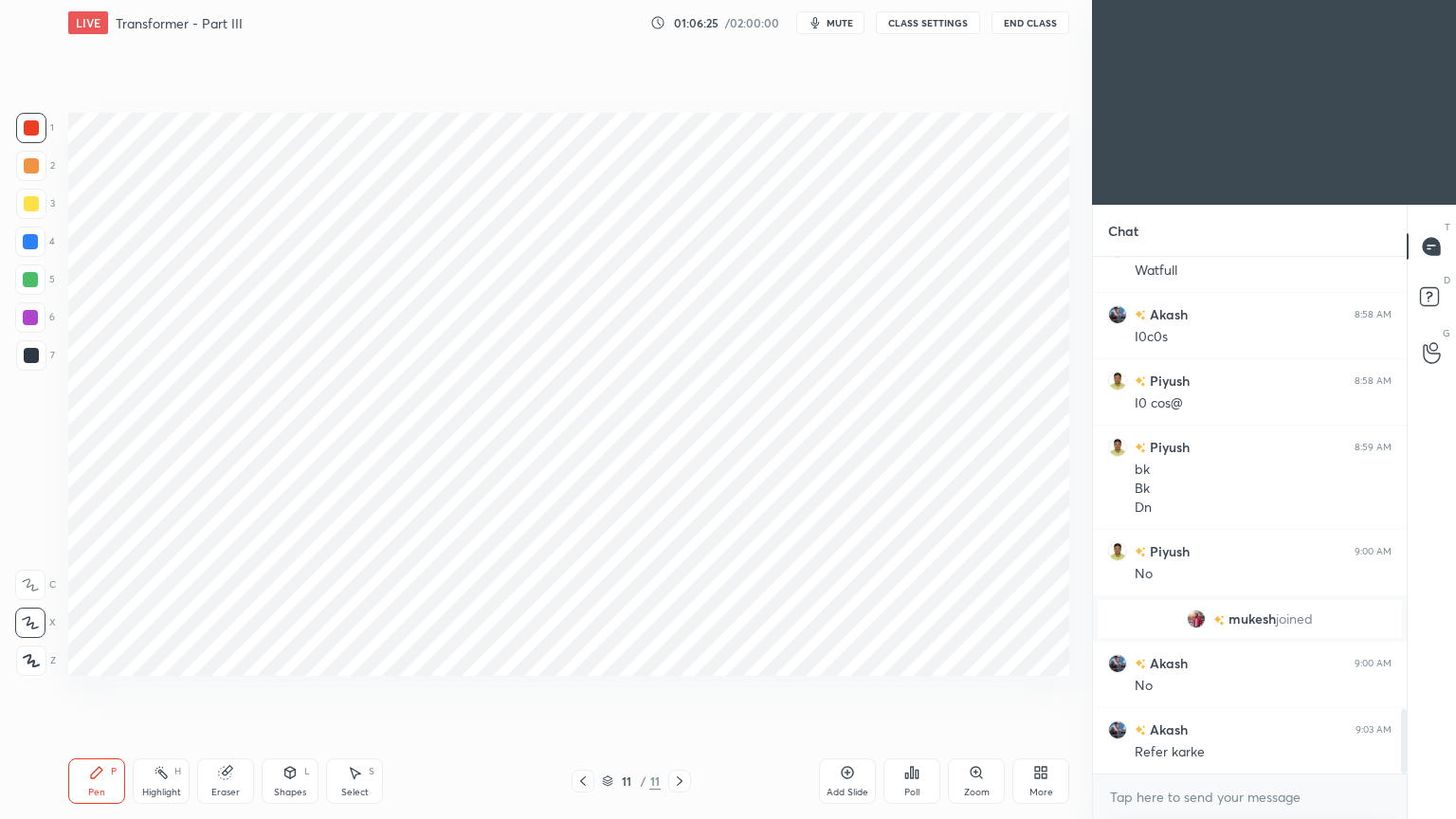 click at bounding box center [30, 242] 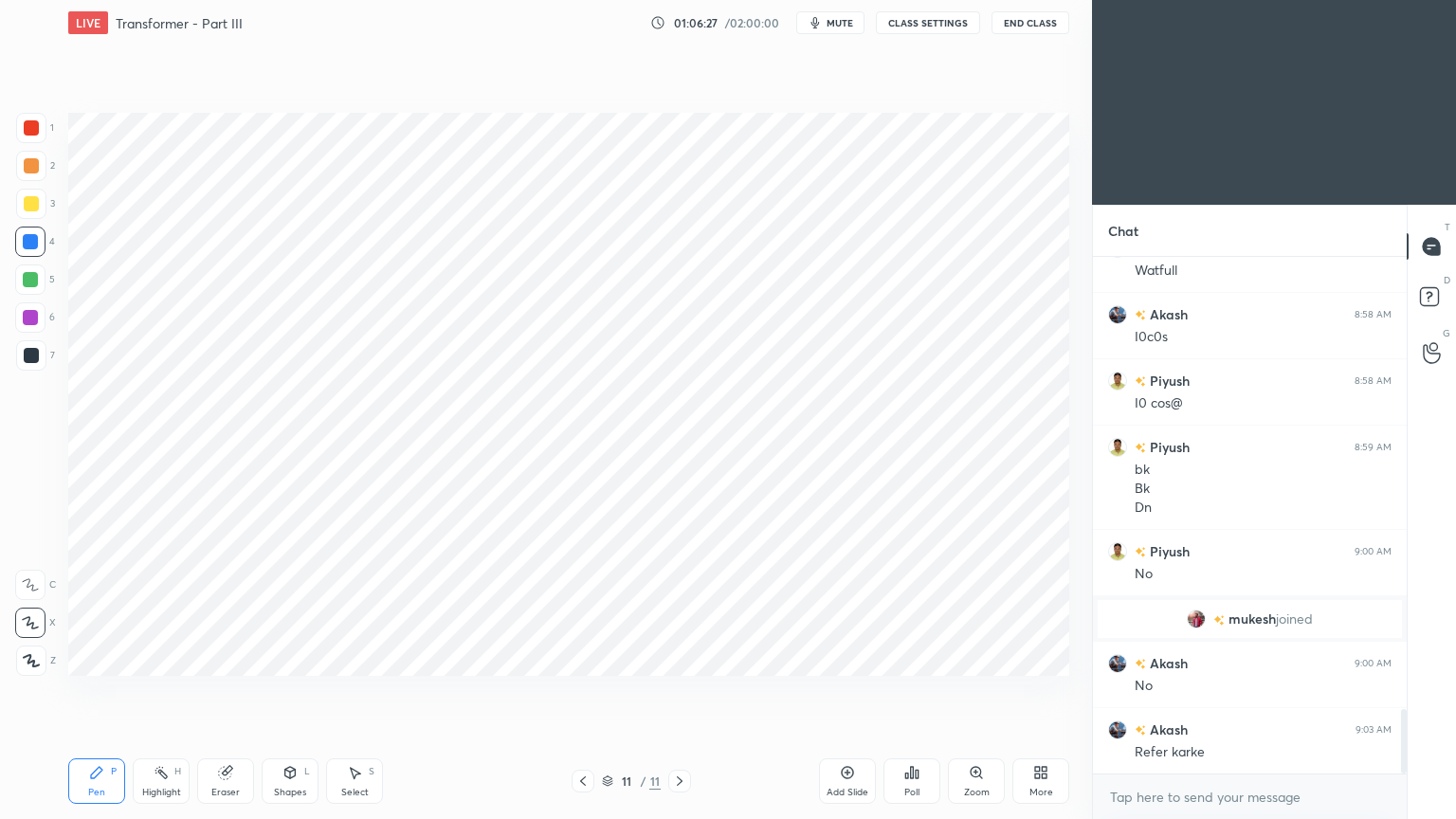 click at bounding box center (30, 318) 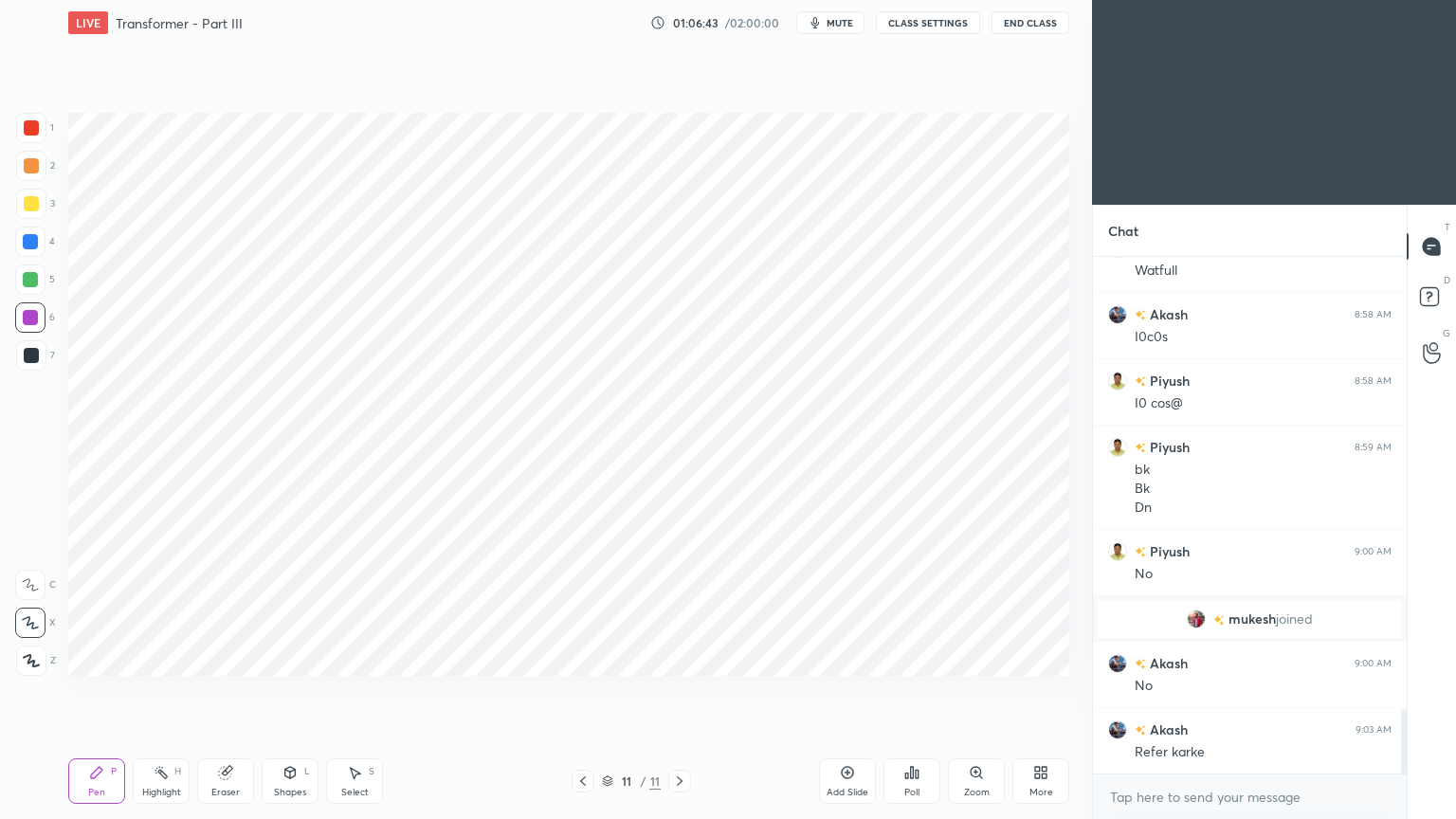 click on "Eraser" at bounding box center (226, 781) 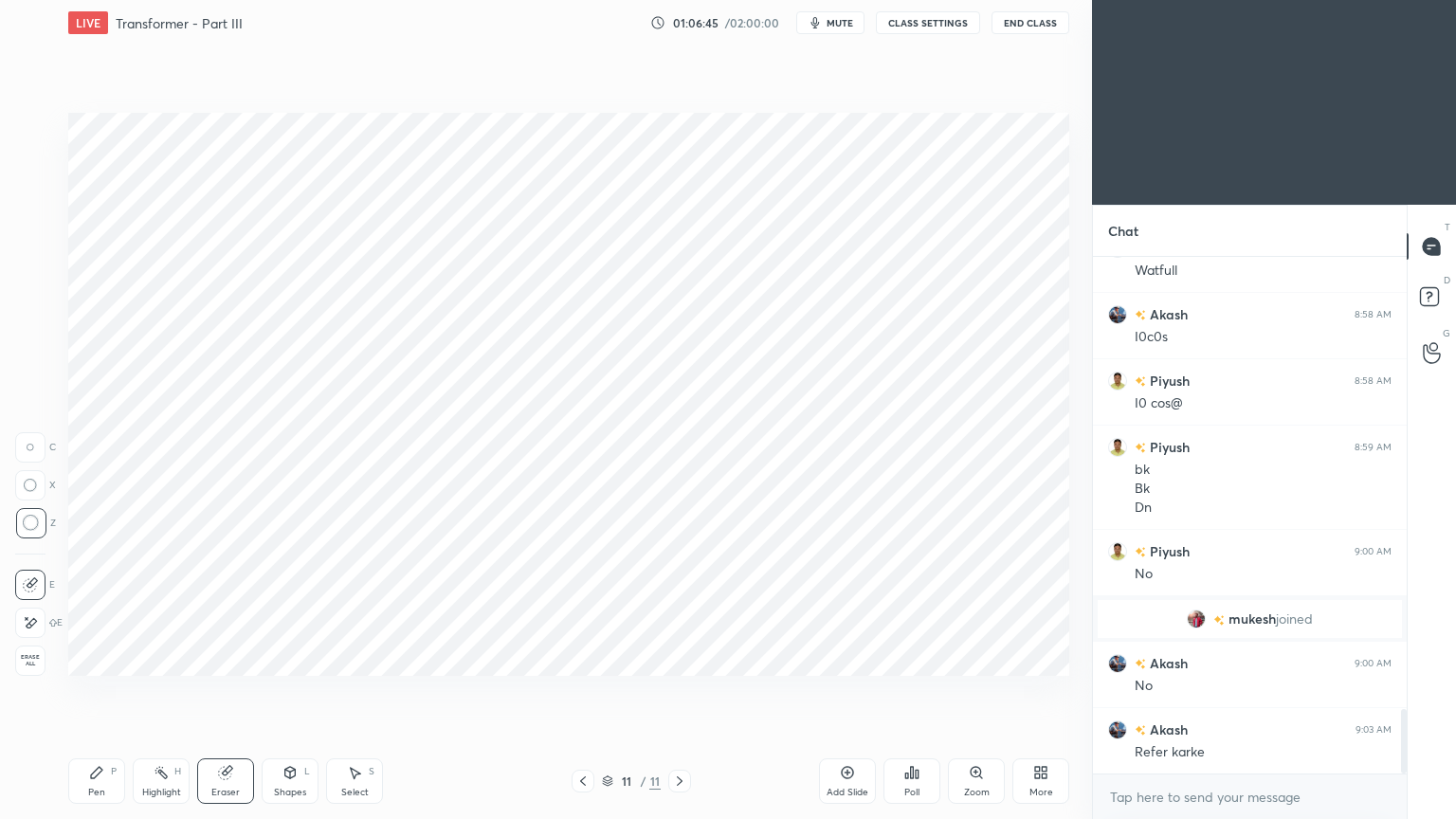 click at bounding box center (30, 485) 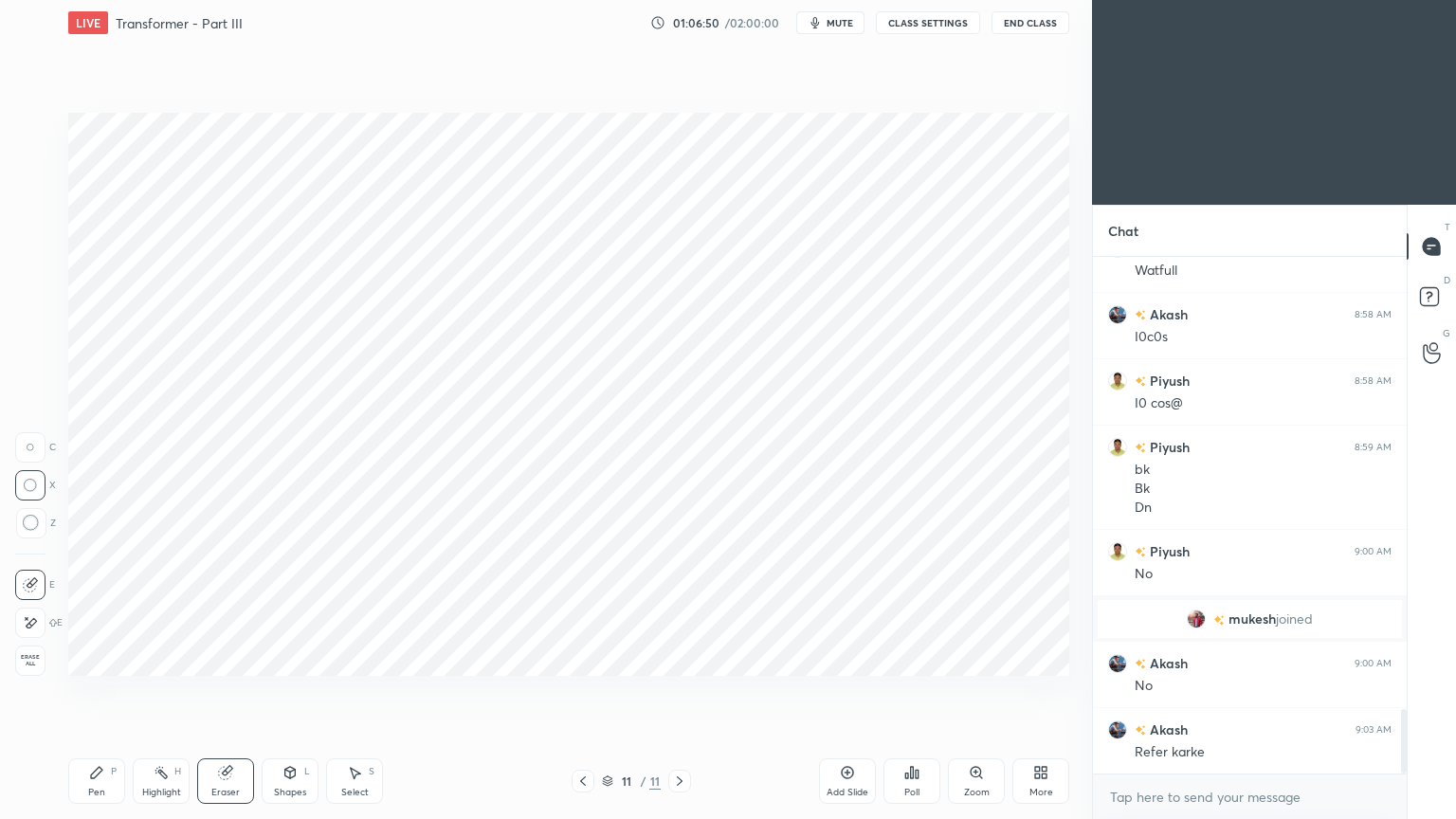 click on "Pen P" at bounding box center [97, 781] 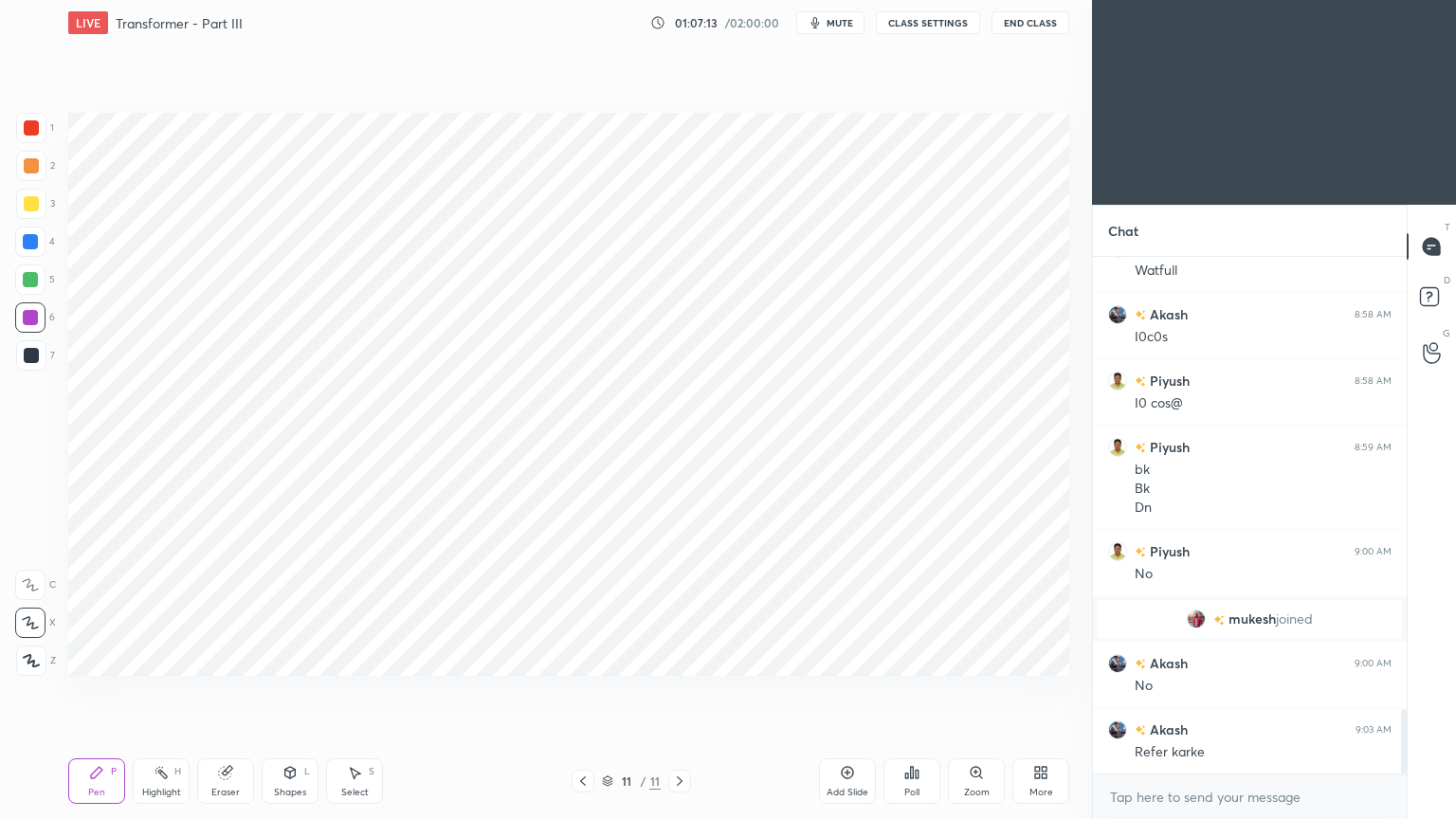 click at bounding box center [30, 242] 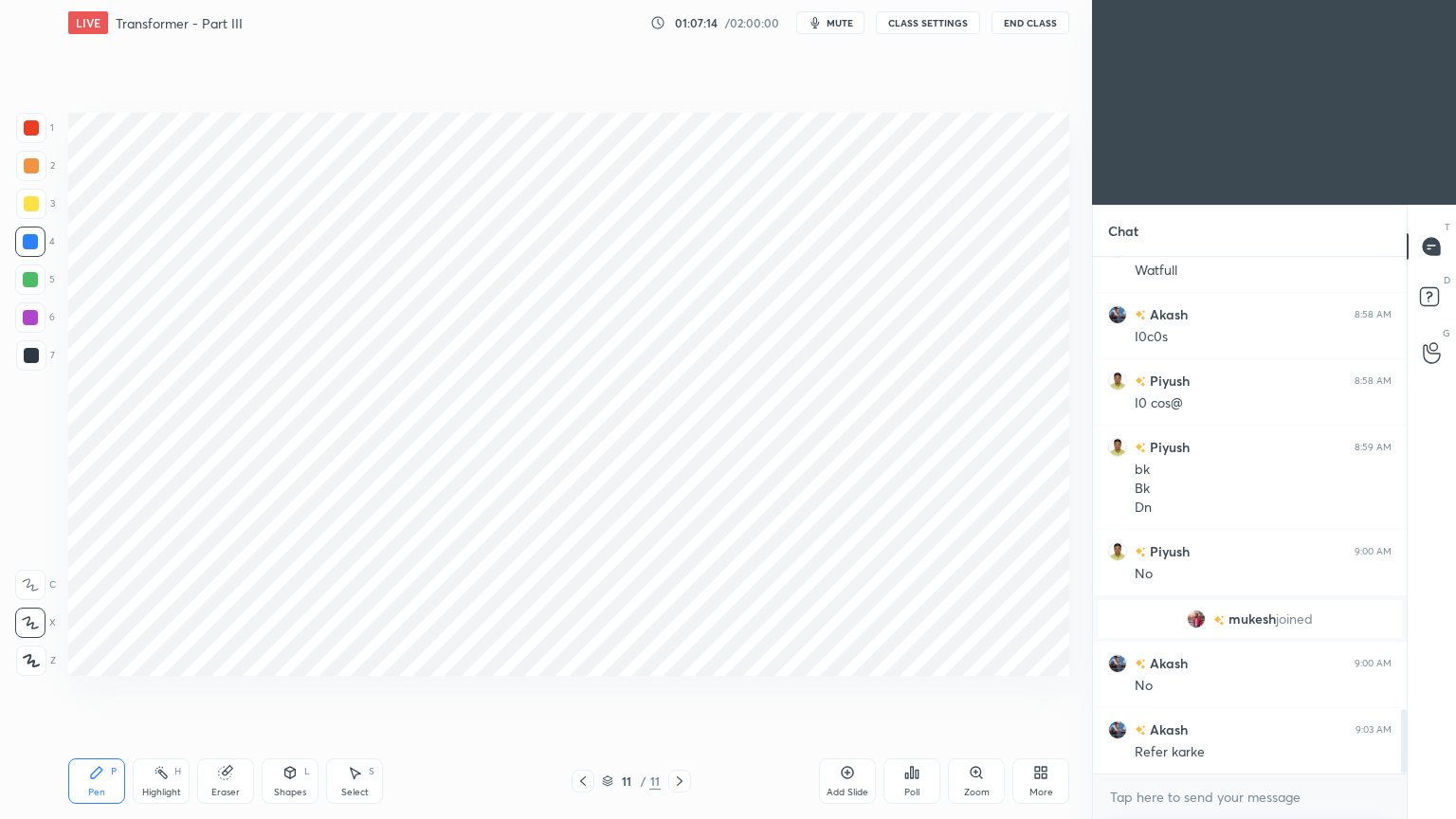 click on "Pen P" at bounding box center [97, 781] 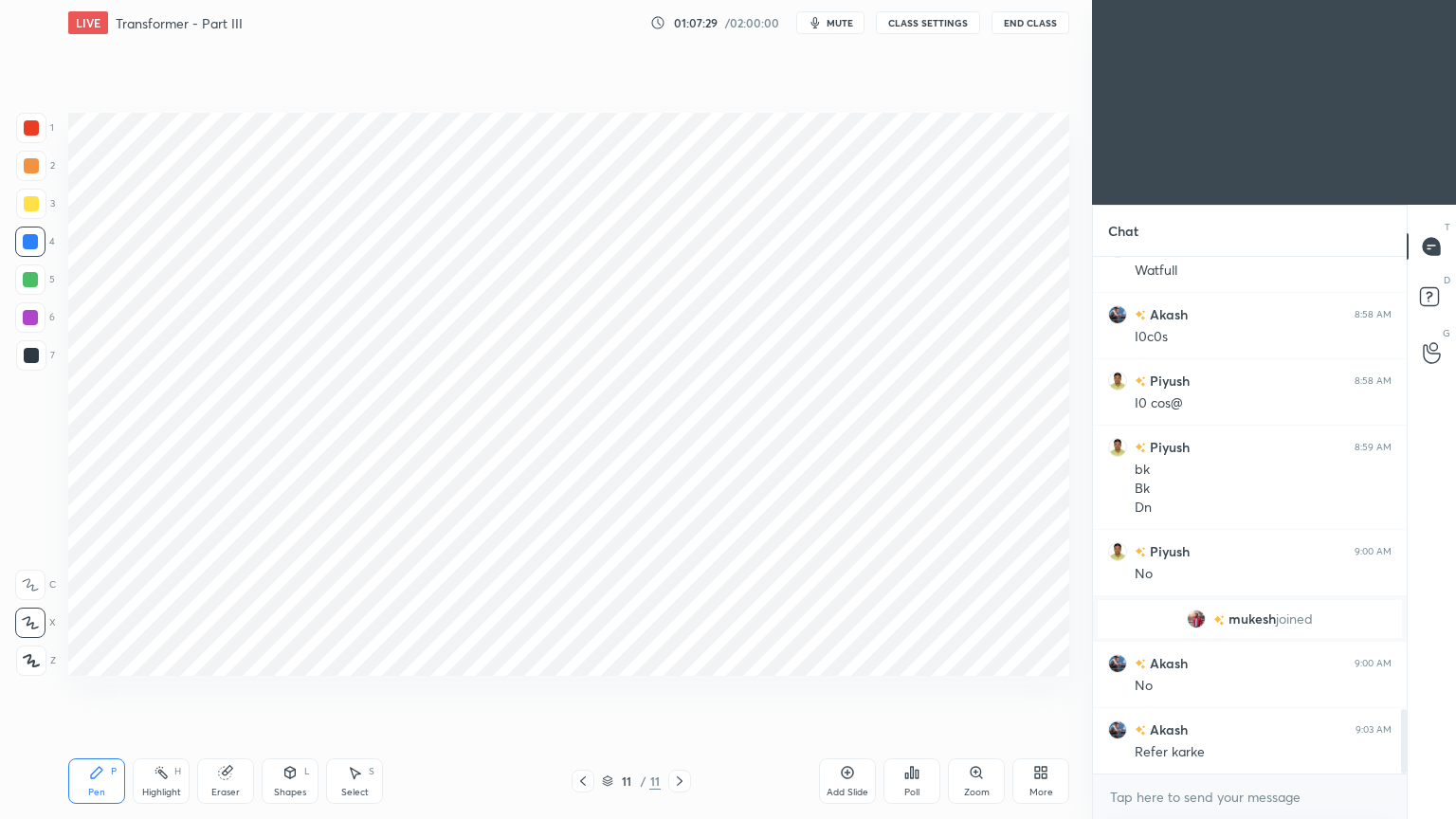 click on "Add Slide" at bounding box center (847, 792) 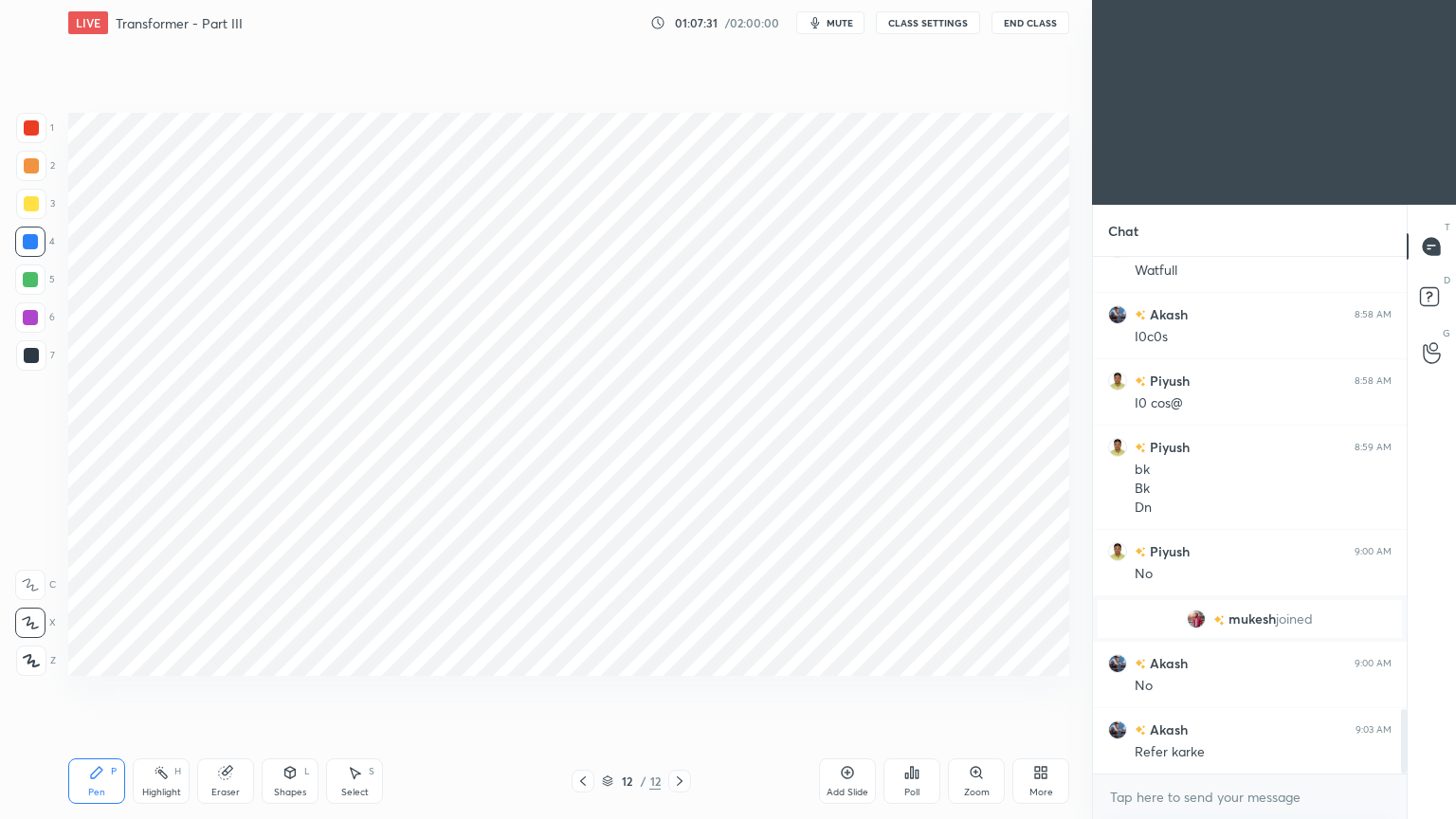 click at bounding box center [30, 318] 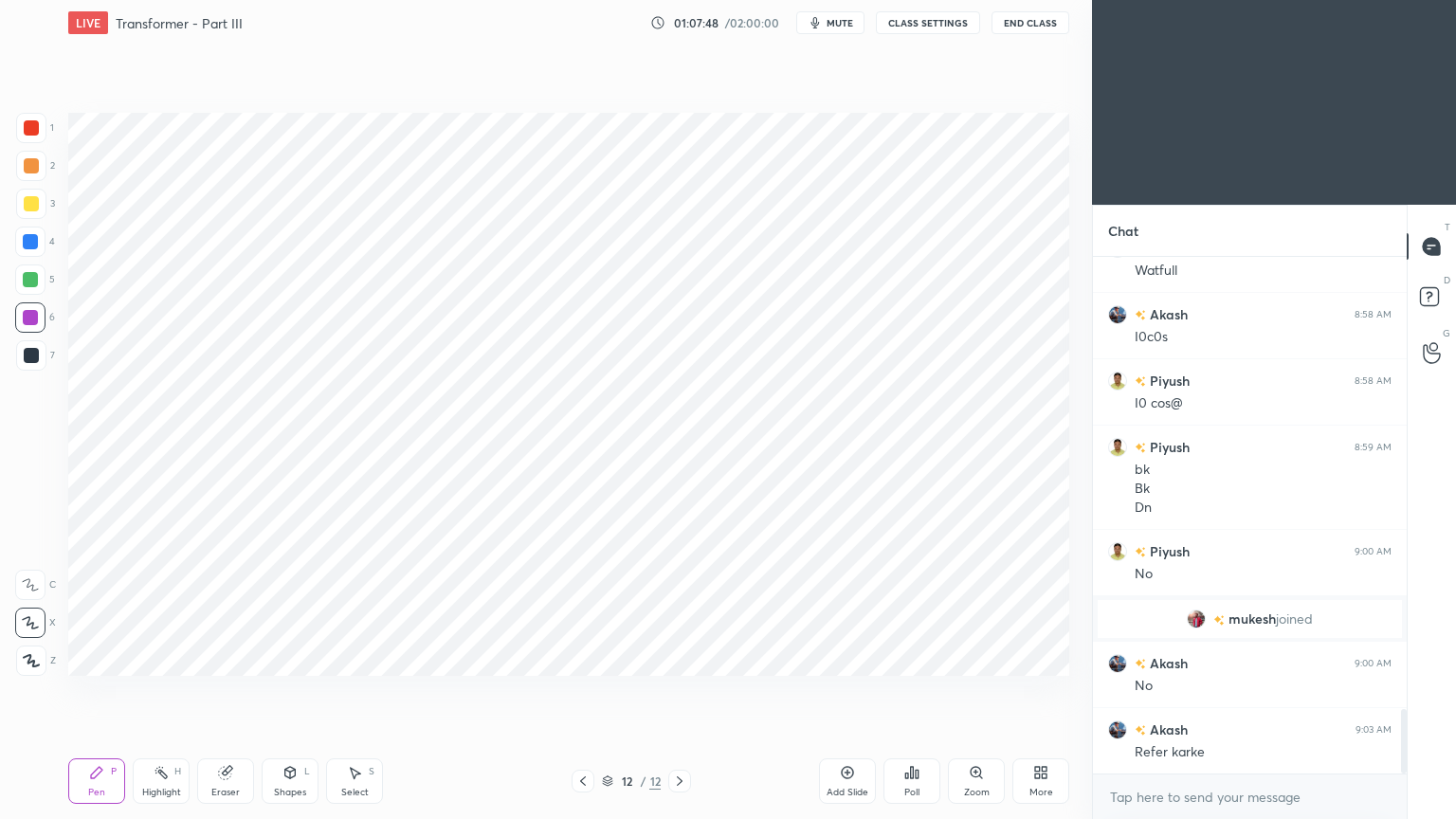 click on "Eraser" at bounding box center [226, 792] 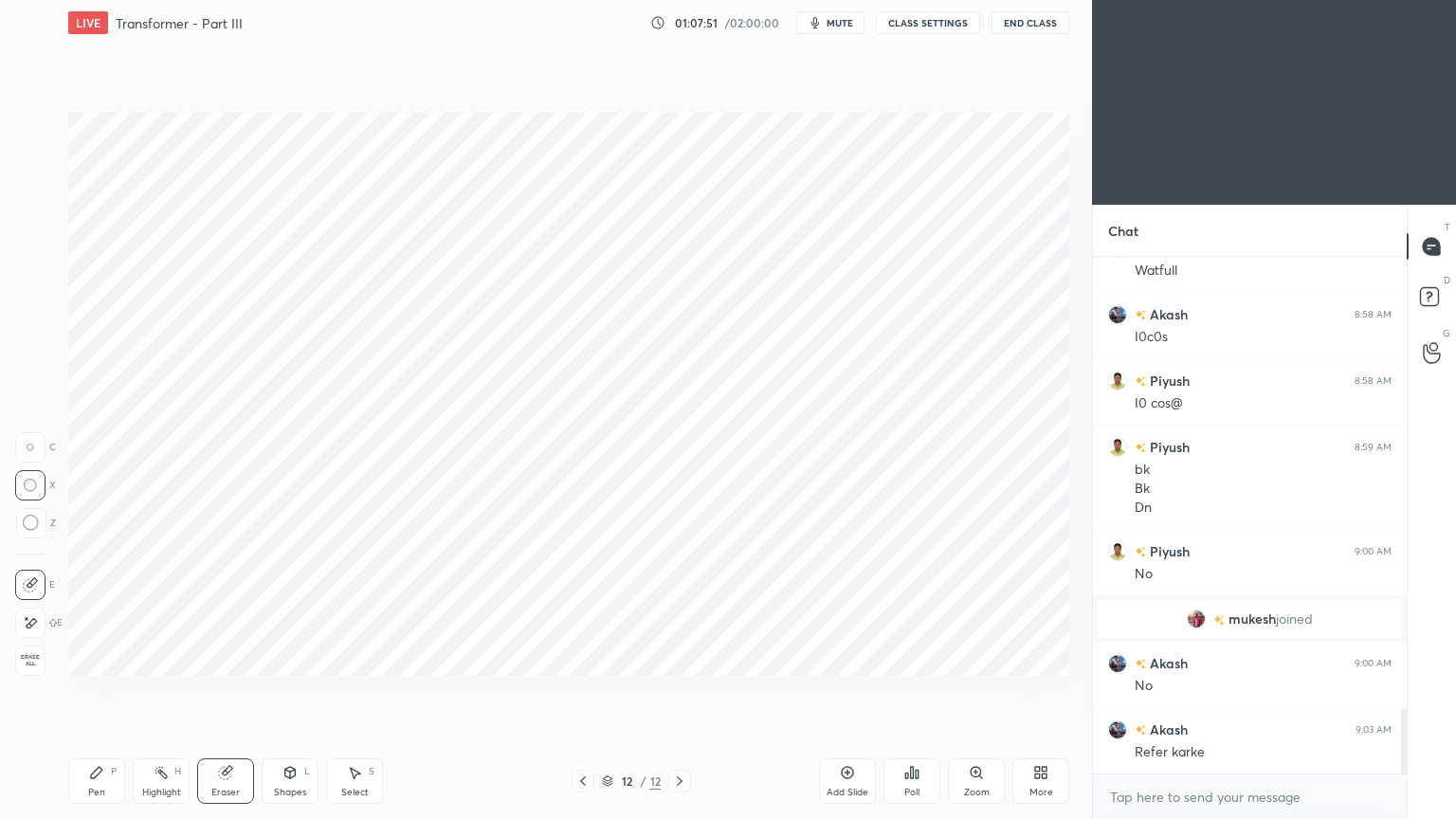 click on "Pen P" at bounding box center [97, 781] 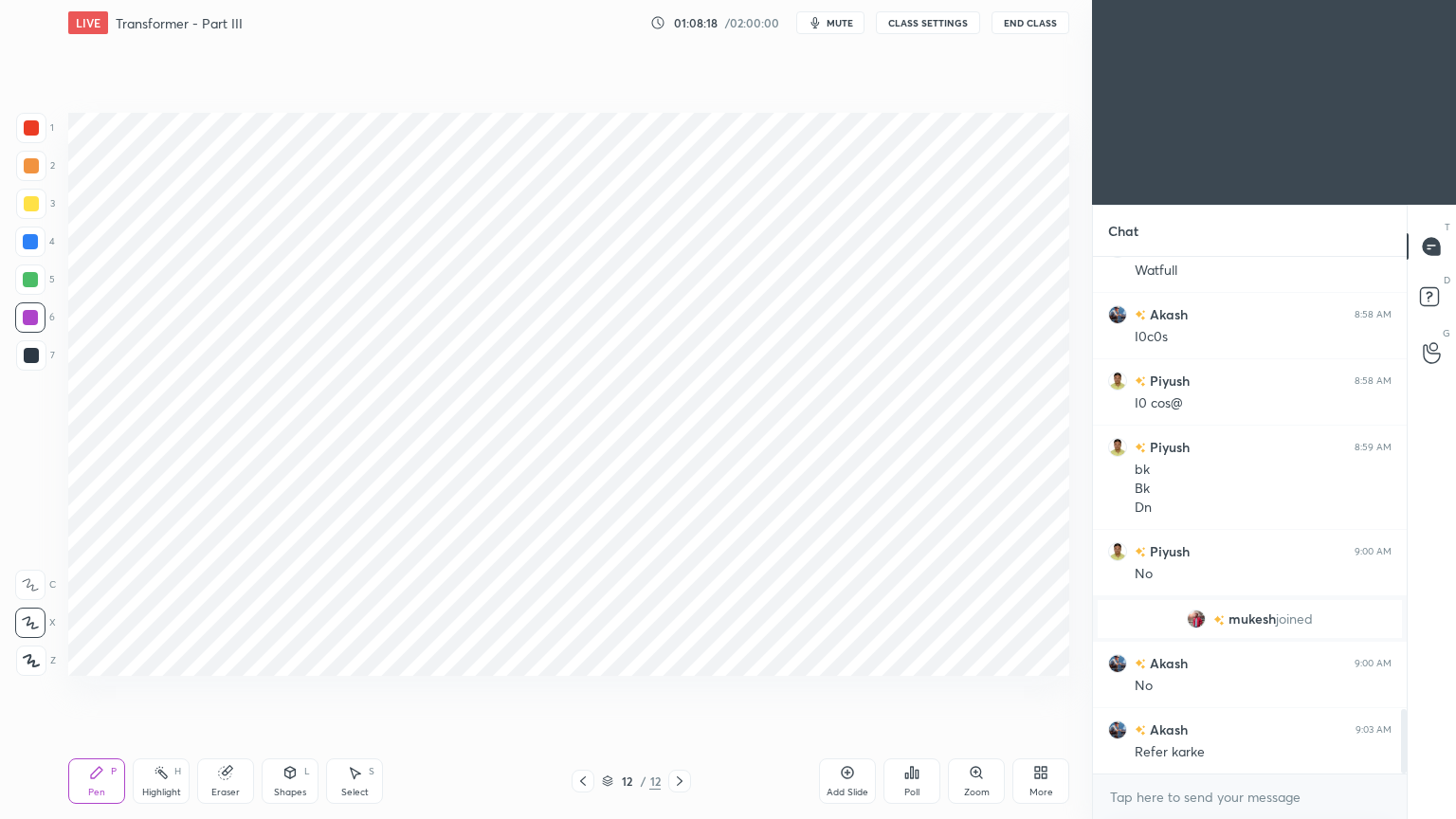 click at bounding box center [31, 355] 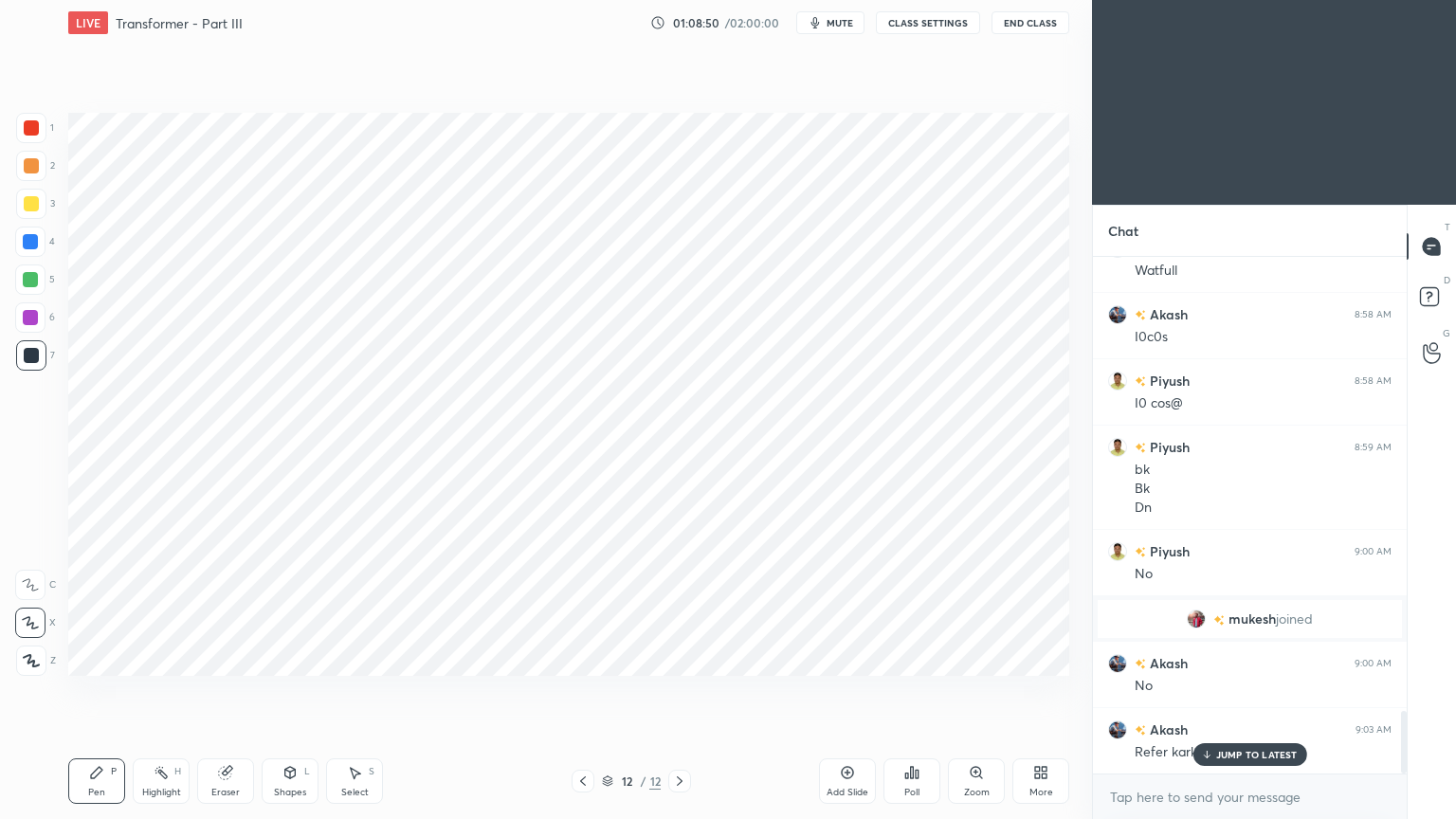 scroll, scrollTop: 3727, scrollLeft: 0, axis: vertical 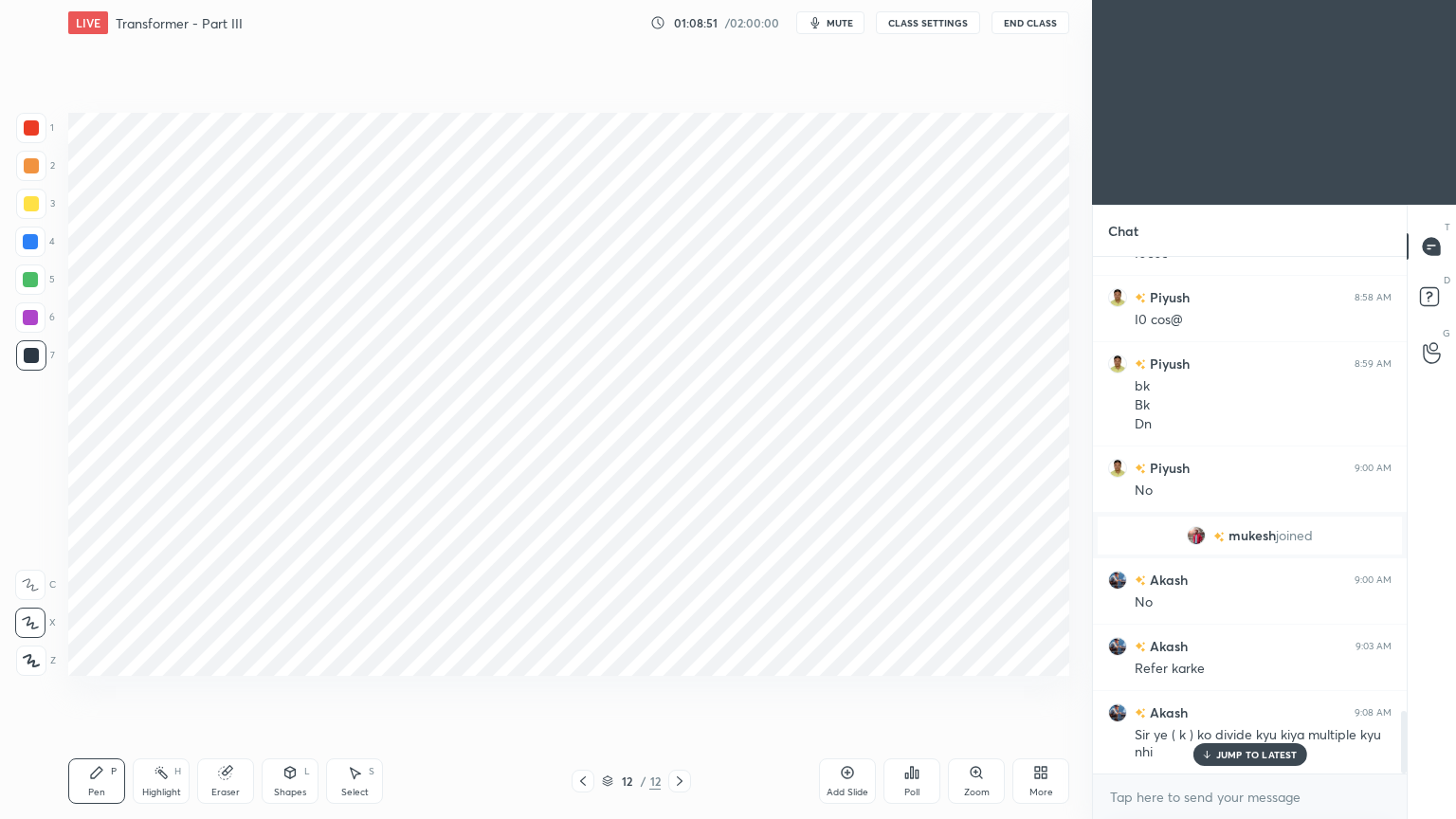 drag, startPoint x: 50, startPoint y: 160, endPoint x: 50, endPoint y: 140, distance: 20 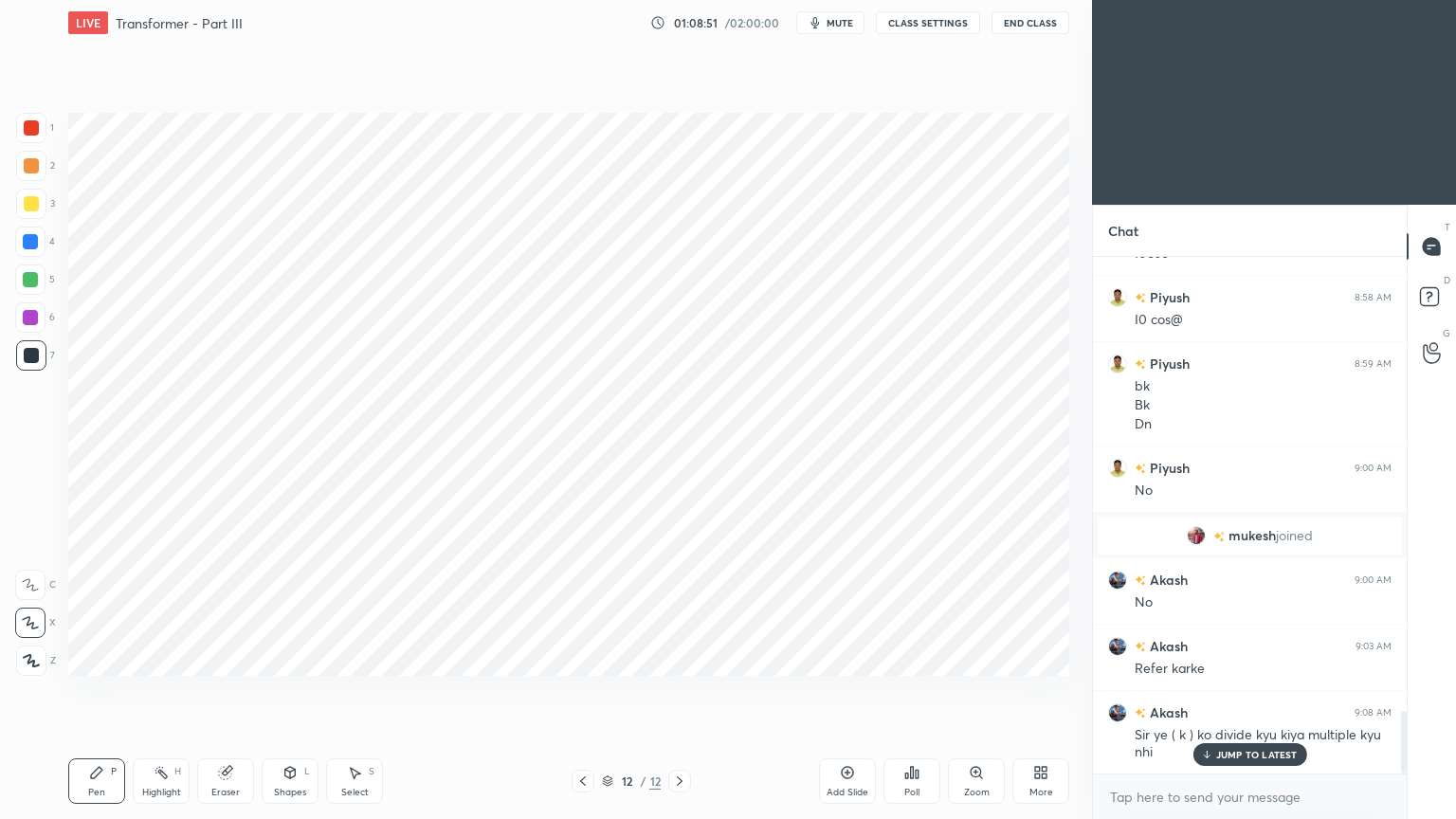 click on "1 2 3 4 5 6 7" at bounding box center (35, 246) 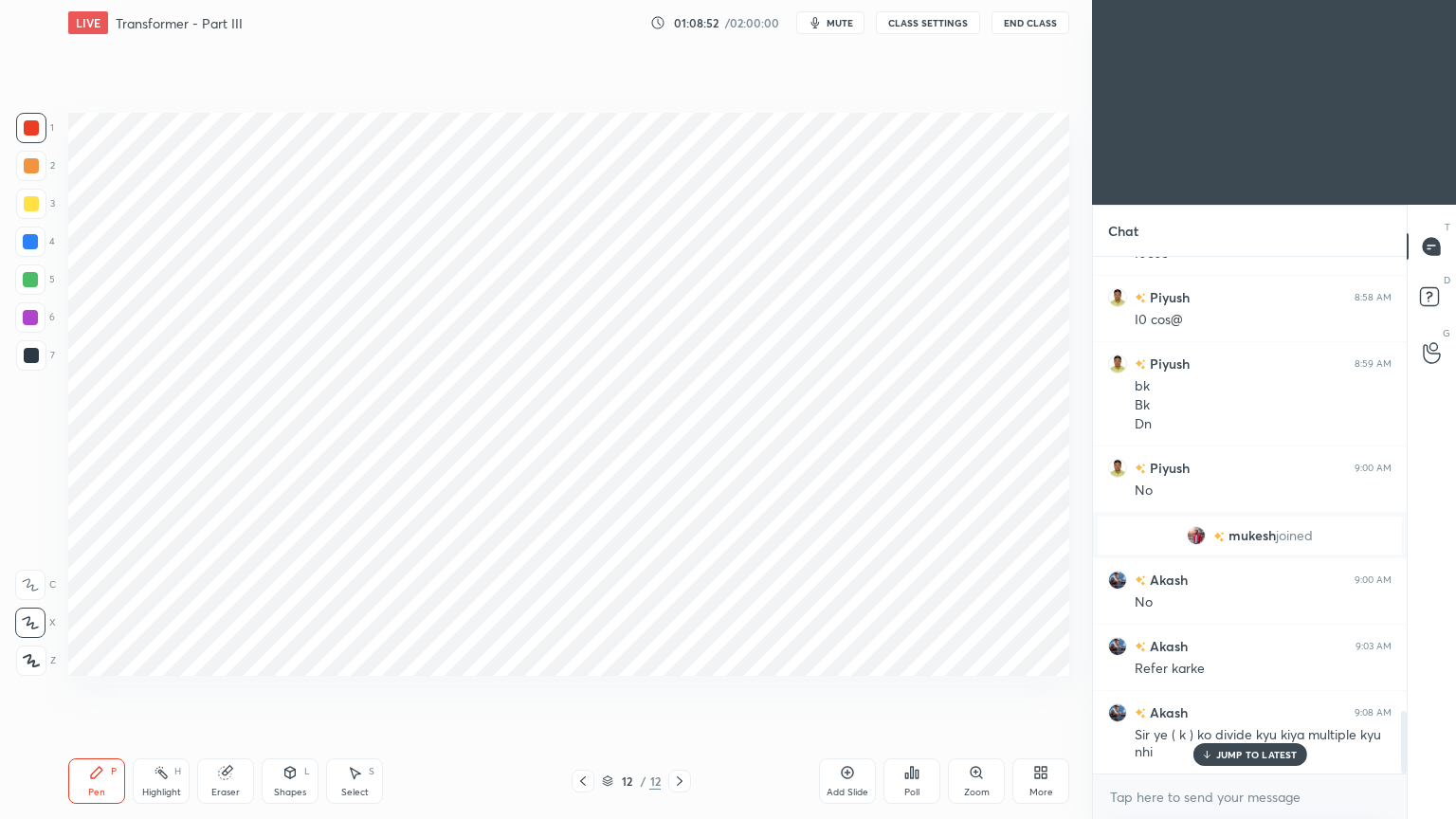 click on "Pen P" at bounding box center [97, 781] 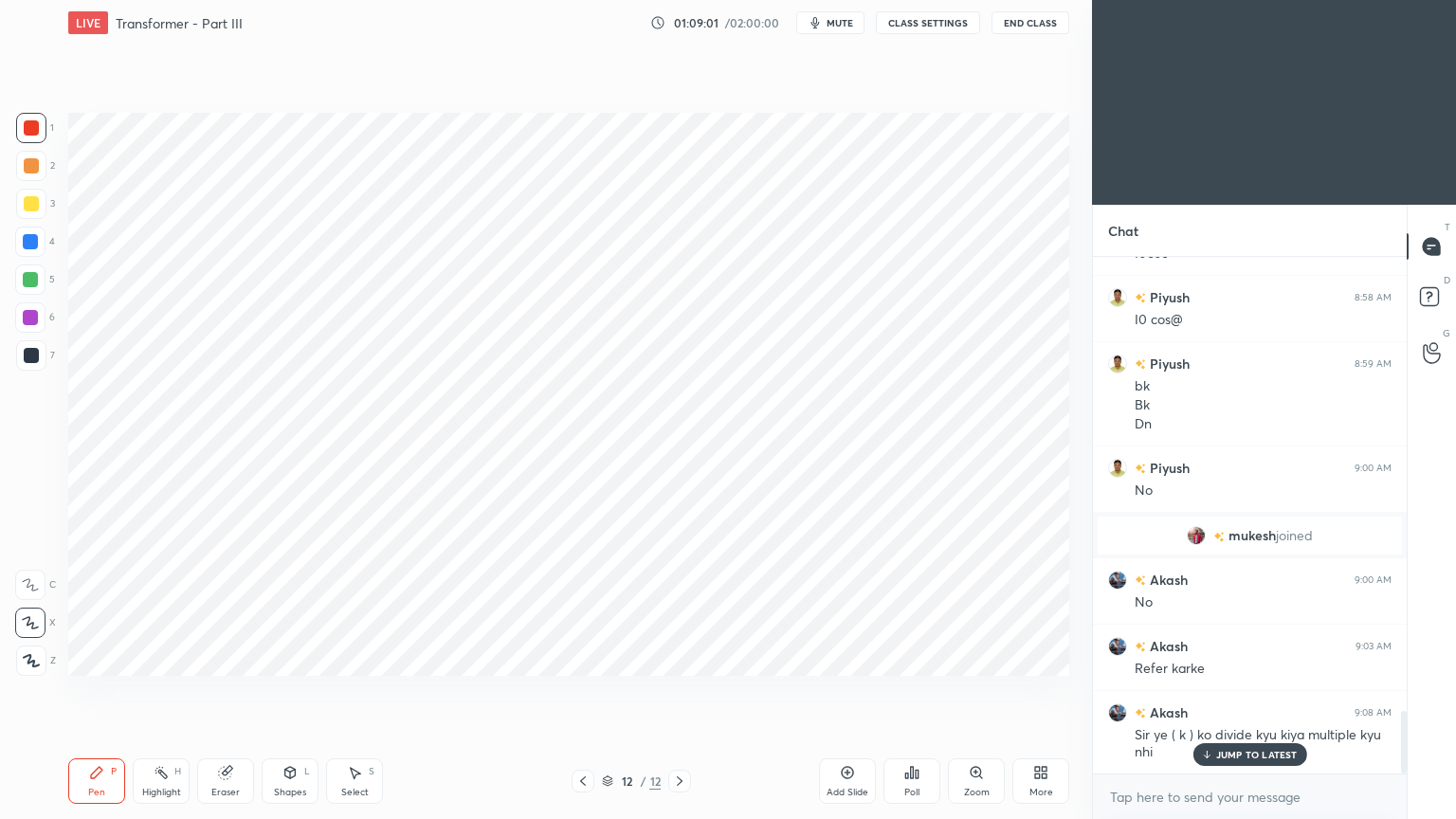 click at bounding box center [30, 242] 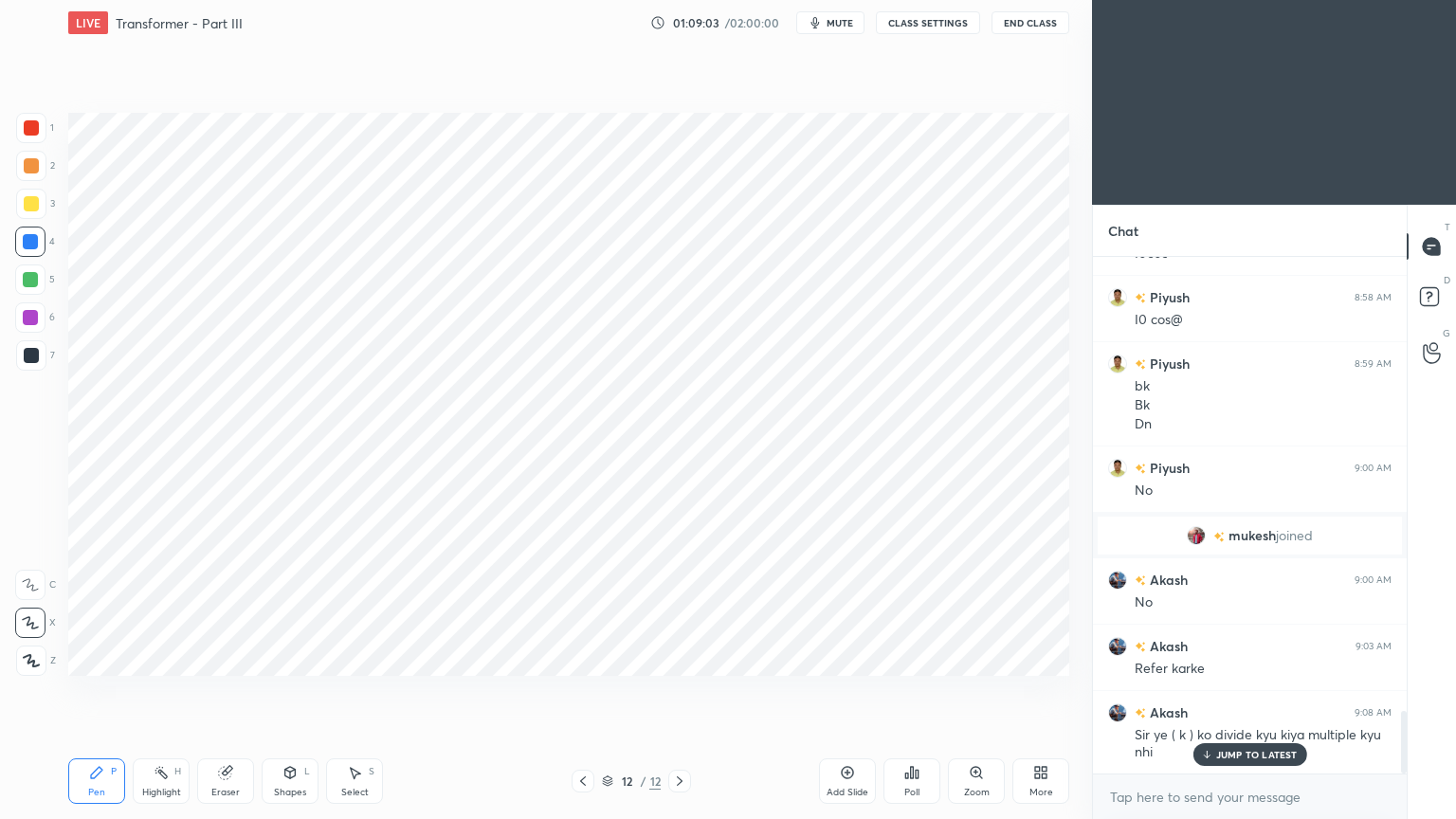 click on "Pen P" at bounding box center (97, 781) 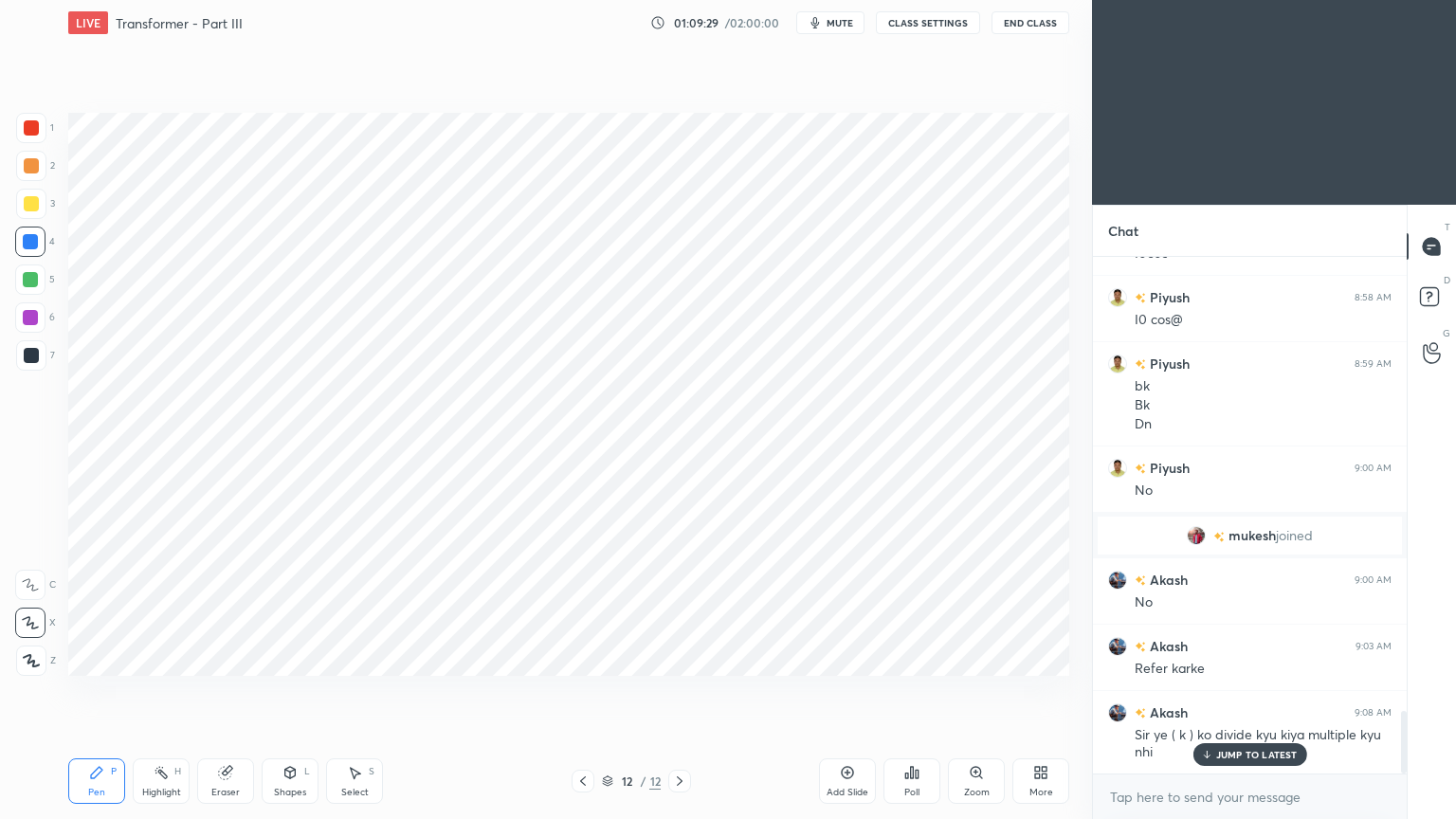 scroll, scrollTop: 3795, scrollLeft: 0, axis: vertical 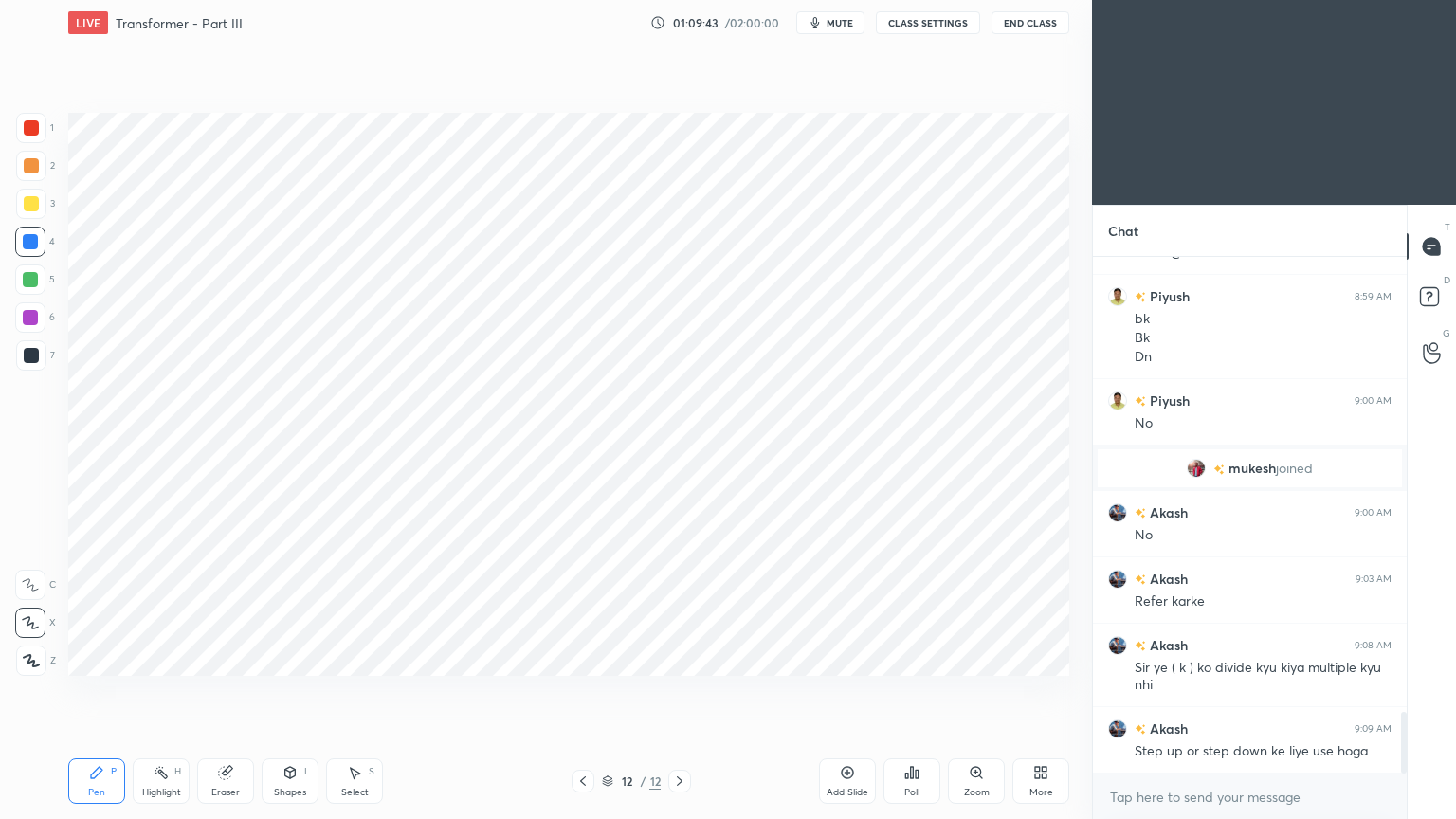 click at bounding box center (31, 128) 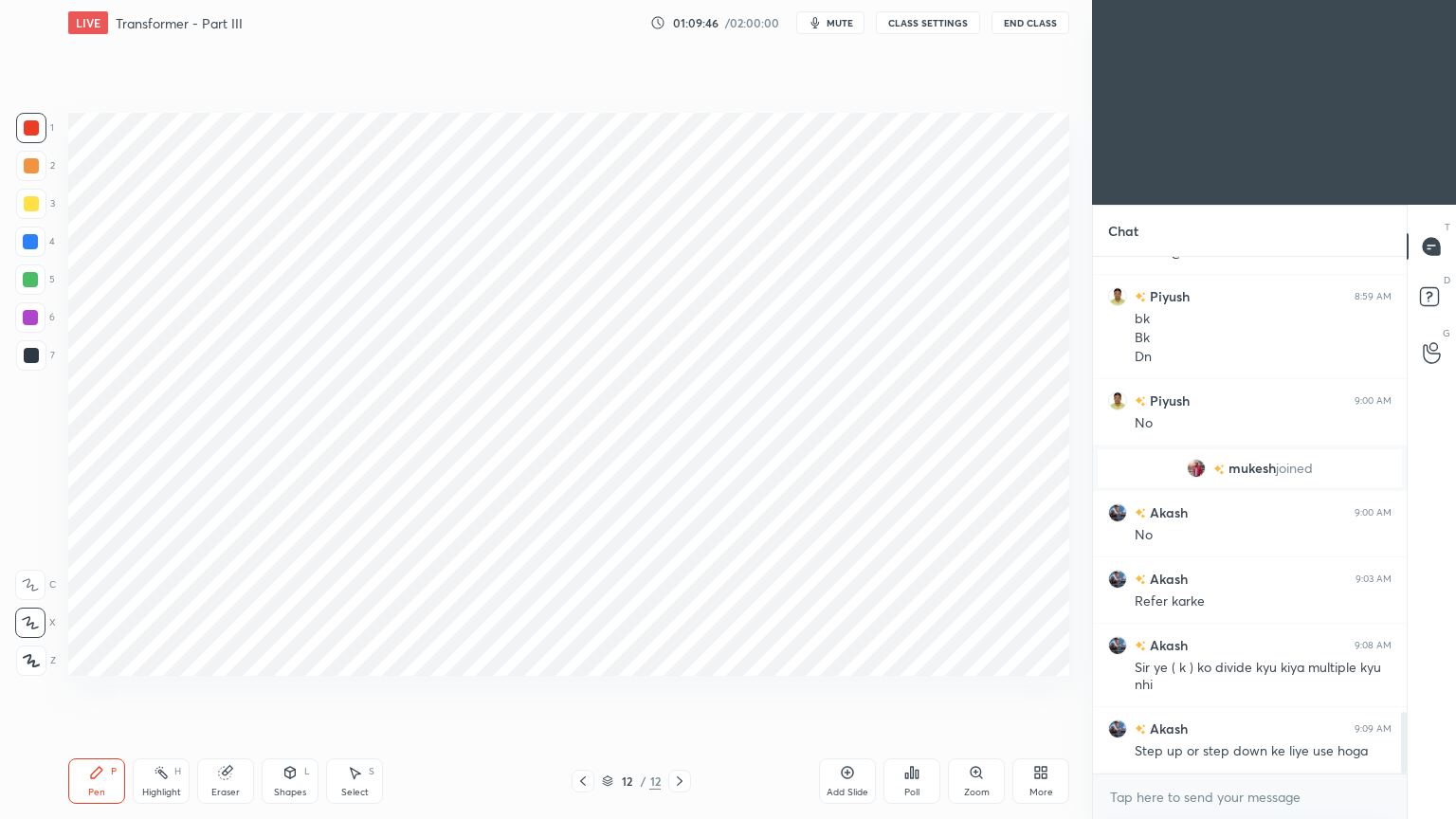 click on "12 / 12" at bounding box center [631, 781] 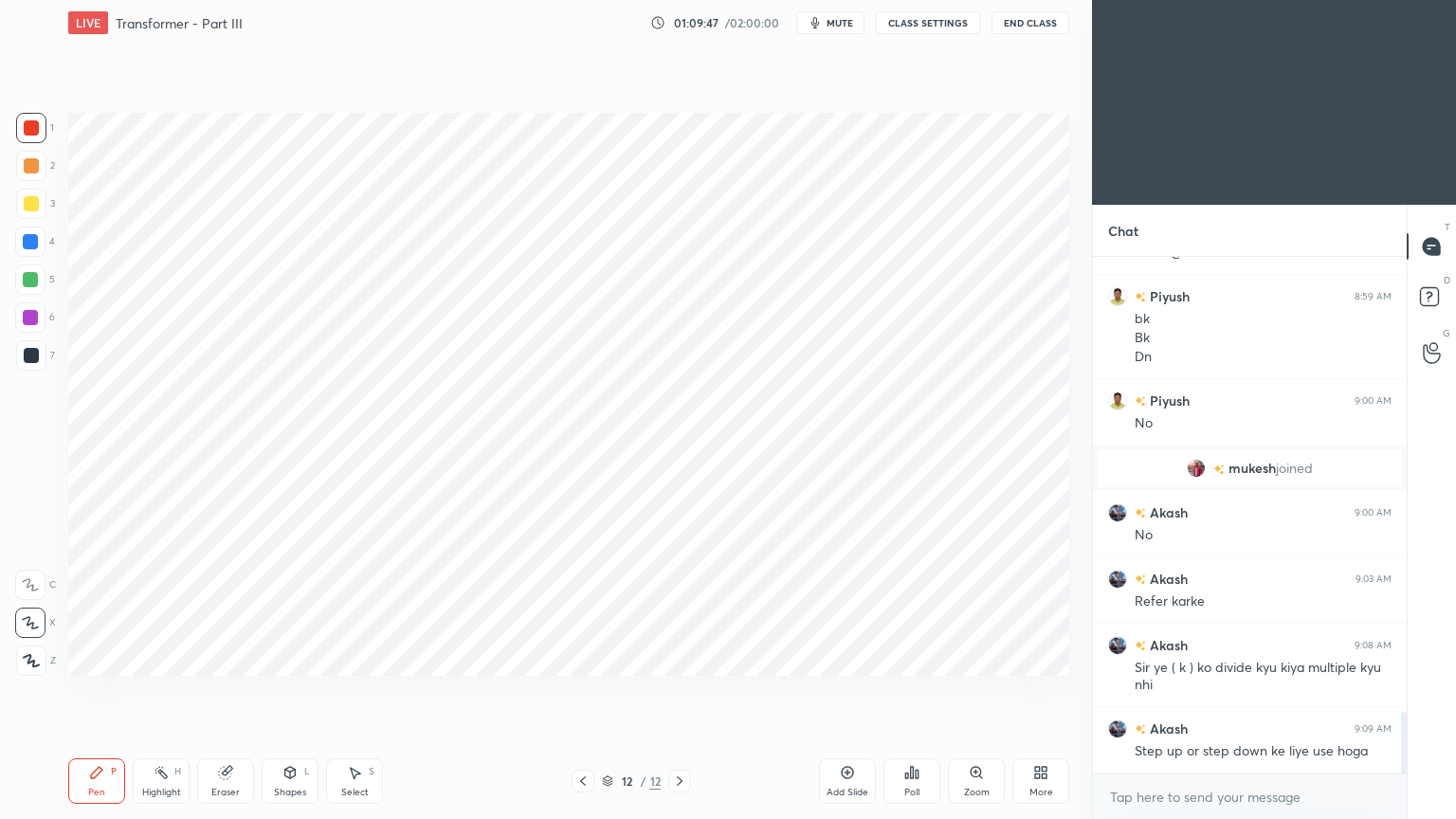 click 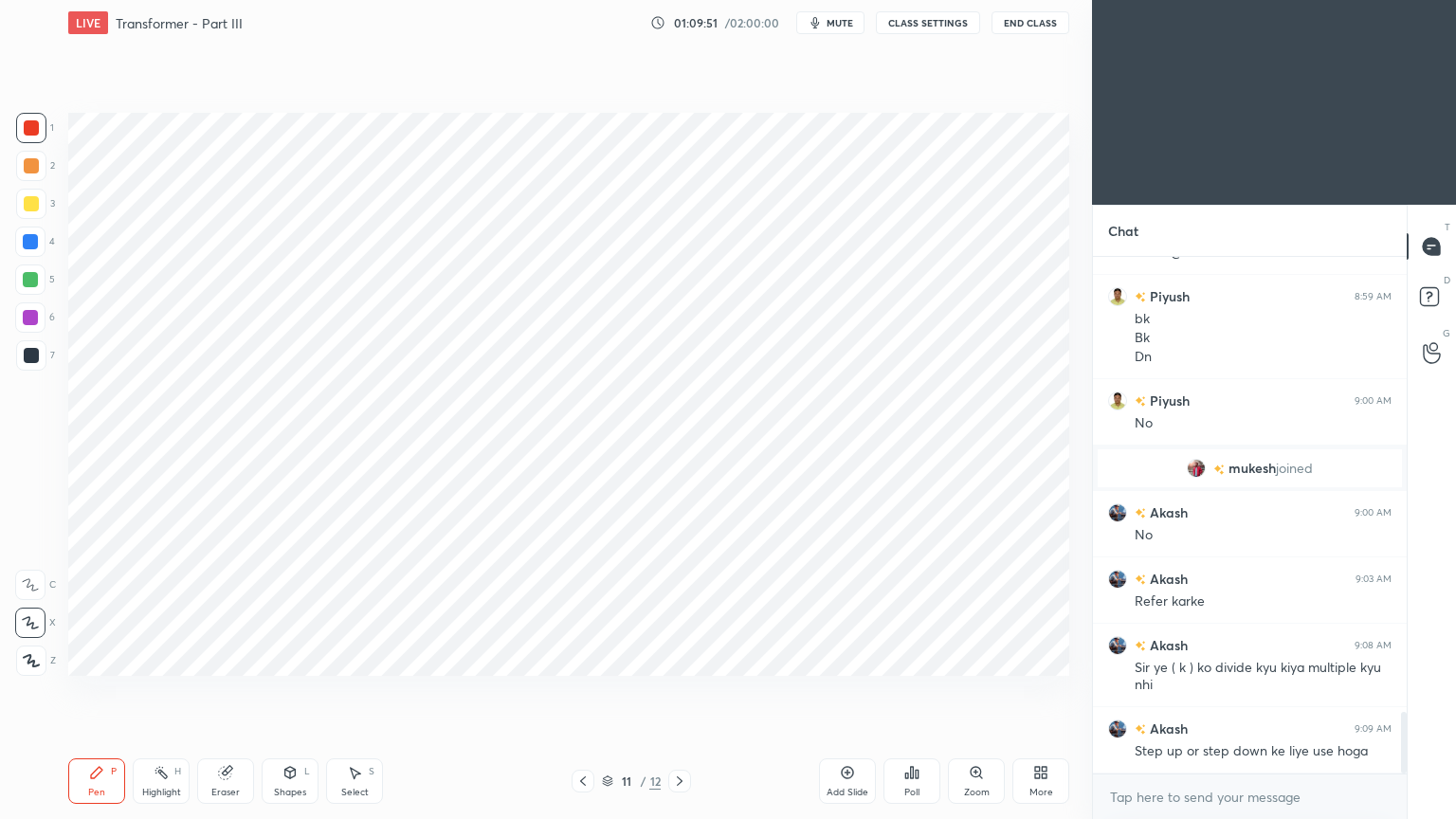 click 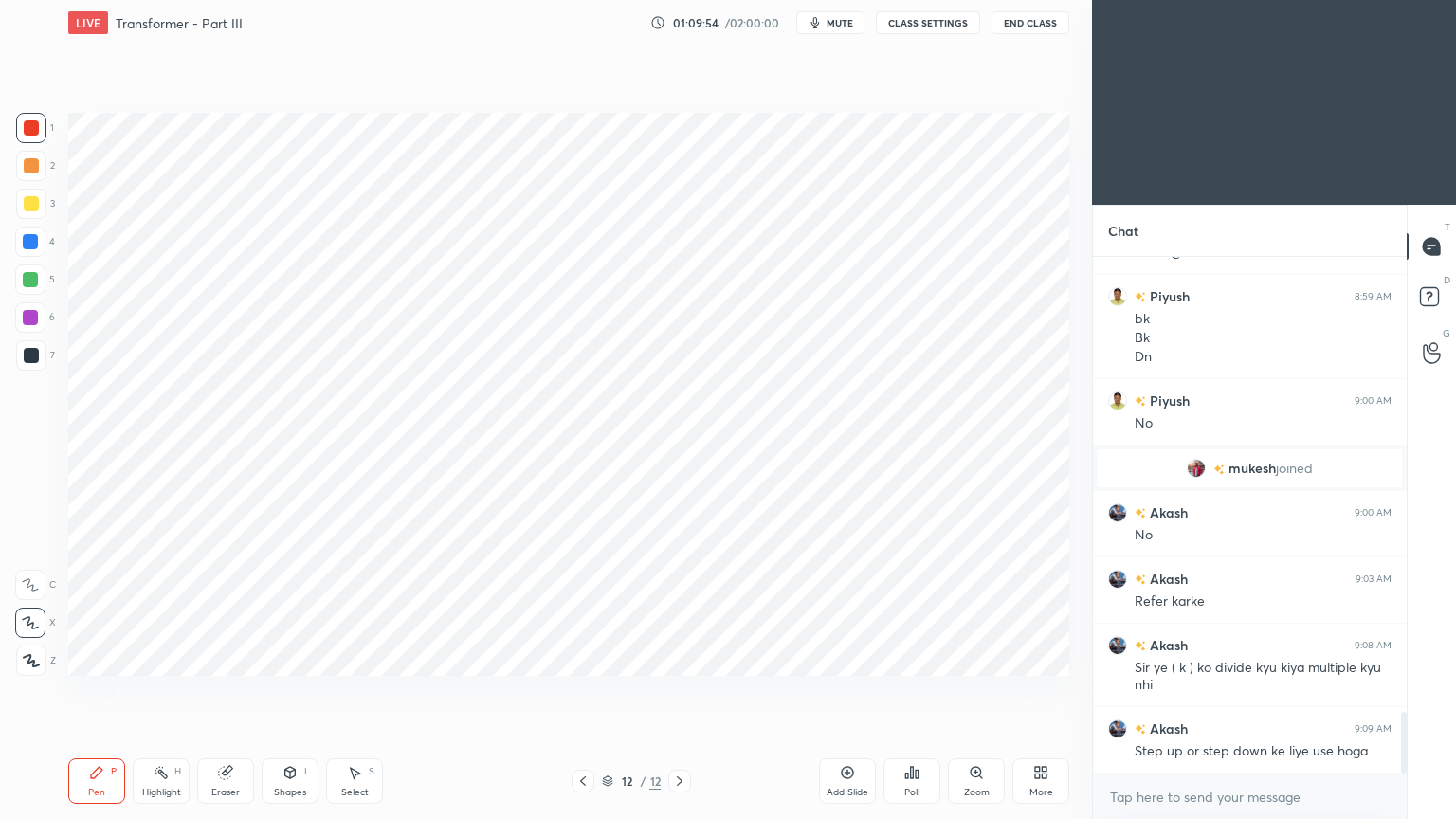 click 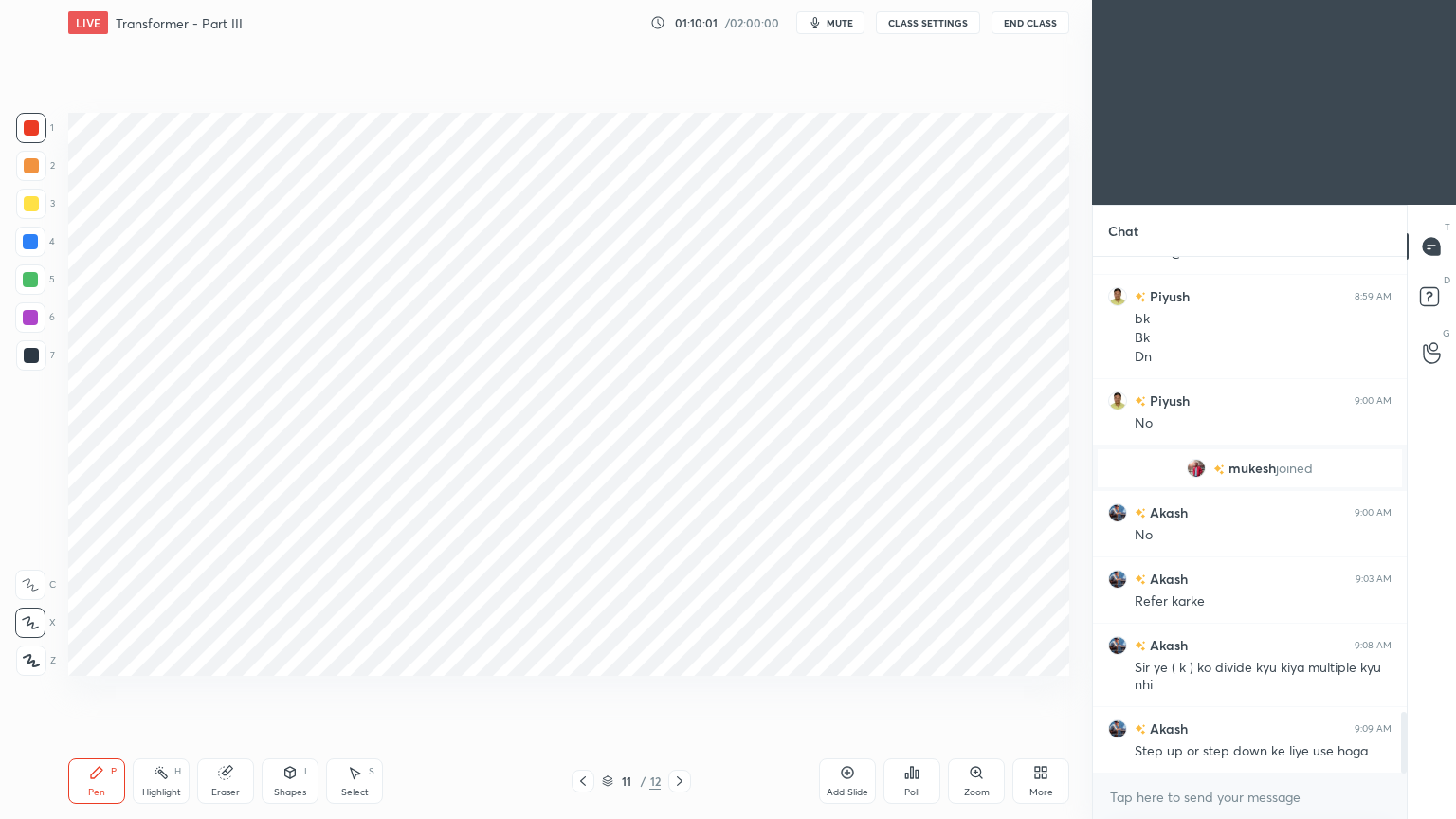 click 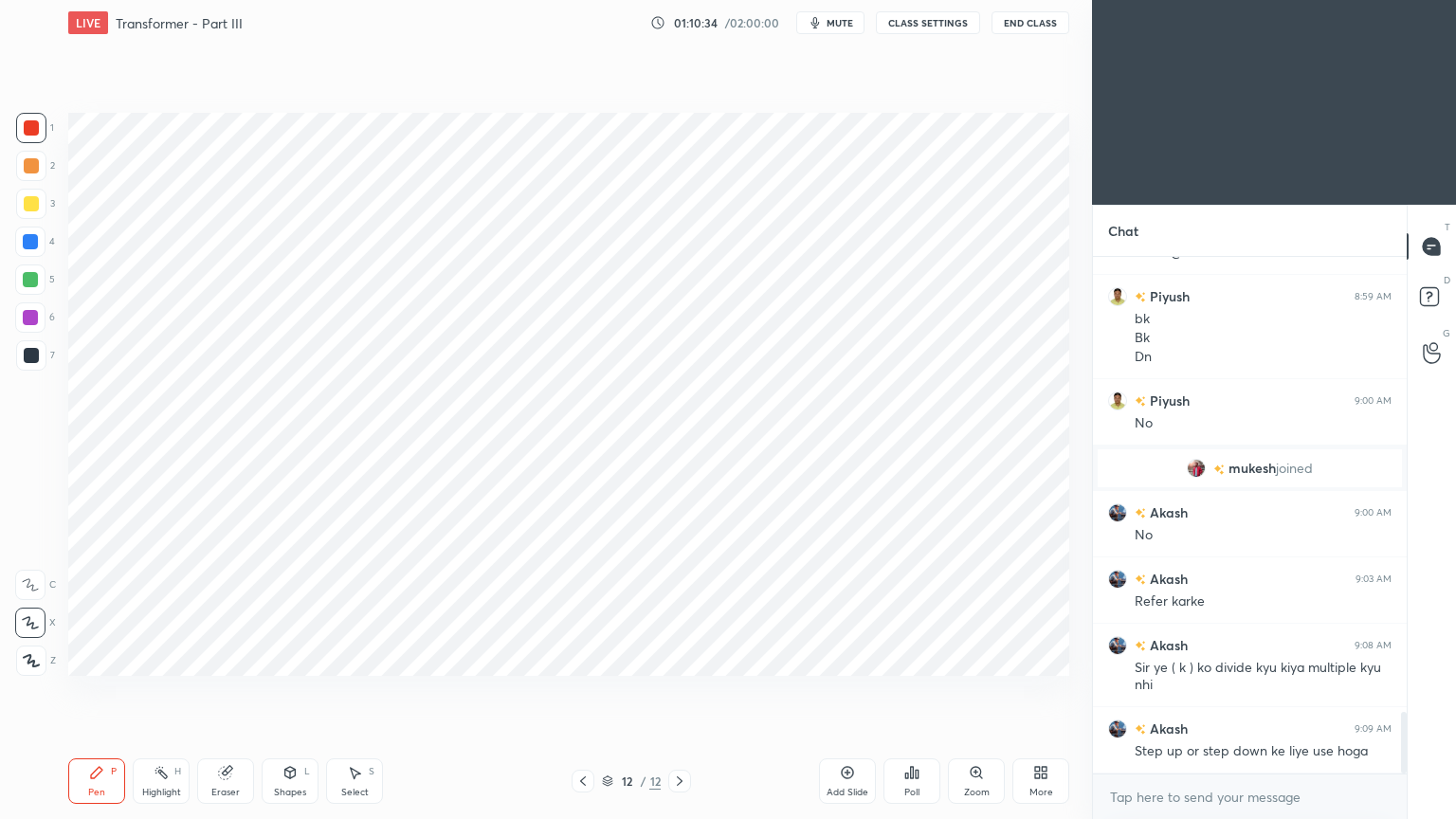 click at bounding box center [31, 355] 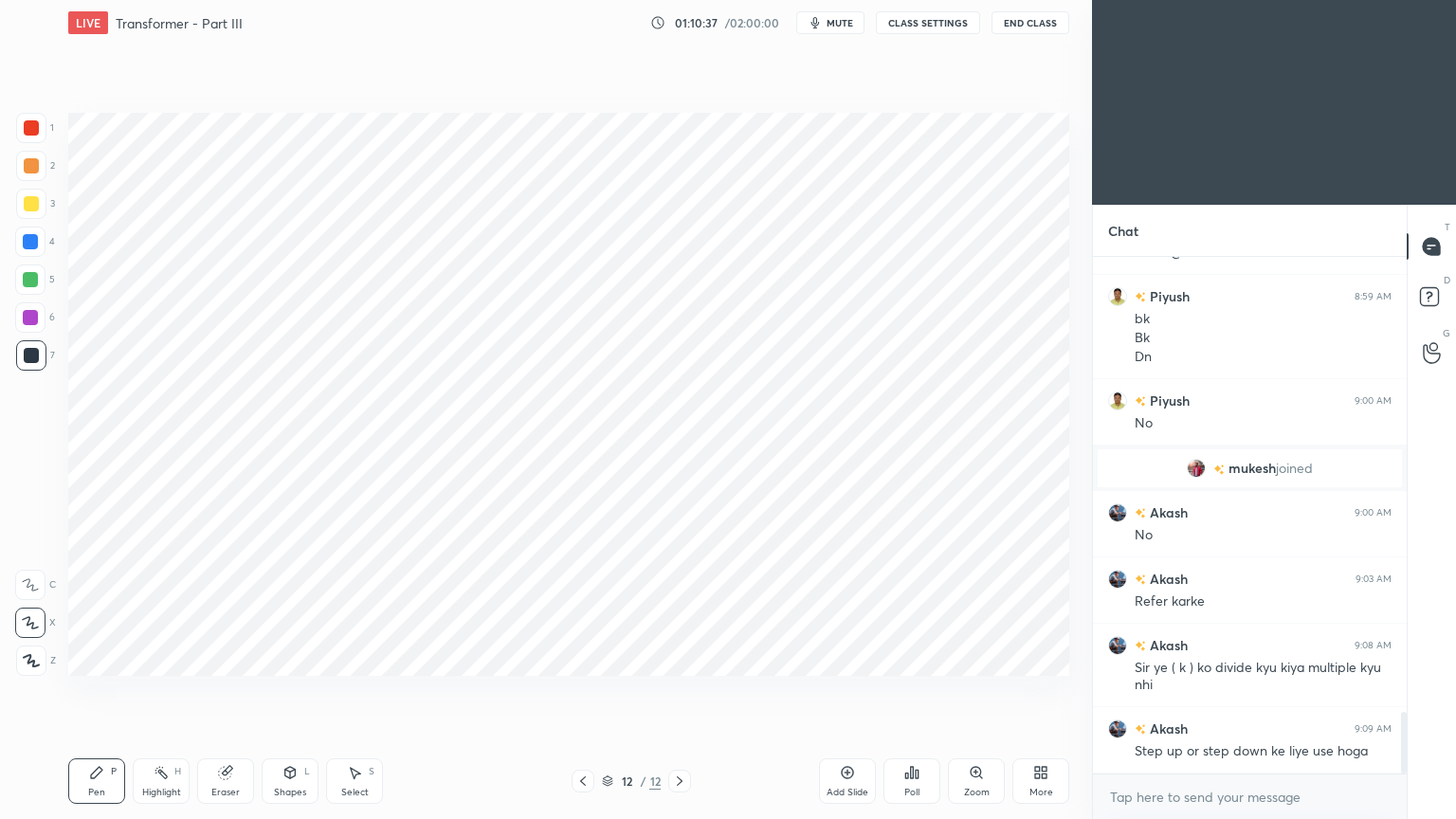 click 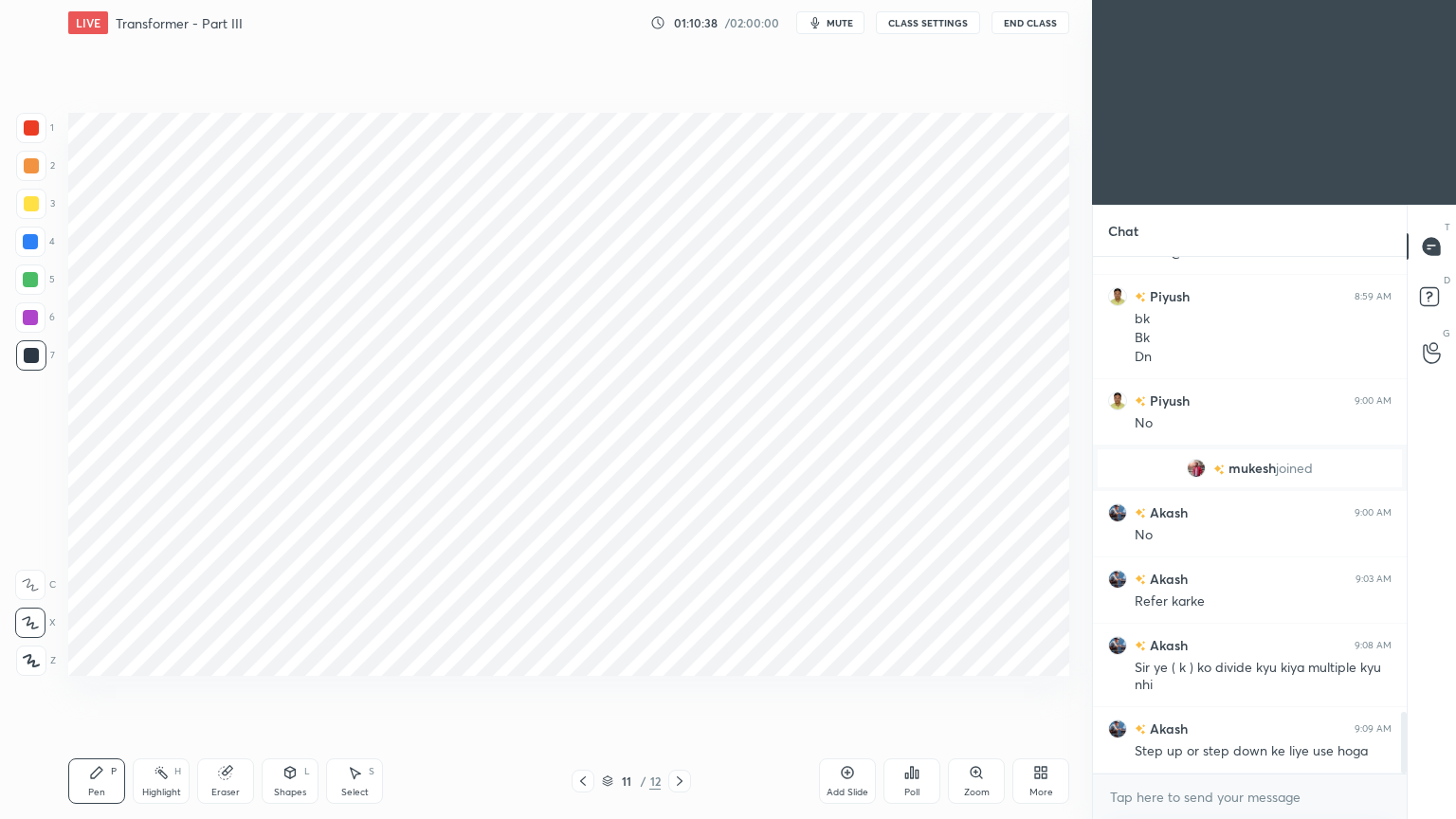 click 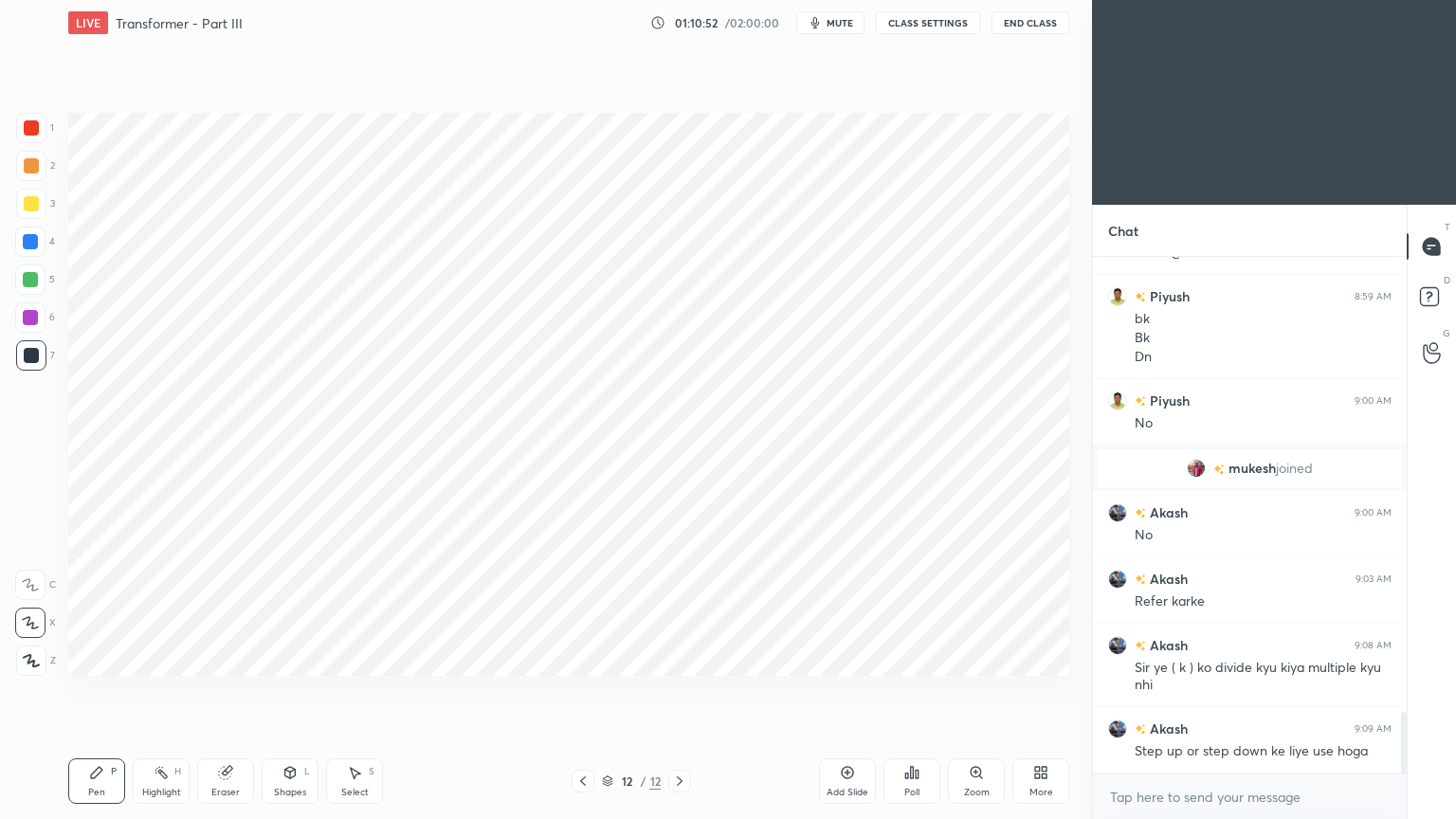 click on "Eraser" at bounding box center [226, 781] 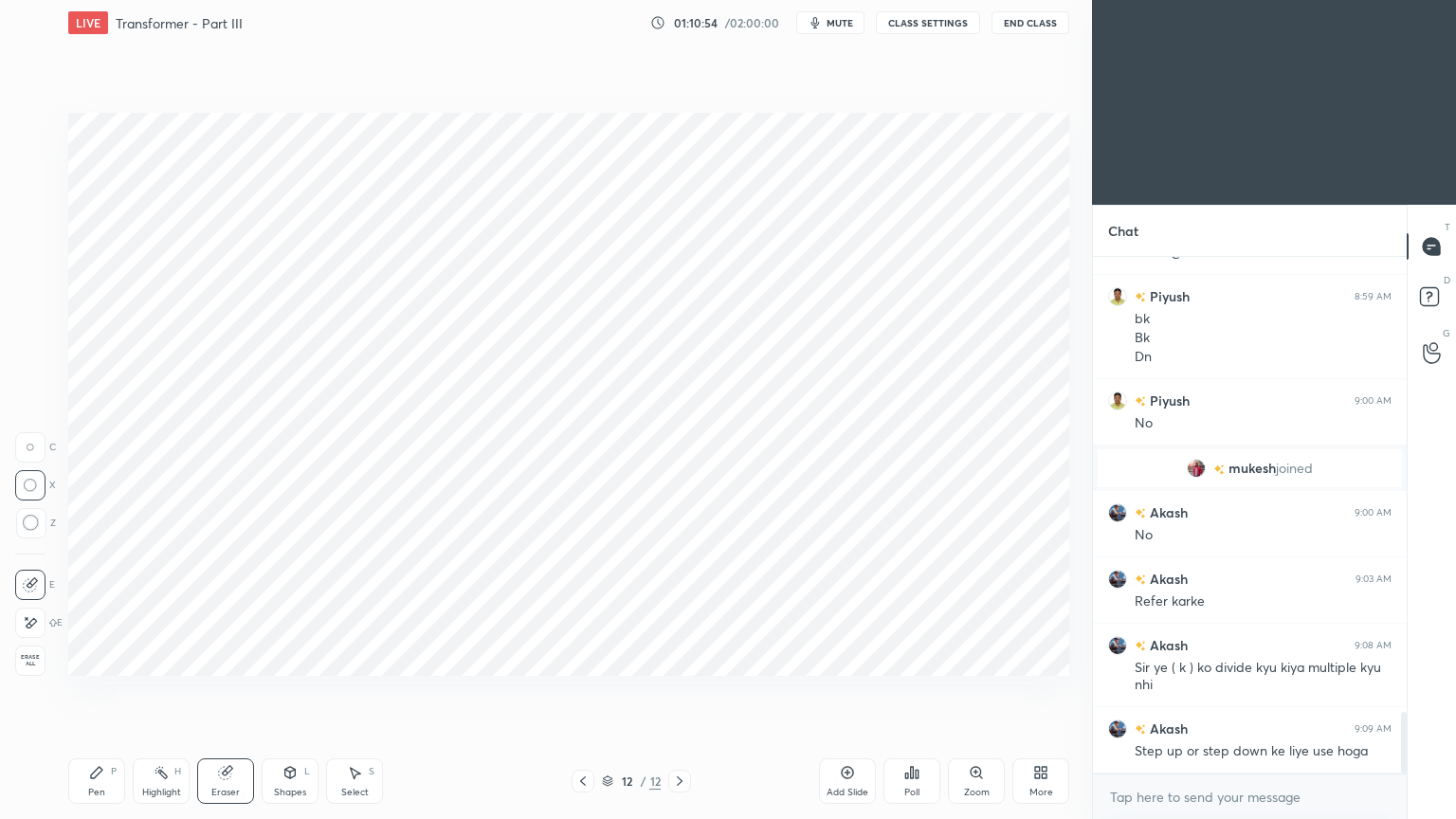 click on "Pen P" at bounding box center [97, 781] 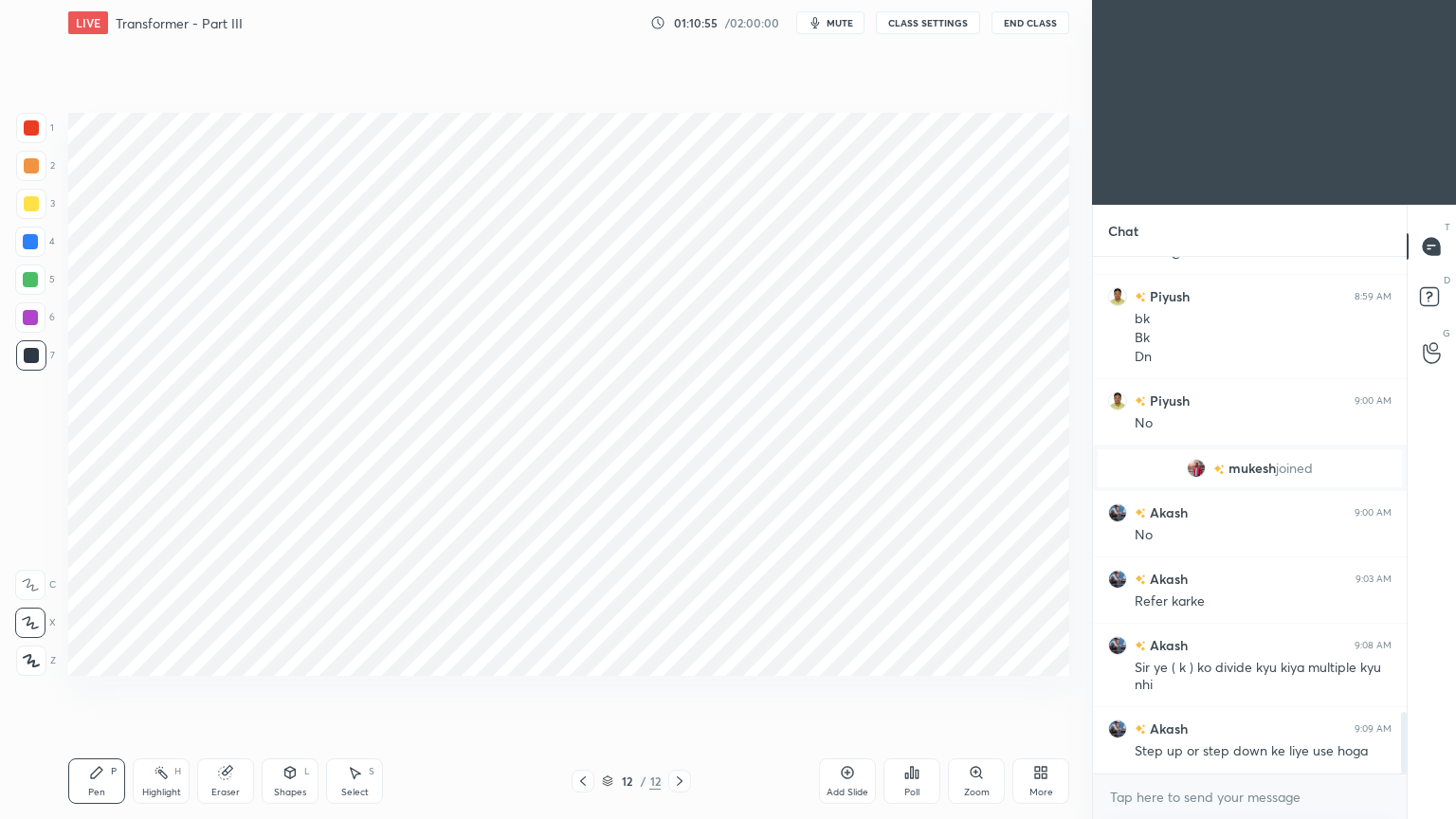 click at bounding box center (30, 242) 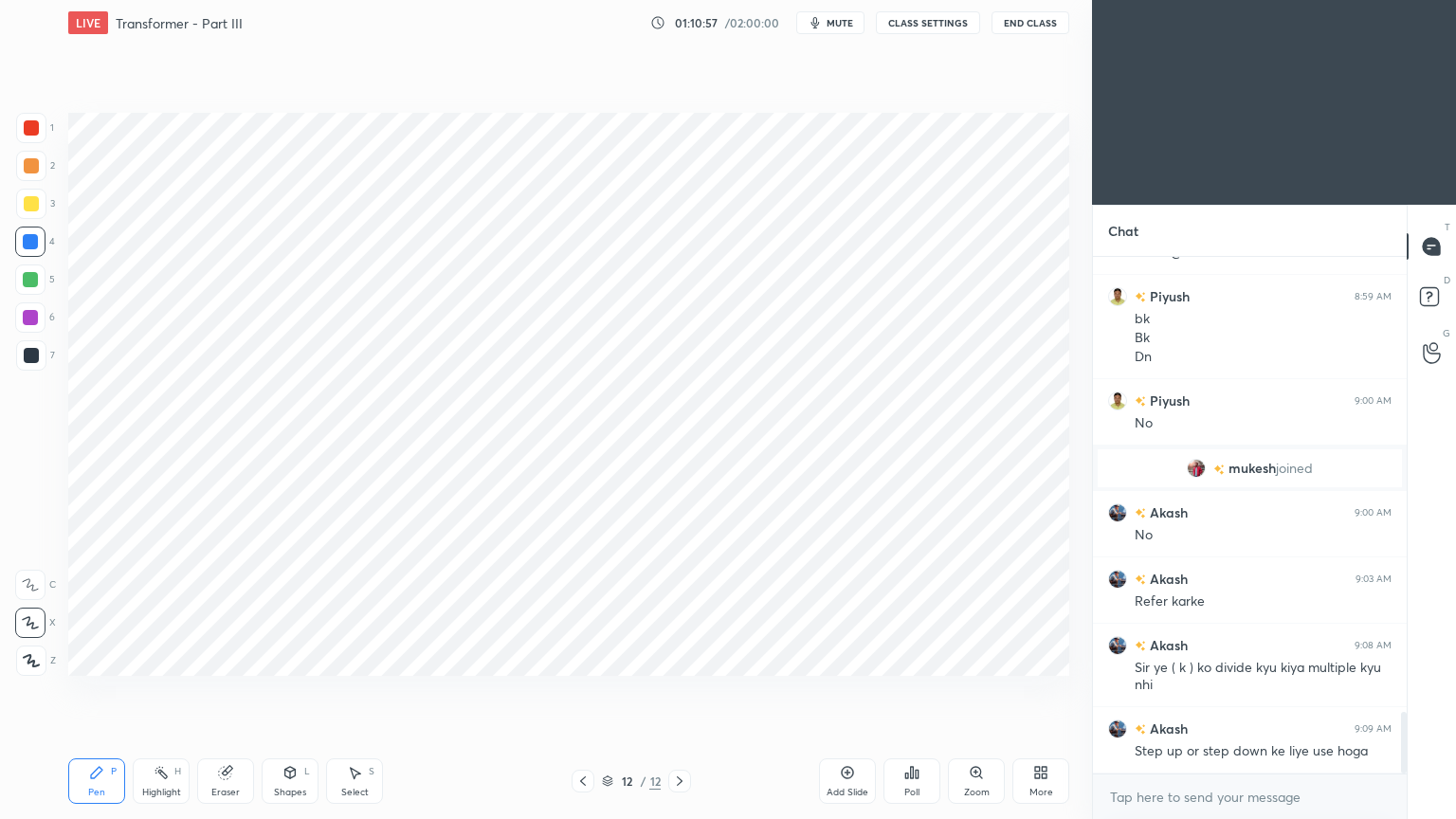click on "Shapes L" at bounding box center [290, 781] 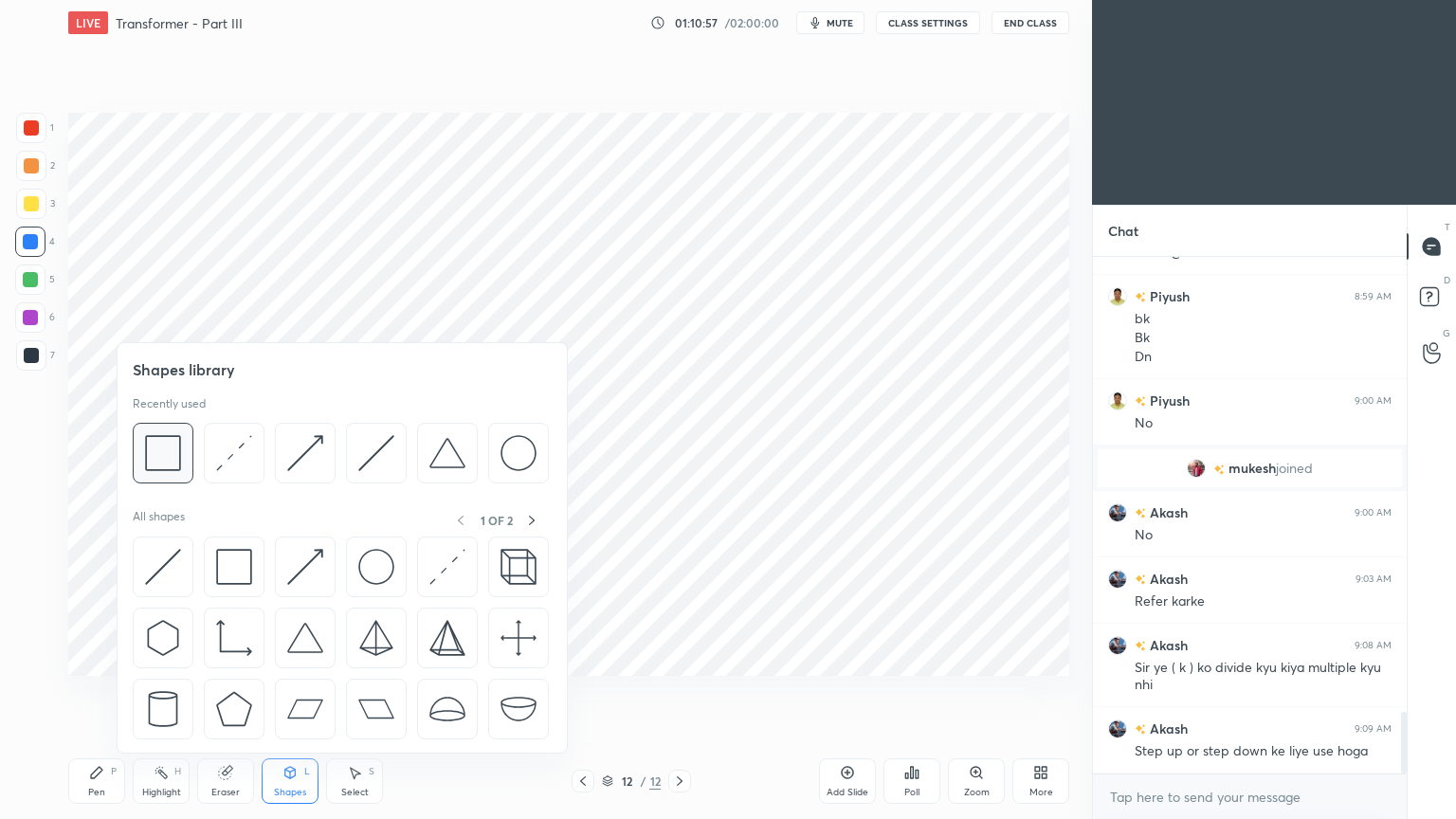 click at bounding box center (163, 453) 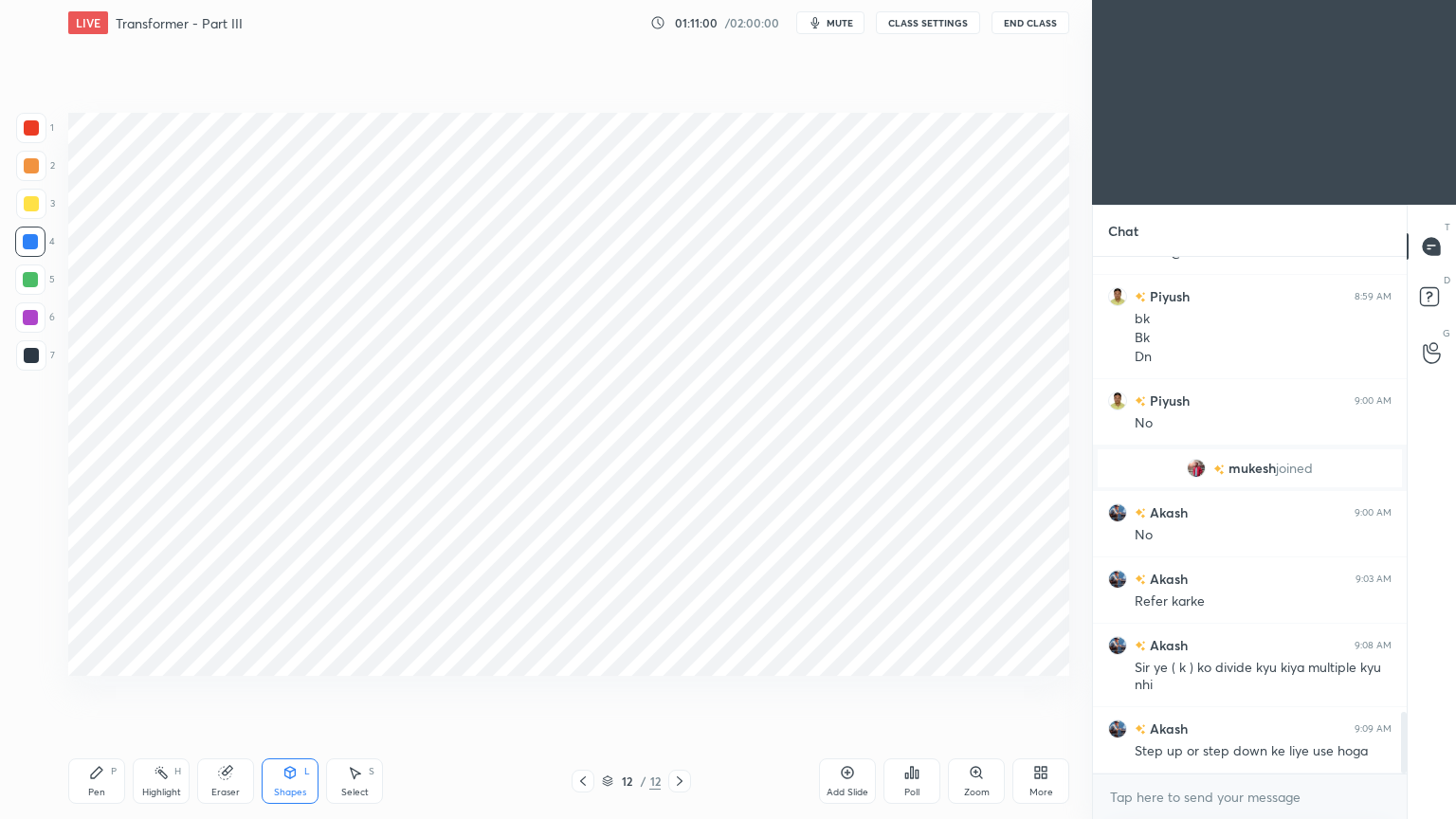 click on "Pen P" at bounding box center [97, 781] 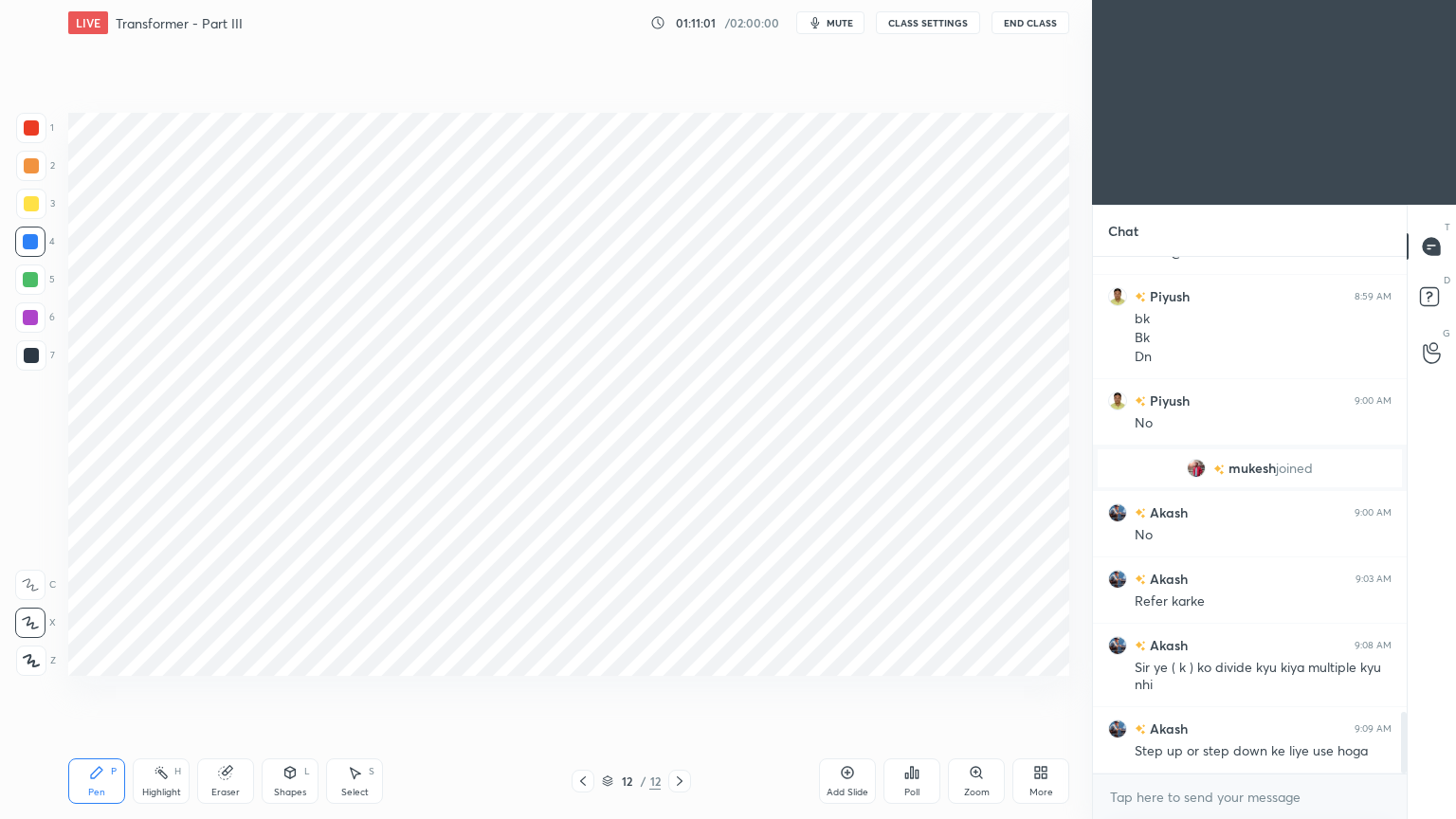 click at bounding box center [30, 318] 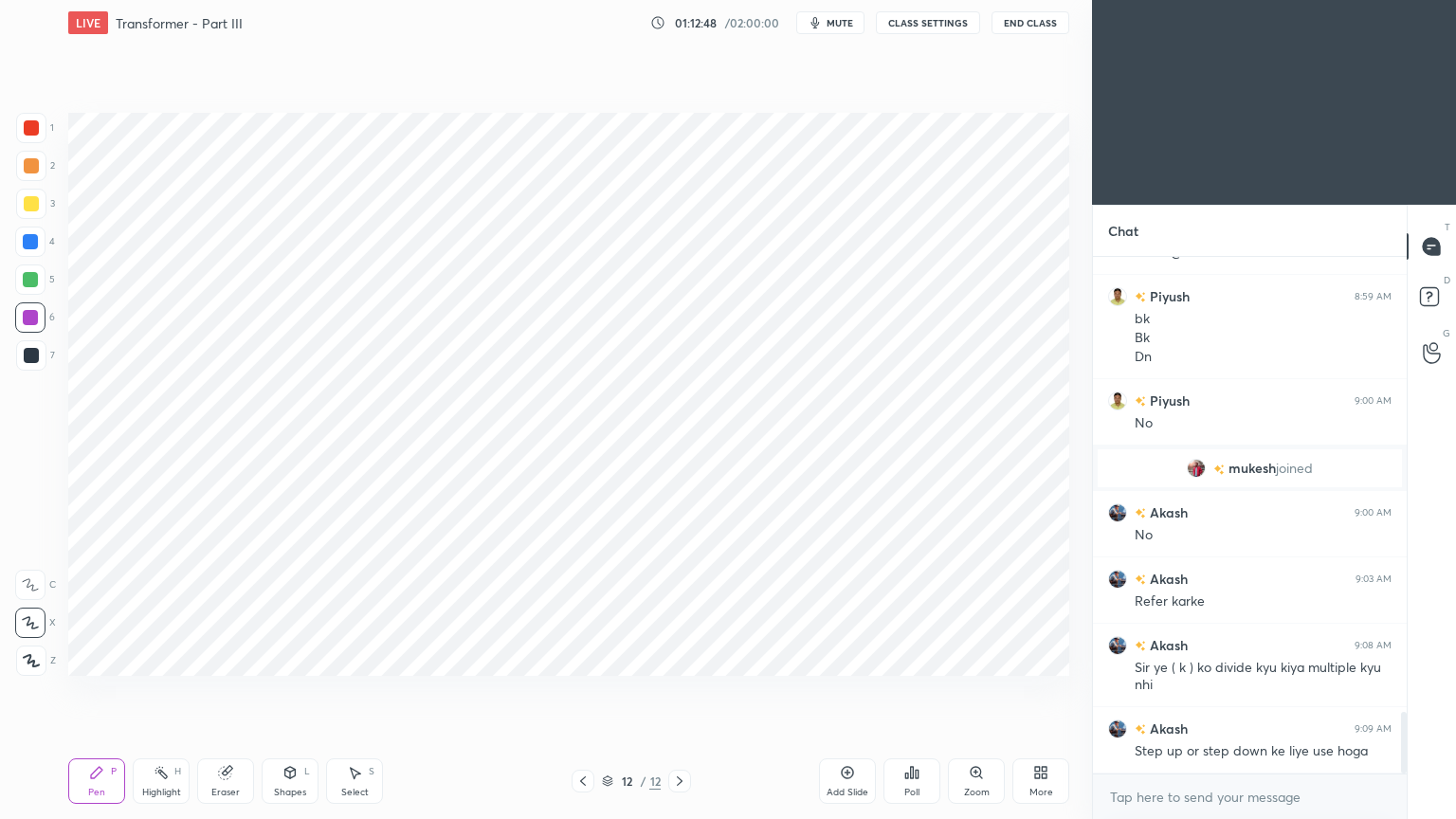 click at bounding box center (30, 318) 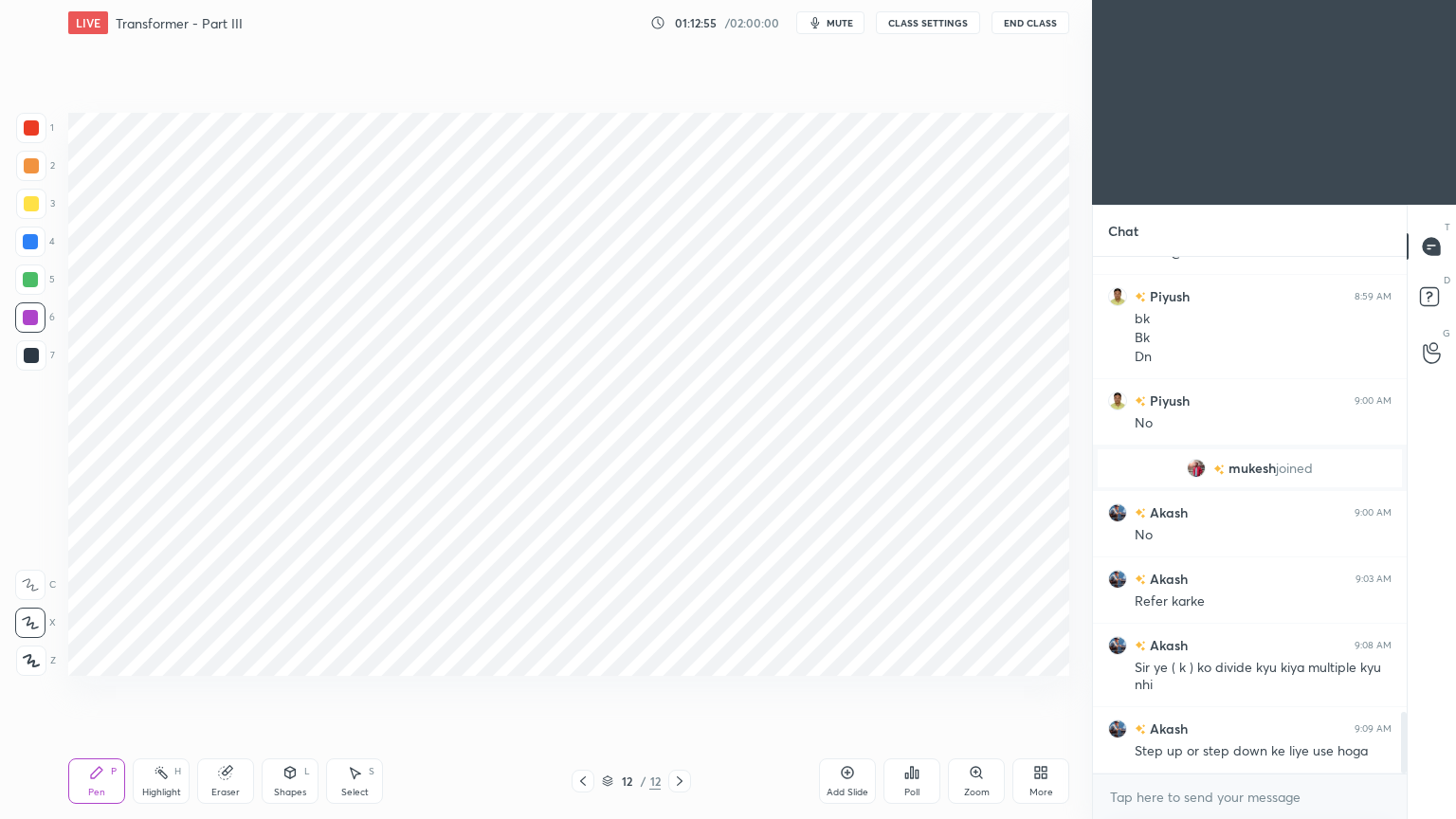click 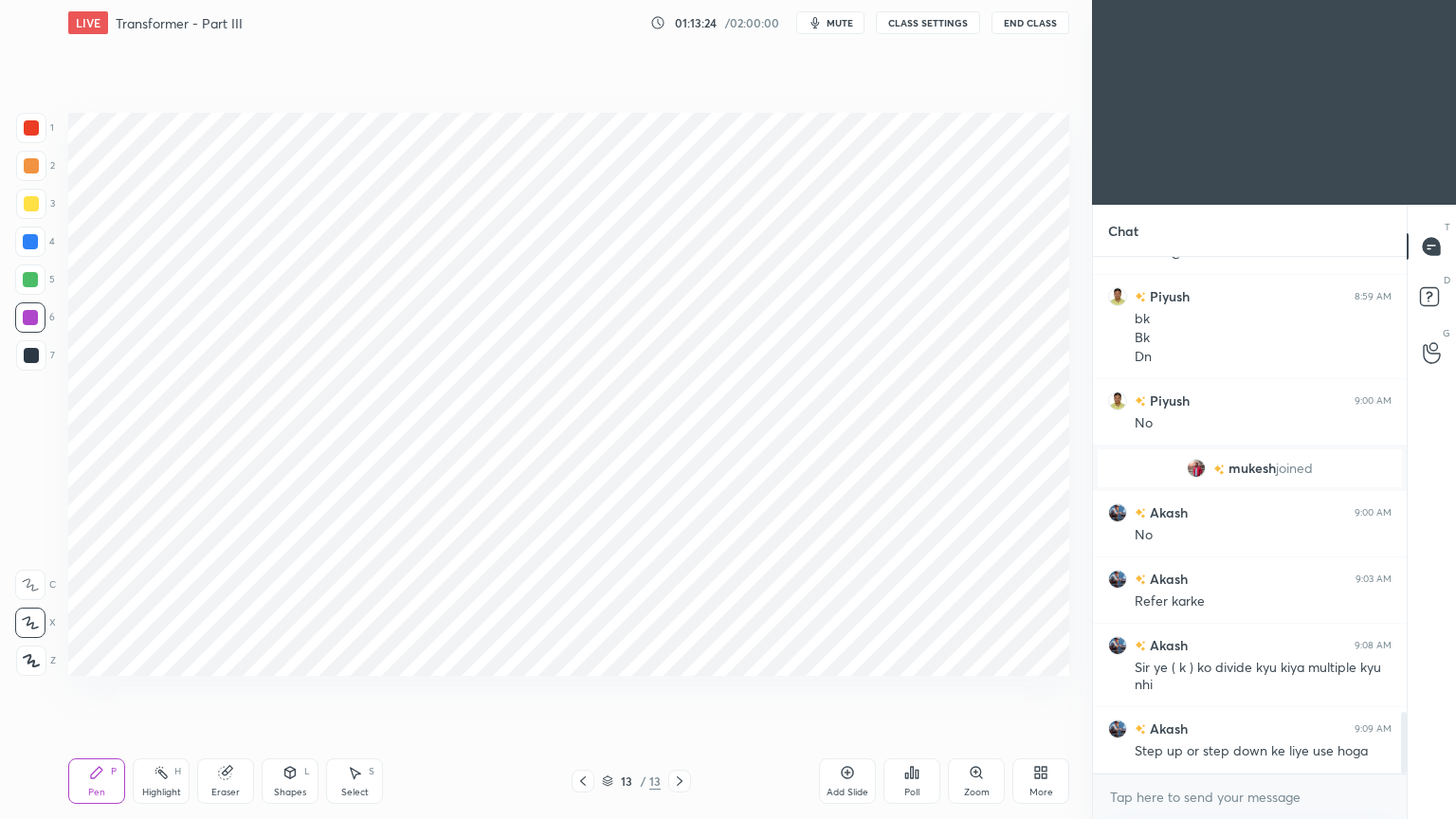 click at bounding box center [31, 355] 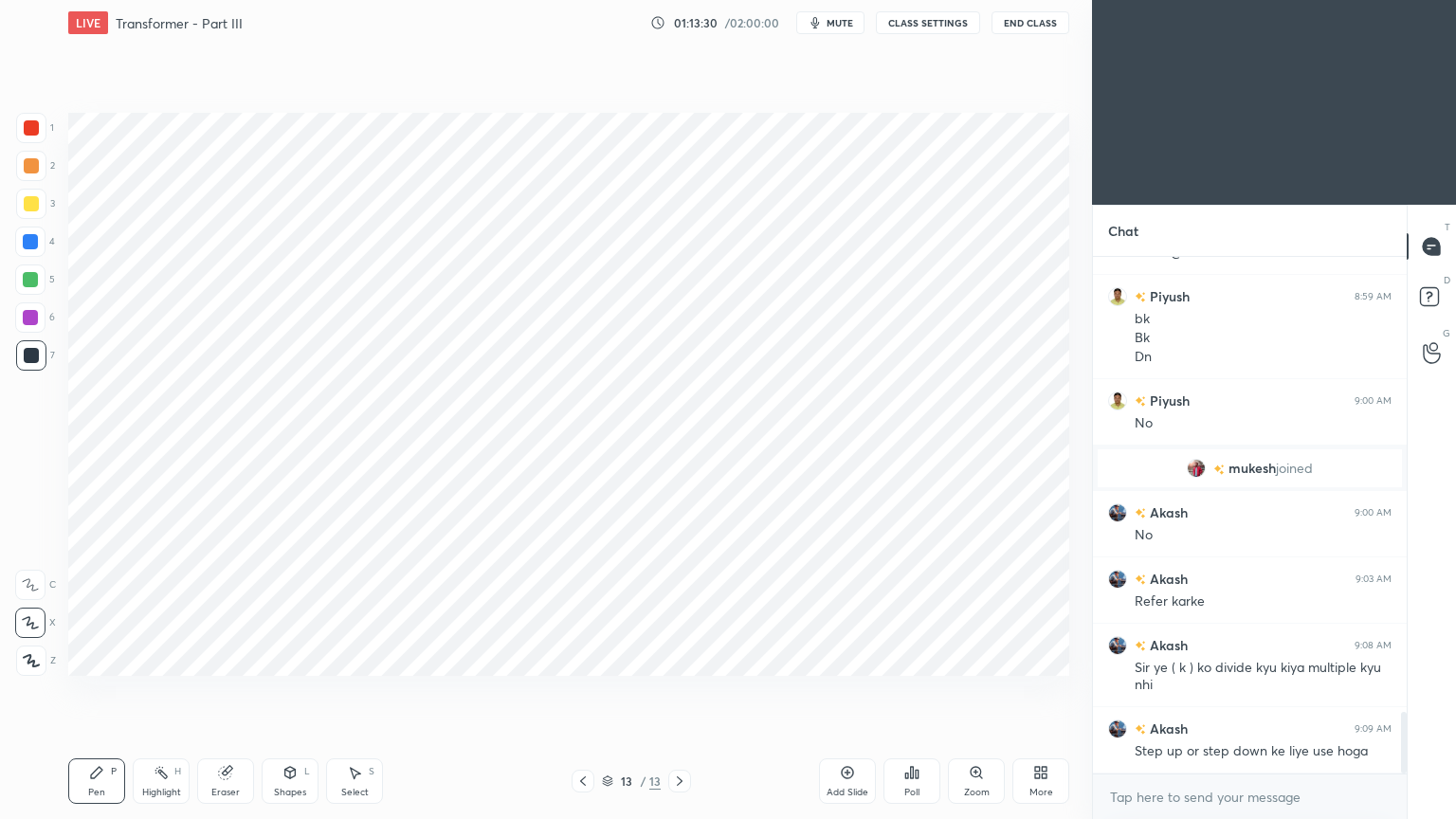 click 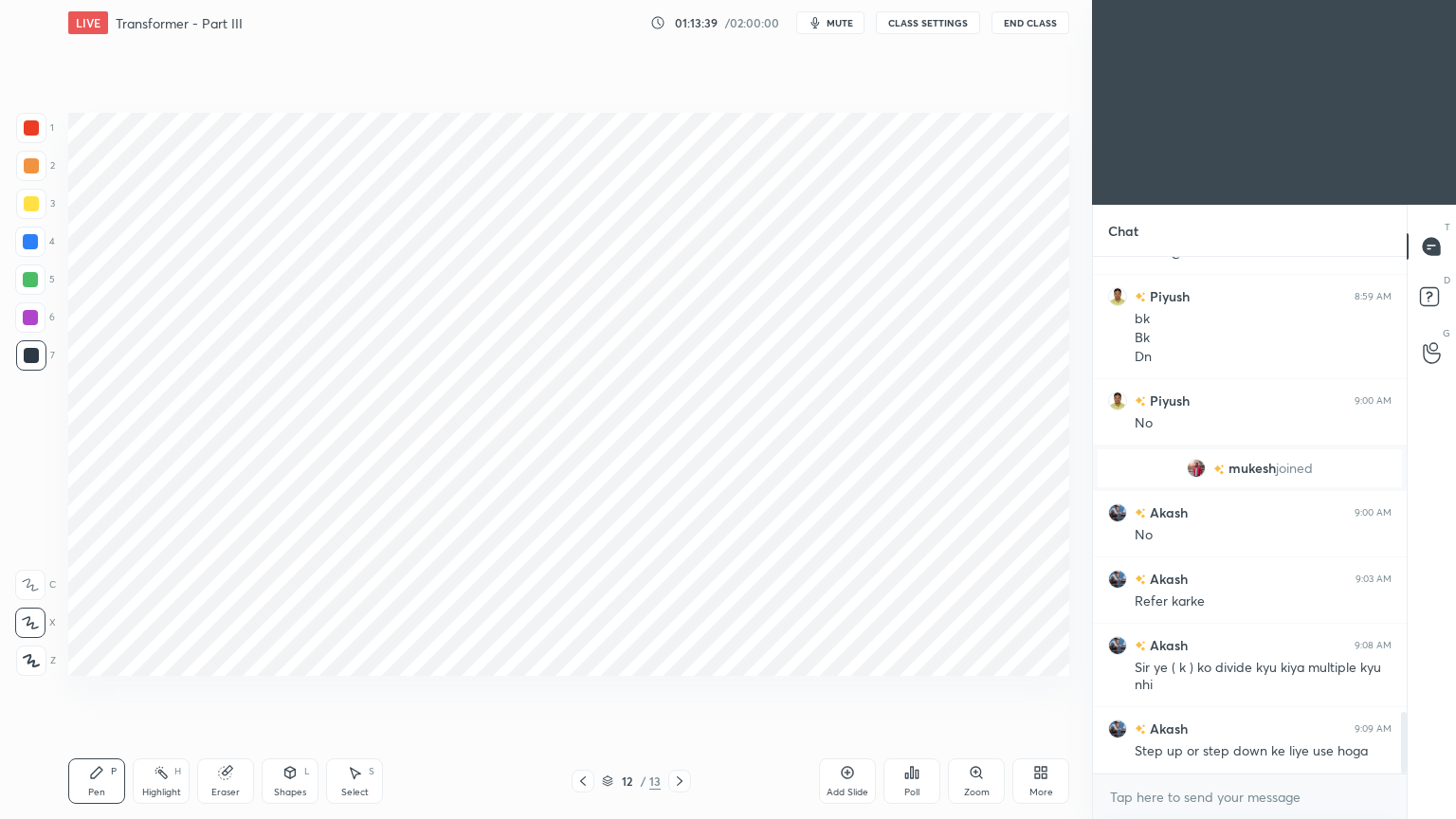 click 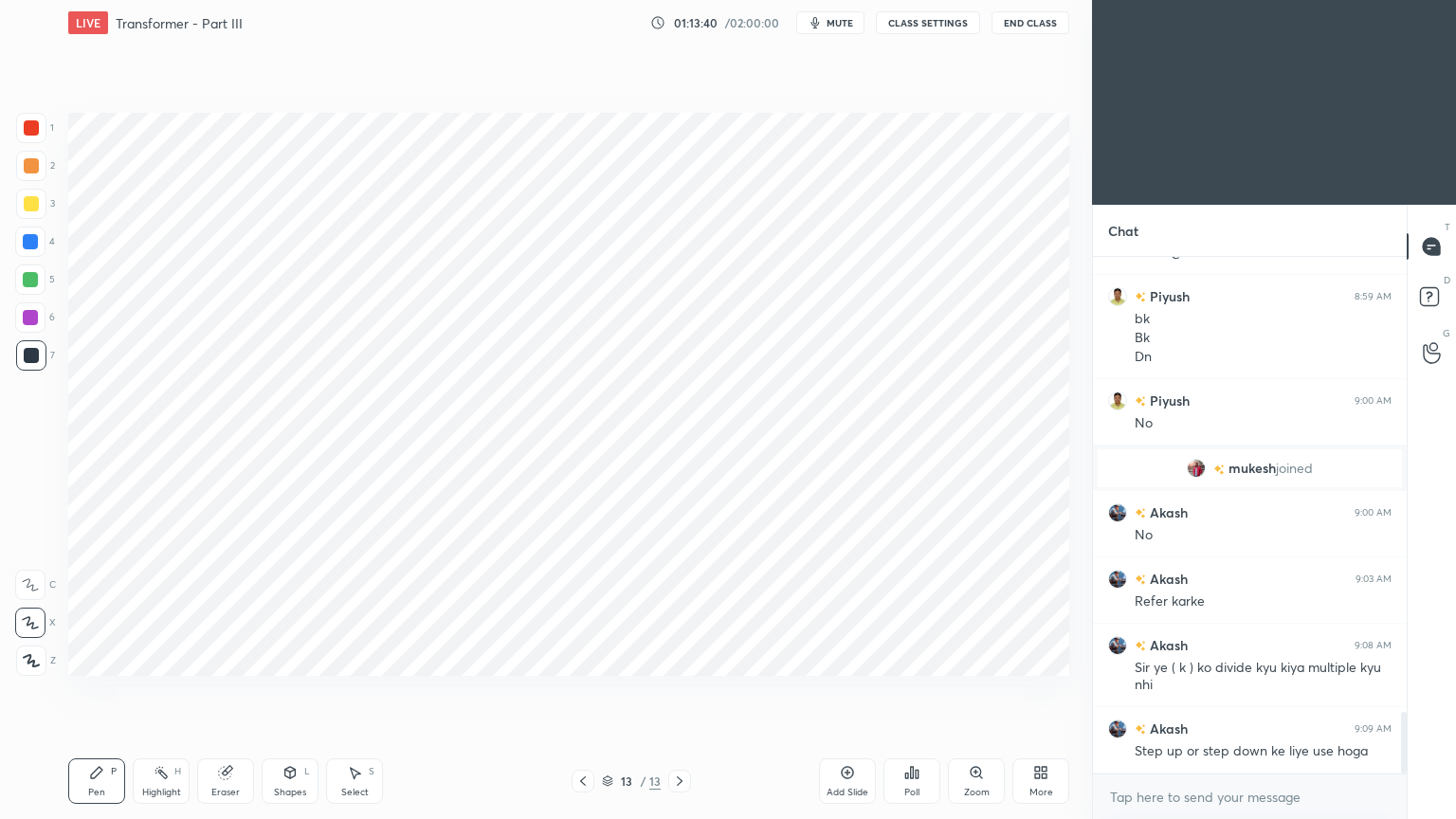 scroll, scrollTop: 3860, scrollLeft: 0, axis: vertical 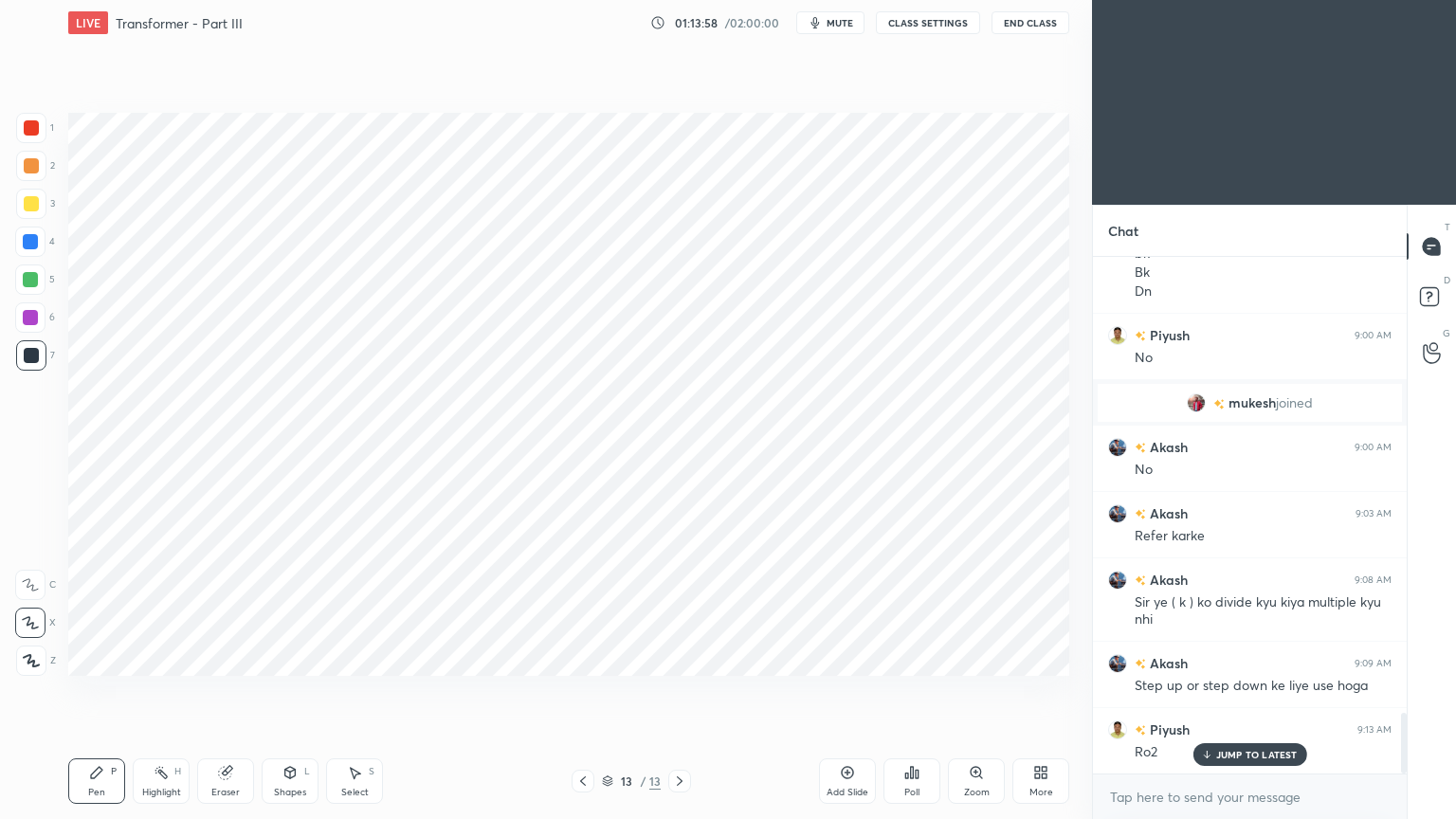 click 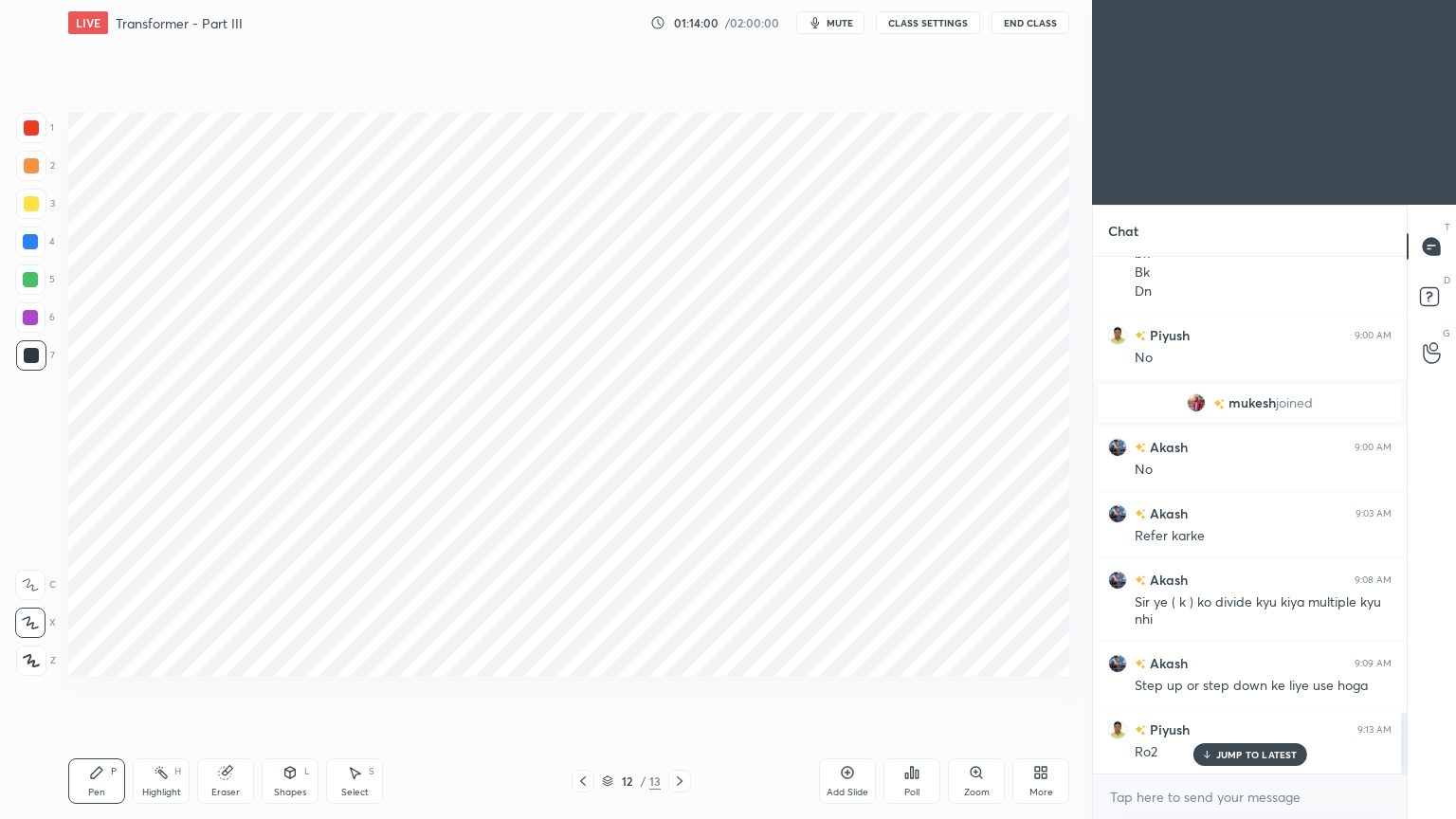 click 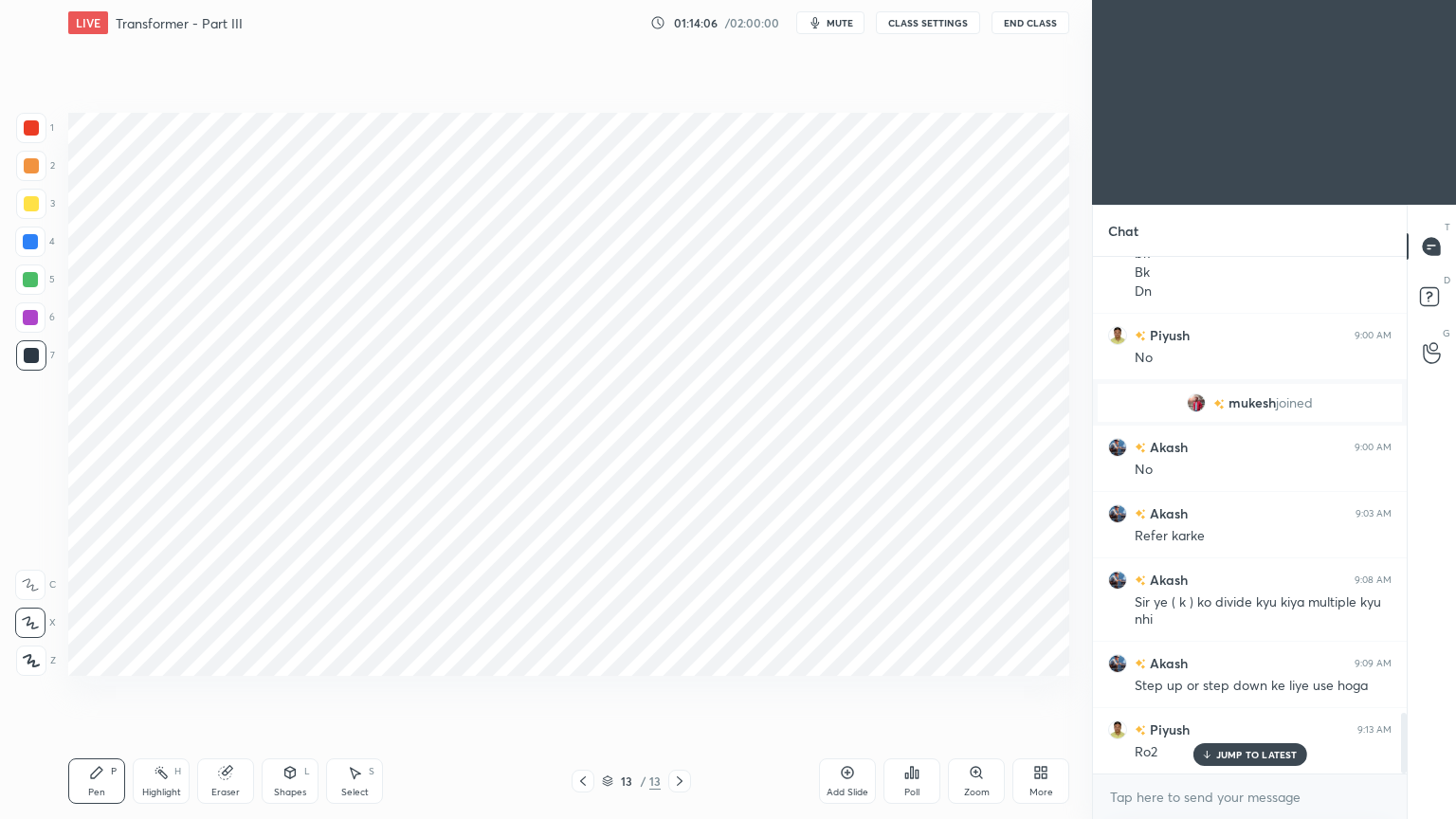 click on "1" at bounding box center (35, 128) 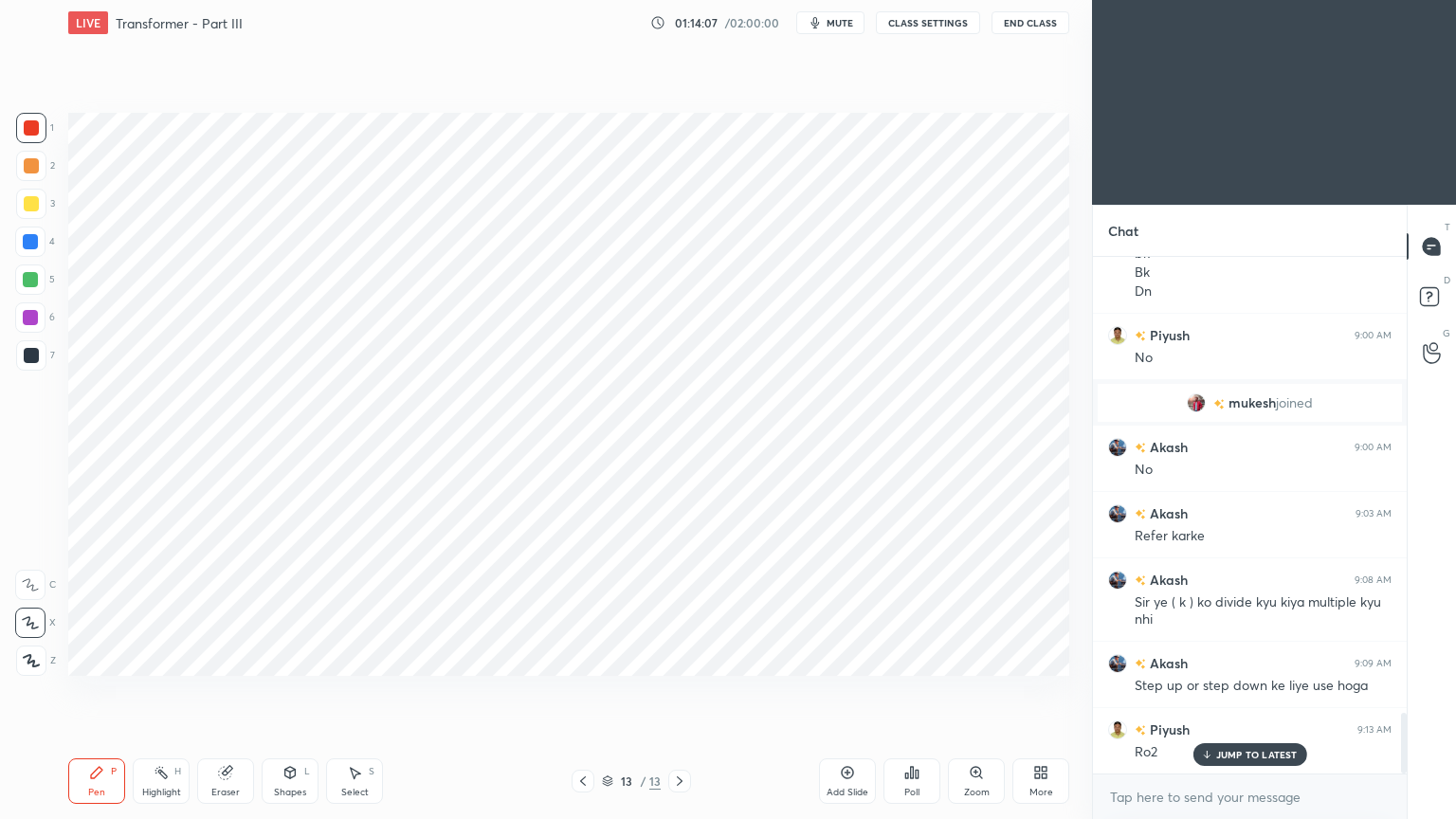 click on "Shapes L" at bounding box center [290, 781] 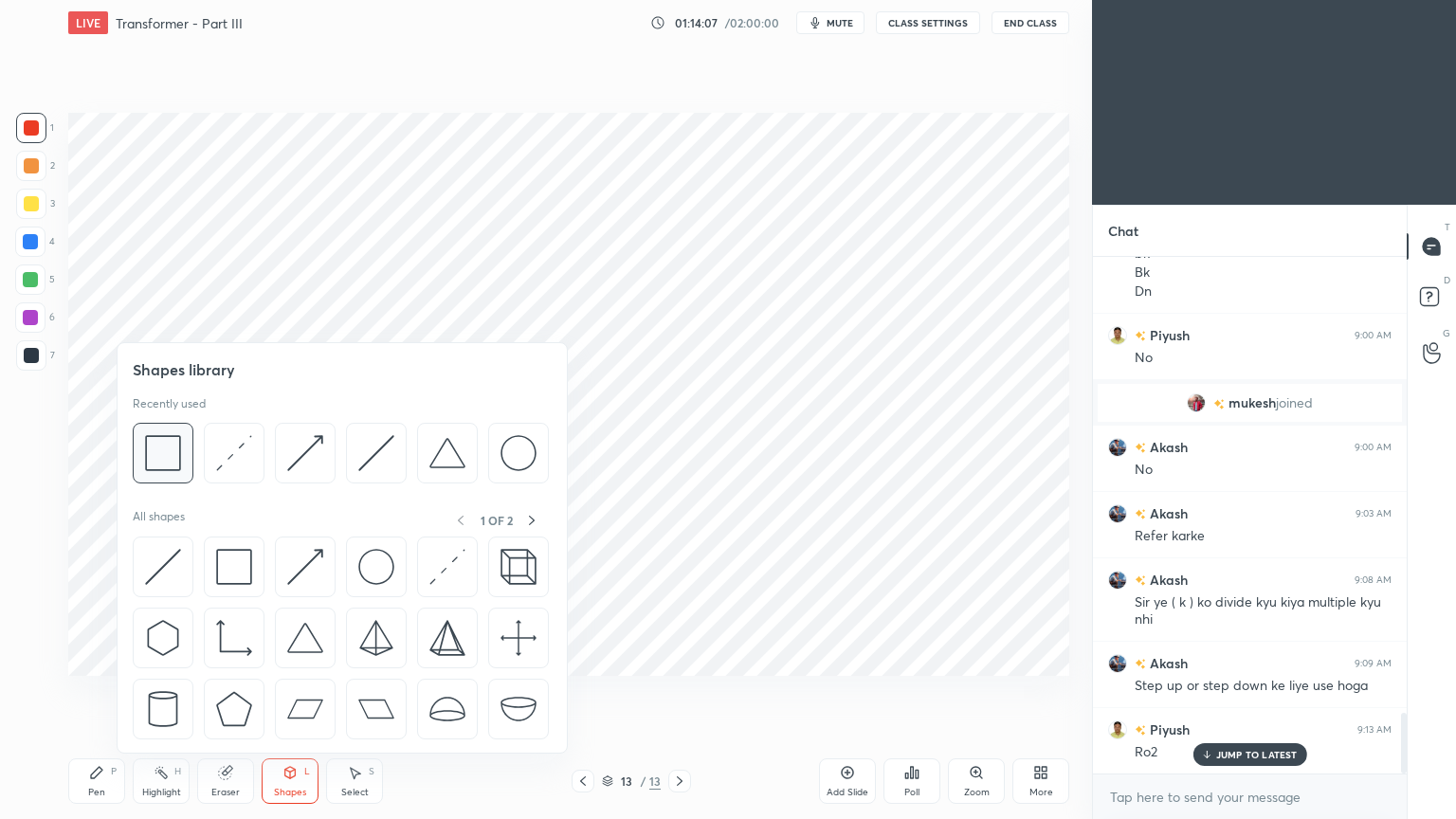 click at bounding box center (163, 453) 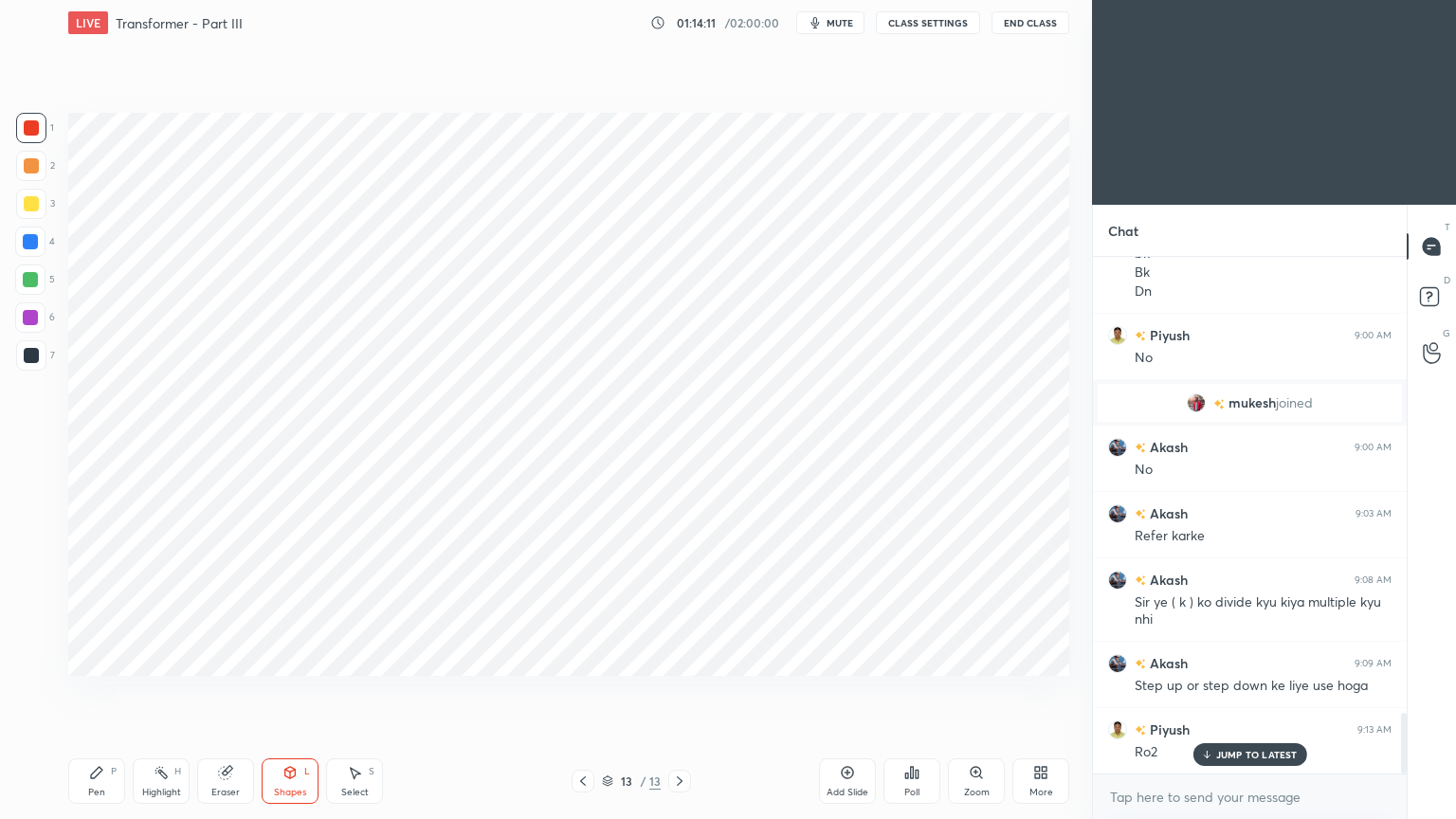 click at bounding box center [31, 355] 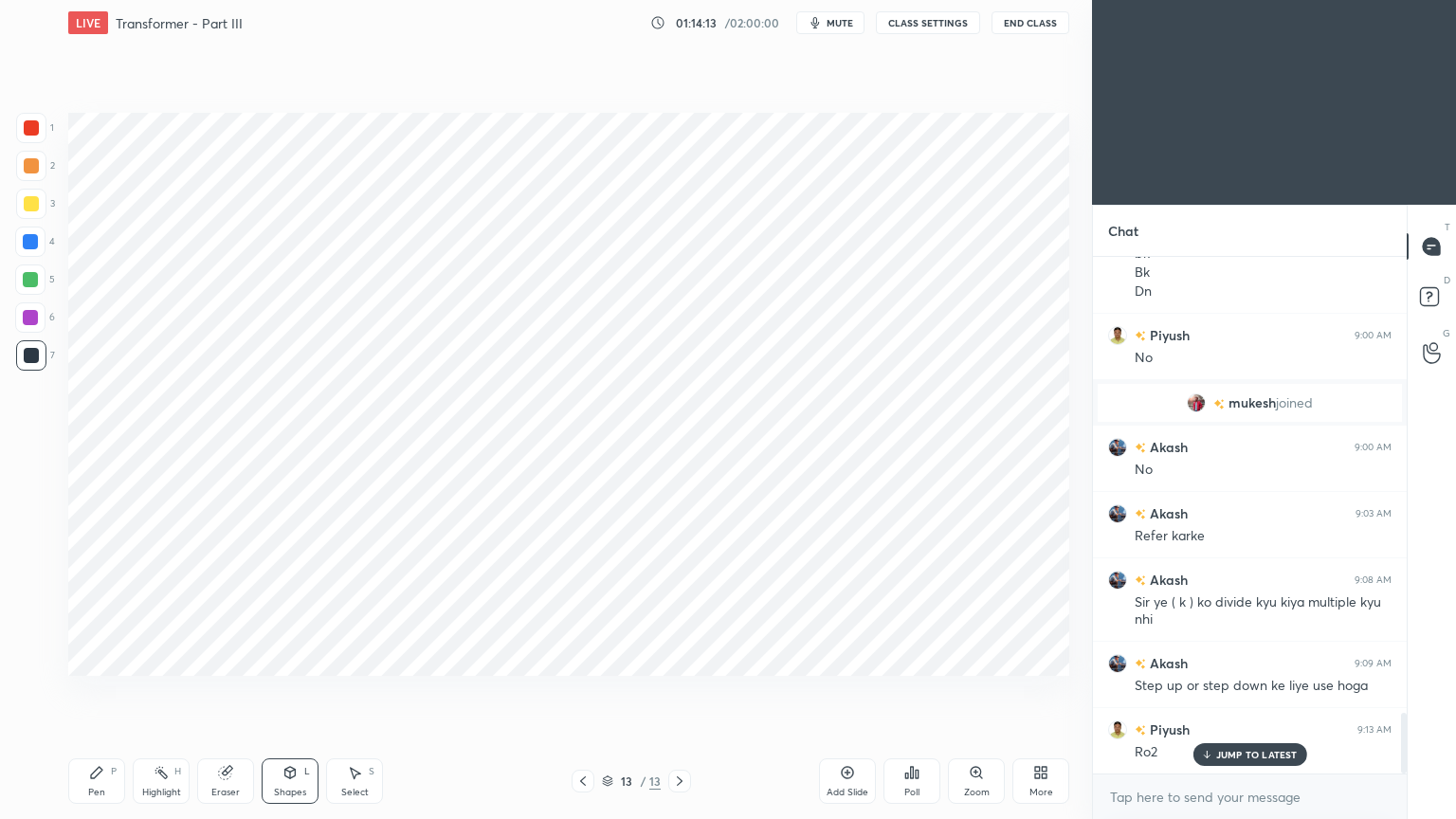 drag, startPoint x: 34, startPoint y: 242, endPoint x: 43, endPoint y: 250, distance: 12.041595 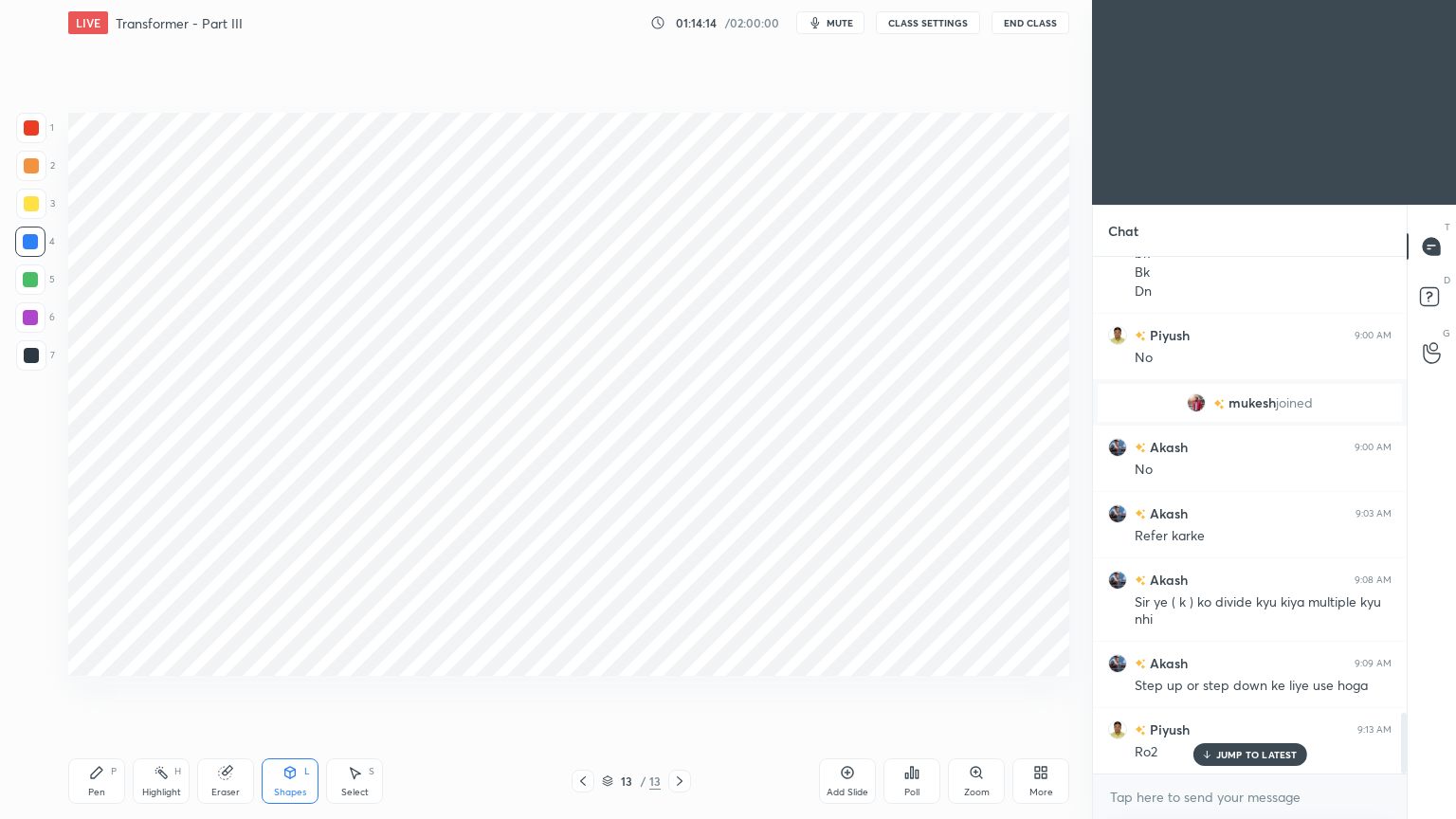 click on "Pen" at bounding box center [97, 792] 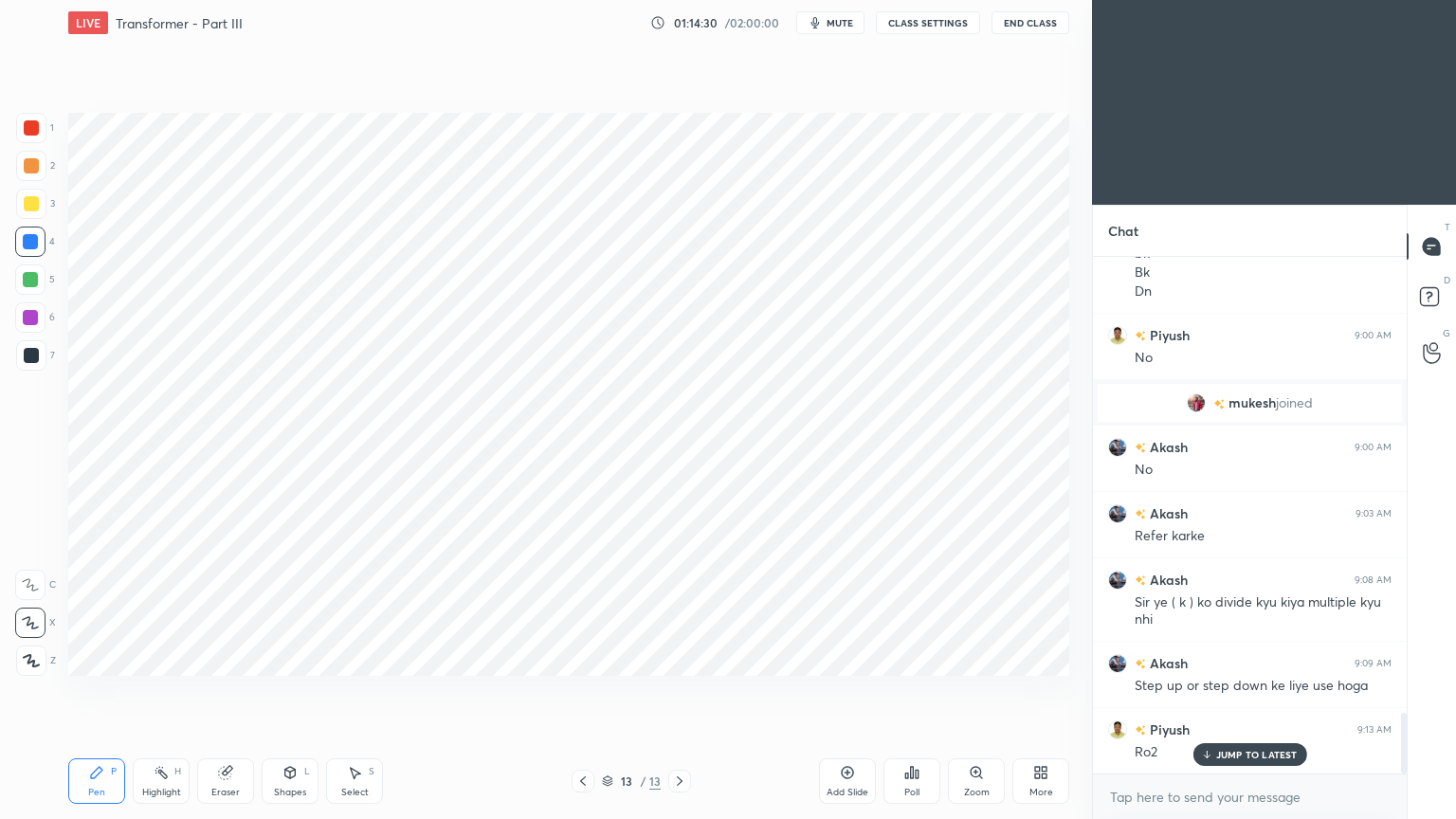click on "JUMP TO LATEST" at bounding box center (1257, 755) 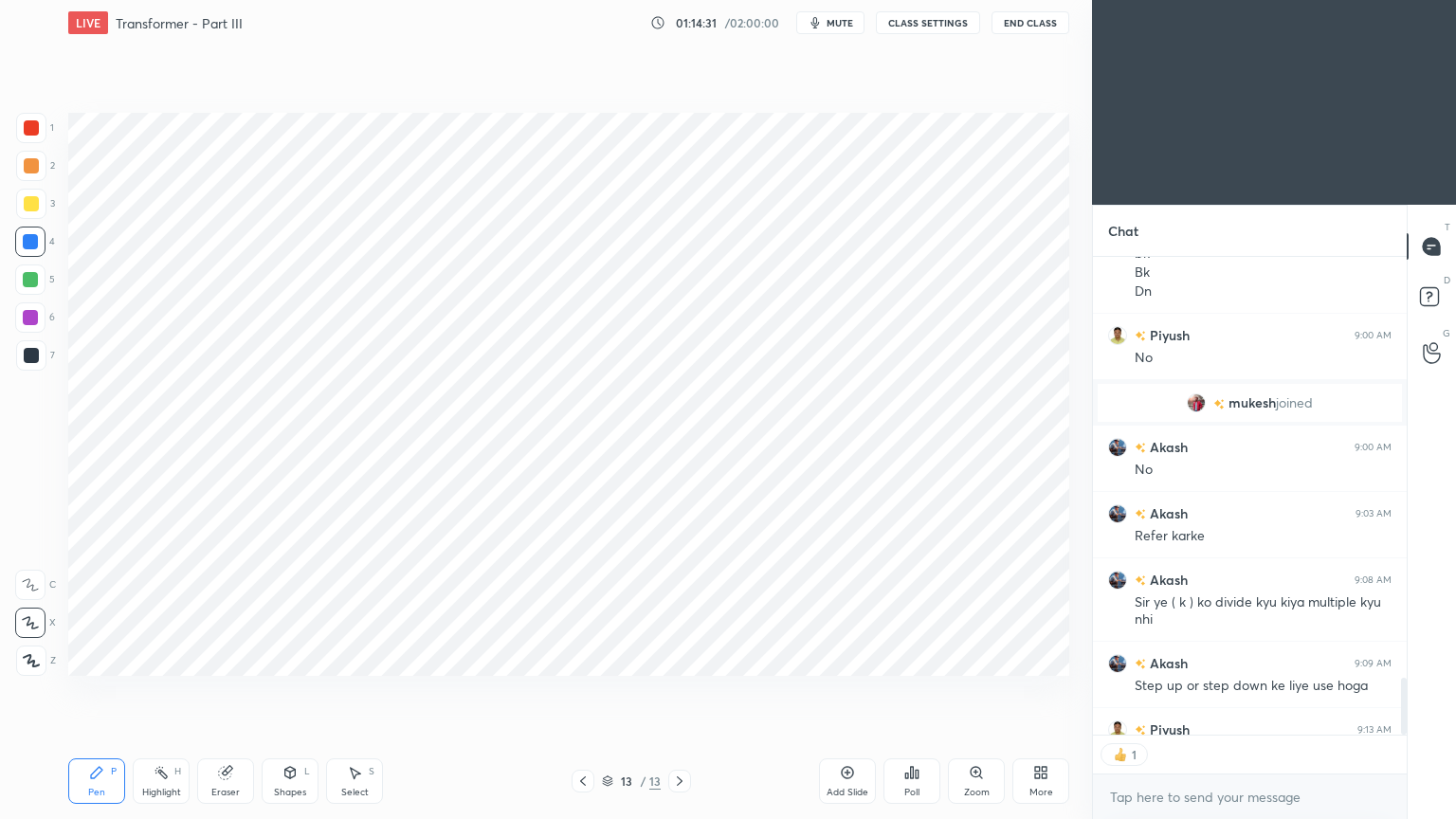 scroll, scrollTop: 473, scrollLeft: 308, axis: both 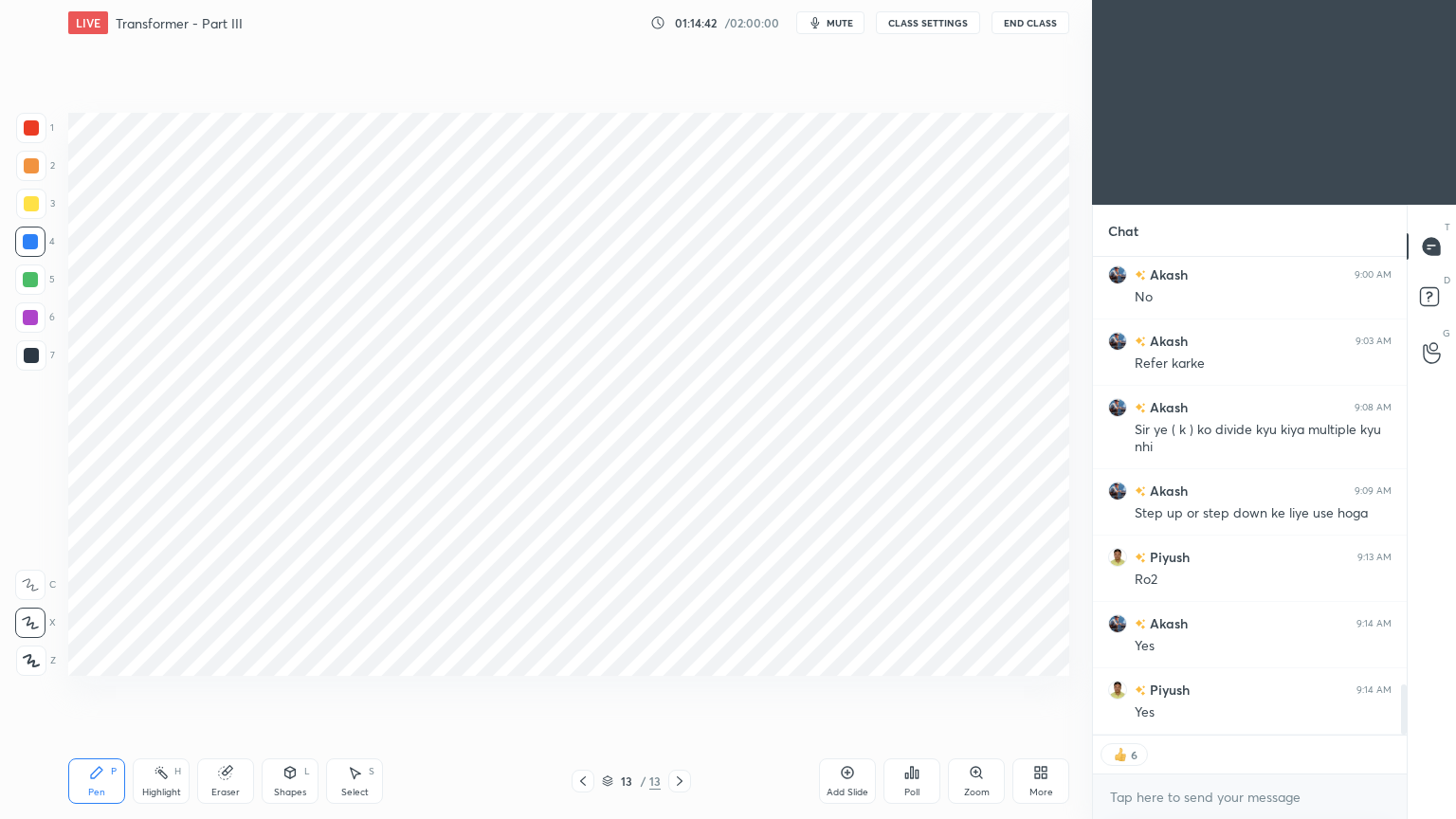 type on "x" 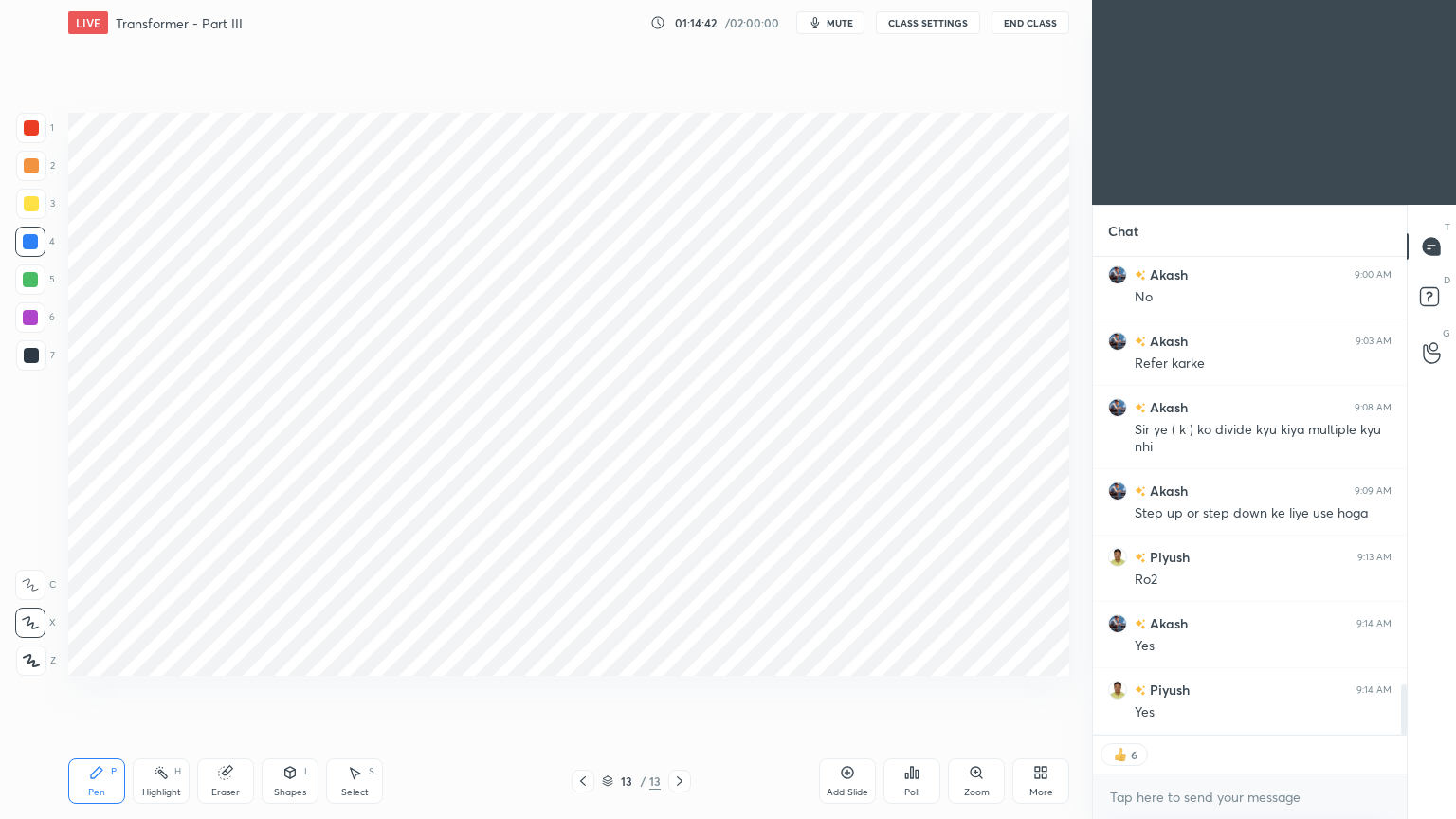 scroll, scrollTop: 7, scrollLeft: 6, axis: both 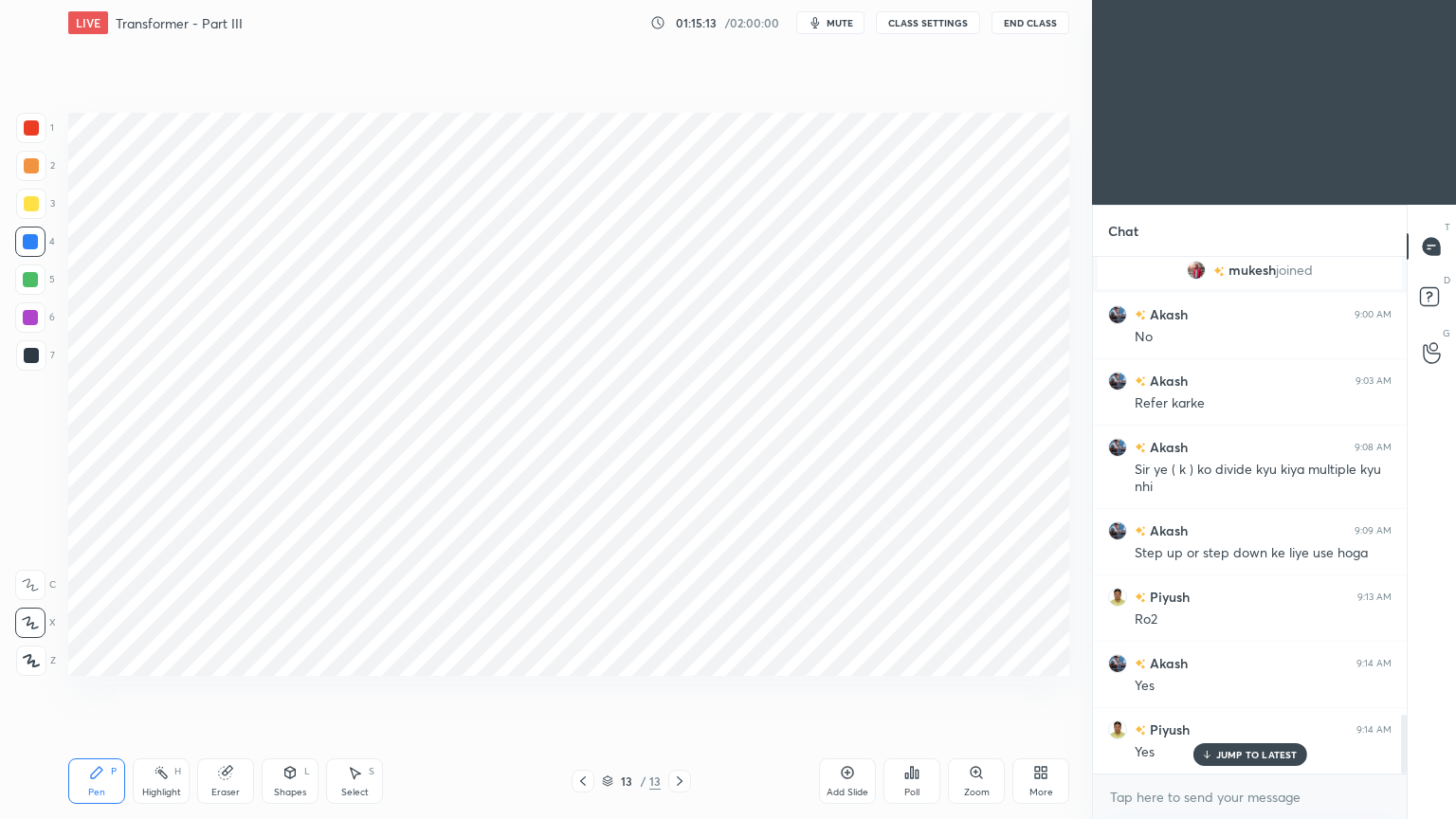 click on "JUMP TO LATEST" at bounding box center [1249, 755] 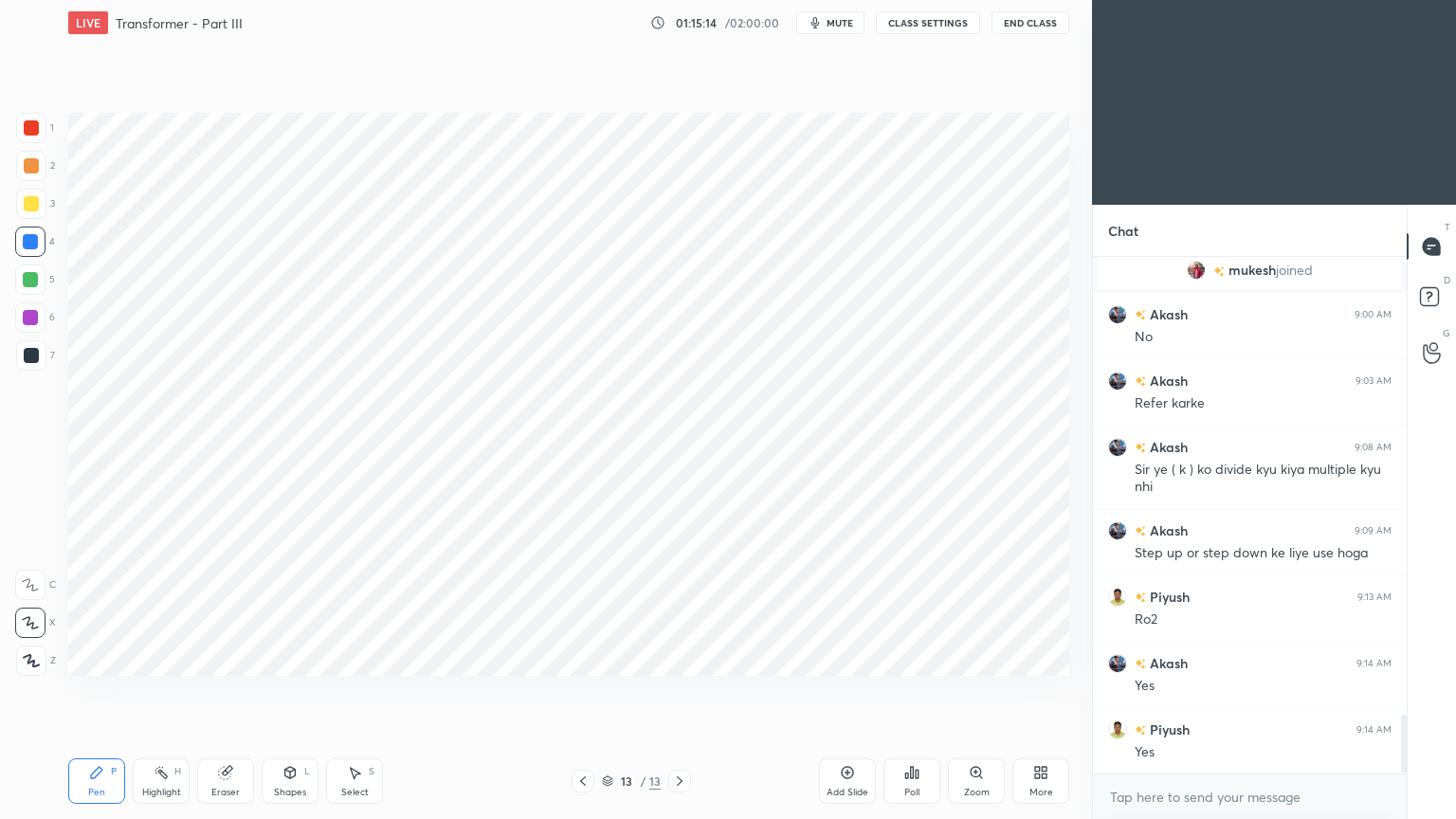 scroll, scrollTop: 4060, scrollLeft: 0, axis: vertical 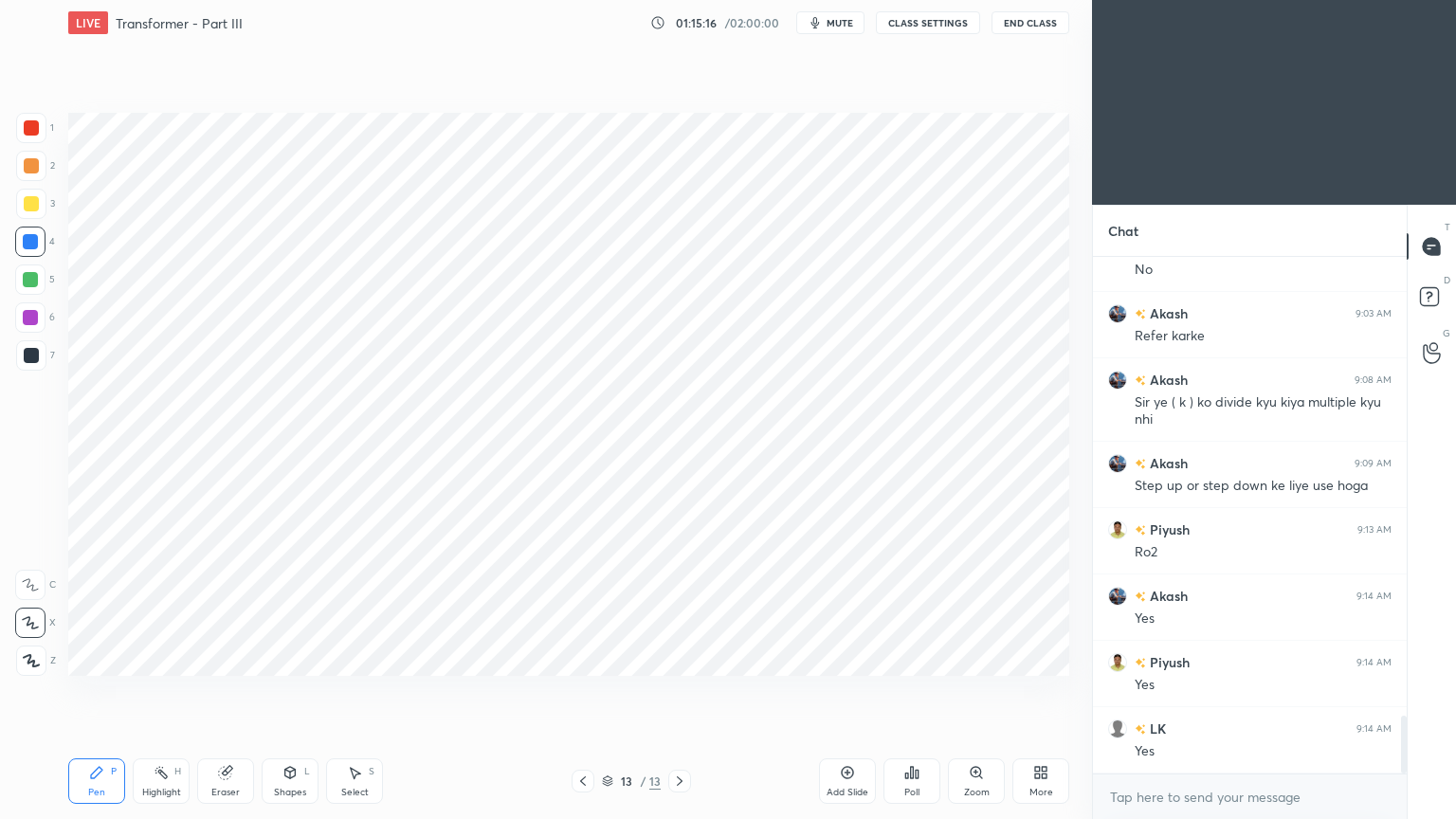 drag, startPoint x: 1408, startPoint y: 743, endPoint x: 1408, endPoint y: 721, distance: 22 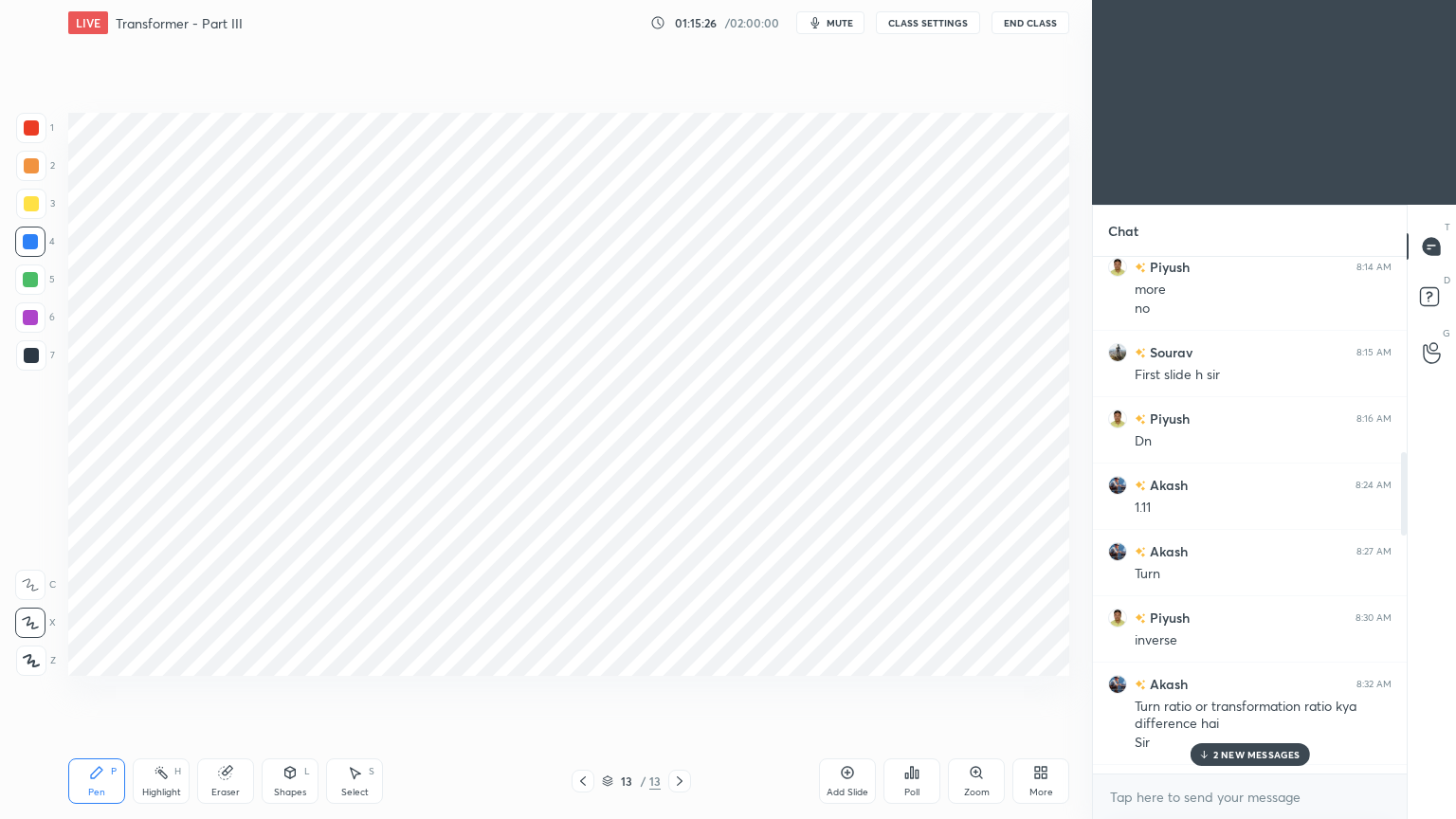 drag, startPoint x: 1405, startPoint y: 725, endPoint x: 1415, endPoint y: 344, distance: 381.13121 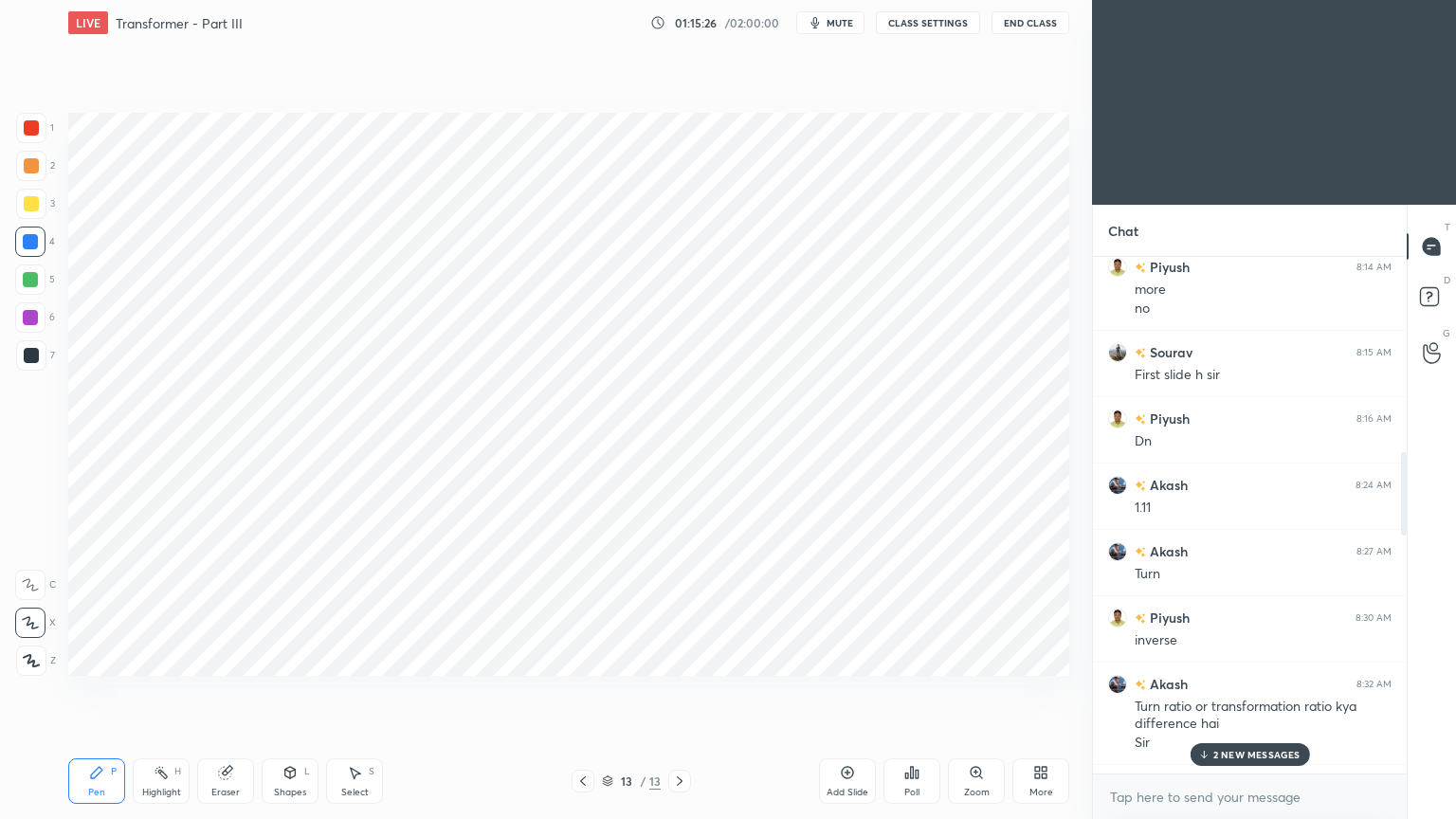click on "Chat shivam 8:07 AM Eiandui LK 8:07 AM P shivam 8:07 AM P Piyush 8:07 AM P Aarti 8:07 AM p Akash  joined Akash 8:08 AM P Sourav  joined Sourav 8:13 AM Good morning sir Piyush 8:14 AM more no Sourav 8:15 AM First slide h sir Piyush 8:16 AM Dn Akash 8:24 AM 1.11 Akash 8:27 AM Turn Piyush 8:30 AM inverse Akash 8:32 AM Turn ratio or transformation ratio kya difference hai Sir Piyush 8:34 AM Y Akash 8:34 AM Sir hv or lv side se samja dijiye Akash 8:36 AM Ys 2 NEW MESSAGES Enable hand raising Enable raise hand to speak to learners. Once enabled, chat will be turned off temporarily. Enable x   introducing Raise a hand with a doubt Now learners can raise their hand along with a doubt  How it works? Doubts asked by learners will show up here NEW DOUBTS ASKED No one has raised a hand yet Can't raise hand Looks like educator just invited you to speak. Please wait before you can raise your hand again. Got it T Messages (T) D Doubts (D) G Raise Hand (G)" at bounding box center (1274, 512) 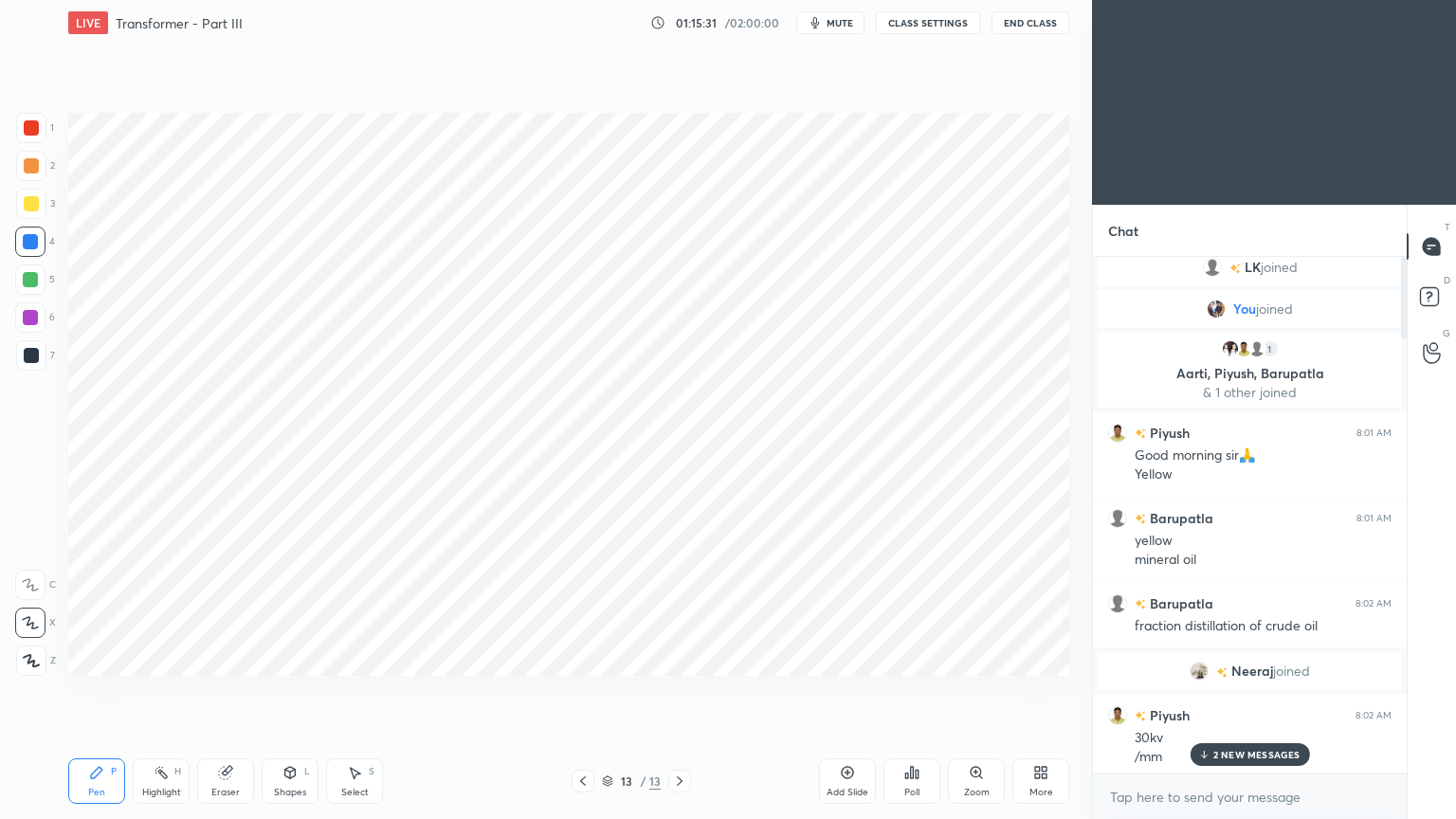 scroll, scrollTop: 0, scrollLeft: 0, axis: both 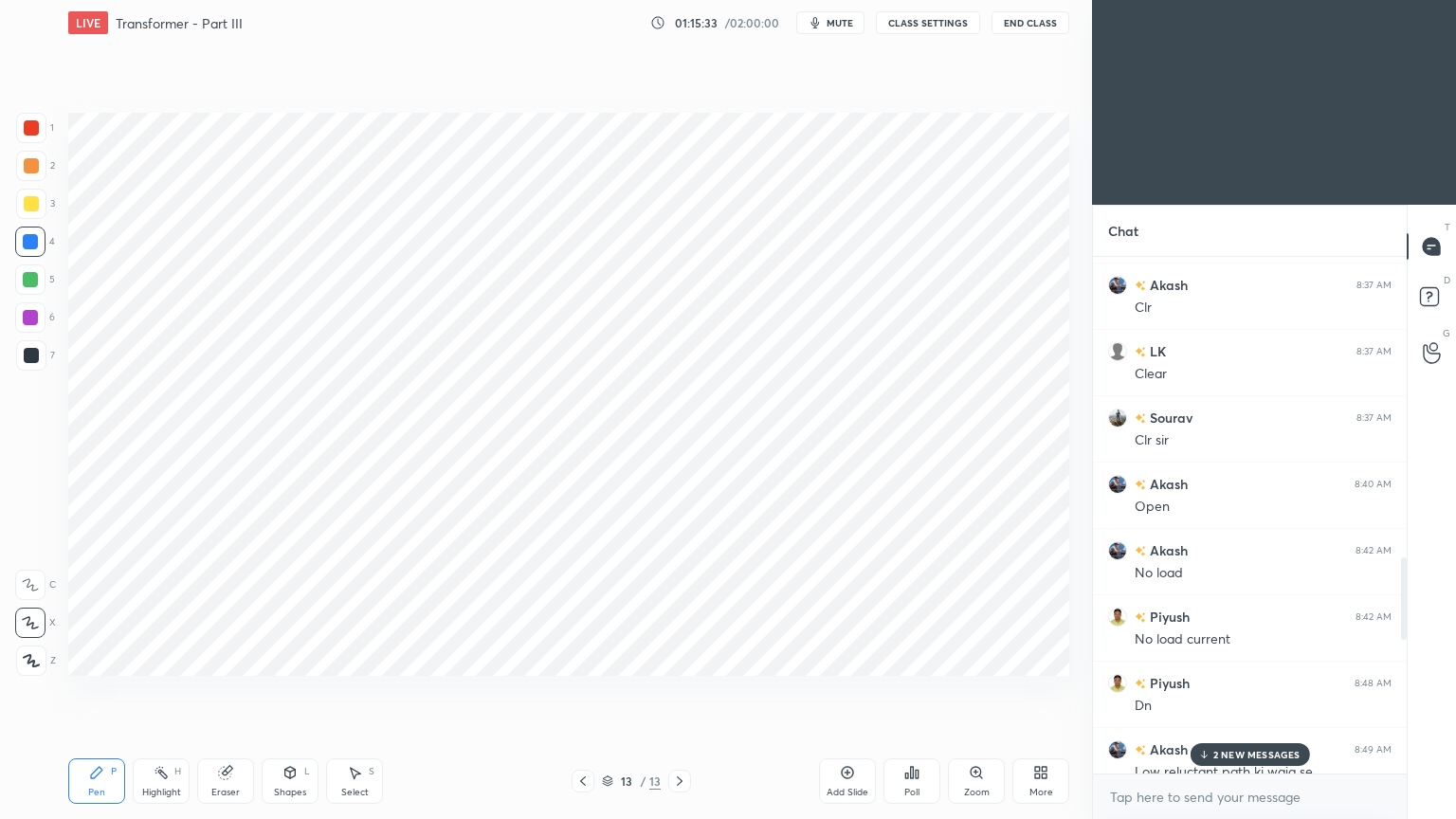drag, startPoint x: 1404, startPoint y: 465, endPoint x: 1390, endPoint y: 694, distance: 229.42755 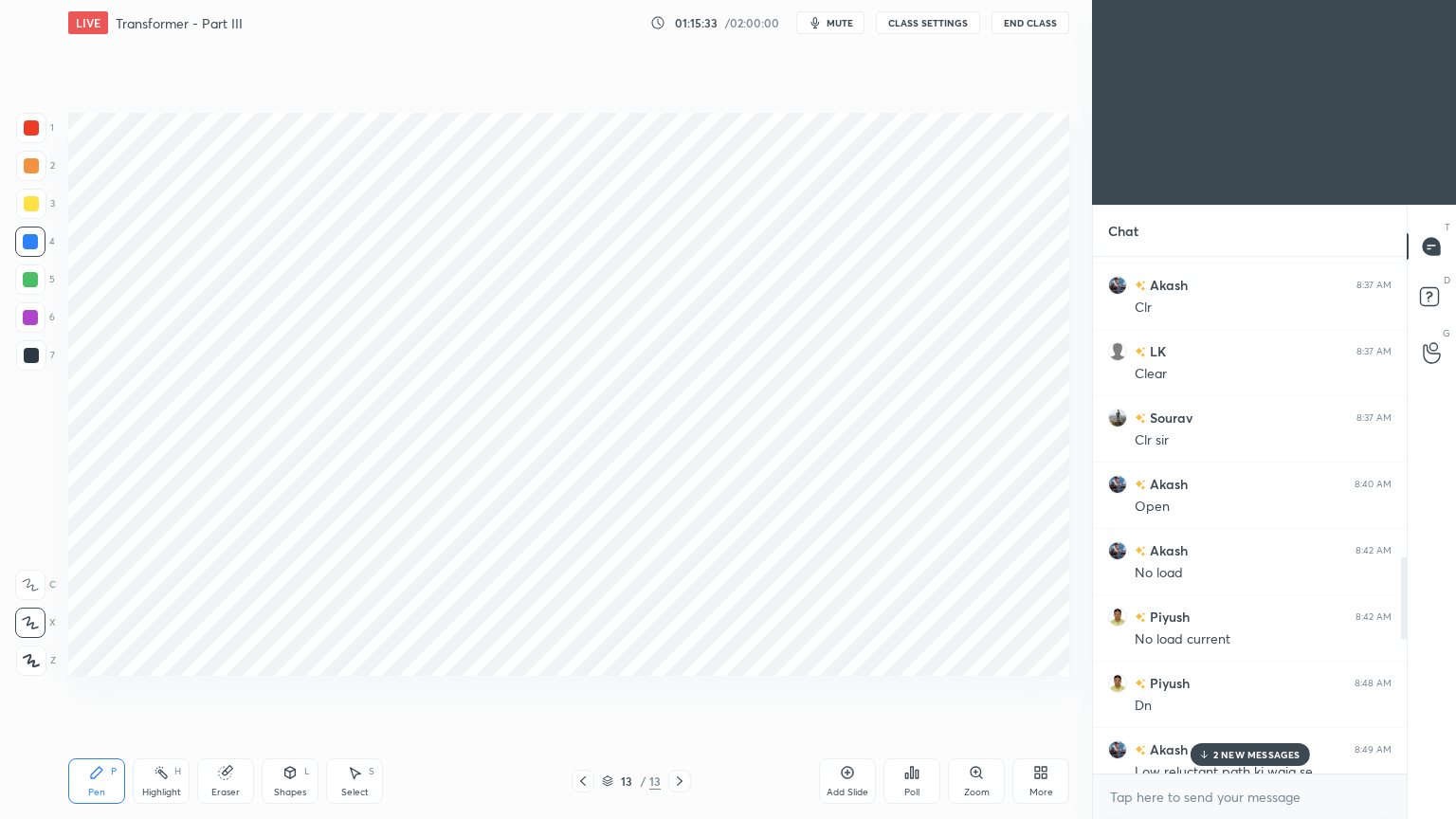 click on "Akash 8:36 AM Ys Piyush 8:37 AM All clr Barupatla 8:37 AM clr Akash 8:37 AM Clr LK 8:37 AM Clear Sourav 8:37 AM Clr sir Akash 8:40 AM Open Akash 8:42 AM No load Piyush 8:42 AM No load current Piyush 8:48 AM Dn Akash 8:49 AM Low reluctant path ki waja se Piyush 8:49 AM Air have high reluctance than core Akash 8:51 AM Lag Akash 8:53 AM E1 low v E2 high voltage Piyush 8:53 AM step up xmer Akash 8:53 AM Step up tr Akash 8:54 AM I0 LK 8:55 AM Pf Akash 8:55 AM Pf LK 8:56 AM 70-75 2 NEW MESSAGES" at bounding box center [1249, 515] 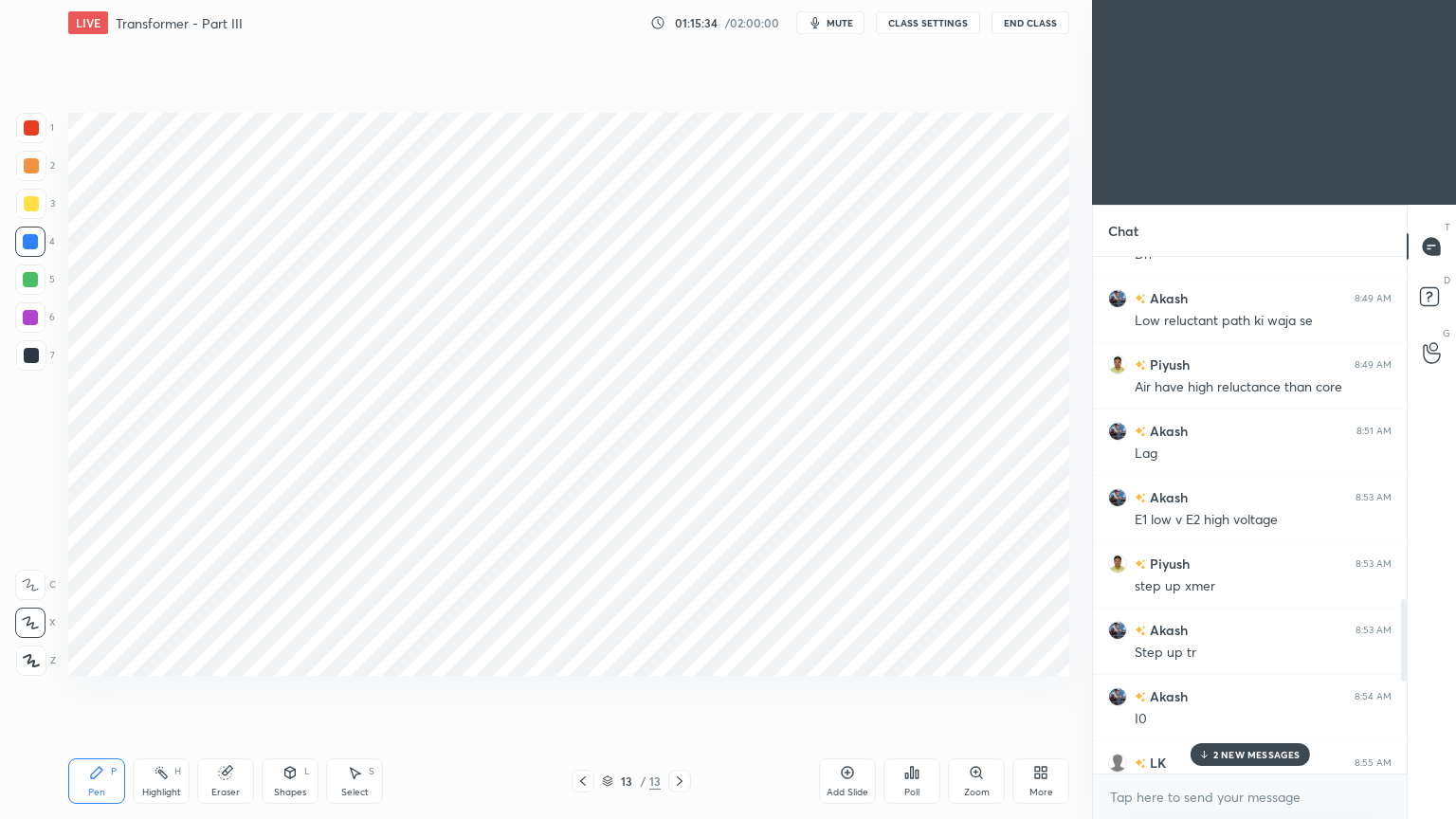 click on "2 NEW MESSAGES" at bounding box center (1257, 755) 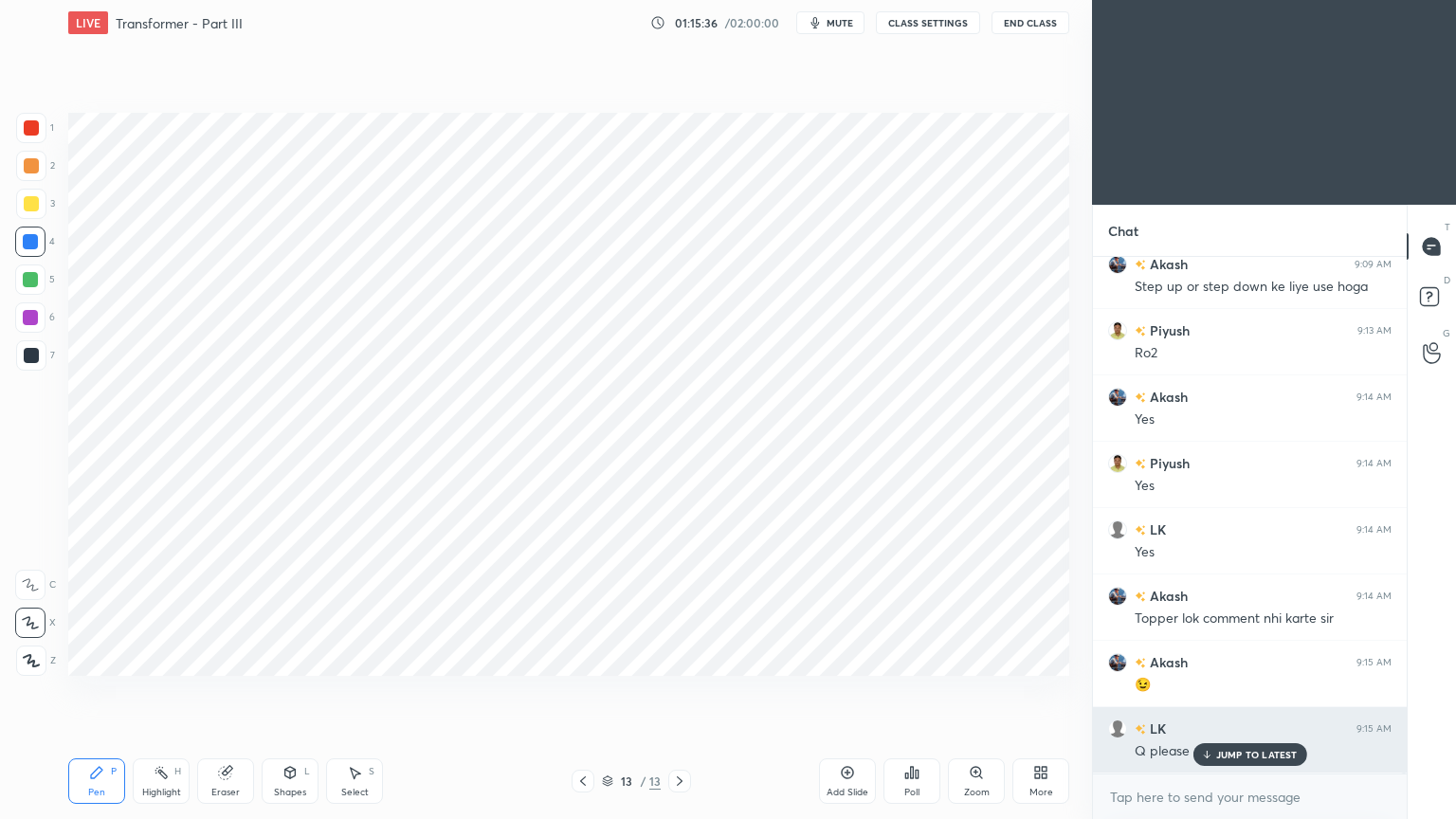 scroll, scrollTop: 4387, scrollLeft: 0, axis: vertical 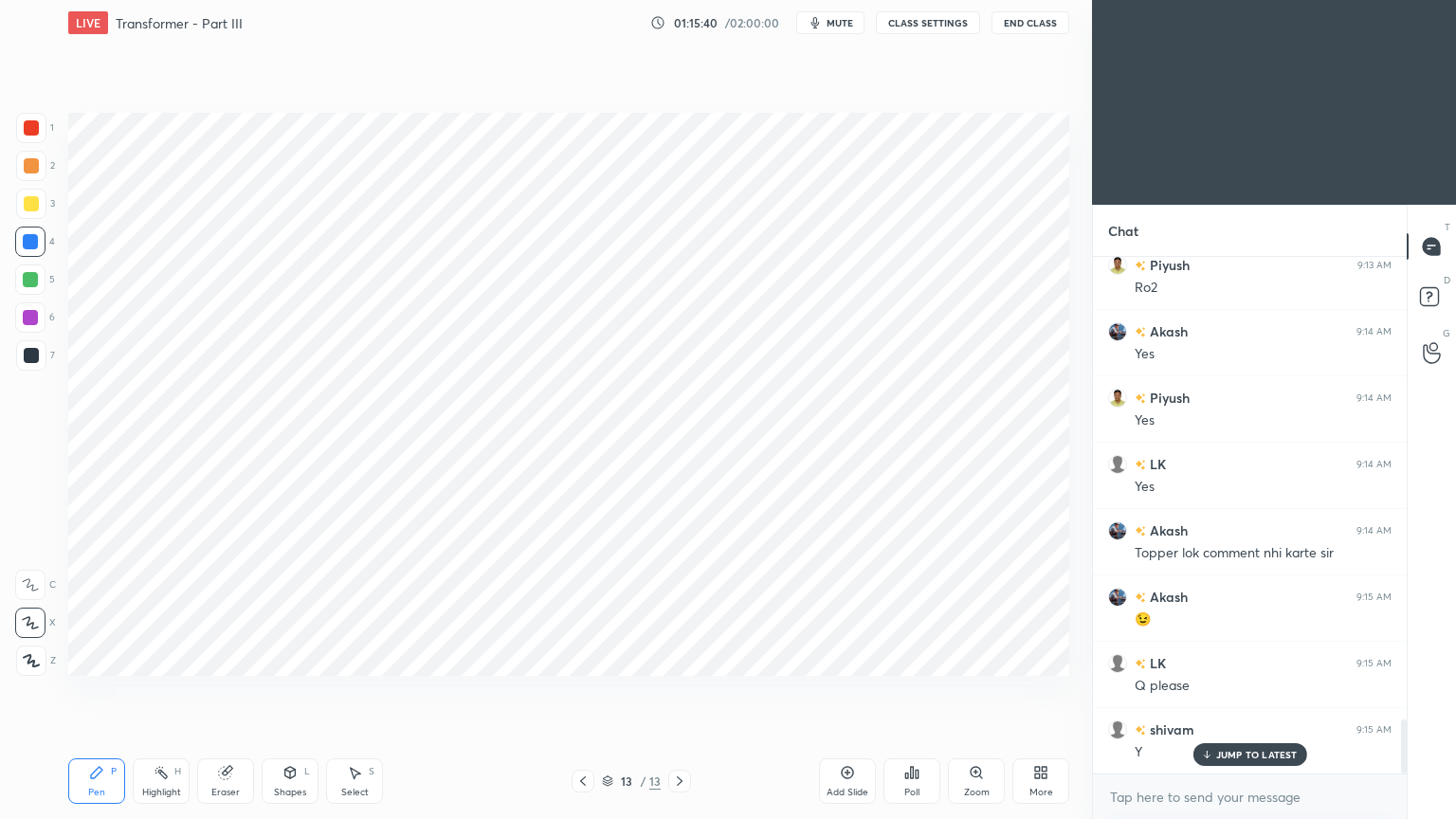 click on "JUMP TO LATEST" at bounding box center [1257, 755] 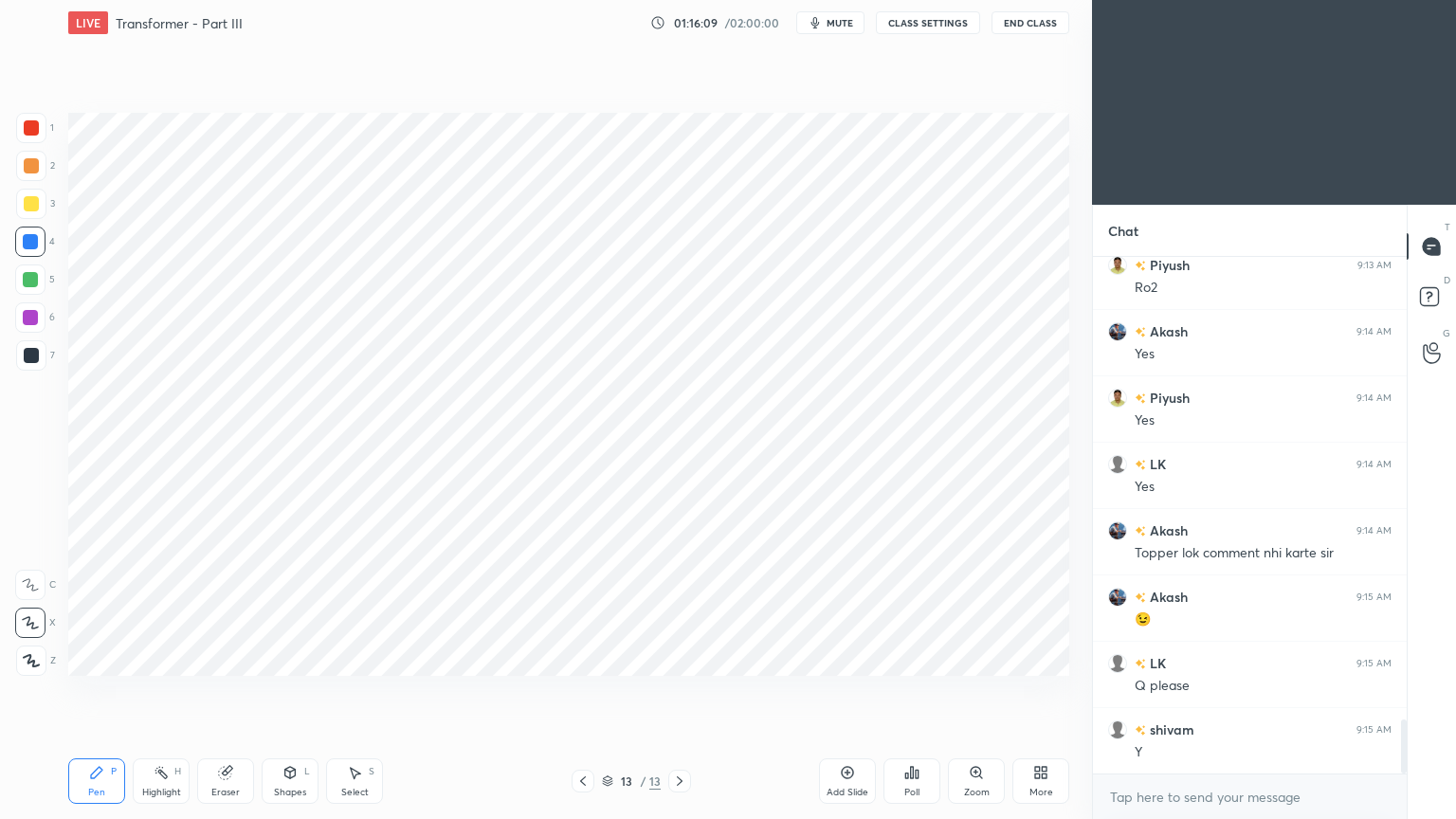click on "Add Slide" at bounding box center [847, 781] 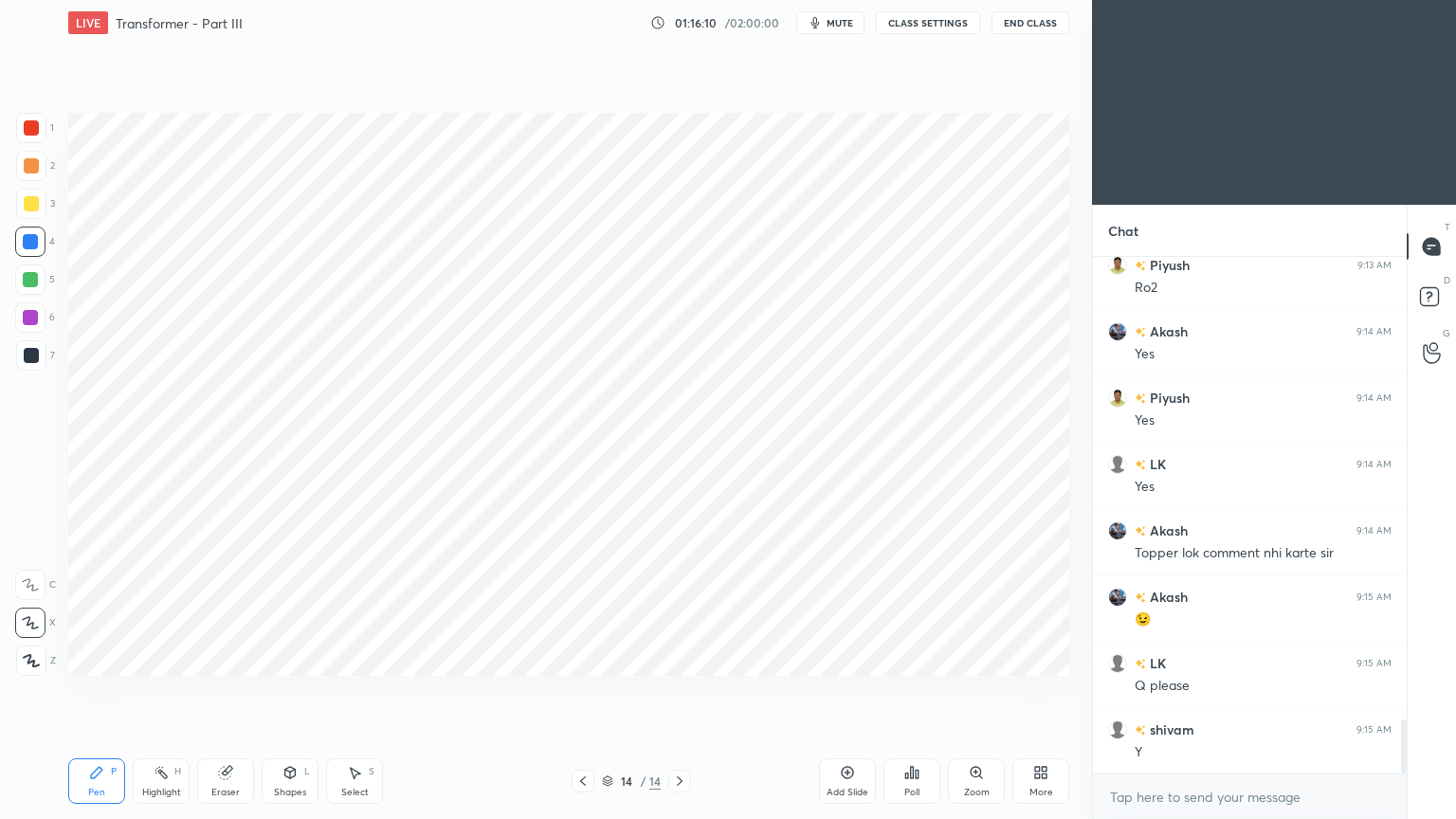 click on "1" at bounding box center [35, 128] 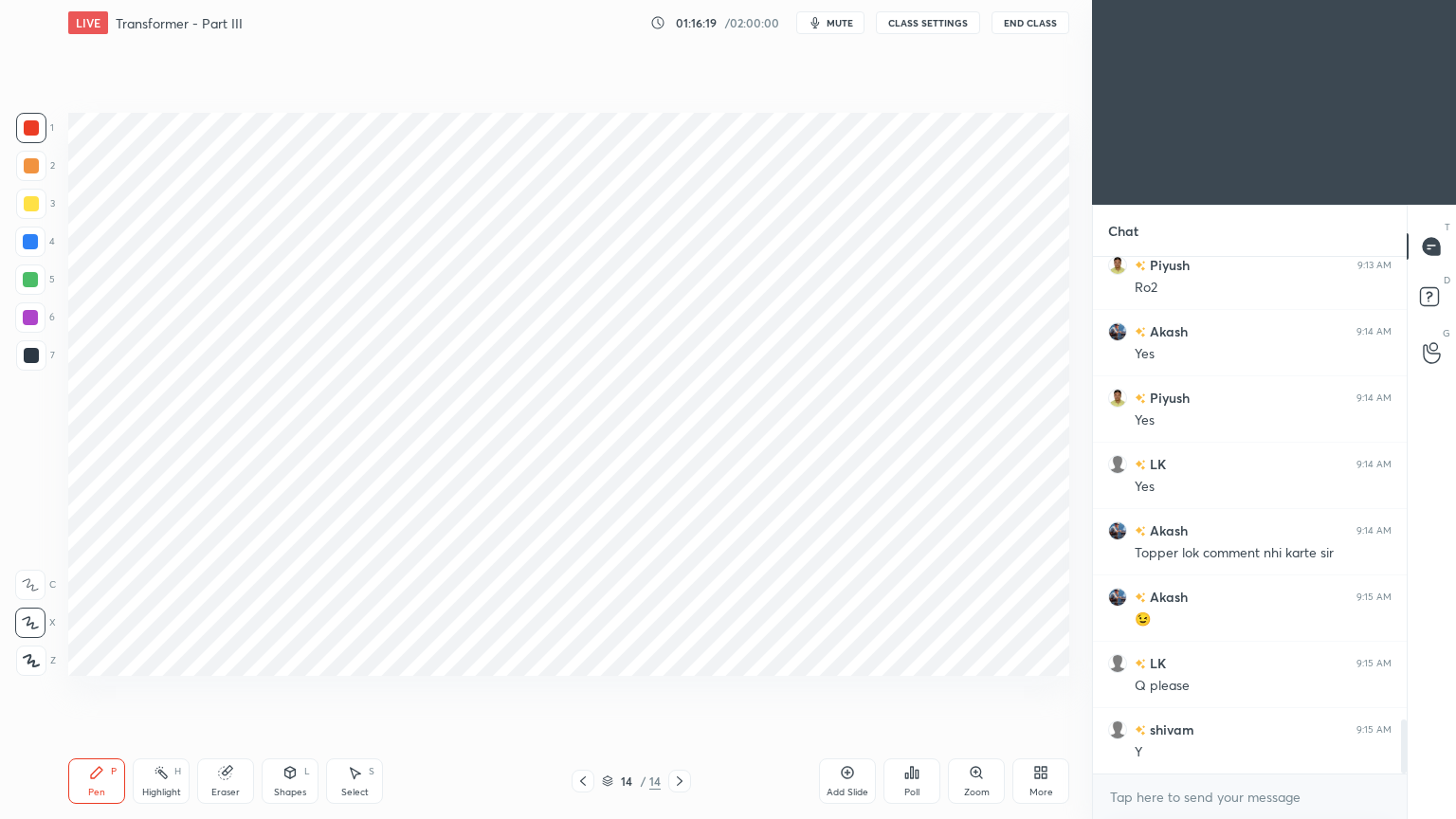 click on "Eraser" at bounding box center [226, 781] 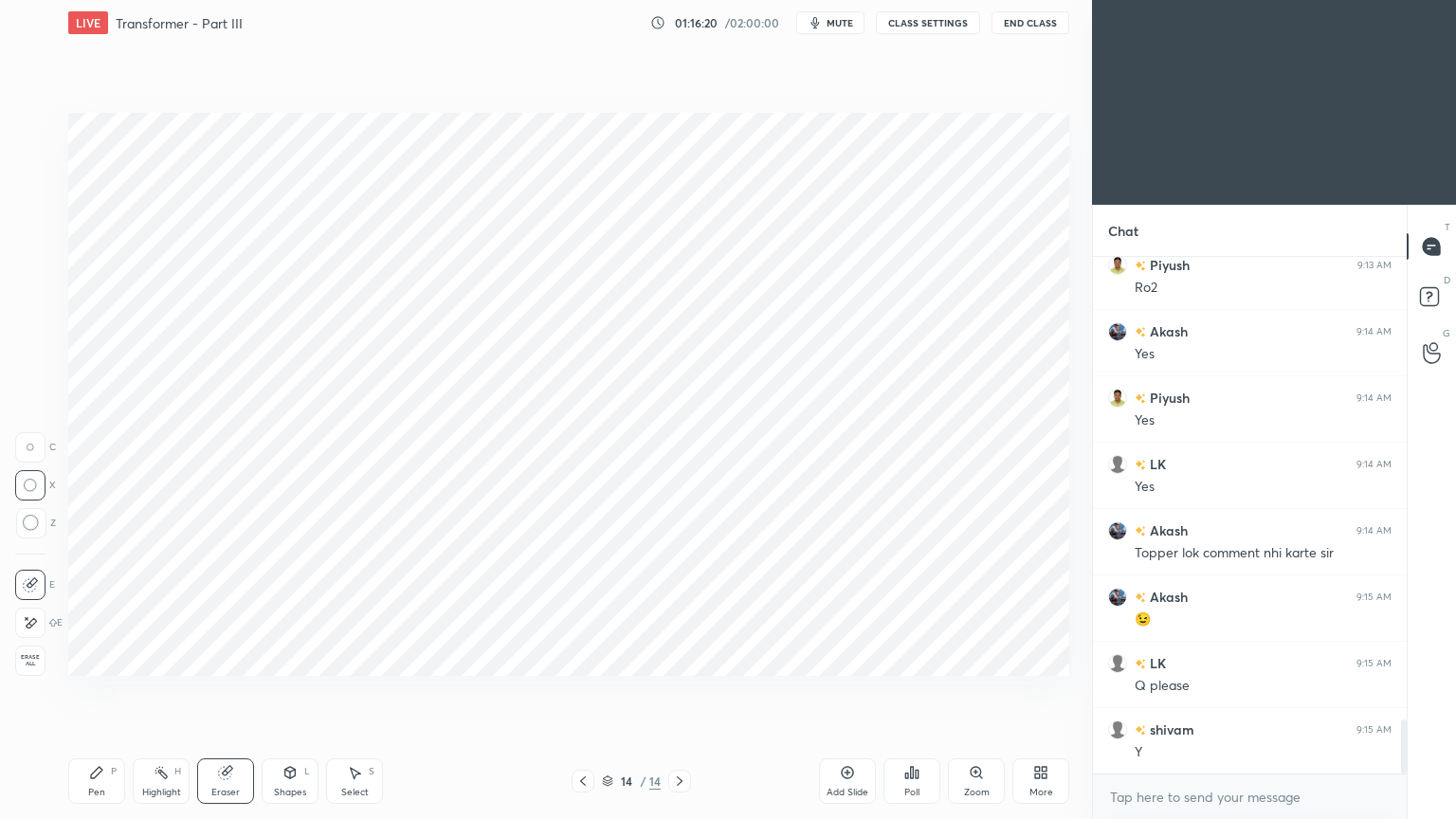 click at bounding box center (30, 623) 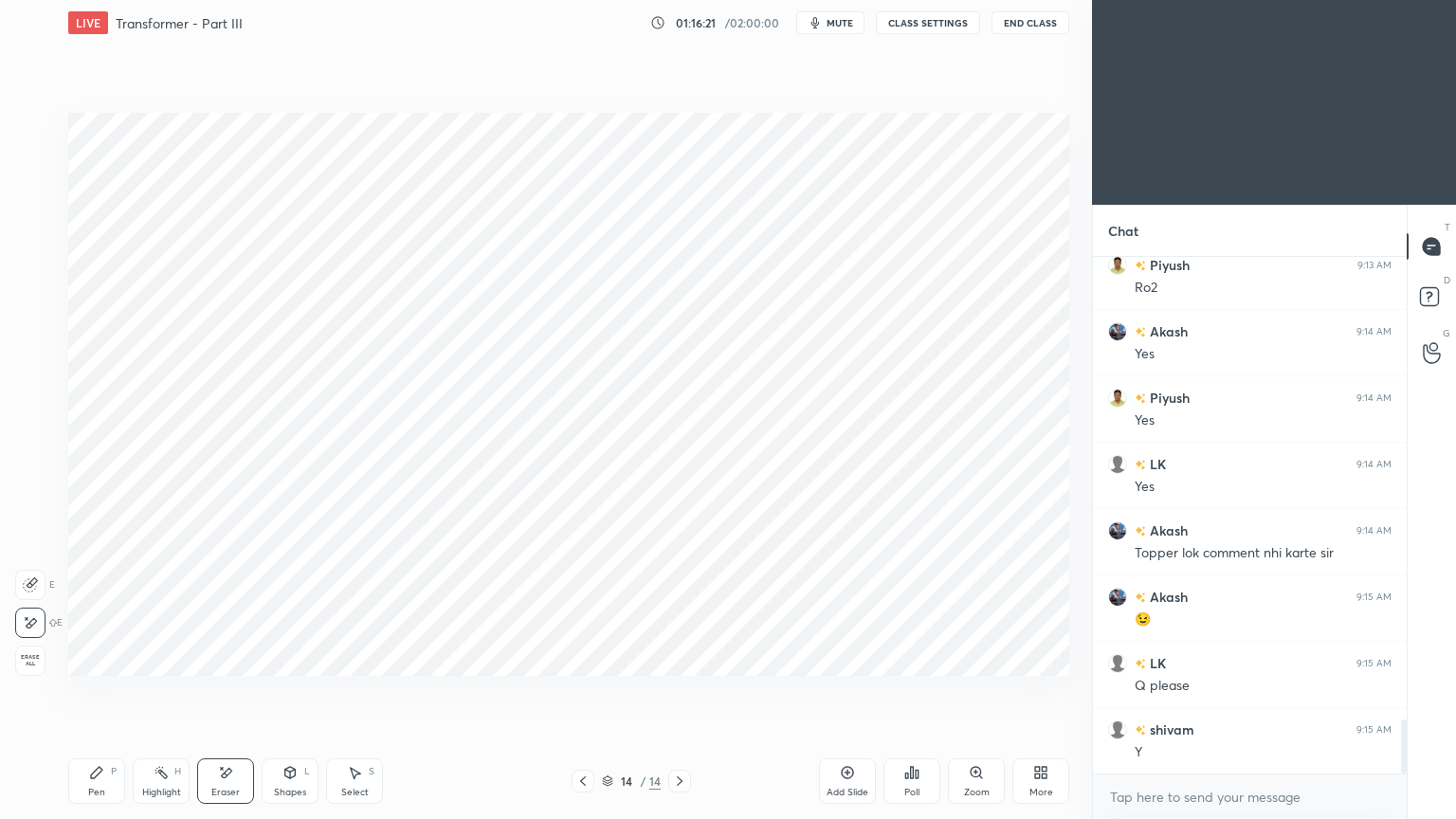 click on "Pen P" at bounding box center (97, 781) 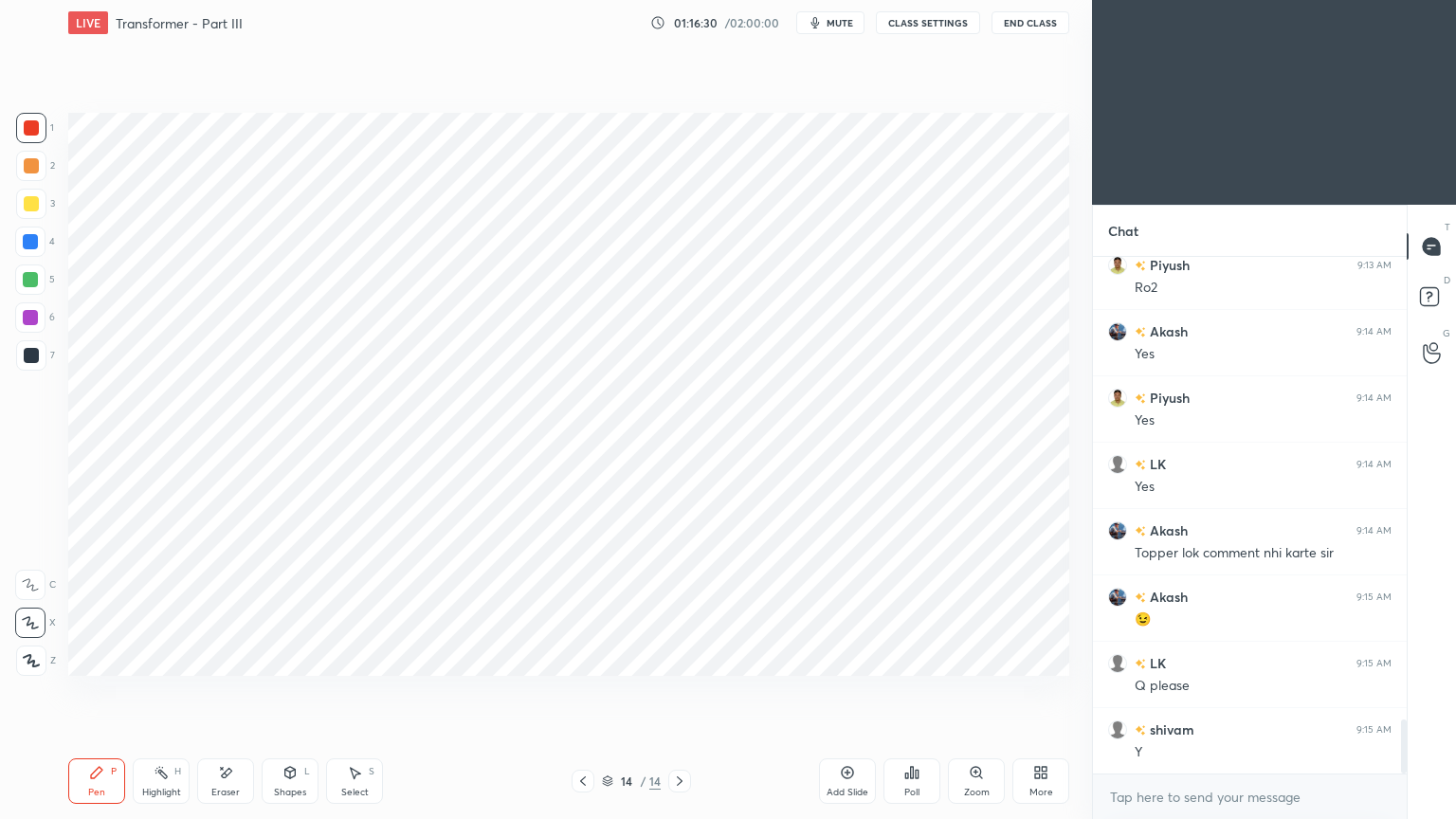 scroll, scrollTop: 4454, scrollLeft: 0, axis: vertical 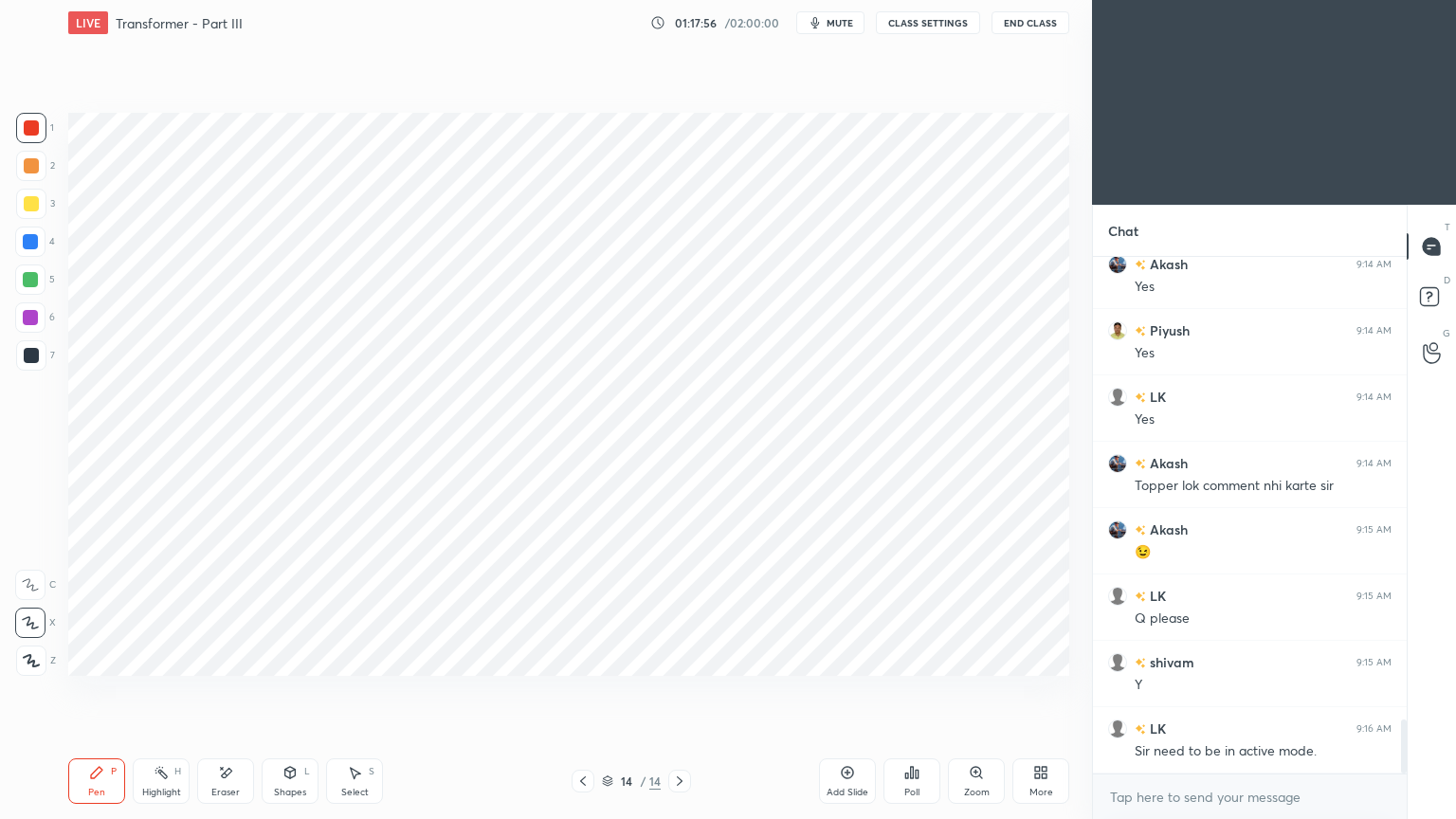 click at bounding box center (31, 355) 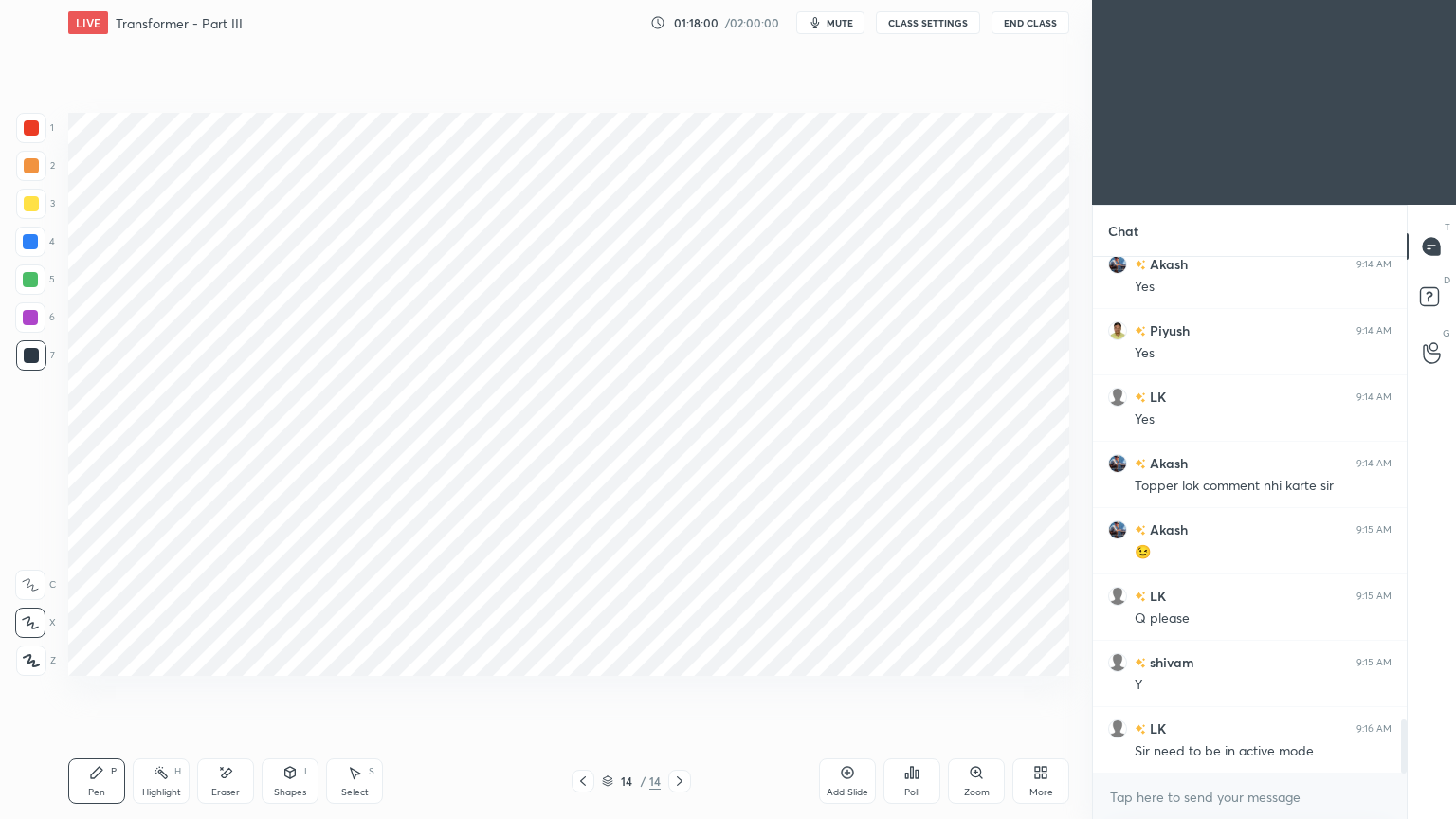 click at bounding box center [30, 242] 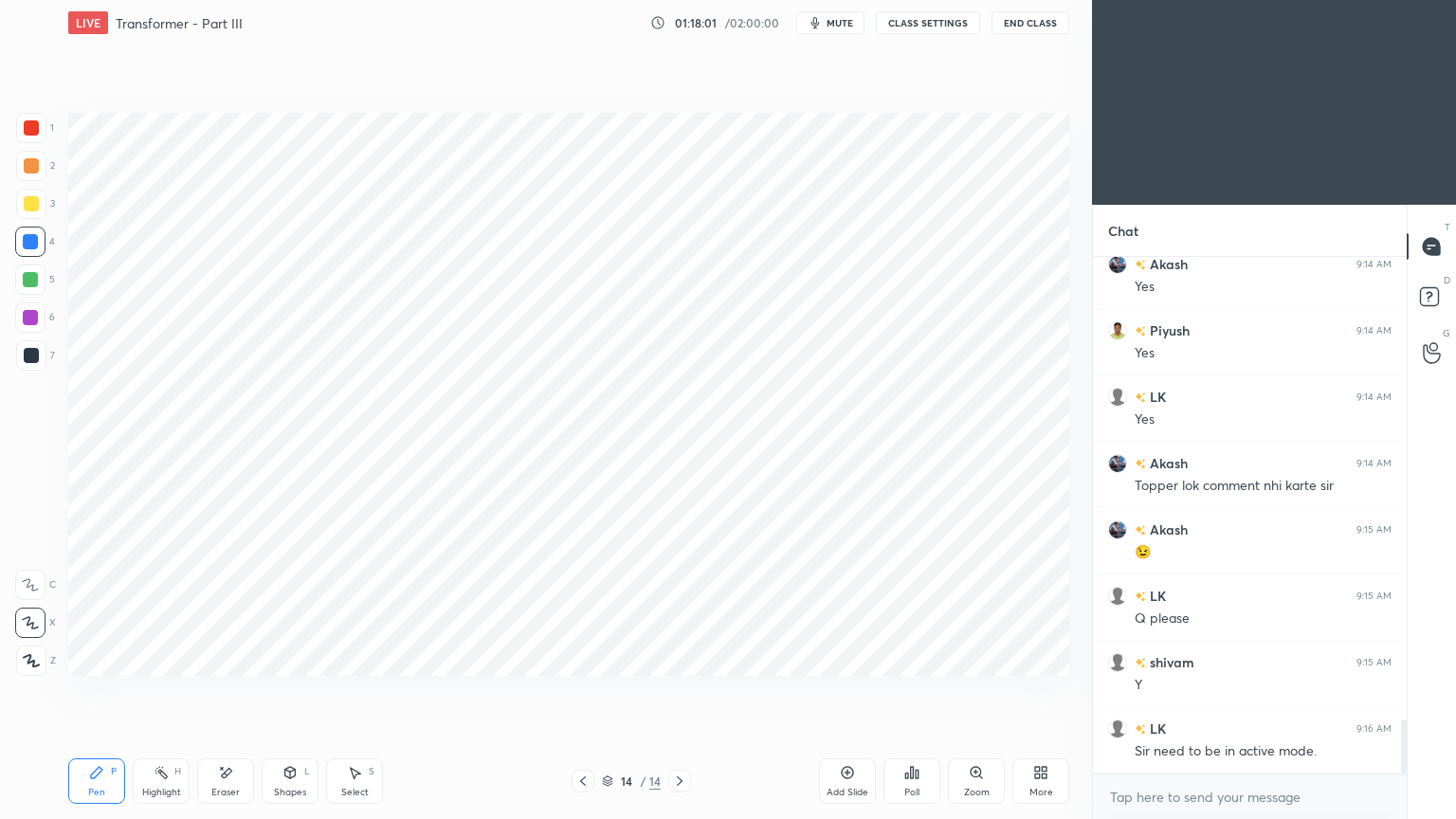 click on "Pen P" at bounding box center [97, 781] 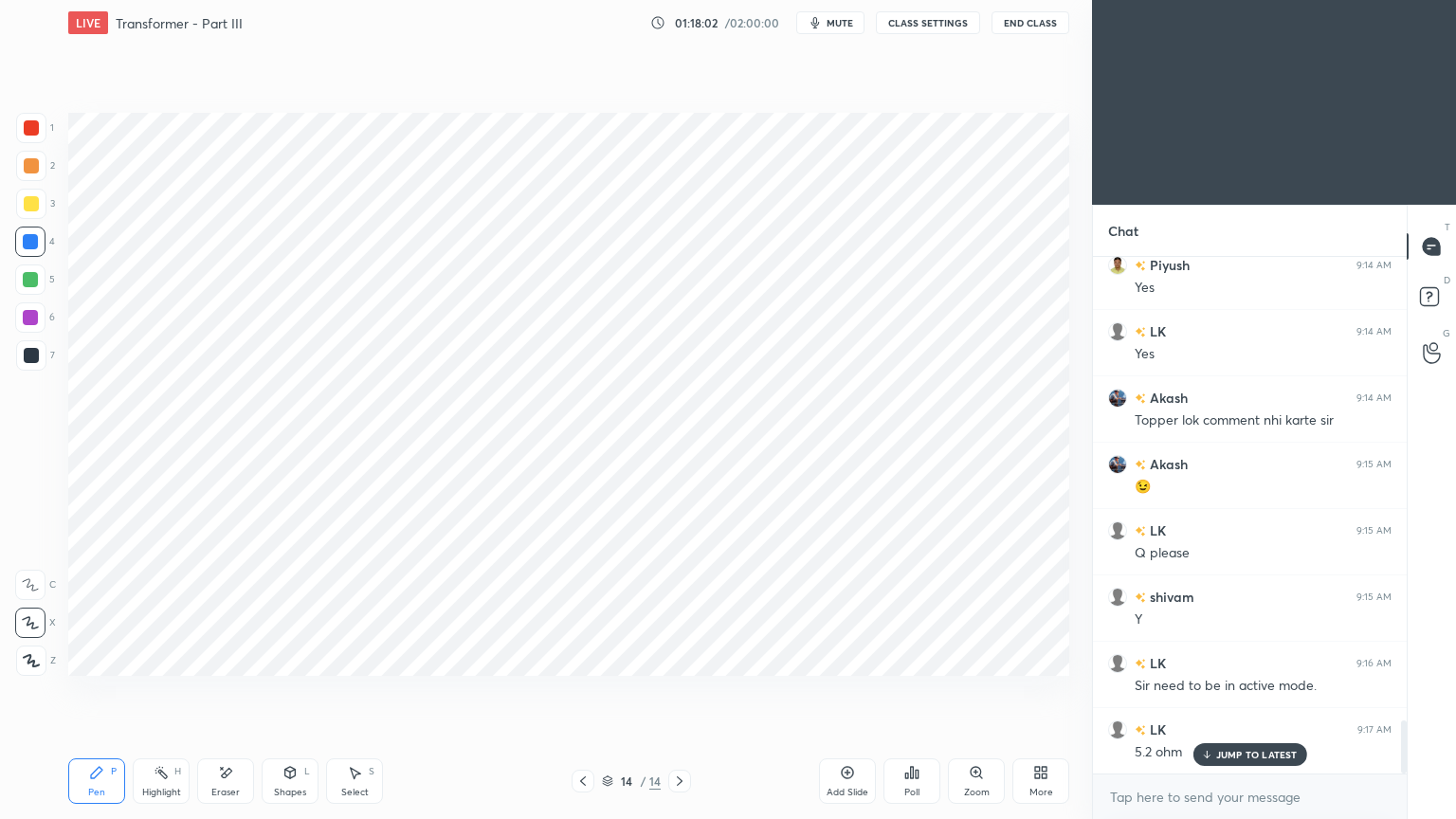 drag, startPoint x: 73, startPoint y: 792, endPoint x: 77, endPoint y: 803, distance: 11.7046999 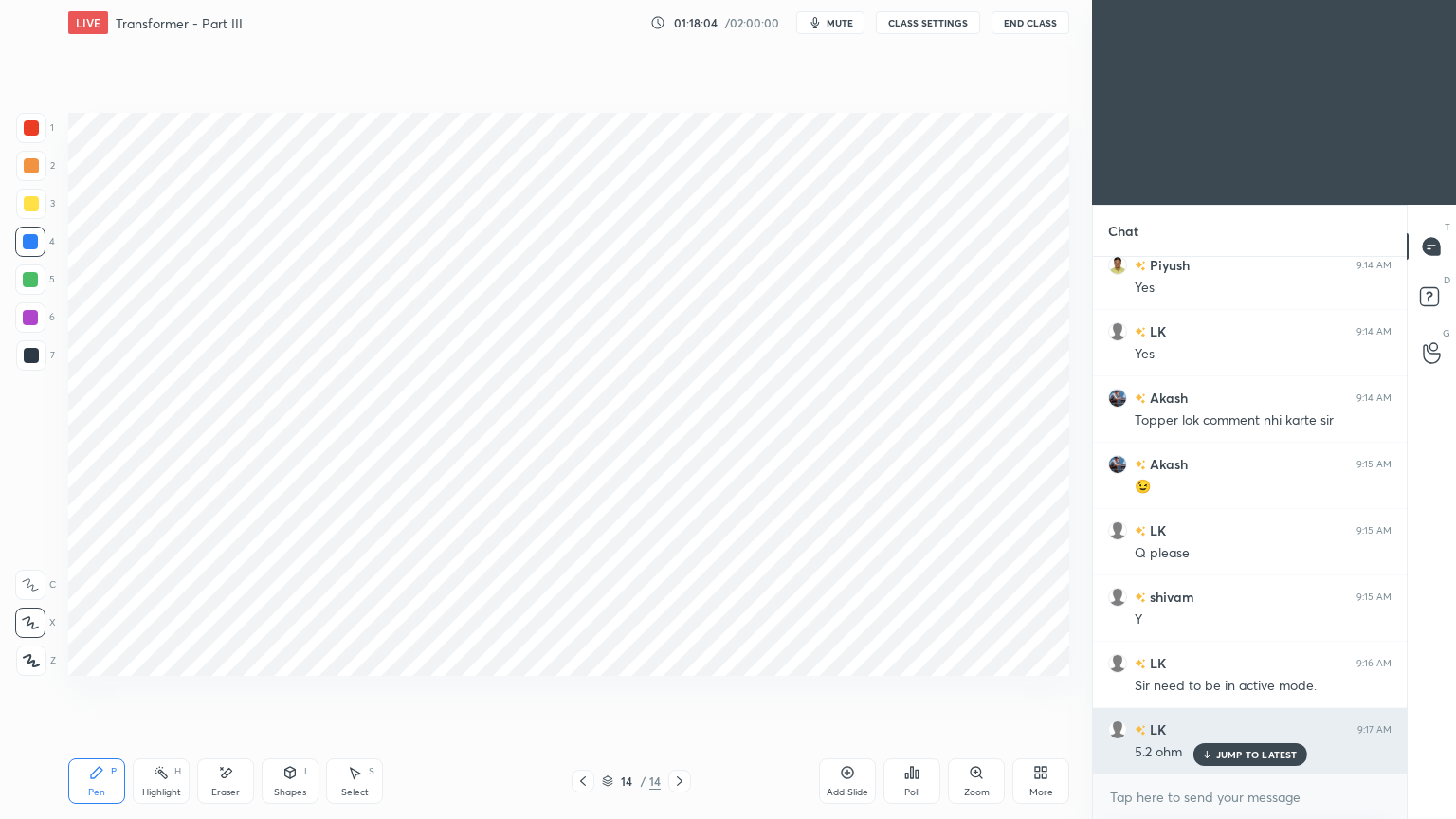 click on "JUMP TO LATEST" at bounding box center [1257, 755] 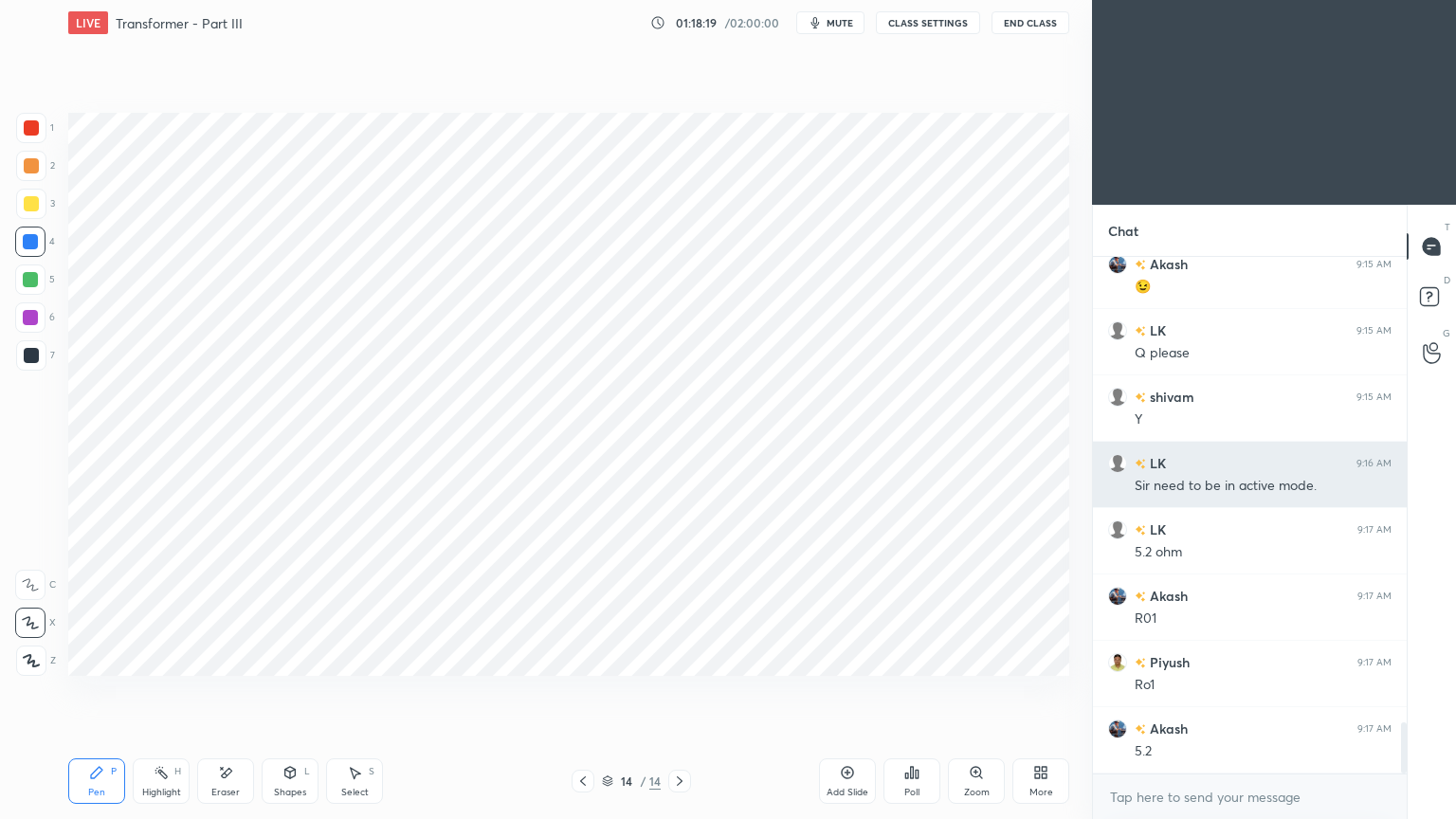 scroll, scrollTop: 4785, scrollLeft: 0, axis: vertical 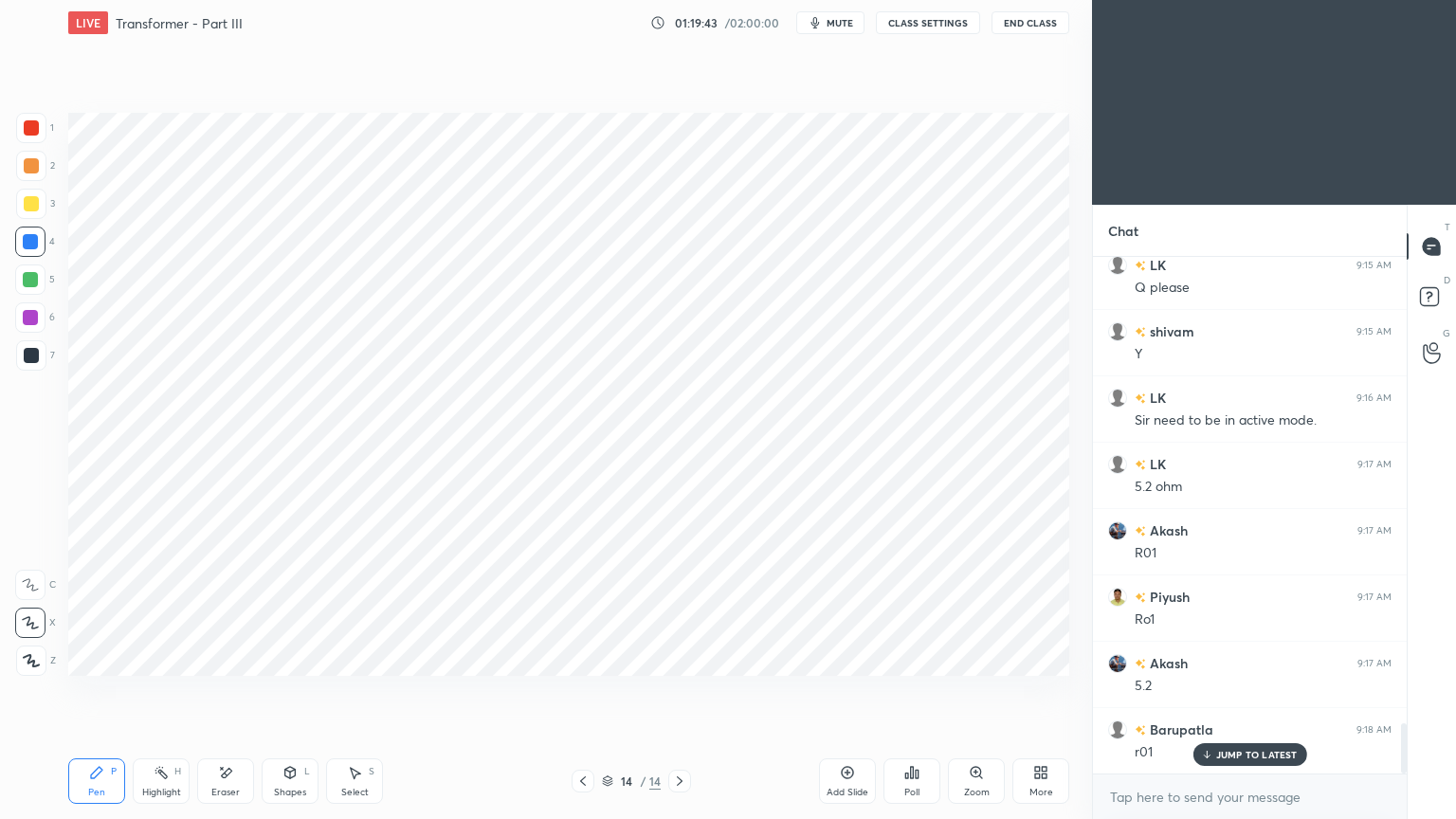 click on "Add Slide" at bounding box center (847, 781) 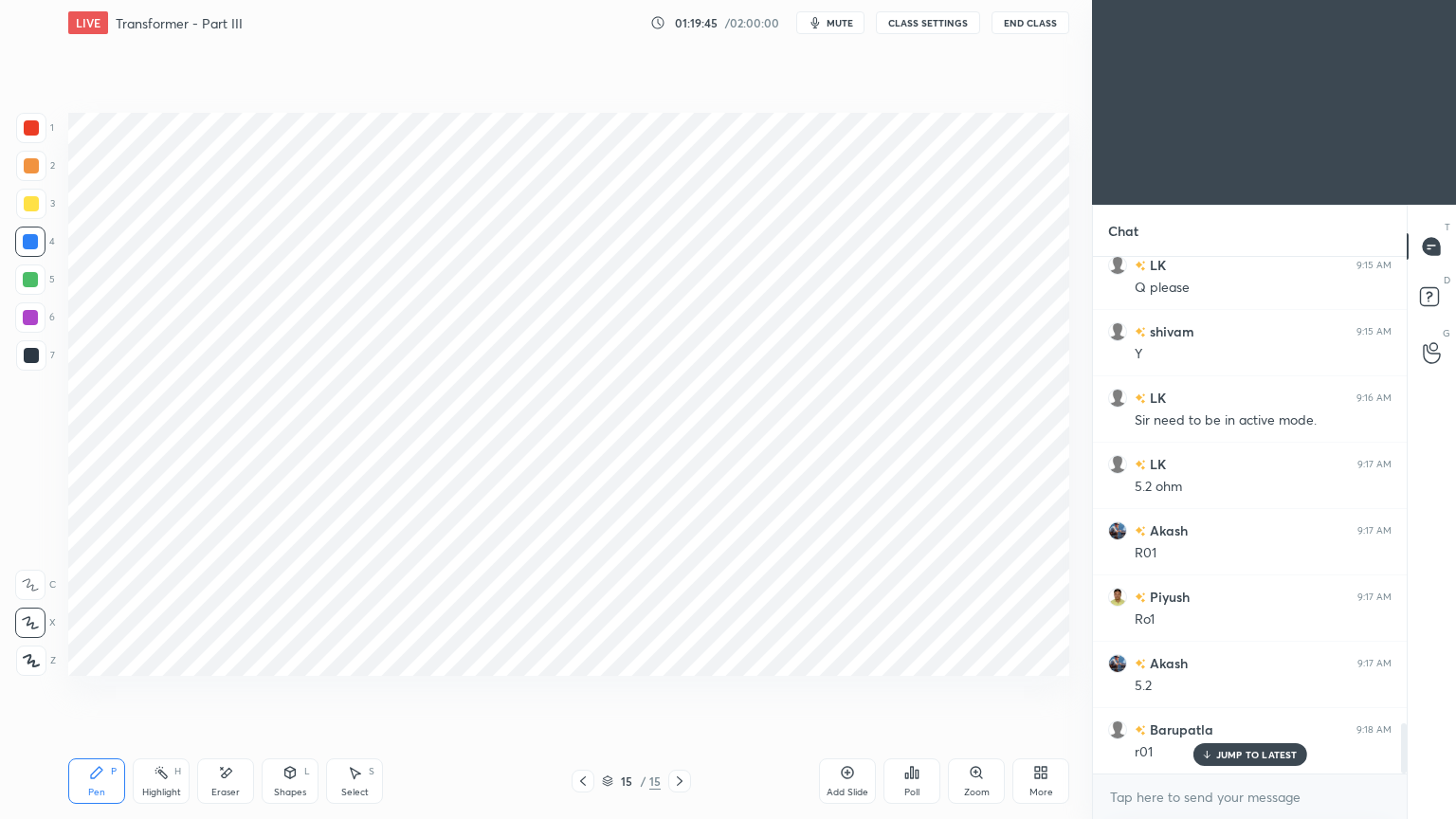 click at bounding box center (31, 128) 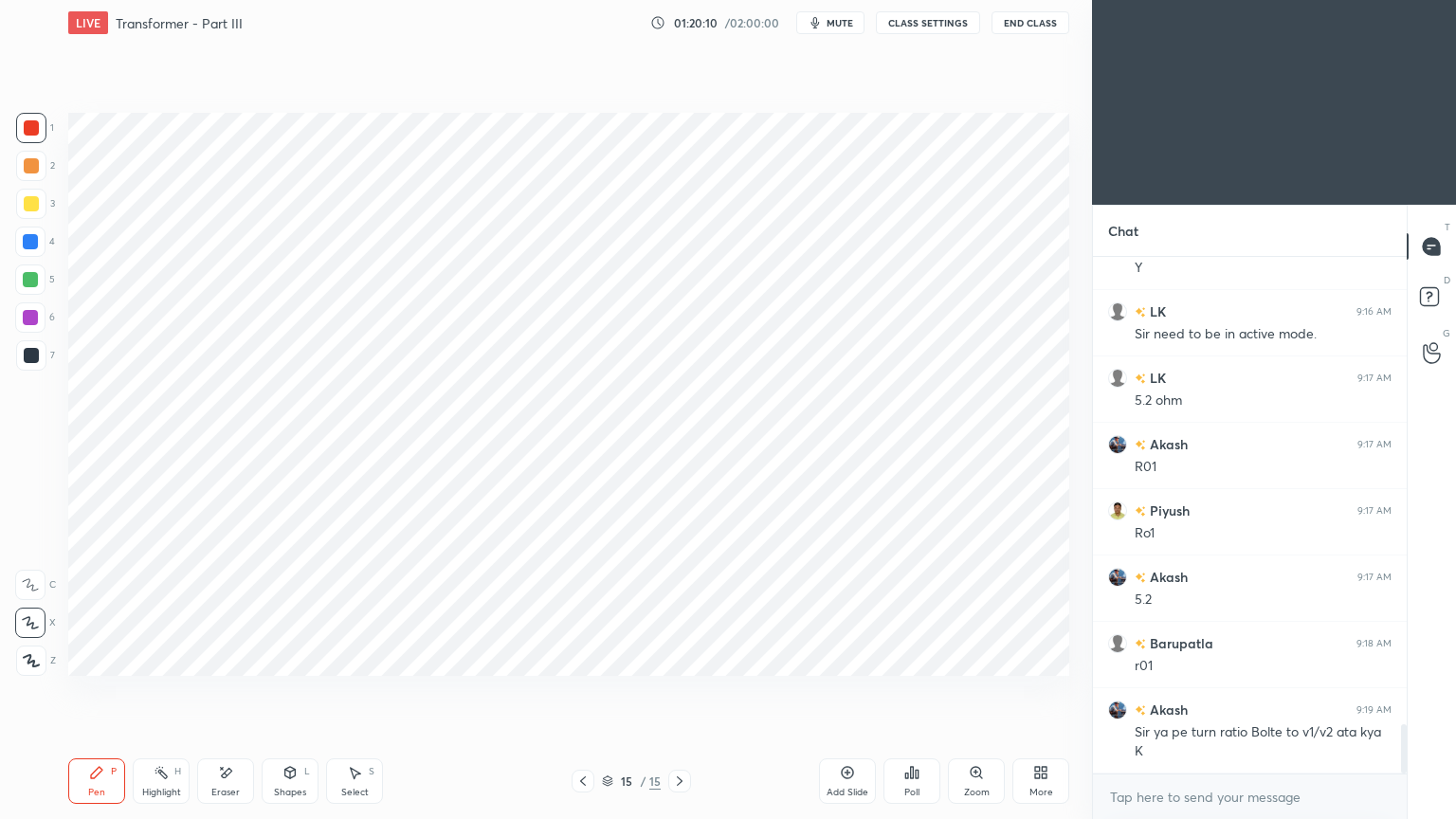 scroll, scrollTop: 4890, scrollLeft: 0, axis: vertical 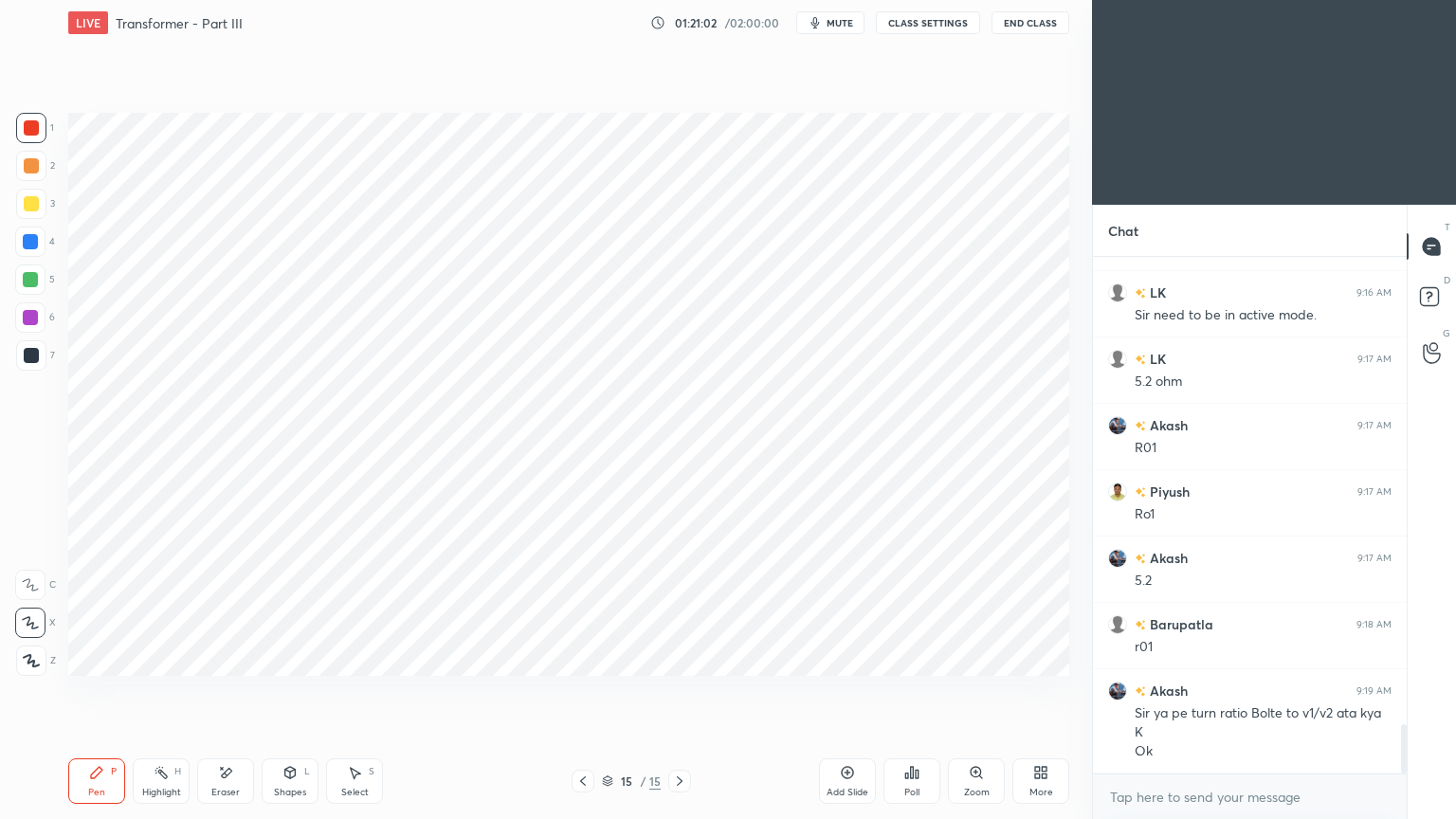 click at bounding box center (31, 355) 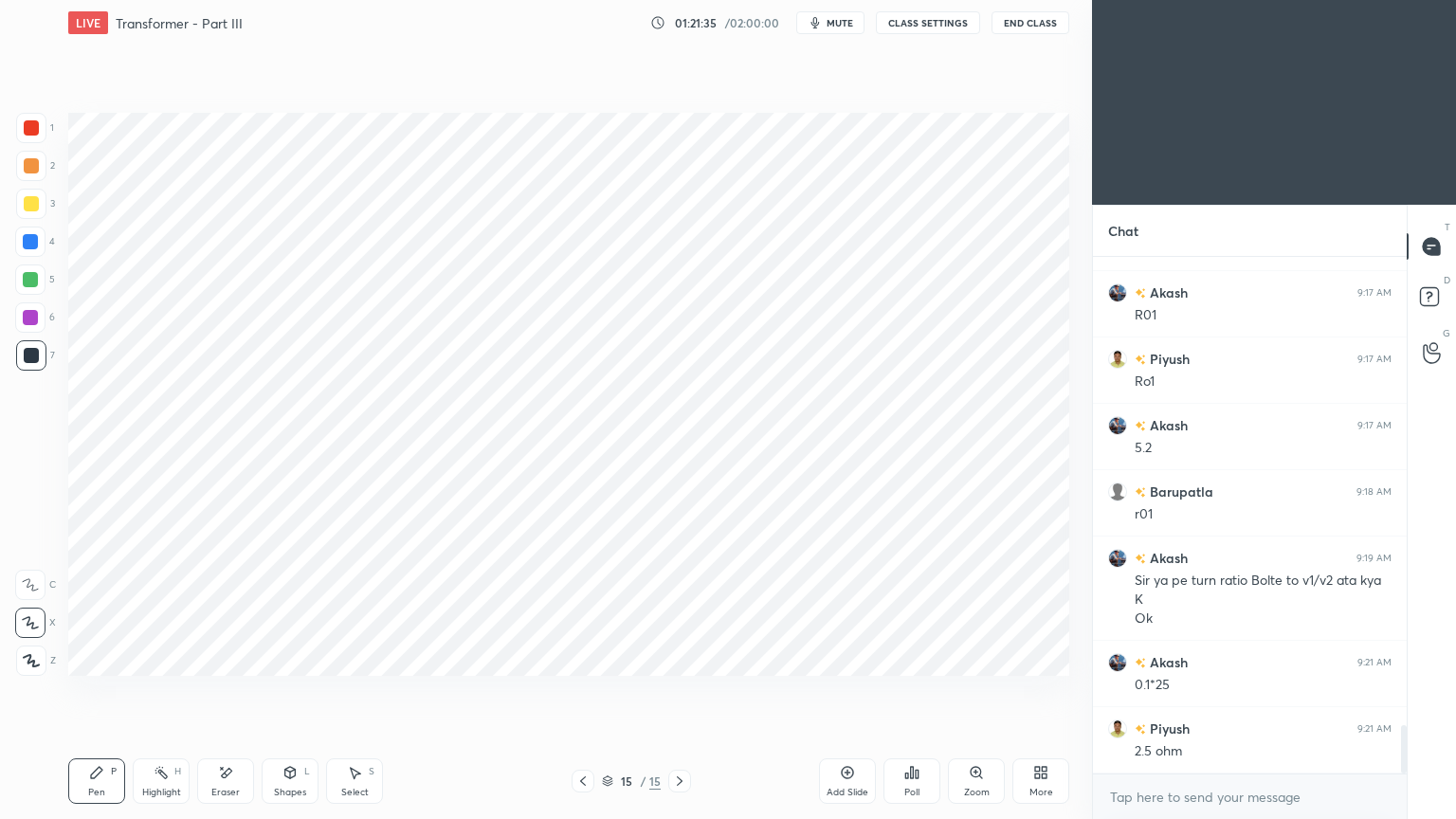 scroll, scrollTop: 5088, scrollLeft: 0, axis: vertical 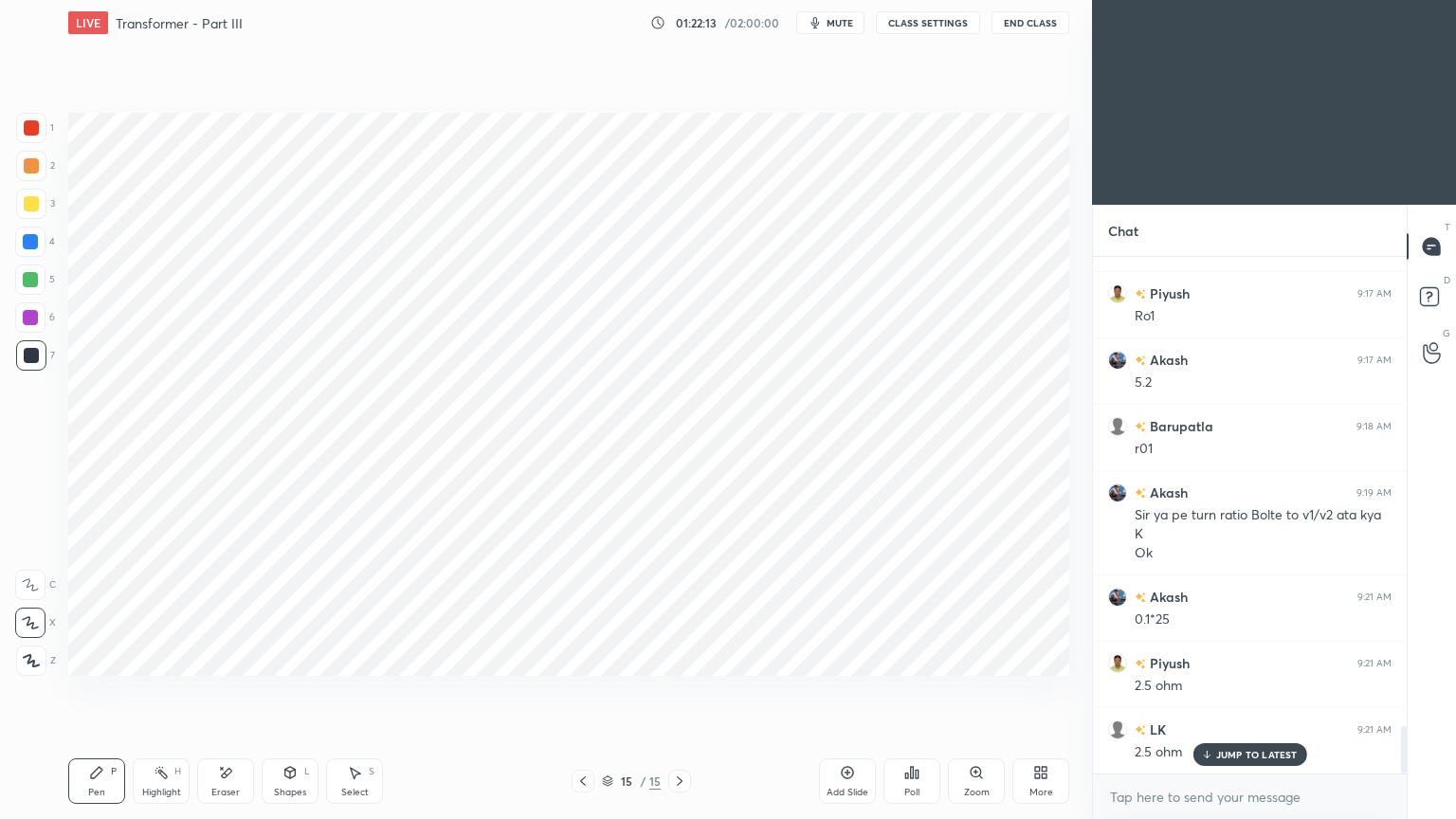click at bounding box center [31, 128] 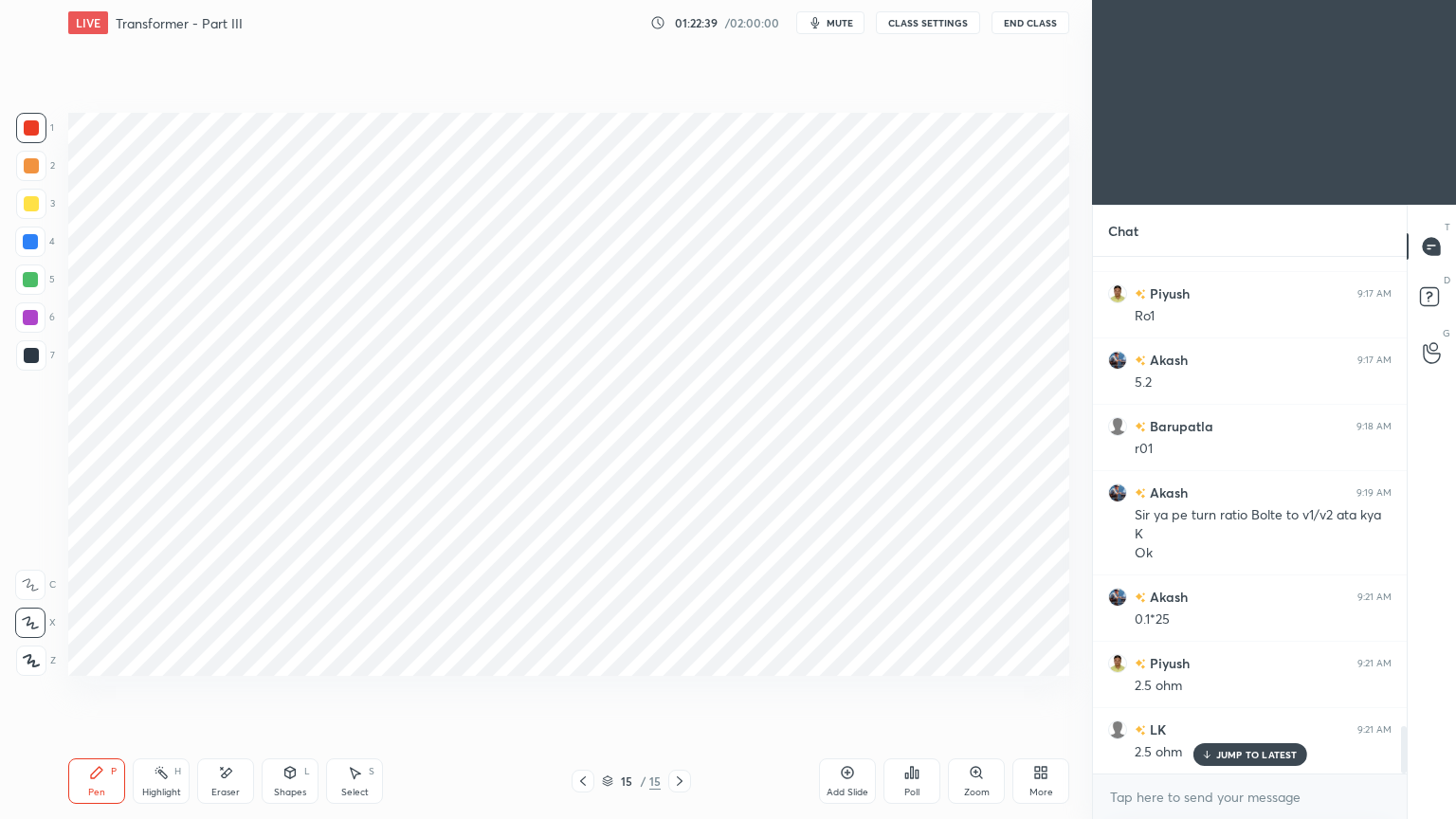 click 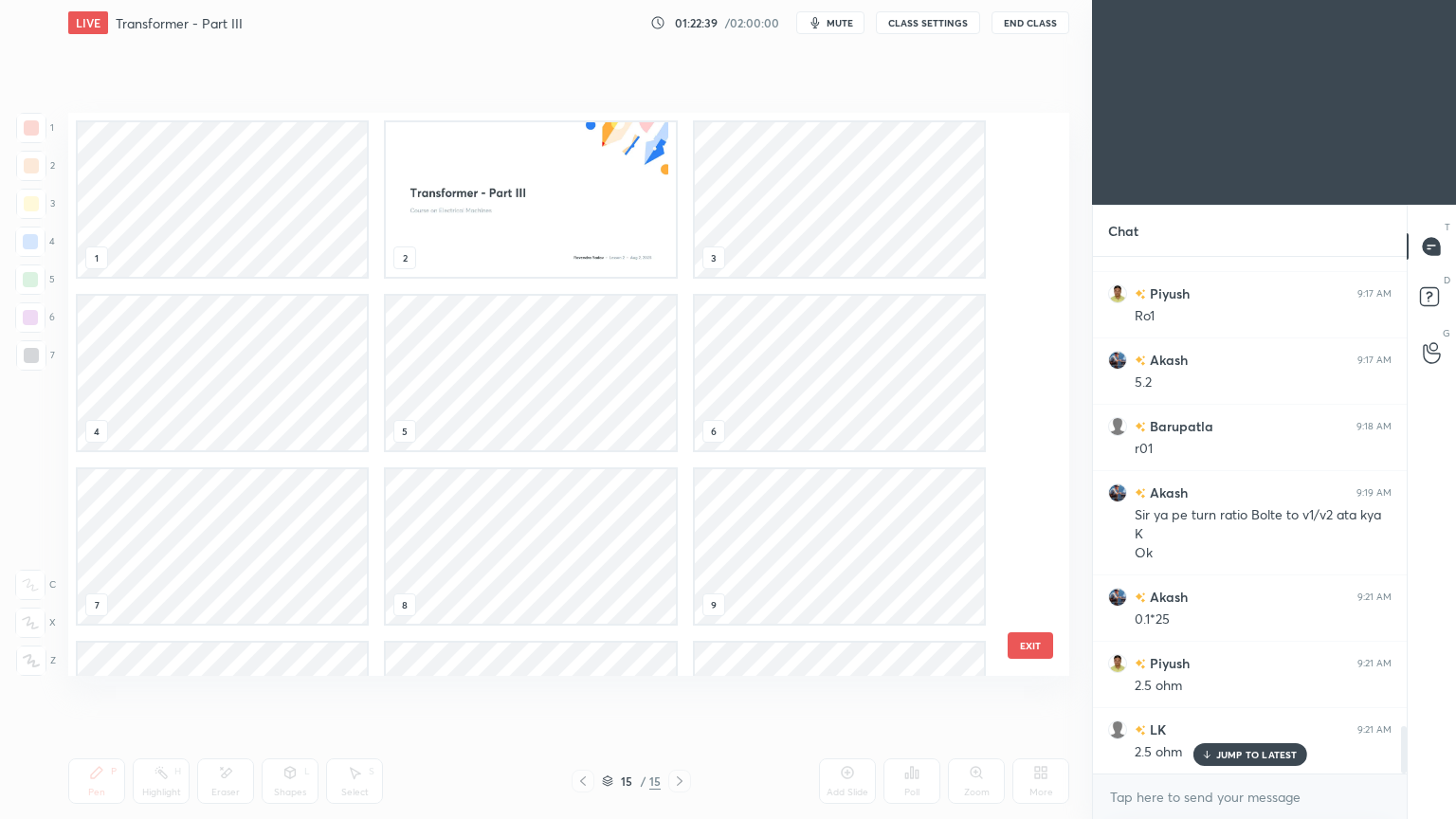 scroll, scrollTop: 303, scrollLeft: 0, axis: vertical 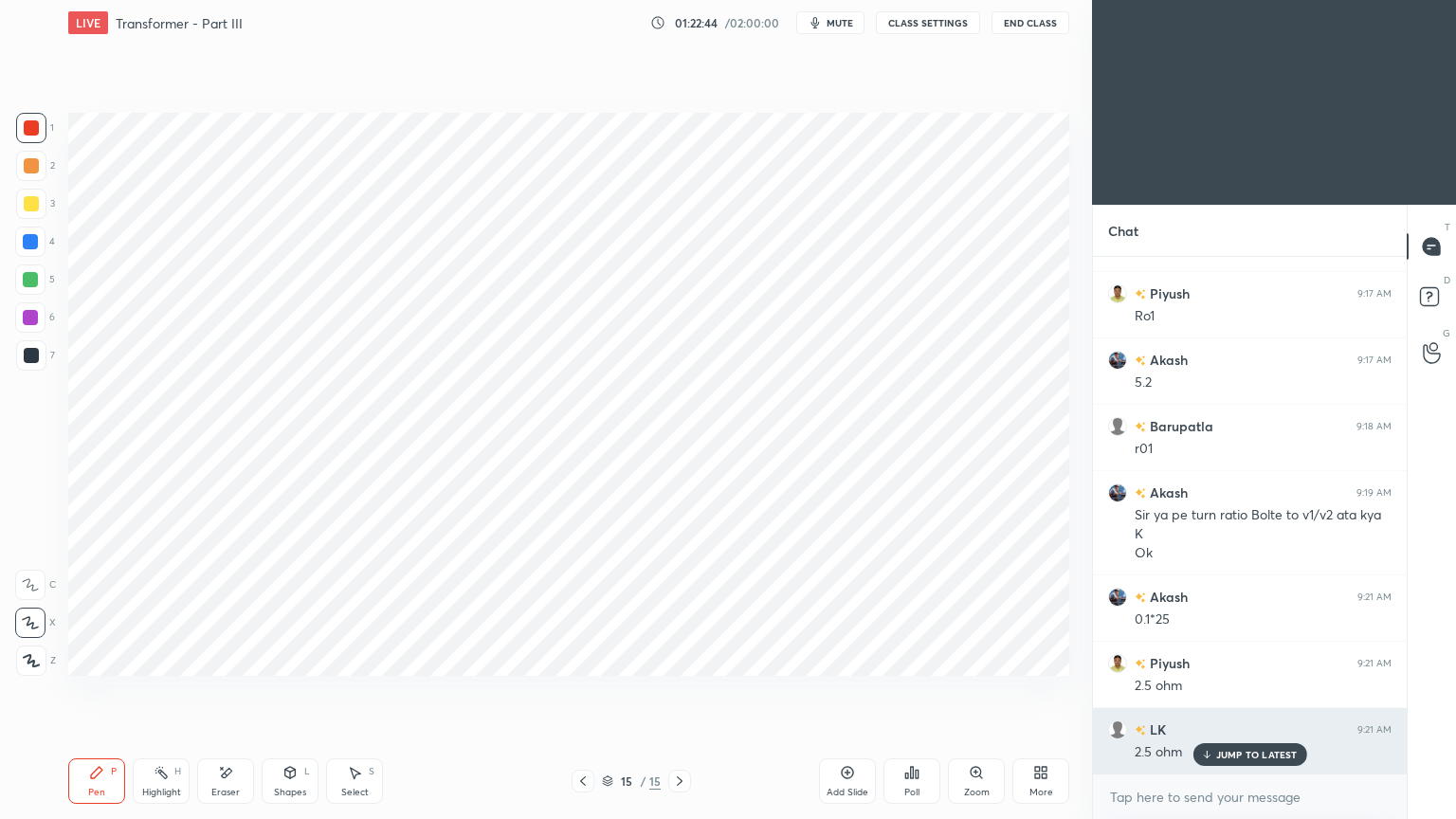 click on "JUMP TO LATEST" at bounding box center [1257, 755] 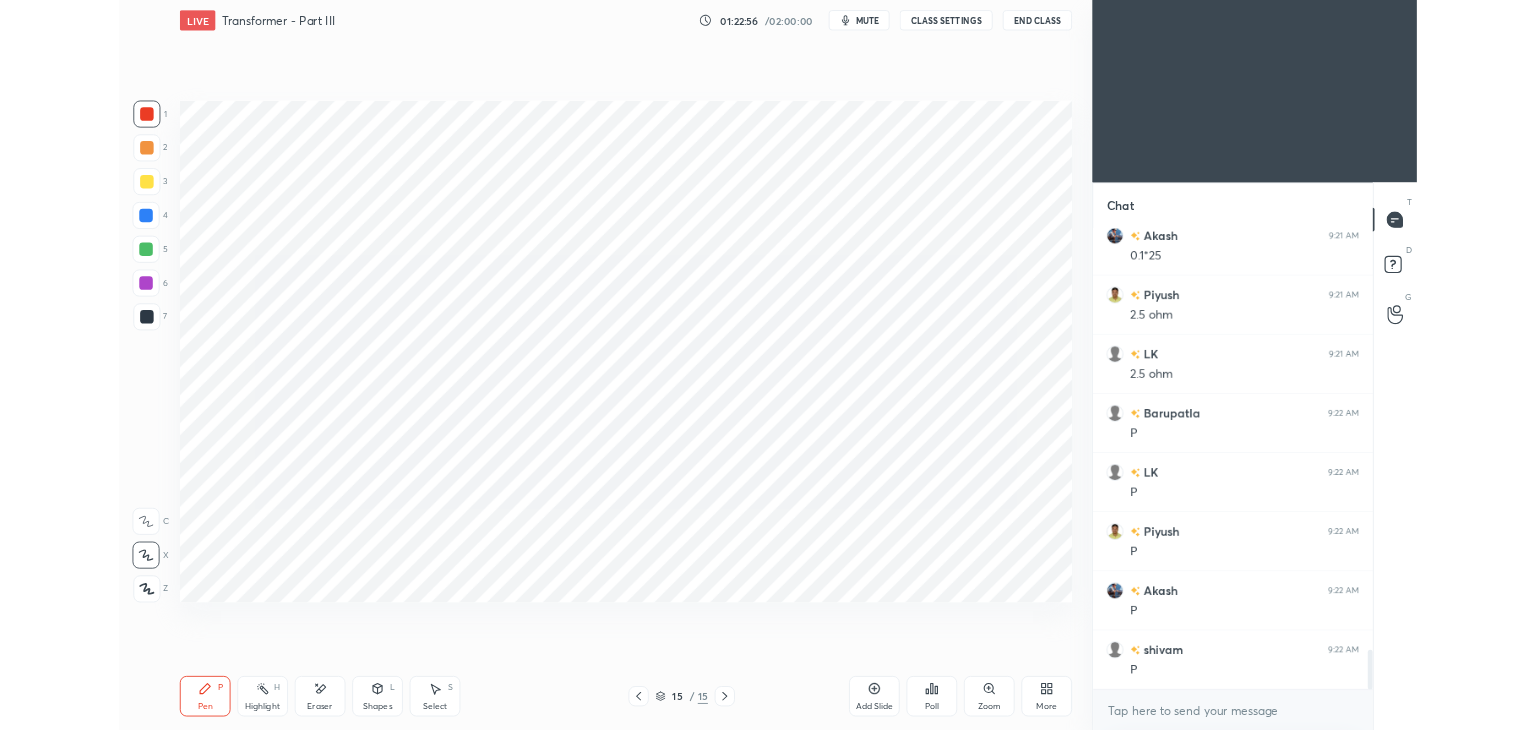 scroll, scrollTop: 5788, scrollLeft: 0, axis: vertical 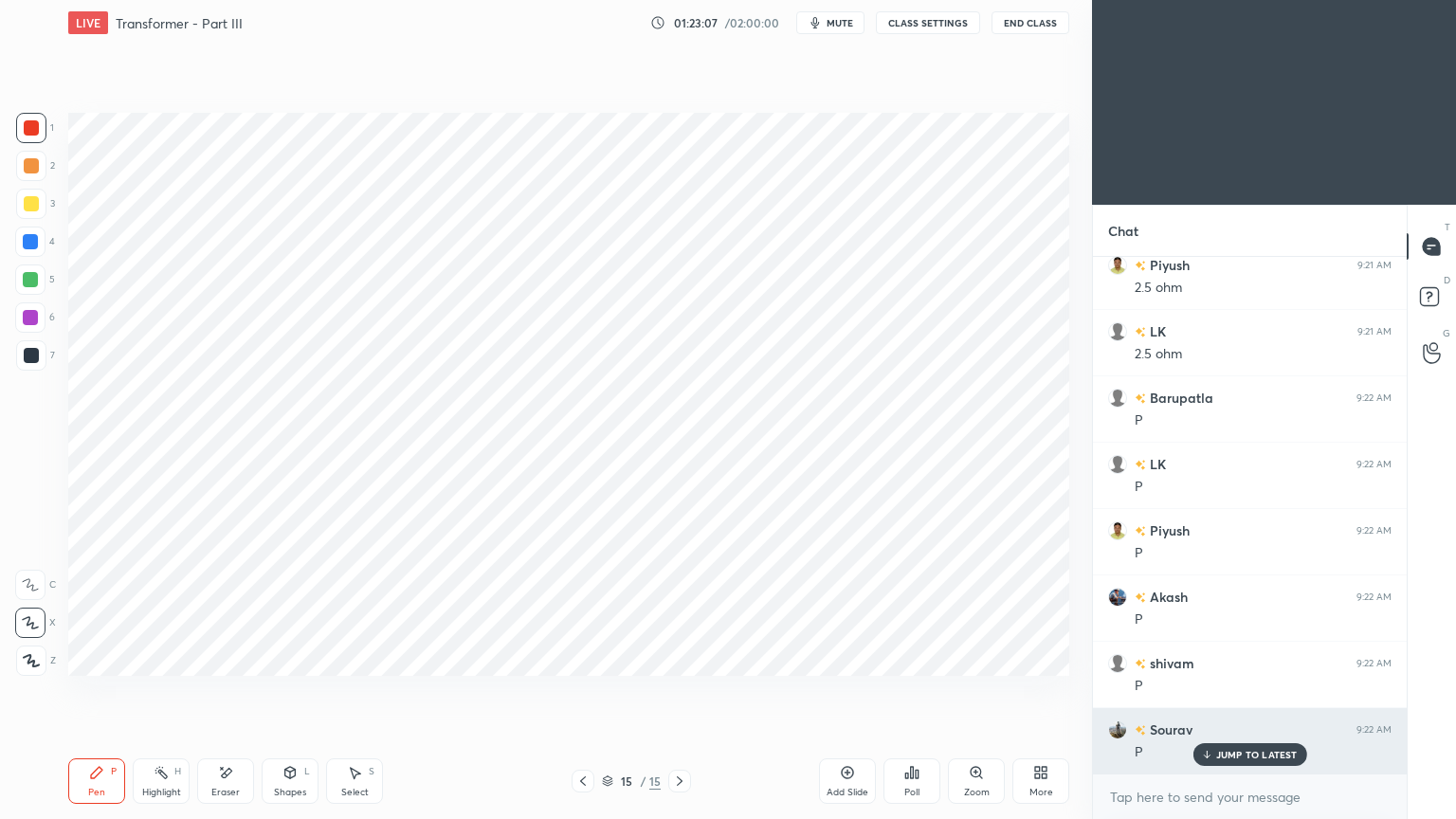 click on "JUMP TO LATEST" at bounding box center [1257, 755] 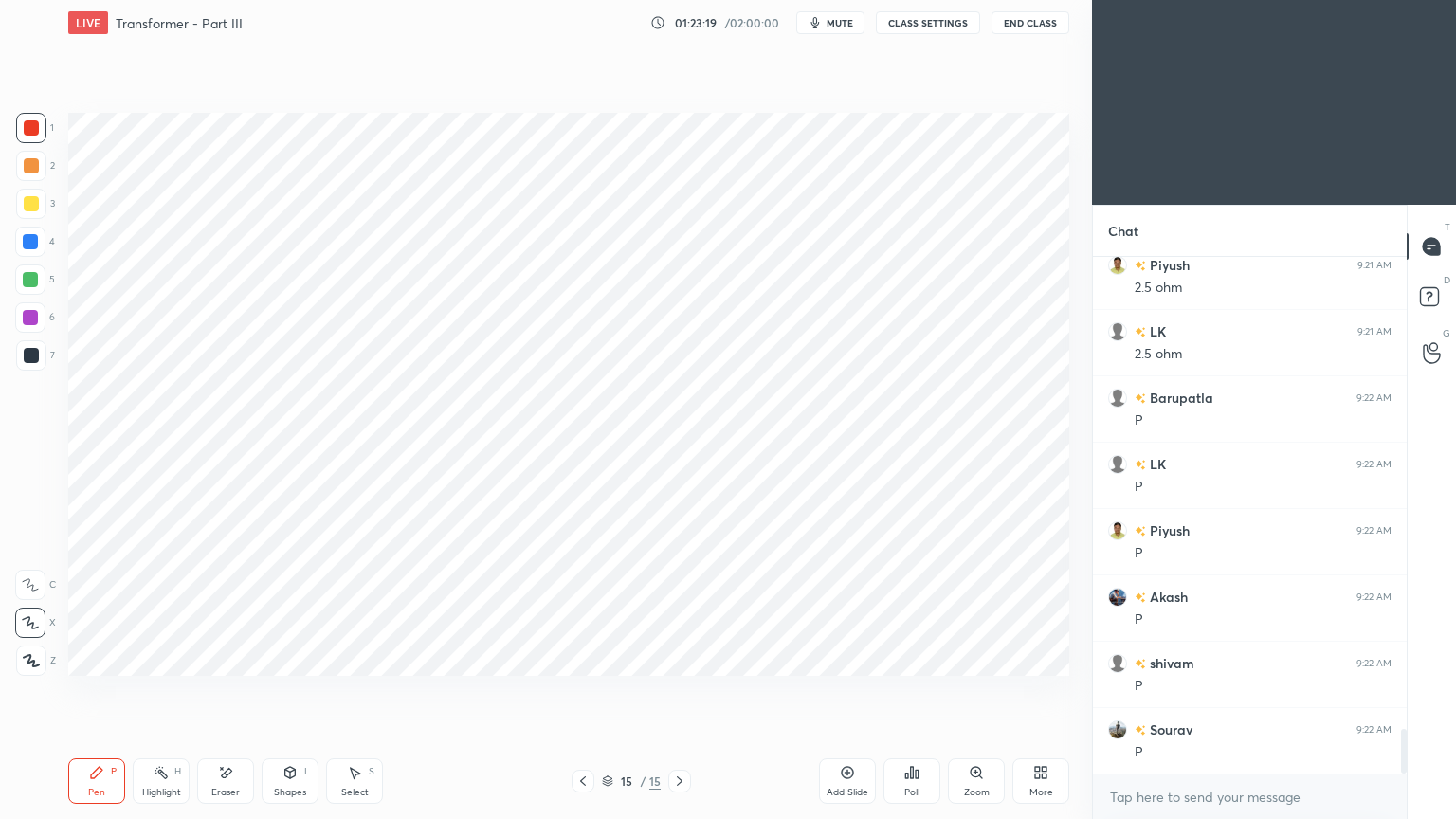 click on "mute" at bounding box center [830, 23] 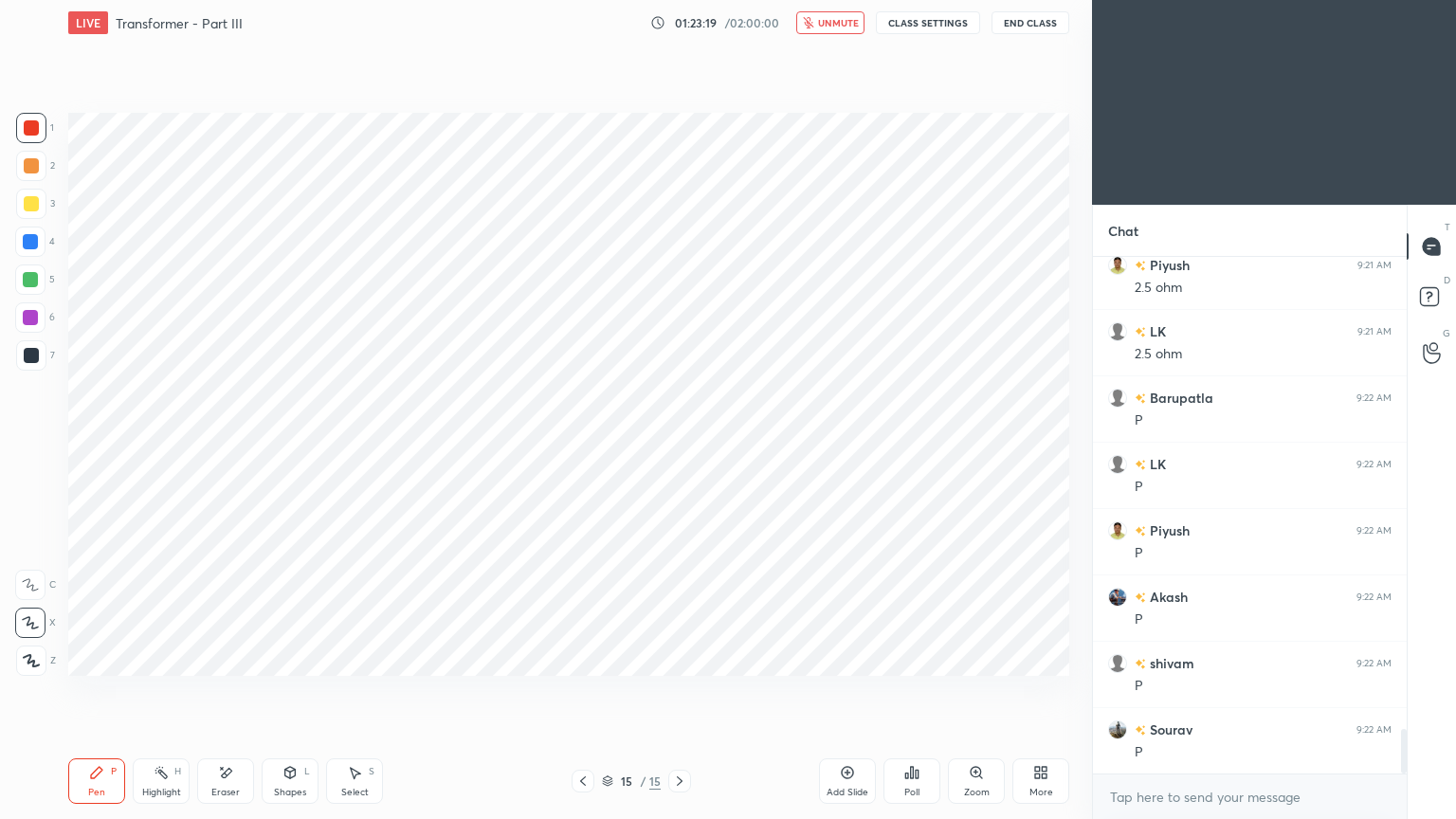 click on "CLASS SETTINGS" at bounding box center (928, 23) 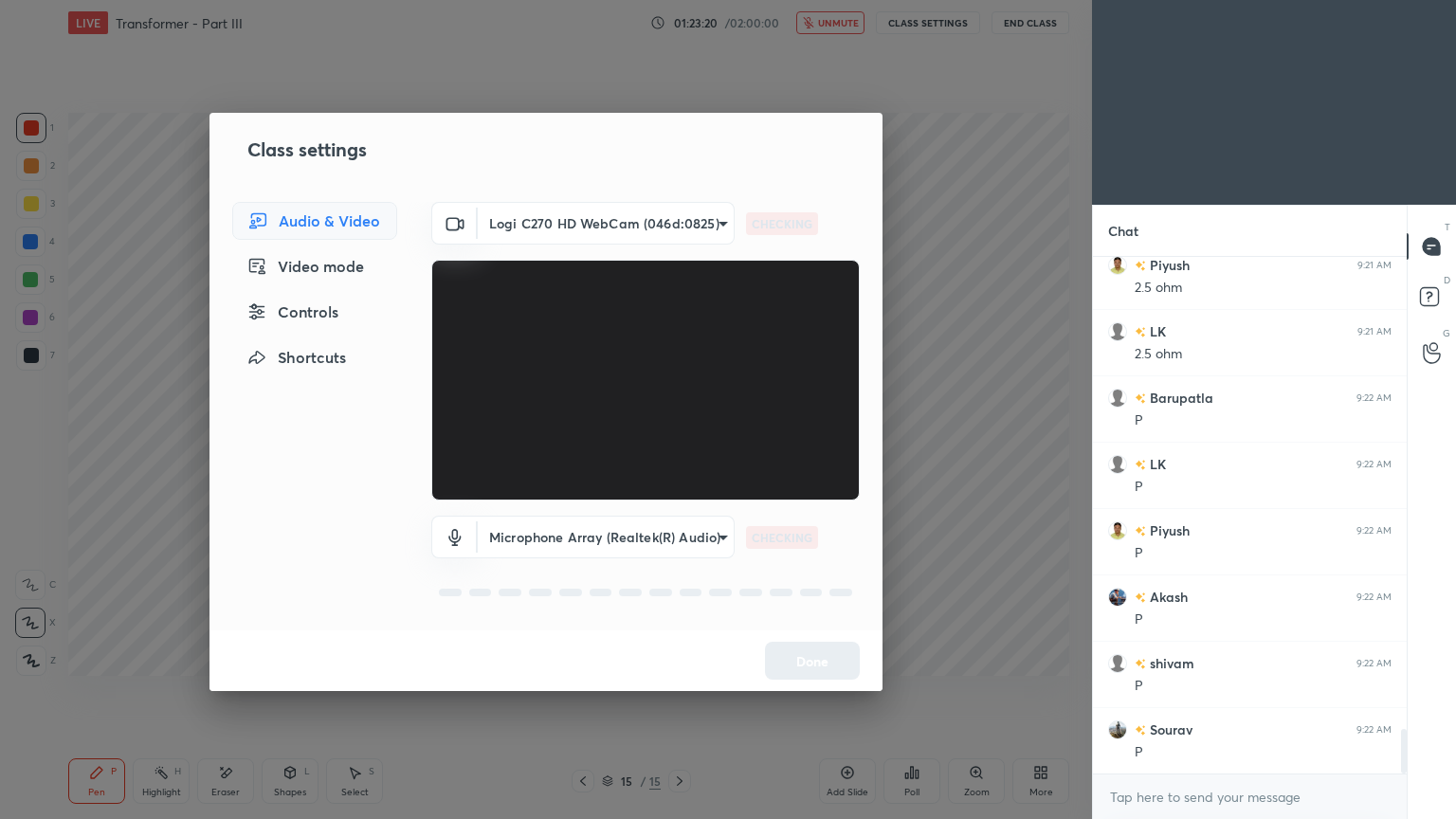 click on "1 2 3 4 5 6 7 C X Z E E Erase all   H H LIVE Transformer - Part III 01:23:20 /  02:00:00 unmute CLASS SETTINGS End Class Setting up your live class Poll for   secs No correct answer Start poll Back Transformer - Part III • L2 of Course on Electrical Machines Ravendra Yadav Pen P Highlight H Eraser Shapes L Select S 15 / 15 Add Slide Poll Zoom More Chat Akash 9:21 AM 0.1*25 Piyush 9:21 AM 2.5 ohm LK 9:21 AM 2.5 ohm Barupatla 9:22 AM P LK 9:22 AM P Piyush 9:22 AM P Akash 9:22 AM P shivam 9:22 AM P Sourav 9:22 AM P JUMP TO LATEST Enable hand raising Enable raise hand to speak to learners. Once enabled, chat will be turned off temporarily. Enable x   introducing Raise a hand with a doubt Now learners can raise their hand along with a doubt  How it works? Doubts asked by learners will show up here NEW DOUBTS ASKED No one has raised a hand yet Can't raise hand Looks like educator just invited you to speak. Please wait before you can raise your hand again. Got it T Messages (T) D Doubts (D) G Raise Hand (G) ​" at bounding box center (728, 410) 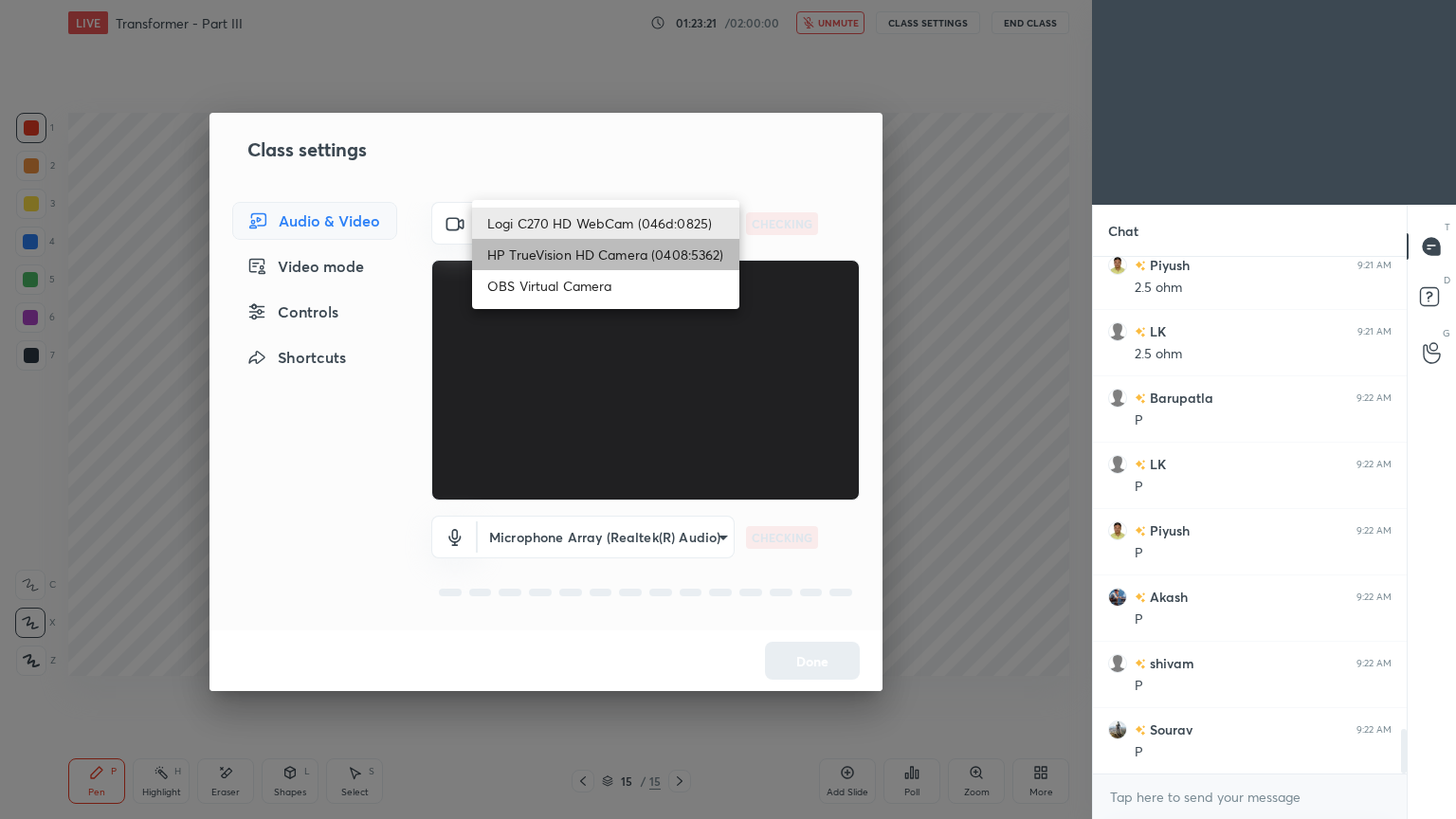click on "HP TrueVision HD Camera (0408:5362)" at bounding box center (606, 254) 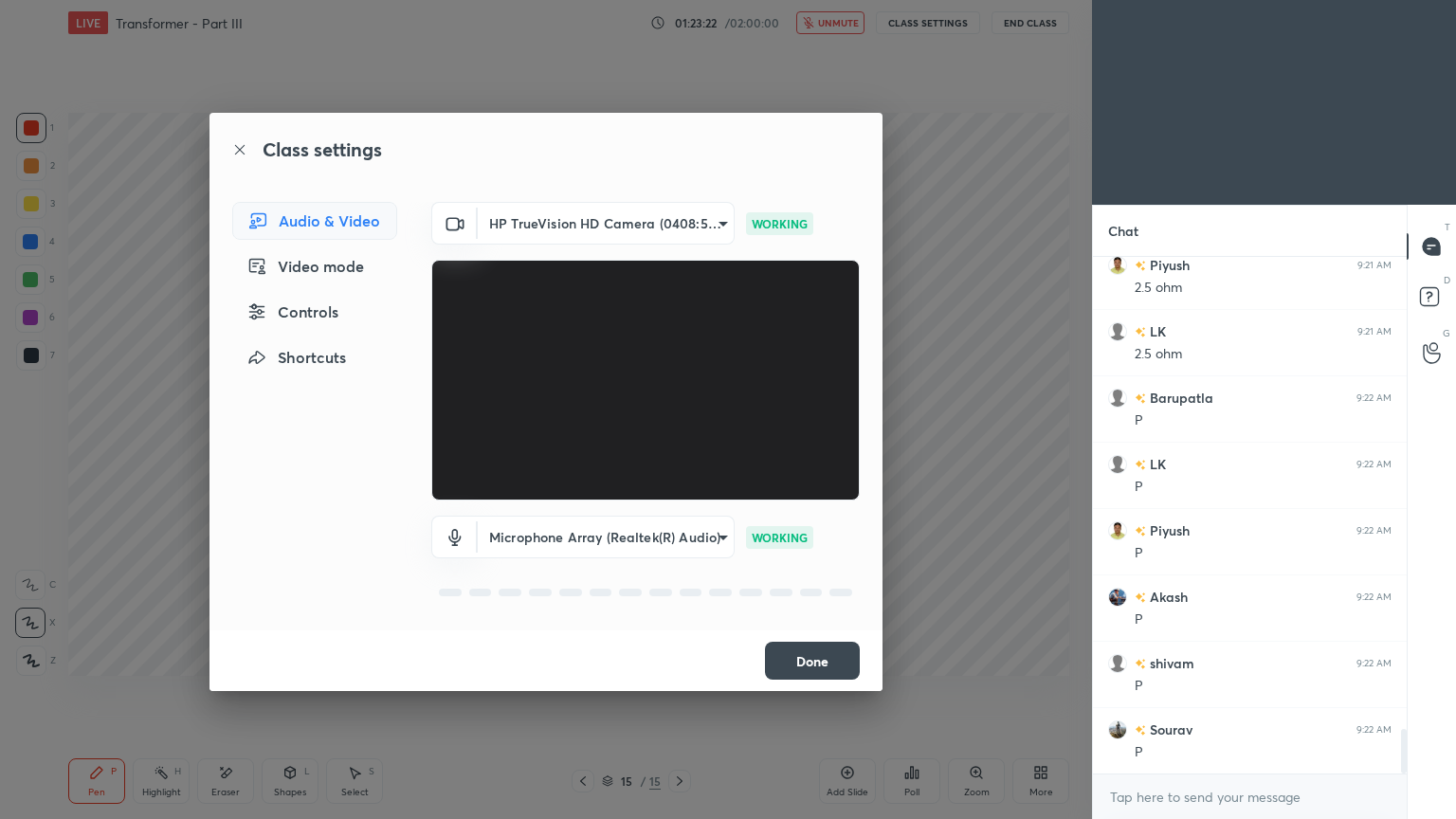 click on "Done" at bounding box center [812, 661] 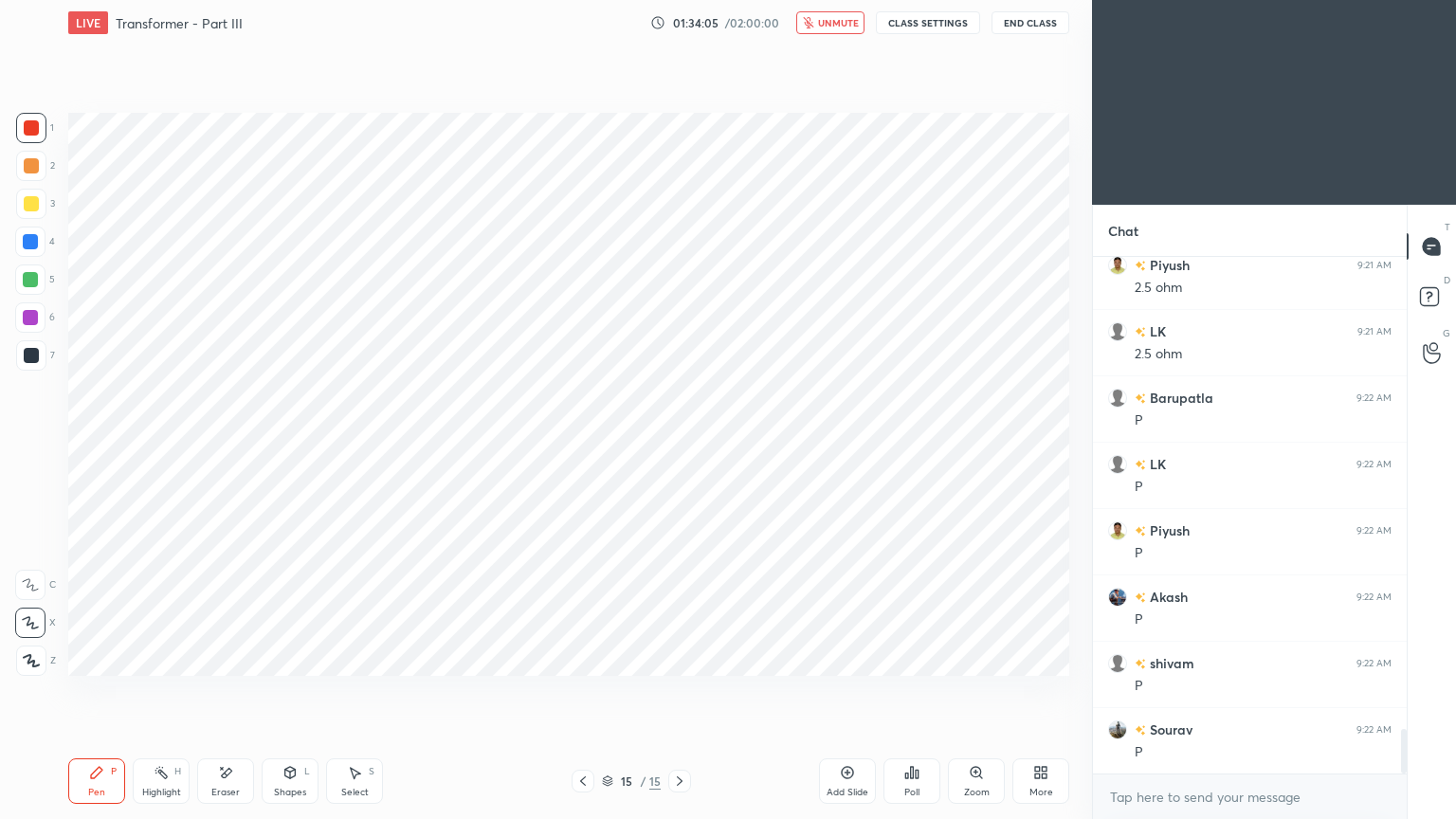 drag, startPoint x: 830, startPoint y: 22, endPoint x: 911, endPoint y: 27, distance: 81.1542 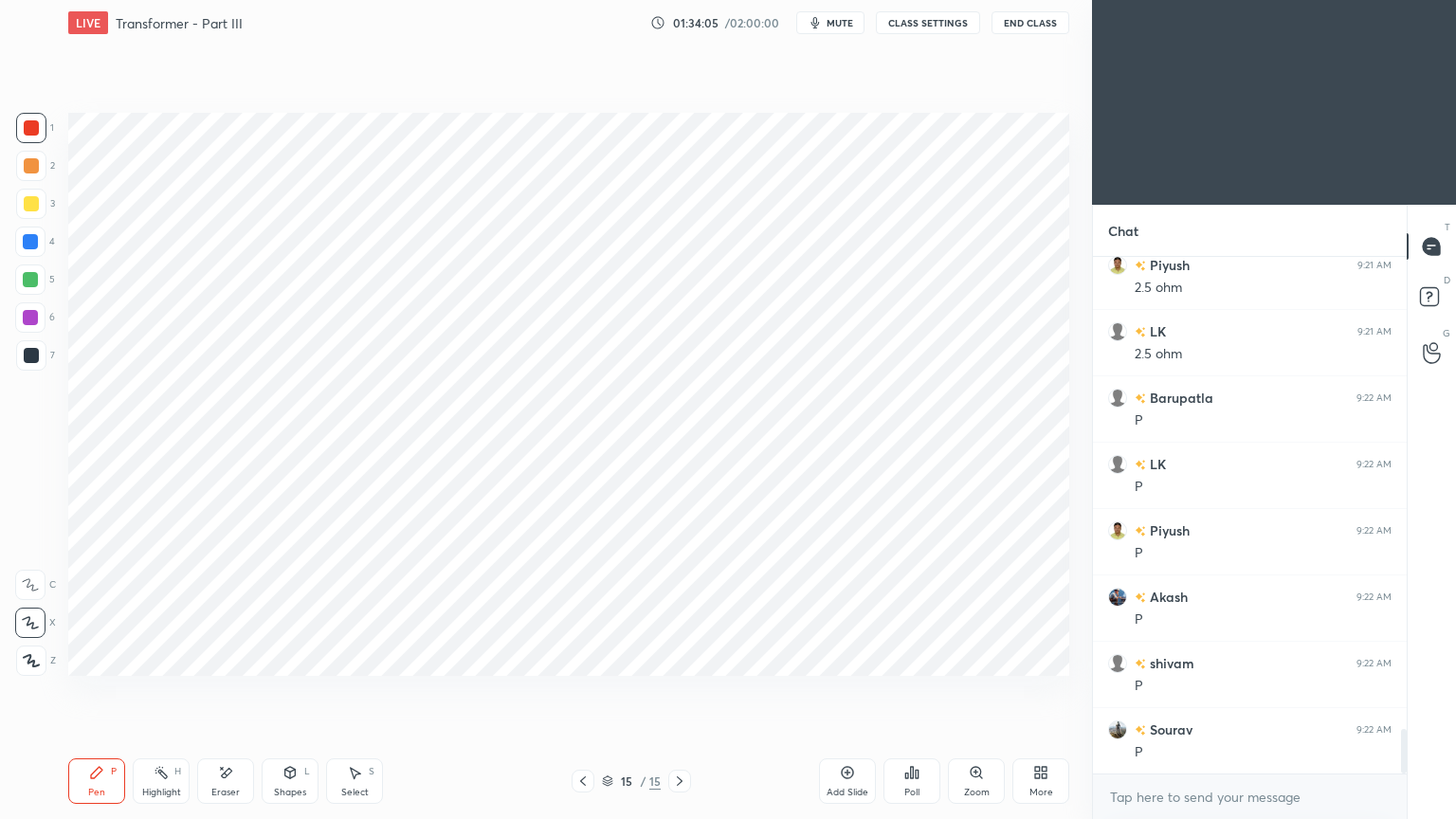 click on "CLASS SETTINGS" at bounding box center [928, 23] 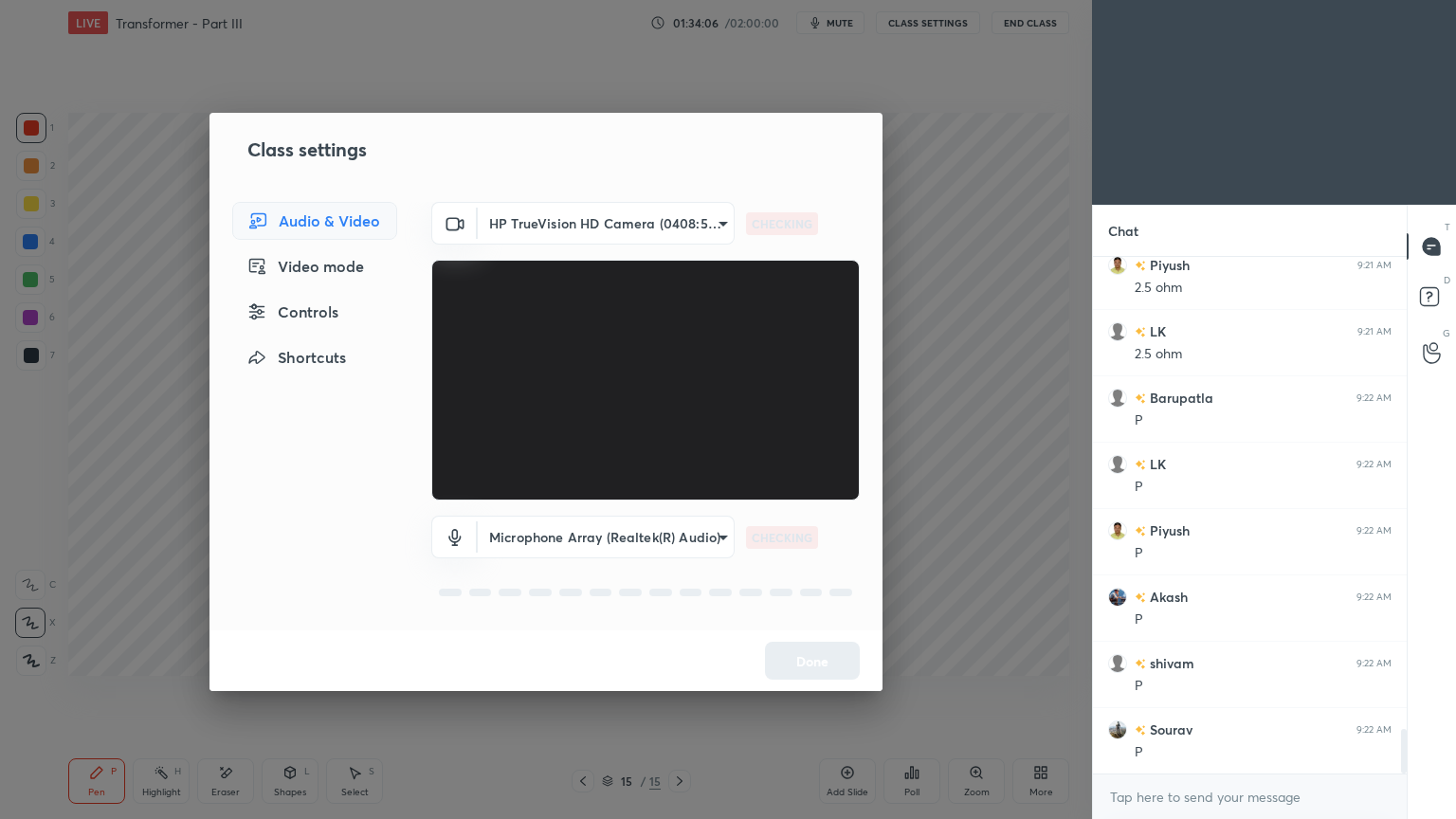 click on "1 2 3 4 5 6 7 C X Z E E Erase all   H H LIVE Transformer - Part III 01:34:06 /  02:00:00 mute CLASS SETTINGS End Class Setting up your live class Poll for   secs No correct answer Start poll Back Transformer - Part III • L2 of Course on Electrical Machines Ravendra Yadav Pen P Highlight H Eraser Shapes L Select S 15 / 15 Add Slide Poll Zoom More Chat Akash 9:21 AM 0.1*25 Piyush 9:21 AM 2.5 ohm LK 9:21 AM 2.5 ohm Barupatla 9:22 AM P LK 9:22 AM P Piyush 9:22 AM P Akash 9:22 AM P shivam 9:22 AM P Sourav 9:22 AM P JUMP TO LATEST Enable hand raising Enable raise hand to speak to learners. Once enabled, chat will be turned off temporarily. Enable x   introducing Raise a hand with a doubt Now learners can raise their hand along with a doubt  How it works? Doubts asked by learners will show up here NEW DOUBTS ASKED No one has raised a hand yet Can't raise hand Looks like educator just invited you to speak. Please wait before you can raise your hand again. Got it T Messages (T) D Doubts (D) G Raise Hand (G) ​ Done" at bounding box center (728, 410) 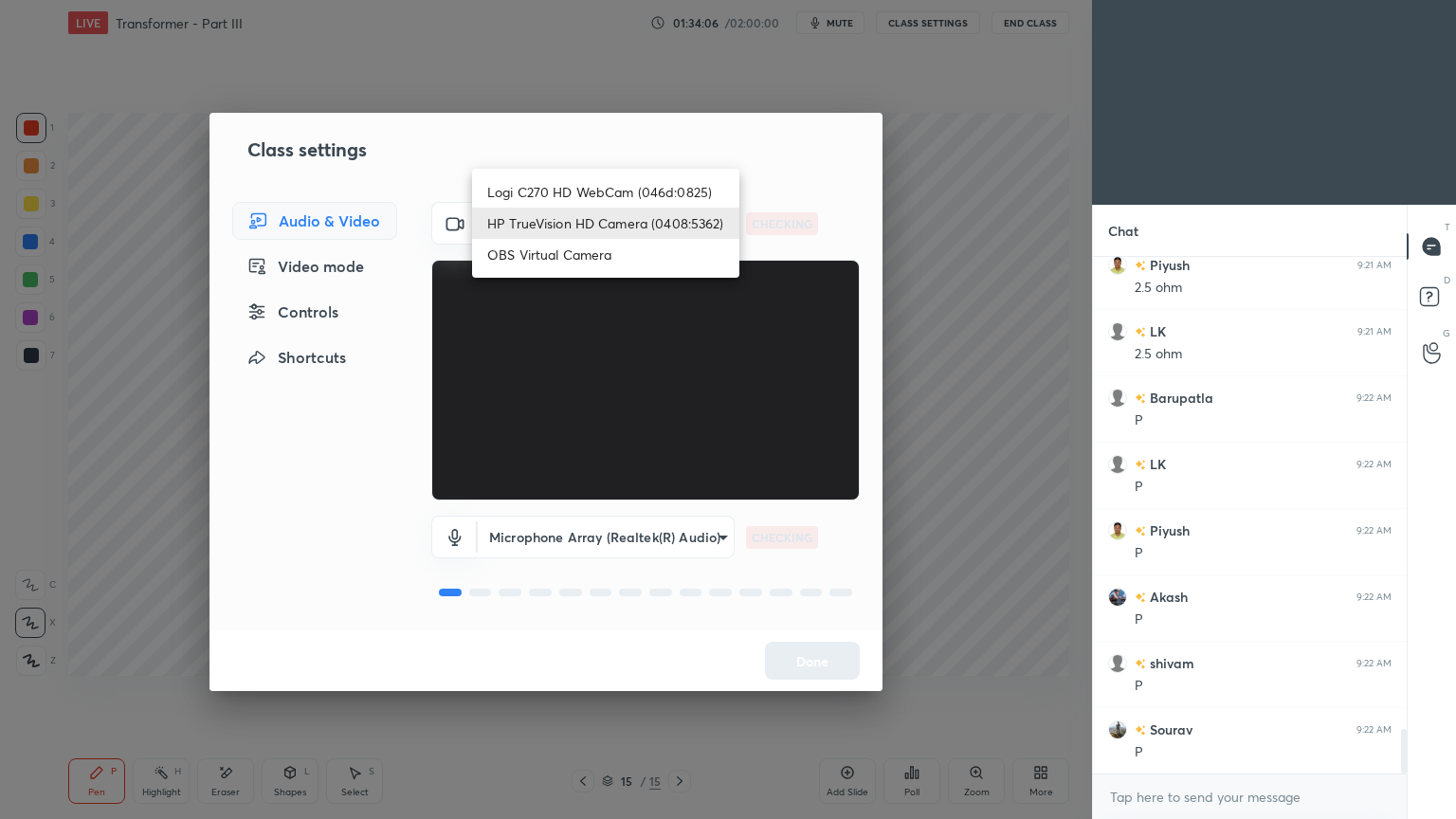 click on "Logi C270 HD WebCam (046d:0825)" at bounding box center (606, 191) 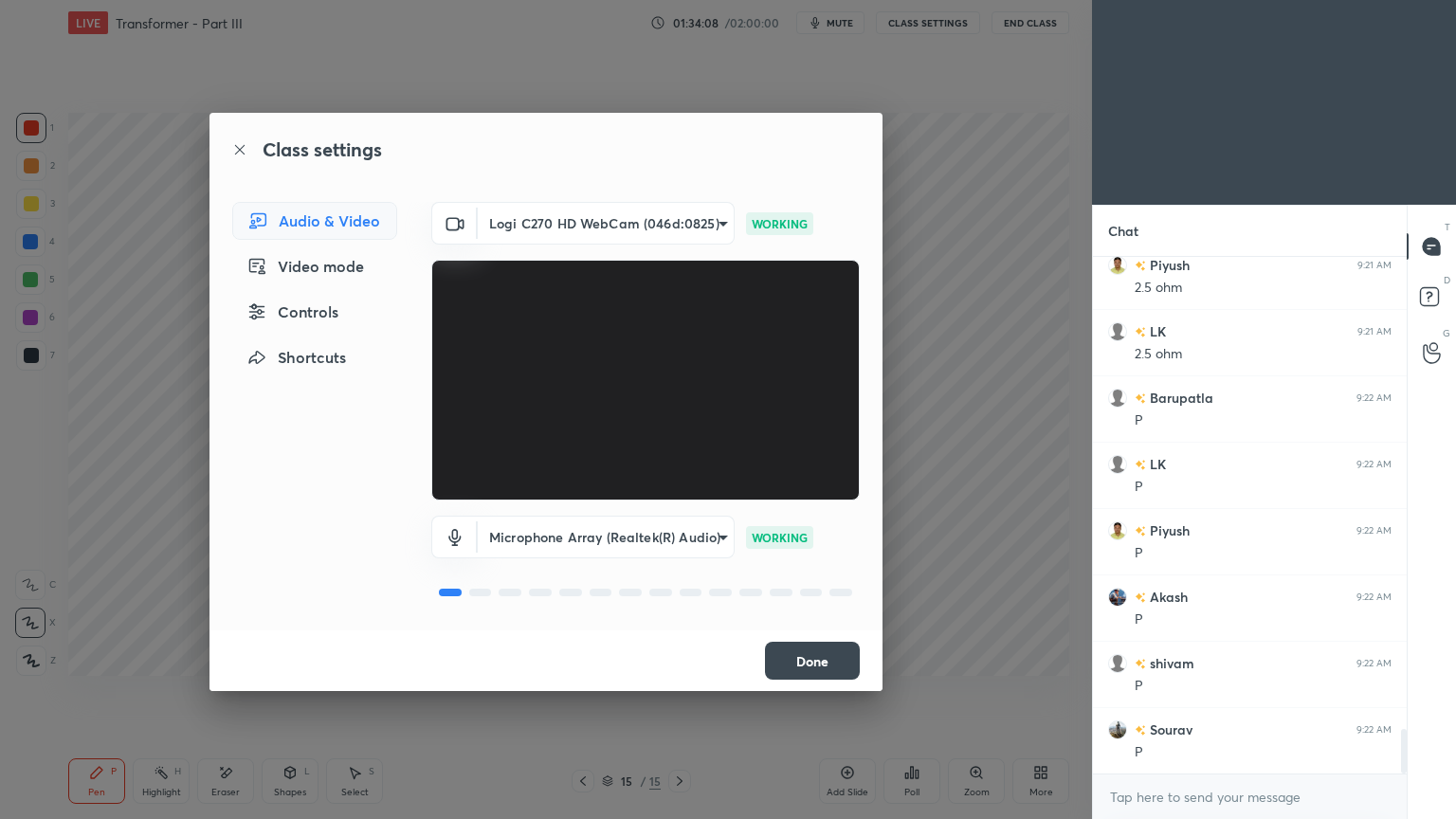 click on "Done" at bounding box center [812, 661] 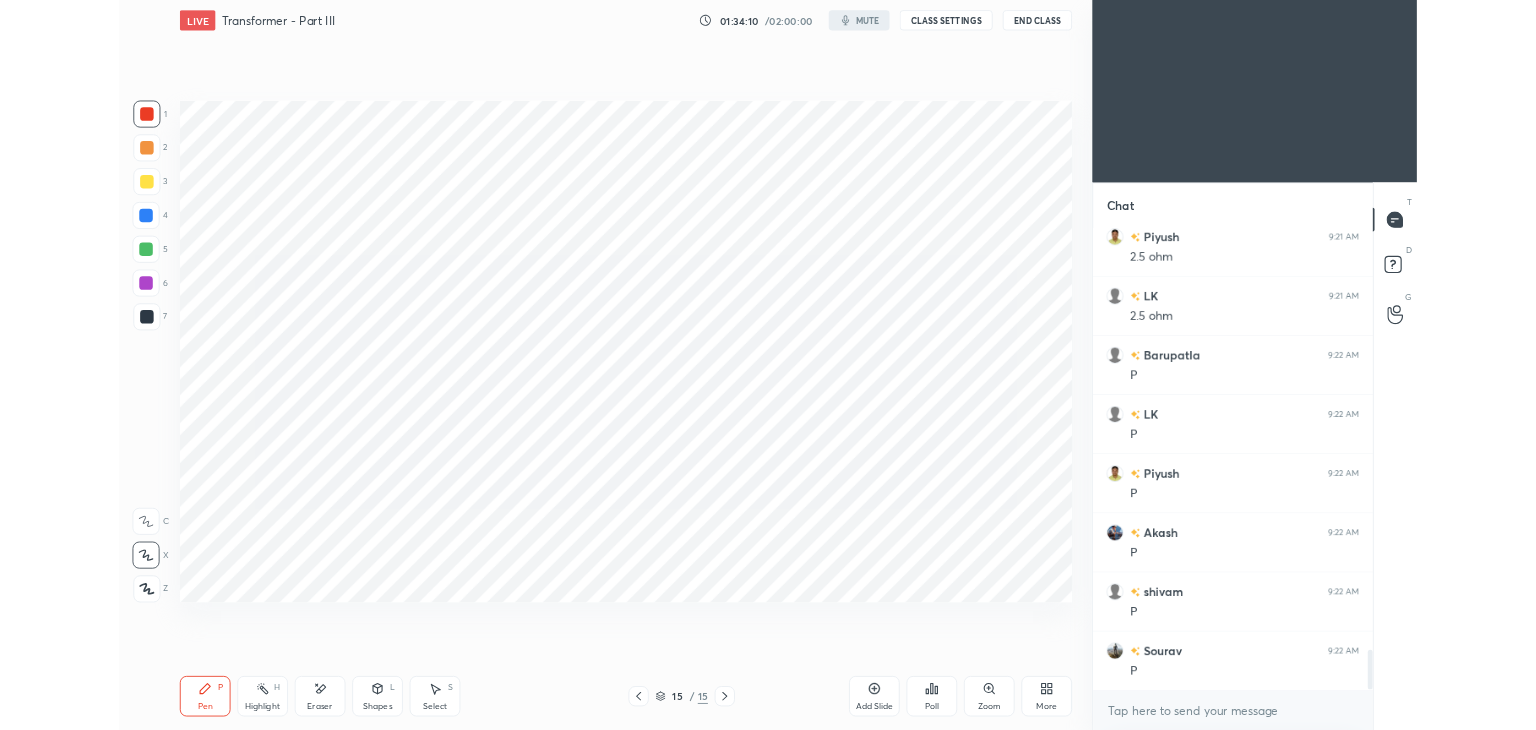 scroll, scrollTop: 602, scrollLeft: 1072, axis: both 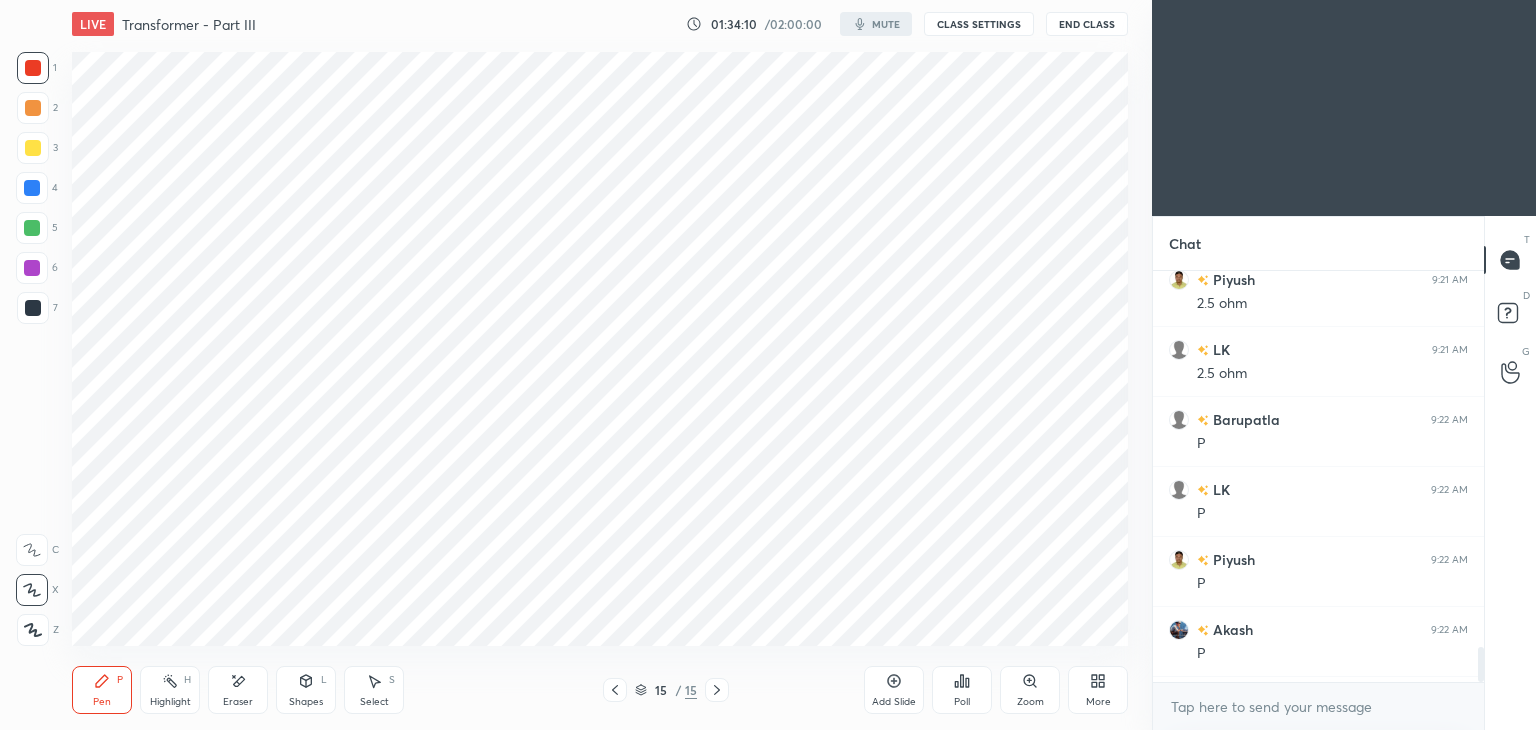 type on "x" 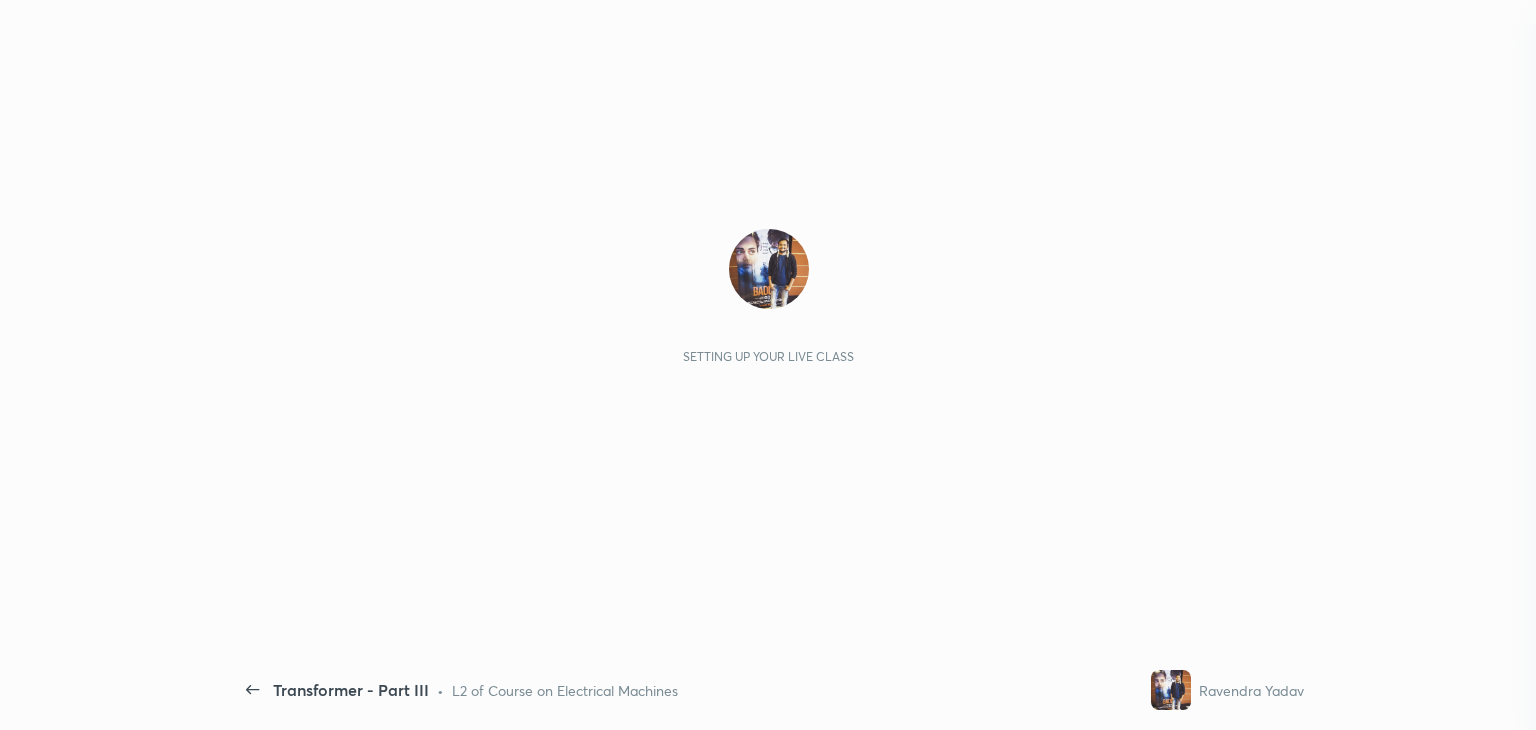 scroll, scrollTop: 0, scrollLeft: 0, axis: both 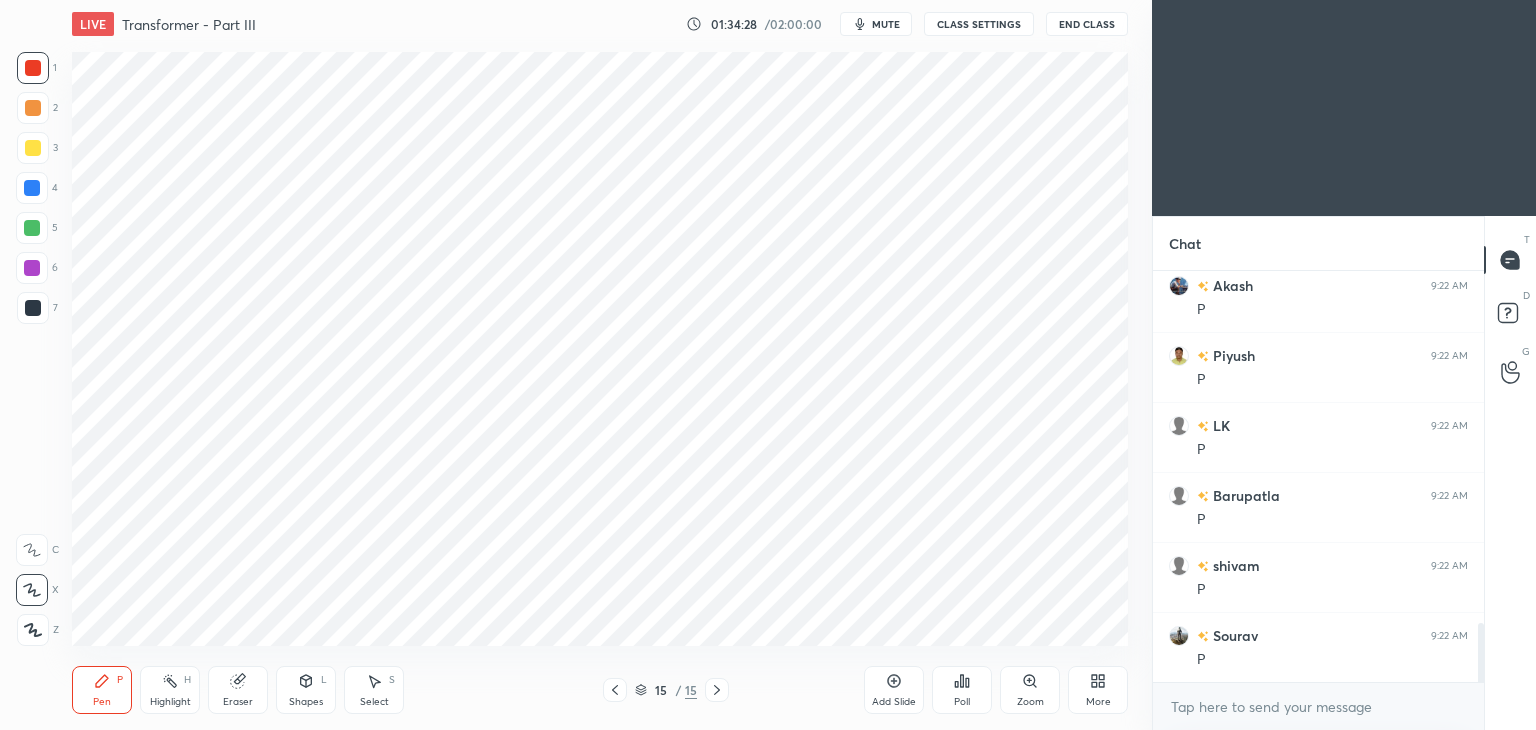 click at bounding box center [32, 188] 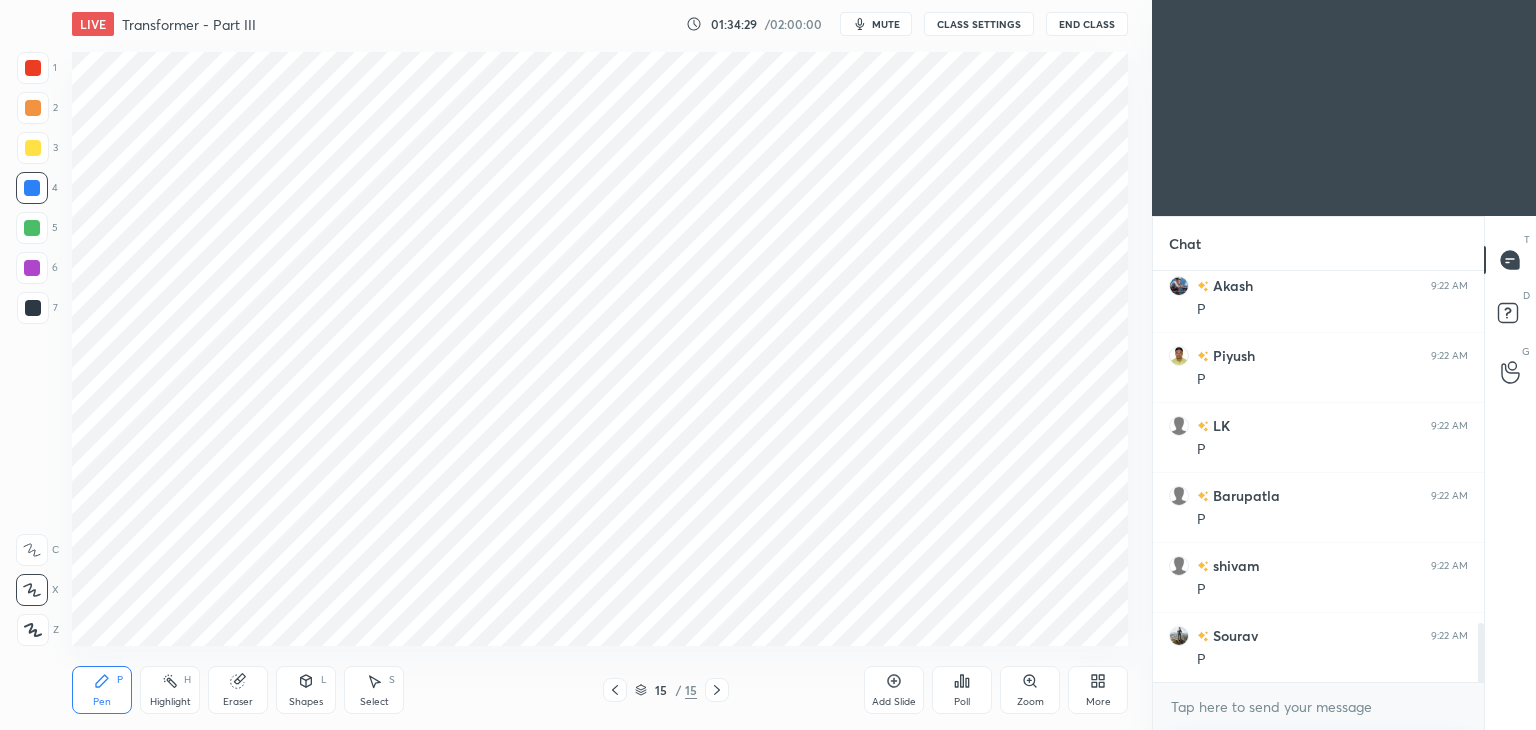 click 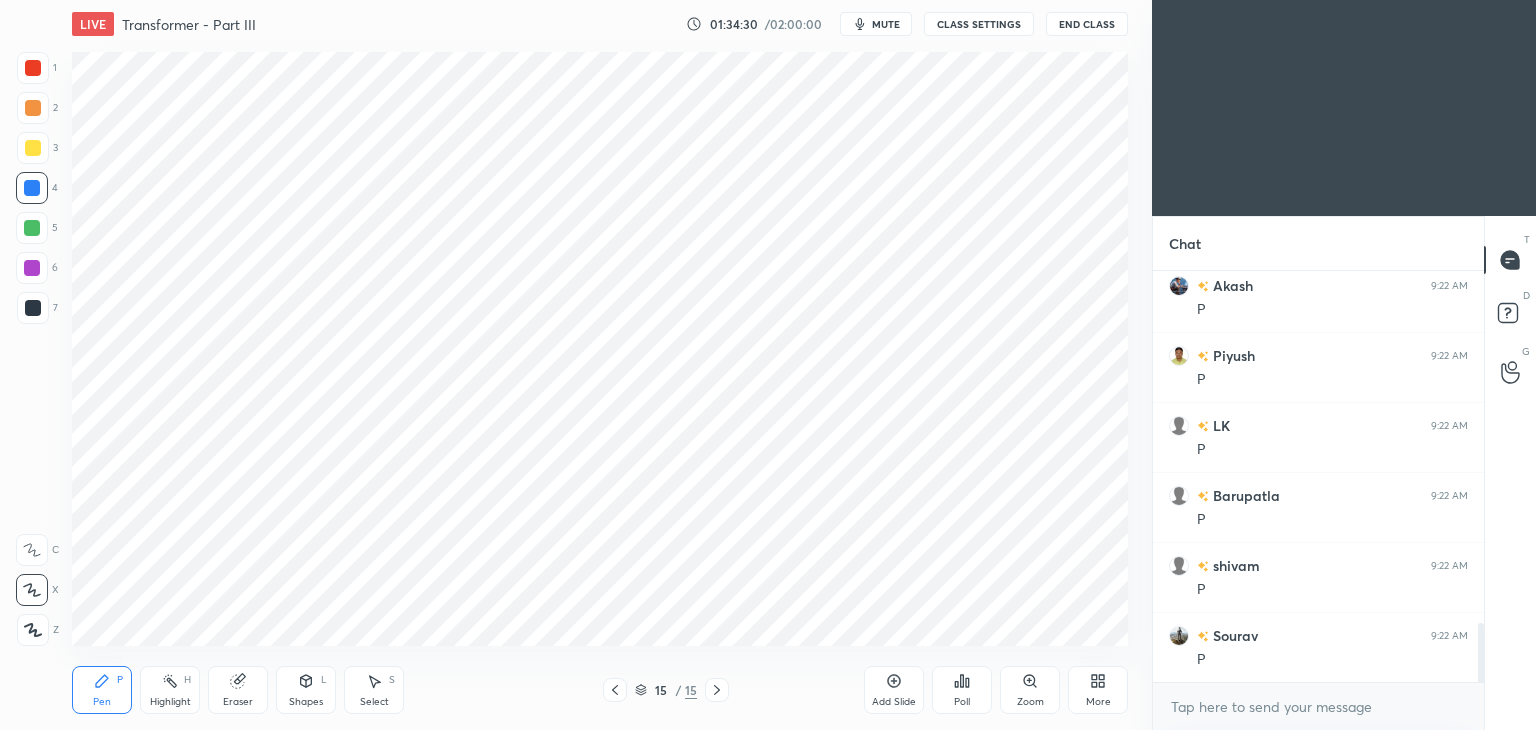 click 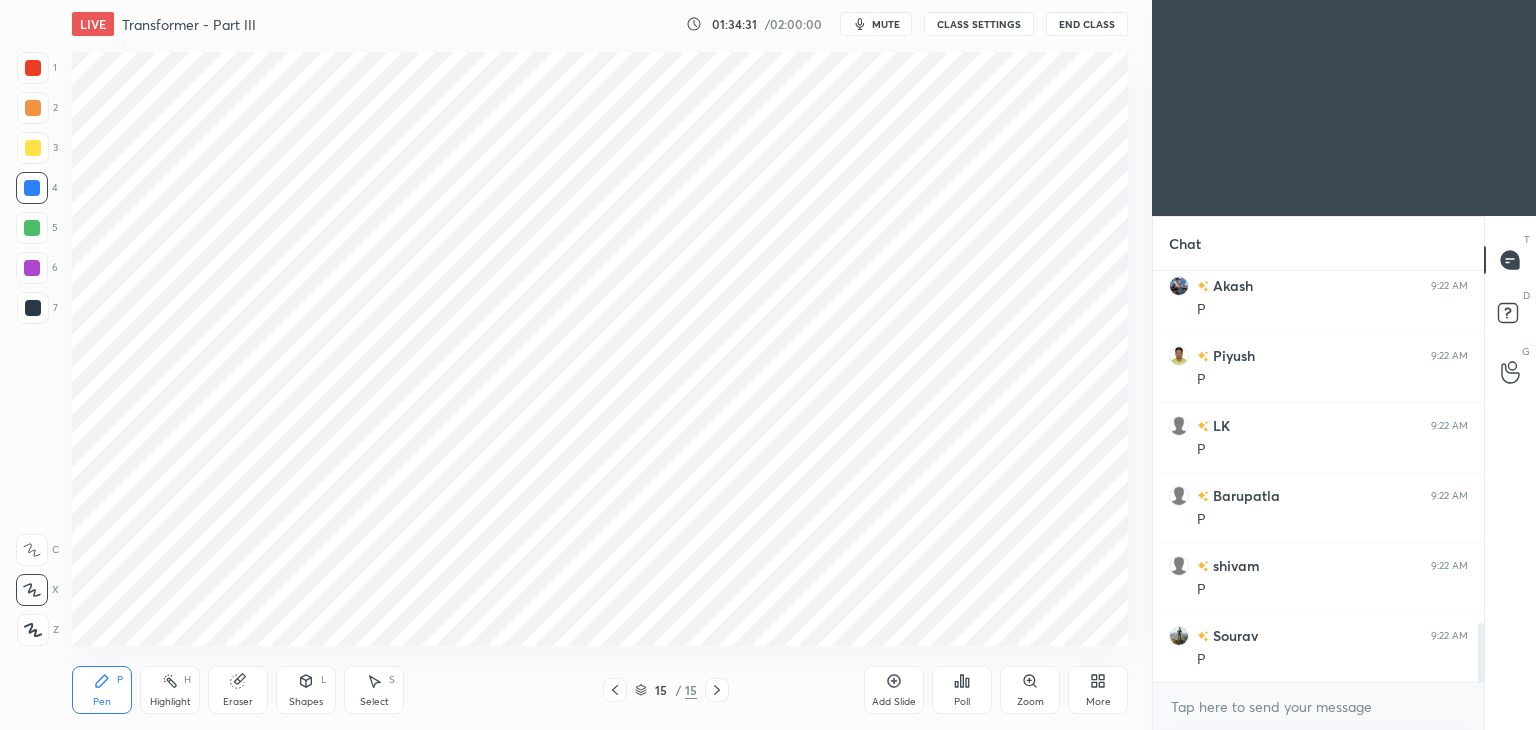 click on "More" at bounding box center [1098, 702] 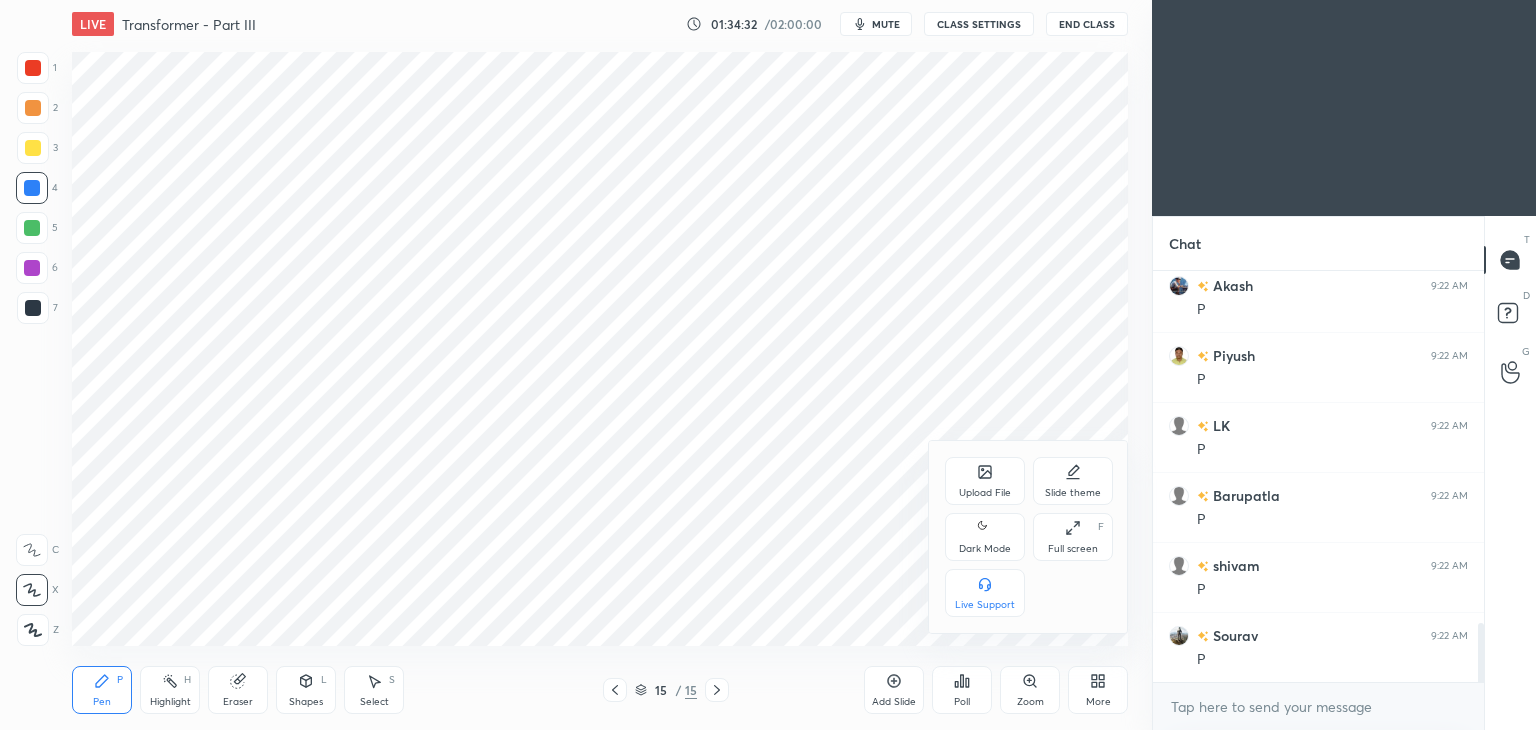 click on "Full screen" at bounding box center [1073, 549] 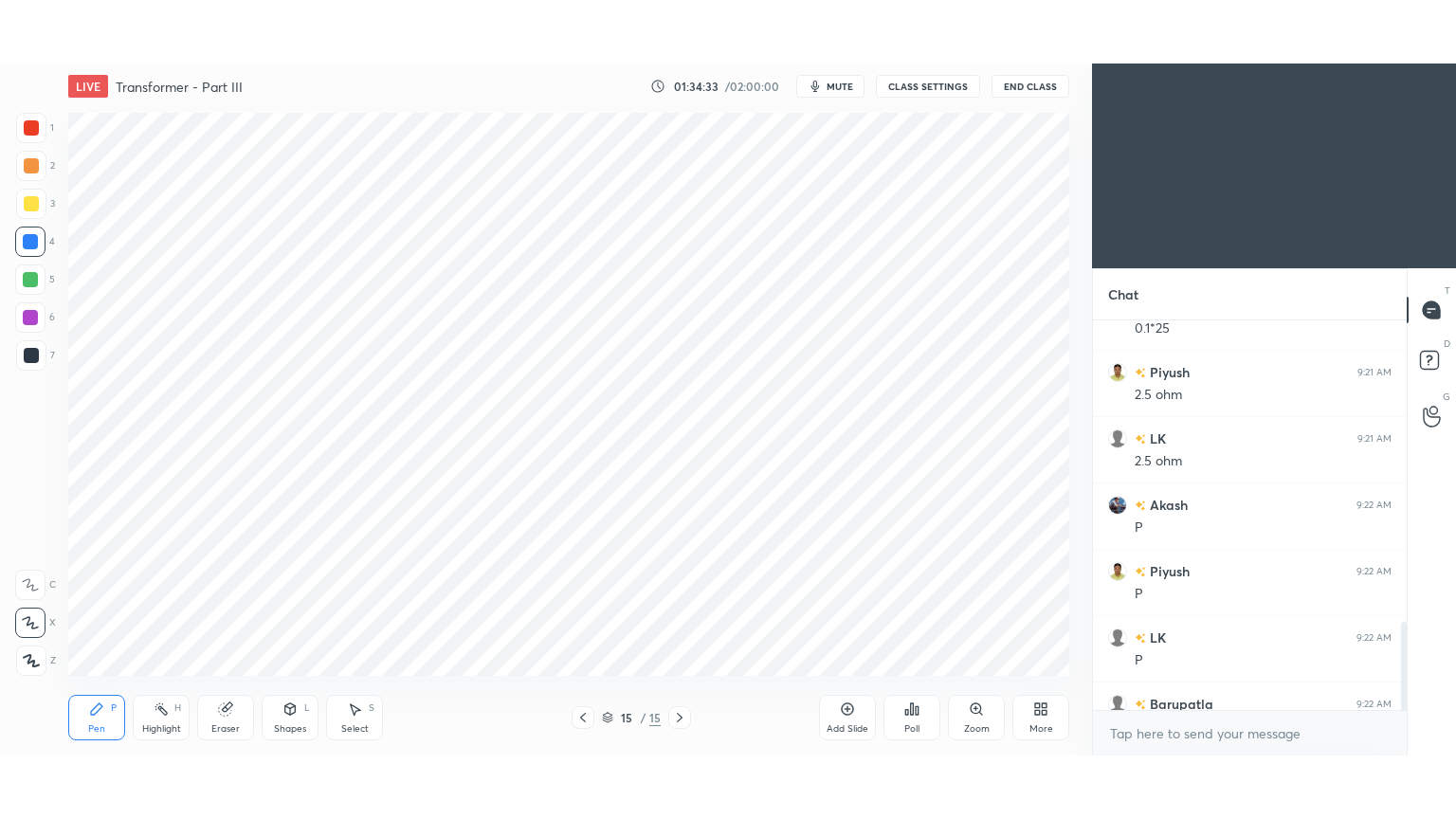 scroll, scrollTop: 94094, scrollLeft: 93776, axis: both 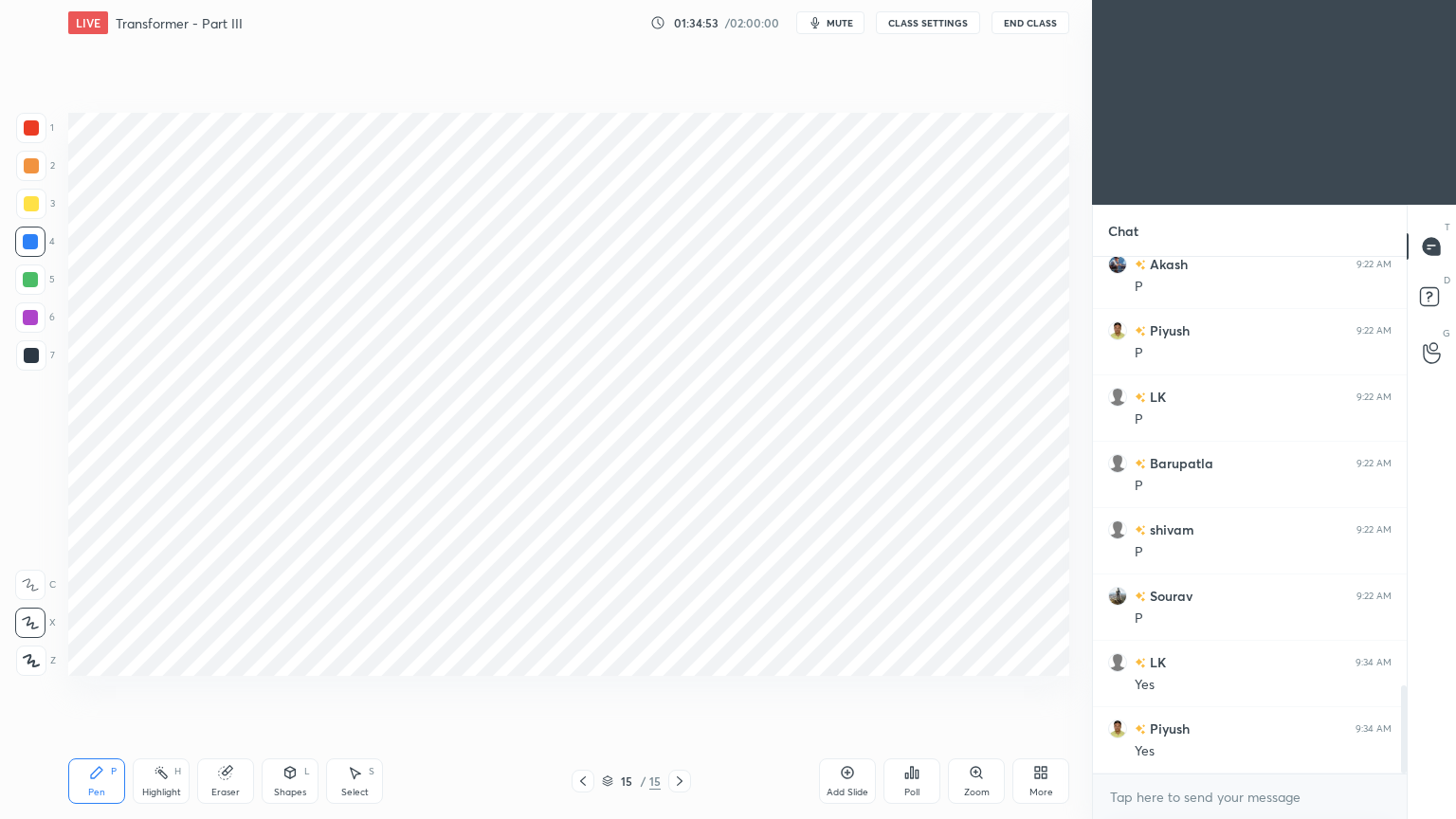 click on "Add Slide" at bounding box center [847, 792] 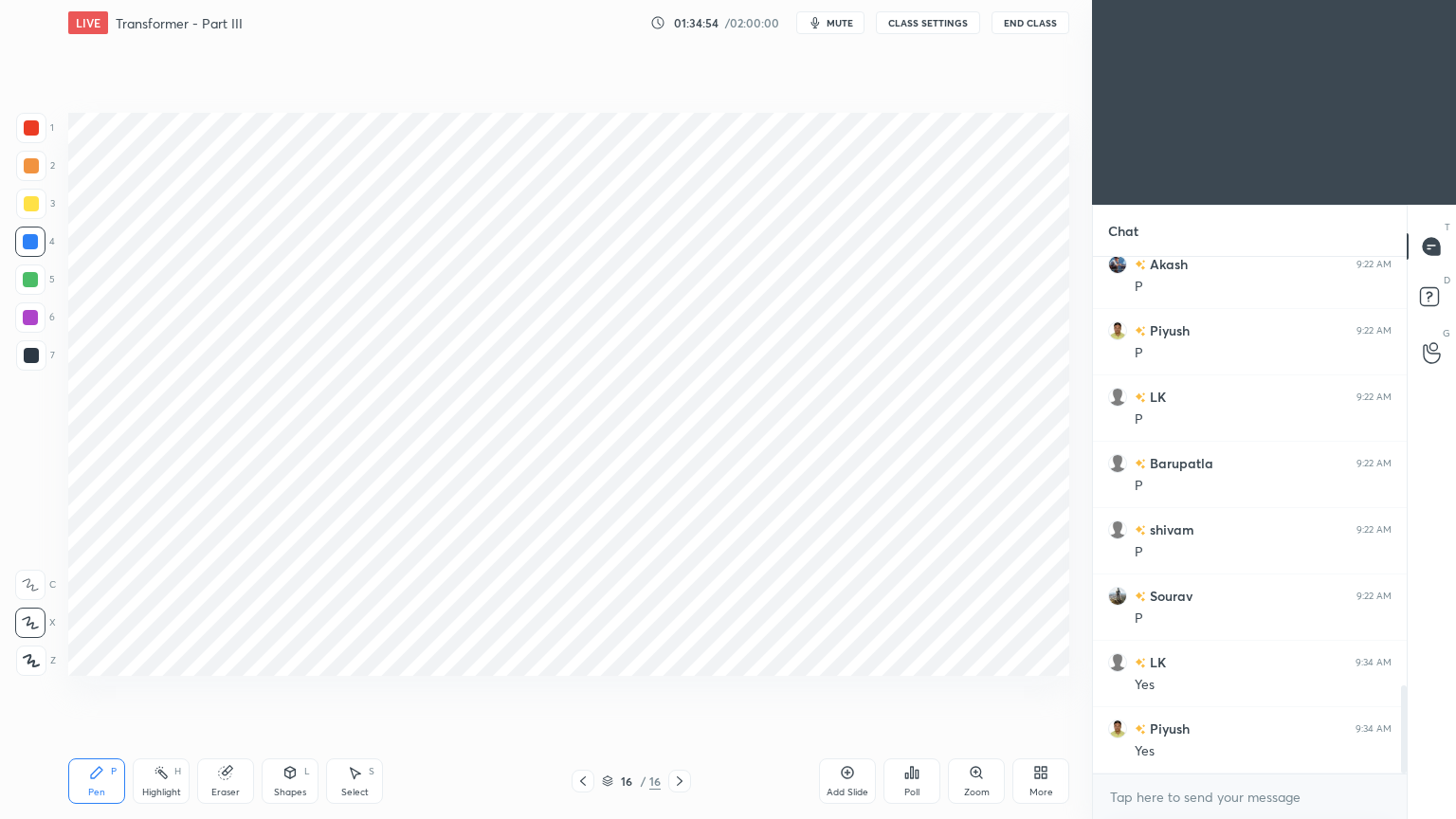 click at bounding box center [31, 128] 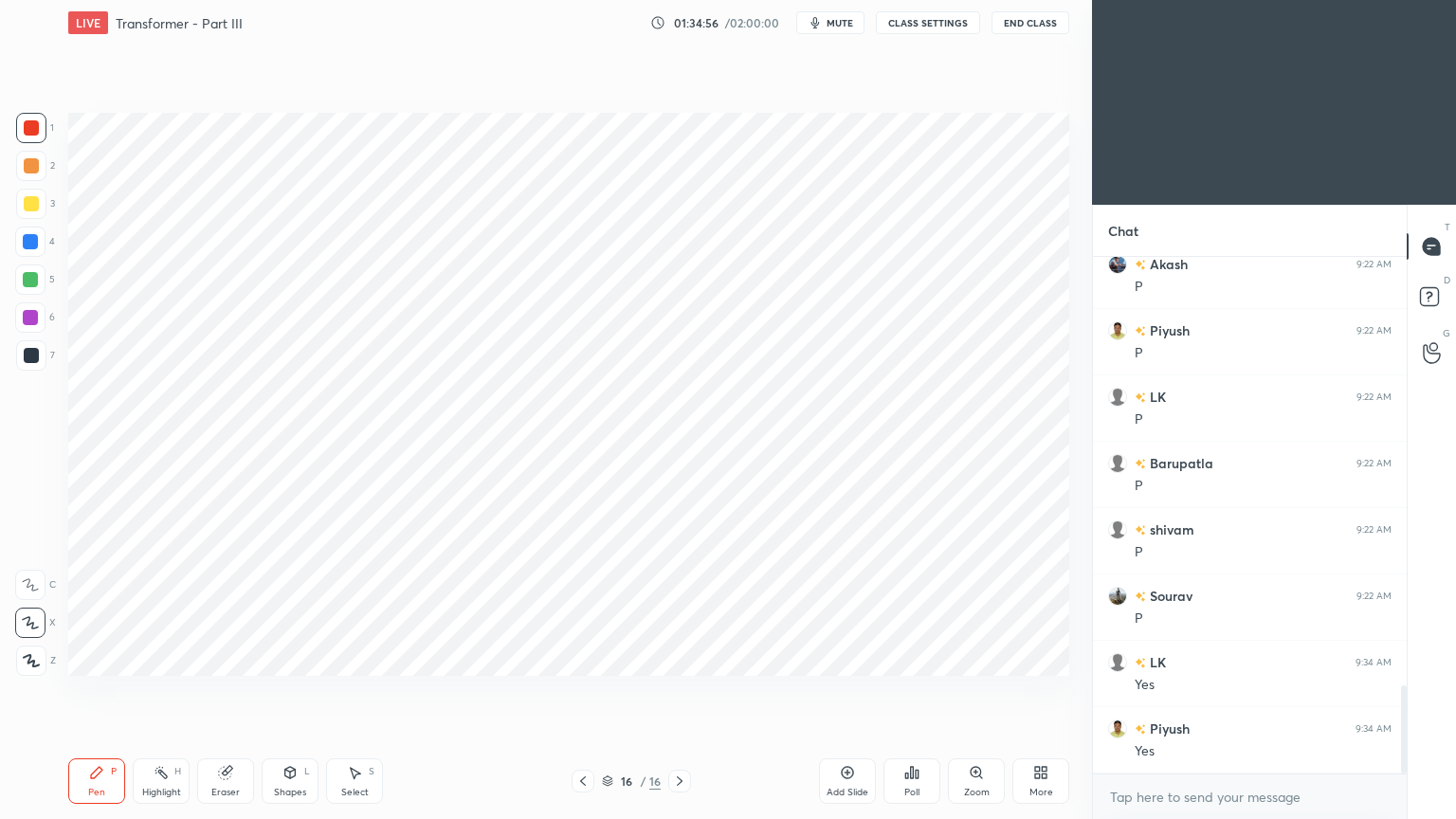 click on "Pen P" at bounding box center [97, 781] 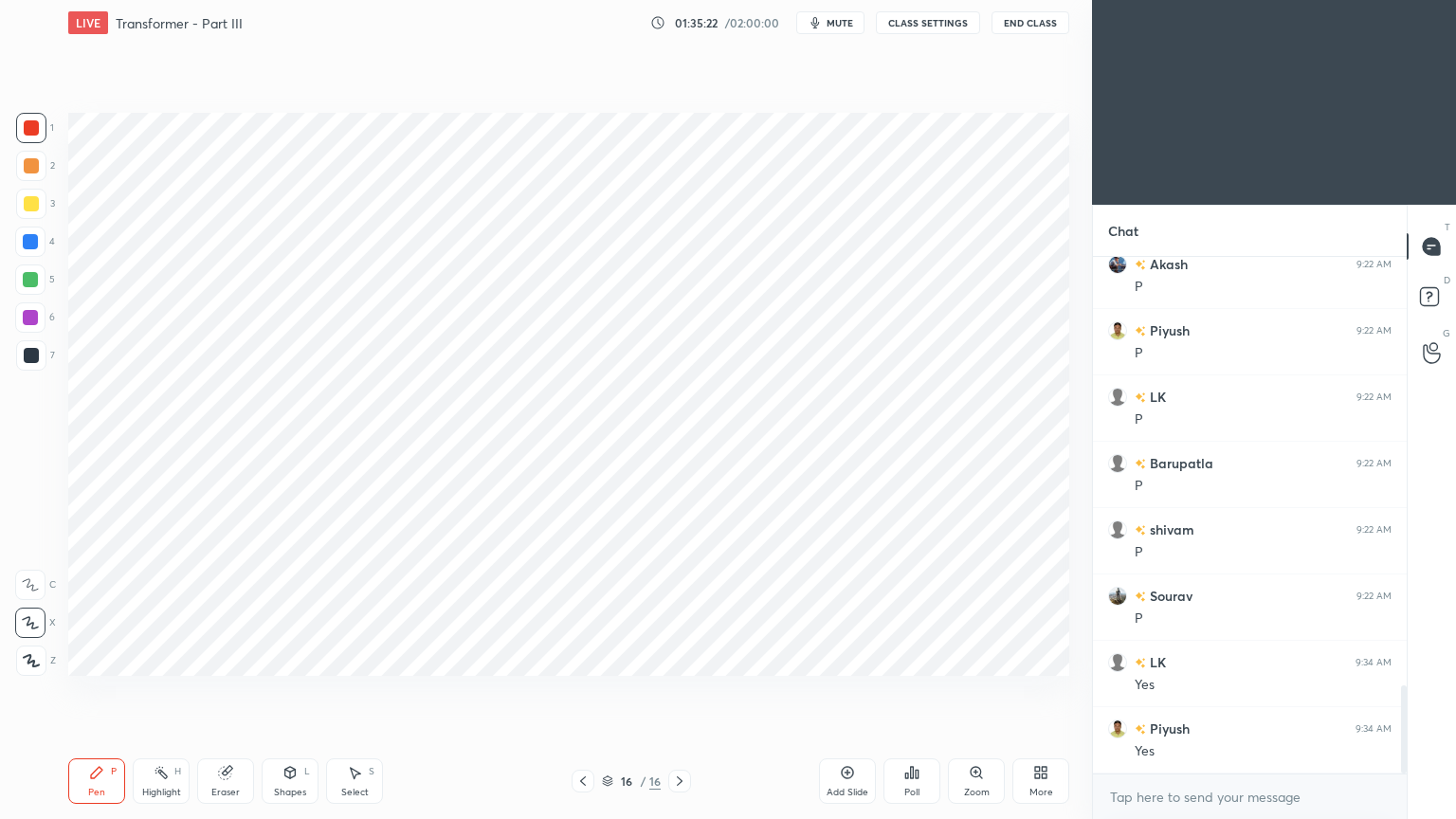 click on "5" at bounding box center [35, 280] 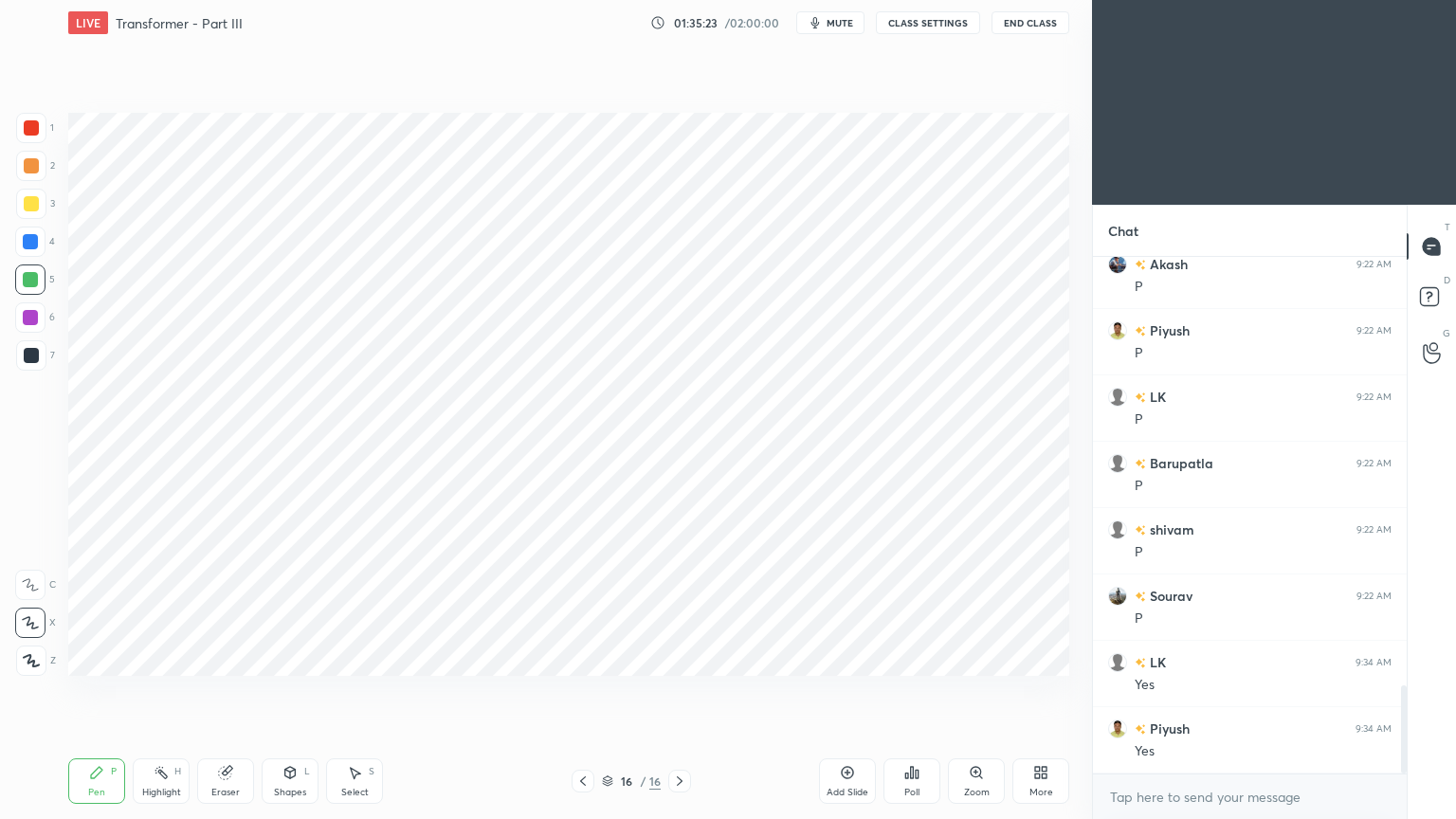 click on "Shapes L" at bounding box center [290, 781] 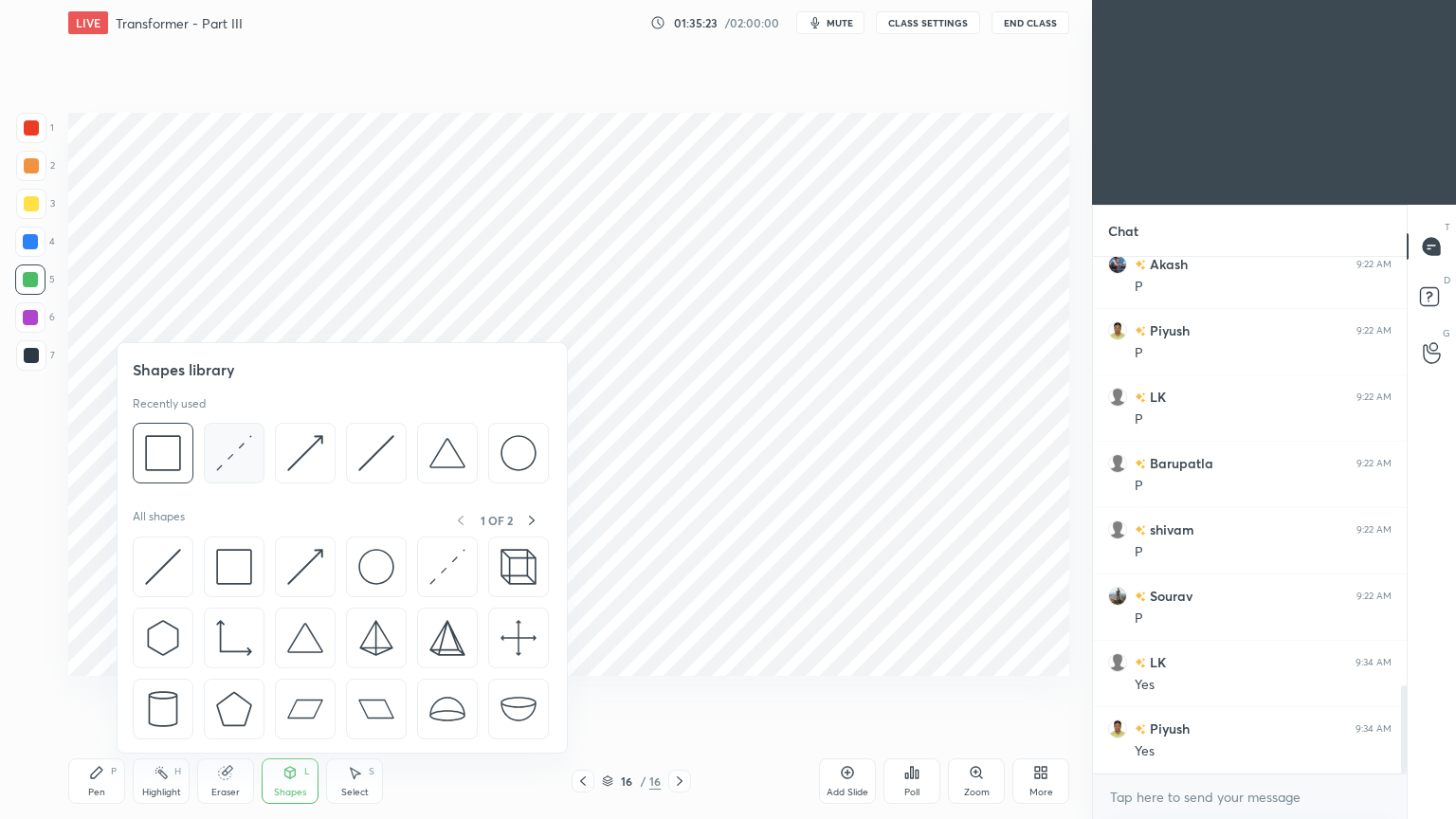click at bounding box center (234, 453) 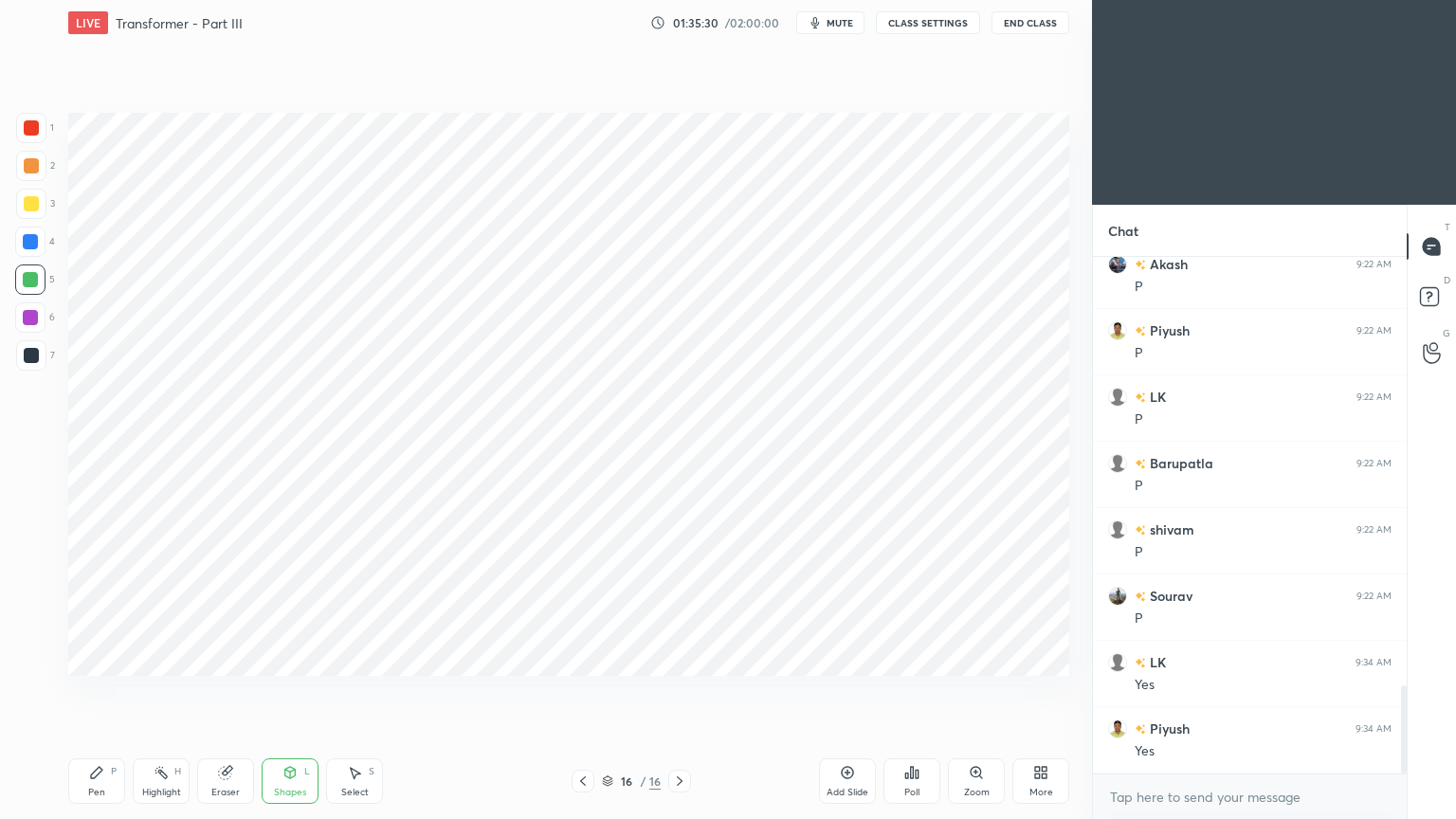 click on "H" at bounding box center [177, 772] 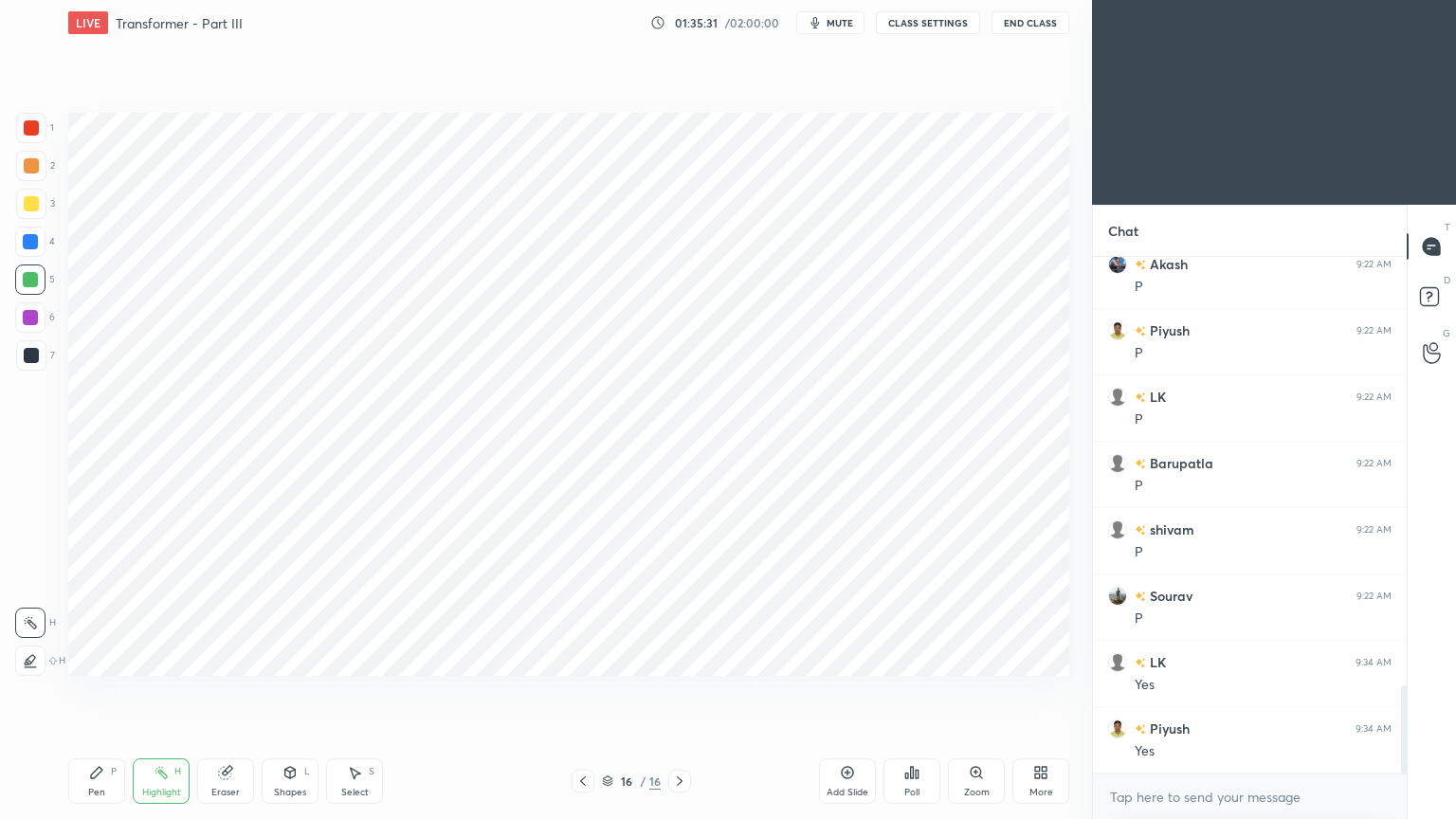 click on "Eraser" at bounding box center [226, 781] 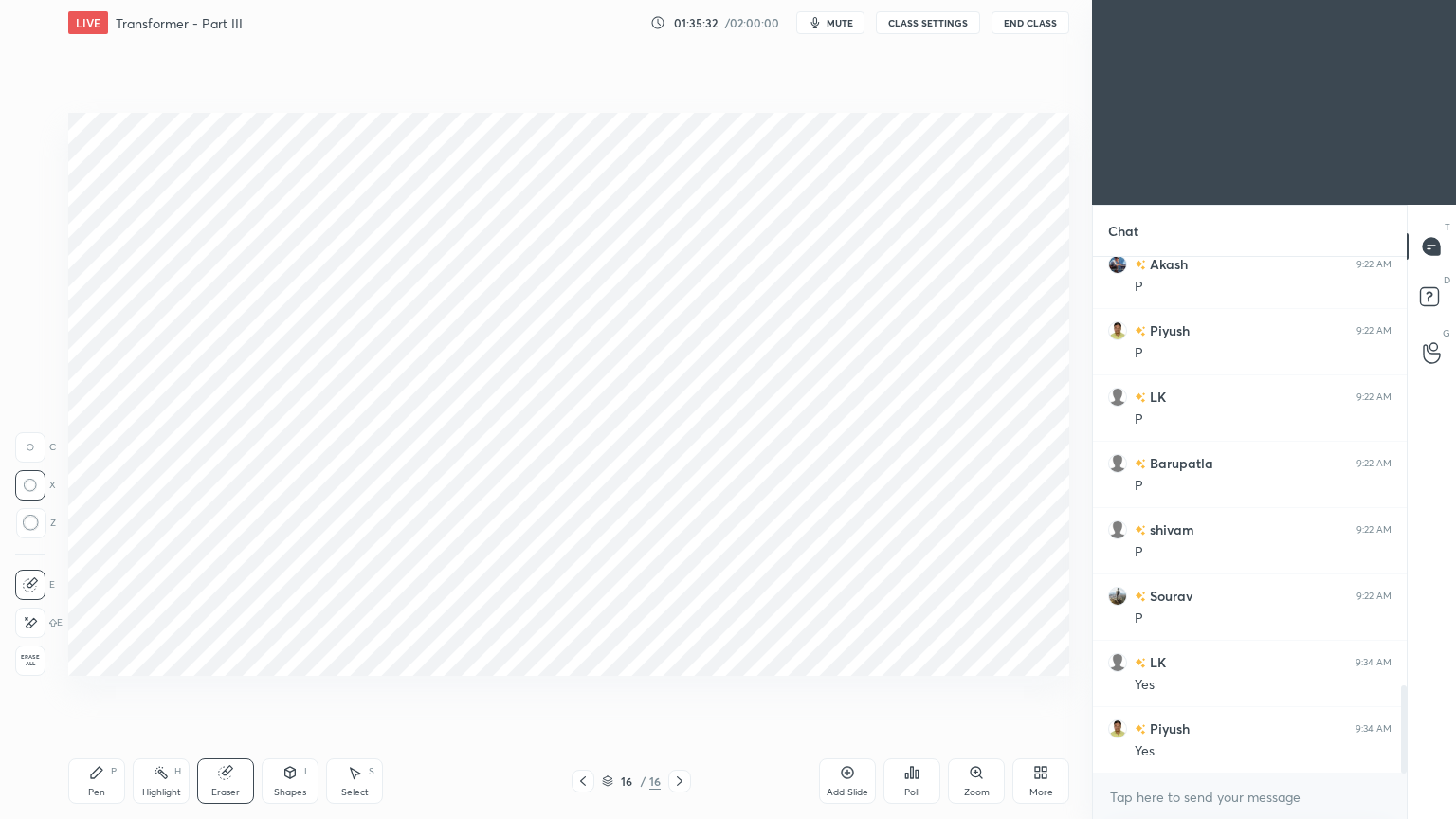 click 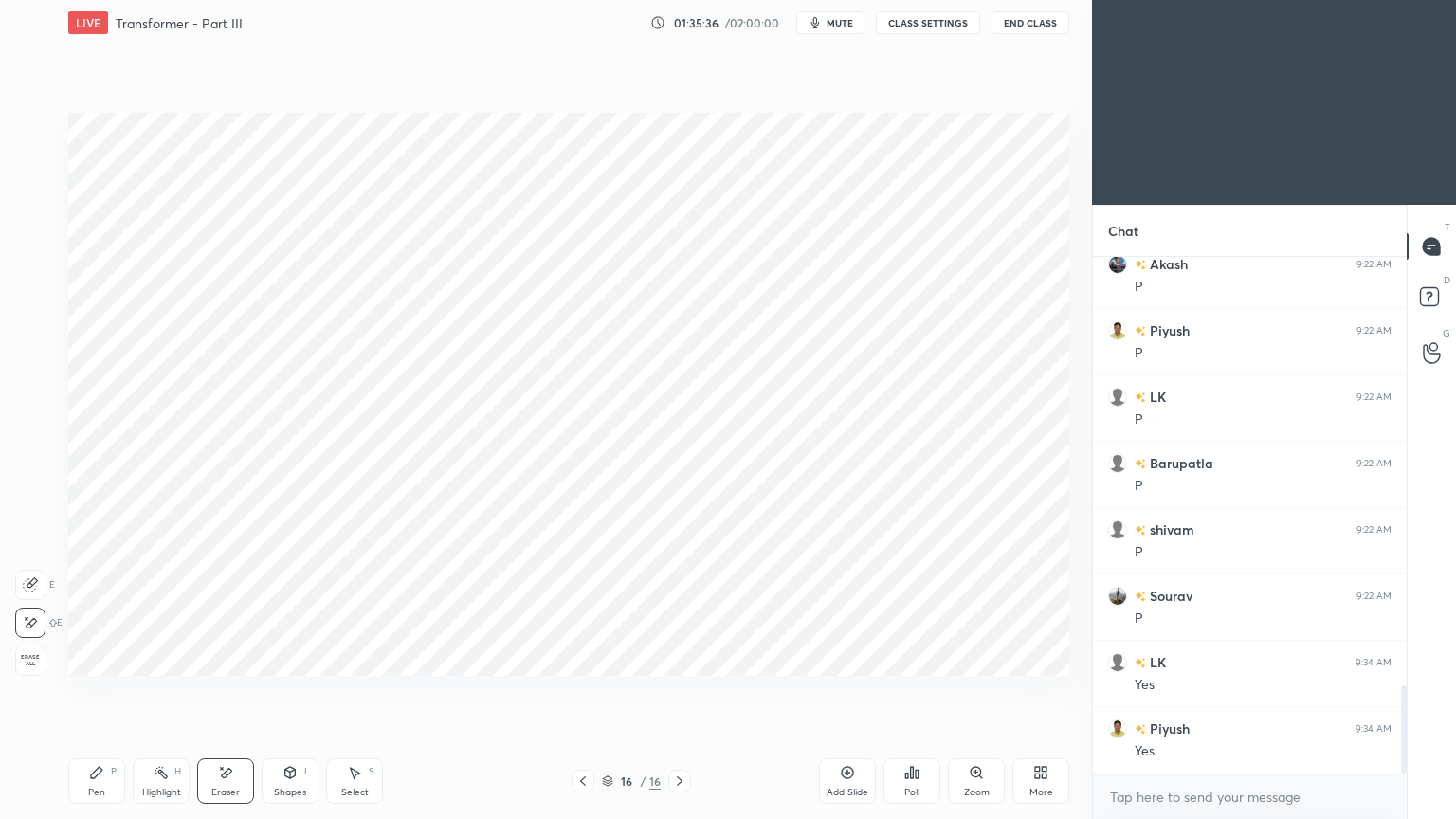click on "Pen P" at bounding box center (97, 781) 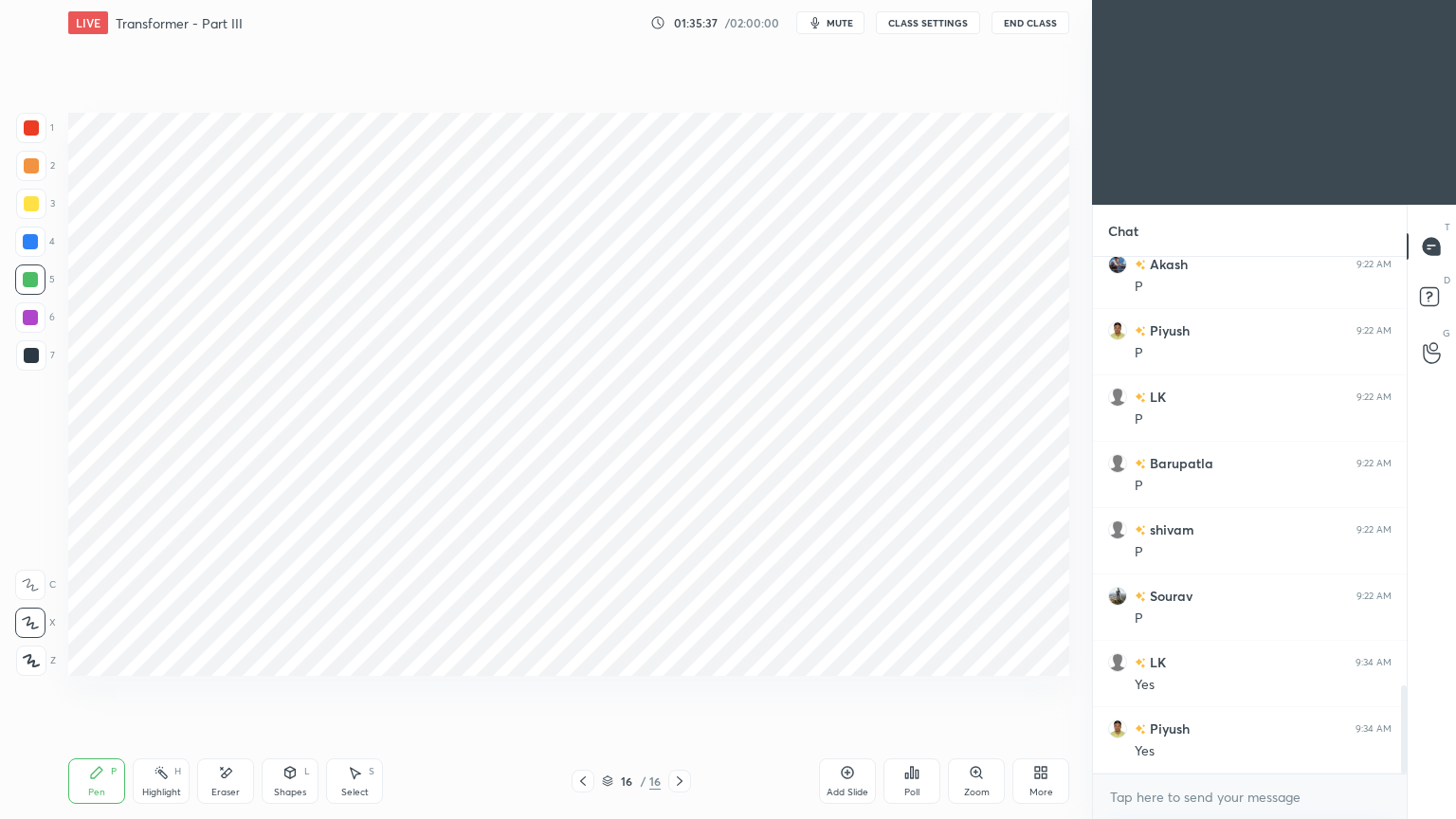 click at bounding box center (31, 128) 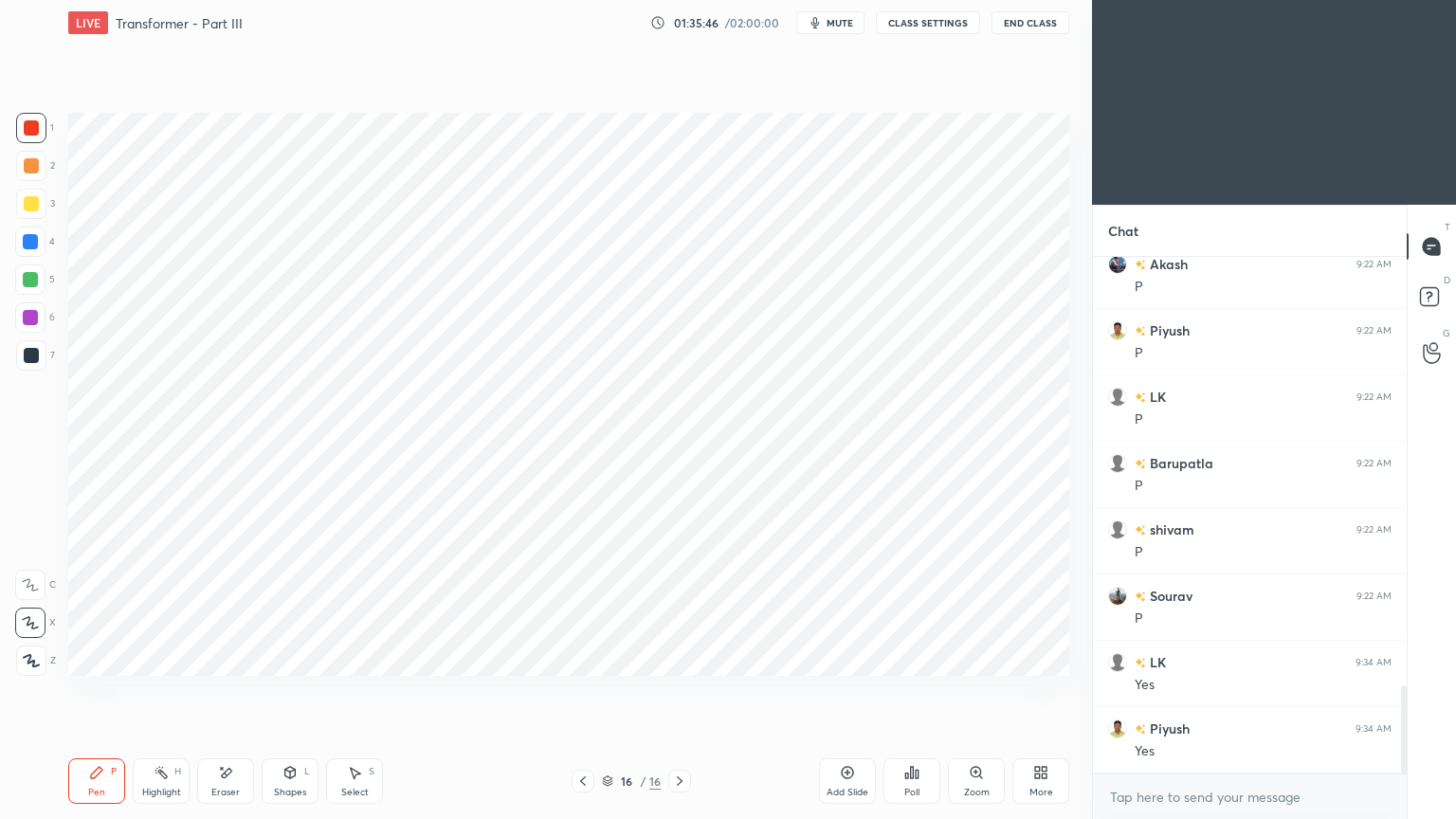click at bounding box center (30, 242) 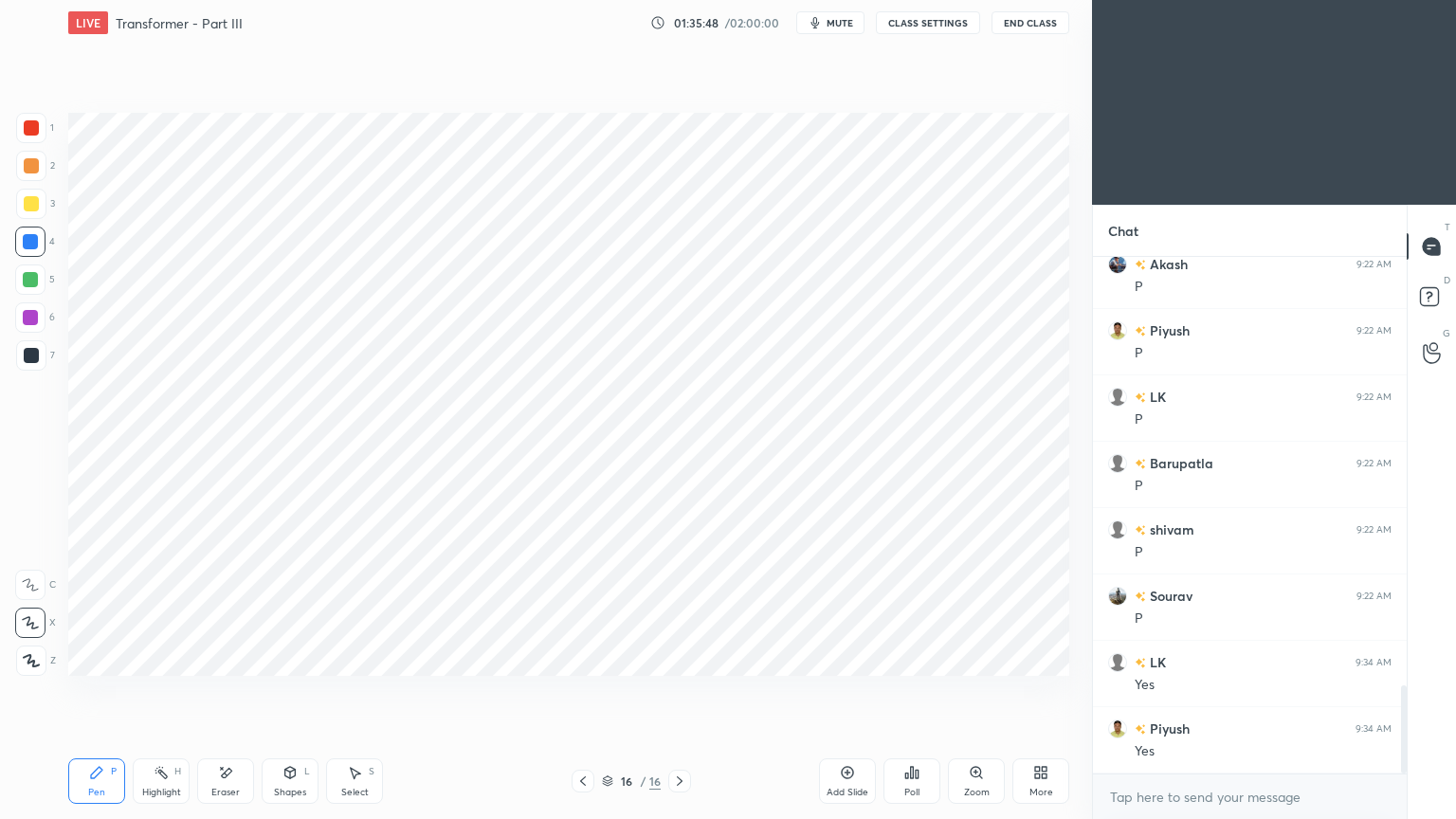 click on "Pen P" at bounding box center [97, 781] 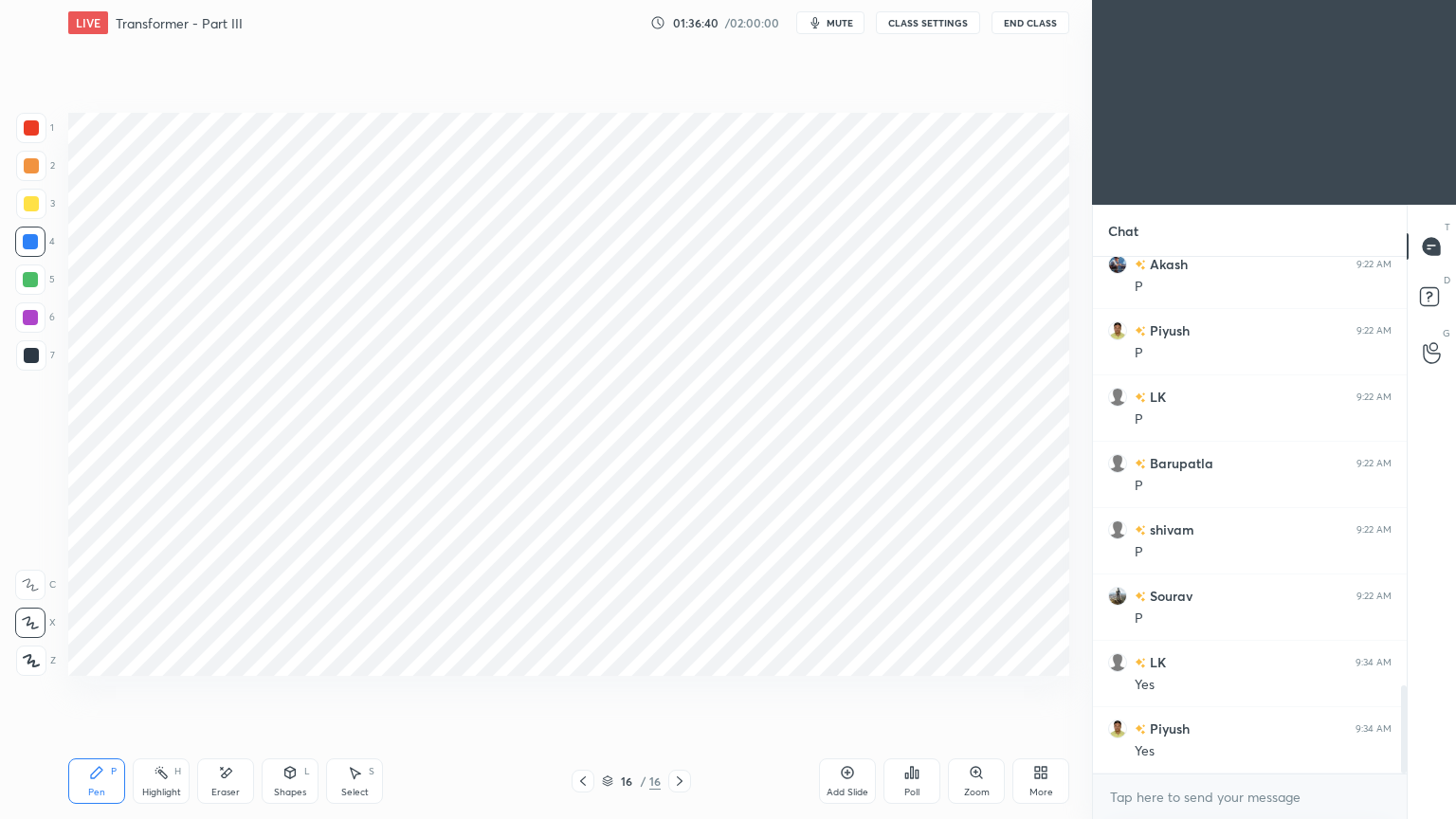 click on "Eraser" at bounding box center [226, 781] 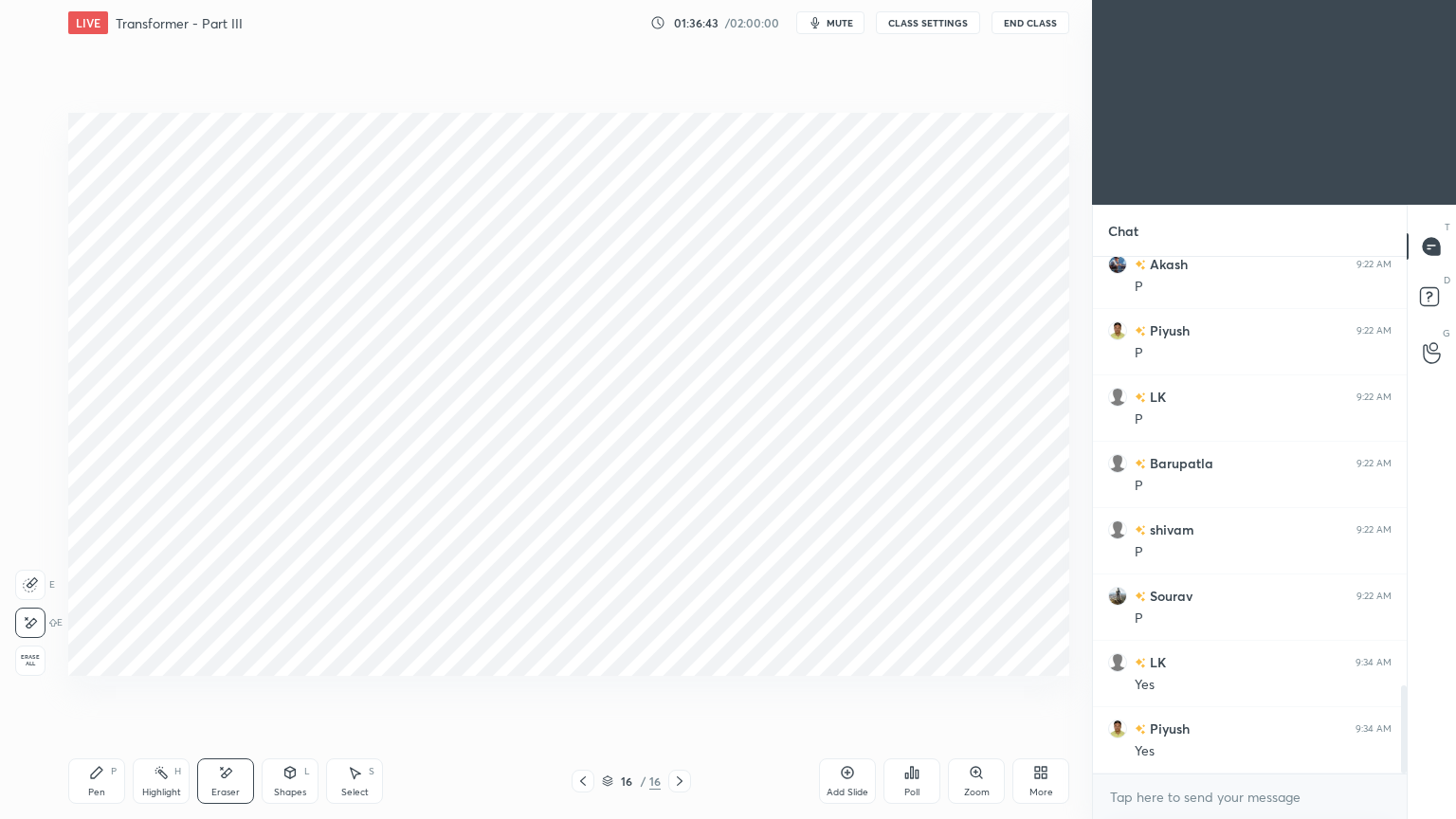 click on "Pen P" at bounding box center [97, 781] 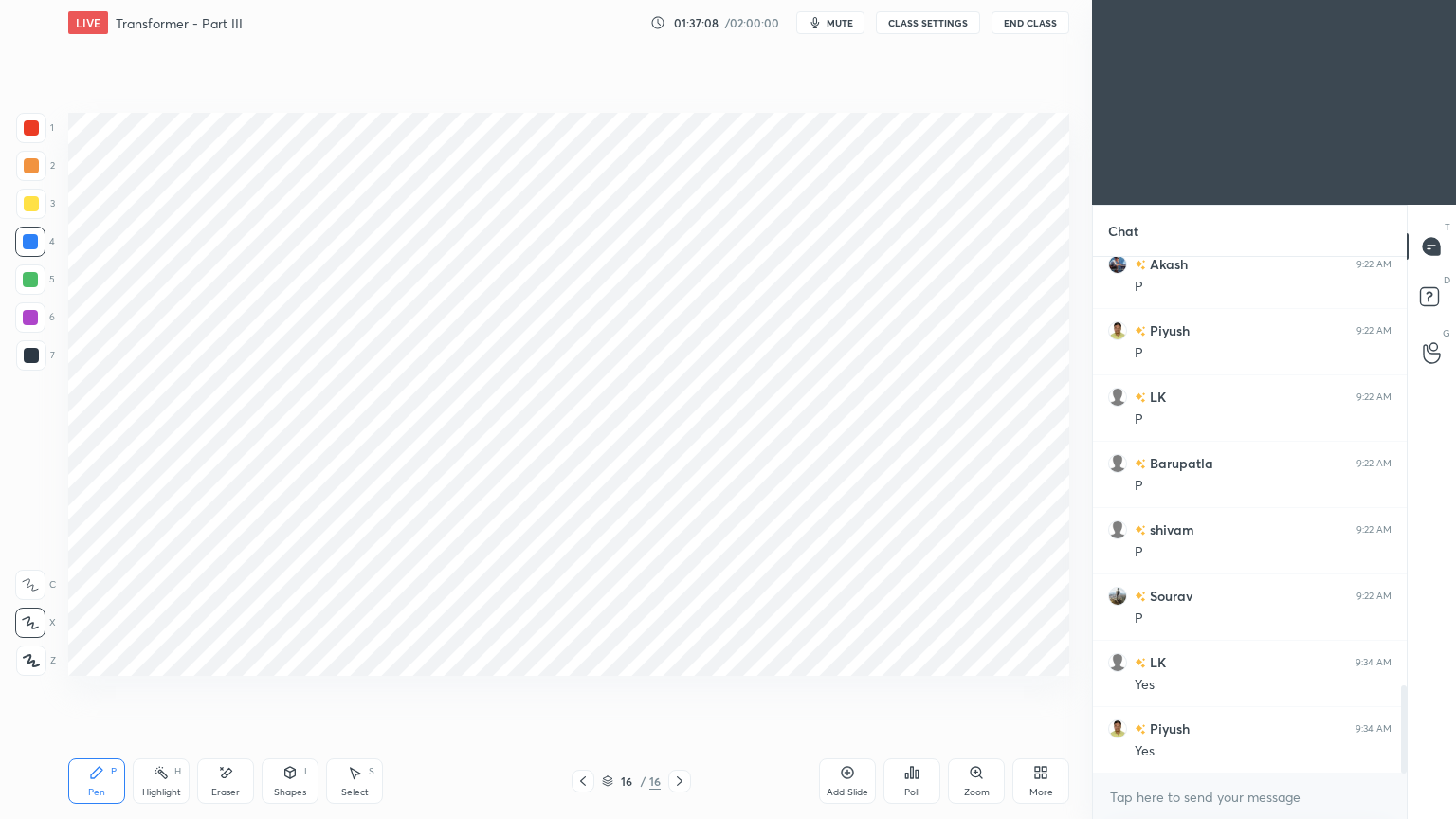 click at bounding box center (30, 318) 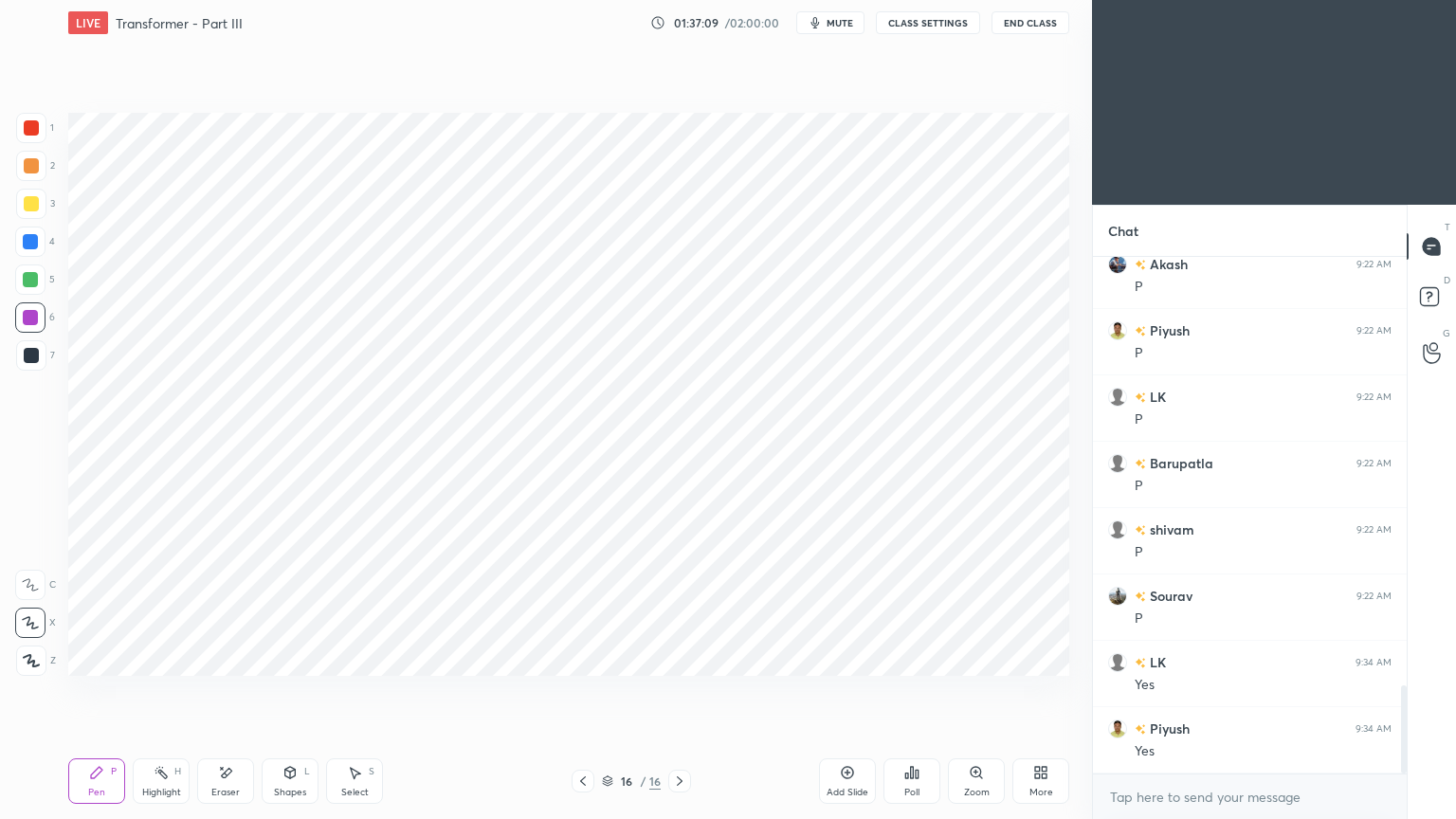 click on "Shapes" at bounding box center [290, 792] 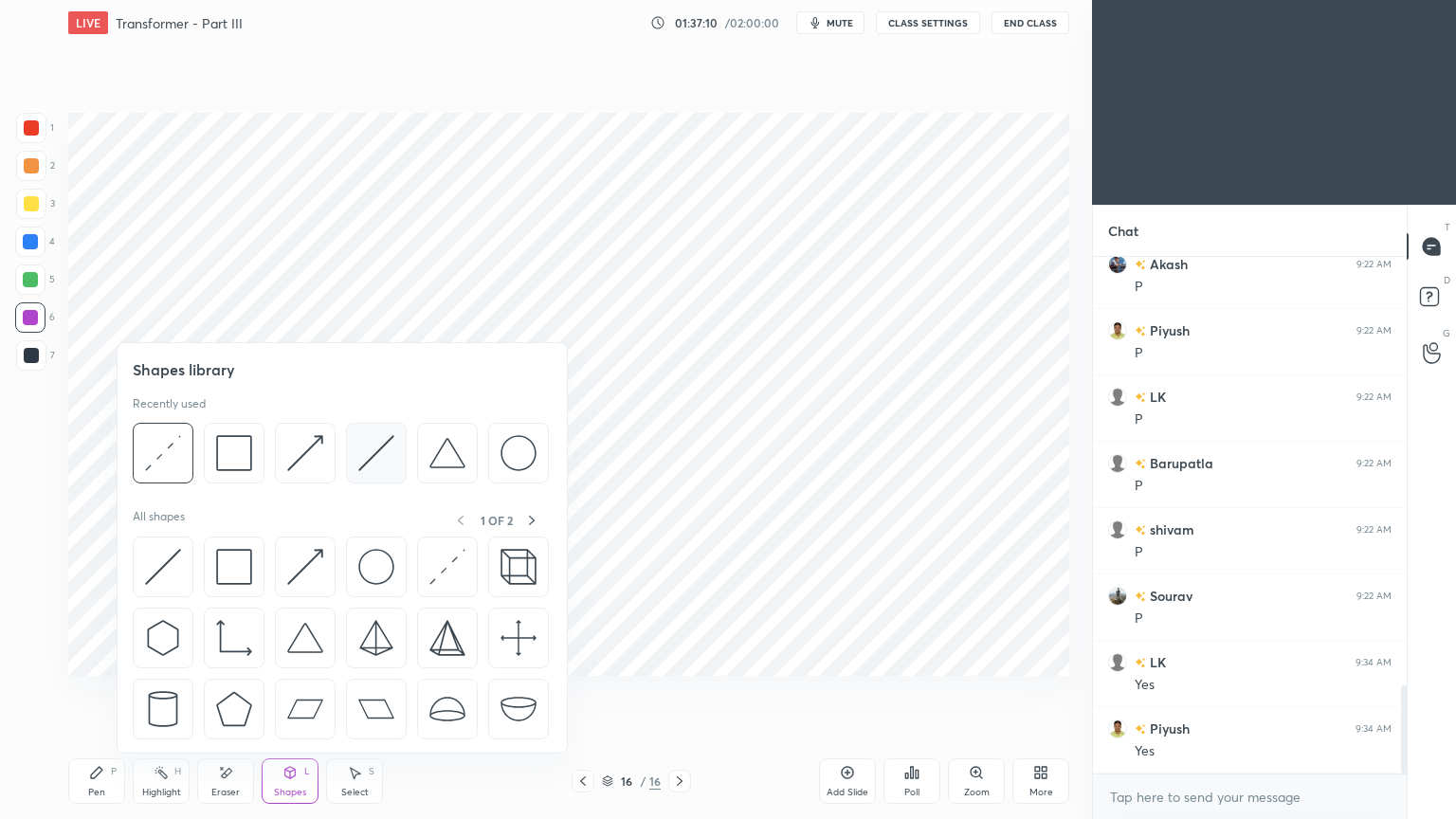 click at bounding box center [376, 453] 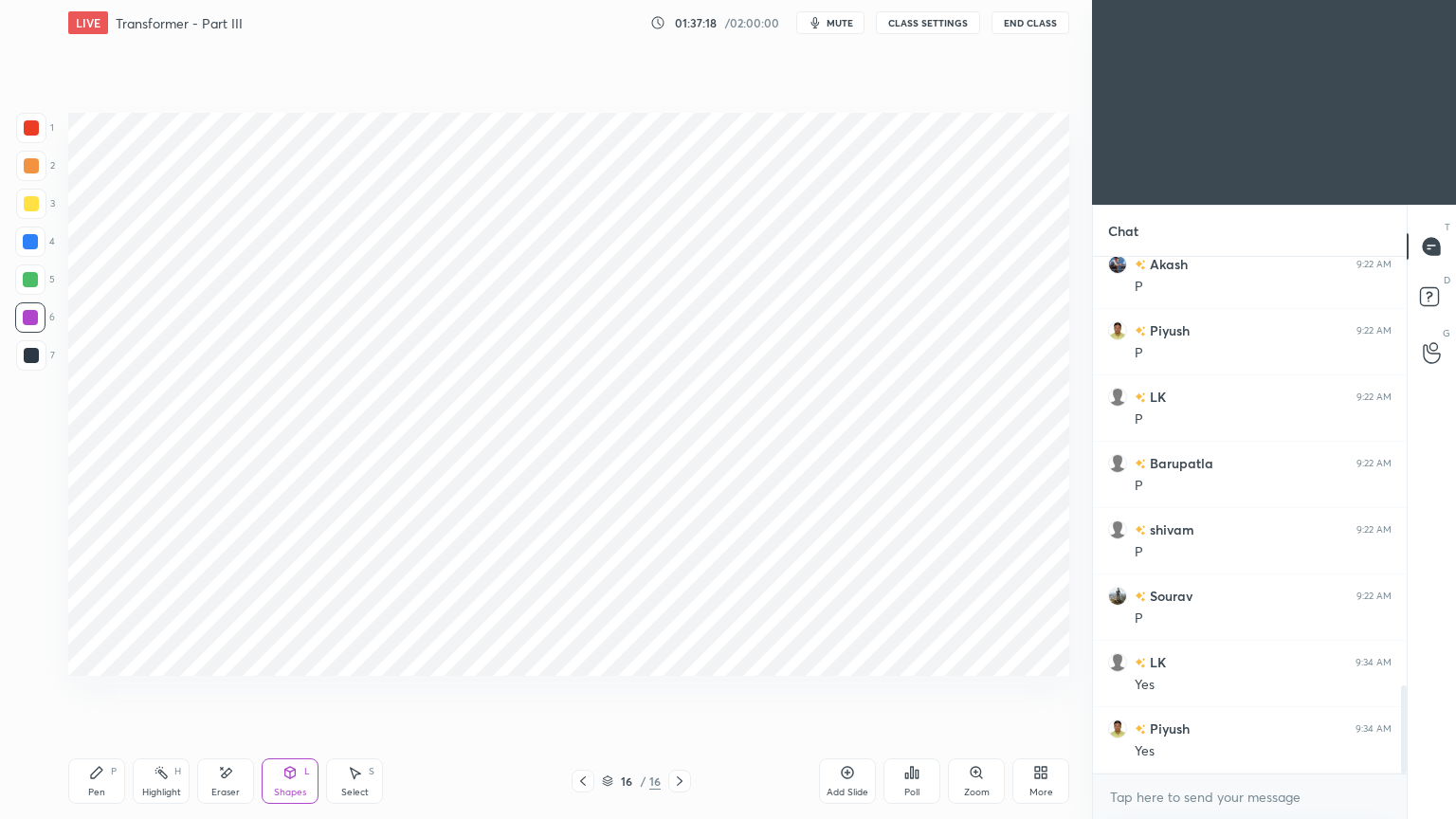 click on "Pen P" at bounding box center (97, 781) 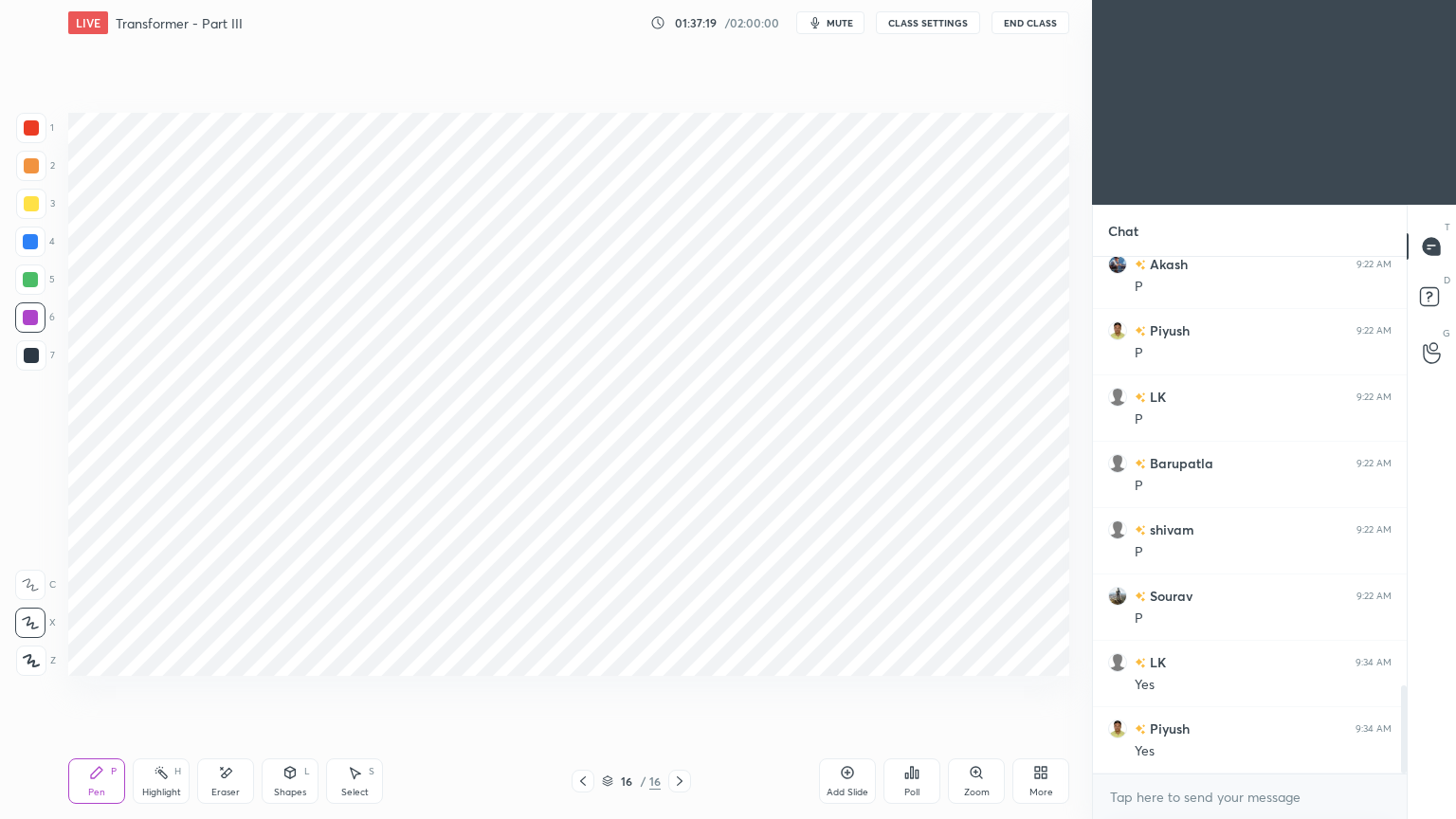 click at bounding box center (31, 128) 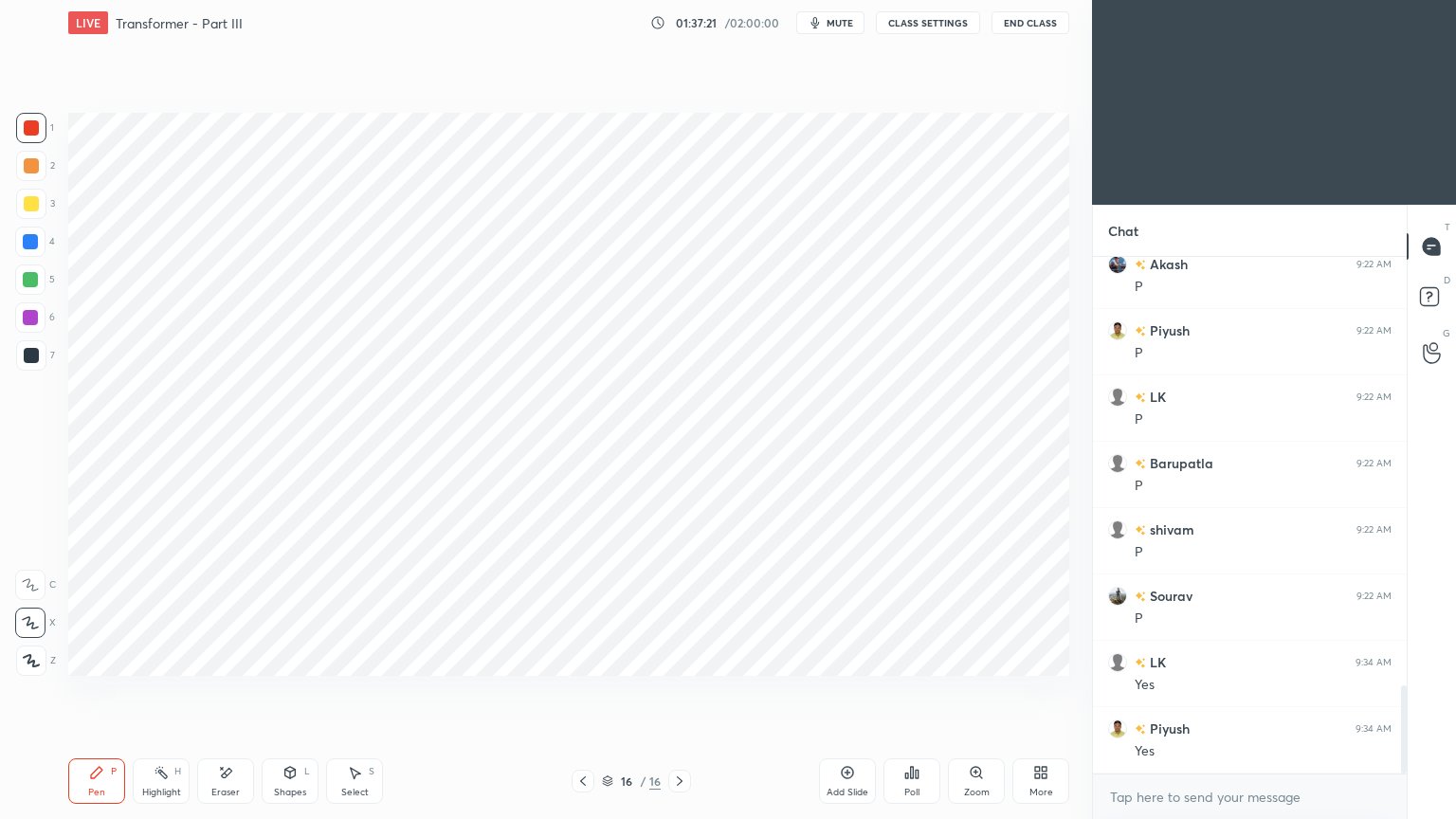 click on "Pen P" at bounding box center (97, 781) 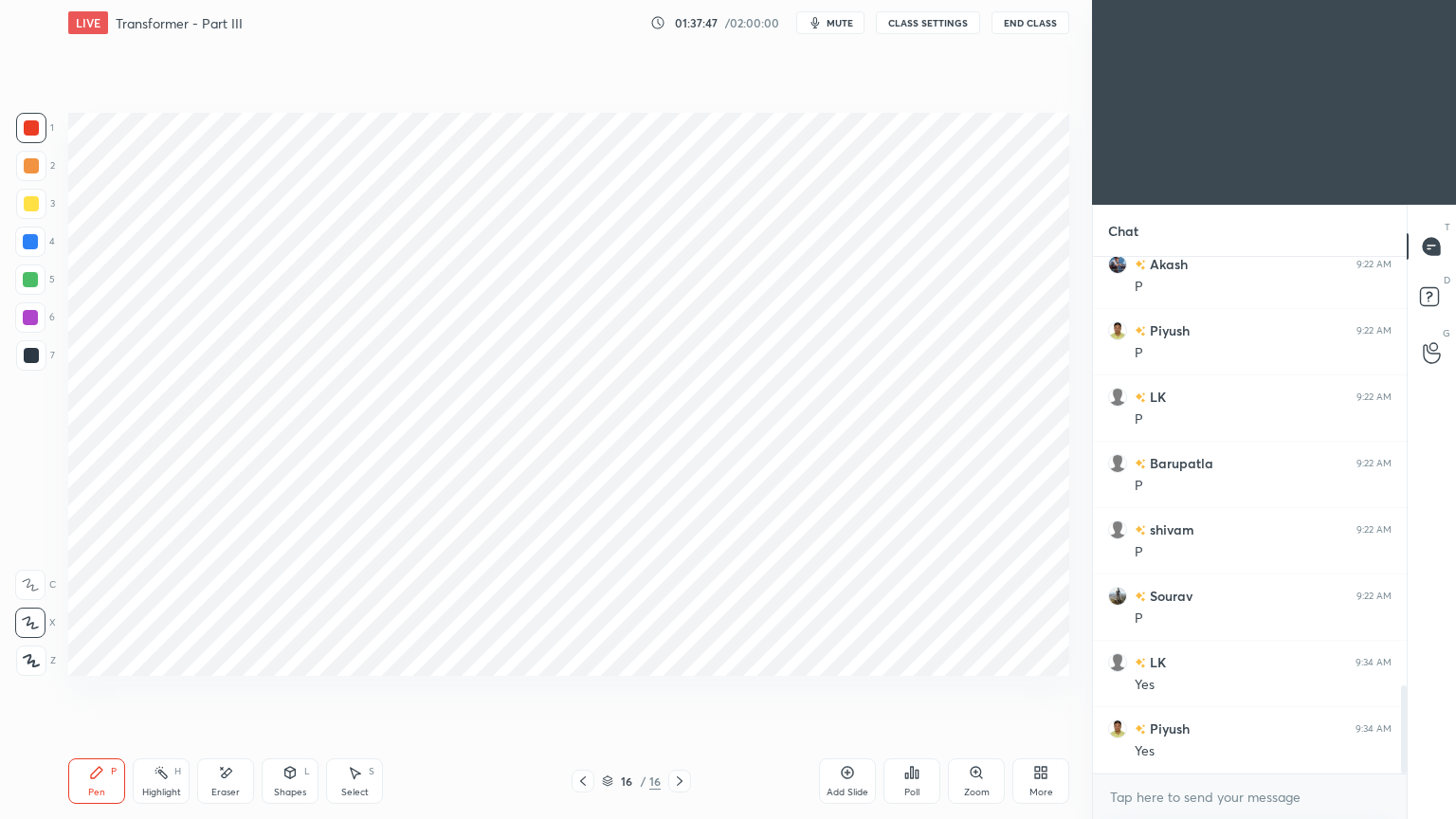 click at bounding box center (30, 318) 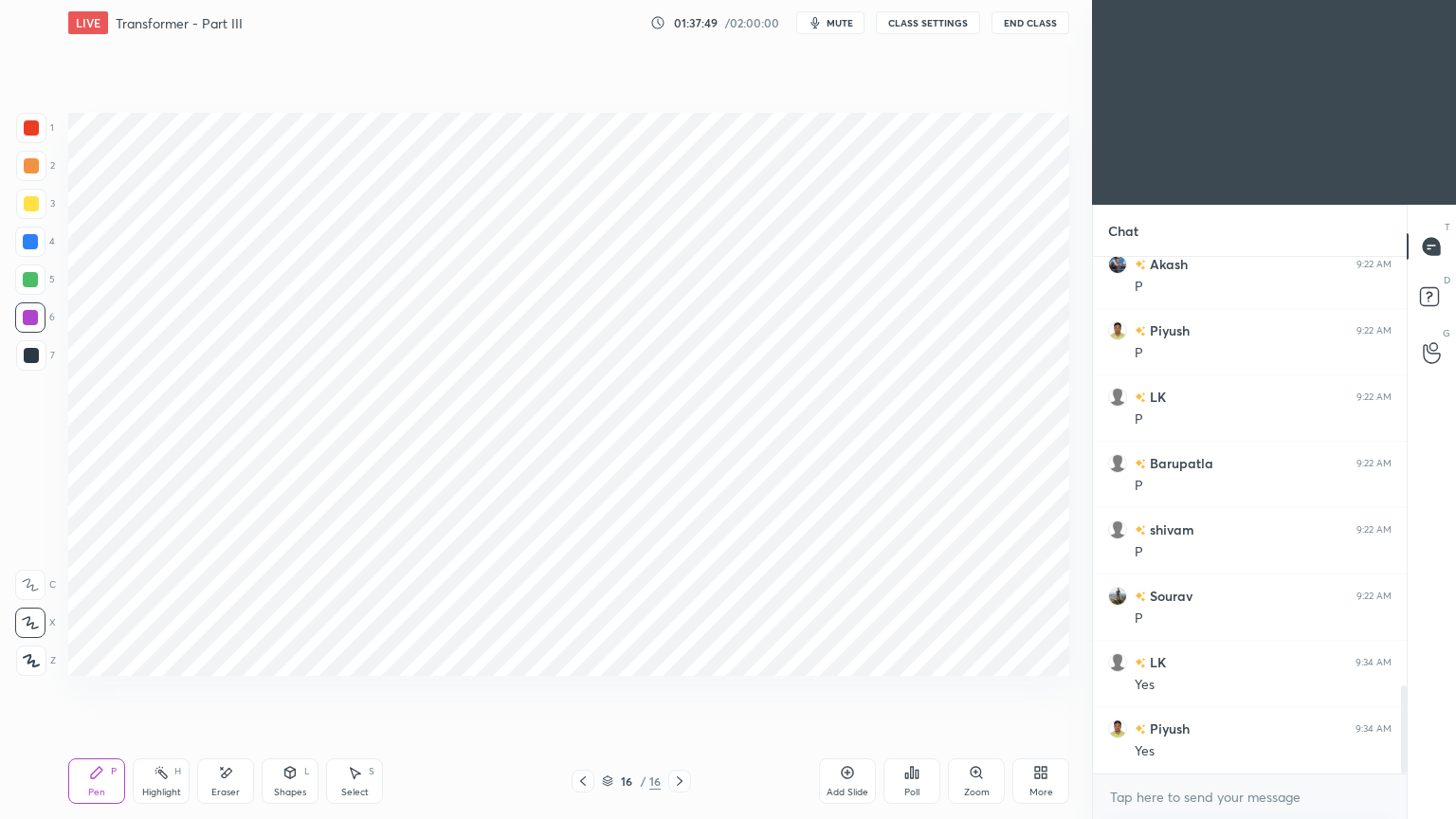 click at bounding box center [30, 242] 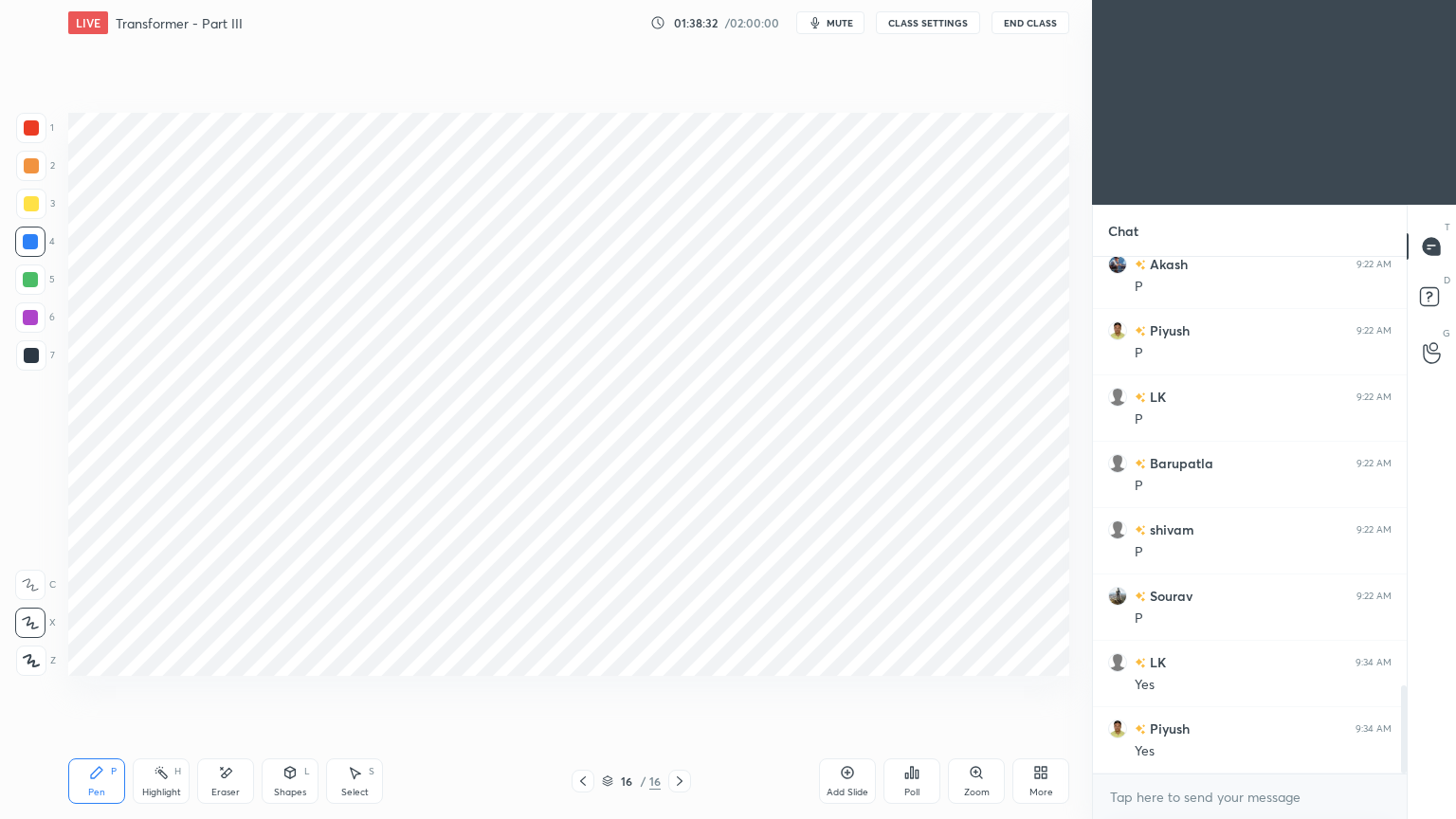 click on "Eraser" at bounding box center (226, 792) 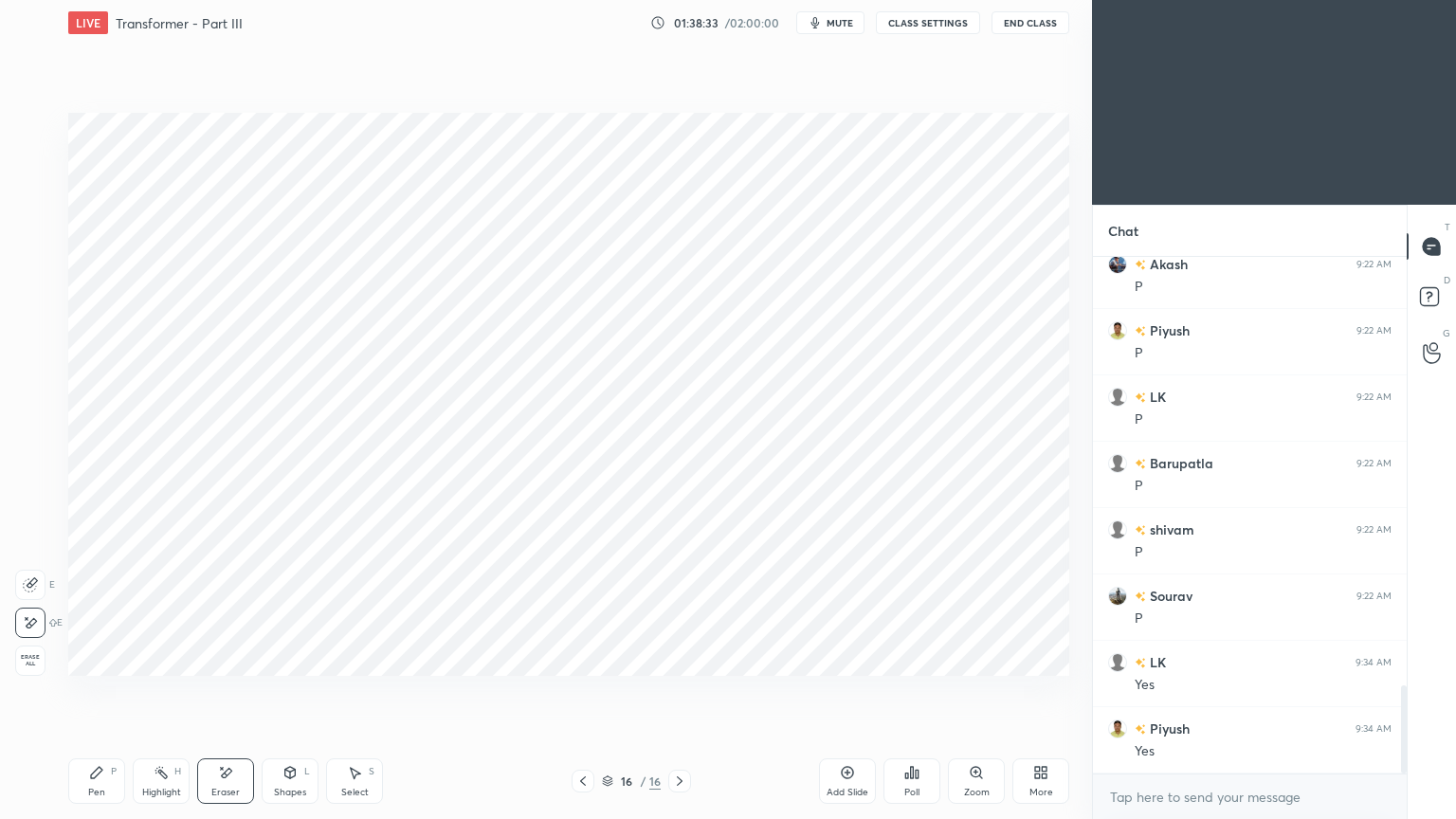 click on "Pen P" at bounding box center [97, 781] 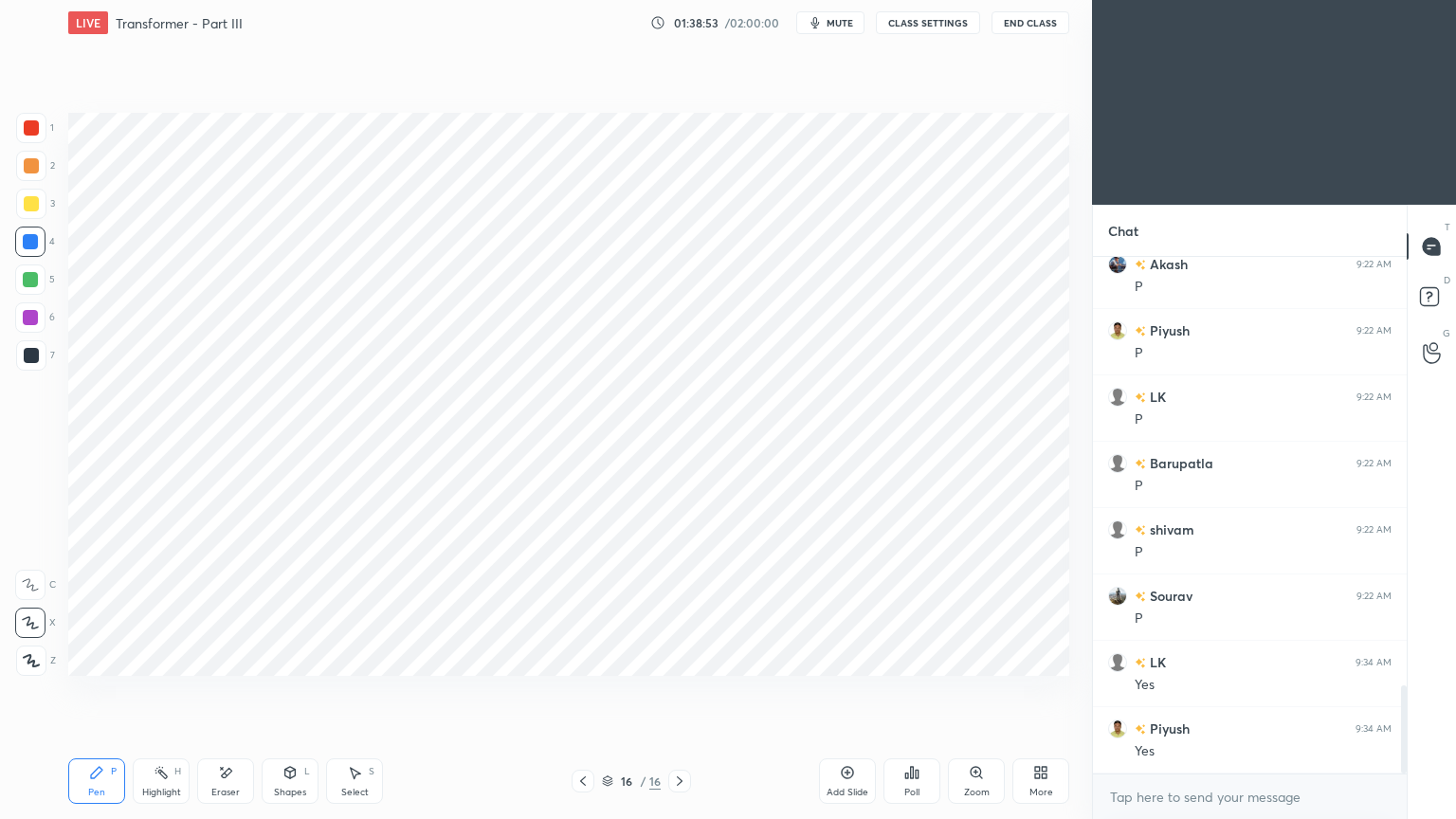 click at bounding box center [31, 128] 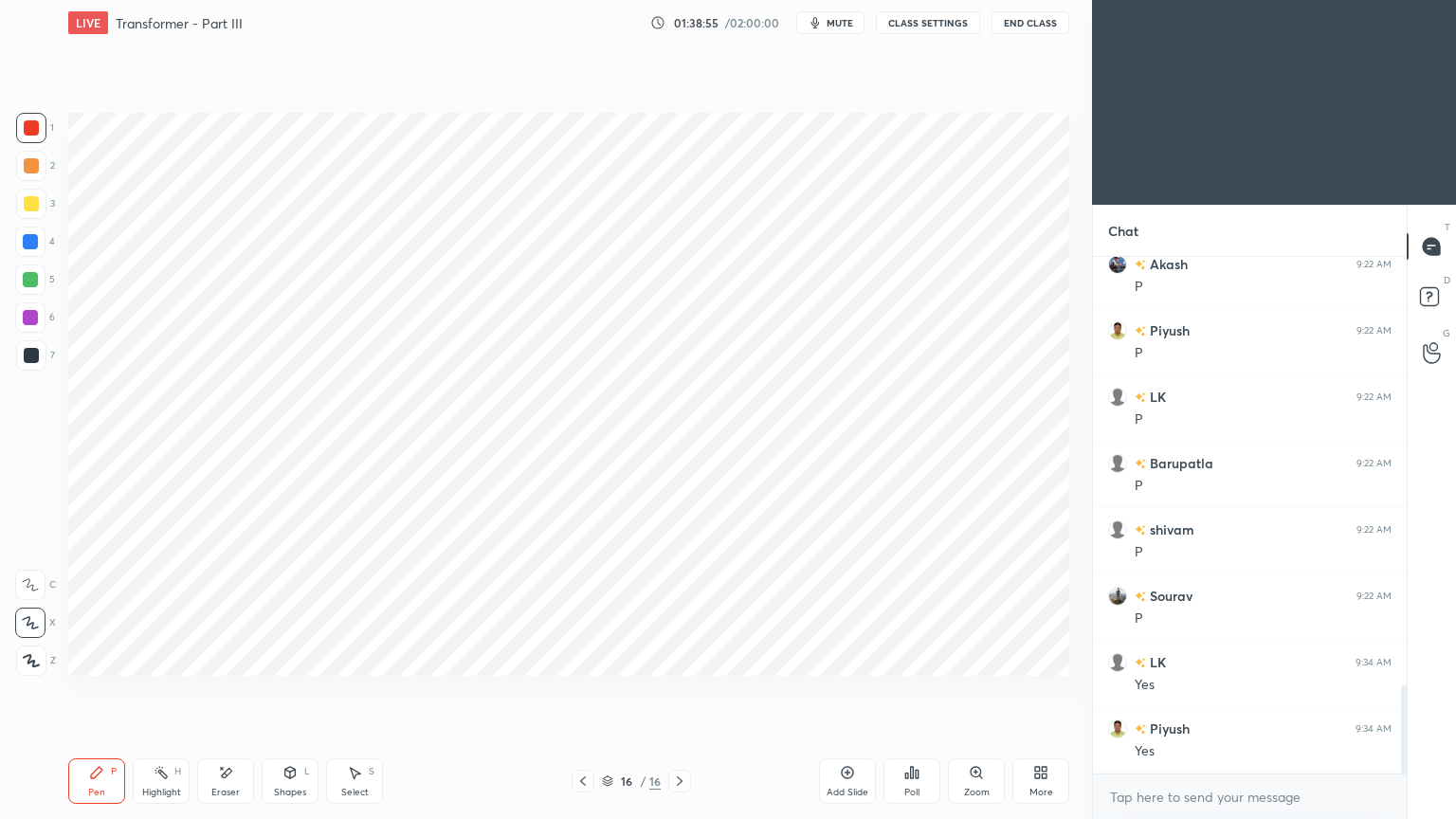 click on "Add Slide" at bounding box center [847, 781] 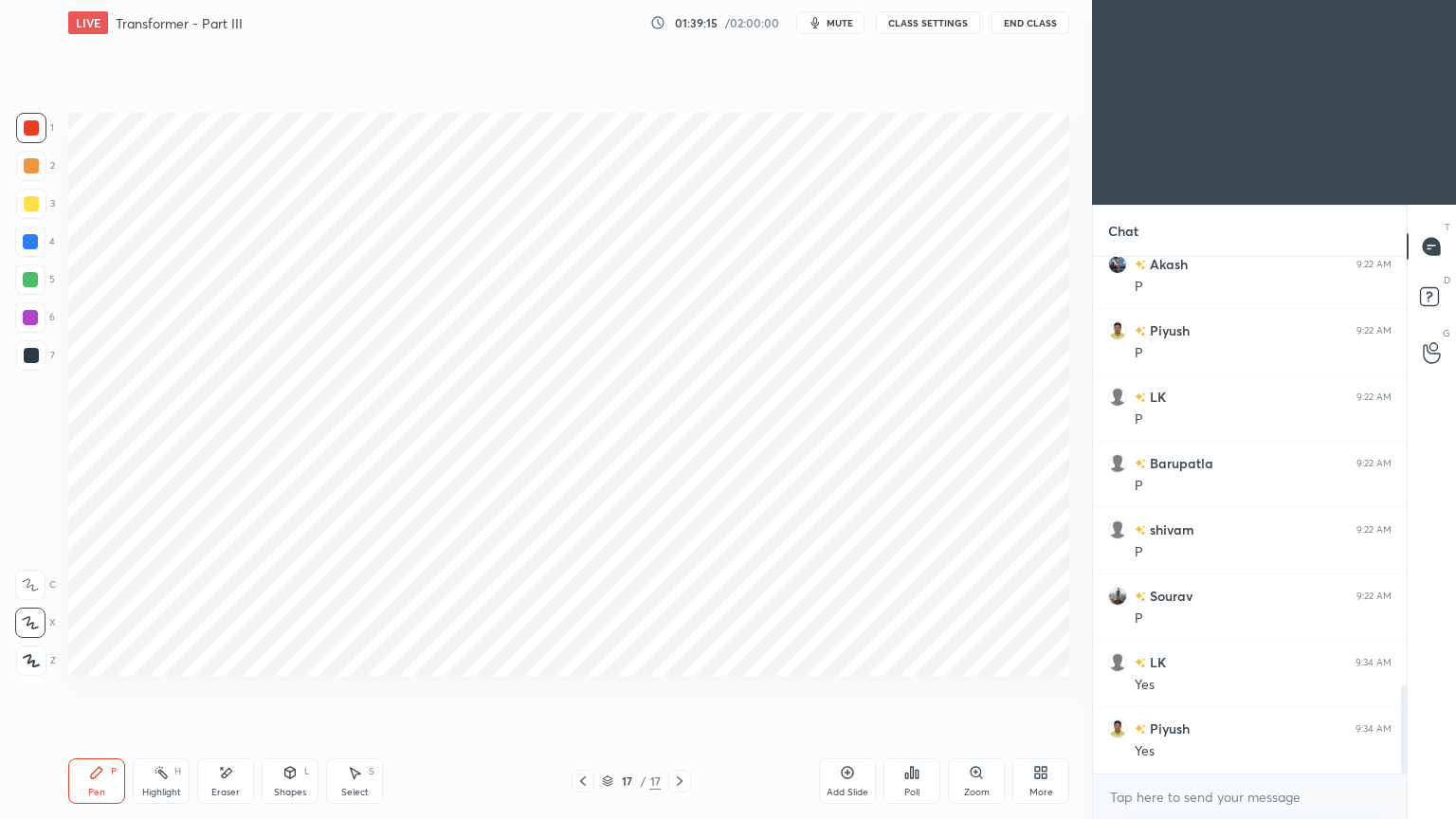 click at bounding box center [30, 280] 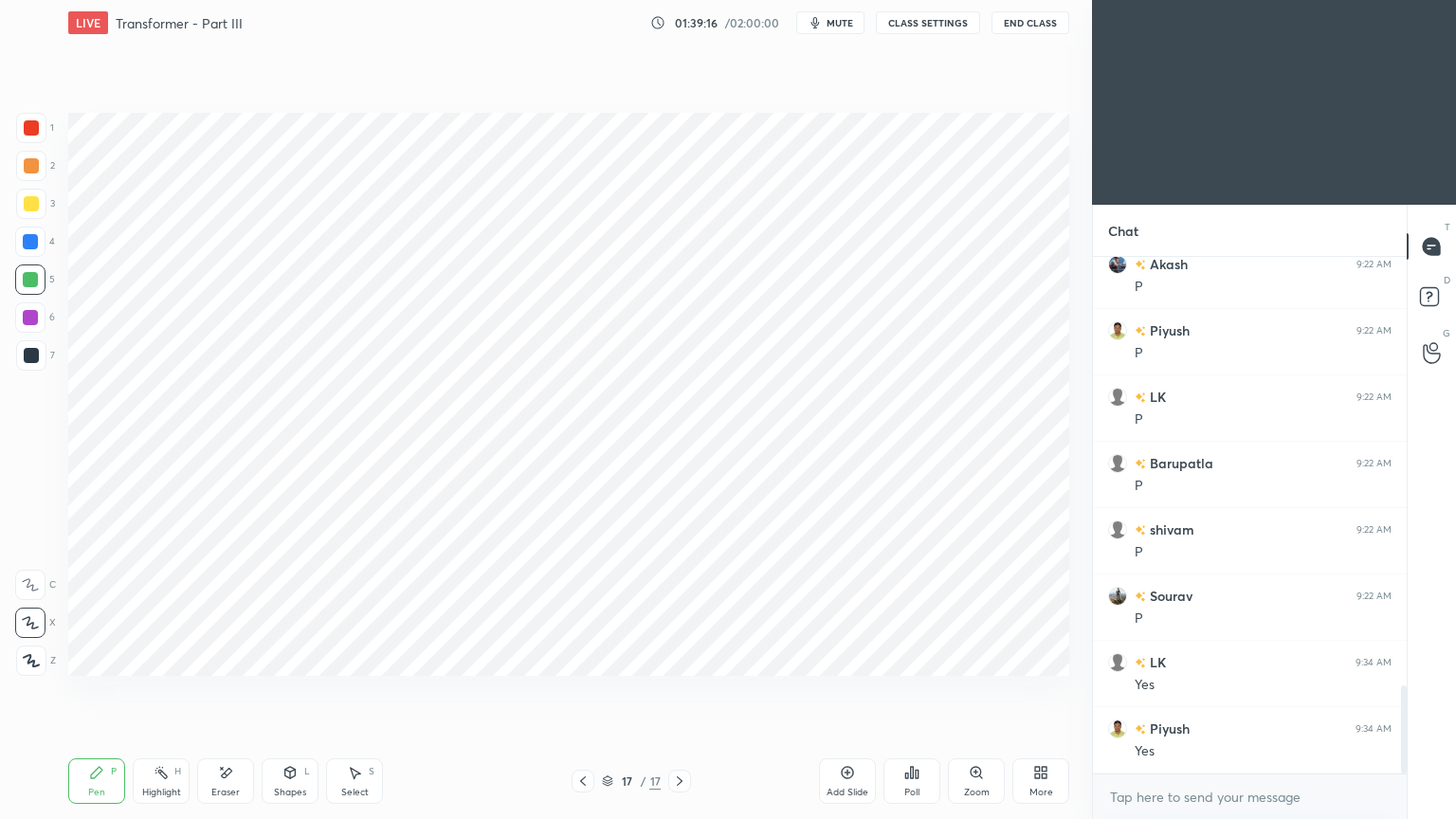 click 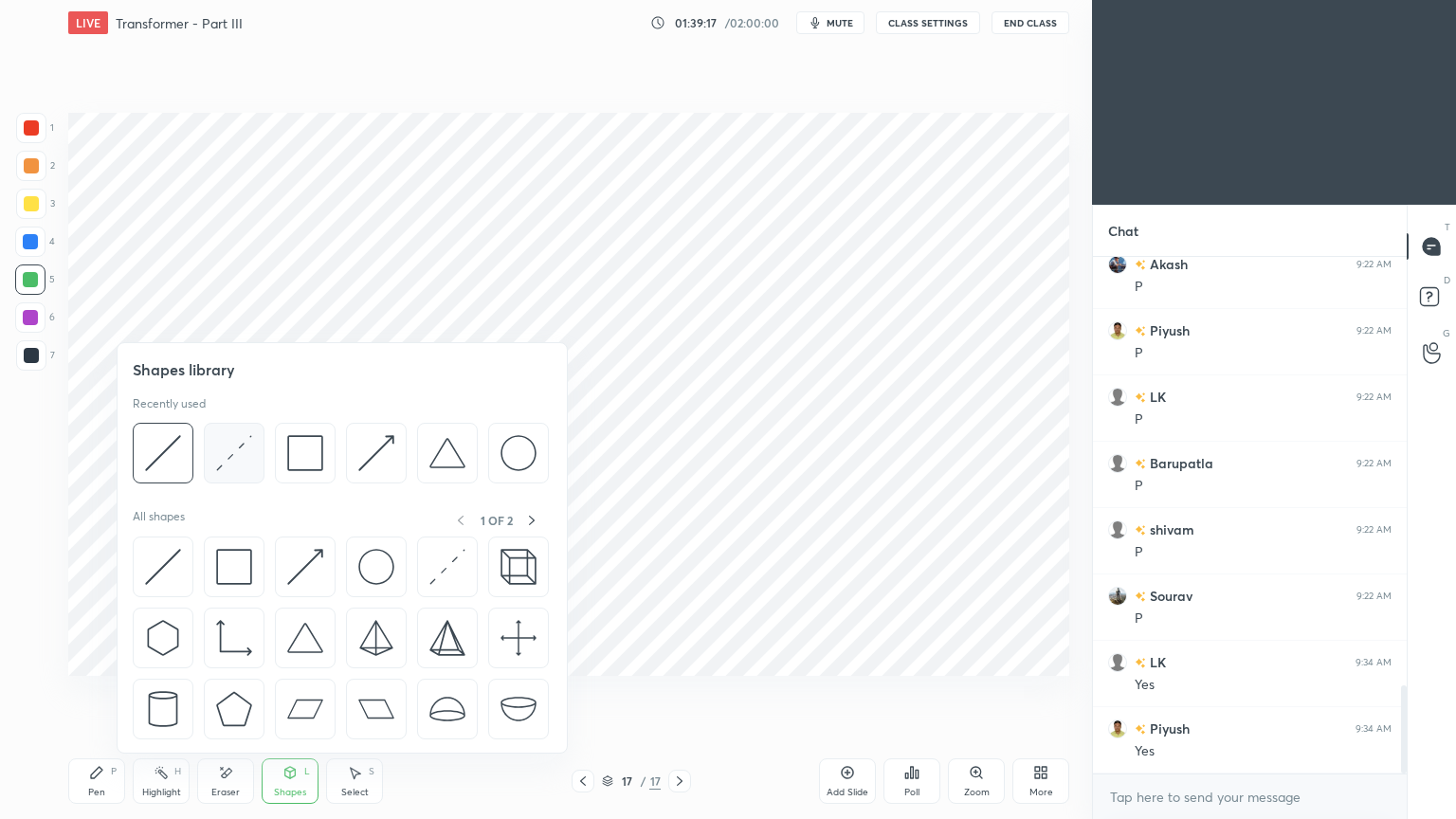 click at bounding box center [234, 453] 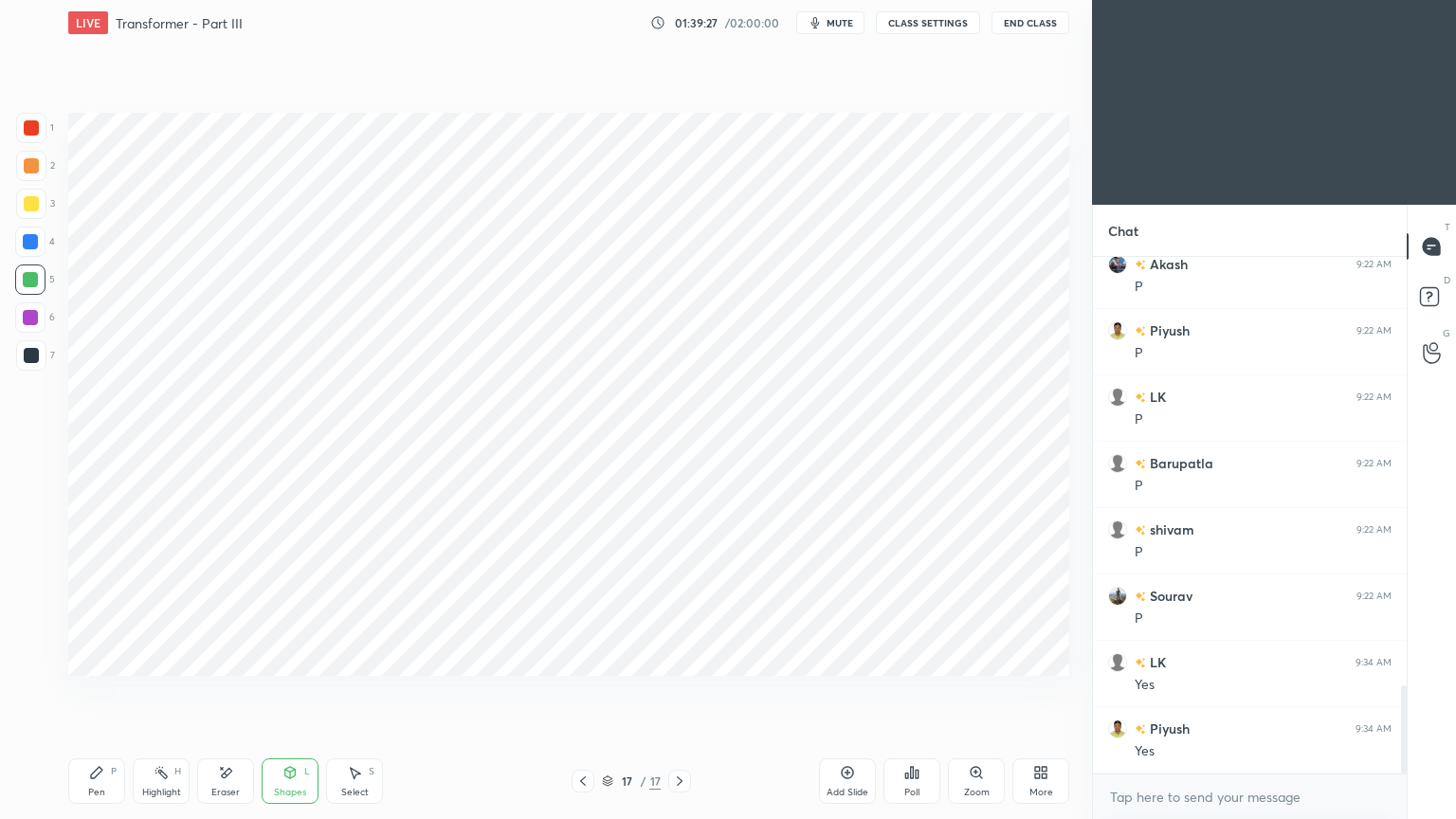 click at bounding box center (30, 318) 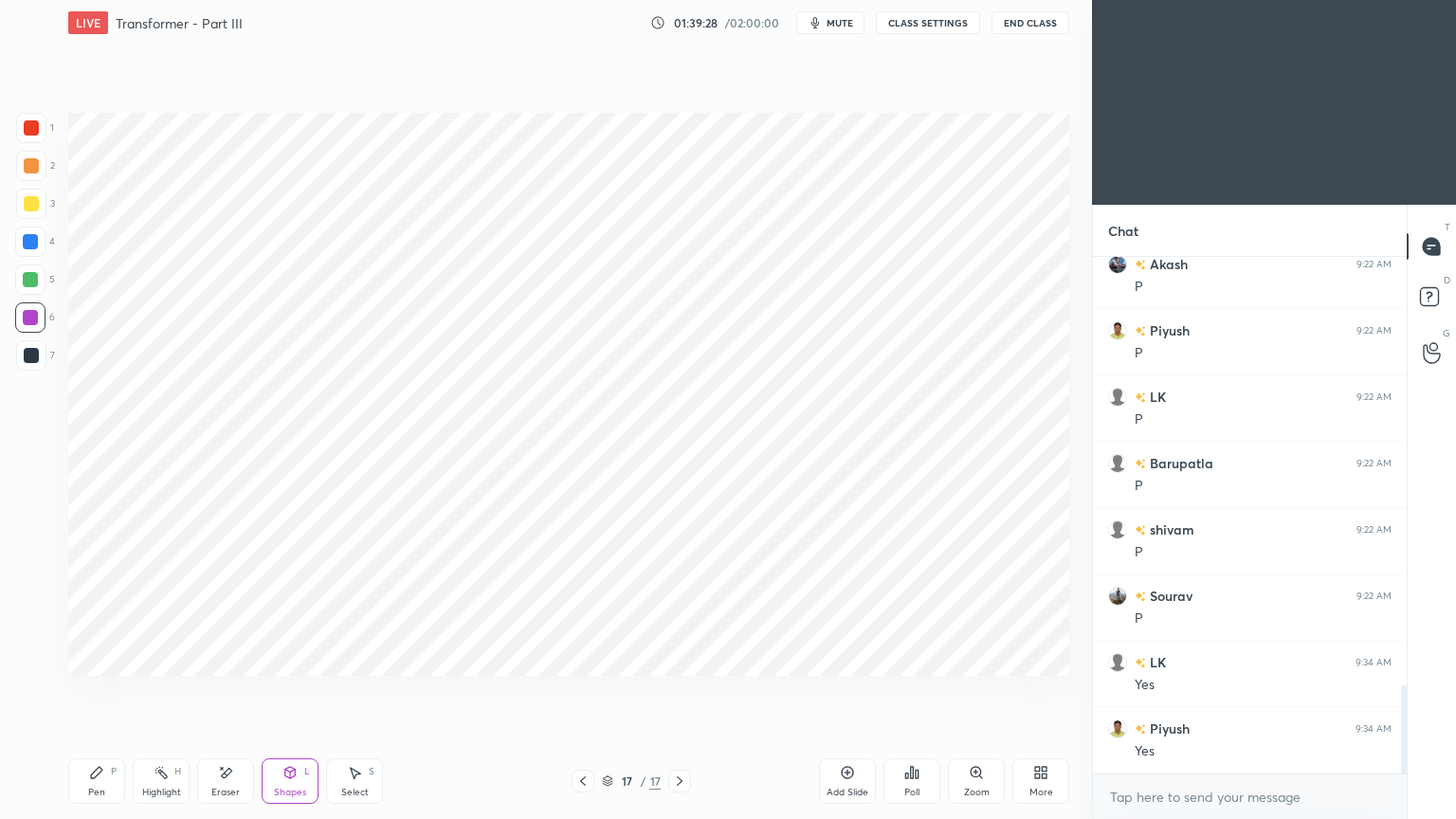 click 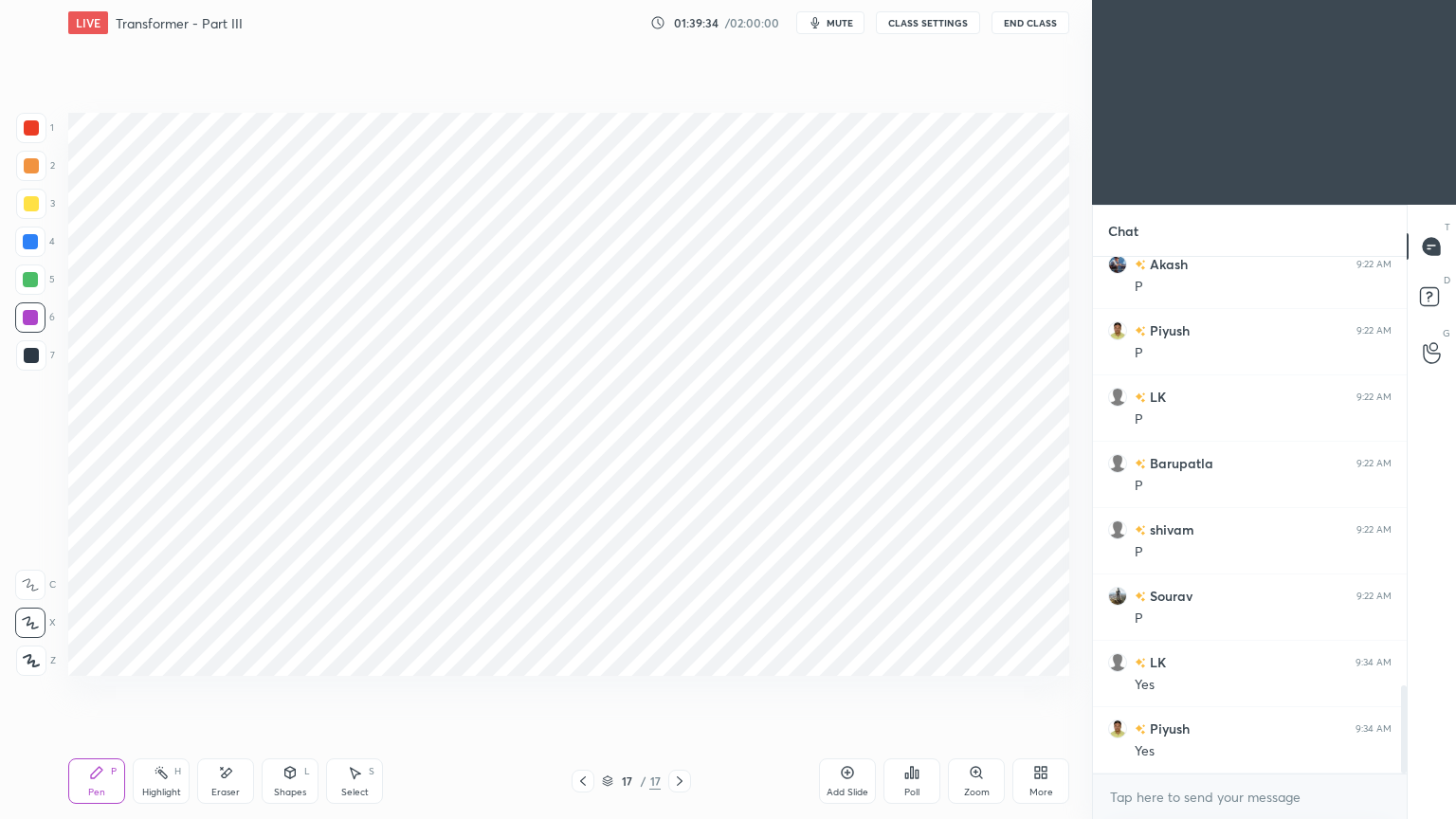 click at bounding box center (30, 242) 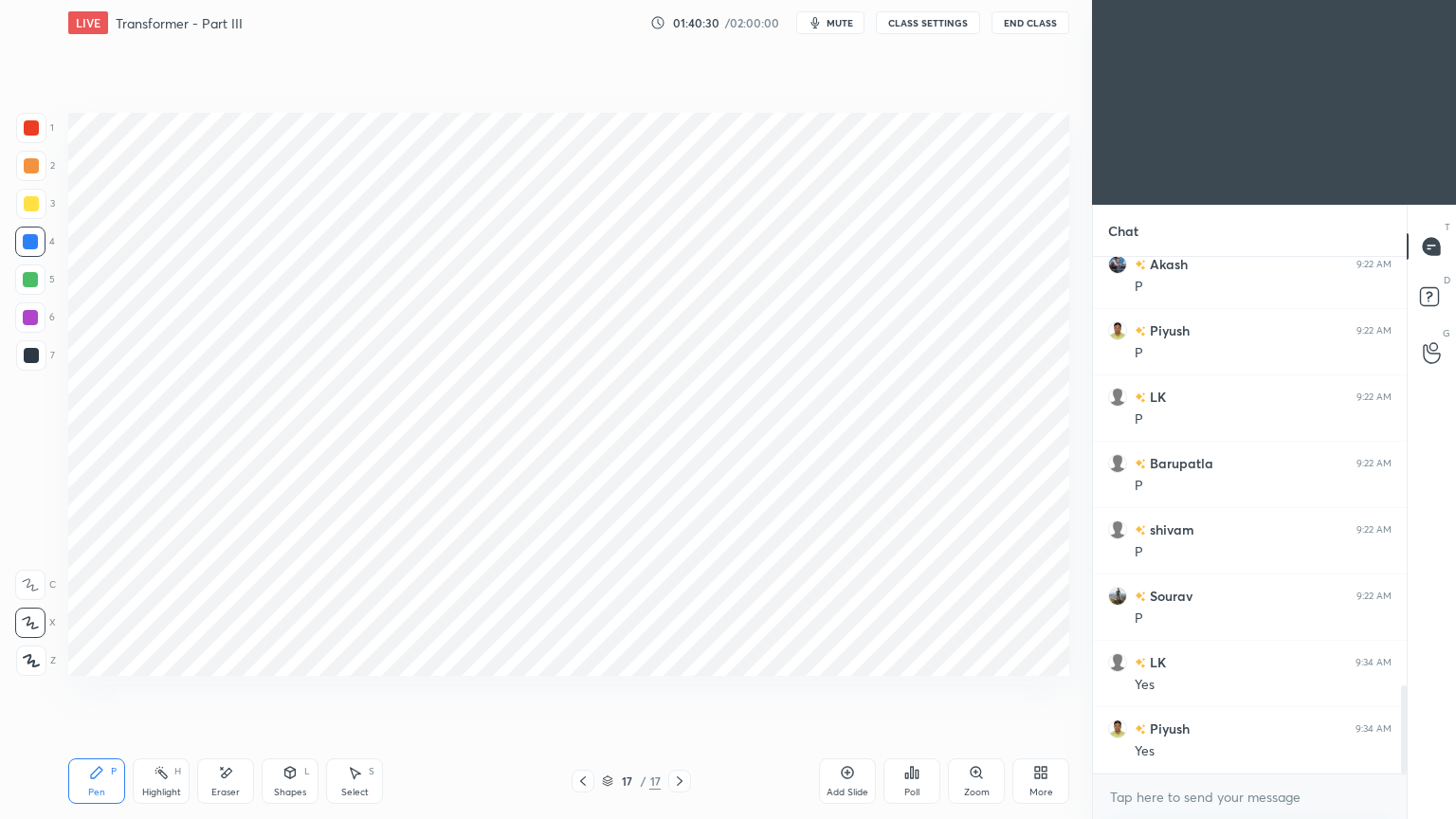 click at bounding box center [31, 355] 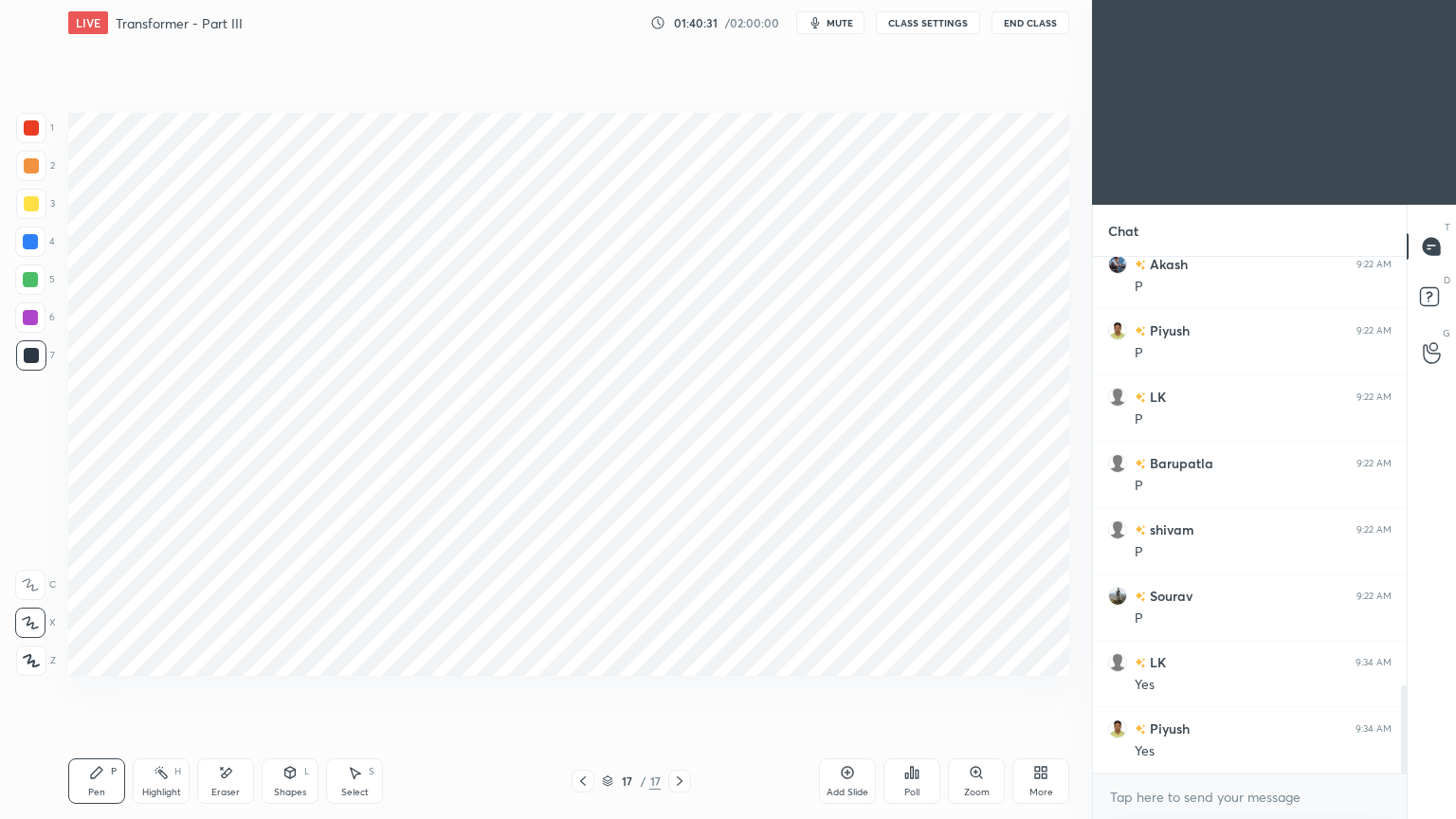 click on "Pen P" at bounding box center (97, 781) 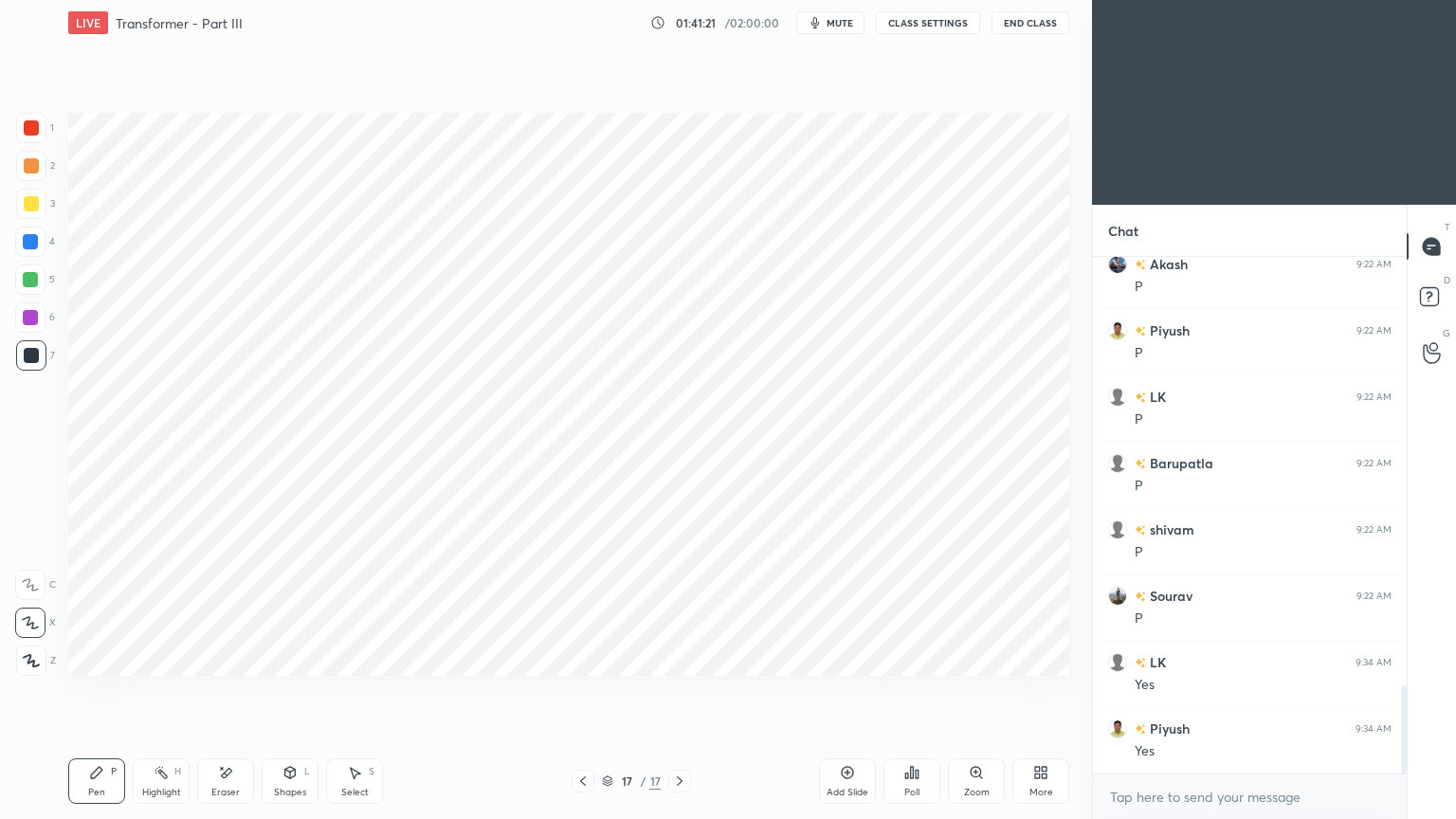 click on "Eraser" at bounding box center (226, 781) 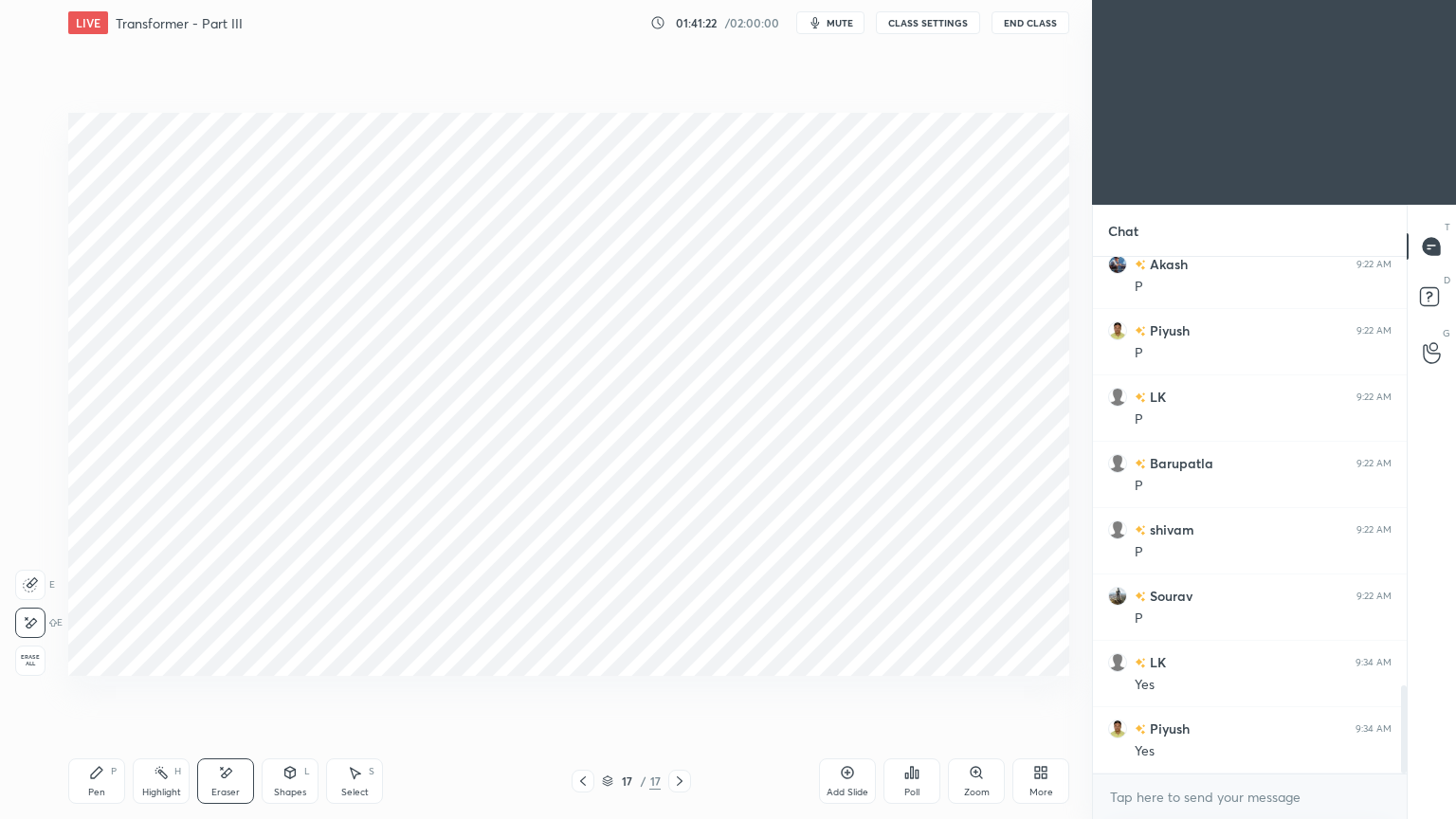 click on "Pen P" at bounding box center (97, 781) 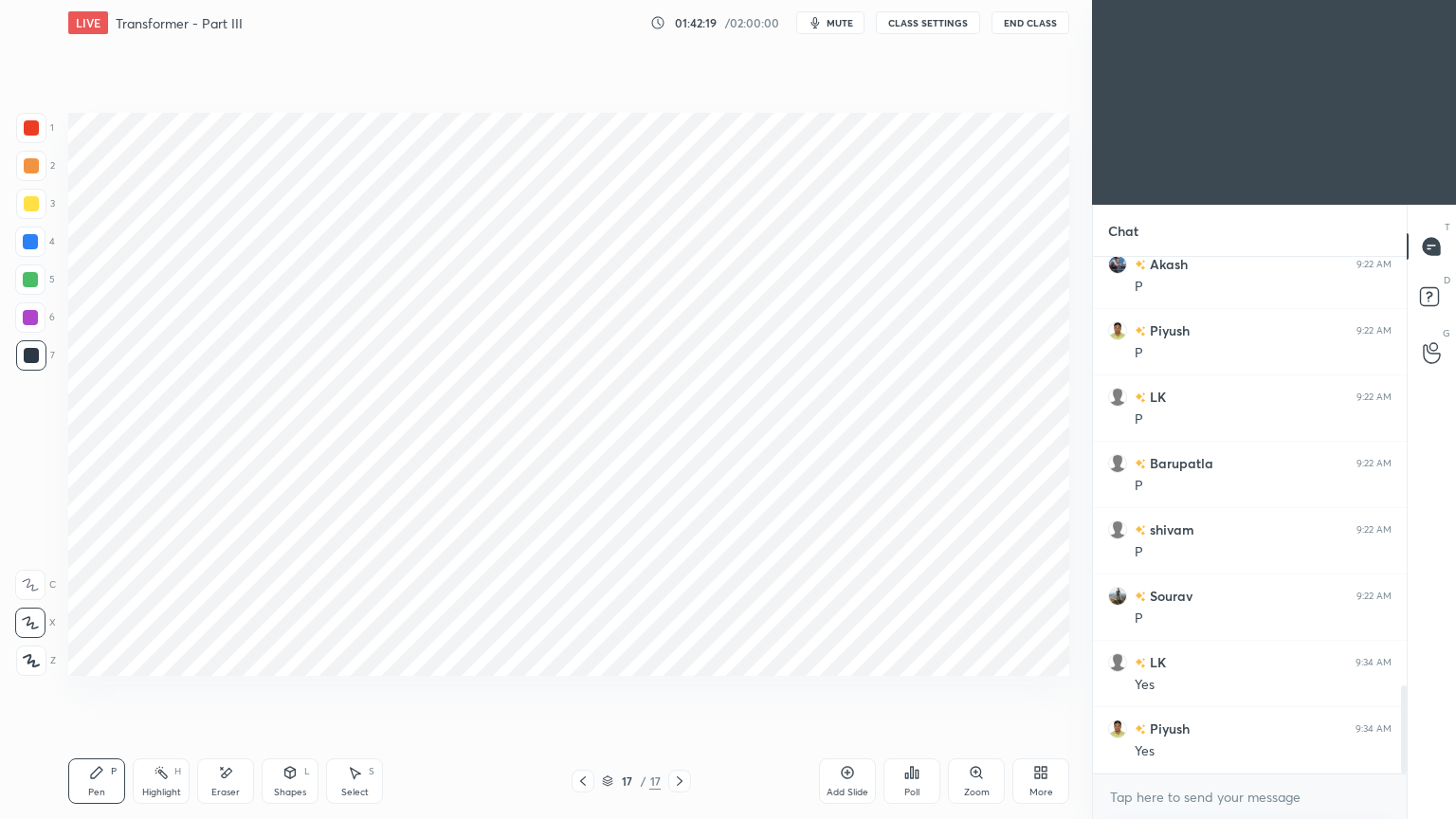 click on "Highlight H" at bounding box center [161, 781] 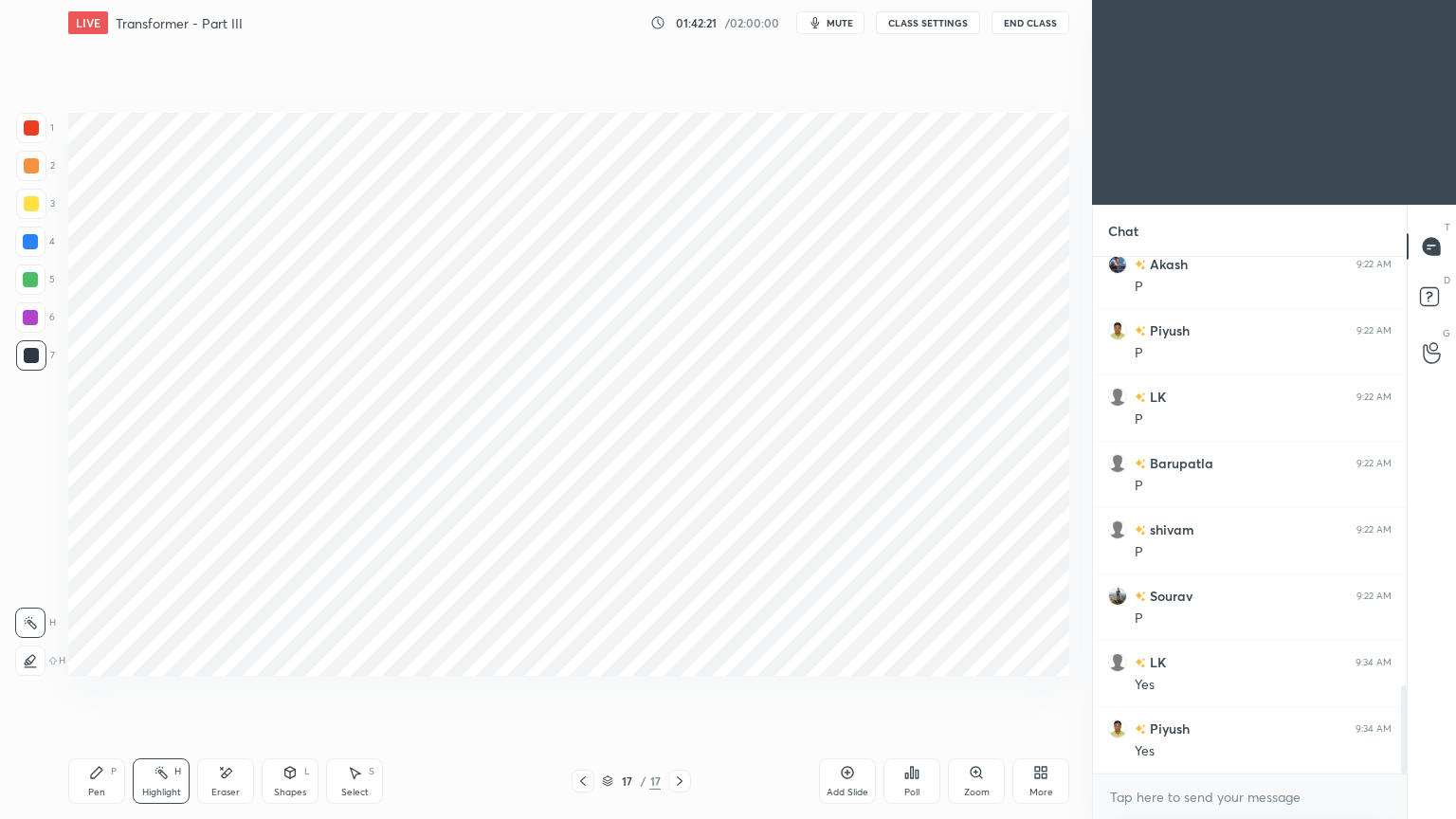 click at bounding box center (30, 318) 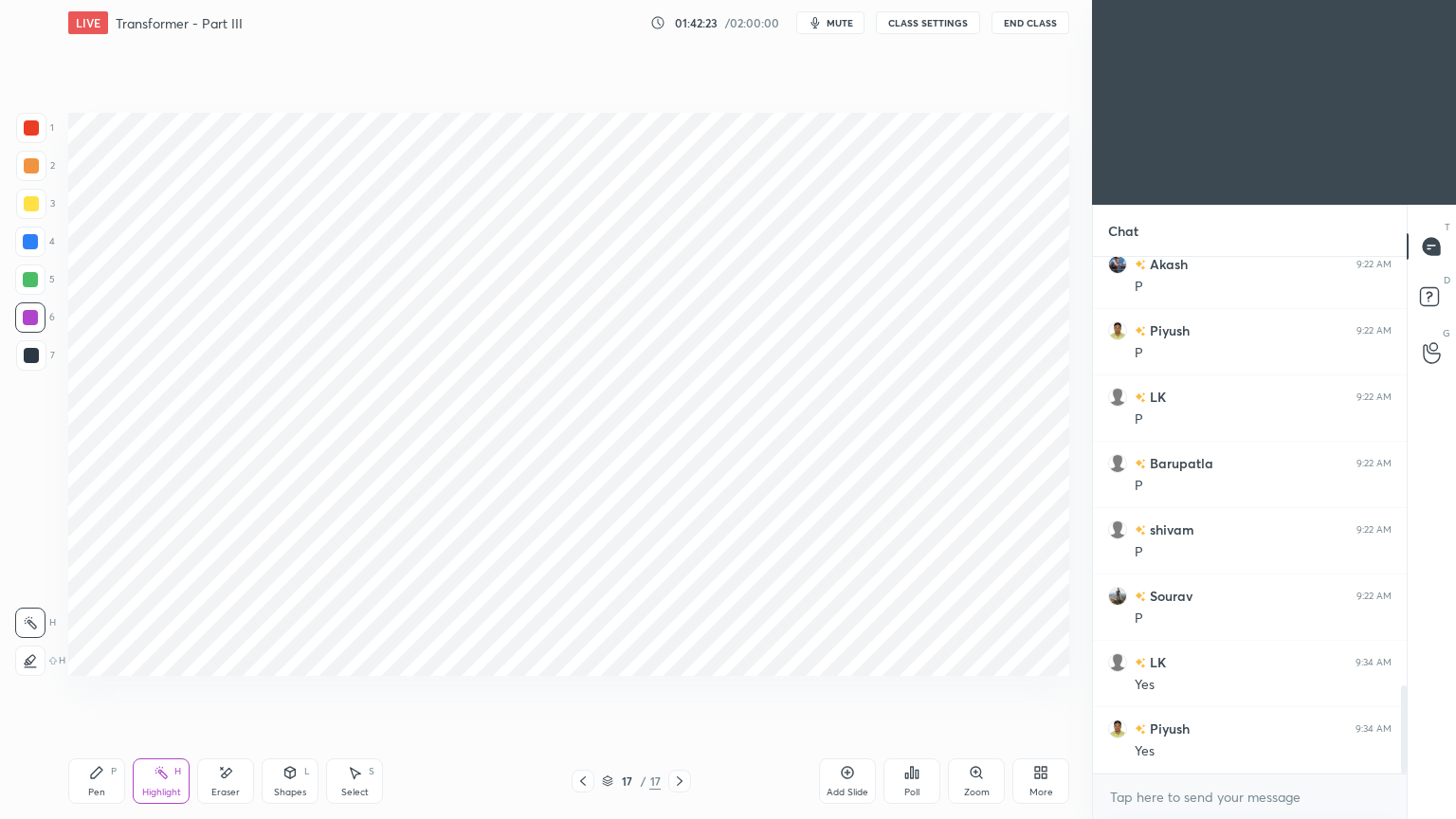 click 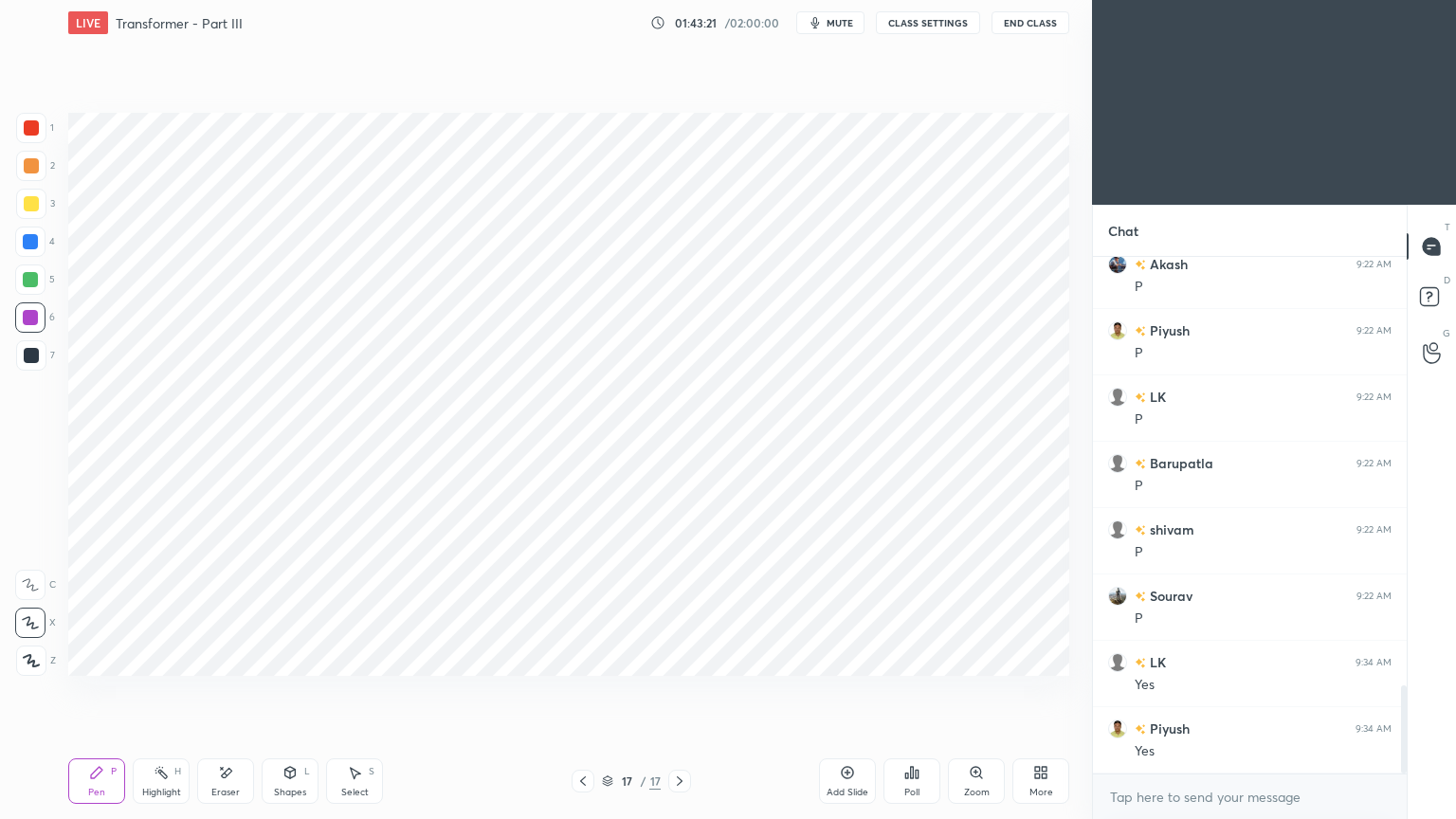 click on "Highlight H" at bounding box center [161, 781] 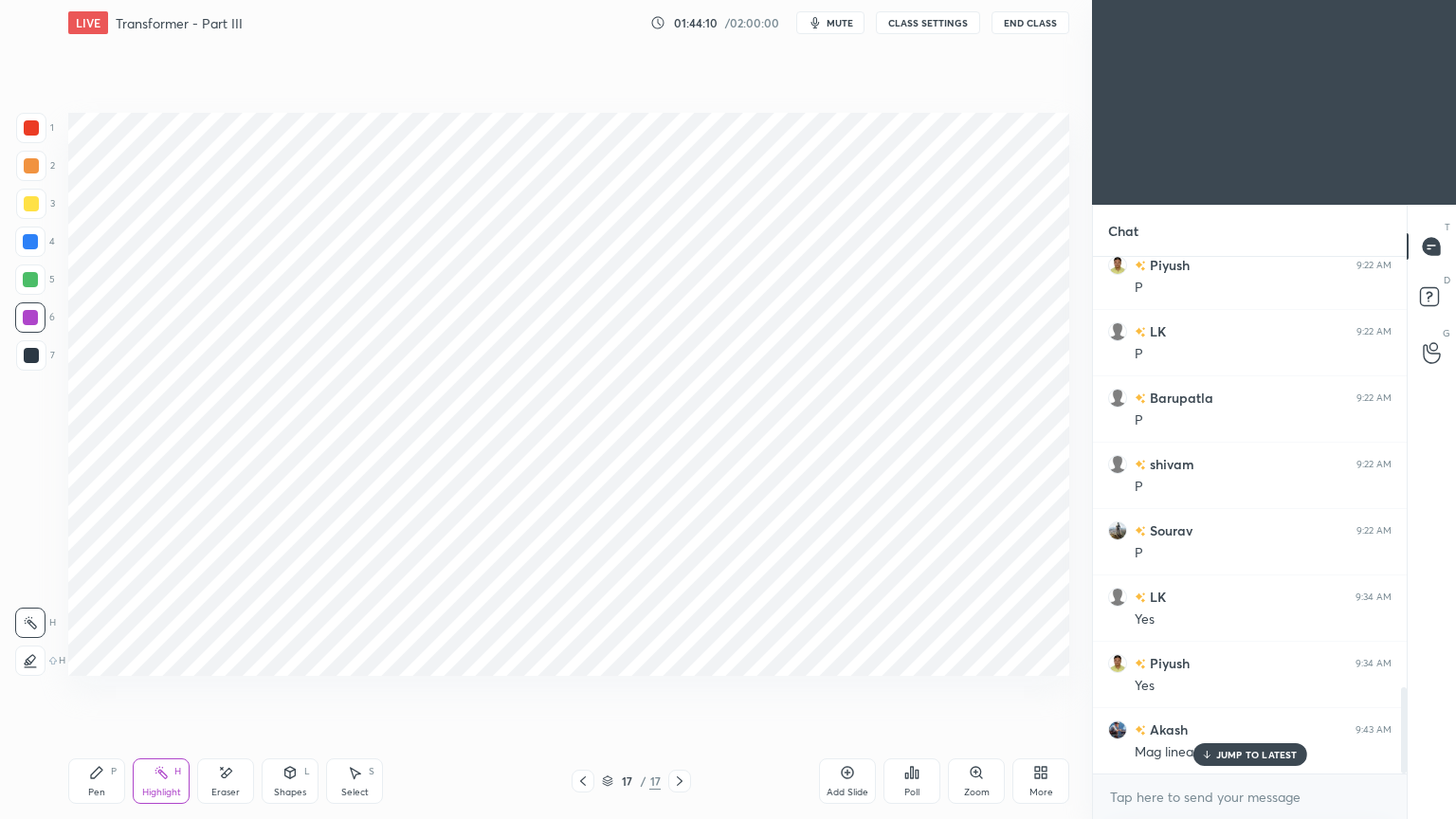 scroll, scrollTop: 2597, scrollLeft: 0, axis: vertical 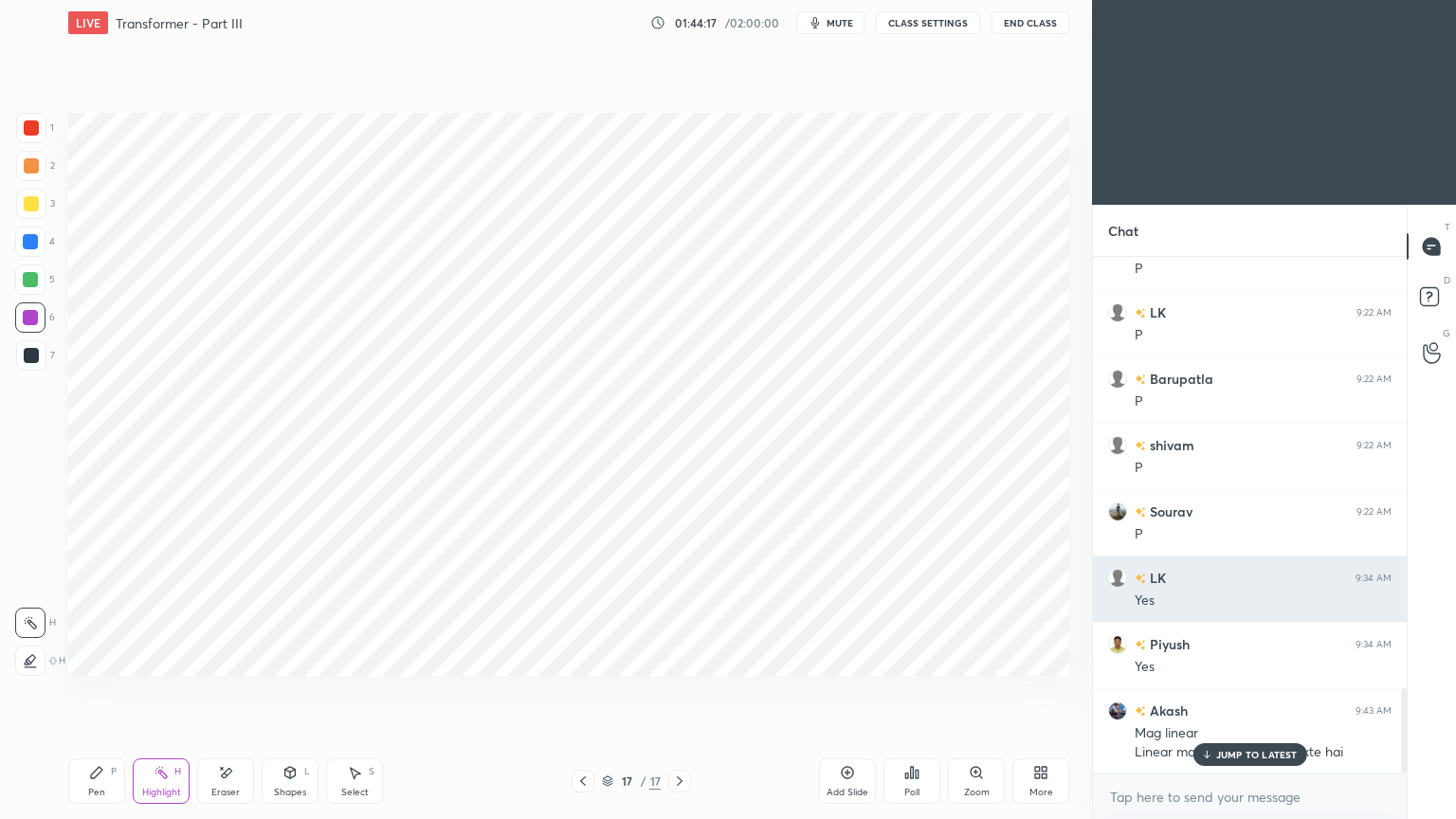 drag, startPoint x: 1262, startPoint y: 573, endPoint x: 1292, endPoint y: 610, distance: 47.634021 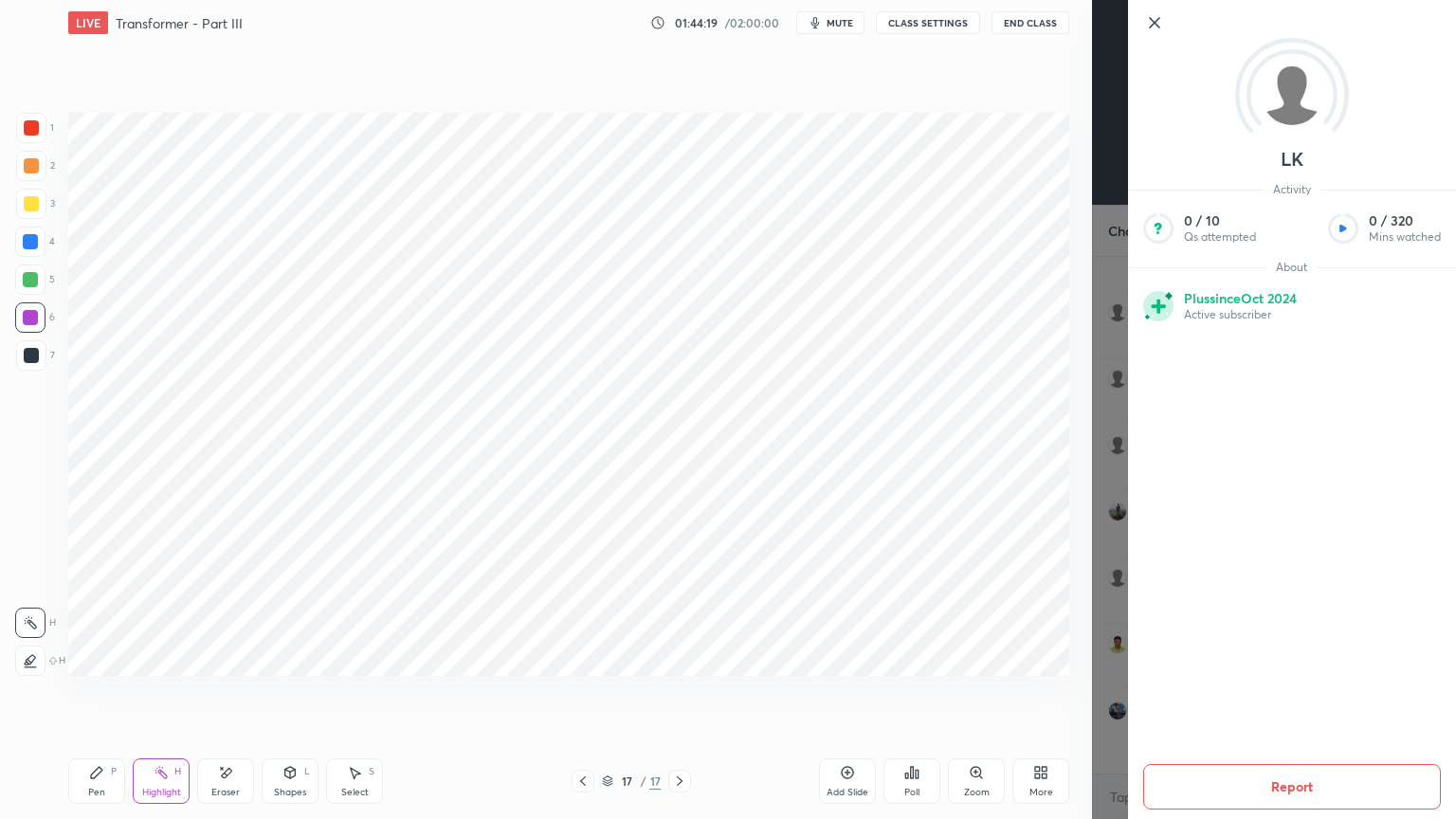click 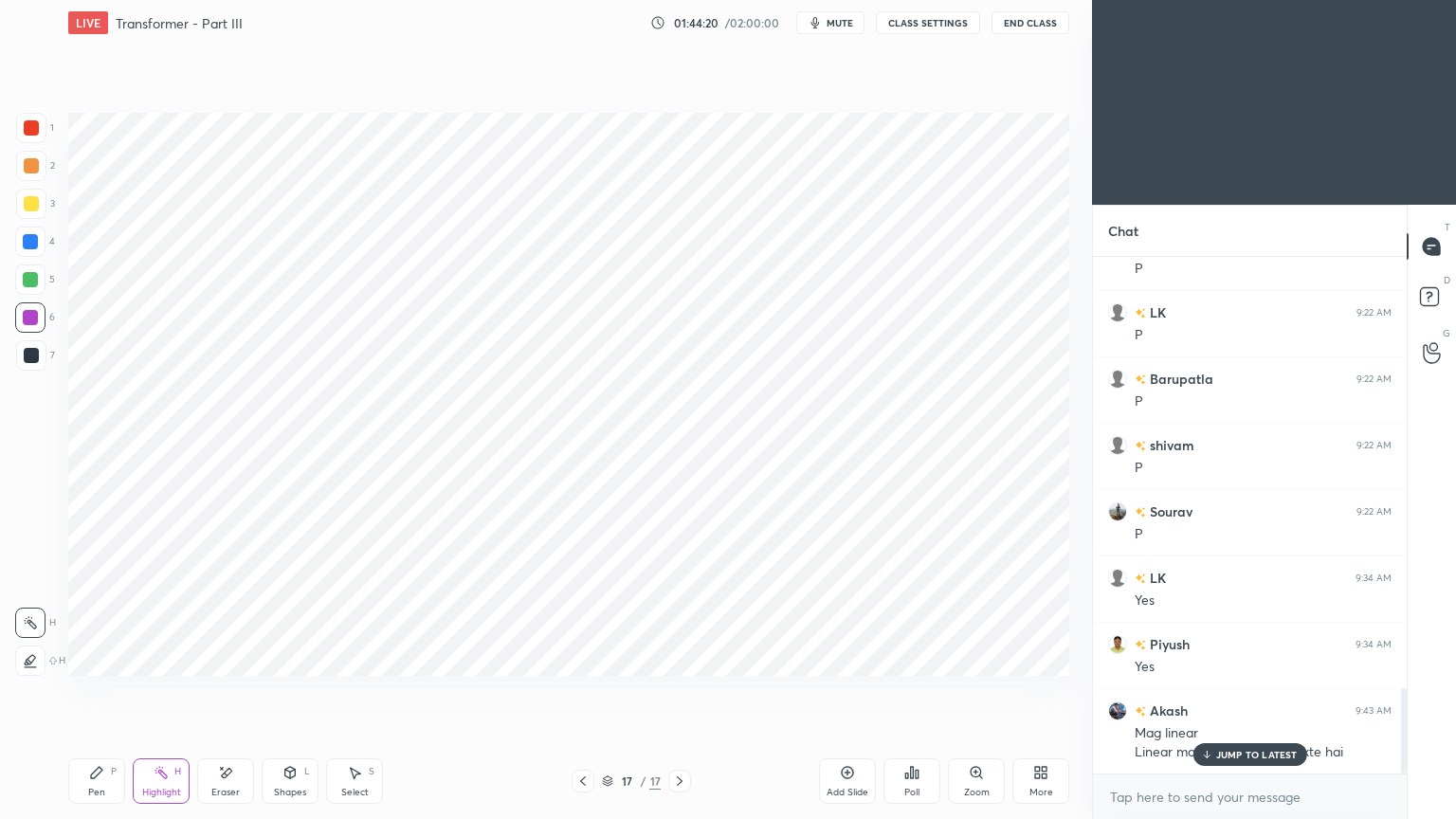 click on "JUMP TO LATEST" at bounding box center (1249, 755) 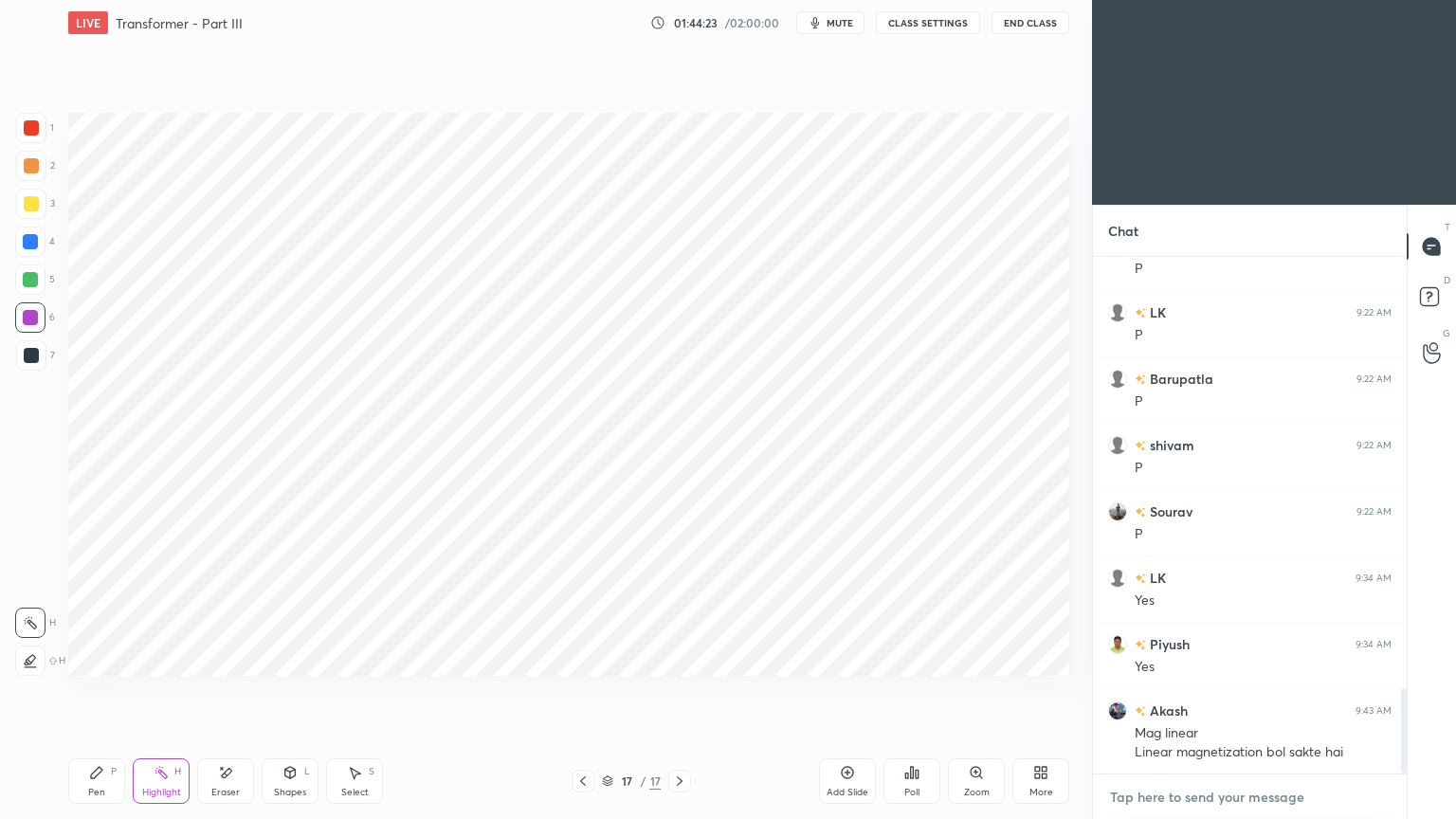 click at bounding box center (1249, 797) 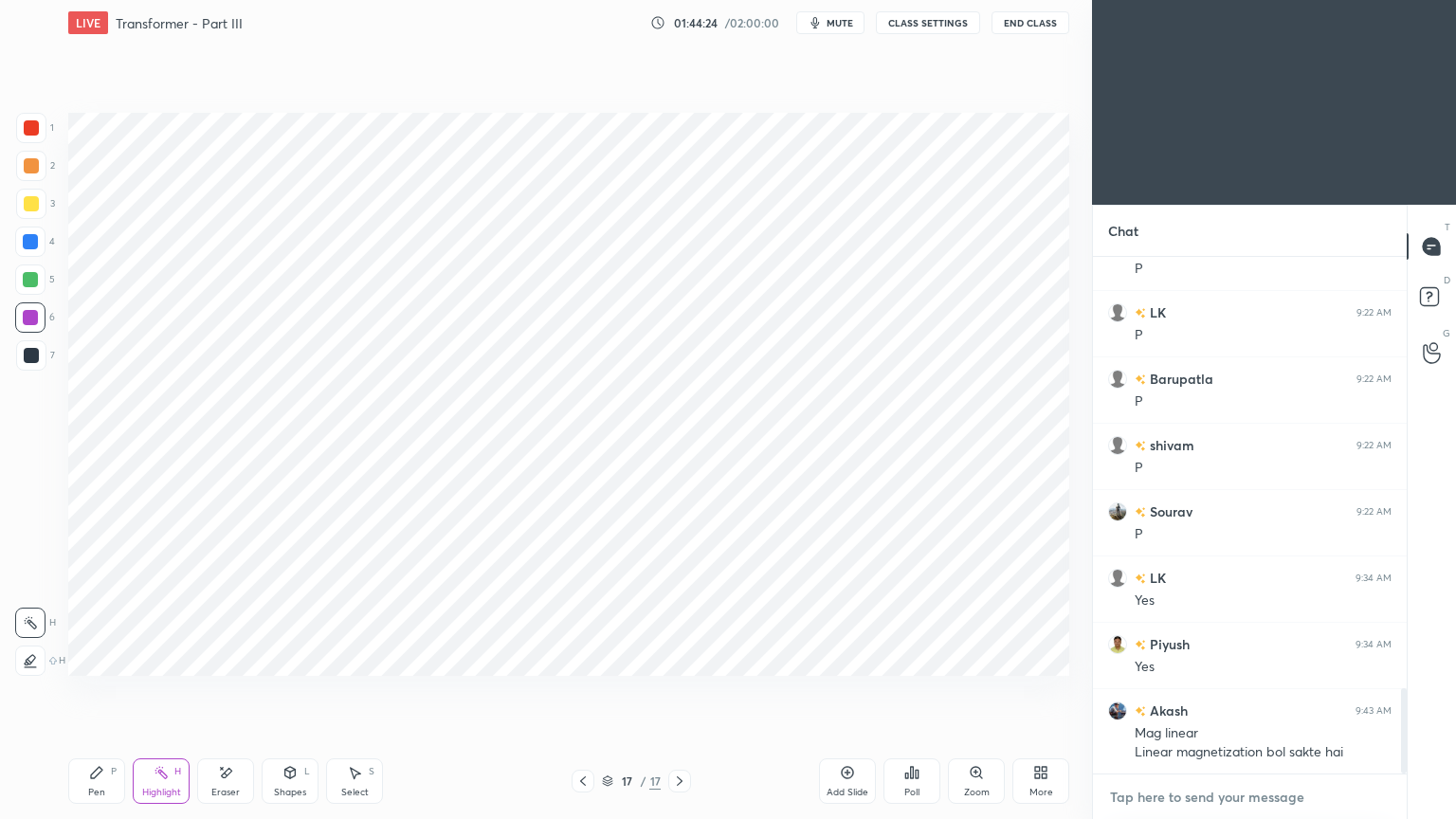click at bounding box center (1249, 797) 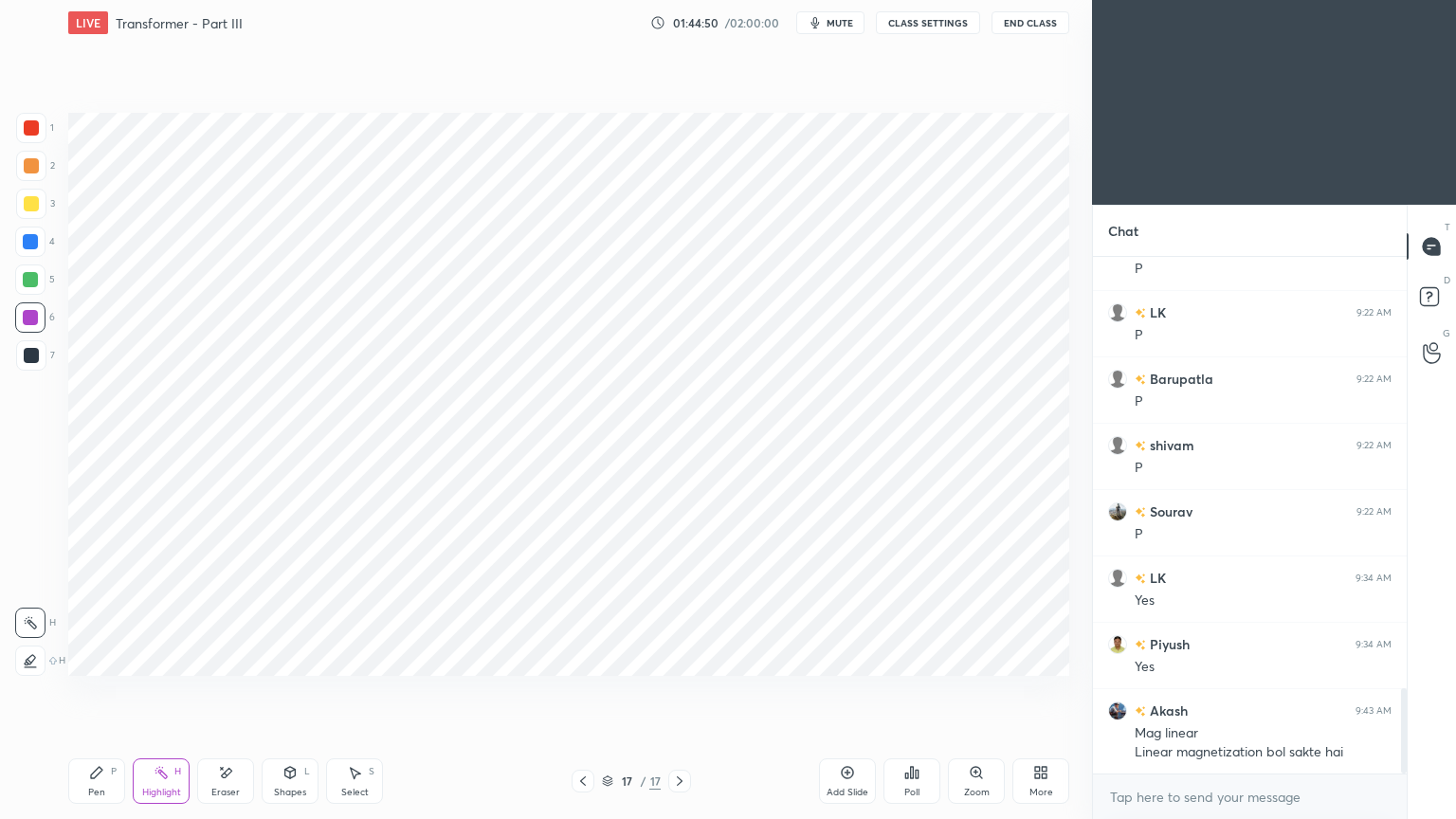 click on "Pen" at bounding box center [97, 792] 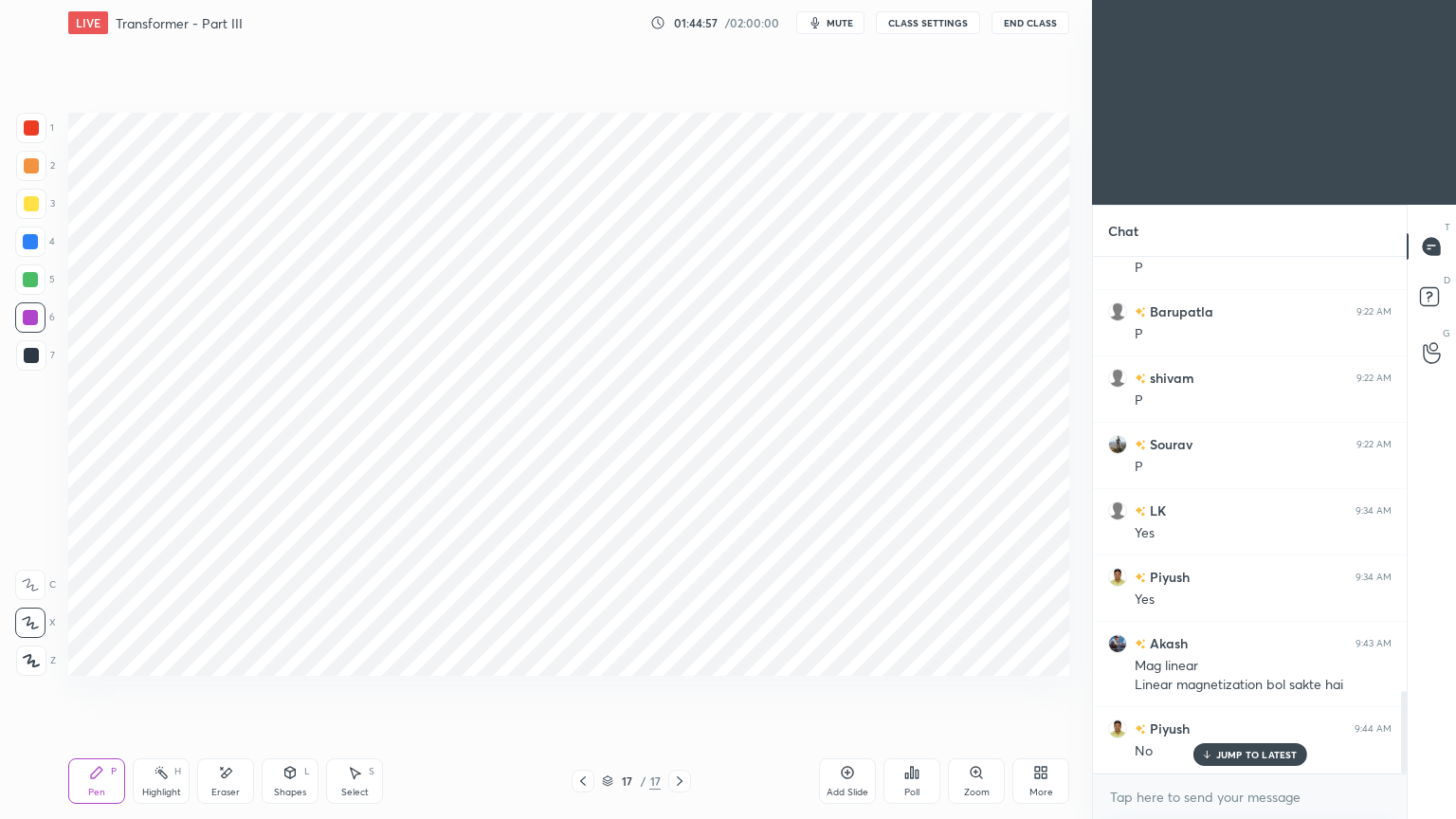 scroll, scrollTop: 2730, scrollLeft: 0, axis: vertical 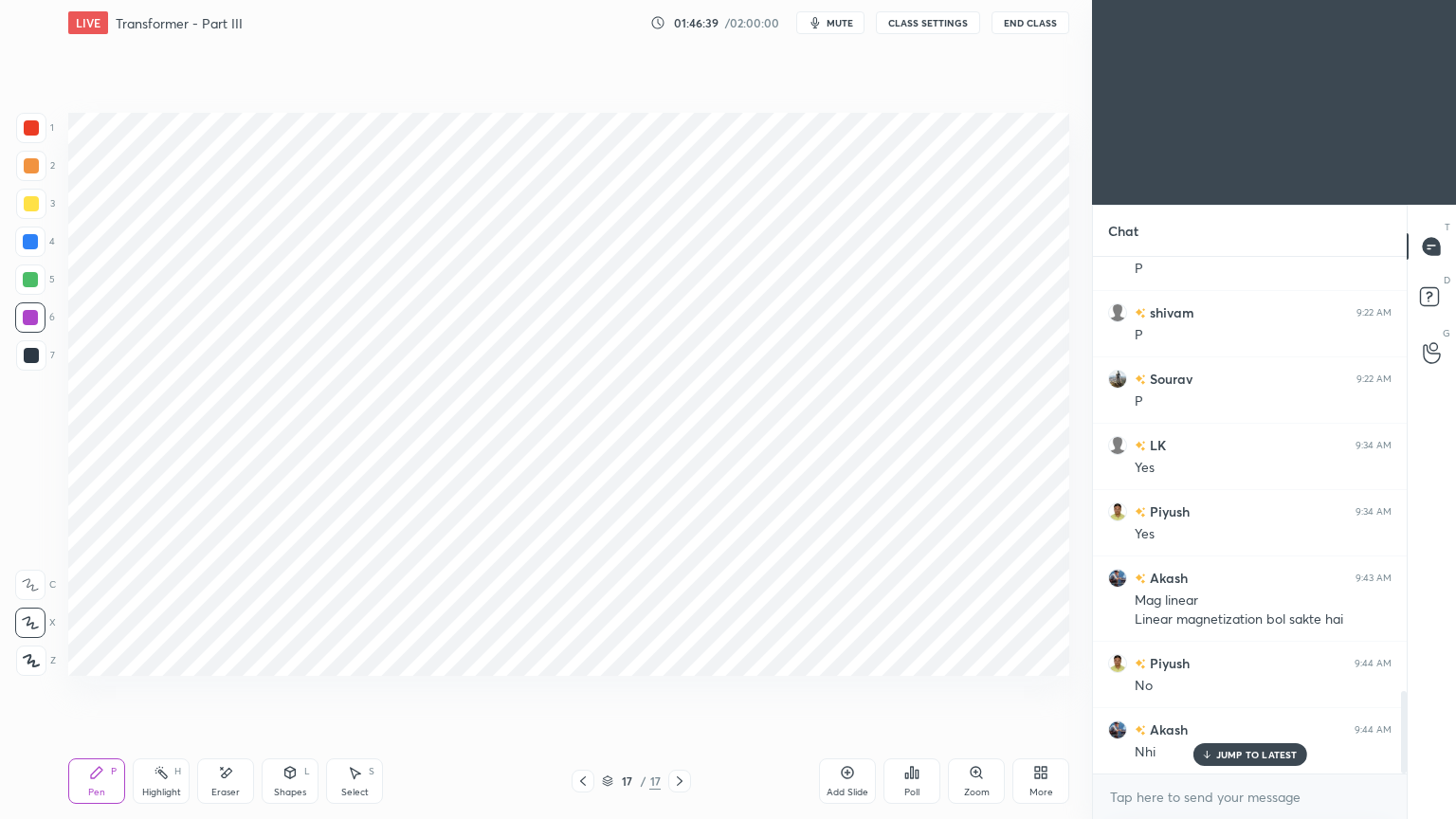 click on "Add Slide" at bounding box center (847, 792) 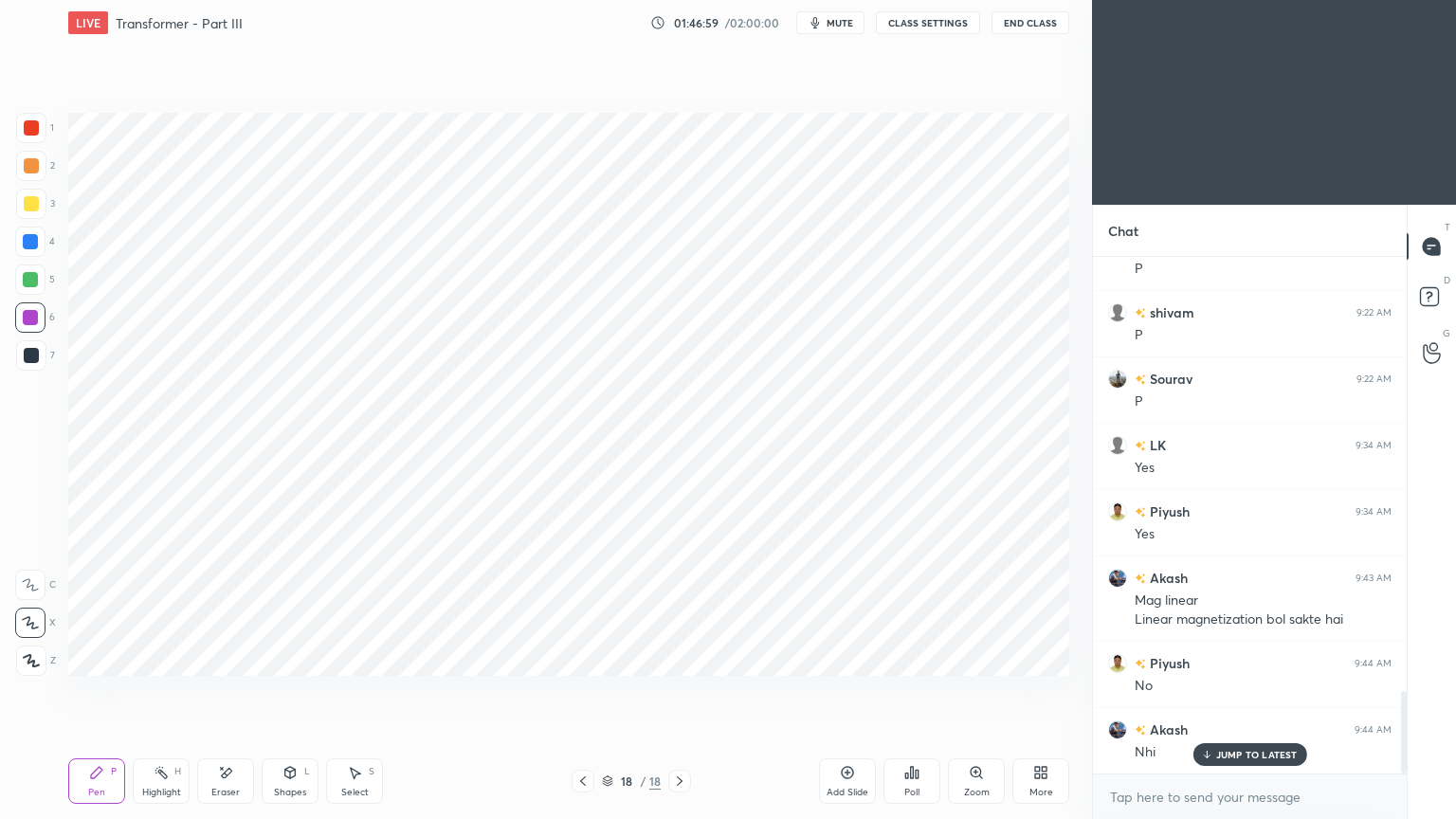 click 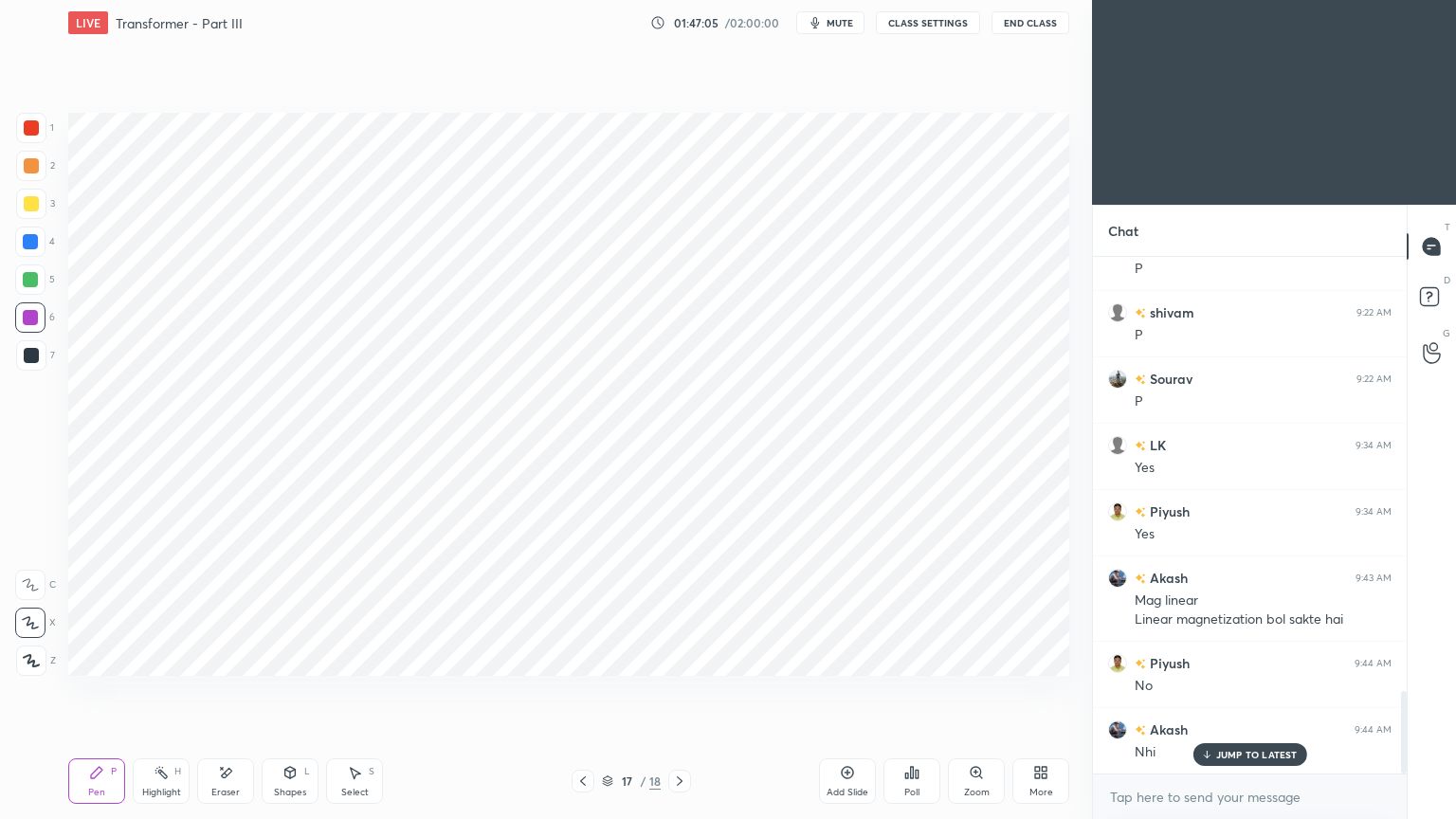 click 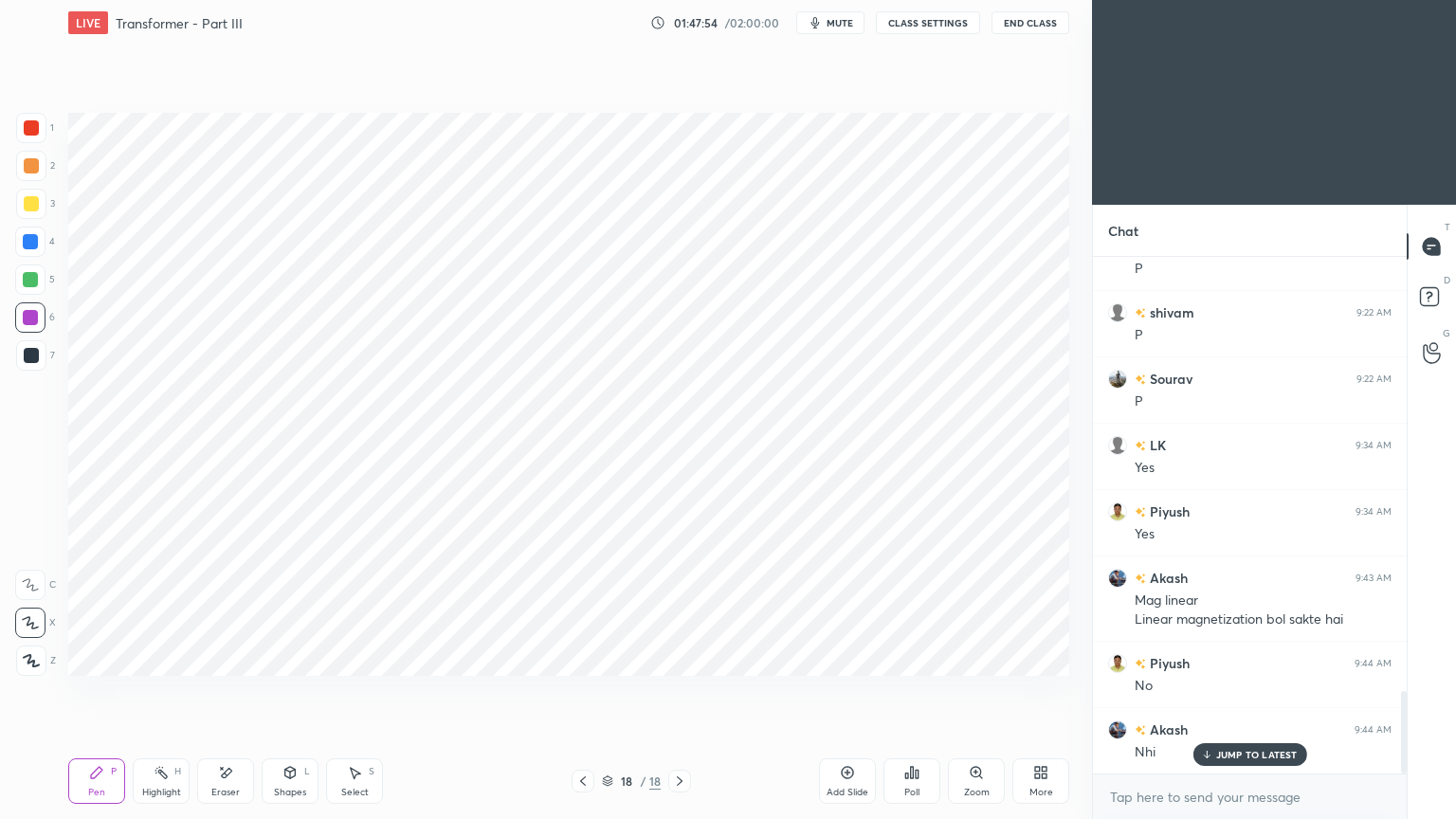 click 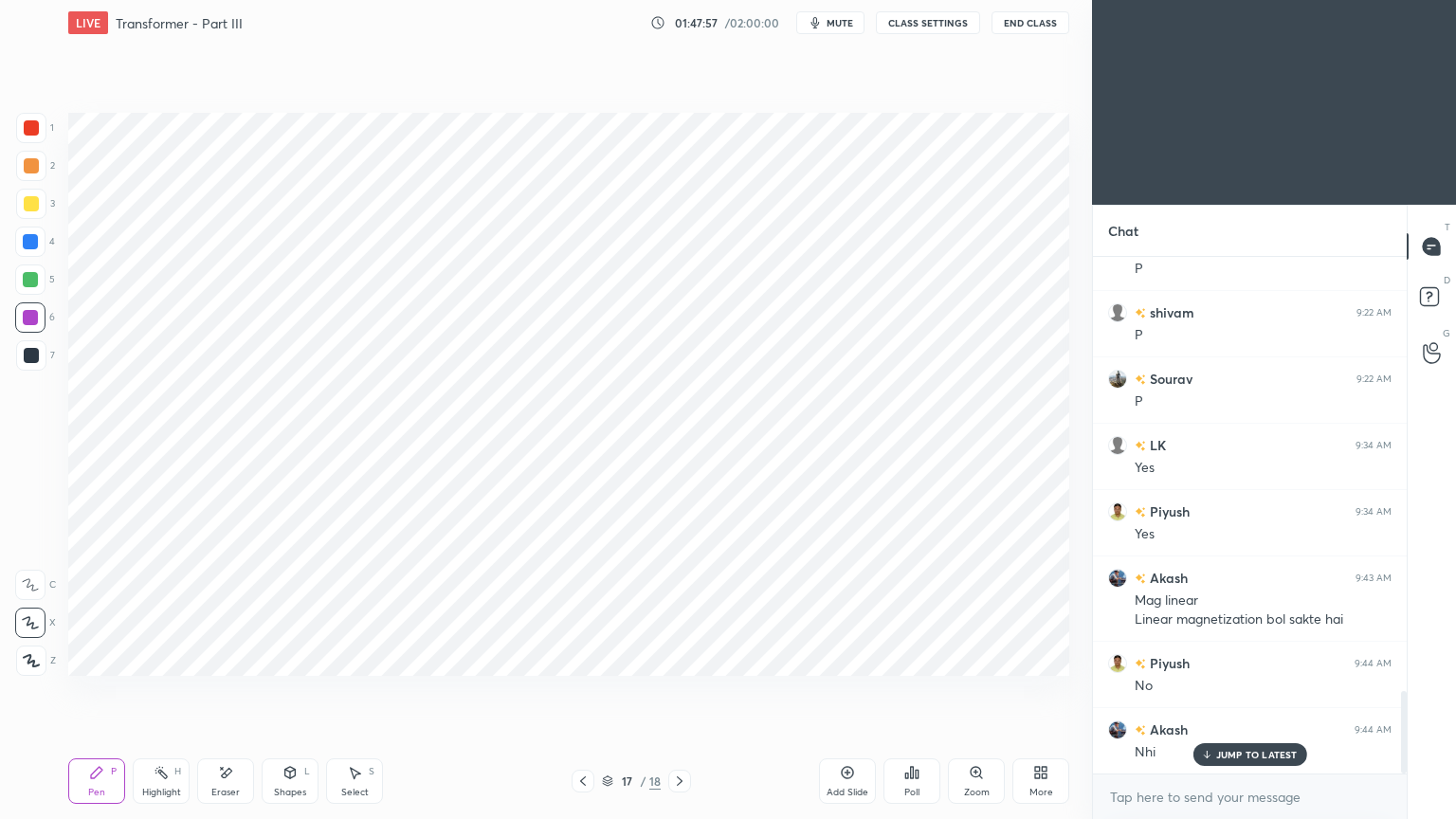 click 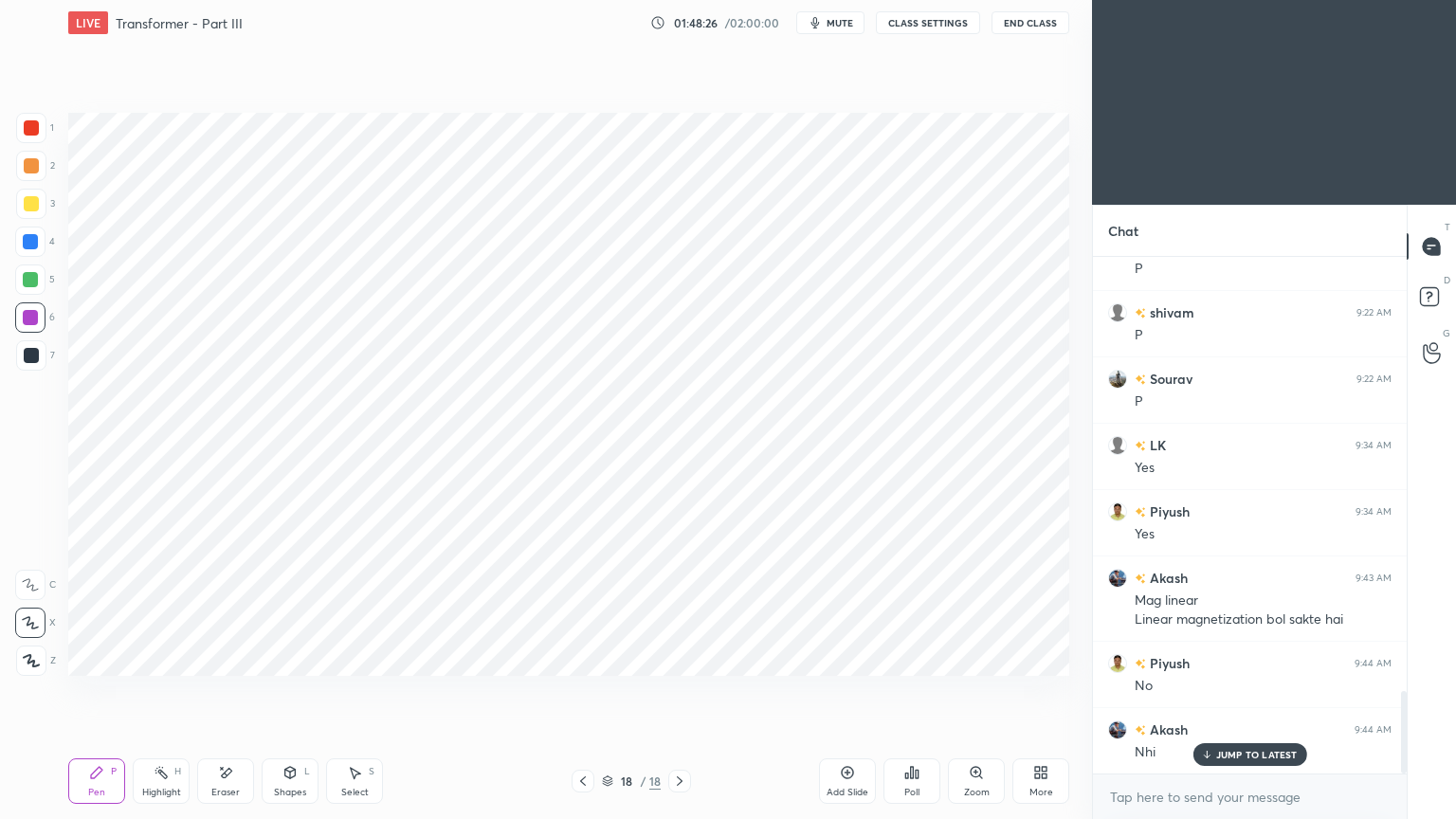 click 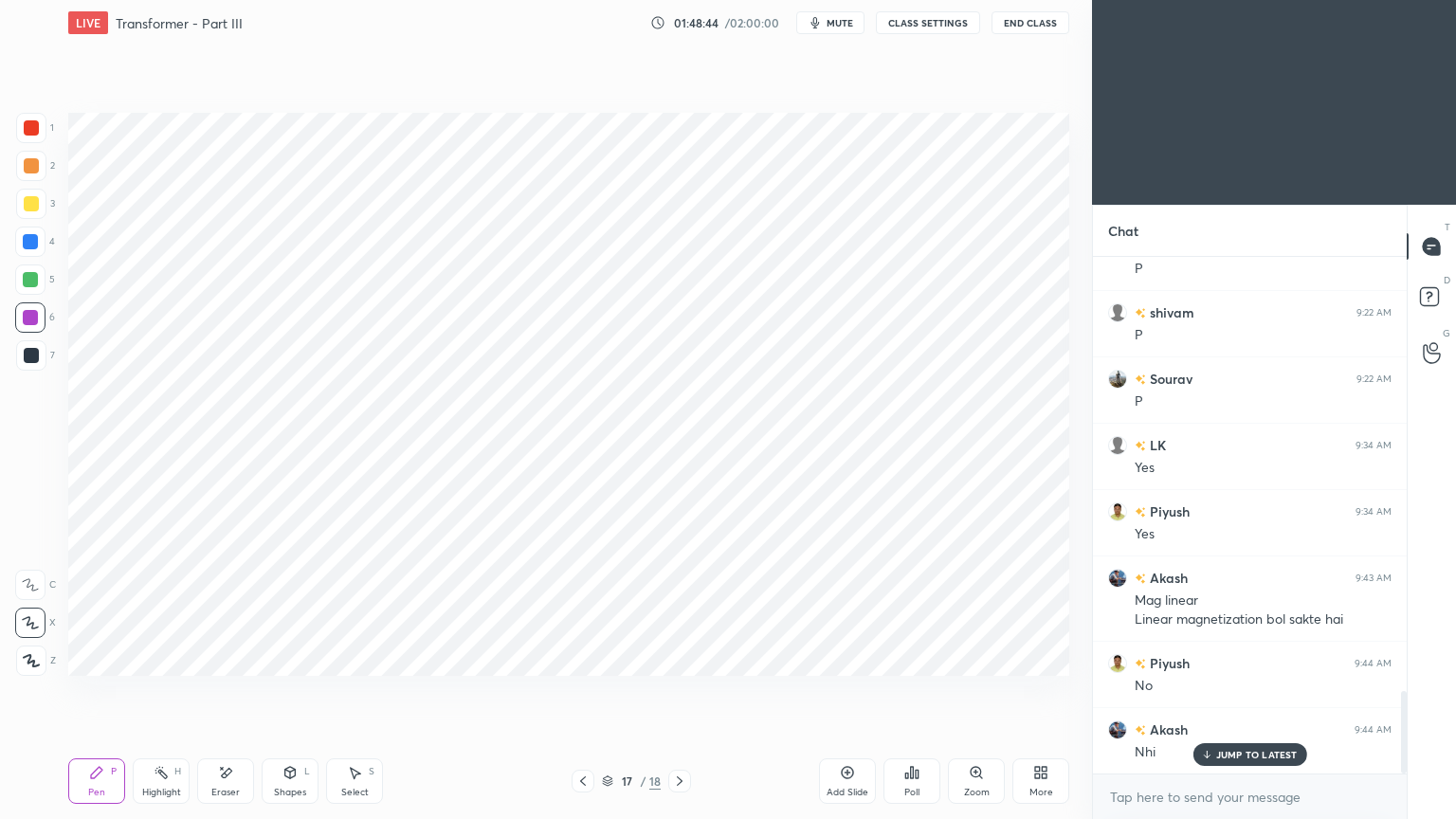 click at bounding box center (680, 781) 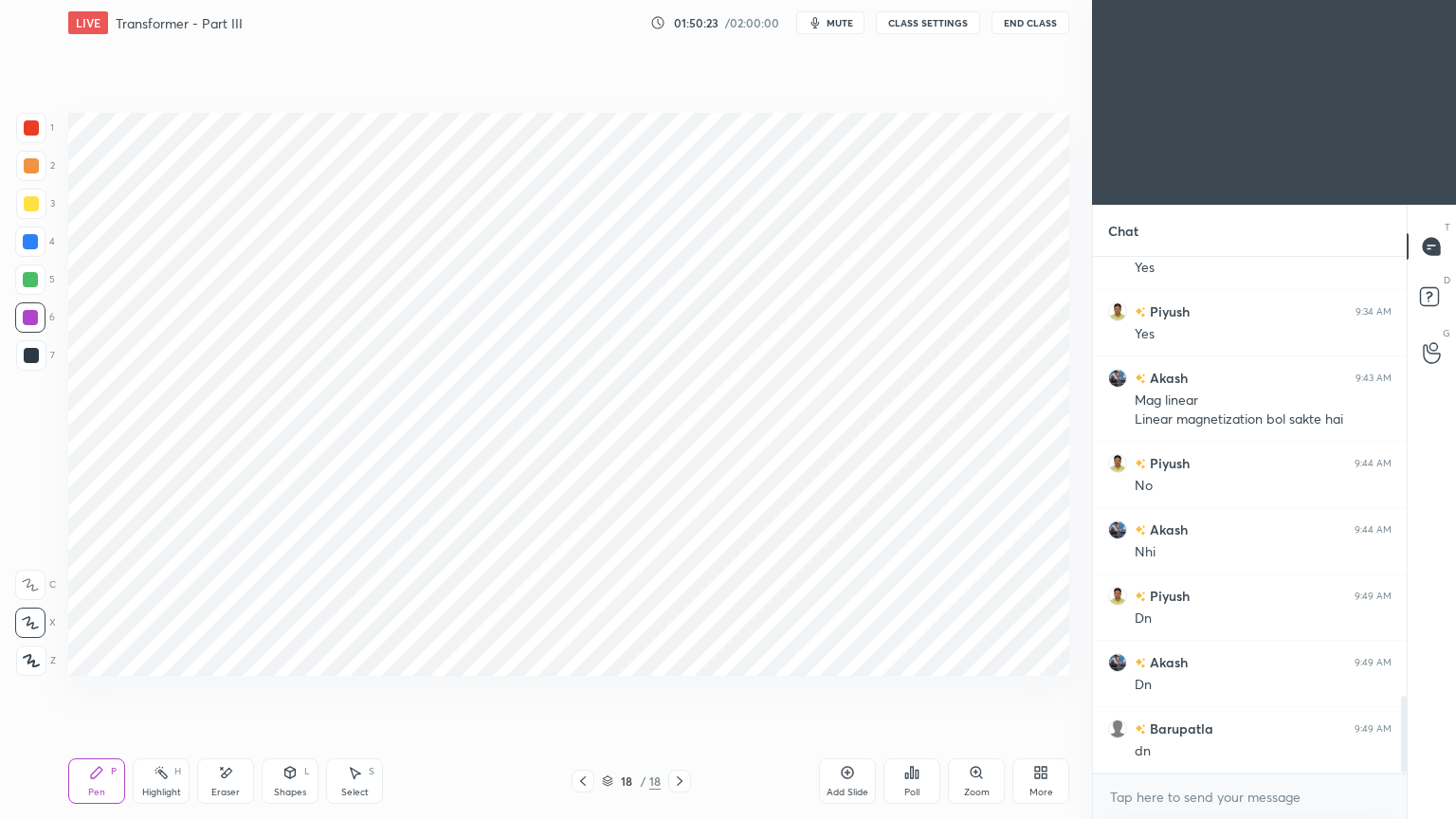 scroll, scrollTop: 2995, scrollLeft: 0, axis: vertical 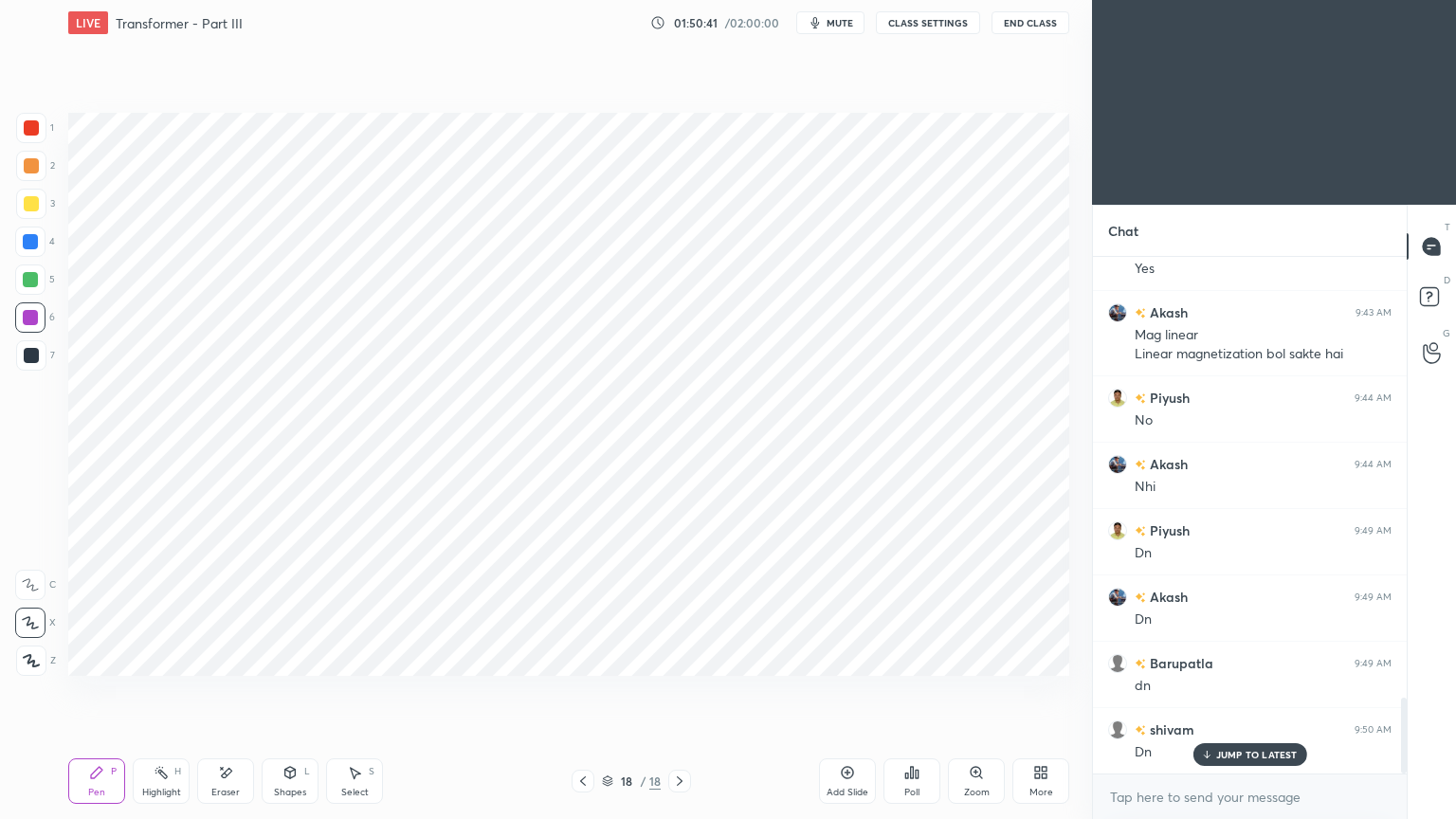 click on "Add Slide" at bounding box center (847, 792) 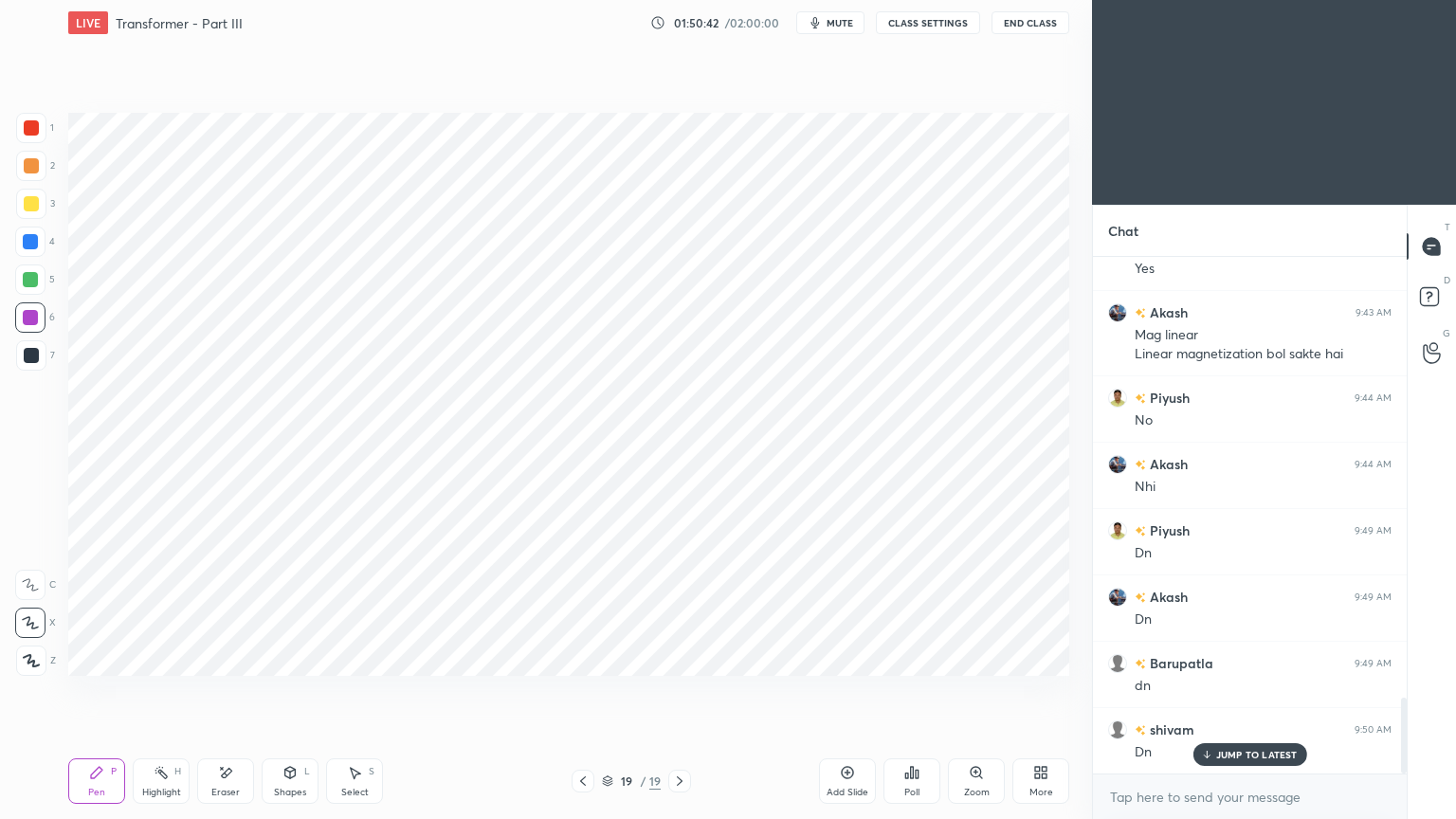 click at bounding box center (31, 128) 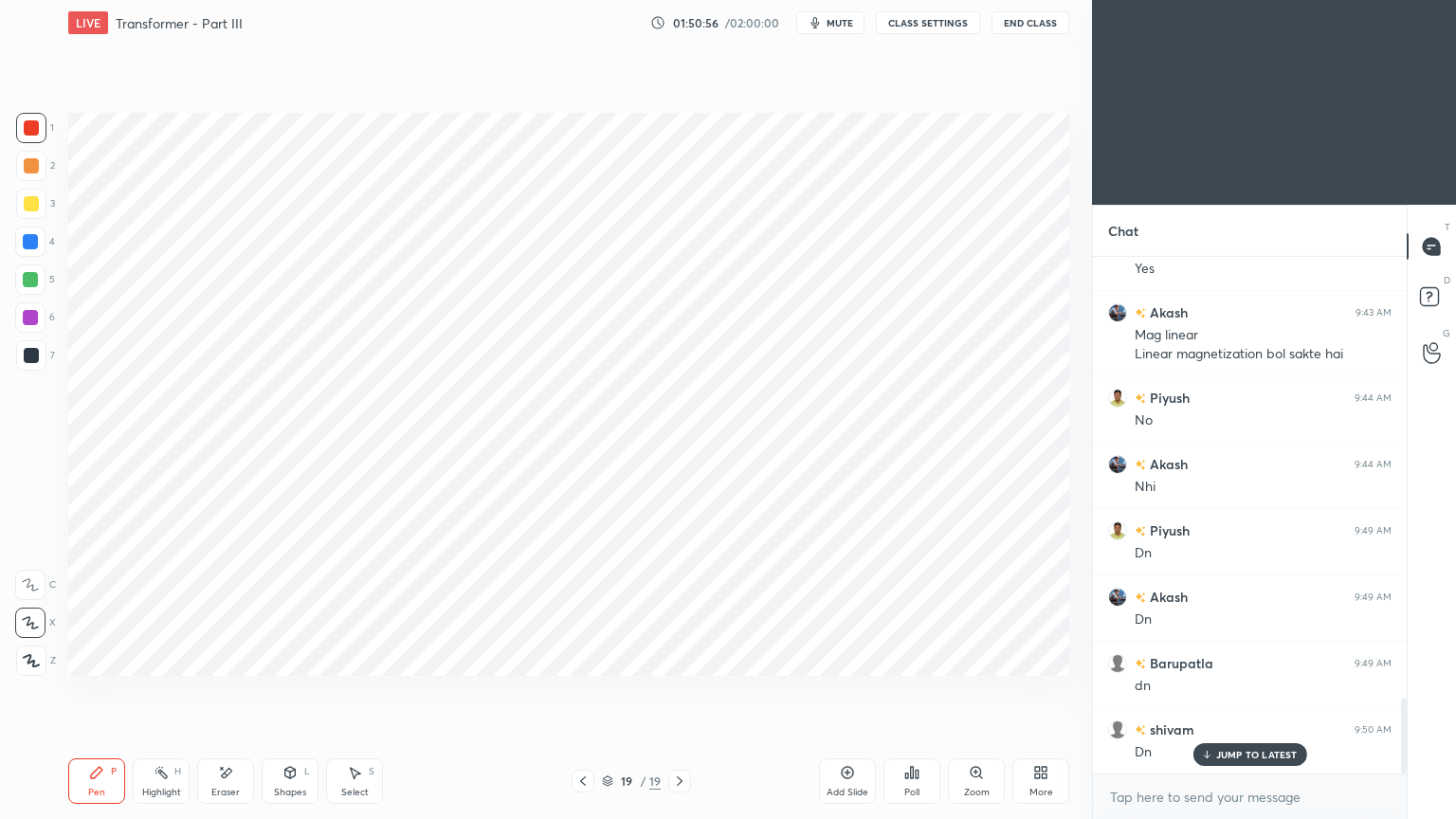click at bounding box center [30, 280] 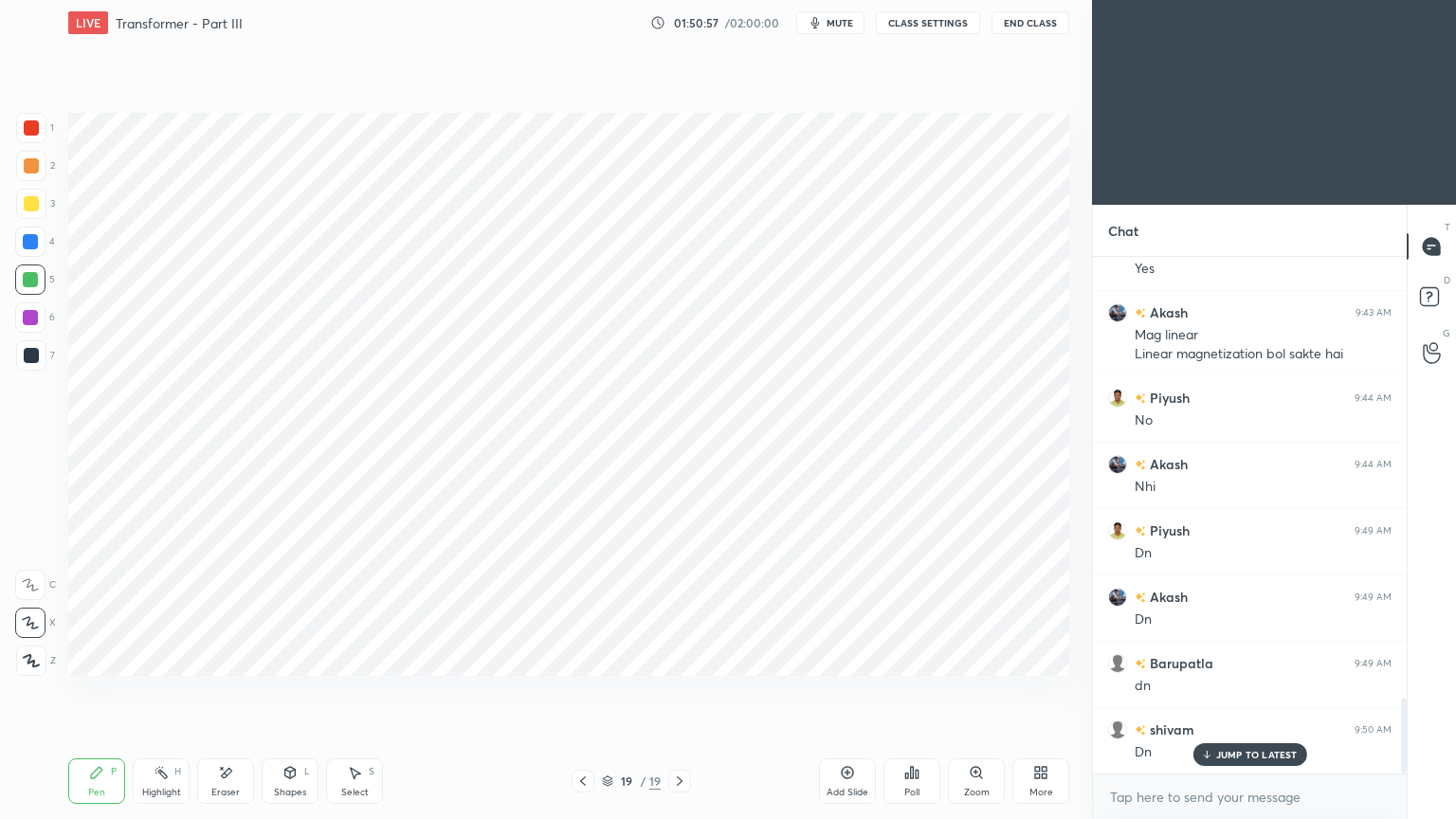 click on "Shapes" at bounding box center (290, 792) 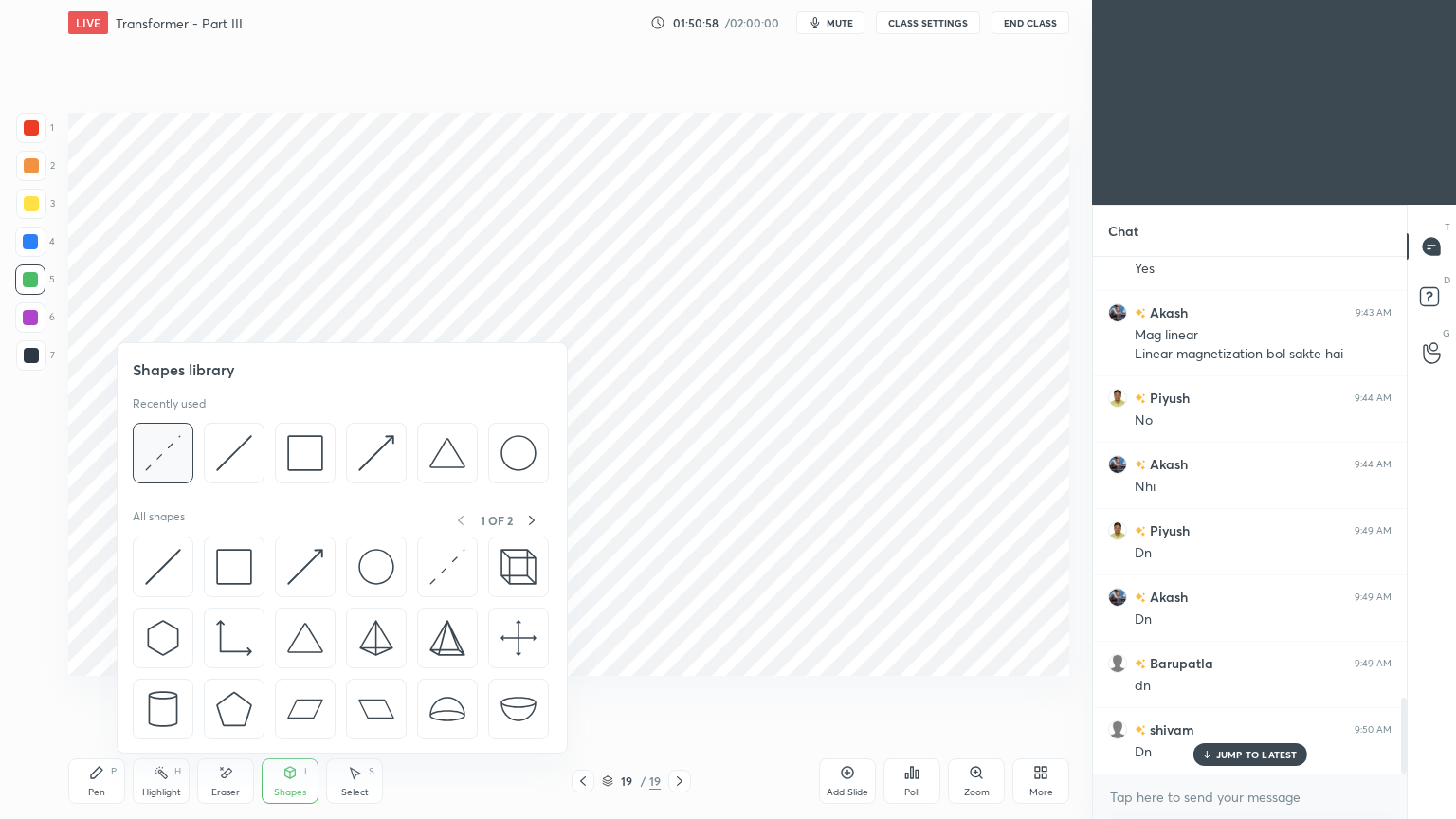 click at bounding box center (163, 453) 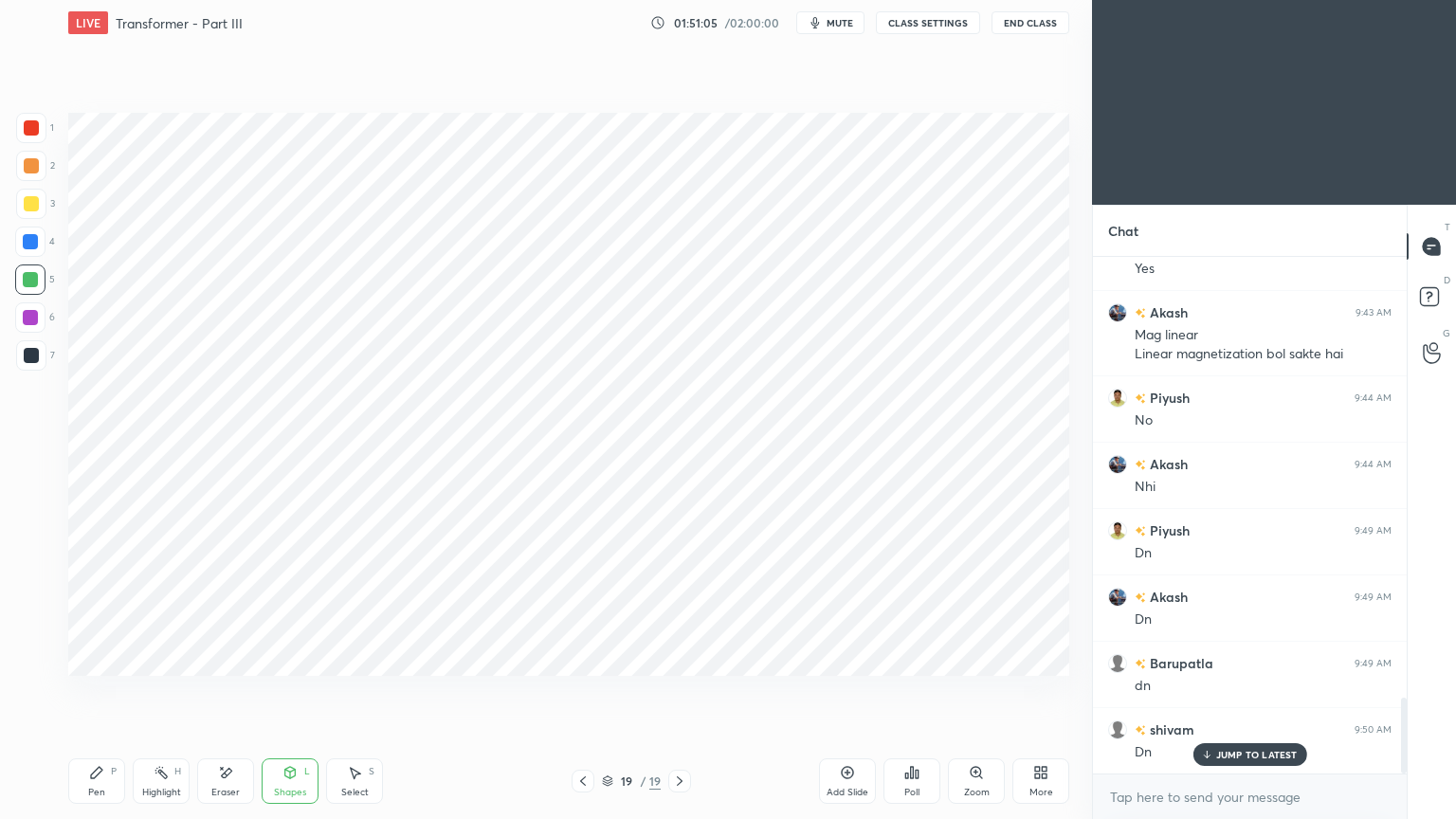 click at bounding box center (30, 242) 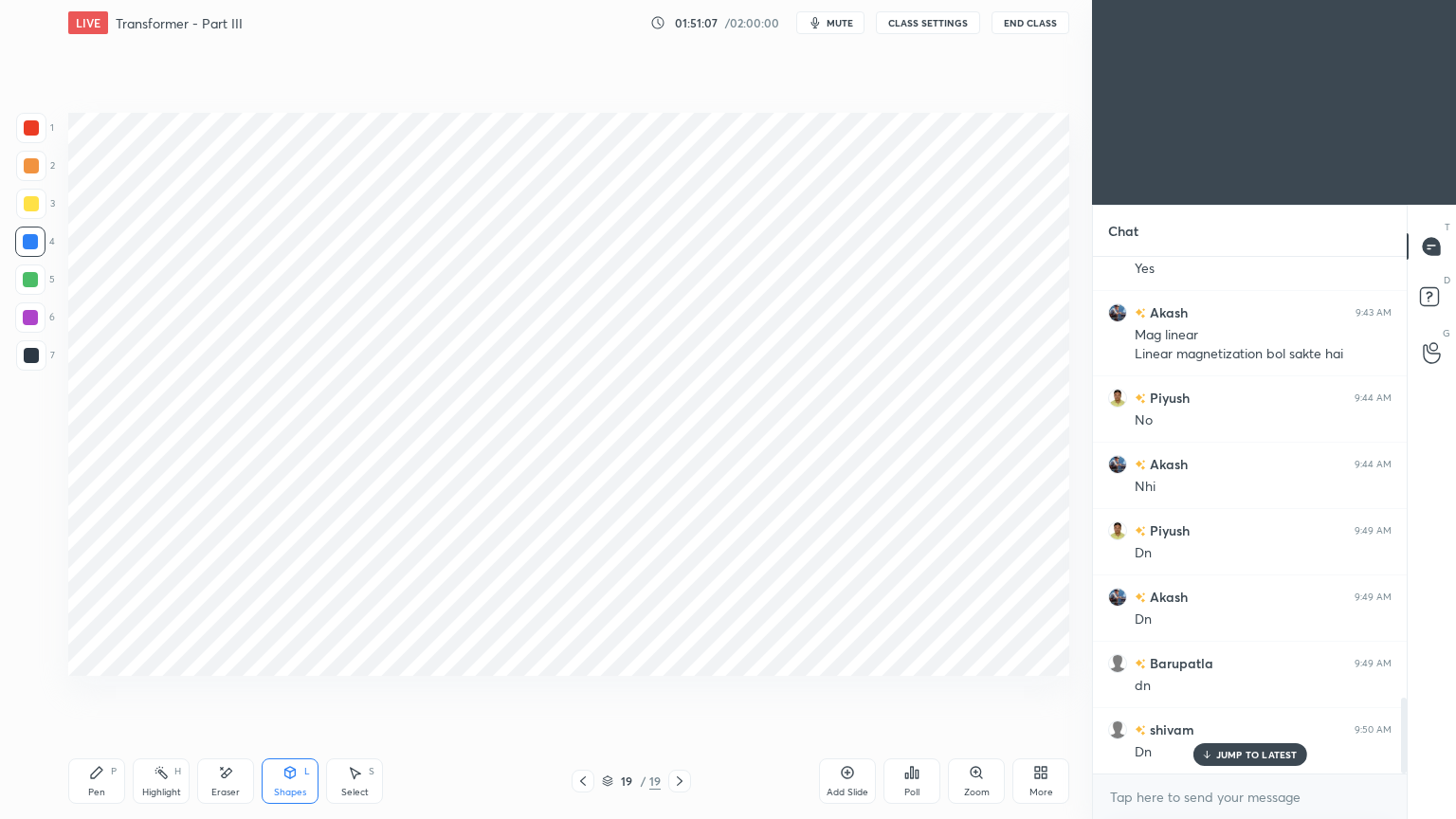click on "Pen P" at bounding box center (97, 781) 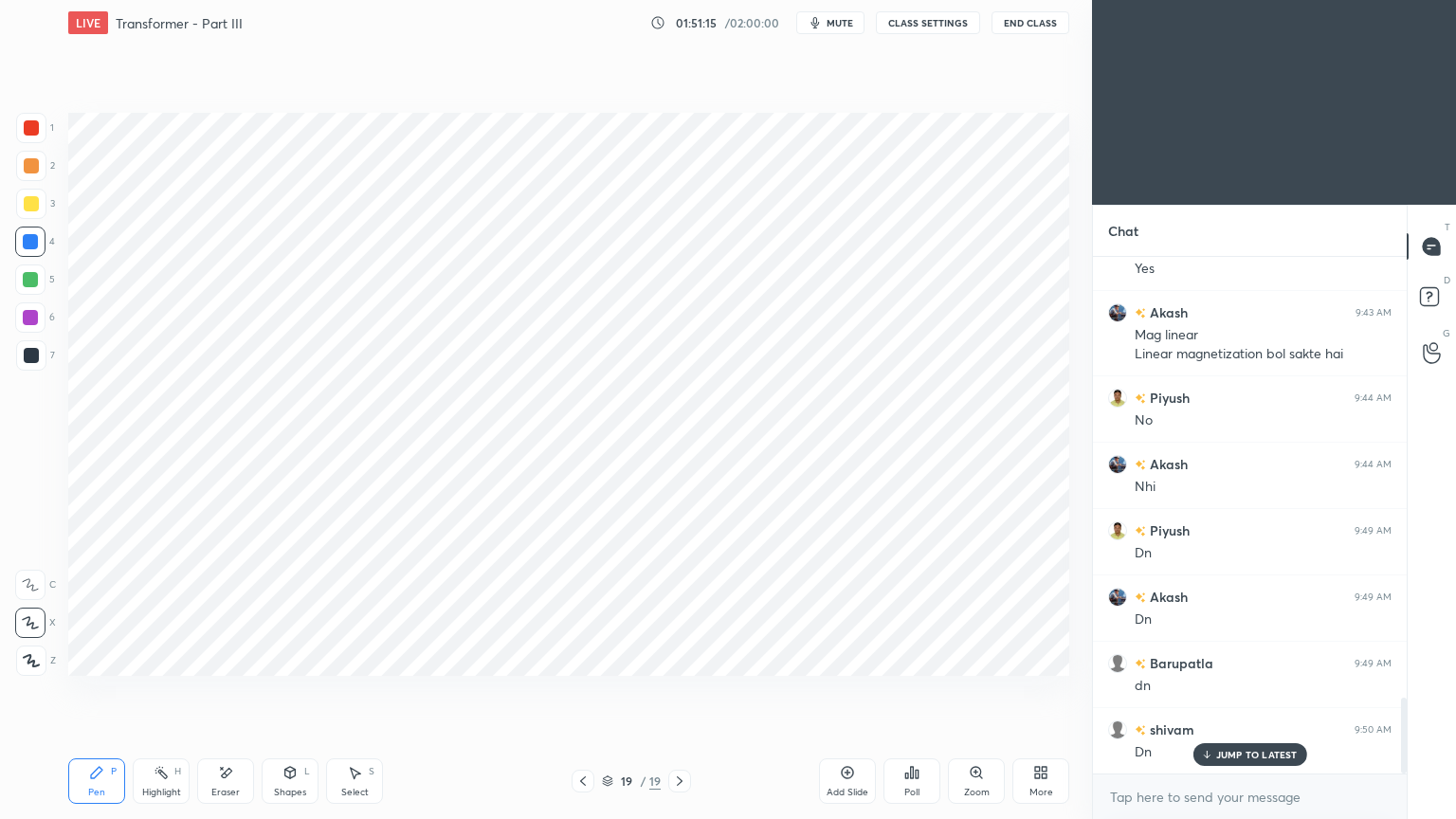 click at bounding box center (30, 318) 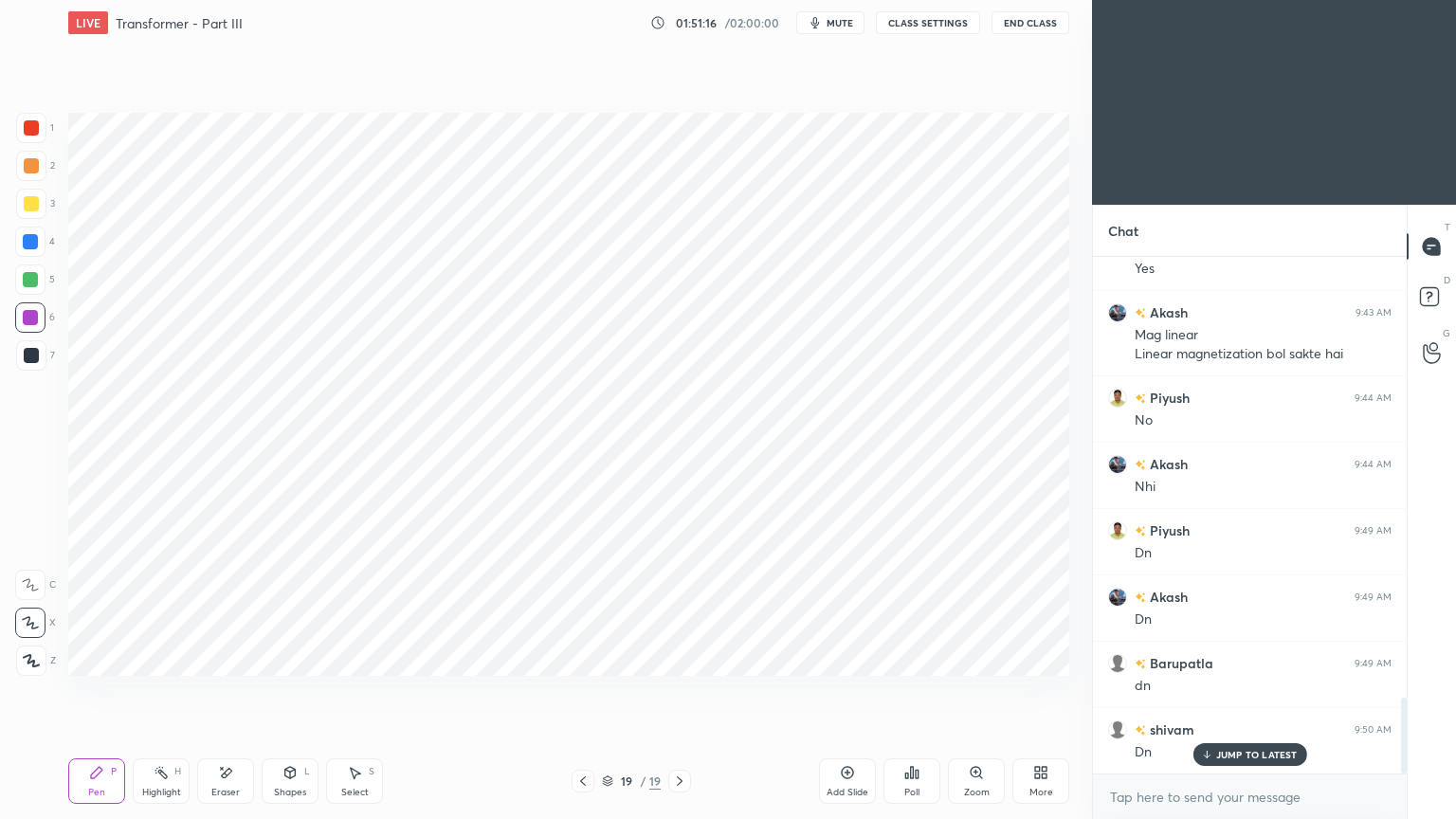 click on "Shapes L" at bounding box center [290, 781] 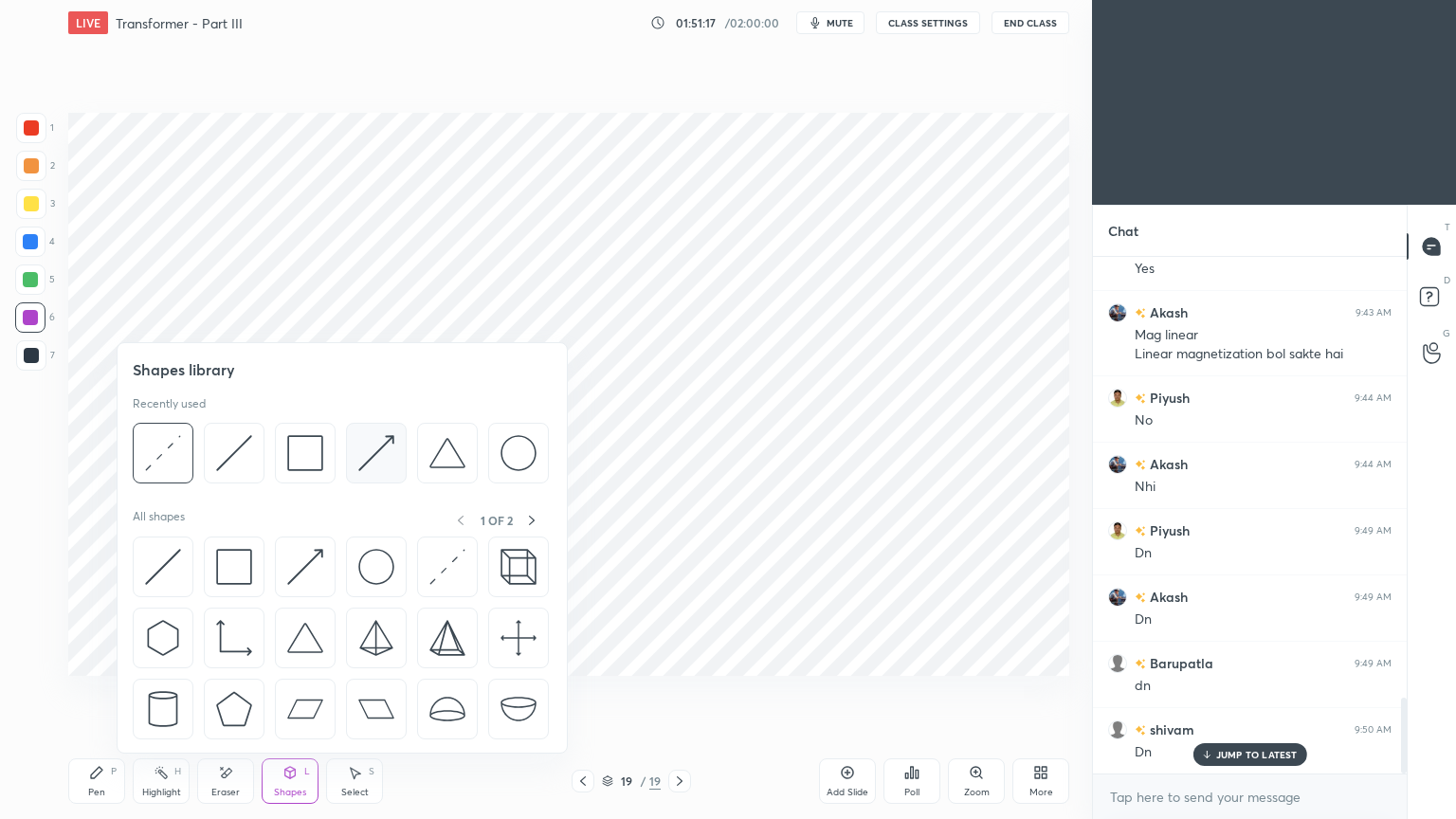 click at bounding box center [376, 453] 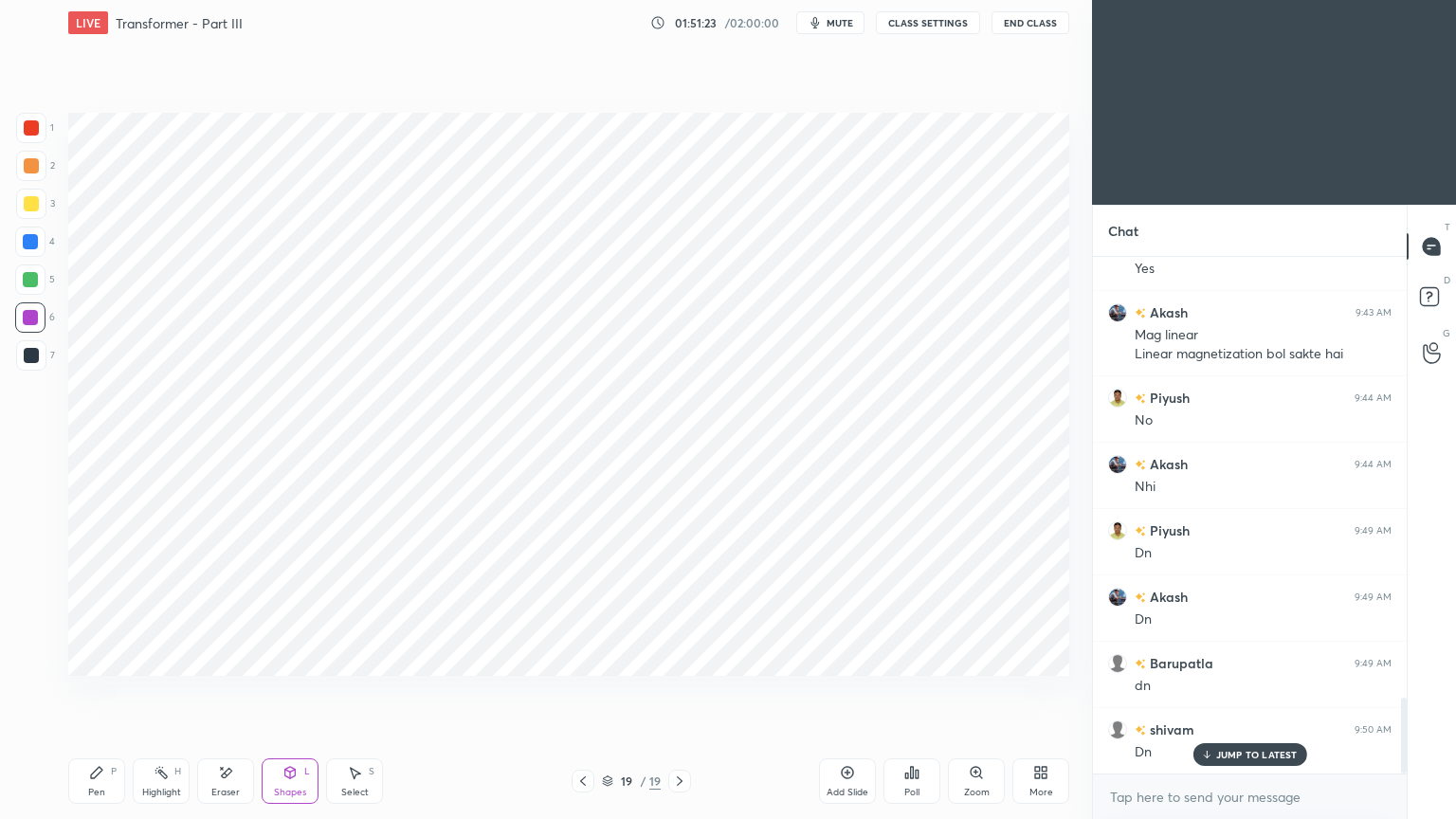 click on "Shapes" at bounding box center [290, 792] 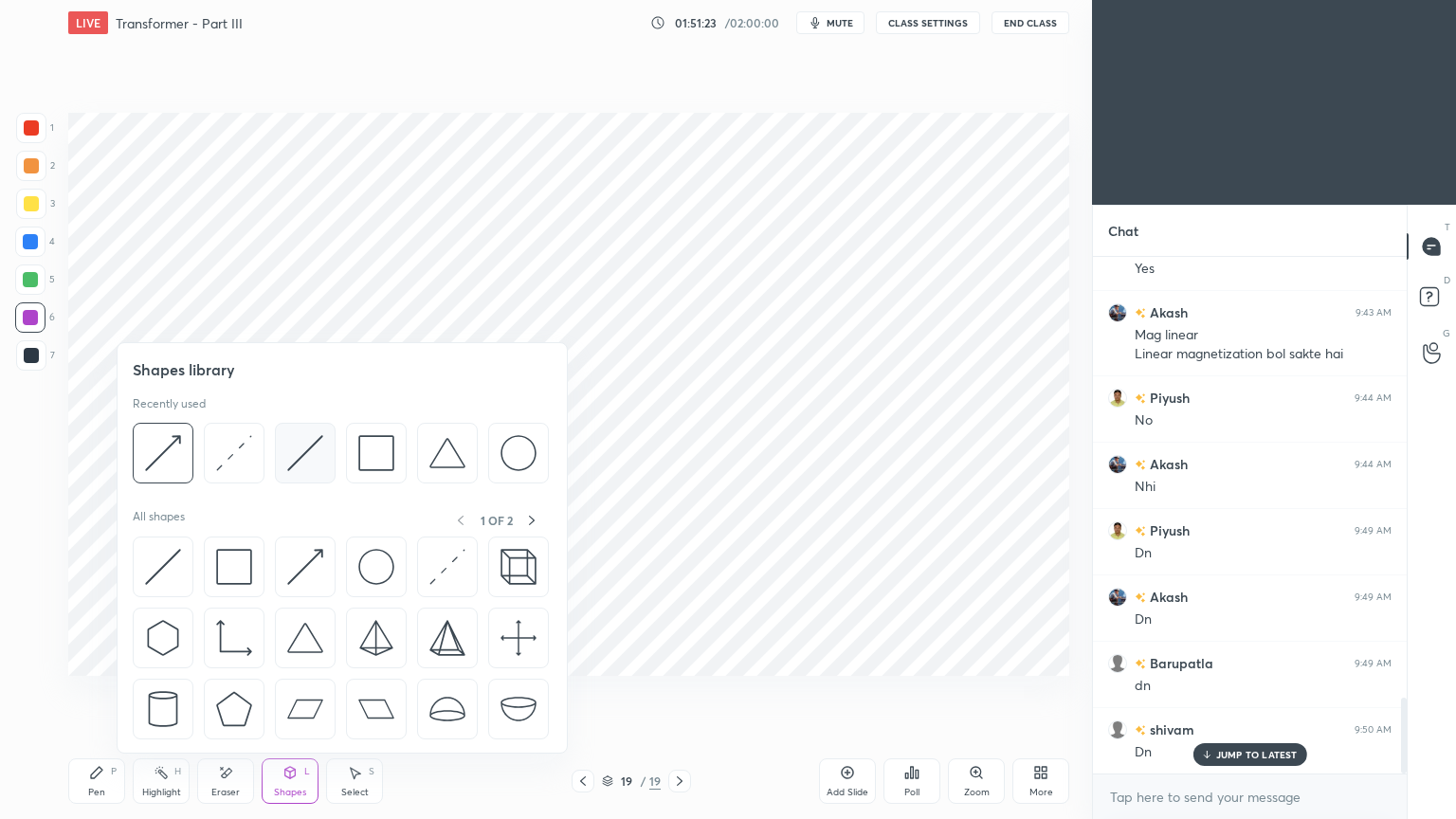 click at bounding box center (305, 453) 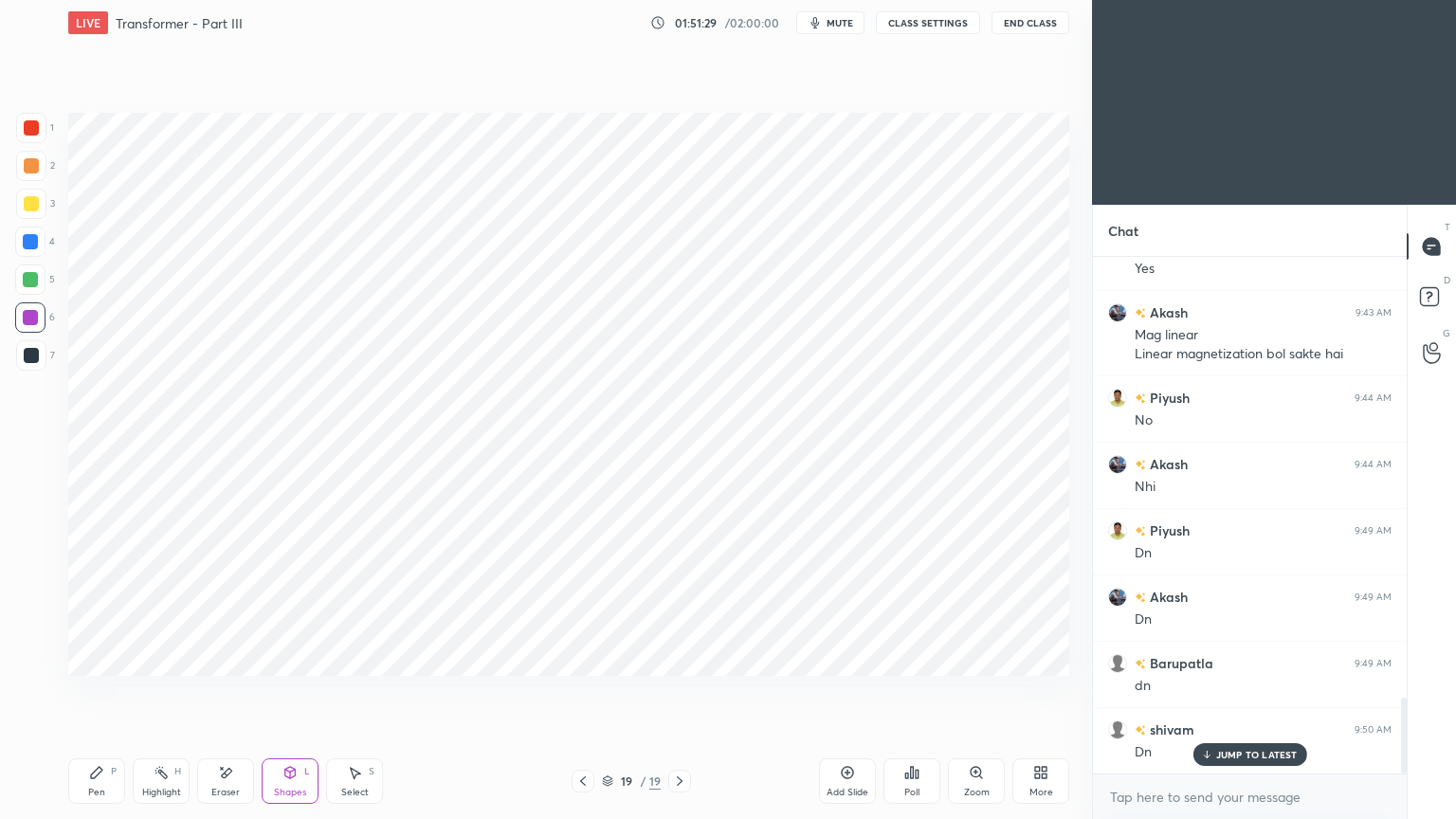 click on "Shapes L" at bounding box center (290, 781) 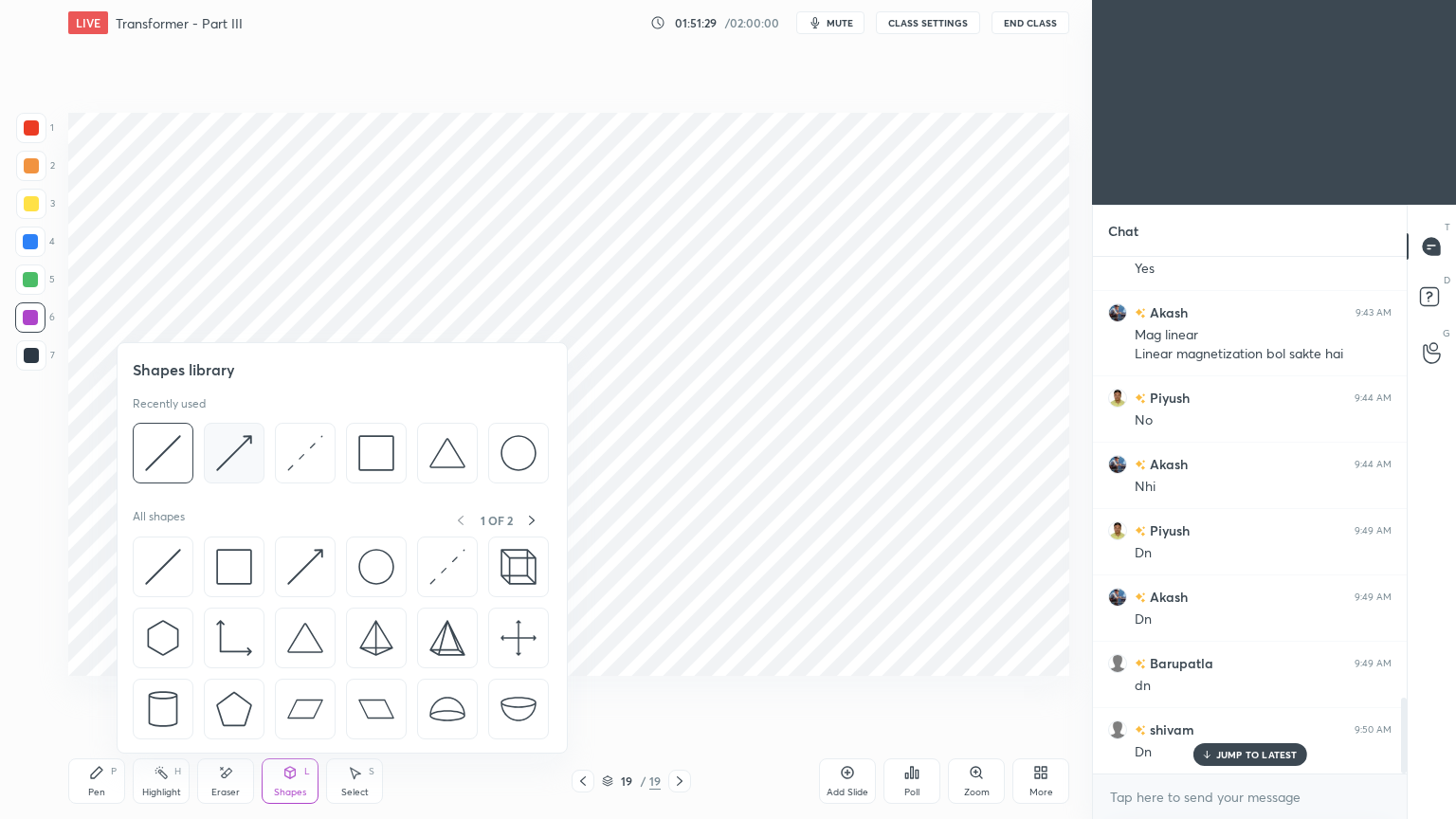 click at bounding box center (234, 453) 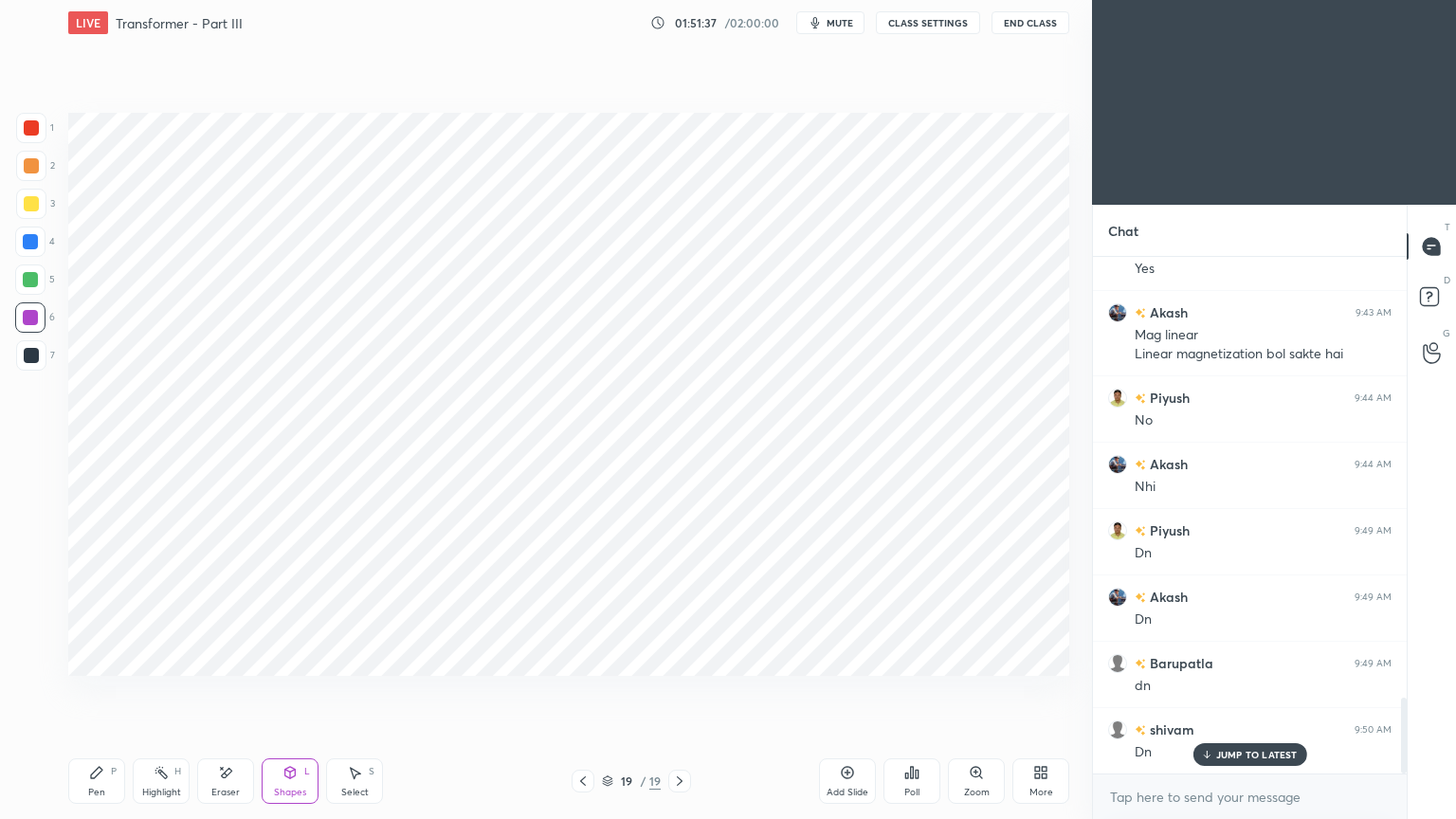 click at bounding box center [31, 355] 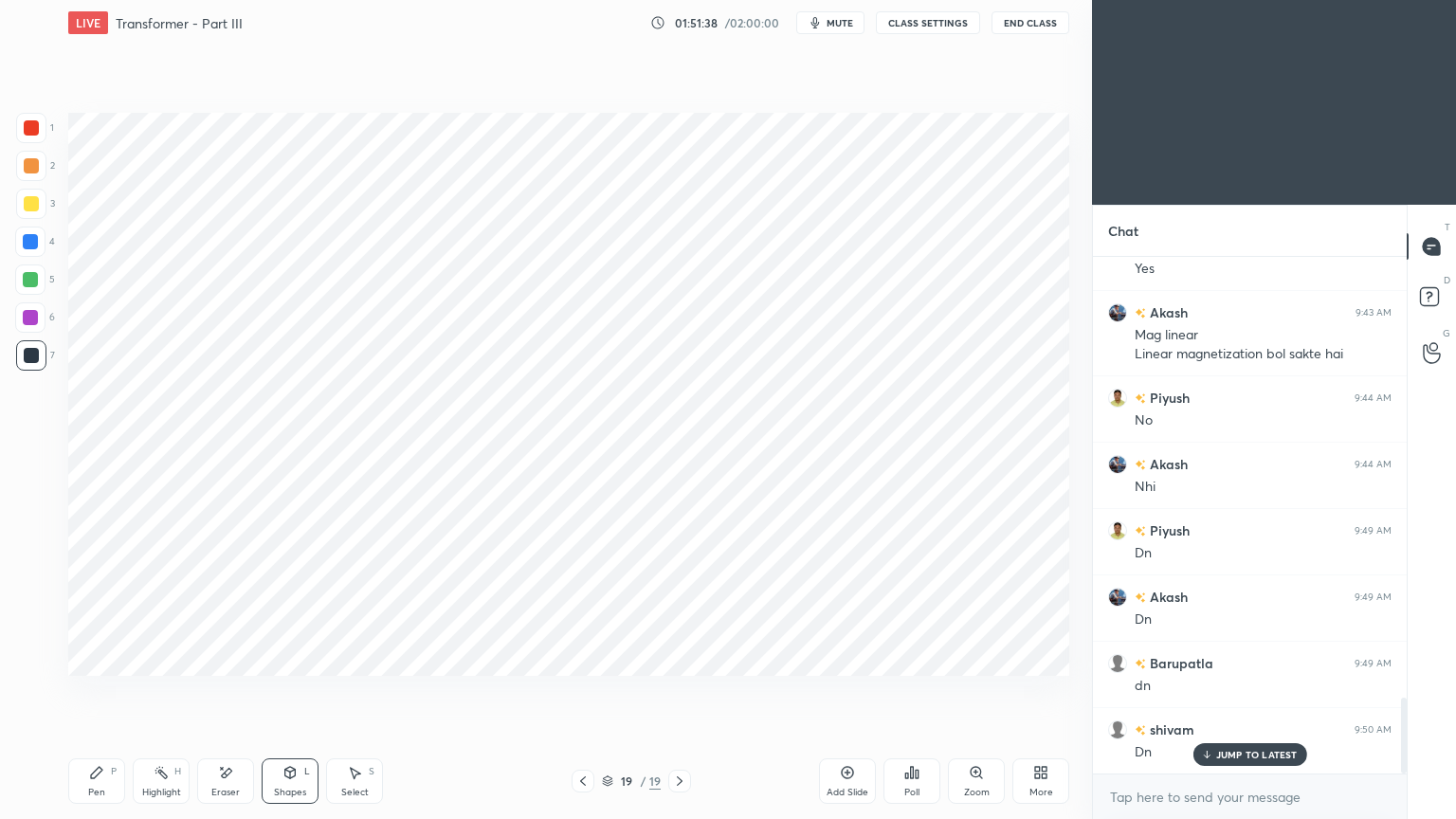click on "Pen P Highlight H Eraser Shapes L Select S 19 / 19 Add Slide Poll Zoom More" at bounding box center (569, 781) 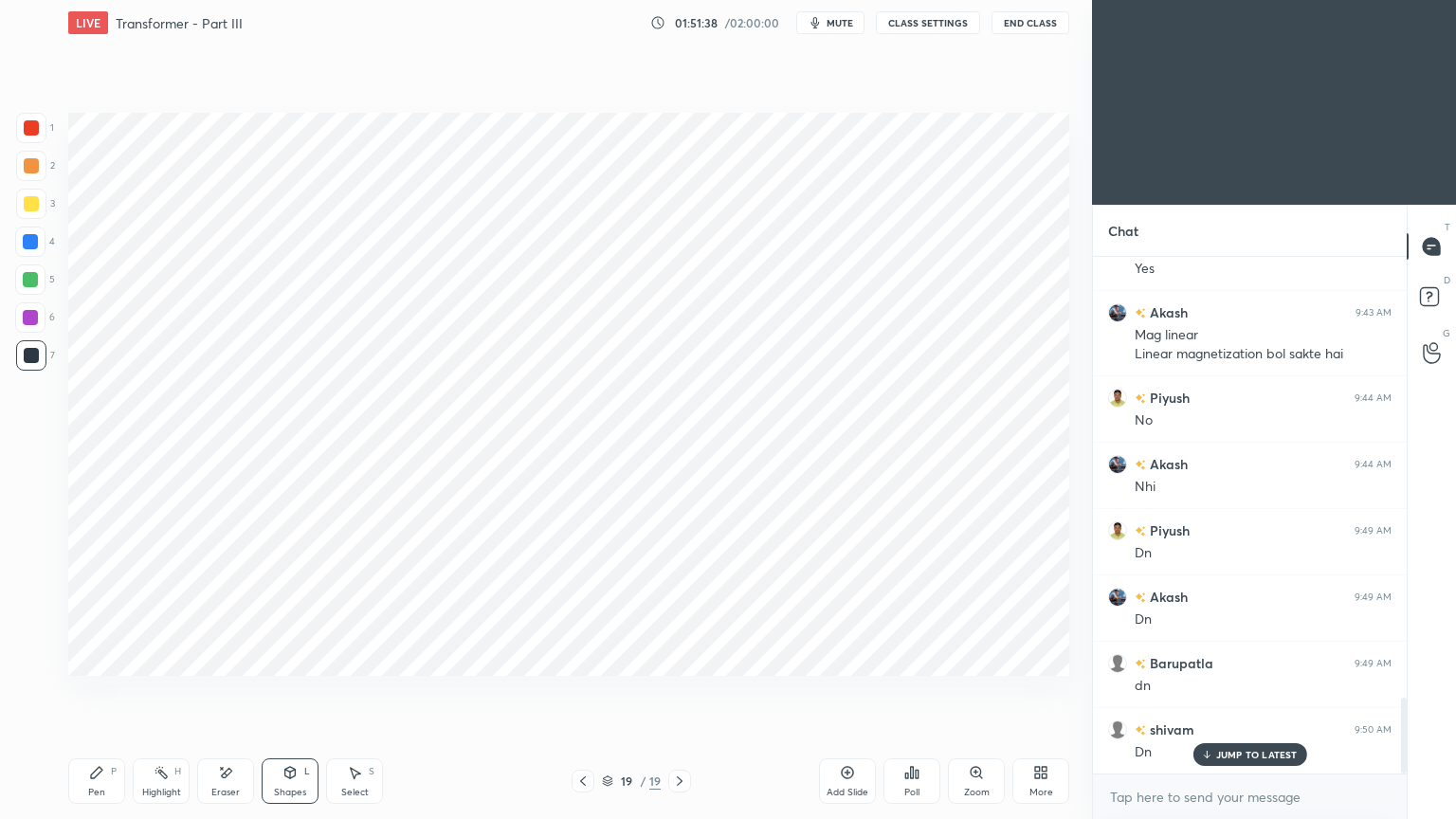 click on "Setting up your live class Poll for   secs No correct answer Start poll" at bounding box center [569, 394] 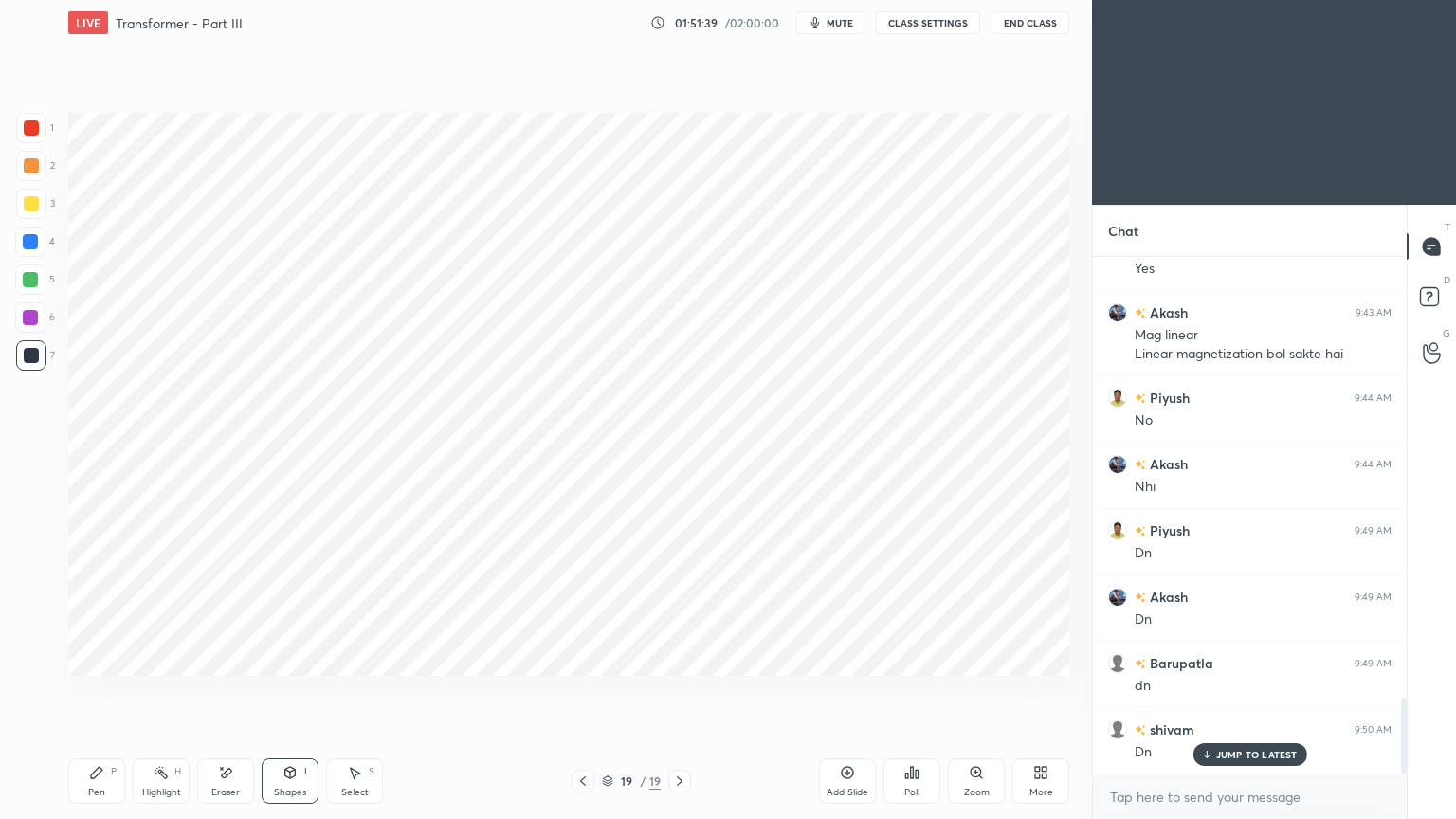 click on "Pen P" at bounding box center [97, 781] 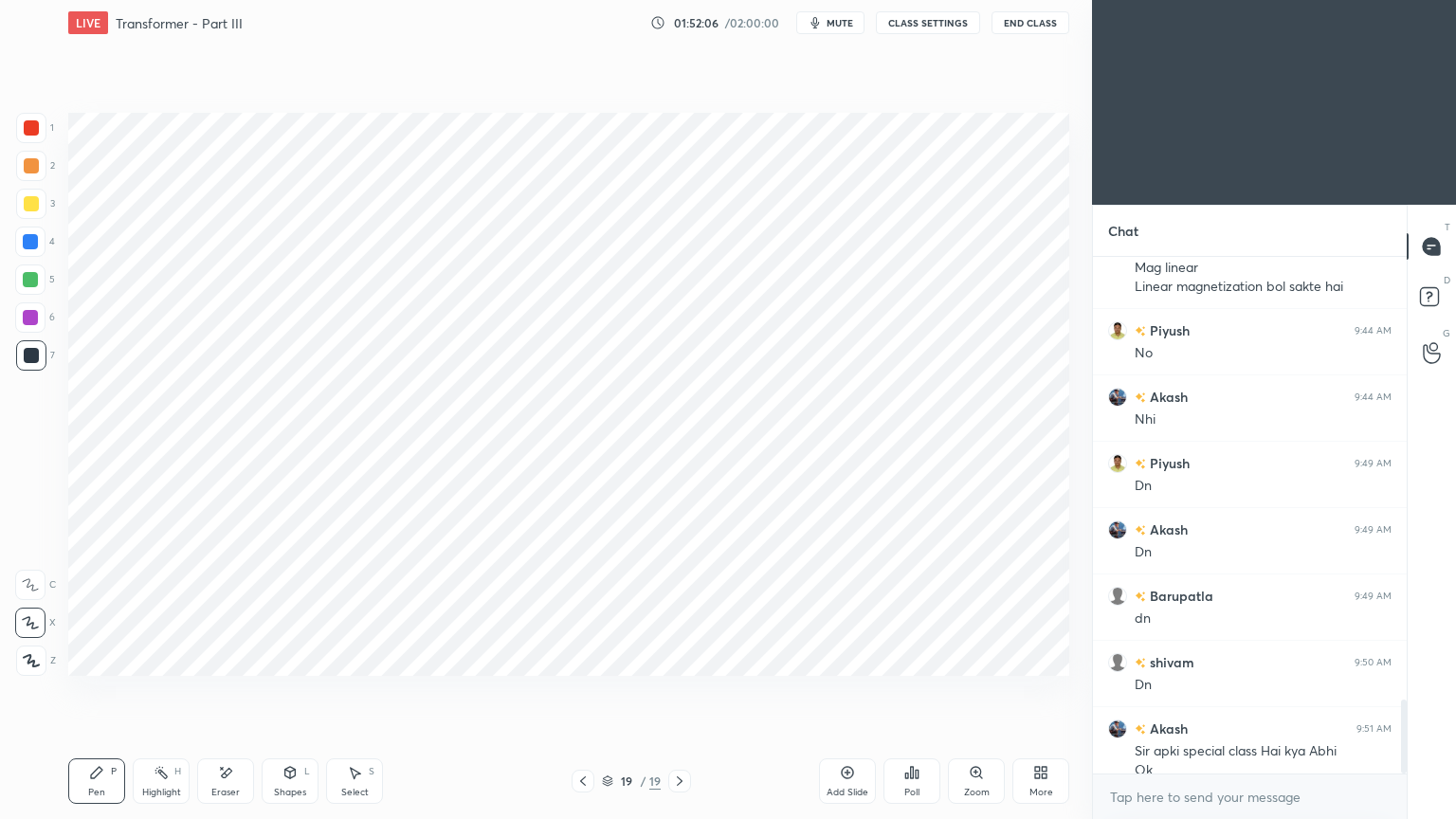 scroll, scrollTop: 3082, scrollLeft: 0, axis: vertical 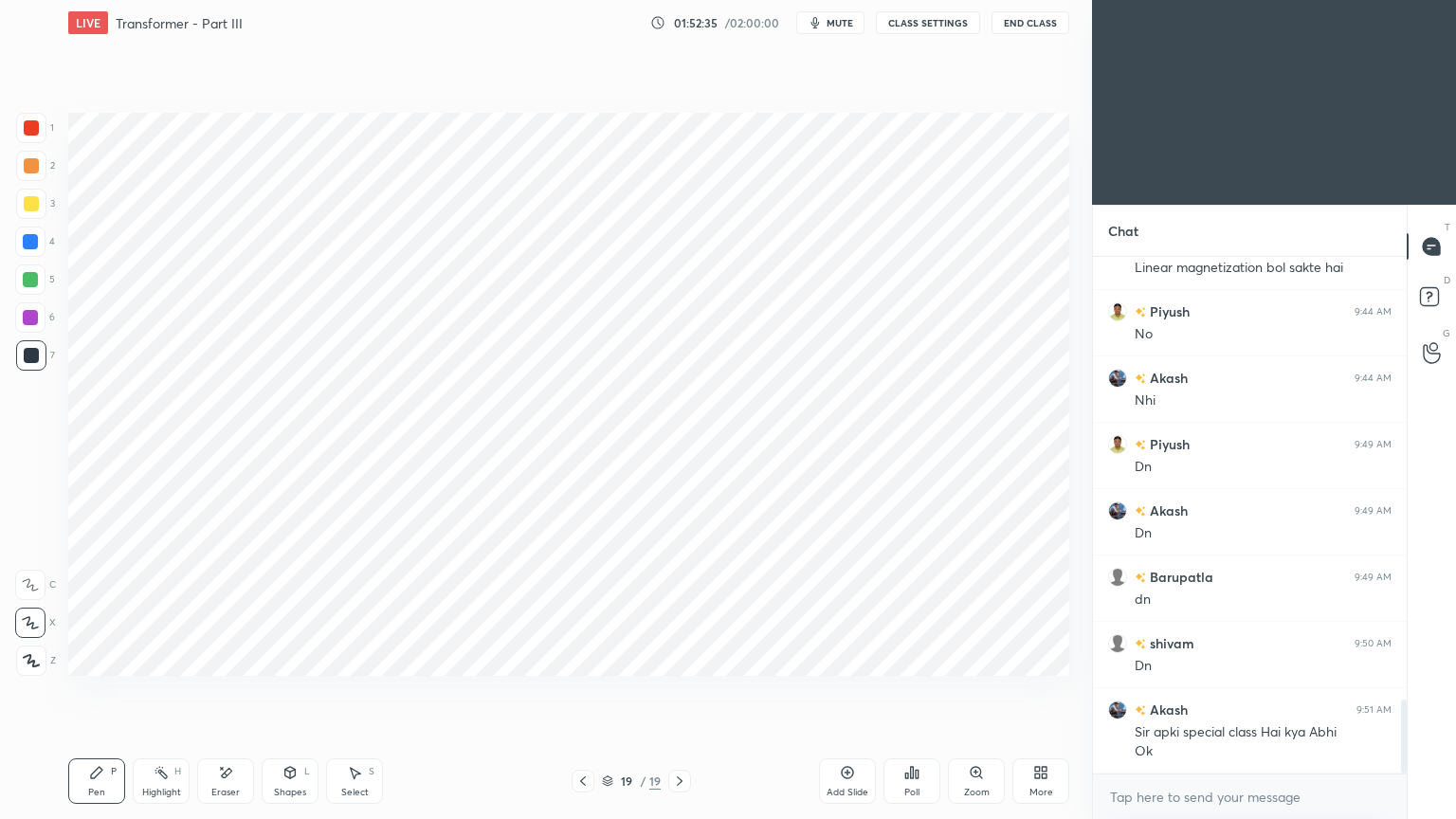 click at bounding box center (30, 242) 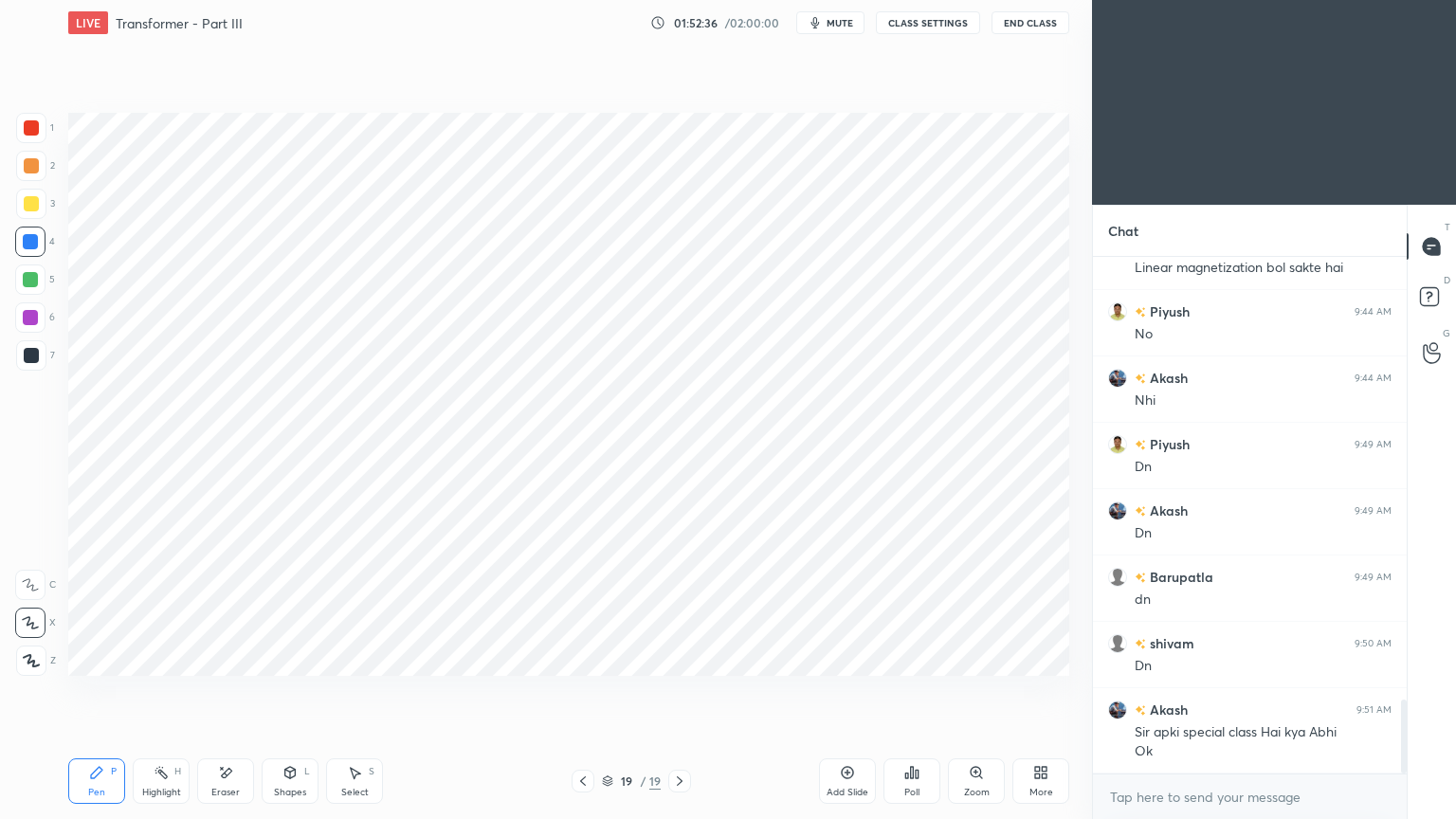 click on "Shapes L" at bounding box center (290, 781) 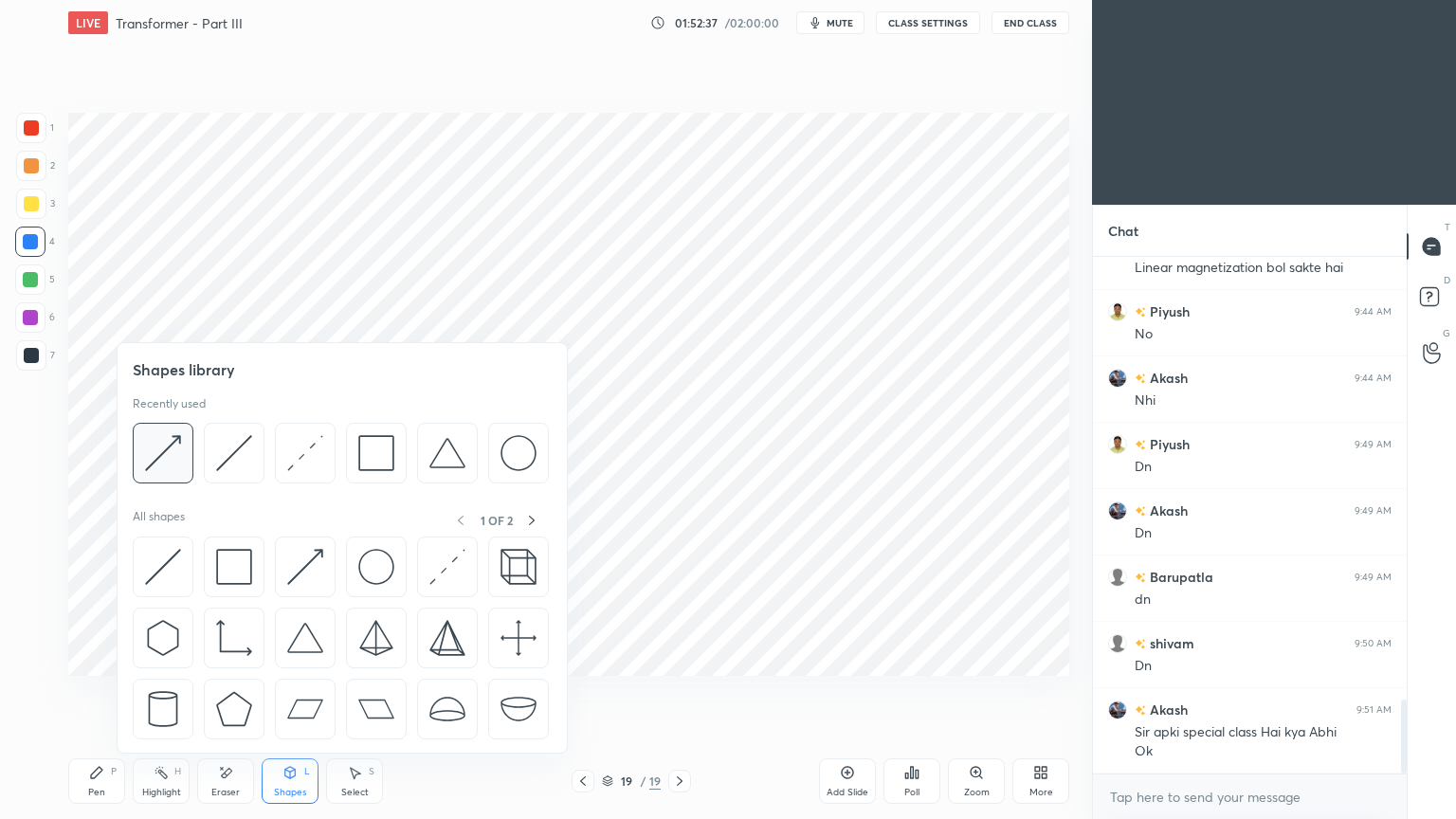 click at bounding box center (163, 453) 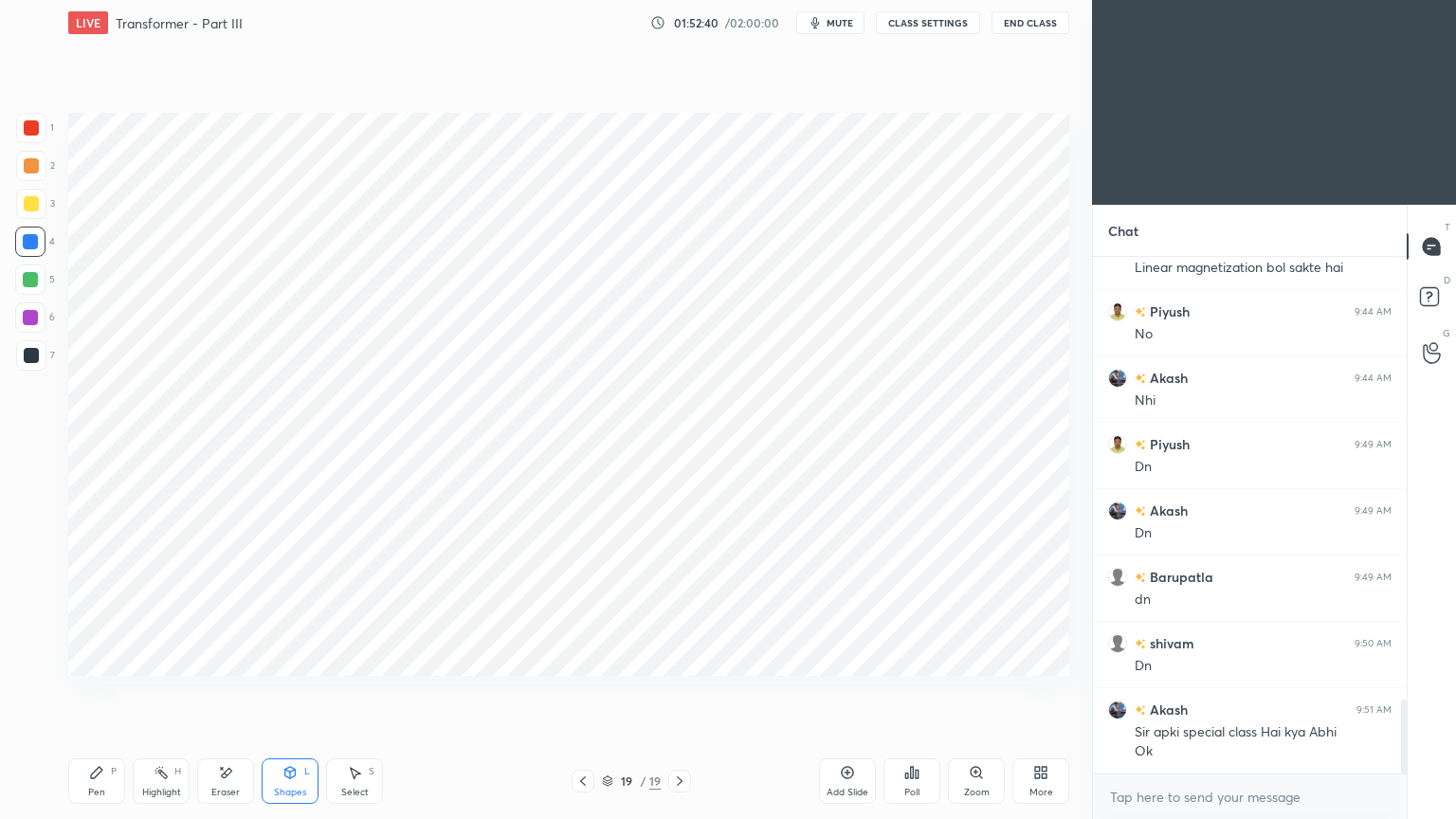 click on "Shapes" at bounding box center (290, 792) 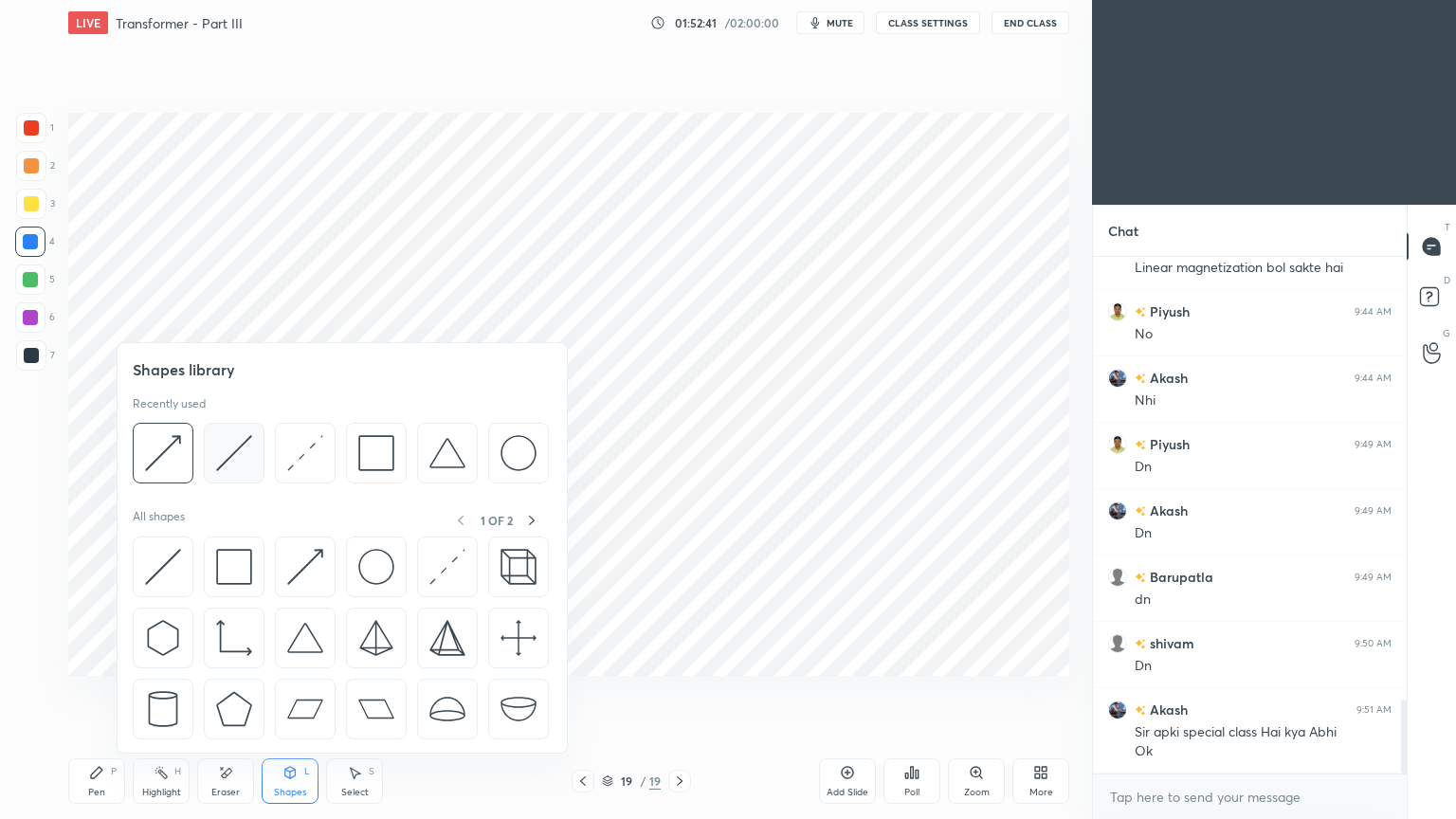 click at bounding box center [234, 453] 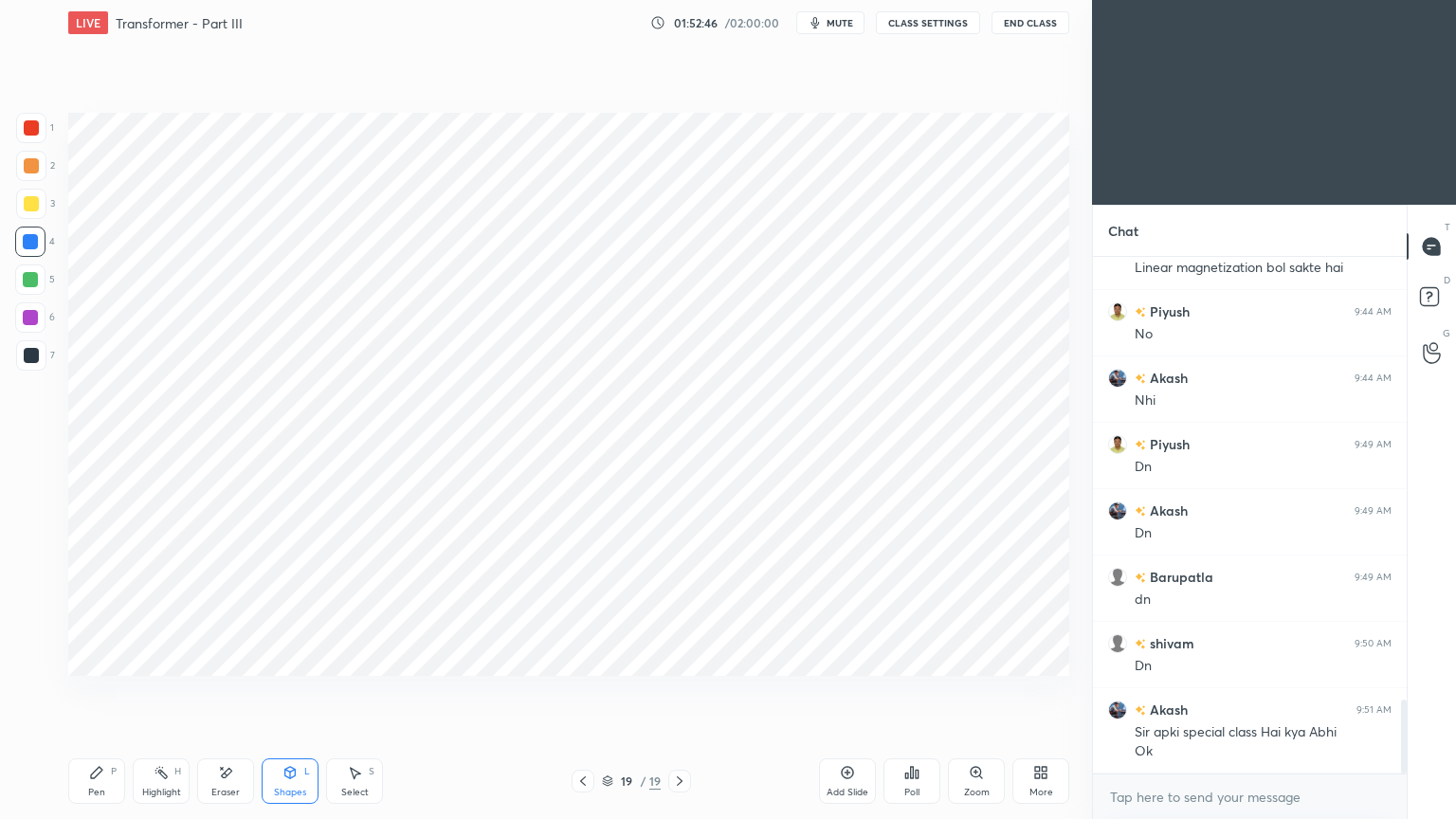 click on "Pen P" at bounding box center [97, 781] 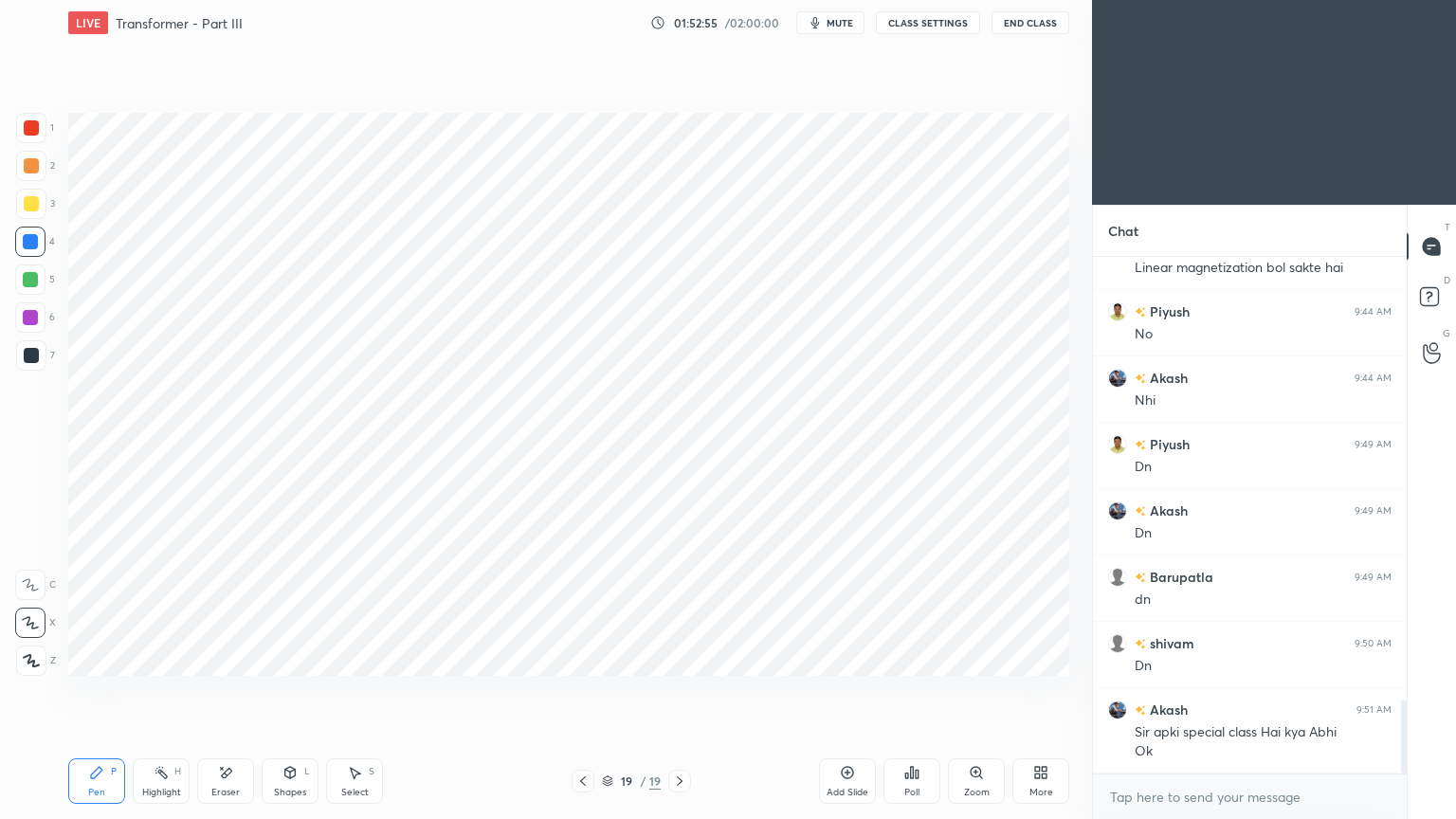 click at bounding box center [31, 355] 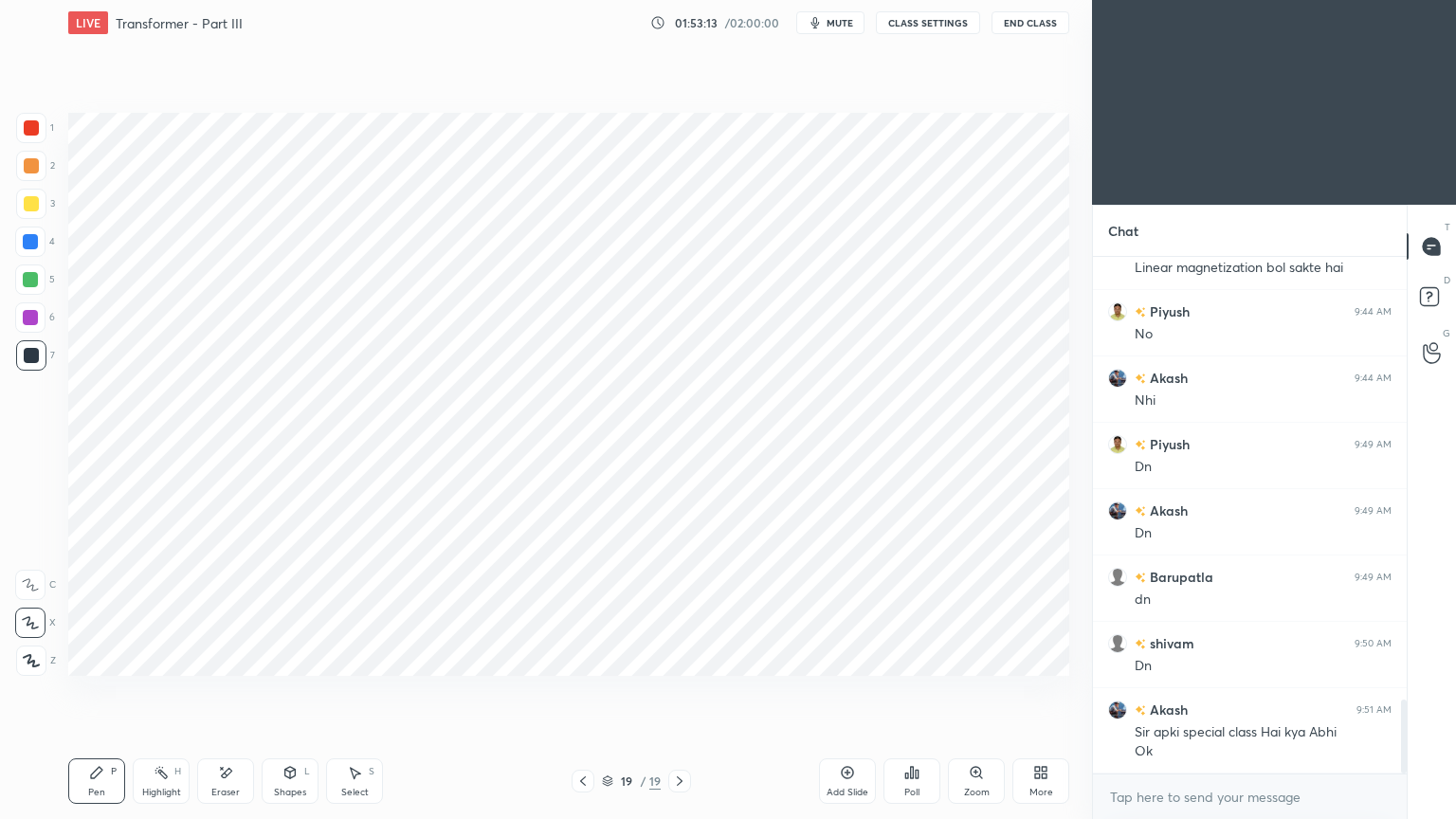 click 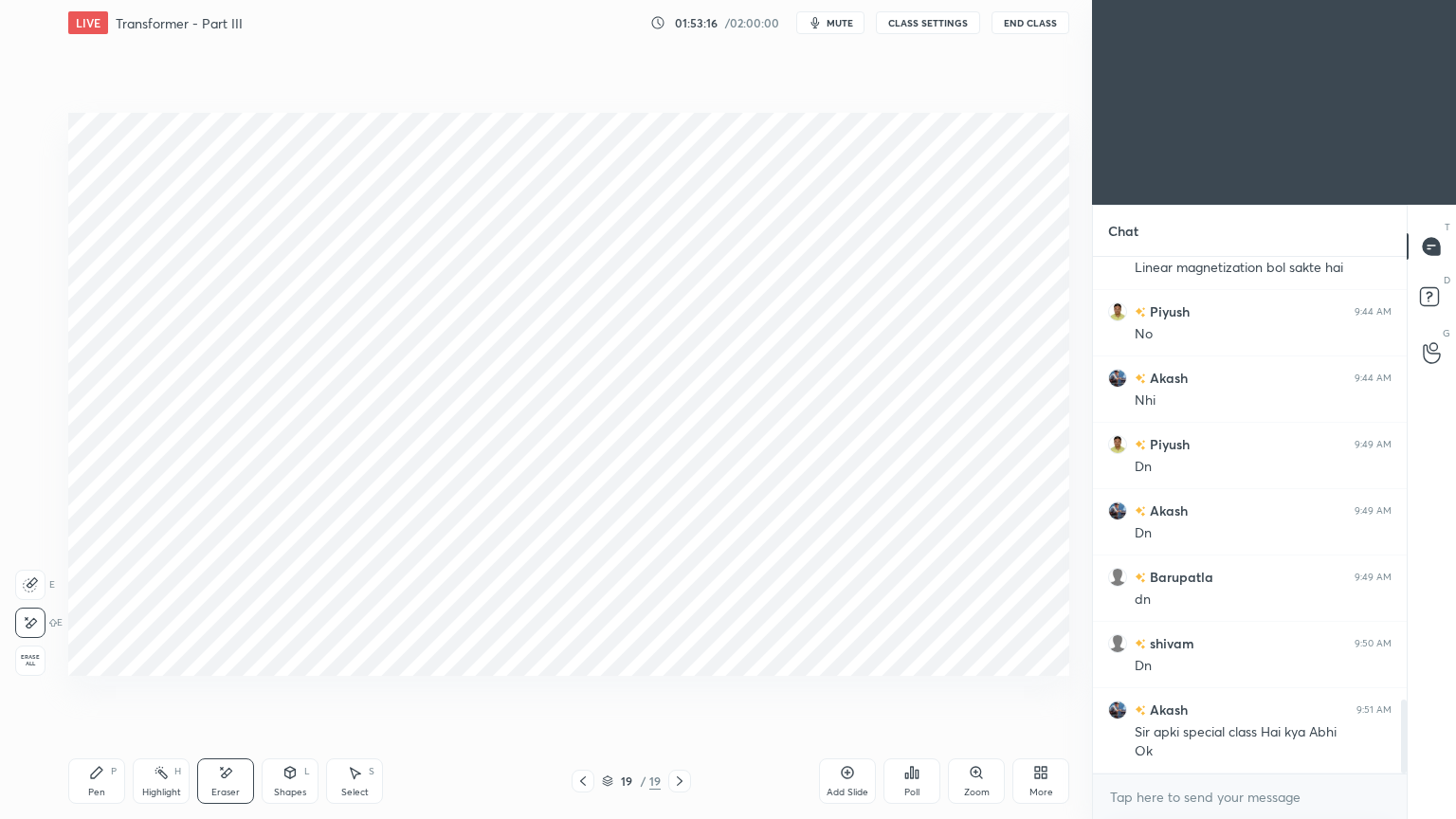 click 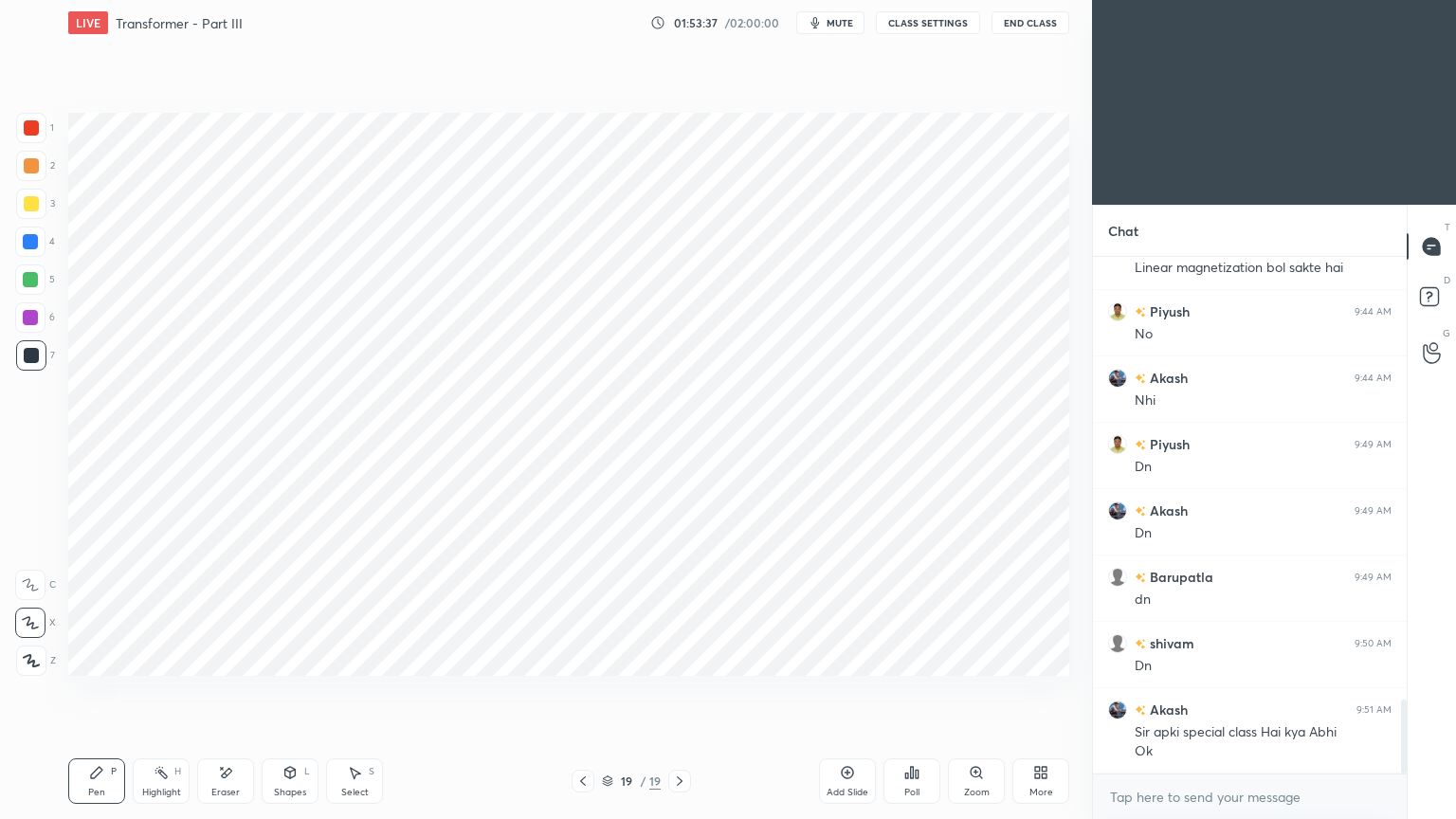click at bounding box center (30, 242) 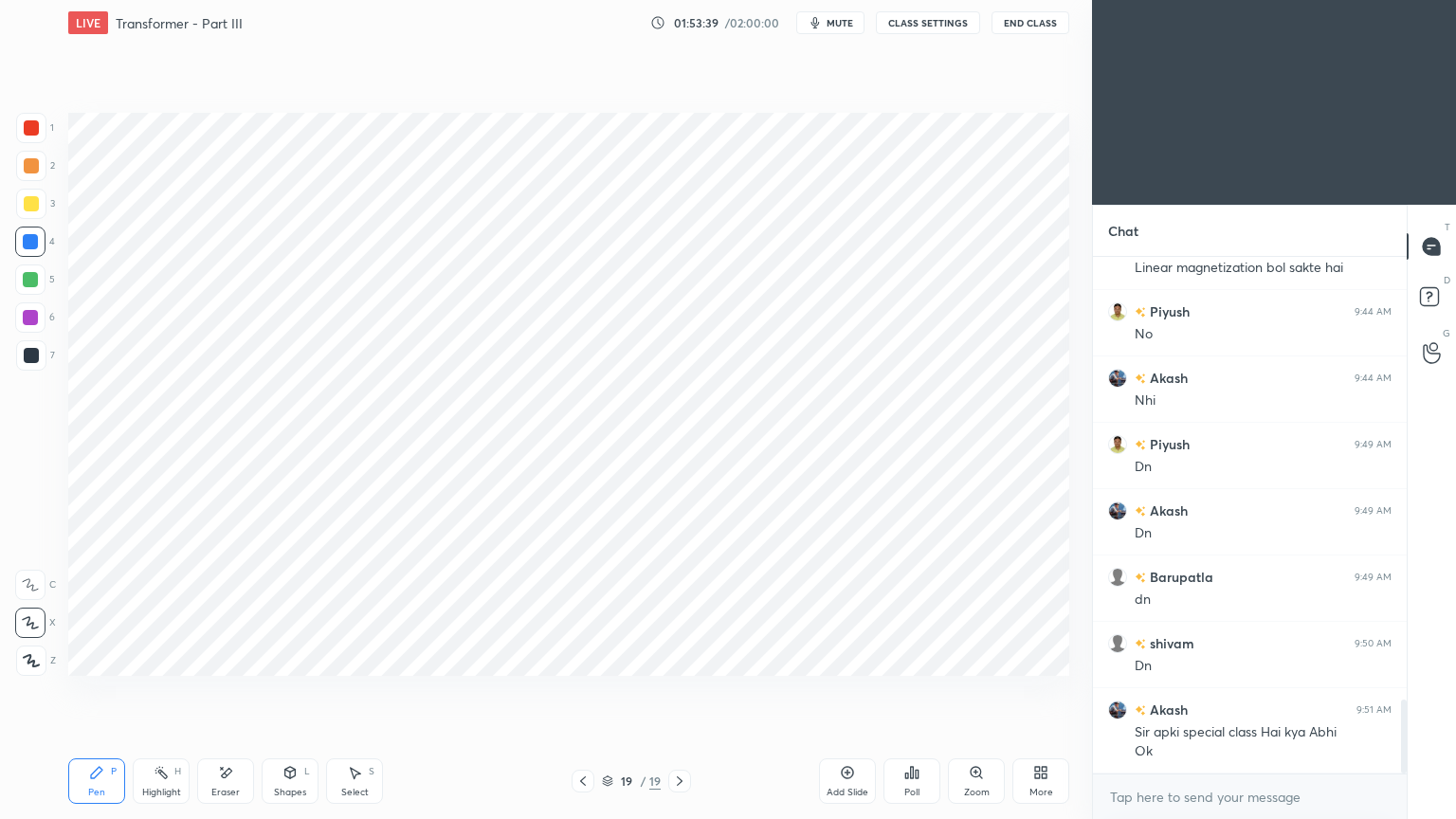 click on "Shapes L" at bounding box center [290, 781] 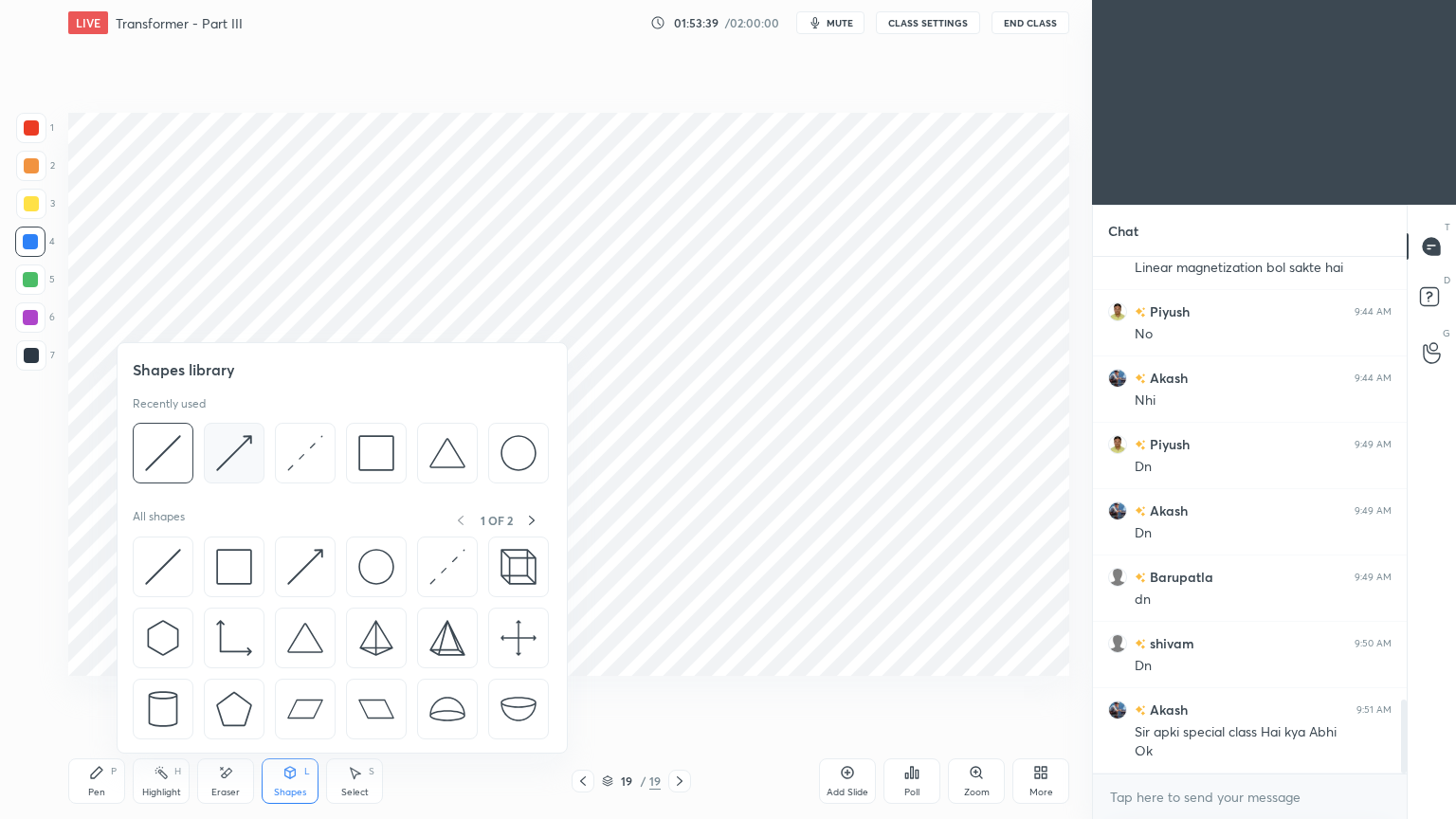 click at bounding box center (234, 453) 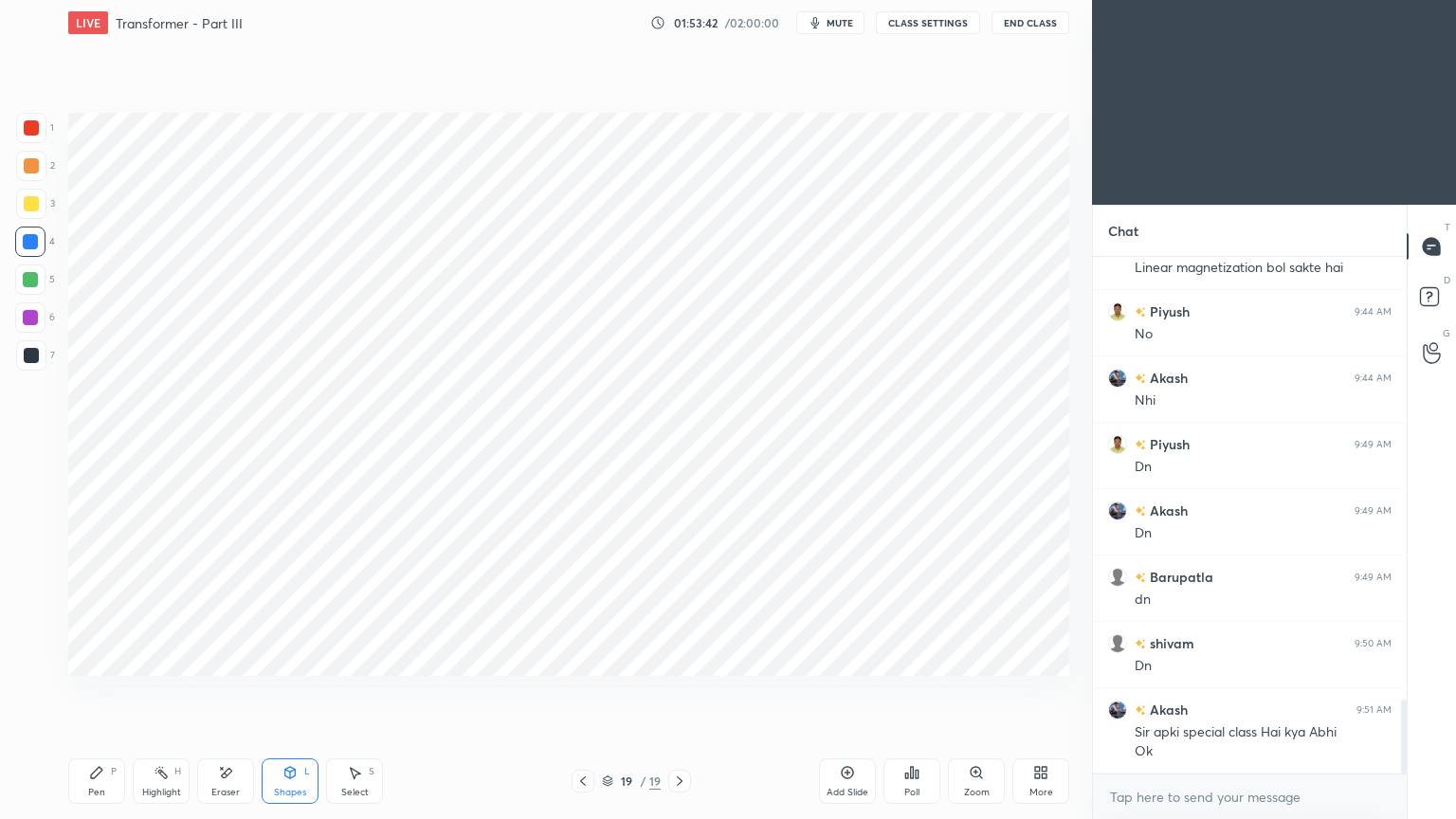 click 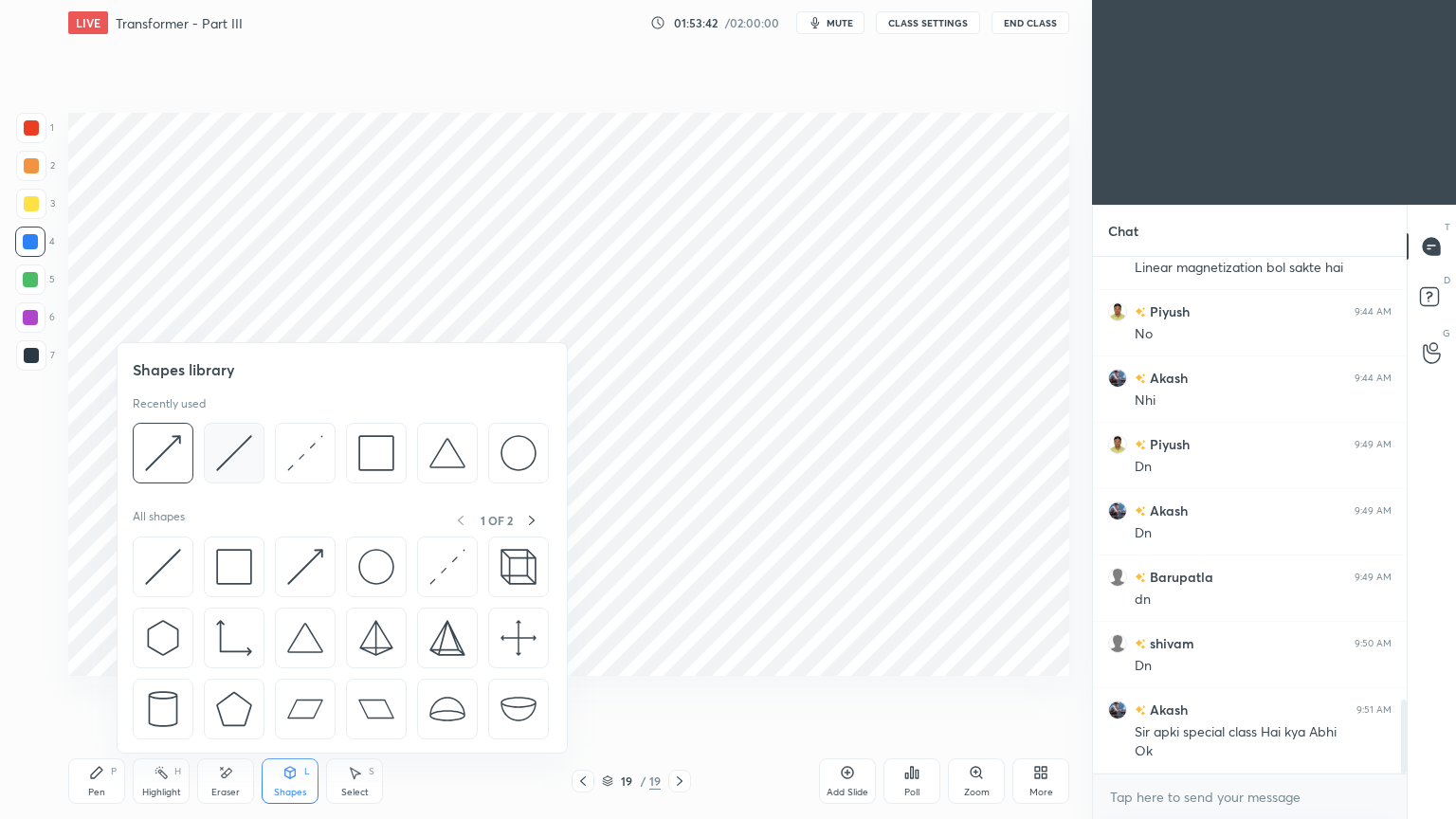 click at bounding box center [234, 453] 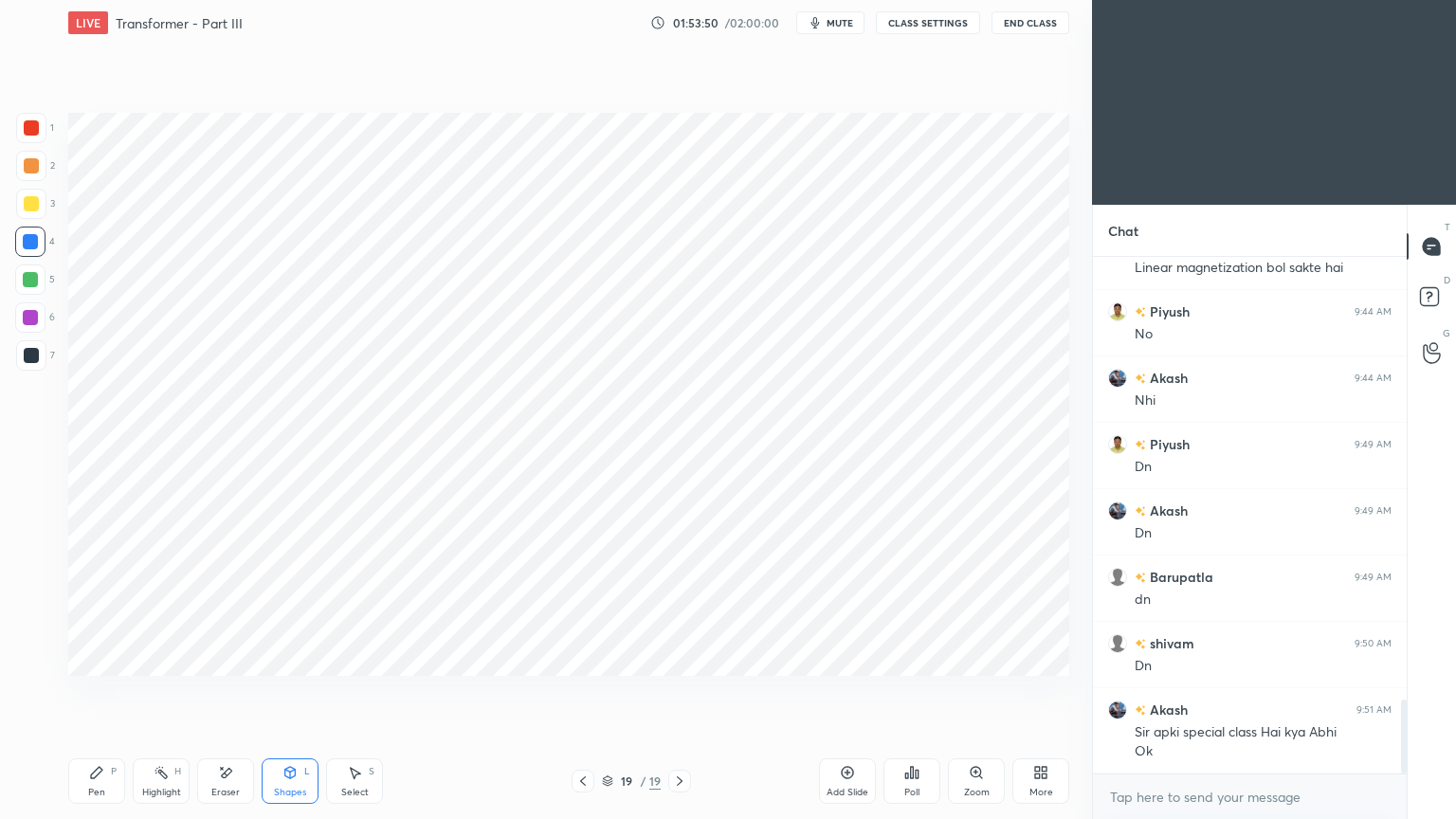click 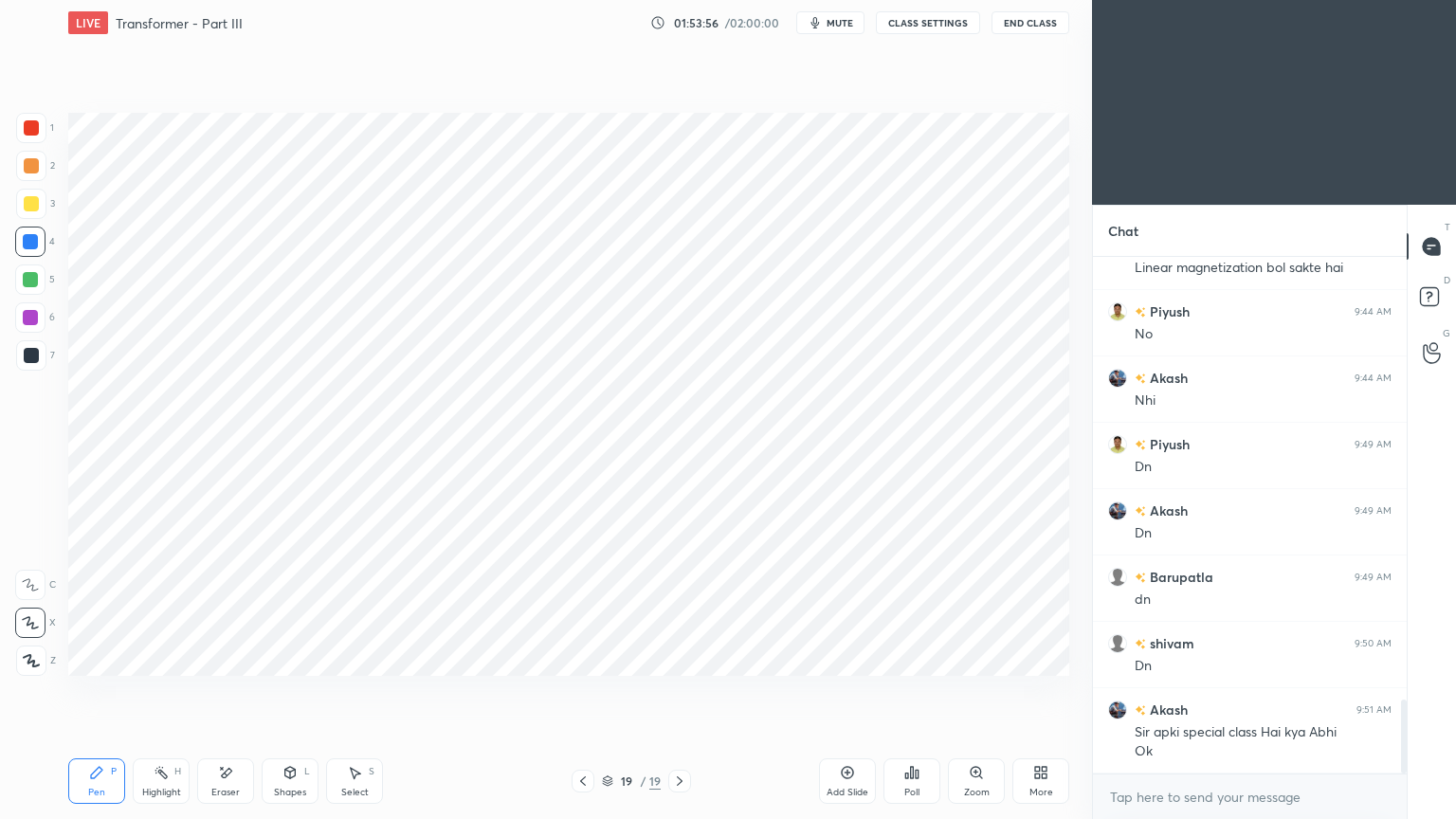 click at bounding box center [583, 781] 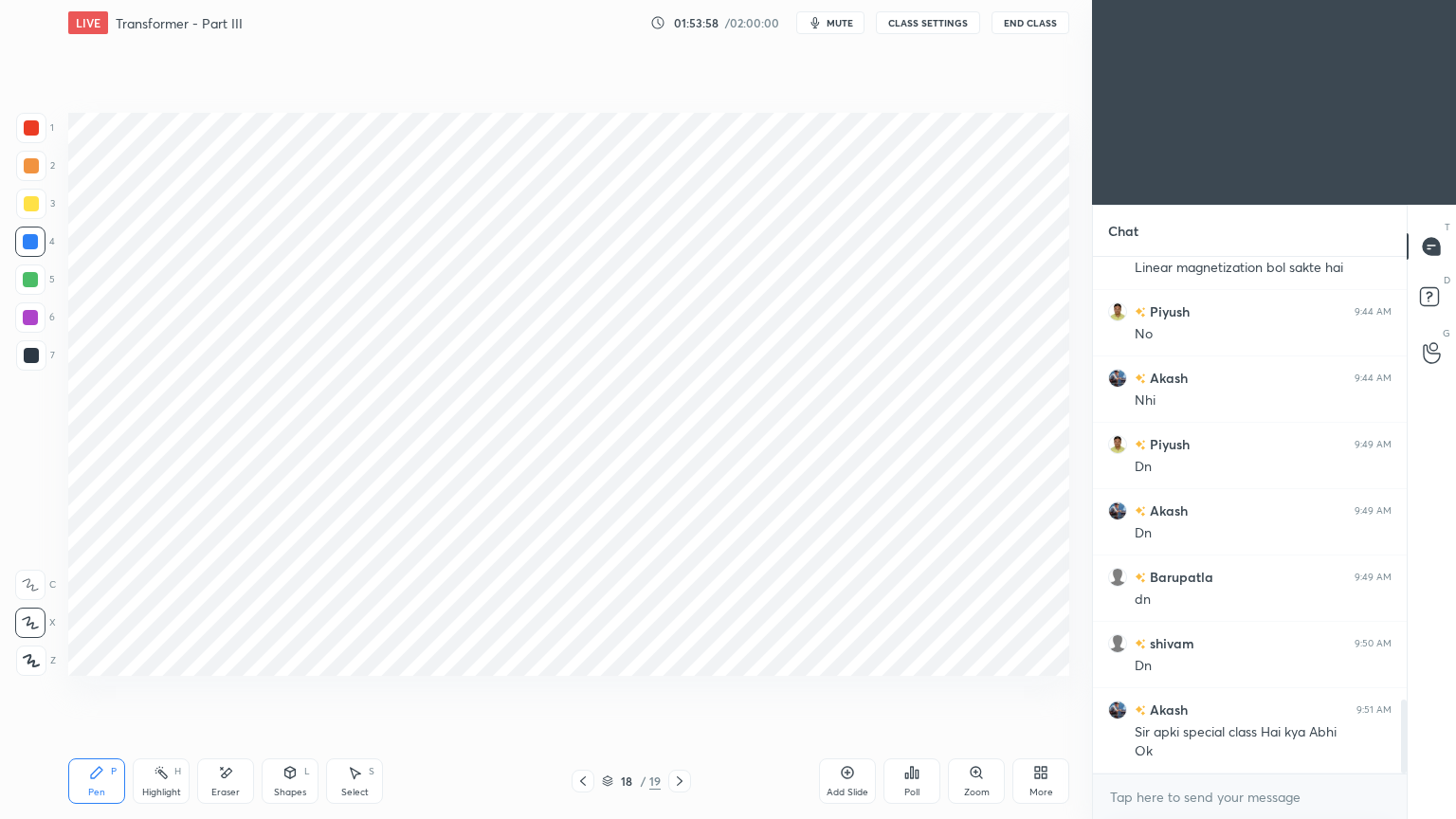 click on "18 / 19" at bounding box center [631, 781] 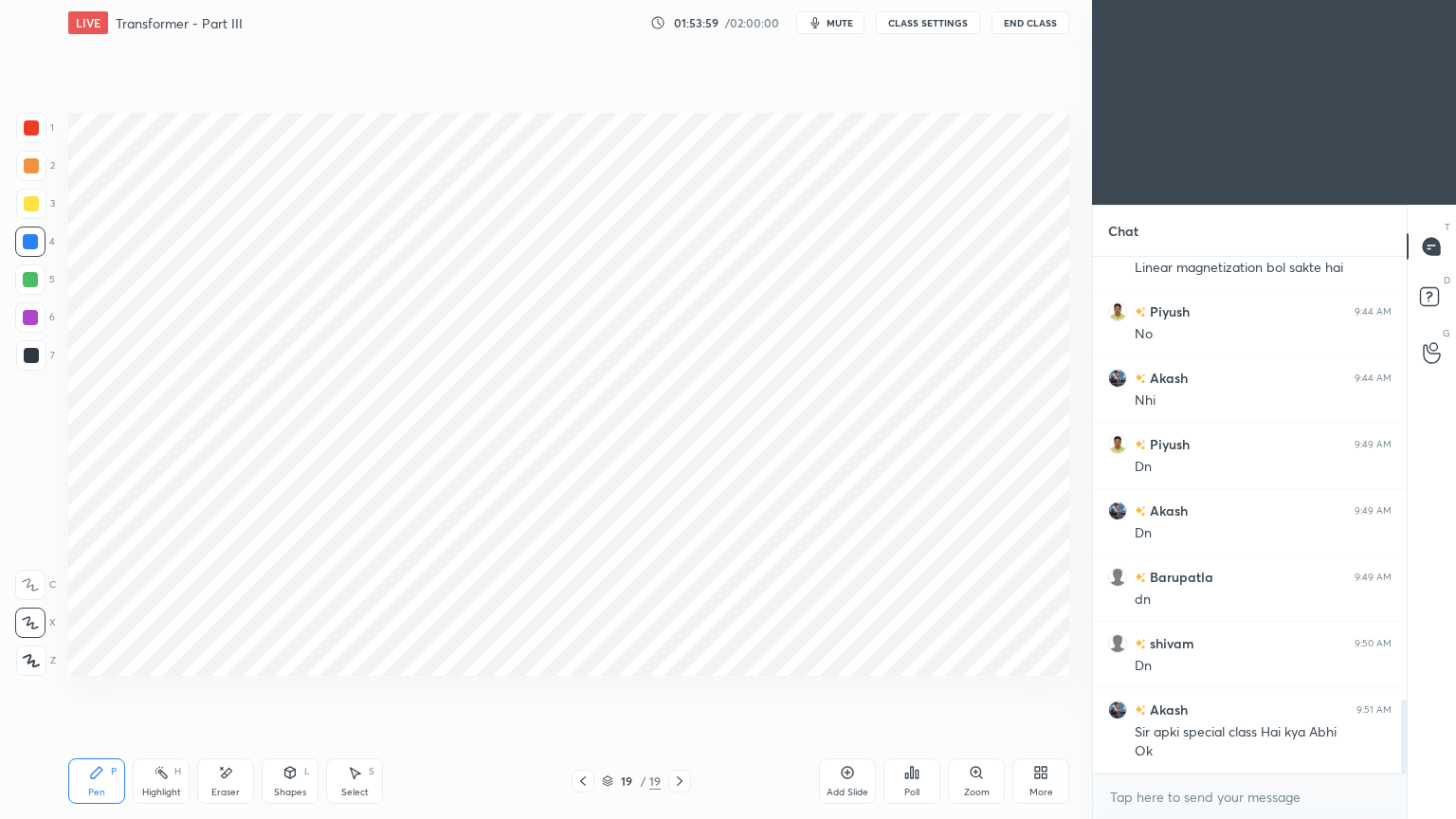 click 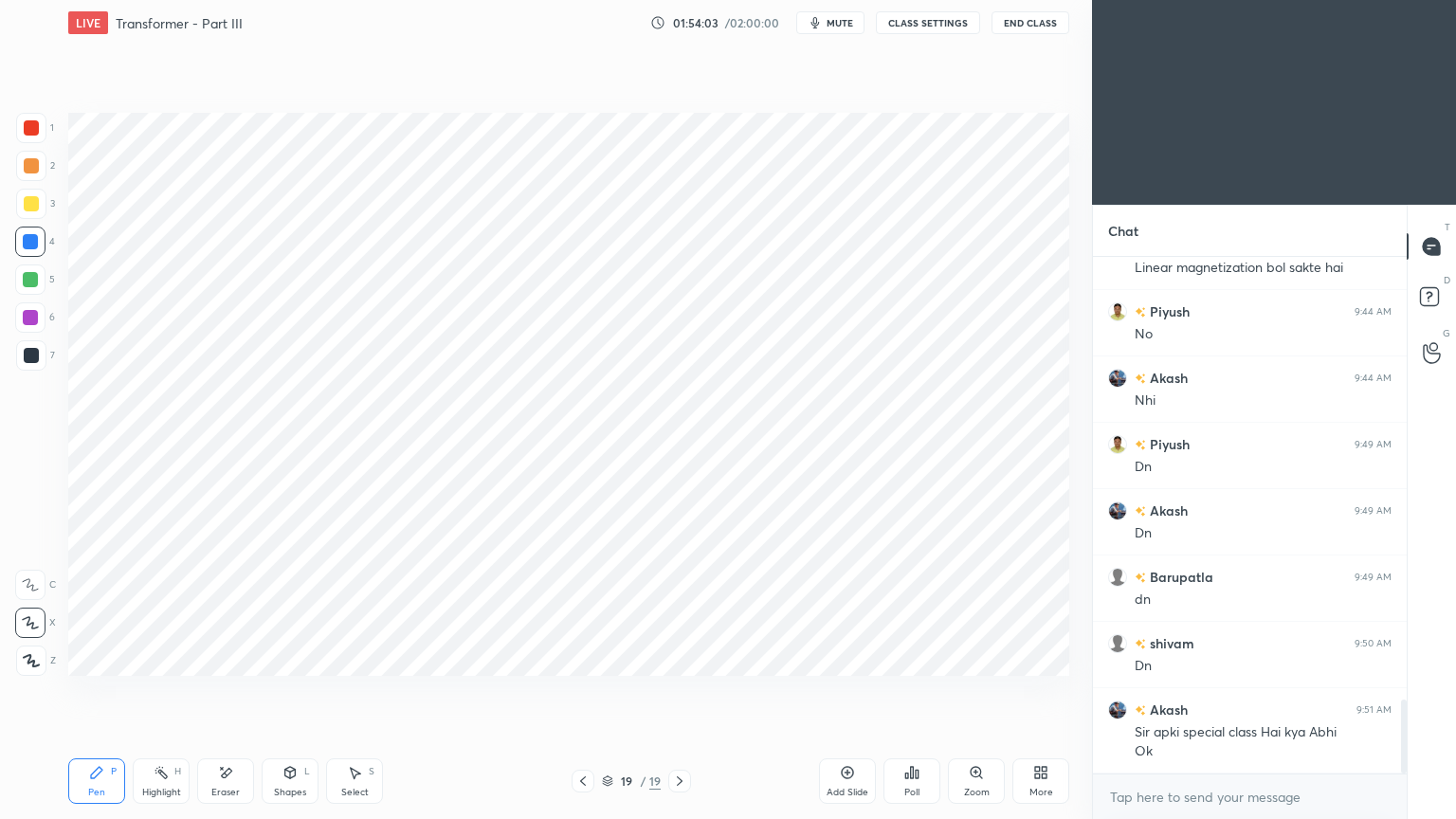 click at bounding box center [31, 355] 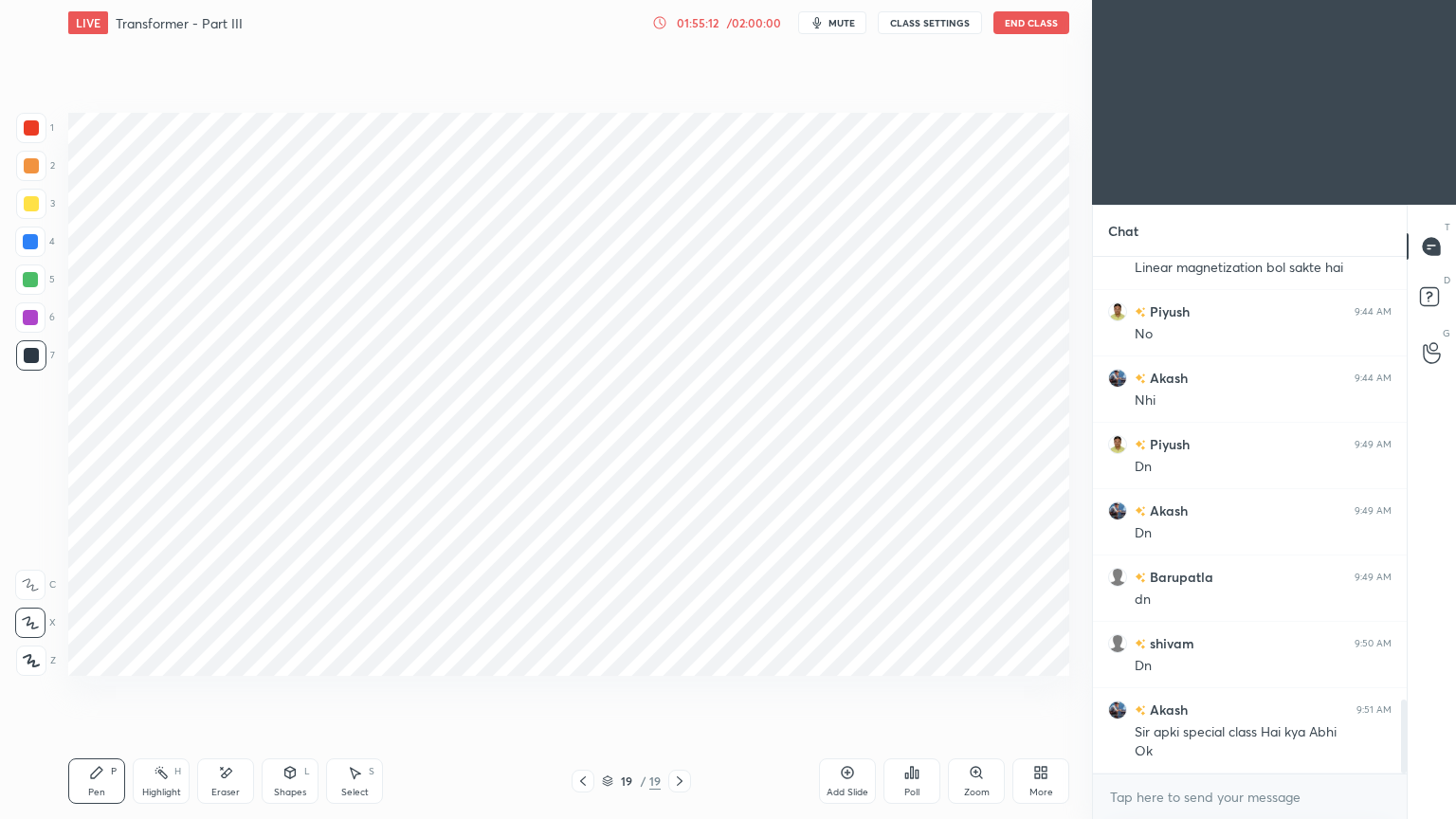 drag, startPoint x: 27, startPoint y: 263, endPoint x: 54, endPoint y: 269, distance: 27.658633 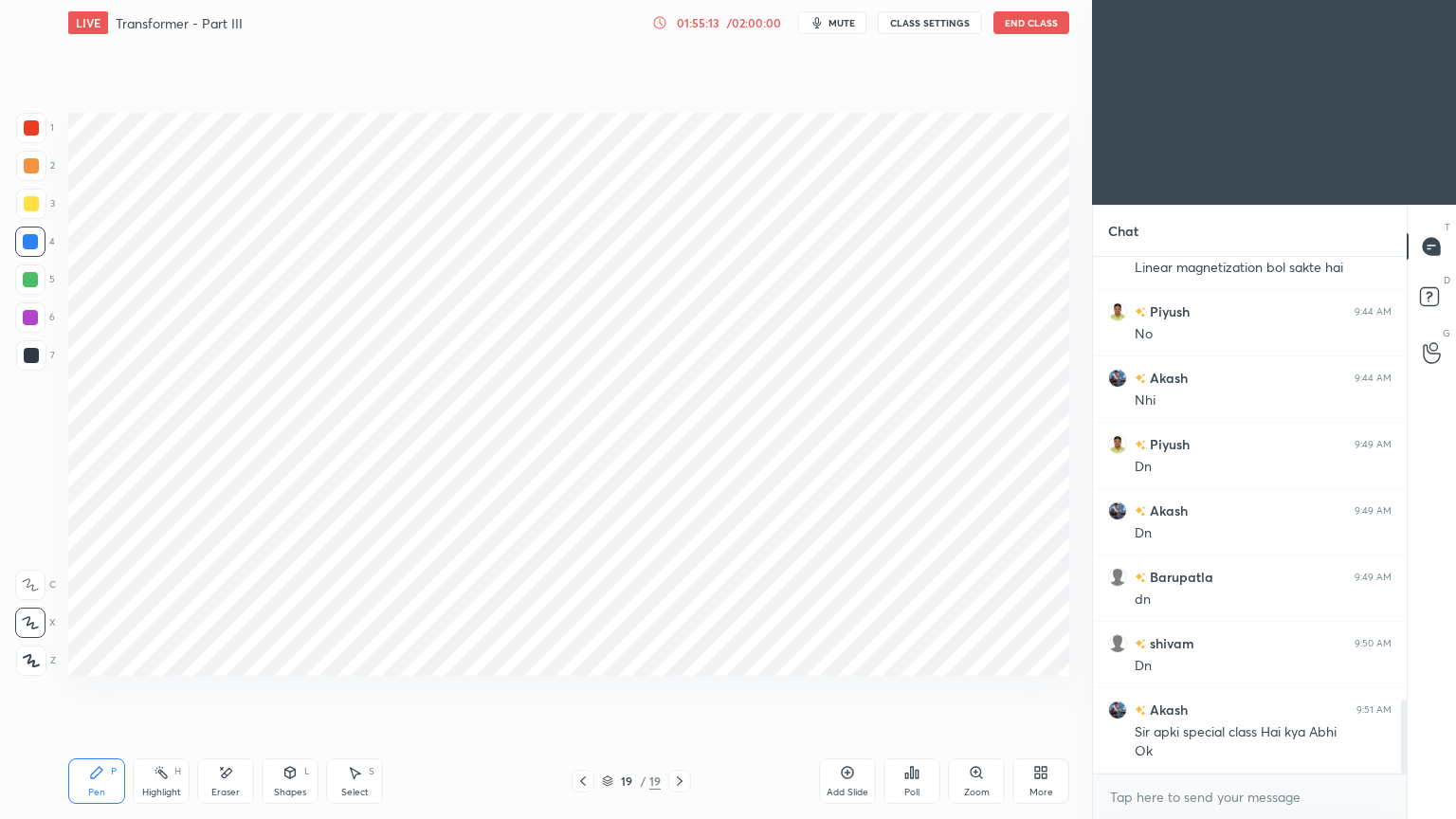 click on "Shapes L" at bounding box center [290, 781] 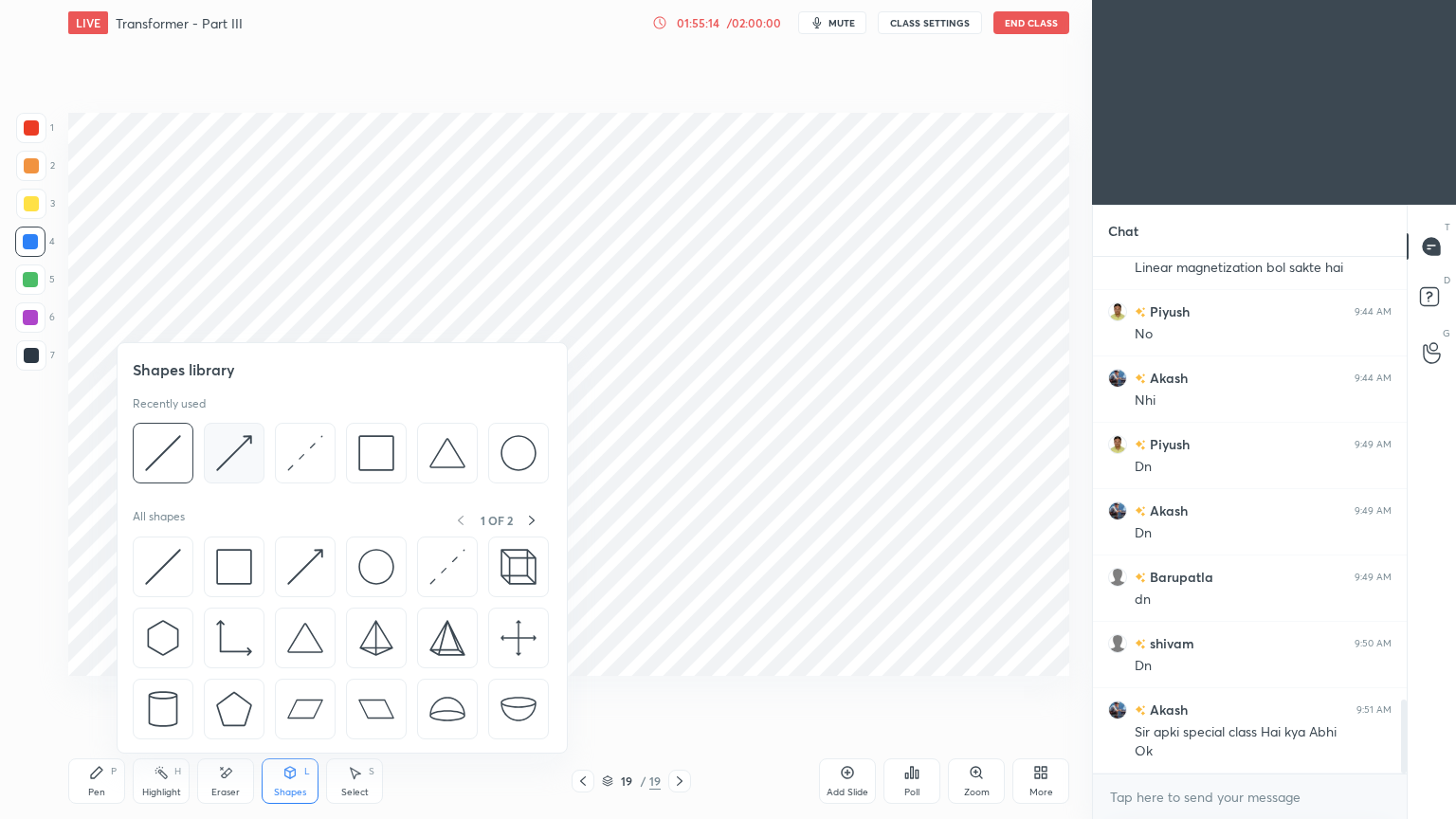 click at bounding box center [234, 453] 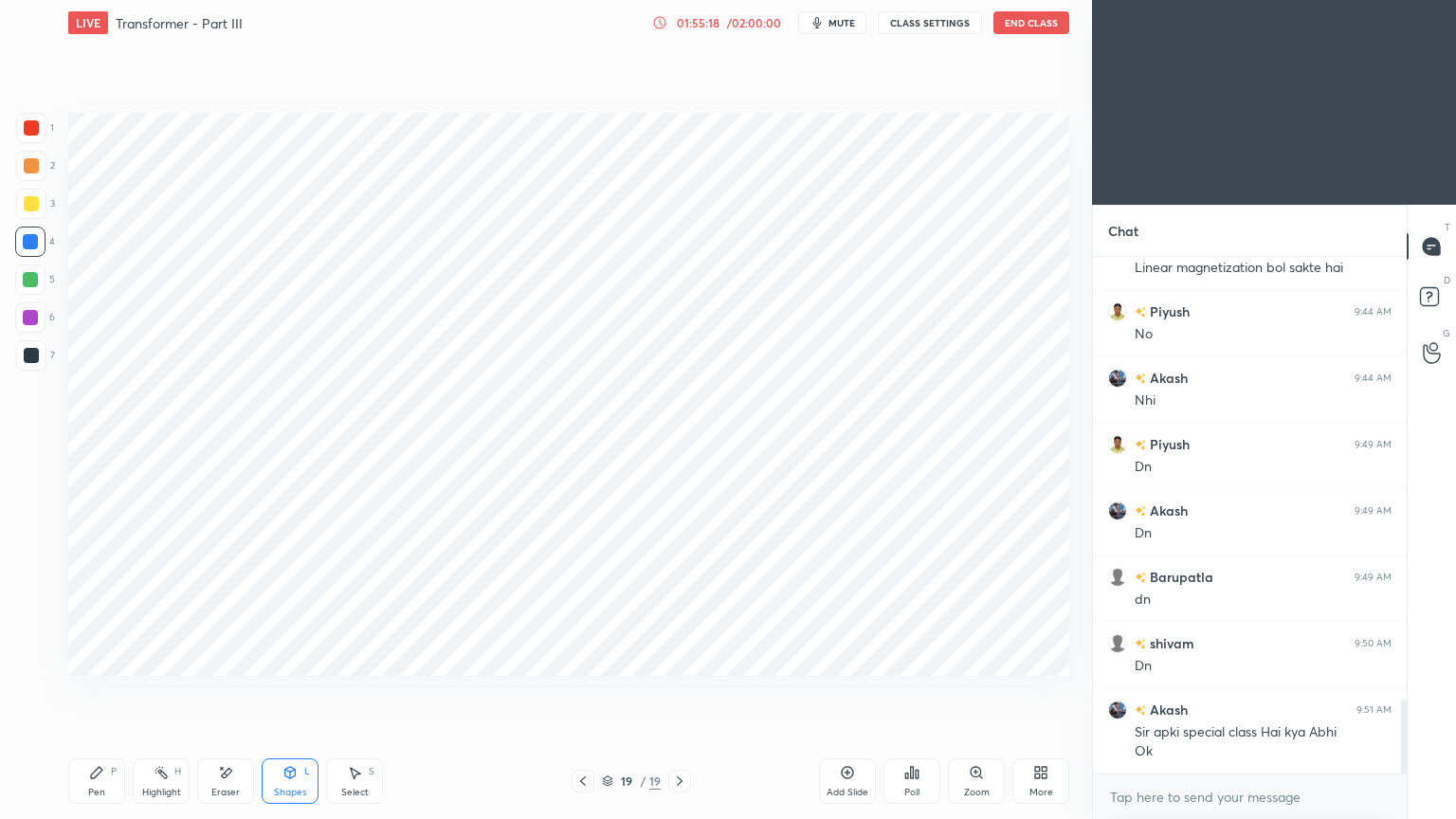 drag, startPoint x: 294, startPoint y: 776, endPoint x: 288, endPoint y: 767, distance: 10.816654 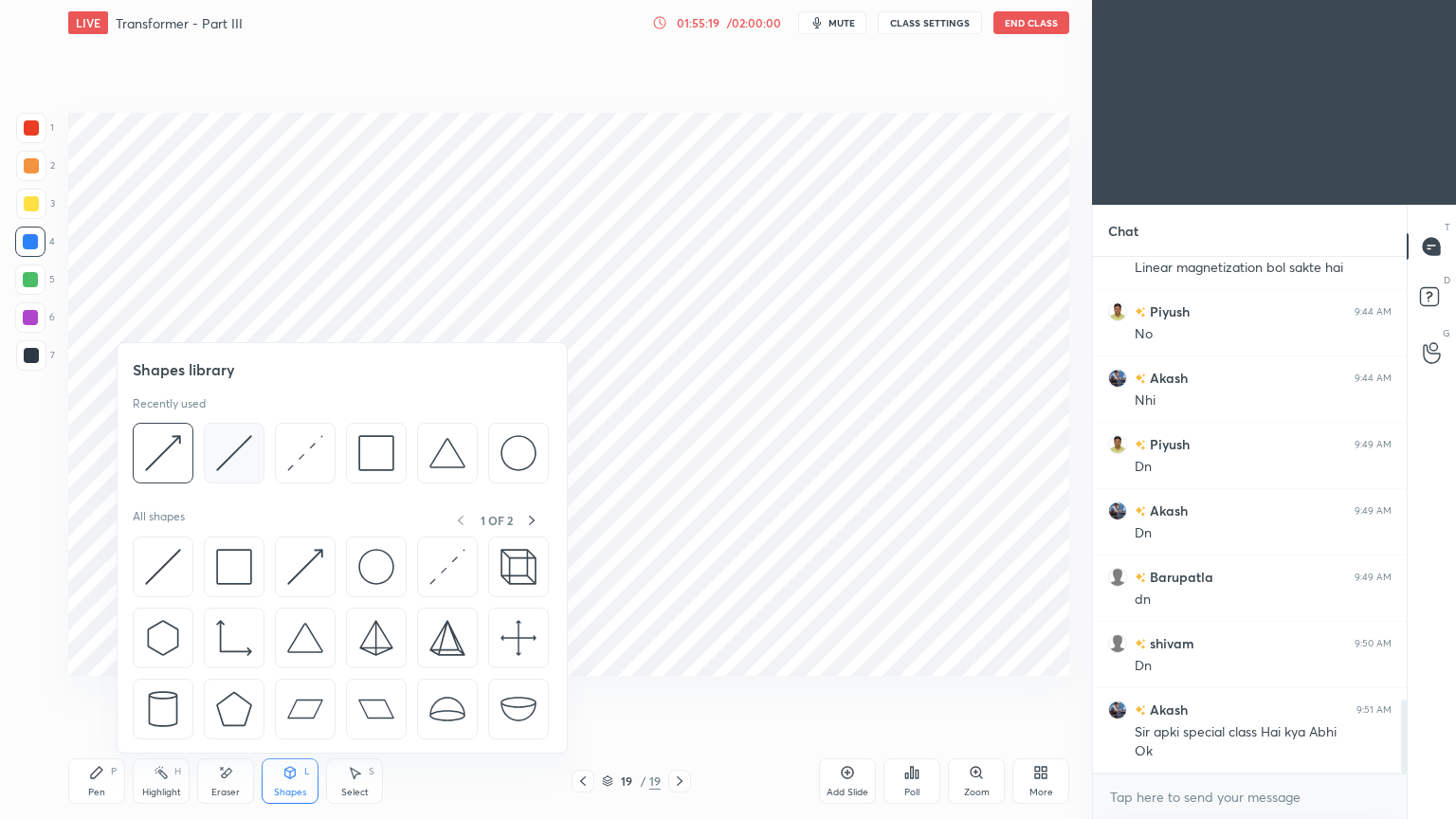 click at bounding box center (234, 453) 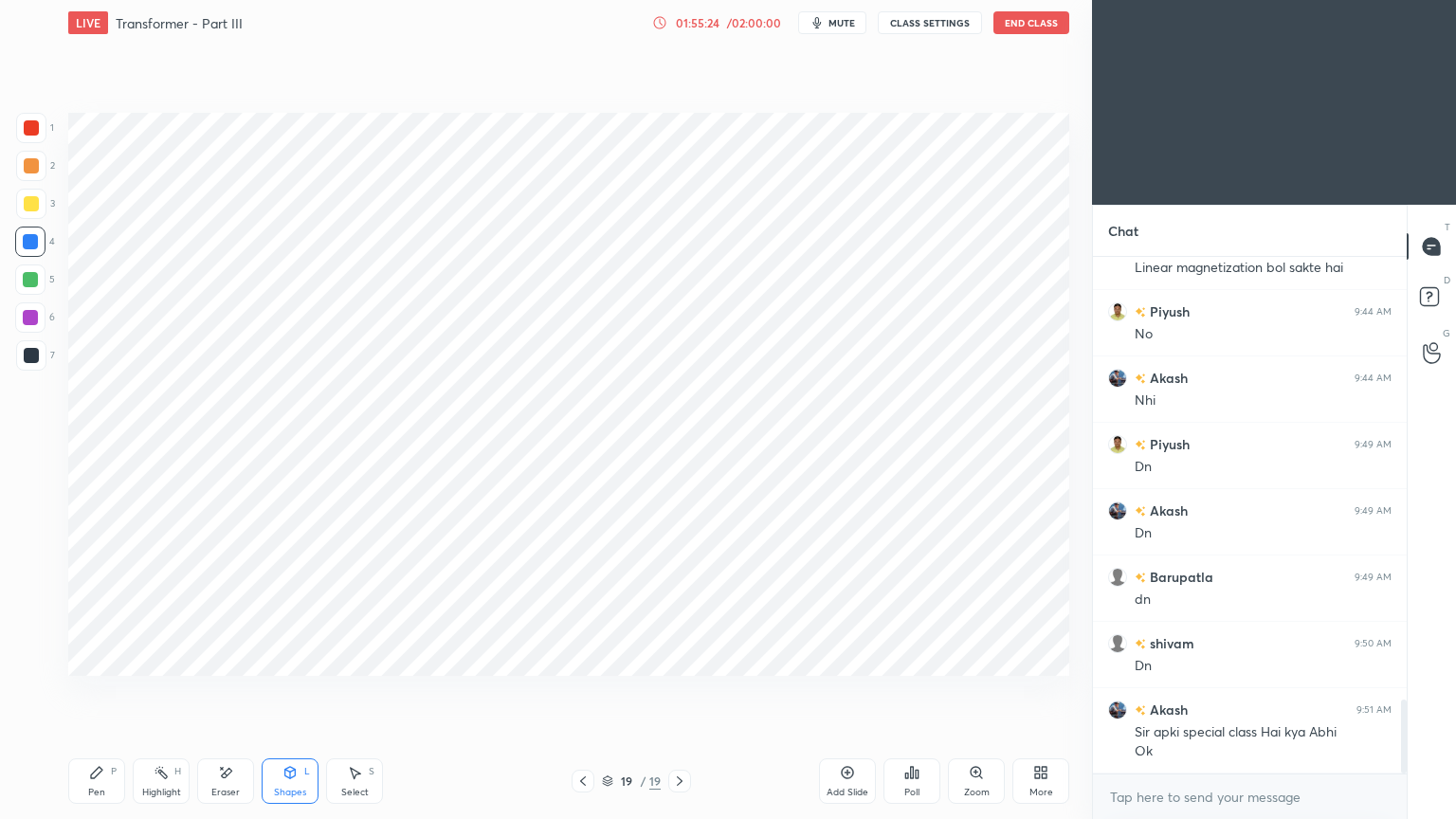click on "Shapes L" at bounding box center [290, 781] 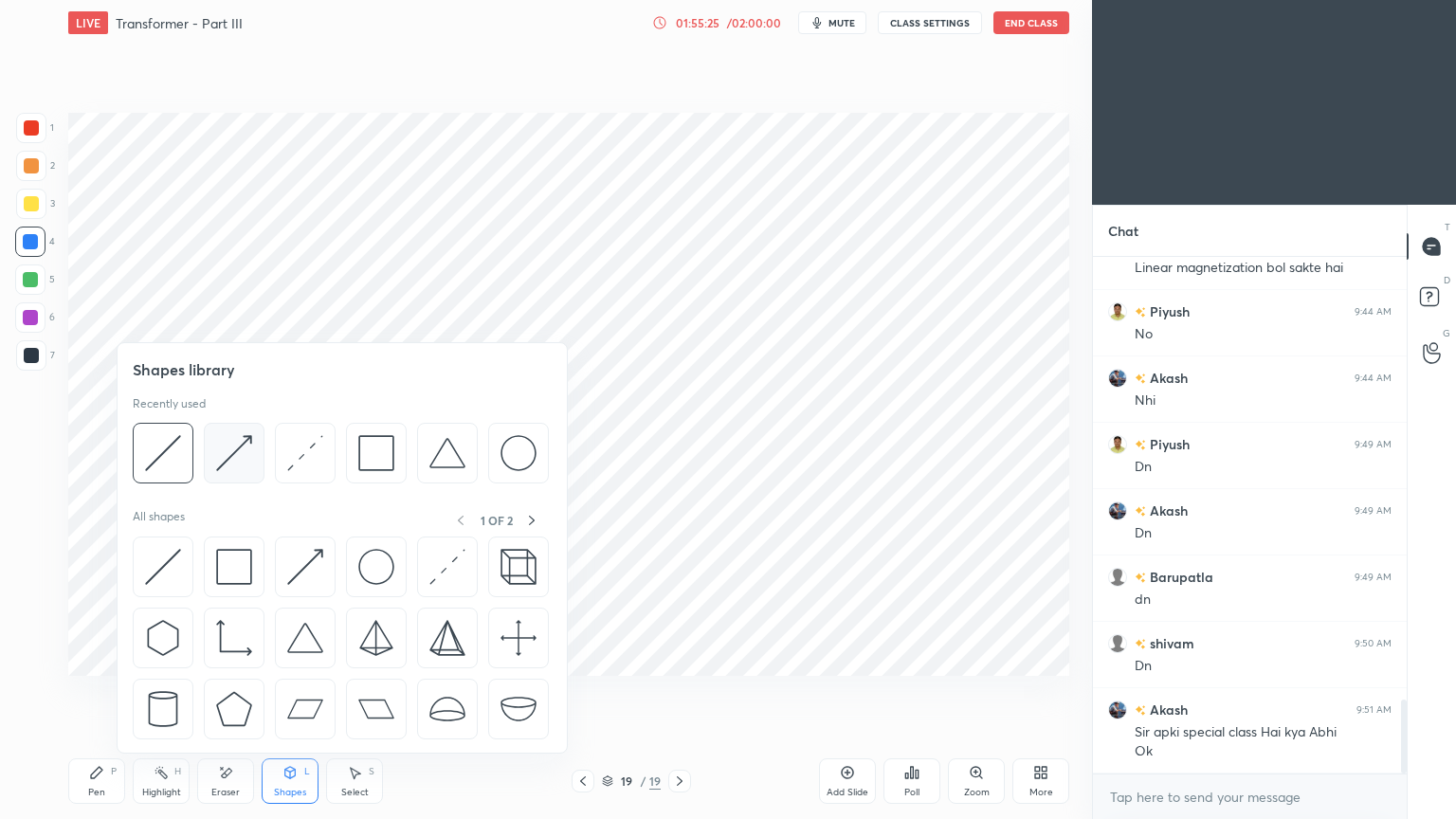 click at bounding box center (234, 453) 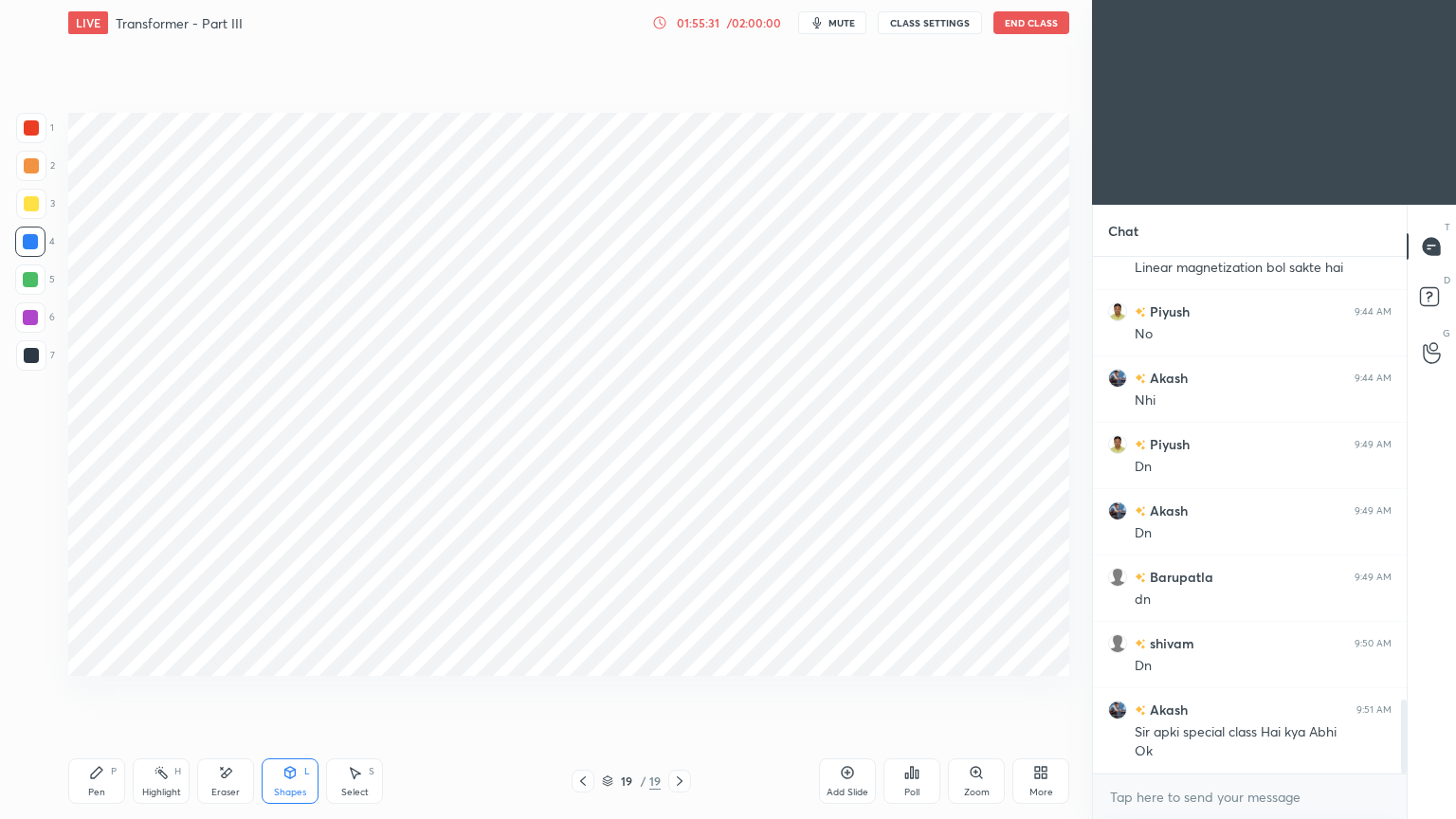 click at bounding box center (31, 355) 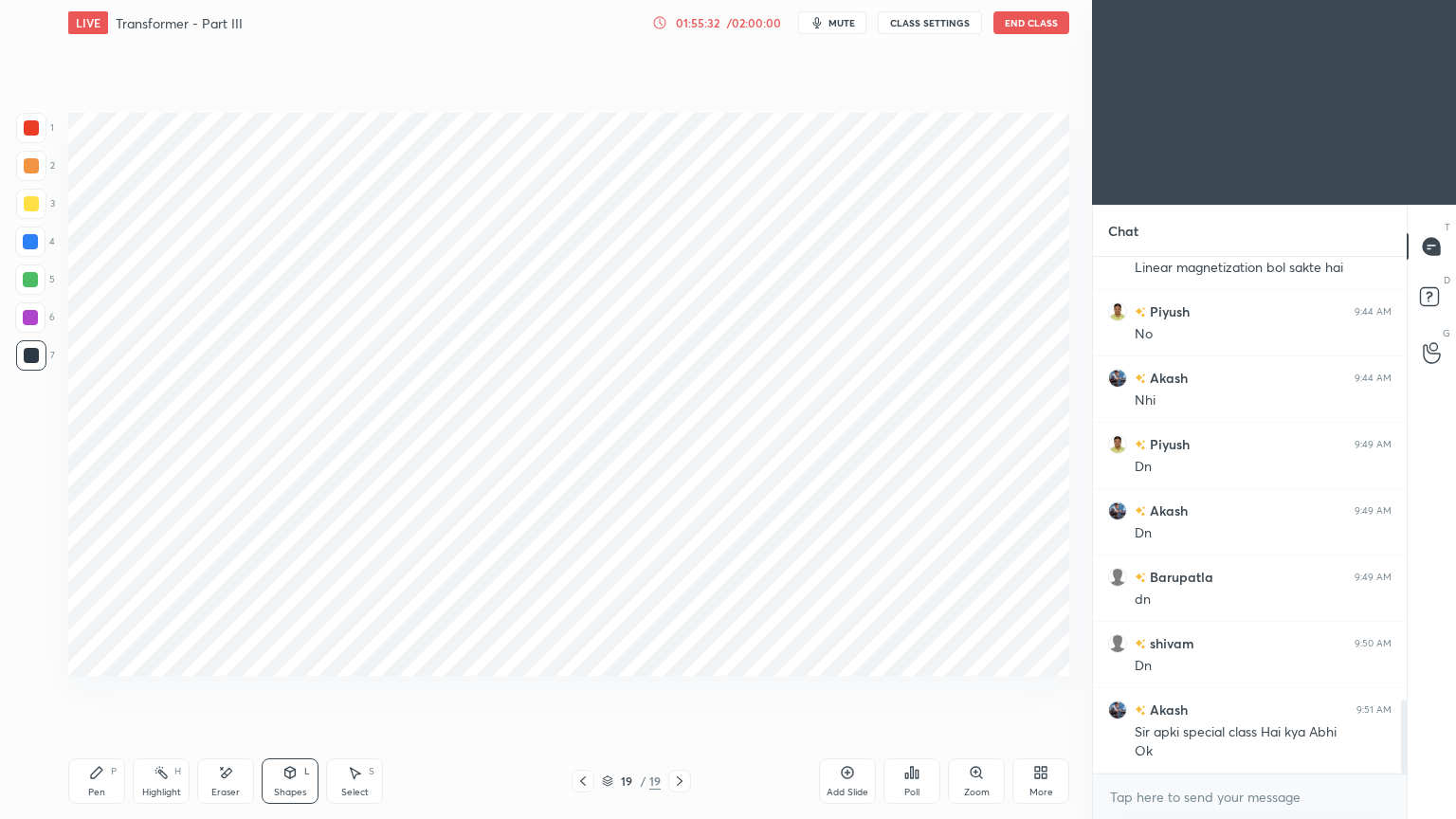 click 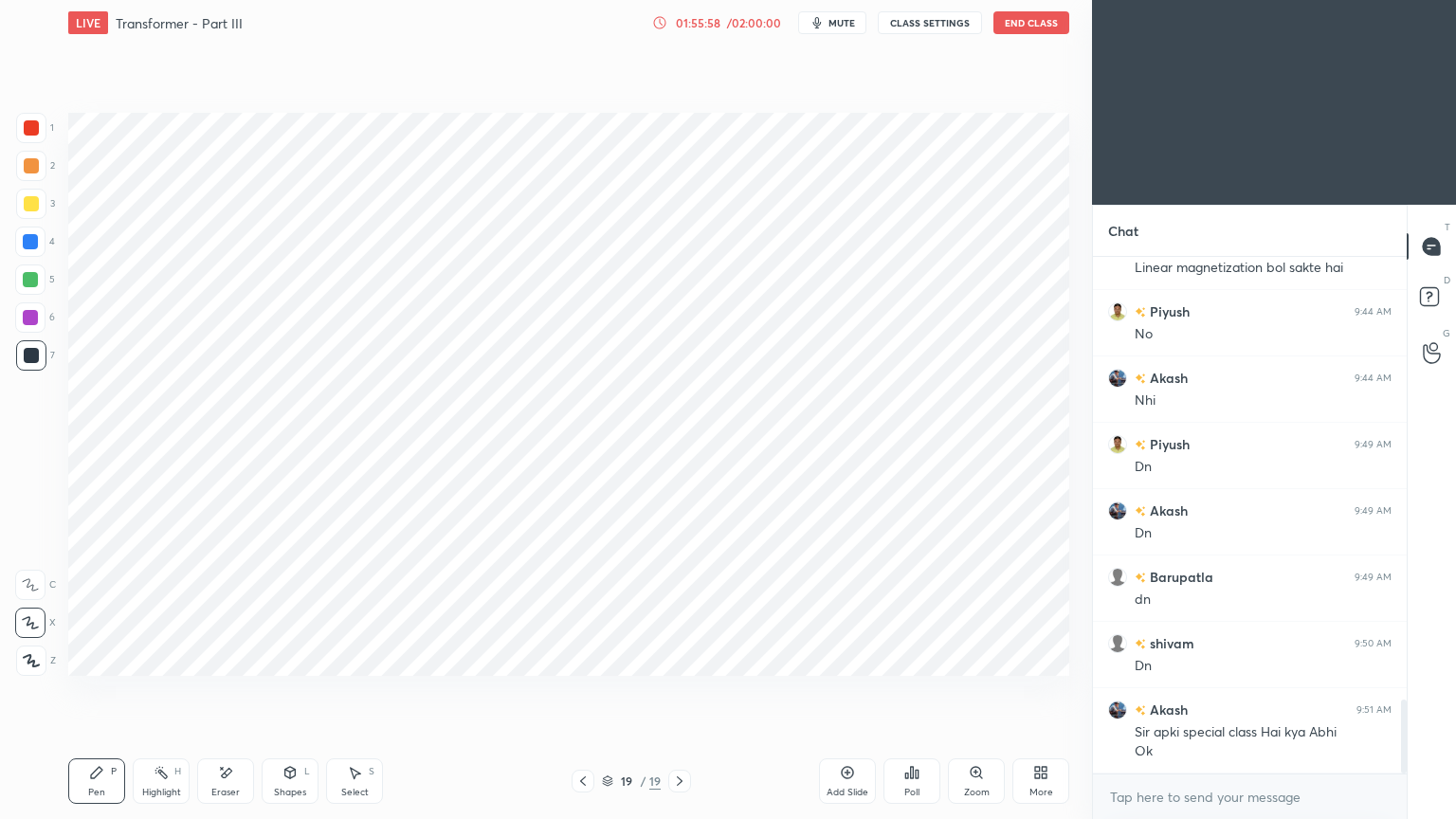 click at bounding box center (30, 280) 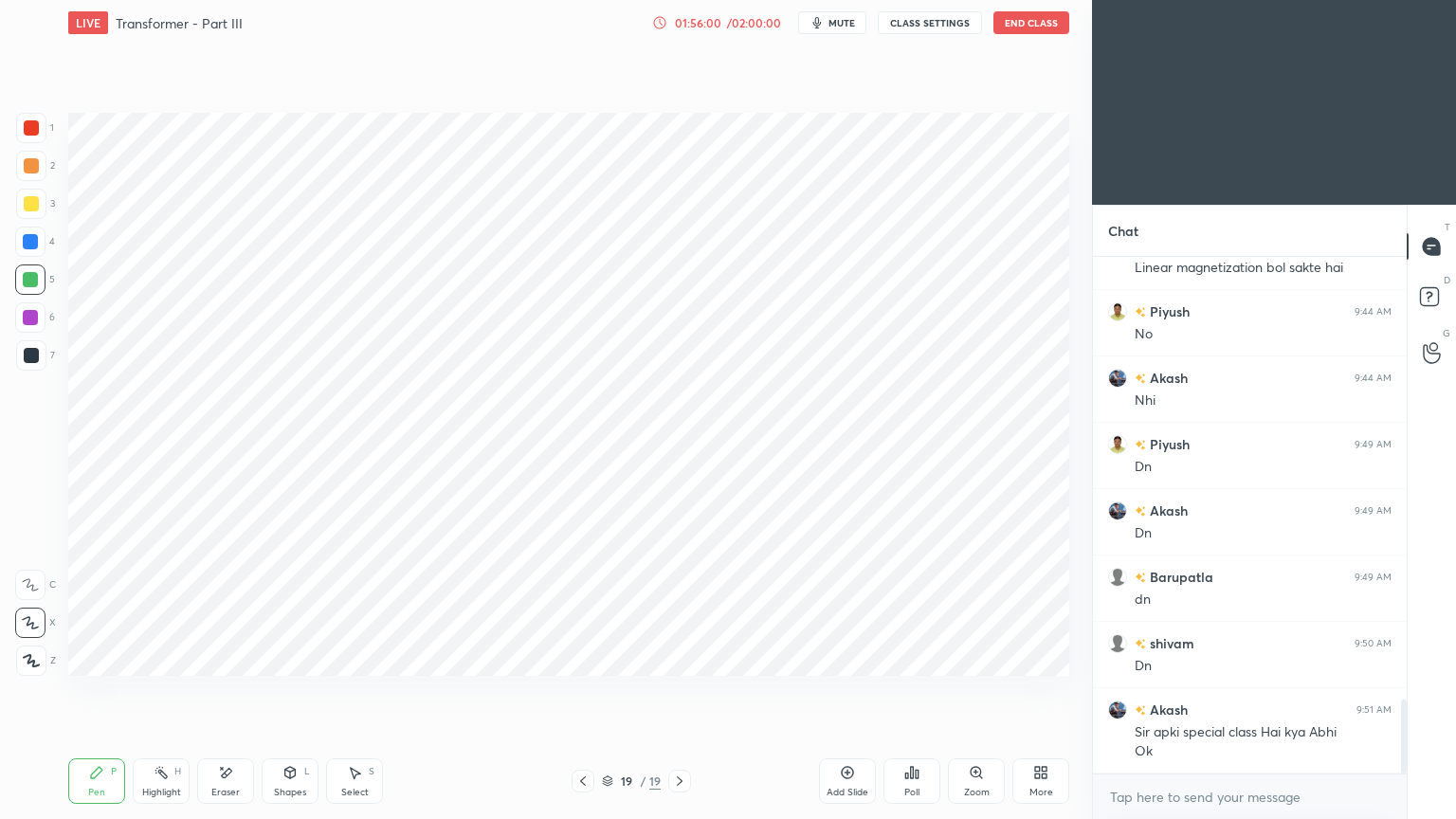 click on "Shapes L" at bounding box center [290, 781] 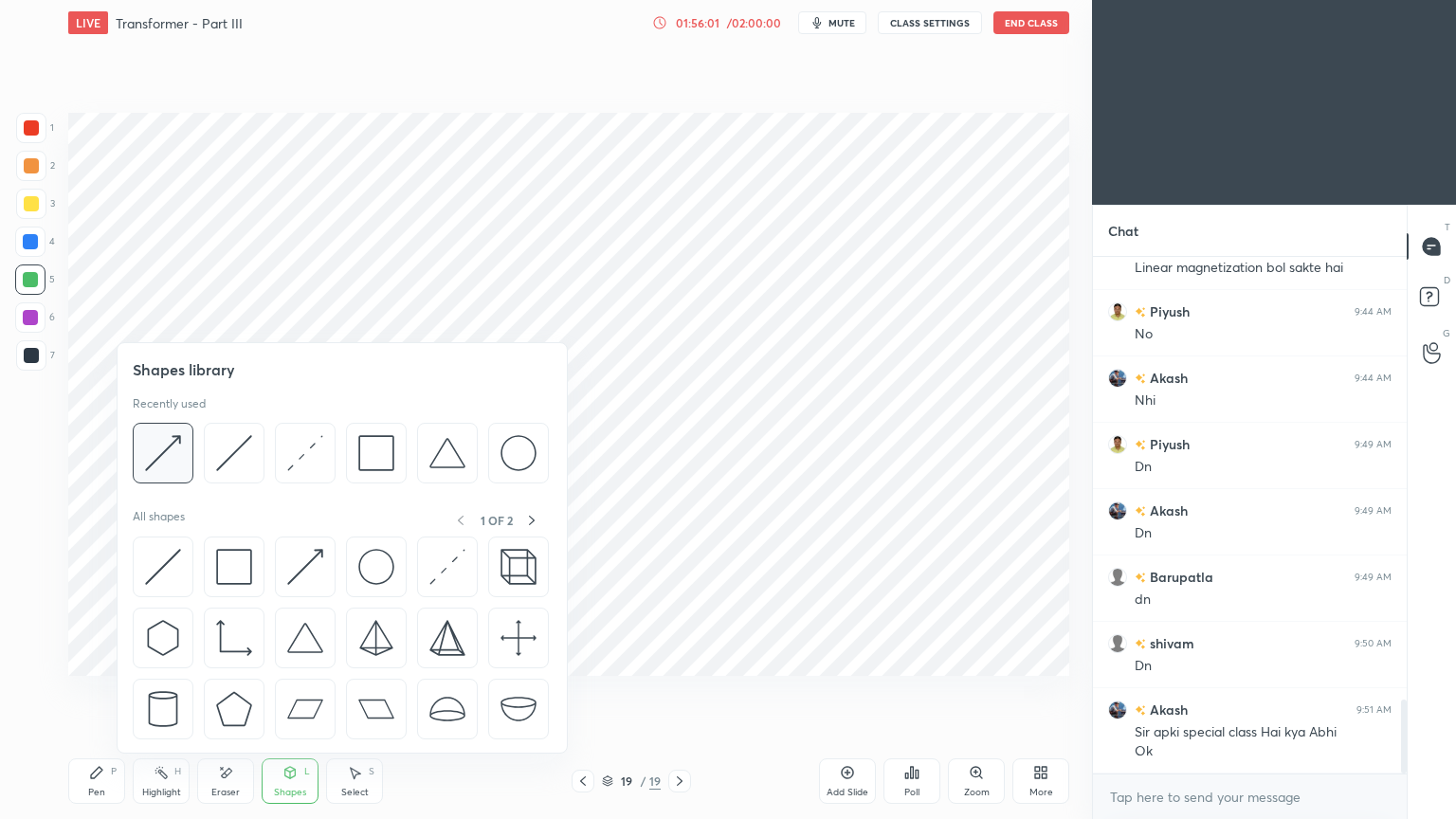 click at bounding box center (163, 453) 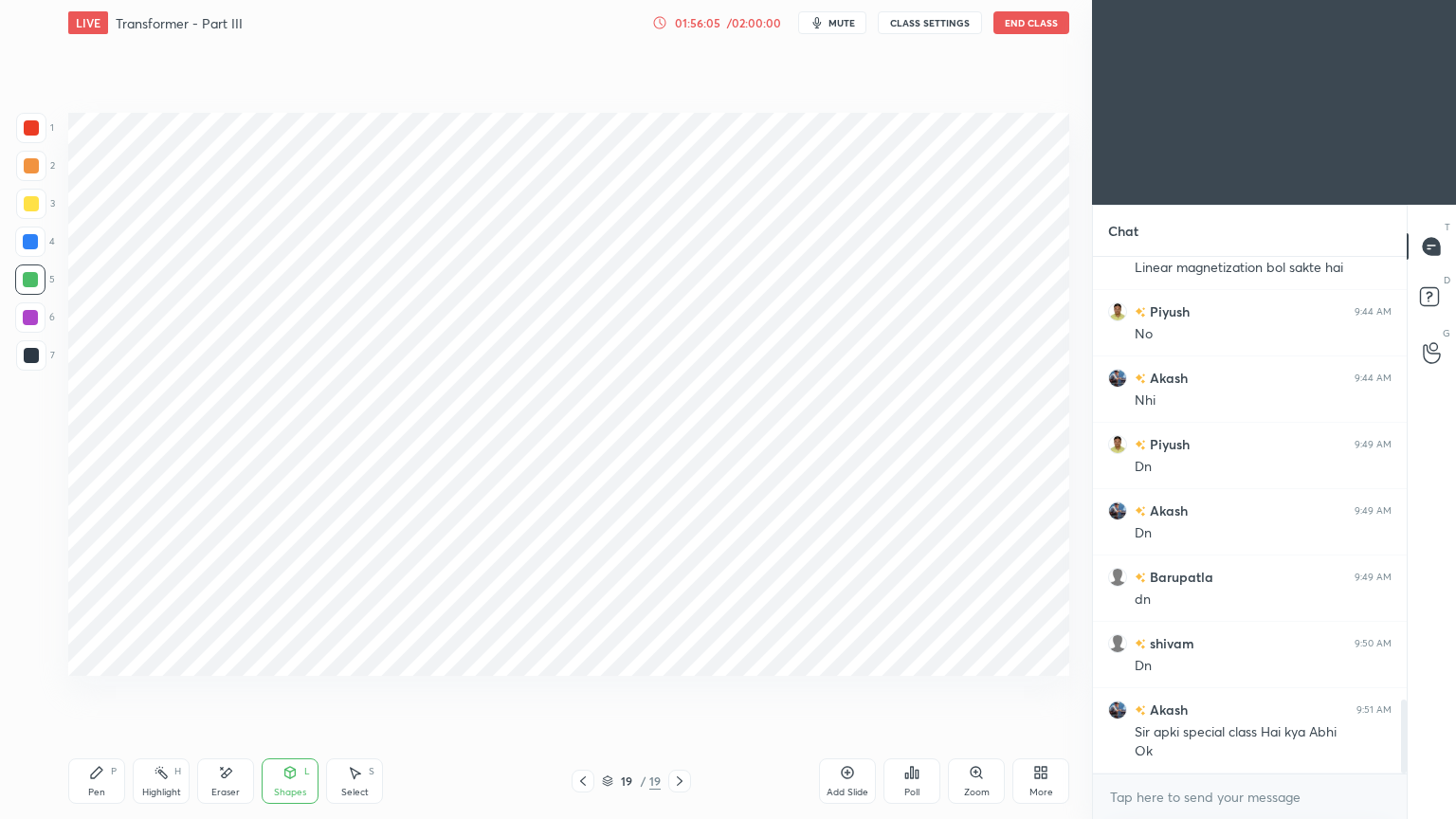click on "Shapes L" at bounding box center [290, 781] 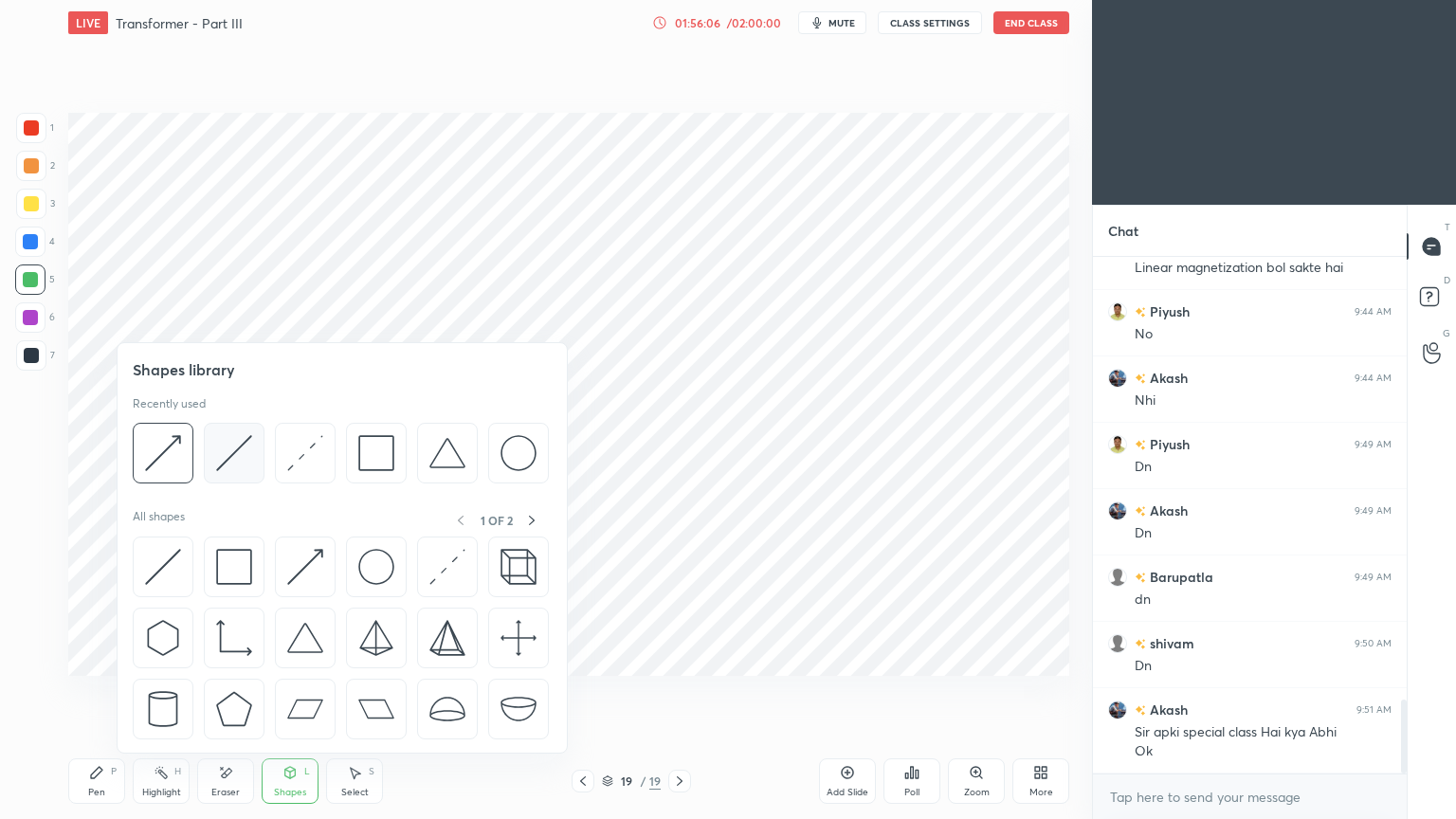 click at bounding box center [234, 453] 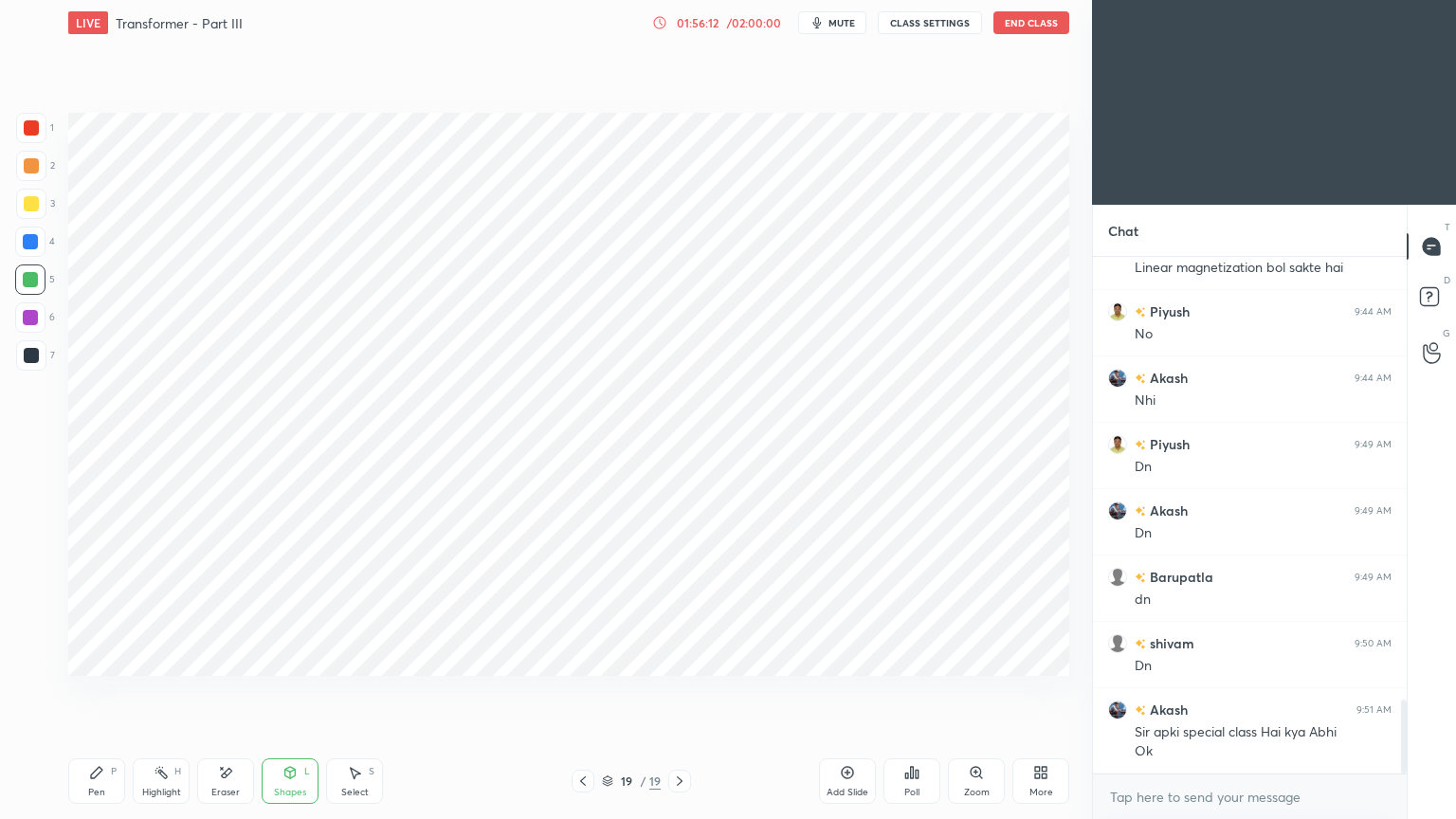 click 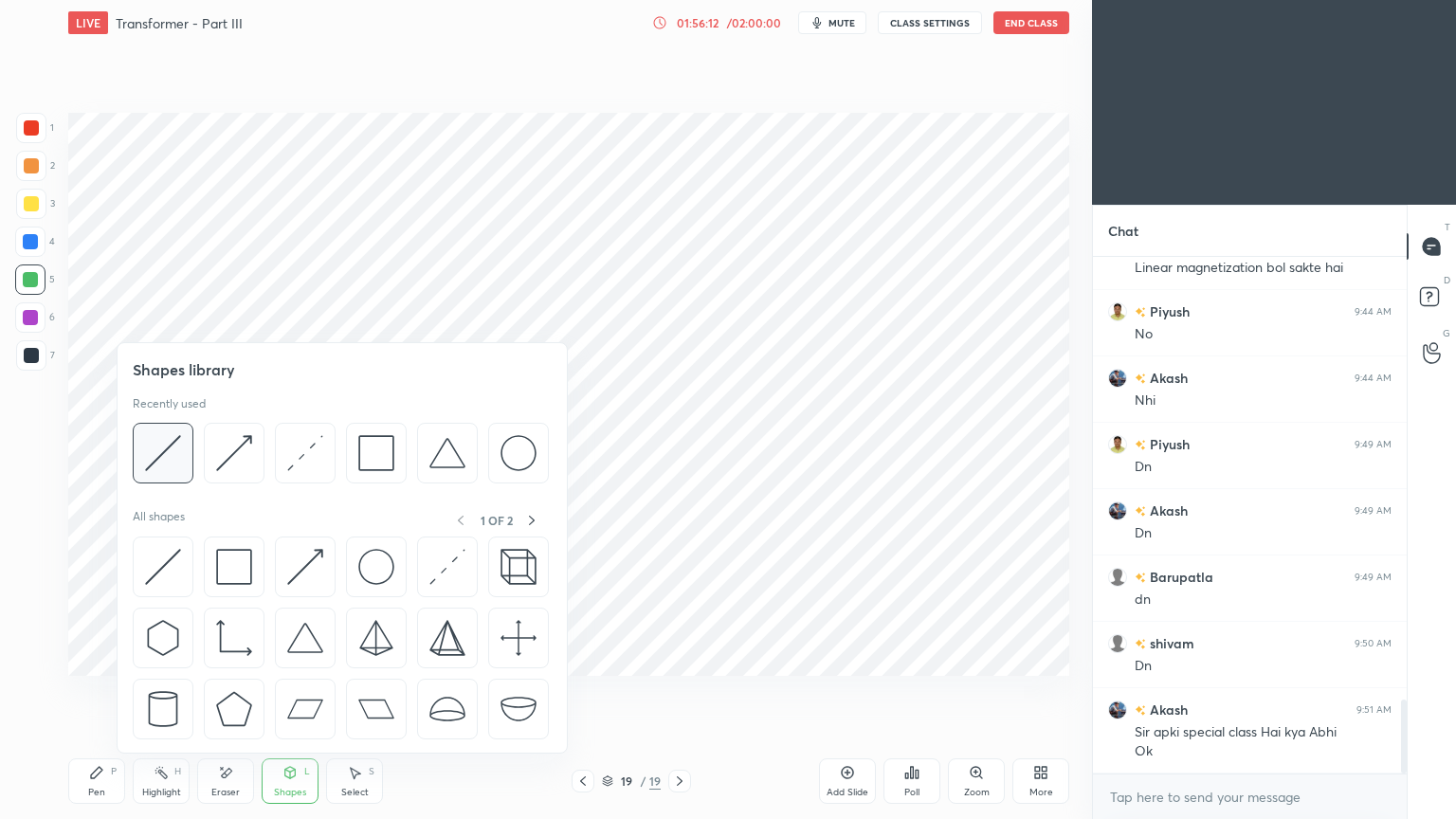 click at bounding box center [163, 453] 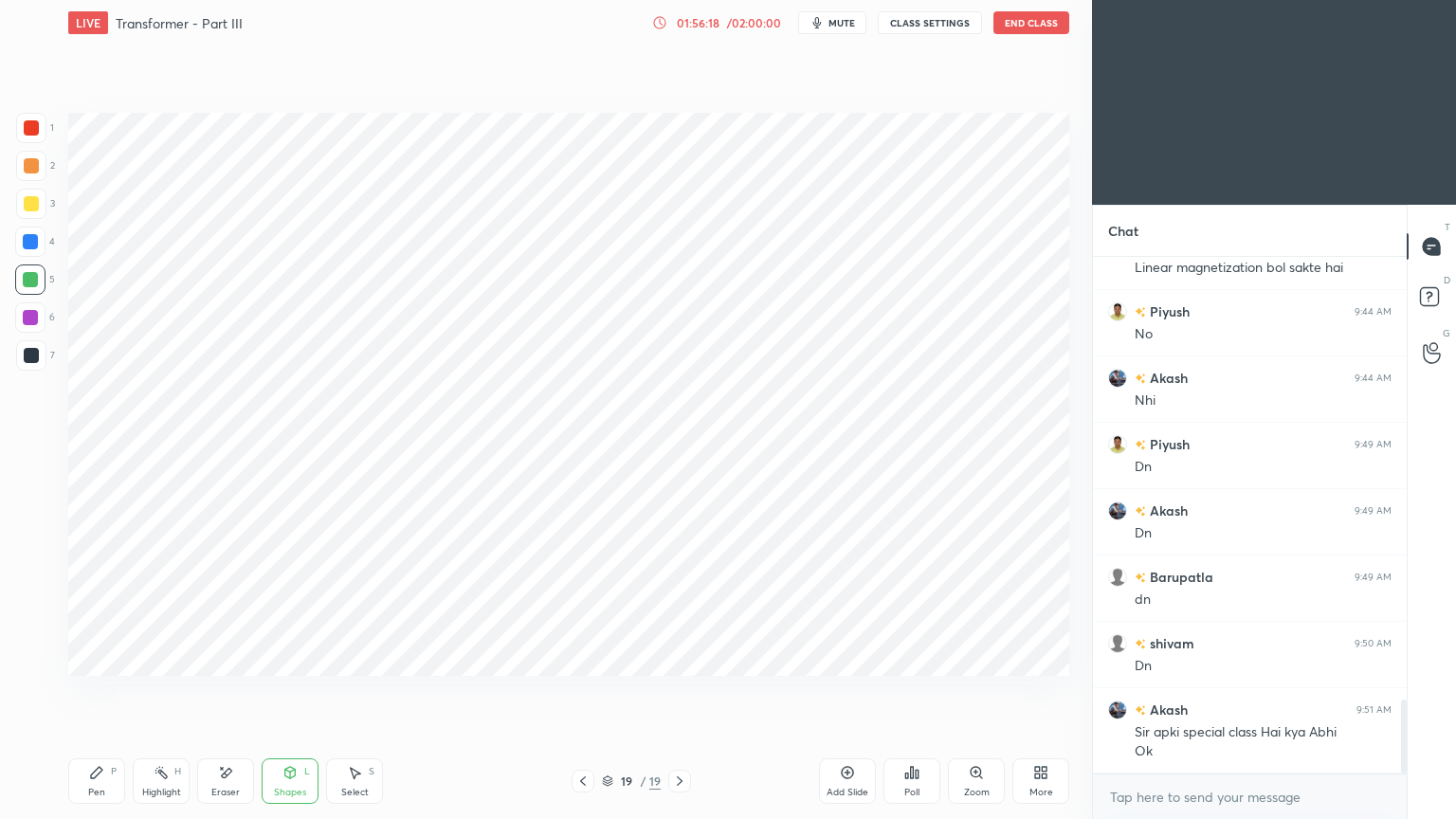 click on "Pen P" at bounding box center (97, 781) 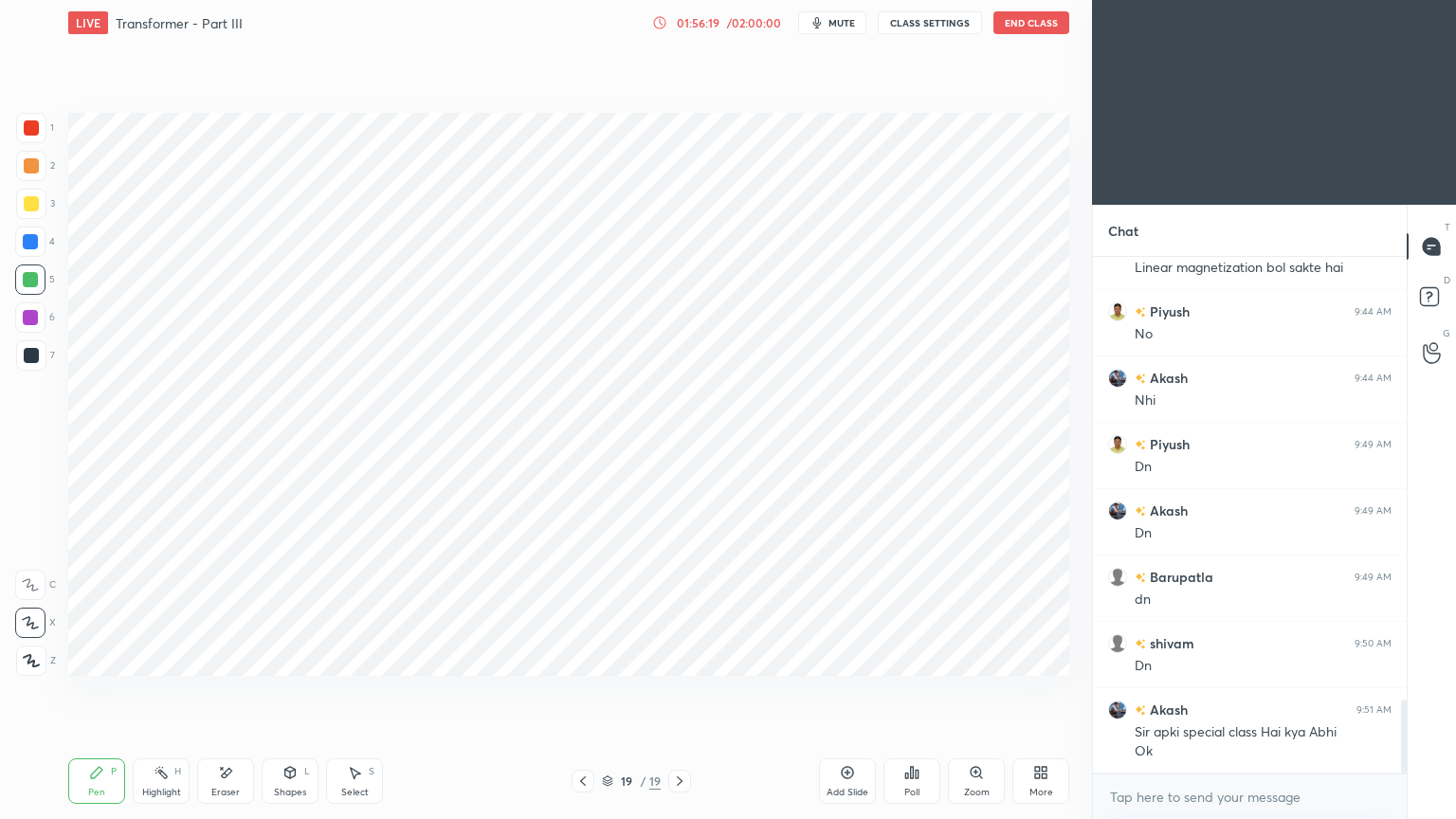 click at bounding box center (31, 355) 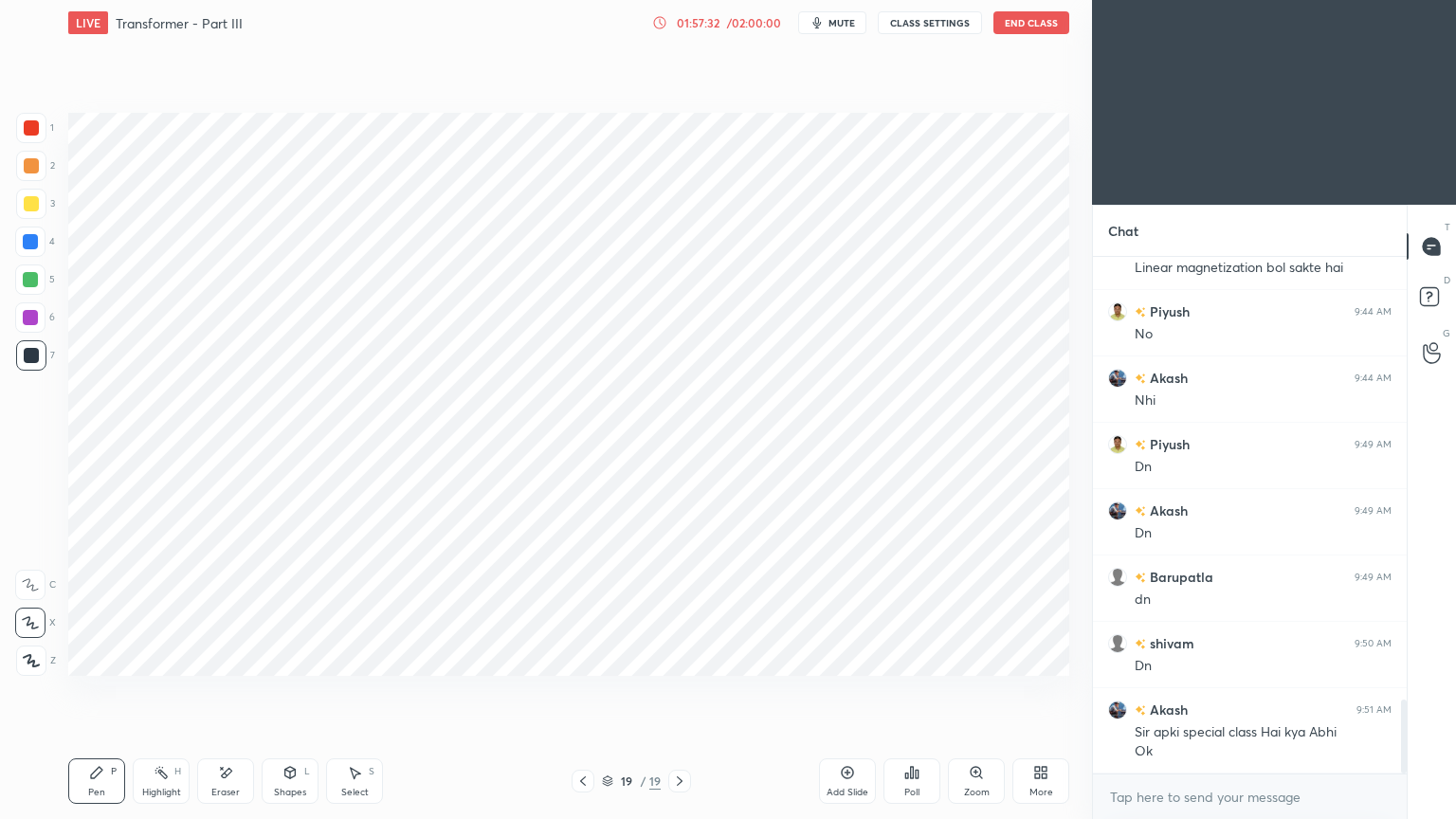 click 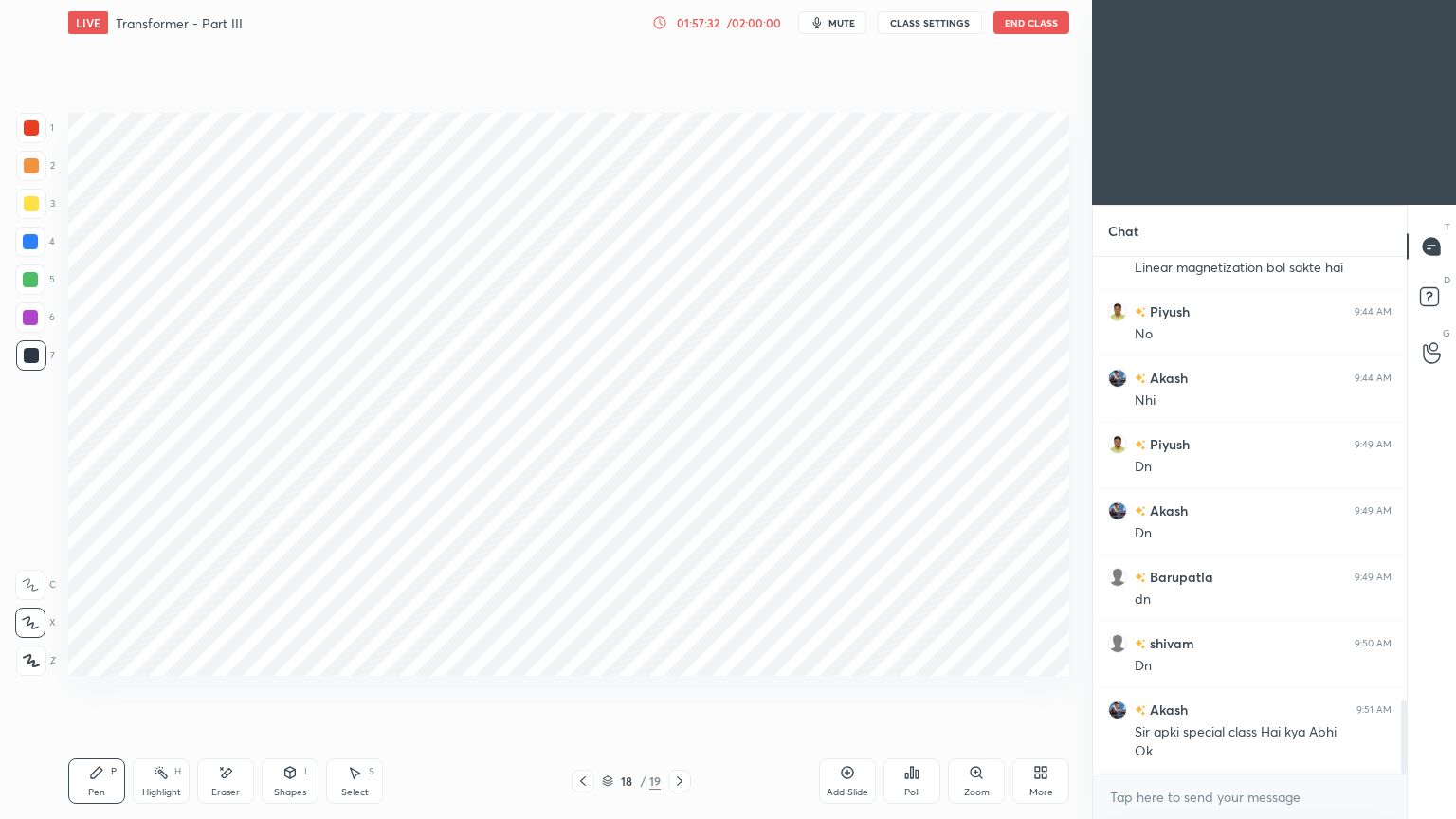 click 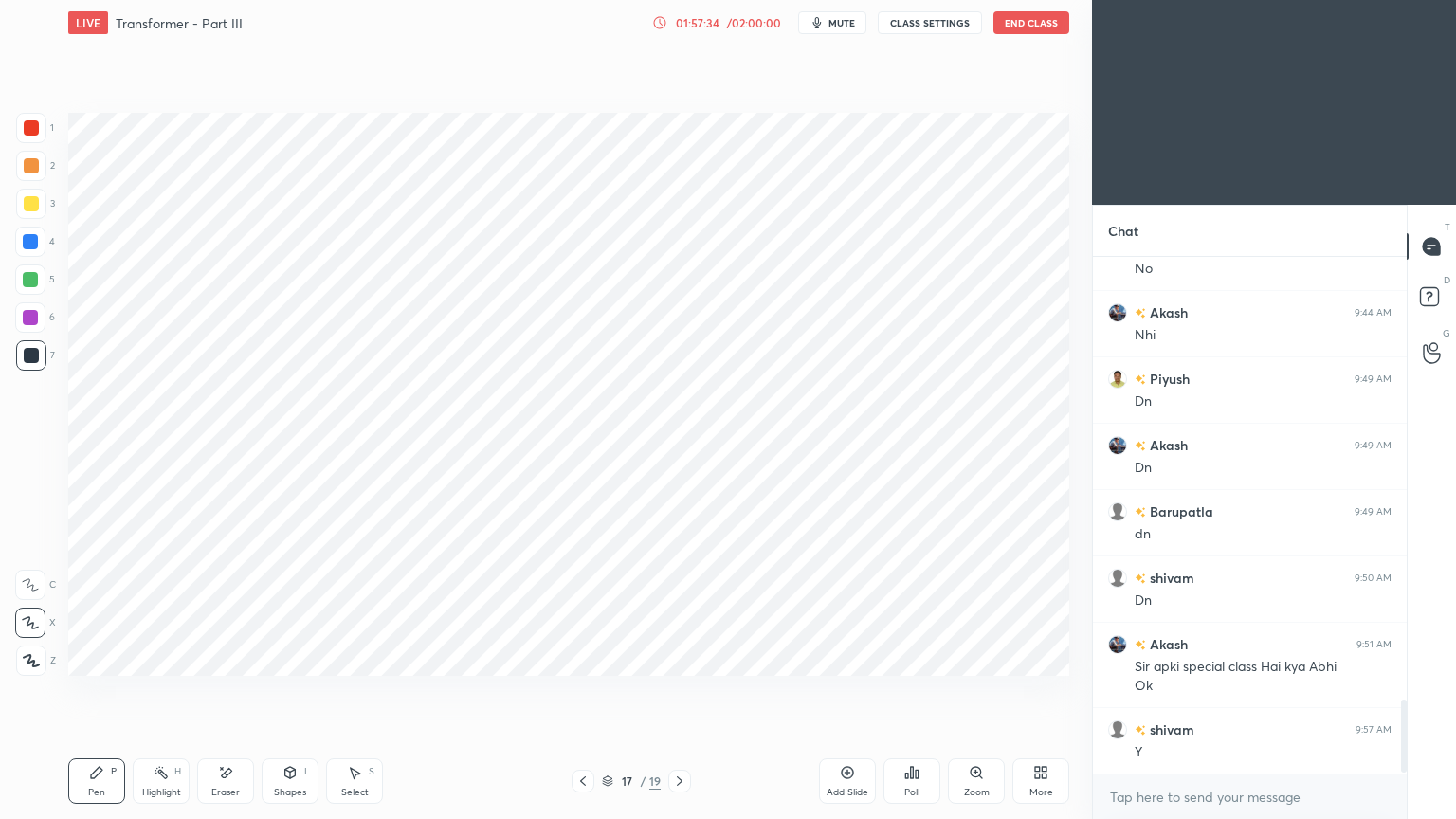 click at bounding box center [583, 781] 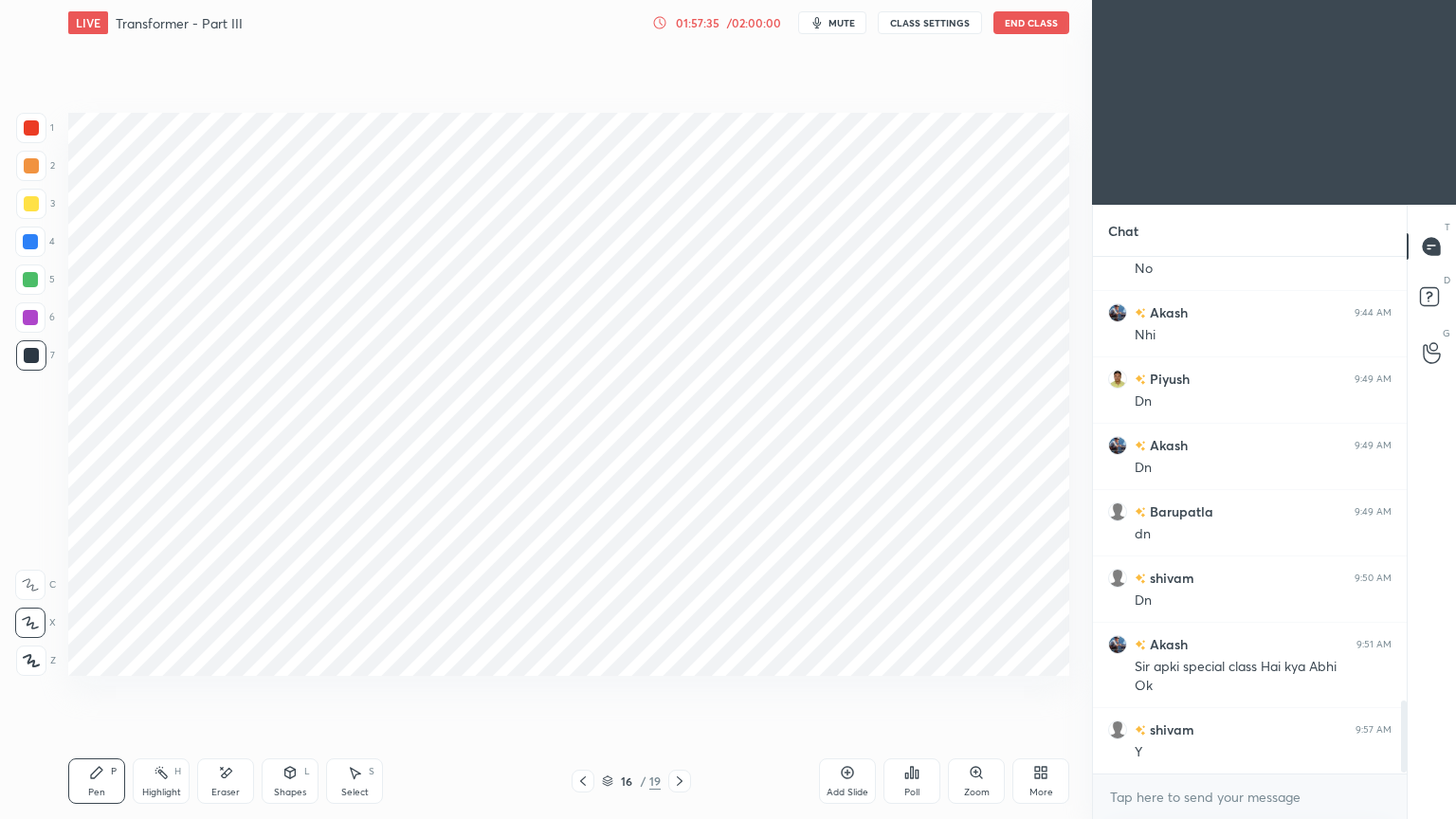 scroll, scrollTop: 3214, scrollLeft: 0, axis: vertical 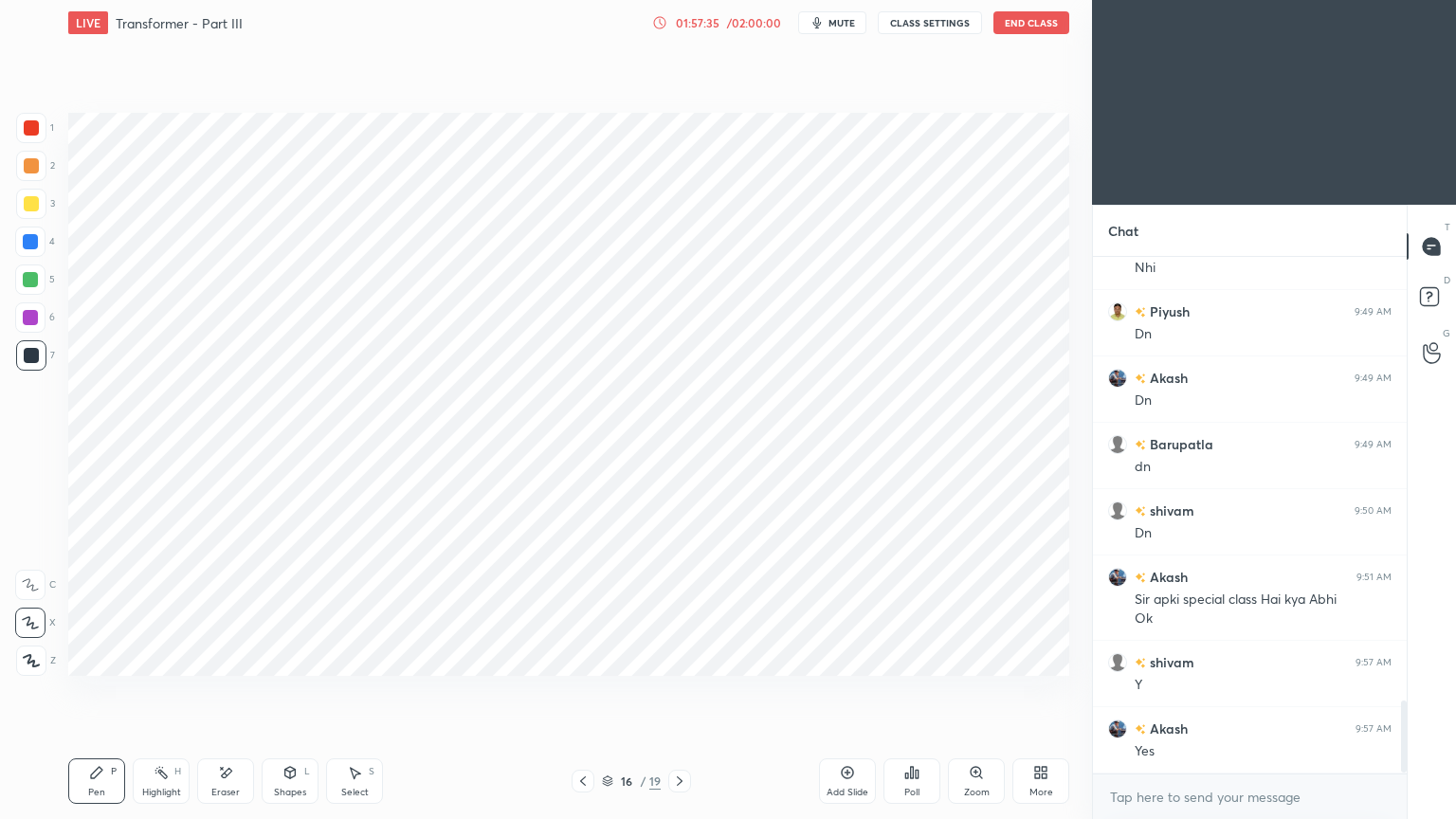 click at bounding box center (583, 781) 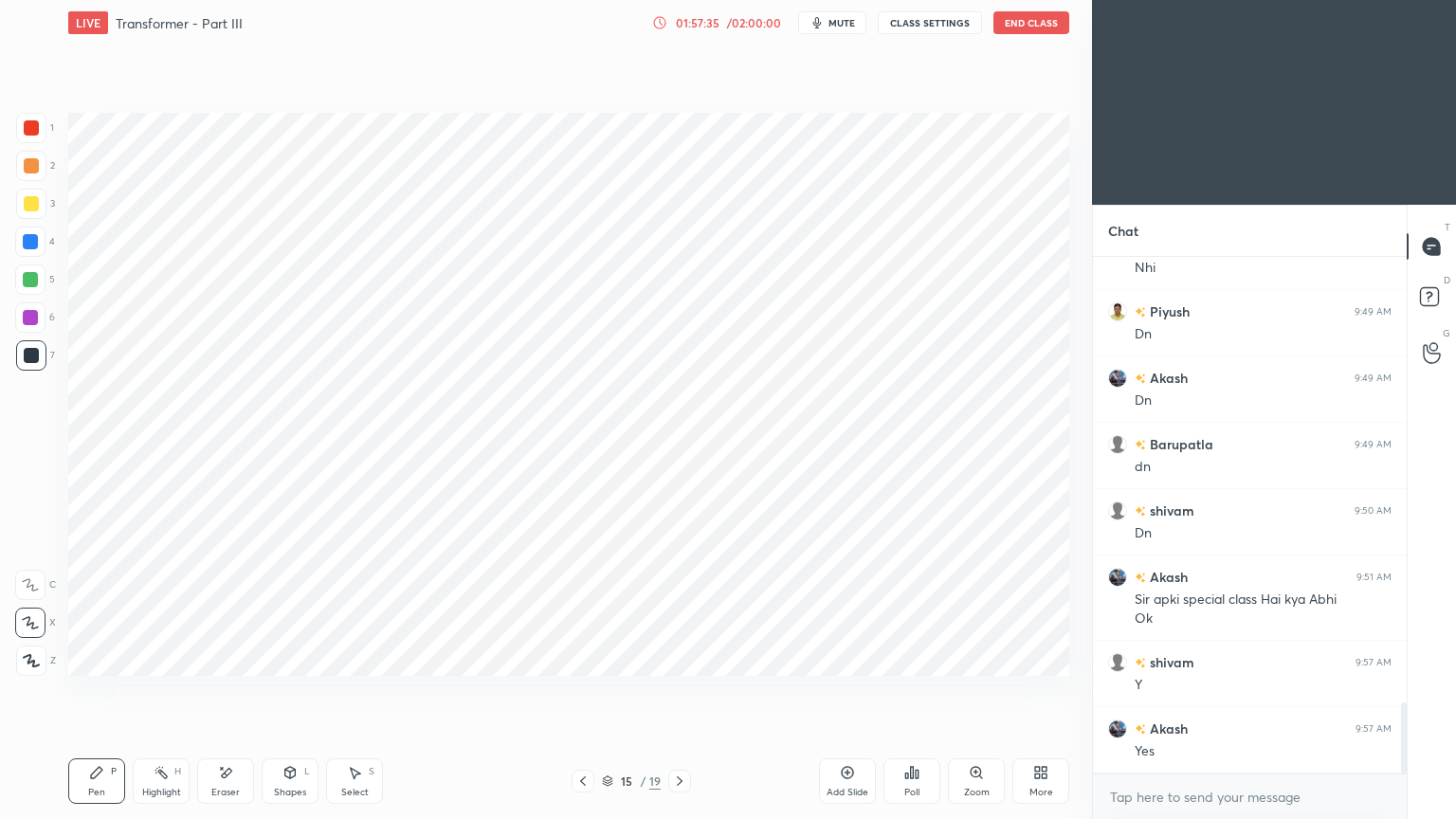 click at bounding box center (583, 781) 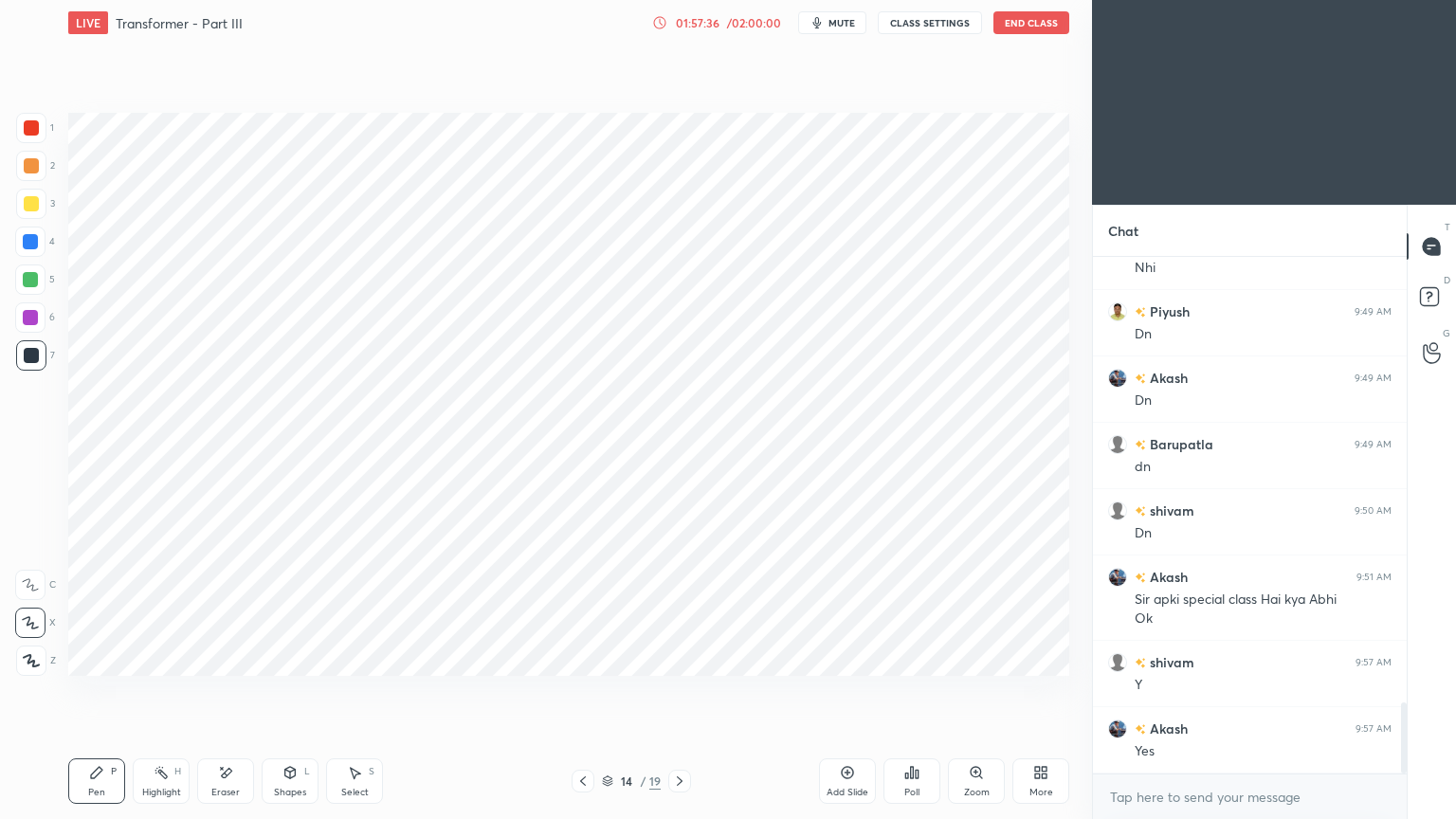 click at bounding box center [583, 781] 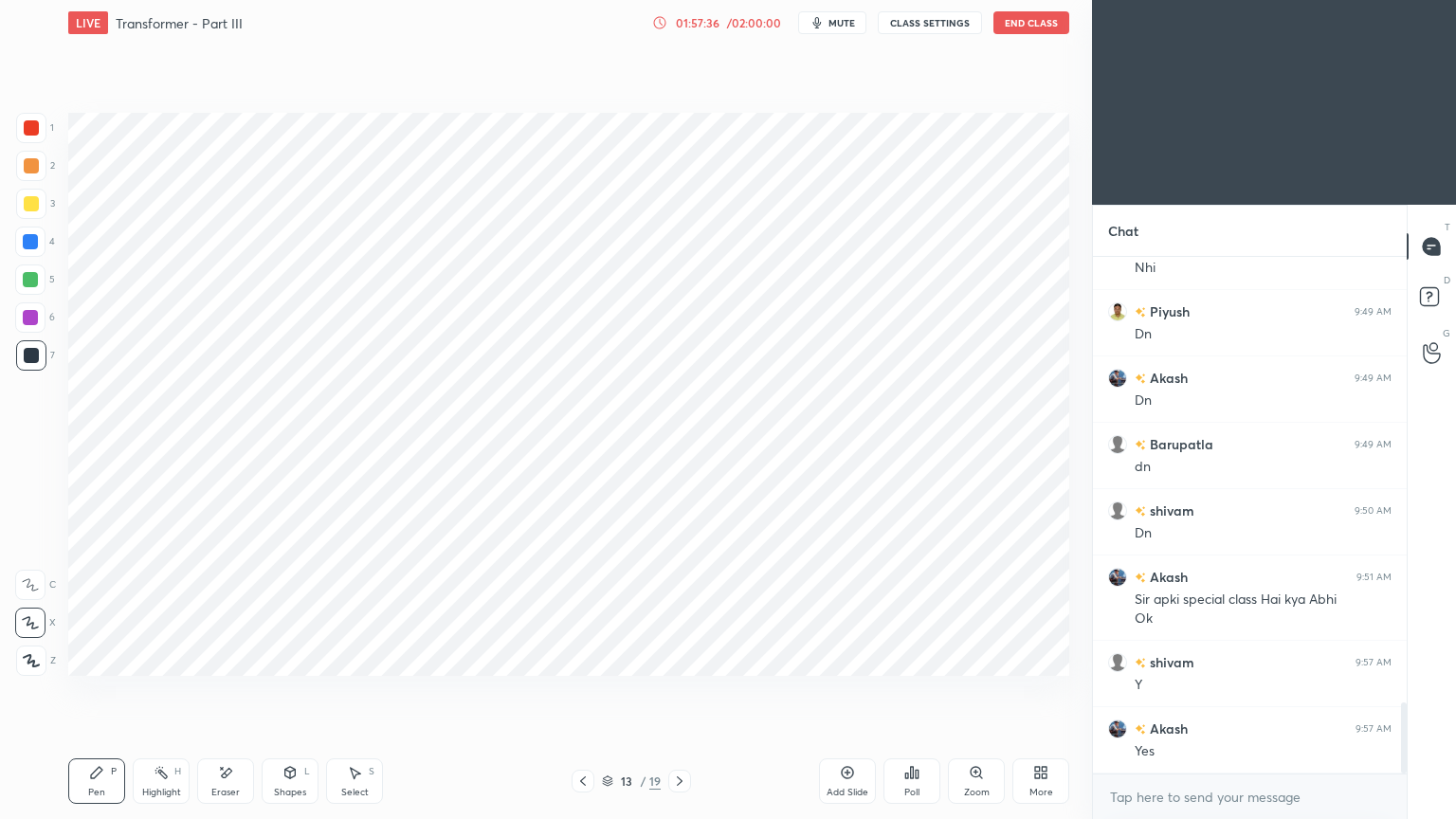 click on "13 / 19" at bounding box center (631, 781) 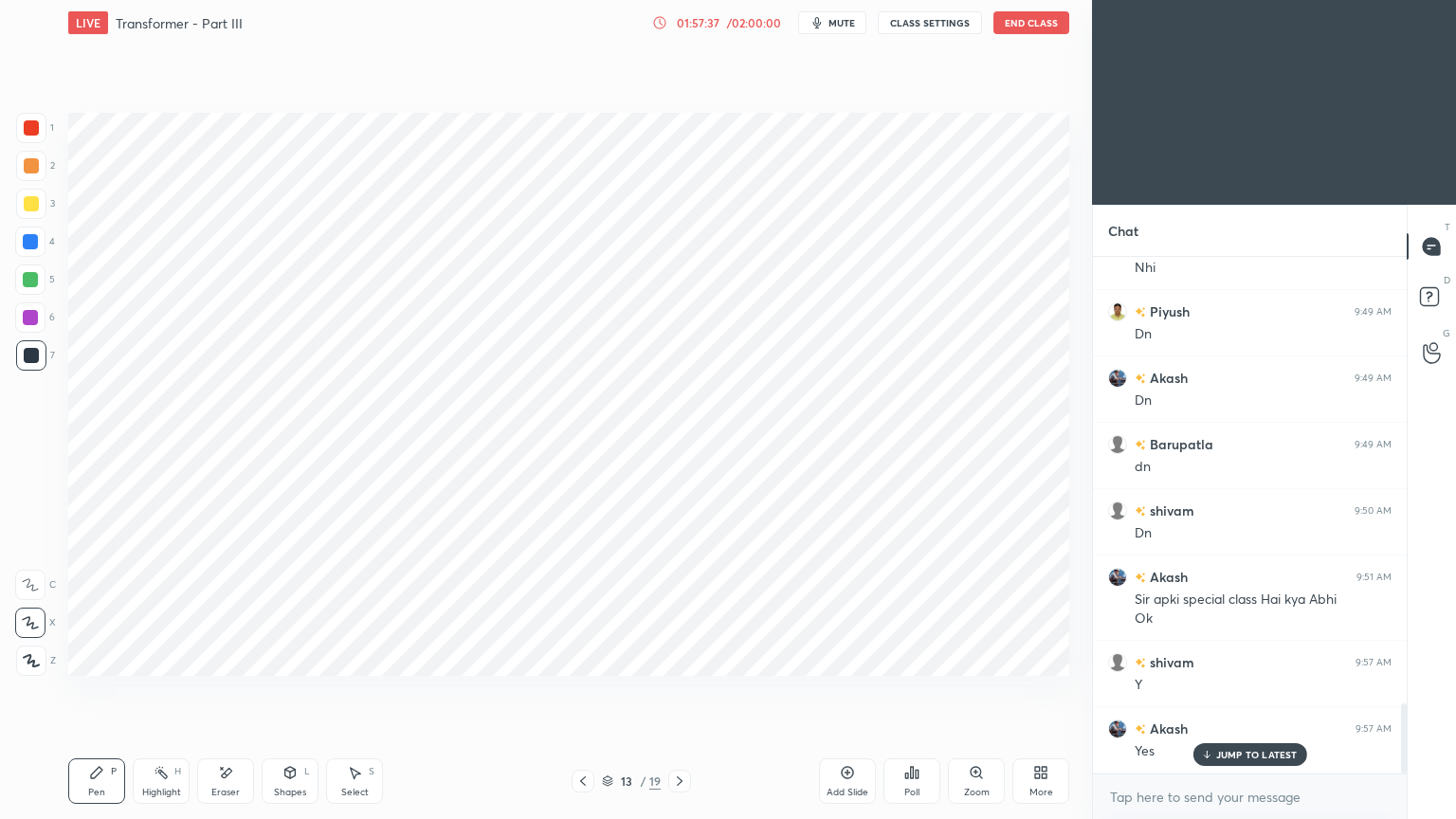 scroll, scrollTop: 3280, scrollLeft: 0, axis: vertical 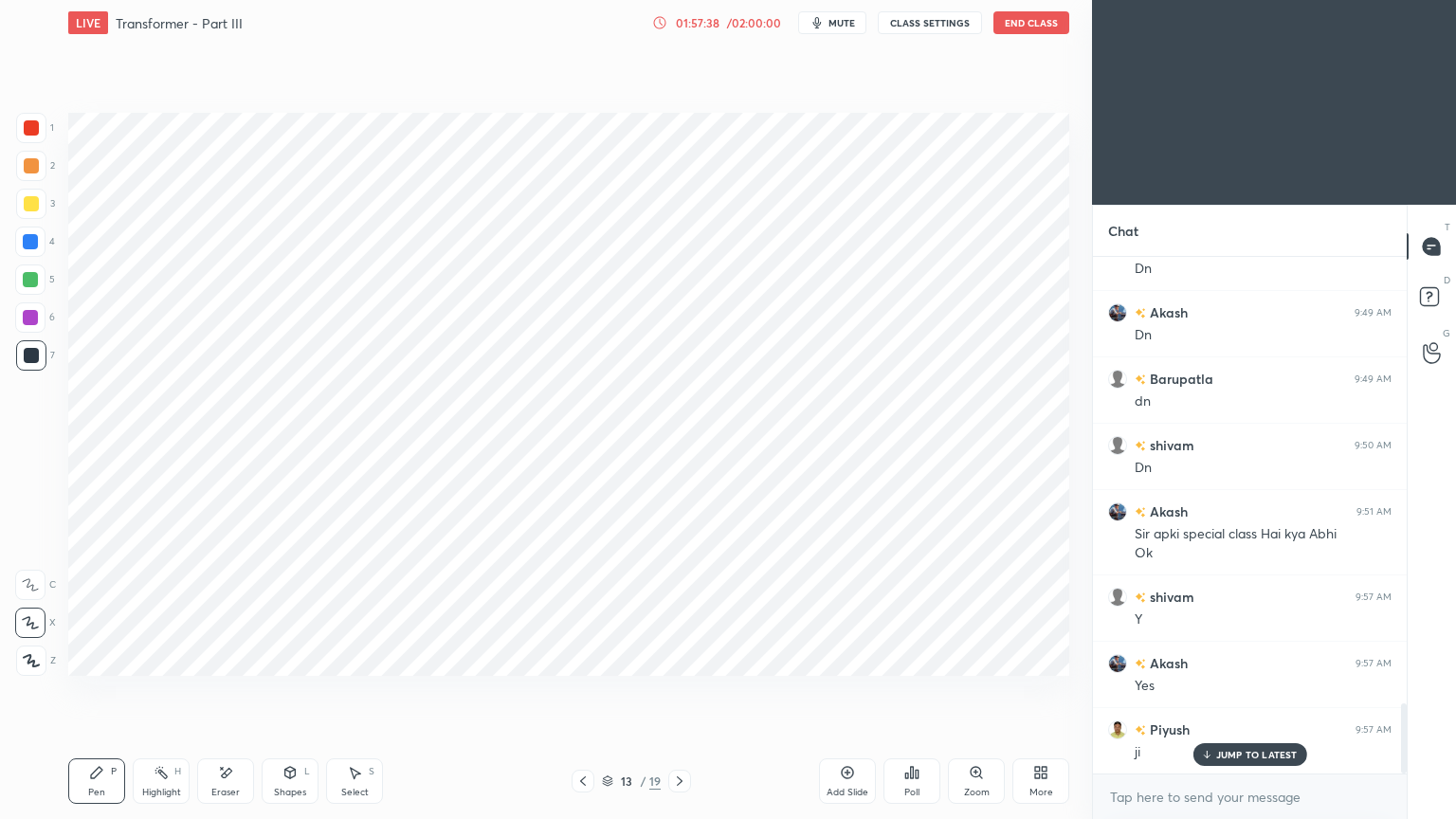 click 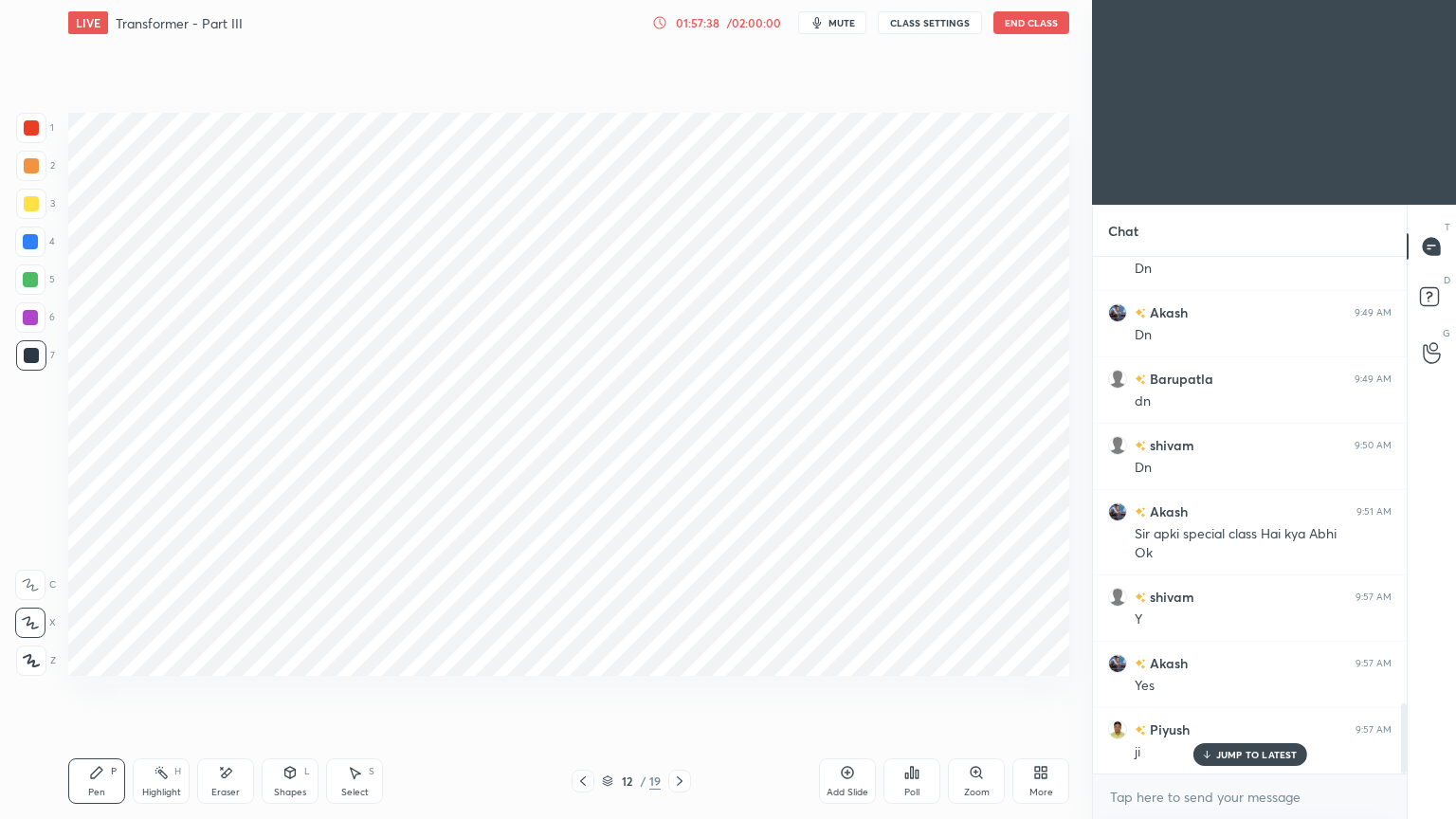 click 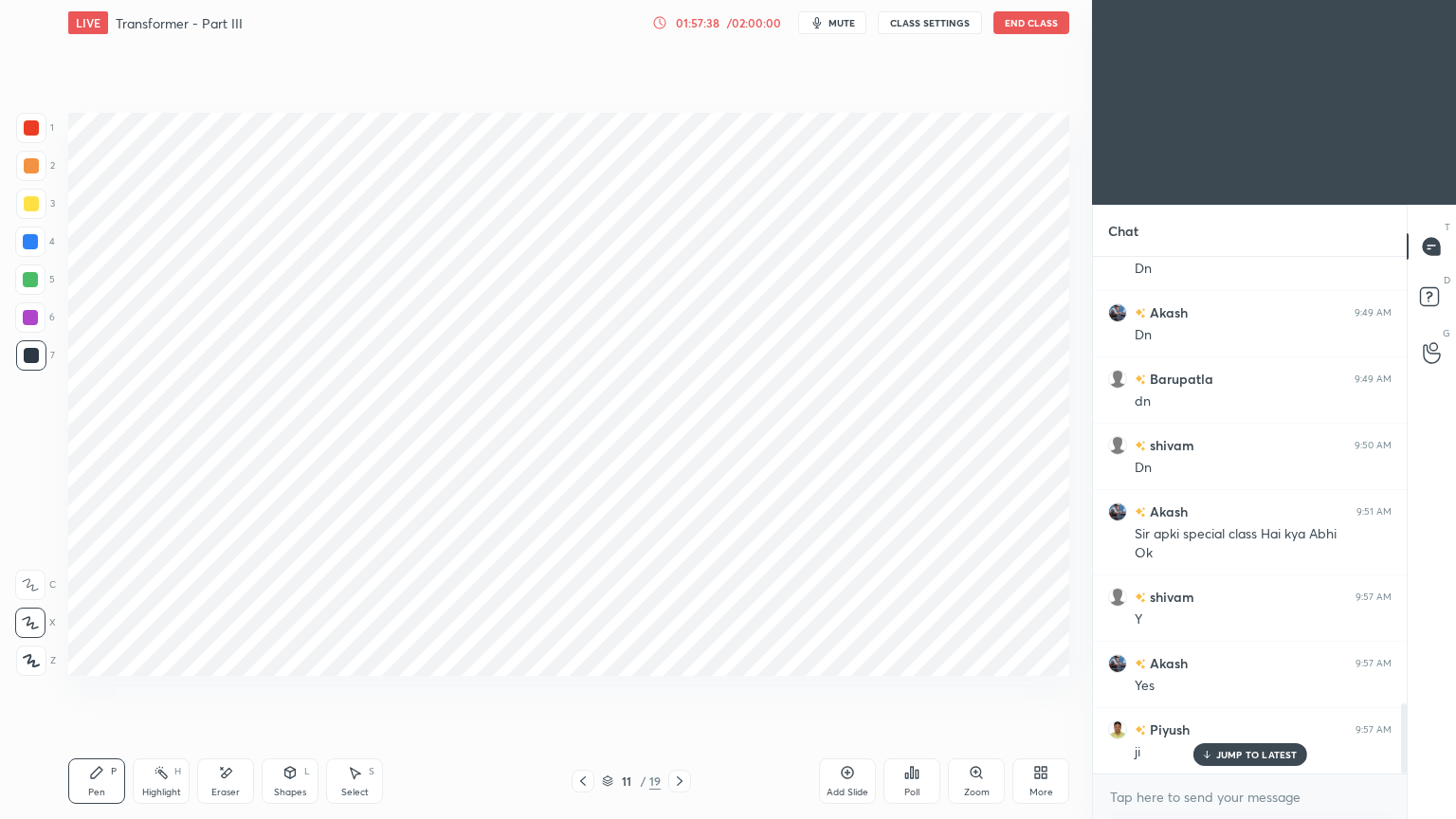 click 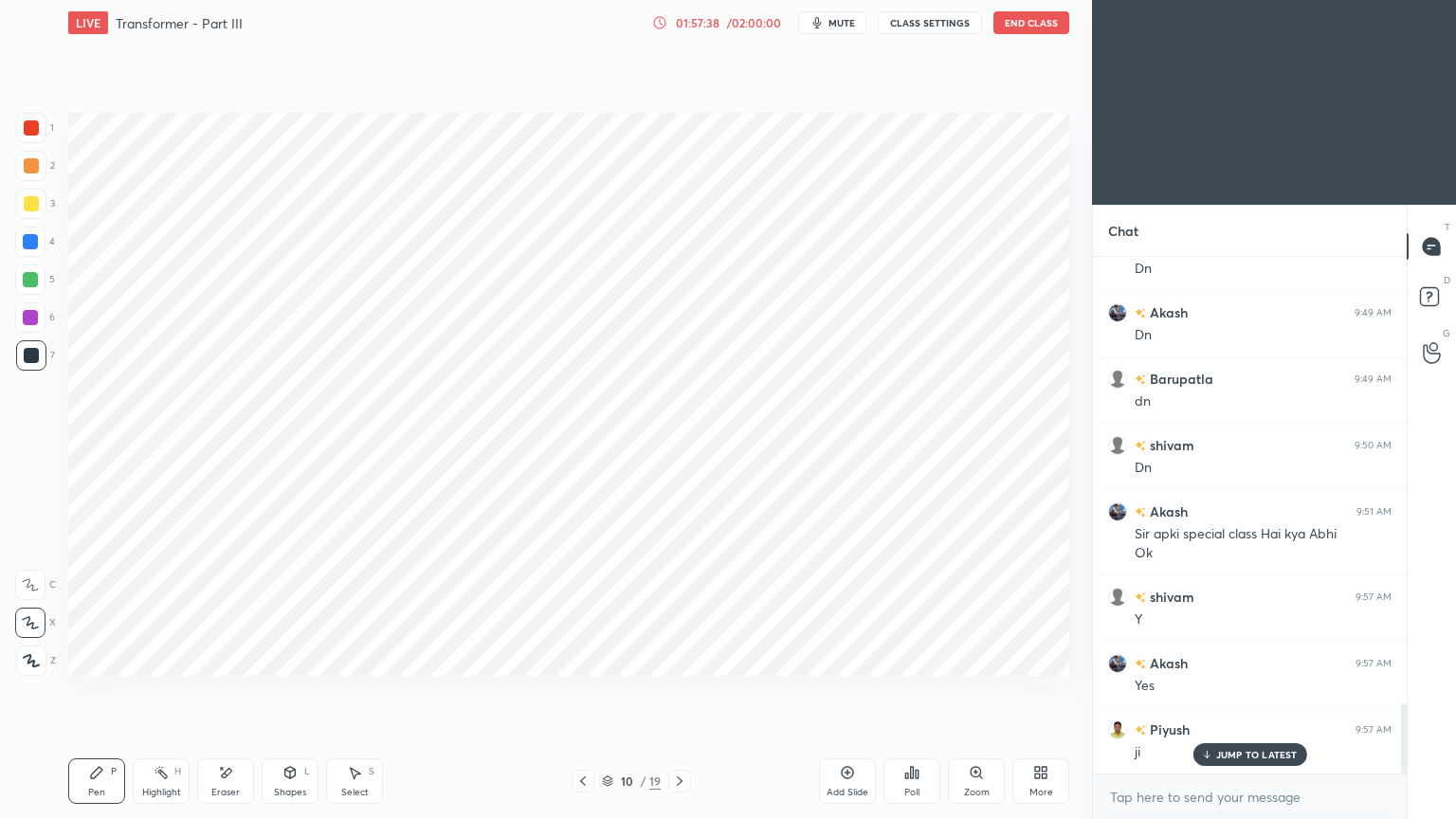 click 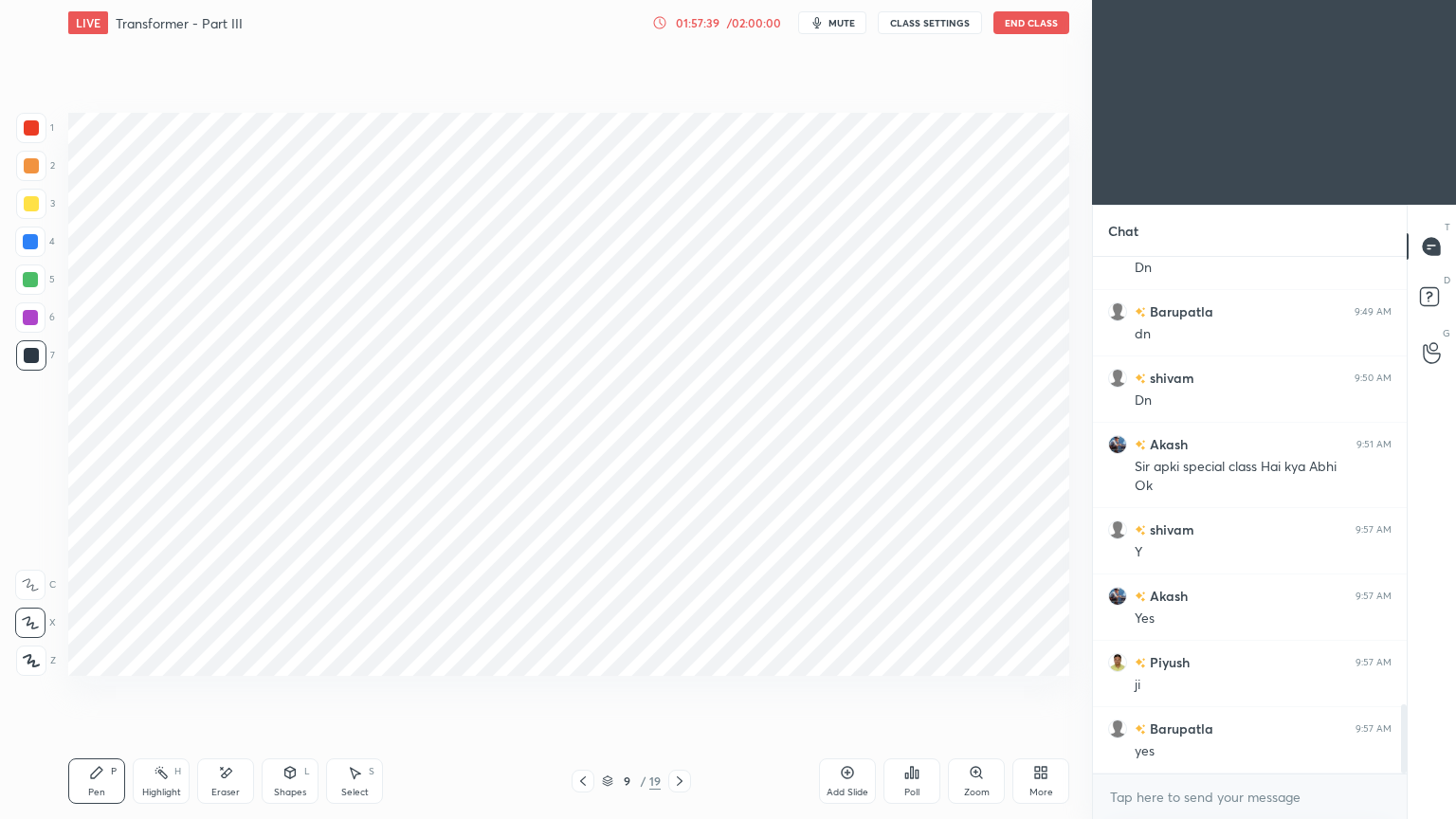 click 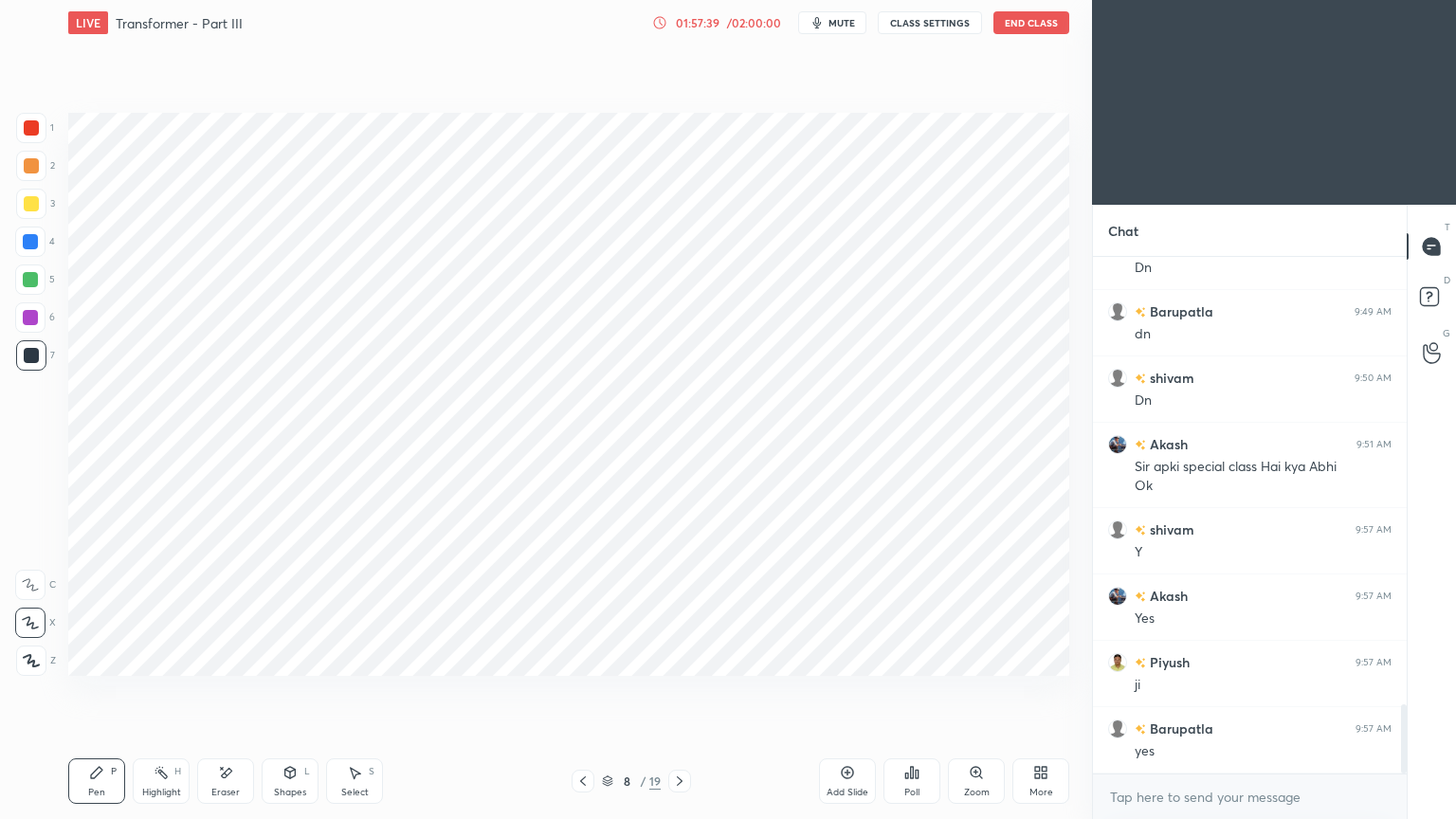click 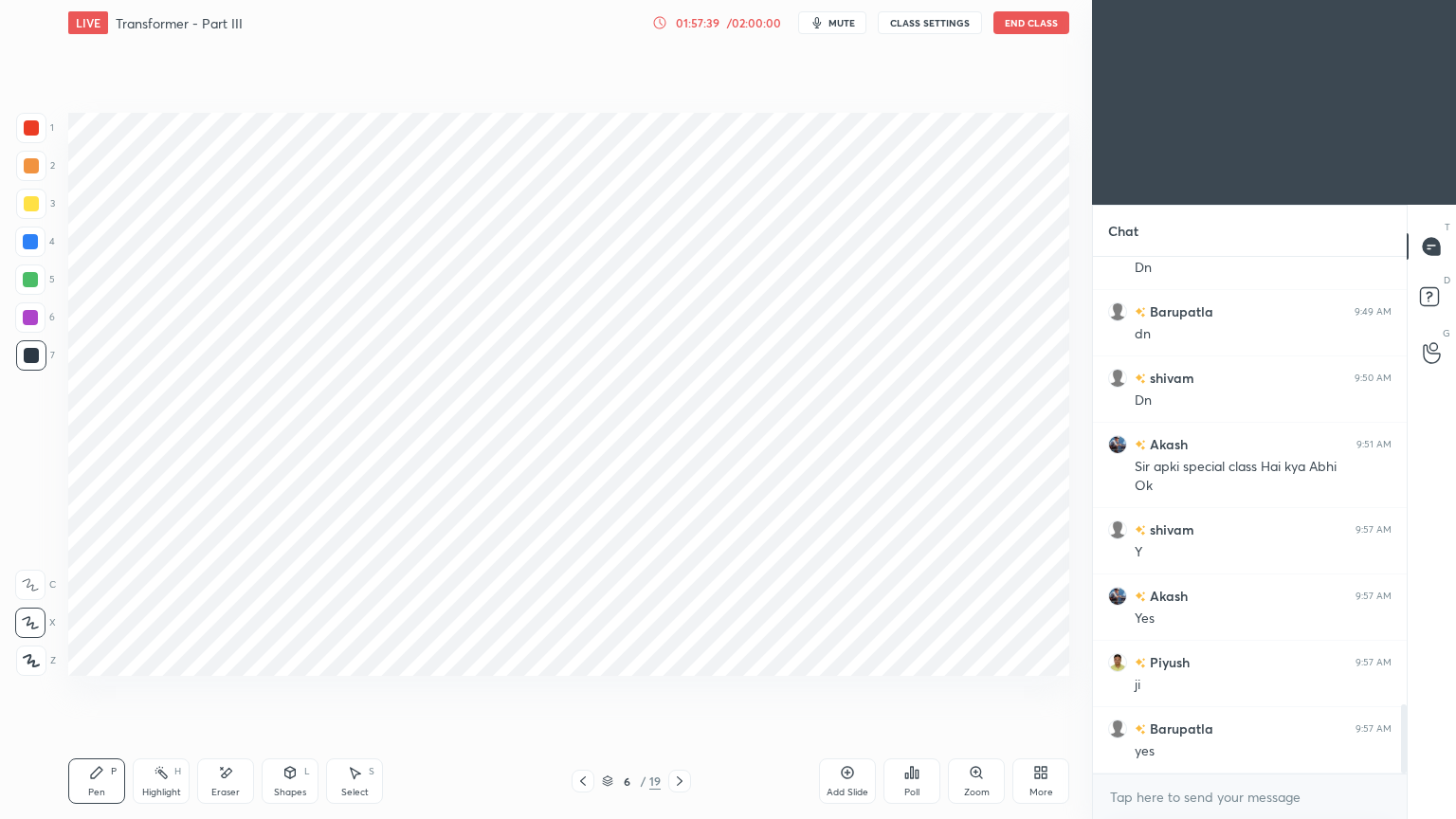 click 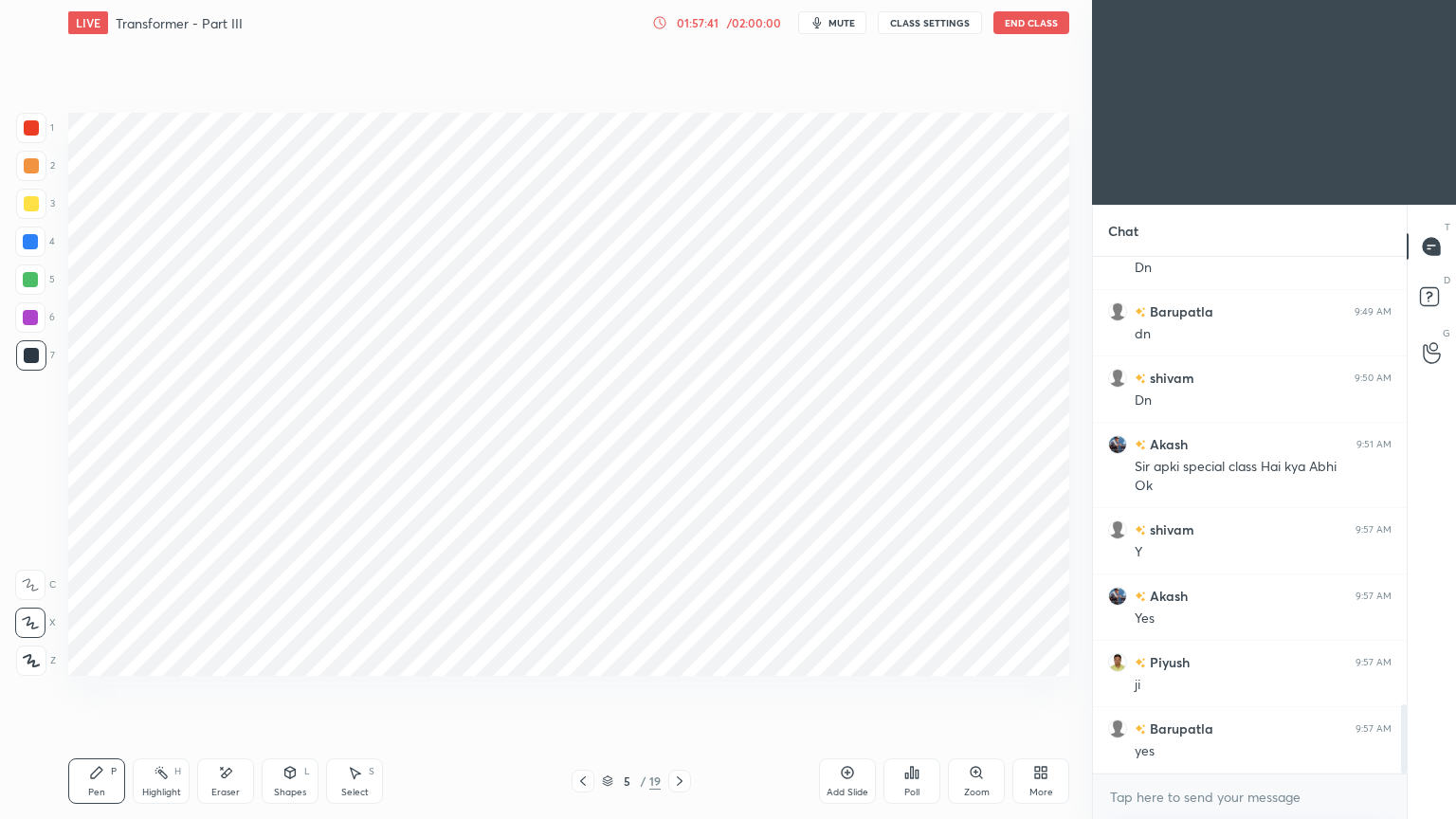 click 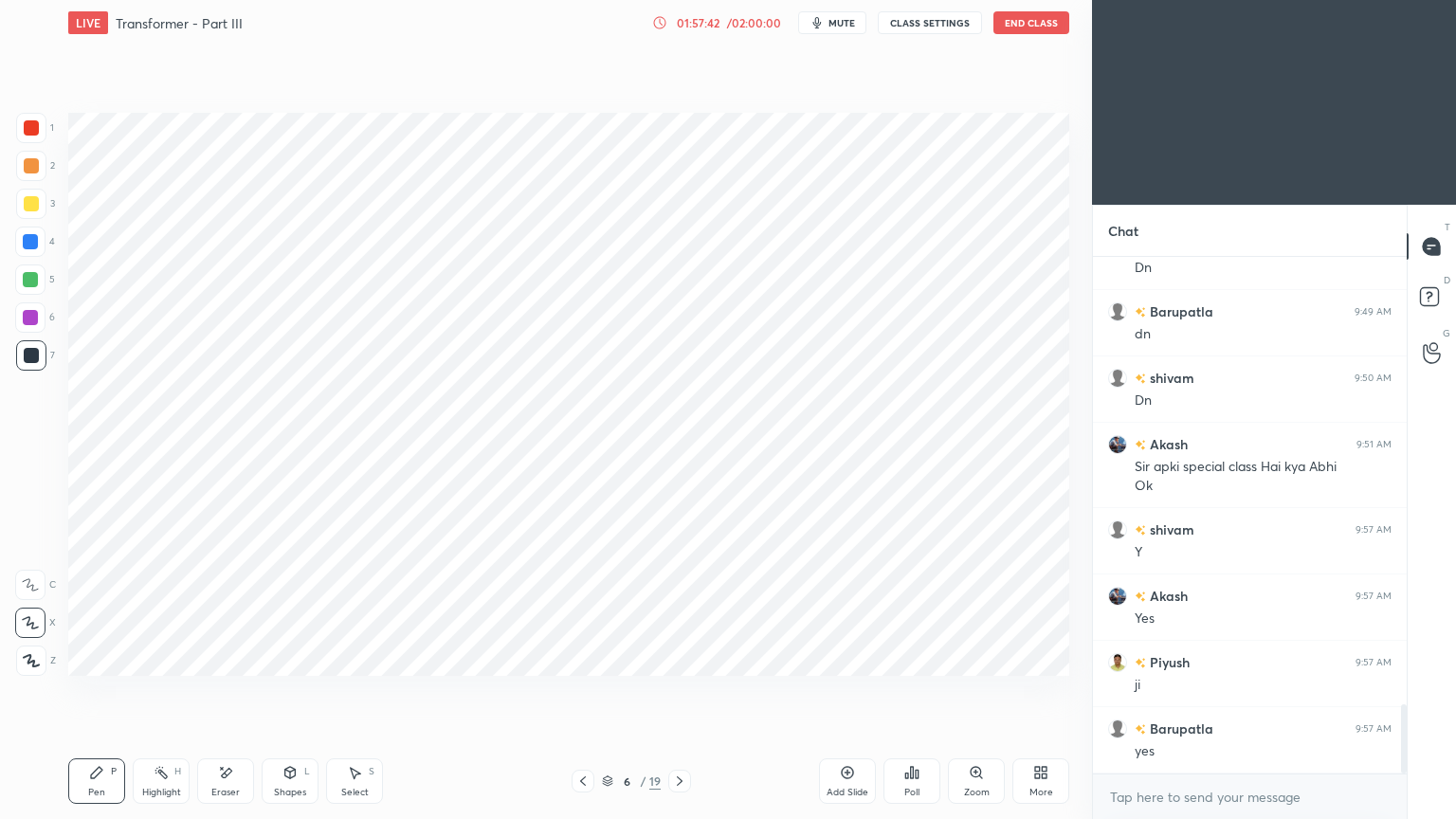 click 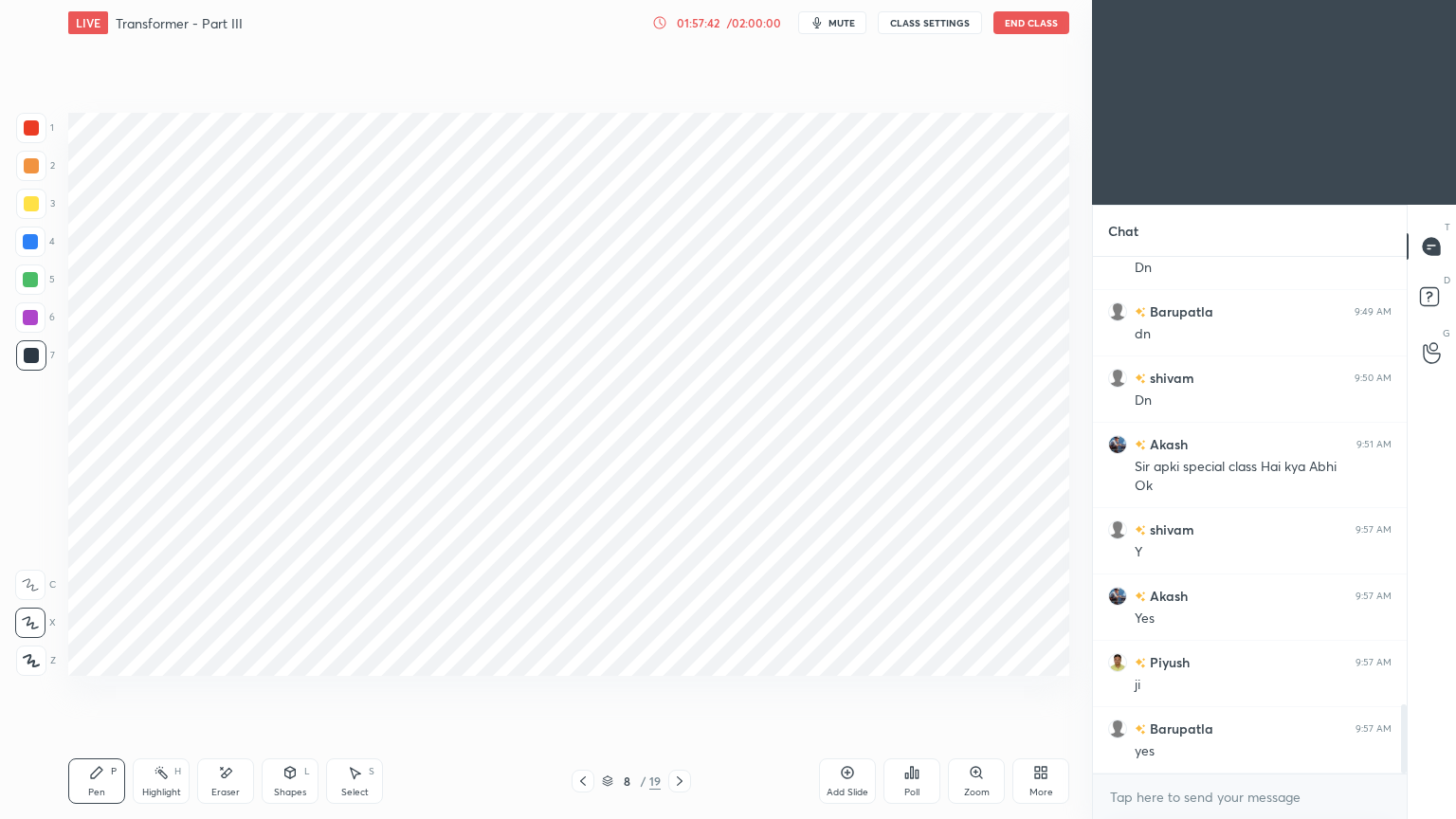 click 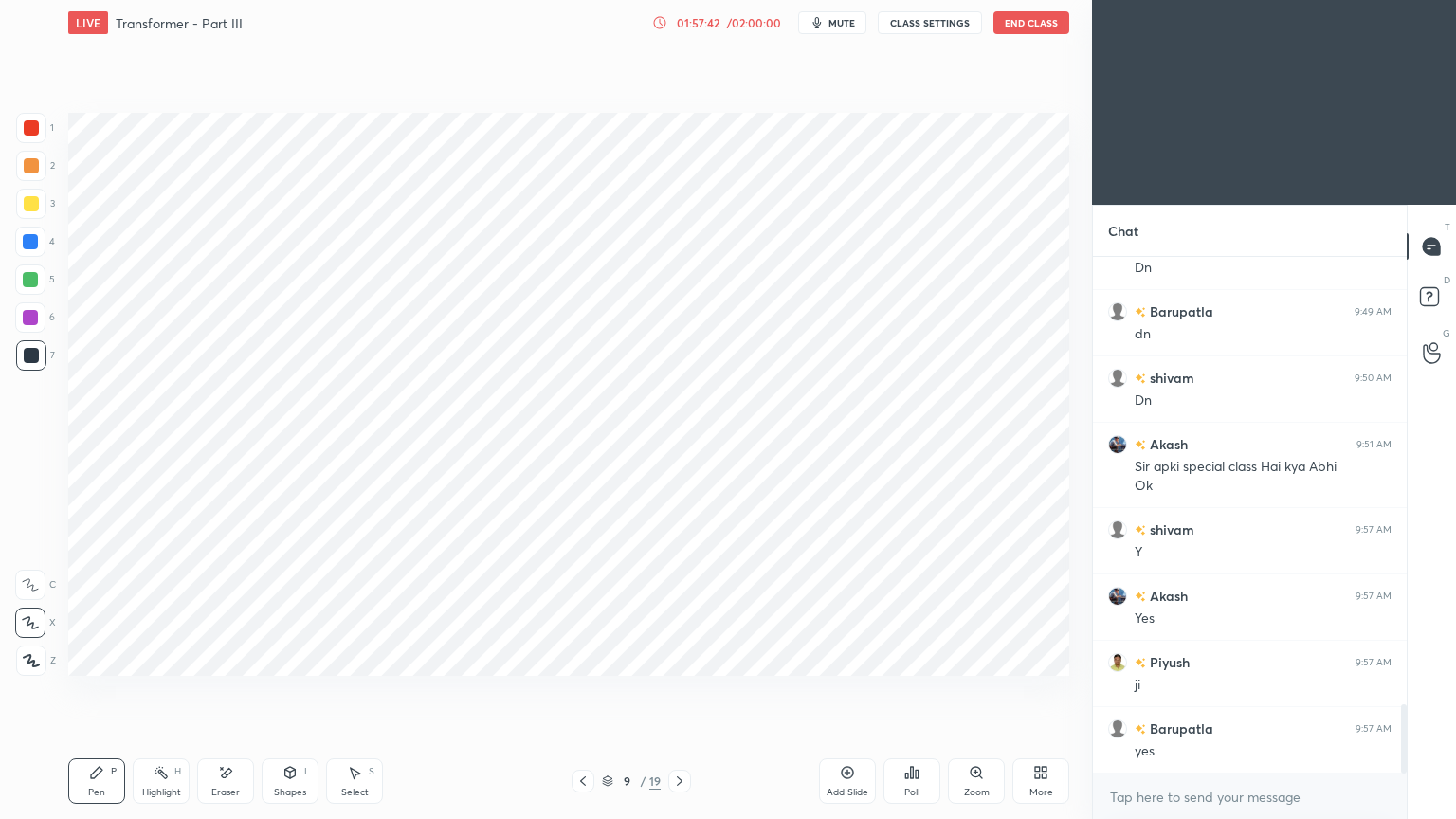 click 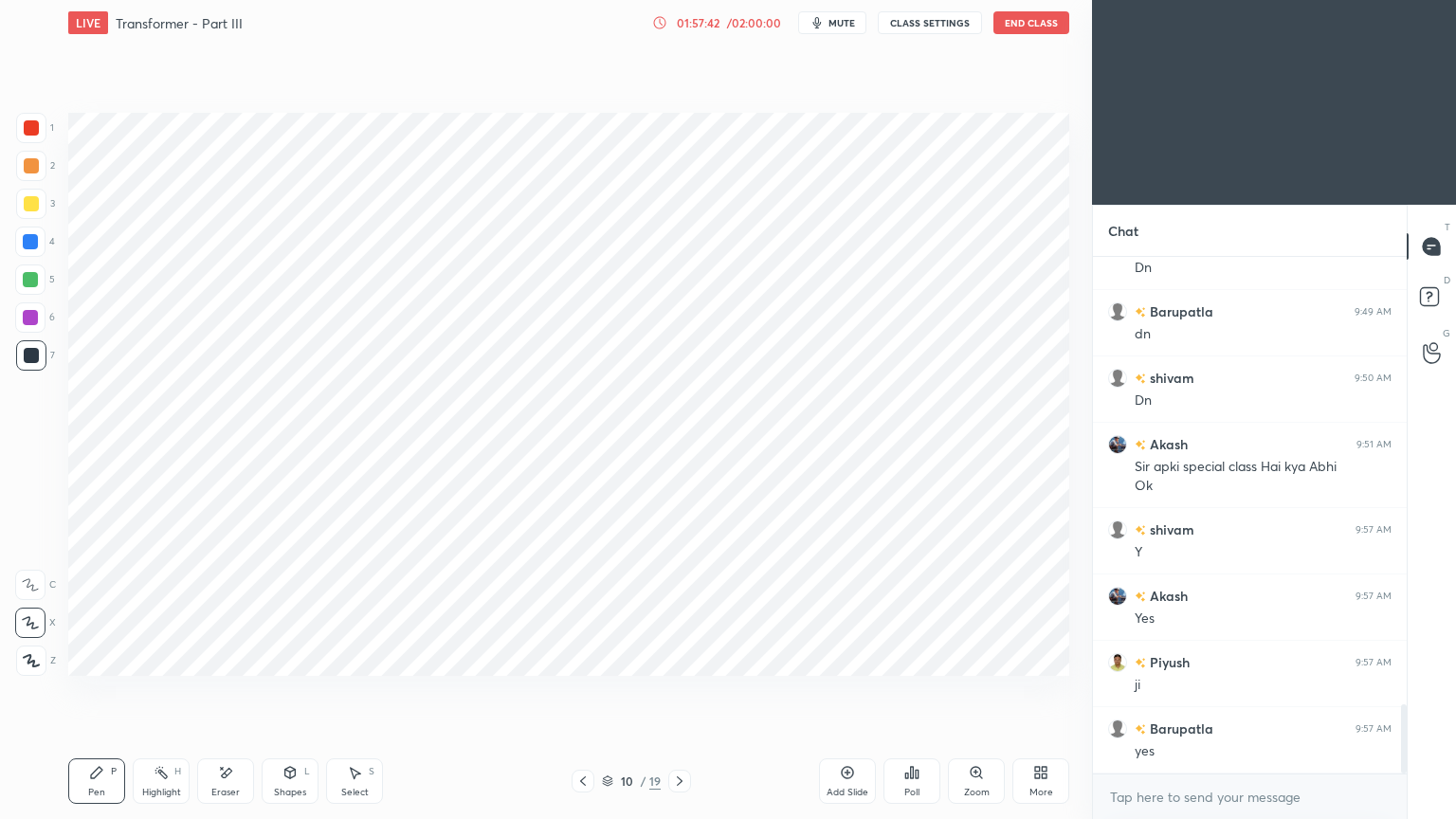 click 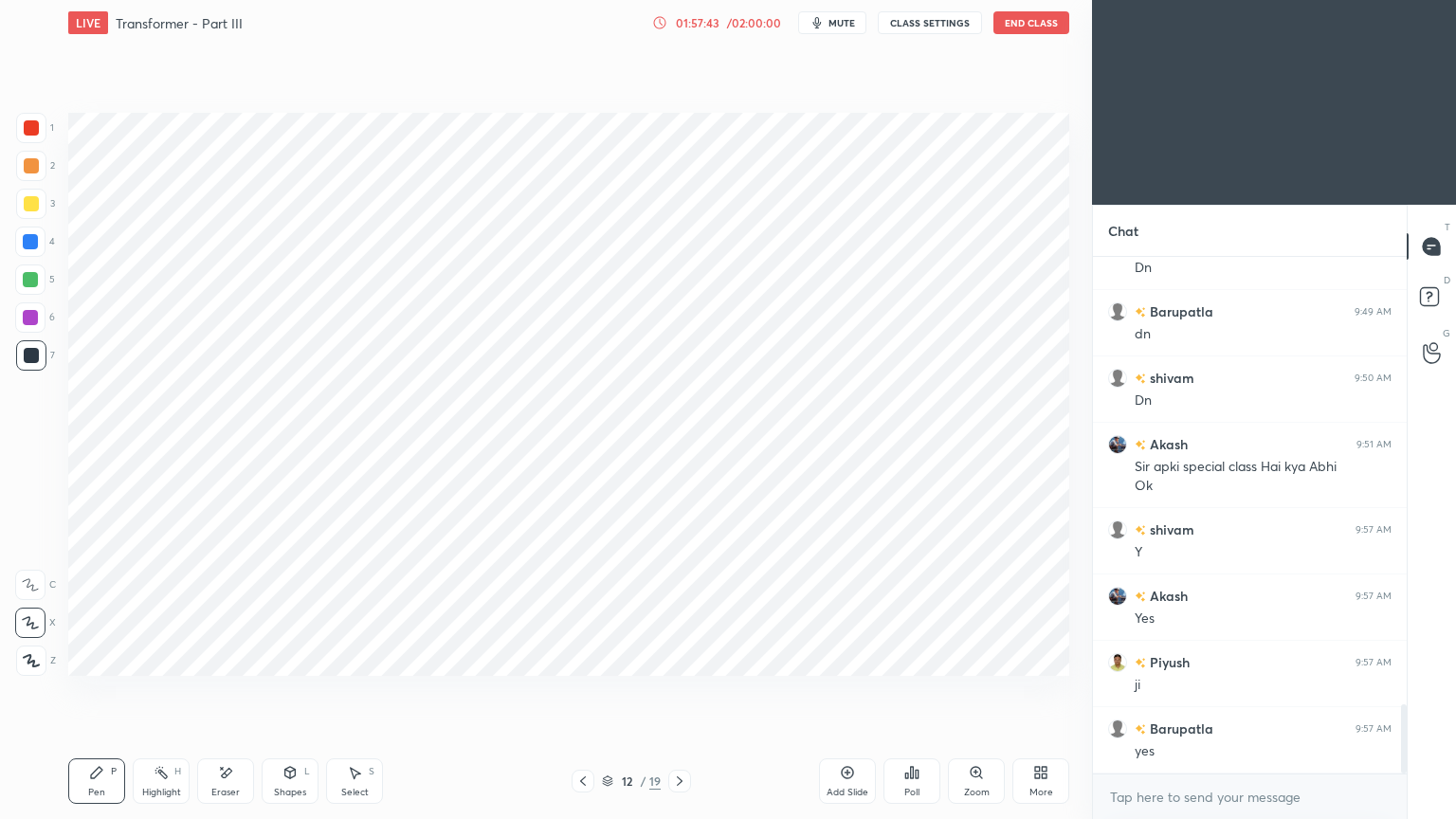click at bounding box center [680, 781] 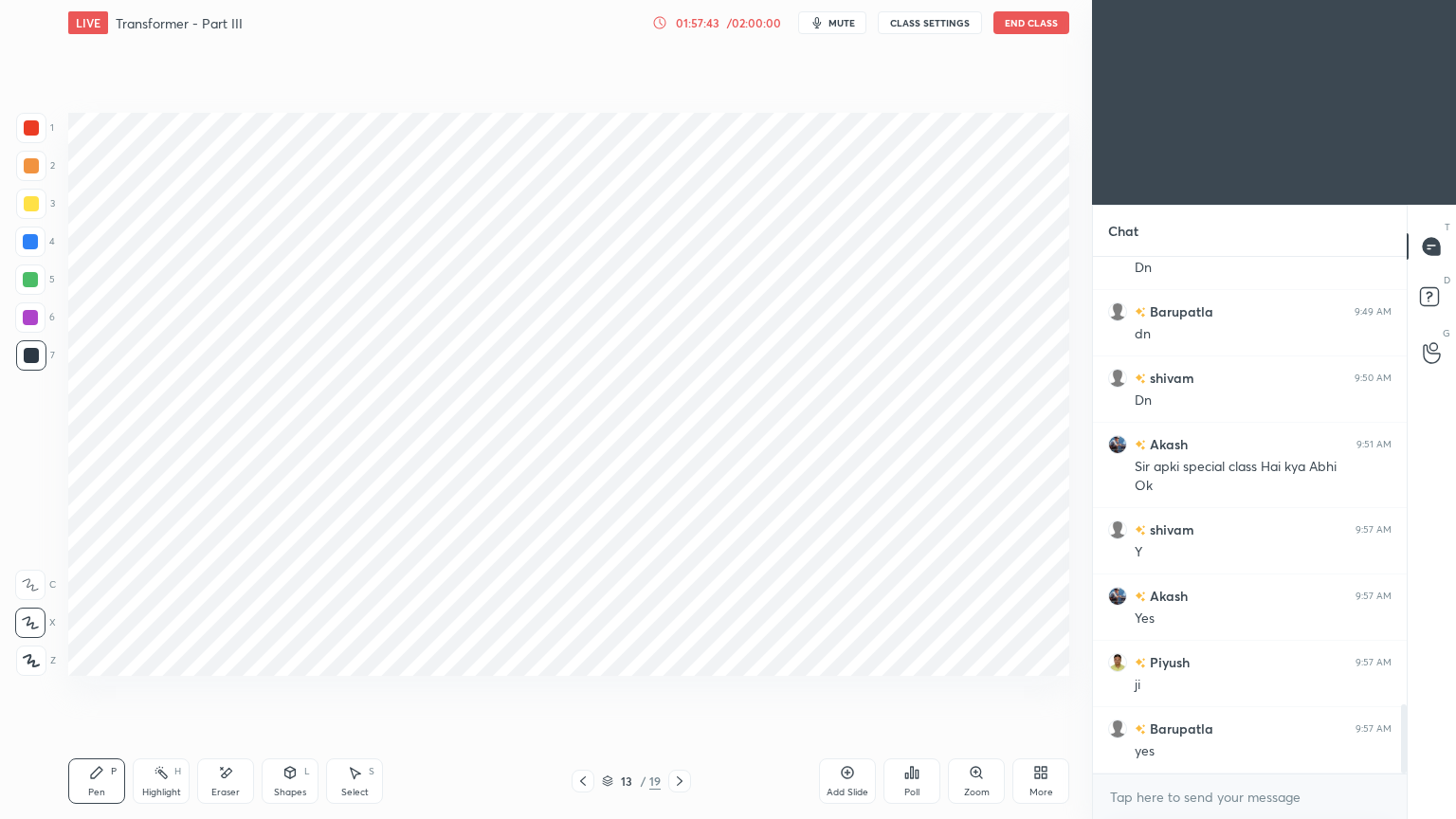 click at bounding box center (680, 781) 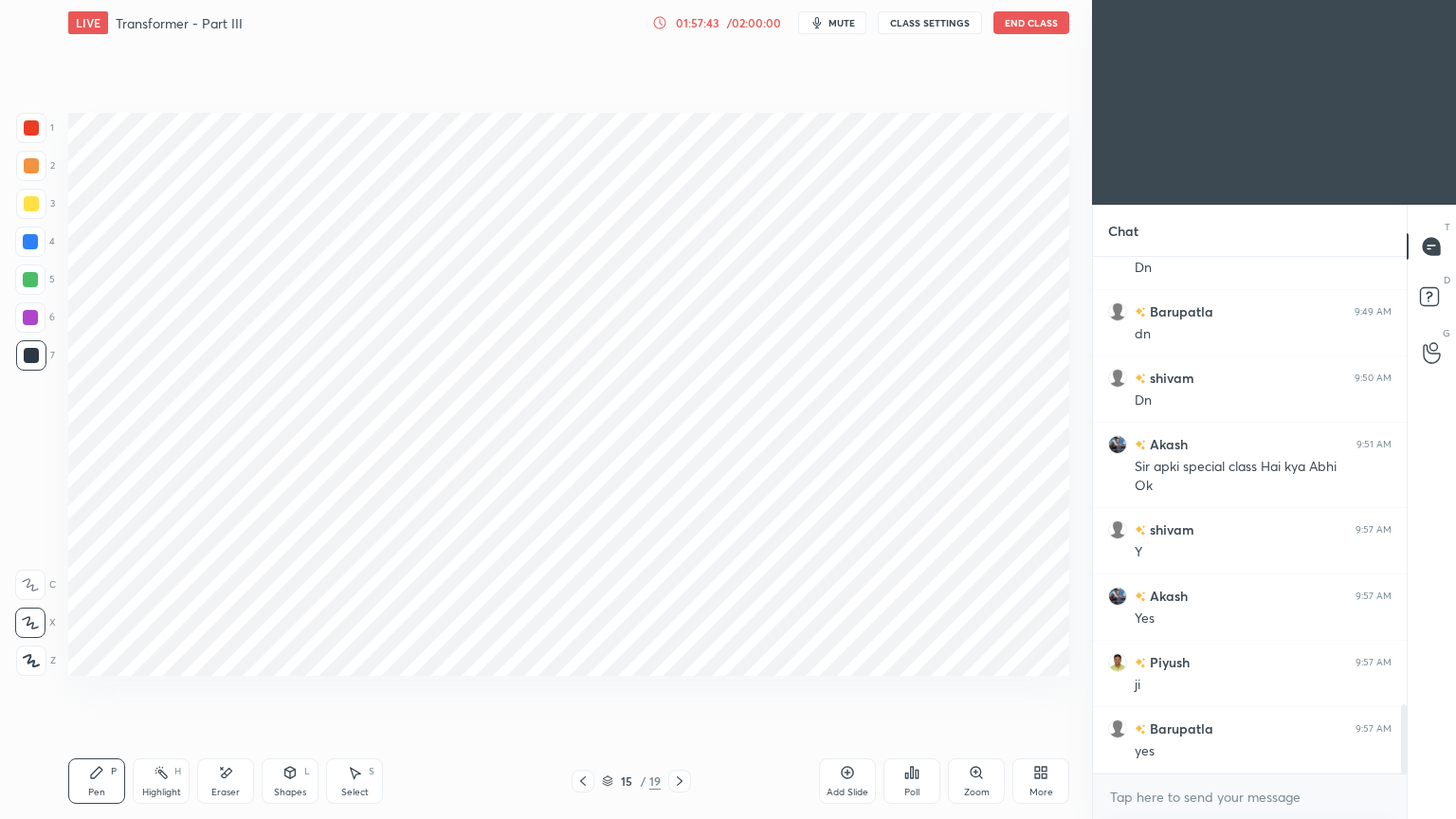 click at bounding box center [680, 781] 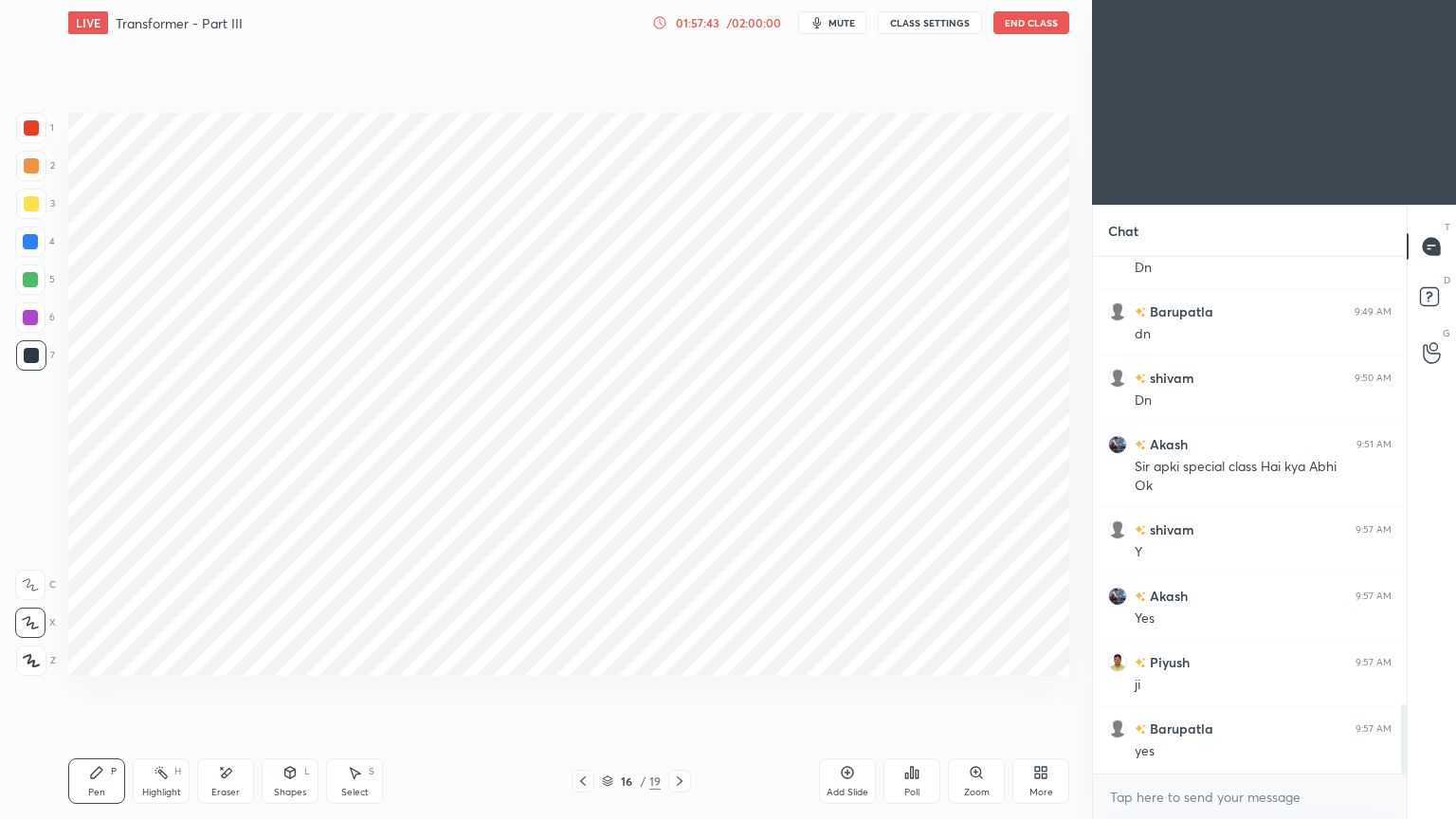 click at bounding box center (680, 781) 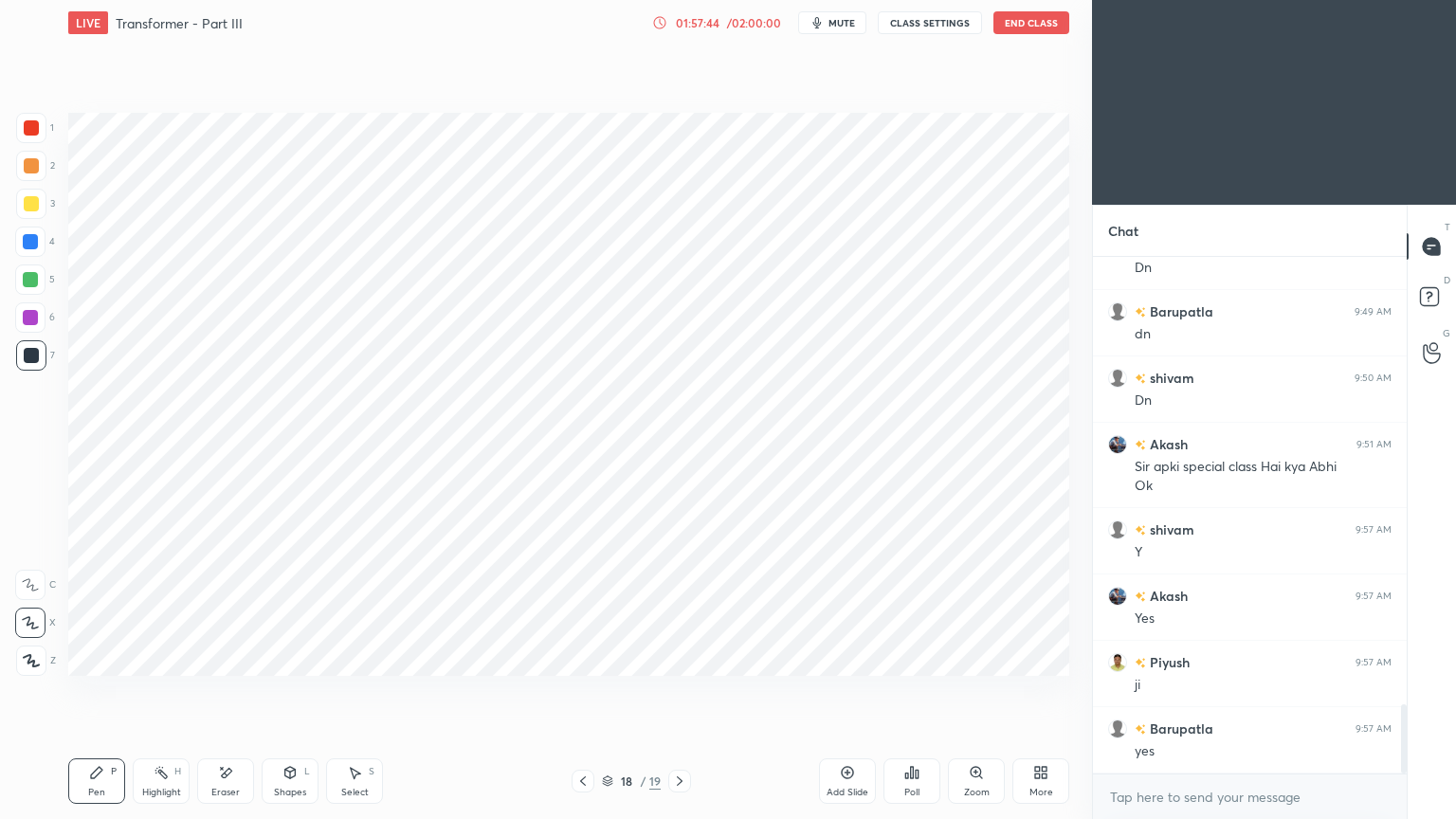 click at bounding box center (680, 781) 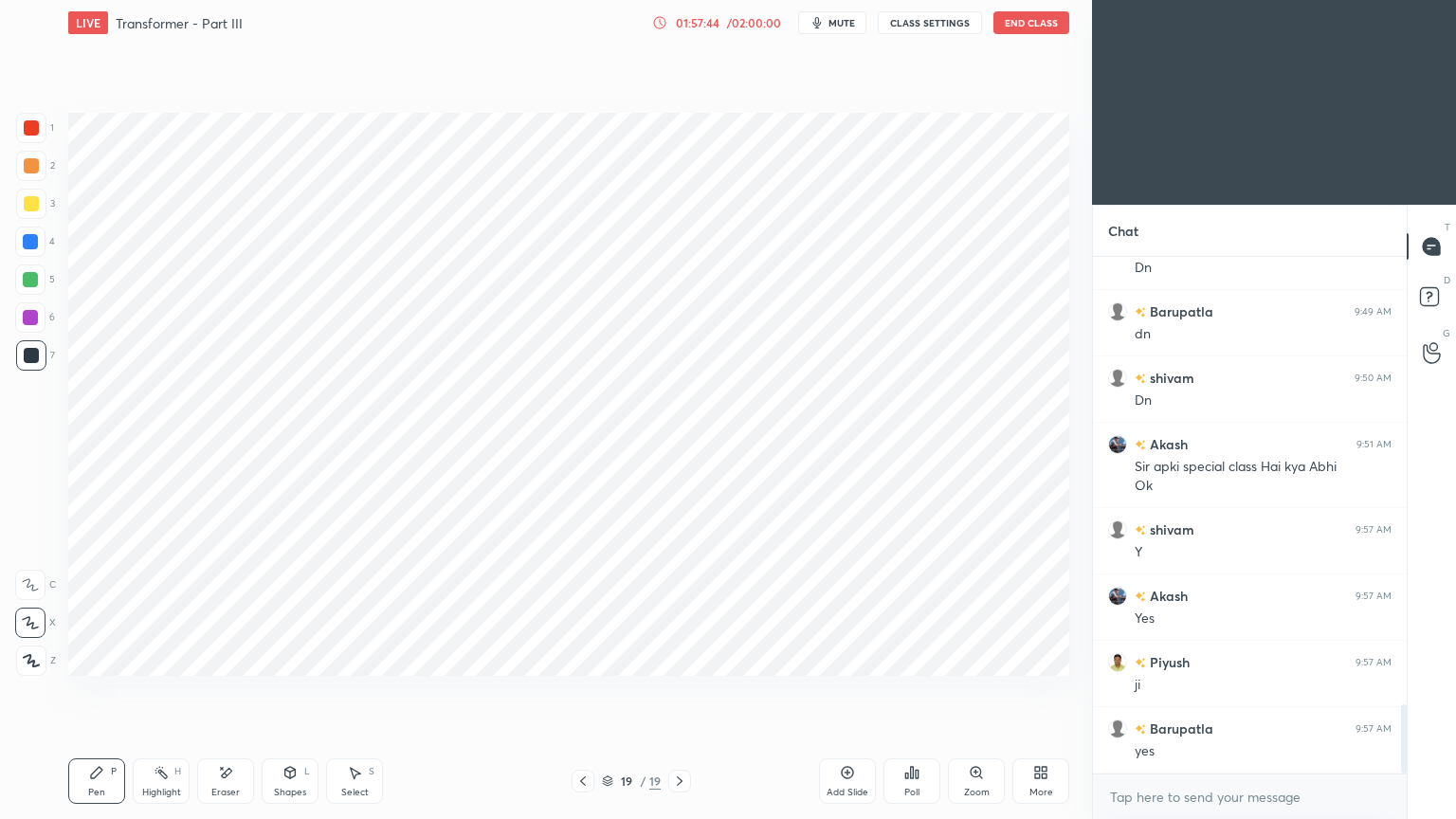 click at bounding box center [680, 781] 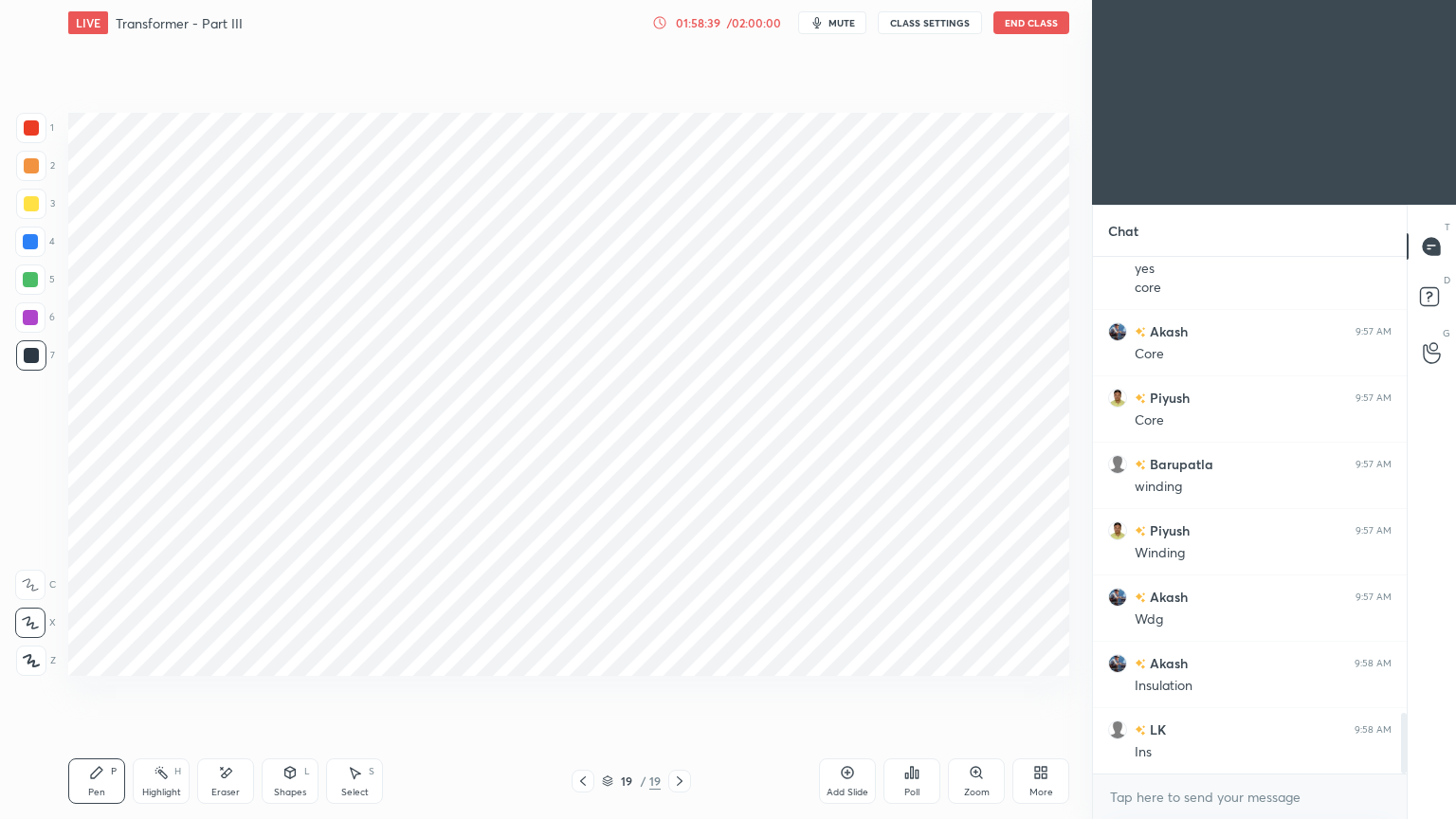 scroll, scrollTop: 3897, scrollLeft: 0, axis: vertical 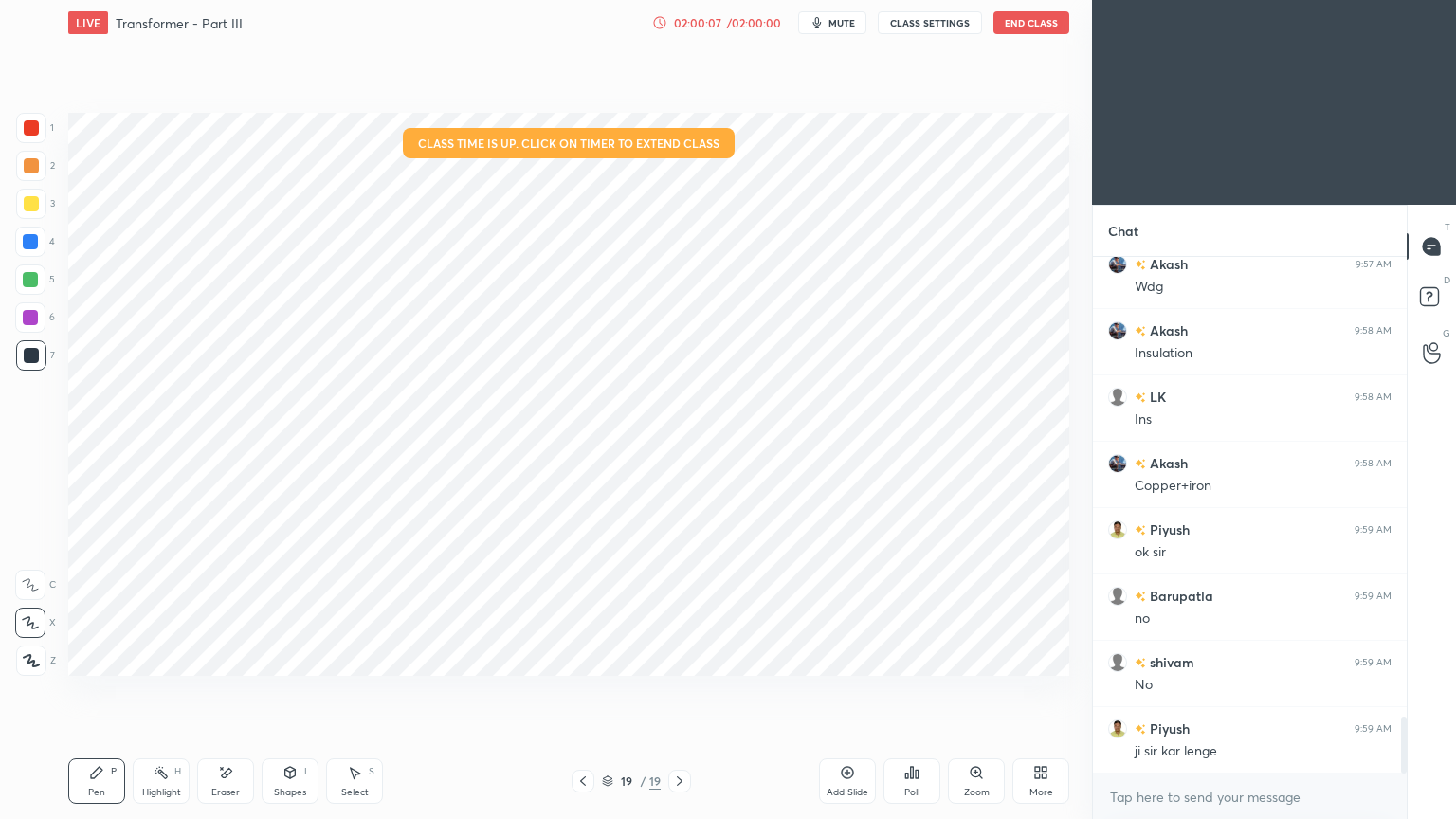 click on "mute" at bounding box center (842, 23) 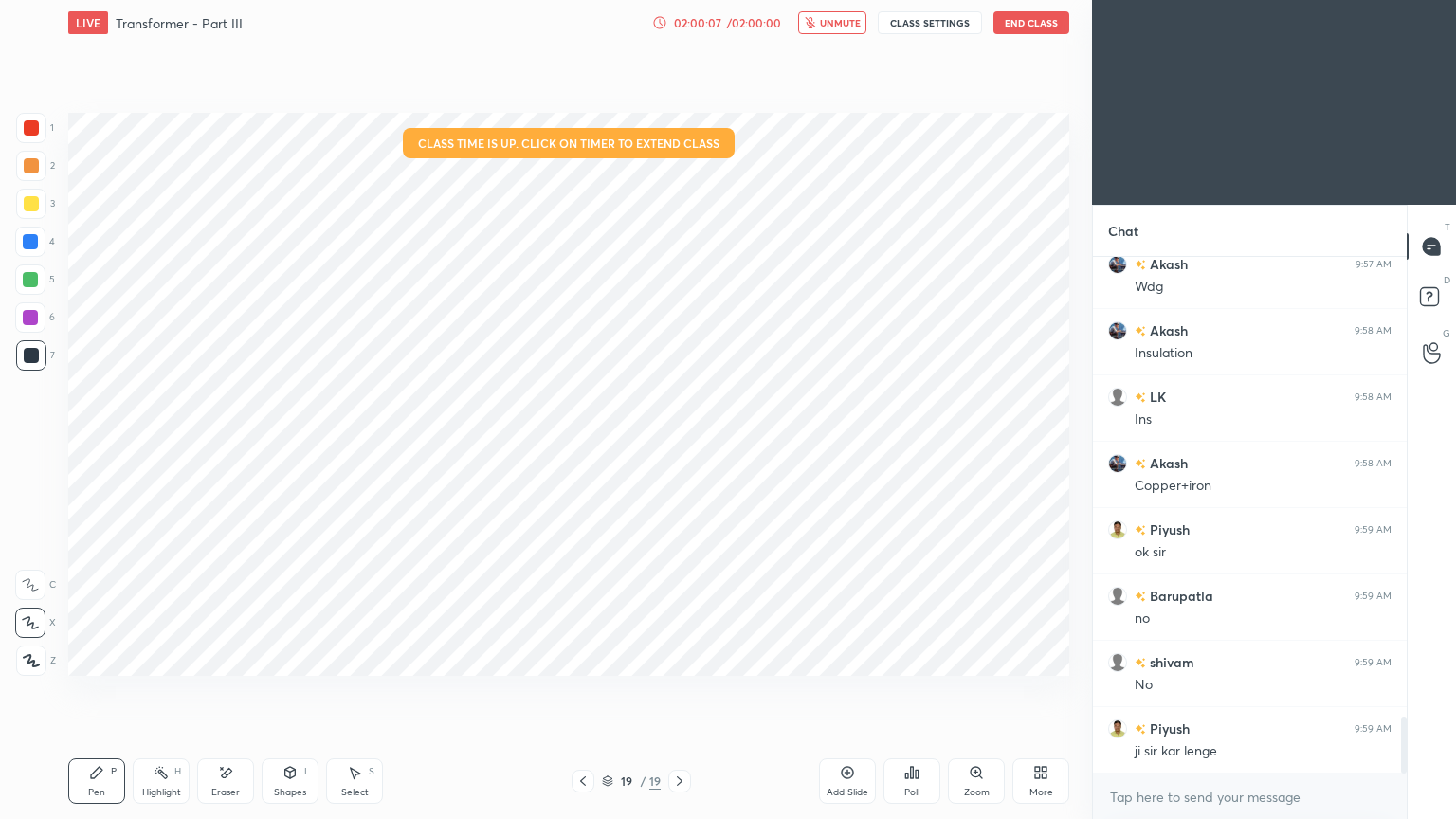 click on "Setting up your live class Class time is up.  Click on timer to extend class Poll for   secs No correct answer Start poll" at bounding box center [569, 394] 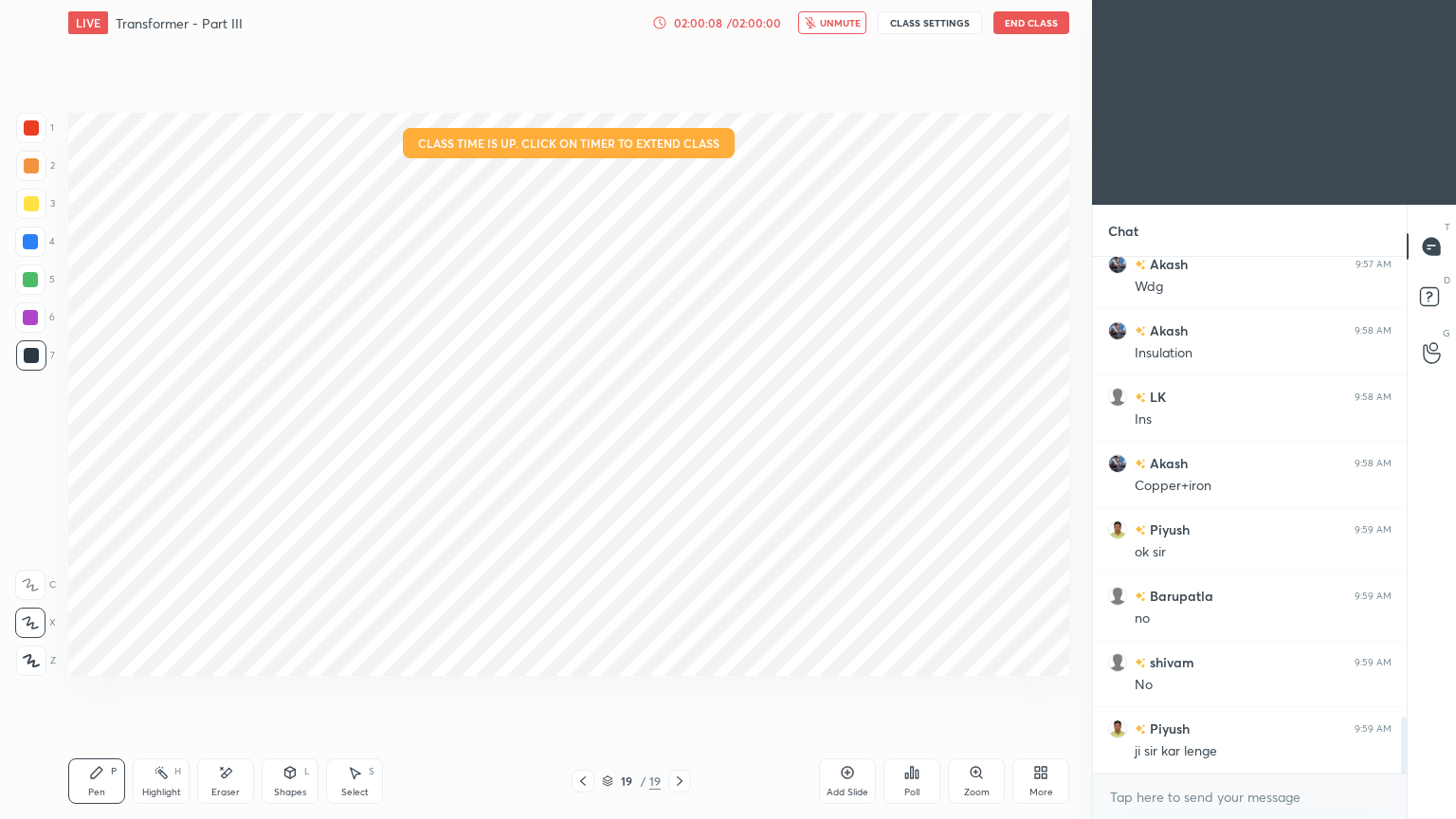 click on "19 / 19" at bounding box center (631, 781) 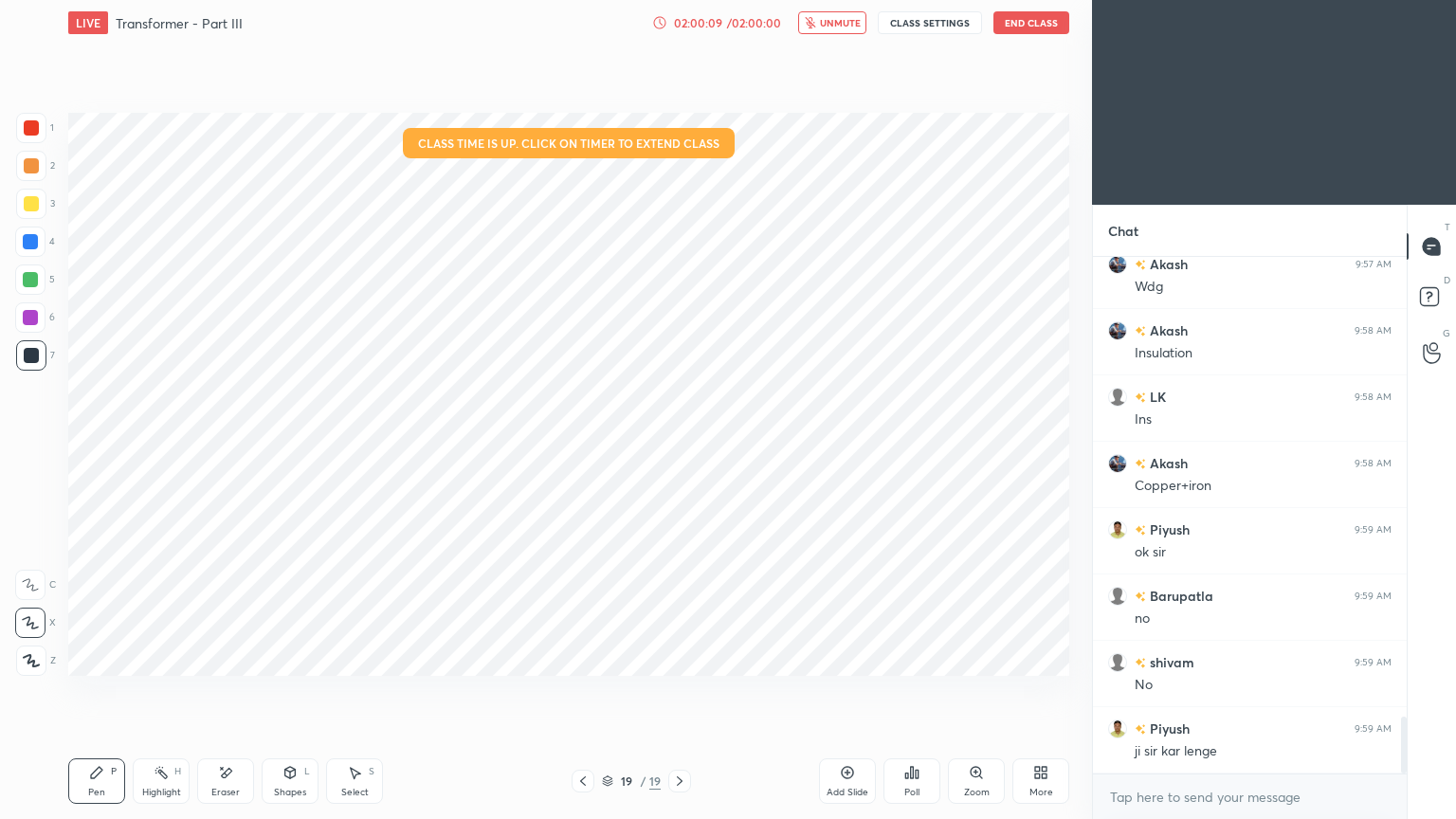 drag, startPoint x: 603, startPoint y: 777, endPoint x: 608, endPoint y: 786, distance: 10.29563 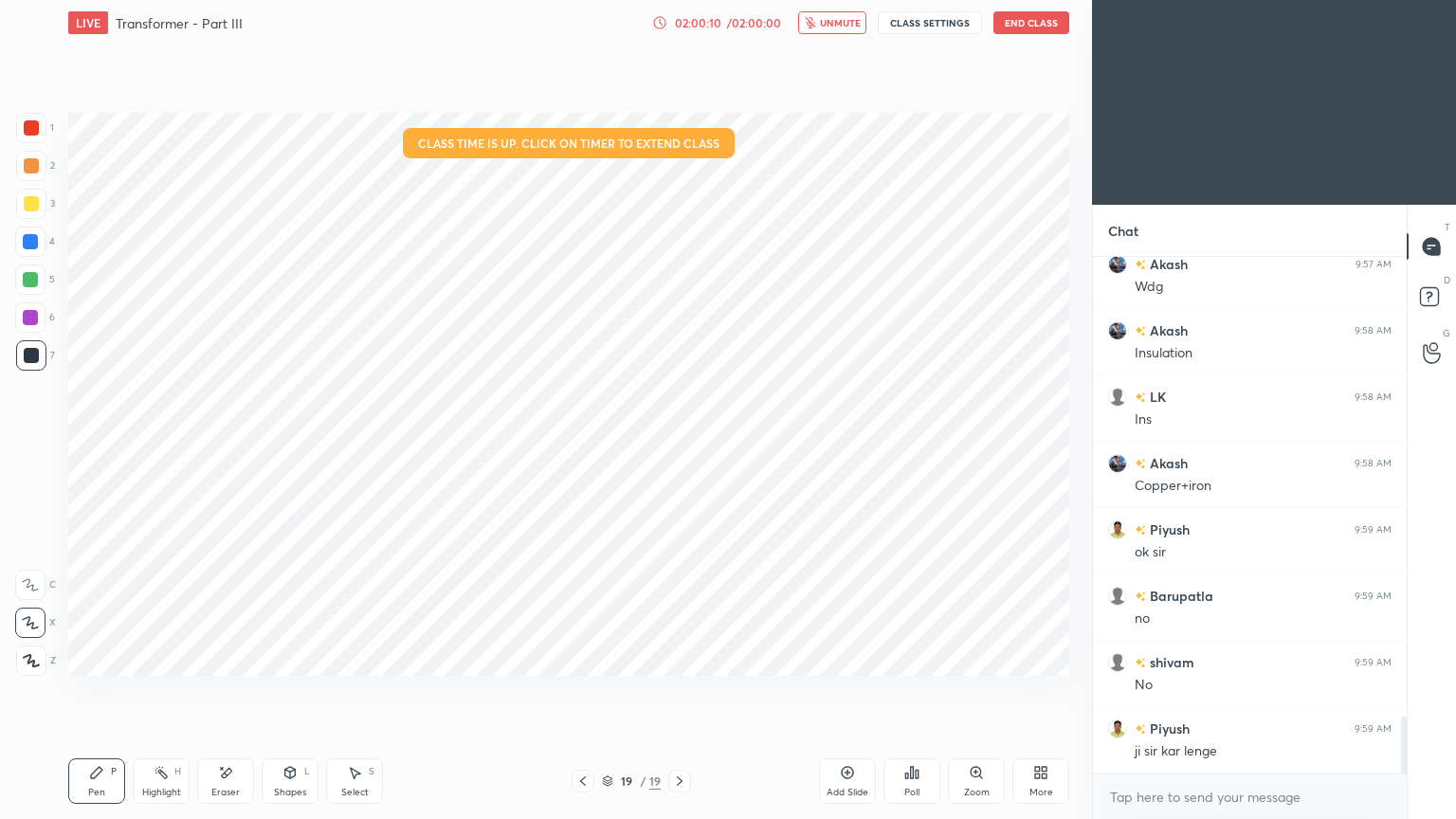 click 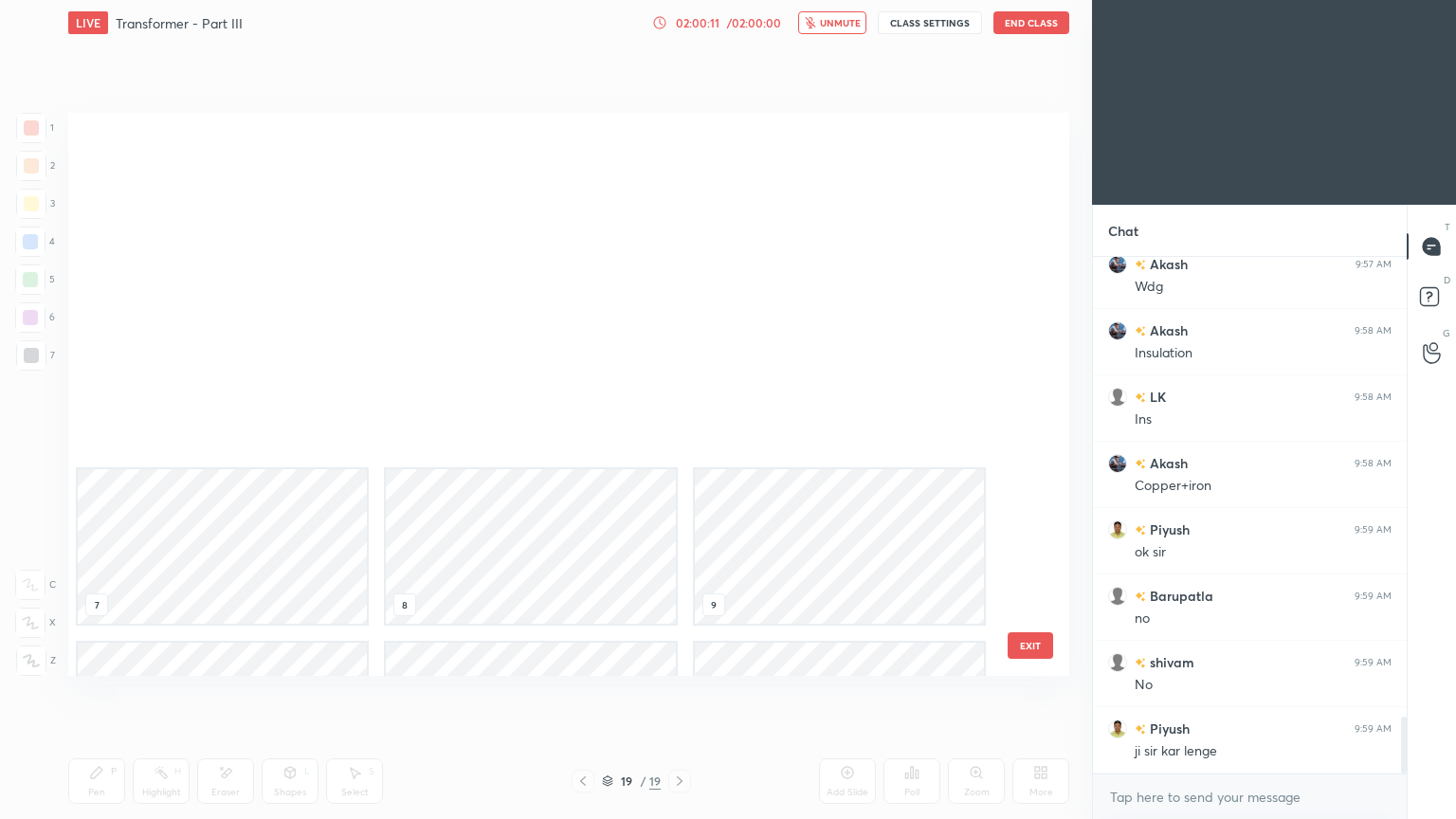 scroll, scrollTop: 650, scrollLeft: 0, axis: vertical 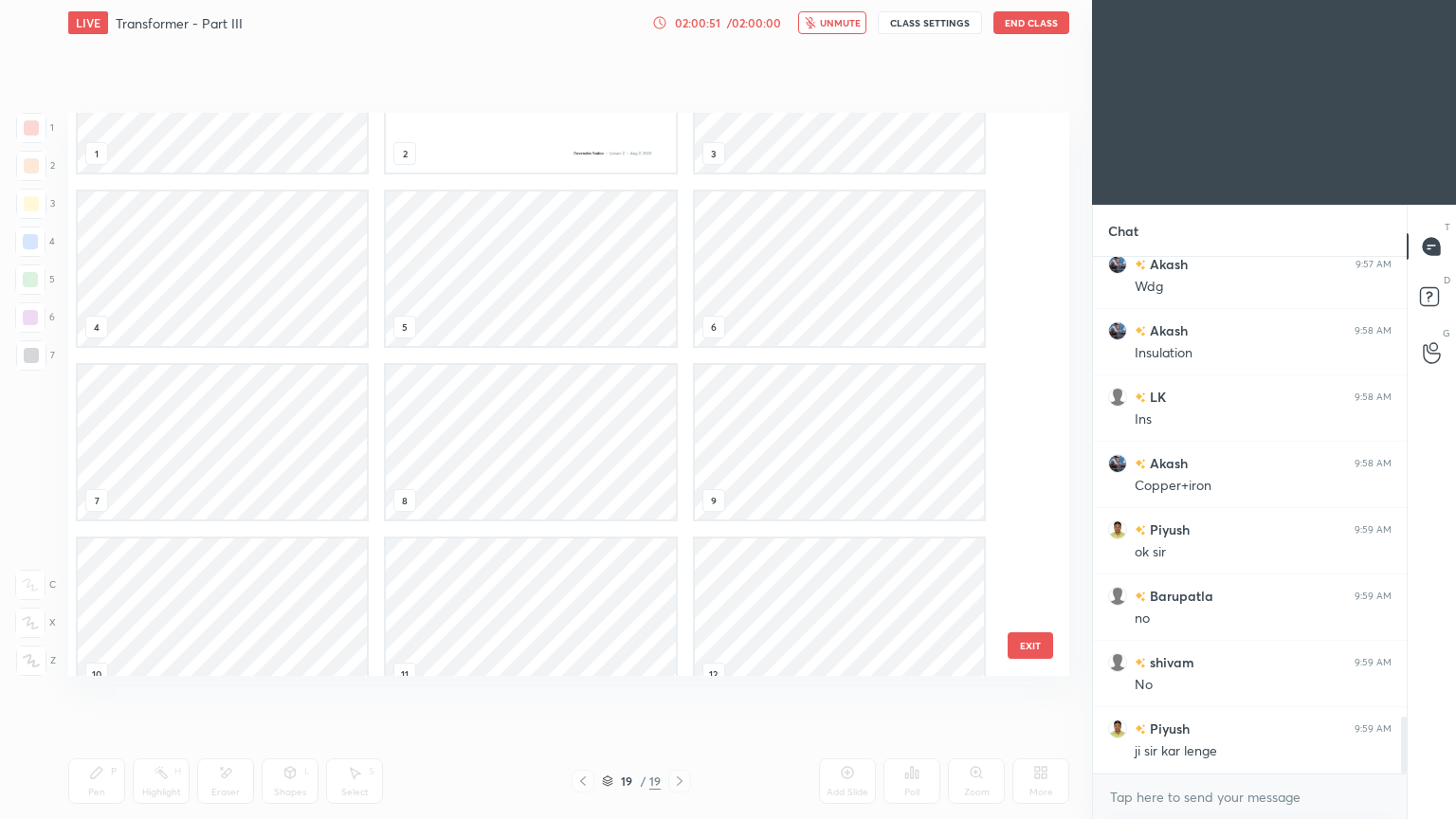 click on "End Class" at bounding box center (1031, 23) 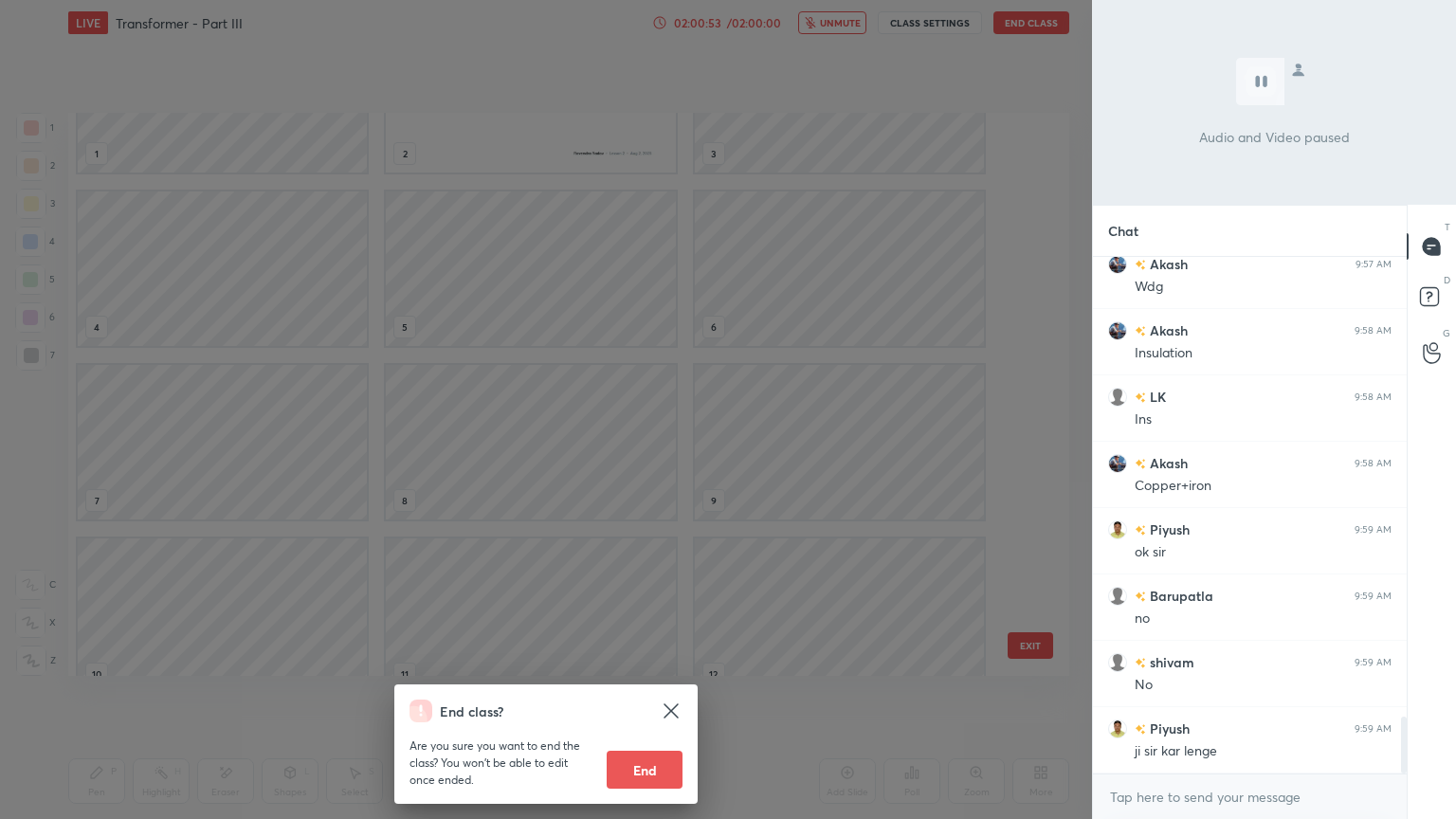 click on "End" at bounding box center [645, 770] 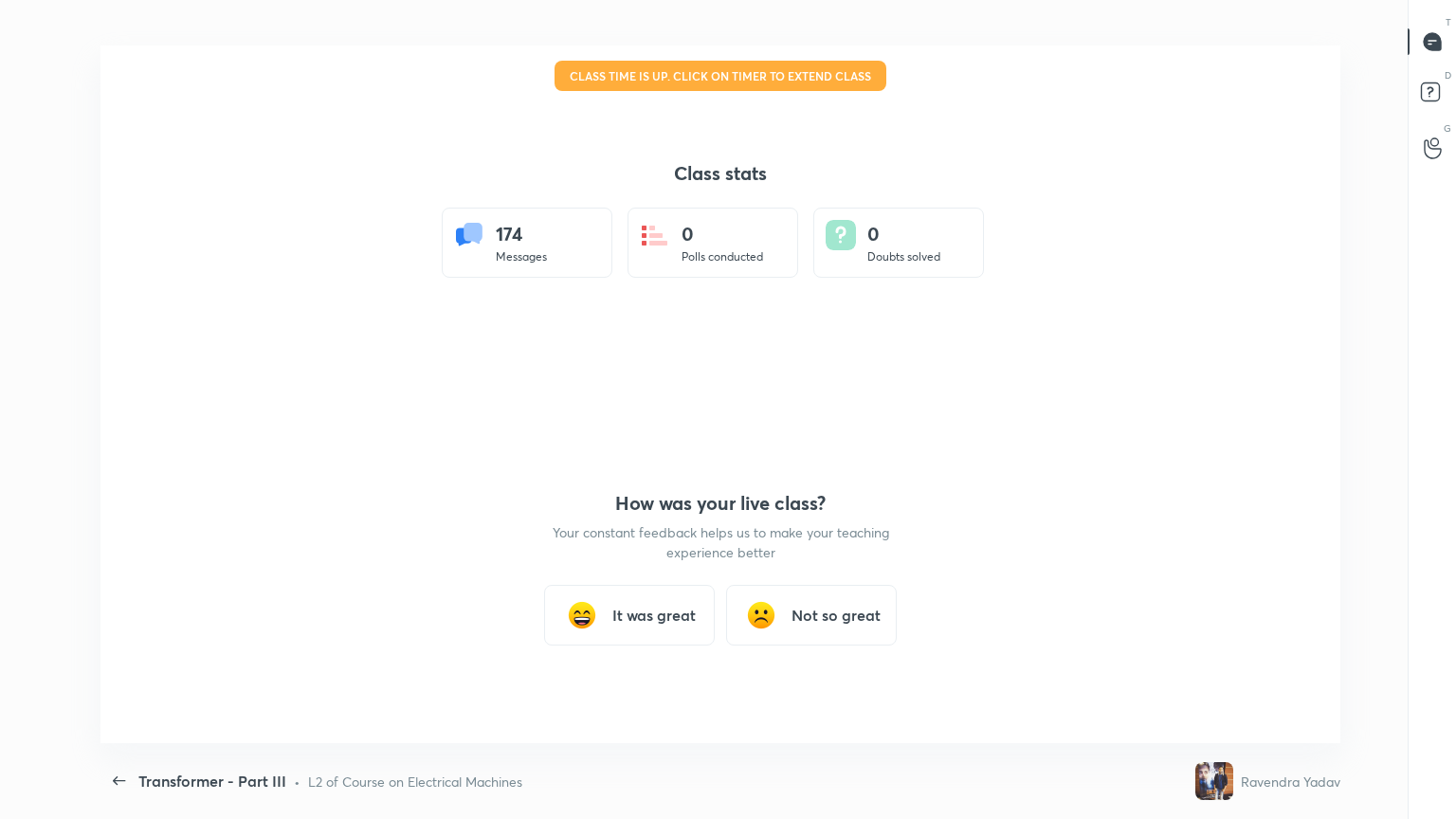 scroll, scrollTop: 94094, scrollLeft: 93351, axis: both 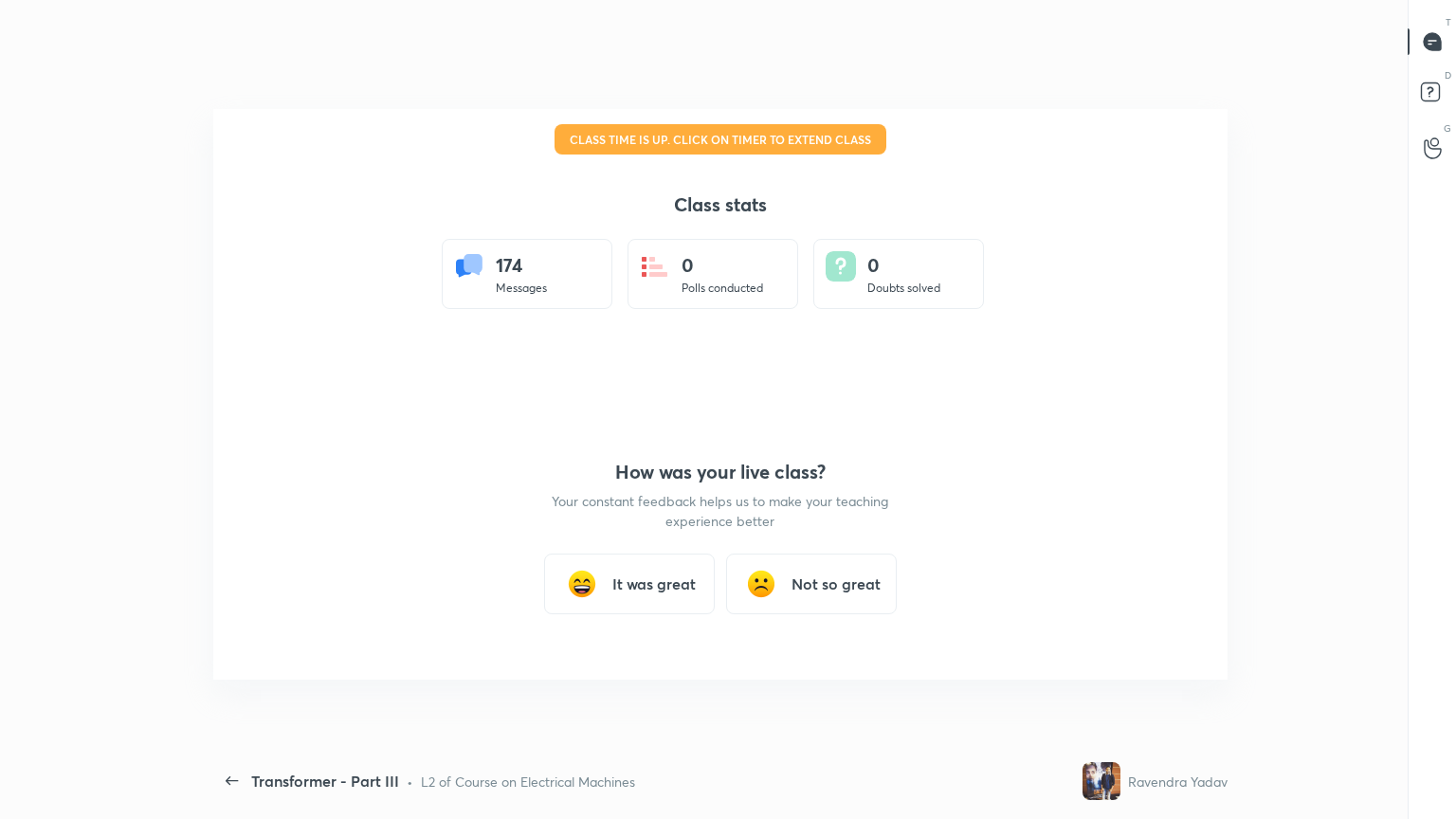 type on "x" 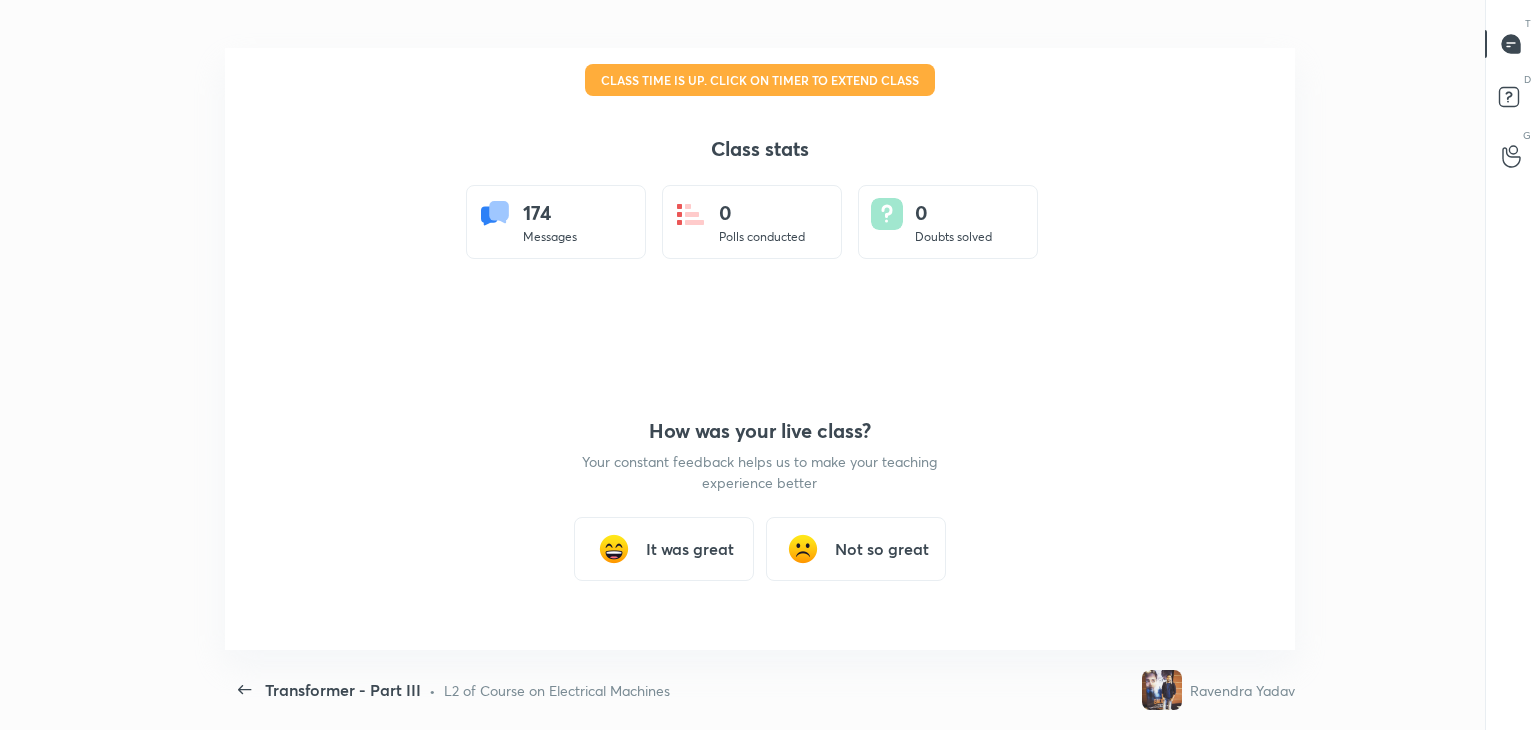 scroll 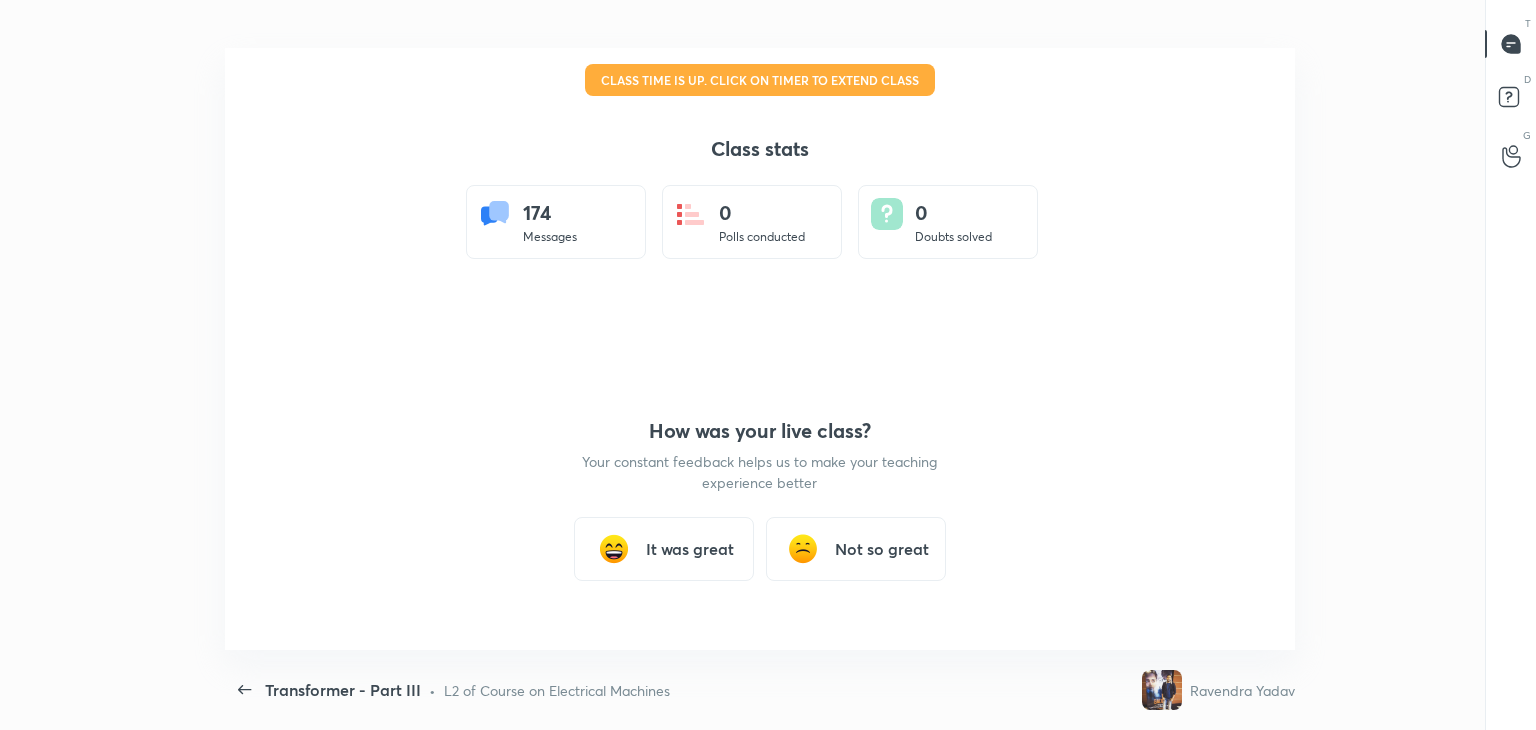 click on "It was great" at bounding box center [664, 549] 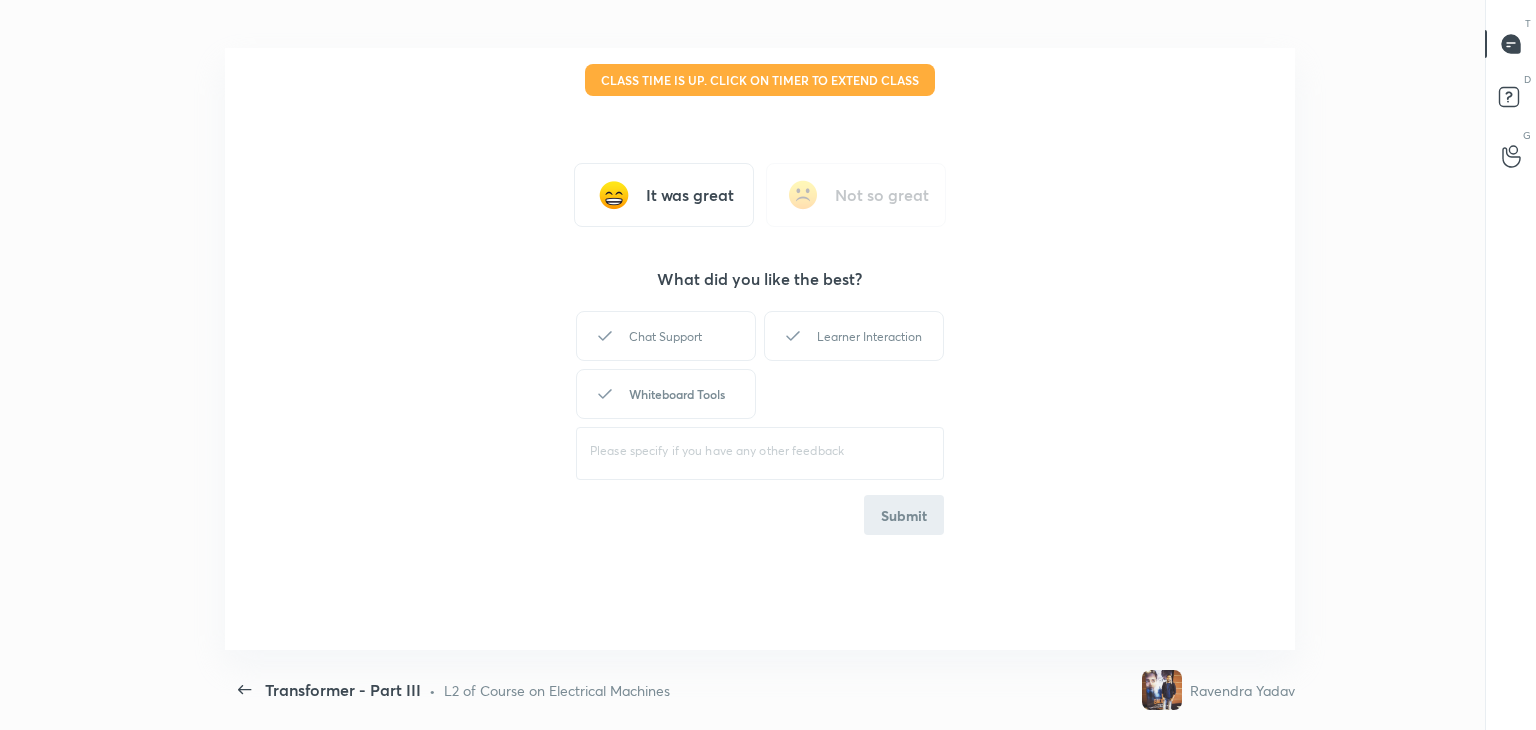 click on "Whiteboard Tools" at bounding box center (666, 394) 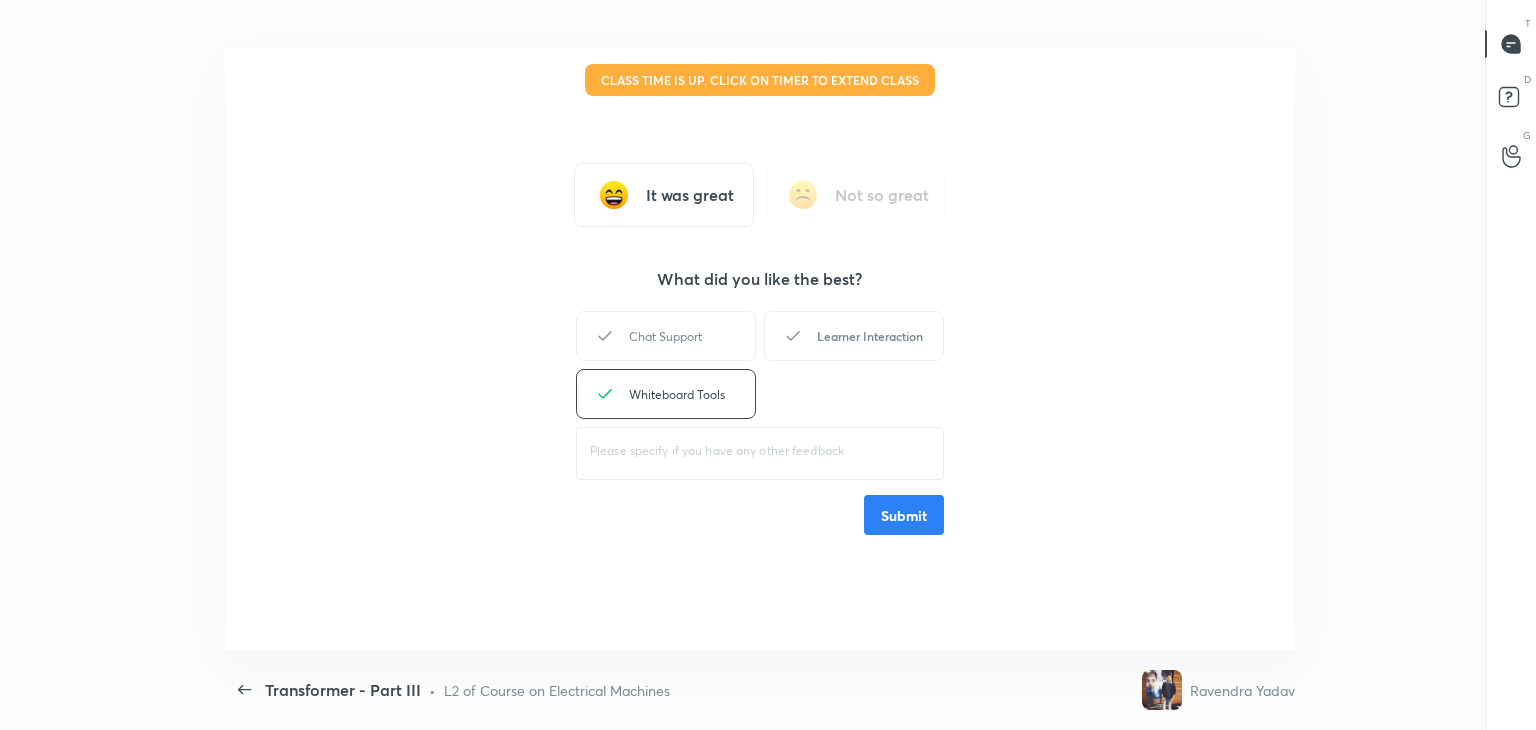 click on "Learner Interaction" at bounding box center [854, 336] 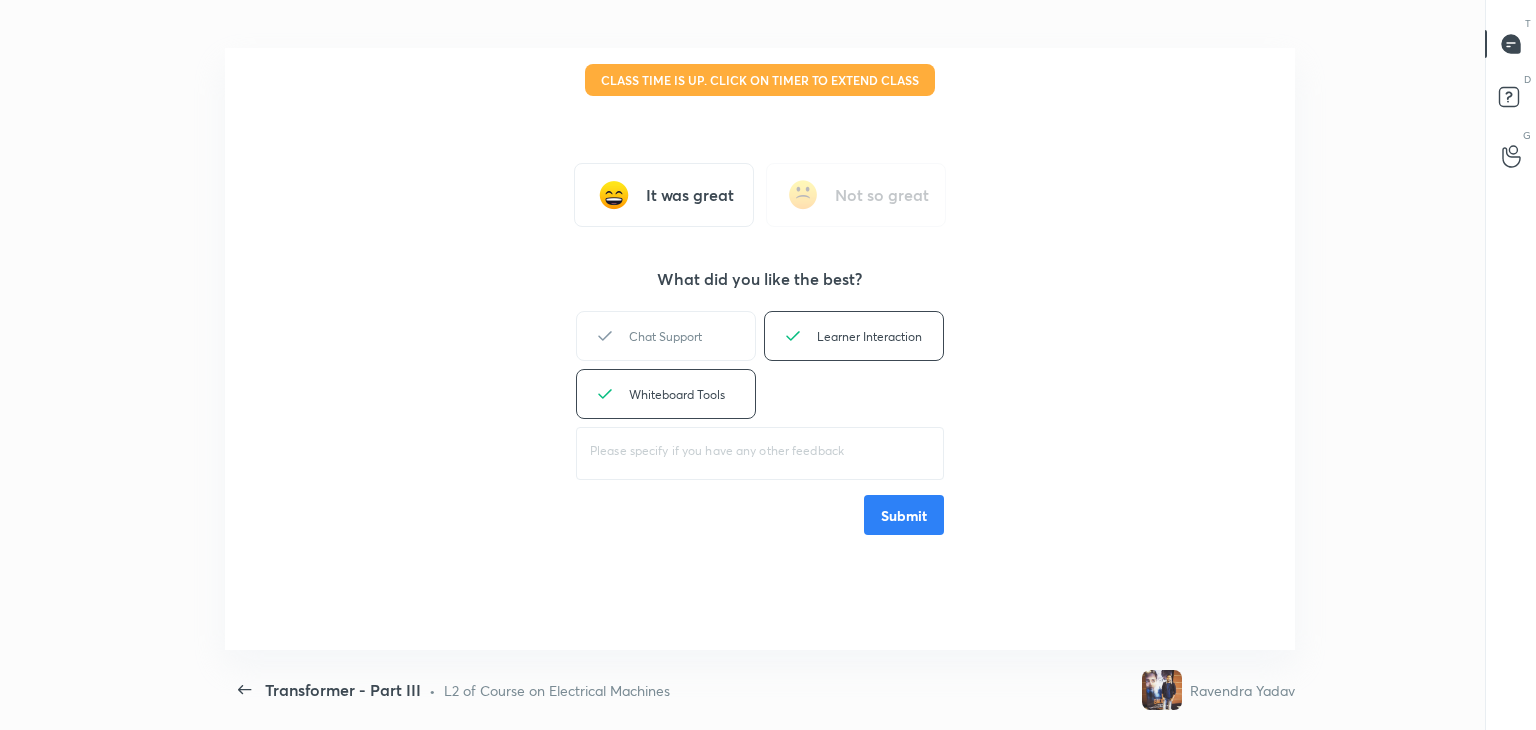 click on "Submit" at bounding box center [904, 515] 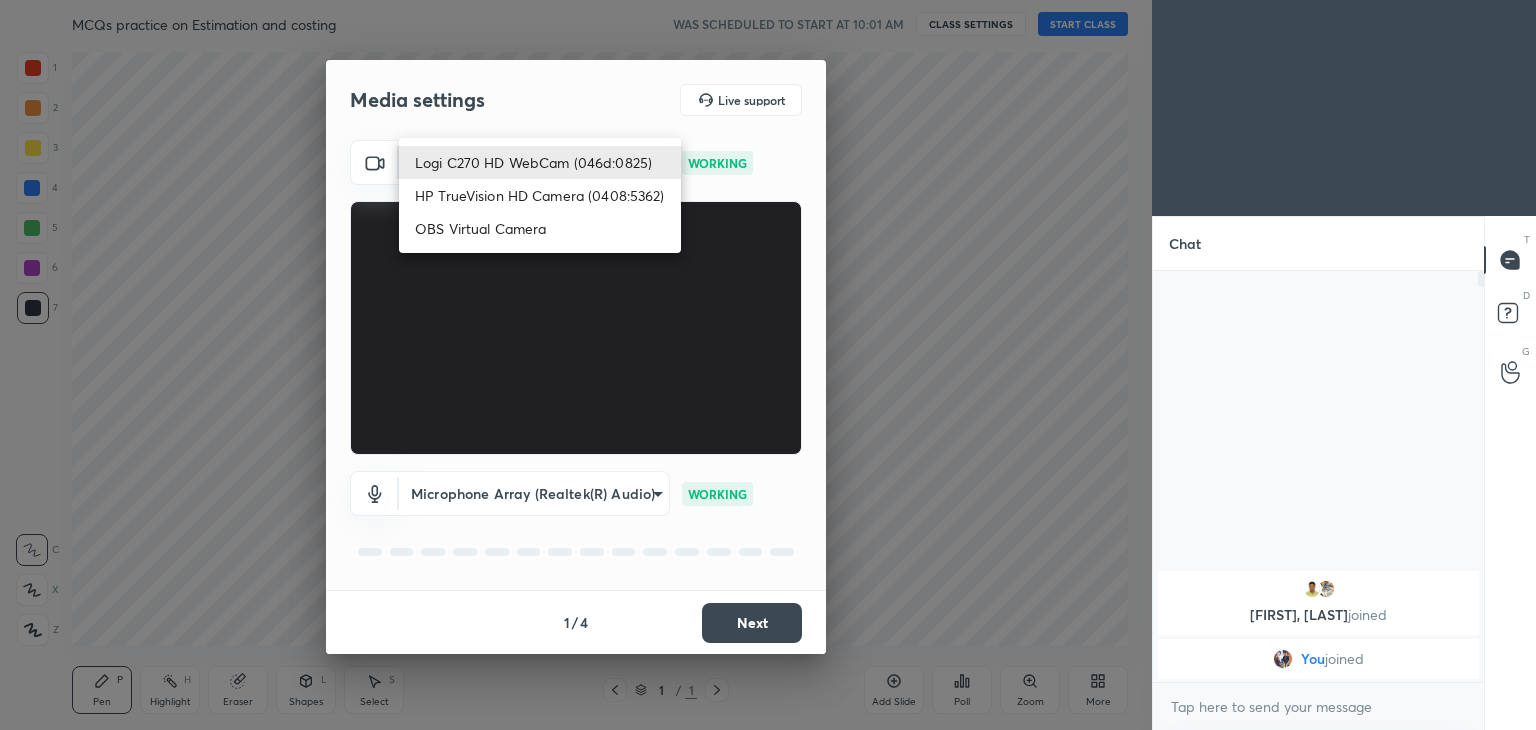 scroll, scrollTop: 0, scrollLeft: 0, axis: both 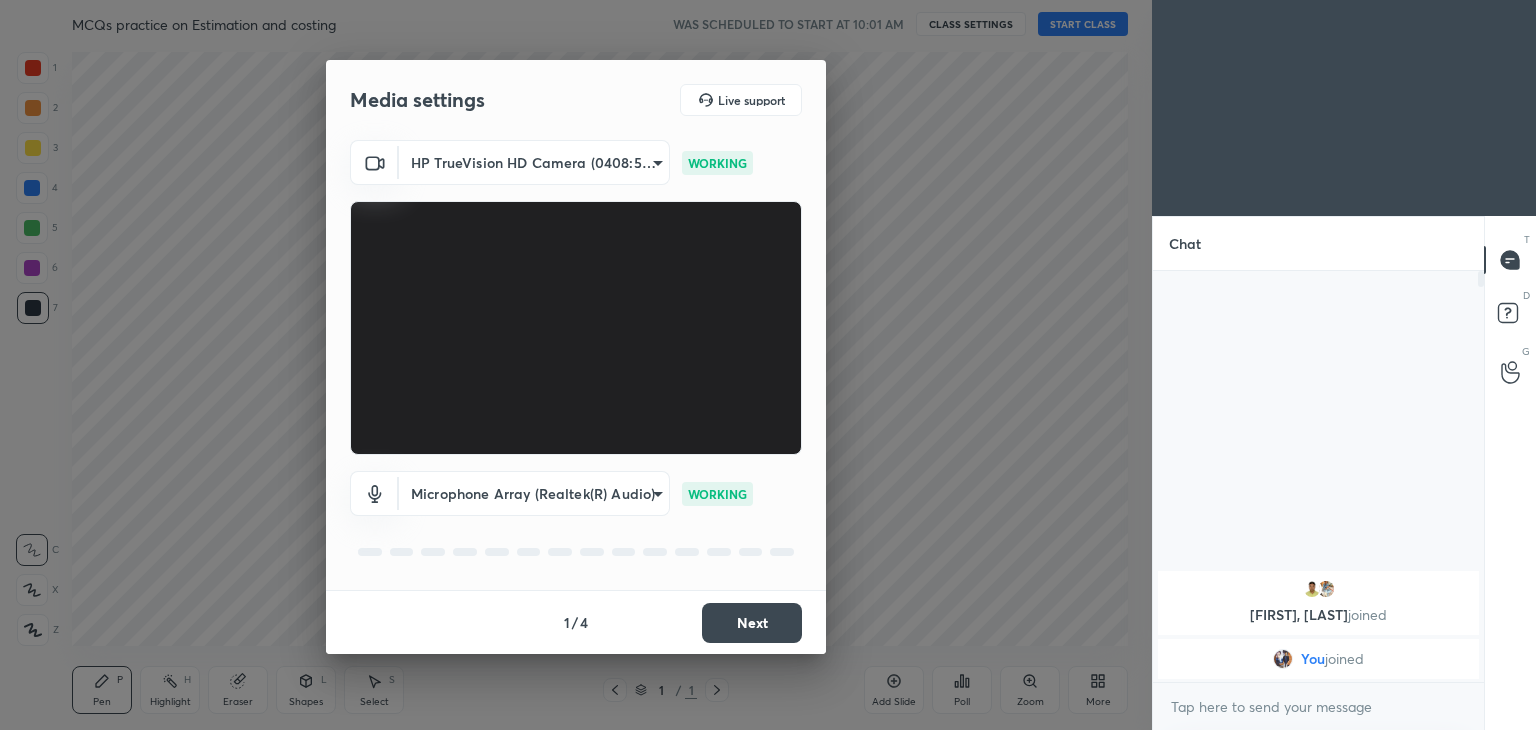 click on "Next" at bounding box center [752, 623] 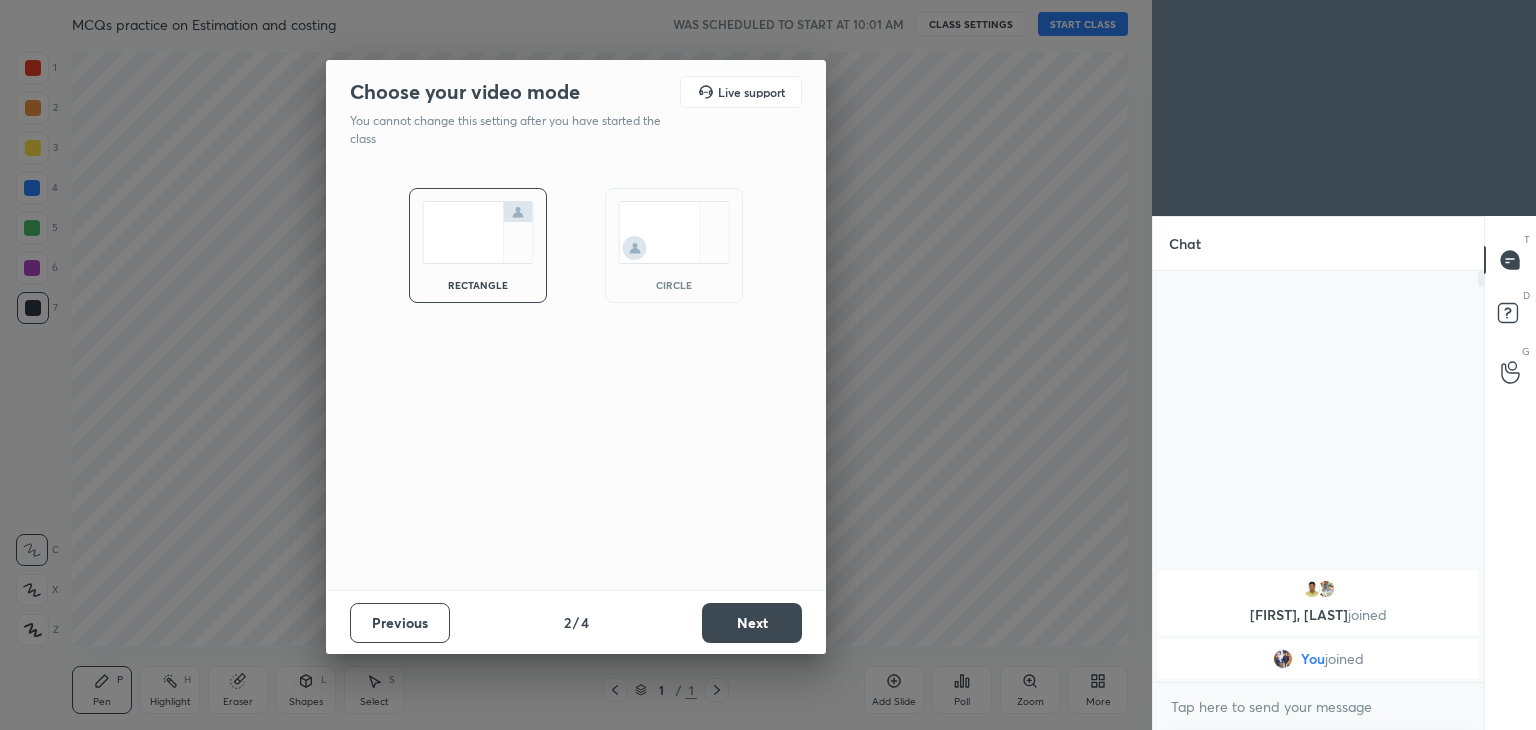 click on "Next" at bounding box center (752, 623) 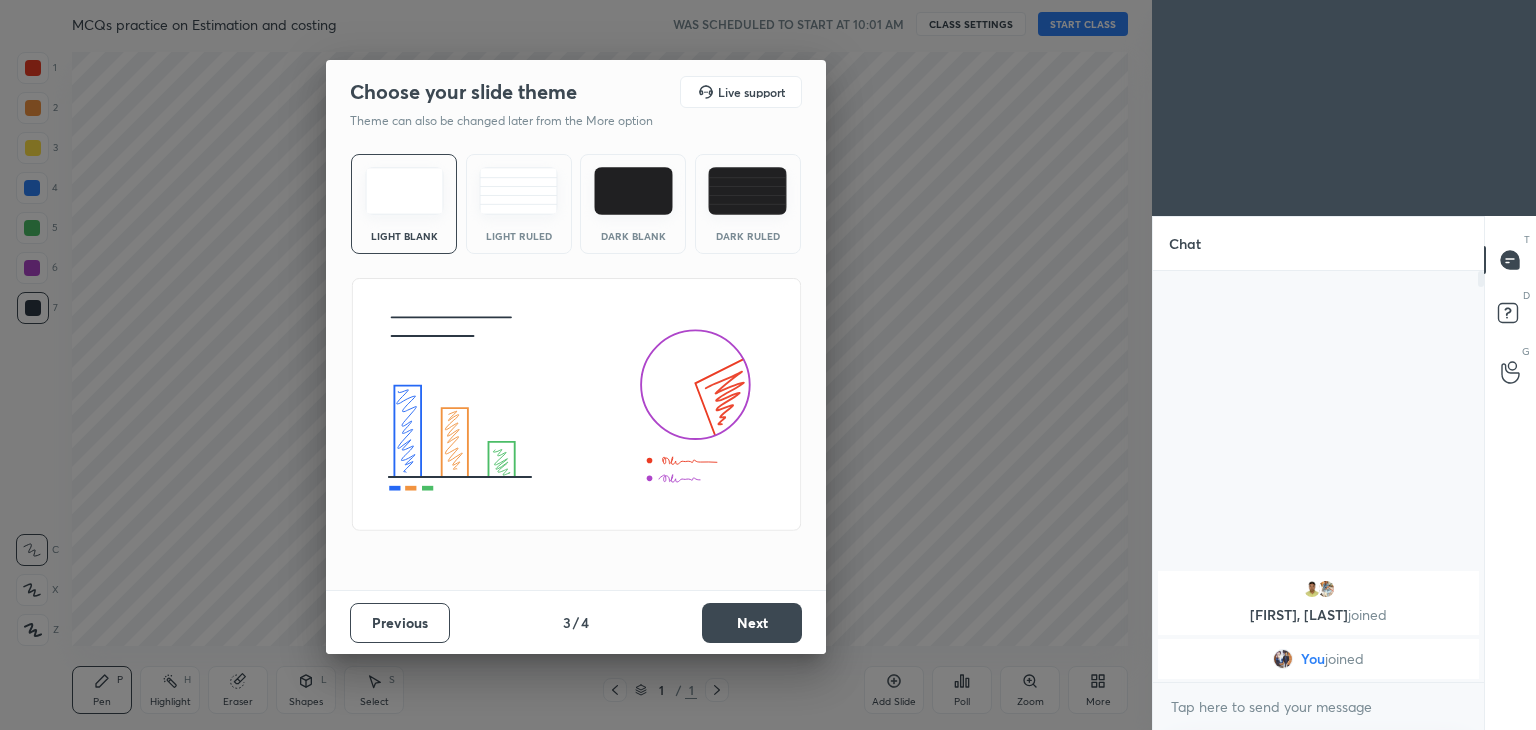 click on "Next" at bounding box center (752, 623) 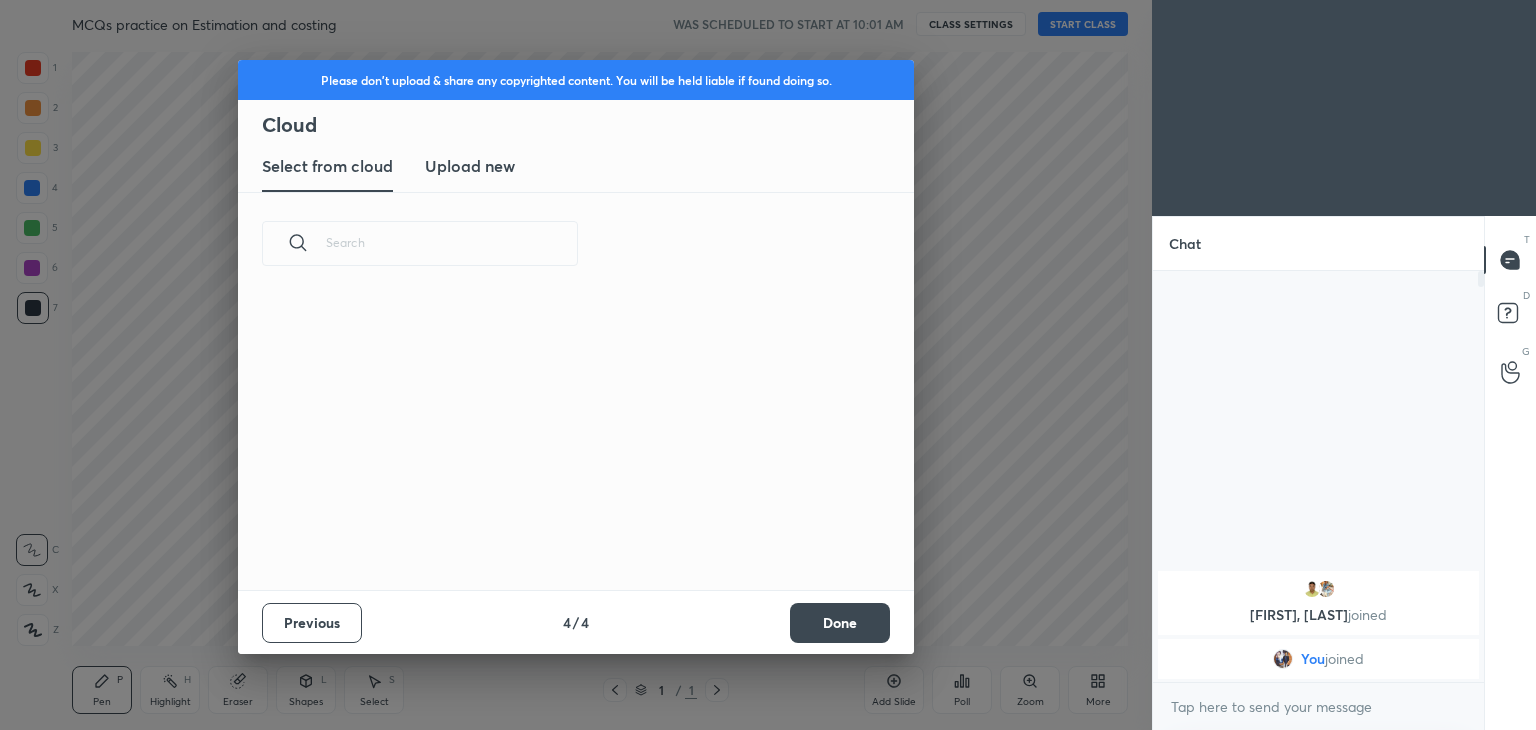click on "Done" at bounding box center [840, 623] 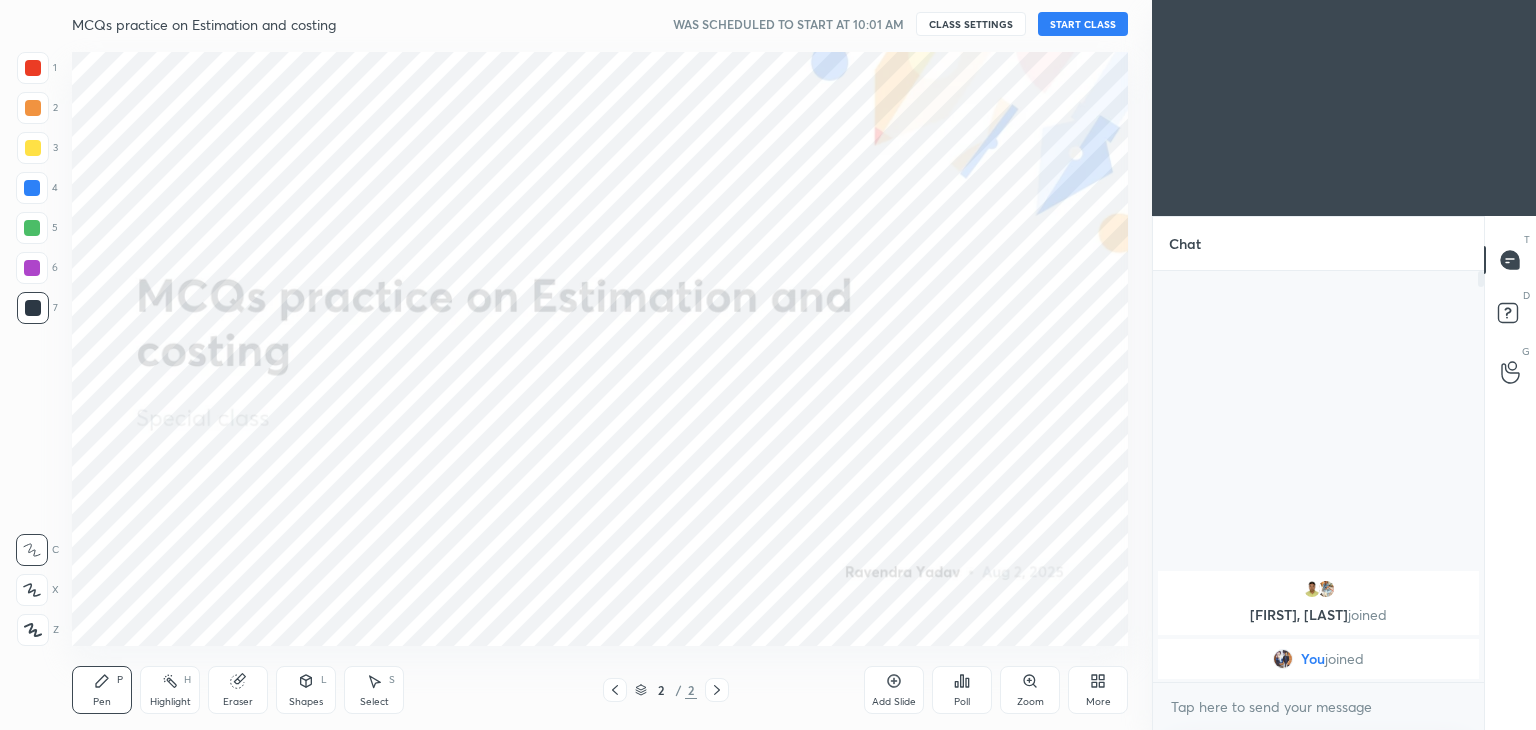 click on "START CLASS" at bounding box center [1083, 24] 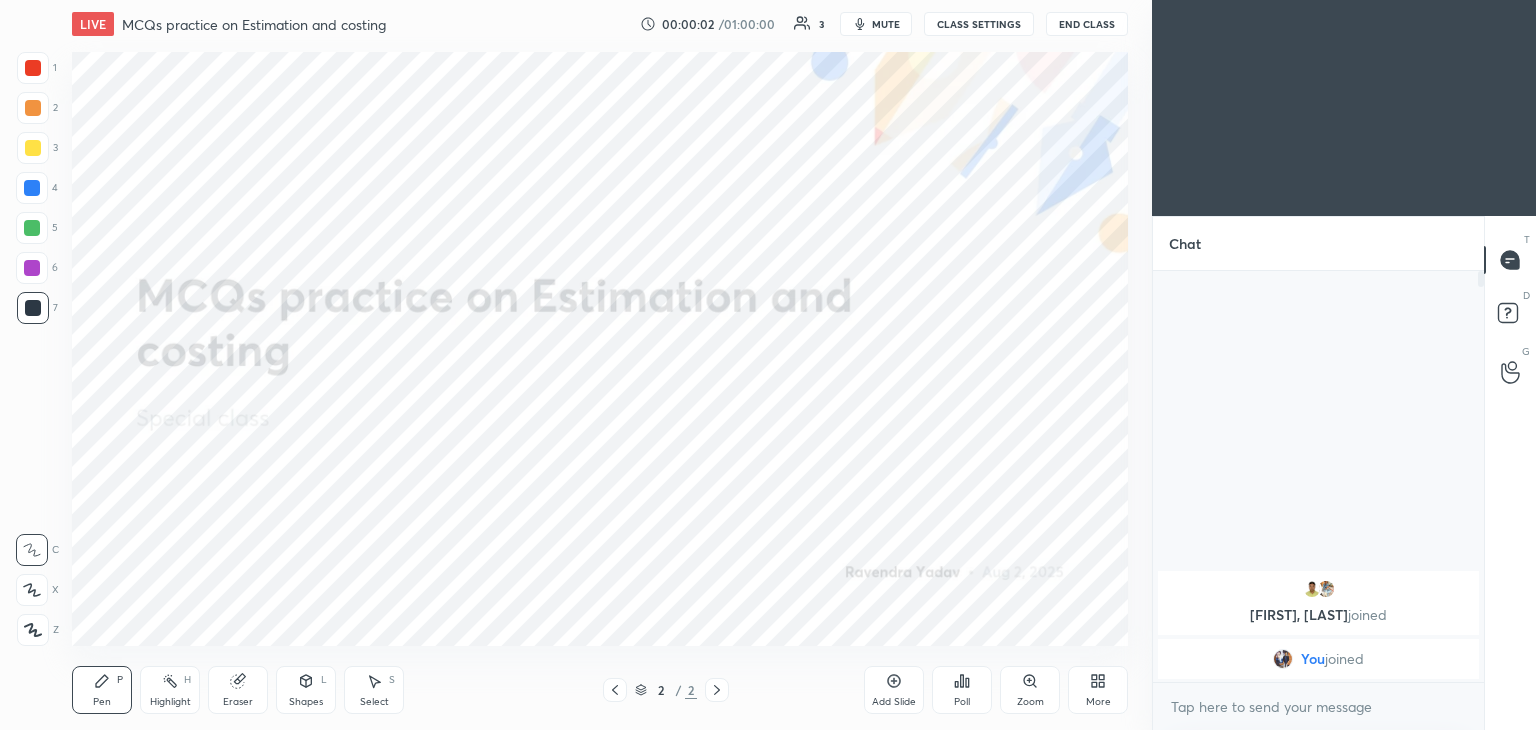 click on "End Class" at bounding box center (1087, 24) 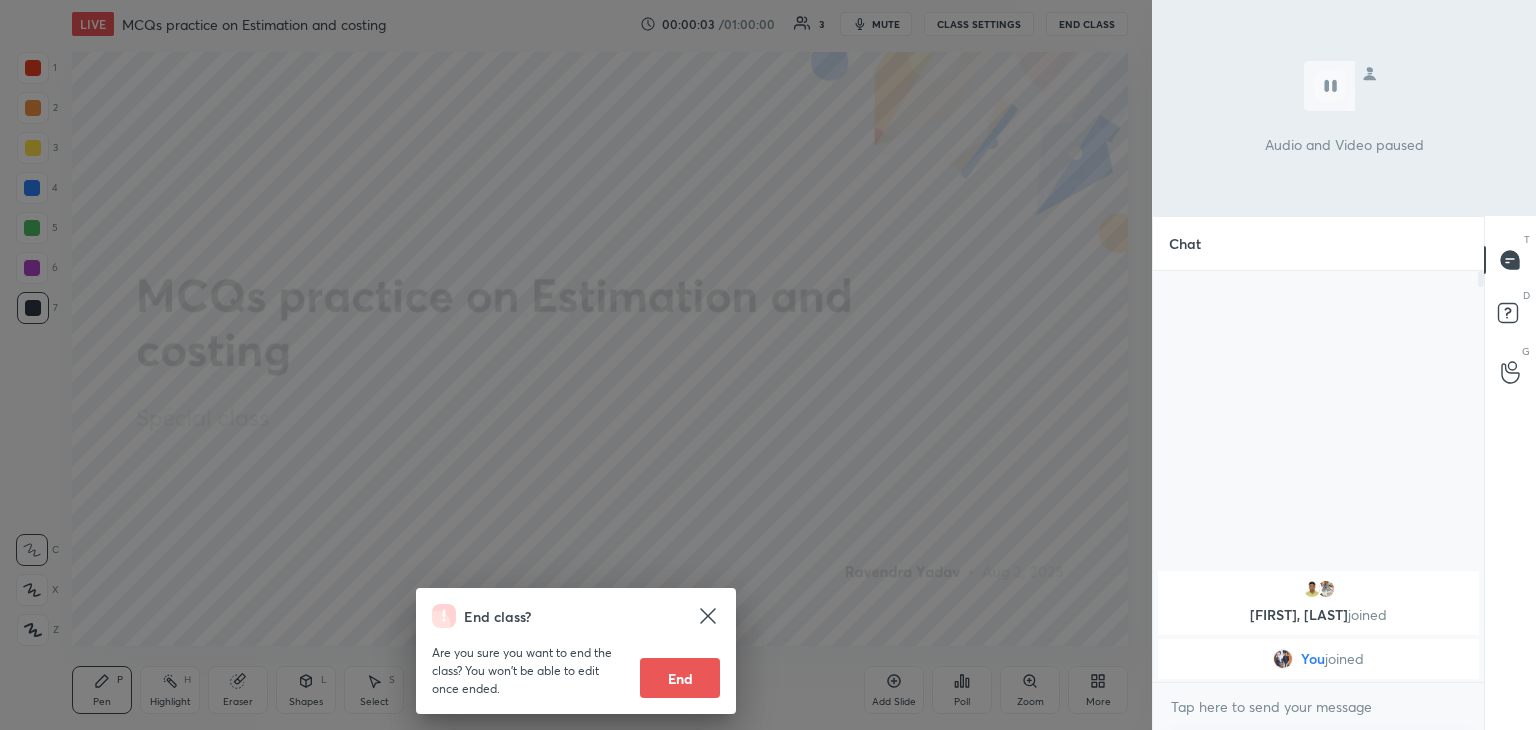 click on "End" at bounding box center (680, 678) 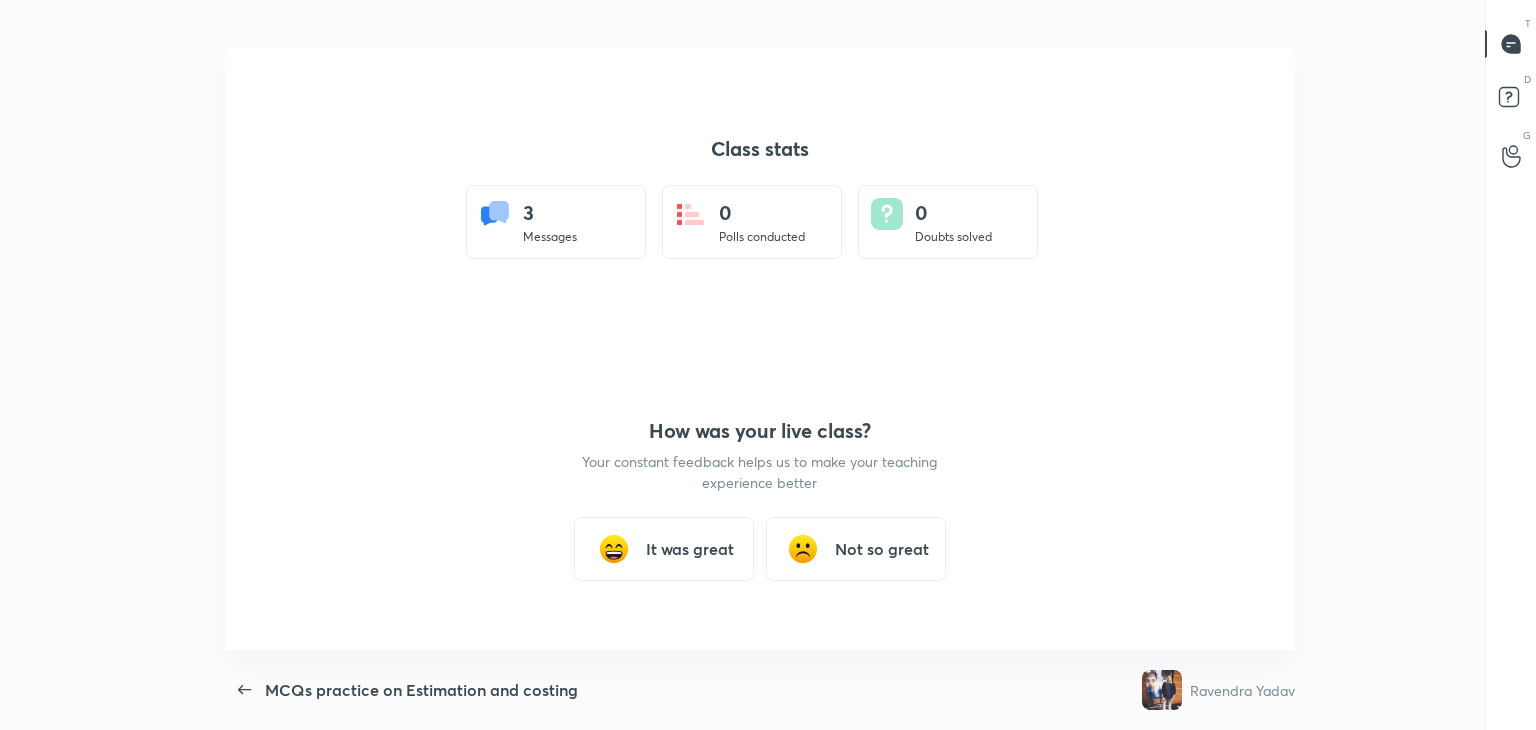 scroll, scrollTop: 99397, scrollLeft: 98820, axis: both 